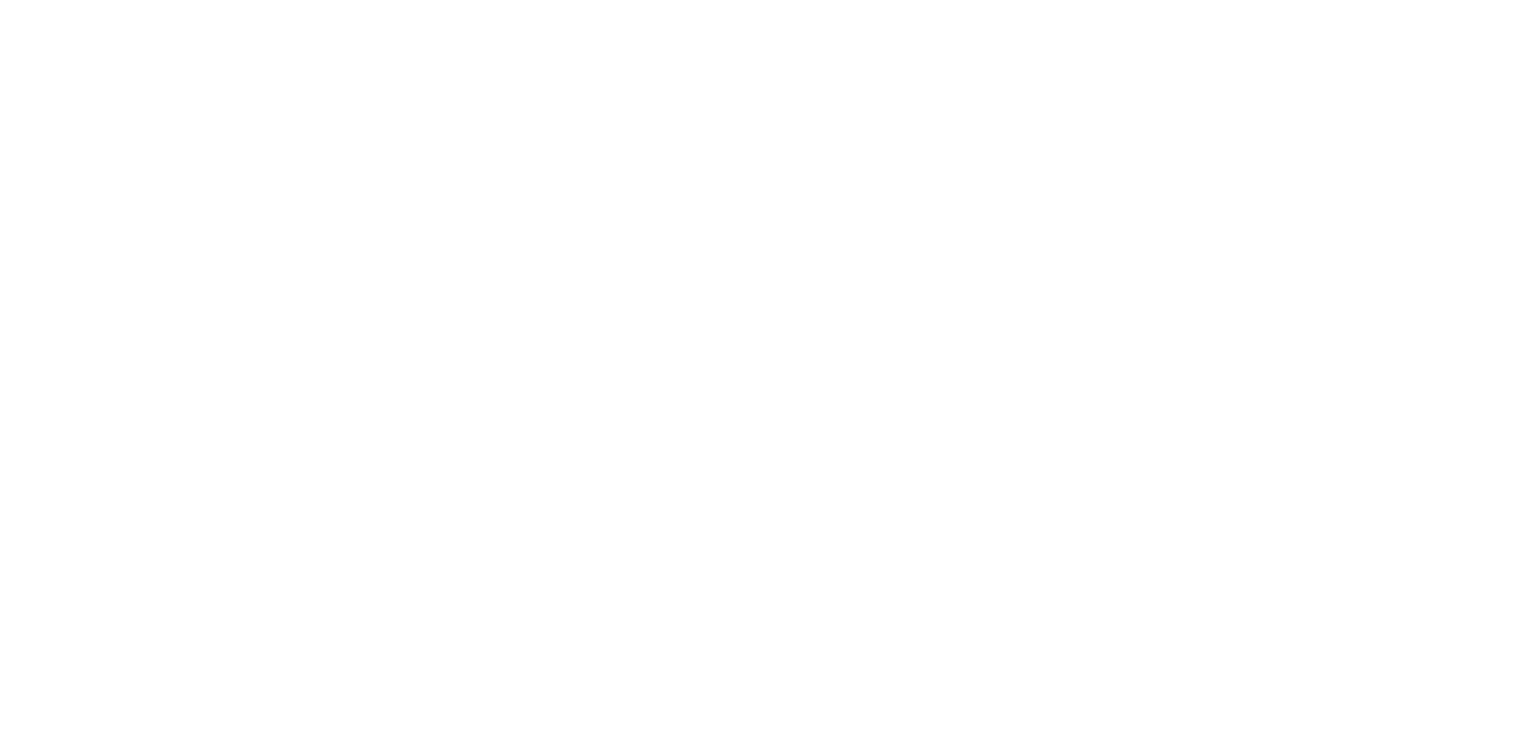scroll, scrollTop: 0, scrollLeft: 0, axis: both 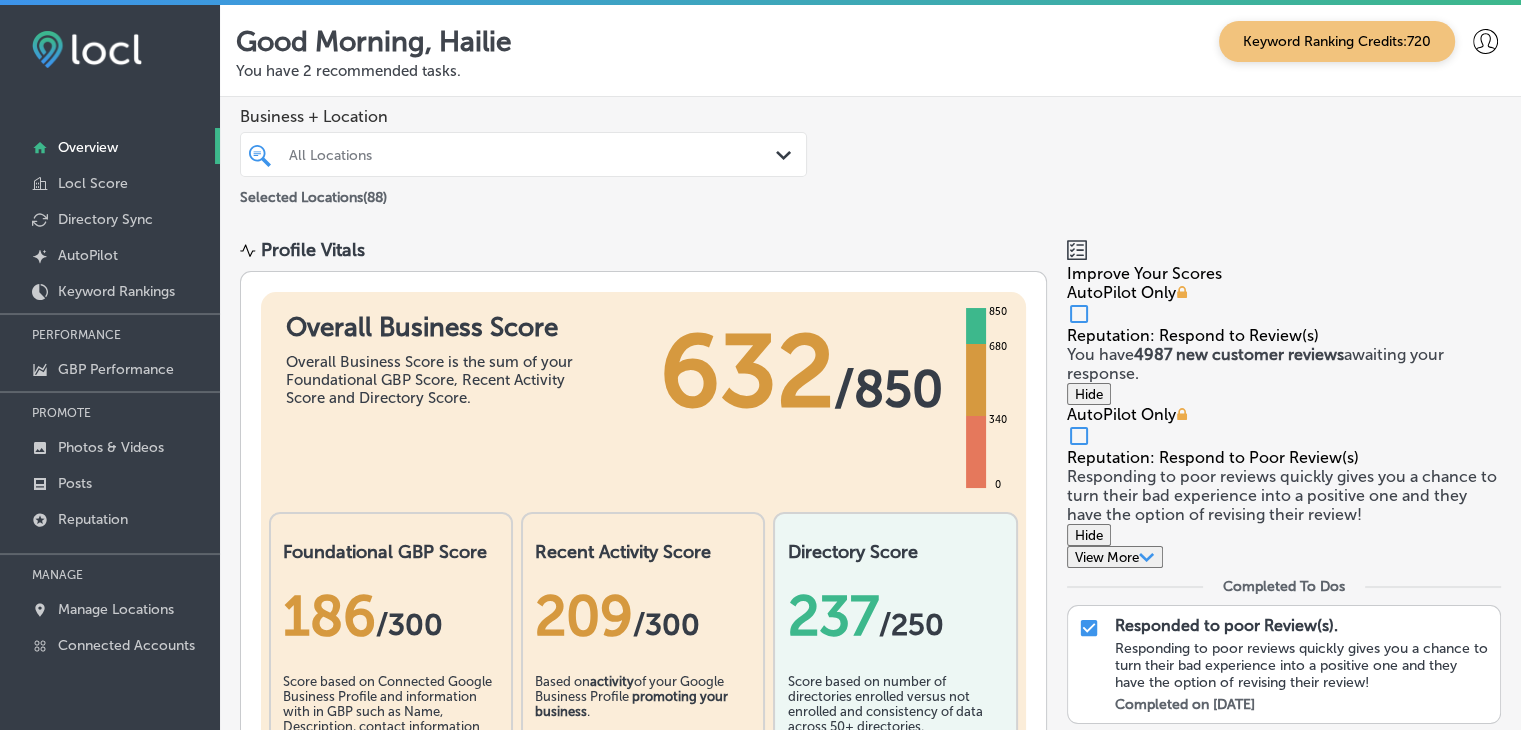 click on "PERFORMANCE
GBP Performance PROMOTE
Photos & Videos
Posts
Reputation MANAGE
Manage Locations
Connected Accounts" at bounding box center (110, 487) 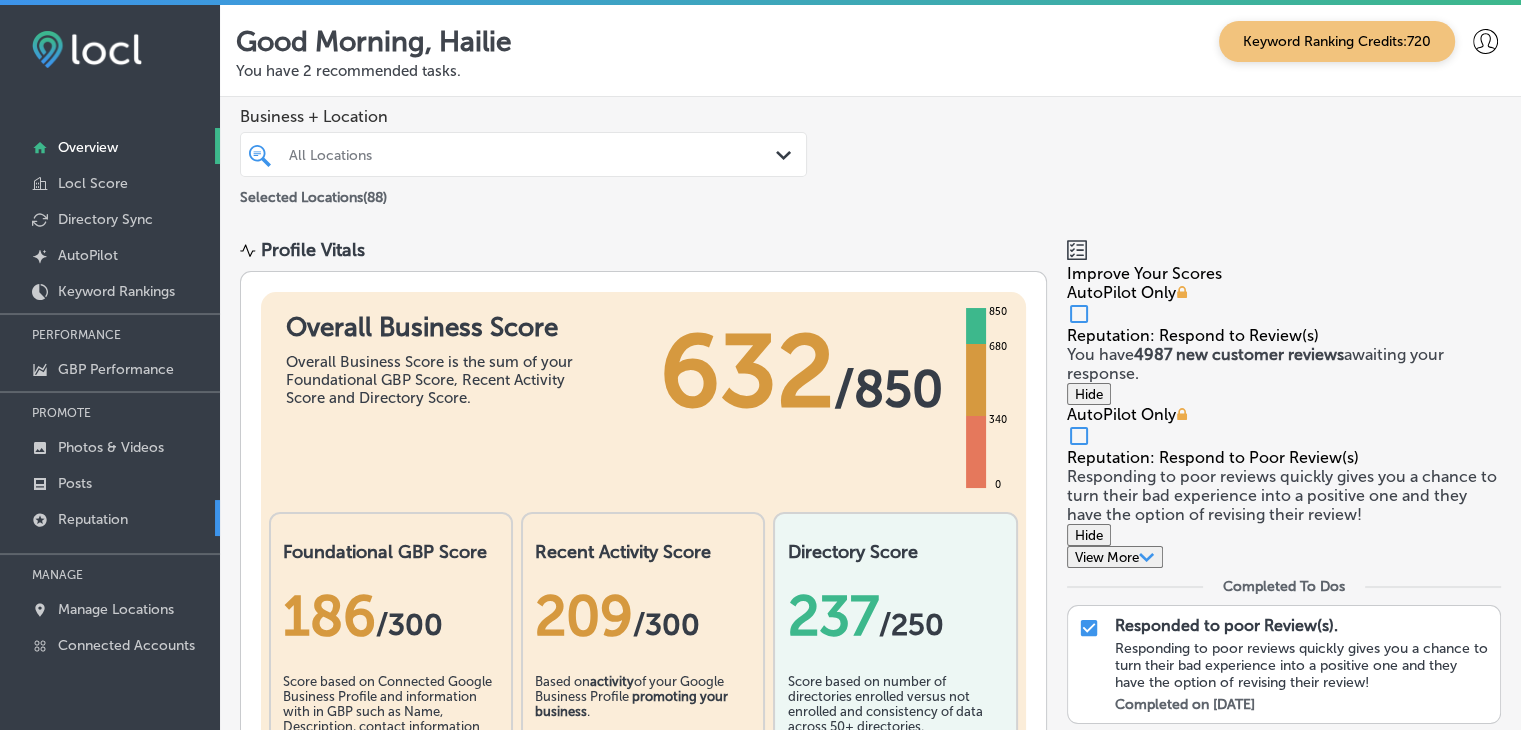 click on "Reputation" at bounding box center [110, 518] 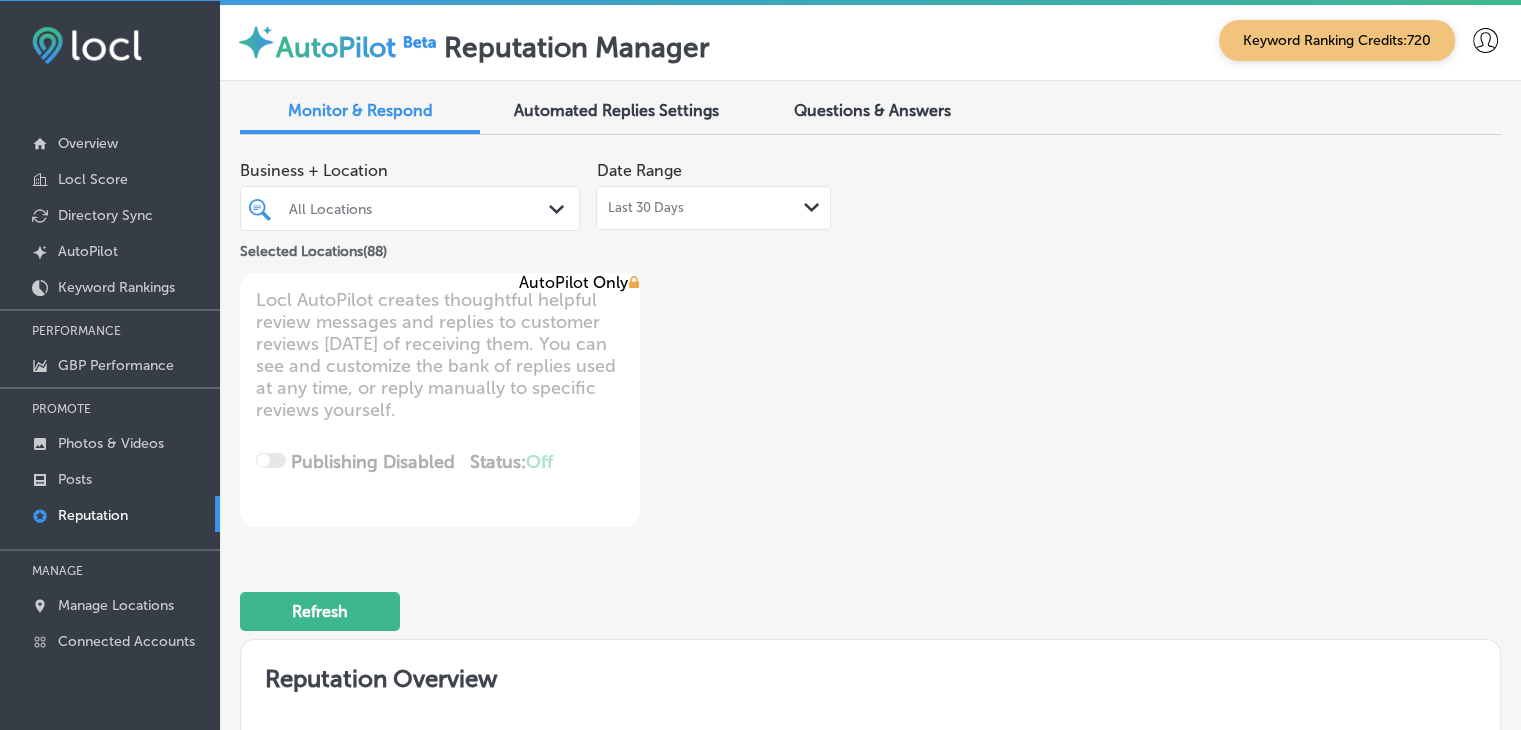 scroll, scrollTop: 4, scrollLeft: 0, axis: vertical 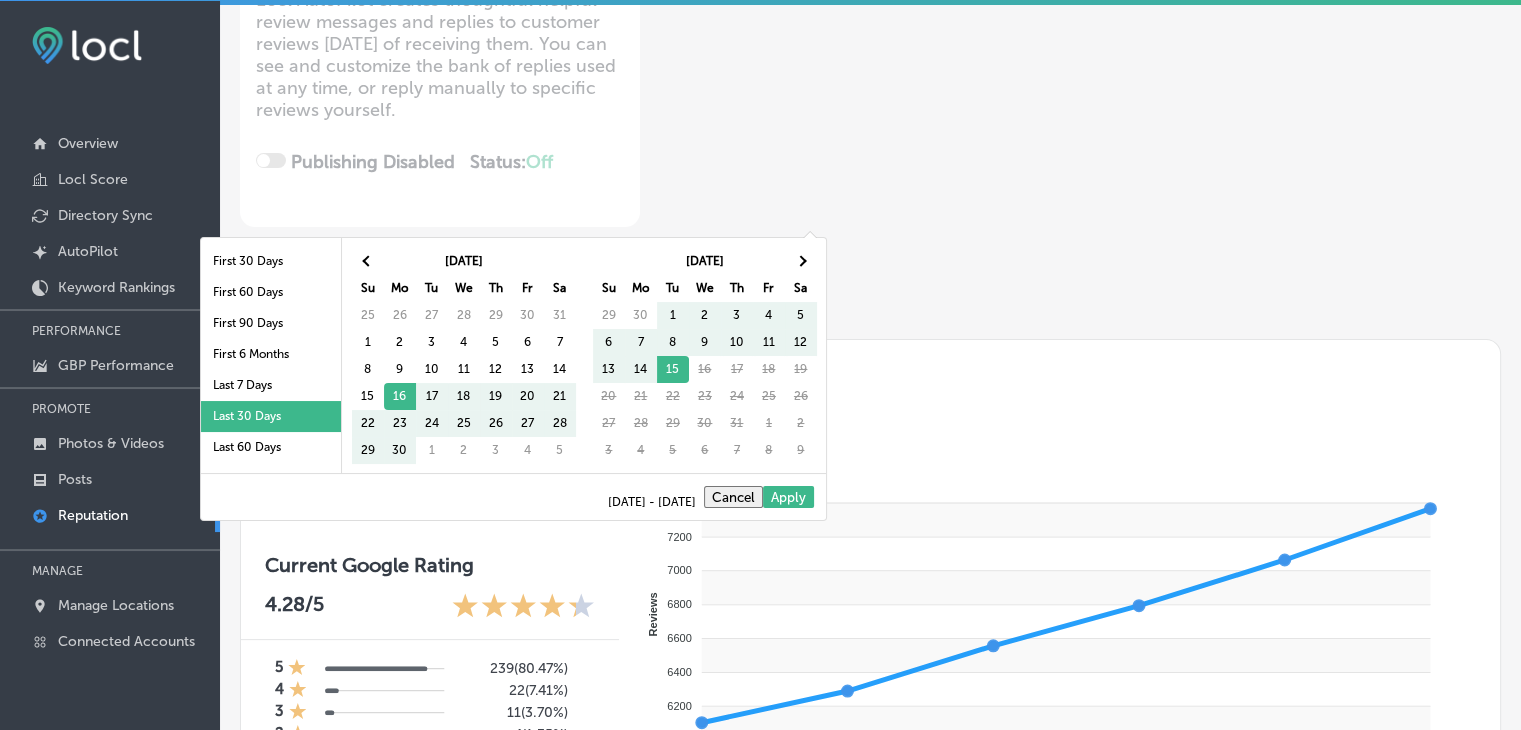click on "Refresh" at bounding box center (870, 303) 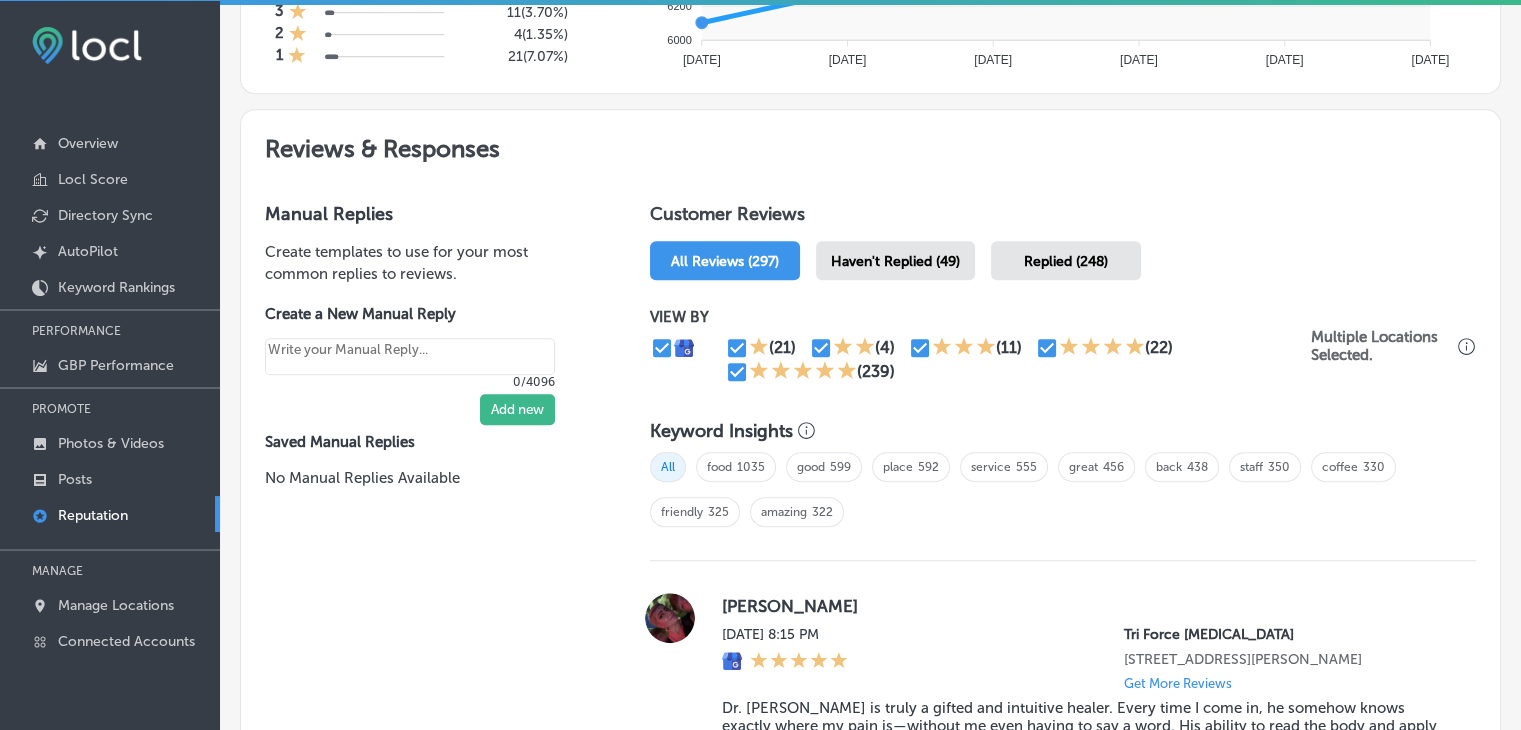 click on "Haven't Replied (49)" at bounding box center [895, 260] 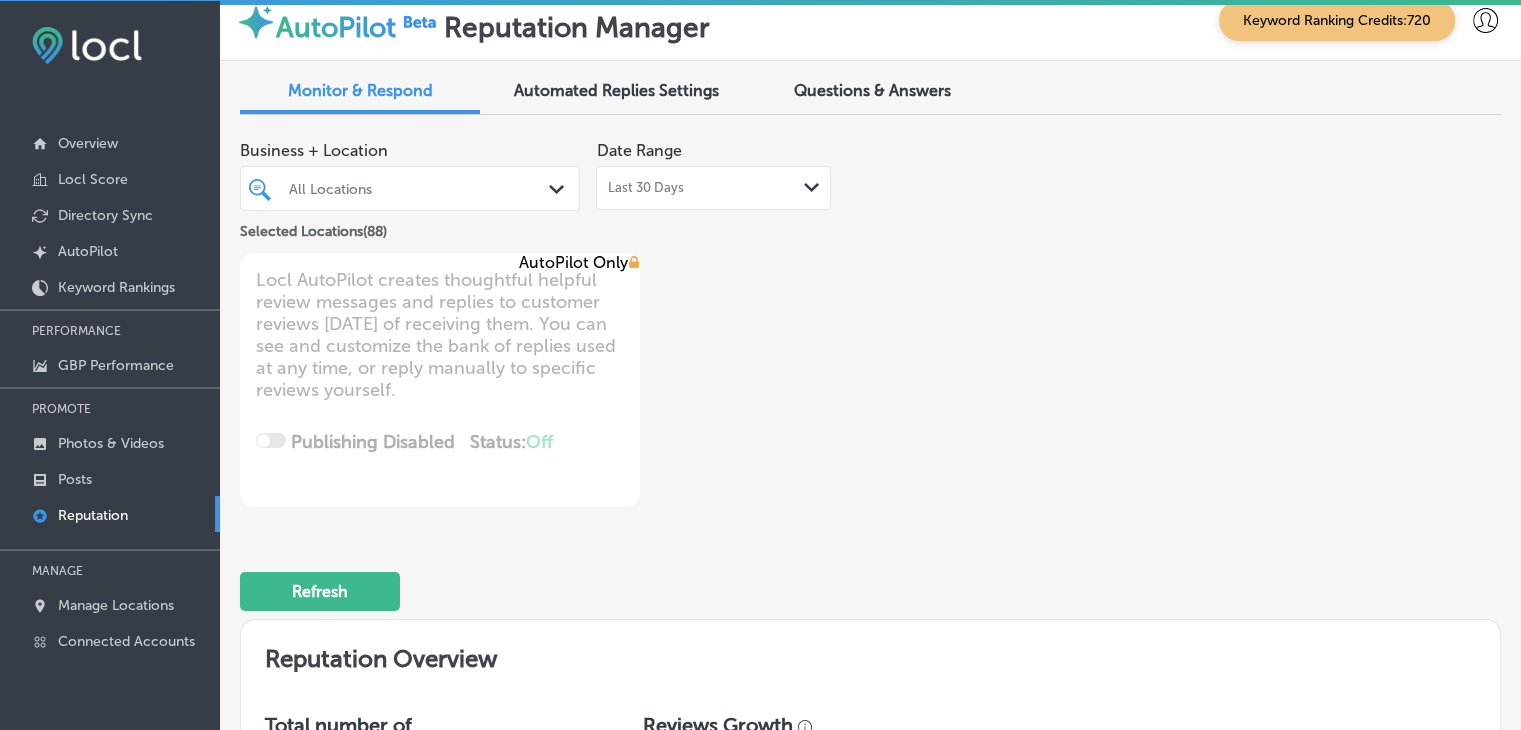scroll, scrollTop: 0, scrollLeft: 0, axis: both 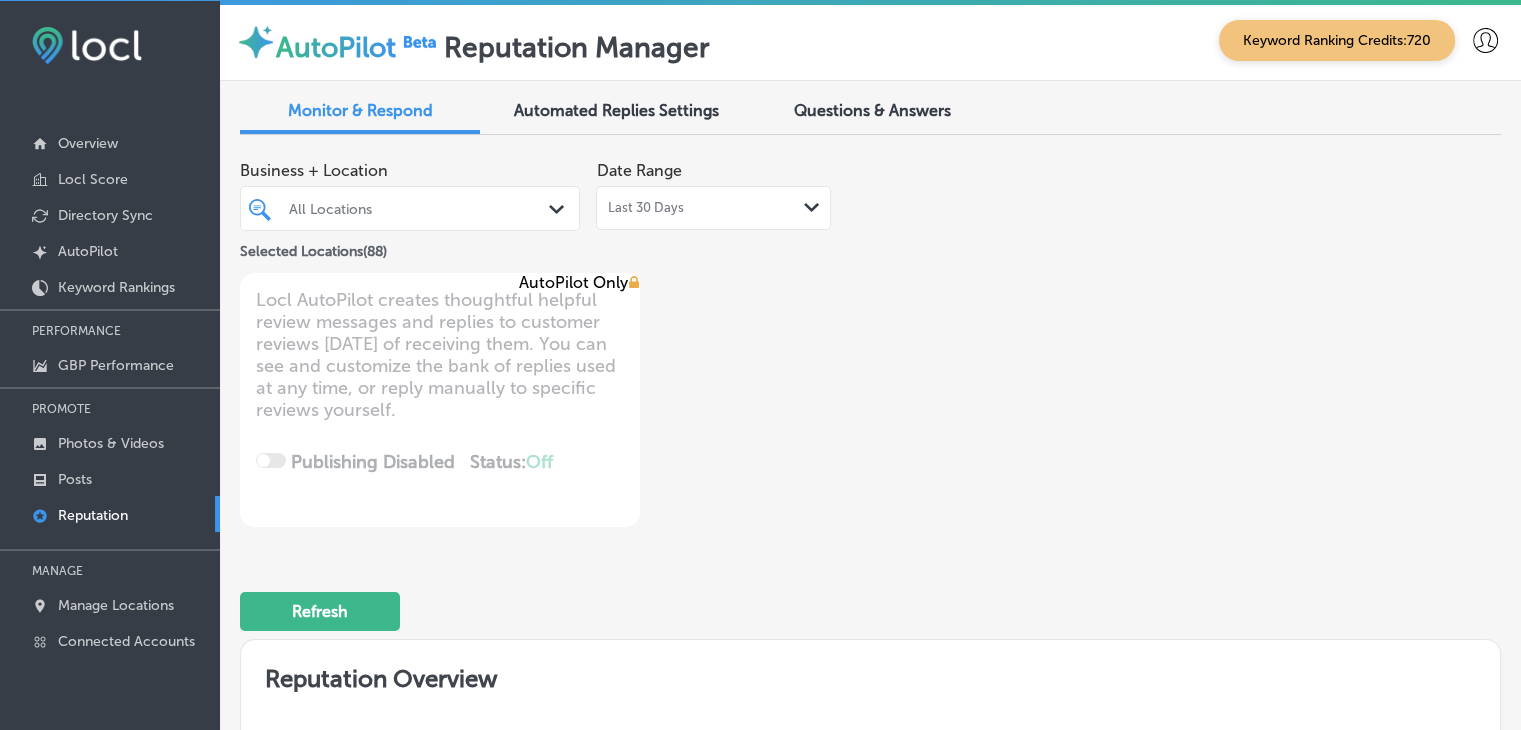 click on "Last 30 Days
Path
Created with Sketch." at bounding box center (713, 208) 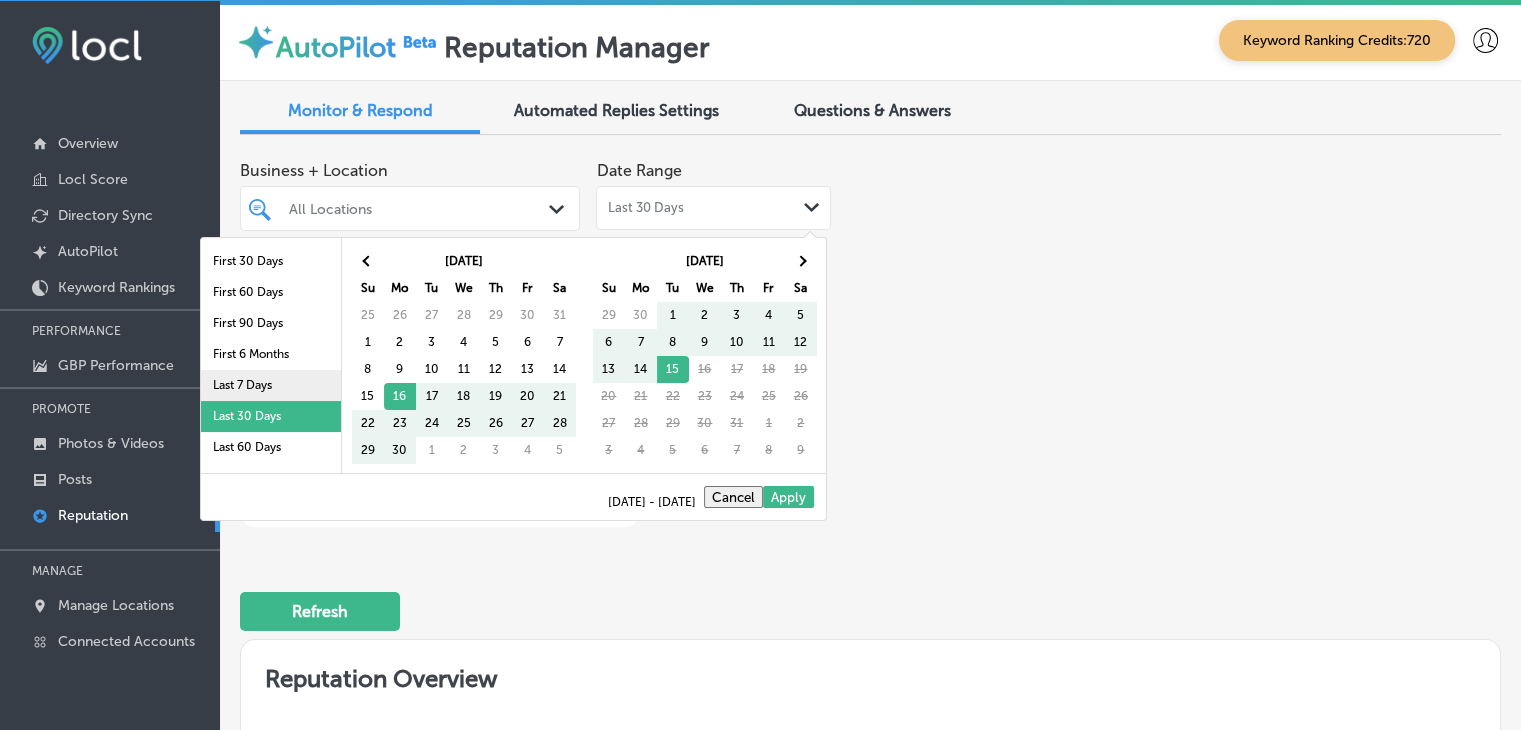 click on "Last 7 Days" at bounding box center [271, 385] 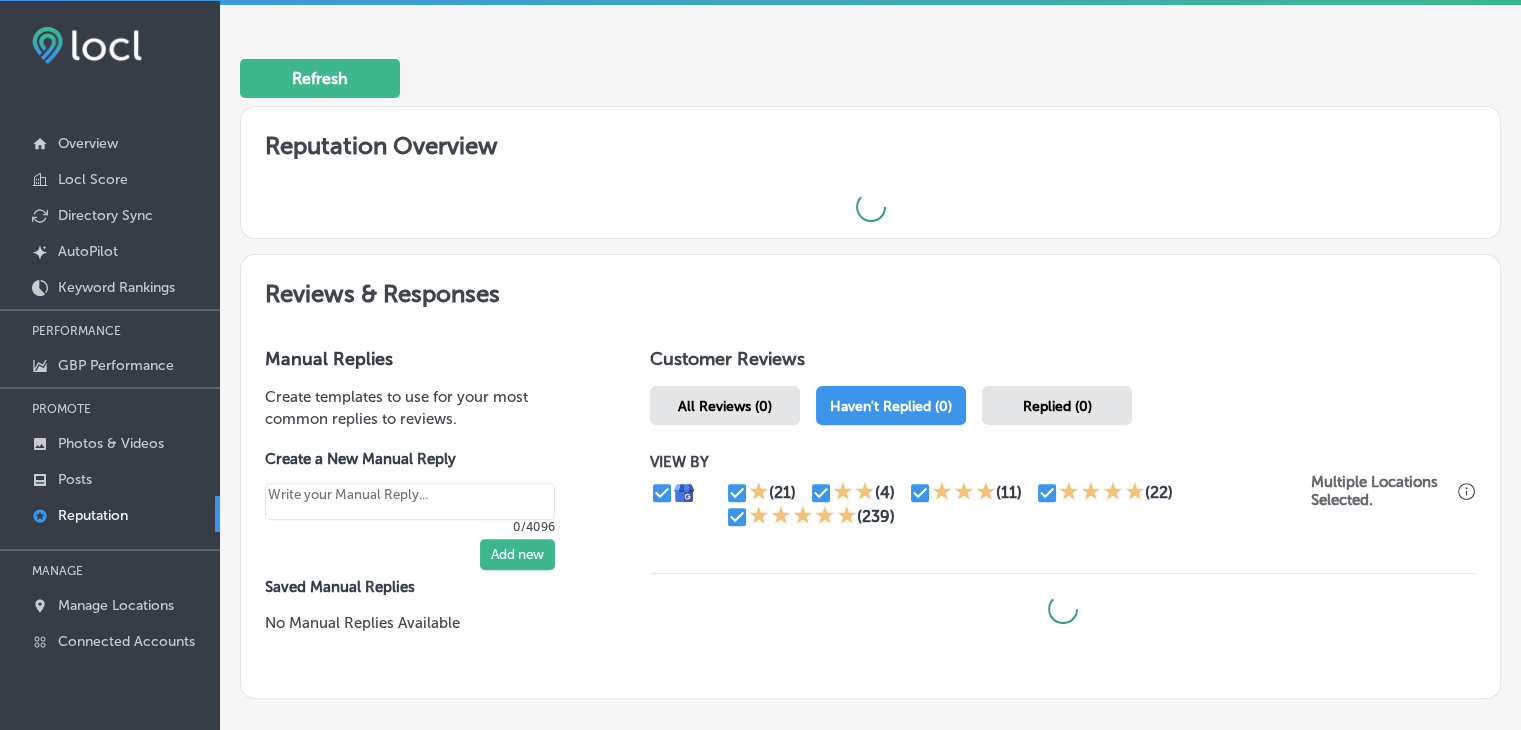 scroll, scrollTop: 642, scrollLeft: 0, axis: vertical 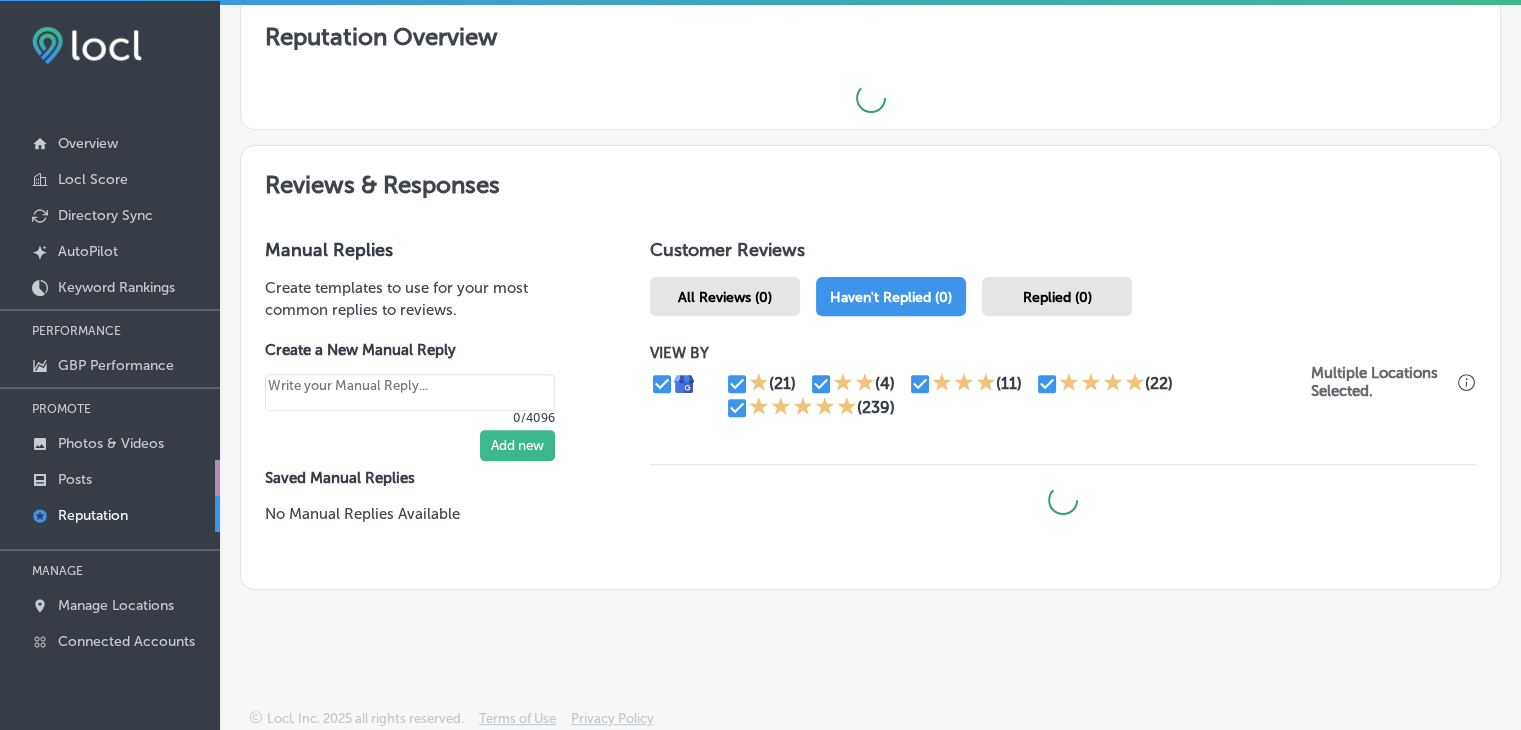 click on "Posts" at bounding box center [110, 478] 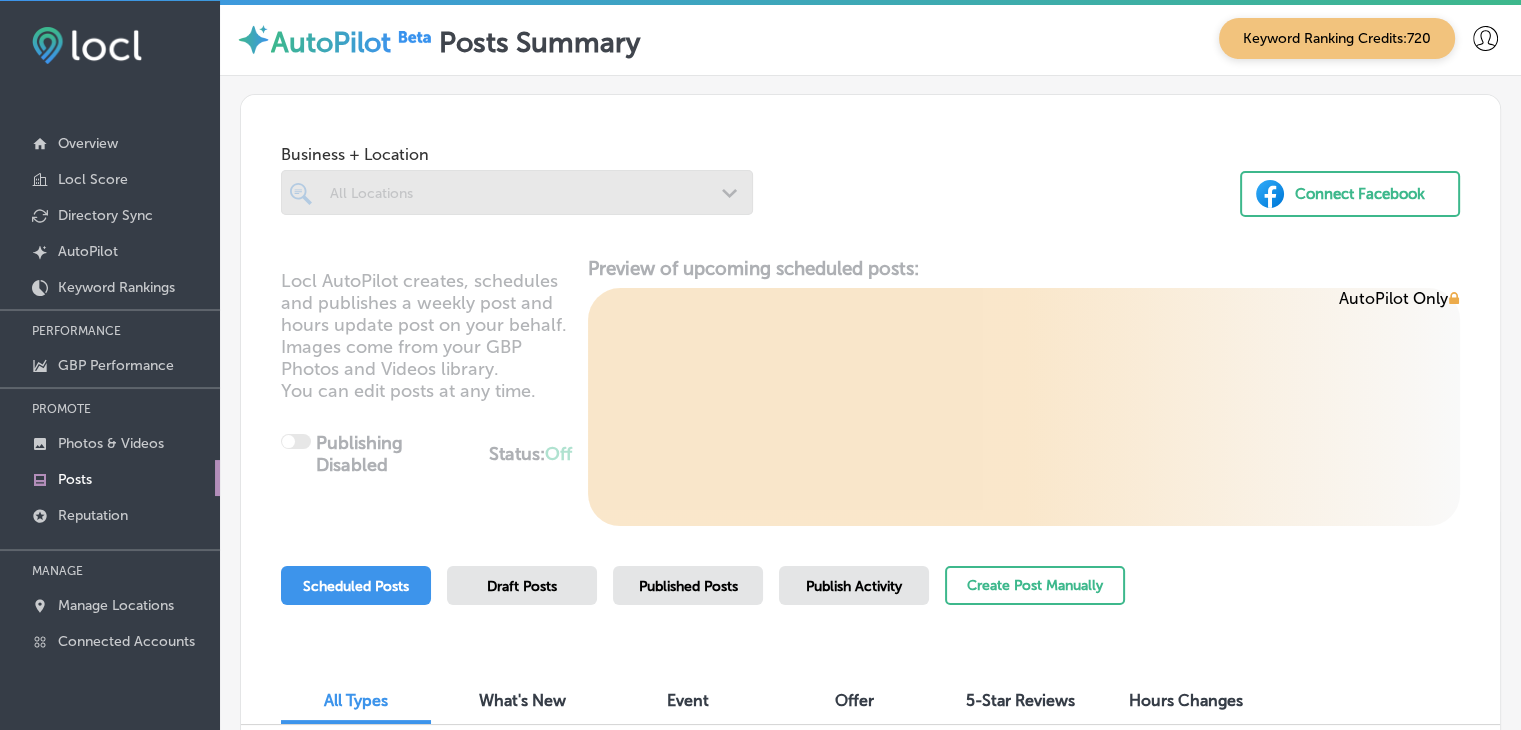 click at bounding box center (110, 538) 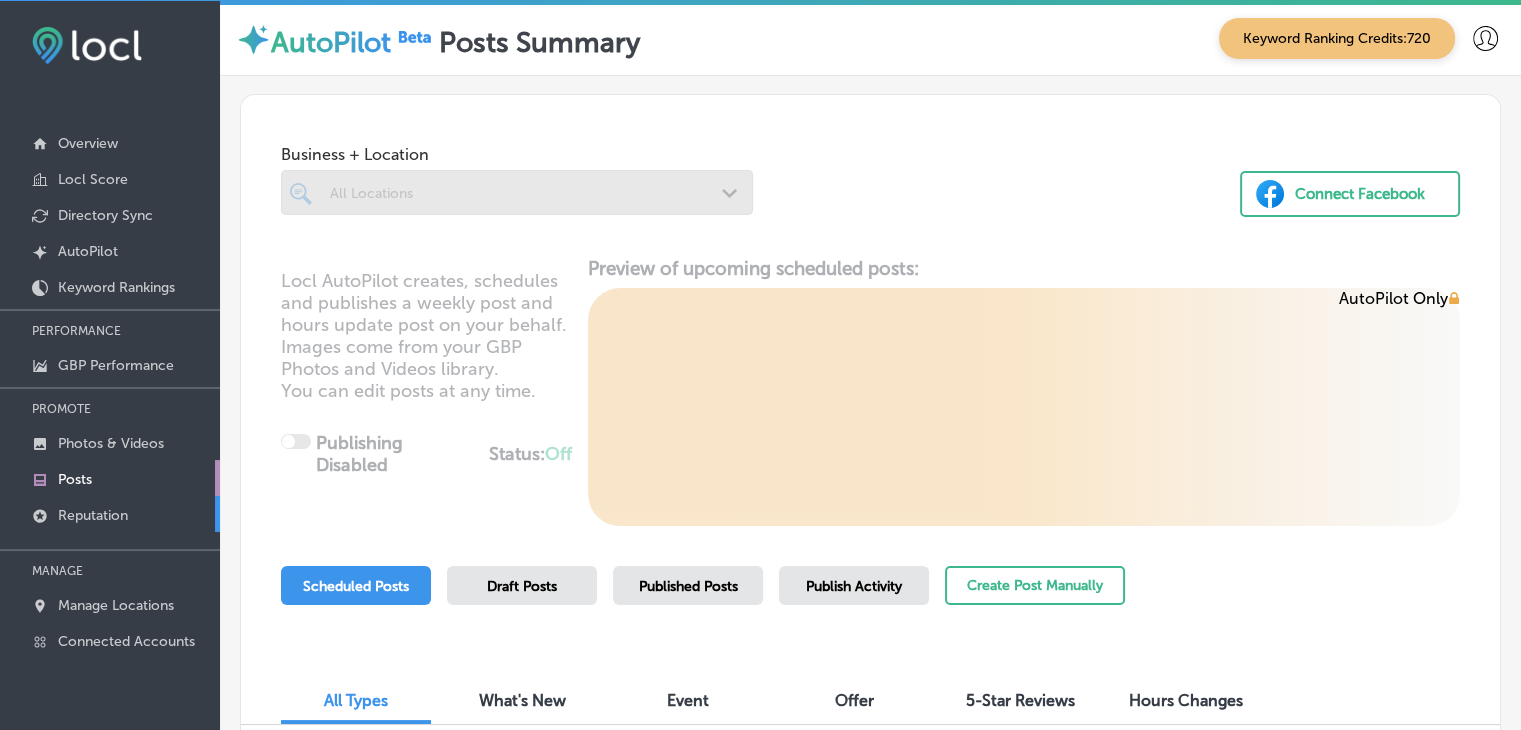 click on "Reputation" at bounding box center (110, 514) 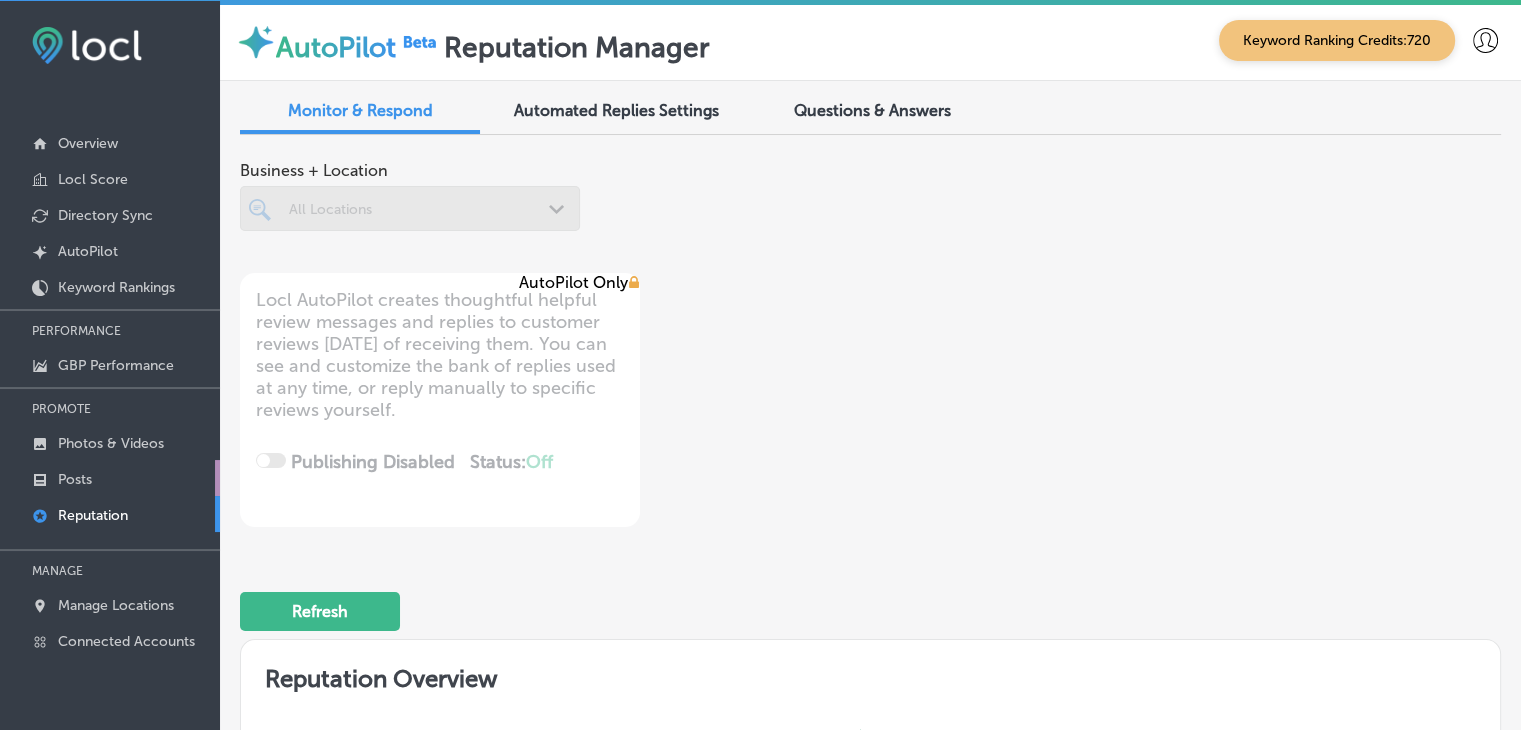 click on "Posts" at bounding box center (110, 478) 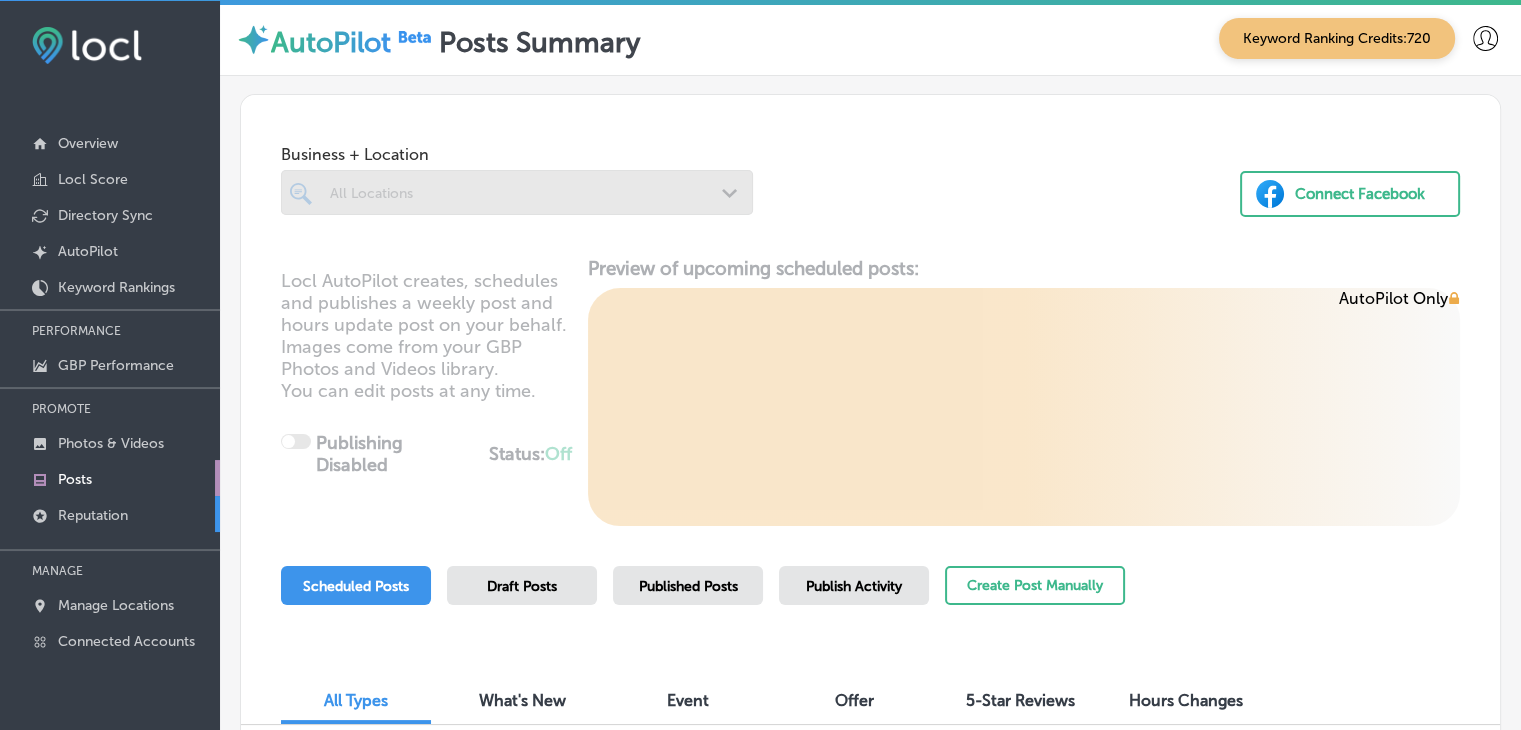 click on "Reputation" at bounding box center (110, 514) 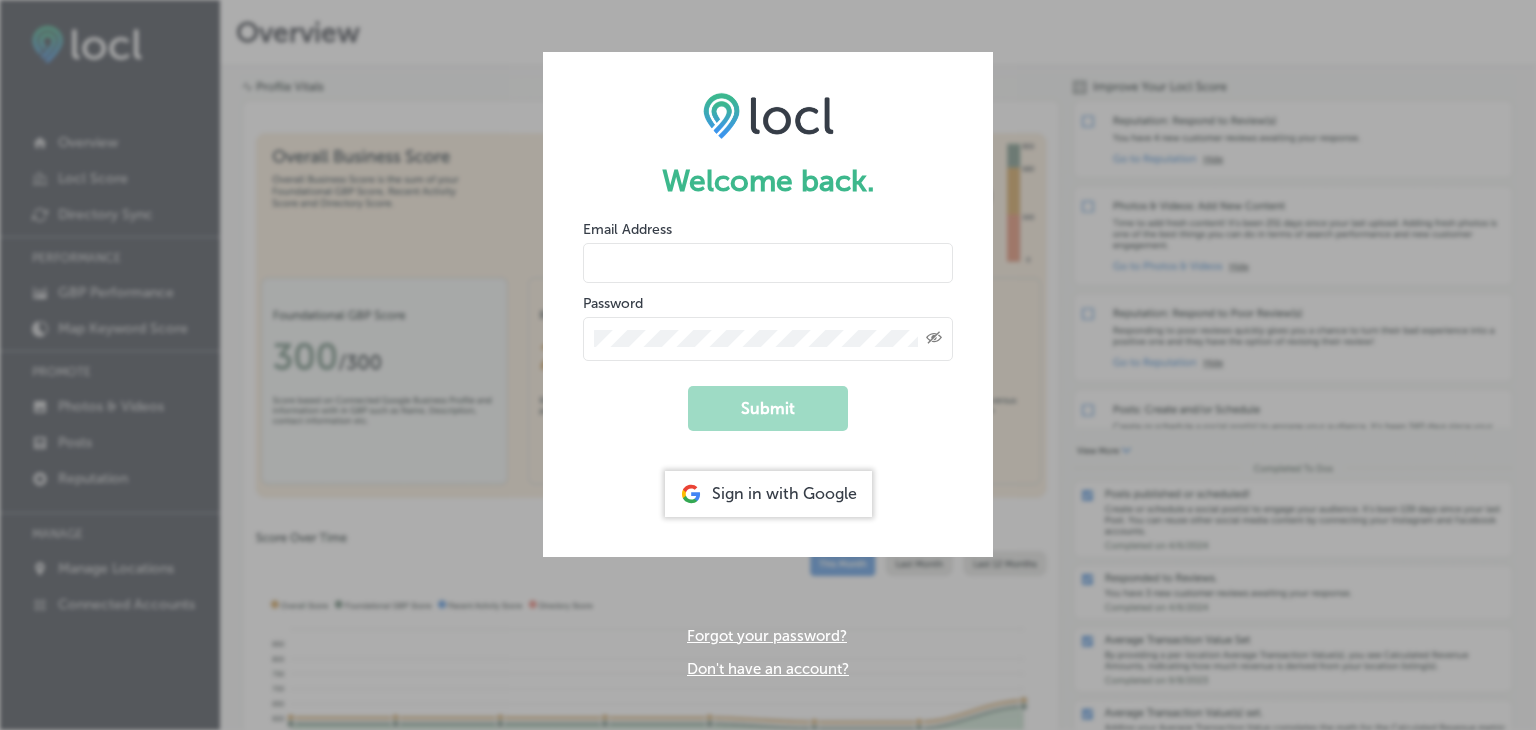 scroll, scrollTop: 0, scrollLeft: 0, axis: both 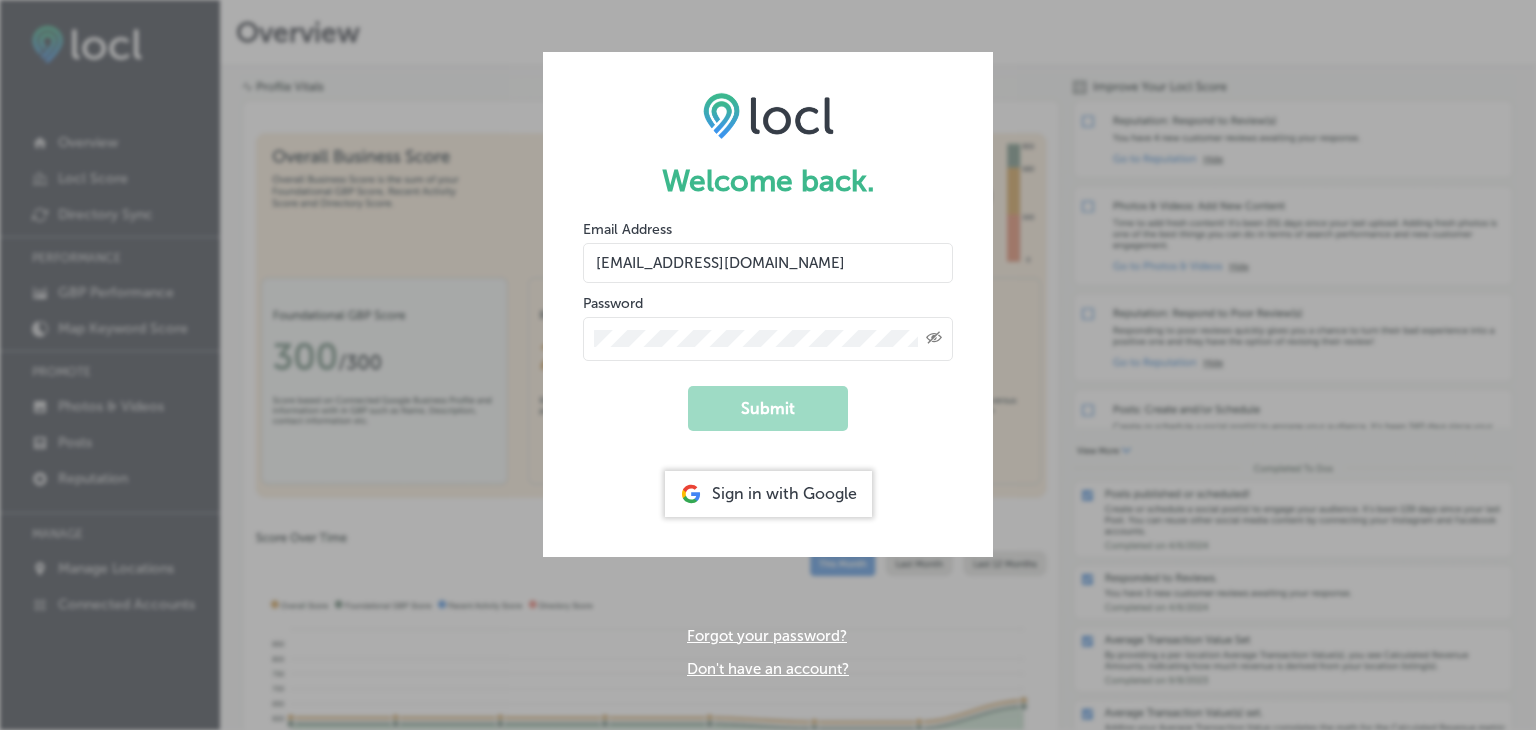 click on "Submit" 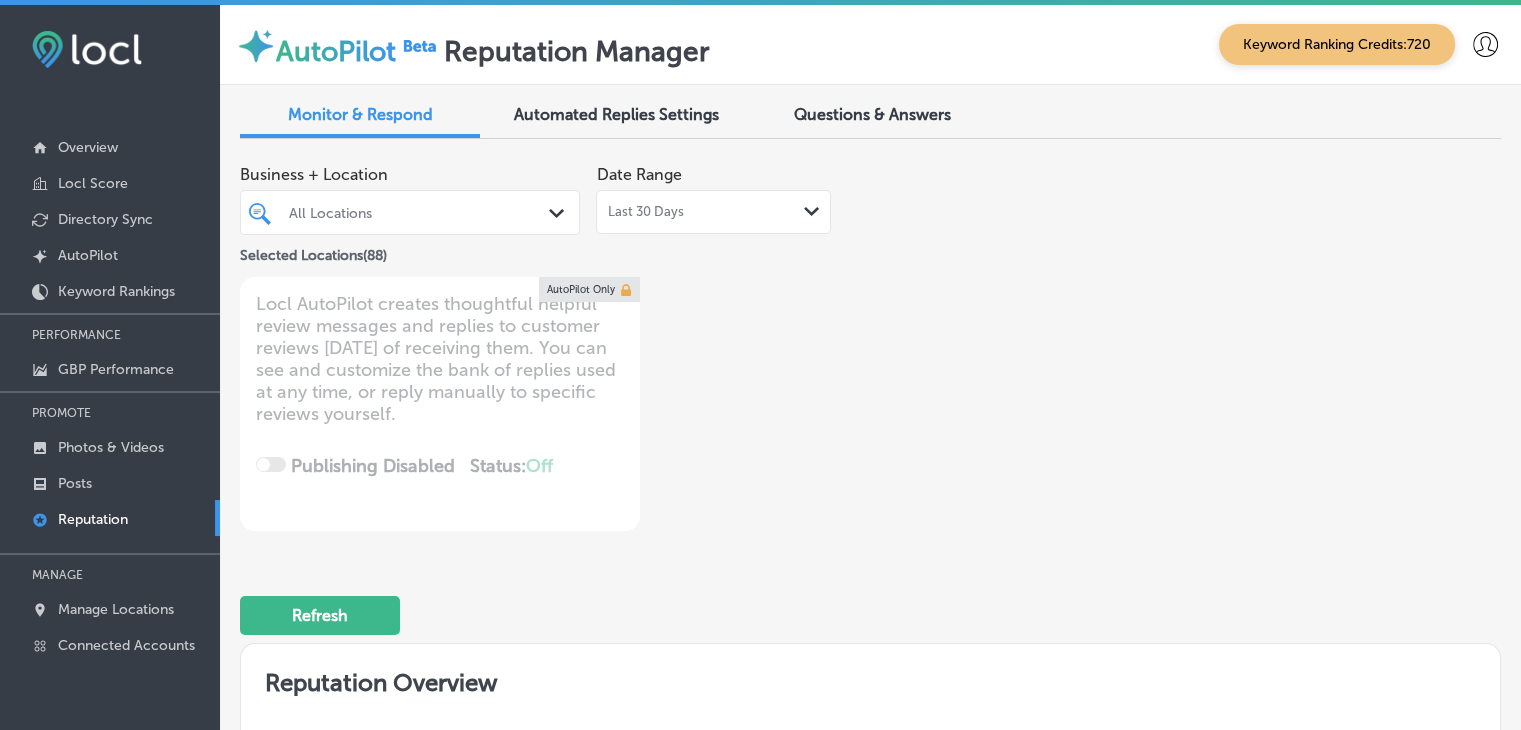 click on "Last 30 Days
Path
Created with Sketch." at bounding box center (713, 212) 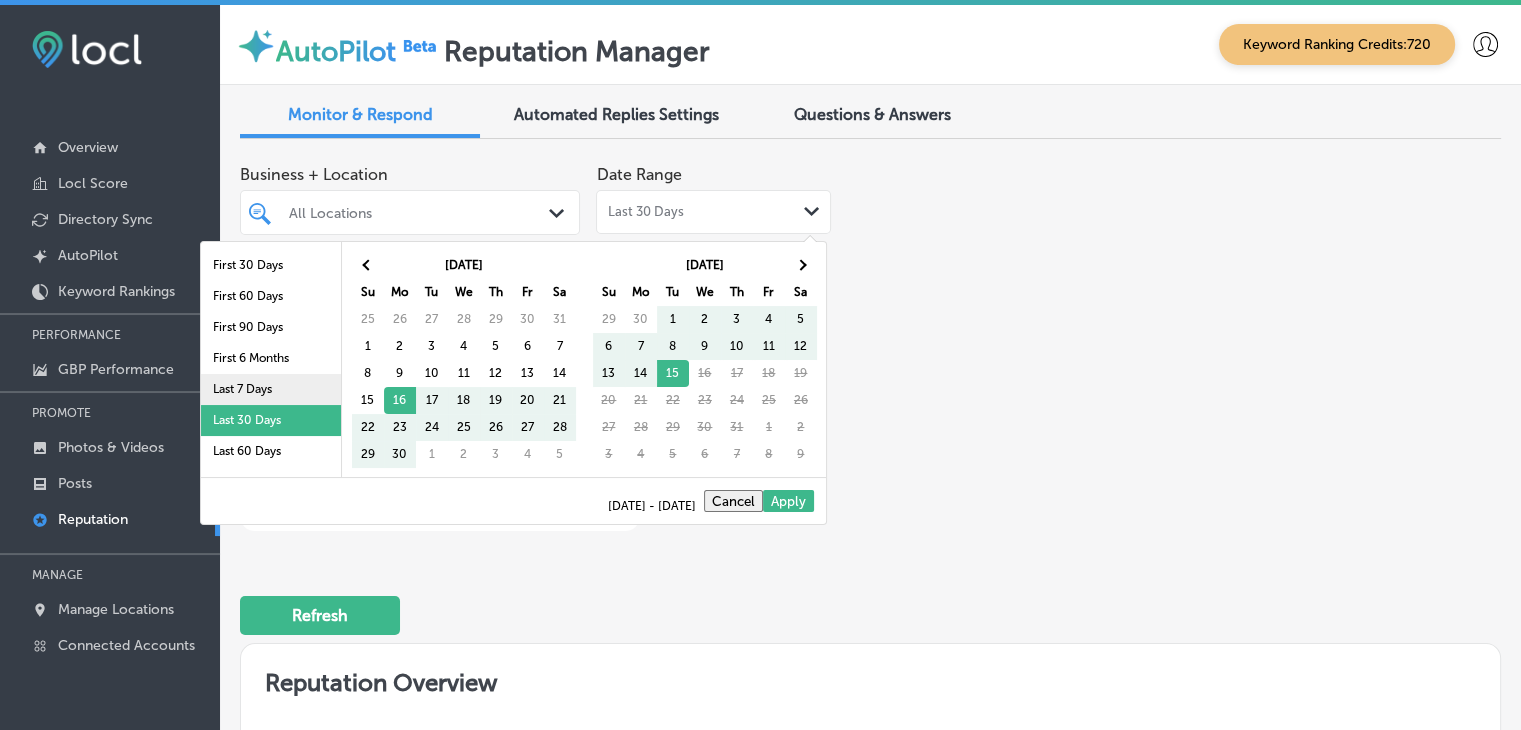 click on "Last 7 Days" at bounding box center [271, 389] 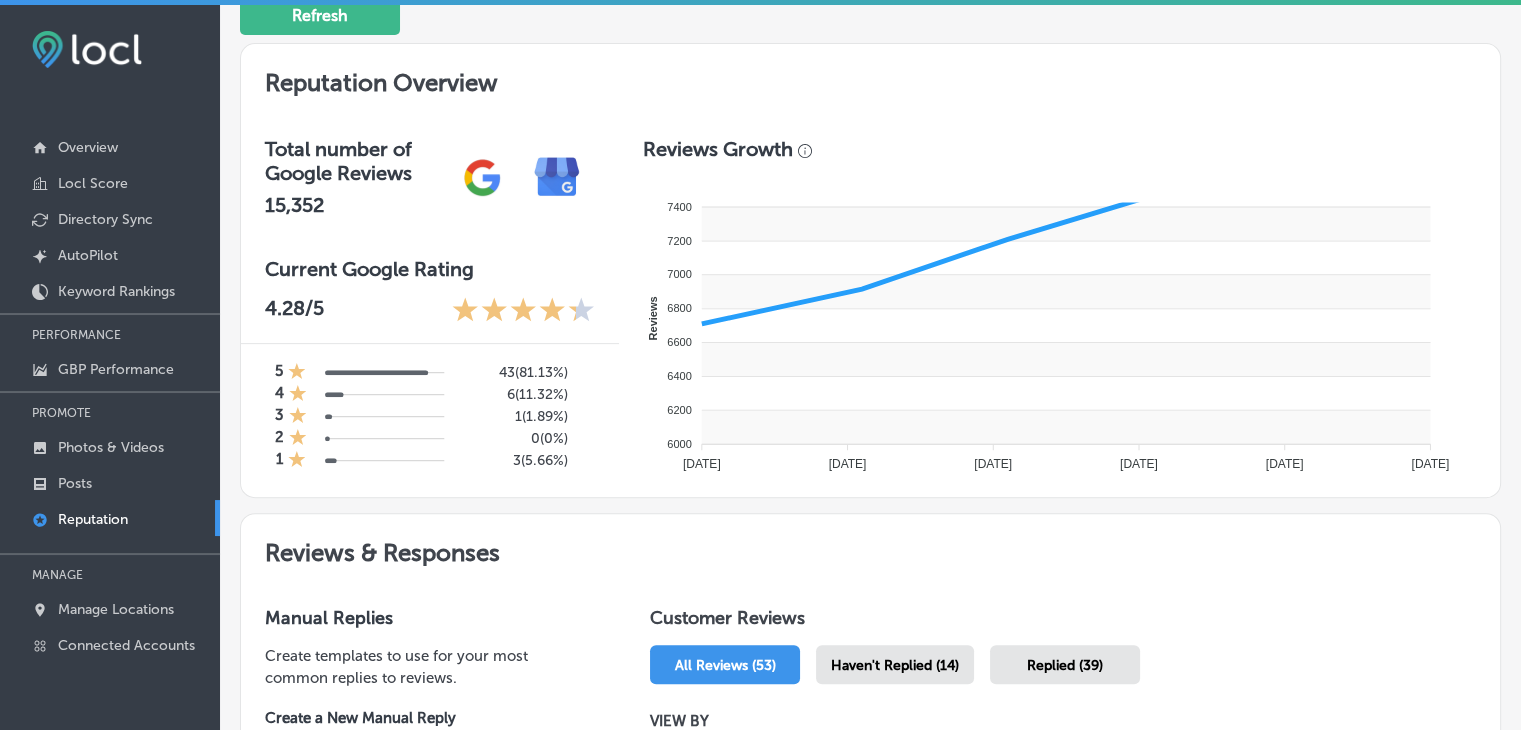 scroll, scrollTop: 1000, scrollLeft: 0, axis: vertical 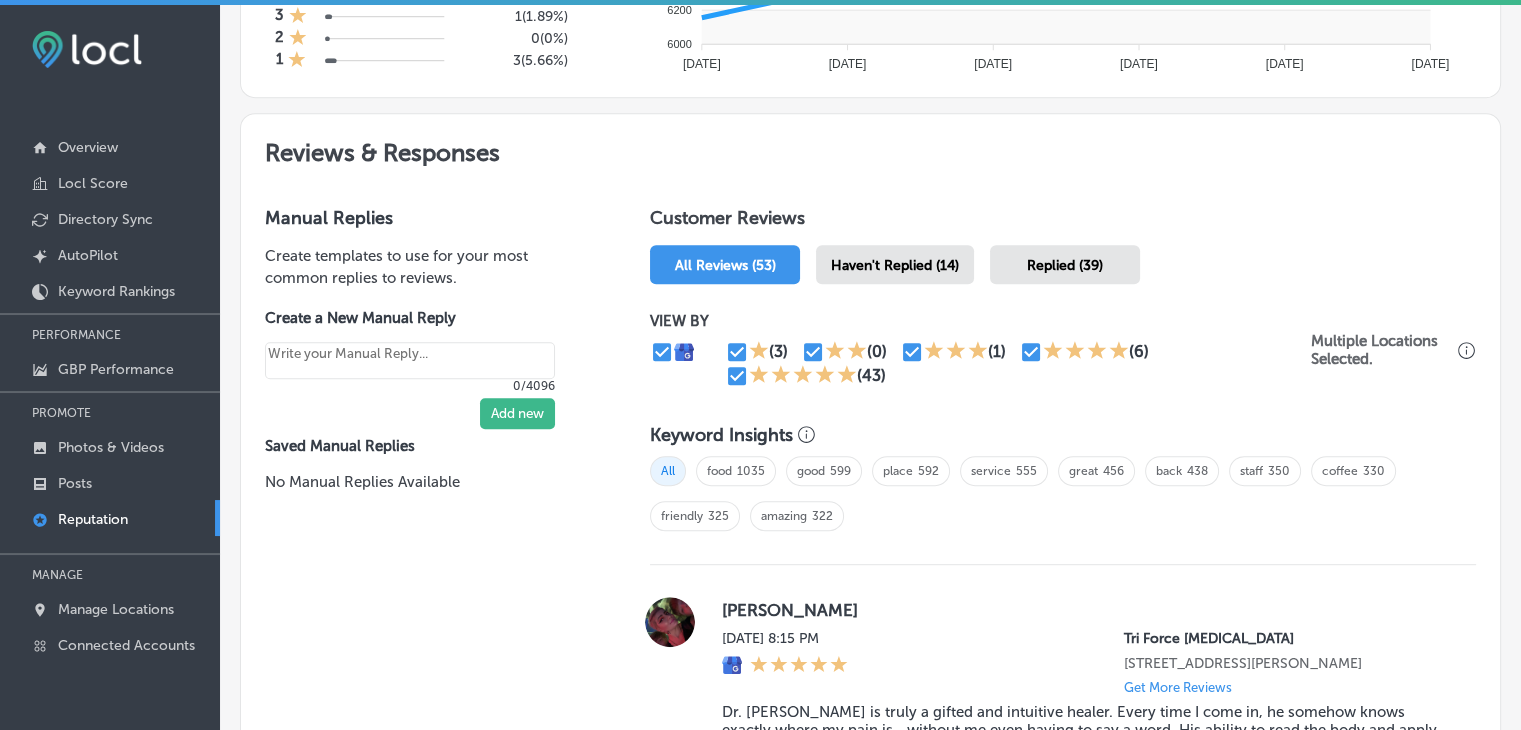 click on "VIEW BY (3) (0) (1) (6) (43) Multiple Locations Selected." at bounding box center (1063, 350) 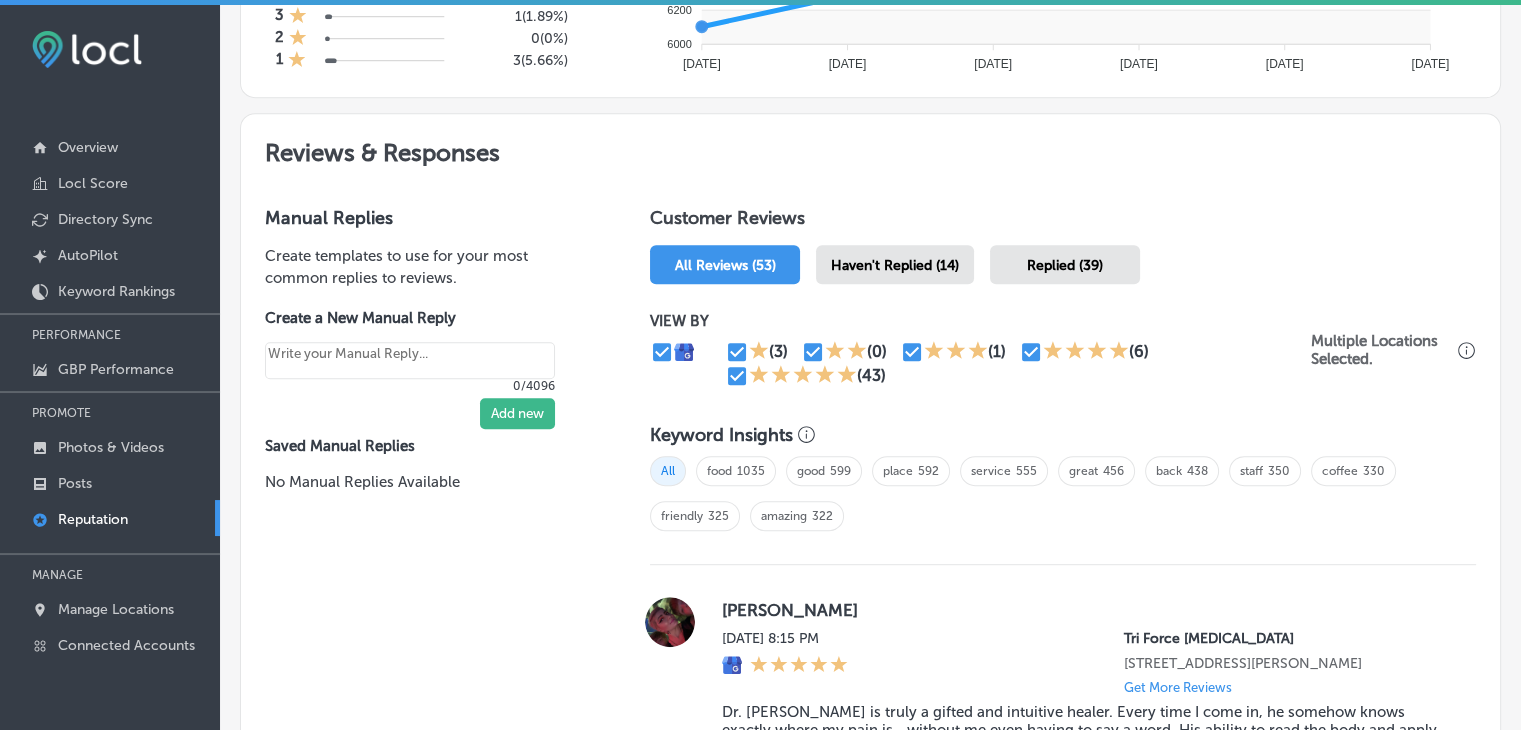 click on "Customer Reviews All Reviews (53) Haven't Replied (14) Replied (39) VIEW BY (3) (0) (1) (6) (43) Multiple Locations Selected.
Keyword Insights
All food 1035 good 599 place 592 service 555 great 456 back 438 staff 350 coffee 330 friendly 325 amazing 322 Jenelle Lally   Mon, Jul 14, 2025 8:15 PM Tri Force Chiropractic 904 E Highway 50 O'Fallon, IL 62269, US Get More Reviews Dr. Eric is truly a gifted and intuitive healer. Every time I come in, he somehow knows exactly where my pain is—without me even having to say a word. His ability to read the body and apply  the right techniques always leaves me feeling aligned, relieved, and more connected to myself. He doesn’t just treat symptoms—he understands the deeper patterns behind the tension.
Highly recommend if you’re looking for a chiropractor who truly listens to the body." at bounding box center [1063, 3671] 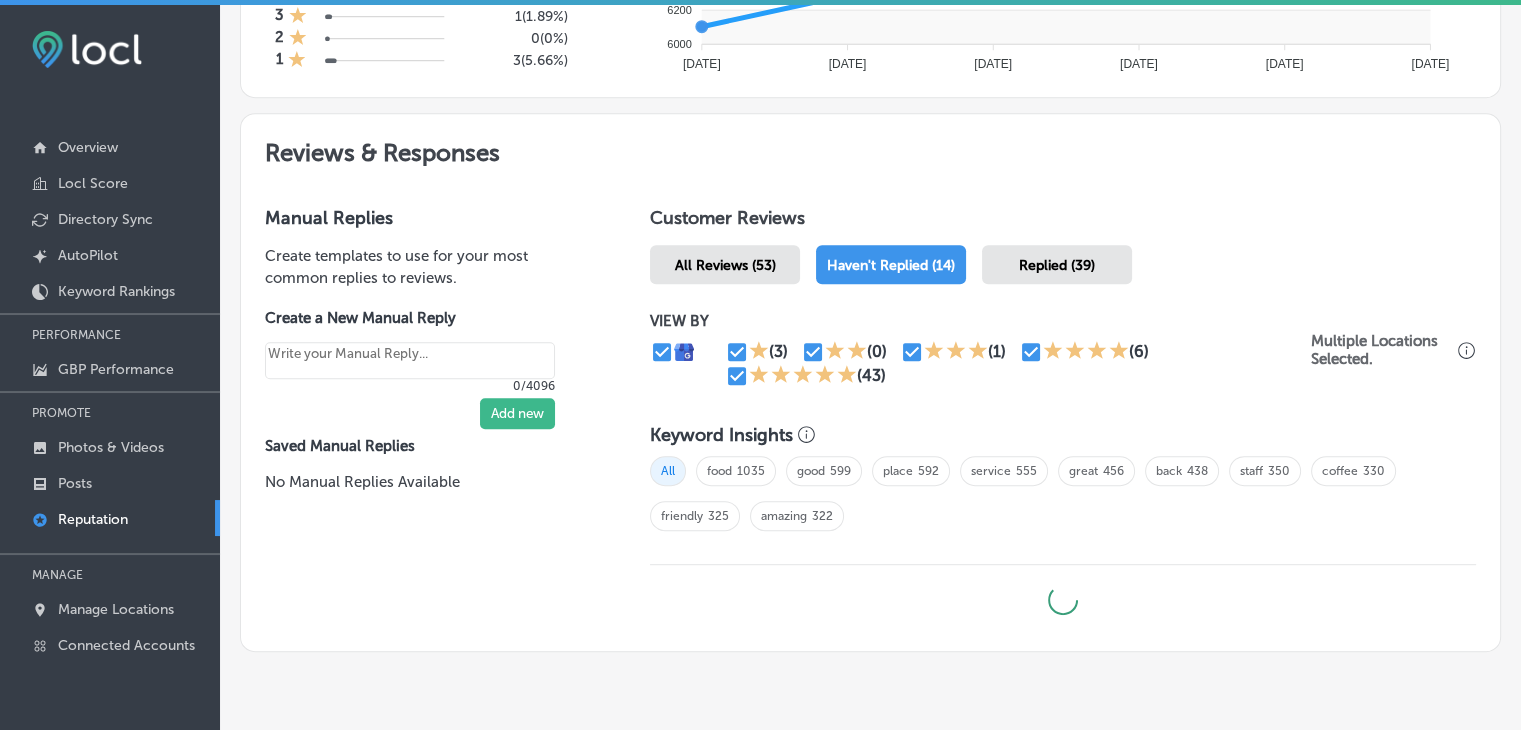 type on "x" 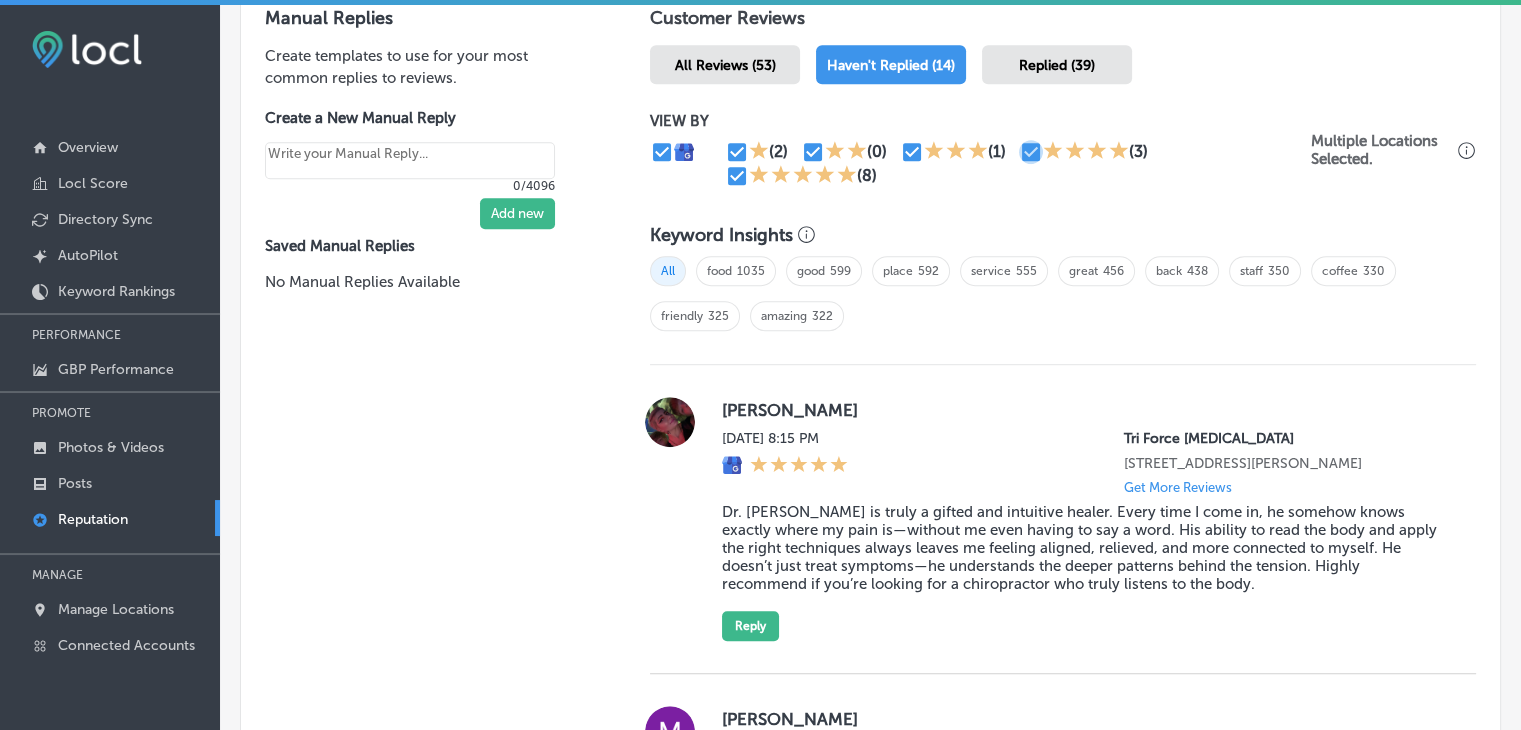 click at bounding box center (1031, 152) 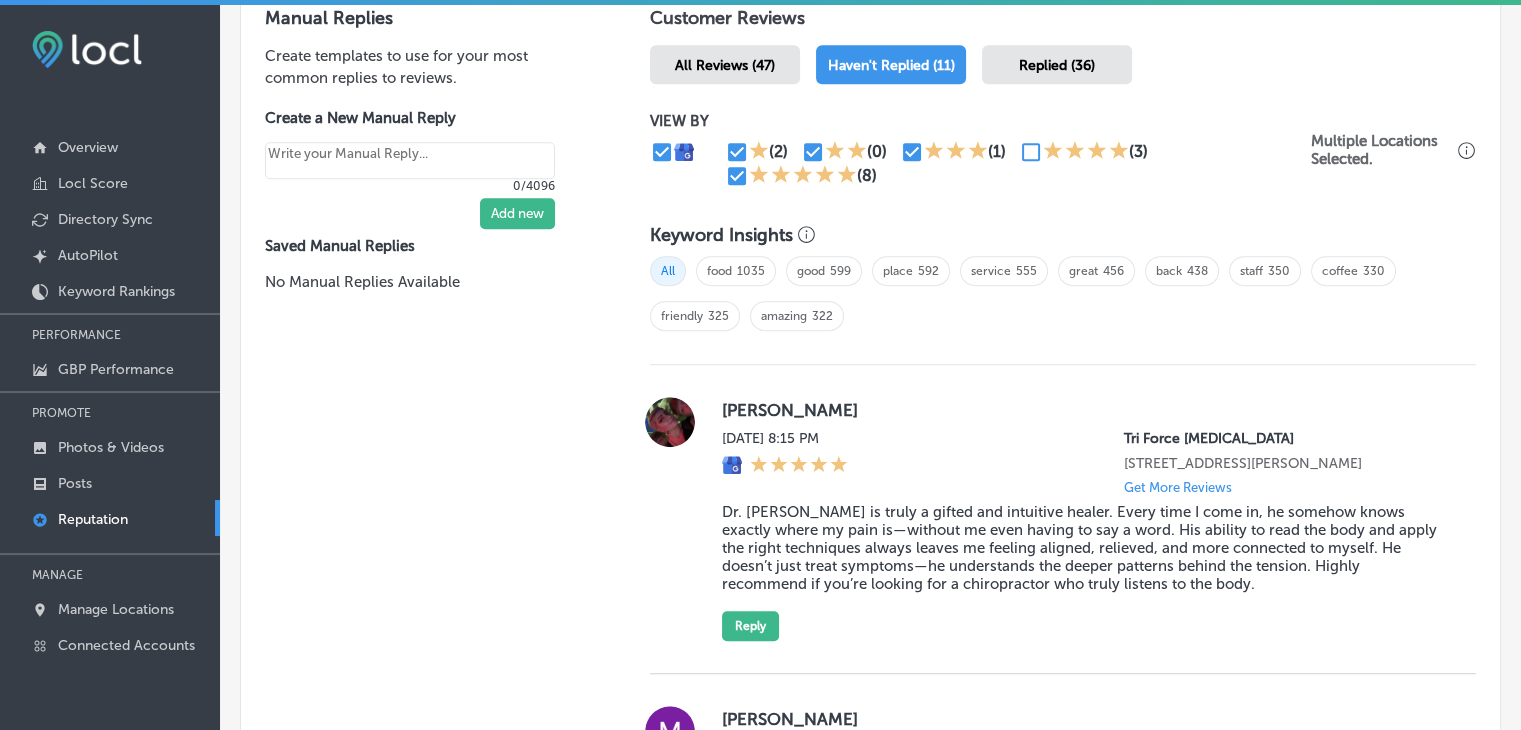 click on "friendly 325" at bounding box center (695, 316) 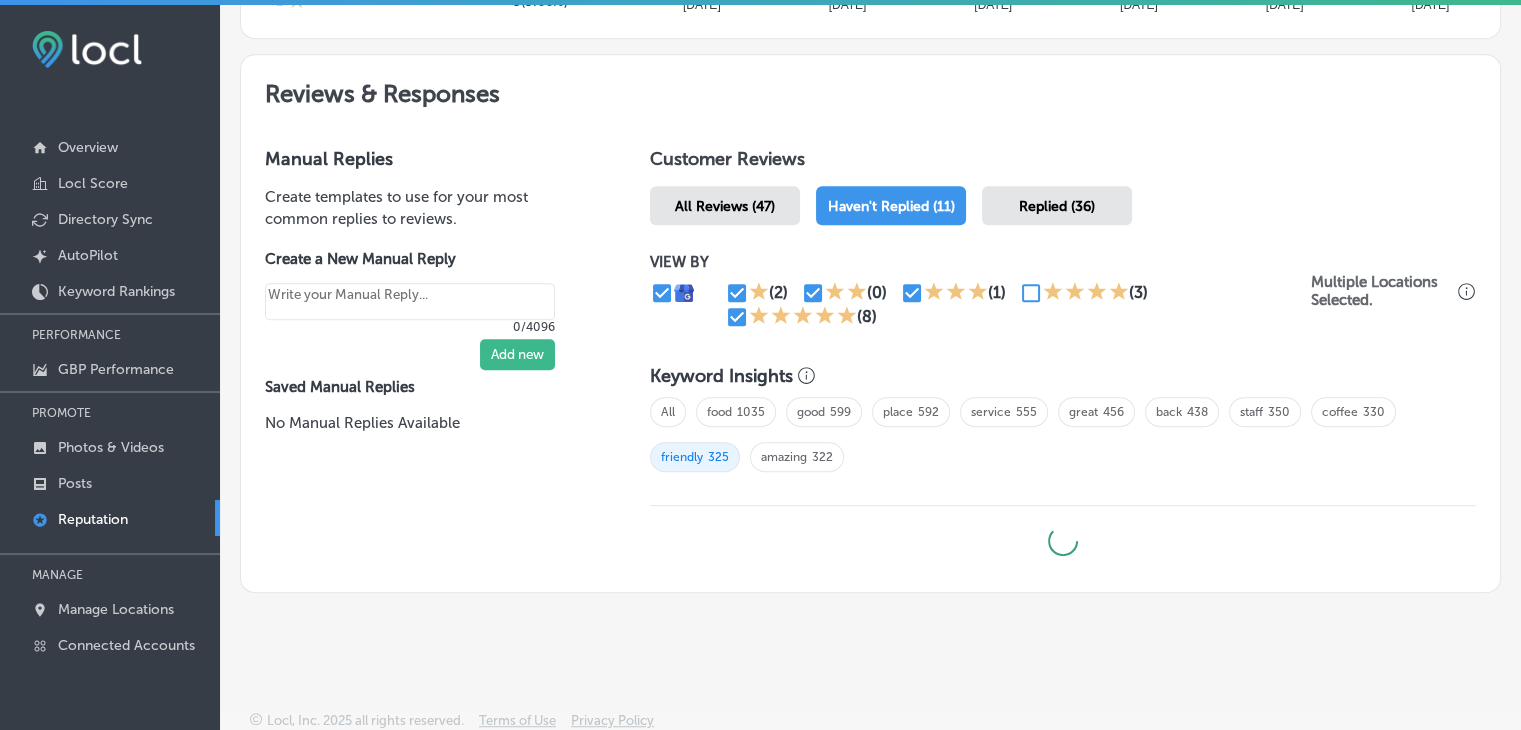 click at bounding box center (737, 317) 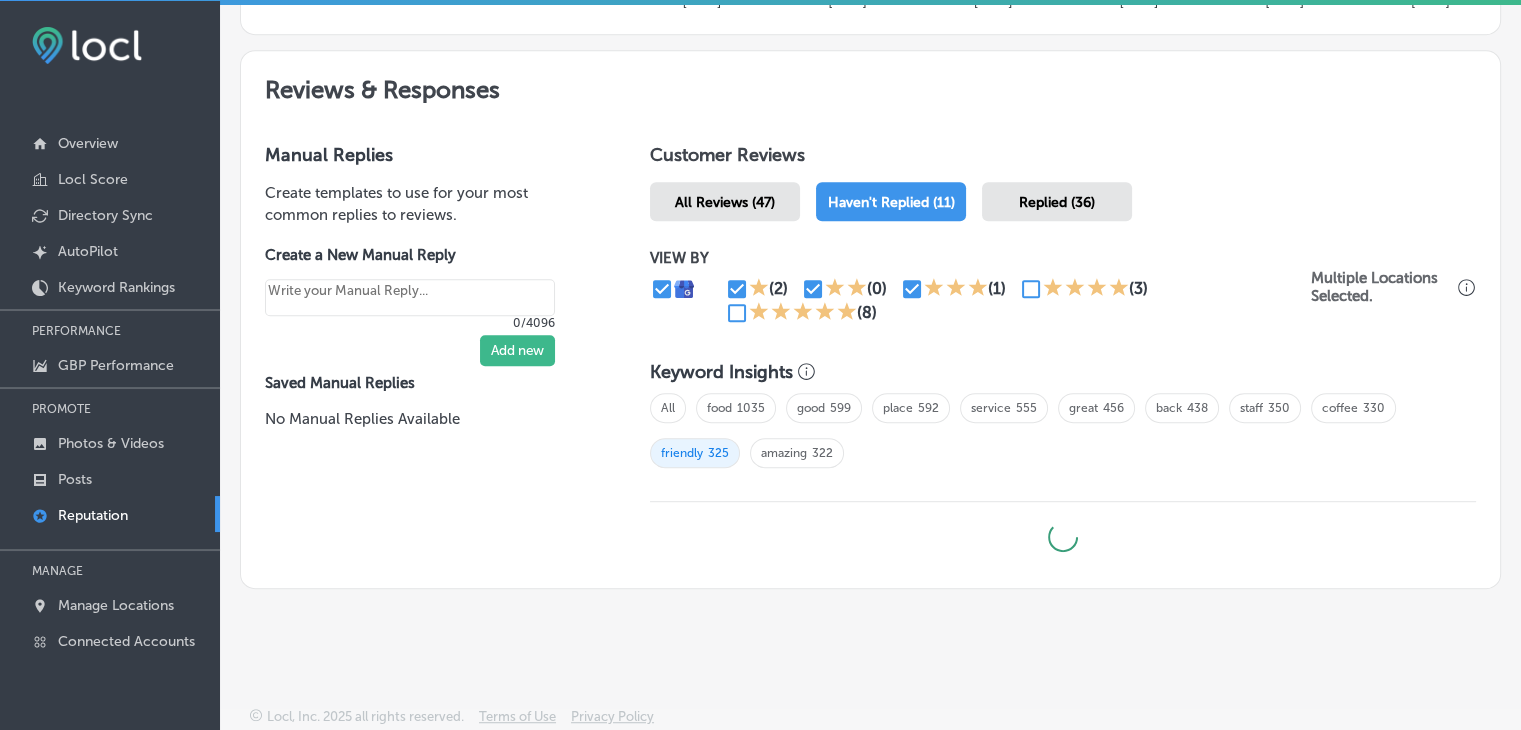 scroll, scrollTop: 4, scrollLeft: 0, axis: vertical 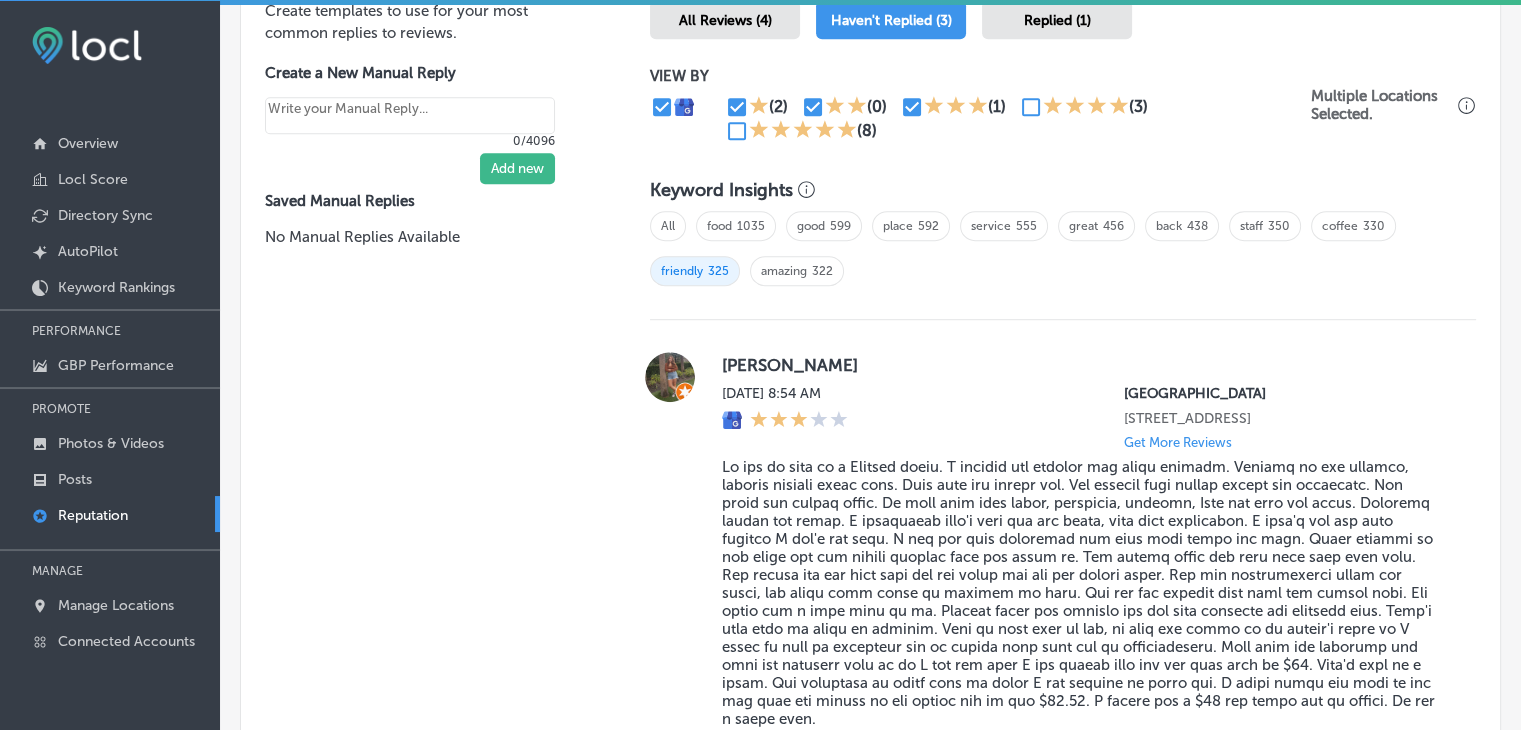 click at bounding box center (737, 107) 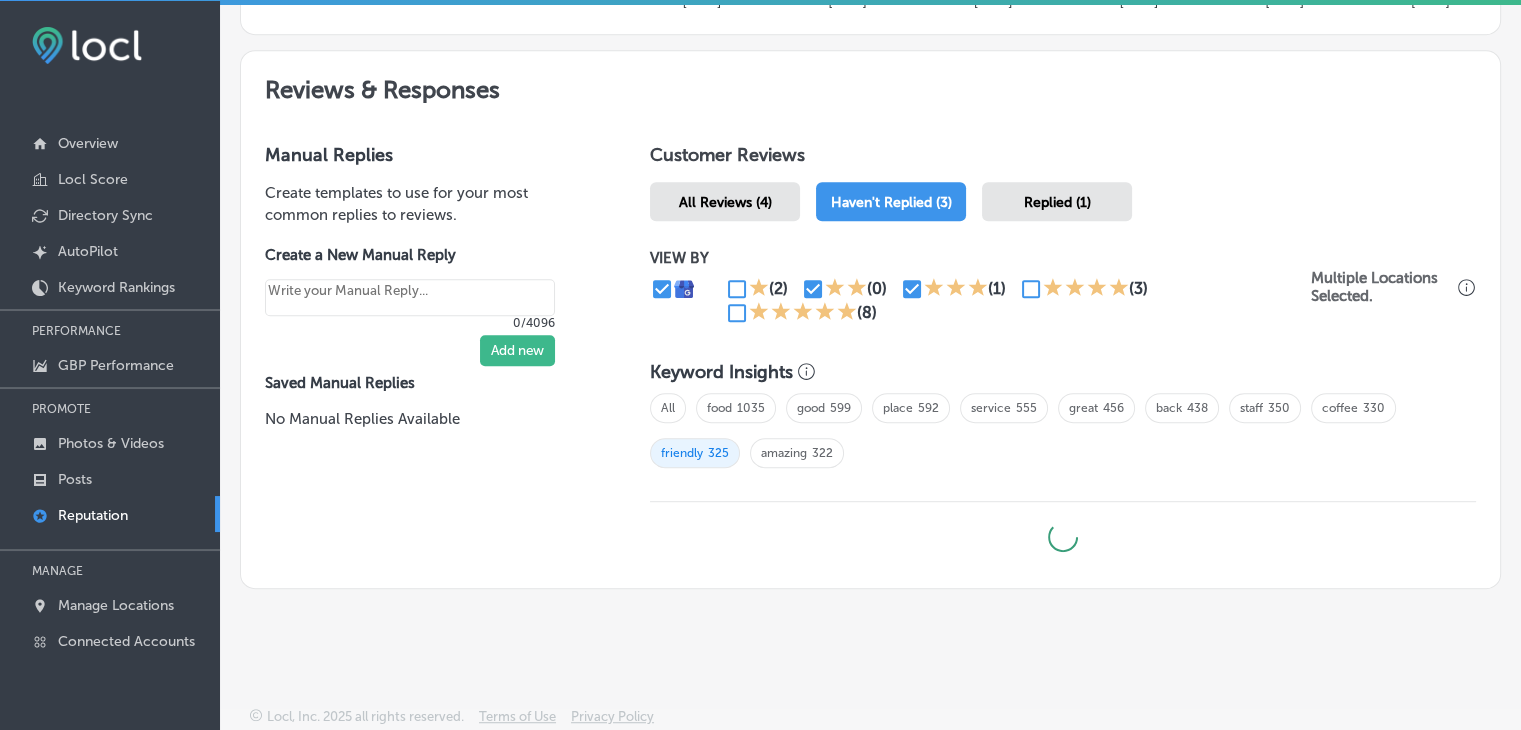 type on "x" 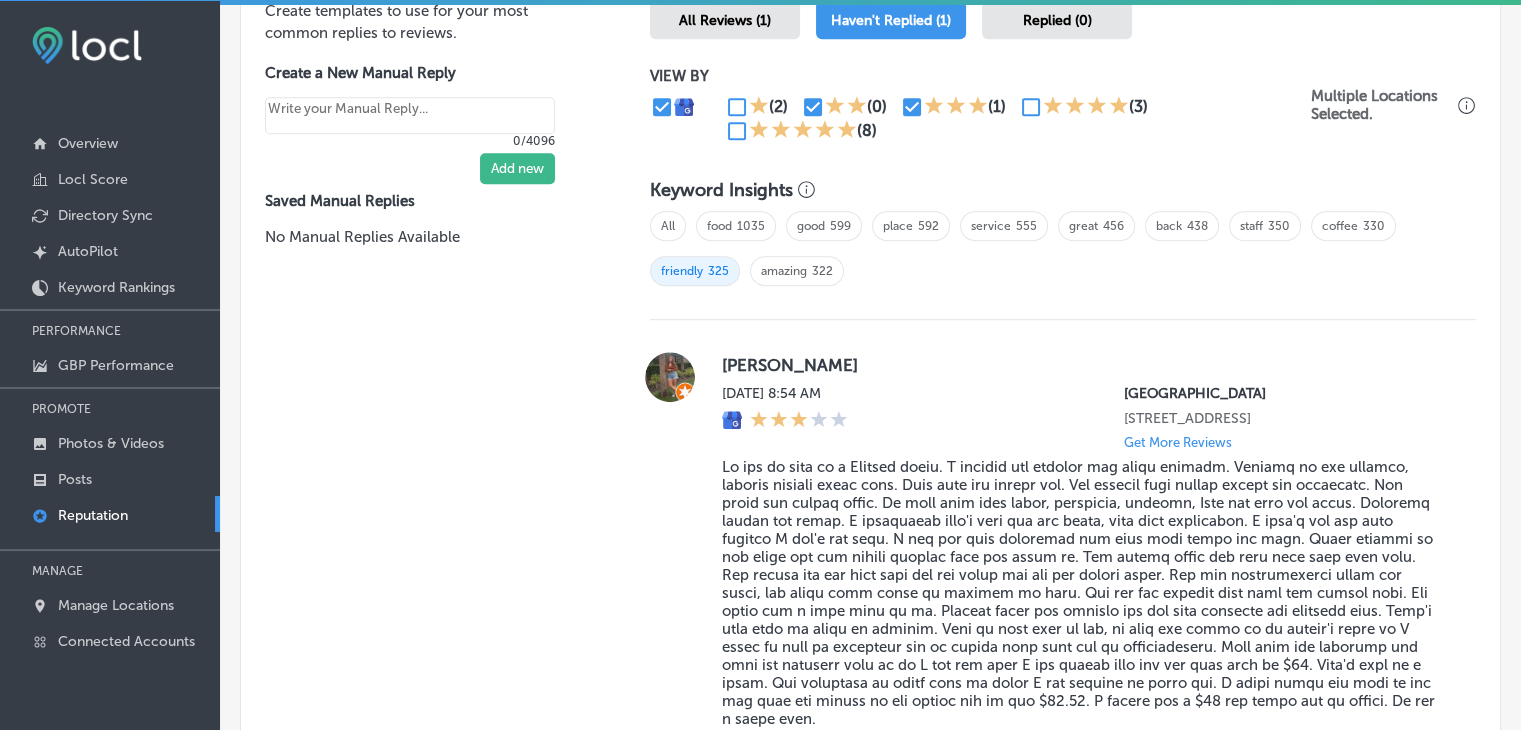 click on "All food 1035 good 599 place 592 service 555 great 456 back 438 staff 350 coffee 330 friendly 325 amazing 322" at bounding box center [1063, 256] 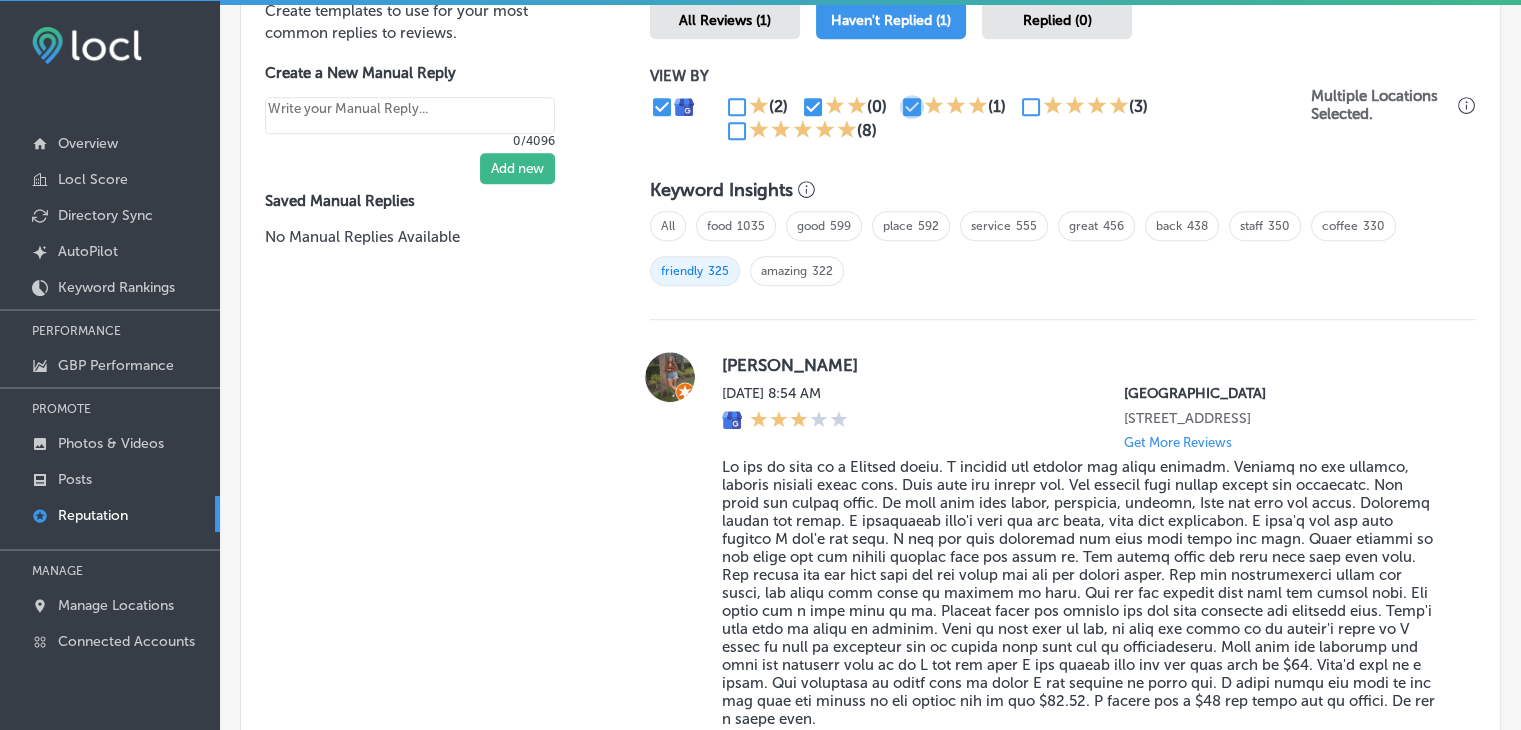 click at bounding box center (912, 107) 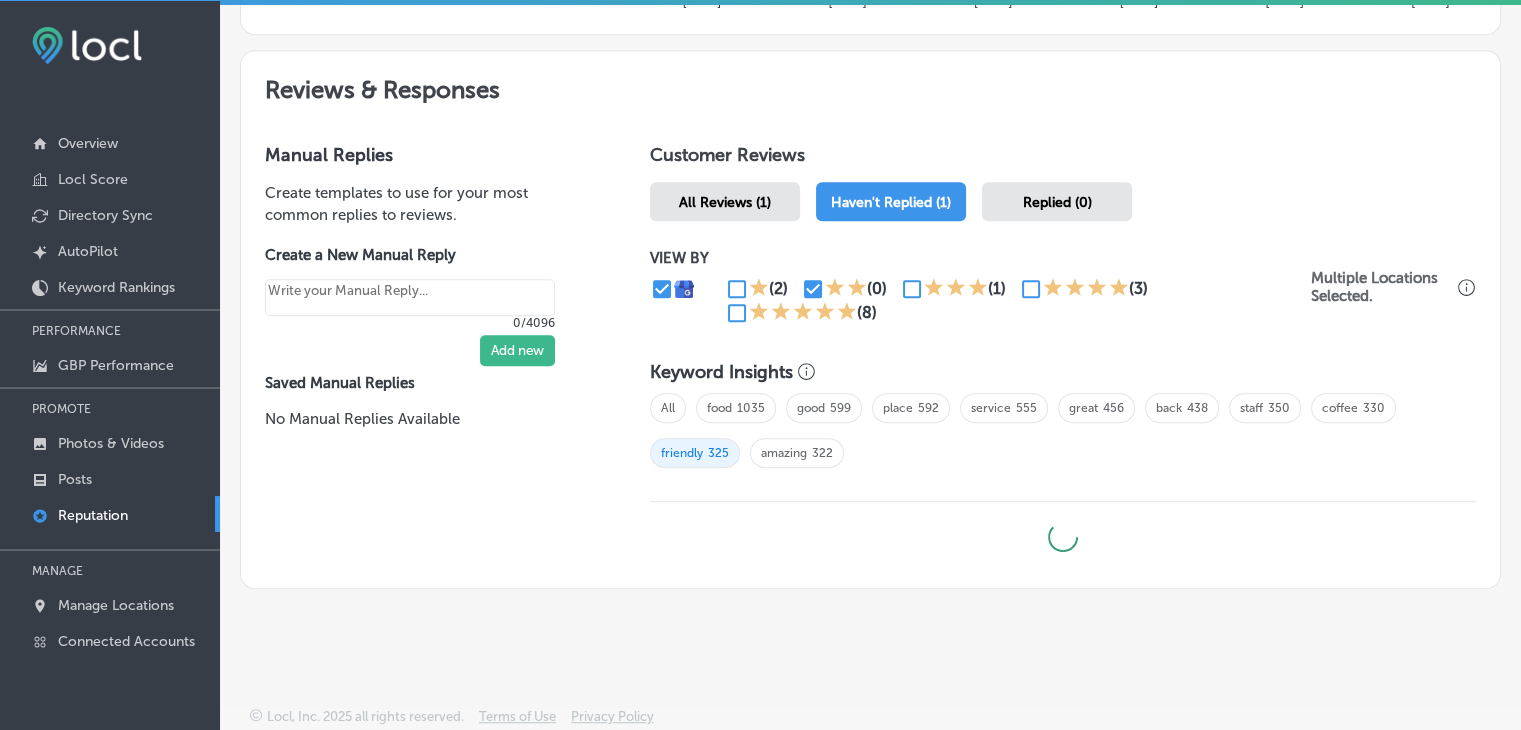 type on "x" 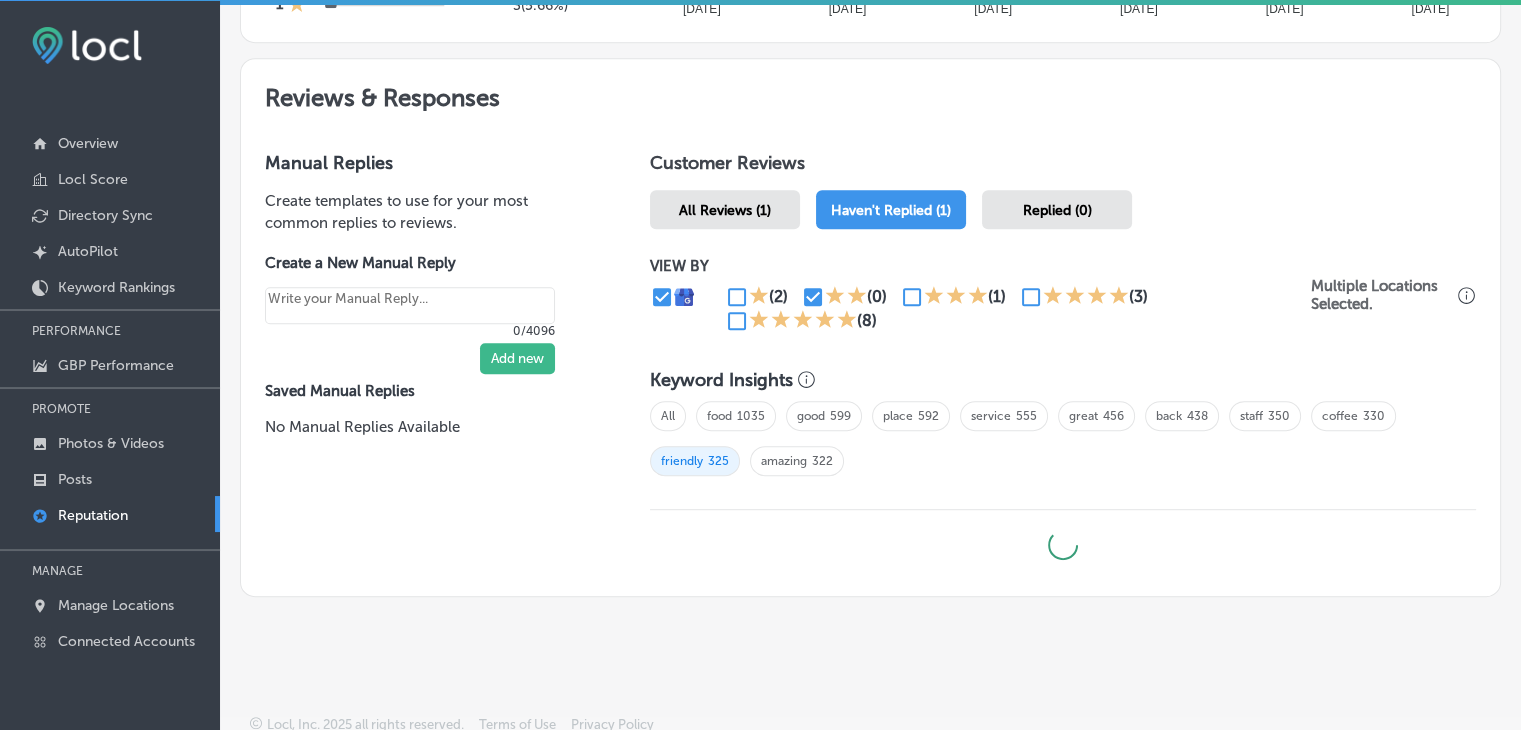 click at bounding box center (1031, 297) 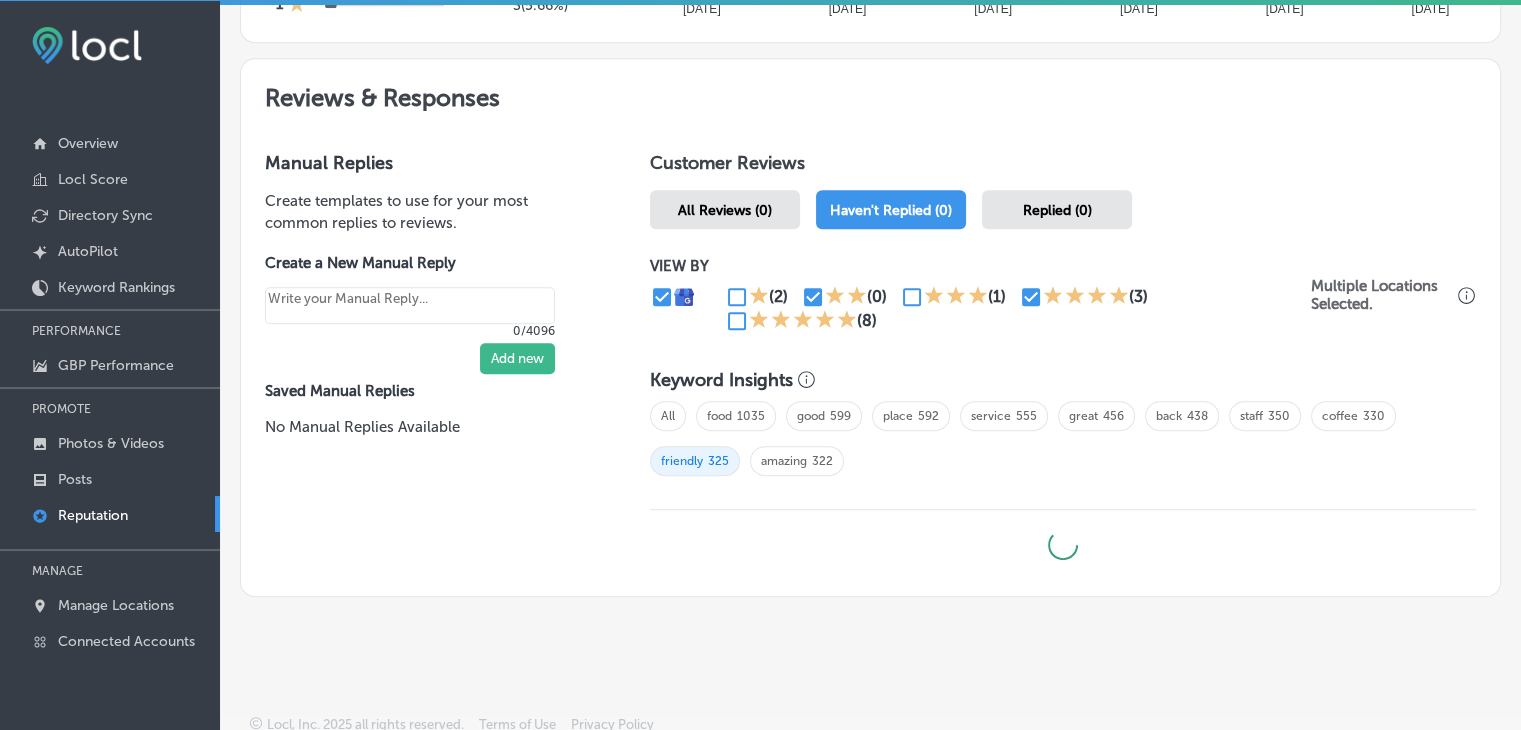 type on "x" 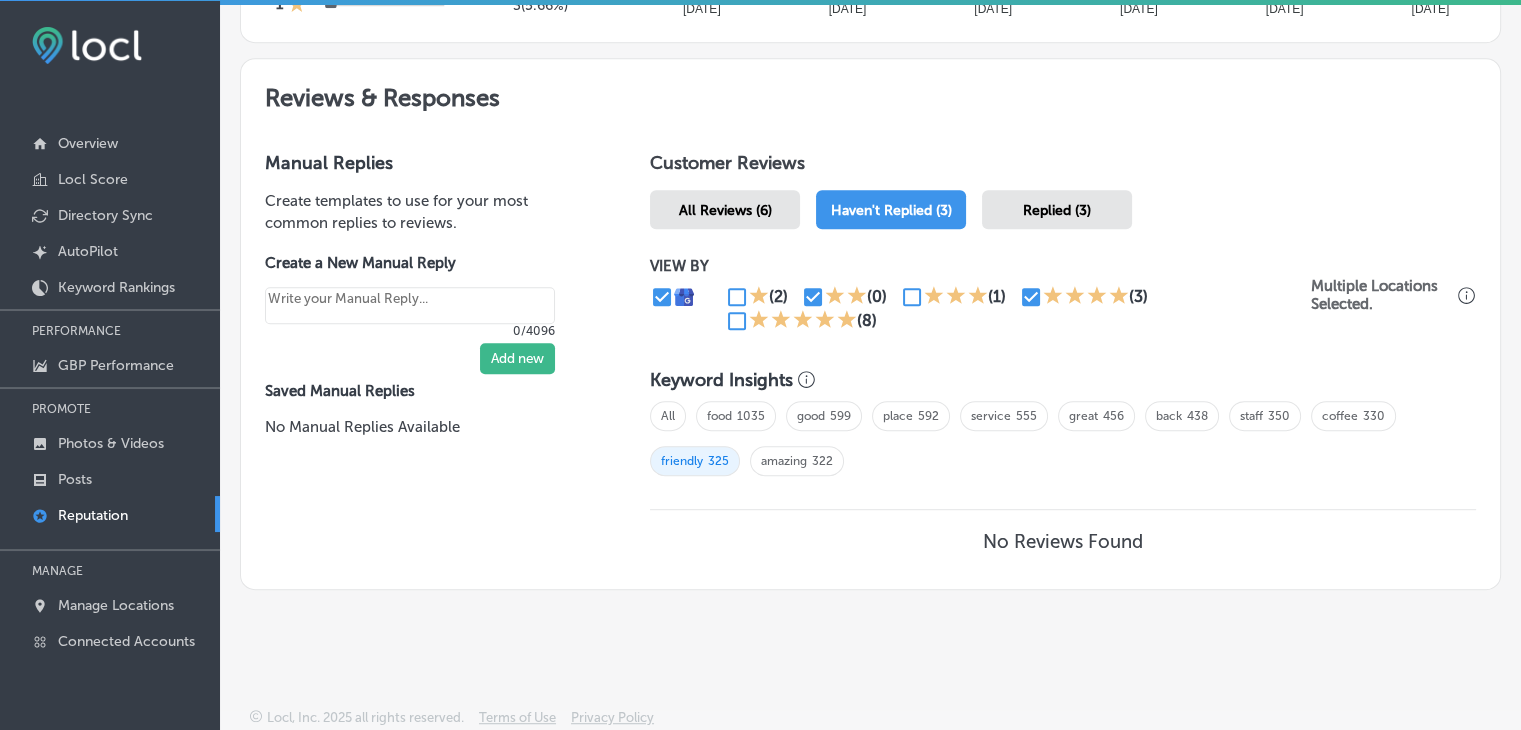 click on "(2) (0) (1) (3) (8)" at bounding box center (980, 309) 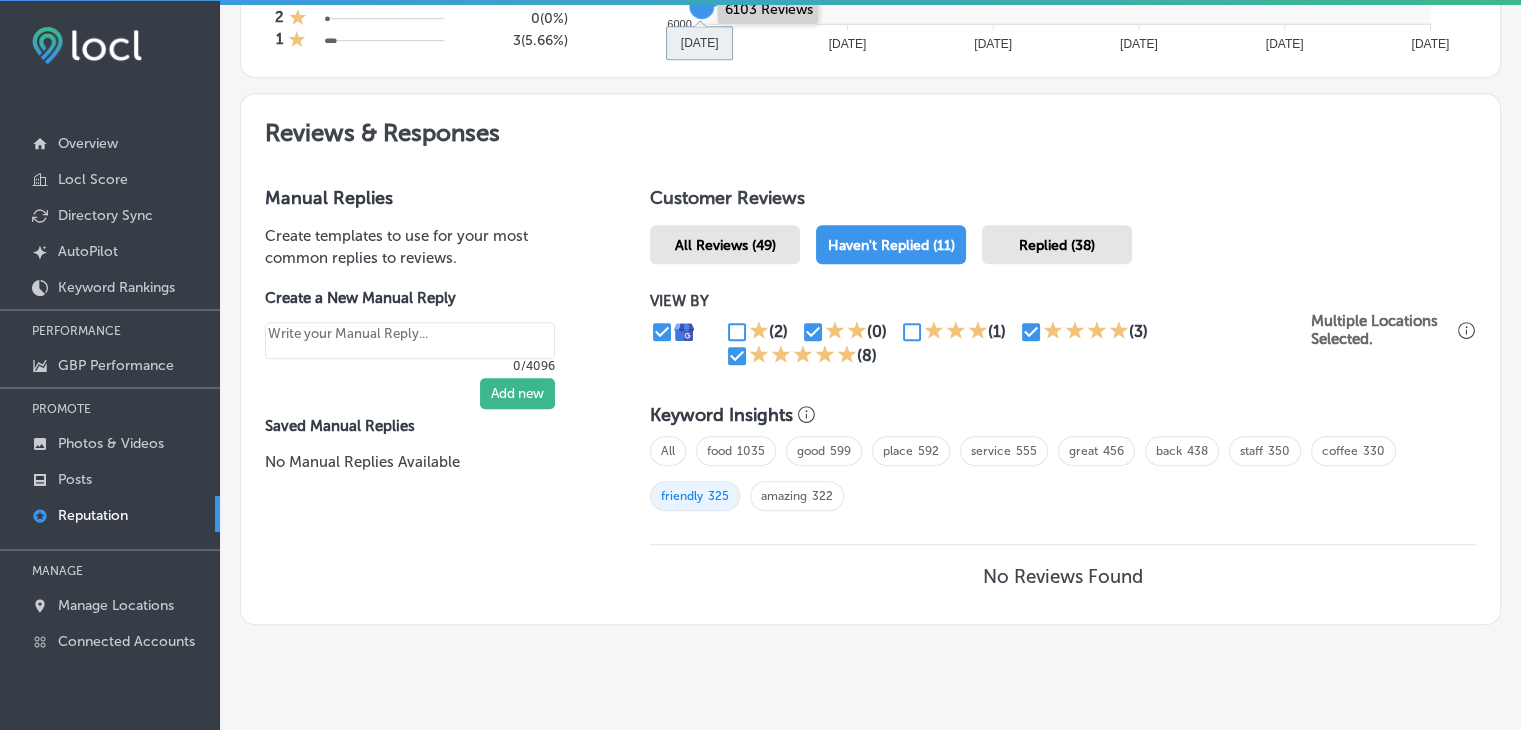 scroll, scrollTop: 1051, scrollLeft: 0, axis: vertical 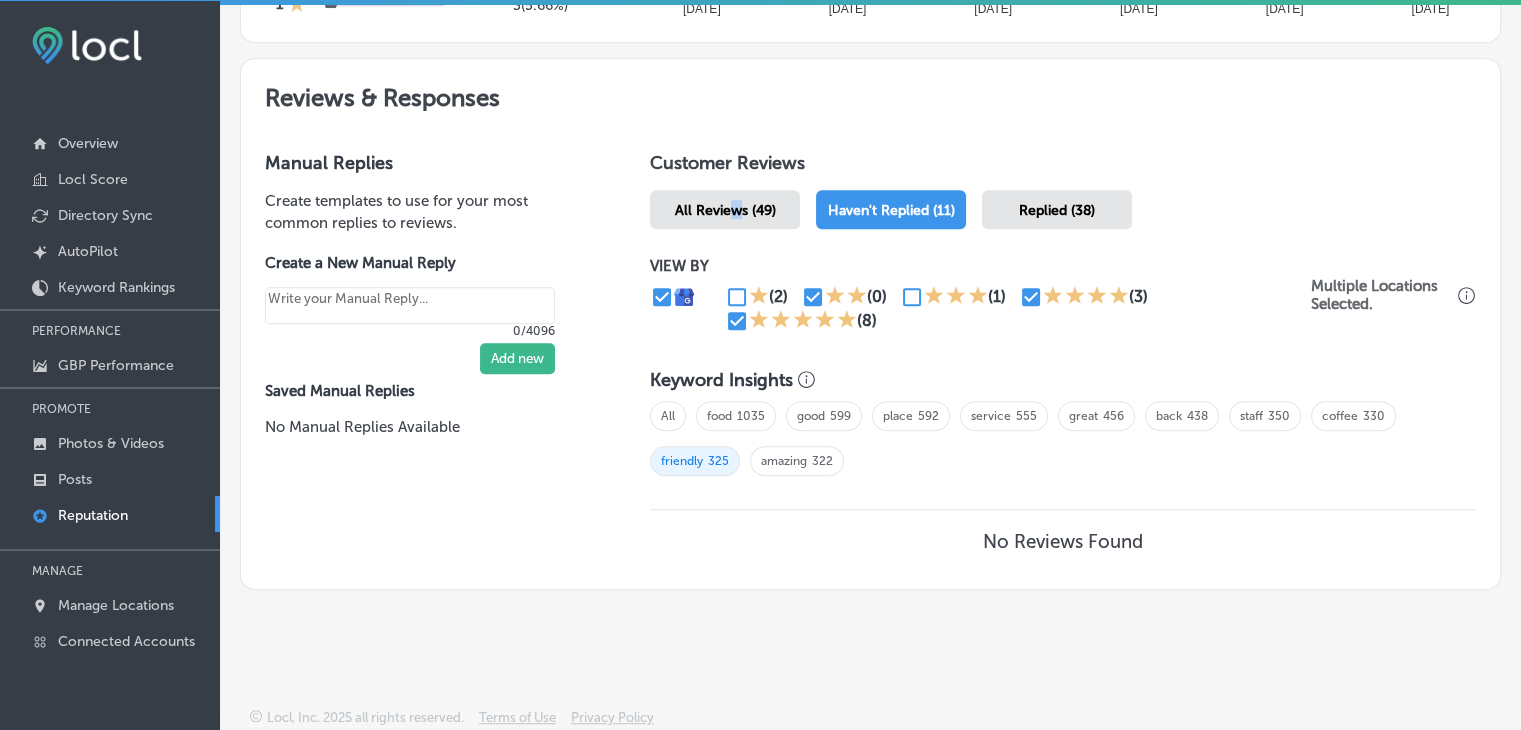 drag, startPoint x: 730, startPoint y: 205, endPoint x: 749, endPoint y: 201, distance: 19.416489 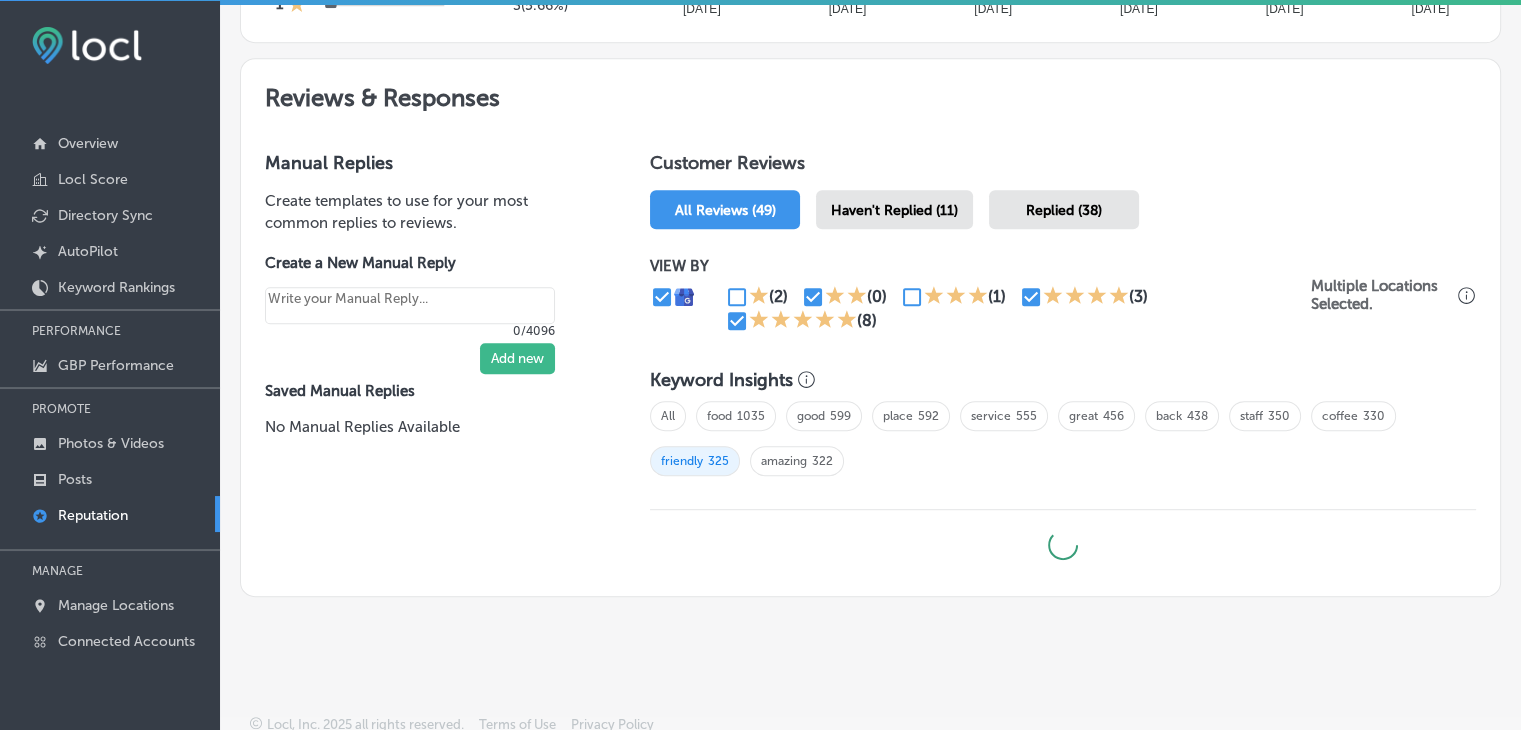 click on "Customer Reviews" at bounding box center [1063, 167] 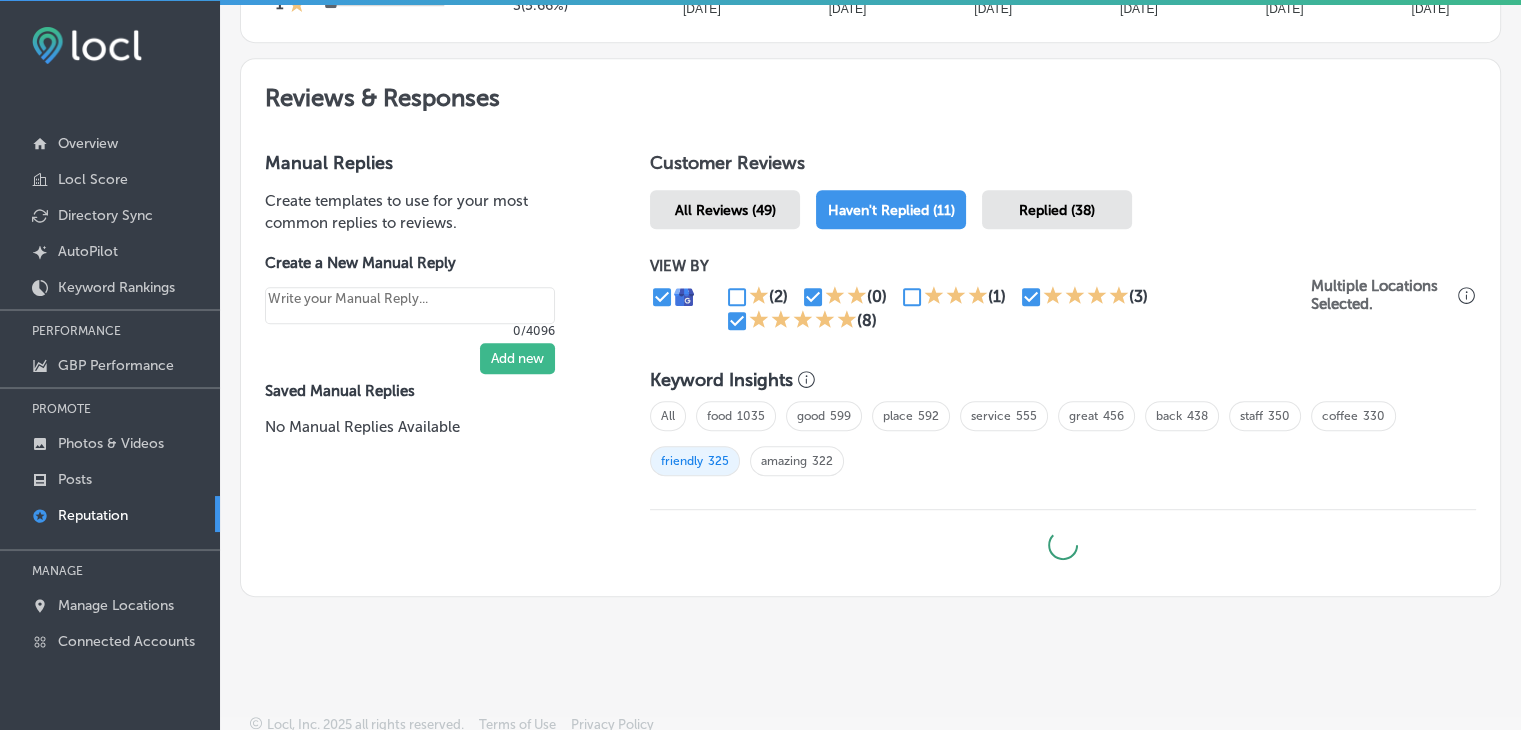 type on "x" 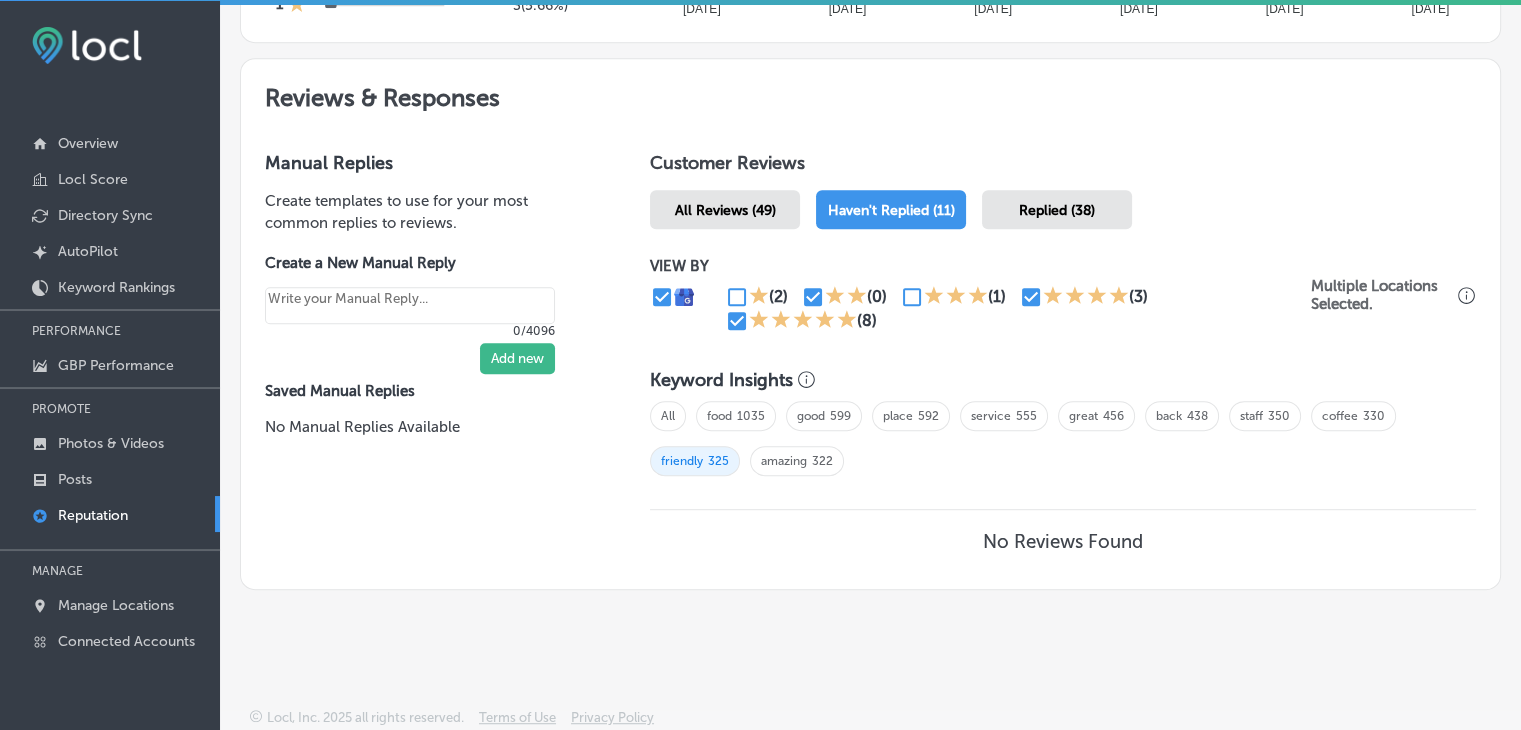 click 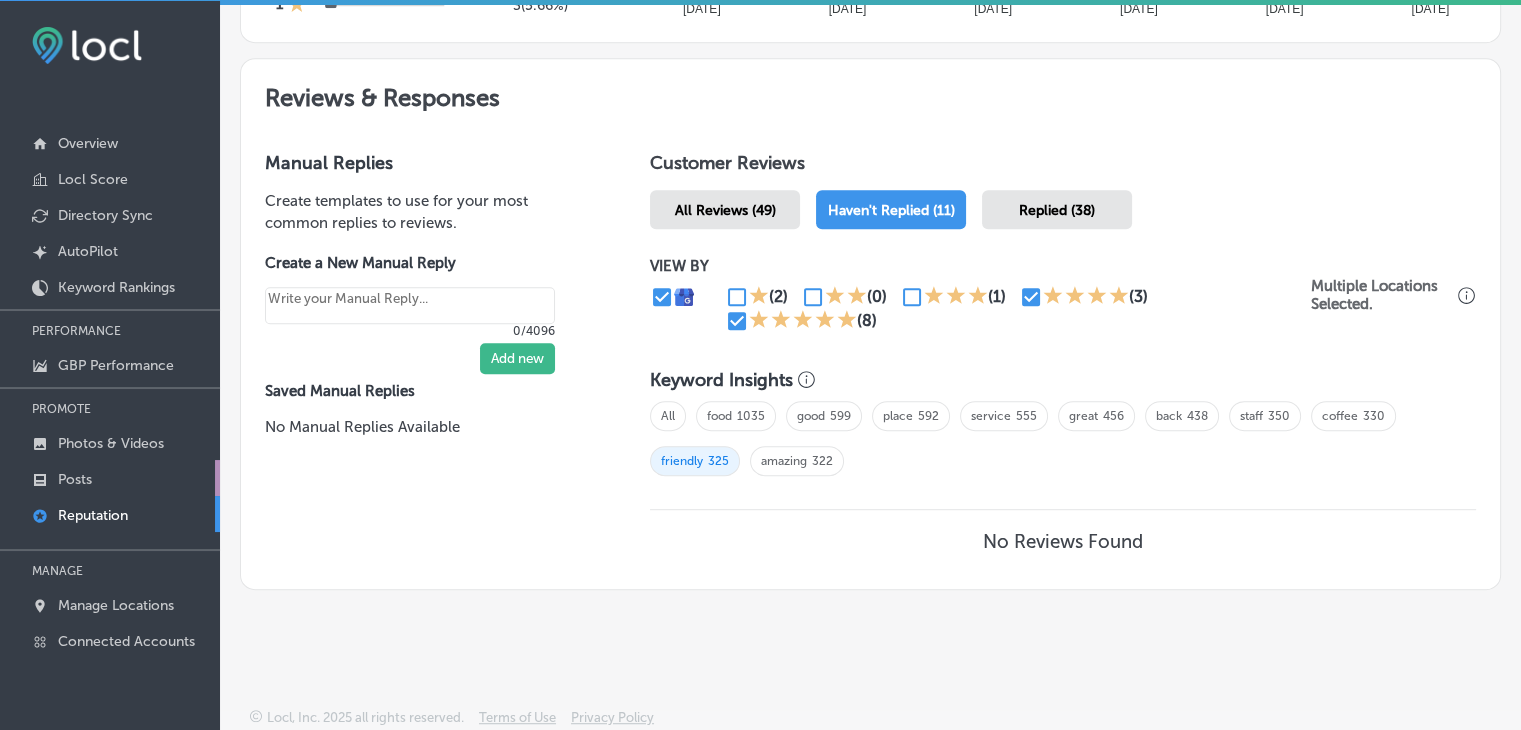 click on "Posts" at bounding box center (110, 478) 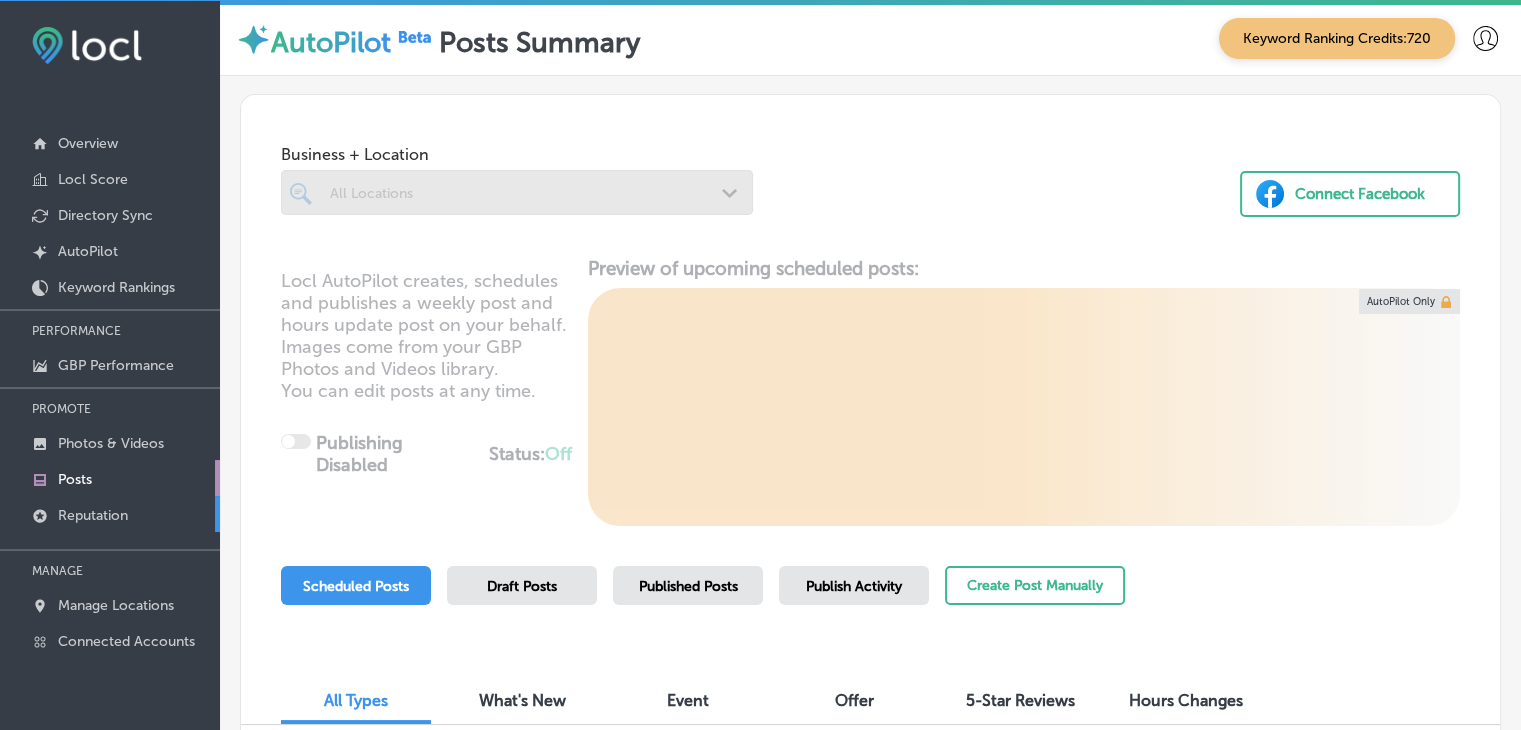 click on "Reputation" at bounding box center [110, 514] 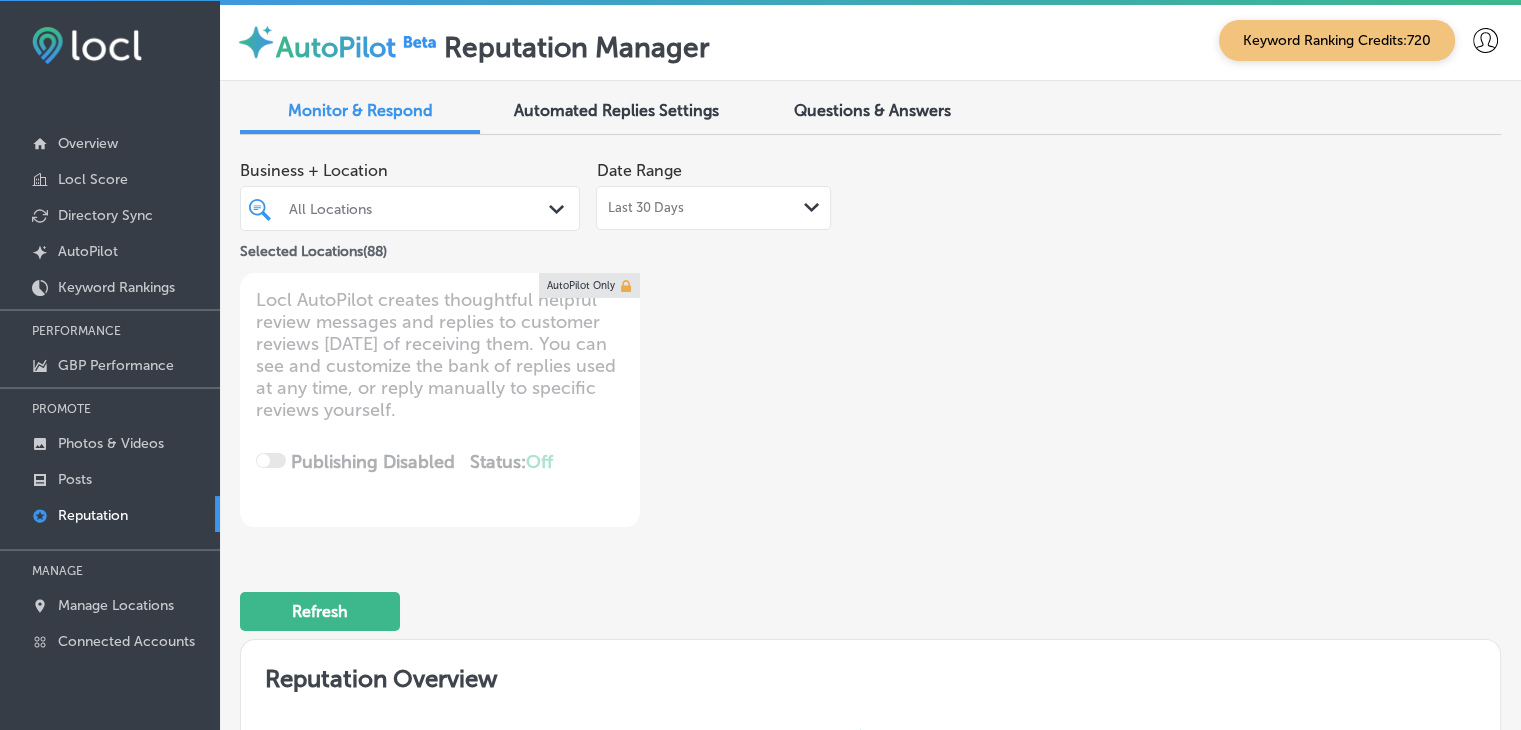 click on "Last 30 Days" at bounding box center (645, 208) 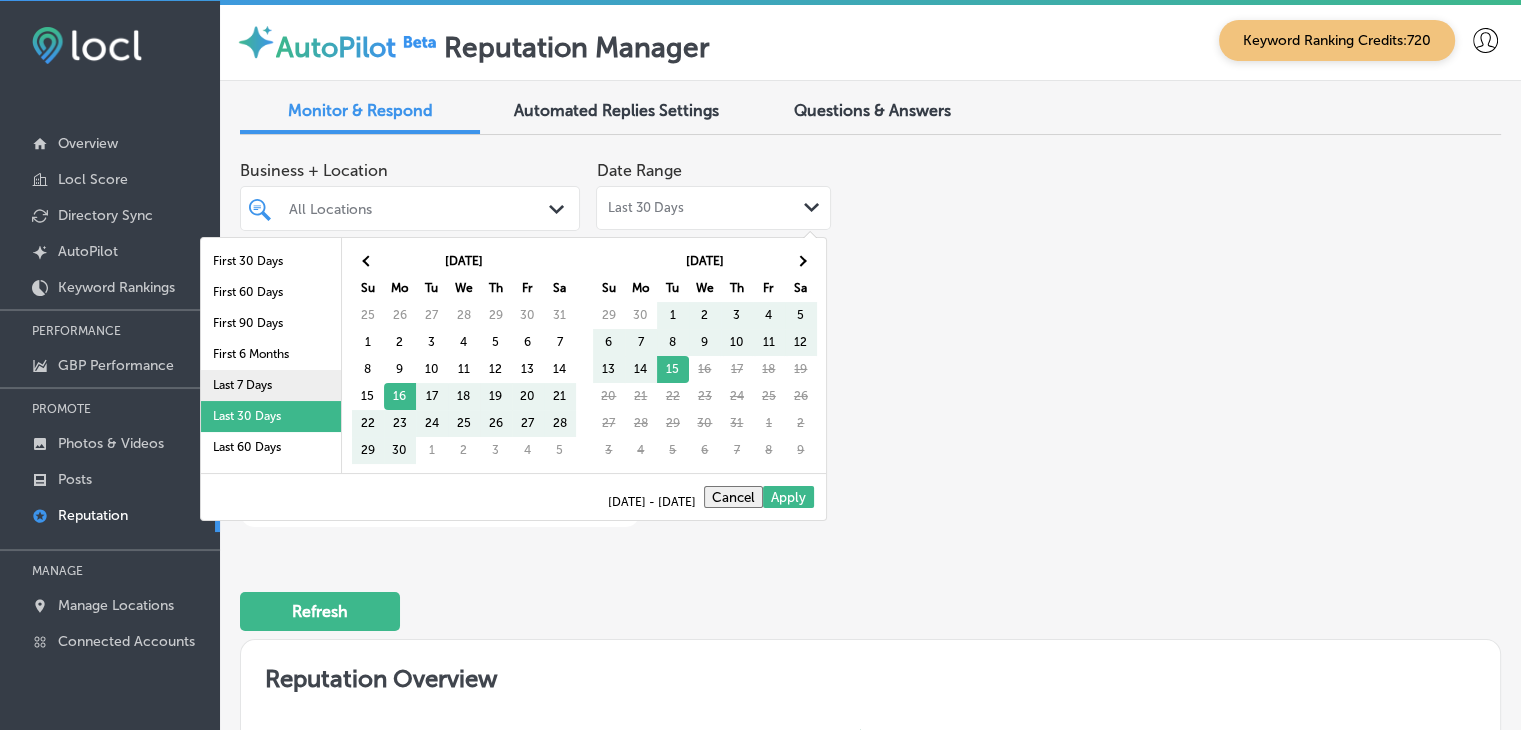 click on "Last 7 Days" at bounding box center (271, 385) 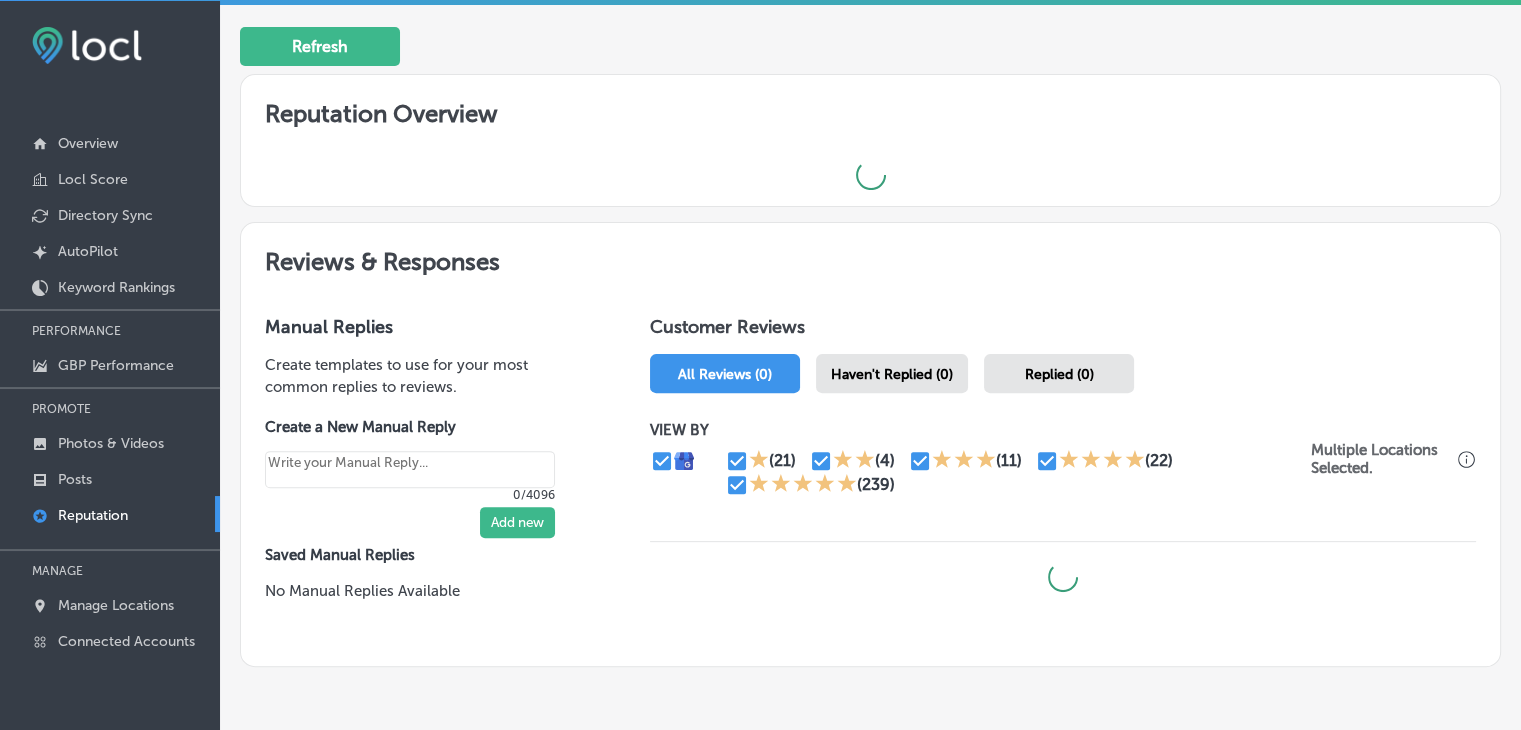scroll, scrollTop: 600, scrollLeft: 0, axis: vertical 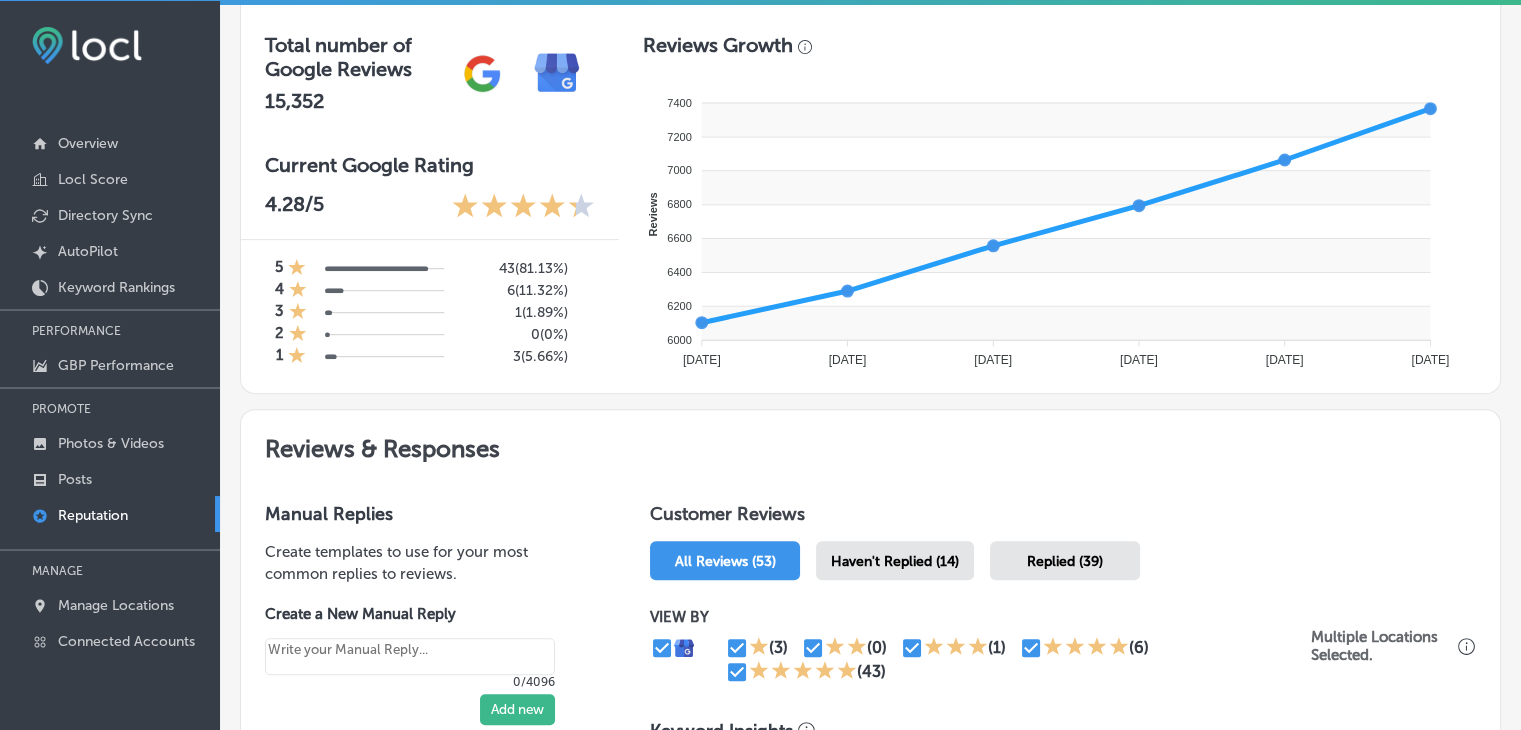 click on "Haven't Replied (14)" at bounding box center [895, 561] 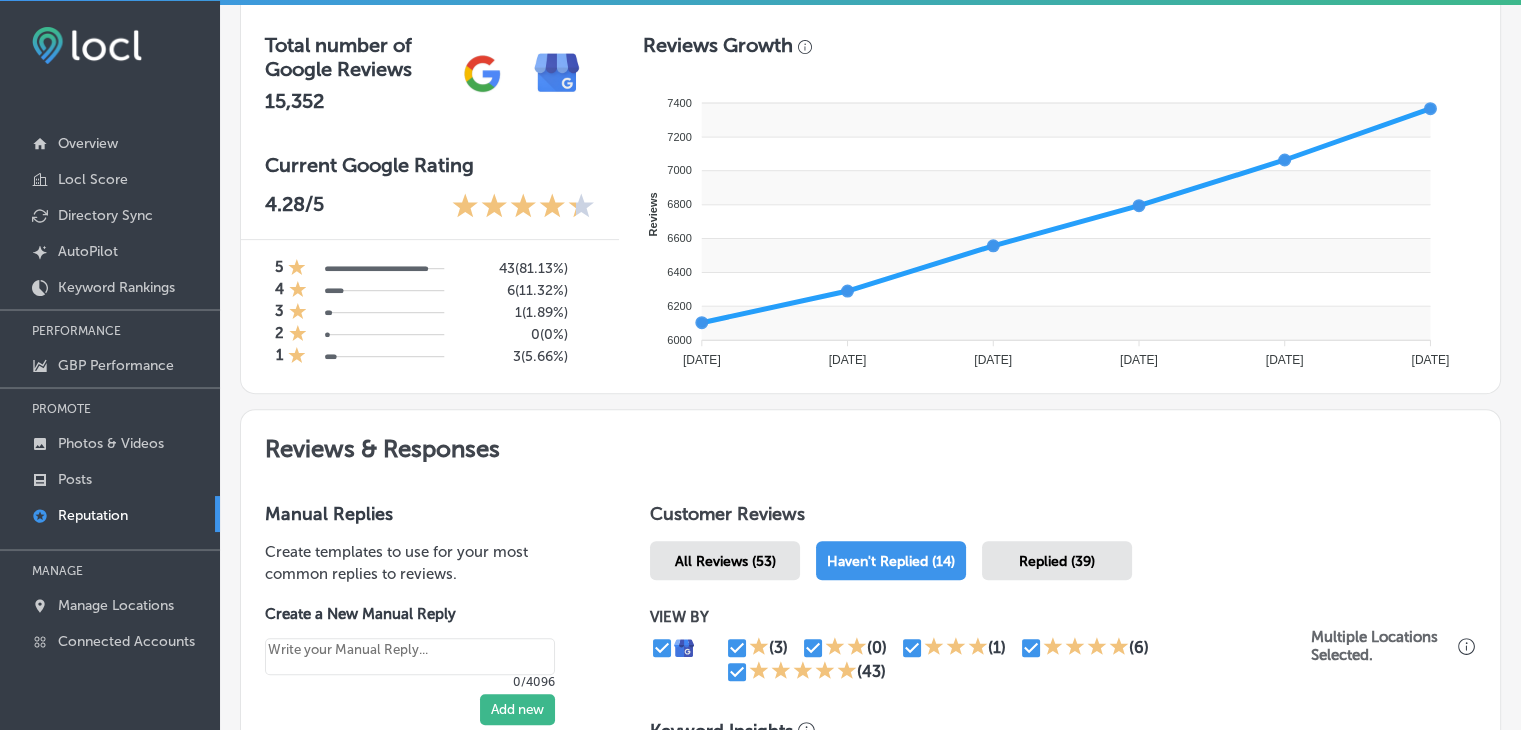 scroll, scrollTop: 1000, scrollLeft: 0, axis: vertical 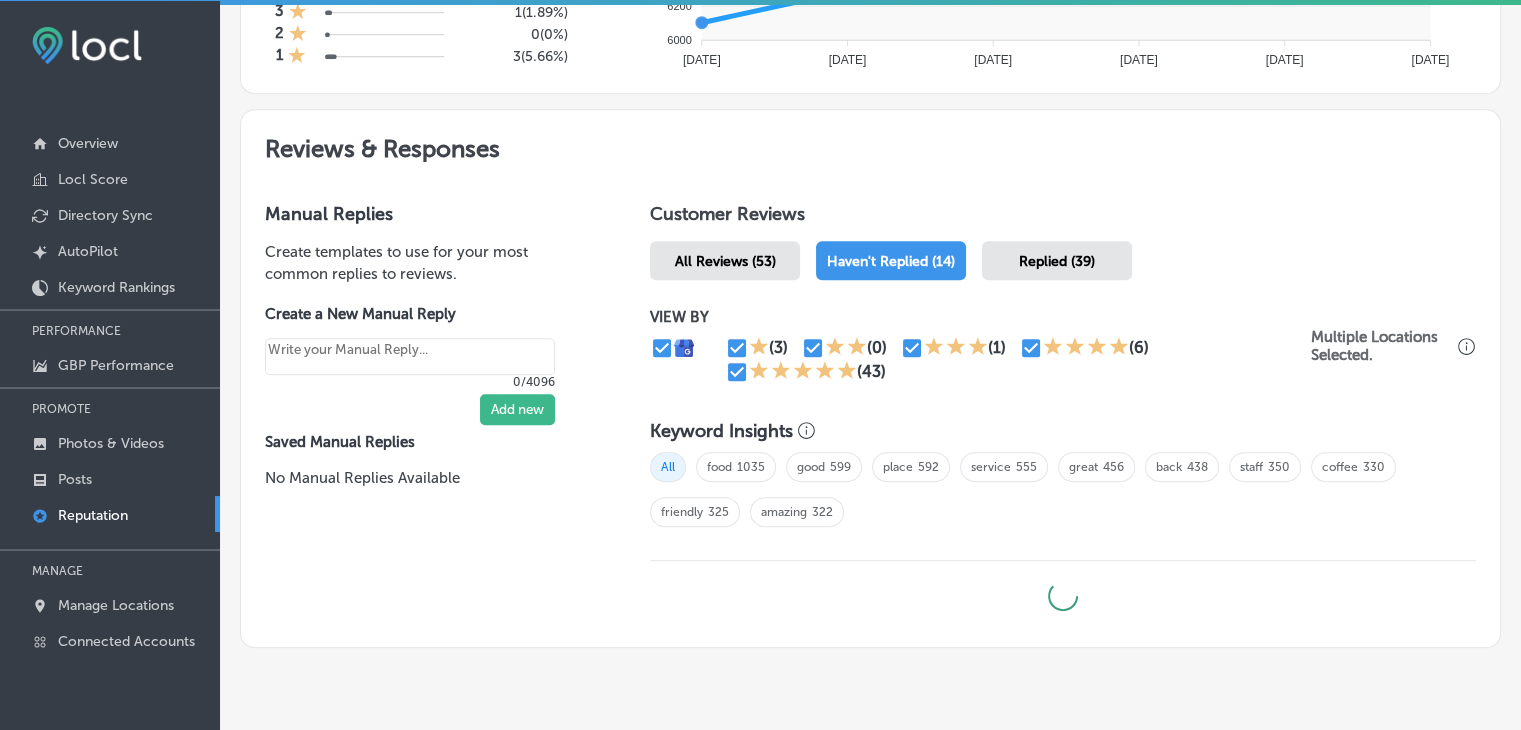 type on "x" 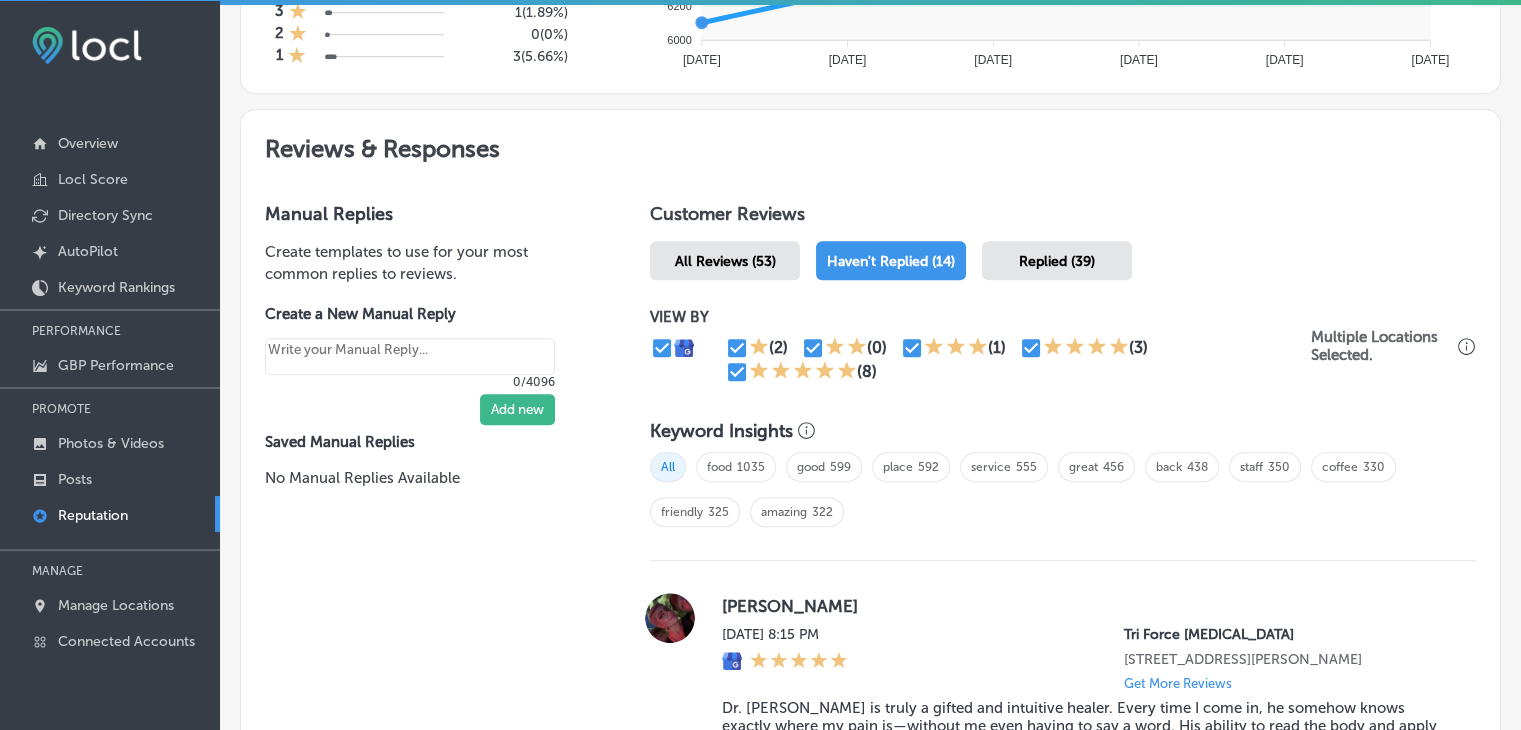 click at bounding box center [912, 348] 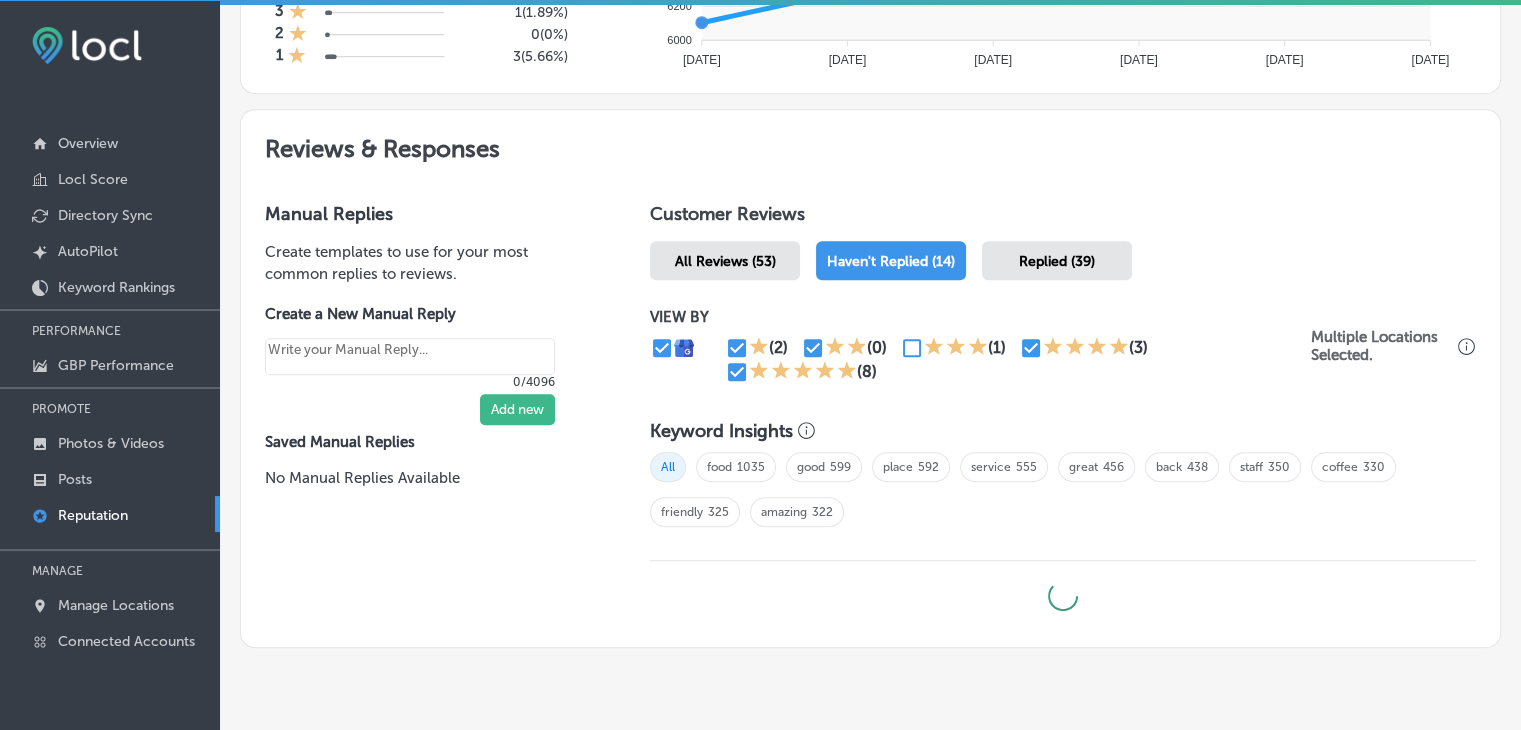 type on "x" 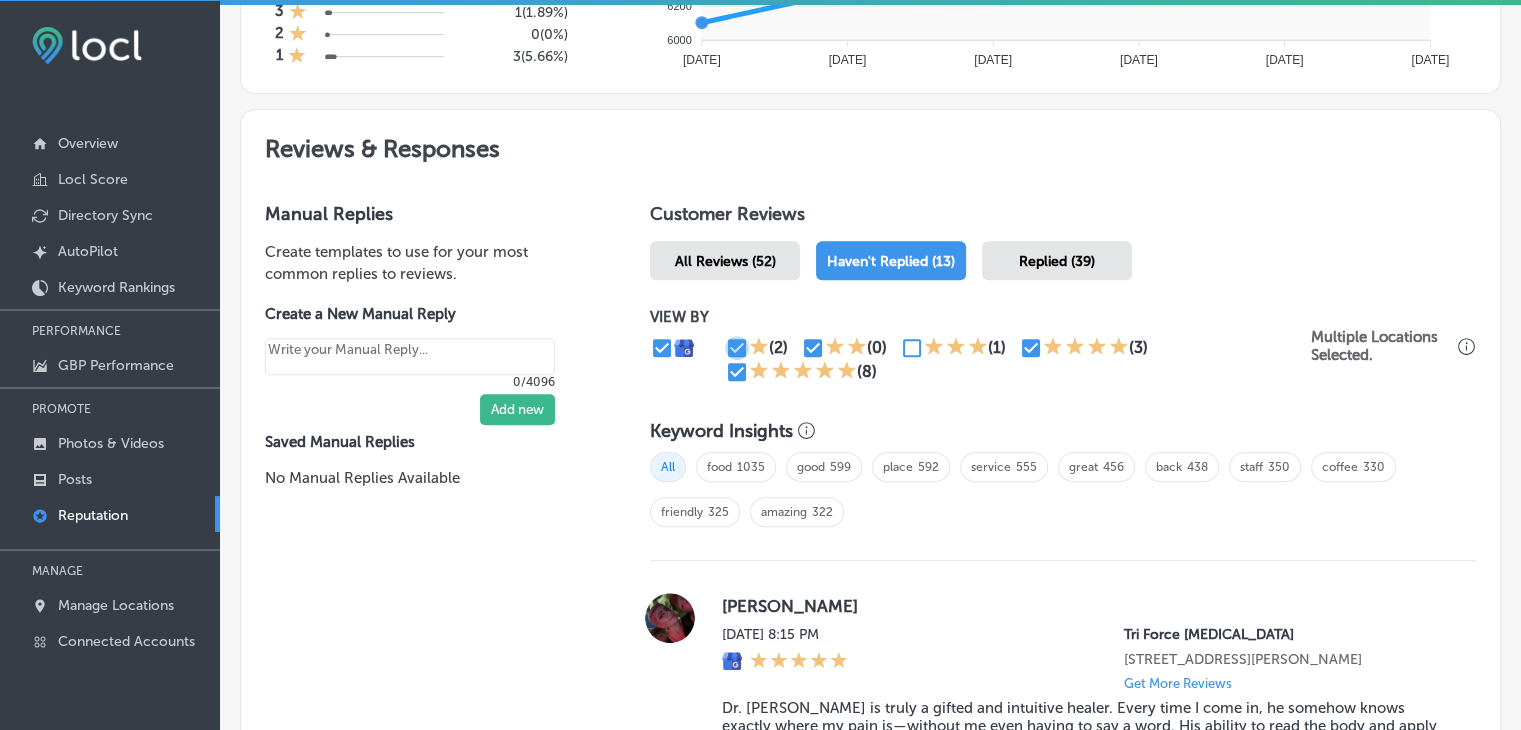 click at bounding box center [737, 348] 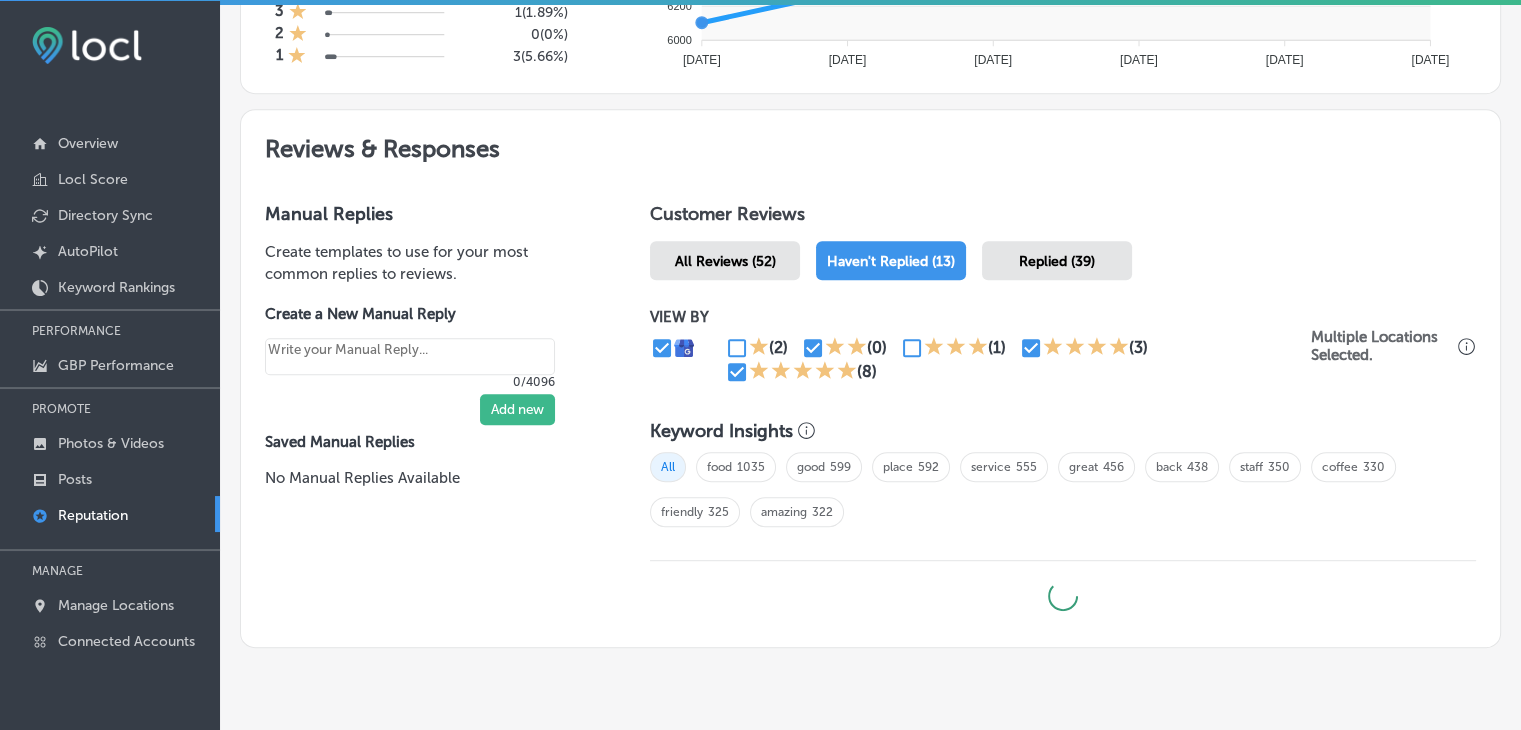 type on "x" 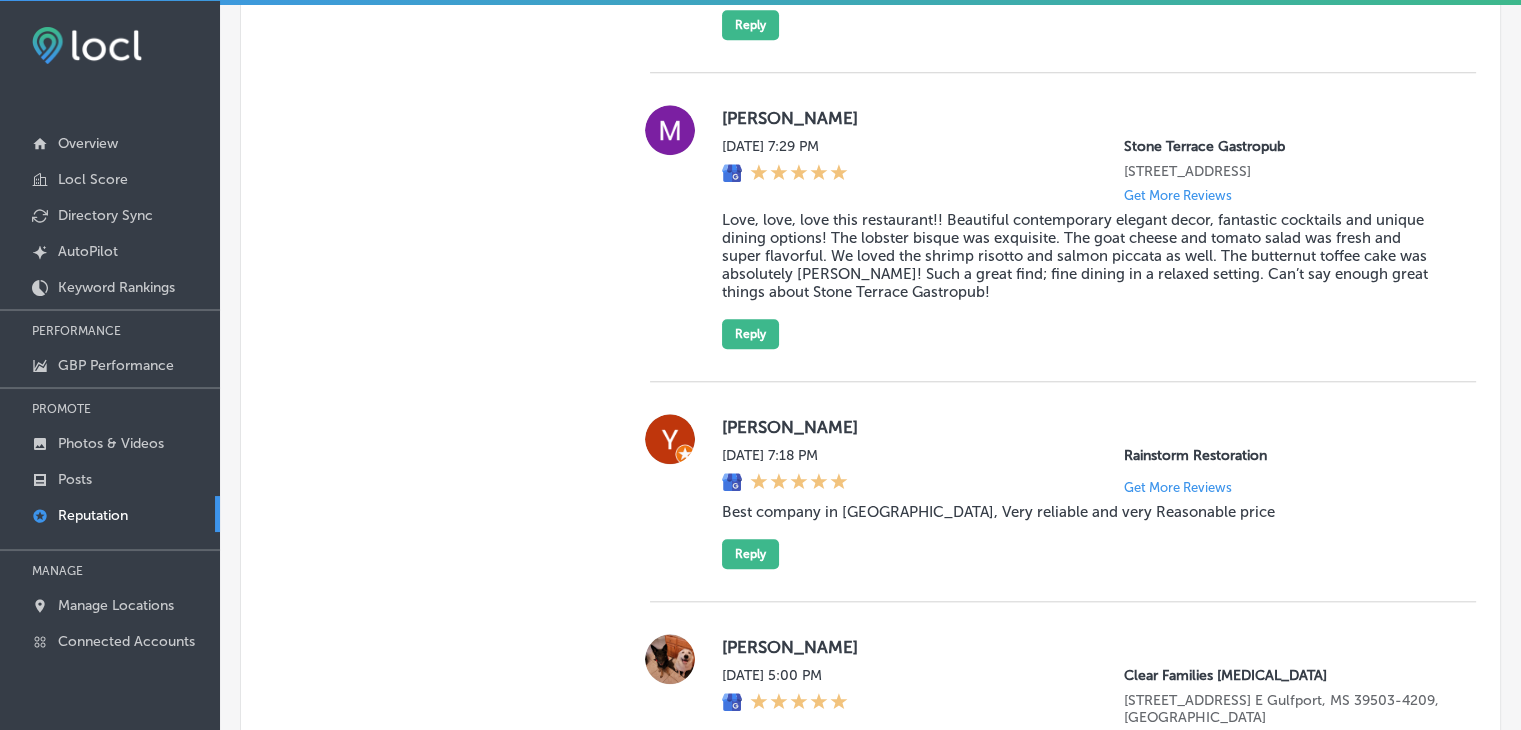 scroll, scrollTop: 1800, scrollLeft: 0, axis: vertical 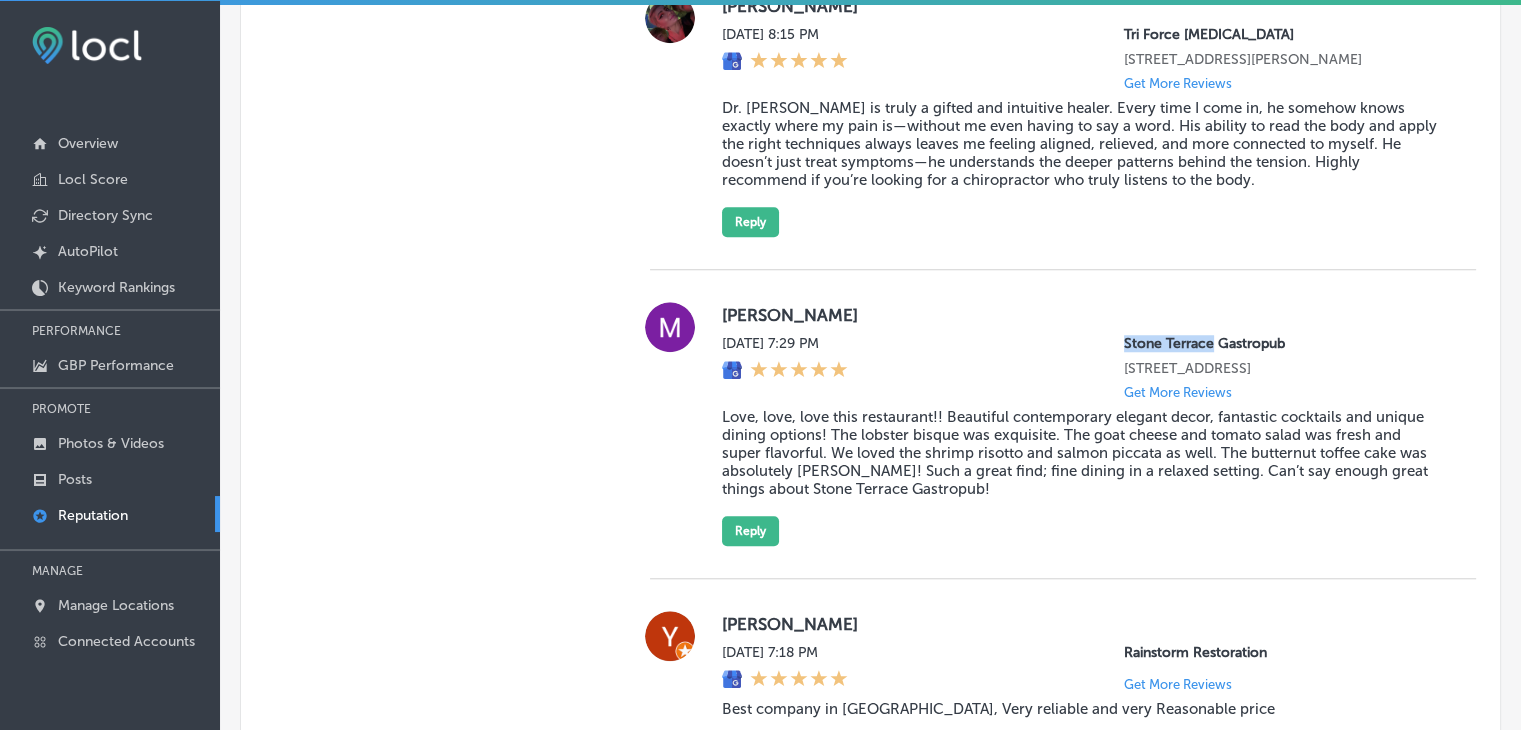 drag, startPoint x: 1121, startPoint y: 342, endPoint x: 1196, endPoint y: 341, distance: 75.00667 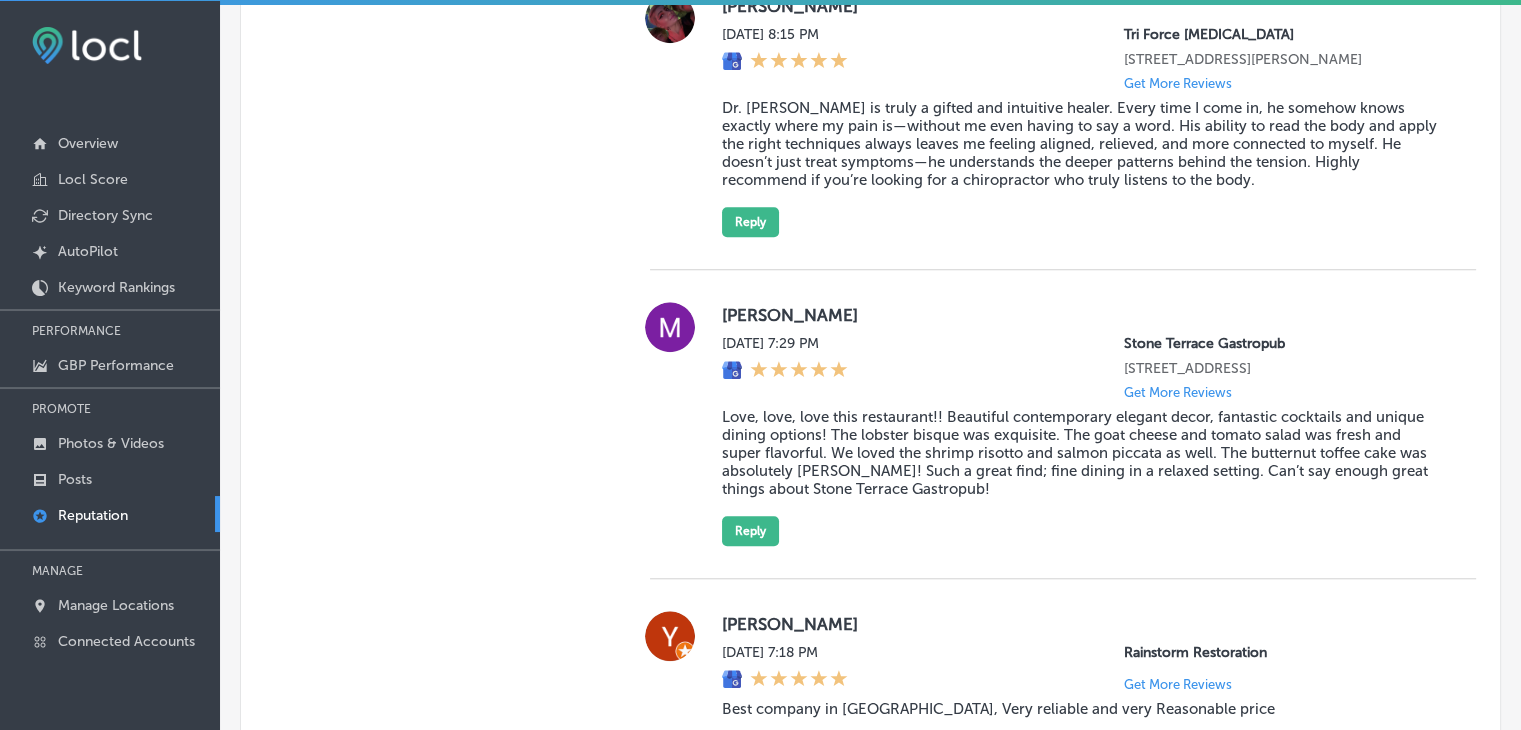 click on "Mark Cheek" at bounding box center [1083, 315] 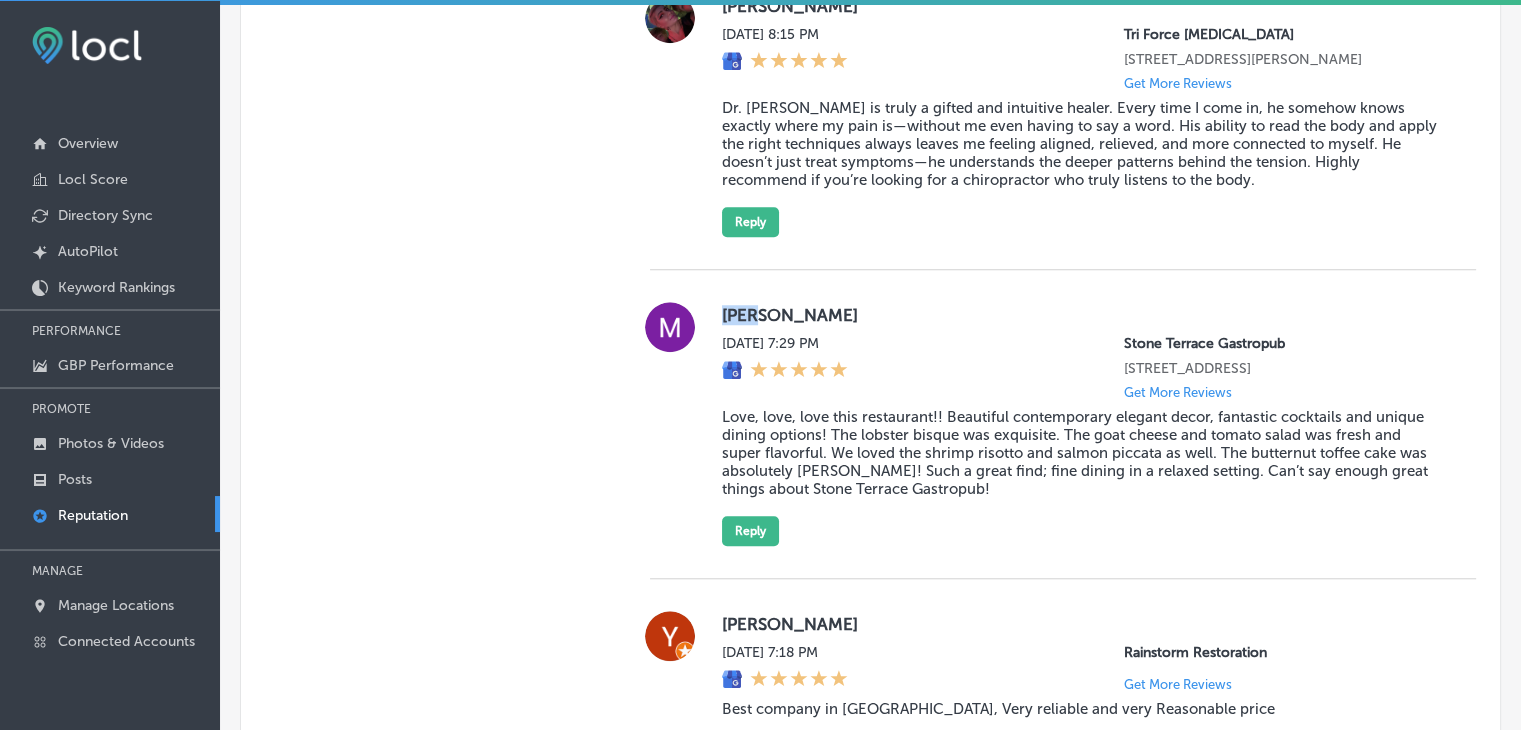drag, startPoint x: 720, startPoint y: 313, endPoint x: 756, endPoint y: 317, distance: 36.221542 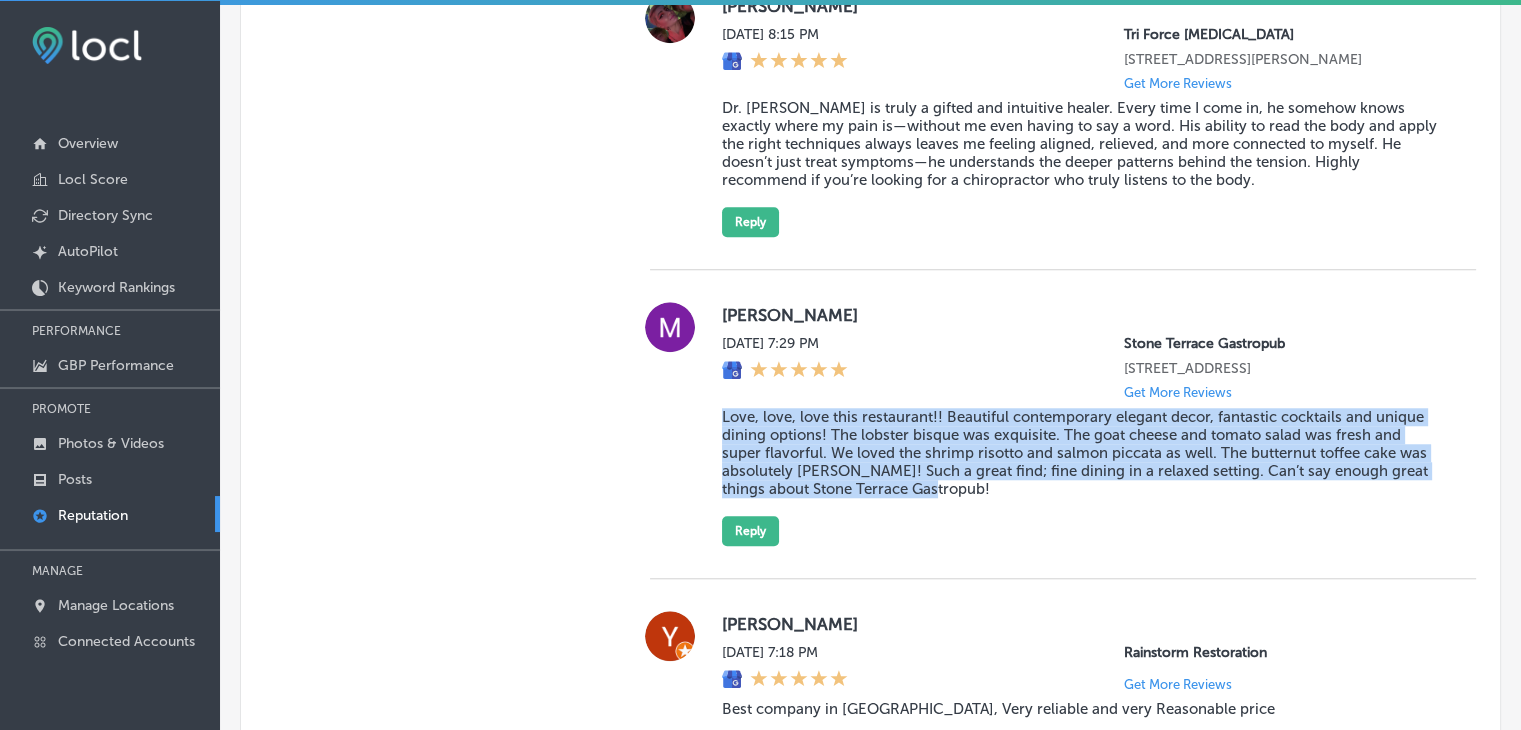 drag, startPoint x: 977, startPoint y: 525, endPoint x: 713, endPoint y: 436, distance: 278.59827 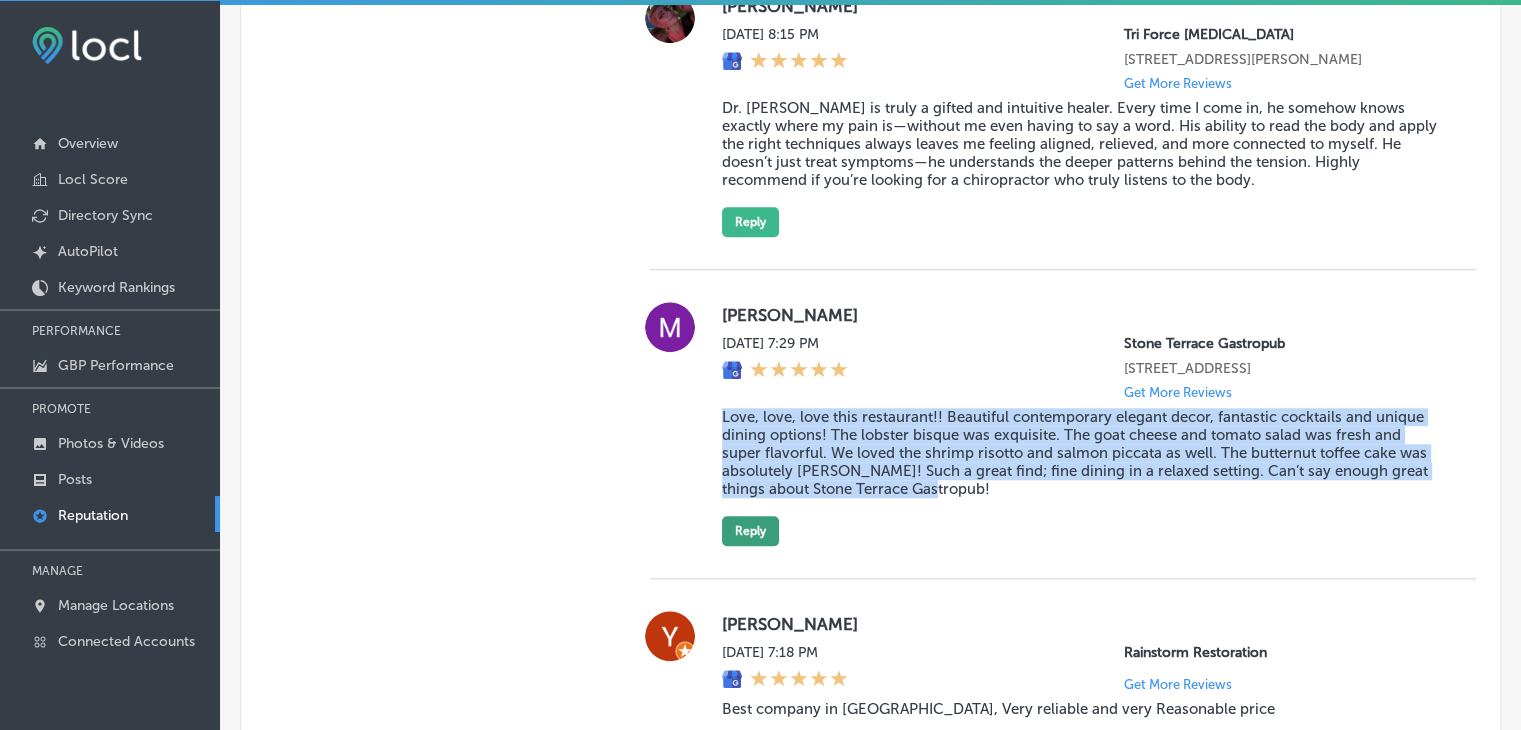 click on "Reply" at bounding box center (750, 531) 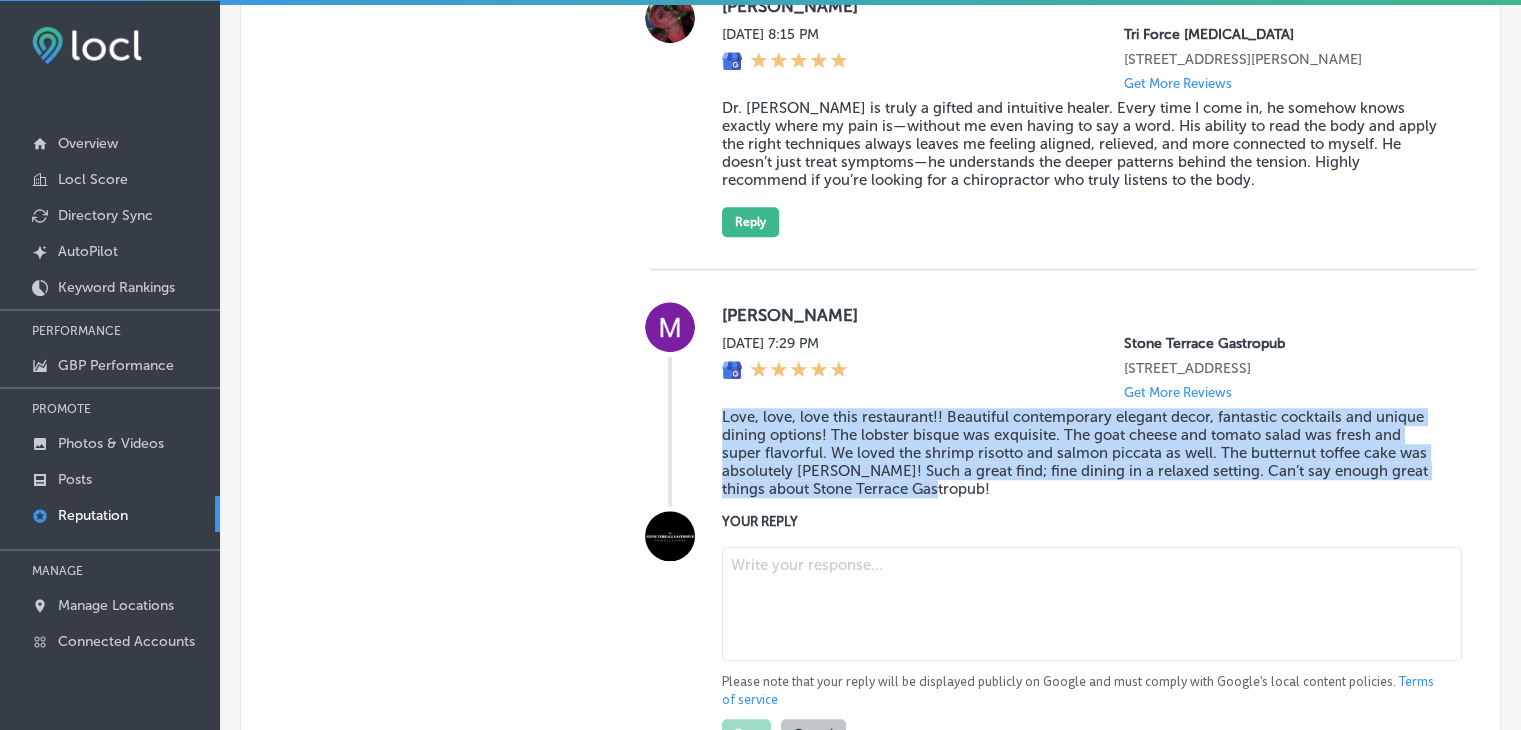 scroll, scrollTop: 1900, scrollLeft: 0, axis: vertical 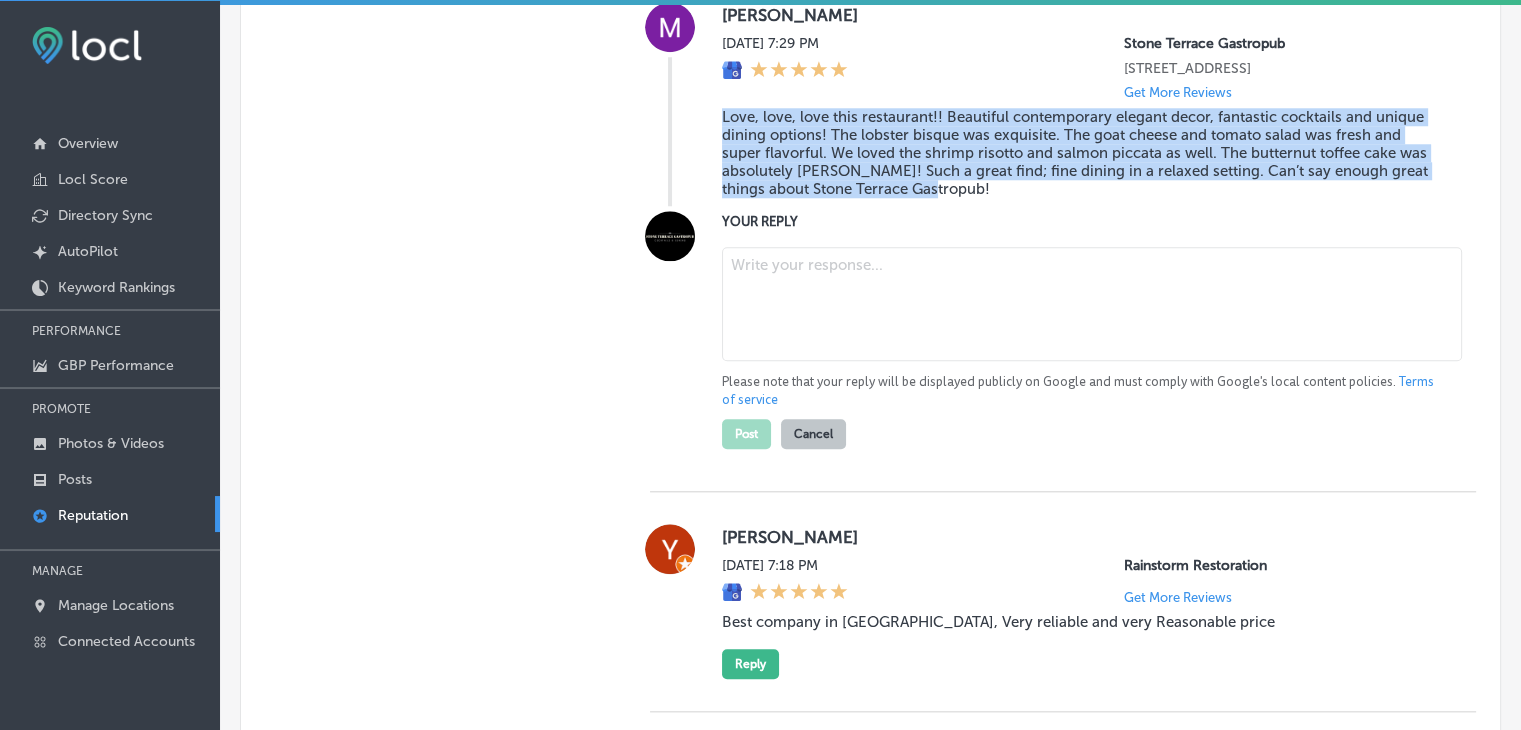 click at bounding box center (1092, 304) 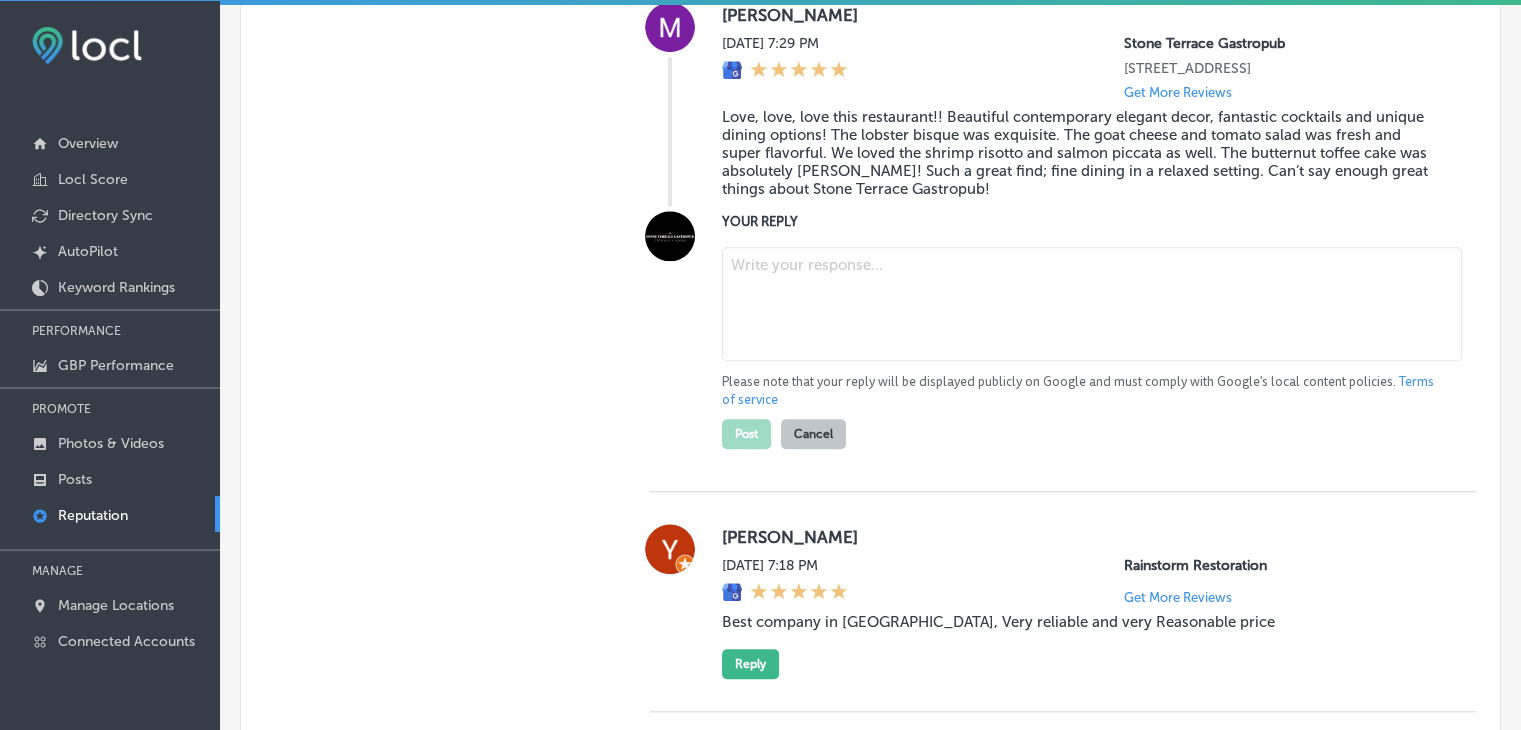paste on "We’re so glad to hear you enjoyed the beautiful decor and unique dining options at Stone Terrace! It’s wonderful that the lobster bisque, goat cheese and tomato salad, and butternut toffee cake stood out to you. We truly appreciate your kind words and are grateful for guests from the Stone Oak and Shavano Park areas who make us their go-to dining spot. We can't wait to welcome you back soon!" 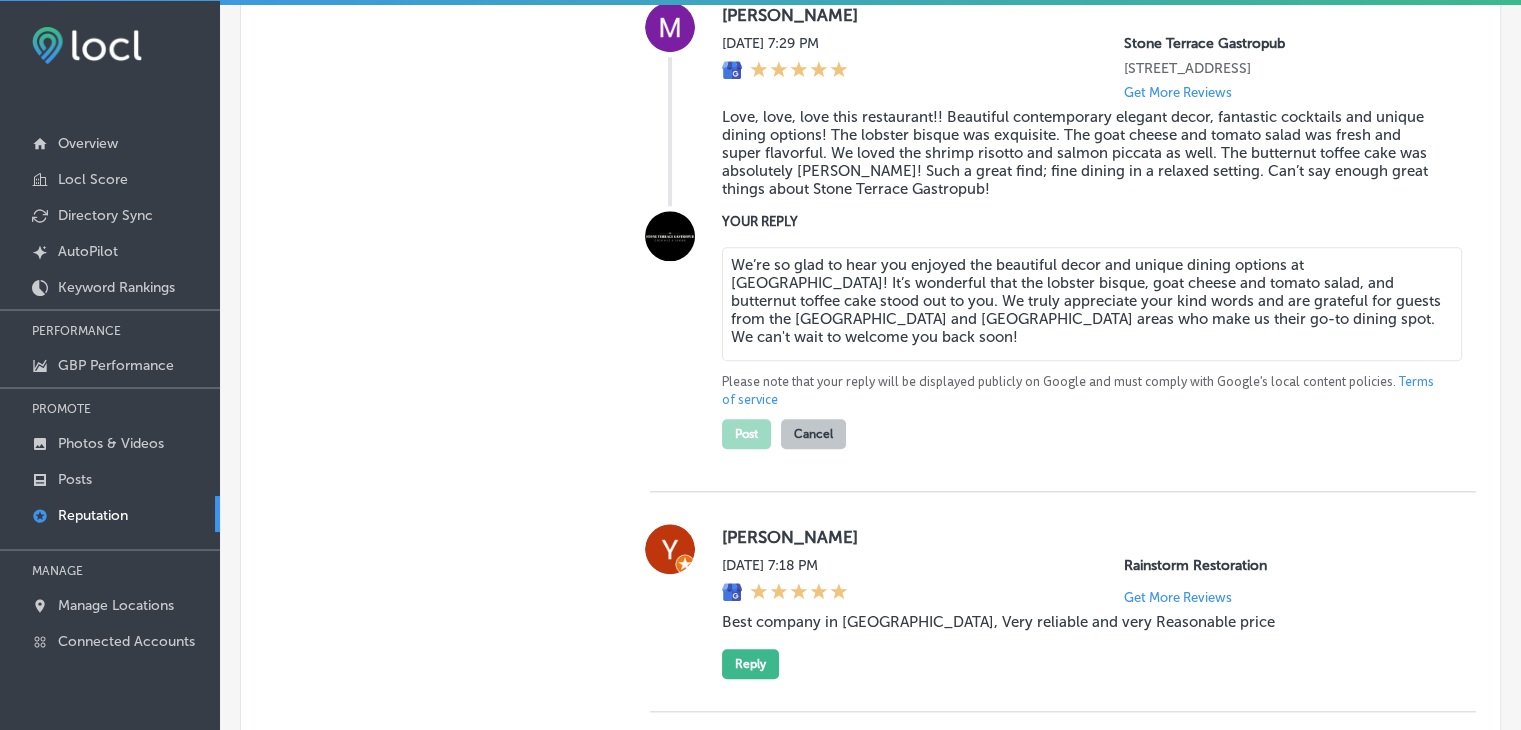 type on "x" 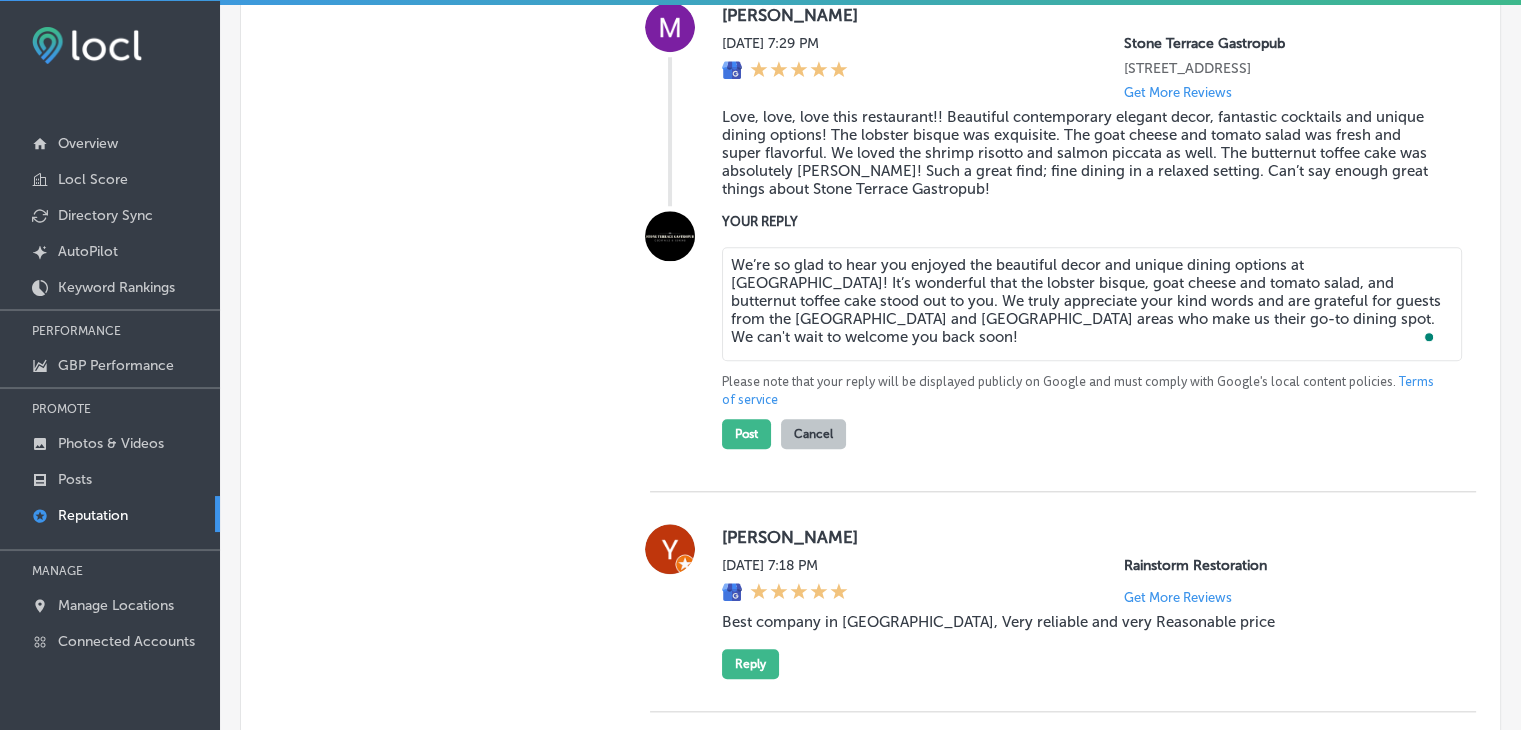 click on "We’re so glad to hear you enjoyed the beautiful decor and unique dining options at Stone Terrace! It’s wonderful that the lobster bisque, goat cheese and tomato salad, and butternut toffee cake stood out to you. We truly appreciate your kind words and are grateful for guests from the Stone Oak and Shavano Park areas who make us their go-to dining spot. We can't wait to welcome you back soon!" at bounding box center [1092, 304] 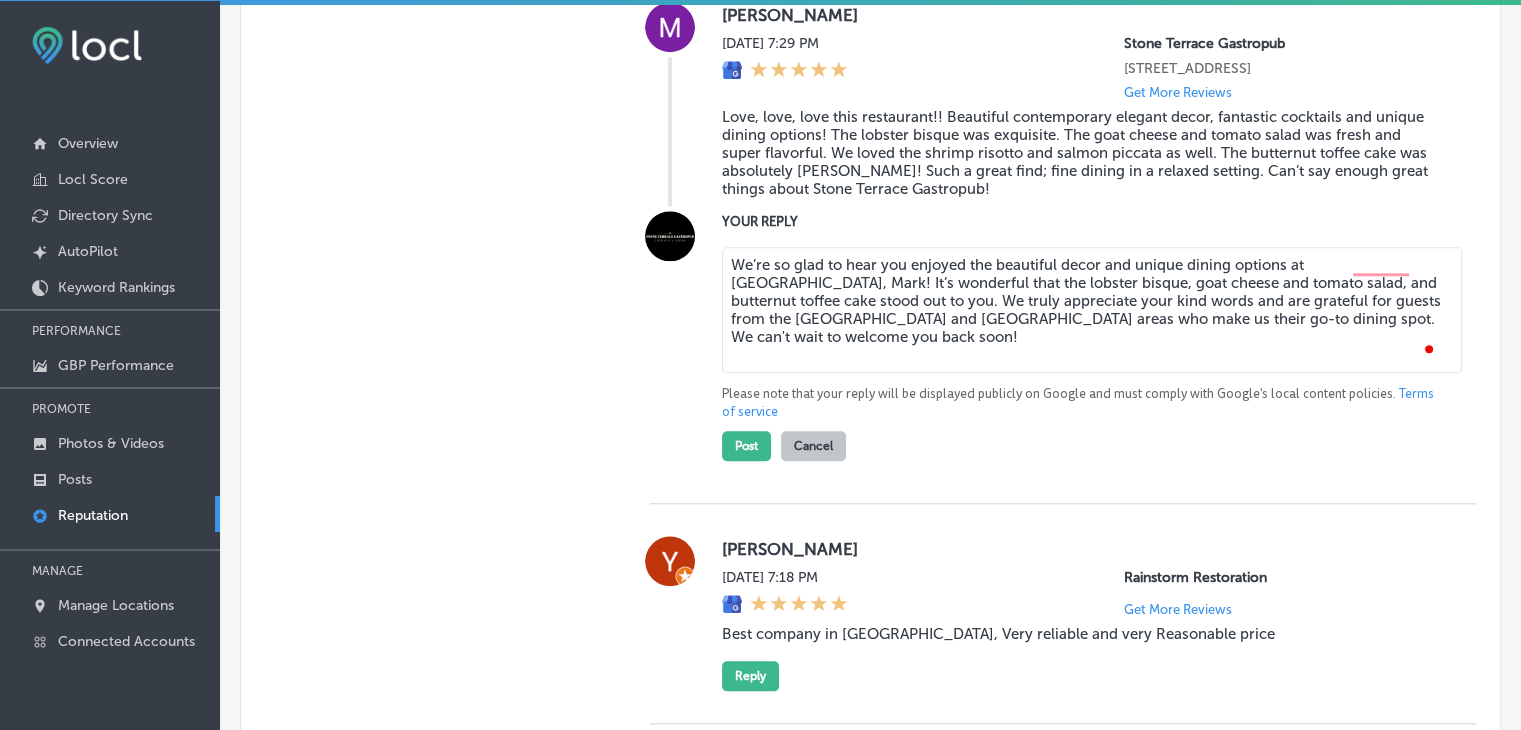 type on "We’re so glad to hear you enjoyed the beautiful decor and unique dining options at Stone Terrace, Mark! It’s wonderful that the lobster bisque, goat cheese and tomato salad, and butternut toffee cake stood out to you. We truly appreciate your kind words and are grateful for guests from the Stone Oak and Shavano Park areas who make us their go-to dining spot. We can't wait to welcome you back soon!" 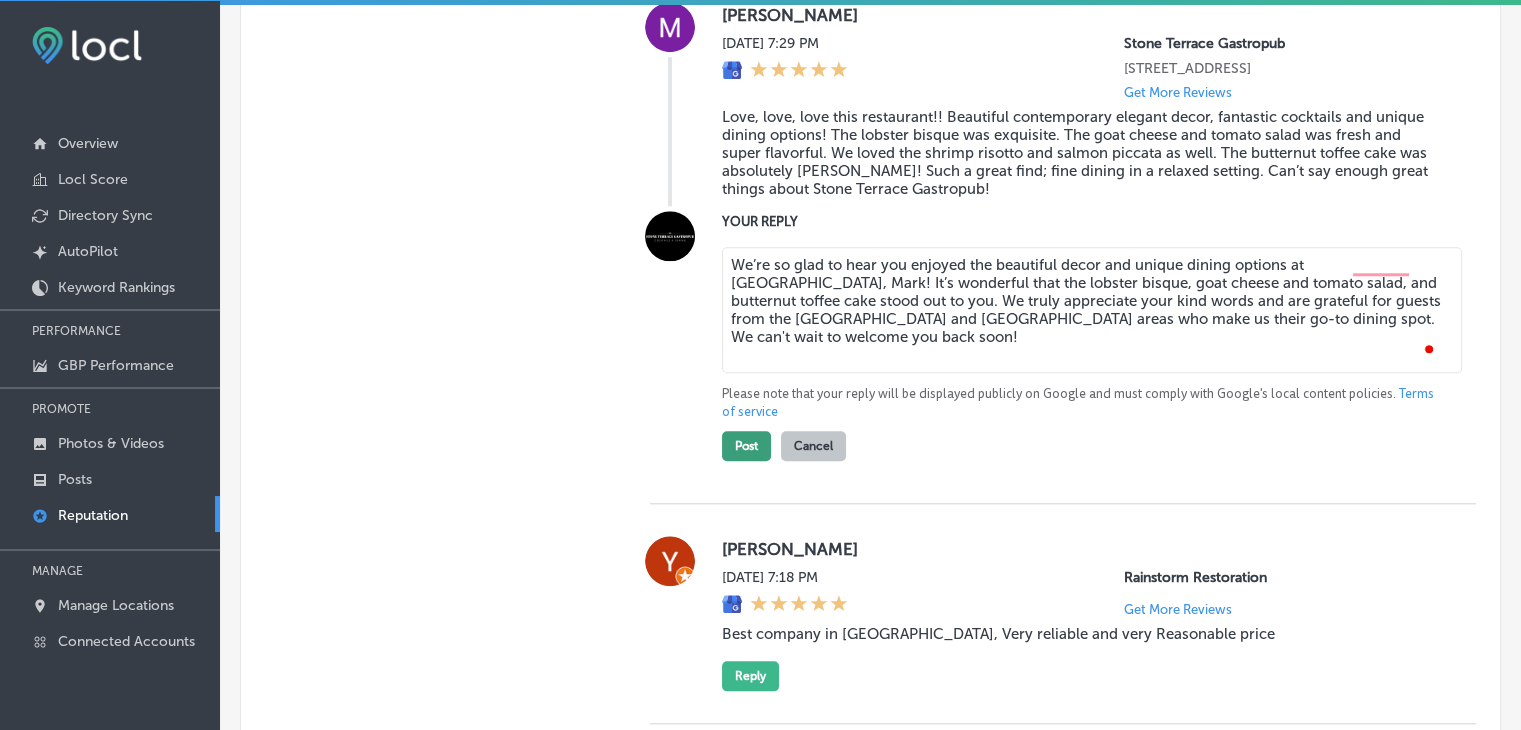 click on "Post" at bounding box center [746, 446] 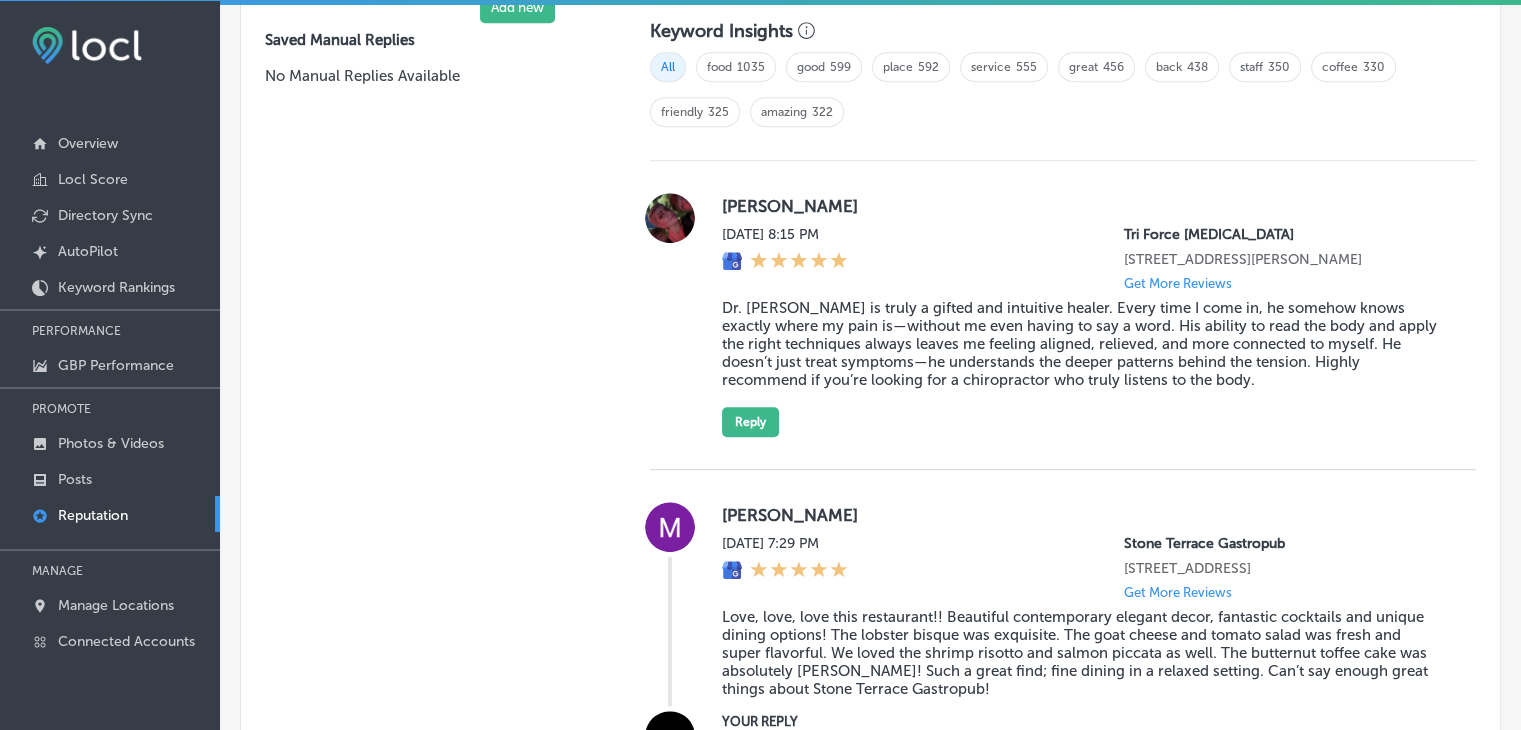 type on "x" 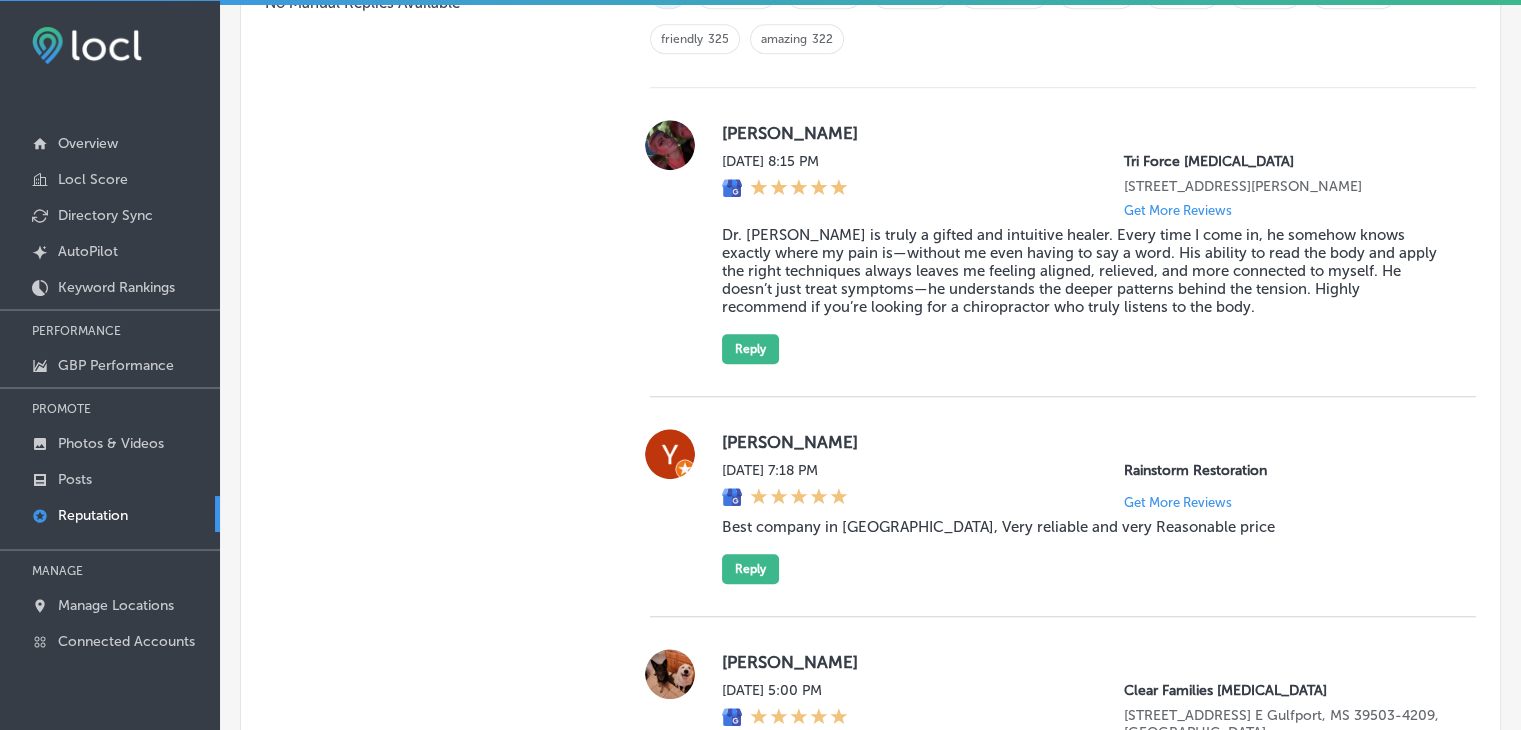 scroll, scrollTop: 1700, scrollLeft: 0, axis: vertical 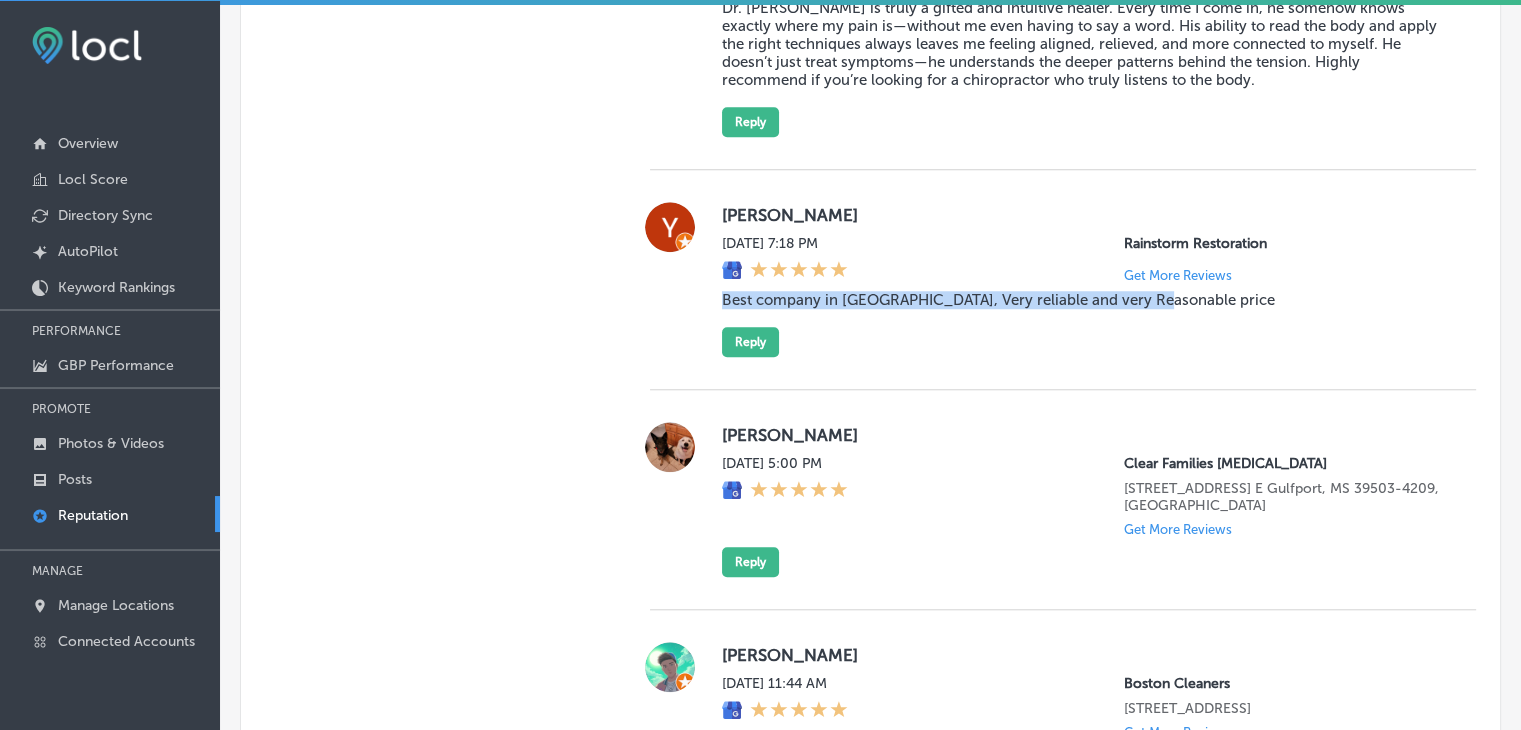 drag, startPoint x: 1180, startPoint y: 309, endPoint x: 713, endPoint y: 313, distance: 467.01712 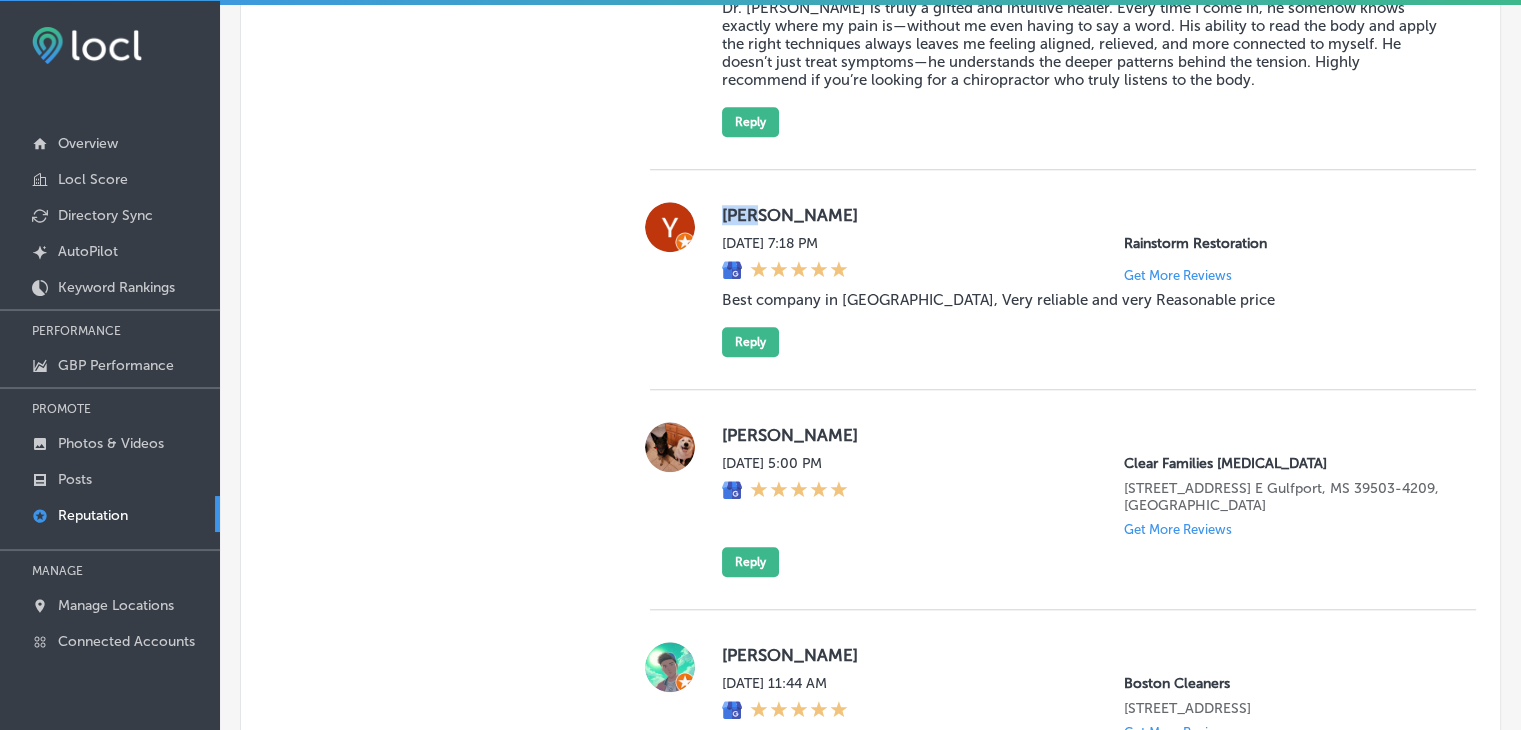drag, startPoint x: 717, startPoint y: 214, endPoint x: 744, endPoint y: 212, distance: 27.073973 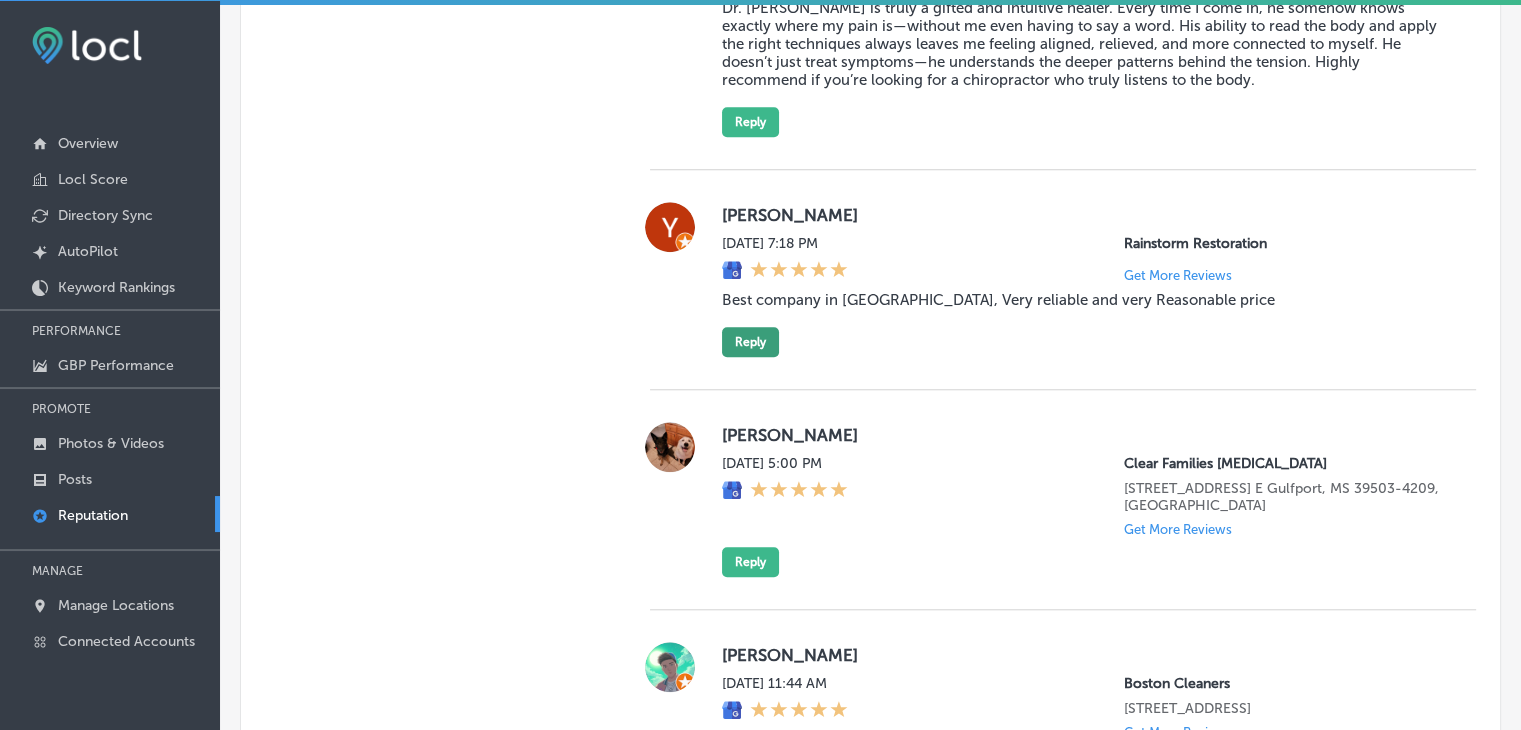 click on "Yair Nudel   Mon, Jul 14, 2025 7:18 PM Rainstorm Restoration Get More Reviews Best company in NYC,
Very reliable and very Reasonable price Reply" at bounding box center (1083, 279) 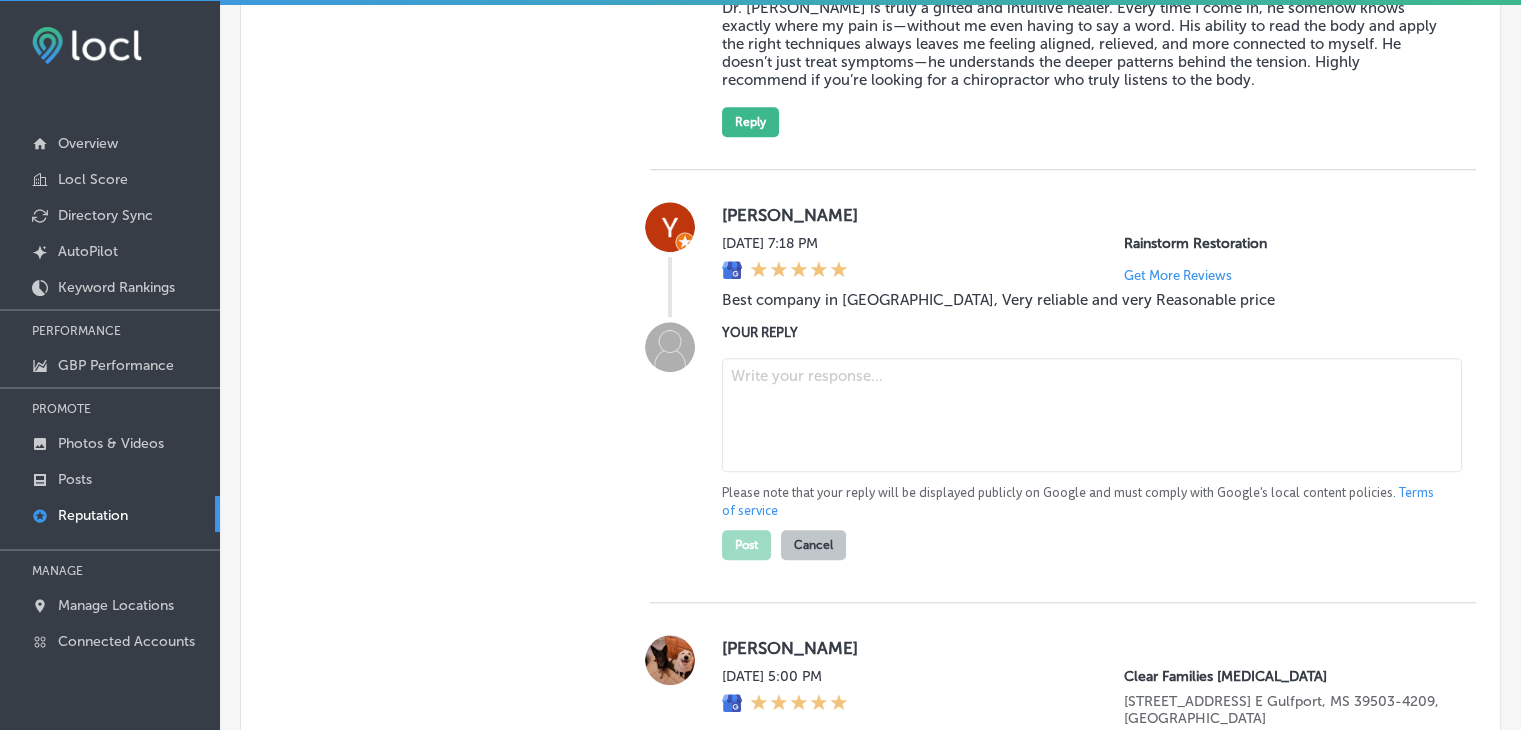 click at bounding box center (1092, 415) 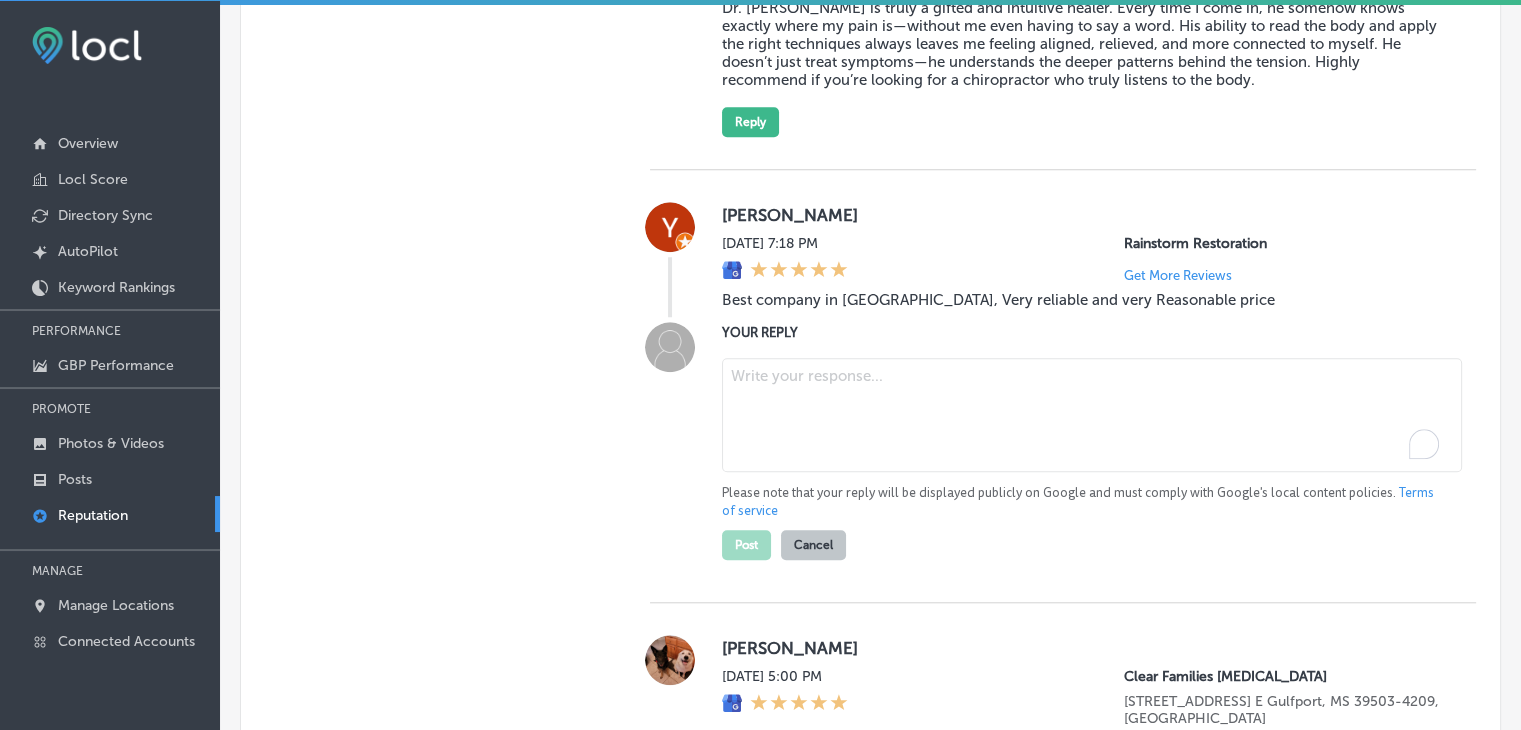 paste on "Thank you, Yair, for the fantastic 5-star review! We're thrilled to hear that you found Rainstorm Restoration reliable and affordable. Serving Brooklyn and the surrounding areas, we take pride in offering top-quality restoration services at reasonable prices. We appreciate your feedback and look forward to assisting you with any future restoration needs!" 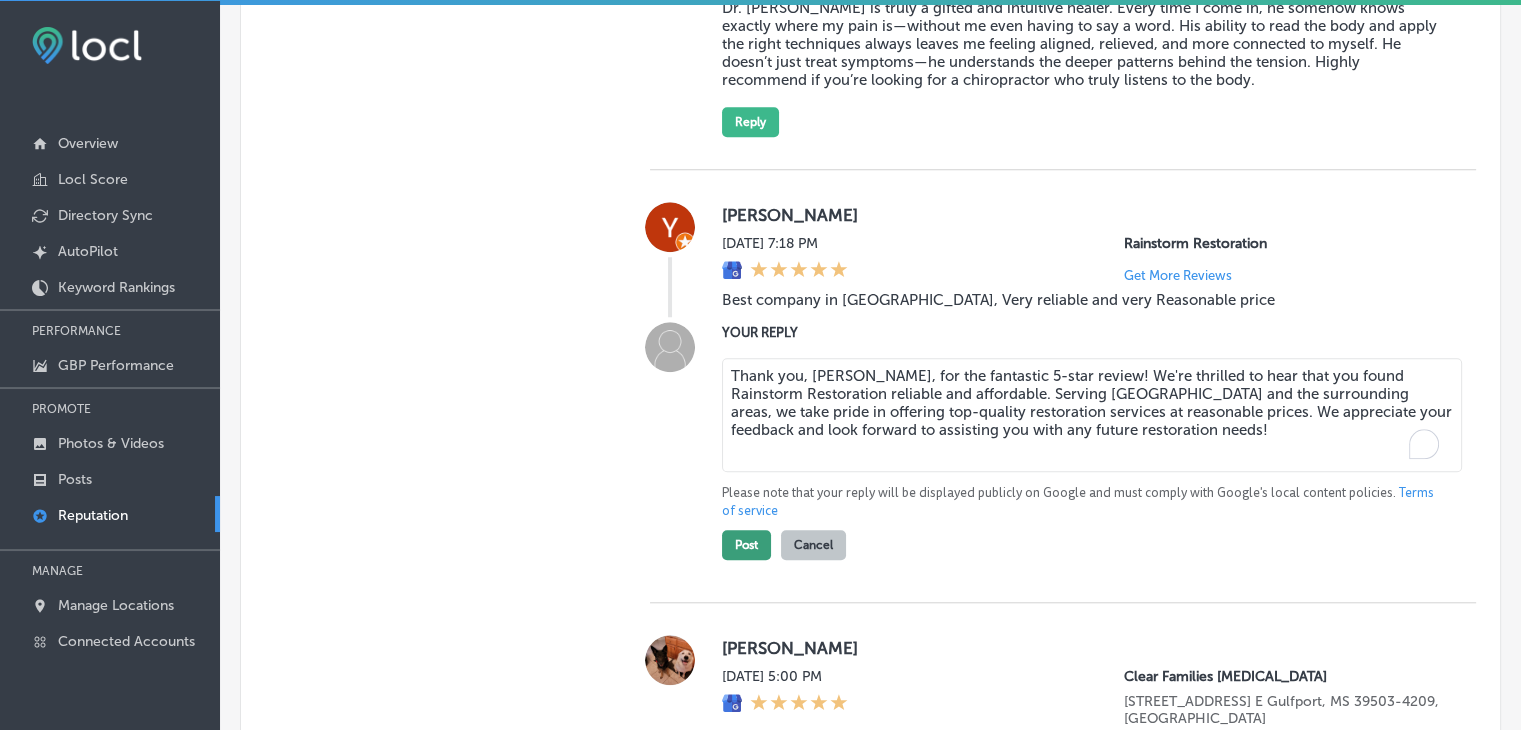 type on "Thank you, Yair, for the fantastic 5-star review! We're thrilled to hear that you found Rainstorm Restoration reliable and affordable. Serving Brooklyn and the surrounding areas, we take pride in offering top-quality restoration services at reasonable prices. We appreciate your feedback and look forward to assisting you with any future restoration needs!" 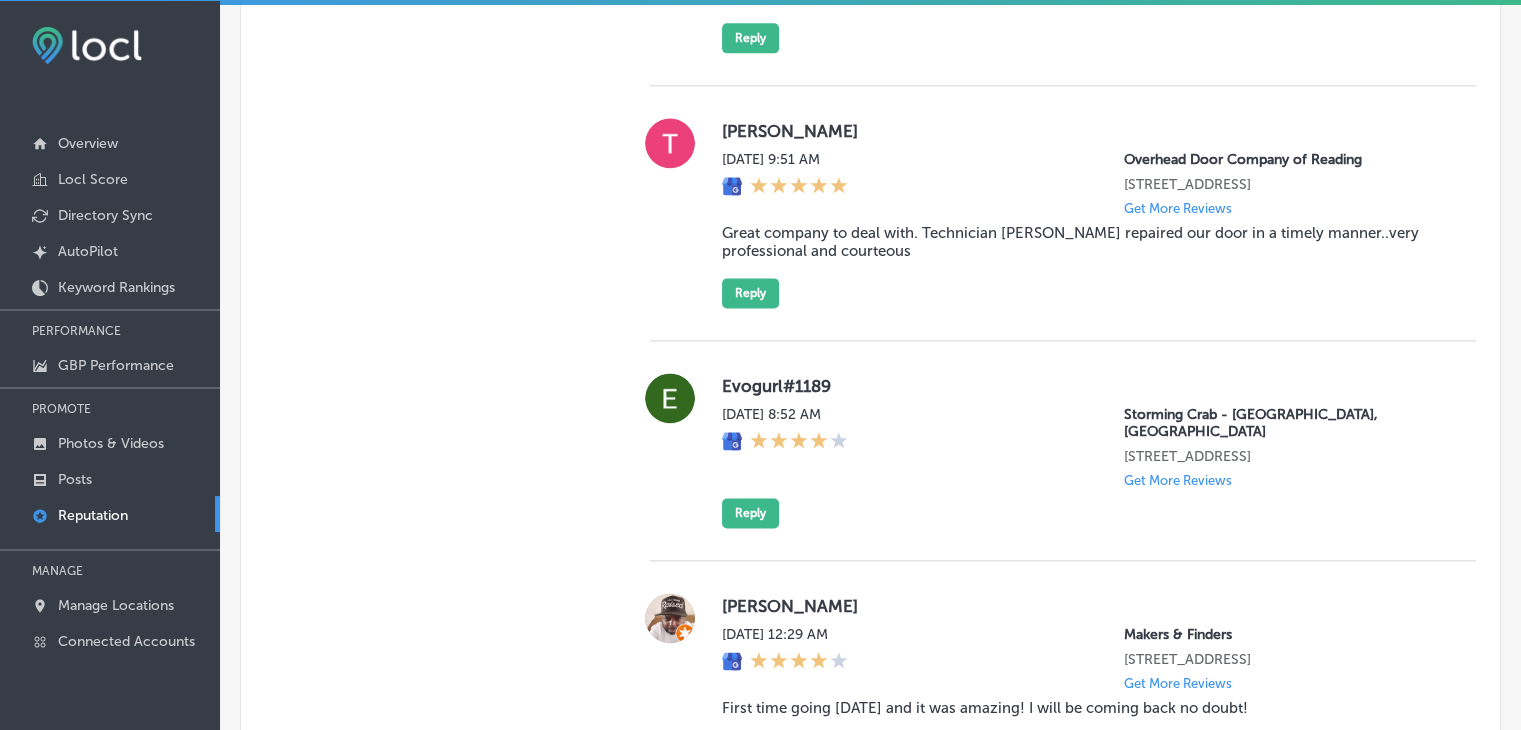 type on "x" 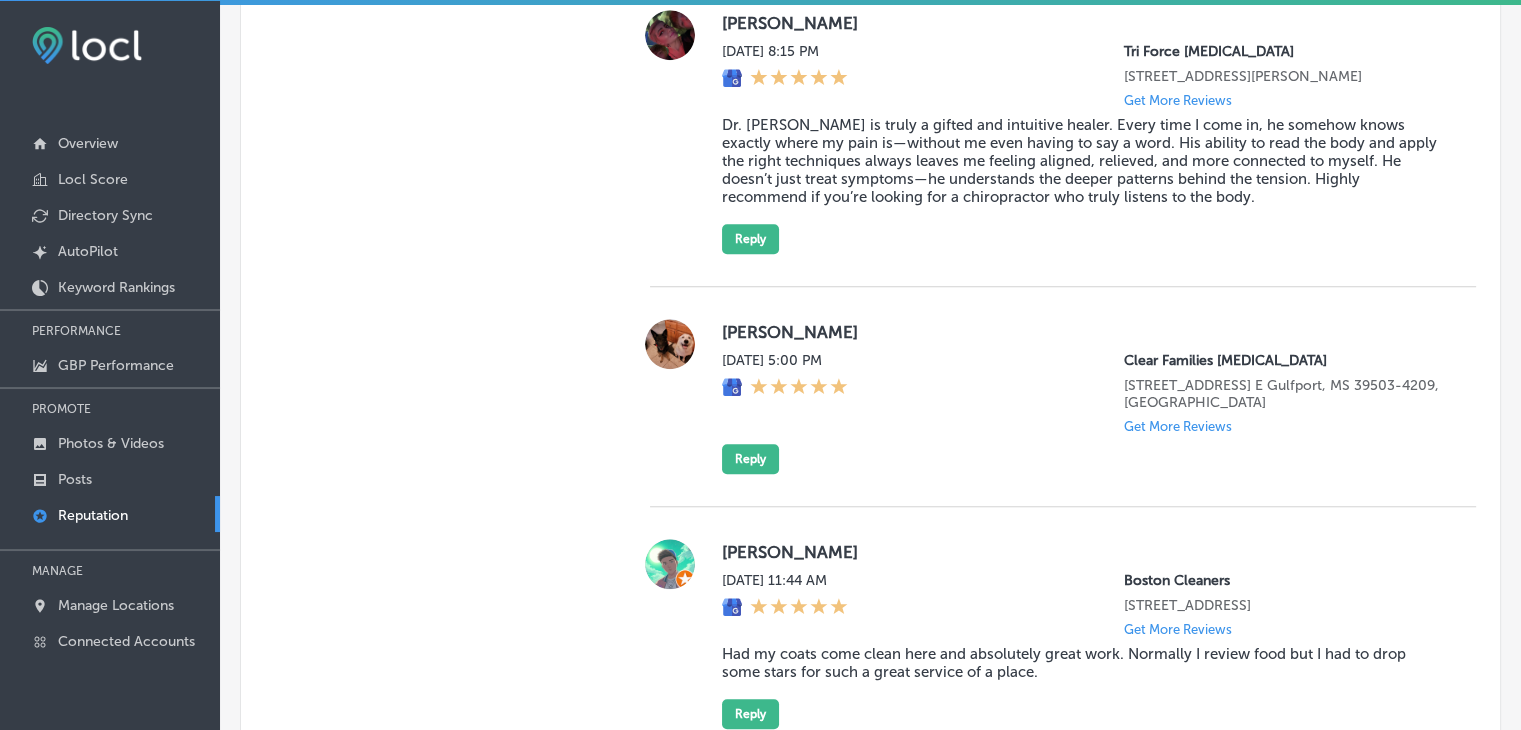 scroll, scrollTop: 1765, scrollLeft: 0, axis: vertical 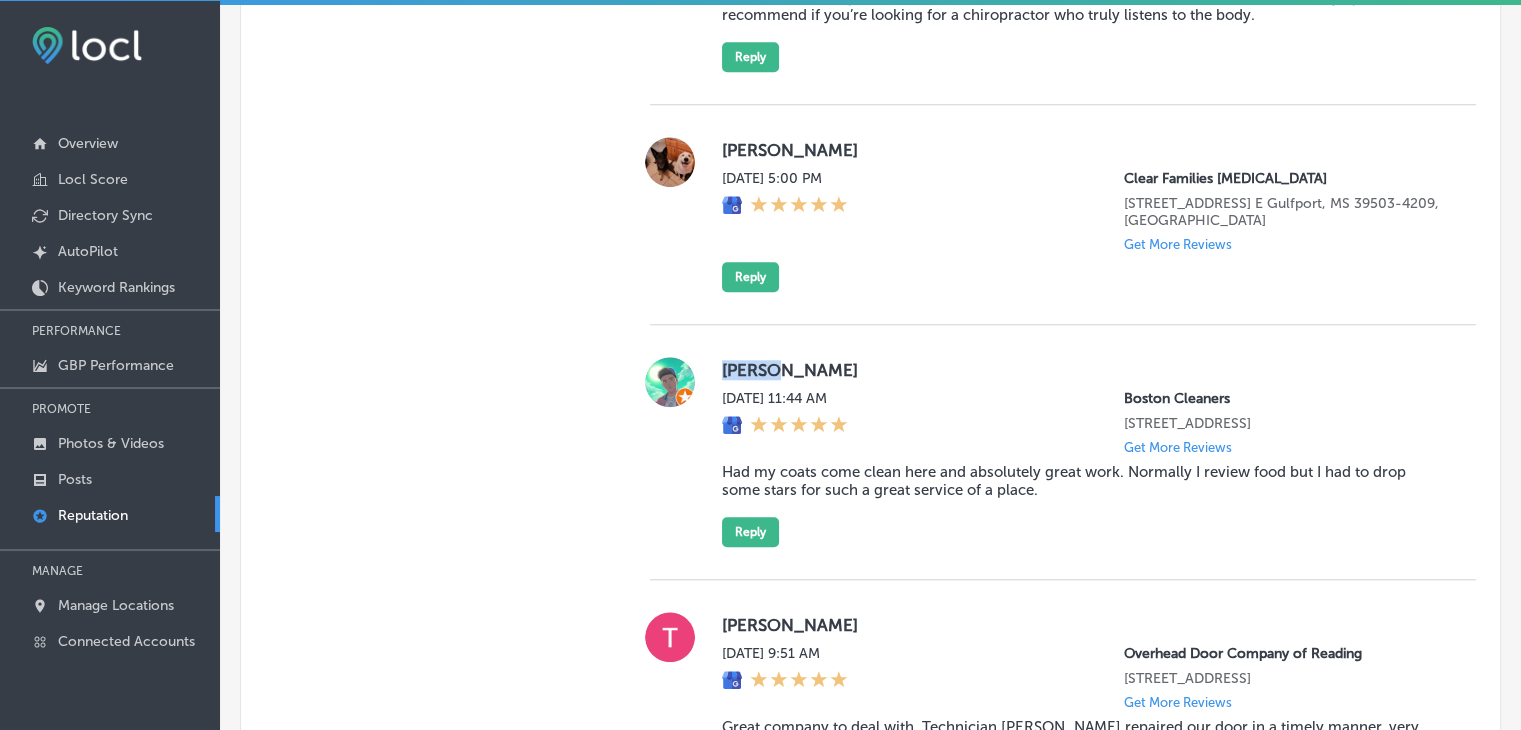 drag, startPoint x: 716, startPoint y: 365, endPoint x: 808, endPoint y: 363, distance: 92.021736 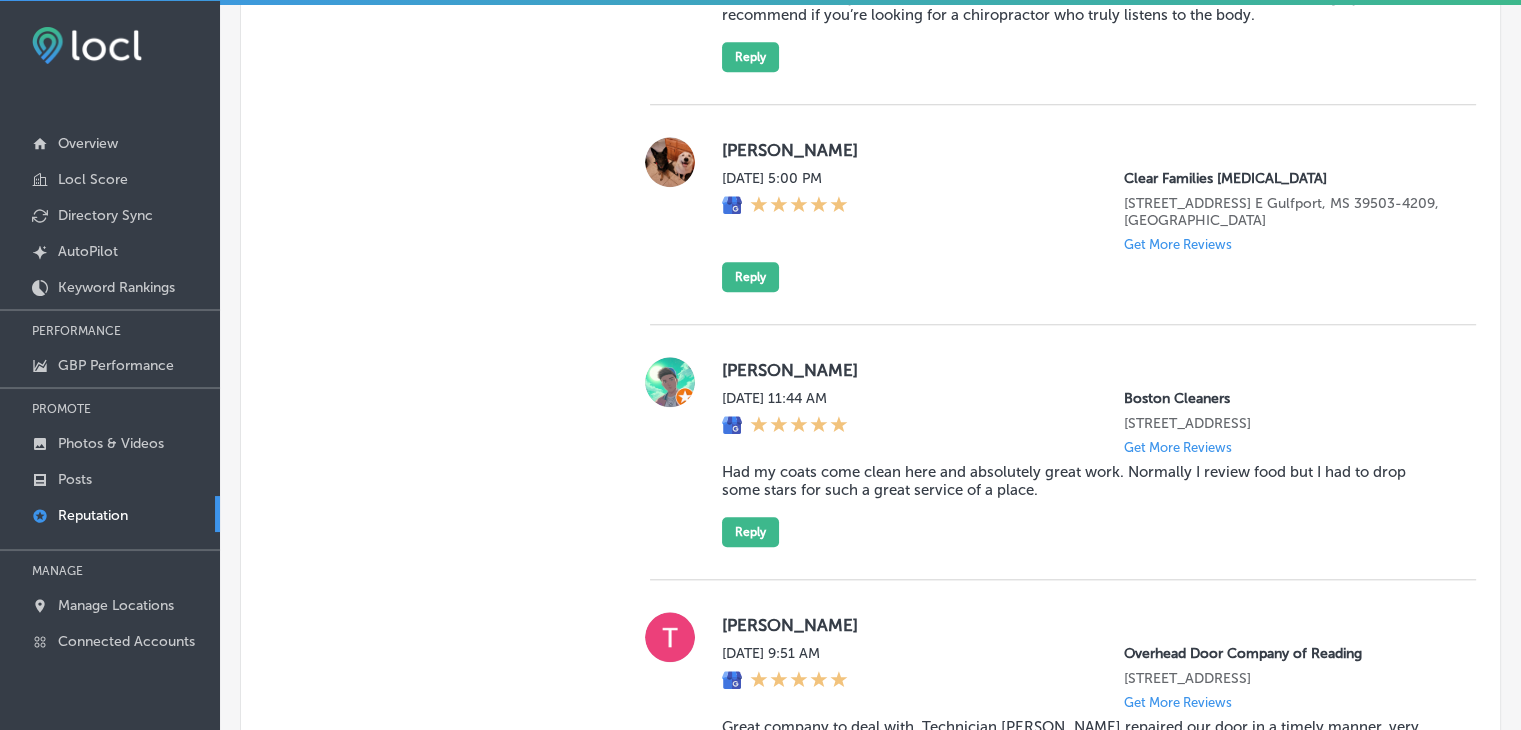click on "Had my coats come clean here and absolutely great work. Normally I review food but I had to drop some stars for such a great service of a place." at bounding box center [1083, 481] 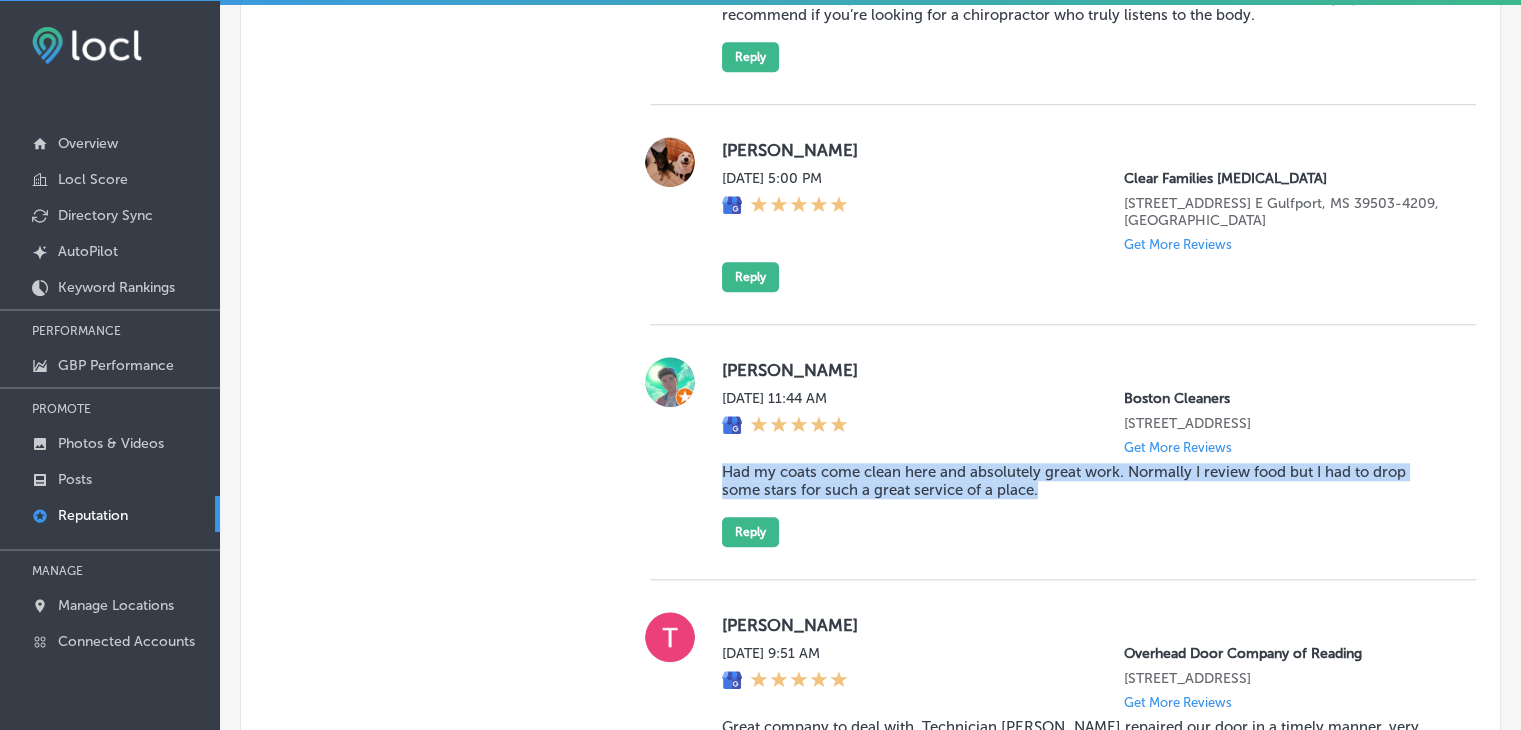 drag, startPoint x: 1082, startPoint y: 509, endPoint x: 705, endPoint y: 481, distance: 378.03836 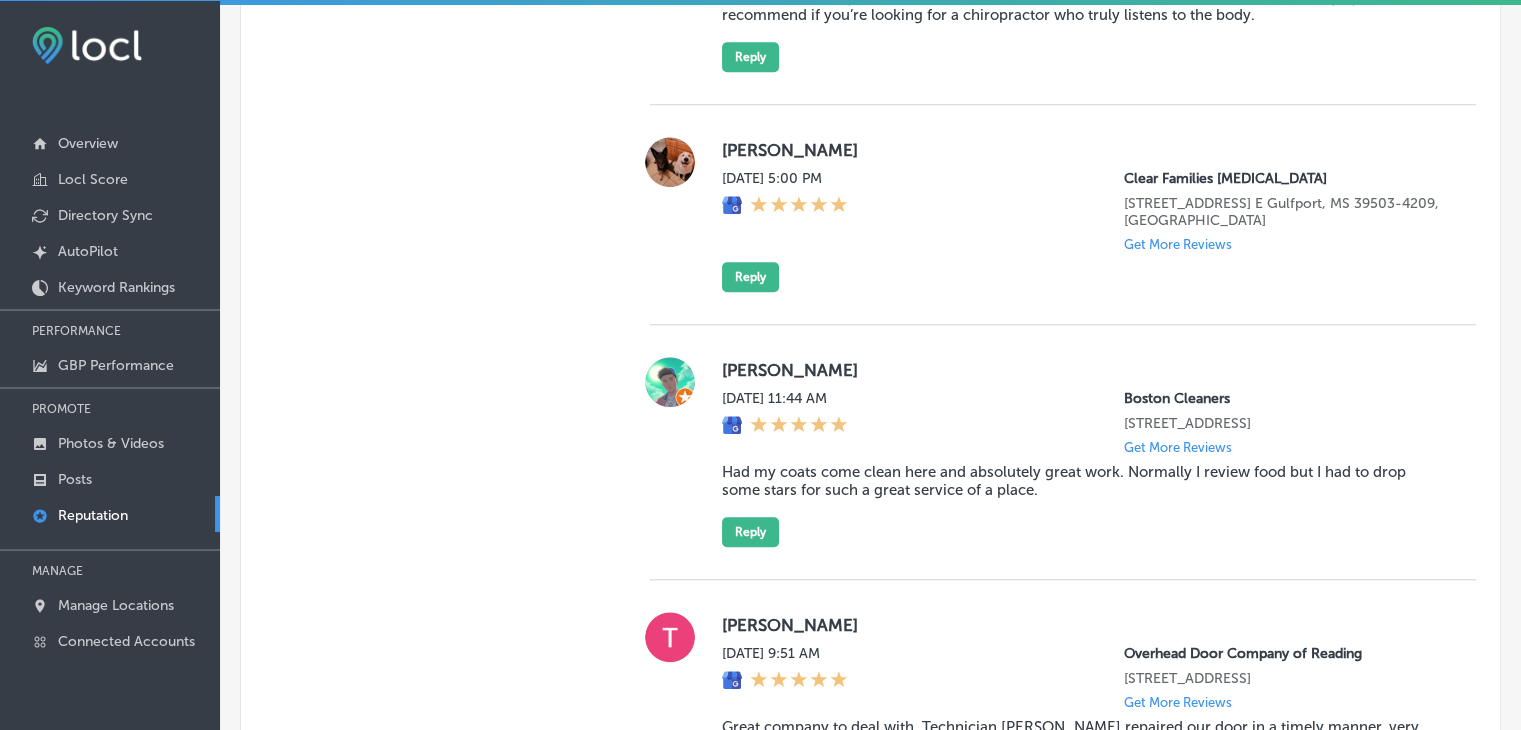 click on "Yasuke   Mon, Jul 14, 2025 11:44 AM Boston Cleaners 10530 Southern Highlands Pkwy # 100 Las Vegas, NV 89141, US Get More Reviews Had my coats come clean here and absolutely great work. Normally I review food but I had to drop some stars for such a great service of a place. Reply" at bounding box center (1063, 452) 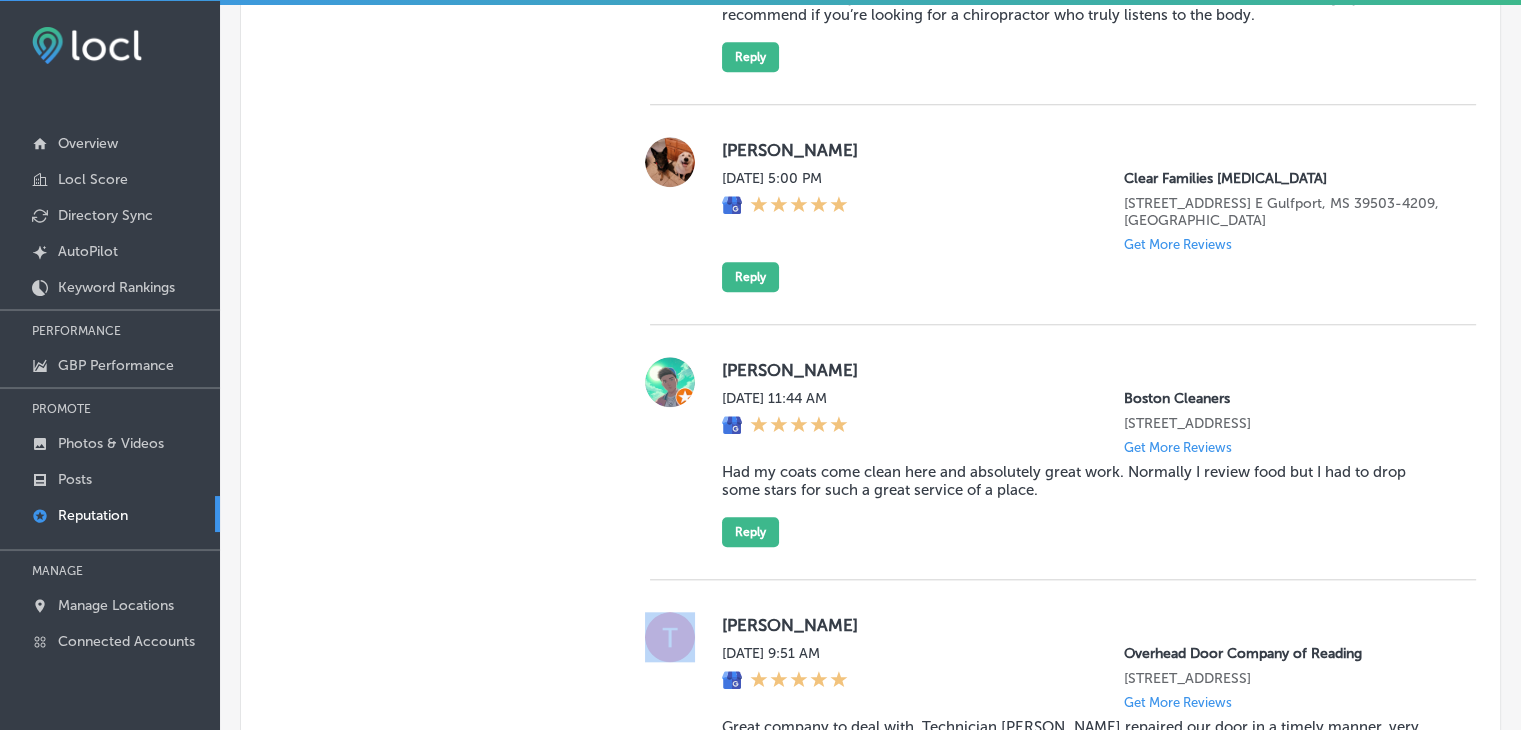 click on "Yasuke   Mon, Jul 14, 2025 11:44 AM Boston Cleaners 10530 Southern Highlands Pkwy # 100 Las Vegas, NV 89141, US Get More Reviews Had my coats come clean here and absolutely great work. Normally I review food but I had to drop some stars for such a great service of a place. Reply" at bounding box center (1083, 452) 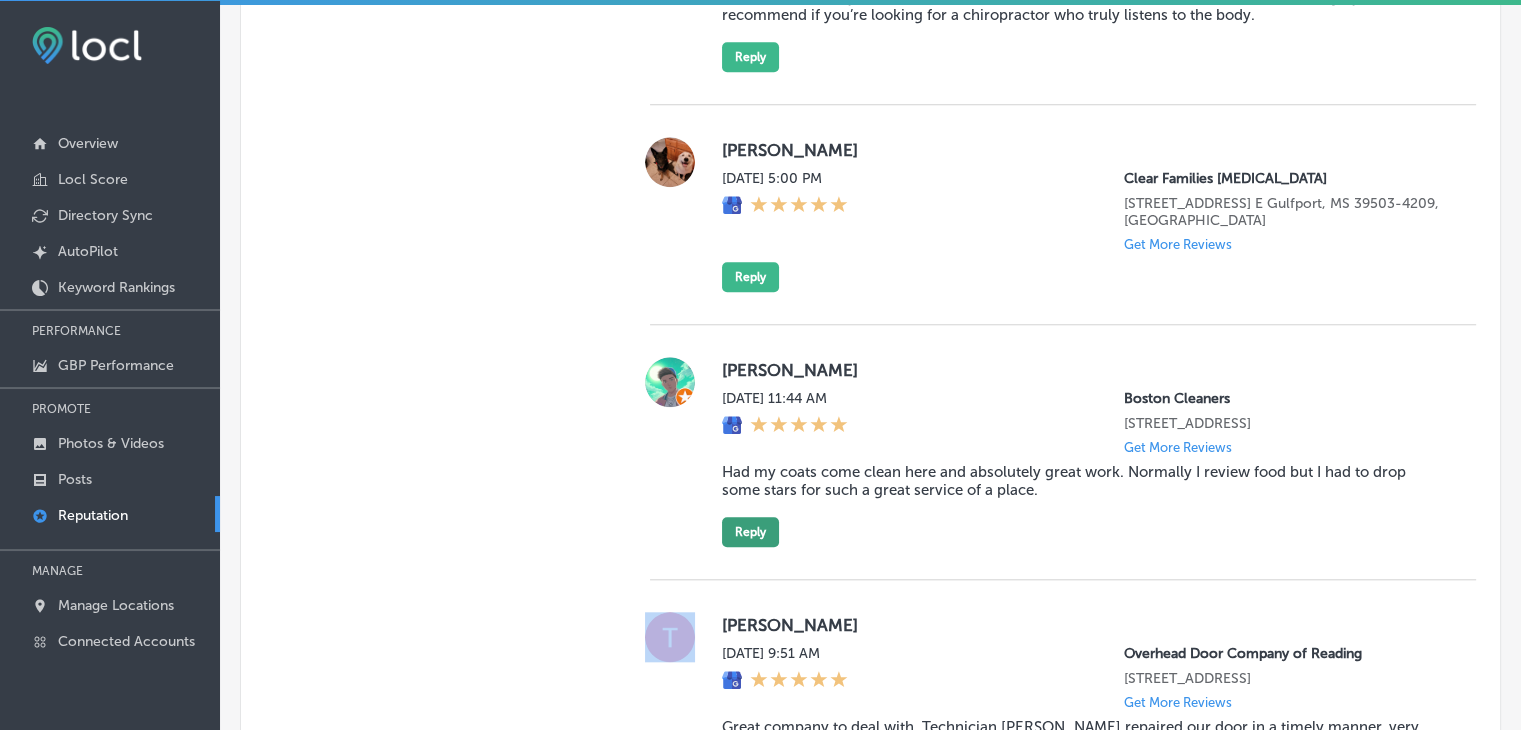 click on "Reply" at bounding box center (750, 532) 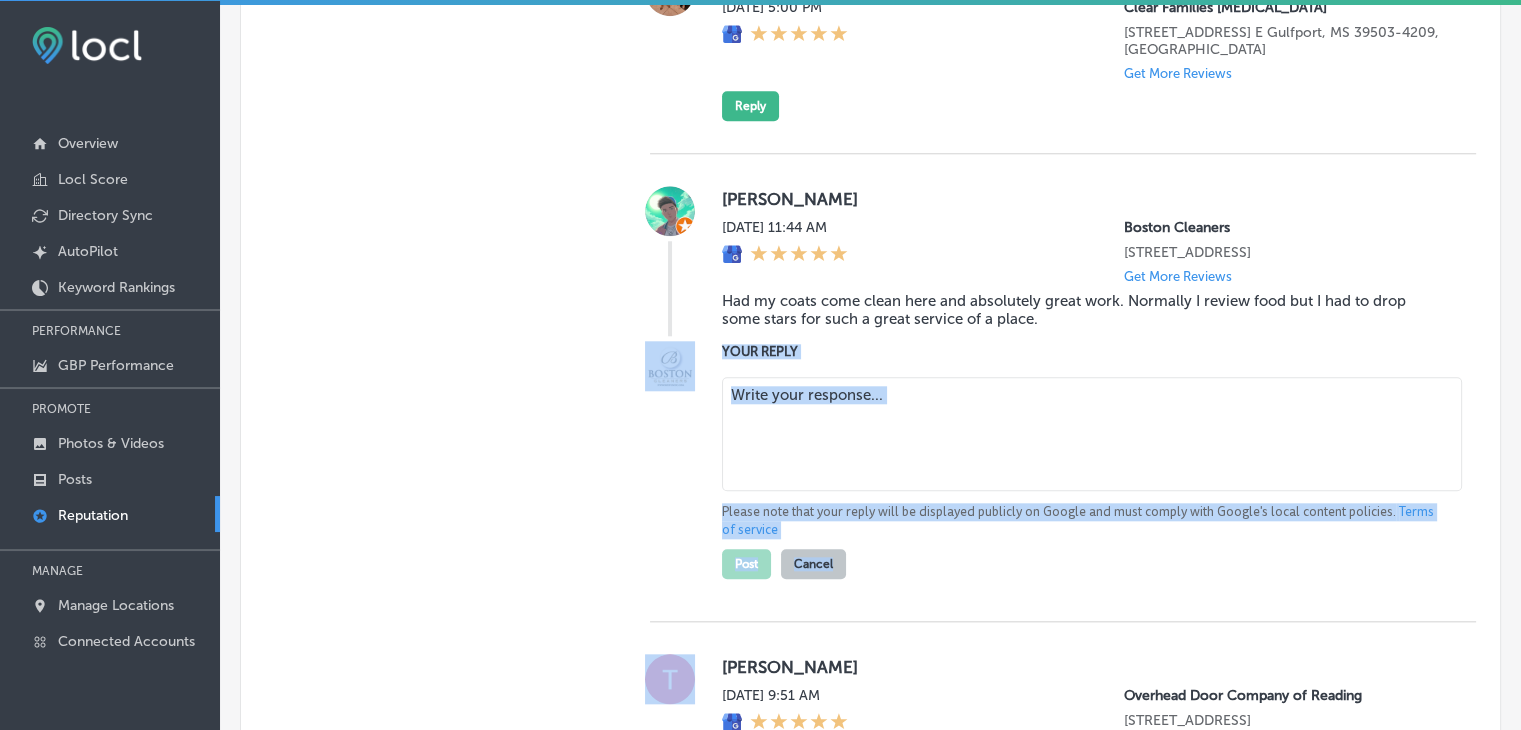 scroll, scrollTop: 2065, scrollLeft: 0, axis: vertical 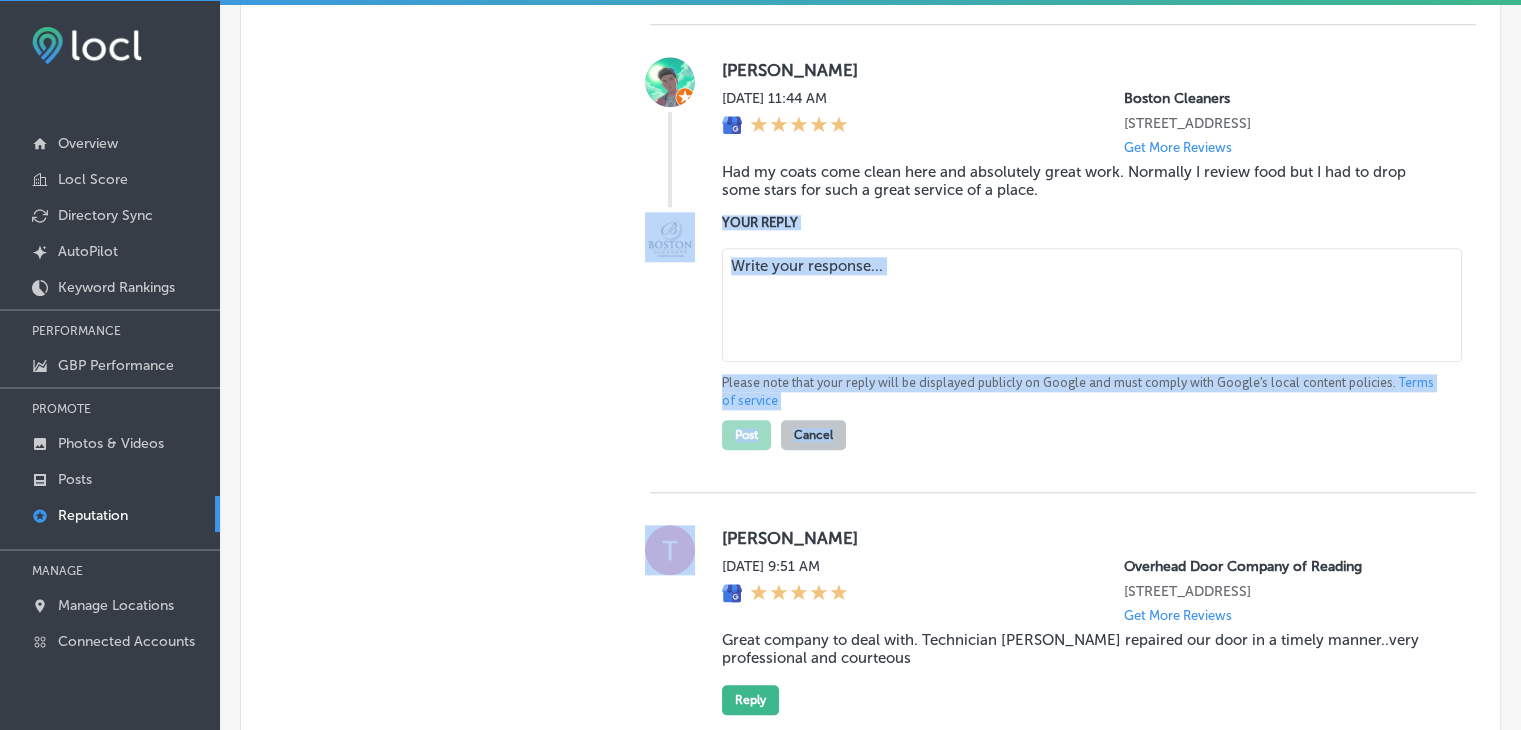 click at bounding box center [1092, 305] 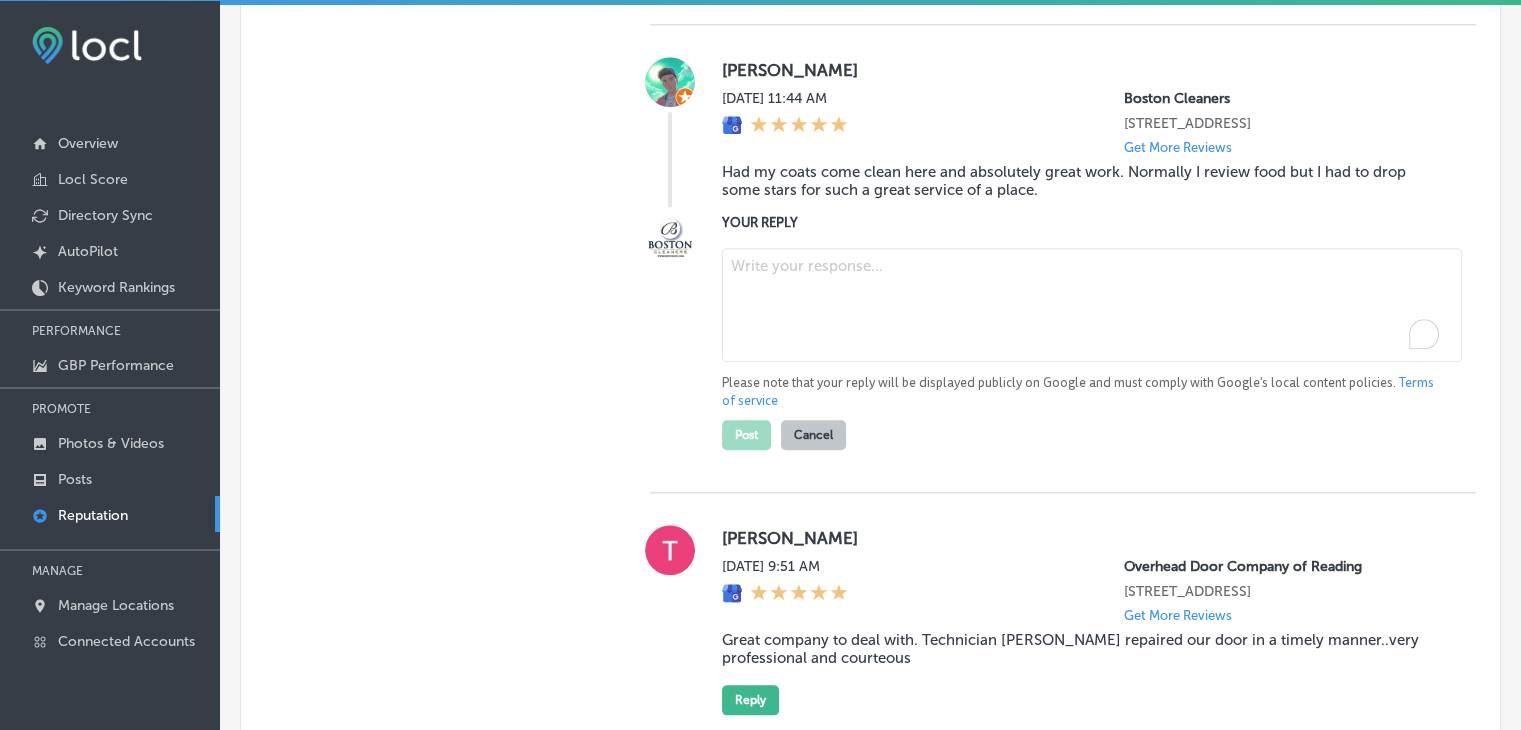 paste on "We’re so glad to hear that you were impressed with the coat cleaning service at Boston Cleaners, Yasuke! It’s always wonderful when our customers from the Las Vegas area take the time to share their experience. Your feedback means a lot to us, and we look forward to providing you with exceptional service again in the future!" 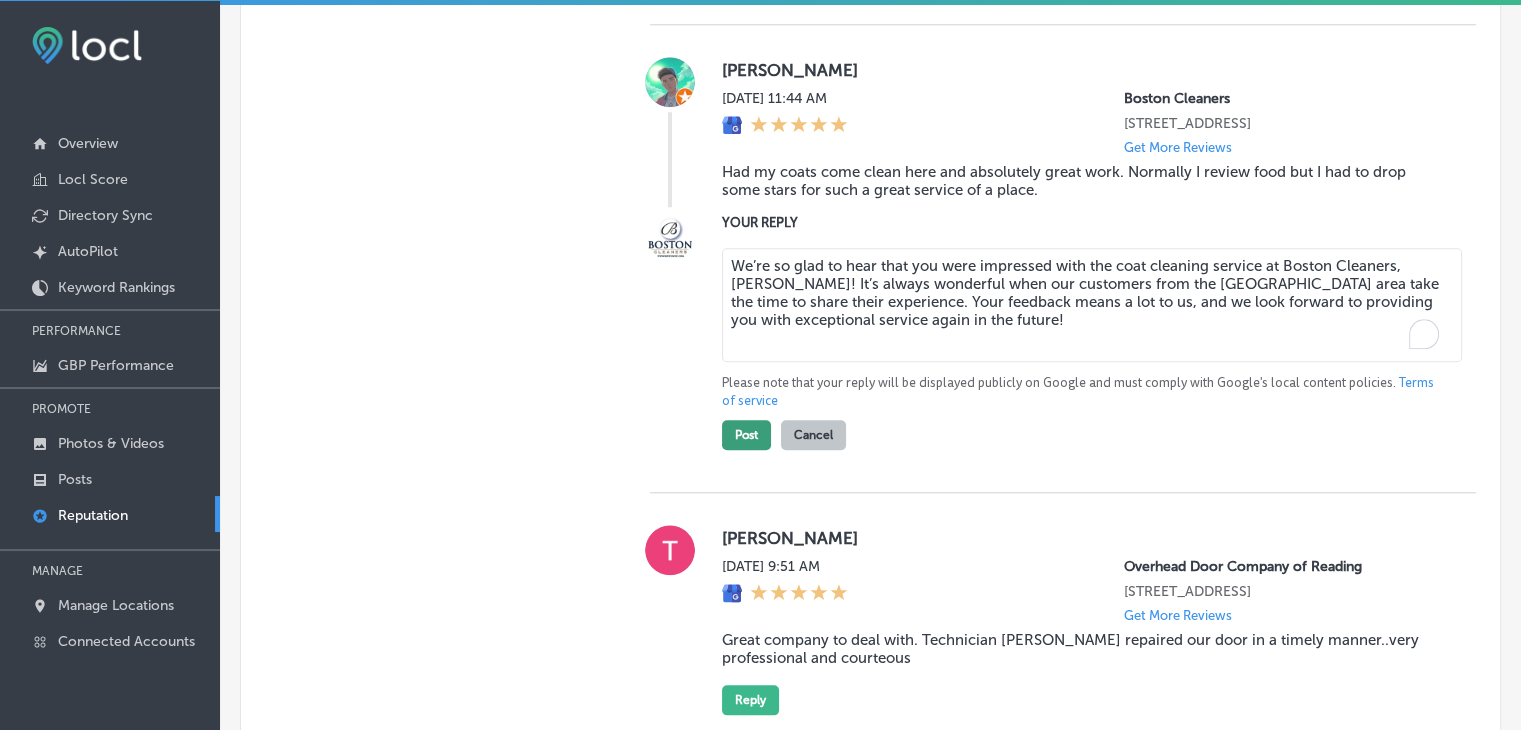 type on "We’re so glad to hear that you were impressed with the coat cleaning service at Boston Cleaners, Yasuke! It’s always wonderful when our customers from the Las Vegas area take the time to share their experience. Your feedback means a lot to us, and we look forward to providing you with exceptional service again in the future!" 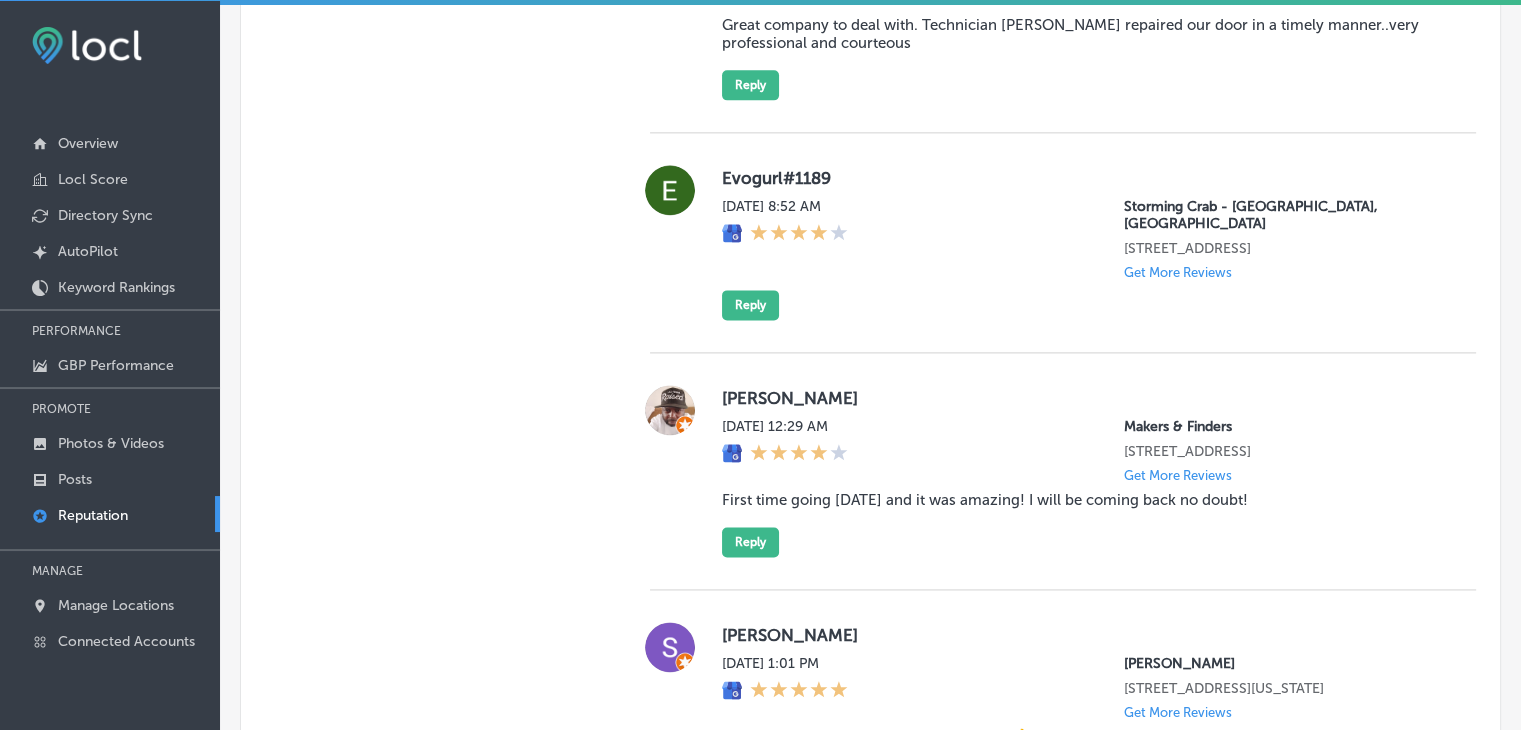 scroll, scrollTop: 2865, scrollLeft: 0, axis: vertical 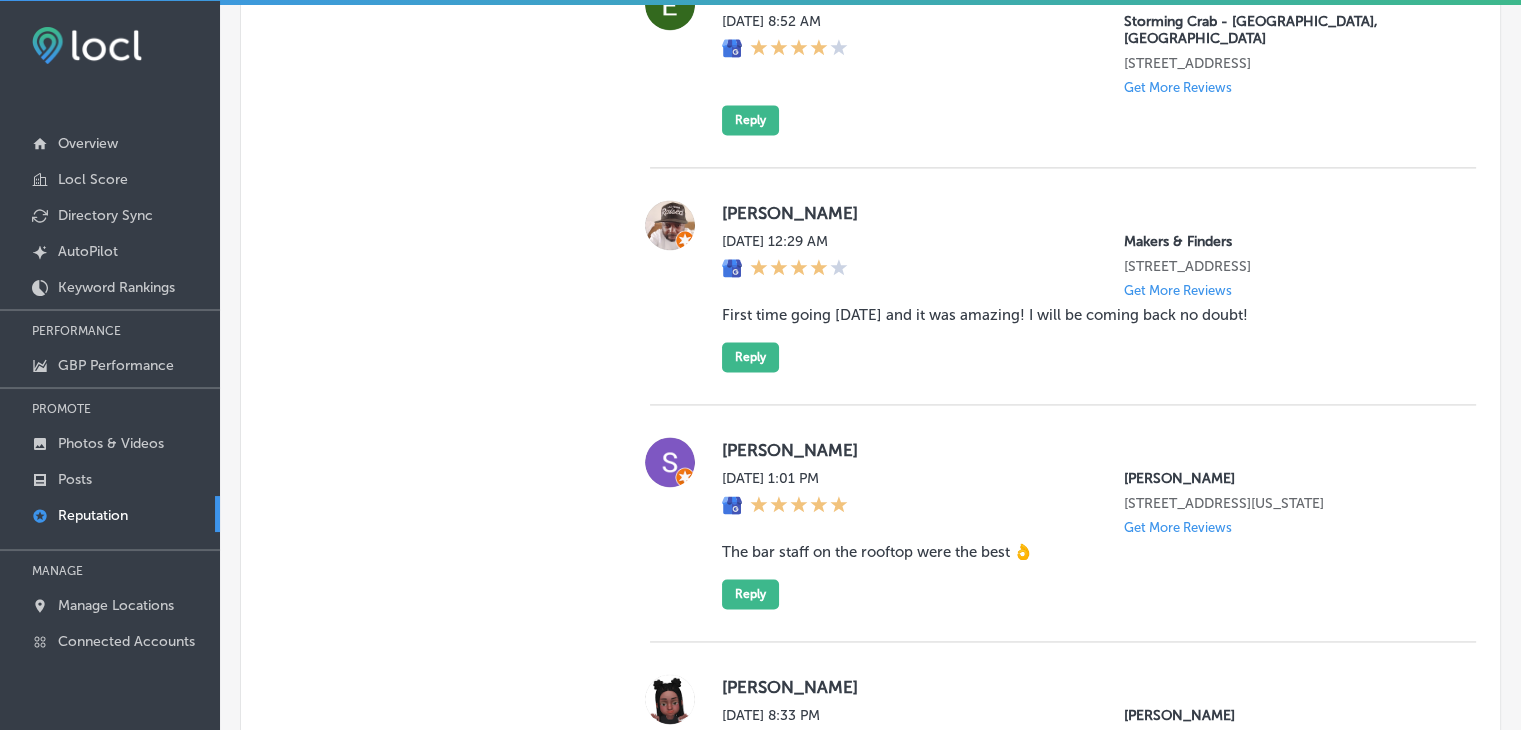 type on "x" 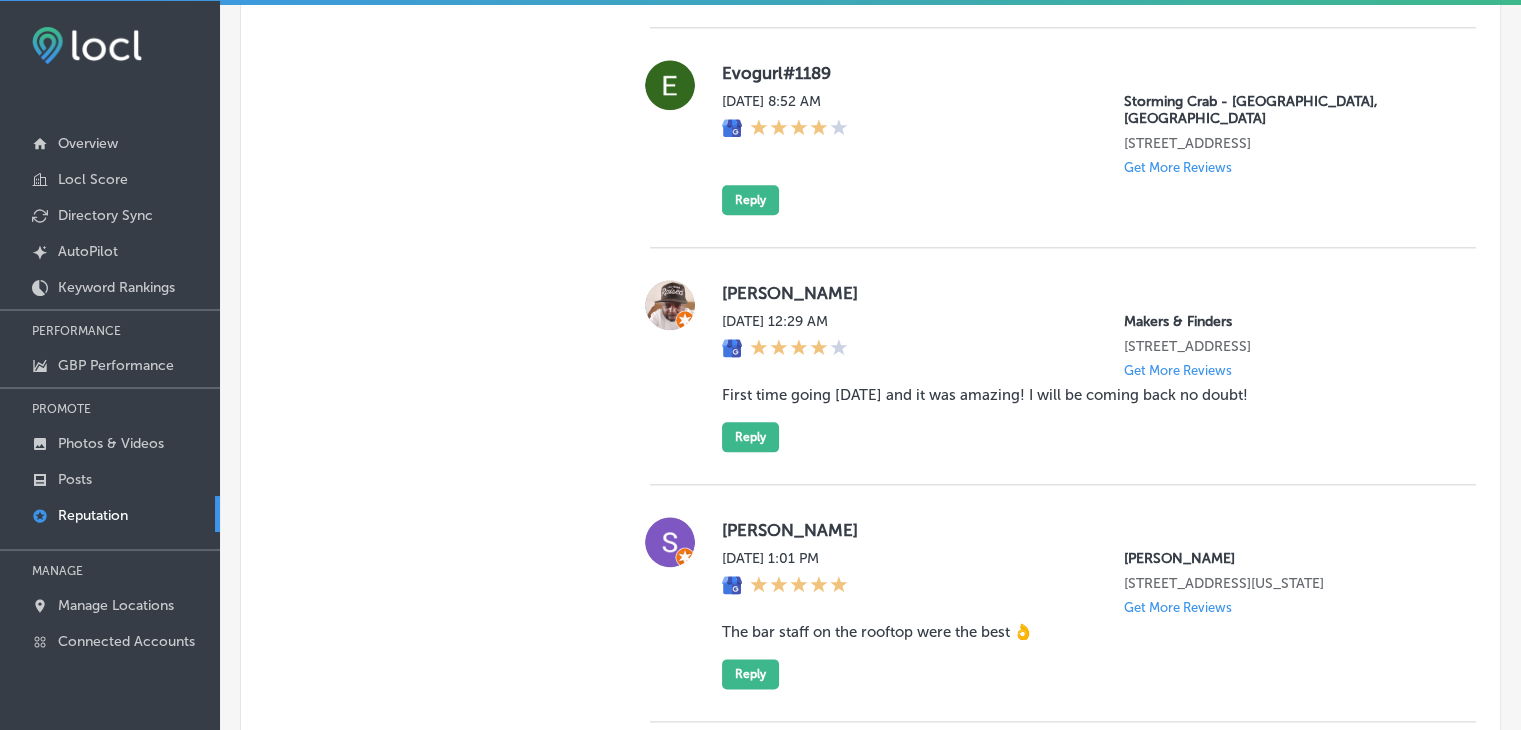 scroll, scrollTop: 2365, scrollLeft: 0, axis: vertical 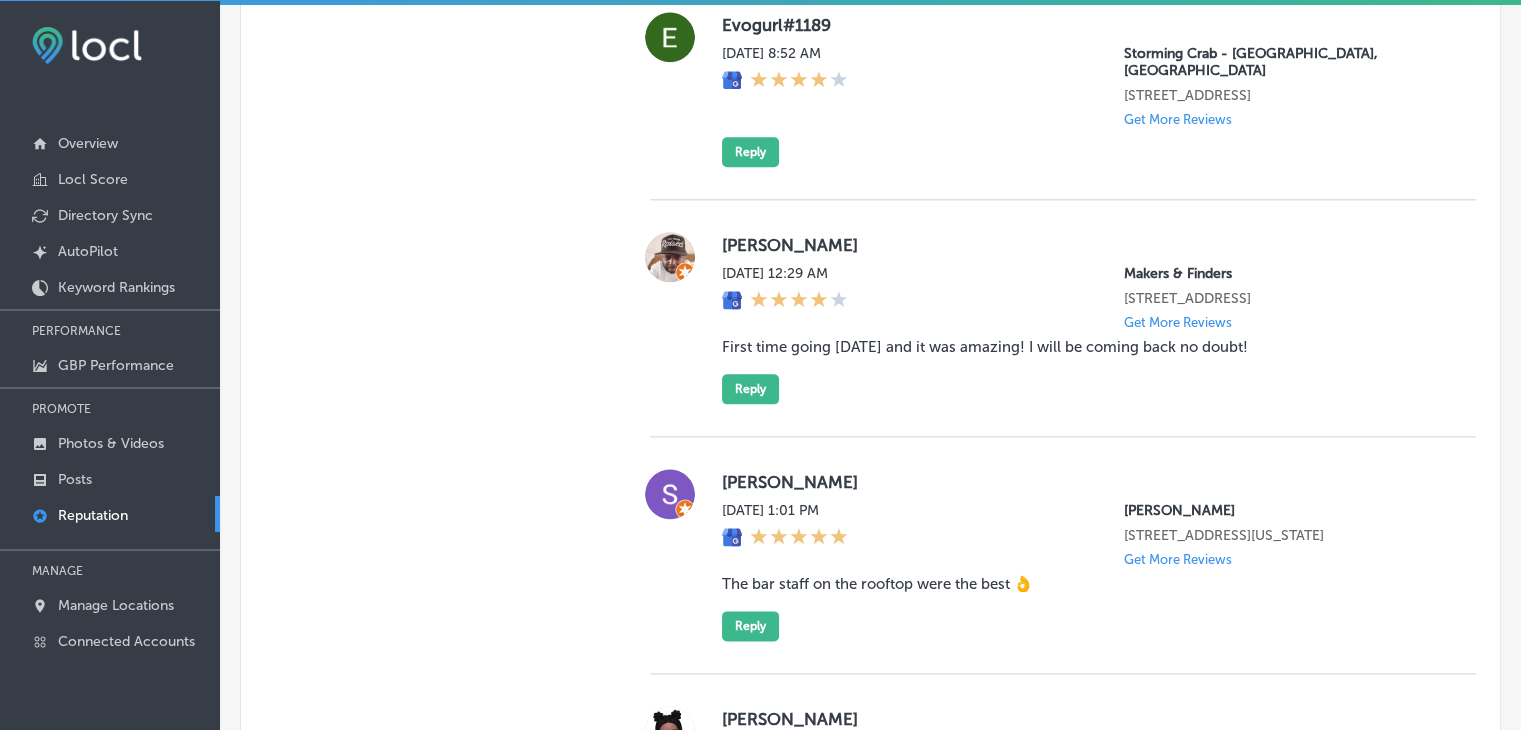click on "Mon, Jul 14, 2025 12:29 AM Makers & Finders 1120 S Main St. Suite 110 Las Vegas, NV 89104, US Get More Reviews" at bounding box center (1083, 297) 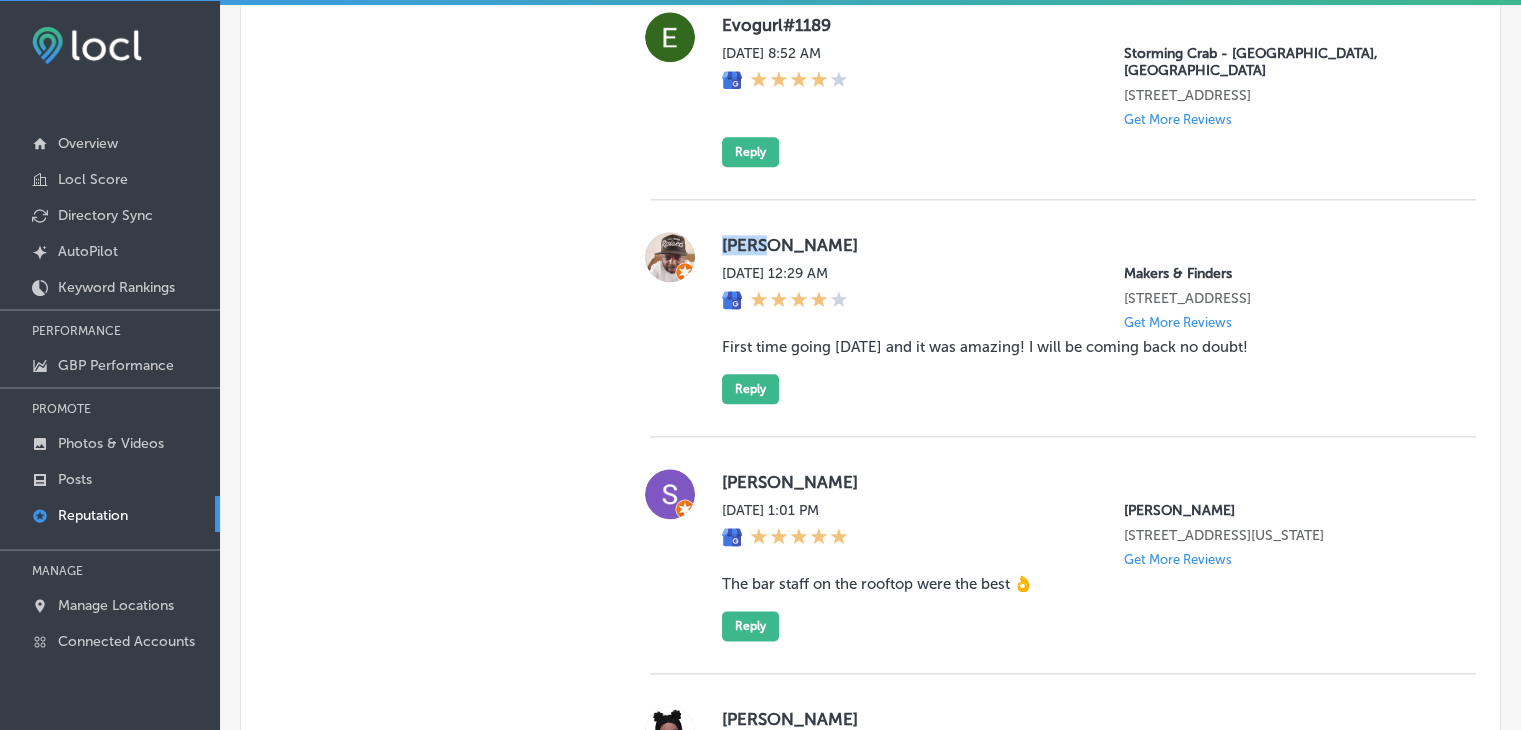 drag, startPoint x: 715, startPoint y: 221, endPoint x: 761, endPoint y: 233, distance: 47.539455 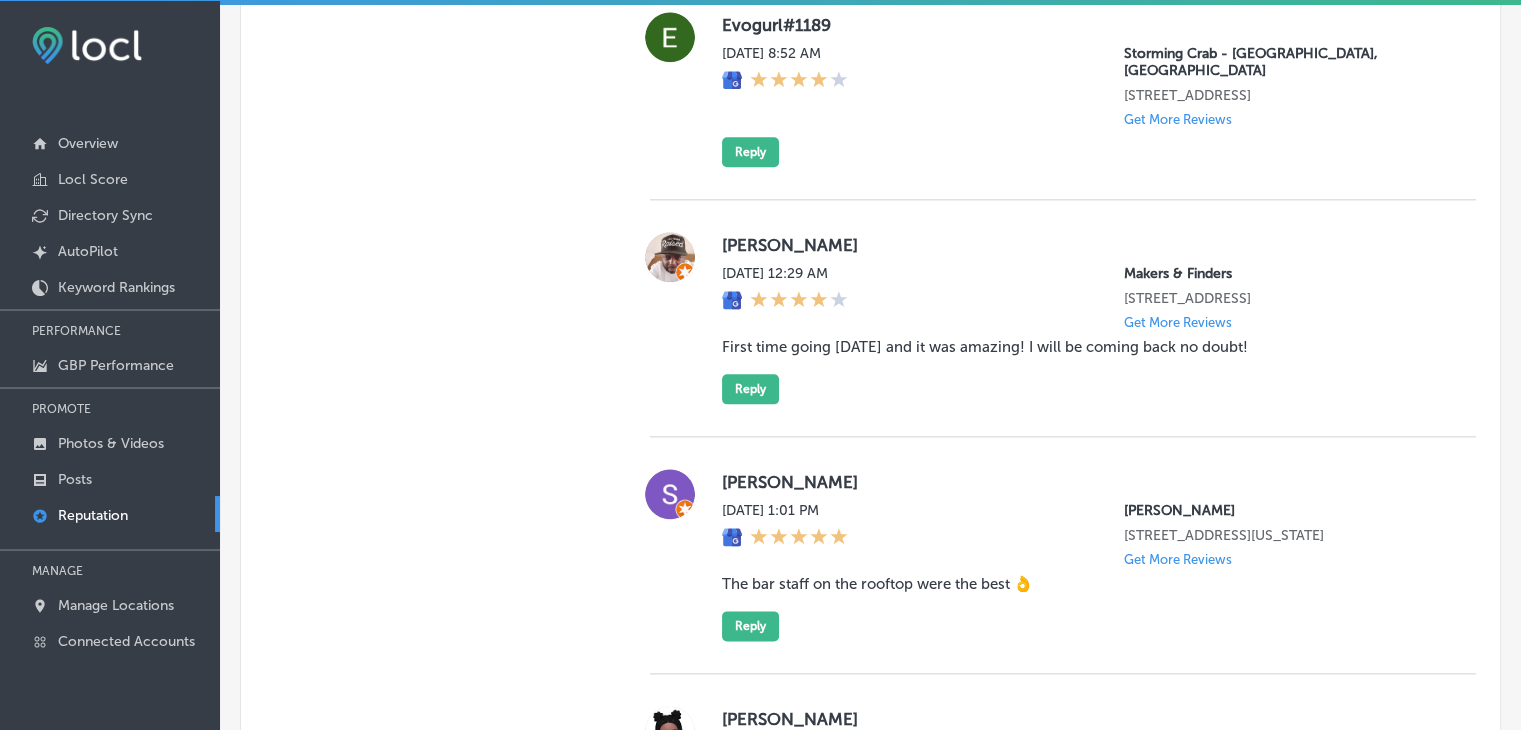 drag, startPoint x: 1239, startPoint y: 365, endPoint x: 1250, endPoint y: 360, distance: 12.083046 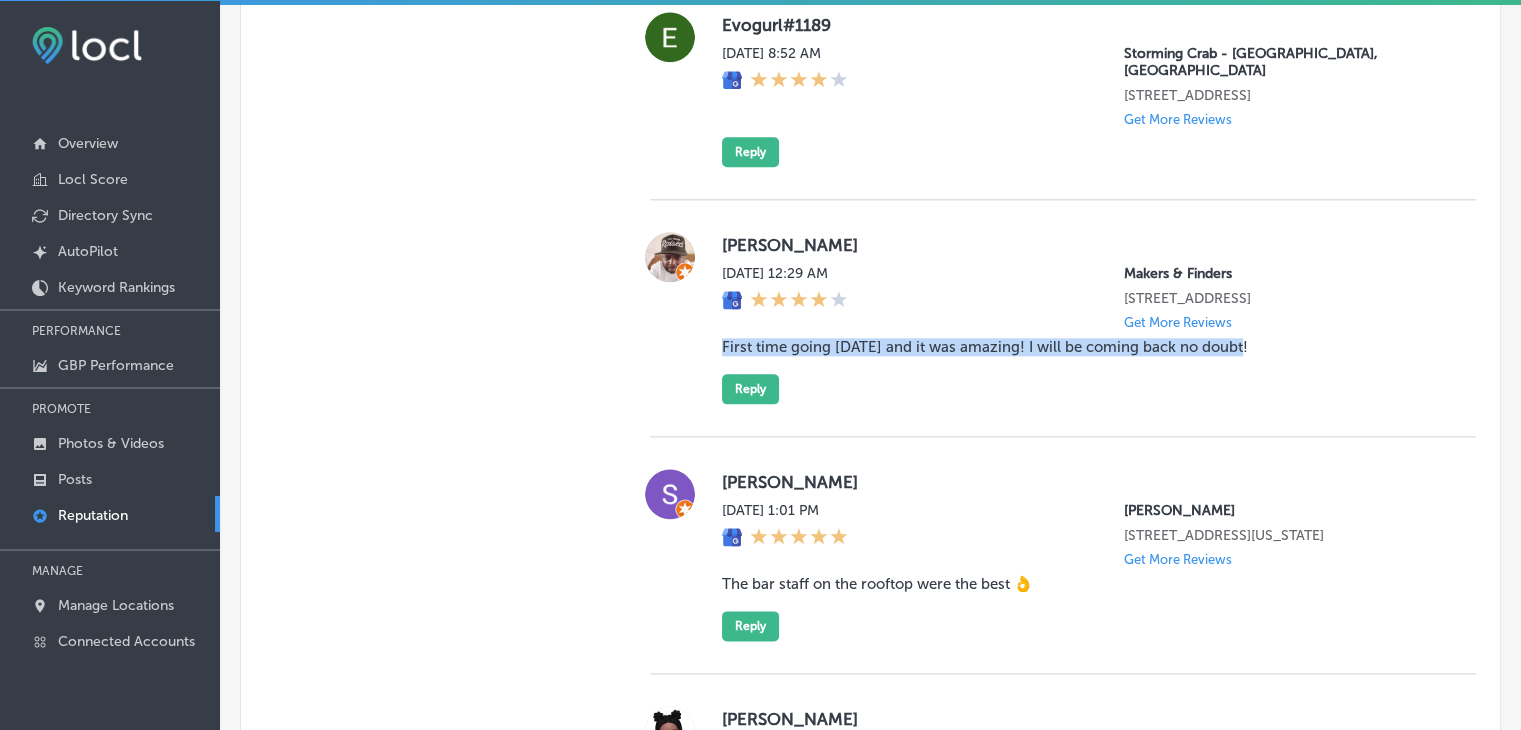 drag, startPoint x: 1251, startPoint y: 360, endPoint x: 708, endPoint y: 343, distance: 543.26605 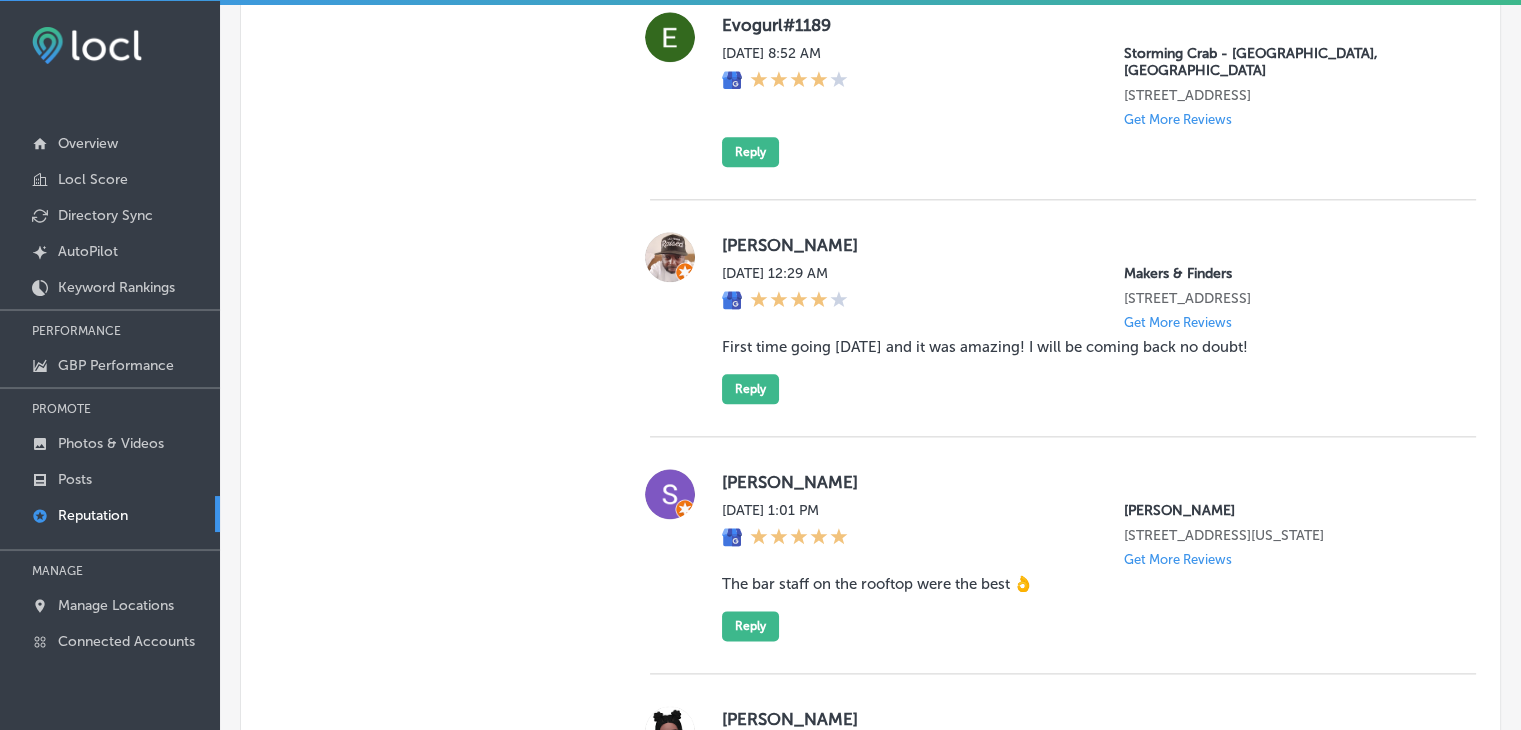 click on "Abdul Smith   Mon, Jul 14, 2025 12:29 AM Makers & Finders 1120 S Main St. Suite 110 Las Vegas, NV 89104, US Get More Reviews First time going today and it was amazing! I will be coming back no doubt! Reply" at bounding box center (1063, 318) 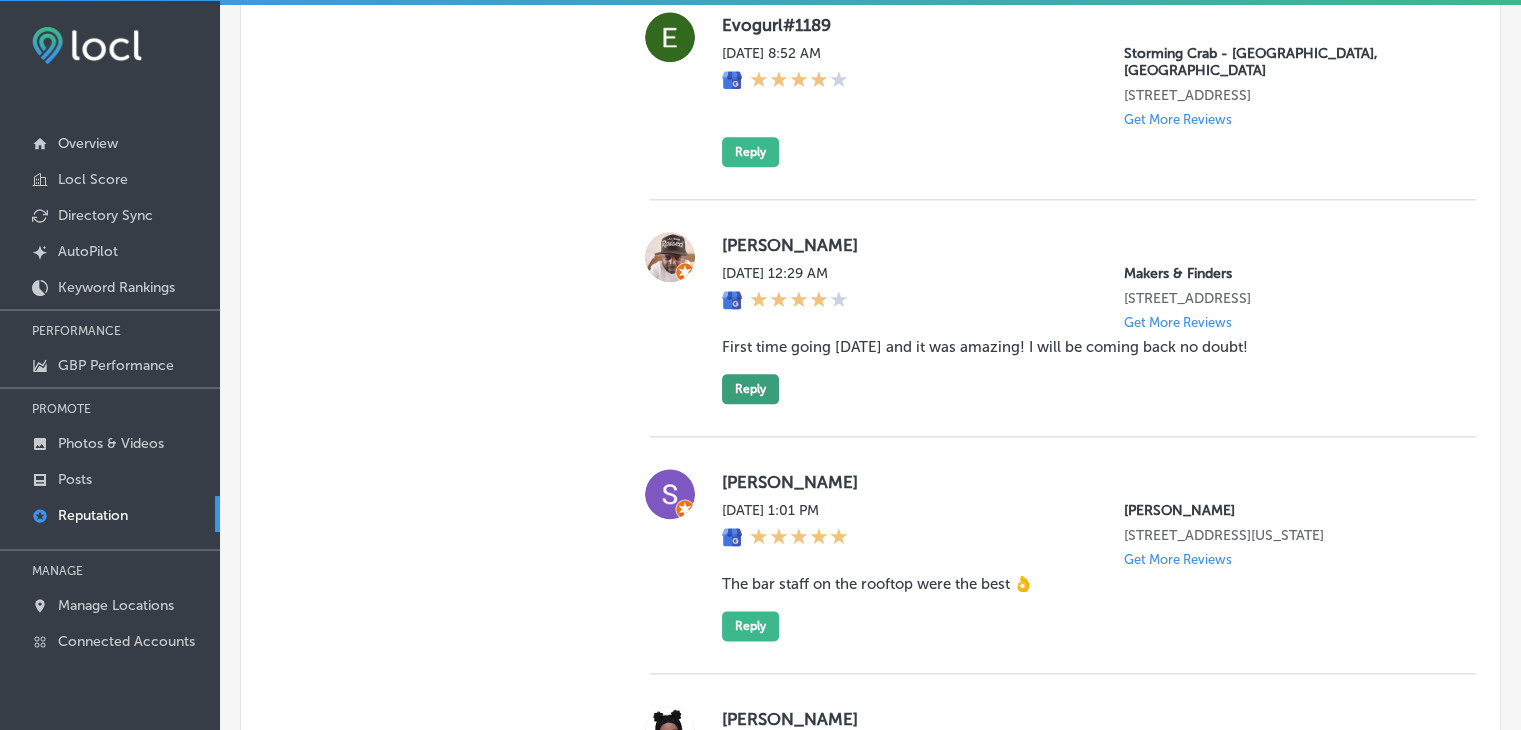 click on "Reply" at bounding box center [750, 389] 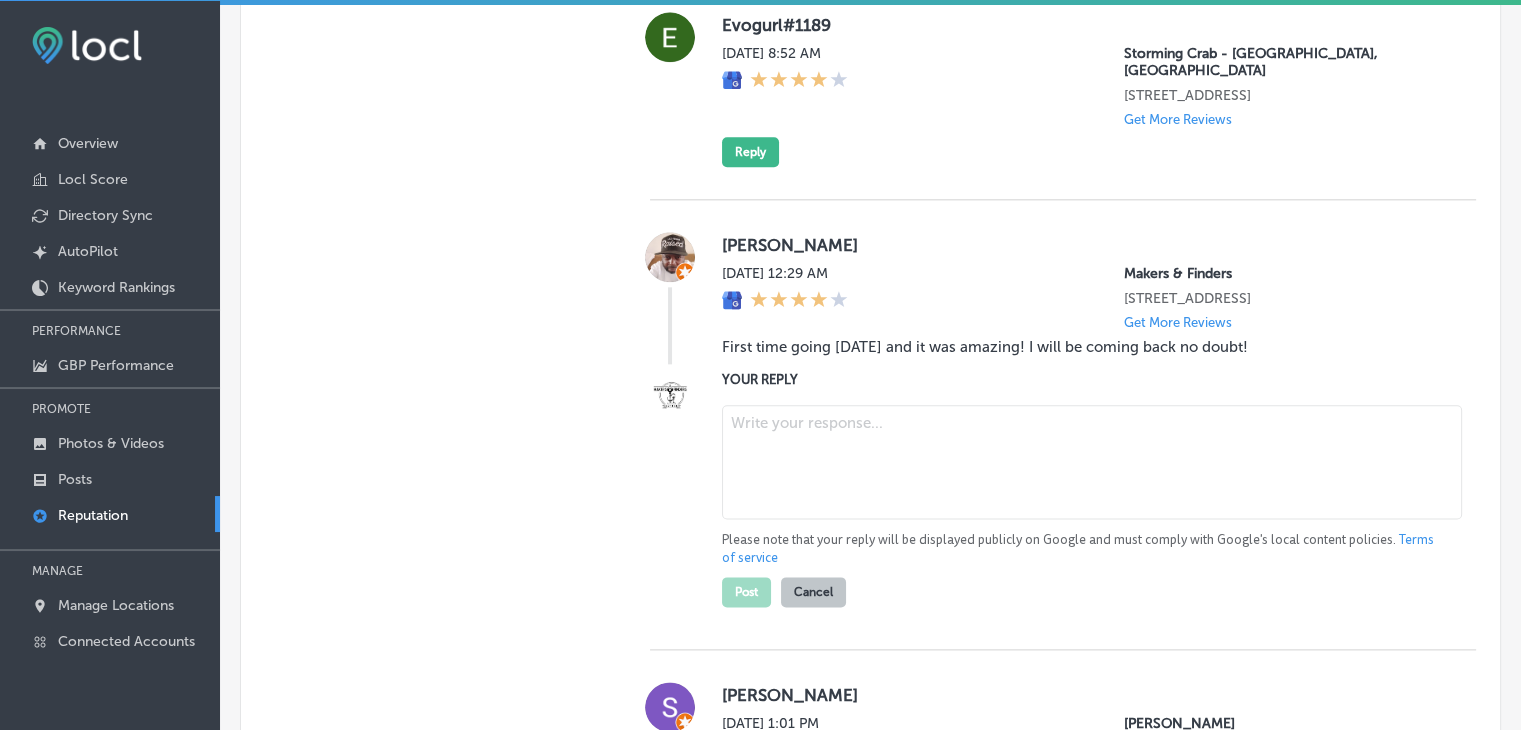 click at bounding box center [1092, 462] 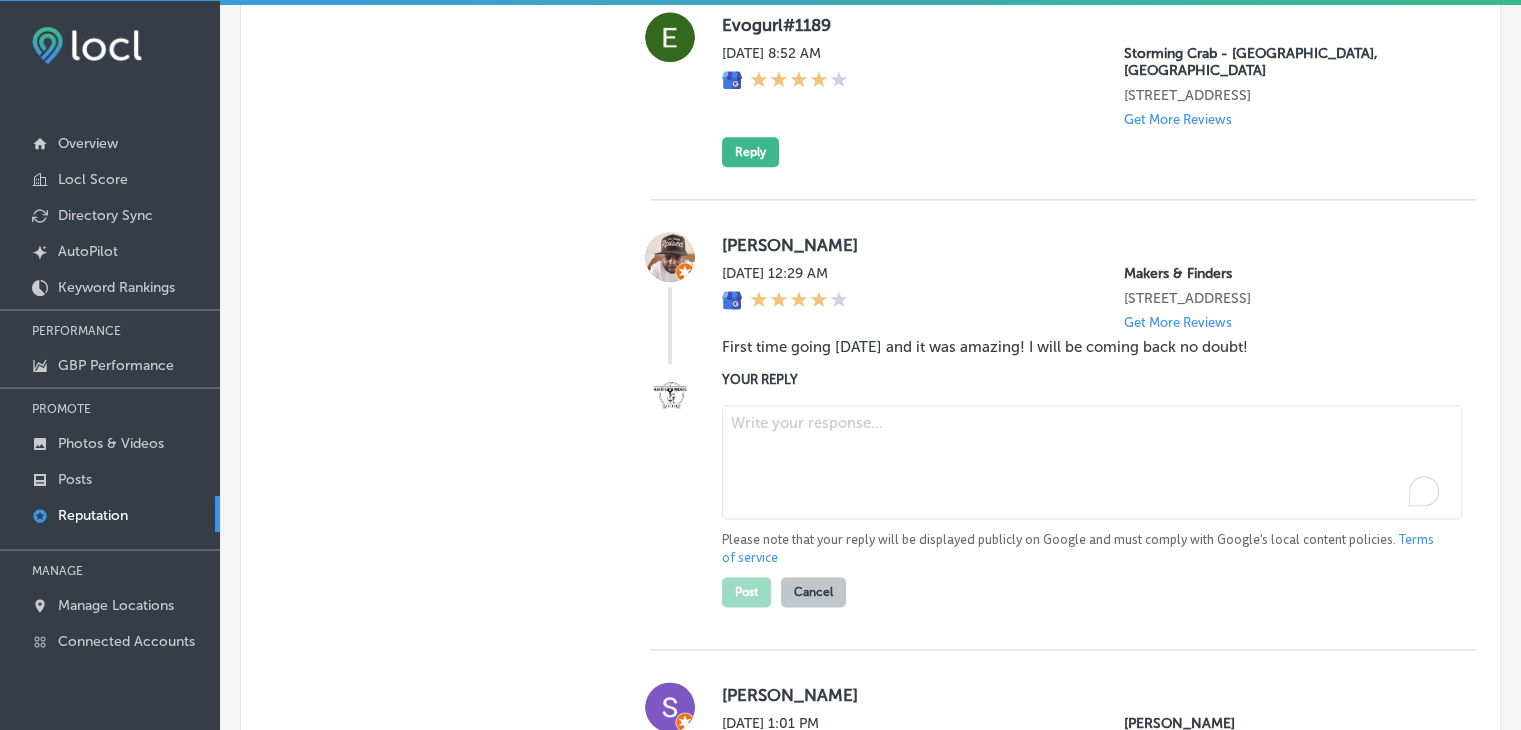 paste on "We’re so glad to hear your first visit was amazing, Abdul! It’s wonderful to know you enjoyed your time at Makers & Finders, and we can’t wait to welcome you back. Whether you're visiting from Las Vegas, Paradise, or any of the nearby areas, we’re looking forward to another fantastic experience with you!" 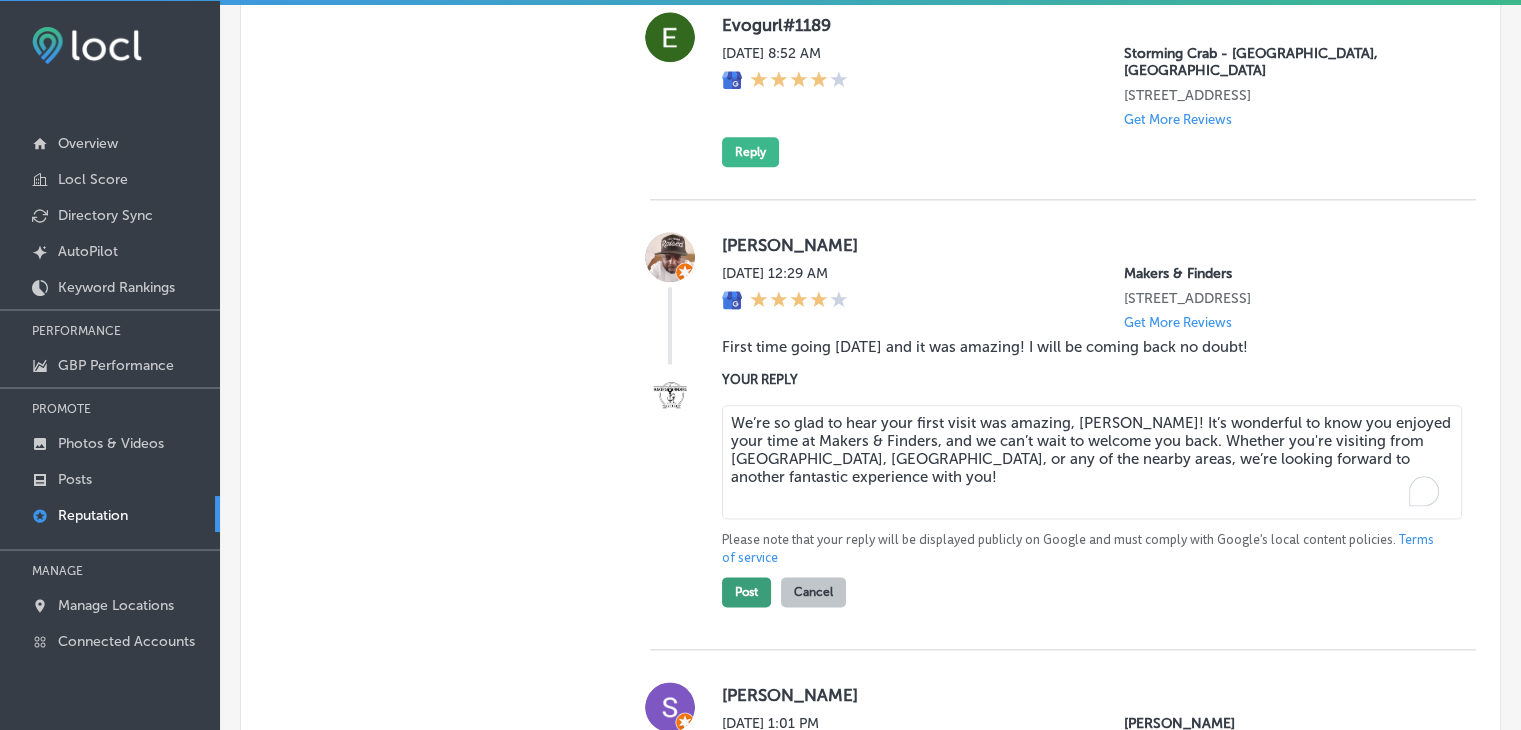 type on "We’re so glad to hear your first visit was amazing, Abdul! It’s wonderful to know you enjoyed your time at Makers & Finders, and we can’t wait to welcome you back. Whether you're visiting from Las Vegas, Paradise, or any of the nearby areas, we’re looking forward to another fantastic experience with you!" 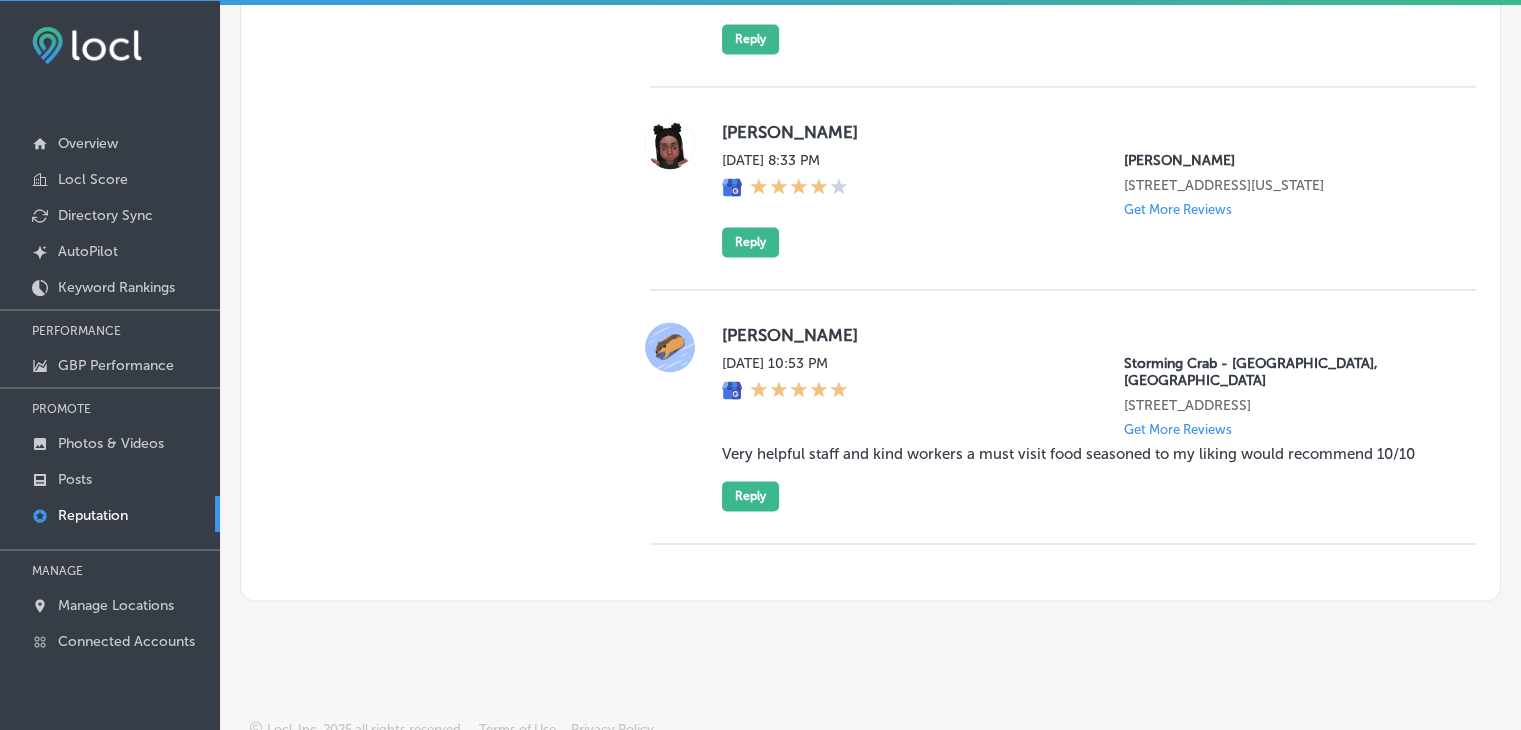 type on "x" 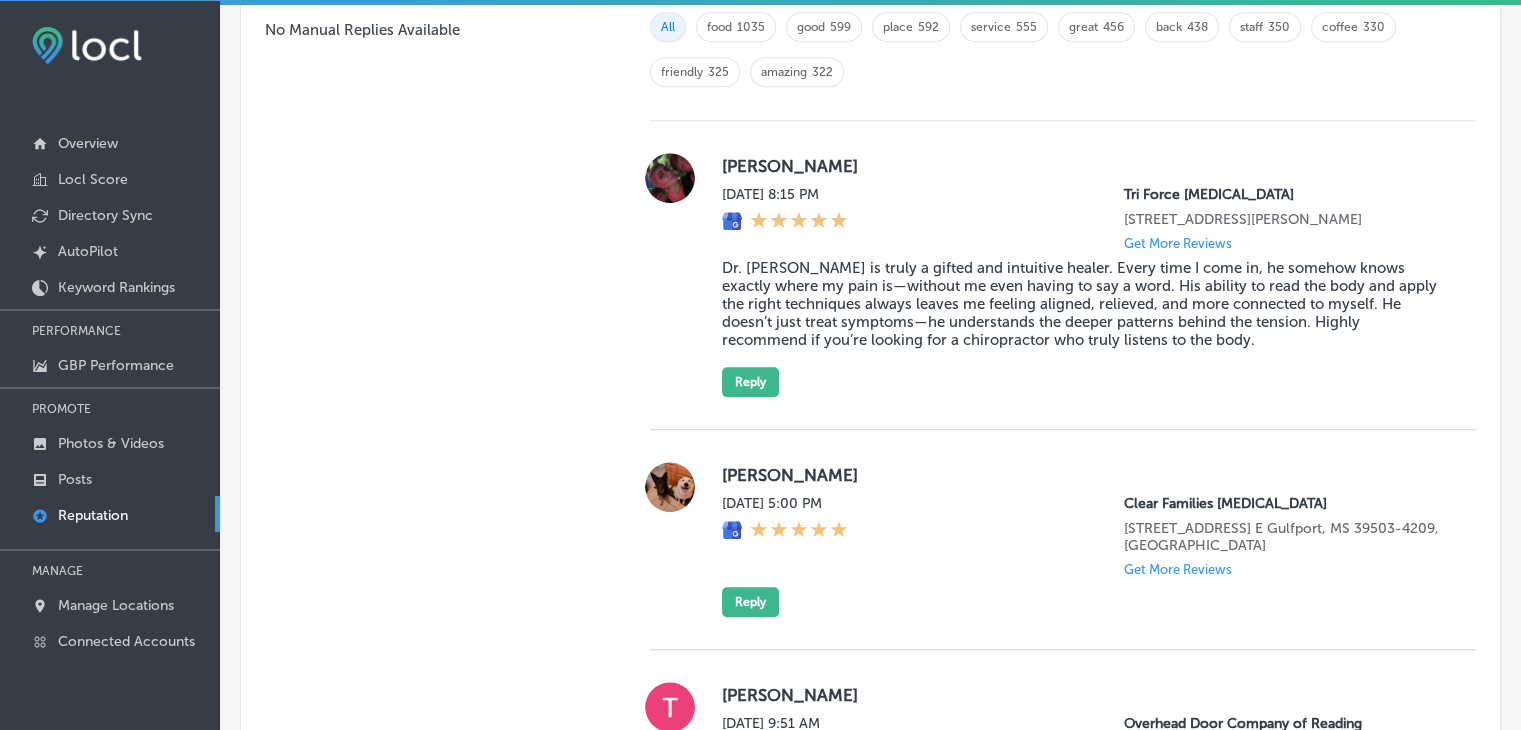 scroll, scrollTop: 1437, scrollLeft: 0, axis: vertical 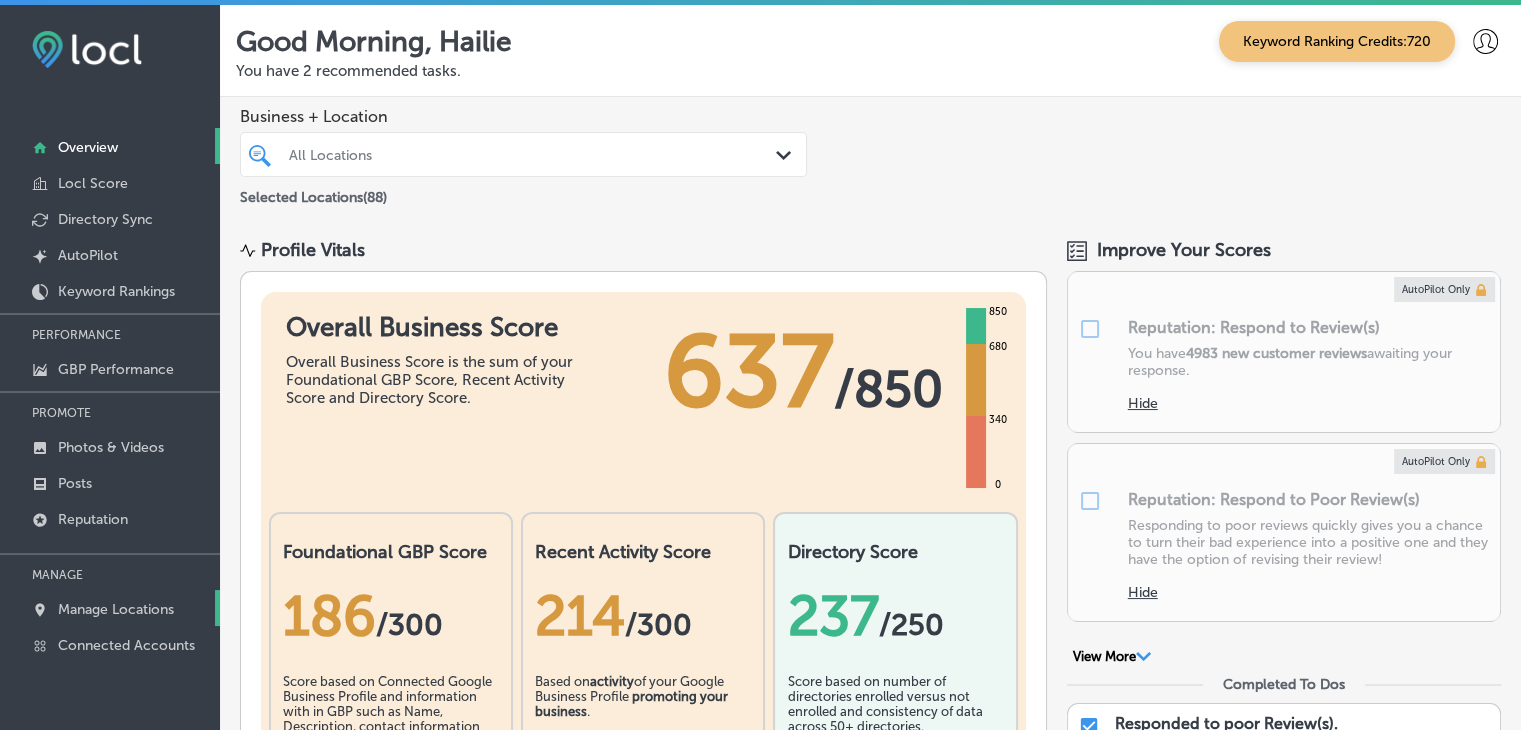 click on "Manage Locations" at bounding box center [110, 608] 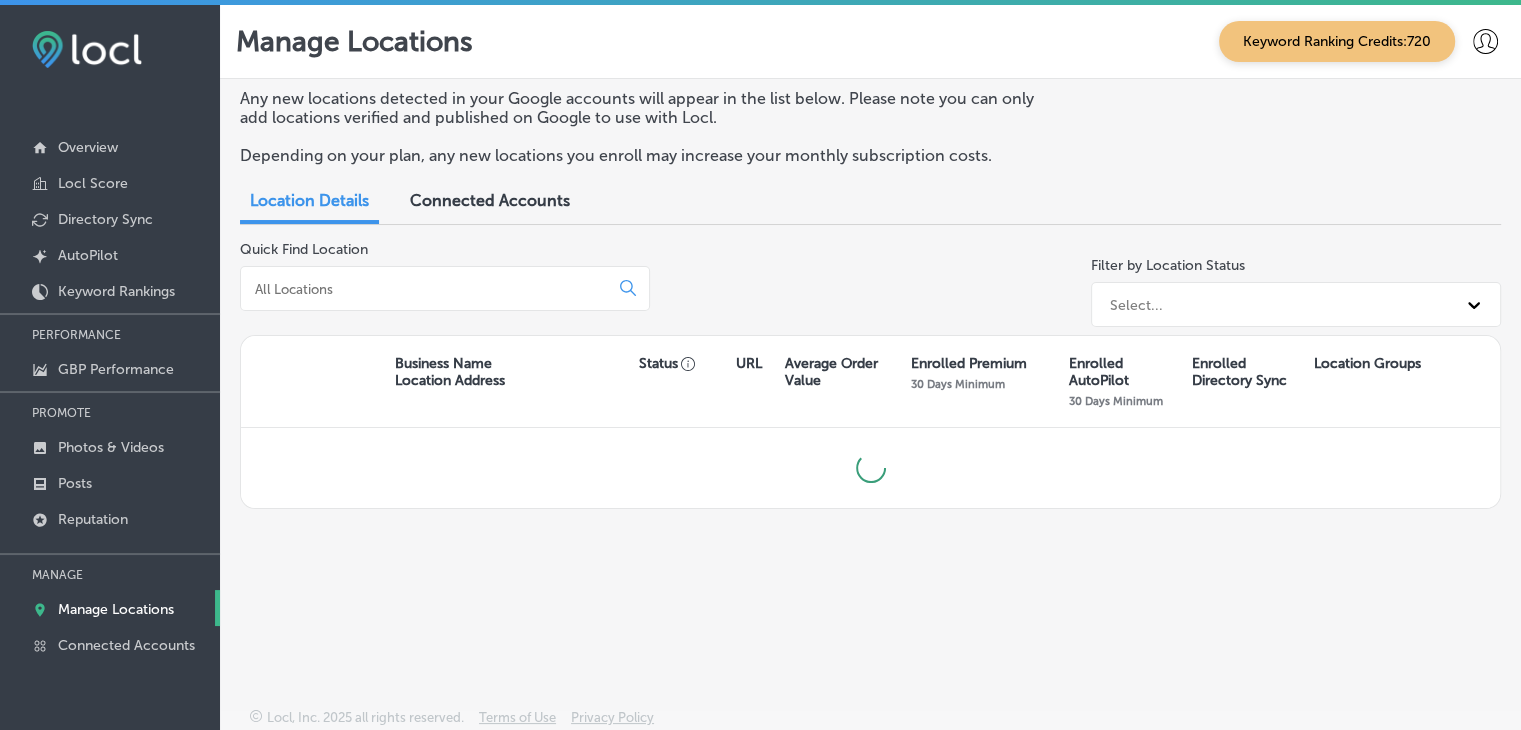 click at bounding box center (445, 288) 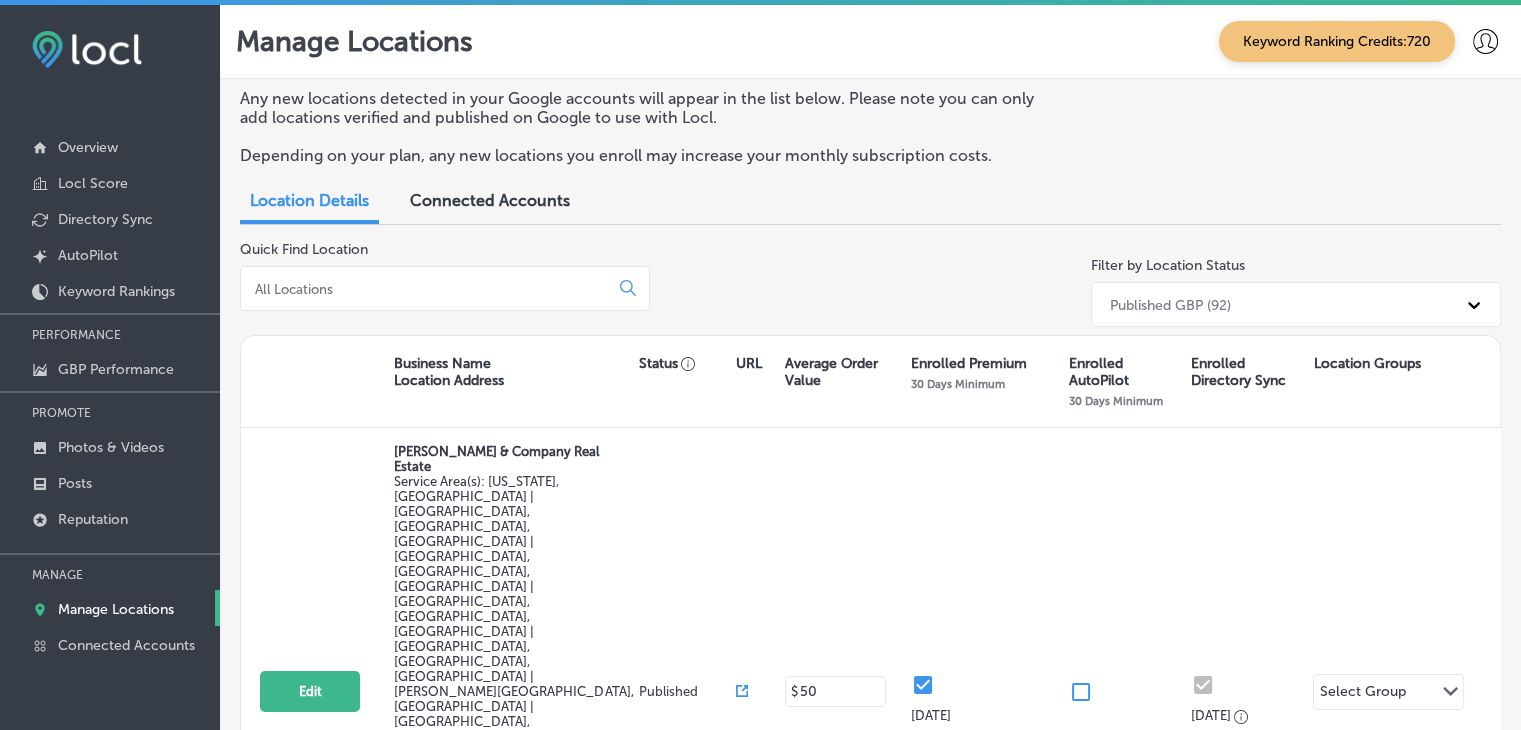 click at bounding box center [428, 289] 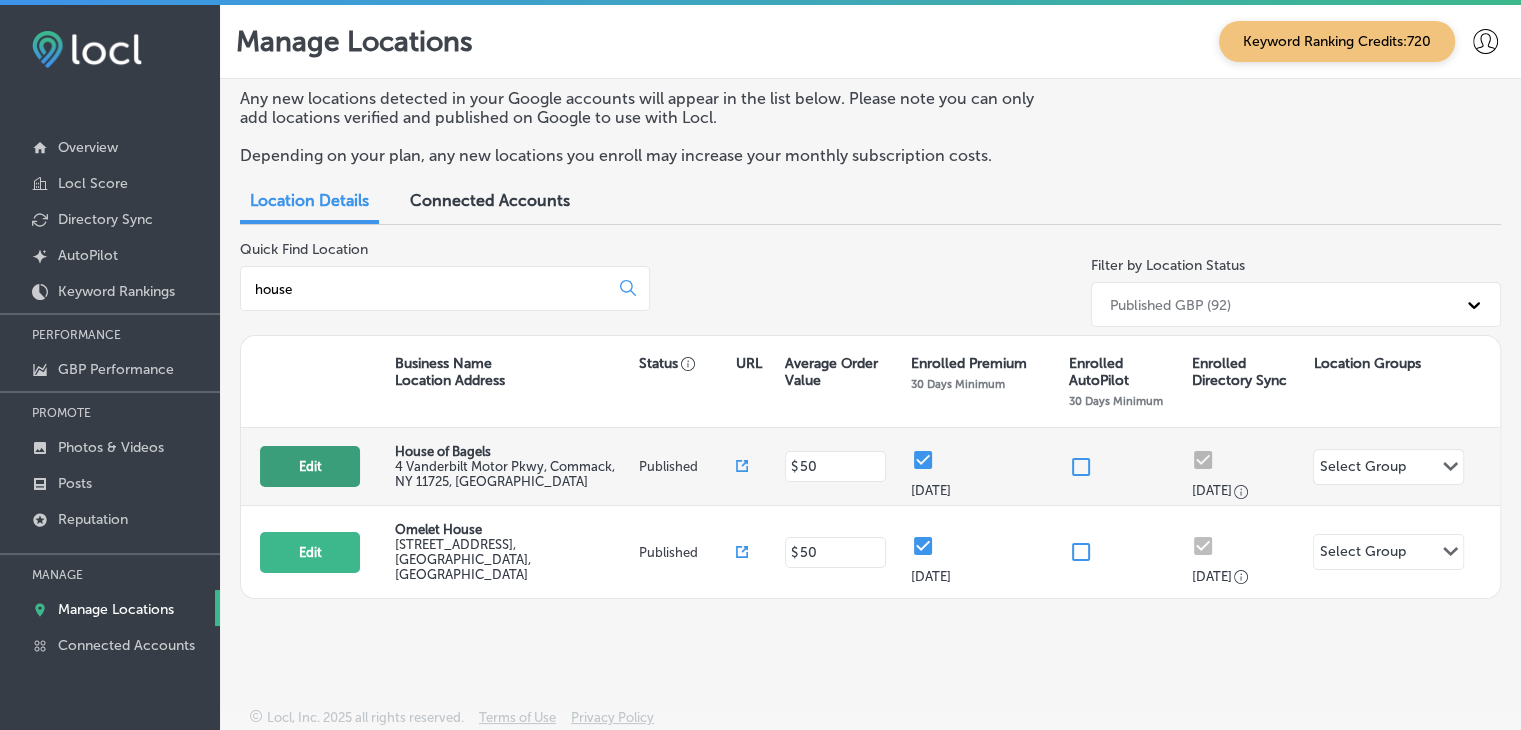 type on "house" 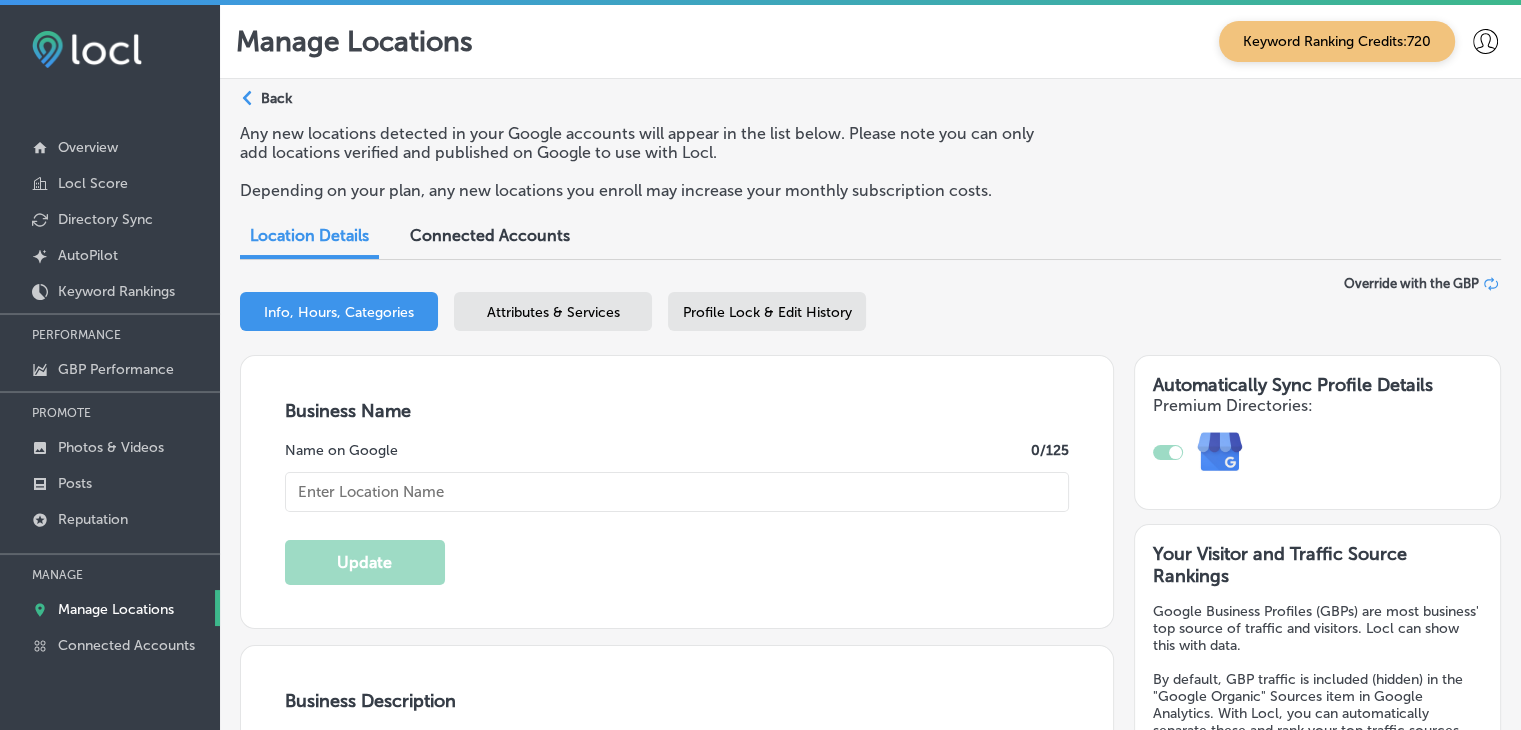 type on "House of Bagels" 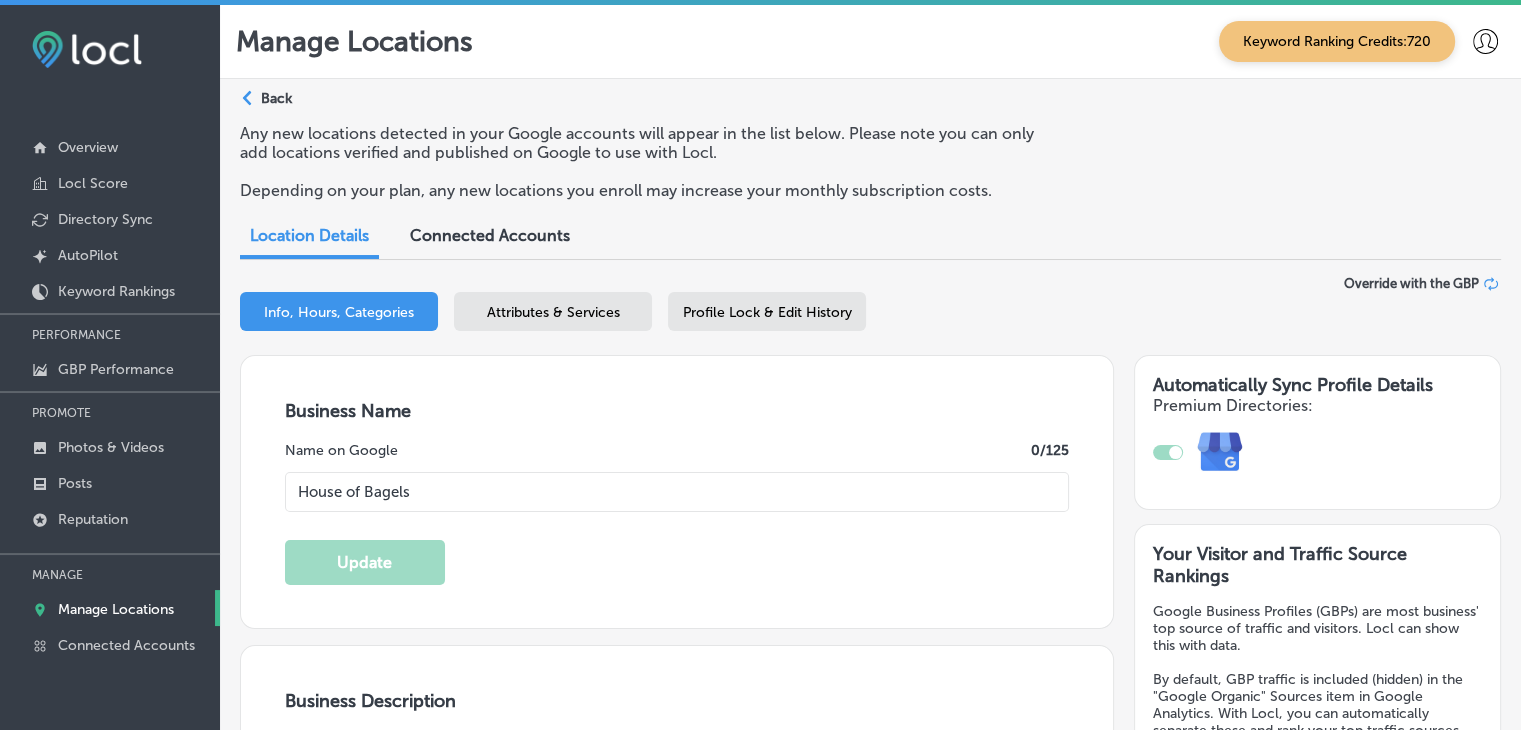 type on "http://www.houseofbagelsny.com/" 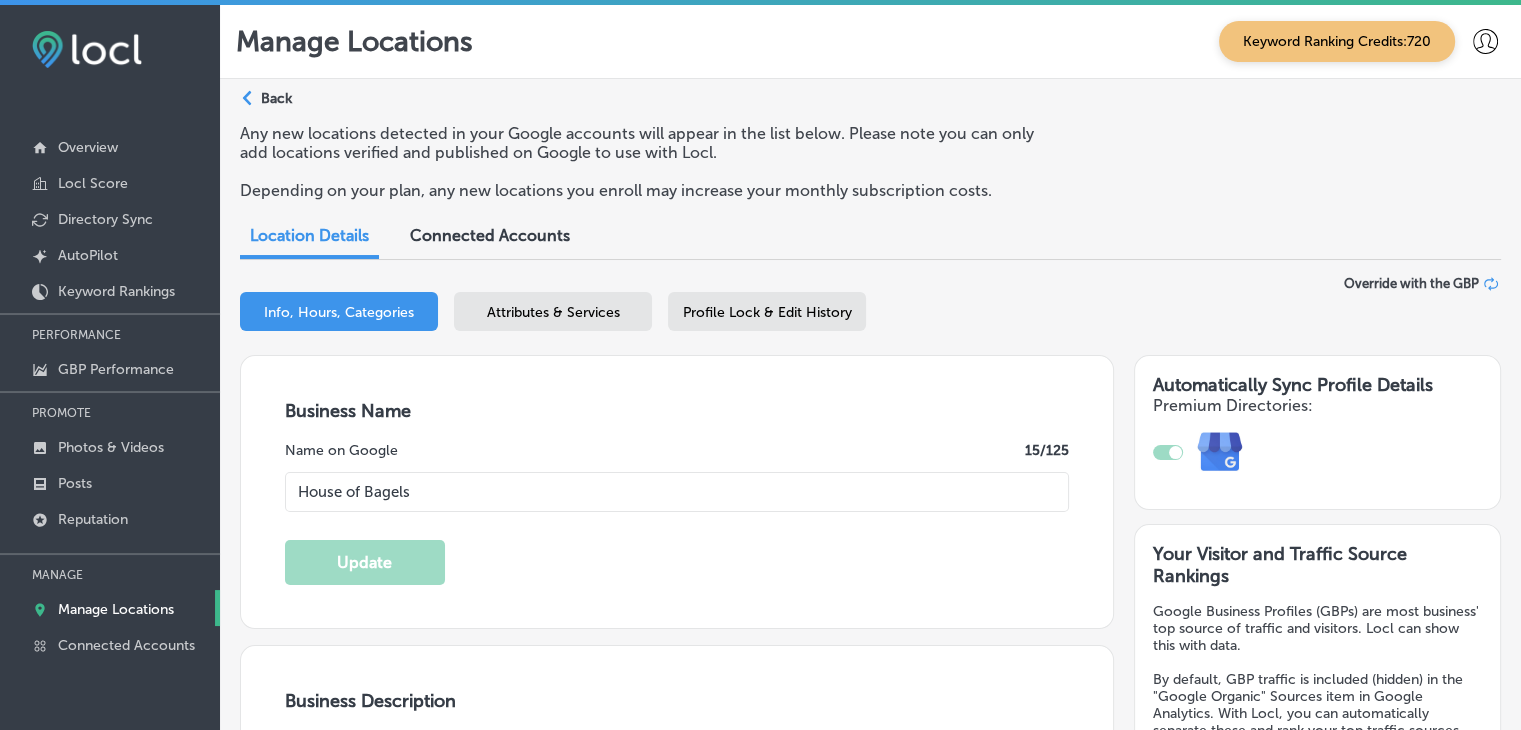 checkbox on "true" 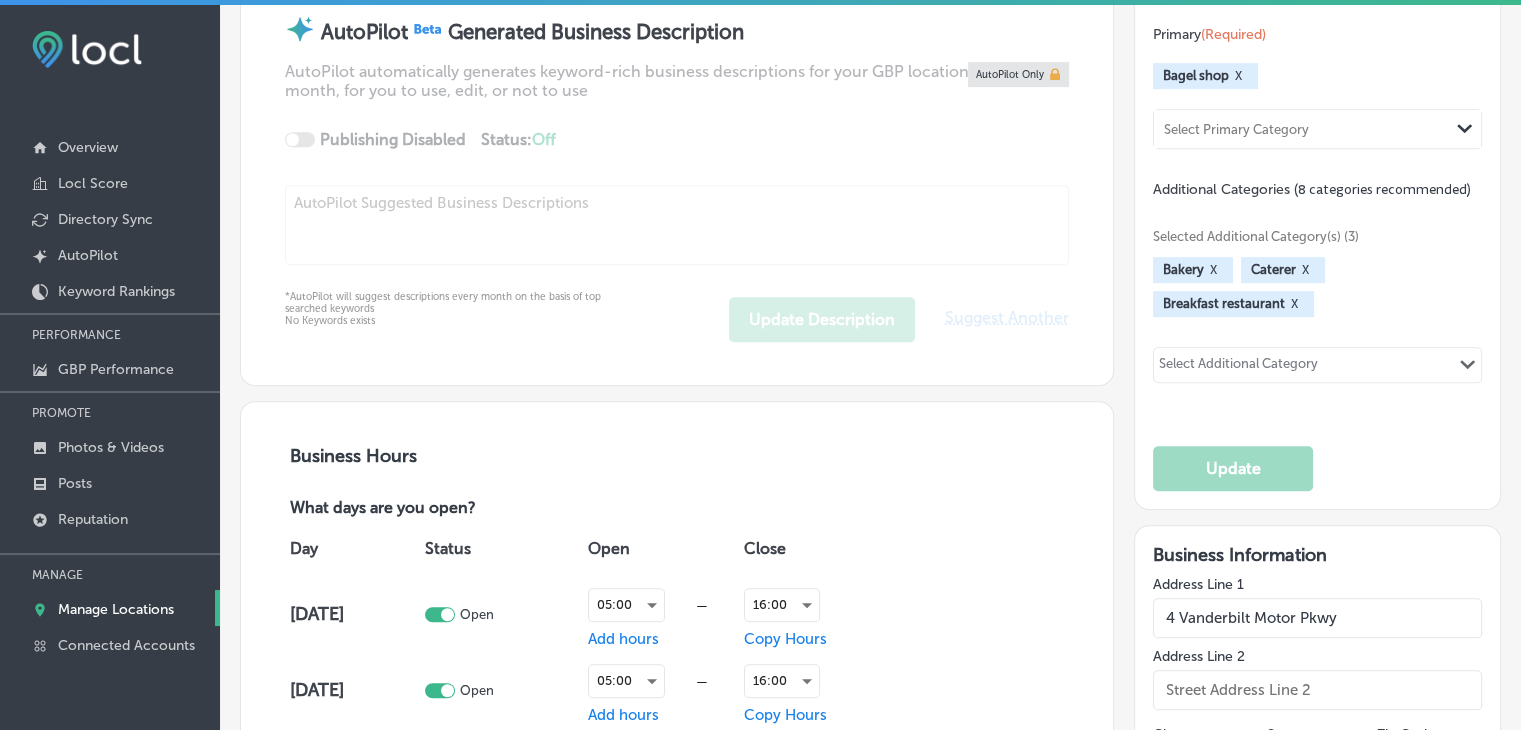 scroll, scrollTop: 1400, scrollLeft: 0, axis: vertical 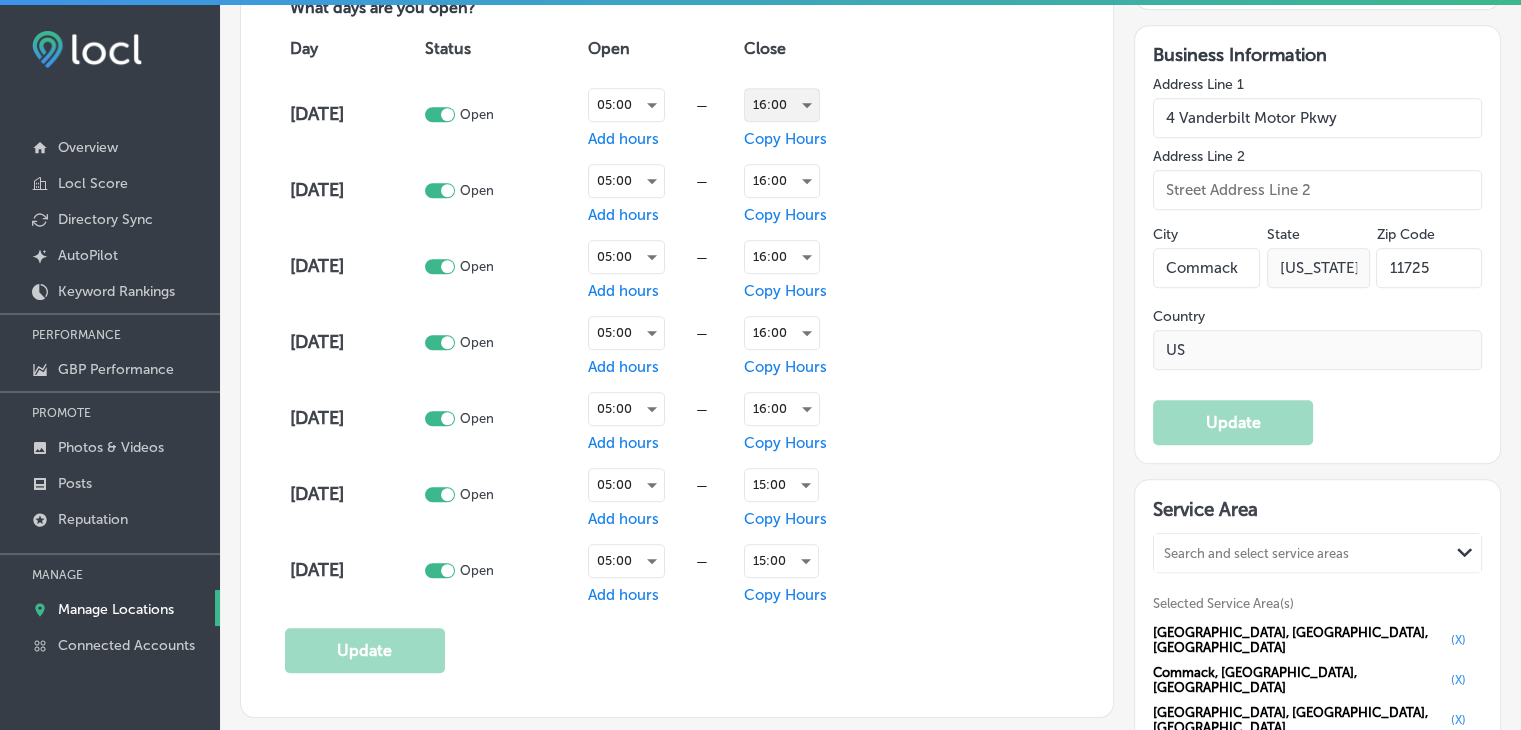 click on "16:00" at bounding box center (782, 105) 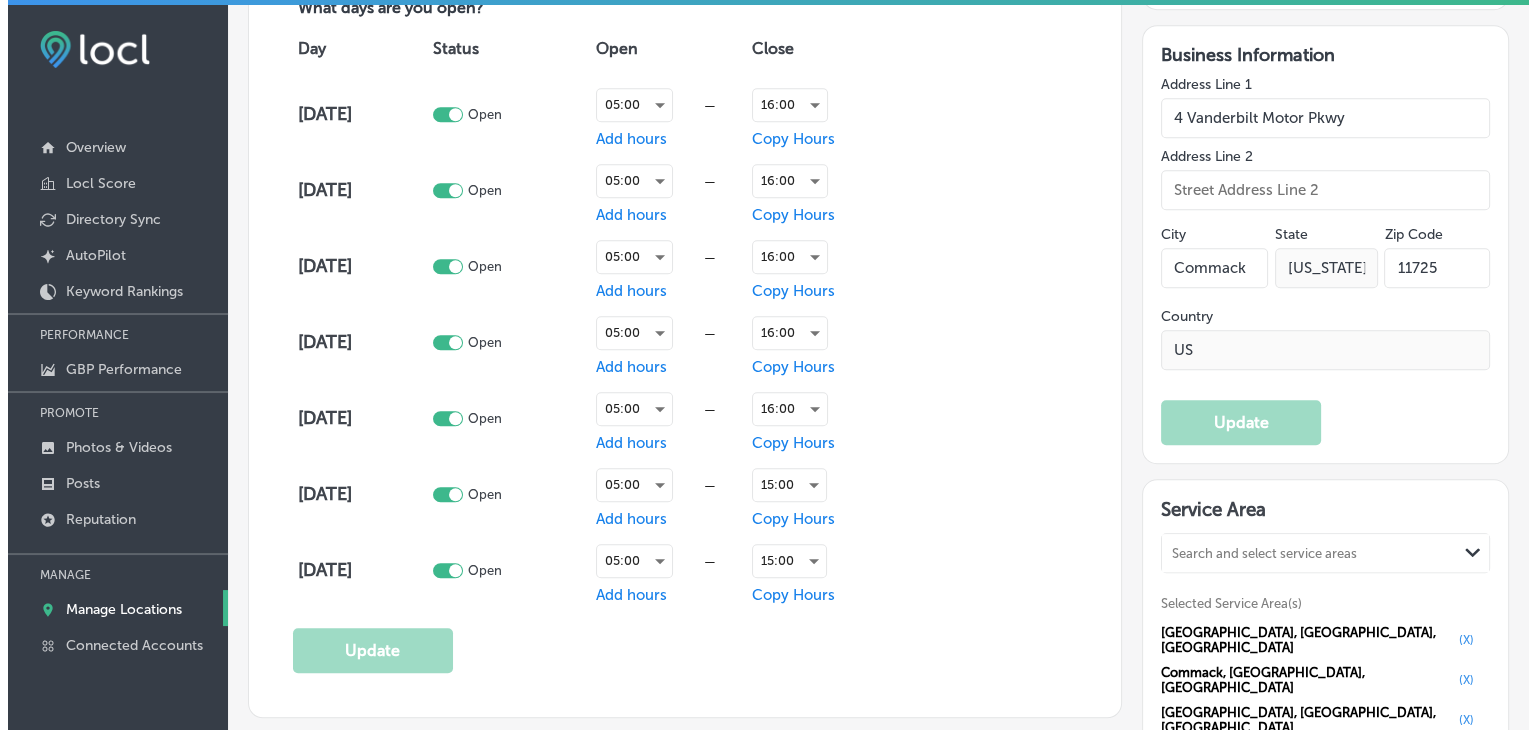 scroll, scrollTop: 1503, scrollLeft: 0, axis: vertical 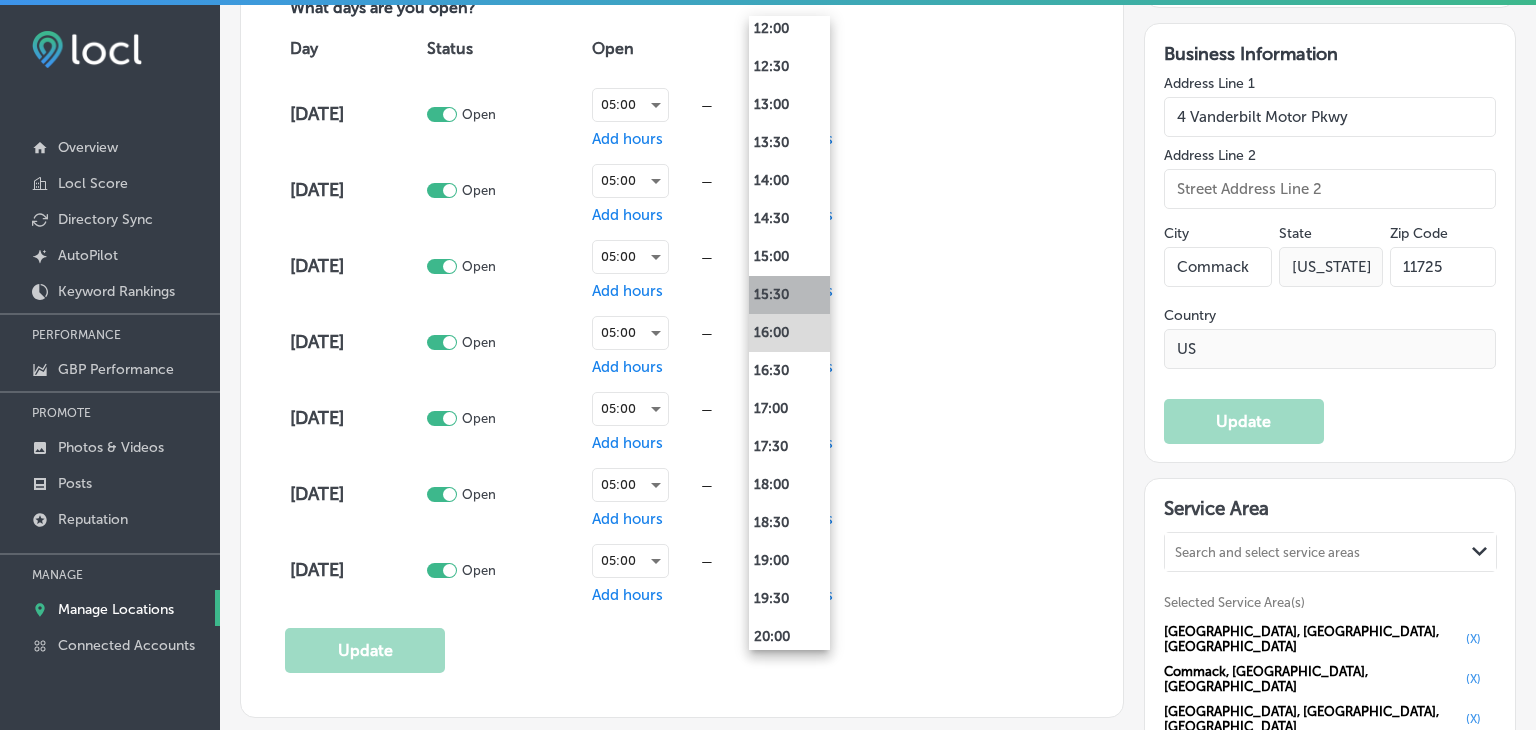 click on "15:30" at bounding box center (789, 295) 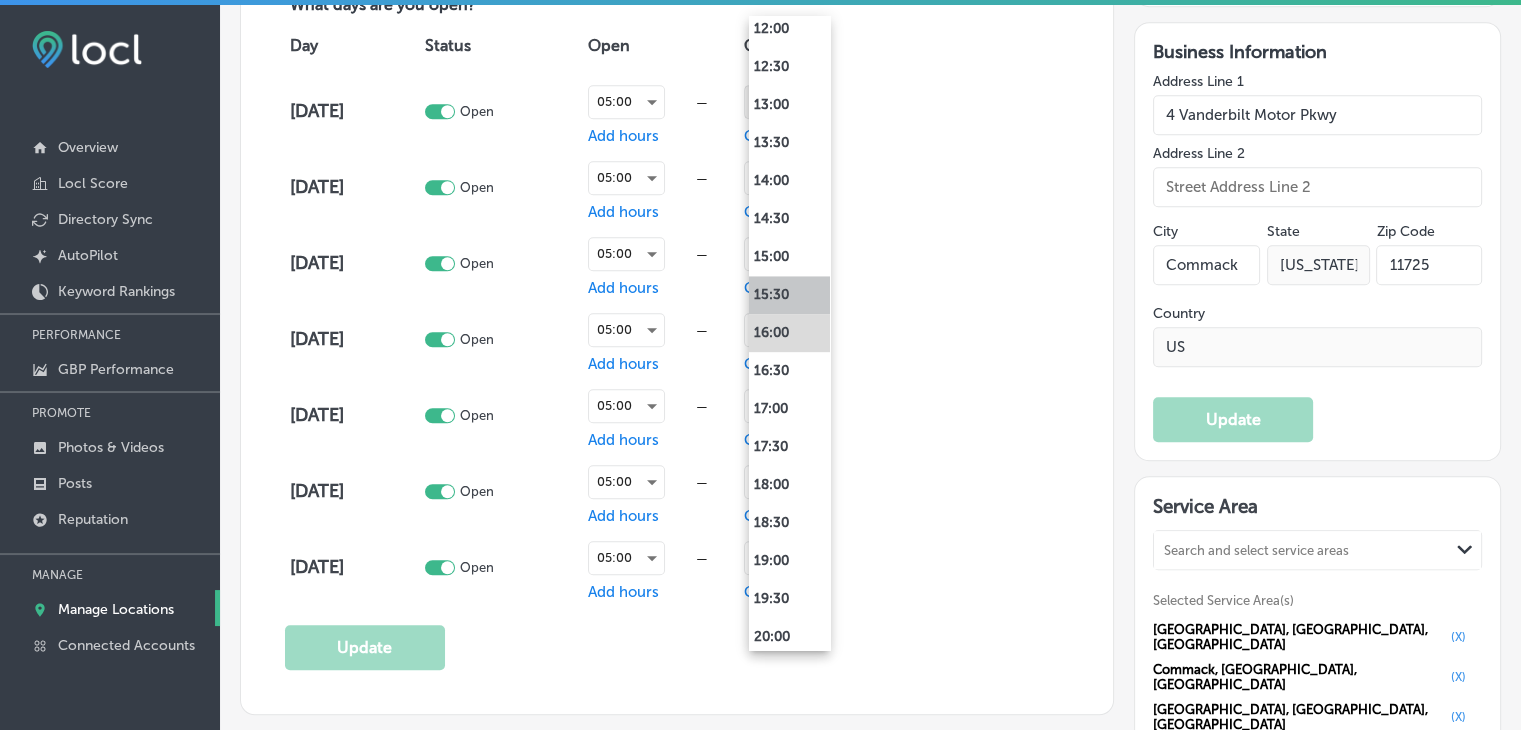 scroll, scrollTop: 1500, scrollLeft: 0, axis: vertical 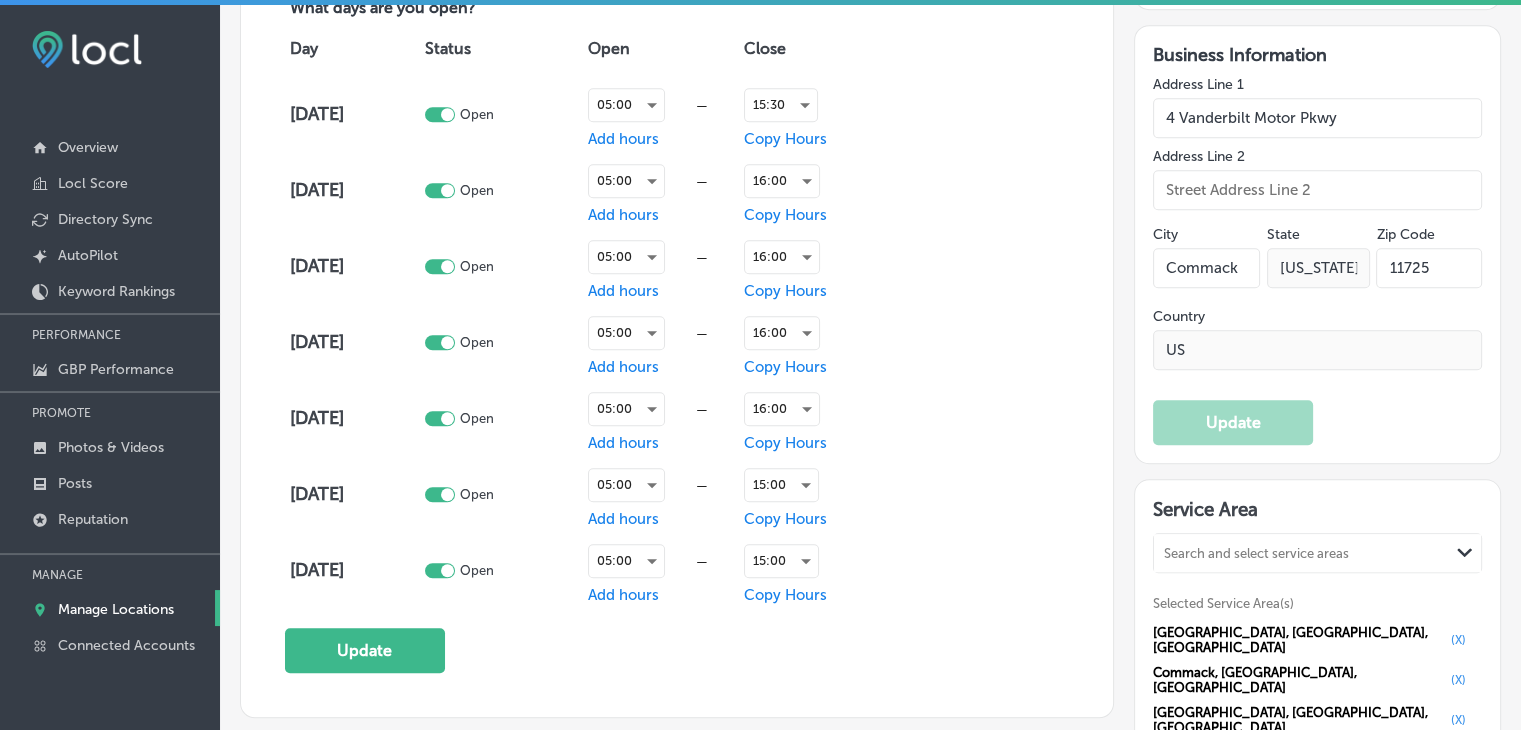 click on "Copy Hours" at bounding box center [785, 139] 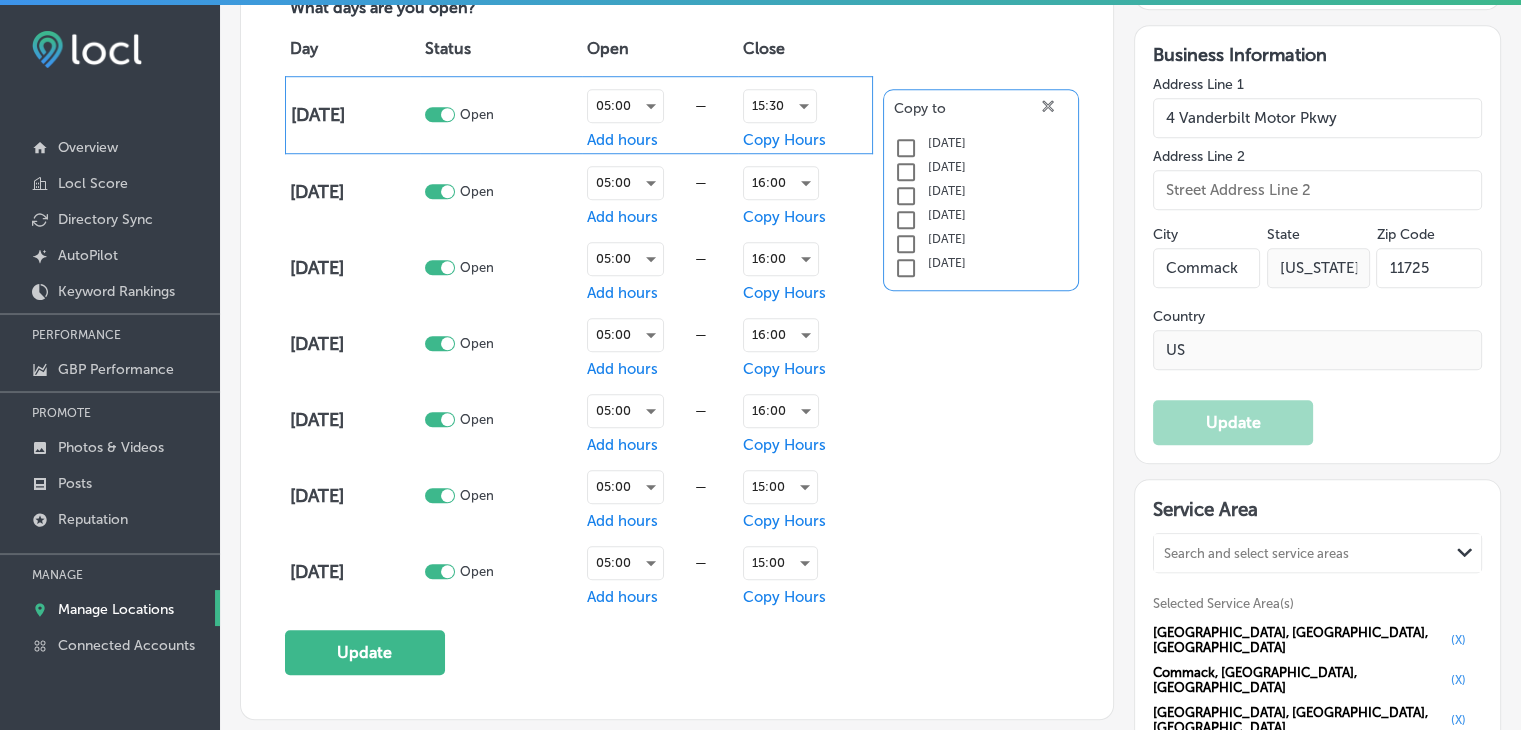 click on "[DATE]" at bounding box center [947, 148] 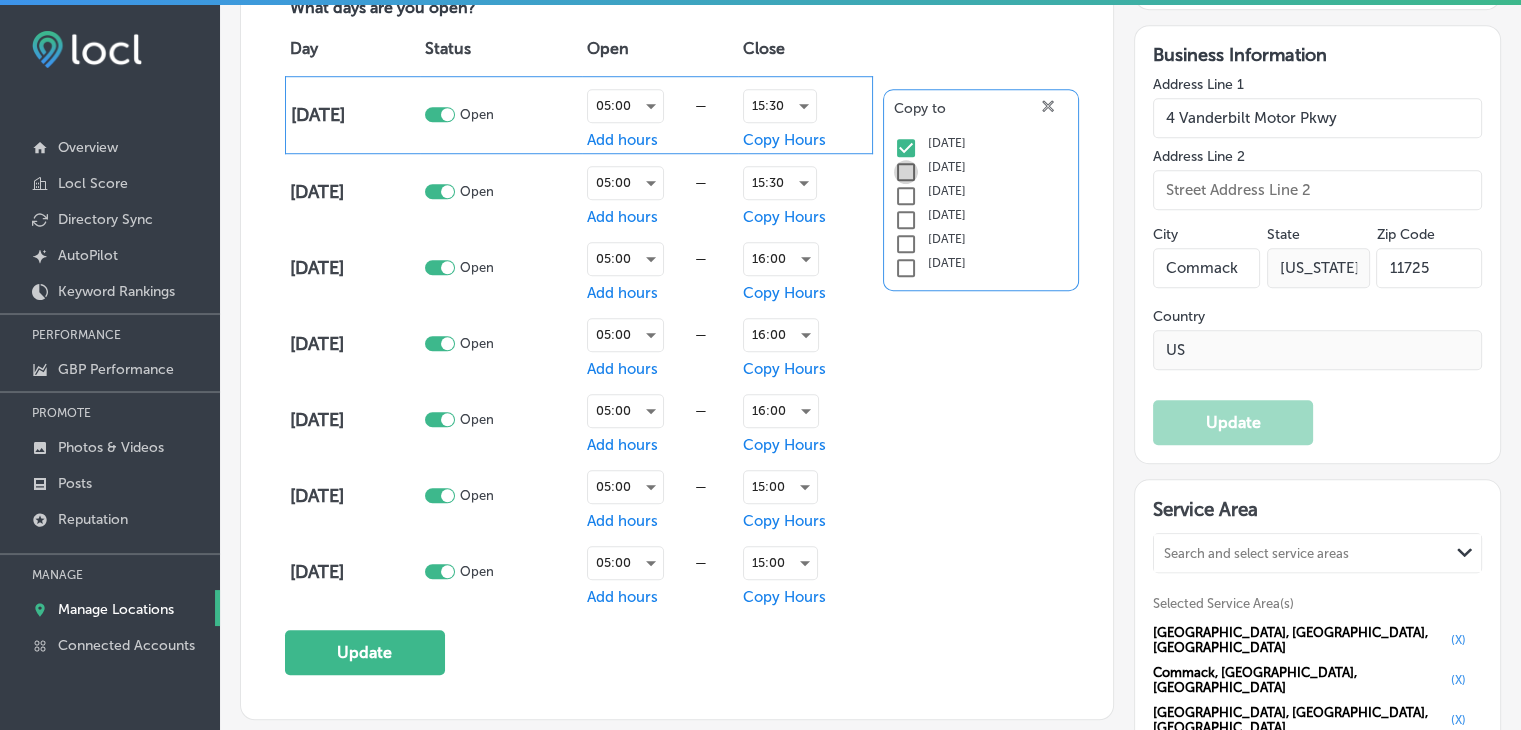 click at bounding box center (906, 172) 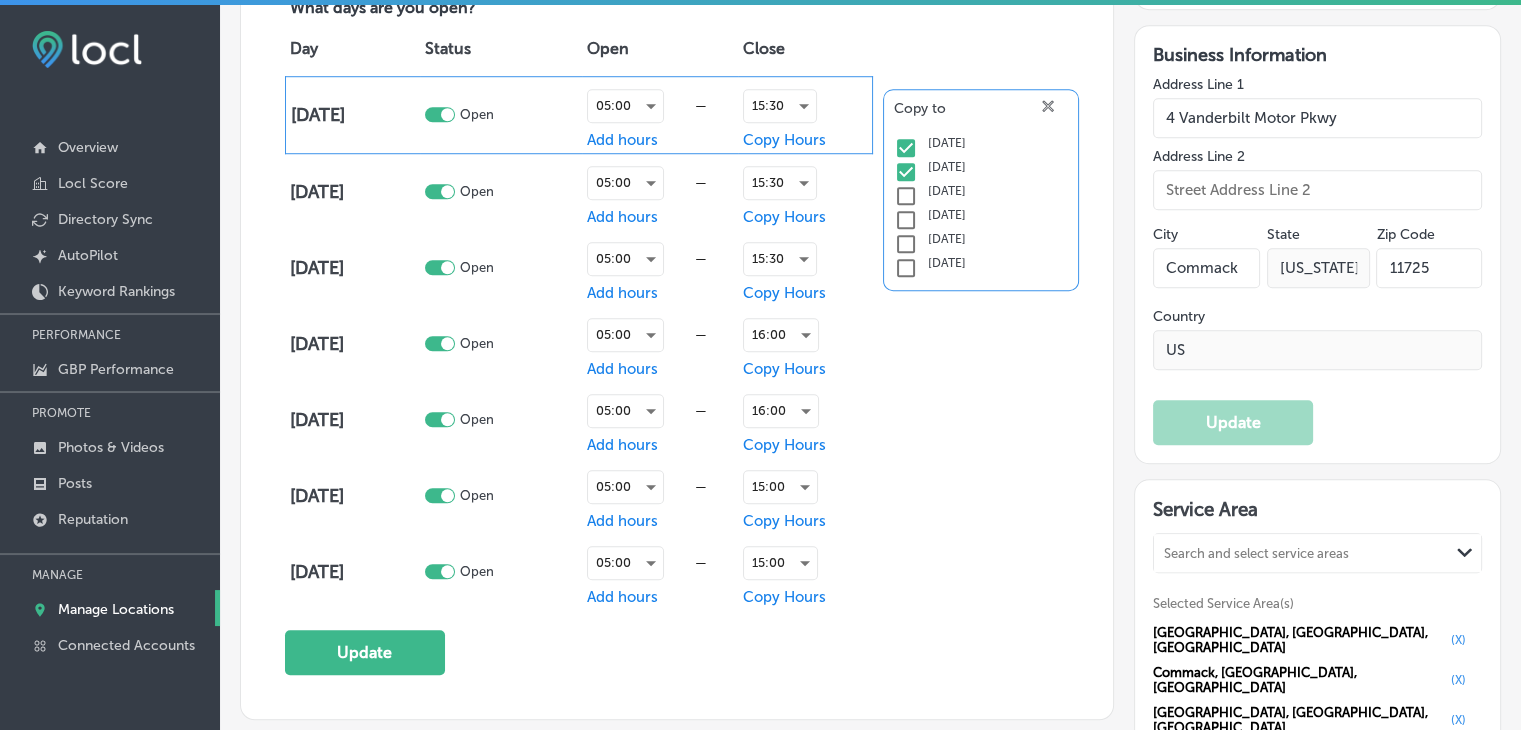 click at bounding box center (906, 196) 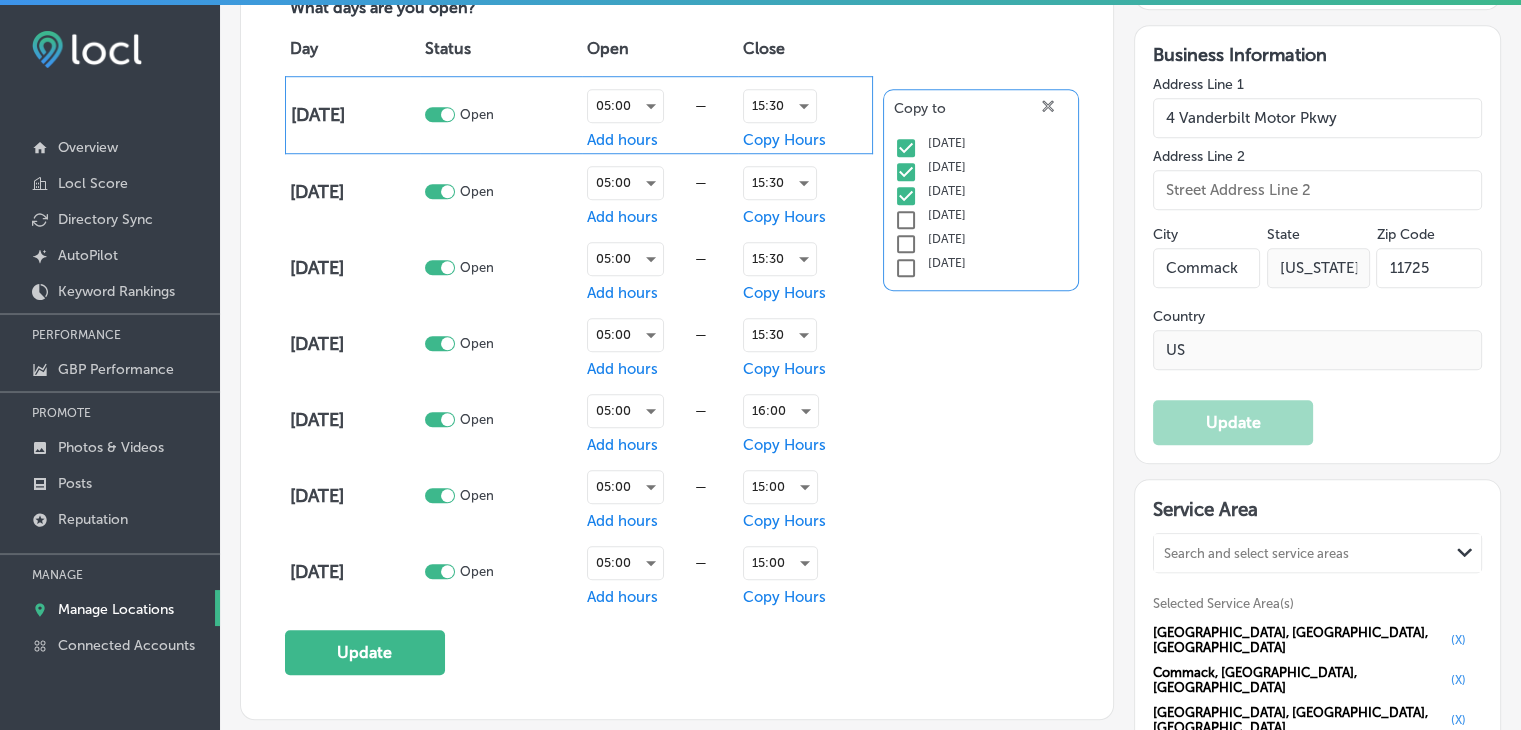 click at bounding box center (906, 220) 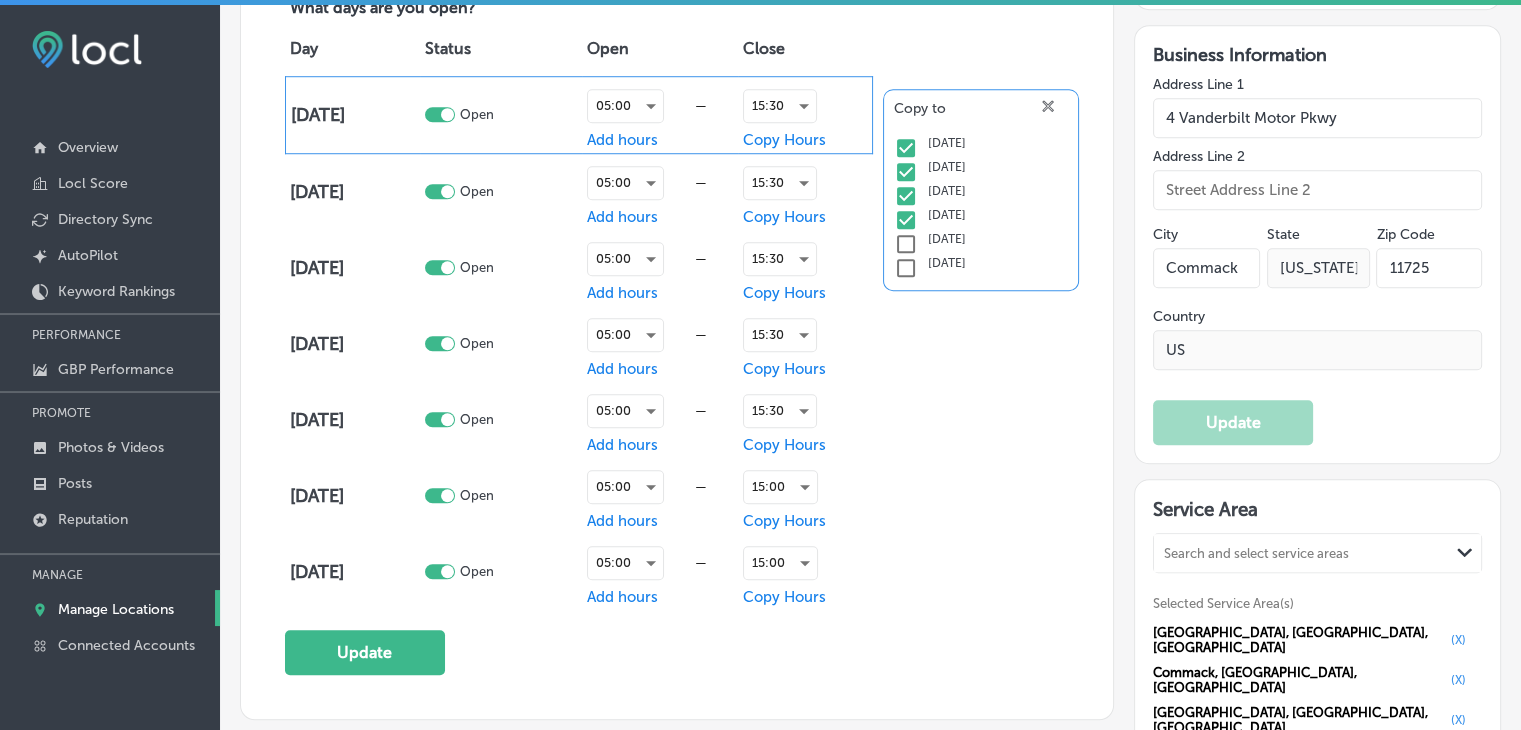 click on "close
Created with Sketch." at bounding box center [1129, 107] 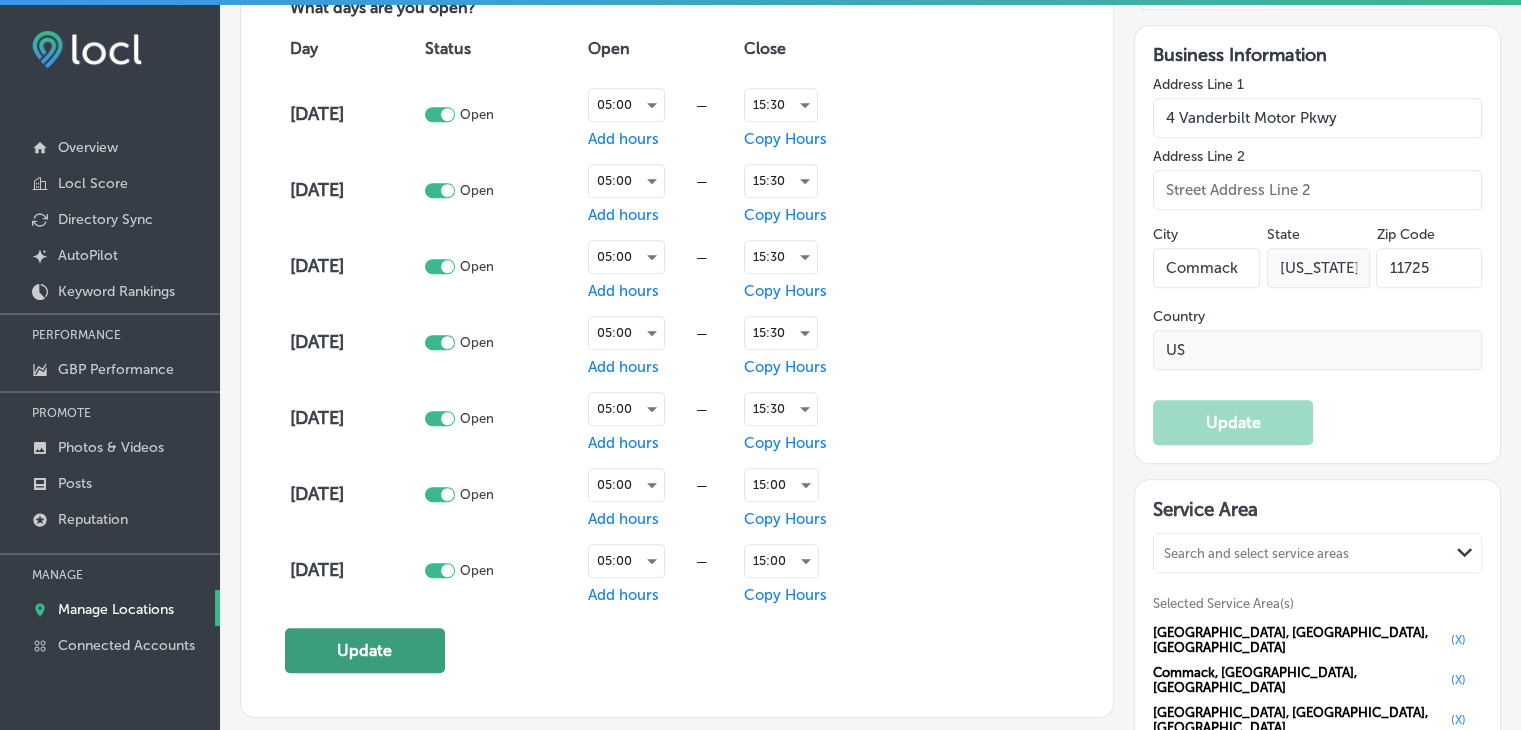 click on "Update" 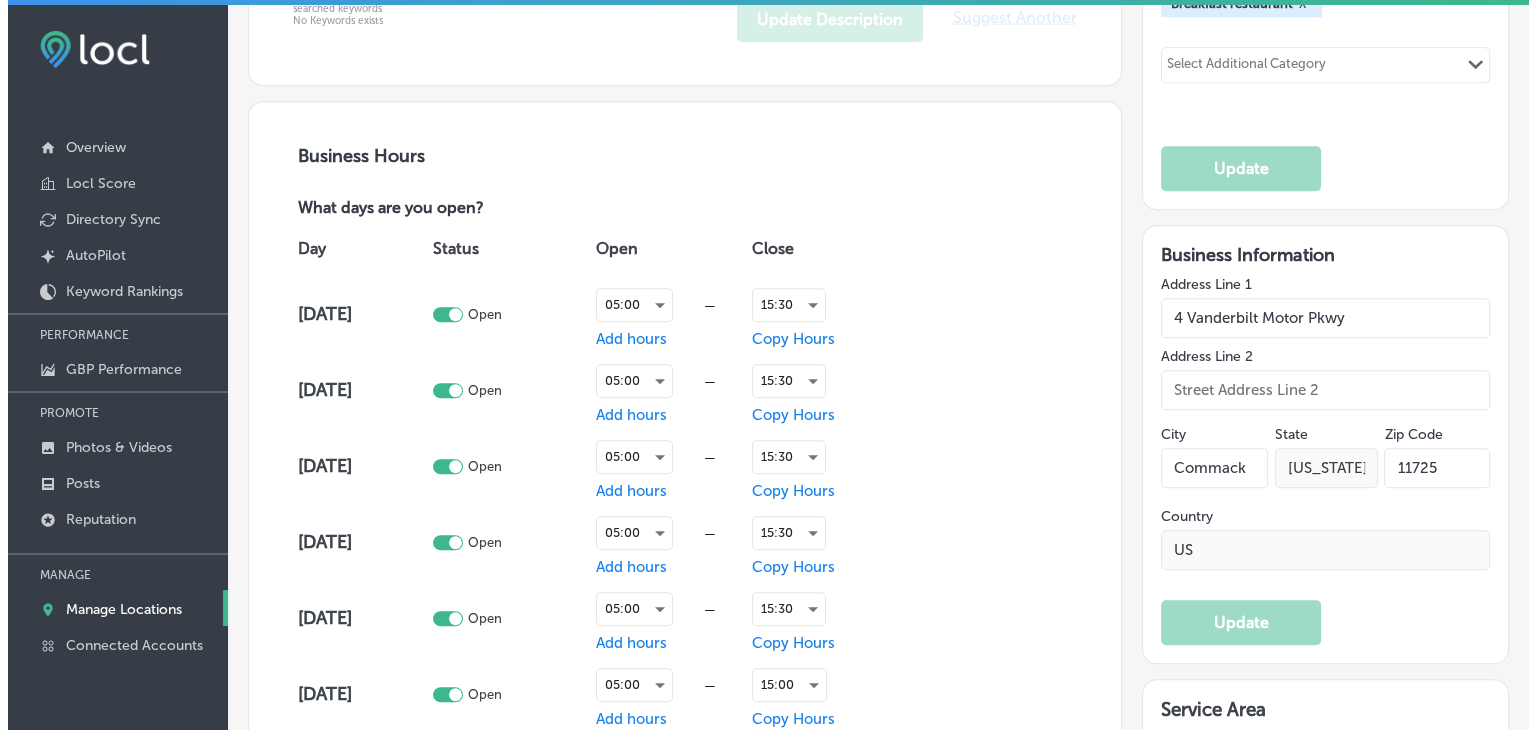 scroll, scrollTop: 1400, scrollLeft: 0, axis: vertical 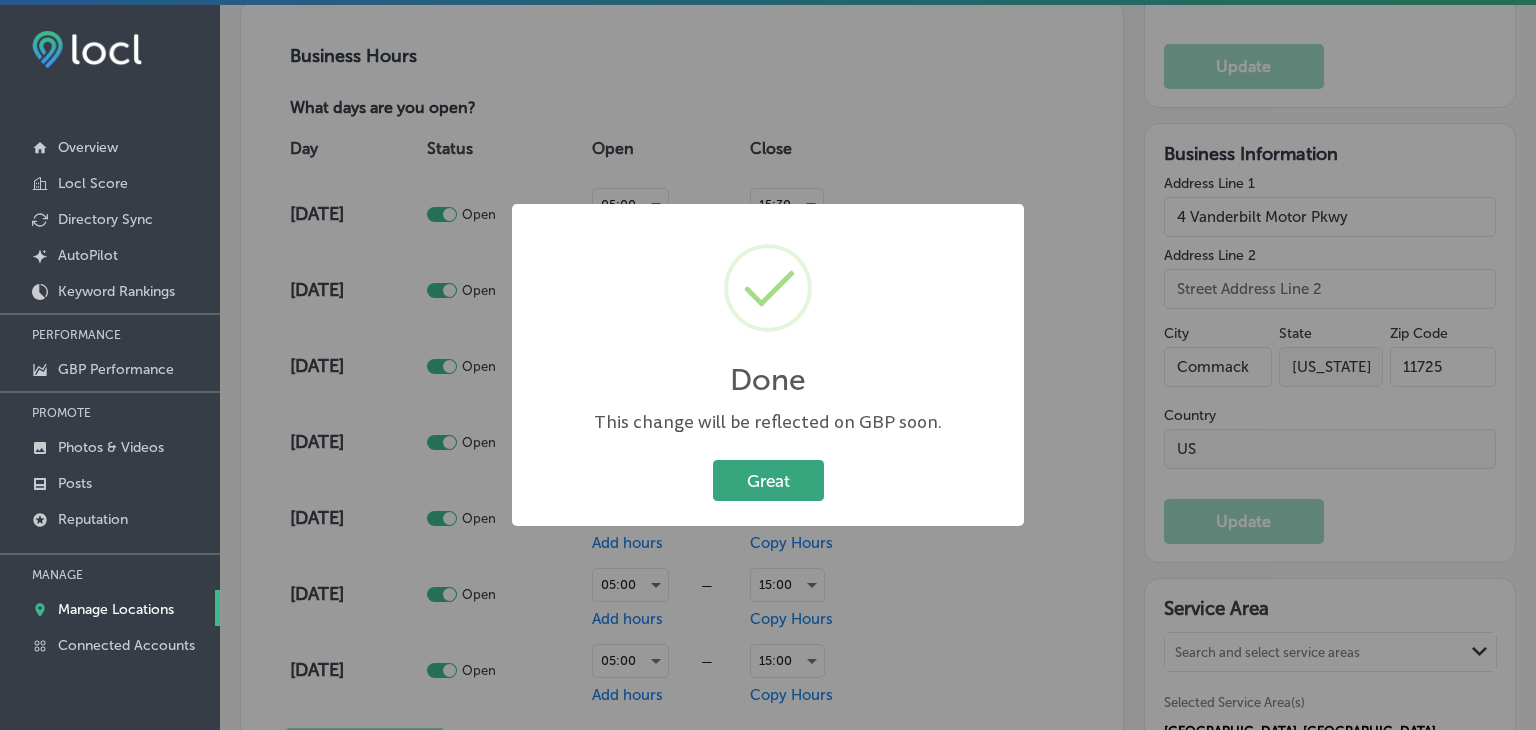 click on "Great" at bounding box center [768, 480] 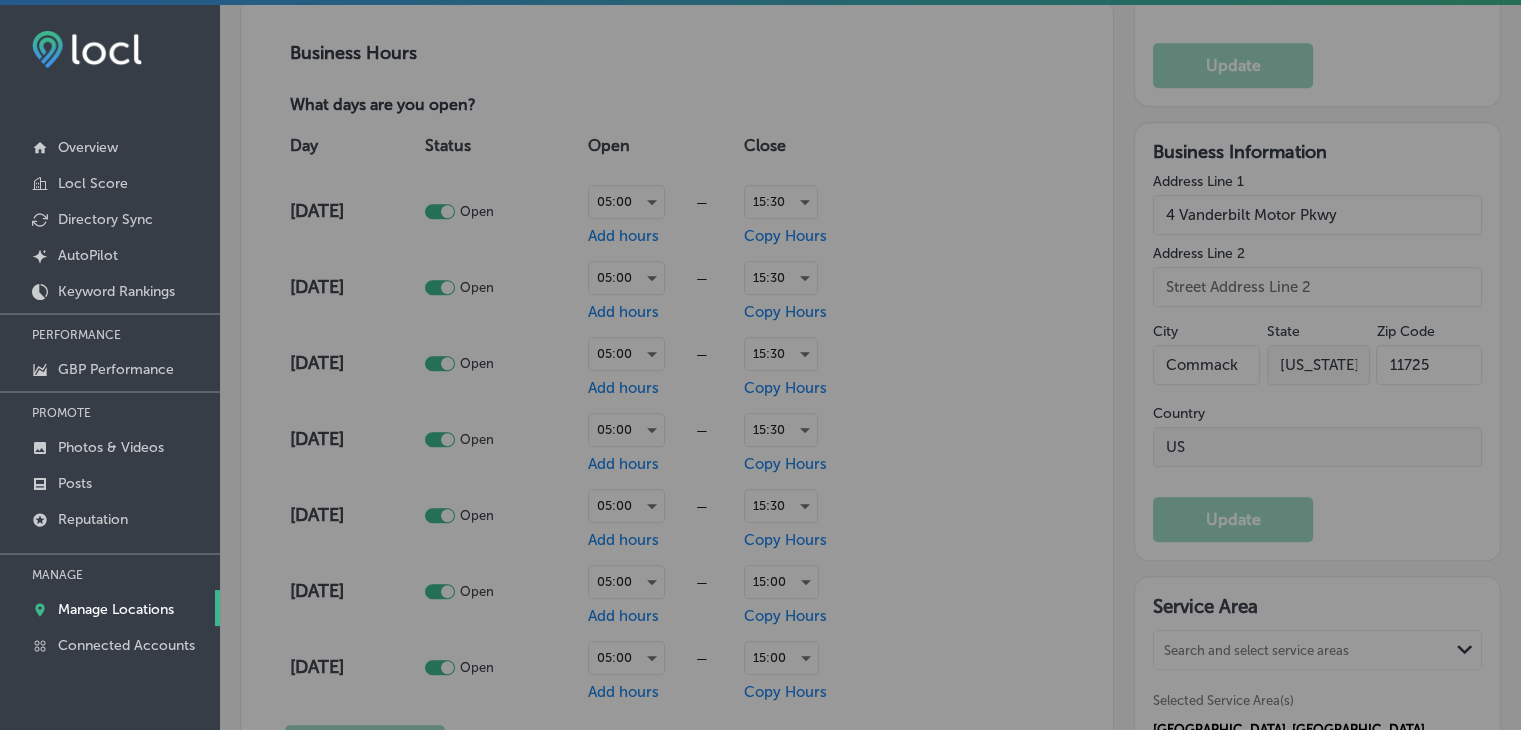 scroll, scrollTop: 1400, scrollLeft: 0, axis: vertical 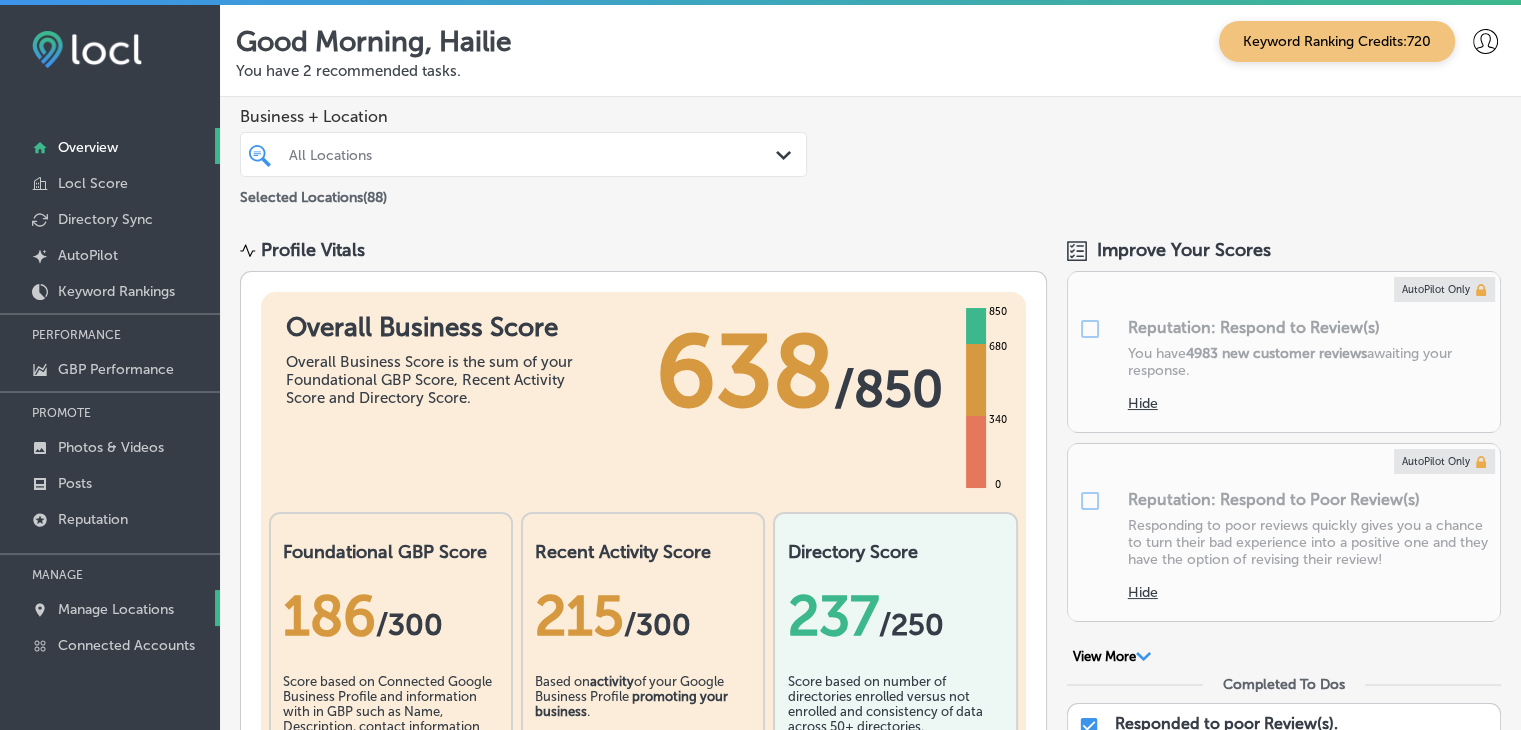 click on "Manage Locations" at bounding box center [110, 608] 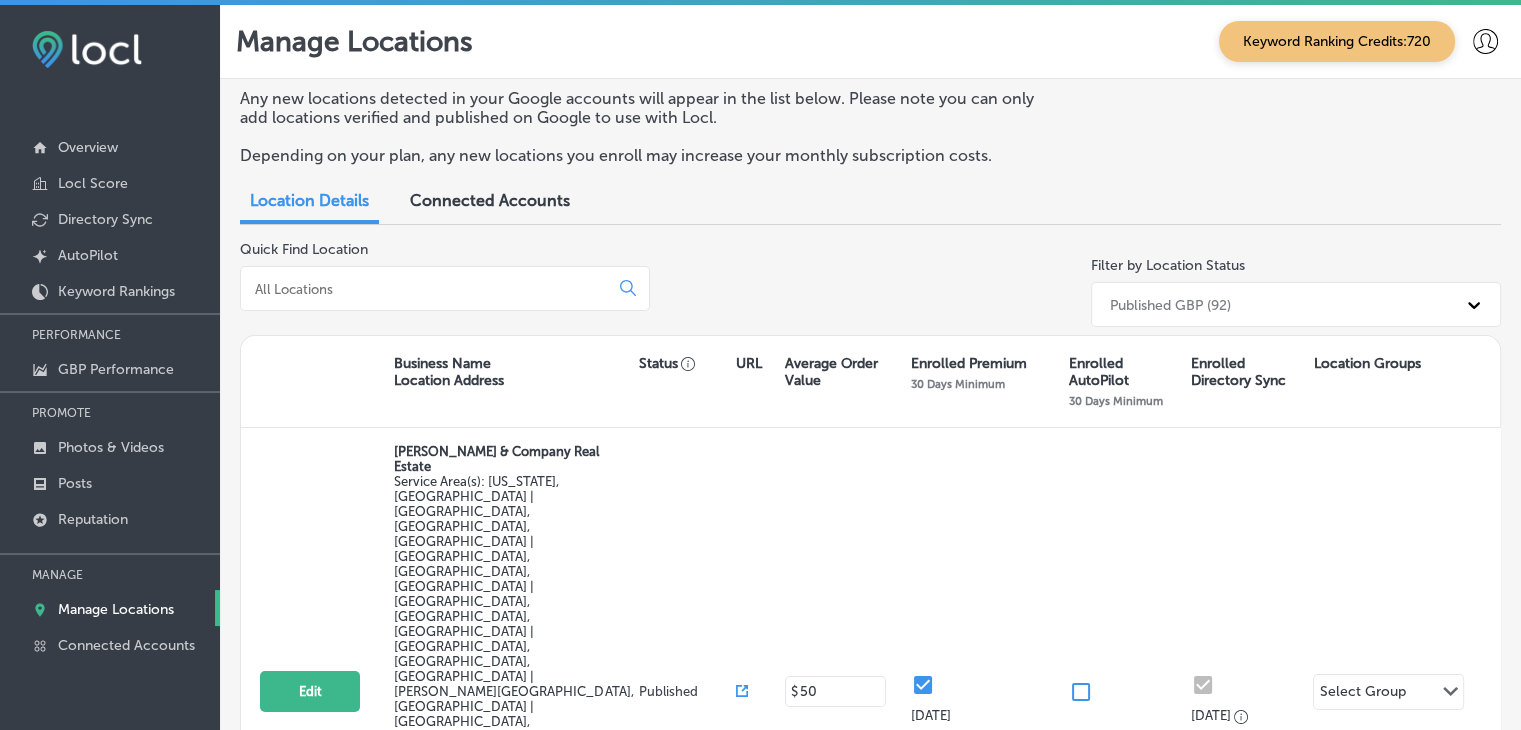 click at bounding box center [428, 289] 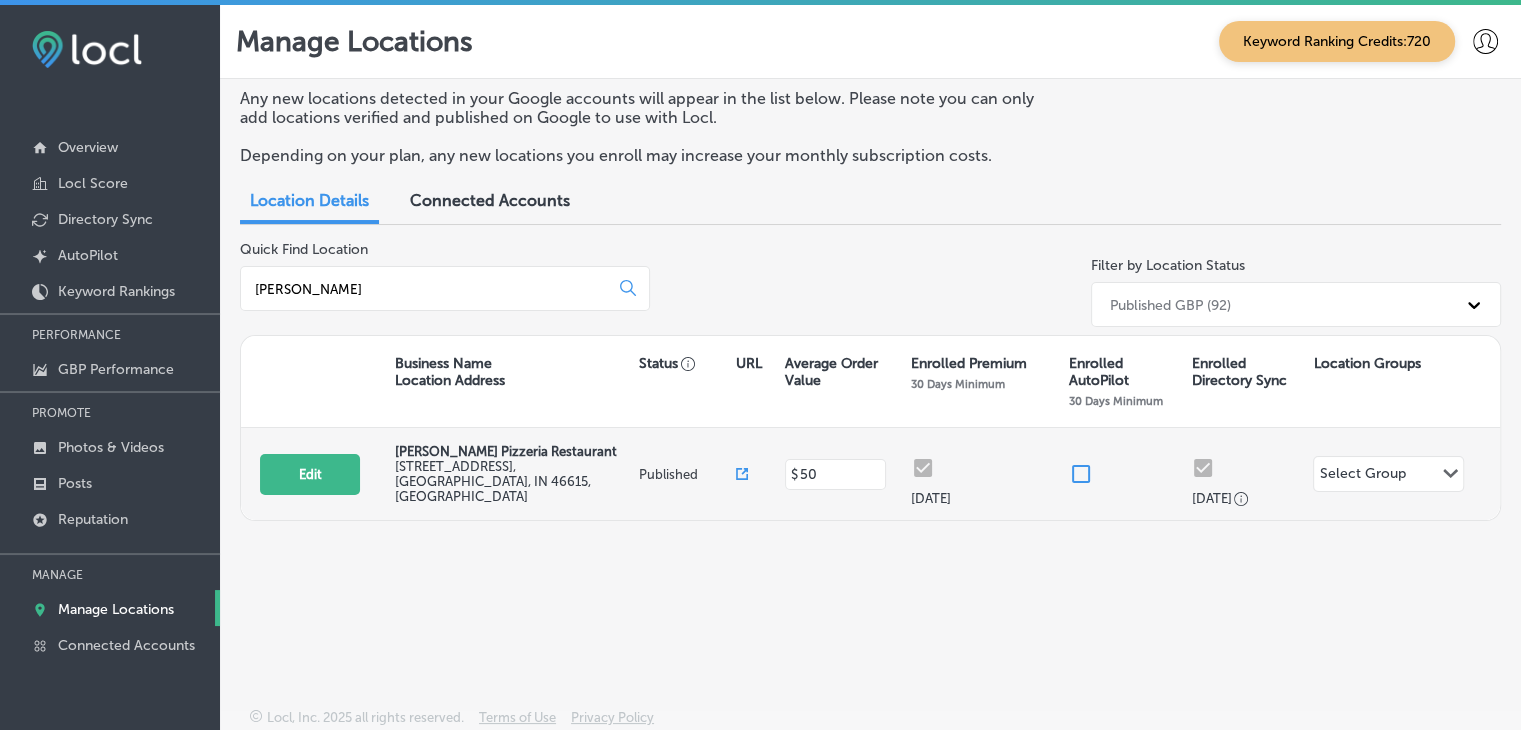 type on "[PERSON_NAME]" 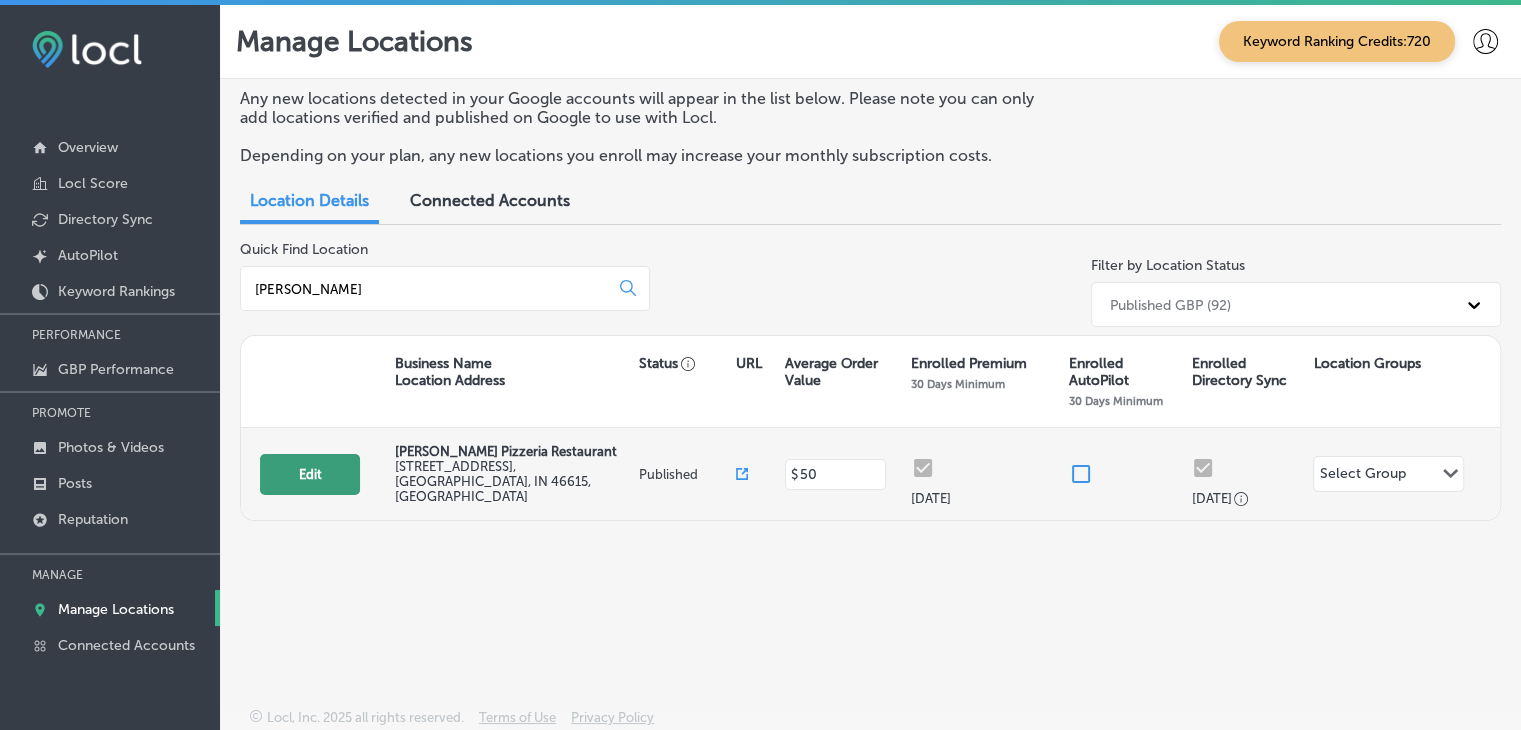 click on "Edit" at bounding box center [310, 474] 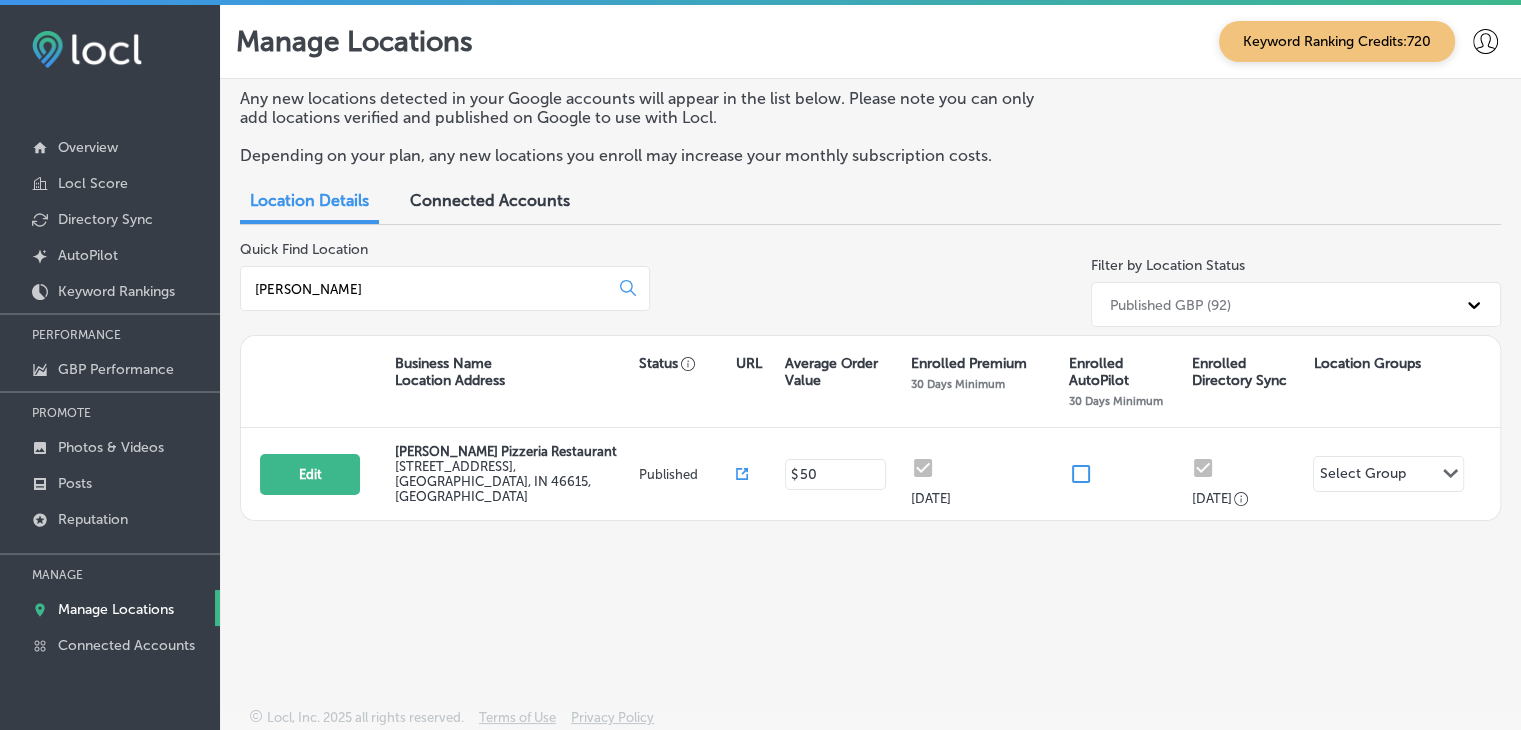 select on "US" 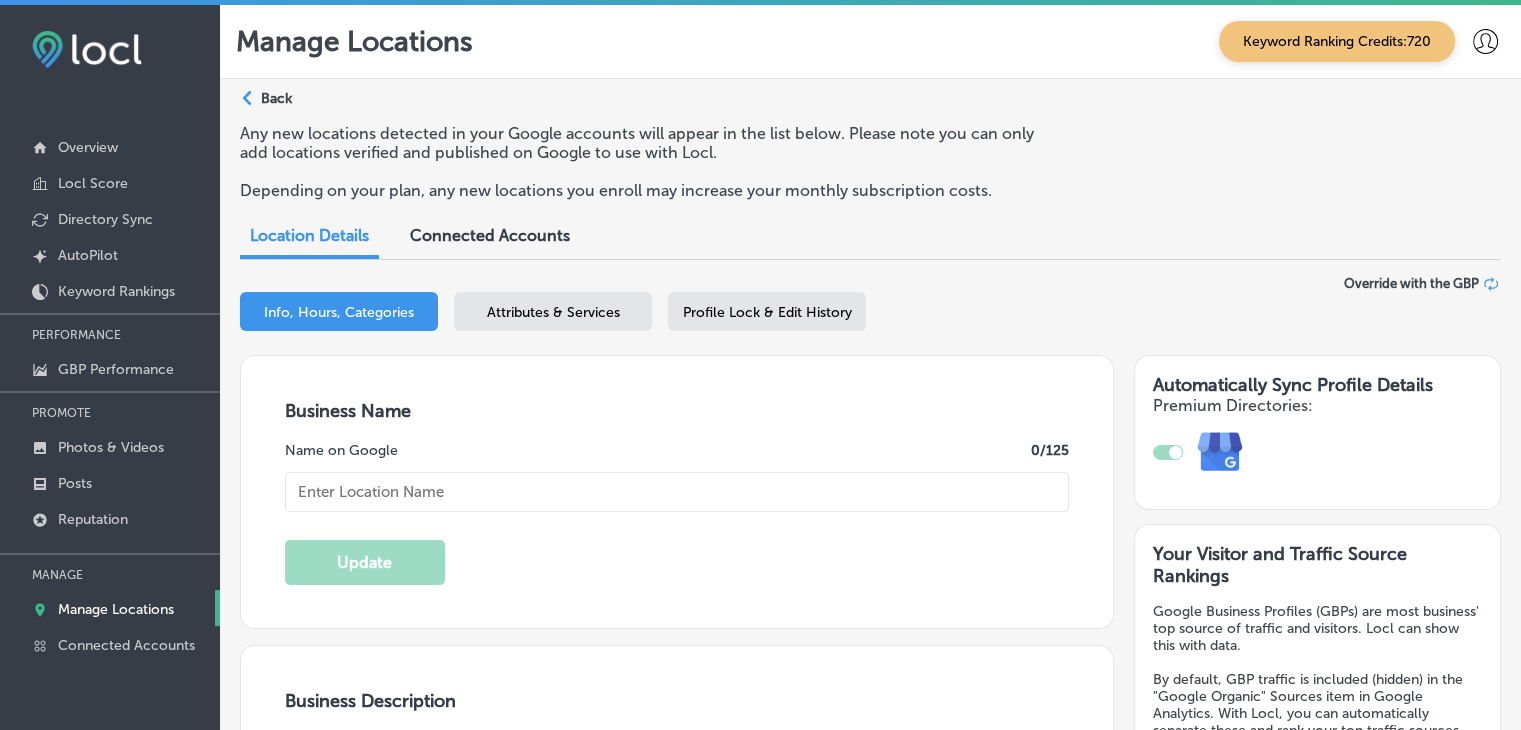 type on "[PERSON_NAME] Pizzeria Restaurant" 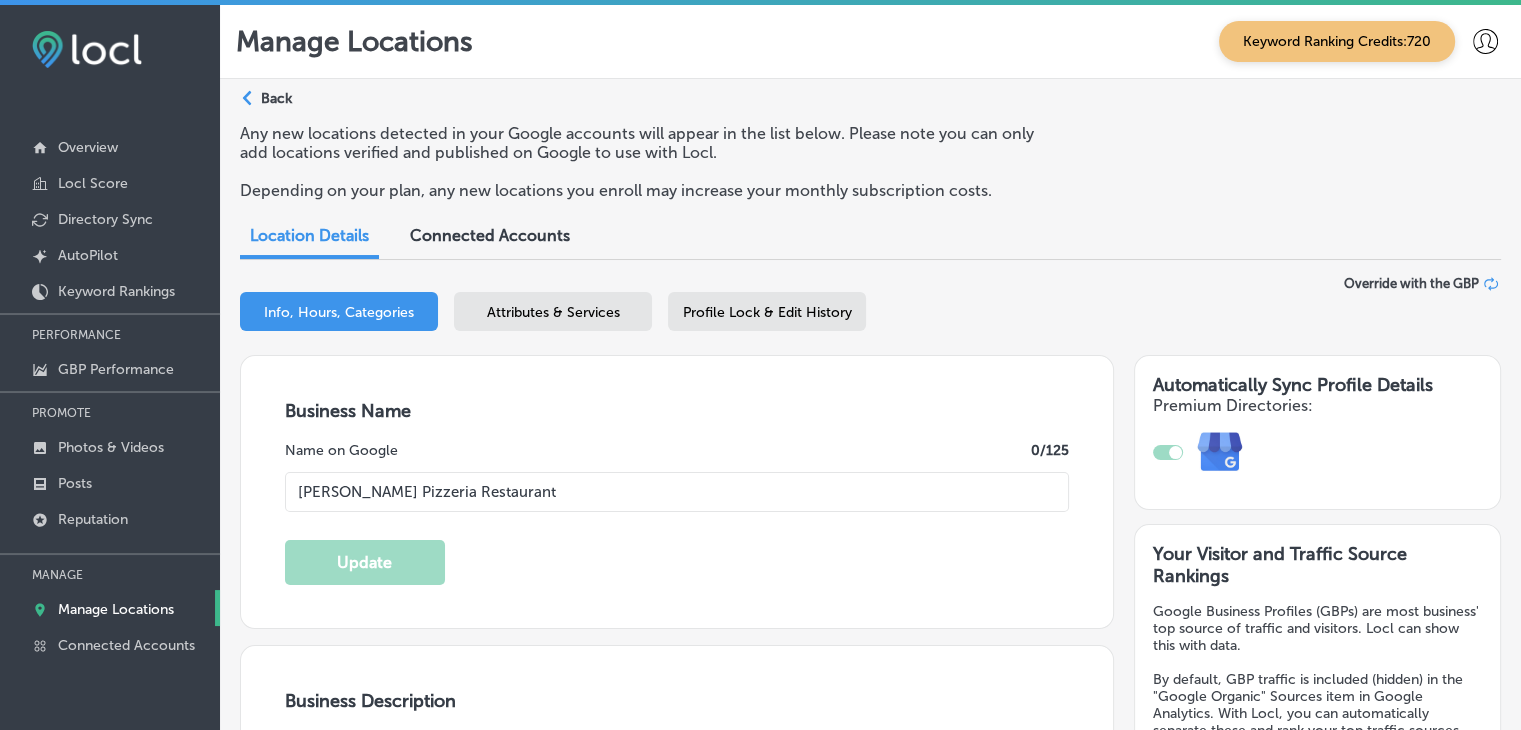 type on "[PHONE_NUMBER]" 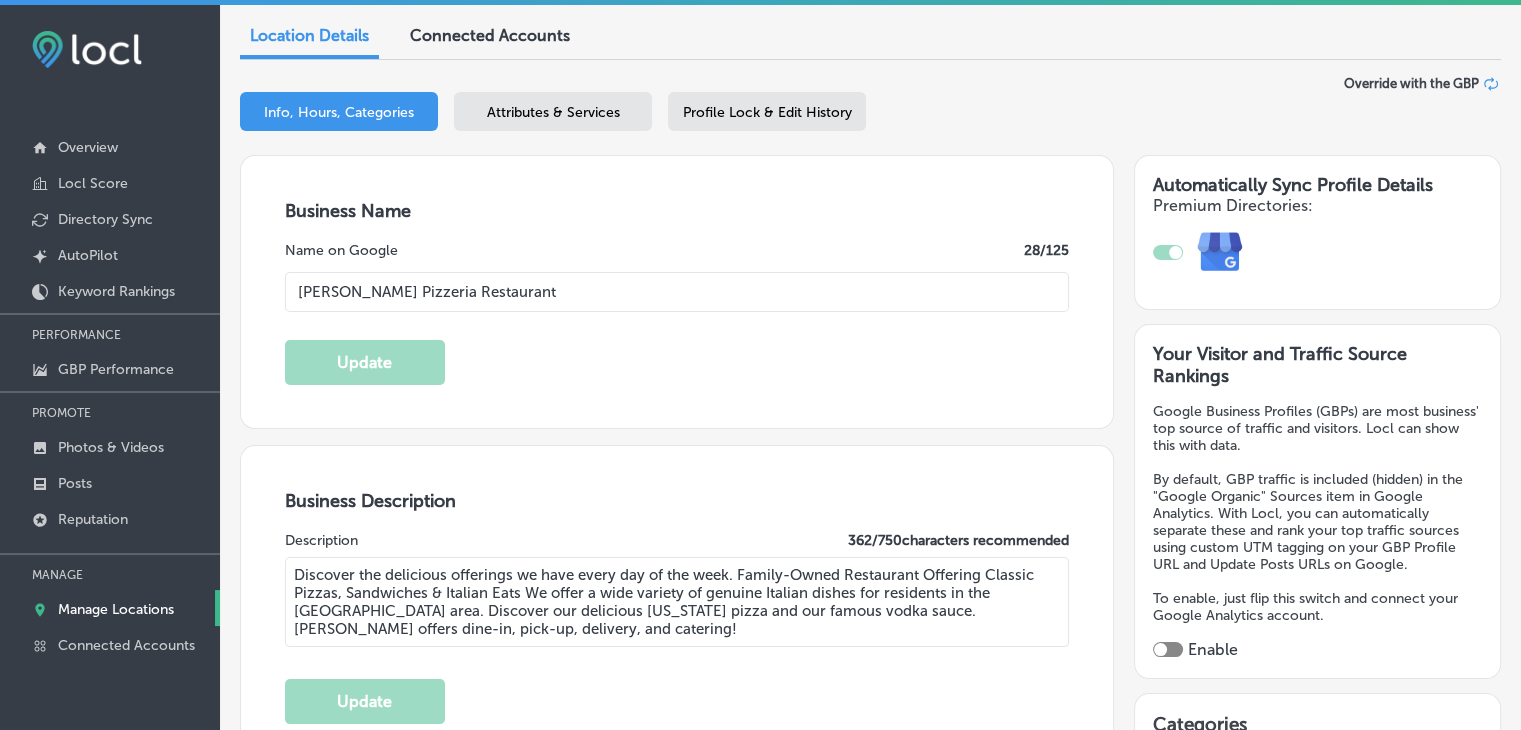 scroll, scrollTop: 400, scrollLeft: 0, axis: vertical 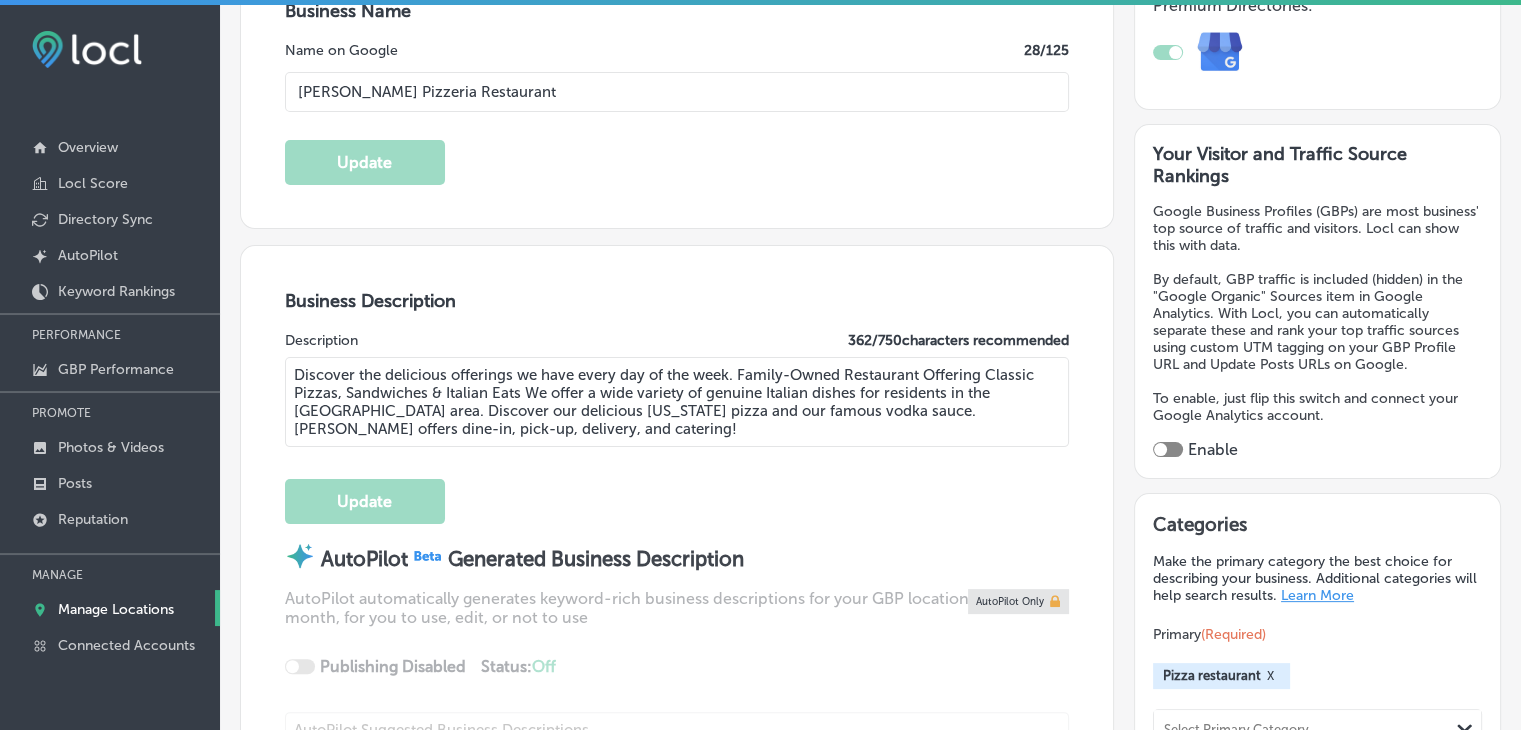 click on "Discover the delicious offerings we have every day of the week. Family-Owned Restaurant Offering Classic Pizzas, Sandwiches & Italian Eats We offer a wide variety of genuine Italian dishes for residents in the [GEOGRAPHIC_DATA] area. Discover our delicious [US_STATE] pizza and our famous vodka sauce. [PERSON_NAME] offers dine-in, pick-up, delivery, and catering!" at bounding box center (677, 402) 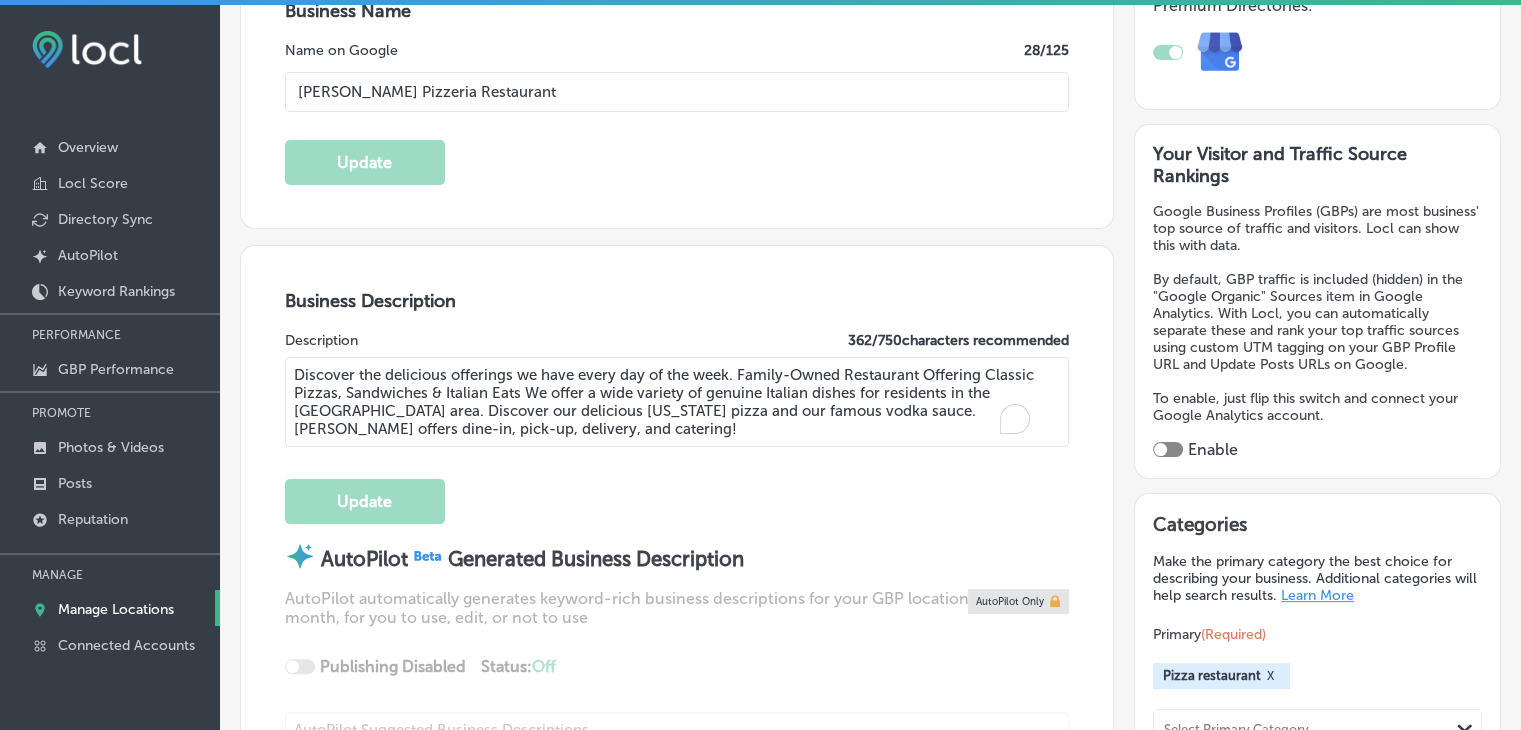 paste on "[PERSON_NAME] Pizzeria Restaurant is a family-owned pizza restaurant located in [GEOGRAPHIC_DATA], serving authentic Italian pizza and Italian cuisine. Known for our hand-tossed pizza, fresh ingredients, and delicious pasta dishes, we offer dine-in, takeout, and delivery options to [GEOGRAPHIC_DATA], [GEOGRAPHIC_DATA], [GEOGRAPHIC_DATA], and surrounding areas. Our menu features everything from mozzarella sticks and garlic cheese bread to mouthwatering pizzas, pasta, calzones, and specialty subs. We also provide catering services for both individual and corporate events. Experience the best pizza and Italian food near you at [PERSON_NAME] Pizzeria Restaurant" 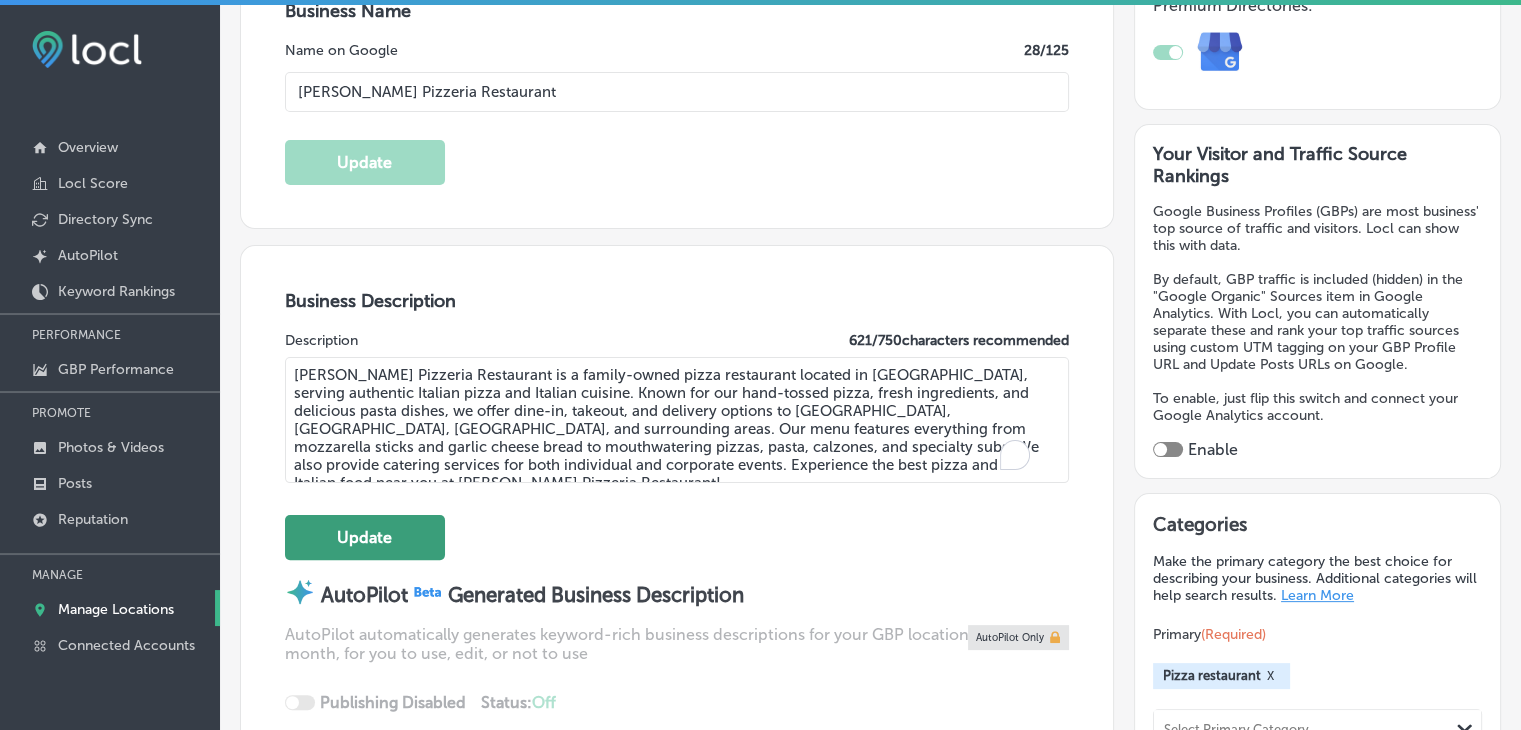 type on "[PERSON_NAME] Pizzeria Restaurant is a family-owned pizza restaurant located in [GEOGRAPHIC_DATA], serving authentic Italian pizza and Italian cuisine. Known for our hand-tossed pizza, fresh ingredients, and delicious pasta dishes, we offer dine-in, takeout, and delivery options to [GEOGRAPHIC_DATA], [GEOGRAPHIC_DATA], [GEOGRAPHIC_DATA], and surrounding areas. Our menu features everything from mozzarella sticks and garlic cheese bread to mouthwatering pizzas, pasta, calzones, and specialty subs. We also provide catering services for both individual and corporate events. Experience the best pizza and Italian food near you at [PERSON_NAME] Pizzeria Restaurant!" 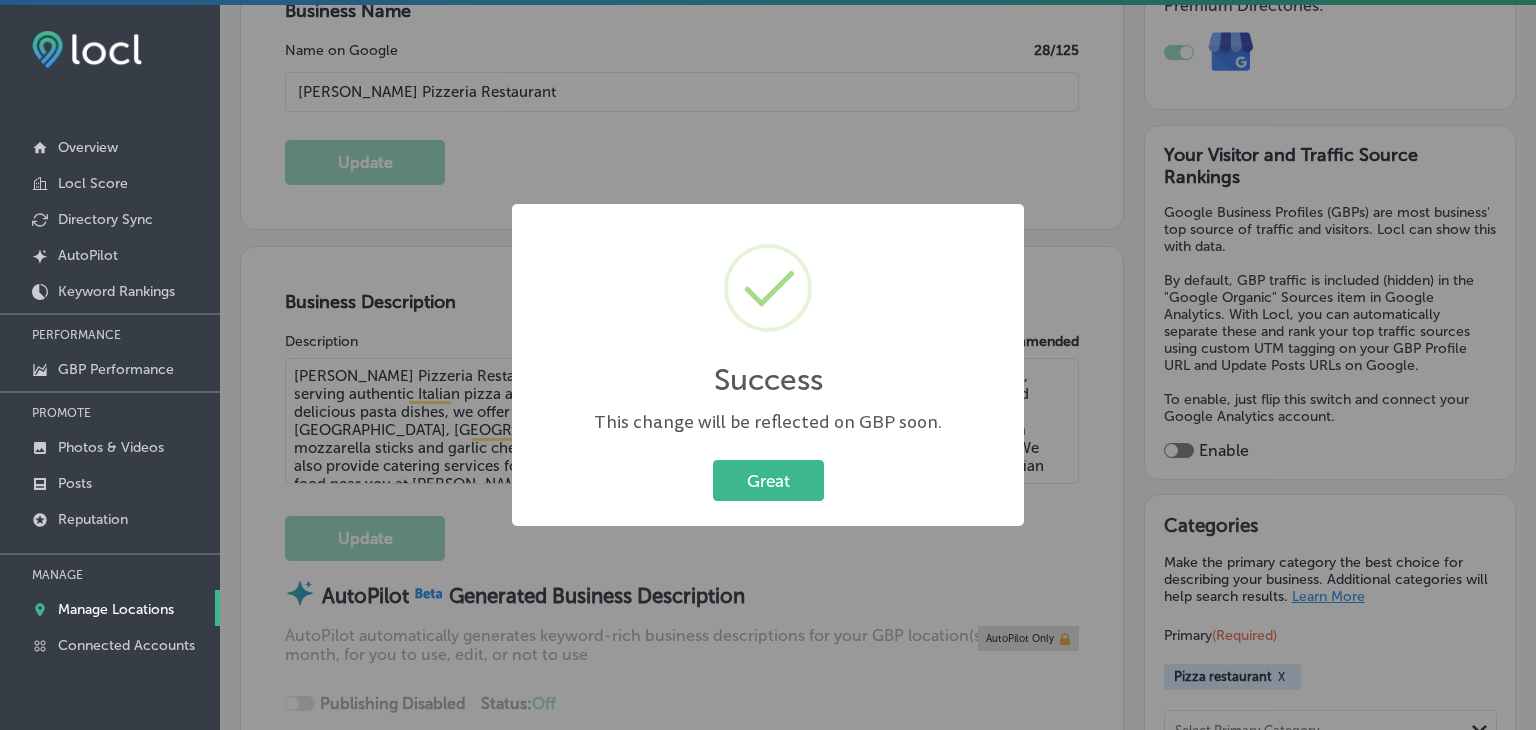 click on "Great" at bounding box center (768, 480) 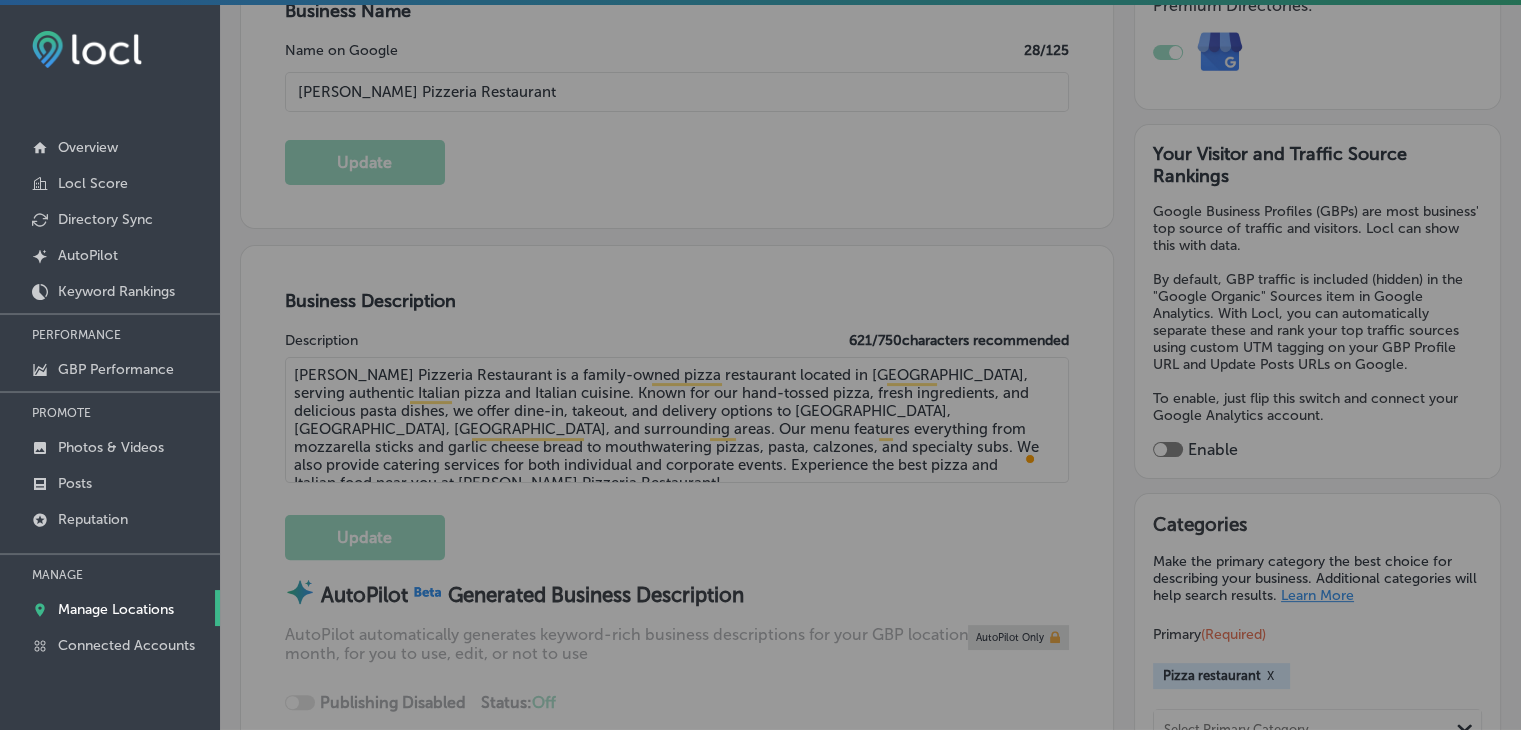 scroll, scrollTop: 400, scrollLeft: 0, axis: vertical 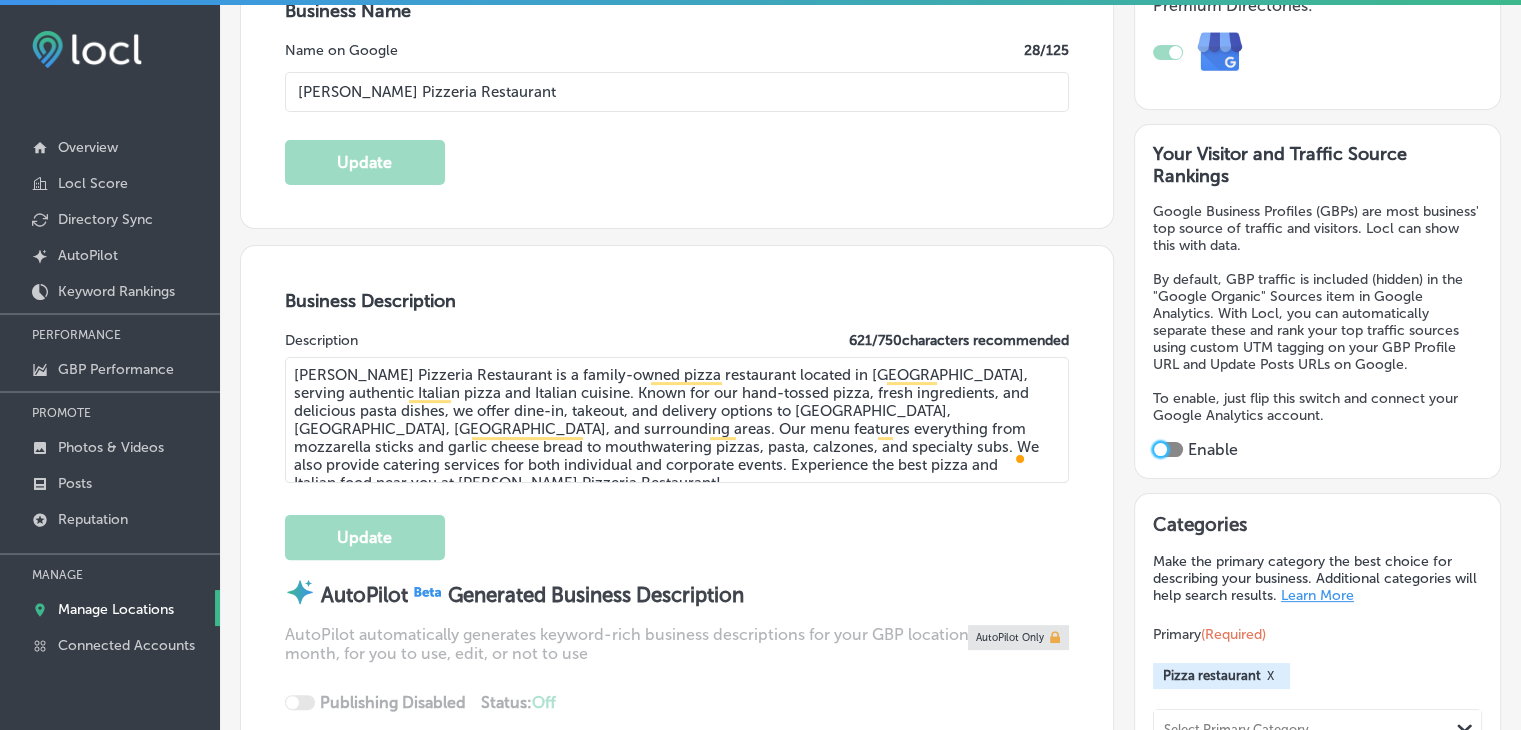 click at bounding box center (1160, 449) 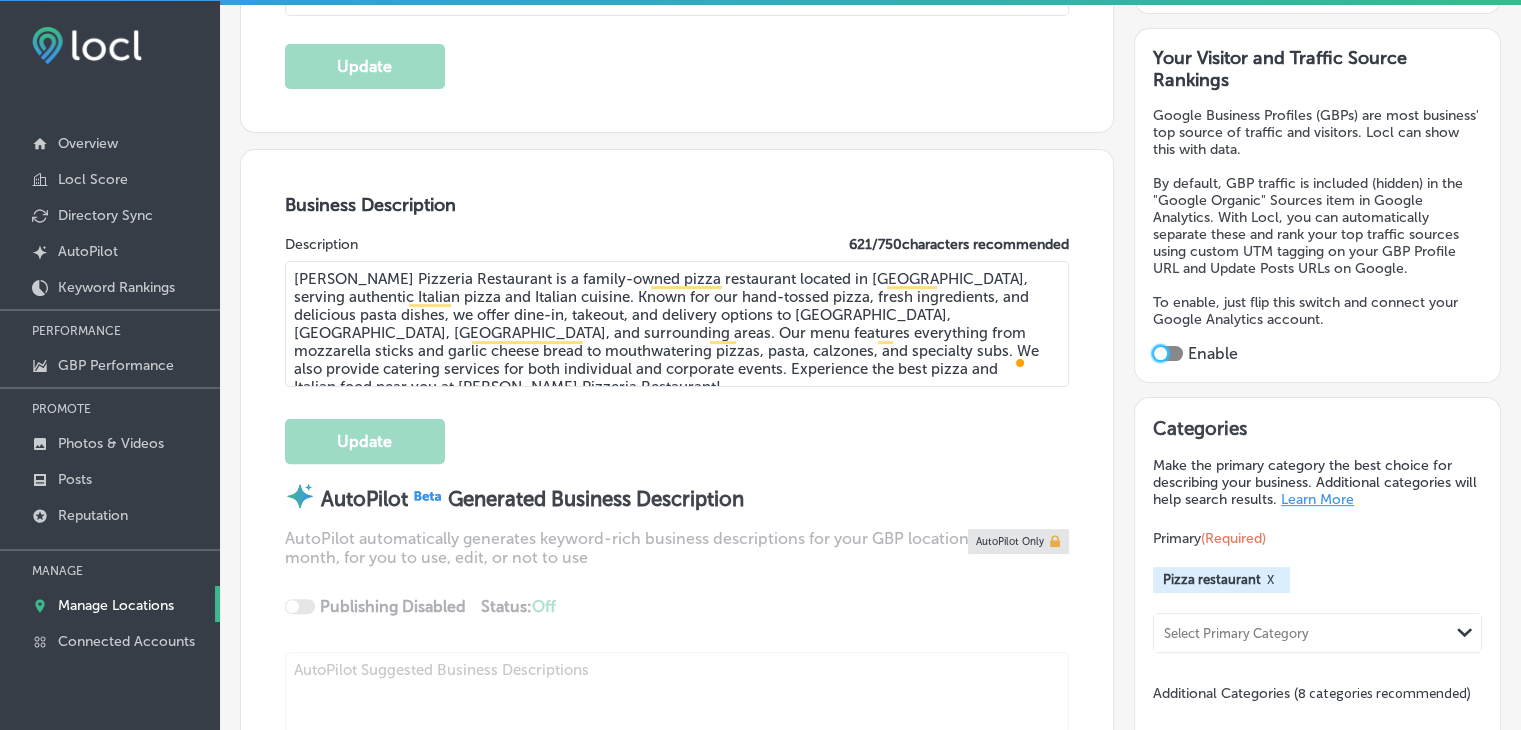 scroll, scrollTop: 600, scrollLeft: 0, axis: vertical 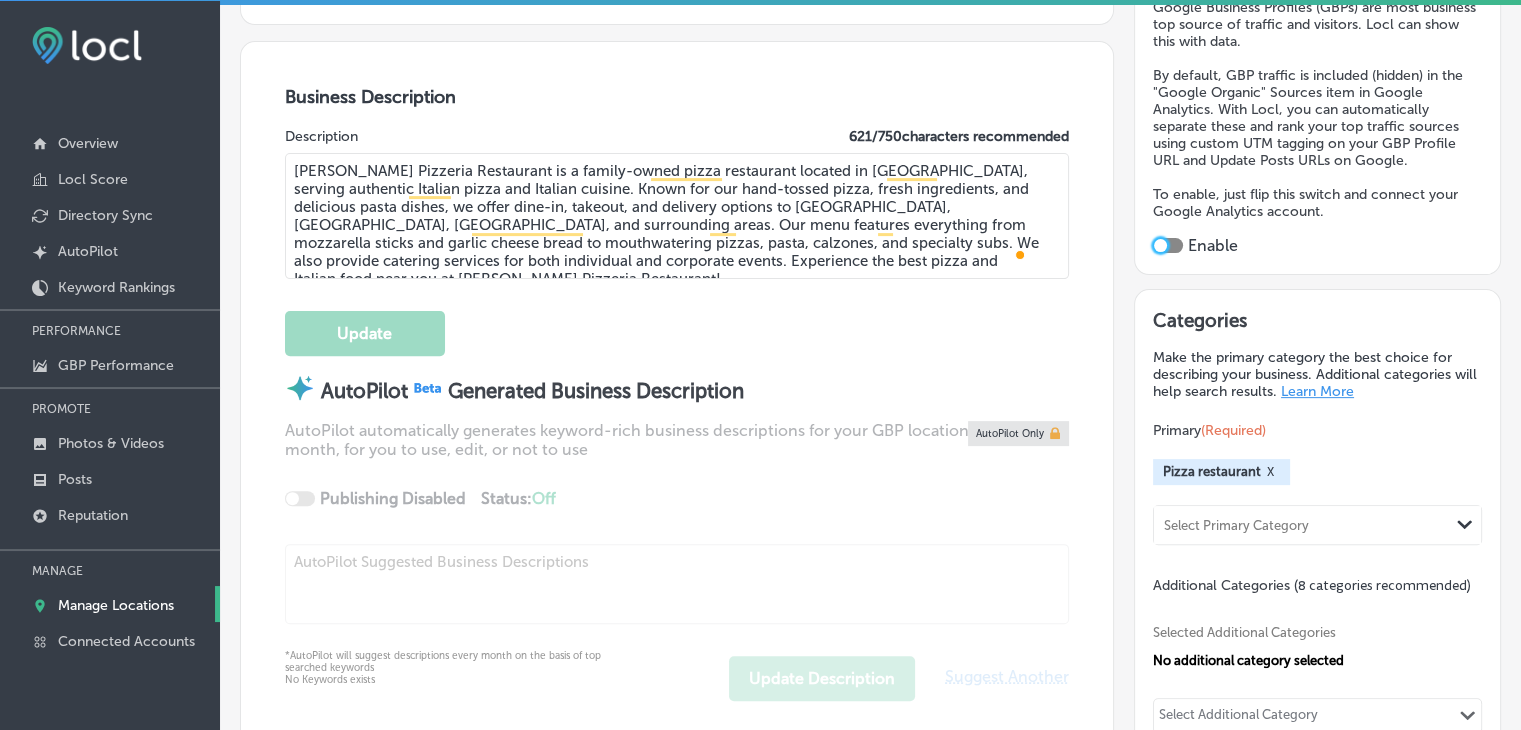 checkbox on "true" 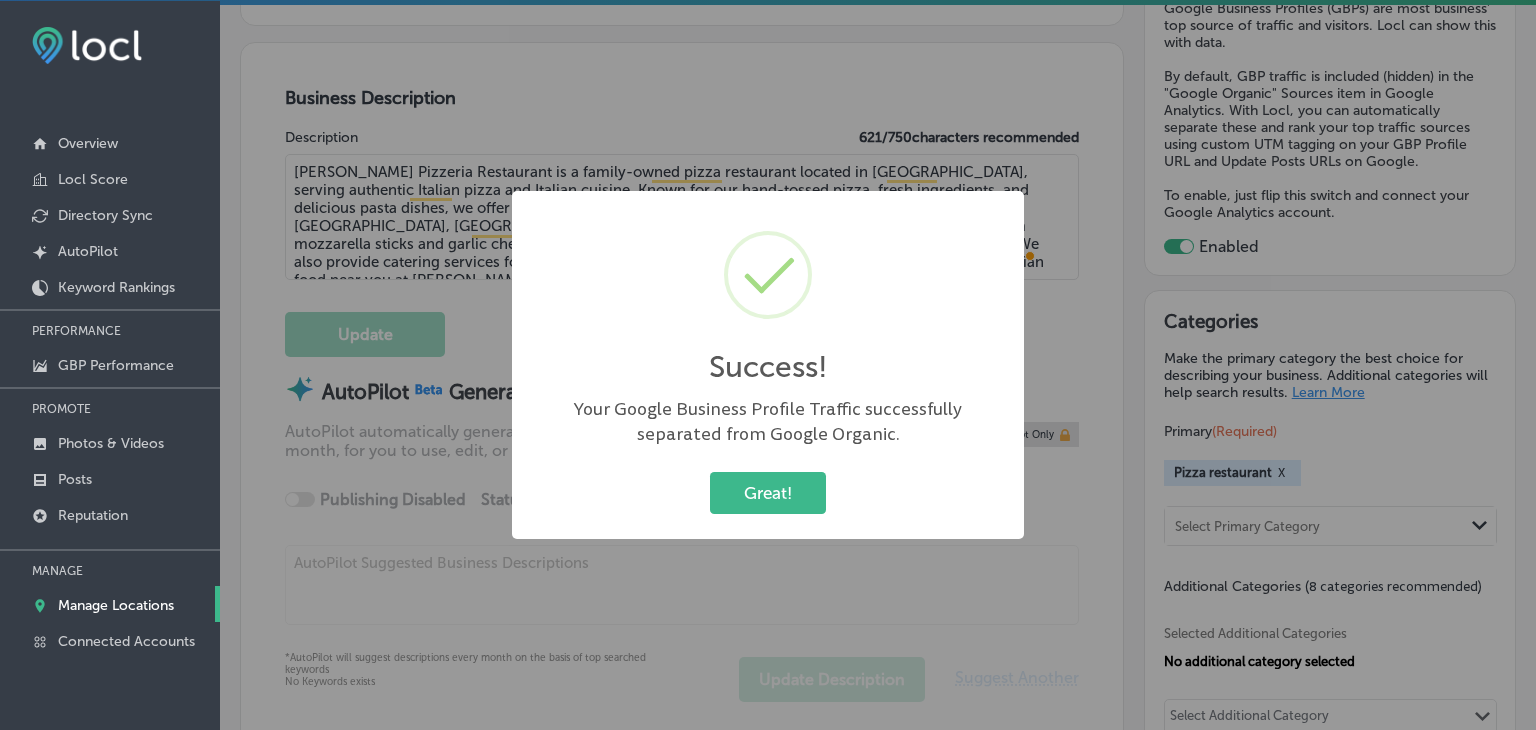 click on "Success! × Your Google Business Profile Traffic successfully separated from Google Organic. Great! Cancel" at bounding box center (768, 365) 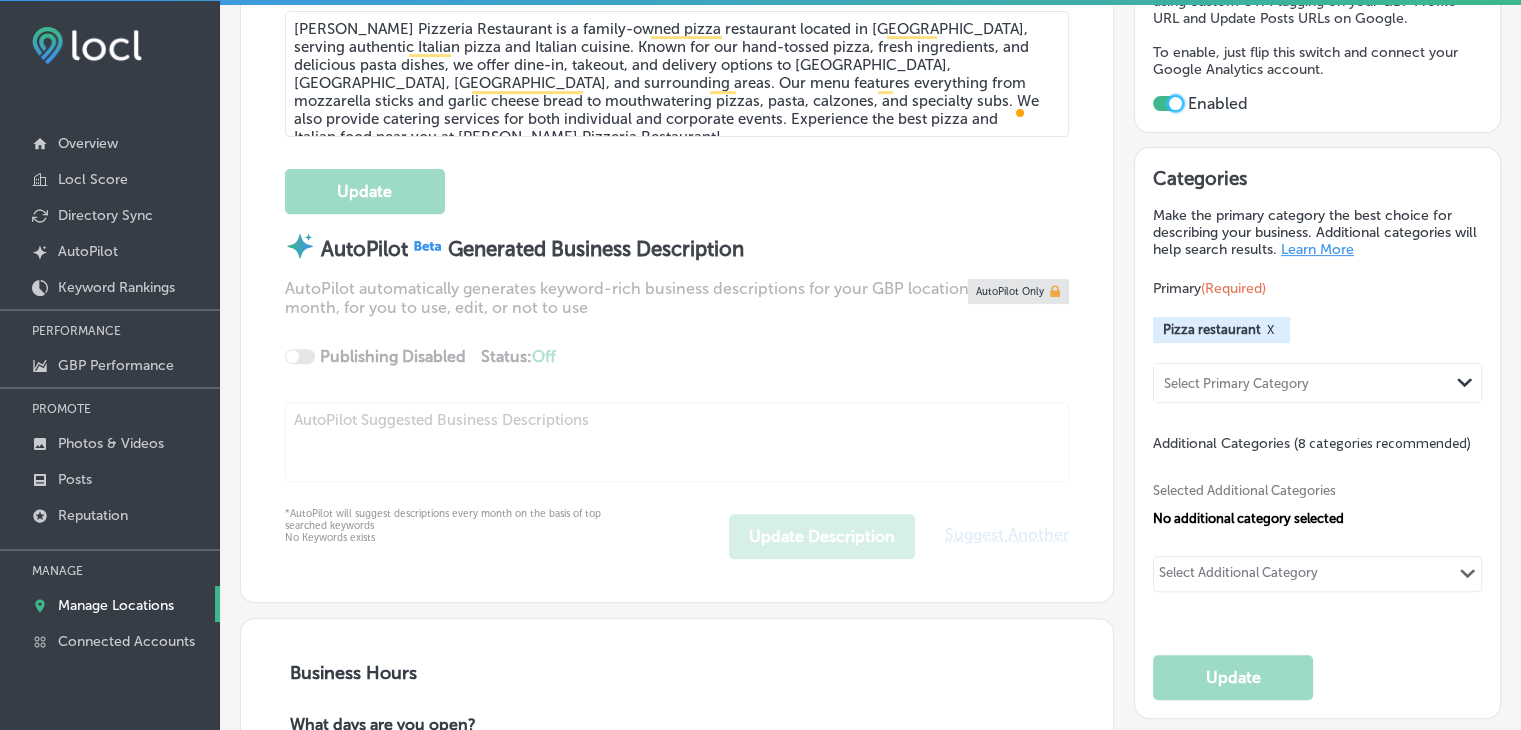 scroll, scrollTop: 800, scrollLeft: 0, axis: vertical 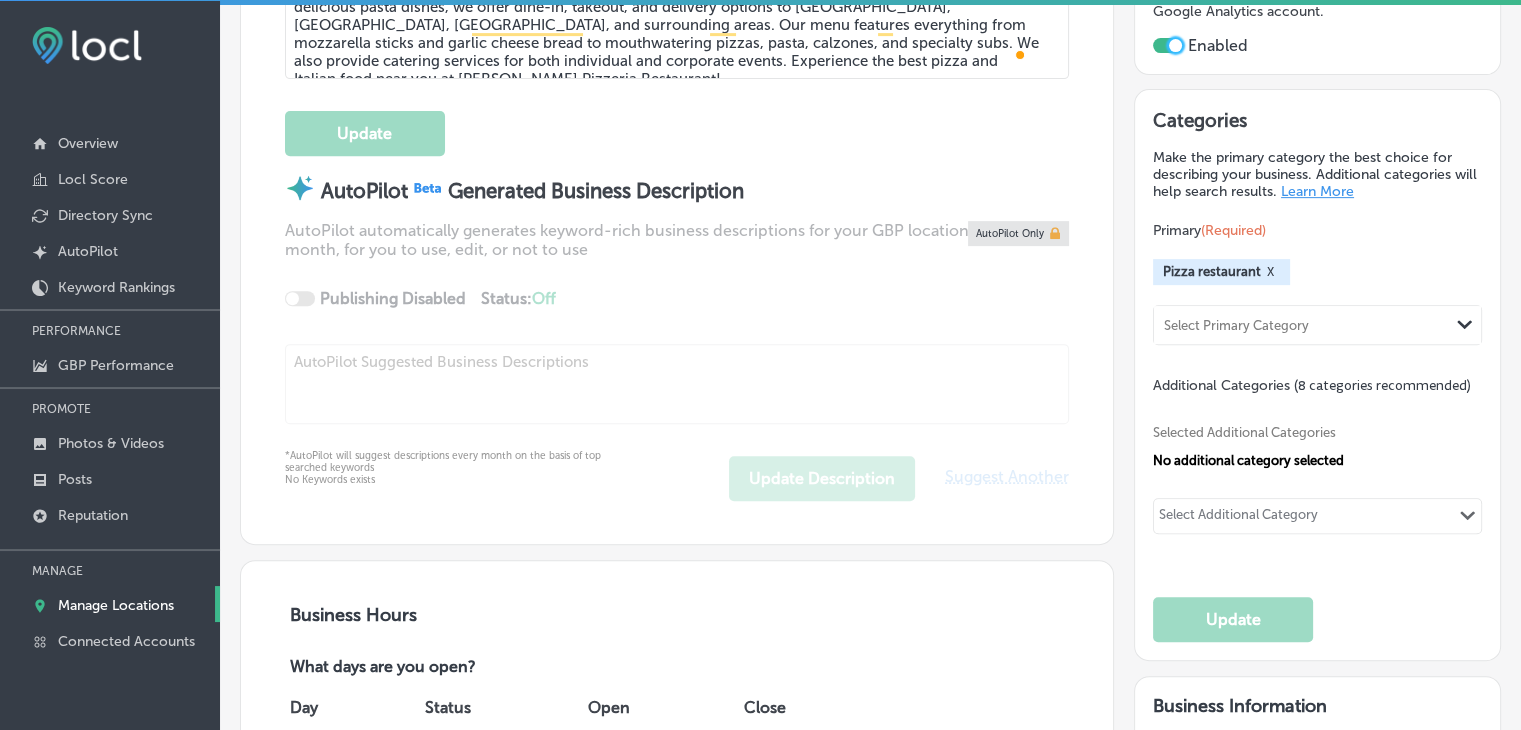 click on "Select Additional Category" at bounding box center [1238, 518] 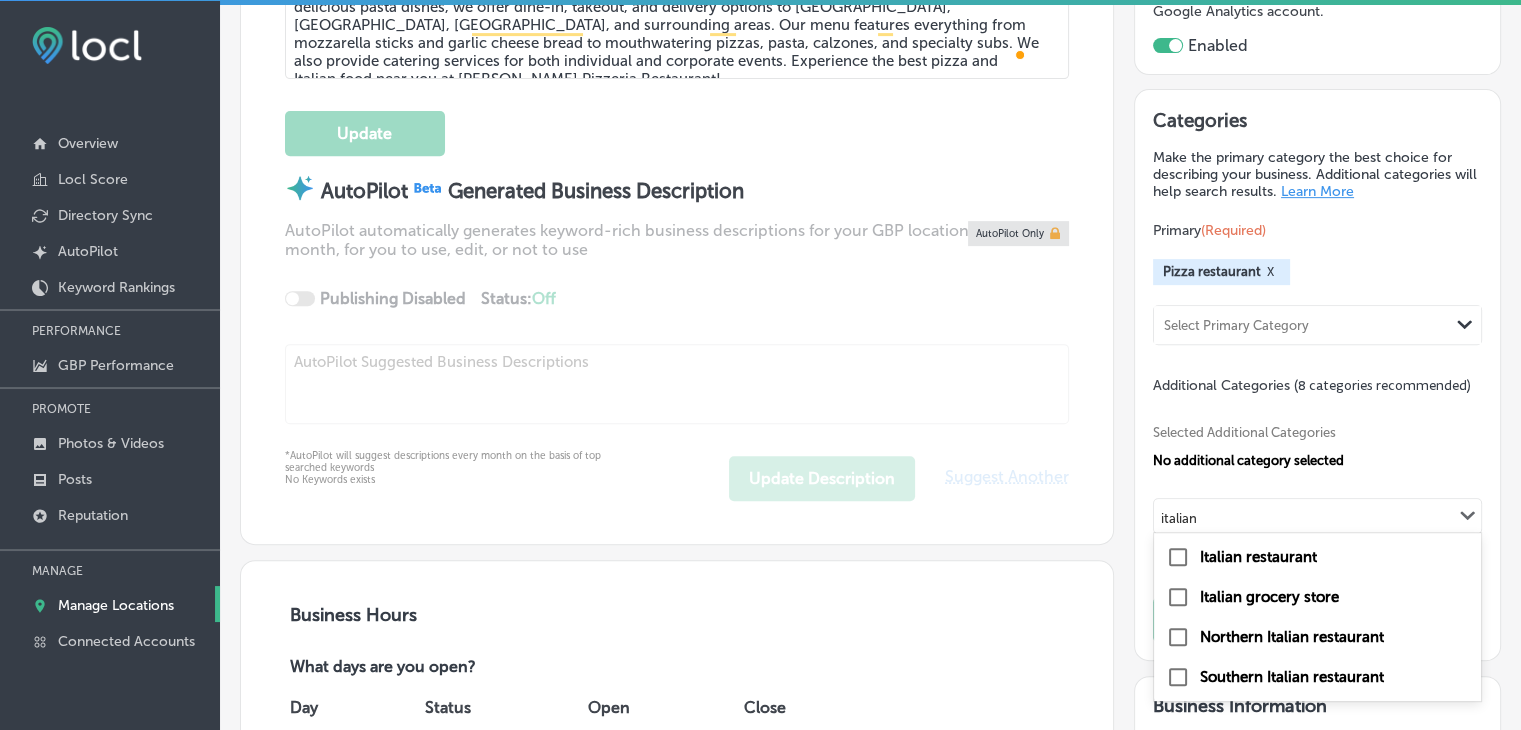 click on "Italian restaurant" at bounding box center (1317, 557) 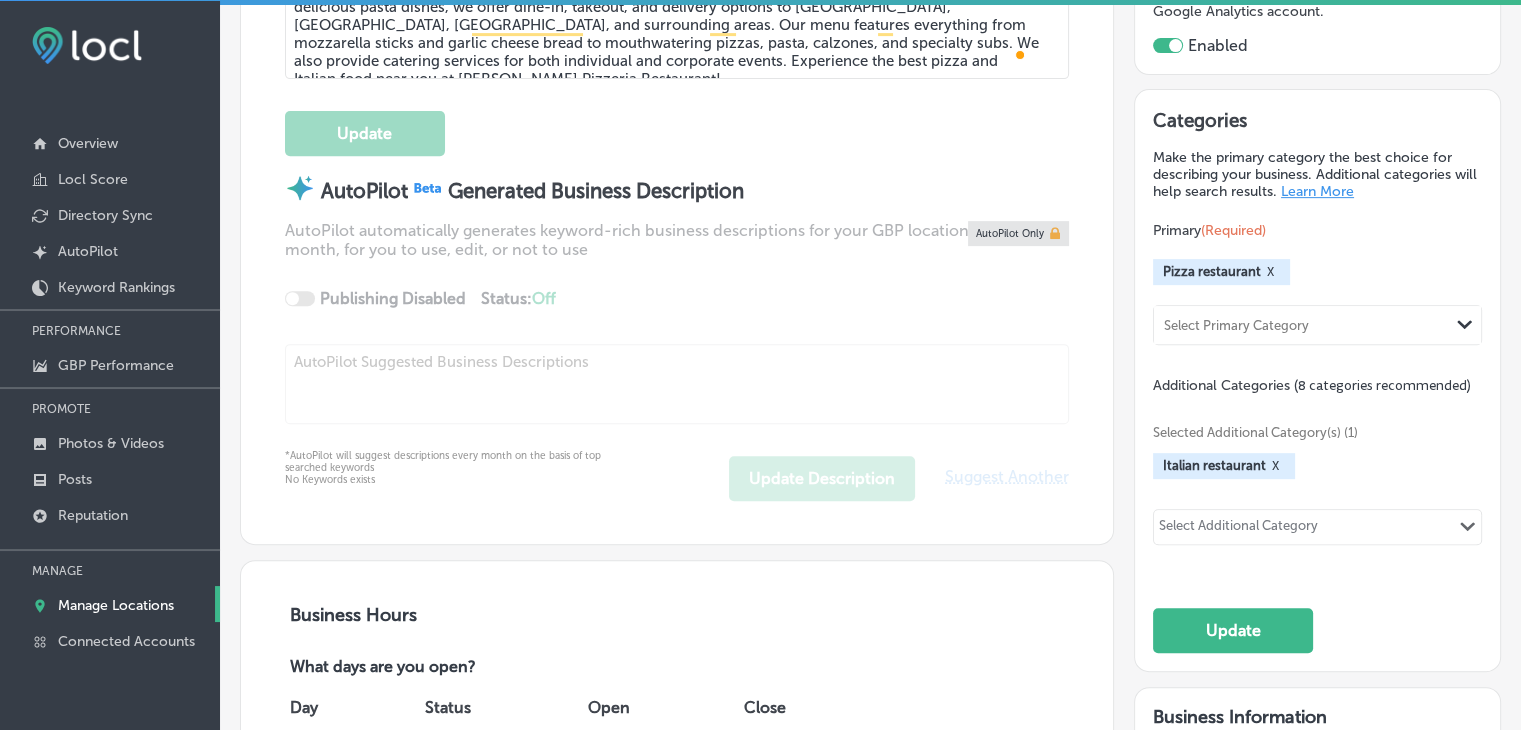 click on "Select Additional Category" at bounding box center (1239, 527) 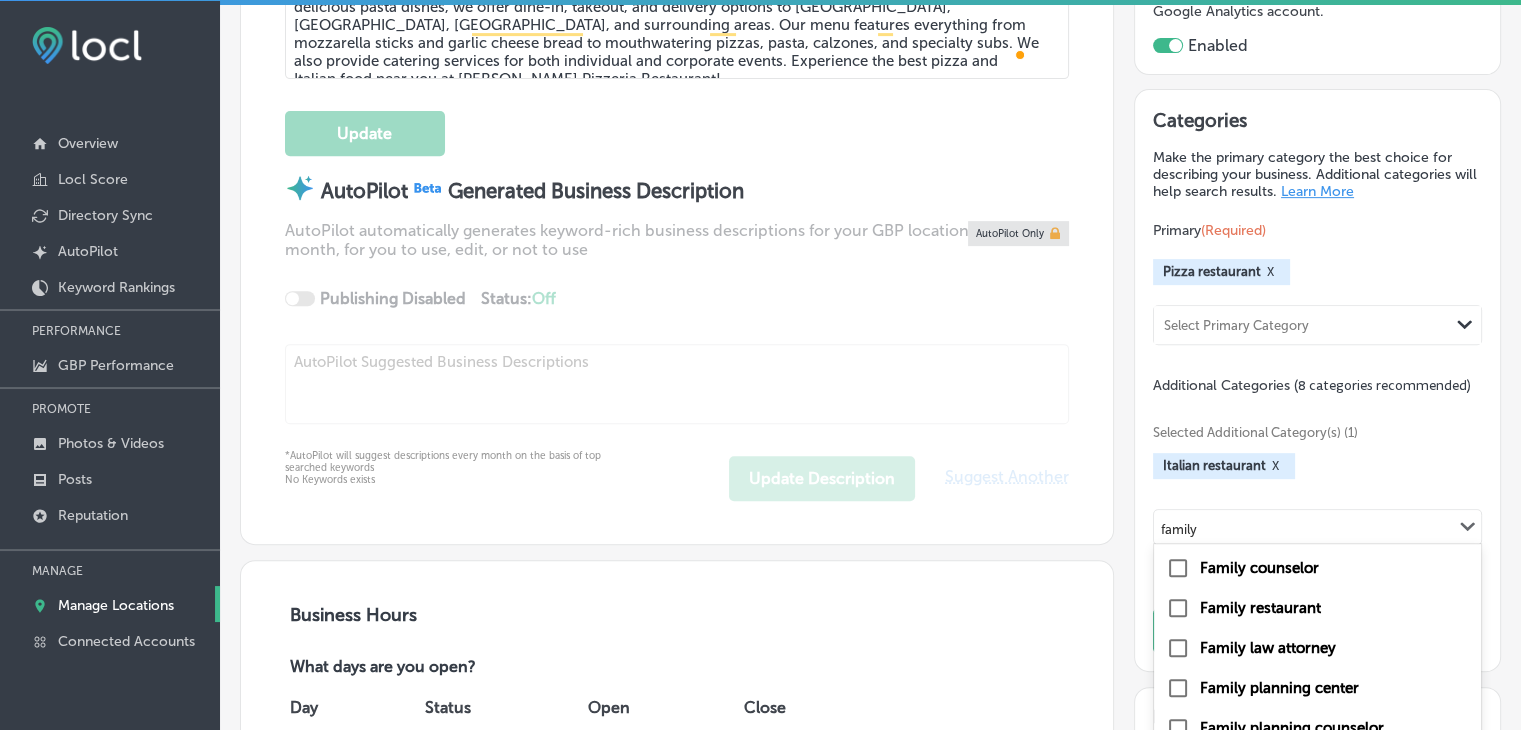 click on "Family law attorney" at bounding box center (1317, 648) 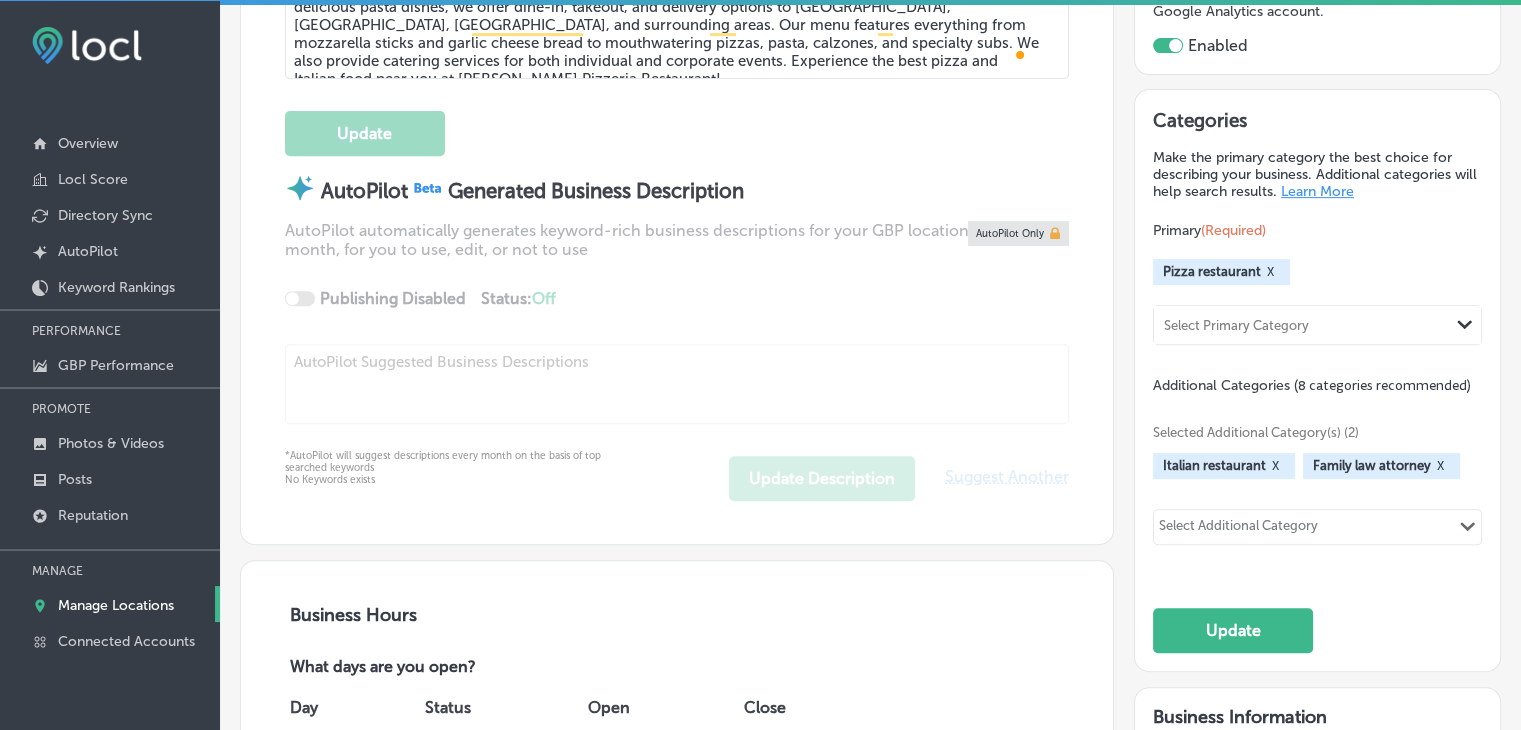 click on "Family law attorney X" at bounding box center [1381, 466] 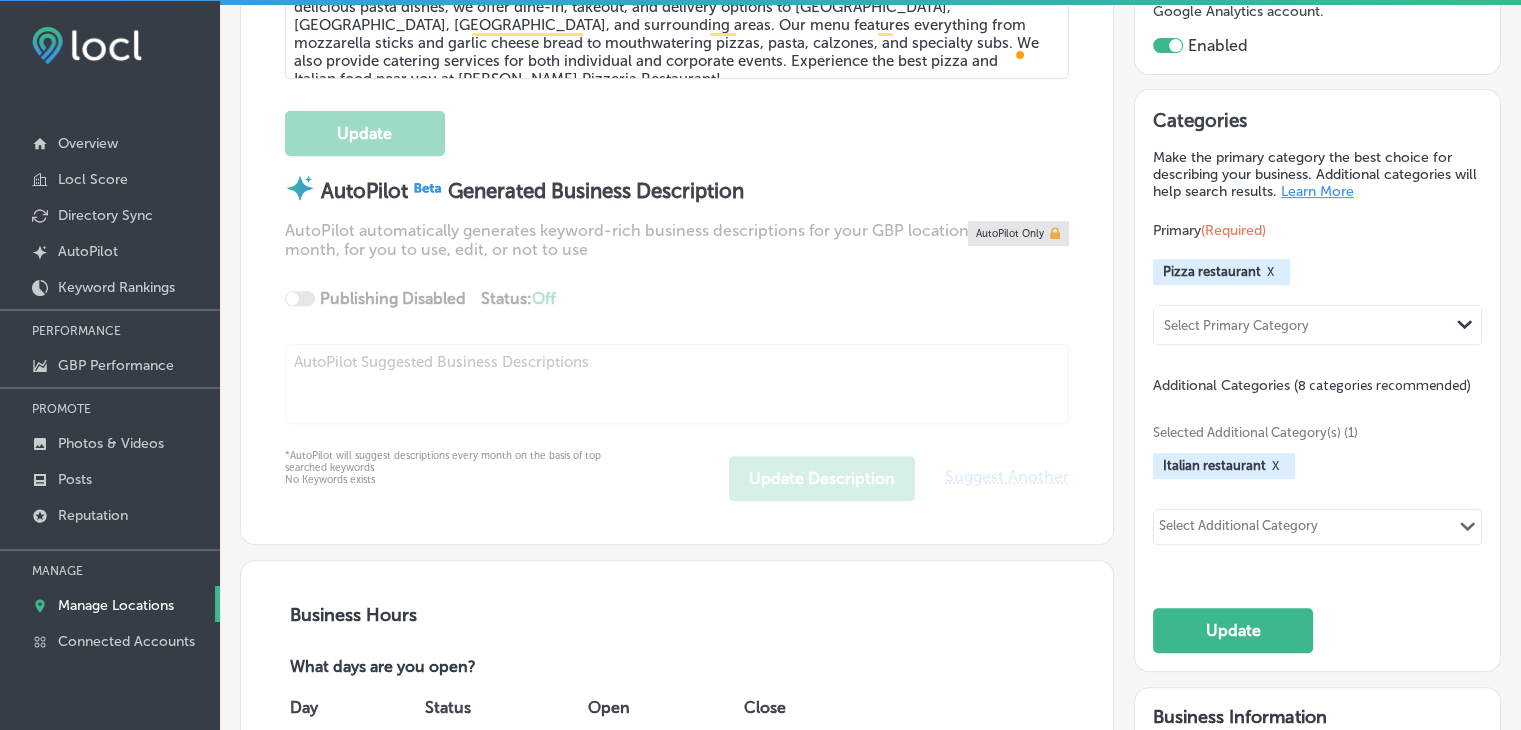click on "Select Additional Category
Path
Created with Sketch." at bounding box center (1317, 527) 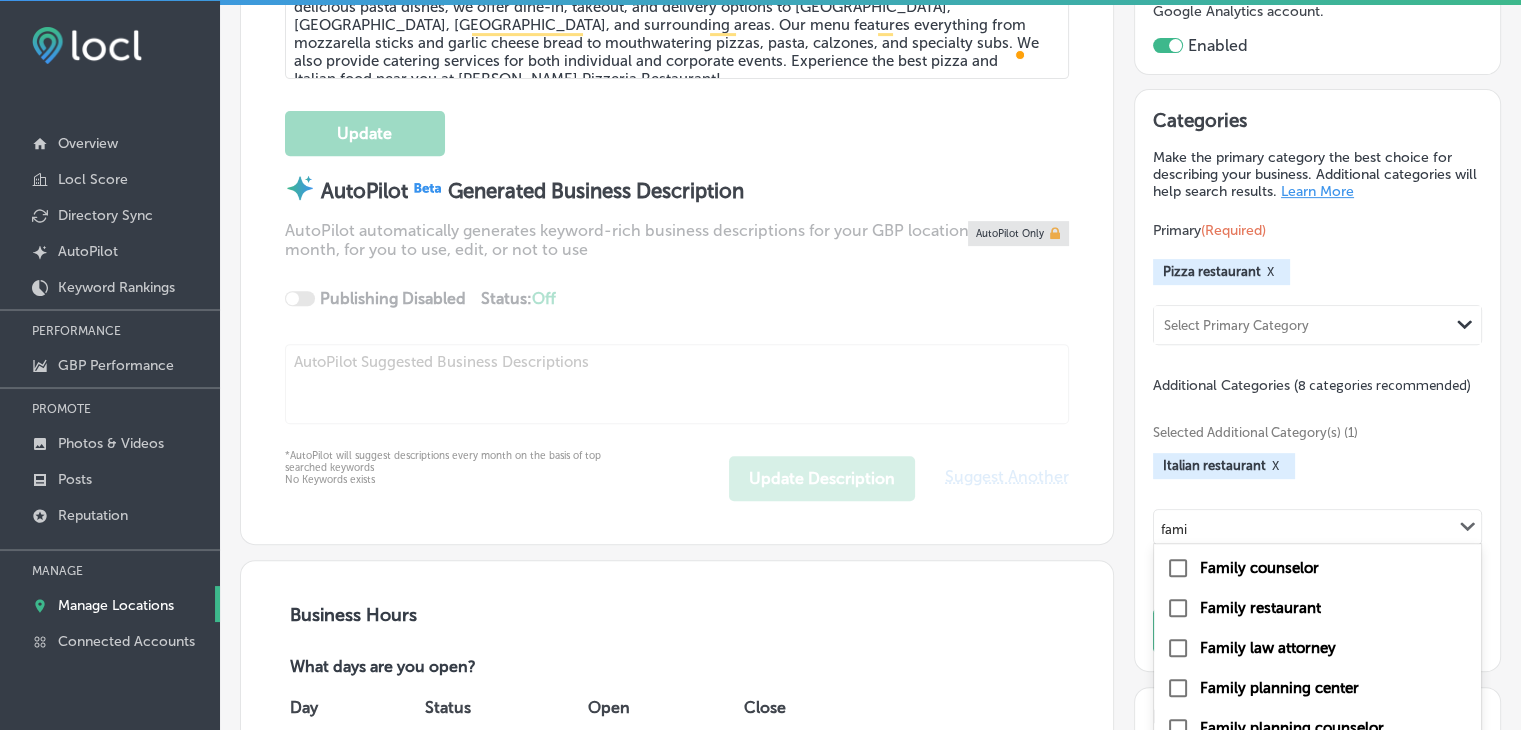 click on "Family restaurant" at bounding box center (1317, 608) 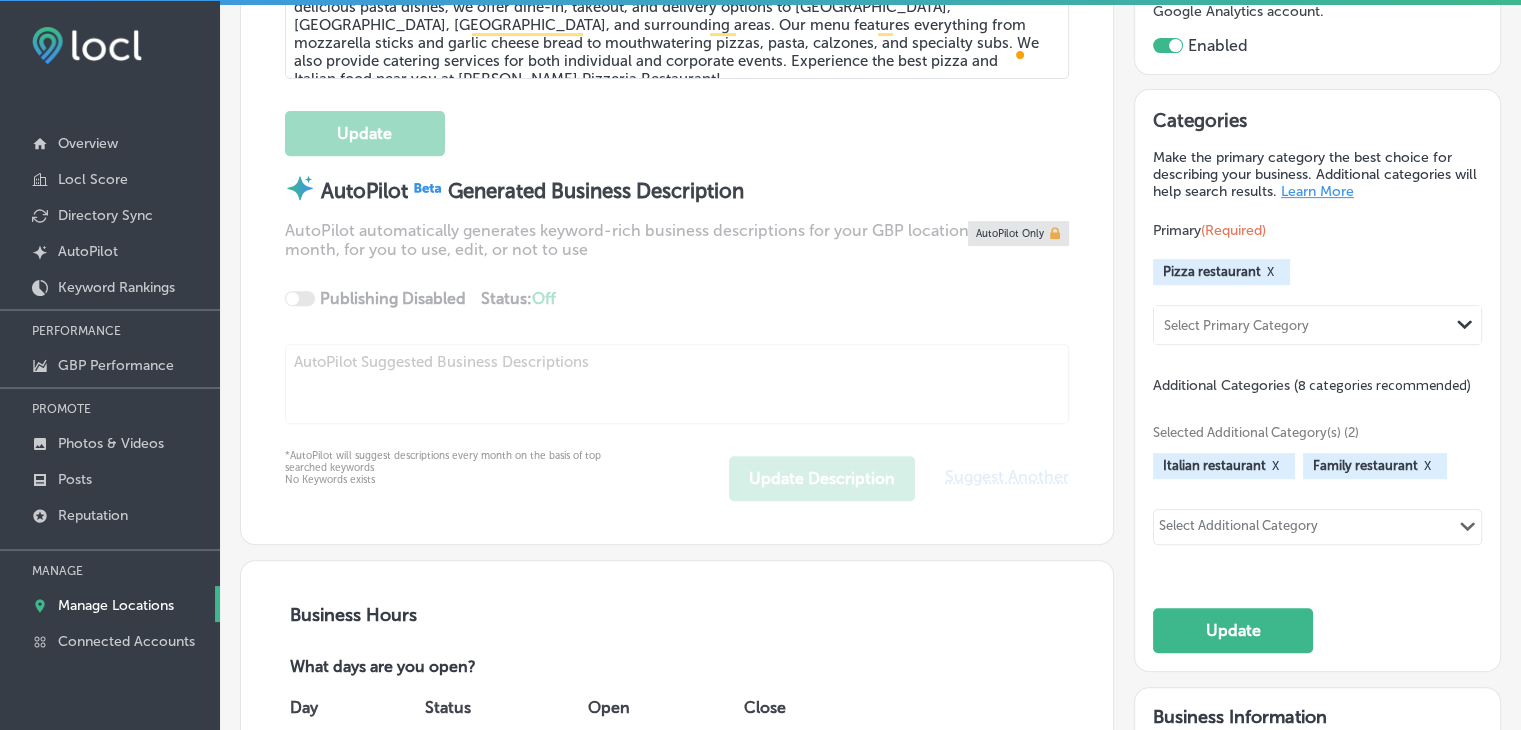 click on "Select Additional Category" at bounding box center (1238, 529) 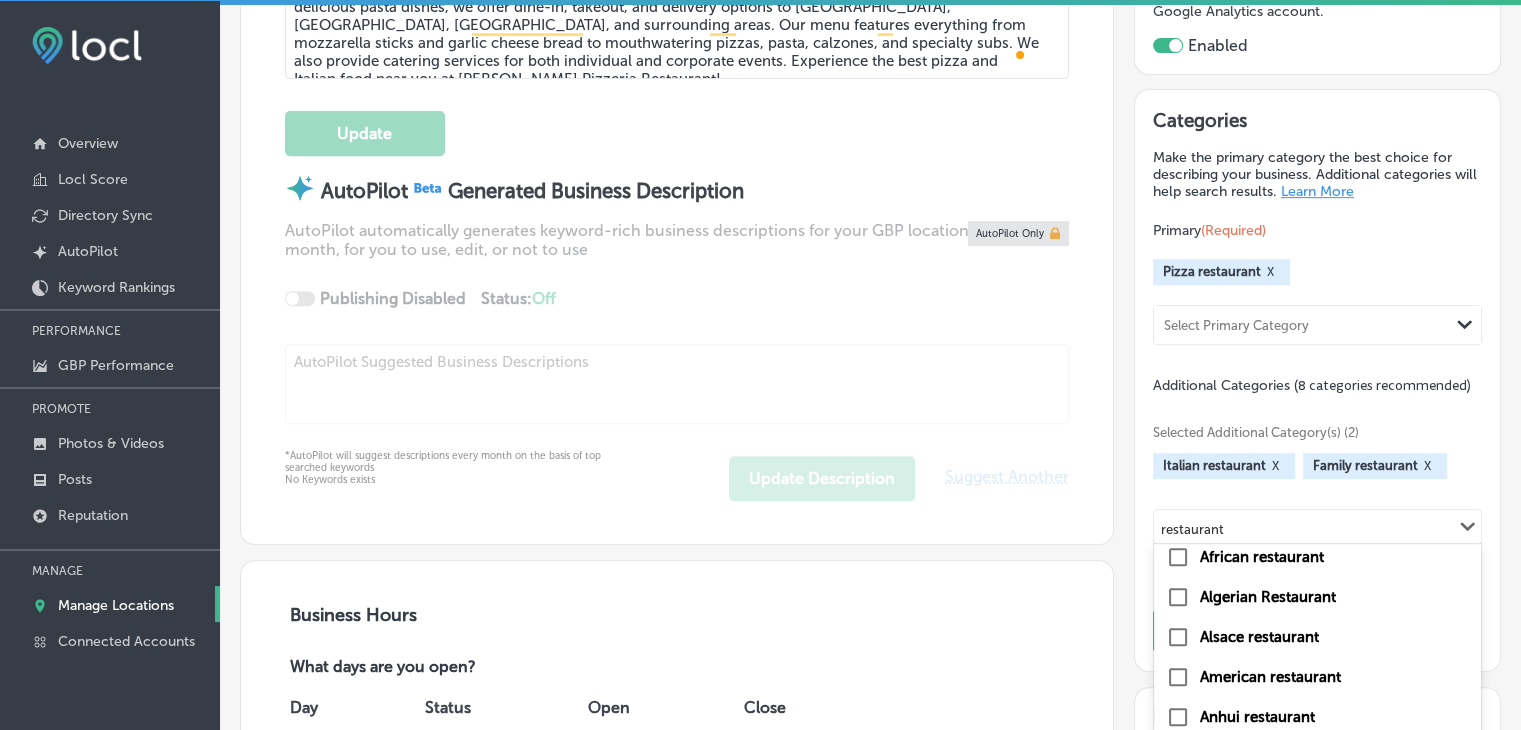 scroll, scrollTop: 200, scrollLeft: 0, axis: vertical 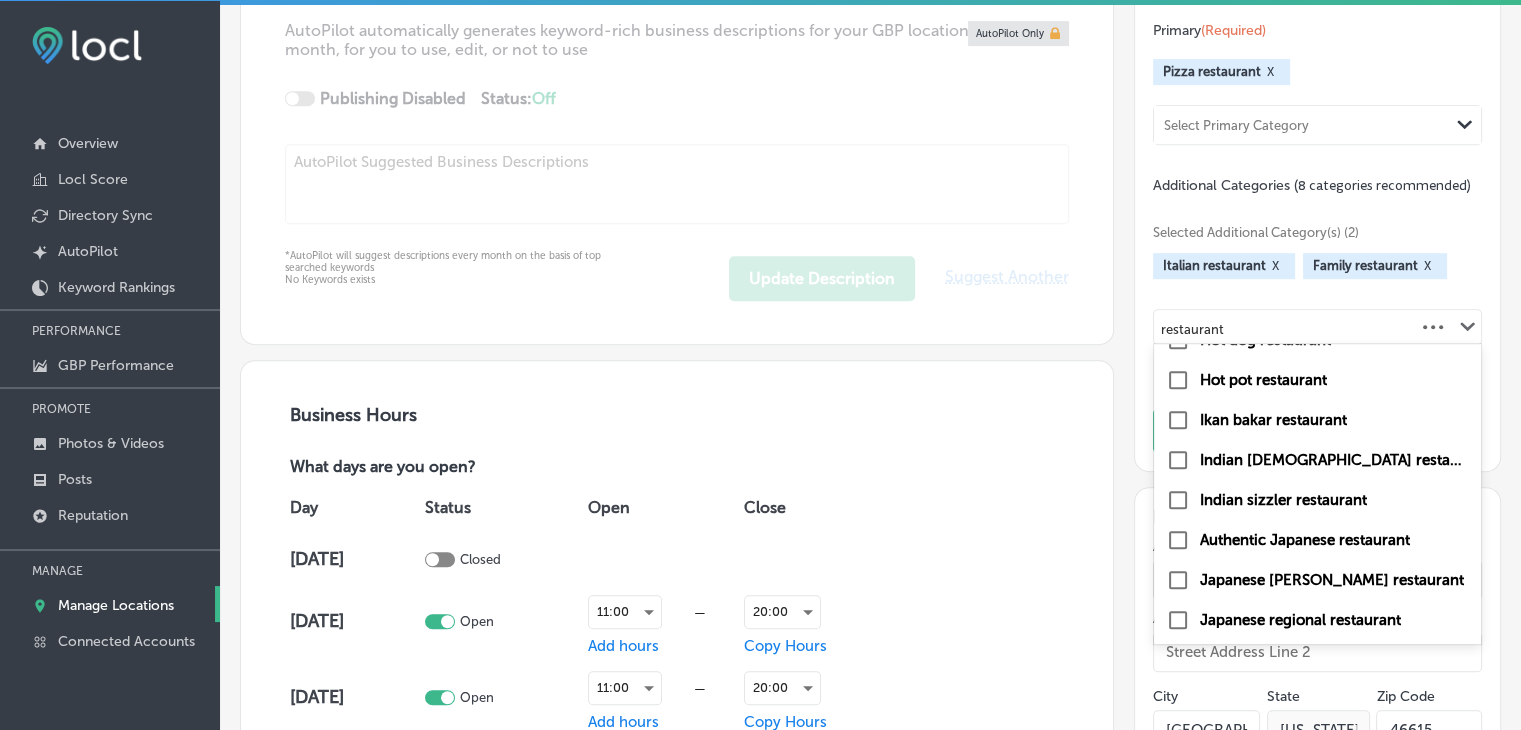 type on "restaurant" 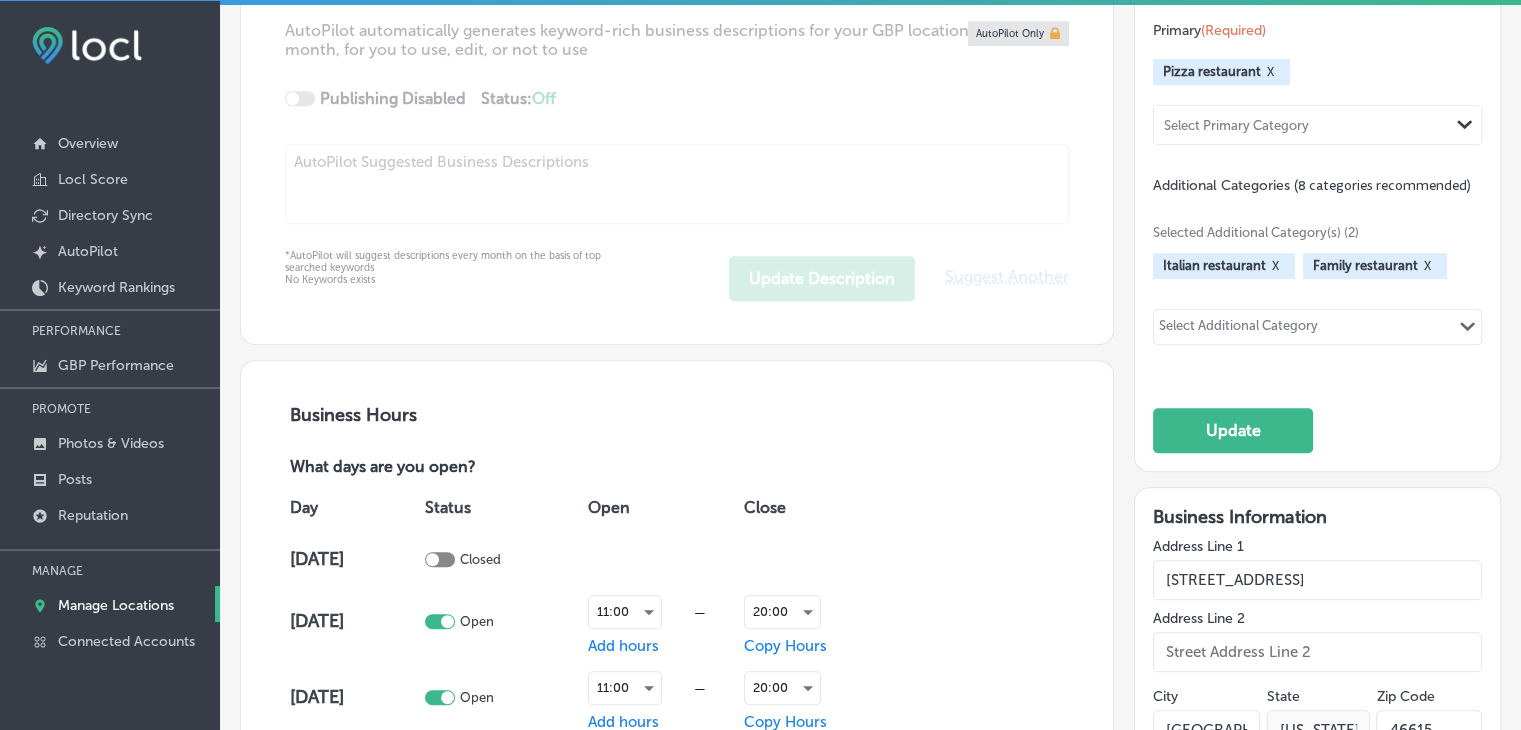 click on "Select Additional Category" at bounding box center [1239, 327] 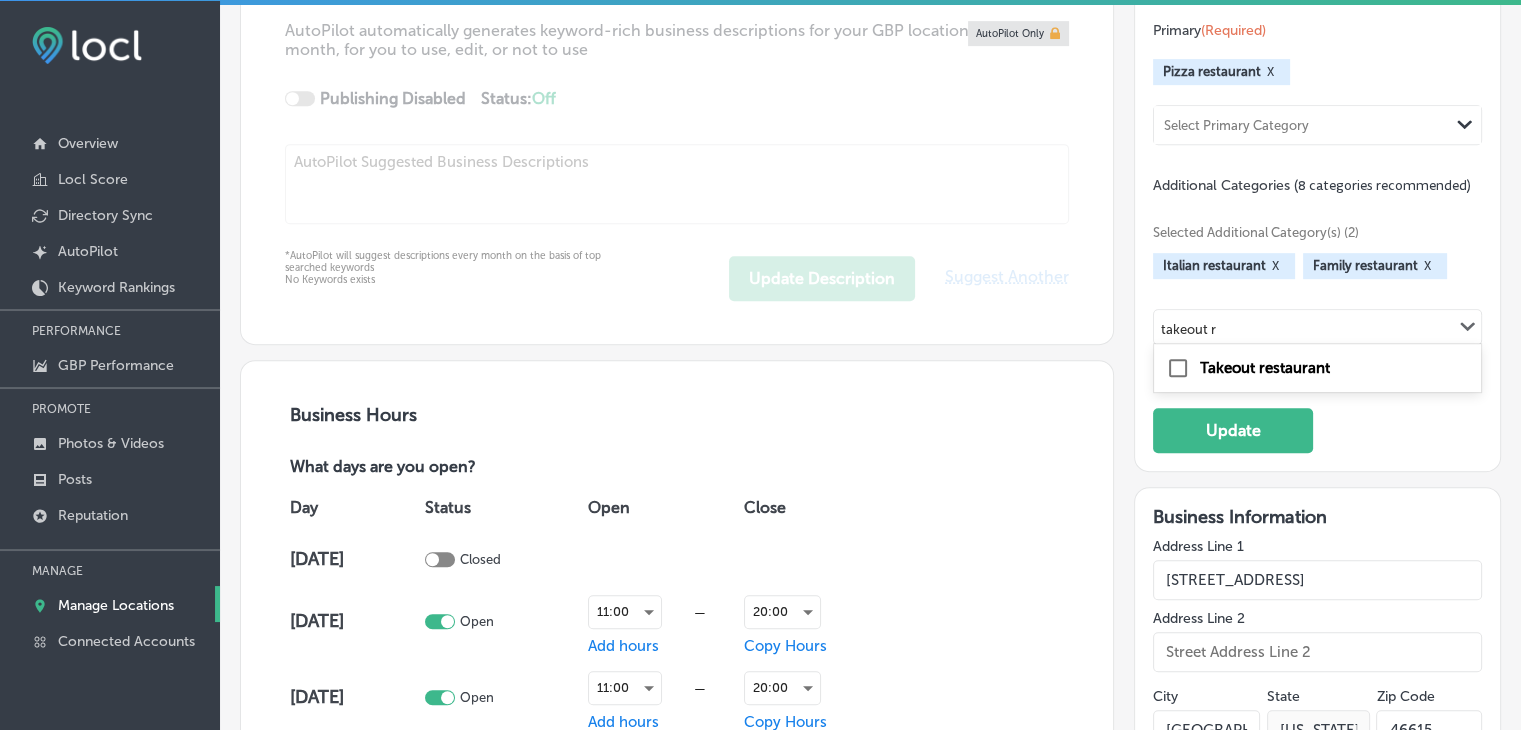 click on "Takeout restaurant" at bounding box center [1265, 368] 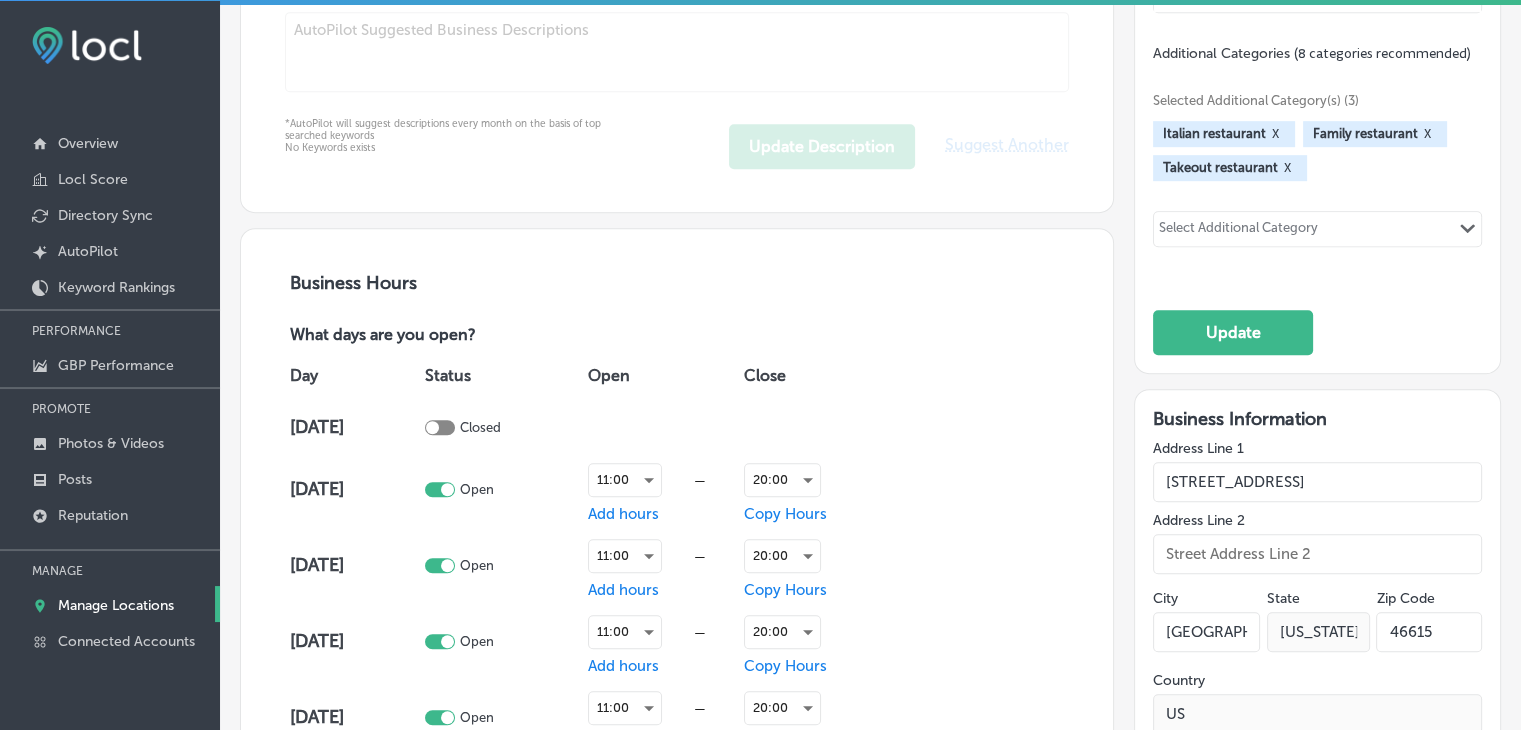 scroll, scrollTop: 1000, scrollLeft: 0, axis: vertical 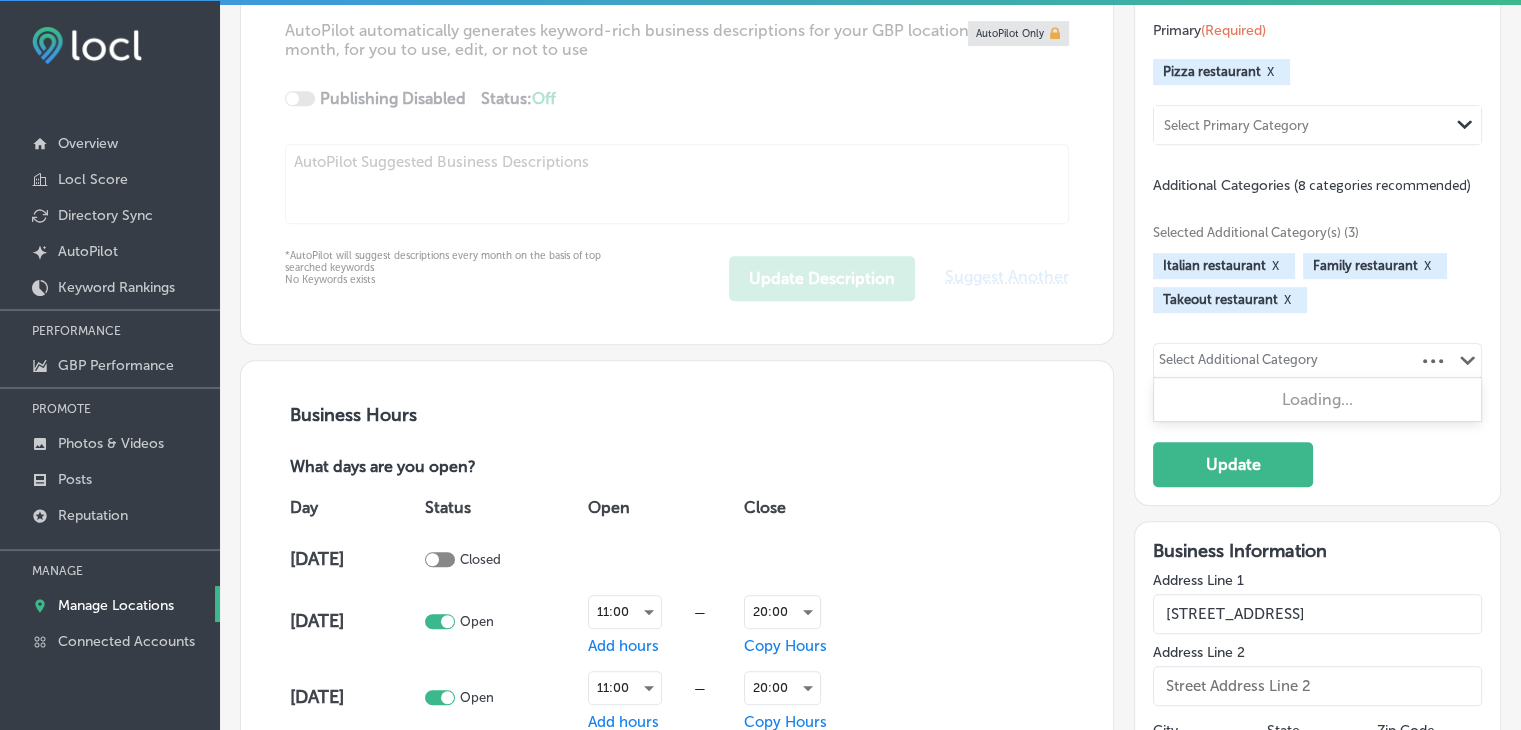 click on "Select Additional Category" at bounding box center [1238, 363] 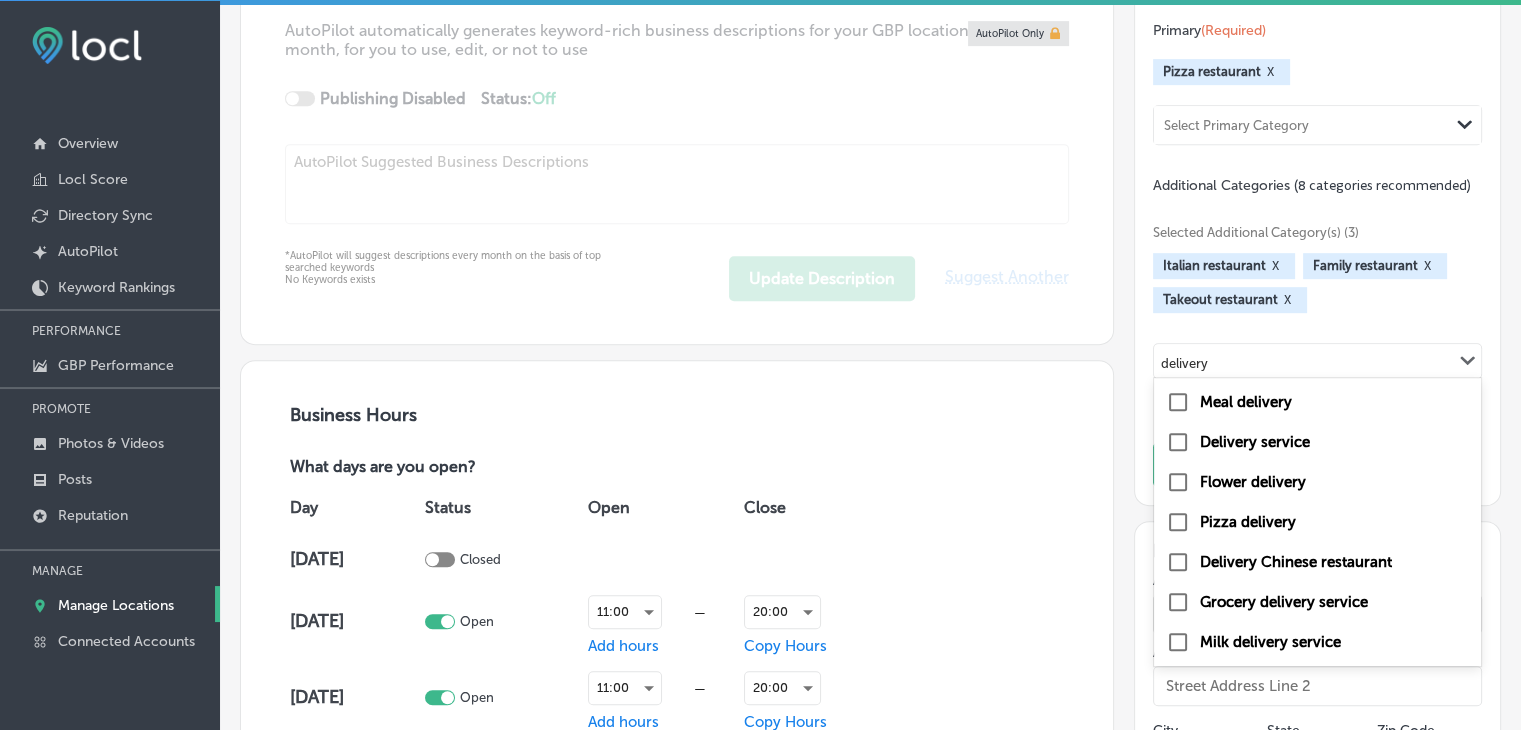 click on "Pizza delivery" at bounding box center [1248, 522] 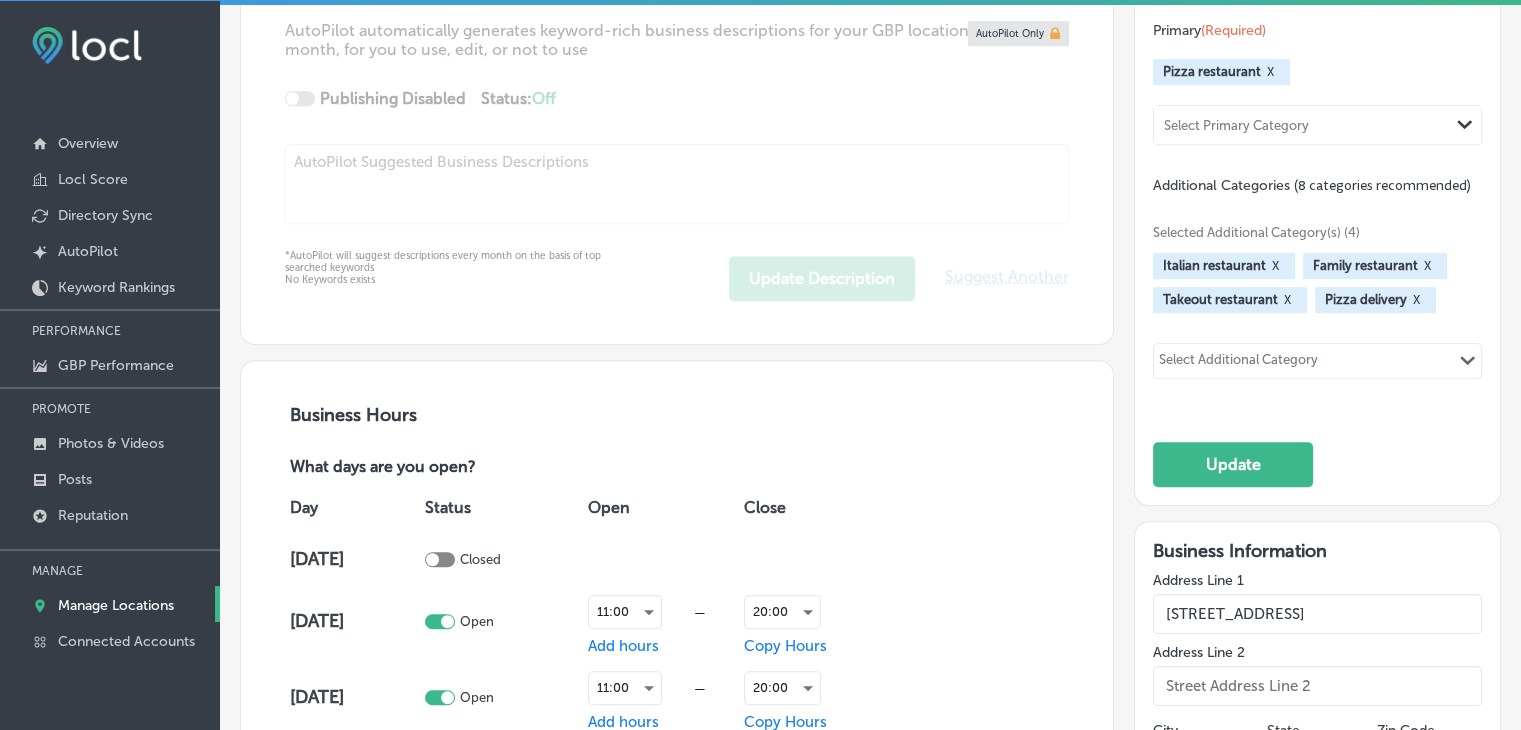 click on "Select Additional Category" at bounding box center (1239, 361) 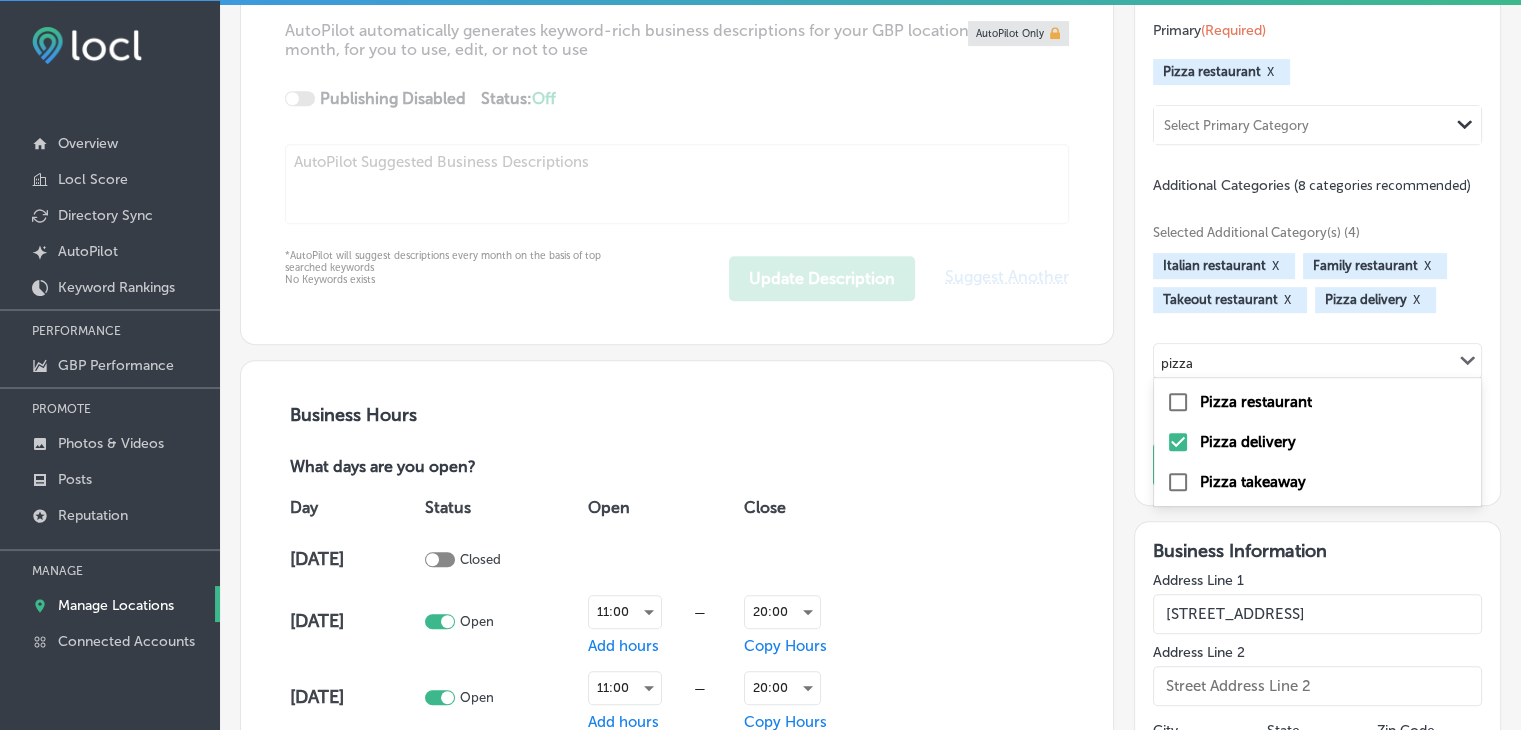 click on "Pizza takeaway" at bounding box center (1253, 482) 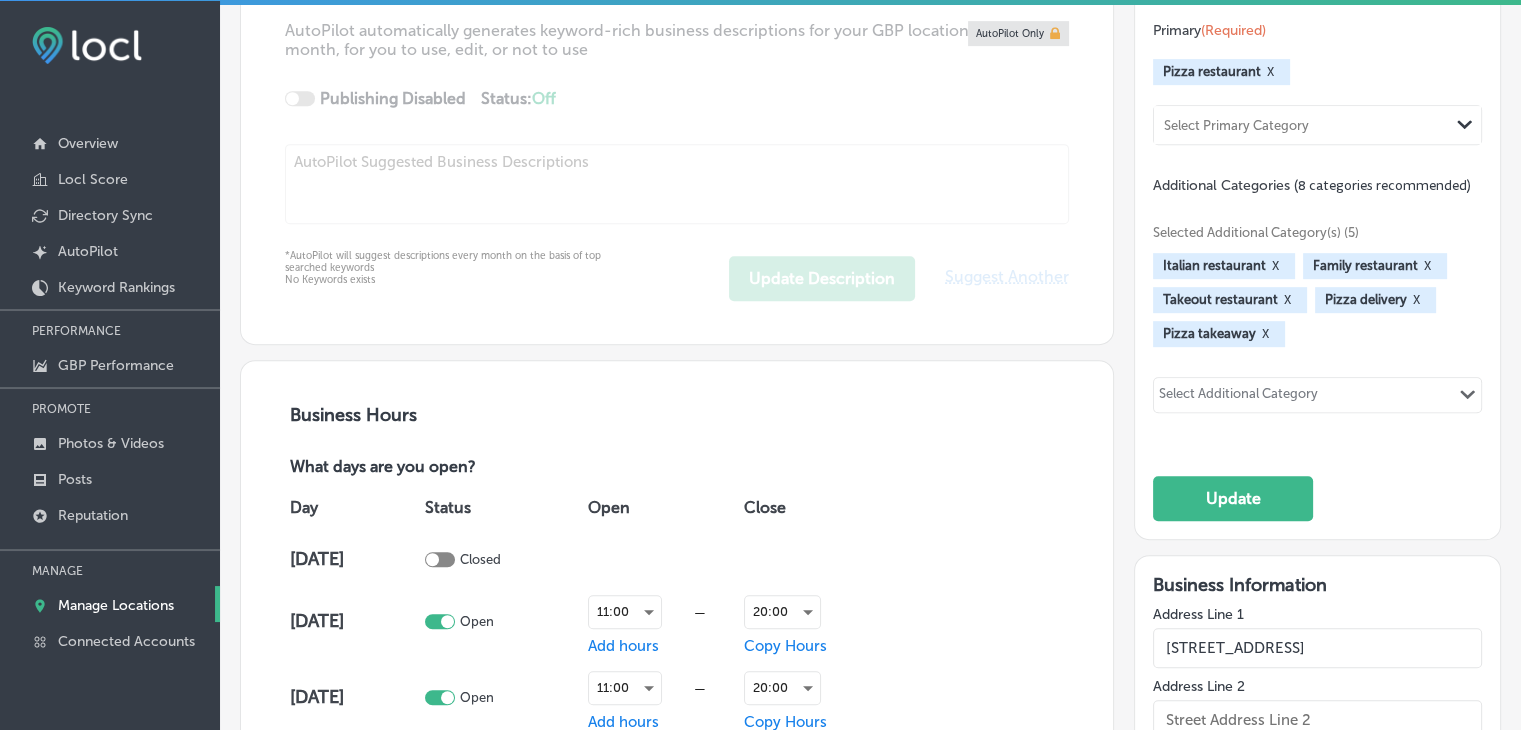 click on "Select Additional Category
Path
Created with Sketch." at bounding box center (1317, 395) 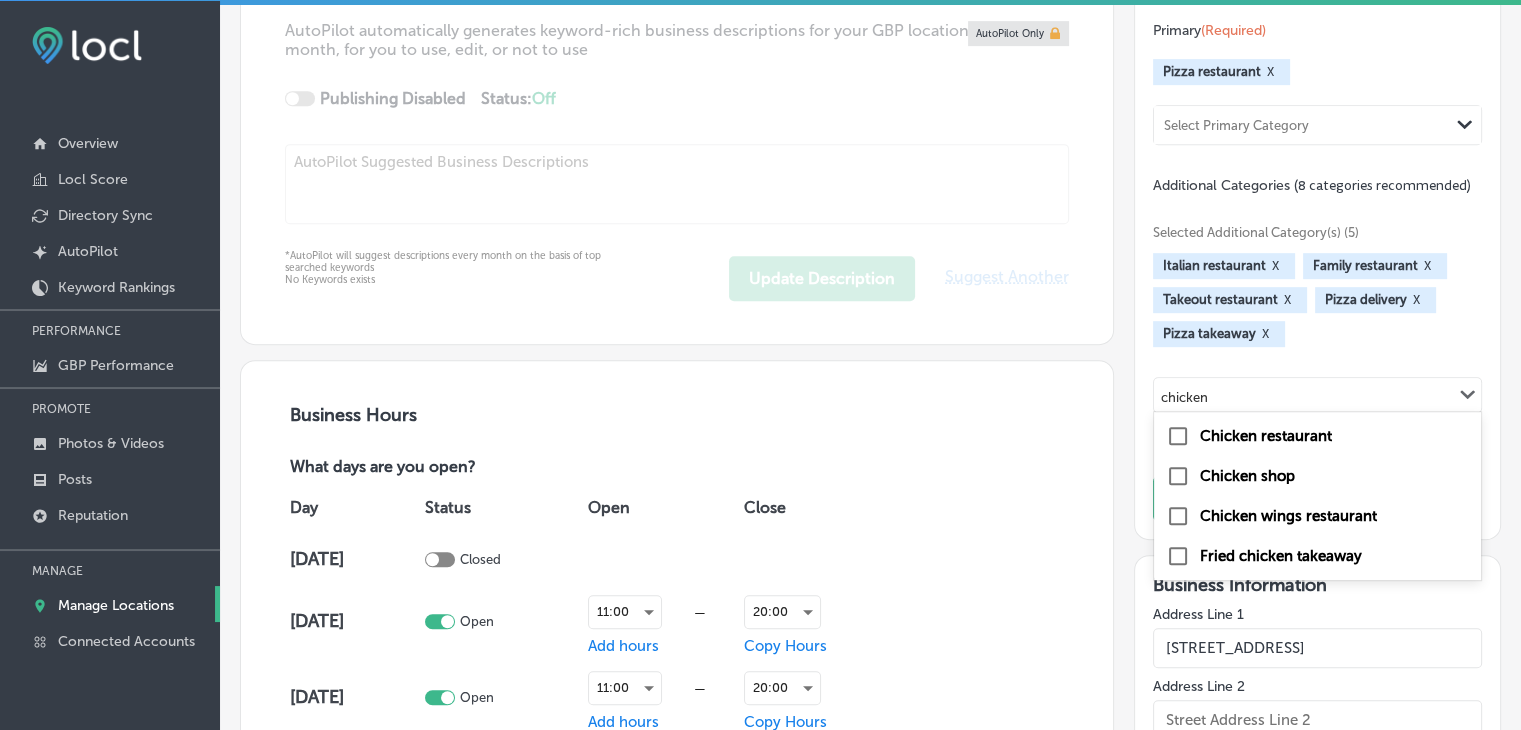 click on "Chicken wings restaurant" at bounding box center (1317, 516) 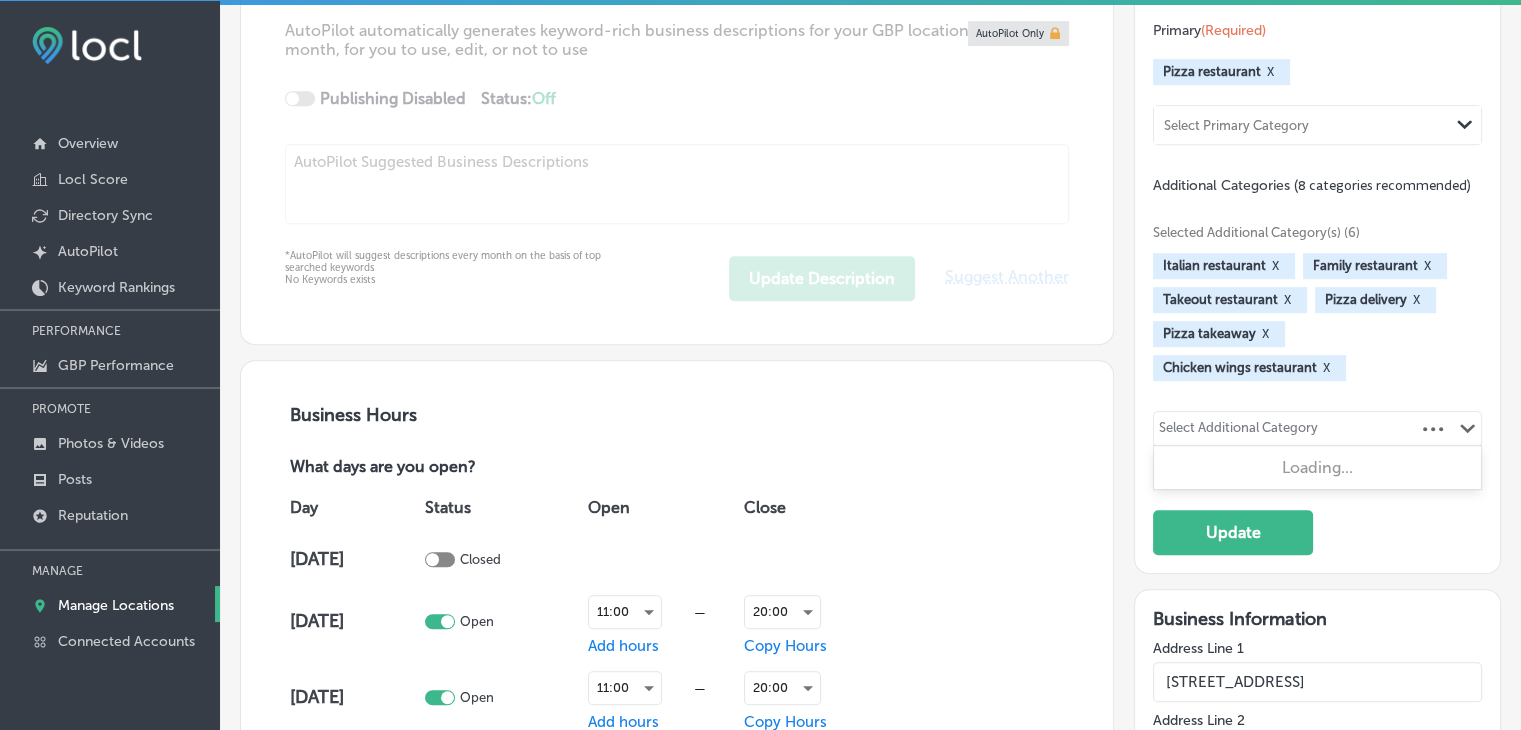 click on "Select Additional Category" at bounding box center [1238, 431] 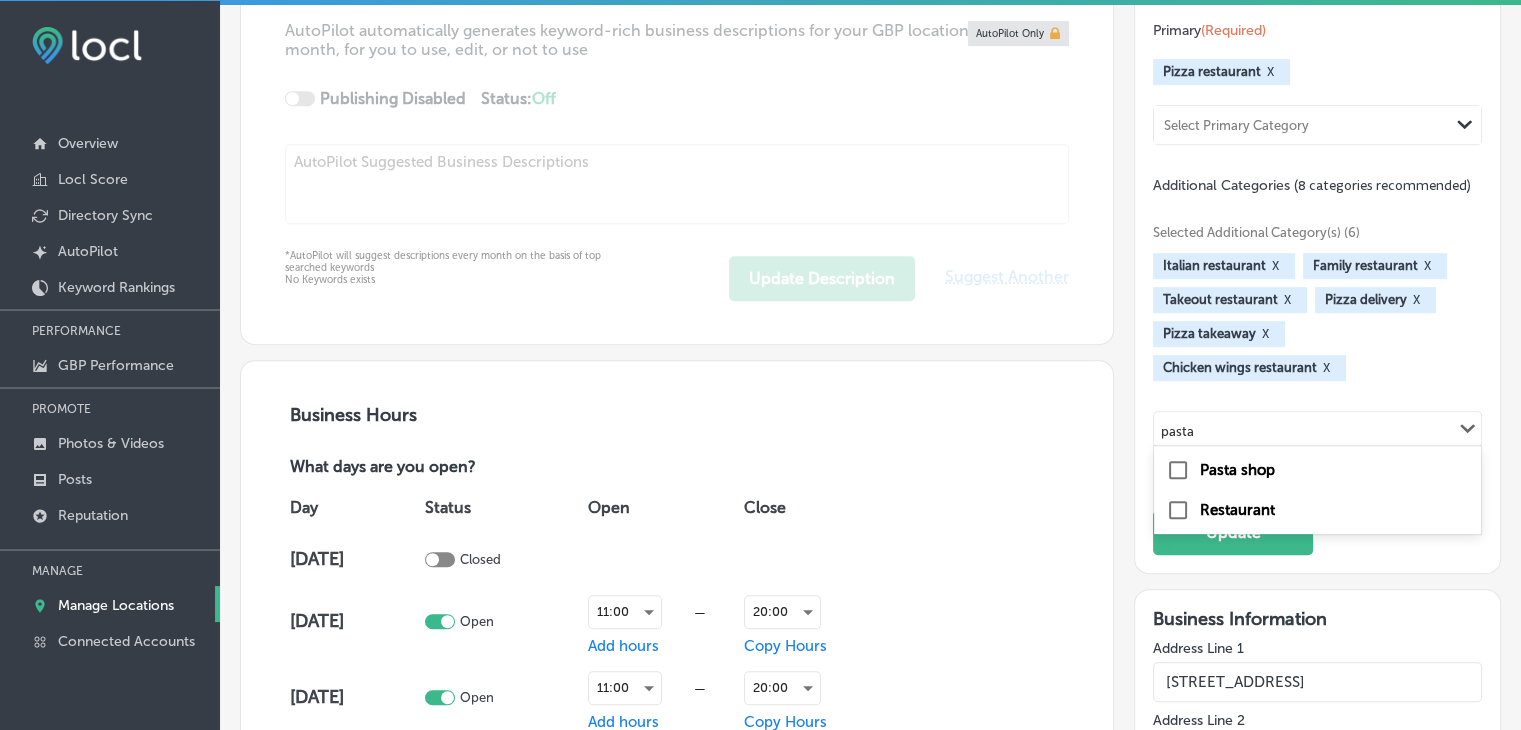 click on "Pasta shop" at bounding box center [1317, 470] 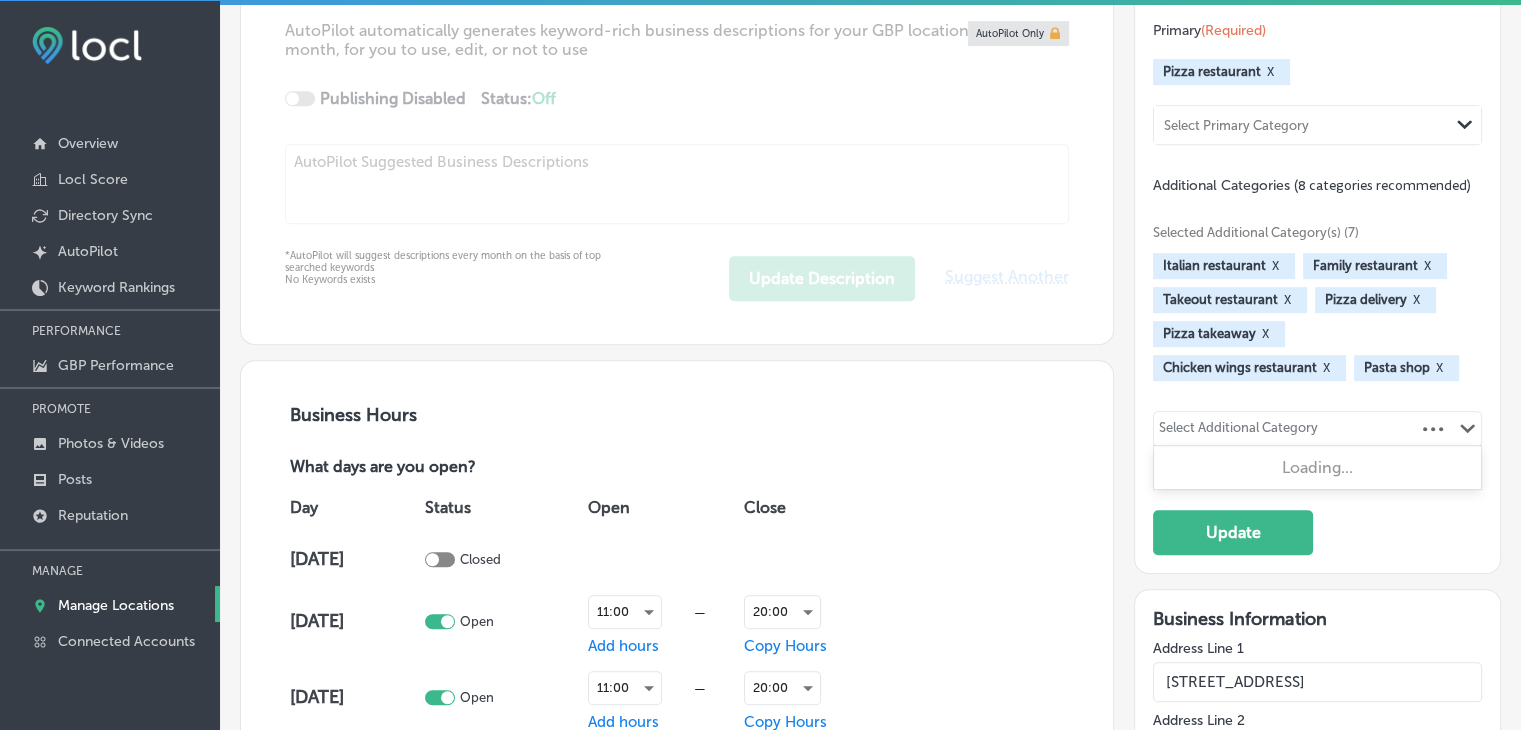 click on "Select Additional Category" at bounding box center [1238, 431] 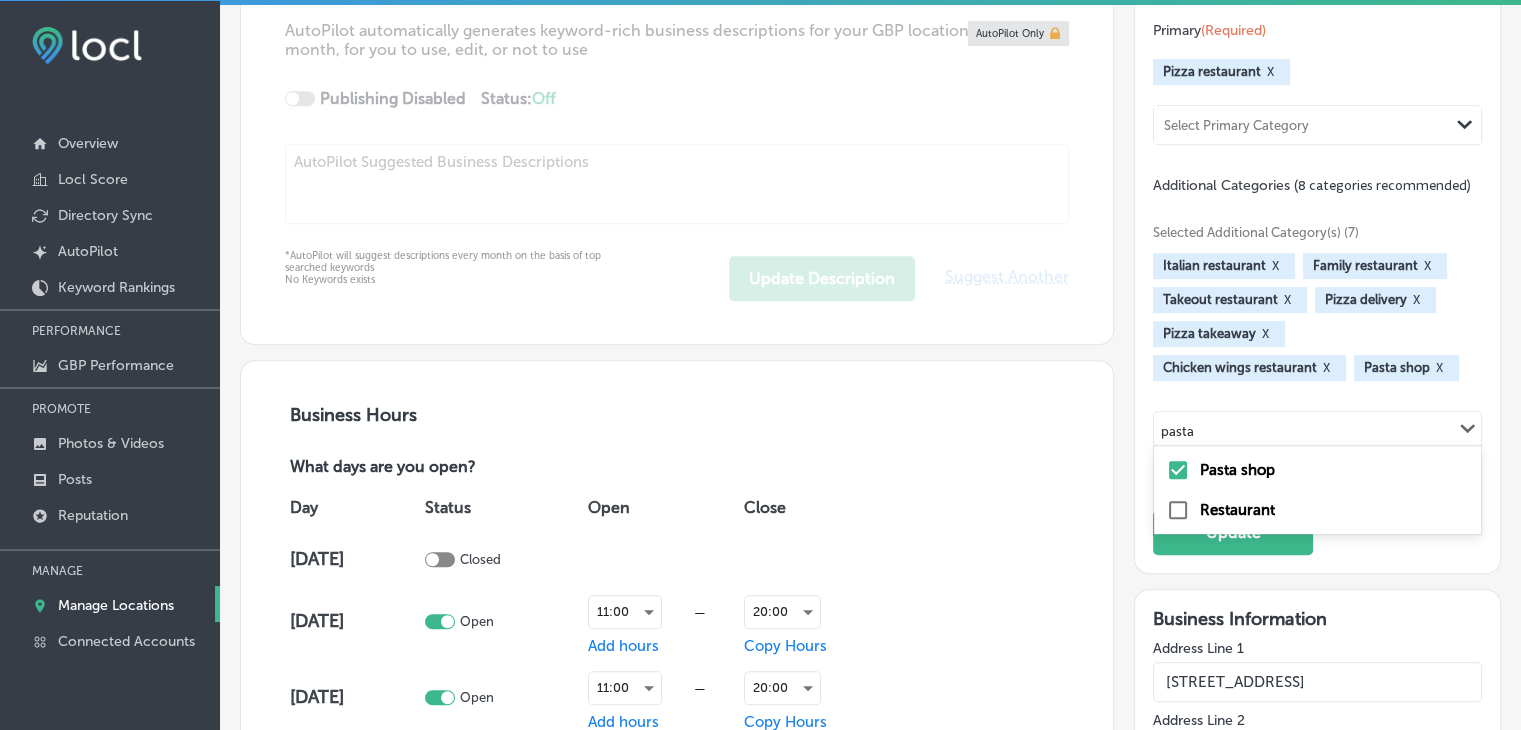click on "Restaurant" at bounding box center [1317, 510] 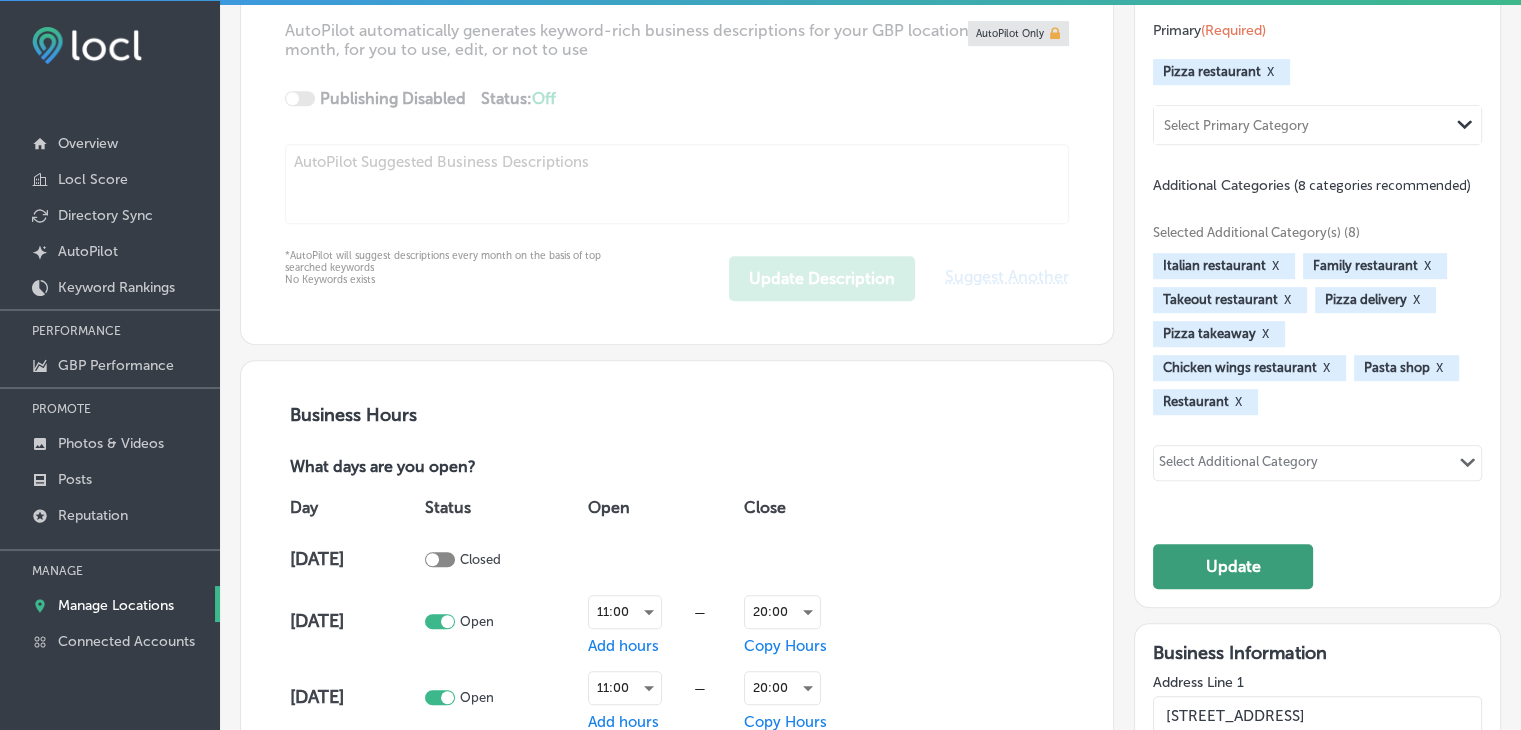 click on "Update" 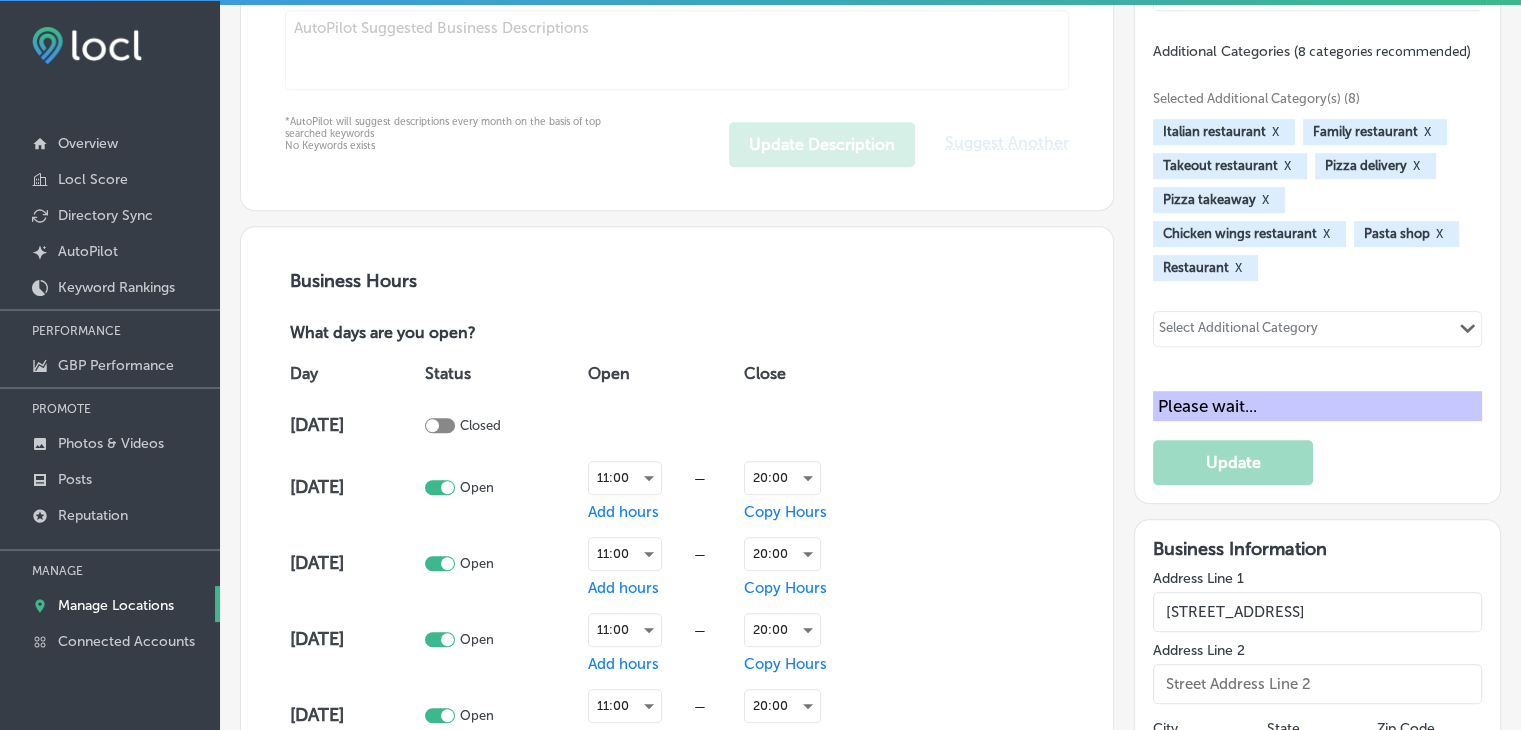 scroll, scrollTop: 1100, scrollLeft: 0, axis: vertical 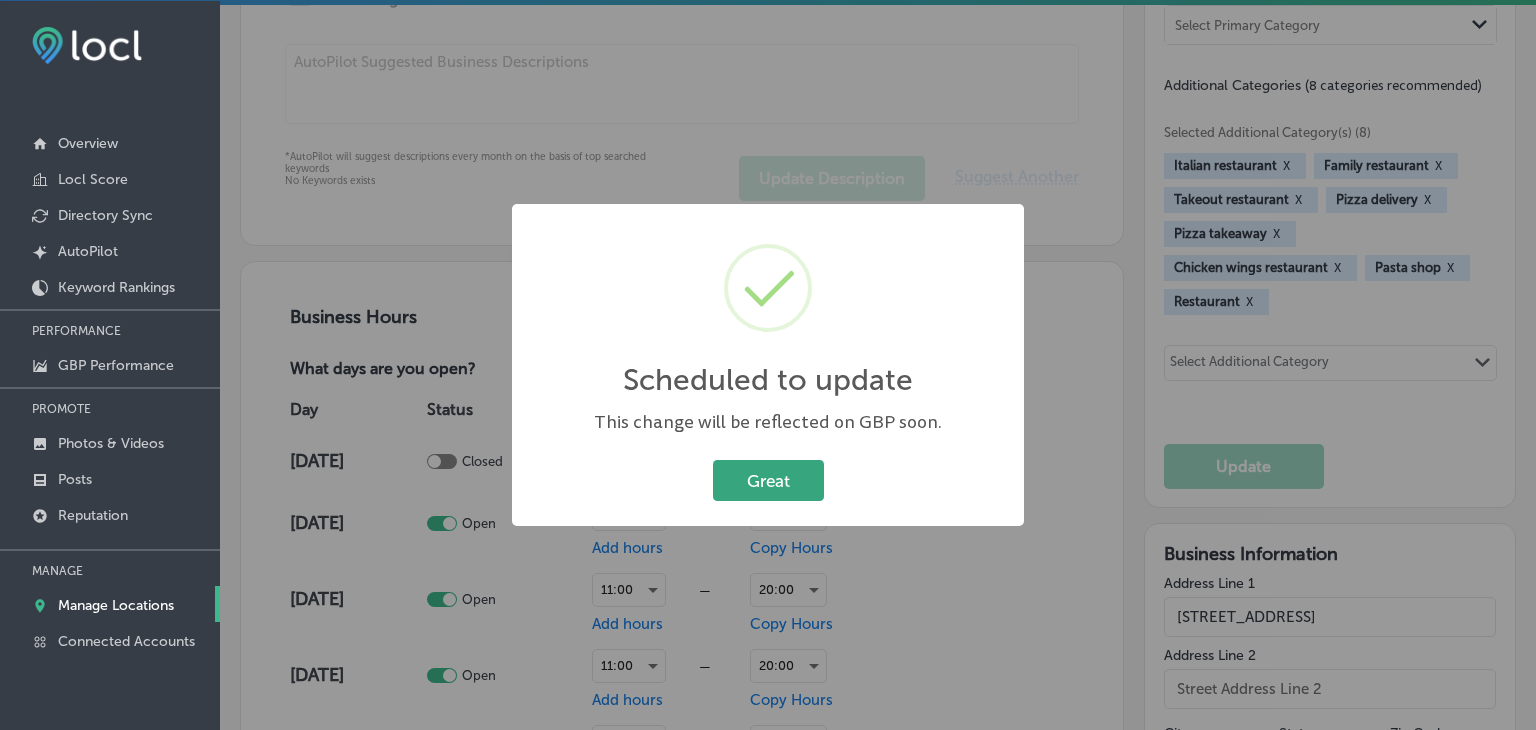 click on "Great" at bounding box center (768, 480) 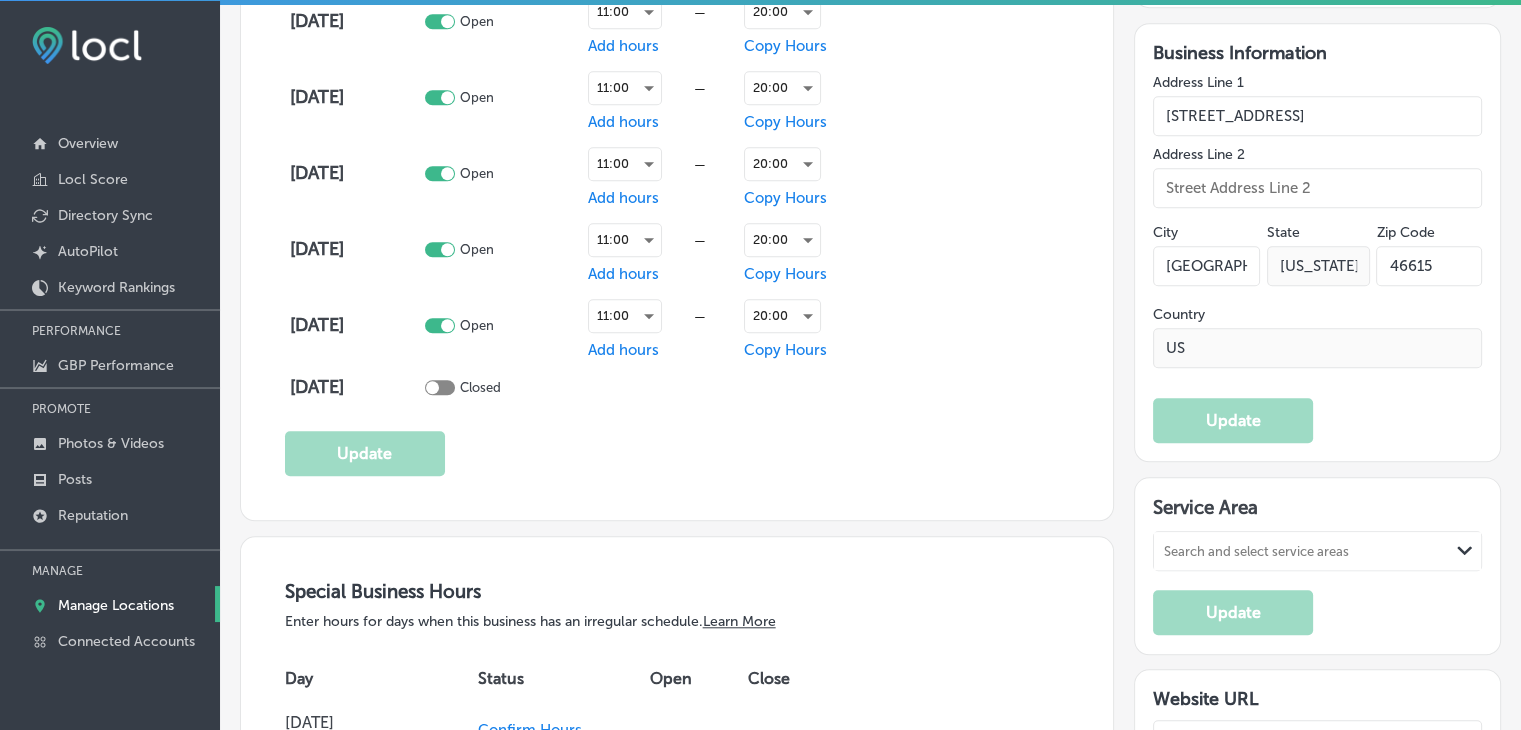 scroll, scrollTop: 1800, scrollLeft: 0, axis: vertical 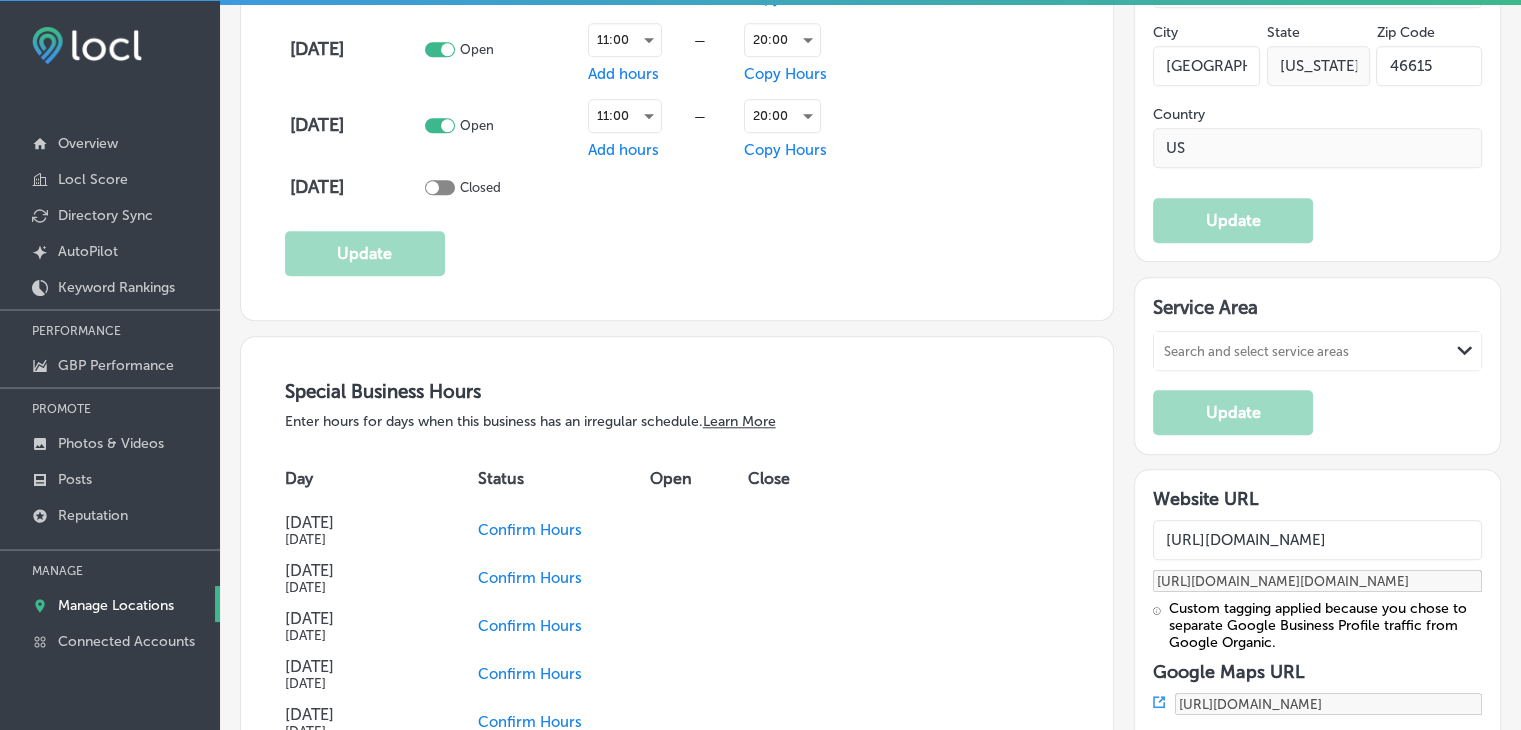 click on "Search and select service areas
Path
Created with Sketch." at bounding box center (1317, 351) 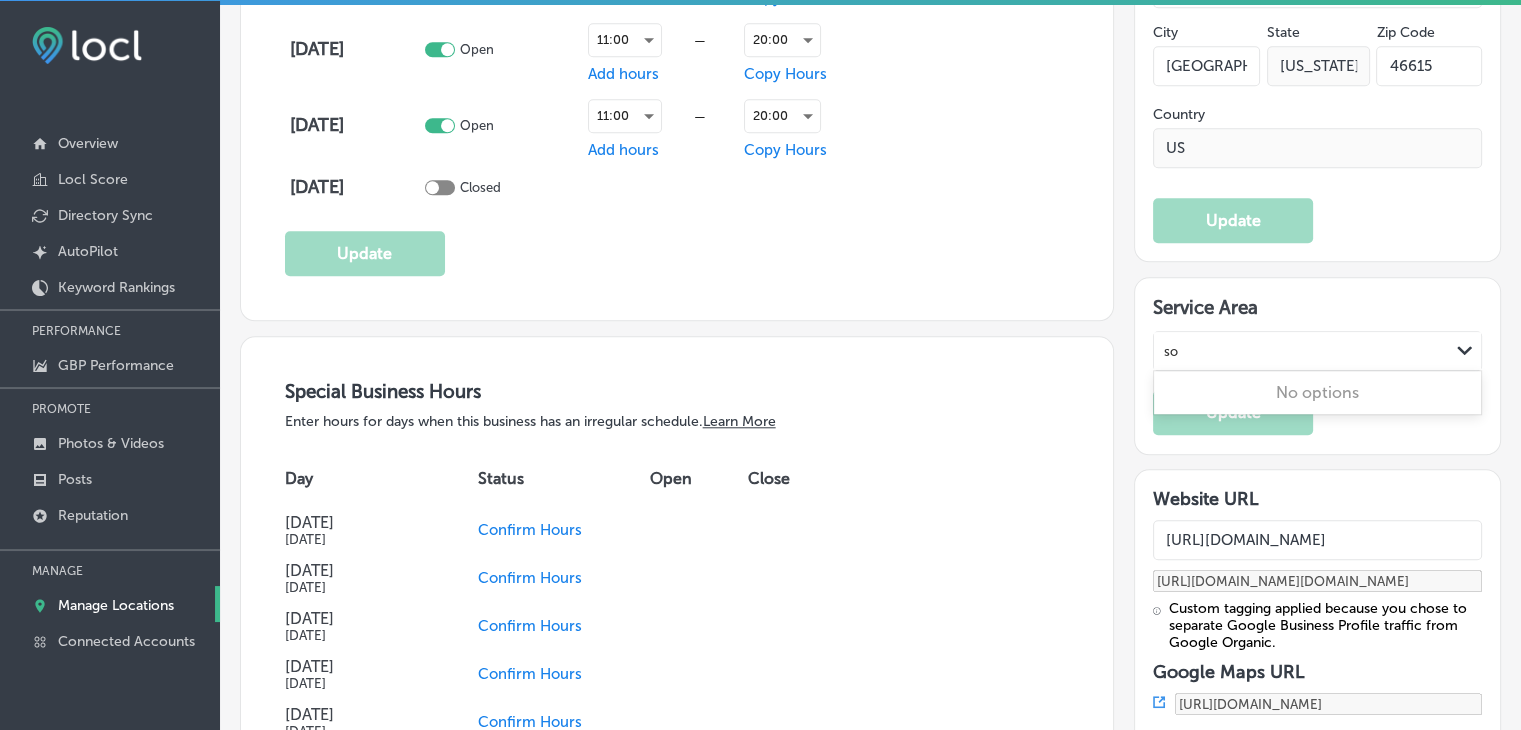 type on "s" 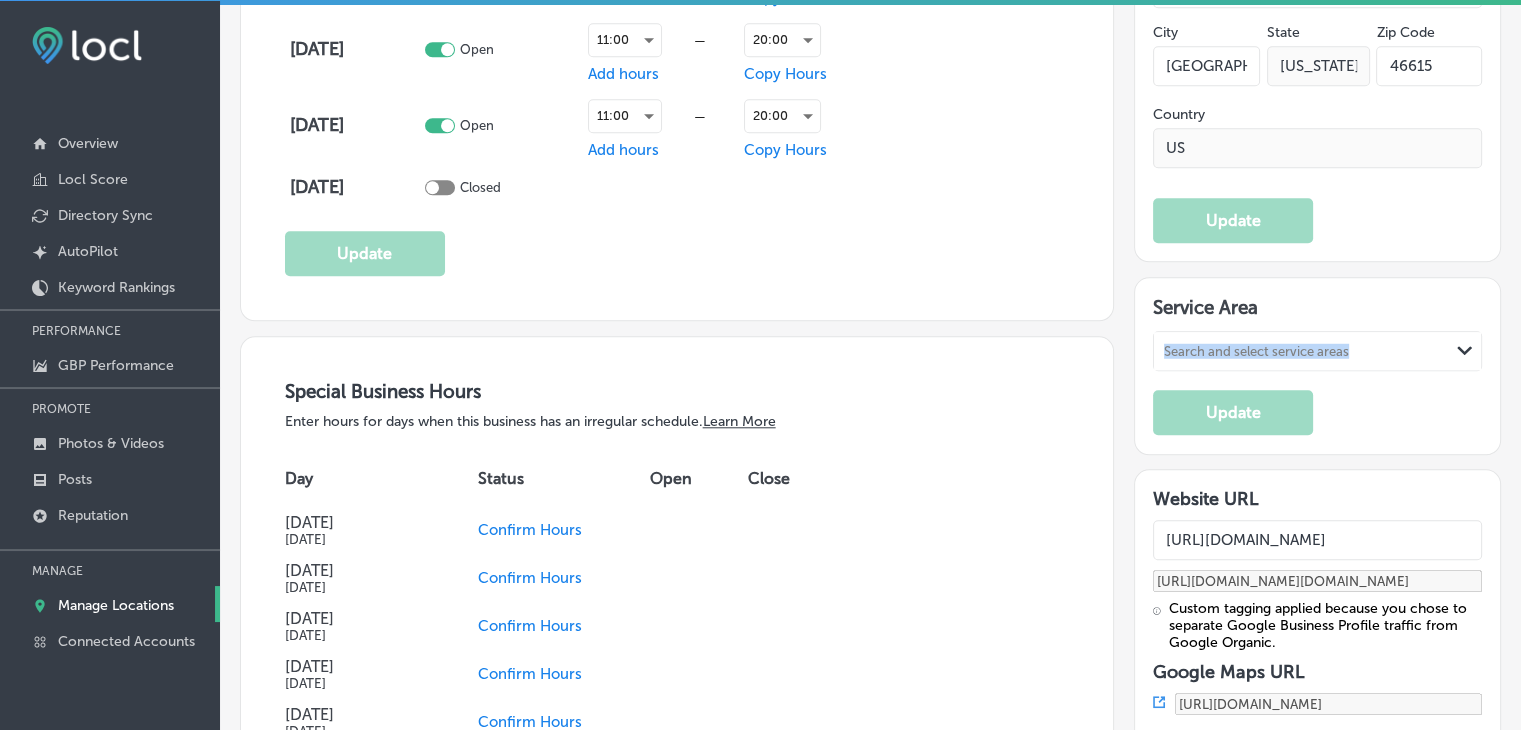 drag, startPoint x: 1372, startPoint y: 317, endPoint x: 1365, endPoint y: 330, distance: 14.764823 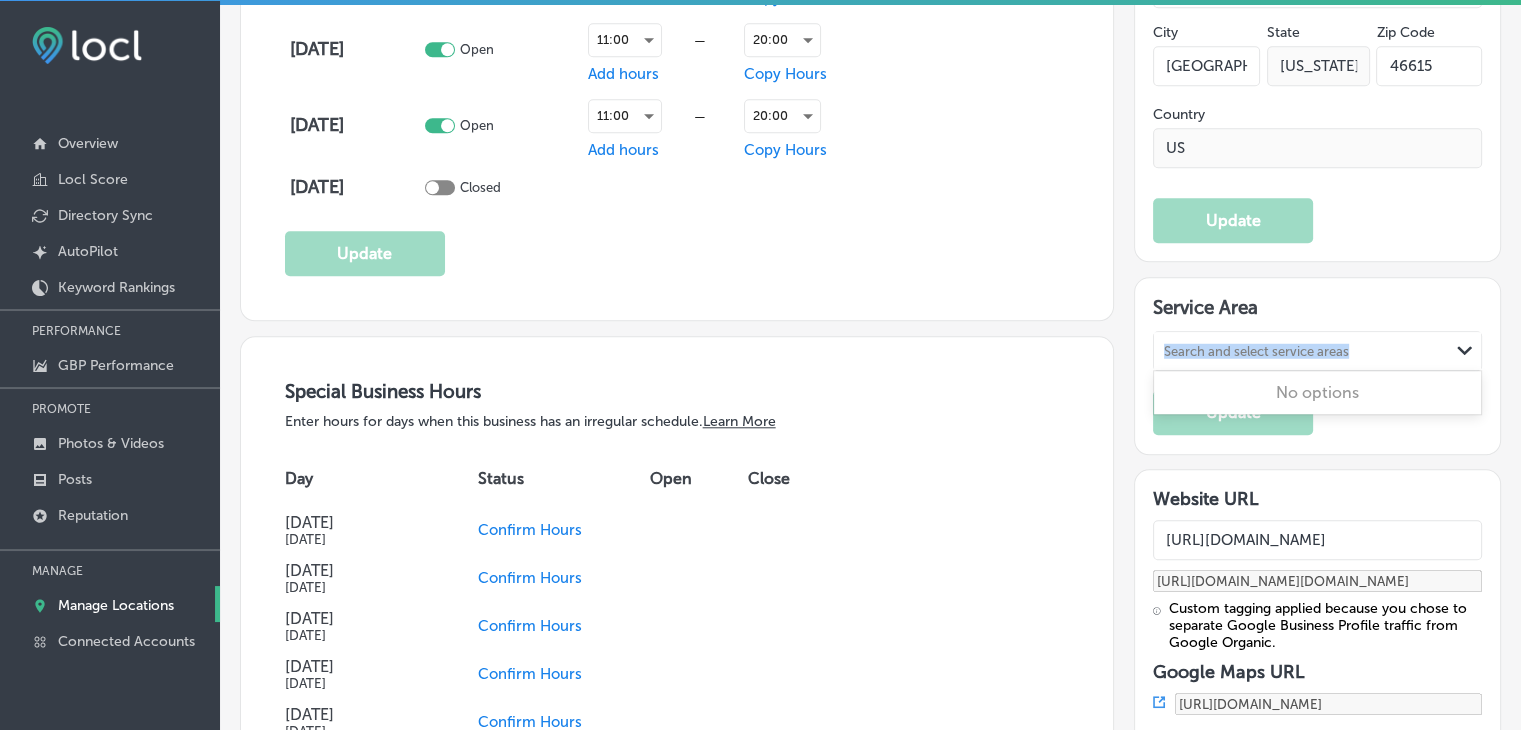 click on "Search and select service areas" at bounding box center (1301, 351) 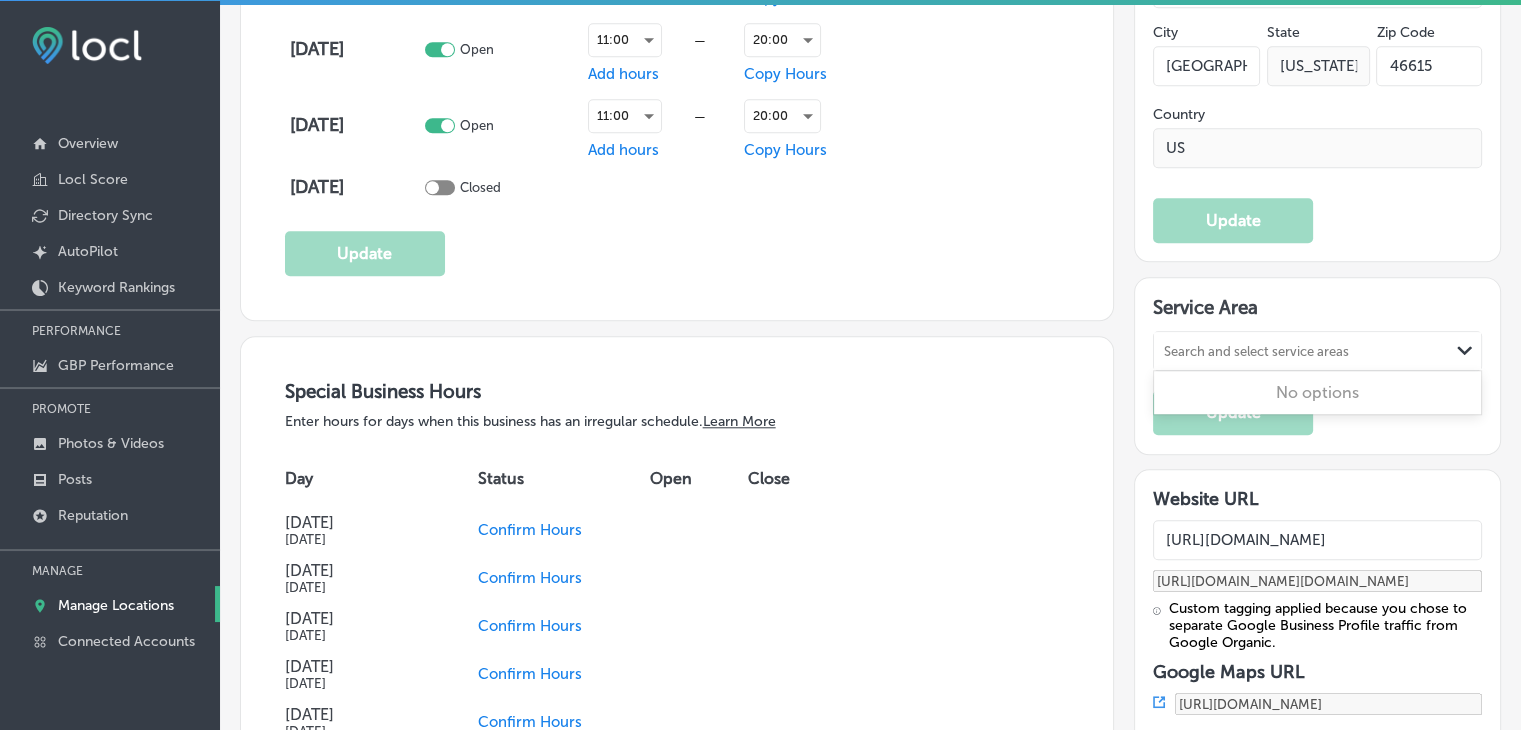 paste on "South Bend, IN" 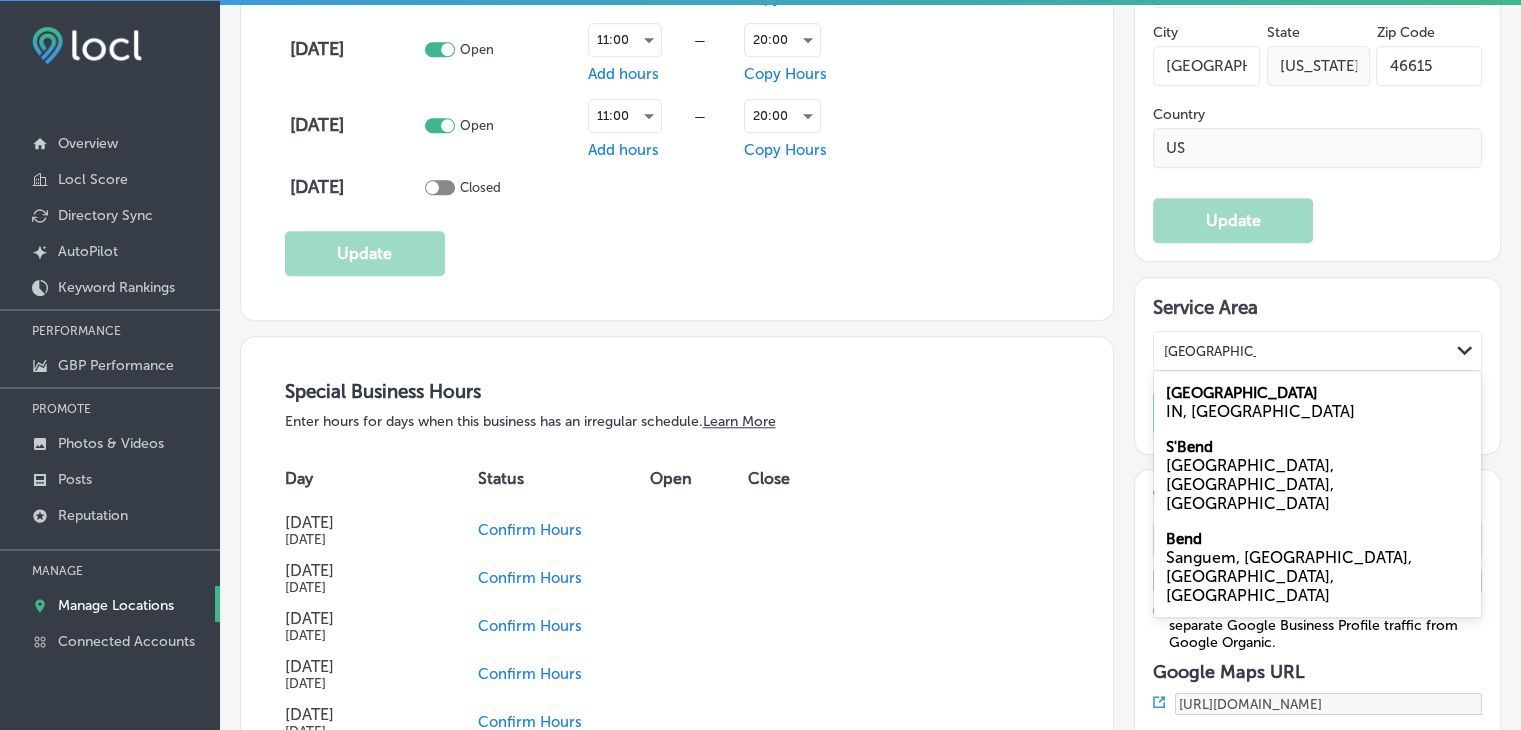 click on "IN, USA" at bounding box center (1317, 411) 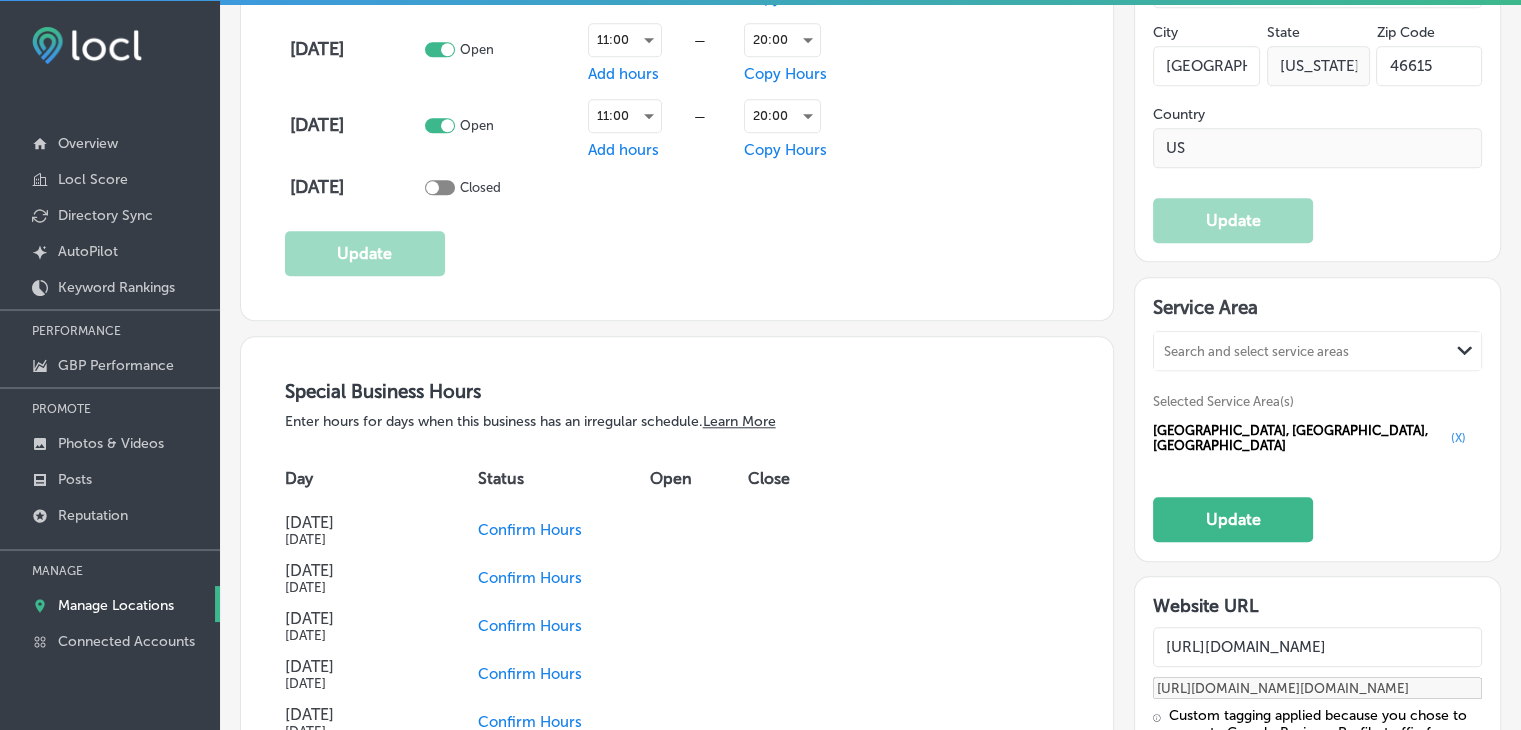 click on "Search and select service areas
Path
Created with Sketch.
Selected Service Area(s) South Bend, IN, USA (X)" at bounding box center [1317, 394] 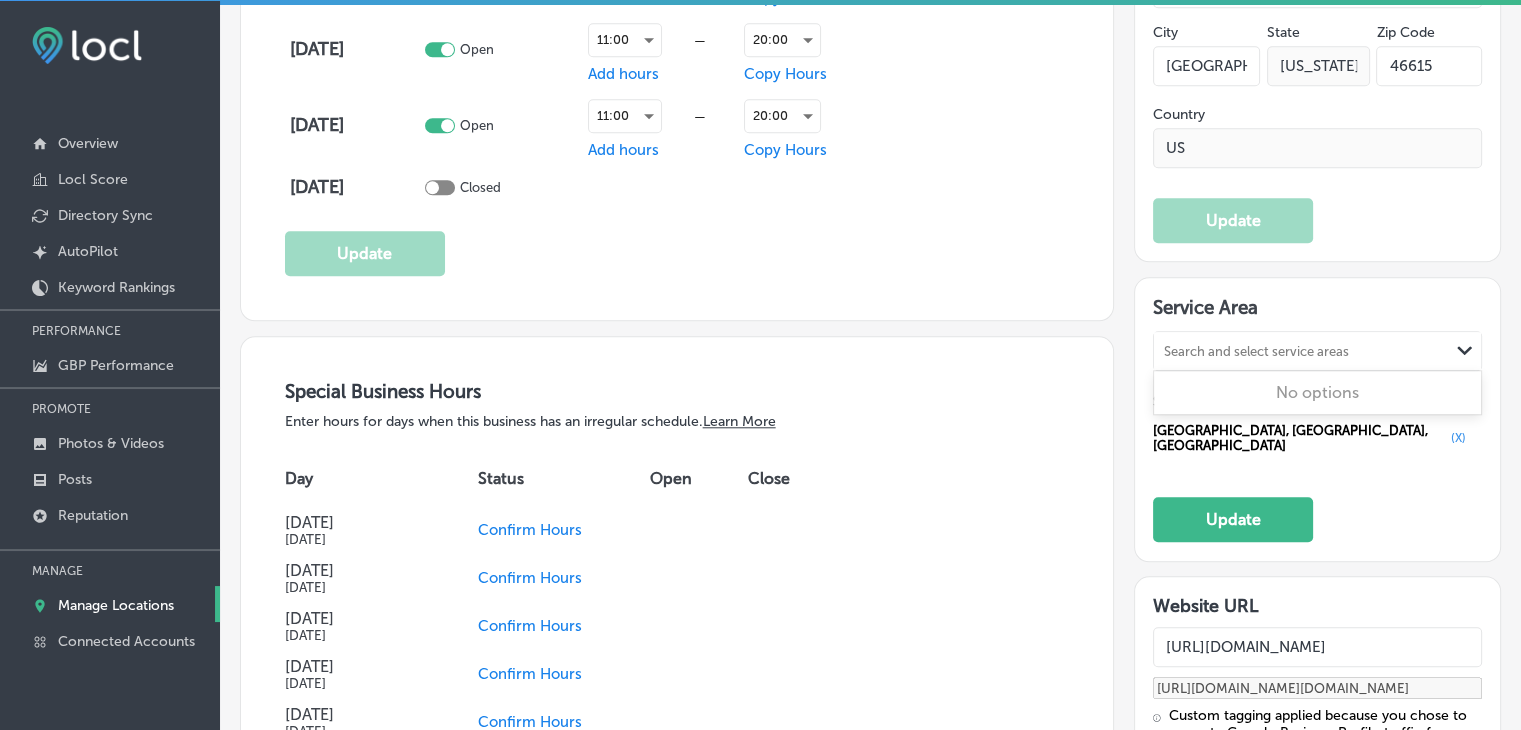 paste on "Mishawaka, IN" 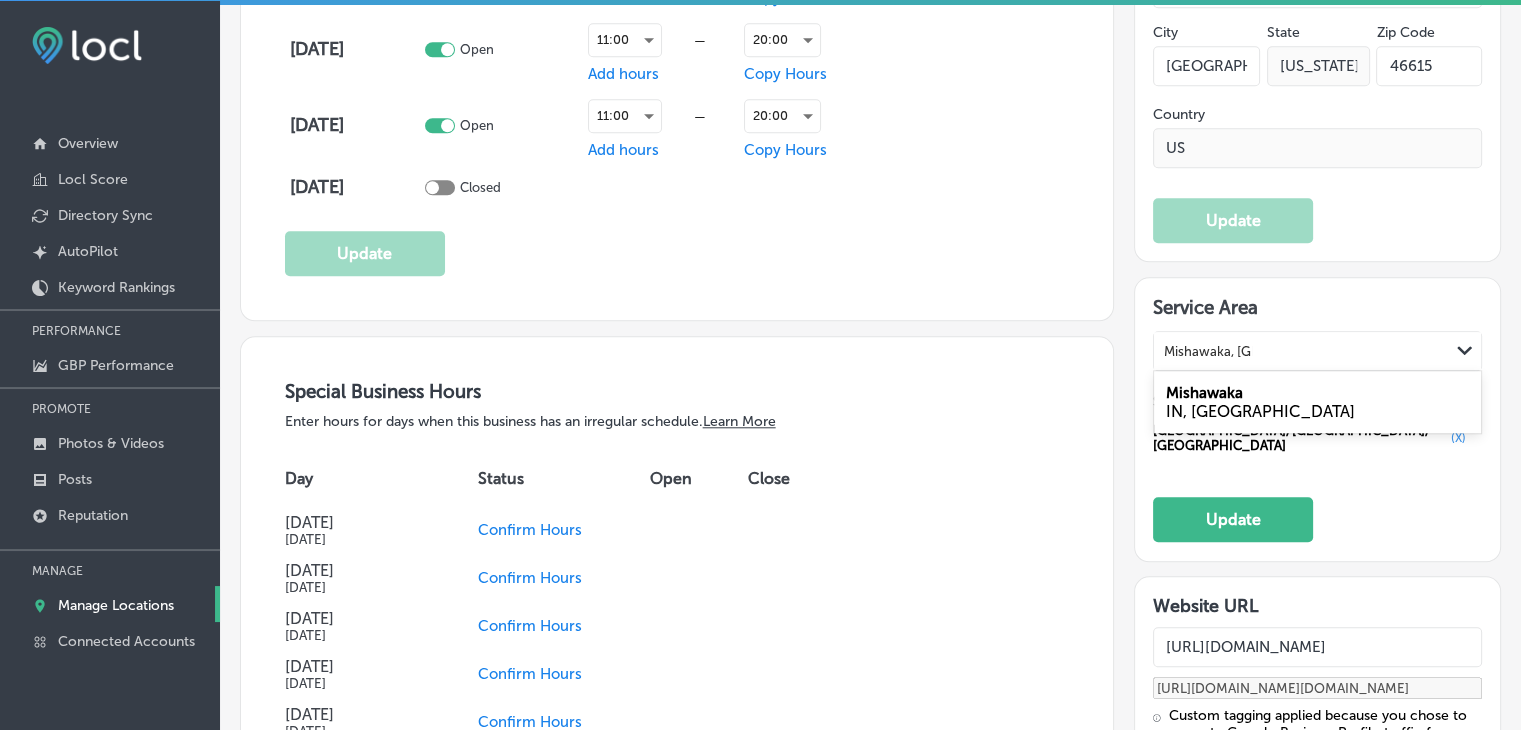 click on "Mishawaka IN, USA" at bounding box center (1317, 402) 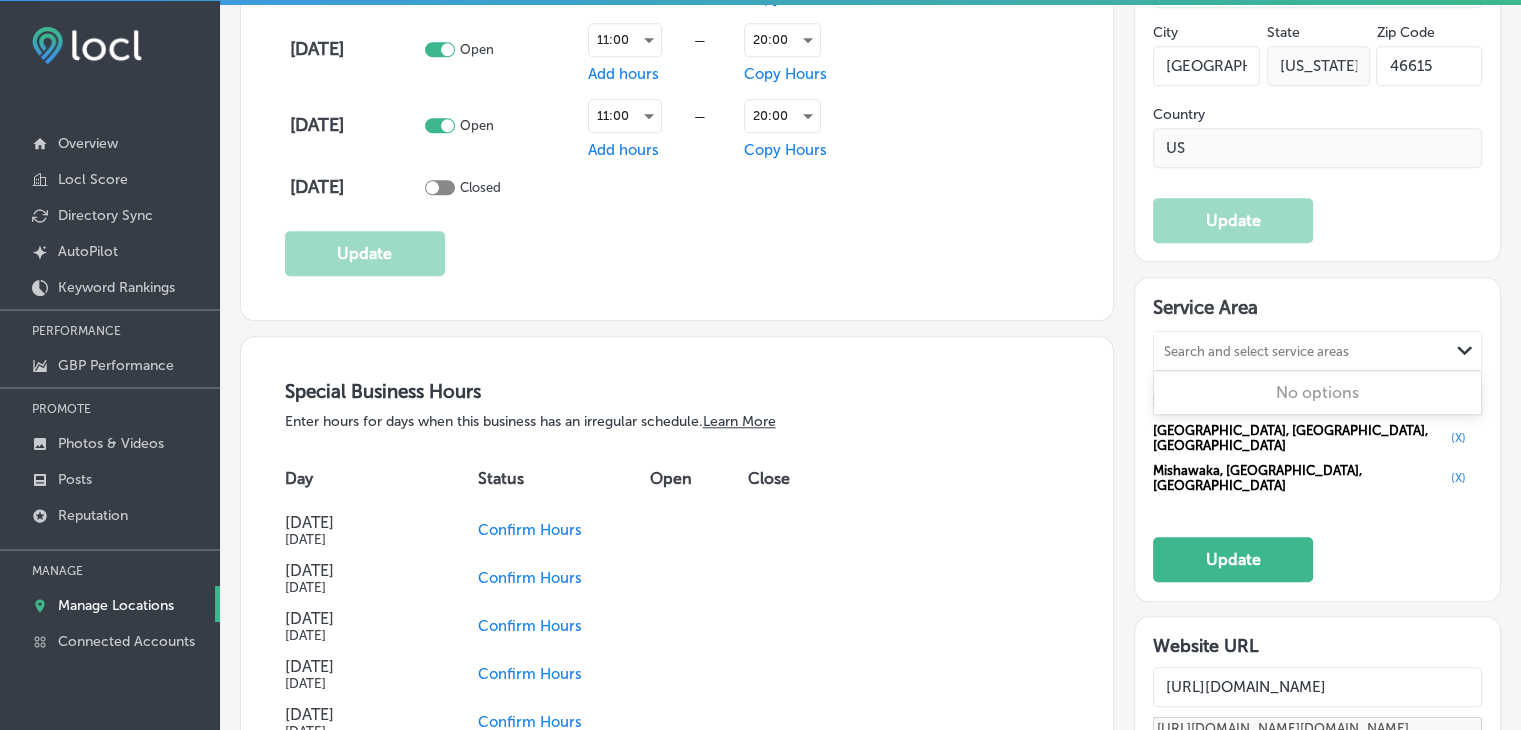click on "Search and select service areas" at bounding box center (1301, 351) 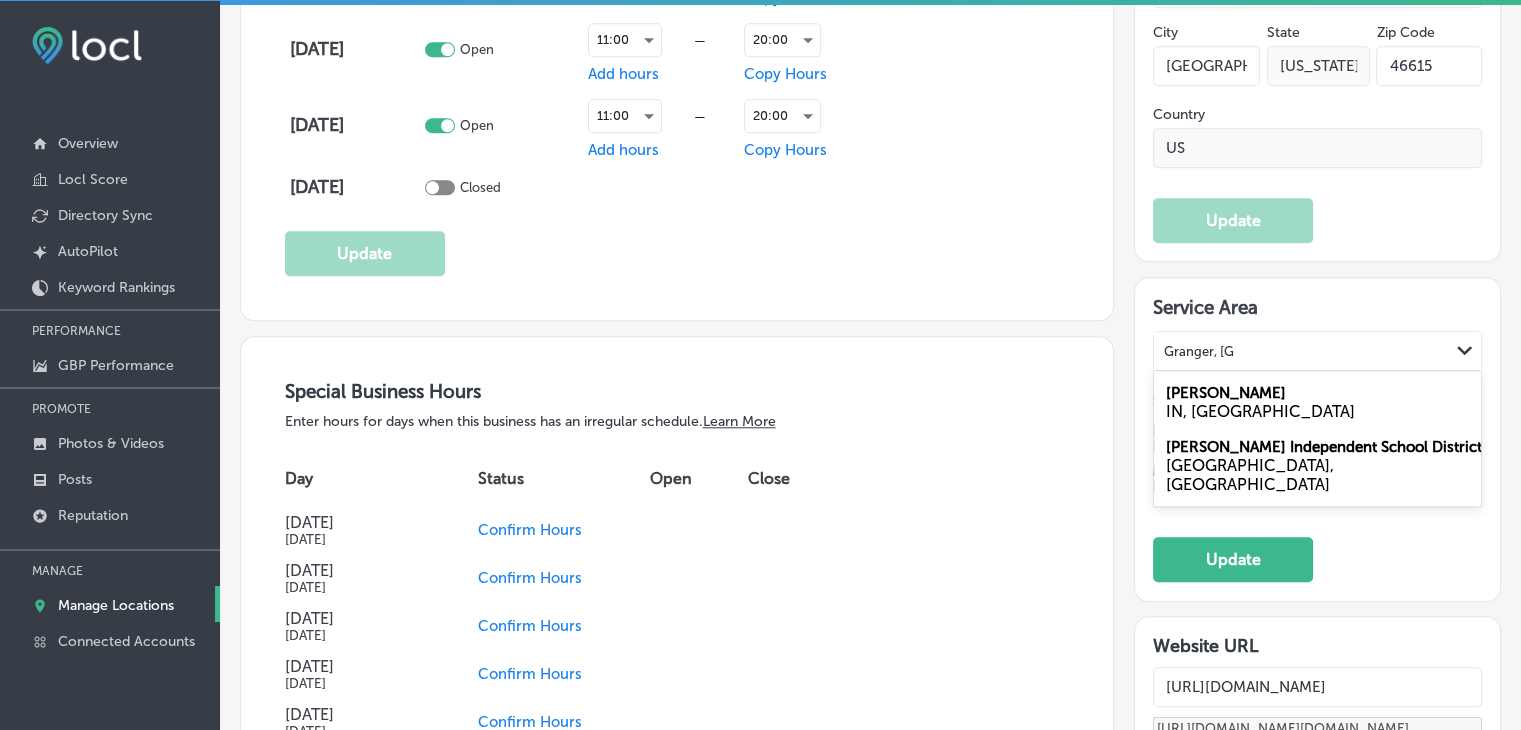 click on "Granger IN, USA" at bounding box center [1317, 402] 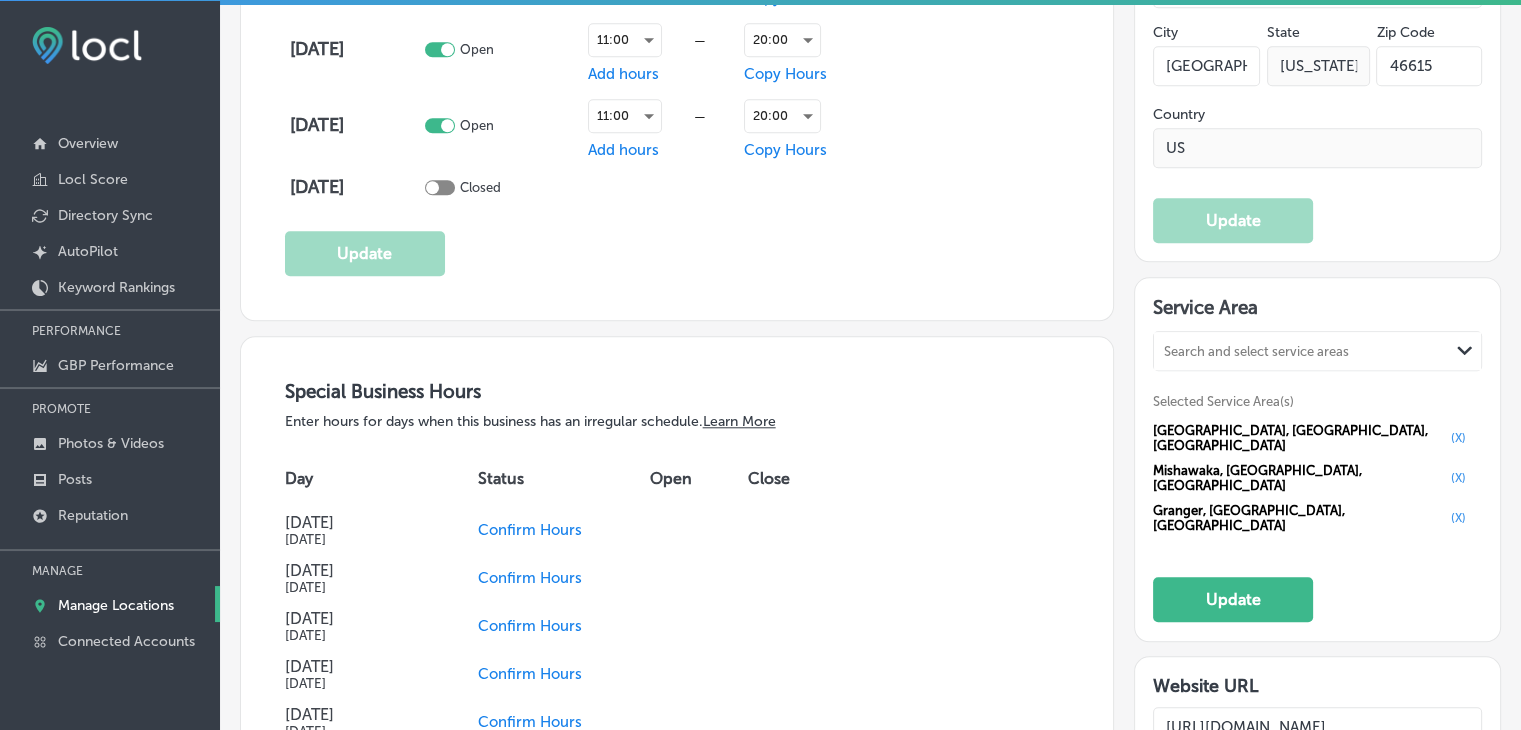click on "Search and select service areas" at bounding box center [1256, 351] 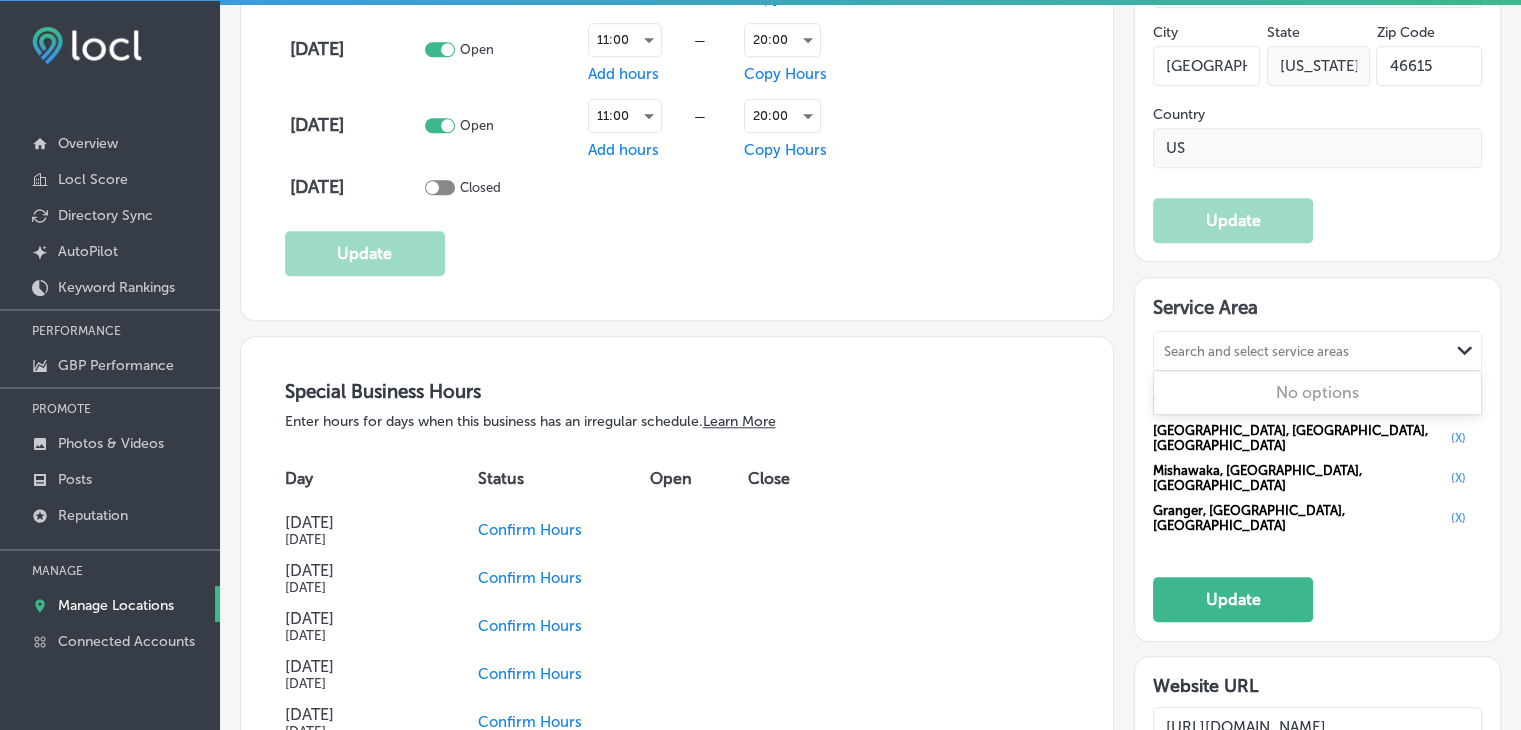 paste on "Elkhart, IN" 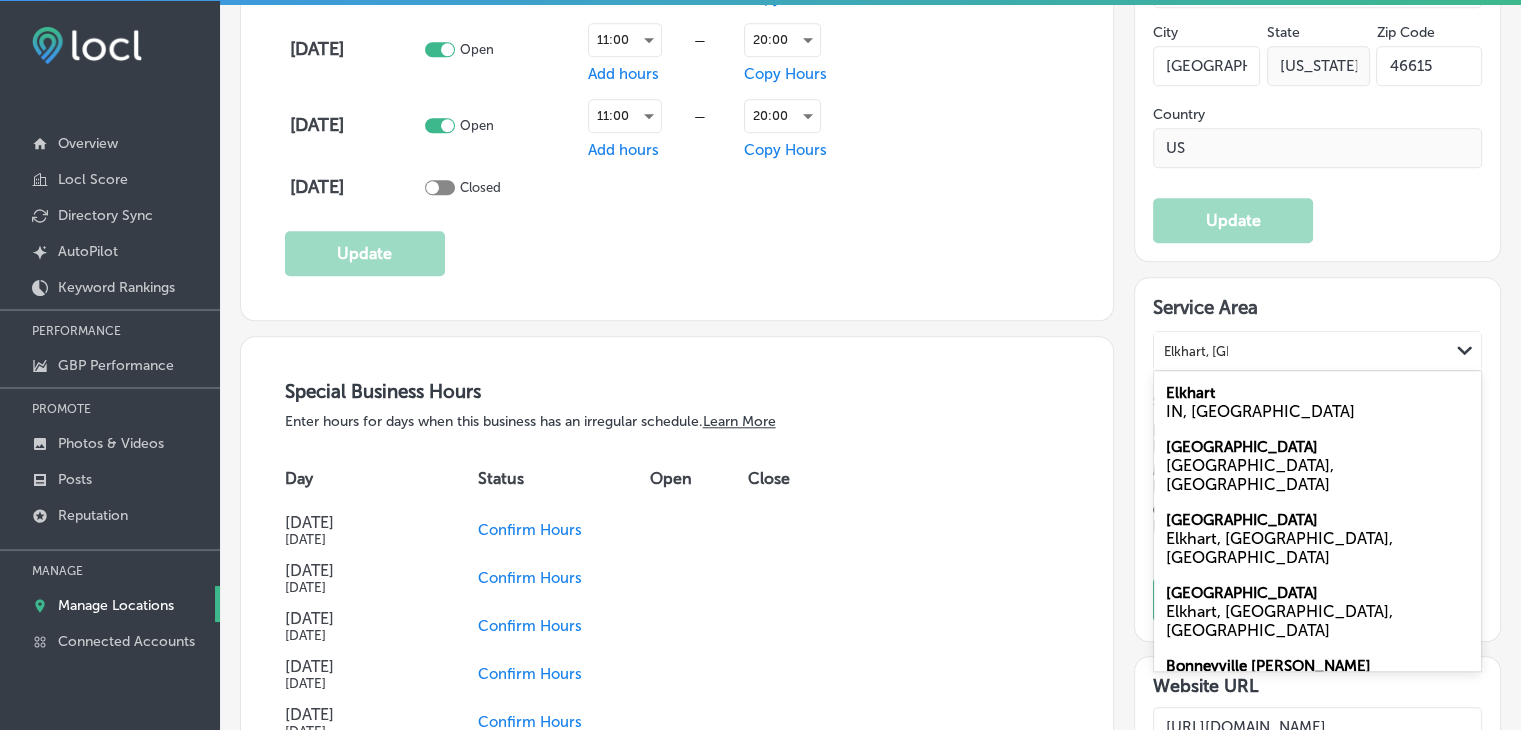 click on "IN, USA" at bounding box center (1317, 411) 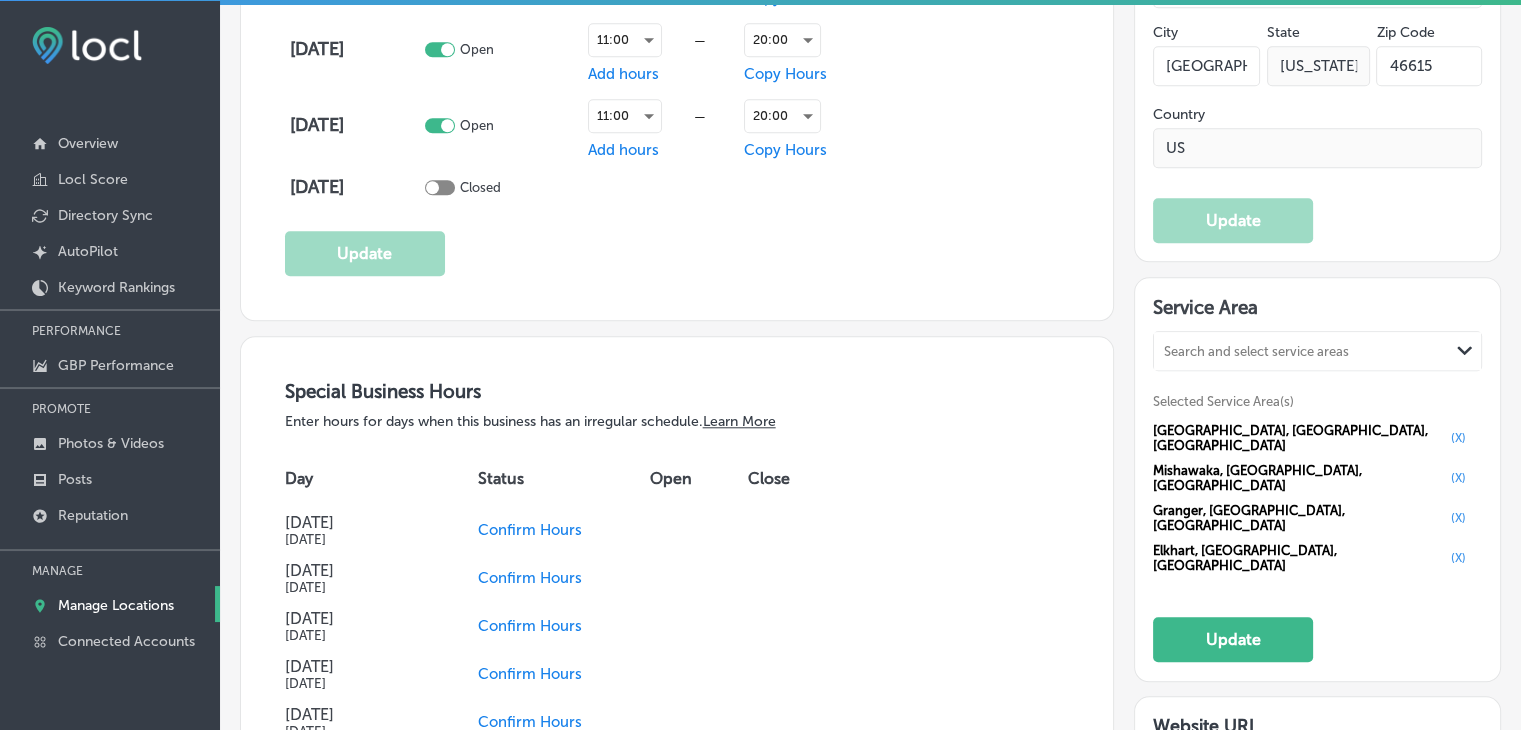 click on "Search and select service areas" at bounding box center [1256, 351] 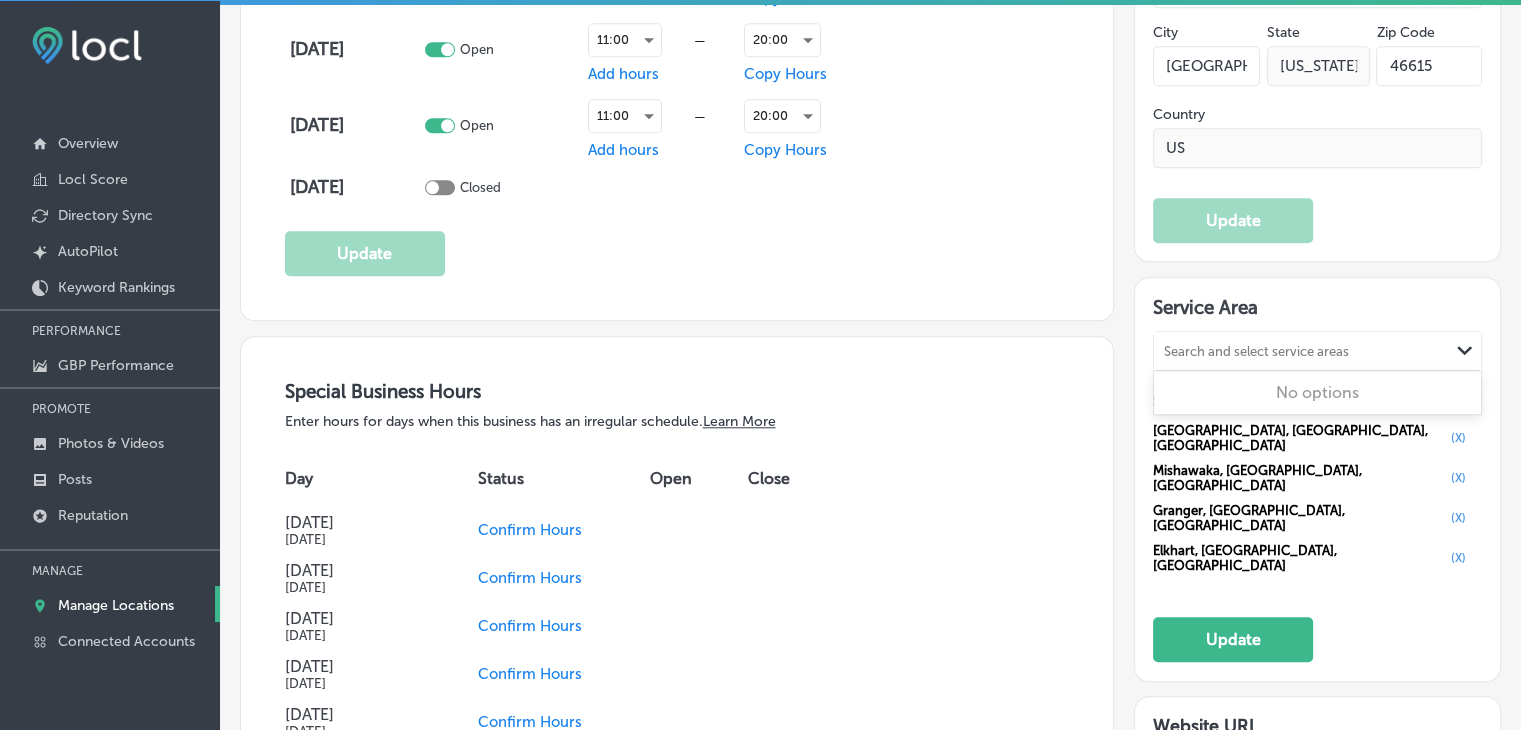 paste on "Niles, MI" 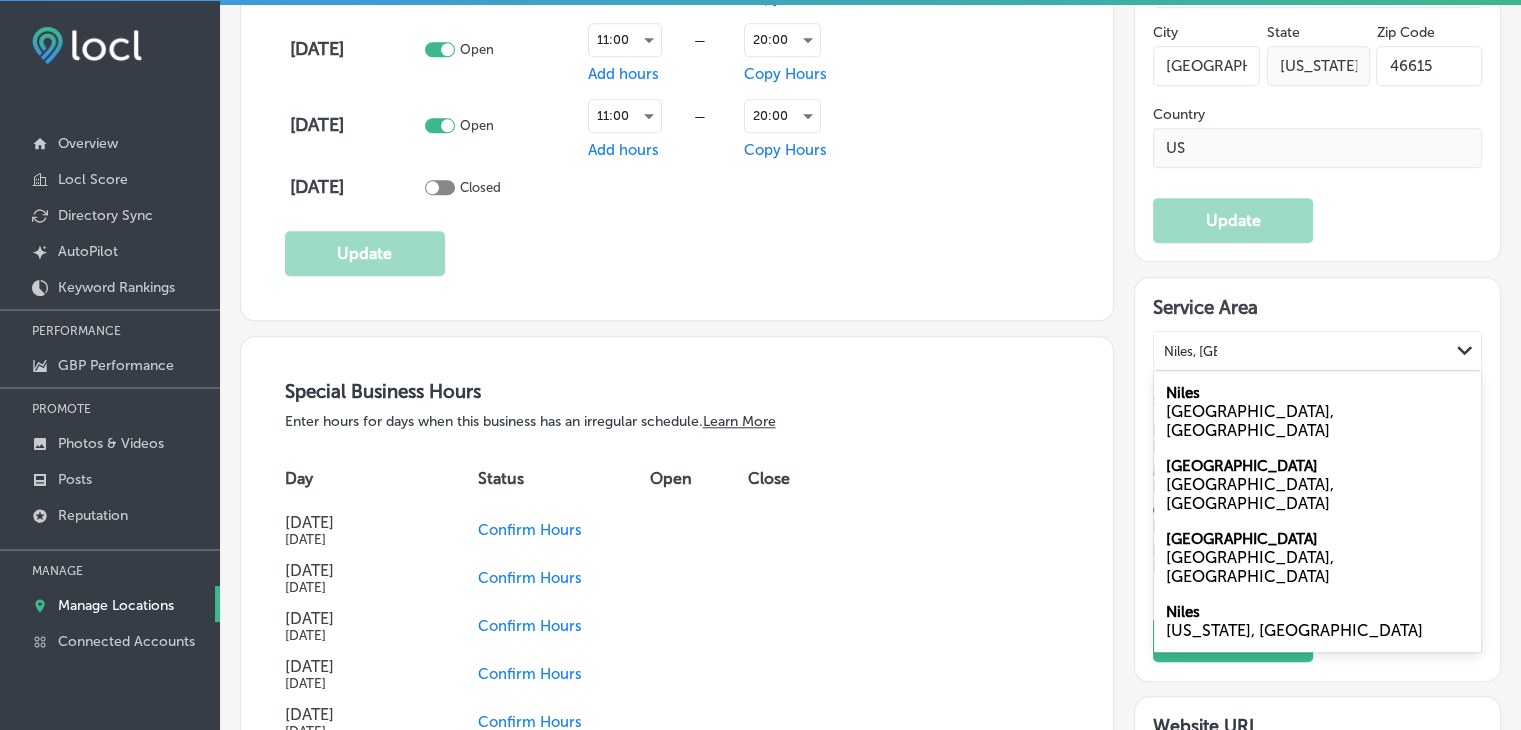 click on "Niles MI, USA" at bounding box center [1317, 411] 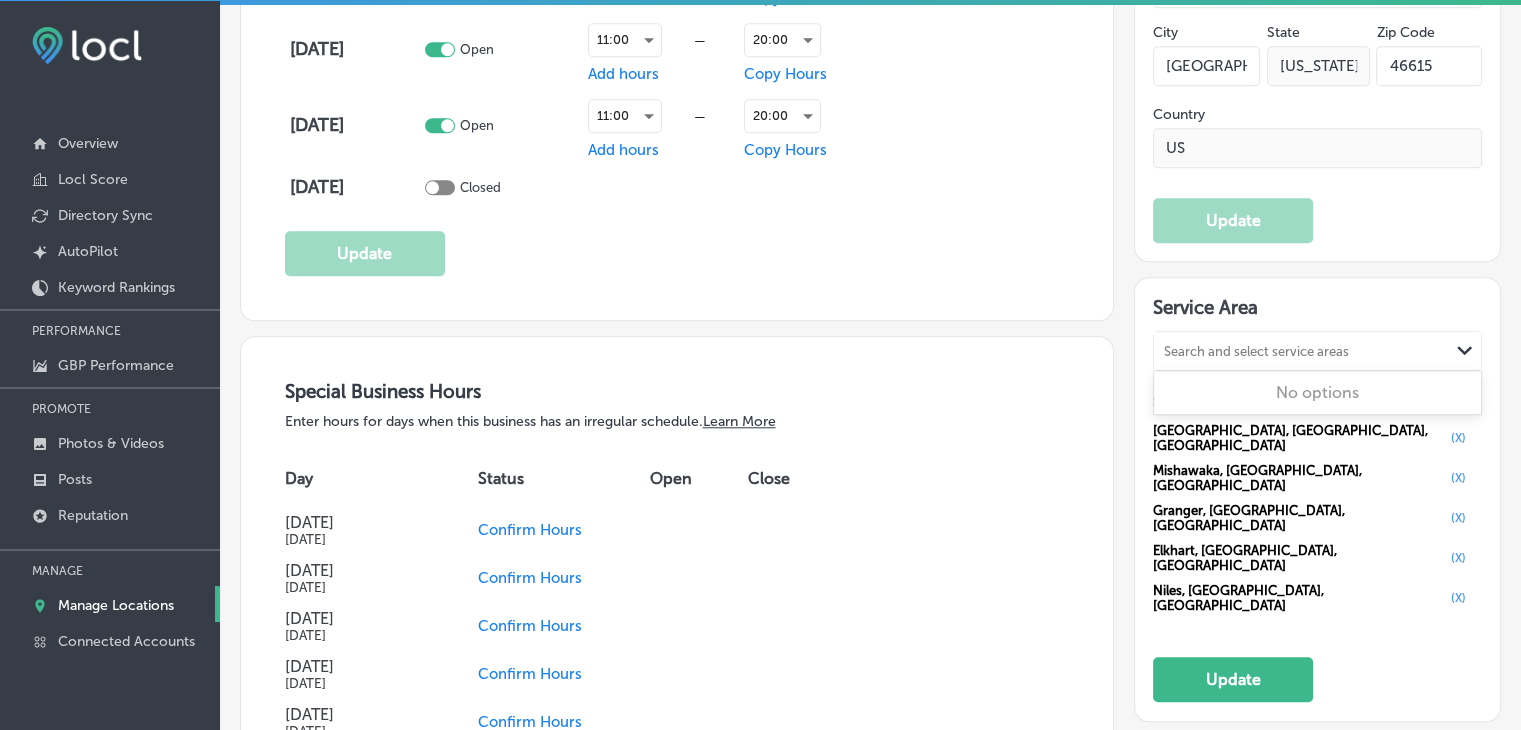 click on "Search and select service areas
Path
Created with Sketch." at bounding box center (1317, 351) 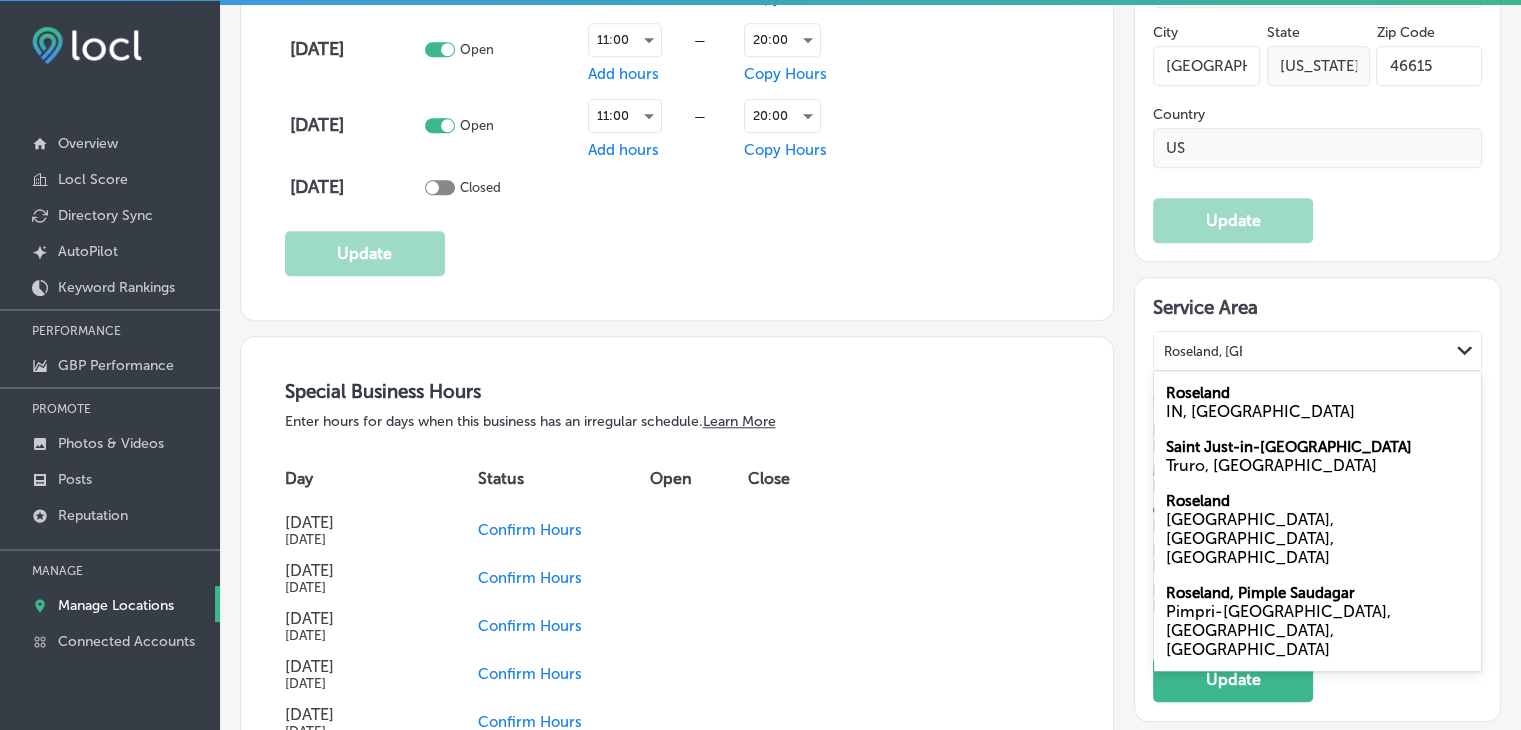 click on "Roseland IN, USA" at bounding box center [1317, 402] 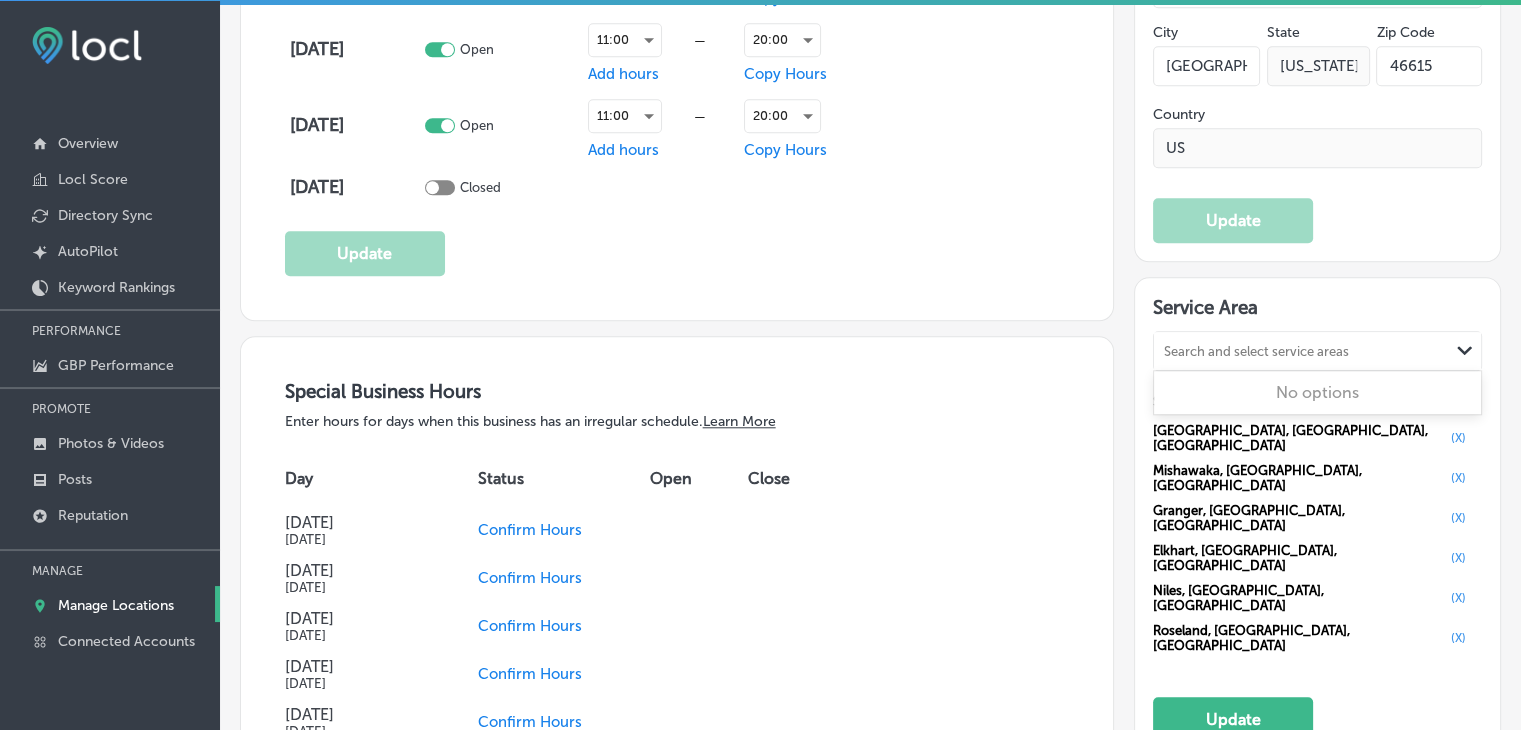 click on "Search and select service areas" at bounding box center [1256, 351] 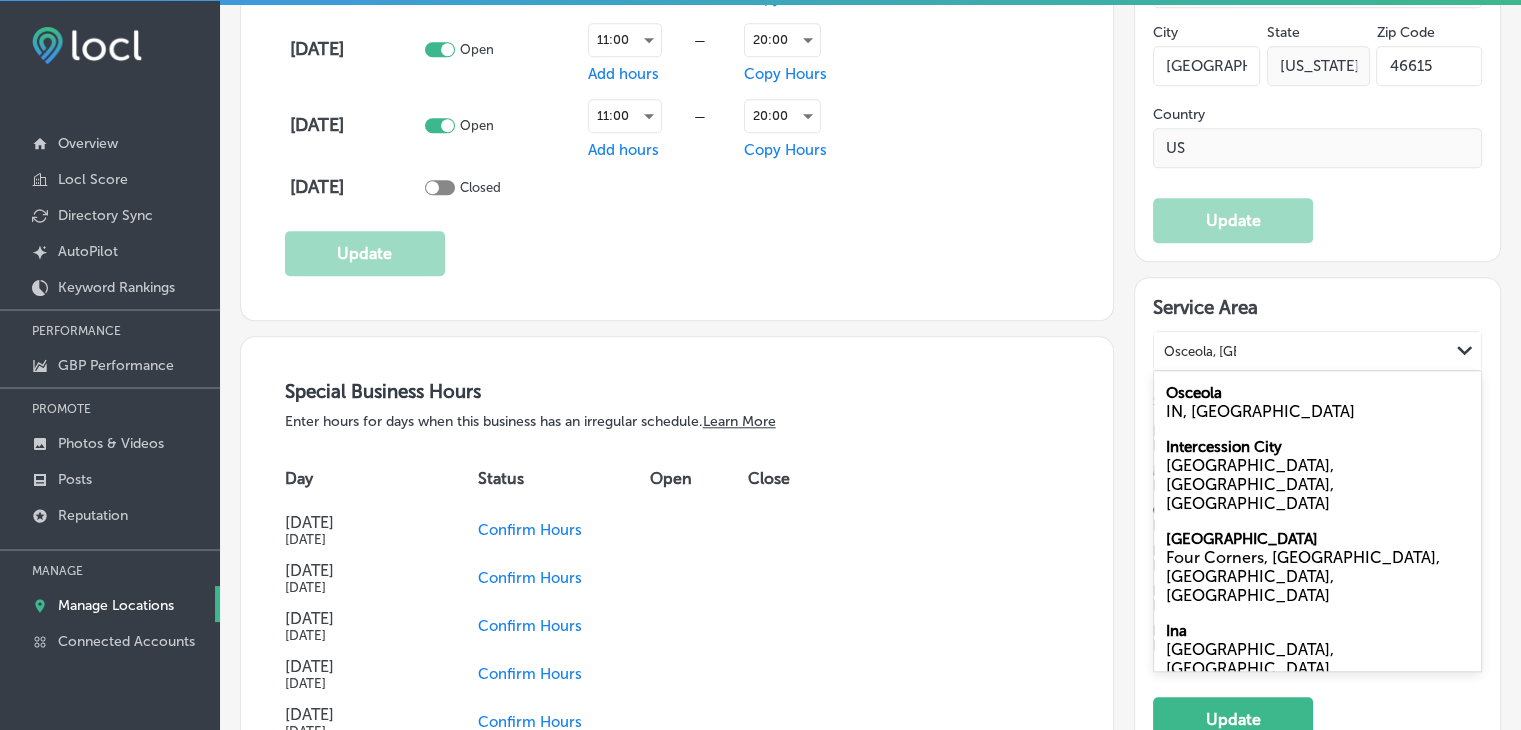 click on "Osceola IN, USA" at bounding box center (1317, 402) 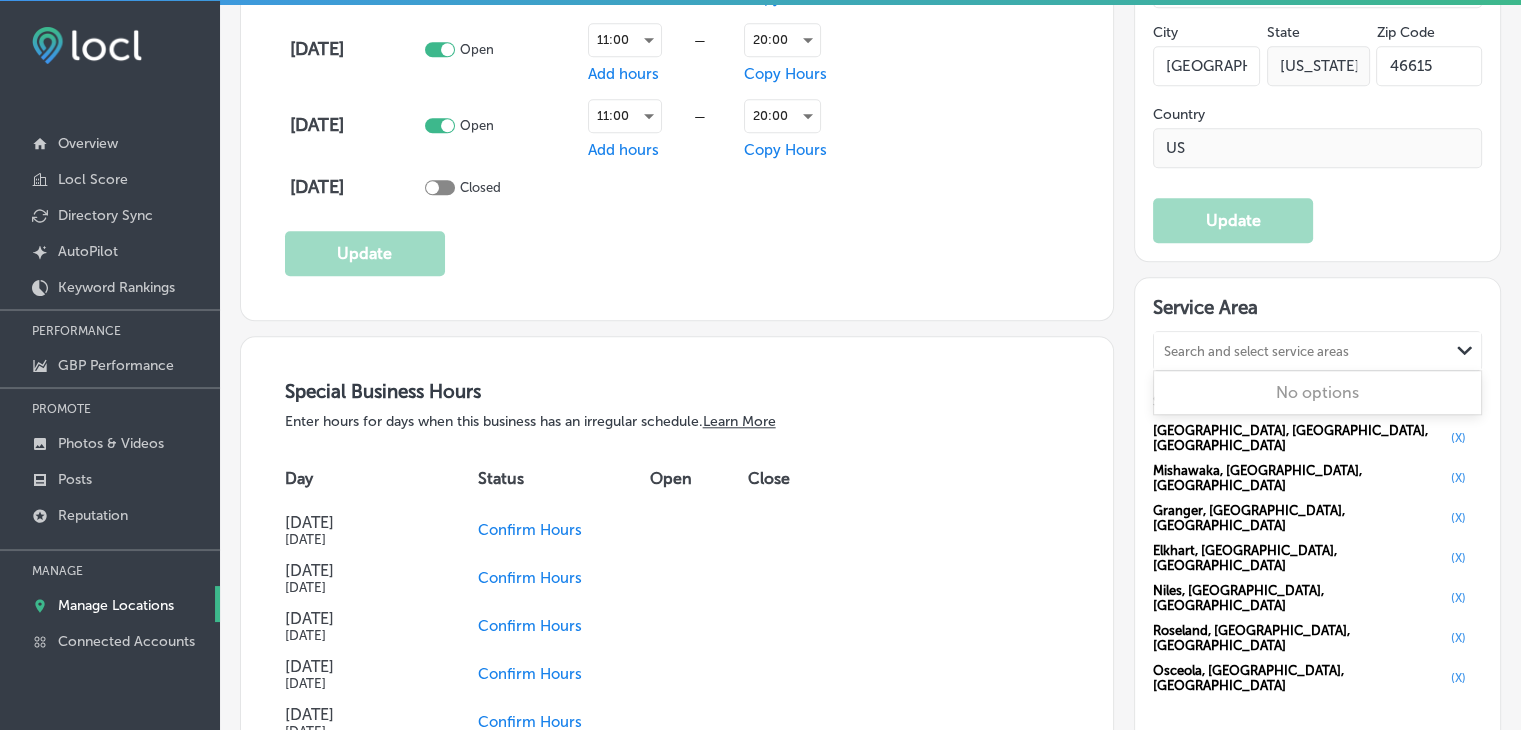 click on "Search and select service areas
Path
Created with Sketch." at bounding box center [1317, 351] 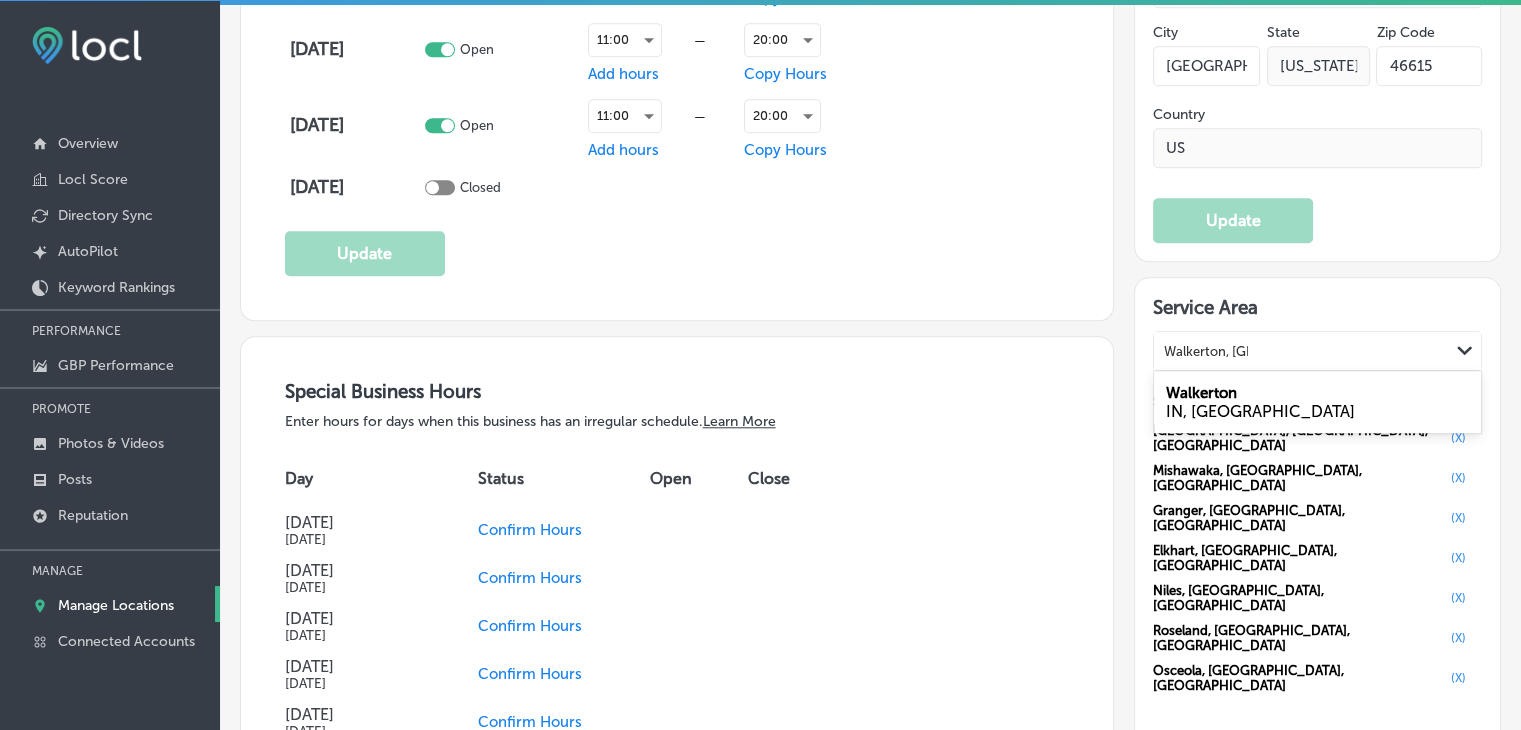 click on "IN, USA" at bounding box center [1317, 411] 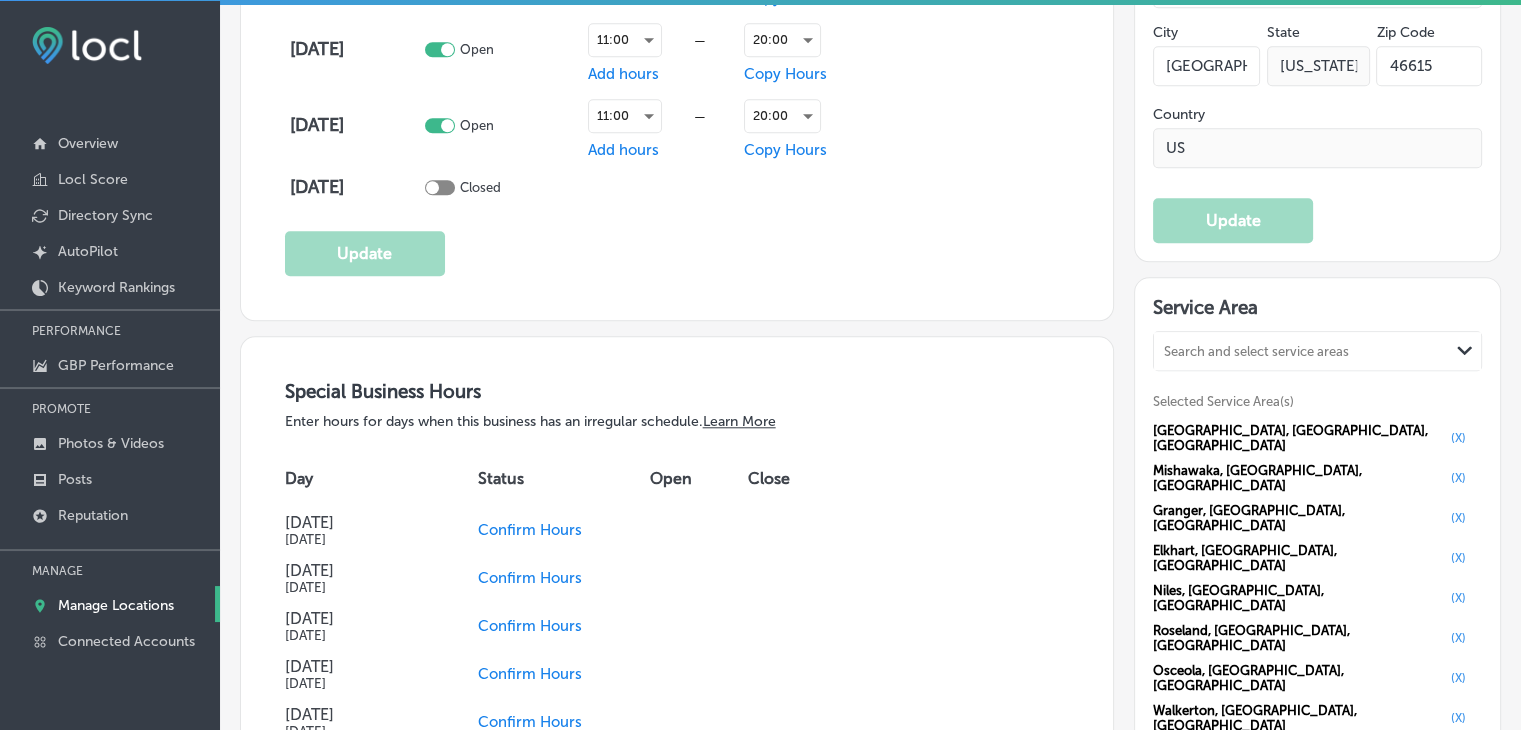 click on "Service Area Search and select service areas
Path
Created with Sketch.
Selected Service Area(s) South Bend, IN, USA (X) Mishawaka, IN, USA (X) Granger, IN, USA (X) Elkhart, IN, USA (X) Niles, MI, USA (X) Roseland, IN, USA (X) Osceola, IN, USA (X) Walkerton, IN, USA (X) Update" at bounding box center [1317, 559] 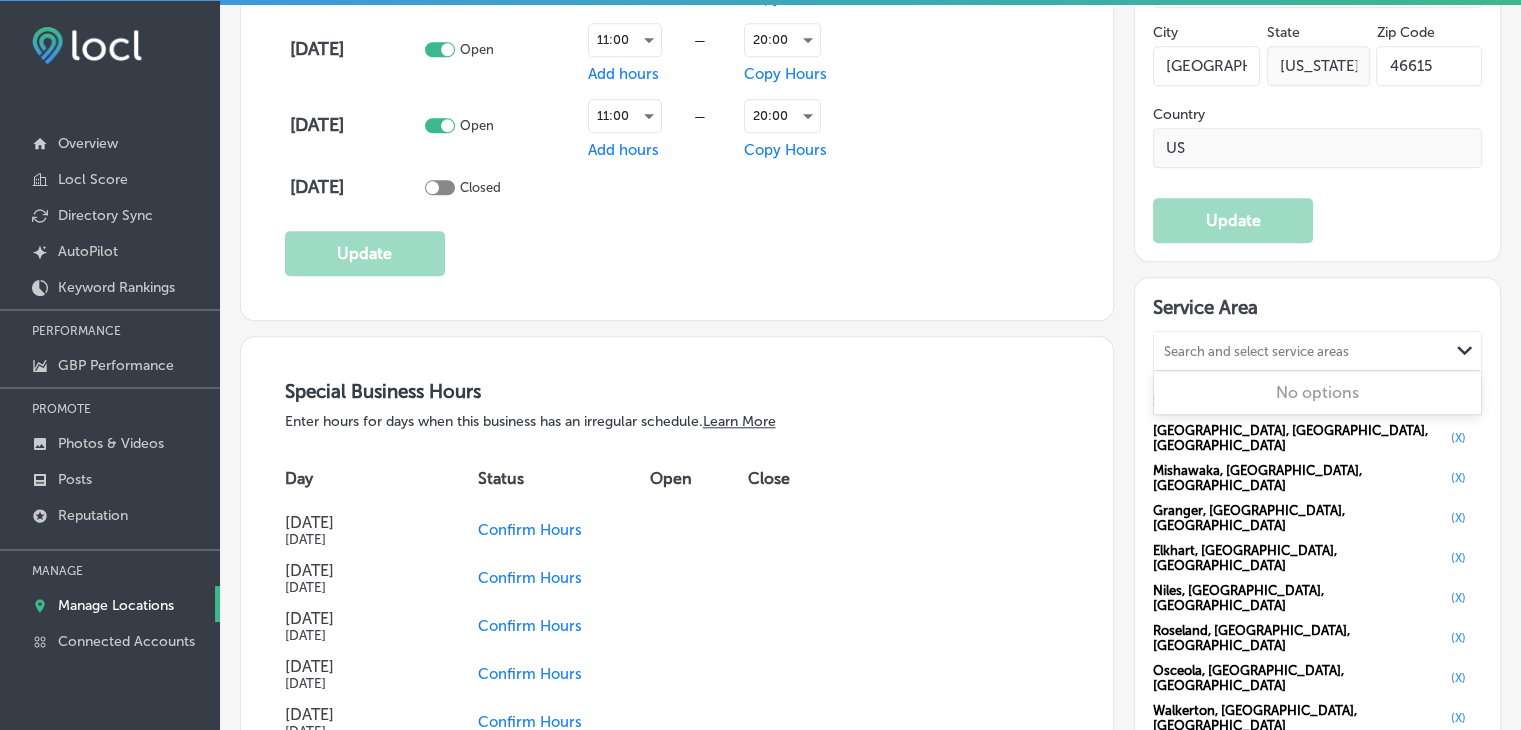 paste on "North Liberty, IN" 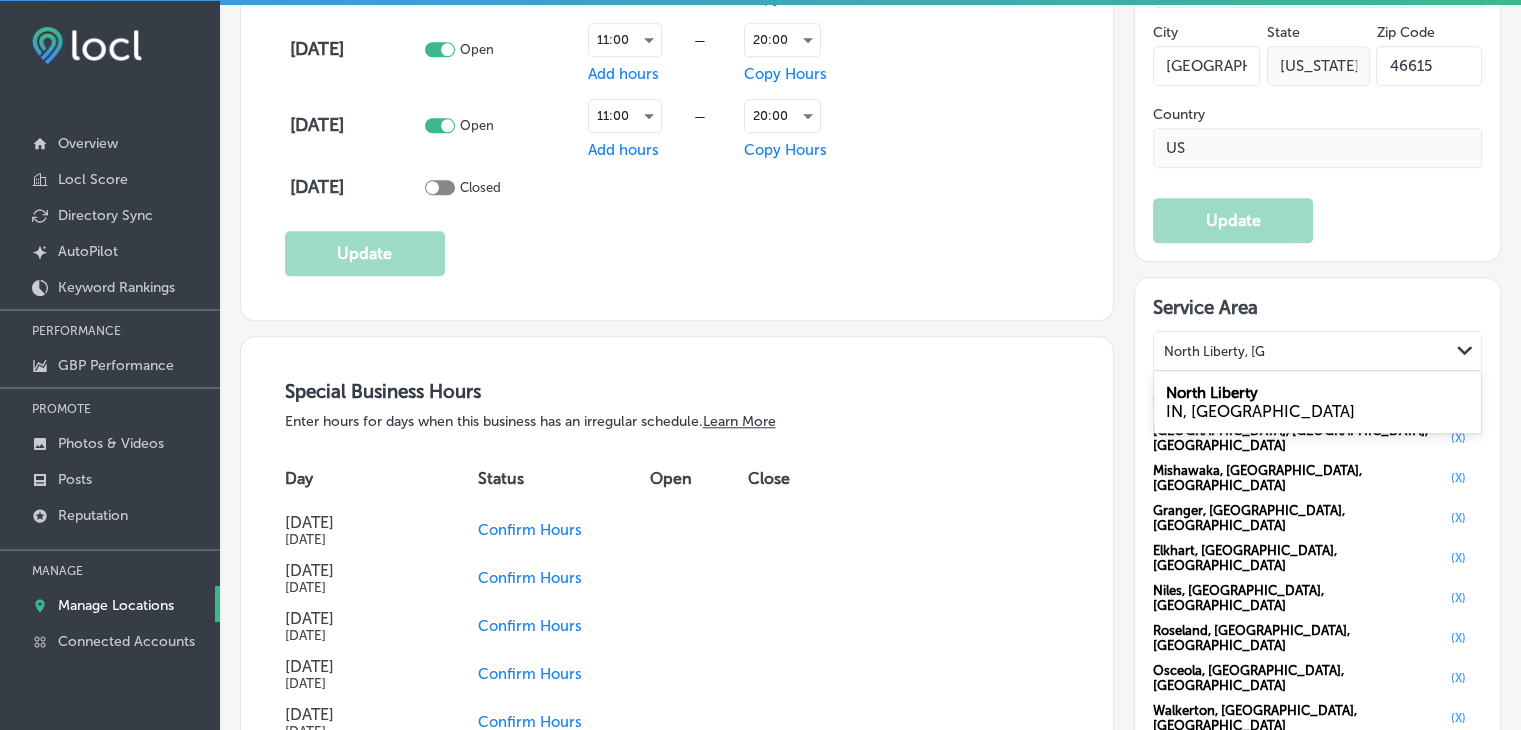 click on "North Liberty" at bounding box center (1212, 393) 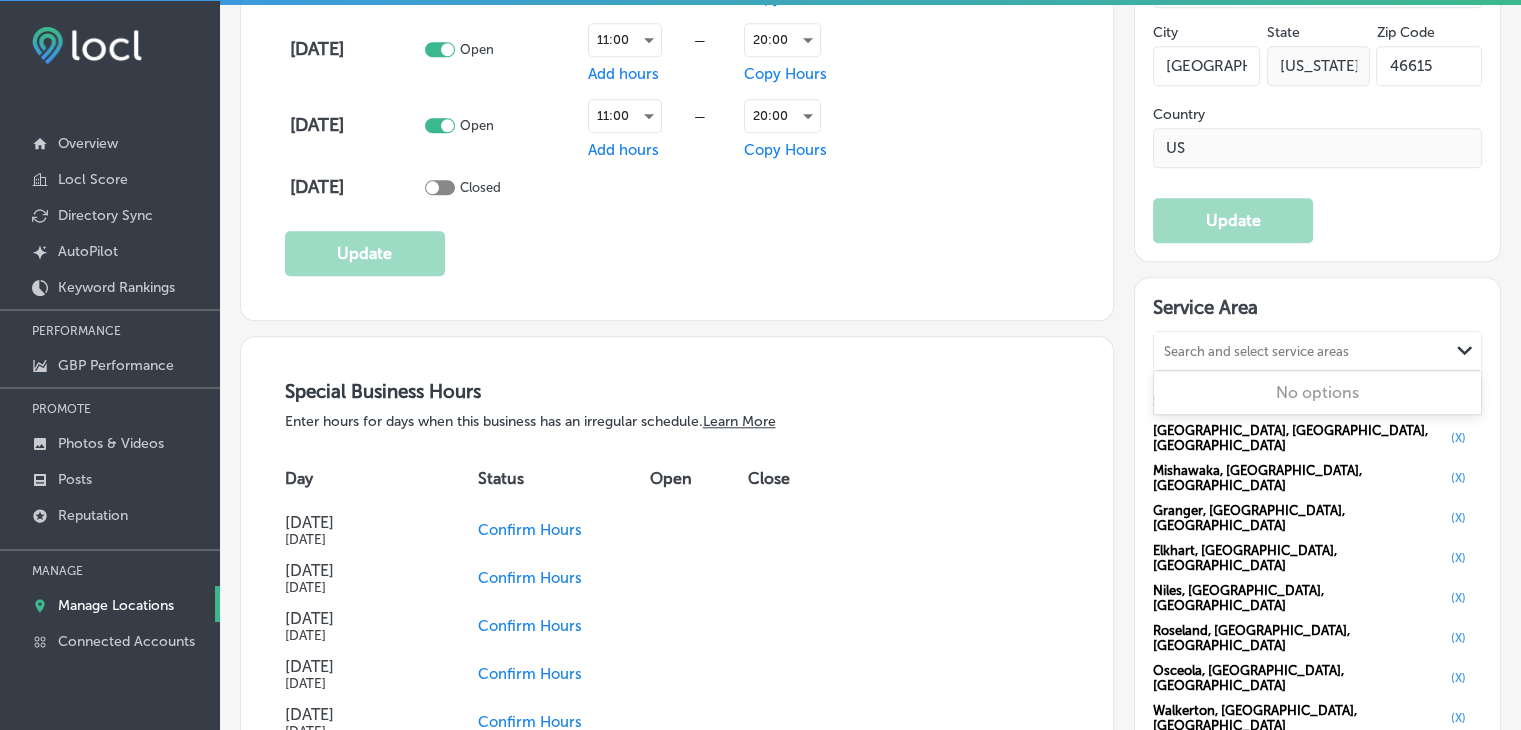 click on "Search and select service areas" at bounding box center (1301, 351) 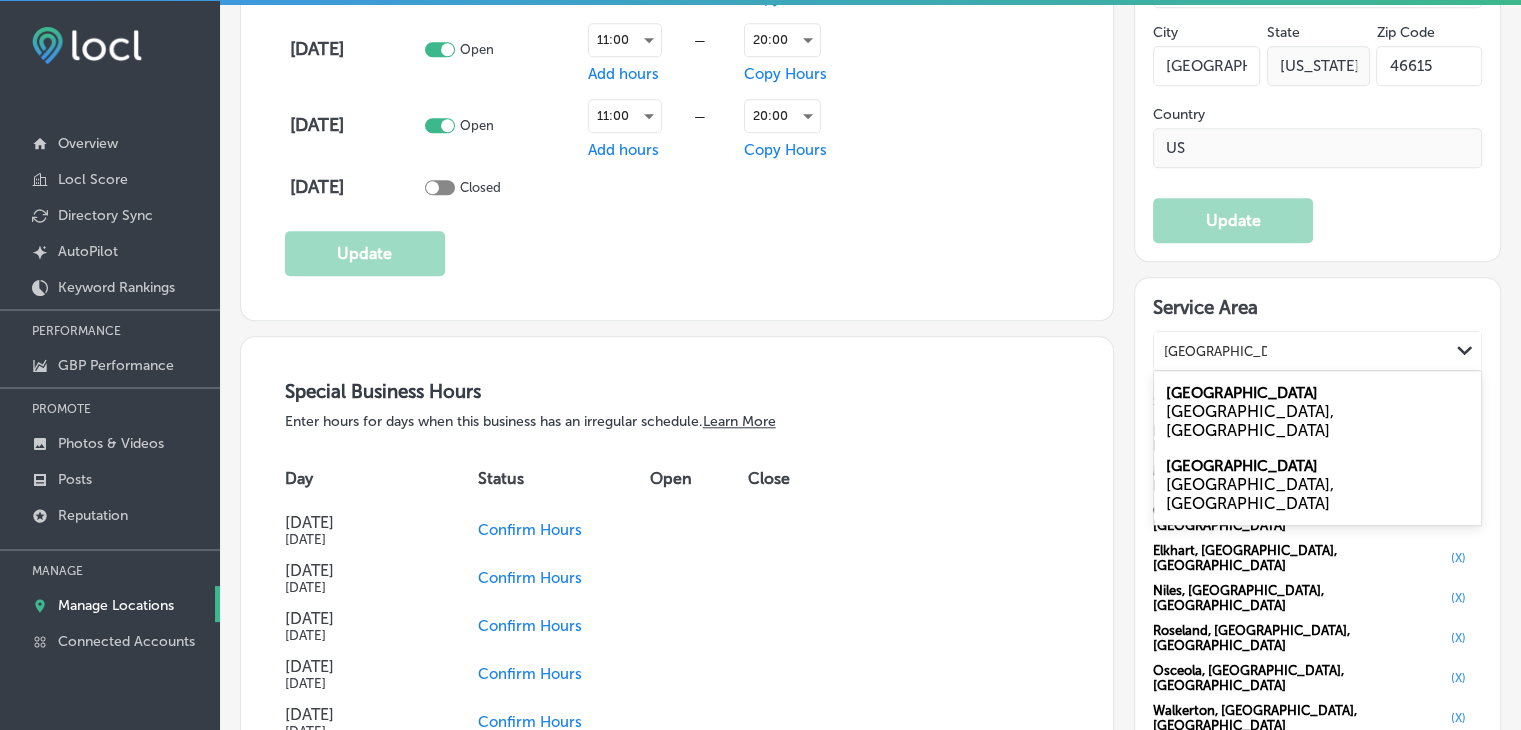 click on "Edwardsburg MI, USA" at bounding box center [1317, 411] 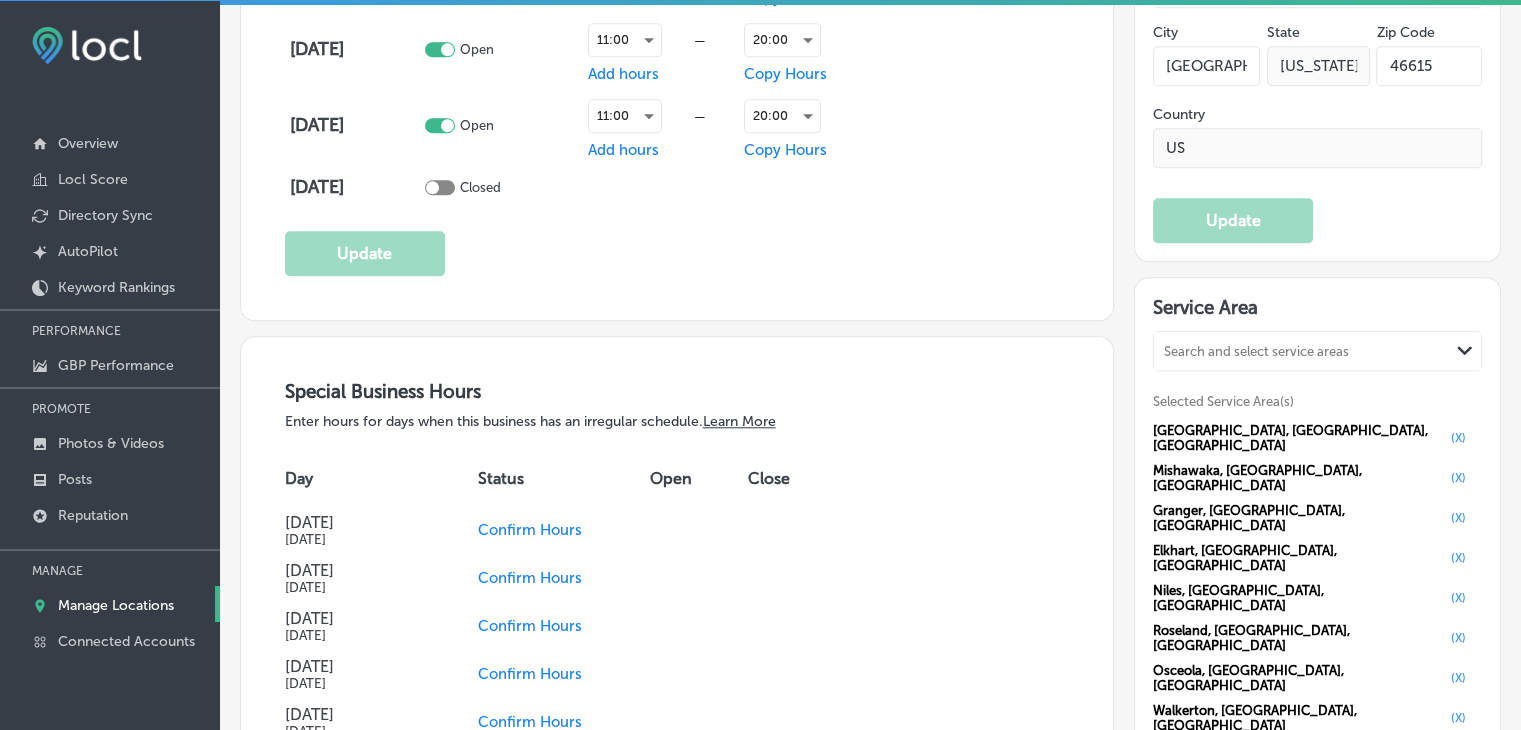 click on "Search and select service areas" at bounding box center (1301, 351) 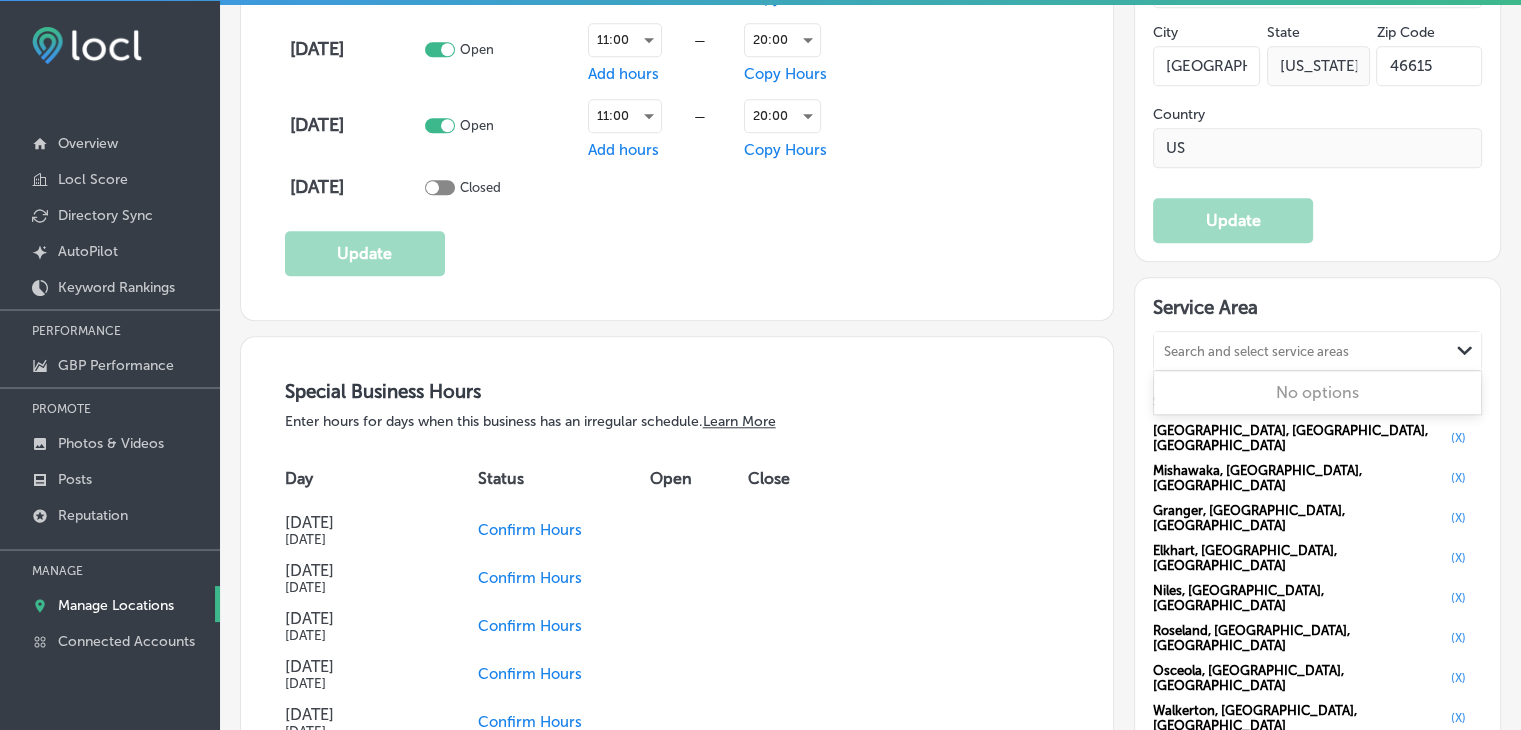 paste on "Notre Dame, IN" 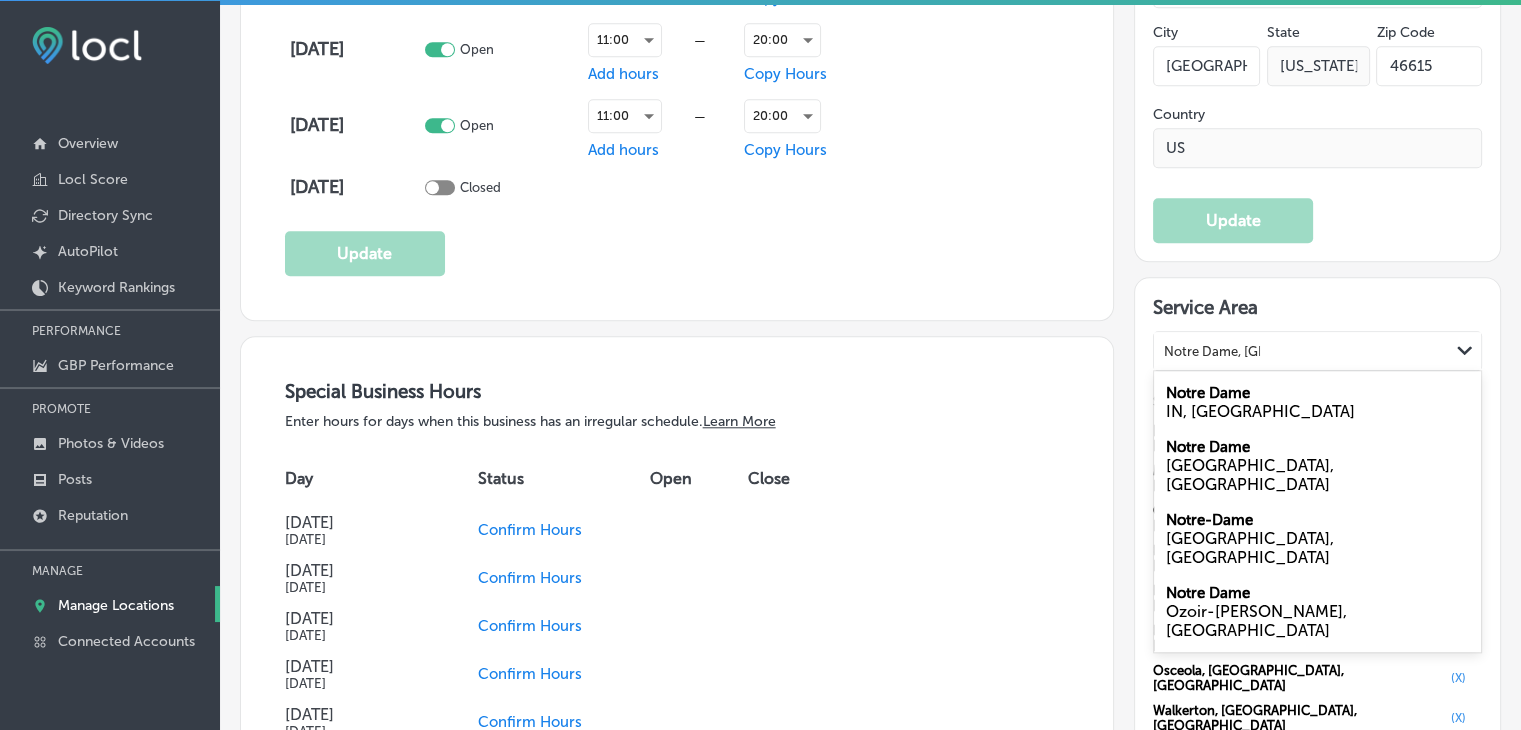 click on "IN, USA" at bounding box center (1317, 411) 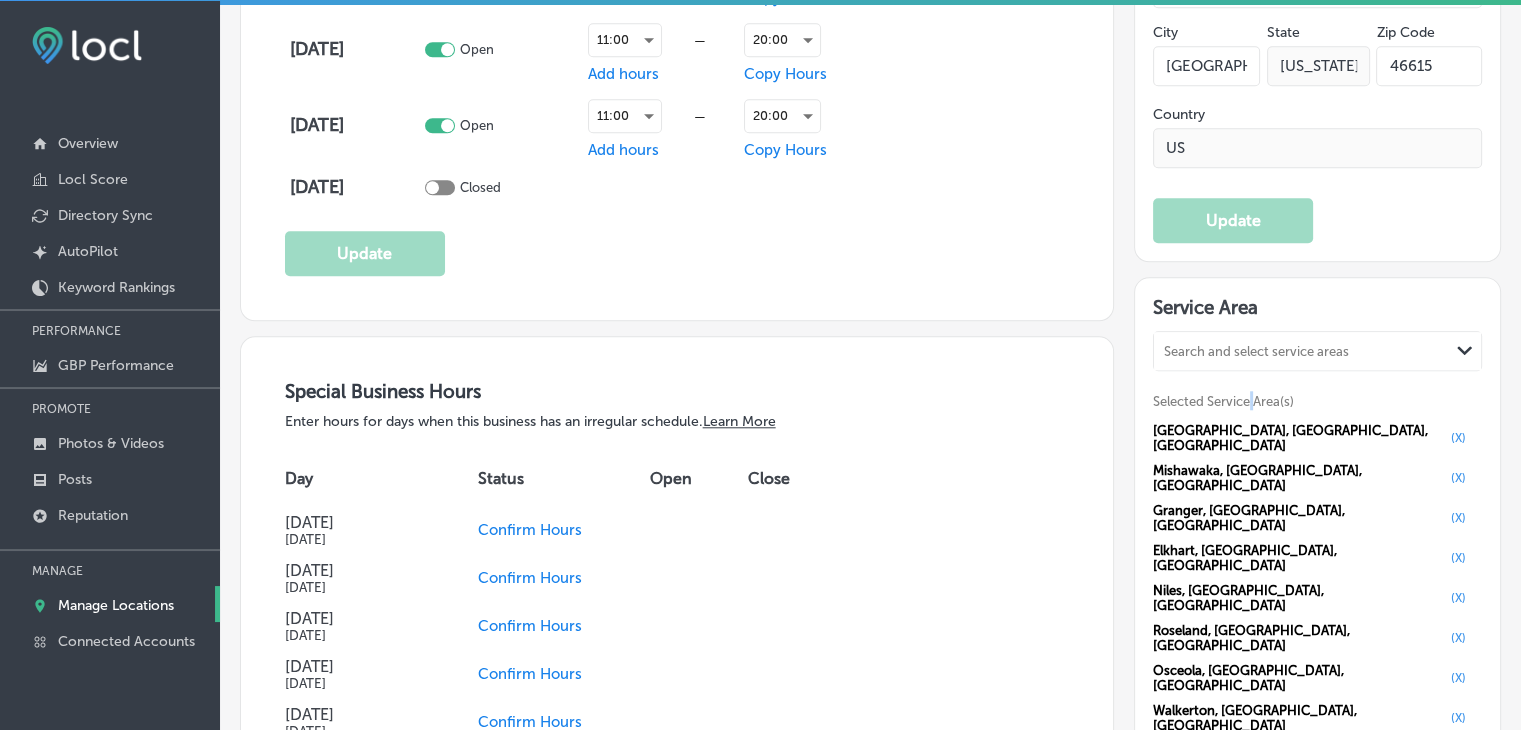 click on "Search and select service areas
Path
Created with Sketch.
Selected Service Area(s) South Bend, IN, USA (X) Mishawaka, IN, USA (X) Granger, IN, USA (X) Elkhart, IN, USA (X) Niles, MI, USA (X) Roseland, IN, USA (X) Osceola, IN, USA (X) Walkerton, IN, USA (X) North Liberty, IN, USA (X) Edwardsburg, MI, USA (X) Notre Dame, IN, USA (X)" at bounding box center (1317, 594) 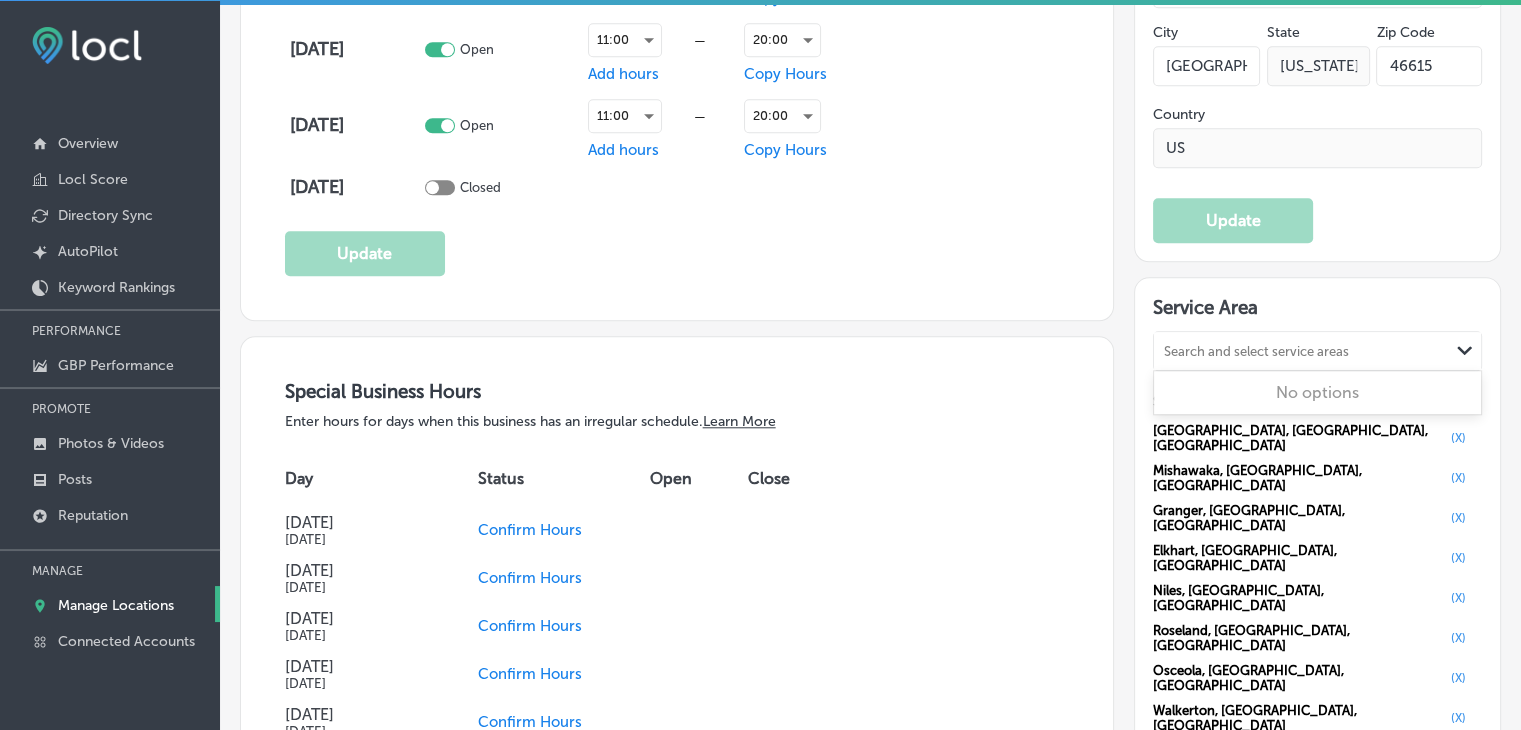 paste on "St. Joseph County" 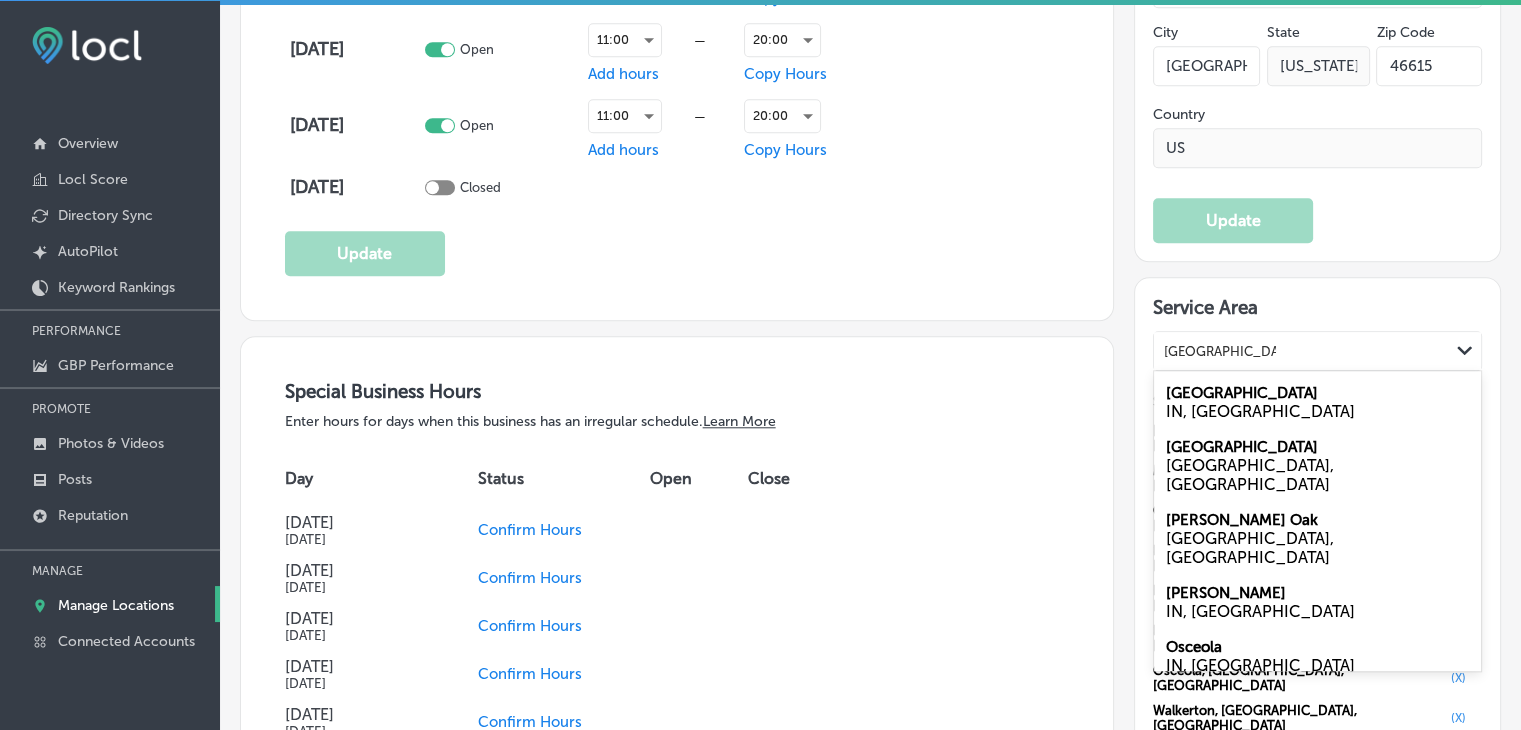 click on "St. Joseph County IN, USA" at bounding box center (1317, 402) 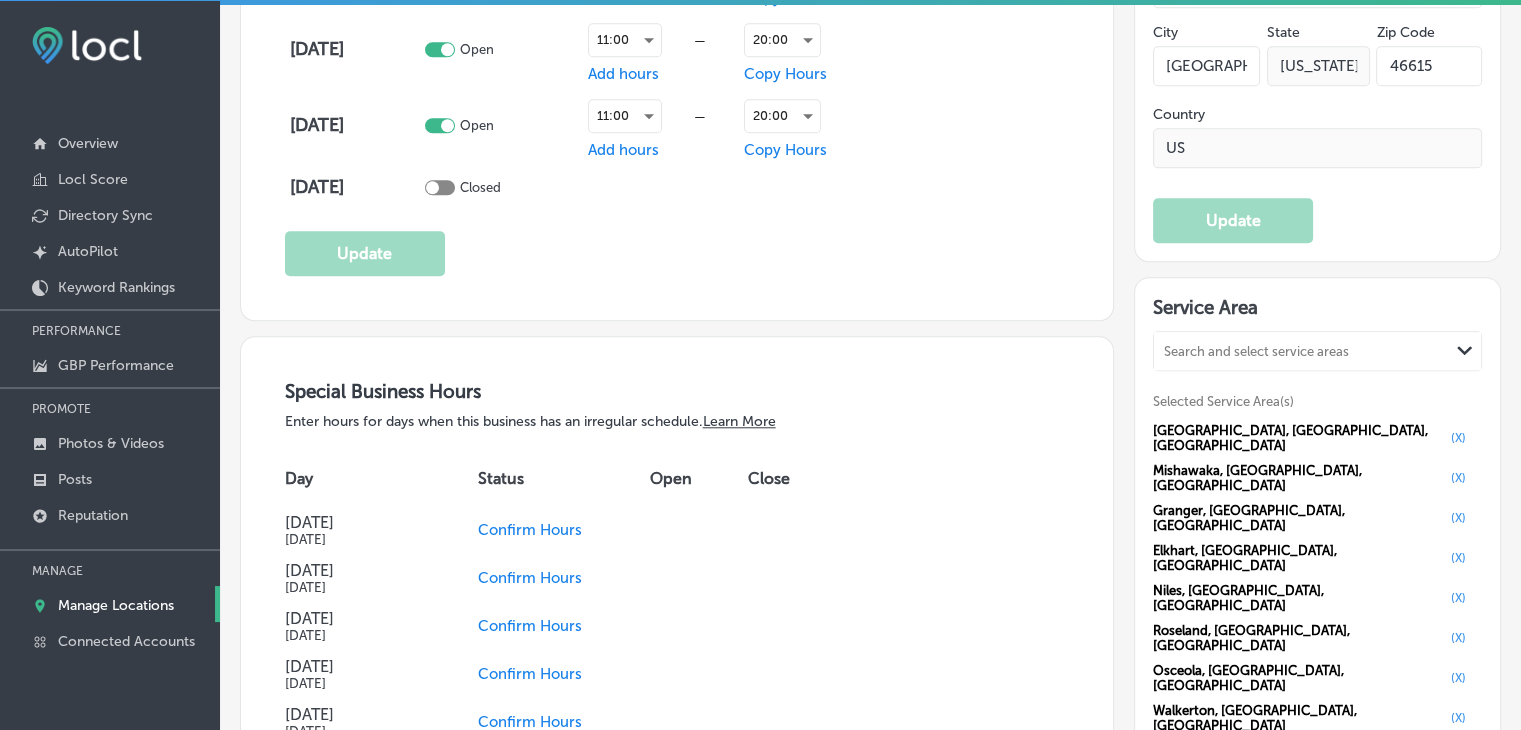 click on "Search and select service areas
Path
Created with Sketch.
Selected Service Area(s) South Bend, IN, USA (X) Mishawaka, IN, USA (X) Granger, IN, USA (X) Elkhart, IN, USA (X) Niles, MI, USA (X) Roseland, IN, USA (X) Osceola, IN, USA (X) Walkerton, IN, USA (X) North Liberty, IN, USA (X) Edwardsburg, MI, USA (X) Notre Dame, IN, USA (X) St. Joseph County, IN, USA (X)" at bounding box center (1317, 614) 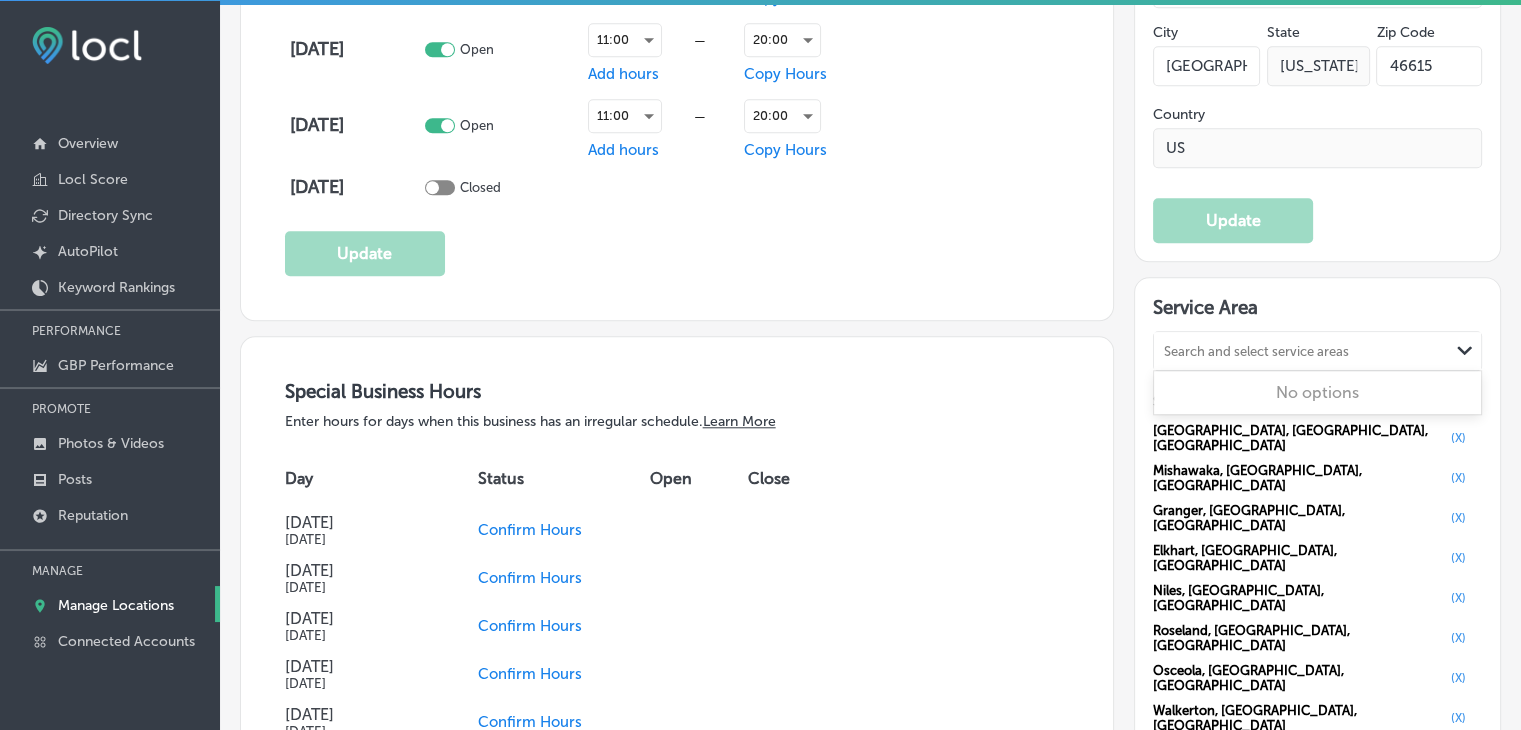 click on "Search and select service areas" at bounding box center [1301, 351] 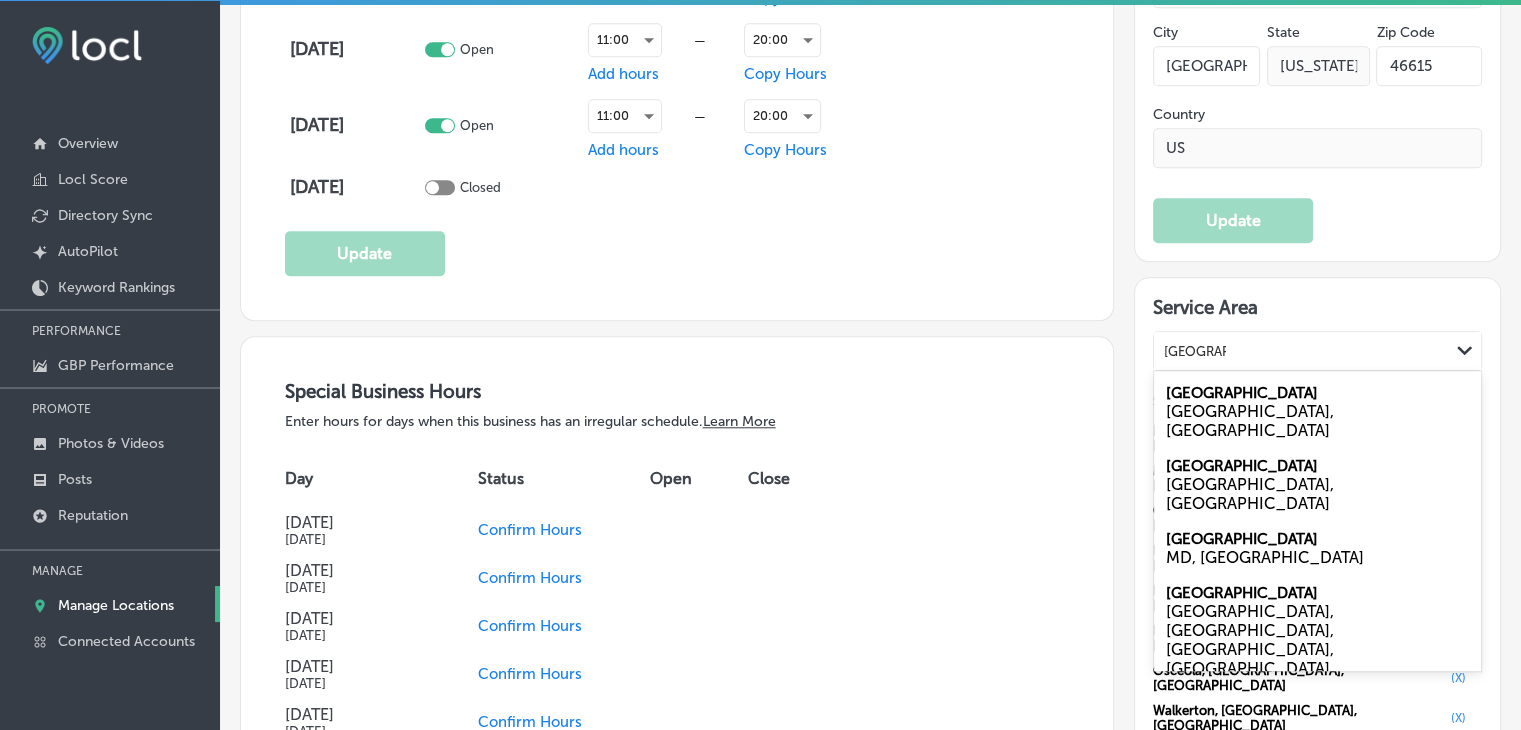 click on "VA, USA" at bounding box center (1317, 421) 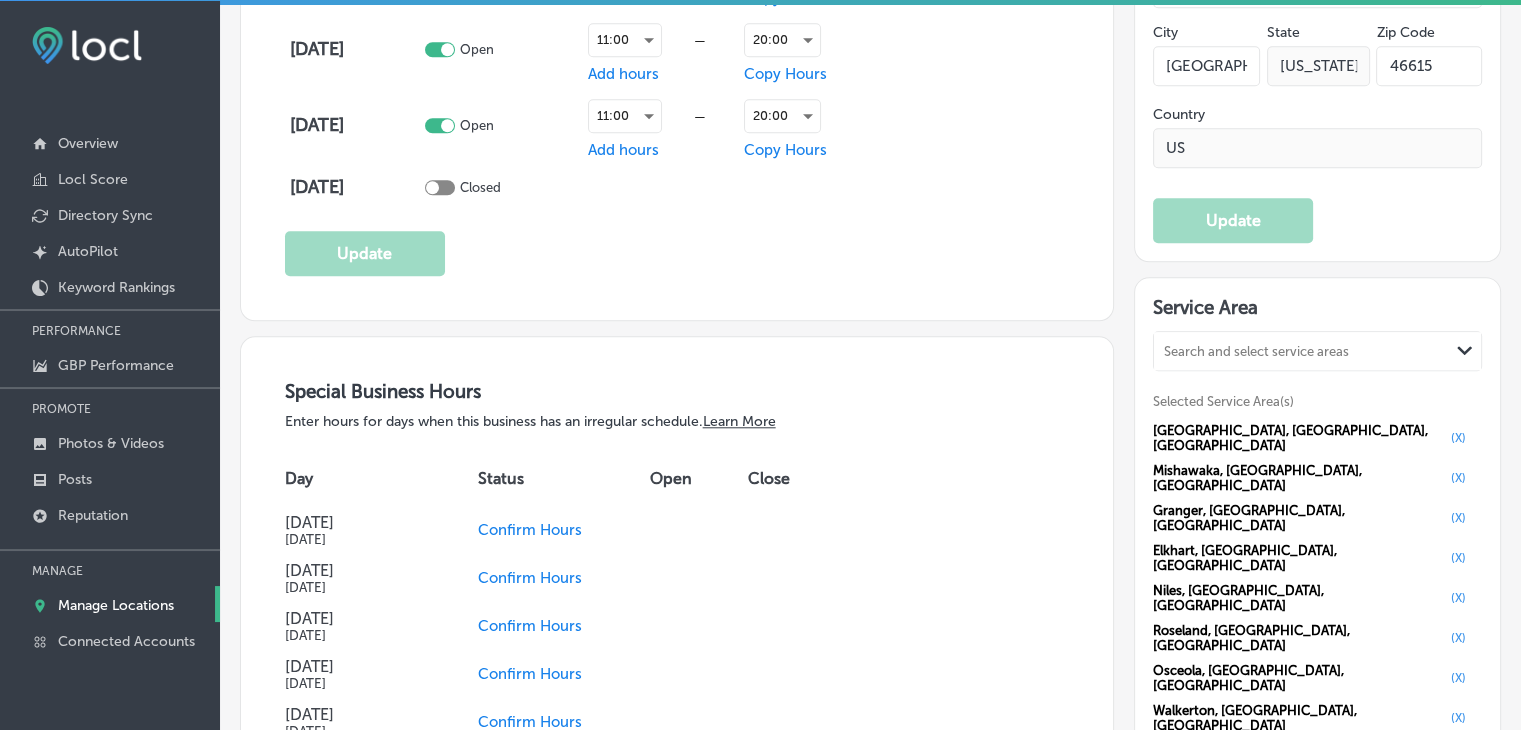 click on "(X)" at bounding box center (1458, 918) 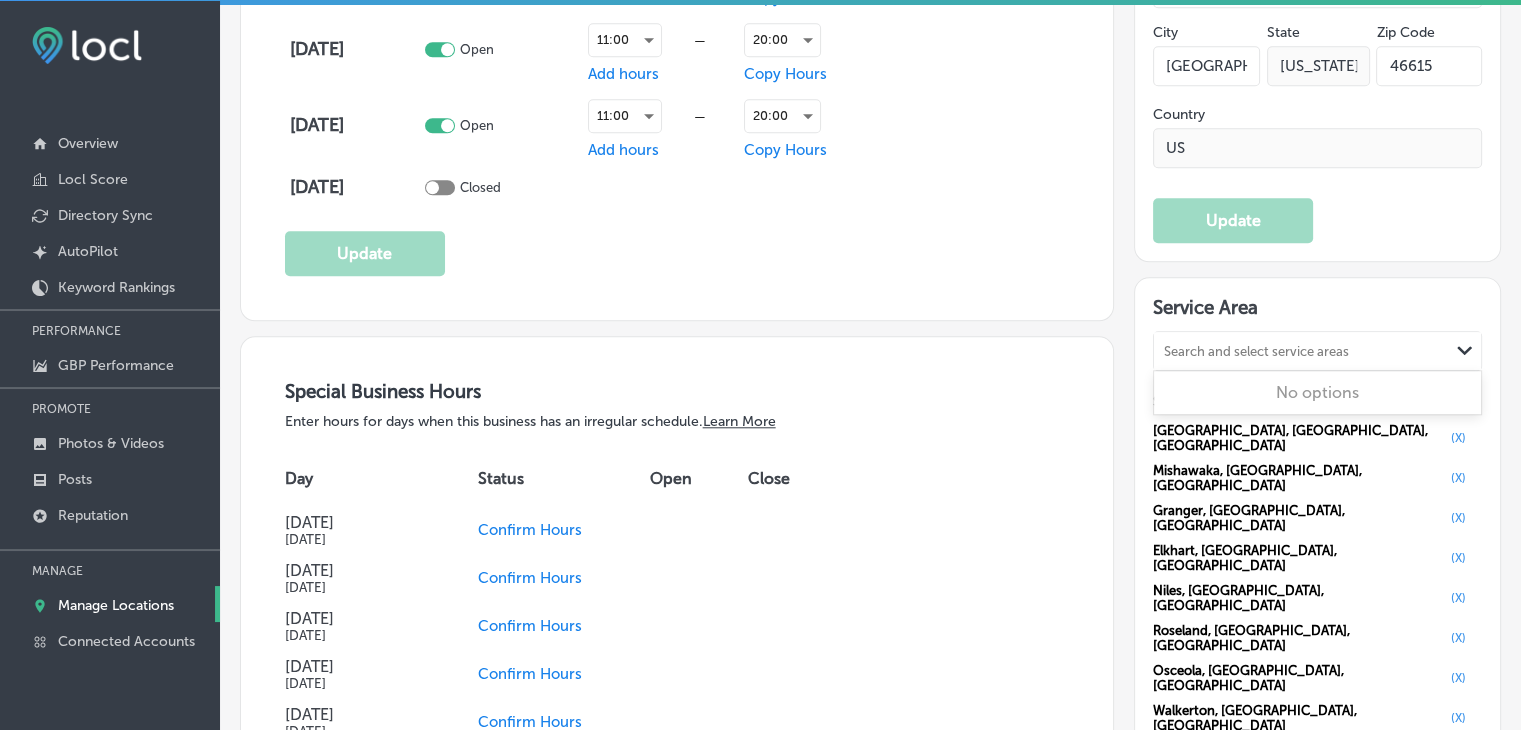 paste on "River Park" 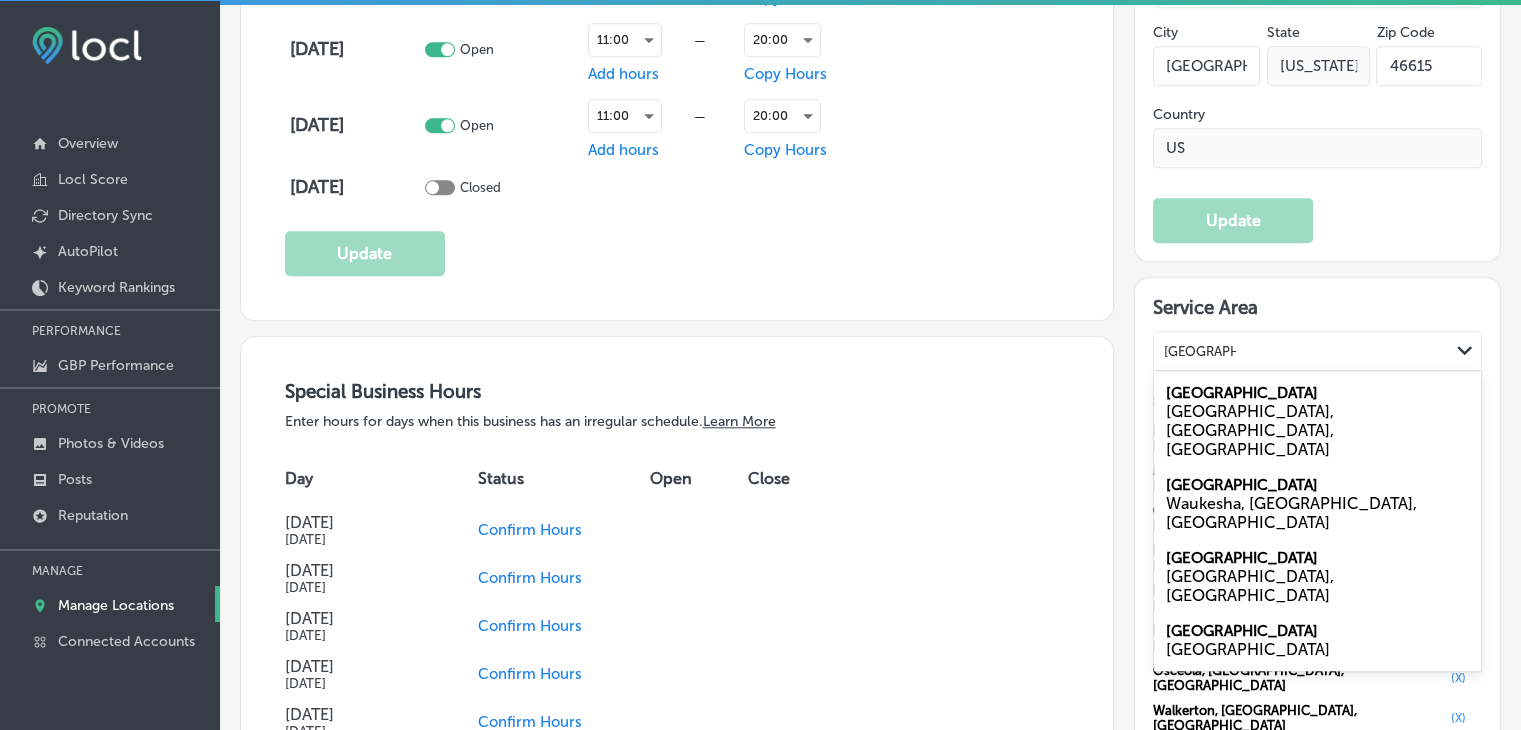 click on "River Park South Bend, IN, USA" at bounding box center (1317, 421) 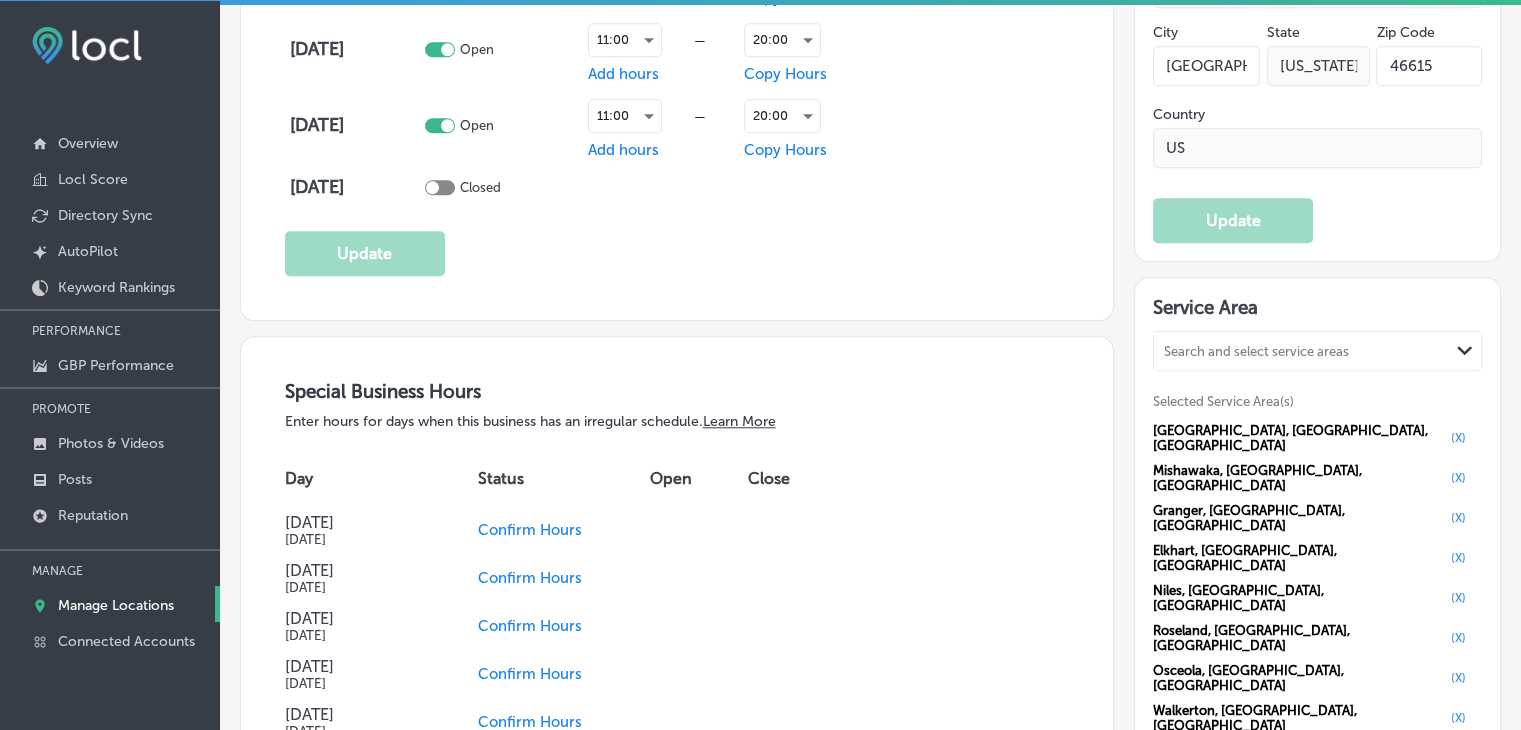 click on "Search and select service areas" at bounding box center [1301, 351] 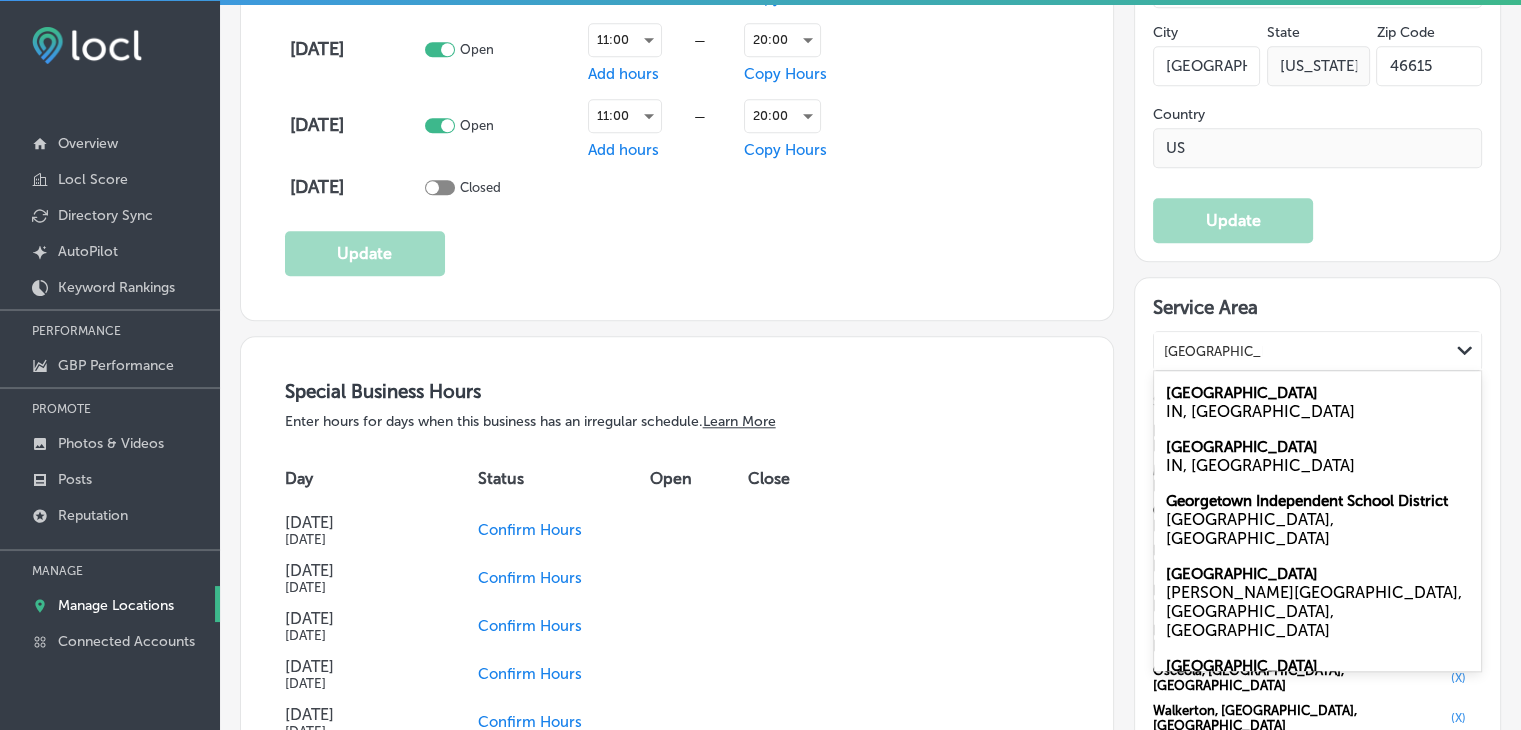 click on "Georgetown IN, USA" at bounding box center (1317, 402) 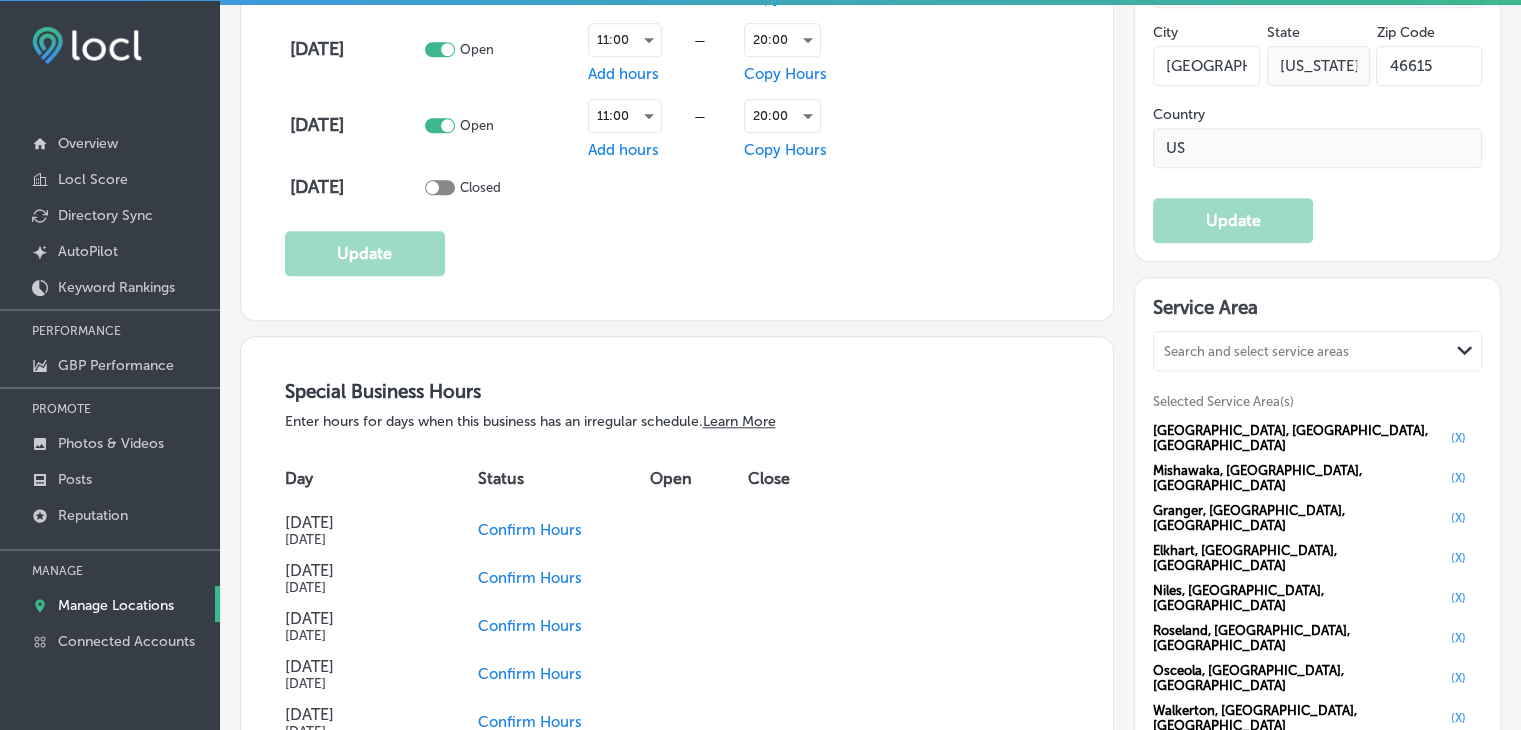 click on "Search and select service areas" at bounding box center (1301, 351) 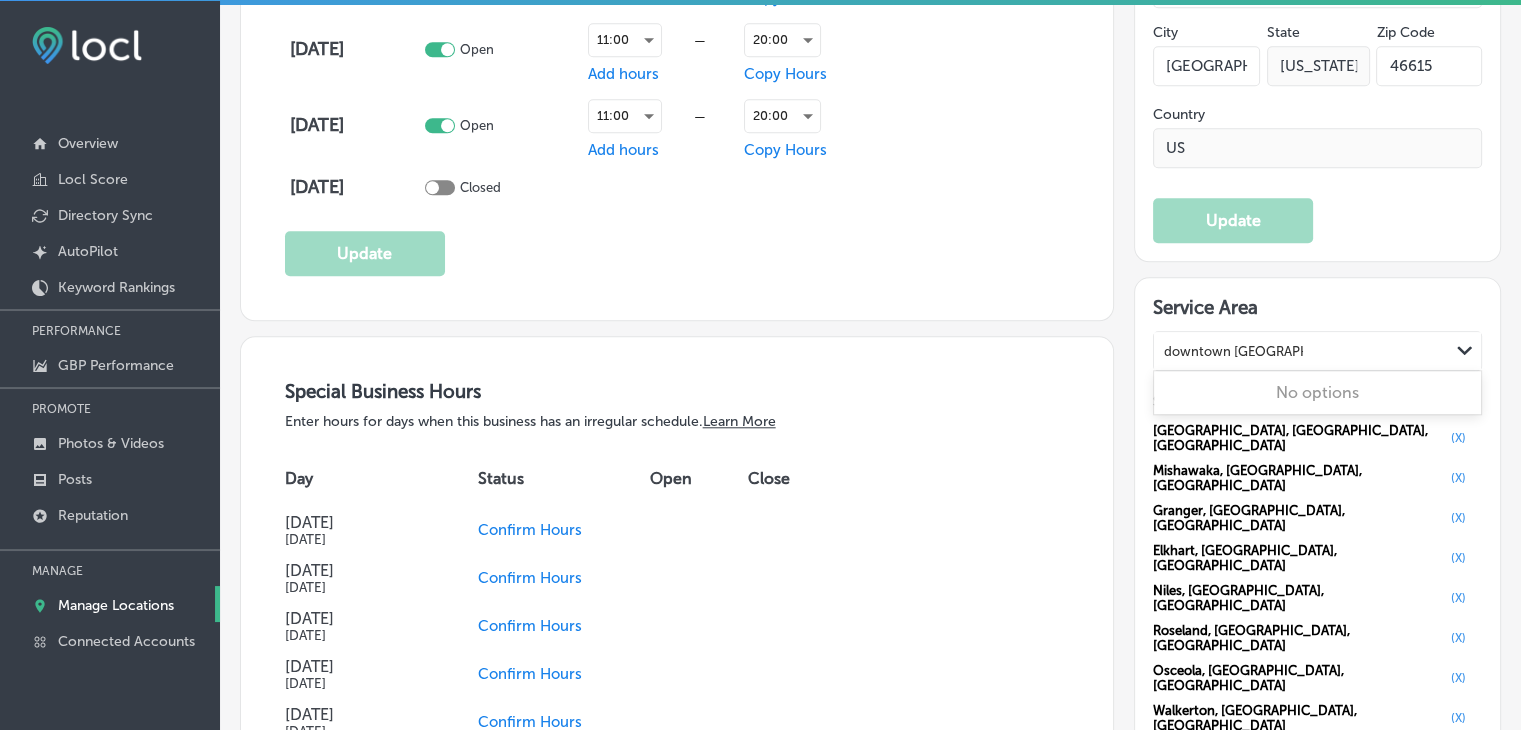 type on "downtown south bend" 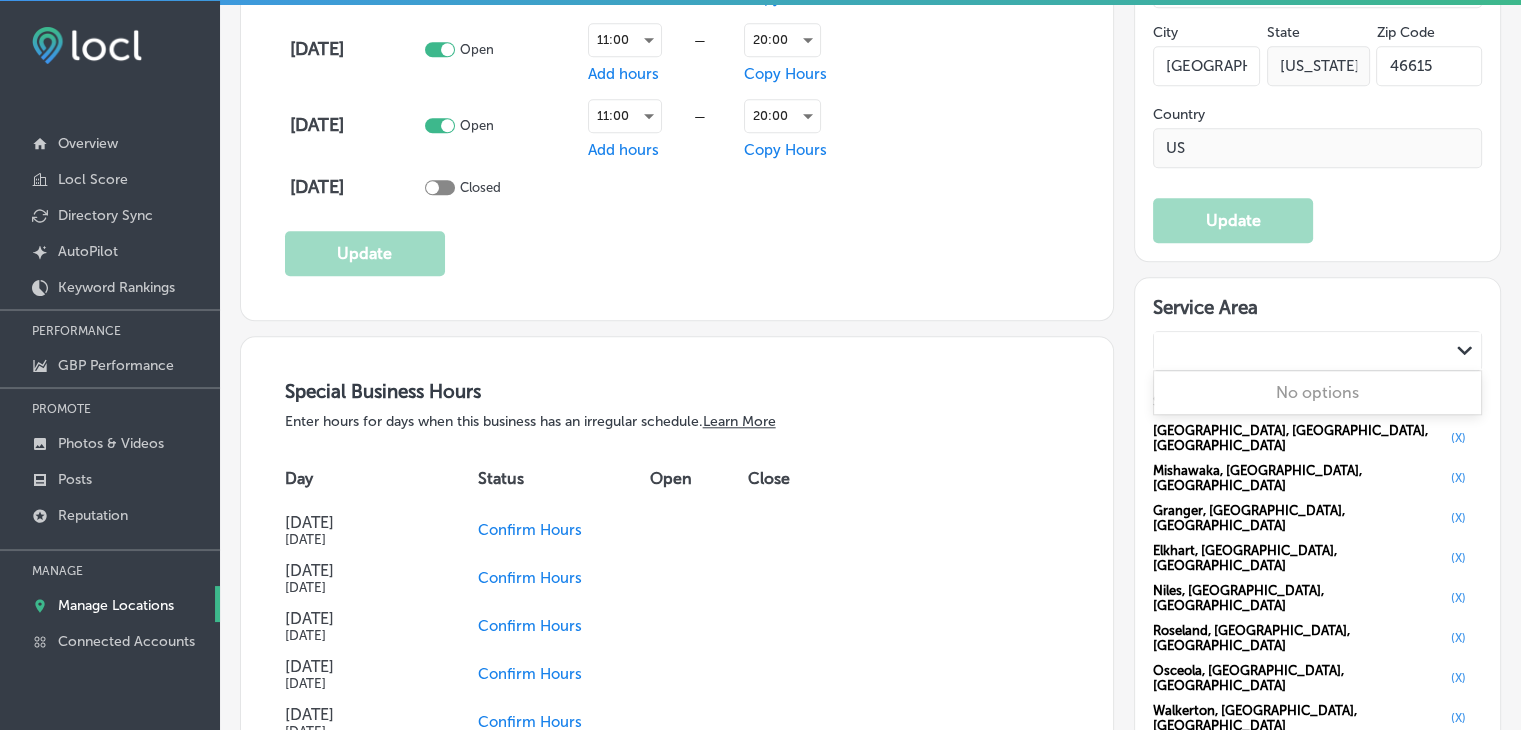 click on "Service Area" at bounding box center (1317, 311) 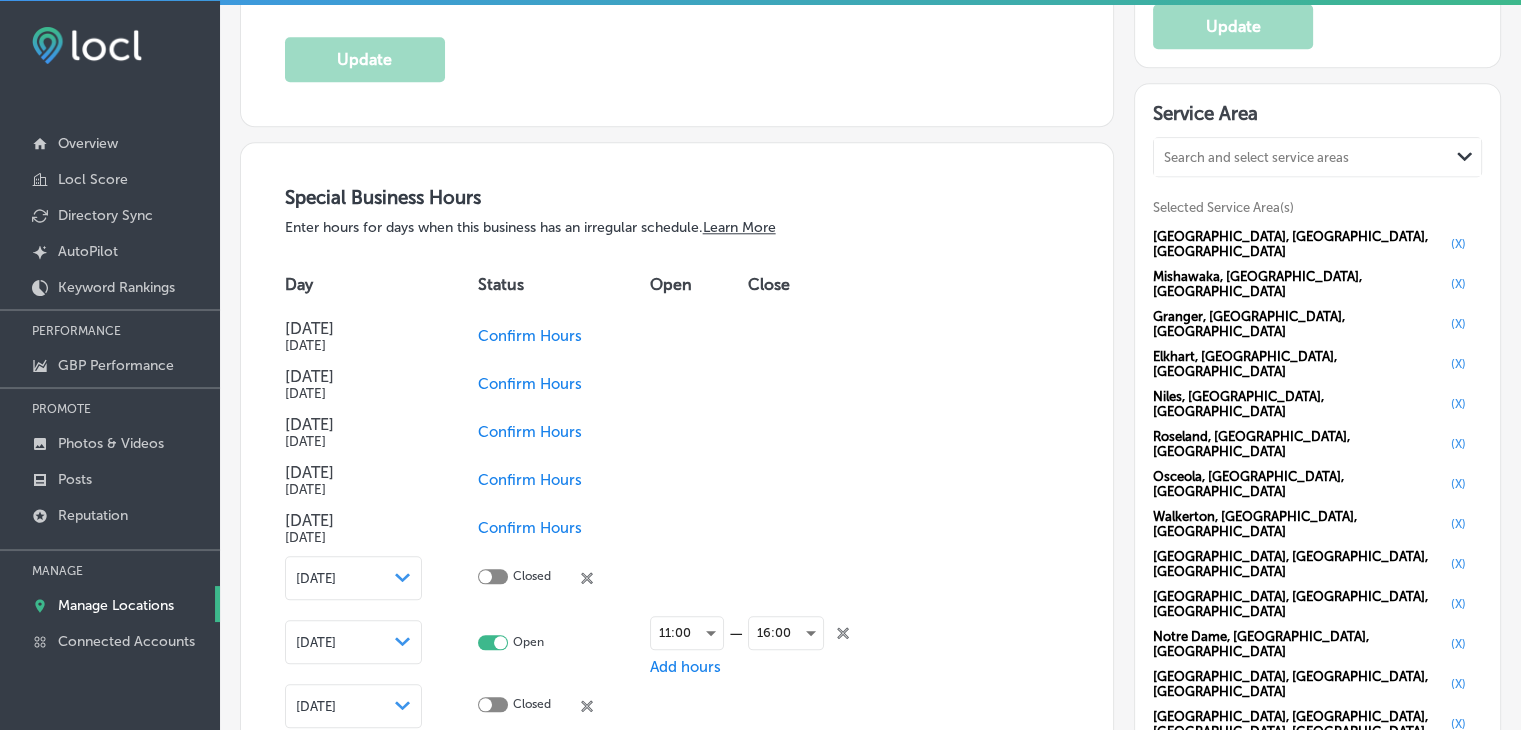 scroll, scrollTop: 2000, scrollLeft: 0, axis: vertical 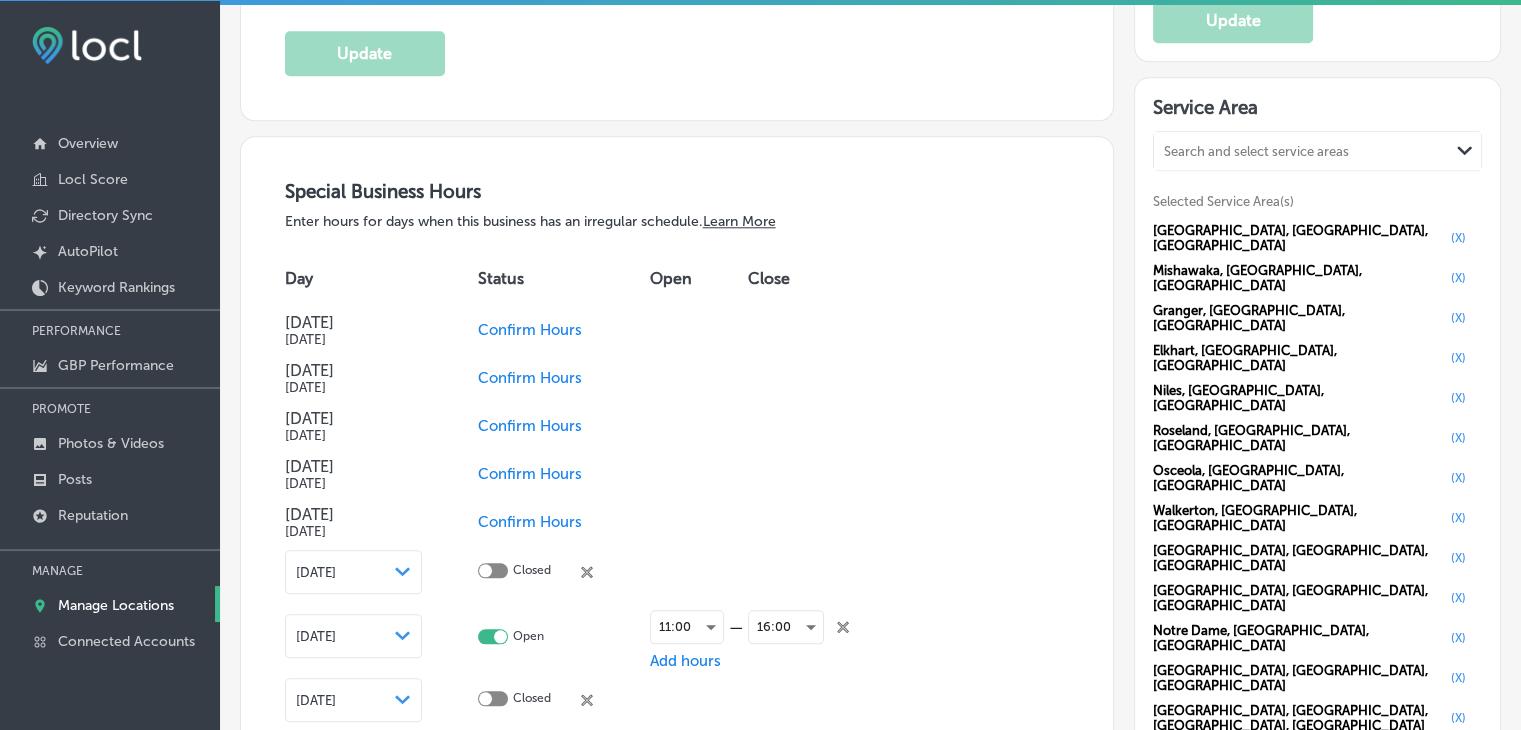 click on "Update" 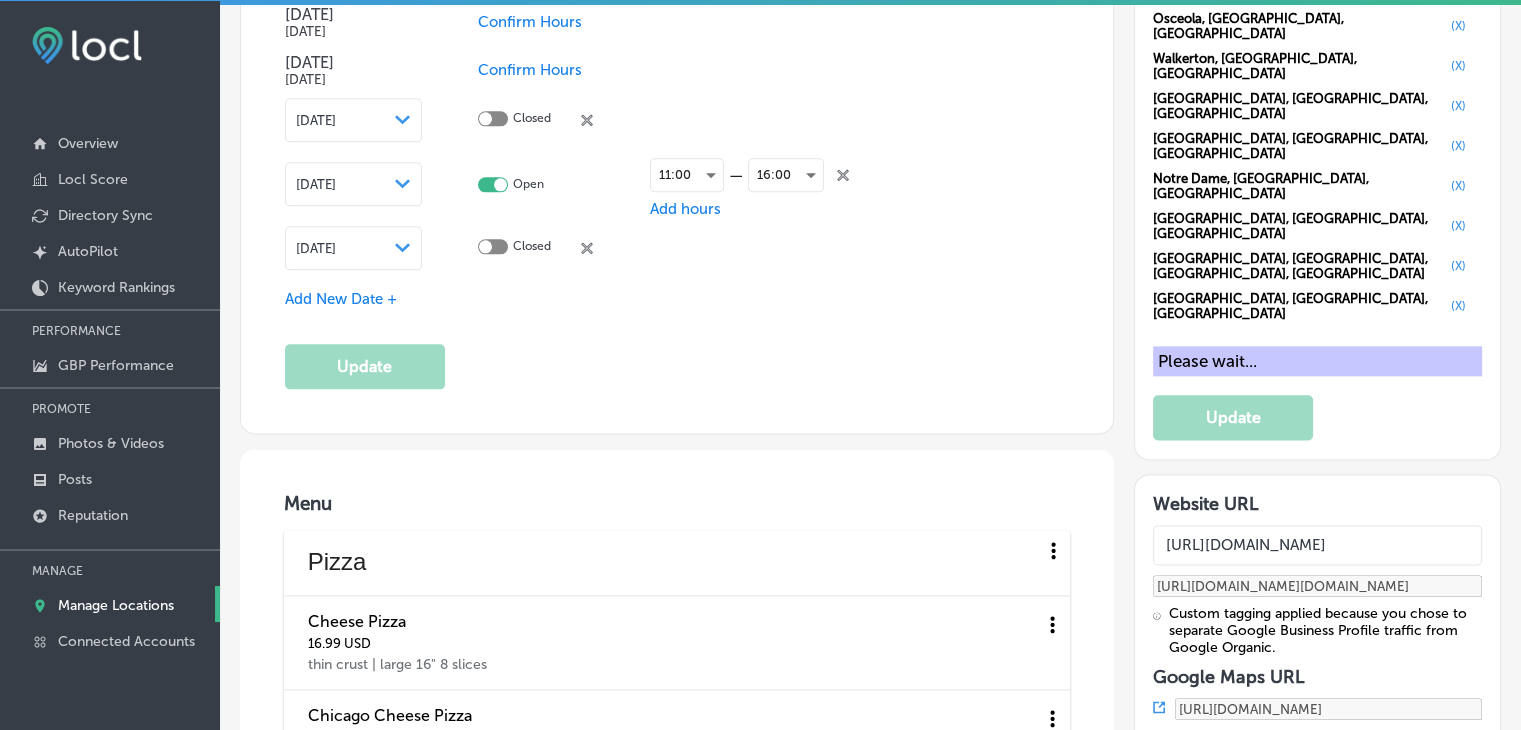 scroll, scrollTop: 2504, scrollLeft: 0, axis: vertical 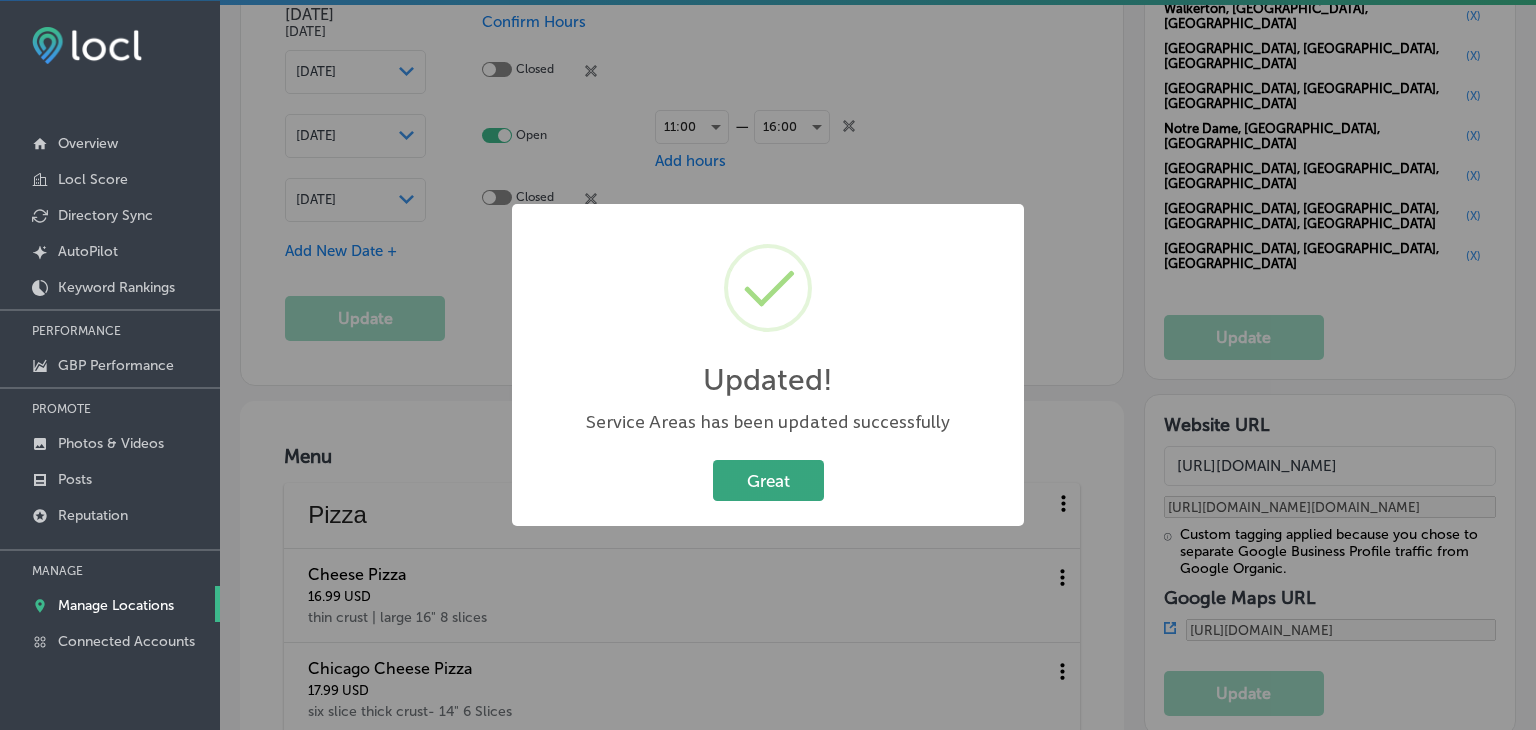 click on "Great" at bounding box center [768, 480] 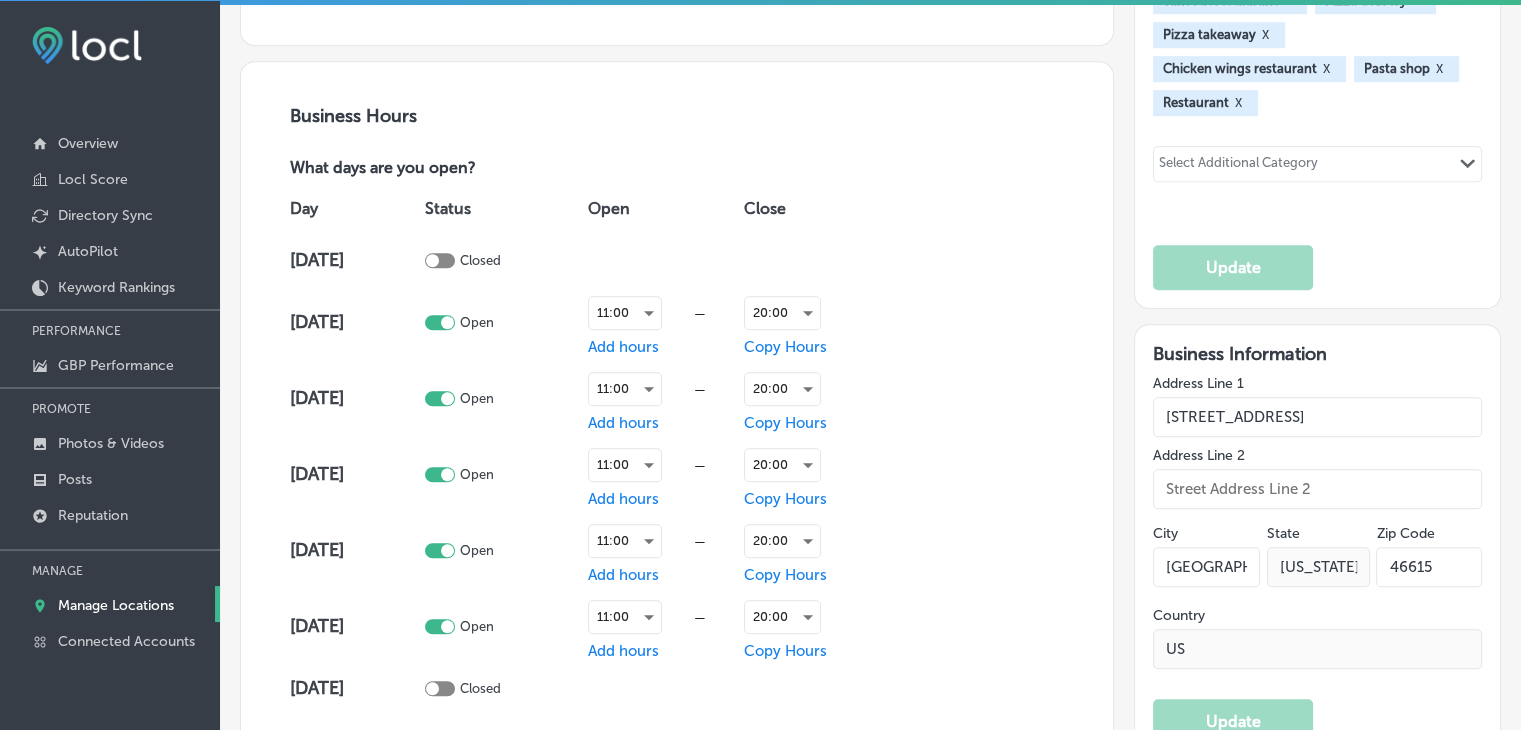 scroll, scrollTop: 999, scrollLeft: 0, axis: vertical 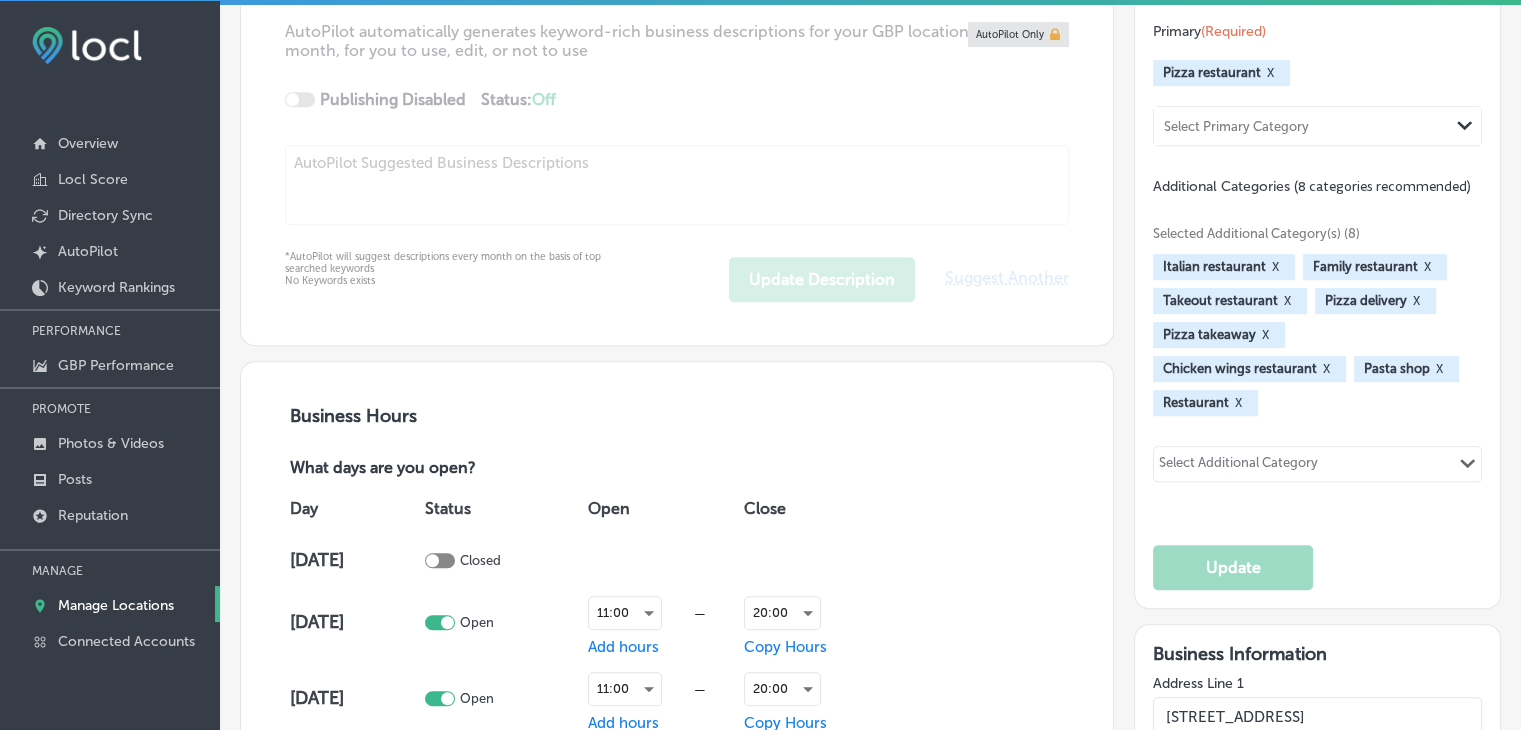 click on "X" at bounding box center (1265, 335) 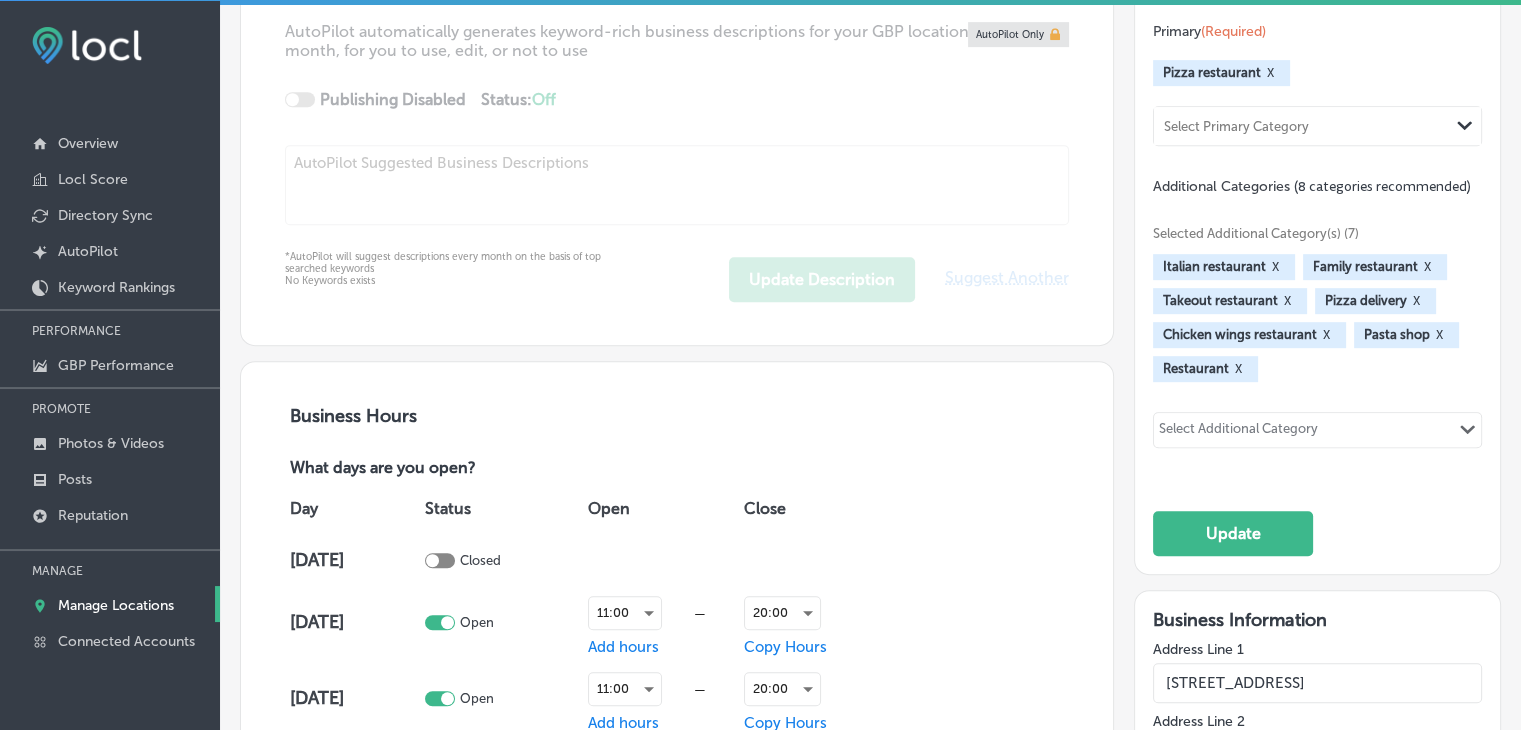 click on "Select Additional Category" at bounding box center [1238, 432] 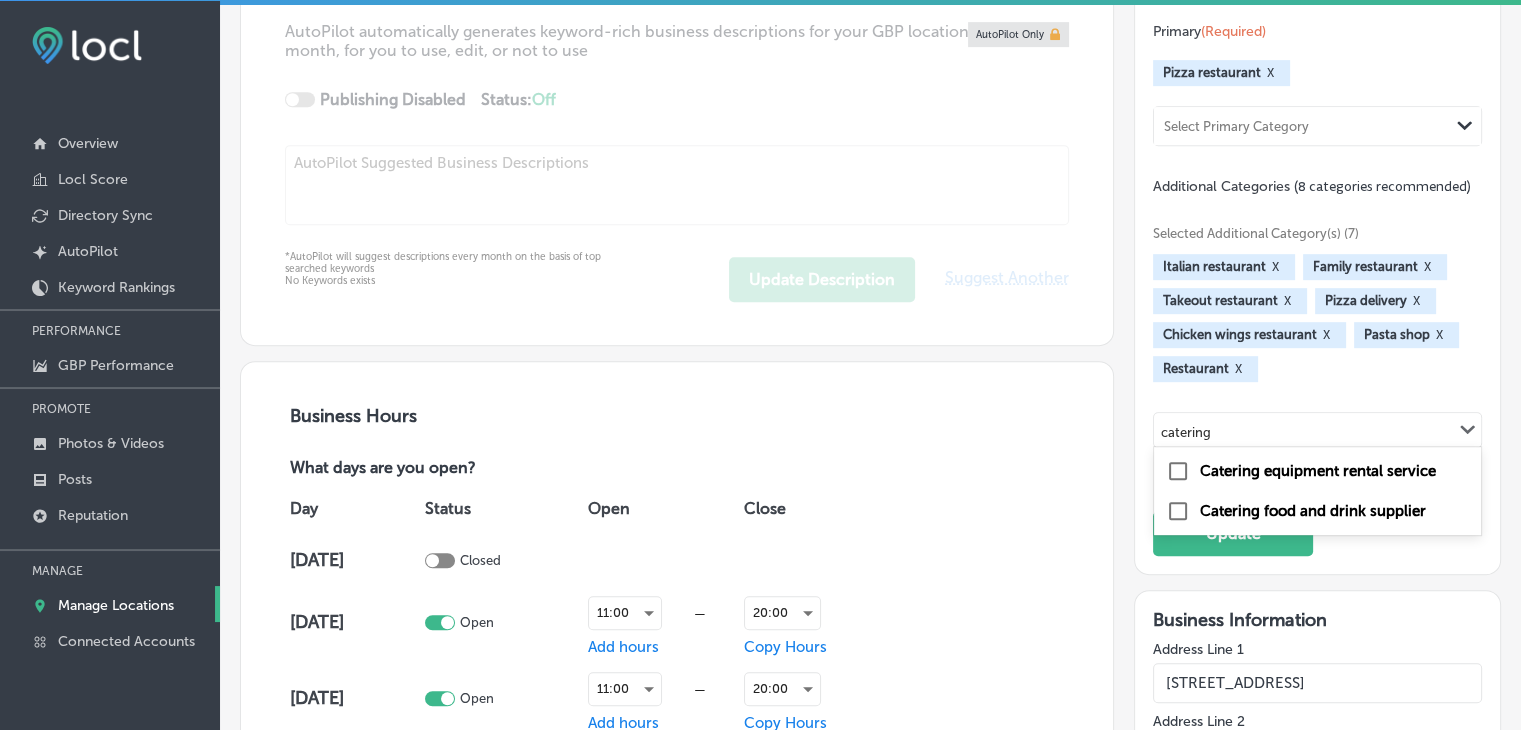 type on "catering" 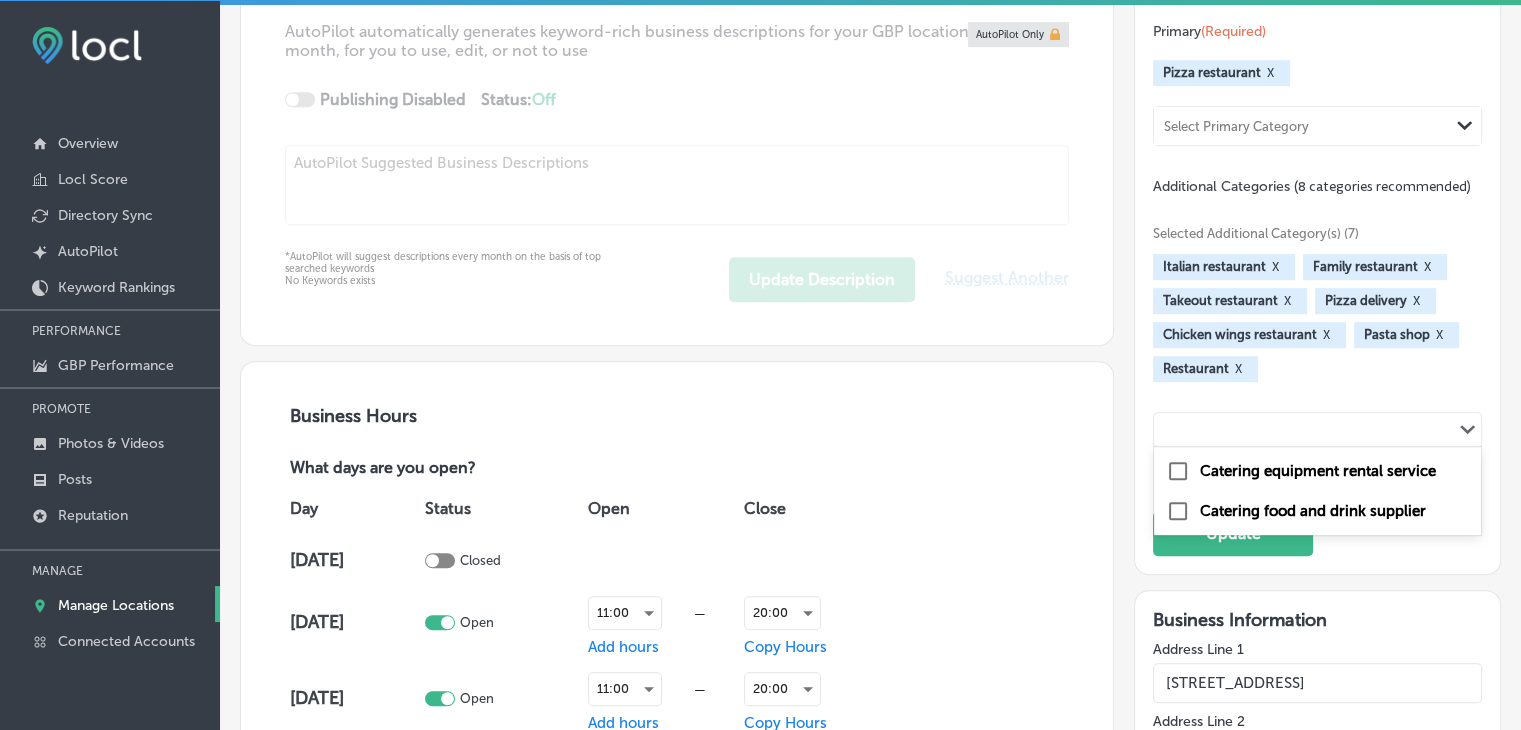 click on "Selected Additional Category(s) (7) Italian restaurant X Family restaurant X Takeout restaurant X Pizza delivery X Chicken wings restaurant X Pasta shop X Restaurant X   option Restaurant, selected.    option Catering equipment rental service focused, 1 of 2. 2 results available for search term catering. Use Up and Down to choose options, press Enter to select the currently focused option, press Escape to exit the menu, press Tab to select the option and exit the menu. catering
Path
Created with Sketch.
Catering equipment rental service Catering food and drink supplier" at bounding box center [1317, 334] 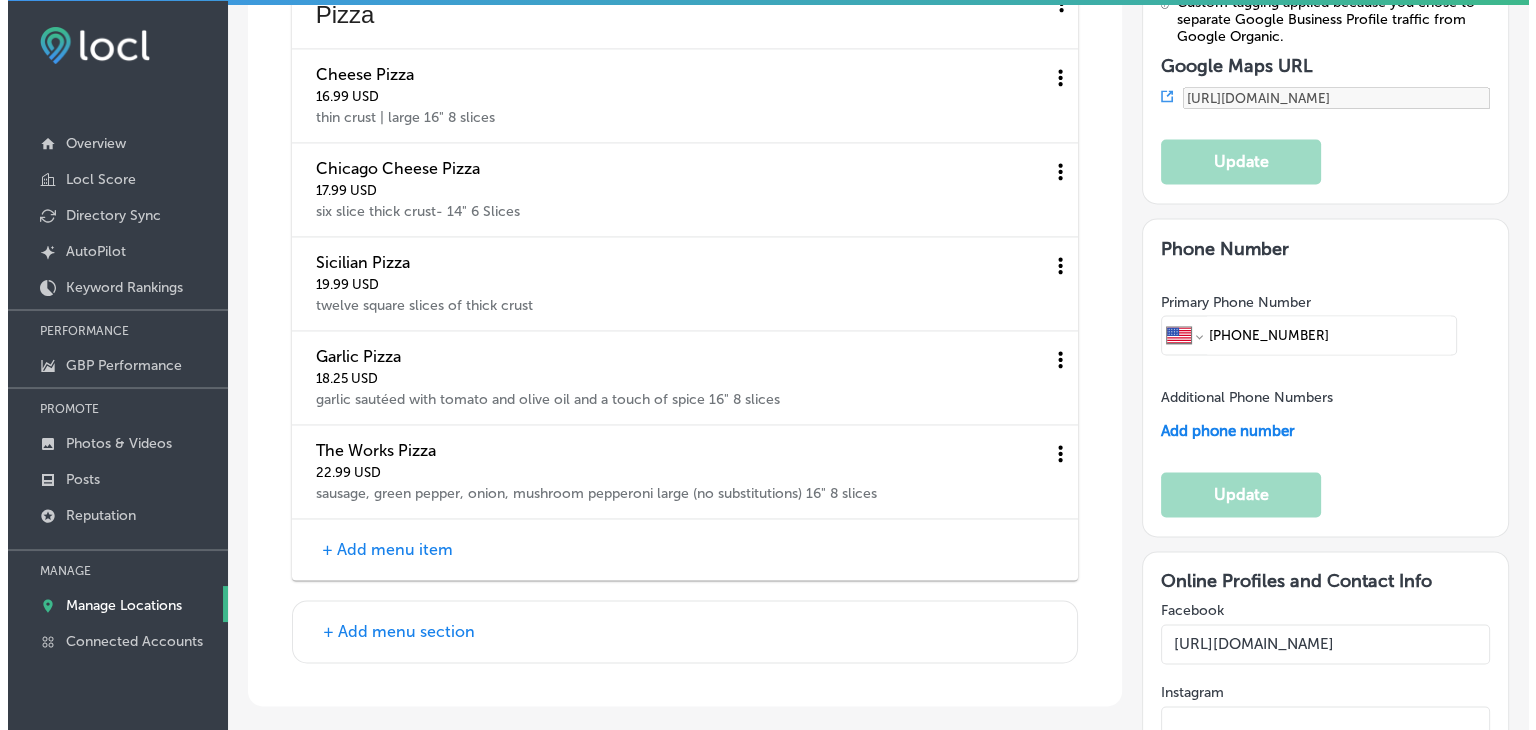 scroll, scrollTop: 2899, scrollLeft: 0, axis: vertical 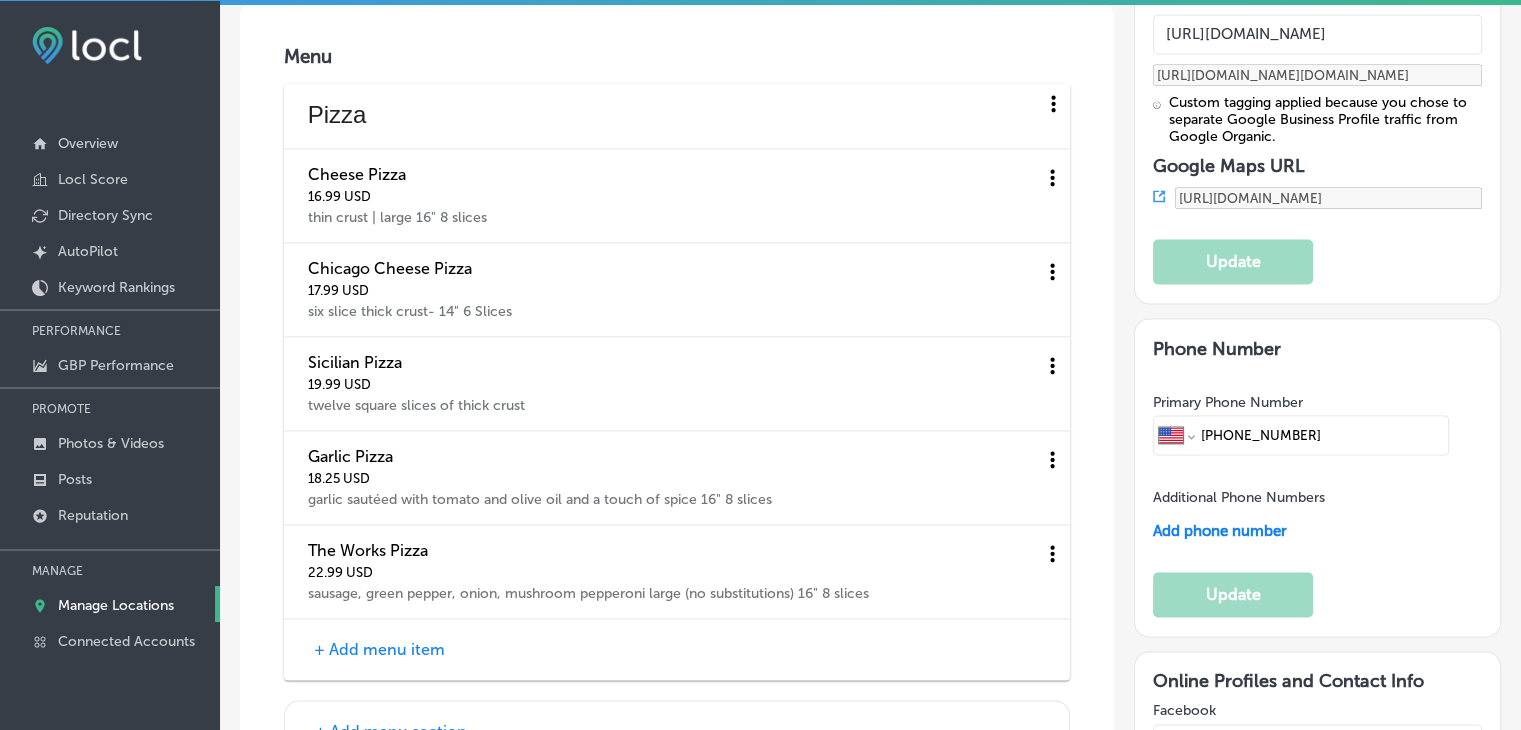 click 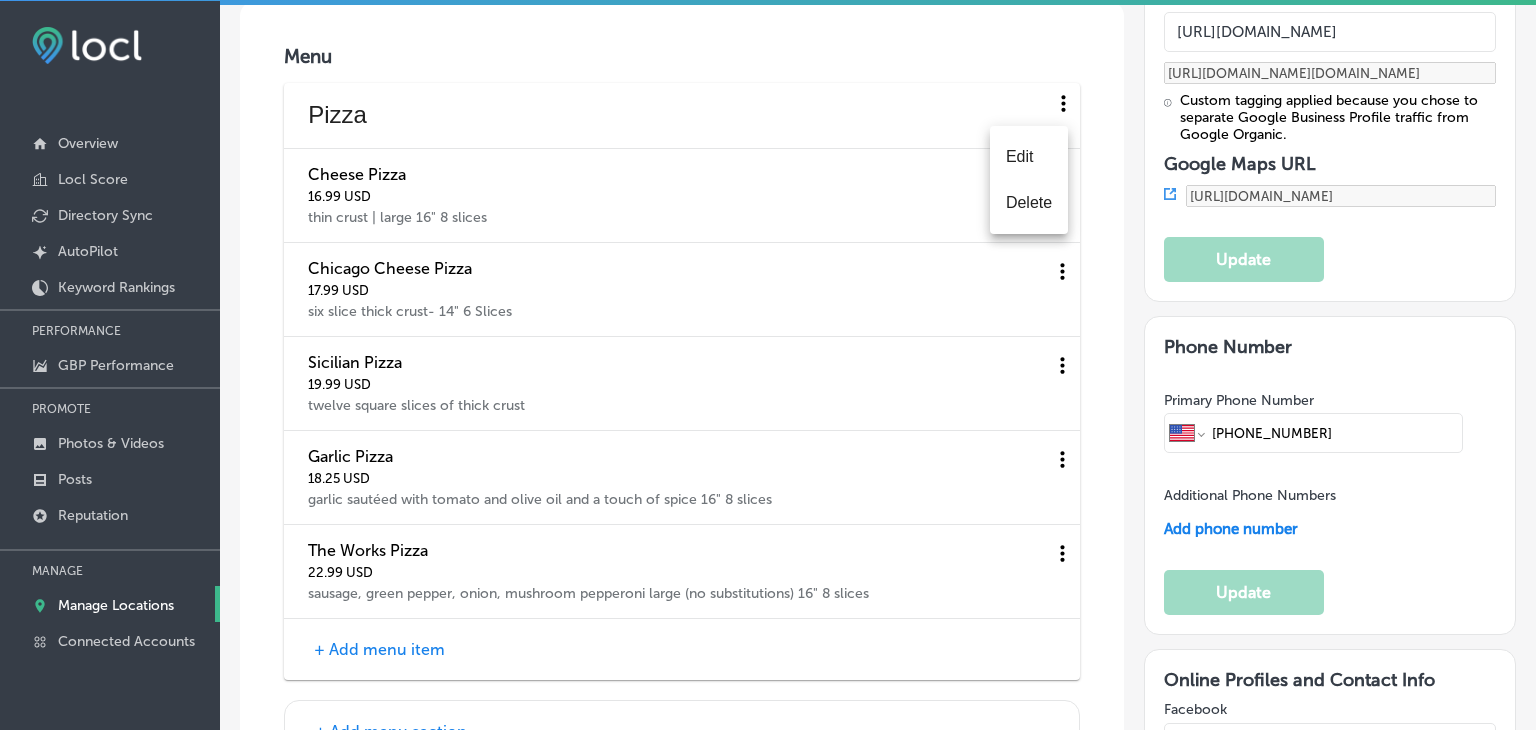 click on "Delete" at bounding box center (1029, 203) 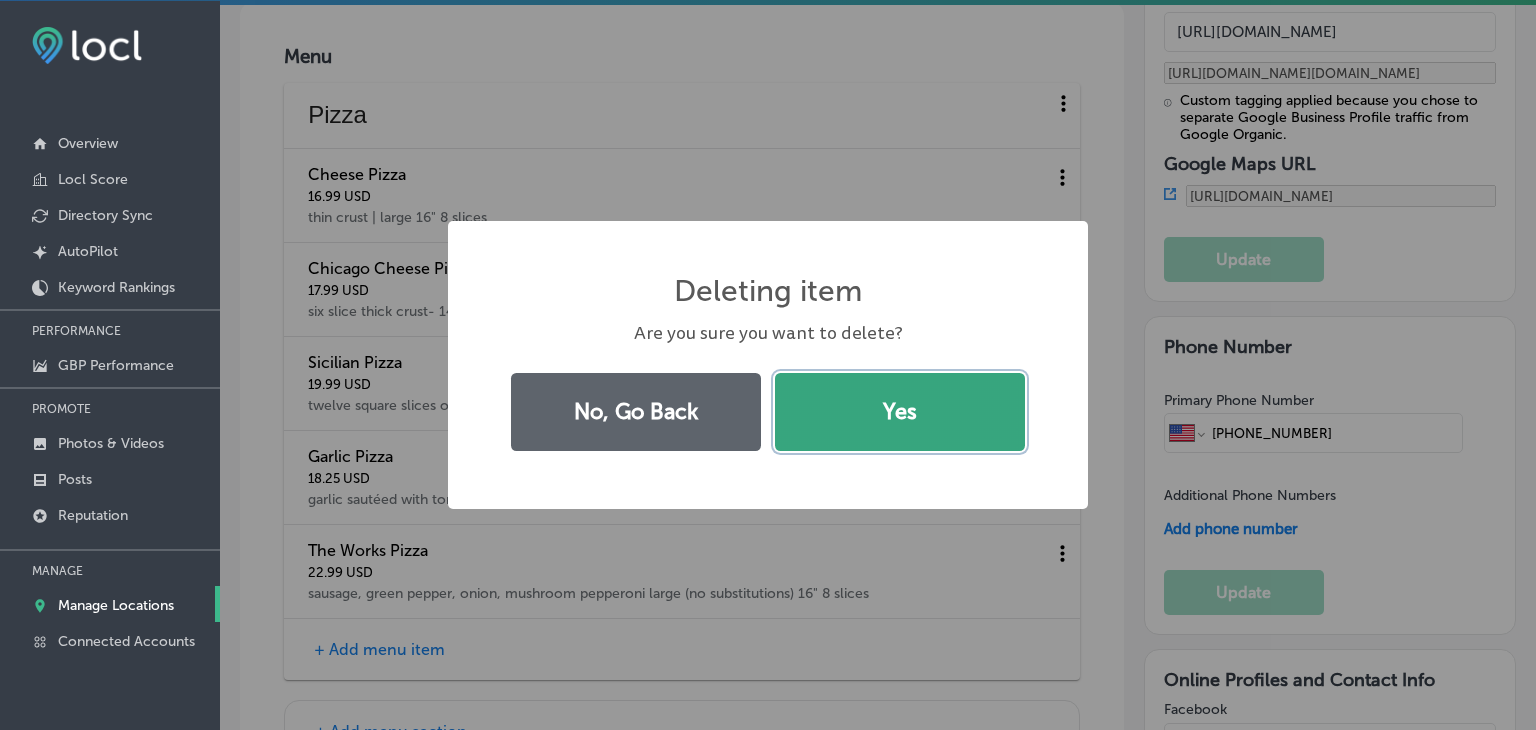click on "Yes" at bounding box center [900, 412] 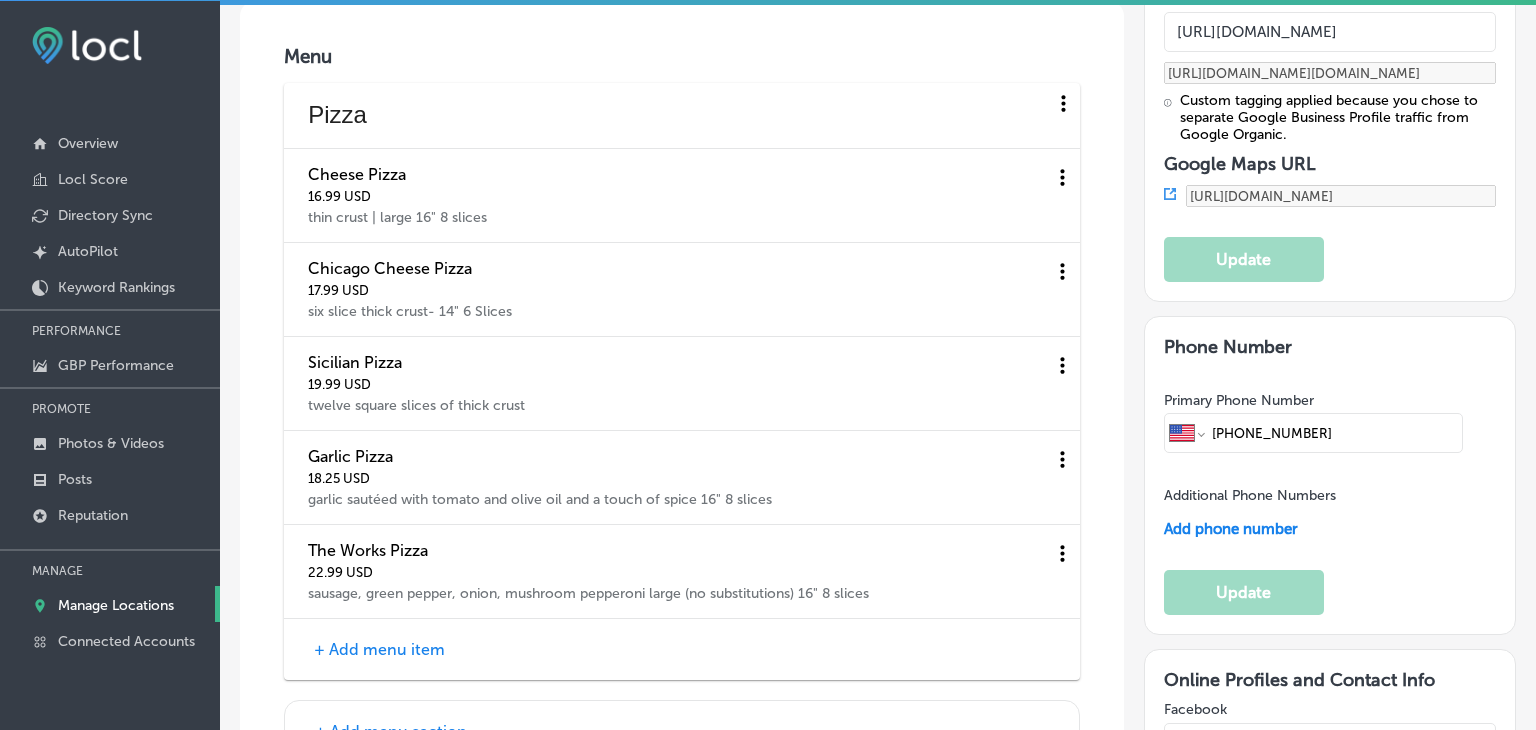 scroll, scrollTop: 2899, scrollLeft: 0, axis: vertical 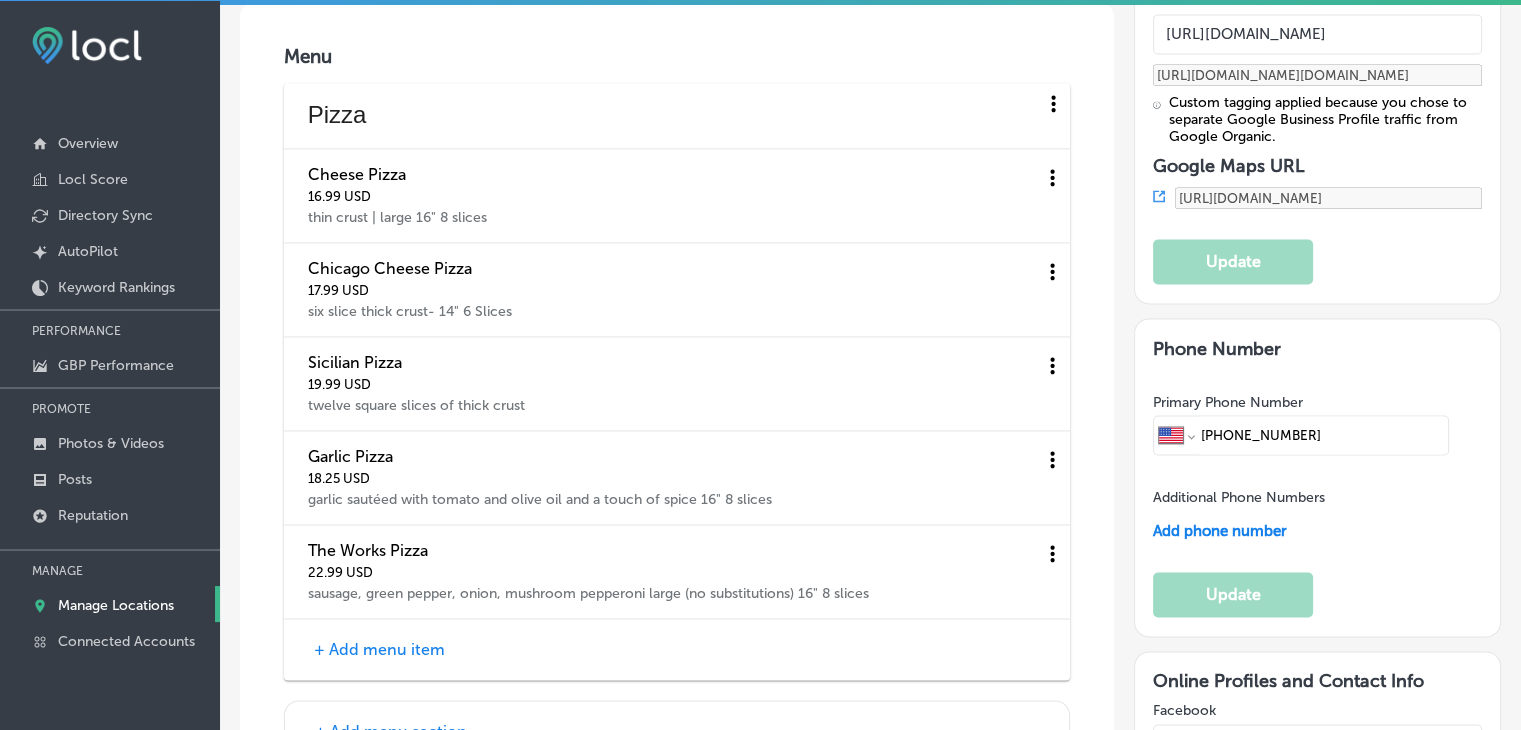 click 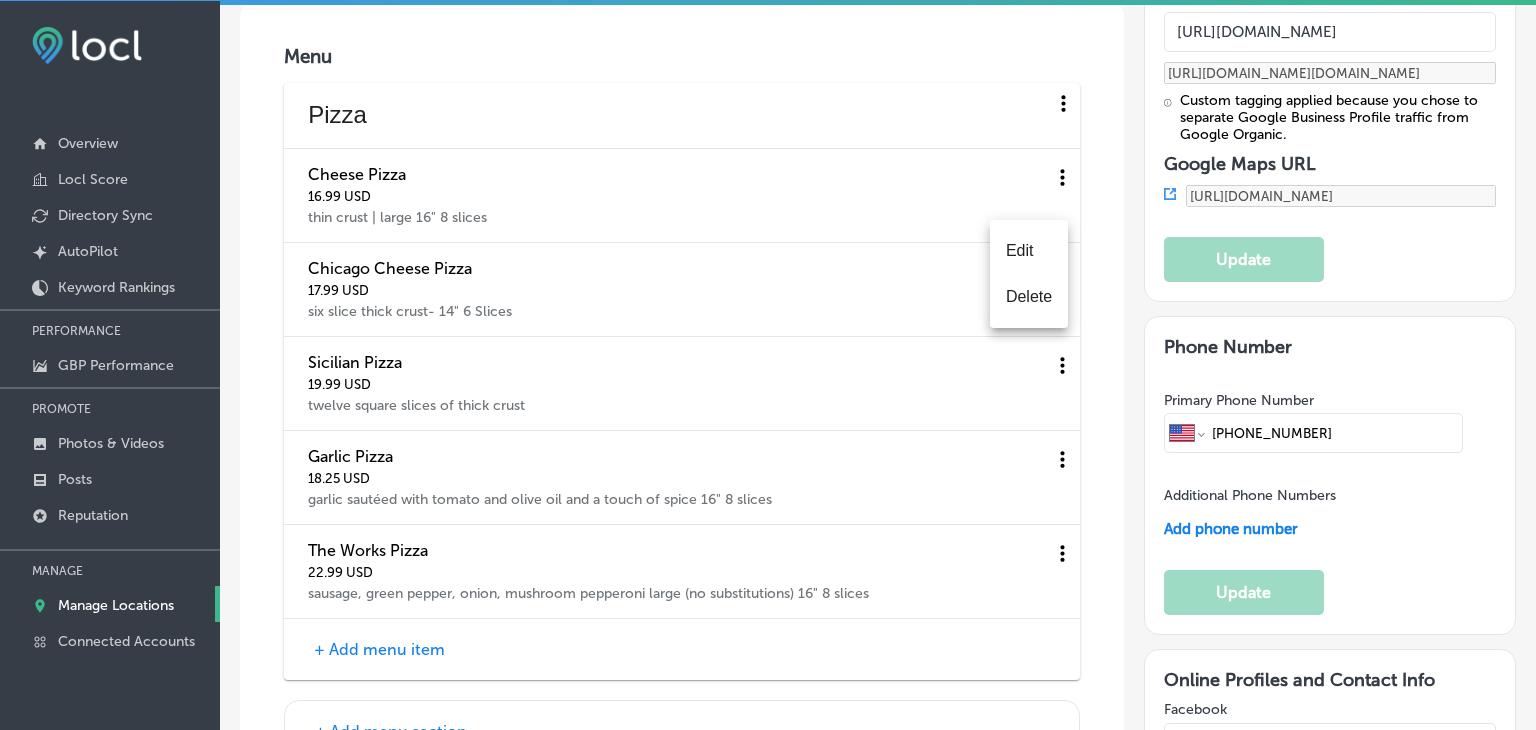 scroll, scrollTop: 2899, scrollLeft: 0, axis: vertical 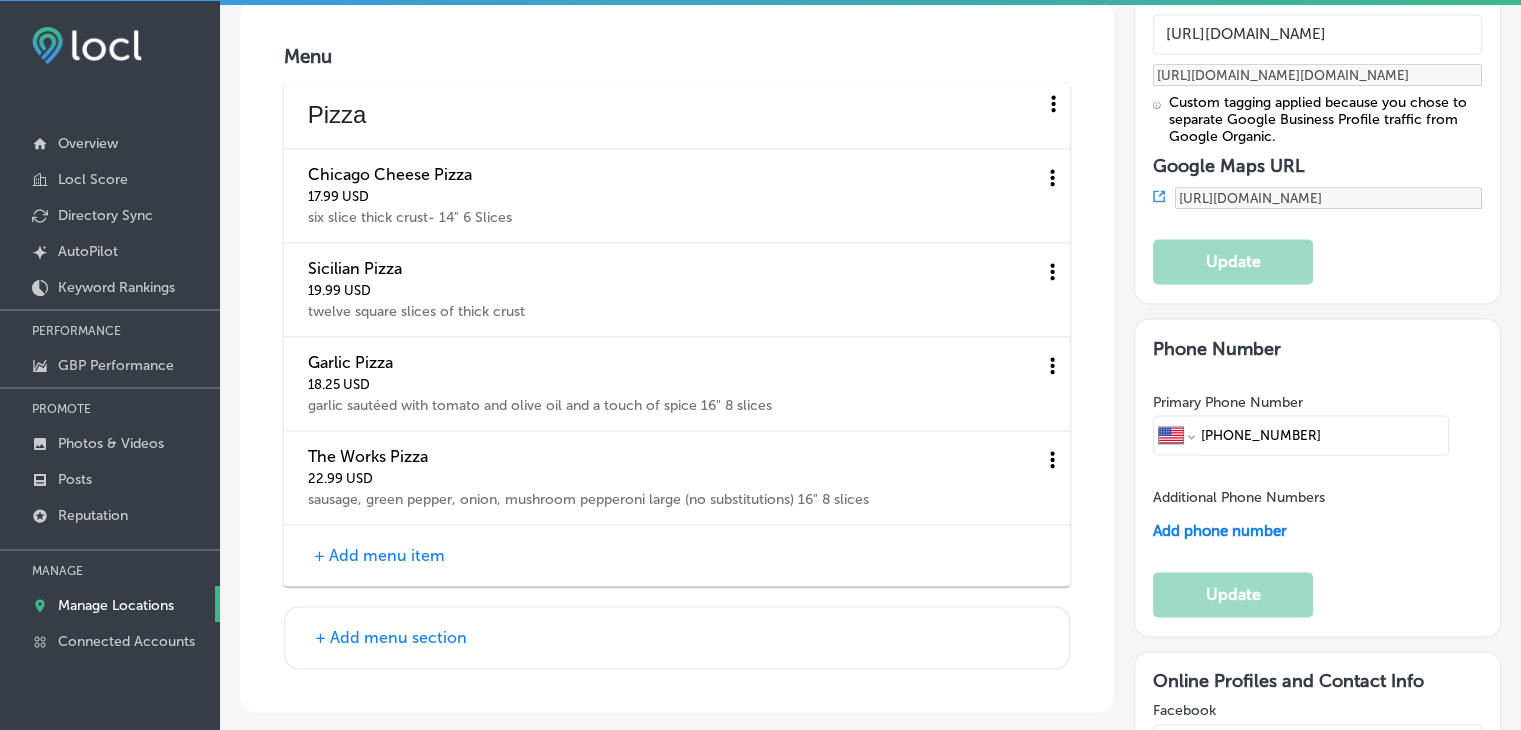 click 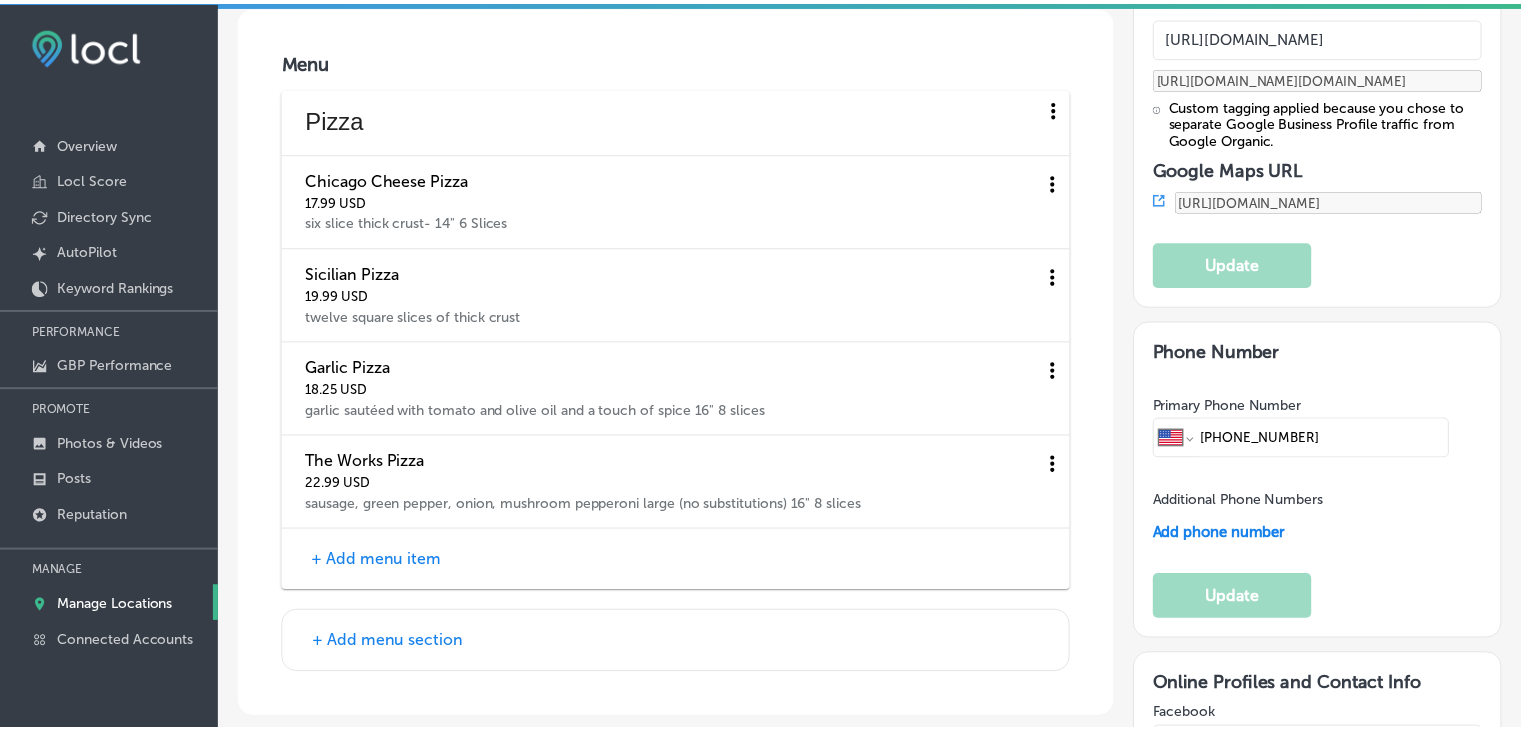 scroll, scrollTop: 2904, scrollLeft: 0, axis: vertical 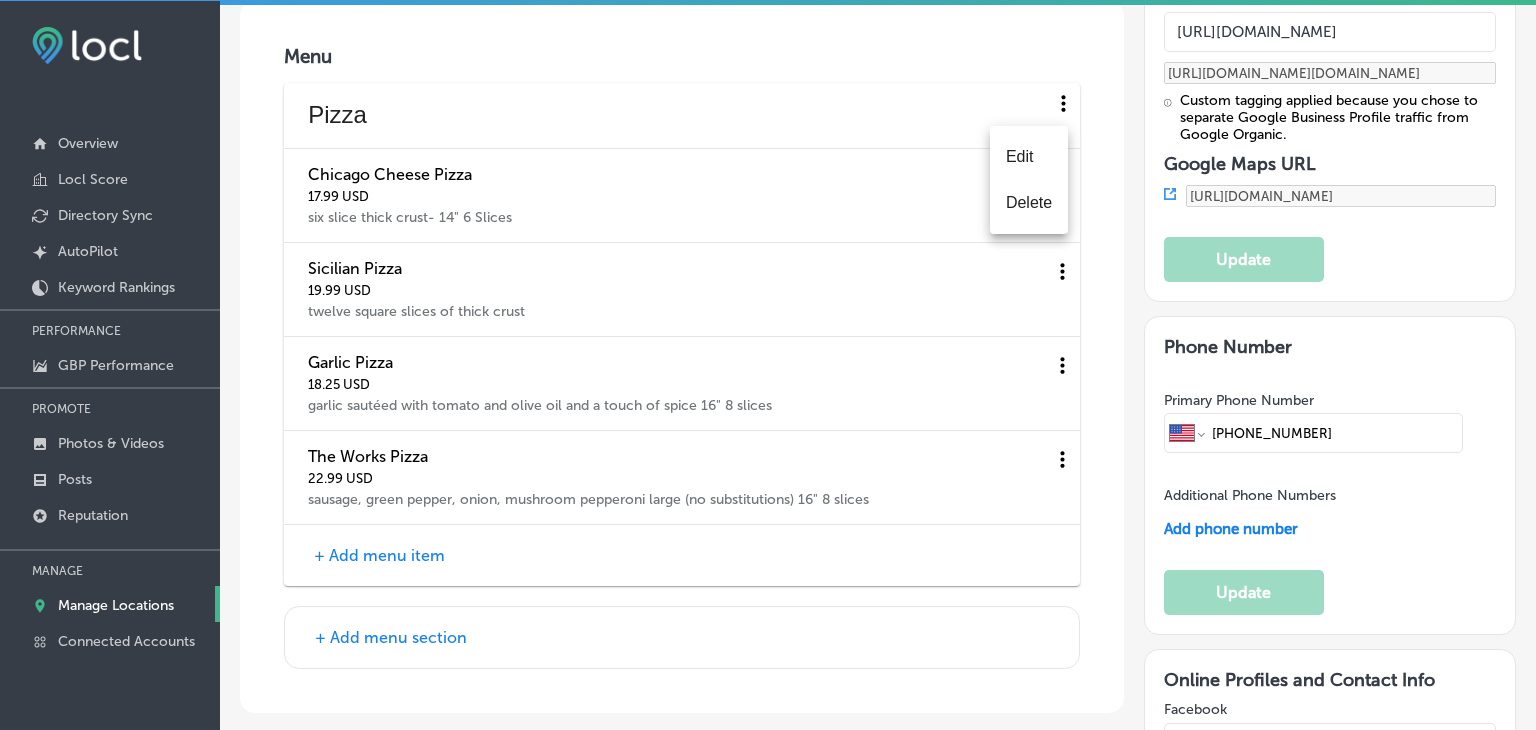 click on "Delete" at bounding box center [1029, 203] 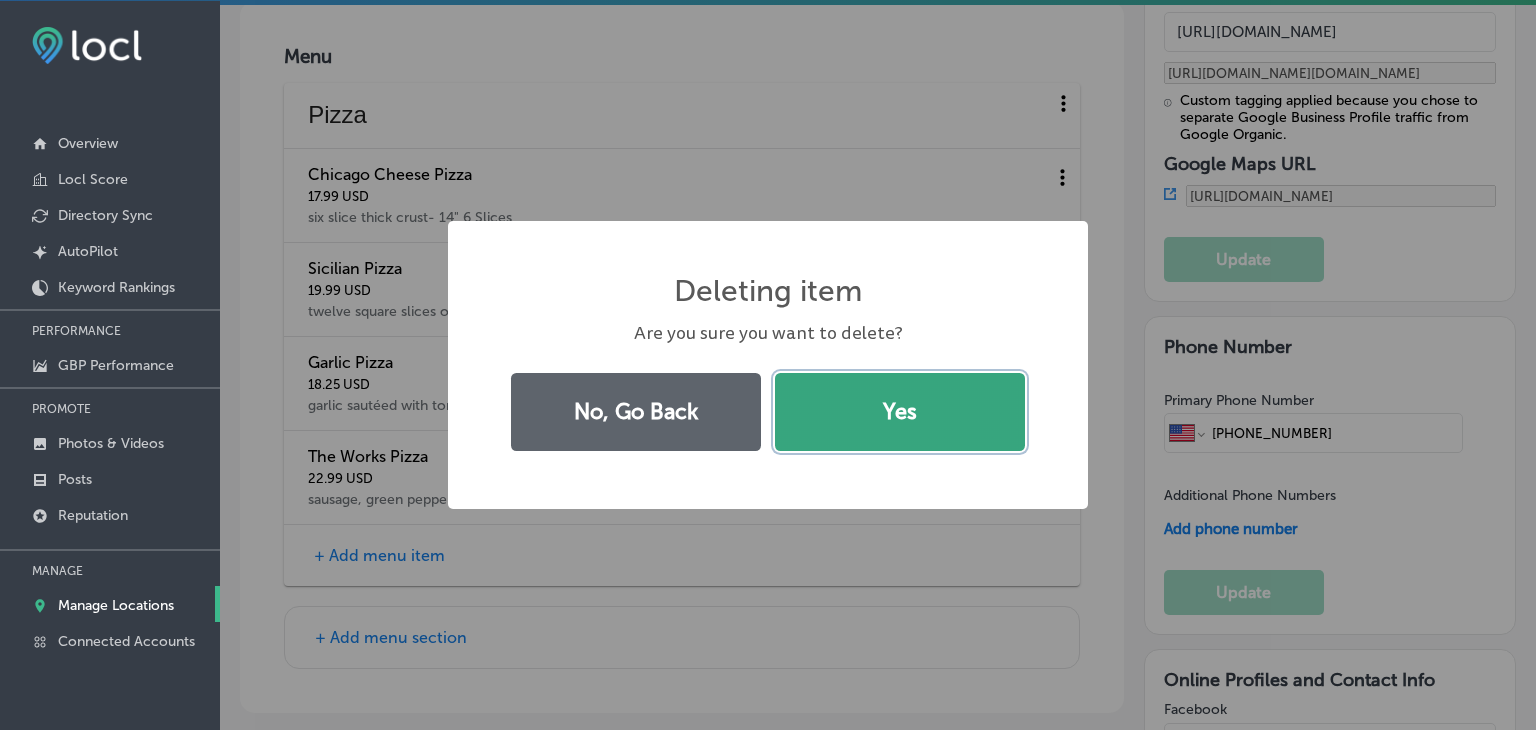 click on "Yes" at bounding box center [900, 412] 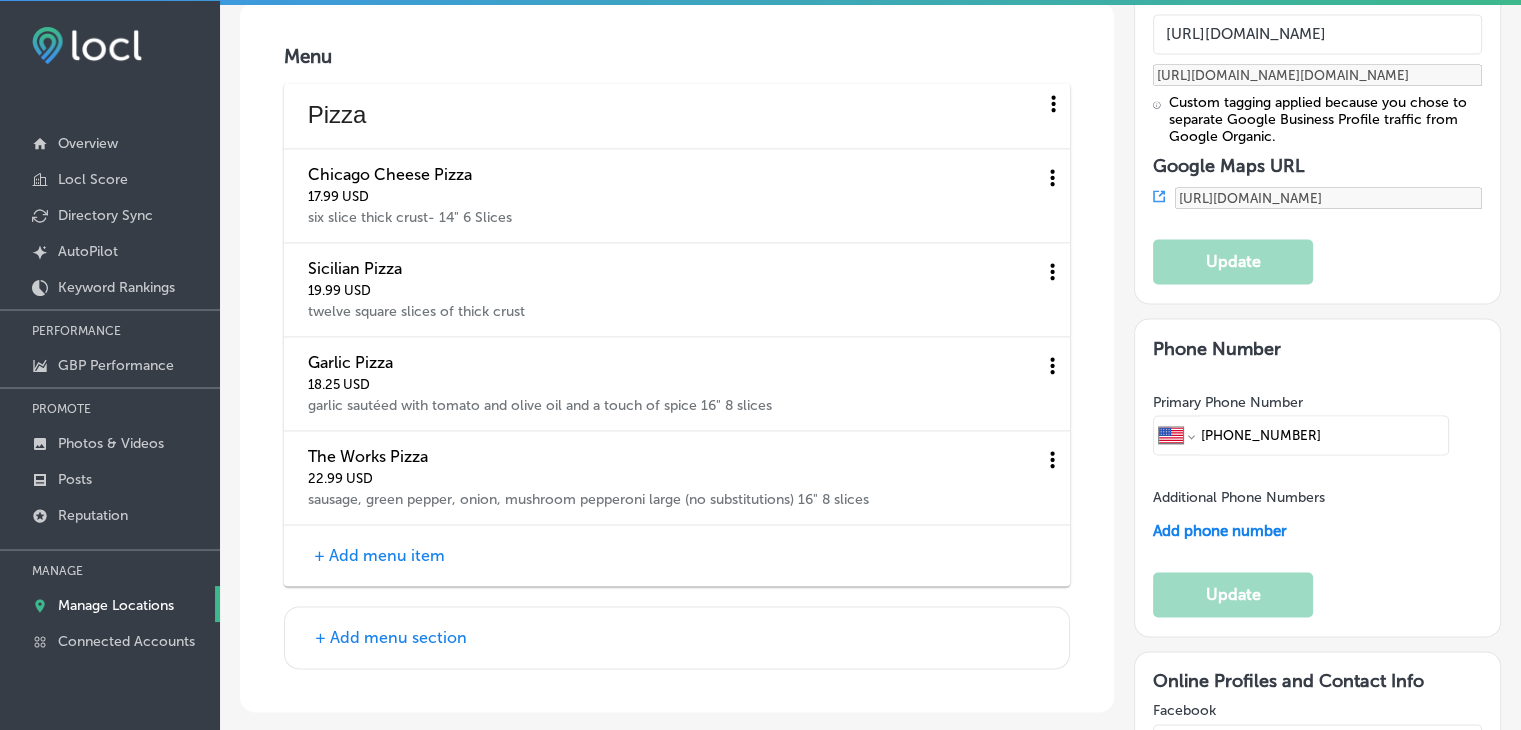 click 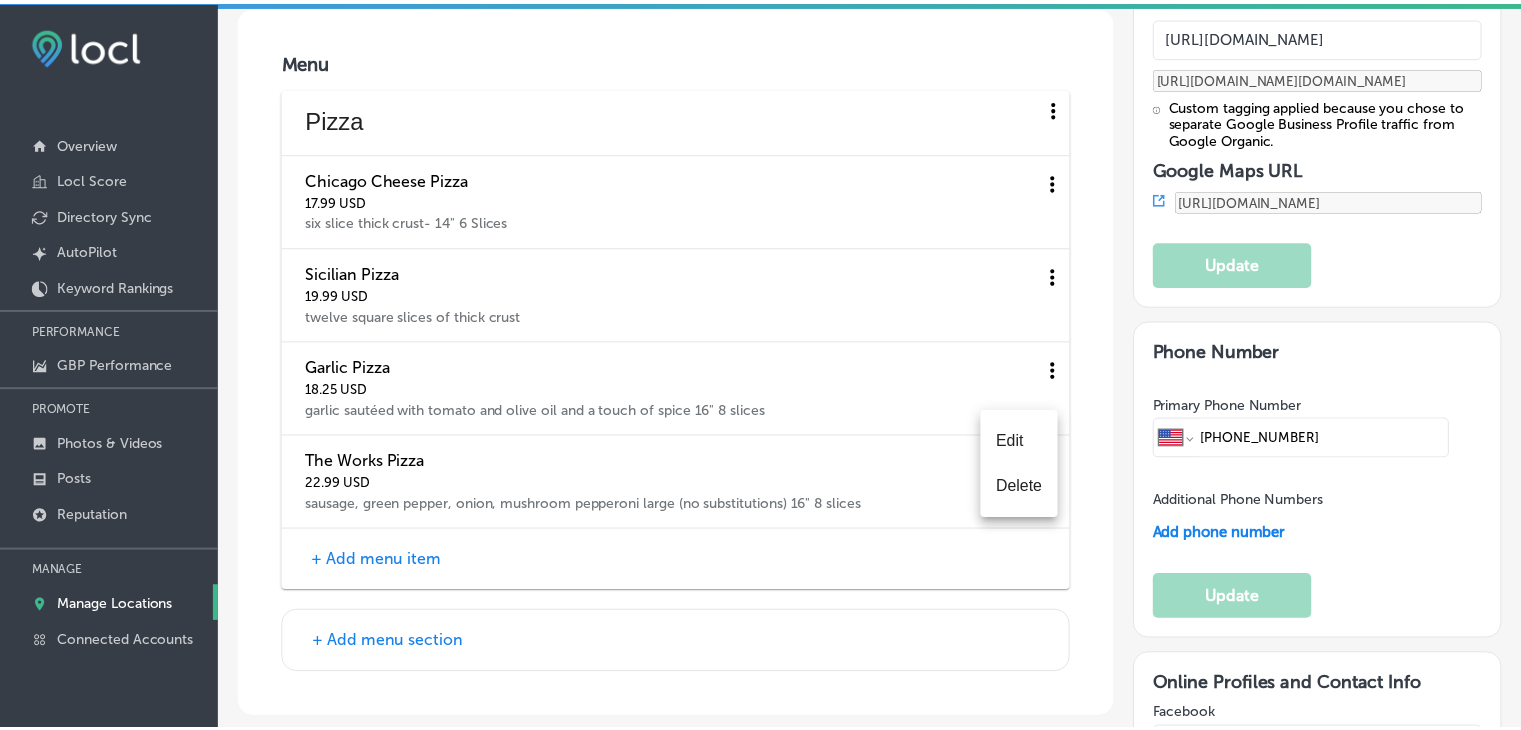 scroll, scrollTop: 2904, scrollLeft: 0, axis: vertical 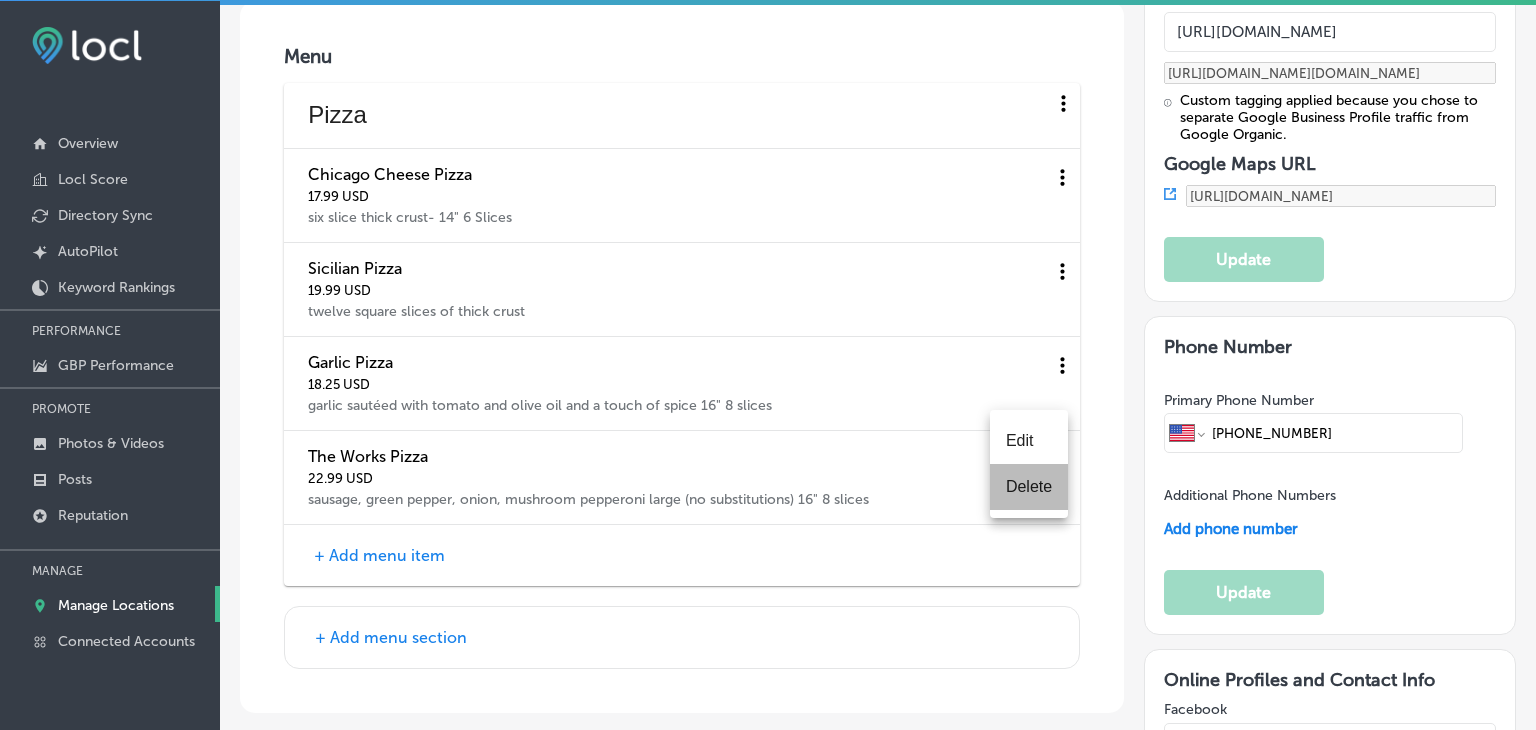 click on "Delete" at bounding box center (1029, 487) 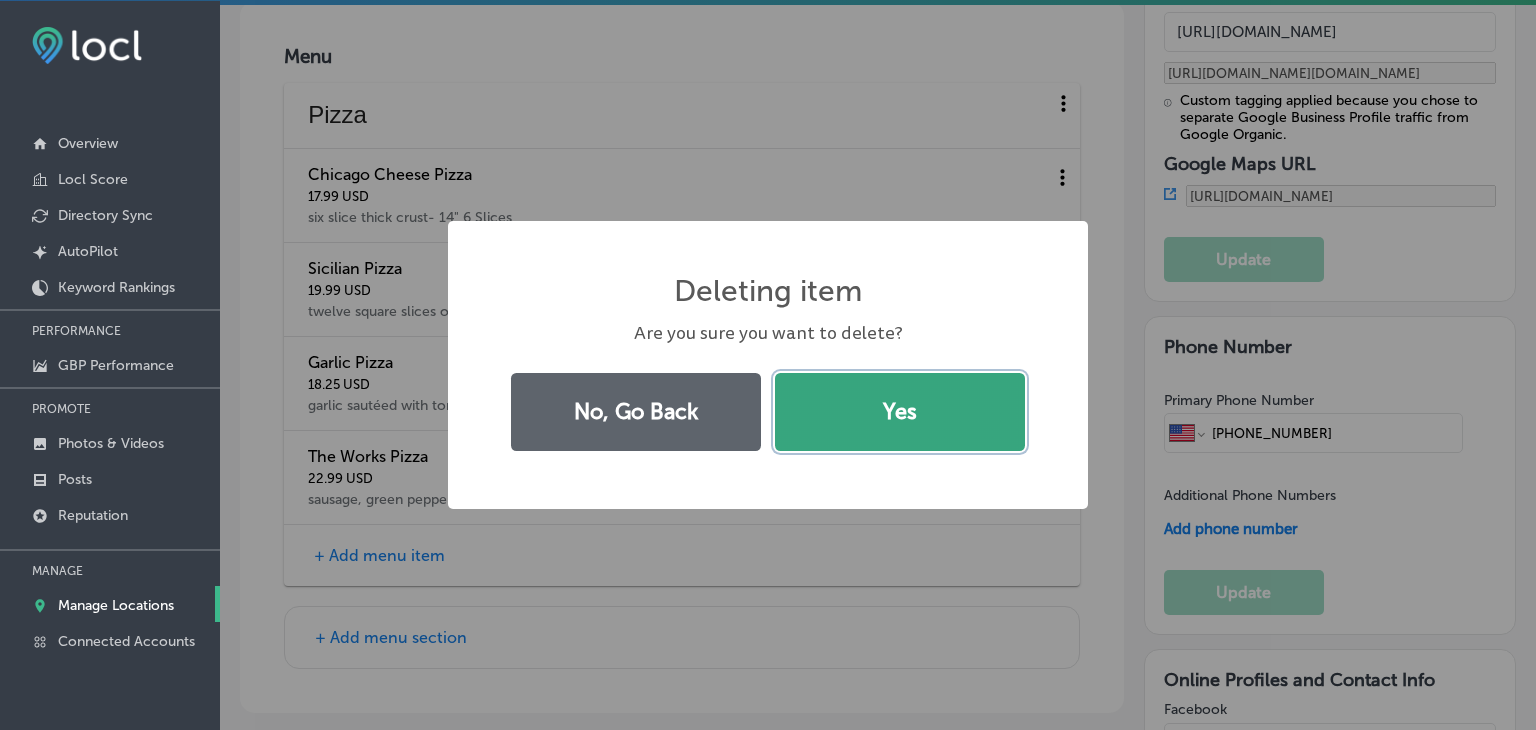 click on "Yes" at bounding box center [900, 412] 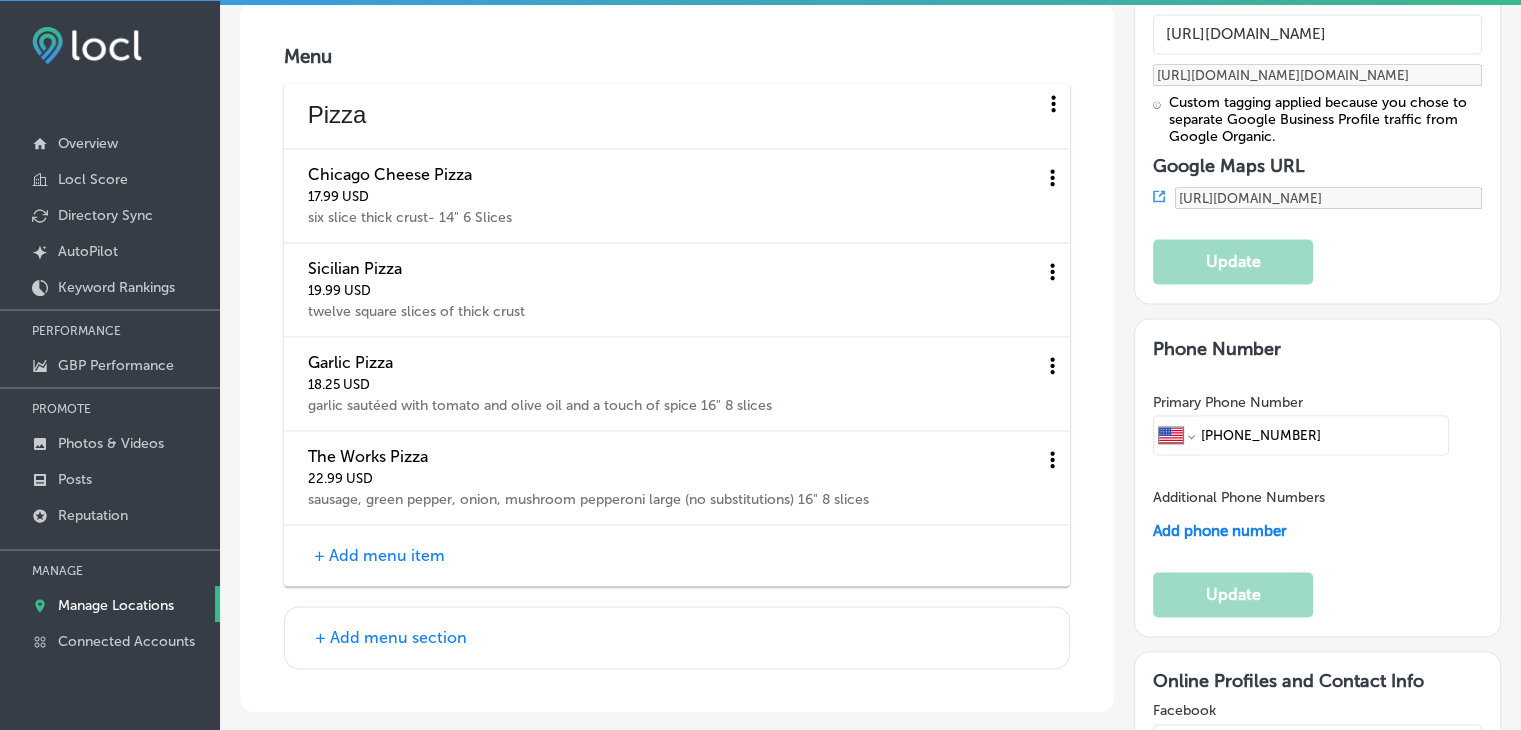 click 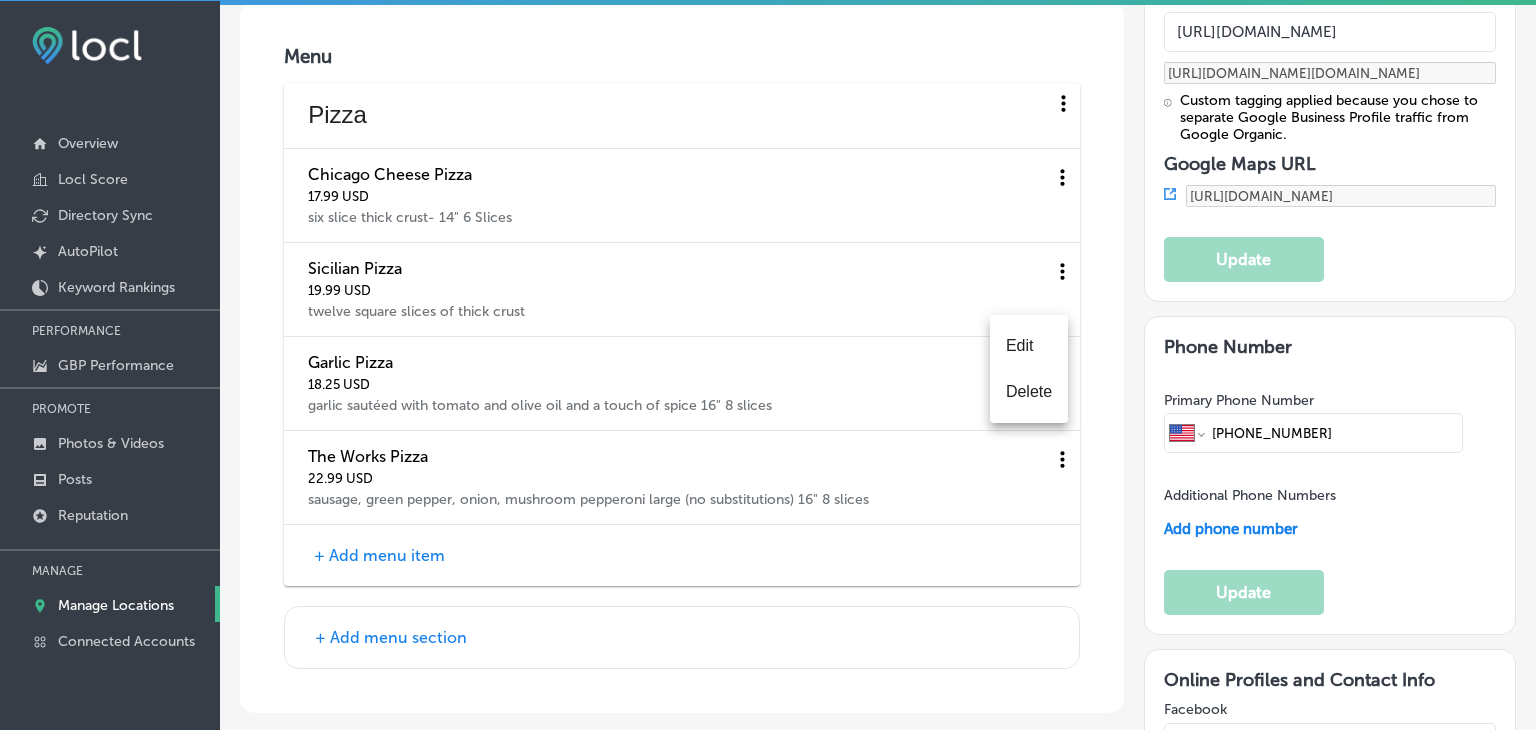 scroll, scrollTop: 2899, scrollLeft: 0, axis: vertical 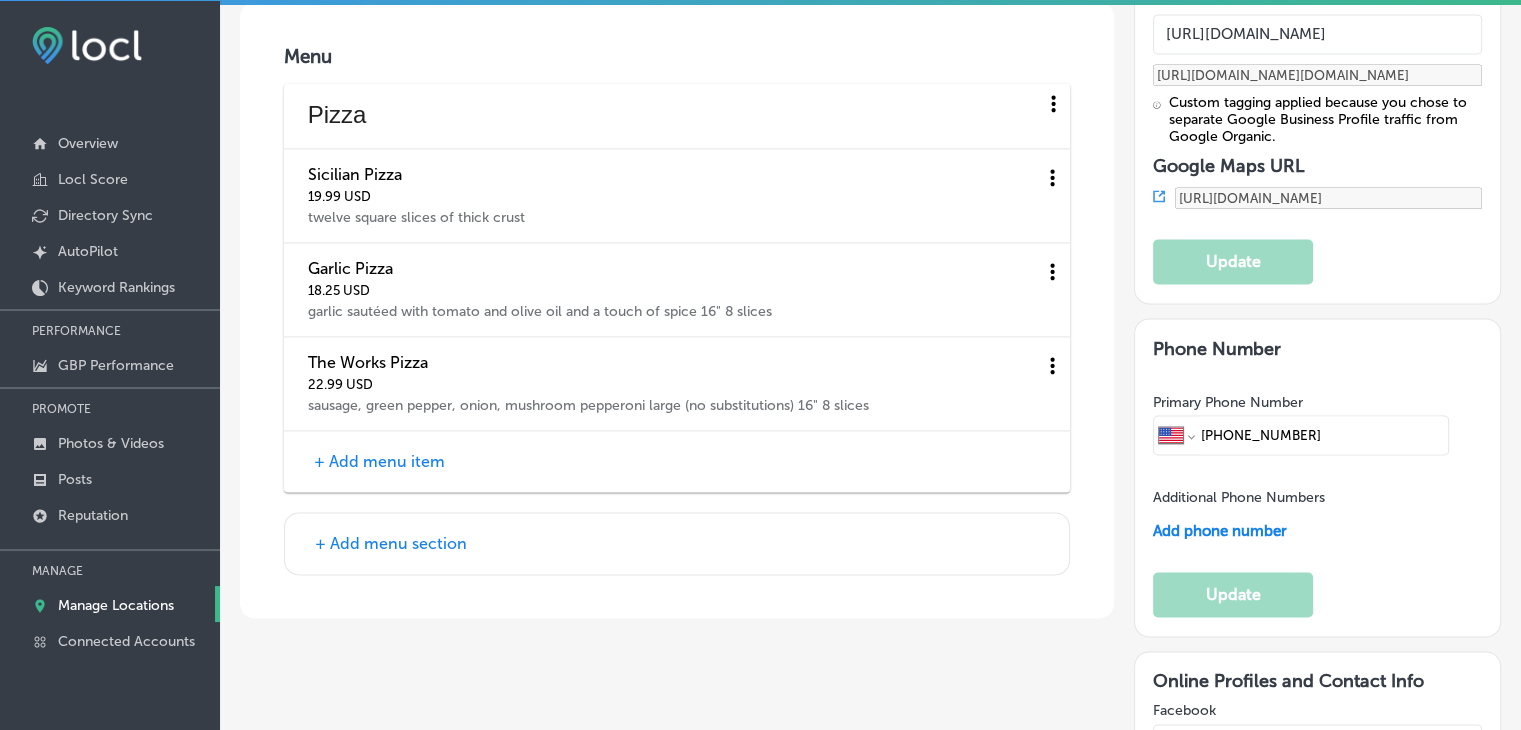click on "The Works Pizza 22.99   USD sausage, green pepper, onion, mushroom pepperoni large (no substitutions) 16" 8 slices" at bounding box center (677, 384) 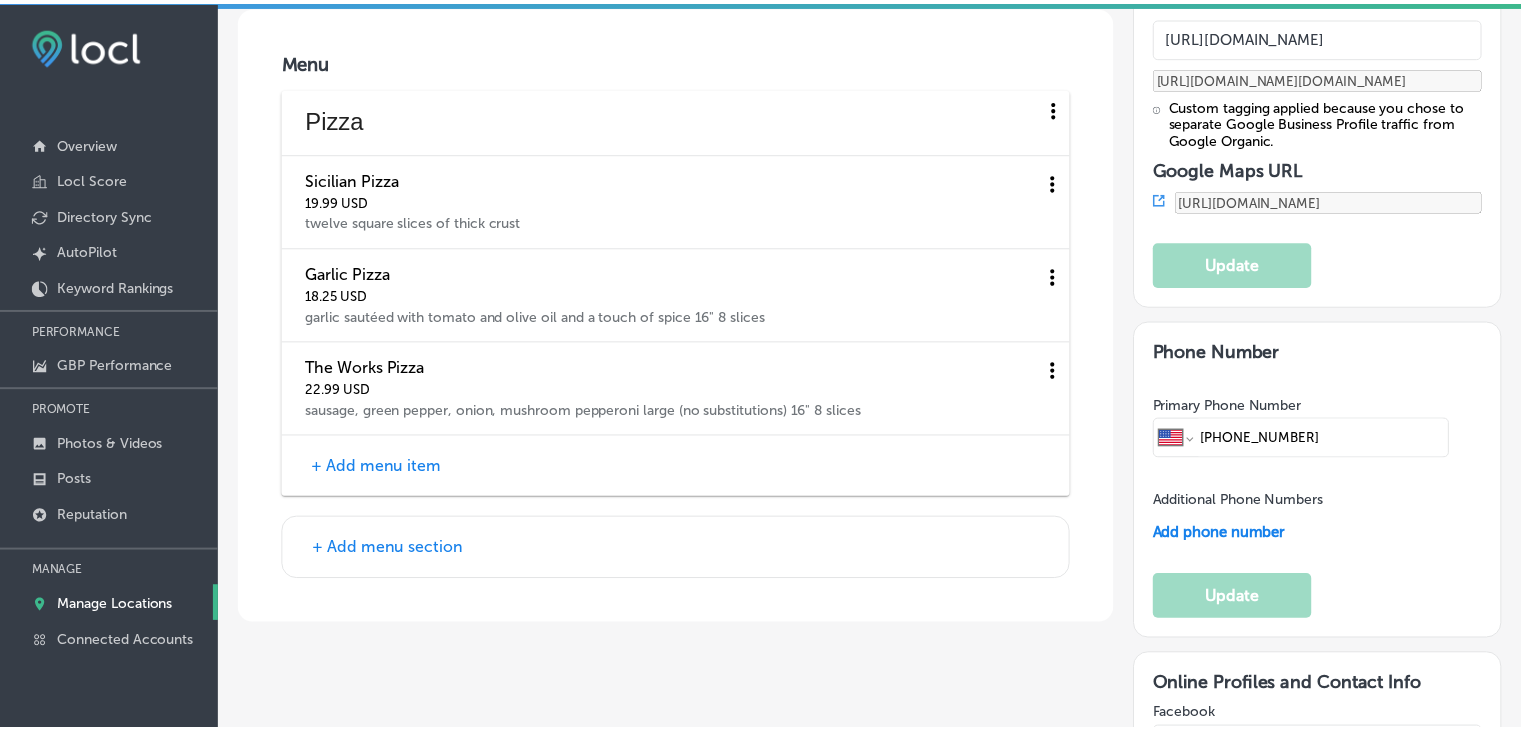 scroll, scrollTop: 2904, scrollLeft: 0, axis: vertical 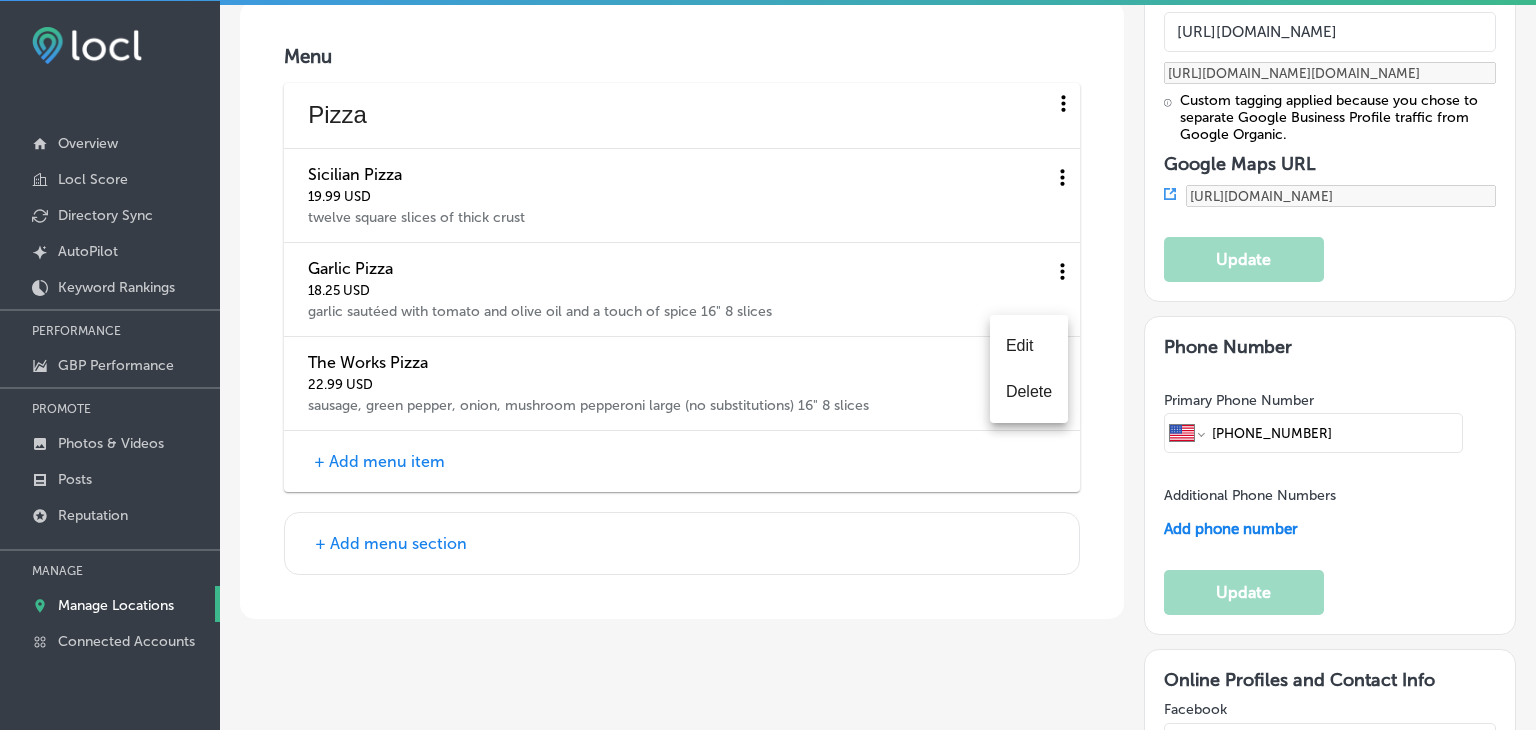 click on "Delete" at bounding box center (1029, 392) 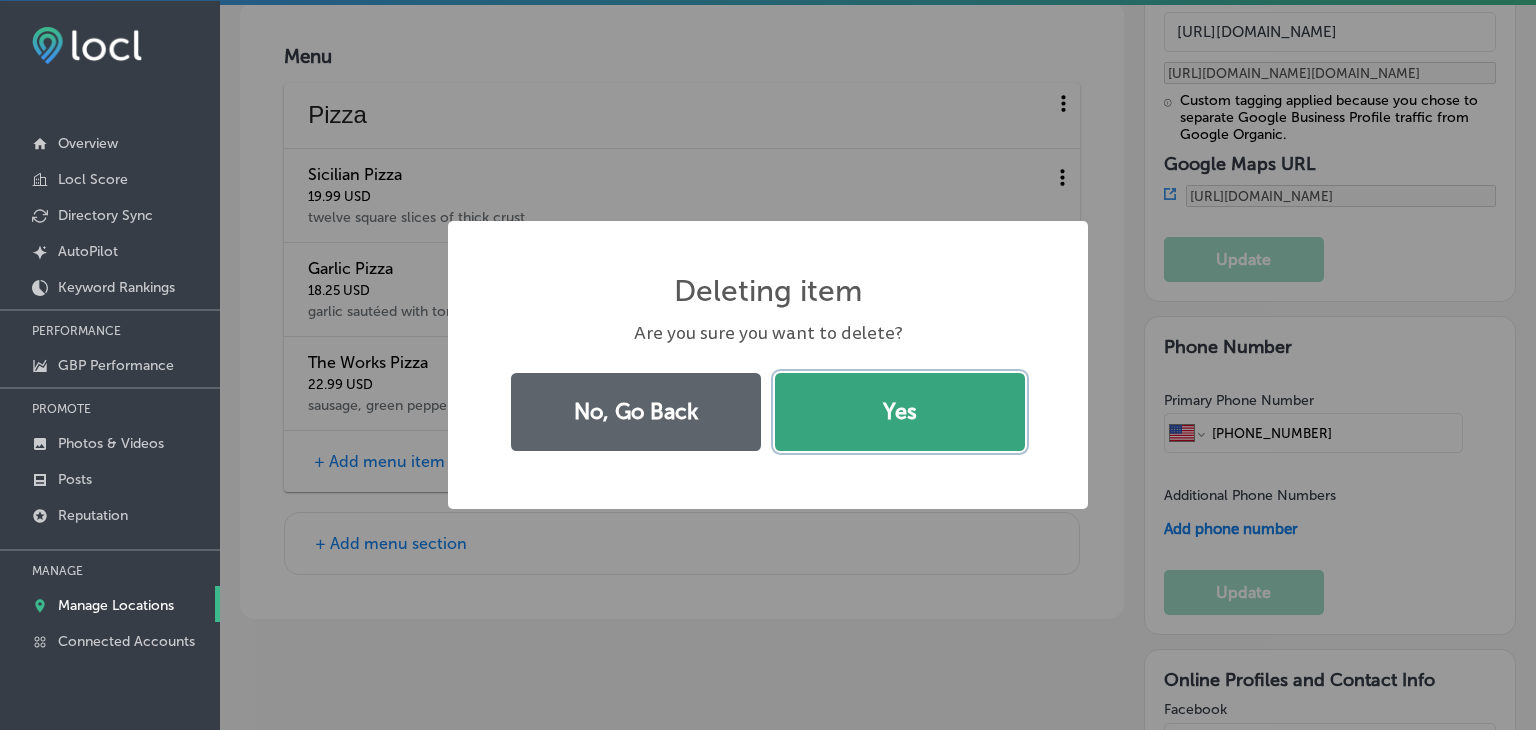 click on "Yes" at bounding box center [900, 412] 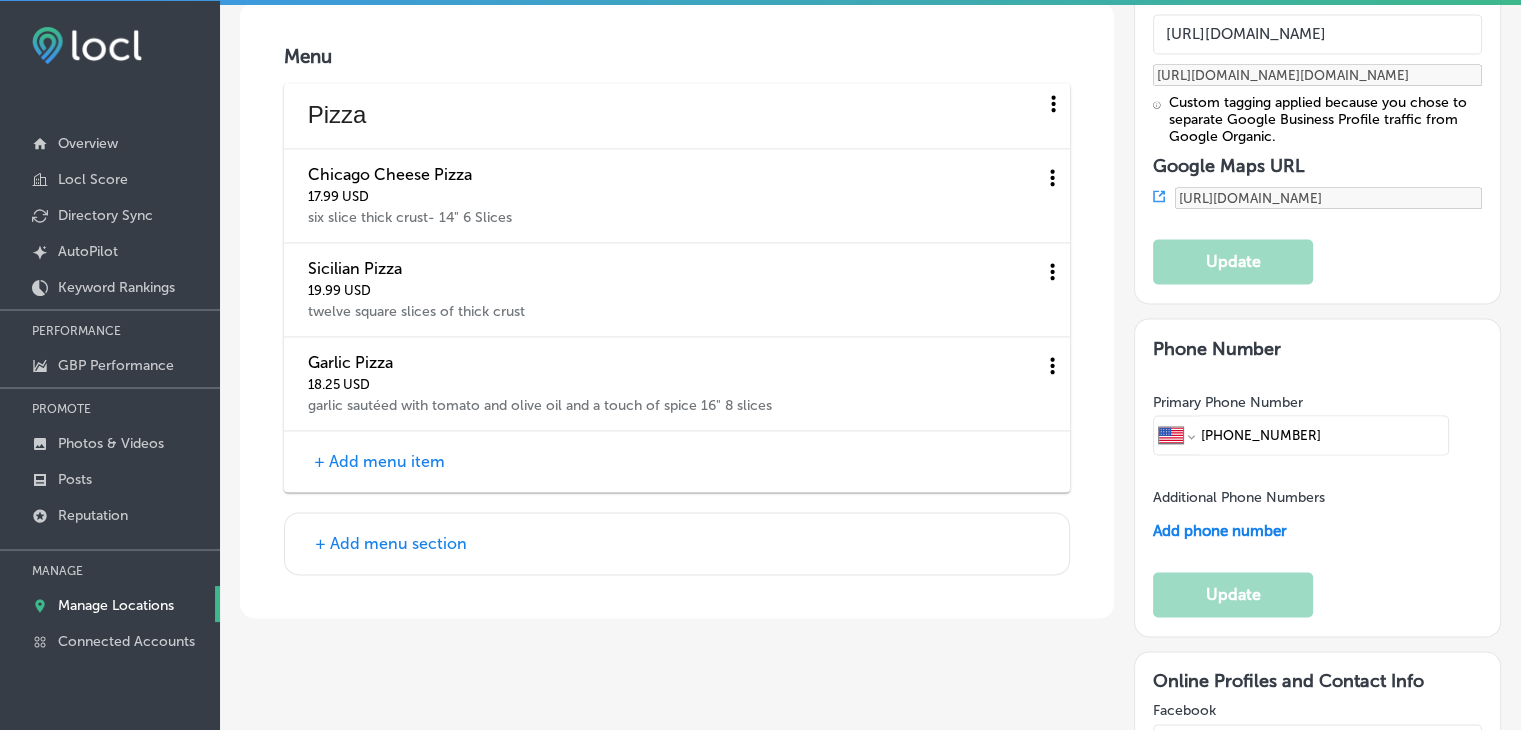 click 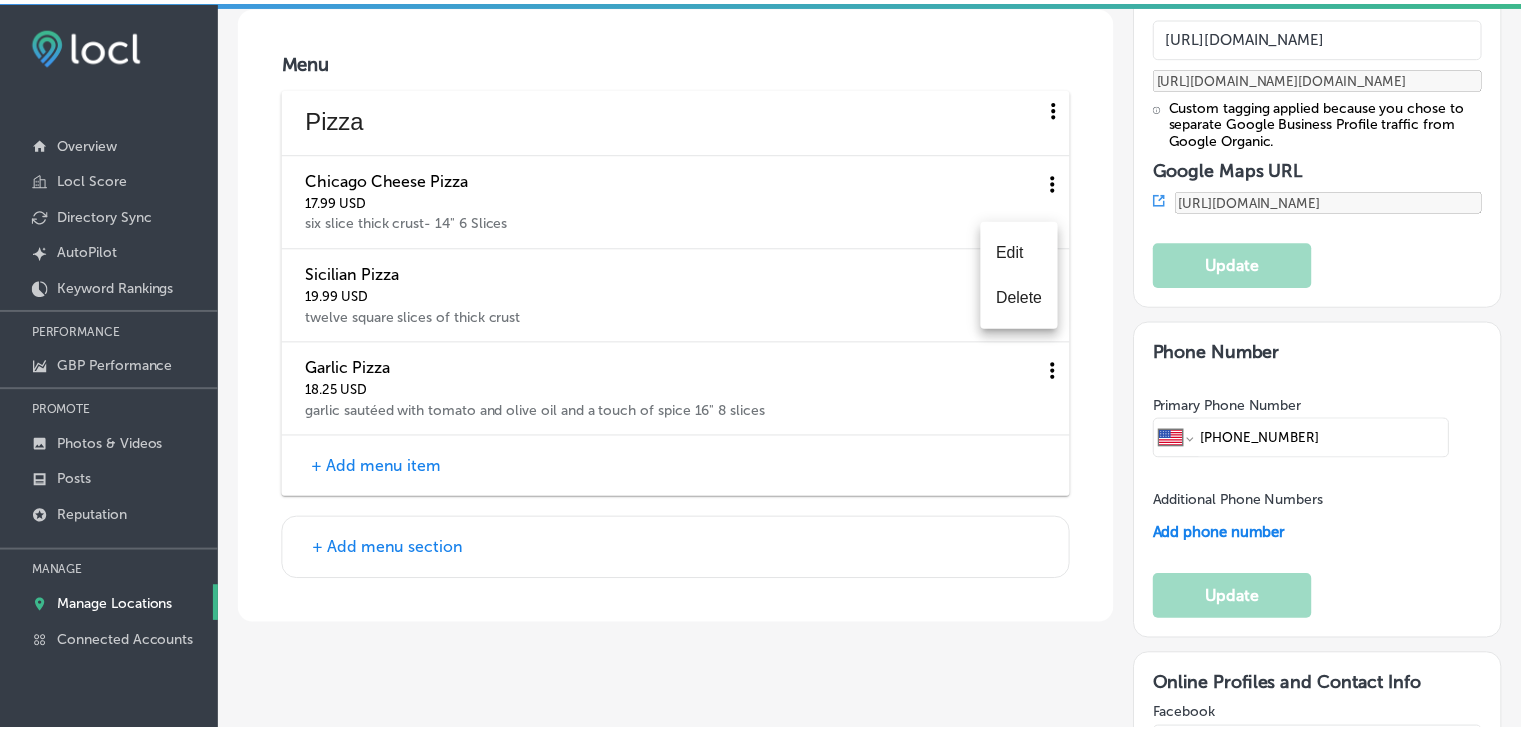 scroll, scrollTop: 2904, scrollLeft: 0, axis: vertical 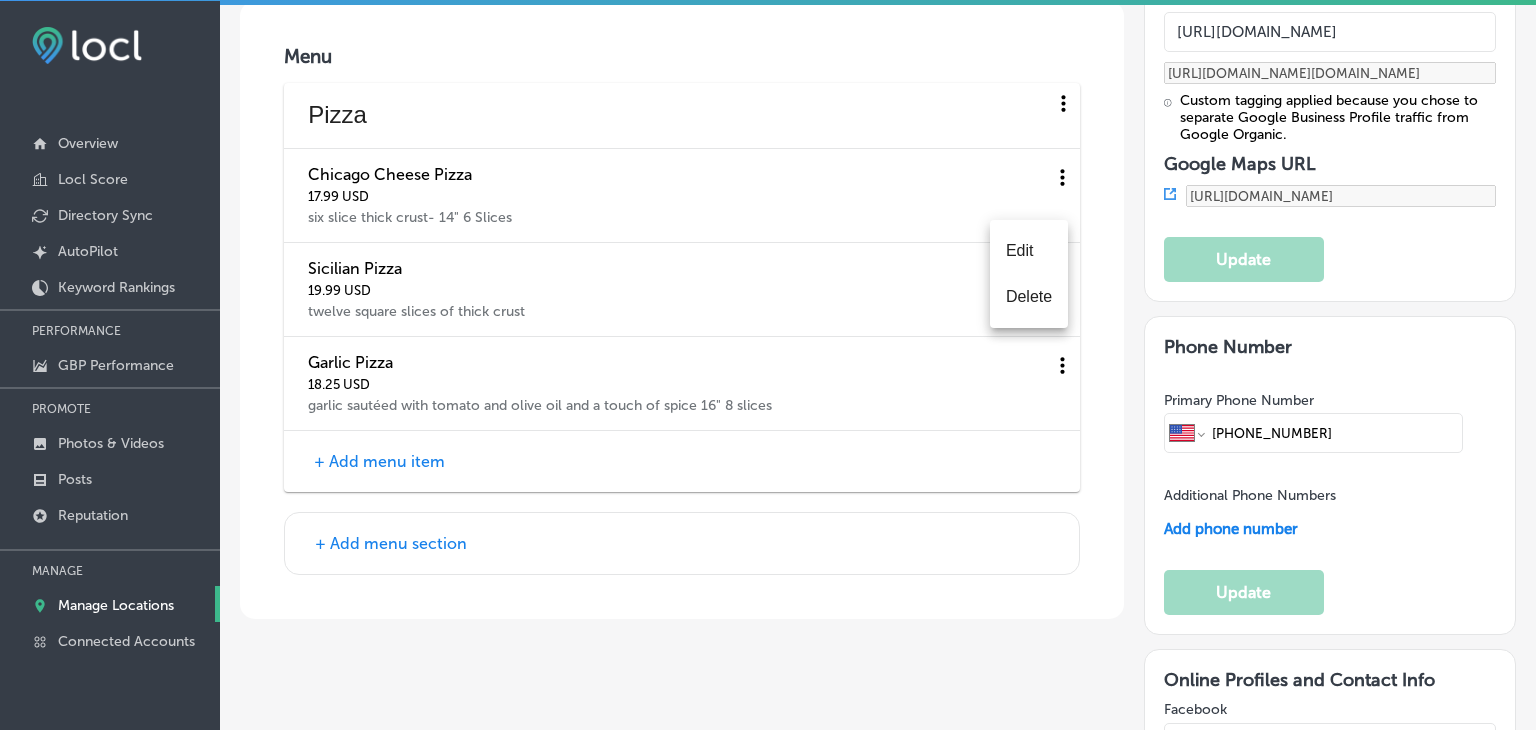 click on "Delete" at bounding box center [1029, 297] 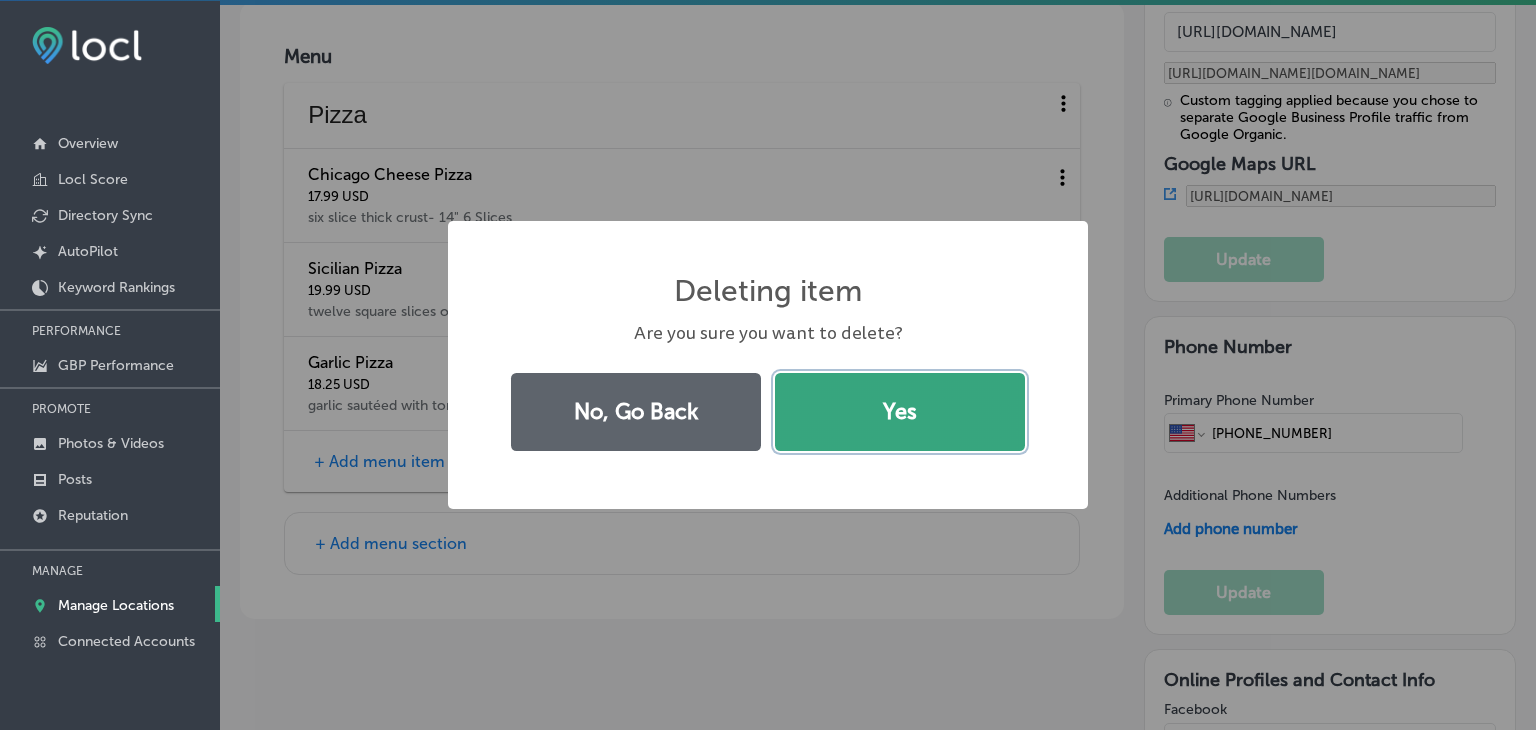 click on "Yes" at bounding box center [900, 412] 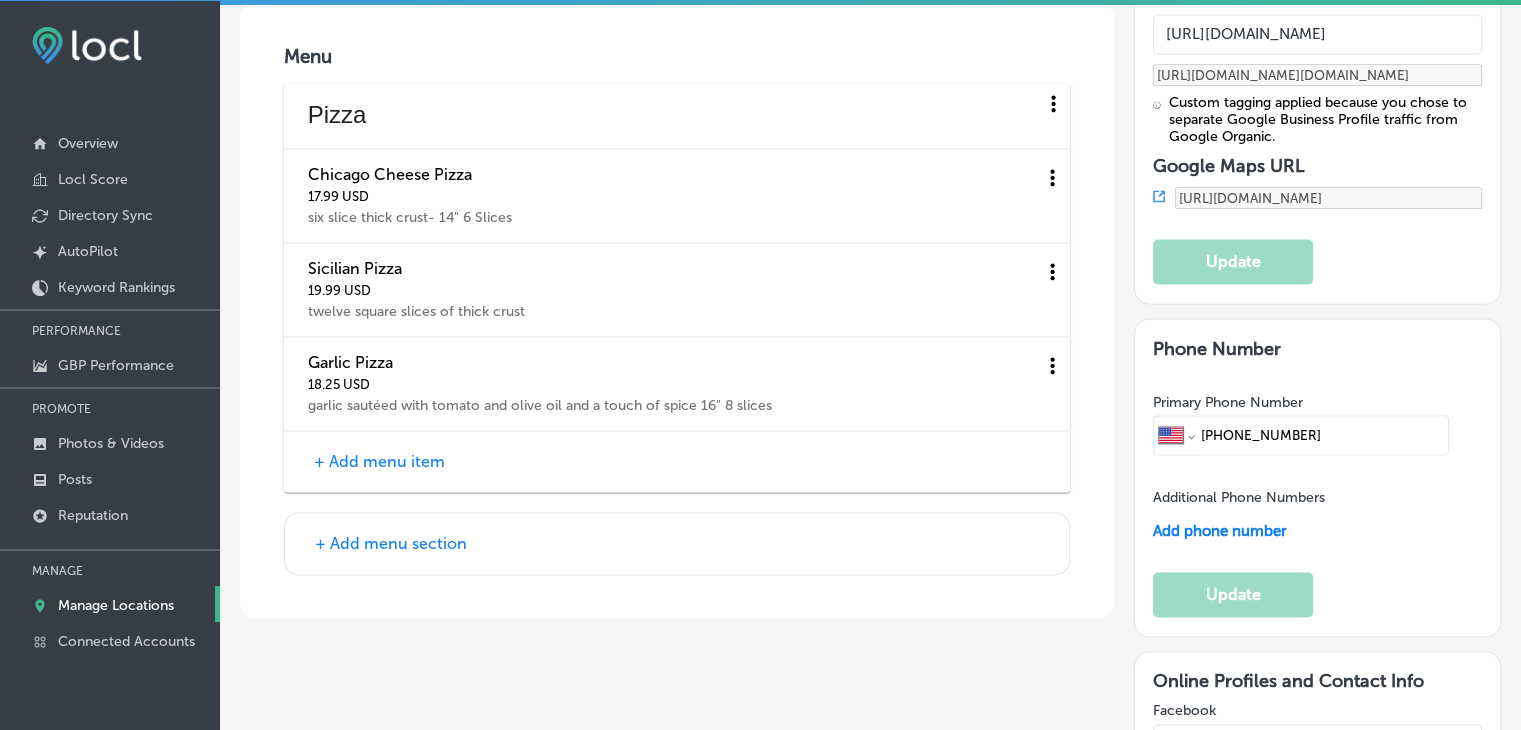 click 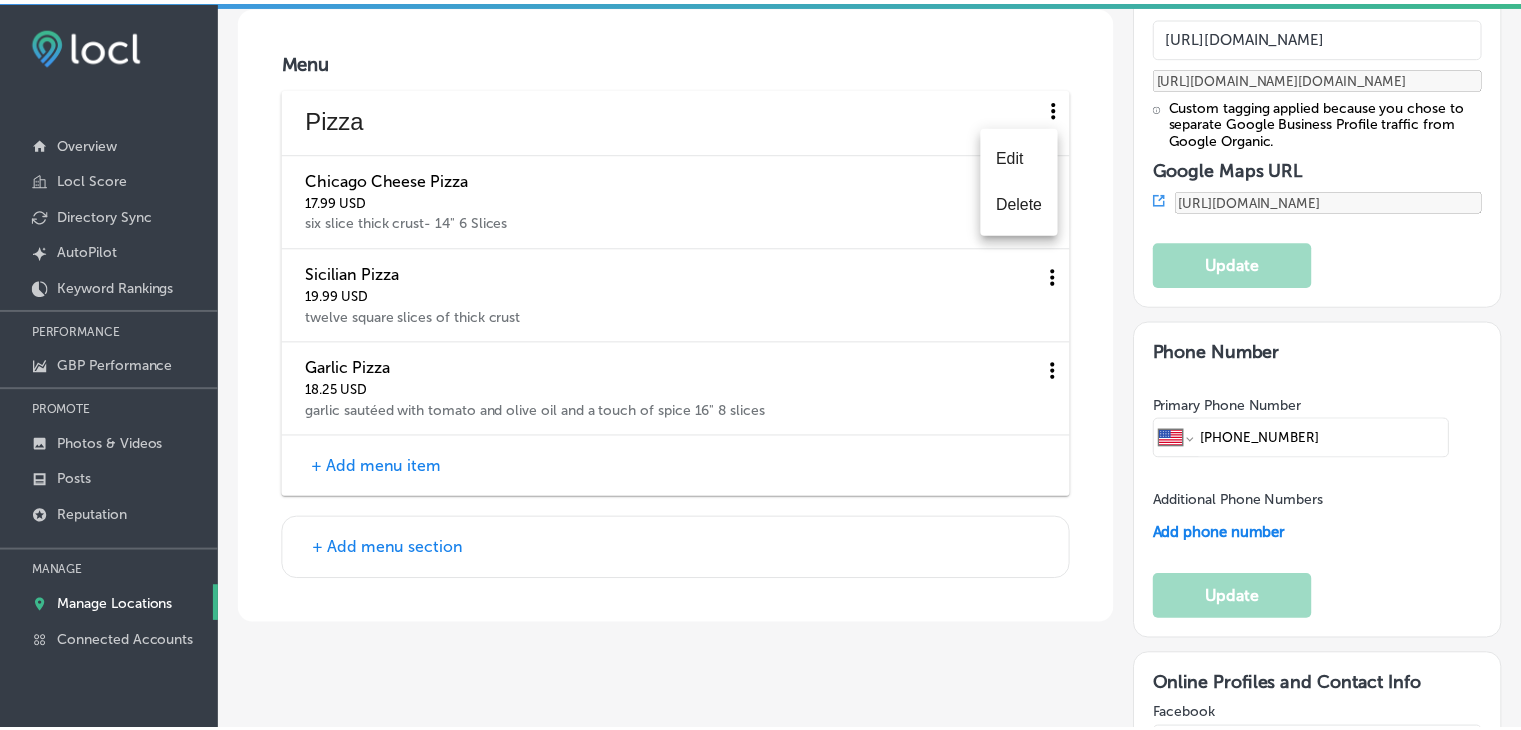 scroll, scrollTop: 2904, scrollLeft: 0, axis: vertical 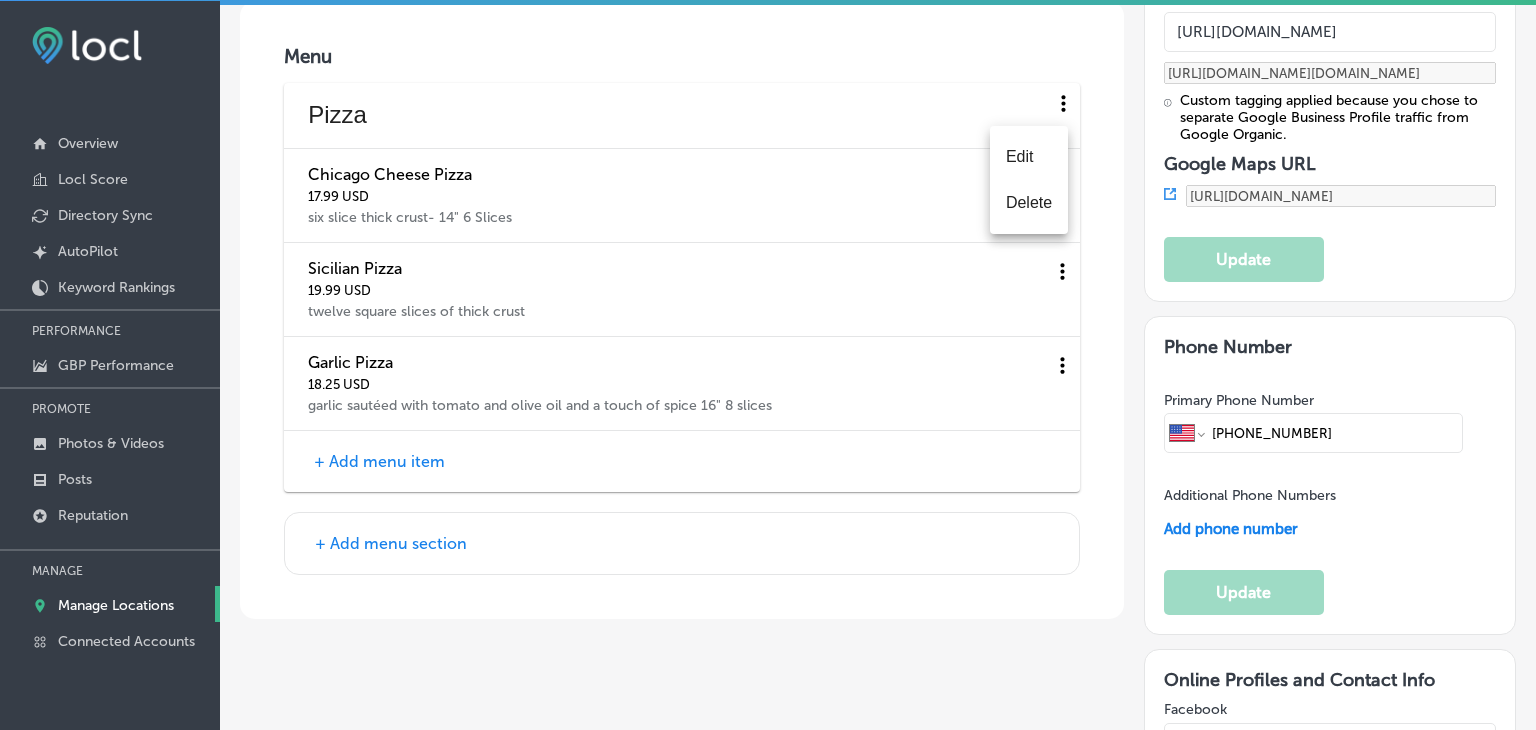 click on "Delete" at bounding box center [1029, 203] 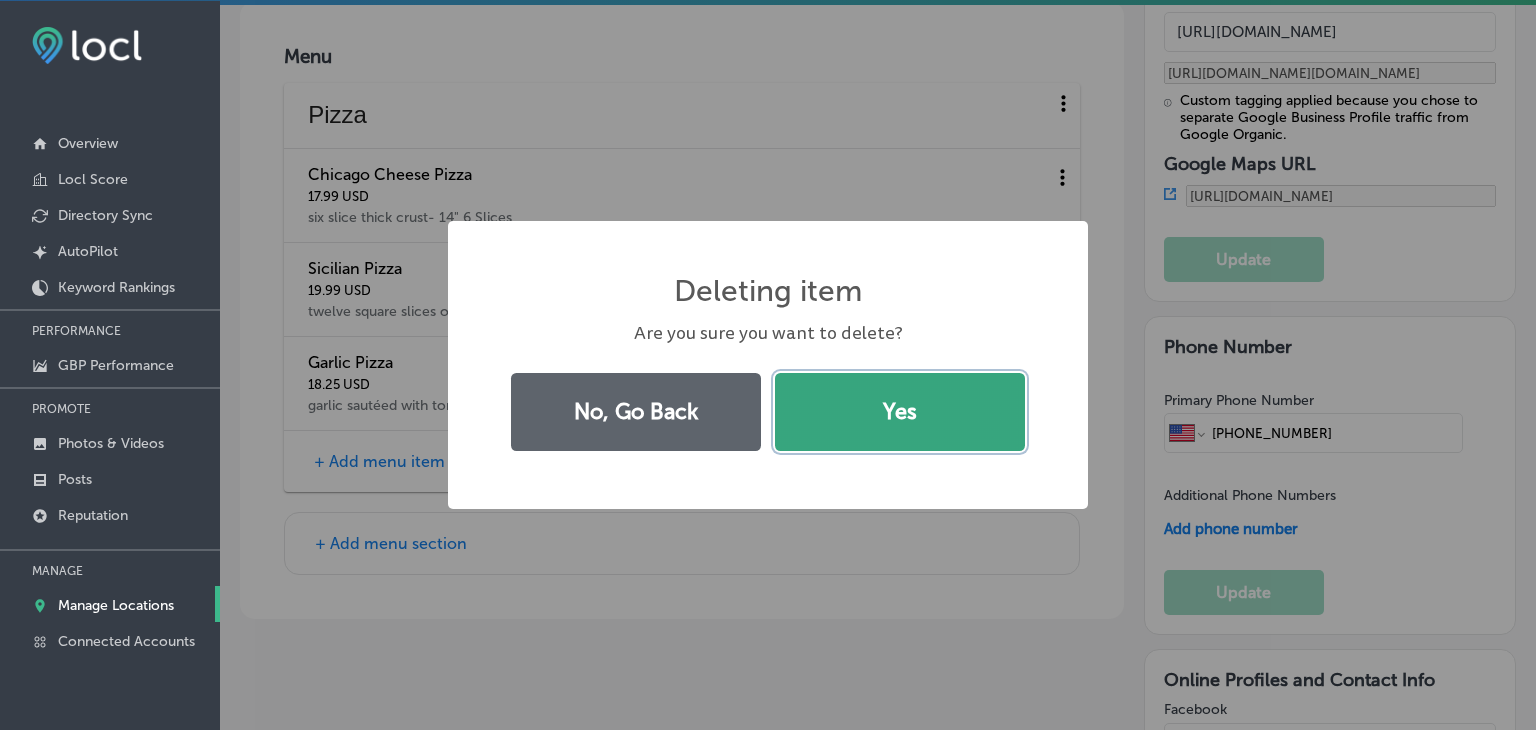 click on "Yes" at bounding box center (900, 412) 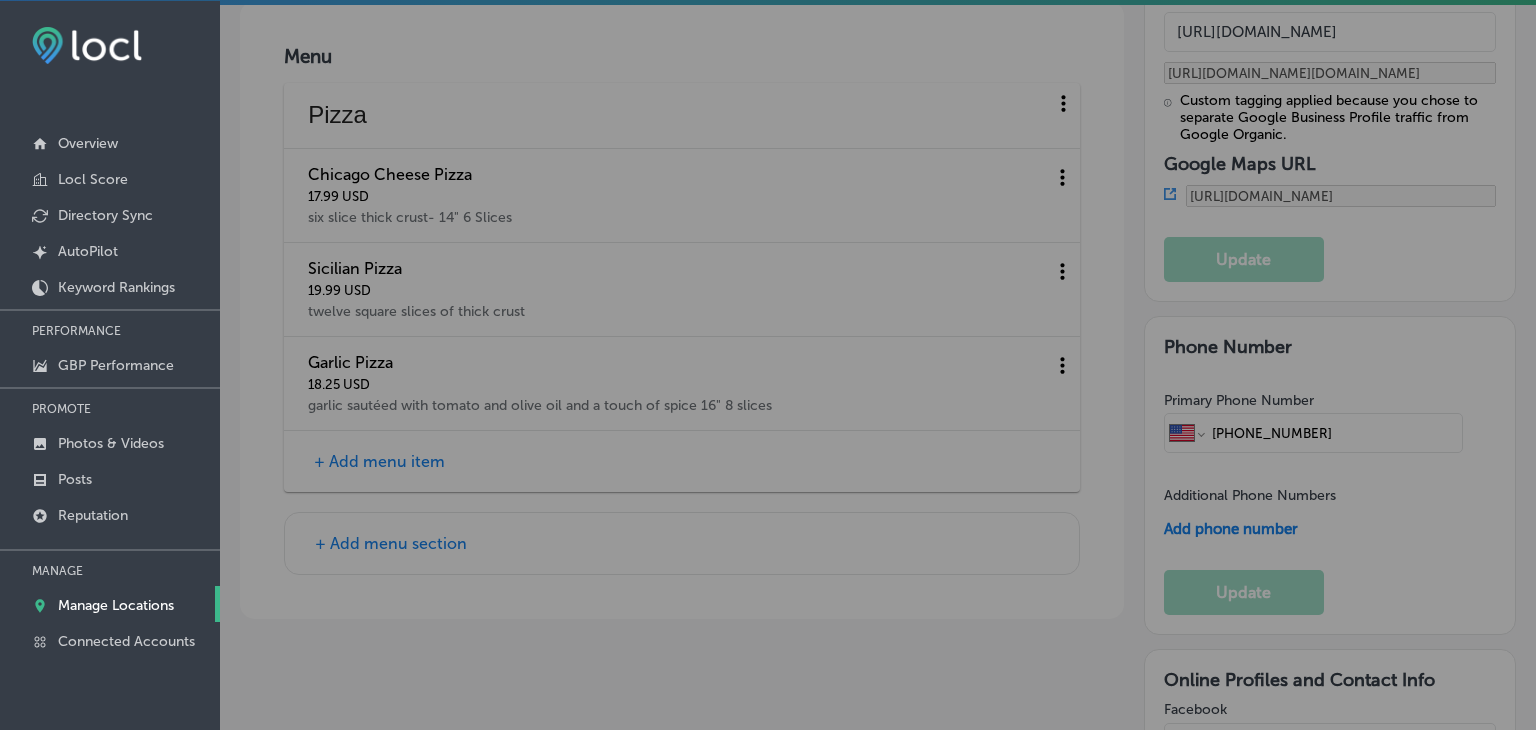 scroll, scrollTop: 2899, scrollLeft: 0, axis: vertical 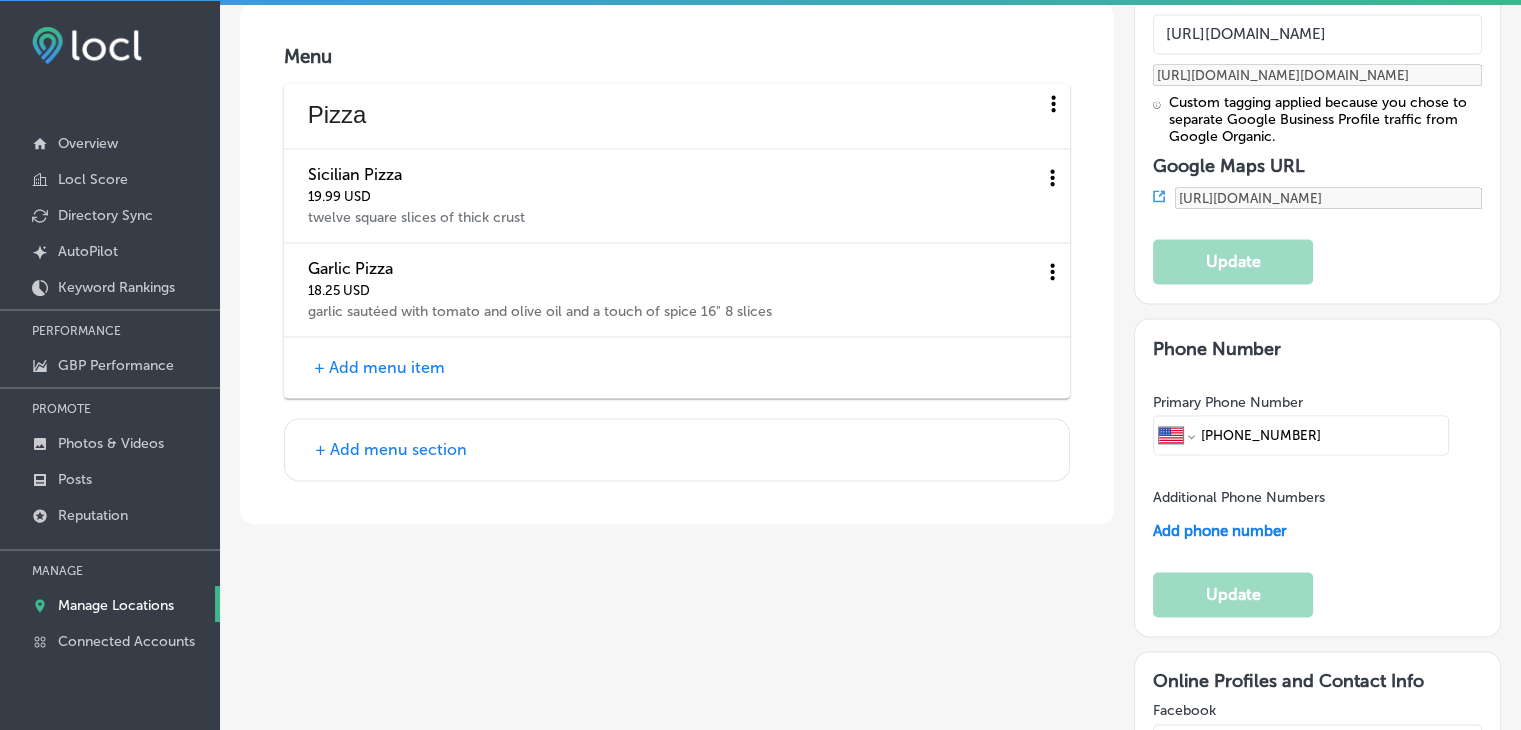 click 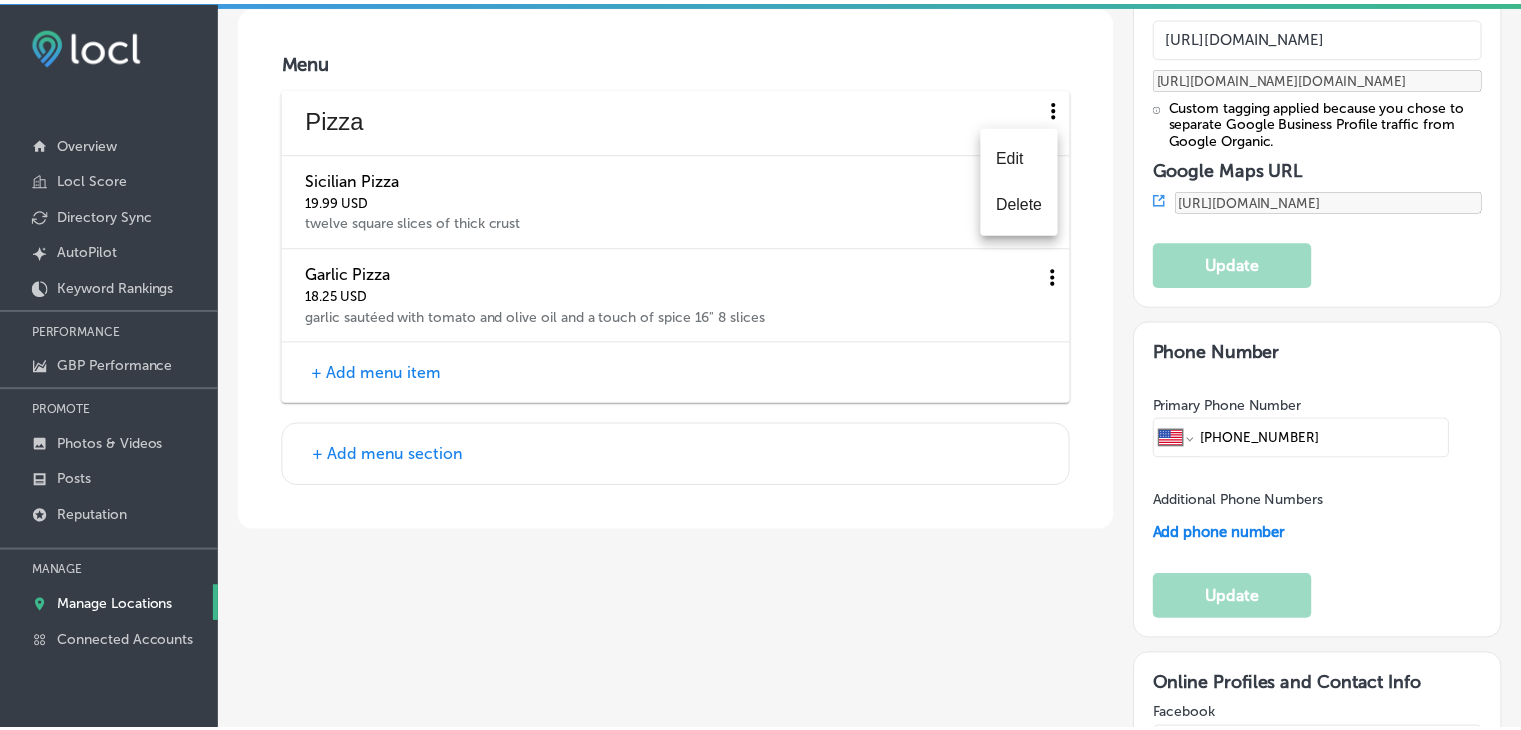 scroll, scrollTop: 2904, scrollLeft: 0, axis: vertical 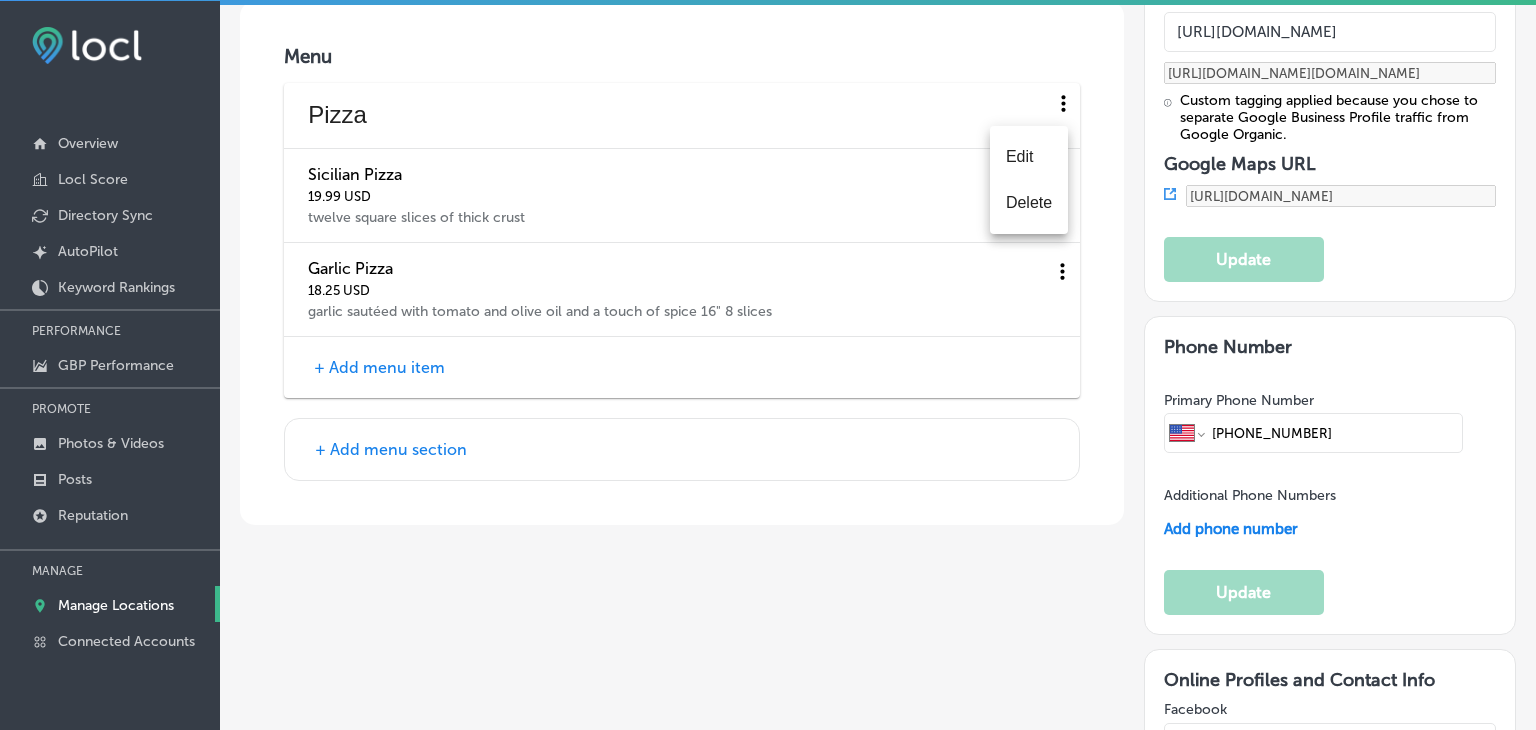 click on "Delete" at bounding box center (1029, 203) 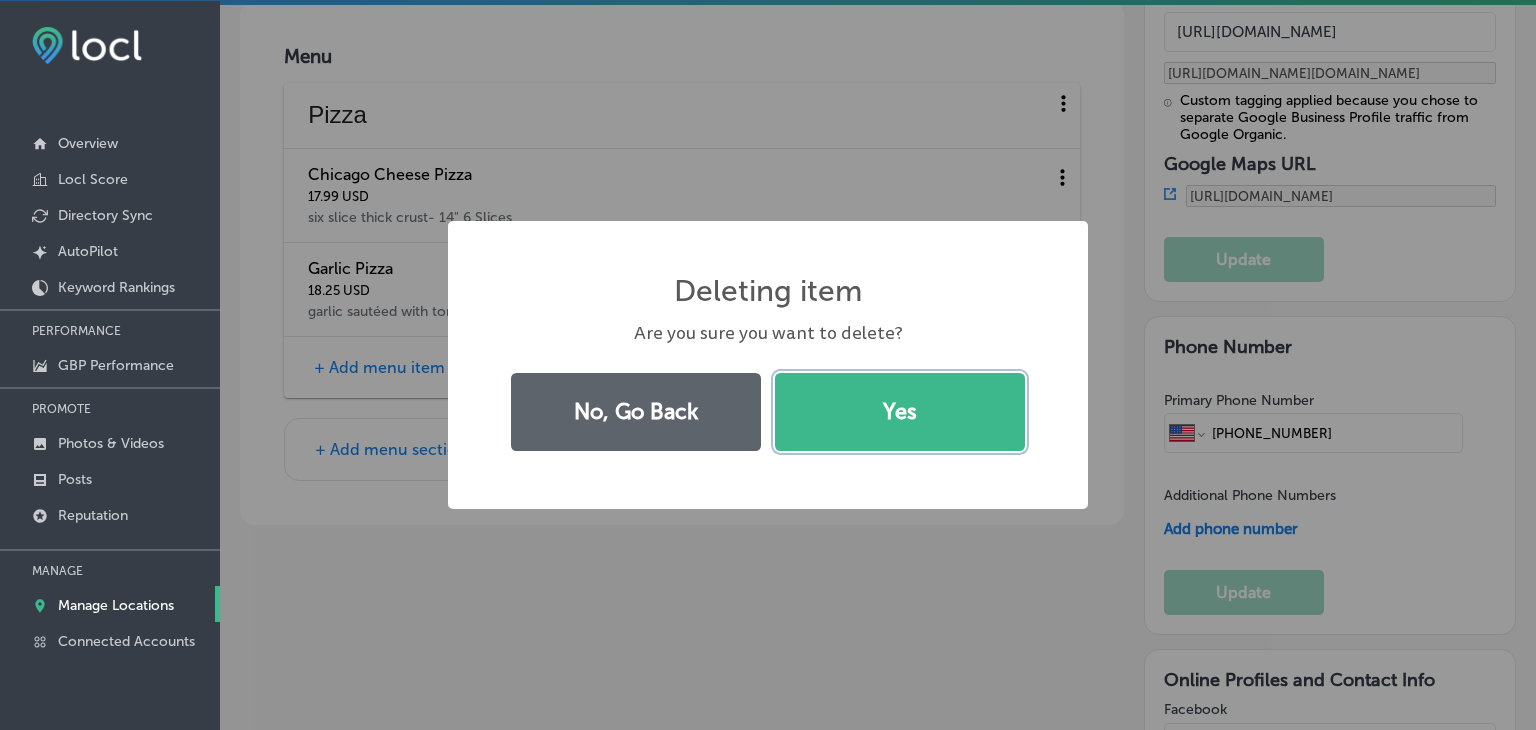 click on "Yes" at bounding box center [900, 412] 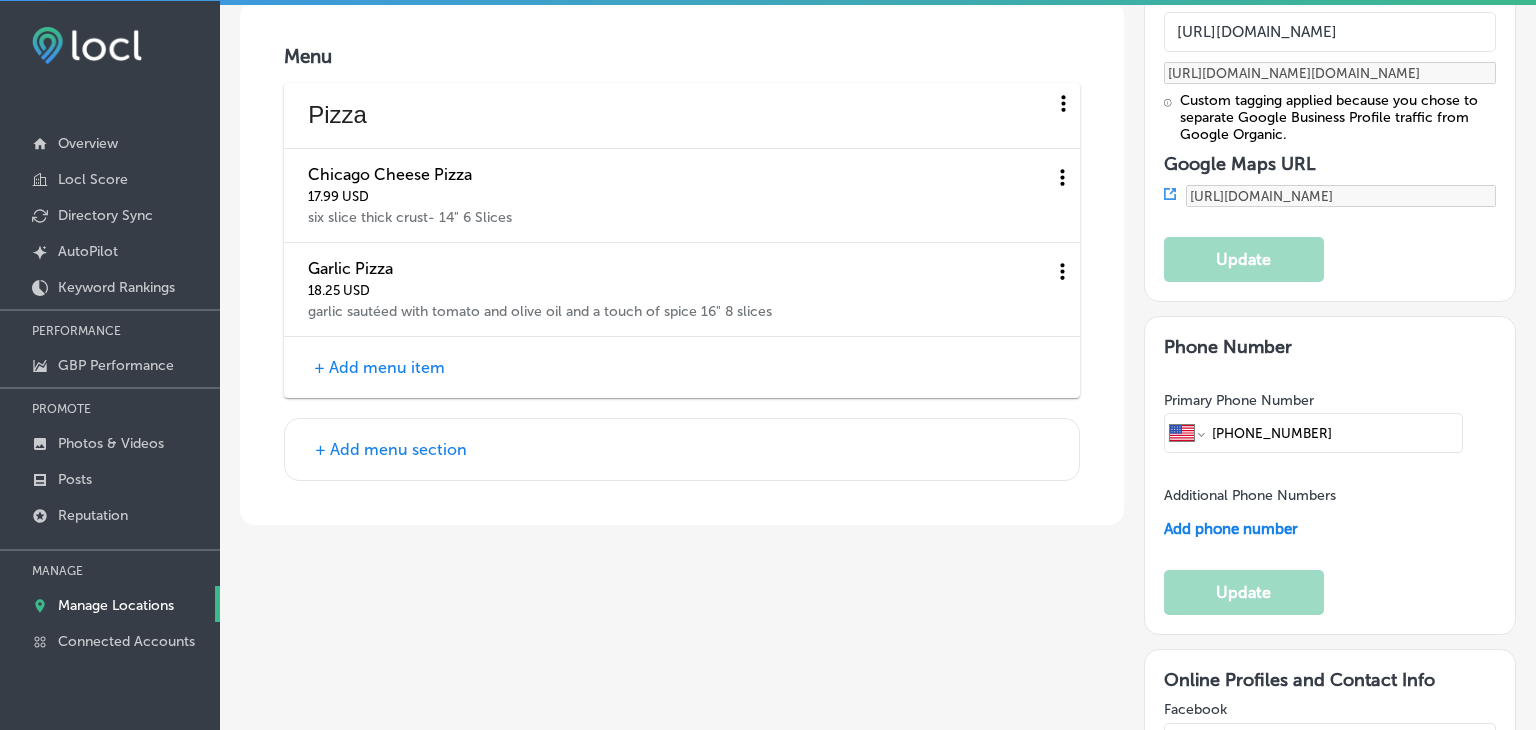 scroll, scrollTop: 2899, scrollLeft: 0, axis: vertical 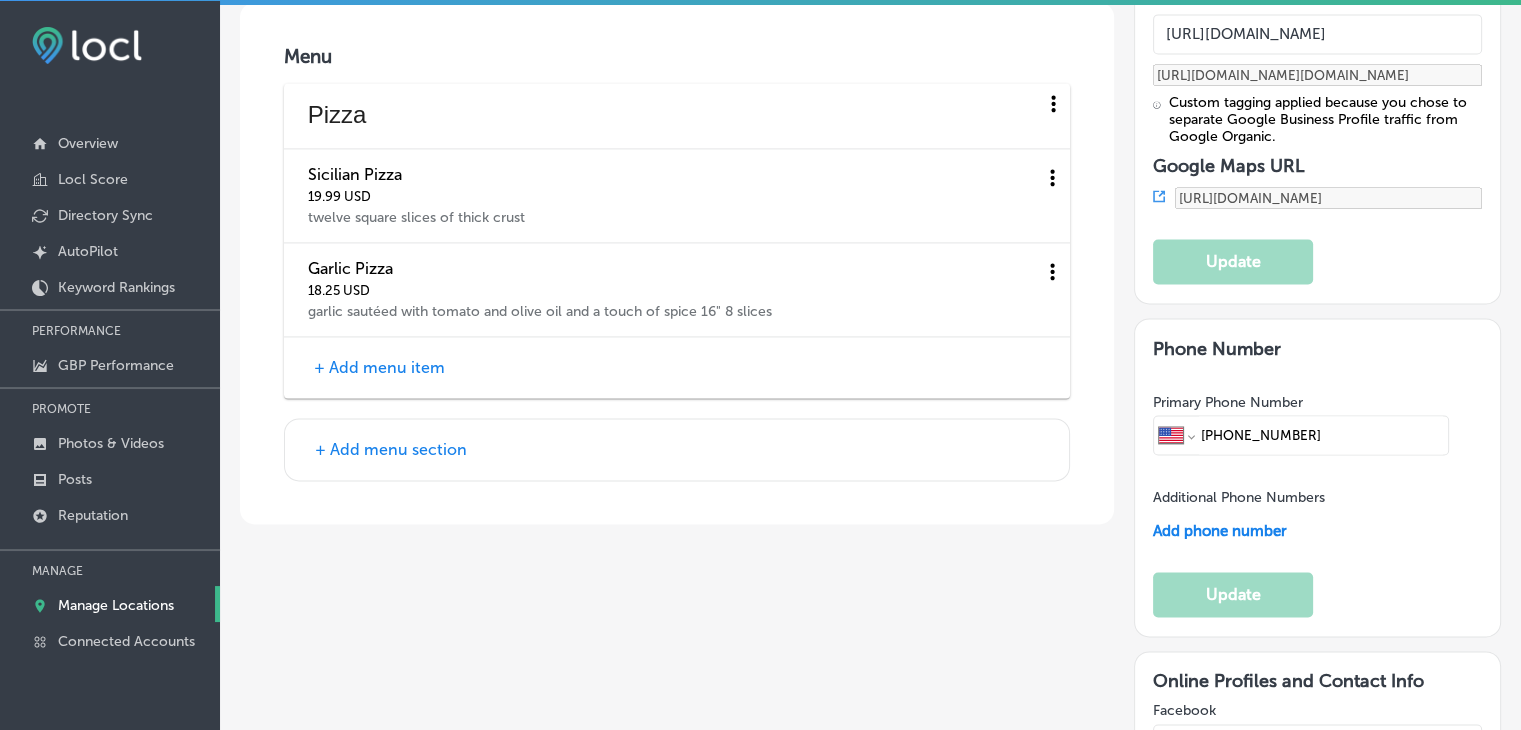click 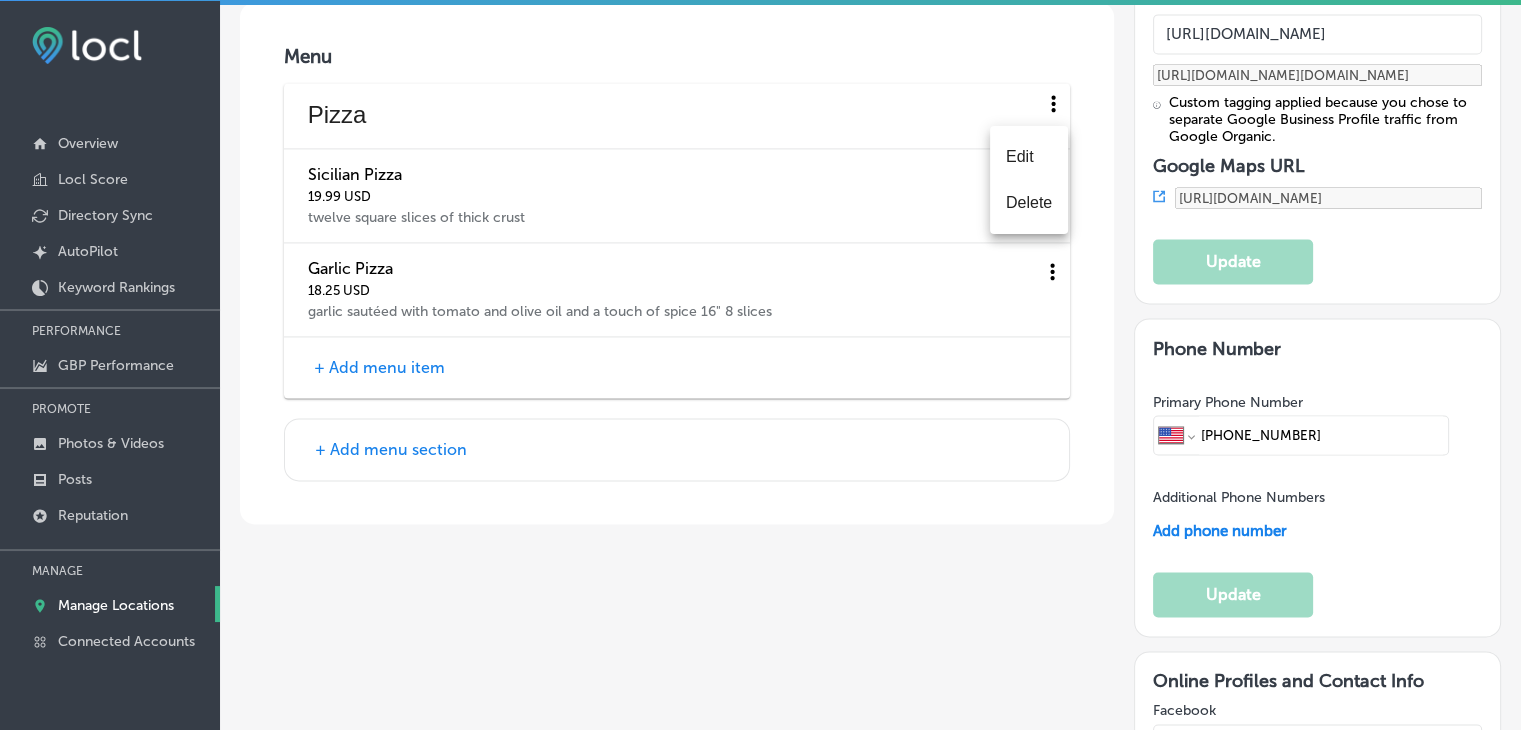 scroll, scrollTop: 2904, scrollLeft: 0, axis: vertical 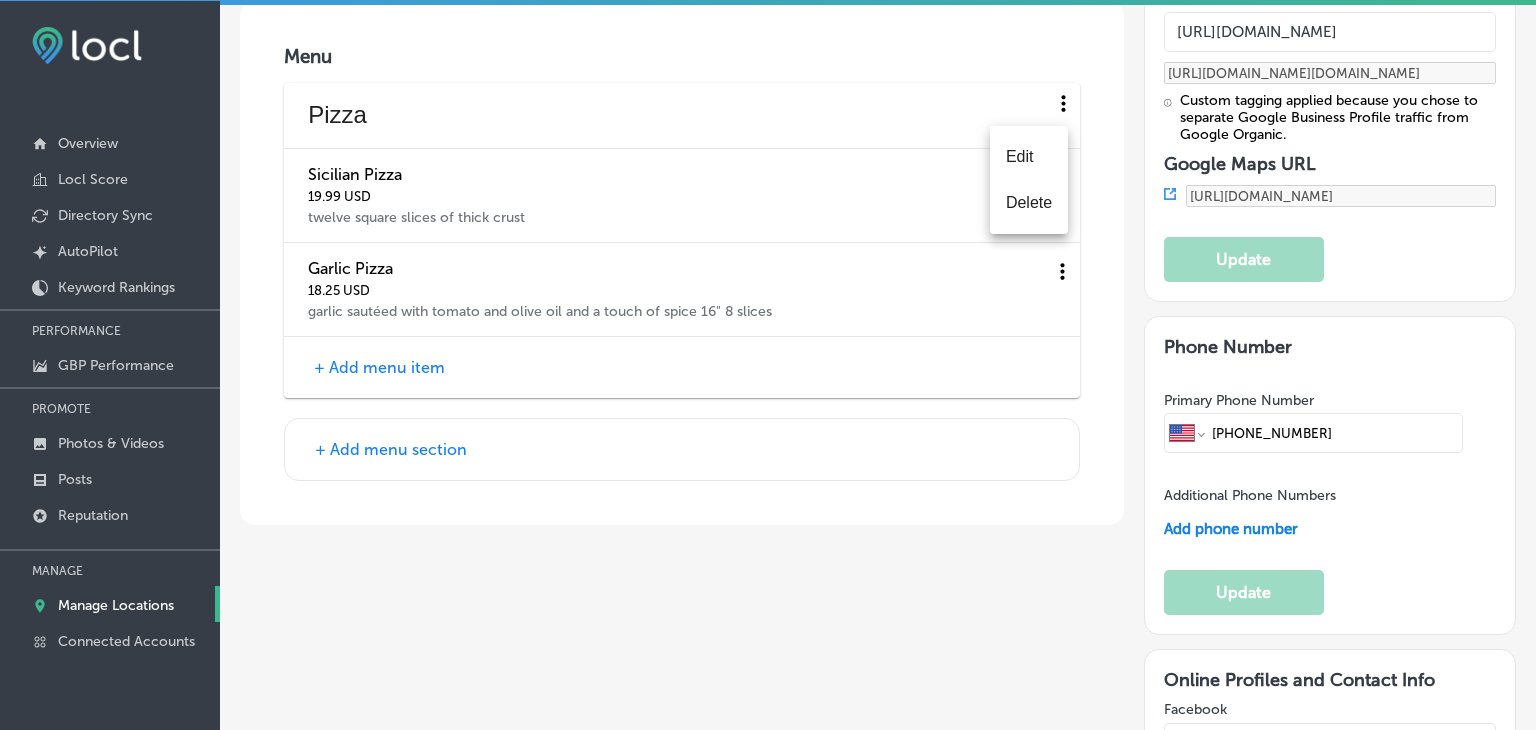 click on "Delete" at bounding box center [1029, 203] 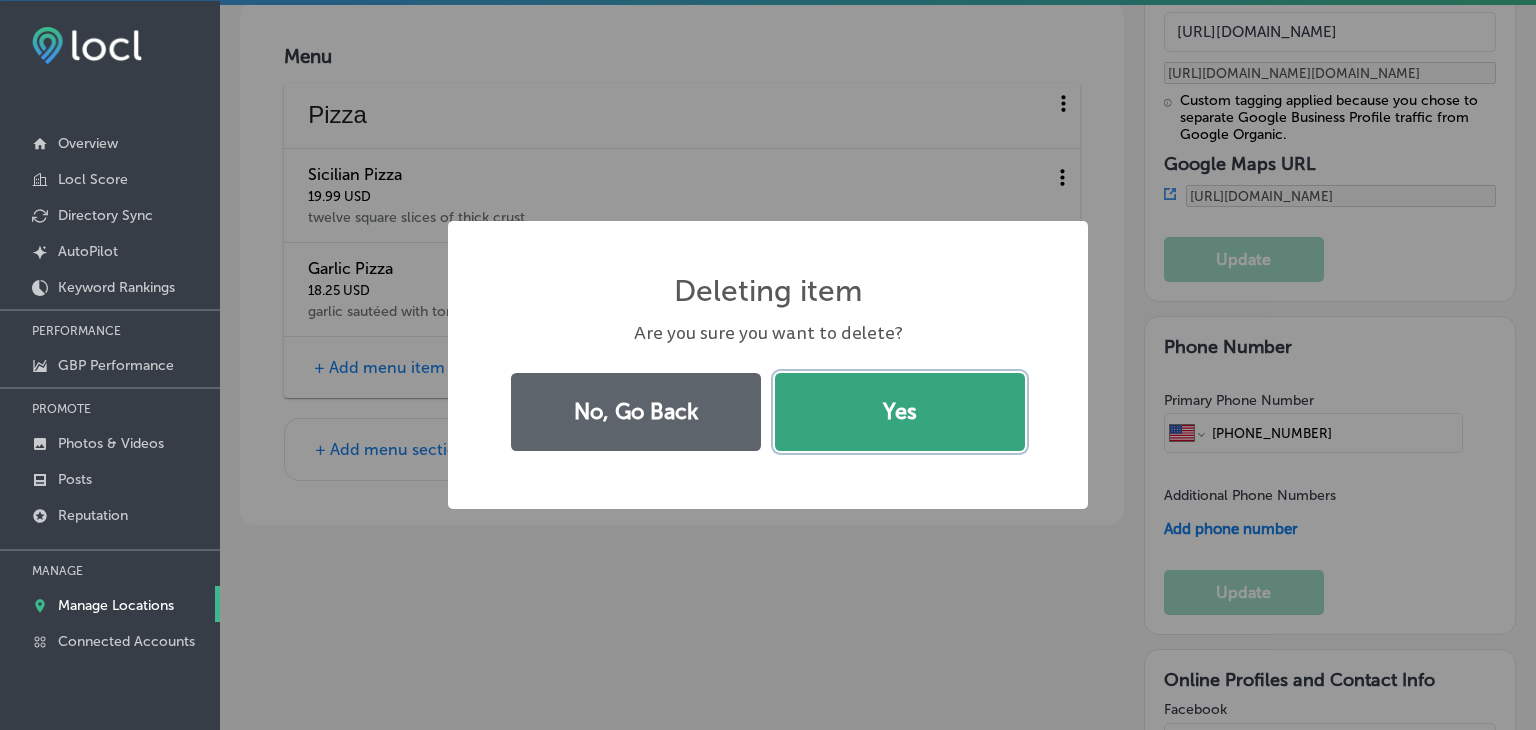 click on "Yes" at bounding box center [900, 412] 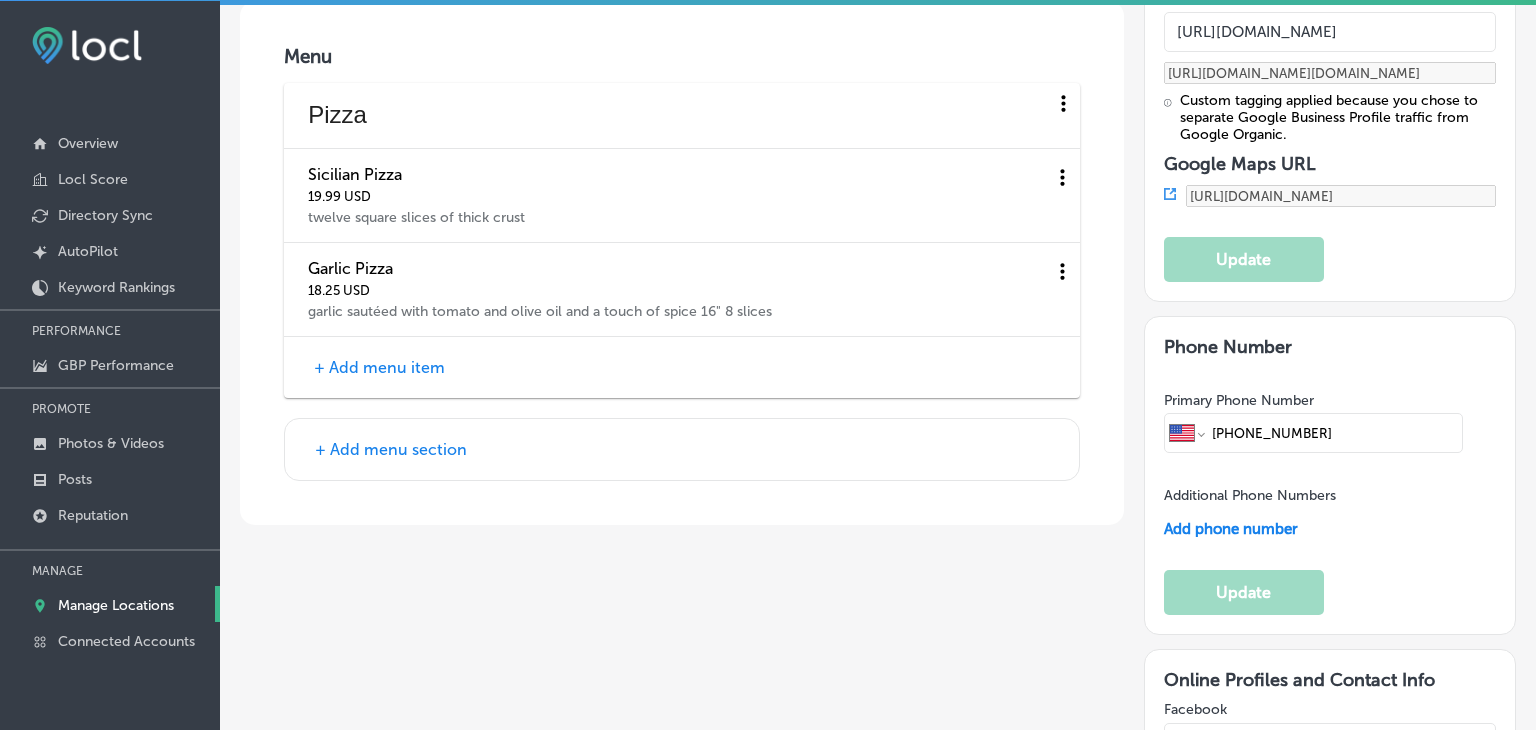 scroll, scrollTop: 2899, scrollLeft: 0, axis: vertical 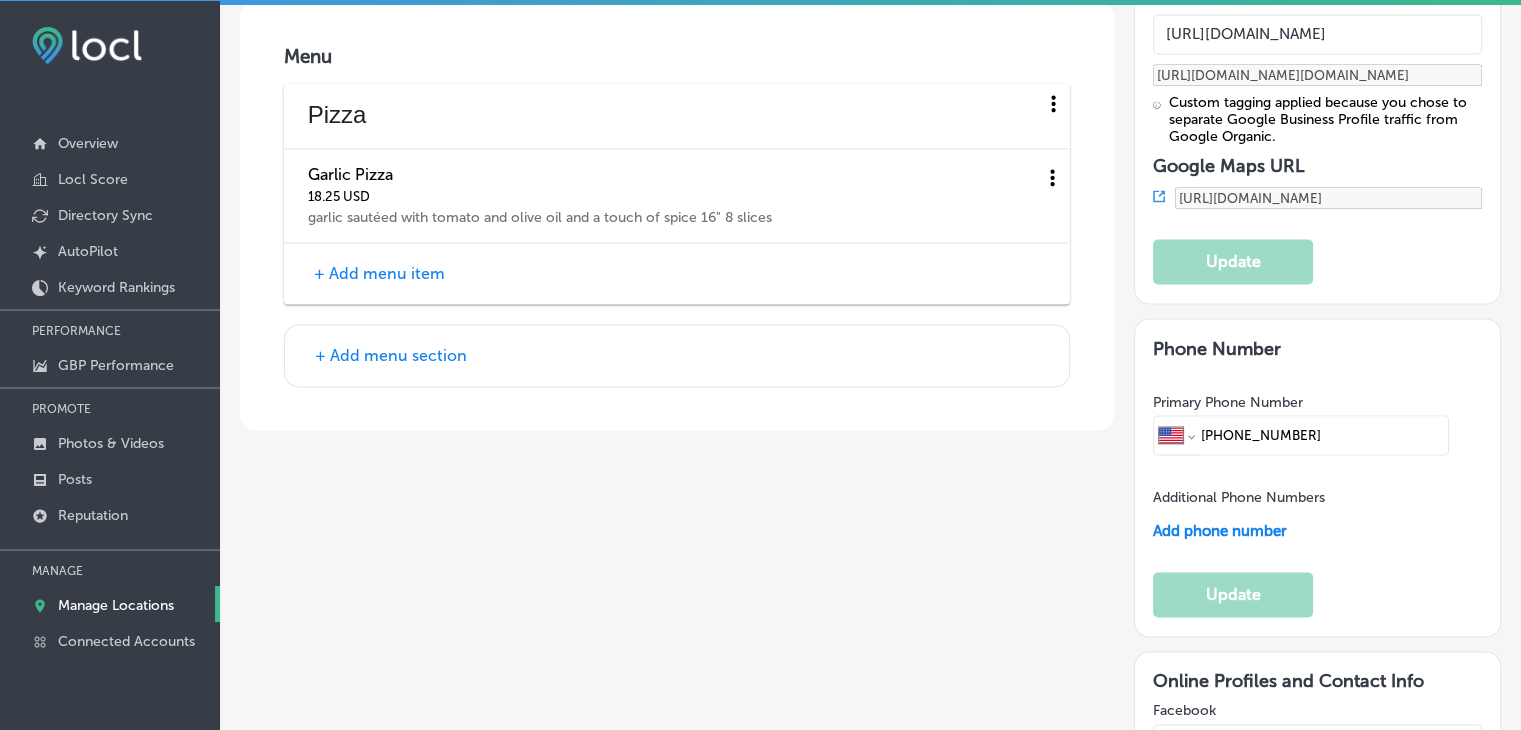 click 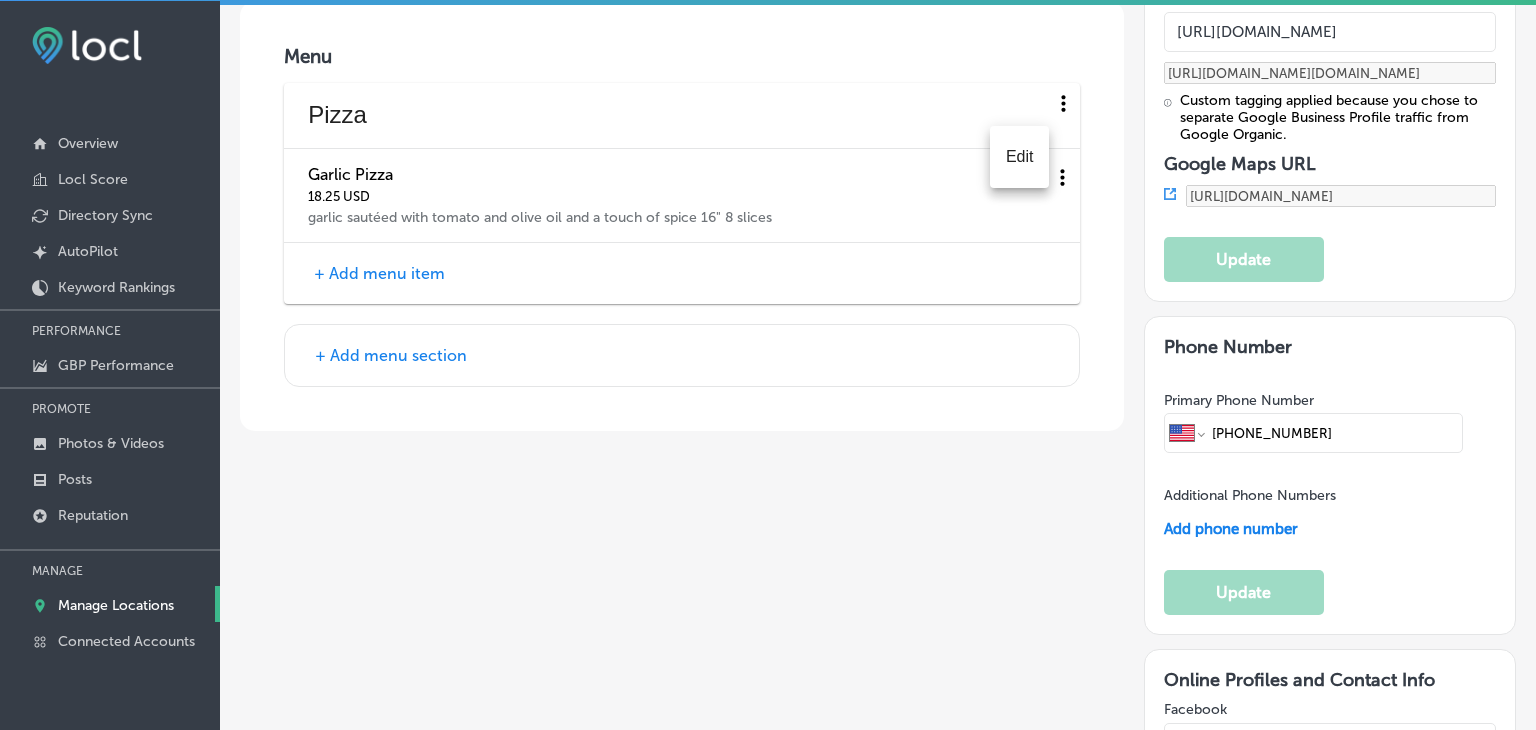 scroll, scrollTop: 2899, scrollLeft: 0, axis: vertical 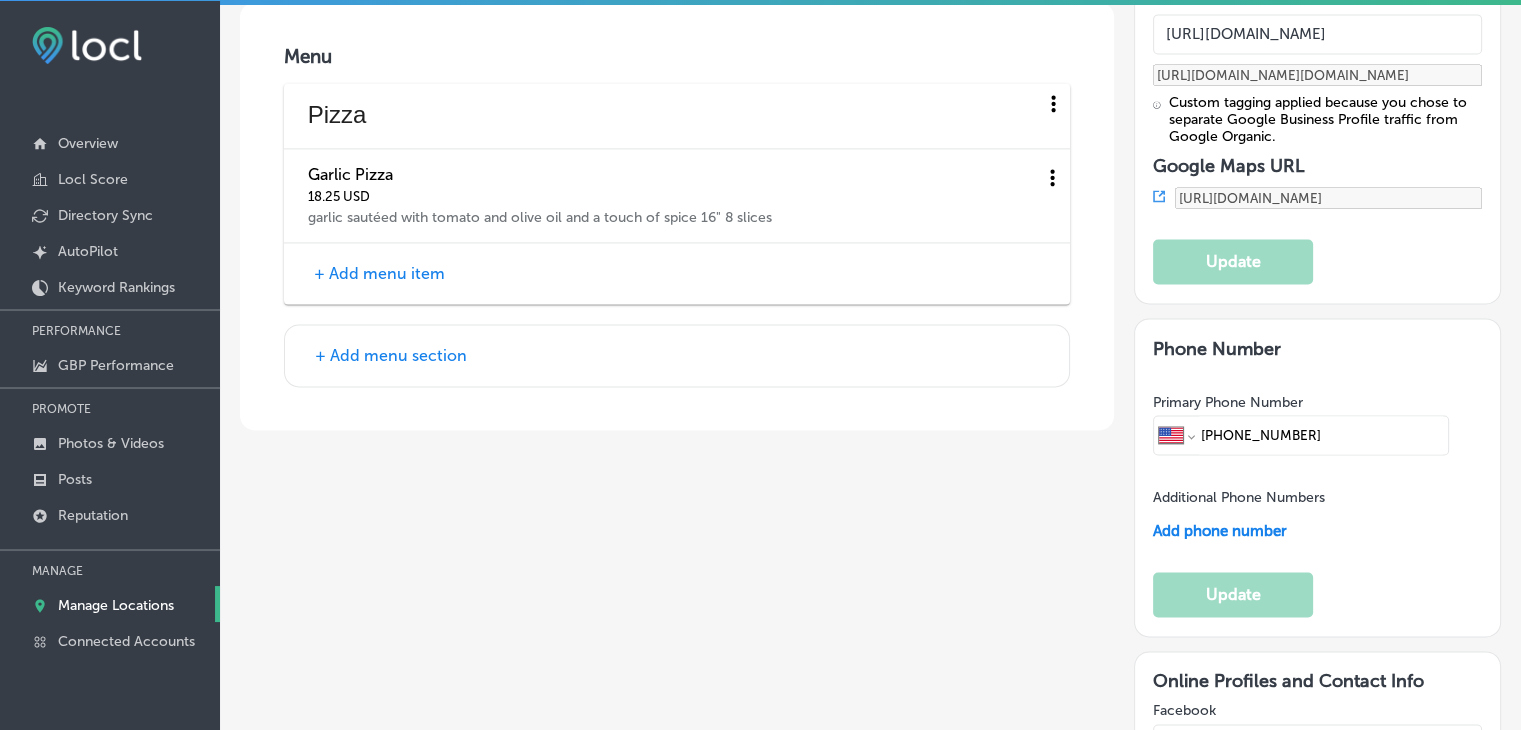 click at bounding box center [1052, 195] 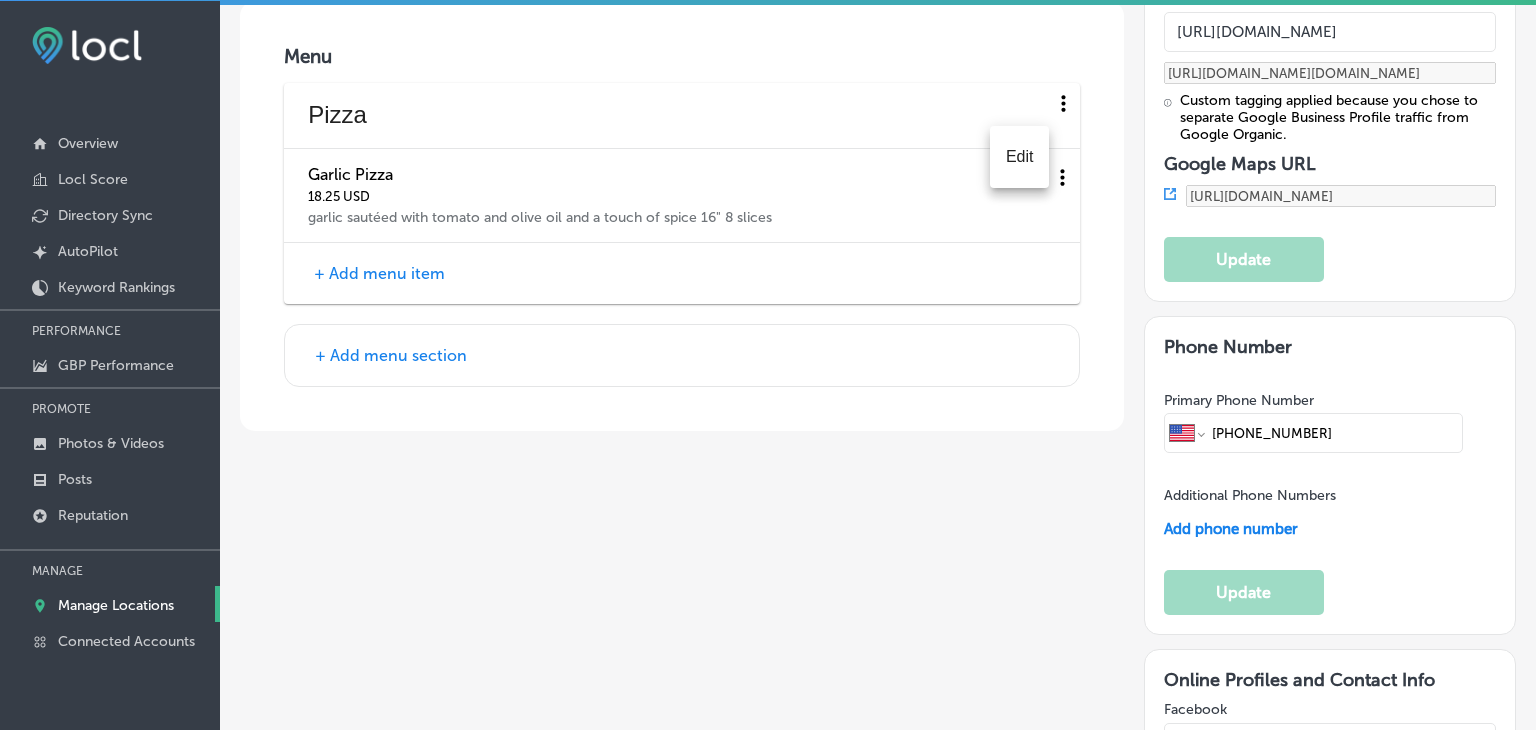 click on "Edit" at bounding box center [1020, 157] 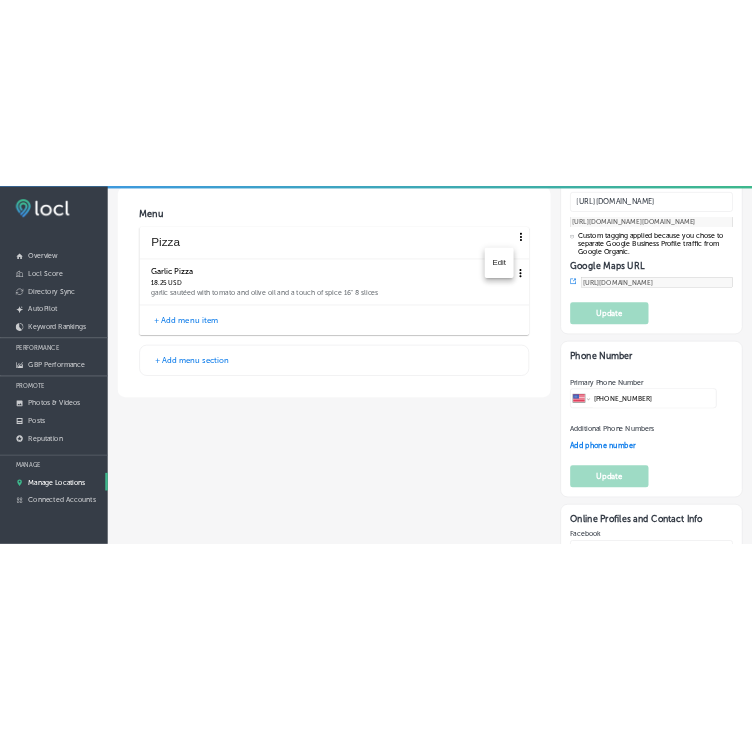 scroll, scrollTop: 2899, scrollLeft: 0, axis: vertical 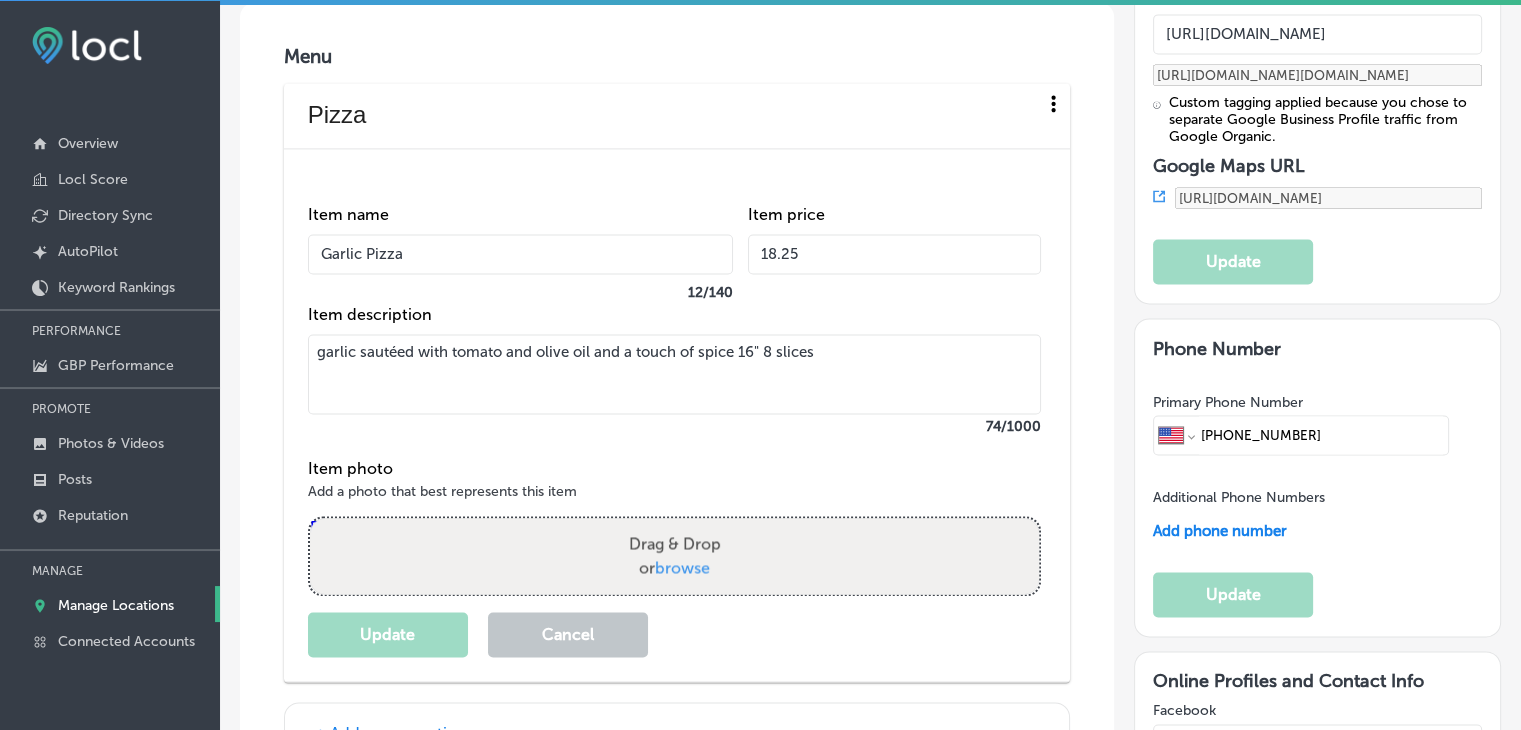 click on "18.25" at bounding box center [894, 254] 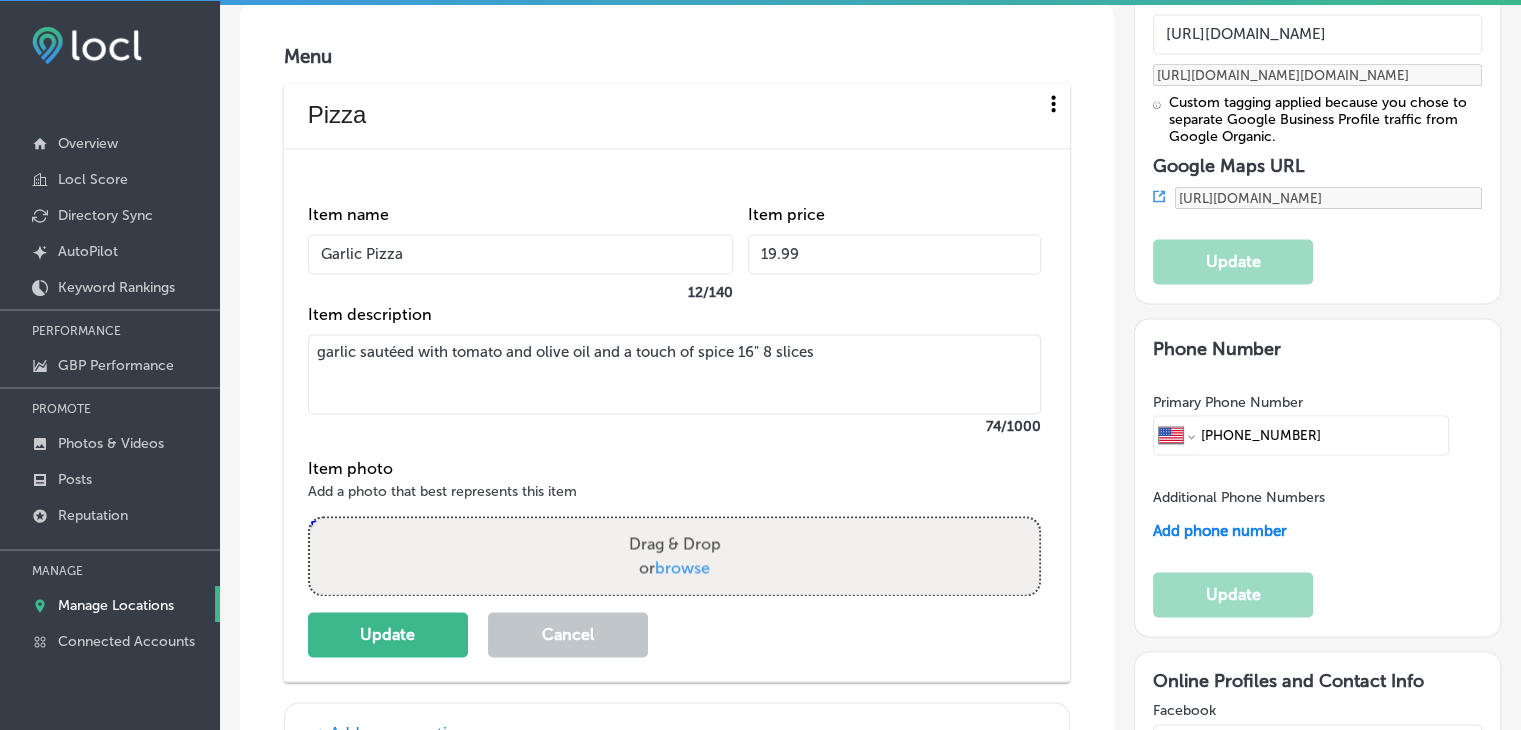 type on "19.99" 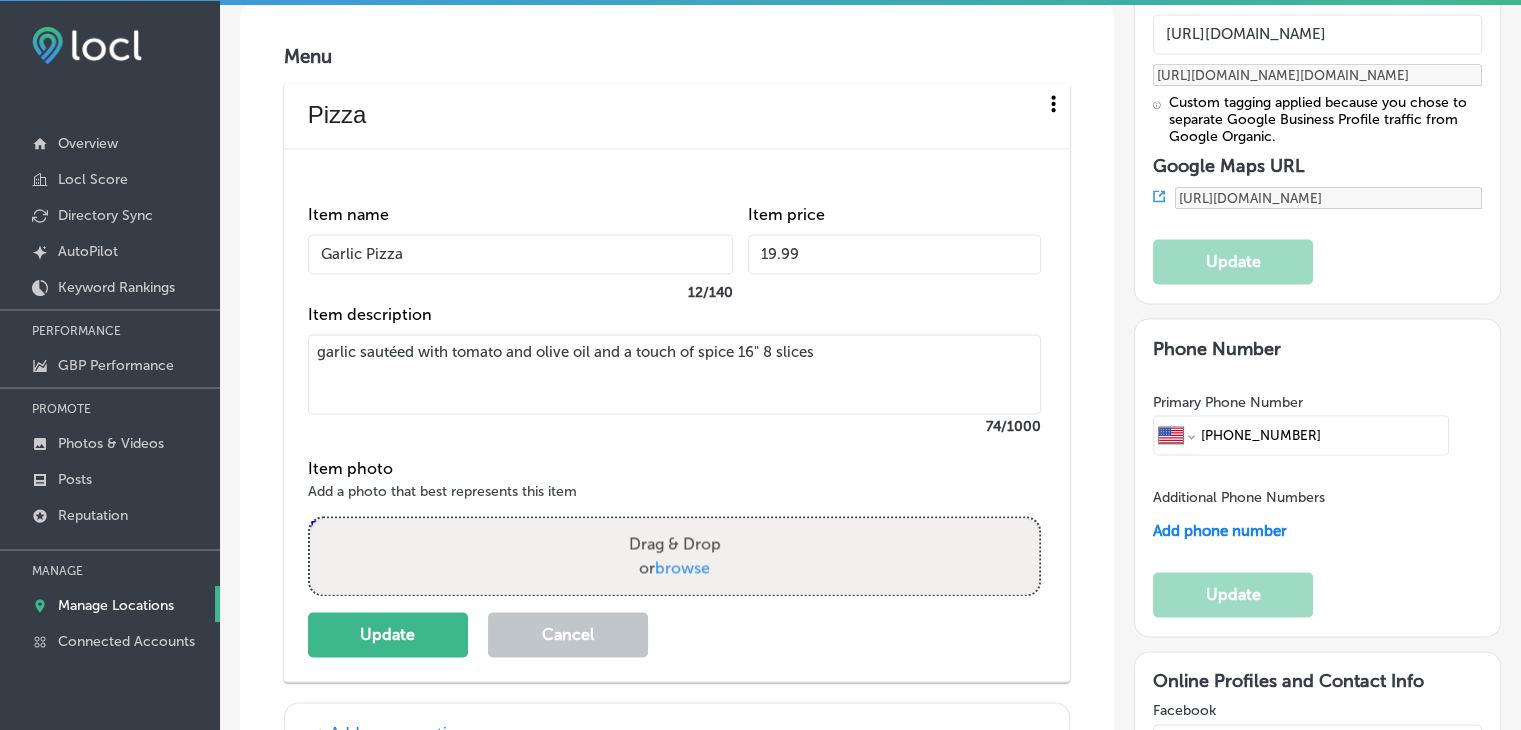 click on "garlic sautéed with tomato and olive oil and a touch of spice 16" 8 slices" at bounding box center (674, 374) 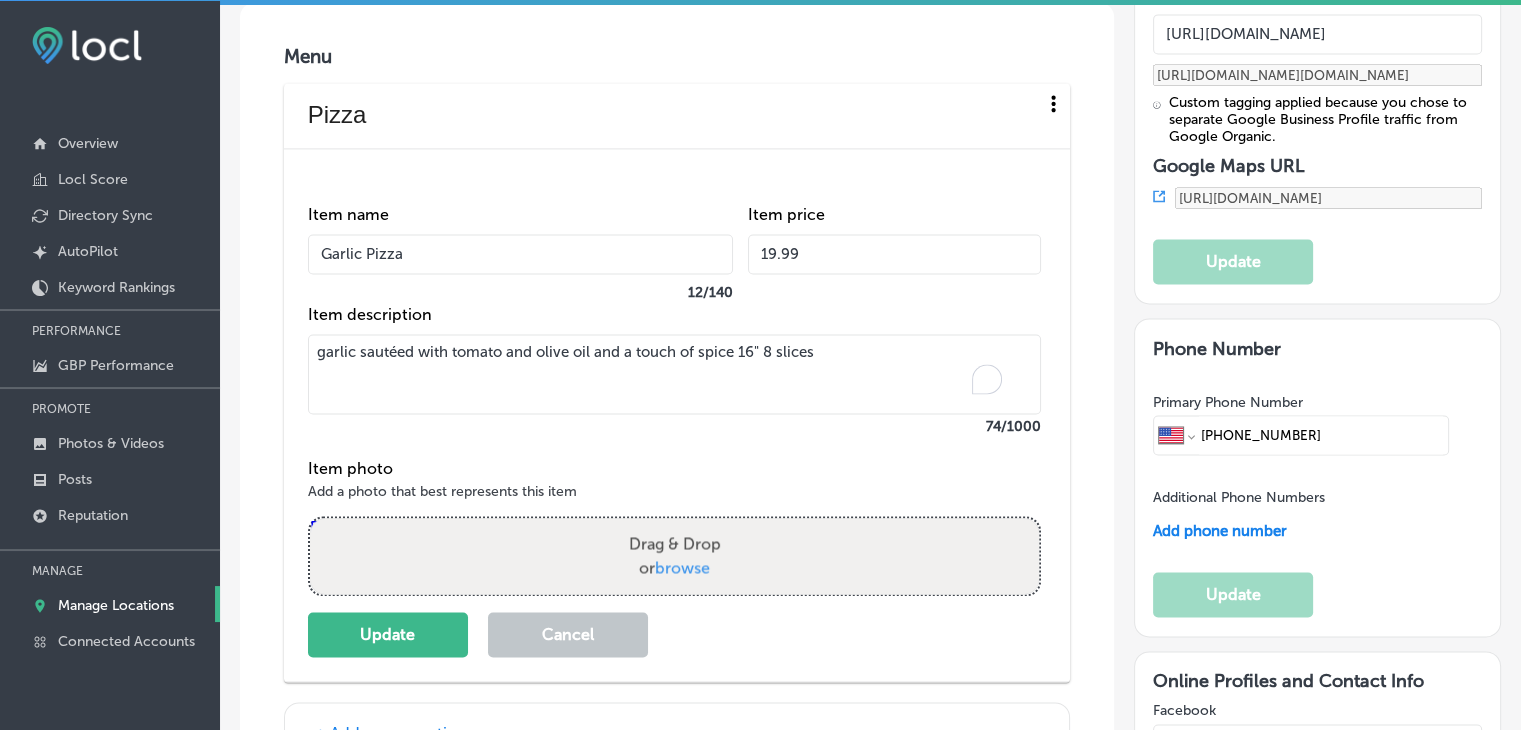 click on "garlic sautéed with tomato and olive oil and a touch of spice 16" 8 slices" at bounding box center [674, 374] 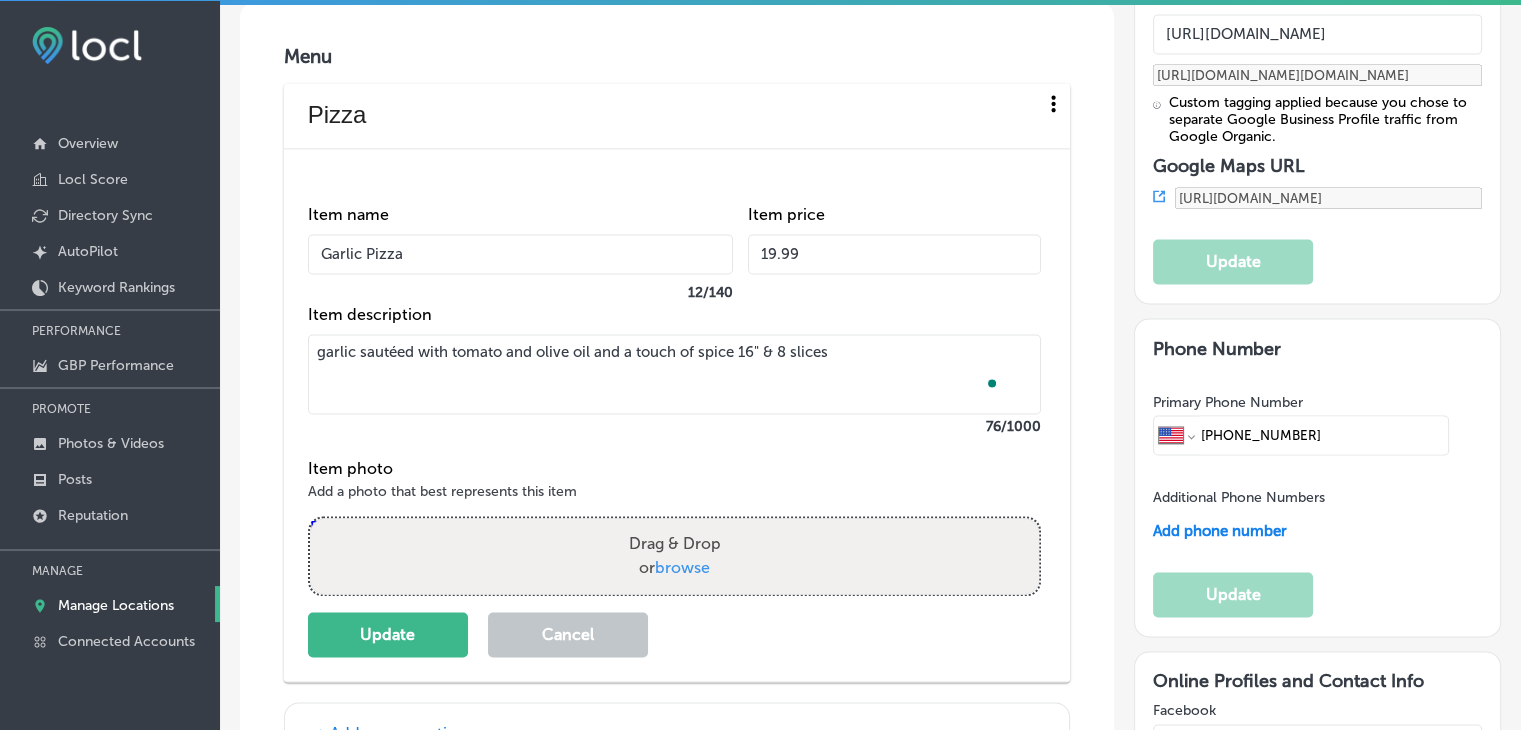 click on "garlic sautéed with tomato and olive oil and a touch of spice 16" & 8 slices" at bounding box center [674, 374] 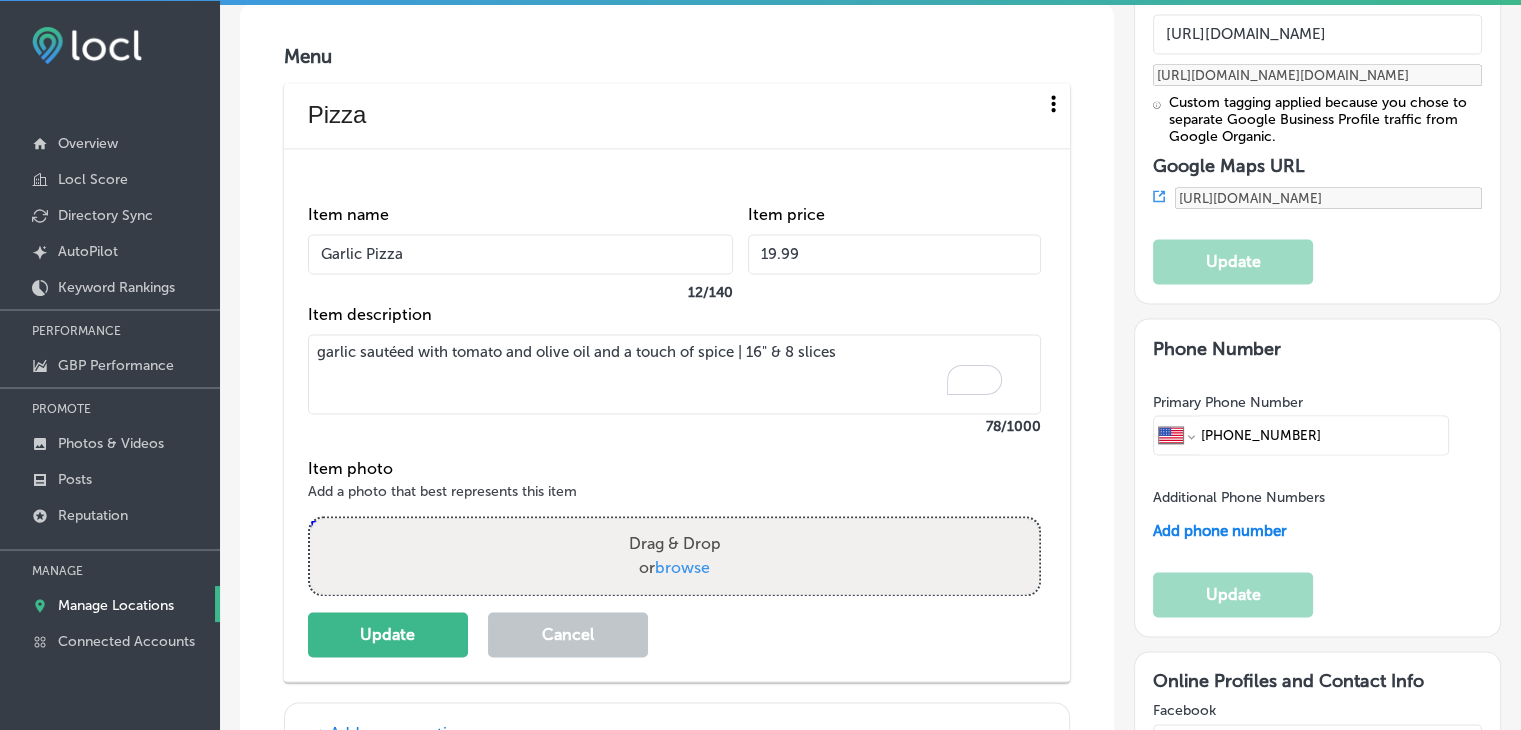 type on "garlic sautéed with tomato and olive oil and a touch of spice | 16" & 8 slices" 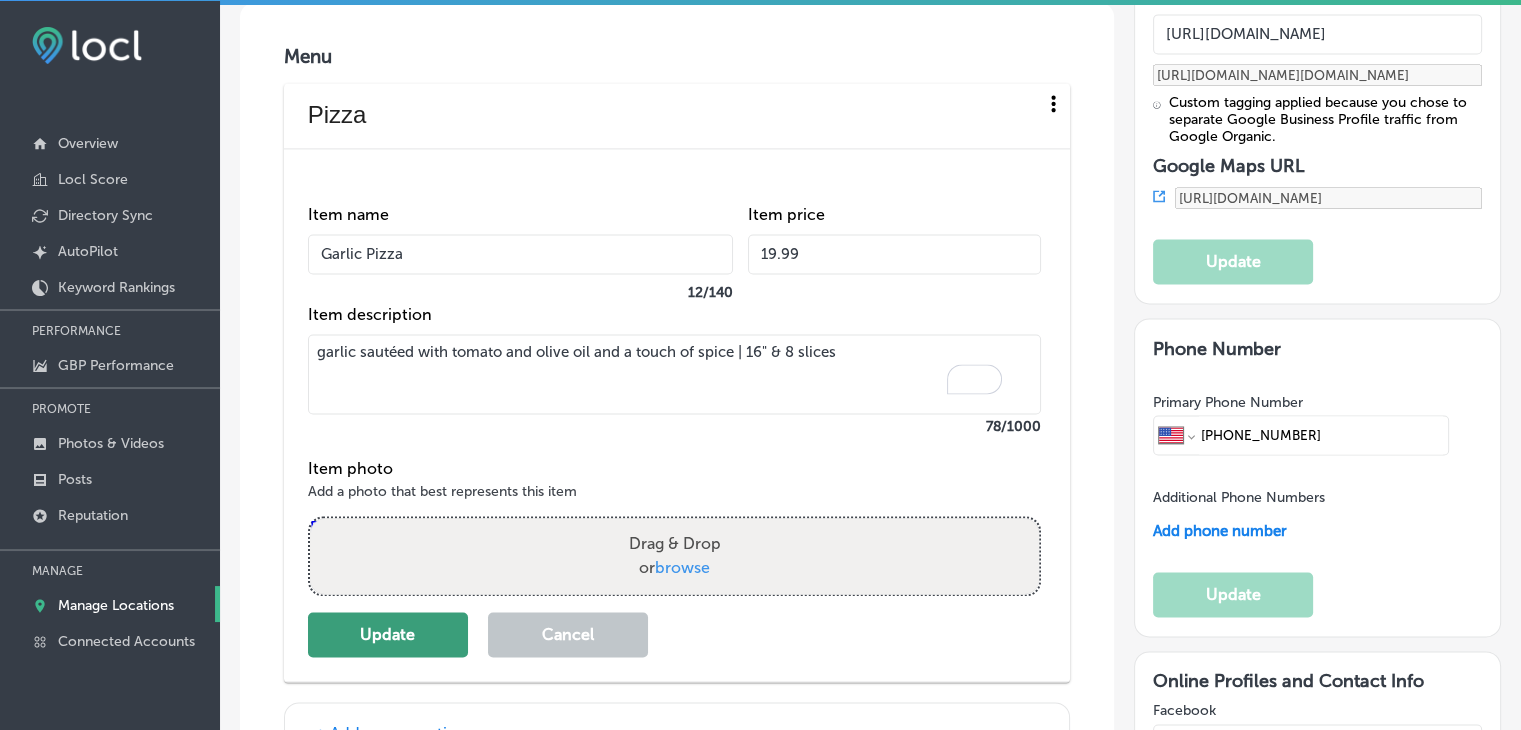 click on "Update" at bounding box center [388, 634] 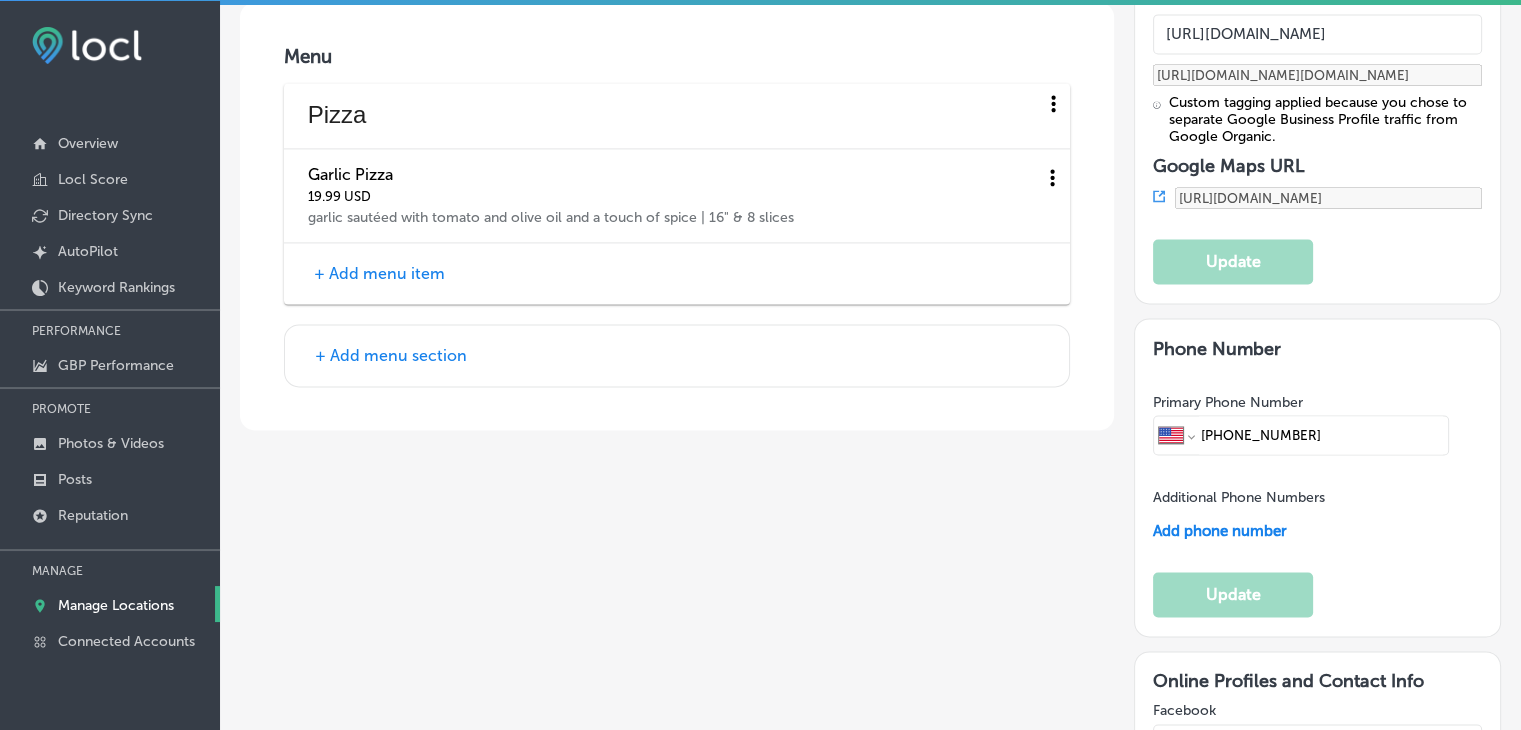 click on "+ Add menu item" at bounding box center [379, 273] 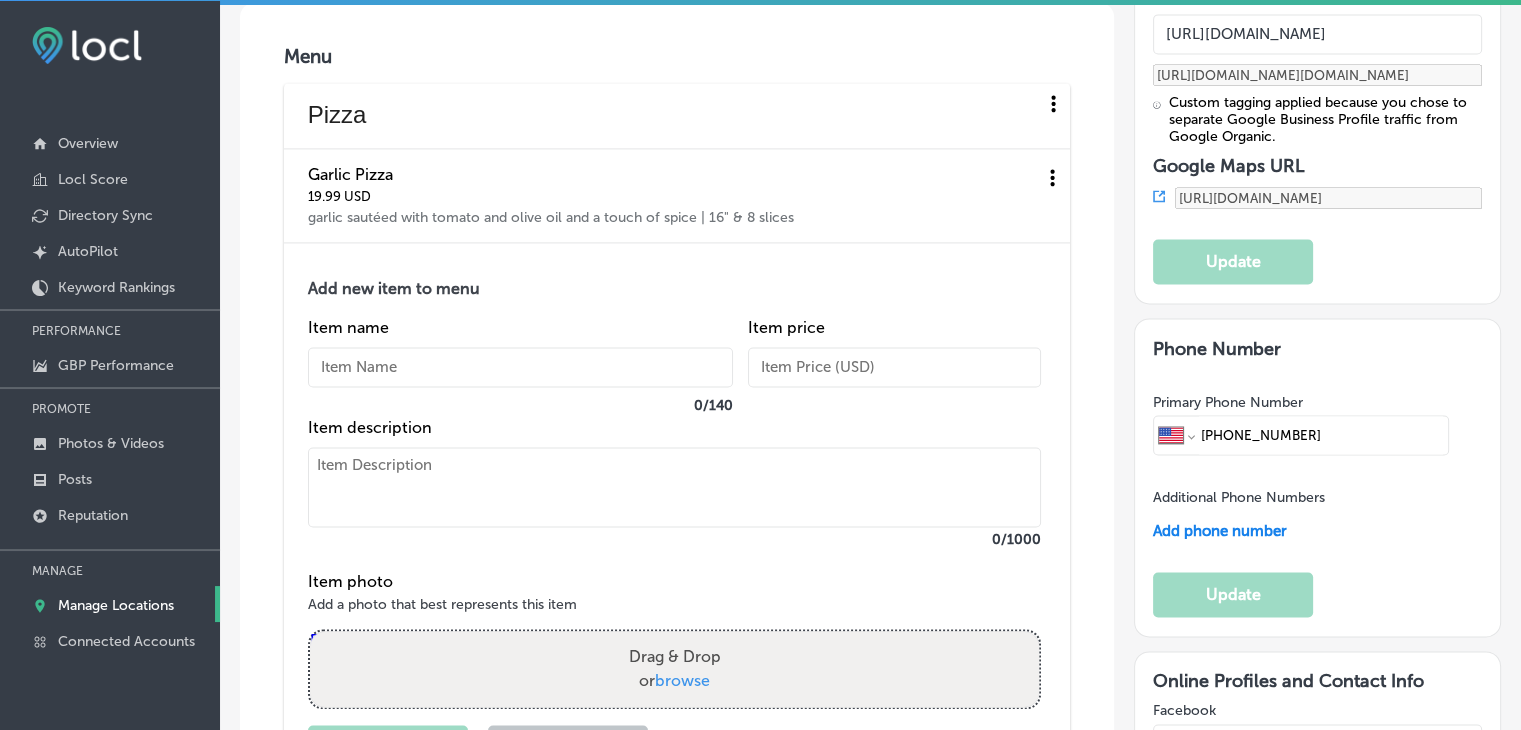 click at bounding box center (520, 367) 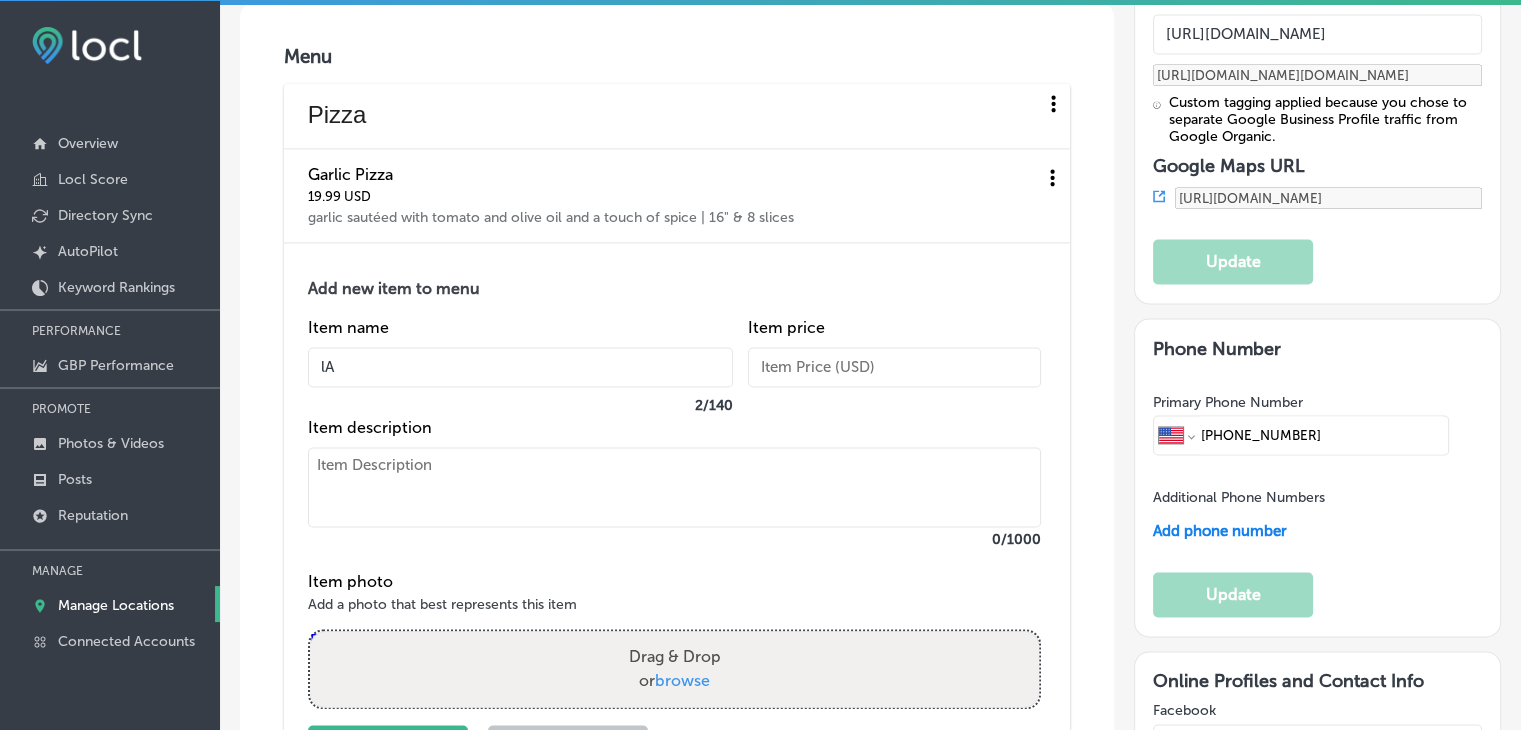 type on "l" 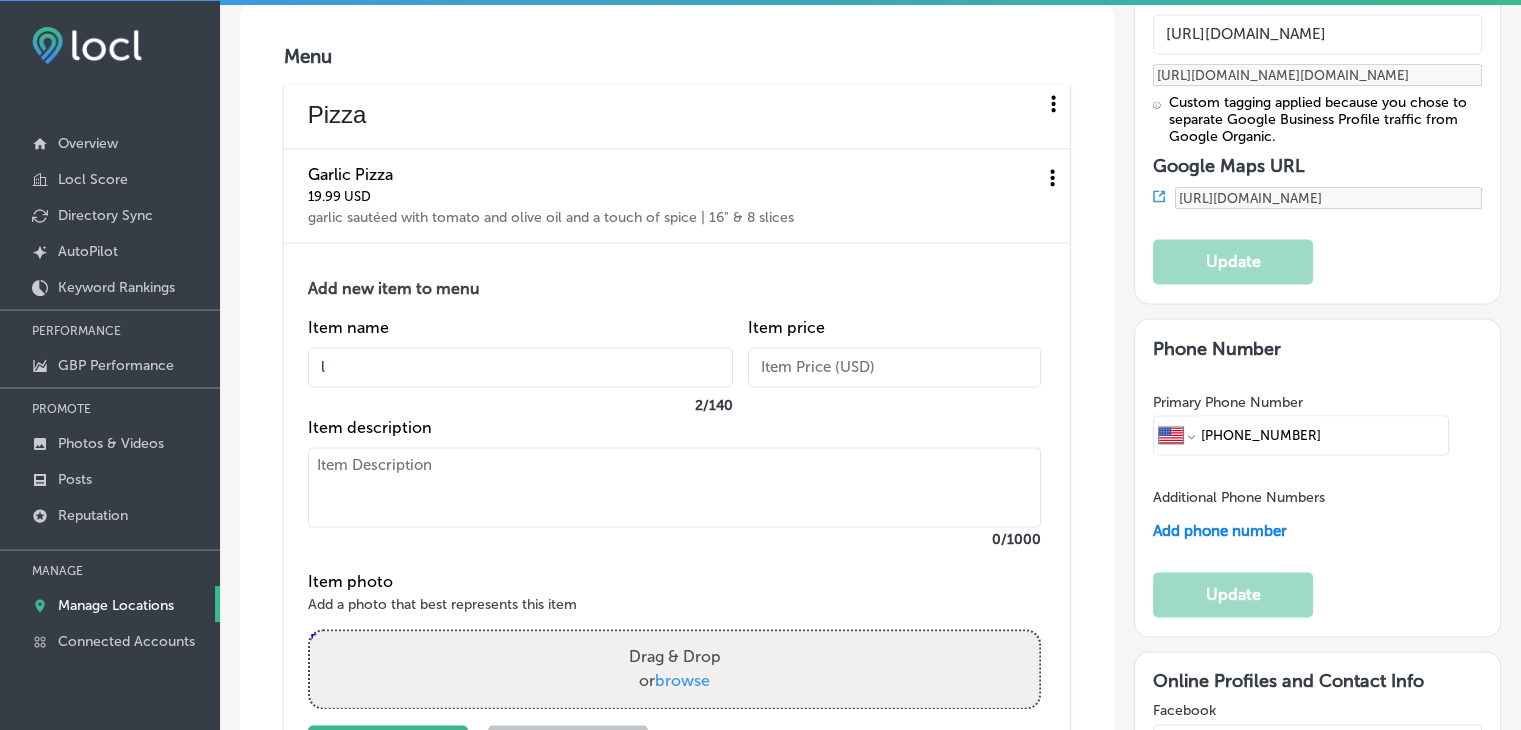 type 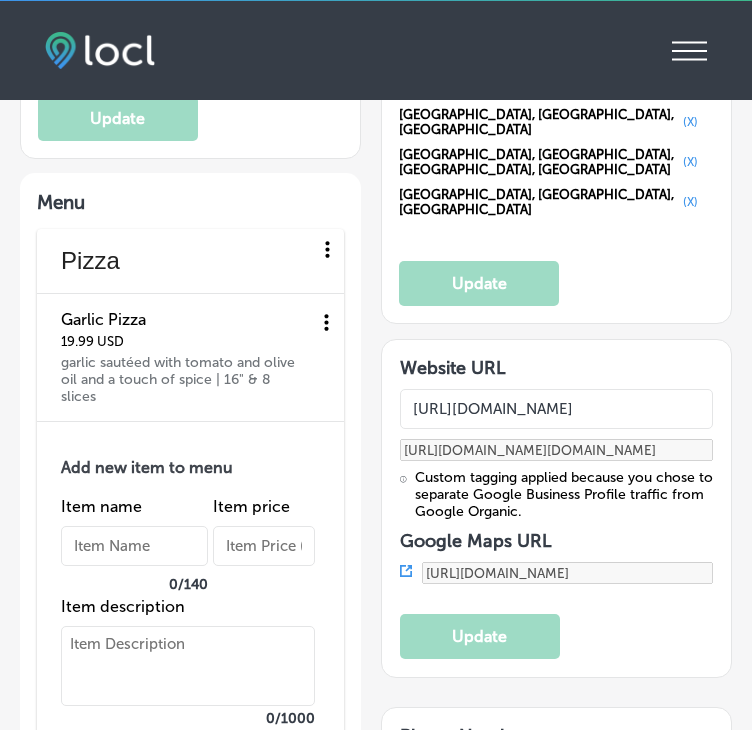 select on "US" 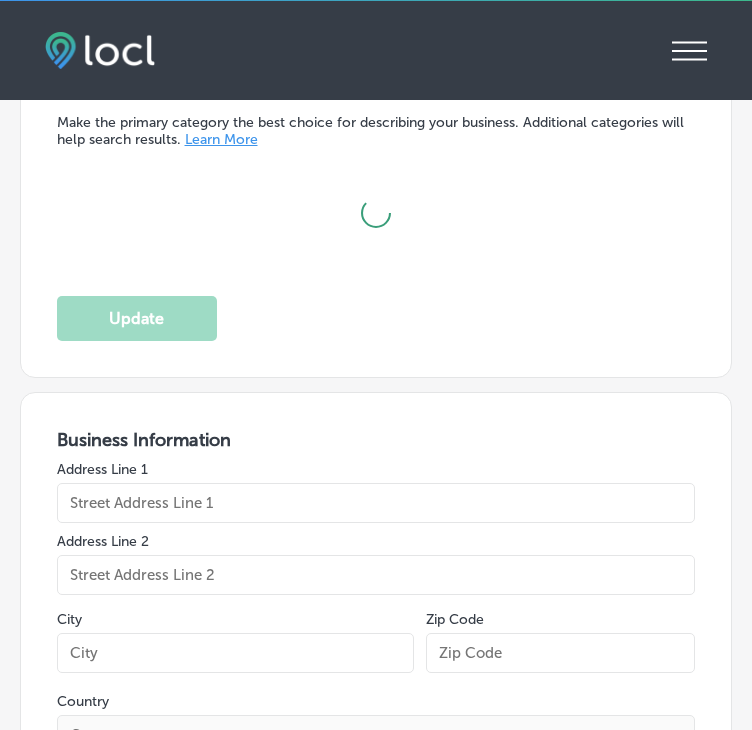 type on "[STREET_ADDRESS]" 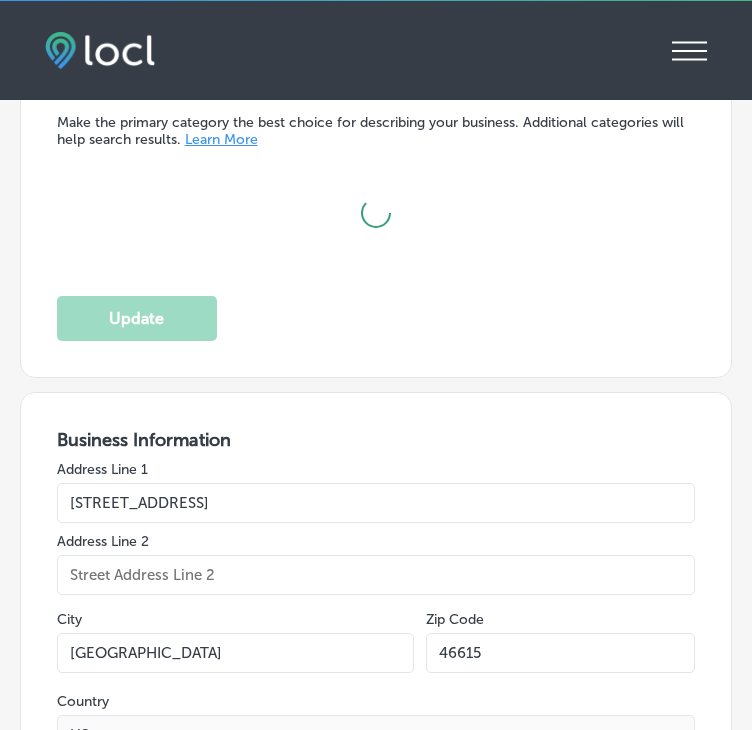 type on "[URL][DOMAIN_NAME]" 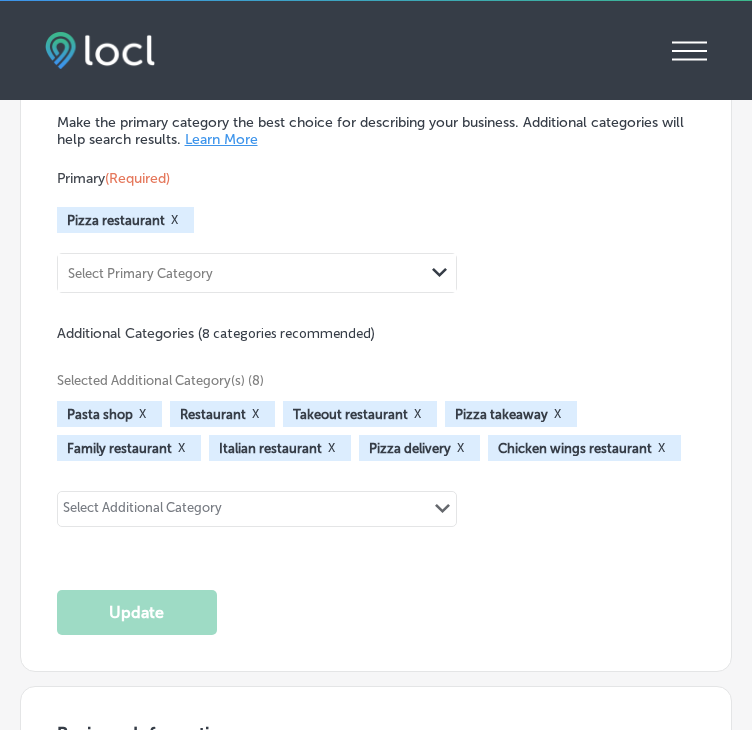 scroll, scrollTop: 3039, scrollLeft: 0, axis: vertical 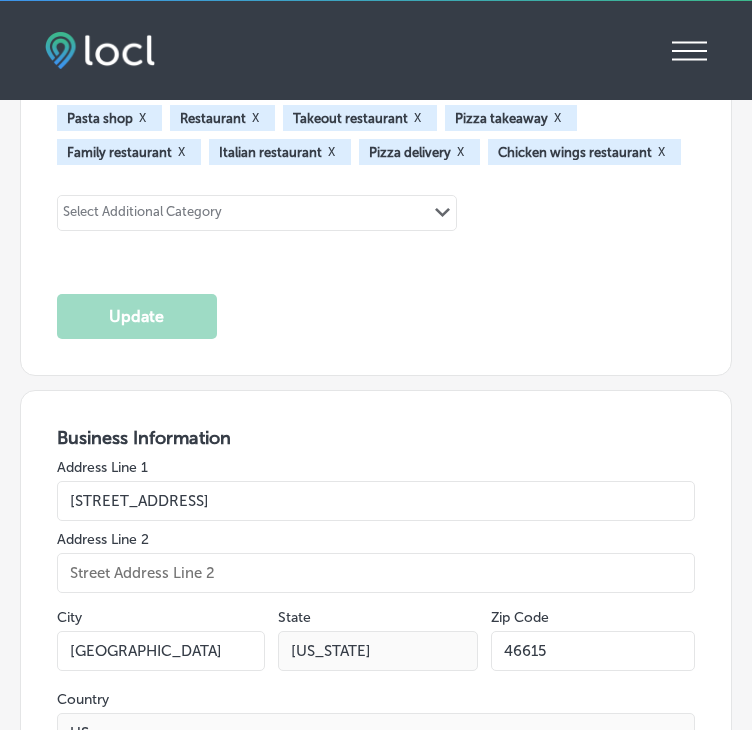 checkbox on "true" 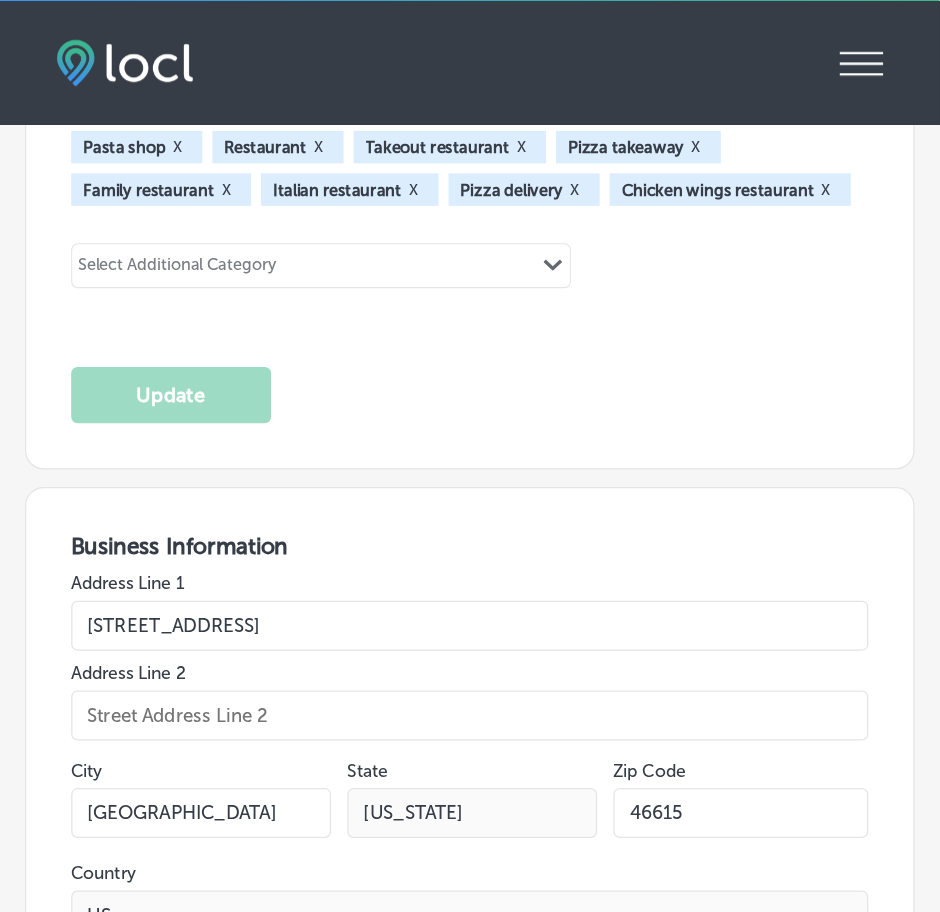 scroll, scrollTop: 4, scrollLeft: 0, axis: vertical 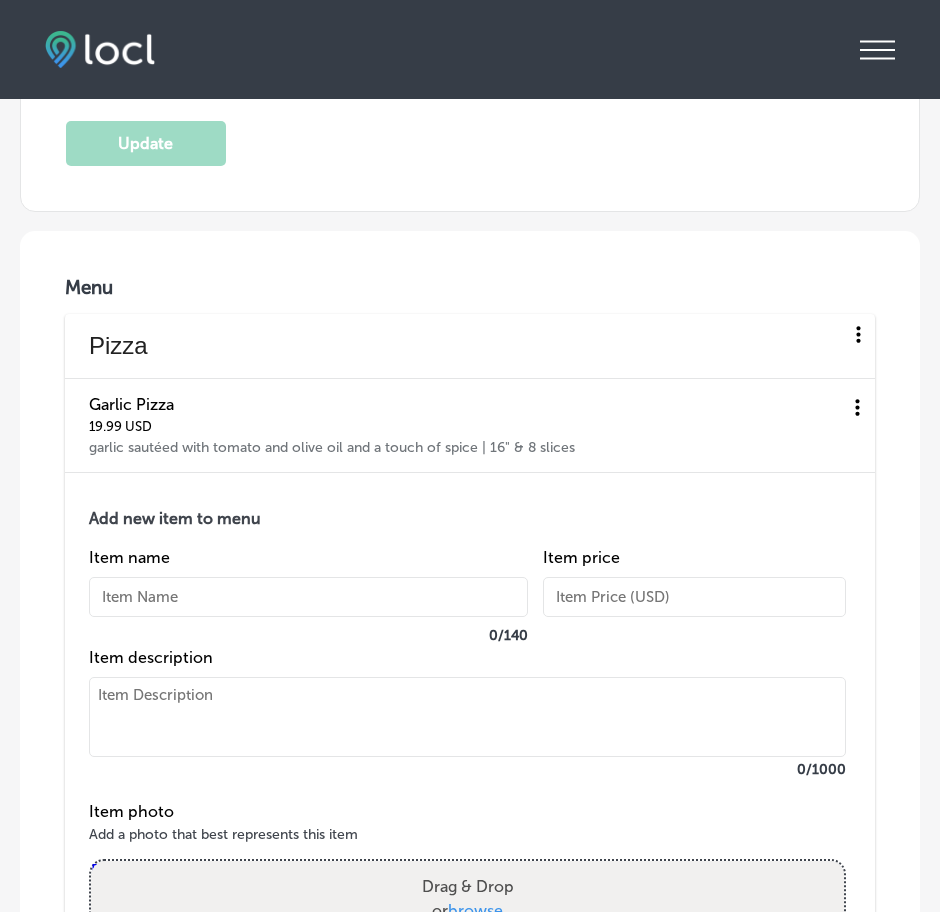click on "Cancel" at bounding box center [349, 977] 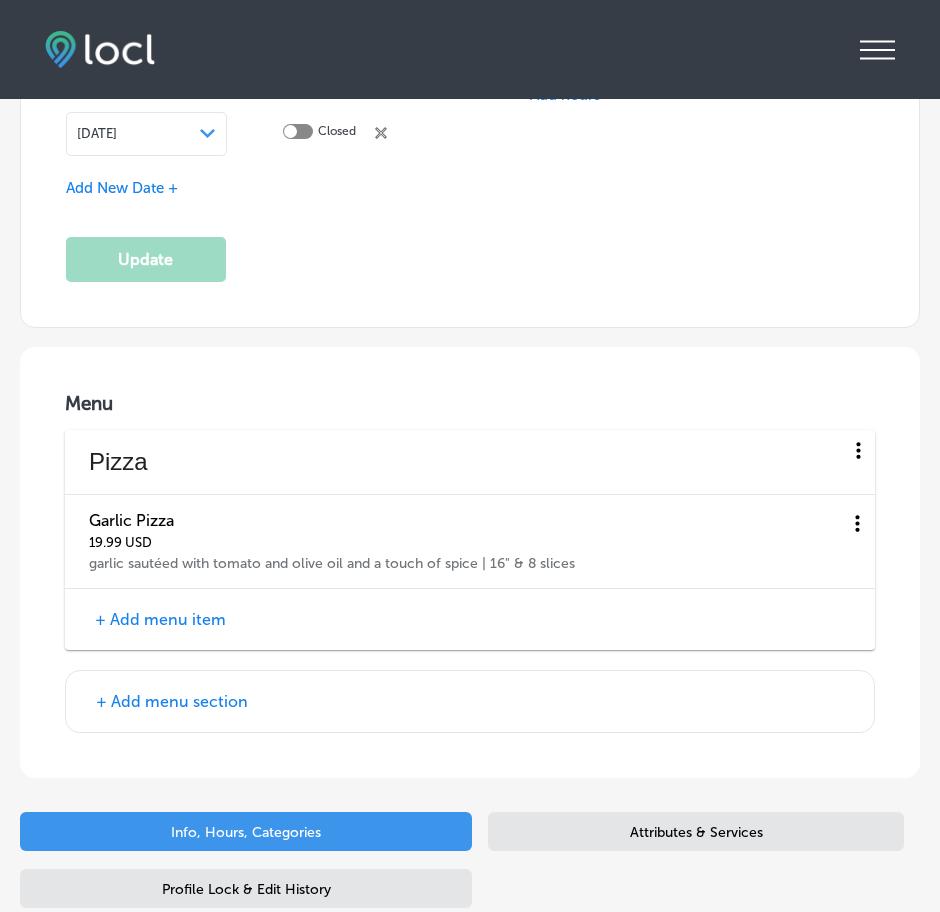 click on "+ Add menu item" at bounding box center [160, 619] 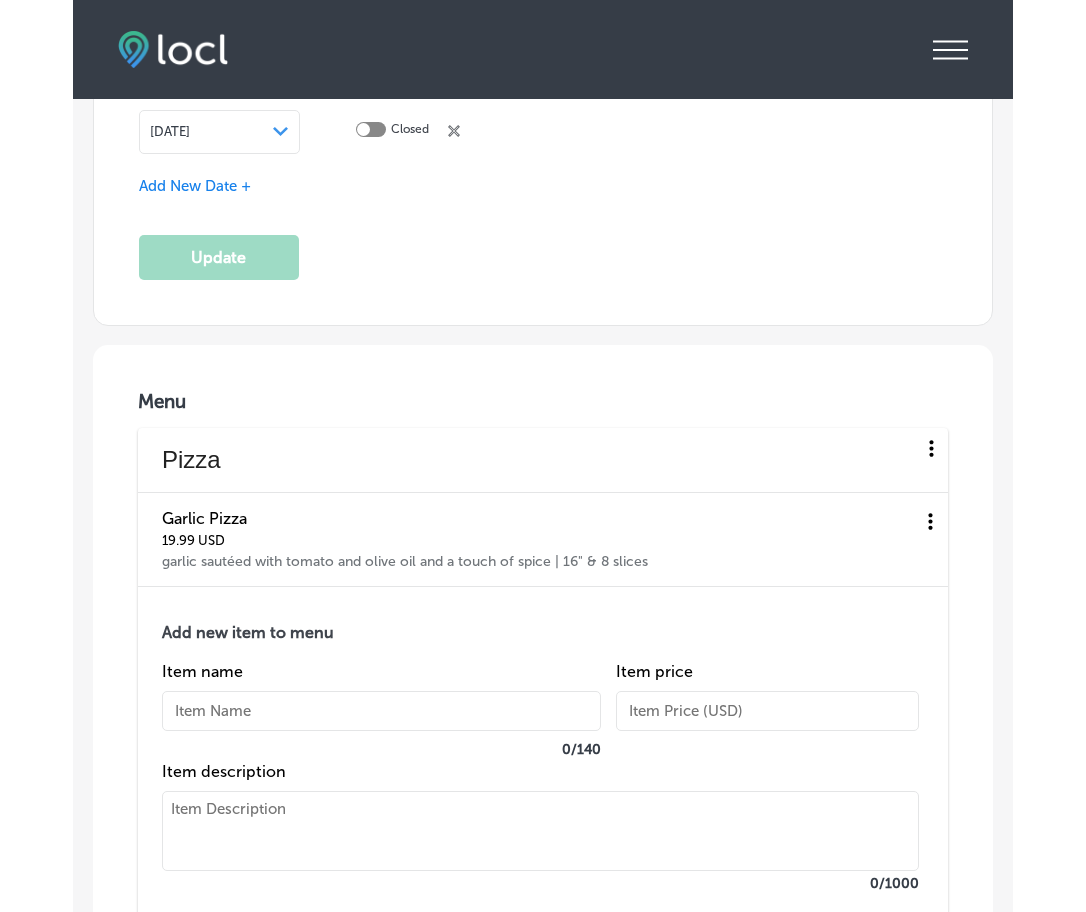 scroll, scrollTop: 7240, scrollLeft: 0, axis: vertical 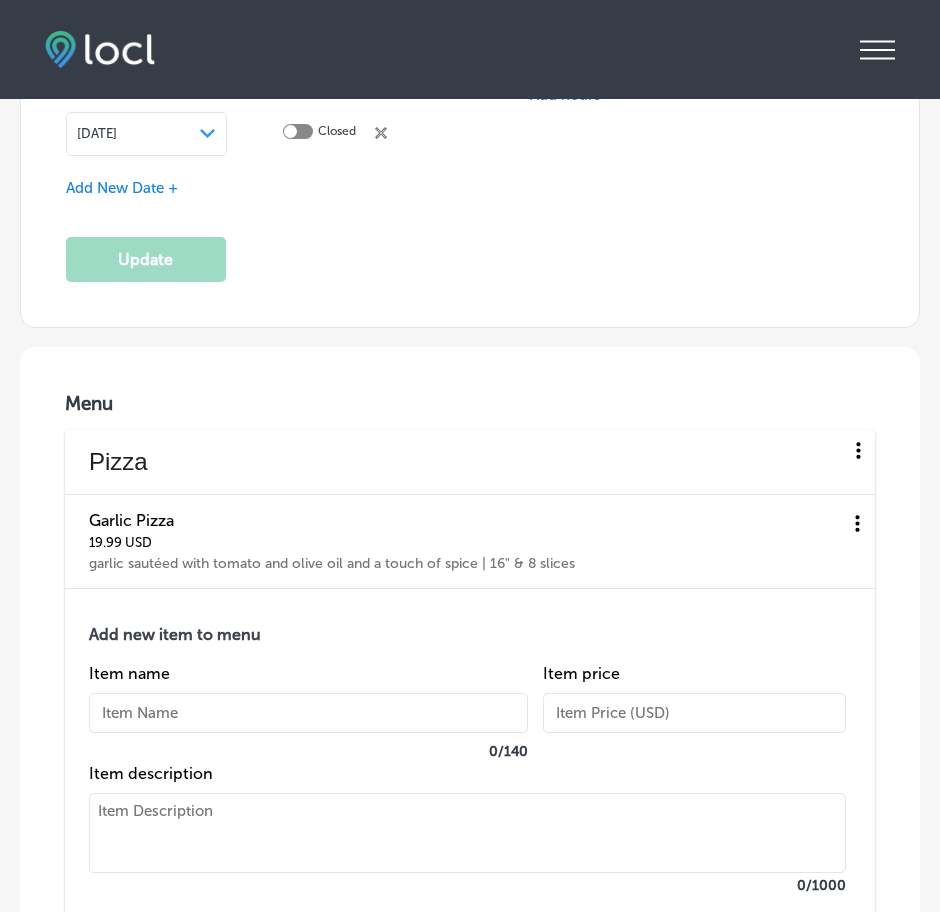 click on "Item name 0 / 140" at bounding box center [308, 714] 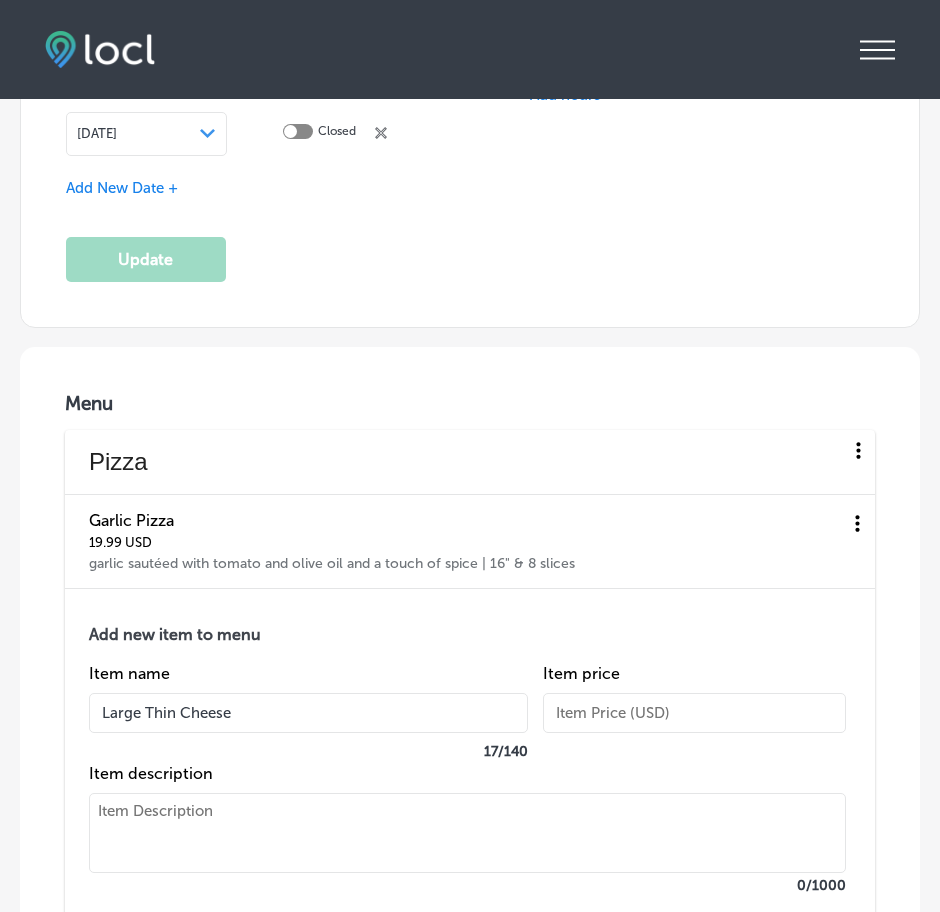 type on "Large Thin Cheese" 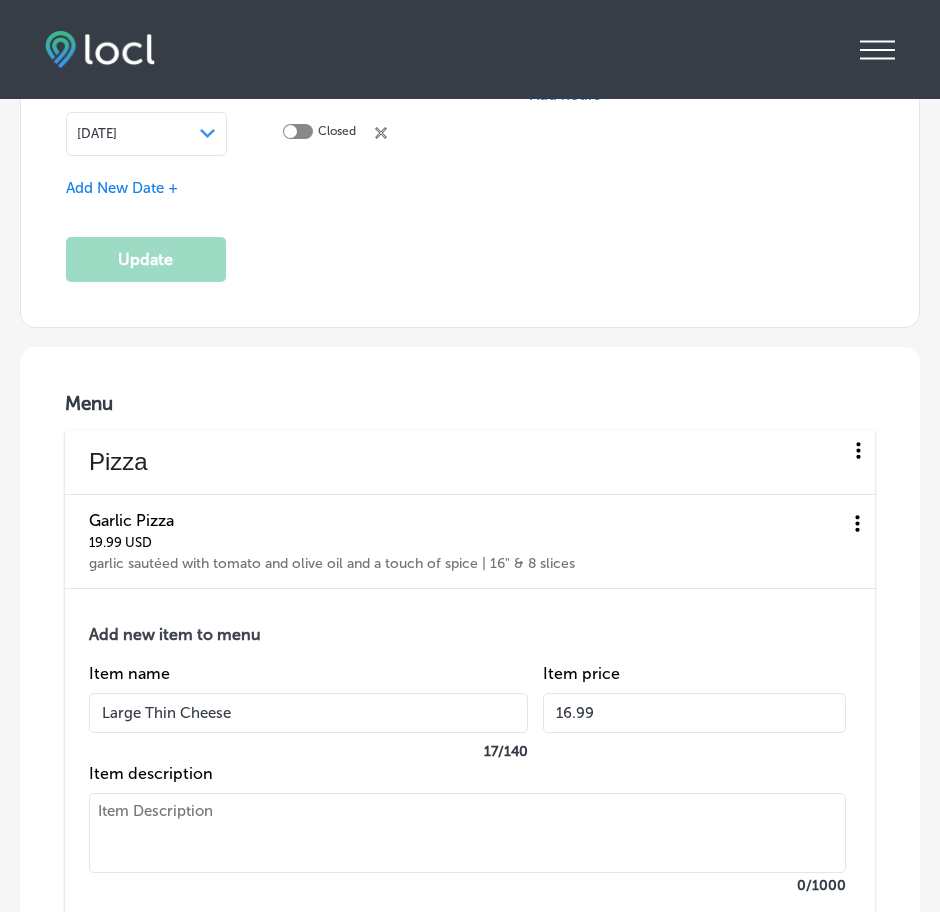 type on "16.99" 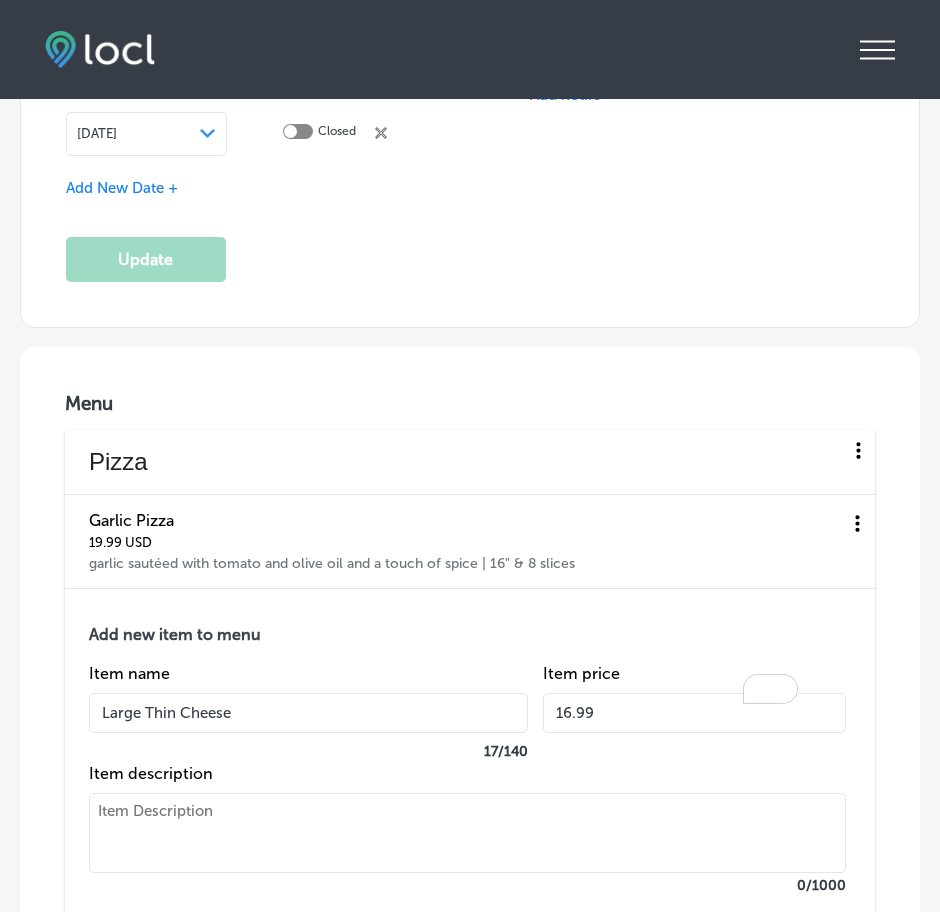 click at bounding box center (467, 833) 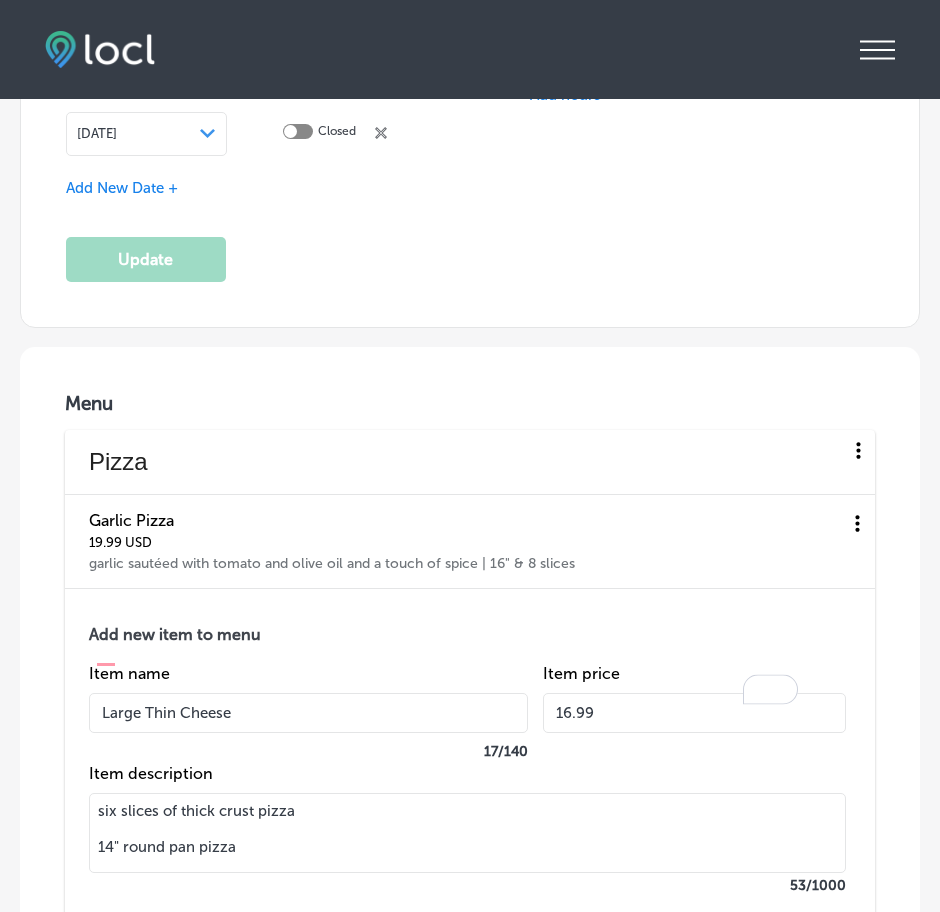 click on "six slices of thick crust pizza
14" round pan pizza" at bounding box center [467, 833] 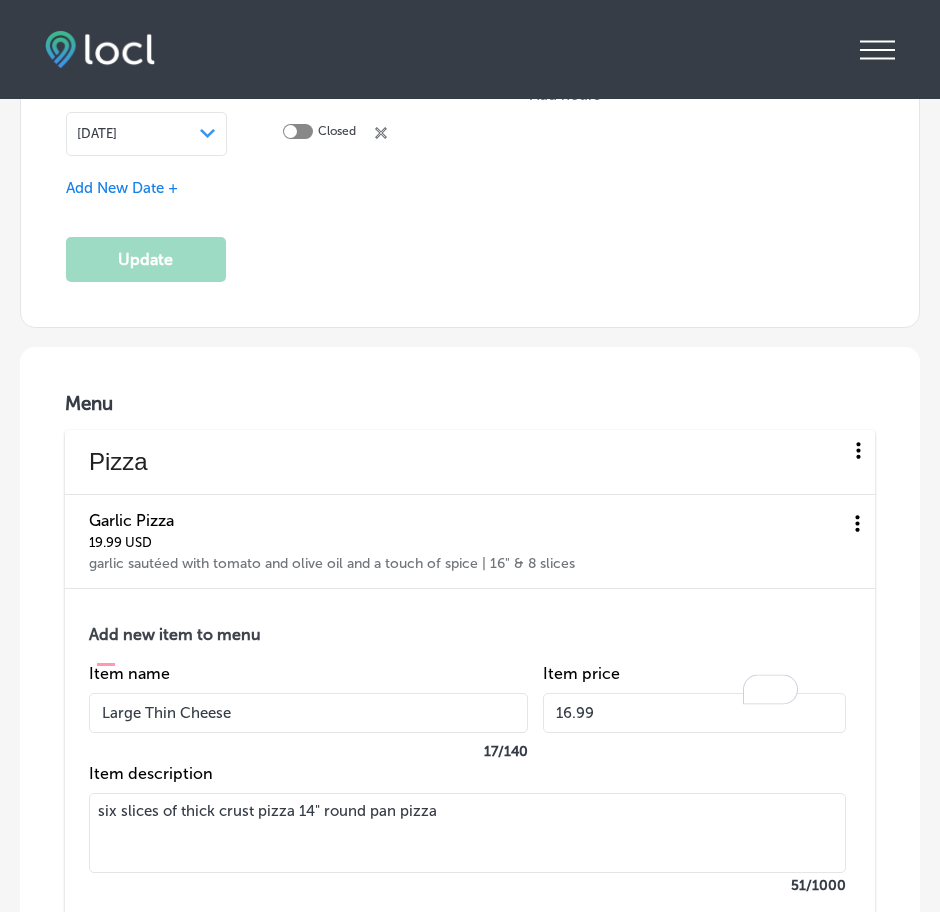 click on "six slices of thick crust pizza 14" round pan pizza" at bounding box center (467, 833) 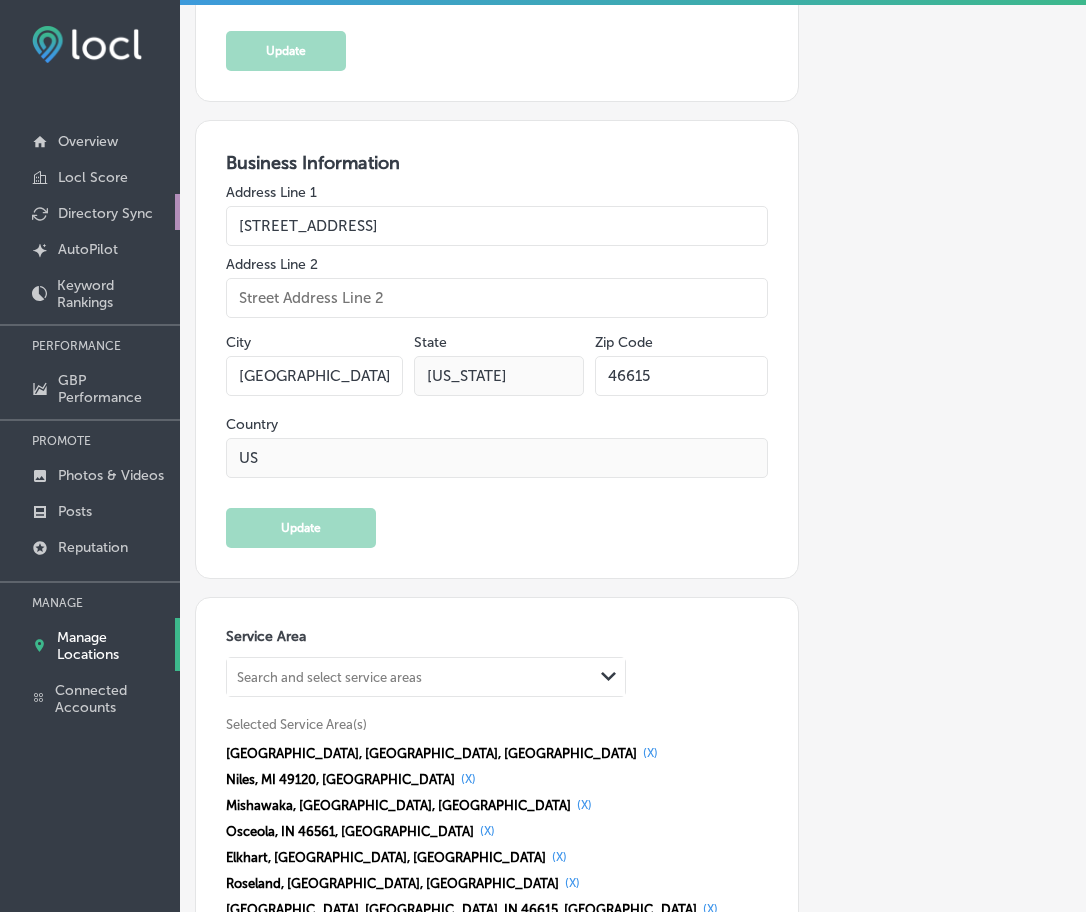 select on "US" 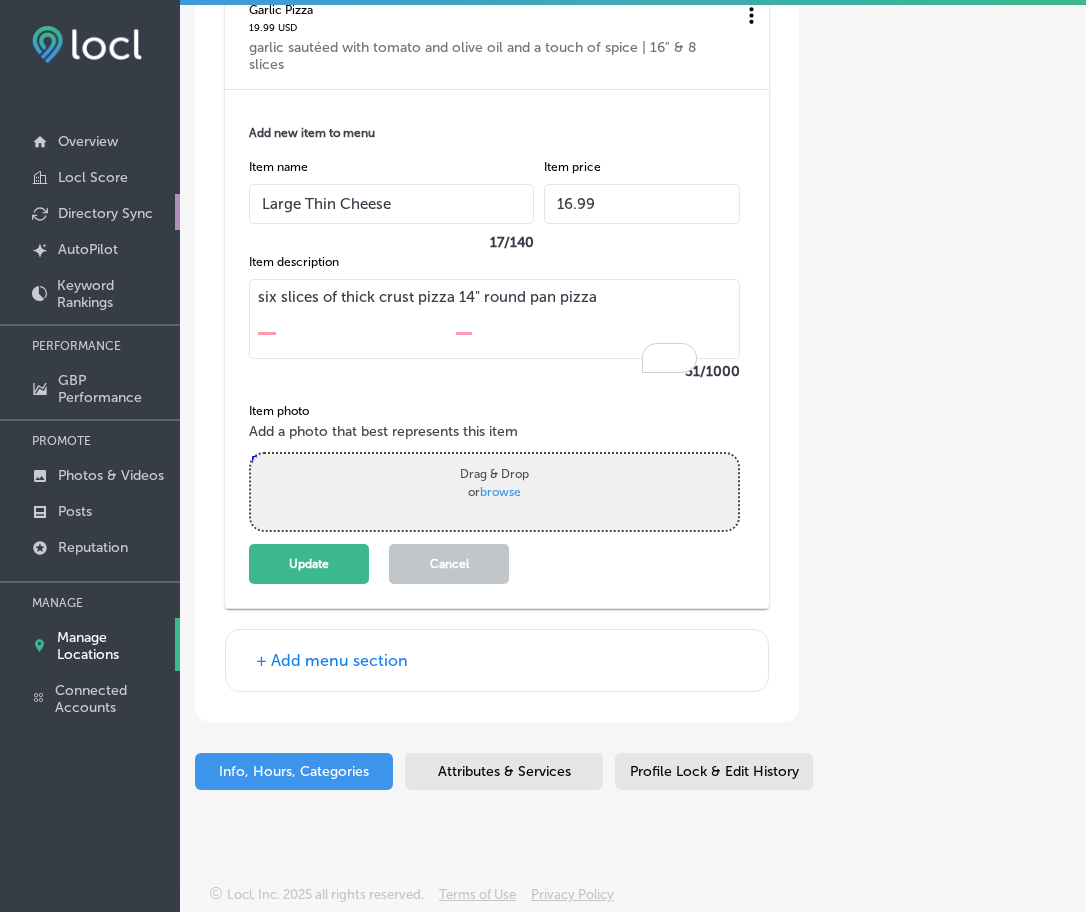 scroll, scrollTop: 2818, scrollLeft: 0, axis: vertical 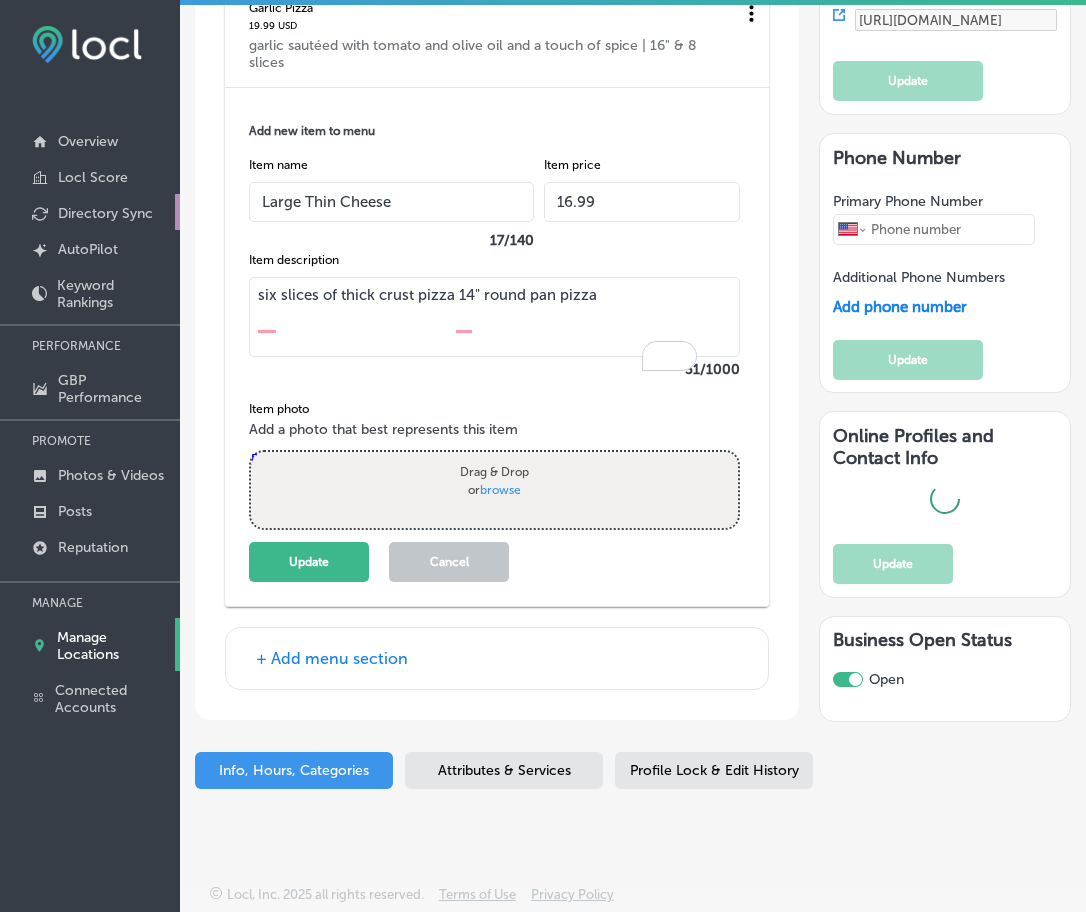 checkbox on "true" 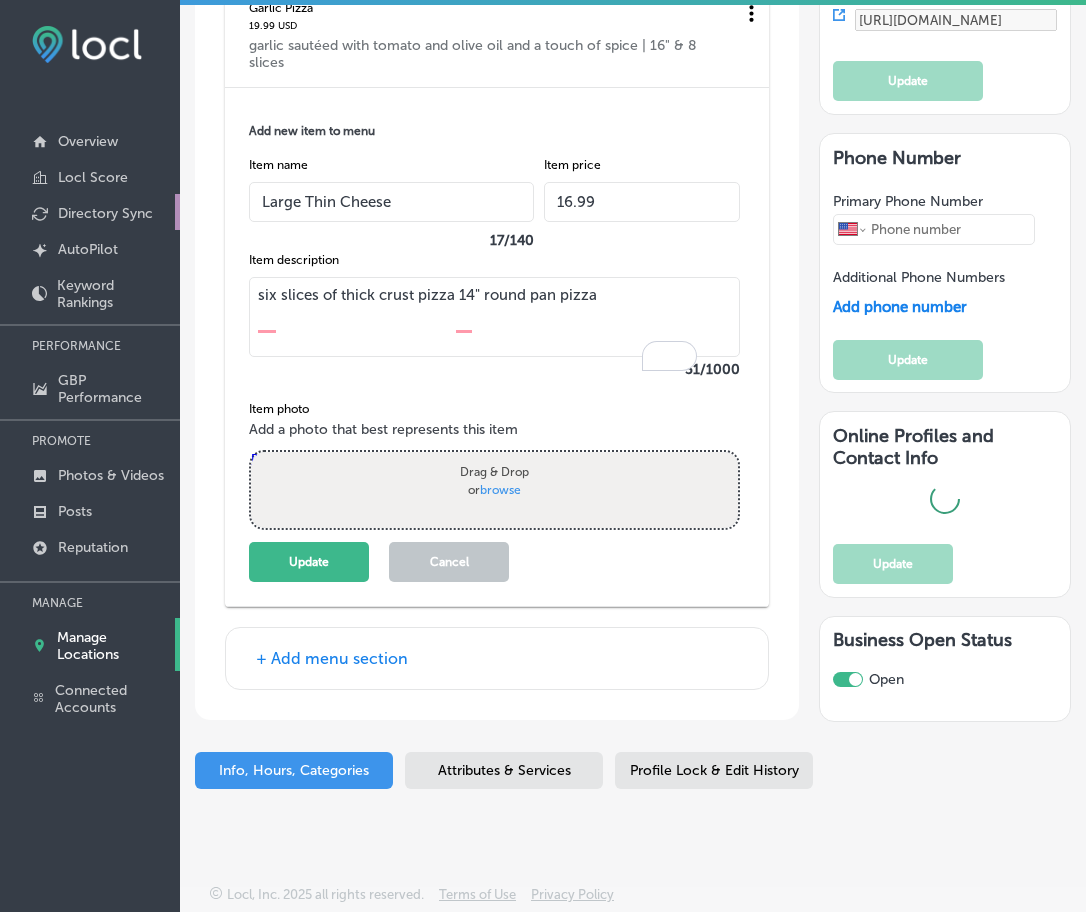 type on "[PHONE_NUMBER]" 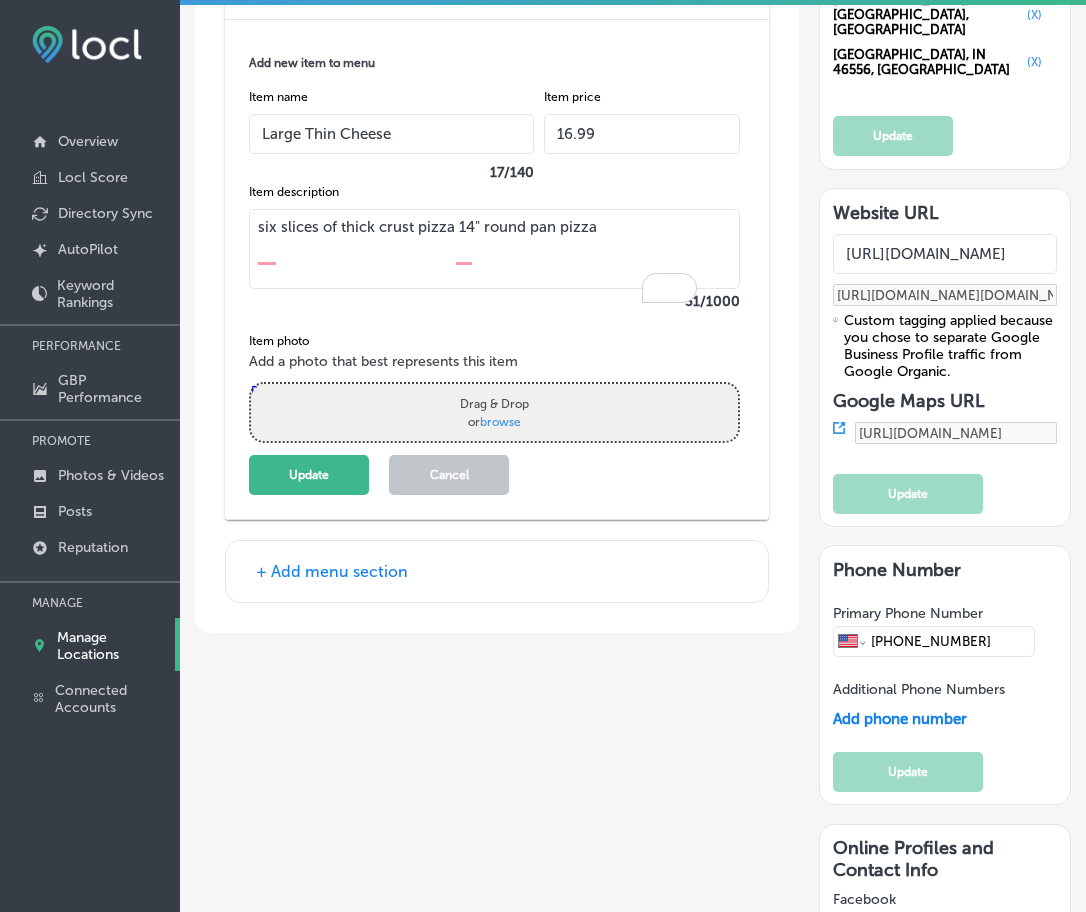 scroll, scrollTop: 2818, scrollLeft: 0, axis: vertical 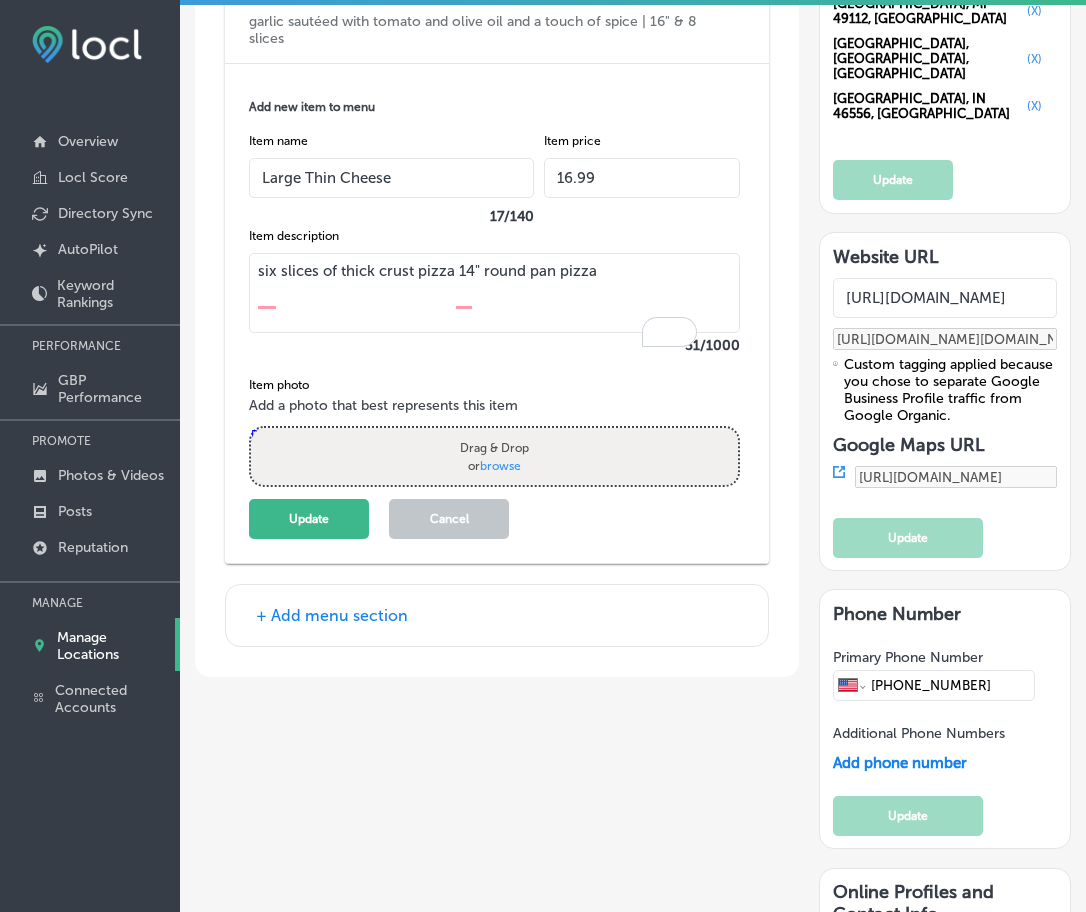 select on "US" 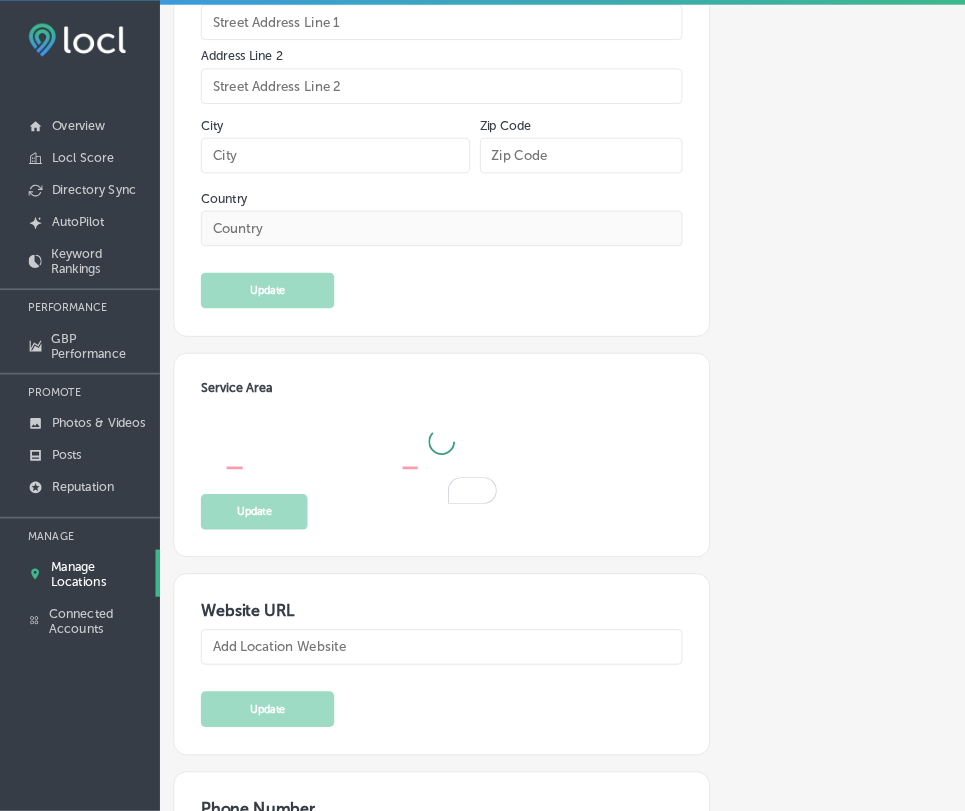 scroll, scrollTop: 4, scrollLeft: 0, axis: vertical 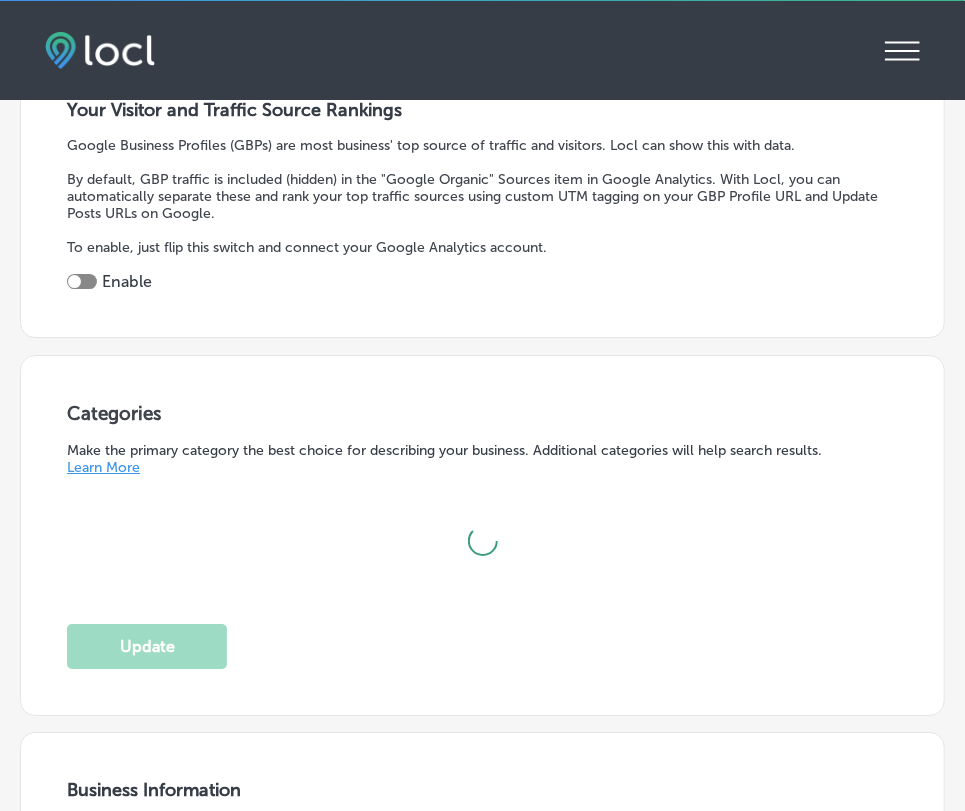 type on "[STREET_ADDRESS]" 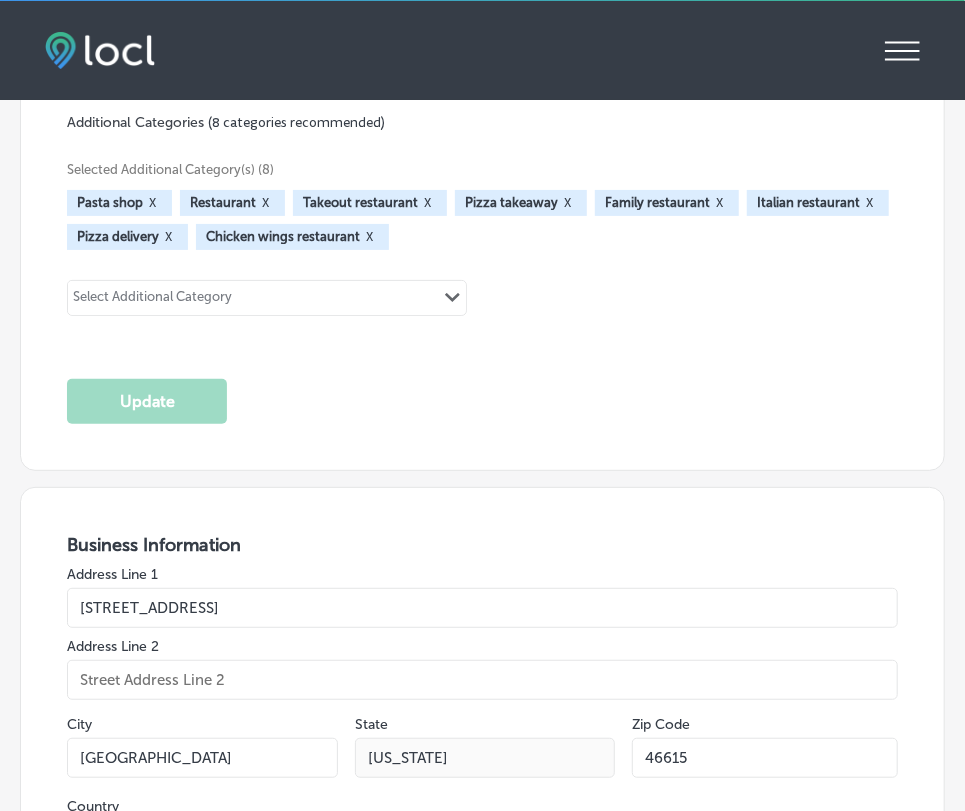 scroll, scrollTop: 2945, scrollLeft: 0, axis: vertical 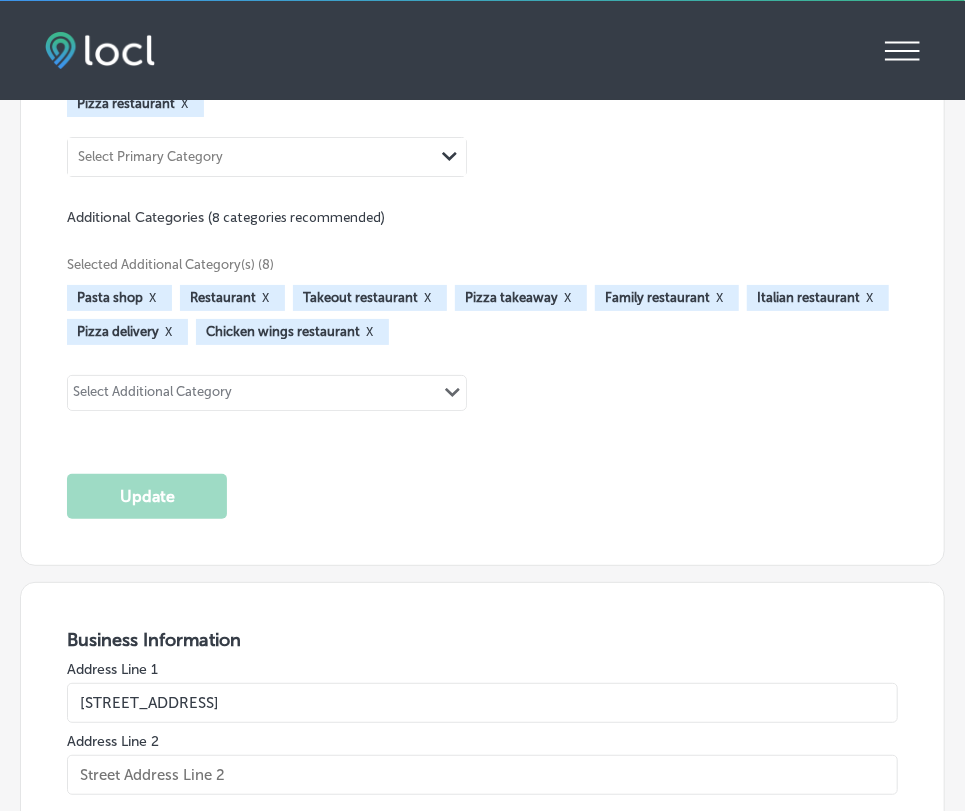 checkbox on "true" 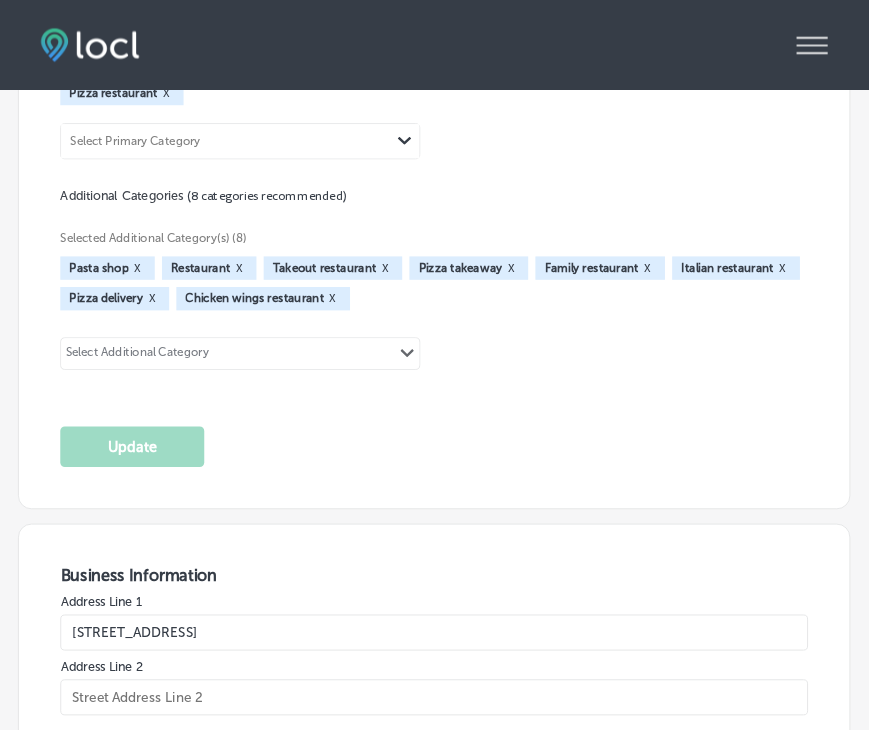 scroll, scrollTop: 4, scrollLeft: 0, axis: vertical 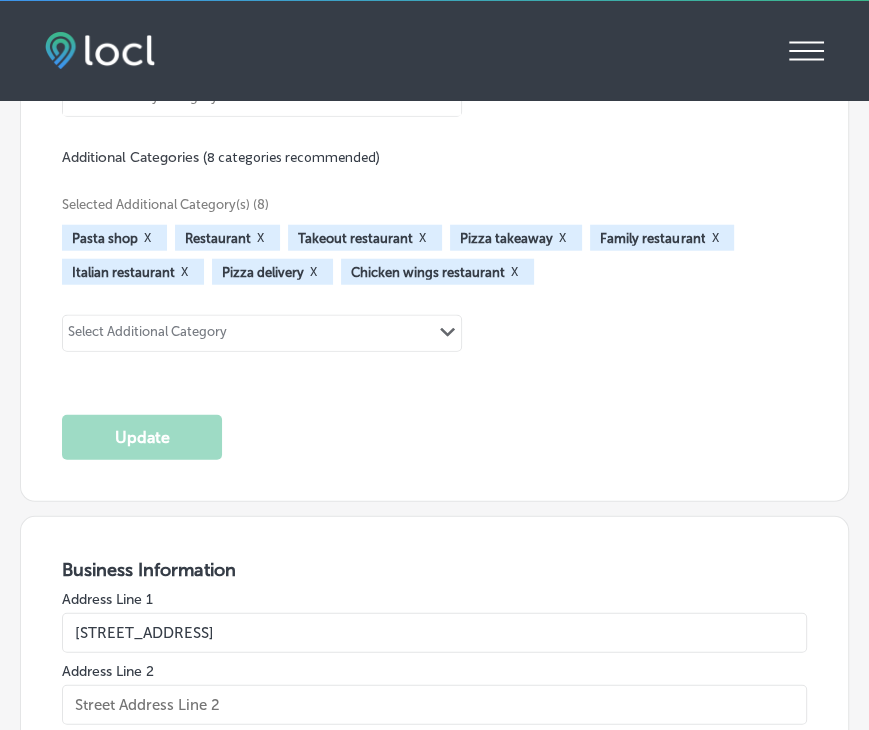 select on "US" 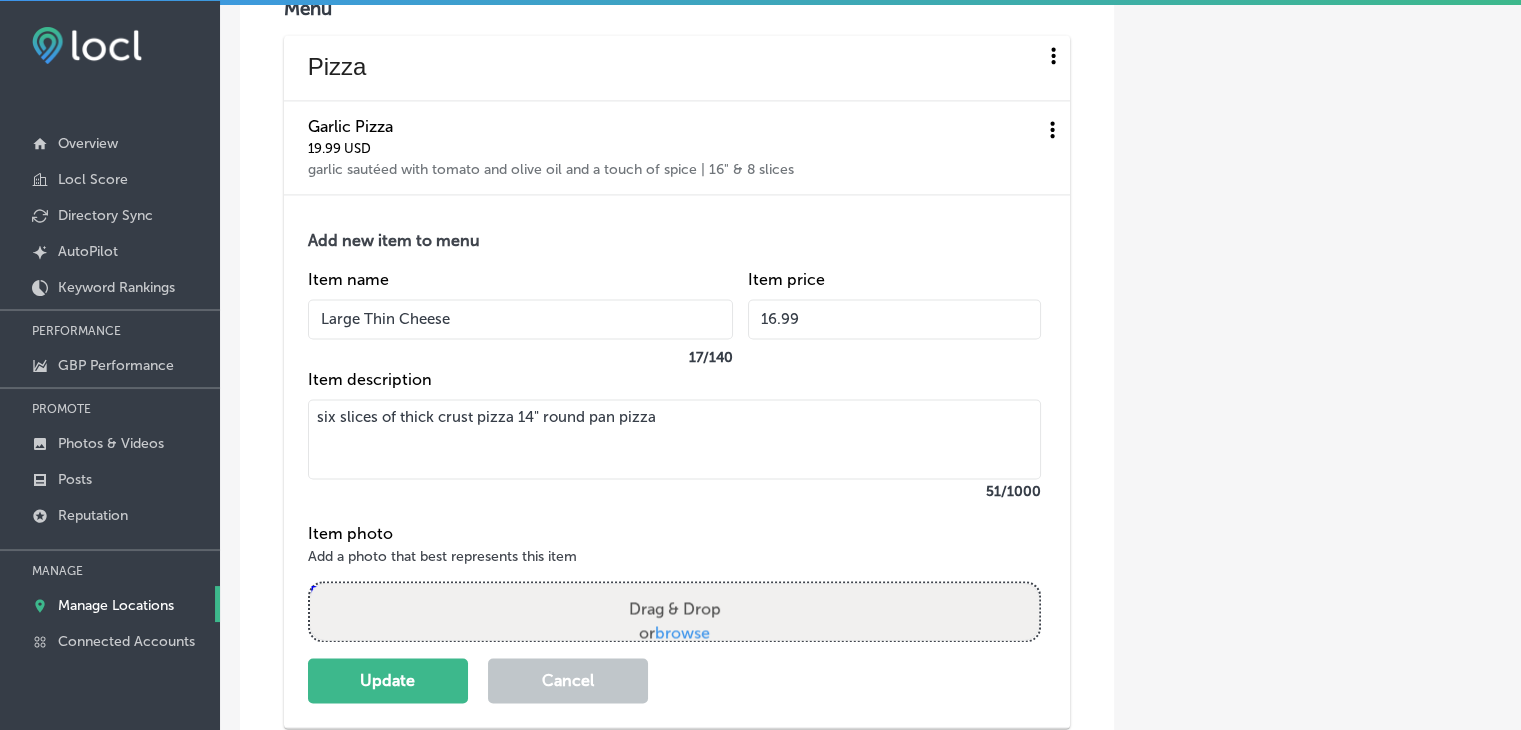 type on "[STREET_ADDRESS]" 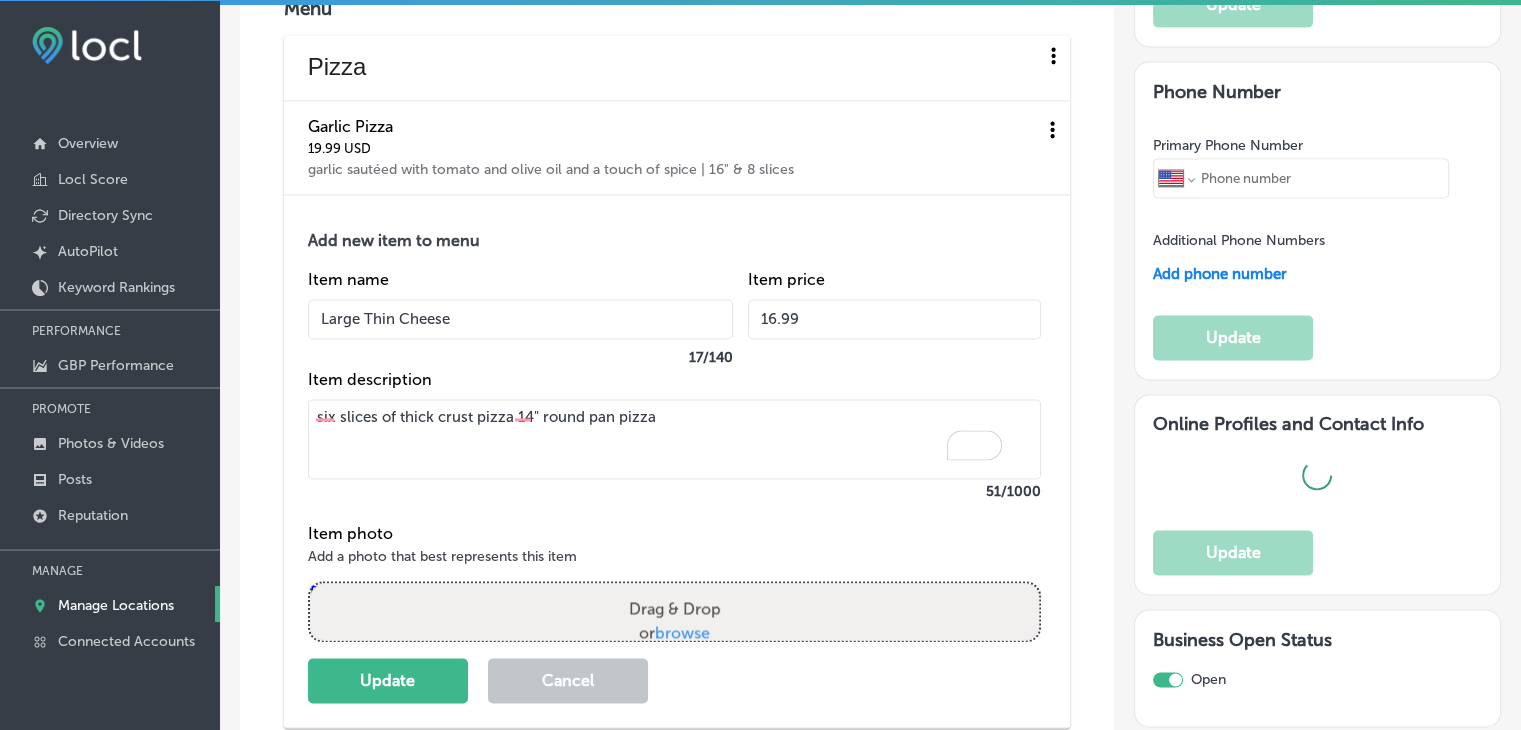 type on "[URL][DOMAIN_NAME]" 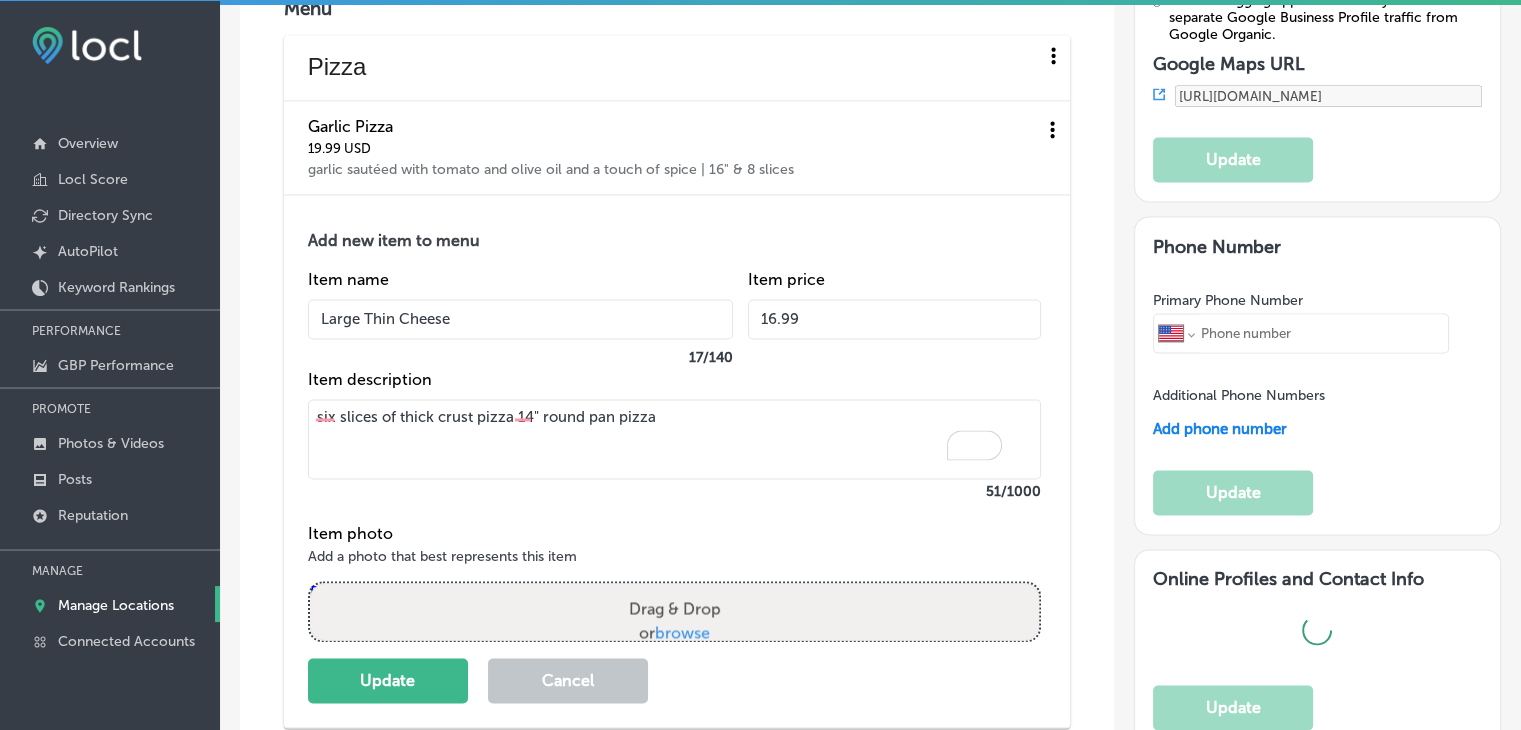 checkbox on "true" 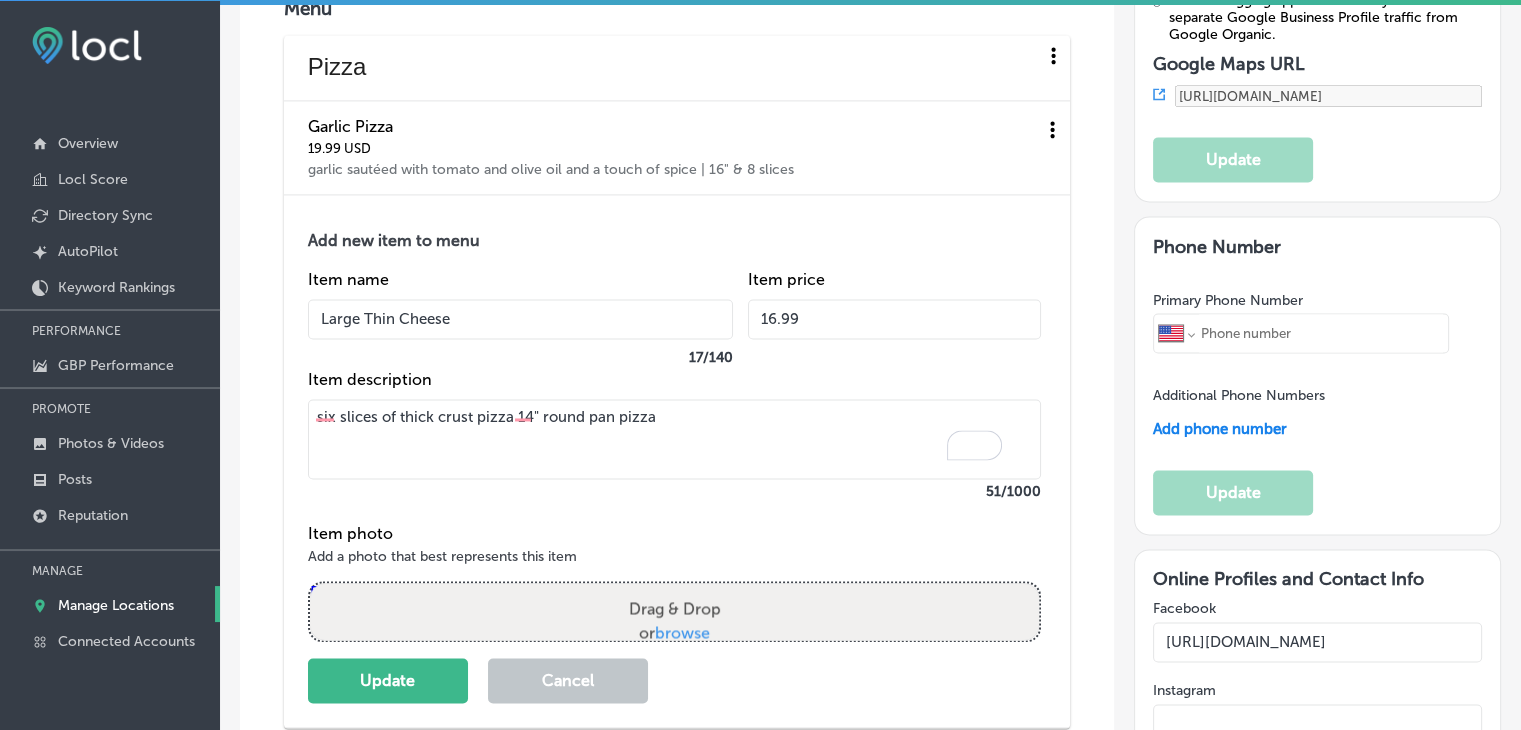 type on "[PHONE_NUMBER]" 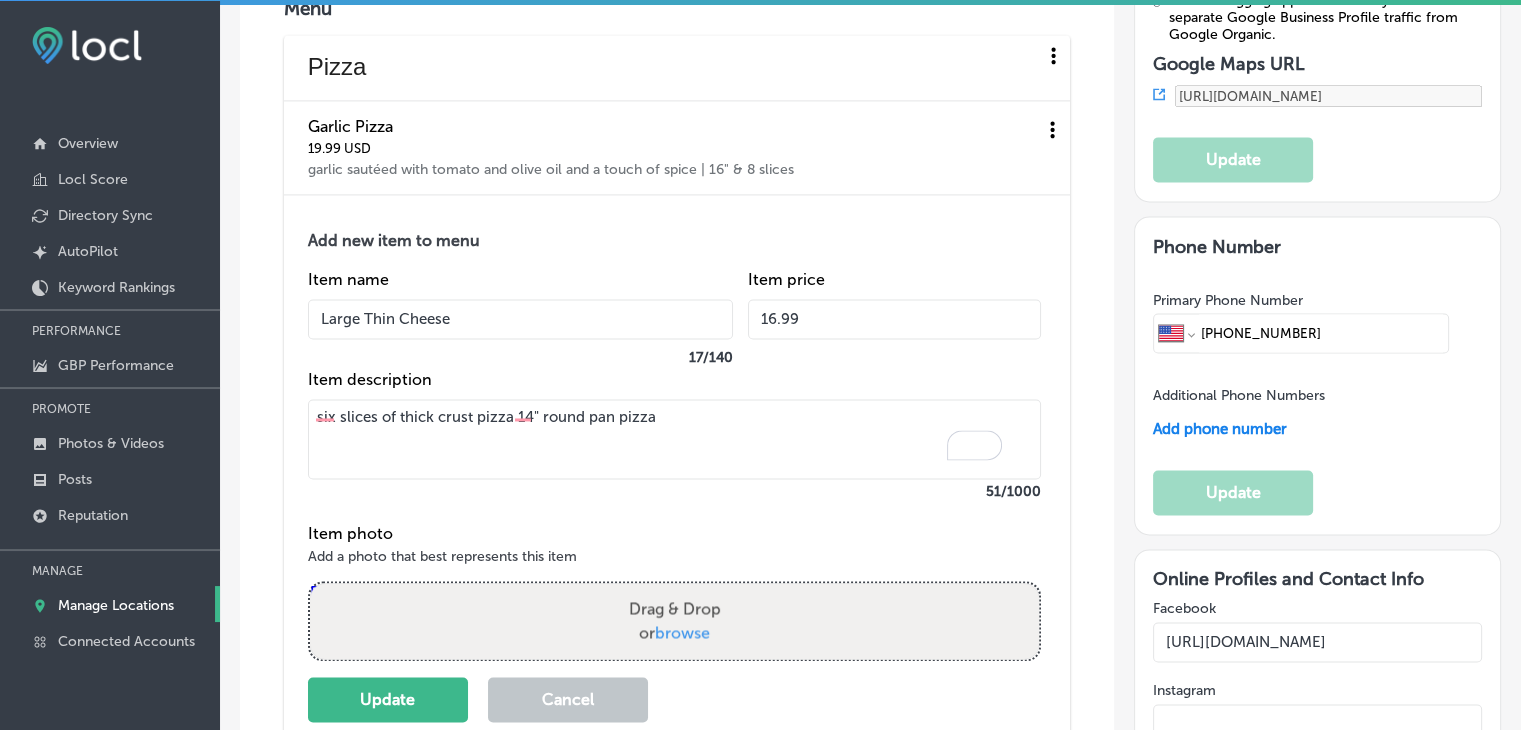 click on "six slices of thick crust pizza 14" round pan pizza" at bounding box center [674, 439] 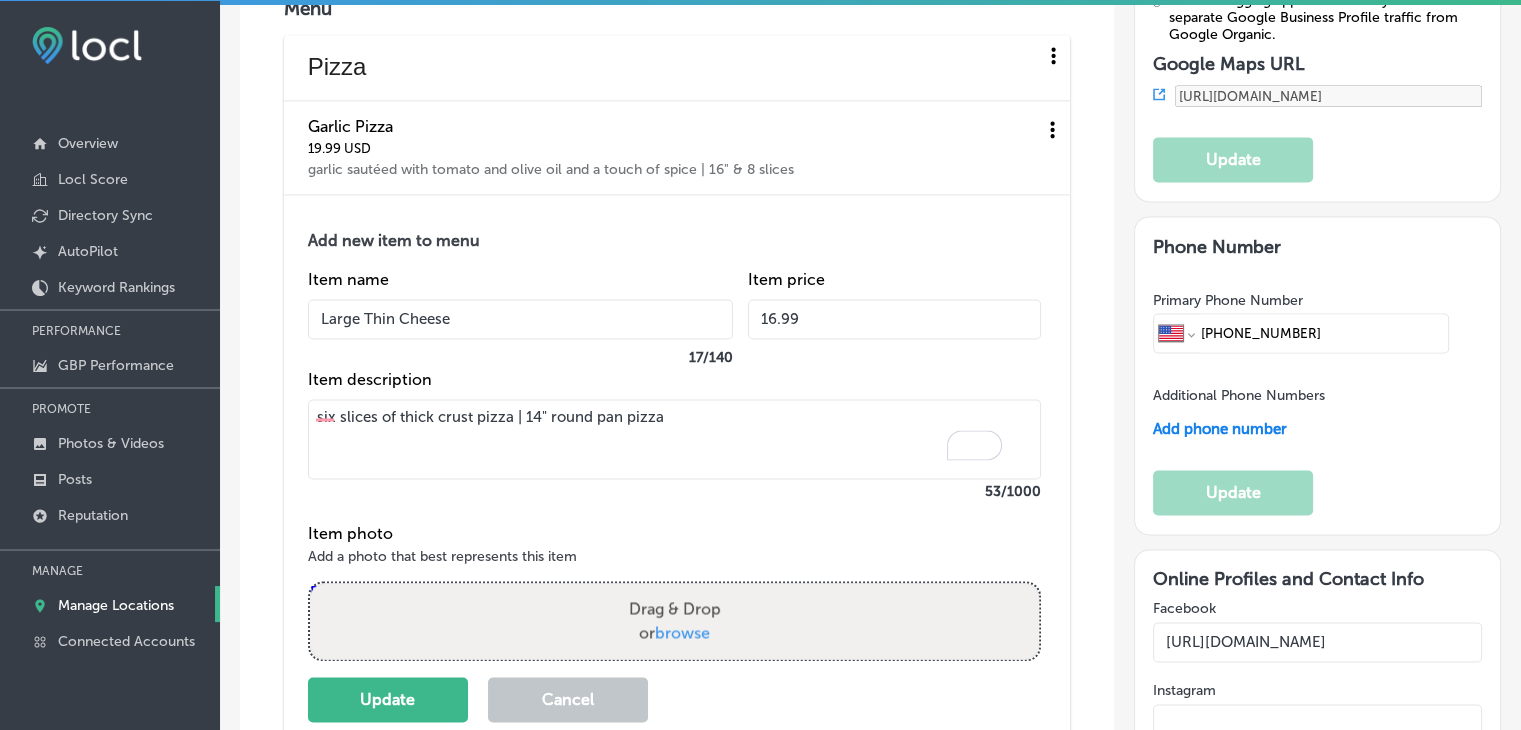 click on "six slices of thick crust pizza | 14" round pan pizza" at bounding box center [674, 439] 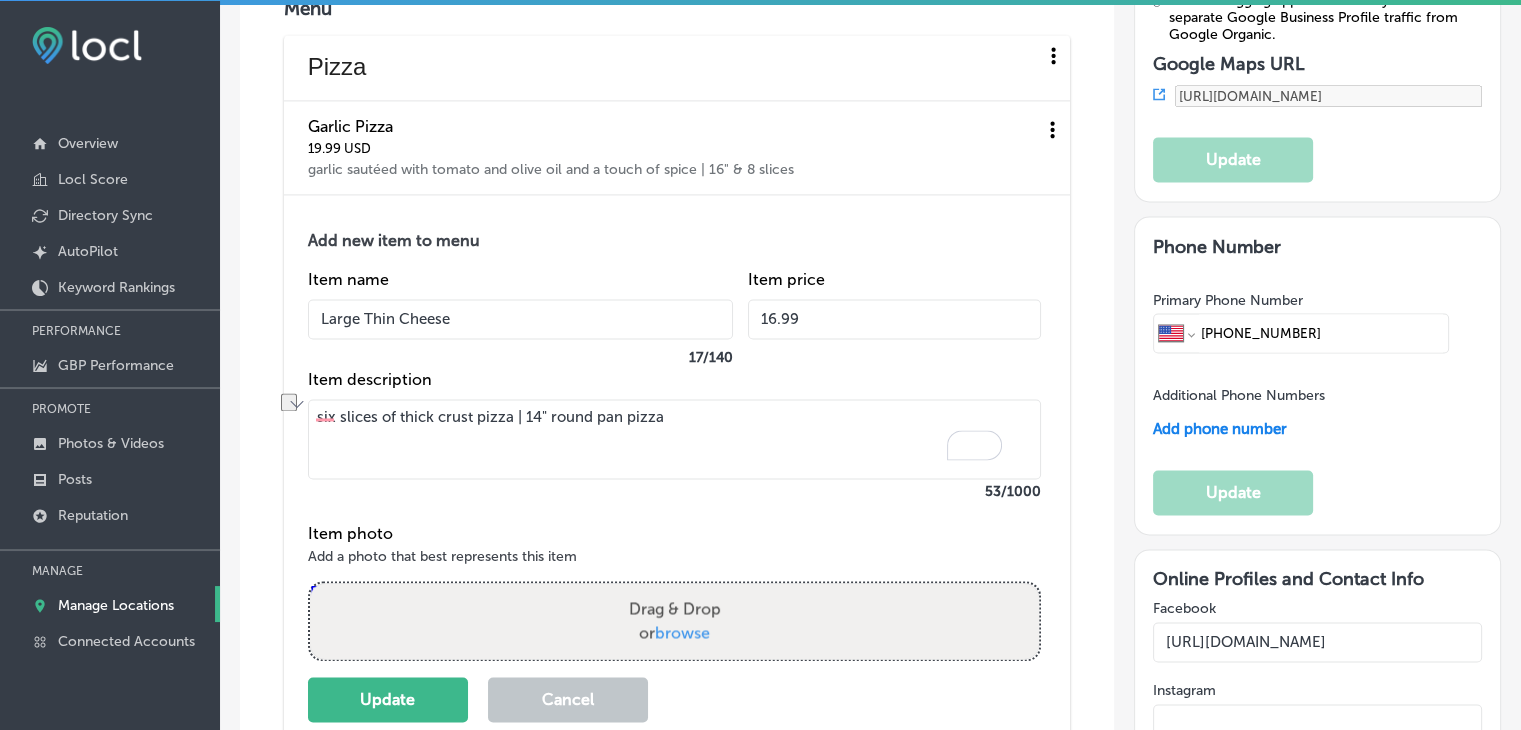 paste on "eight slices of New York style" 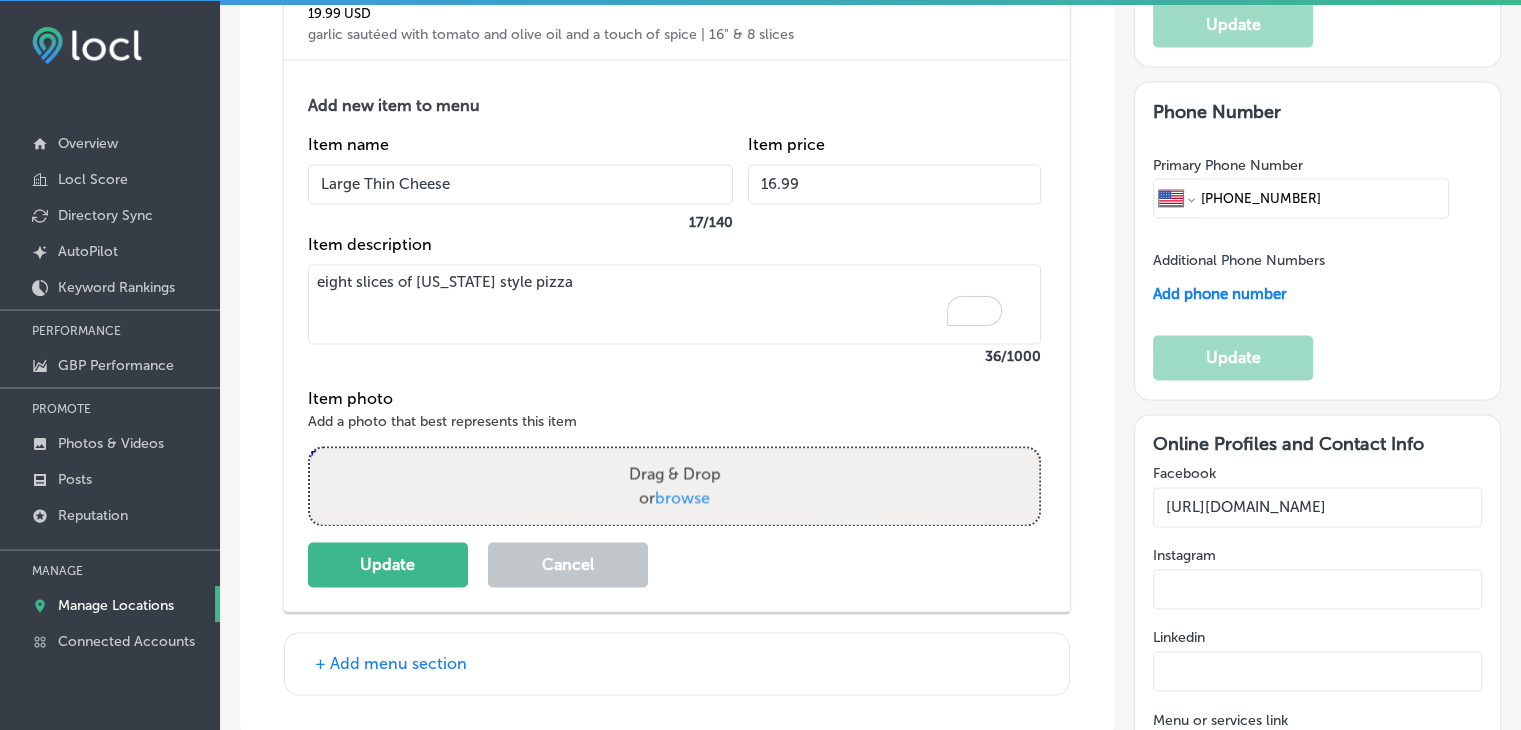 scroll, scrollTop: 3045, scrollLeft: 0, axis: vertical 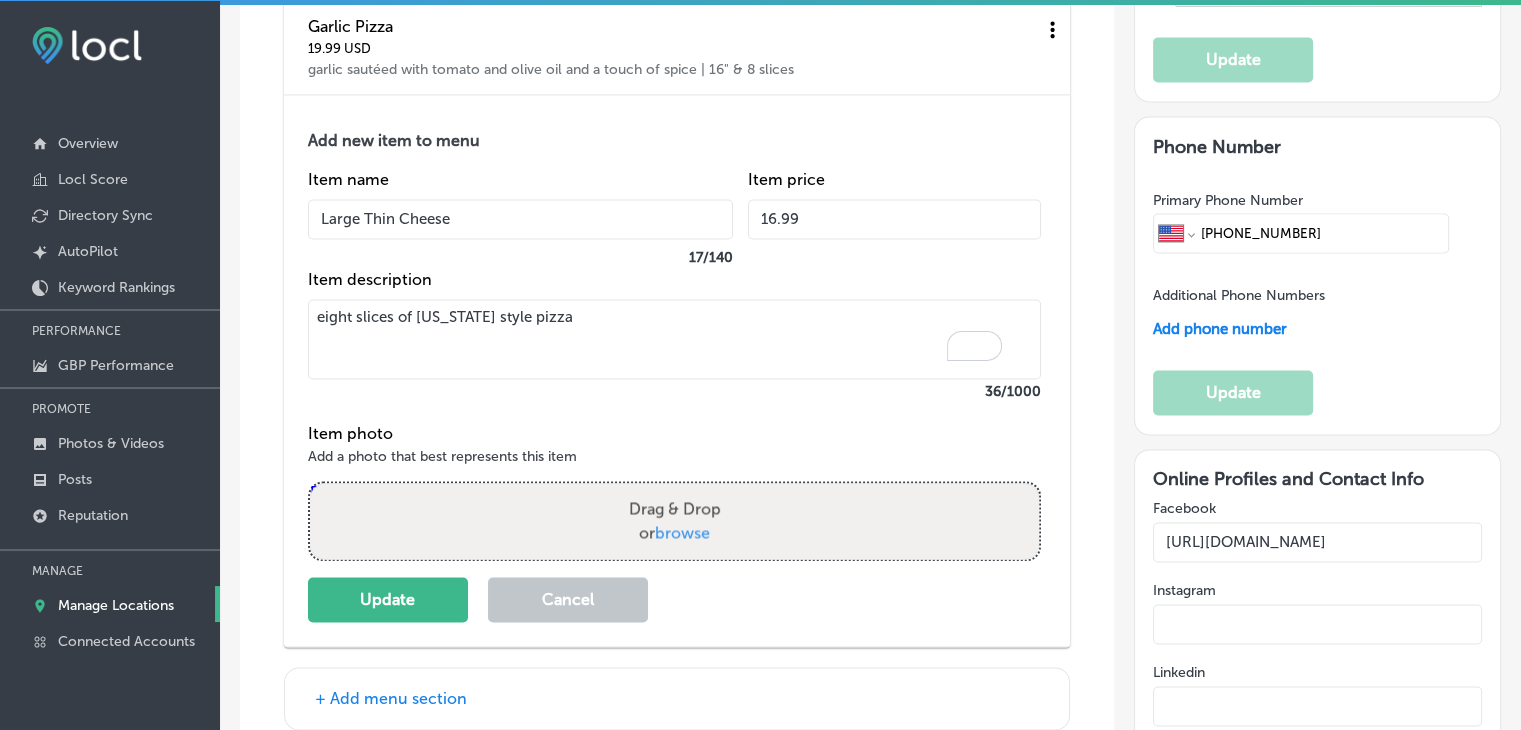 type on "eight slices of [US_STATE] style pizza" 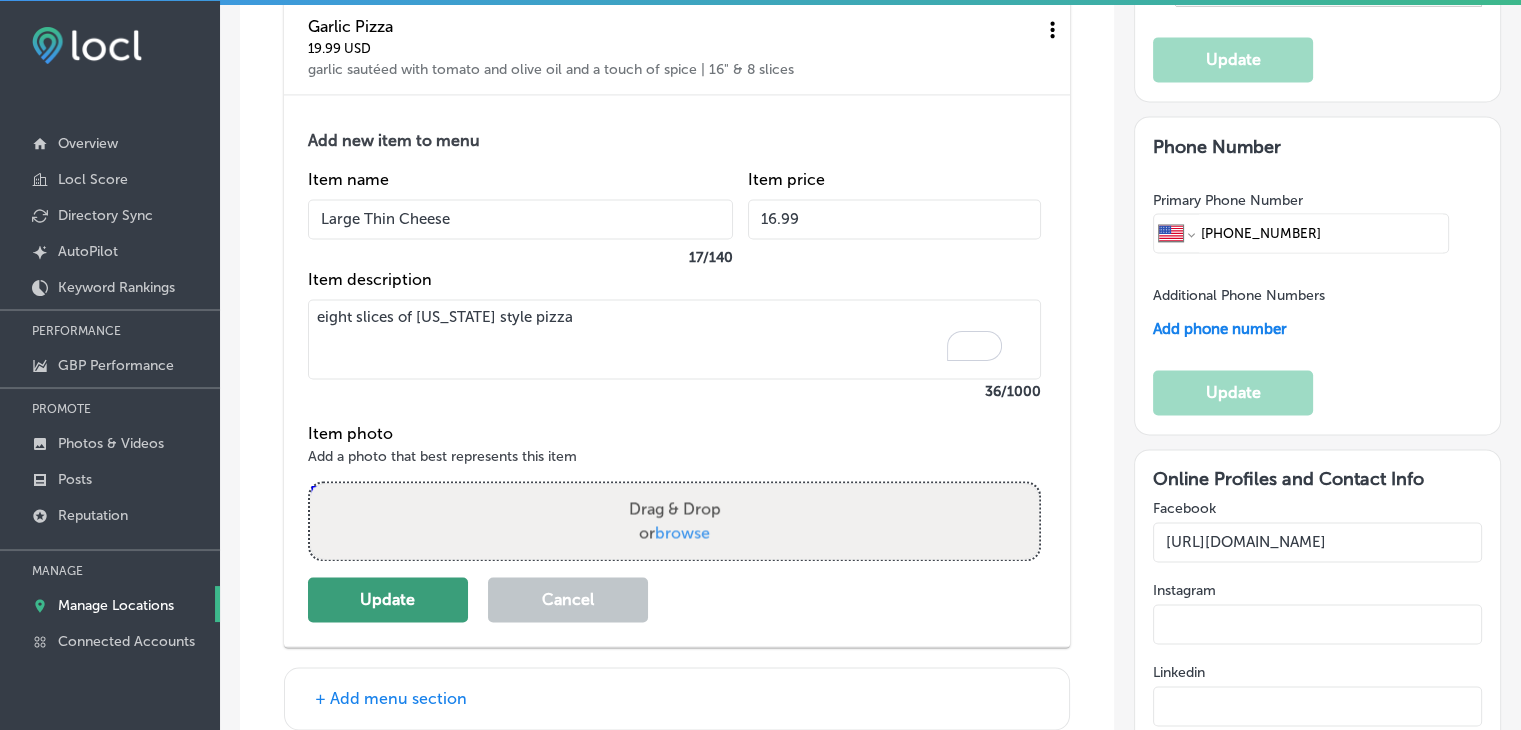 click on "Update" at bounding box center (388, 599) 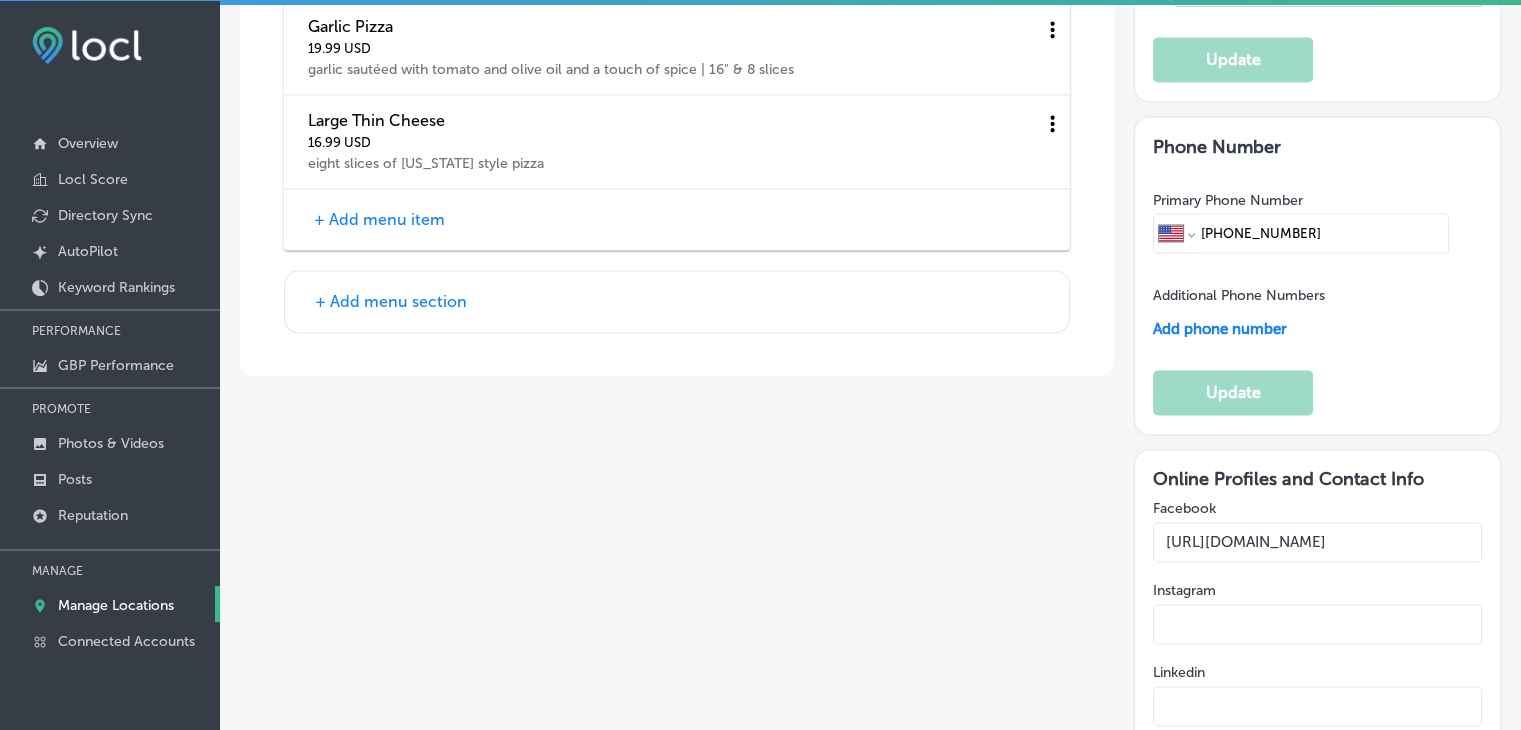 click on "+ Add menu item" at bounding box center (379, 219) 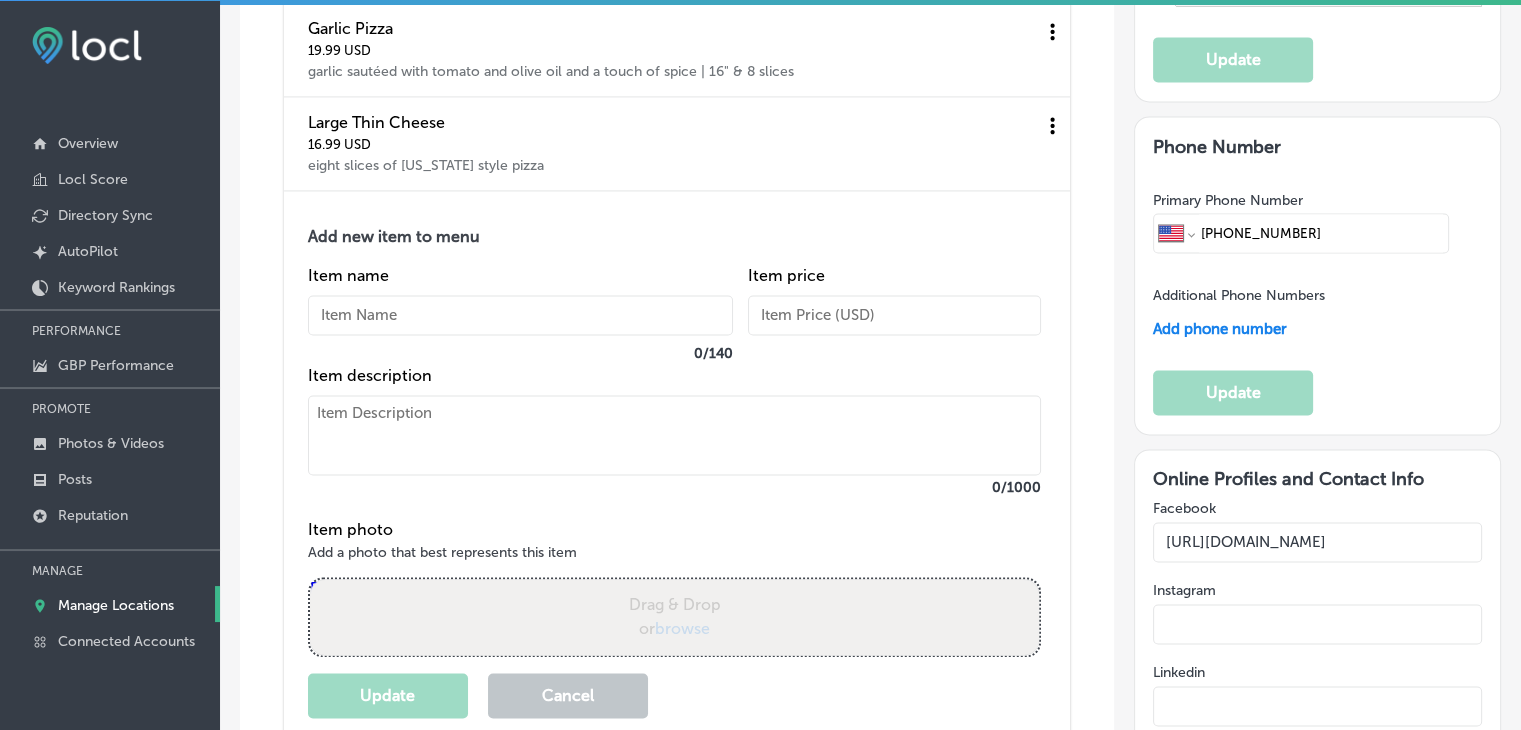 scroll, scrollTop: 3048, scrollLeft: 0, axis: vertical 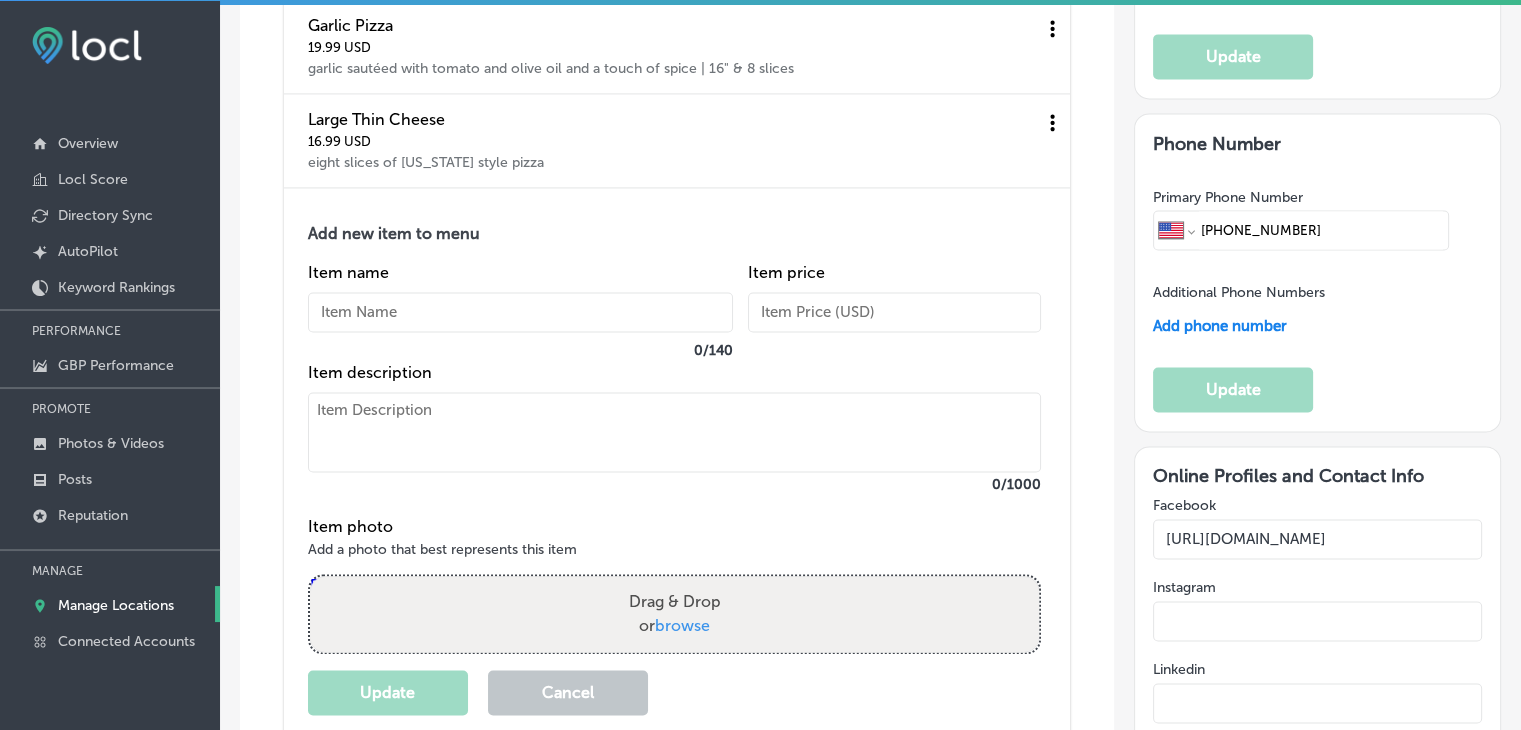 click at bounding box center (520, 312) 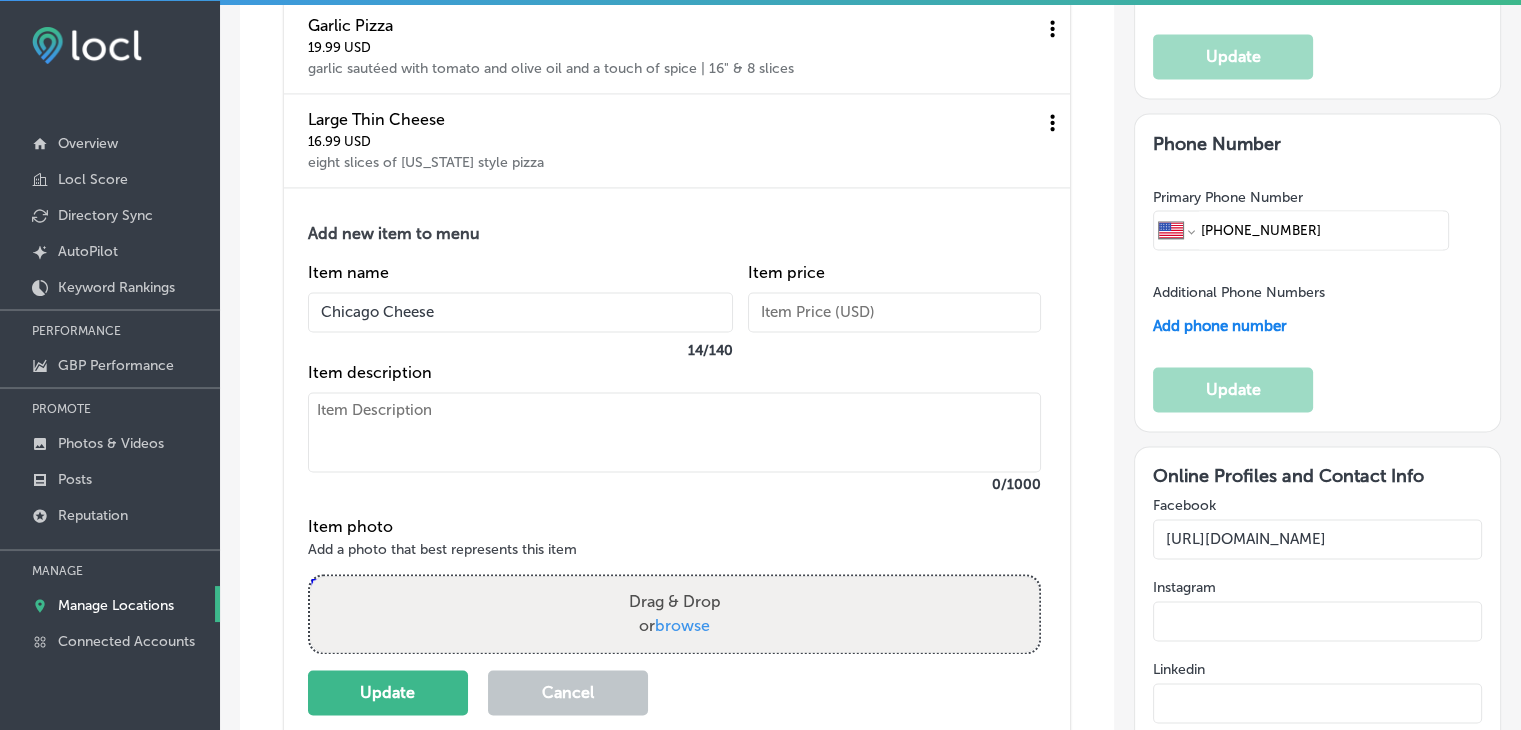 type on "Chicago Cheese" 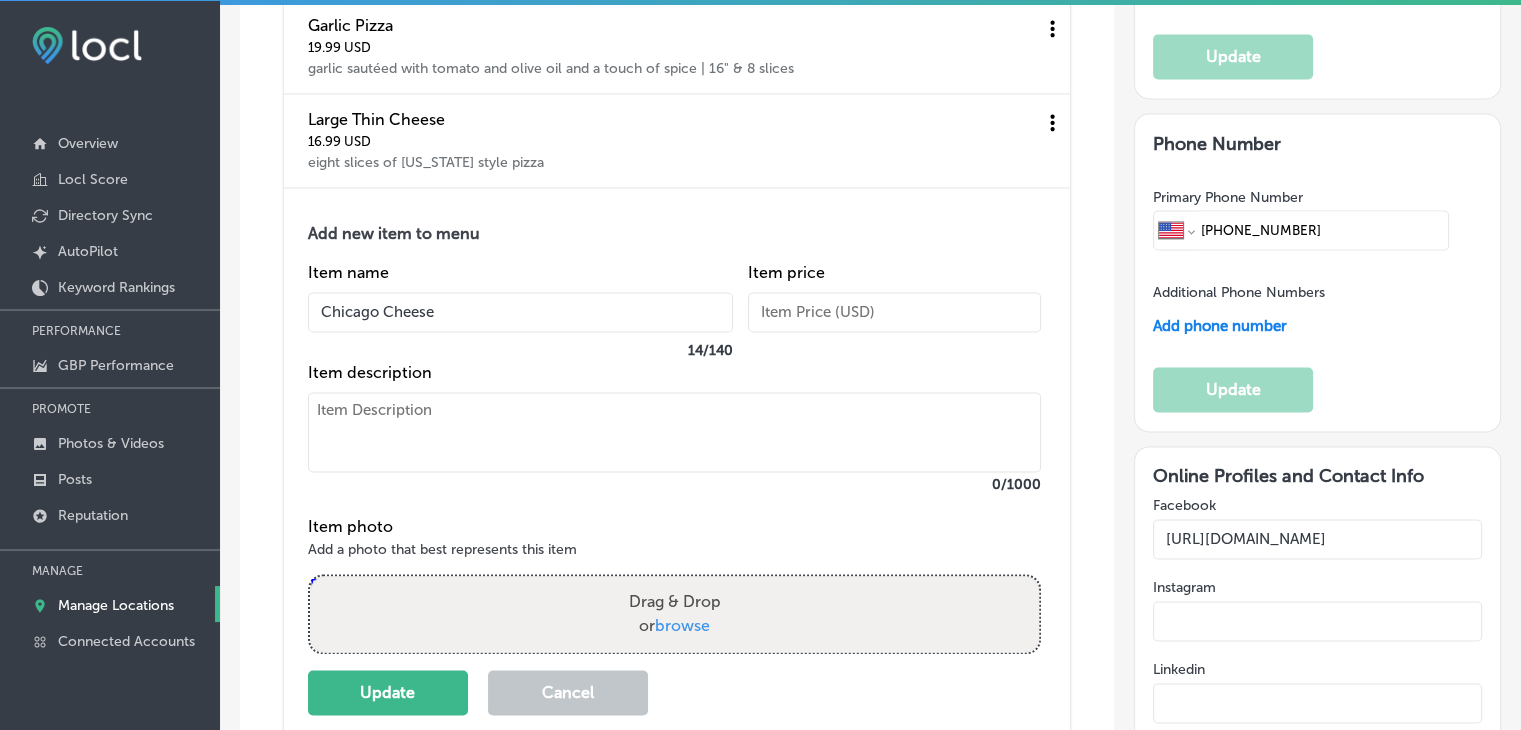 drag, startPoint x: 792, startPoint y: 248, endPoint x: 808, endPoint y: 275, distance: 31.38471 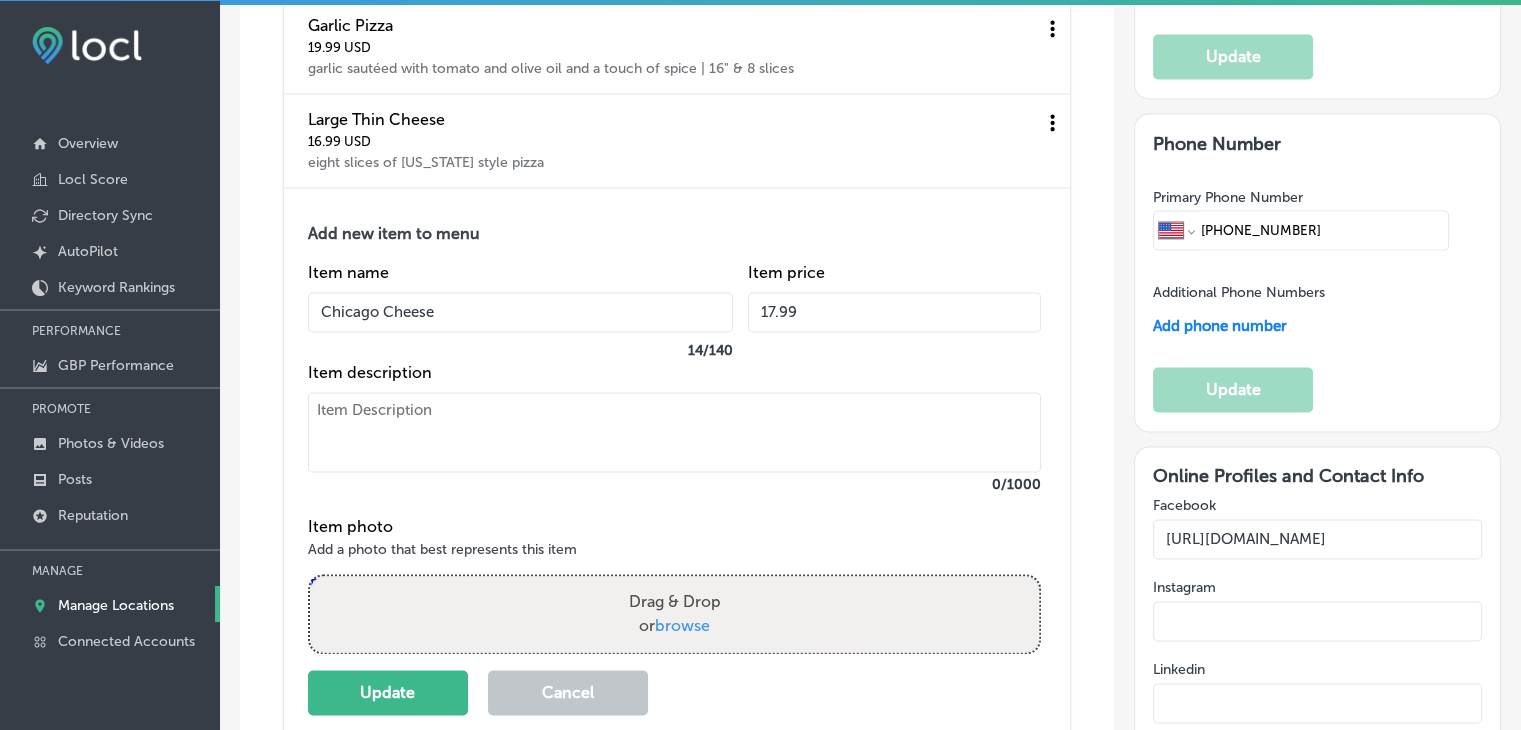 type on "17.99" 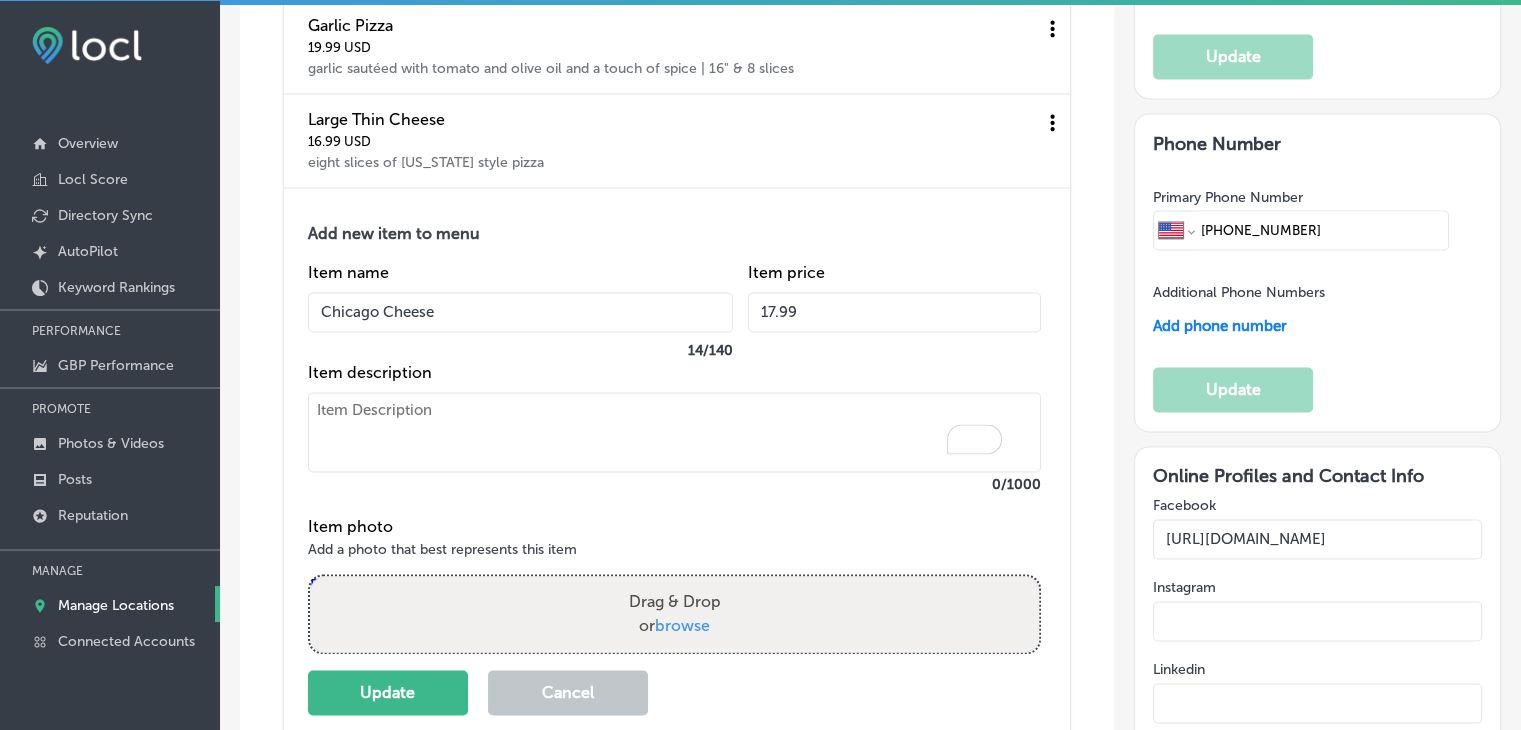 click at bounding box center [674, 432] 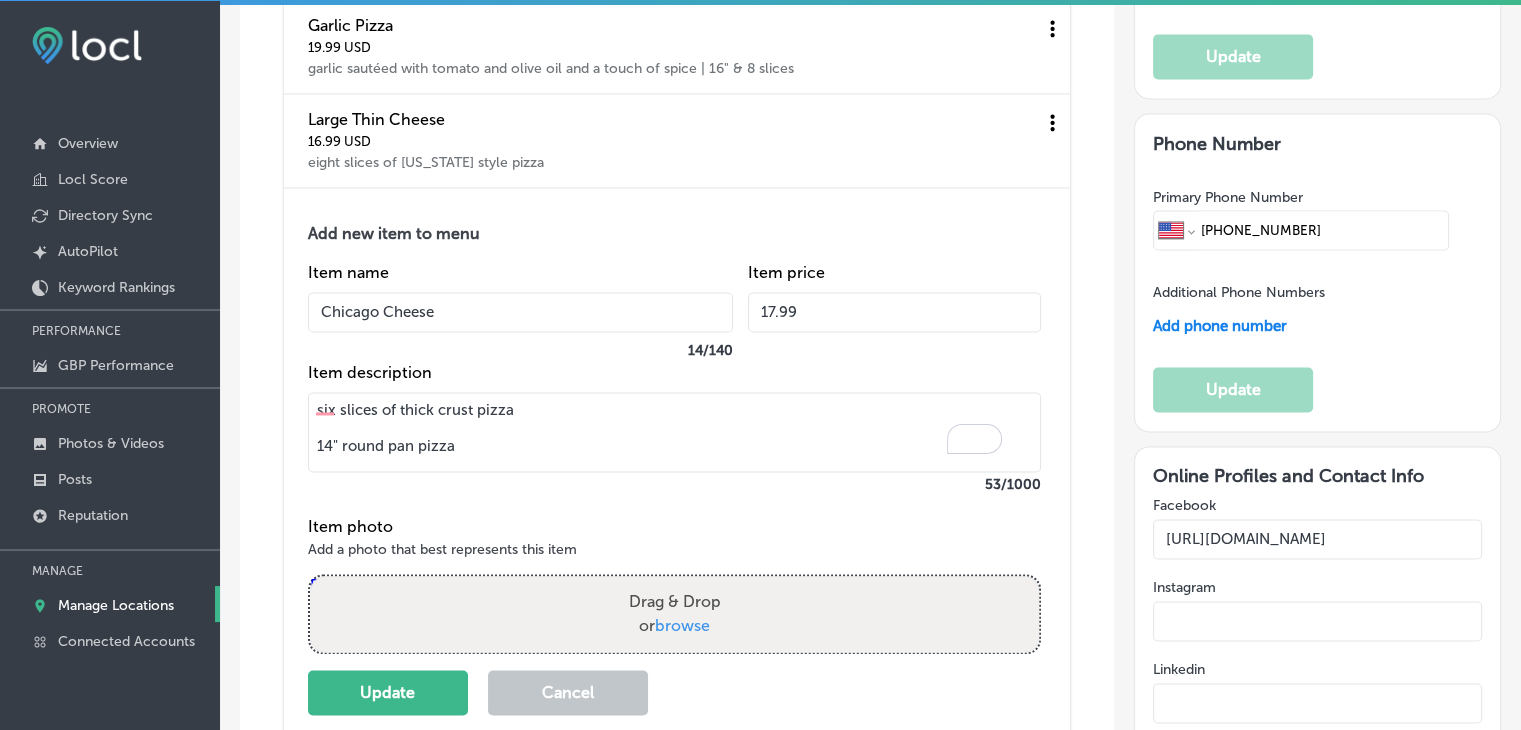 click on "six slices of thick crust pizza
14" round pan pizza" at bounding box center (674, 432) 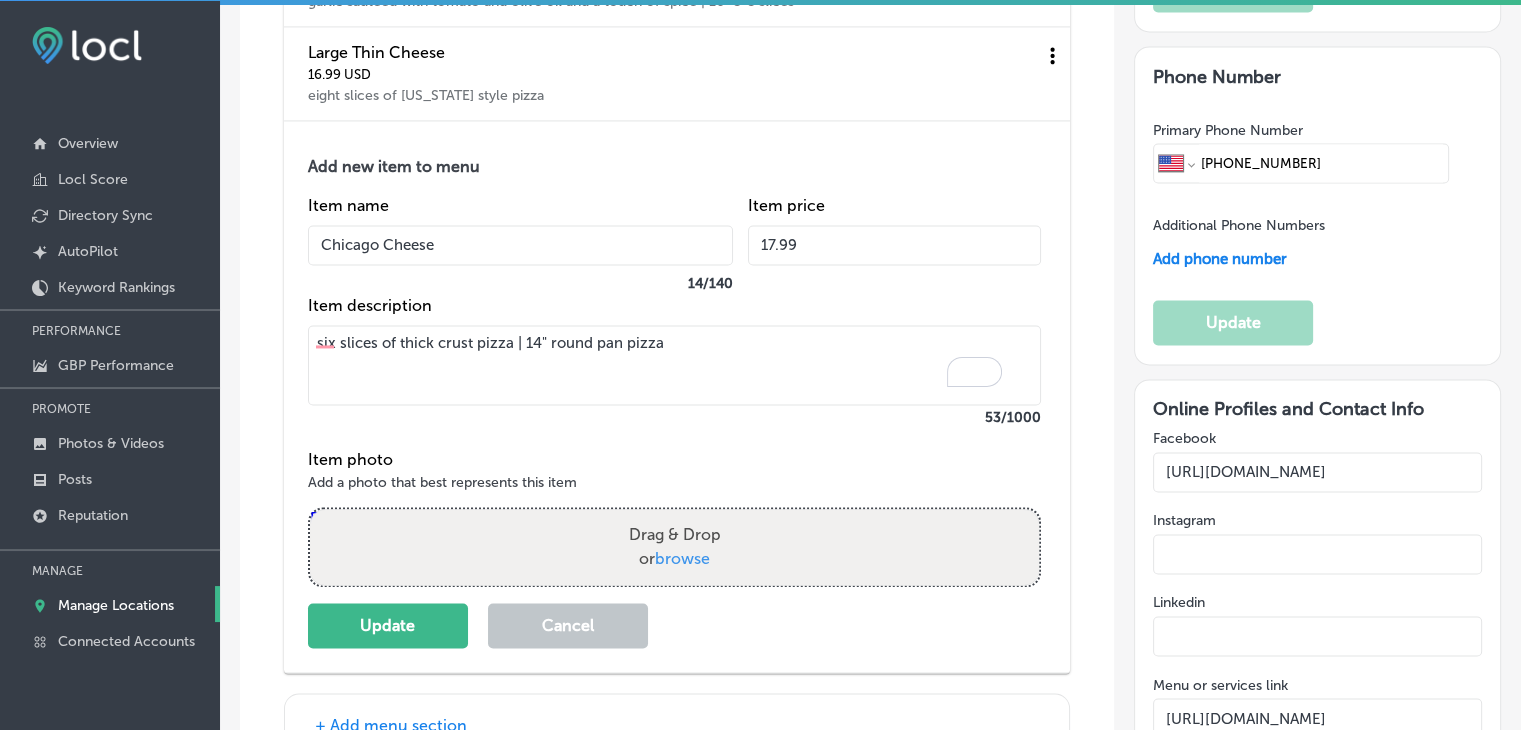 scroll, scrollTop: 3148, scrollLeft: 0, axis: vertical 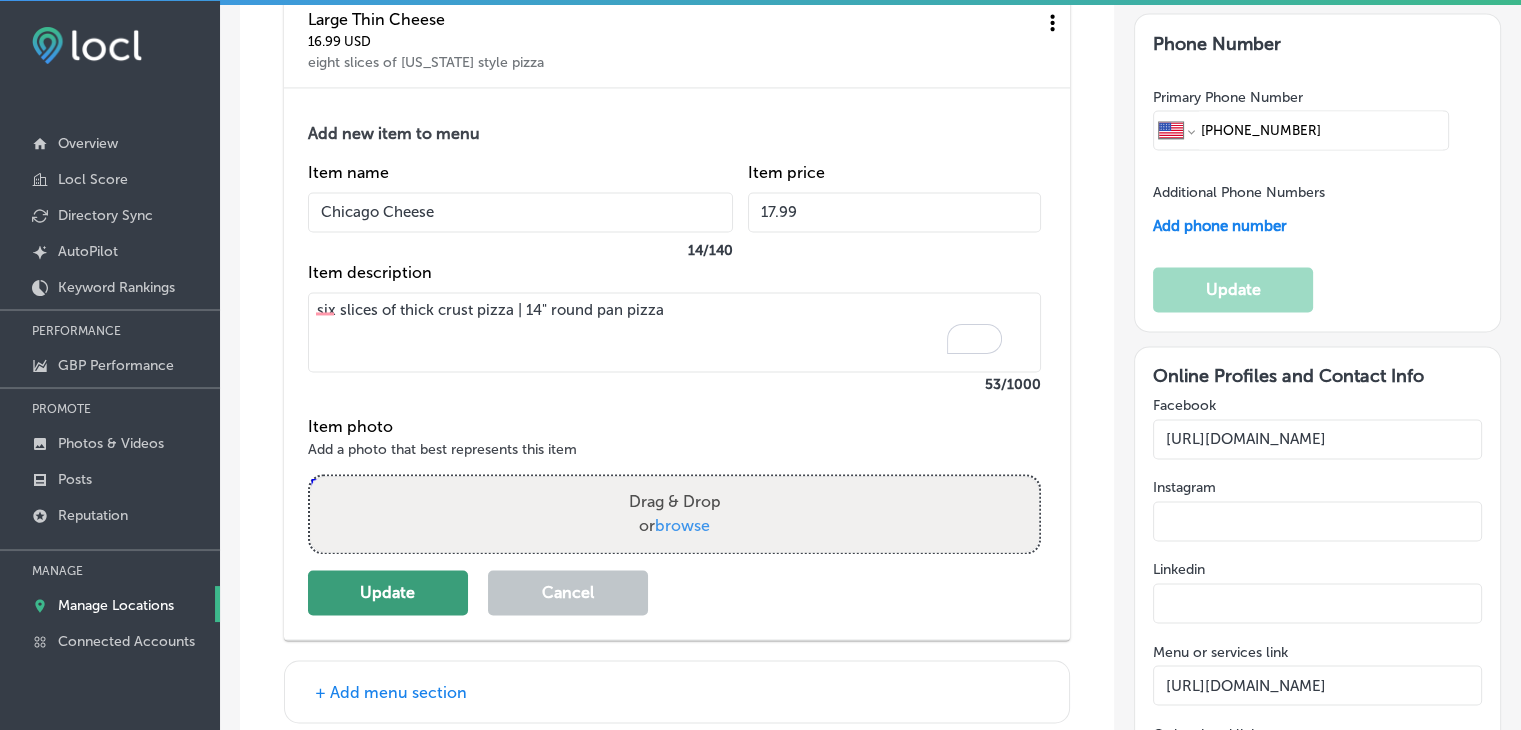 type on "six slices of thick crust pizza | 14" round pan pizza" 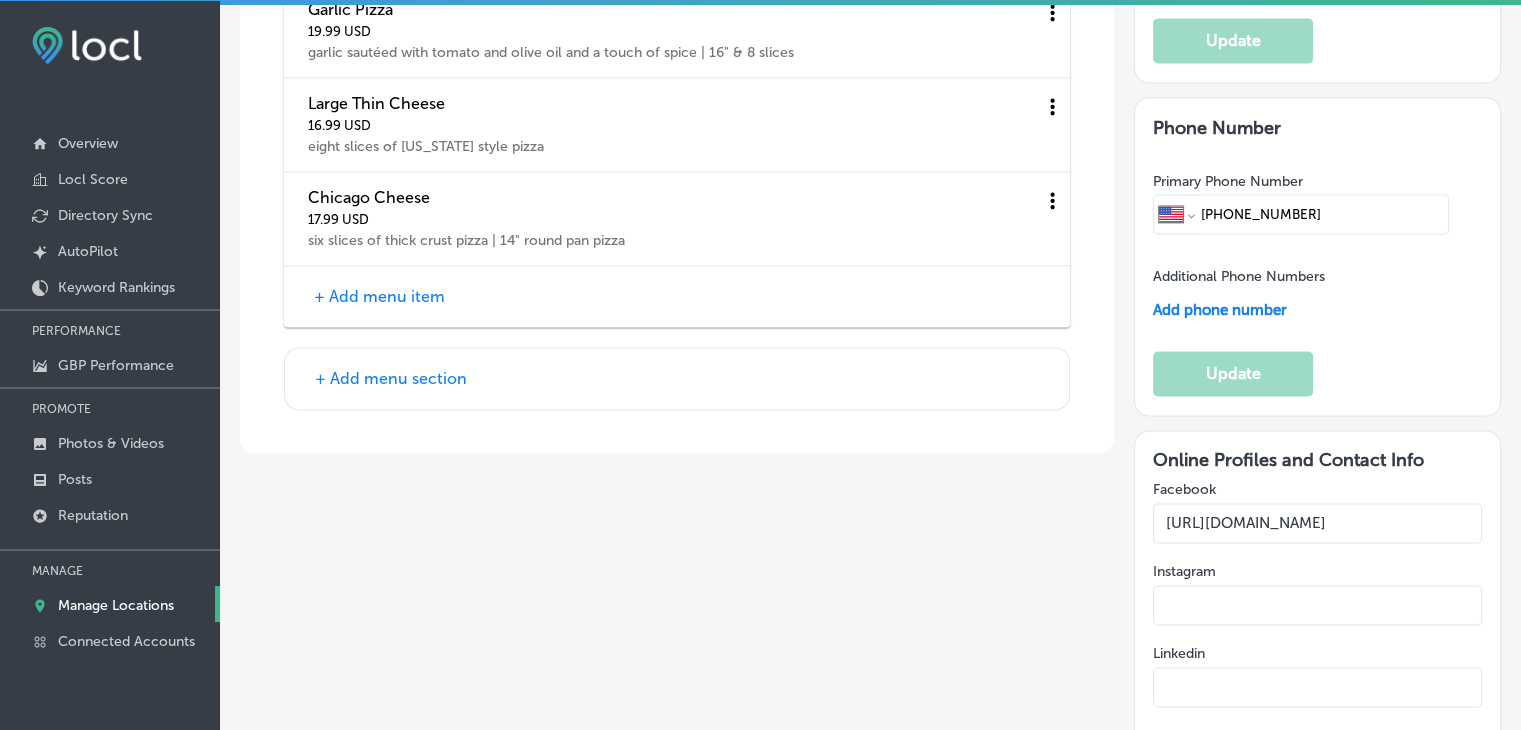 scroll, scrollTop: 2948, scrollLeft: 0, axis: vertical 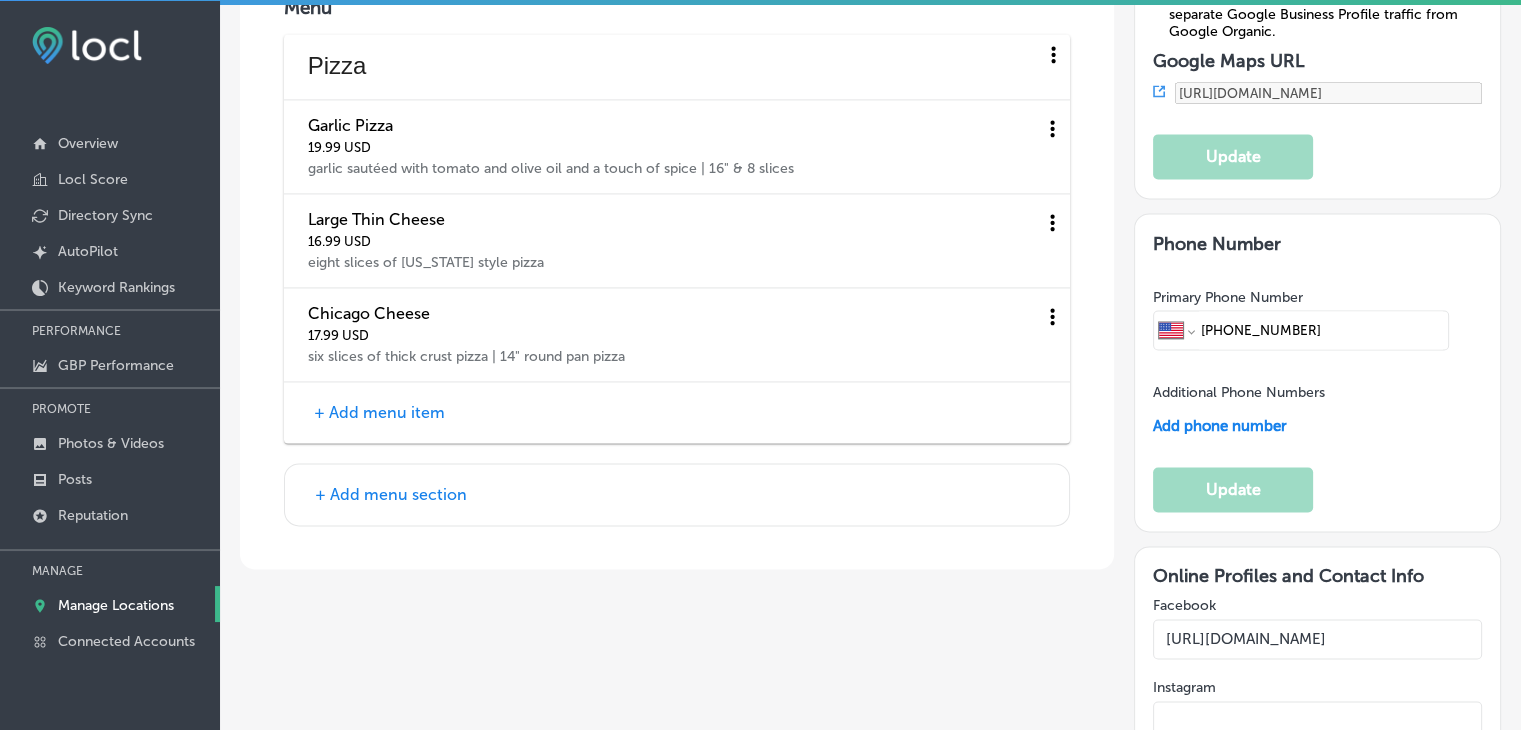 click on "+ Add menu item" at bounding box center (379, 412) 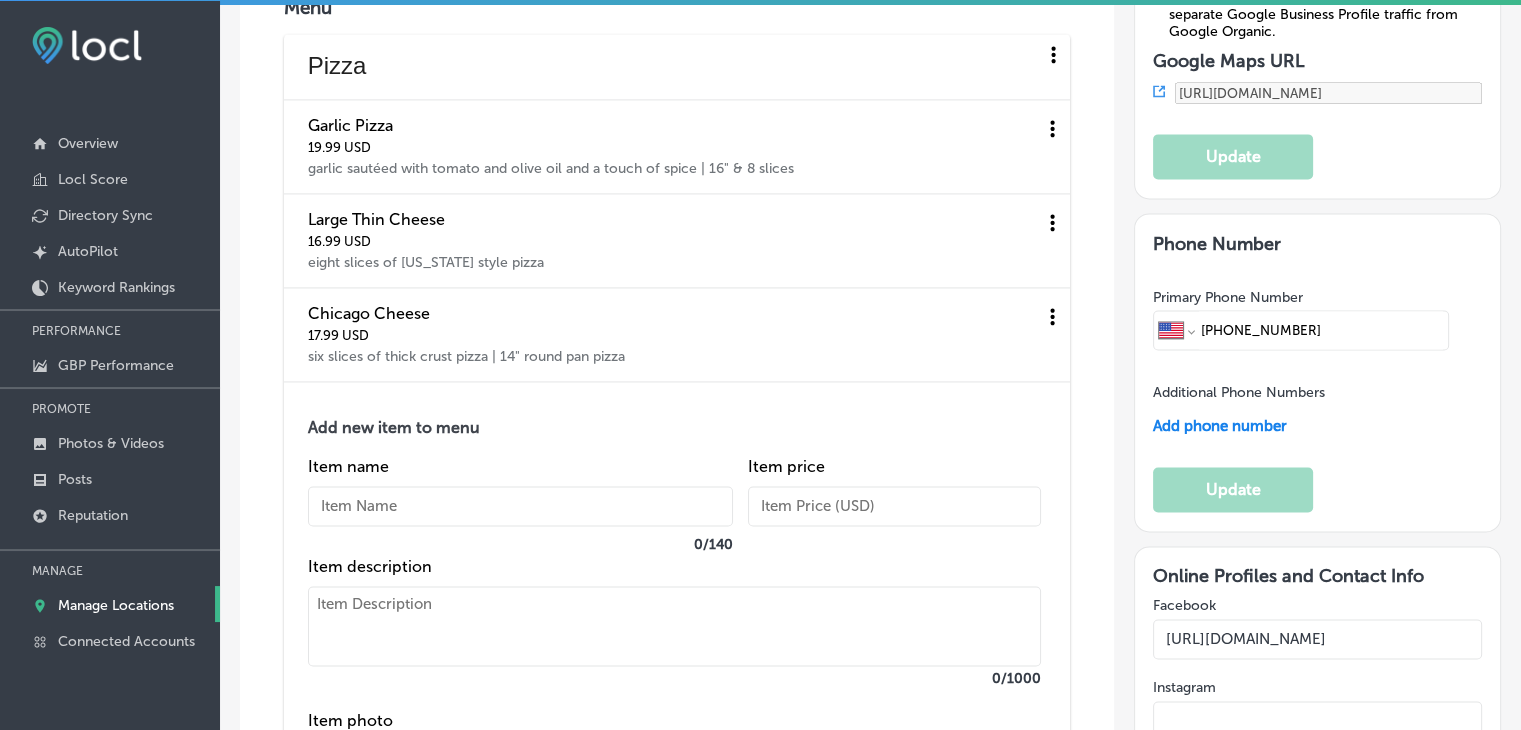 click on "Item name 0 / 140" at bounding box center (520, 507) 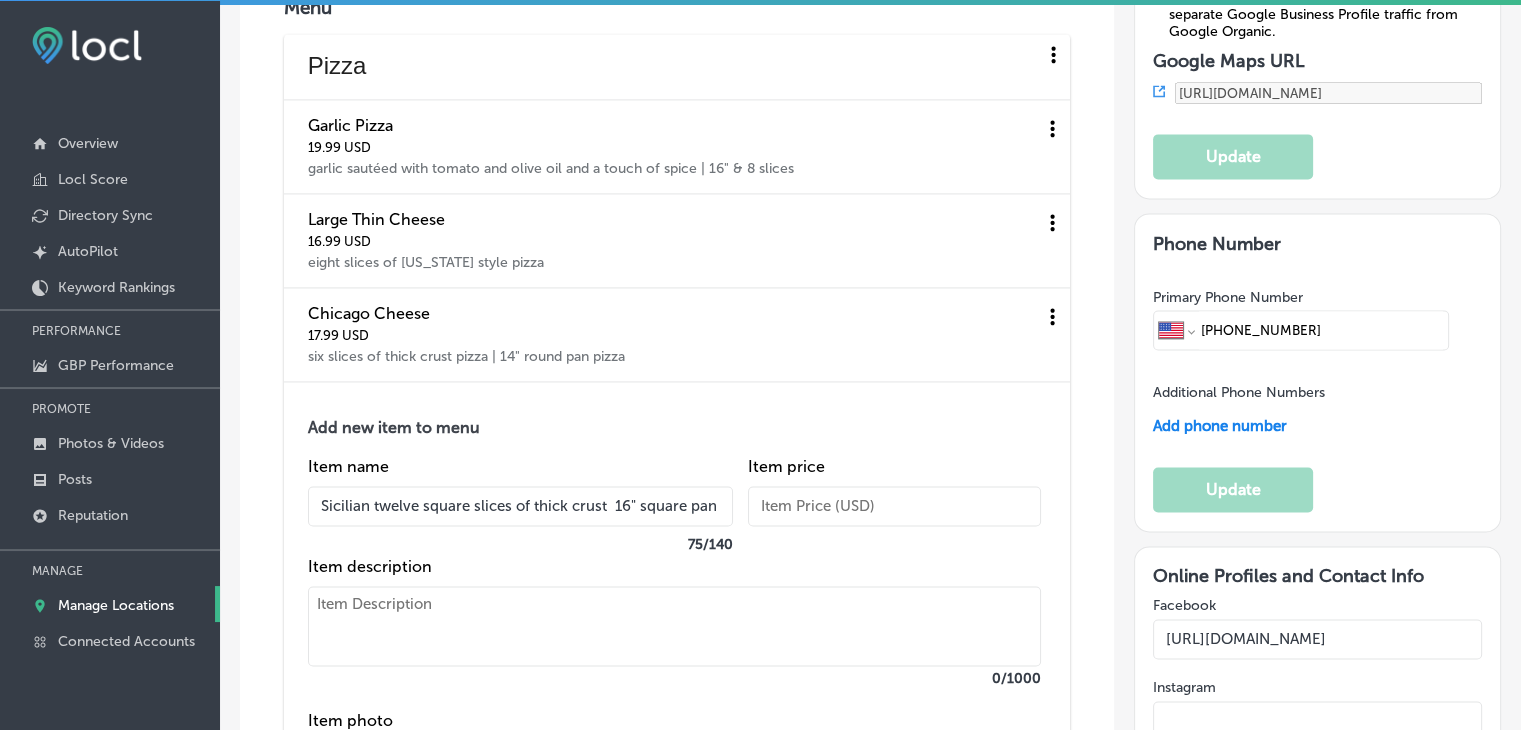 scroll, scrollTop: 0, scrollLeft: 97, axis: horizontal 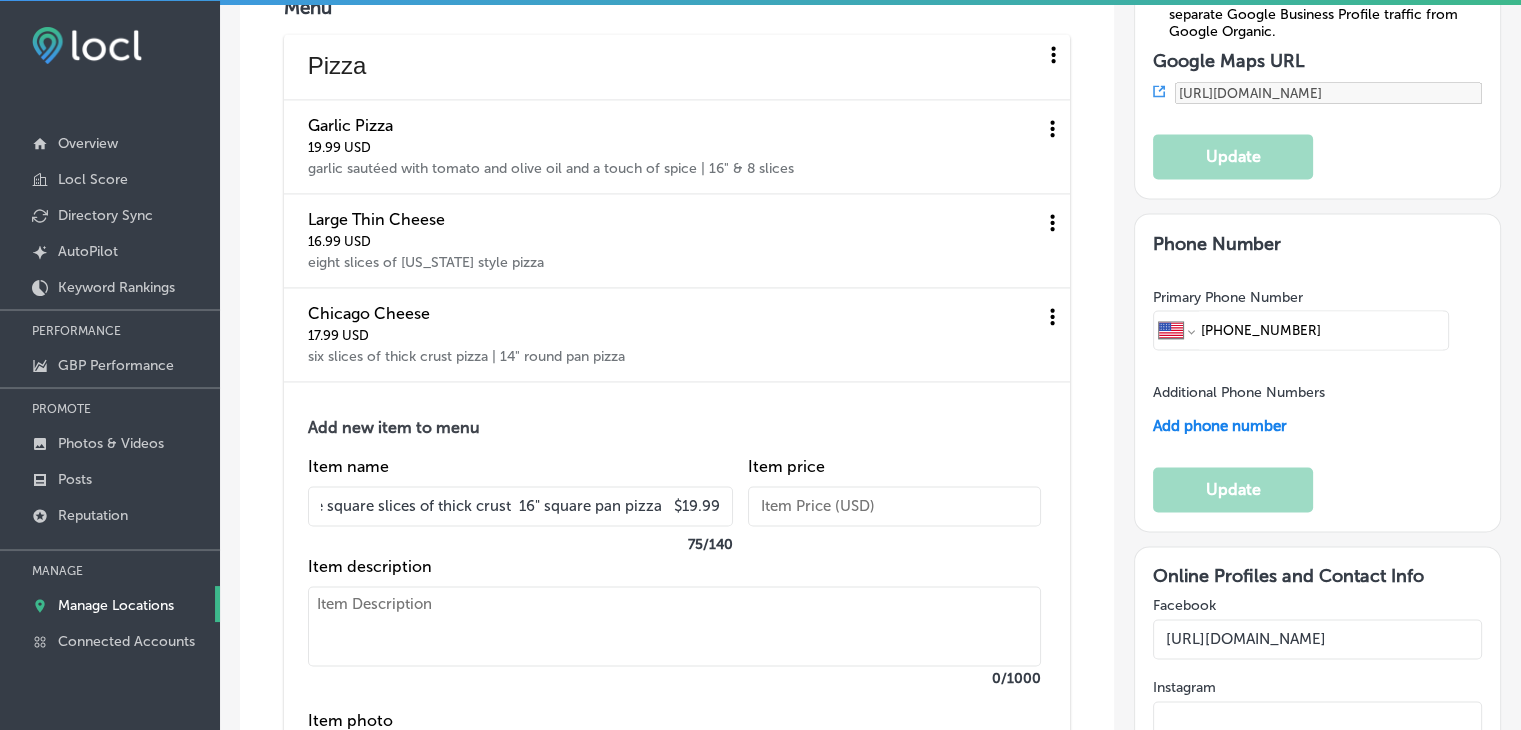 type 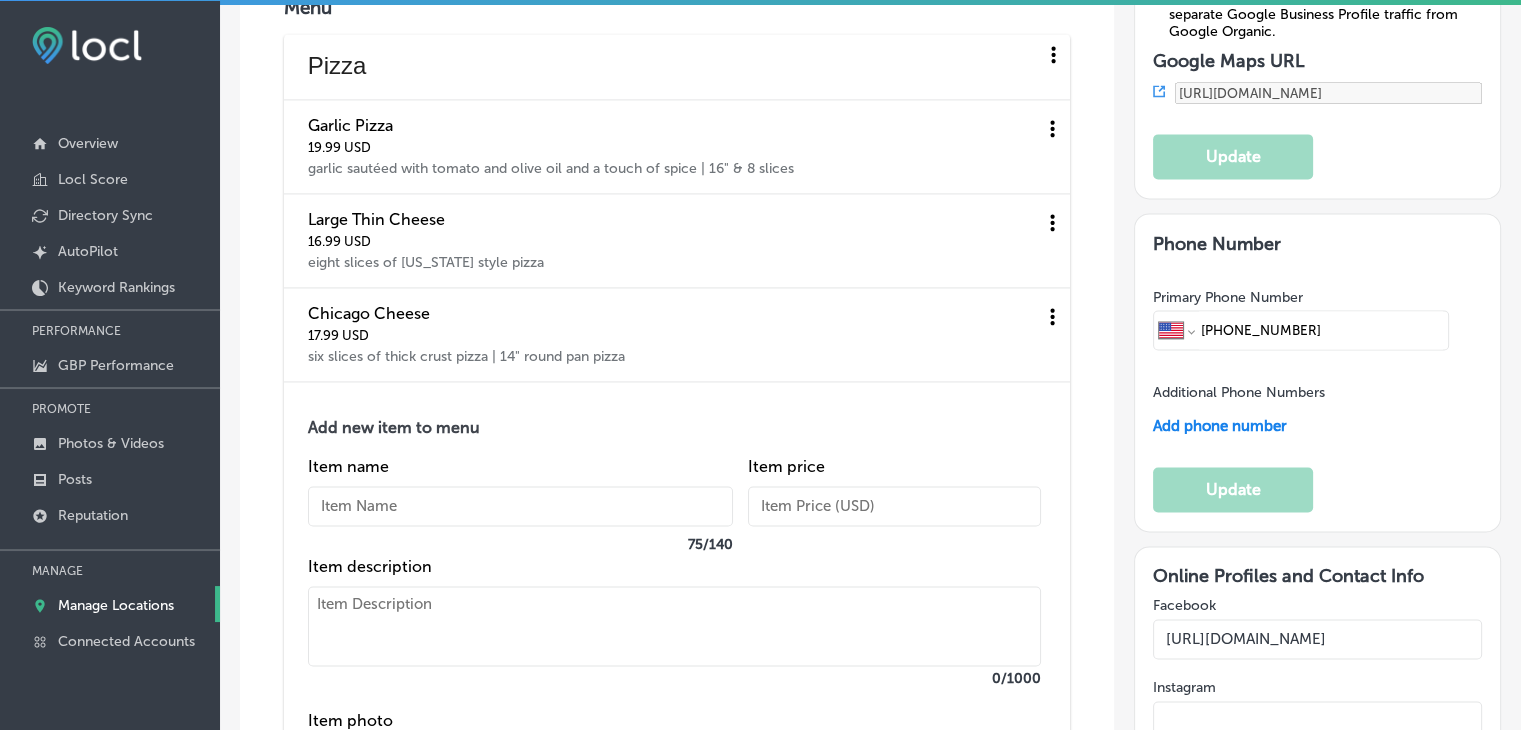 scroll, scrollTop: 0, scrollLeft: 0, axis: both 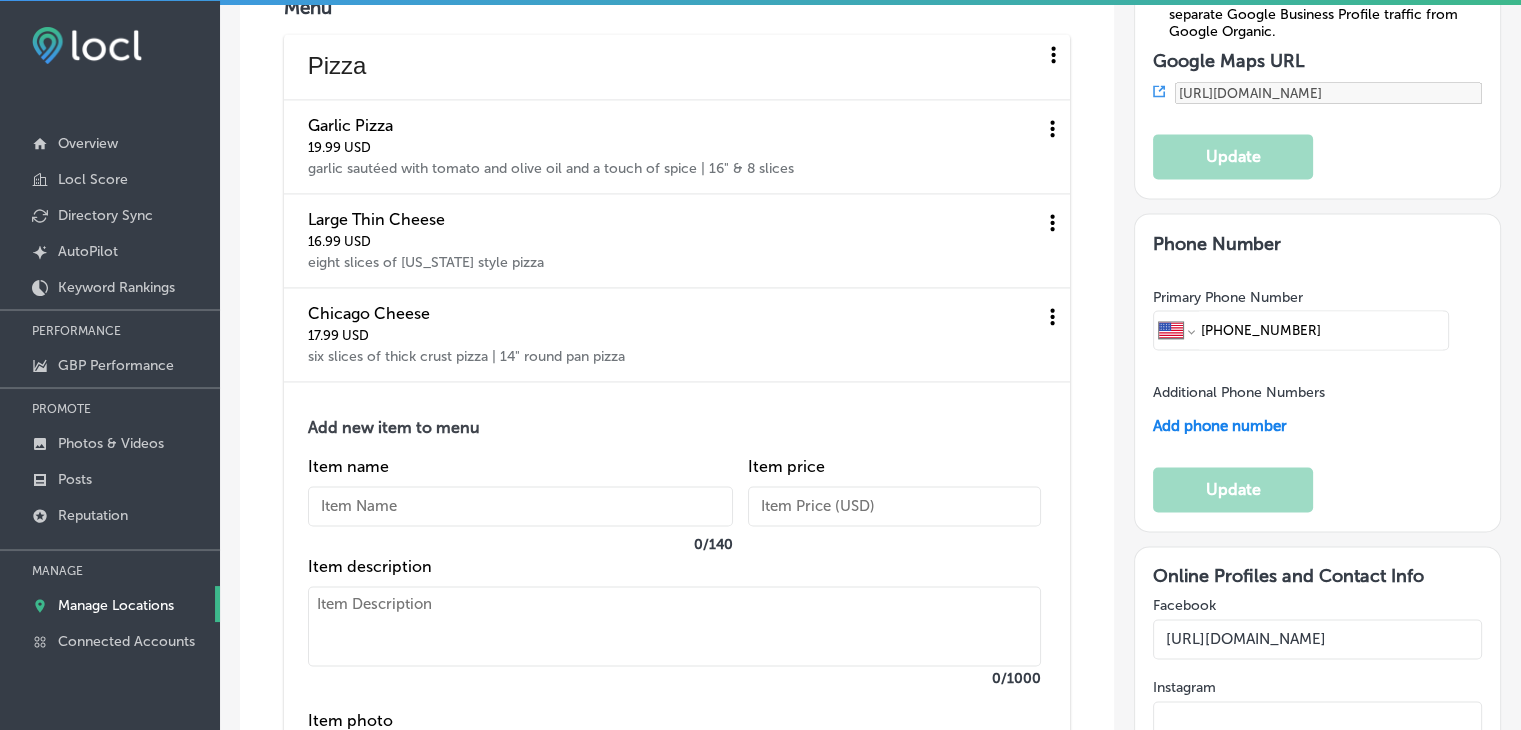 click at bounding box center (674, 626) 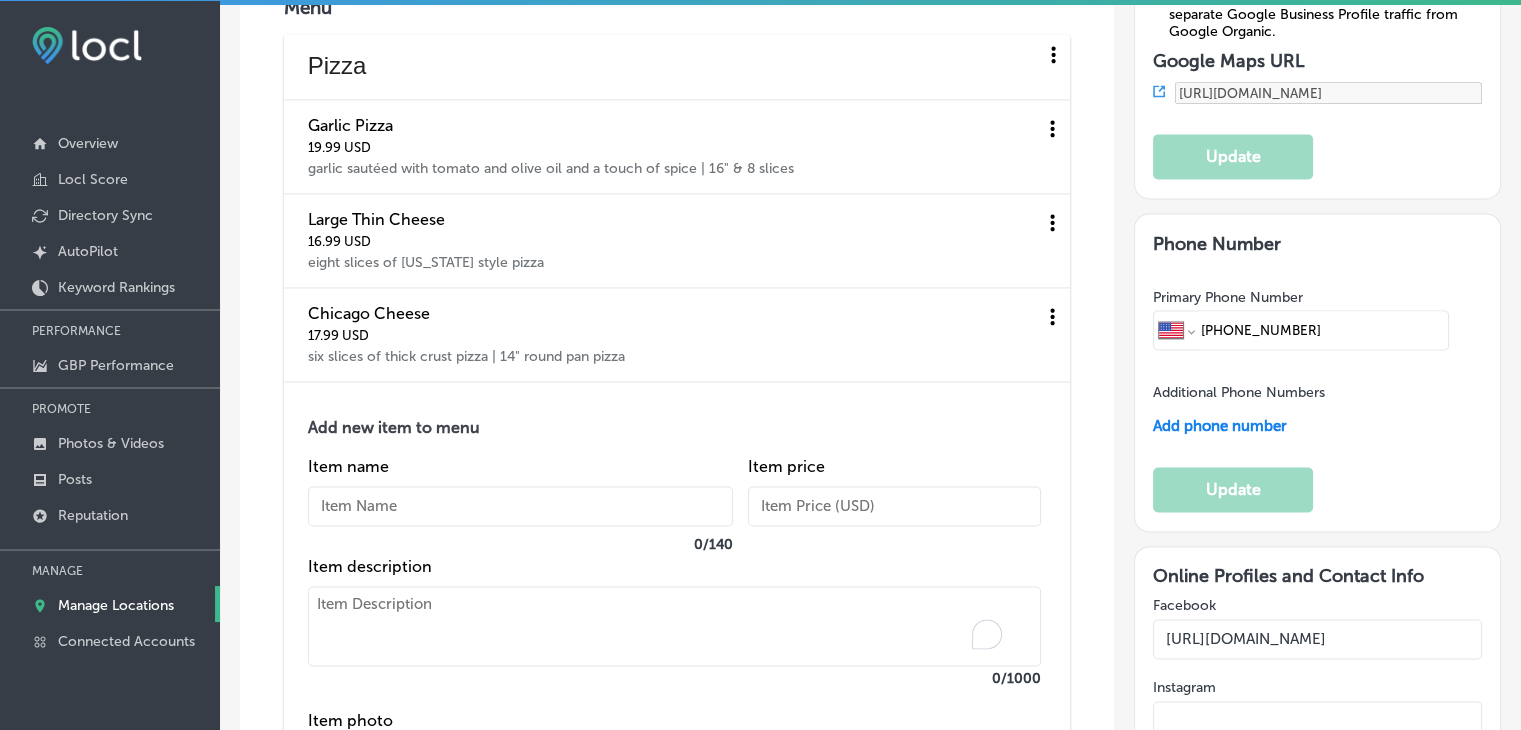paste on "Sicilian
twelve square slices of thick crust
16" square pan pizza
$19.99" 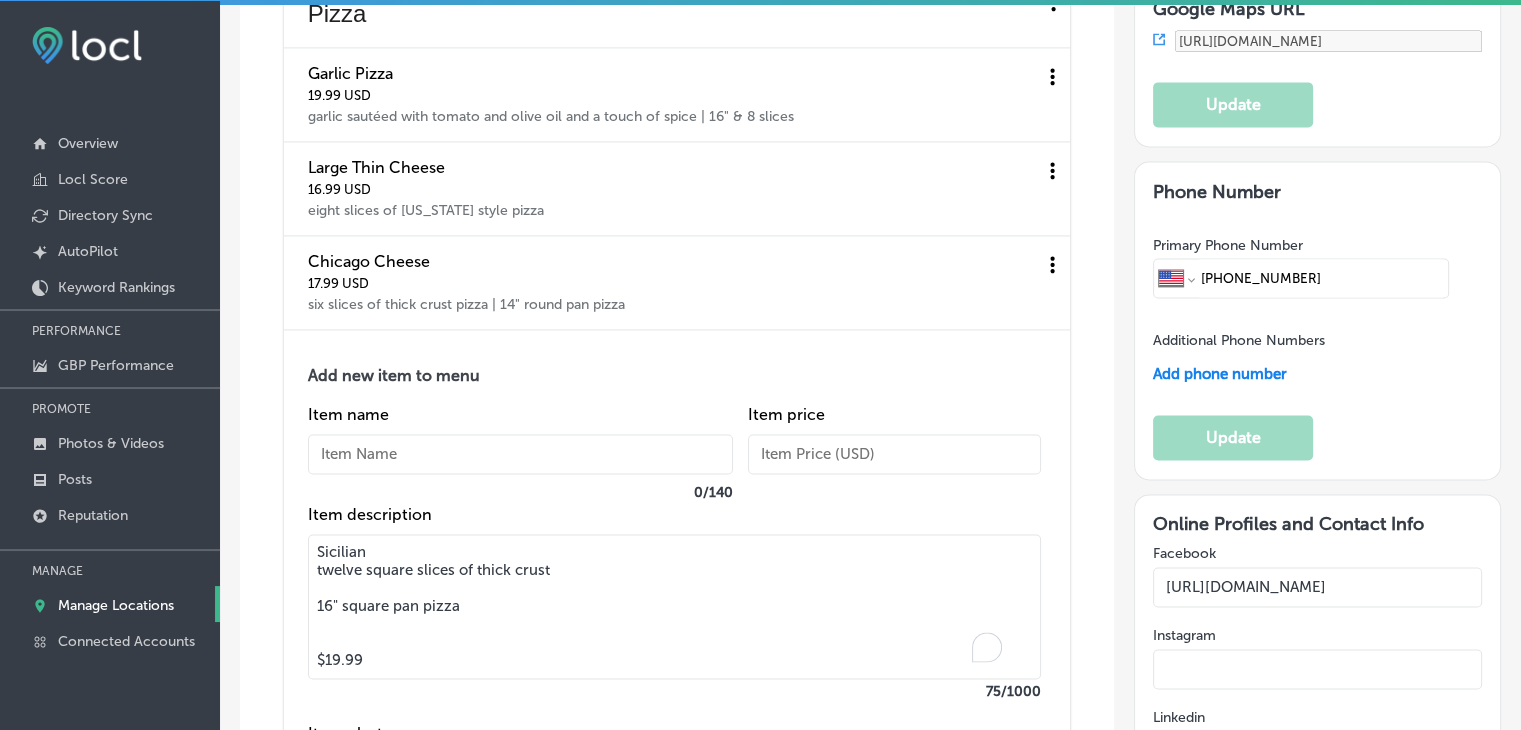 scroll, scrollTop: 3048, scrollLeft: 0, axis: vertical 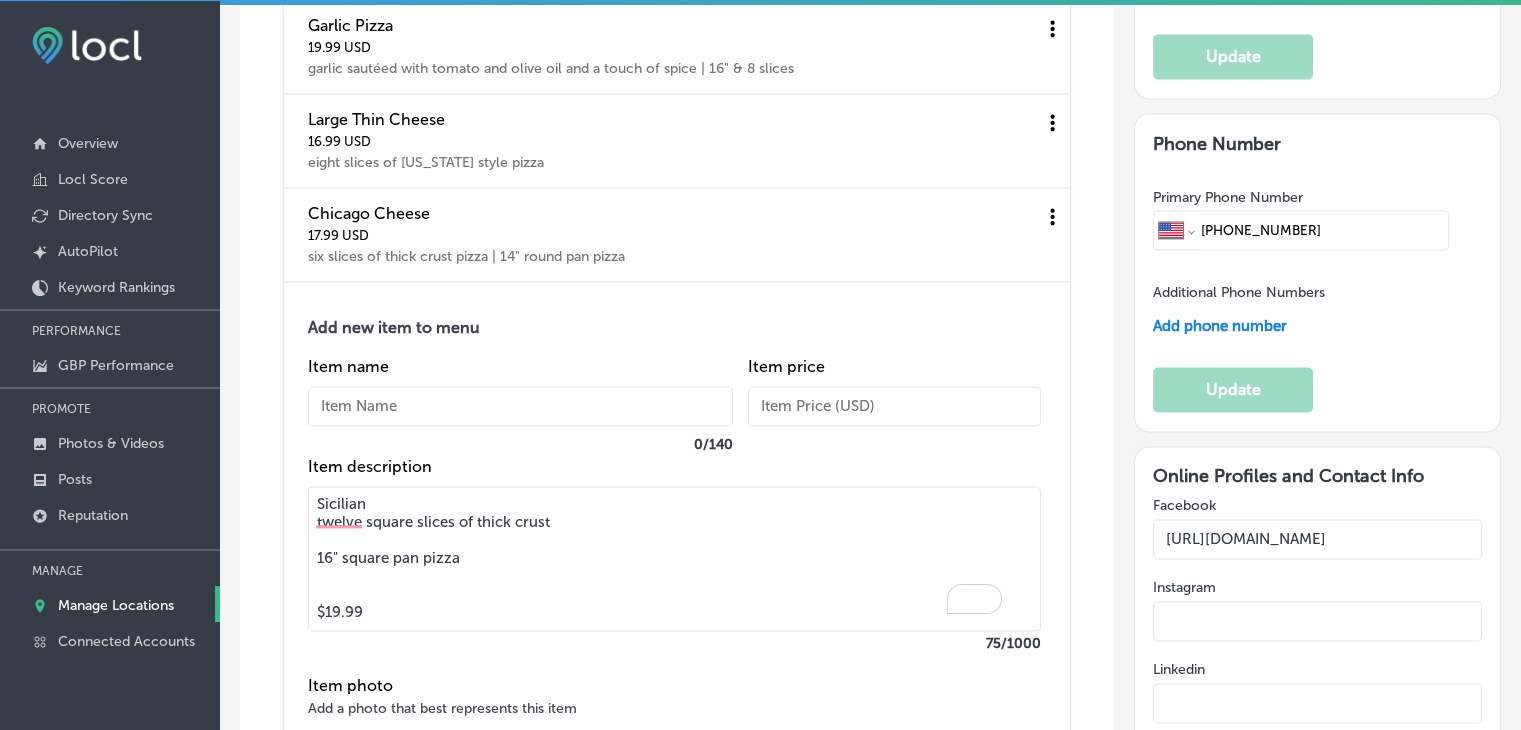 drag, startPoint x: 386, startPoint y: 498, endPoint x: 304, endPoint y: 498, distance: 82 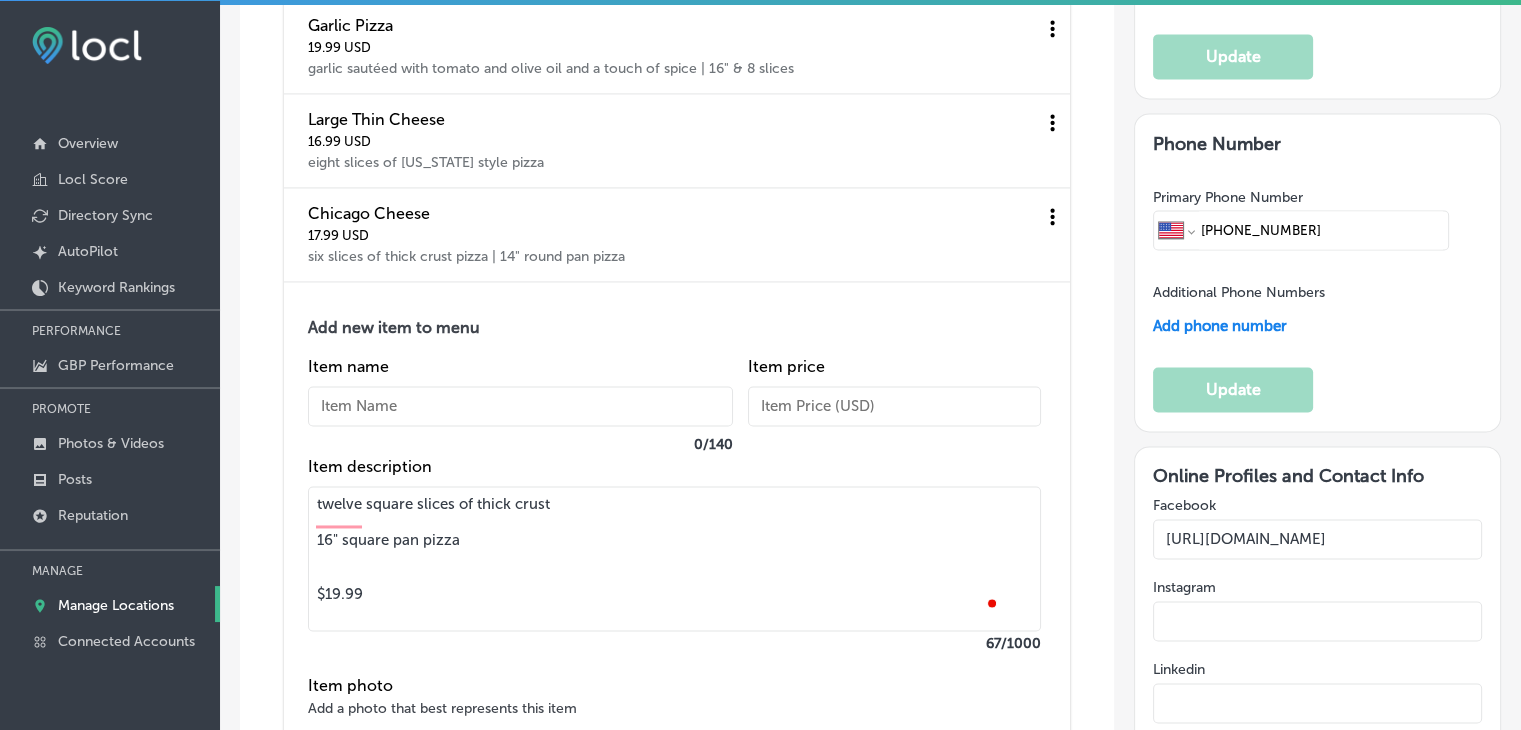 type on "twelve square slices of thick crust
16" square pan pizza
$19.99" 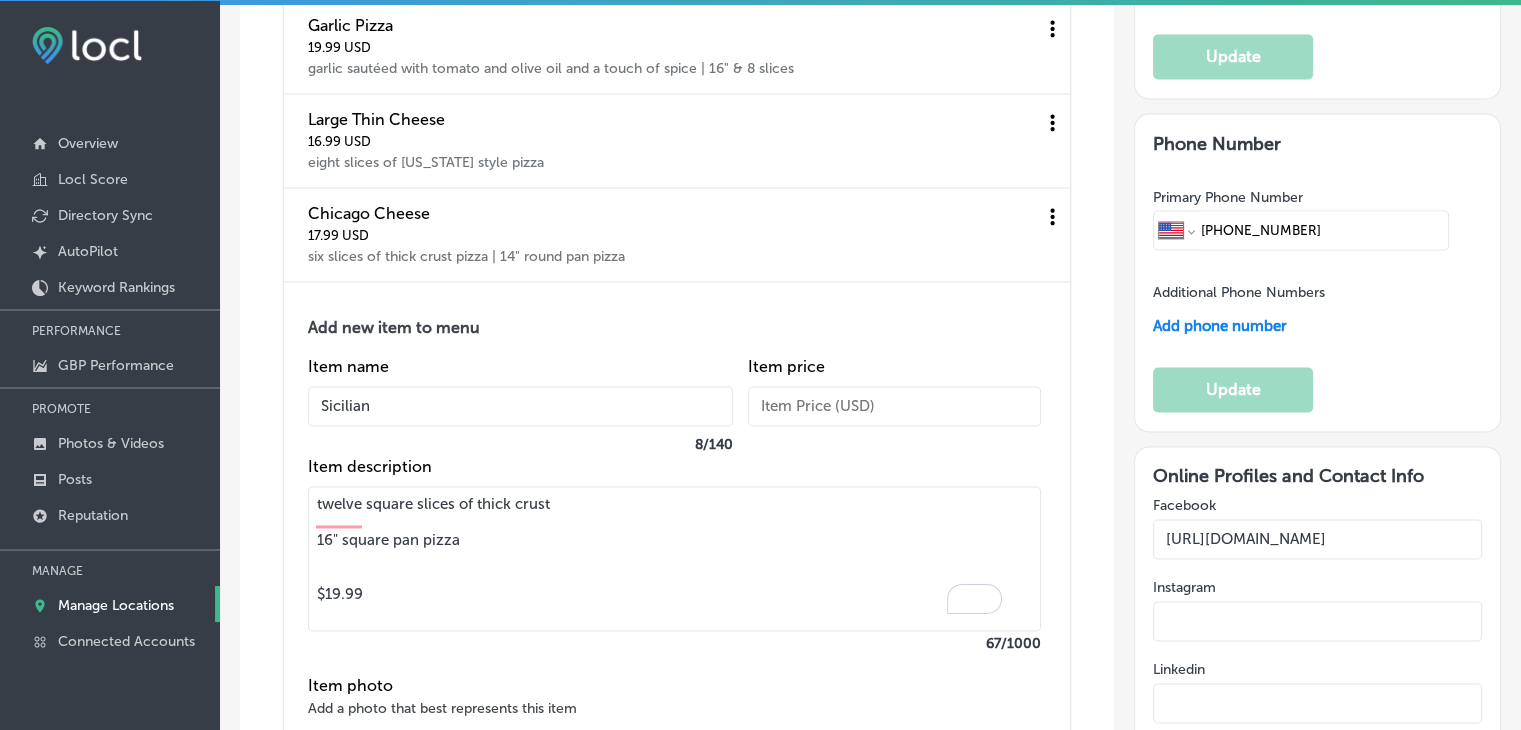 type on "Sicilian" 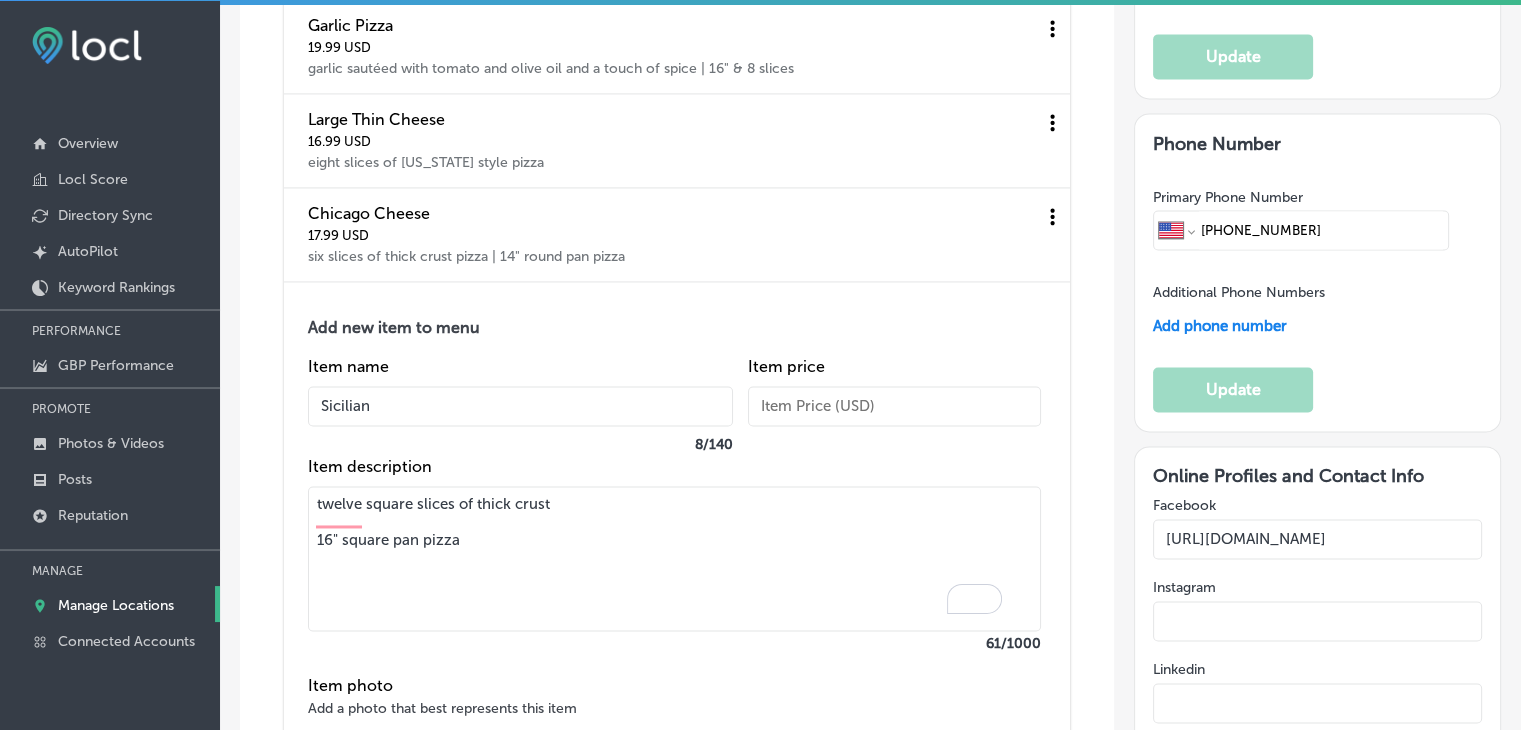 type on "twelve square slices of thick crust
16" square pan pizza" 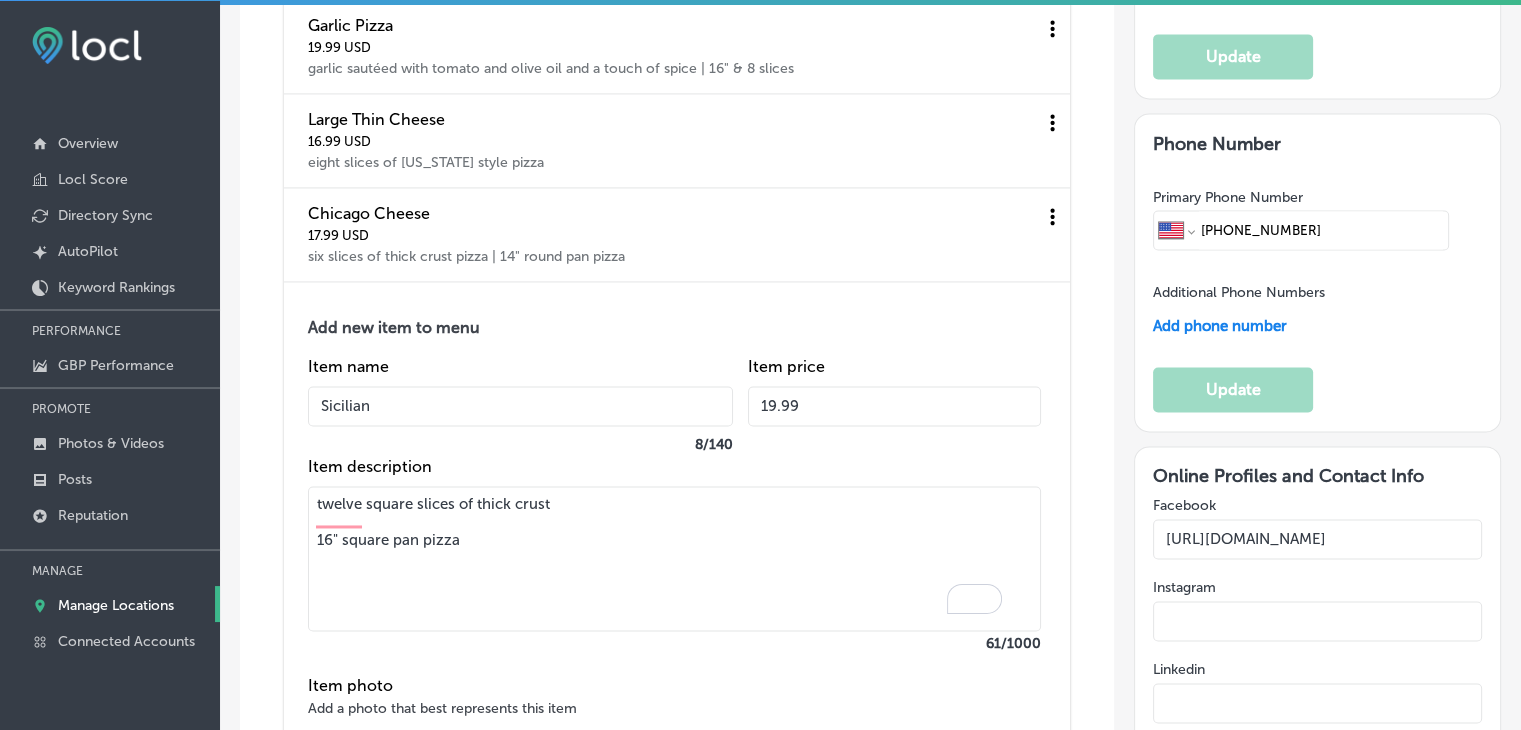 type on "19.99" 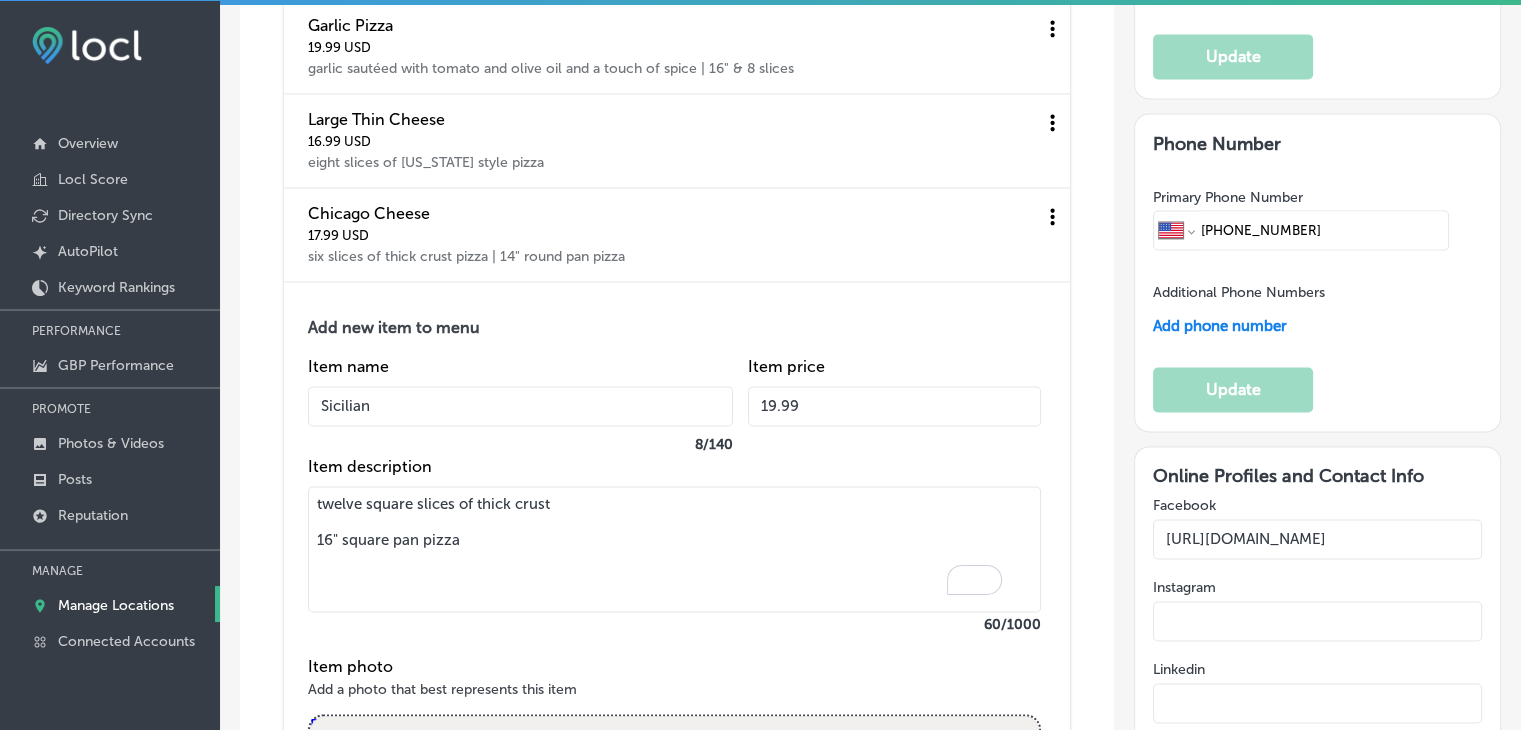 click on "twelve square slices of thick crust
16" square pan pizza" at bounding box center [674, 549] 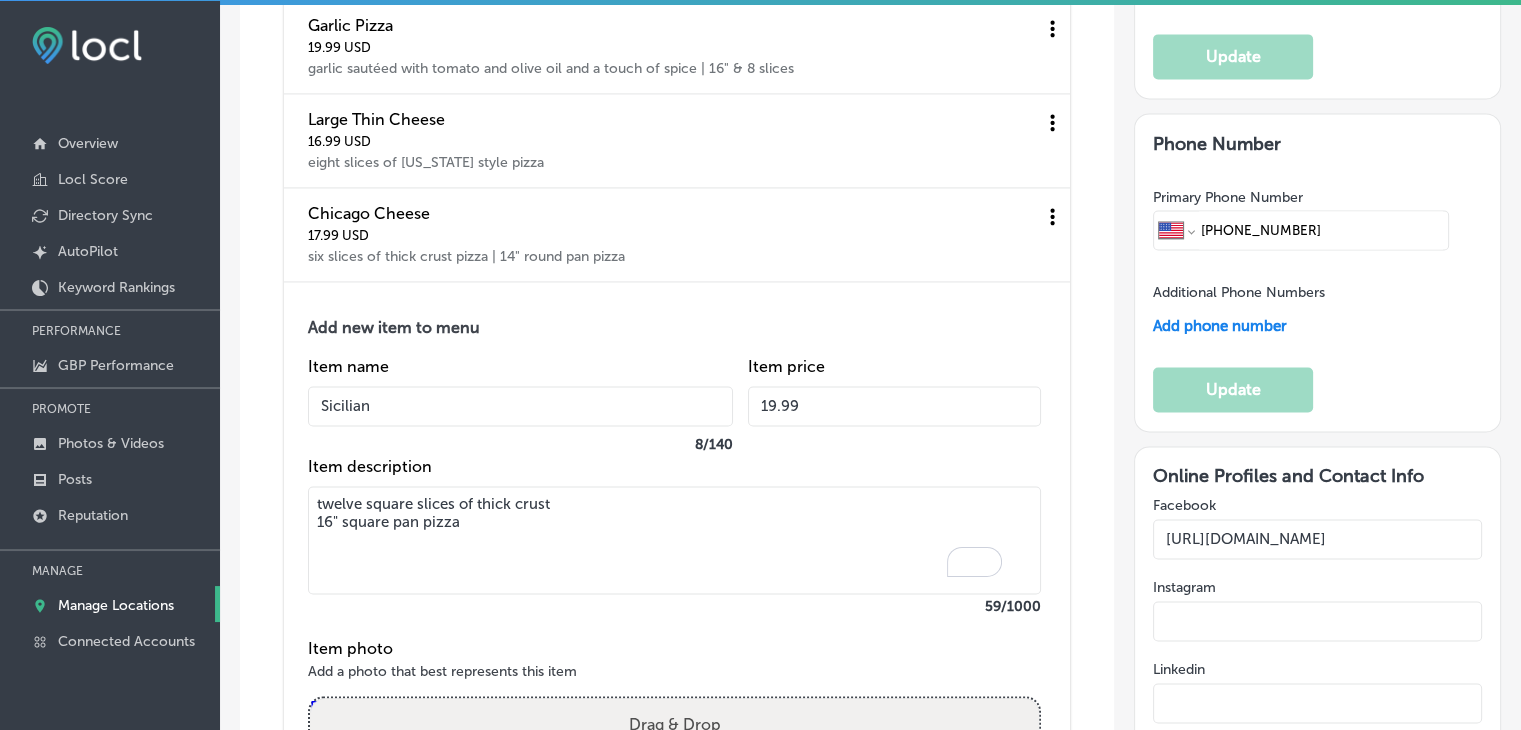 click on "twelve square slices of thick crust
16" square pan pizza" at bounding box center (674, 540) 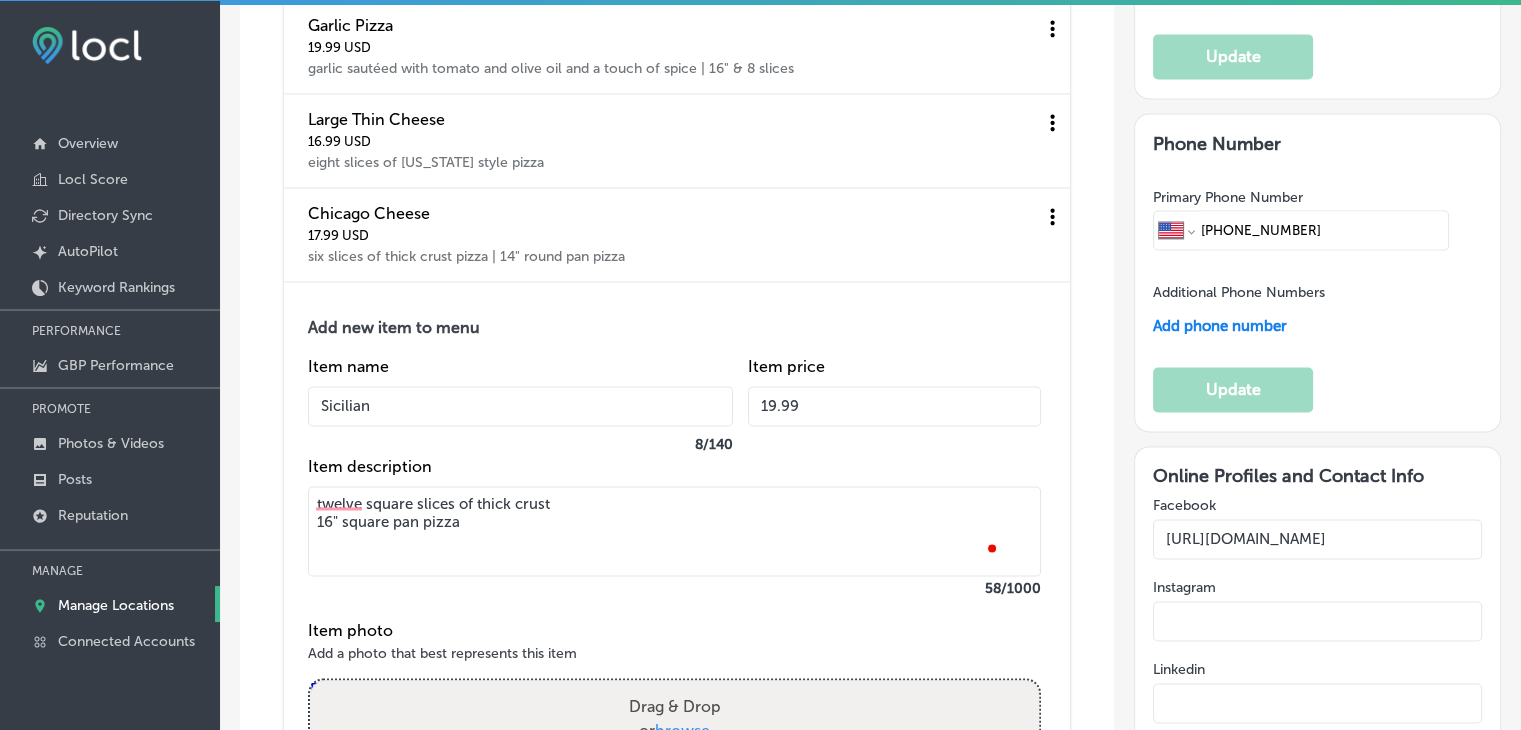 click on "twelve square slices of thick crust
16" square pan pizza" at bounding box center (674, 531) 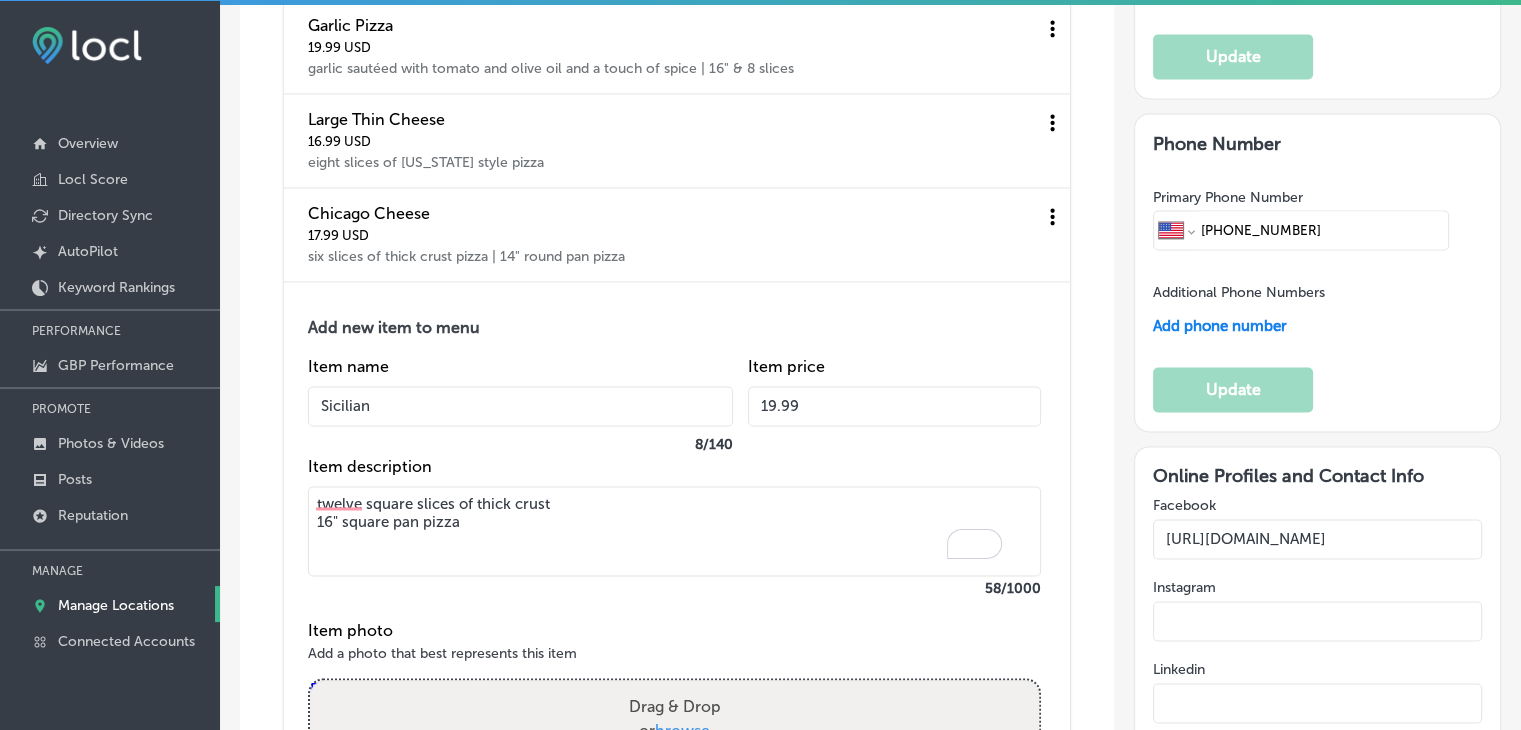 click on "twelve square slices of thick crust
16" square pan pizza" at bounding box center (674, 531) 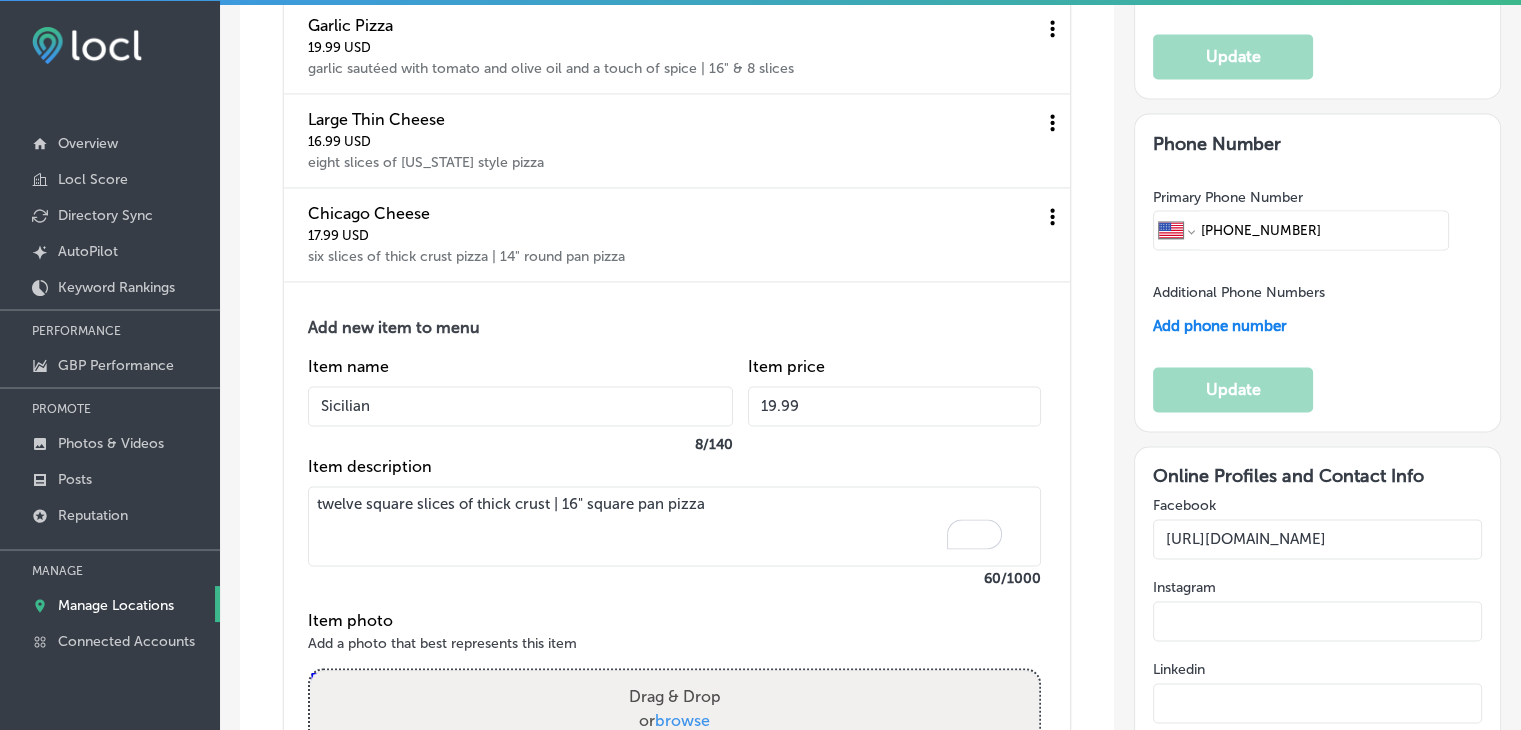 click on "twelve square slices of thick crust | 16" square pan pizza" at bounding box center [674, 526] 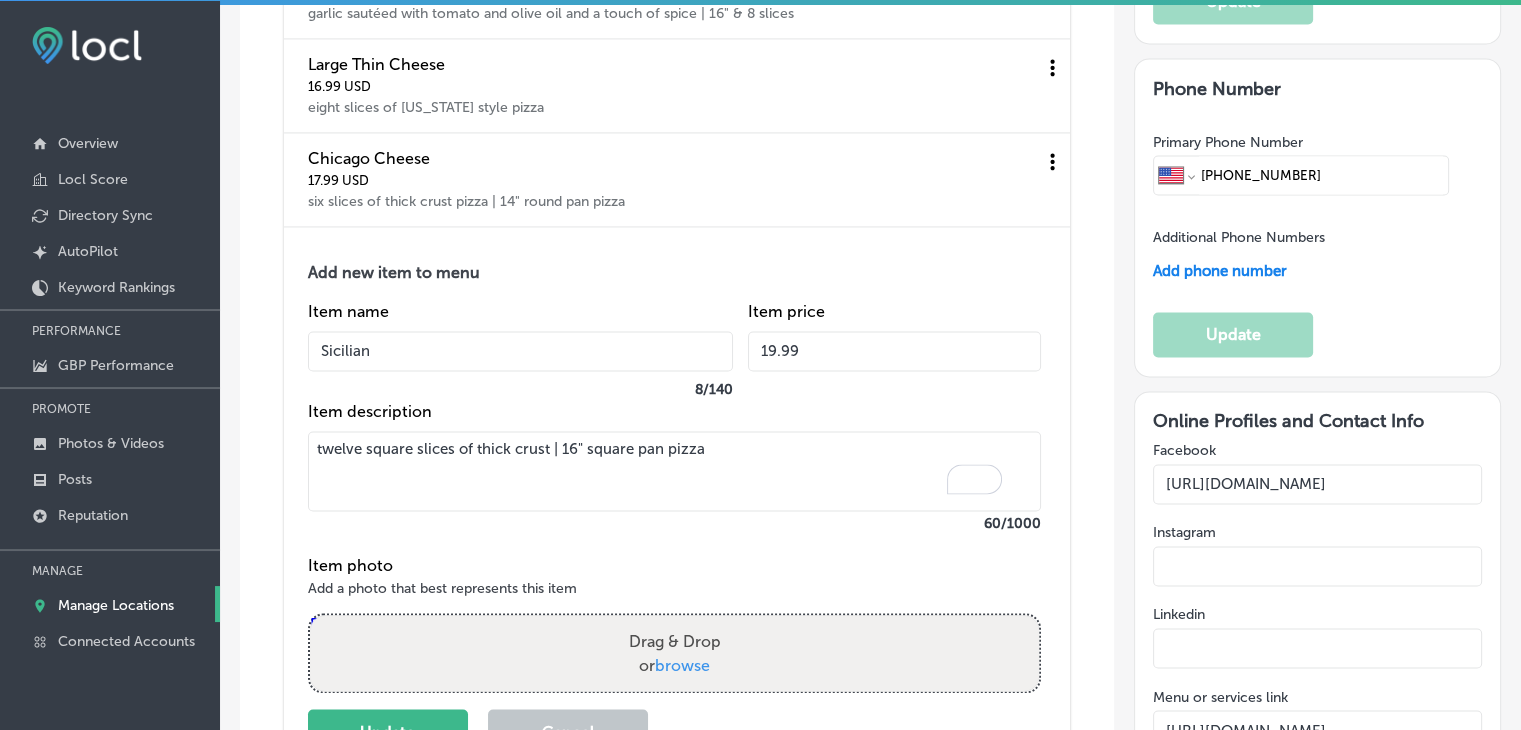 scroll, scrollTop: 3248, scrollLeft: 0, axis: vertical 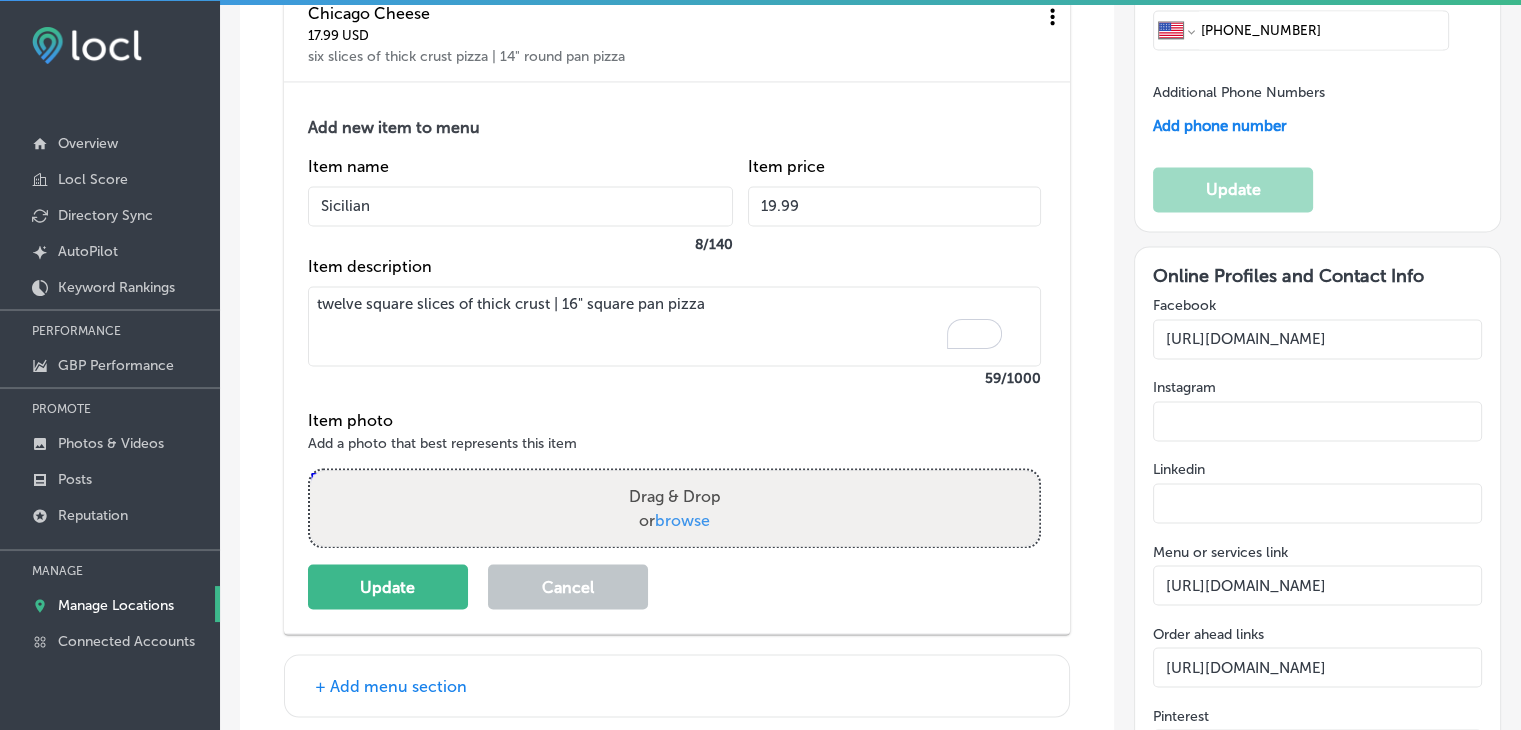 click on "twelve square slices of thick crust | 16" square pan pizza" at bounding box center [674, 326] 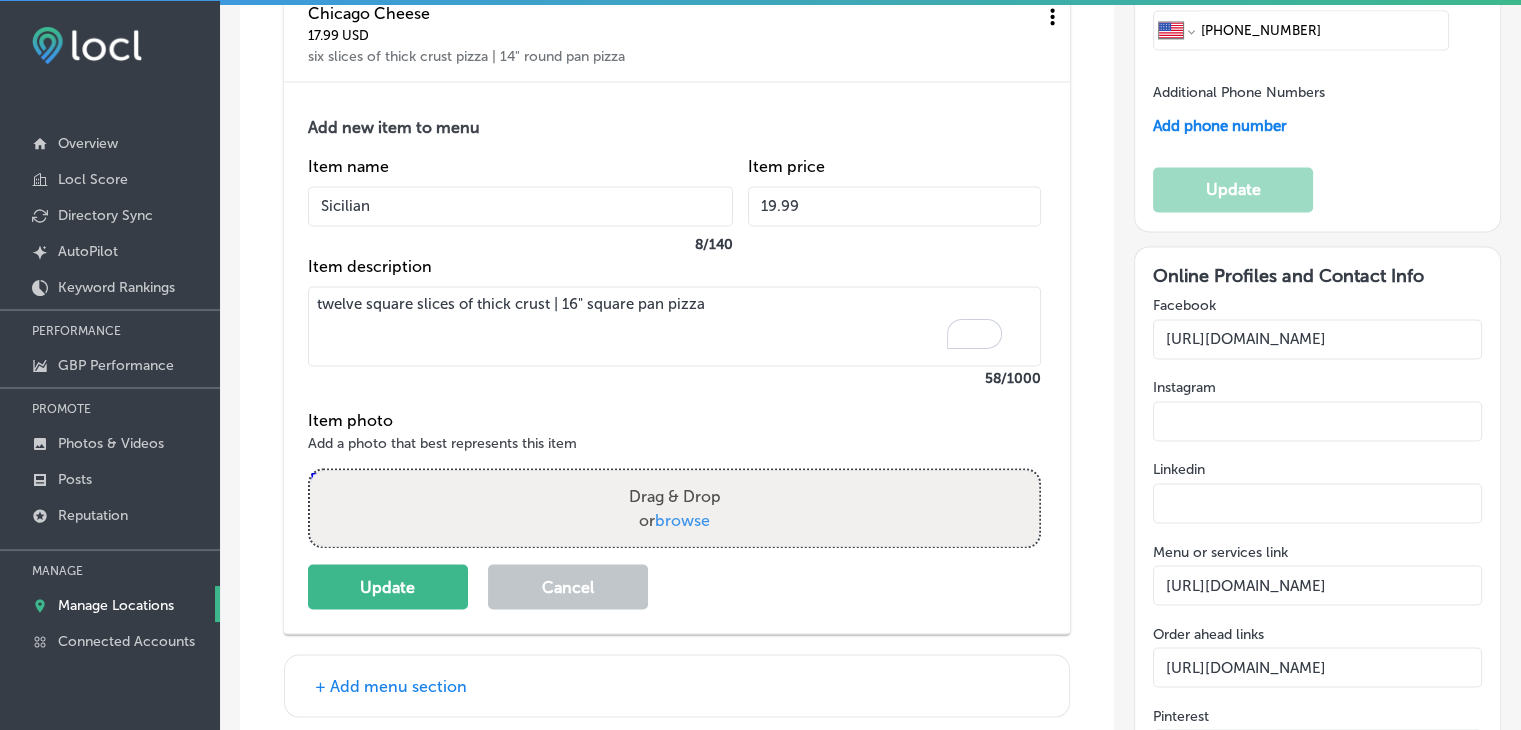 click on "twelve square slices of thick crust | 16" square pan pizza" at bounding box center (674, 326) 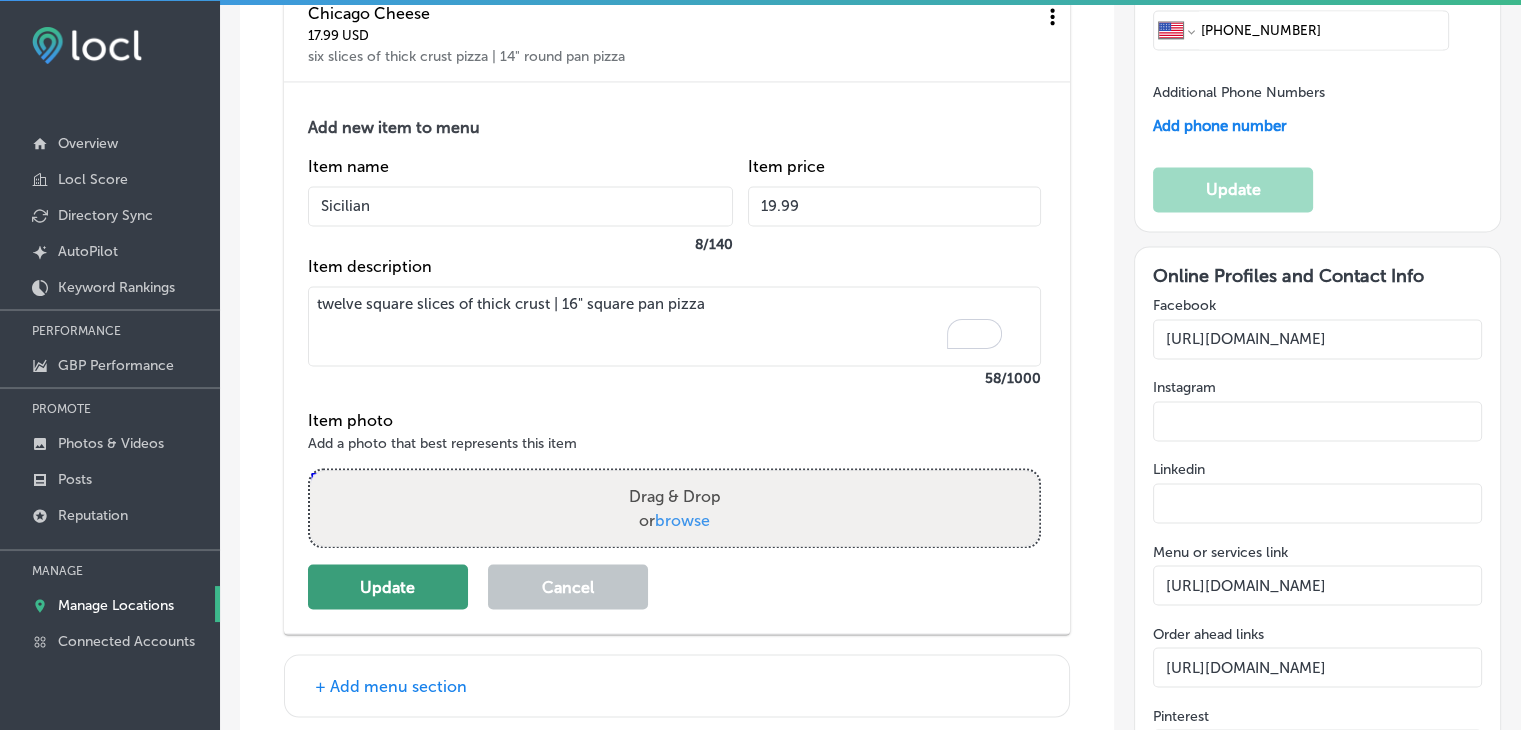type on "twelve square slices of thick crust | 16" square pan pizza" 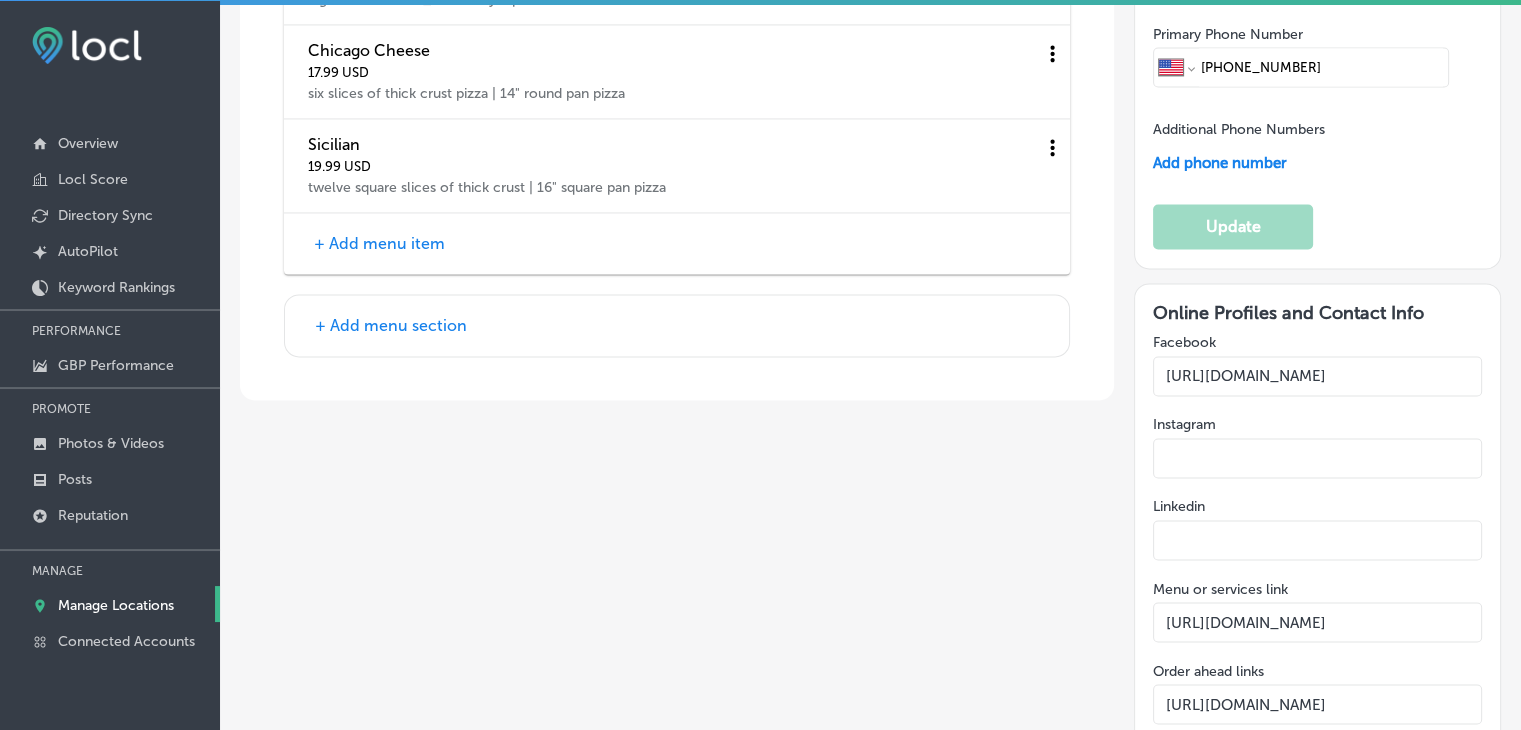 scroll, scrollTop: 3148, scrollLeft: 0, axis: vertical 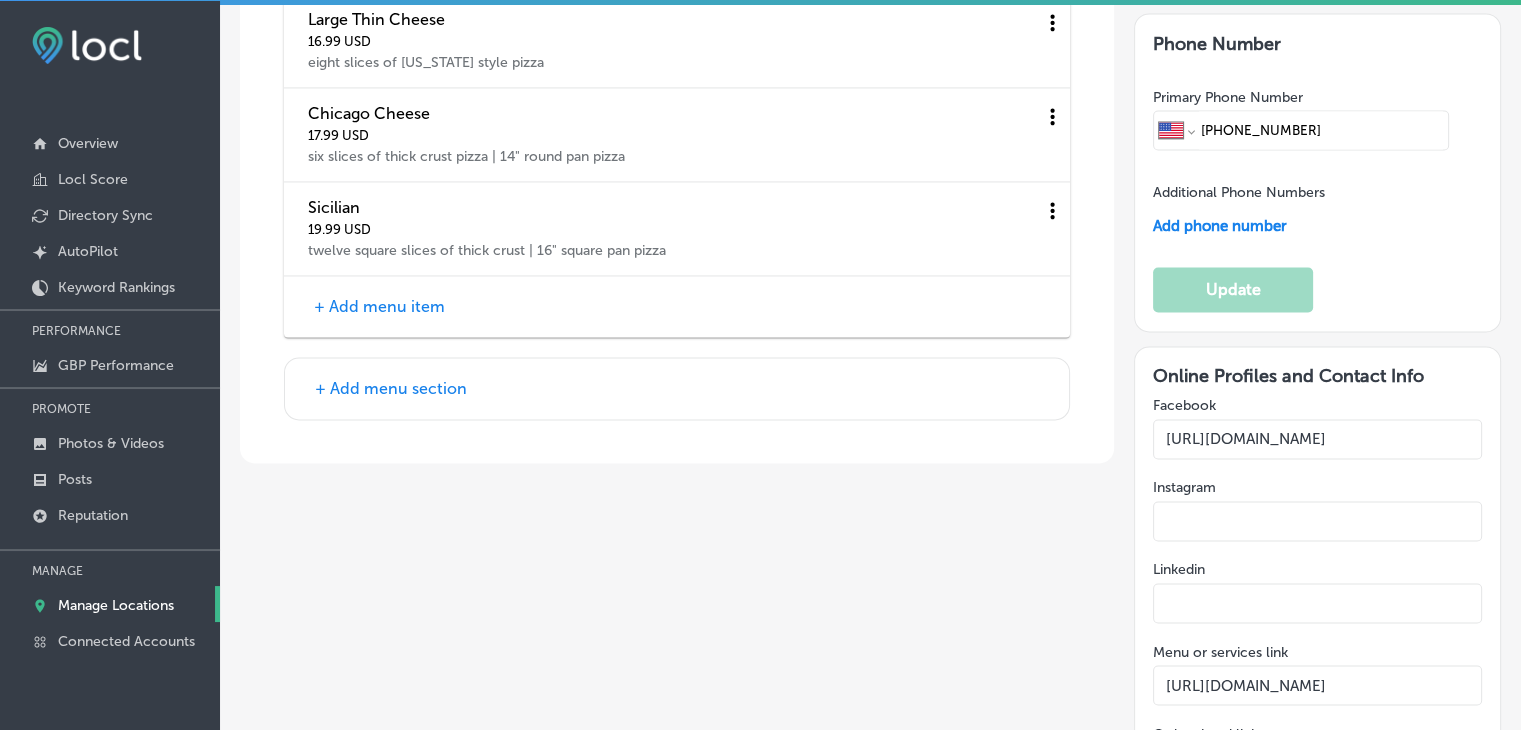 click on "+ Add menu item" at bounding box center (379, 306) 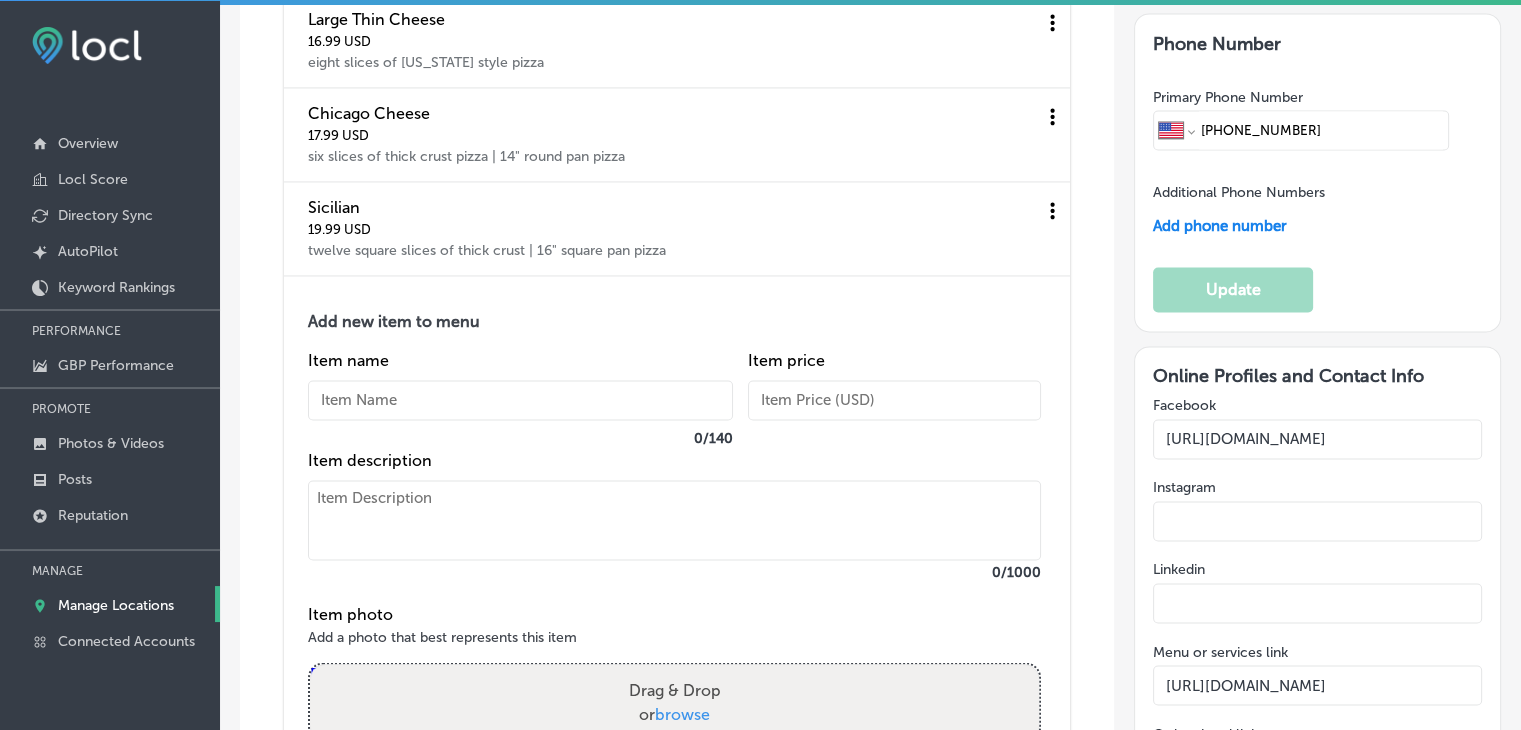 click at bounding box center (520, 400) 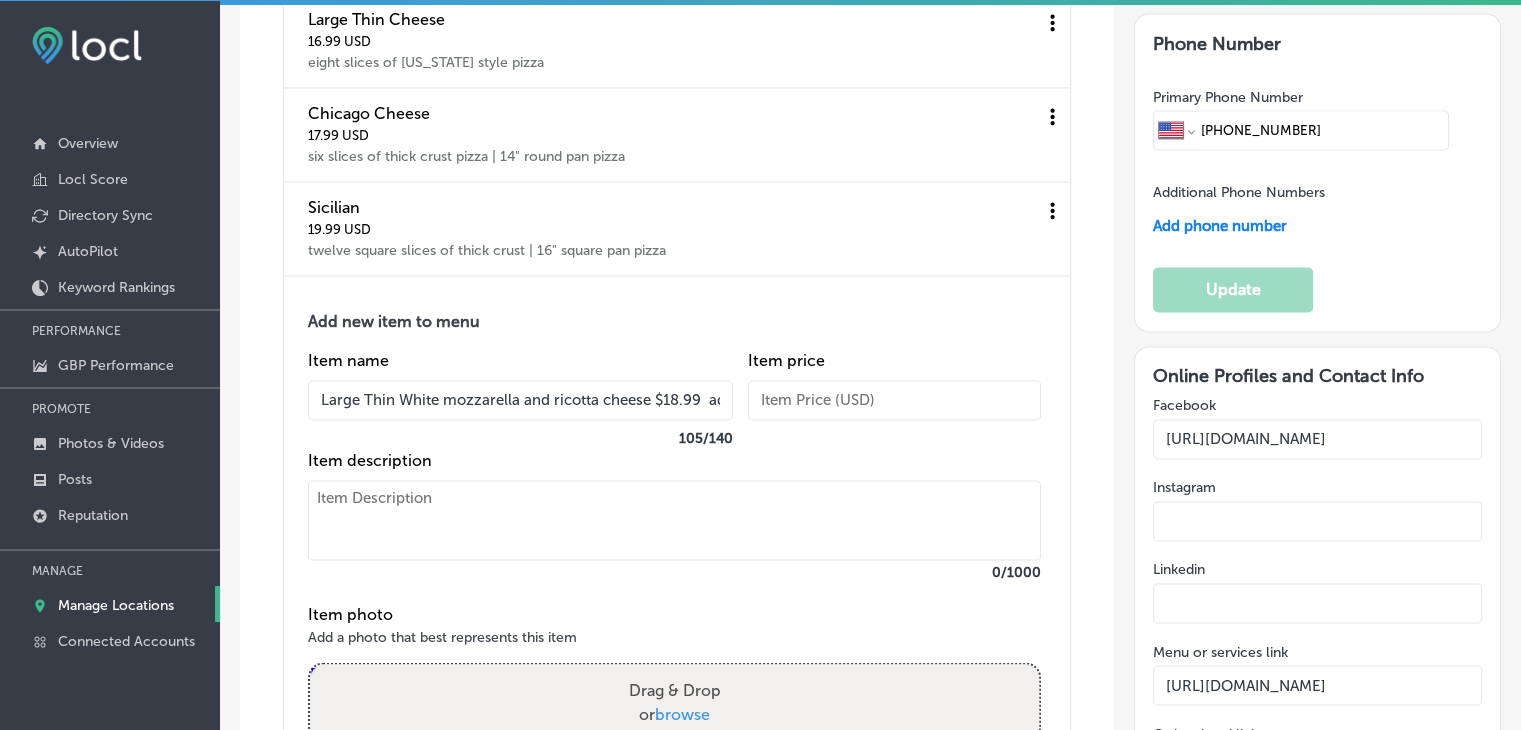 scroll, scrollTop: 0, scrollLeft: 365, axis: horizontal 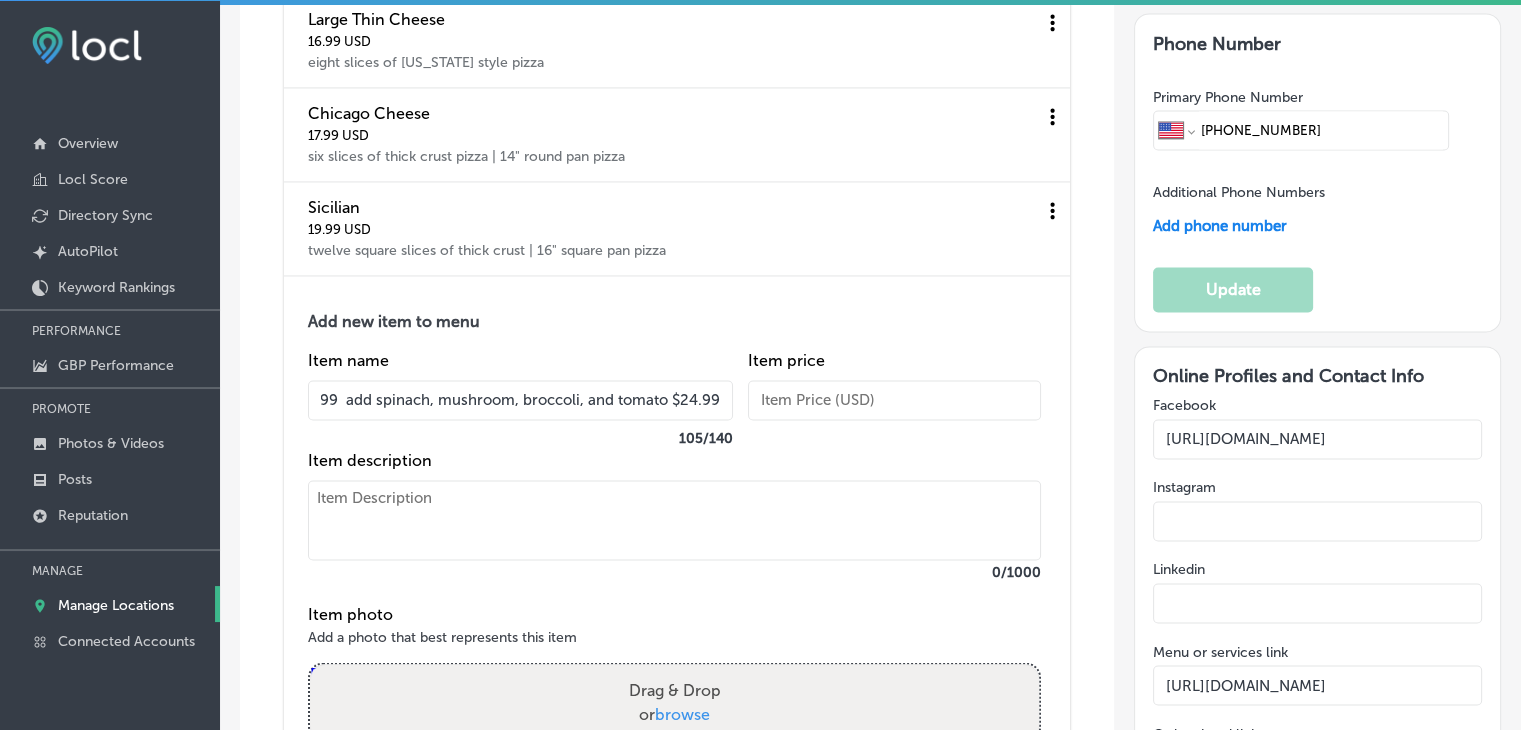 type 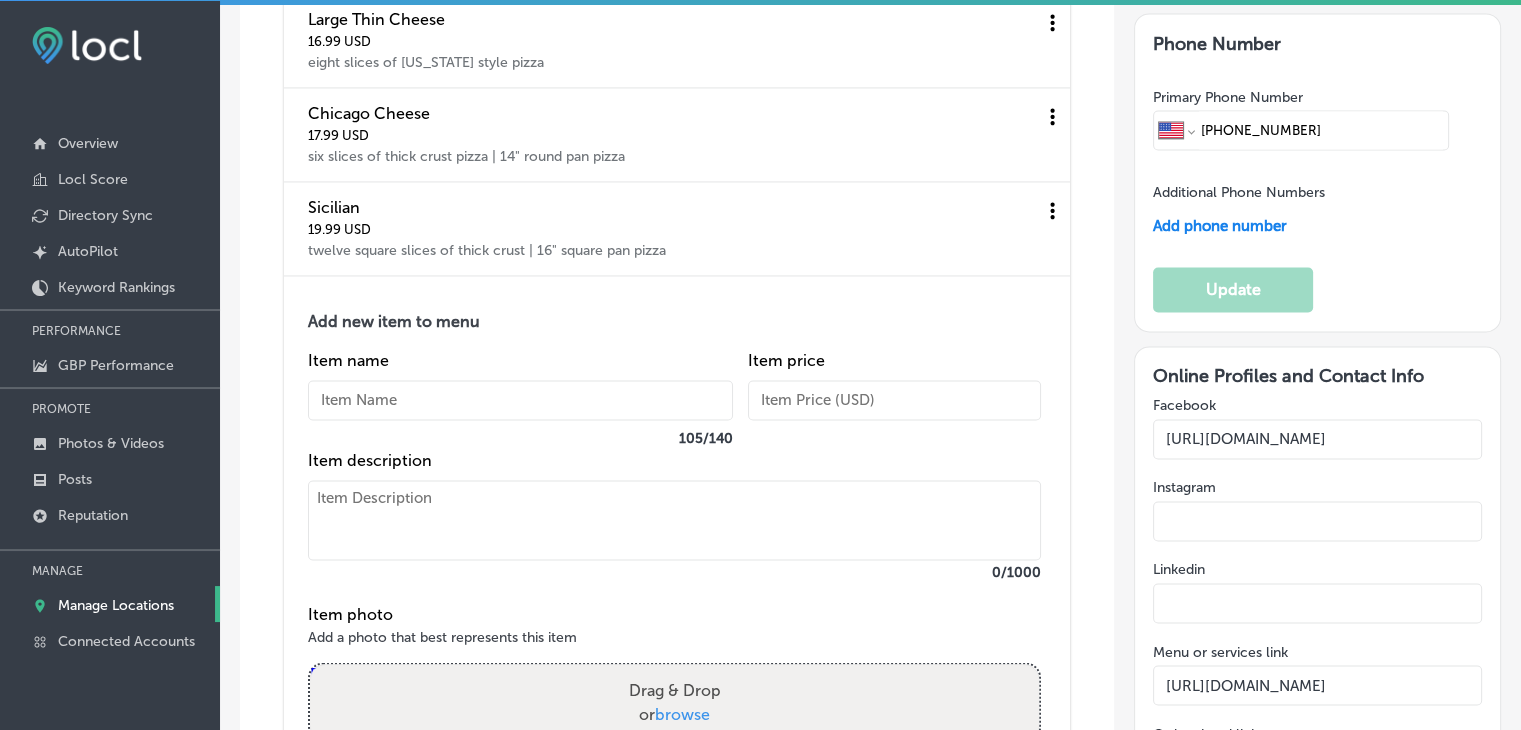 scroll, scrollTop: 0, scrollLeft: 0, axis: both 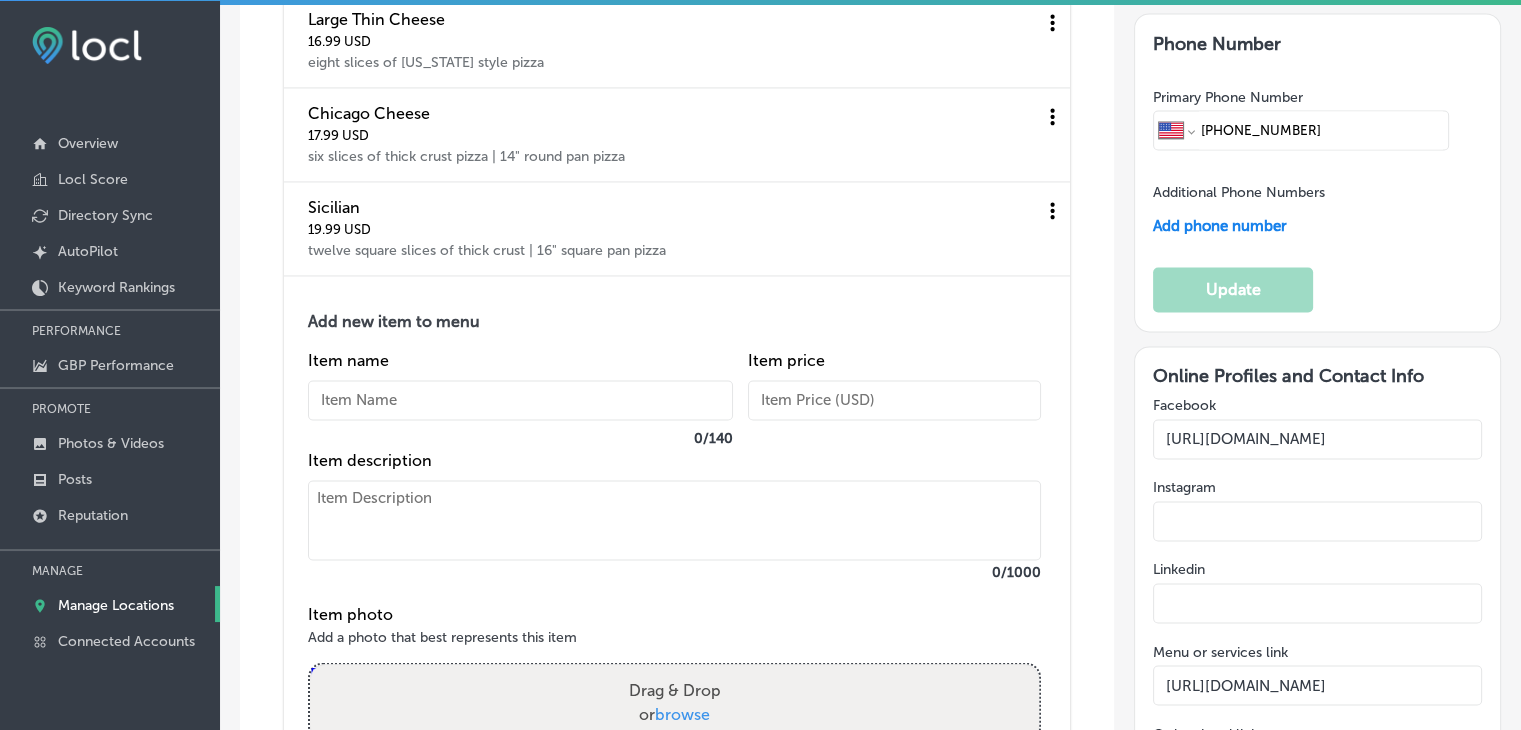 click at bounding box center (674, 520) 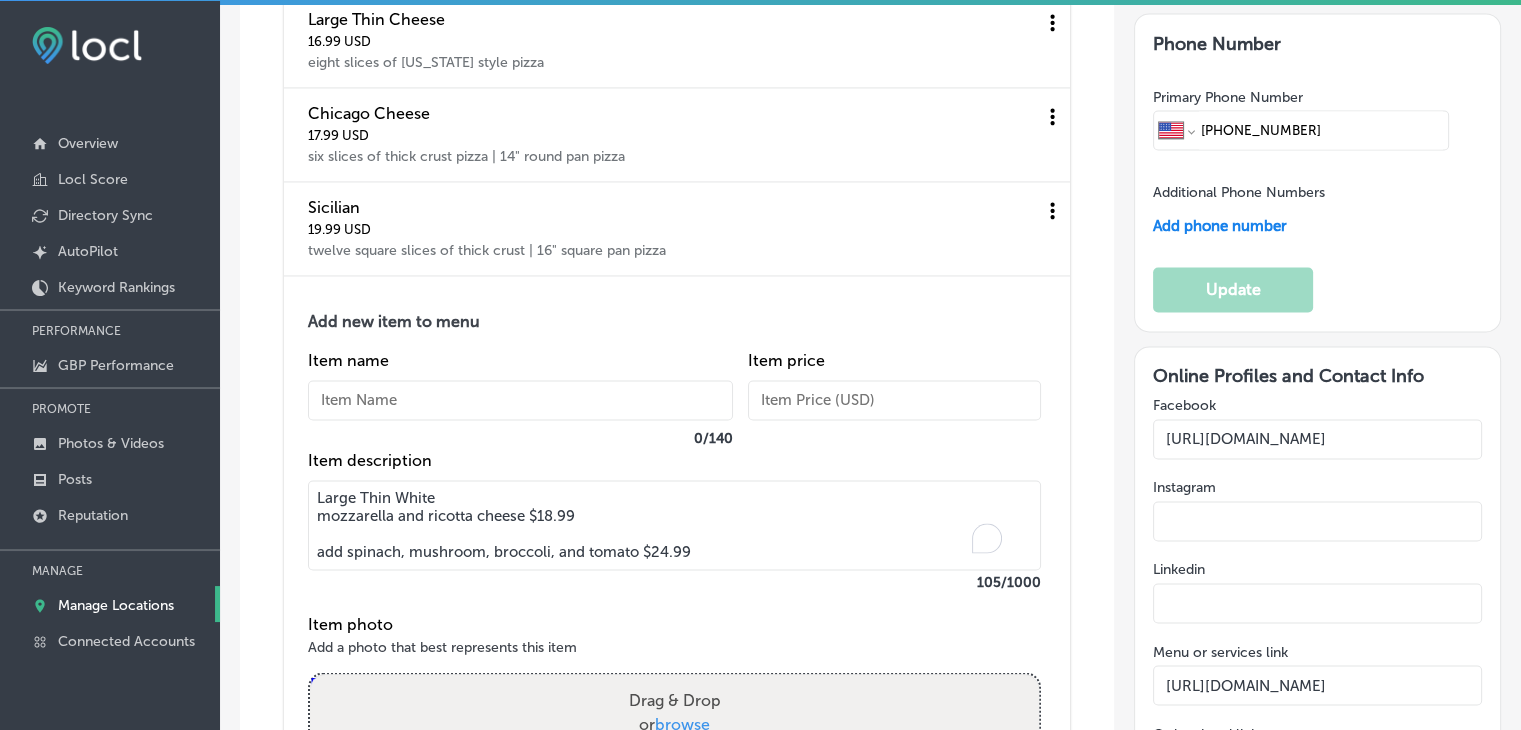 drag, startPoint x: 441, startPoint y: 493, endPoint x: 357, endPoint y: 503, distance: 84.59315 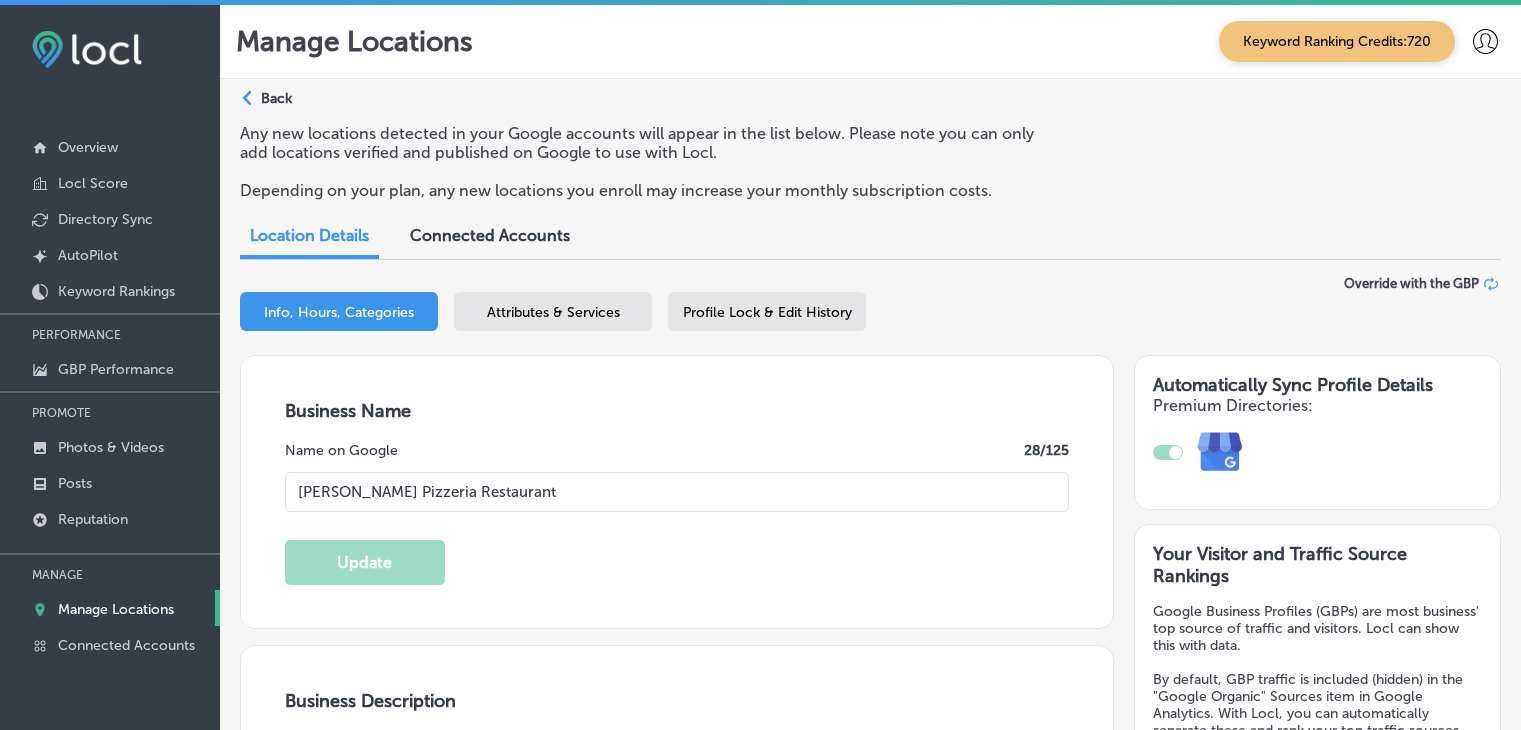 select on "US" 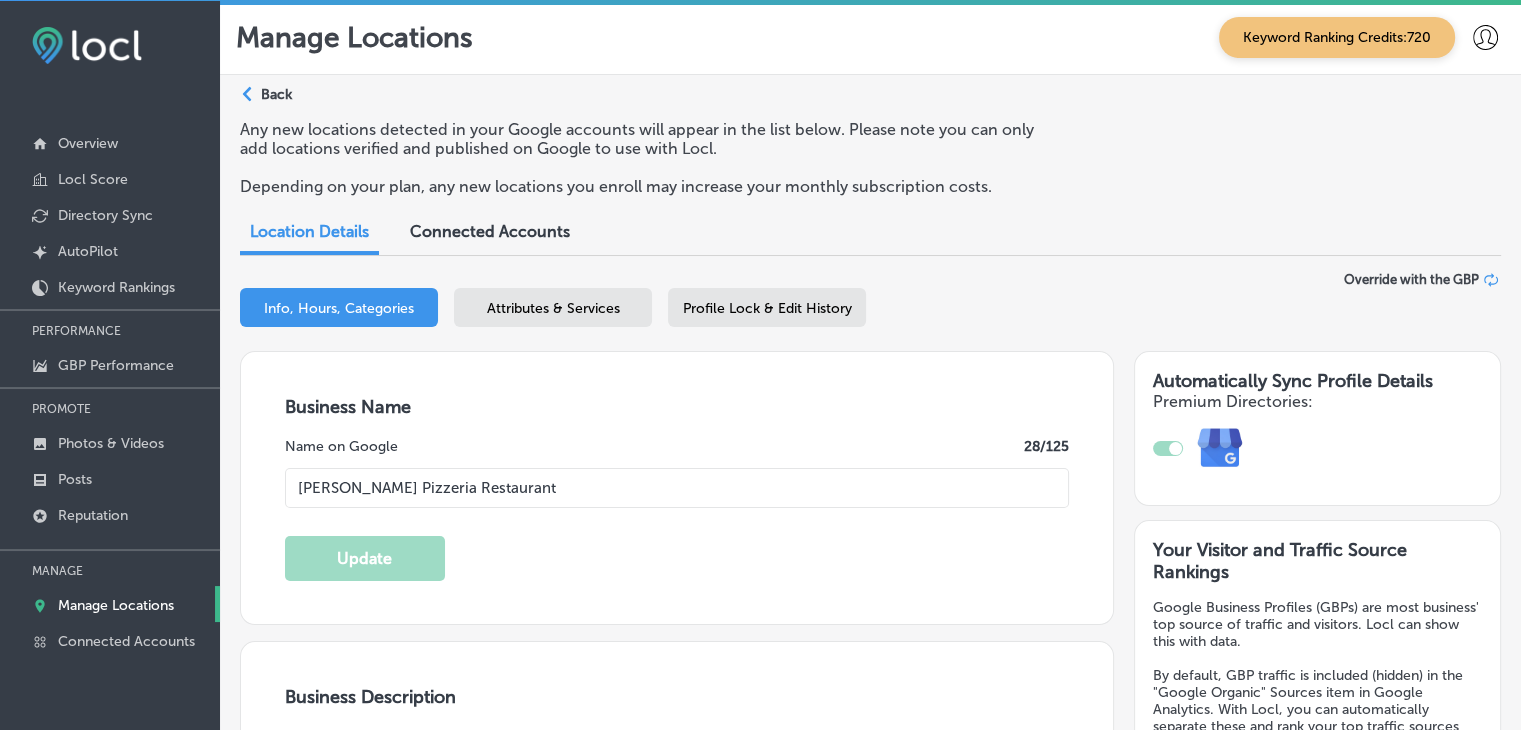 scroll, scrollTop: 0, scrollLeft: 0, axis: both 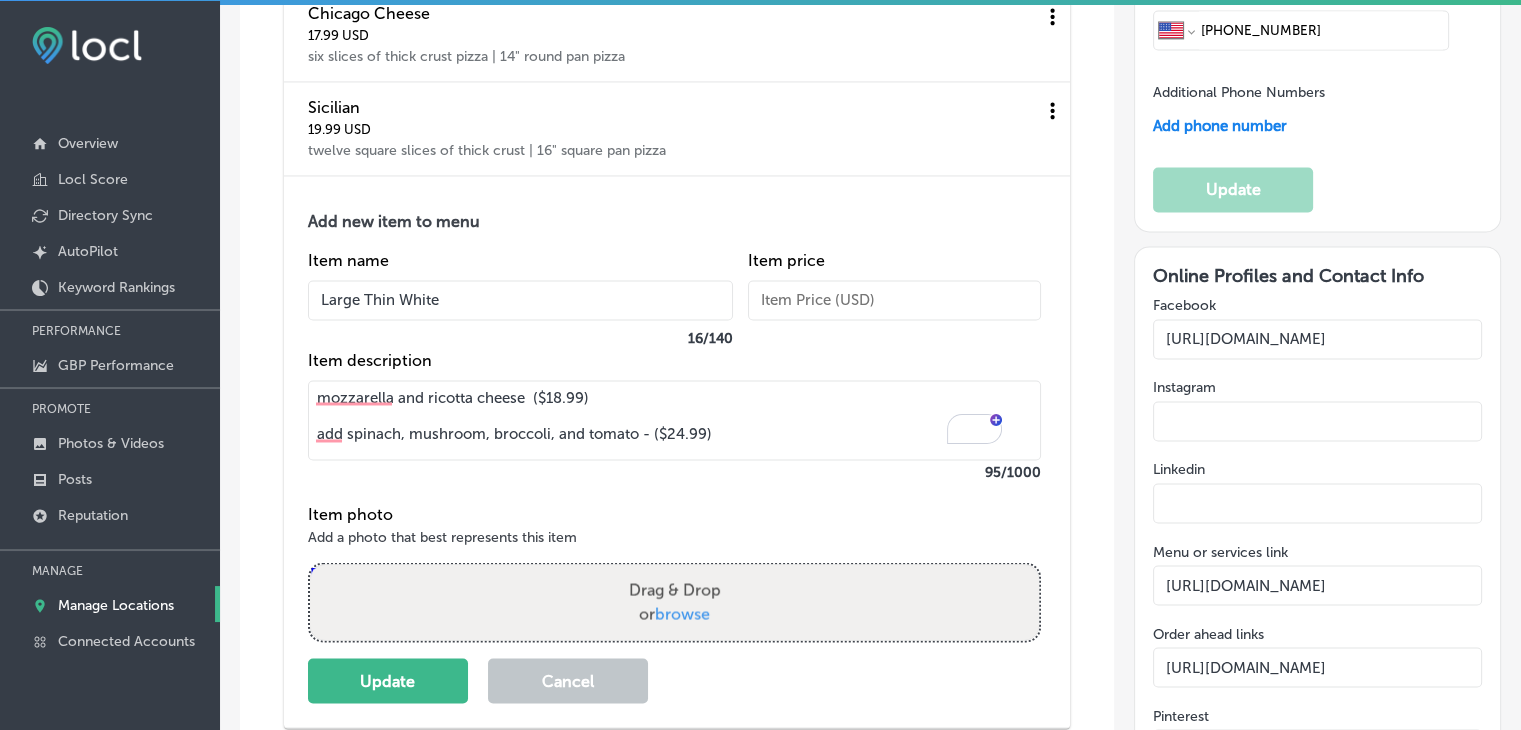 type on "mozzarella and ricotta cheese  ($18.99)
add spinach, mushroom, broccoli, and tomato - ($24.99)" 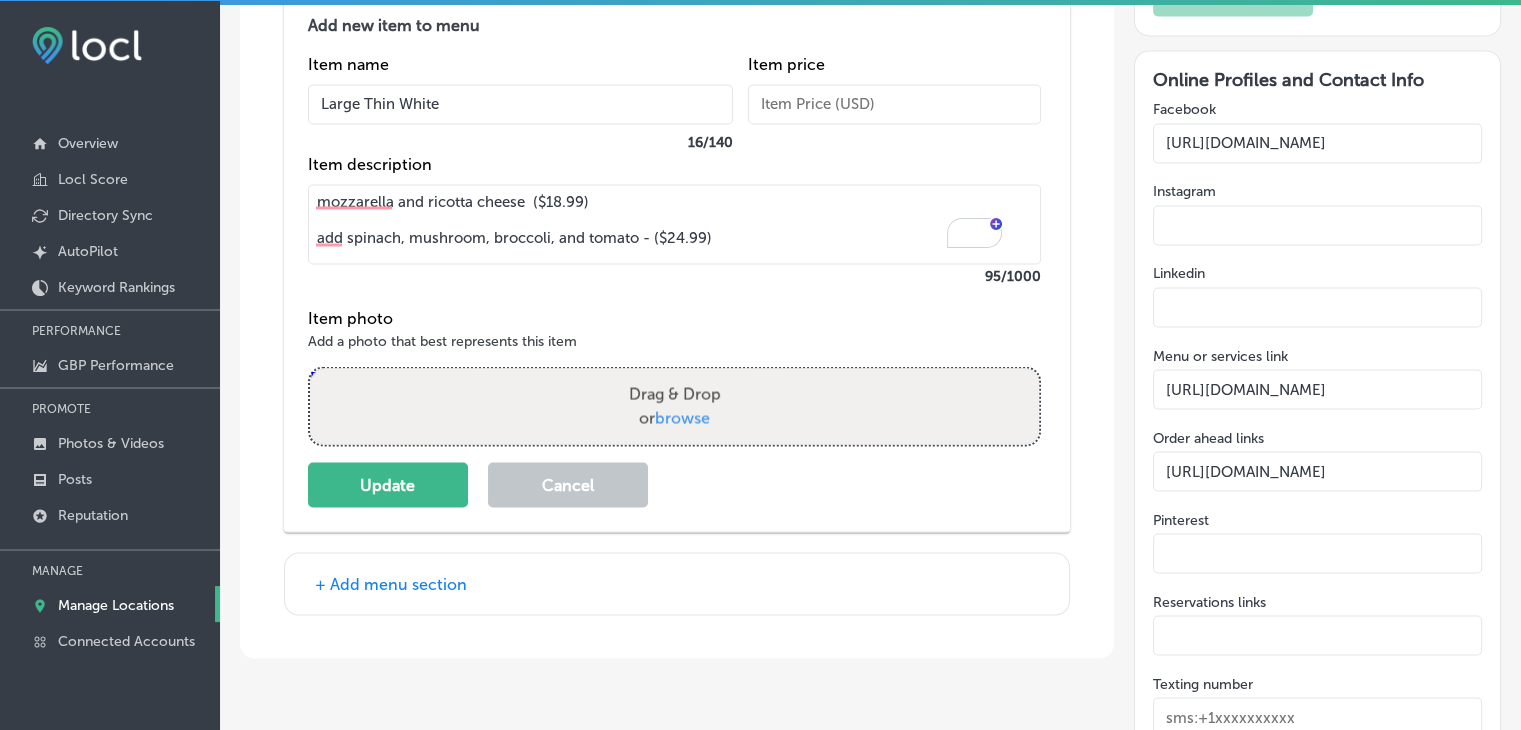 scroll, scrollTop: 3448, scrollLeft: 0, axis: vertical 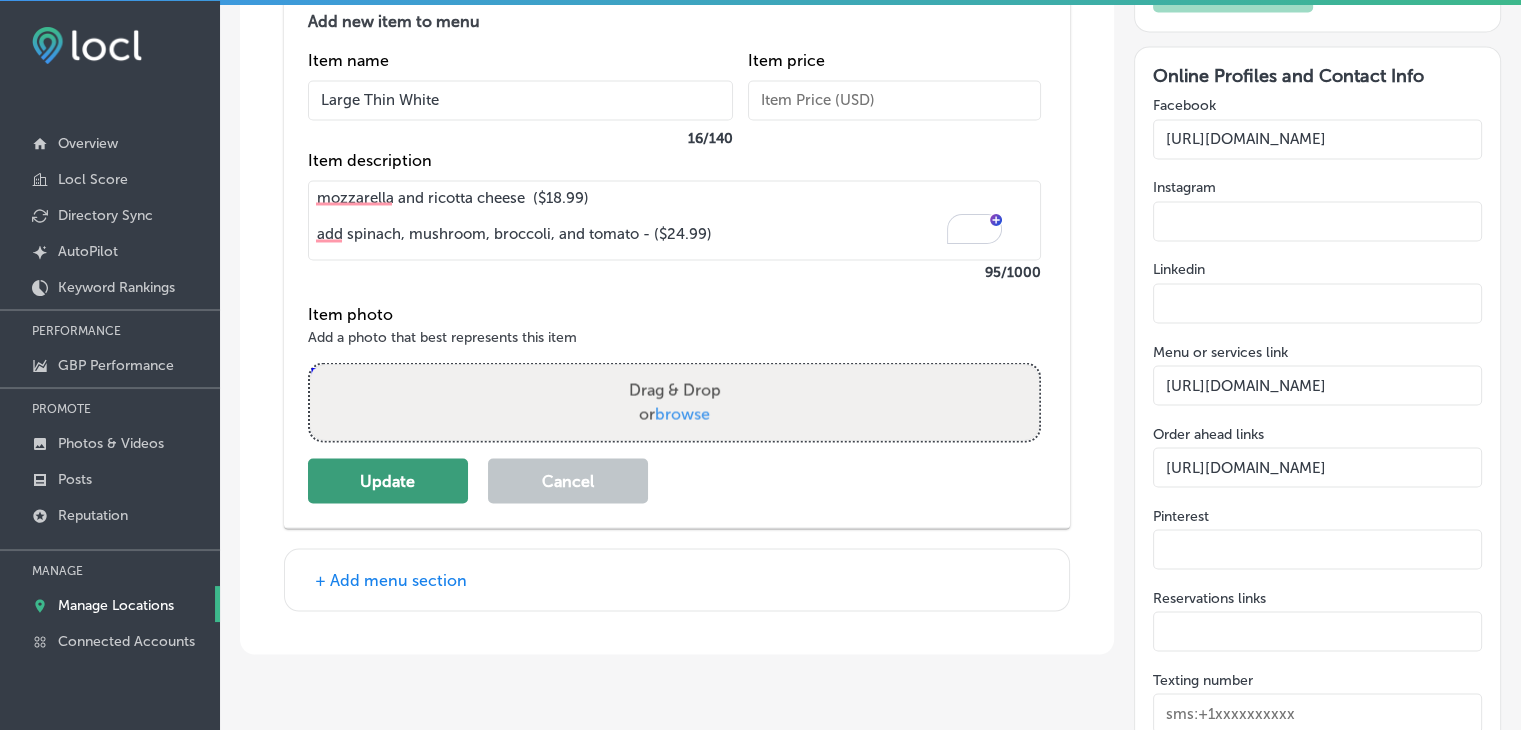 click on "Update" at bounding box center [388, 480] 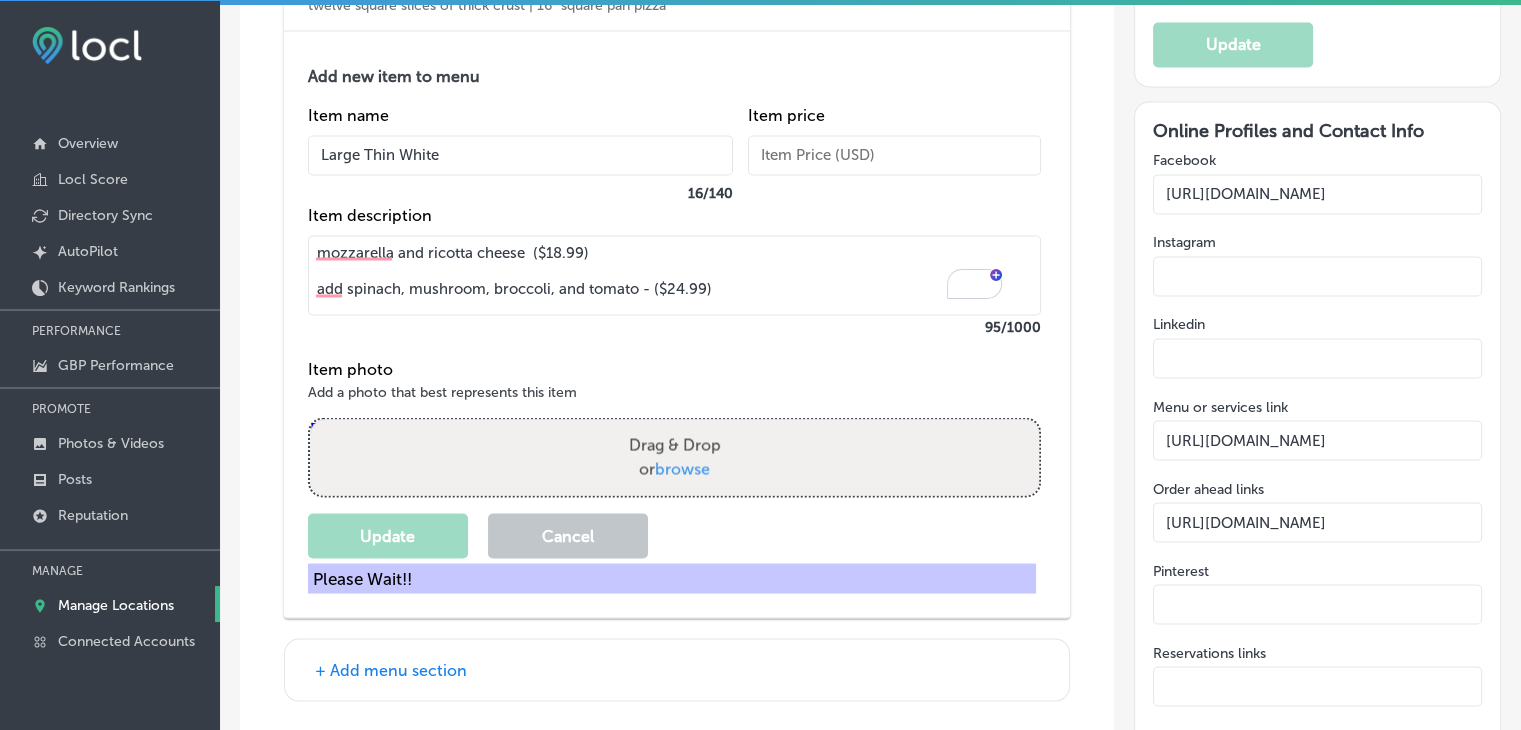 scroll, scrollTop: 3248, scrollLeft: 0, axis: vertical 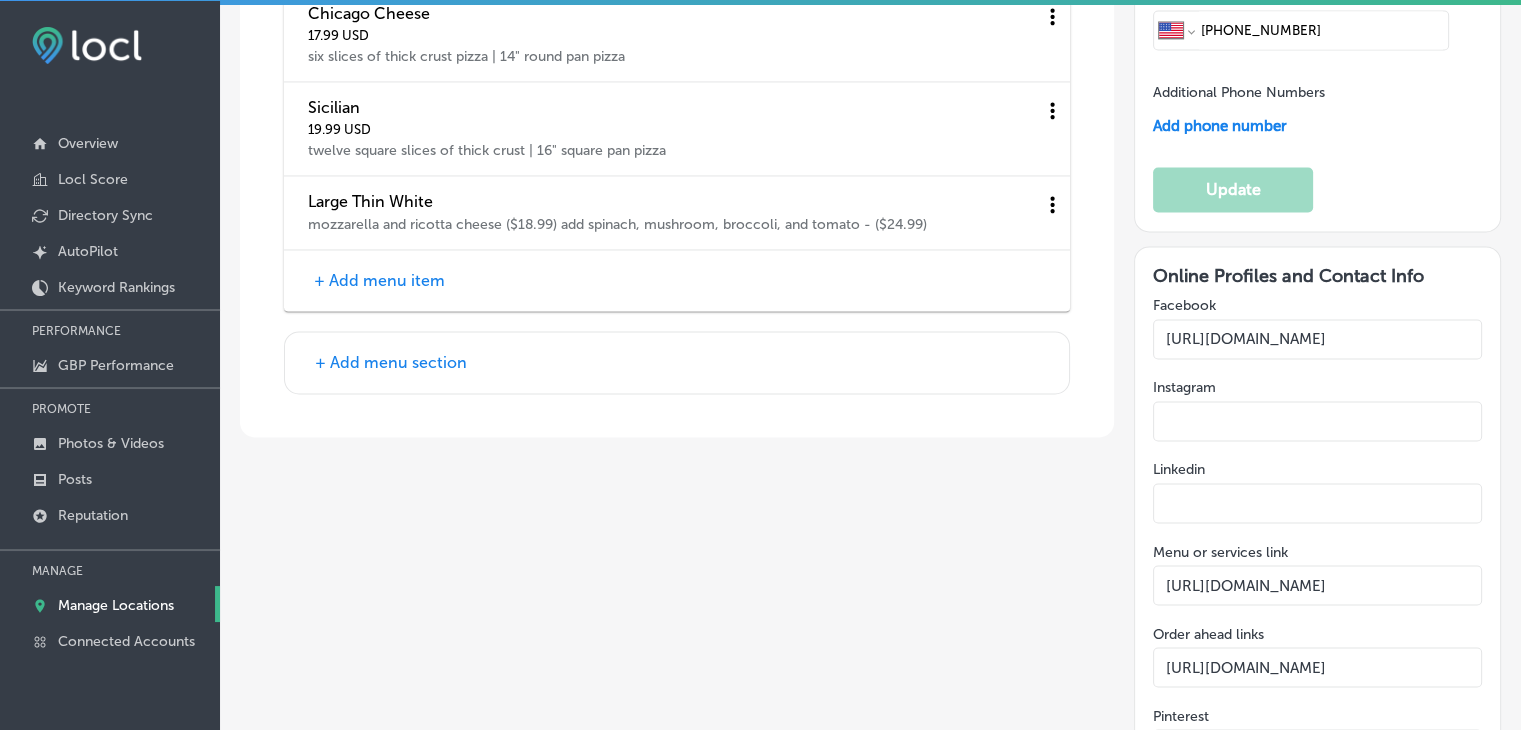 click on "+ Add menu item" at bounding box center [379, 280] 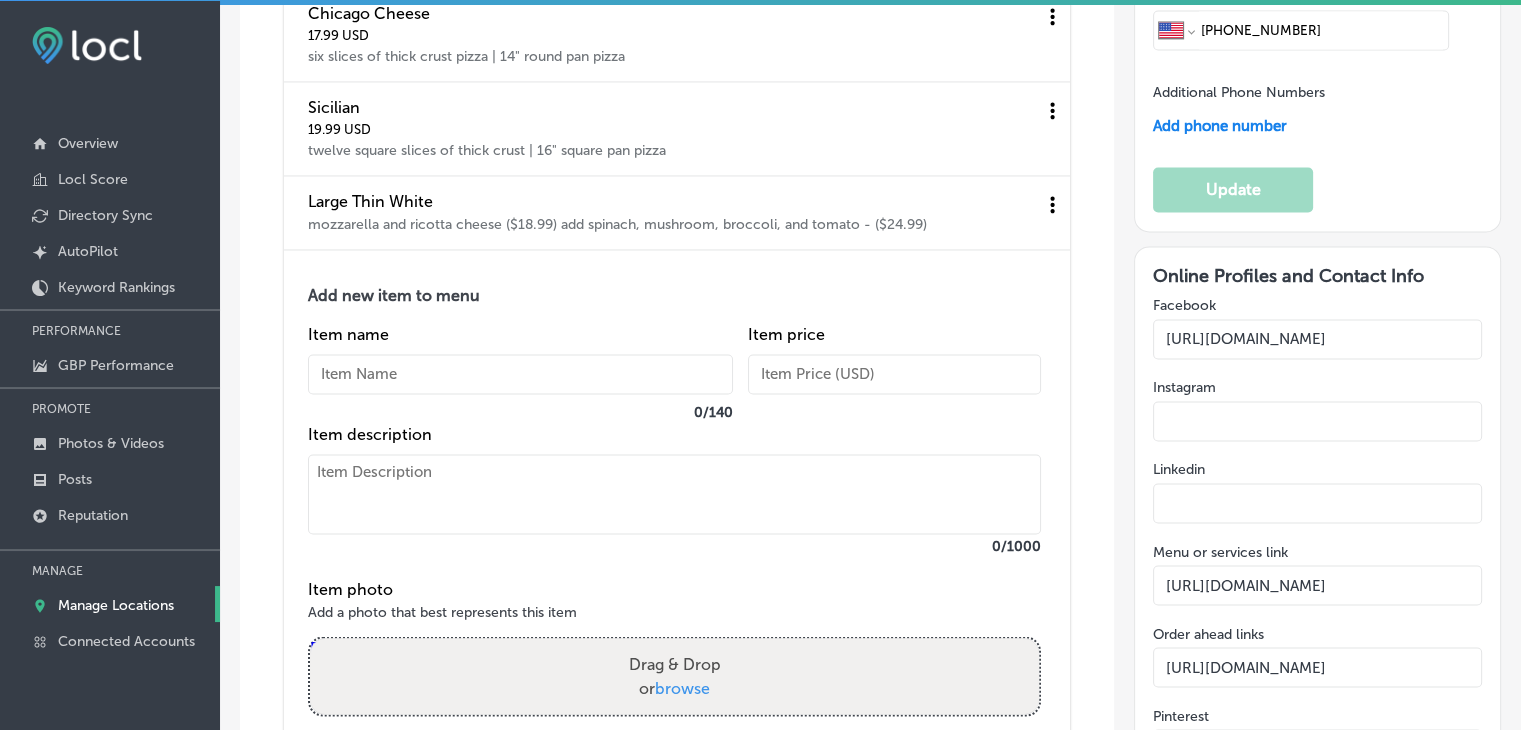 click on "0 / 140" at bounding box center [520, 412] 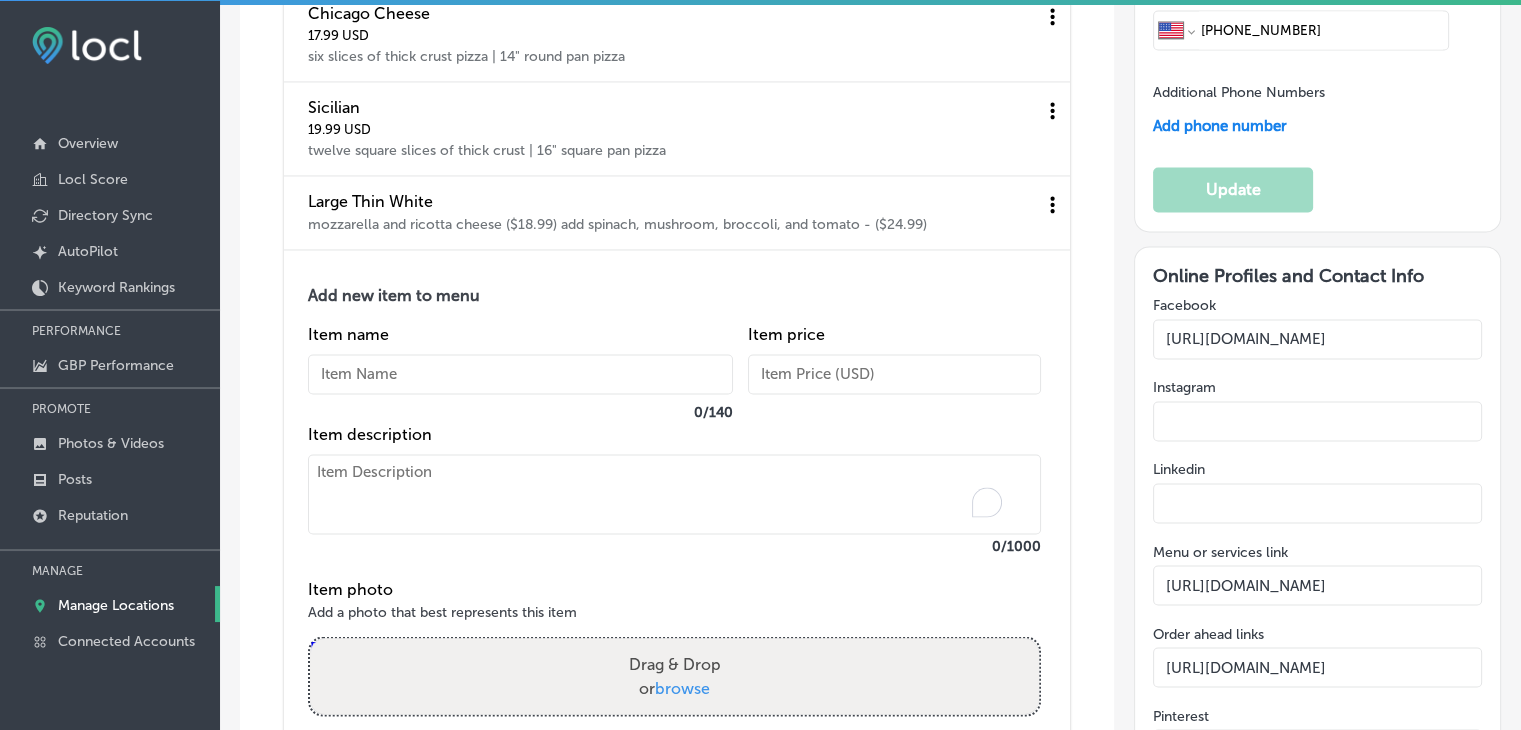 paste on "Large Thin Works
Our thin crust, [US_STATE] style pizza with sausage, green pepper, onion, mushroom and pepperoni
16" and eight slices" 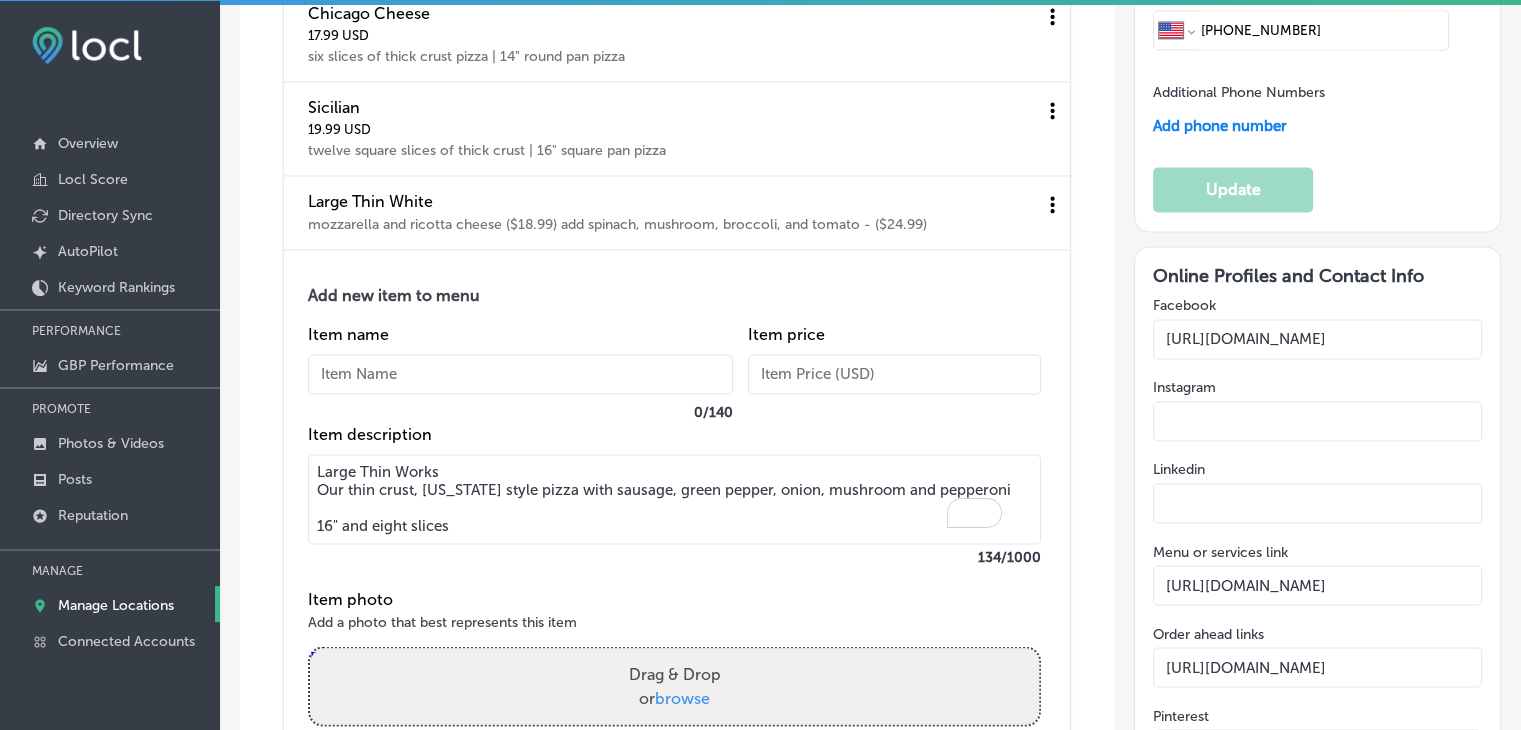 drag, startPoint x: 473, startPoint y: 465, endPoint x: 285, endPoint y: 453, distance: 188.38258 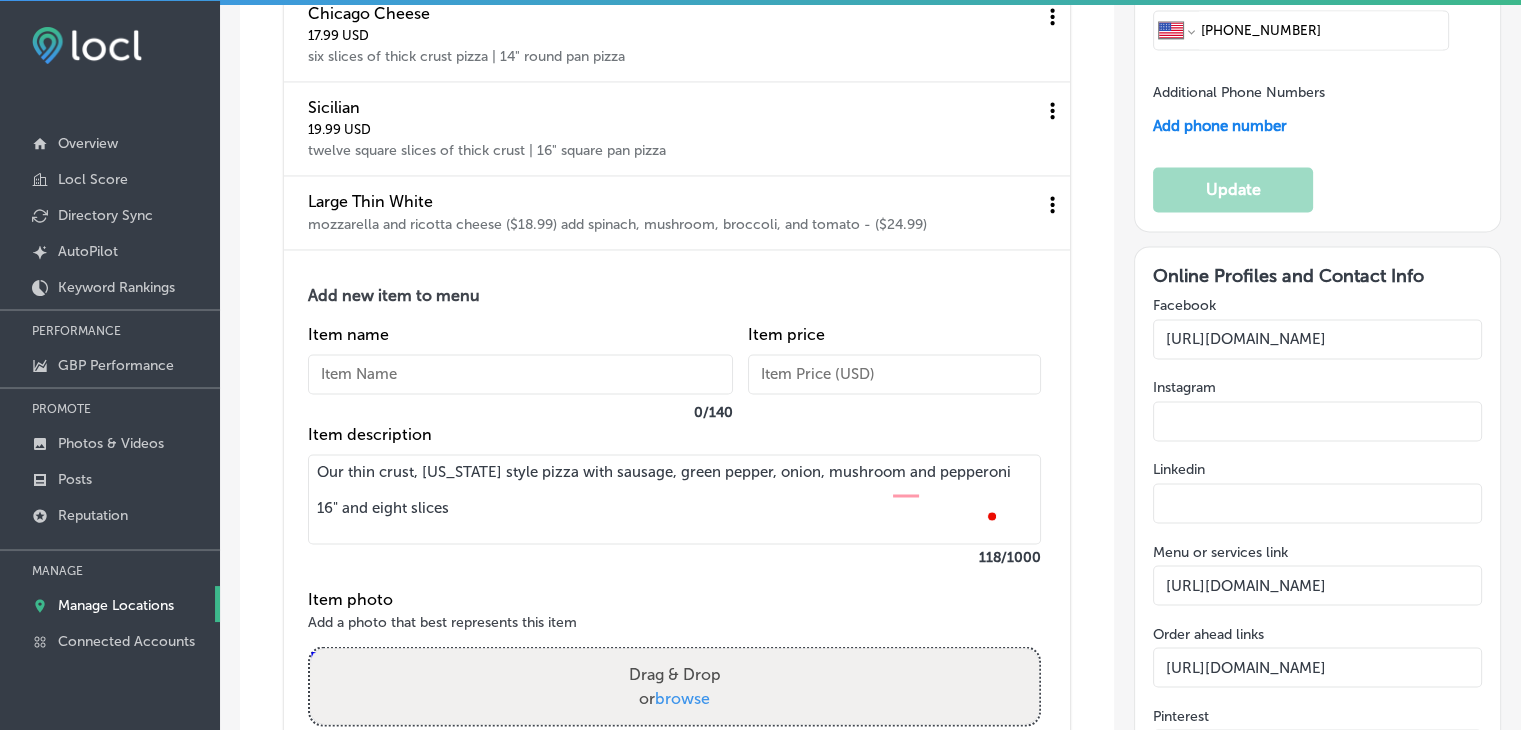 type on "Our thin crust, [US_STATE] style pizza with sausage, green pepper, onion, mushroom and pepperoni
16" and eight slices" 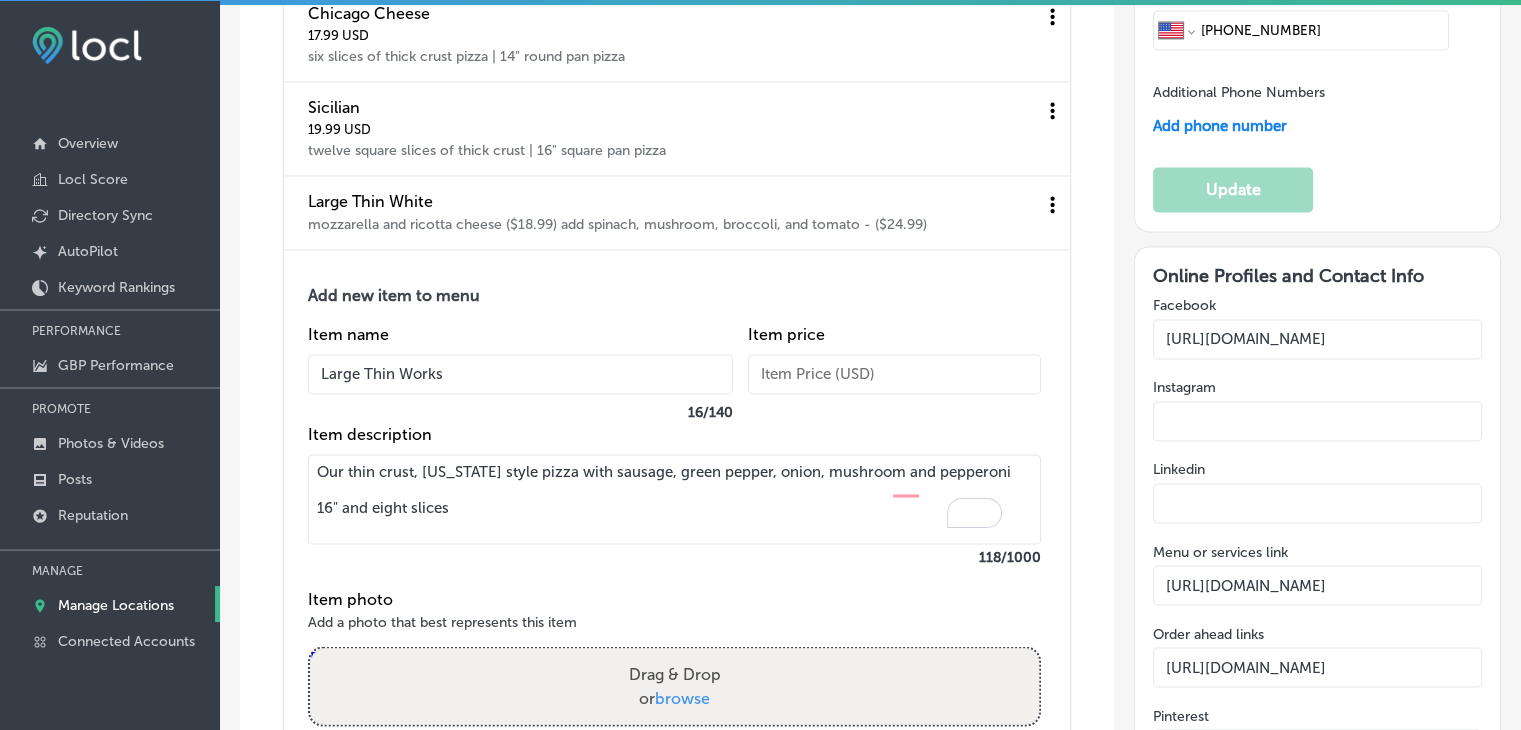 type on "Large Thin Works" 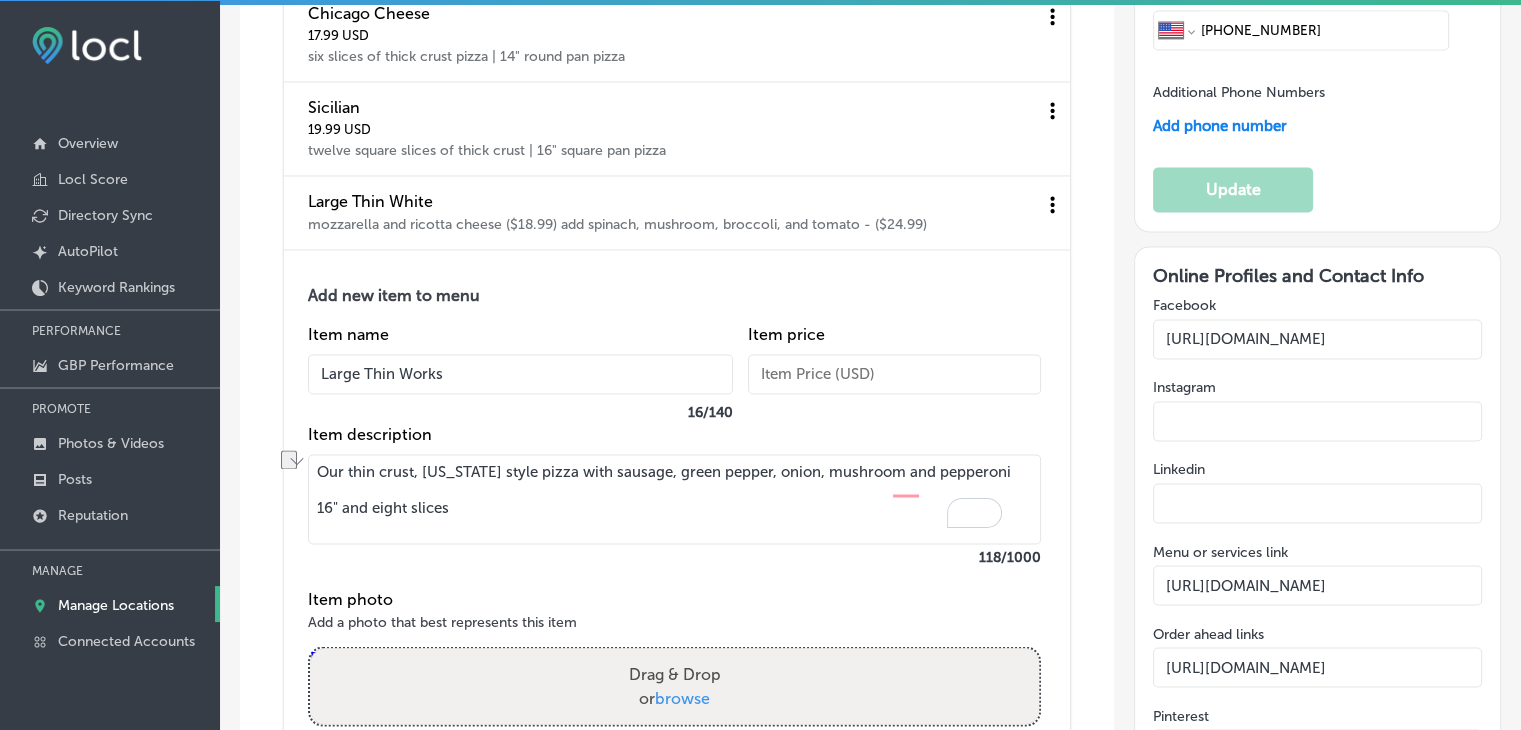 scroll, scrollTop: 3348, scrollLeft: 0, axis: vertical 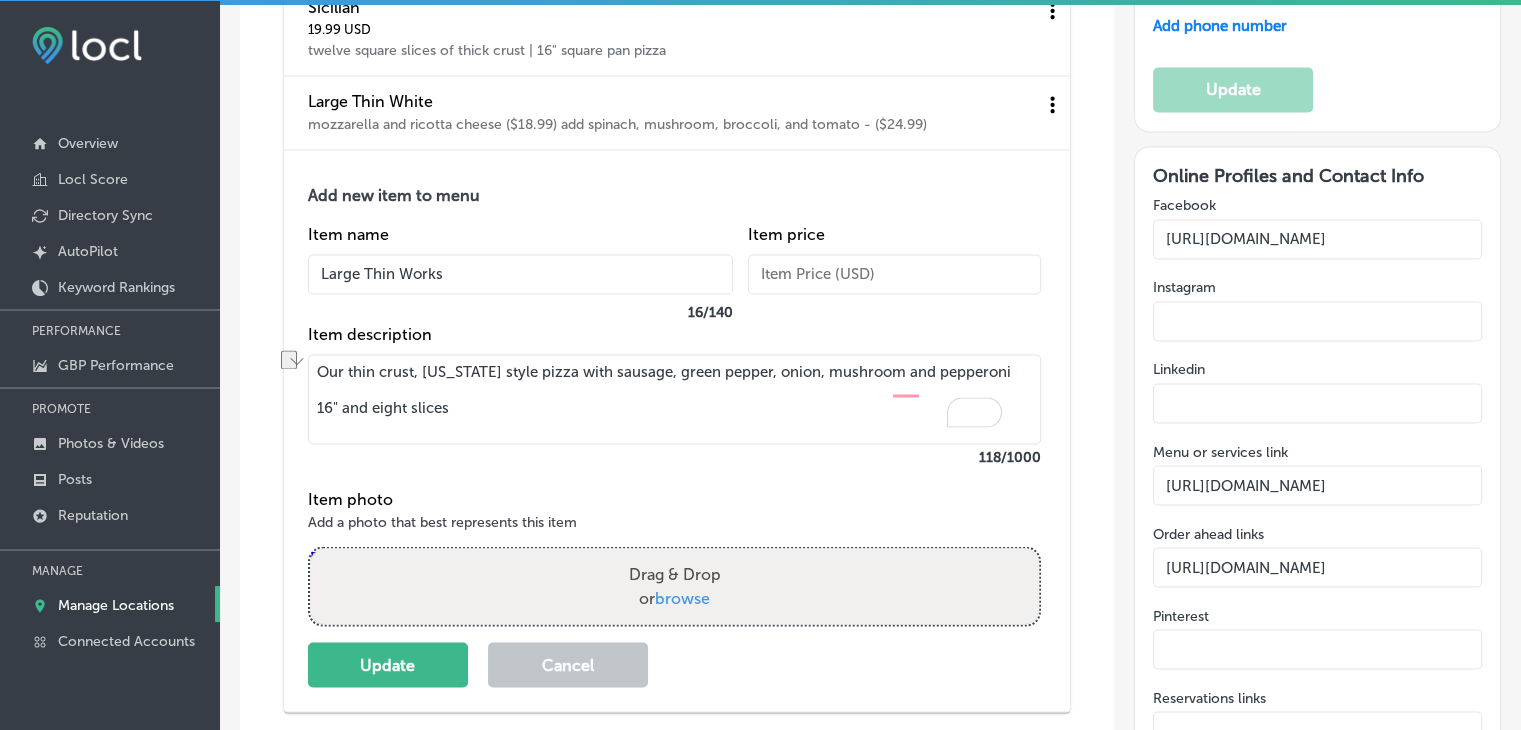 click at bounding box center (894, 274) 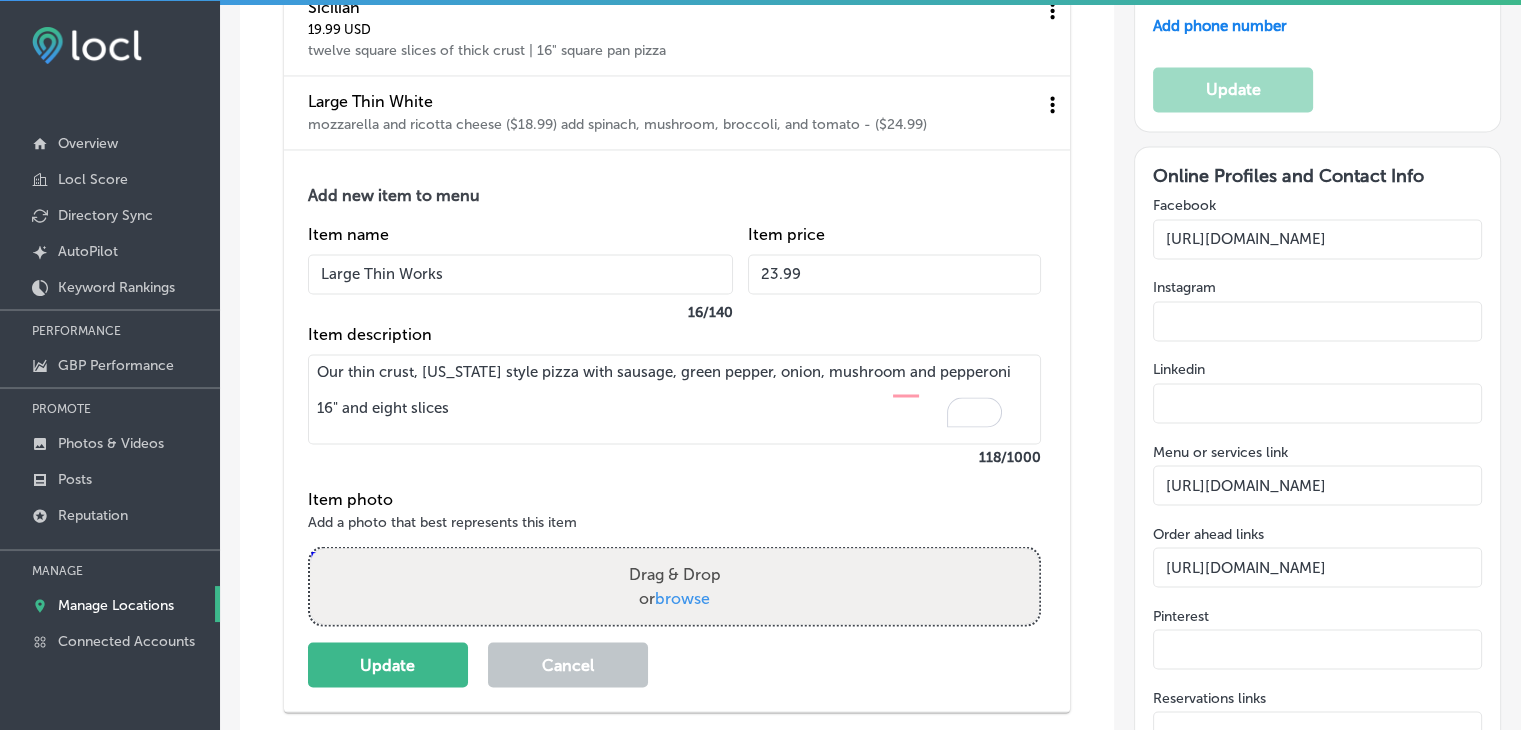 type on "23.99" 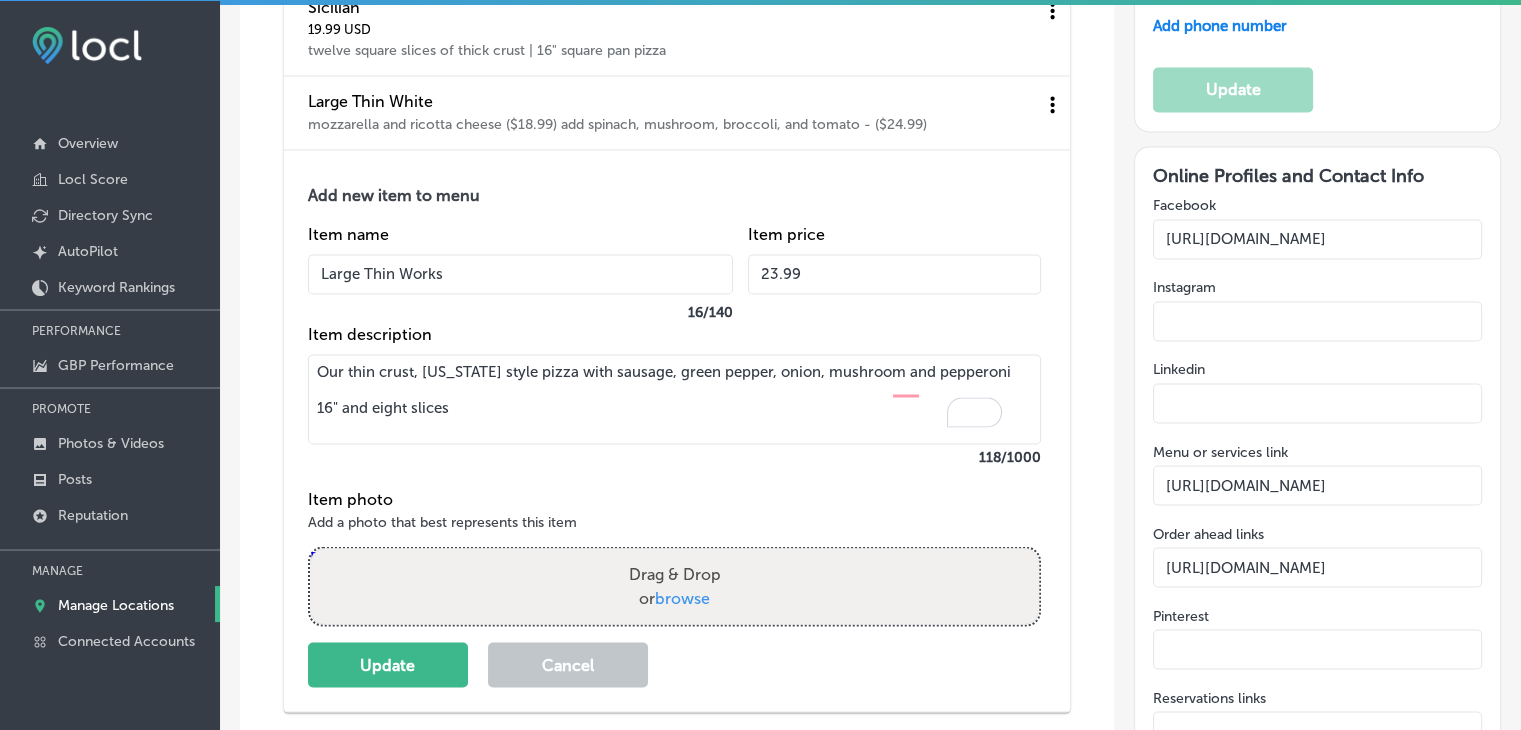 click on "Our thin crust, New York style pizza with sausage, green pepper, onion, mushroom and pepperoni
16" and eight slices" at bounding box center [674, 399] 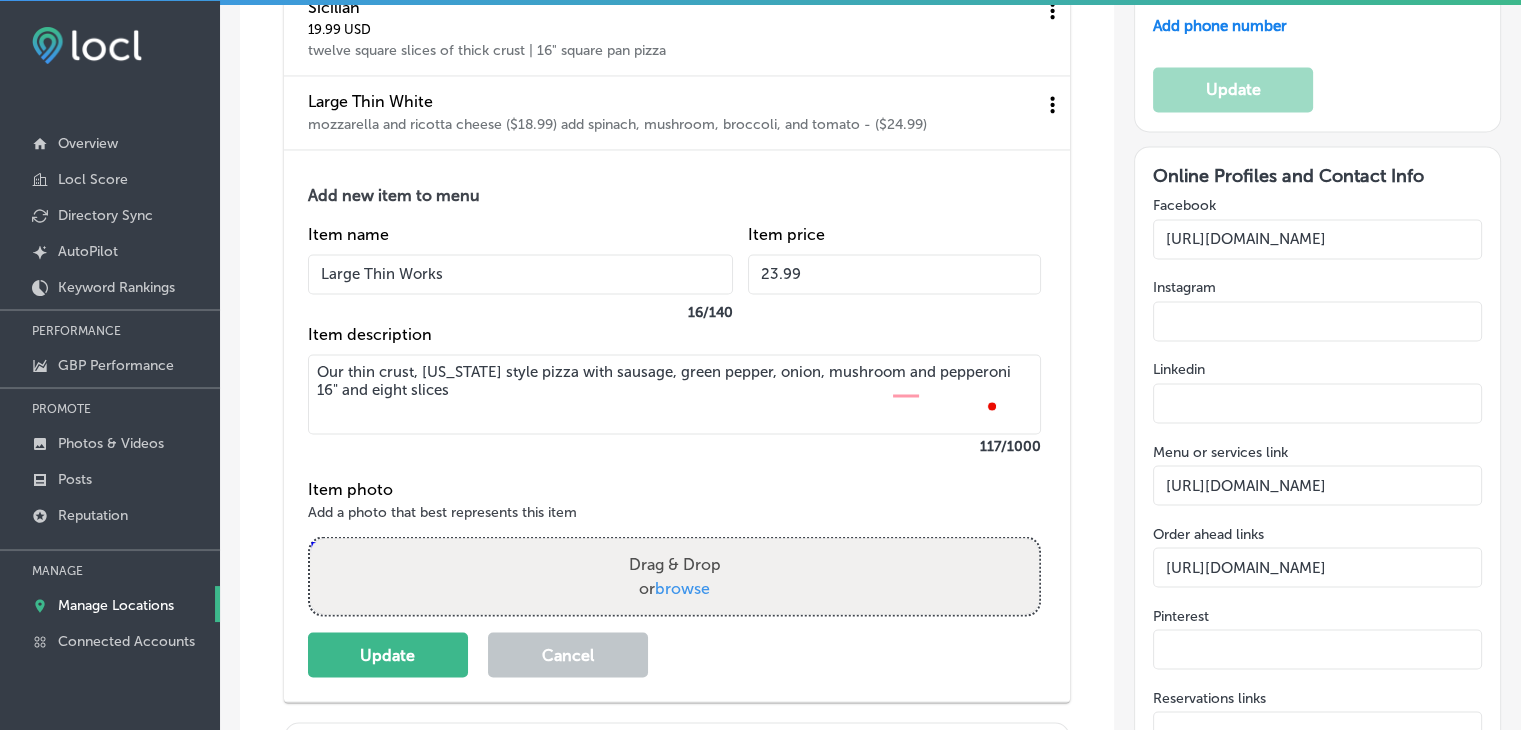 click on "Our thin crust, New York style pizza with sausage, green pepper, onion, mushroom and pepperoni
16" and eight slices" at bounding box center (674, 394) 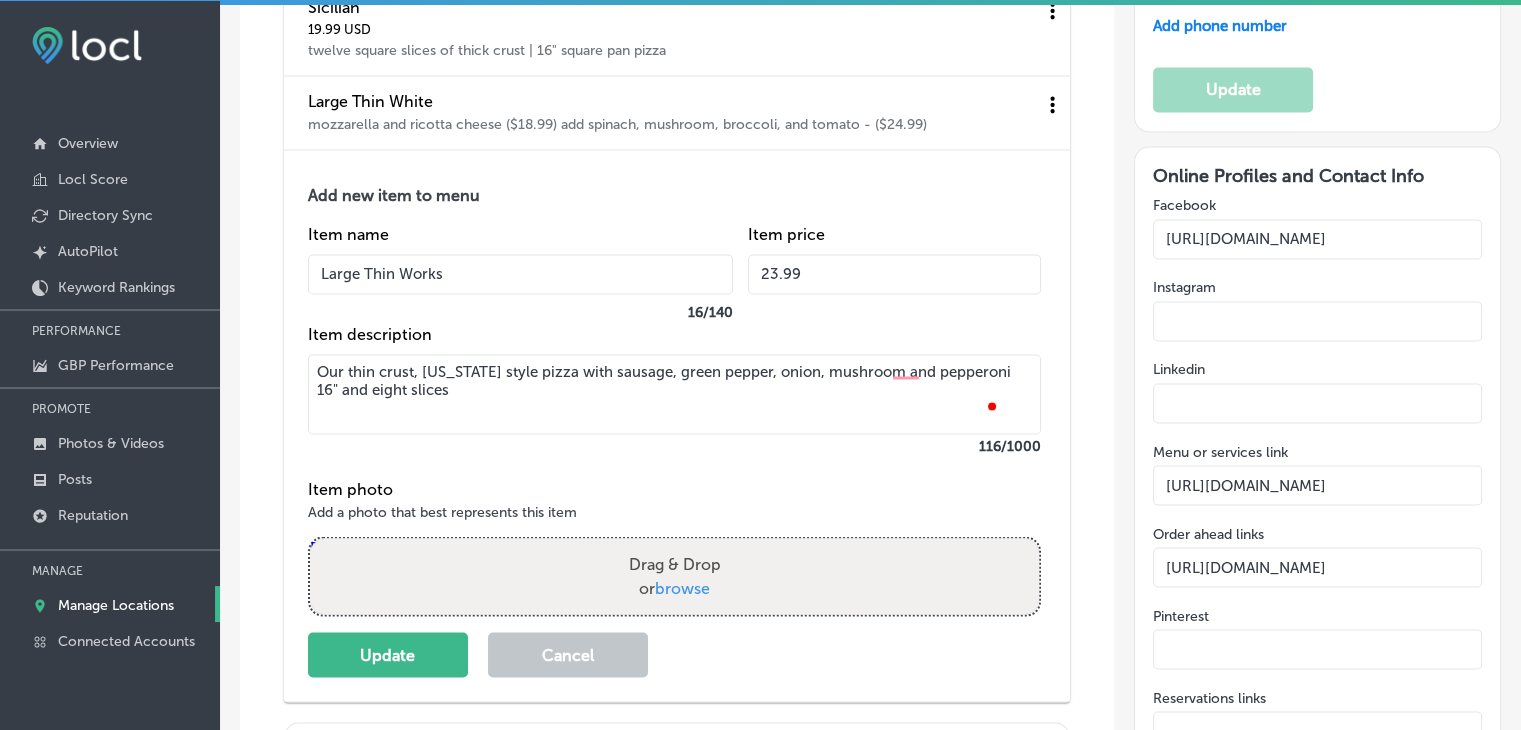 click on "Our thin crust, New York style pizza with sausage, green pepper, onion, mushroom and pepperoni
16" and eight slices" at bounding box center [674, 394] 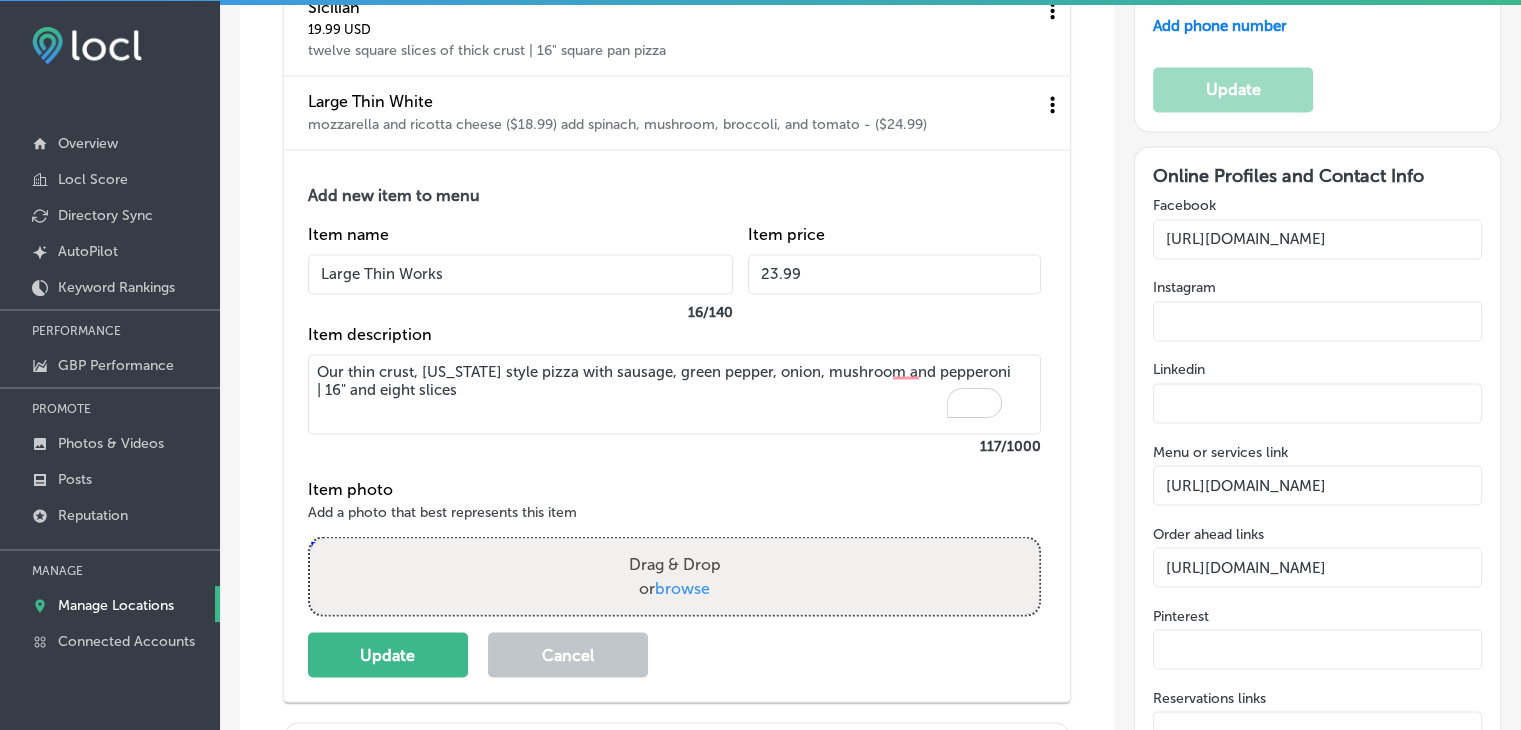 click on "Our thin crust, [US_STATE] style pizza with sausage, green pepper, onion, mushroom and pepperoni | 16" and eight slices" at bounding box center [674, 394] 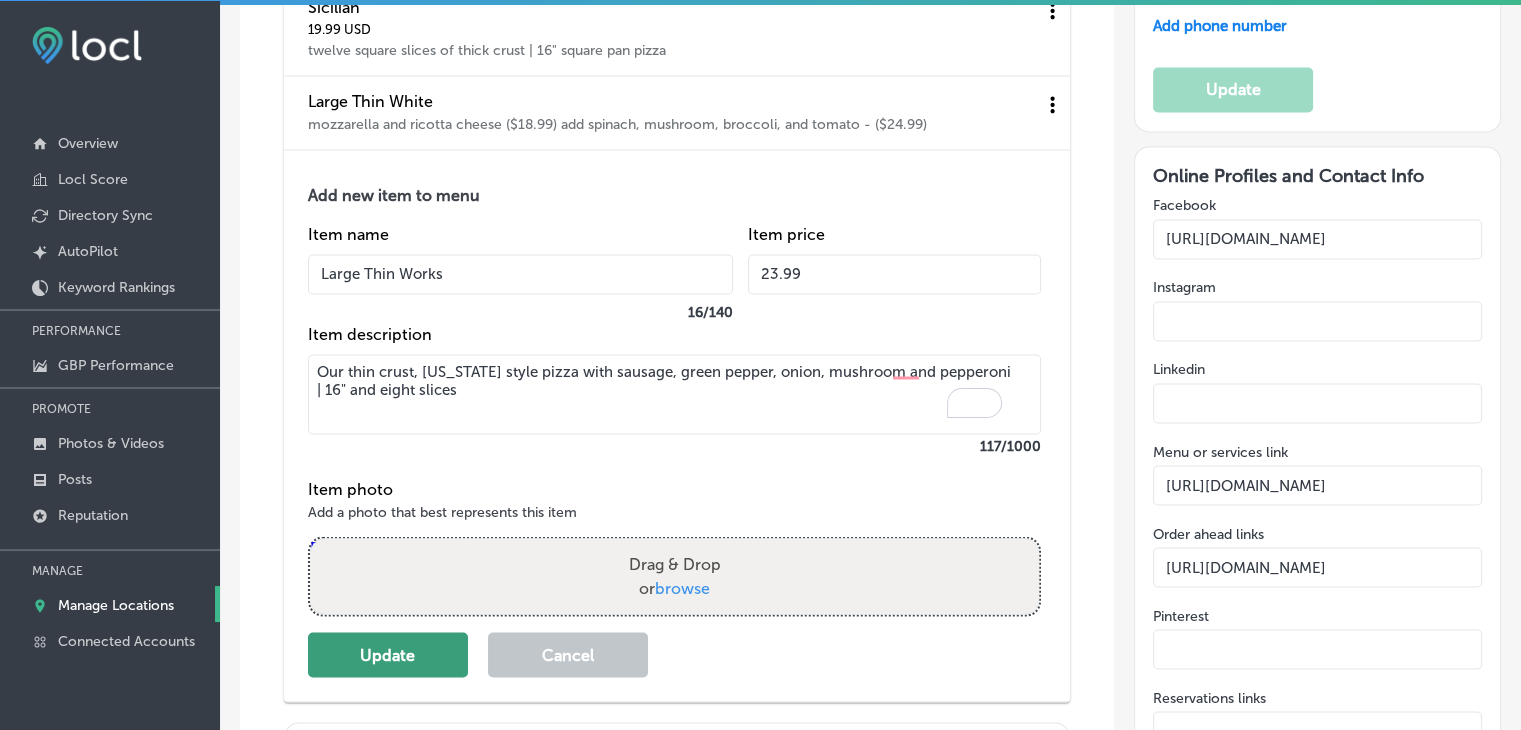 type on "Our thin crust, [US_STATE] style pizza with sausage, green pepper, onion, mushroom and pepperoni | 16" and eight slices" 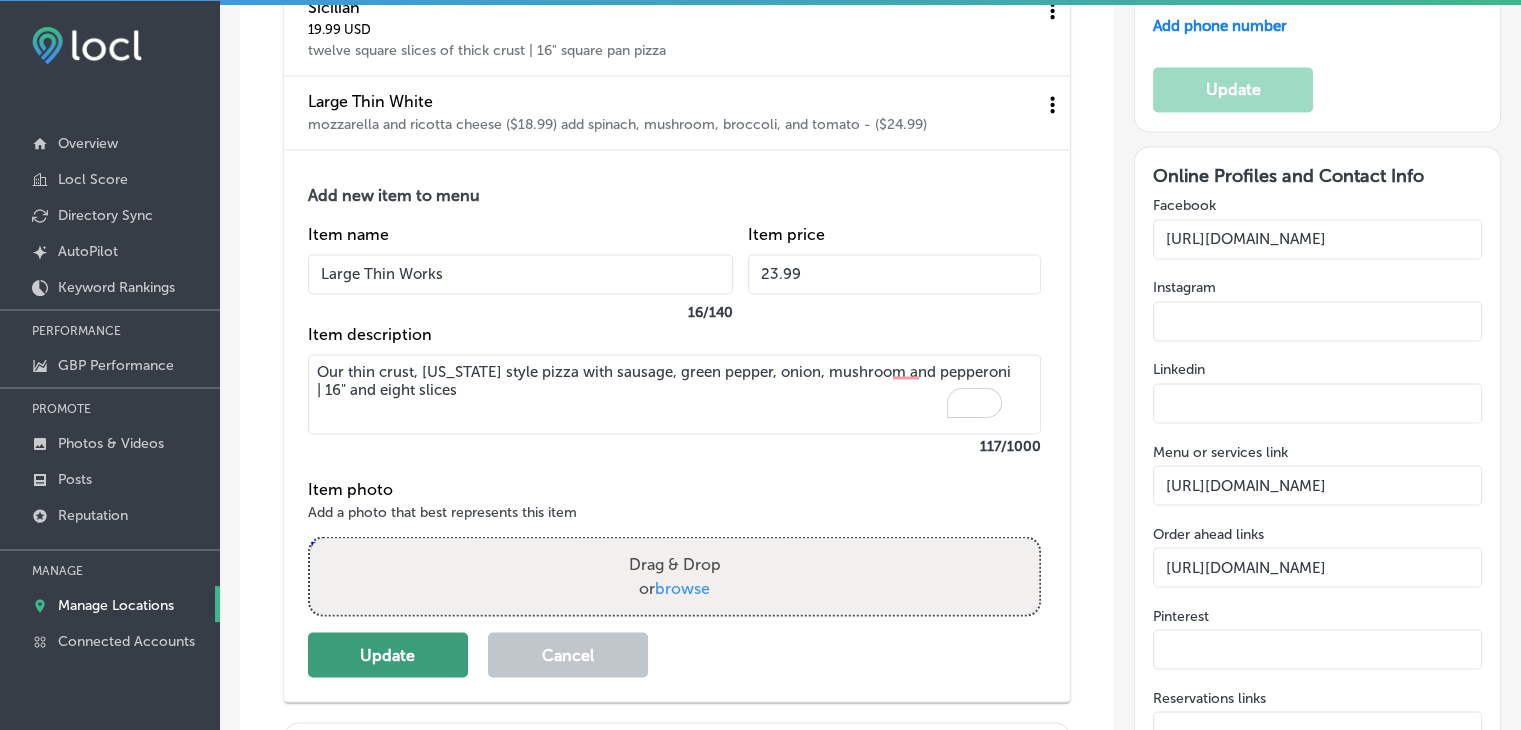 click on "Update" at bounding box center (388, 654) 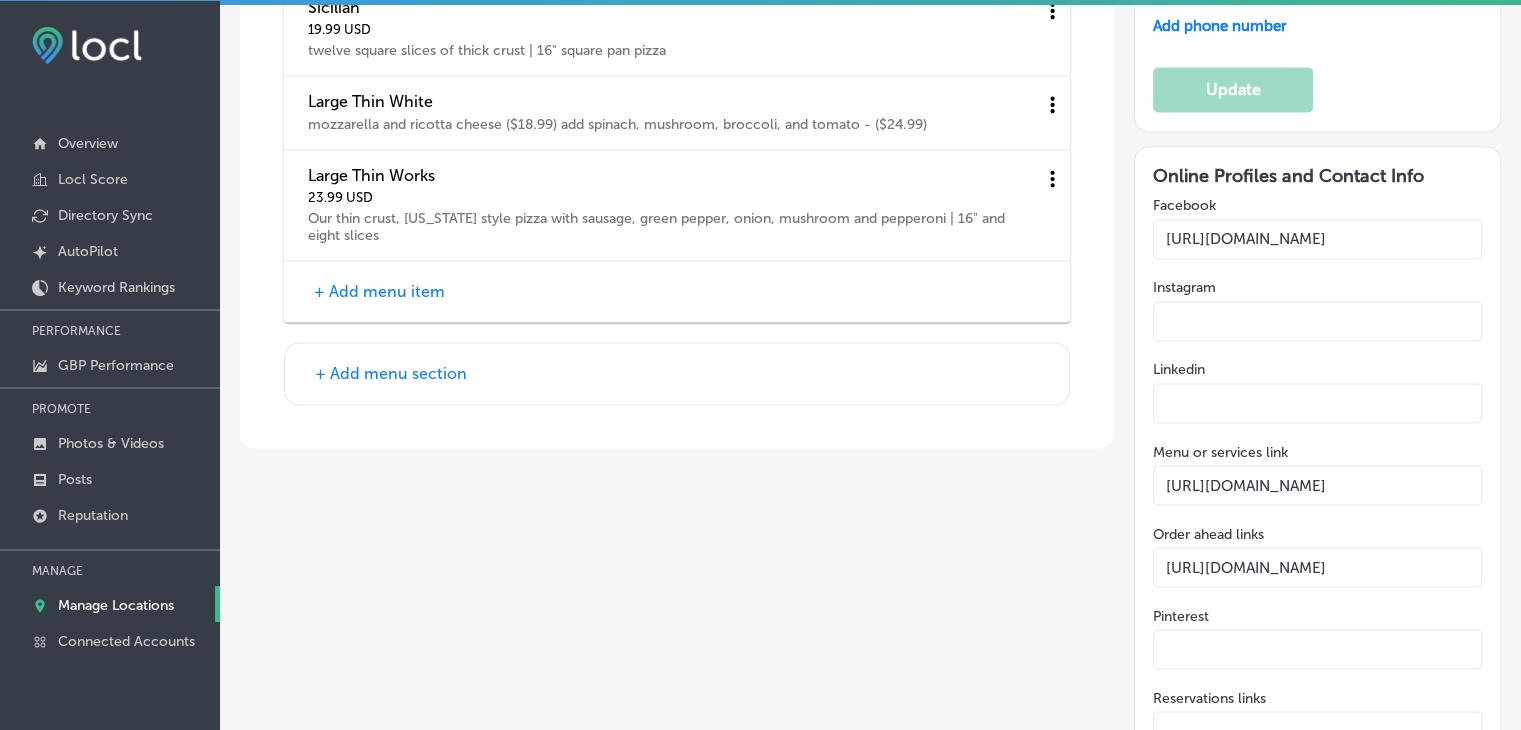 click on "+ Add menu item" at bounding box center (379, 291) 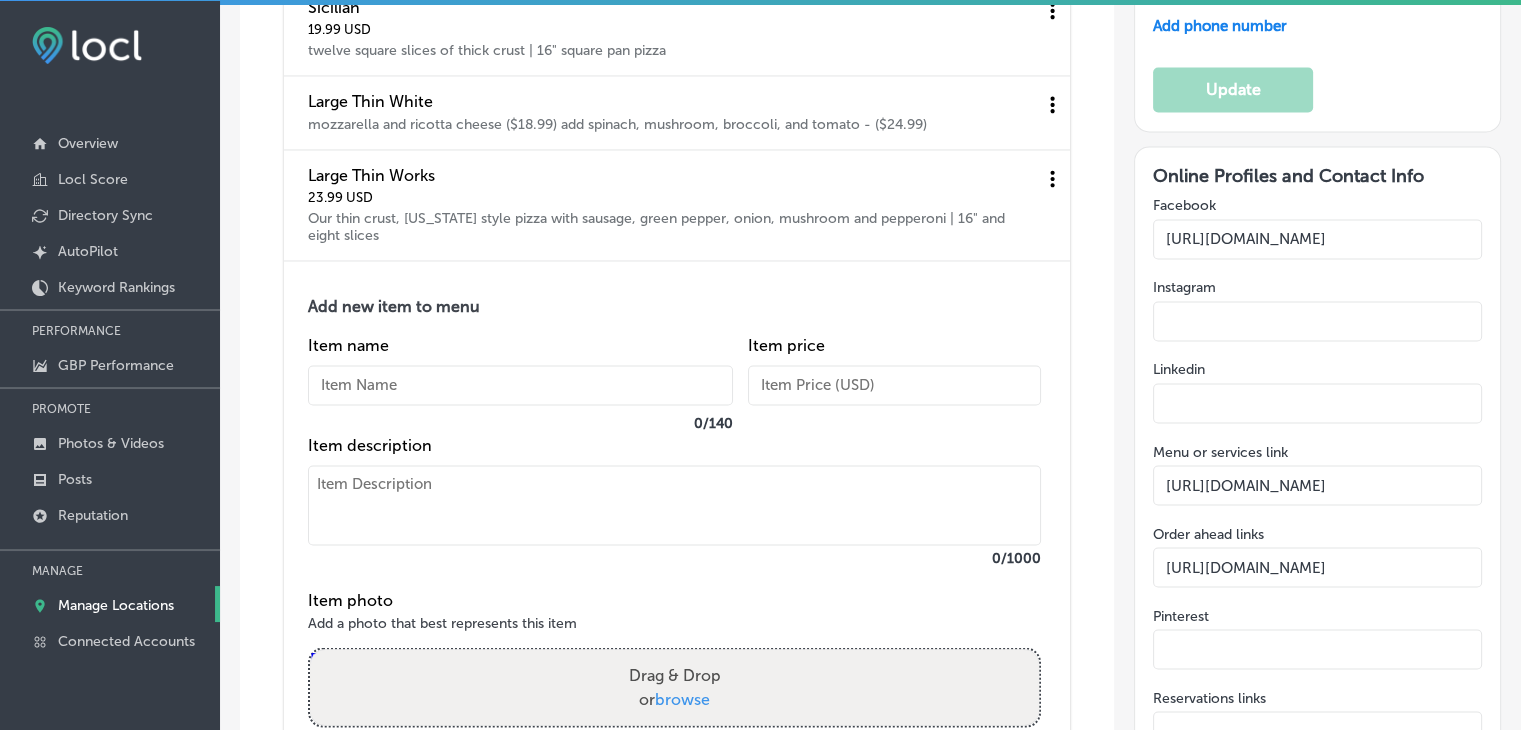 click at bounding box center [520, 385] 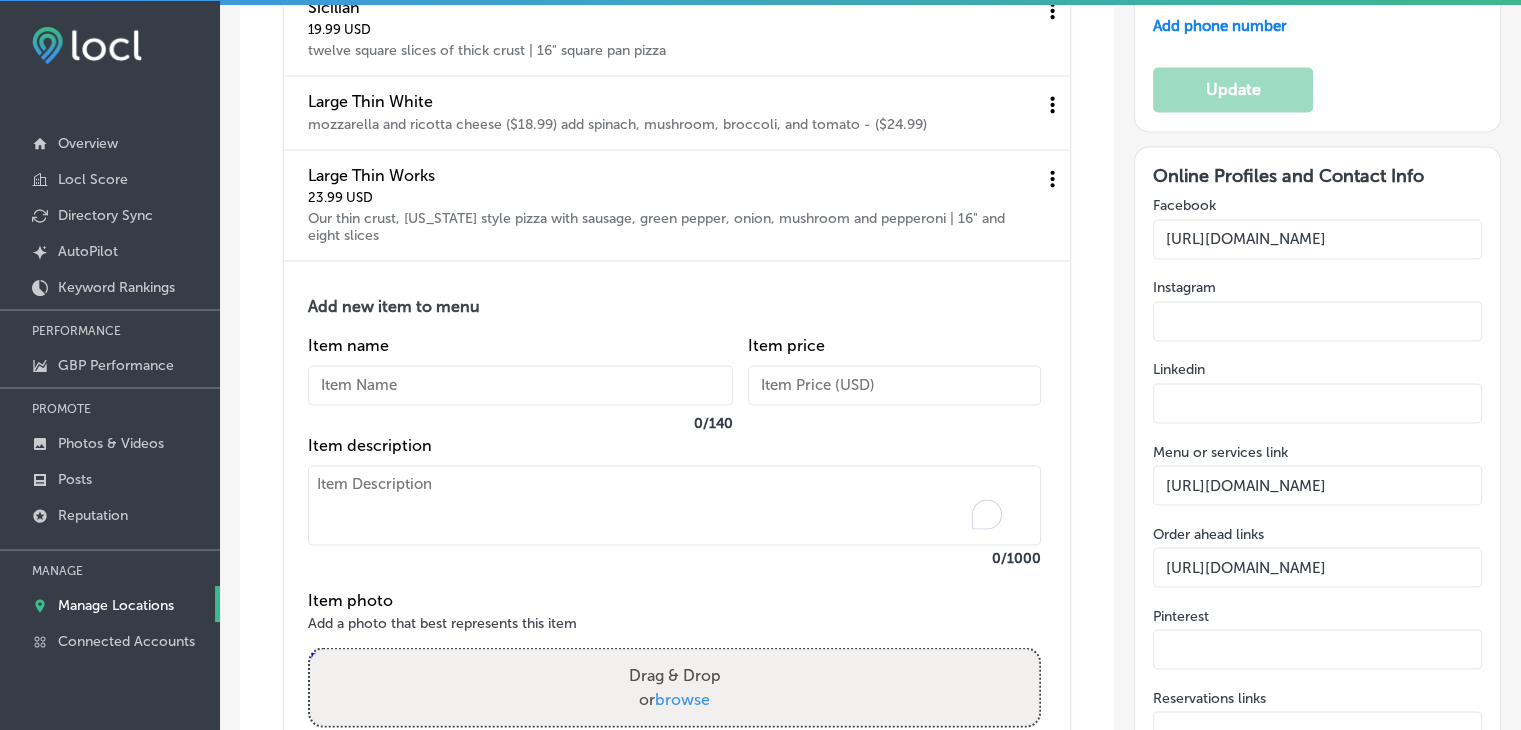 paste on "Chicago Works
Our 14" round pan pizza with sausage, pepperoni, green pepper, onion and mushroom
$24.99" 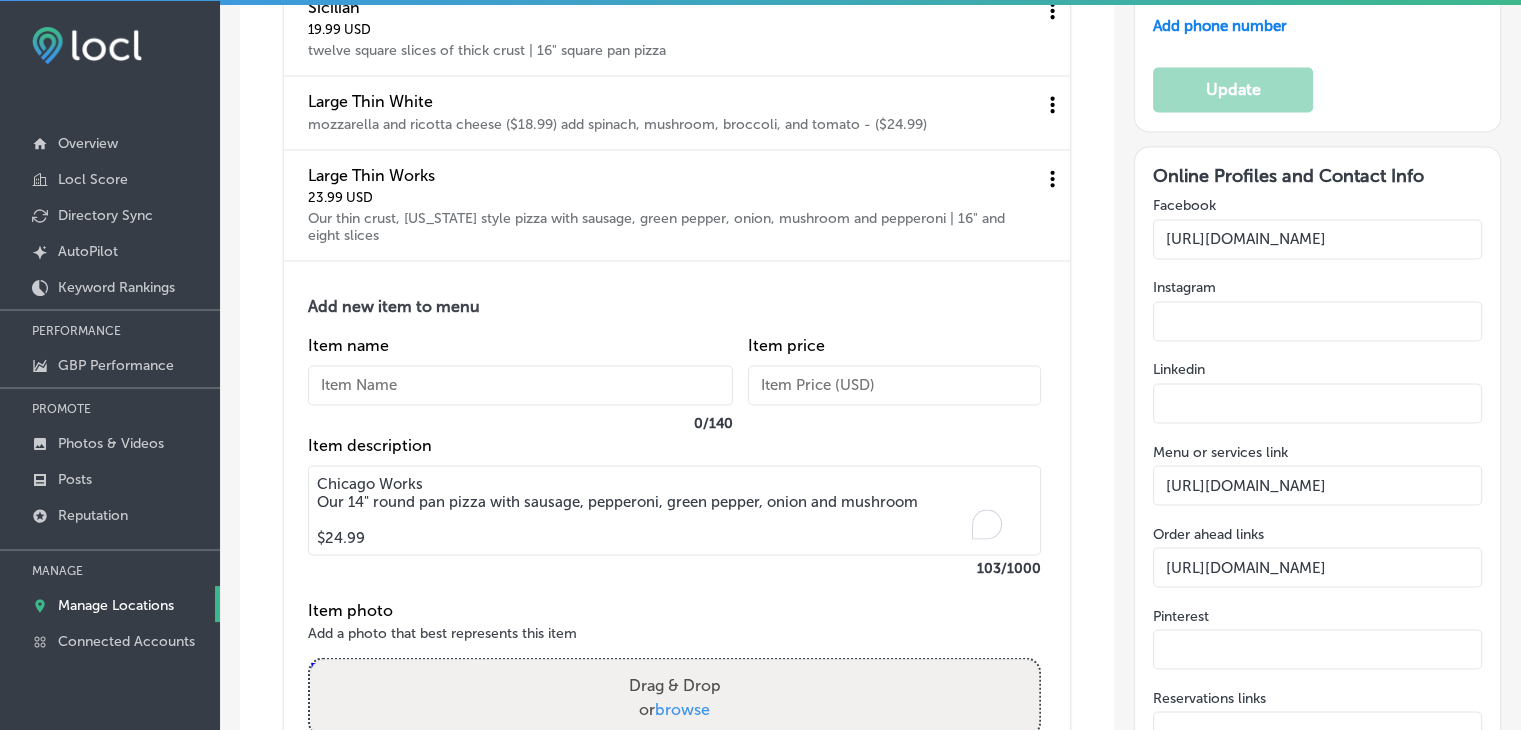 drag, startPoint x: 438, startPoint y: 474, endPoint x: 315, endPoint y: 472, distance: 123.01626 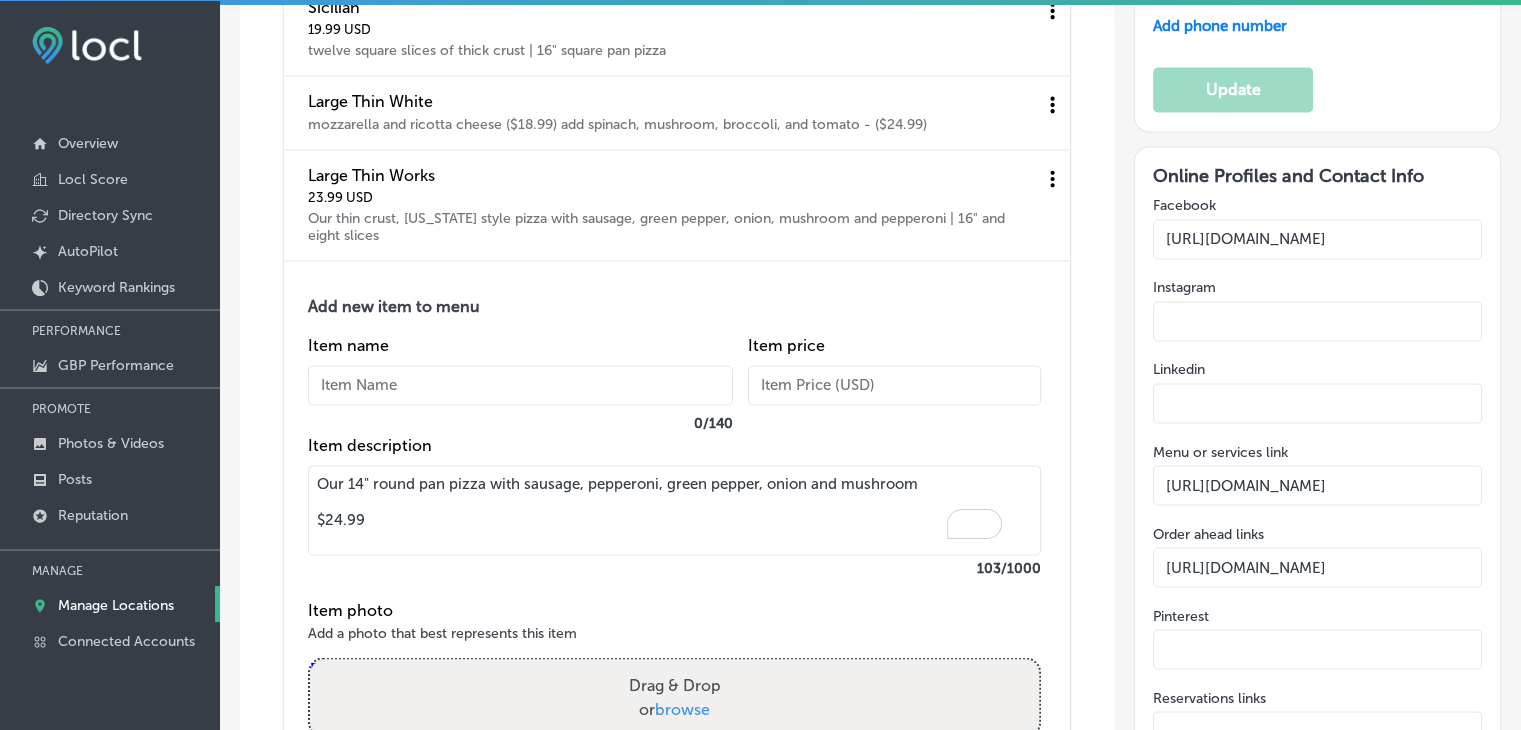 type on "Our 14" round pan pizza with sausage, pepperoni, green pepper, onion and mushroom
$24.99" 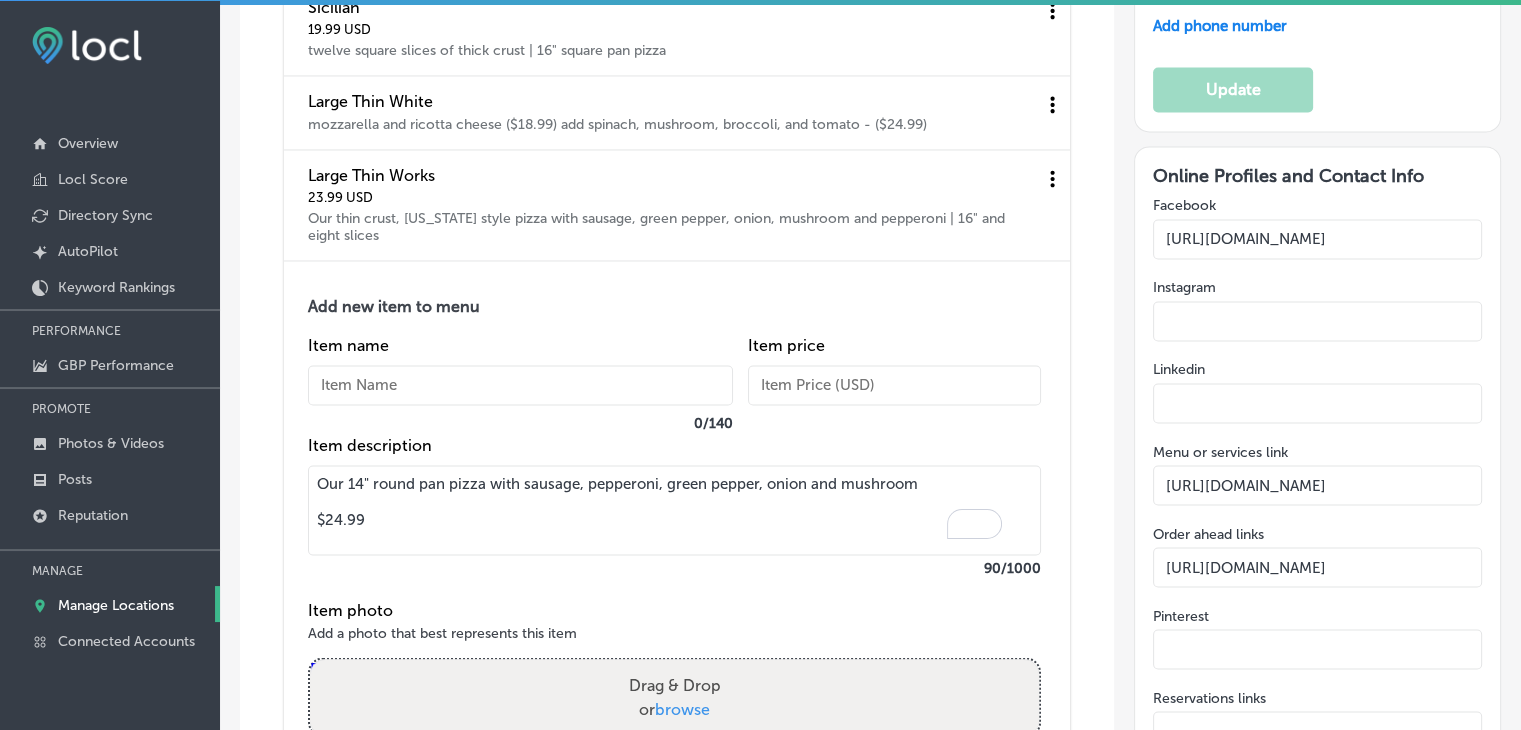 paste on "Chicago Works" 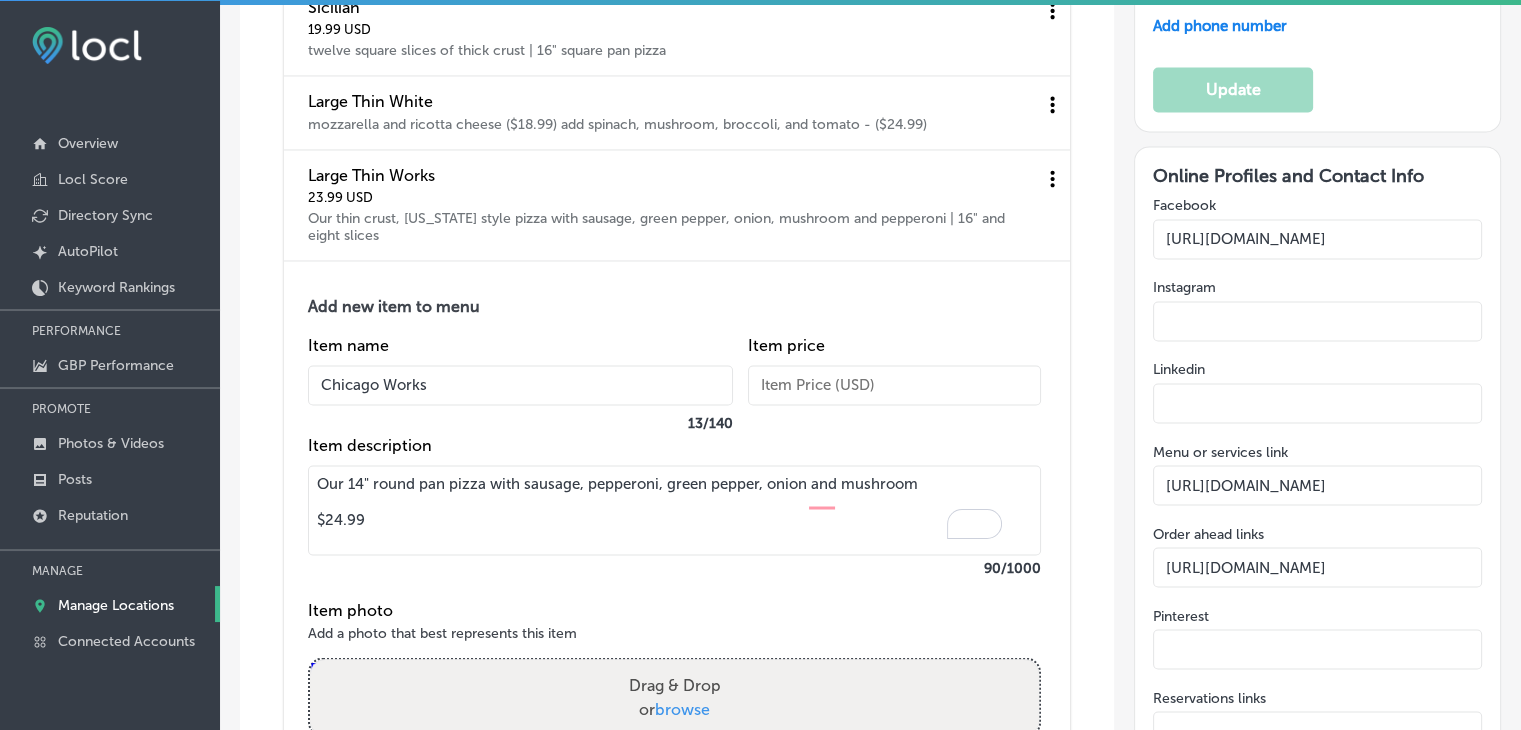 type on "Chicago Works" 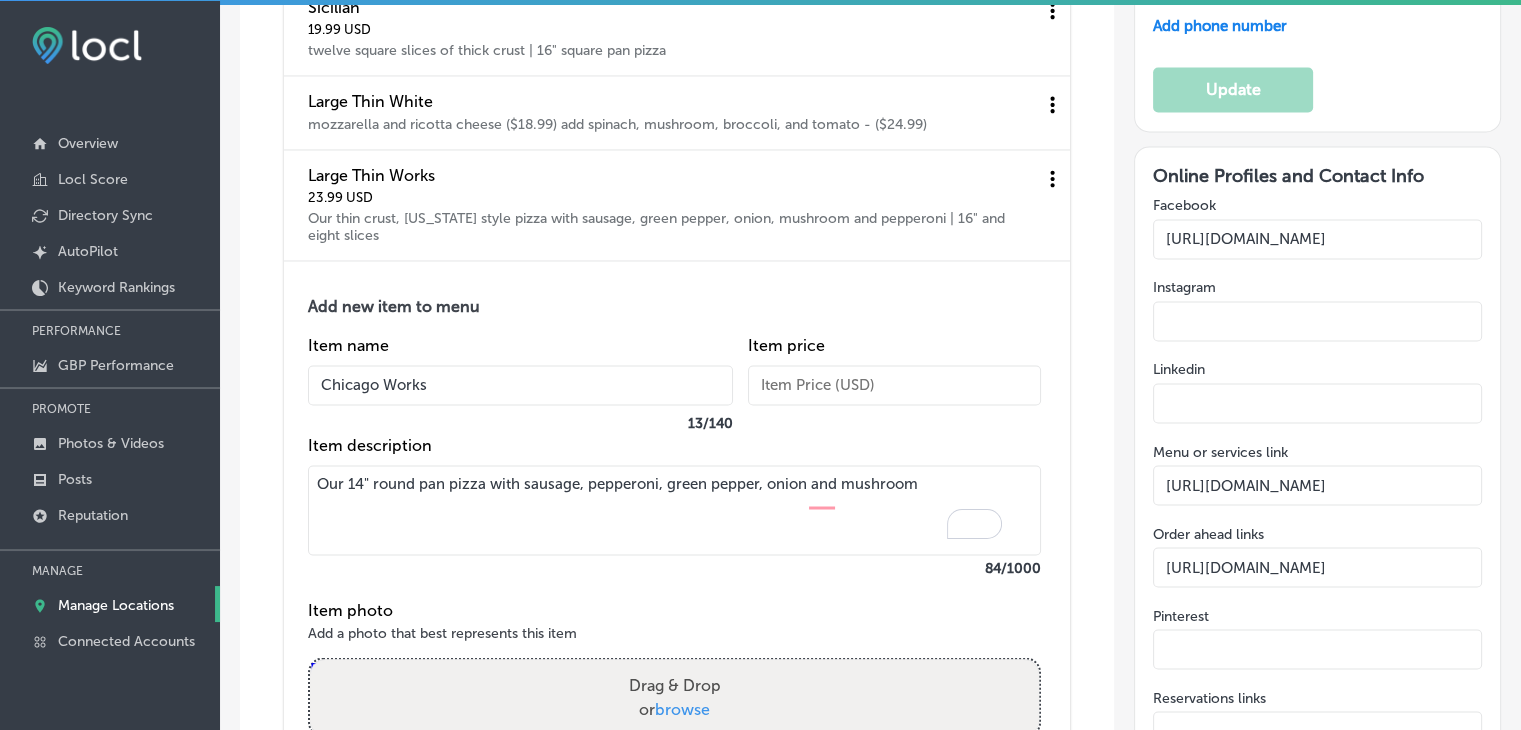 type on "Our 14" round pan pizza with sausage, pepperoni, green pepper, onion and mushroom" 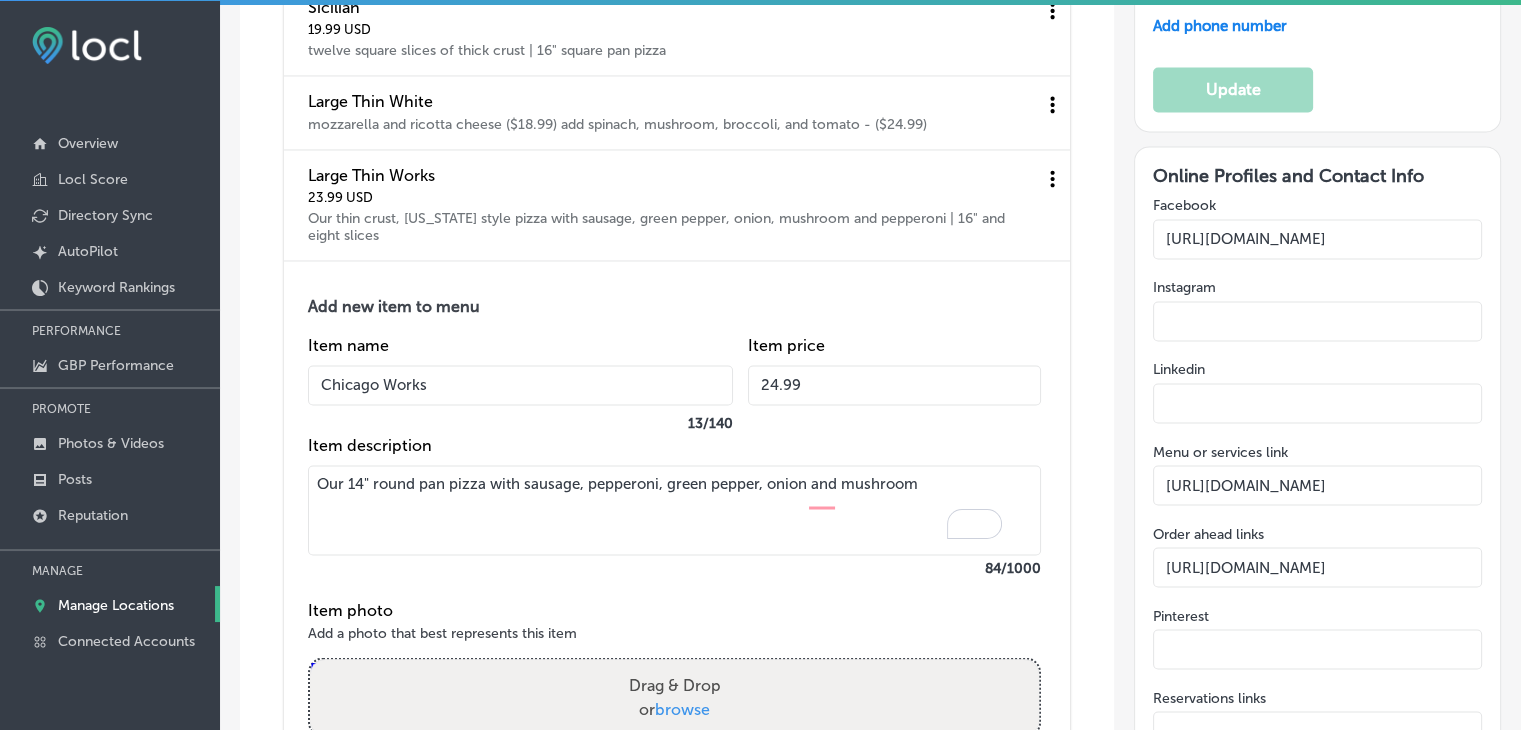 type on "24.99" 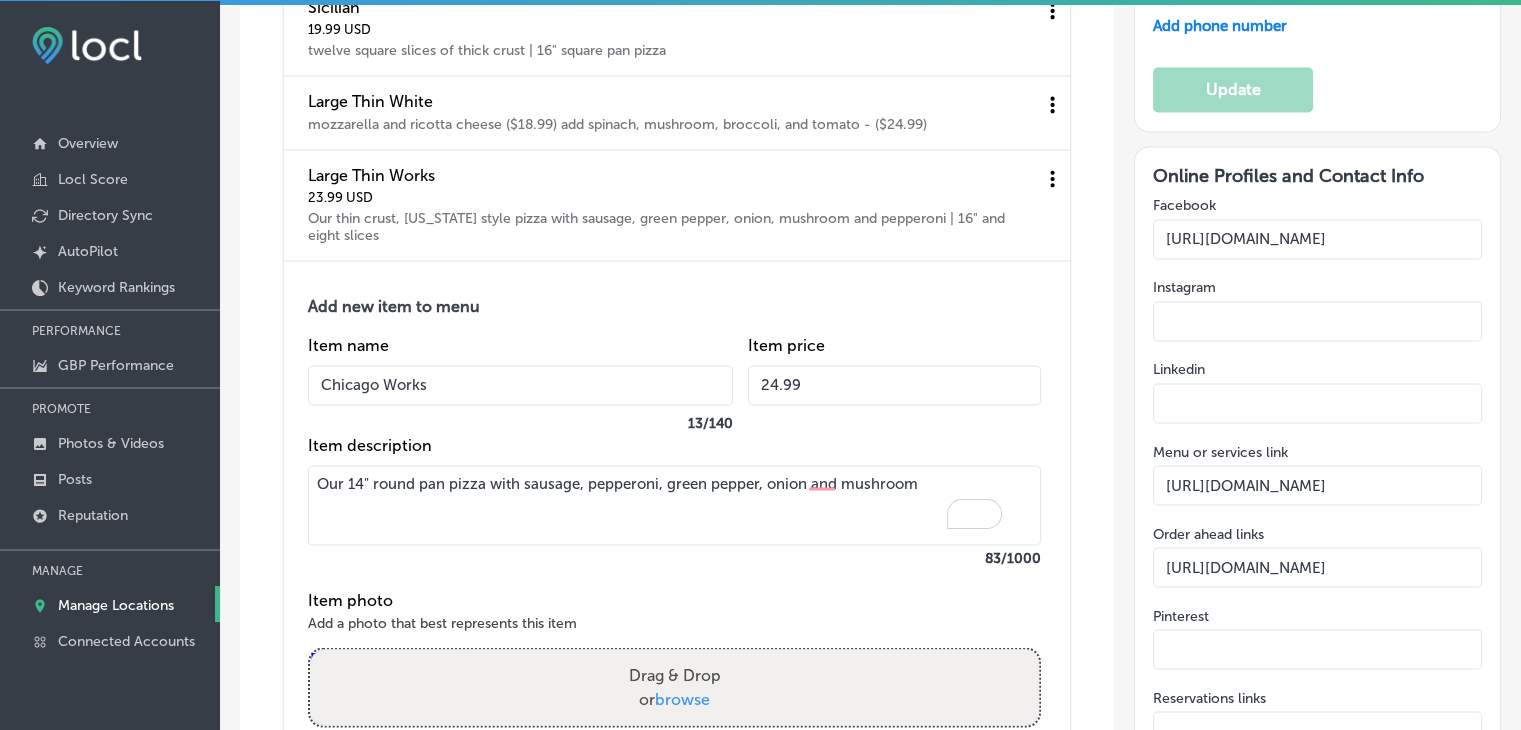 click on "Our 14" round pan pizza with sausage, pepperoni, green pepper, onion and mushroom" at bounding box center (674, 505) 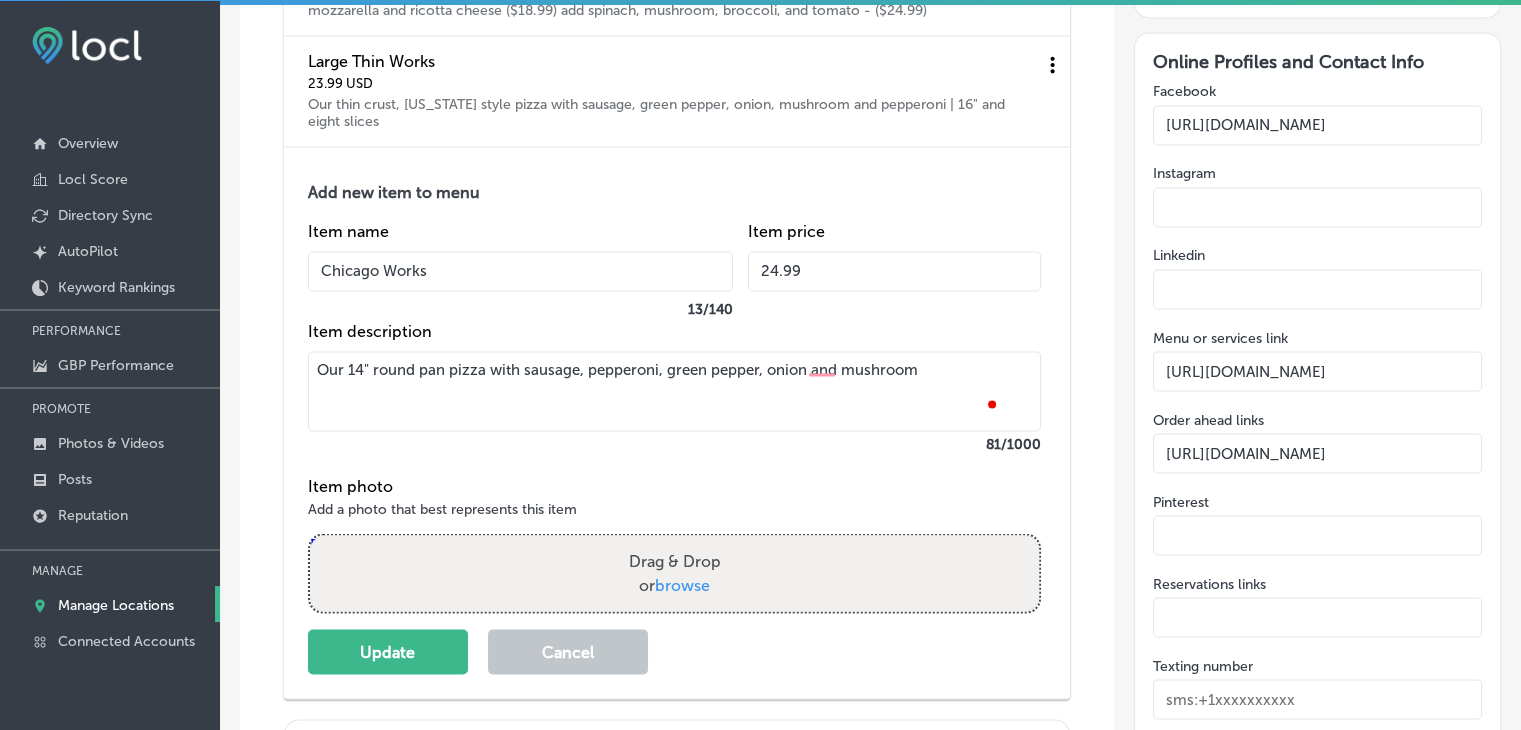 scroll, scrollTop: 3548, scrollLeft: 0, axis: vertical 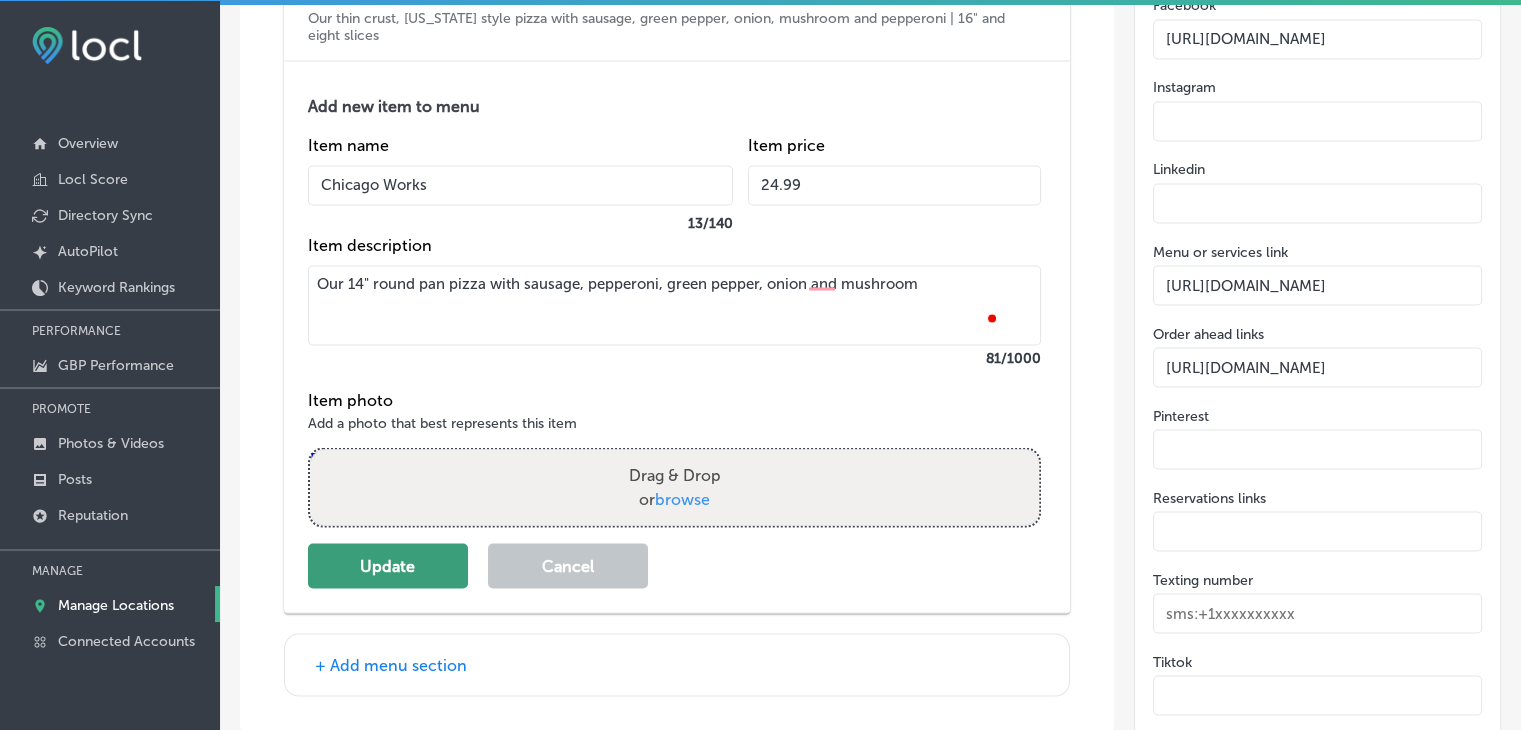 type on "Our 14" round pan pizza with sausage, pepperoni, green pepper, onion and mushroom" 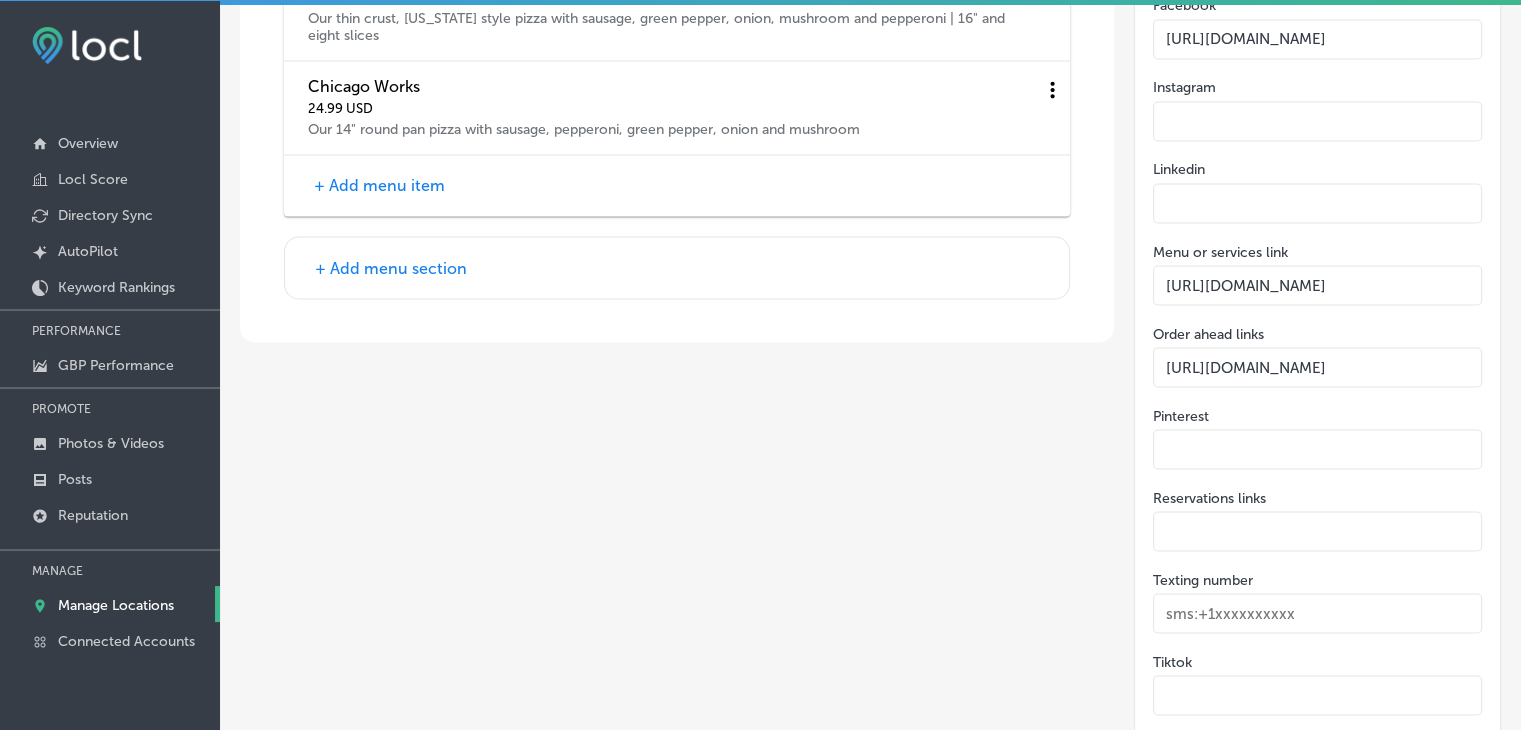 click on "+ Add menu item" at bounding box center [379, 185] 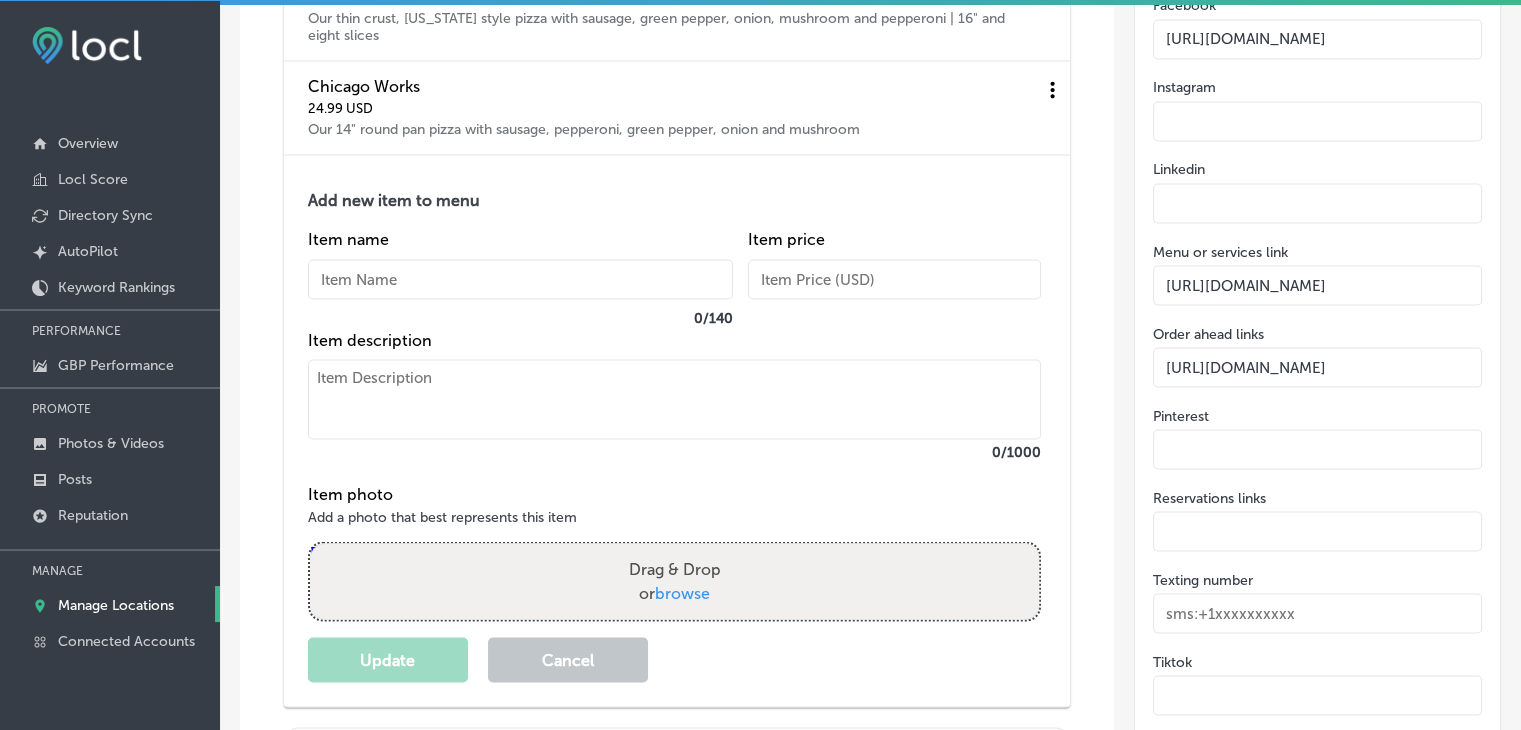 click at bounding box center (520, 279) 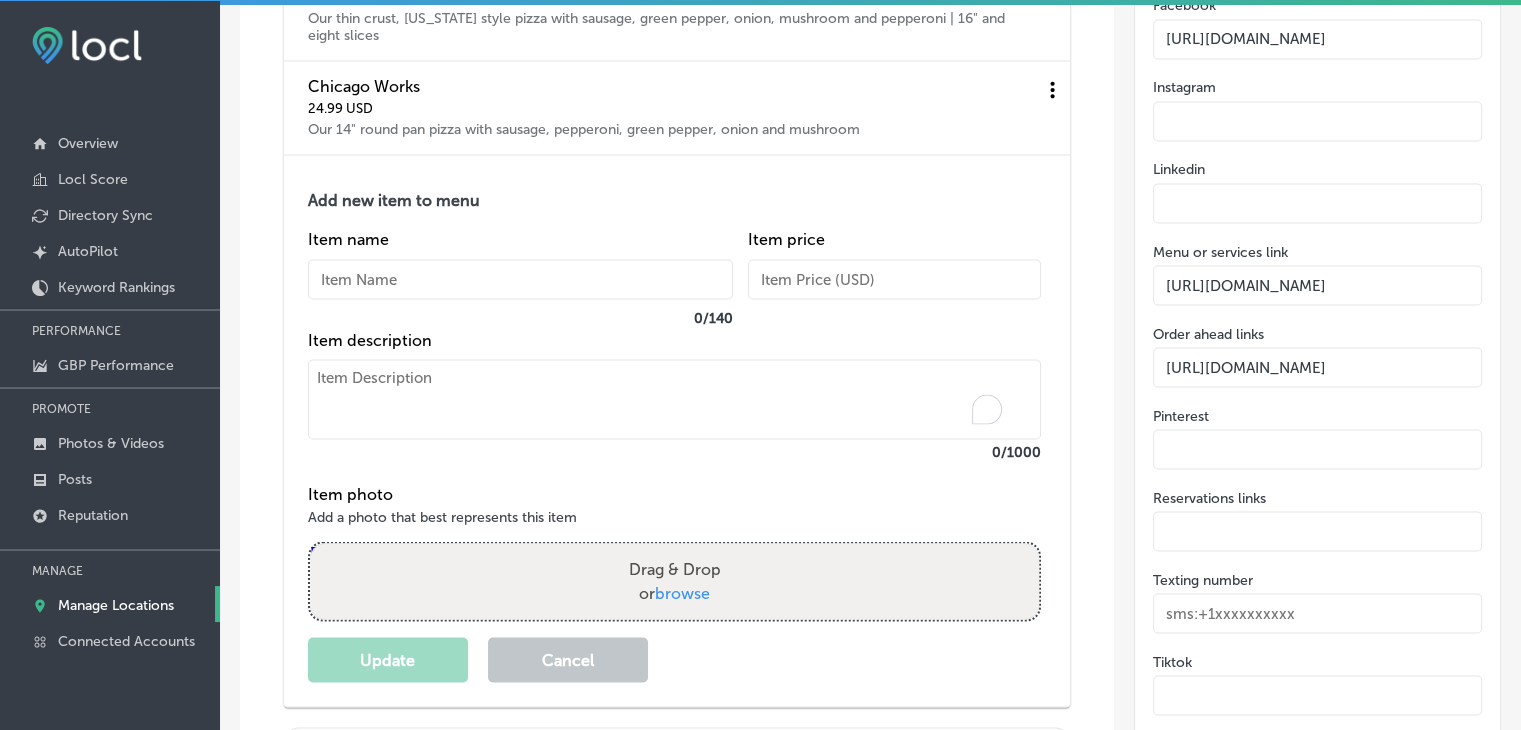 paste on "Sicilian Works
Our 16" square pan pizza with pepperoni, sausage, green pepper, onion, and mushroom
$26.99" 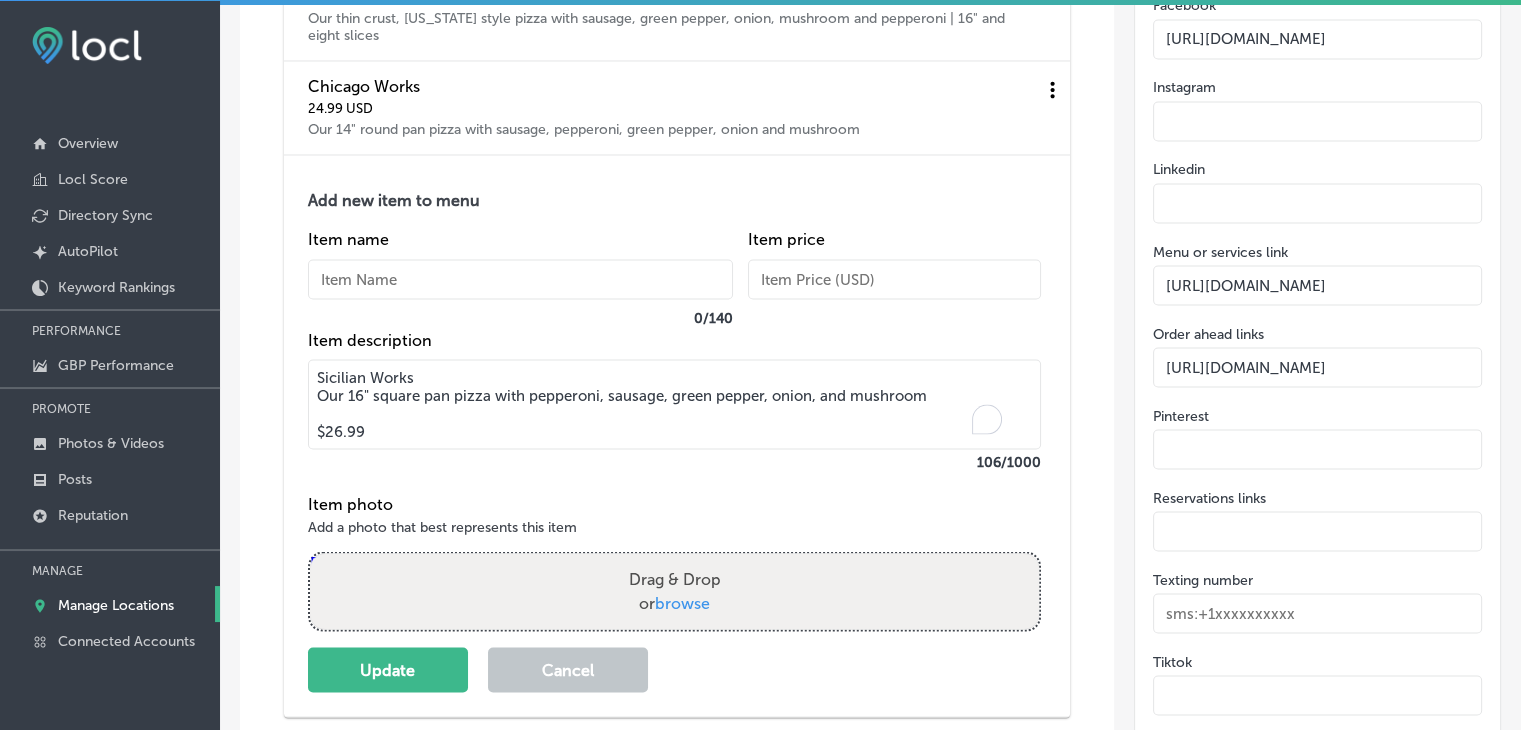 drag, startPoint x: 440, startPoint y: 374, endPoint x: 318, endPoint y: 360, distance: 122.80065 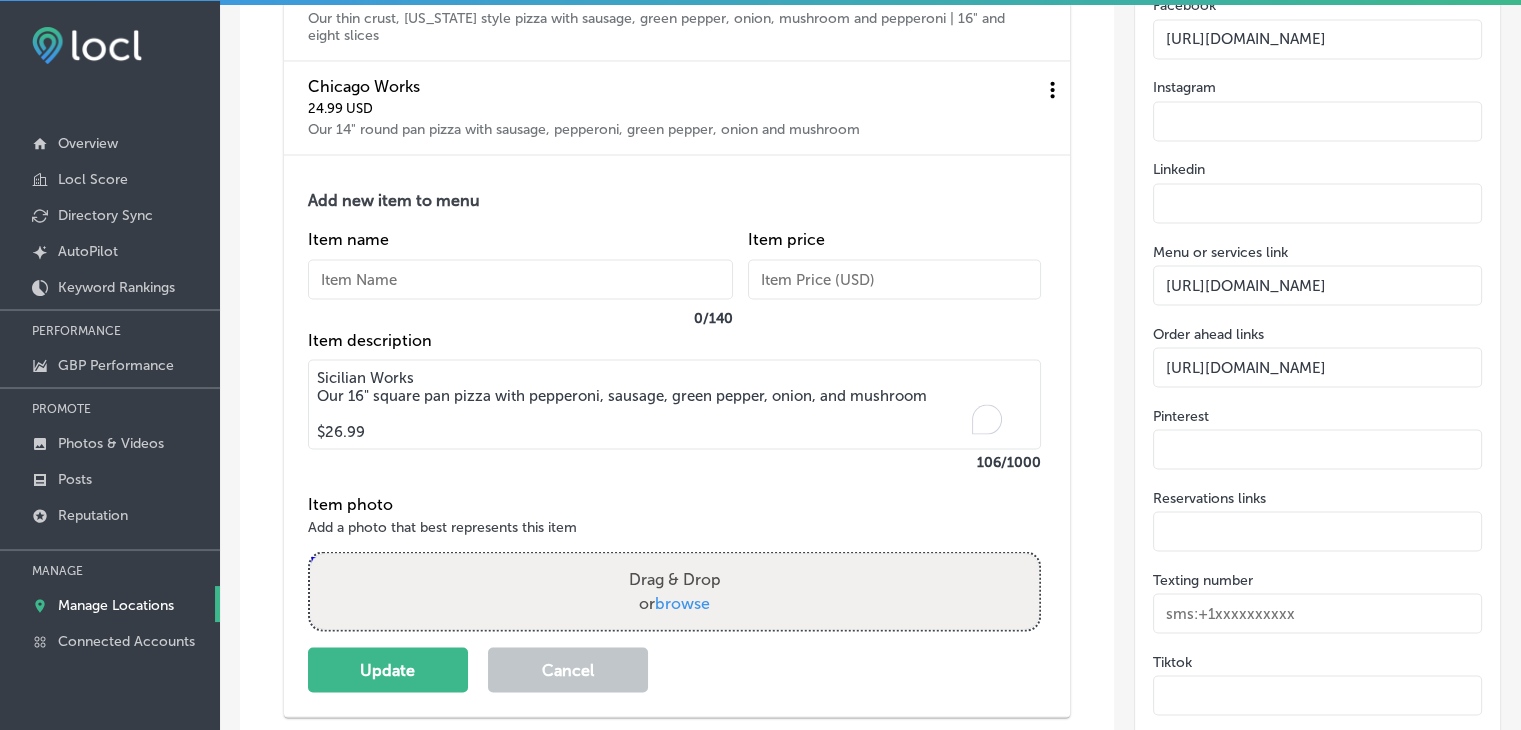 click on "Sicilian Works
Our 16" square pan pizza with pepperoni, sausage, green pepper, onion, and mushroom
$26.99" at bounding box center [674, 404] 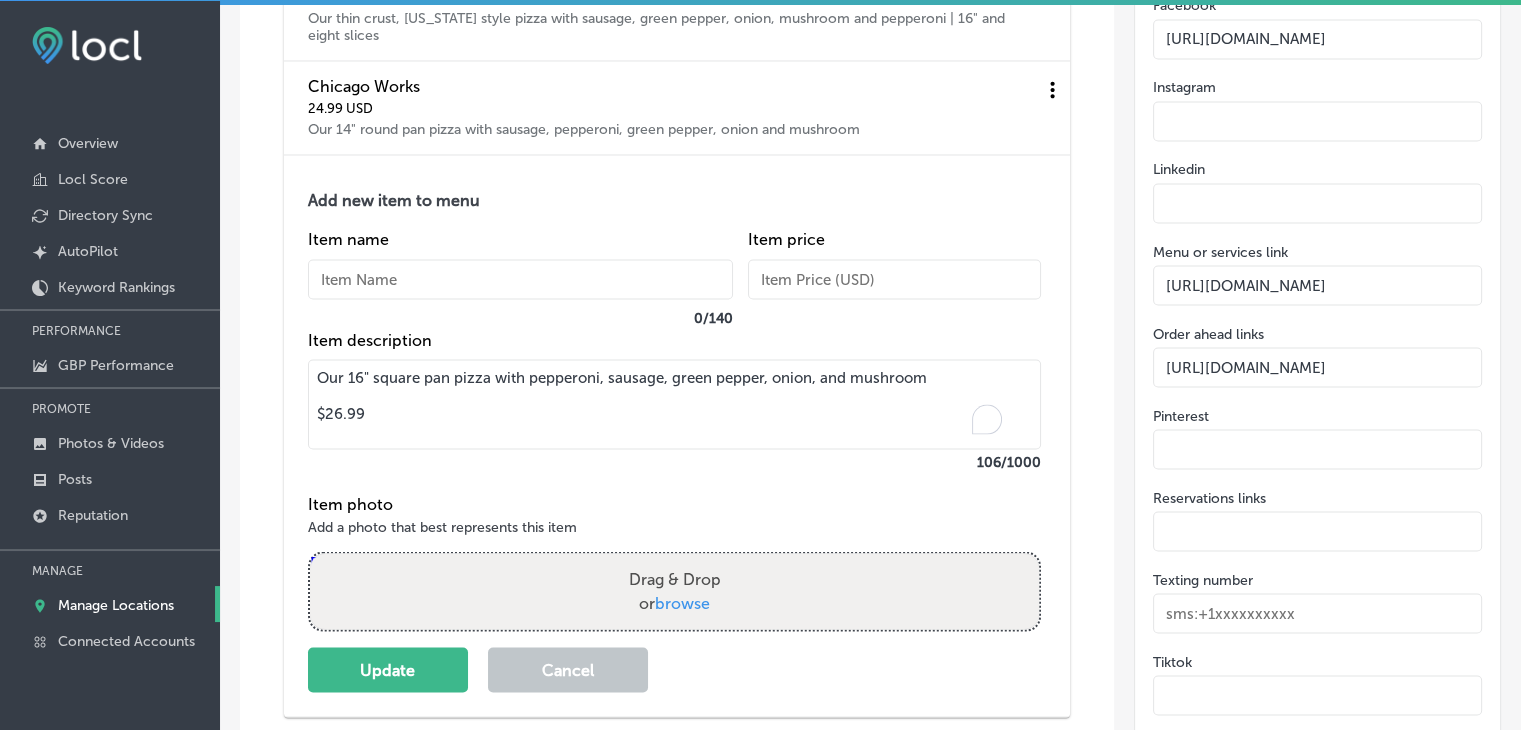 type on "Our 16" square pan pizza with pepperoni, sausage, green pepper, onion, and mushroom
$26.99" 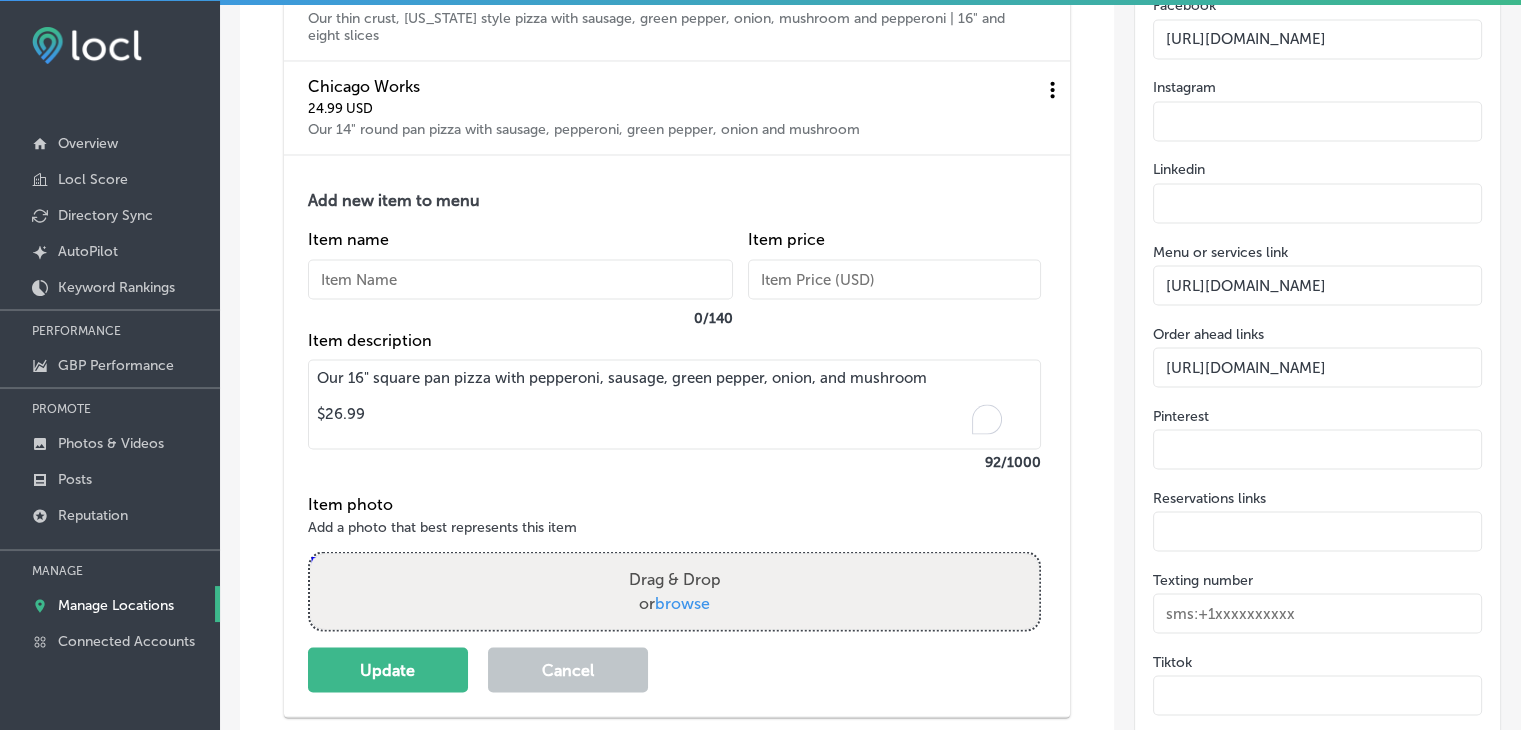 click on "Item name 0 / 140" at bounding box center [520, 280] 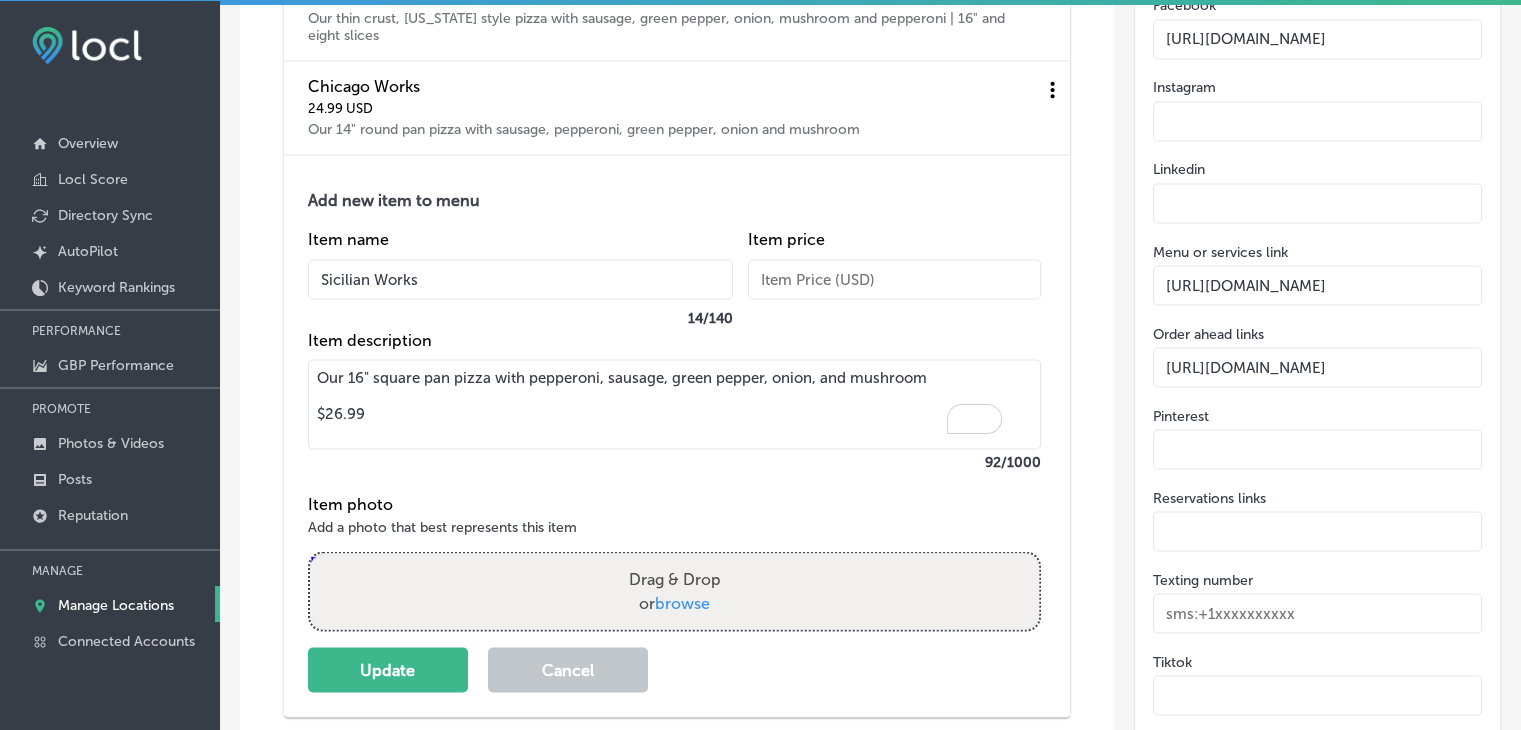 type on "Sicilian Works" 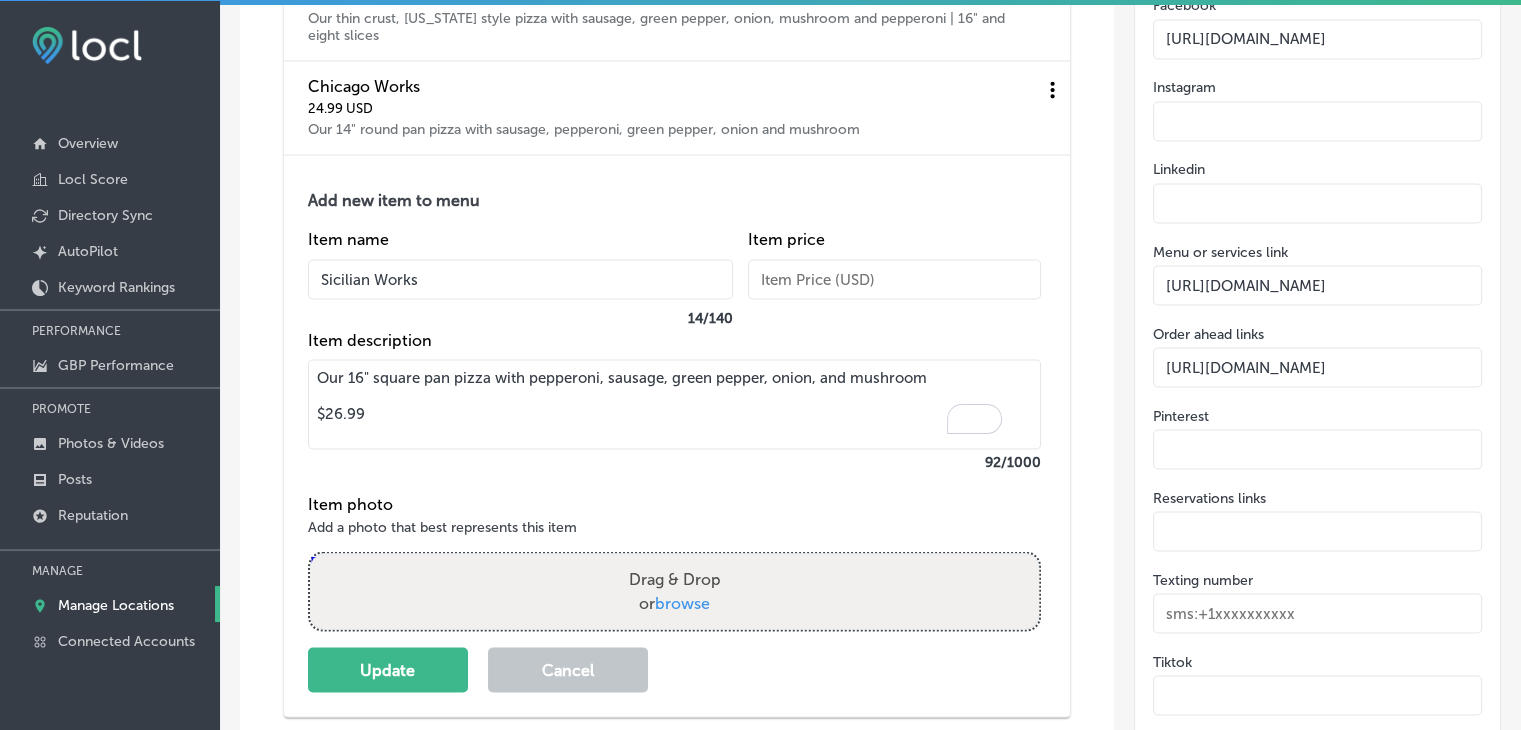 drag, startPoint x: 385, startPoint y: 435, endPoint x: 331, endPoint y: 409, distance: 59.933296 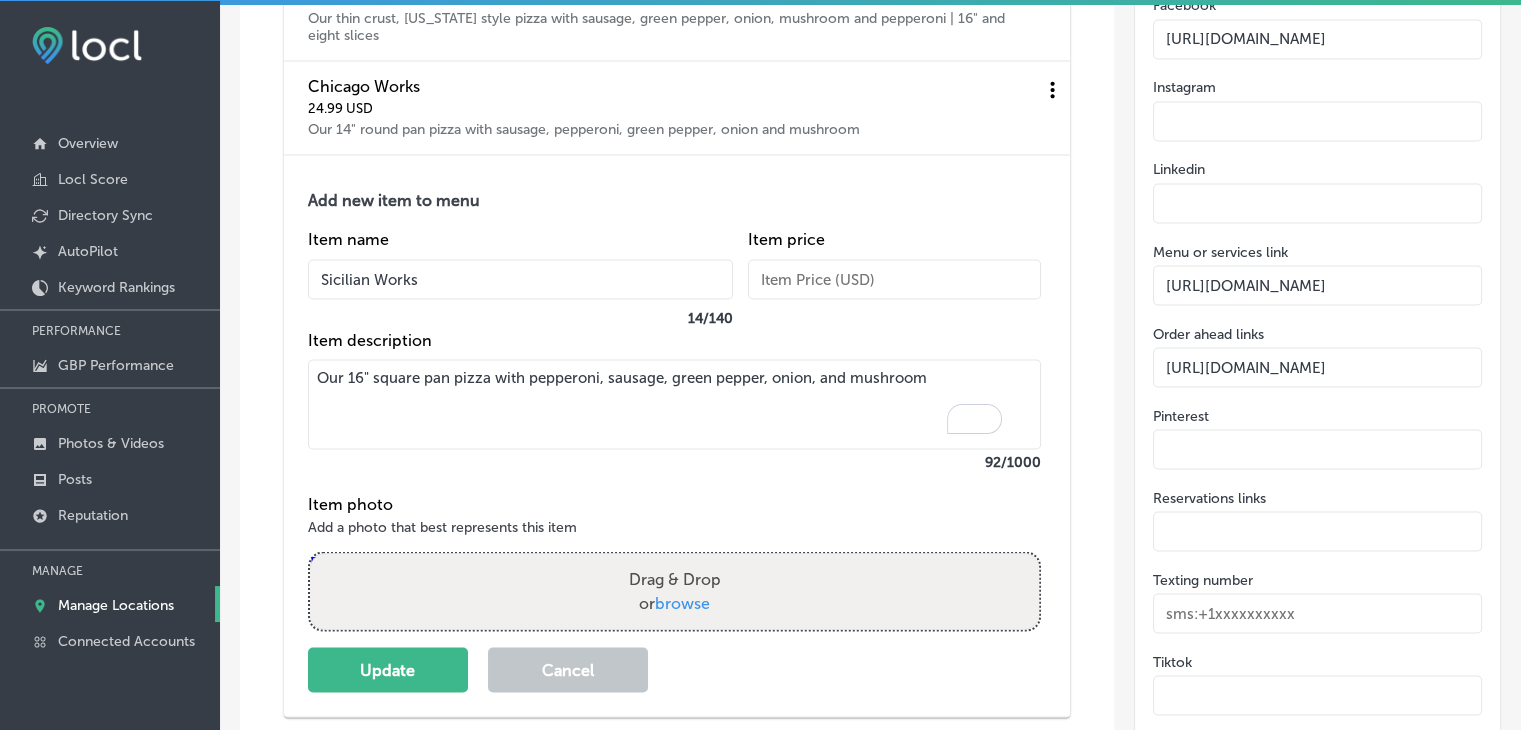 type on "Our 16" square pan pizza with pepperoni, sausage, green pepper, onion, and mushroom" 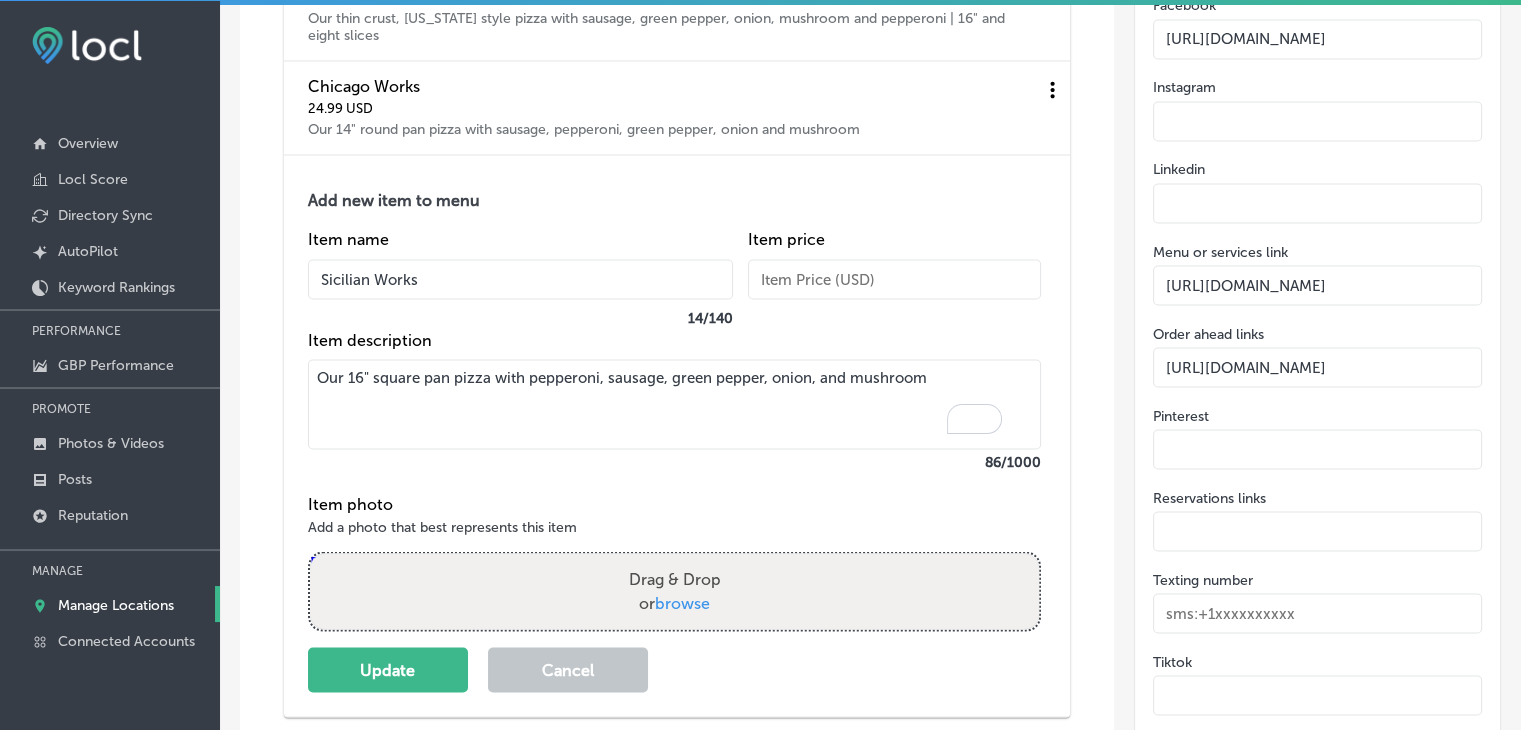 click at bounding box center (894, 279) 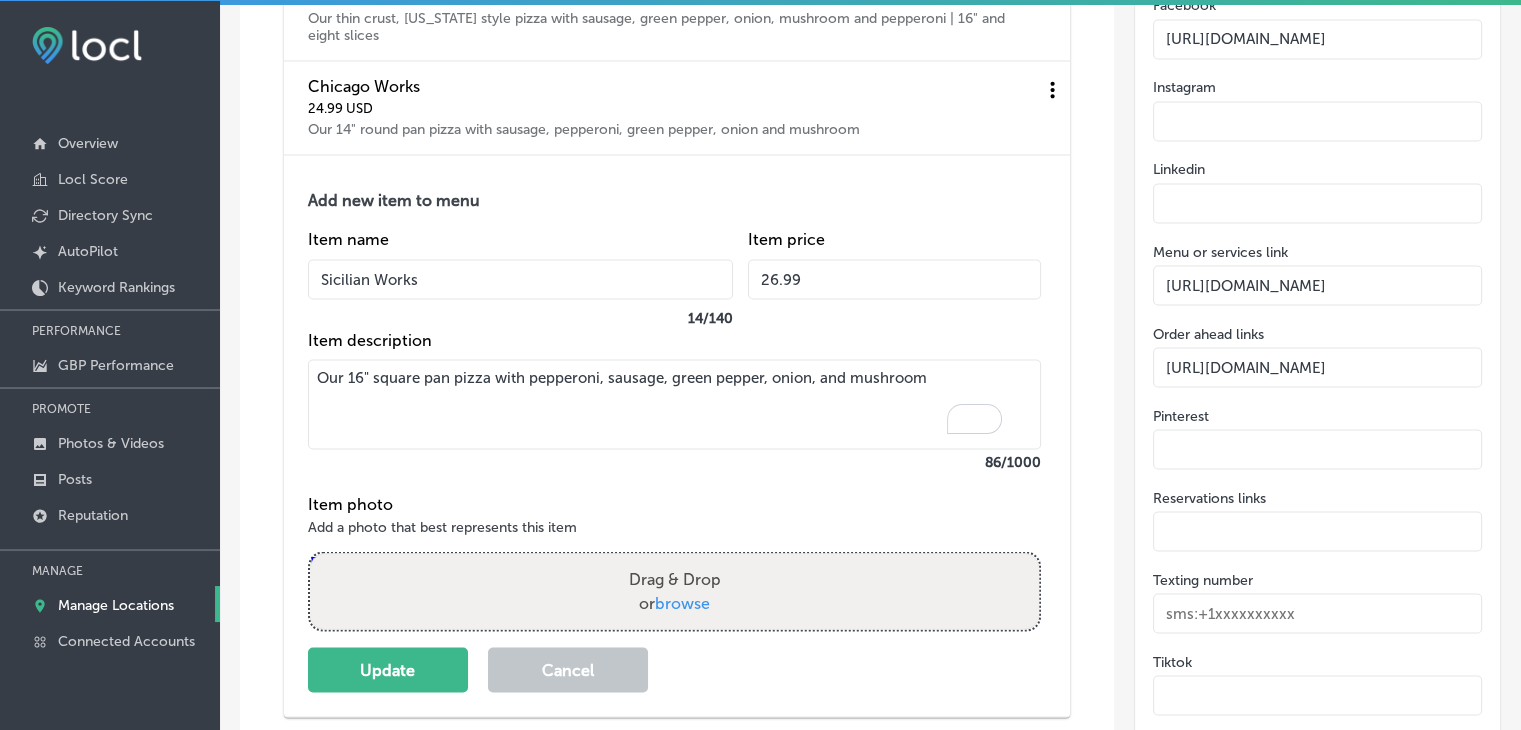 type on "26.99" 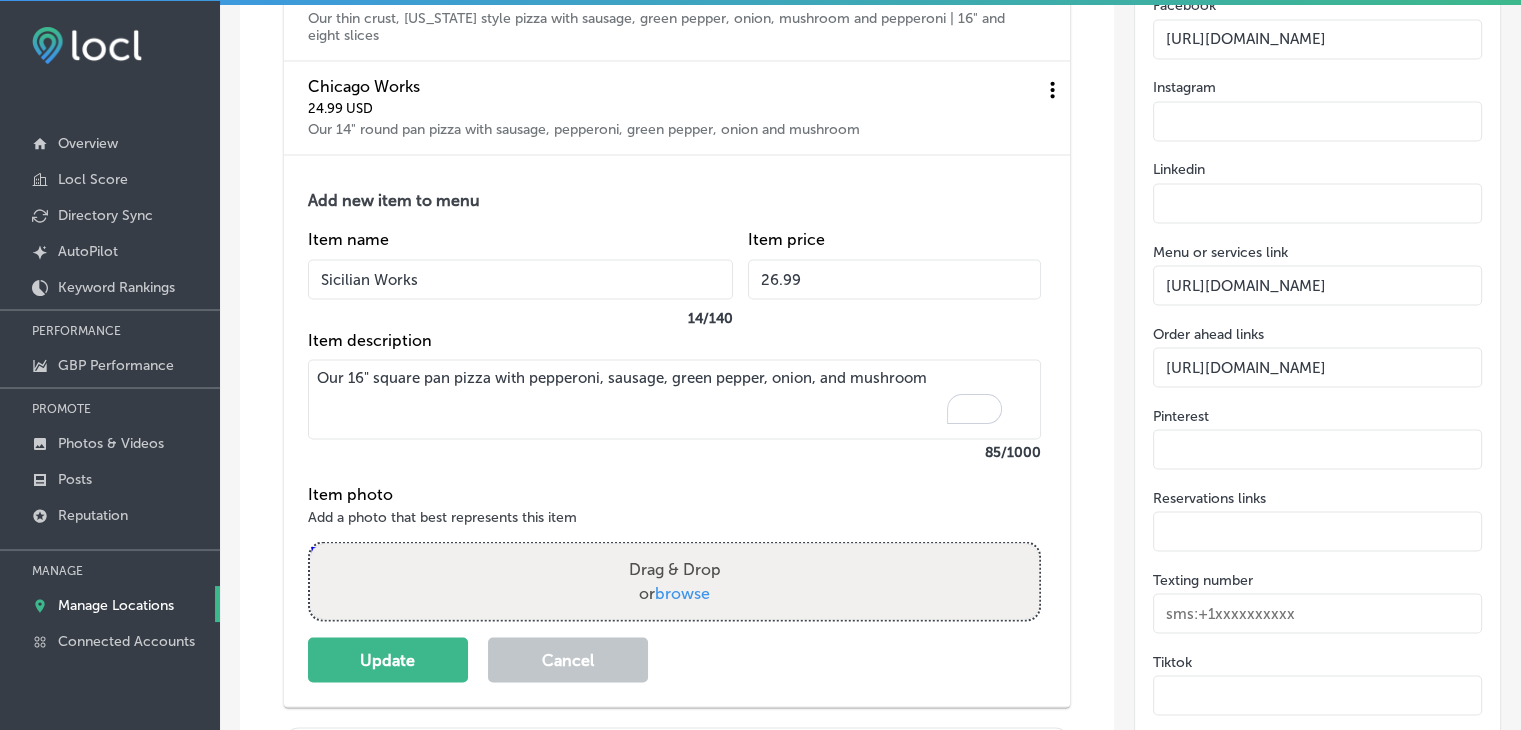 drag, startPoint x: 388, startPoint y: 398, endPoint x: 392, endPoint y: 421, distance: 23.345236 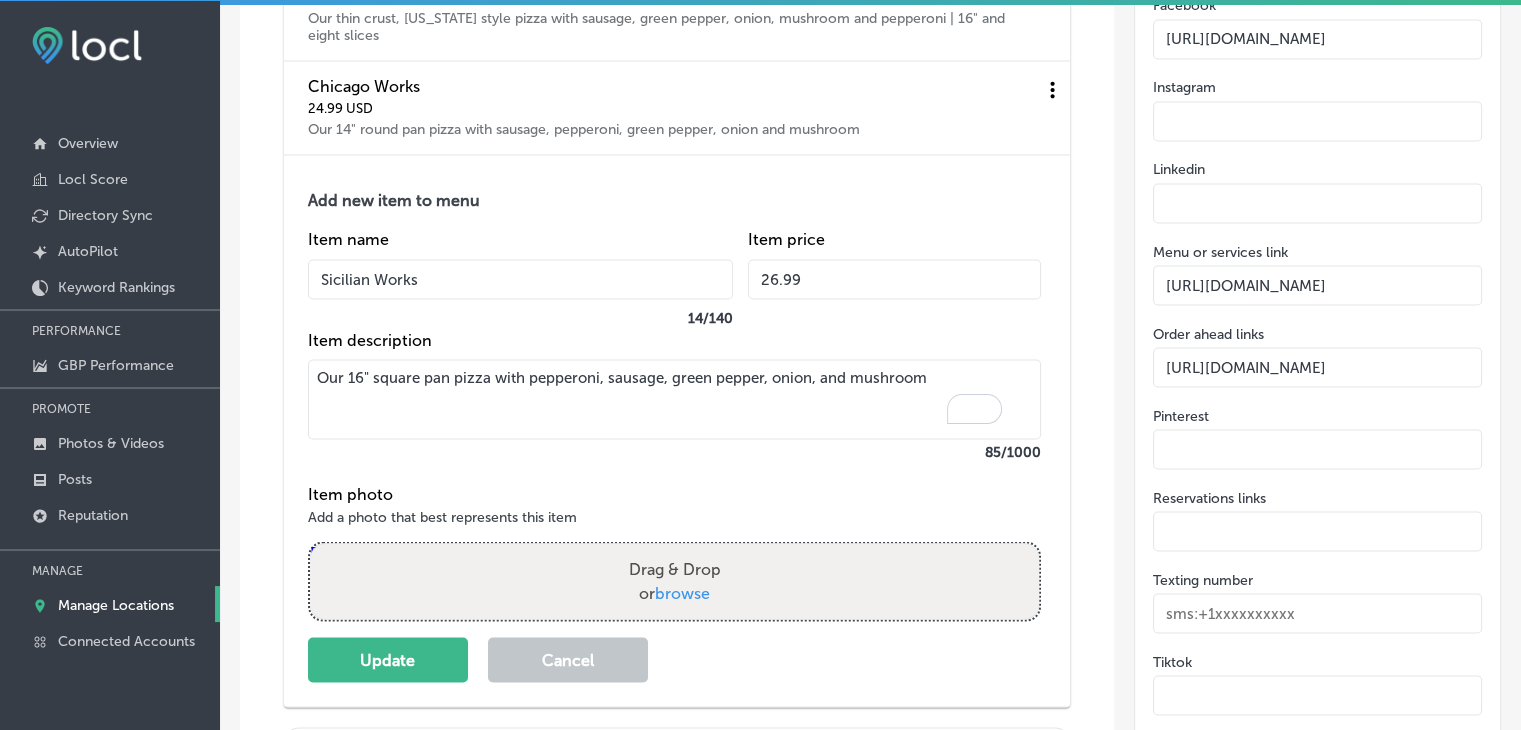 click on "Our 16" square pan pizza with pepperoni, sausage, green pepper, onion, and mushroom" at bounding box center (674, 399) 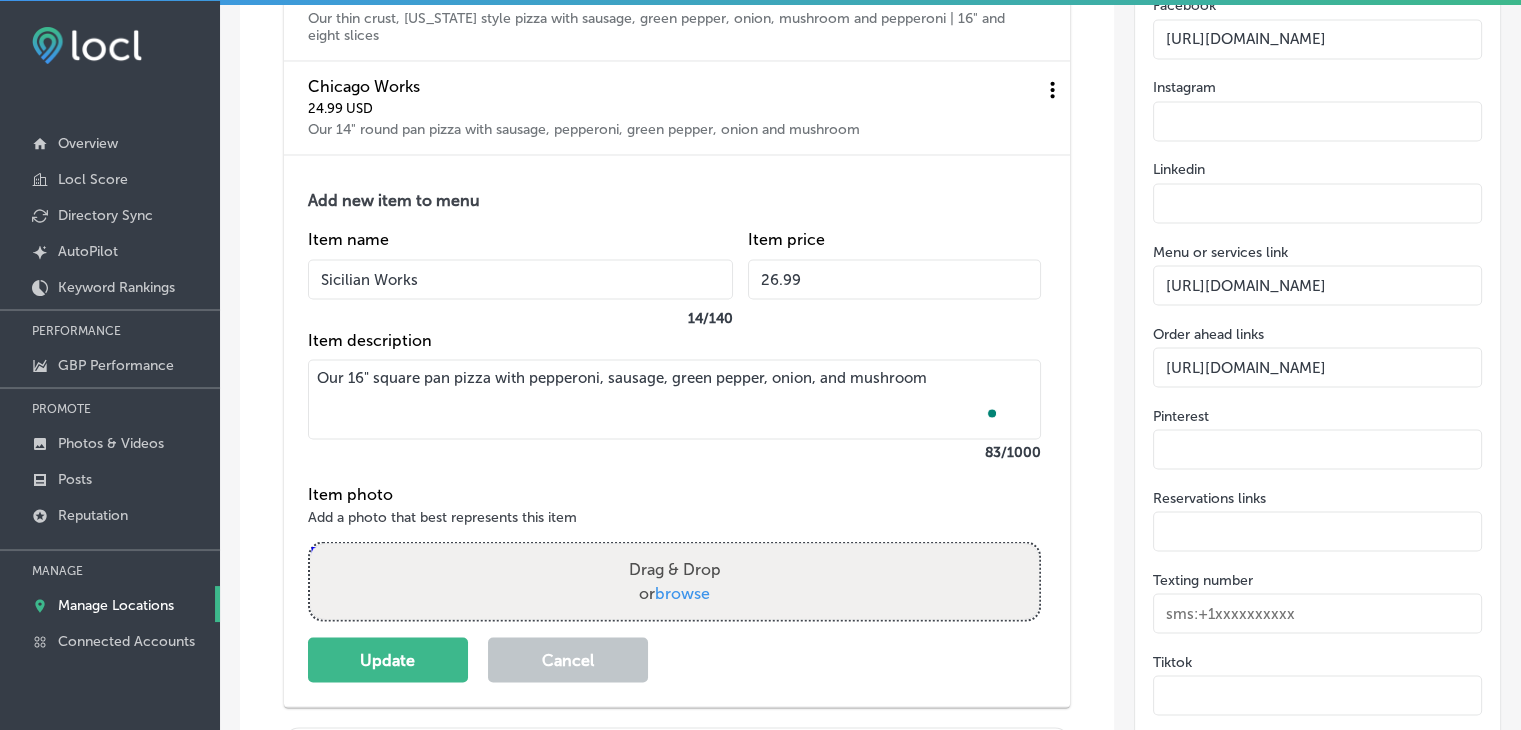 scroll, scrollTop: 3648, scrollLeft: 0, axis: vertical 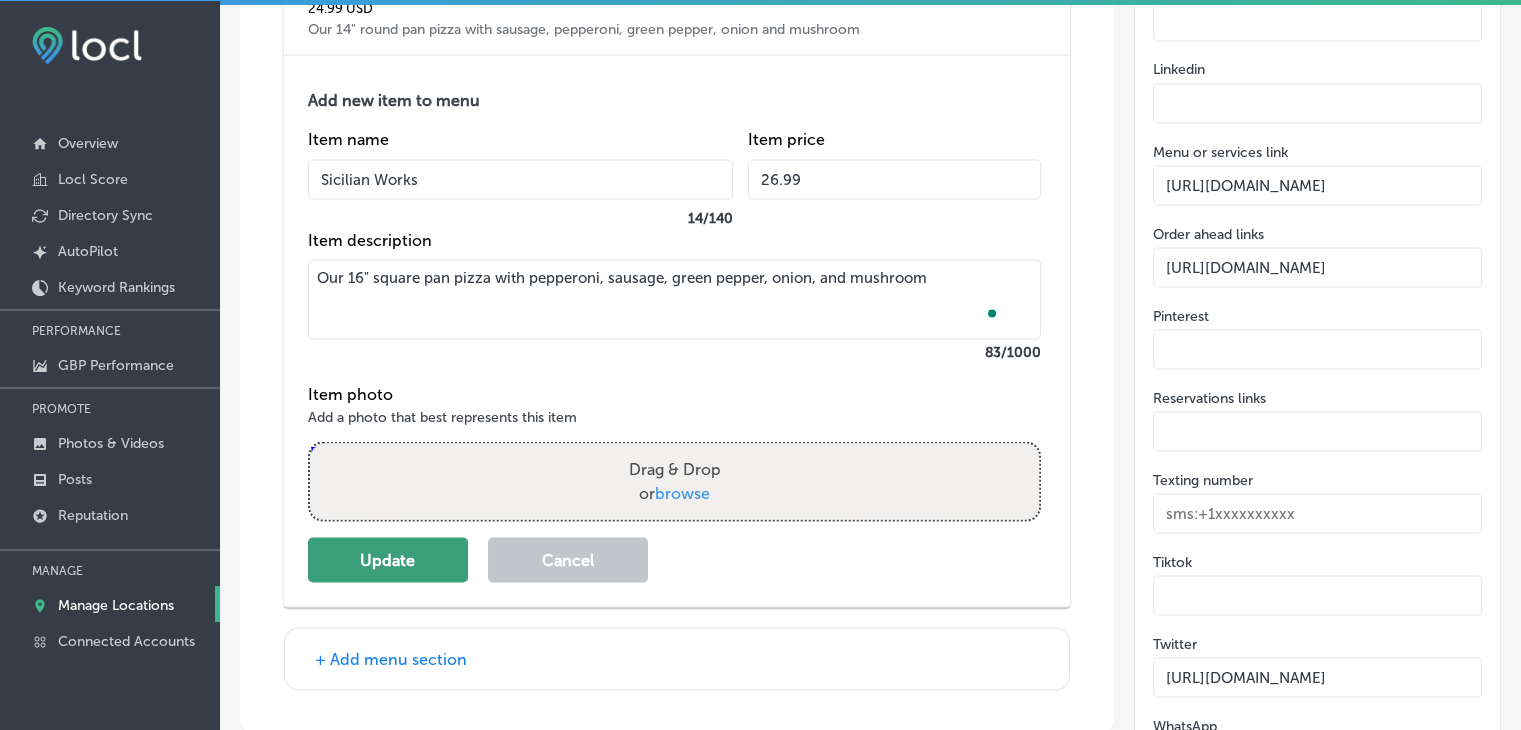 type on "Our 16" square pan pizza with pepperoni, sausage, green pepper, onion, and mushroom" 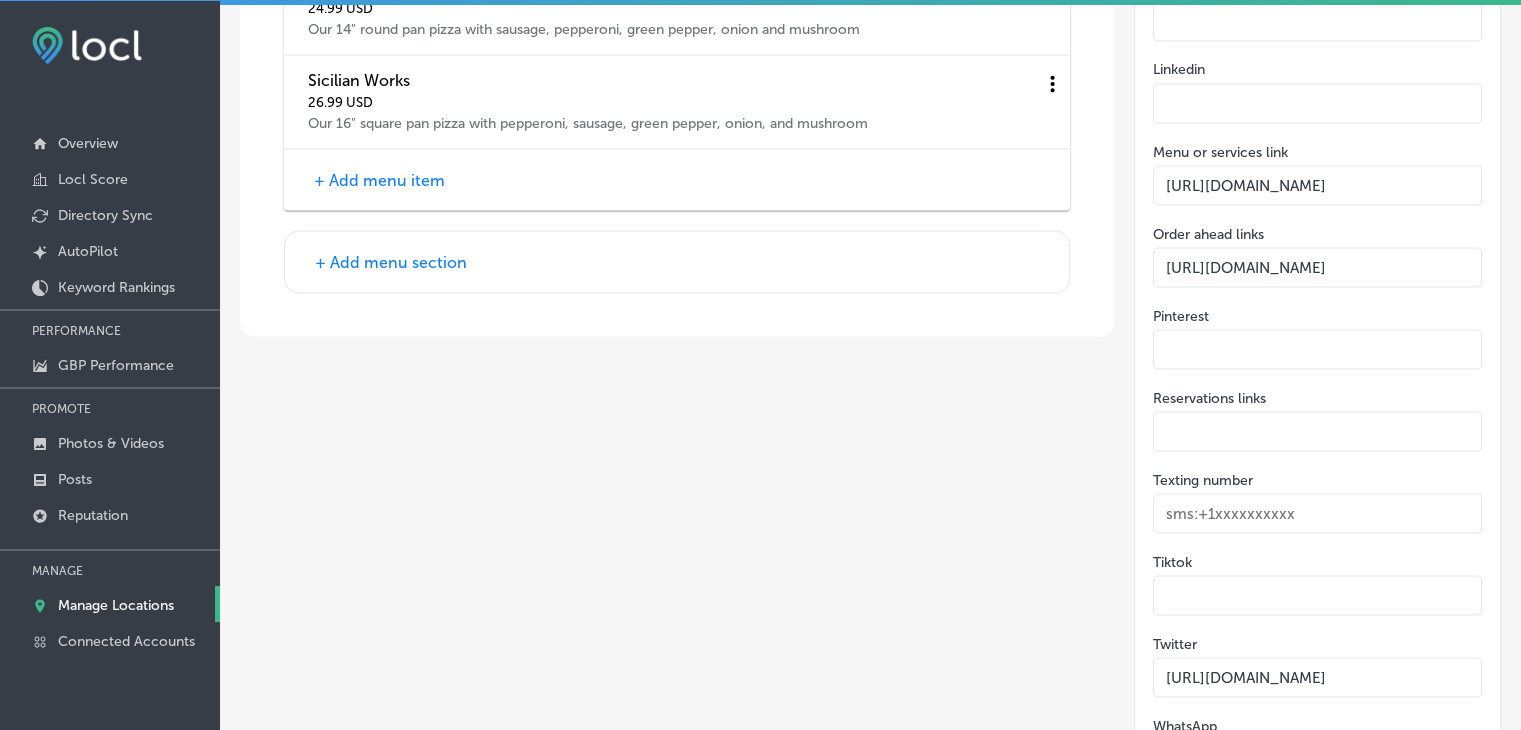 click on "+ Add menu item" at bounding box center [379, 179] 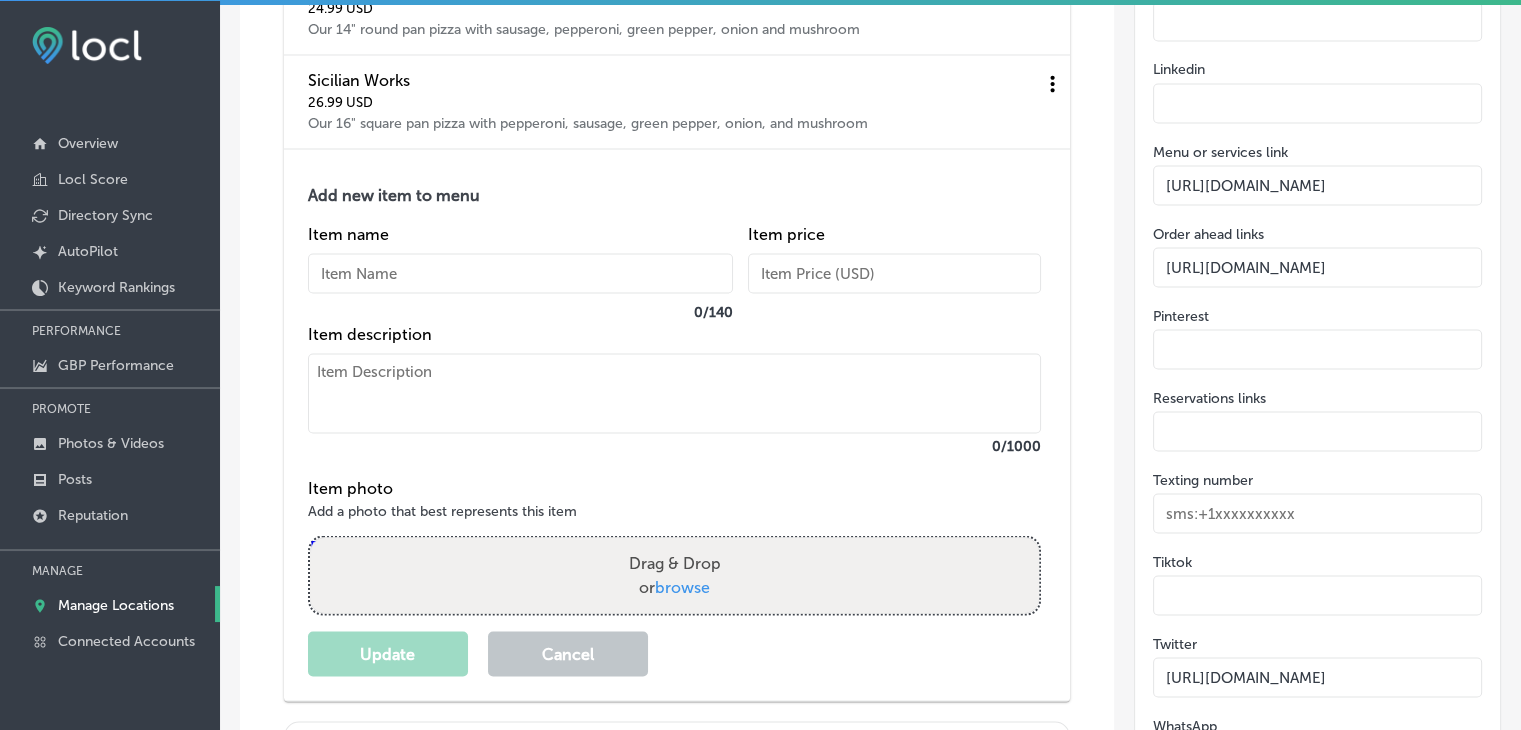 click at bounding box center (520, 273) 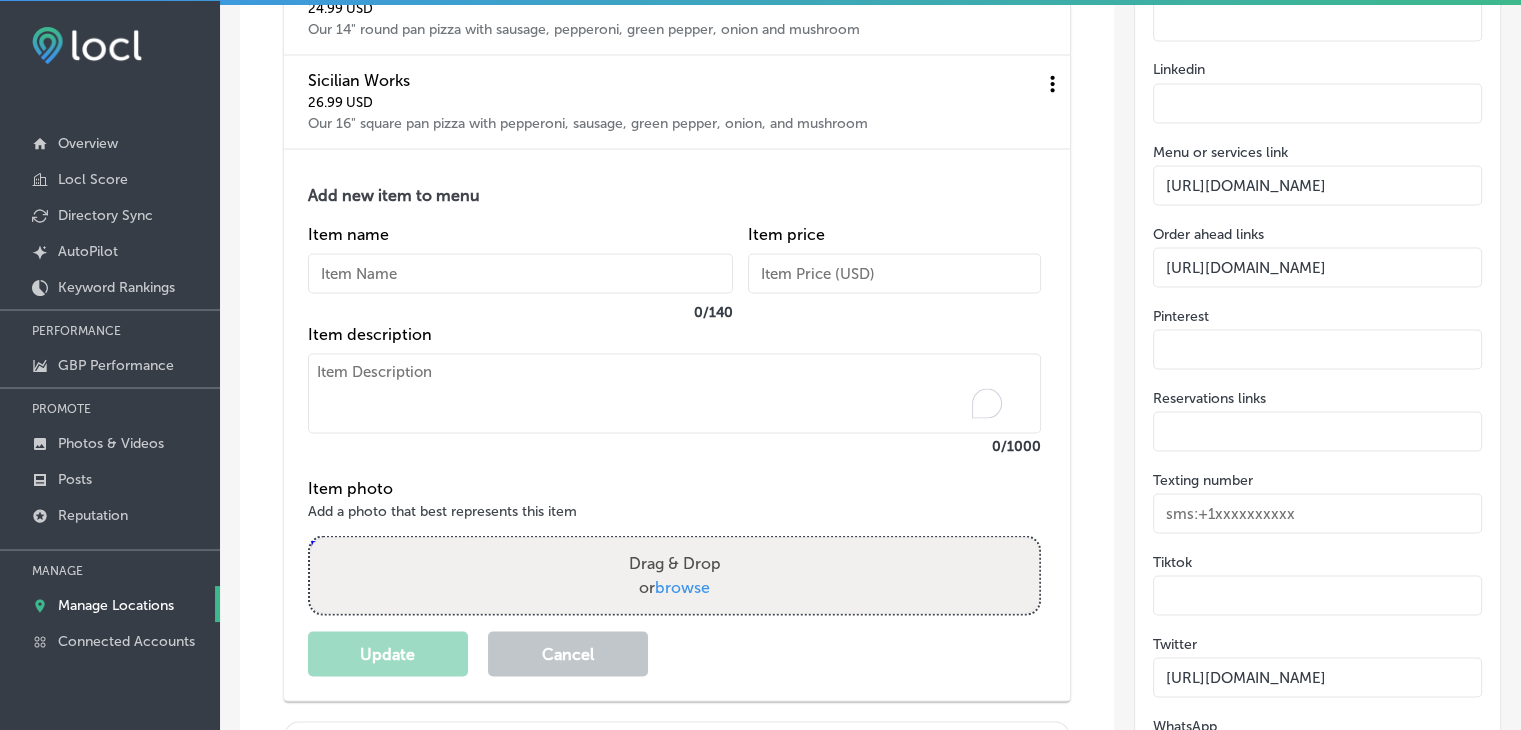 paste on "Stuffed Pie
sixteen pounds of either meatlover, supreme, or veggie
add ricotta $4.00
$50" 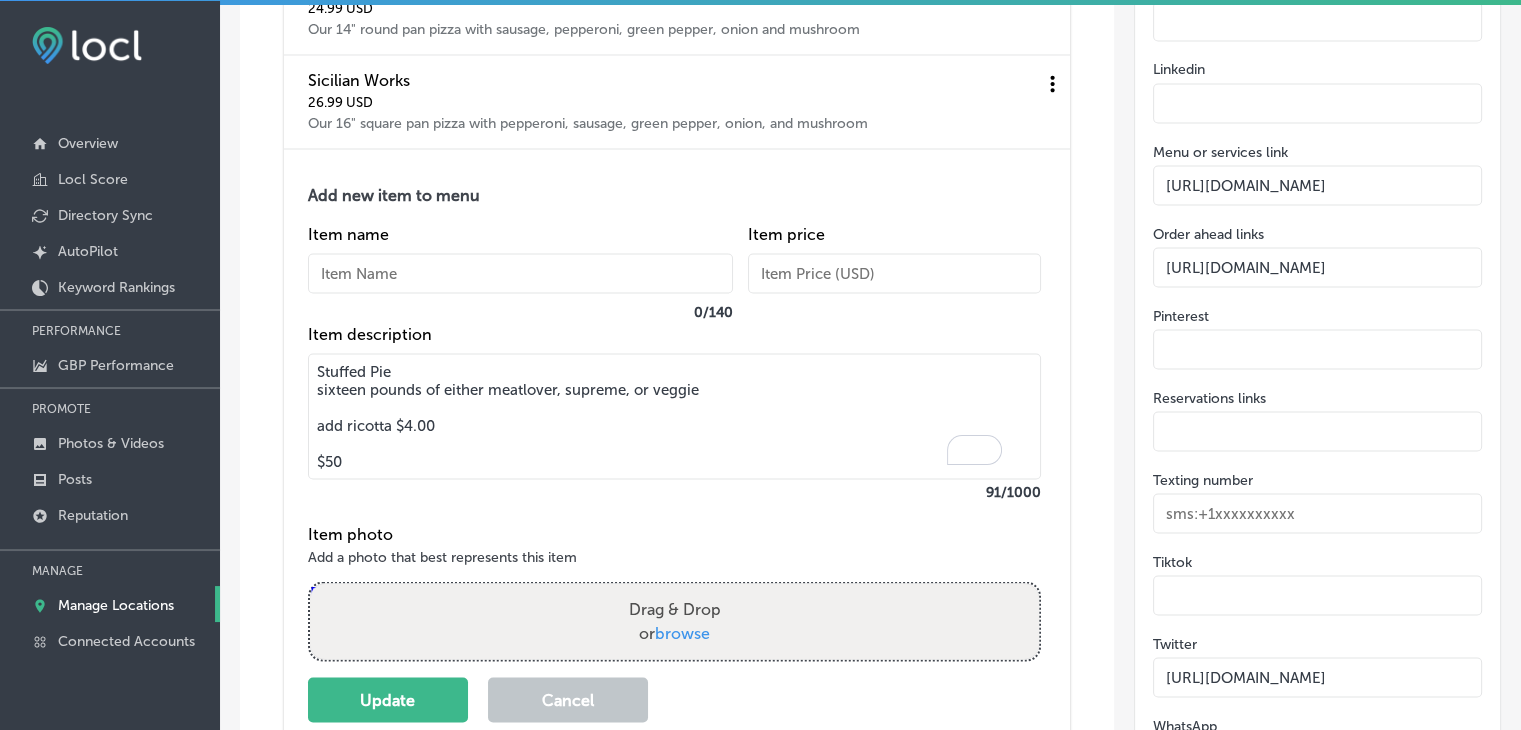 drag, startPoint x: 351, startPoint y: 373, endPoint x: 327, endPoint y: 369, distance: 24.33105 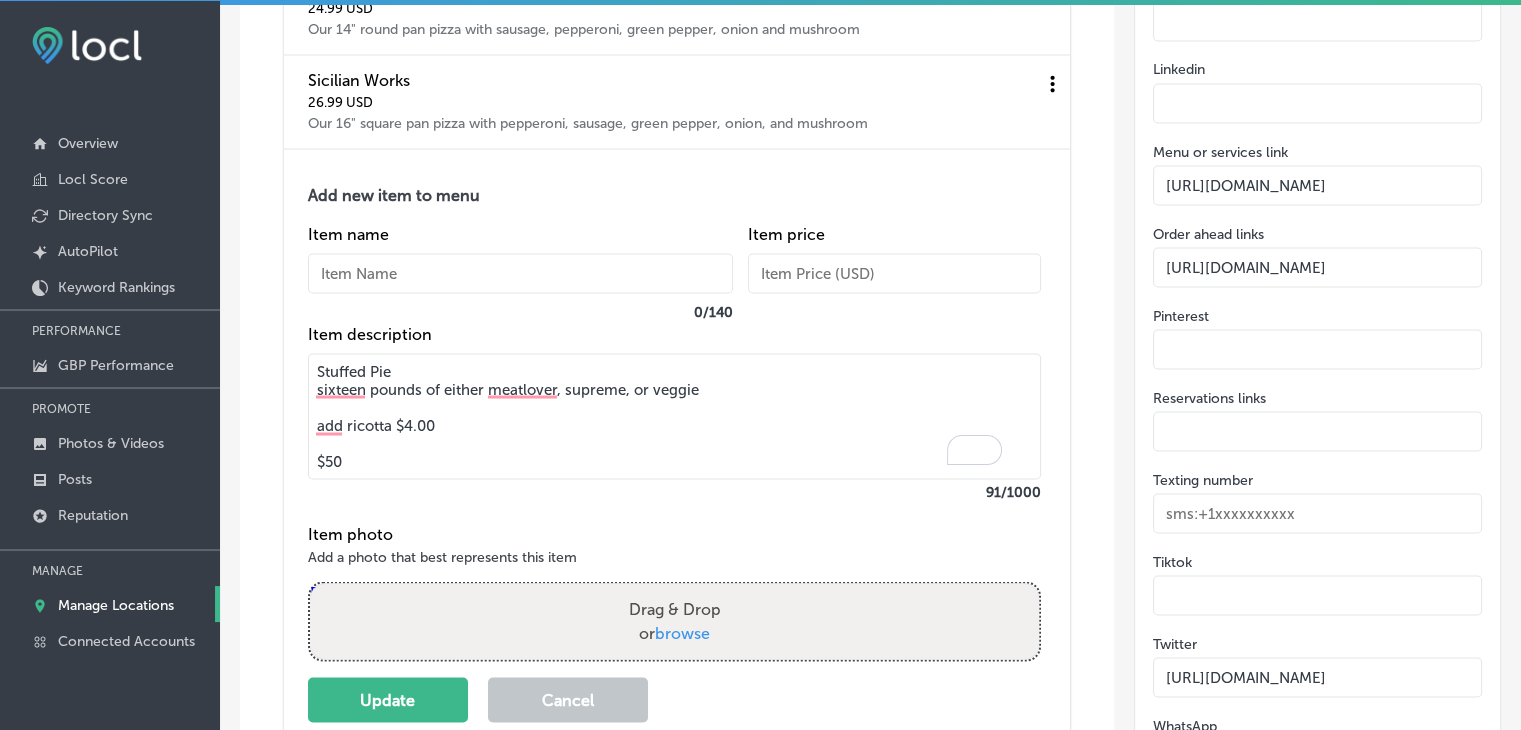 click on "Stuffed Pie
sixteen pounds of either meatlover, supreme, or veggie
add ricotta $4.00
$50" at bounding box center [674, 416] 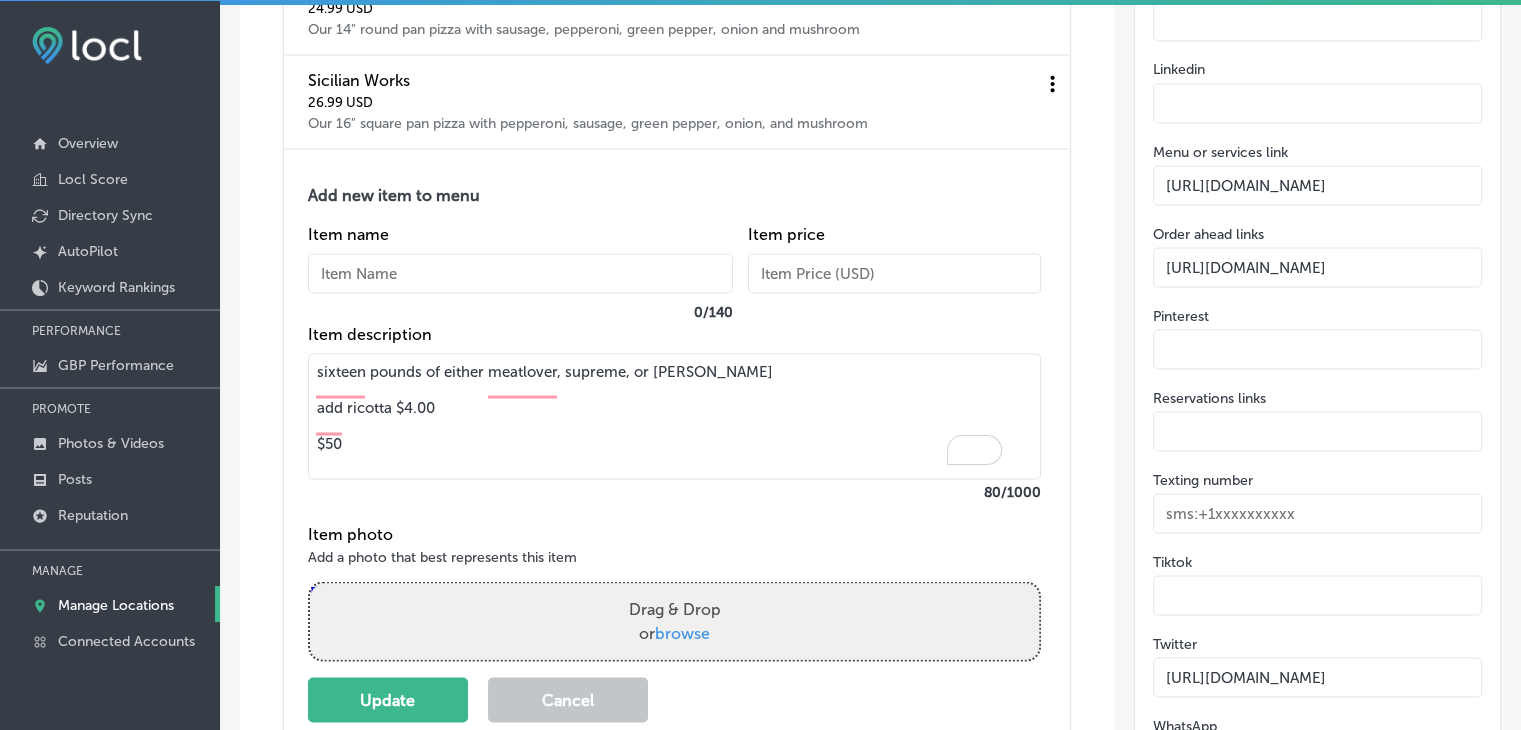 type on "sixteen pounds of either meatlover, supreme, or veggie
add ricotta $4.00
$50" 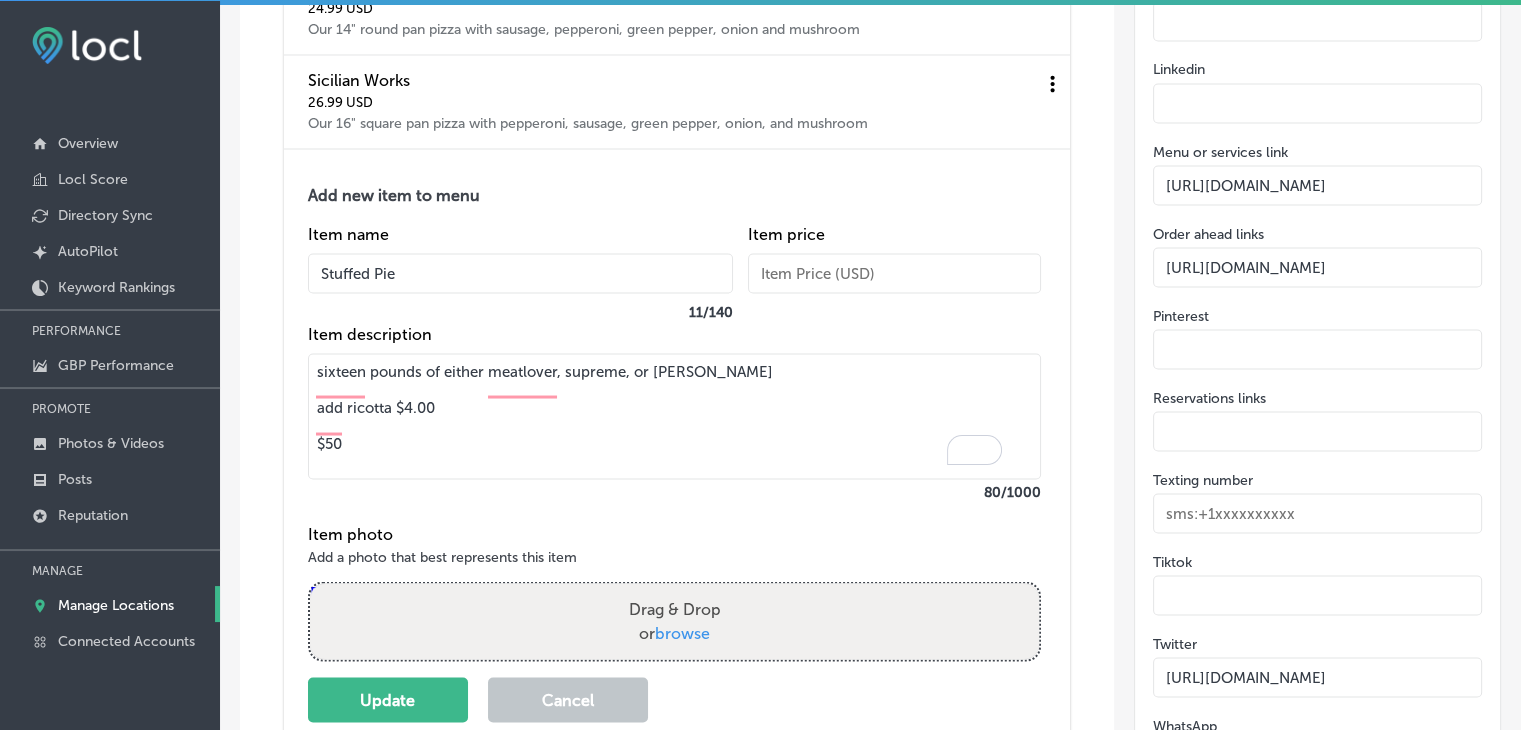 type on "Stuffed Pie" 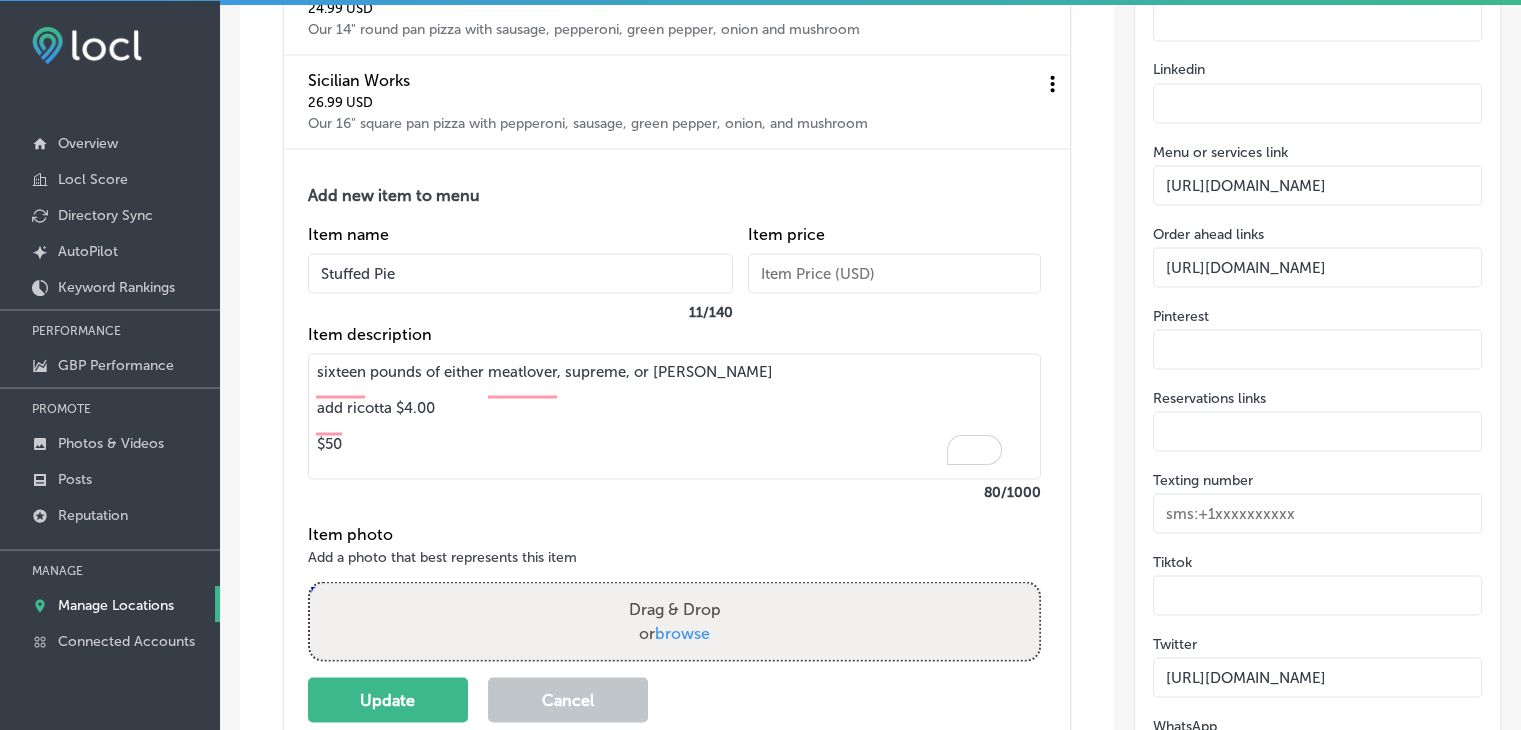 drag, startPoint x: 414, startPoint y: 451, endPoint x: 306, endPoint y: 453, distance: 108.01852 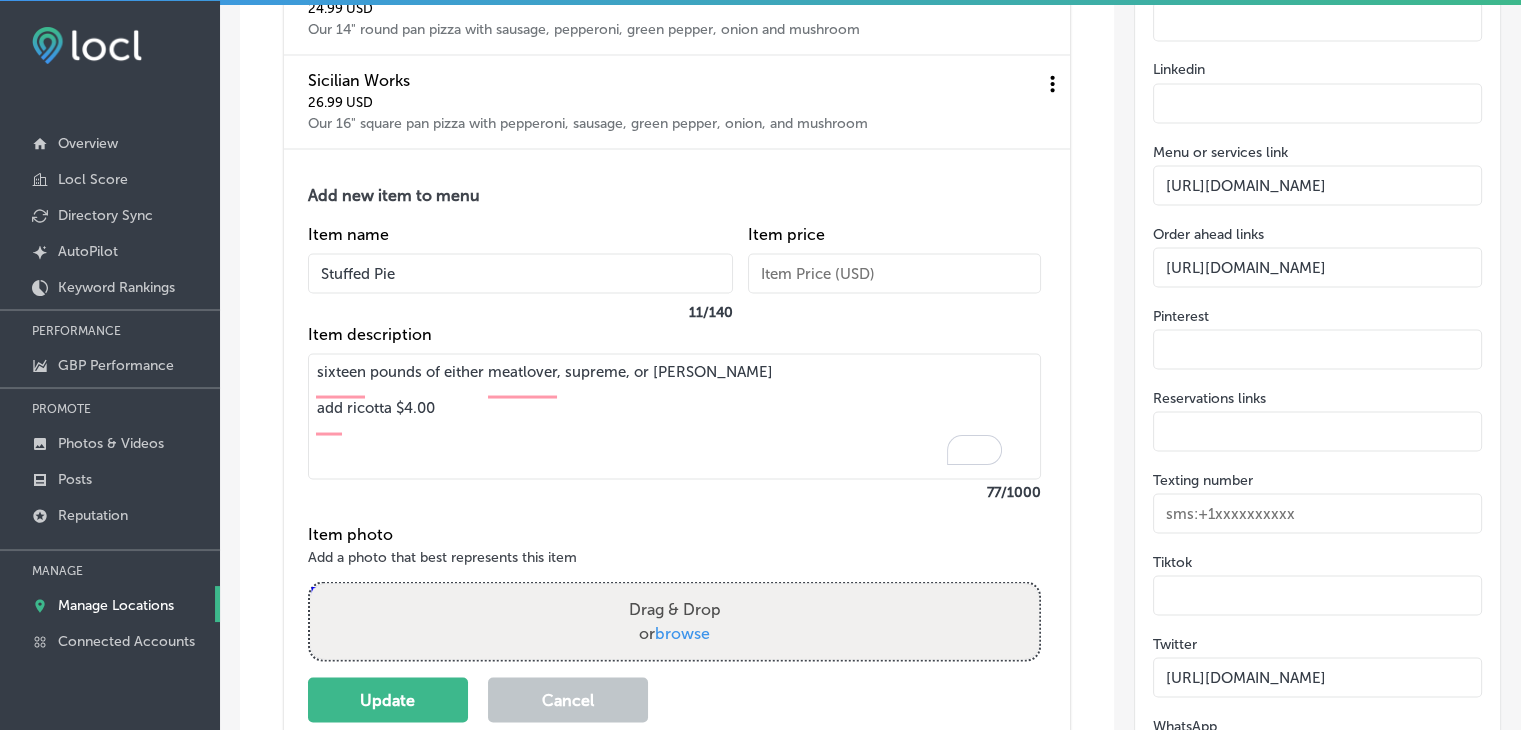type on "sixteen pounds of either meatlover, supreme, or veggie
add ricotta $4.00" 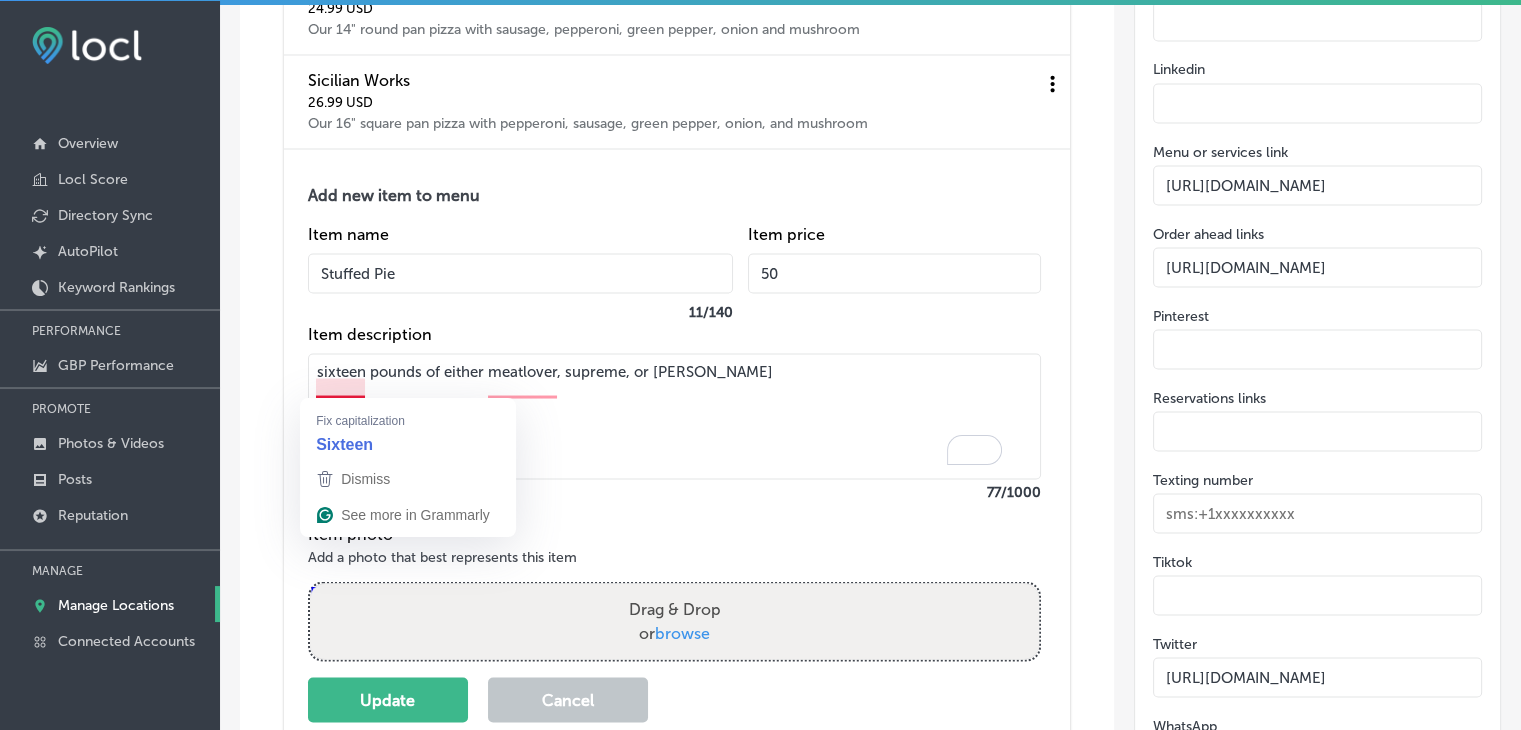 type on "50" 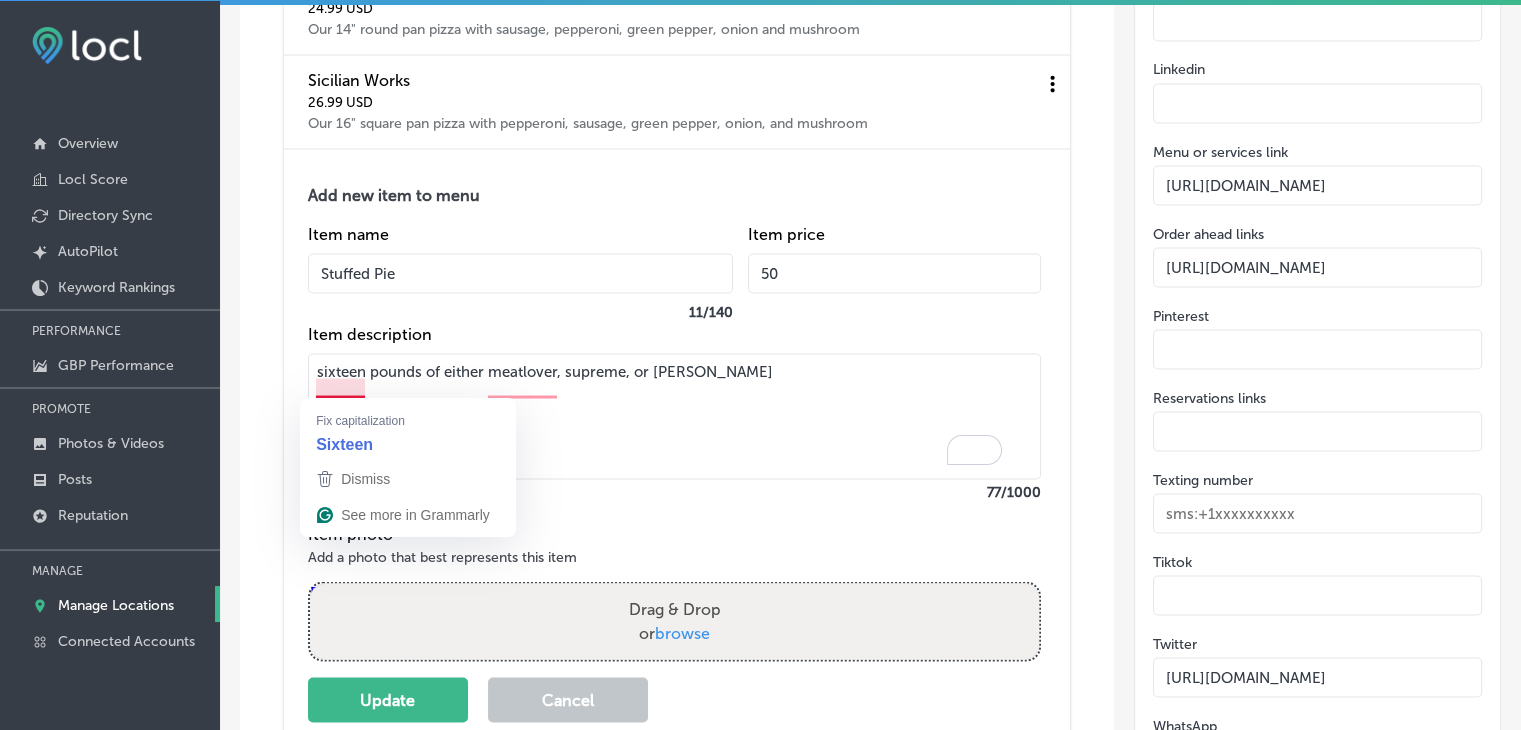 click on "sixteen pounds of either meatlover, supreme, or veggie
add ricotta $4.00" at bounding box center [674, 416] 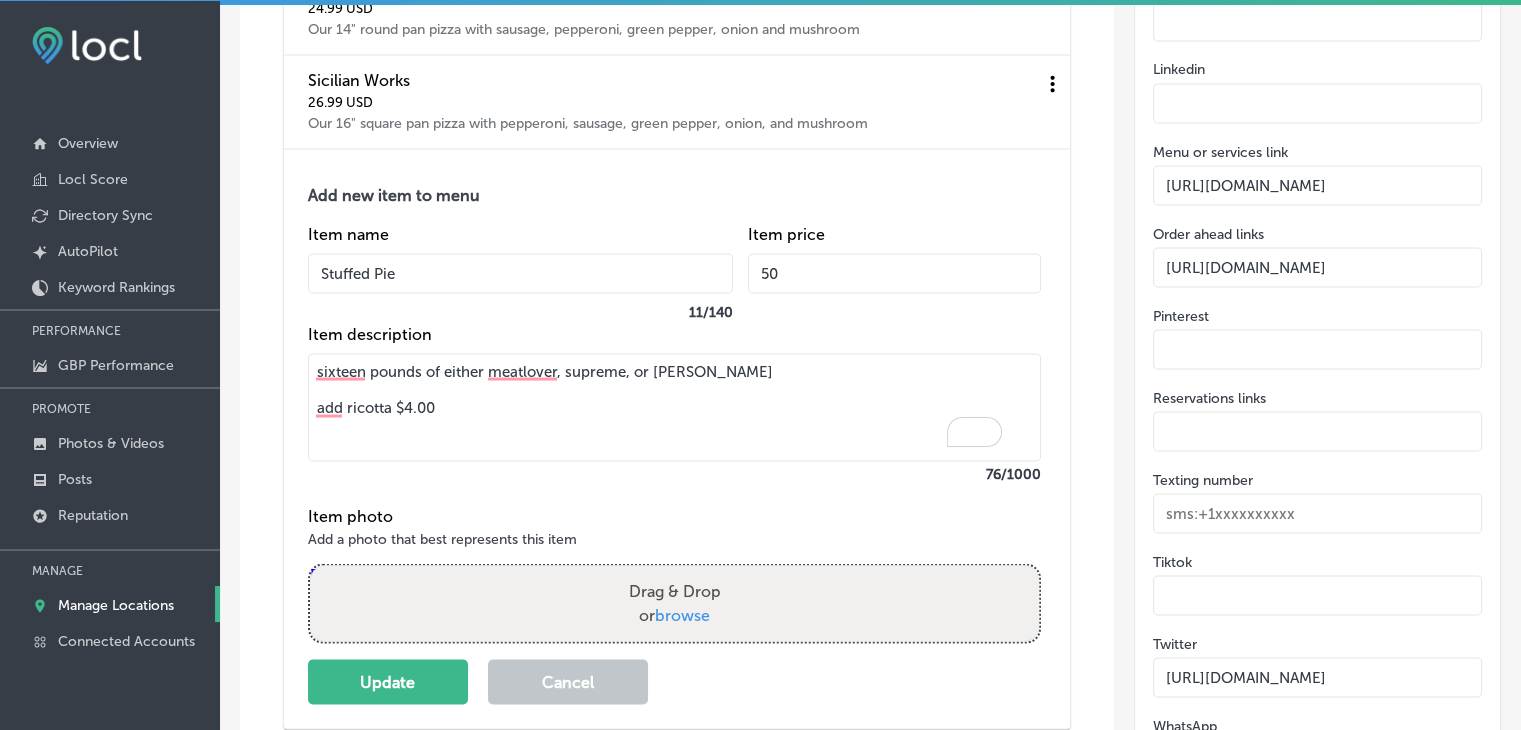 click on "sixteen pounds of either meatlover, supreme, or veggie
add ricotta $4.00" at bounding box center (674, 407) 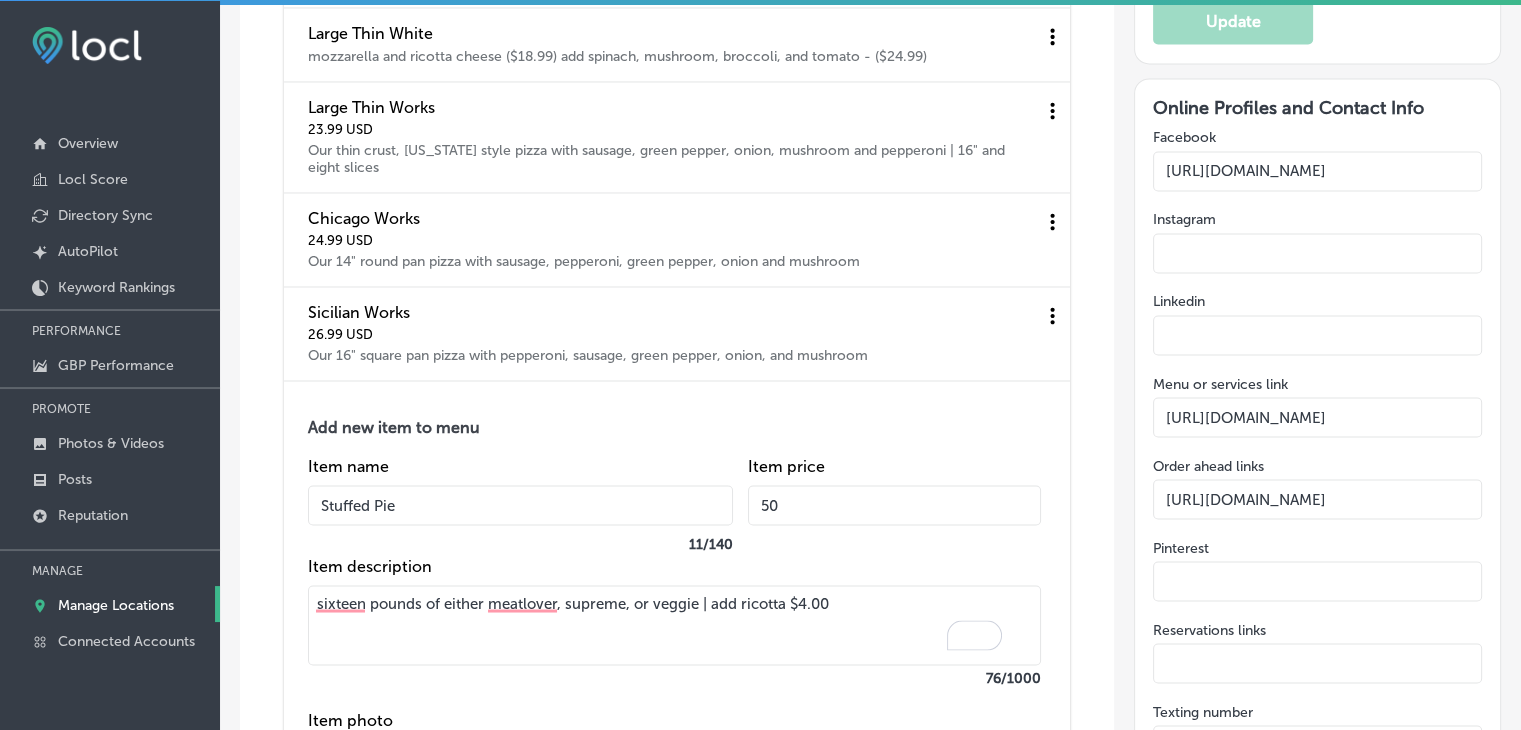 scroll, scrollTop: 3648, scrollLeft: 0, axis: vertical 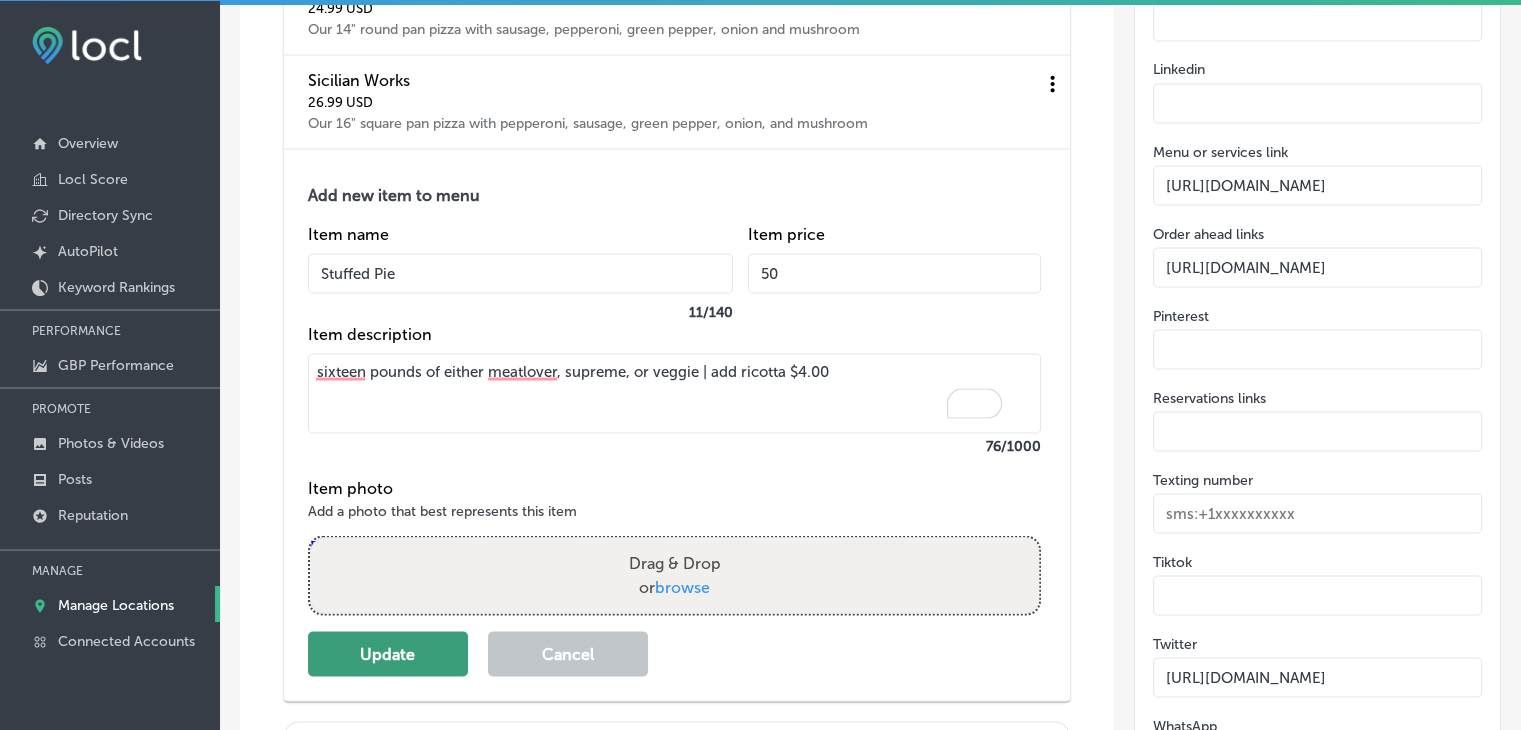 type on "sixteen pounds of either meatlover, supreme, or veggie | add ricotta $4.00" 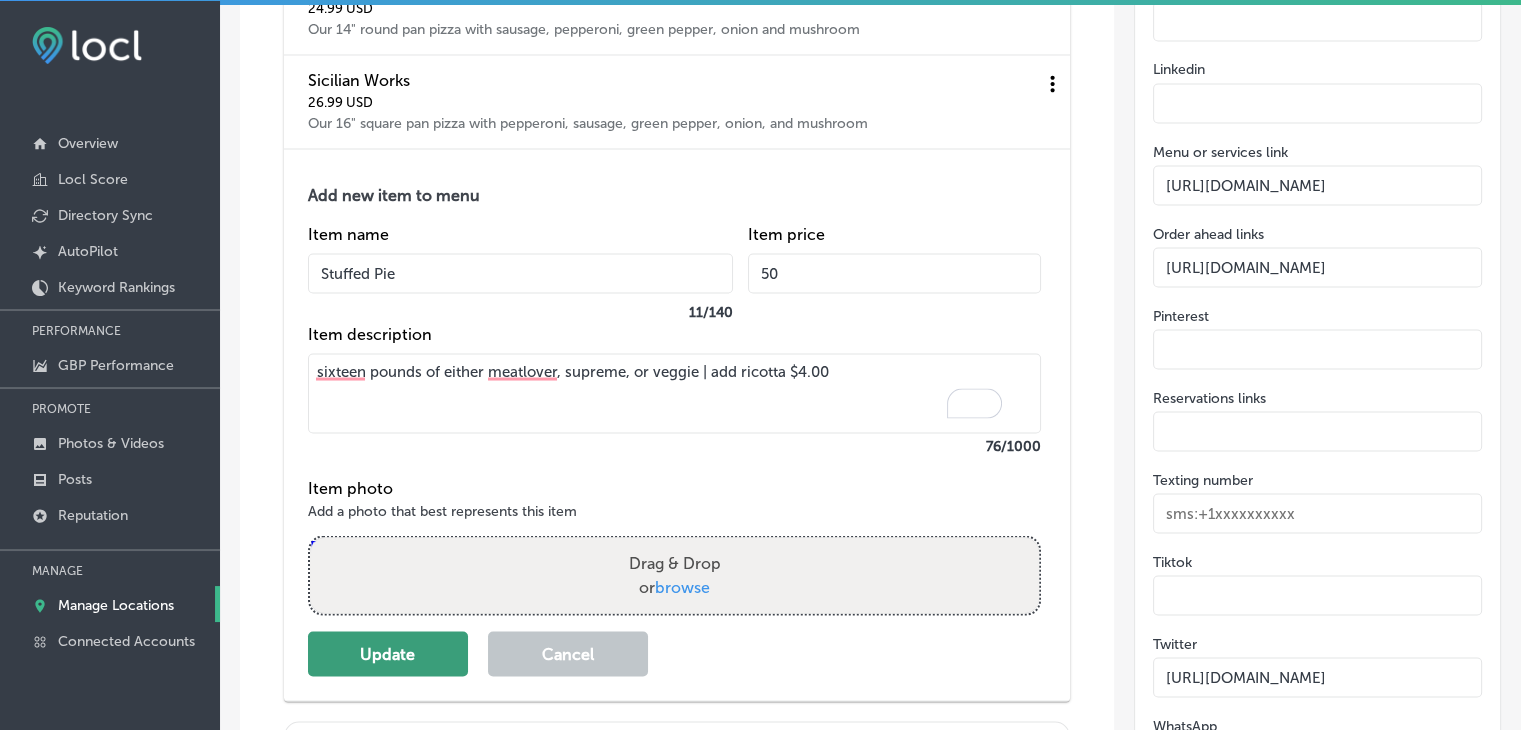 click on "Update" at bounding box center [388, 653] 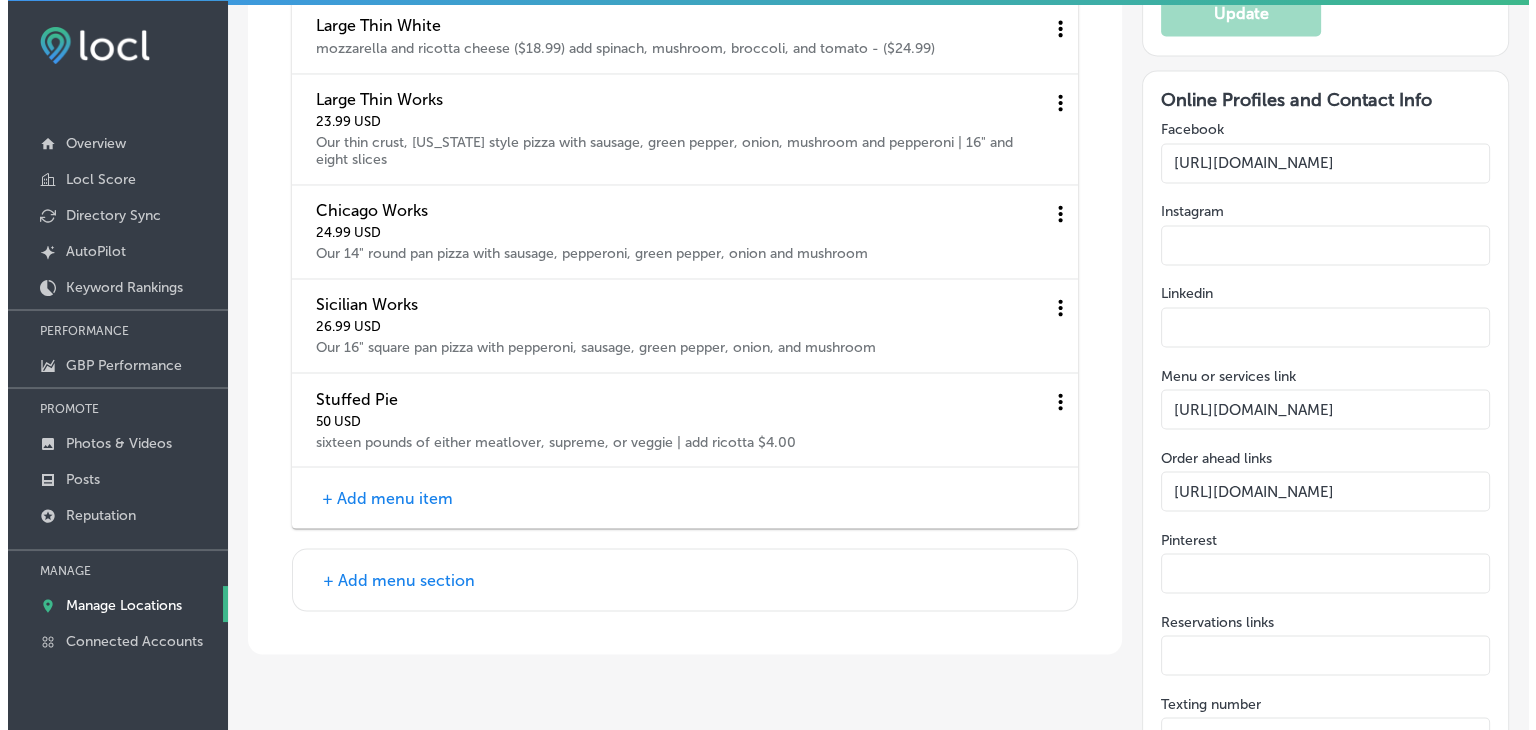 scroll, scrollTop: 3248, scrollLeft: 0, axis: vertical 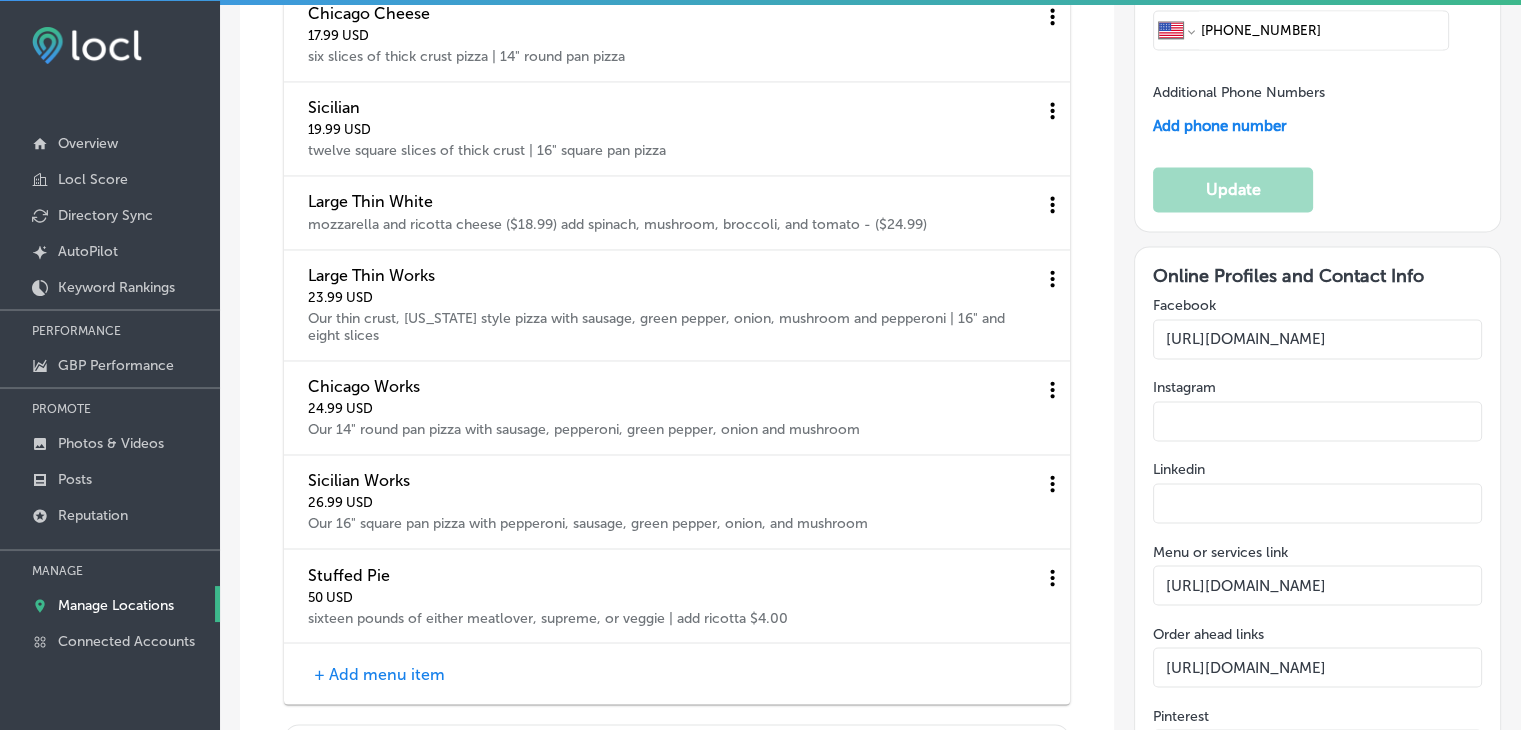 click at bounding box center [1052, -154] 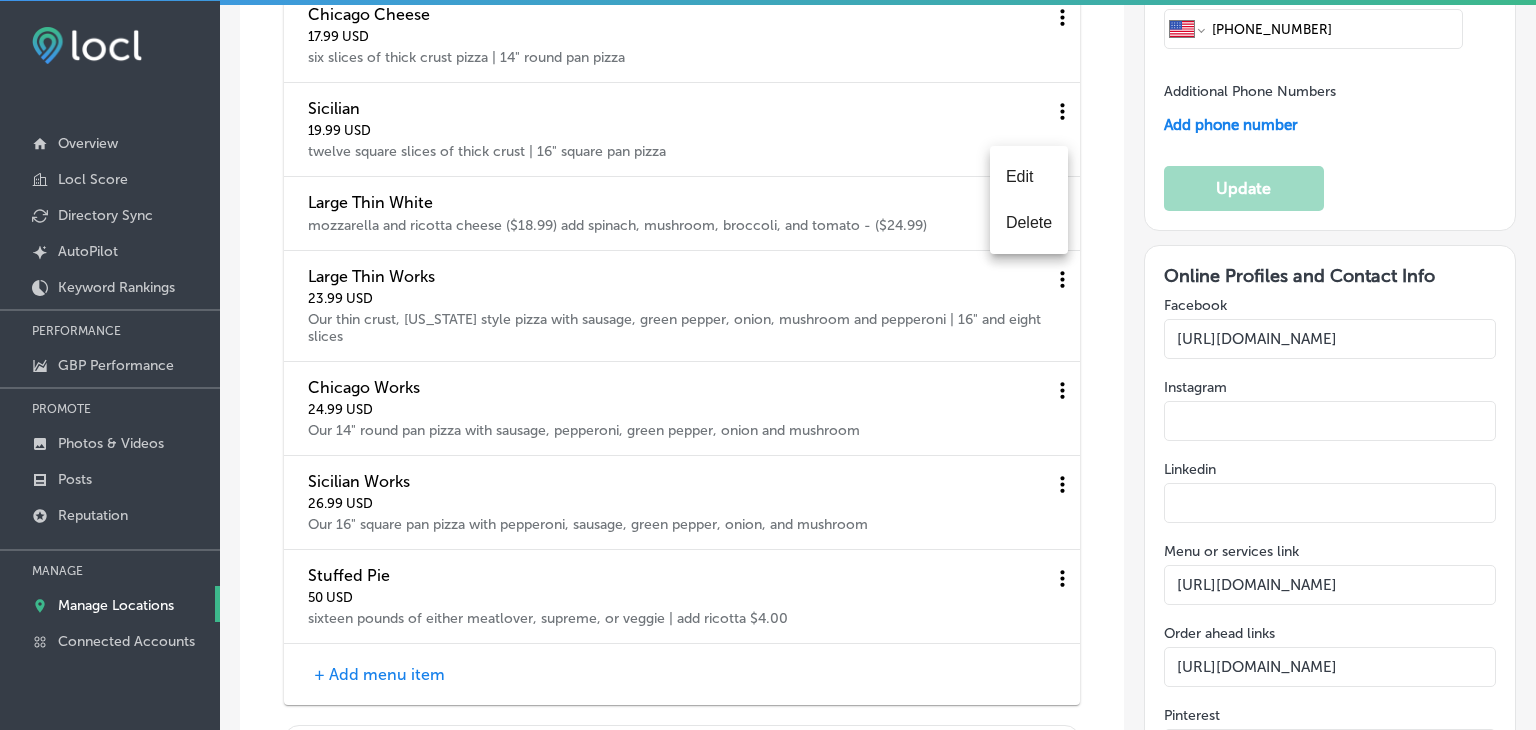 click on "Edit" at bounding box center (1029, 177) 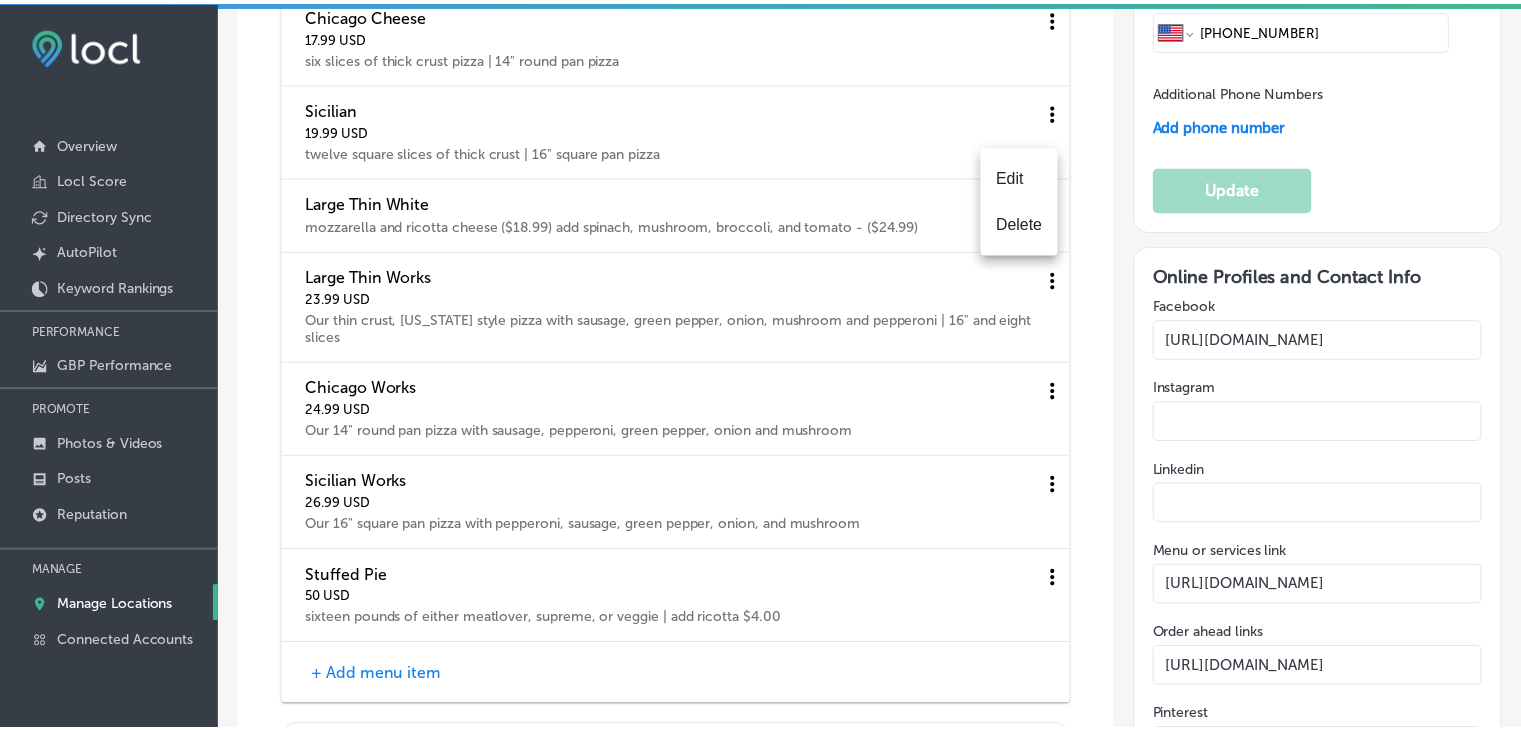 scroll, scrollTop: 3248, scrollLeft: 0, axis: vertical 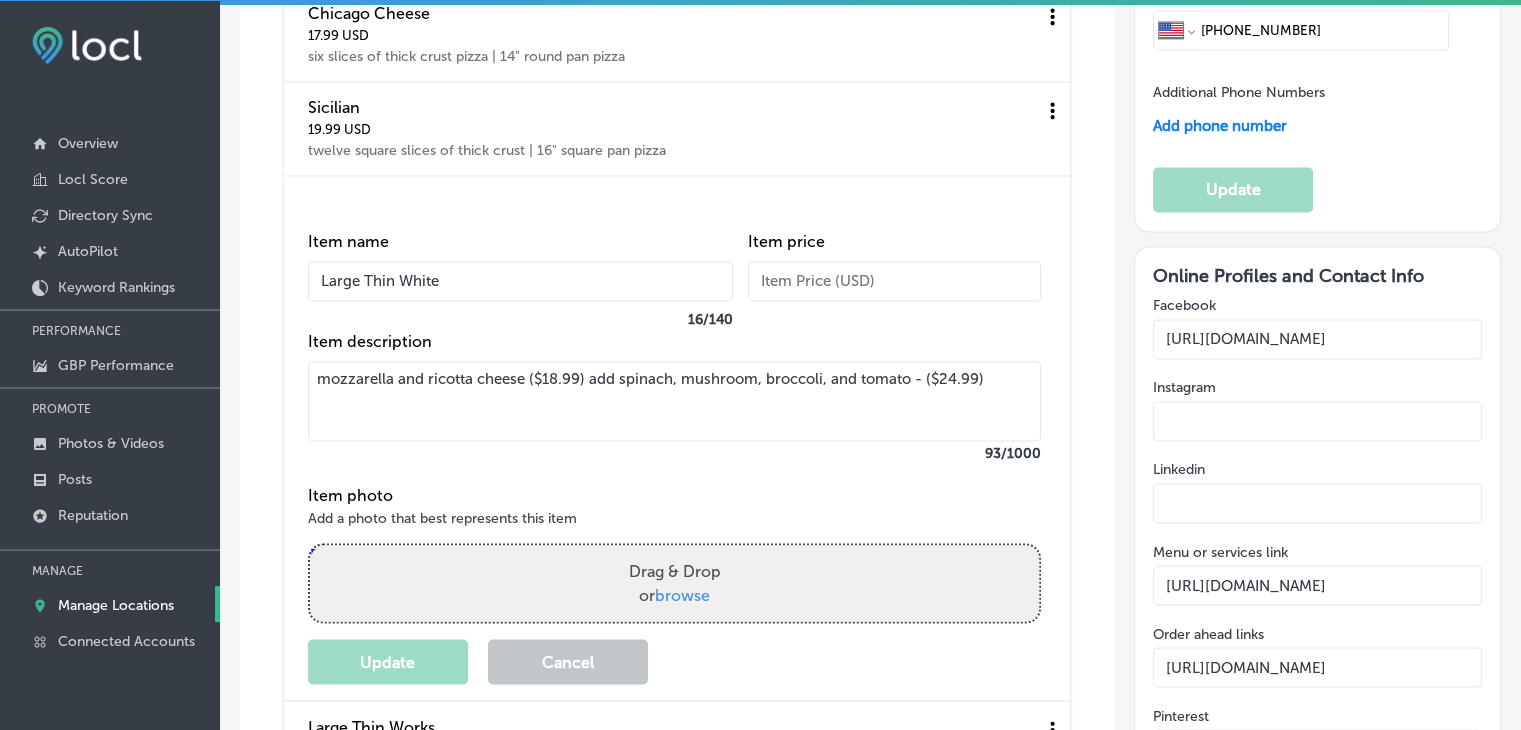 click on "mozzarella and ricotta cheese ($18.99) add spinach, mushroom, broccoli, and tomato - ($24.99)" at bounding box center [674, 401] 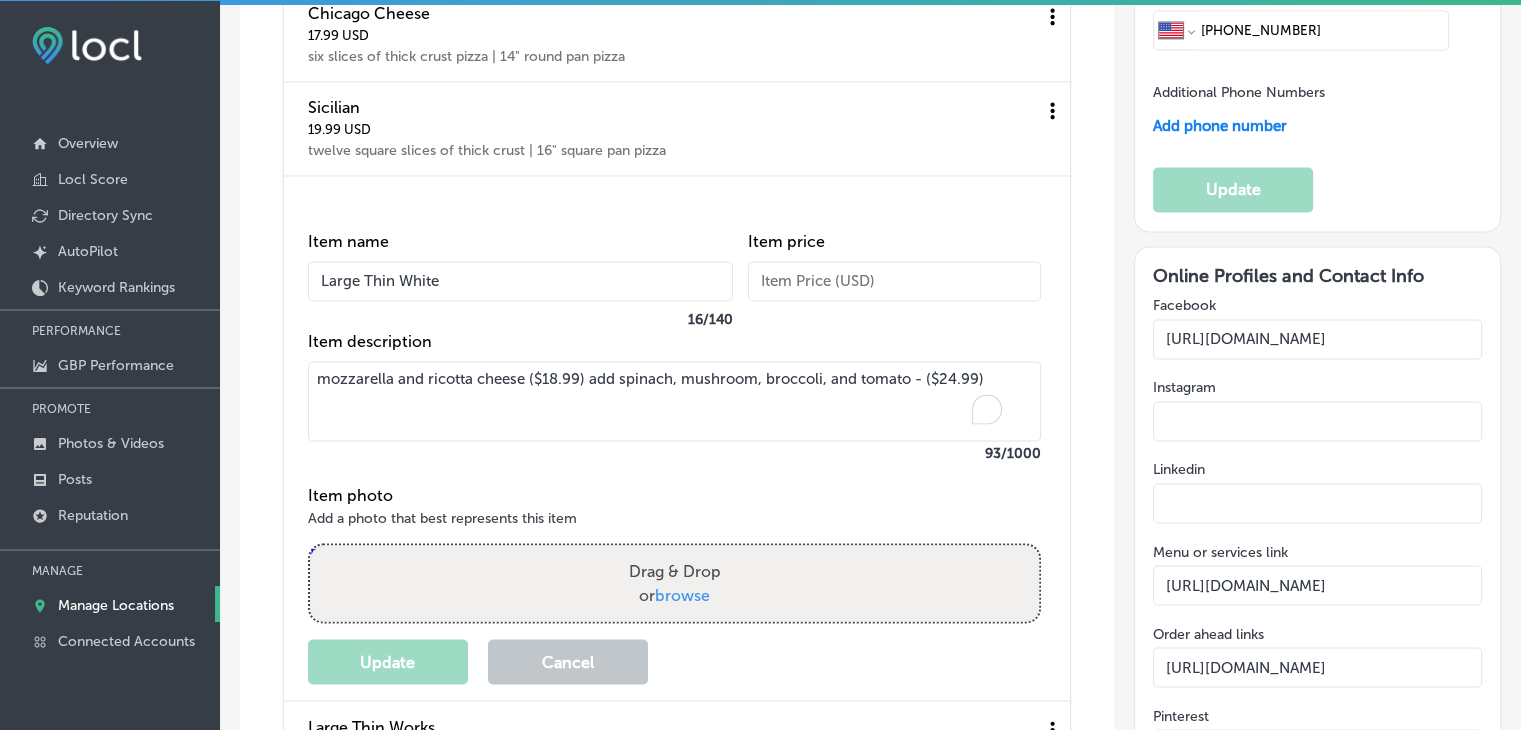 click on "mozzarella and ricotta cheese ($18.99) add spinach, mushroom, broccoli, and tomato - ($24.99)" at bounding box center (674, 401) 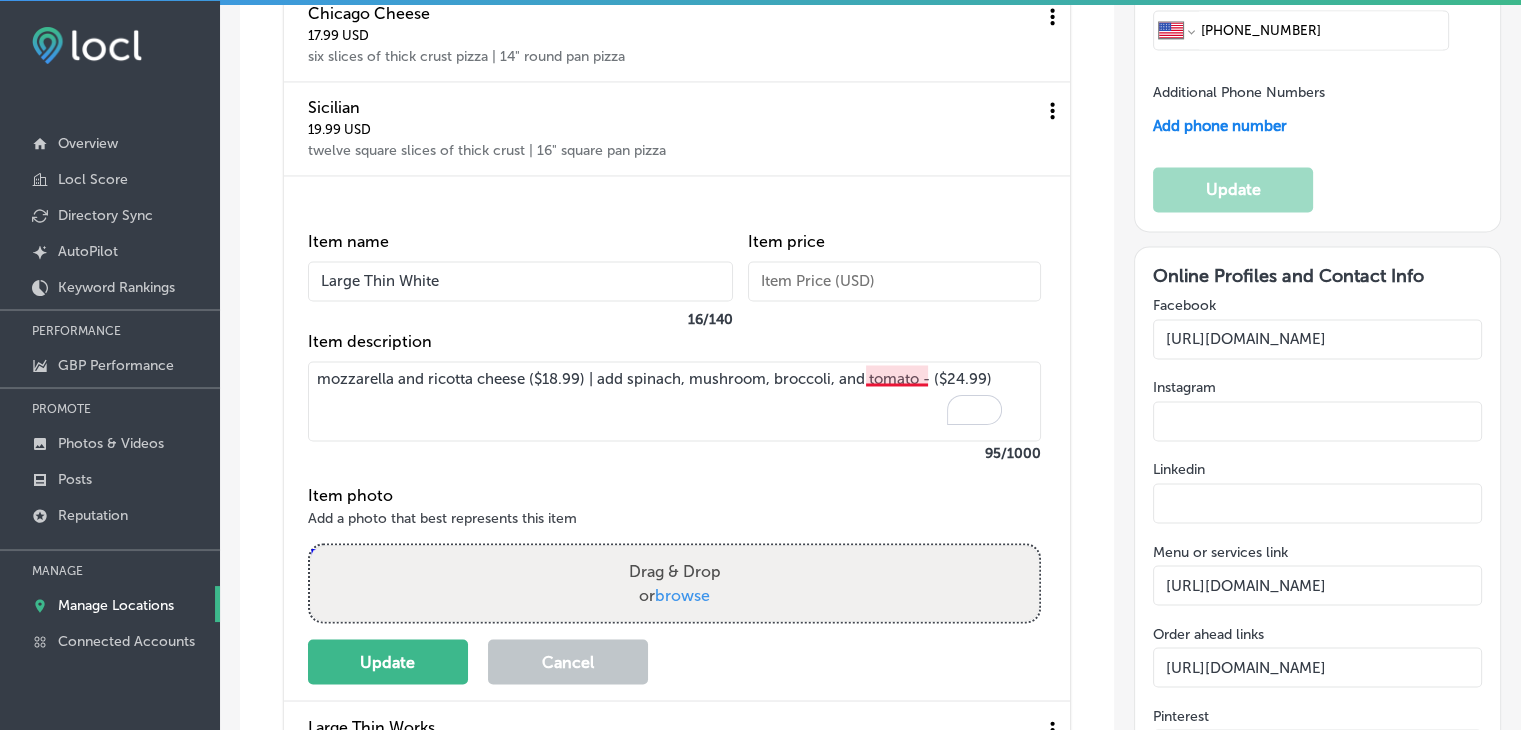 click on "mozzarella and ricotta cheese ($18.99) | add spinach, mushroom, broccoli, and tomato - ($24.99)" at bounding box center [674, 401] 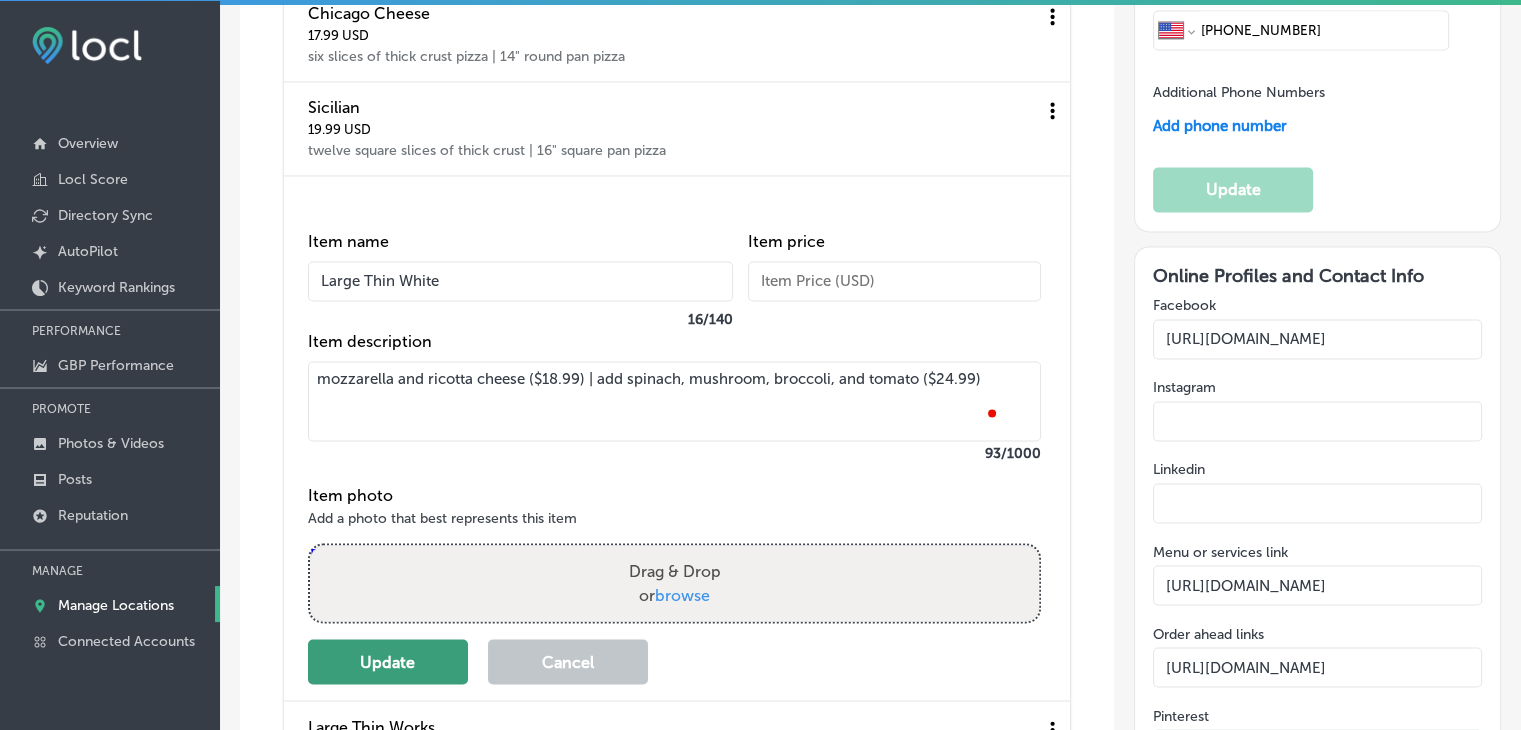 type on "mozzarella and ricotta cheese ($18.99) | add spinach, mushroom, broccoli, and tomato ($24.99)" 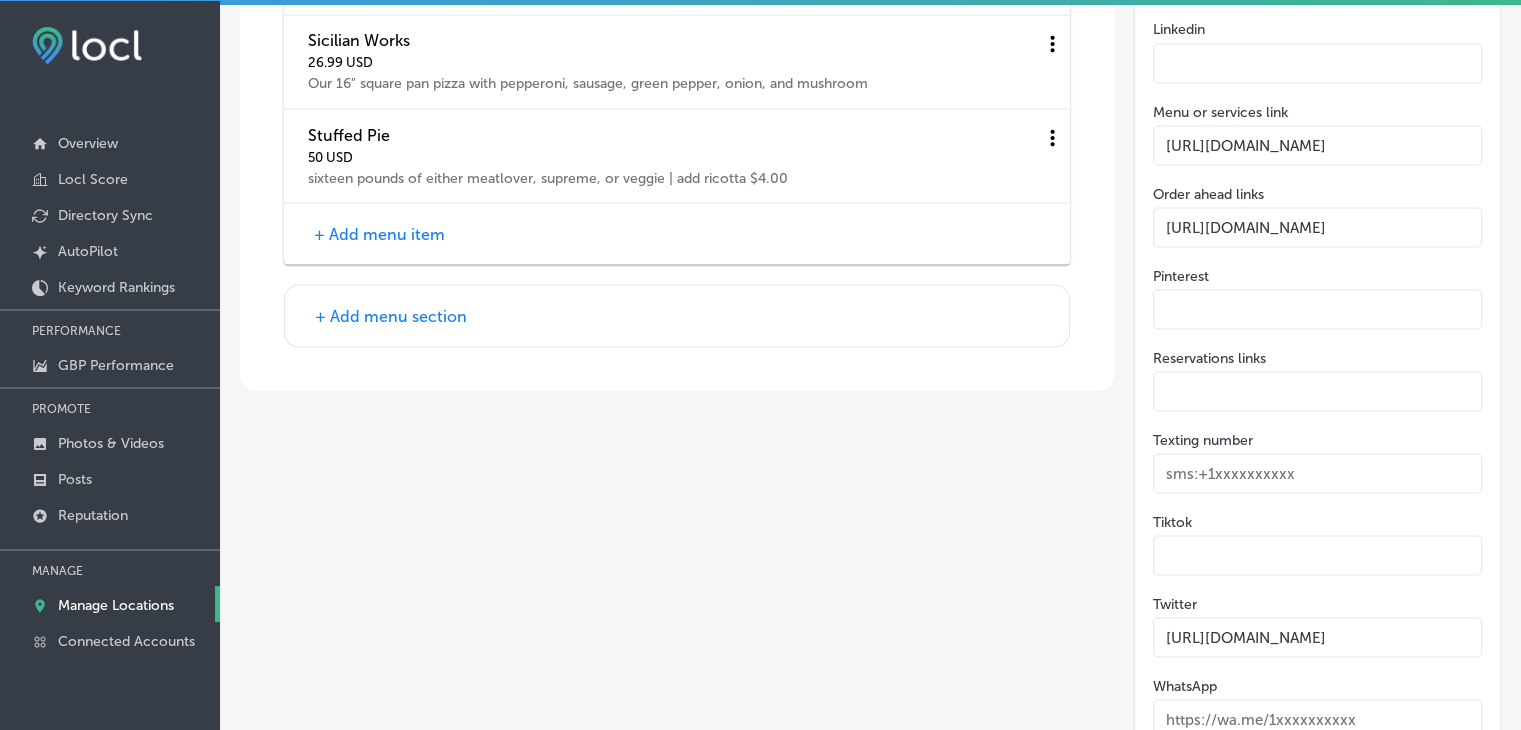 scroll, scrollTop: 3548, scrollLeft: 0, axis: vertical 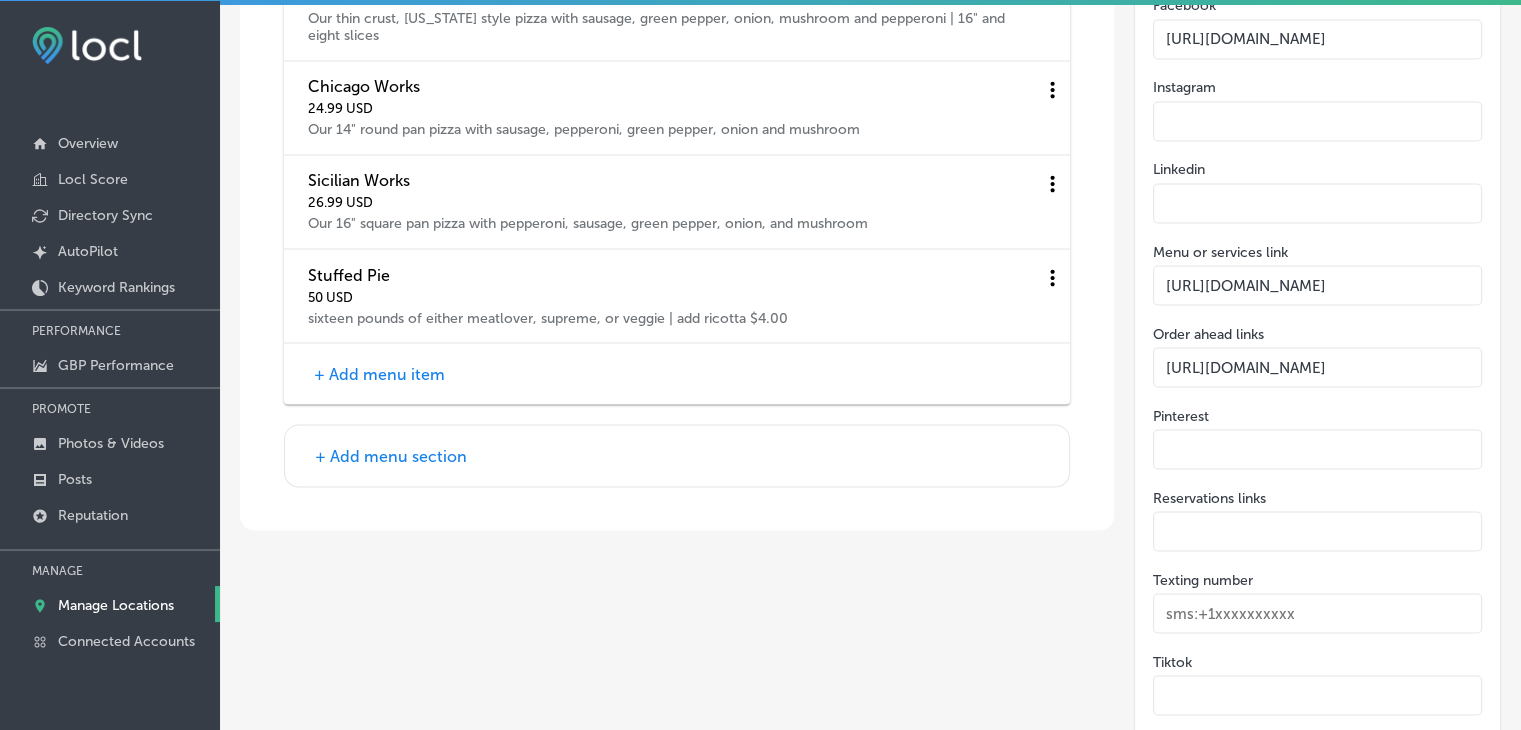click on "+ Add menu item" at bounding box center [379, 373] 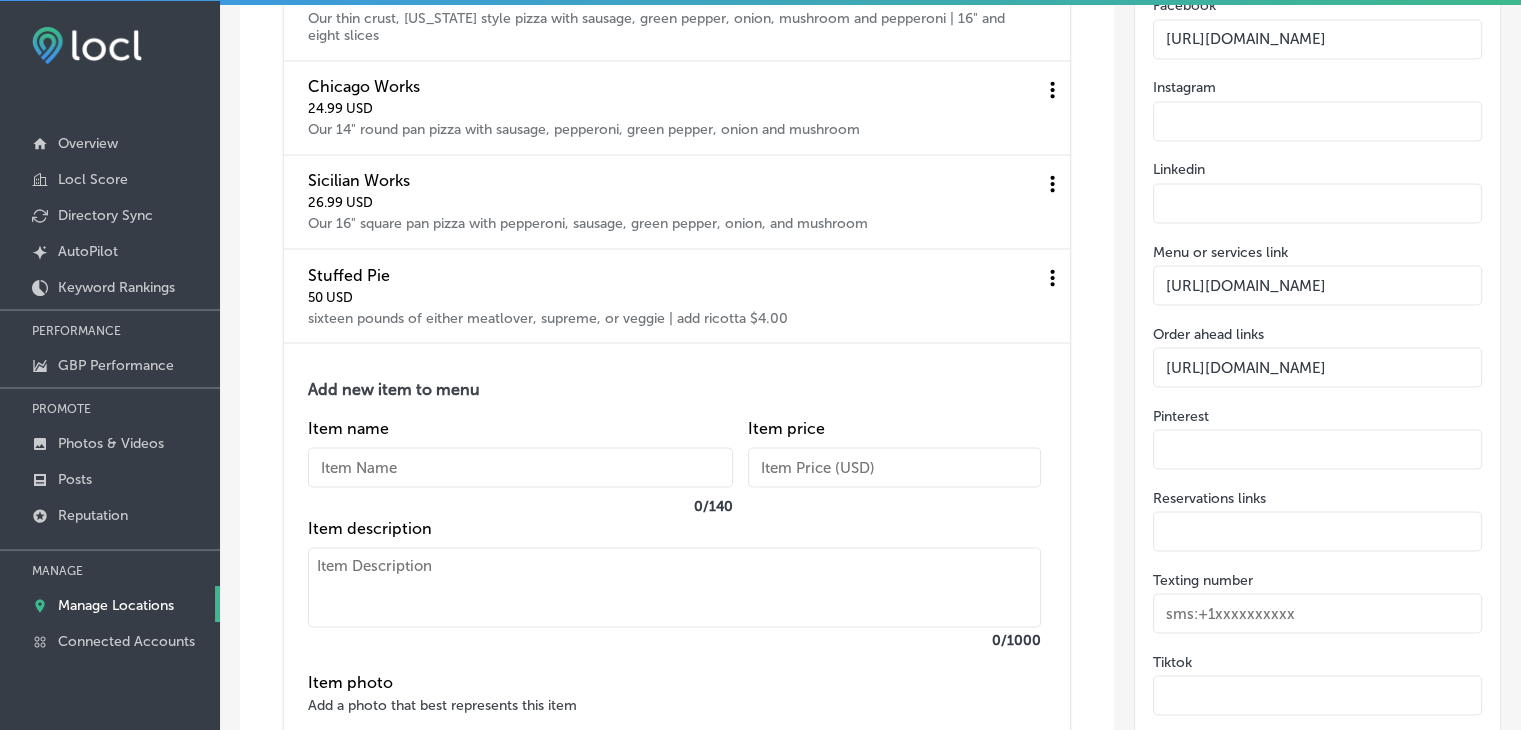 click at bounding box center (520, 467) 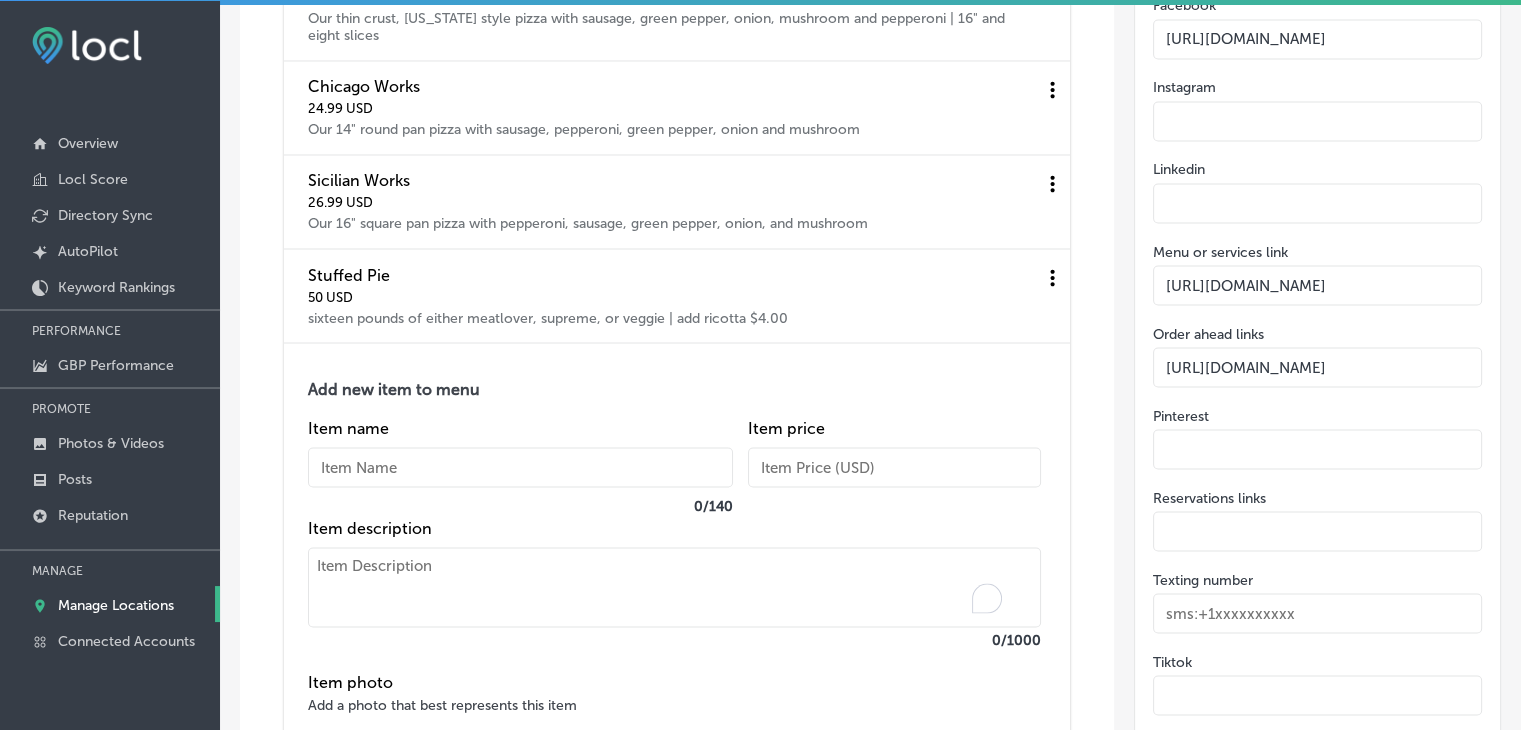 paste on "Stuffed Chicago
four toppings of your choice, excluding chicken, deep dish with sauce on top
$48" 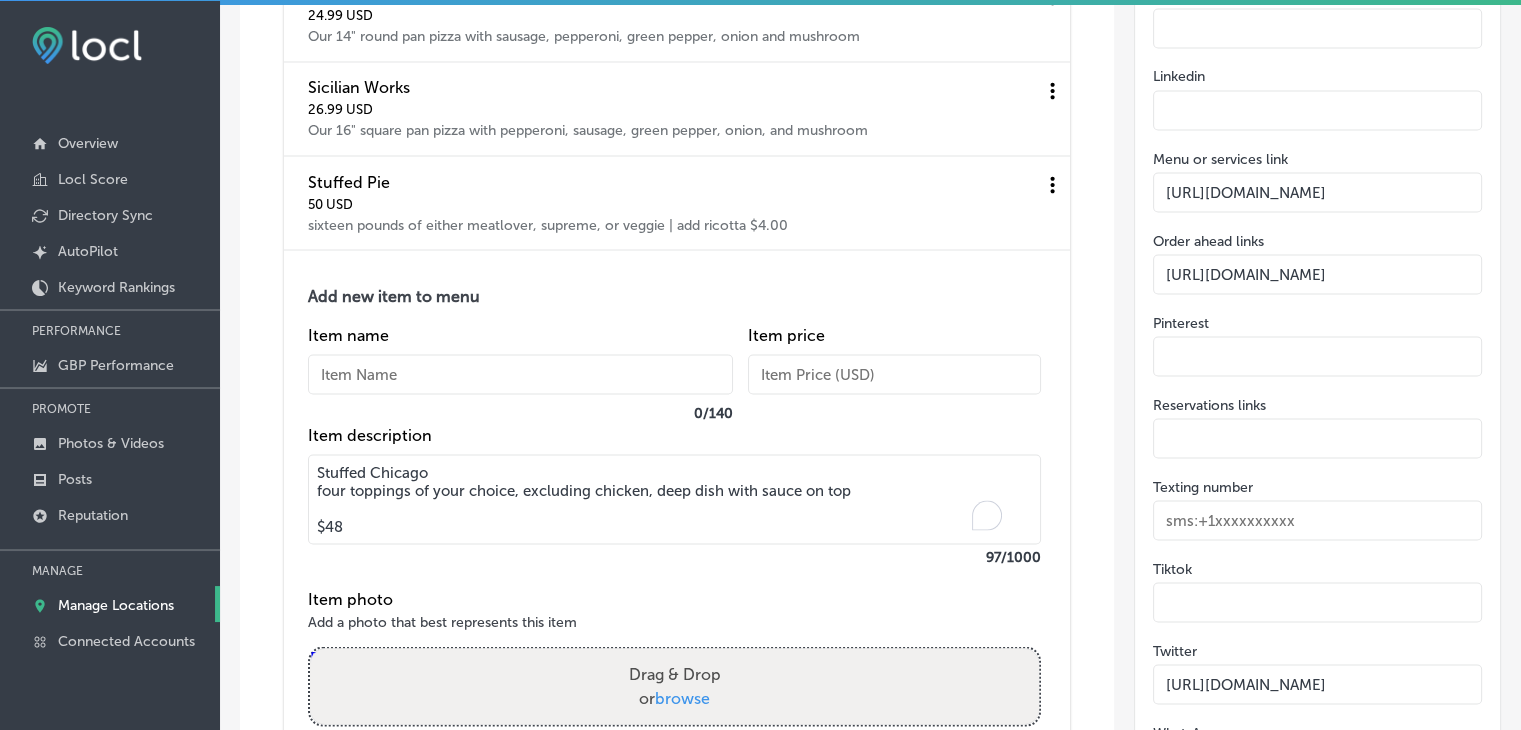 scroll, scrollTop: 3748, scrollLeft: 0, axis: vertical 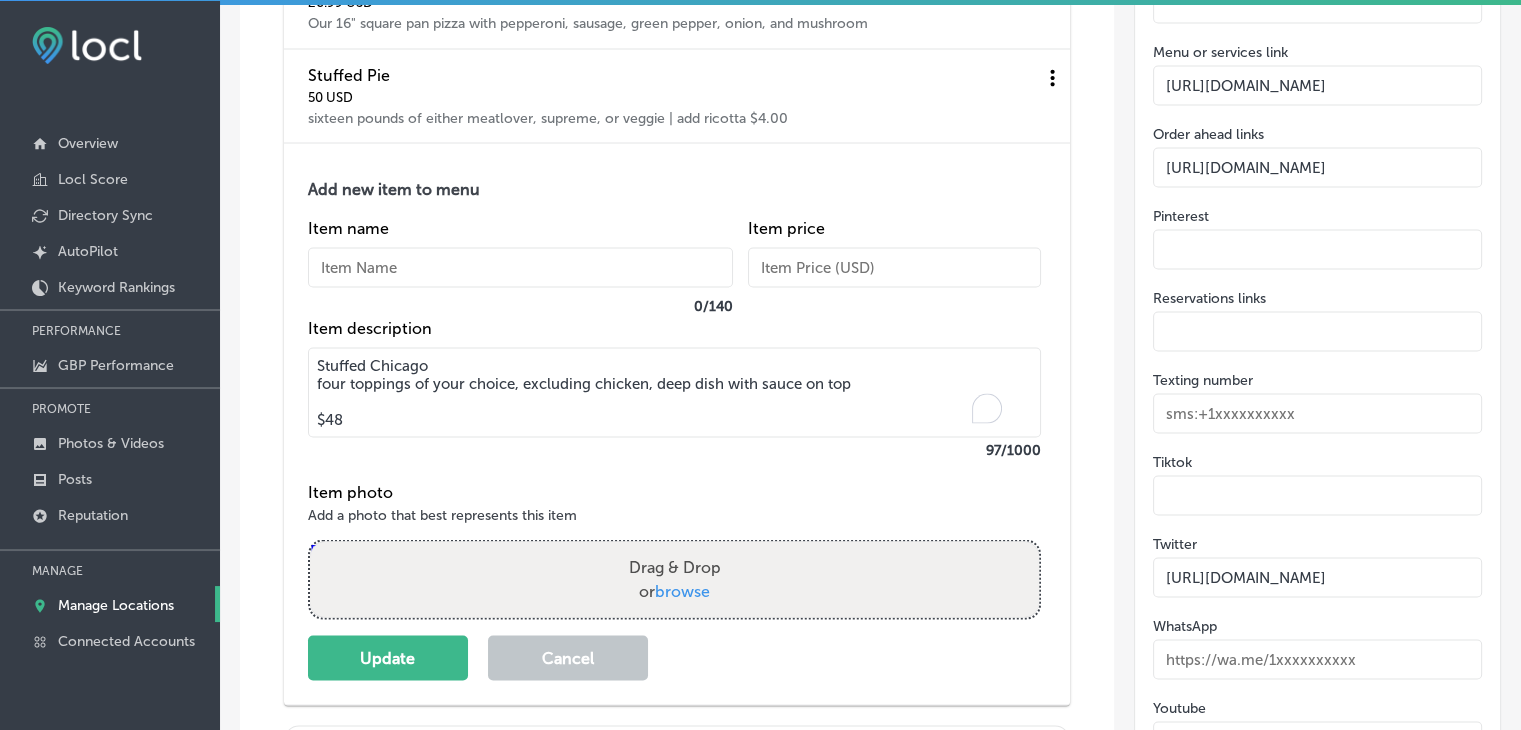 drag, startPoint x: 456, startPoint y: 350, endPoint x: 284, endPoint y: 356, distance: 172.10461 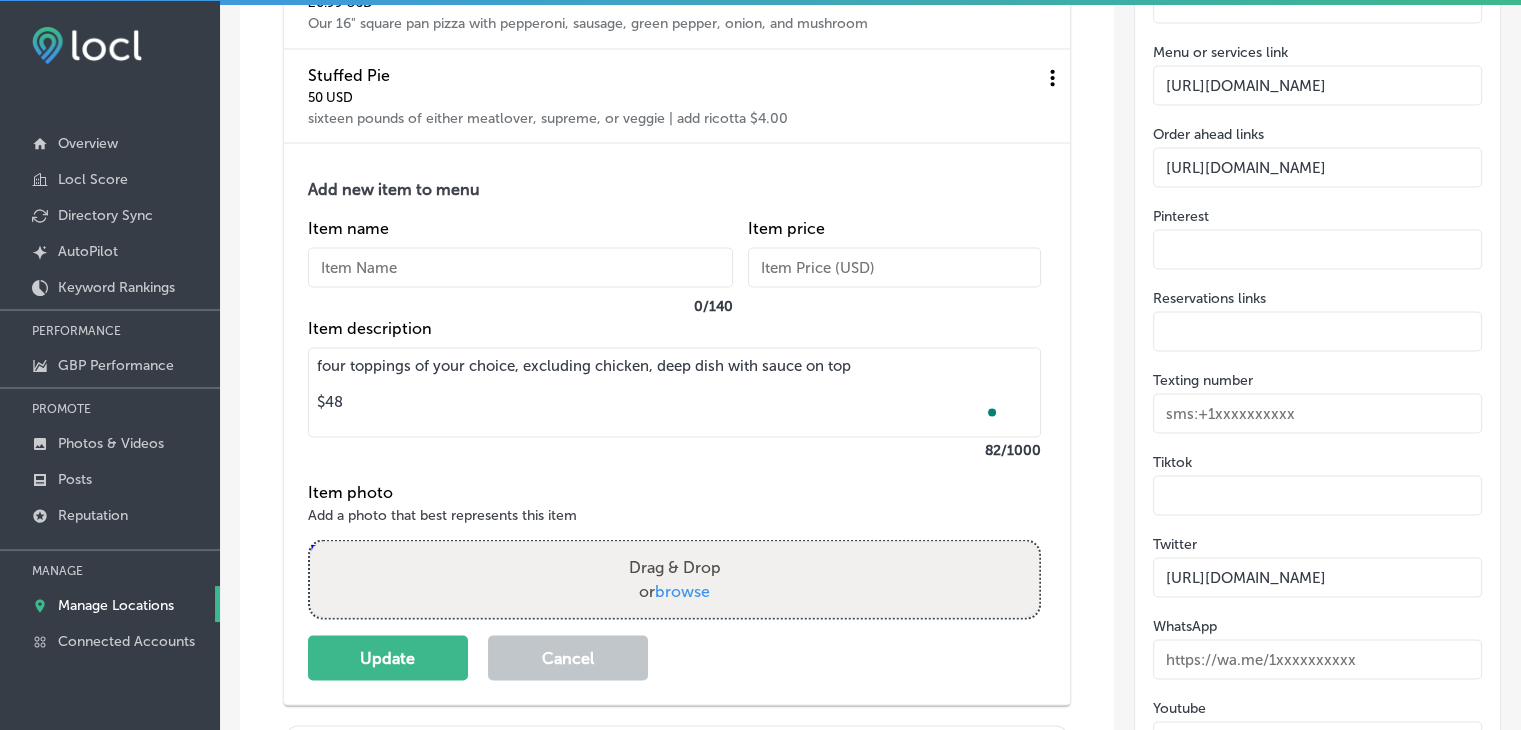 type on "four toppings of your choice, excluding chicken, deep dish with sauce on top
$48" 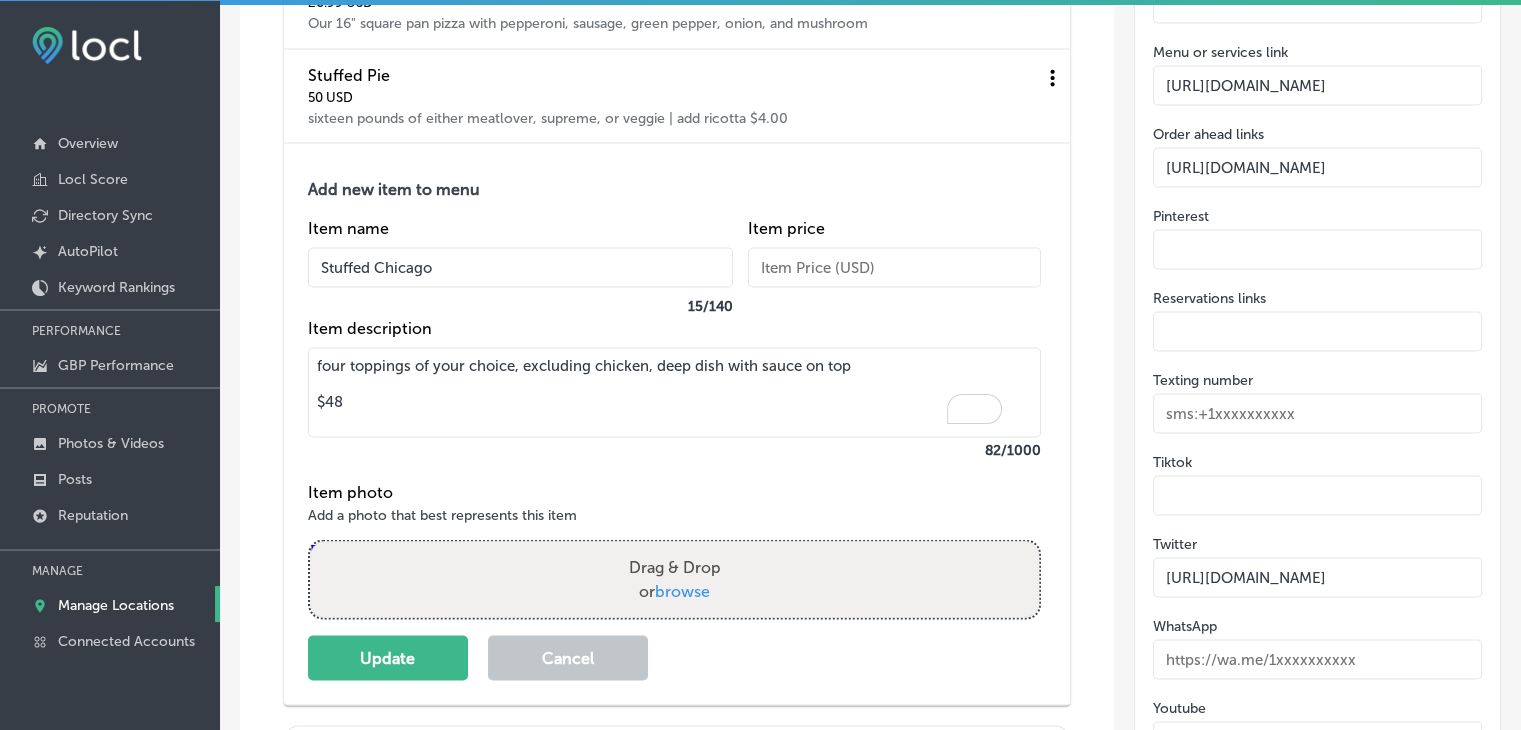 type on "Stuffed Chicago" 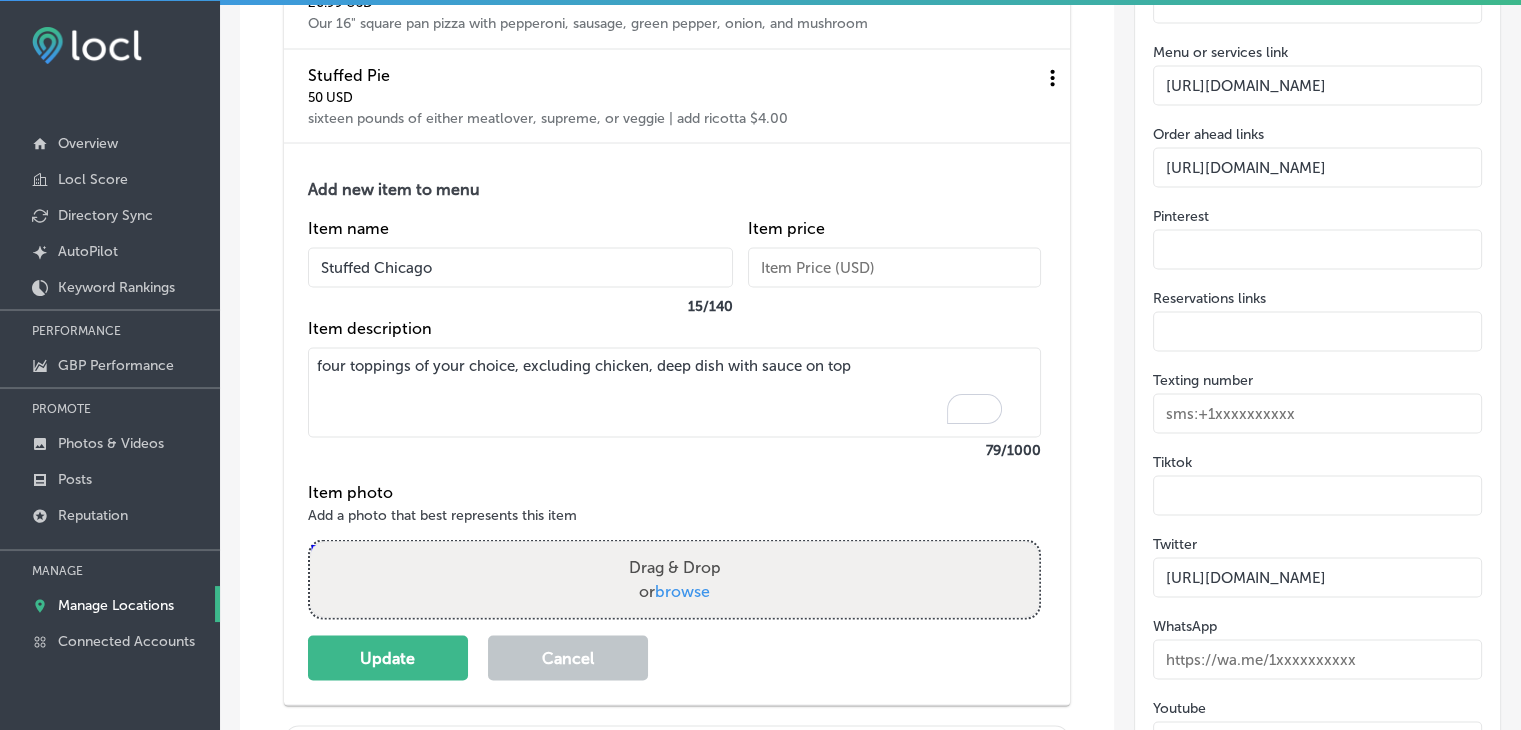 type on "four toppings of your choice, excluding chicken, deep dish with sauce on top" 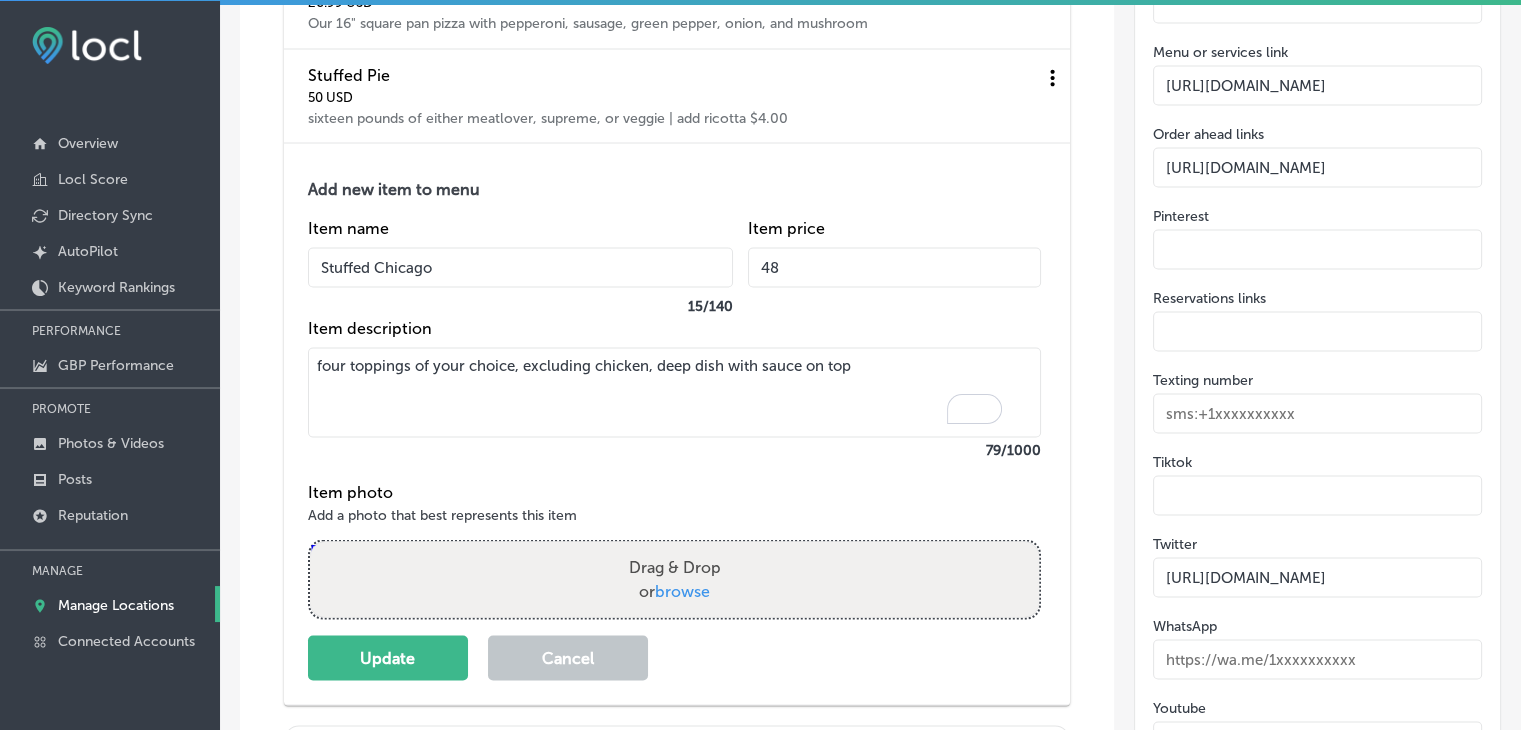 type on "48" 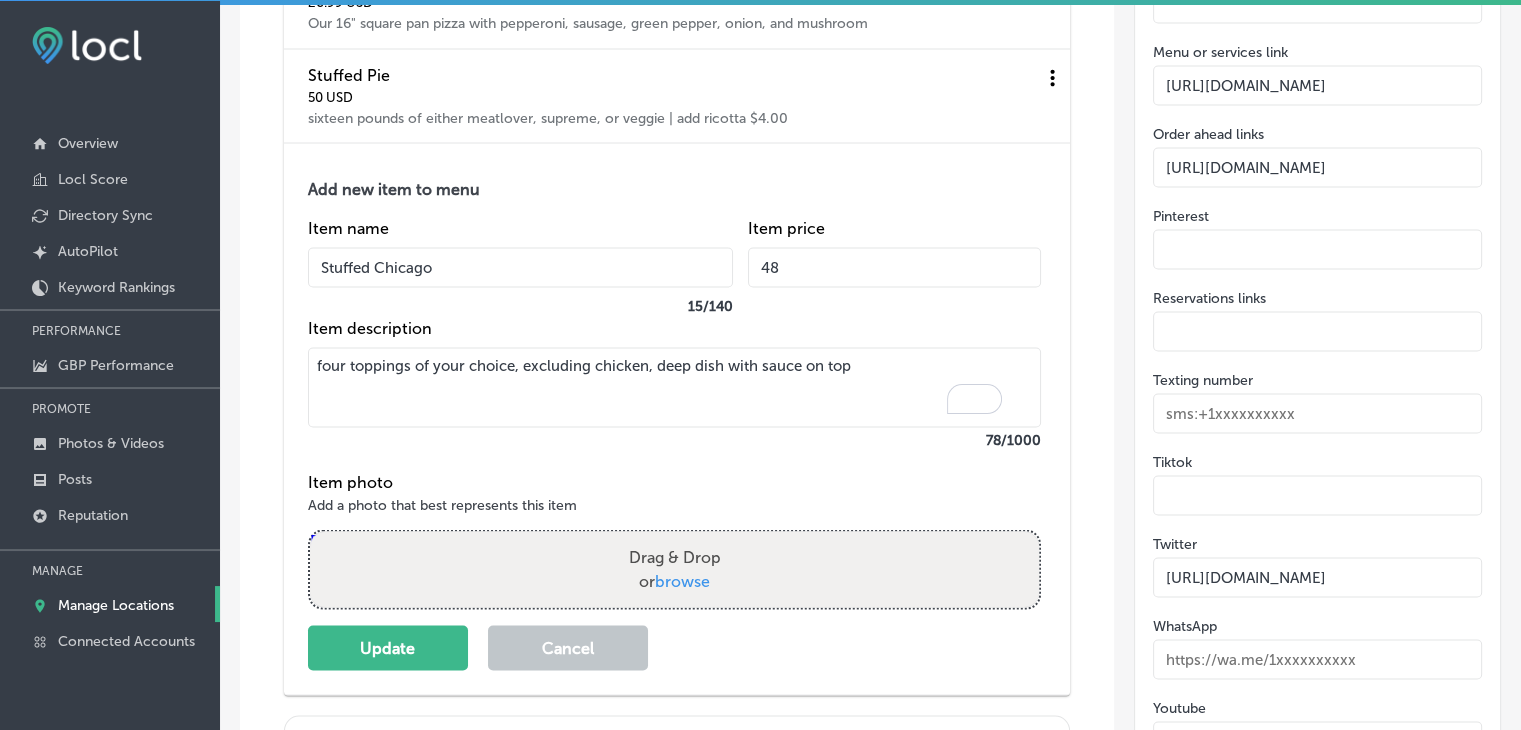 drag, startPoint x: 328, startPoint y: 372, endPoint x: 341, endPoint y: 417, distance: 46.840153 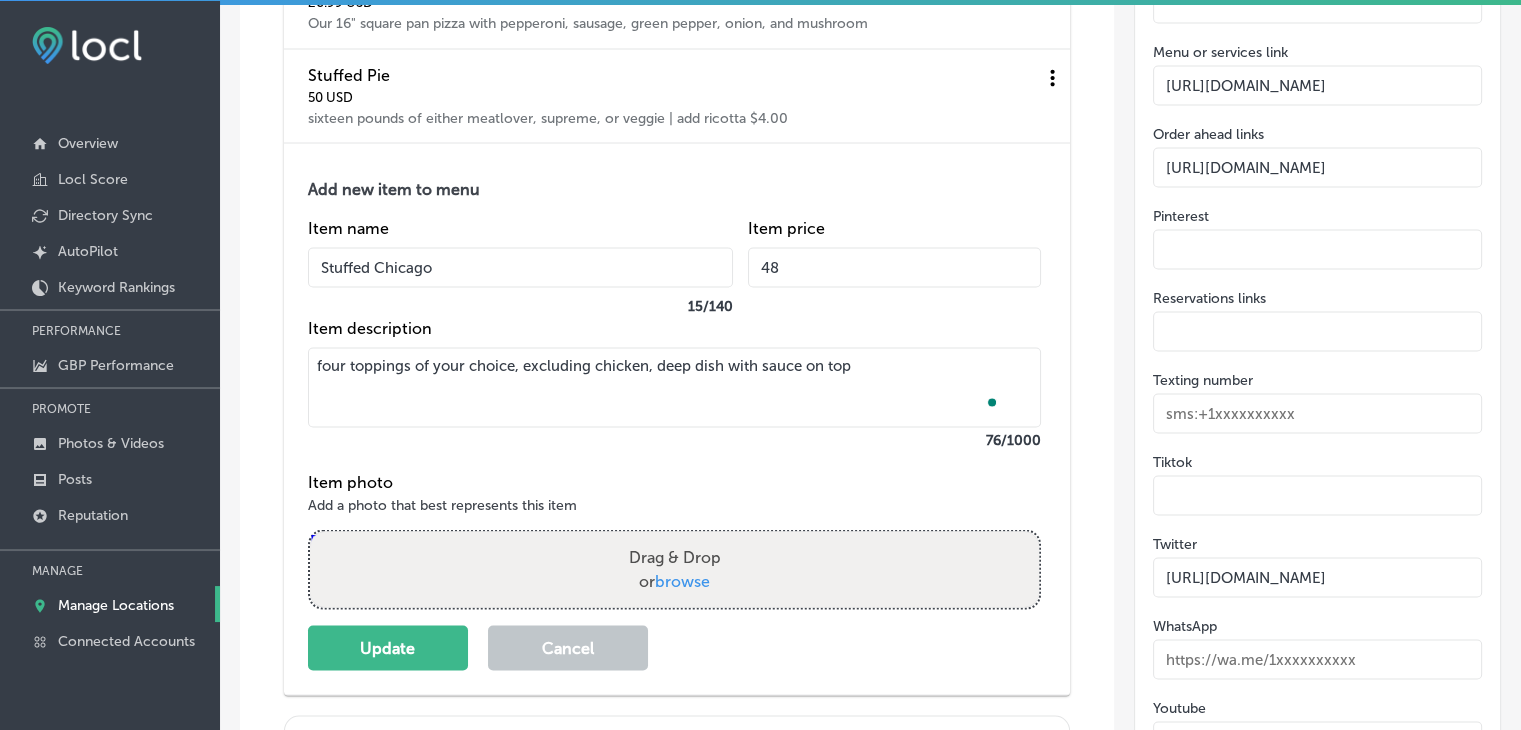 click on "four toppings of your choice, excluding chicken, deep dish with sauce on top" at bounding box center (674, 387) 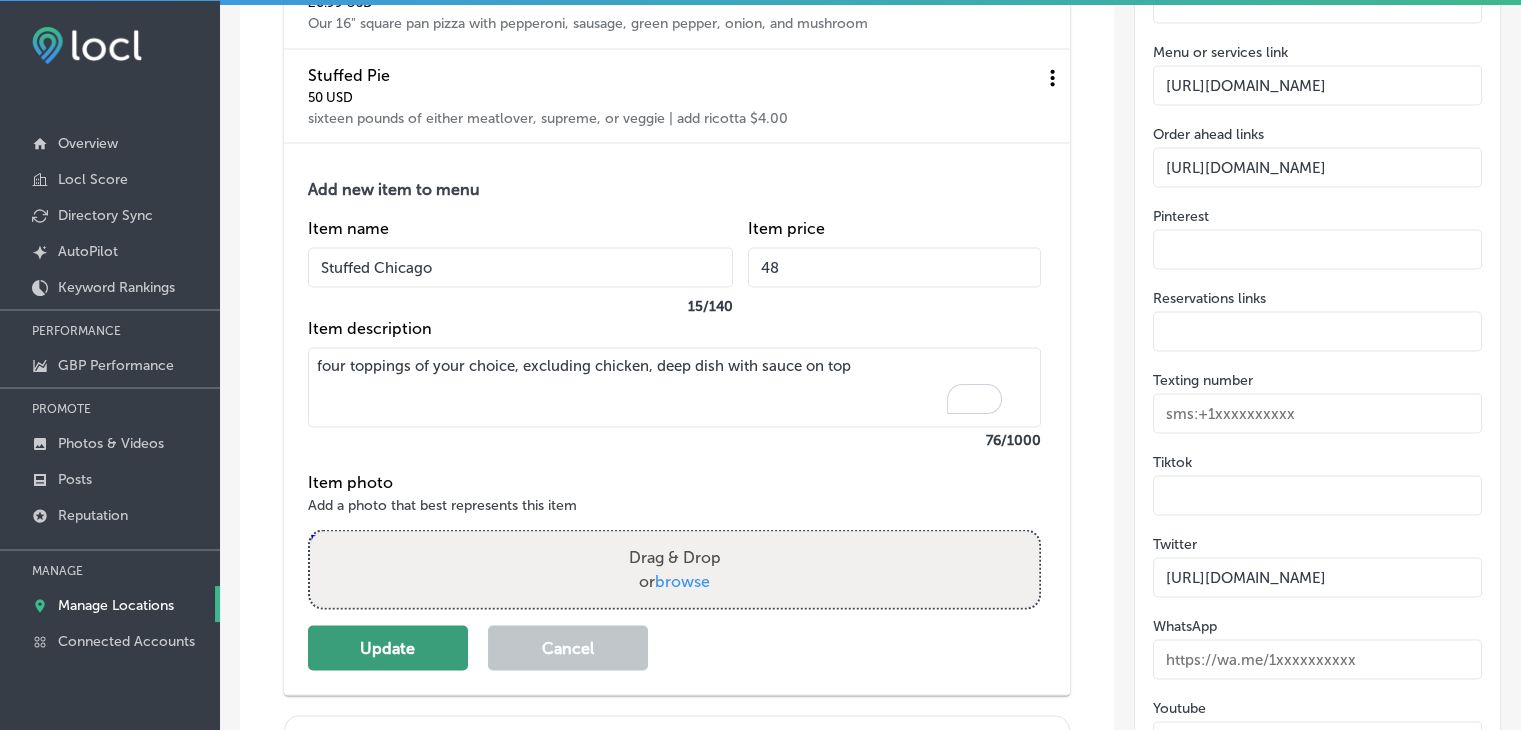 type on "four toppings of your choice, excluding chicken, deep dish with sauce on top" 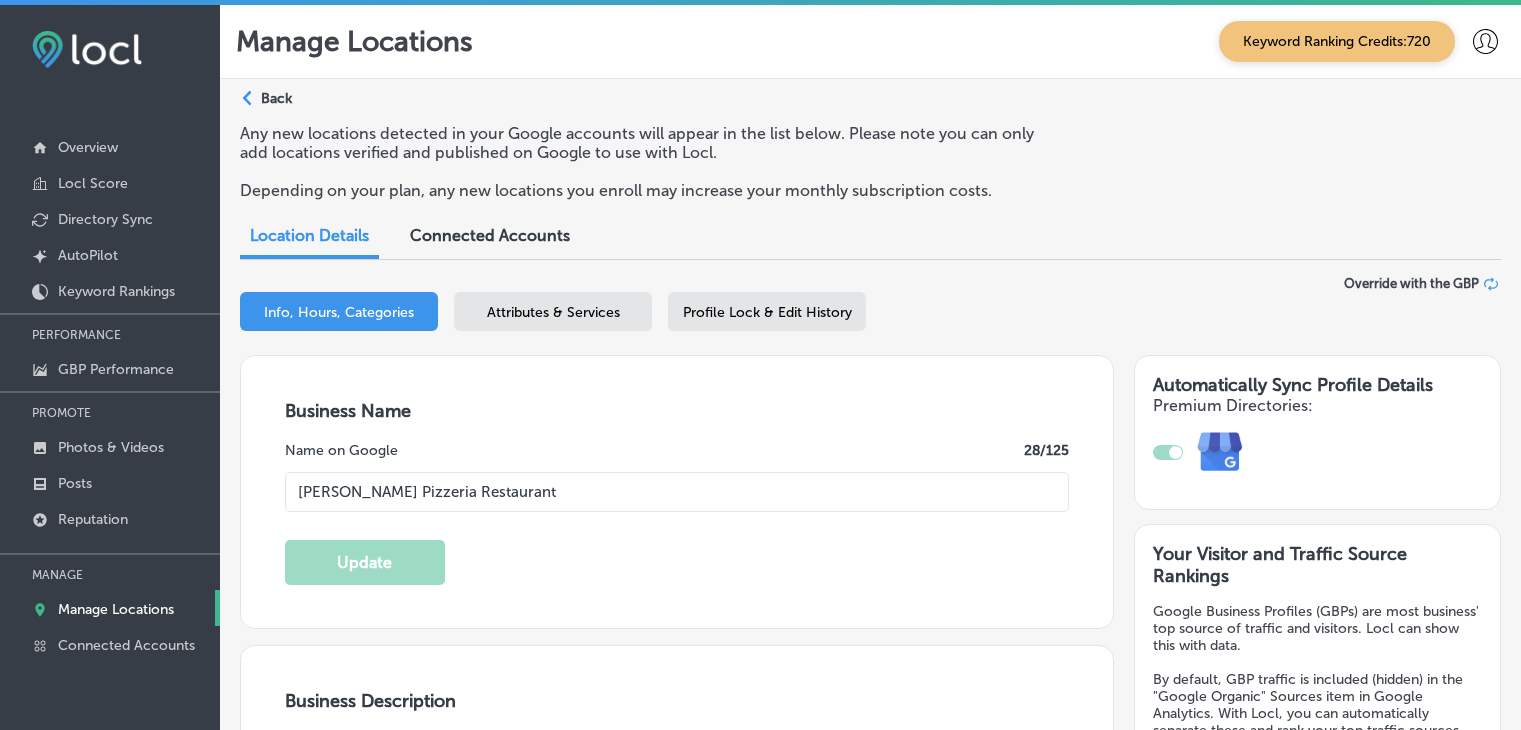 select on "US" 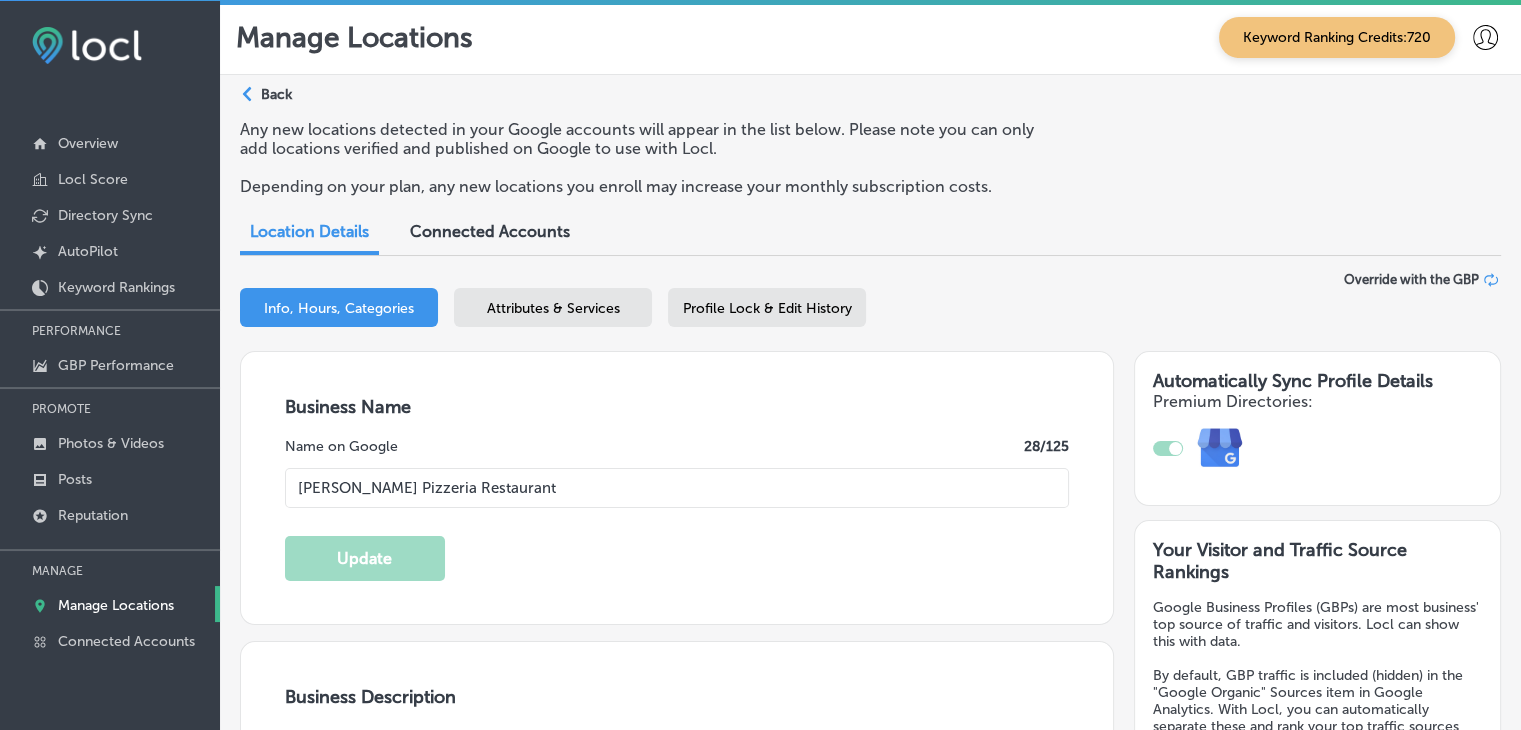 scroll, scrollTop: 0, scrollLeft: 0, axis: both 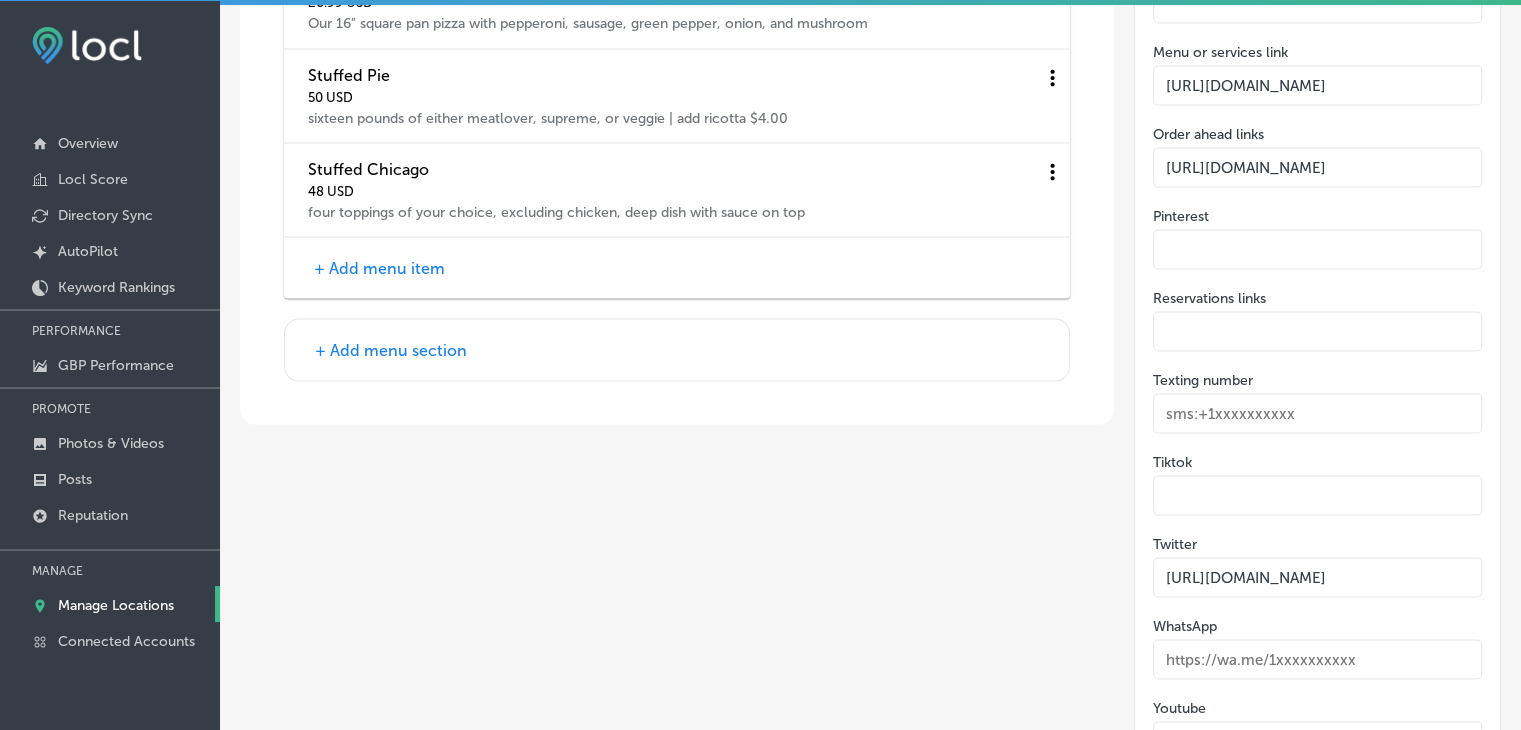 drag, startPoint x: 407, startPoint y: 249, endPoint x: 469, endPoint y: 257, distance: 62.514 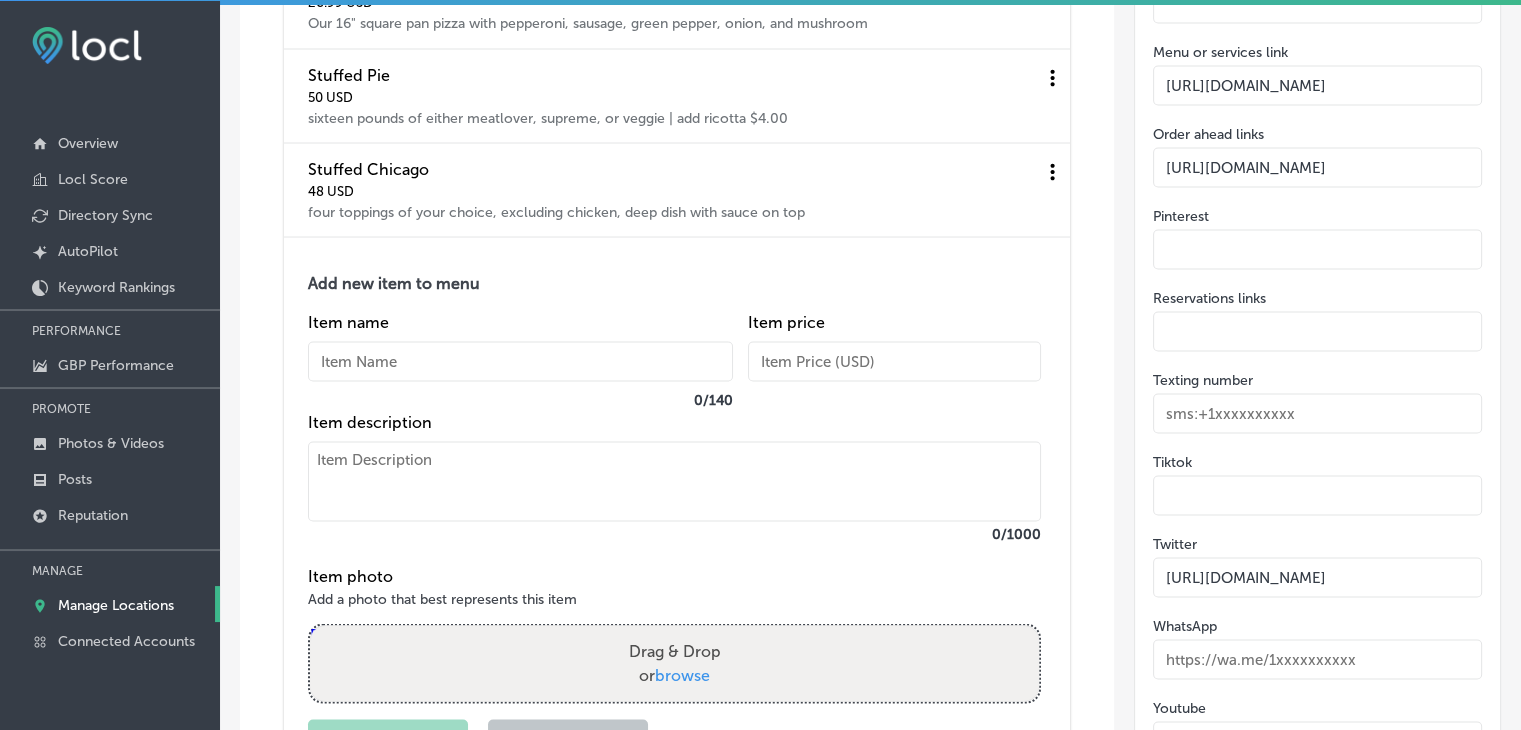 click at bounding box center [674, 481] 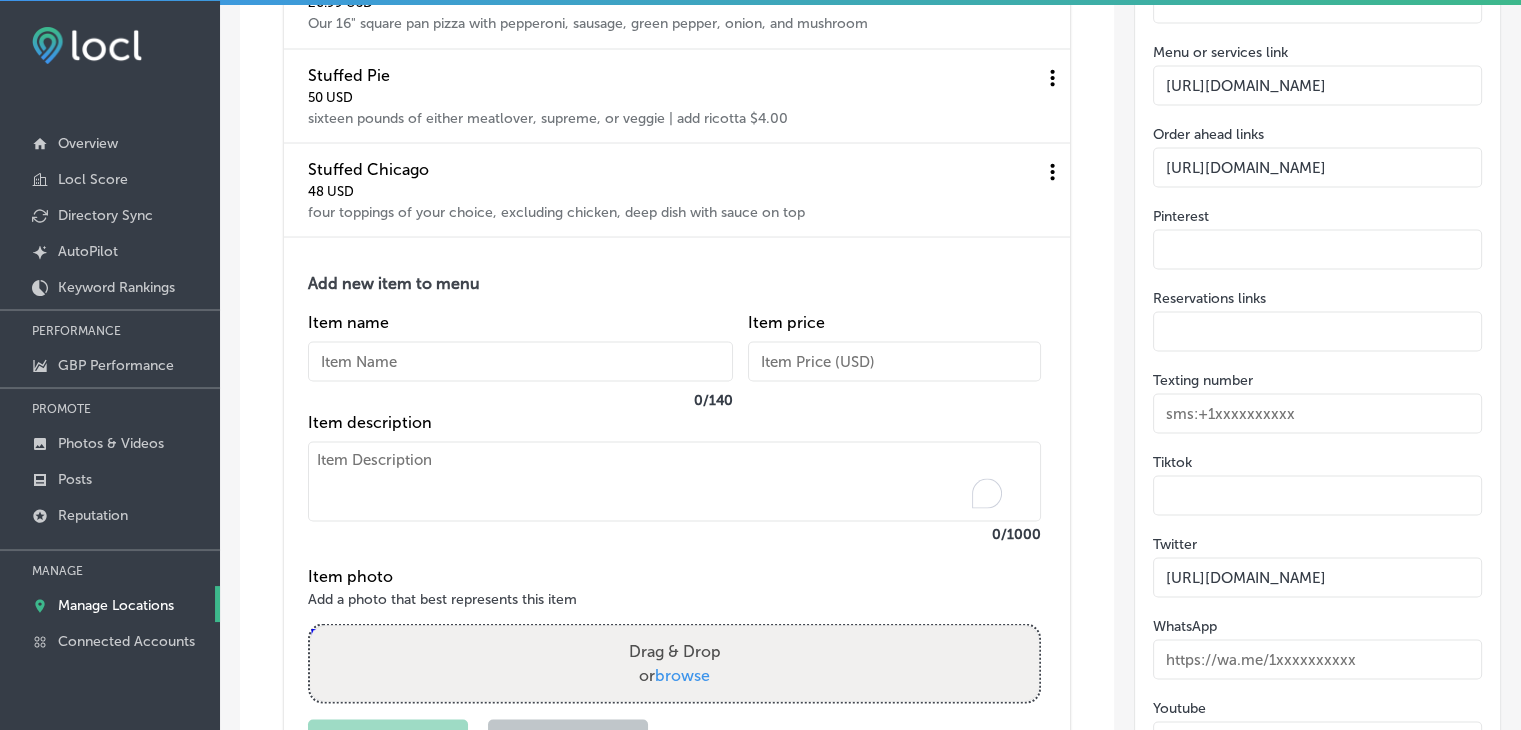 paste on "Extra Large Cheese Pizza
20" and twelve slices of our [US_STATE] style thin crust pizza
$22.99" 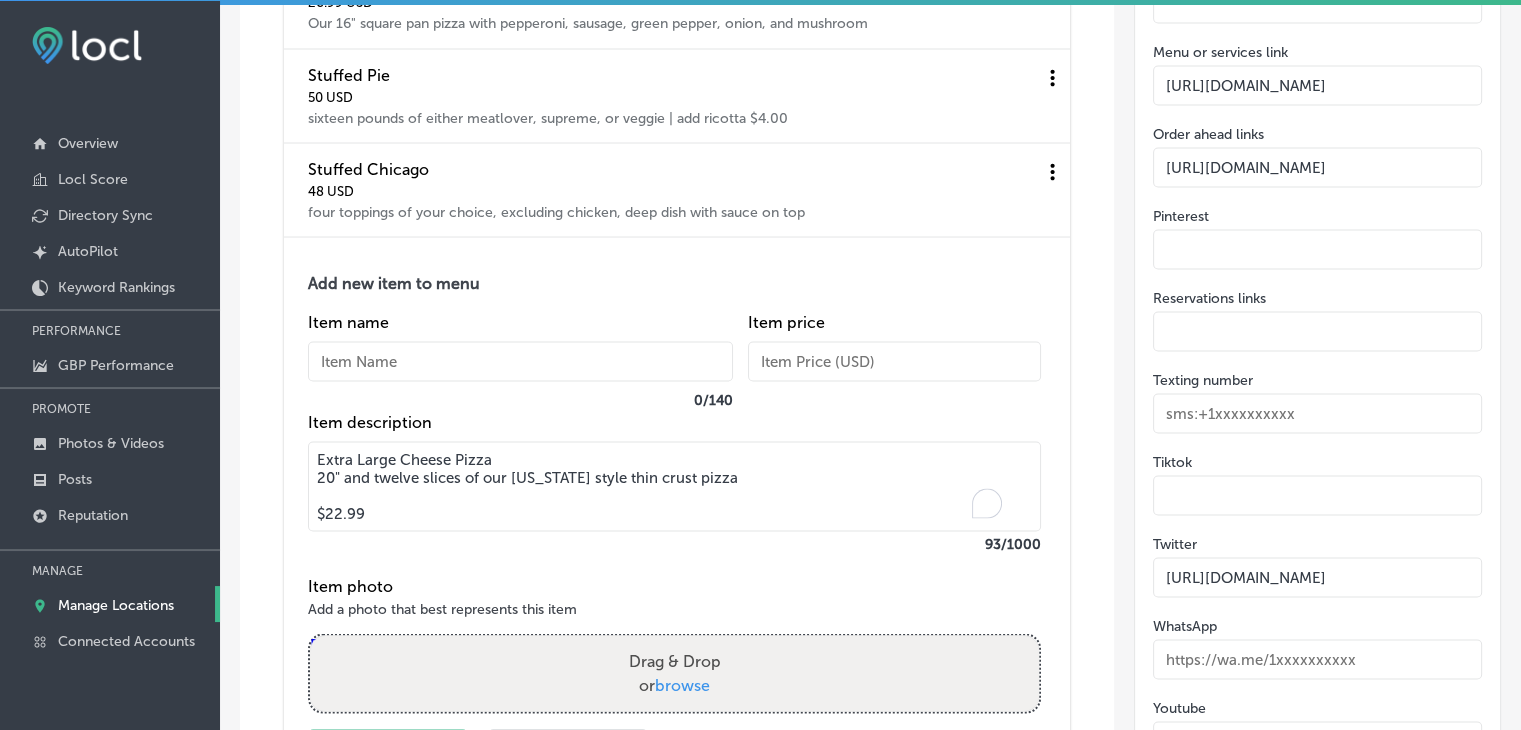 drag, startPoint x: 496, startPoint y: 467, endPoint x: 287, endPoint y: 449, distance: 209.77368 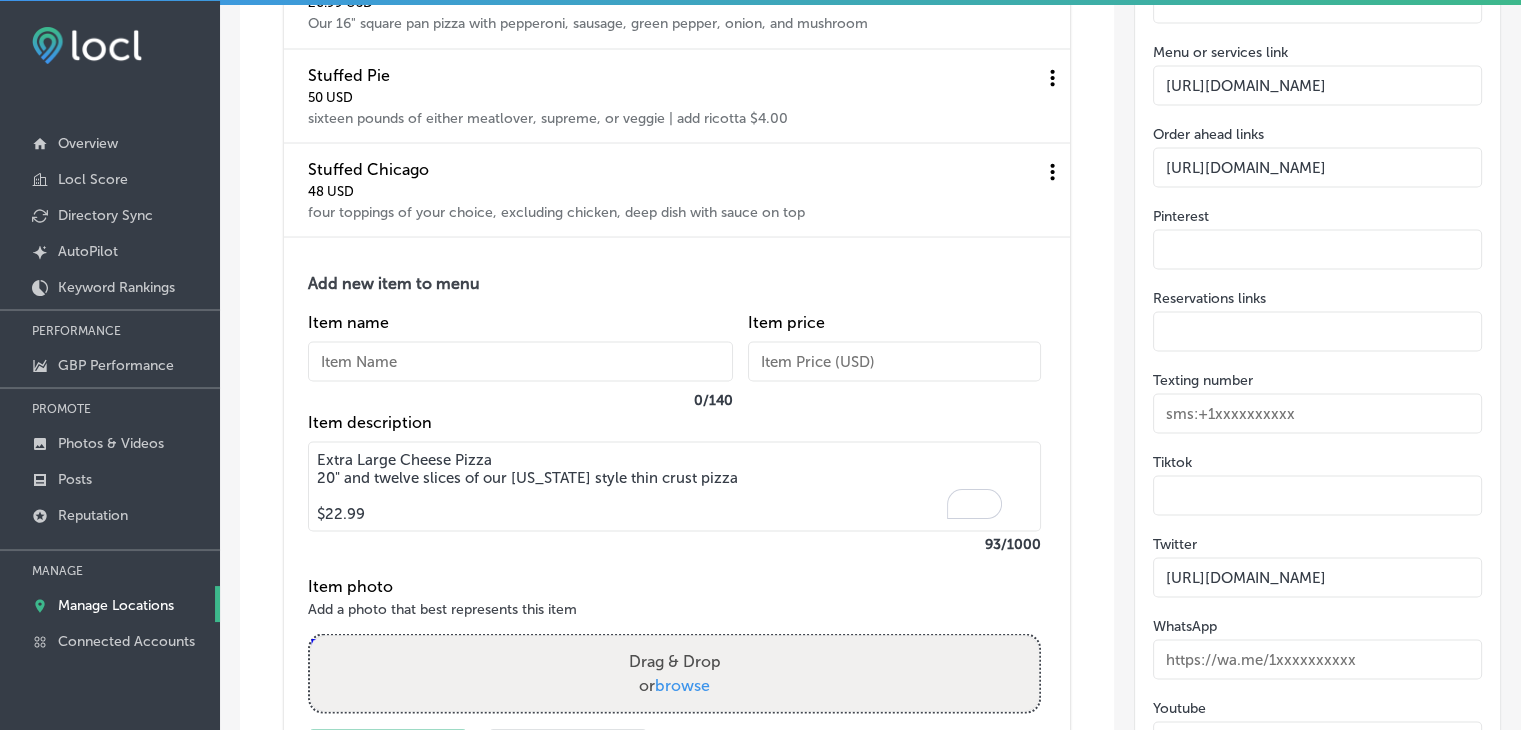 drag, startPoint x: 524, startPoint y: 462, endPoint x: 318, endPoint y: 456, distance: 206.08736 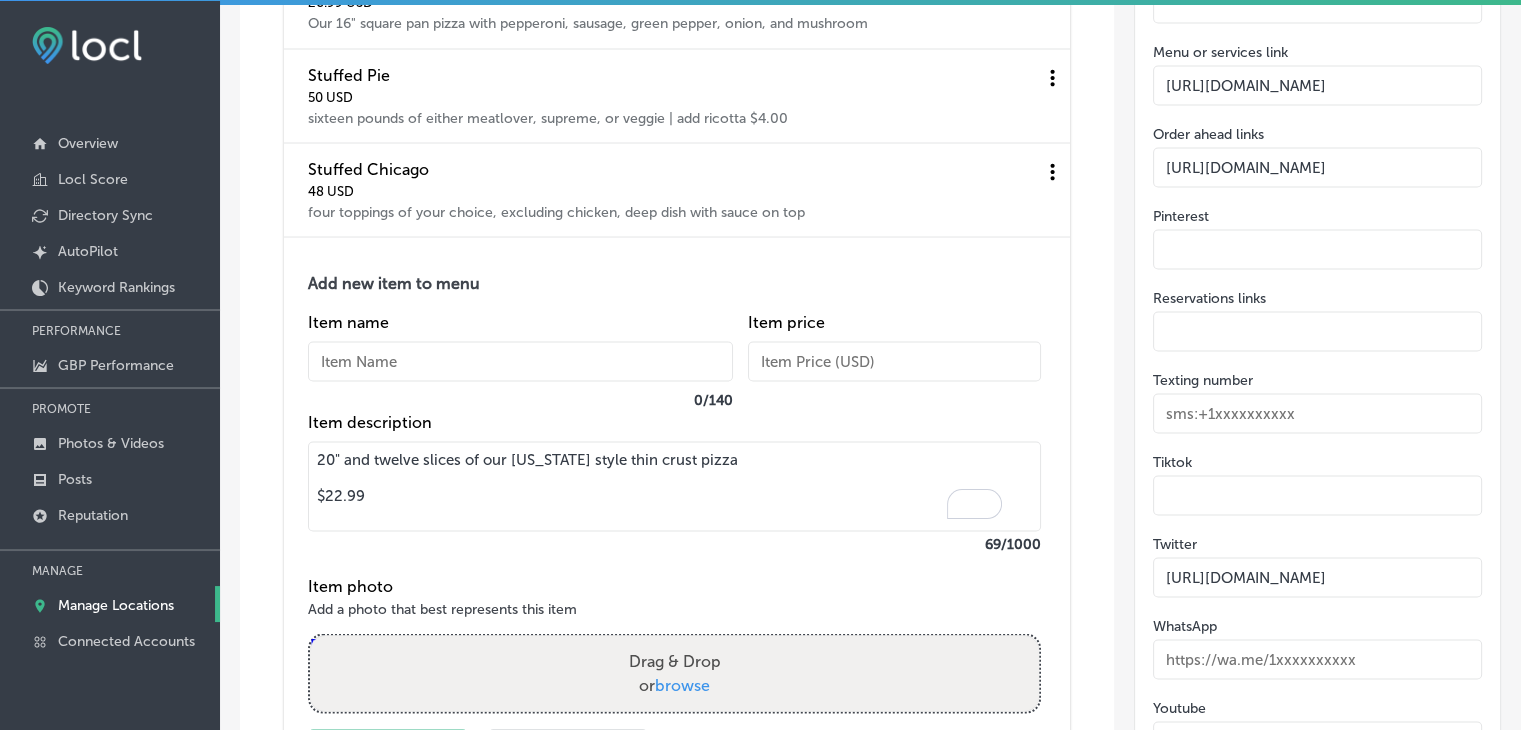 type on "20" and twelve slices of our [US_STATE] style thin crust pizza
$22.99" 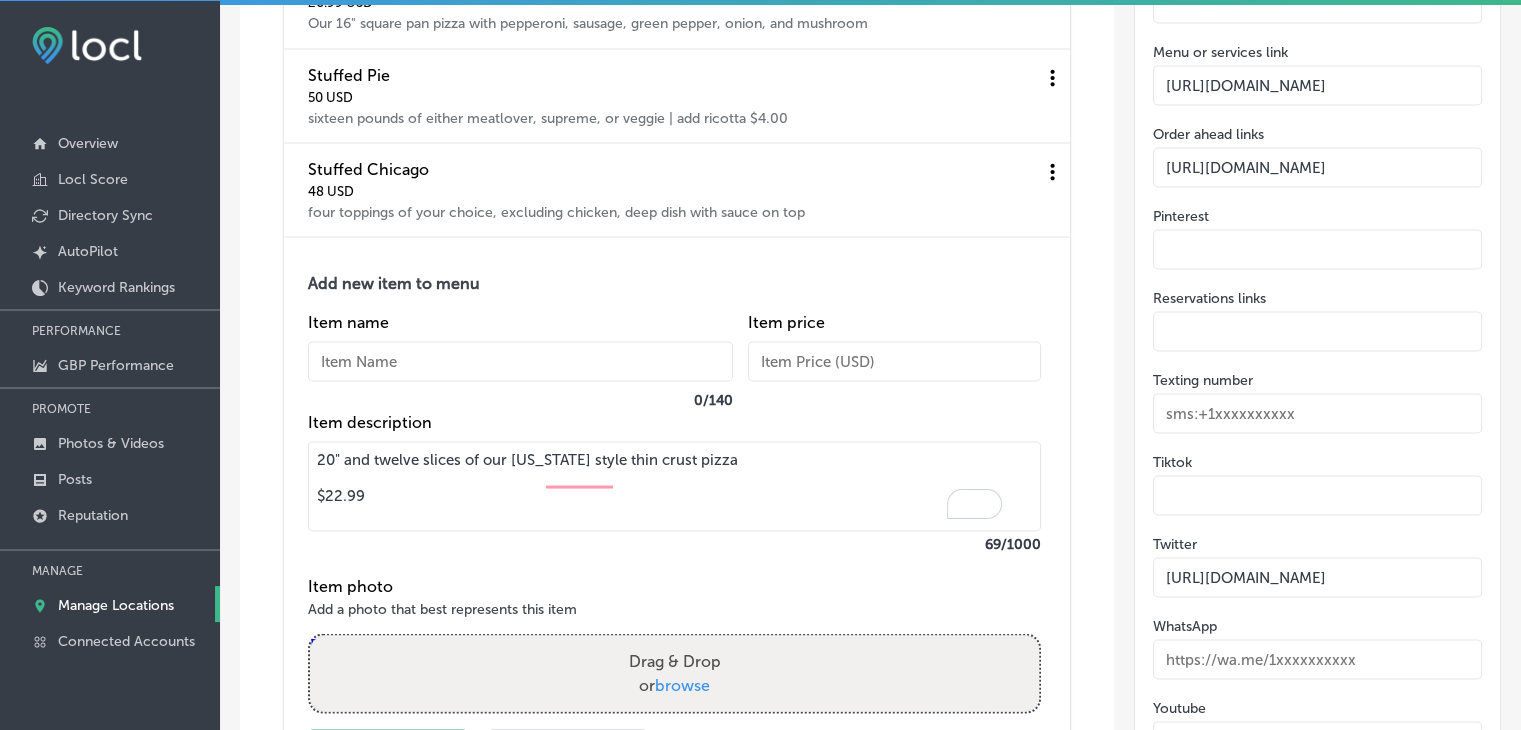 click at bounding box center [520, 361] 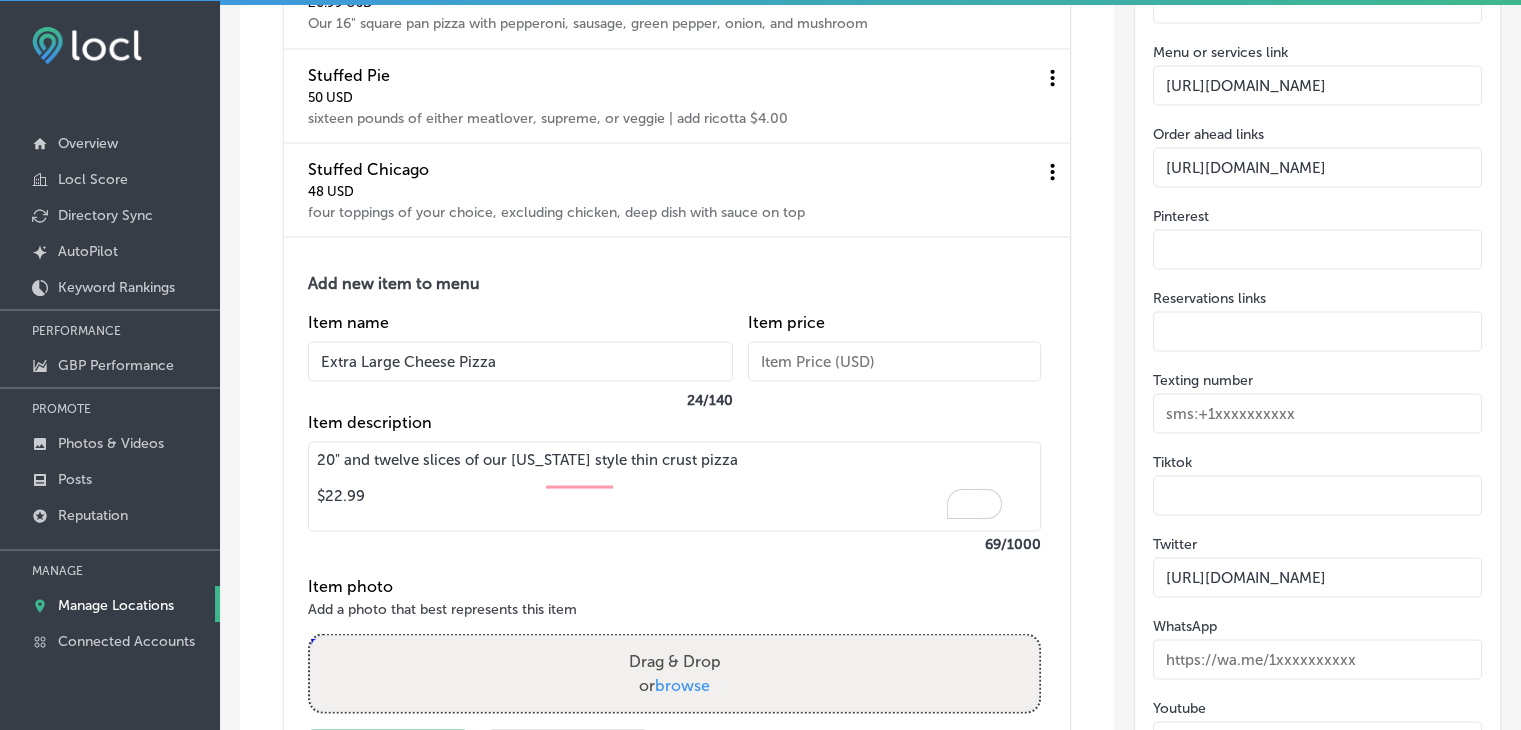 type on "Extra Large Cheese Pizza" 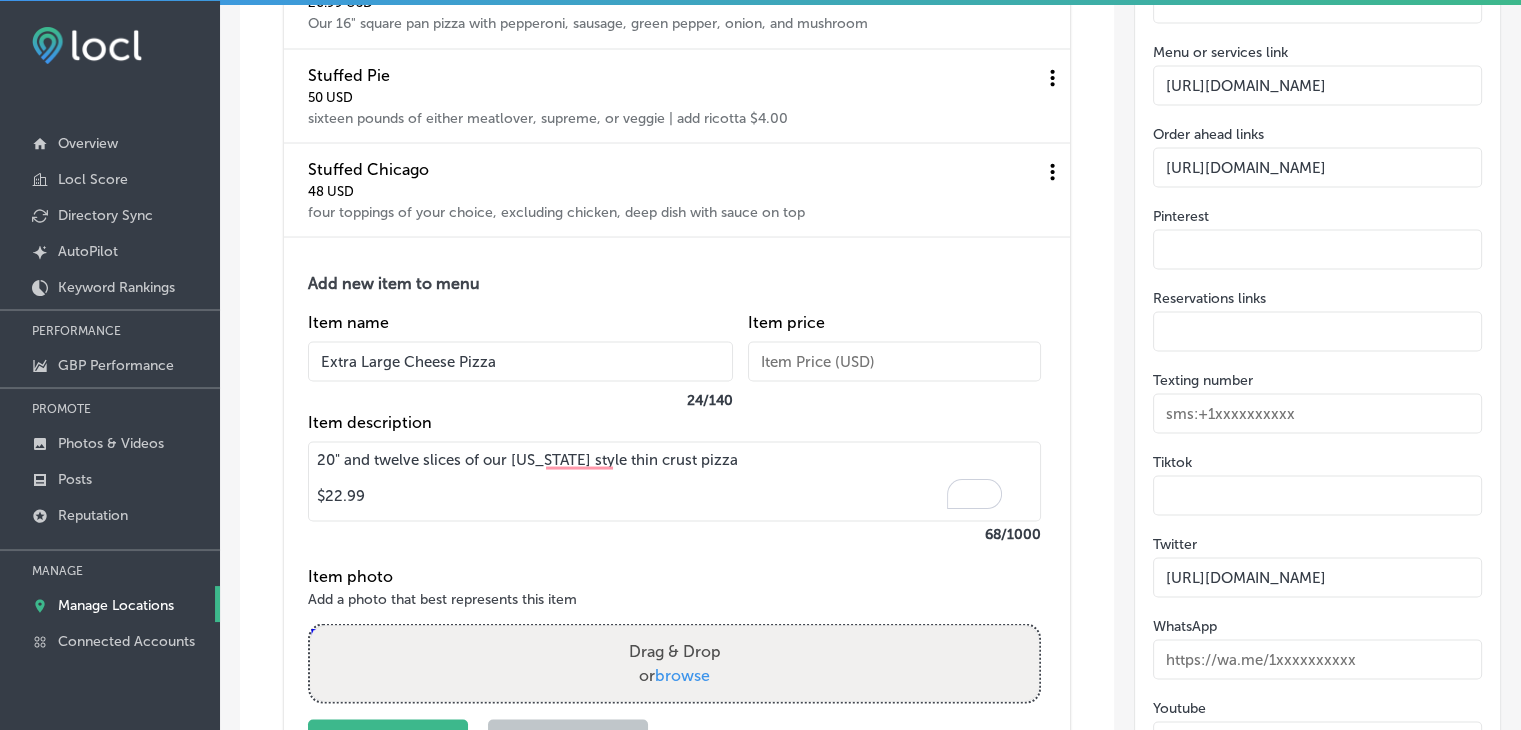 drag, startPoint x: 404, startPoint y: 506, endPoint x: 346, endPoint y: 475, distance: 65.76473 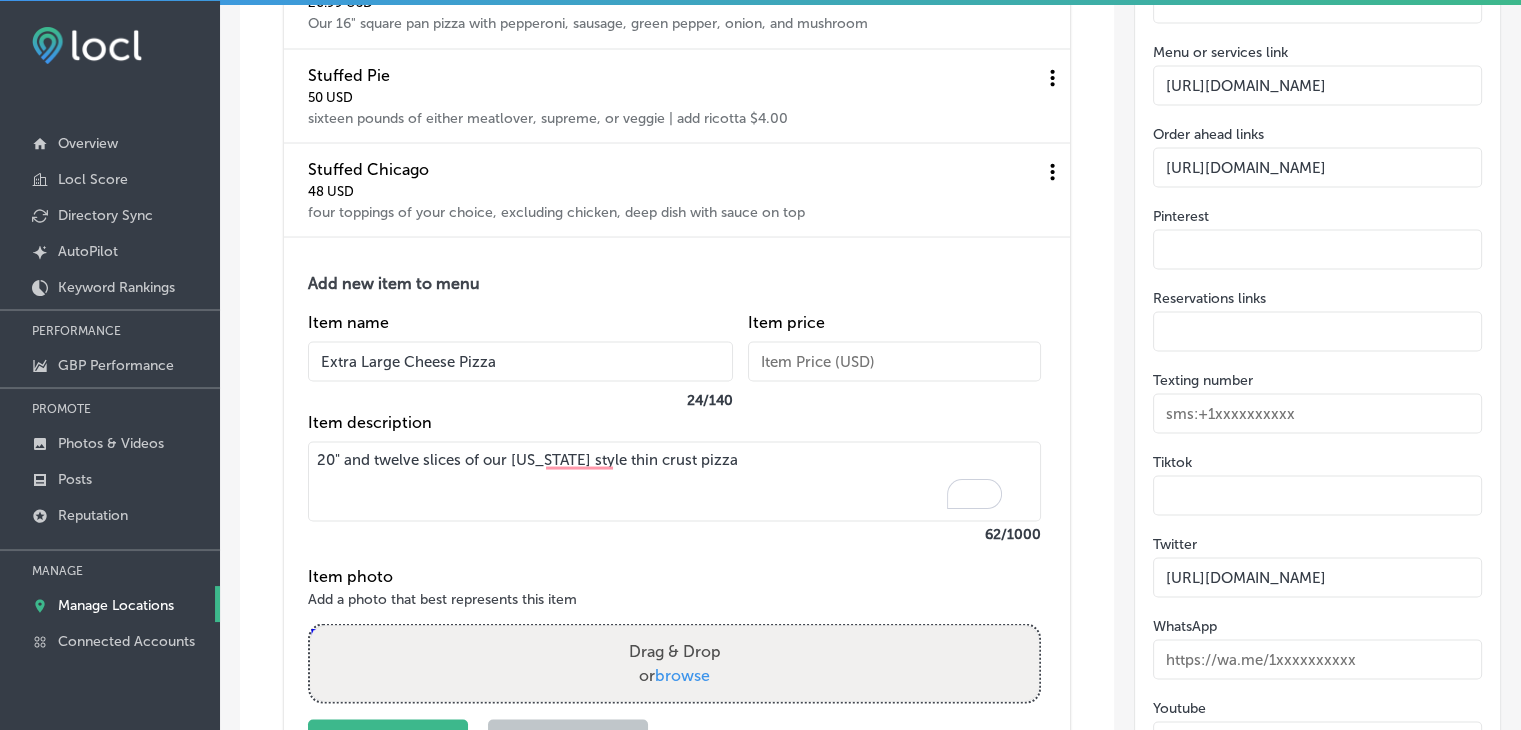 type on "20" and twelve slices of our [US_STATE] style thin crust pizza" 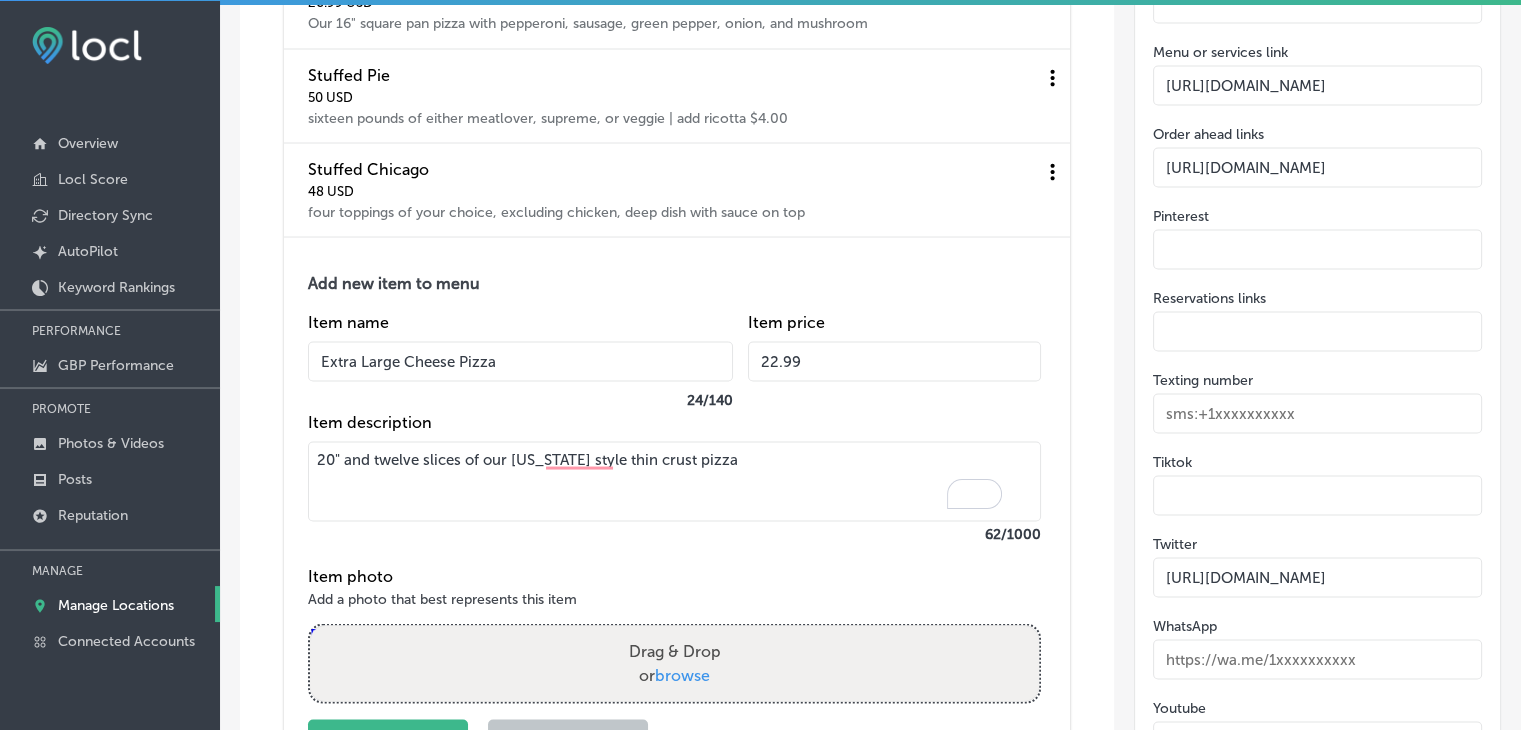 type on "22.99" 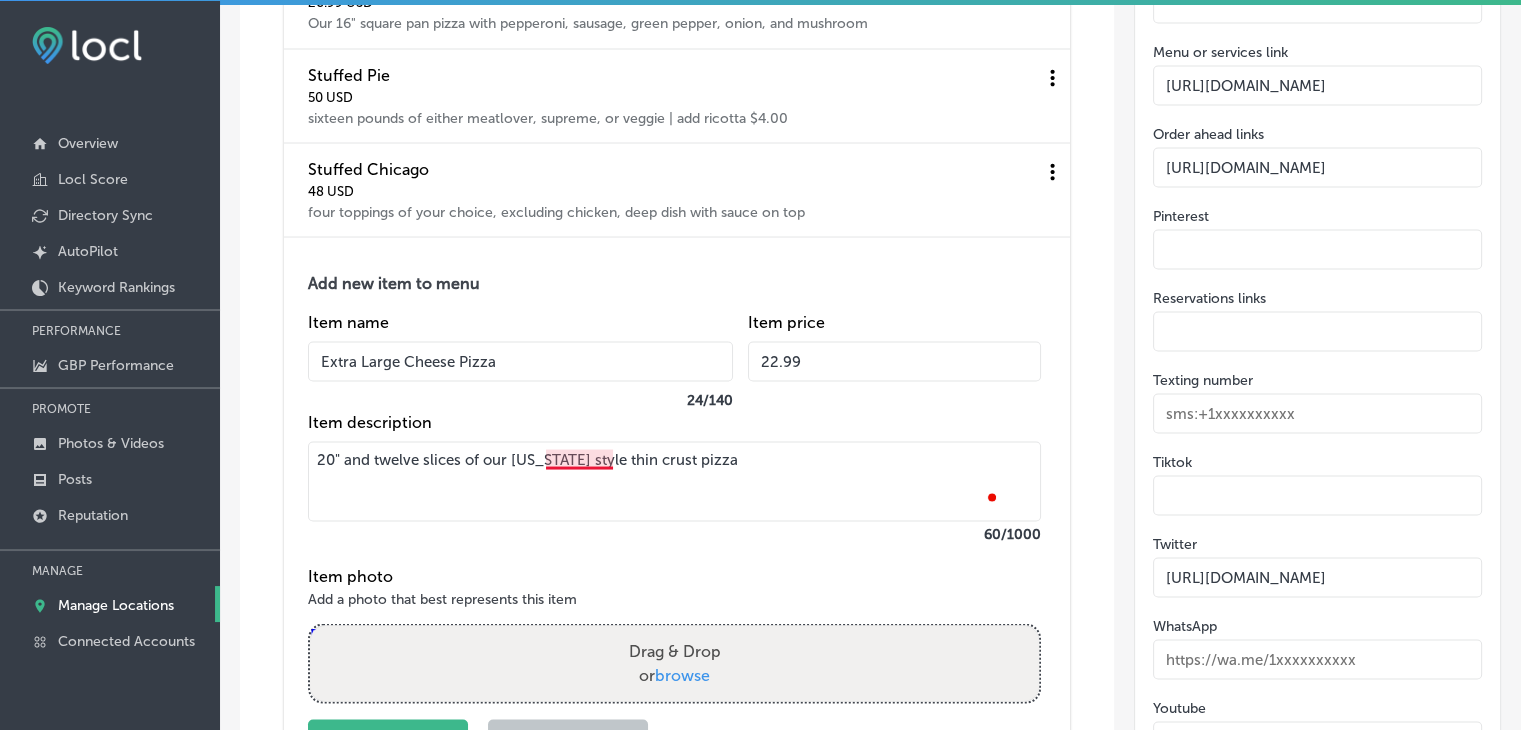 click on "20" and twelve slices of our [US_STATE] style thin crust pizza" at bounding box center [674, 481] 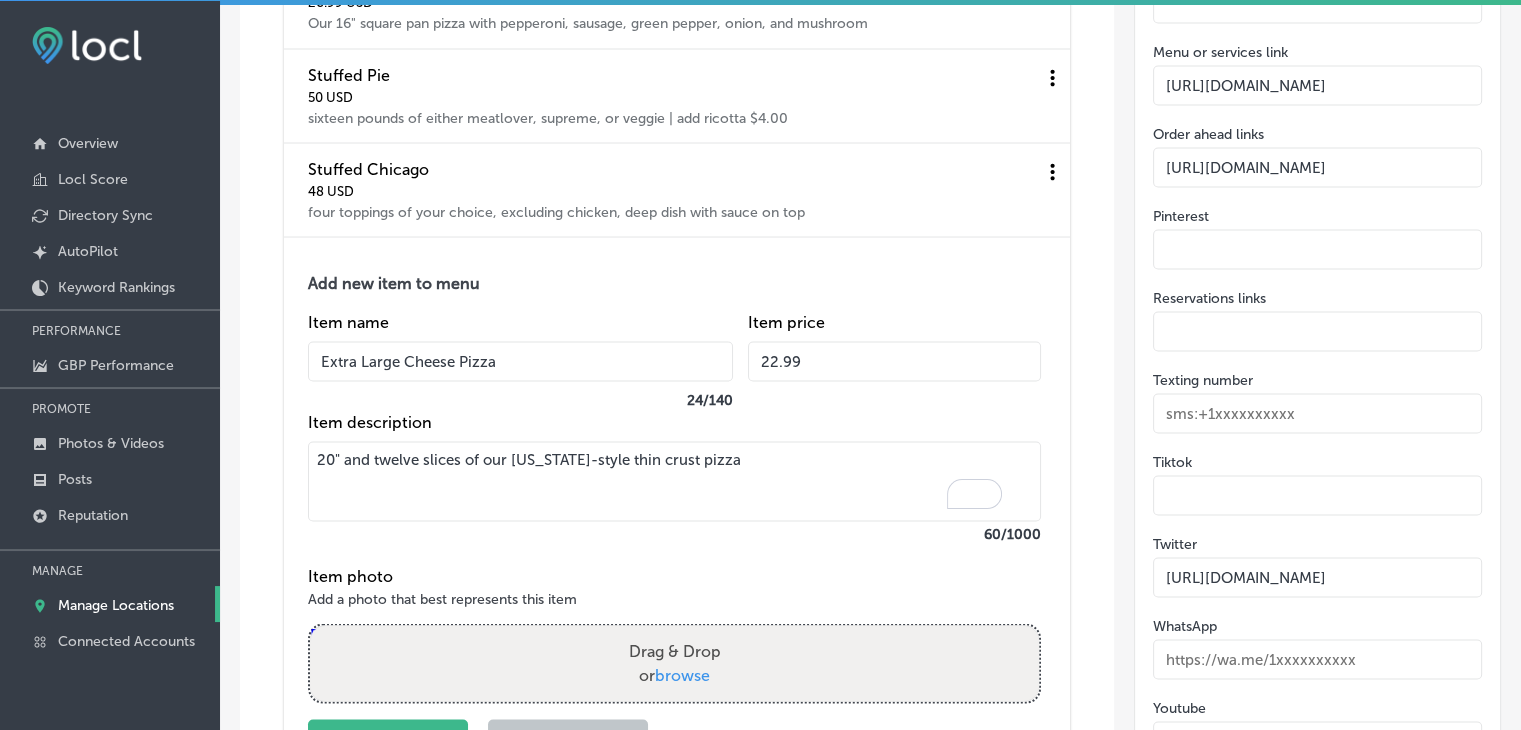click on "20" and twelve slices of our [US_STATE]-style thin crust pizza" at bounding box center (674, 481) 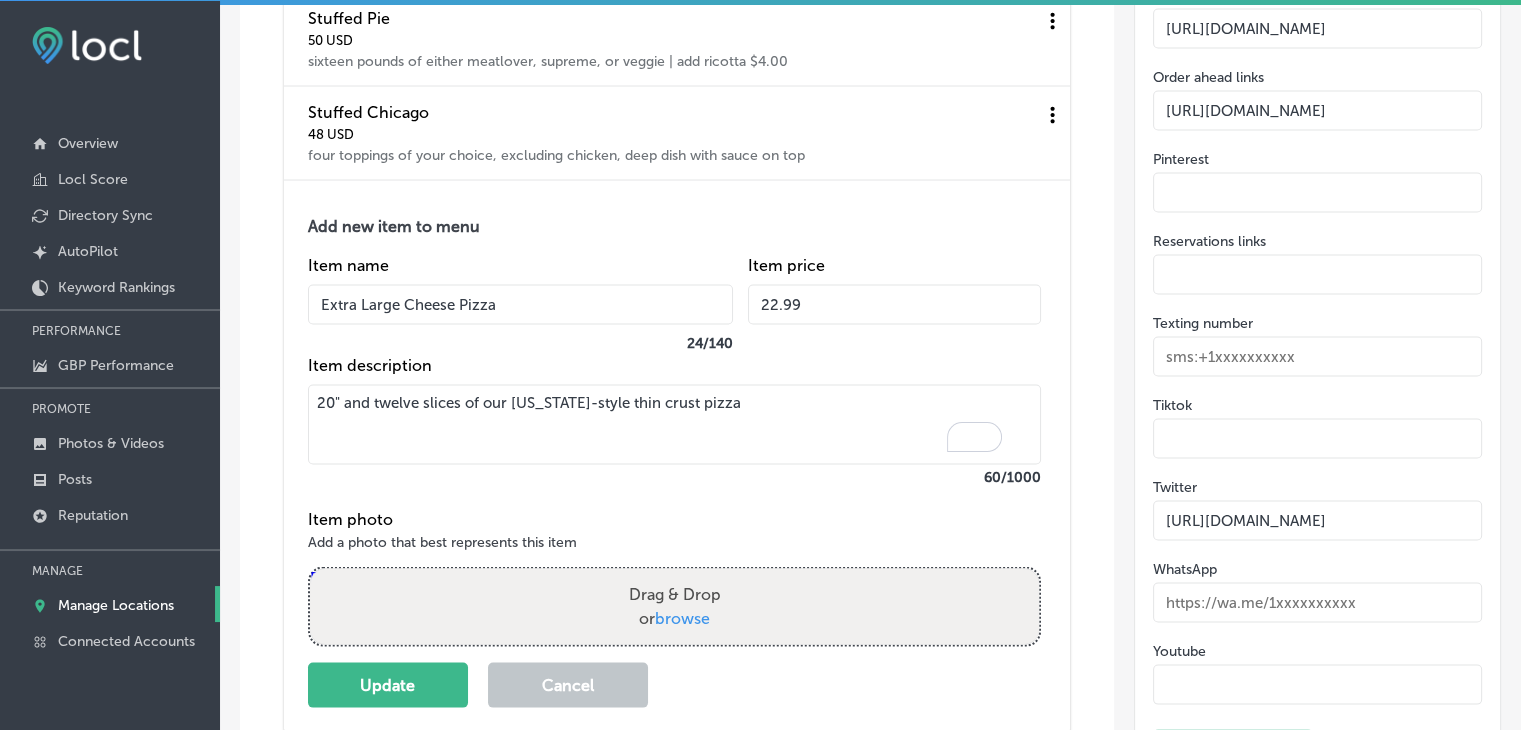 scroll, scrollTop: 3948, scrollLeft: 0, axis: vertical 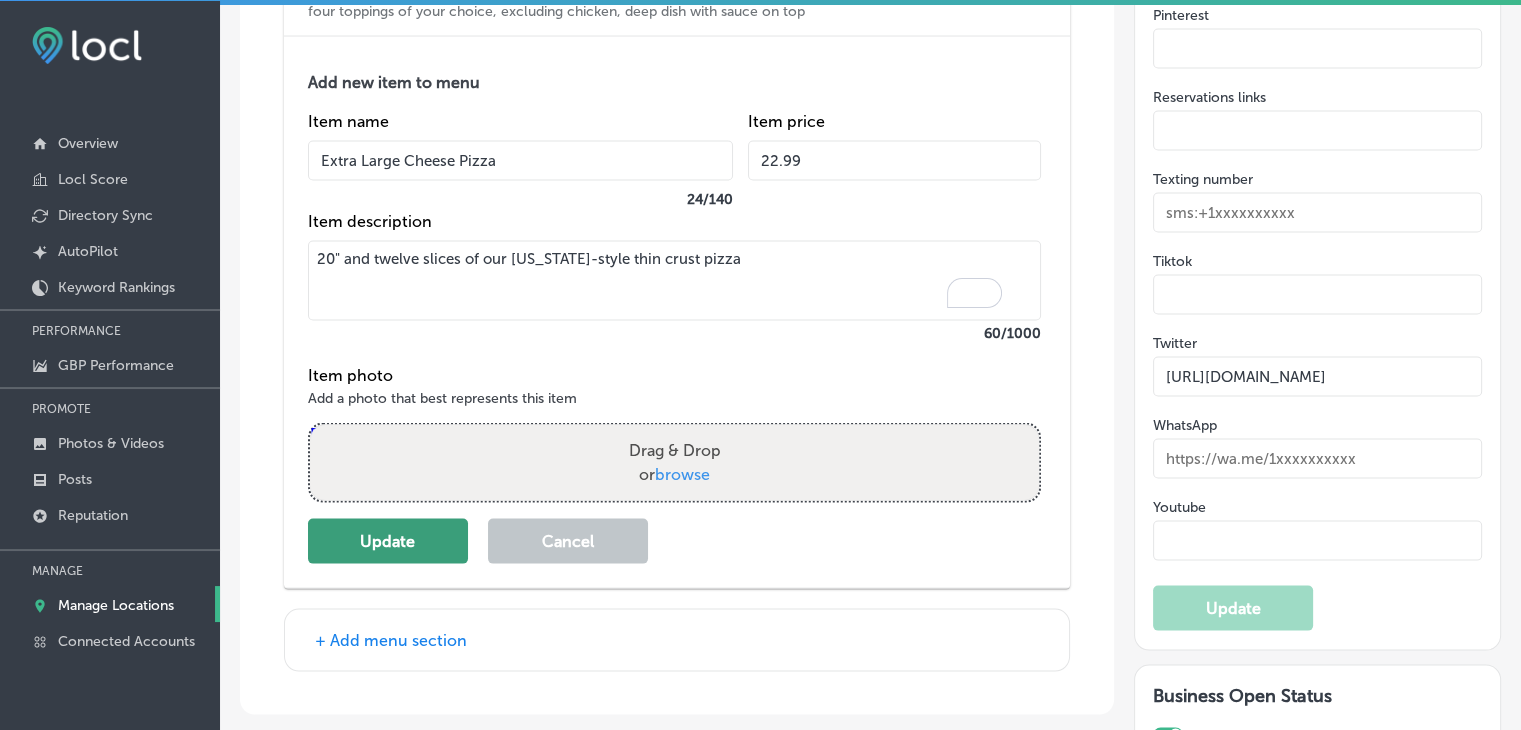 click on "Update" at bounding box center (388, 541) 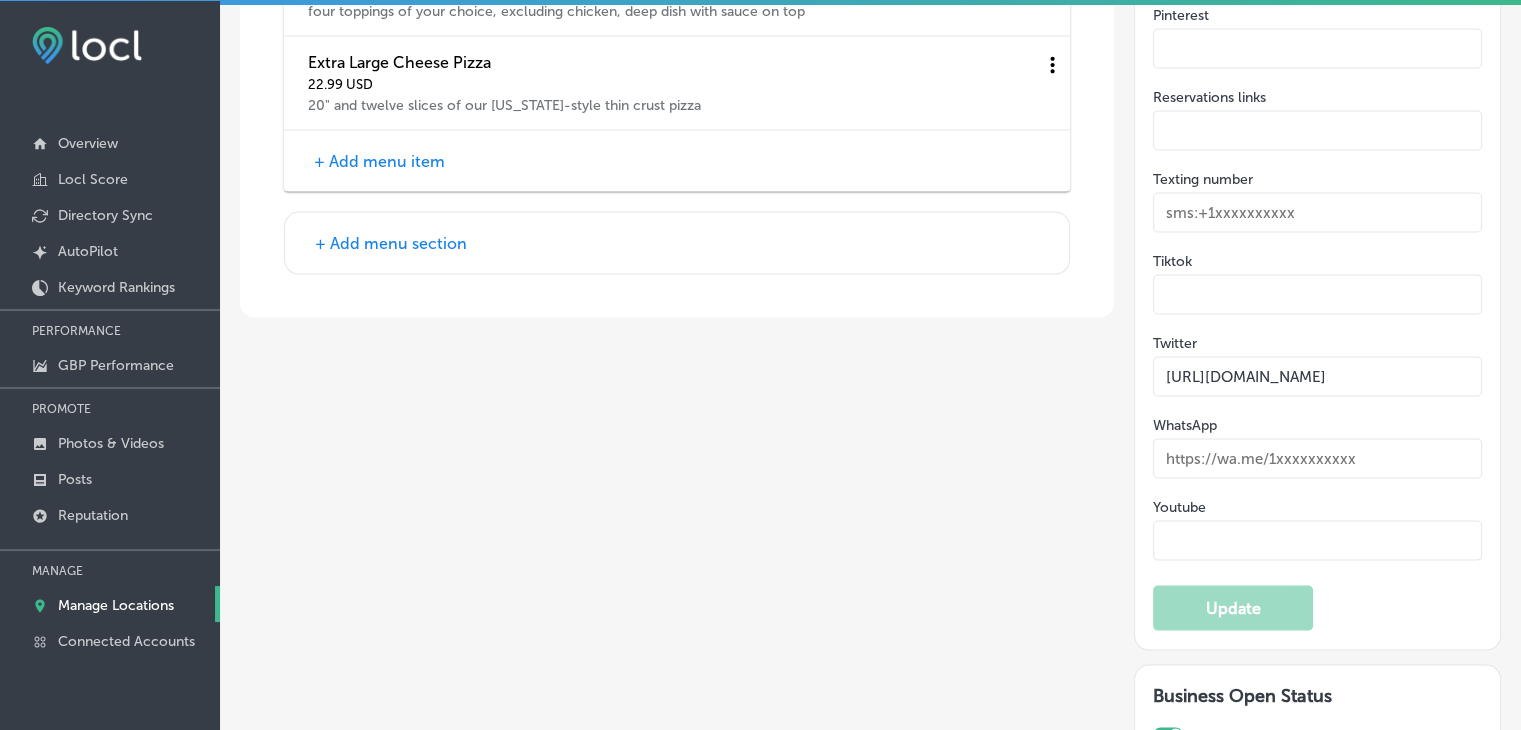 click on "+ Add menu item" at bounding box center (379, 161) 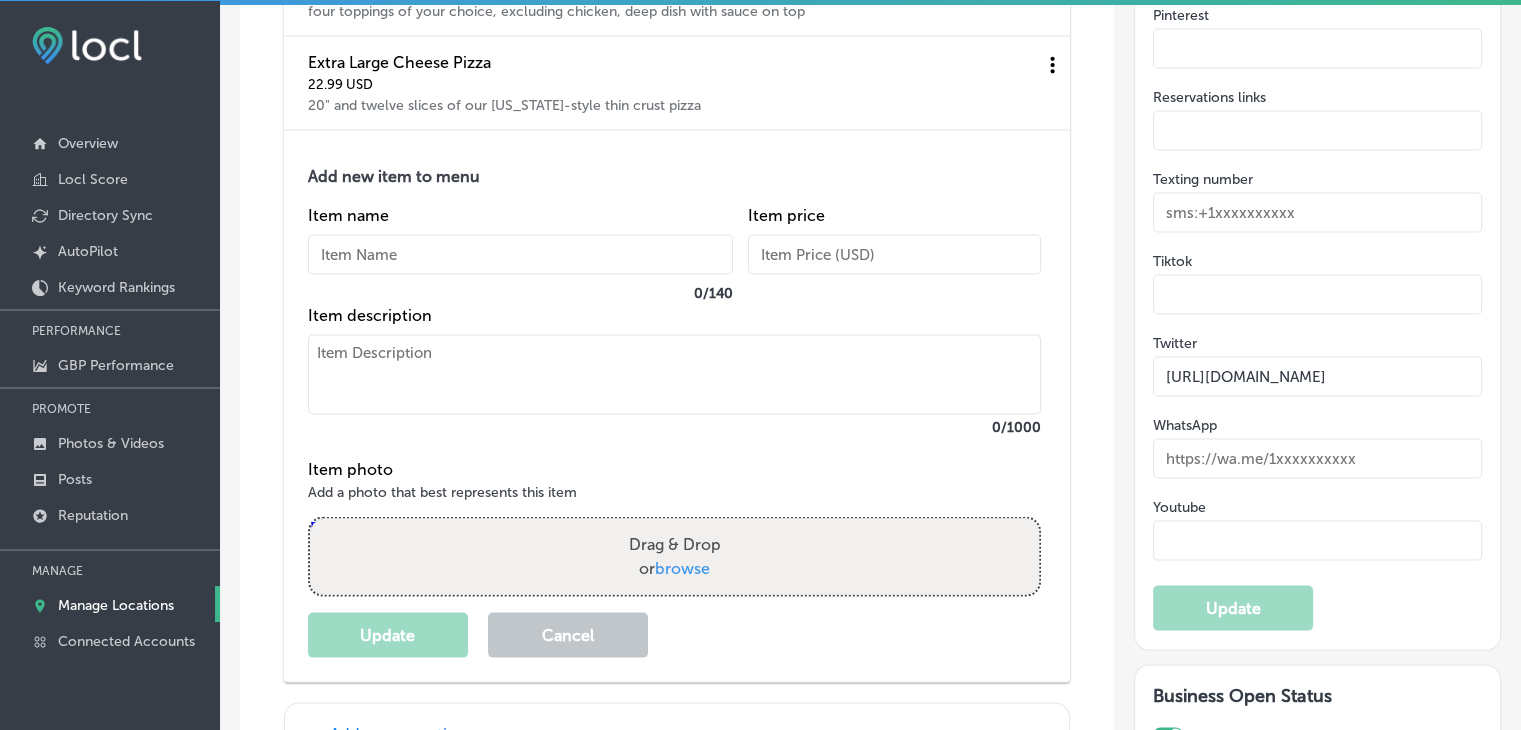 click at bounding box center (674, 375) 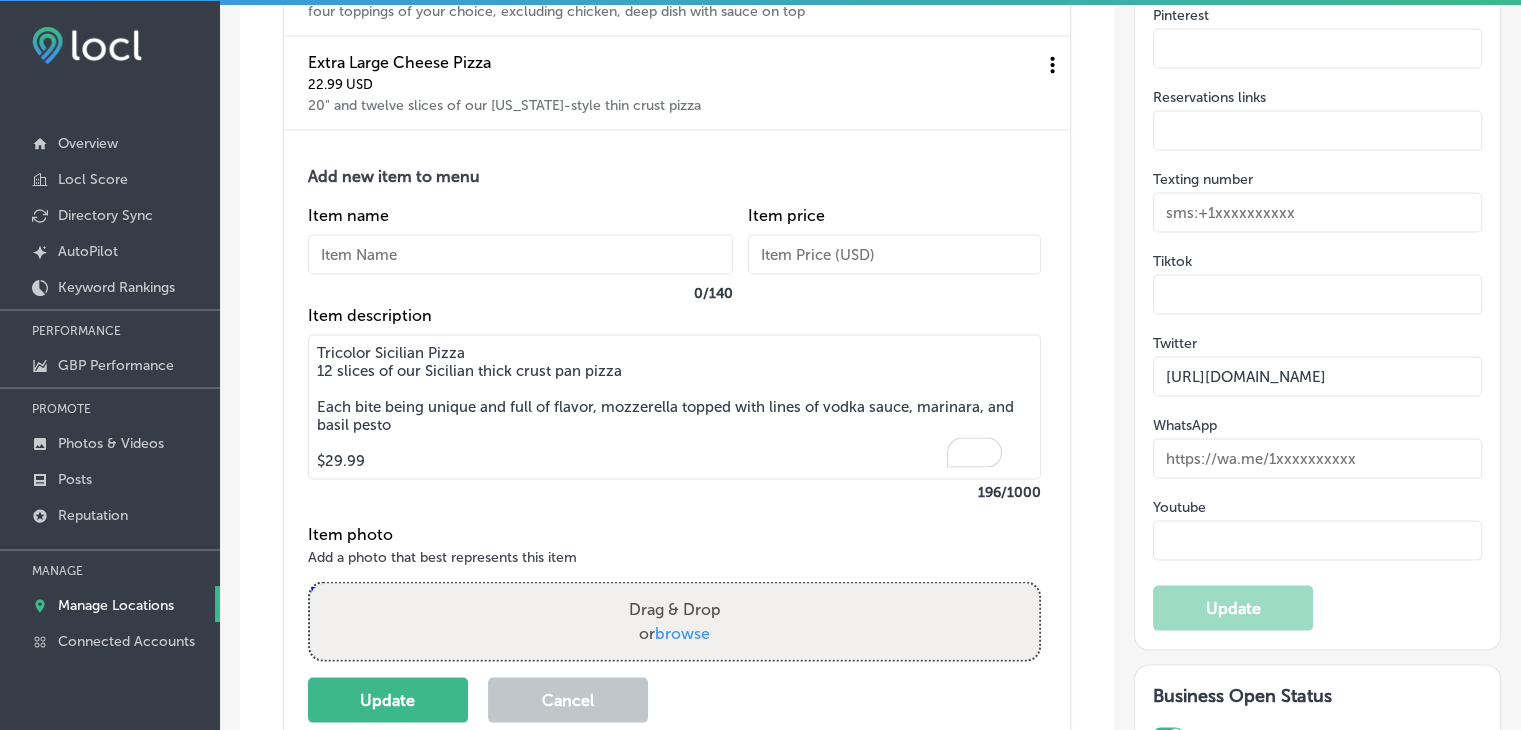 drag, startPoint x: 401, startPoint y: 353, endPoint x: 362, endPoint y: 262, distance: 99.00505 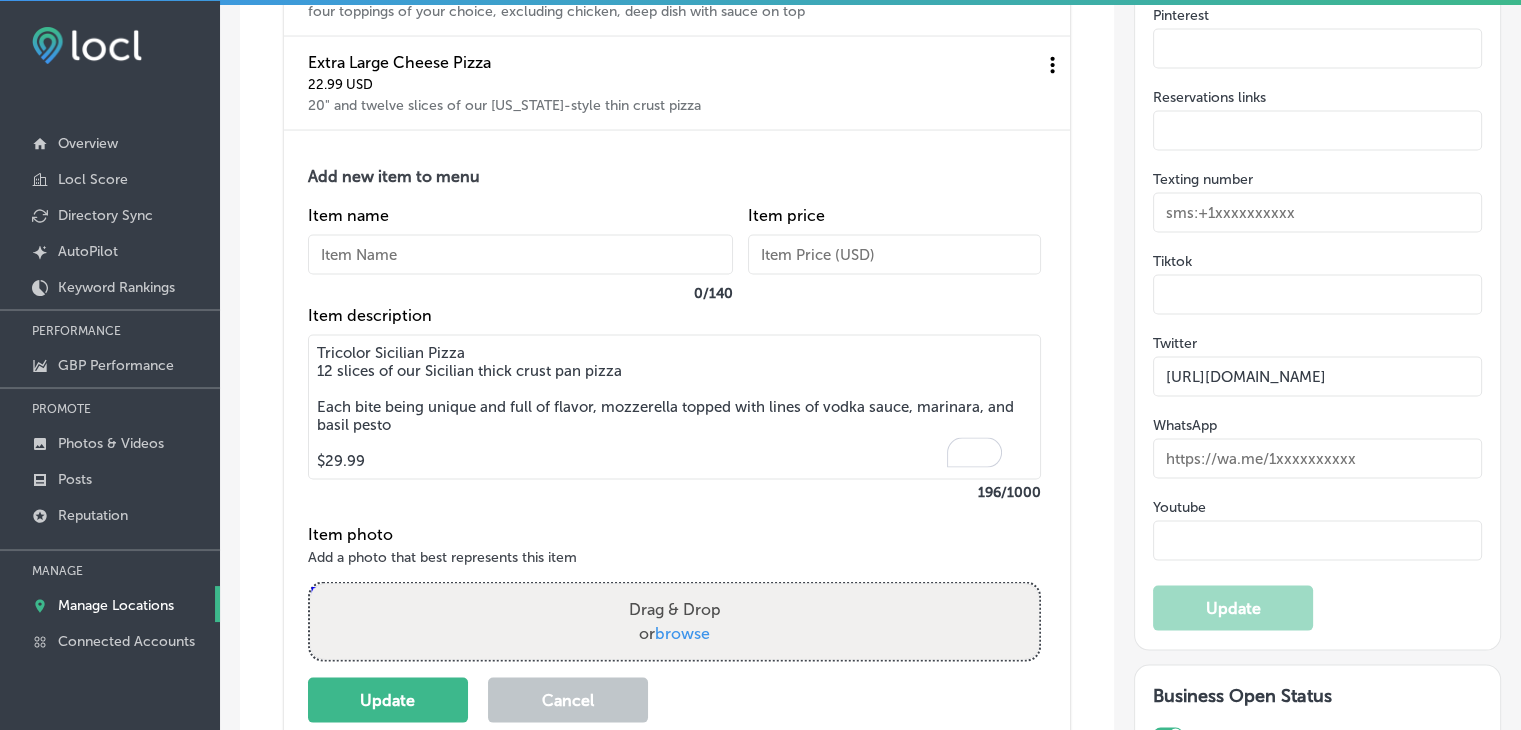 click on "Add new item to menu Item name 0 / 140 Item price Item description Tricolor Sicilian Pizza
12 slices of our Sicilian thick crust pan pizza
Each bite being unique and full of flavor, mozzerella topped with lines of vodka sauce, marinara, and basil pesto
$29.99 196 /1000 Item photo Add a photo that best represents this item Powered by PQINA Drag & Drop  or  browse Update Cancel" at bounding box center (677, 439) 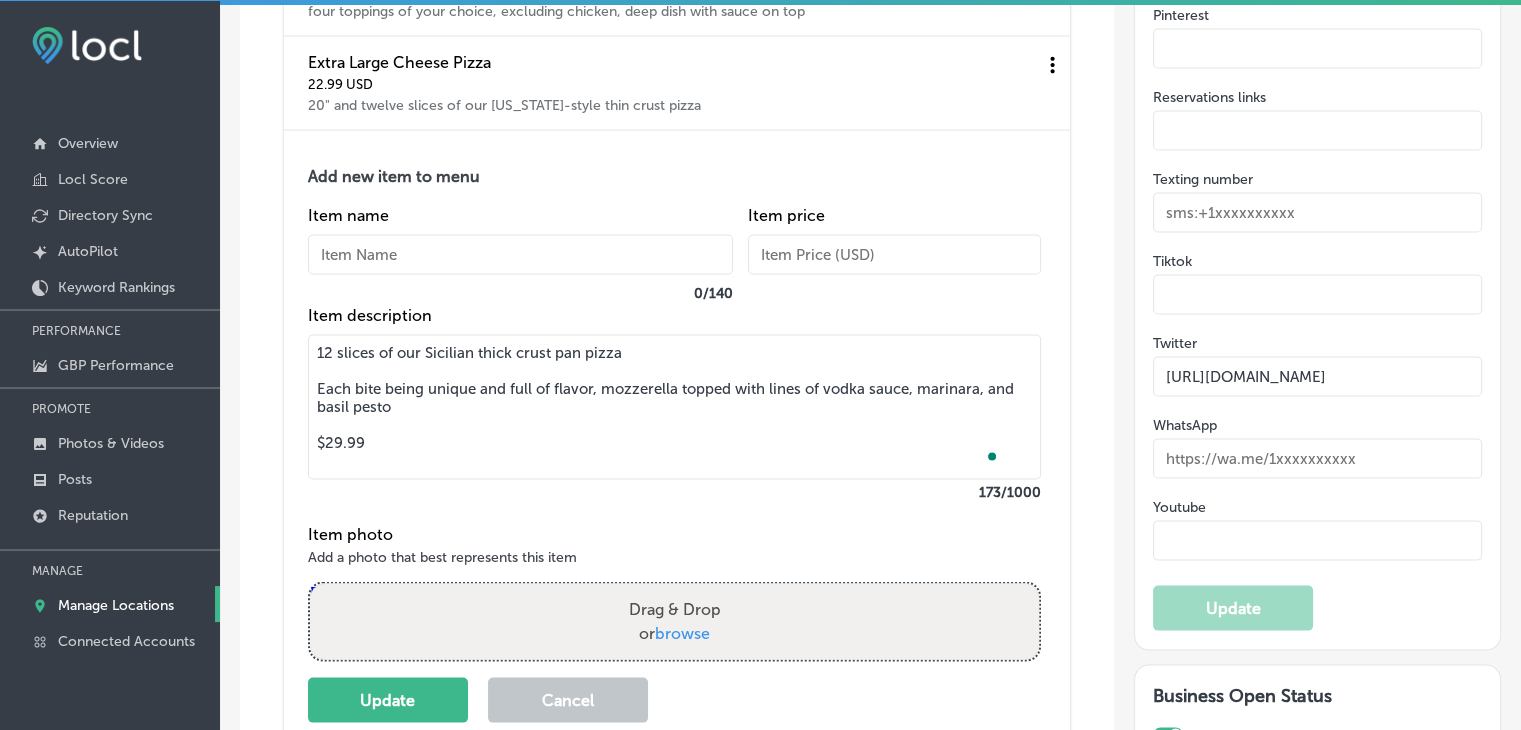 type on "12 slices of our Sicilian thick crust pan pizza
Each bite being unique and full of flavor, mozzerella topped with lines of vodka sauce, marinara, and basil pesto
$29.99" 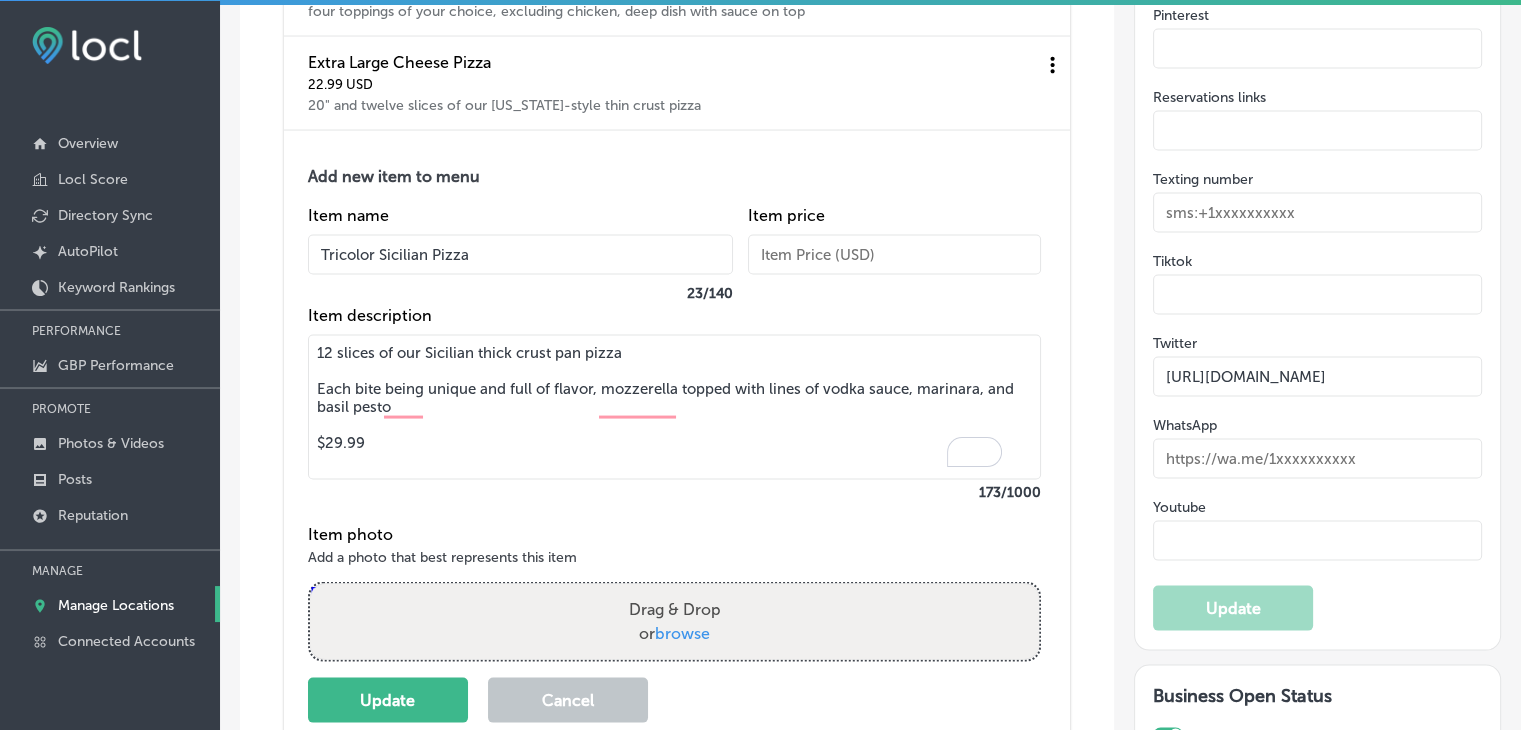 type on "Tricolor Sicilian Pizza" 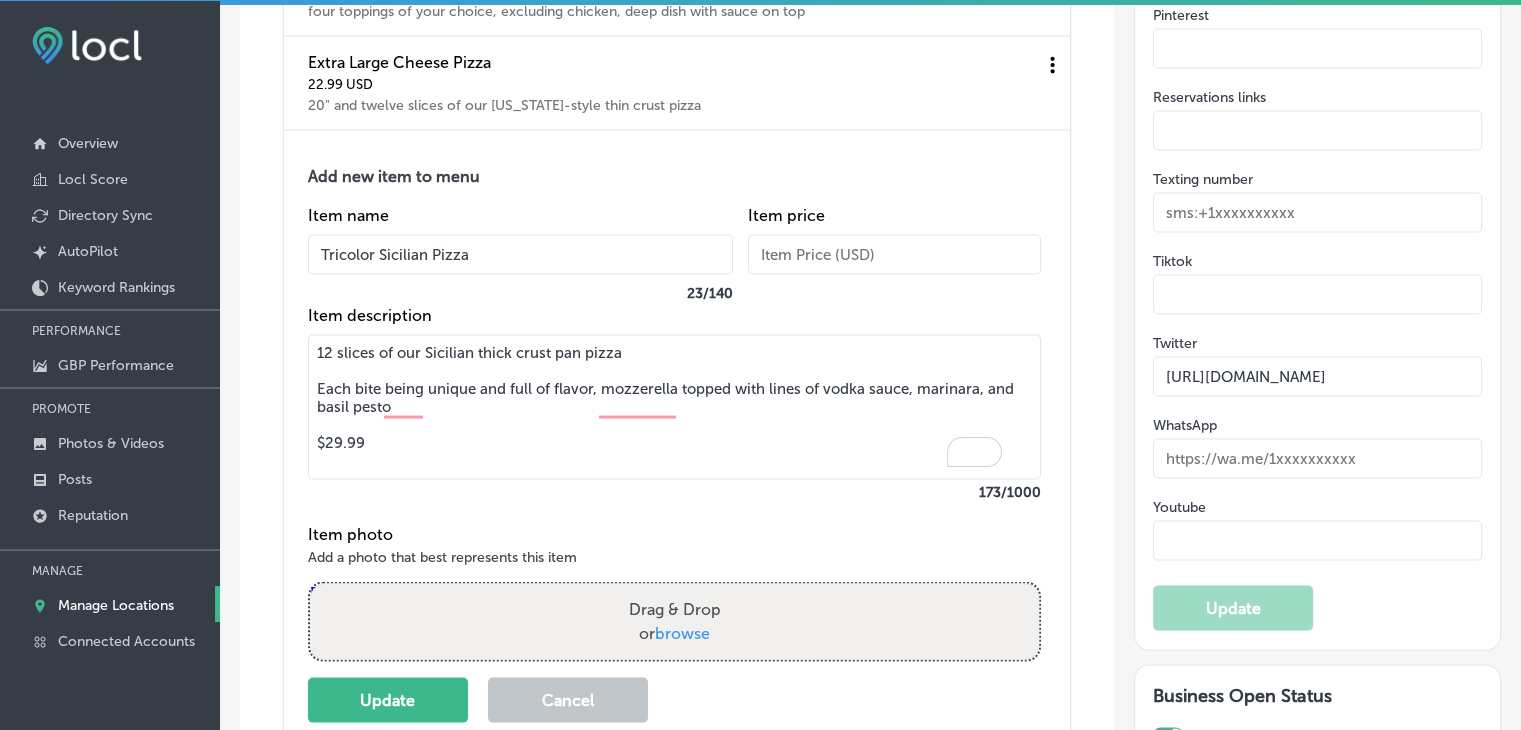 click on "12 slices of our Sicilian thick crust pan pizza
Each bite being unique and full of flavor, mozzerella topped with lines of vodka sauce, marinara, and basil pesto
$29.99" at bounding box center [674, 407] 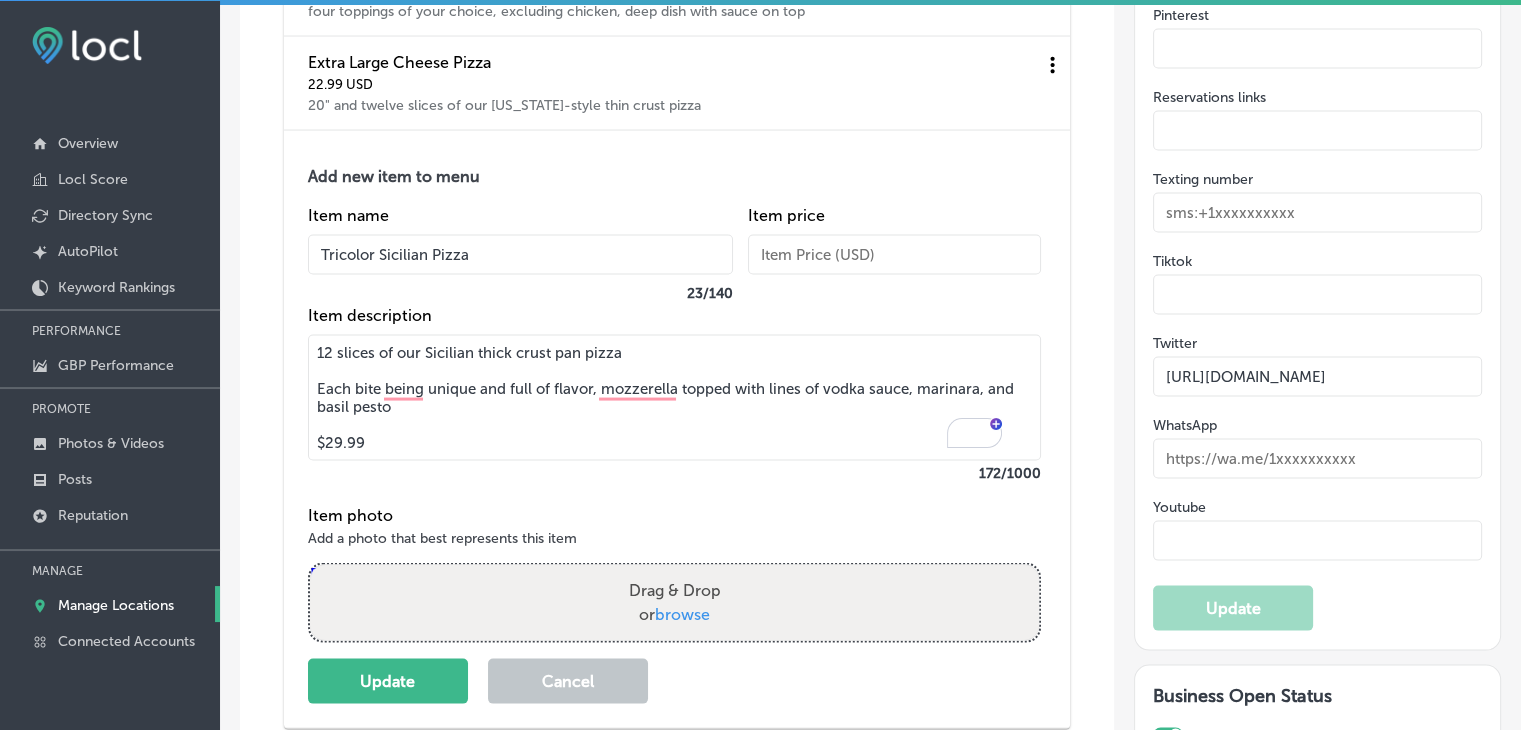 click on "12 slices of our Sicilian thick crust pan pizza
Each bite being unique and full of flavor, mozzerella topped with lines of vodka sauce, marinara, and basil pesto
$29.99" at bounding box center (674, 398) 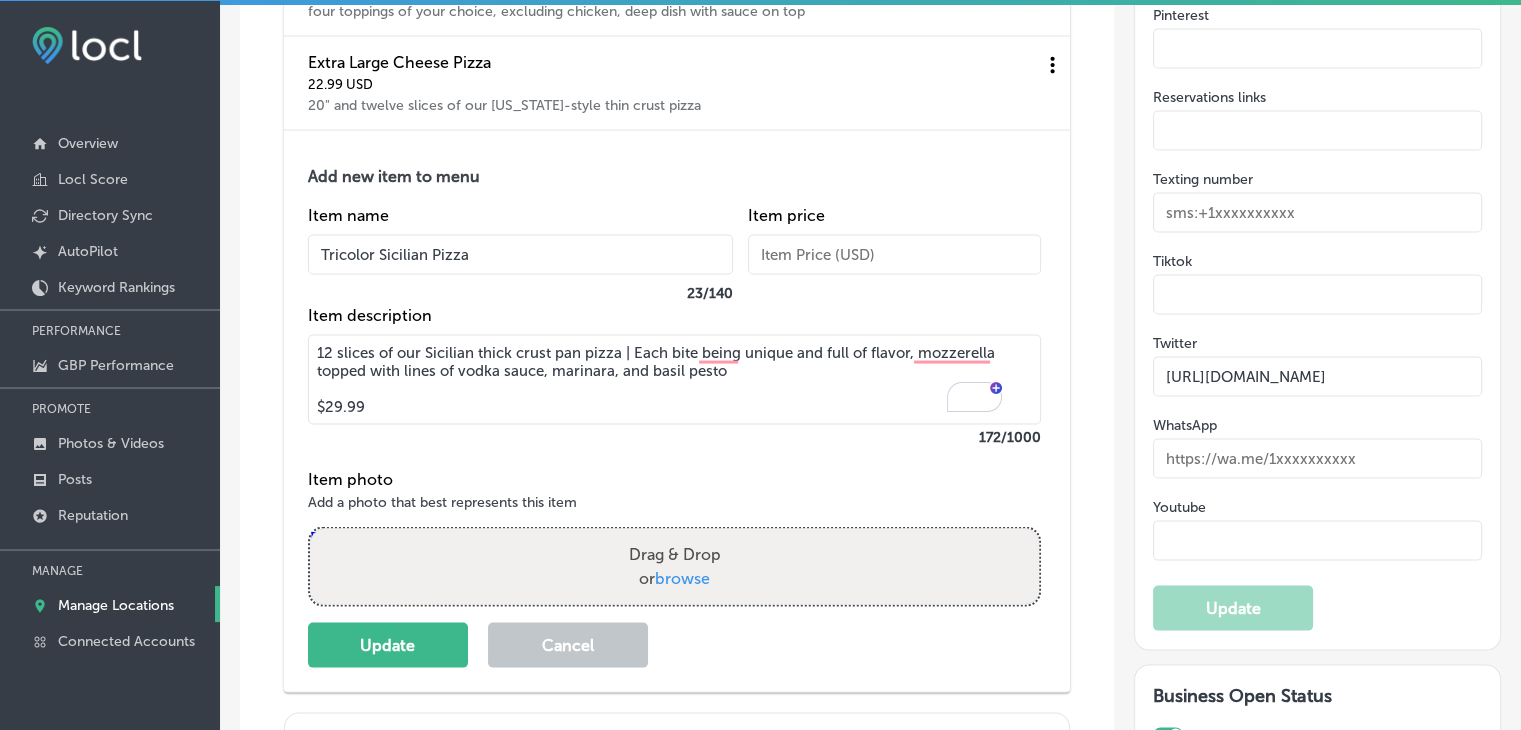 drag, startPoint x: 376, startPoint y: 402, endPoint x: 263, endPoint y: 398, distance: 113.07078 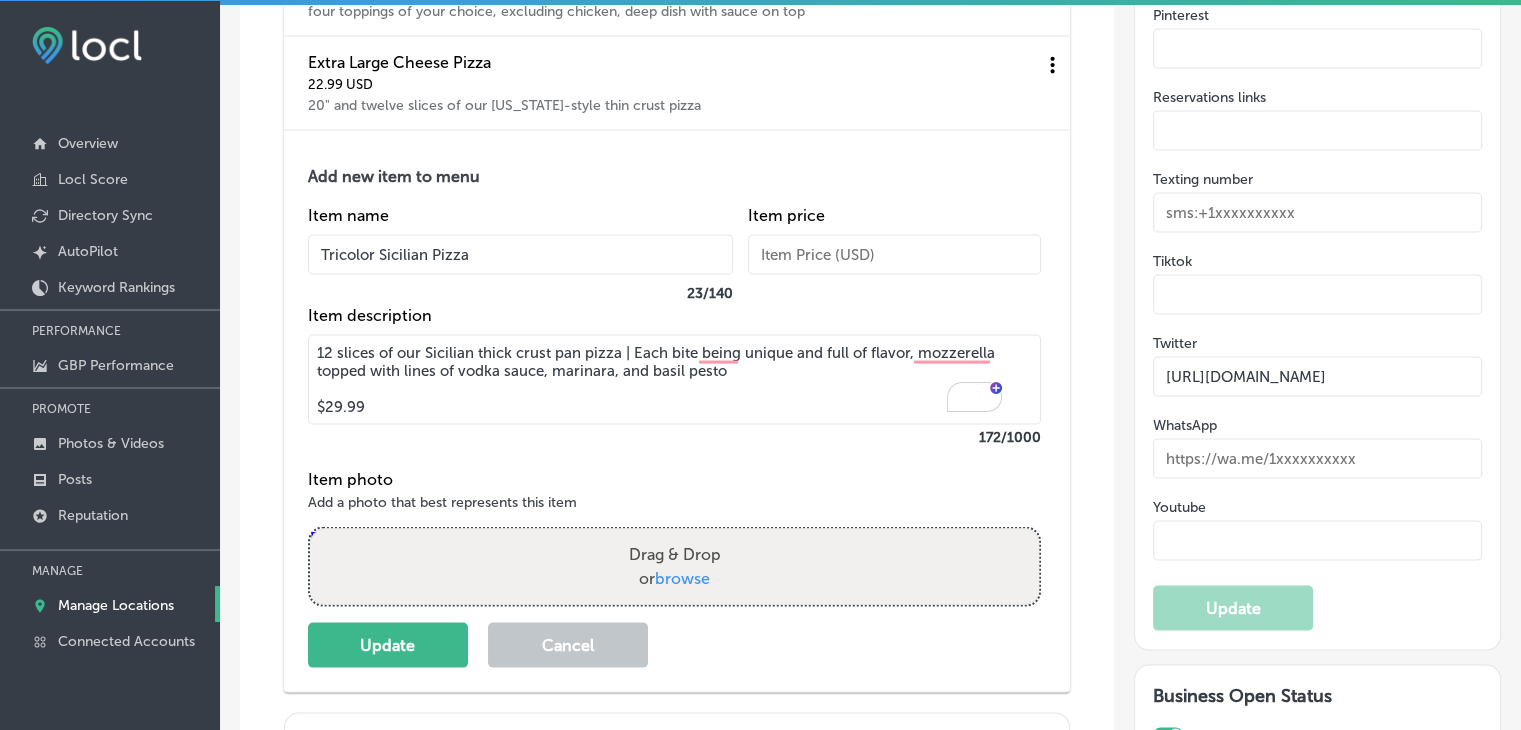 click on "Menu Pizza Garlic Pizza 19.99   USD garlic sautéed with tomato and olive oil and a touch of spice | 16" & 8 slices Large Thin Cheese 16.99   USD eight slices of [US_STATE] style pizza Chicago Cheese 17.99   USD six slices of thick crust pizza | 14" round pan pizza Sicilian 19.99   USD twelve square slices of thick crust | 16" square pan pizza Large Thin White   mozzarella and ricotta cheese ($18.99) | add spinach, mushroom, broccoli, and tomato ($24.99) Large Thin Works 23.99   USD Our thin crust, [US_STATE] style pizza with sausage, green pepper, onion, mushroom and pepperoni | 16" and eight slices Chicago Works 24.99   USD Our 14" round pan pizza with sausage, pepperoni, green pepper, onion and mushroom Sicilian Works 26.99   USD Our 16" square pan pizza with pepperoni, sausage, green pepper, onion, and mushroom Stuffed Pie 50   USD sixteen pounds of either meatlover, supreme, or veggie | add ricotta $4.00 Stuffed Chicago 48   USD four toppings of your choice, excluding chicken, deep dish with sauce on top   /" at bounding box center (677, -114) 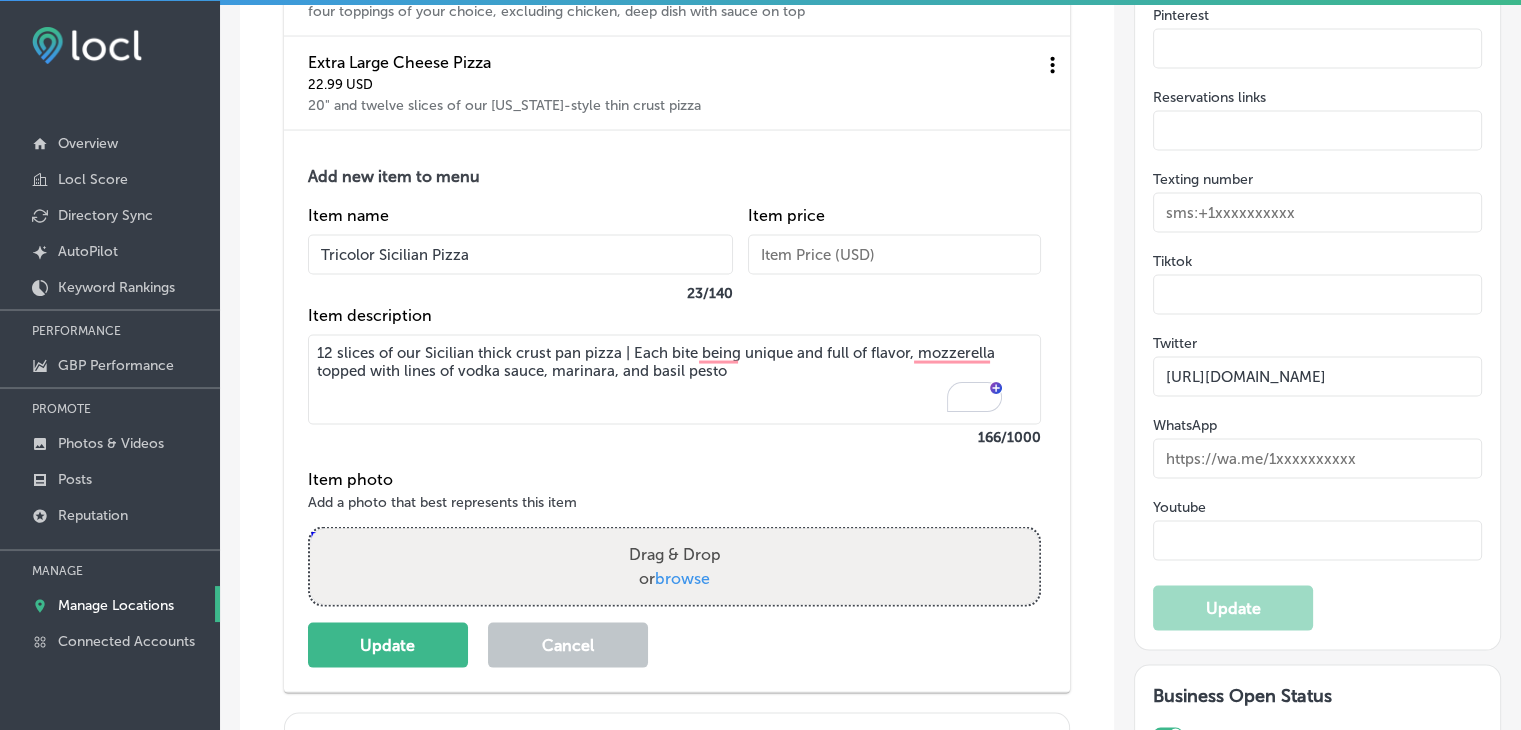 type on "12 slices of our Sicilian thick crust pan pizza | Each bite being unique and full of flavor, mozzerella topped with lines of vodka sauce, marinara, and basil pesto" 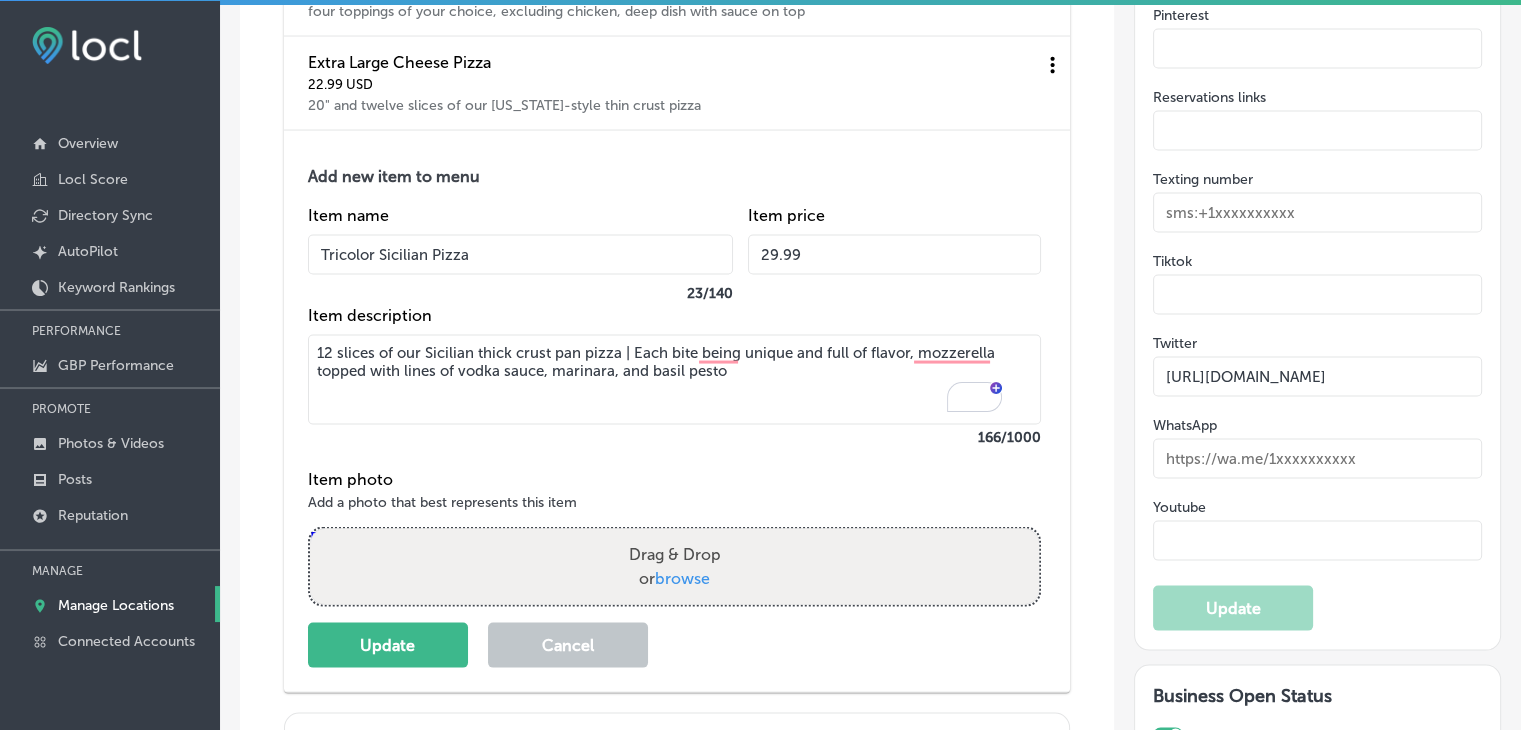 type on "29.99" 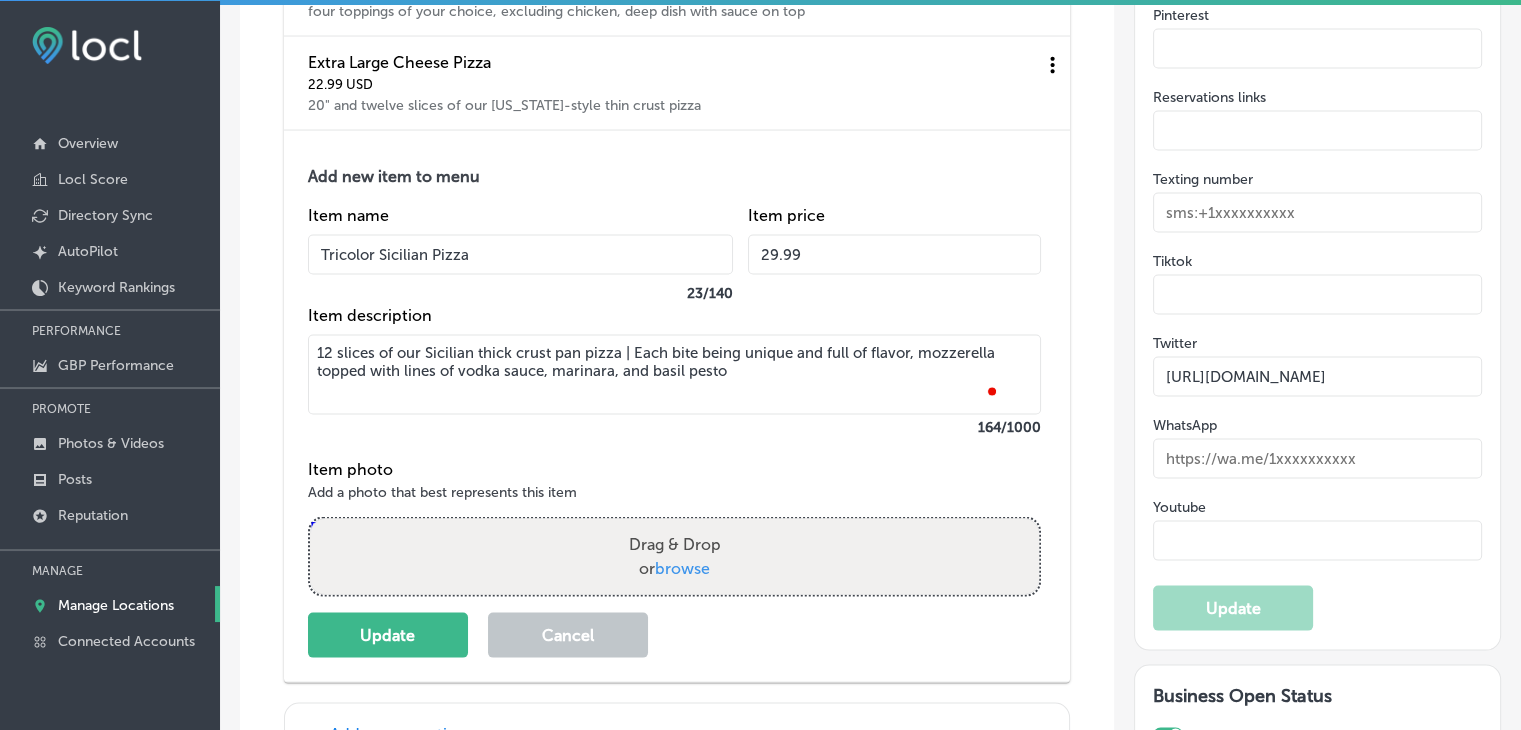 click on "12 slices of our Sicilian thick crust pan pizza | Each bite being unique and full of flavor, mozzerella topped with lines of vodka sauce, marinara, and basil pesto" at bounding box center (674, 375) 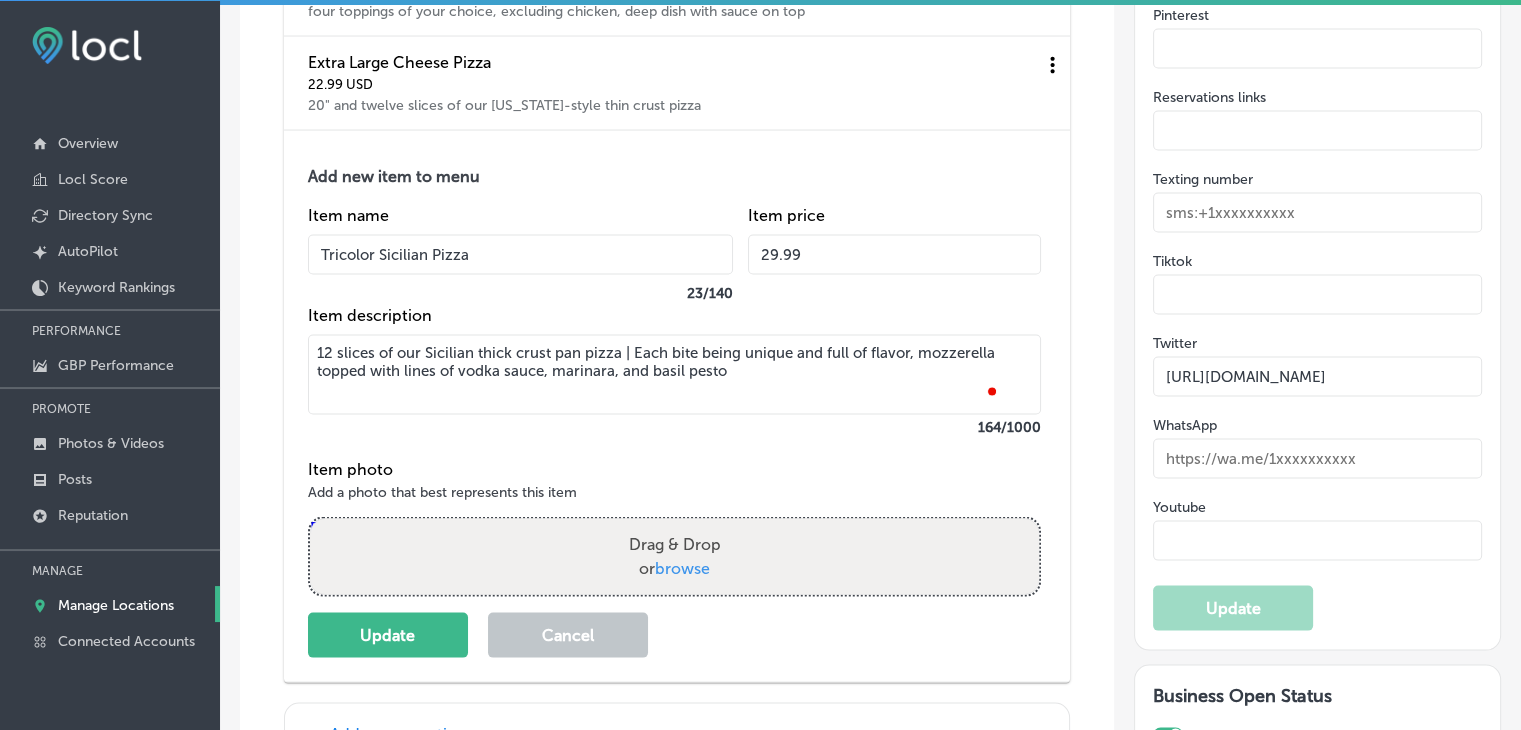 click on "12 slices of our Sicilian thick crust pan pizza | Each bite being unique and full of flavor, mozzerella topped with lines of vodka sauce, marinara, and basil pesto" at bounding box center [674, 375] 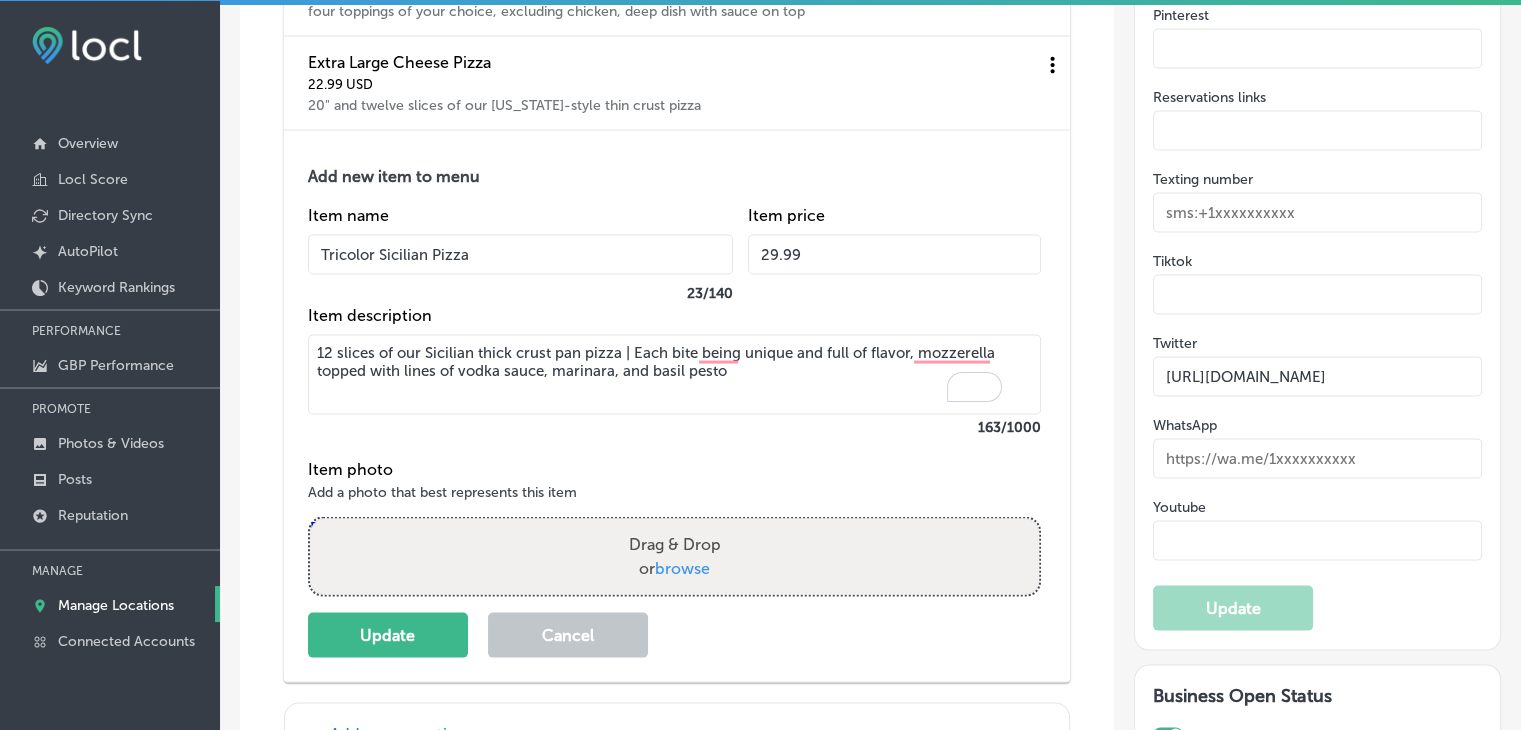 click on "12 slices of our Sicilian thick crust pan pizza | Each bite being unique and full of flavor, mozzerella topped with lines of vodka sauce, marinara, and basil pesto" at bounding box center [674, 375] 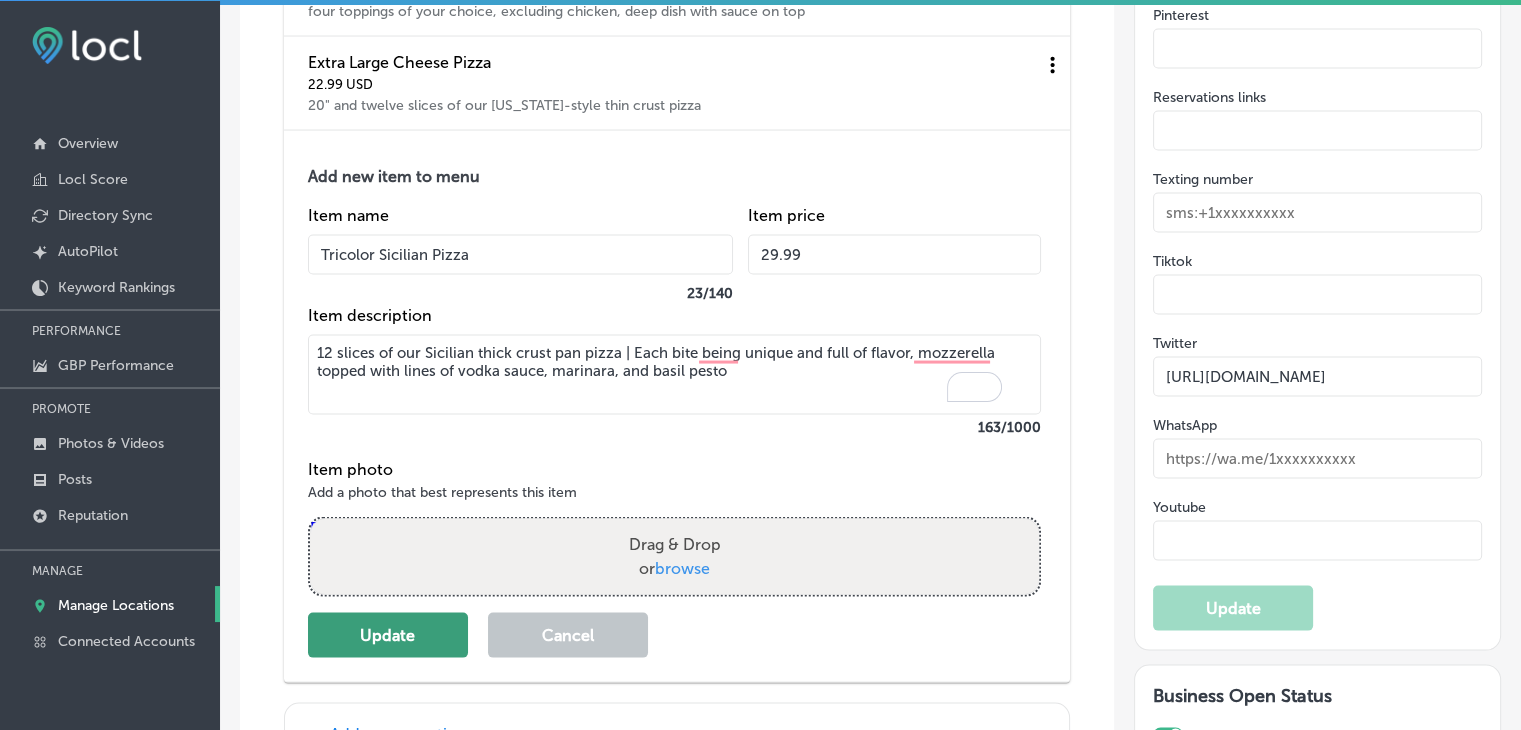 type on "12 slices of our Sicilian thick crust pan pizza | Each bite being unique and full of flavor, mozzerella topped with lines of vodka sauce, marinara, and basil pesto" 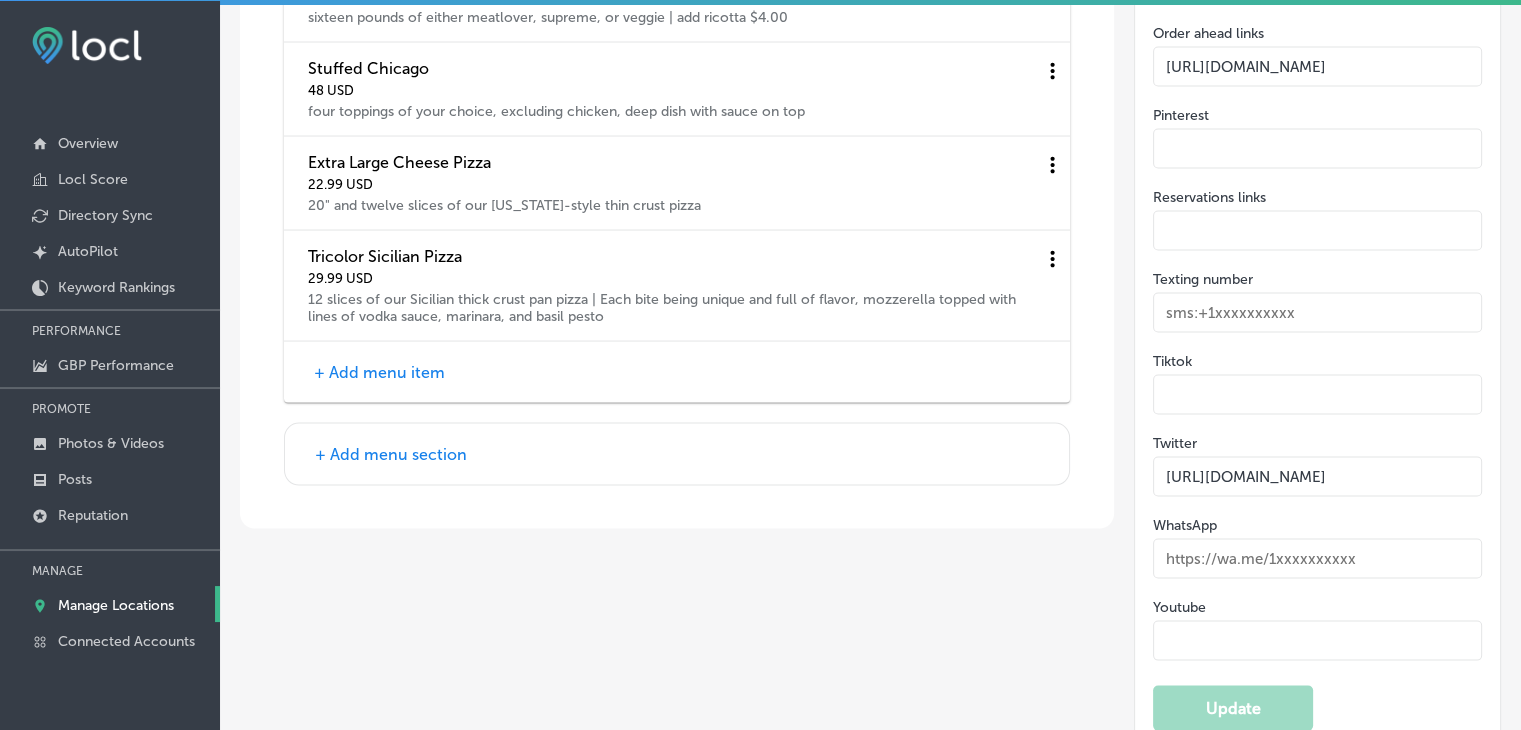 scroll, scrollTop: 4023, scrollLeft: 0, axis: vertical 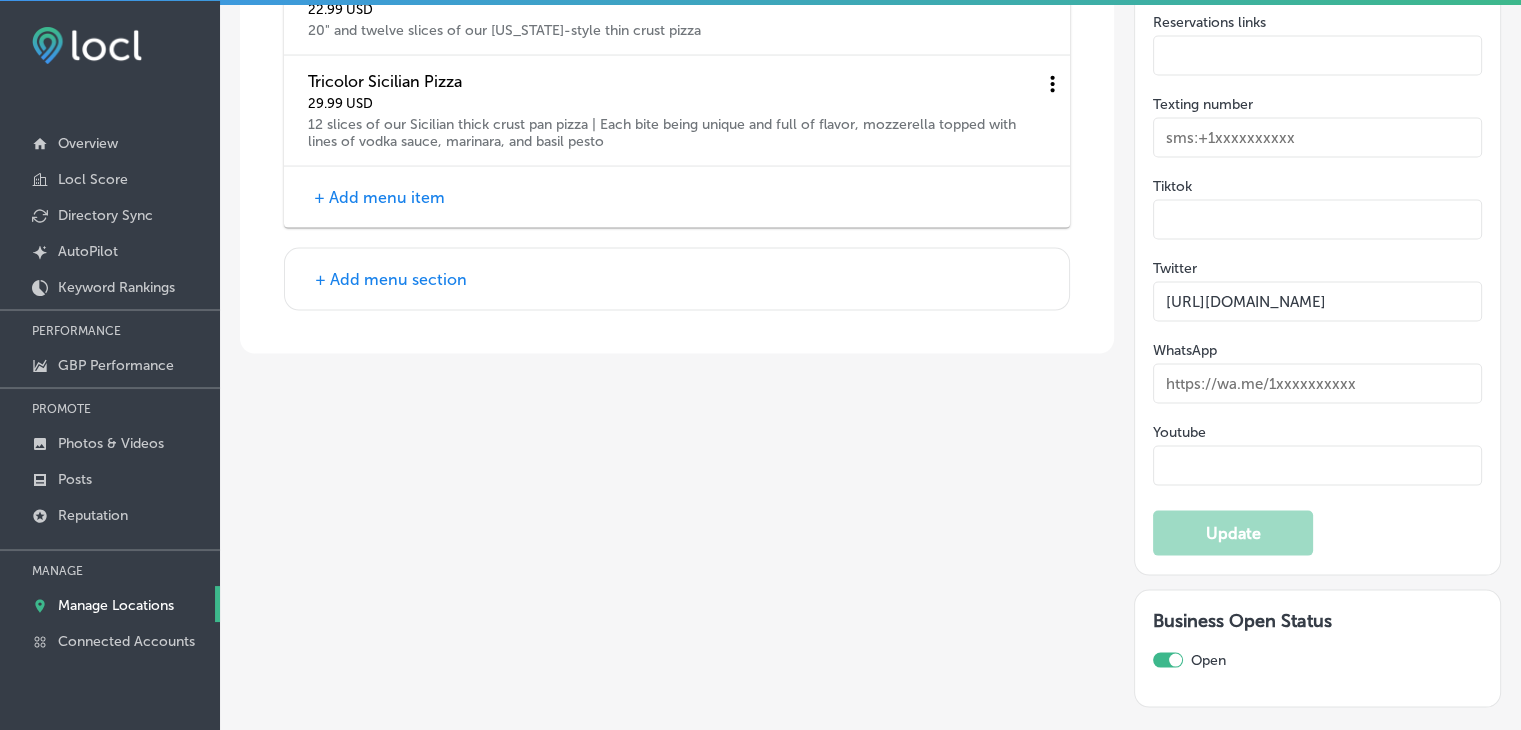 click on "+ Add menu section" at bounding box center (391, 279) 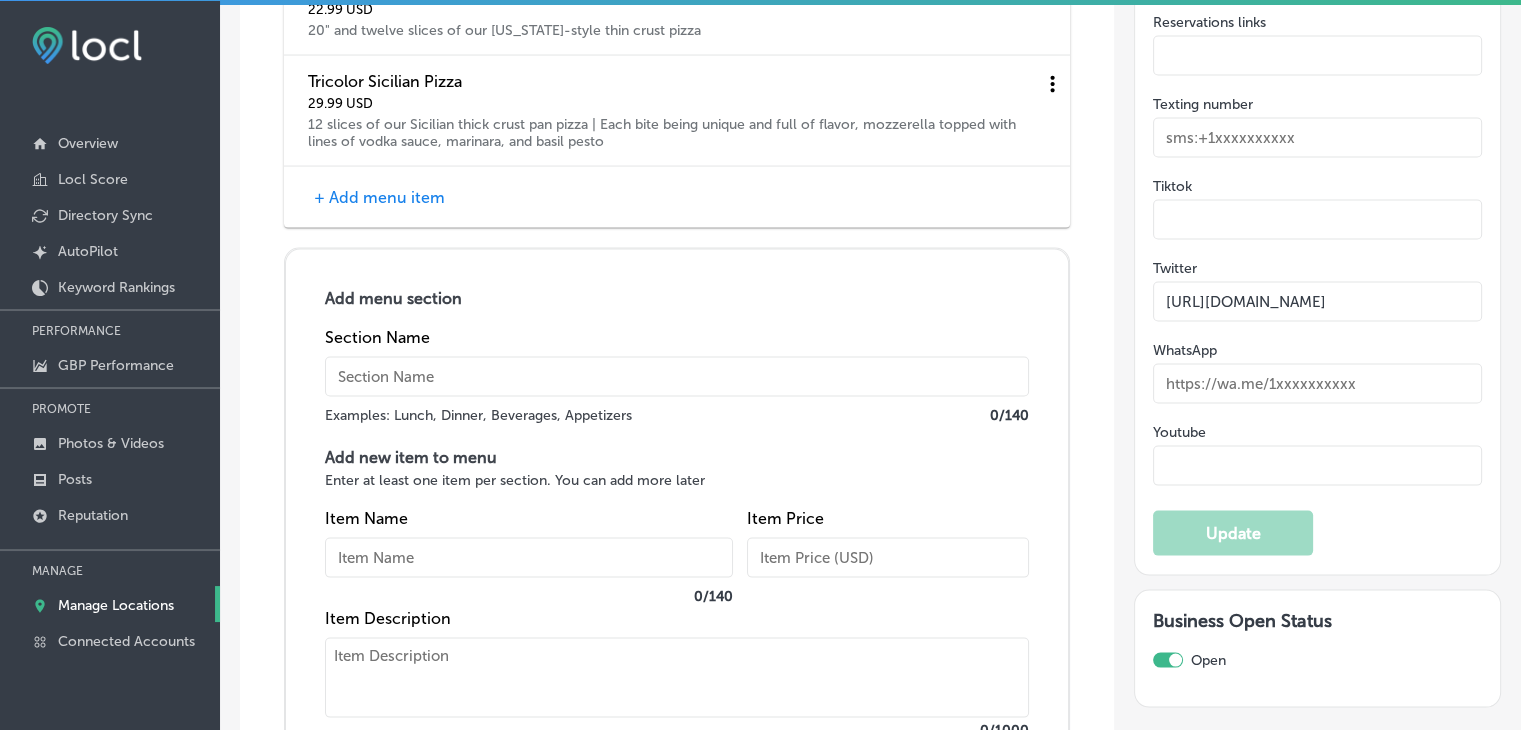 click at bounding box center (677, 377) 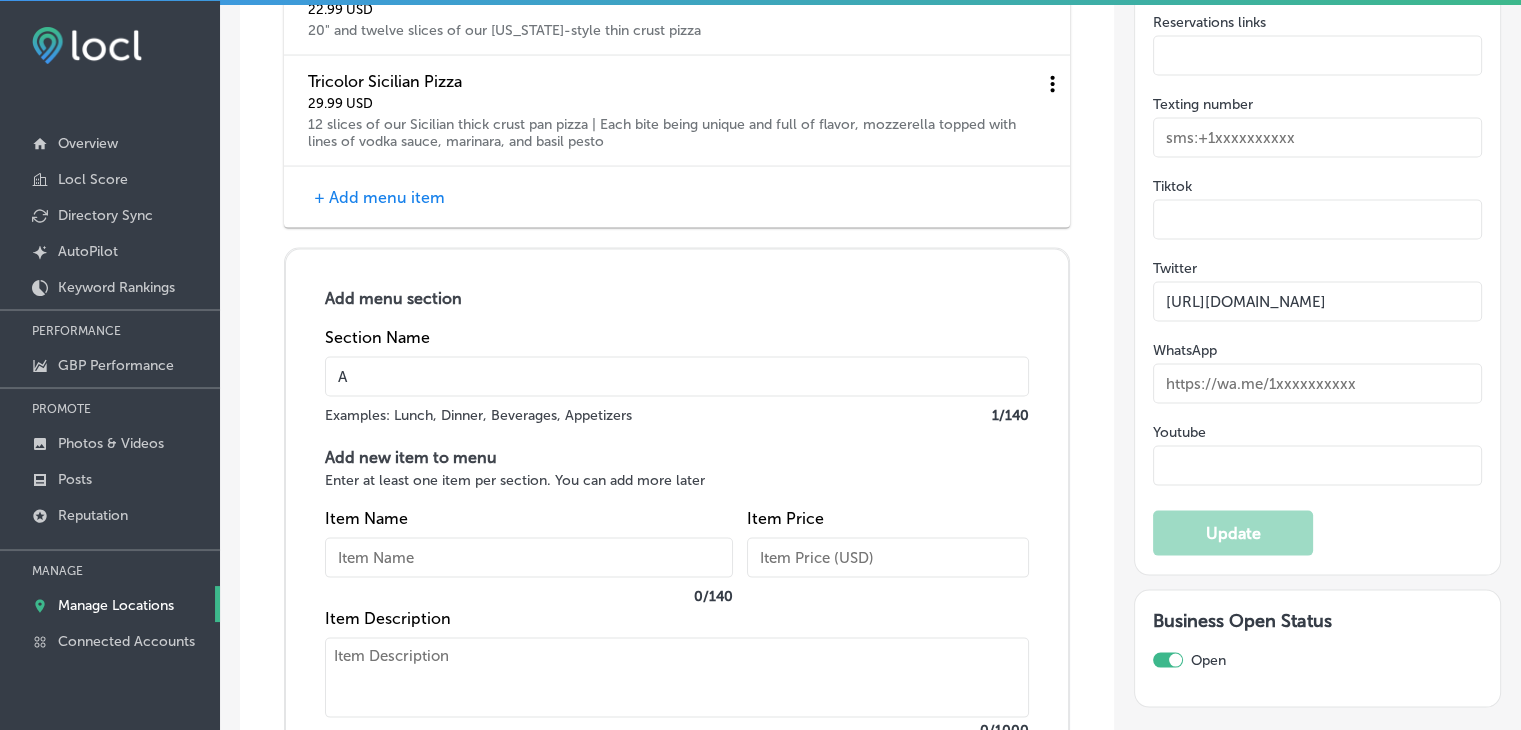 type on "Appetizers" 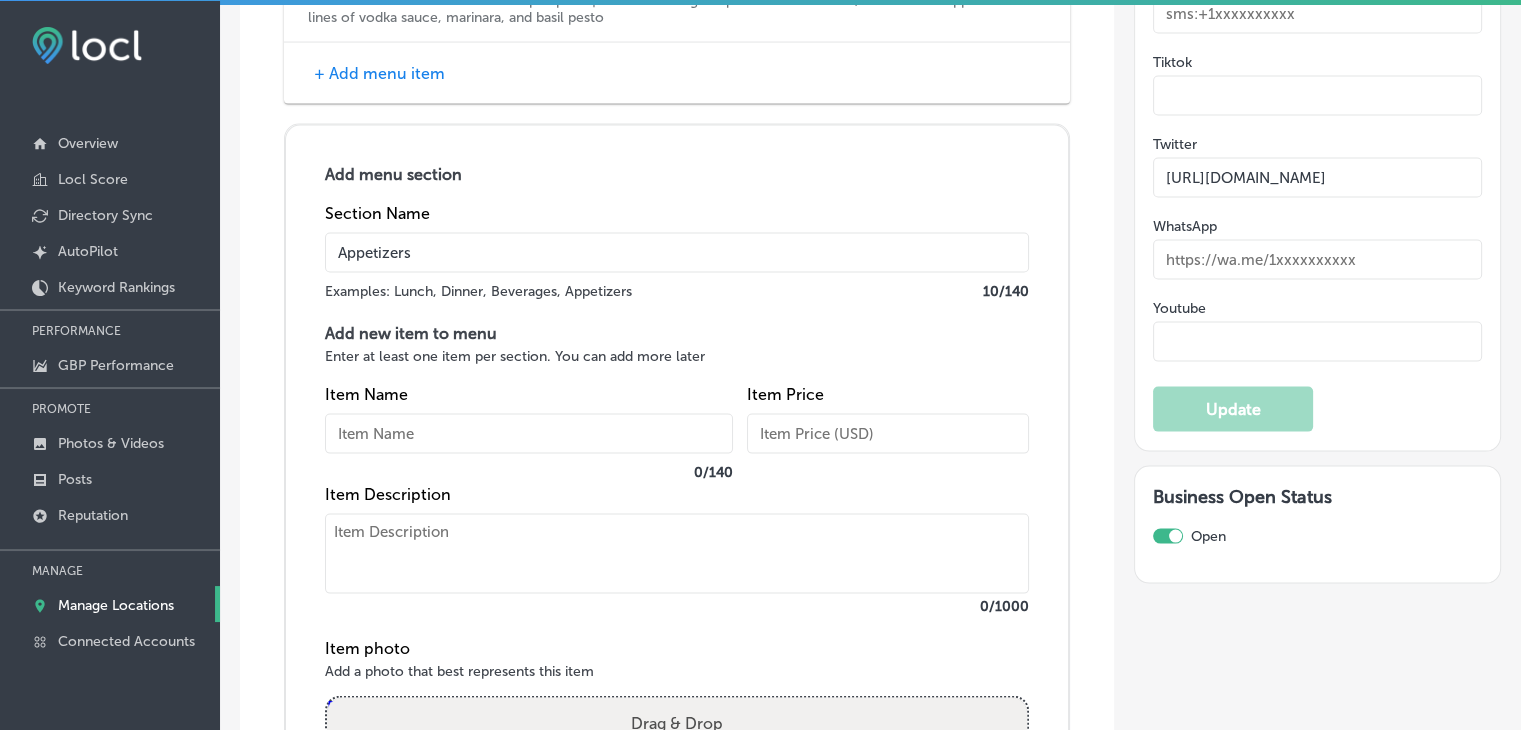 scroll, scrollTop: 4423, scrollLeft: 0, axis: vertical 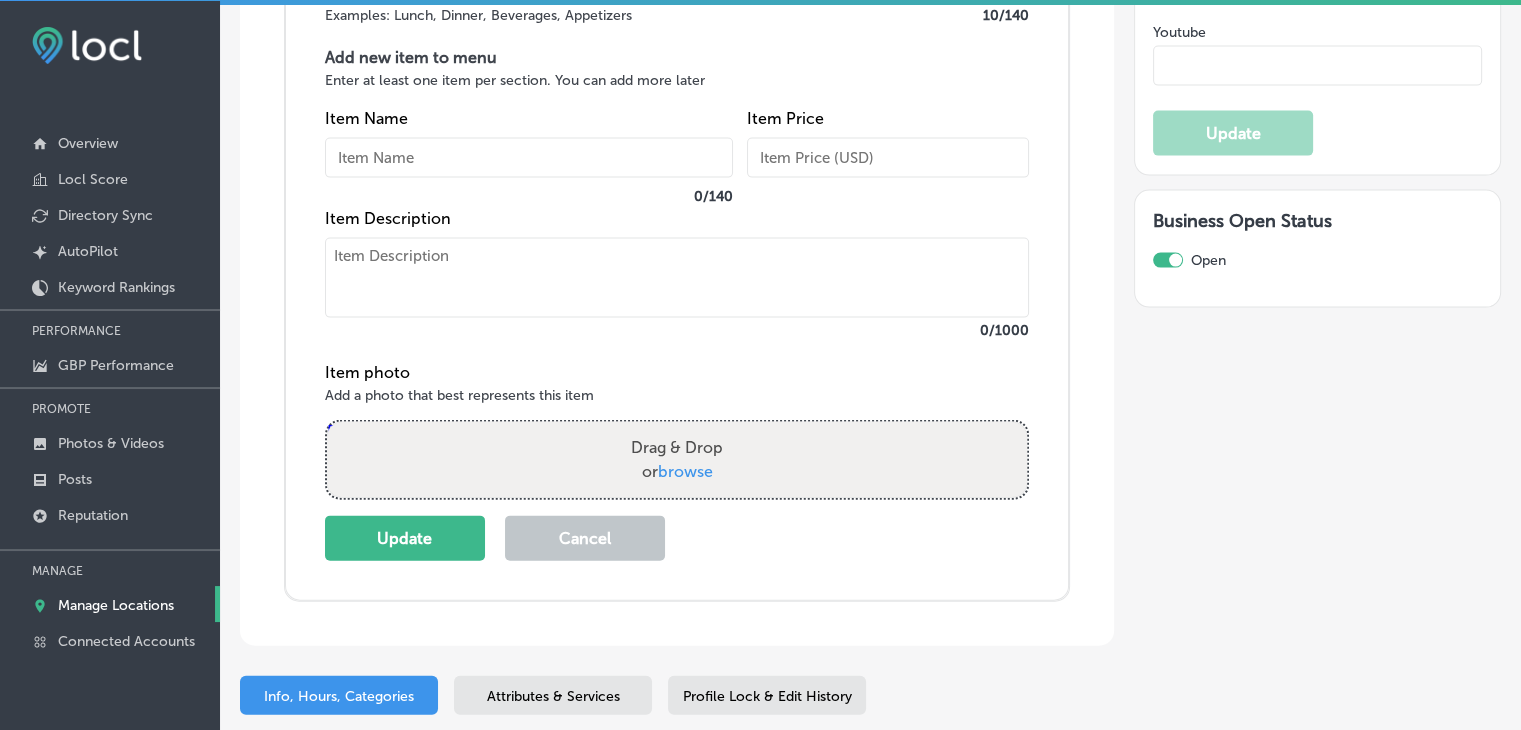 click at bounding box center [529, 158] 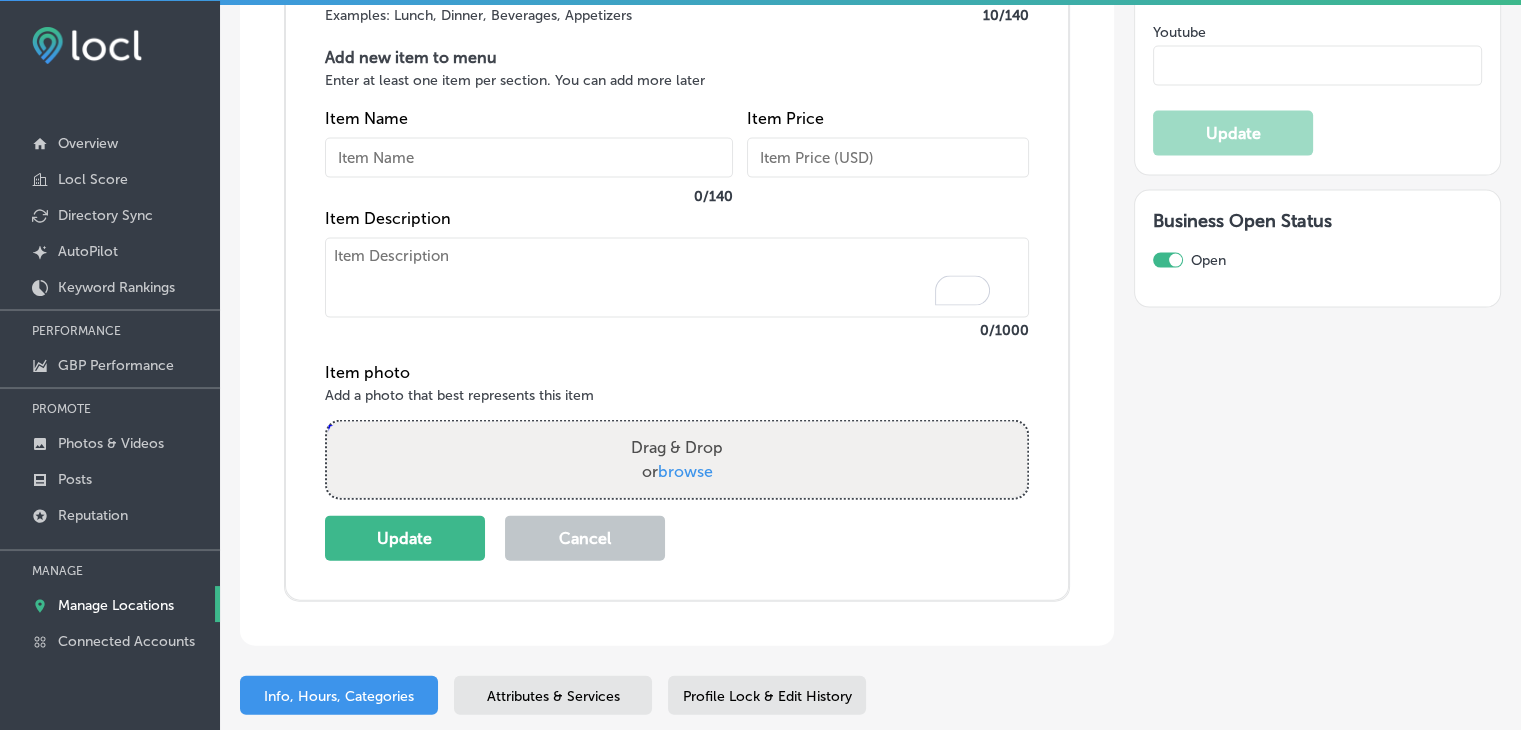 paste on "Mozzarella Sticks
crispy Wisconsin cheese
$7.99" 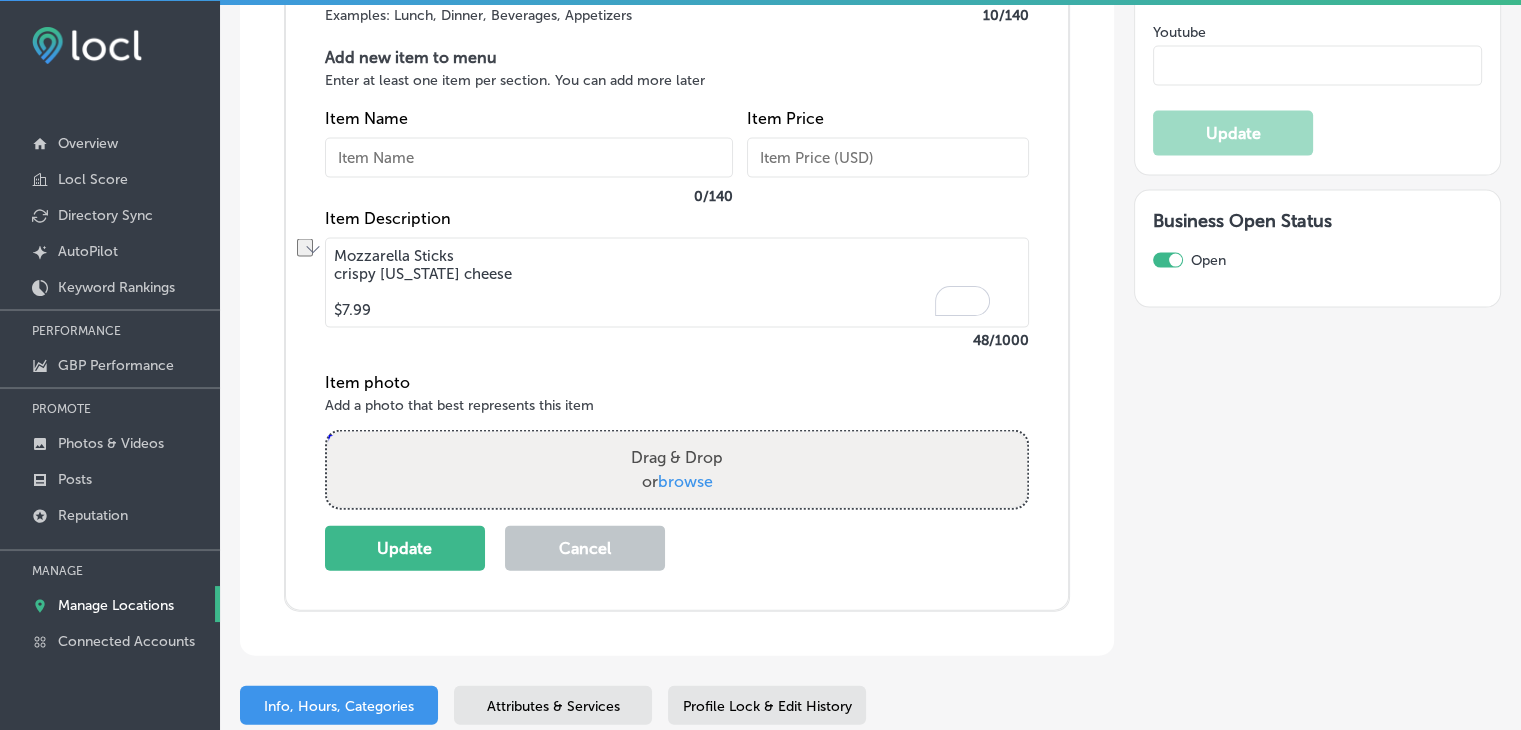 drag, startPoint x: 424, startPoint y: 246, endPoint x: 331, endPoint y: 246, distance: 93 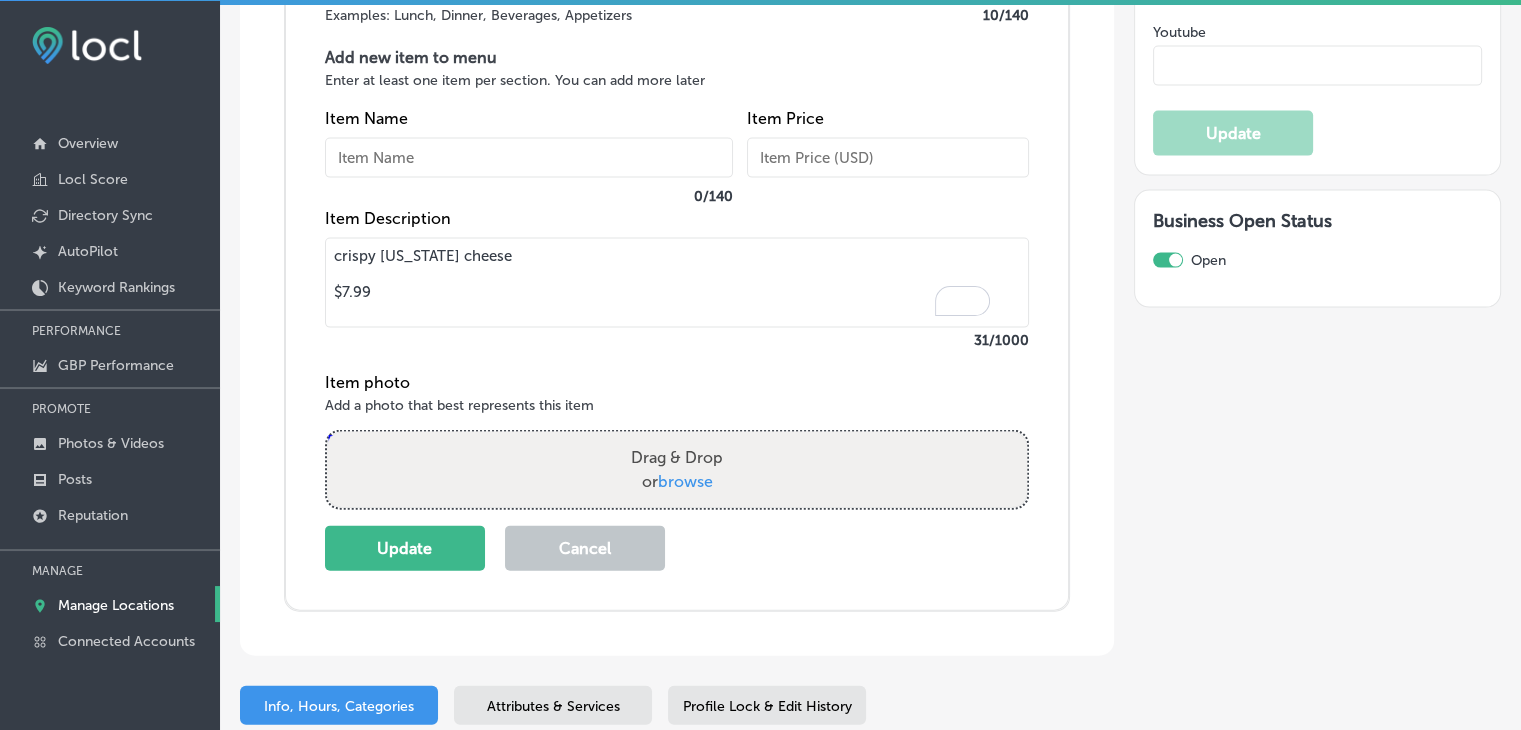 type on "crispy Wisconsin cheese
$7.99" 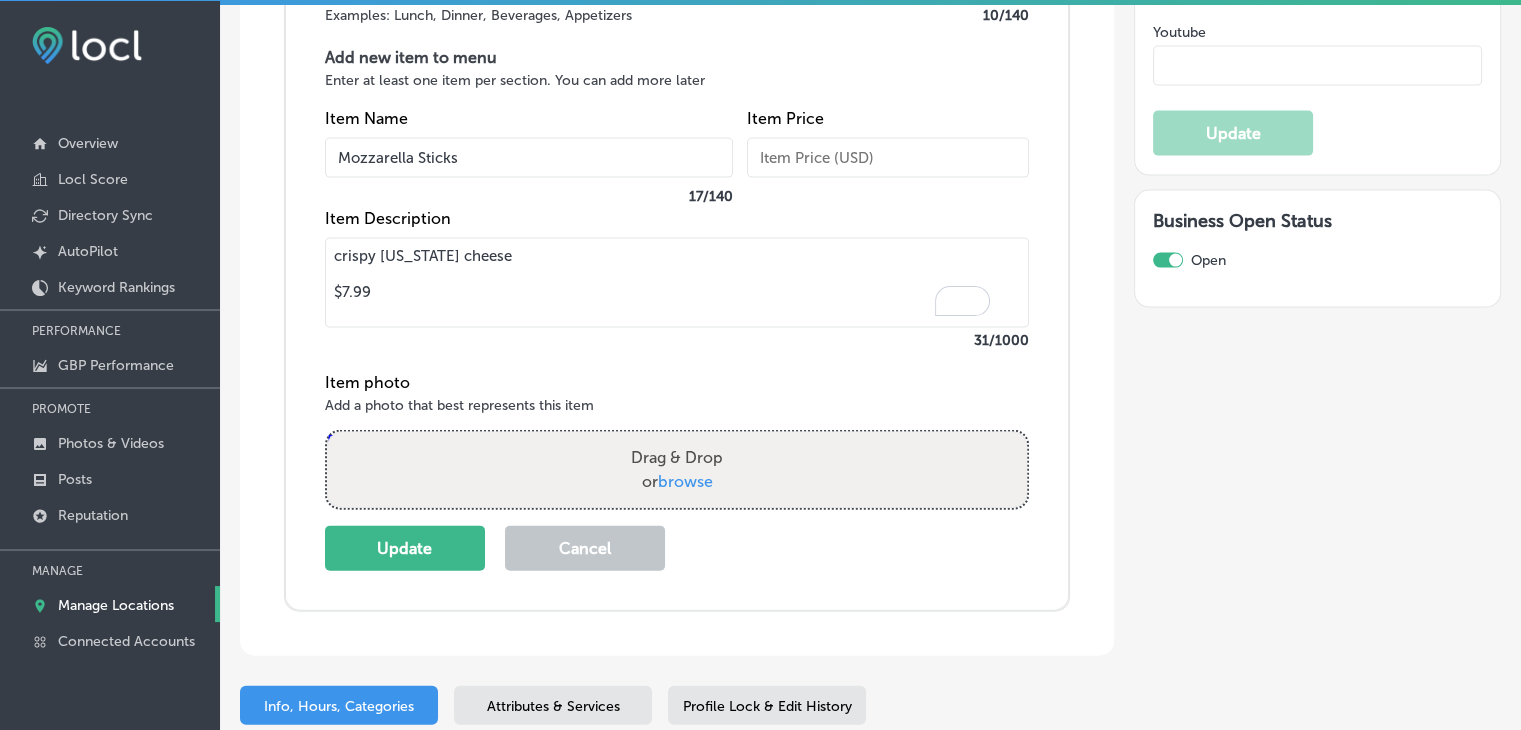 type on "Mozzarella Sticks" 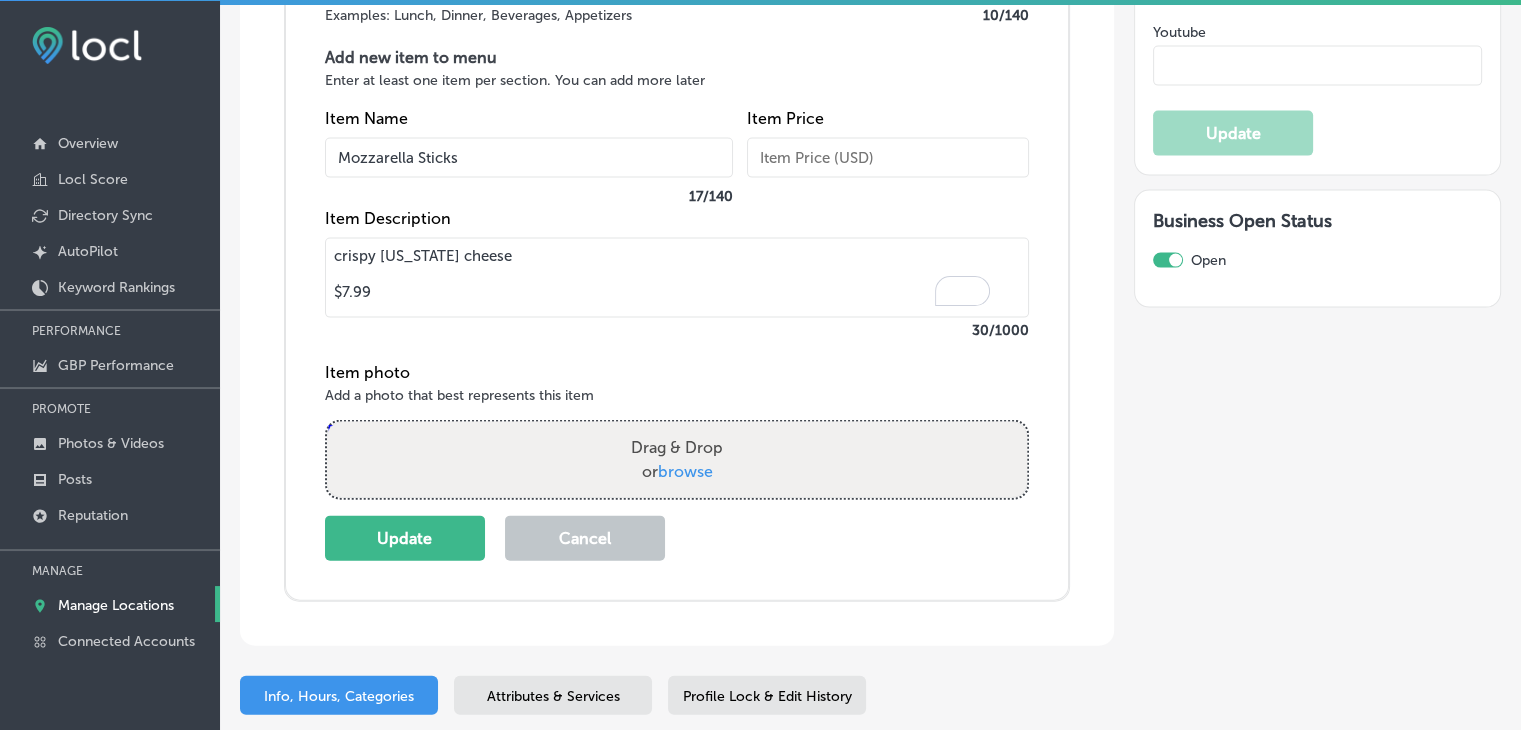 click on "crispy Wisconsin cheese
$7.99" at bounding box center [677, 278] 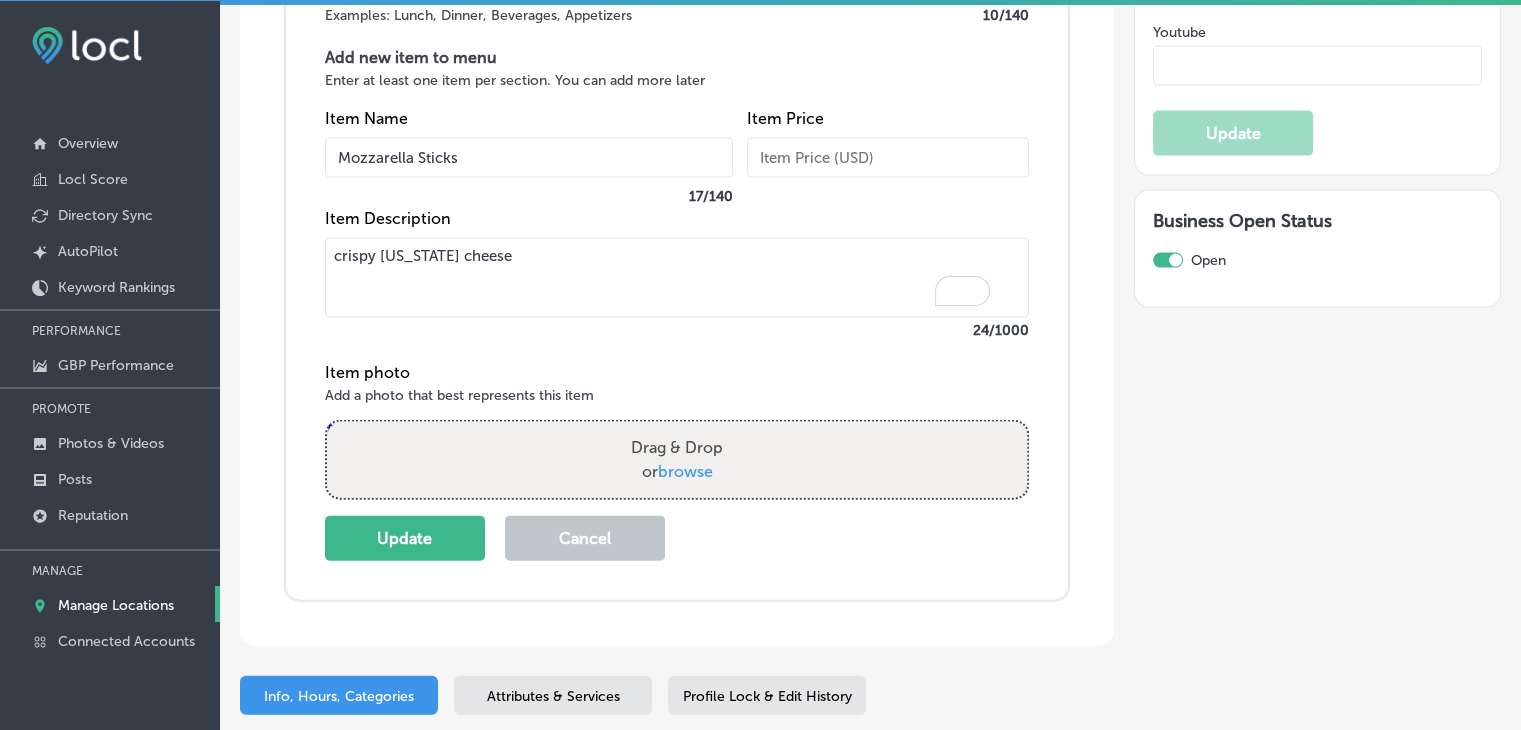 type on "crispy [US_STATE] cheese" 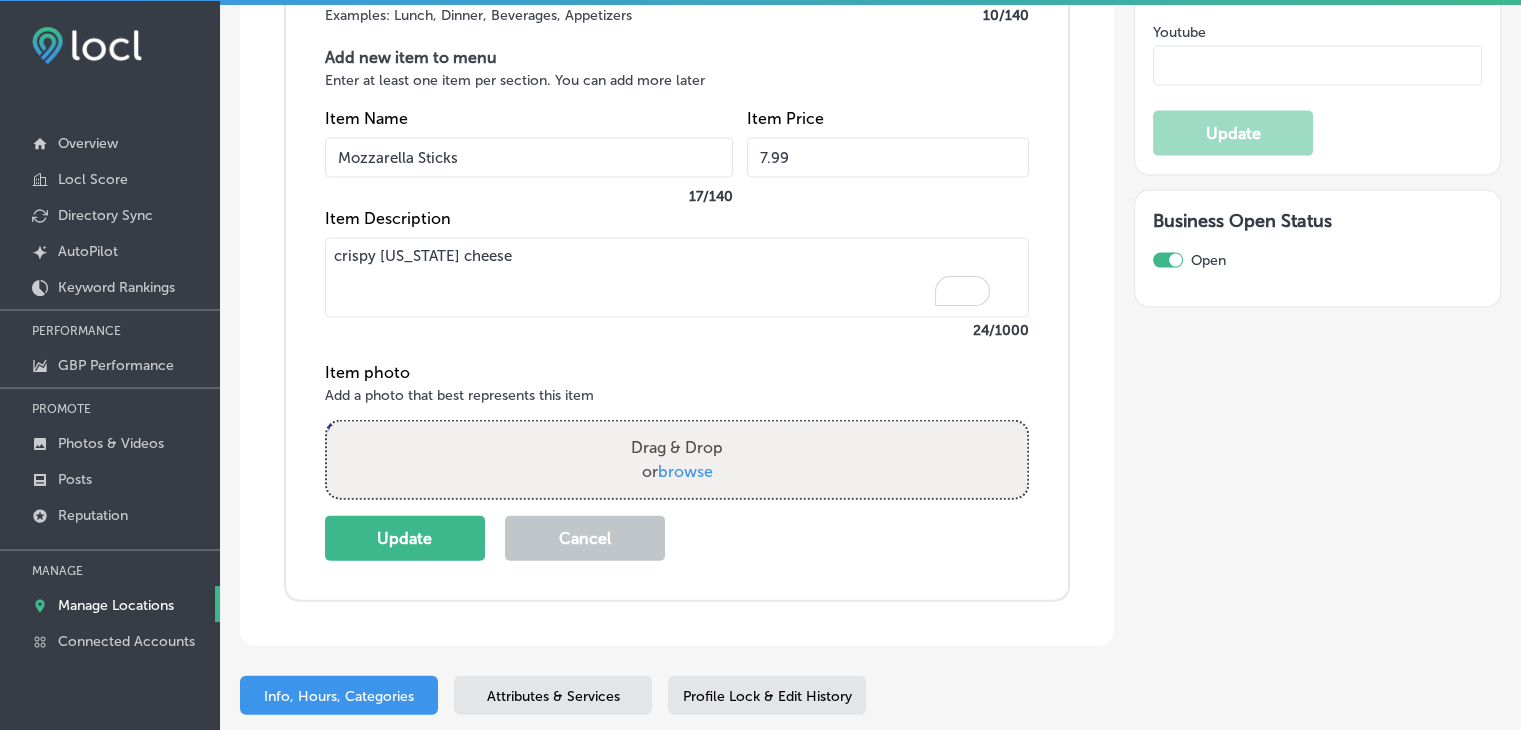 type on "7.99" 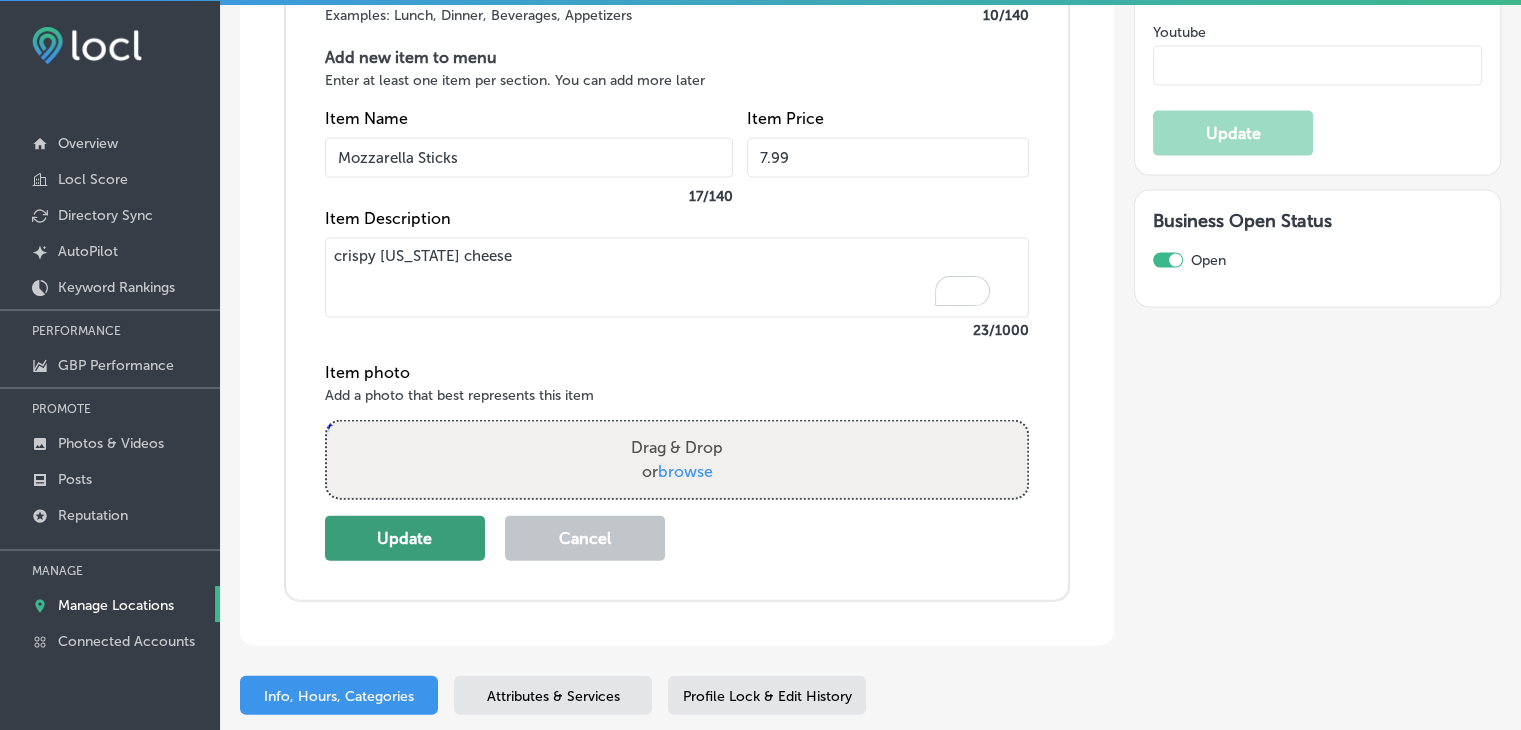 type on "crispy [US_STATE] cheese" 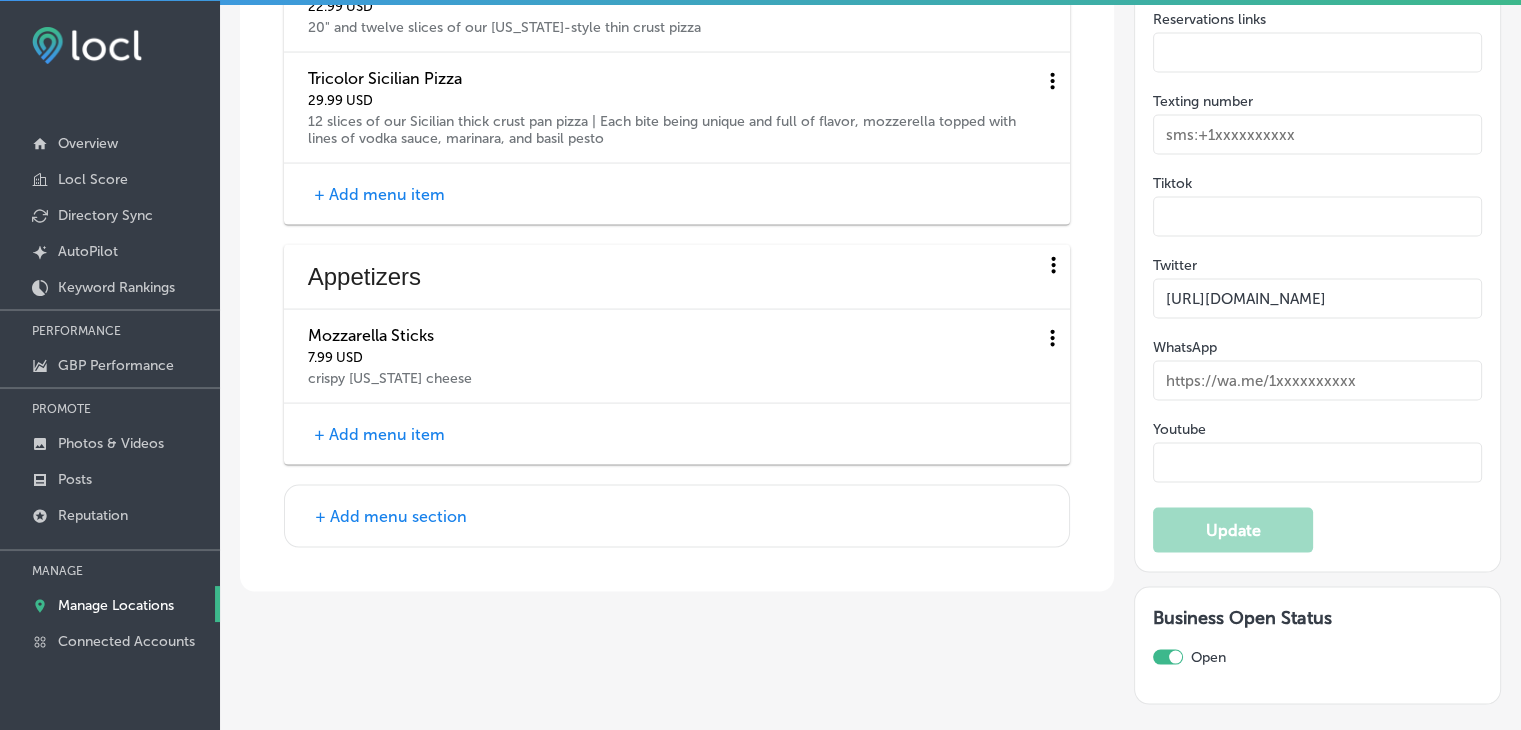 scroll, scrollTop: 3930, scrollLeft: 0, axis: vertical 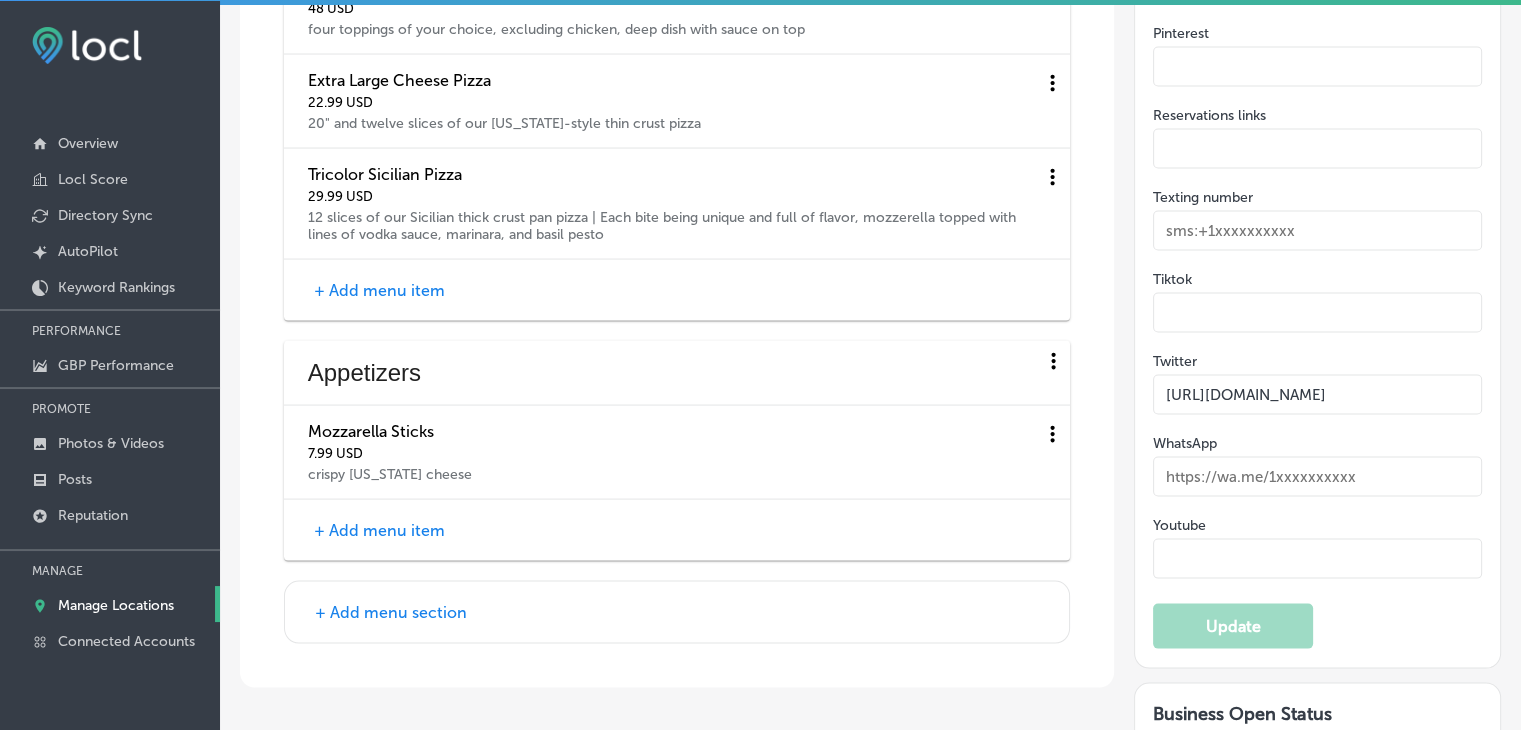 click on "+ Add menu item" at bounding box center [379, 530] 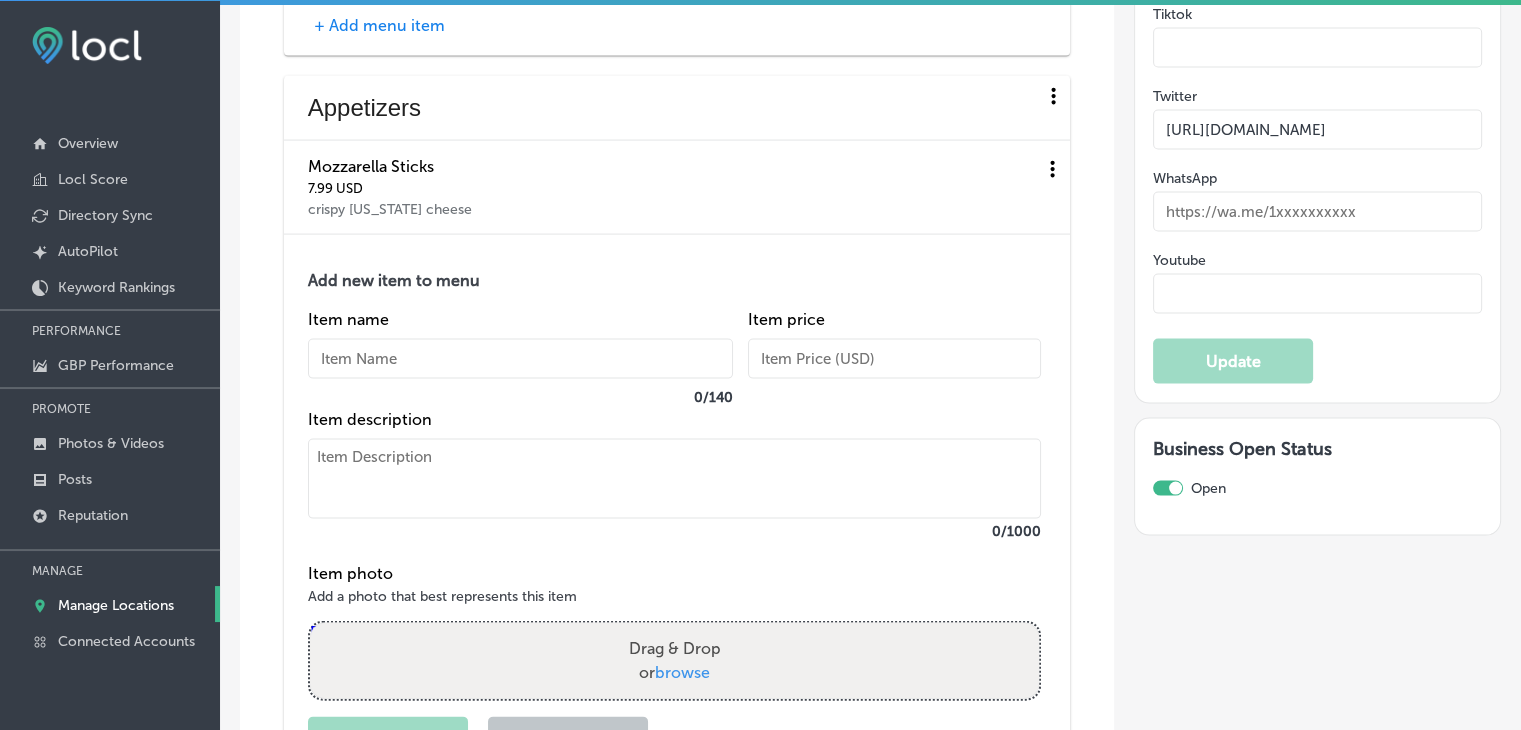 scroll, scrollTop: 4230, scrollLeft: 0, axis: vertical 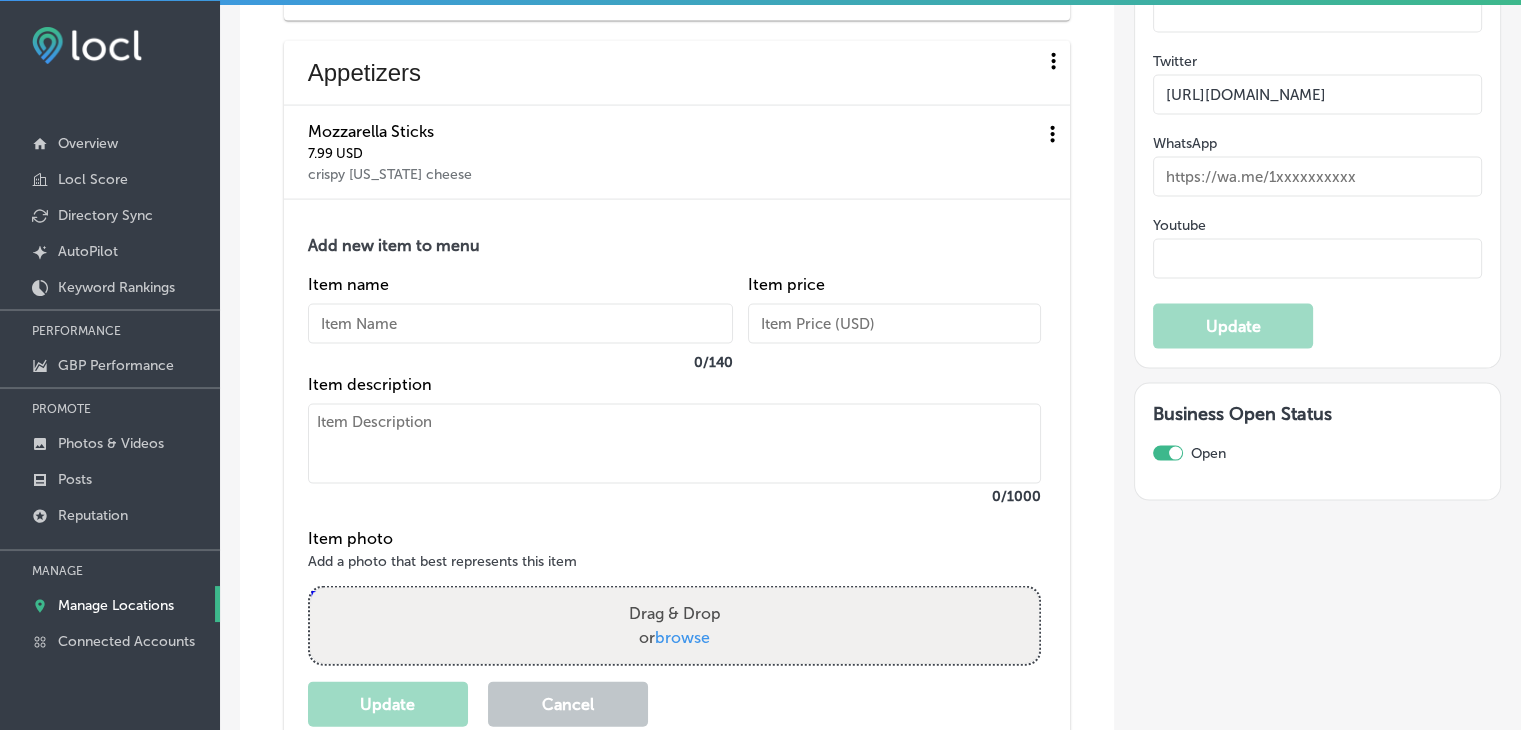 click at bounding box center (674, 444) 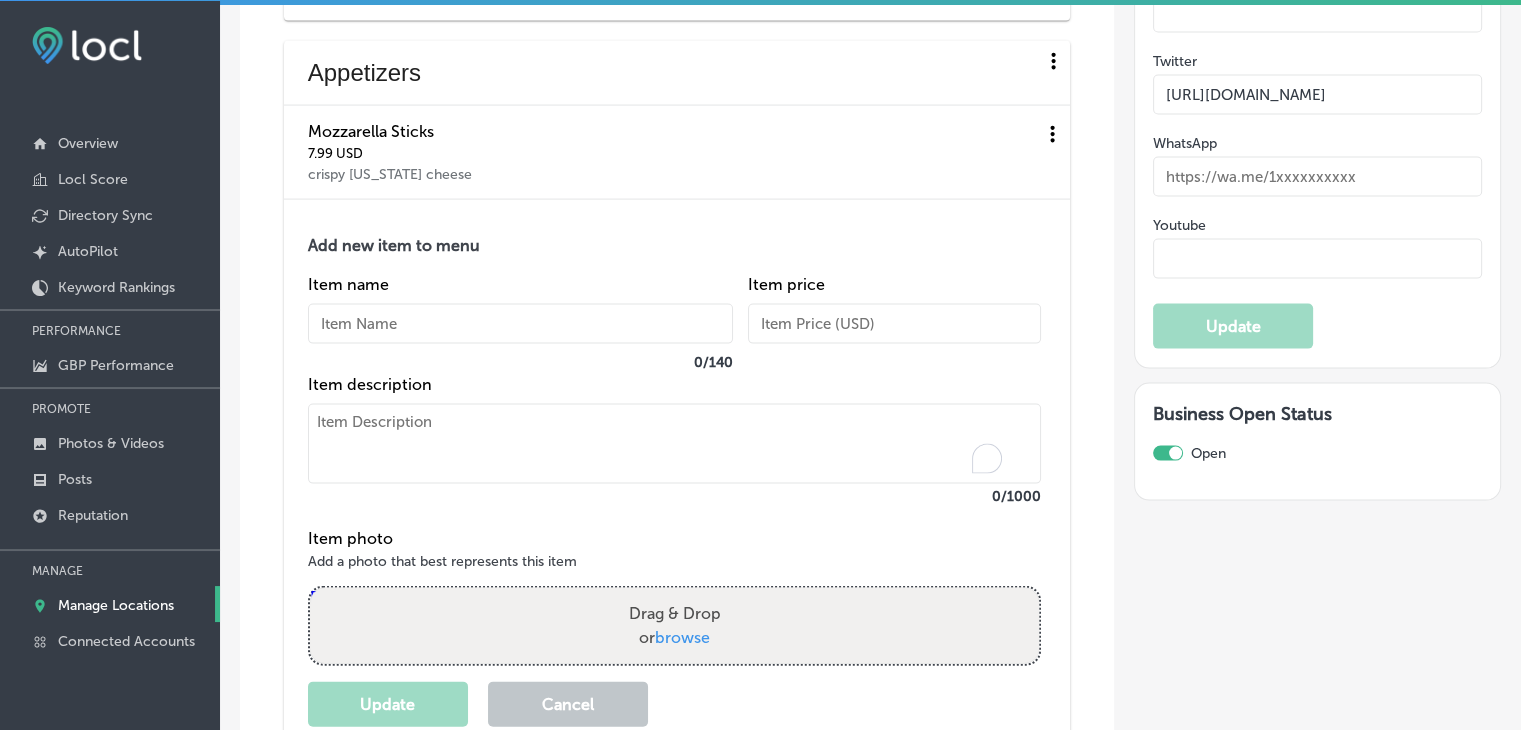paste on "Breadsticks
three homemade breadsticks served with marinara
nacho cheese and vodka sauce available for an upcharge
$4.25" 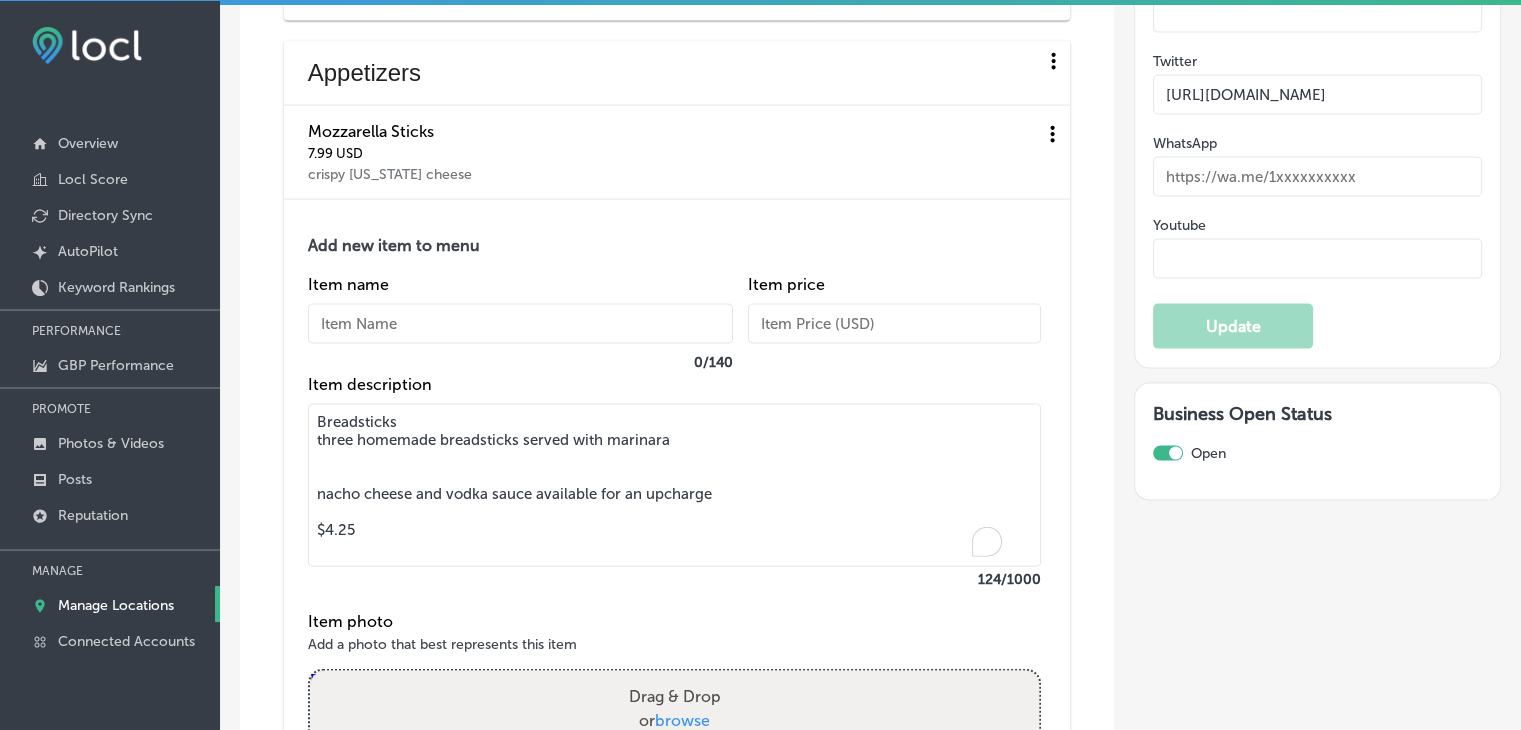 drag, startPoint x: 416, startPoint y: 429, endPoint x: 280, endPoint y: 437, distance: 136.23509 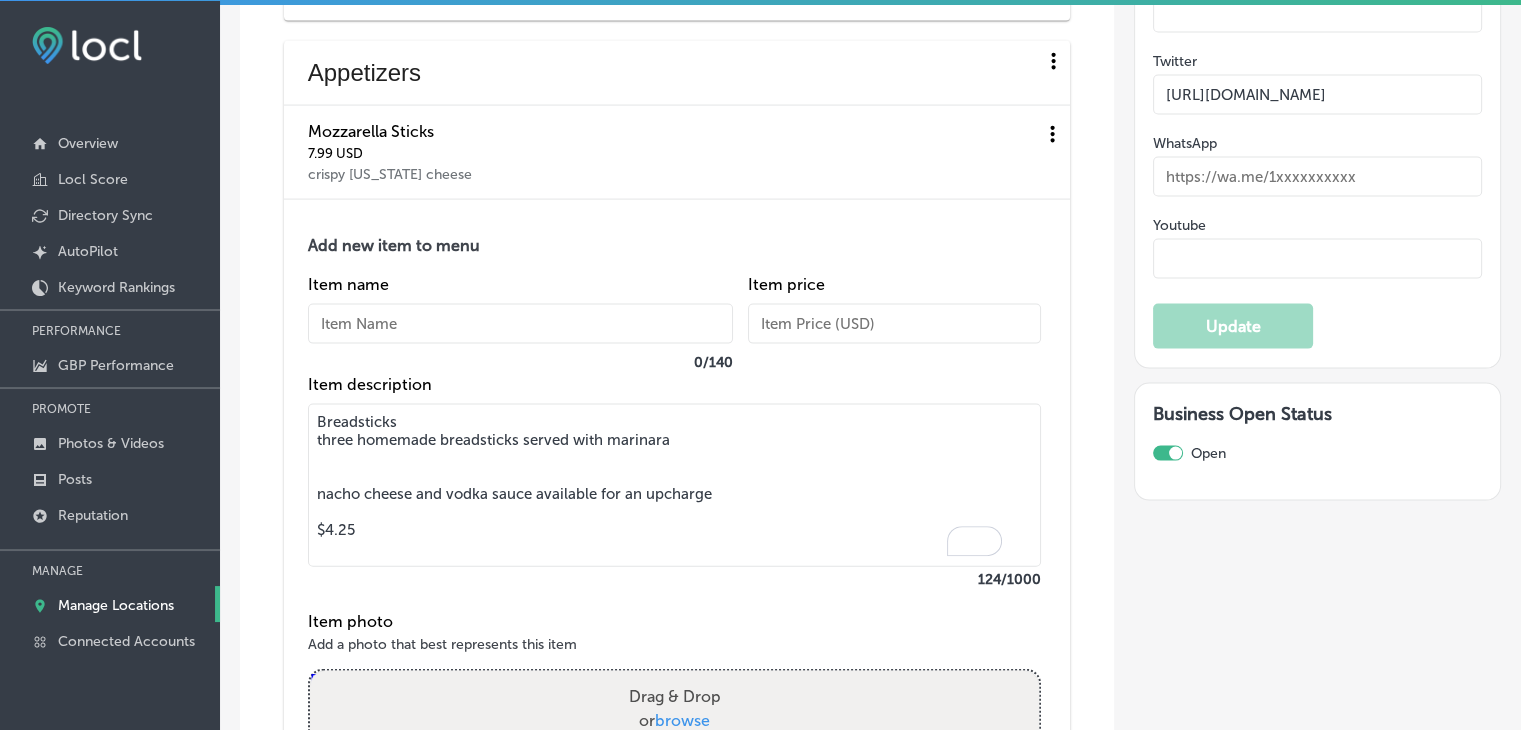 click on "Breadsticks
three homemade breadsticks served with marinara
nacho cheese and vodka sauce available for an upcharge
$4.25" at bounding box center (674, 485) 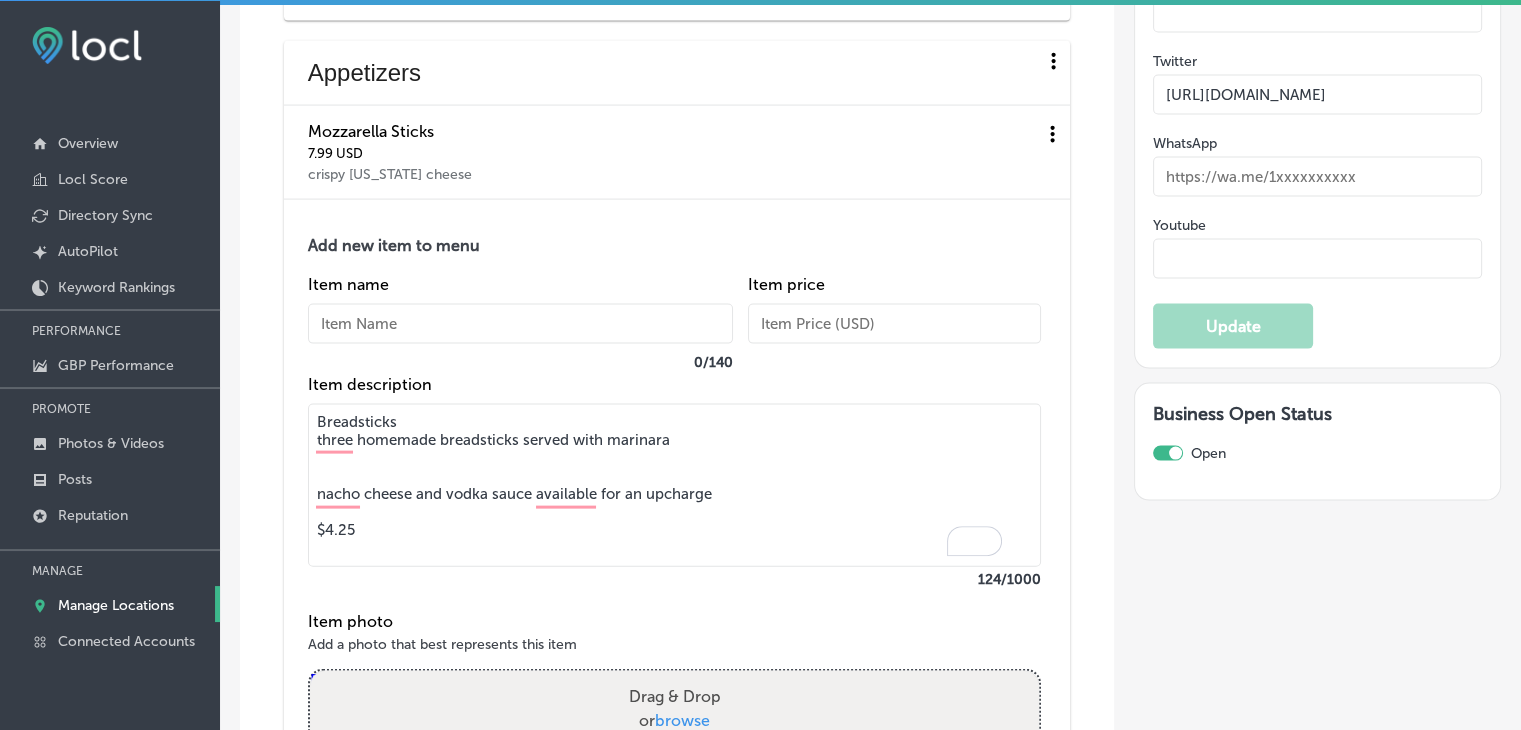 drag, startPoint x: 316, startPoint y: 421, endPoint x: 416, endPoint y: 419, distance: 100.02 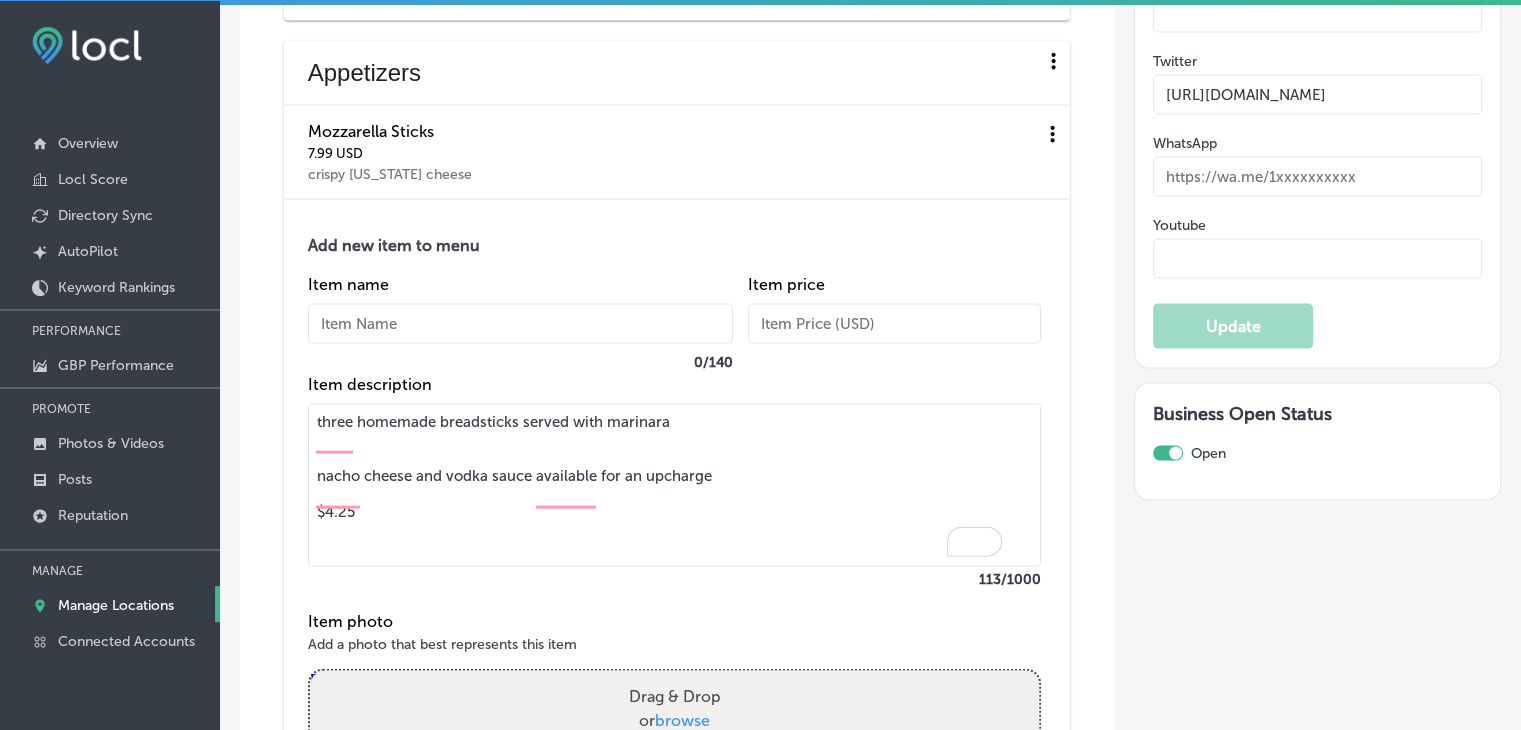 type on "three homemade breadsticks served with marinara
nacho cheese and vodka sauce available for an upcharge
$4.25" 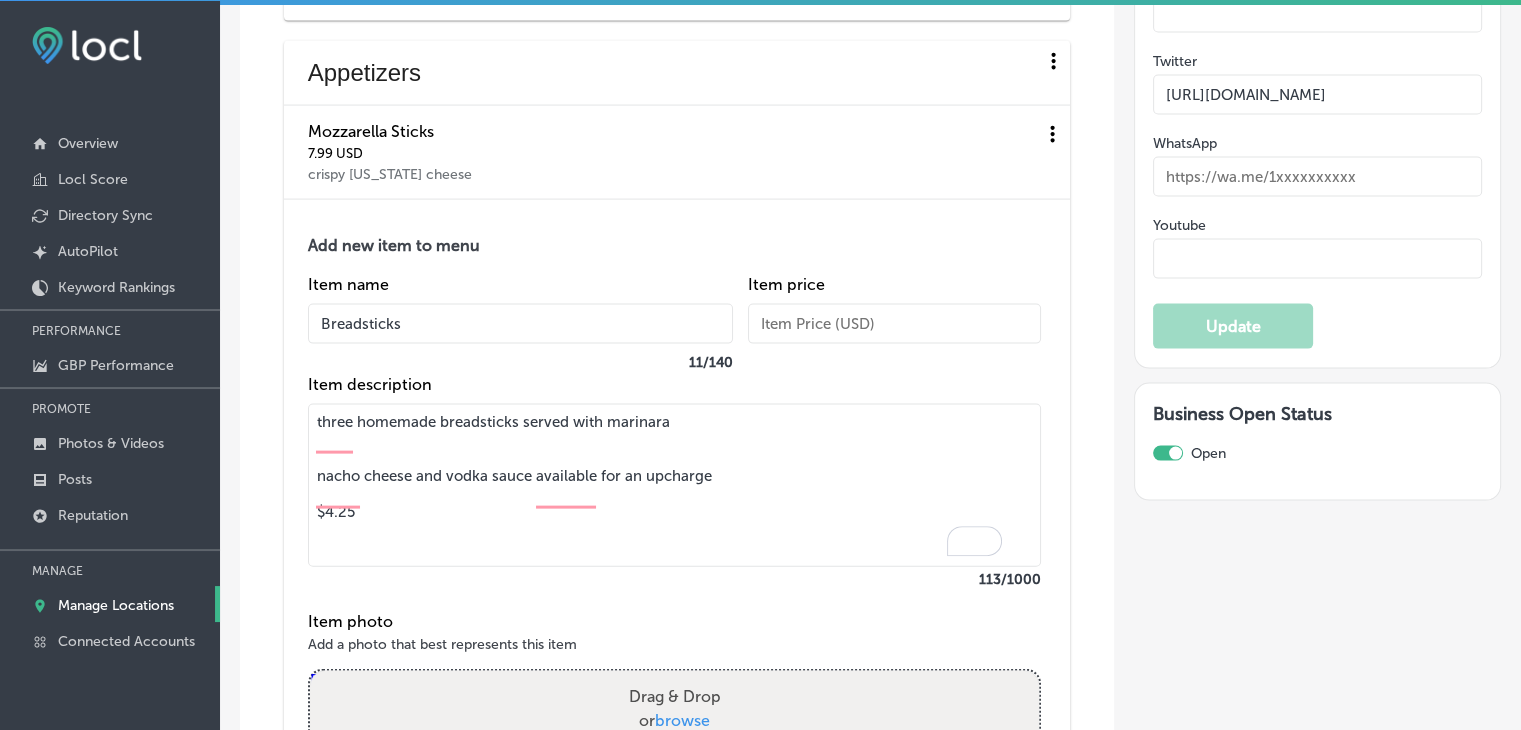 type on "Breadsticks" 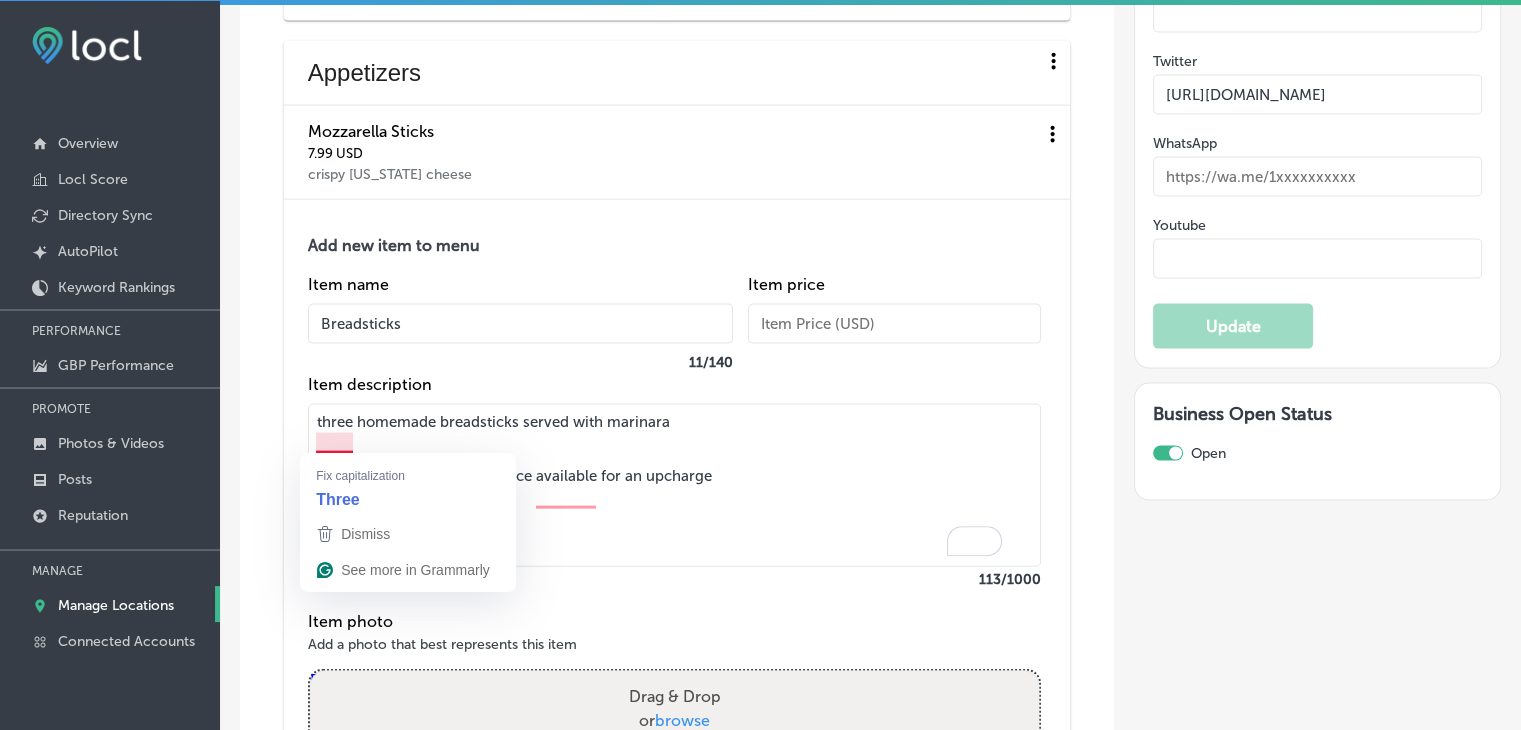 click on "Add new item to menu Item name Breadsticks 11 / 140 Item price Item description
three homemade breadsticks served with marinara
nacho cheese and vodka sauce available for an upcharge
$4.25
113 /1000 Item photo Add a photo that best represents this item Powered by PQINA Drag & Drop  or  browse Update Cancel" at bounding box center [677, 517] 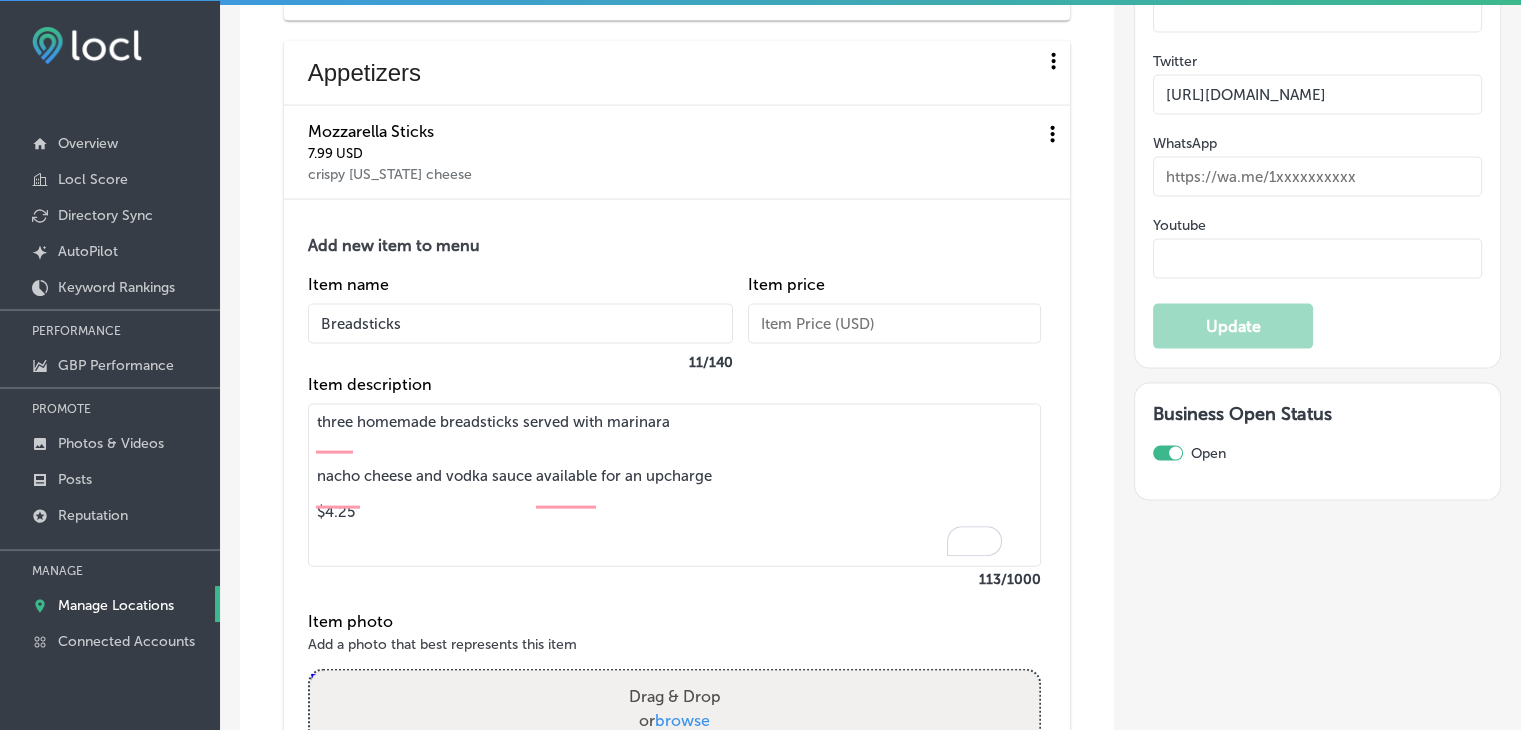 click on "three homemade breadsticks served with marinara
nacho cheese and vodka sauce available for an upcharge
$4.25" at bounding box center (674, 485) 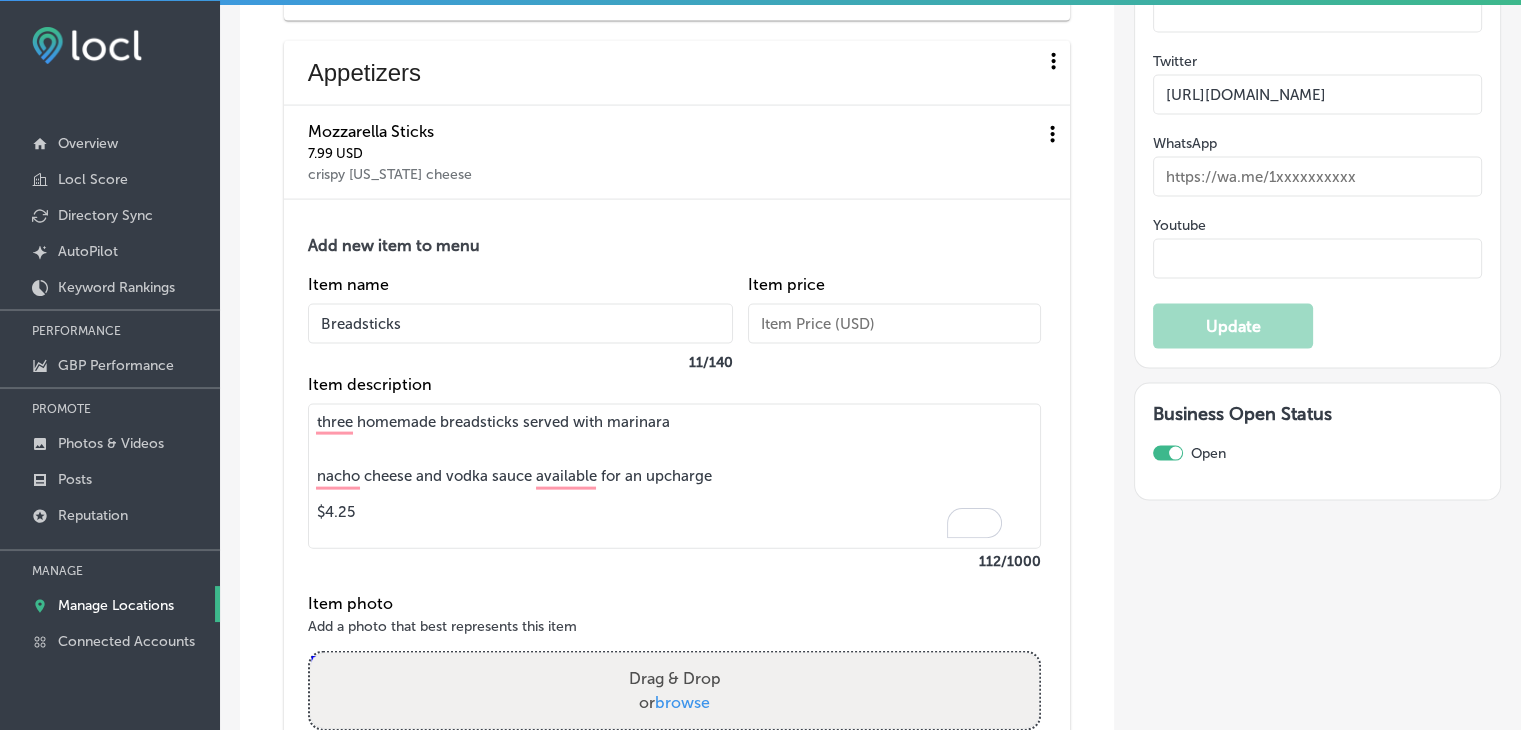 click on "three homemade breadsticks served with marinara
nacho cheese and vodka sauce available for an upcharge
$4.25" at bounding box center [674, 476] 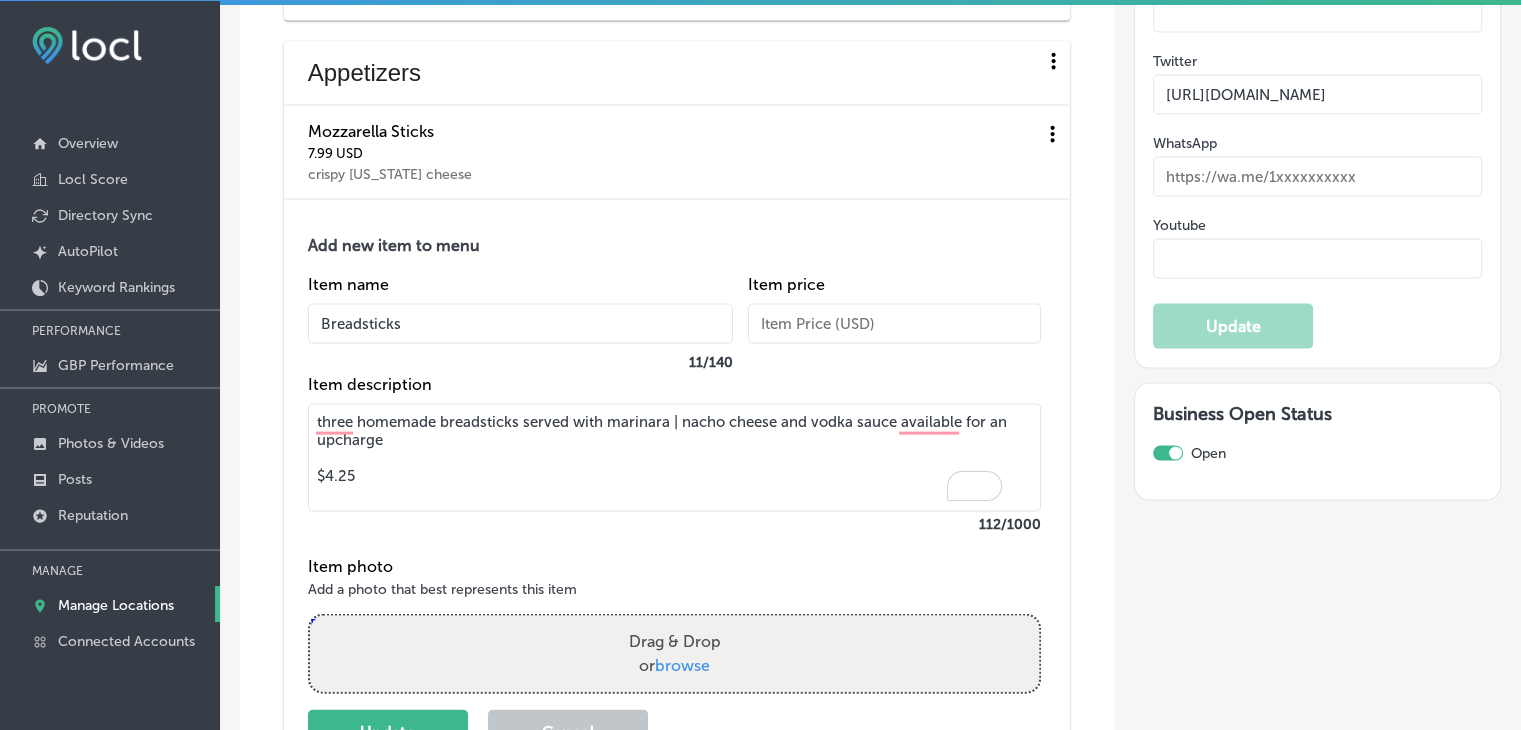 drag, startPoint x: 404, startPoint y: 478, endPoint x: 289, endPoint y: 471, distance: 115.212845 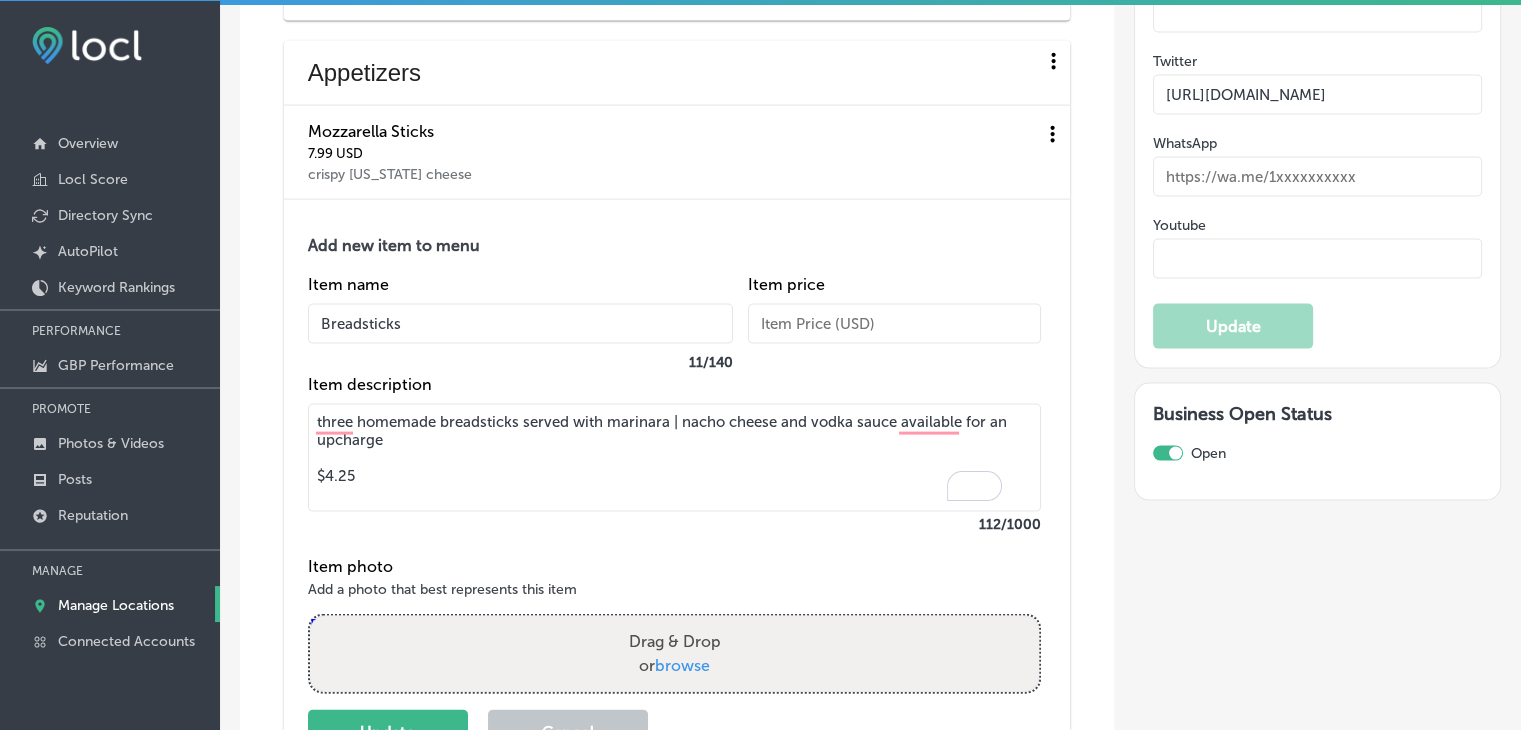 click on "Add new item to menu Item name Breadsticks 11 / 140 Item price Item description three homemade breadsticks served with marinara | nacho cheese and vodka sauce available for an upcharge
$4.25
112 /1000 Item photo Add a photo that best represents this item Powered by PQINA Drag & Drop  or  browse Update Cancel" at bounding box center (677, 490) 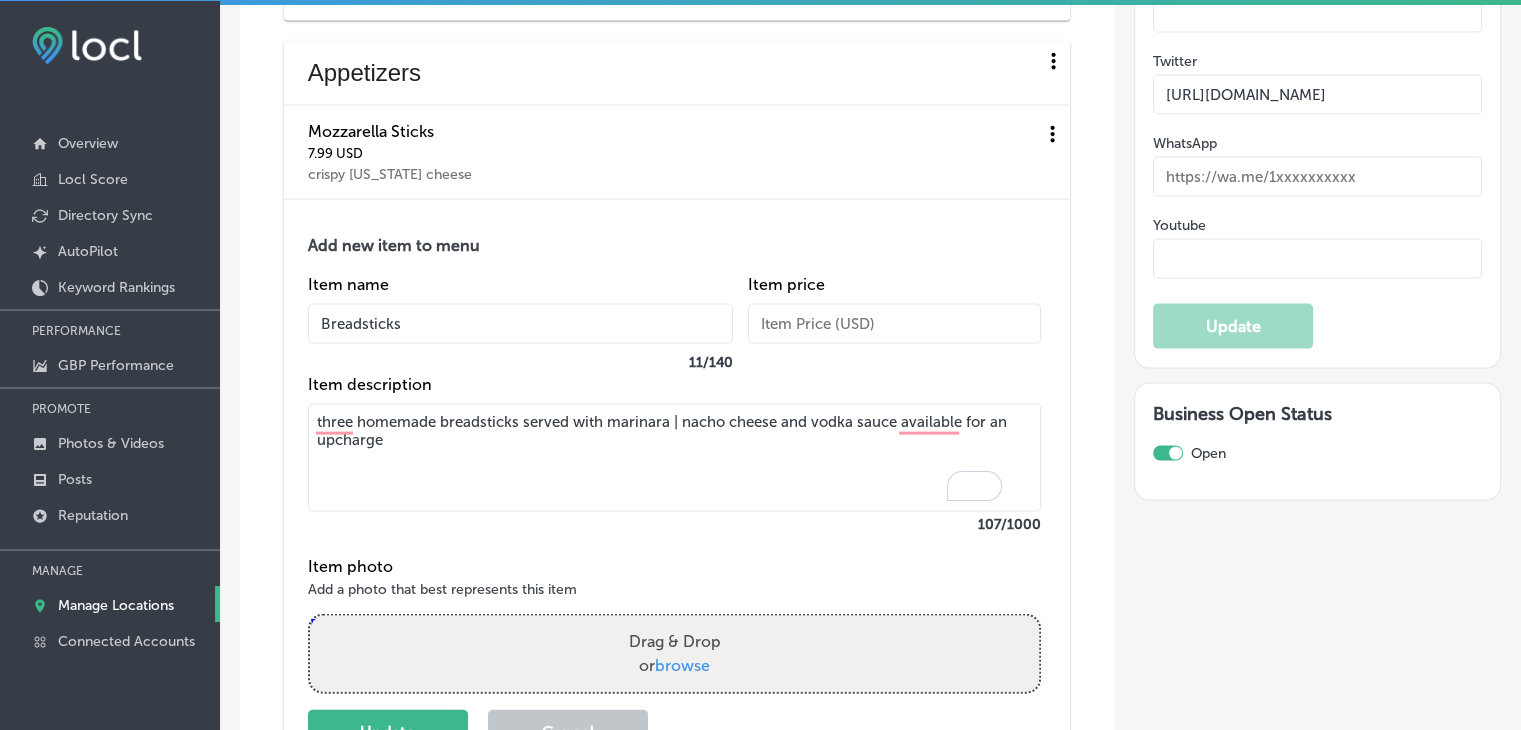 type on "three homemade breadsticks served with marinara | nacho cheese and vodka sauce available for an upcharge" 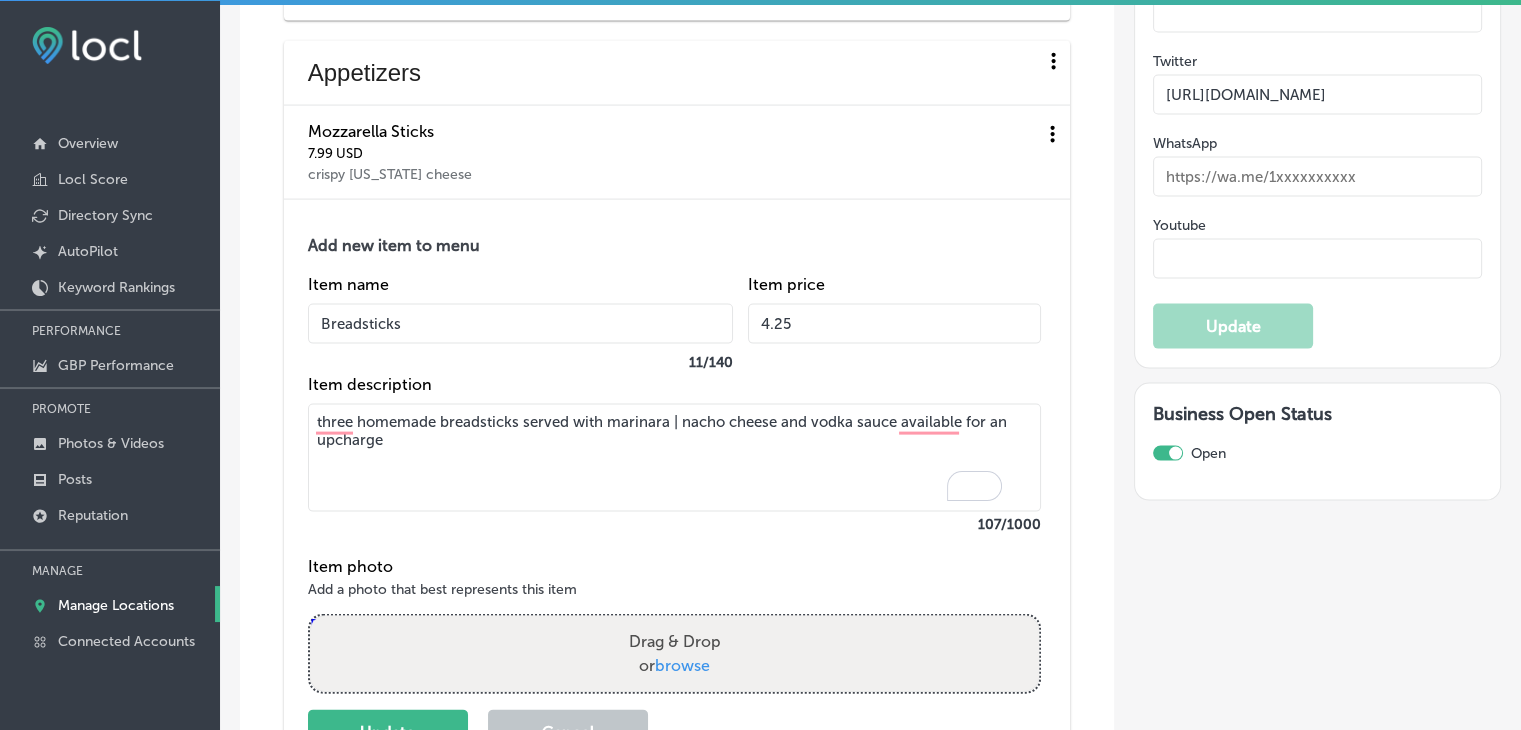 type on "4.25" 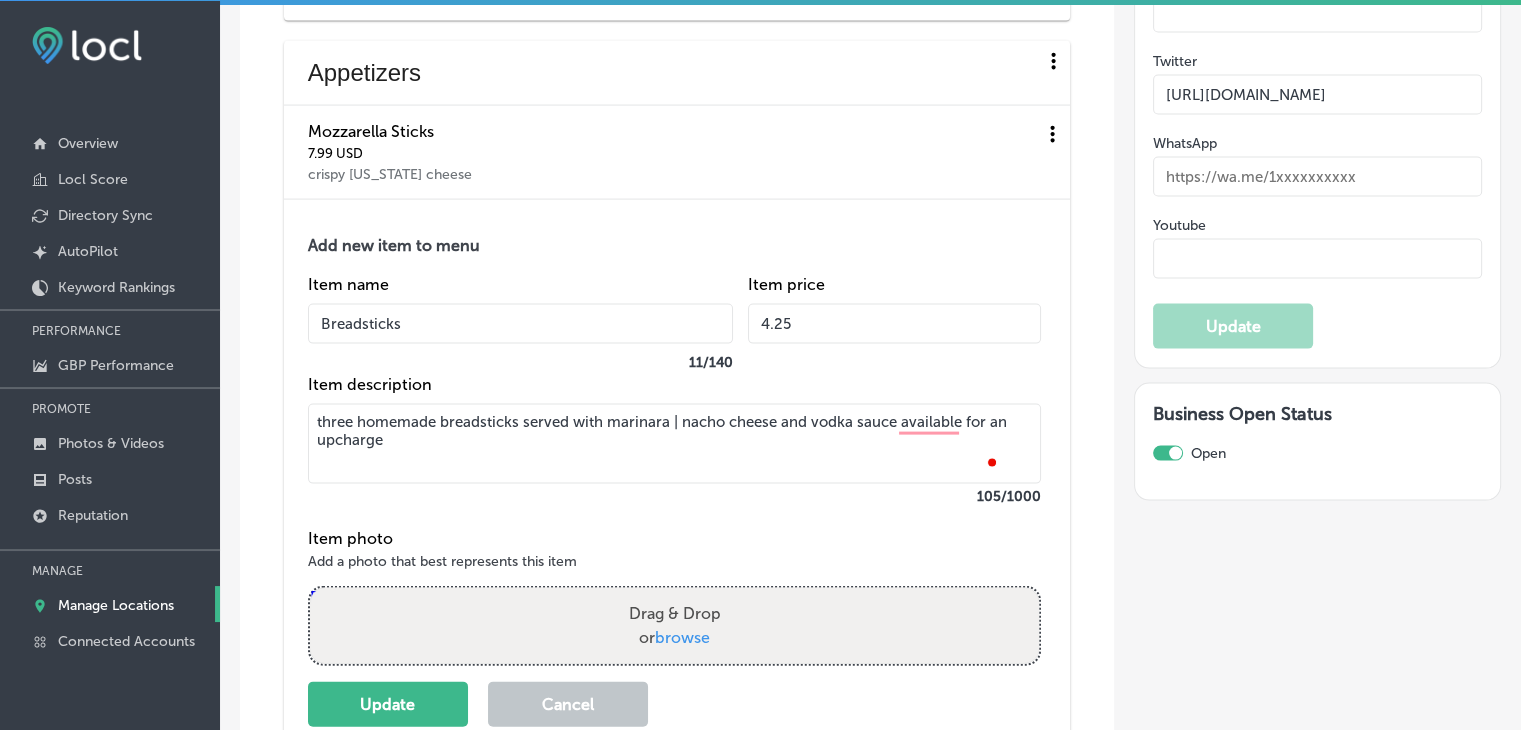 click on "three homemade breadsticks served with marinara | nacho cheese and vodka sauce available for an upcharge" at bounding box center [674, 444] 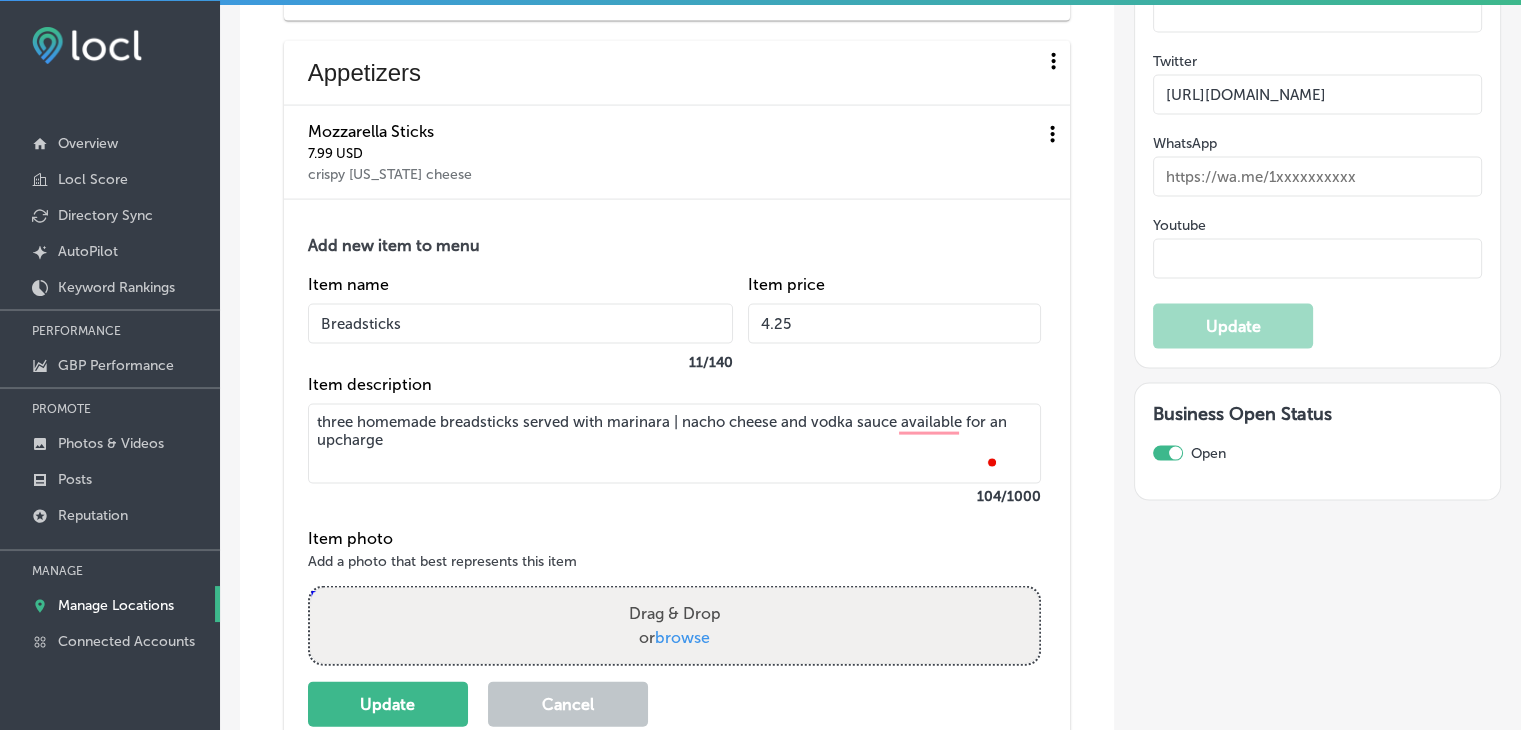 scroll, scrollTop: 4330, scrollLeft: 0, axis: vertical 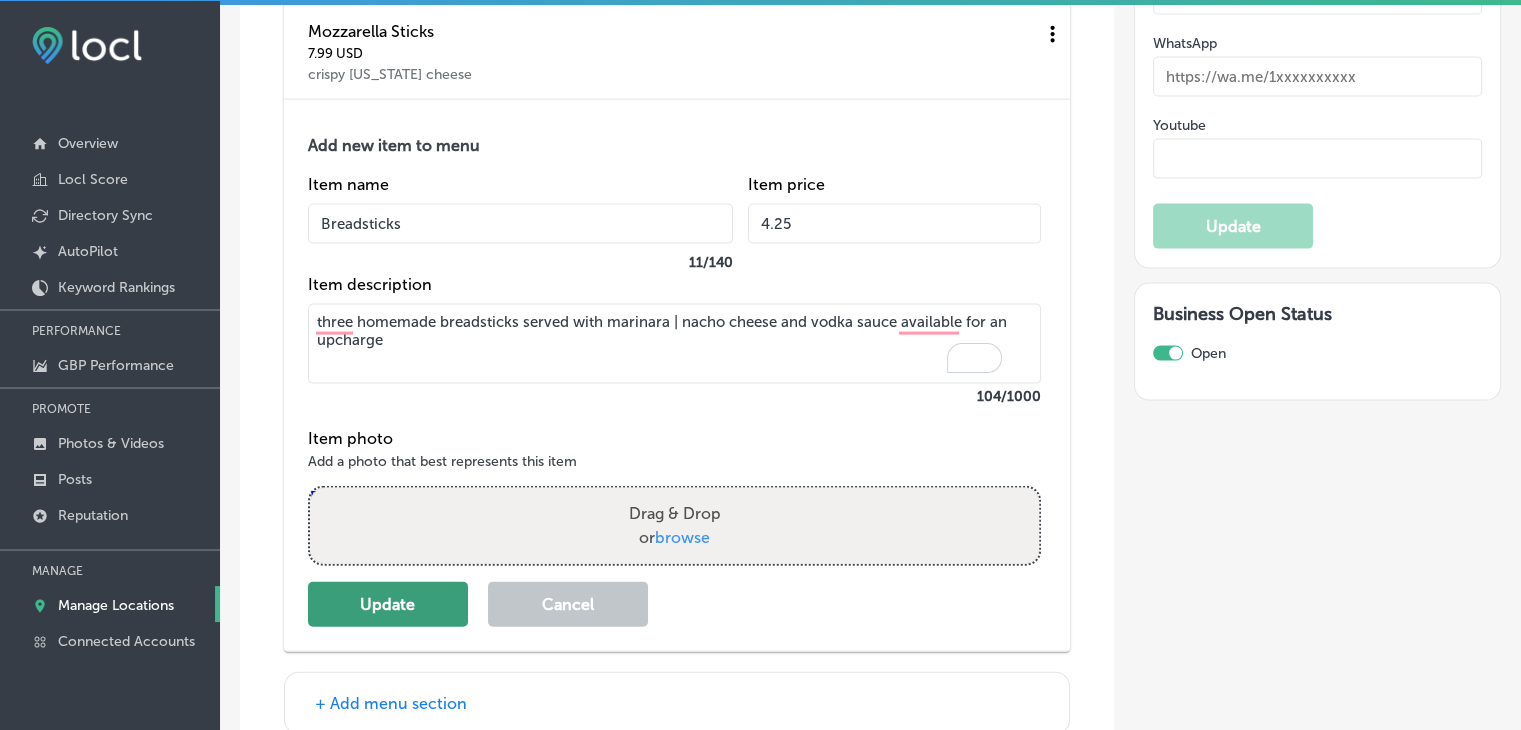 type on "three homemade breadsticks served with marinara | nacho cheese and vodka sauce available for an upcharge" 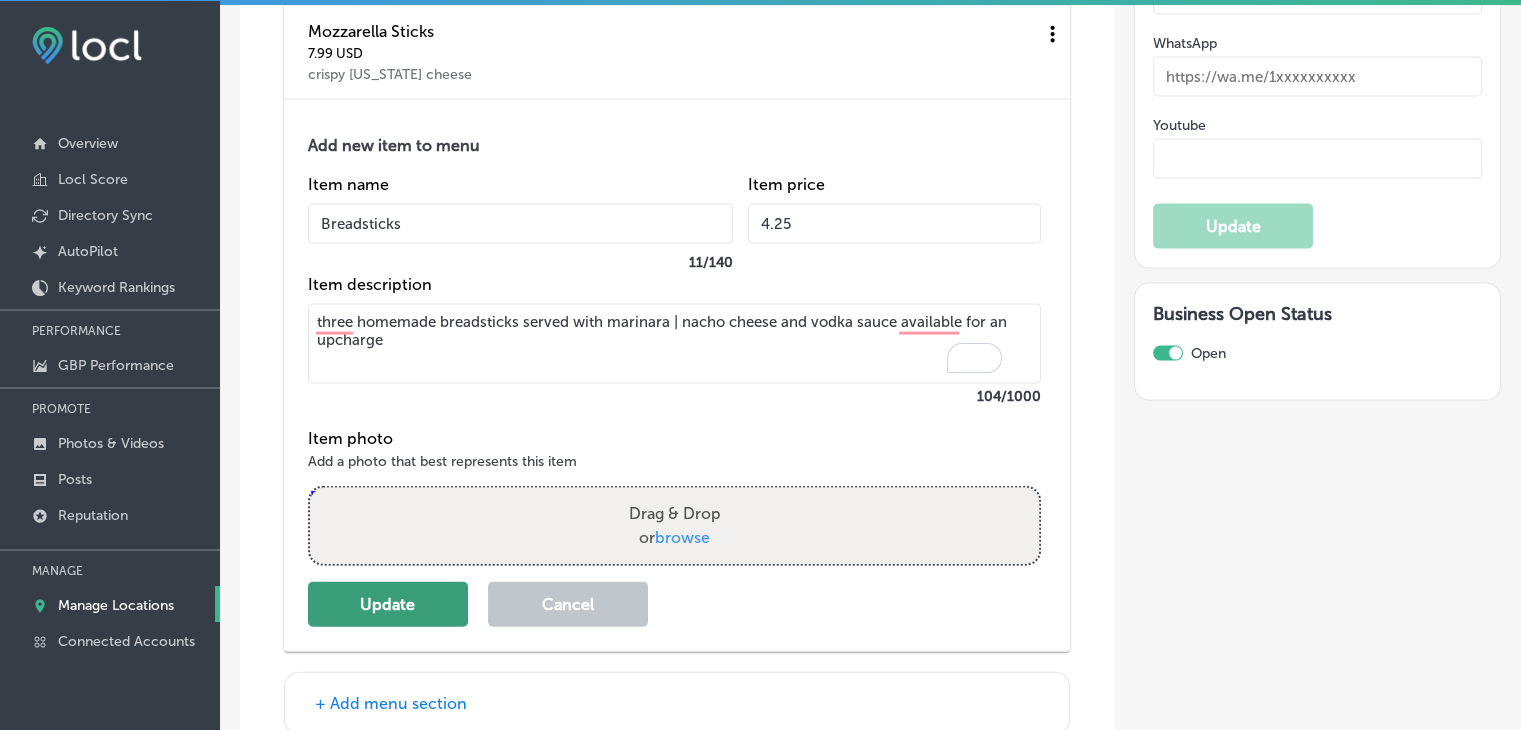 click on "Update" at bounding box center (388, 604) 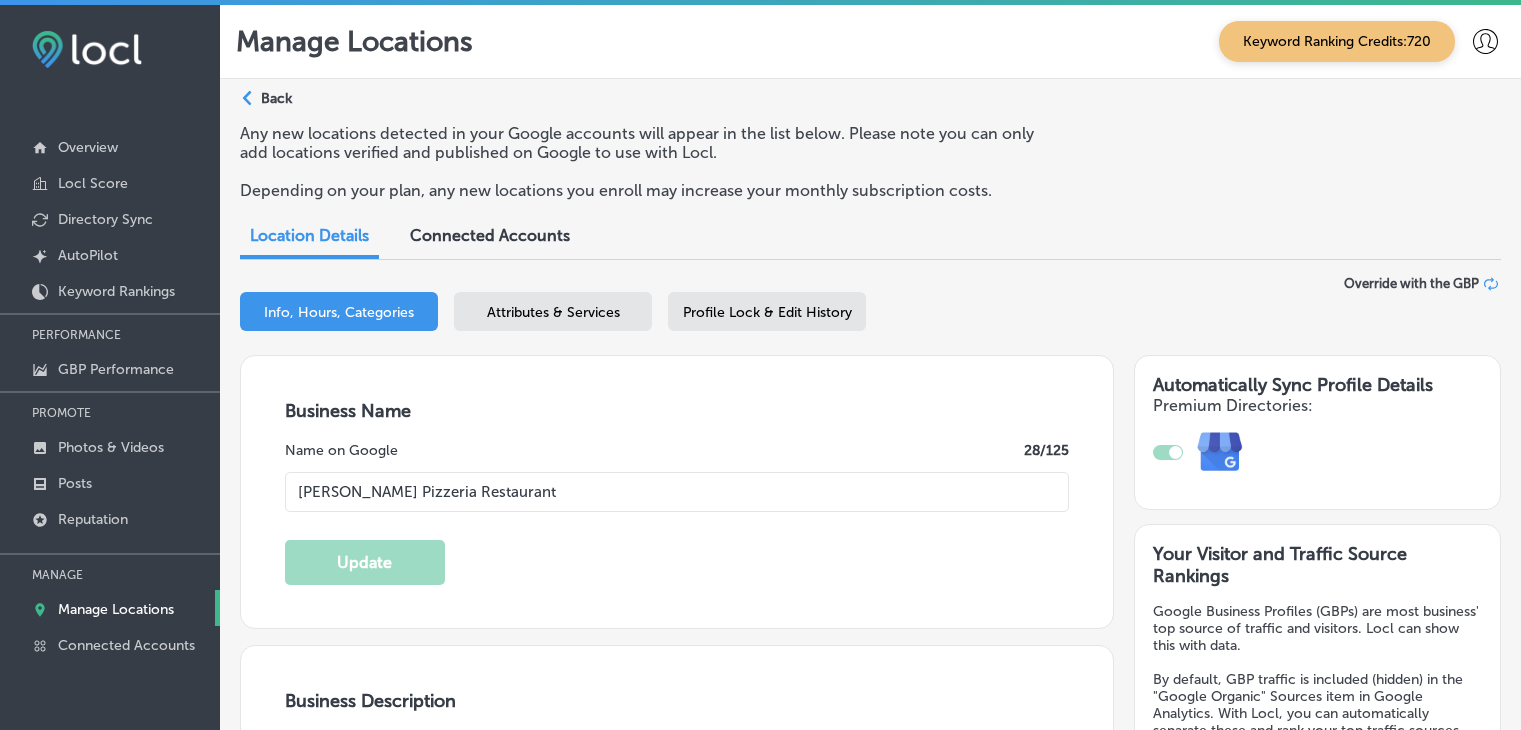 select on "US" 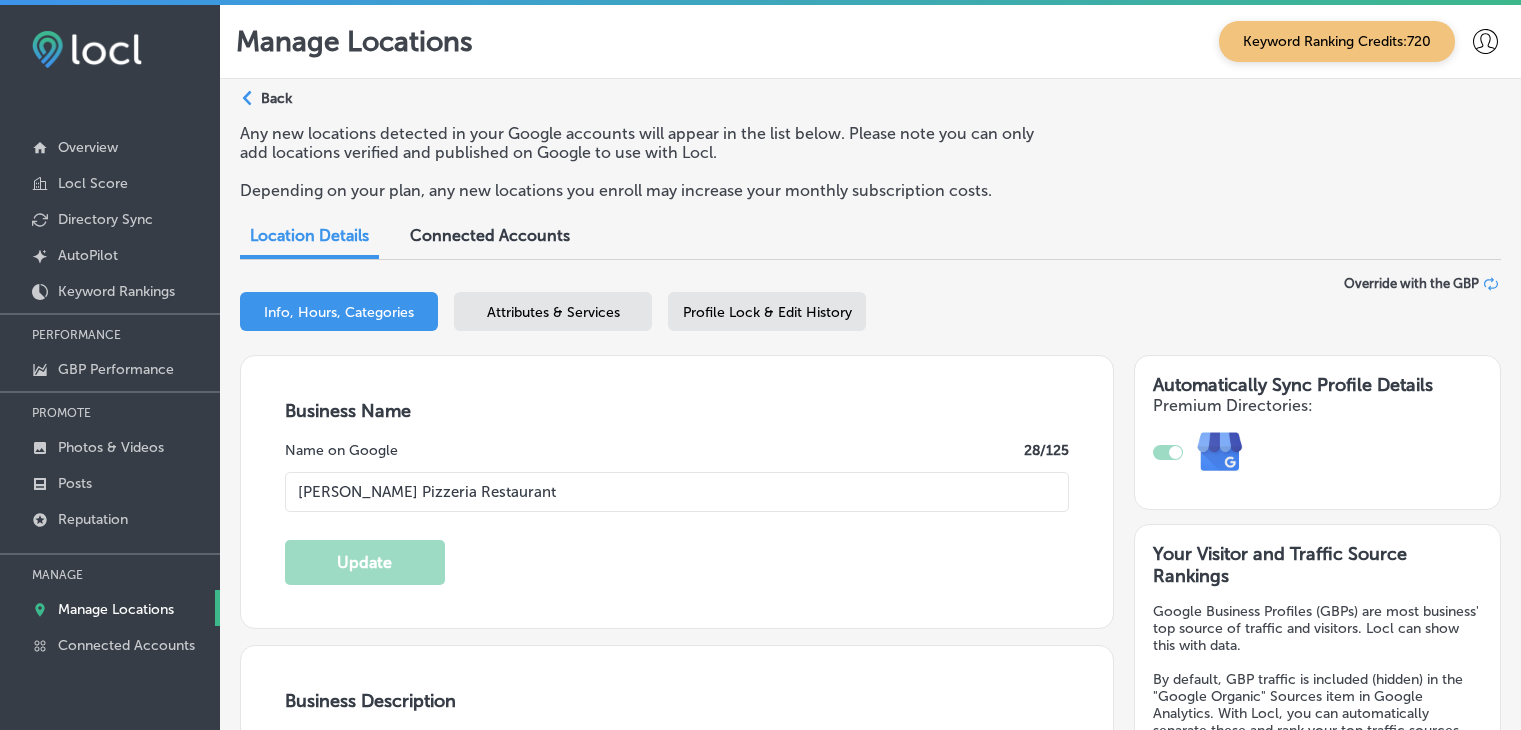 scroll, scrollTop: 4, scrollLeft: 0, axis: vertical 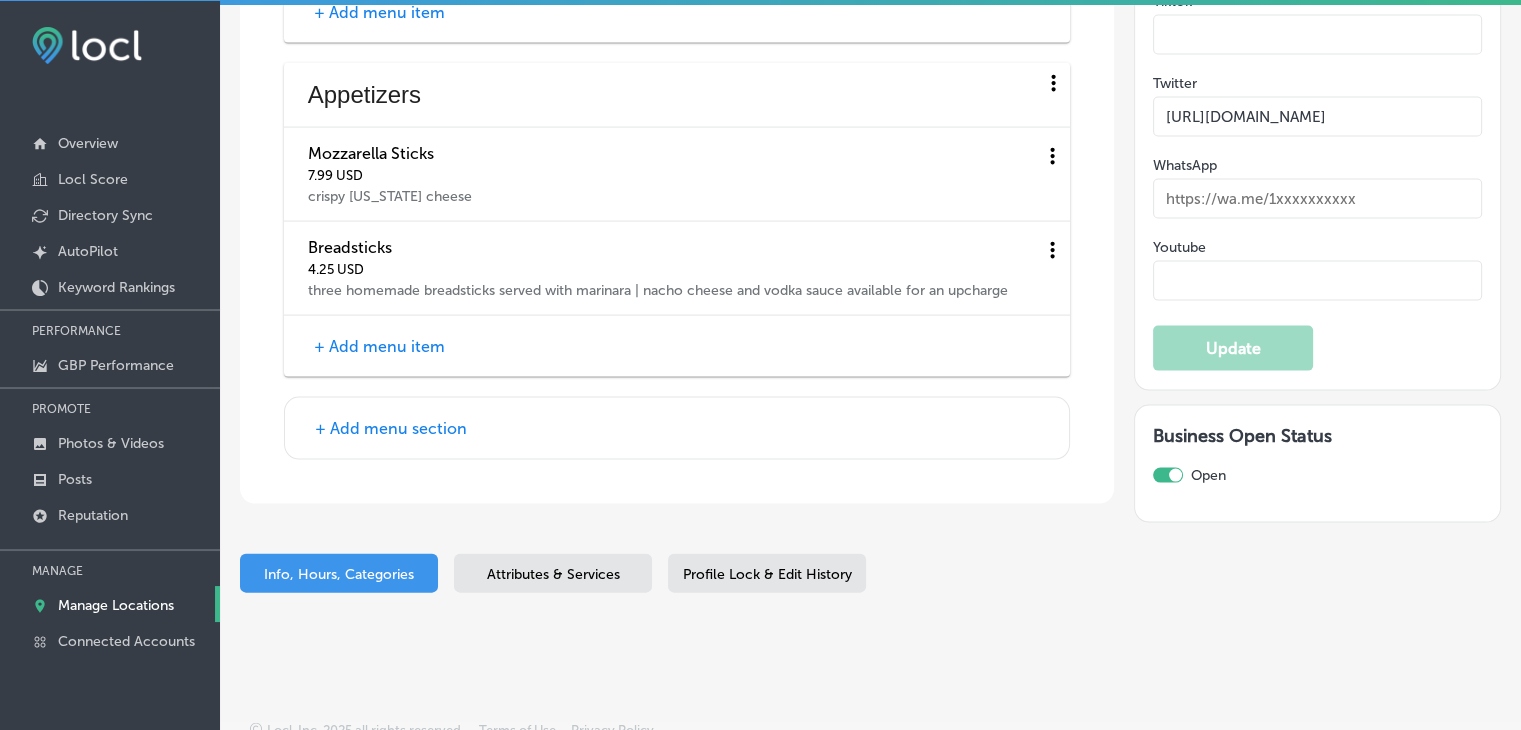 click on "+ Add menu item" at bounding box center [677, 346] 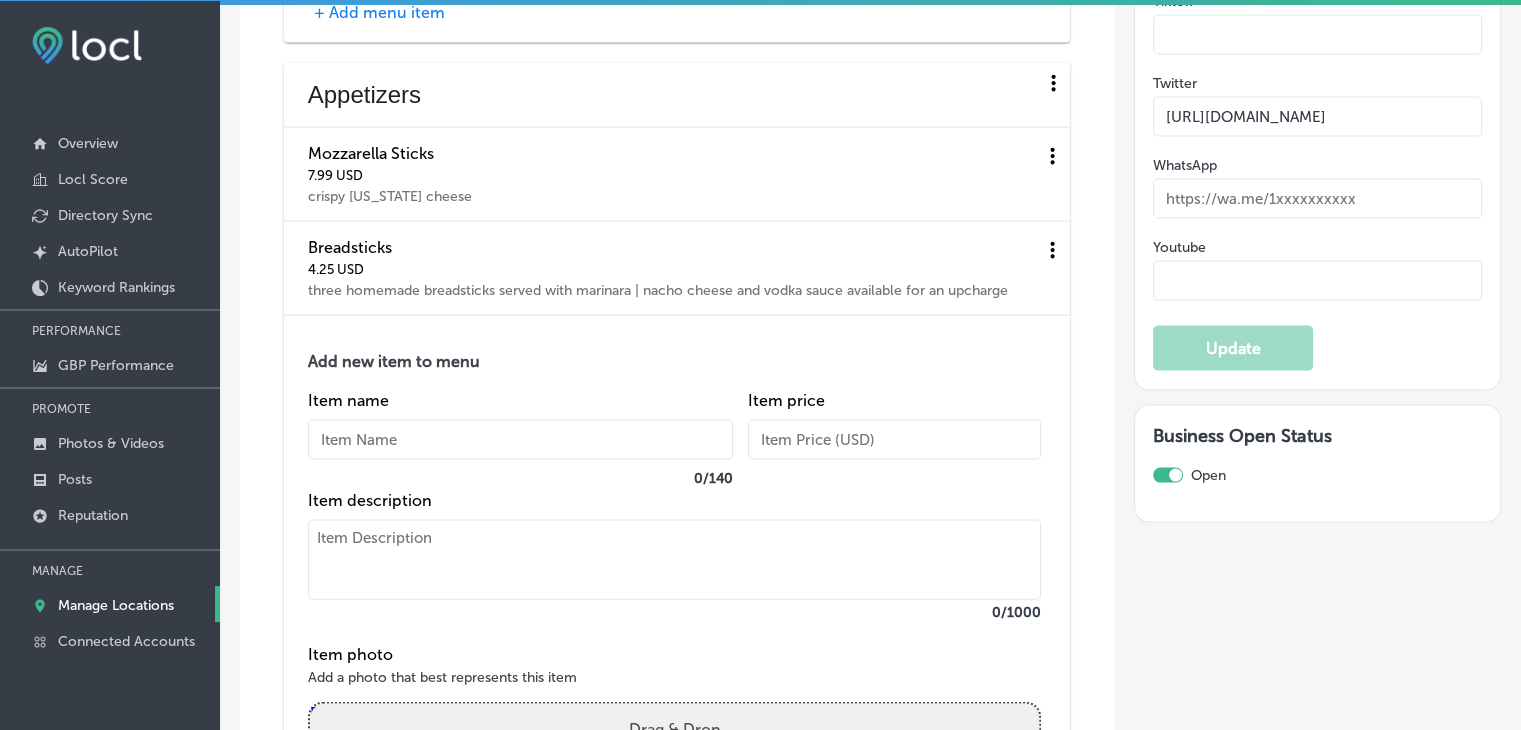 click on "Item name 0 / 140" at bounding box center [520, 441] 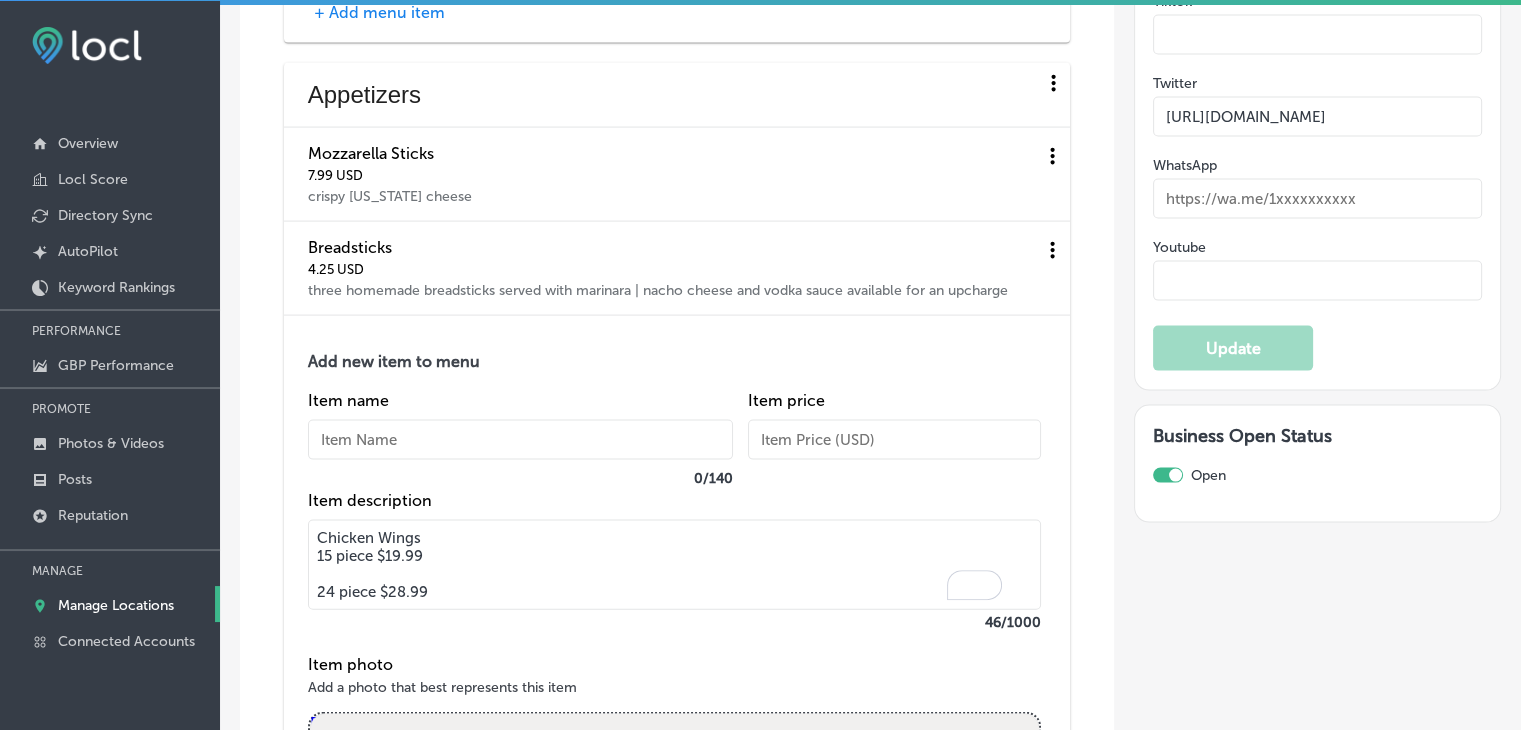 drag, startPoint x: 432, startPoint y: 530, endPoint x: 304, endPoint y: 530, distance: 128 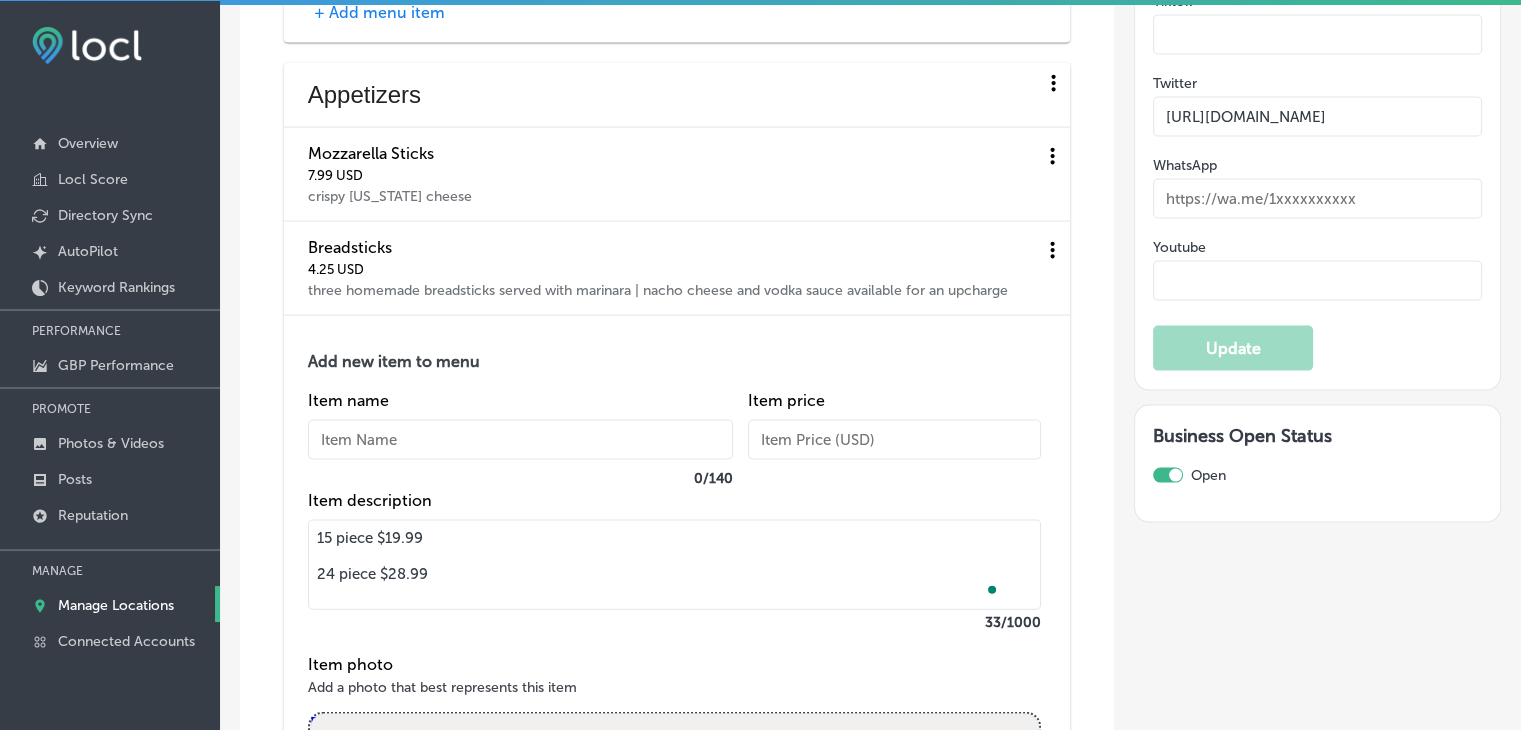 type on "15 piece $19.99
24 piece $28.99" 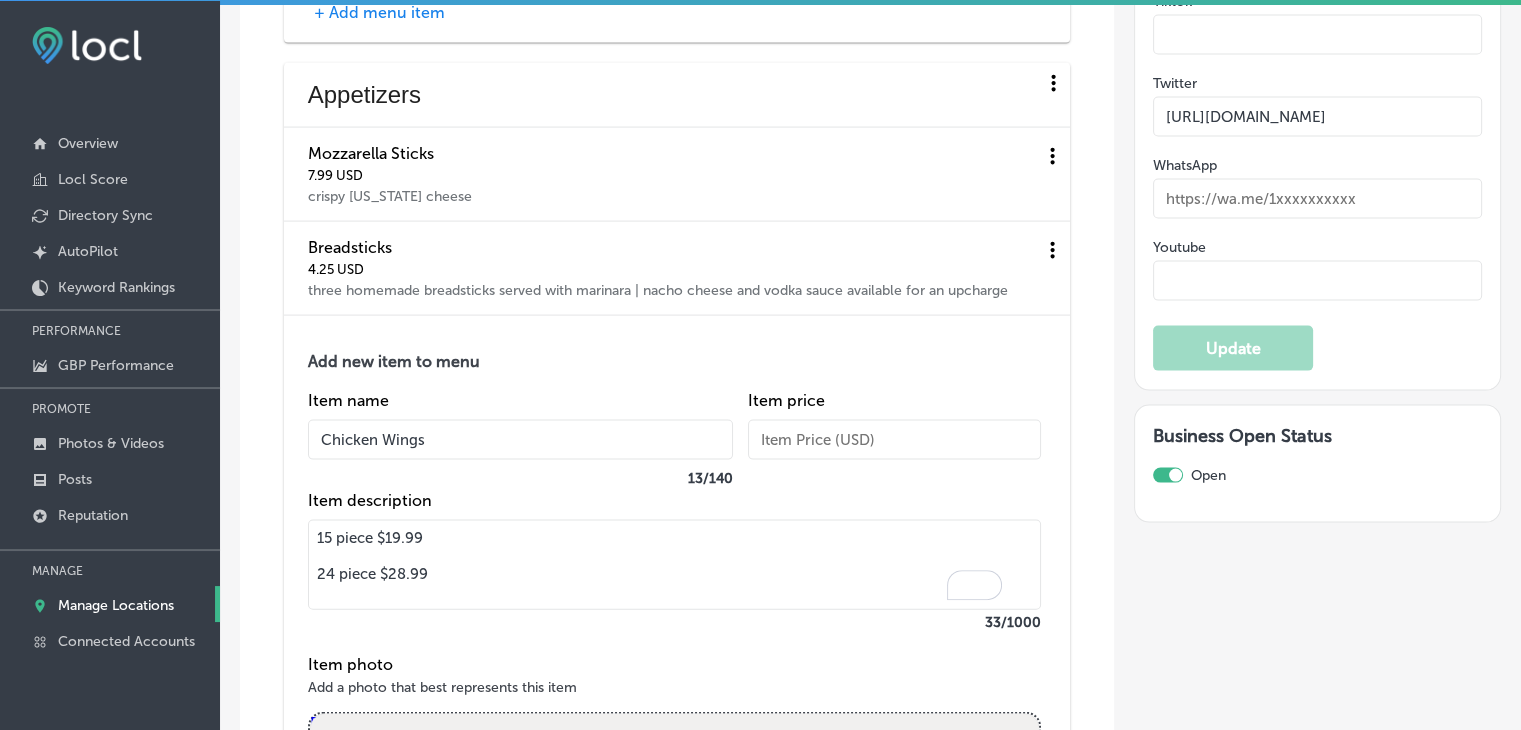 type on "Chicken Wings" 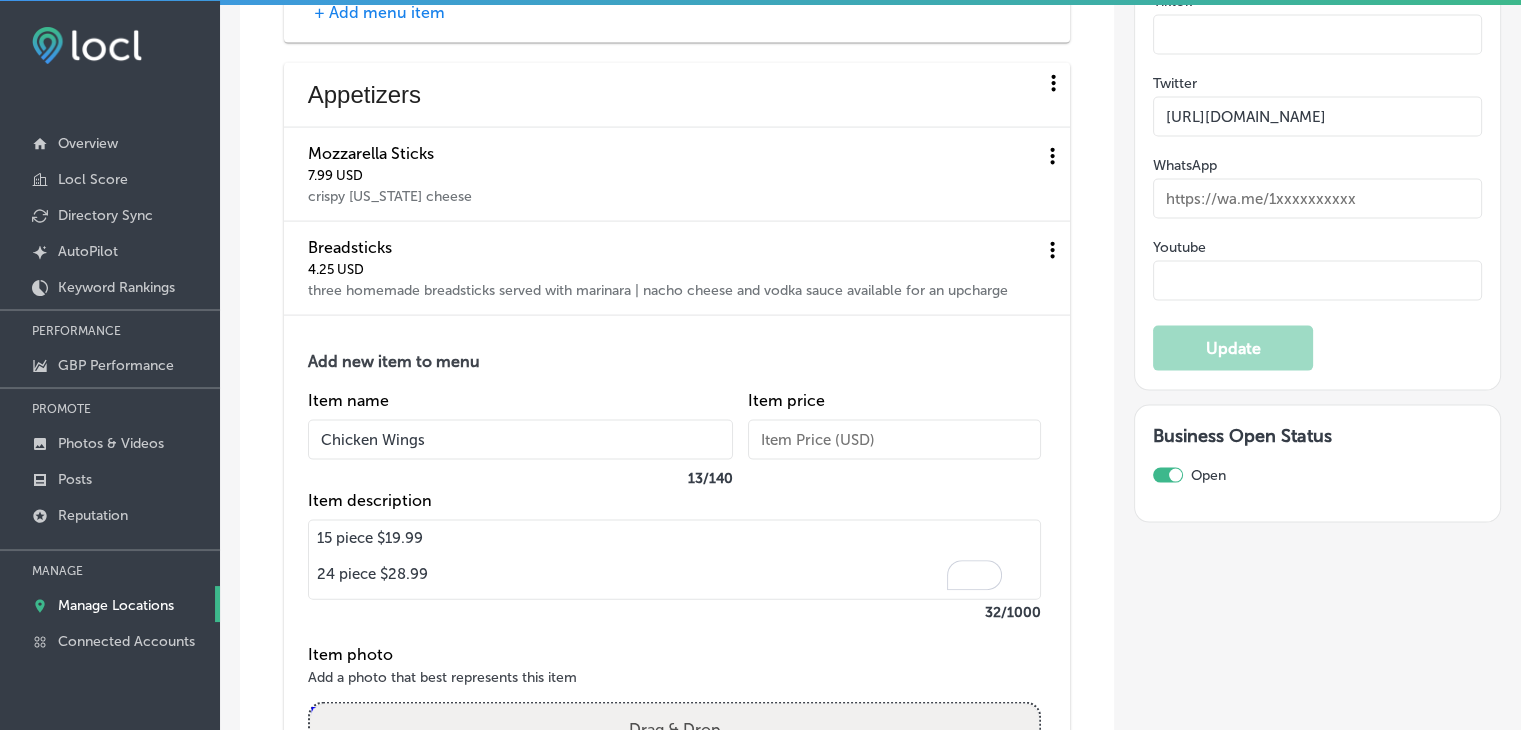 click on "15 piece $19.99
24 piece $28.99" at bounding box center (674, 560) 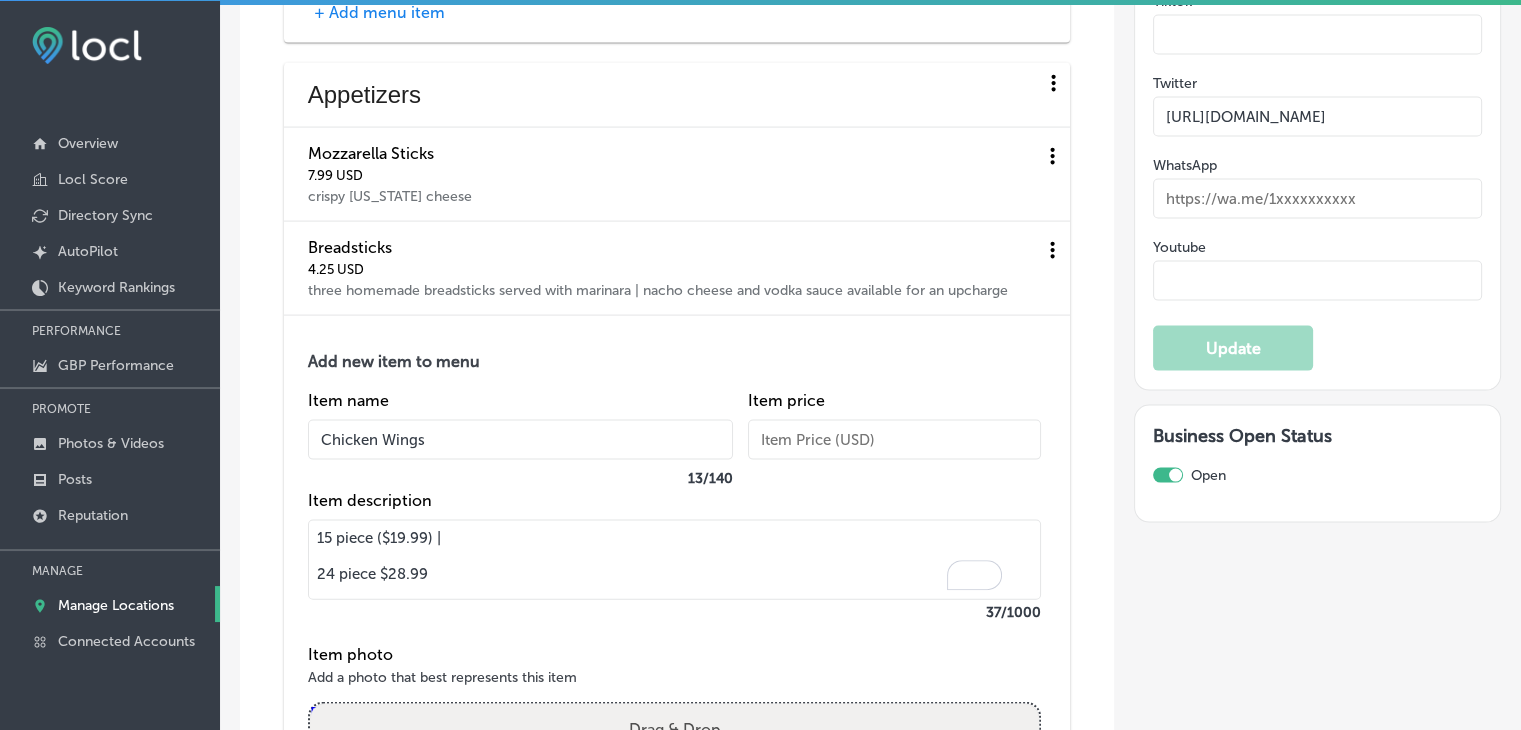drag, startPoint x: 440, startPoint y: 586, endPoint x: 295, endPoint y: 582, distance: 145.05516 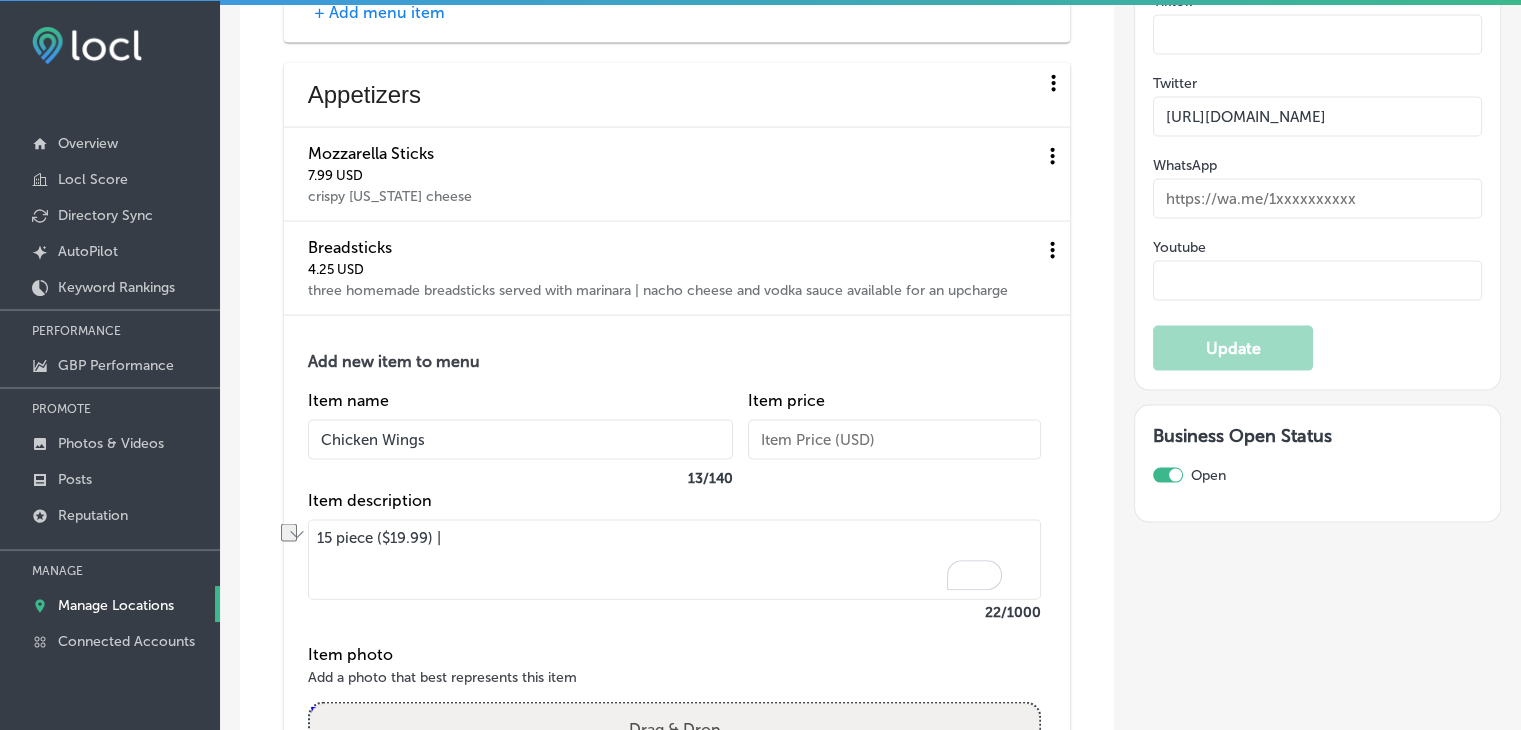 click on "15 piece ($19.99) |" at bounding box center (674, 560) 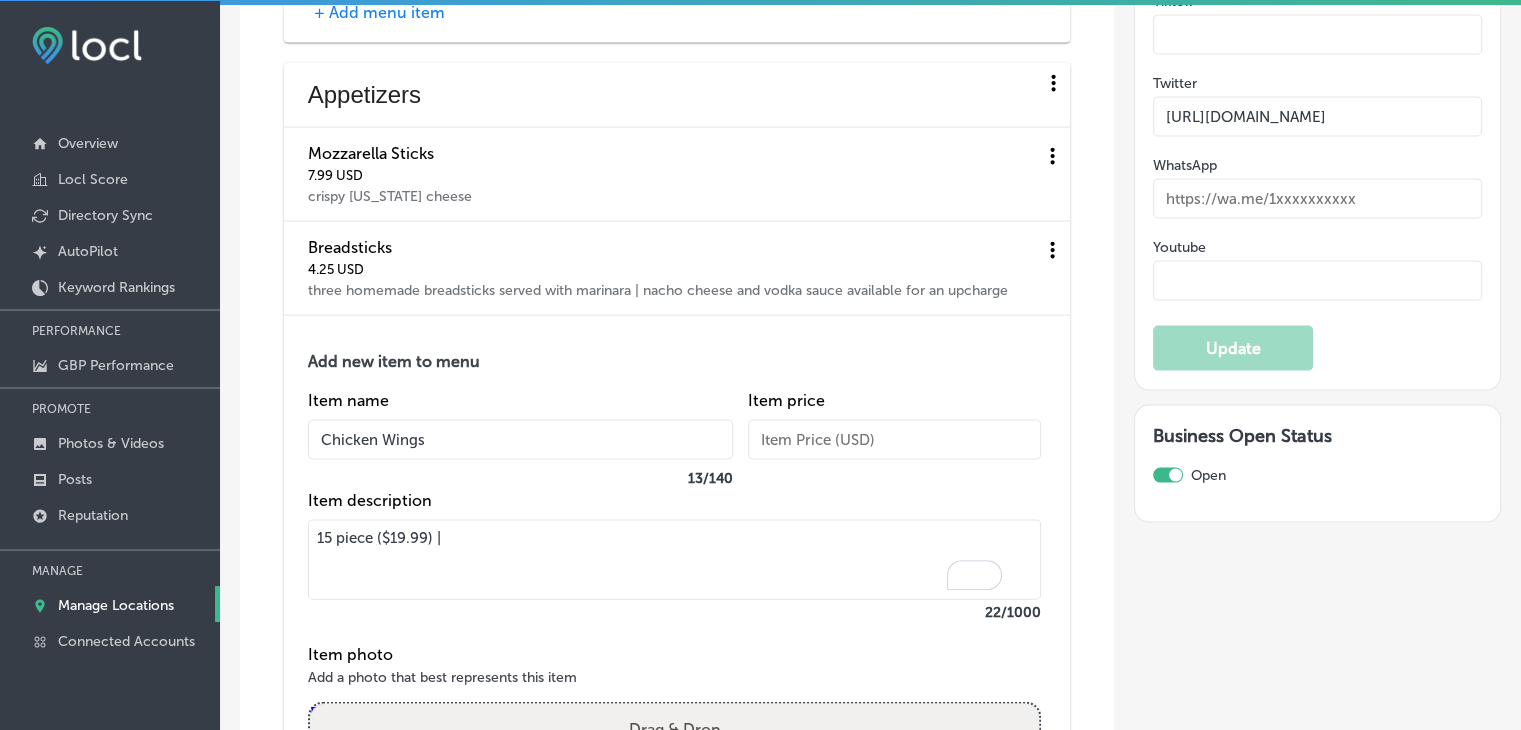 paste on "24 piece $28.99" 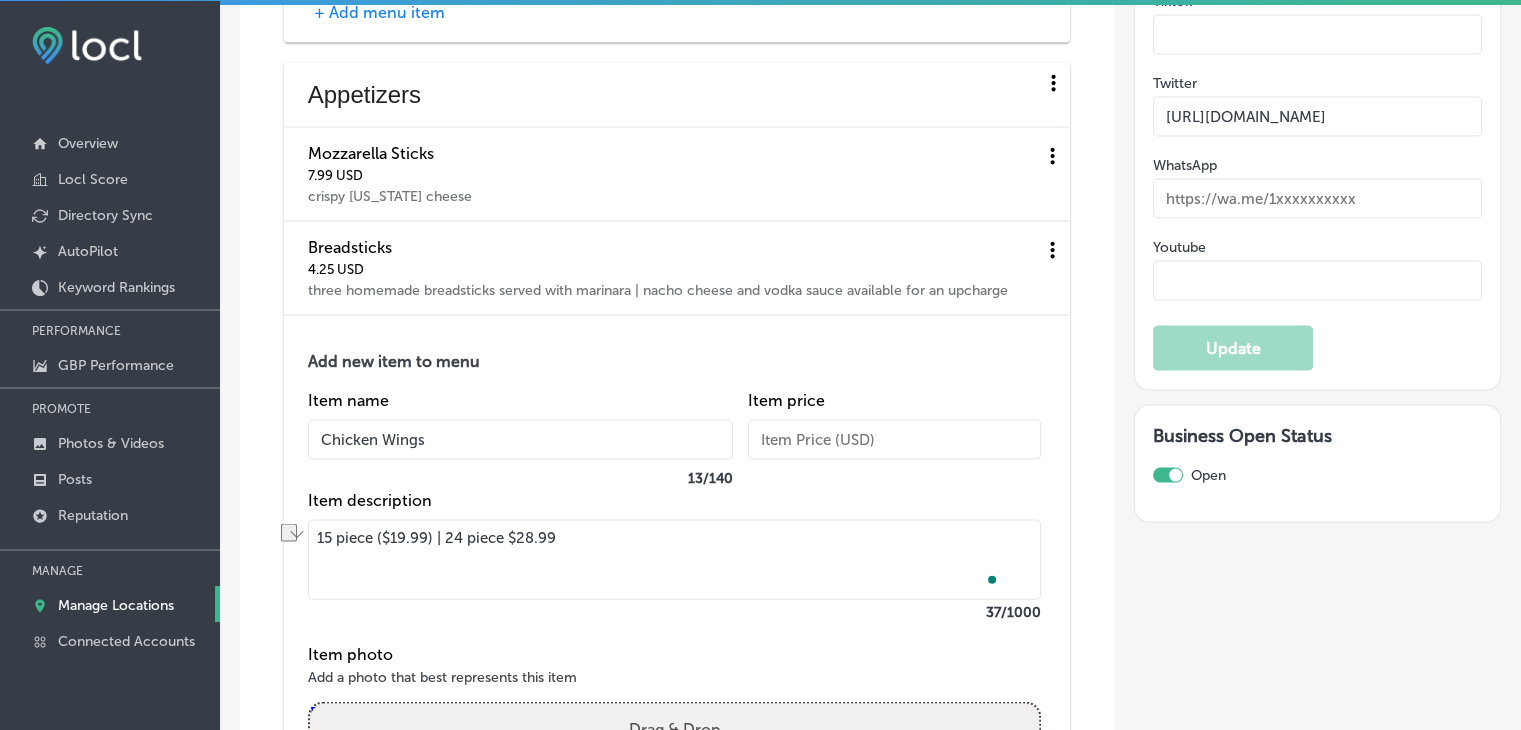 drag, startPoint x: 472, startPoint y: 548, endPoint x: 466, endPoint y: 601, distance: 53.338543 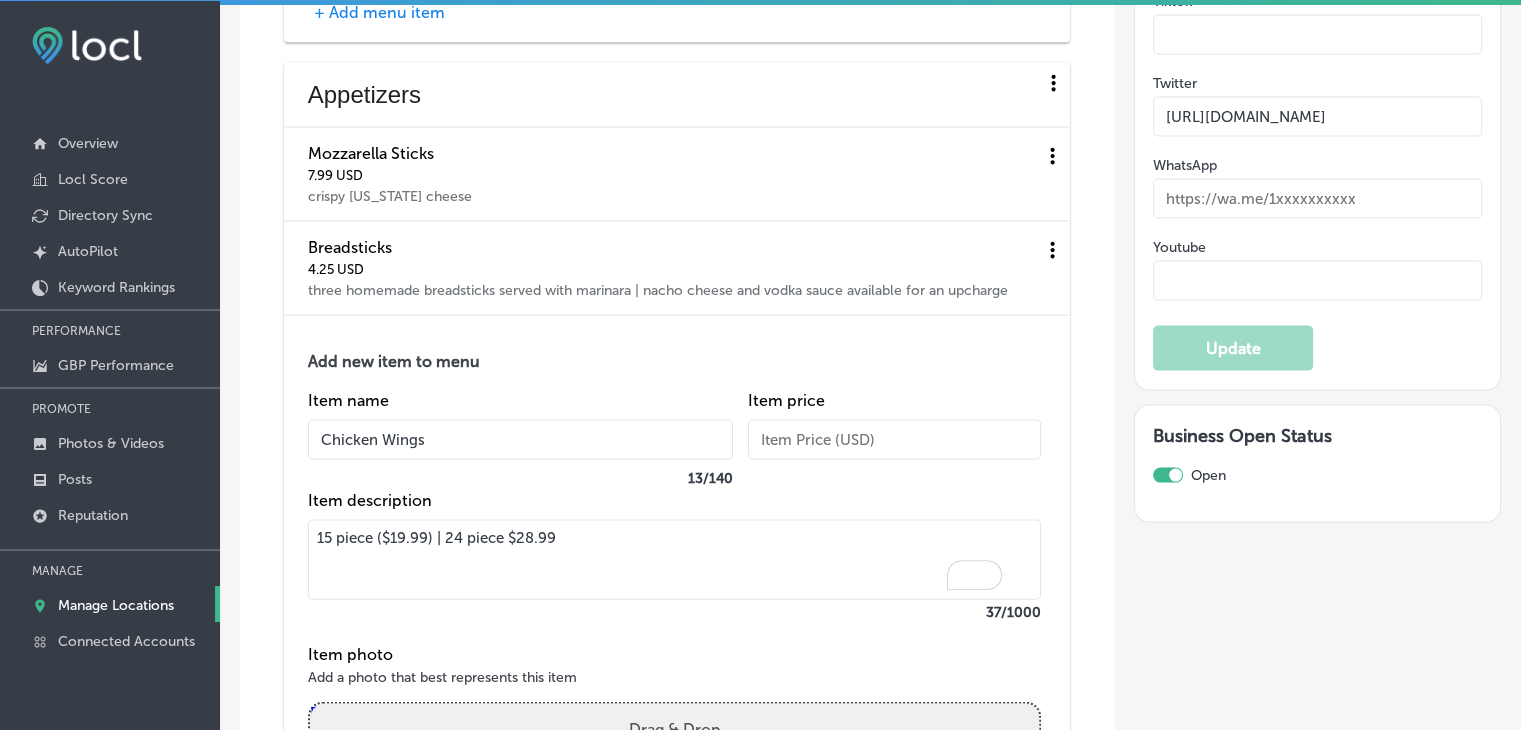 drag, startPoint x: 470, startPoint y: 565, endPoint x: 472, endPoint y: 587, distance: 22.090721 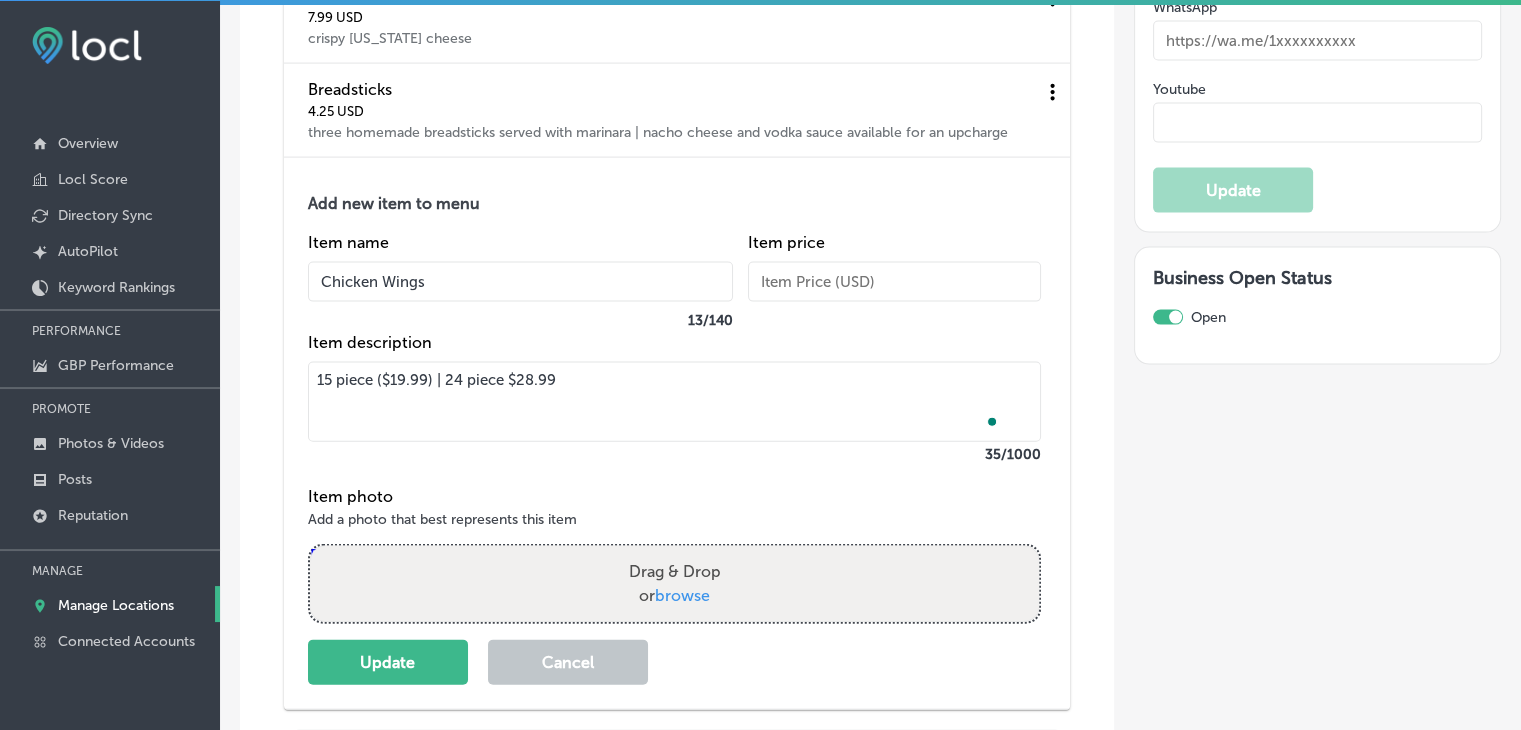 scroll, scrollTop: 4408, scrollLeft: 0, axis: vertical 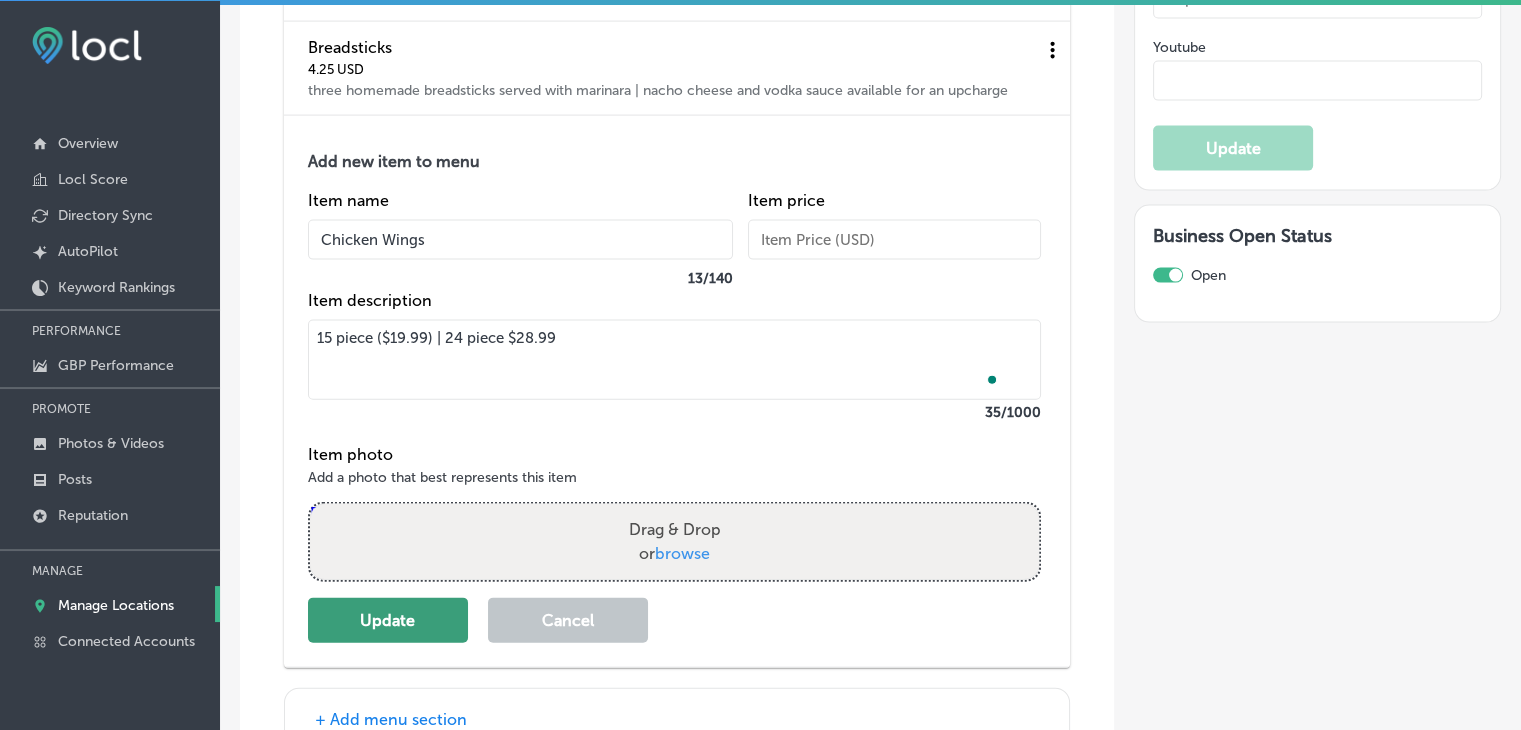 type on "15 piece ($19.99) | 24 piece $28.99" 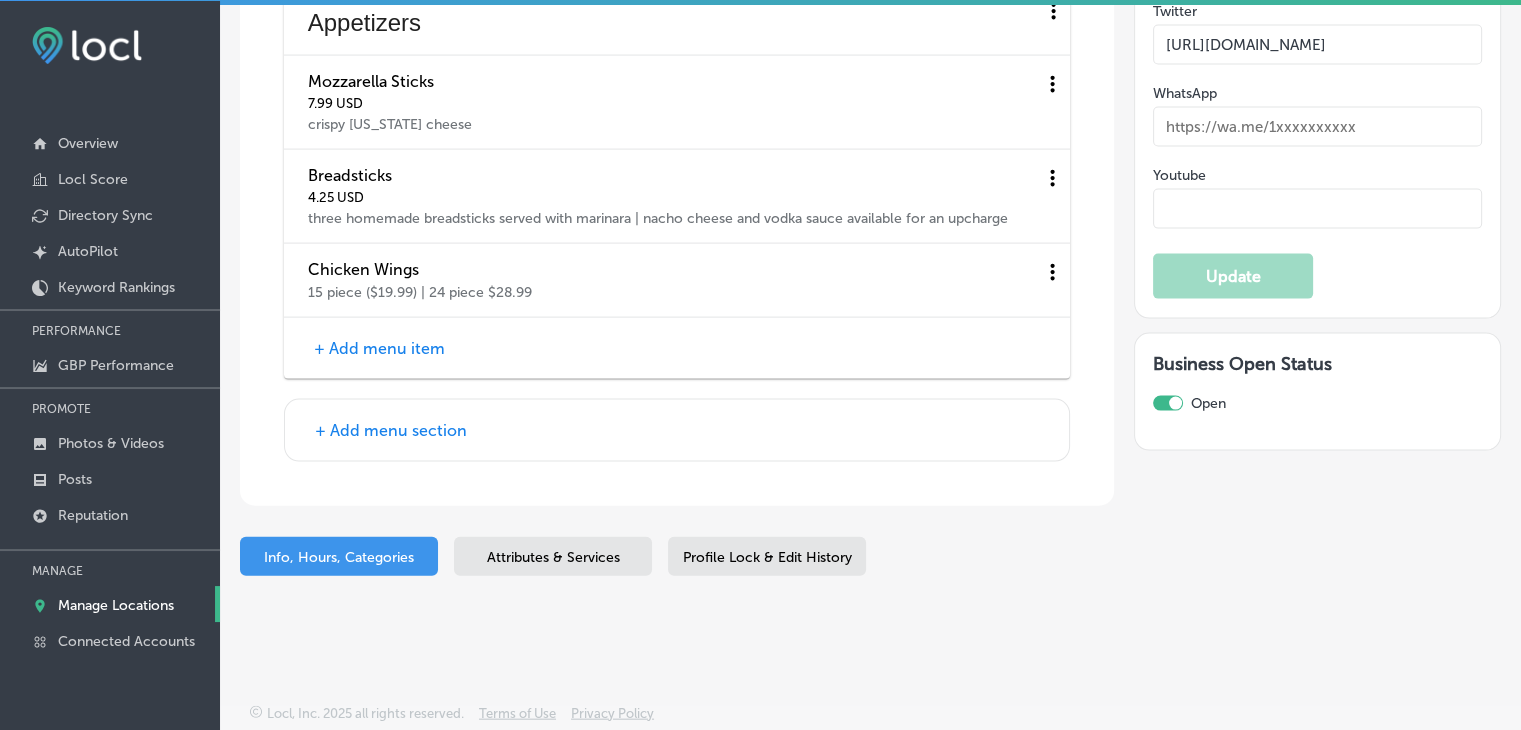 scroll, scrollTop: 4281, scrollLeft: 0, axis: vertical 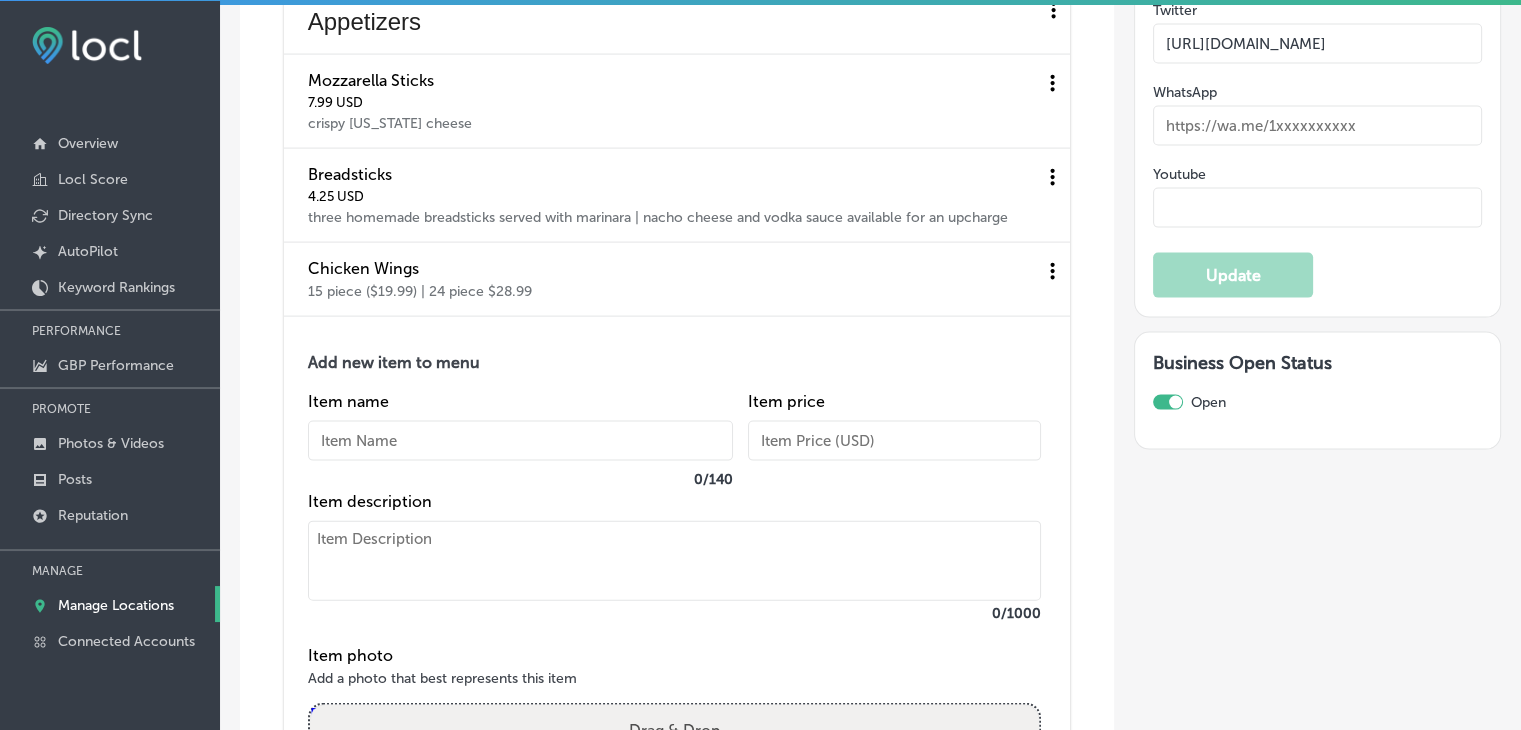 click at bounding box center (520, 441) 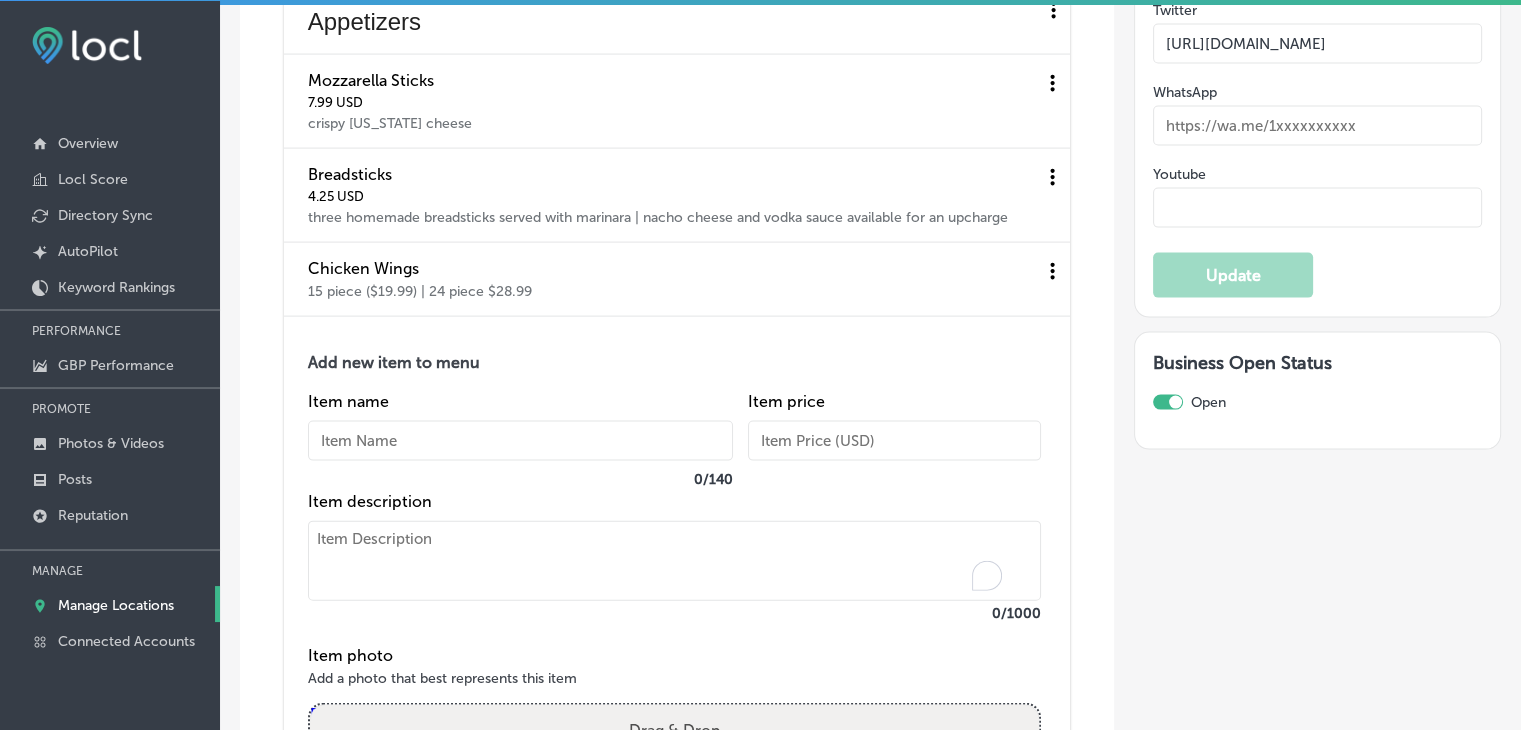 click at bounding box center (674, 561) 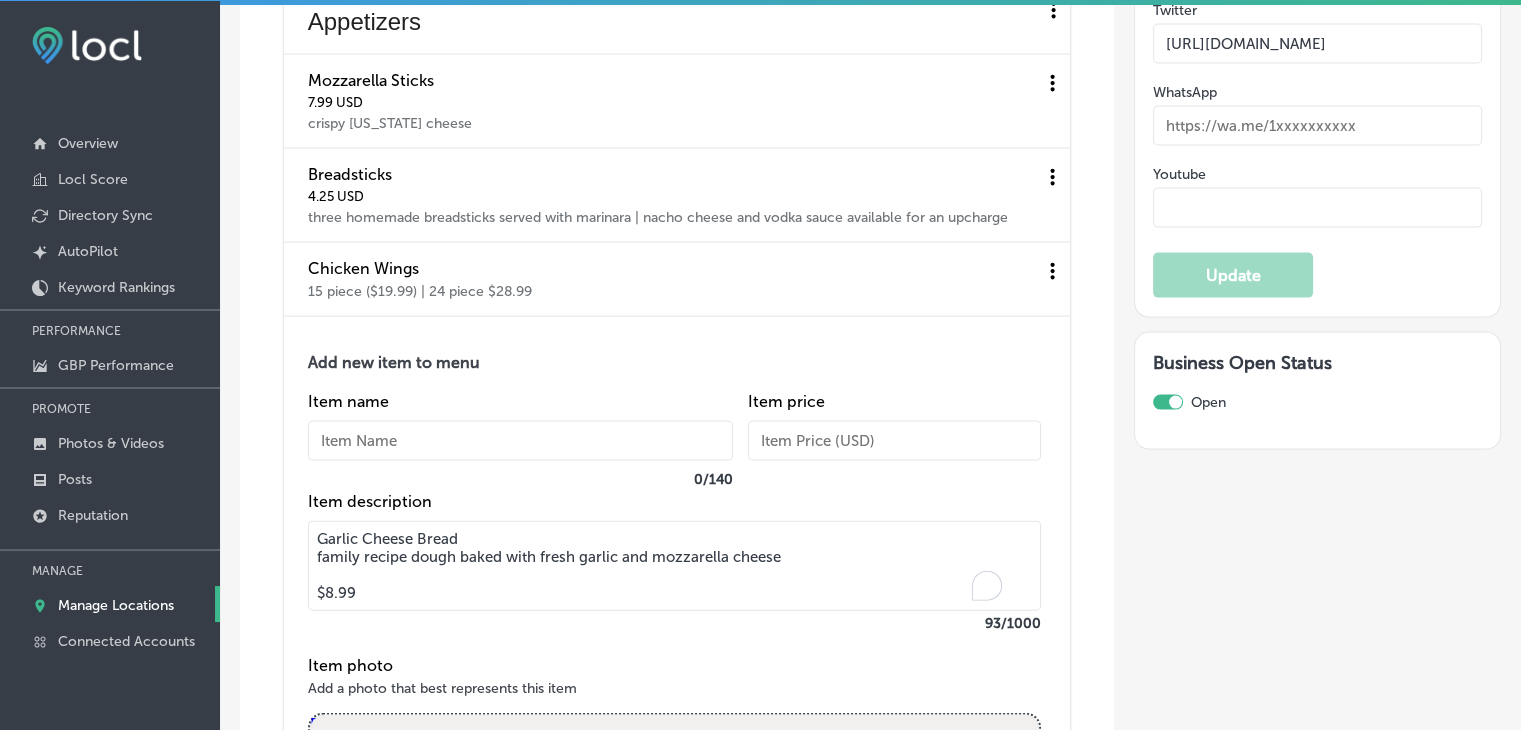 drag, startPoint x: 483, startPoint y: 542, endPoint x: 276, endPoint y: 541, distance: 207.00241 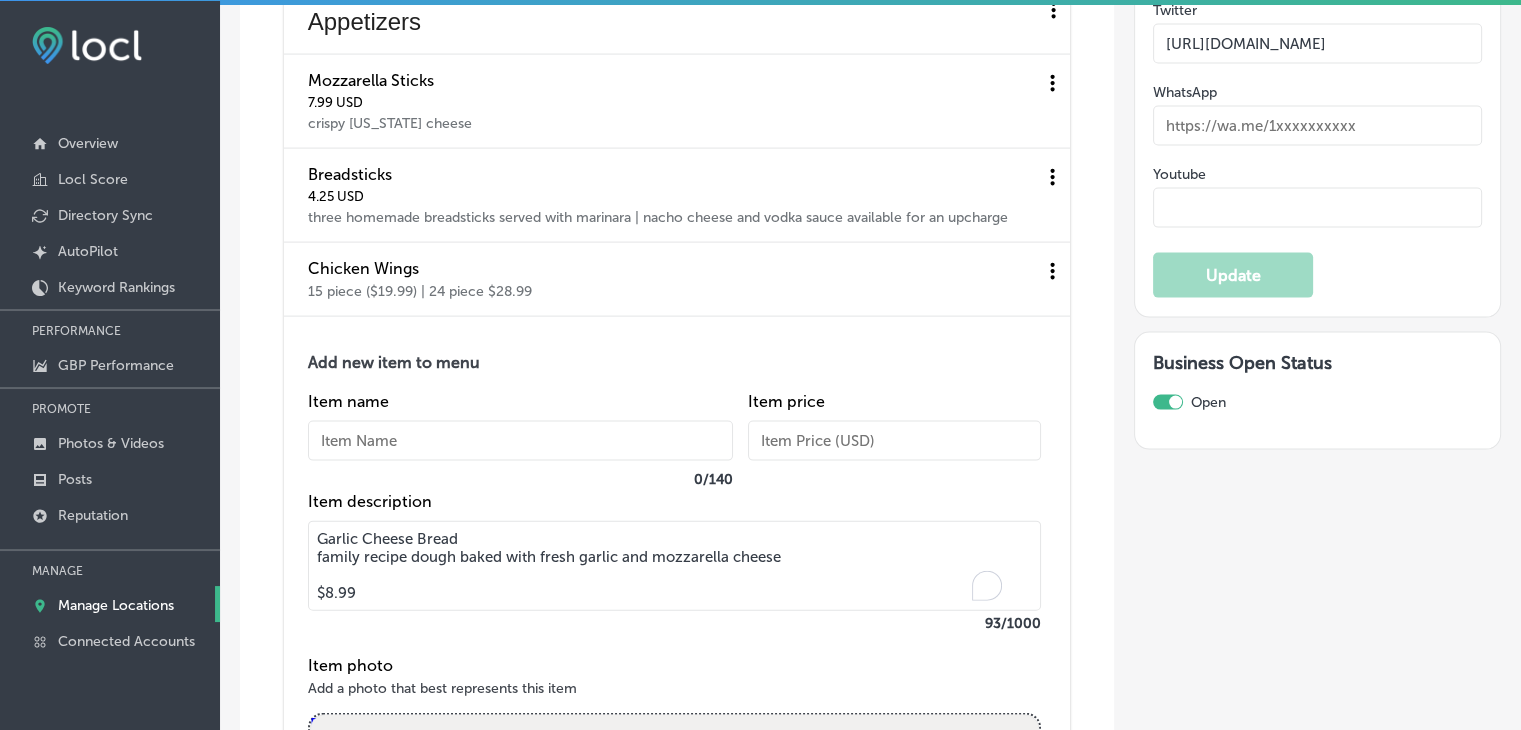 click on "Menu Pizza Garlic Pizza 19.99   USD garlic sautéed with tomato and olive oil and a touch of spice | 16" & 8 slices Large Thin Cheese 16.99   USD eight slices of [US_STATE] style pizza Chicago Cheese 17.99   USD six slices of thick crust pizza | 14" round pan pizza Sicilian 19.99   USD twelve square slices of thick crust | 16" square pan pizza Large Thin White   mozzarella and ricotta cheese ($18.99) | add spinach, mushroom, broccoli, and tomato ($24.99) Large Thin Works 23.99   USD Our thin crust, [US_STATE] style pizza with sausage, green pepper, onion, mushroom and pepperoni | 16" and eight slices Chicago Works 24.99   USD Our 14" round pan pizza with sausage, pepperoni, green pepper, onion and mushroom Sicilian Works 26.99   USD Our 16" square pan pizza with pepperoni, sausage, green pepper, onion, and mushroom Stuffed Pie 50   USD sixteen pounds of either meatlover, supreme, or veggie | add ricotta $4.00 Stuffed Chicago 48   USD four toppings of your choice, excluding chicken, deep dish with sauce on top" at bounding box center (677, -187) 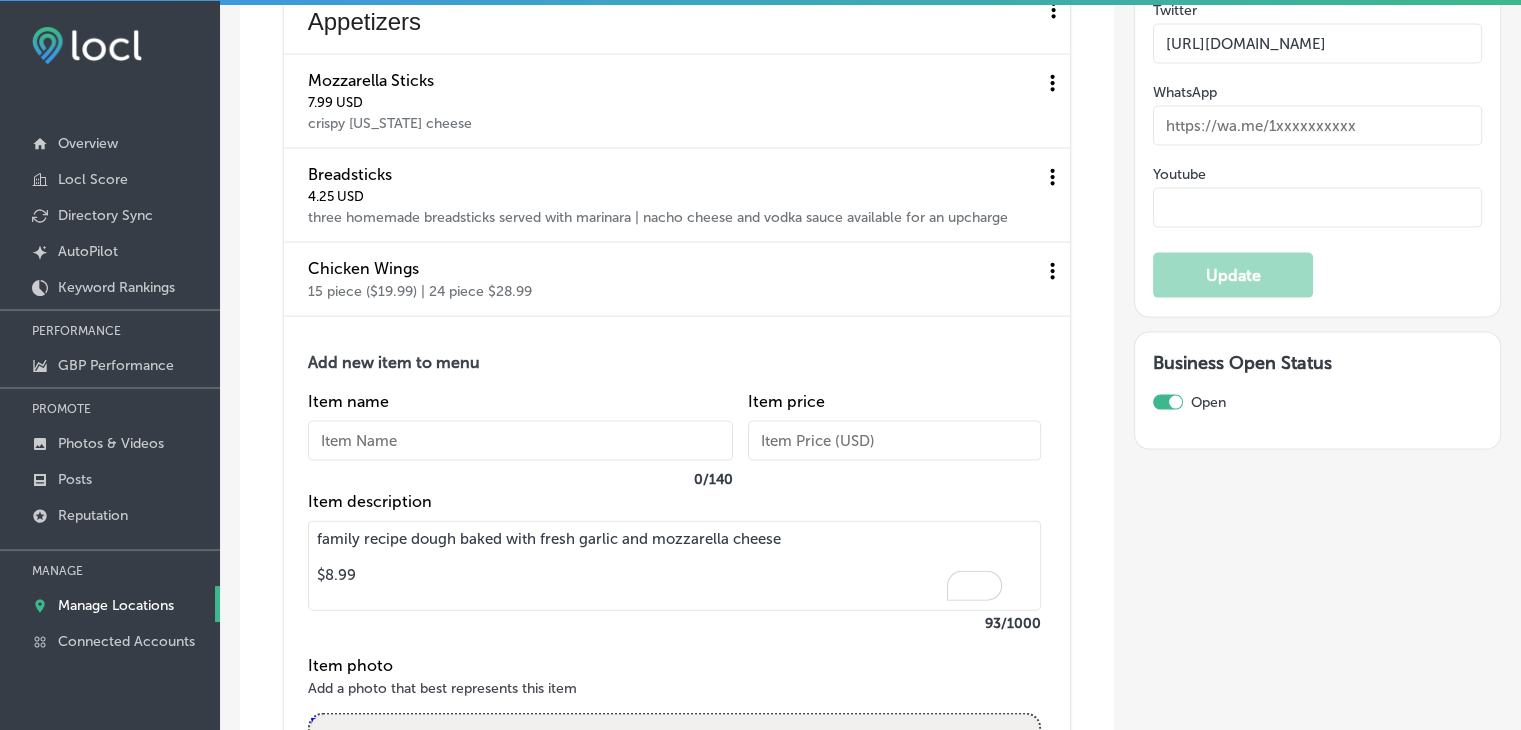 type on "family recipe dough baked with fresh garlic and mozzarella cheese
$8.99" 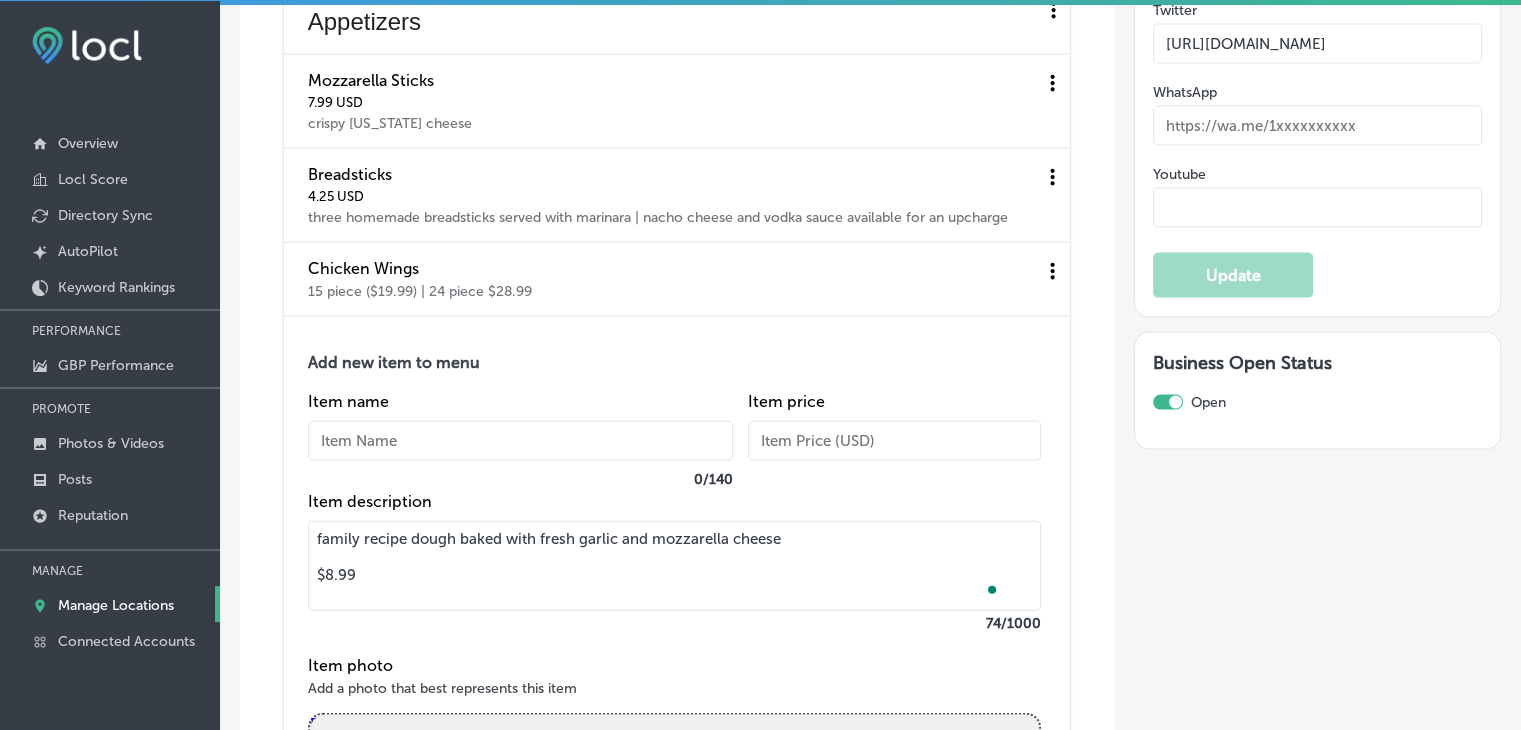 click on "Item name 0 / 140" at bounding box center [520, 442] 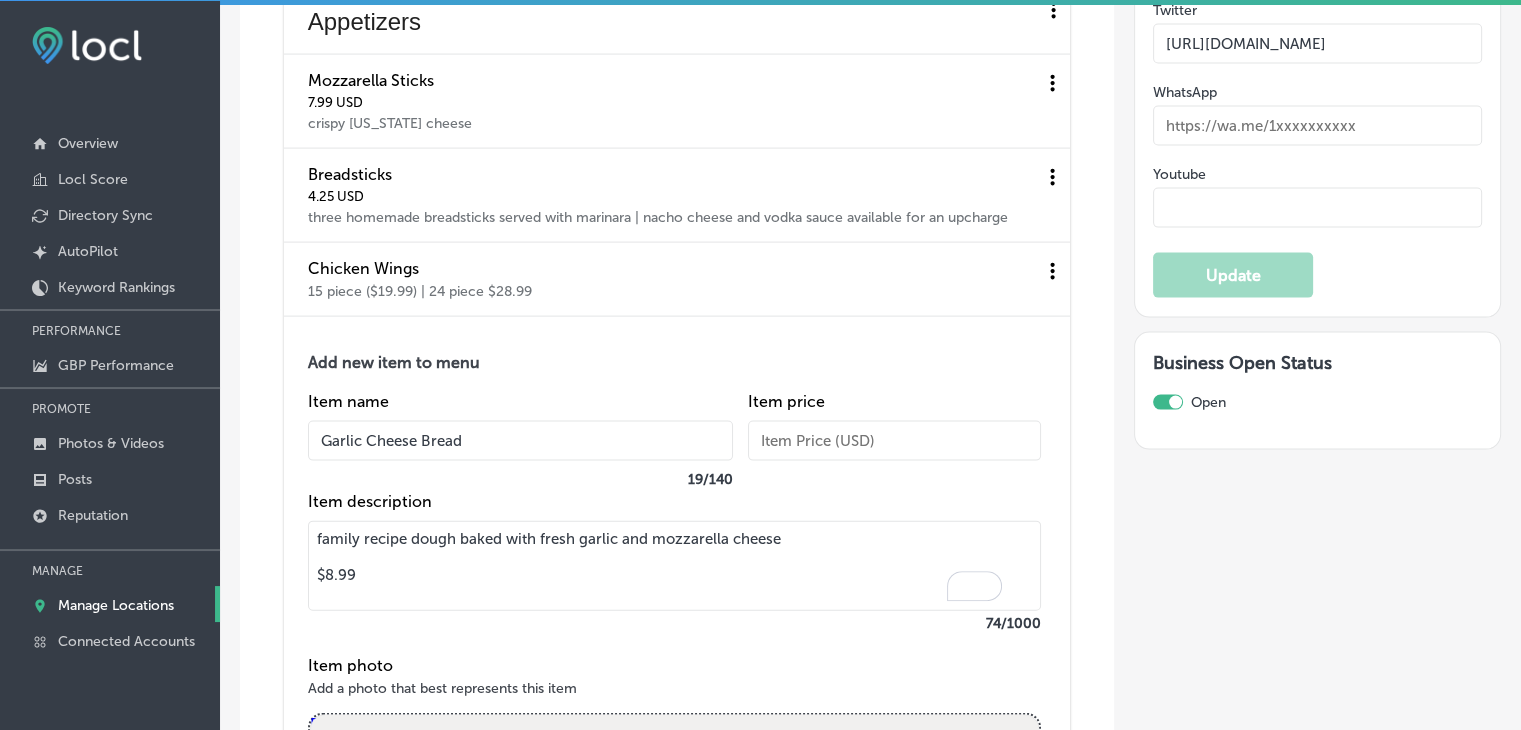type on "Garlic Cheese Bread" 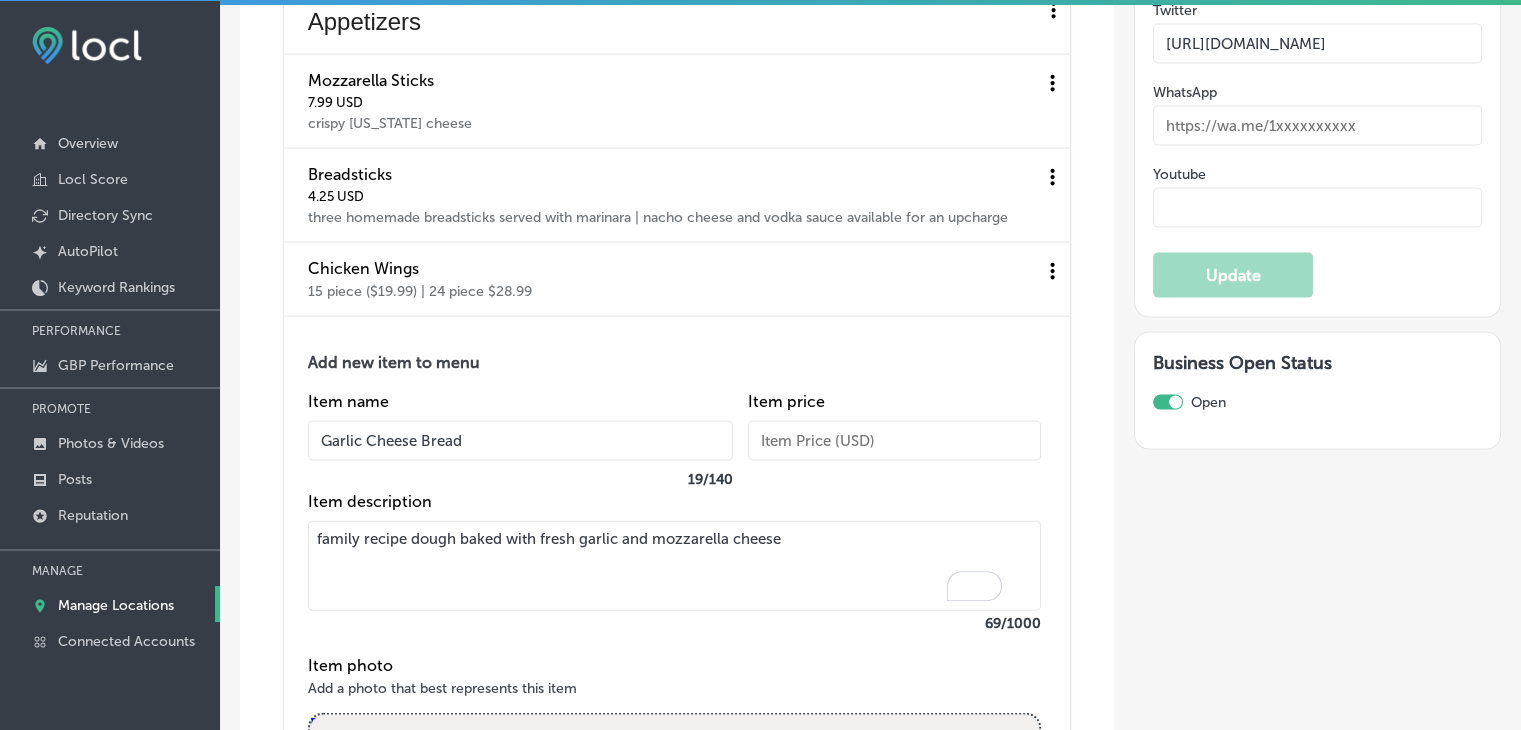 type on "family recipe dough baked with fresh garlic and mozzarella cheese" 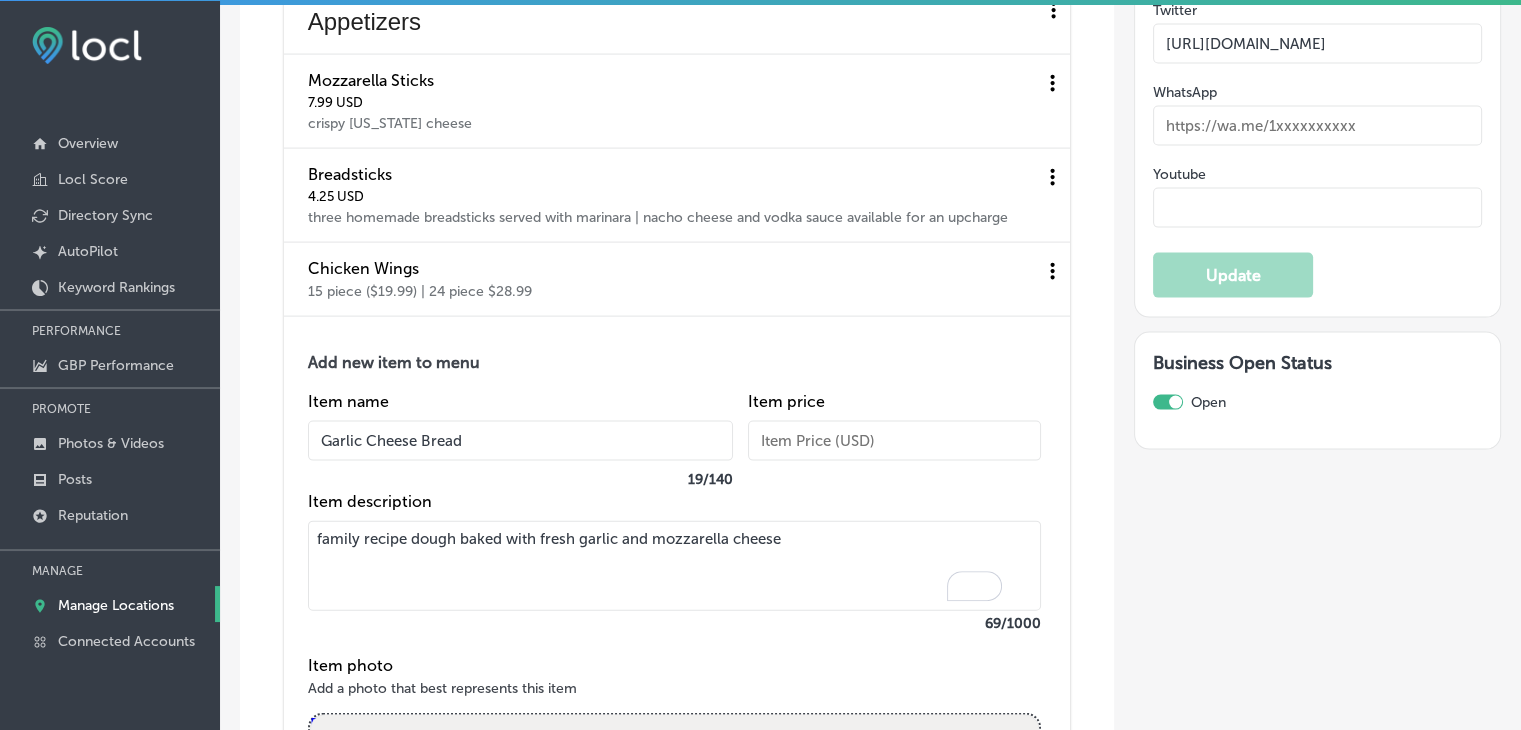 click on "Add new item to menu" at bounding box center [674, 362] 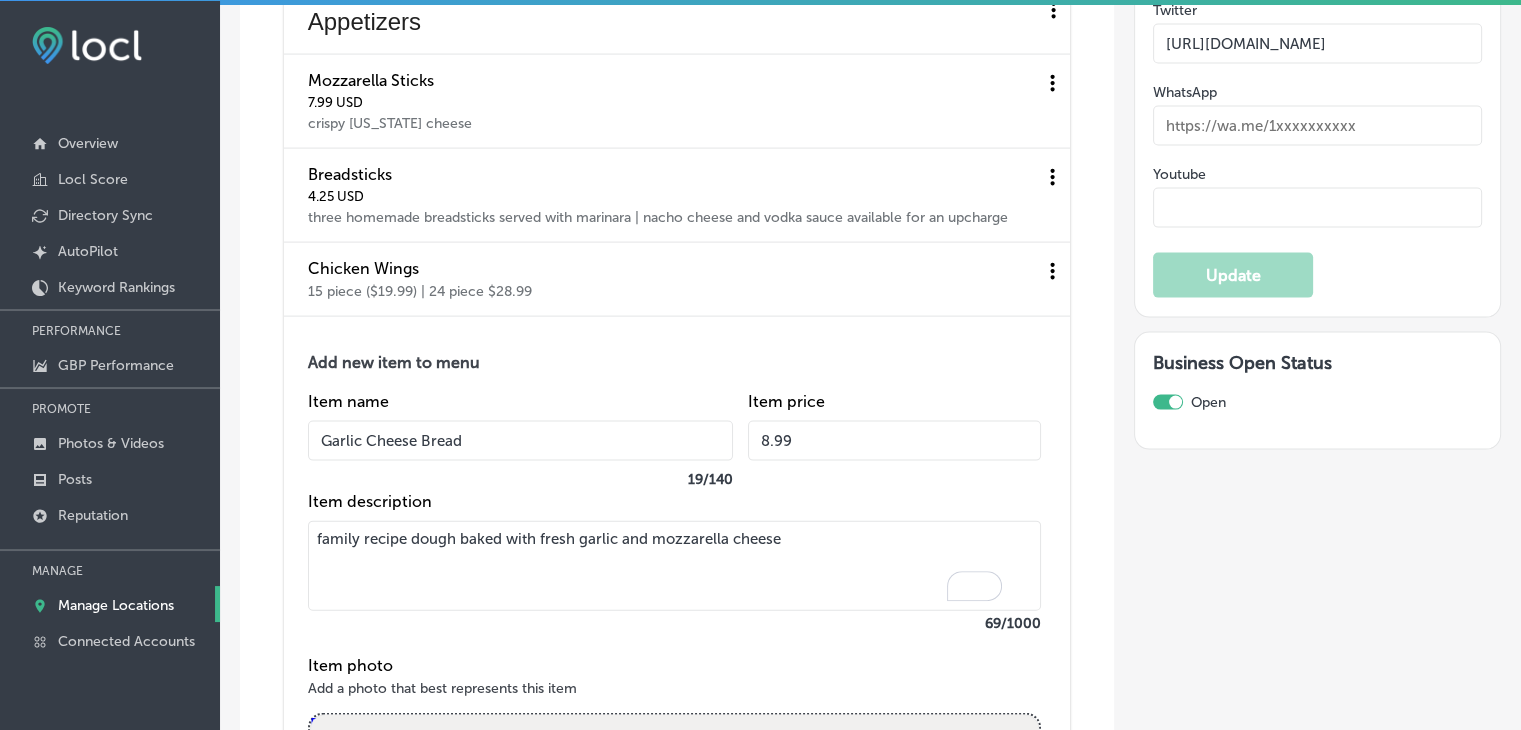 type on "8.99" 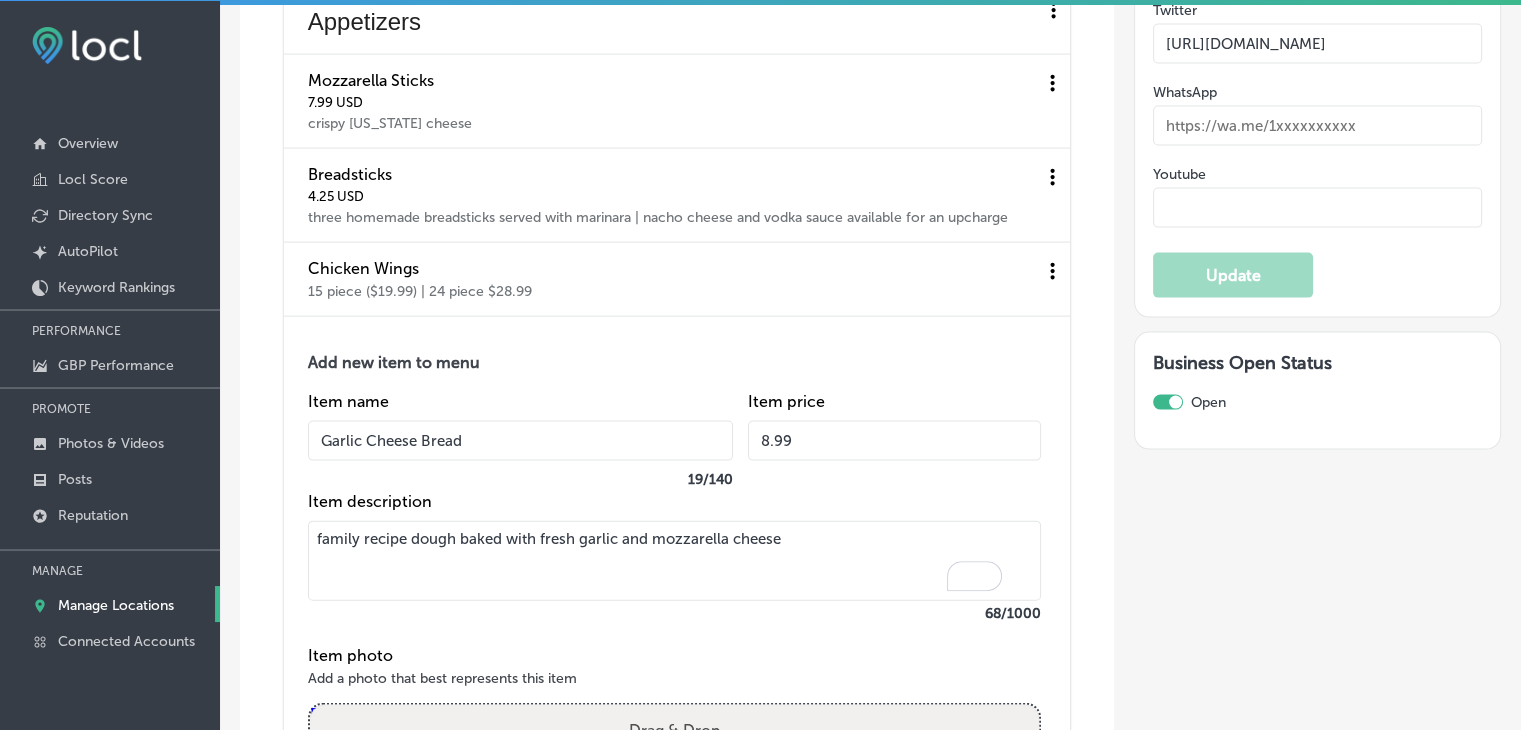 drag, startPoint x: 339, startPoint y: 561, endPoint x: 352, endPoint y: 593, distance: 34.539833 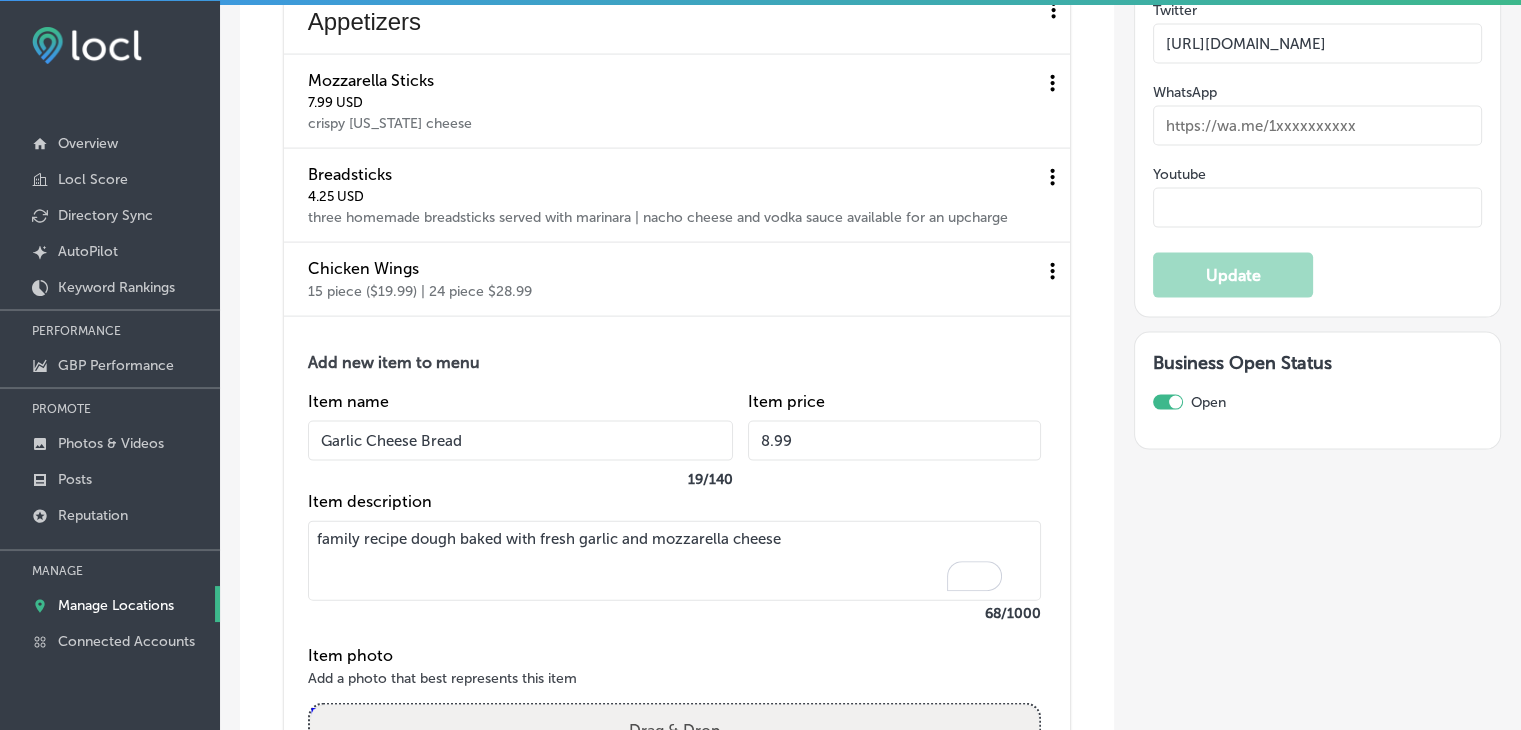 click on "family recipe dough baked with fresh garlic and mozzarella cheese" at bounding box center [674, 561] 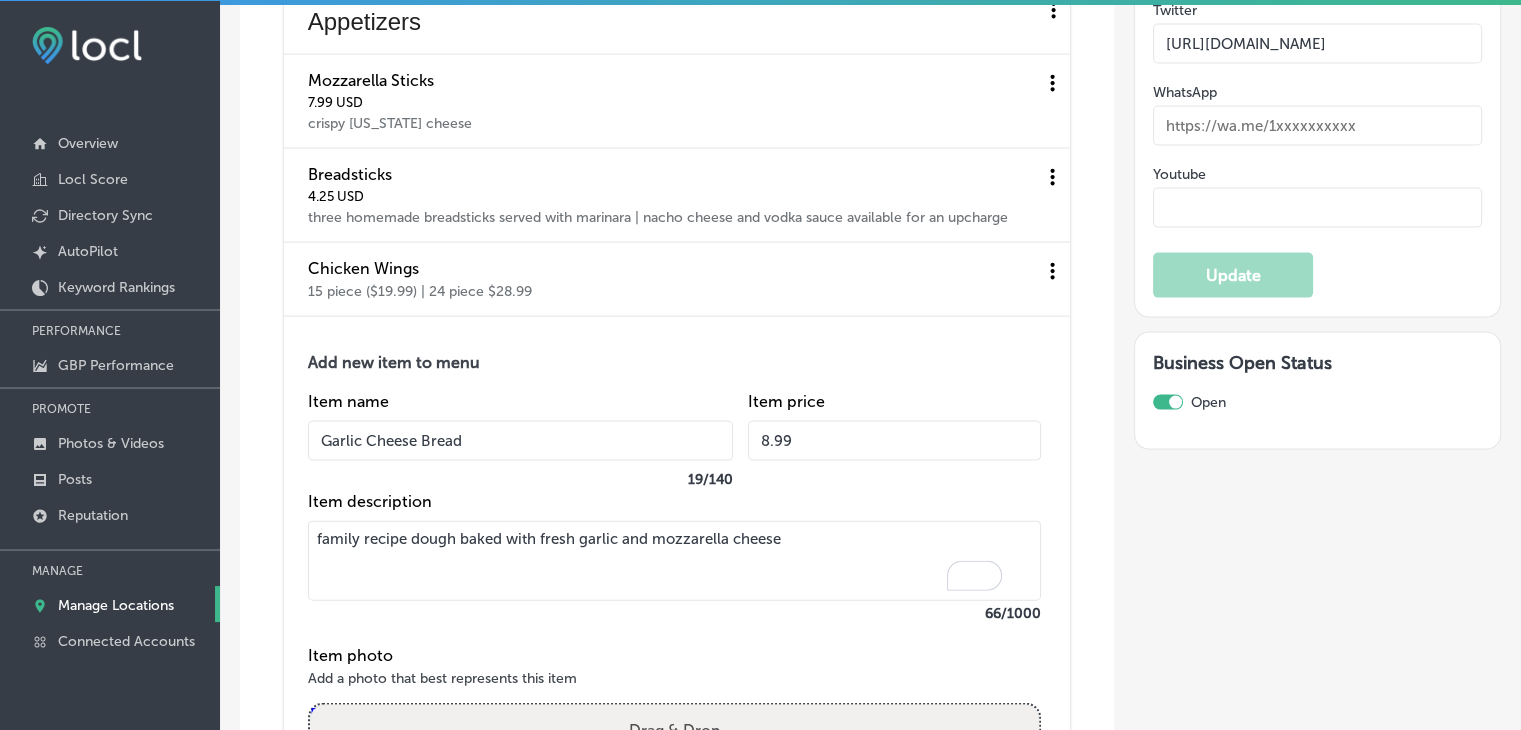 click on "family recipe dough baked with fresh garlic and mozzarella cheese" at bounding box center (674, 561) 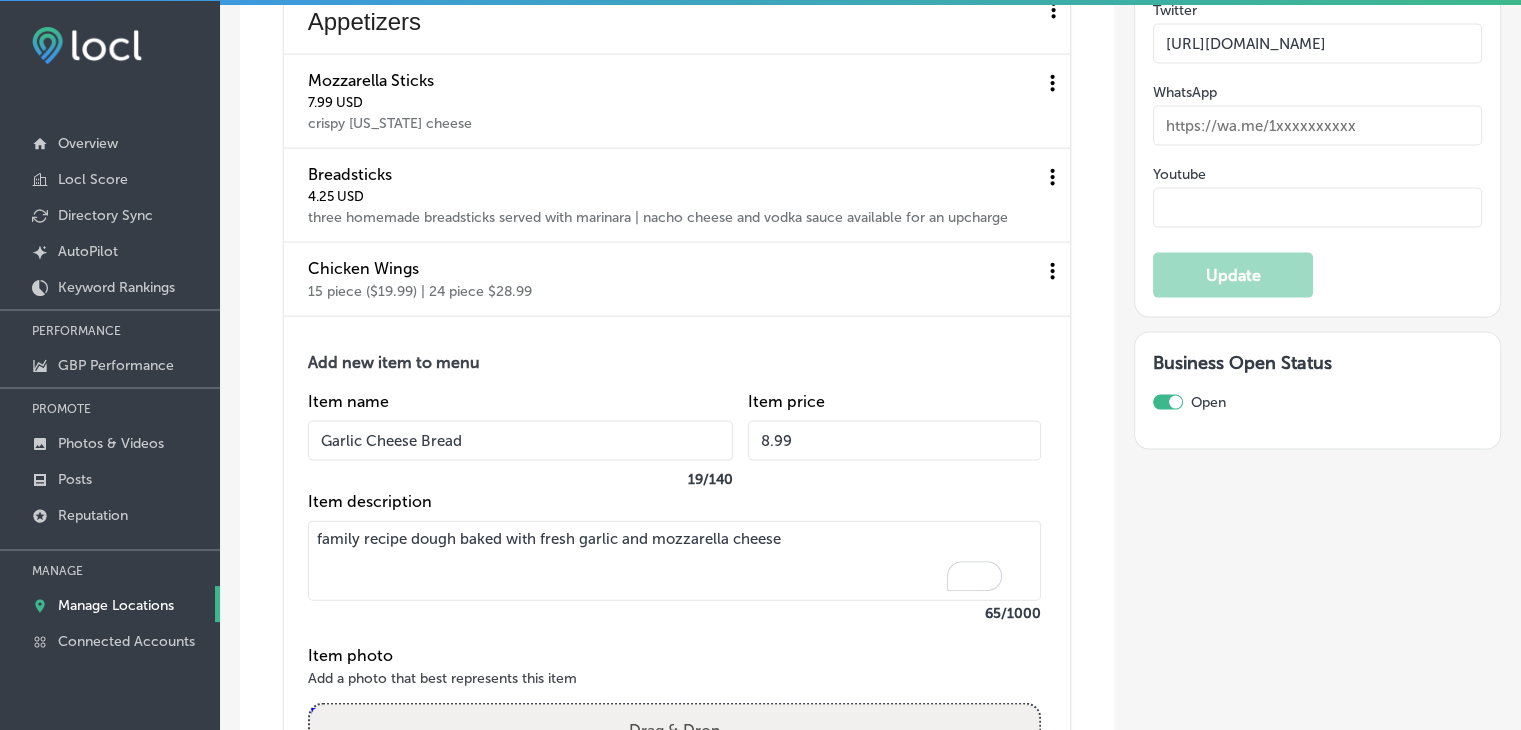 scroll, scrollTop: 4481, scrollLeft: 0, axis: vertical 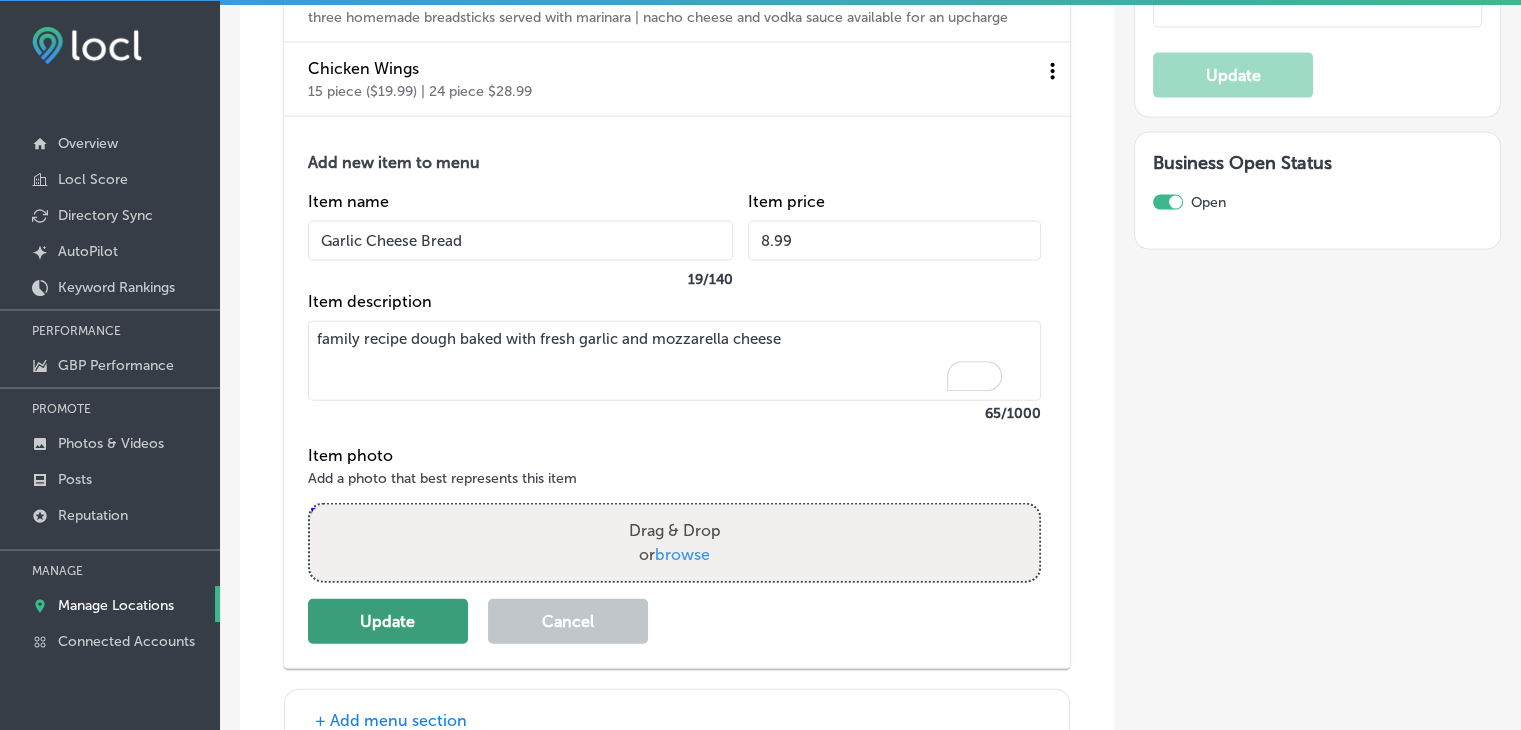 type on "family recipe dough baked with fresh garlic and mozzarella cheese" 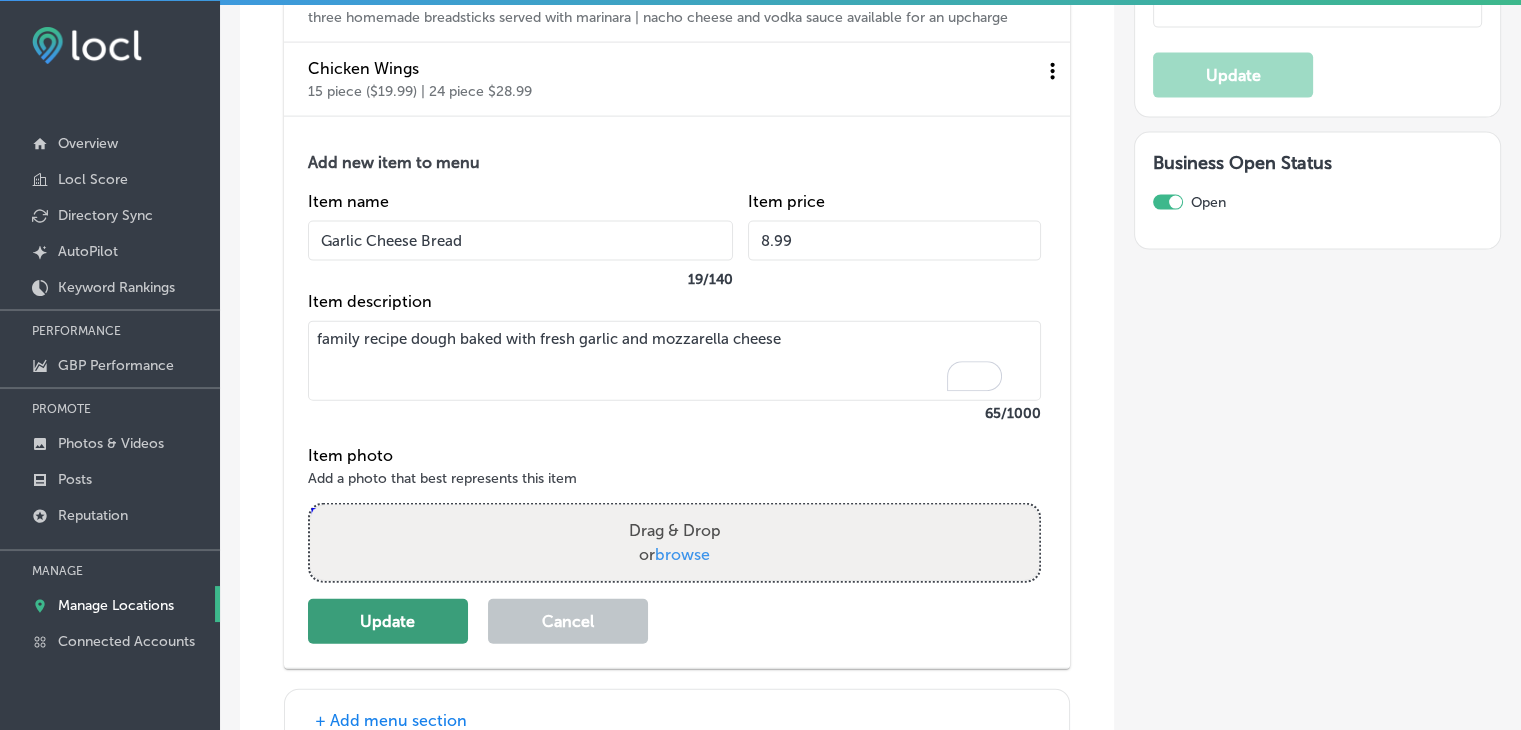 click on "Update" at bounding box center [388, 621] 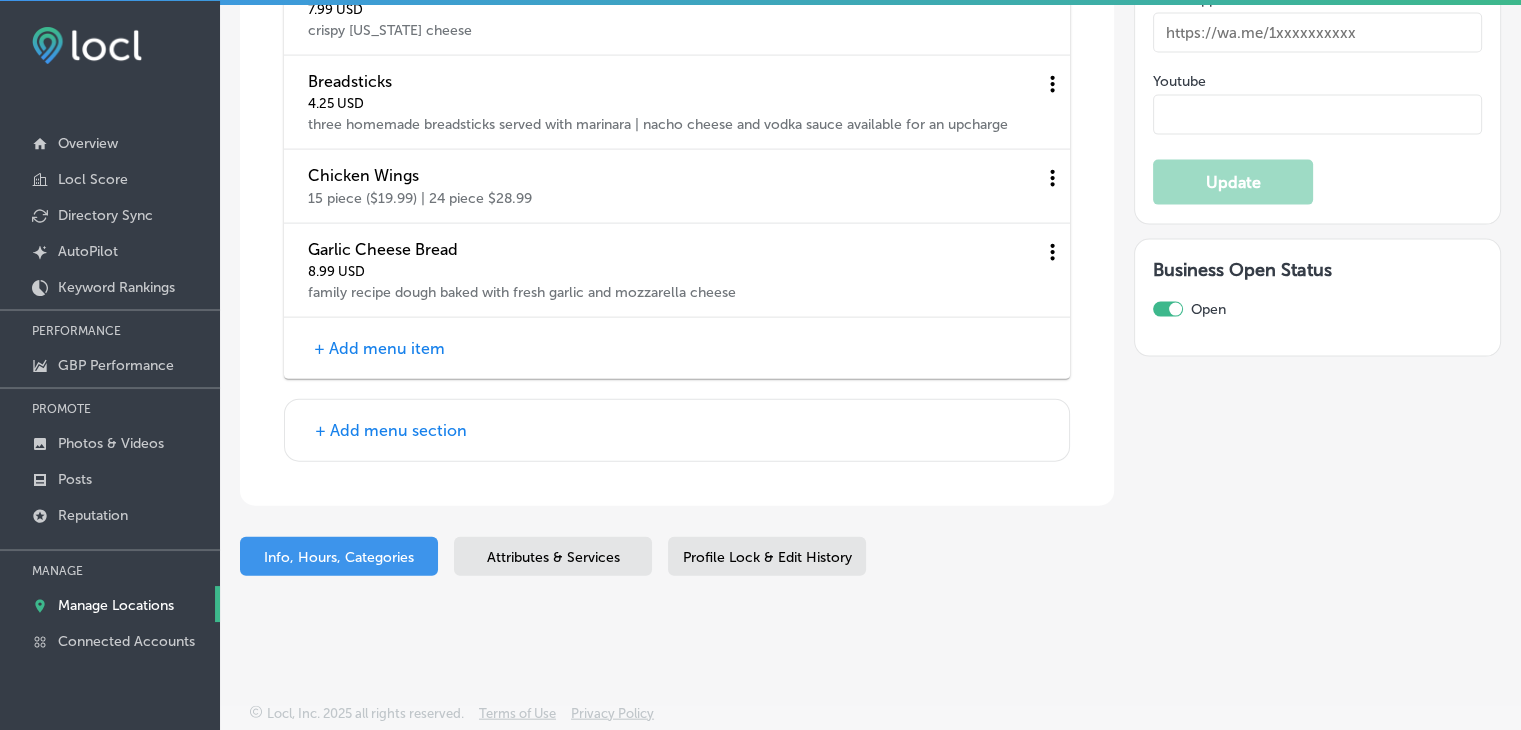 scroll, scrollTop: 4376, scrollLeft: 0, axis: vertical 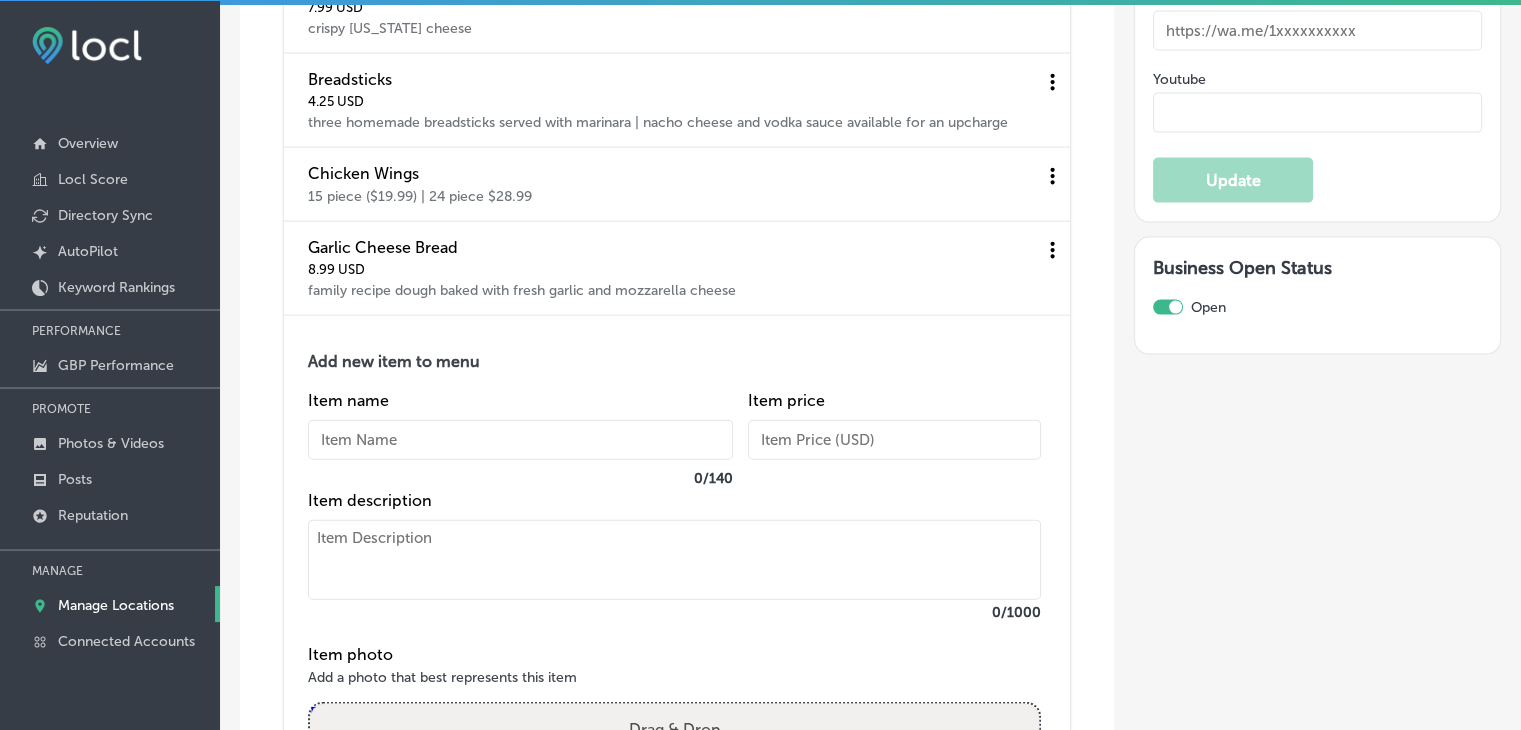 click at bounding box center (674, 560) 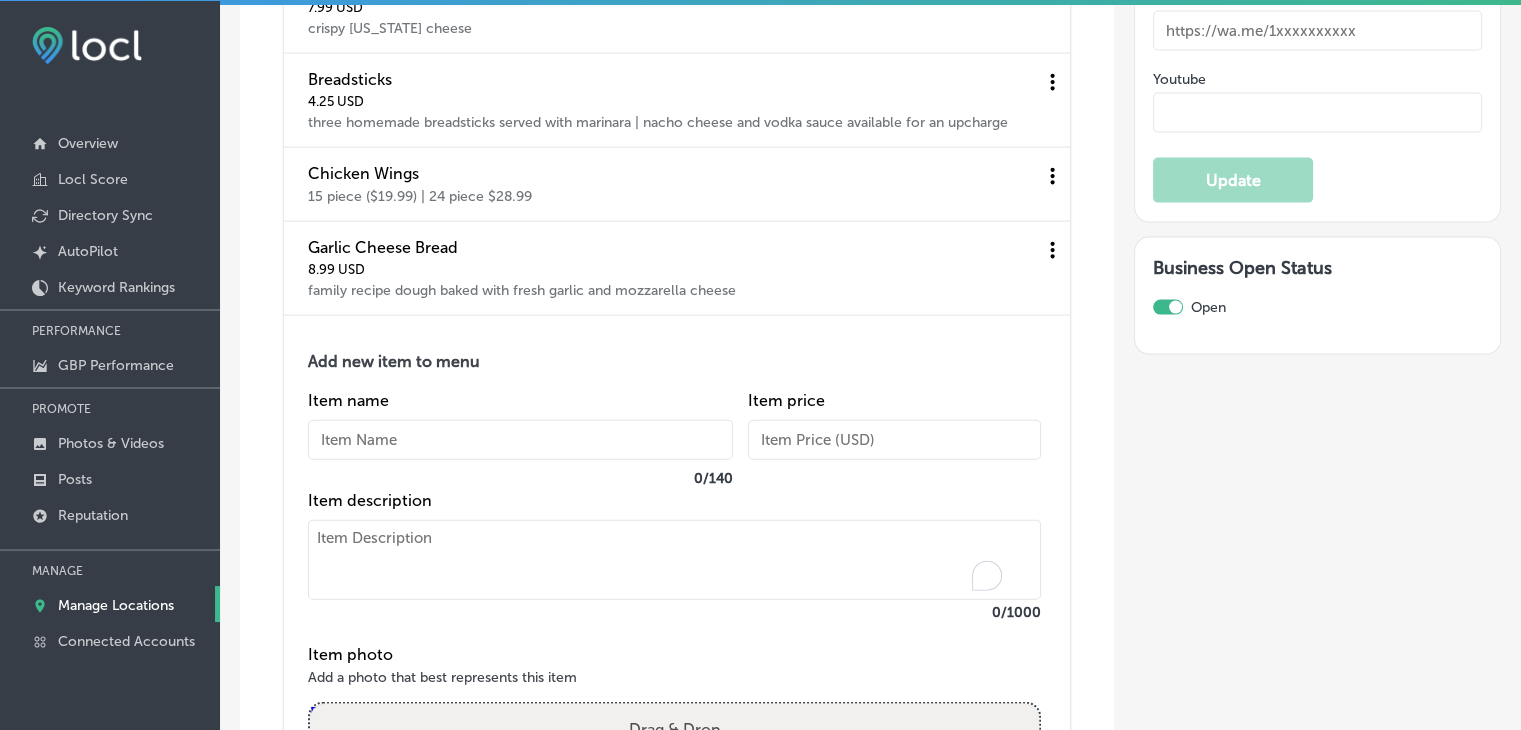paste on "Chicken Tenders & Fries
breaded chicken tenders
$8.99" 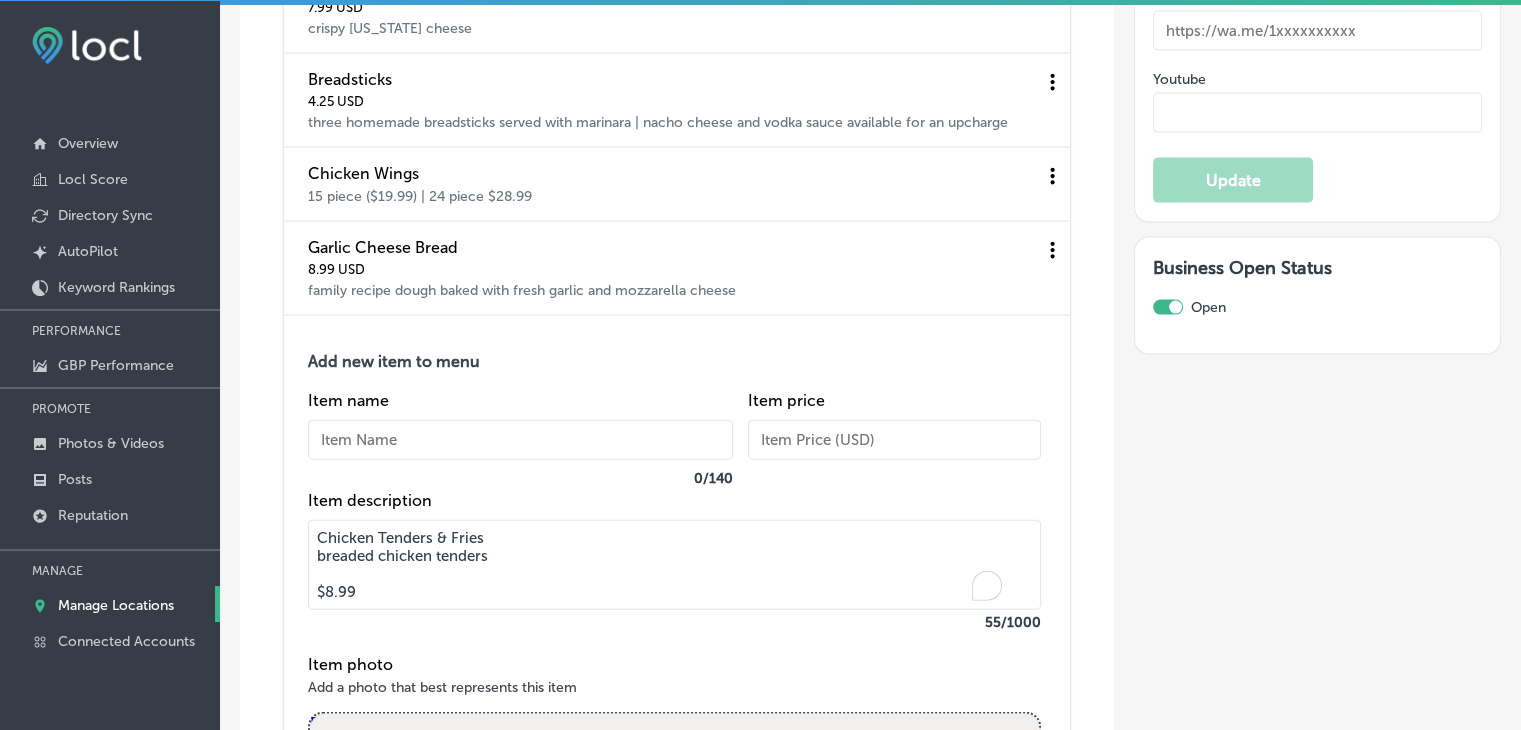 drag, startPoint x: 328, startPoint y: 545, endPoint x: 263, endPoint y: 546, distance: 65.00769 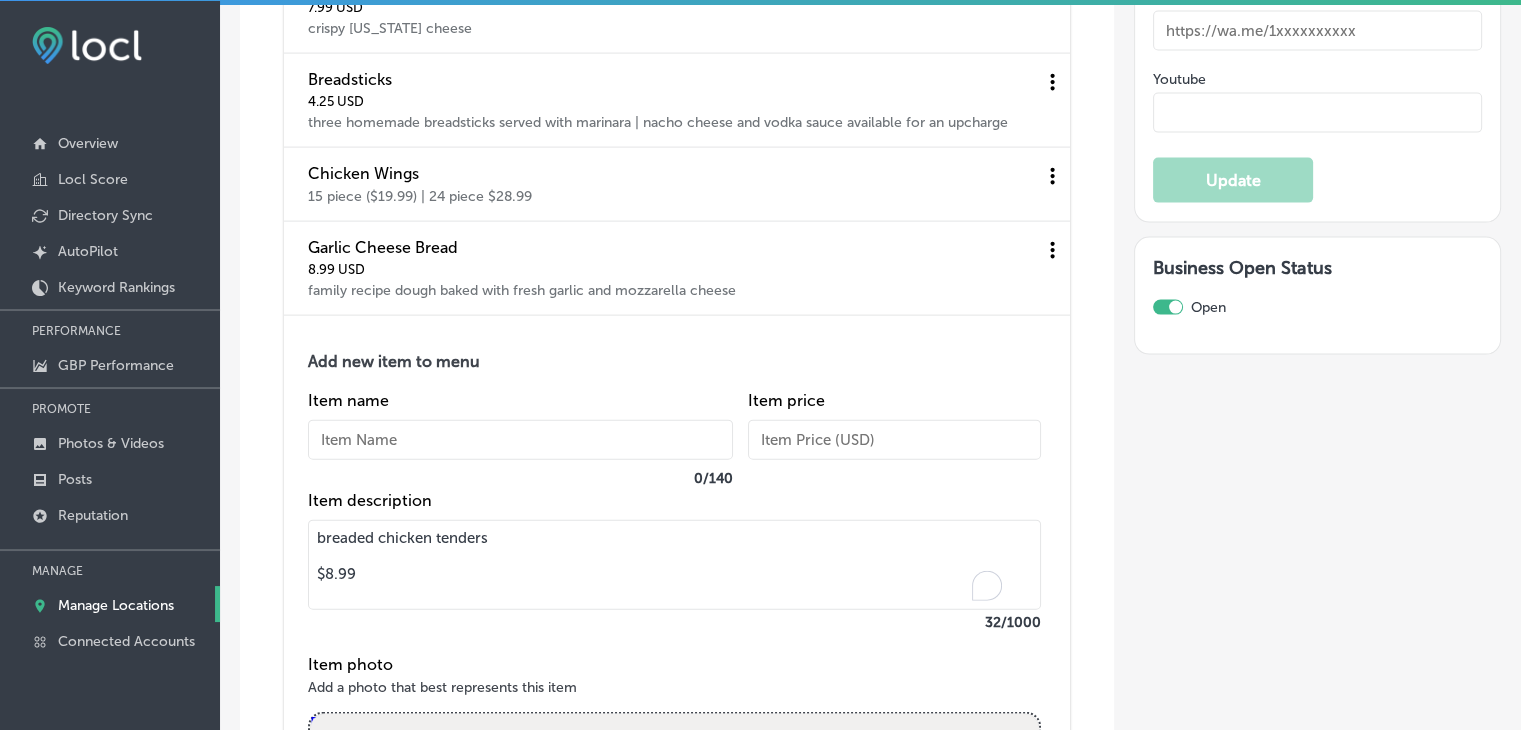 type on "breaded chicken tenders
$8.99" 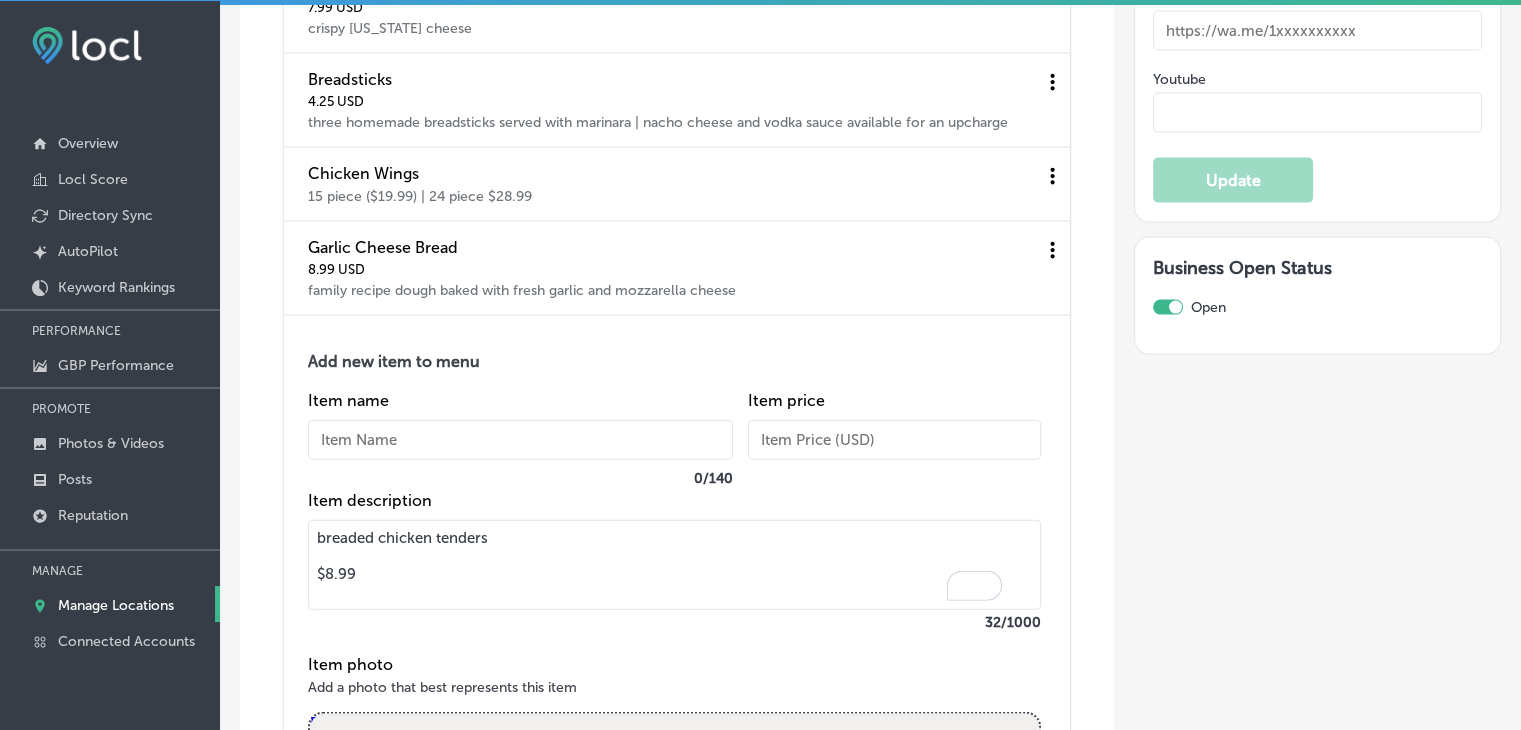 paste on "Chicken Tenders & Fries" 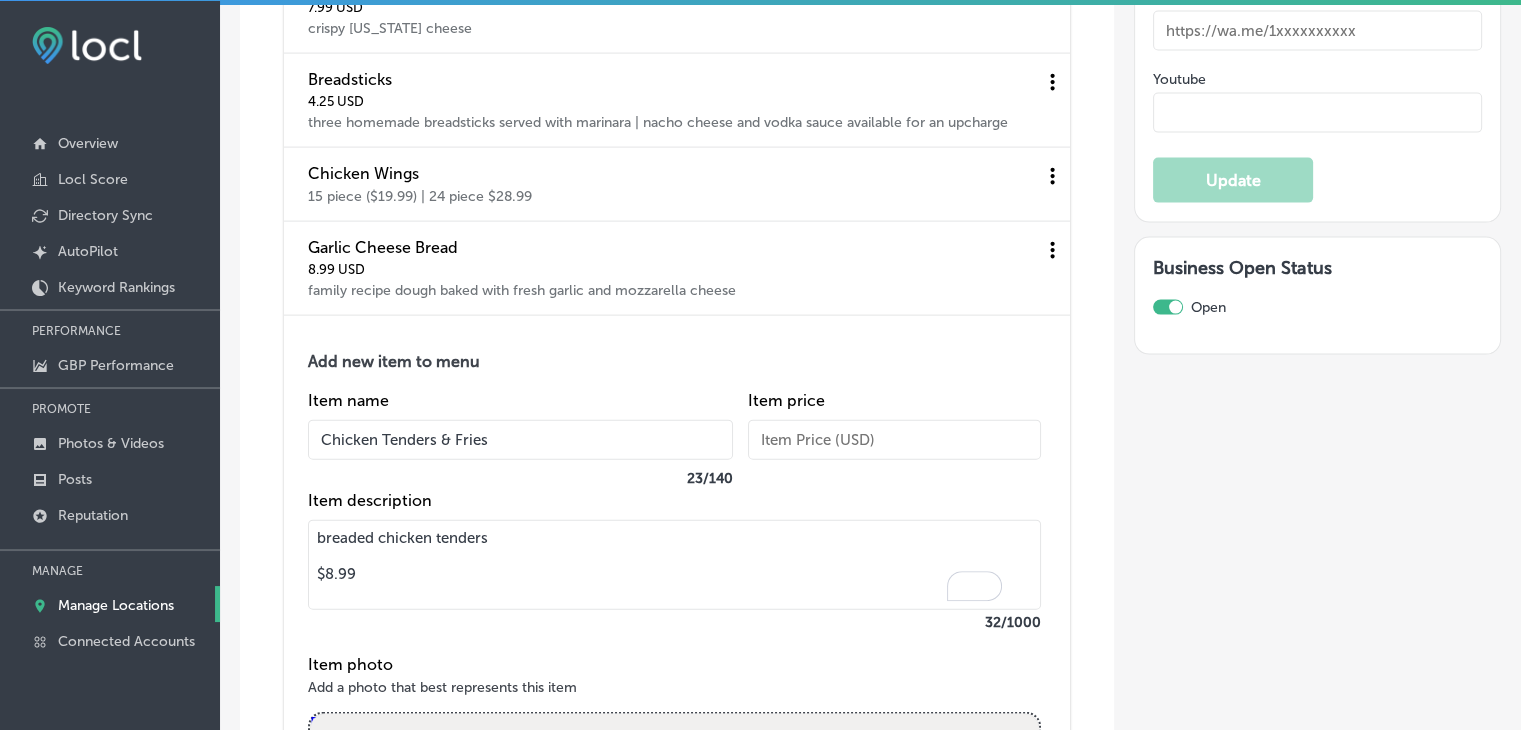 type on "Chicken Tenders & Fries" 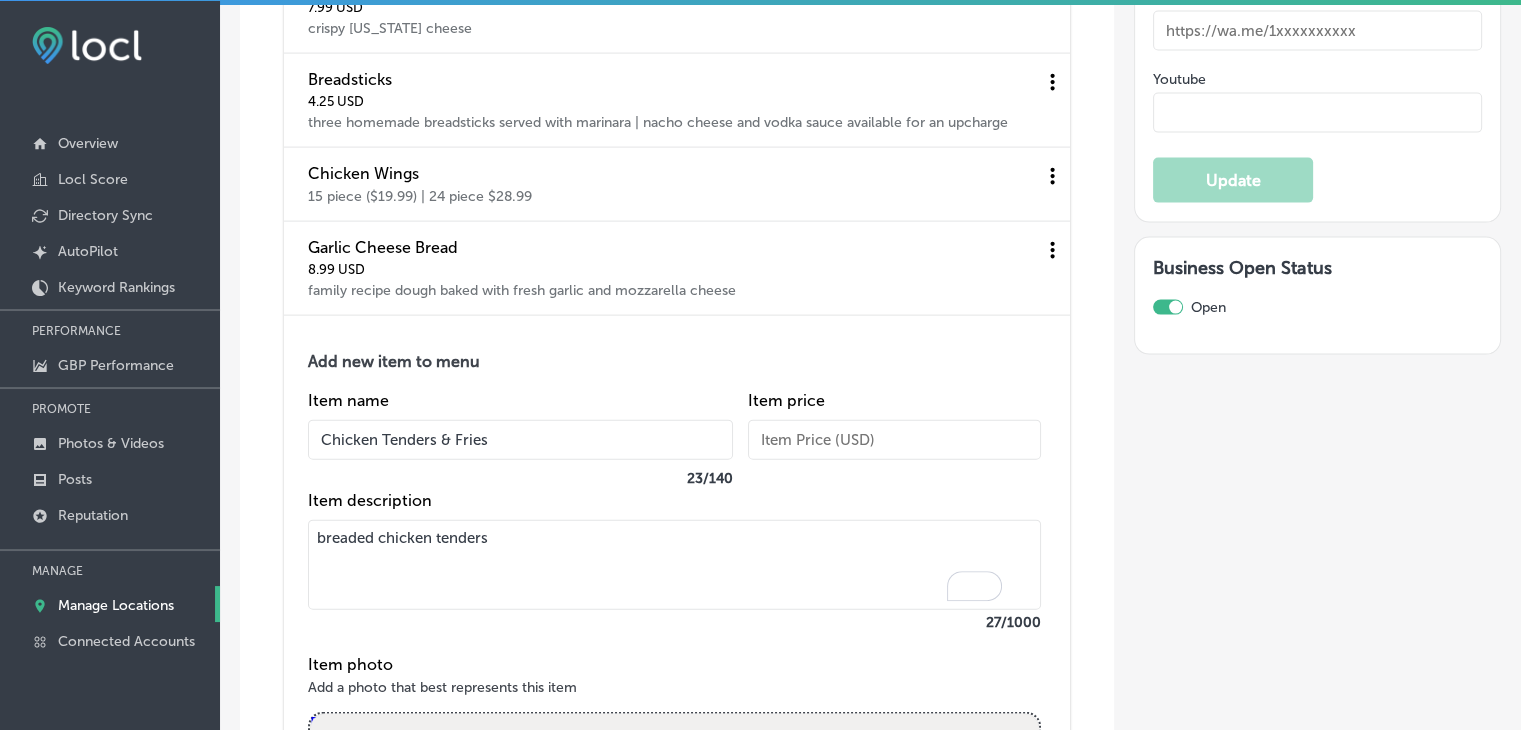 type on "breaded chicken tenders" 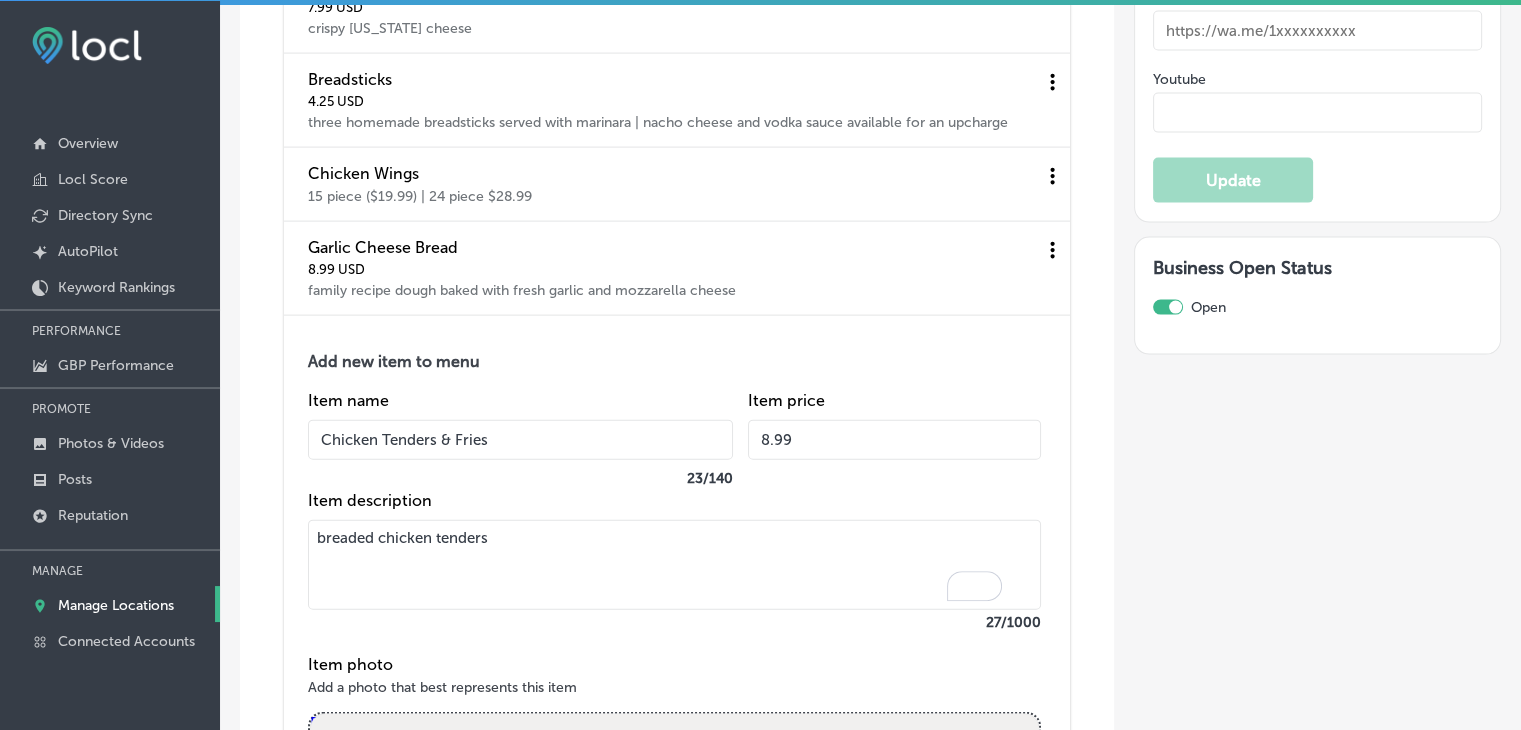 type on "8.99" 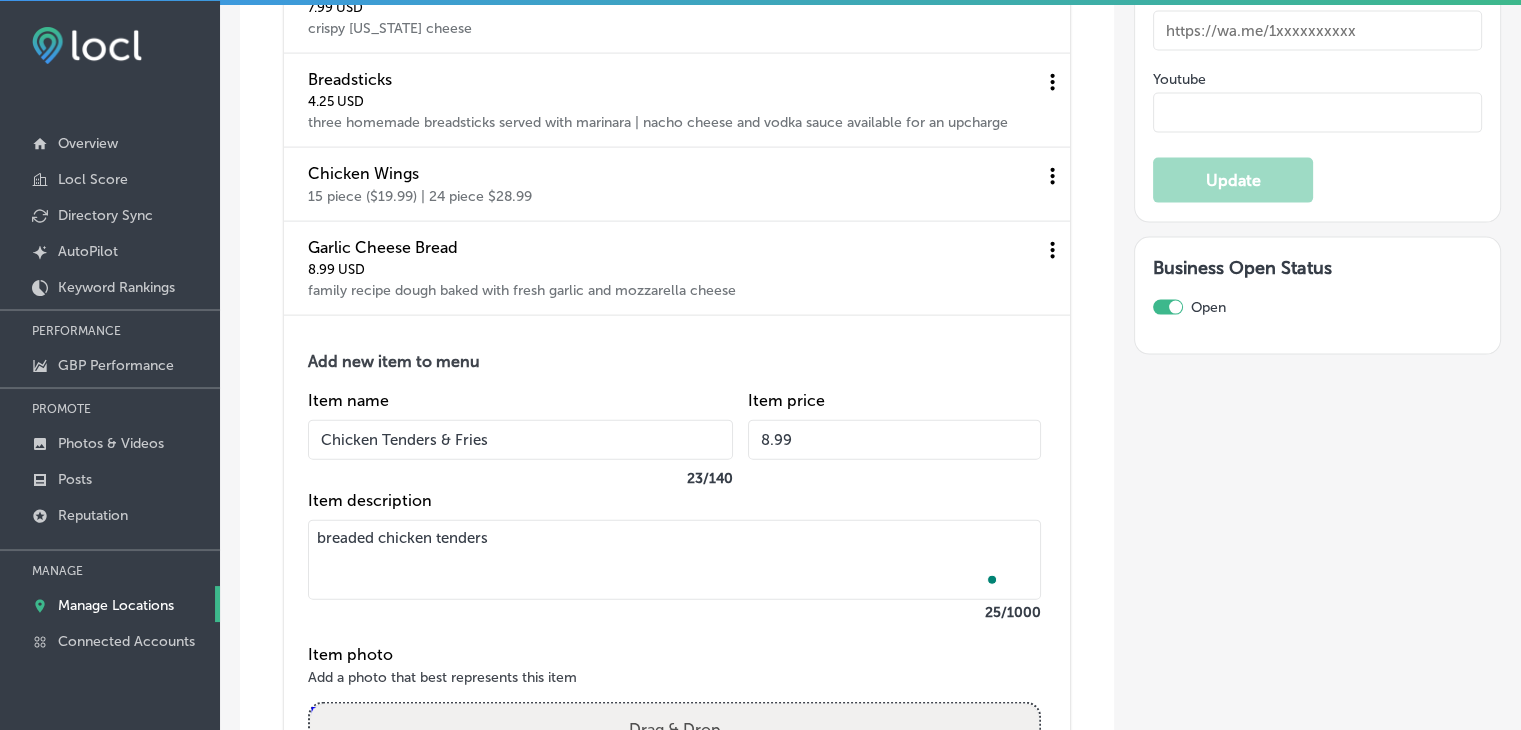 click on "breaded chicken tenders" at bounding box center (674, 560) 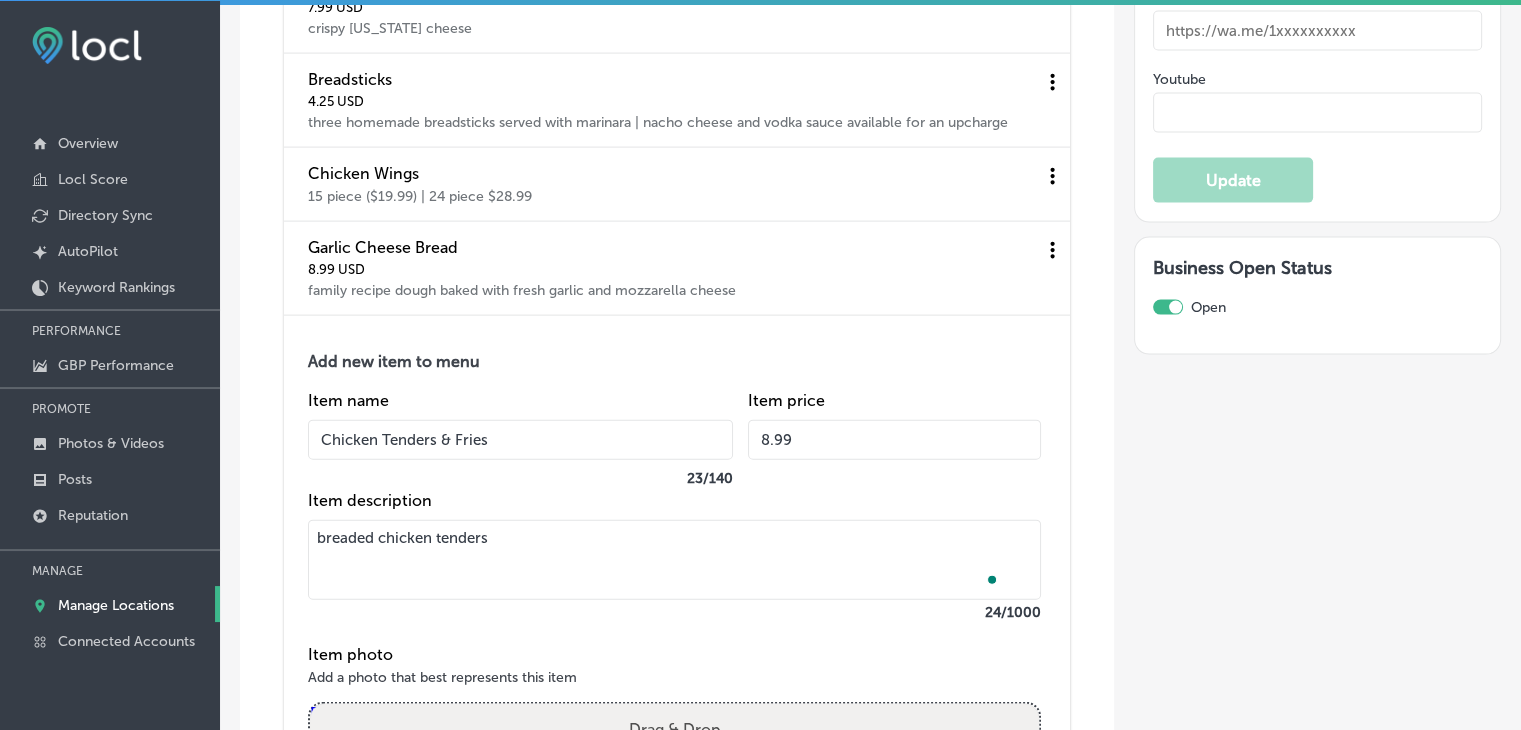 drag, startPoint x: 334, startPoint y: 573, endPoint x: 348, endPoint y: 585, distance: 18.439089 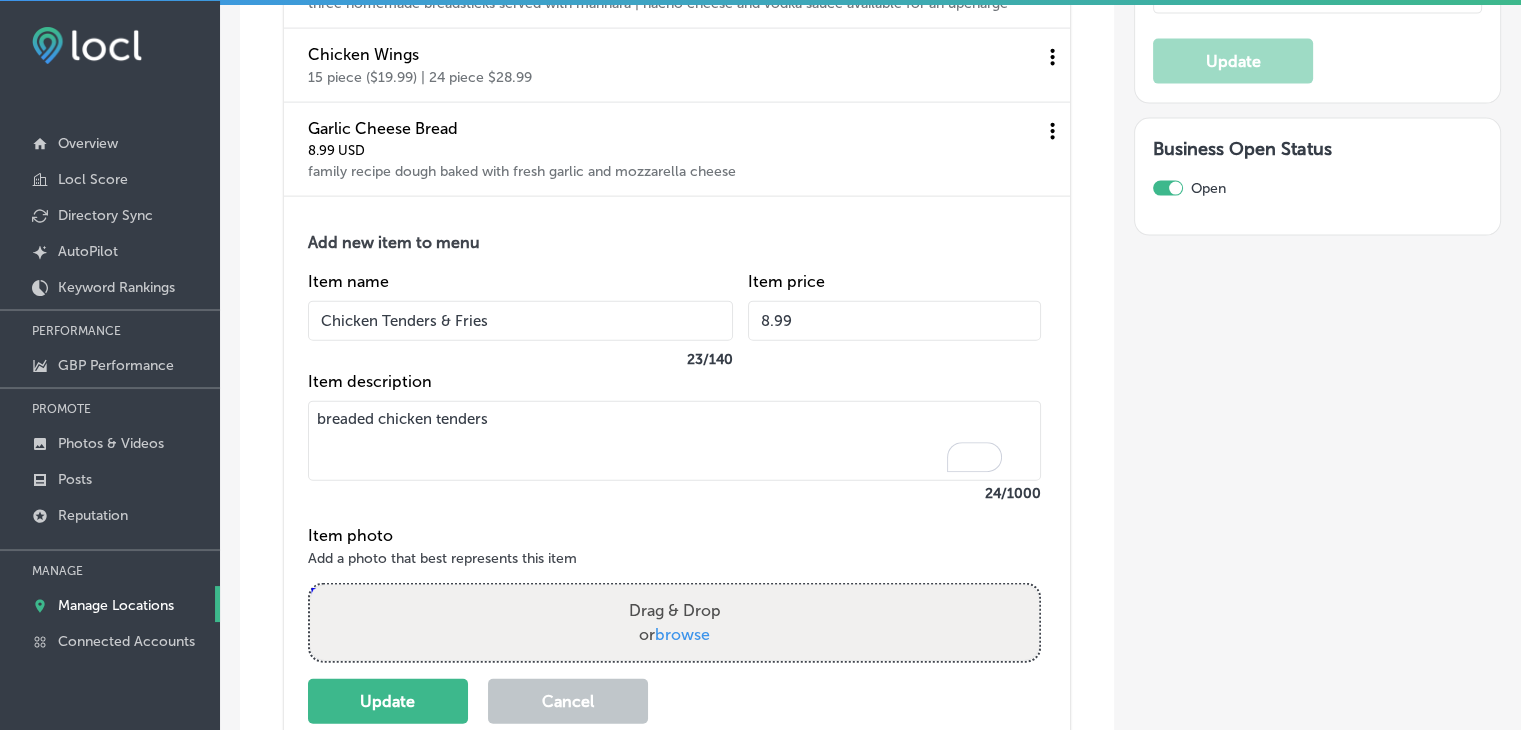 scroll, scrollTop: 4576, scrollLeft: 0, axis: vertical 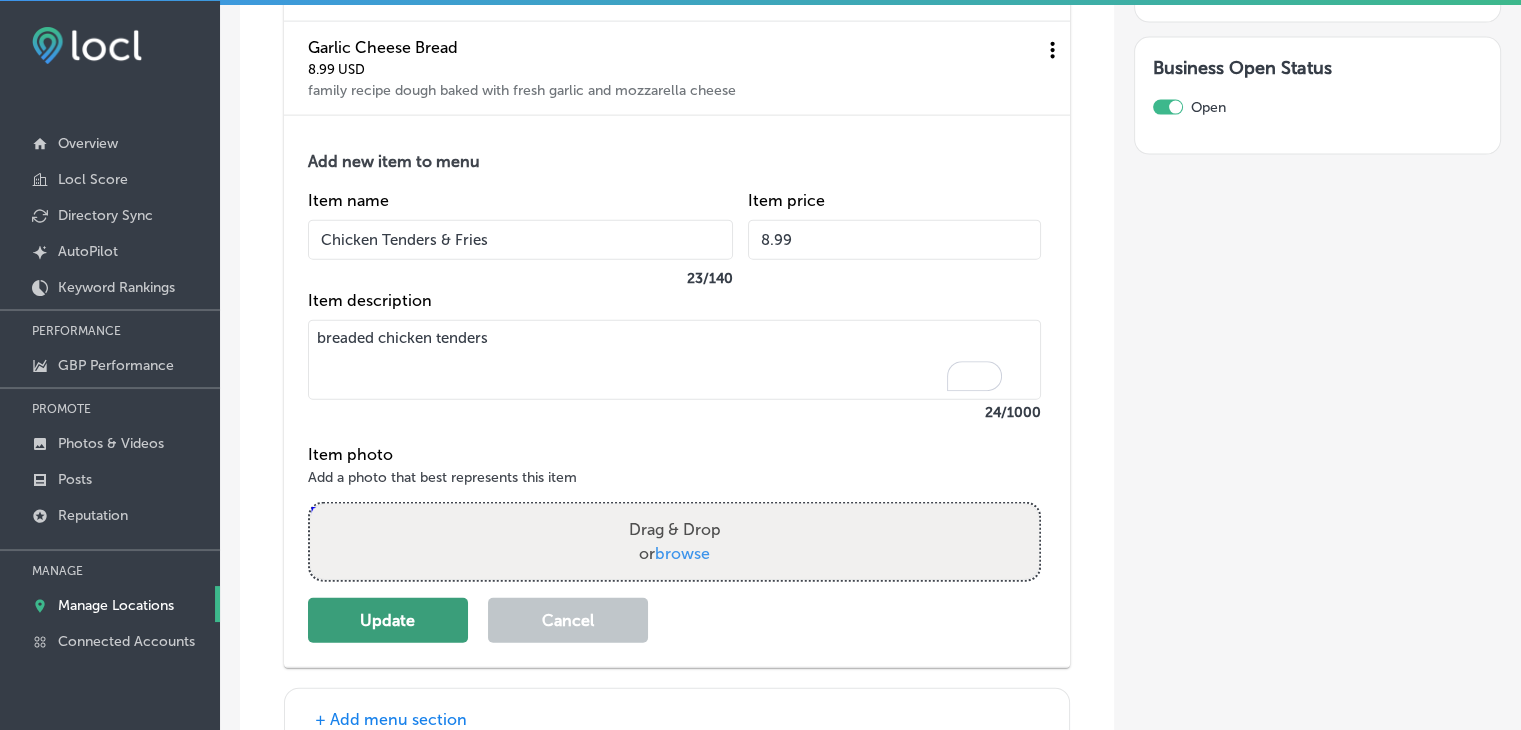 type on "breaded chicken tenders" 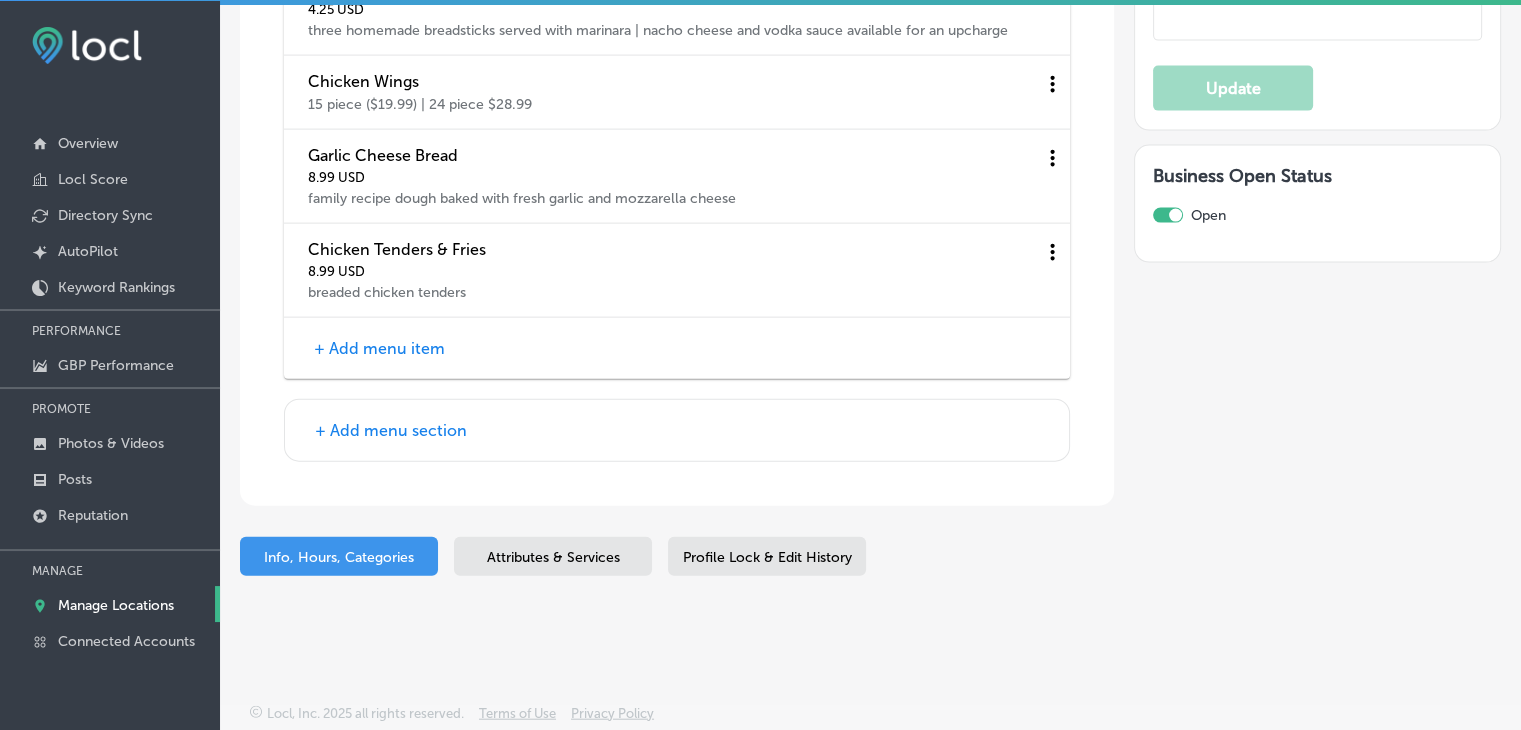 scroll, scrollTop: 4471, scrollLeft: 0, axis: vertical 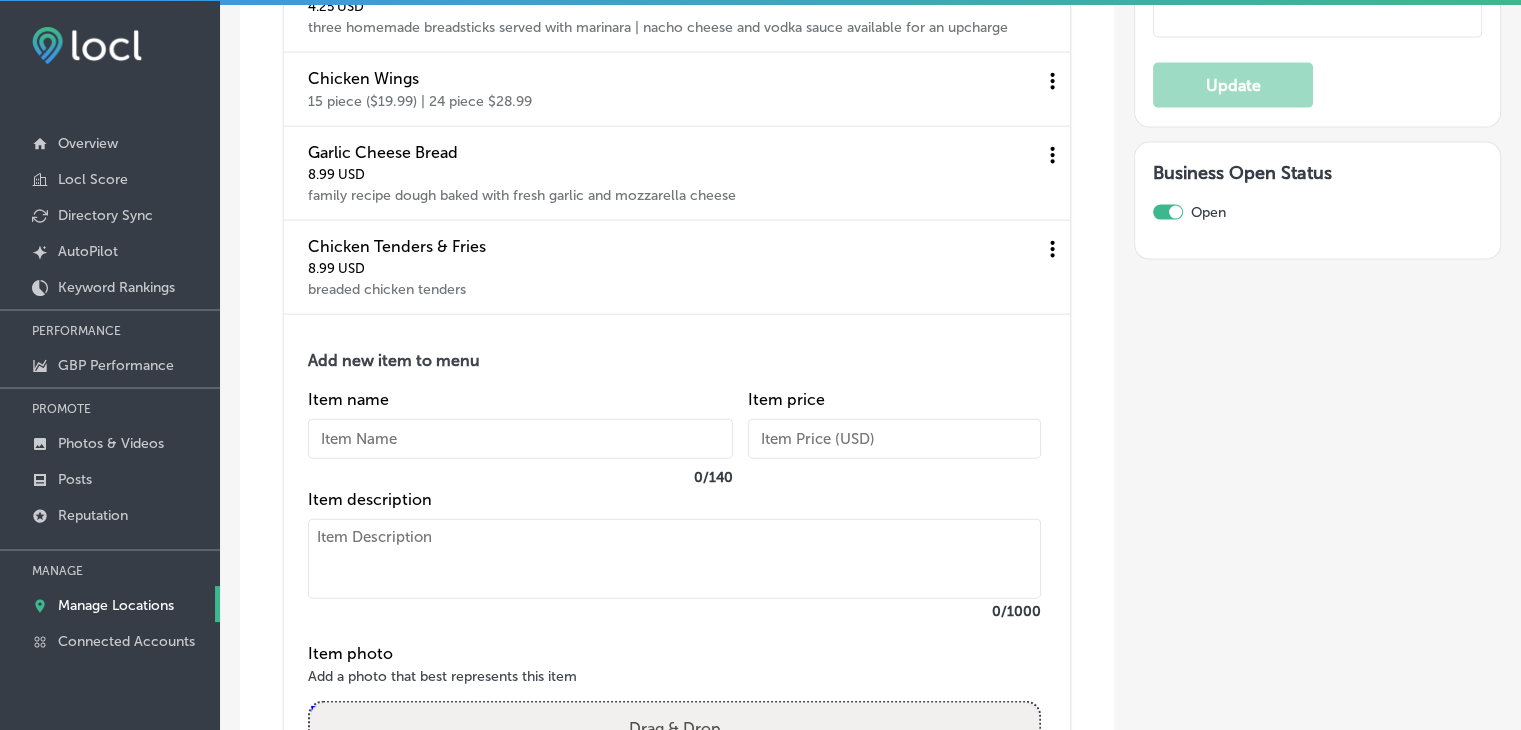click at bounding box center [520, 439] 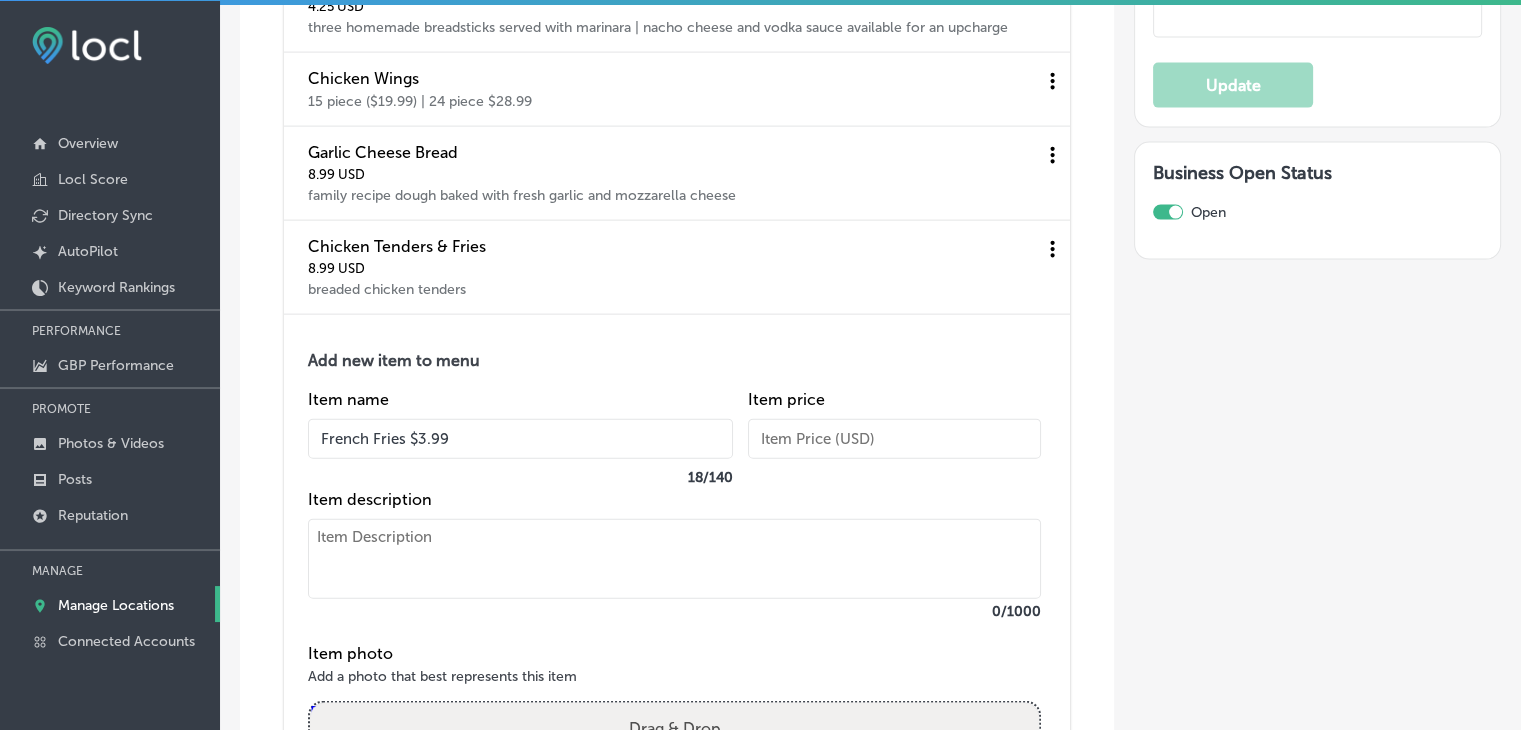 drag, startPoint x: 454, startPoint y: 449, endPoint x: 402, endPoint y: 447, distance: 52.03845 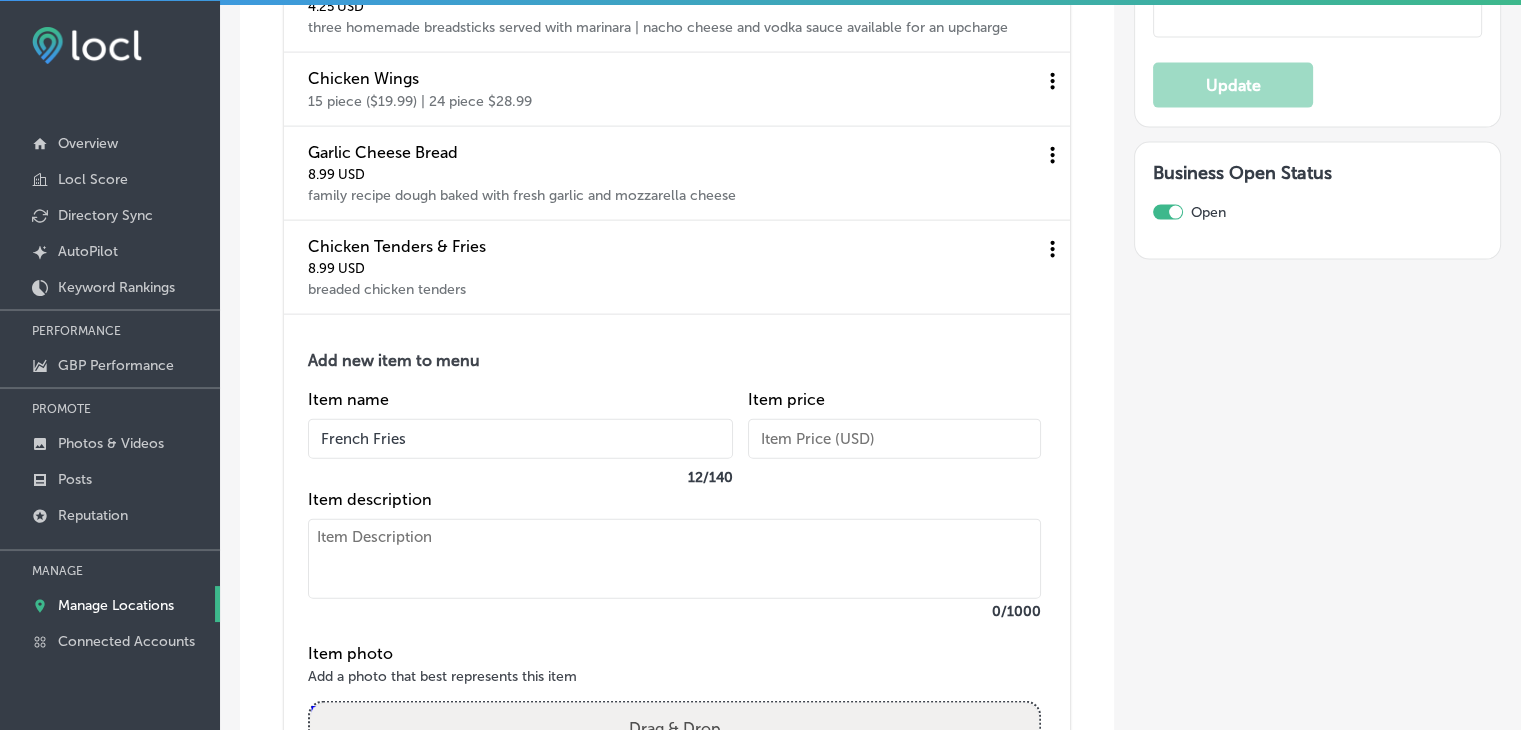 type on "French Fries" 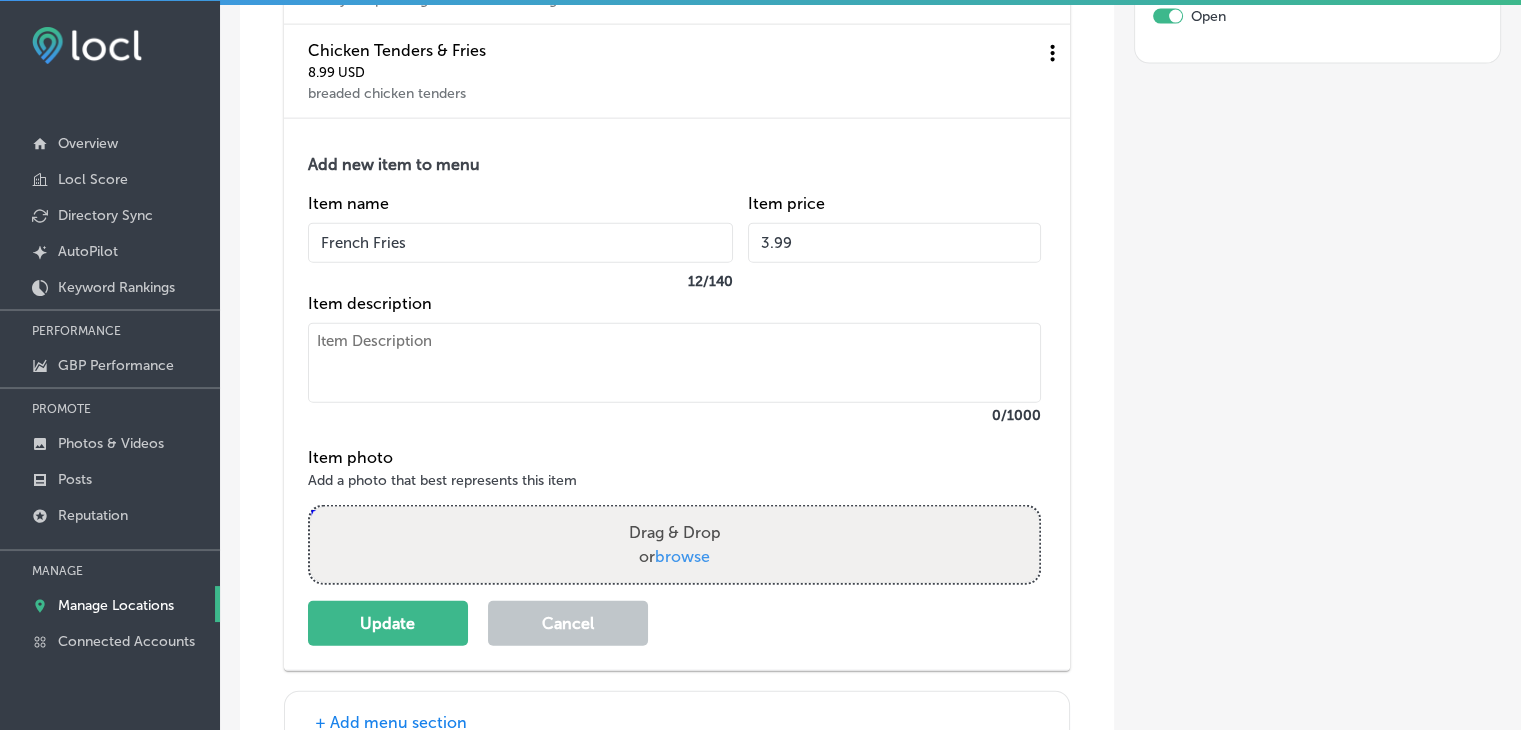 scroll, scrollTop: 4671, scrollLeft: 0, axis: vertical 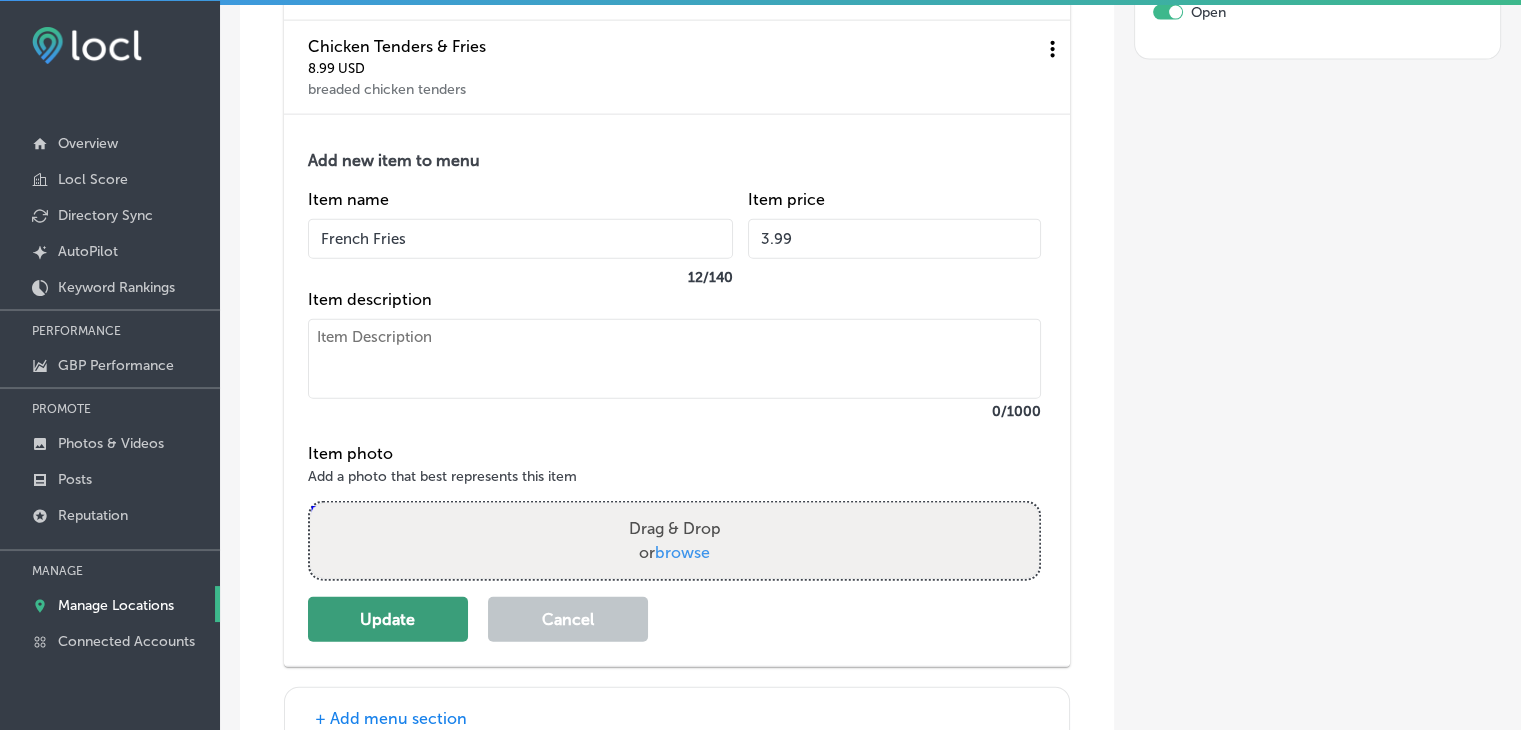 type on "3.99" 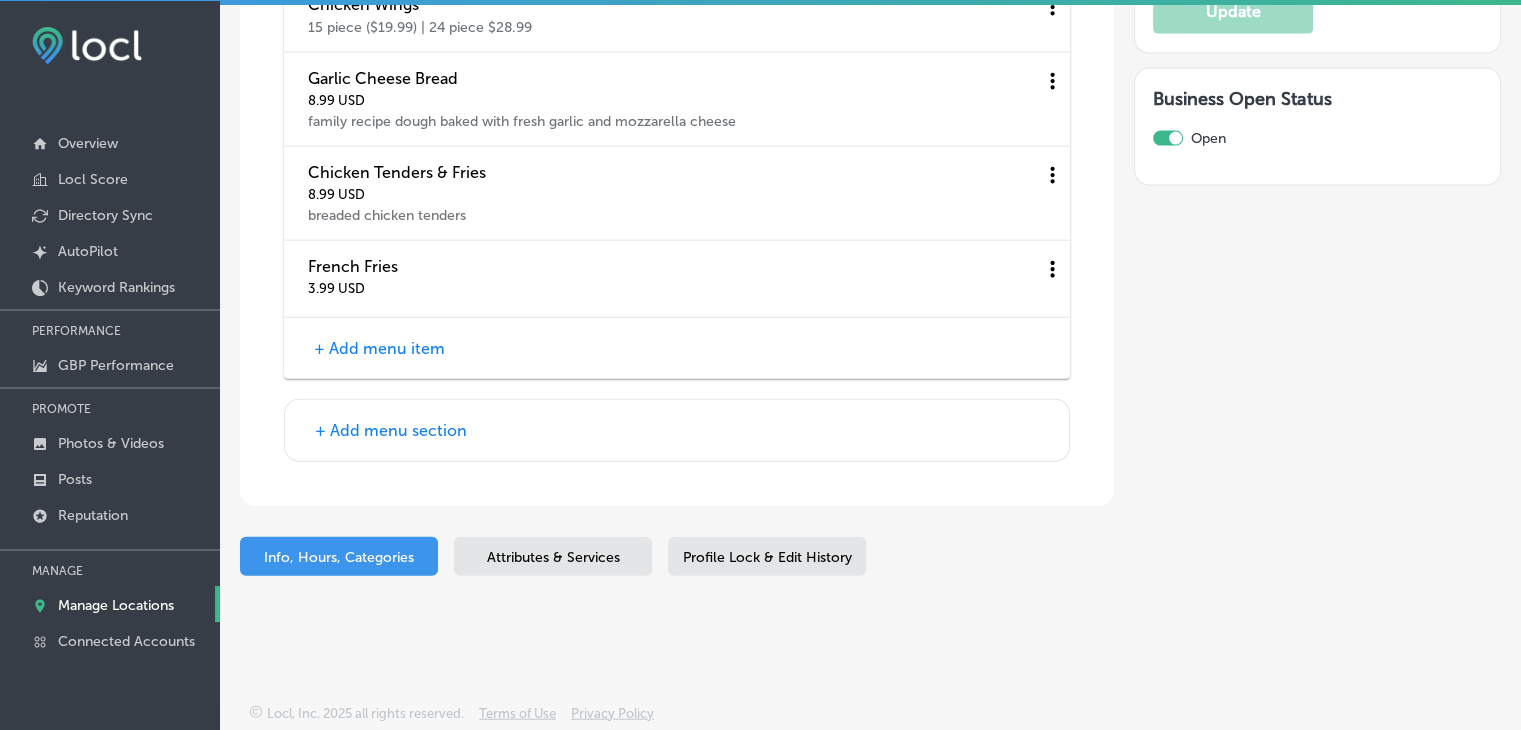 scroll, scrollTop: 4548, scrollLeft: 0, axis: vertical 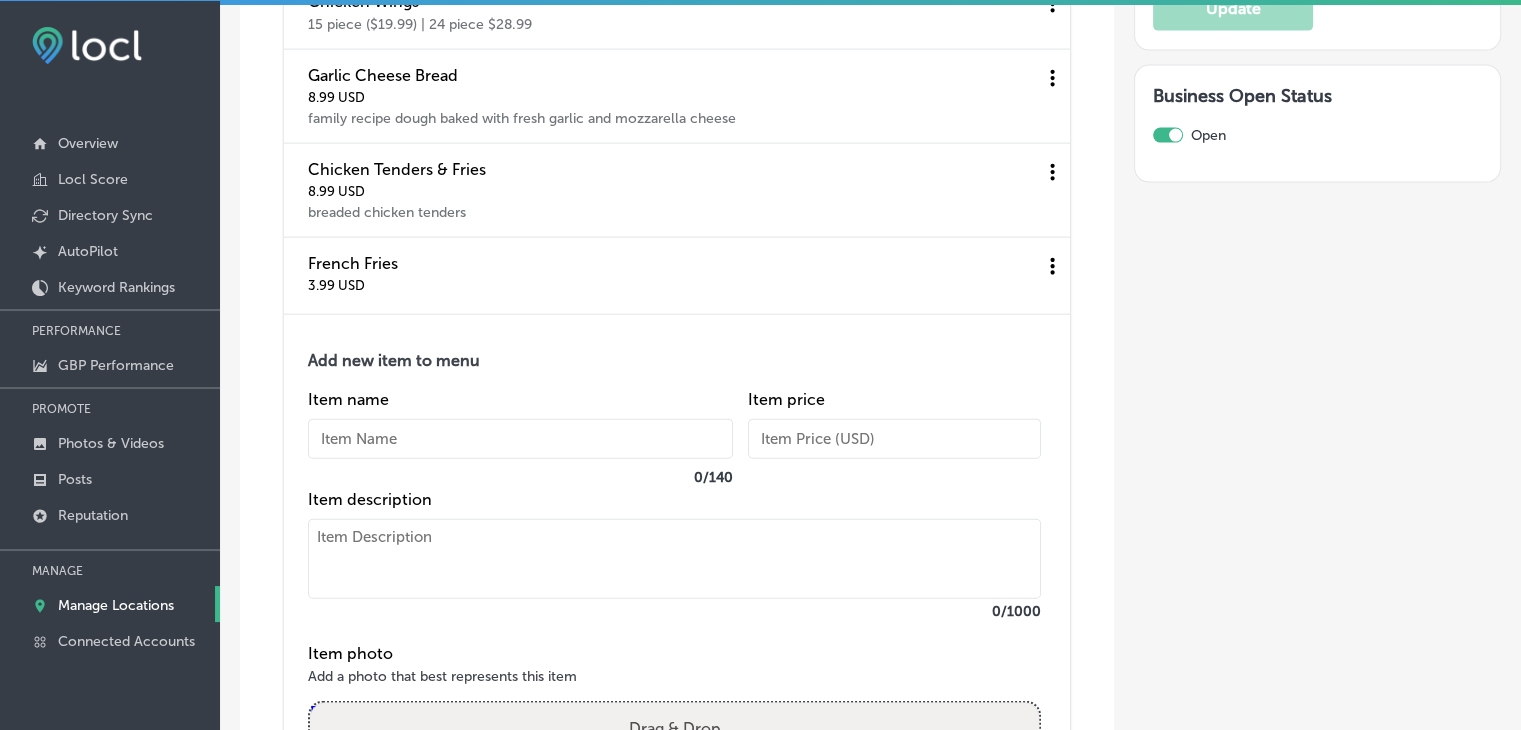 click on "Item description" at bounding box center (674, 499) 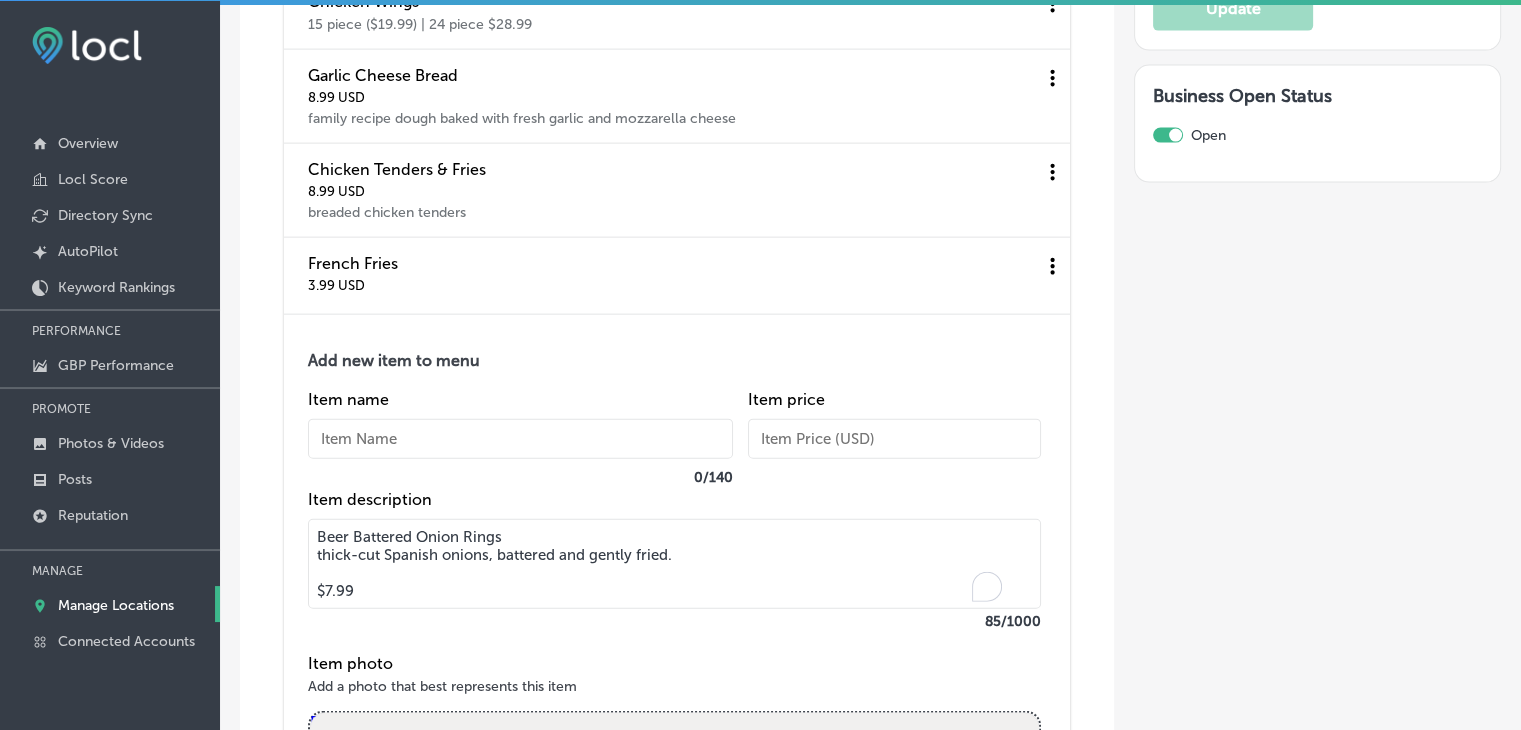 drag, startPoint x: 513, startPoint y: 541, endPoint x: 253, endPoint y: 541, distance: 260 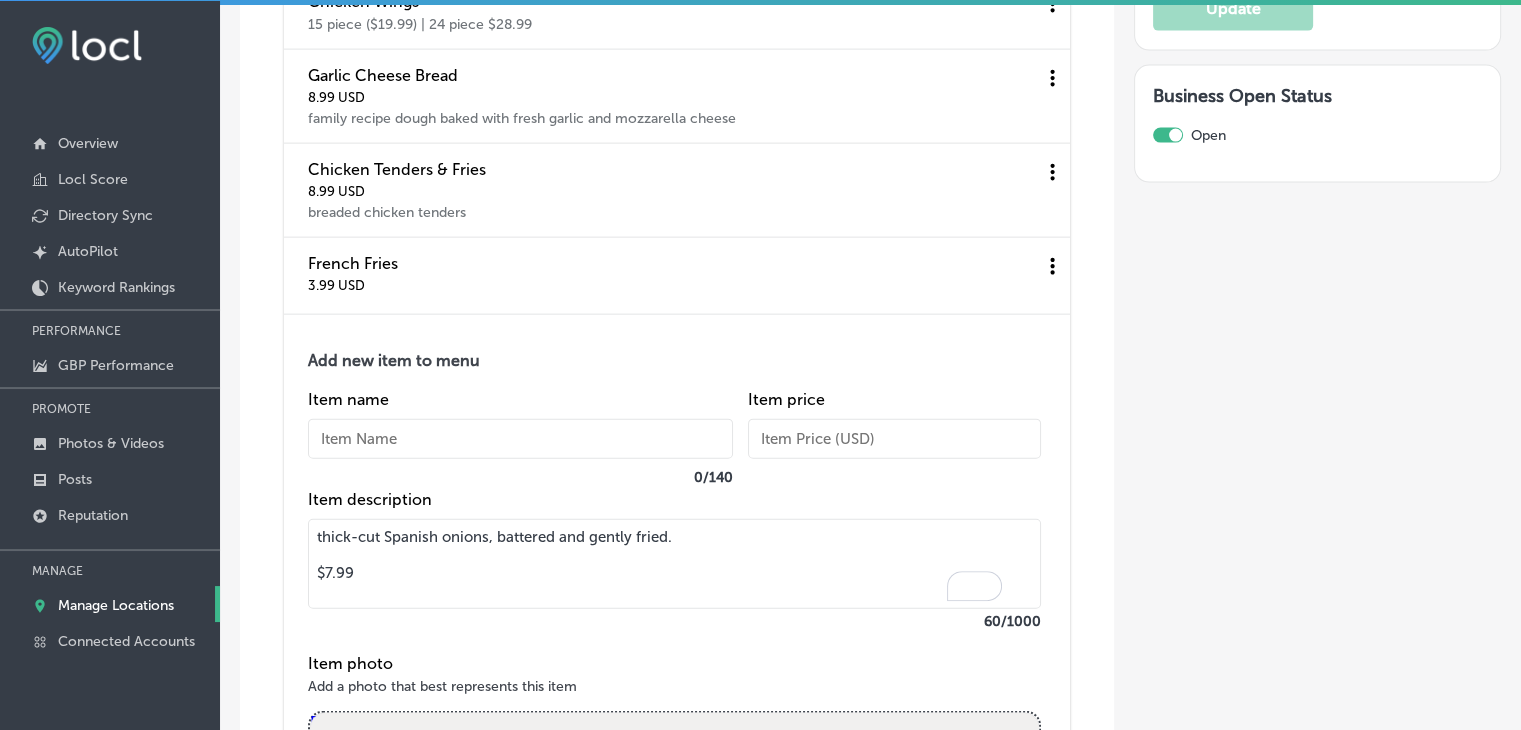 type on "thick-cut Spanish onions, battered and gently fried.
$7.99" 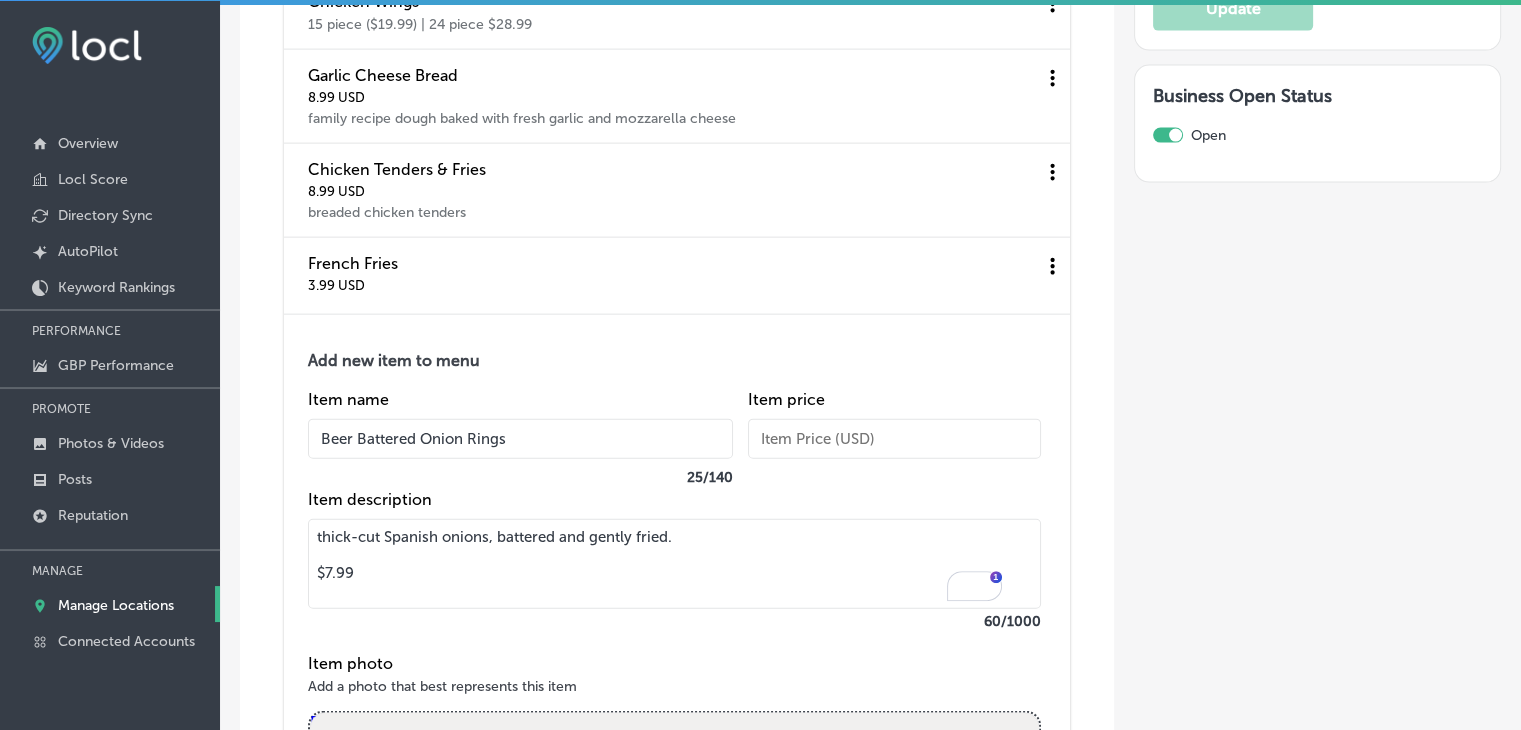 type on "Beer Battered Onion Rings" 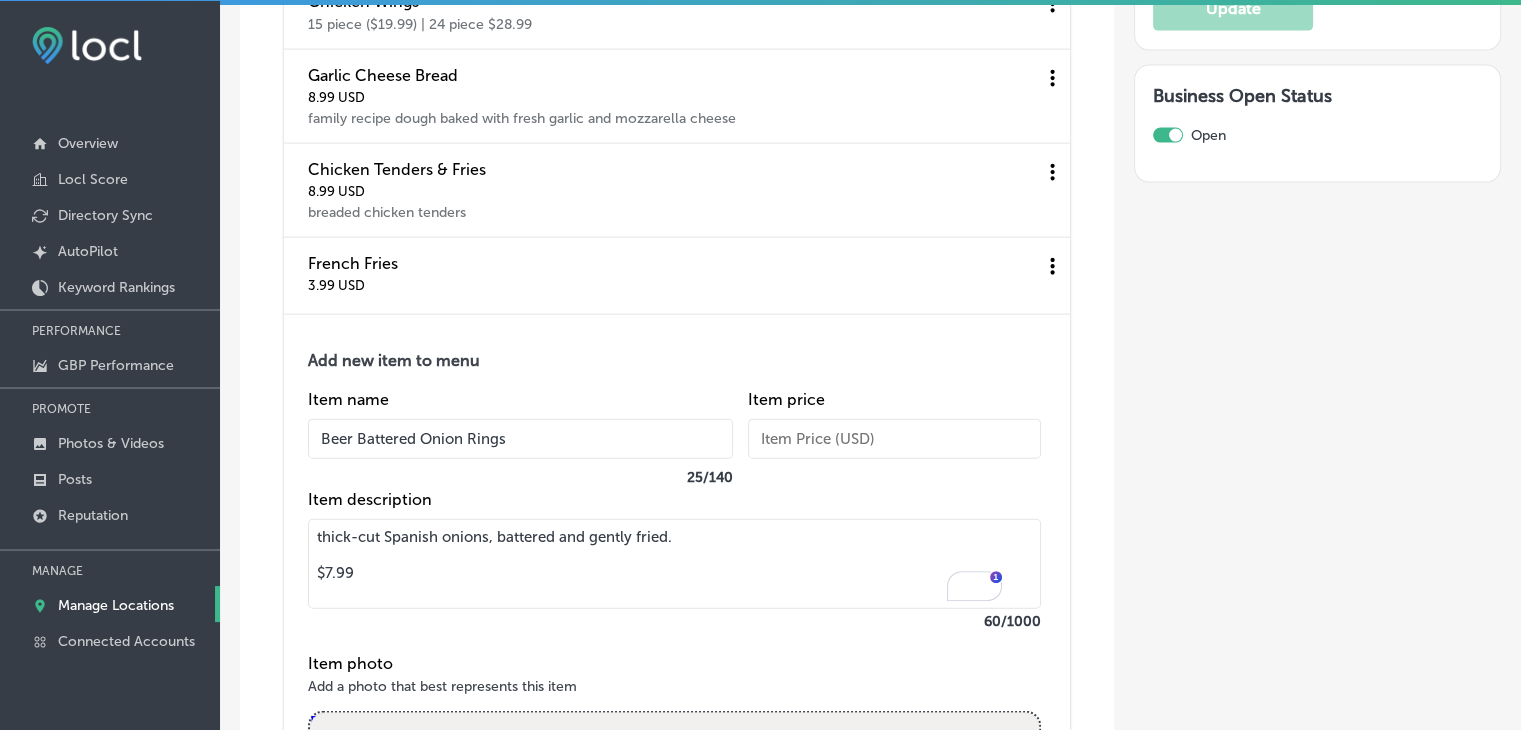 drag, startPoint x: 316, startPoint y: 577, endPoint x: 379, endPoint y: 595, distance: 65.52099 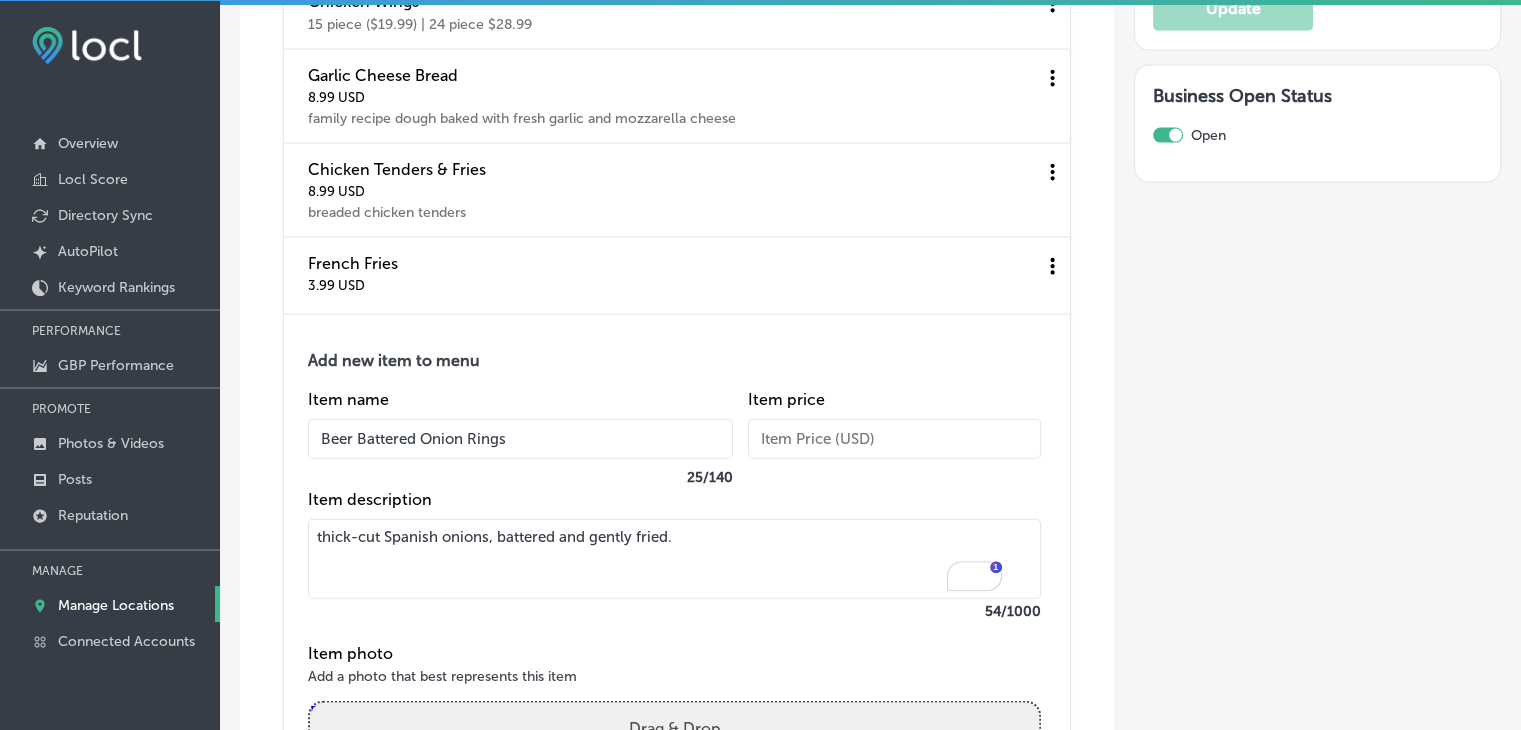 type on "thick-cut Spanish onions, battered and gently fried." 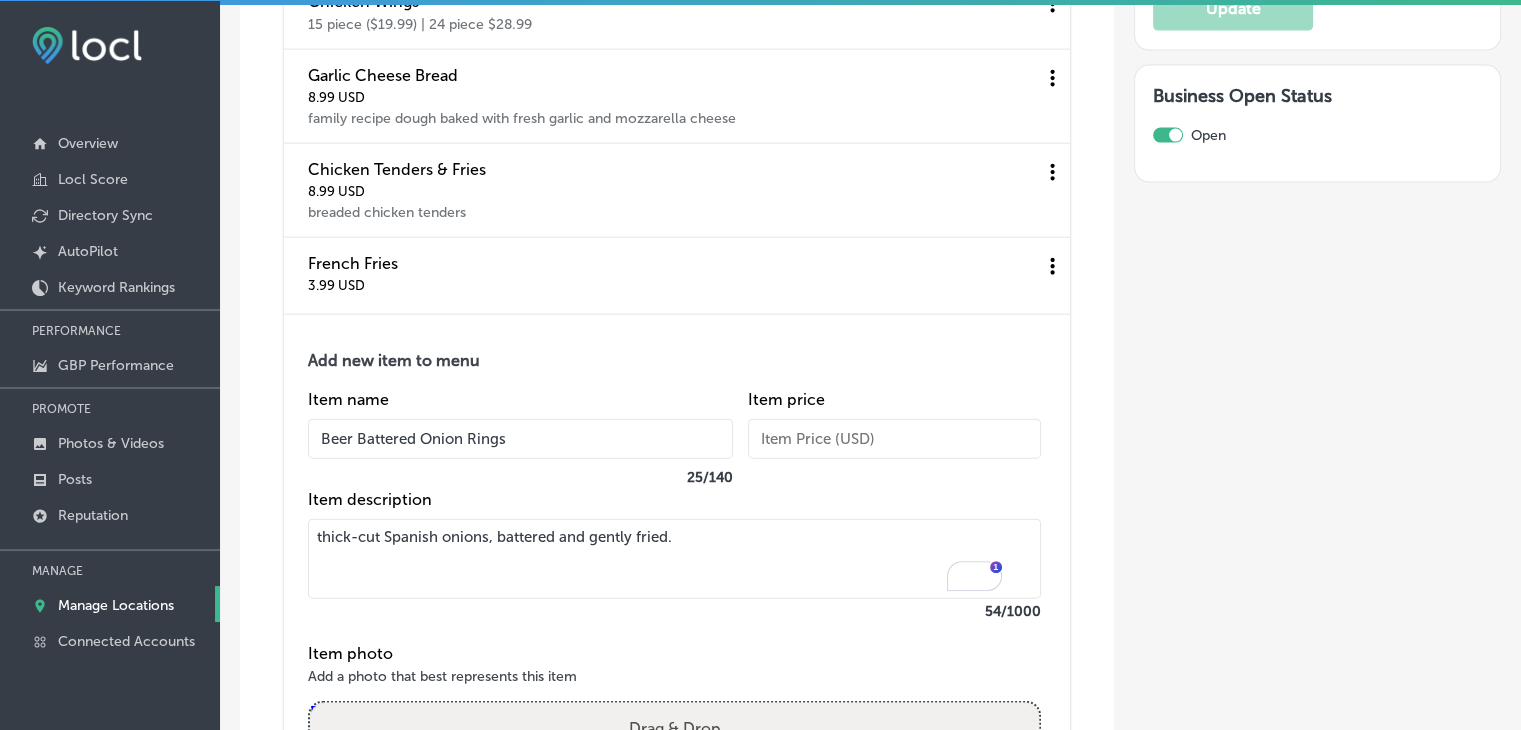 click at bounding box center (894, 439) 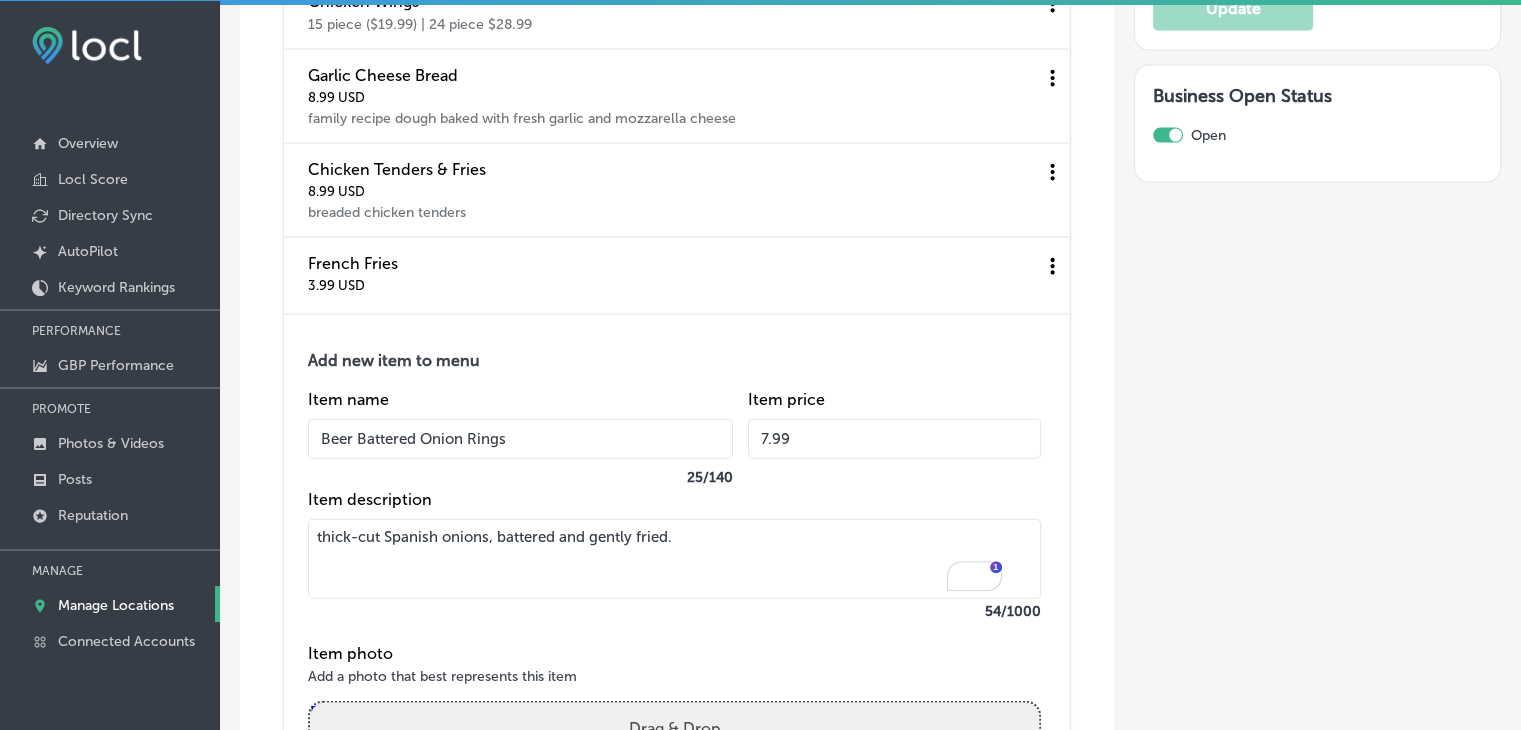 type on "7.99" 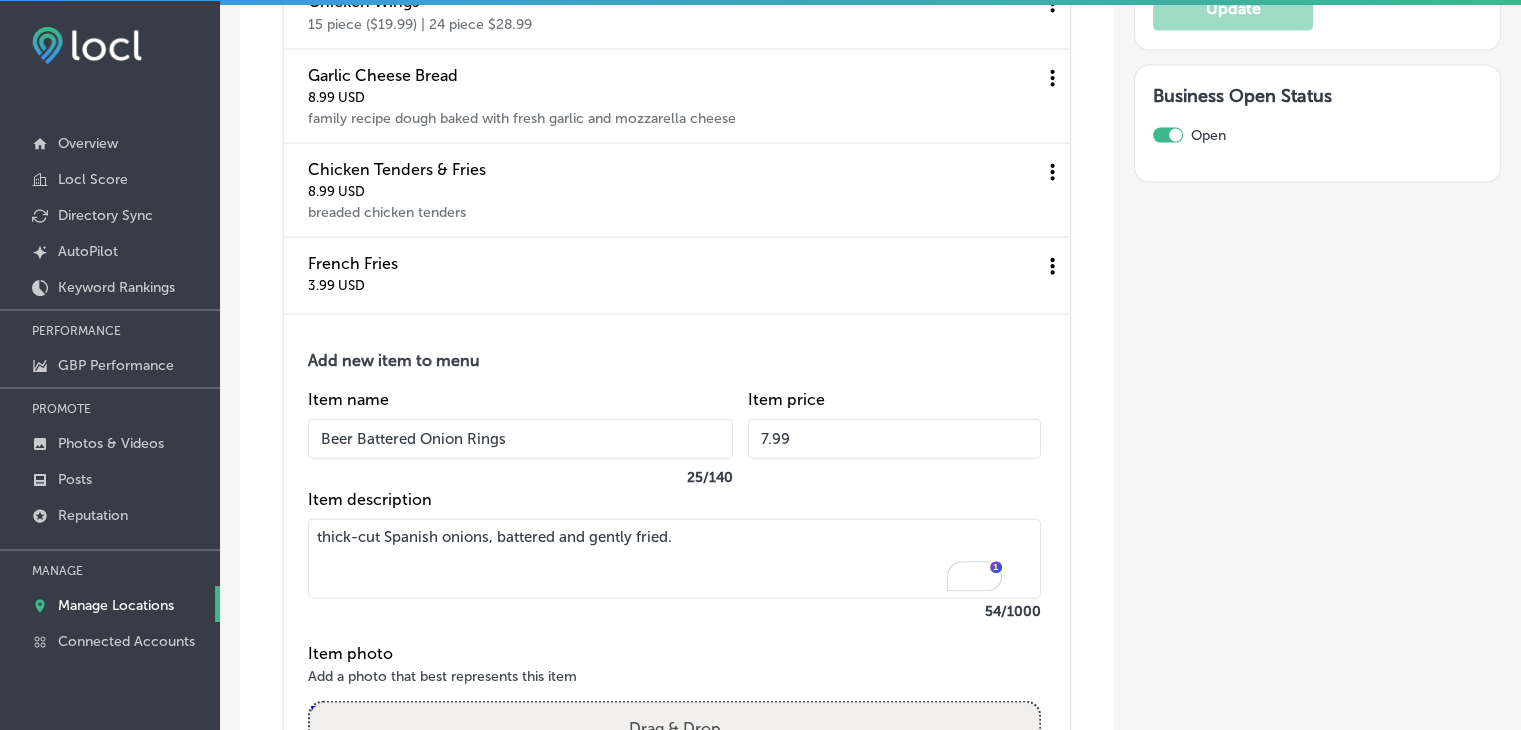 click on "Add new item to menu Item name Beer Battered Onion Rings 25 / 140 Item price 7.99 Item description
thick-cut Spanish onions, battered and gently fried.
54 /1000 Item photo Add a photo that best represents this item Powered by PQINA Drag & Drop  or  browse Update Cancel" at bounding box center [677, 591] 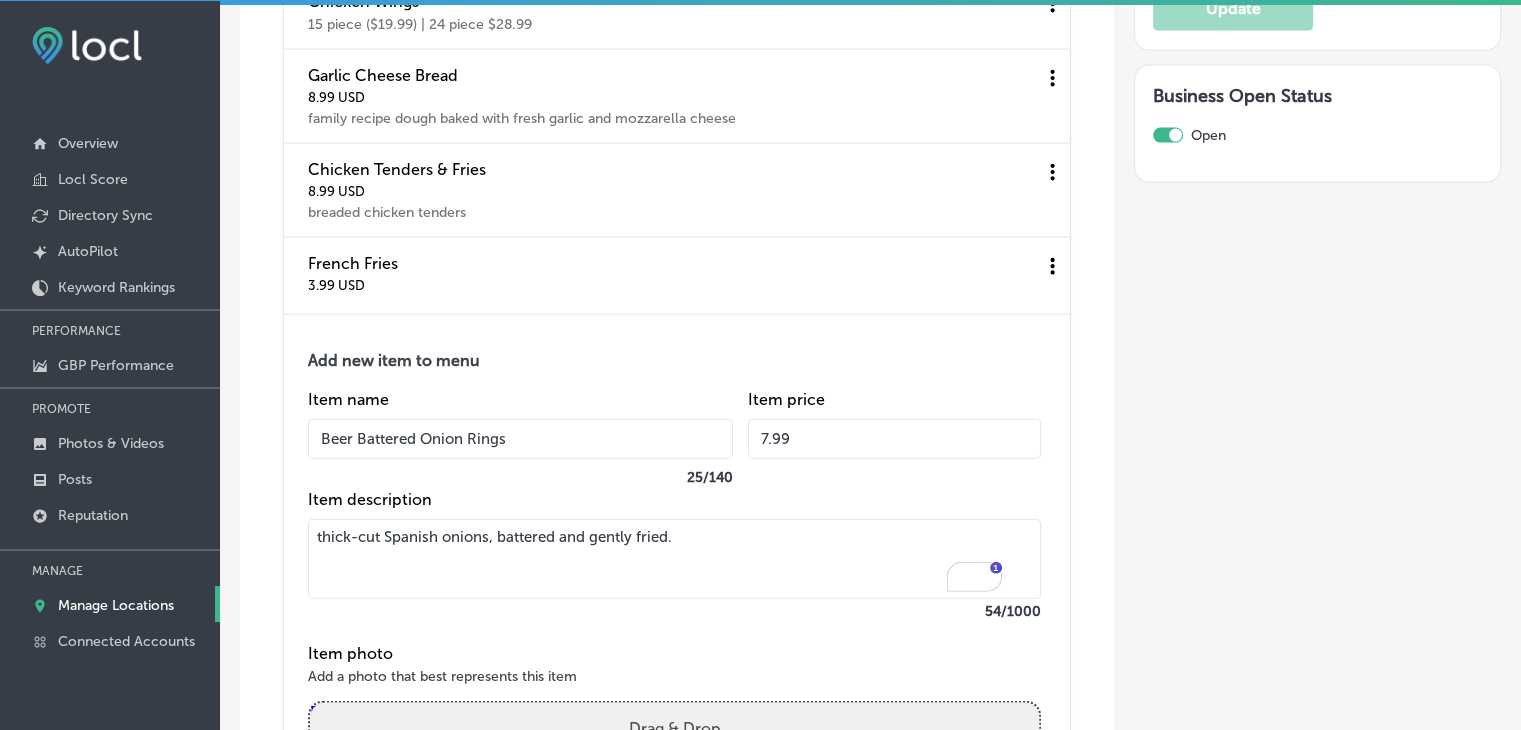 click on "thick-cut Spanish onions, battered and gently fried." at bounding box center [674, 559] 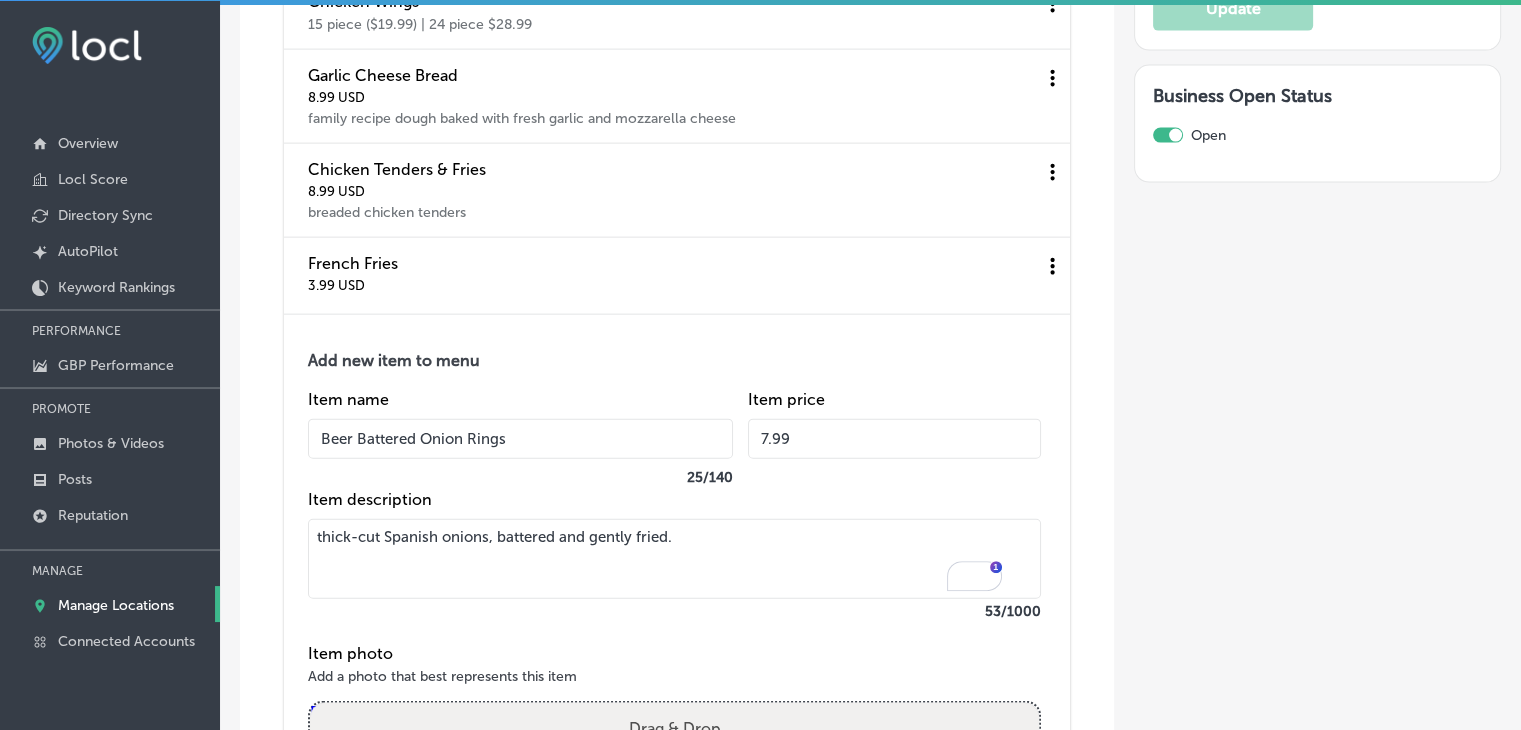 scroll, scrollTop: 4748, scrollLeft: 0, axis: vertical 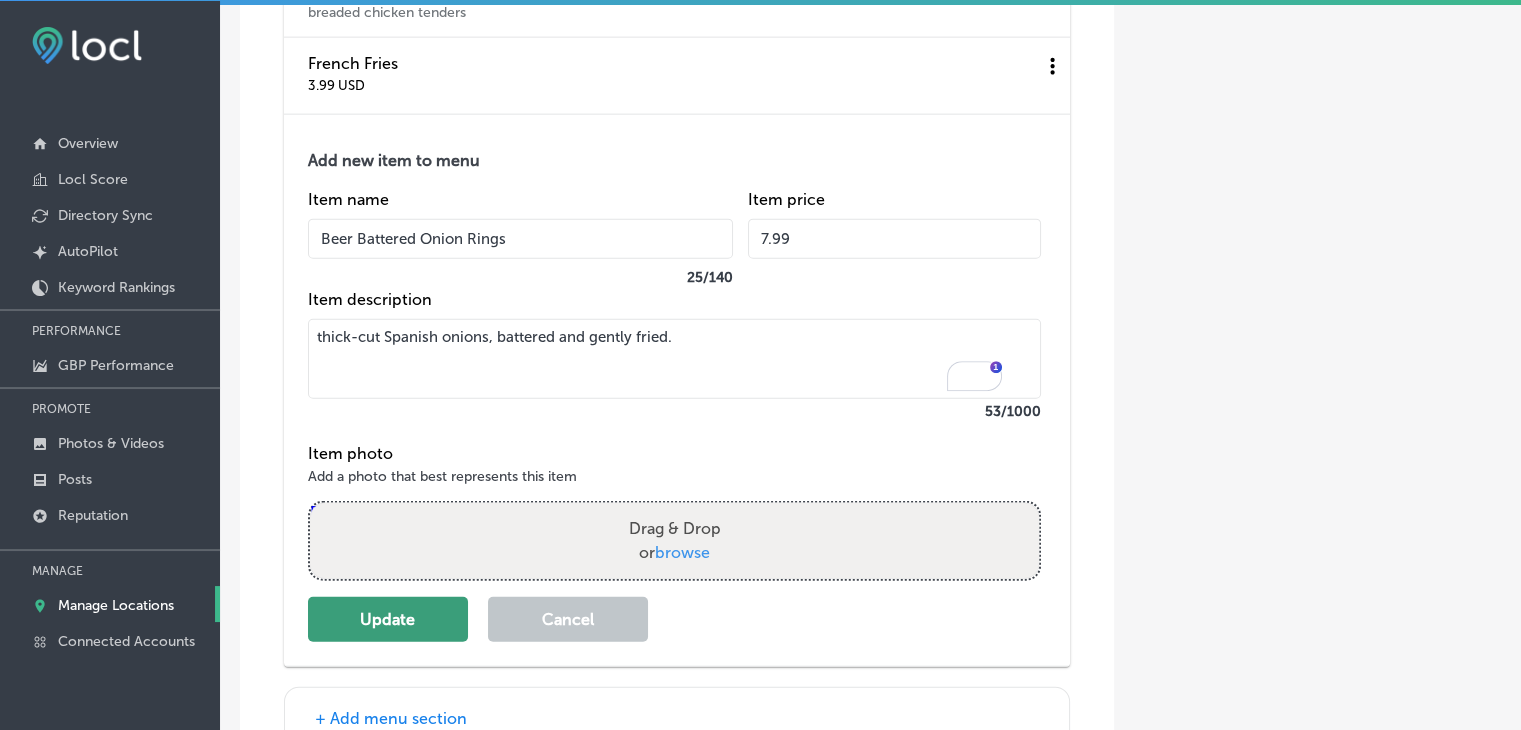 type on "thick-cut Spanish onions, battered and gently fried." 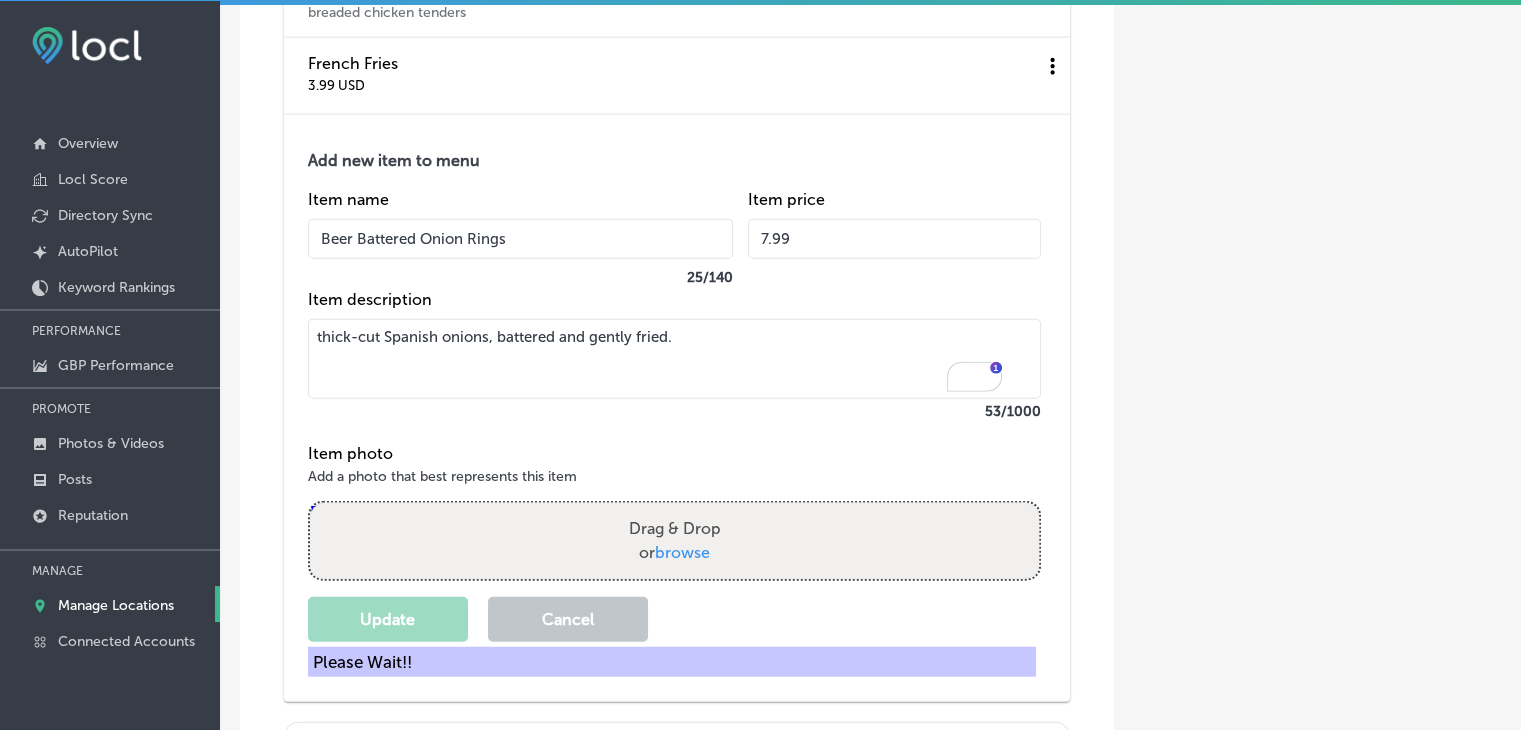 scroll, scrollTop: 4644, scrollLeft: 0, axis: vertical 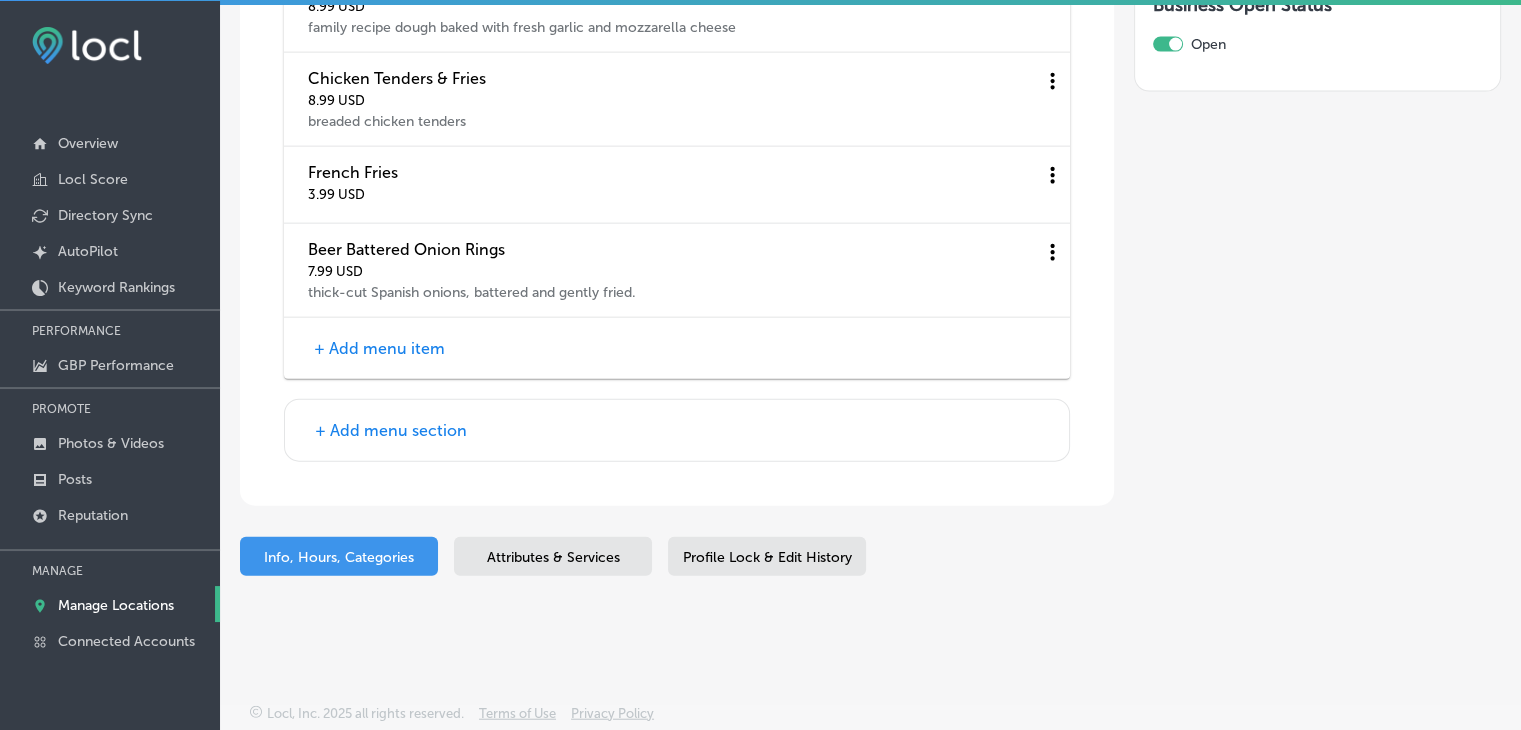 click on "+ Add menu item" at bounding box center (379, 348) 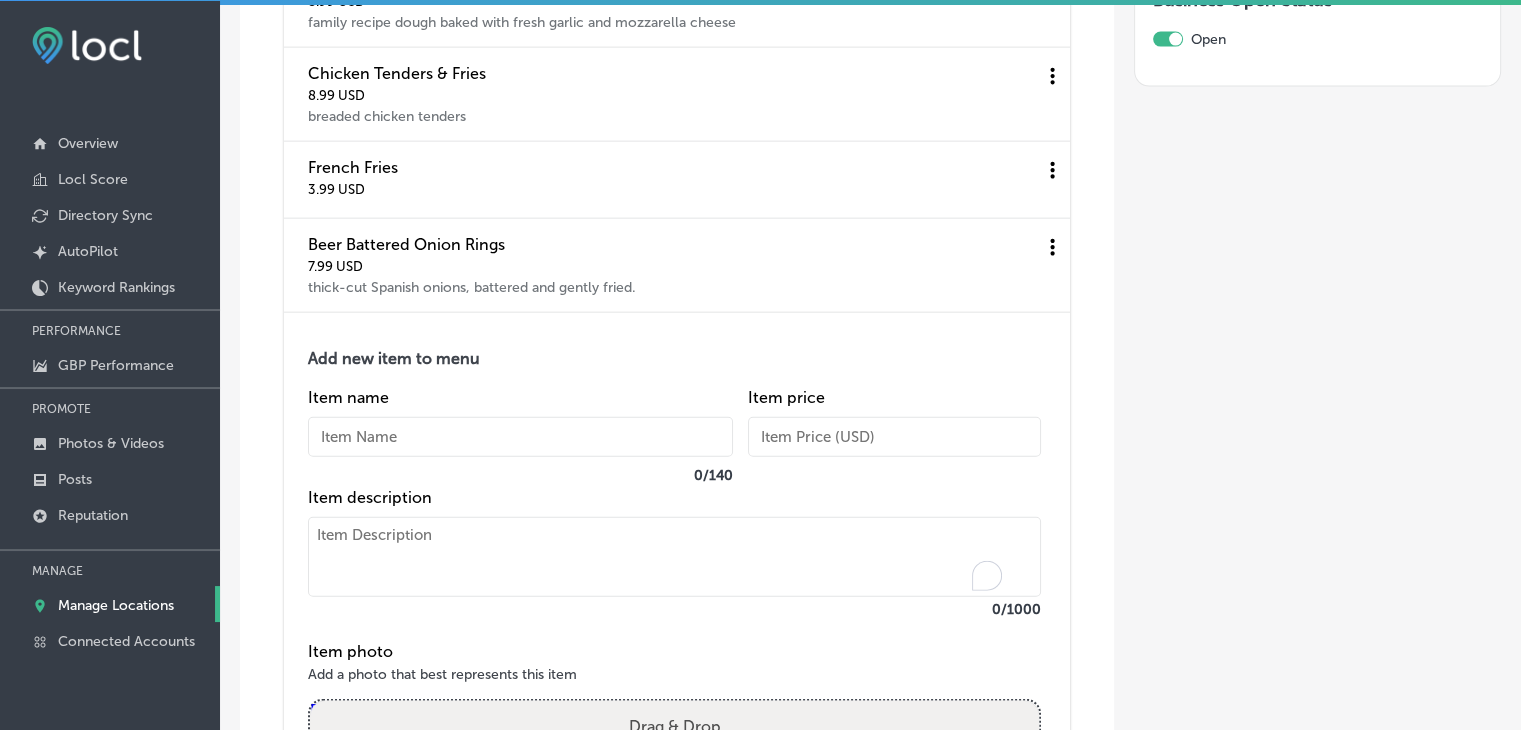 click at bounding box center [674, 557] 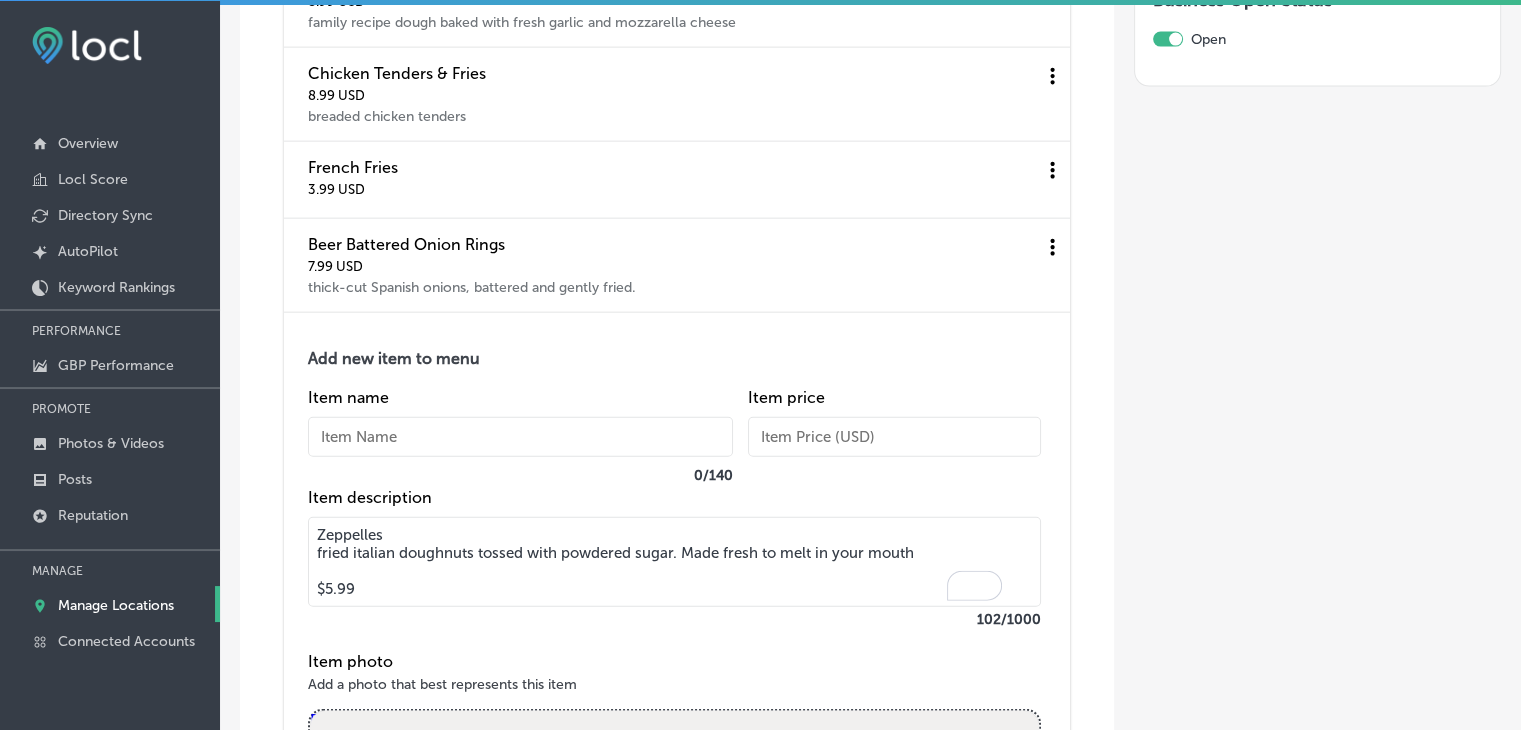 drag, startPoint x: 408, startPoint y: 532, endPoint x: 312, endPoint y: 540, distance: 96.332756 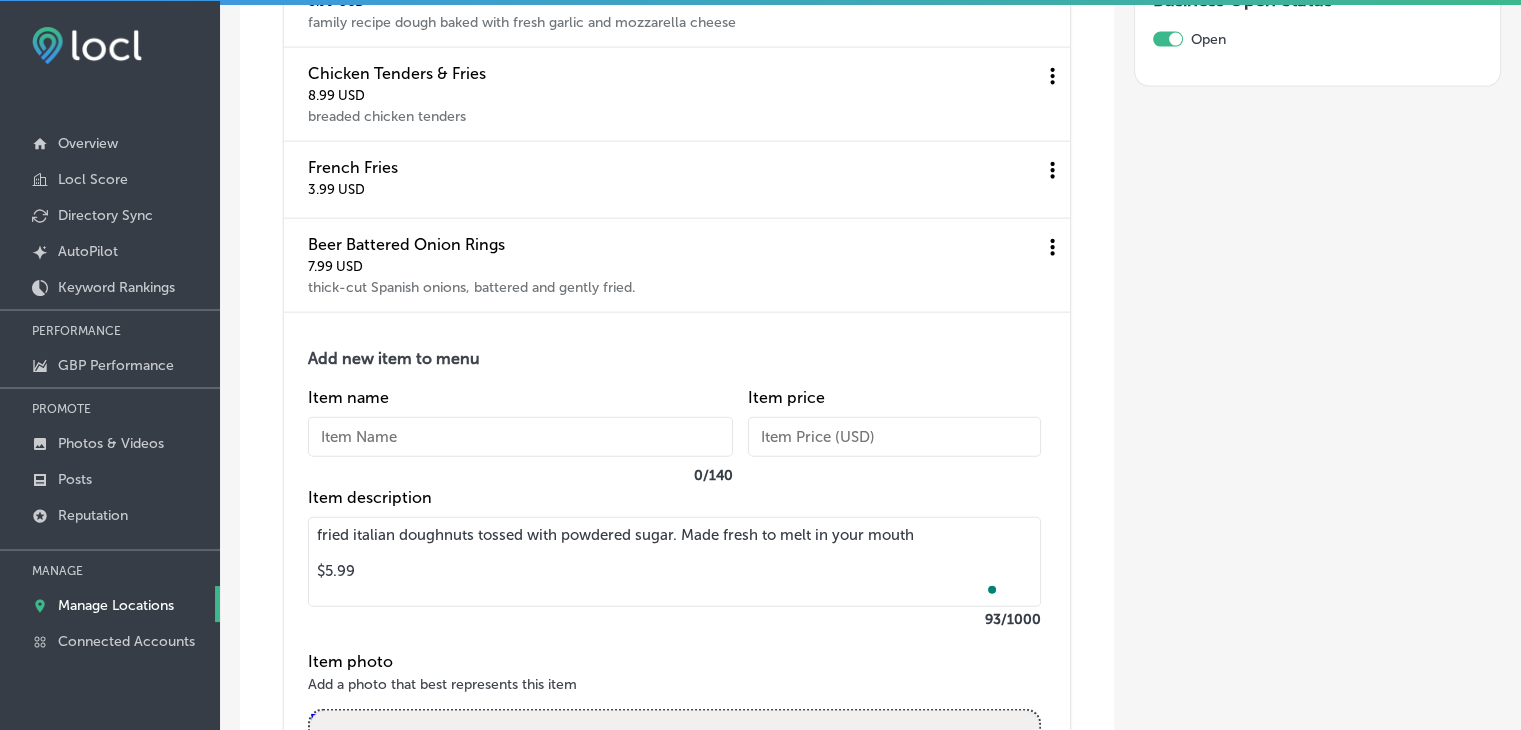 type on "fried italian doughnuts tossed with powdered sugar. Made fresh to melt in your mouth
$5.99" 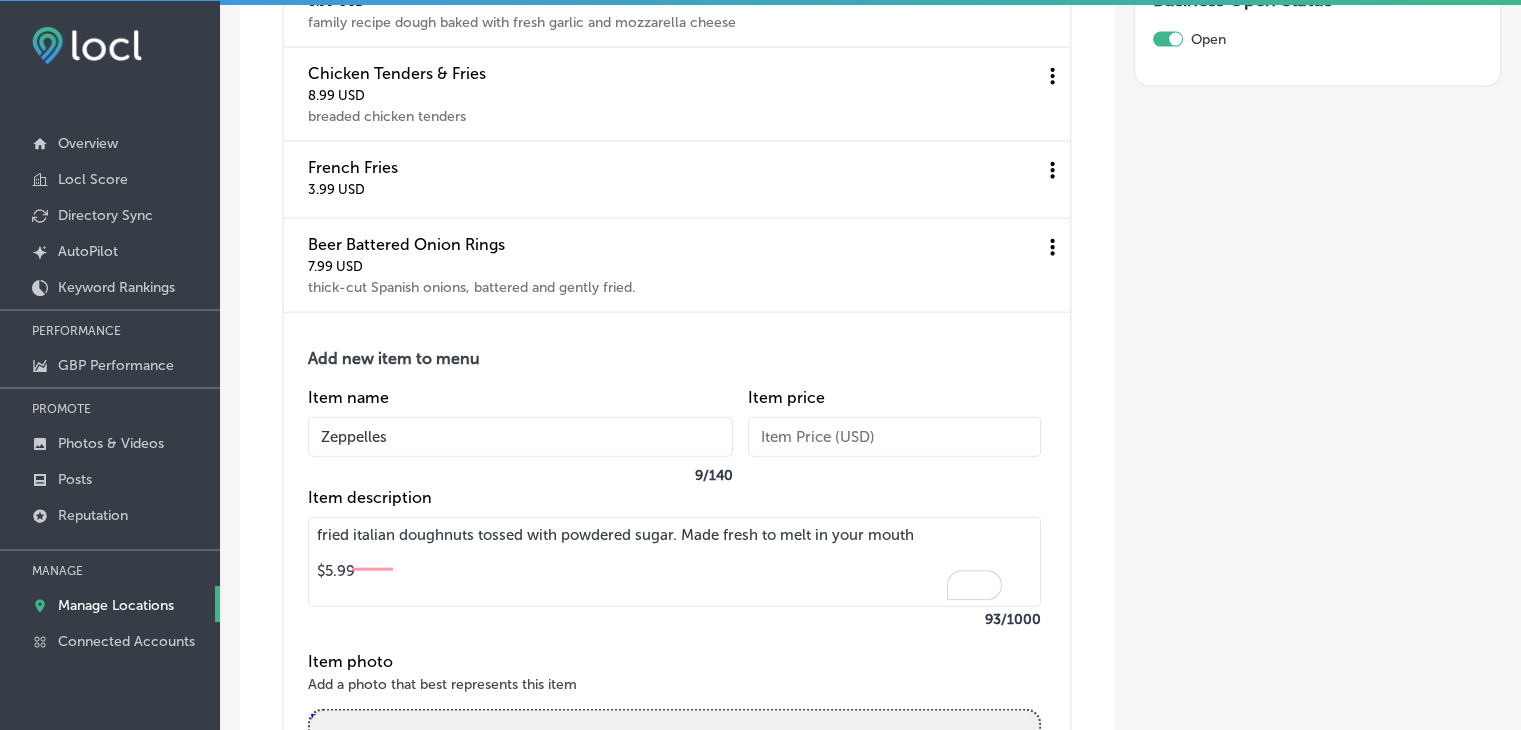 type on "Zeppelles" 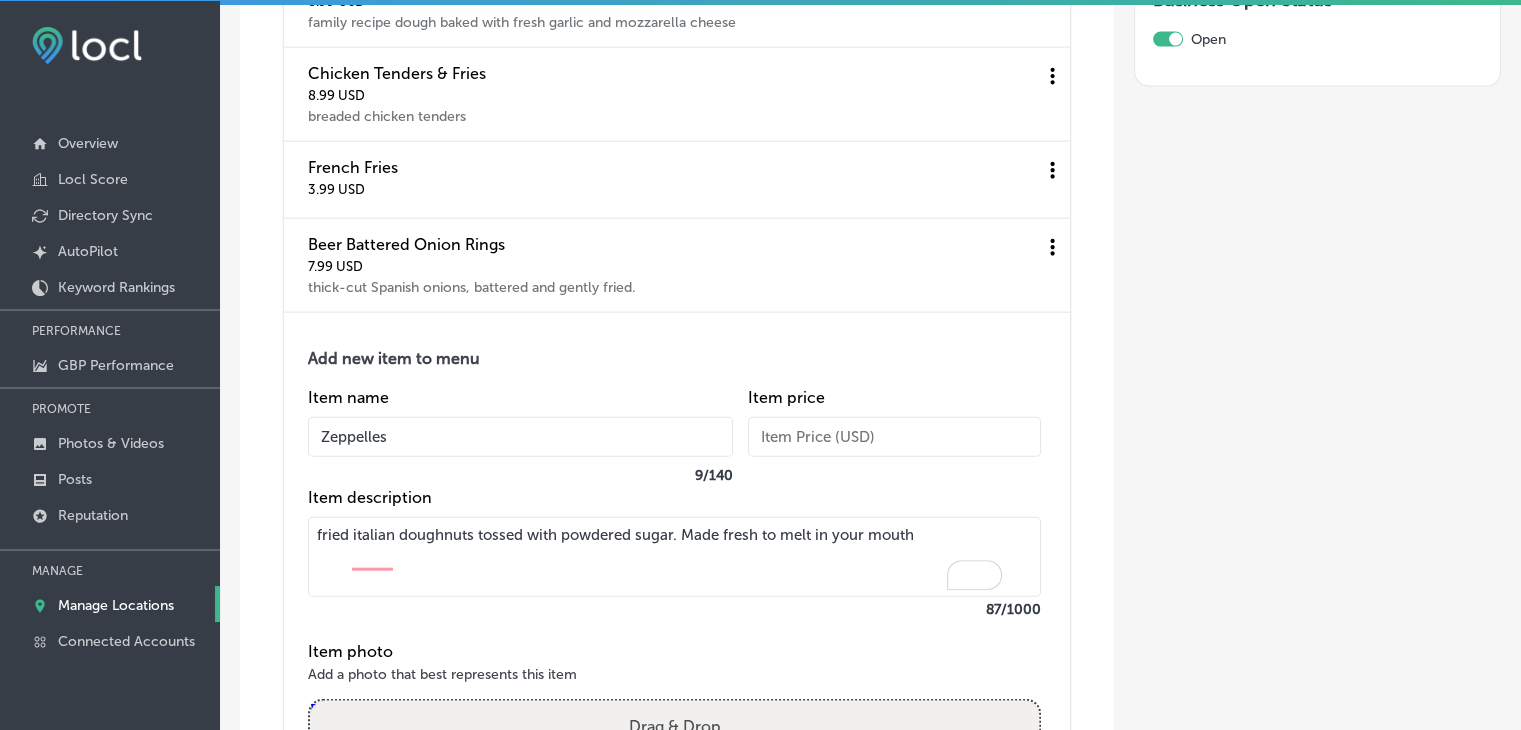 type on "fried italian doughnuts tossed with powdered sugar. Made fresh to melt in your mouth" 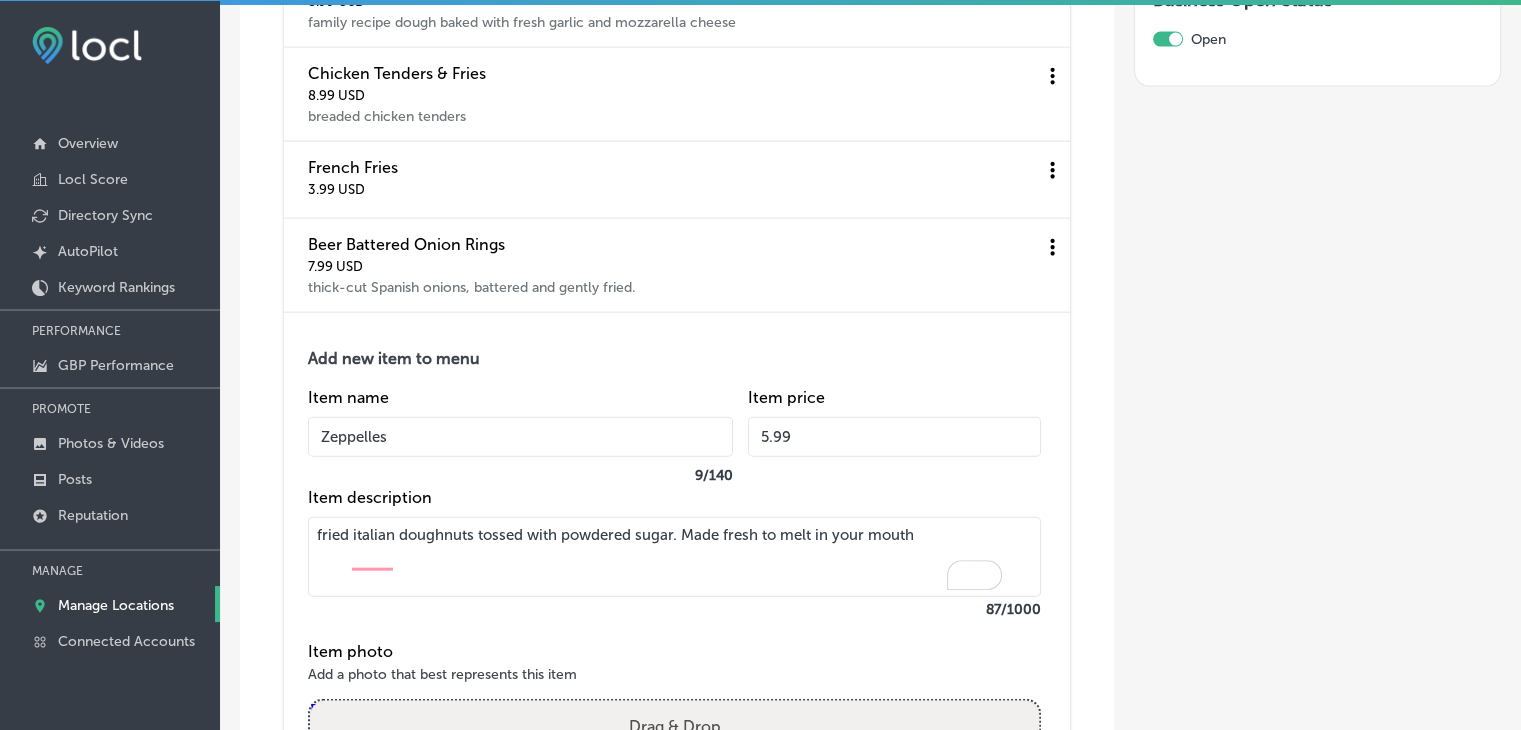 type on "5.99" 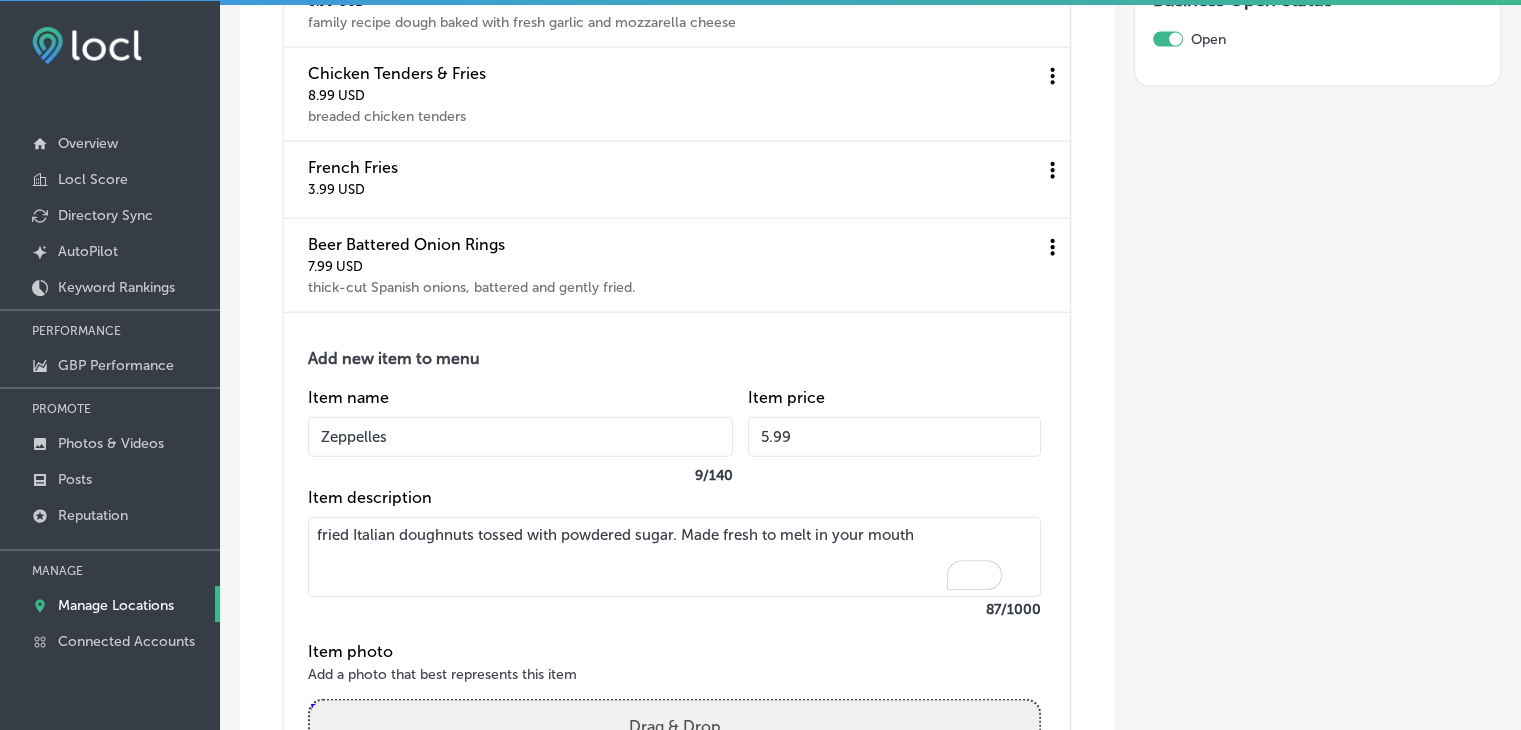 click on "Add new item to menu Item name Zeppelles 9 / 140 Item price 5.99 Item description
fried Italian doughnuts tossed with powdered sugar. Made fresh to melt in your mouth
87 /1000 Item photo Add a photo that best represents this item Powered by PQINA Drag & Drop  or  browse Update Cancel" at bounding box center (677, 589) 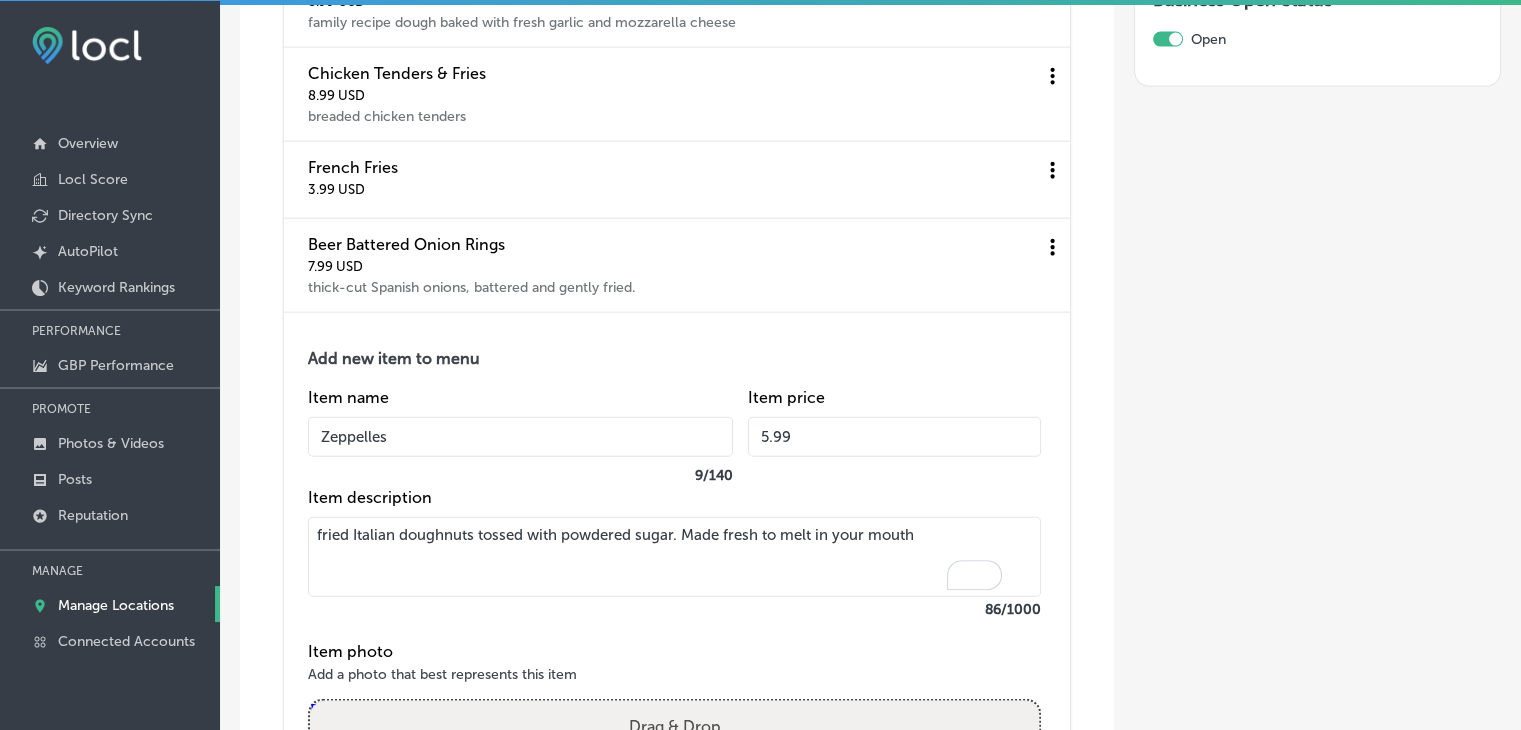 scroll, scrollTop: 4944, scrollLeft: 0, axis: vertical 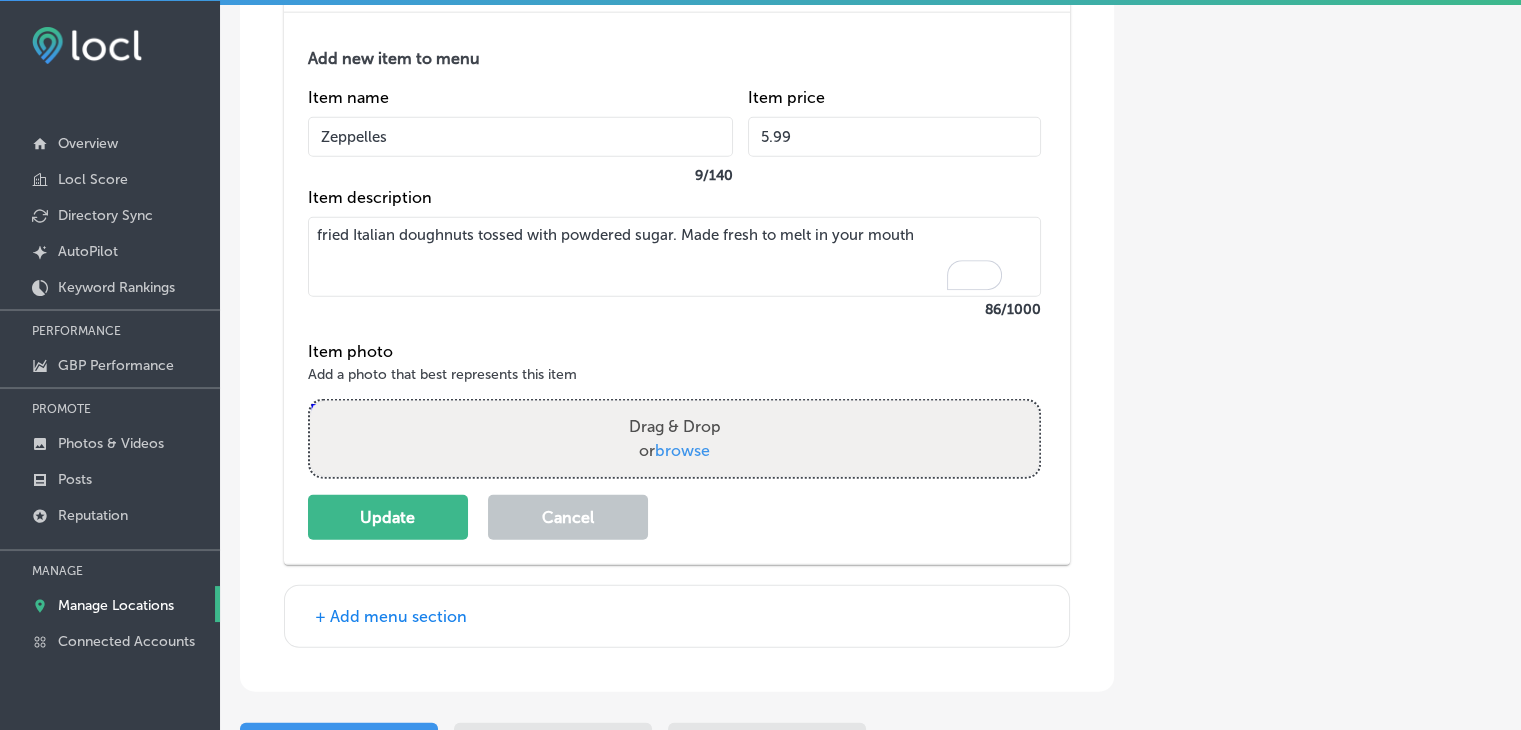 type on "fried Italian doughnuts tossed with powdered sugar. Made fresh to melt in your mouth" 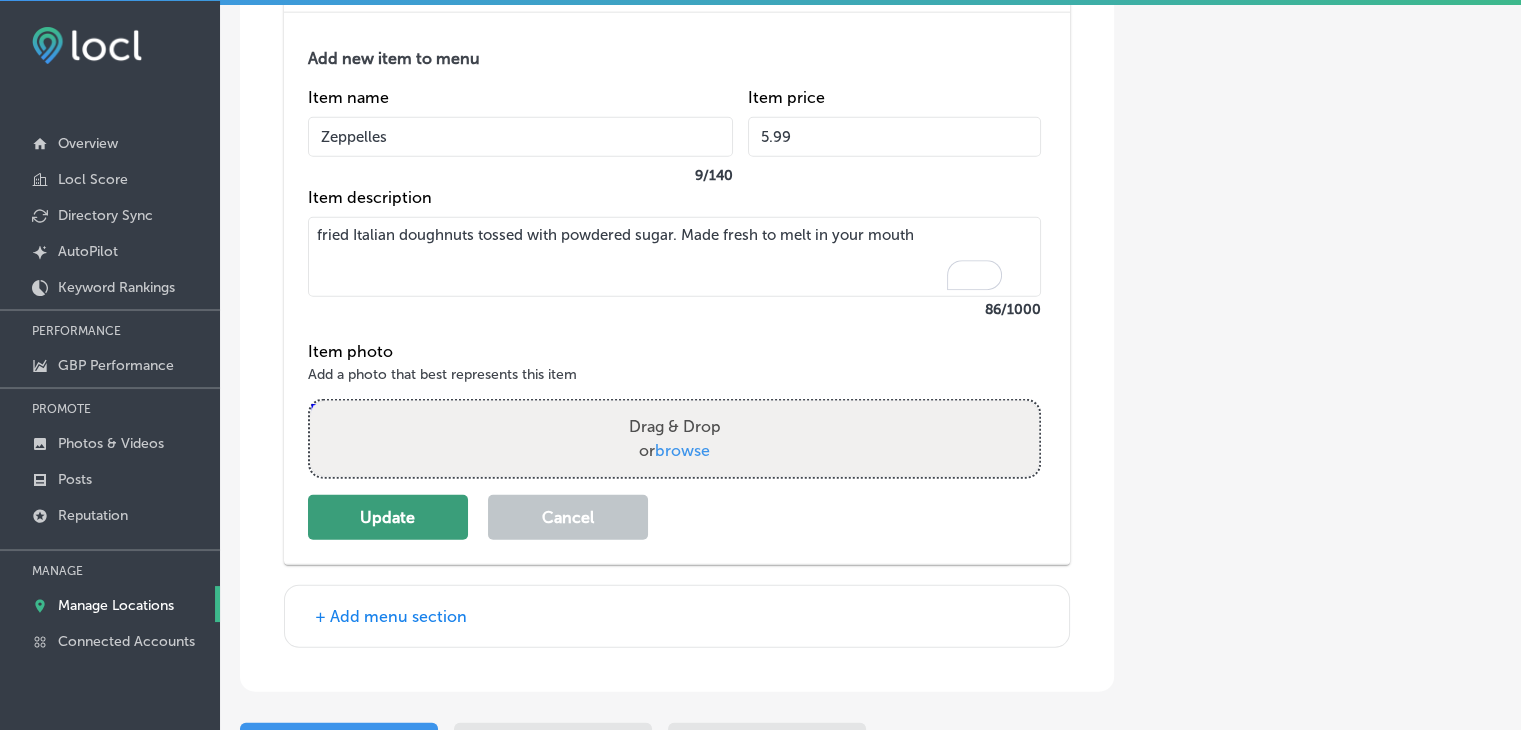 click on "Update" at bounding box center (388, 517) 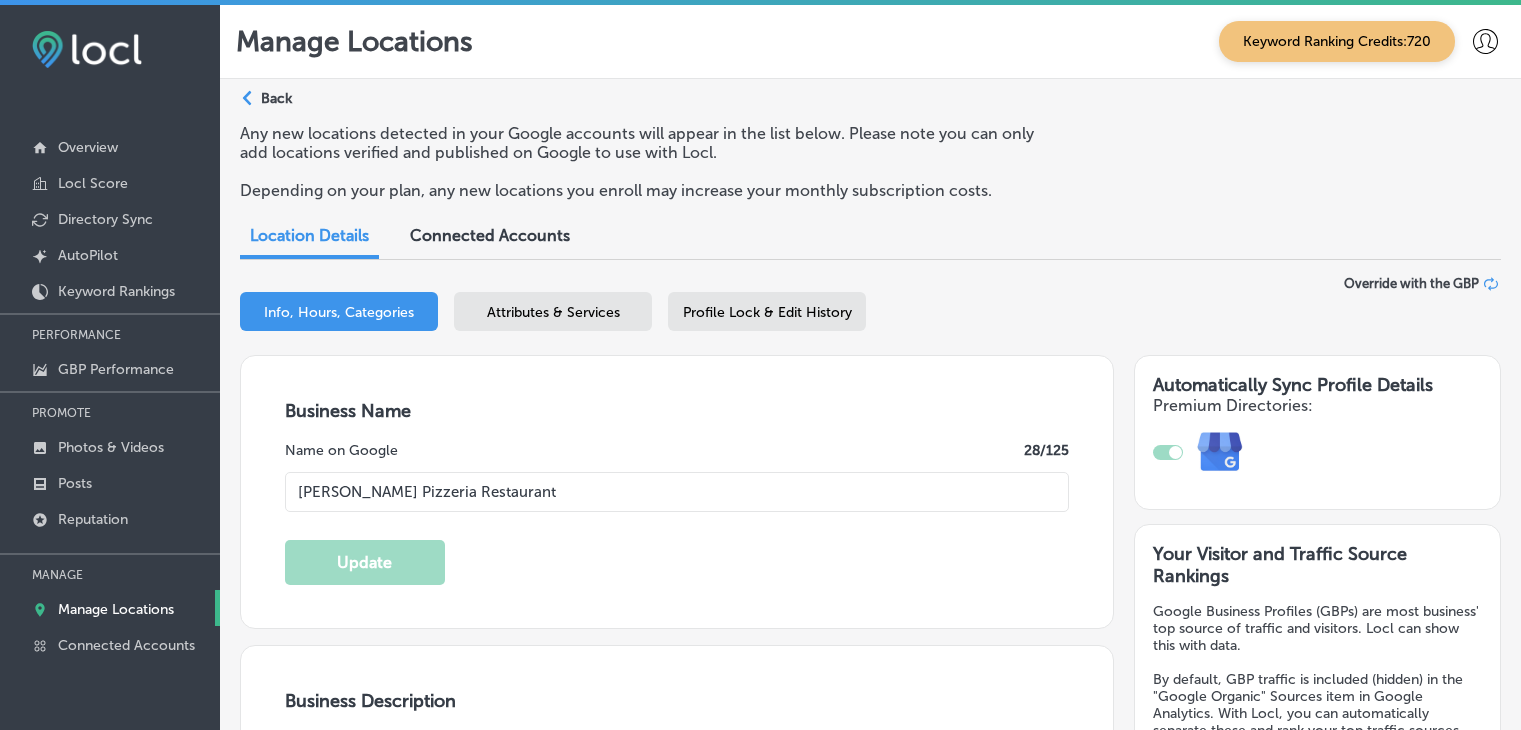 select on "US" 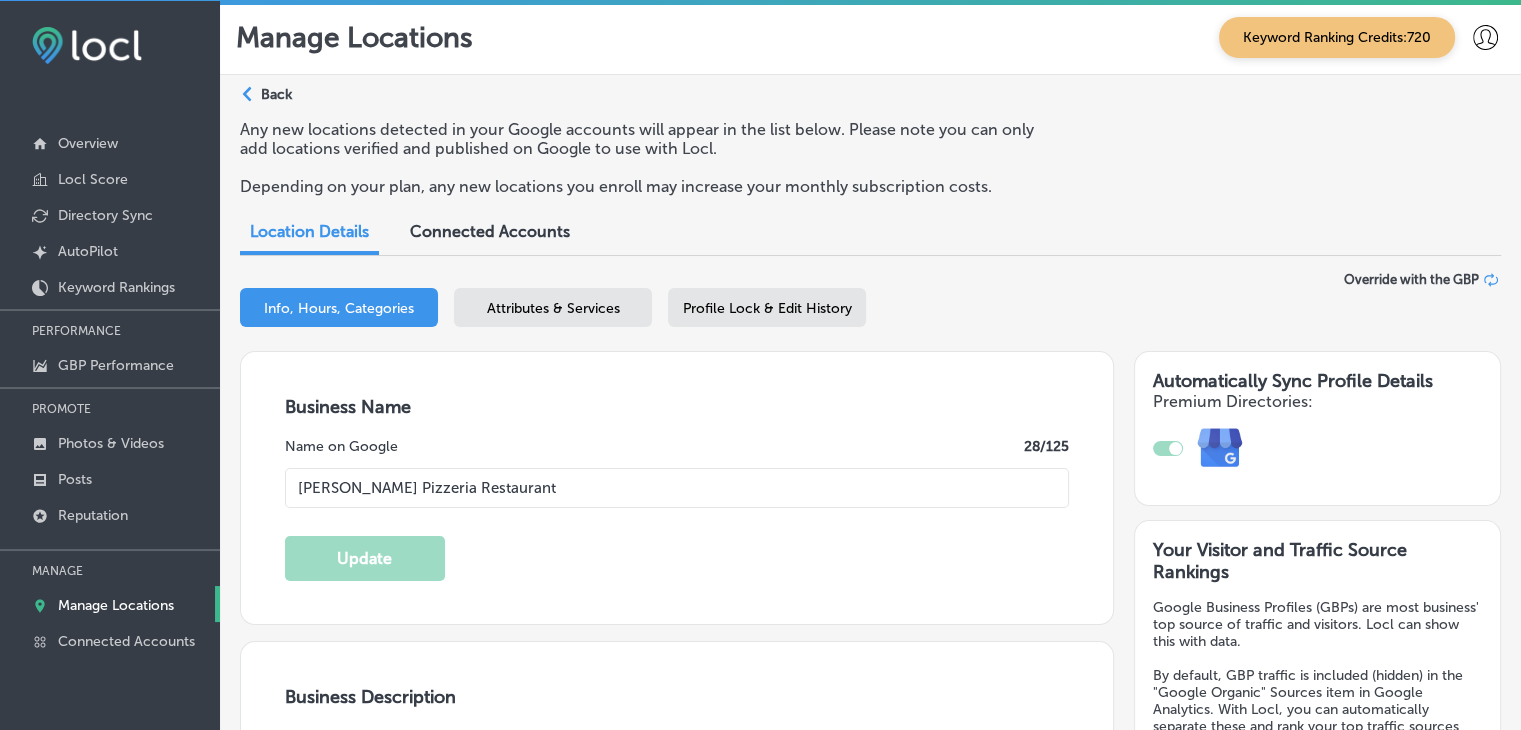 scroll, scrollTop: 0, scrollLeft: 0, axis: both 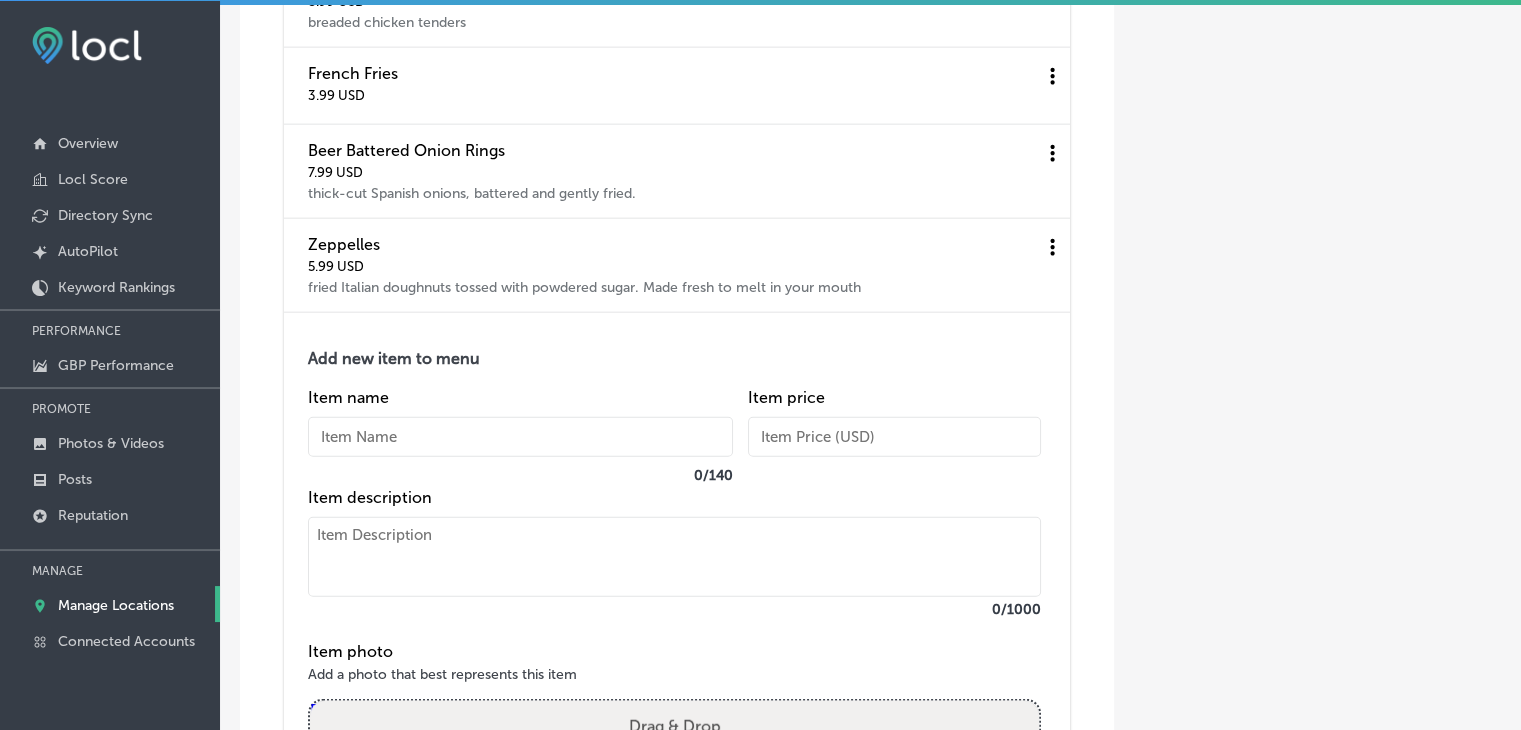 click at bounding box center [674, 557] 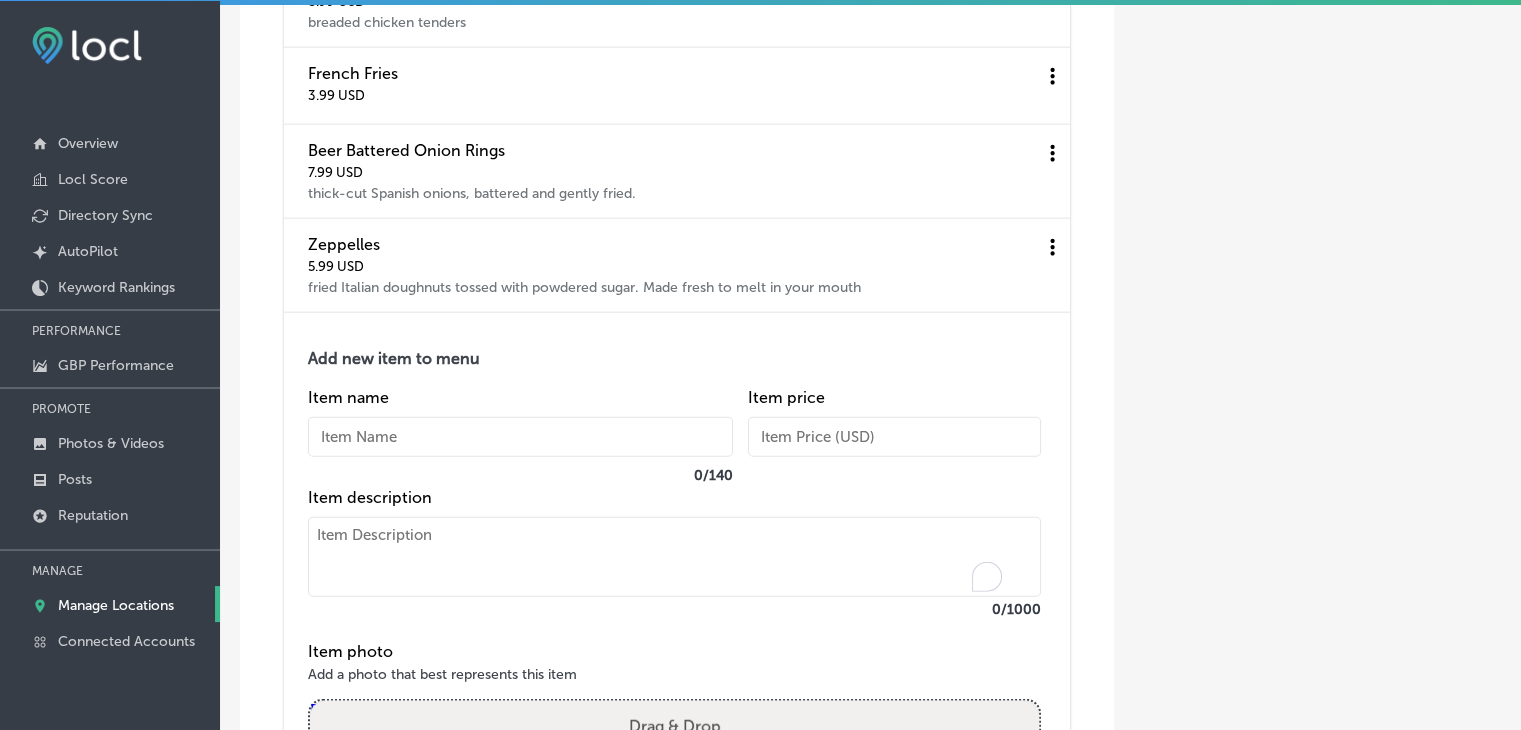 paste on "Fried Mushrooms
whole mushrooms fried golden brown
$7.50" 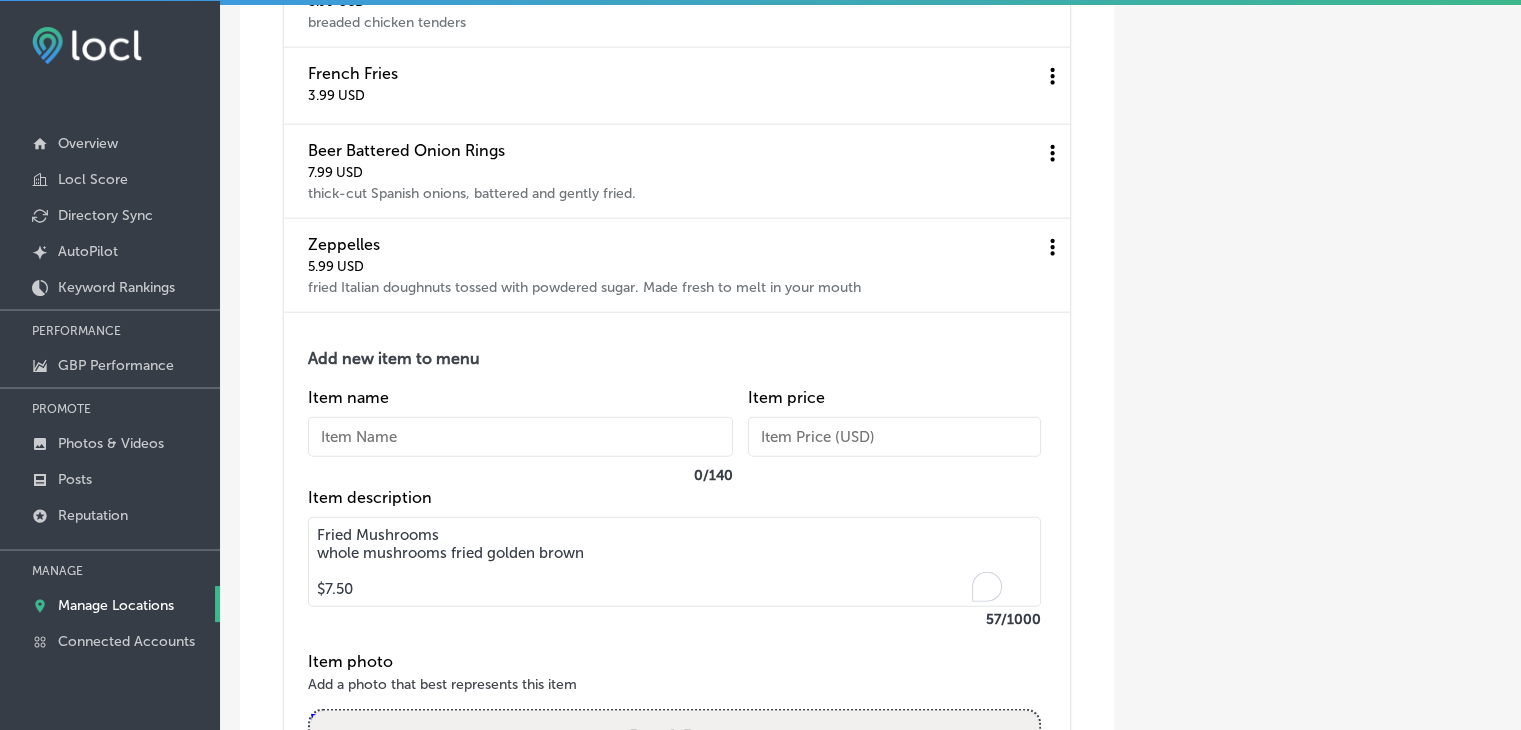 drag, startPoint x: 454, startPoint y: 540, endPoint x: 252, endPoint y: 540, distance: 202 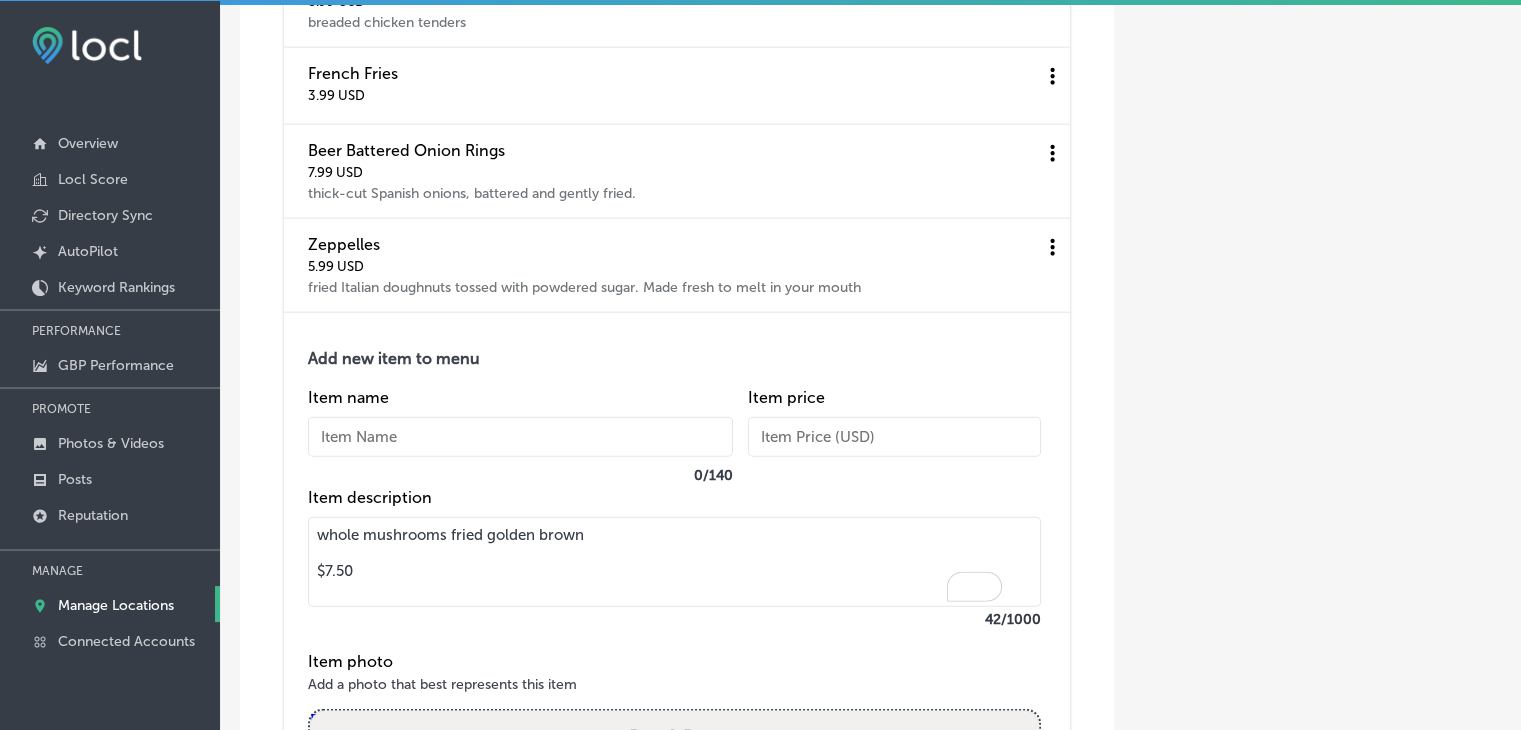 type on "whole mushrooms fried golden brown
$7.50" 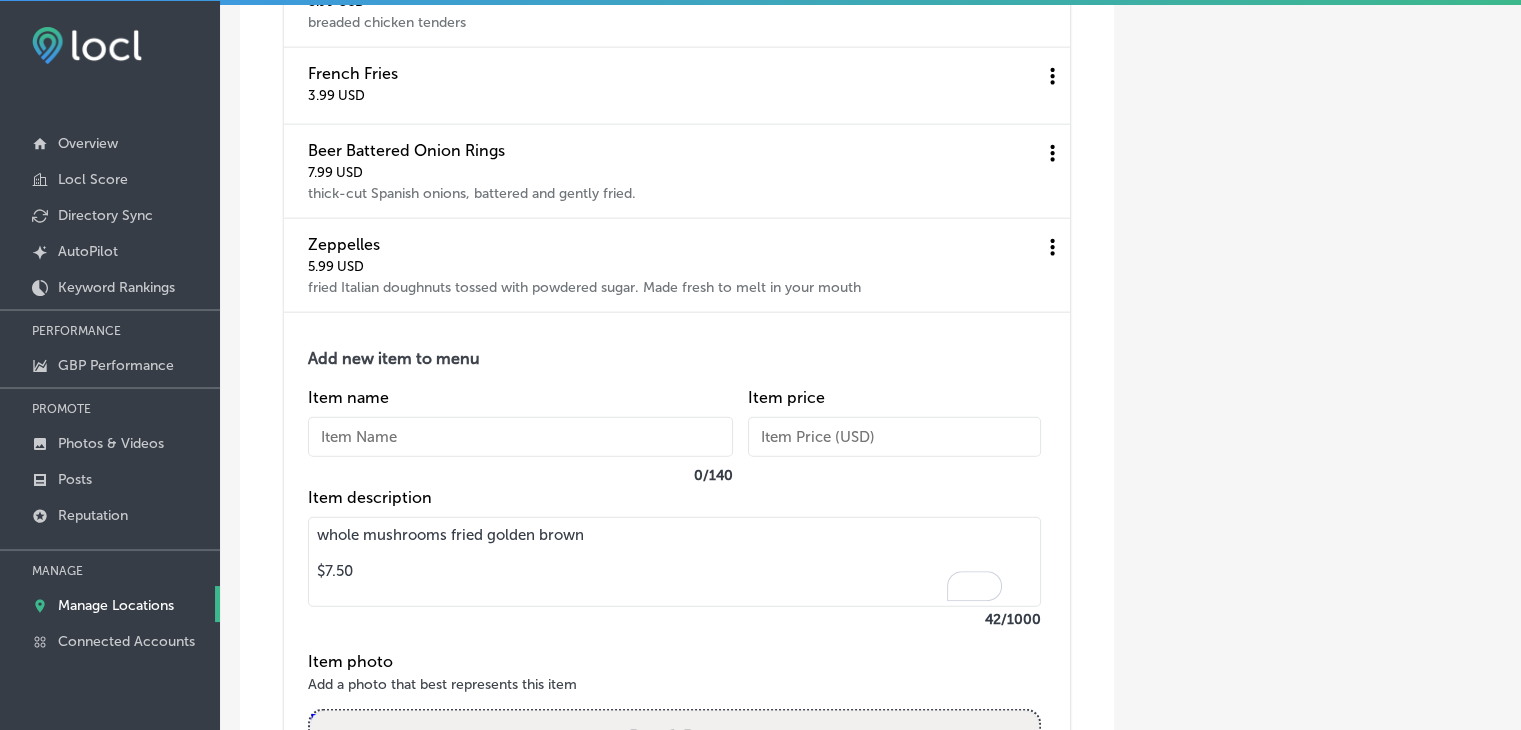 paste on "Fried Mushrooms" 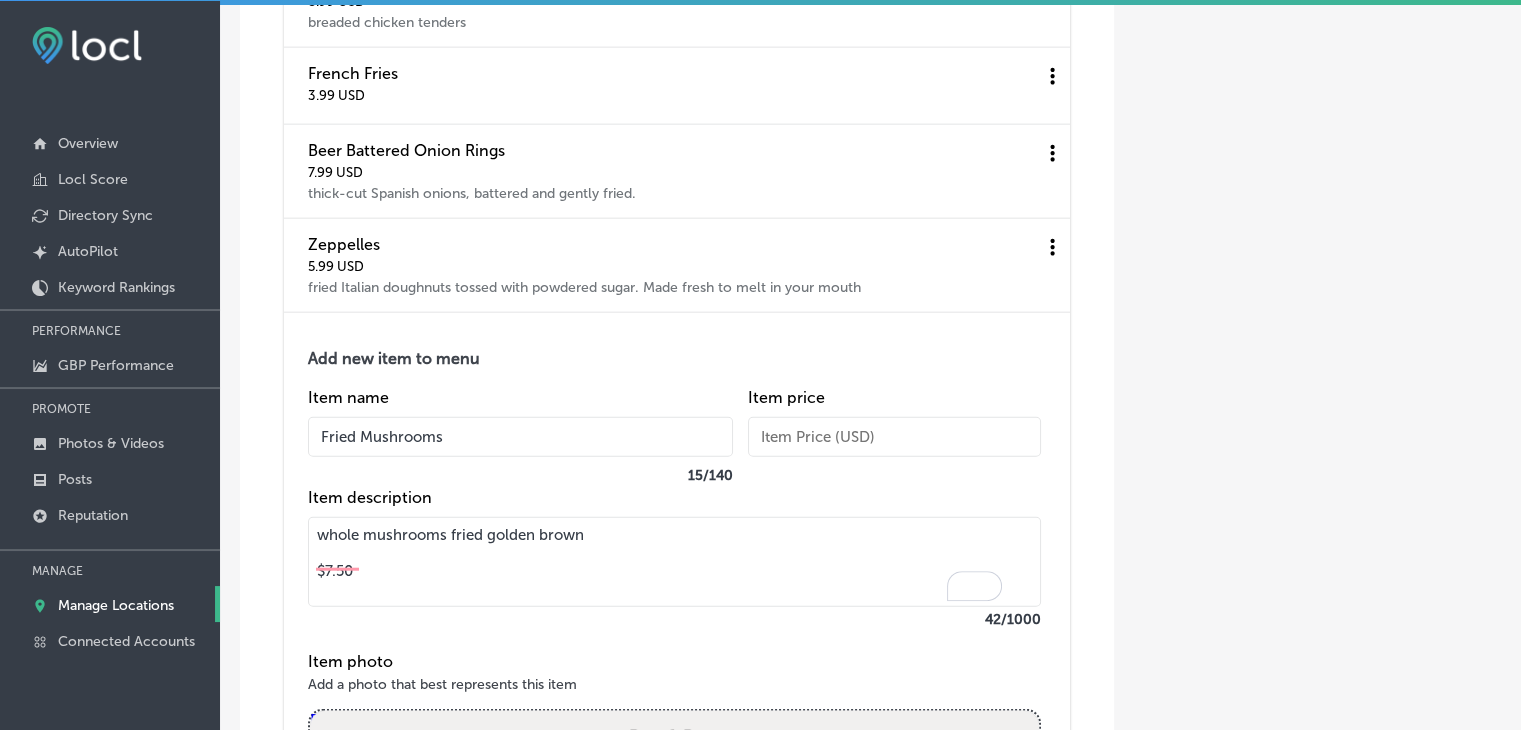 type on "Fried Mushrooms" 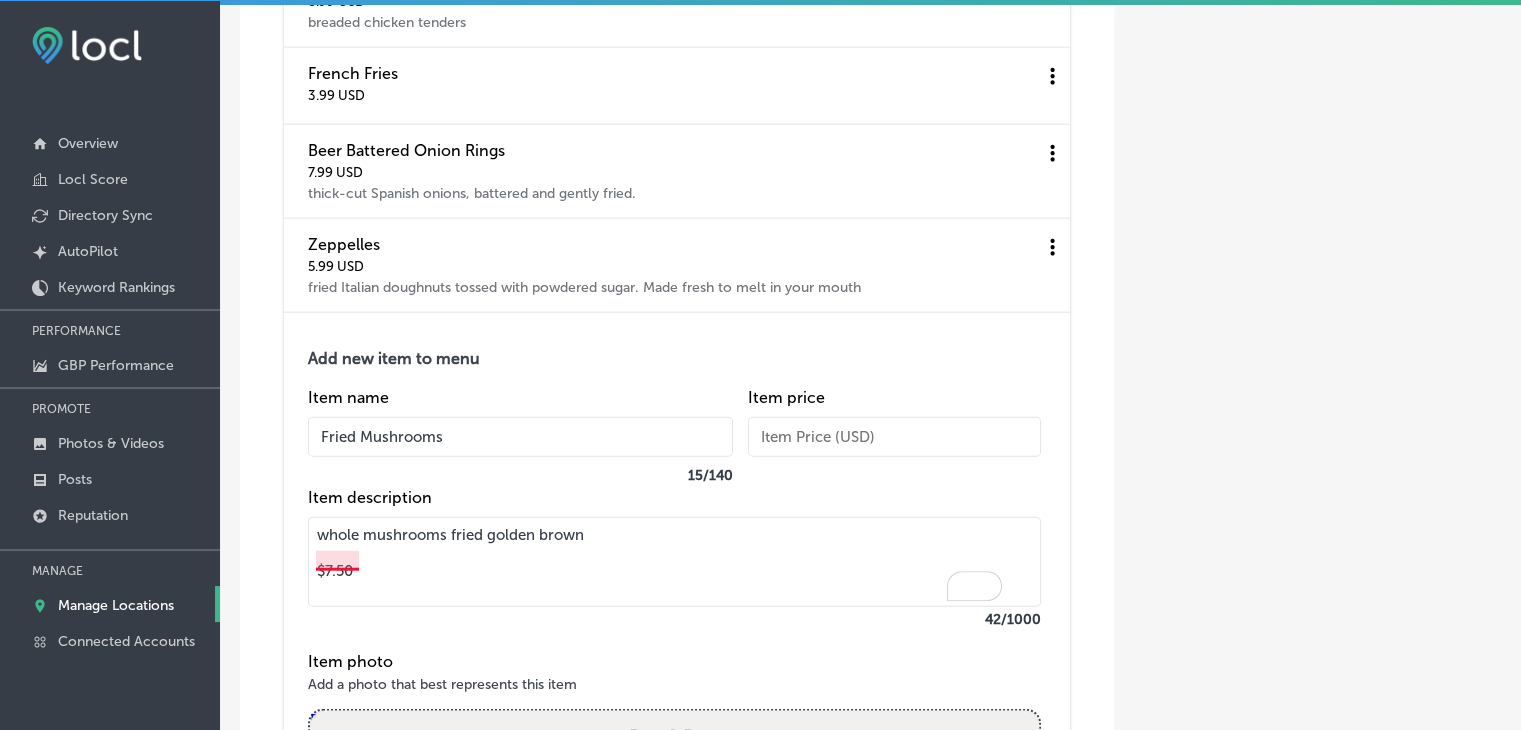 click on "whole mushrooms fried golden brown
$7.50" at bounding box center (674, 562) 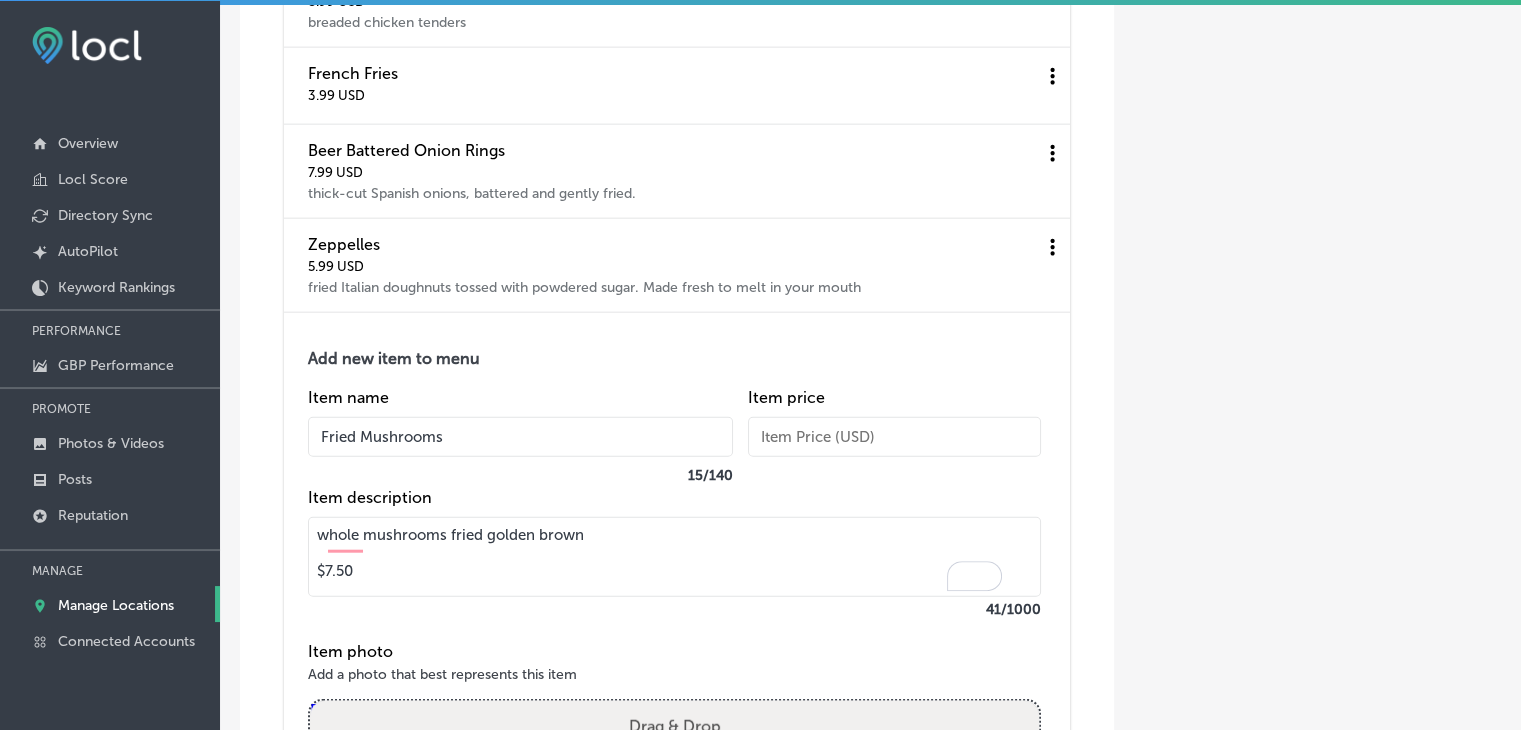 drag, startPoint x: 384, startPoint y: 579, endPoint x: 285, endPoint y: 587, distance: 99.32271 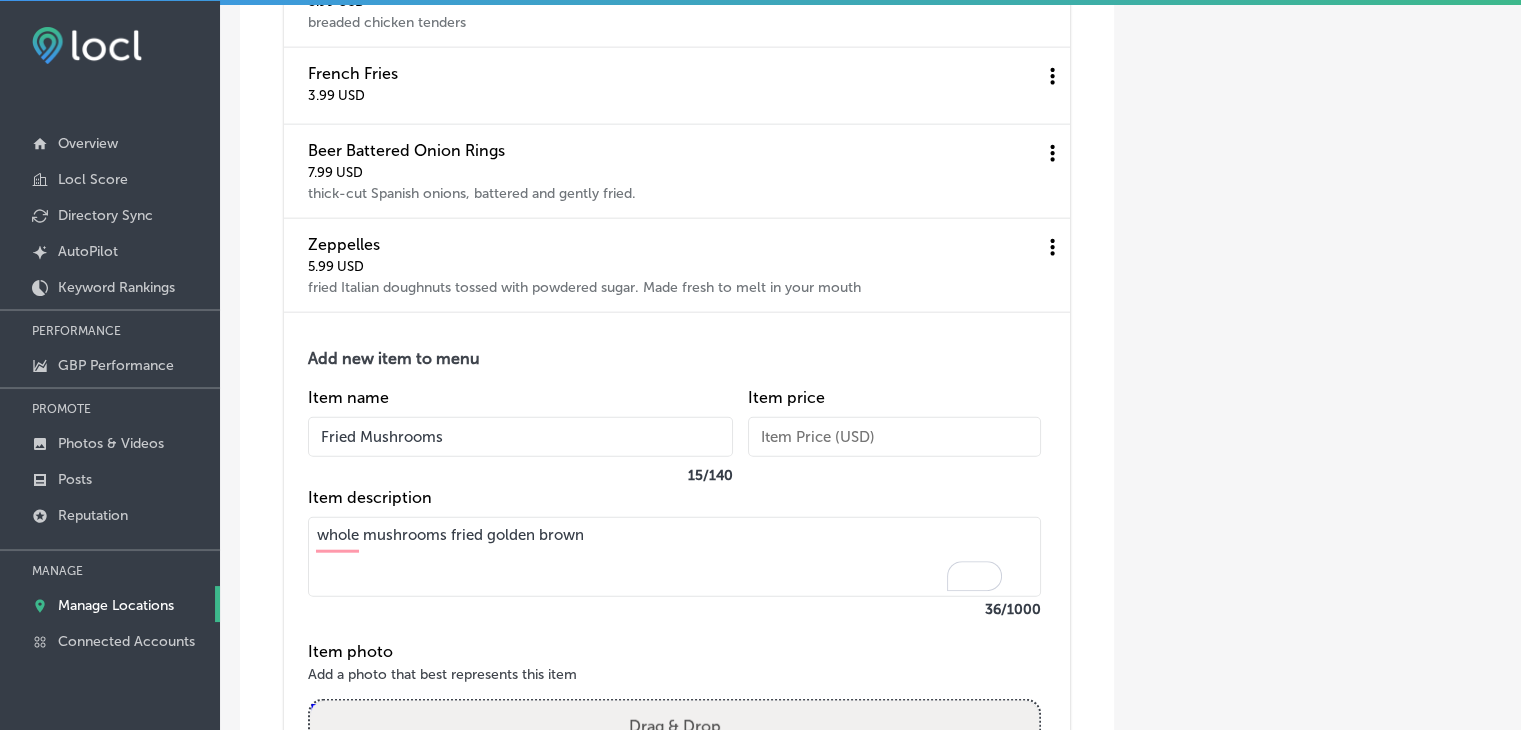type on "whole mushrooms fried golden brown" 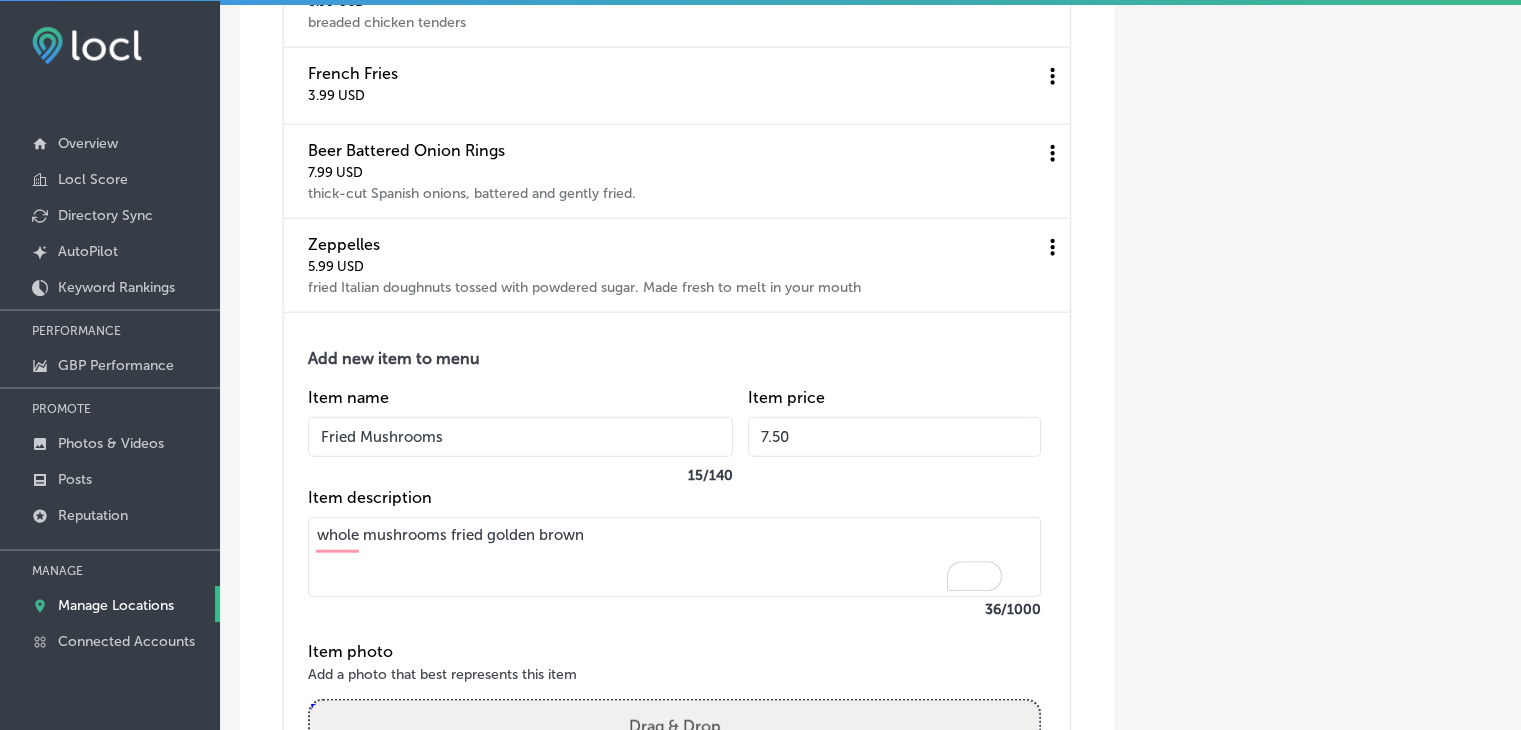 type on "7.50" 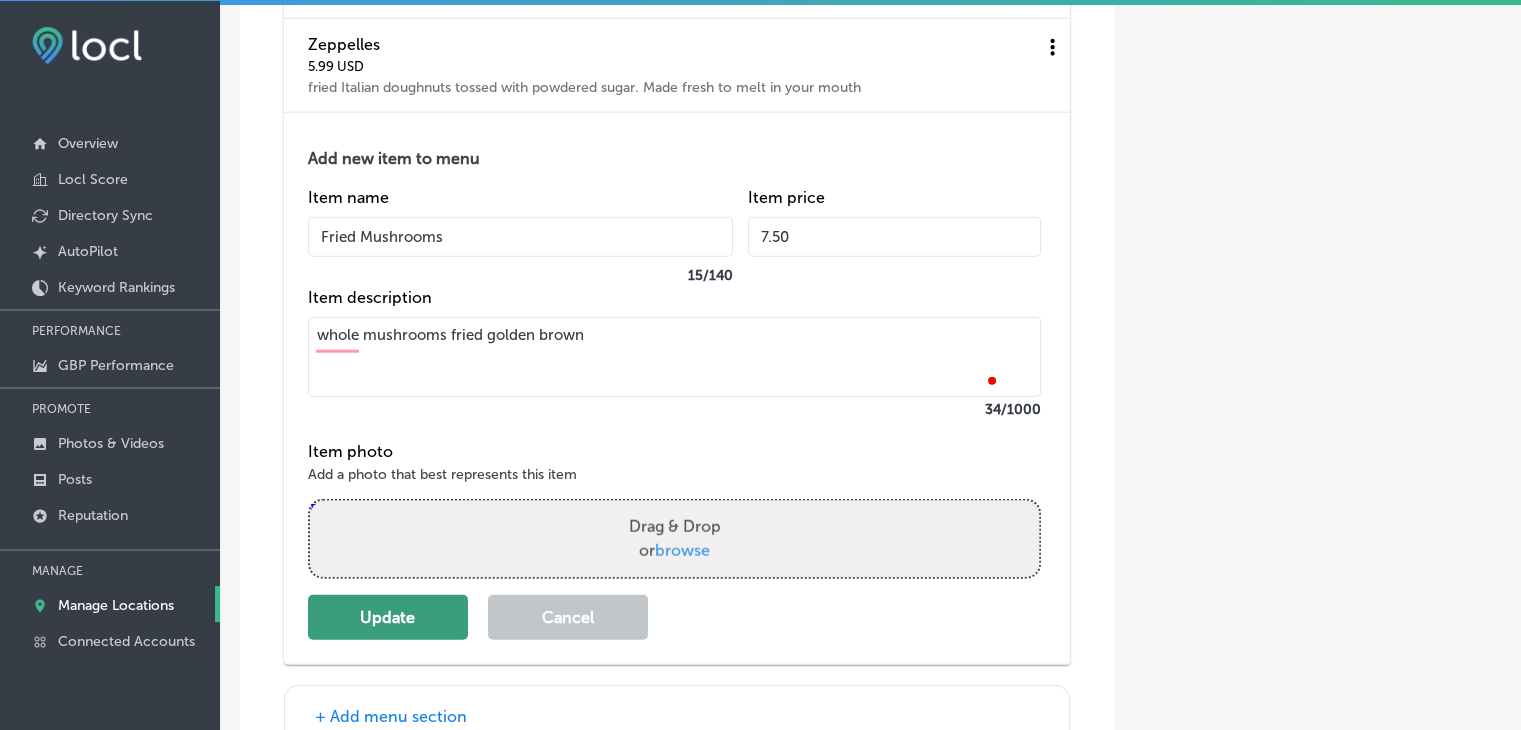 type on "whole mushrooms fried golden brown" 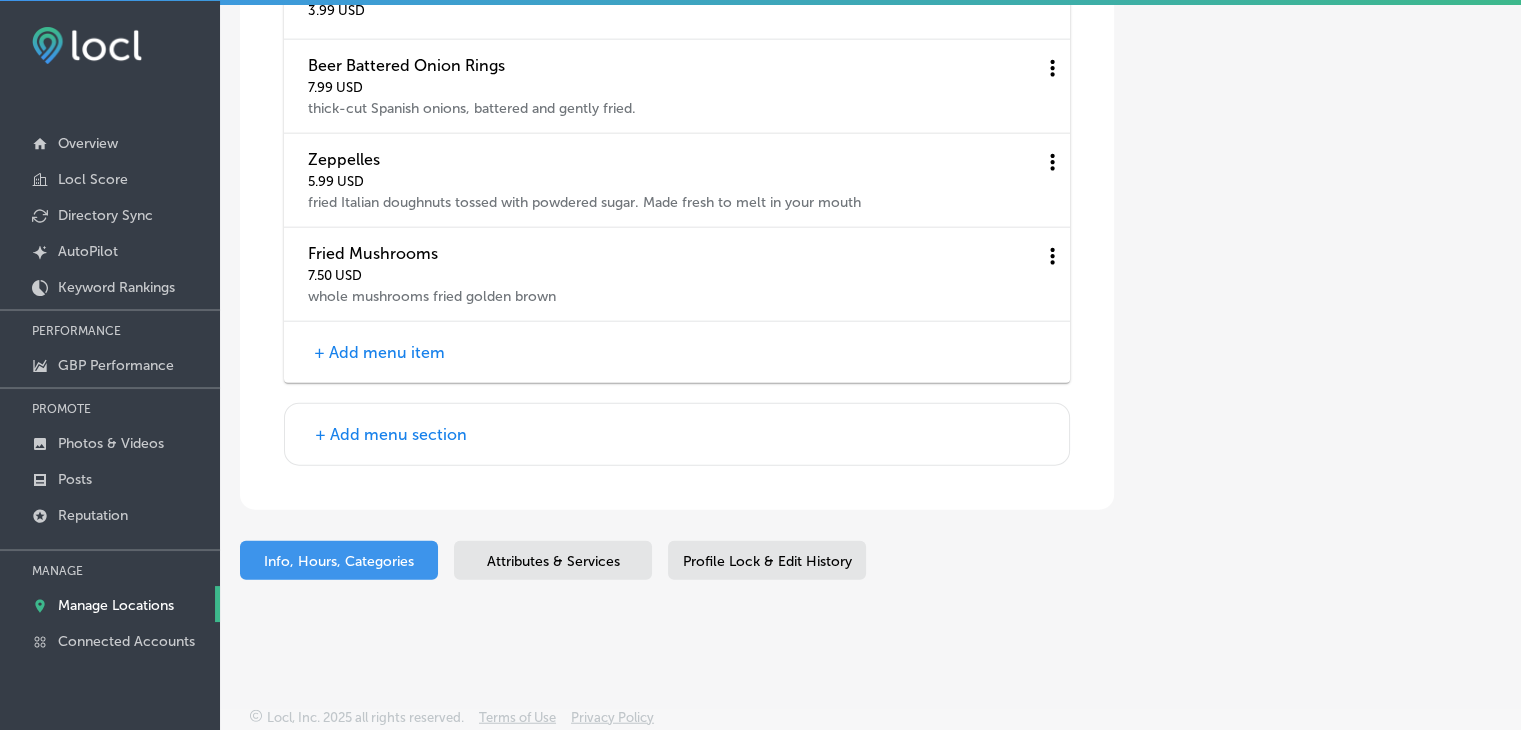 scroll, scrollTop: 4833, scrollLeft: 0, axis: vertical 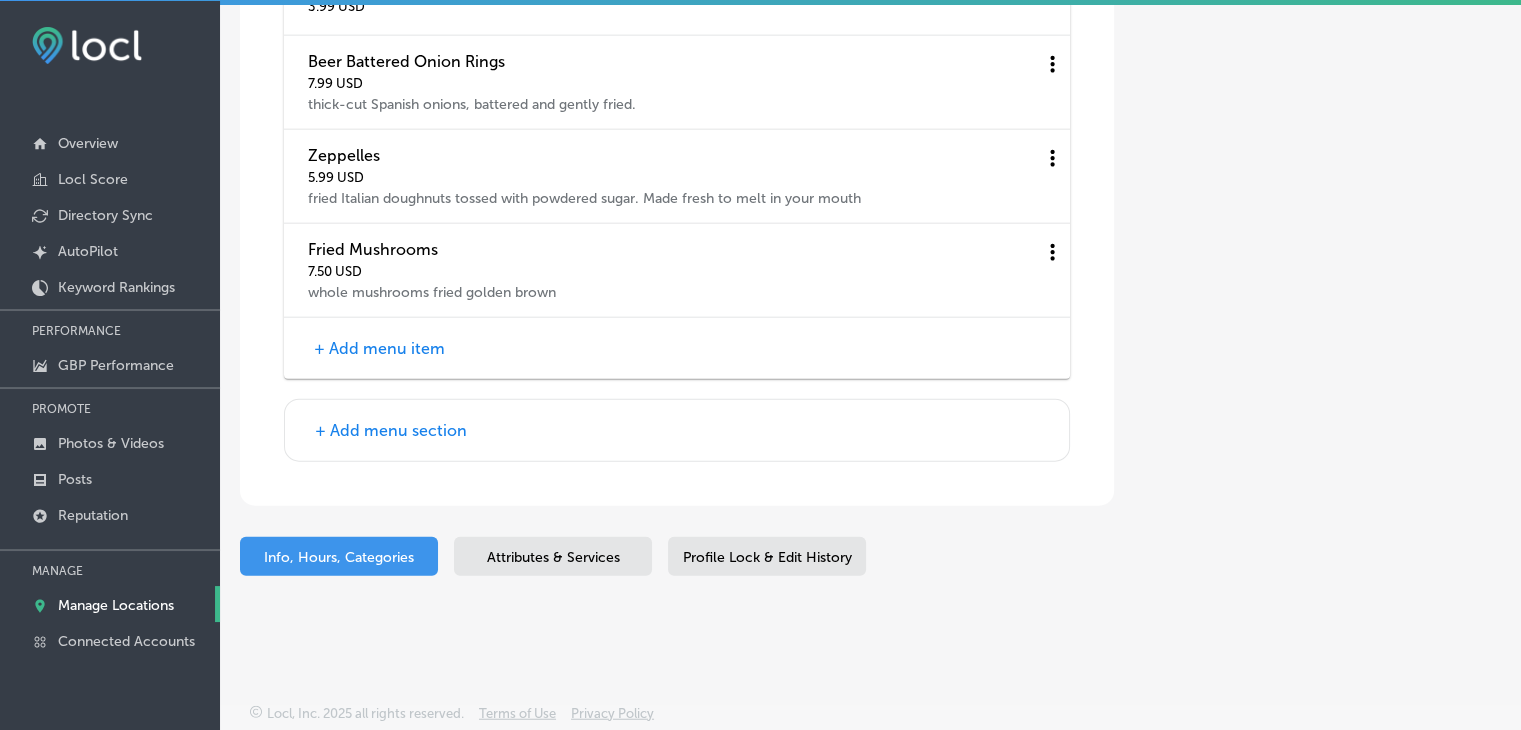 click on "+ Add menu section" at bounding box center [391, 430] 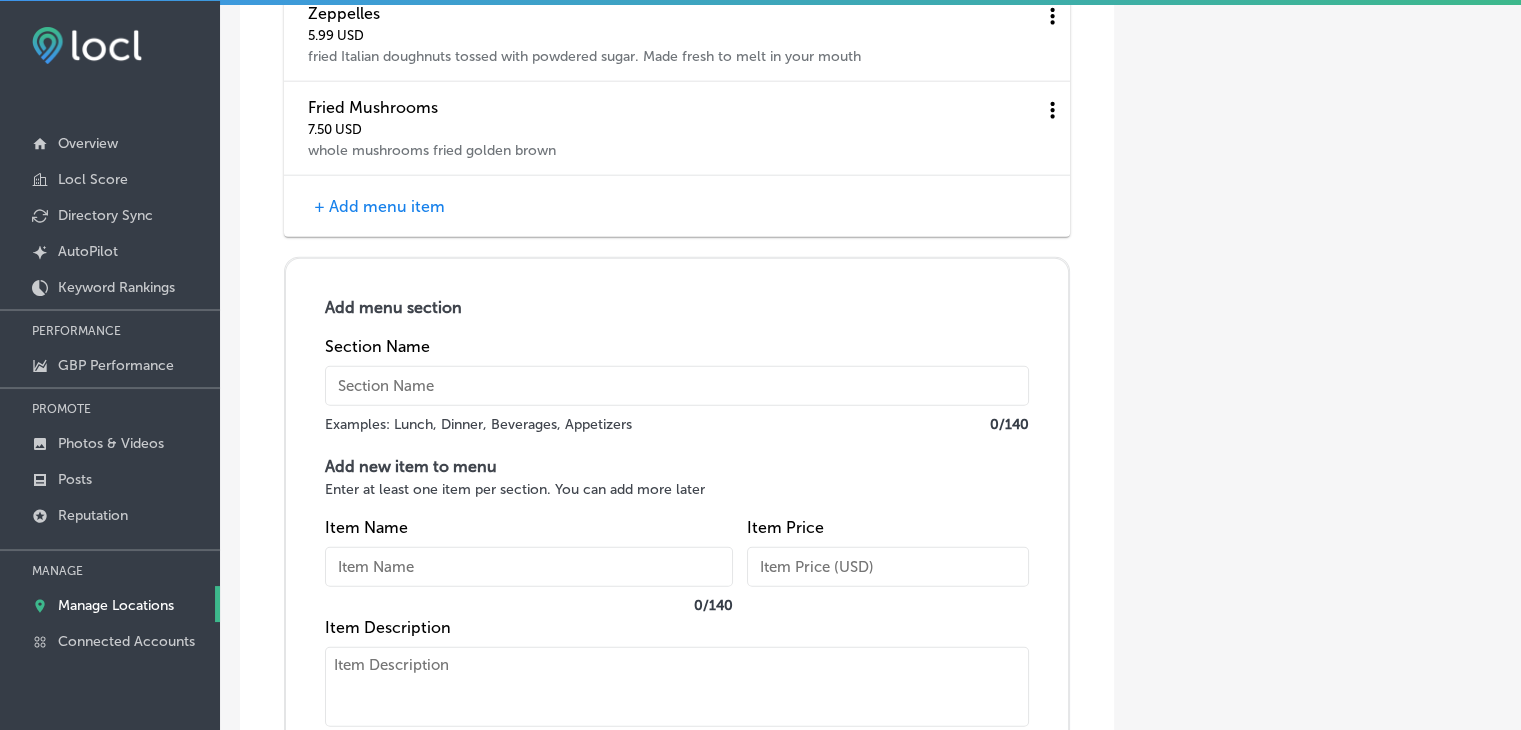 scroll, scrollTop: 5133, scrollLeft: 0, axis: vertical 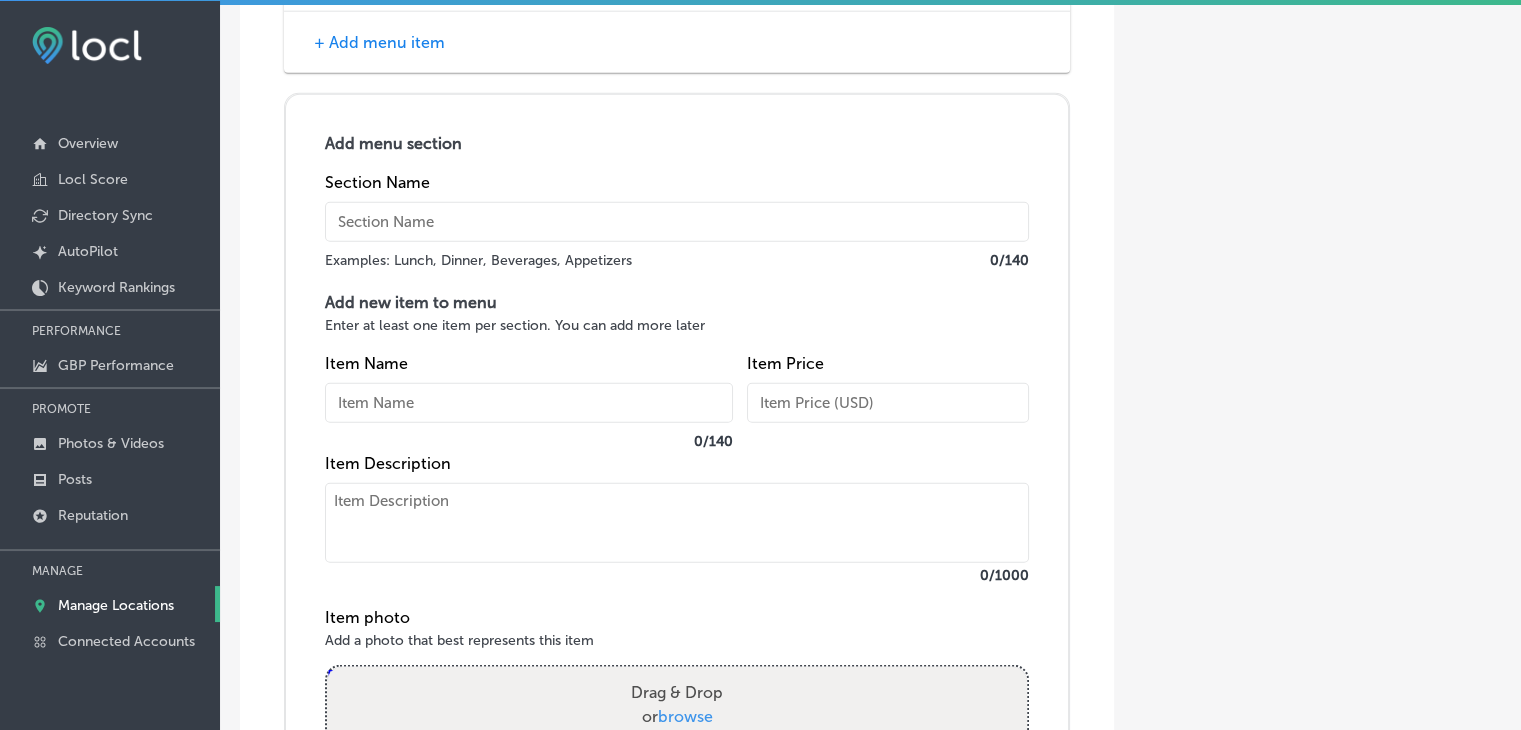 click on "Add menu section Section Name Examples: Lunch, Dinner, Beverages, Appetizers 0 / 140 Add new item to menu Enter at least one item per section. You can add more later Item Name 0 / 140 Item Price Item Description 0 /1000 Item photo Add a photo that best represents this item Powered by PQINA Drag & Drop  or  browse Update Cancel" at bounding box center (677, 470) 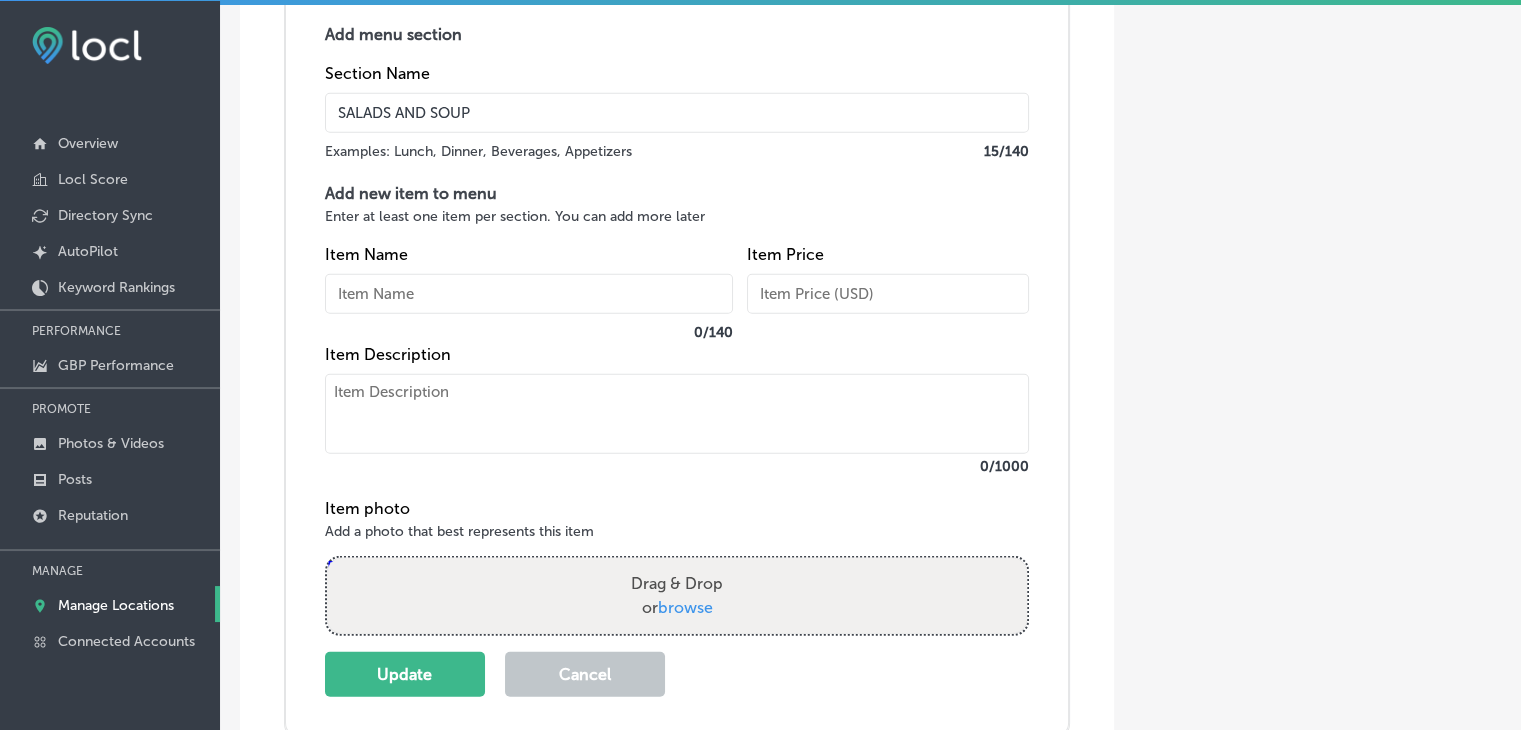 scroll, scrollTop: 5033, scrollLeft: 0, axis: vertical 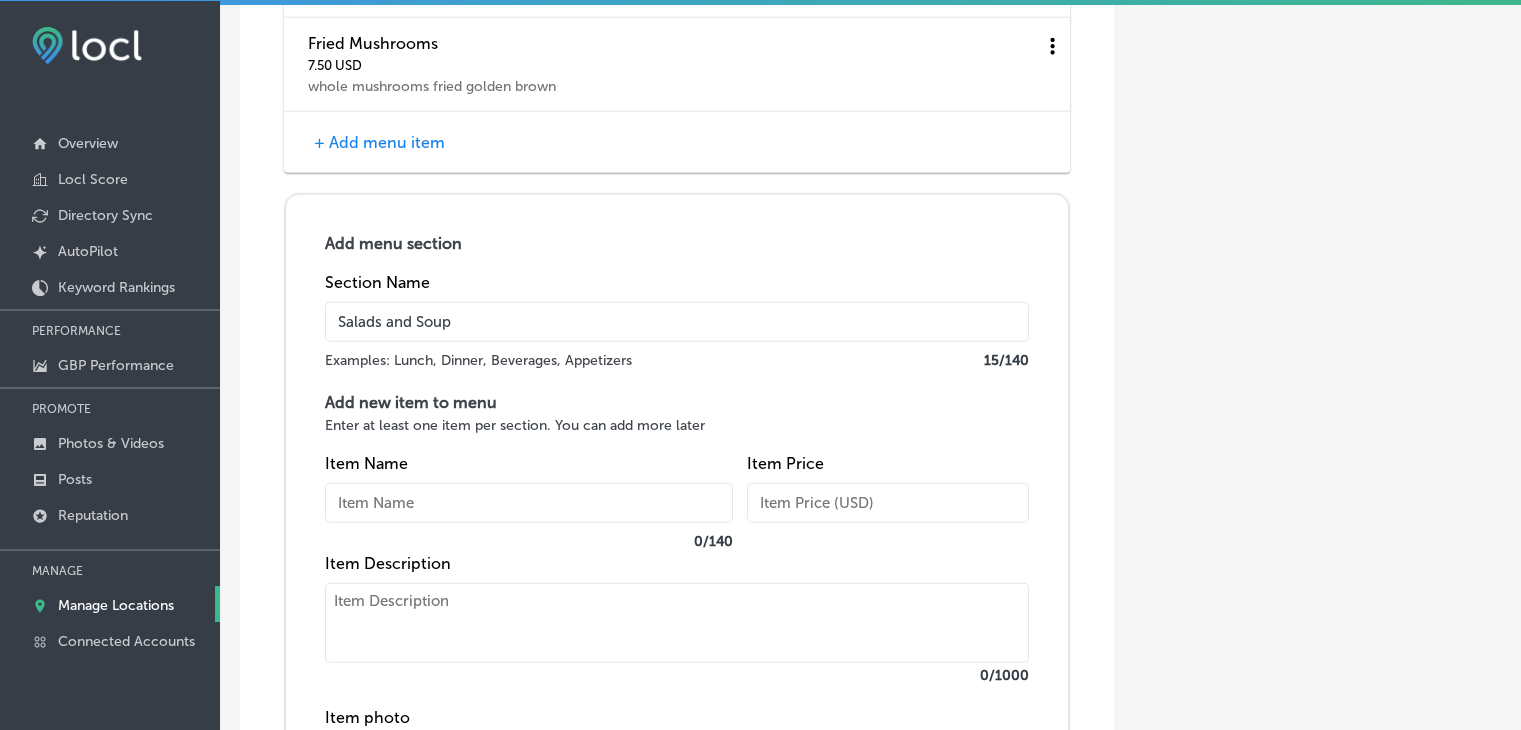 type on "Salads and Soup" 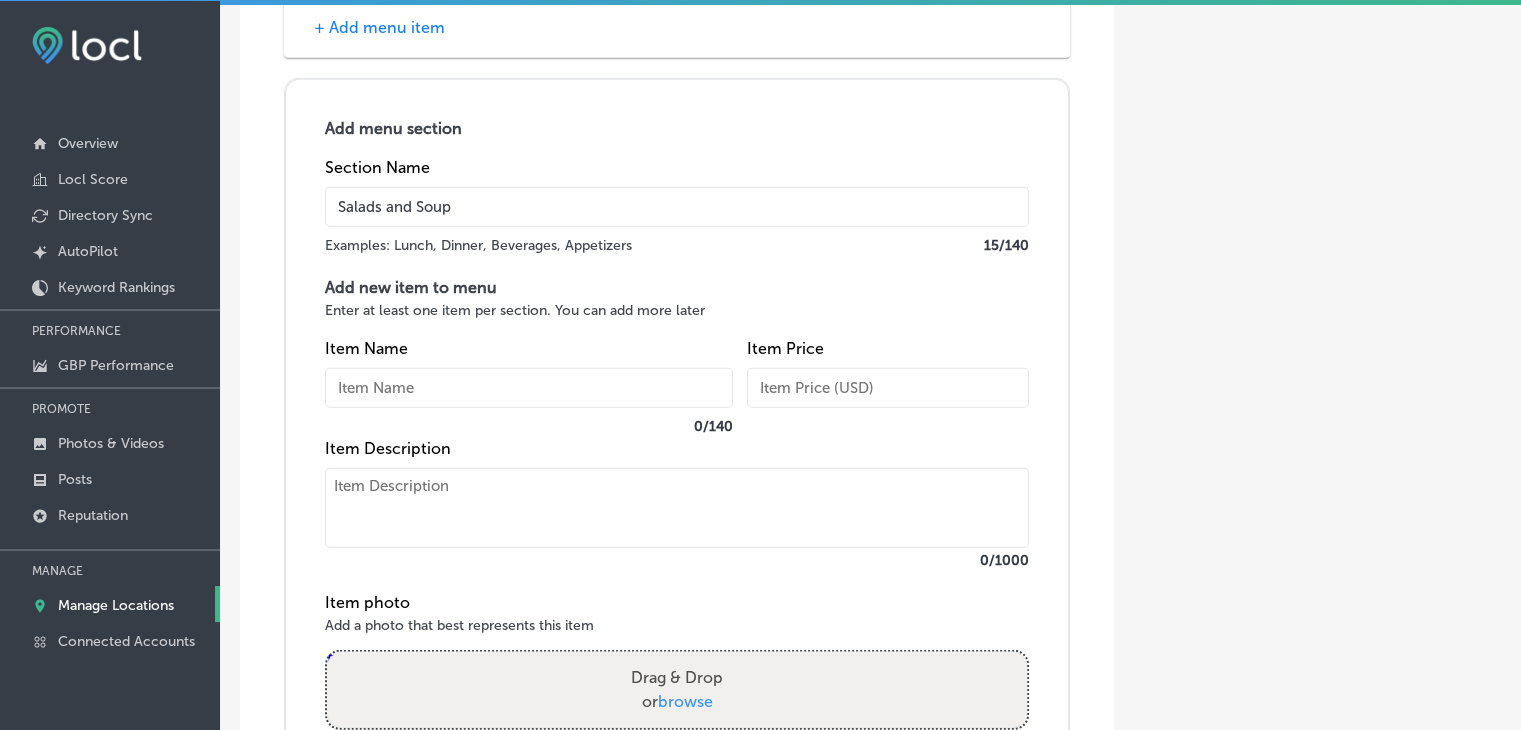 scroll, scrollTop: 5233, scrollLeft: 0, axis: vertical 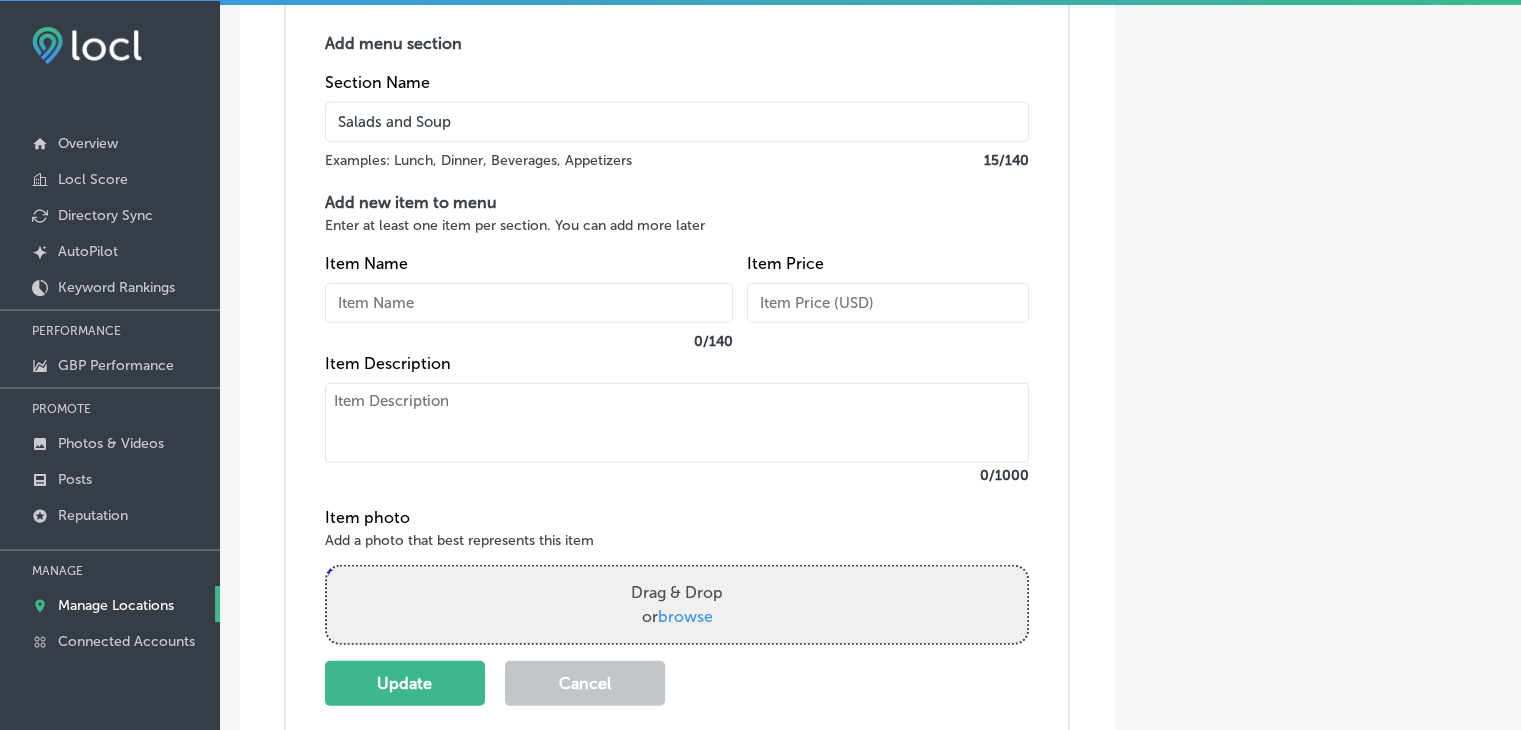 click at bounding box center (529, 303) 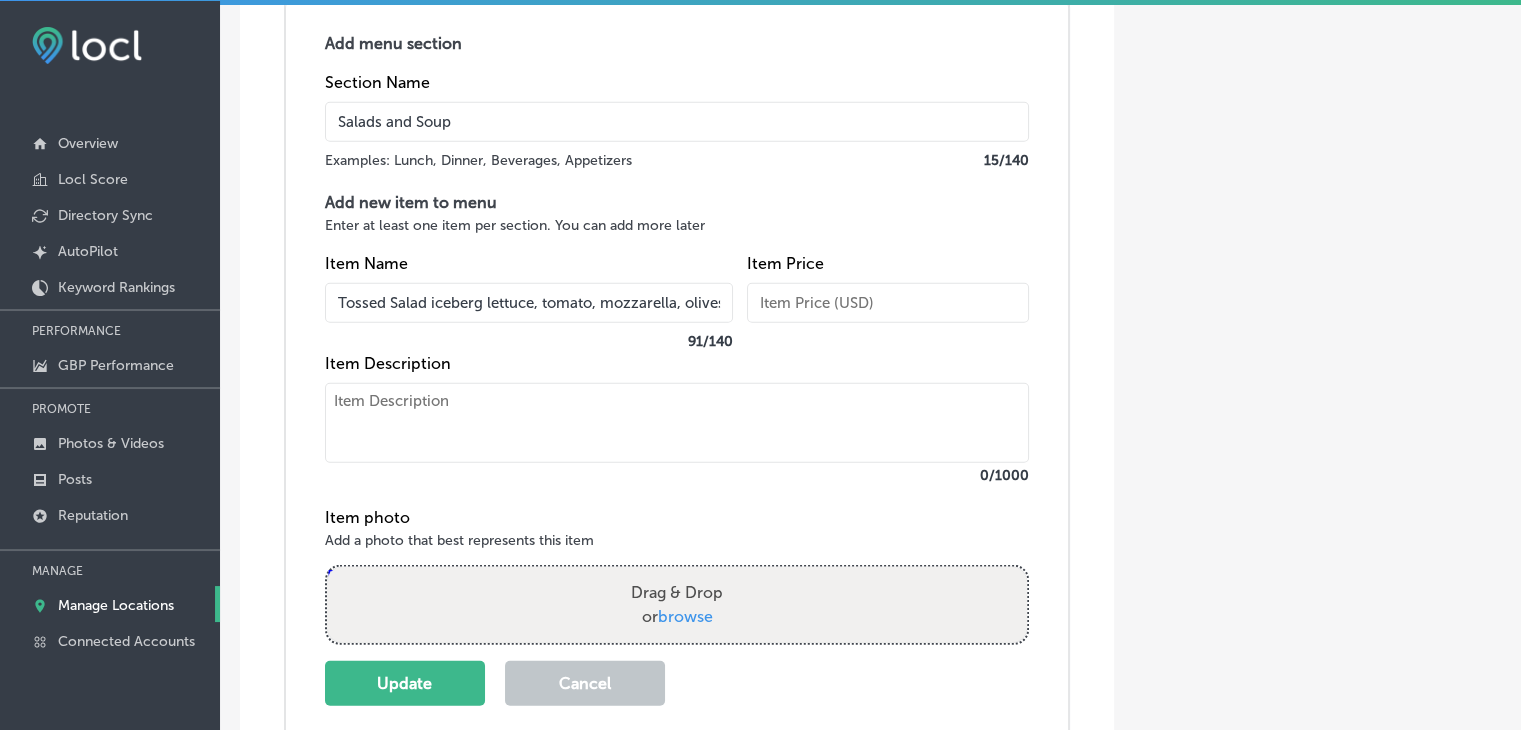 scroll, scrollTop: 0, scrollLeft: 263, axis: horizontal 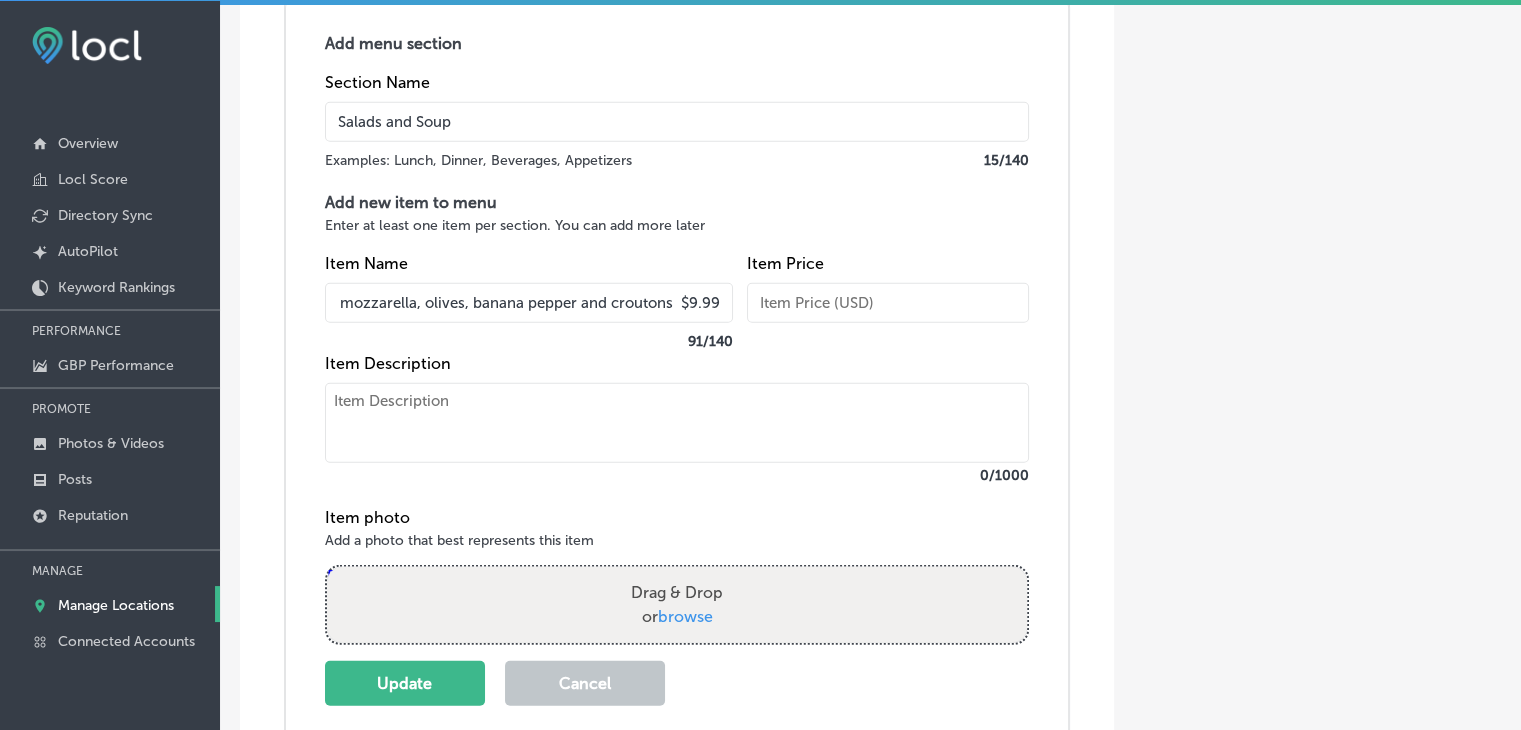 type 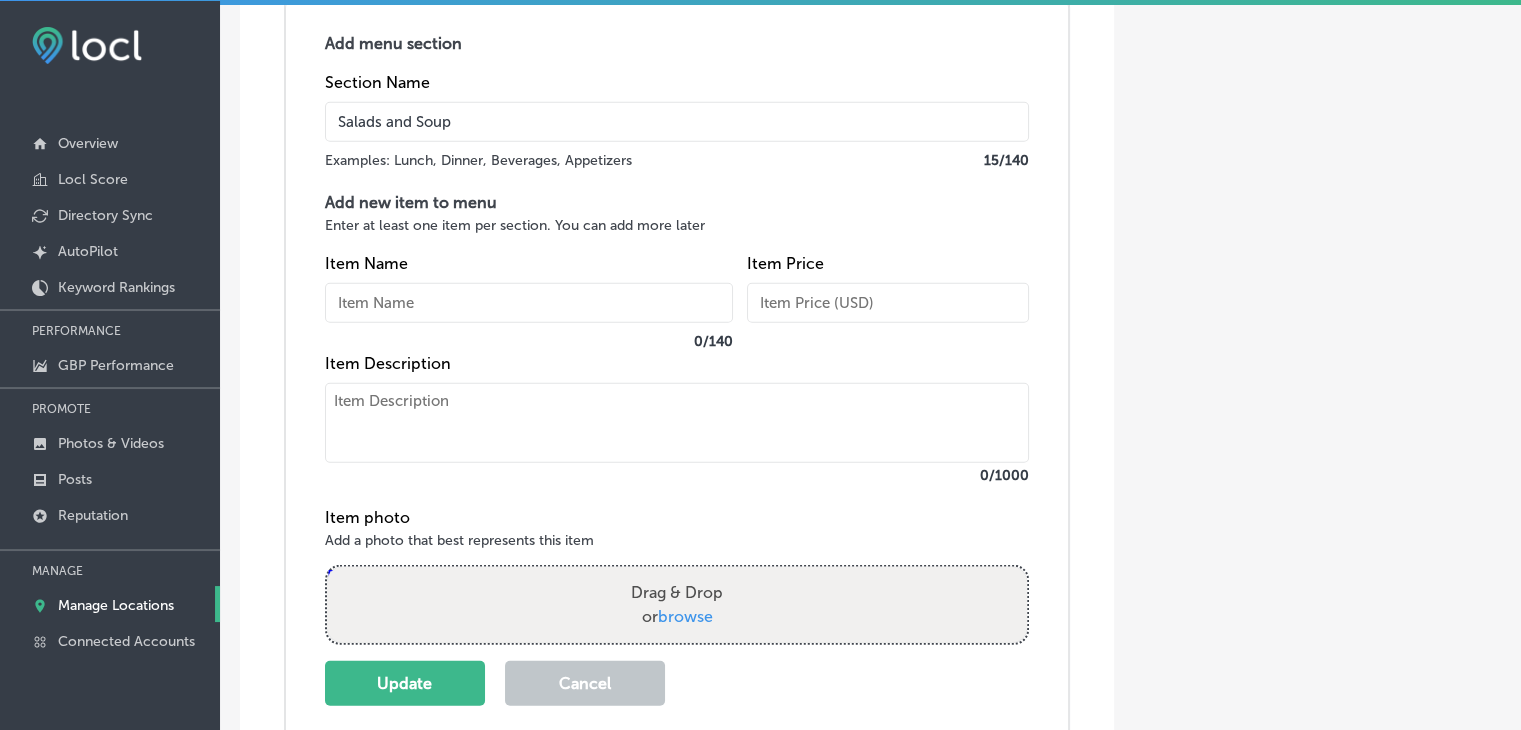 scroll, scrollTop: 0, scrollLeft: 0, axis: both 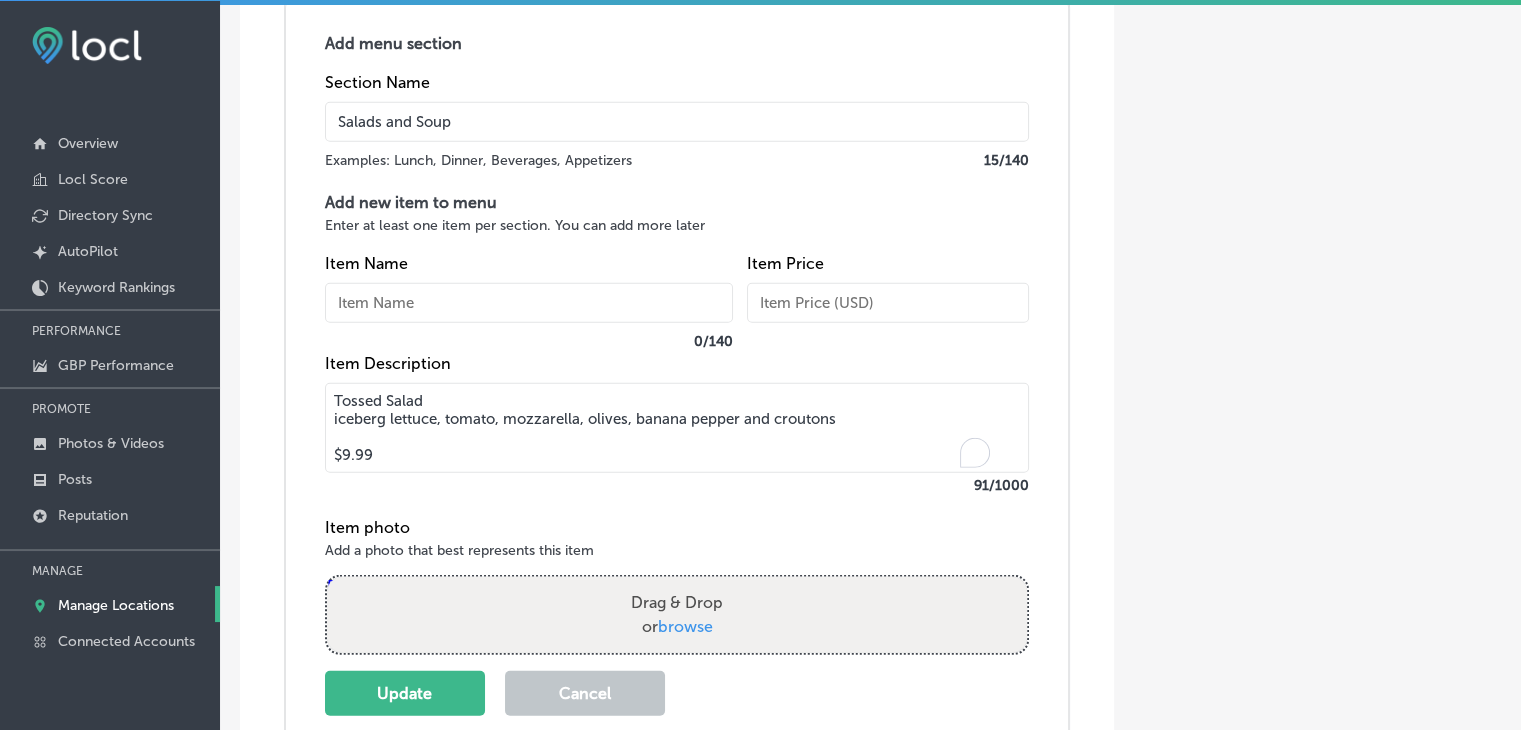 drag, startPoint x: 448, startPoint y: 400, endPoint x: 261, endPoint y: 398, distance: 187.0107 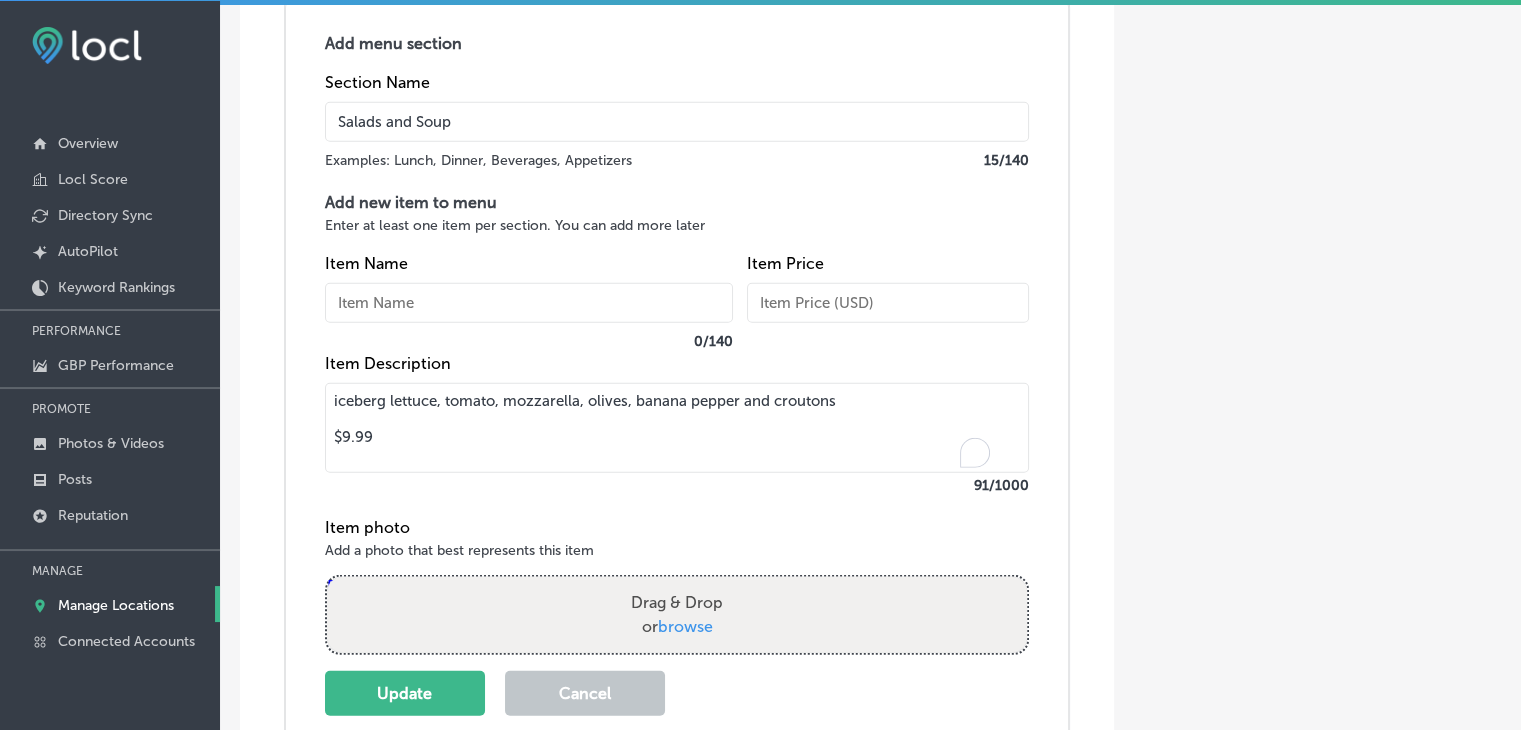 type on "iceberg lettuce, tomato, mozzarella, olives, banana pepper and croutons
$9.99" 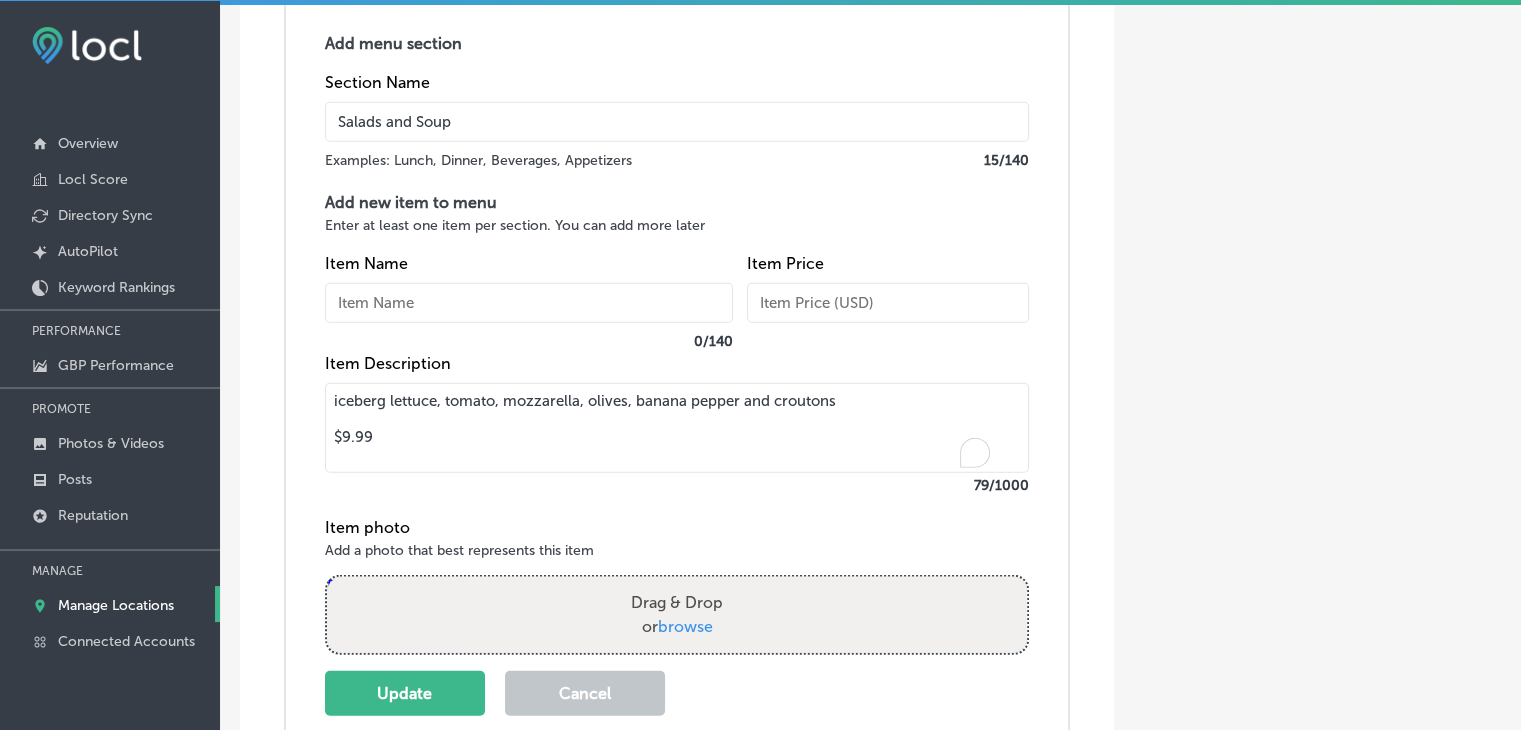 click at bounding box center [529, 303] 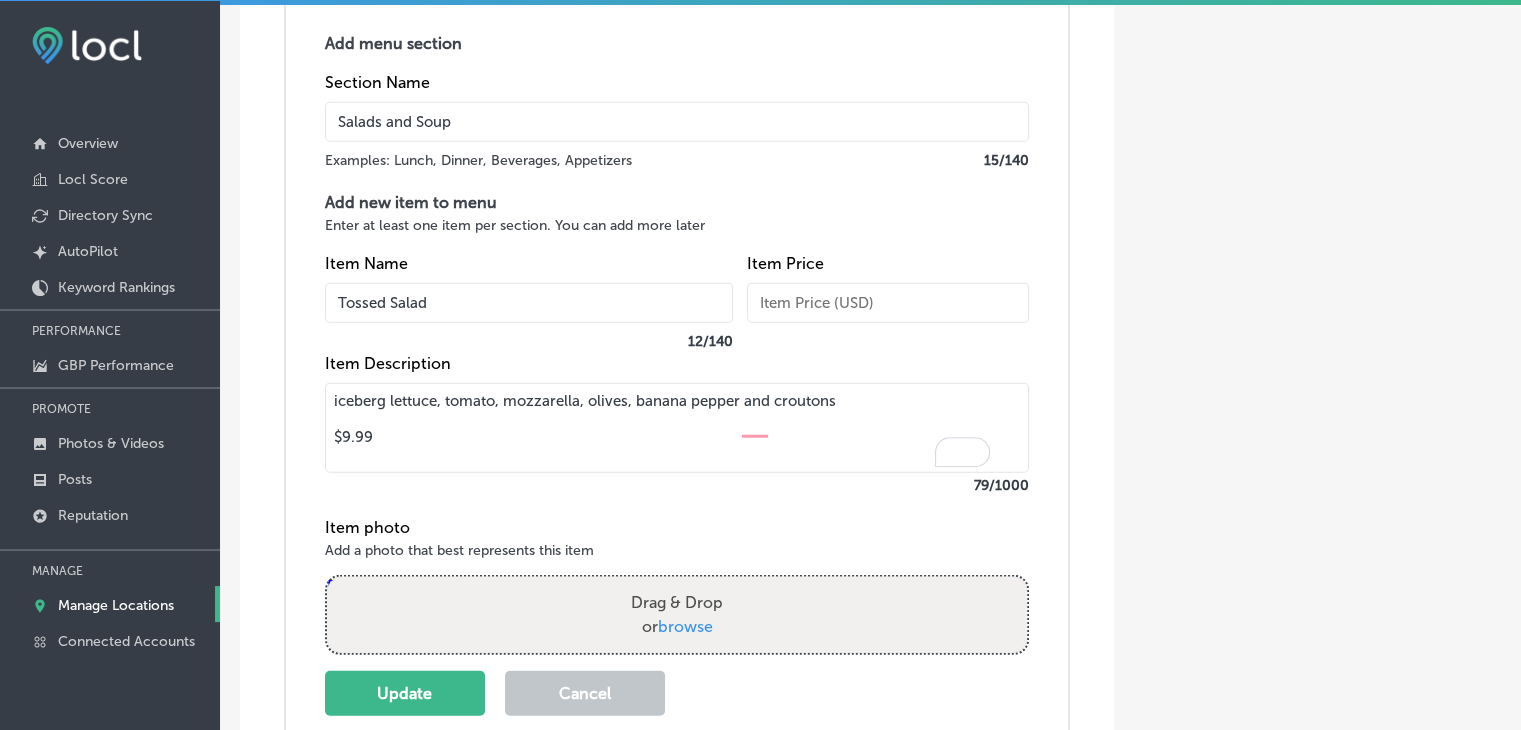 type on "Tossed Salad" 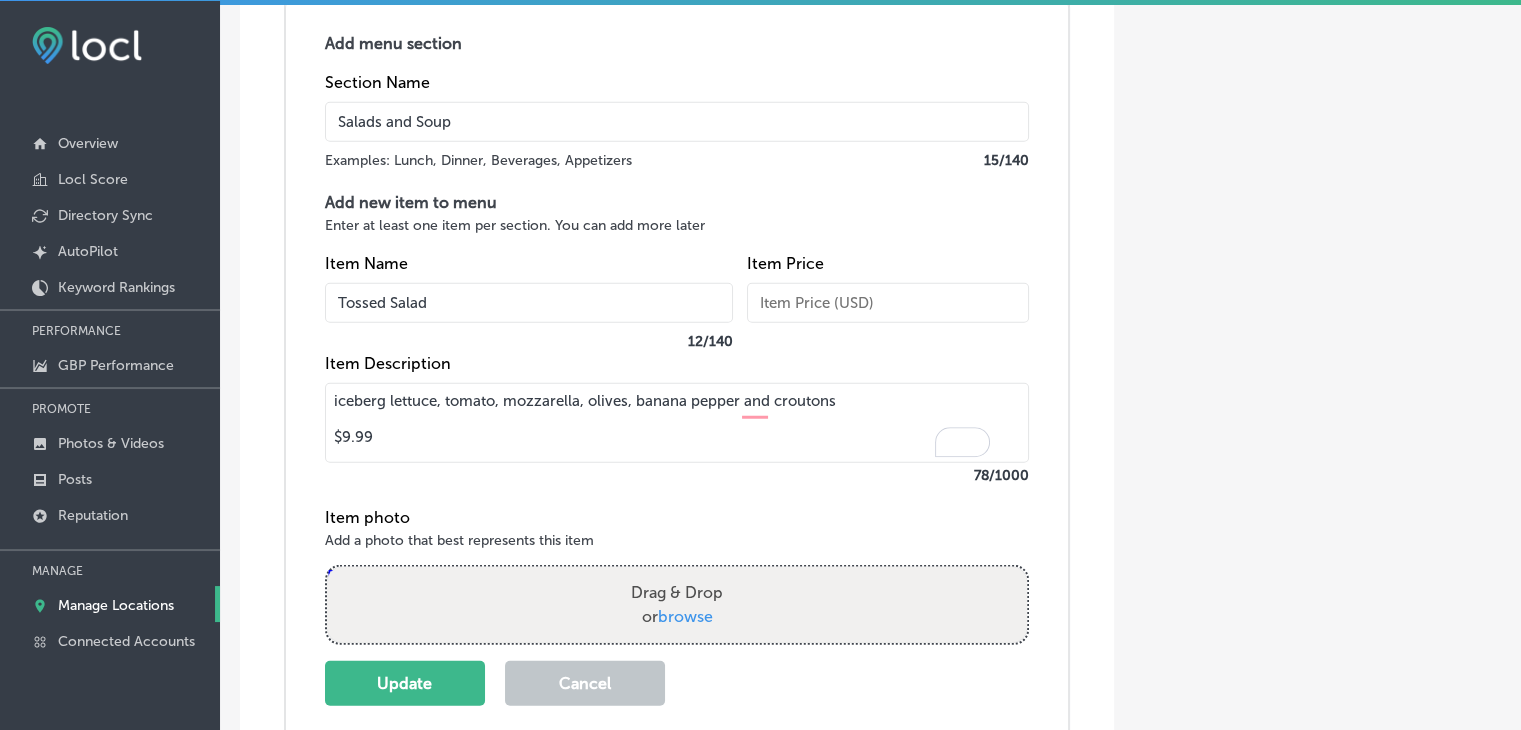 drag, startPoint x: 395, startPoint y: 457, endPoint x: 345, endPoint y: 432, distance: 55.9017 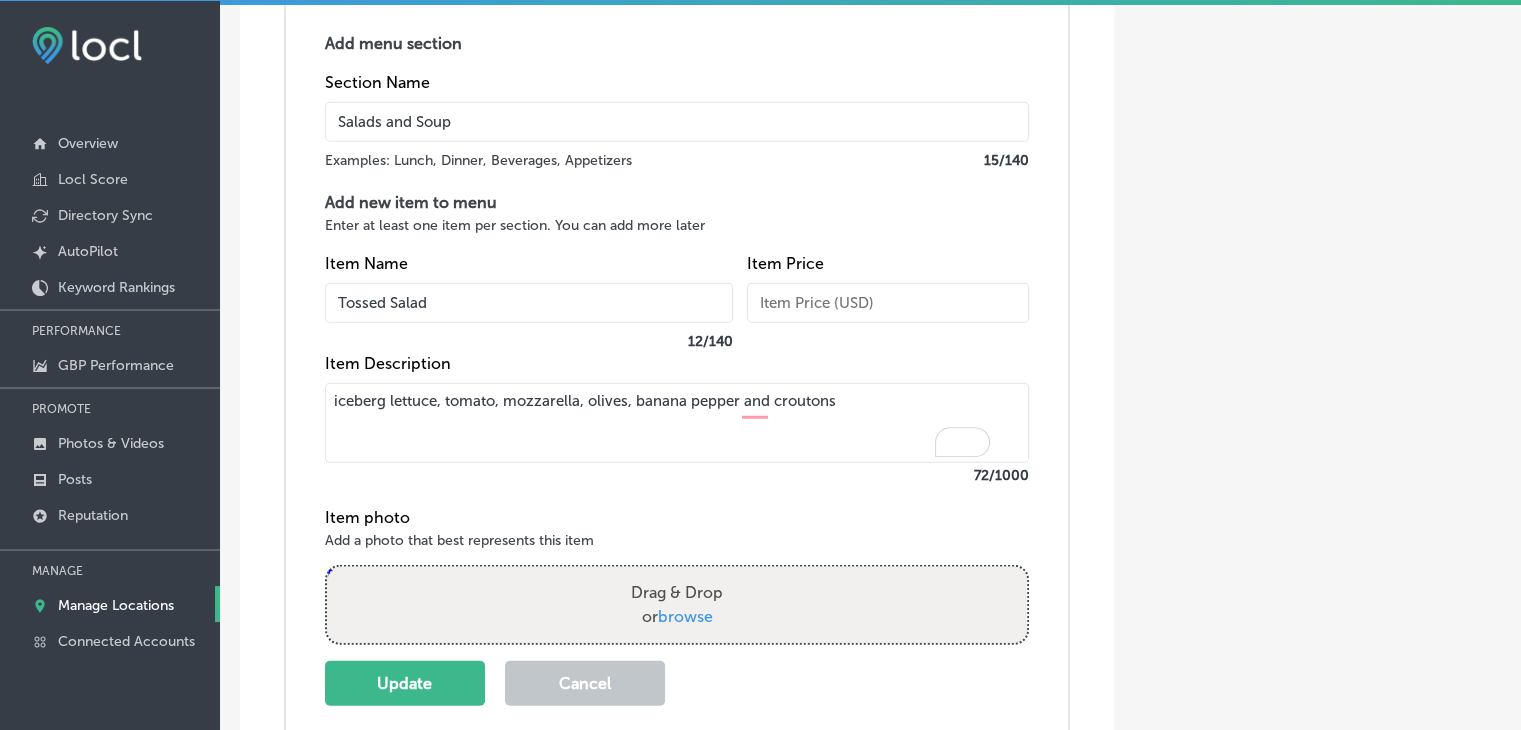 type on "iceberg lettuce, tomato, mozzarella, olives, banana pepper and croutons" 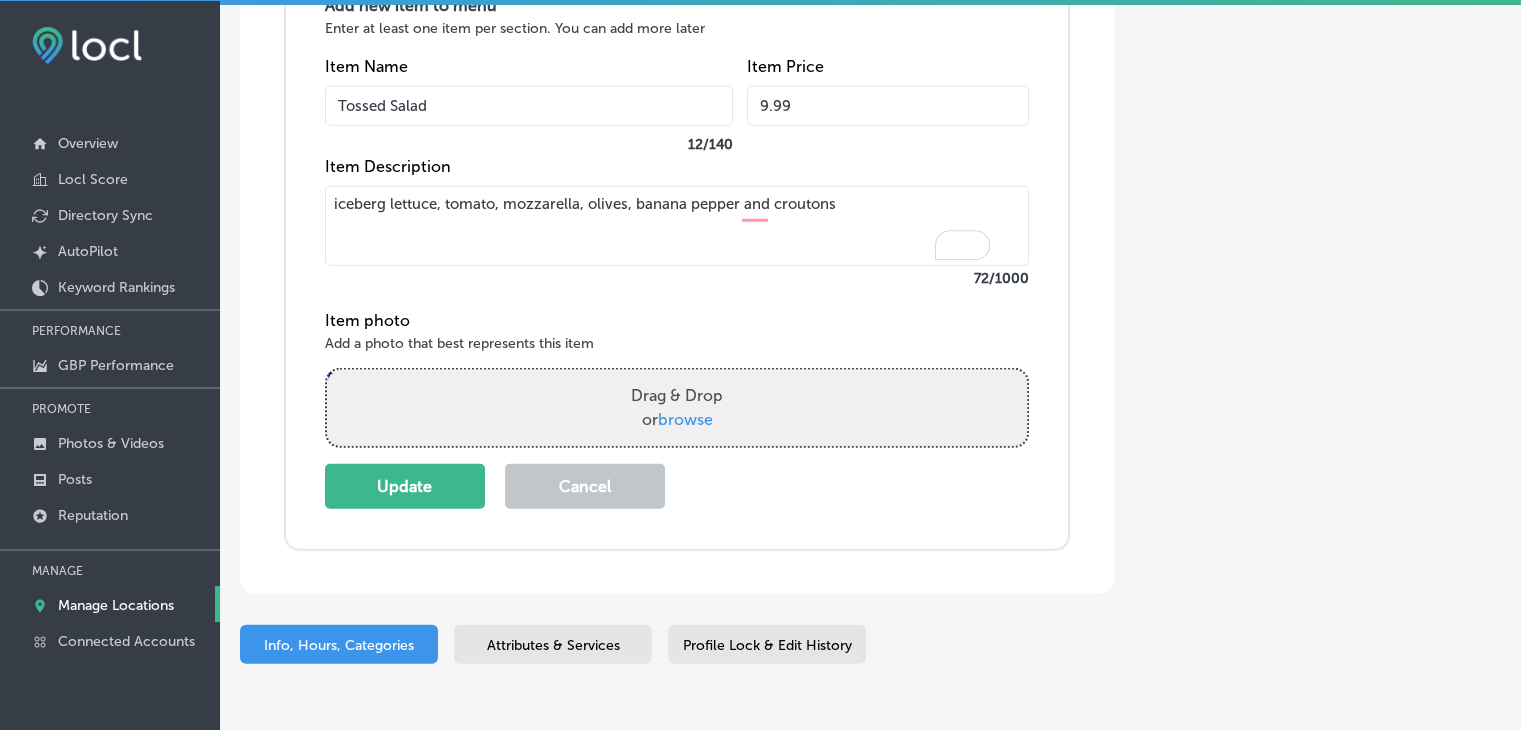 scroll, scrollTop: 5433, scrollLeft: 0, axis: vertical 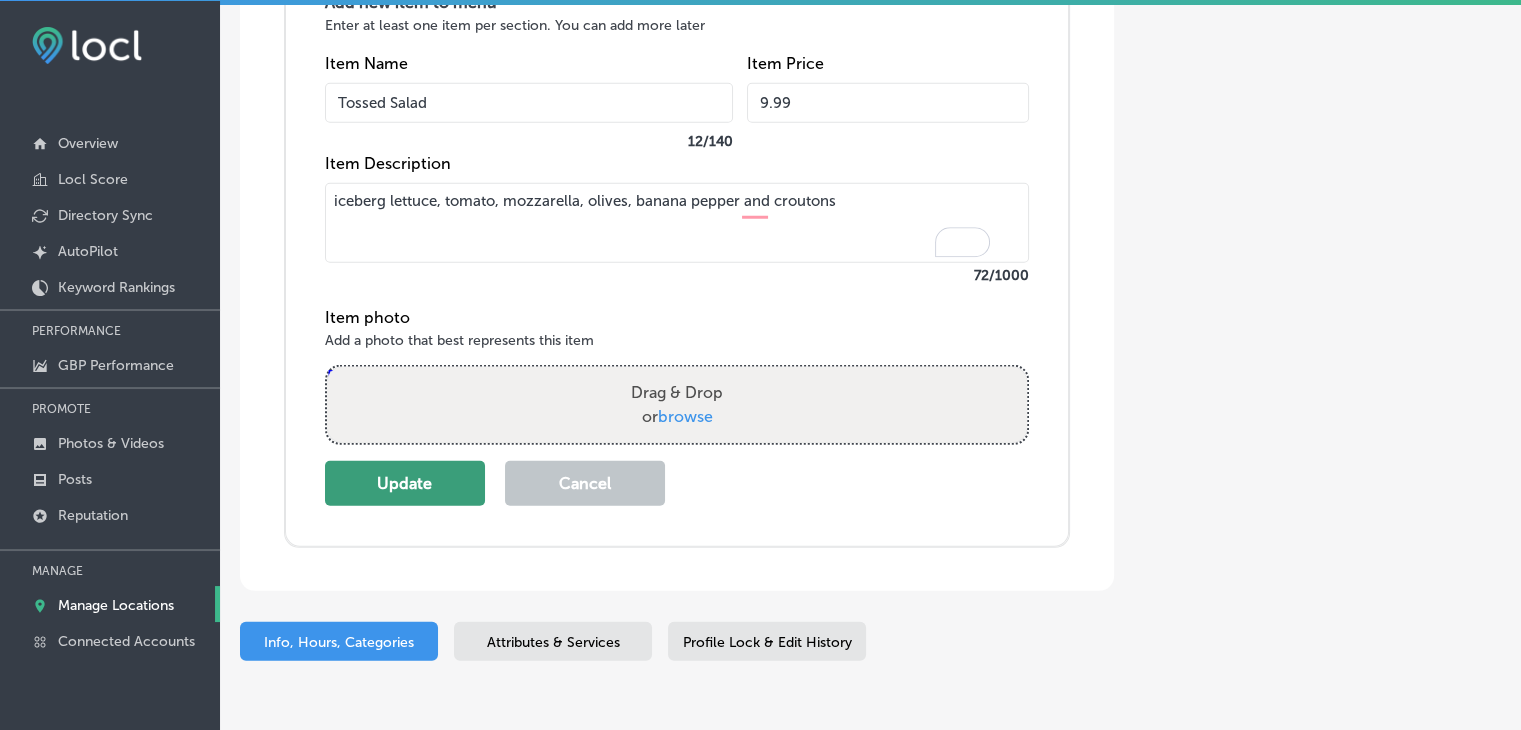 click on "Update" at bounding box center [405, 483] 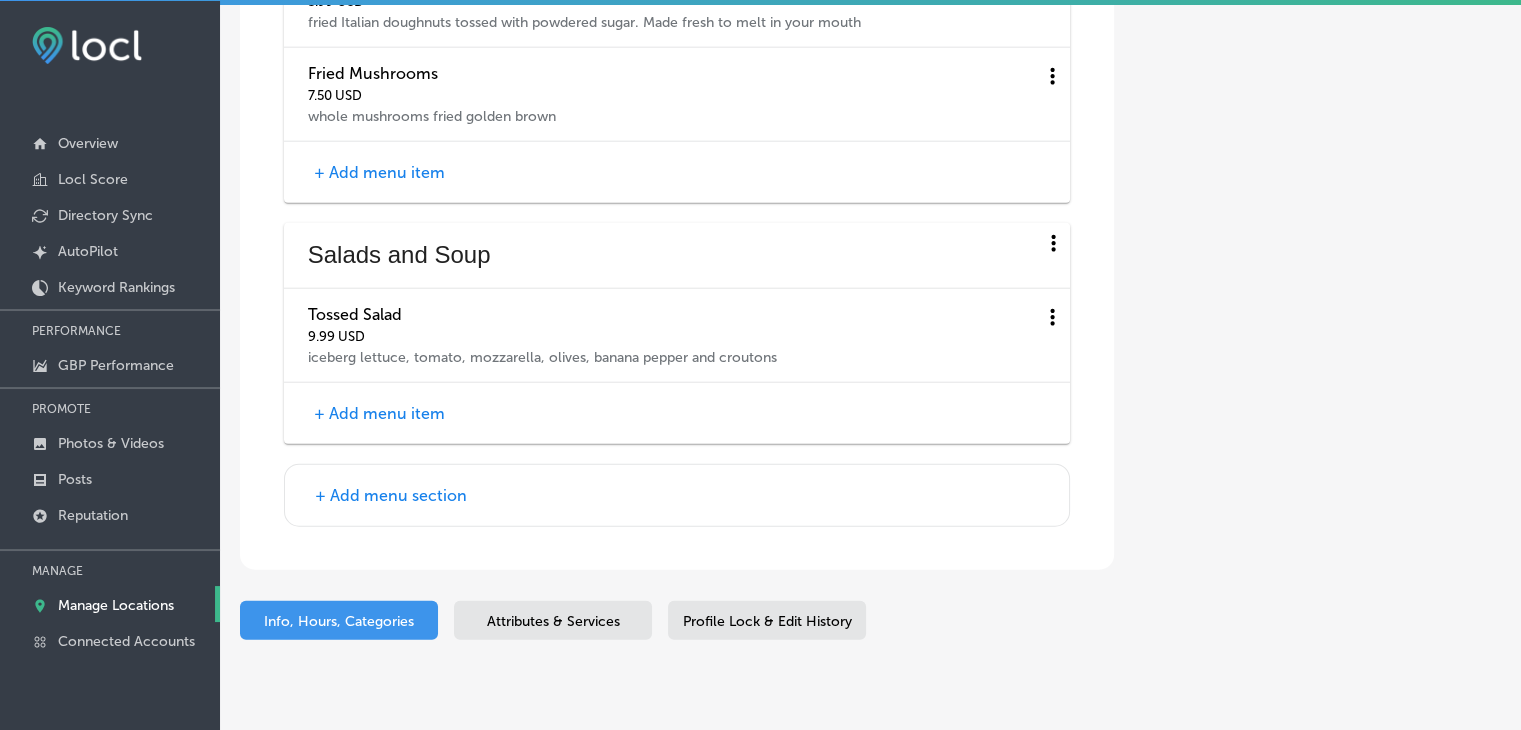 scroll, scrollTop: 5075, scrollLeft: 0, axis: vertical 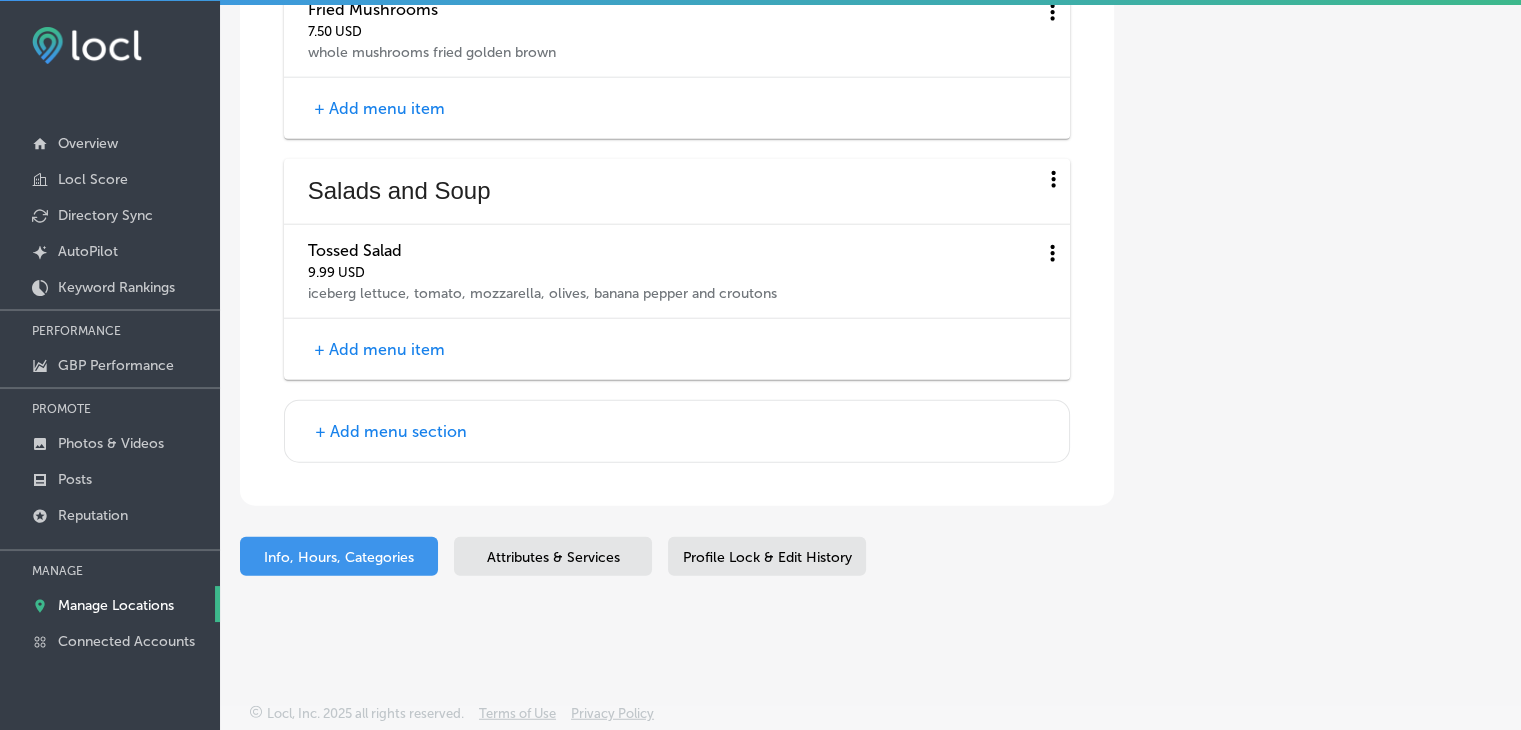 click on "+ Add menu item" at bounding box center (379, 349) 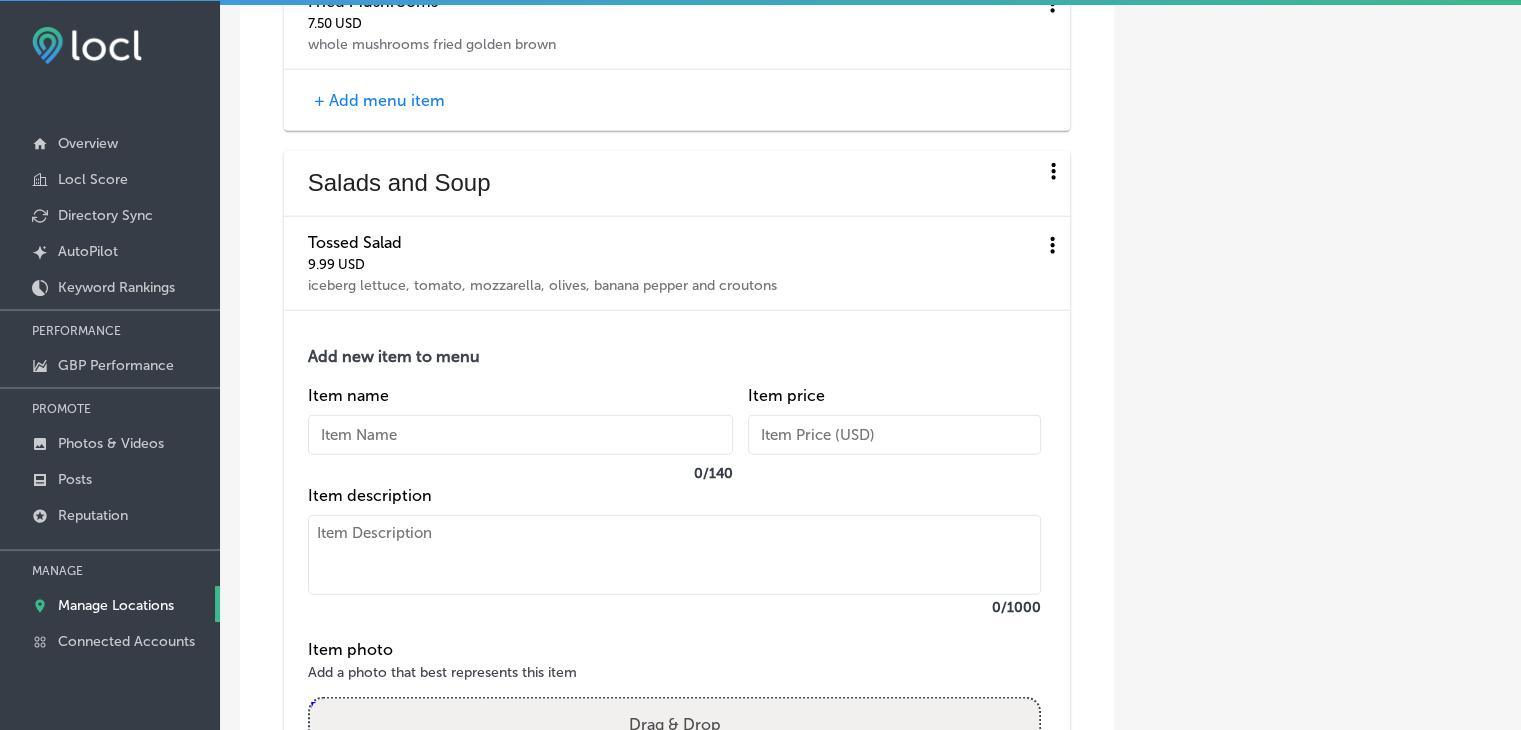 click at bounding box center [520, 435] 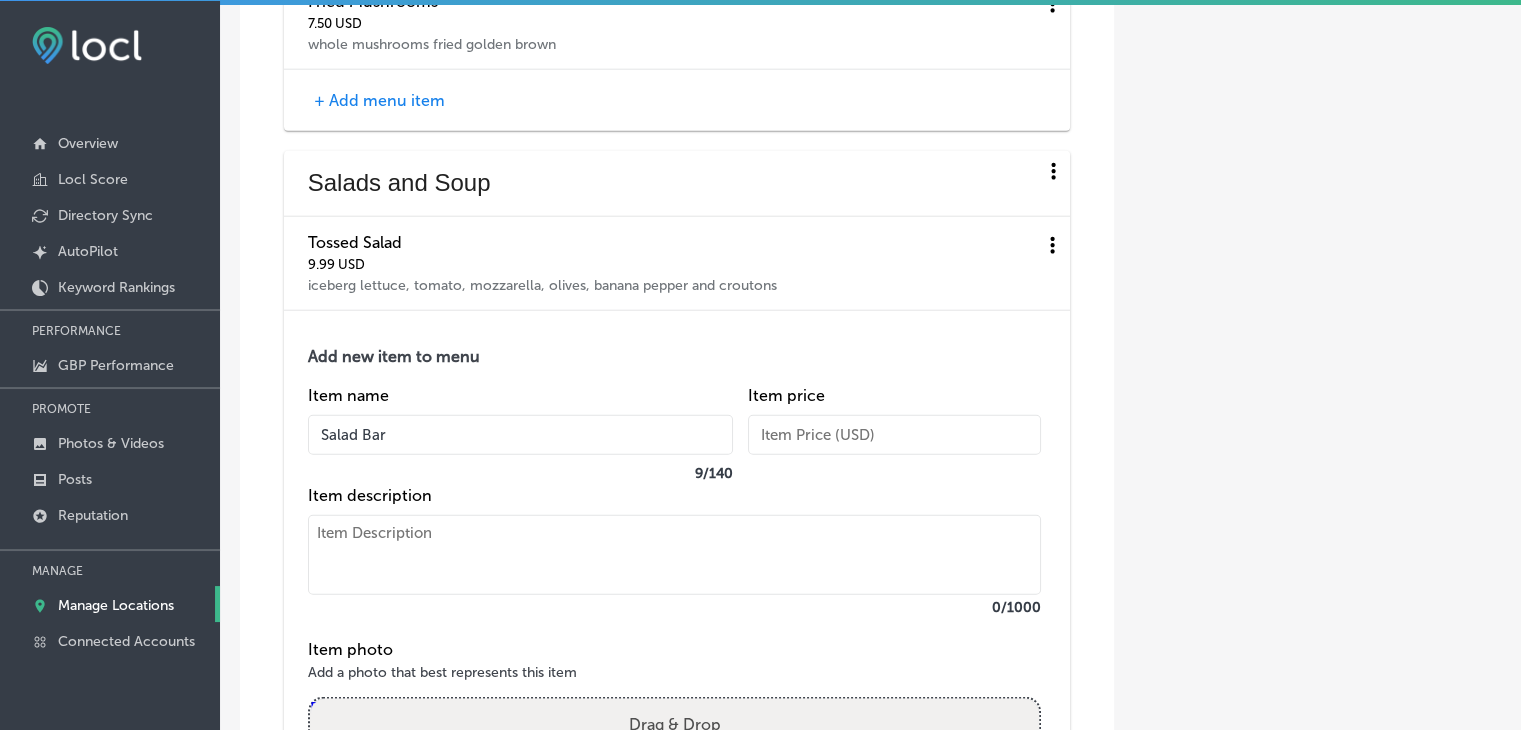 type on "Salad Bar" 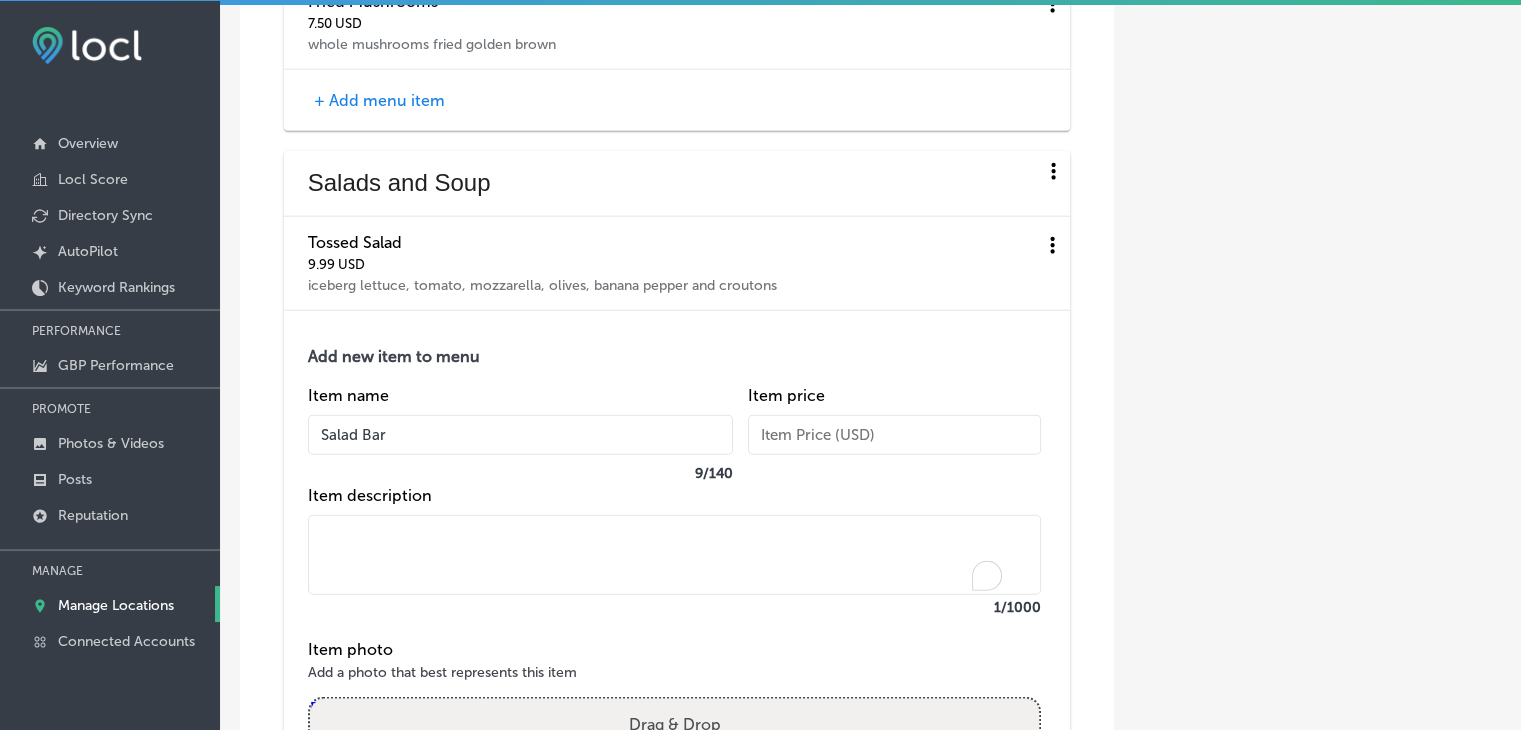 click at bounding box center (674, 555) 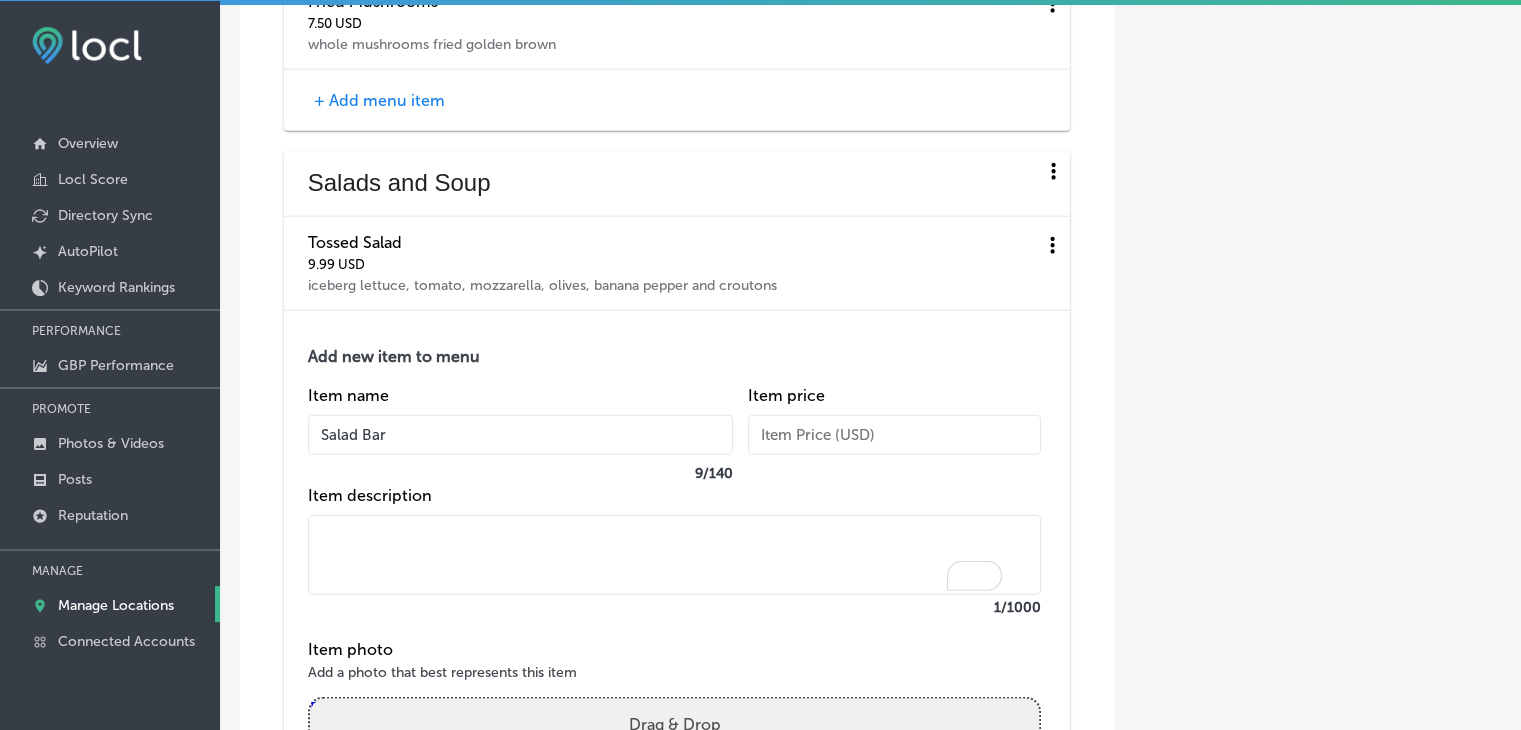 paste on "Unlimited $11.99
One Trip $6.99" 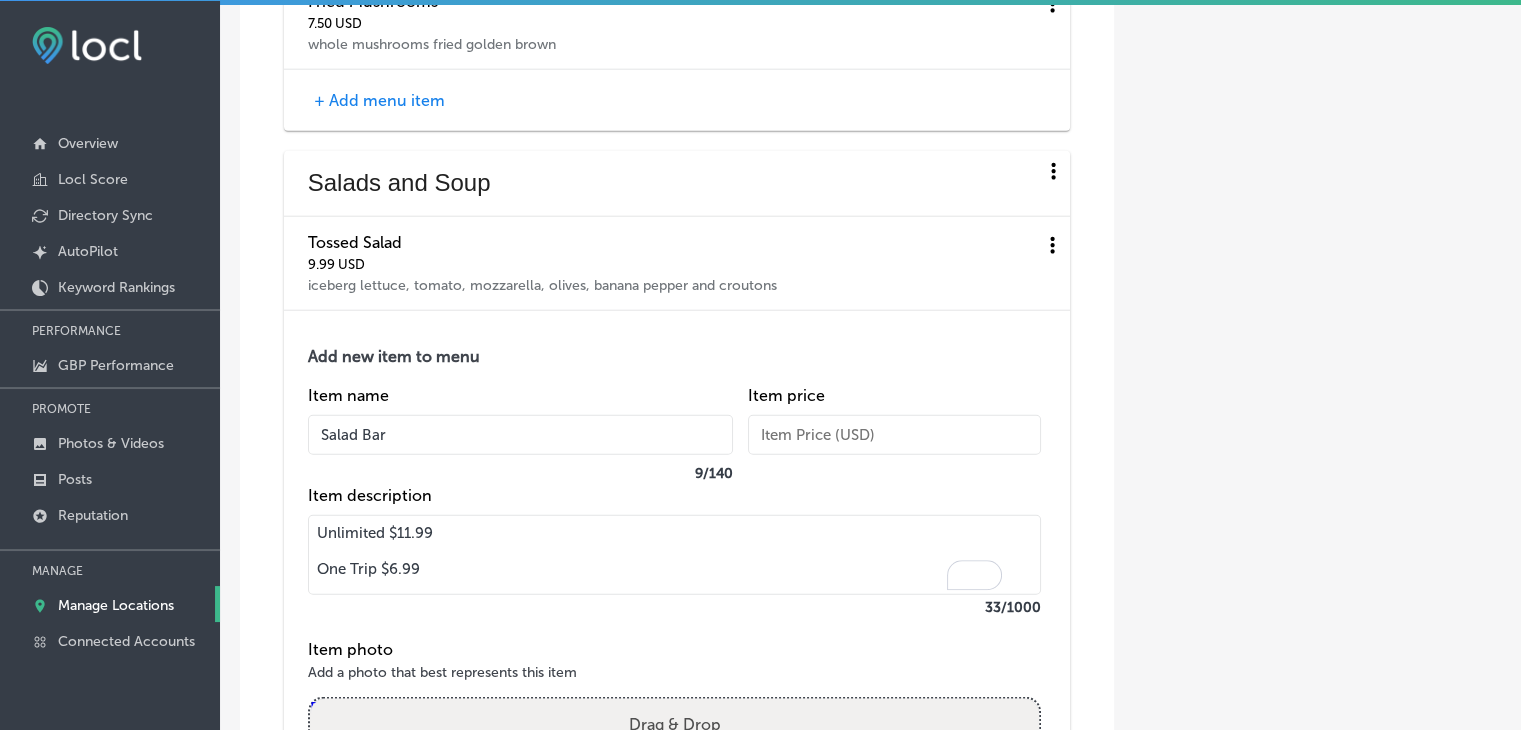 click on "Unlimited $11.99
One Trip $6.99" at bounding box center (674, 555) 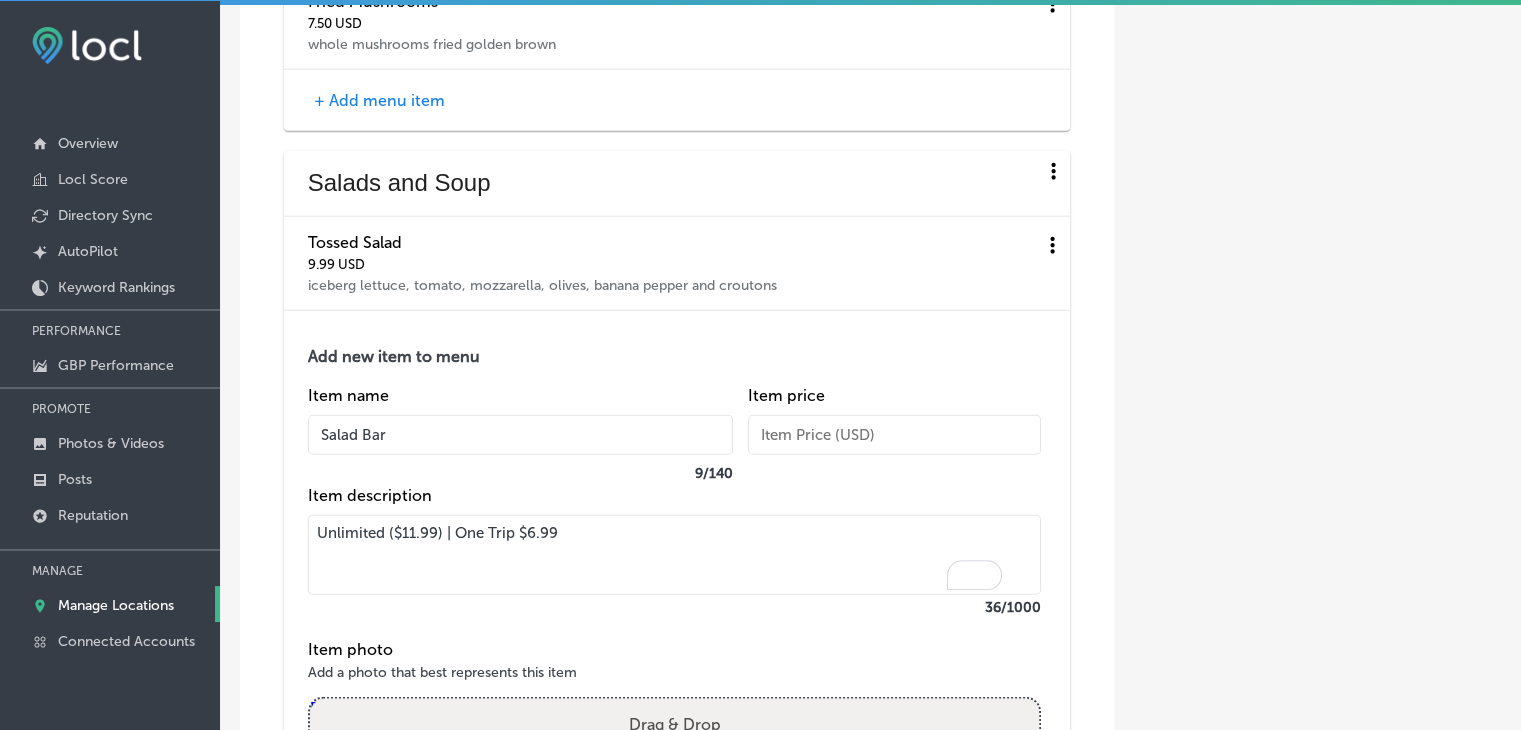 click on "Unlimited ($11.99) | One Trip $6.99" at bounding box center [674, 555] 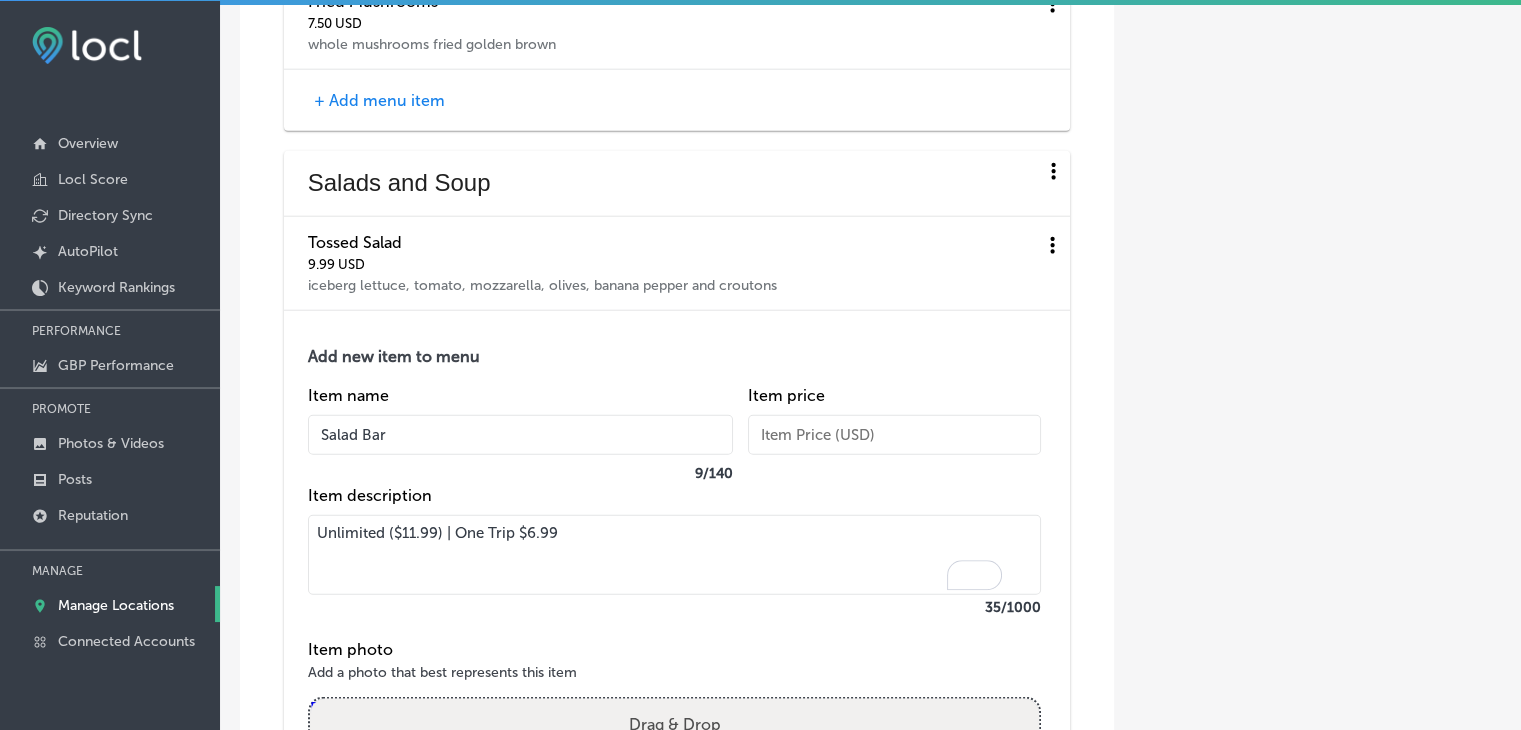 click on "Unlimited ($11.99) | One Trip $6.99" at bounding box center [674, 555] 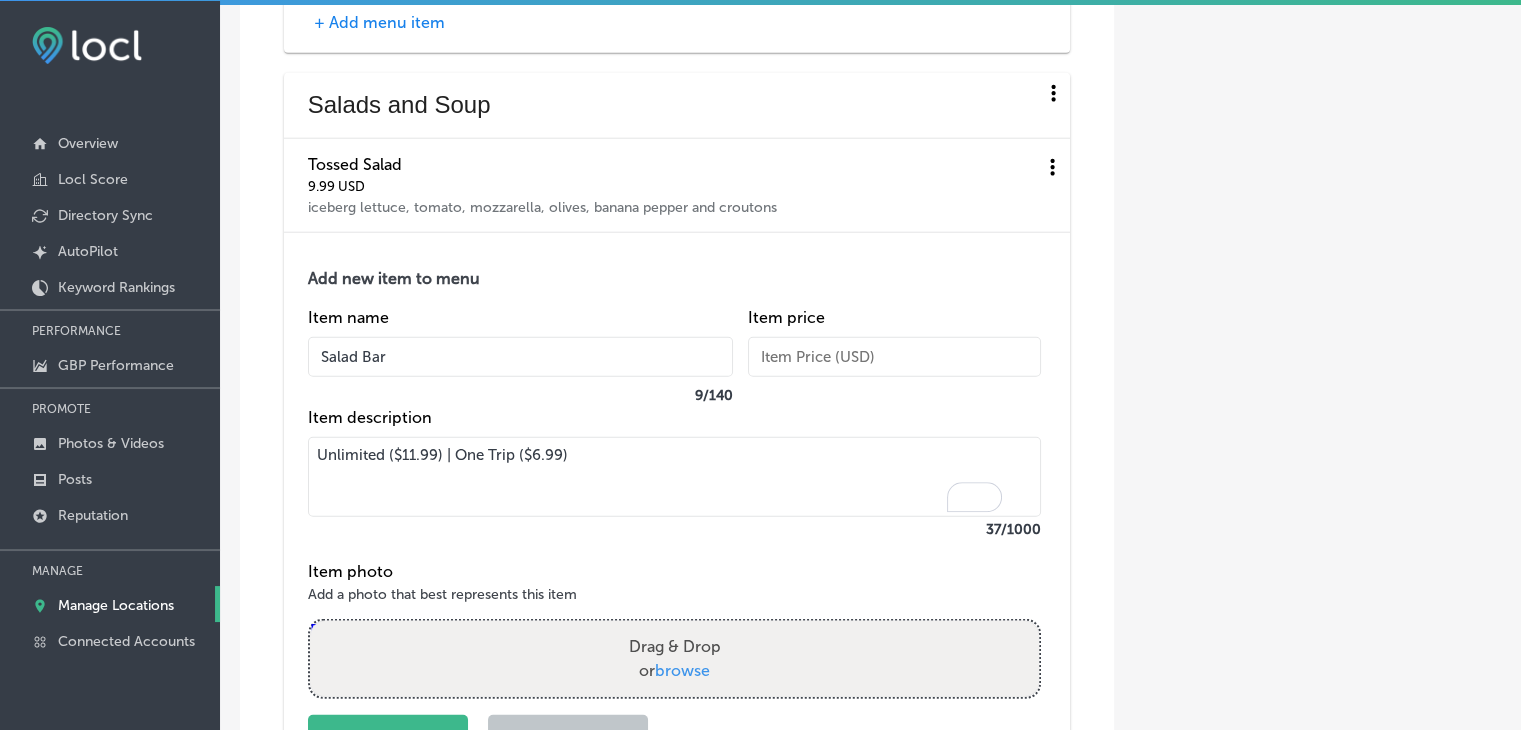scroll, scrollTop: 5375, scrollLeft: 0, axis: vertical 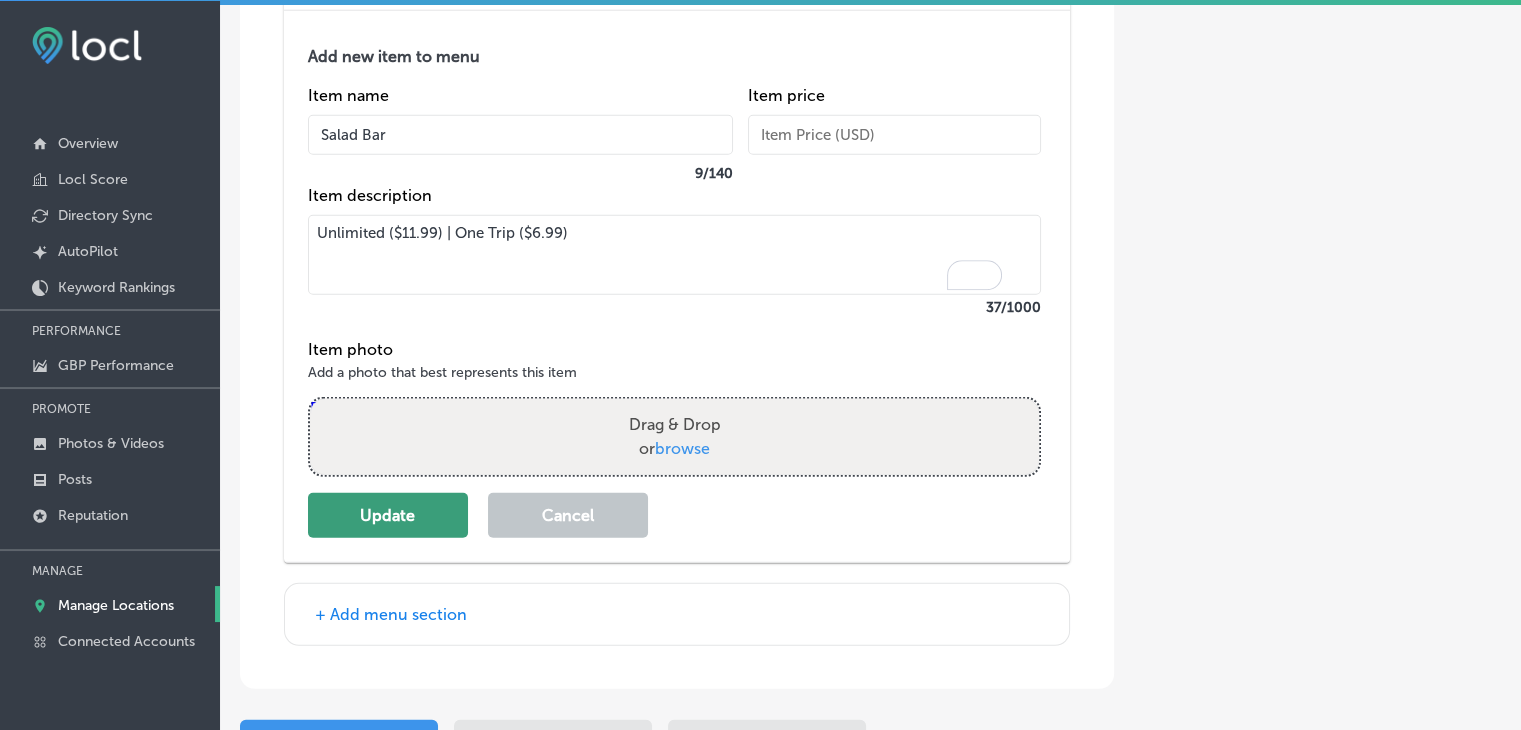 type on "Unlimited ($11.99) | One Trip ($6.99)" 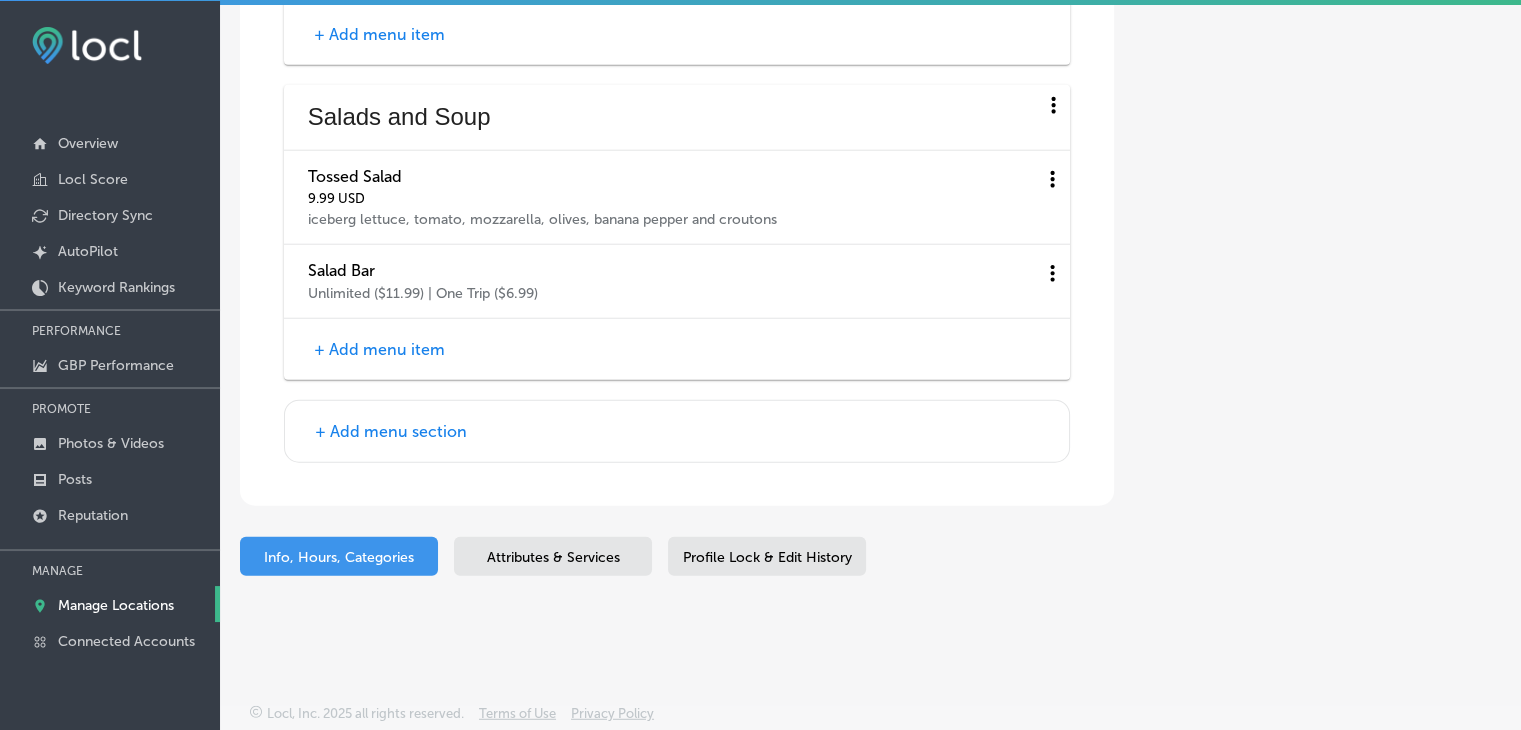 scroll, scrollTop: 5148, scrollLeft: 0, axis: vertical 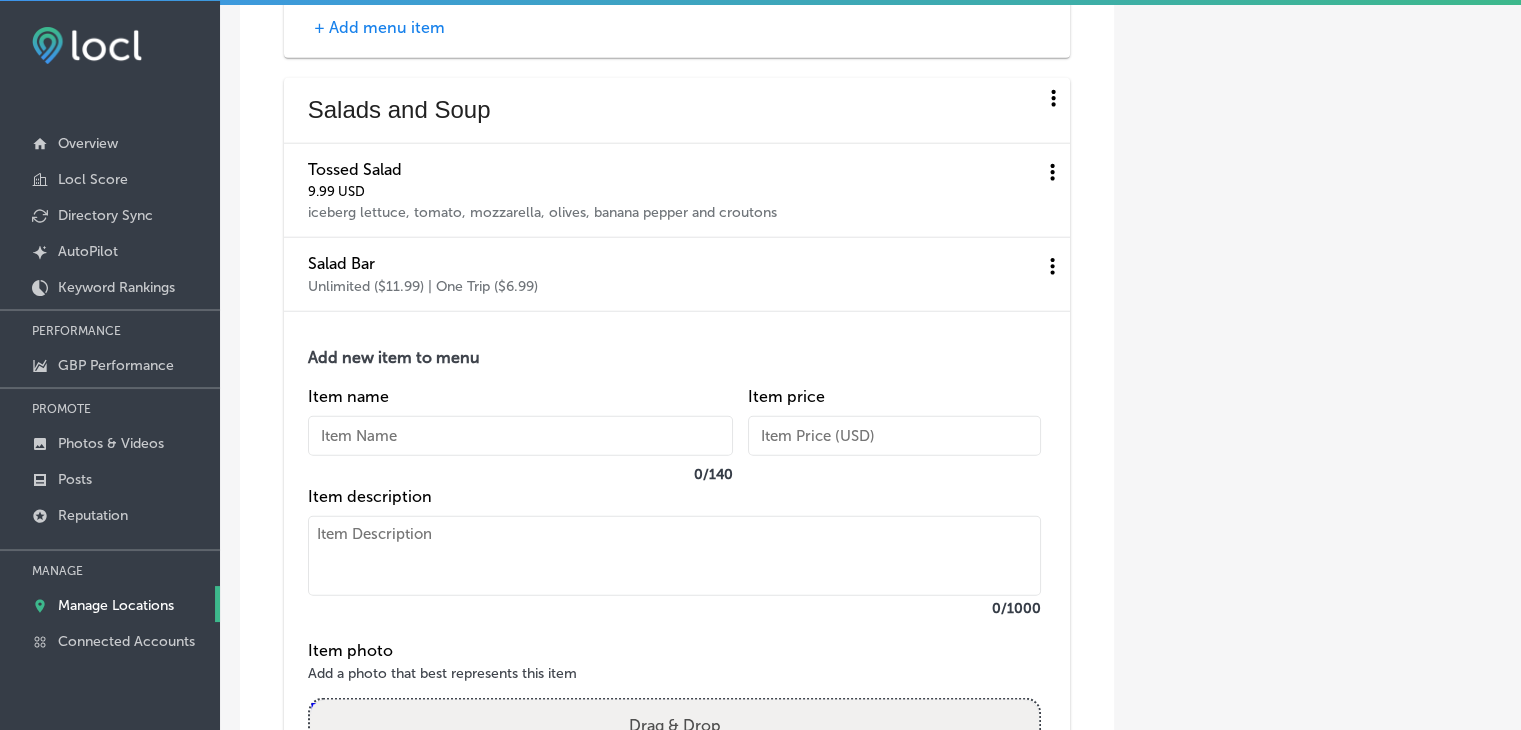 click at bounding box center [674, 556] 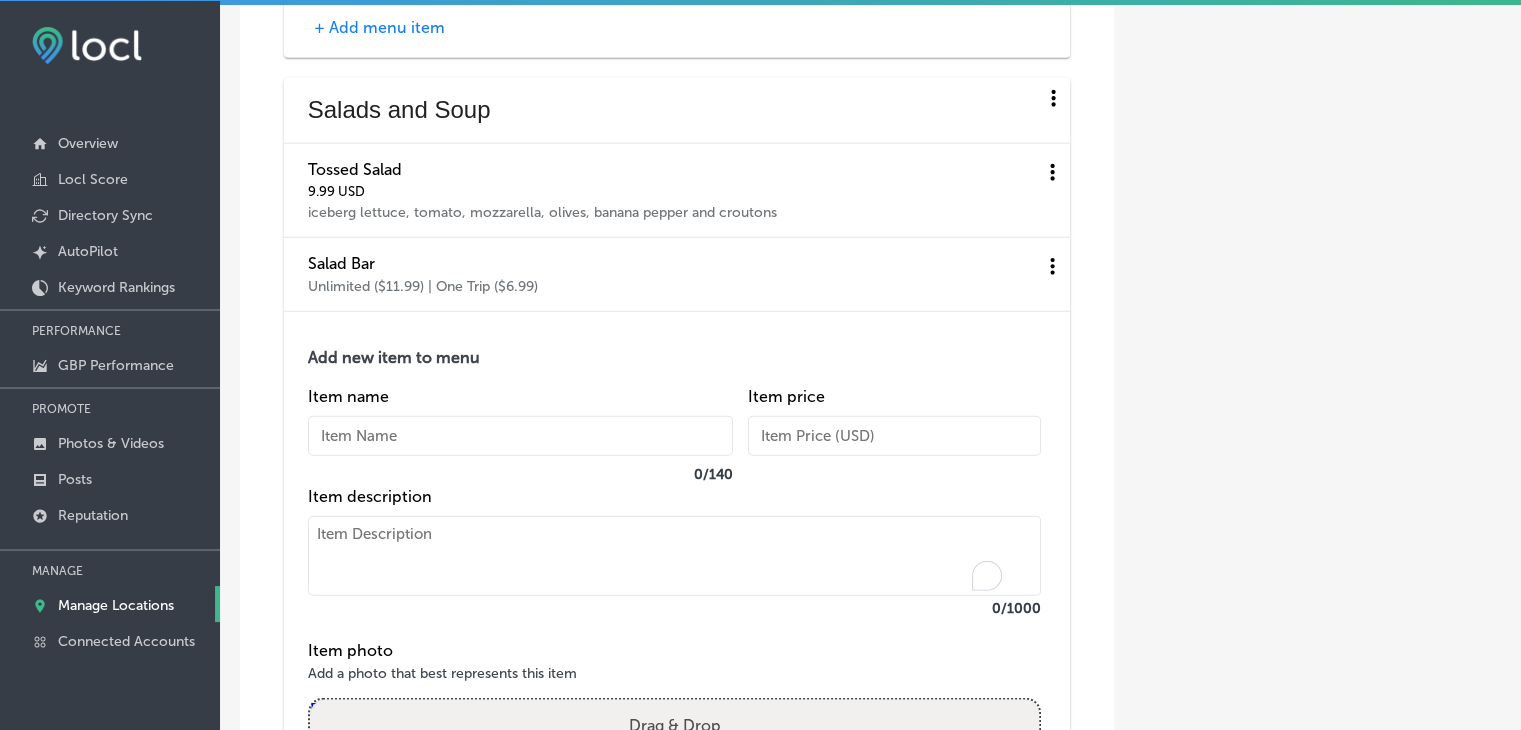 paste on "Soup Of The Day
Cup $4.99
Bowl $6.99" 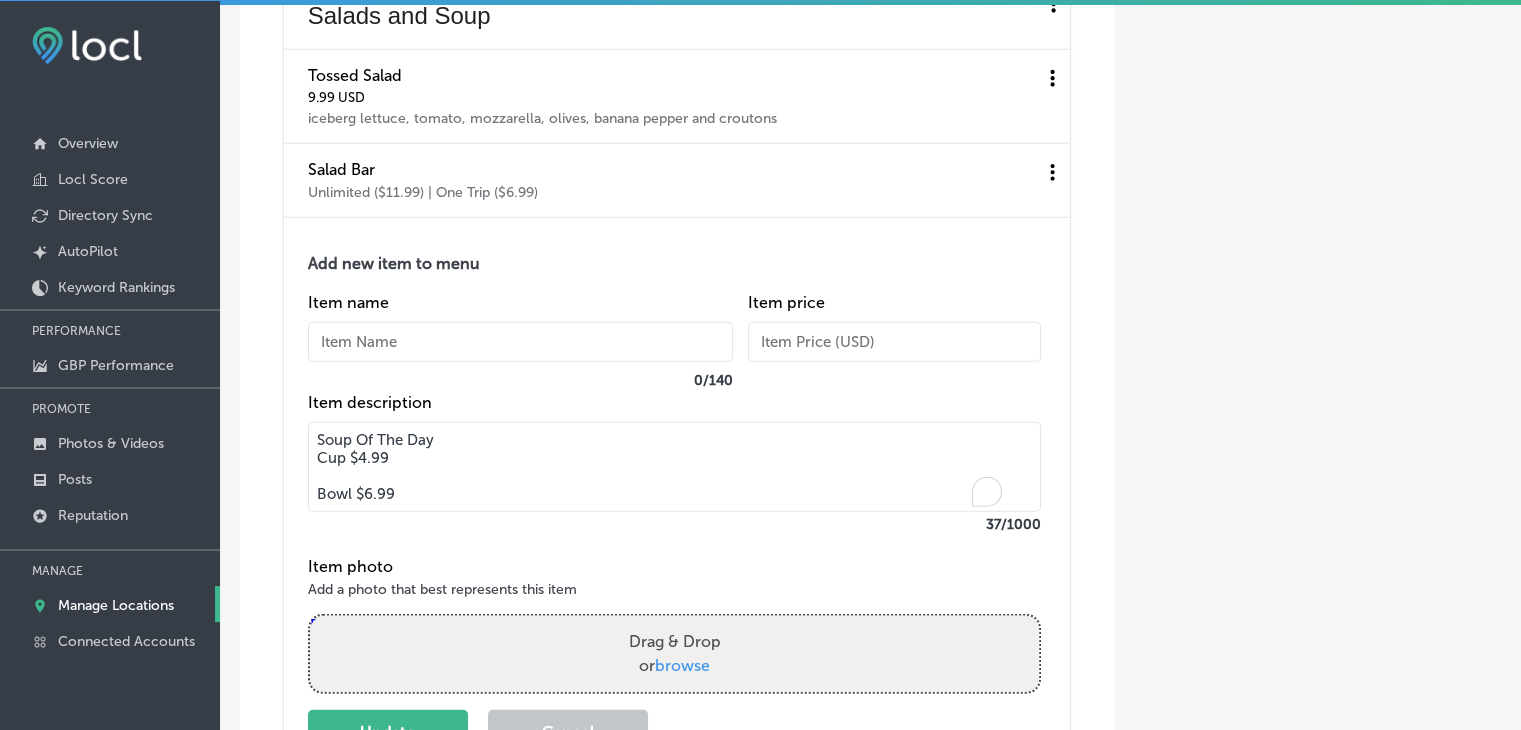 scroll, scrollTop: 5348, scrollLeft: 0, axis: vertical 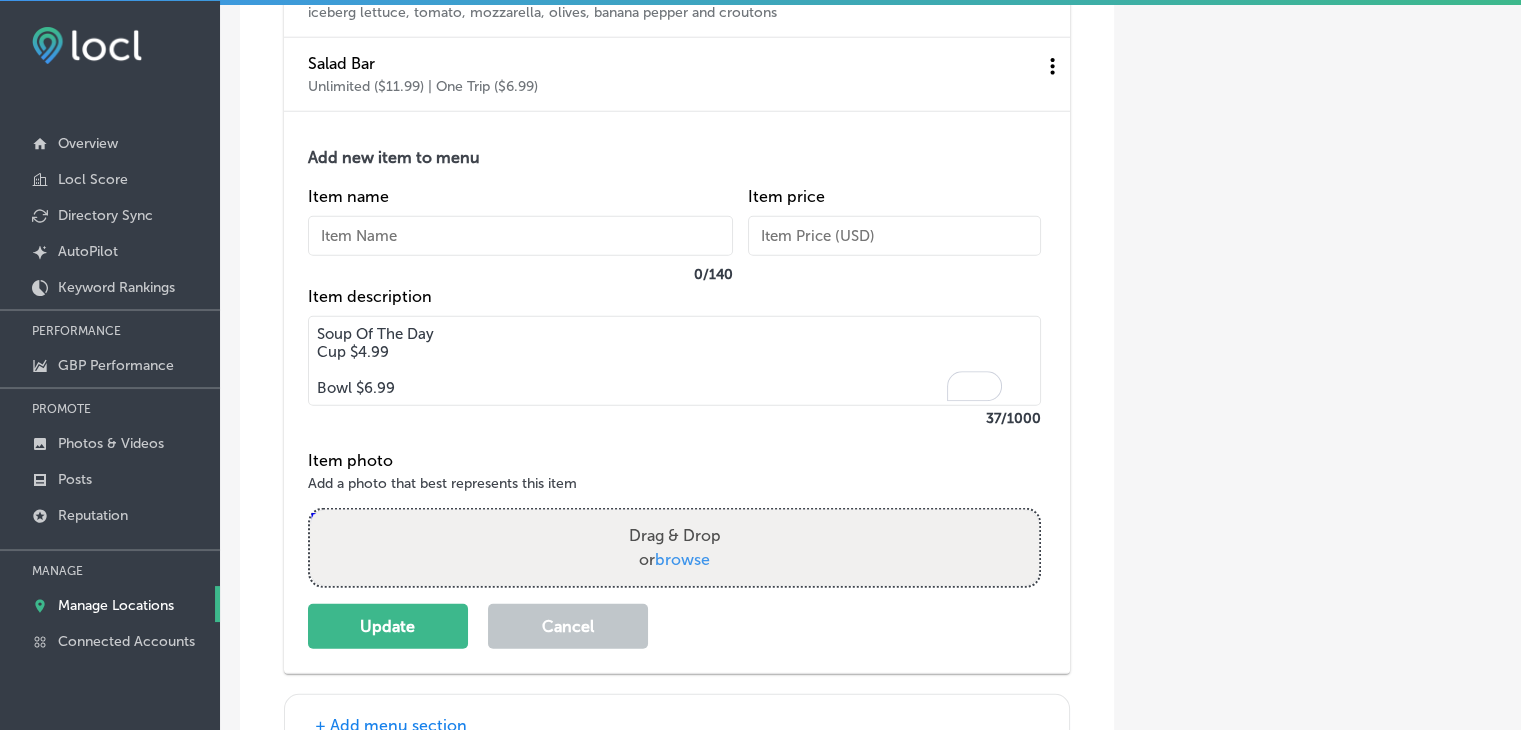 drag, startPoint x: 442, startPoint y: 337, endPoint x: 297, endPoint y: 333, distance: 145.05516 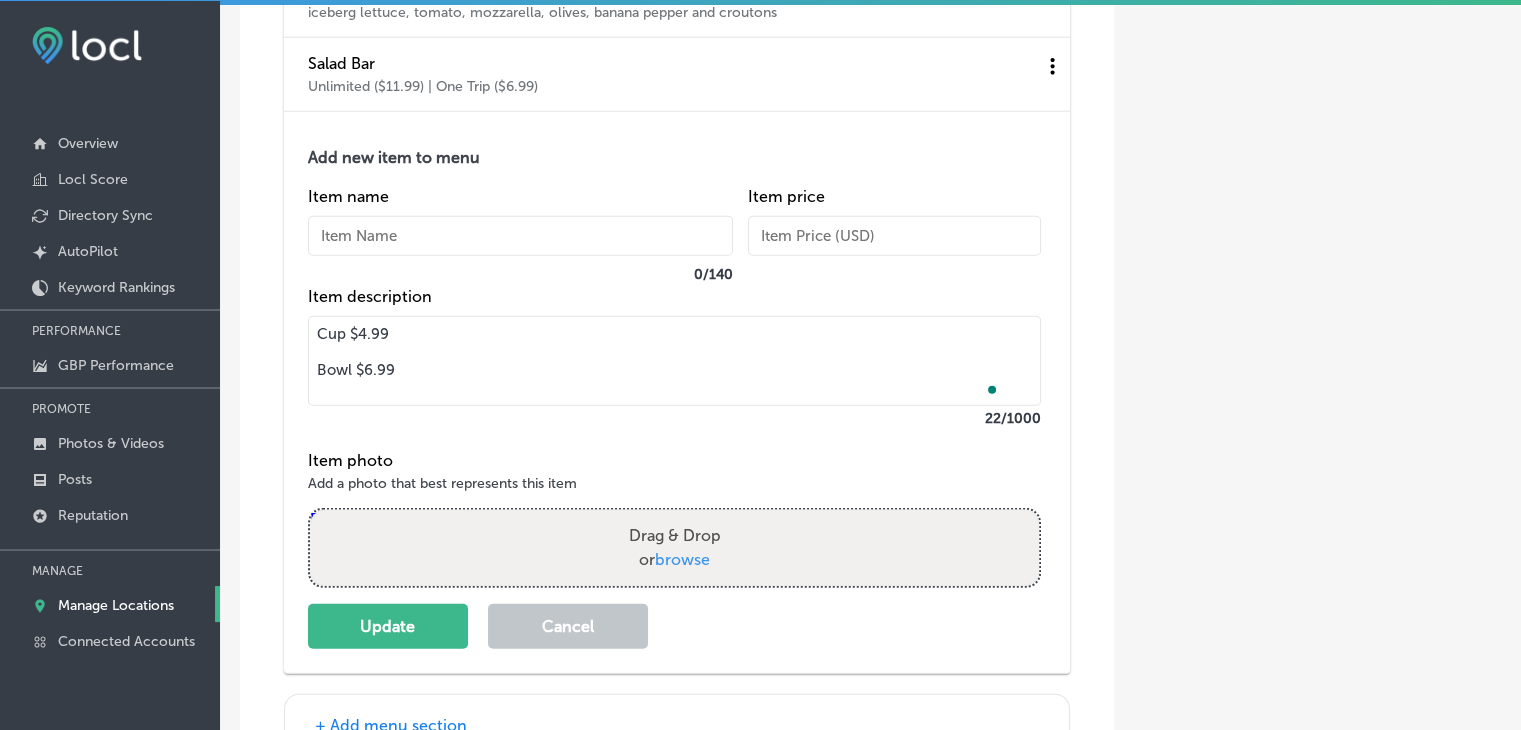 type on "Cup $4.99
Bowl $6.99" 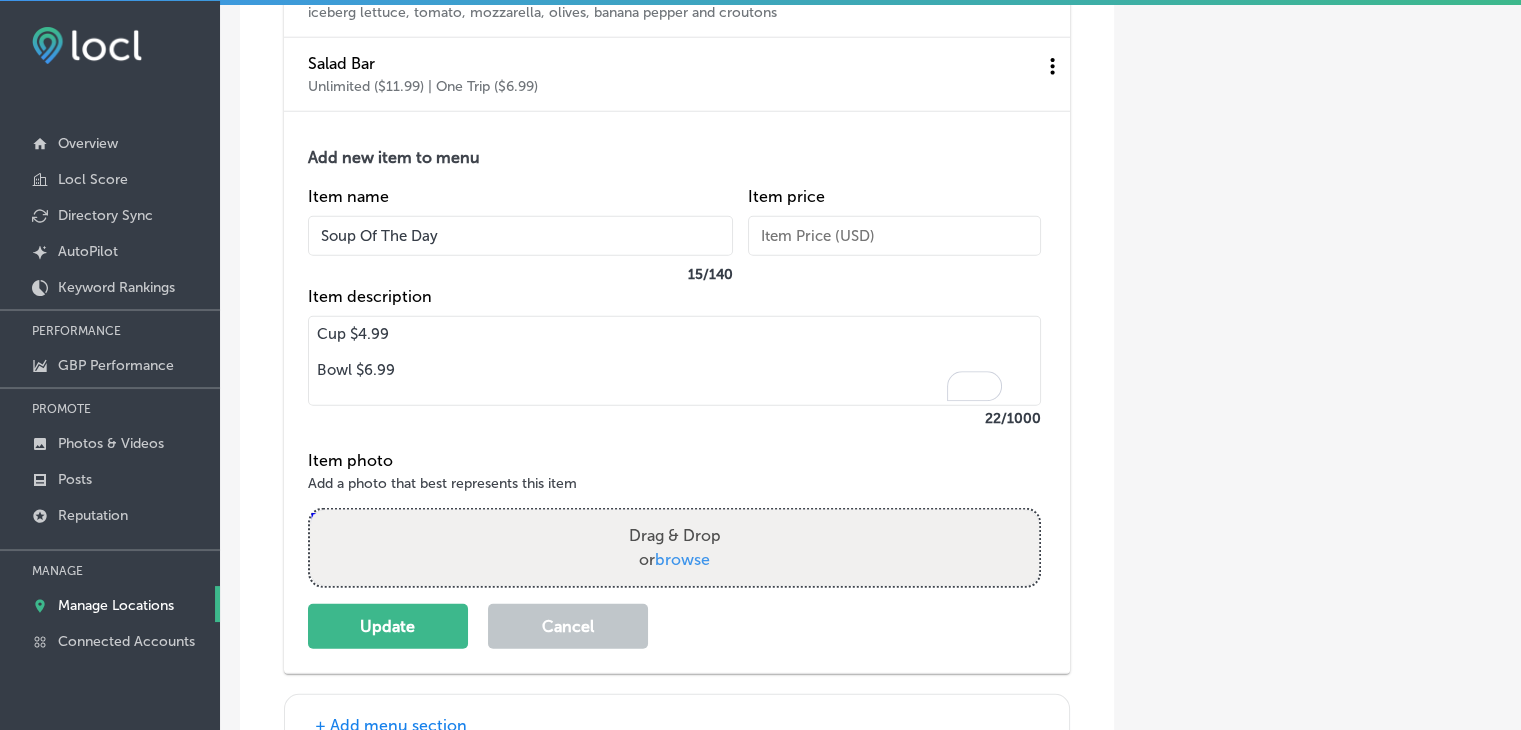 type on "Soup Of The Day" 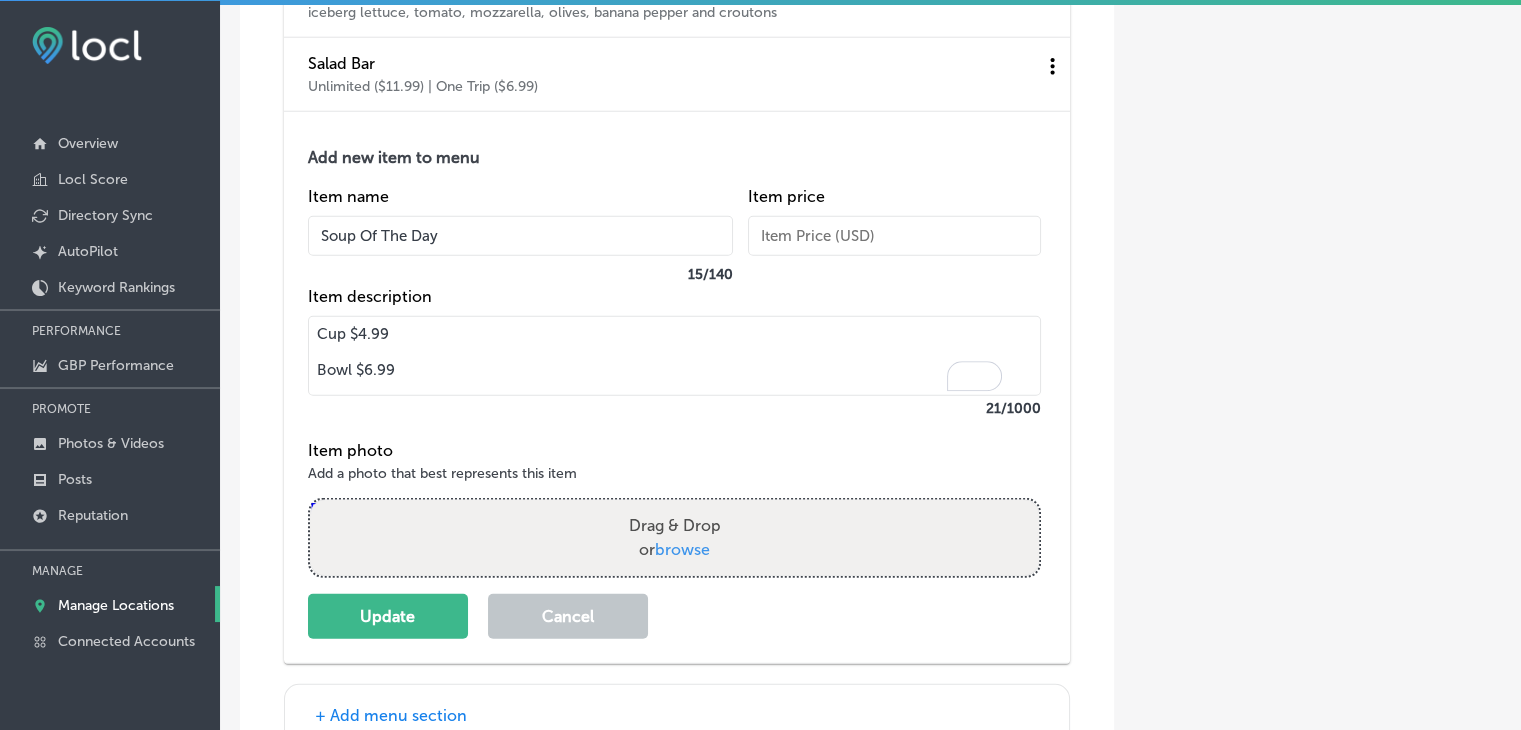 click on "Cup $4.99
Bowl $6.99" at bounding box center (674, 356) 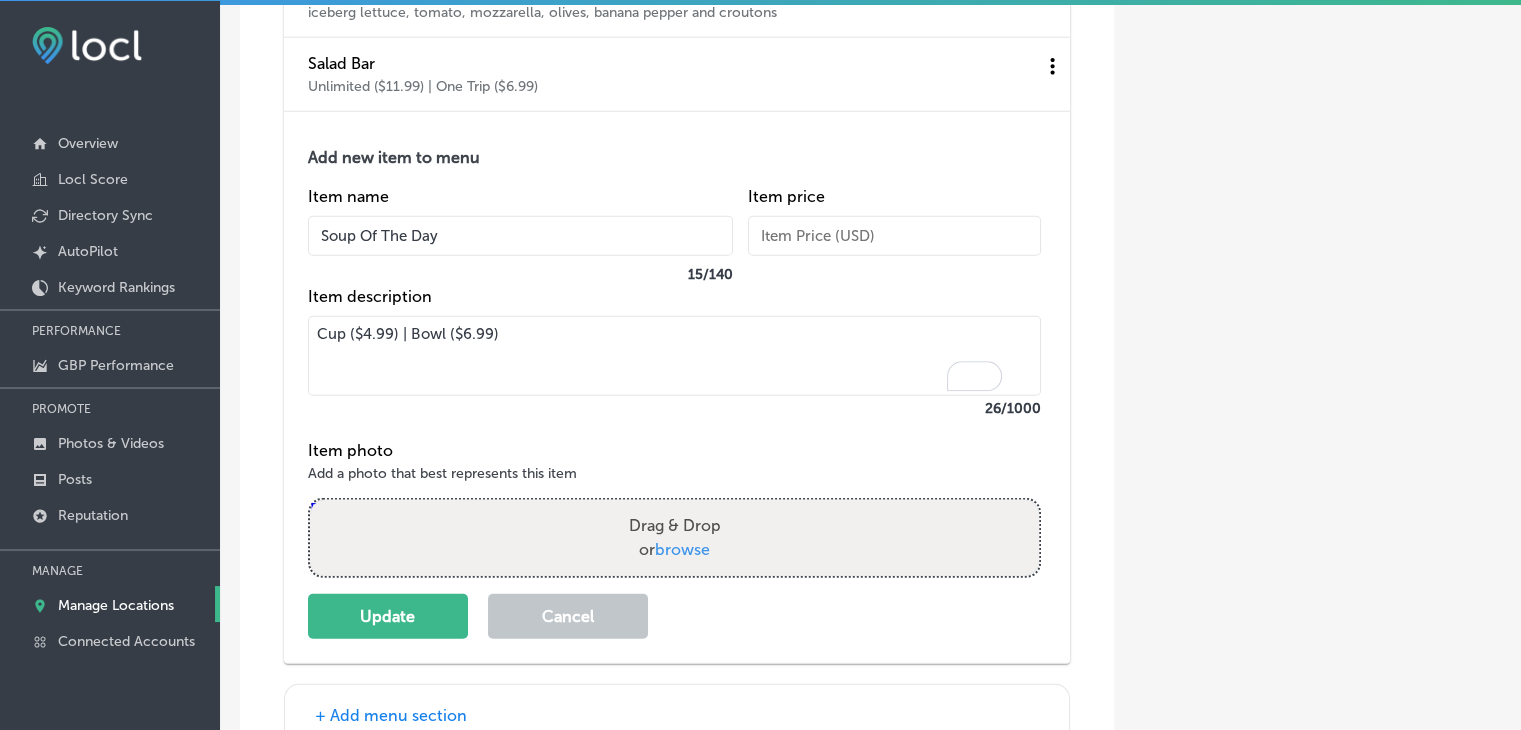 scroll, scrollTop: 5548, scrollLeft: 0, axis: vertical 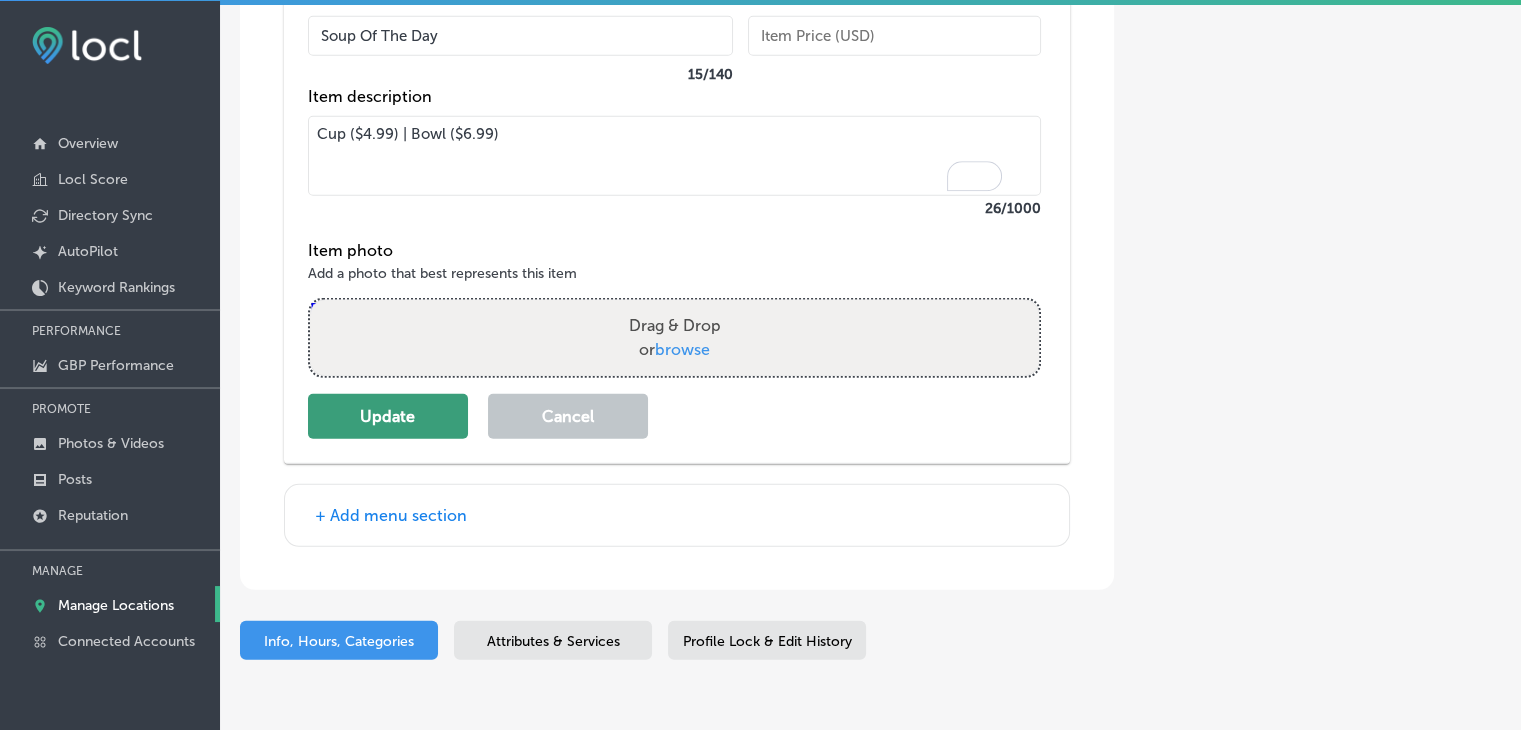 type on "Cup ($4.99) | Bowl ($6.99)" 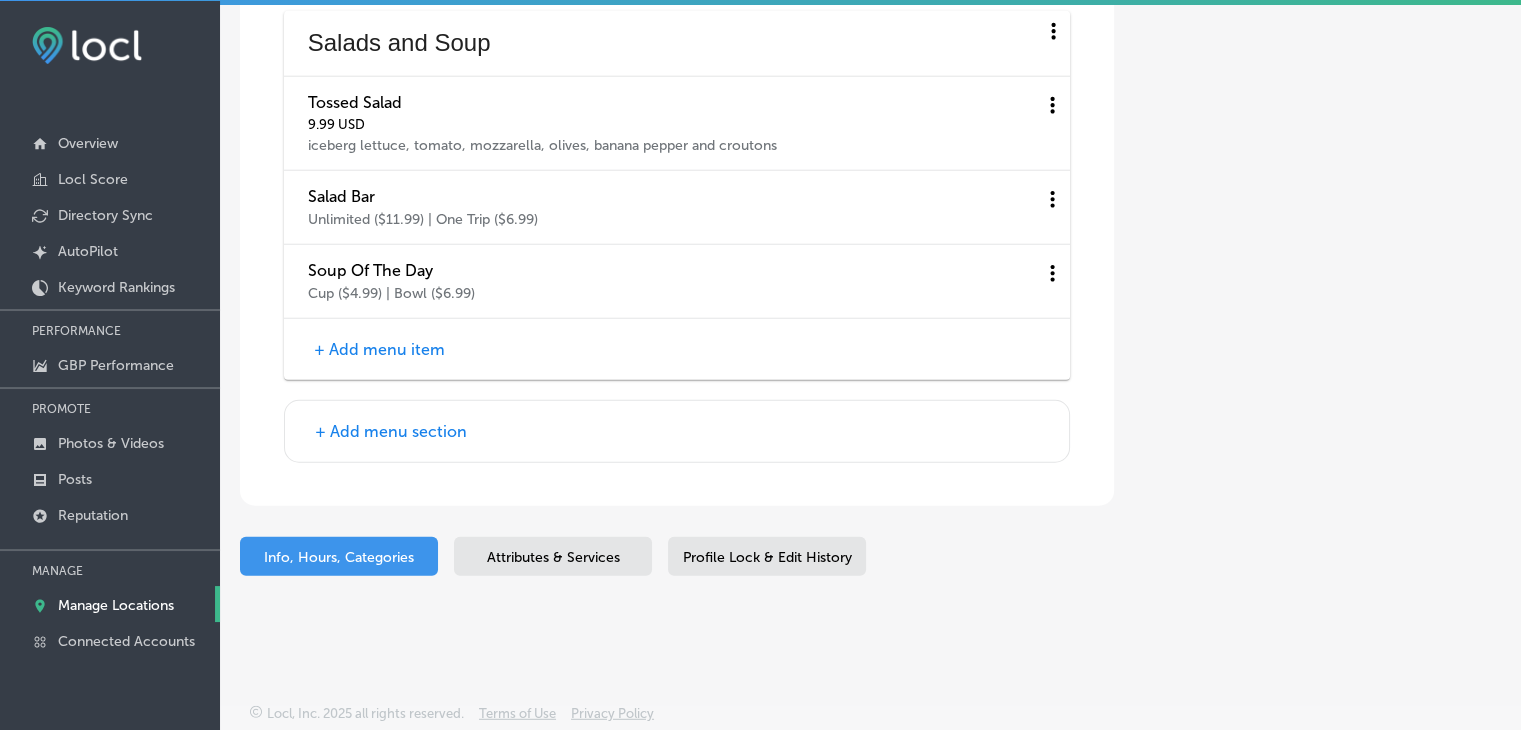 scroll, scrollTop: 5222, scrollLeft: 0, axis: vertical 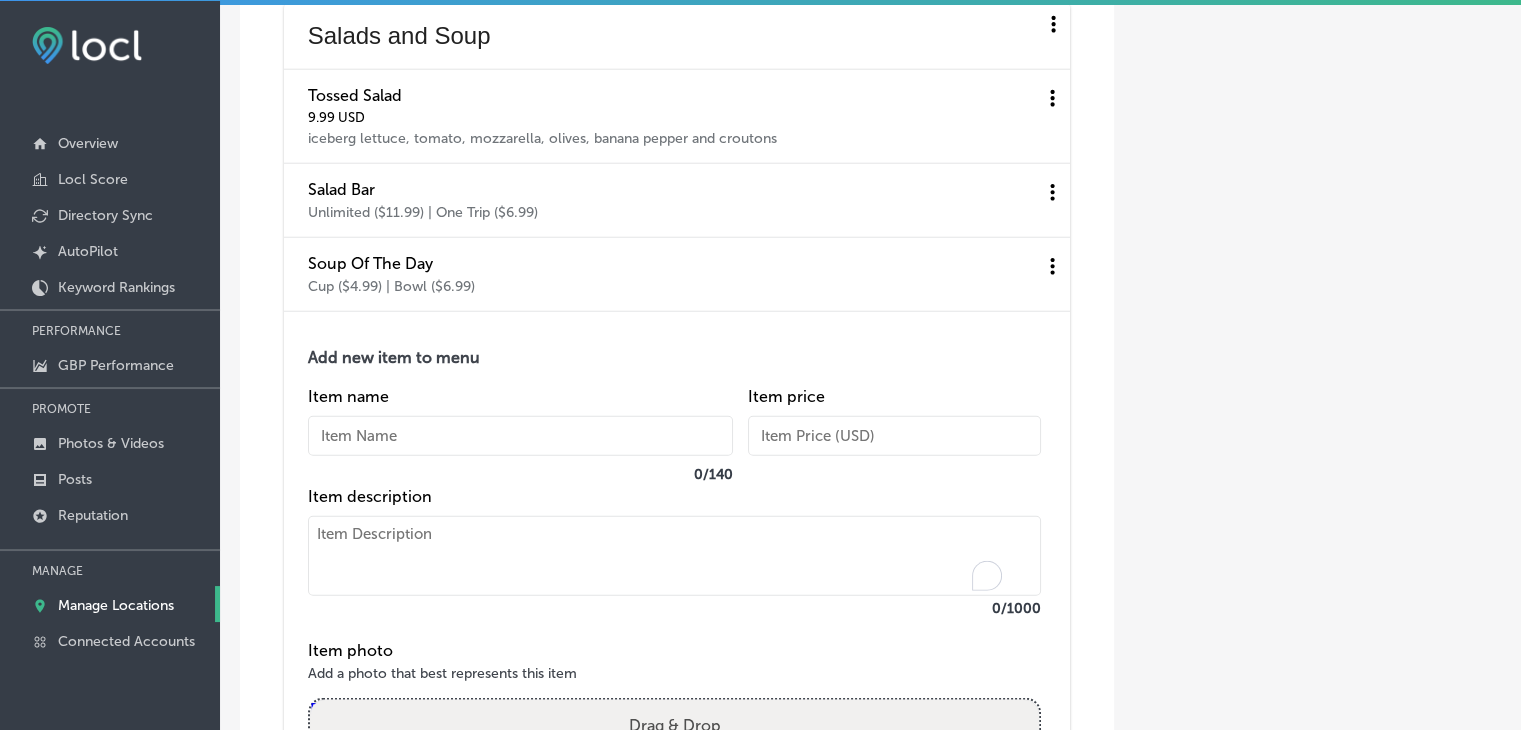 click at bounding box center [674, 556] 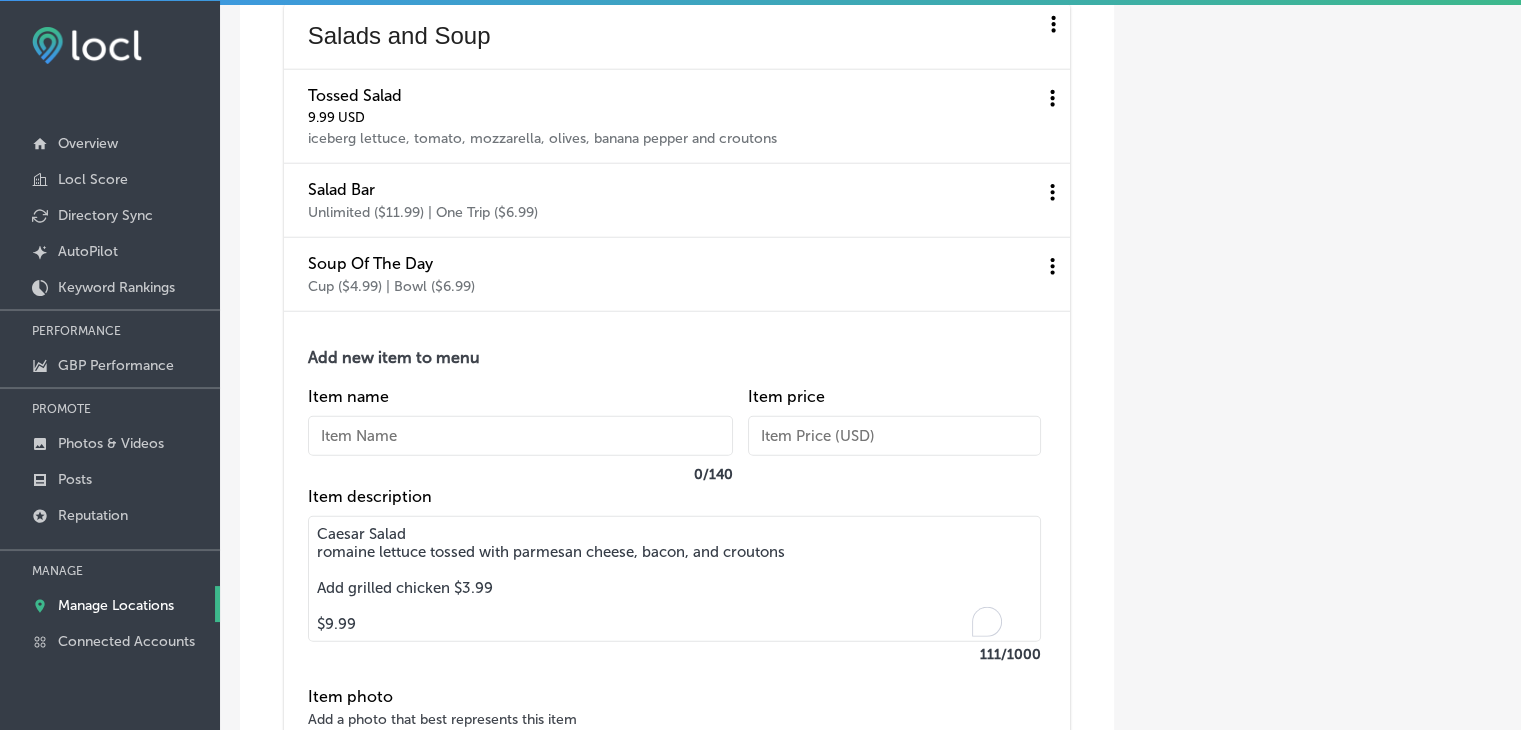 drag, startPoint x: 418, startPoint y: 537, endPoint x: 285, endPoint y: 537, distance: 133 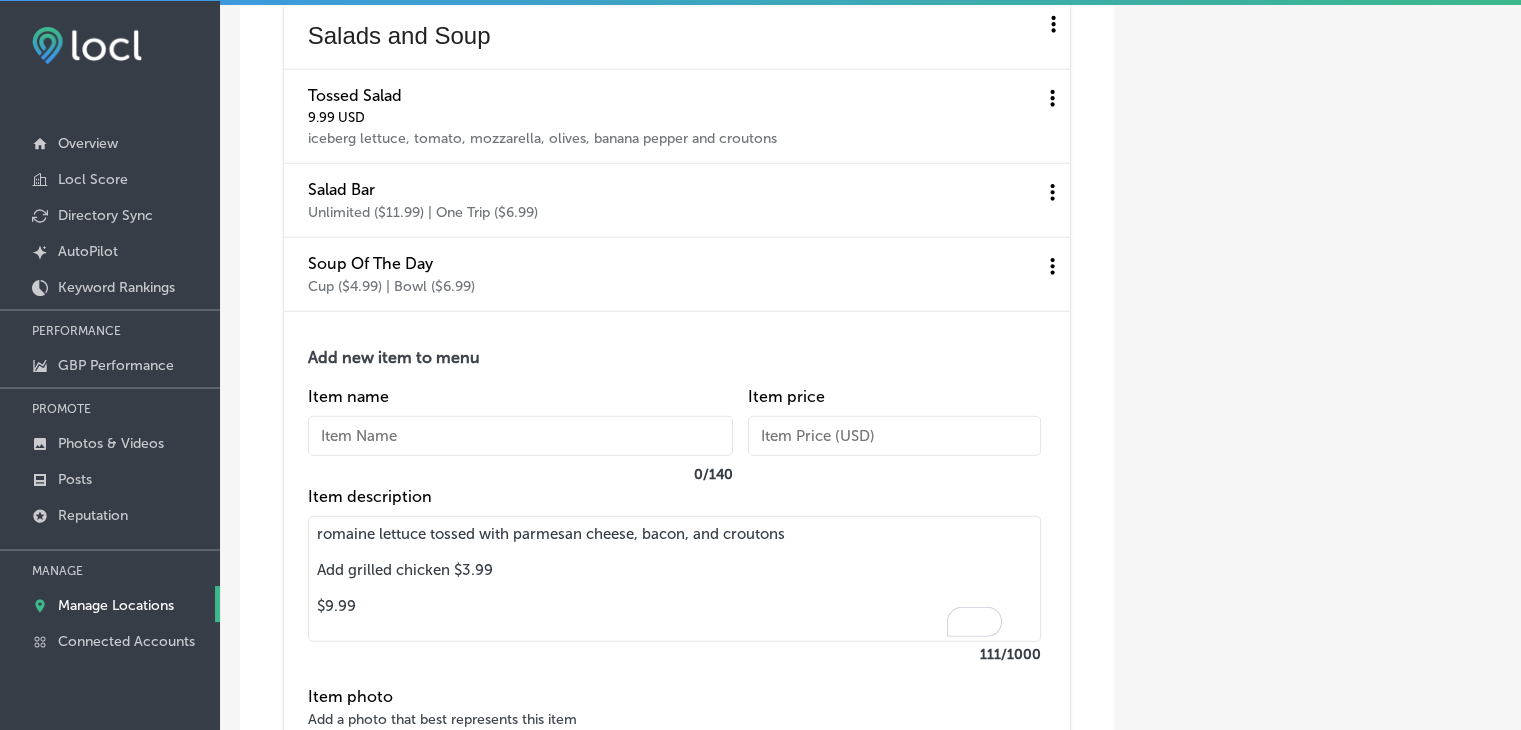 type on "romaine lettuce tossed with parmesan cheese, bacon, and croutons
Add grilled chicken $3.99
$9.99" 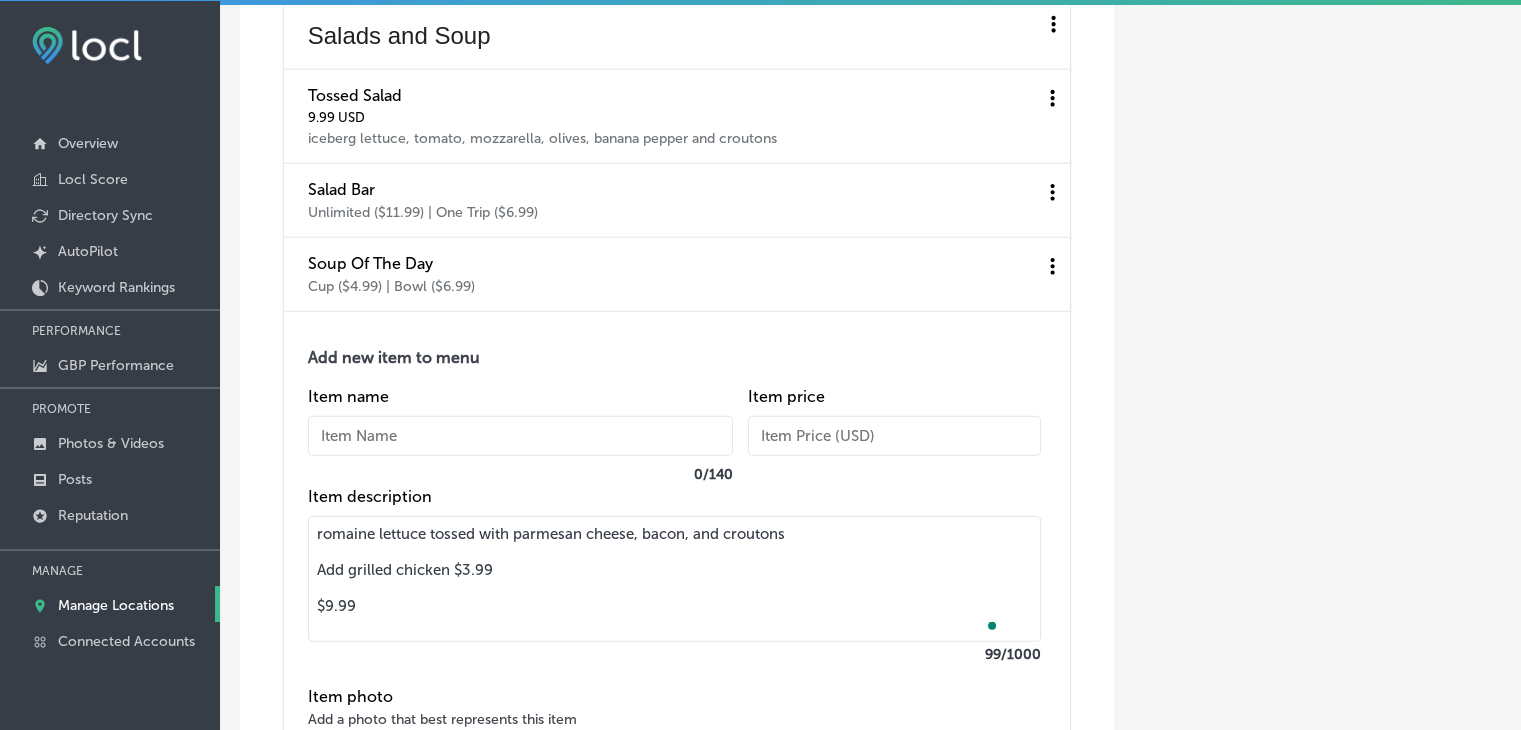 click at bounding box center [520, 436] 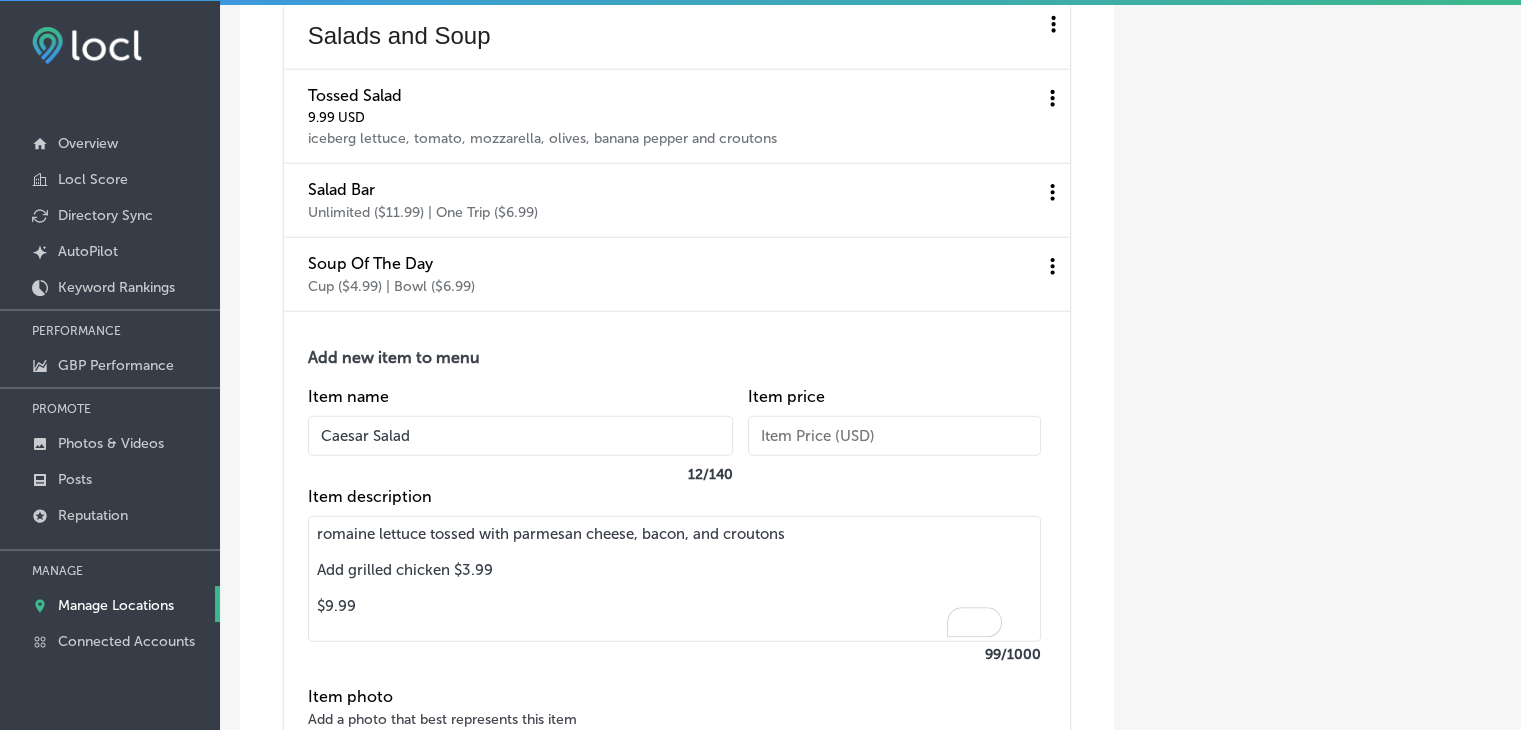 type on "Caesar Salad" 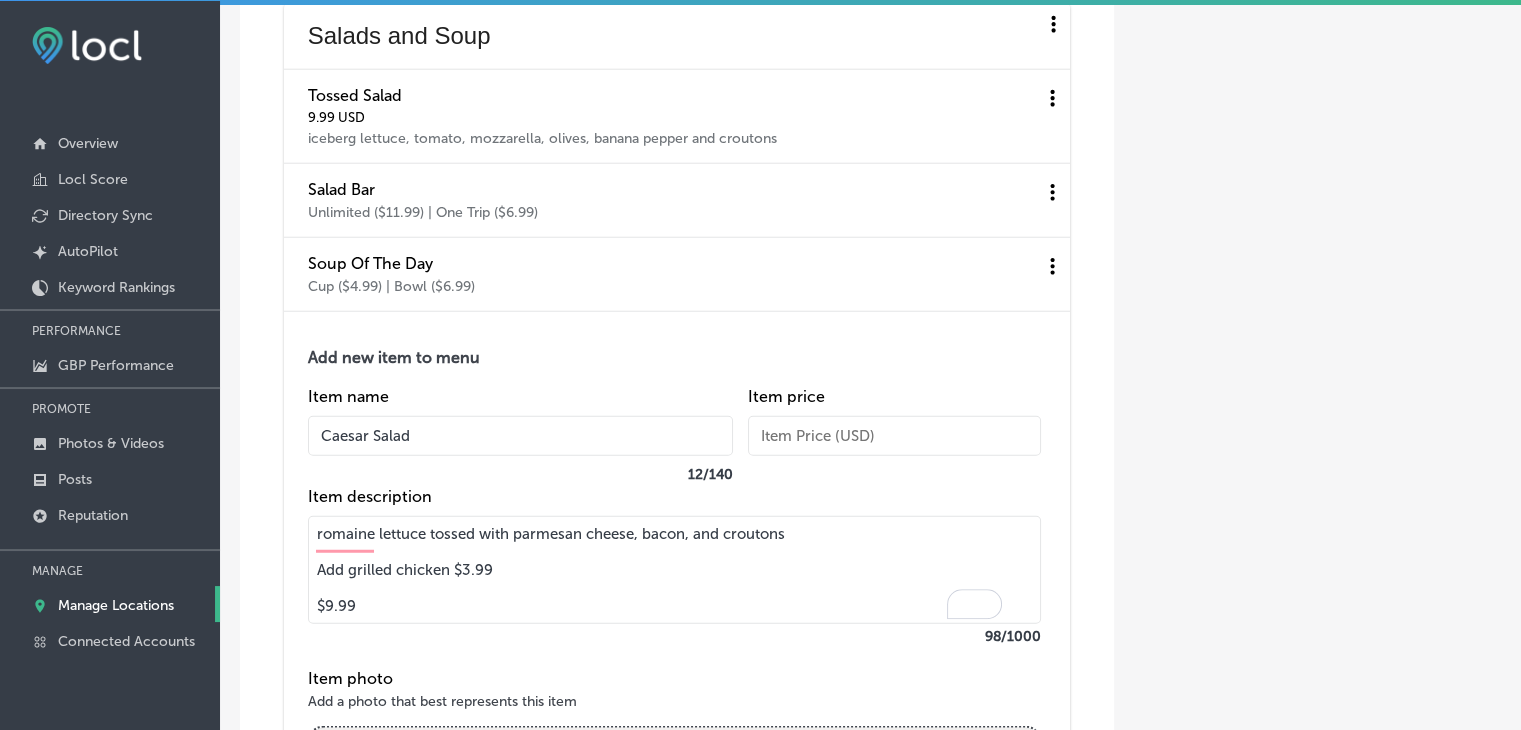 click on "romaine lettuce tossed with parmesan cheese, bacon, and croutons
Add grilled chicken $3.99
$9.99" at bounding box center (674, 570) 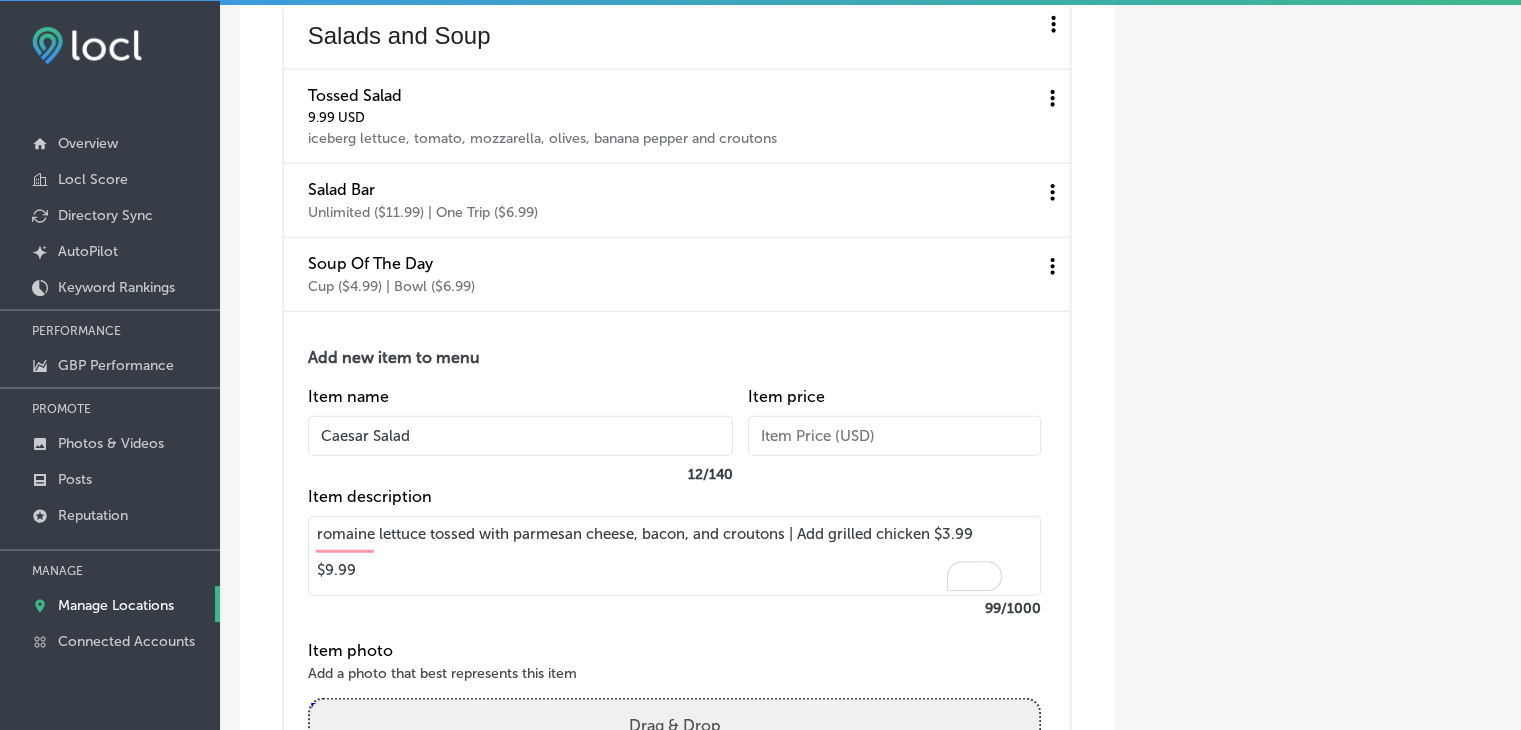 click on "romaine lettuce tossed with parmesan cheese, bacon, and croutons | Add grilled chicken $3.99
$9.99" at bounding box center [674, 556] 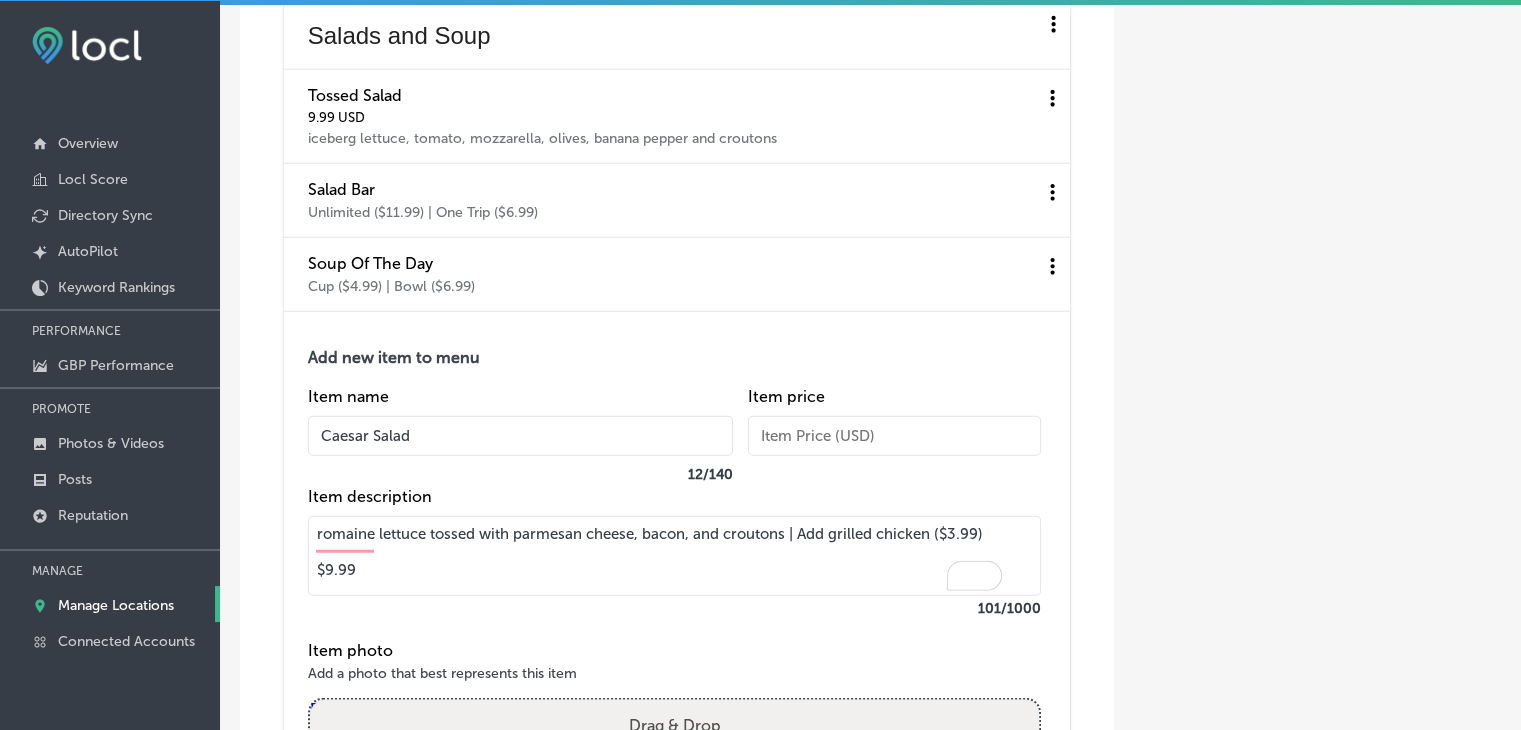 drag, startPoint x: 431, startPoint y: 577, endPoint x: 329, endPoint y: 562, distance: 103.09704 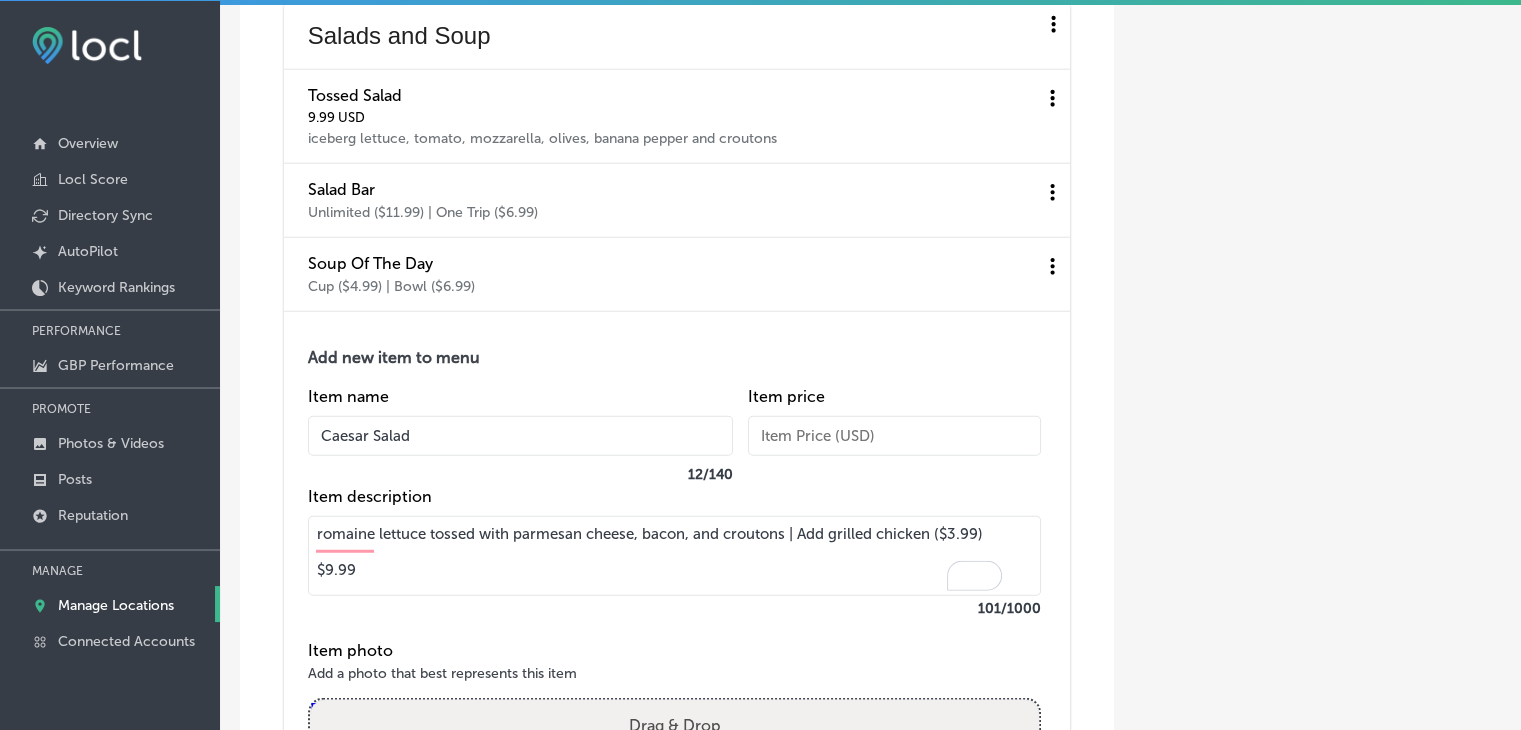 click on "romaine lettuce tossed with parmesan cheese, bacon, and croutons | Add grilled chicken ($3.99)
$9.99" at bounding box center (674, 556) 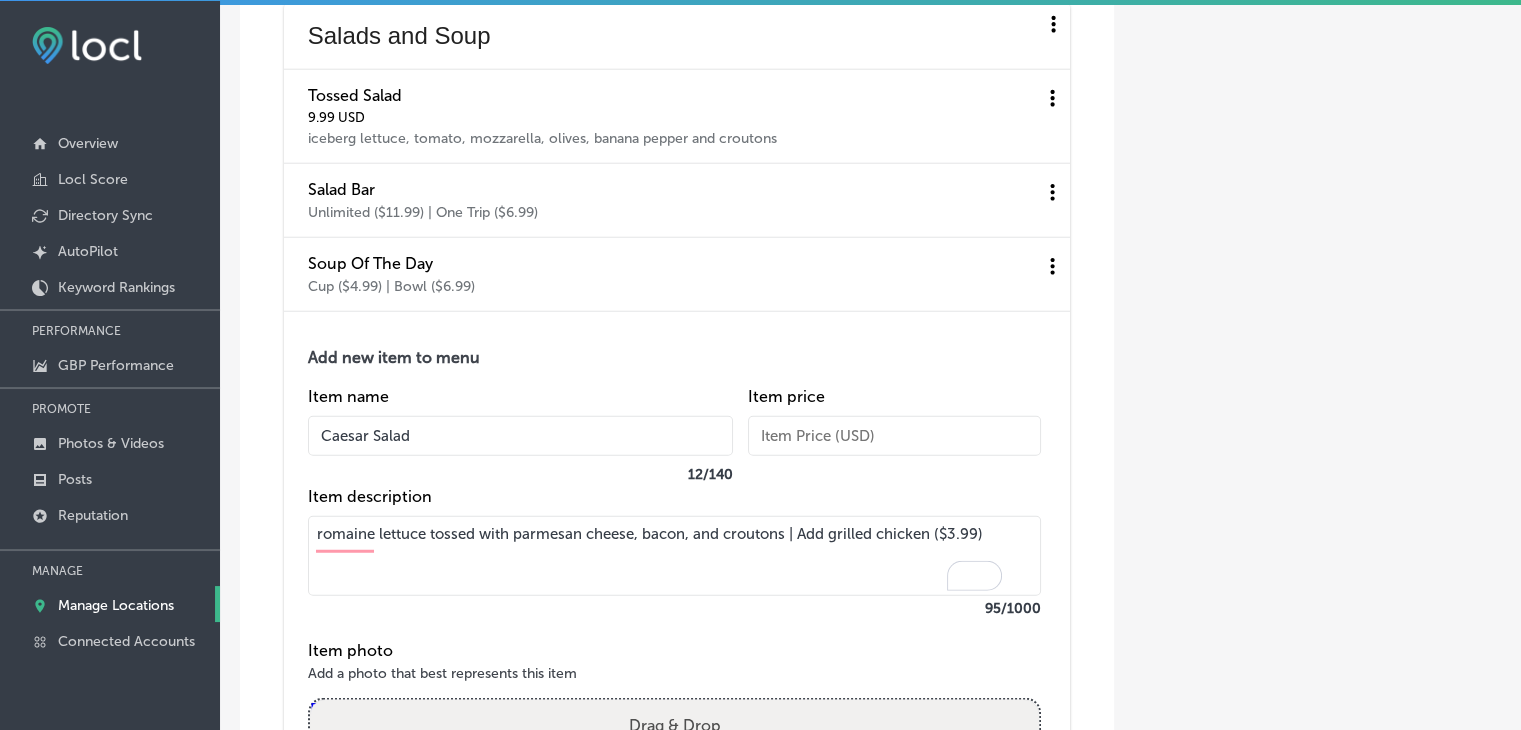type on "romaine lettuce tossed with parmesan cheese, bacon, and croutons | Add grilled chicken ($3.99)" 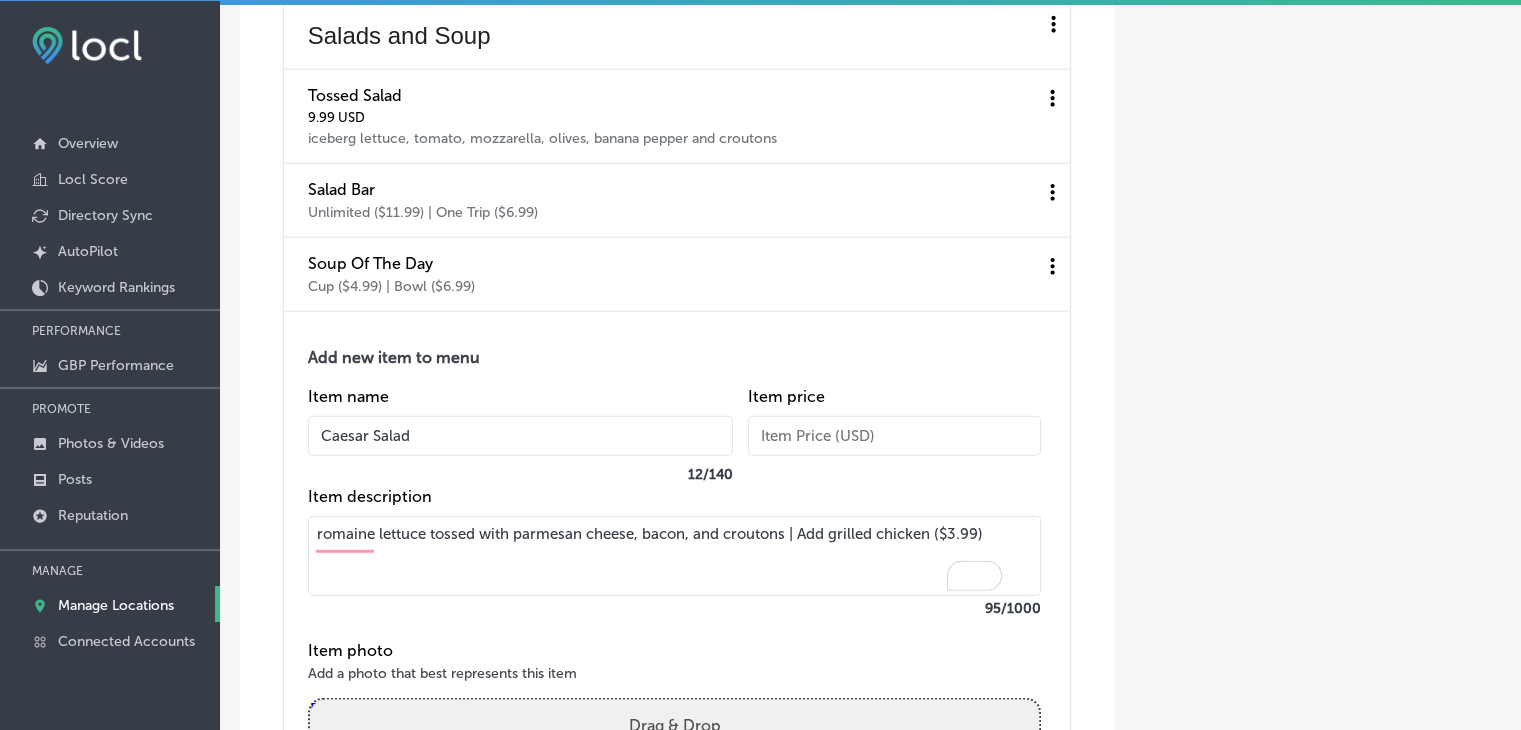 drag, startPoint x: 954, startPoint y: 424, endPoint x: 892, endPoint y: 428, distance: 62.1289 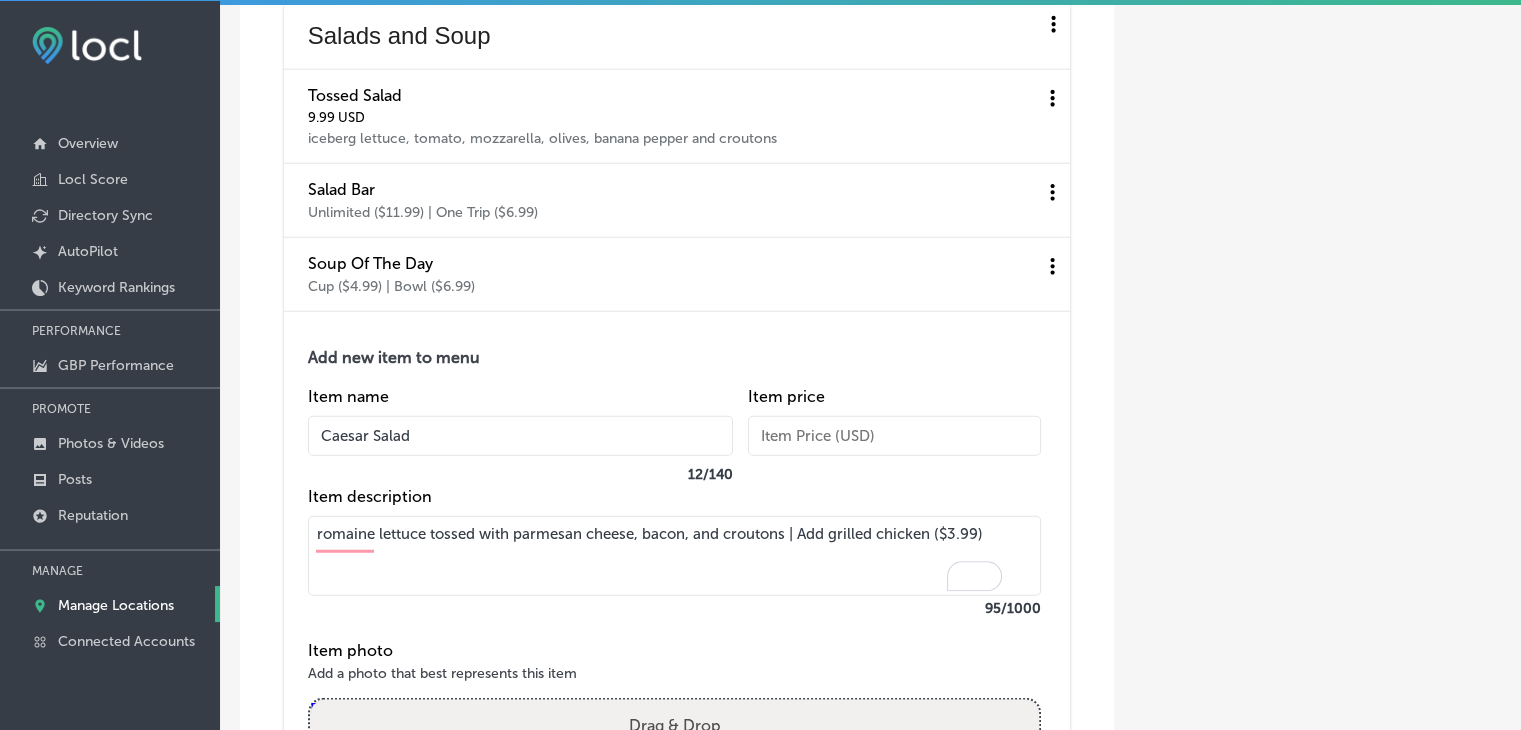 paste on "9.99" 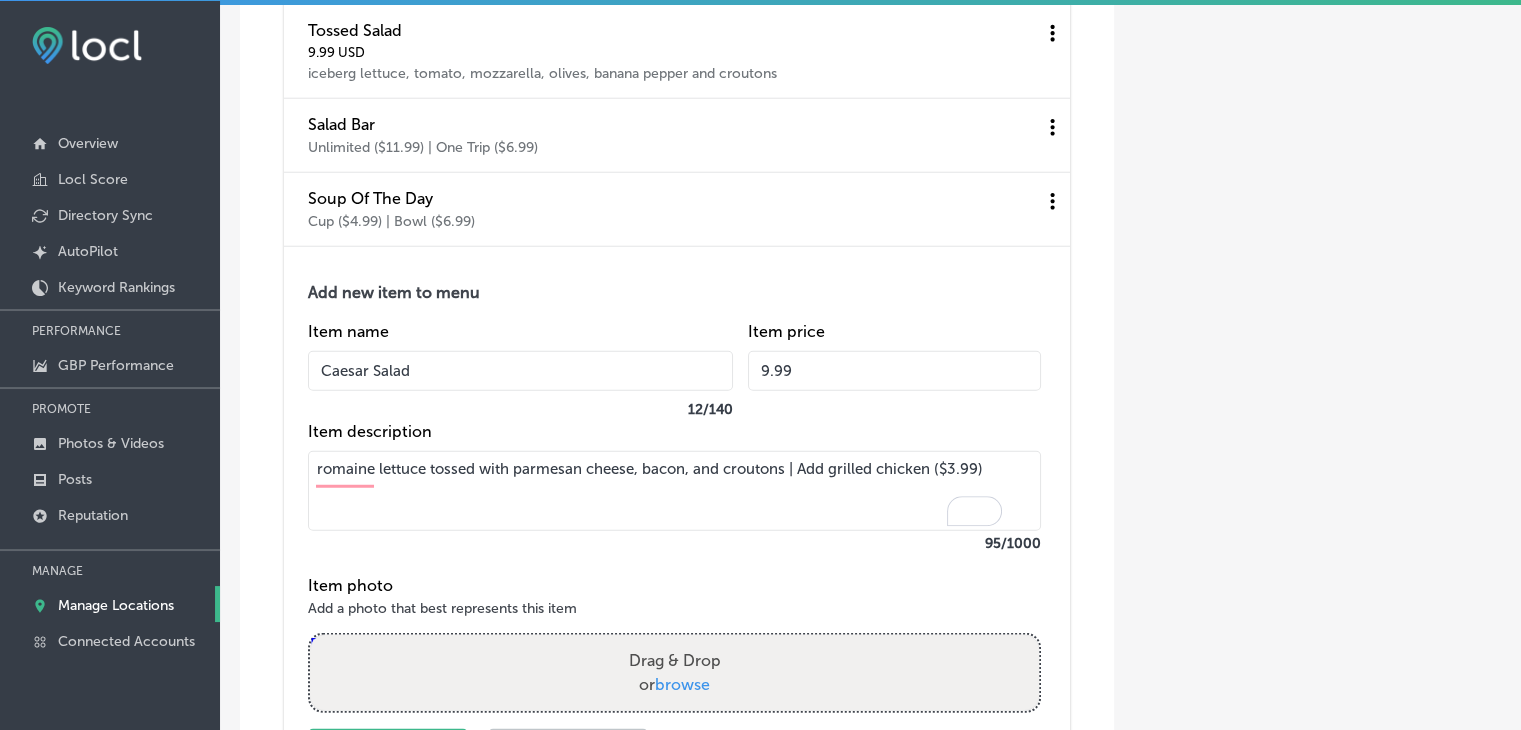 scroll, scrollTop: 5322, scrollLeft: 0, axis: vertical 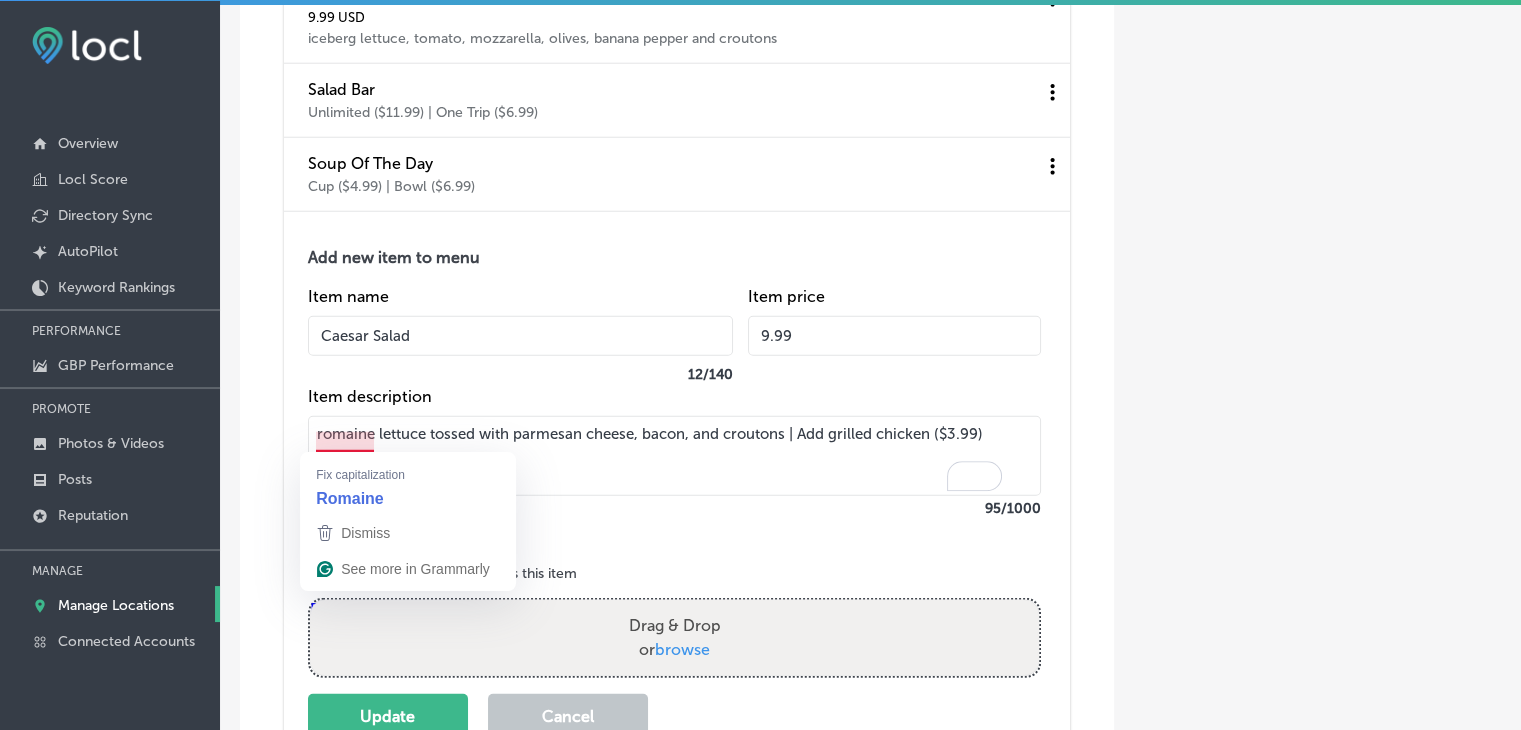 type on "9.99" 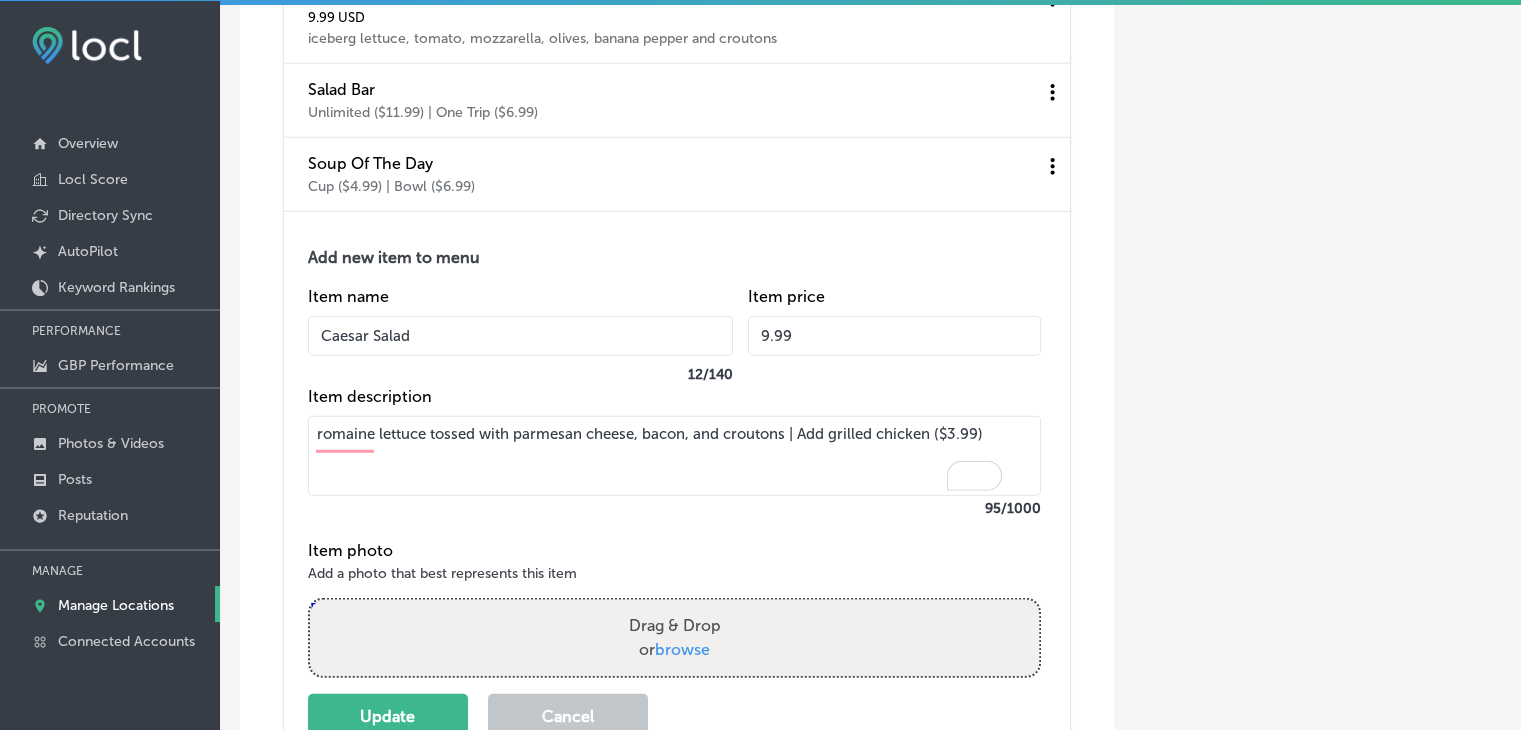 scroll, scrollTop: 5522, scrollLeft: 0, axis: vertical 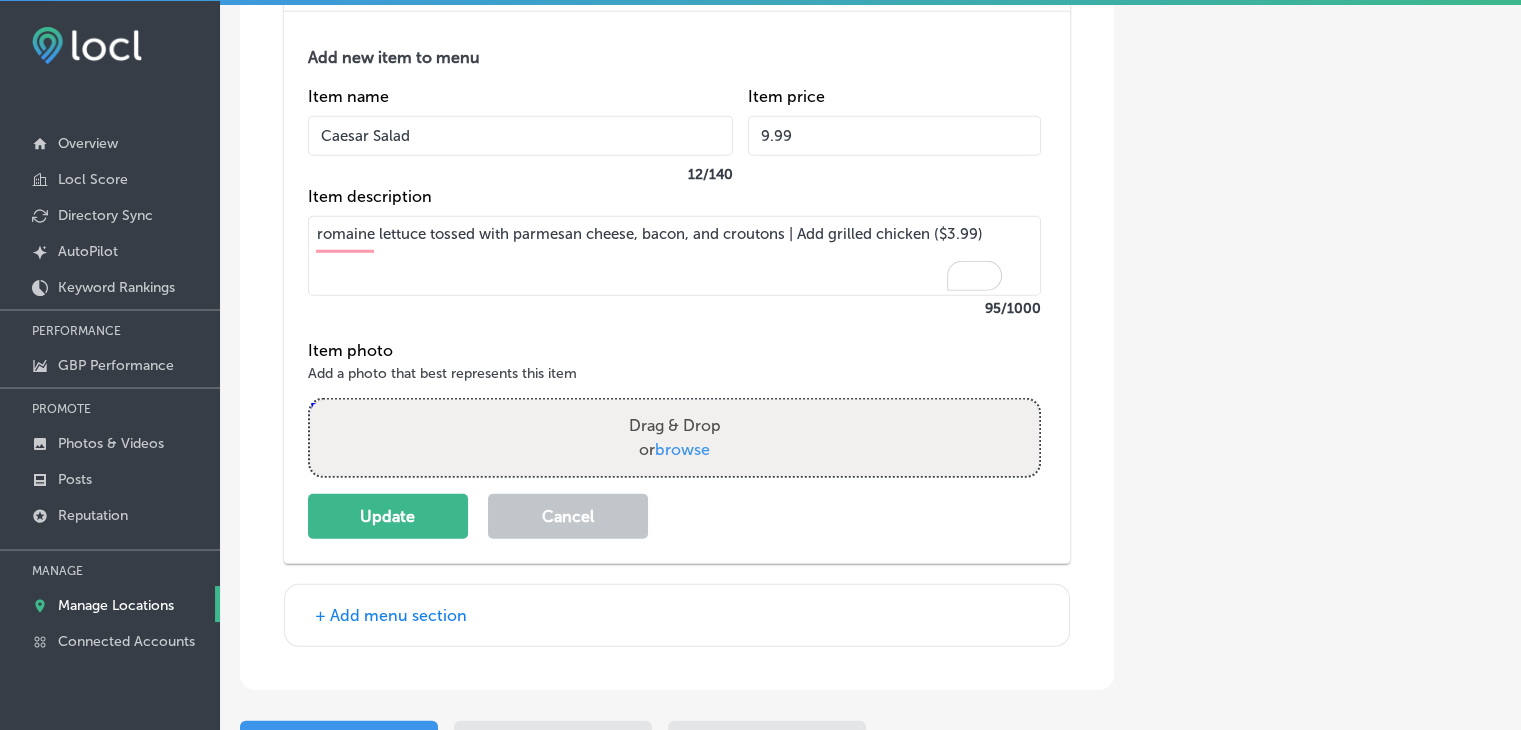 click on "Add new item to menu Item name Caesar Salad 12 / 140 Item price 9.99 Item description romaine lettuce tossed with parmesan cheese, bacon, and croutons | Add grilled chicken ($3.99)
95 /1000 Item photo Add a photo that best represents this item Powered by PQINA Drag & Drop  or  browse Update Cancel" at bounding box center (686, 293) 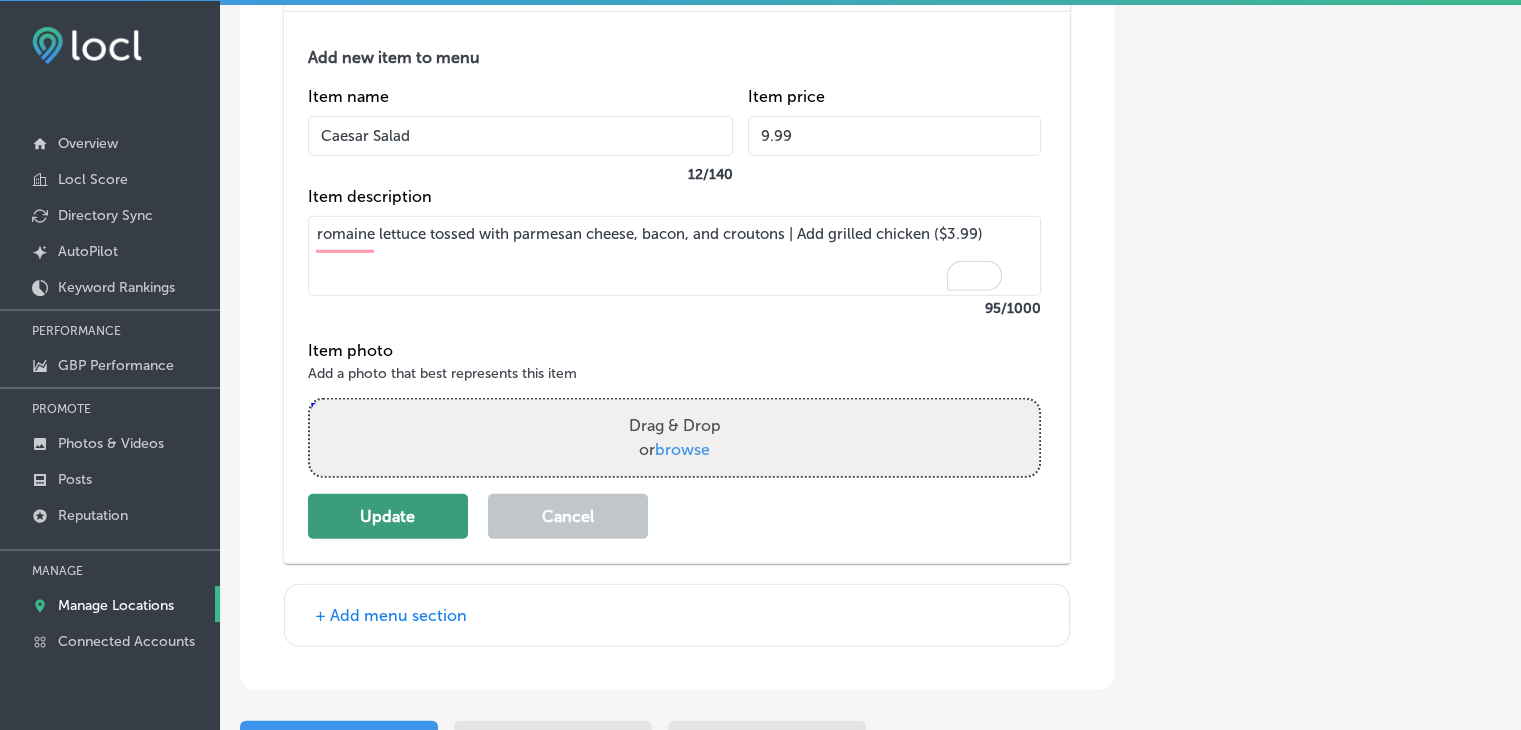 click on "Update" at bounding box center [388, 516] 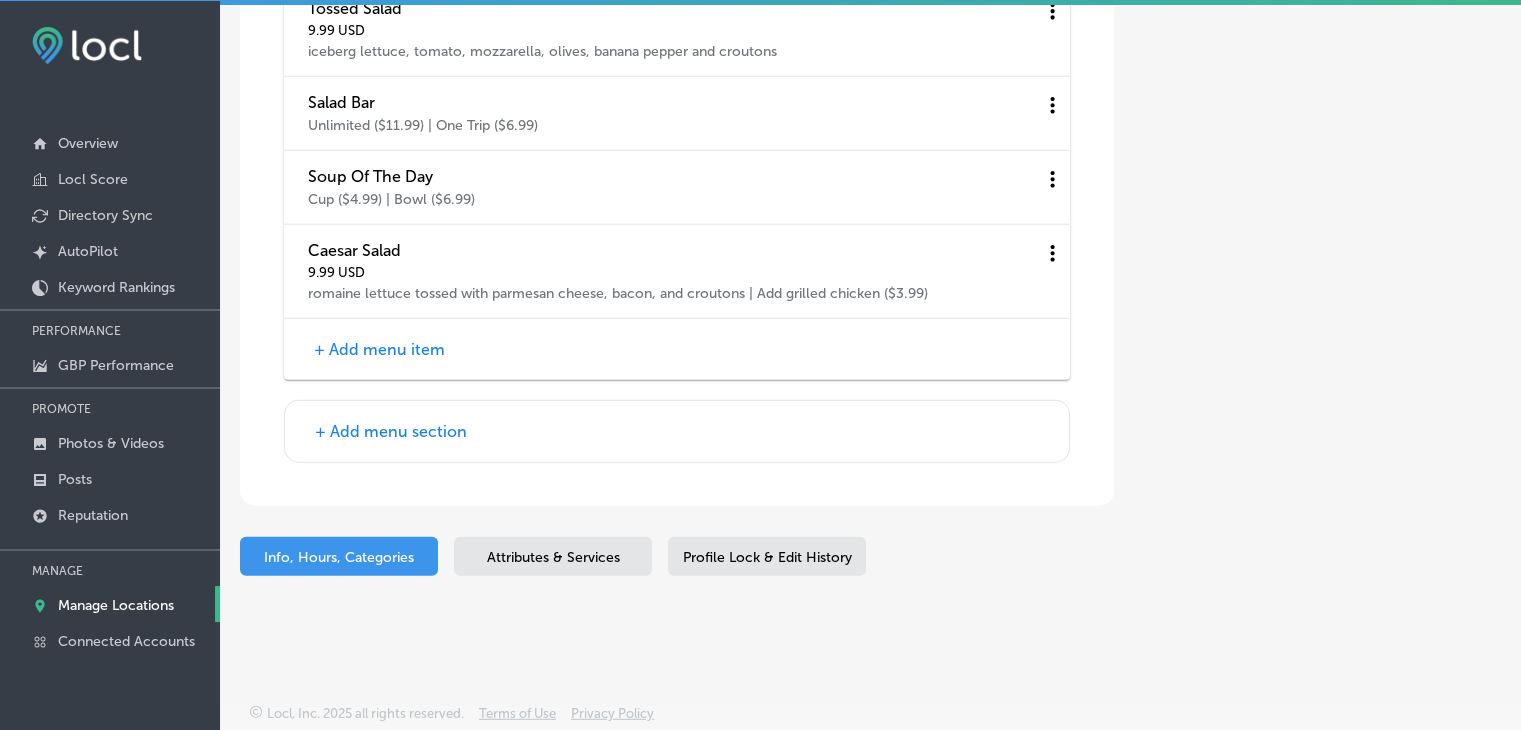 scroll, scrollTop: 5317, scrollLeft: 0, axis: vertical 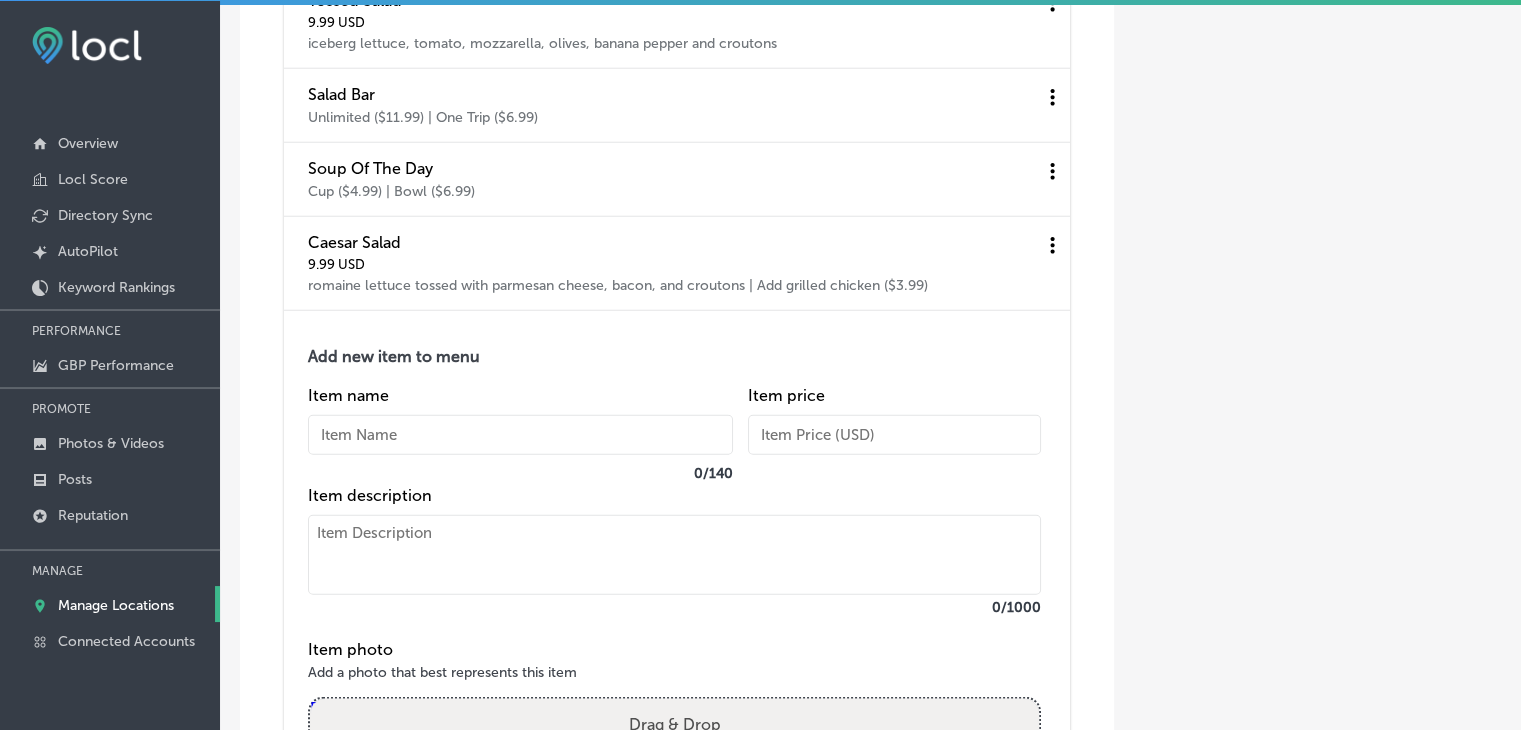 click at bounding box center [520, 435] 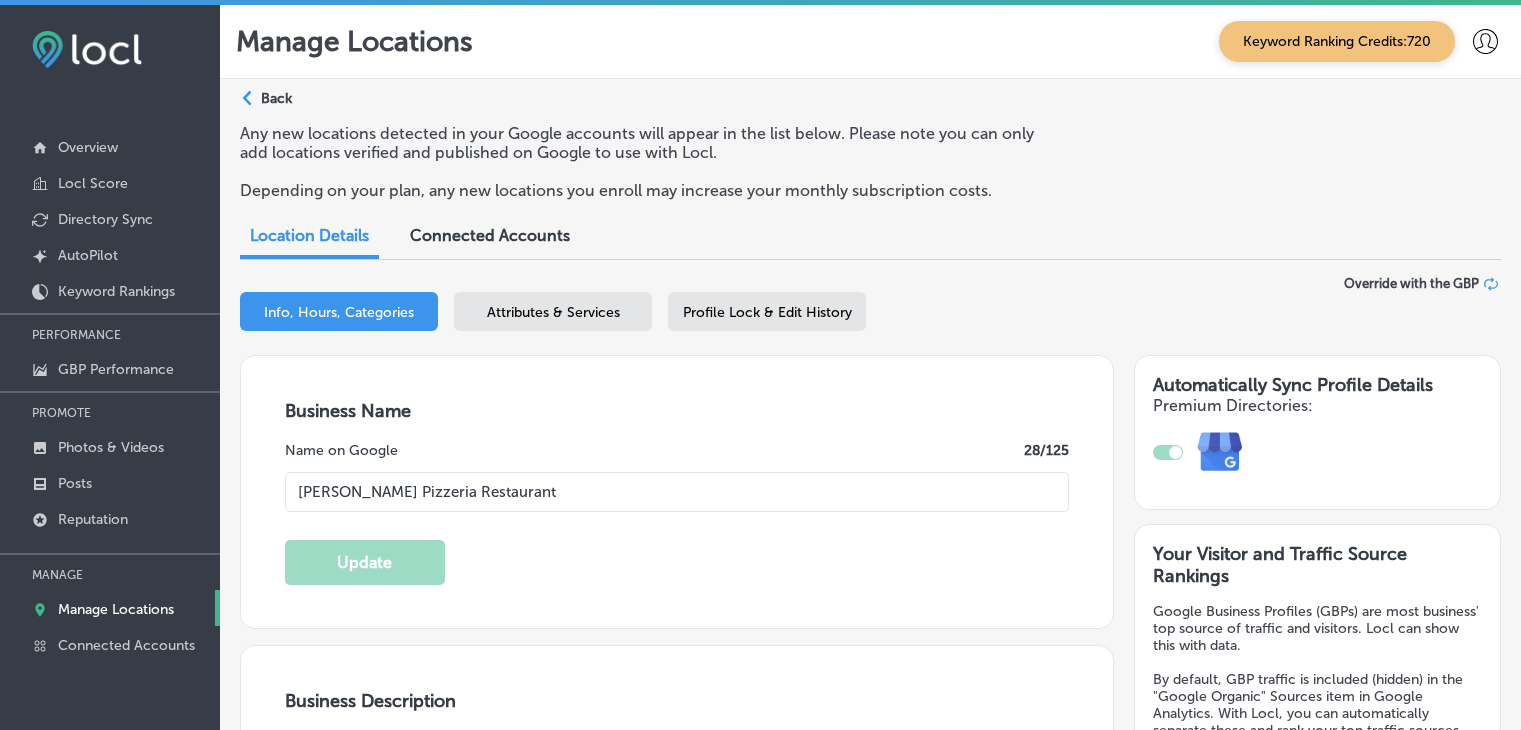 select on "US" 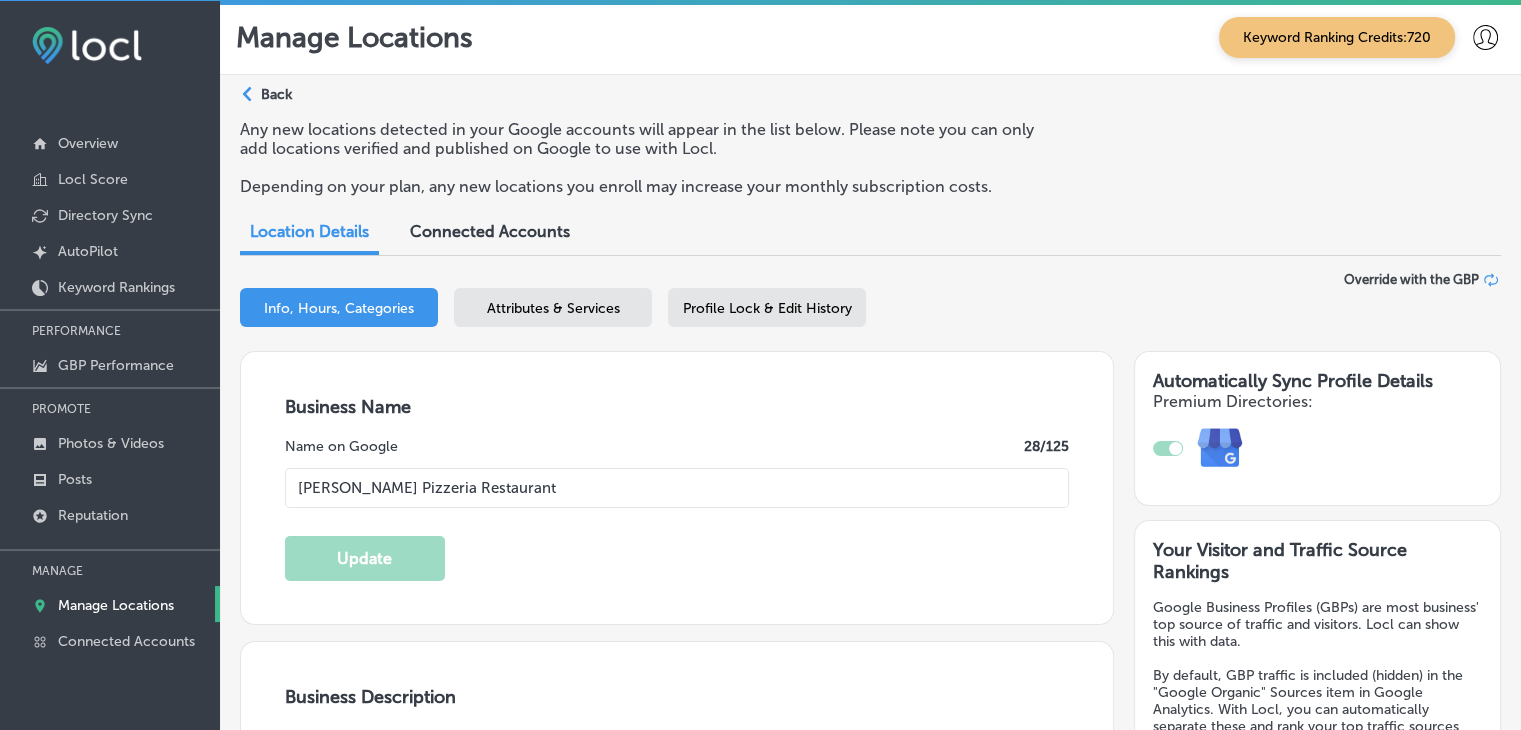 scroll, scrollTop: 0, scrollLeft: 0, axis: both 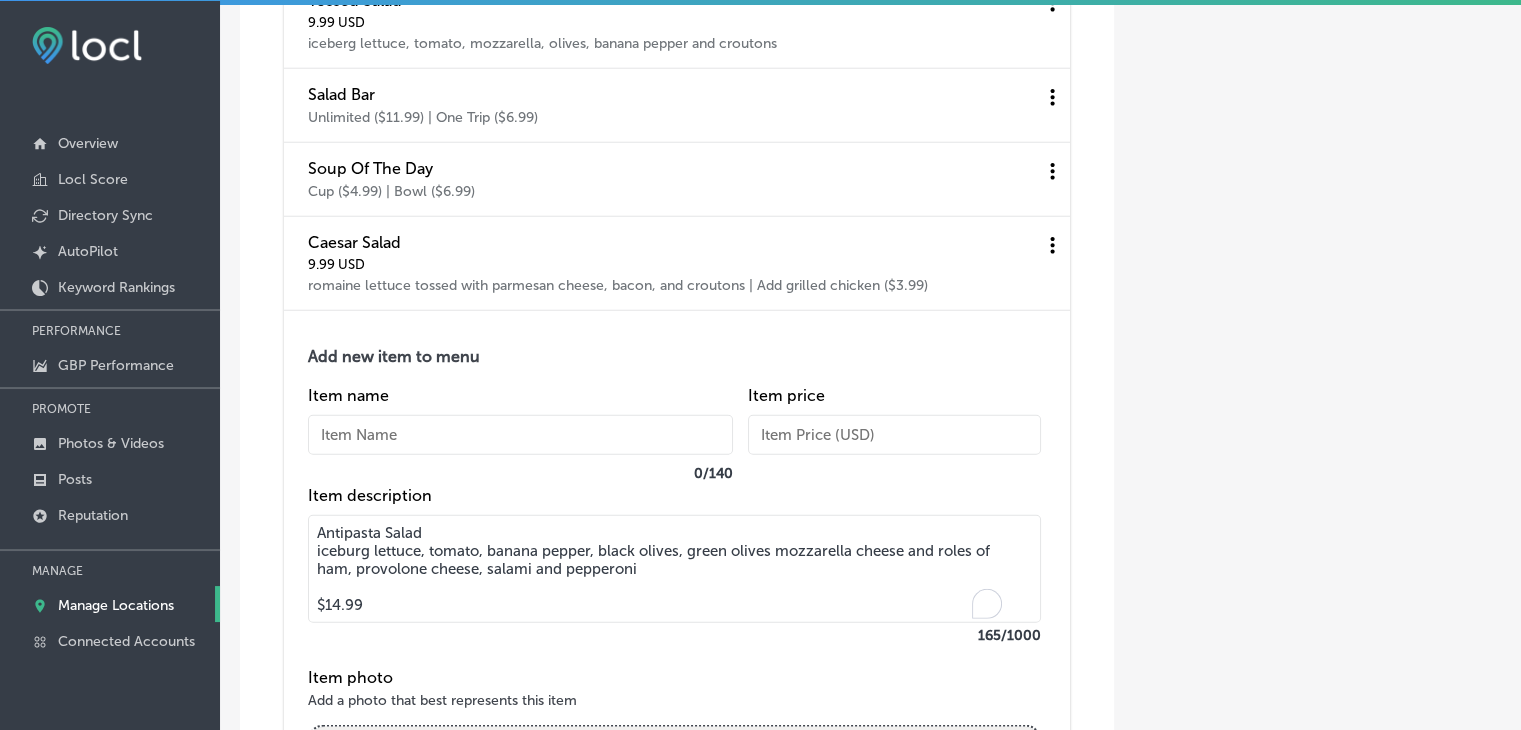 drag, startPoint x: 471, startPoint y: 544, endPoint x: 307, endPoint y: 537, distance: 164.14932 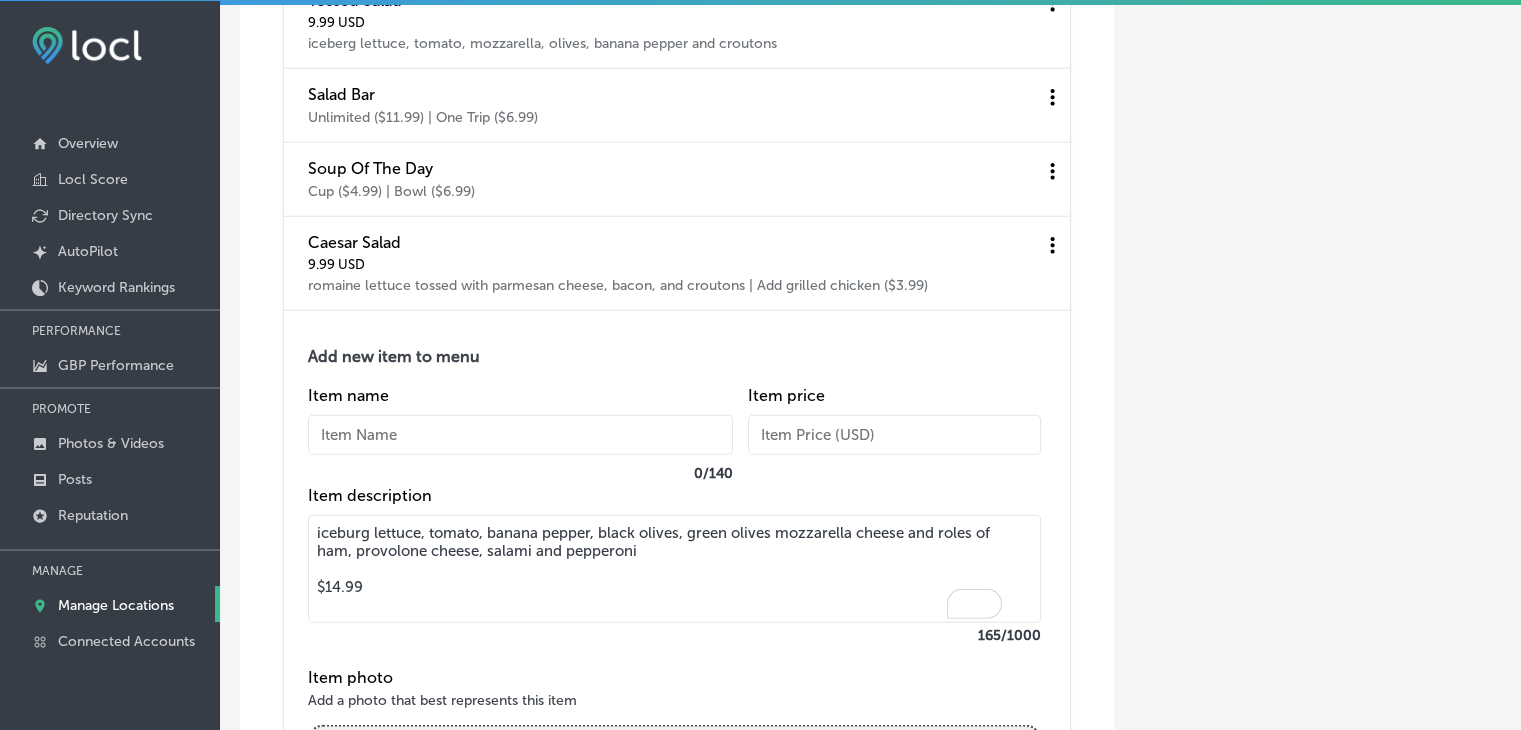 type on "iceburg lettuce, tomato, banana pepper, black olives, green olives mozzarella cheese and roles of ham, provolone cheese, salami and pepperoni
$14.99" 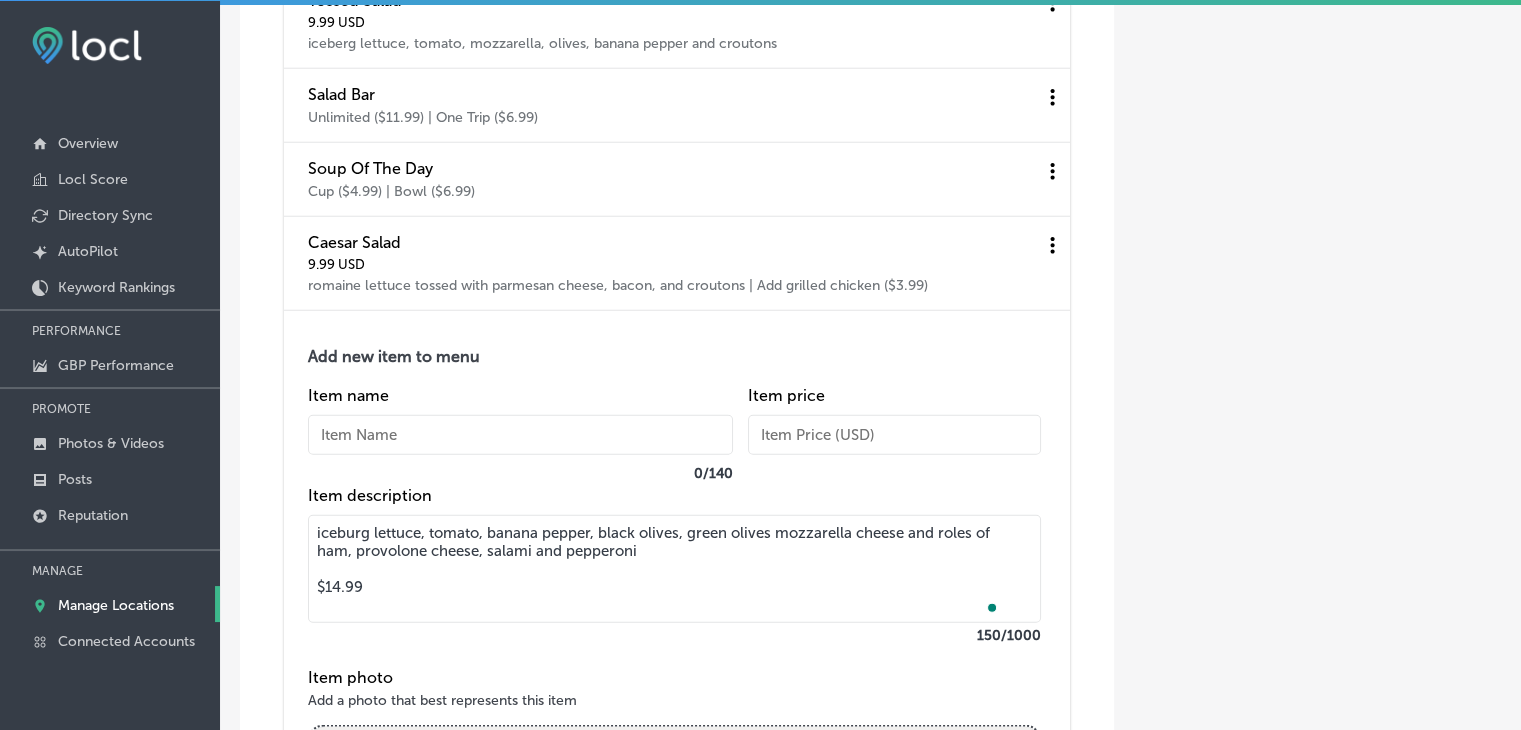 click on "Item name 0 / 140" at bounding box center [520, 436] 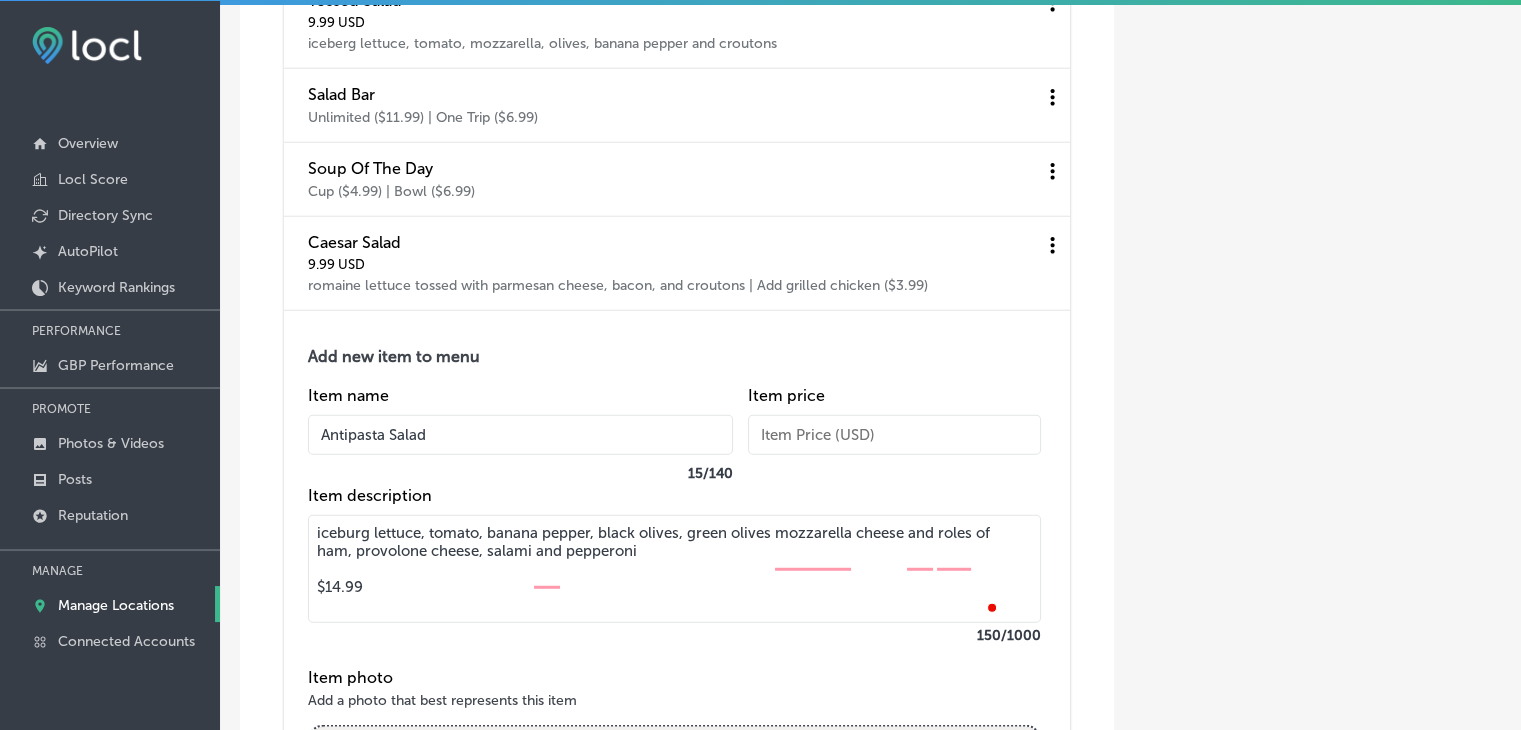 type on "Antipasta Salad" 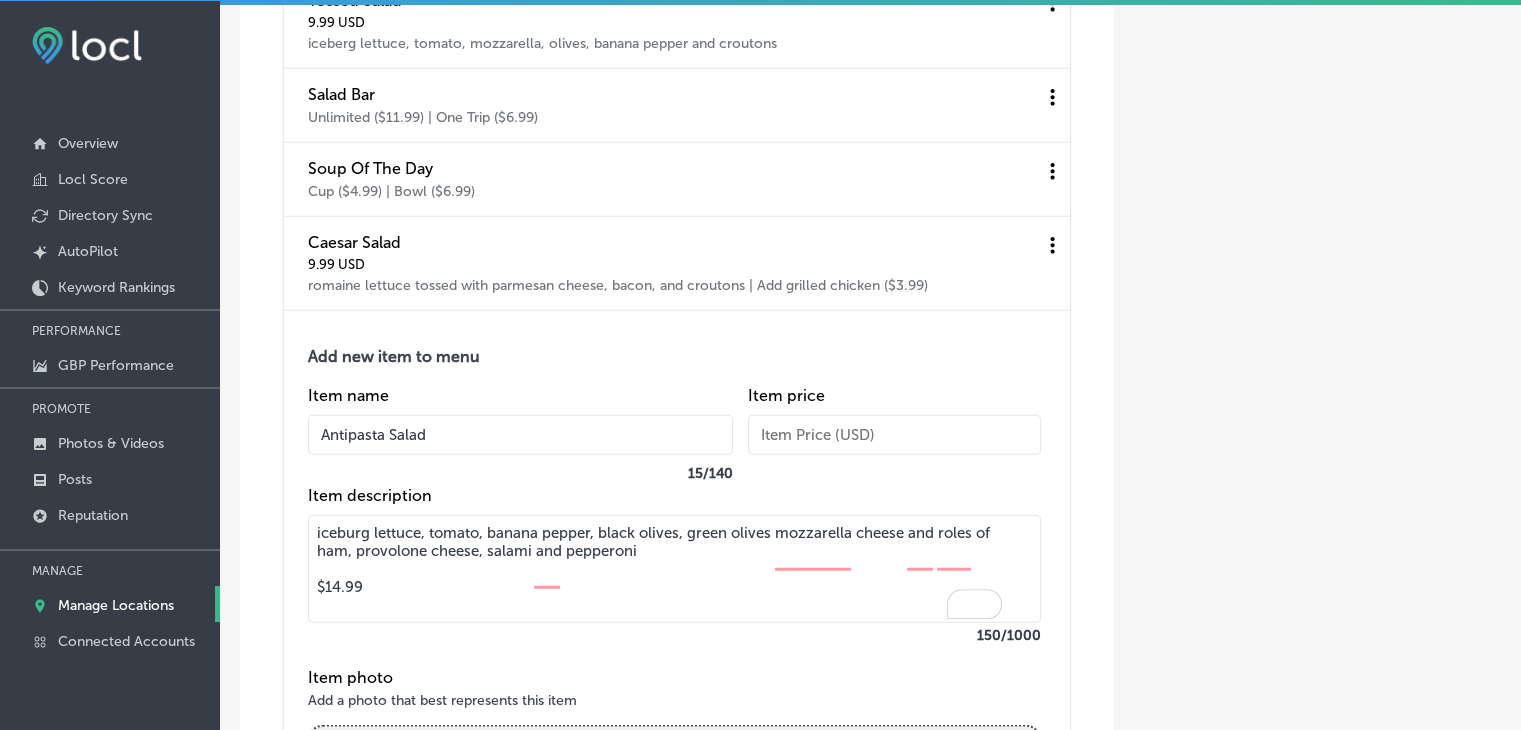 click on "iceburg lettuce, tomato, banana pepper, black olives, green olives mozzarella cheese and roles of ham, provolone cheese, salami and pepperoni
$14.99" at bounding box center (674, 569) 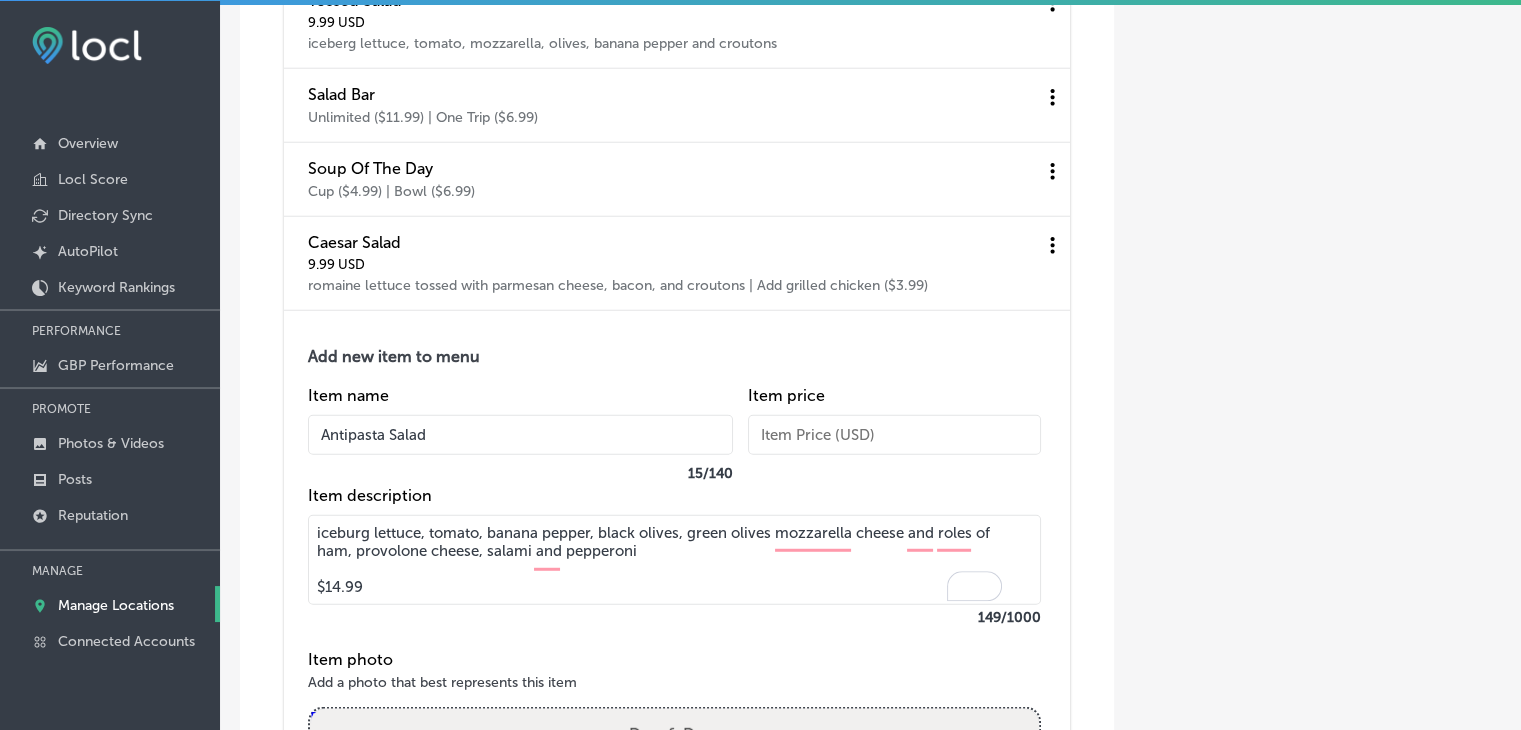 click on "iceburg lettuce, tomato, banana pepper, black olives, green olives mozzarella cheese and roles of ham, provolone cheese, salami and pepperoni
$14.99" at bounding box center [674, 560] 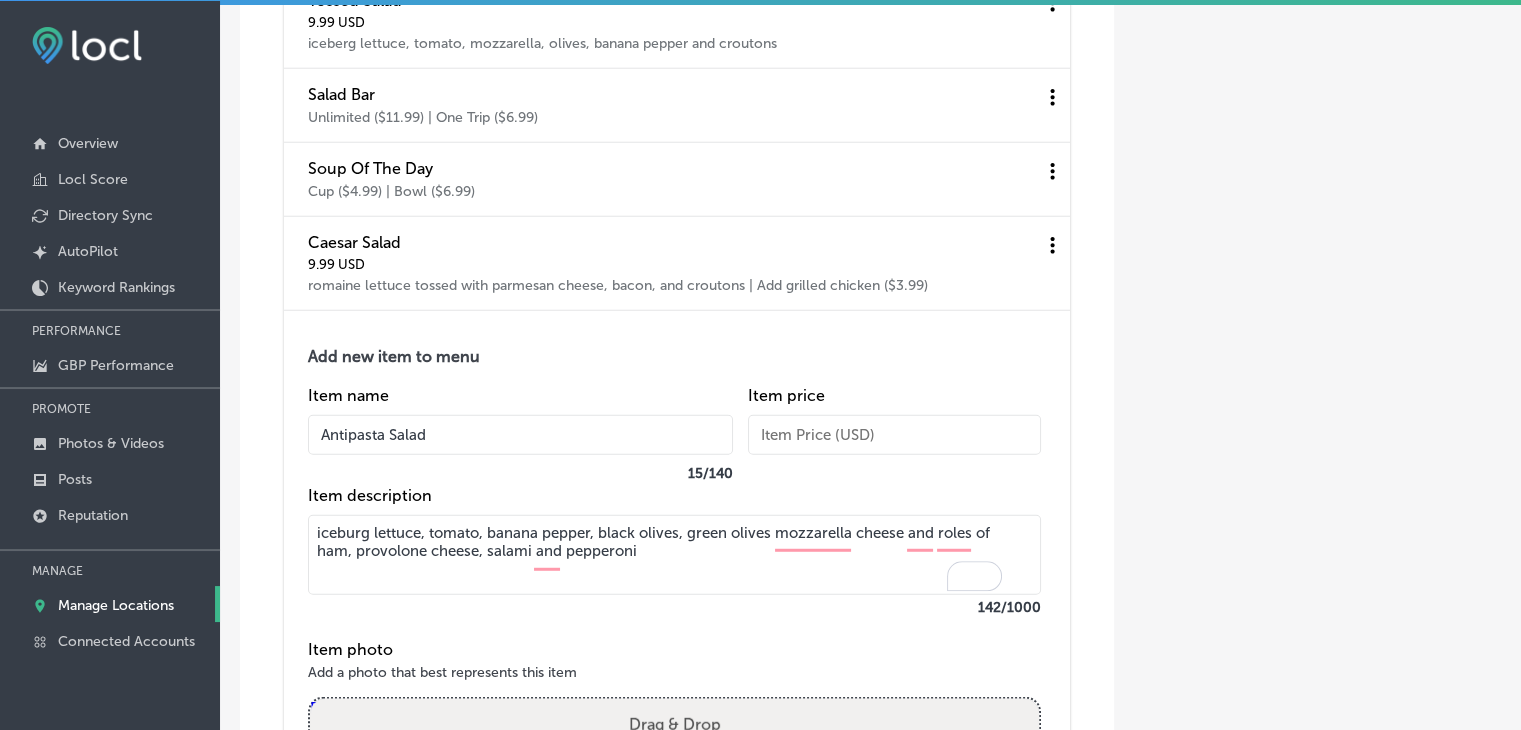 type on "iceburg lettuce, tomato, banana pepper, black olives, green olives mozzarella cheese and roles of ham, provolone cheese, salami and pepperoni" 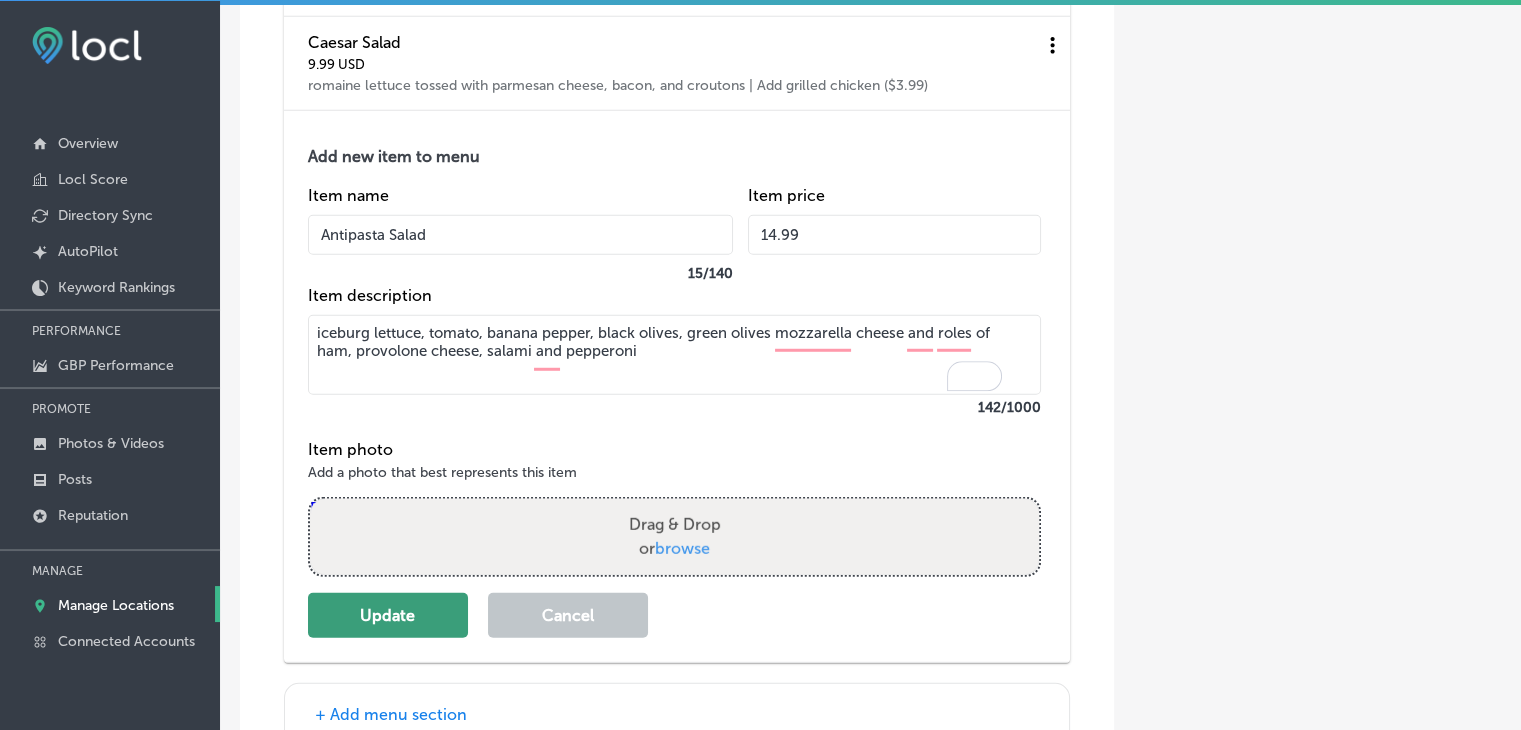 type on "14.99" 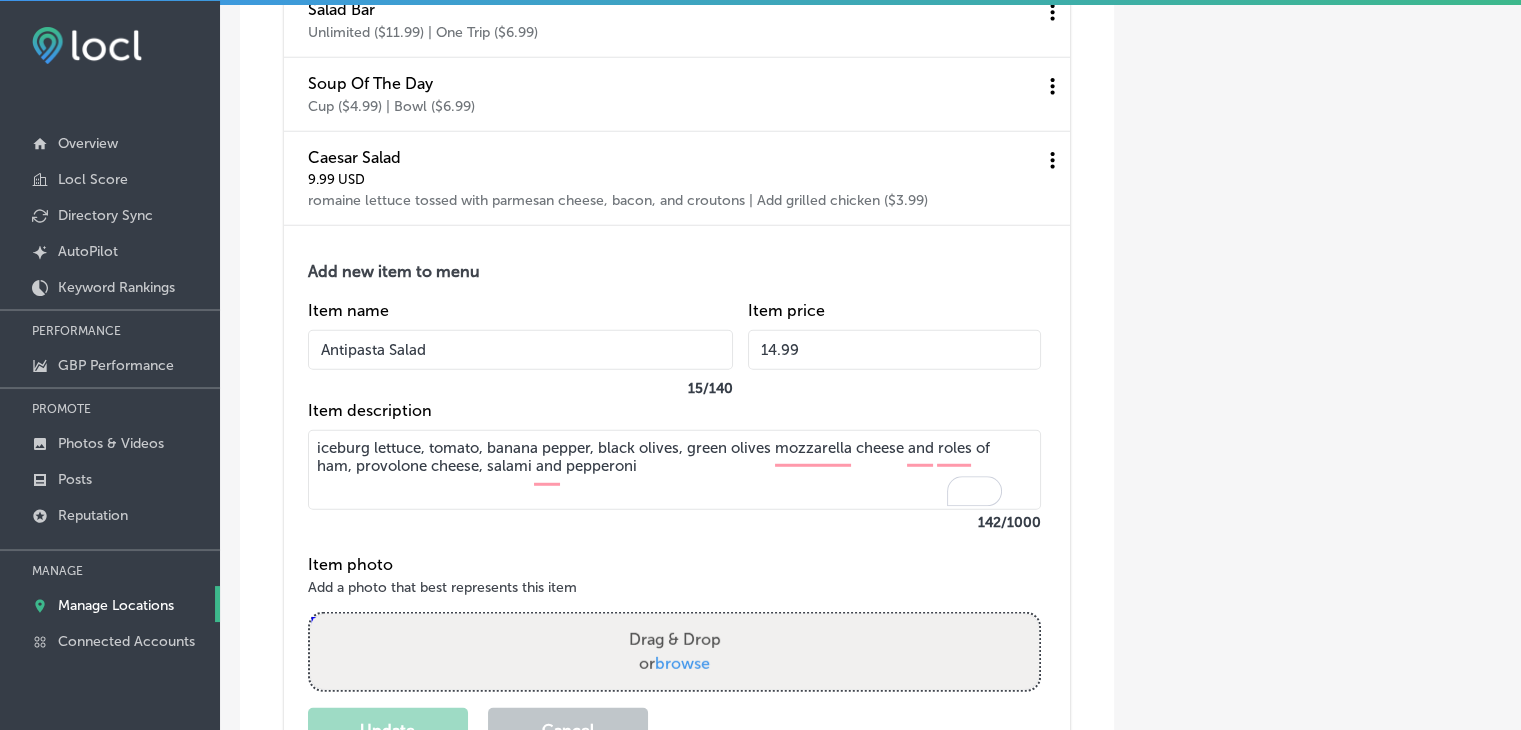 scroll, scrollTop: 5317, scrollLeft: 0, axis: vertical 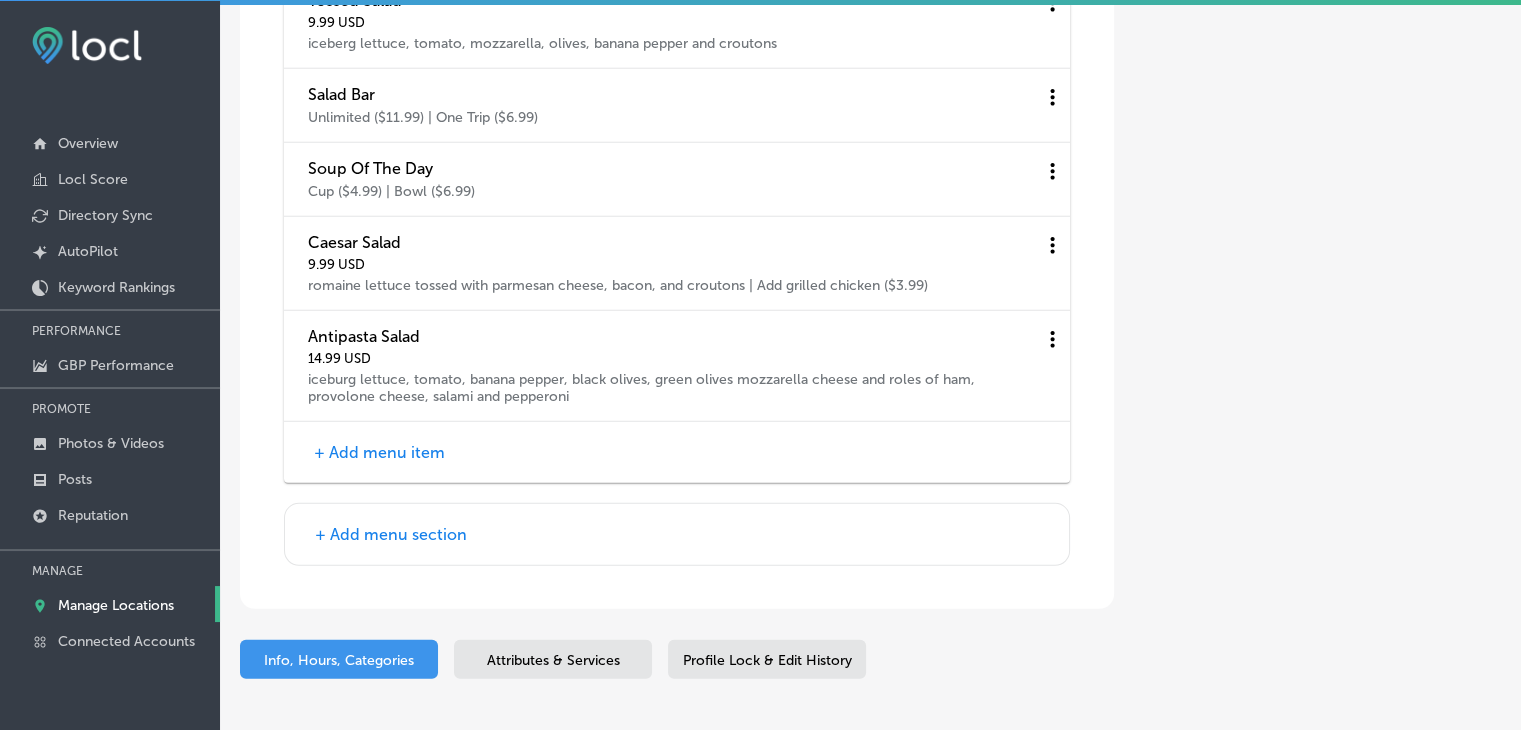 click on "+ Add menu section" at bounding box center (391, 534) 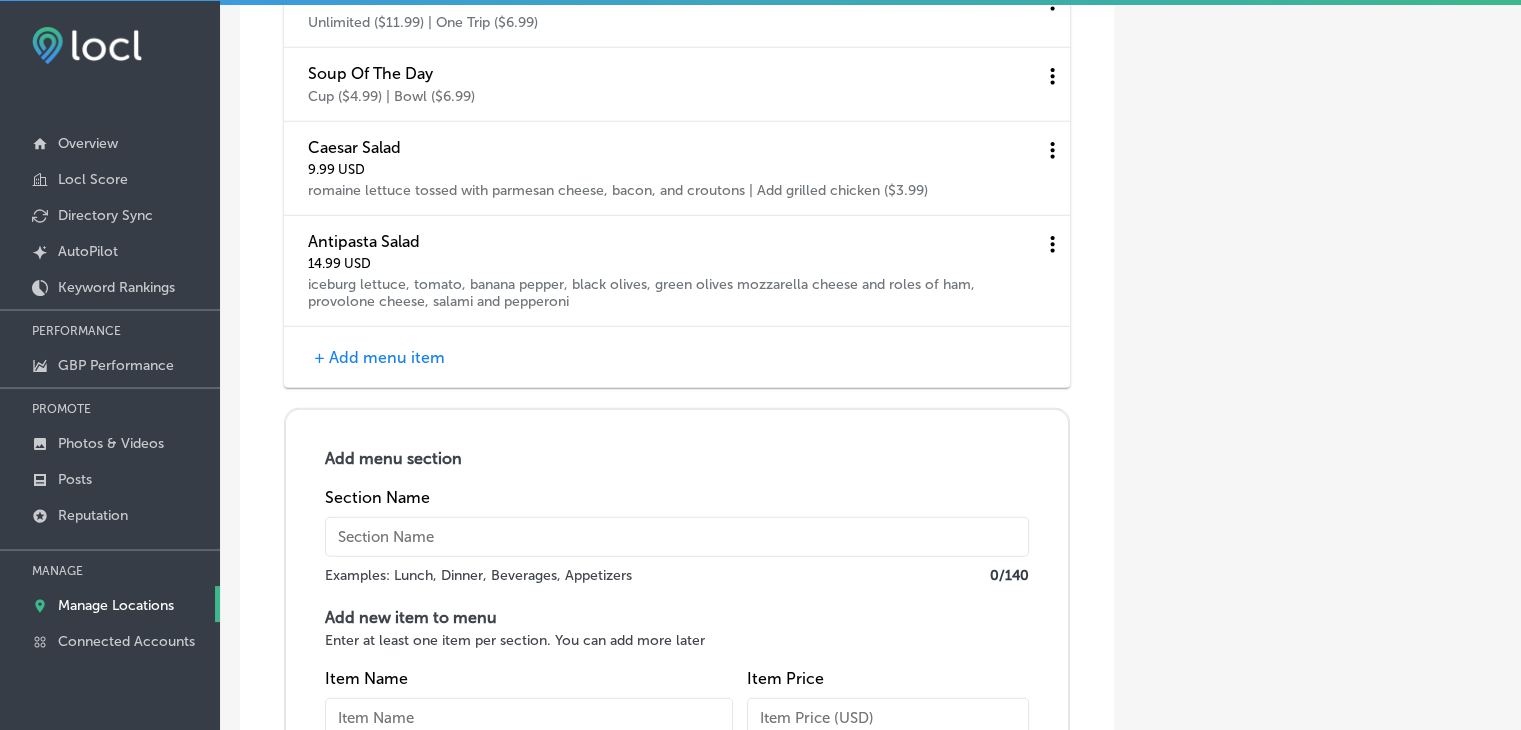 scroll, scrollTop: 5517, scrollLeft: 0, axis: vertical 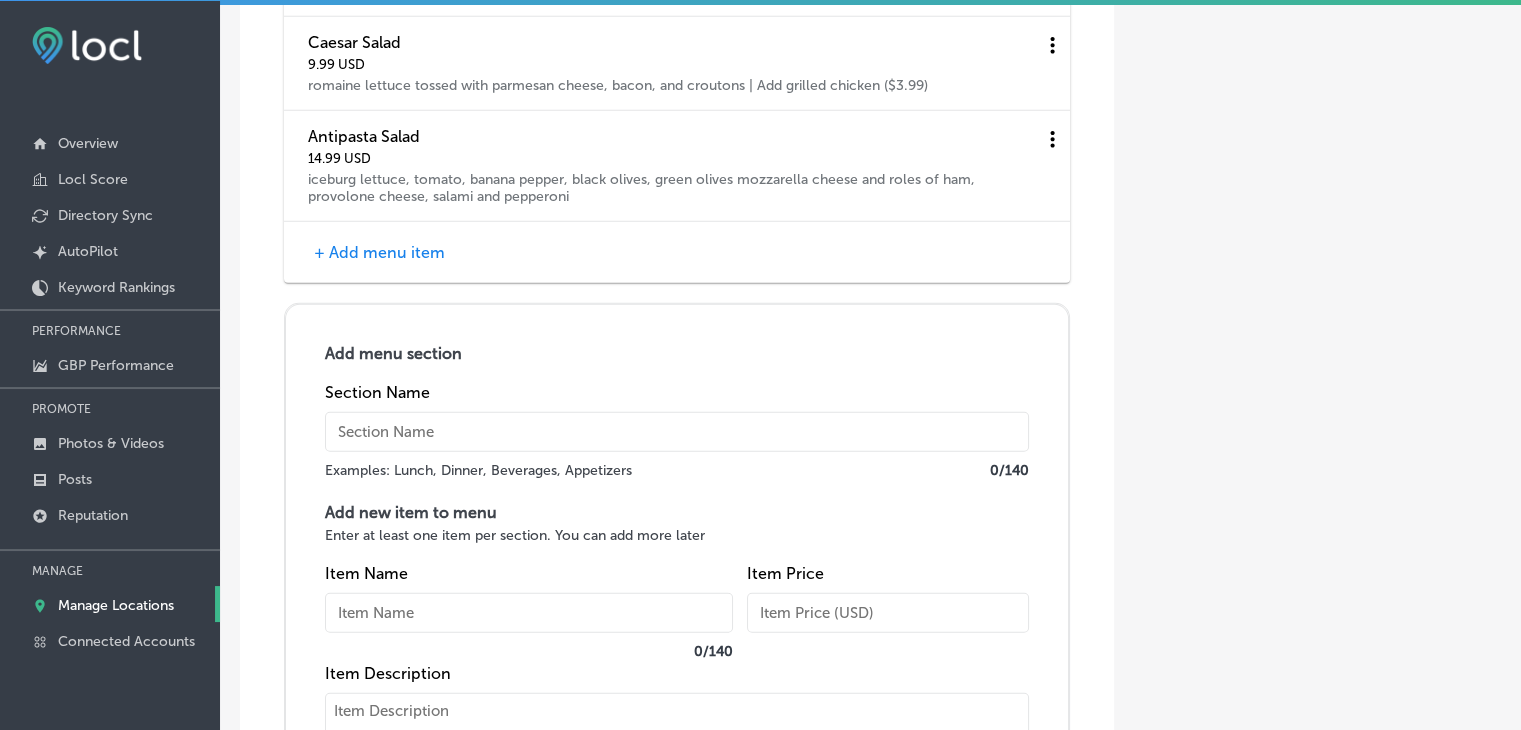 click at bounding box center (677, 432) 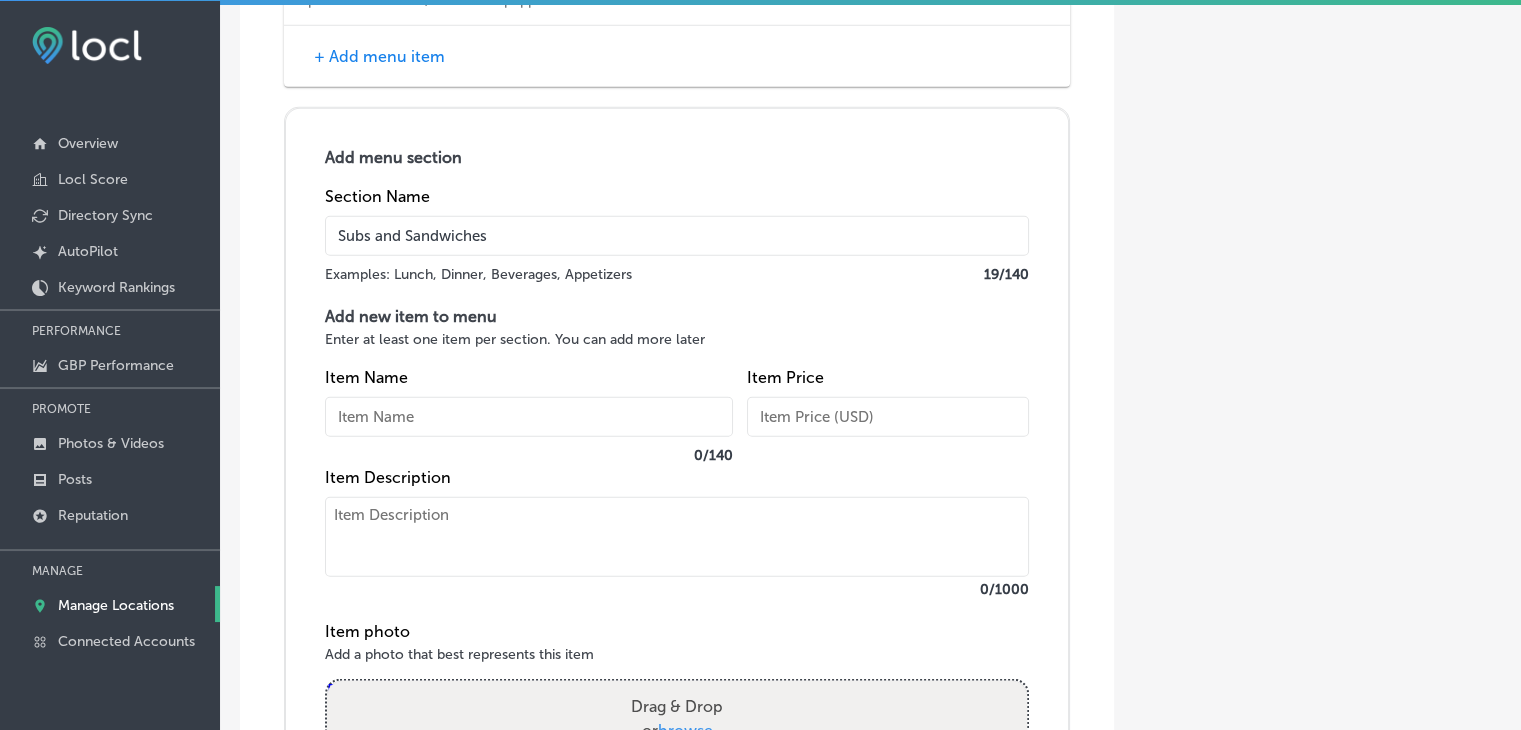 scroll, scrollTop: 5717, scrollLeft: 0, axis: vertical 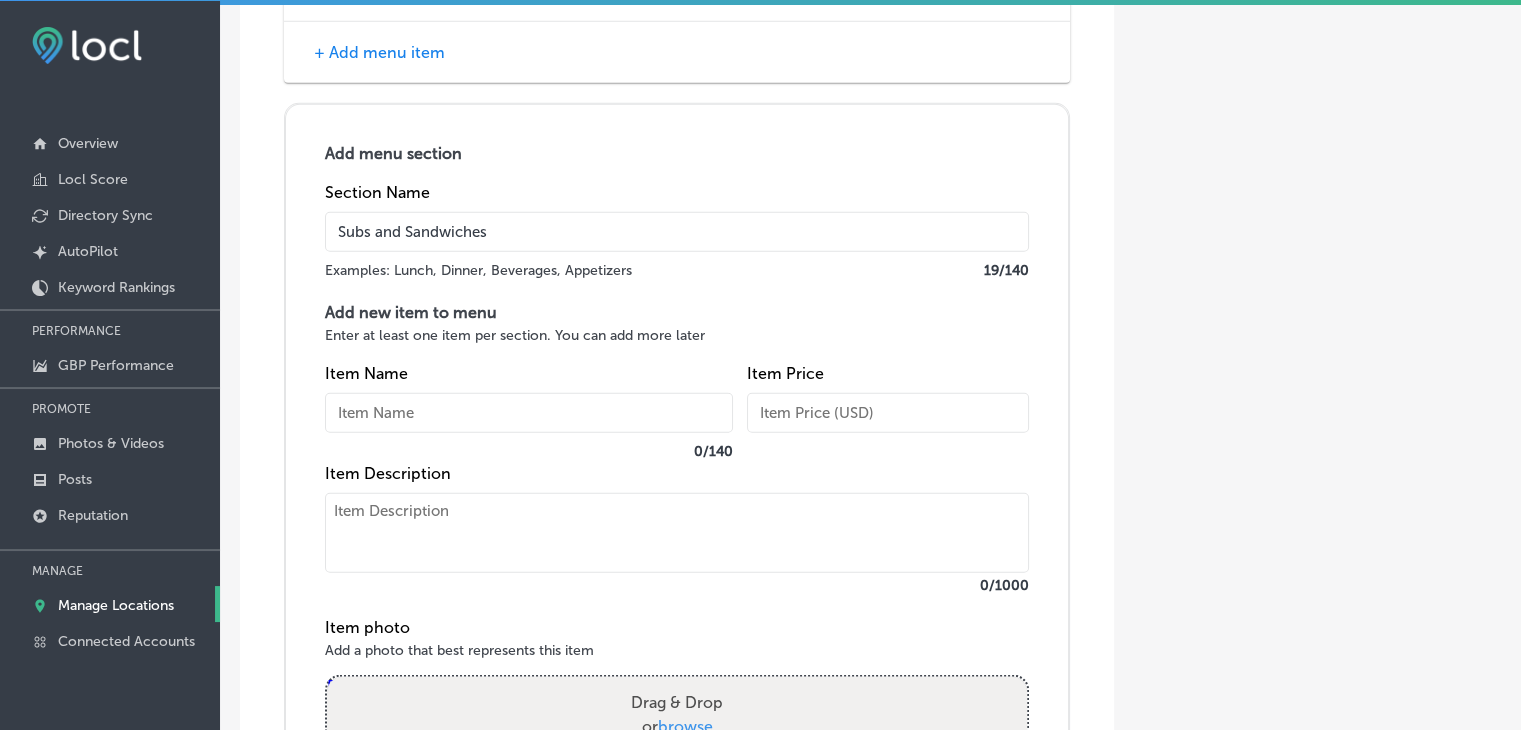 type on "Subs and Sandwiches" 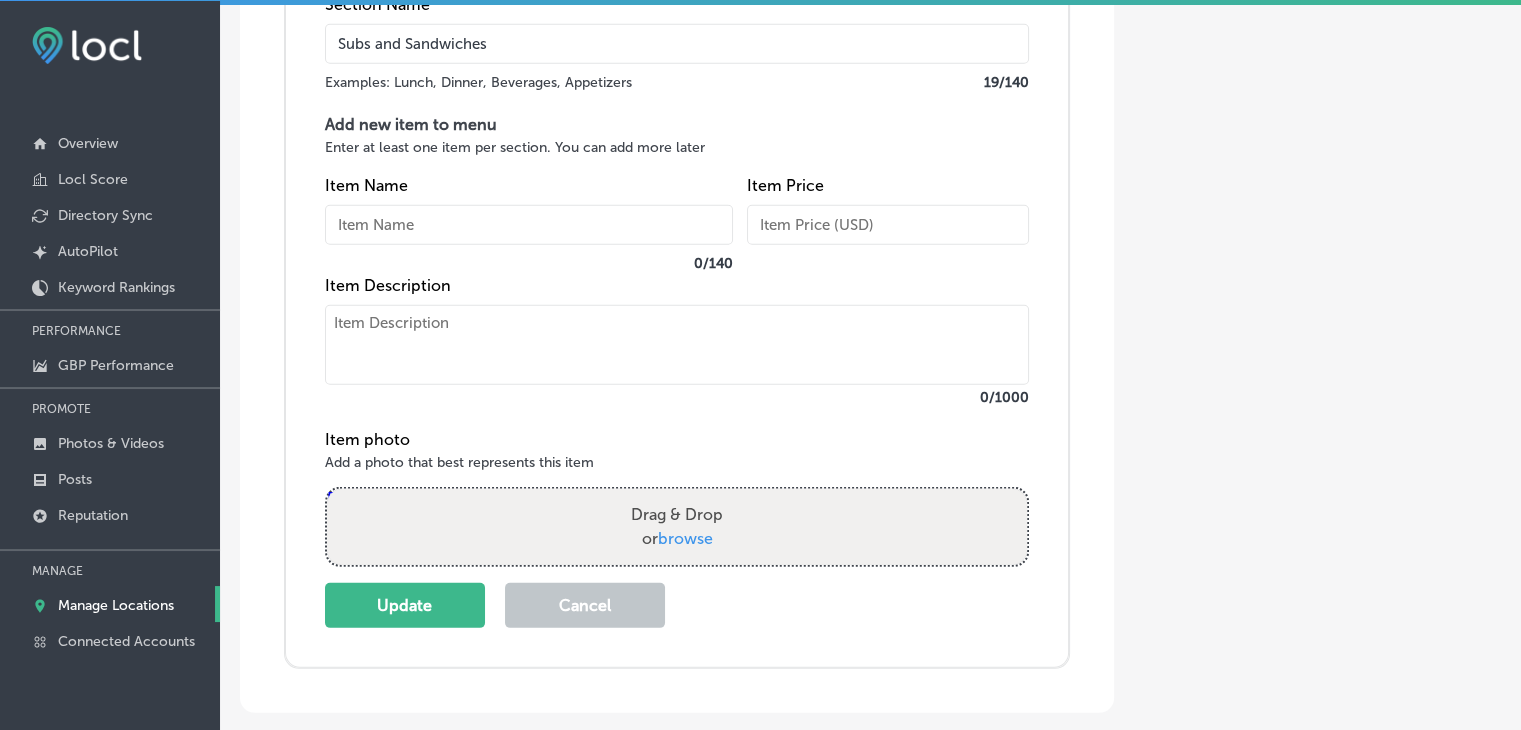 scroll, scrollTop: 5917, scrollLeft: 0, axis: vertical 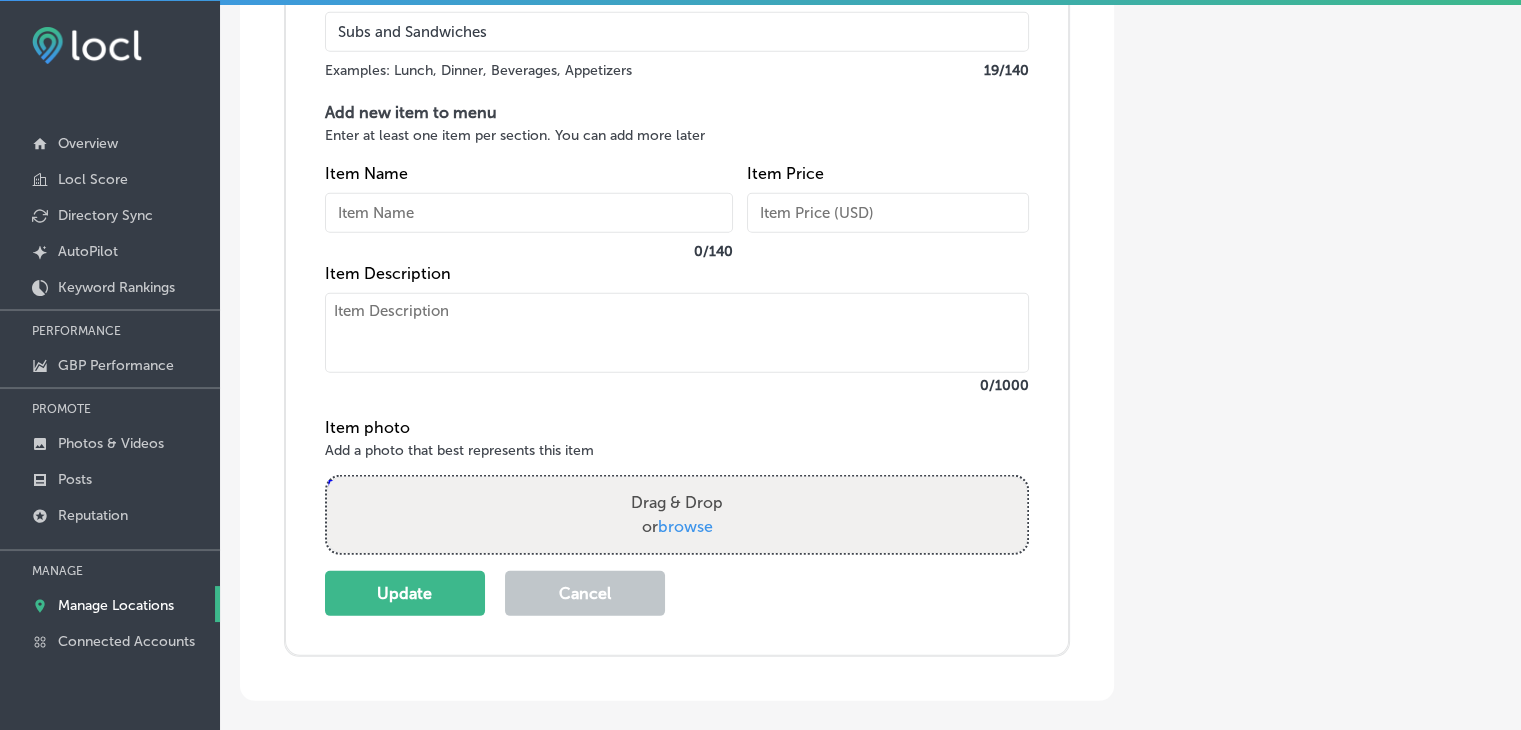 click on "Add menu section Section Name Subs and Sandwiches Examples: Lunch, Dinner, Beverages, Appetizers 19 / 140 Add new item to menu Enter at least one item per section. You can add more later Item Name 0 / 140 Item Price Item Description 0 /1000 Item photo Add a photo that best represents this item Powered by PQINA Drag & Drop  or  browse Update Cancel" at bounding box center (677, 280) 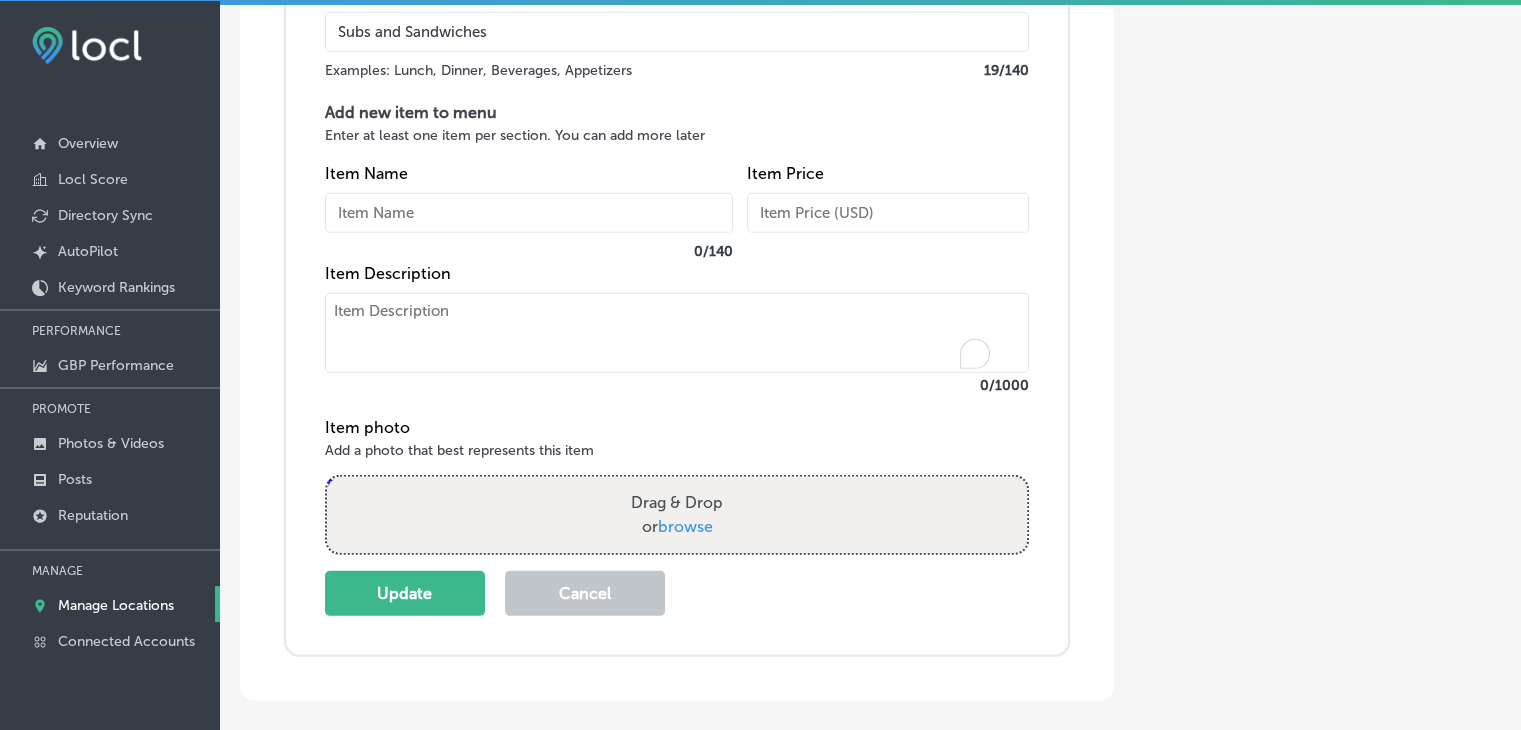 paste on "Chicken Parmesan Sub
breaded chicken breast baked in marinara with mozzarella
substitute marinara for vodka sauce $ 3.50
$12.99" 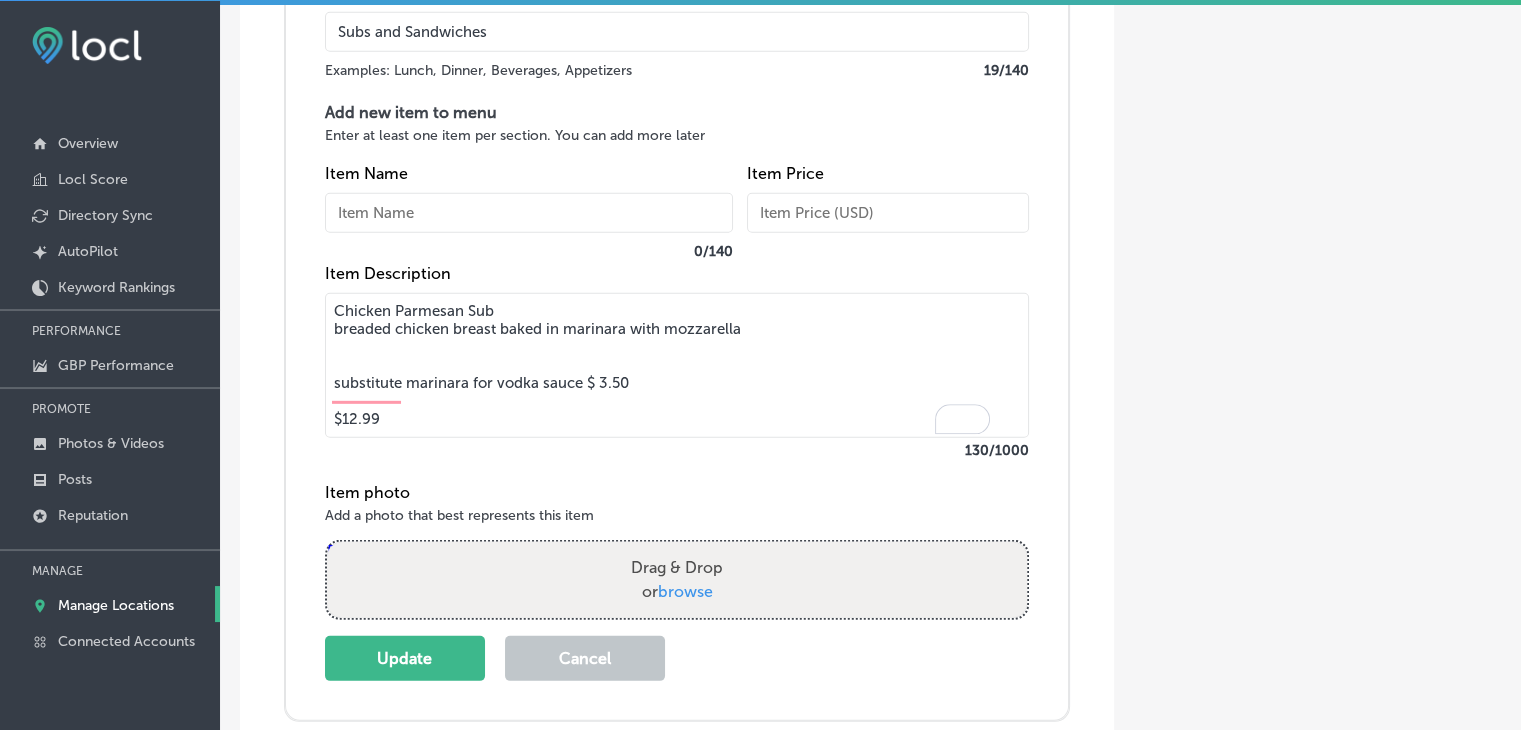 drag, startPoint x: 373, startPoint y: 427, endPoint x: 342, endPoint y: 427, distance: 31 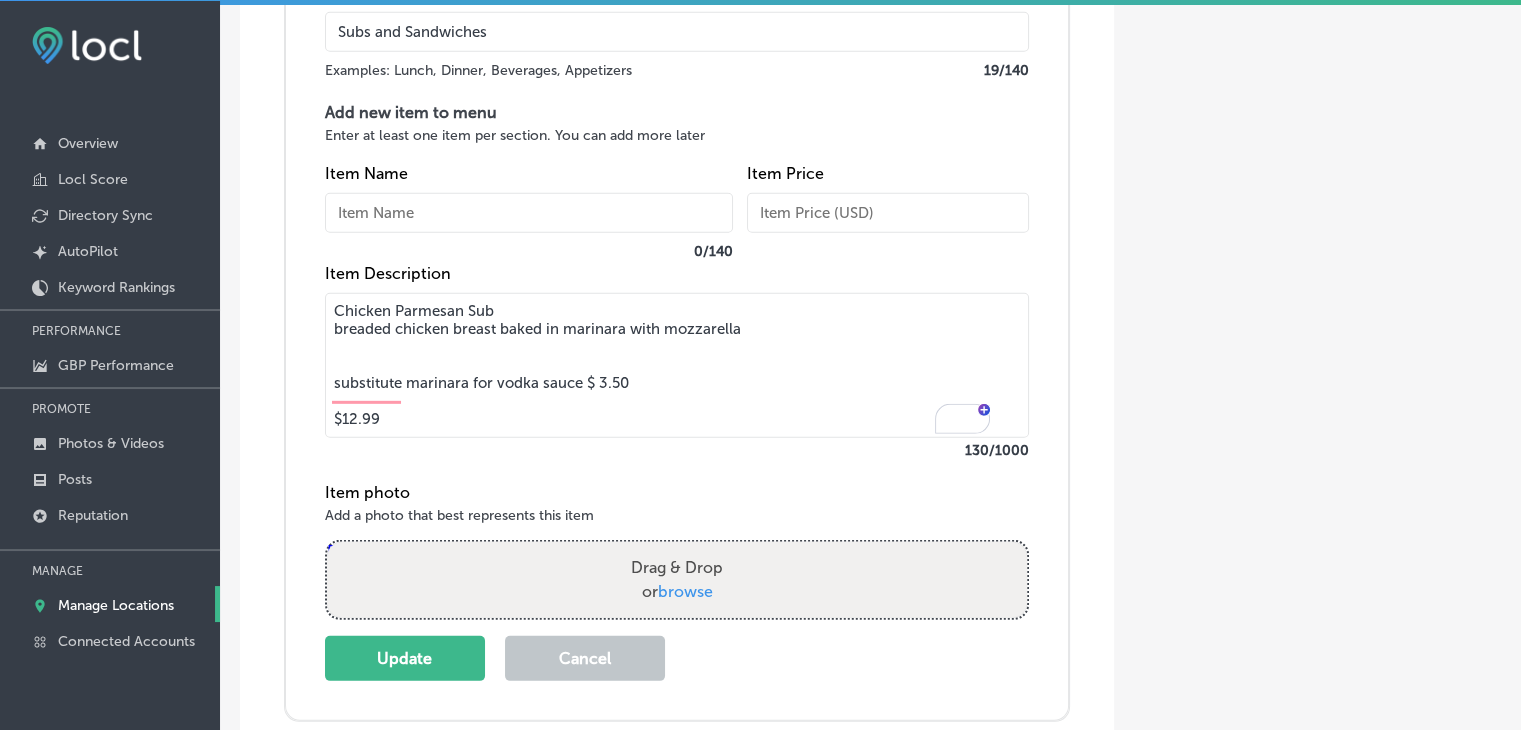 drag, startPoint x: 346, startPoint y: 422, endPoint x: 334, endPoint y: 407, distance: 19.209373 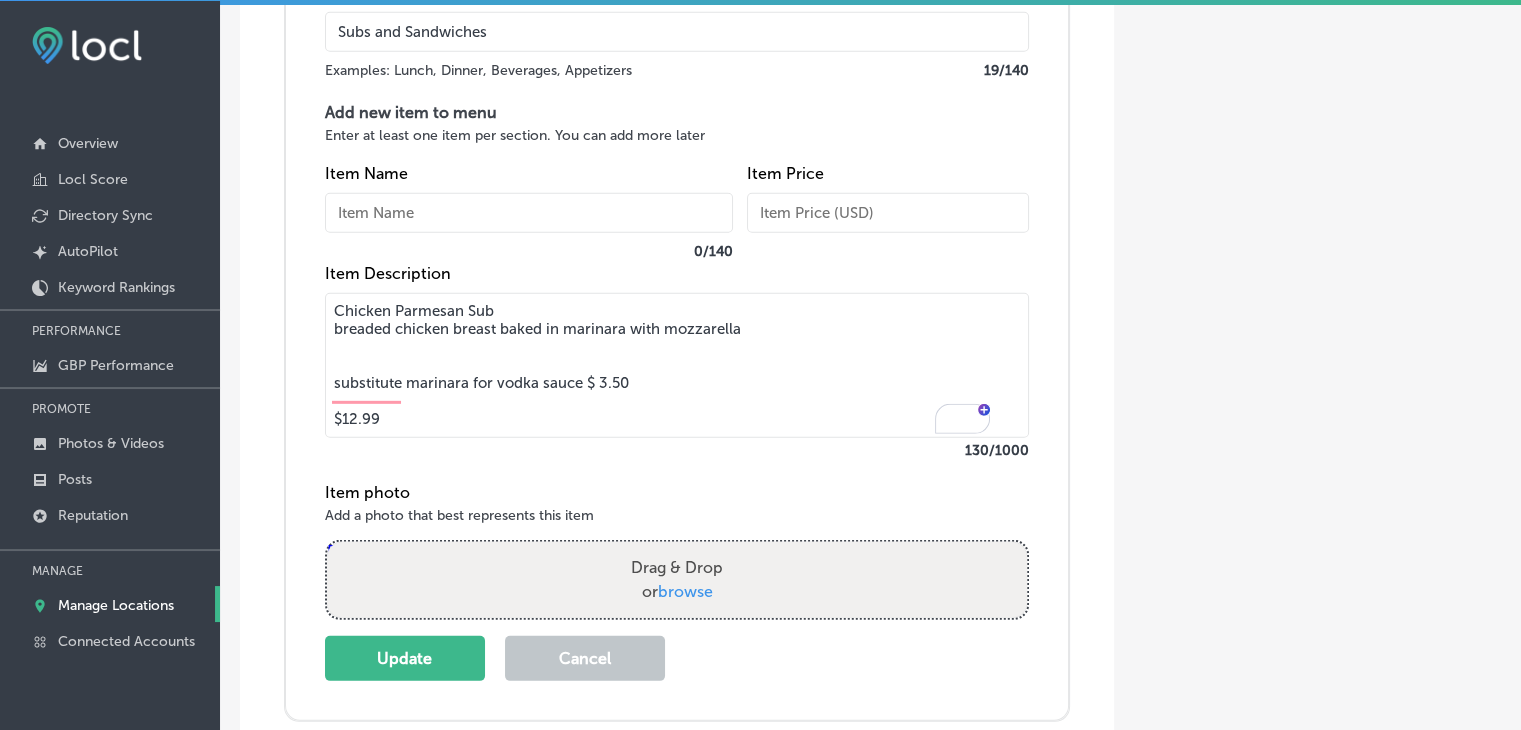 click on "Chicken Parmesan Sub
breaded chicken breast baked in marinara with mozzarella
substitute marinara for vodka sauce $ 3.50
$12.99" at bounding box center [677, 365] 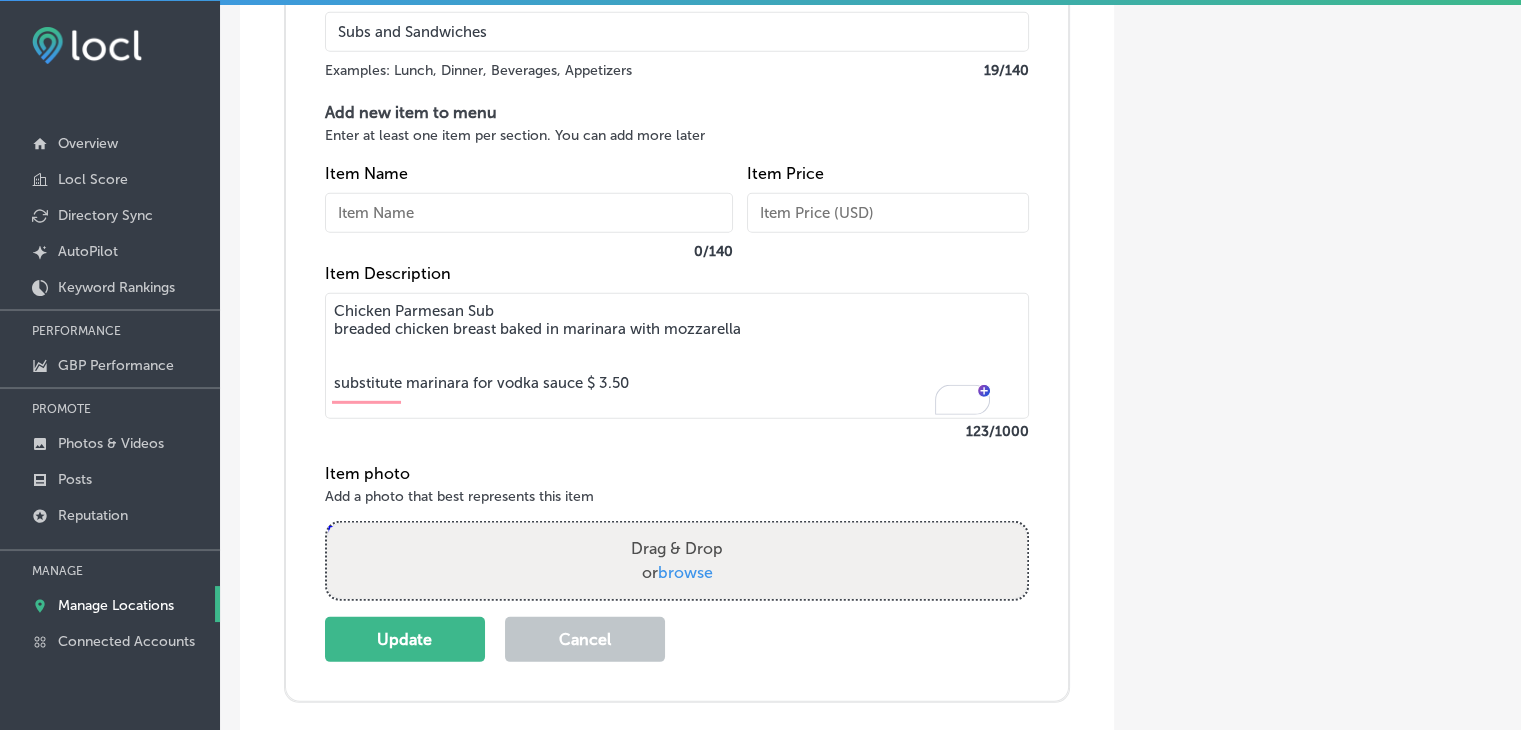 type on "Chicken Parmesan Sub
breaded chicken breast baked in marinara with mozzarella
substitute marinara for vodka sauce $ 3.50" 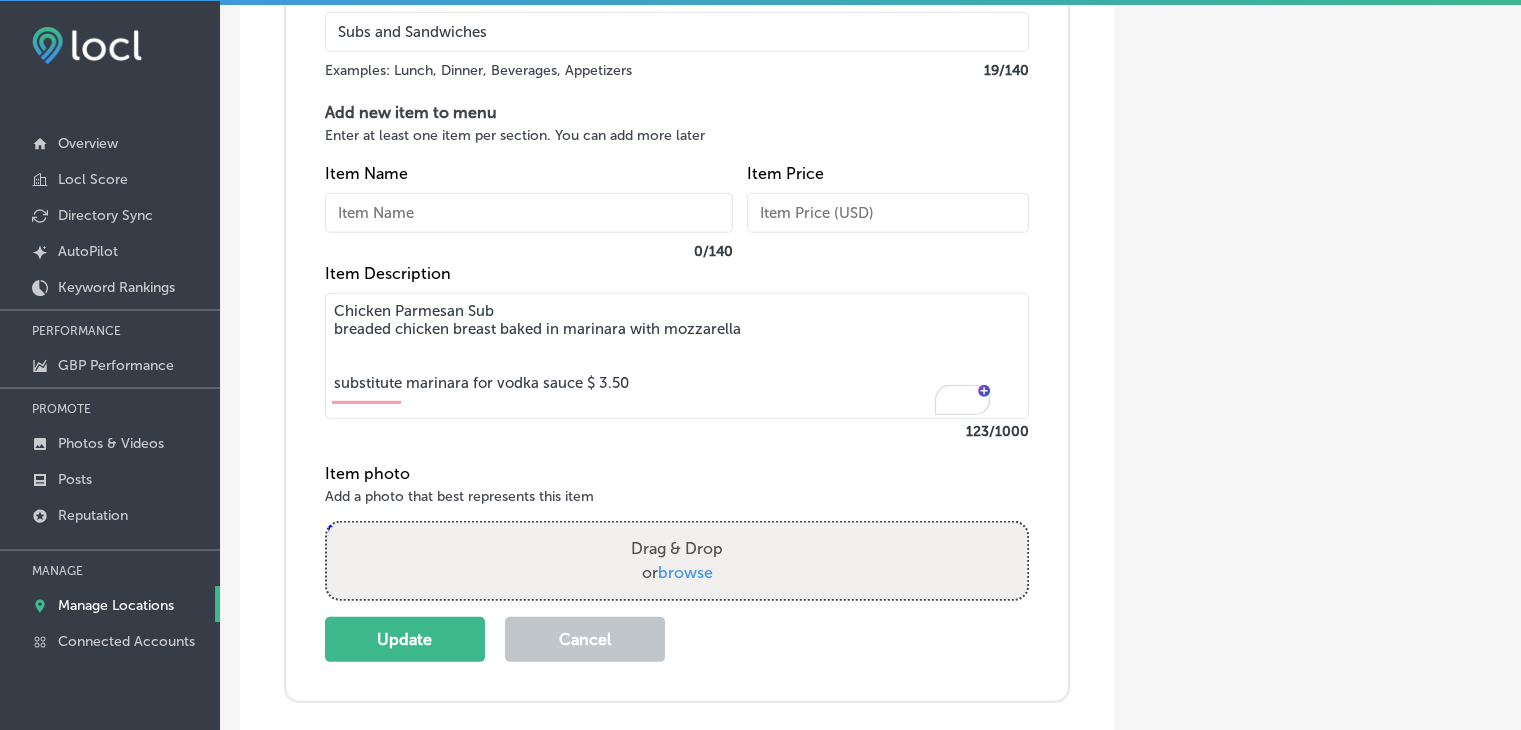 click at bounding box center (888, 213) 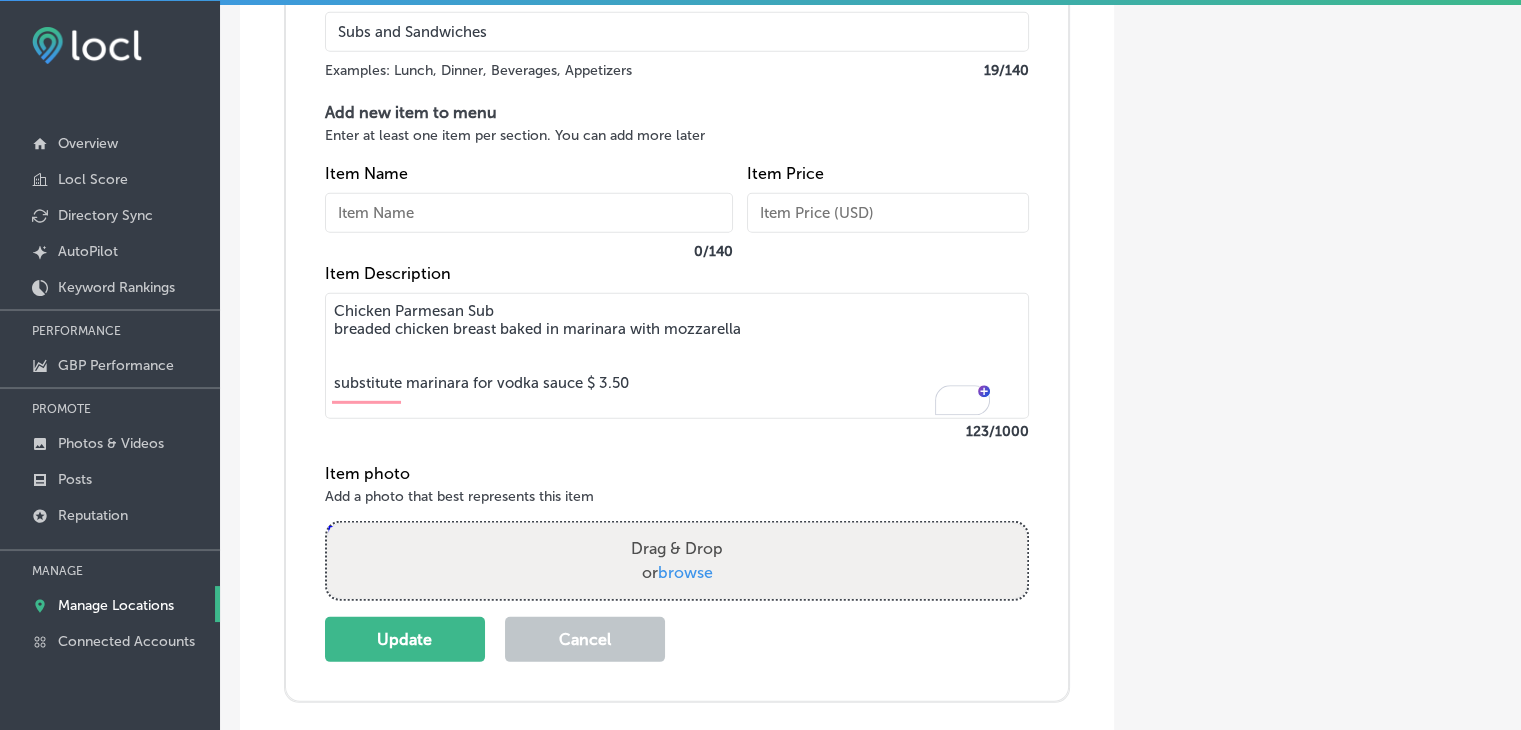 paste on "12.99" 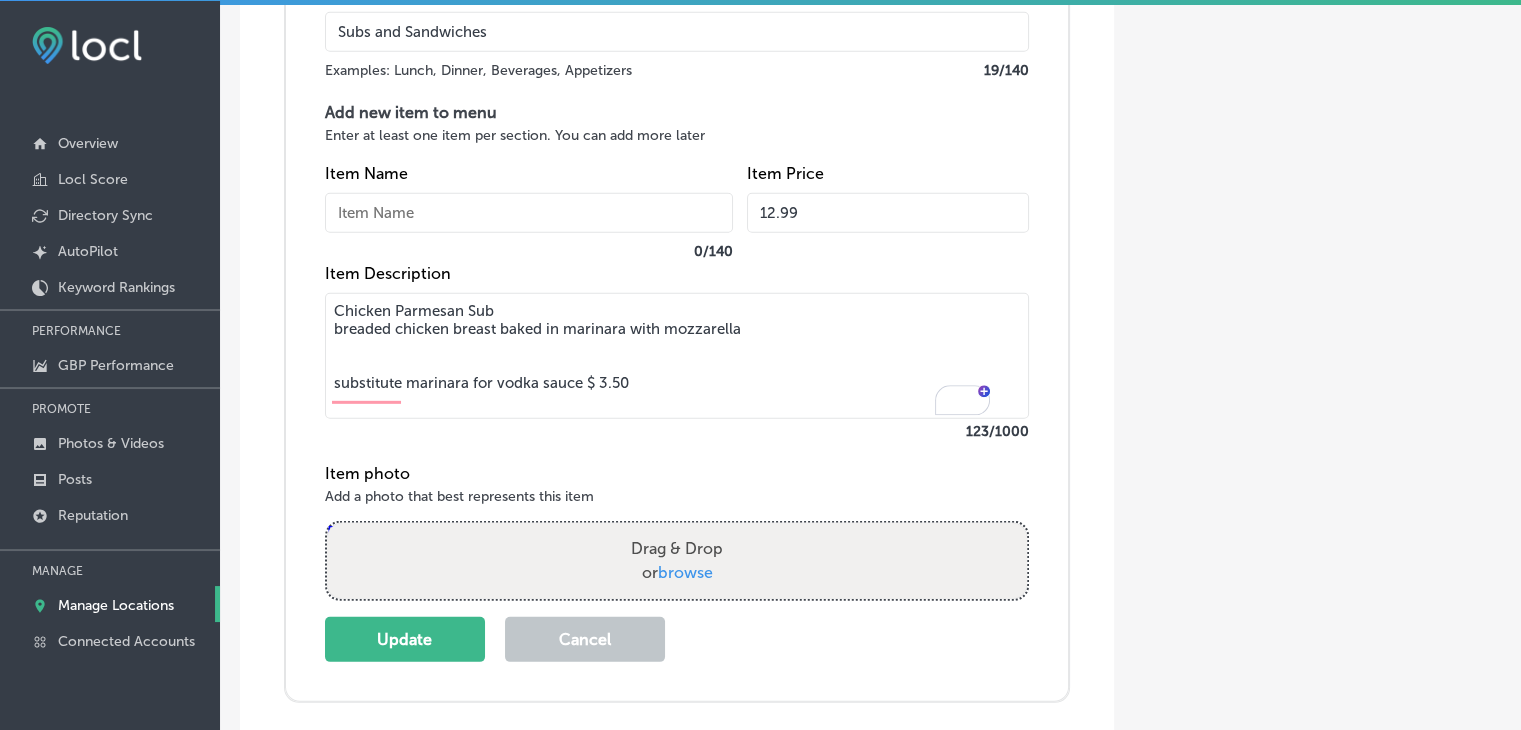 type on "12.99" 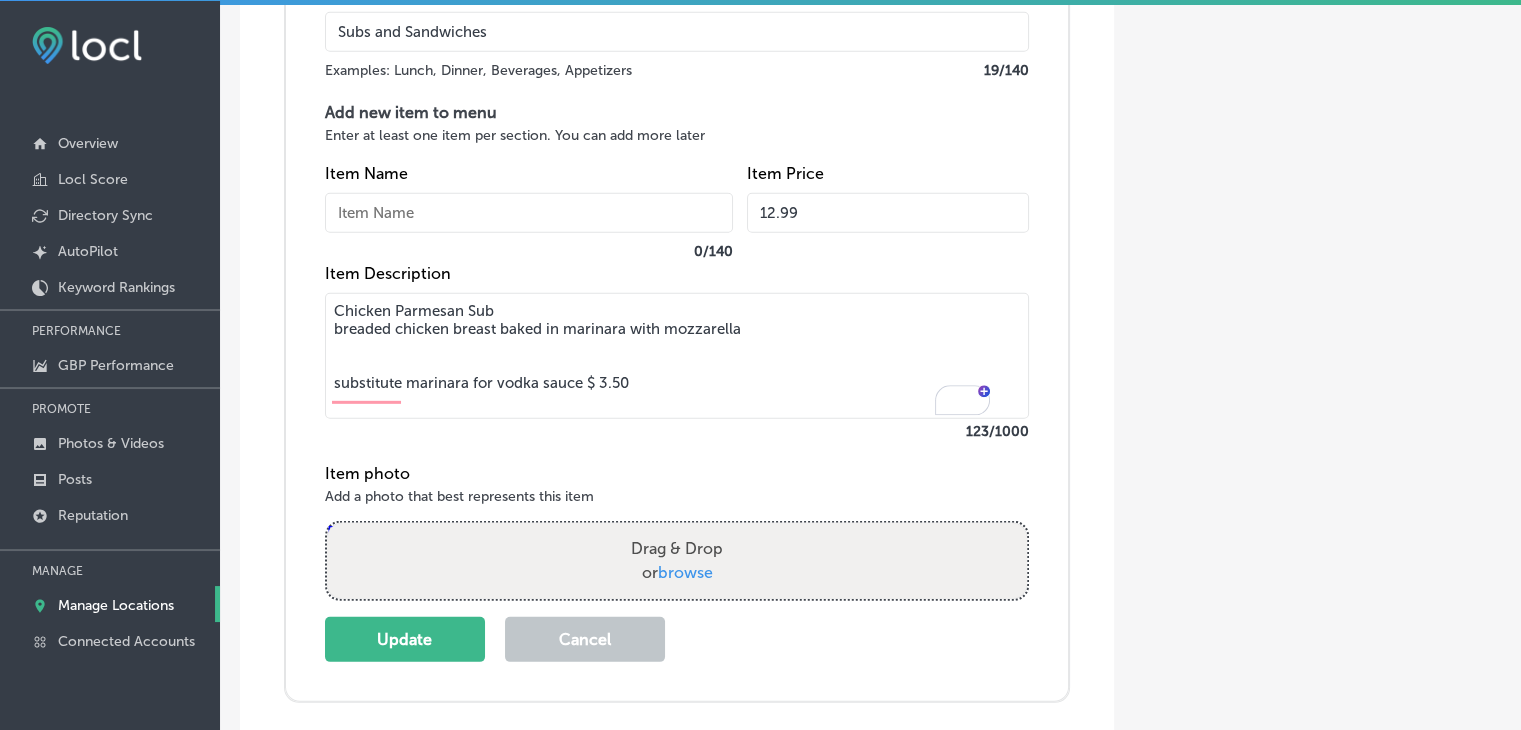 click on "Chicken Parmesan Sub
breaded chicken breast baked in marinara with mozzarella
substitute marinara for vodka sauce $ 3.50" at bounding box center (677, 356) 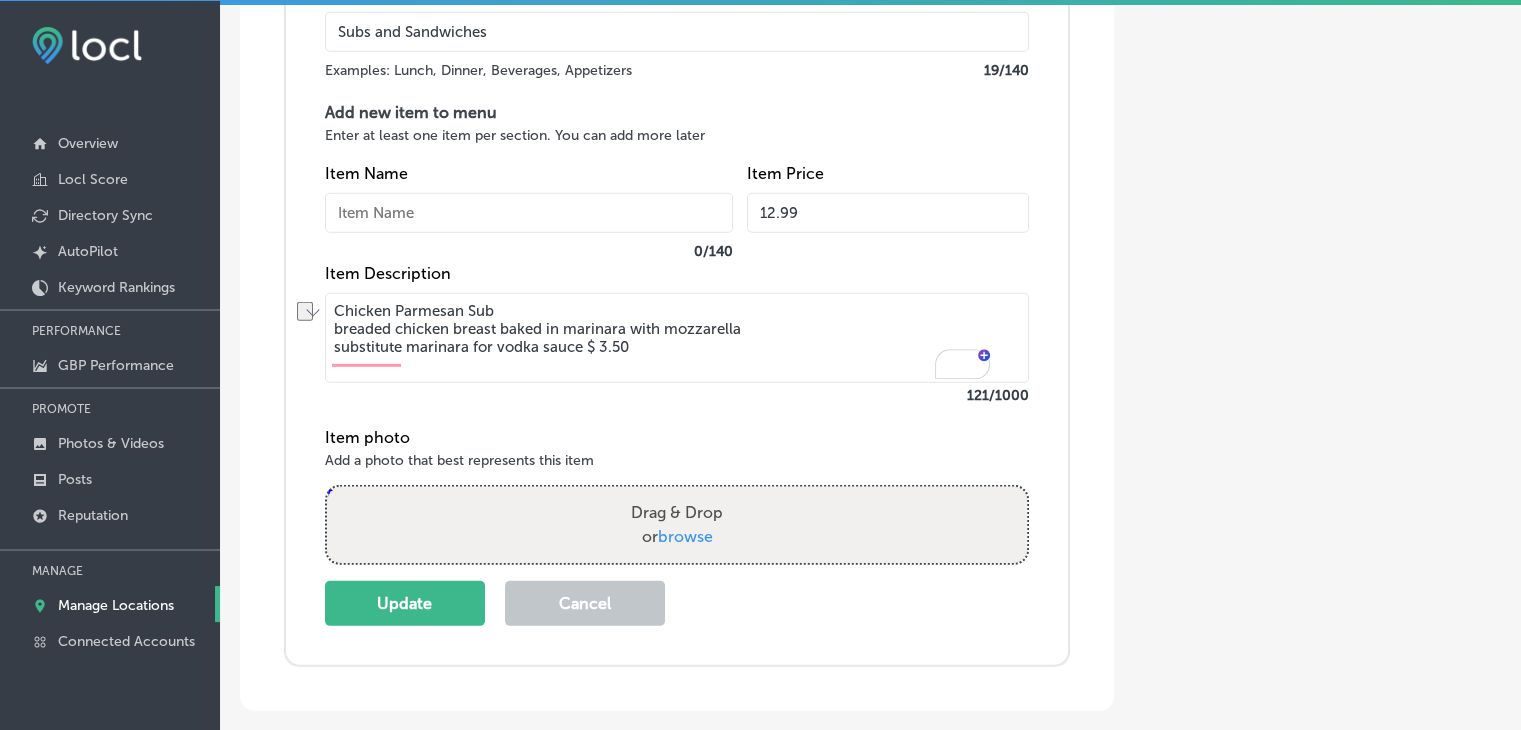 drag, startPoint x: 500, startPoint y: 309, endPoint x: 268, endPoint y: 303, distance: 232.07758 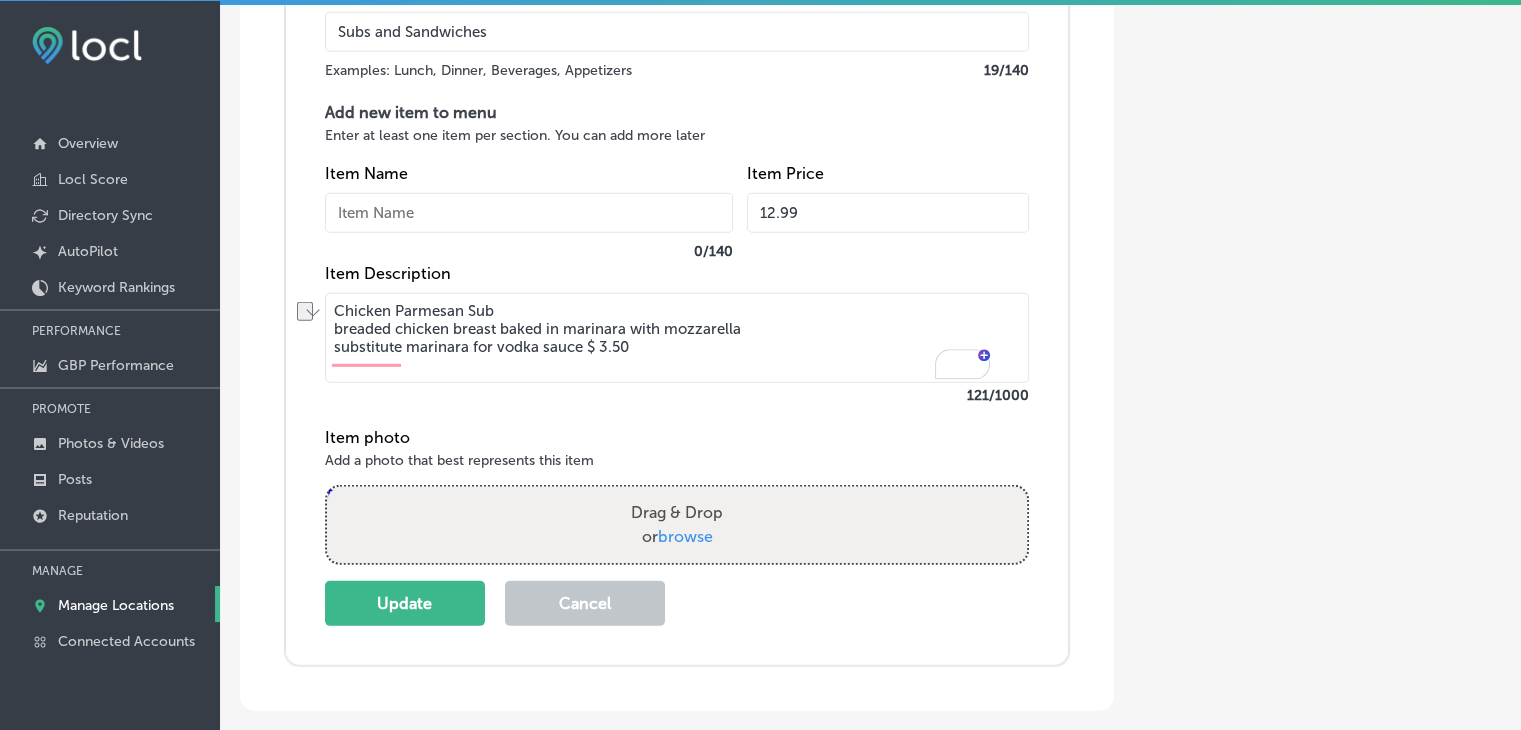 click on "Menu Pizza Garlic Pizza 19.99   USD garlic sautéed with tomato and olive oil and a touch of spice | 16" & 8 slices Large Thin Cheese 16.99   USD eight slices of [US_STATE] style pizza Chicago Cheese 17.99   USD six slices of thick crust pizza | 14" round pan pizza Sicilian 19.99   USD twelve square slices of thick crust | 16" square pan pizza Large Thin White   mozzarella and ricotta cheese ($18.99) | add spinach, mushroom, broccoli, and tomato ($24.99) Large Thin Works 23.99   USD Our thin crust, [US_STATE] style pizza with sausage, green pepper, onion, mushroom and pepperoni | 16" and eight slices Chicago Works 24.99   USD Our 14" round pan pizza with sausage, pepperoni, green pepper, onion and mushroom Sicilian Works 26.99   USD Our 16" square pan pizza with pepperoni, sausage, green pepper, onion, and mushroom Stuffed Pie 50   USD sixteen pounds of either meatlover, supreme, or veggie | add ricotta $4.00 Stuffed Chicago 48   USD four toppings of your choice, excluding chicken, deep dish with sauce on top" at bounding box center (677, -1153) 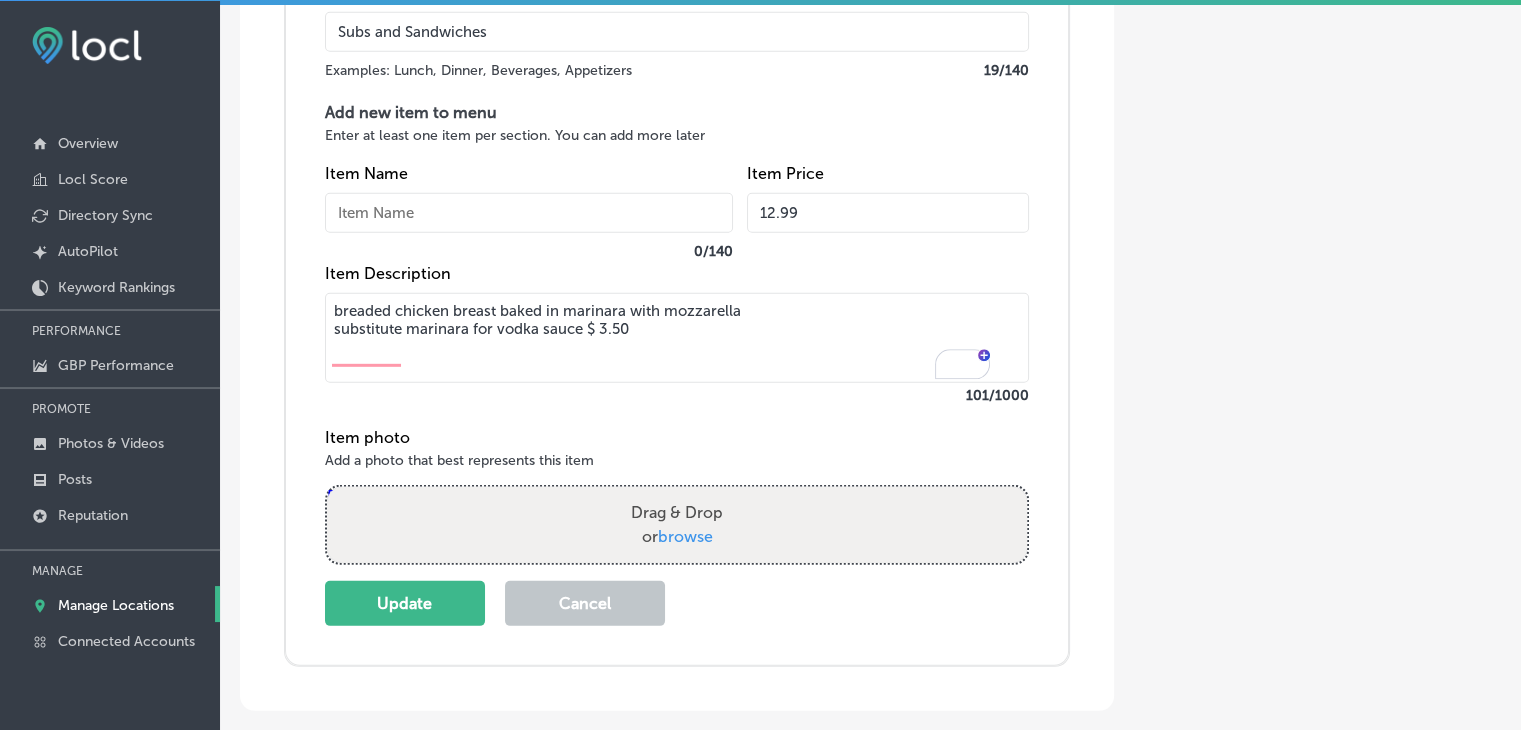 type on "breaded chicken breast baked in marinara with mozzarella
substitute marinara for vodka sauce $ 3.50" 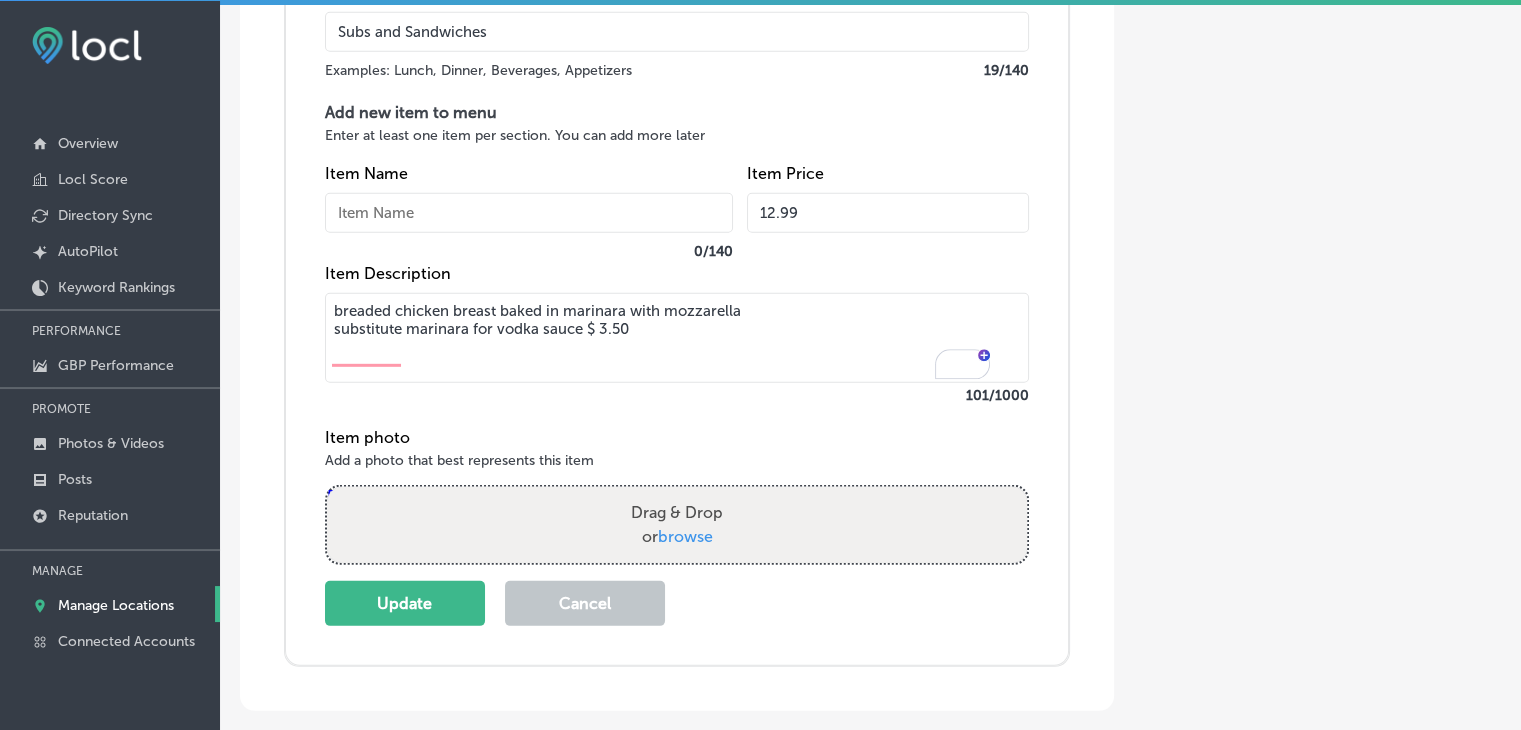 click at bounding box center (529, 213) 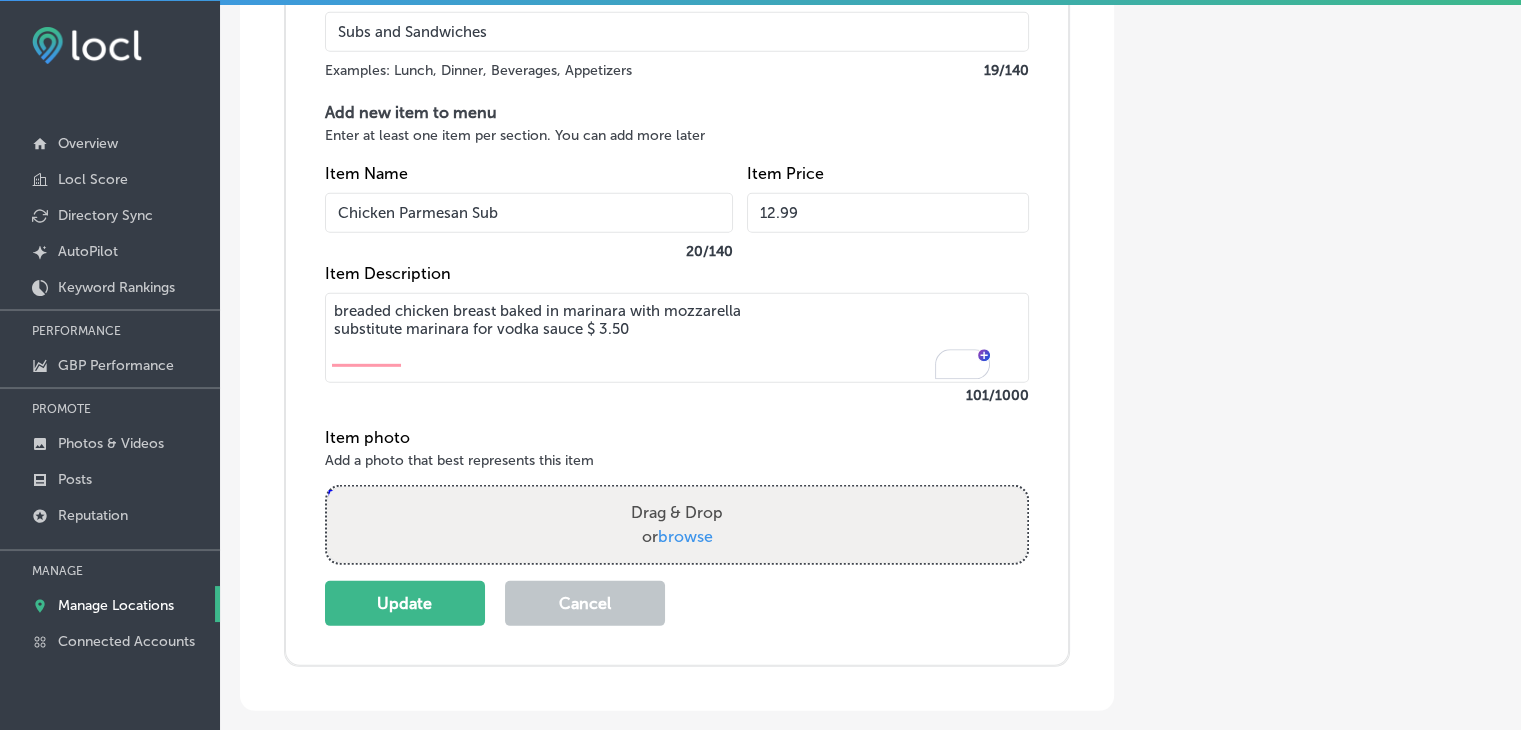 type on "Chicken Parmesan Sub" 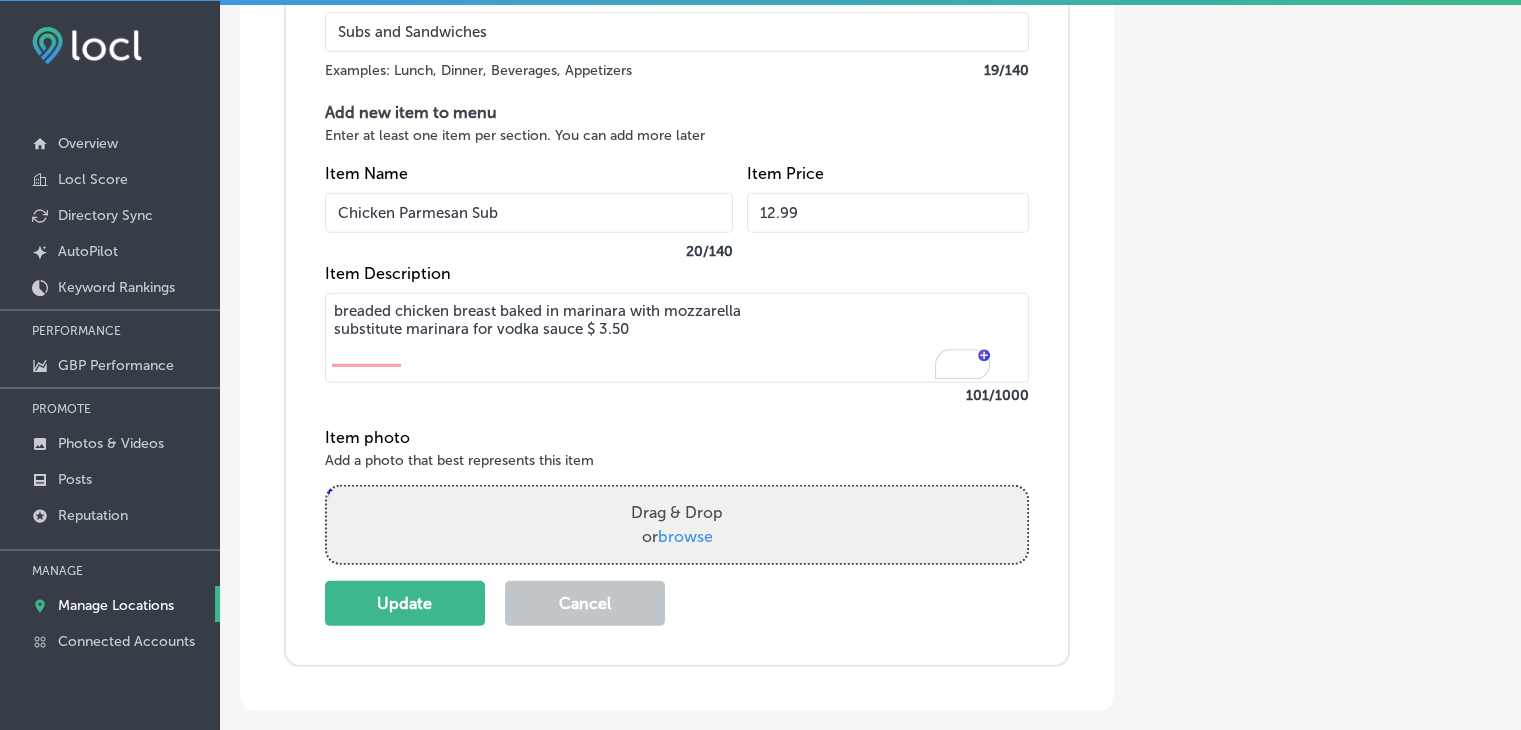 click on "breaded chicken breast baked in marinara with mozzarella
substitute marinara for vodka sauce $ 3.50" at bounding box center (677, 338) 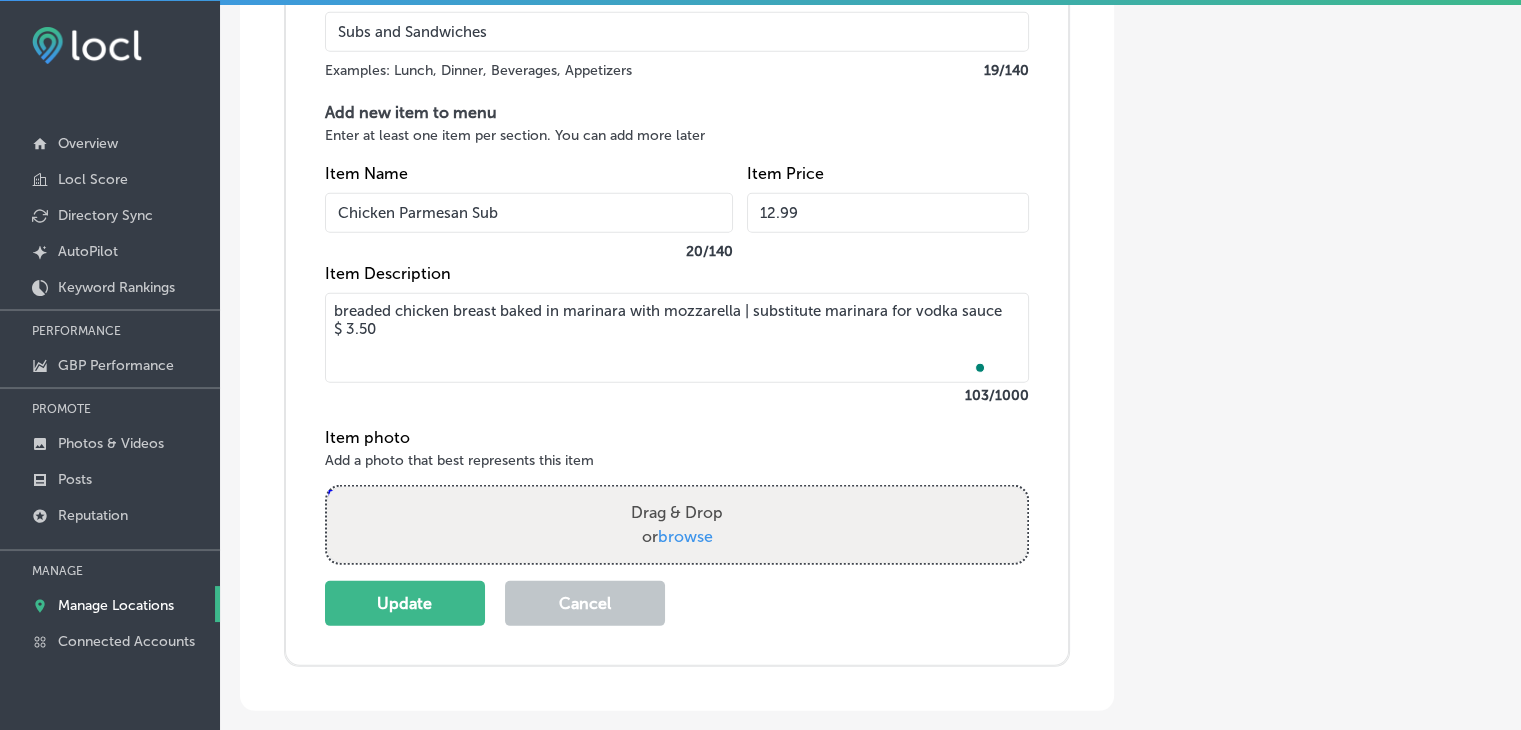 scroll, scrollTop: 5817, scrollLeft: 0, axis: vertical 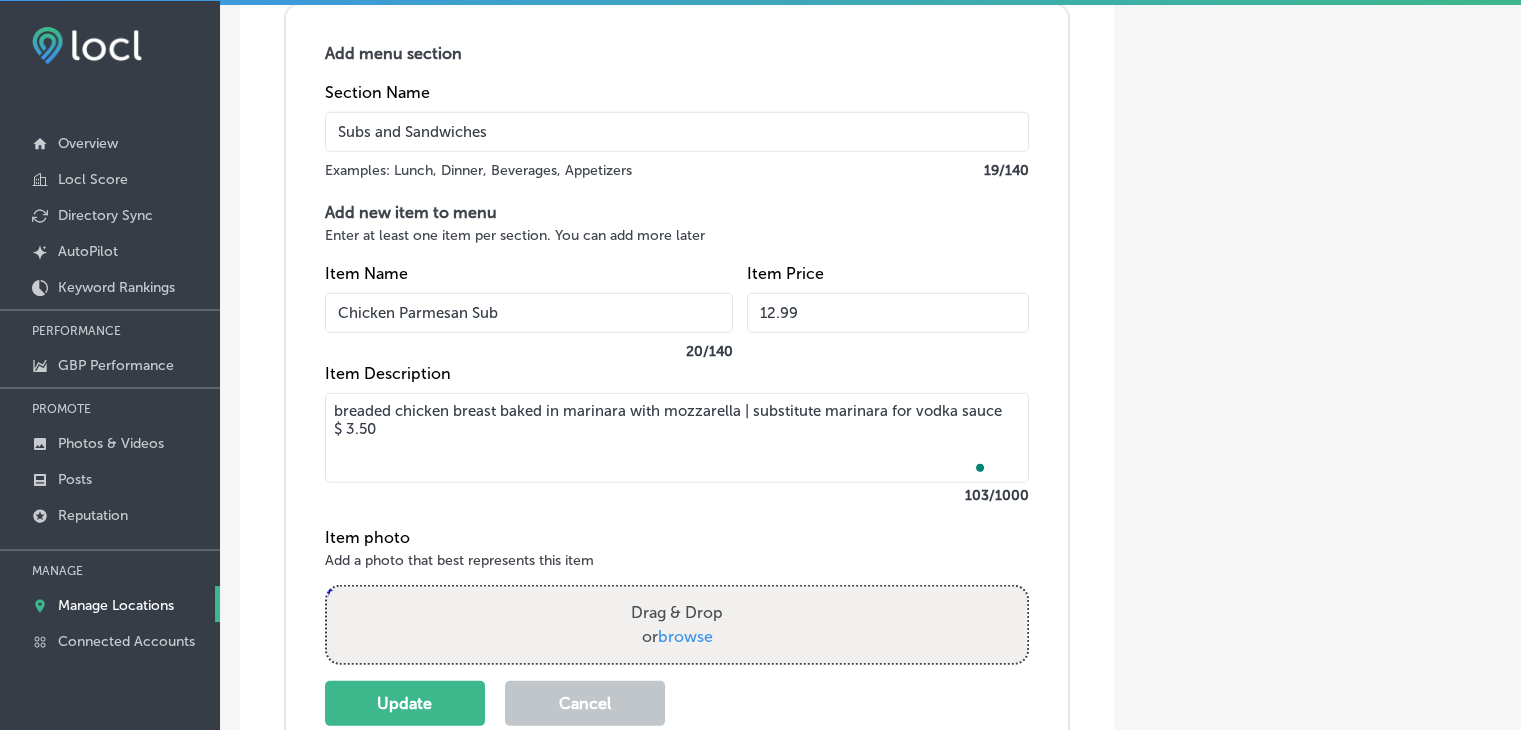 click on "breaded chicken breast baked in marinara with mozzarella | substitute marinara for vodka sauce $ 3.50" at bounding box center (677, 438) 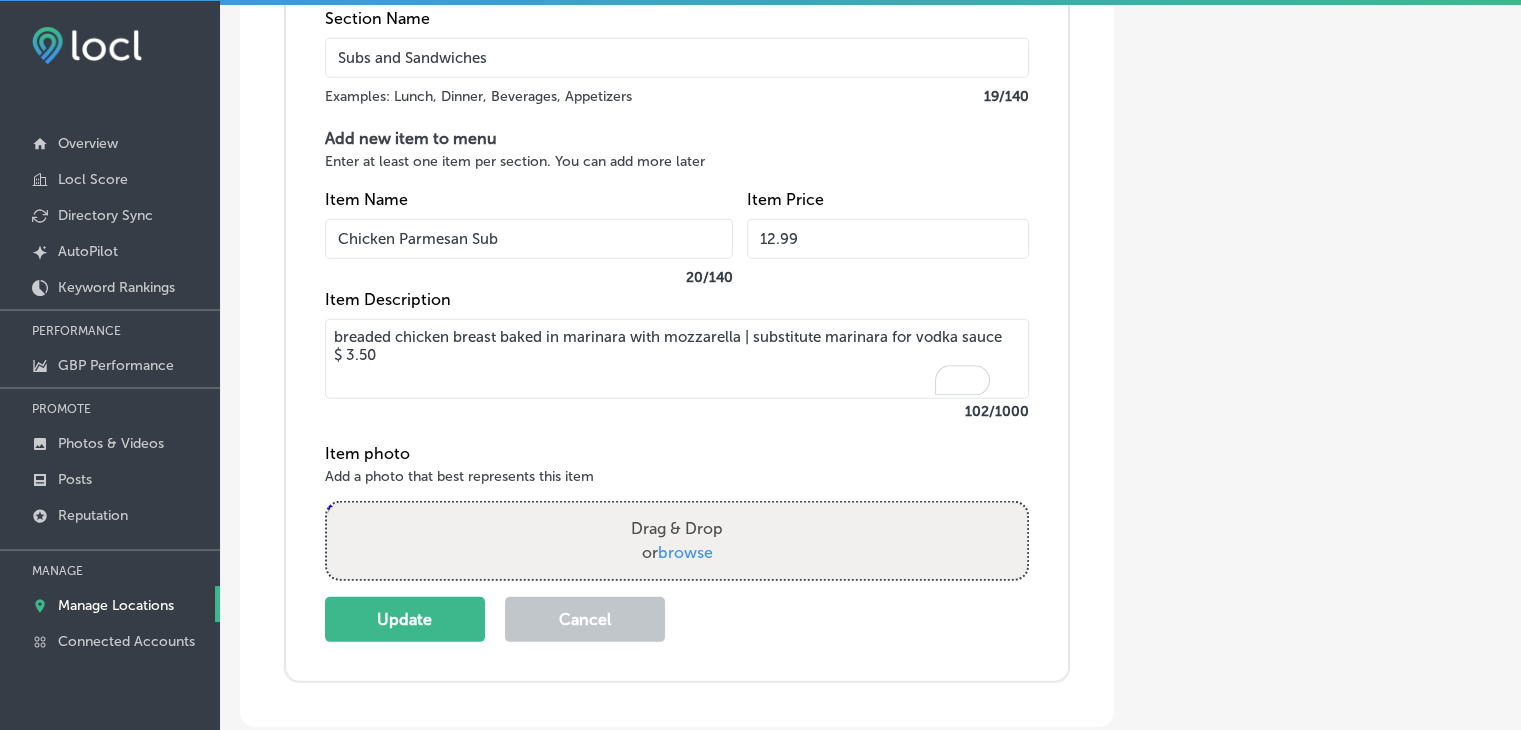 scroll, scrollTop: 5917, scrollLeft: 0, axis: vertical 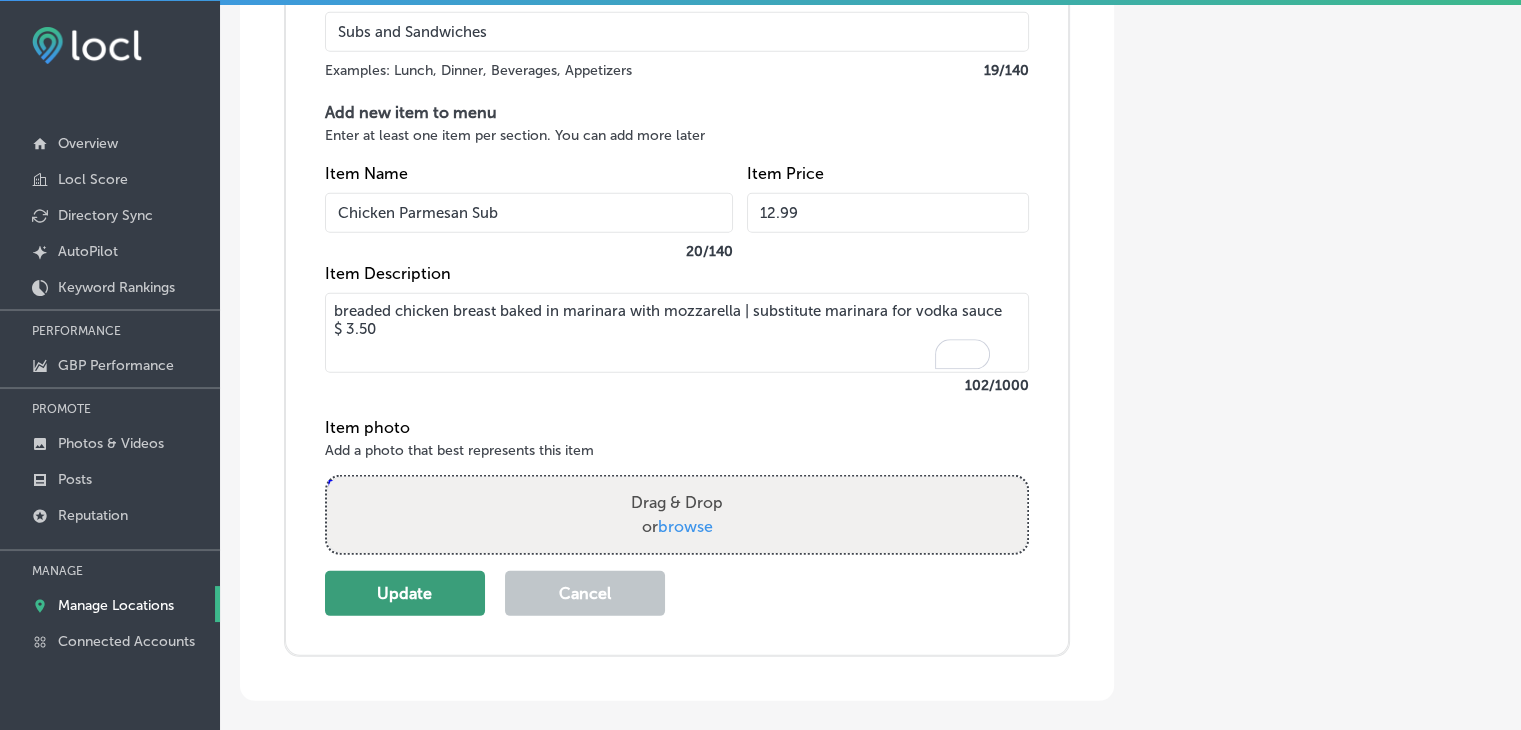 type on "breaded chicken breast baked in marinara with mozzarella | substitute marinara for vodka sauce $ 3.50" 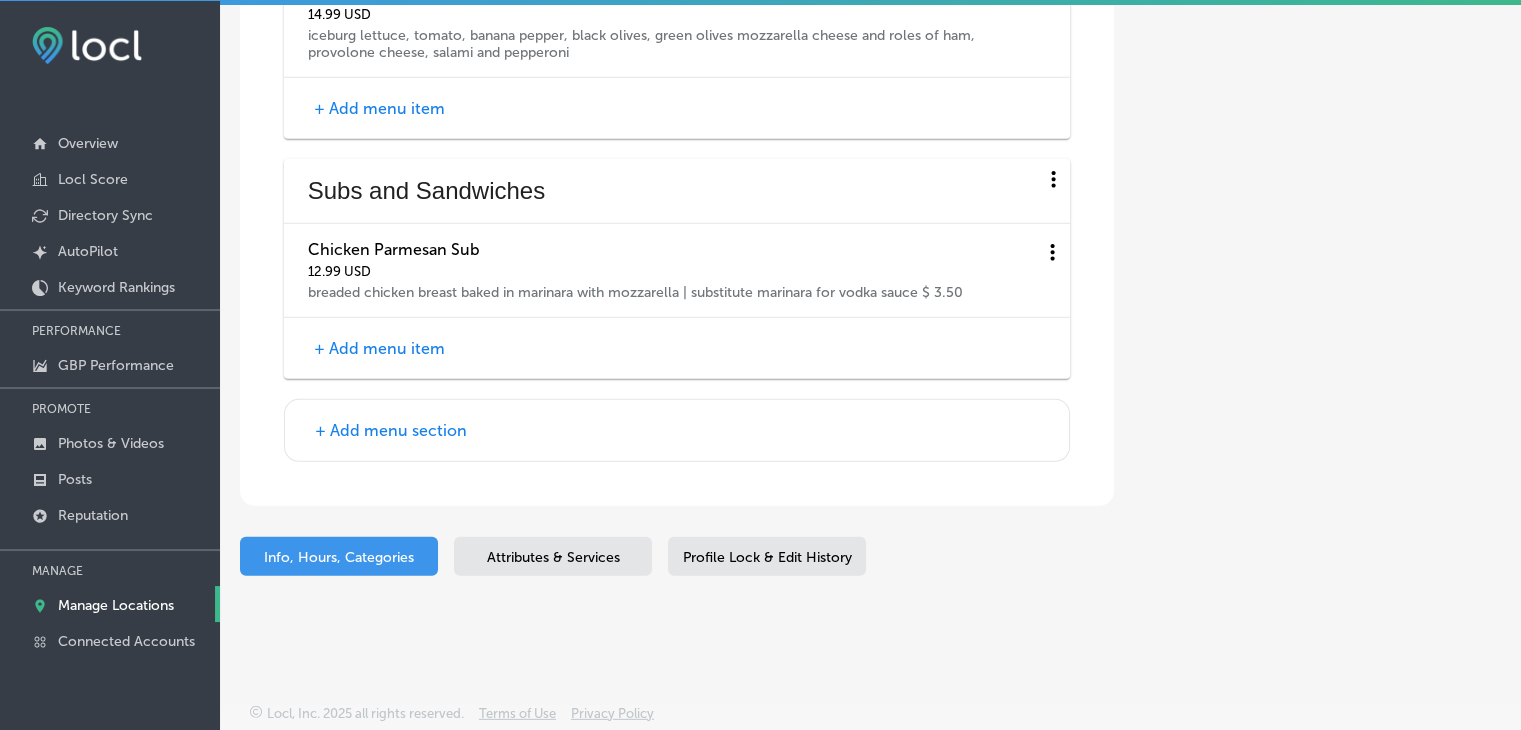 scroll, scrollTop: 5670, scrollLeft: 0, axis: vertical 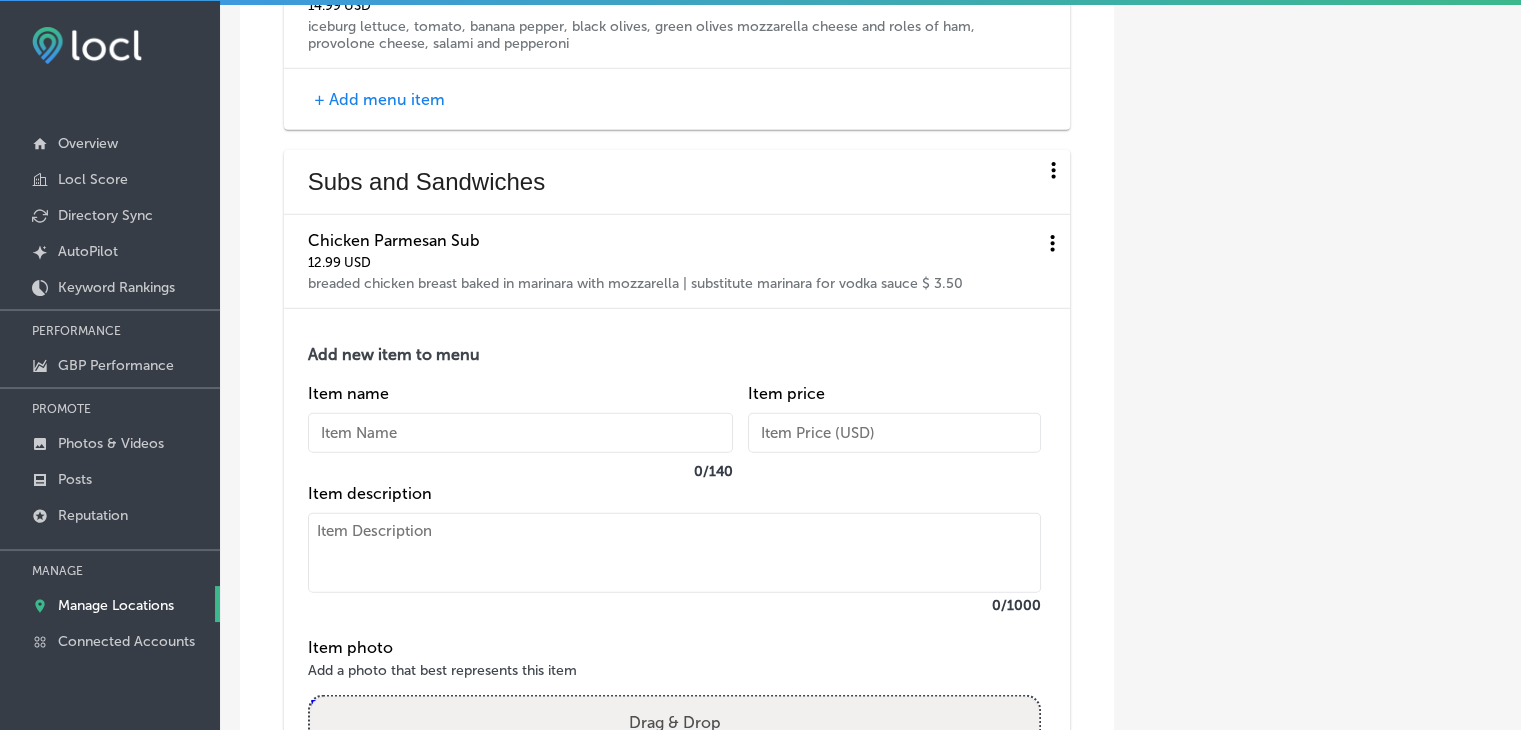 click at bounding box center (674, 553) 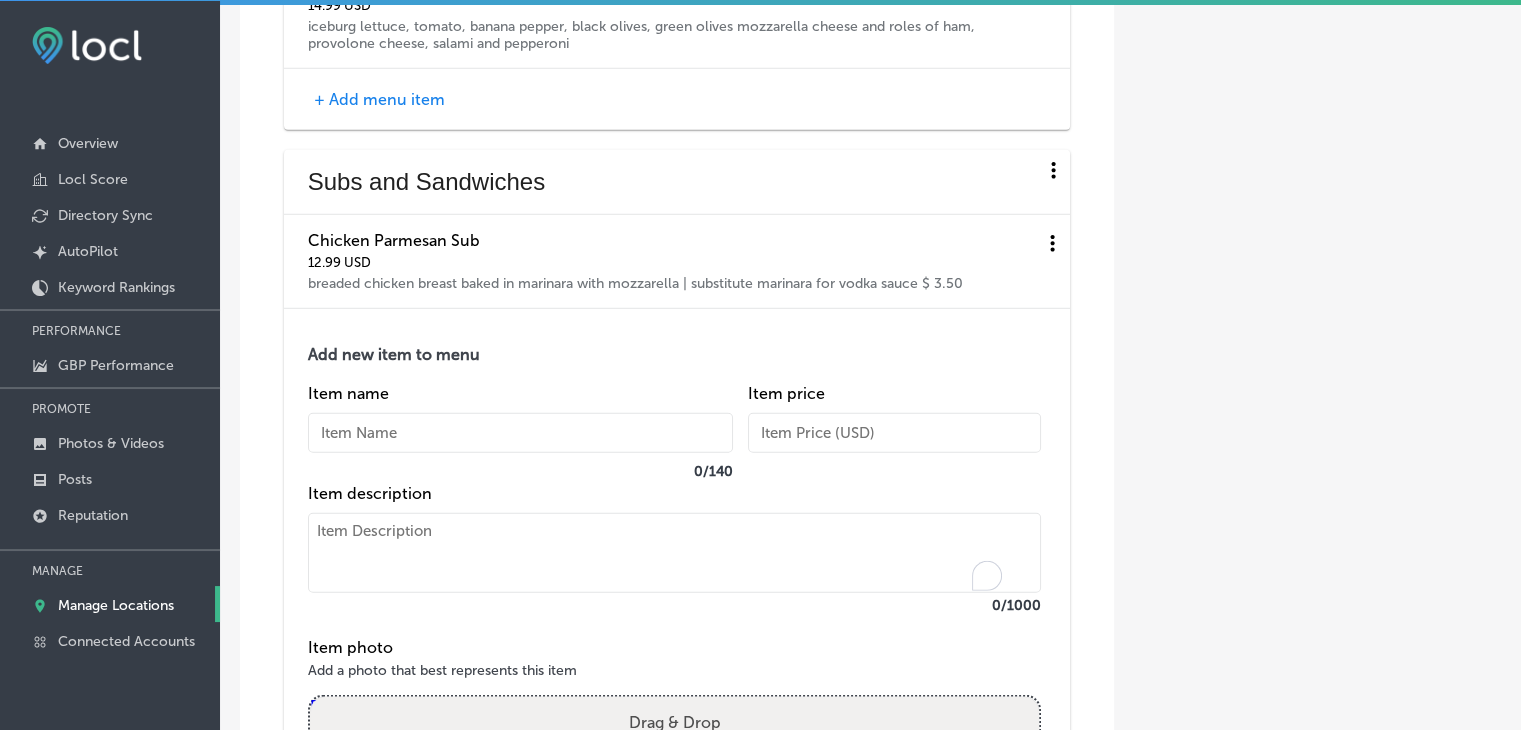 paste on "Meatball Parmesan
meatballs in marinara loaded with mozzarella
$12.99" 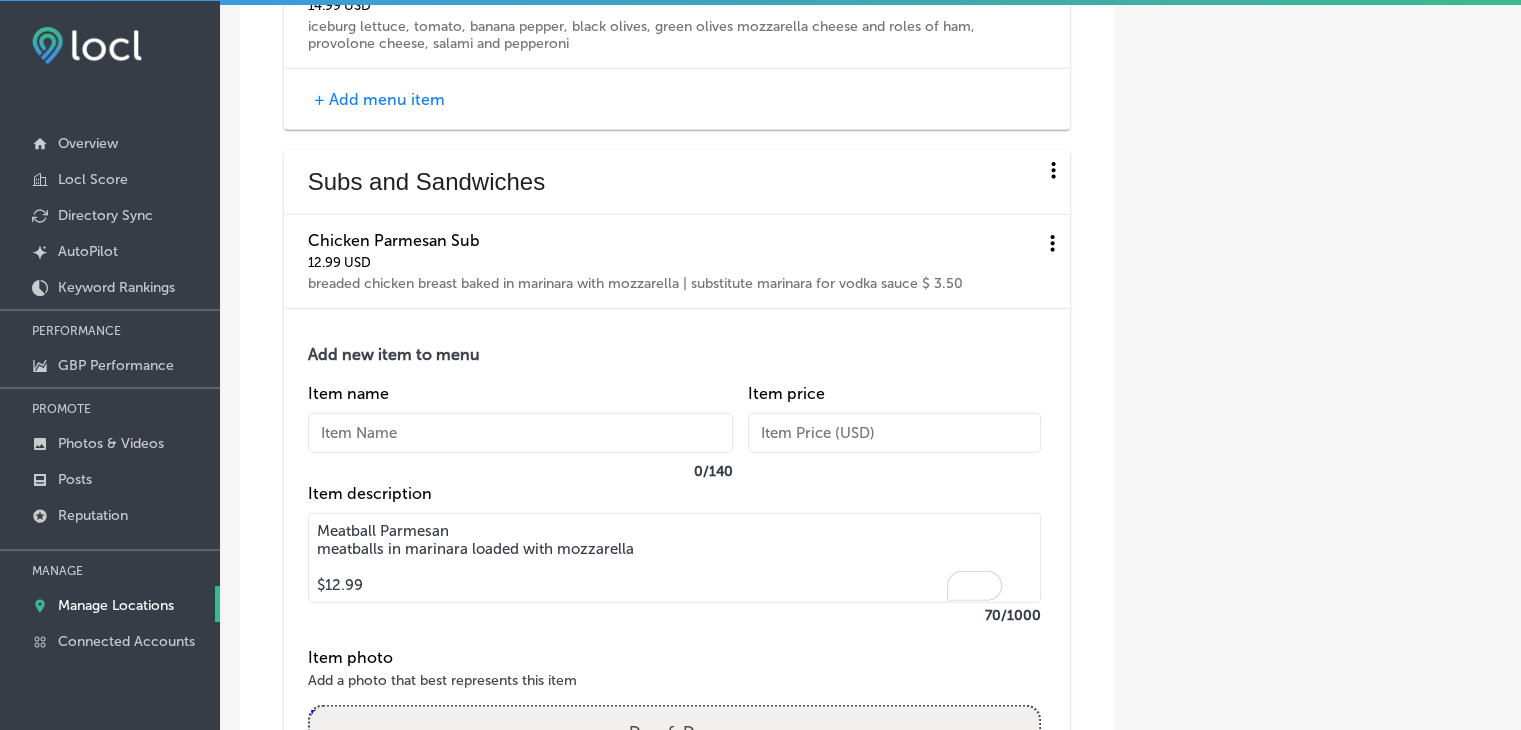 drag, startPoint x: 460, startPoint y: 534, endPoint x: 292, endPoint y: 534, distance: 168 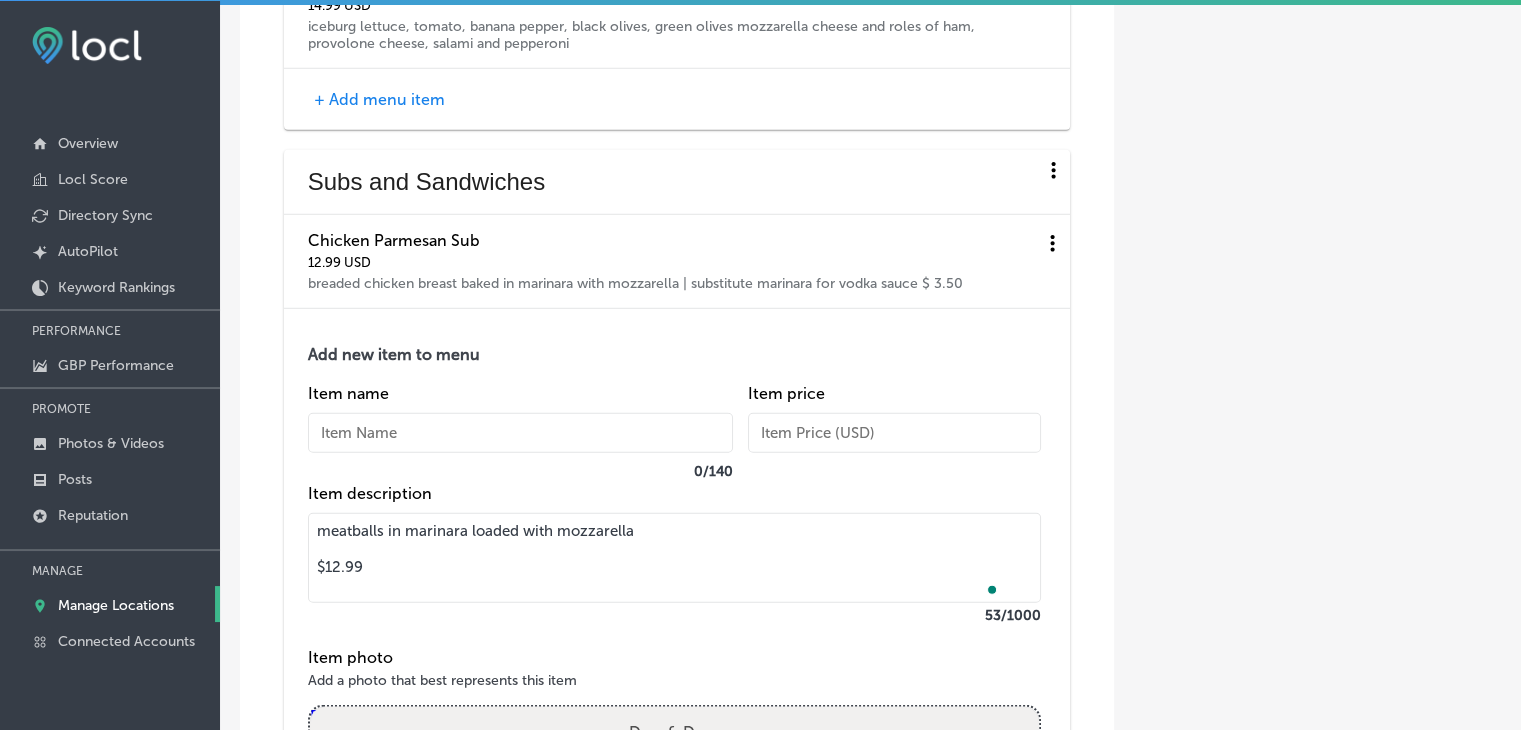 type on "meatballs in marinara loaded with mozzarella
$12.99" 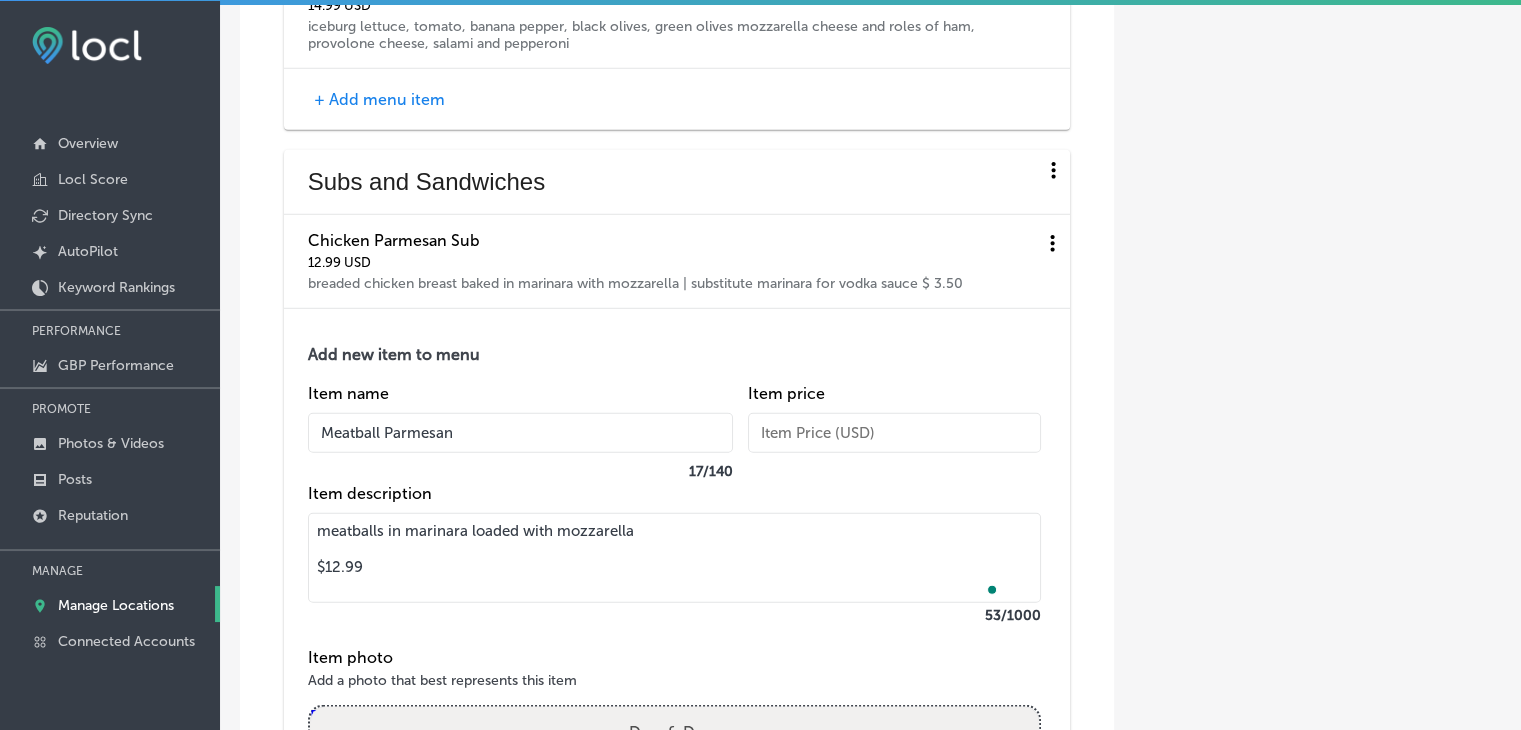 type on "Meatball Parmesan" 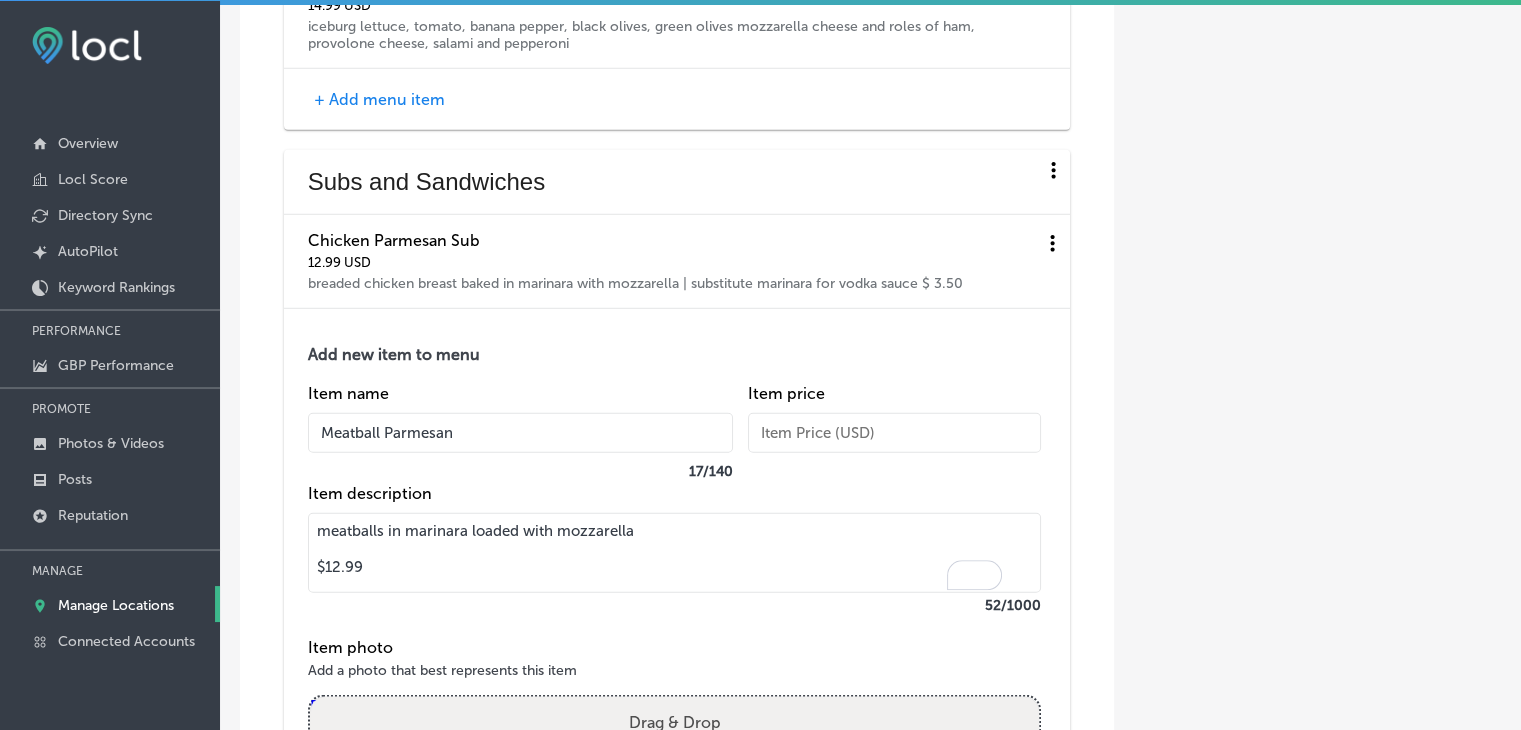 drag, startPoint x: 382, startPoint y: 574, endPoint x: 323, endPoint y: 559, distance: 60.876926 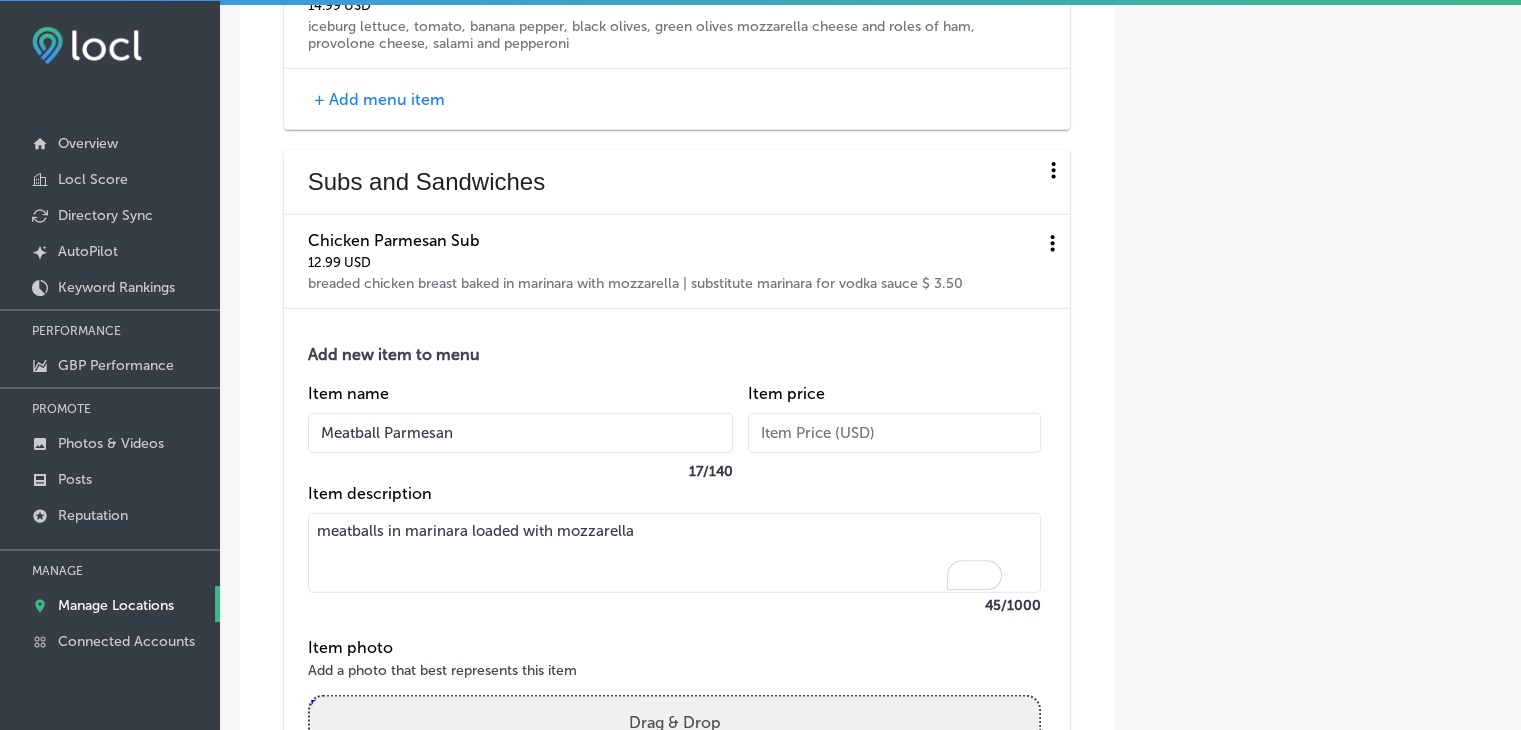type on "meatballs in marinara loaded with mozzarella" 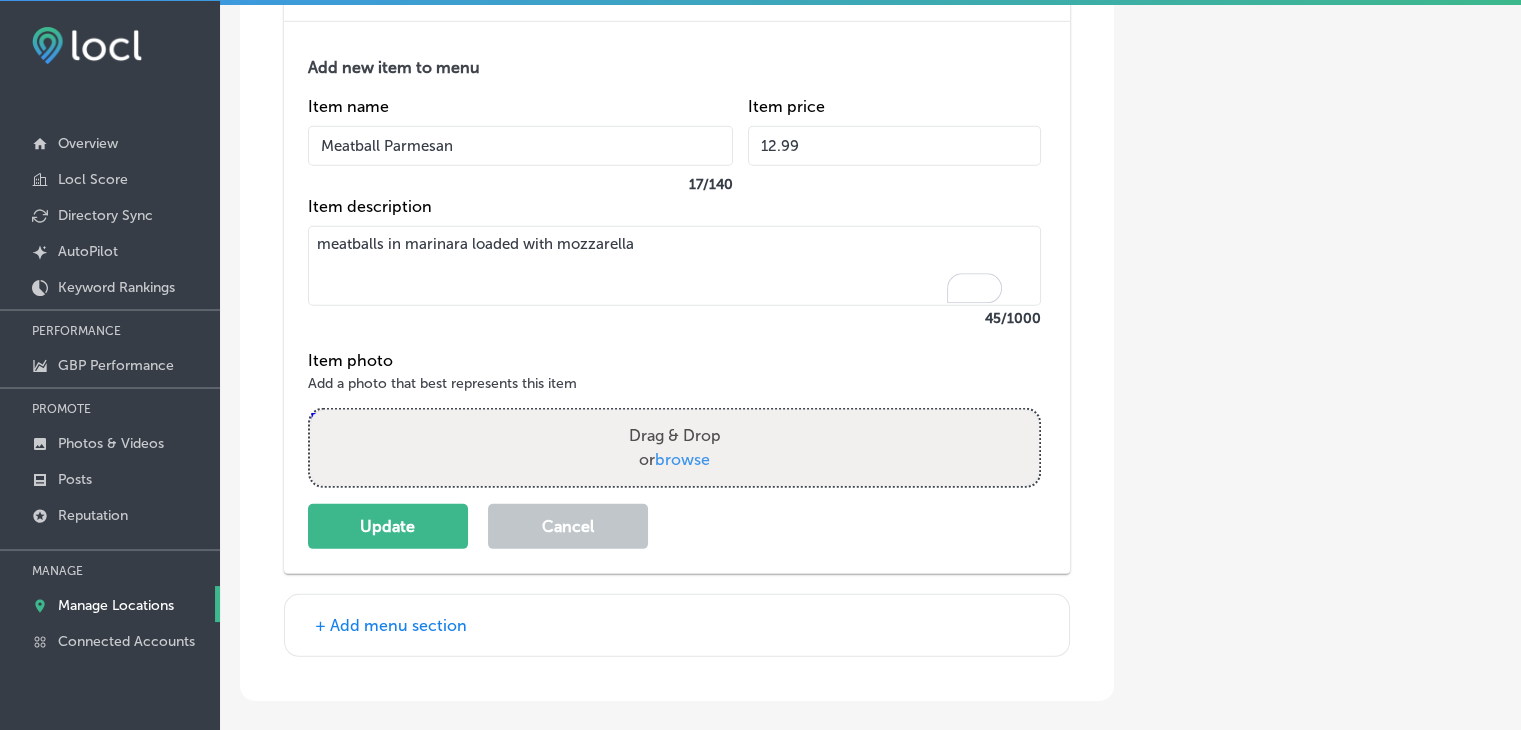 scroll, scrollTop: 5970, scrollLeft: 0, axis: vertical 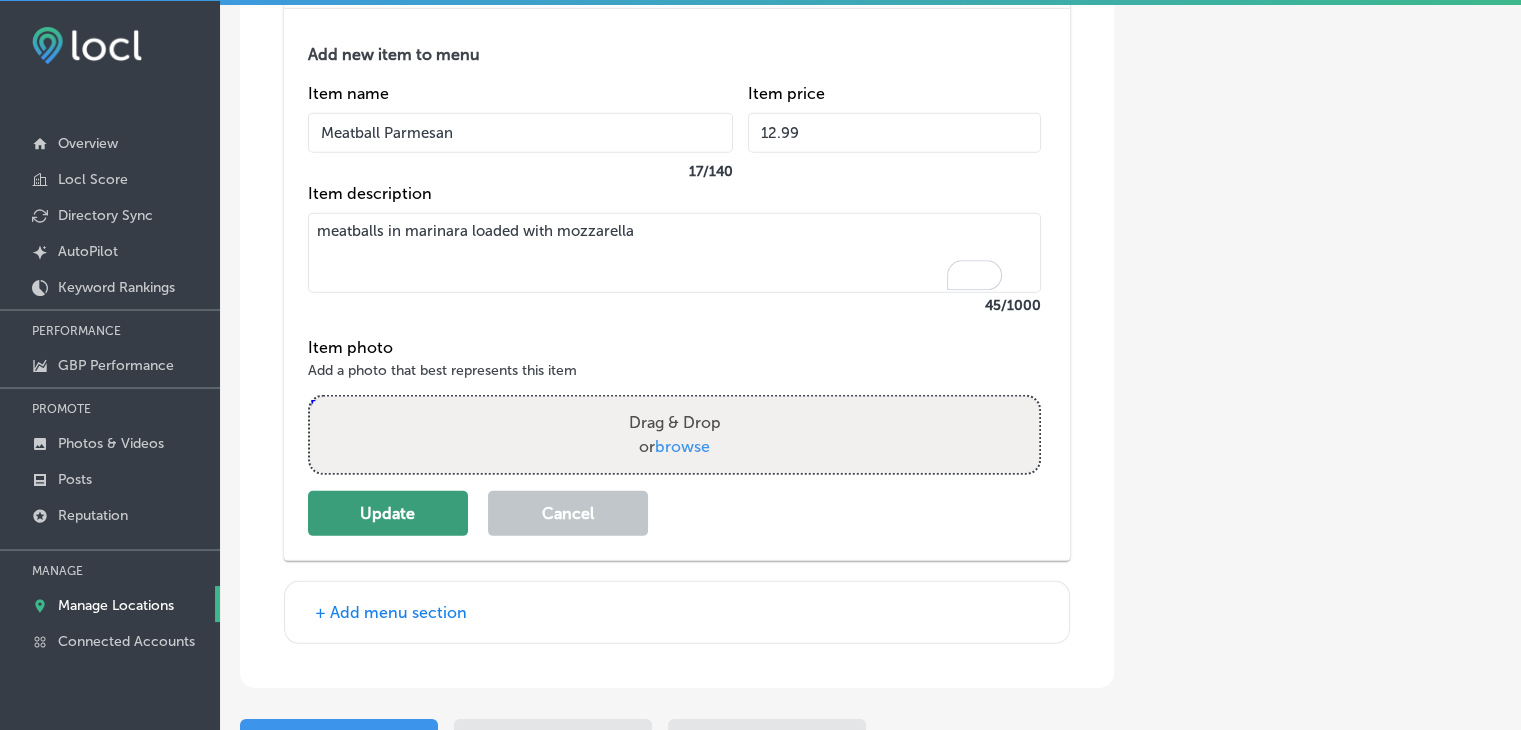 type on "12.99" 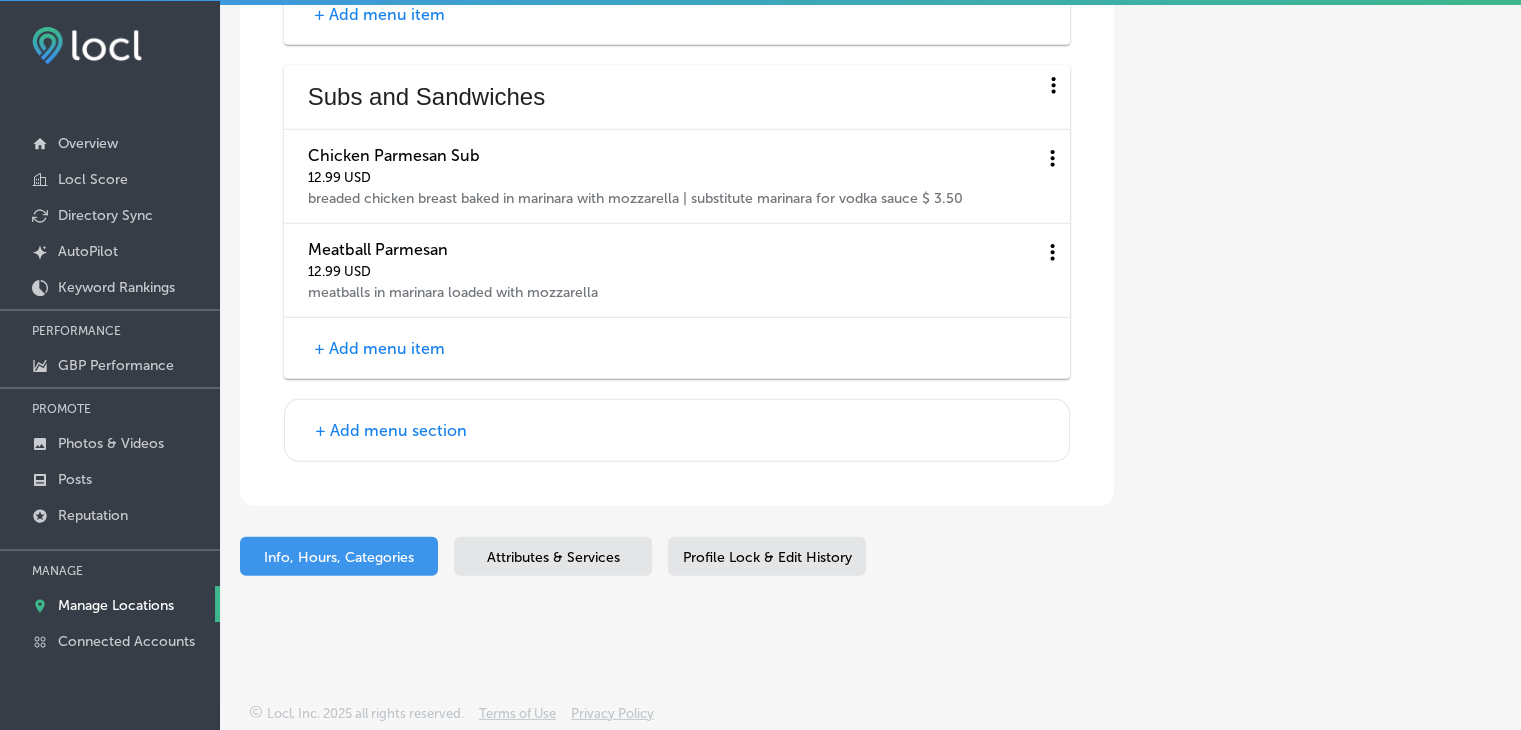 scroll, scrollTop: 5764, scrollLeft: 0, axis: vertical 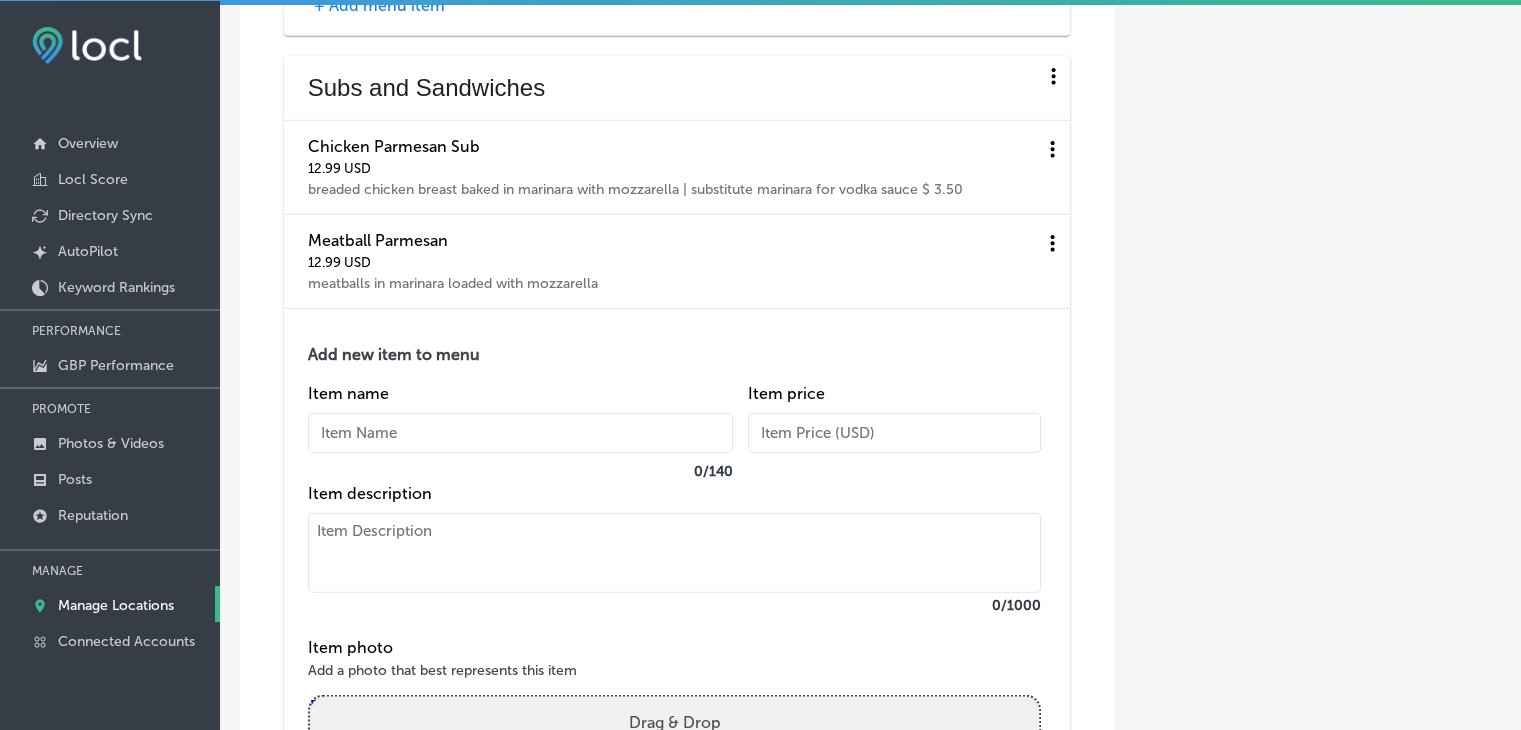 click at bounding box center (674, 553) 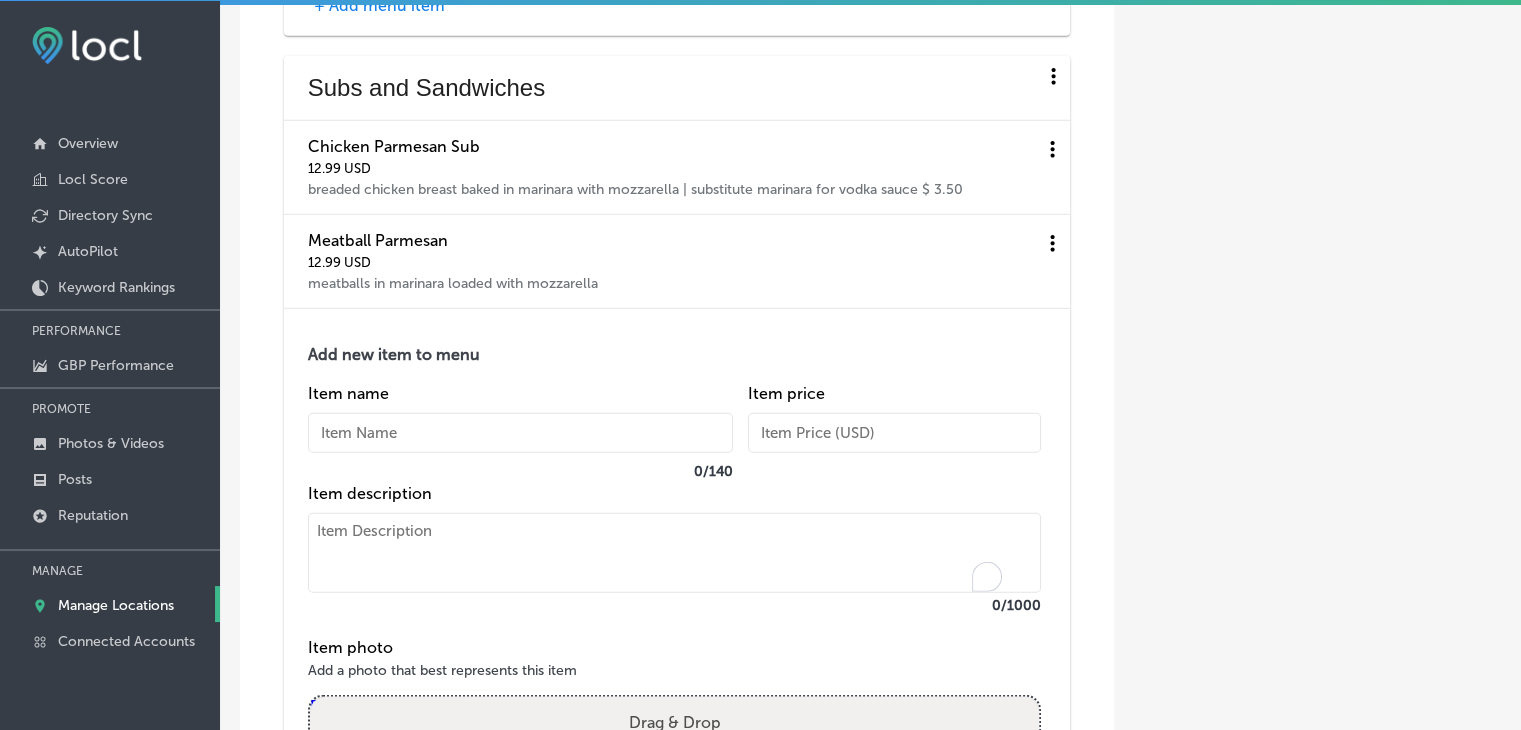 paste on "Sausage, Pepper, And Onion
Italian sausage, grilled pepper and onions, topped with marinara | add mozzarella cheese 0.59
$12.99" 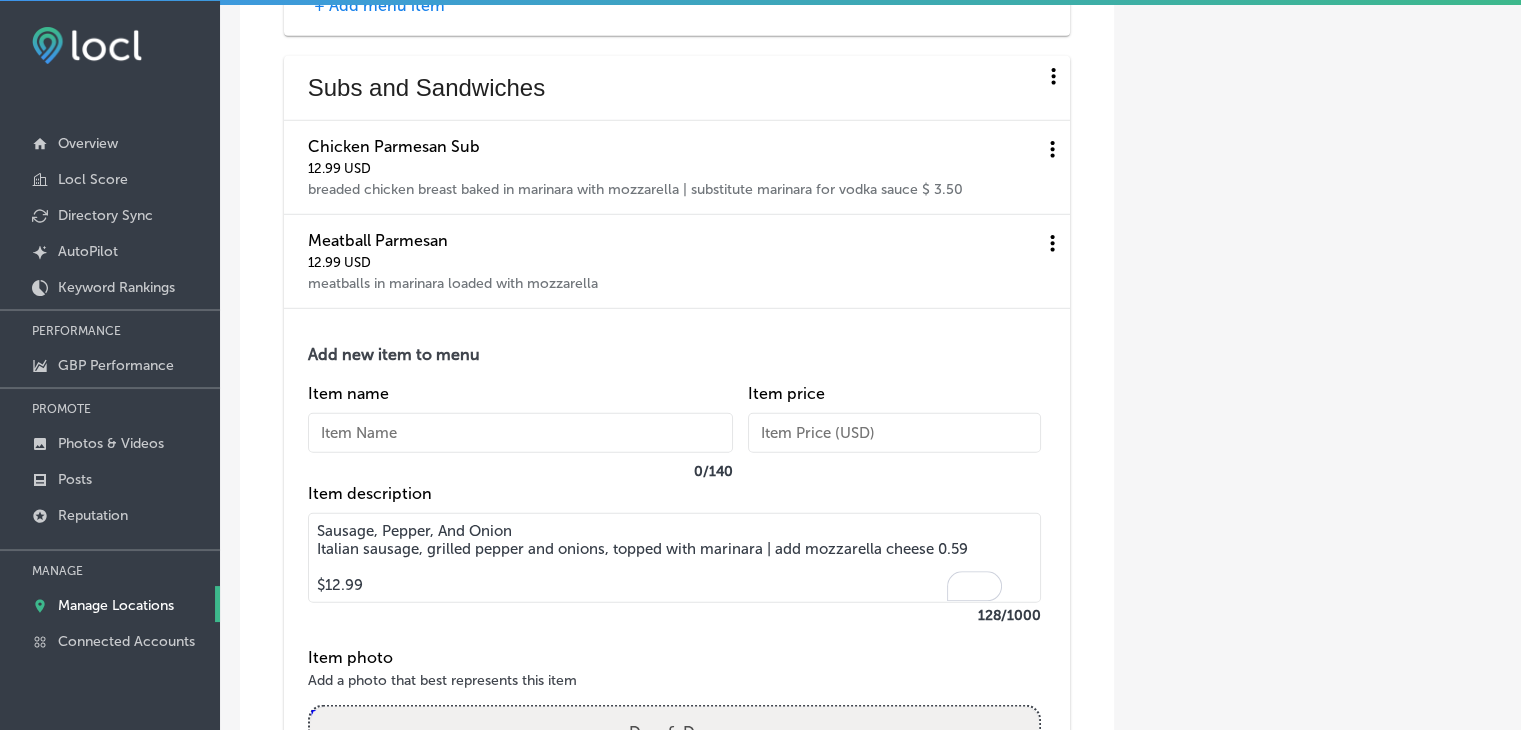 drag, startPoint x: 536, startPoint y: 537, endPoint x: 268, endPoint y: 532, distance: 268.04663 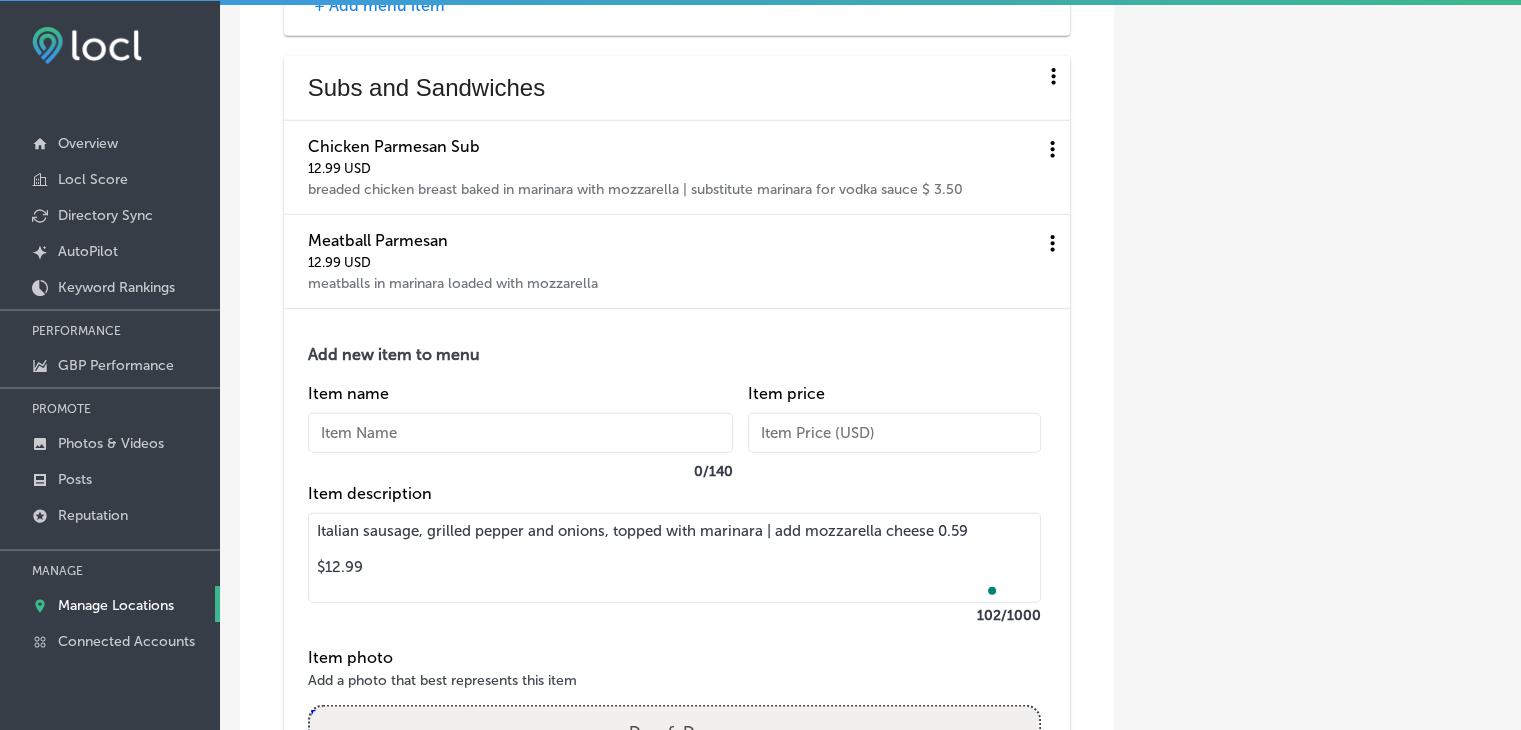 type on "Italian sausage, grilled pepper and onions, topped with marinara | add mozzarella cheese 0.59
$12.99" 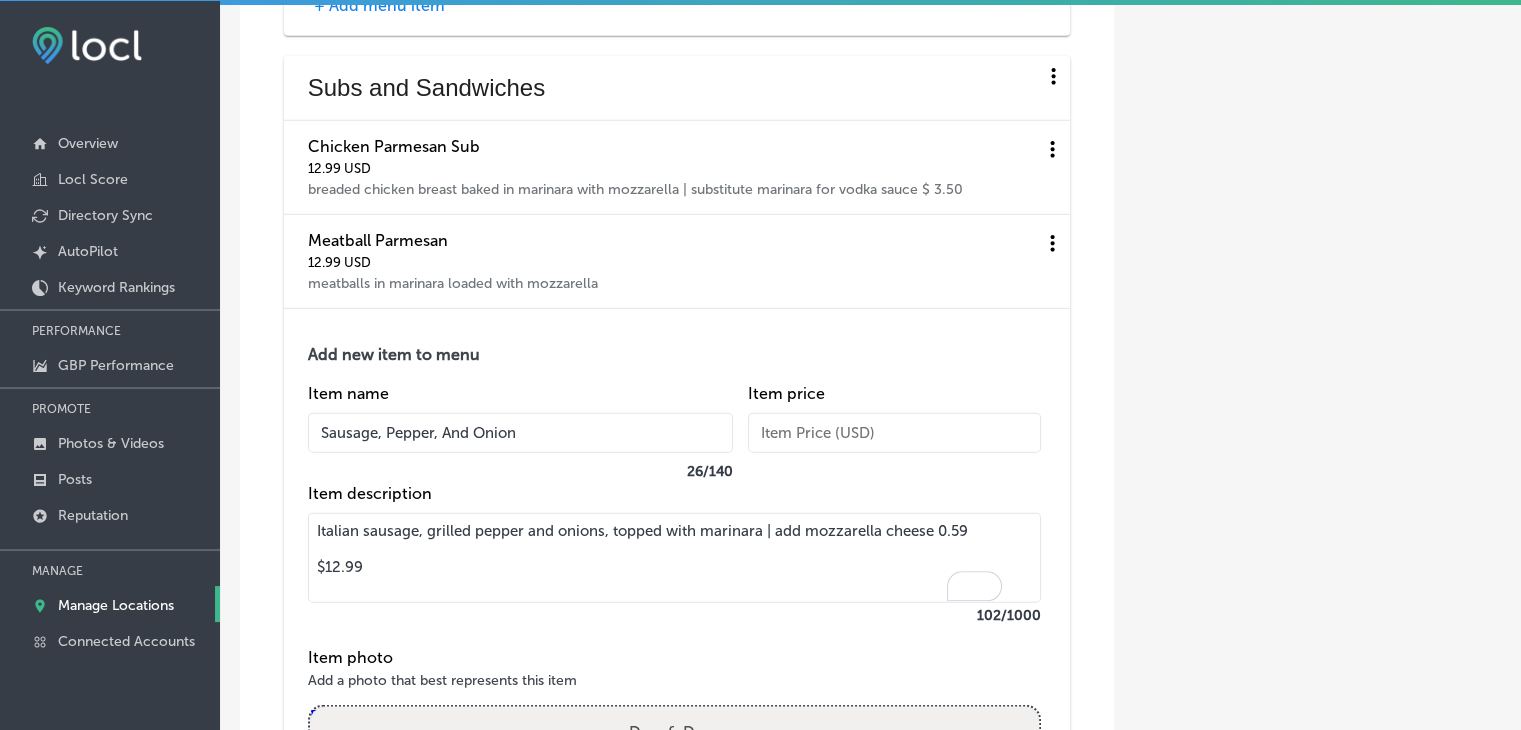 click on "Sausage, Pepper, And Onion" at bounding box center (520, 433) 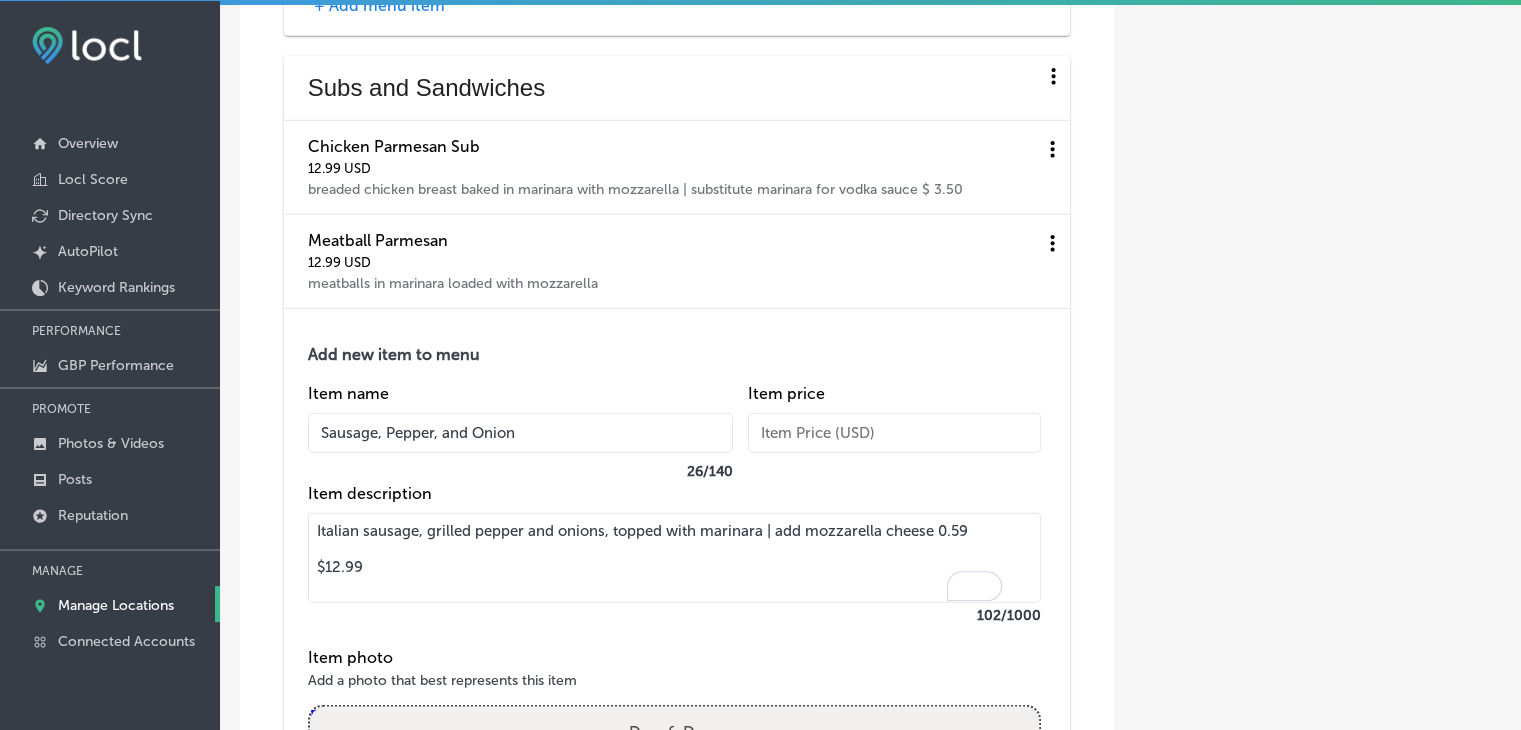 type on "Sausage, Pepper, and Onion" 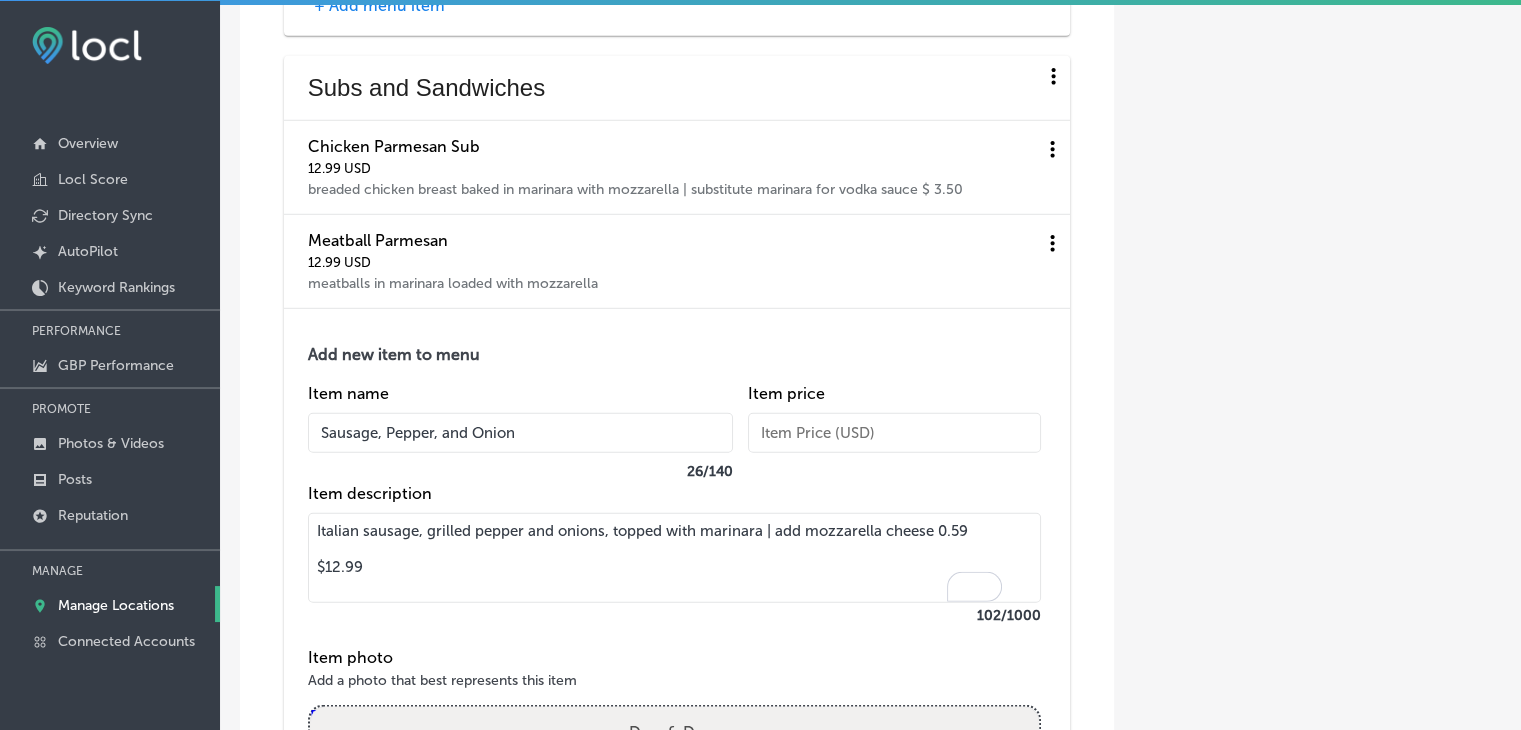 click on "Italian sausage, grilled pepper and onions, topped with marinara | add mozzarella cheese 0.59
$12.99" at bounding box center (674, 558) 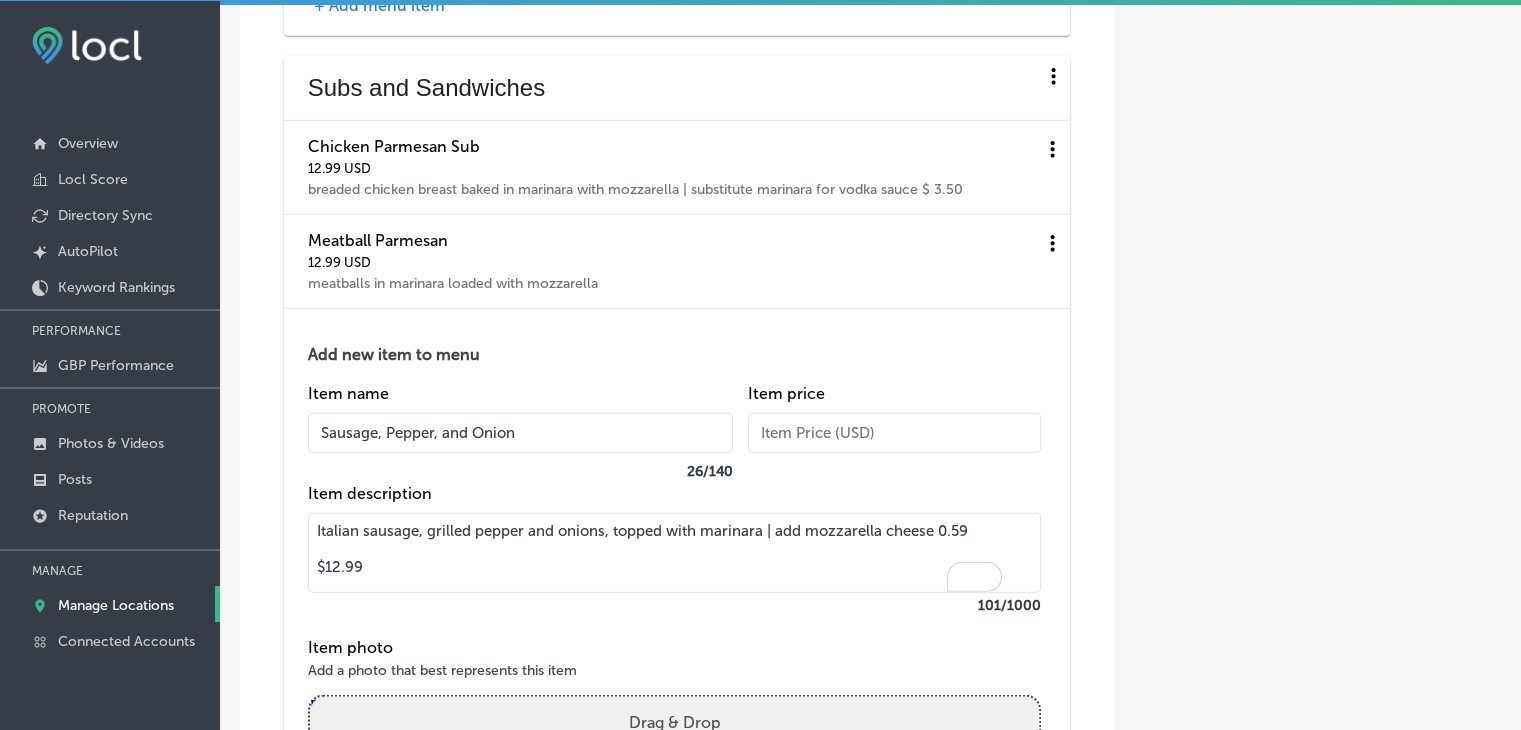 click on "Italian sausage, grilled pepper and onions, topped with marinara | add mozzarella cheese 0.59
$12.99" at bounding box center (674, 553) 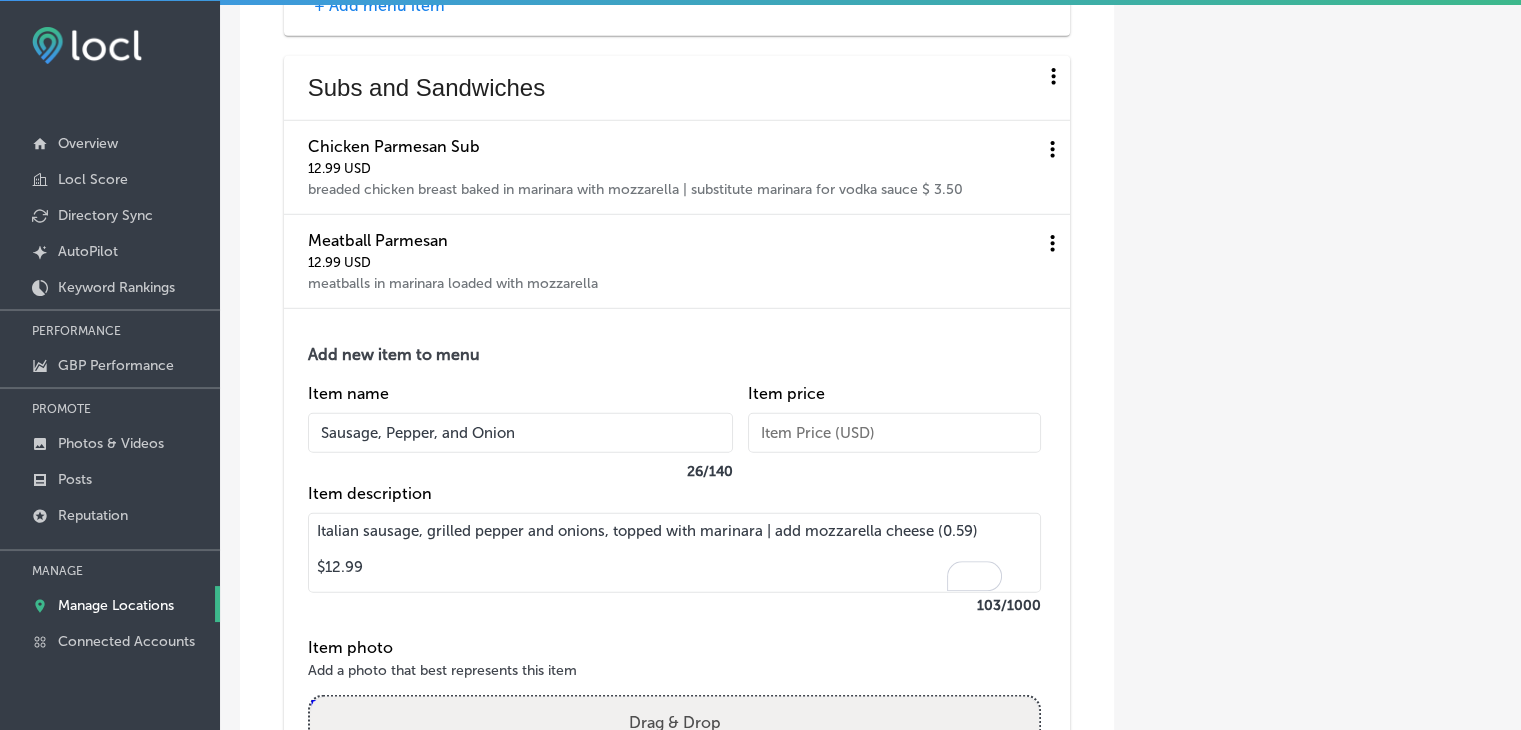 drag, startPoint x: 672, startPoint y: 573, endPoint x: 367, endPoint y: 564, distance: 305.13275 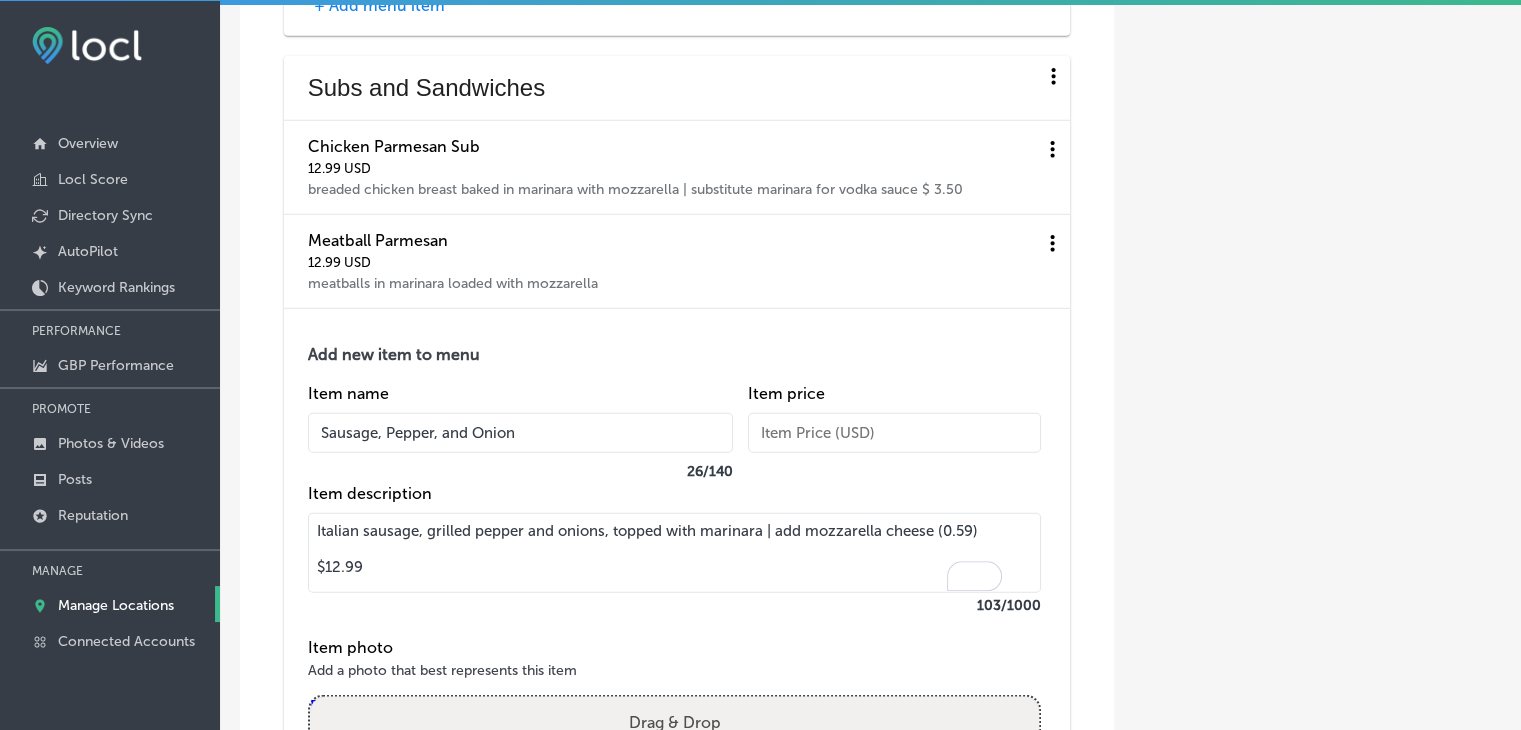 click on "Italian sausage, grilled pepper and onions, topped with marinara | add mozzarella cheese (0.59)
$12.99" at bounding box center [674, 553] 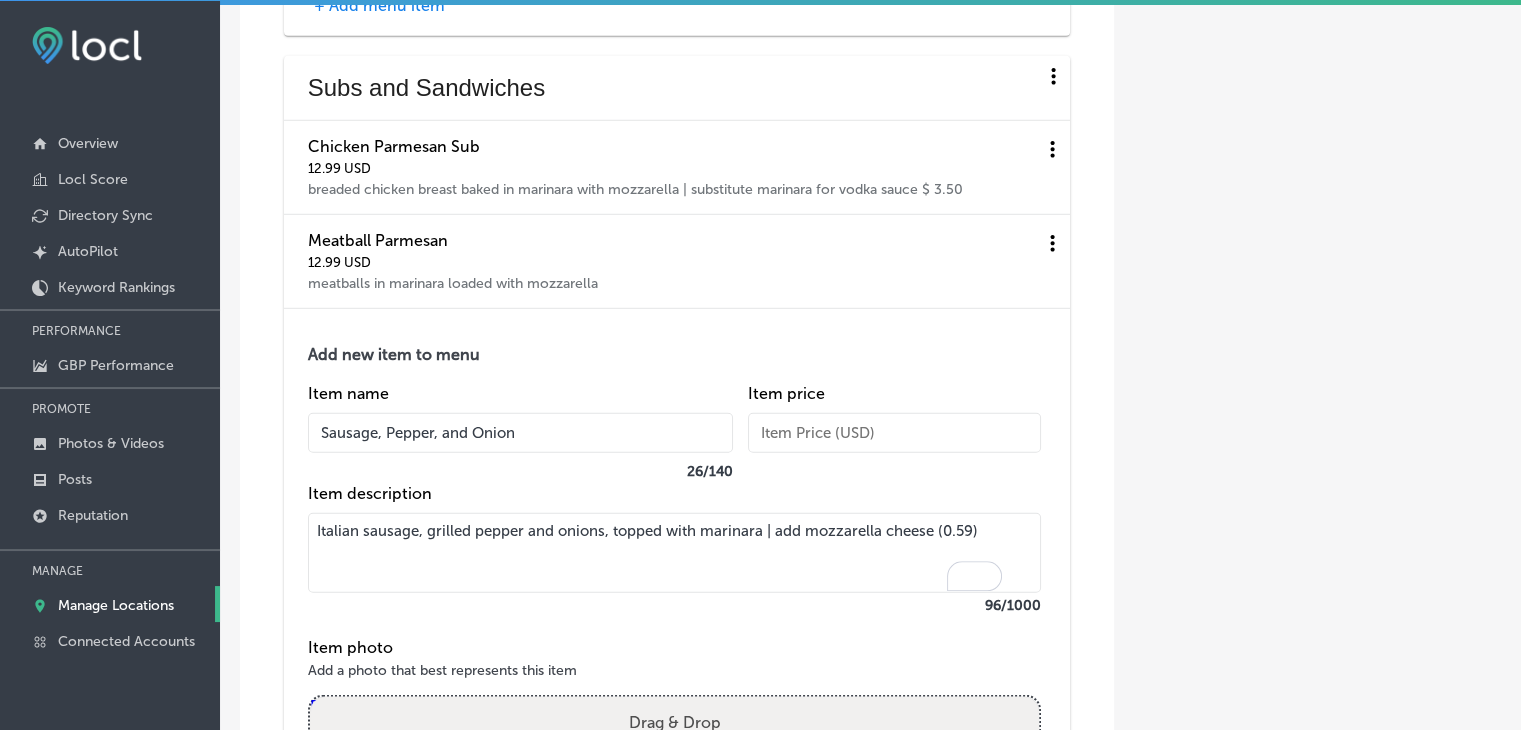 type on "Italian sausage, grilled pepper and onions, topped with marinara | add mozzarella cheese (0.59)" 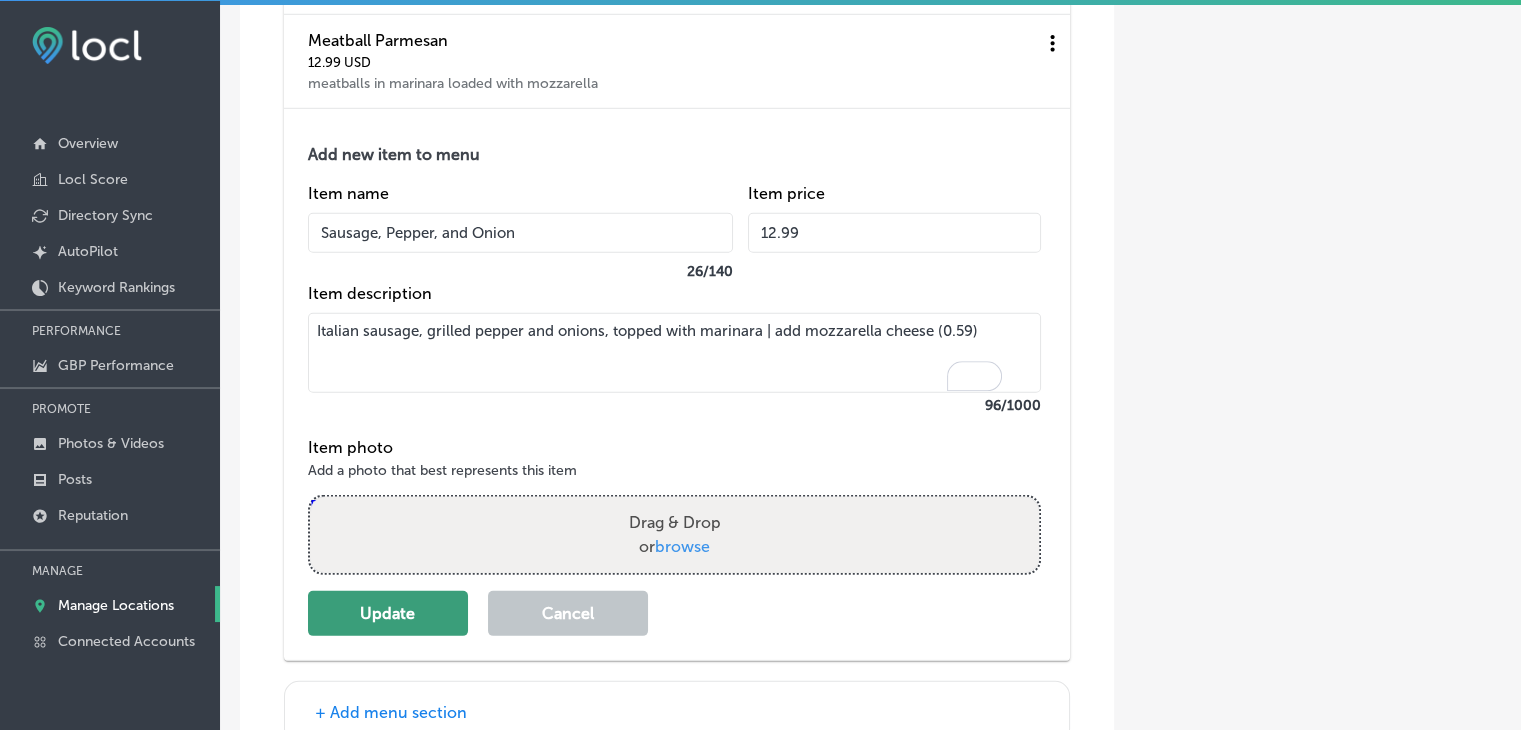 type on "12.99" 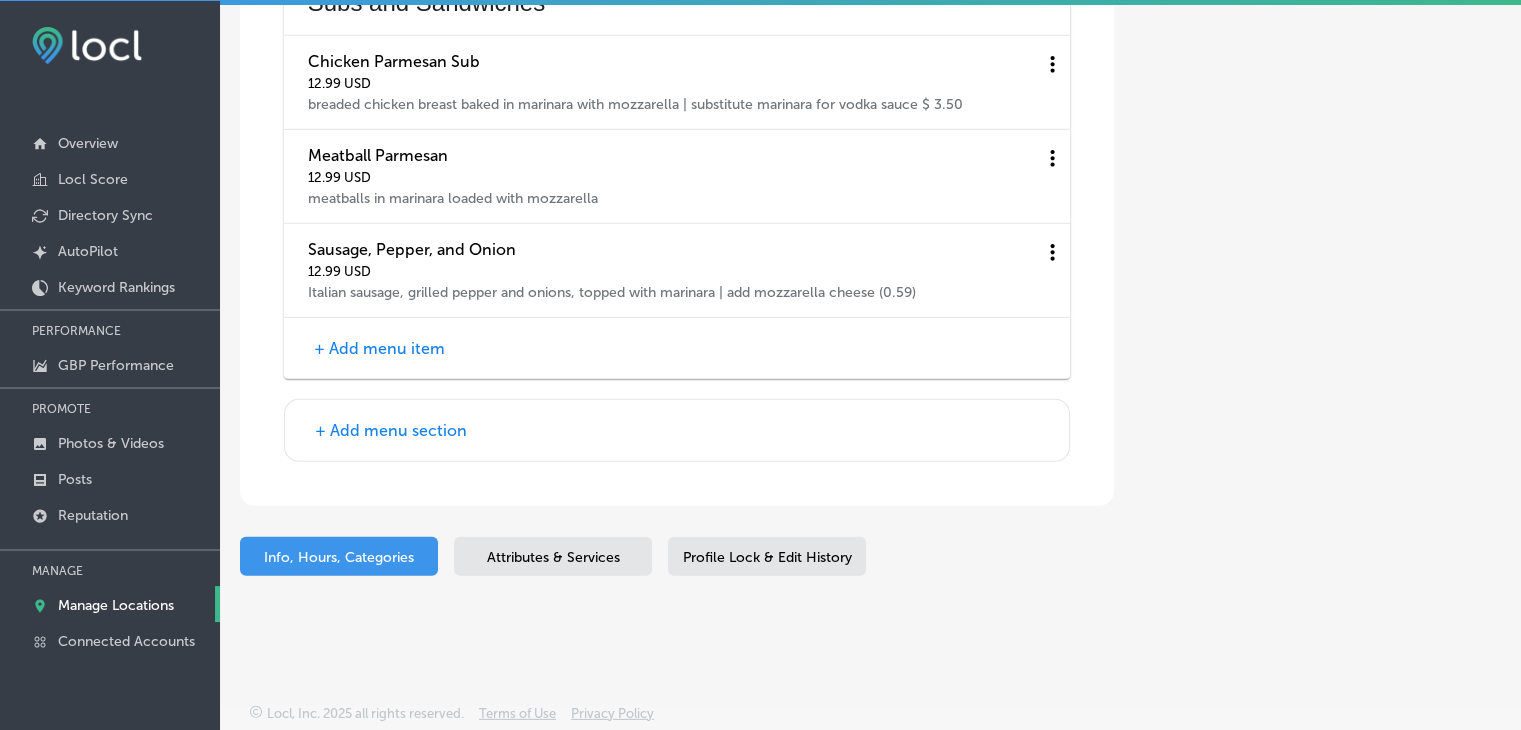 scroll, scrollTop: 5860, scrollLeft: 0, axis: vertical 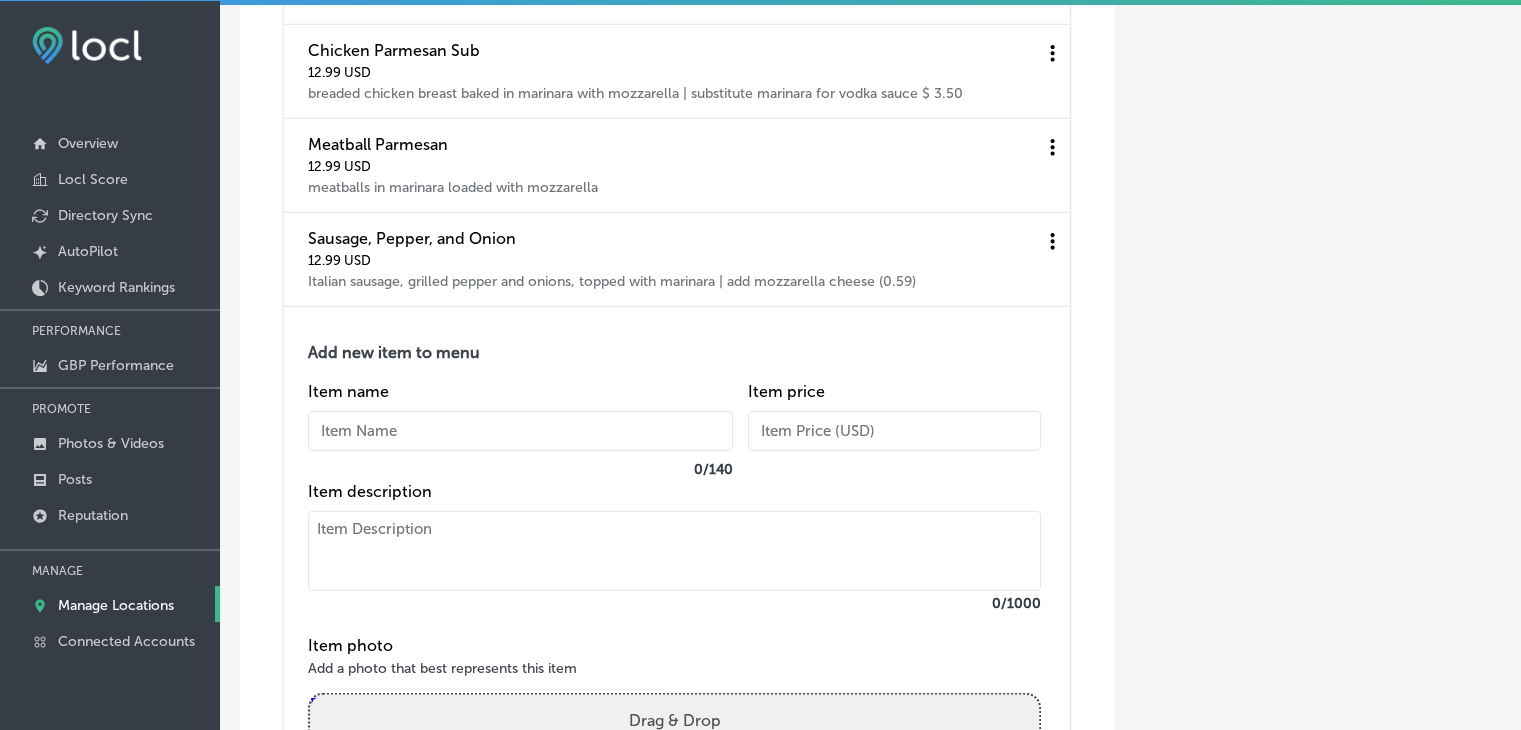 click at bounding box center (674, 551) 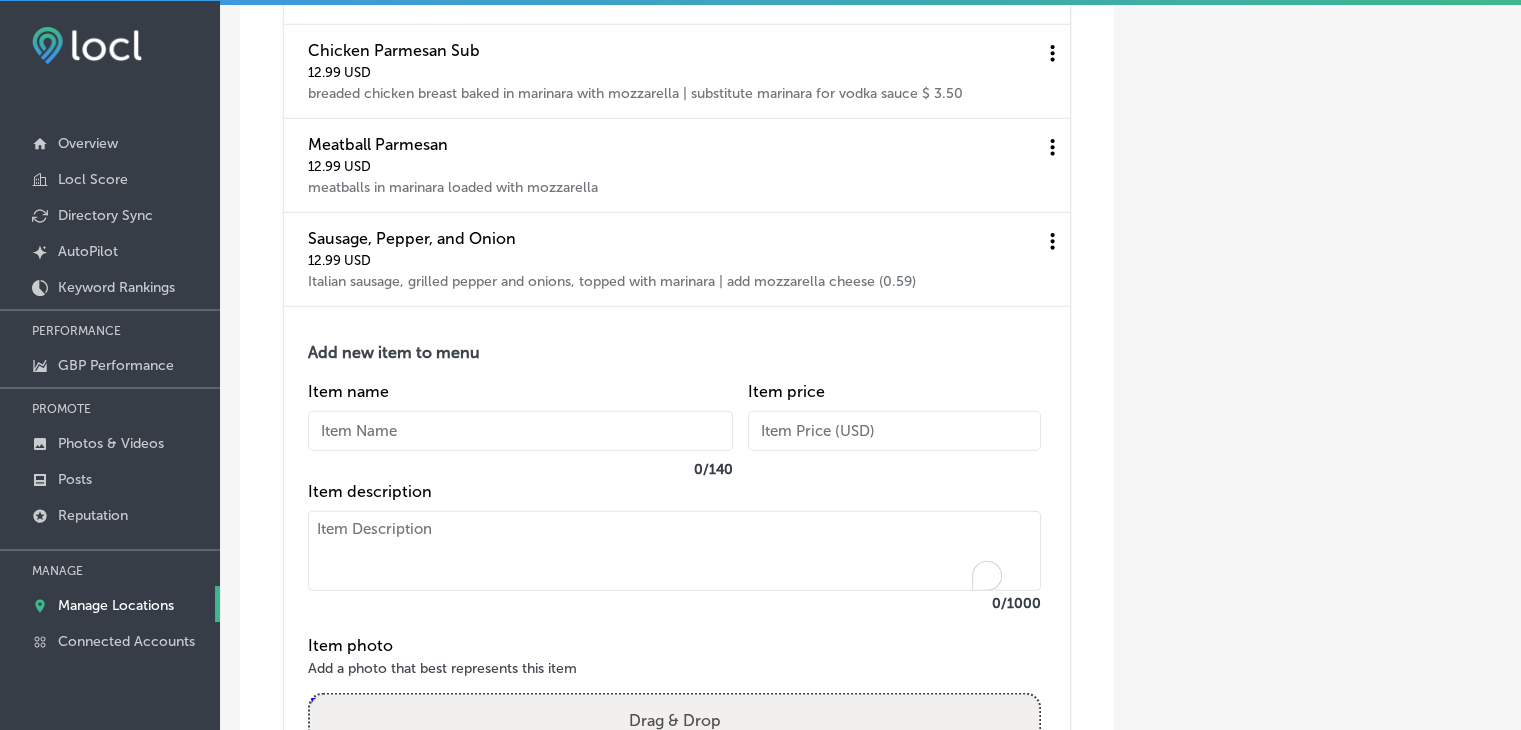 paste on "Grilled Chicken Sub
chicken breast baked with provolone cheese
Make it Supreme add mushroom, broccoli and tomato $12.99
$11.99" 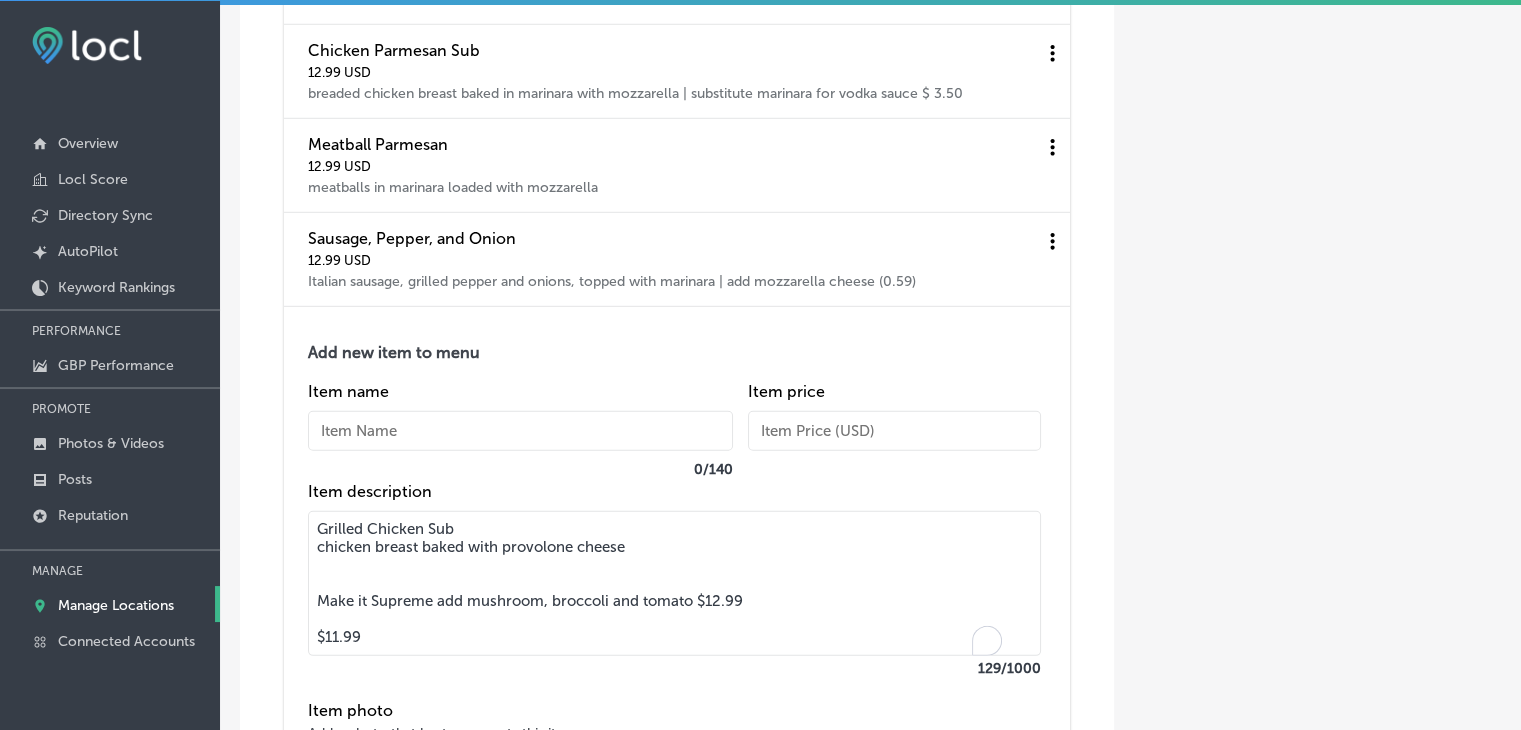 drag, startPoint x: 481, startPoint y: 523, endPoint x: 282, endPoint y: 513, distance: 199.2511 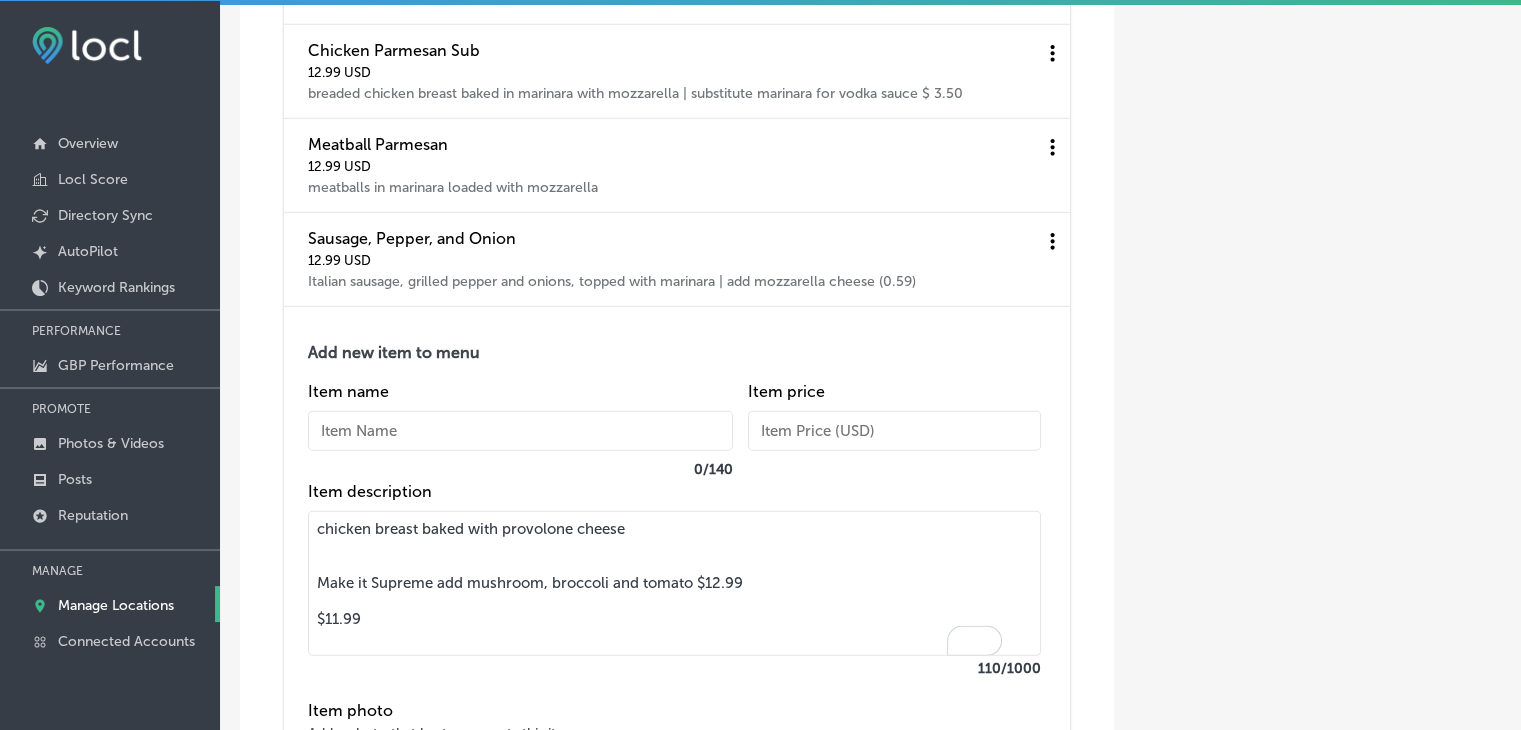type on "chicken breast baked with provolone cheese
Make it Supreme add mushroom, broccoli and tomato $12.99
$11.99" 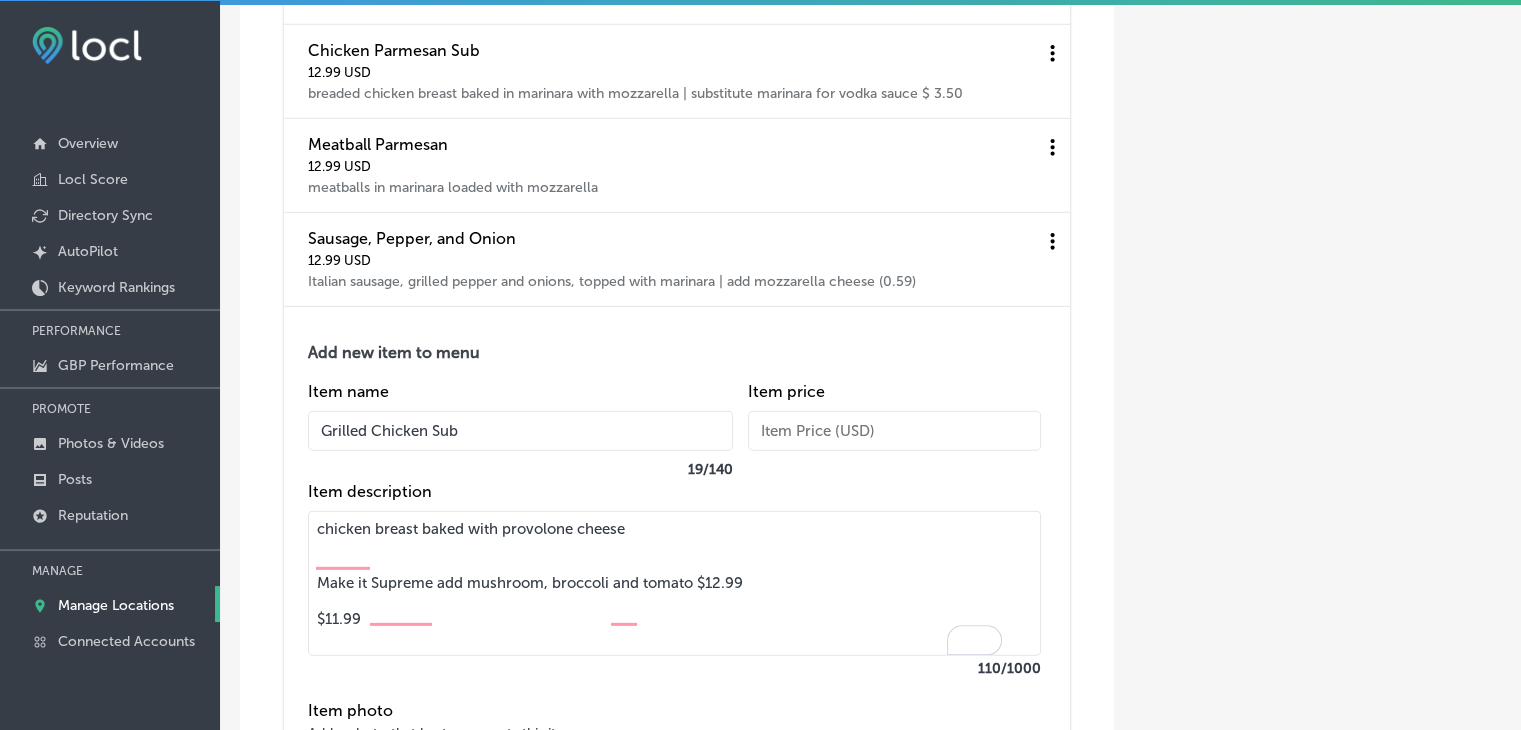 type on "Grilled Chicken Sub" 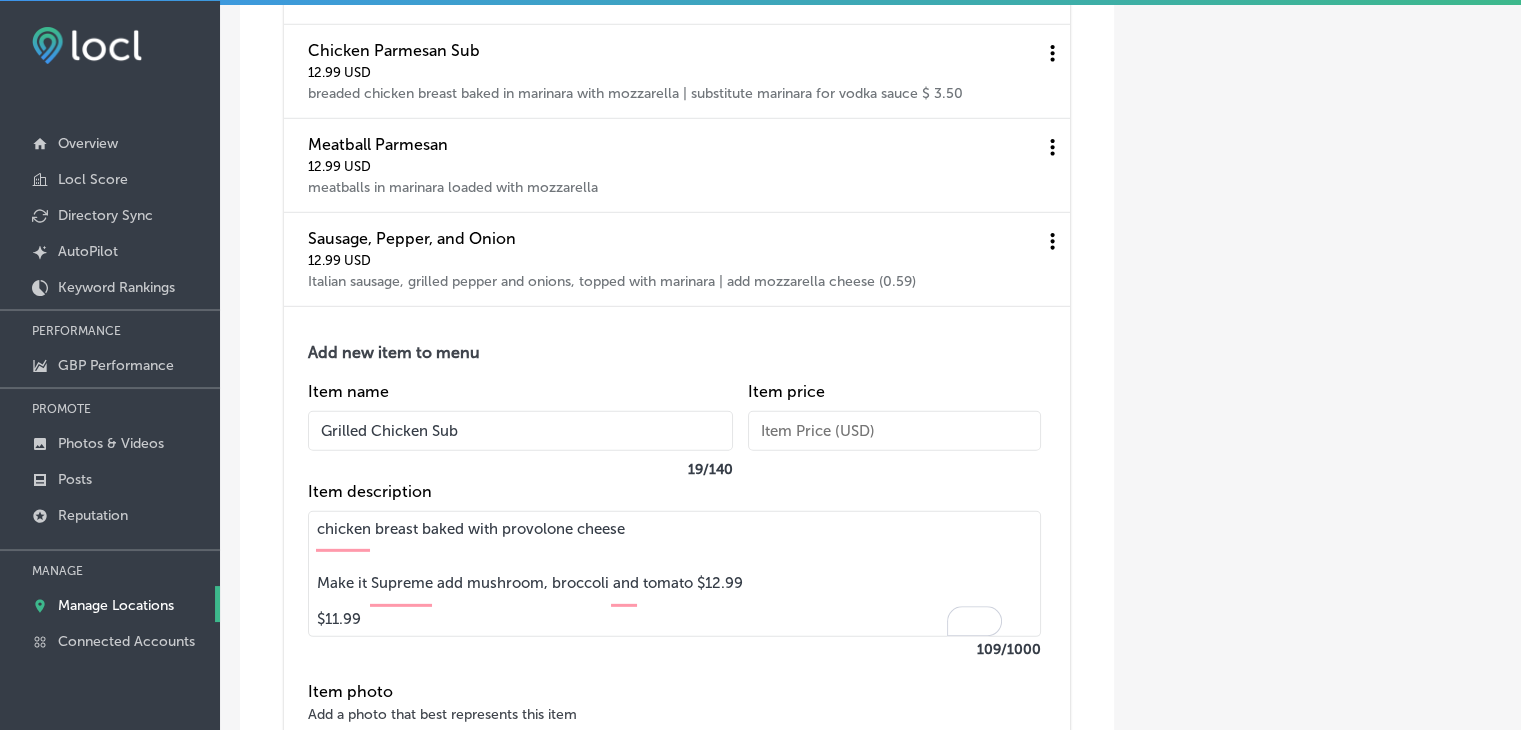 click on "chicken breast baked with provolone cheese
Make it Supreme add mushroom, broccoli and tomato $12.99
$11.99" at bounding box center (674, 574) 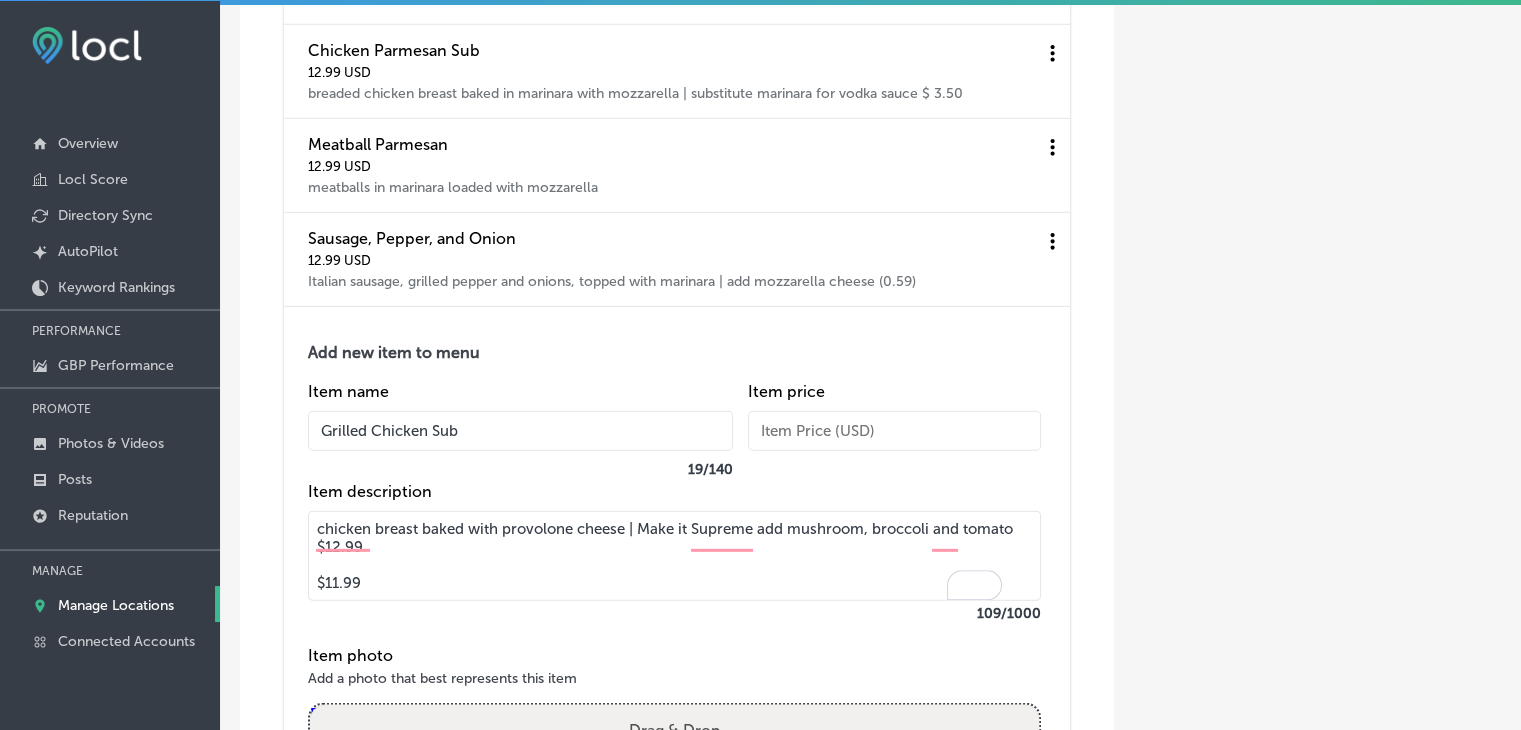 click on "chicken breast baked with provolone cheese | Make it Supreme add mushroom, broccoli and tomato $12.99
$11.99" at bounding box center [674, 556] 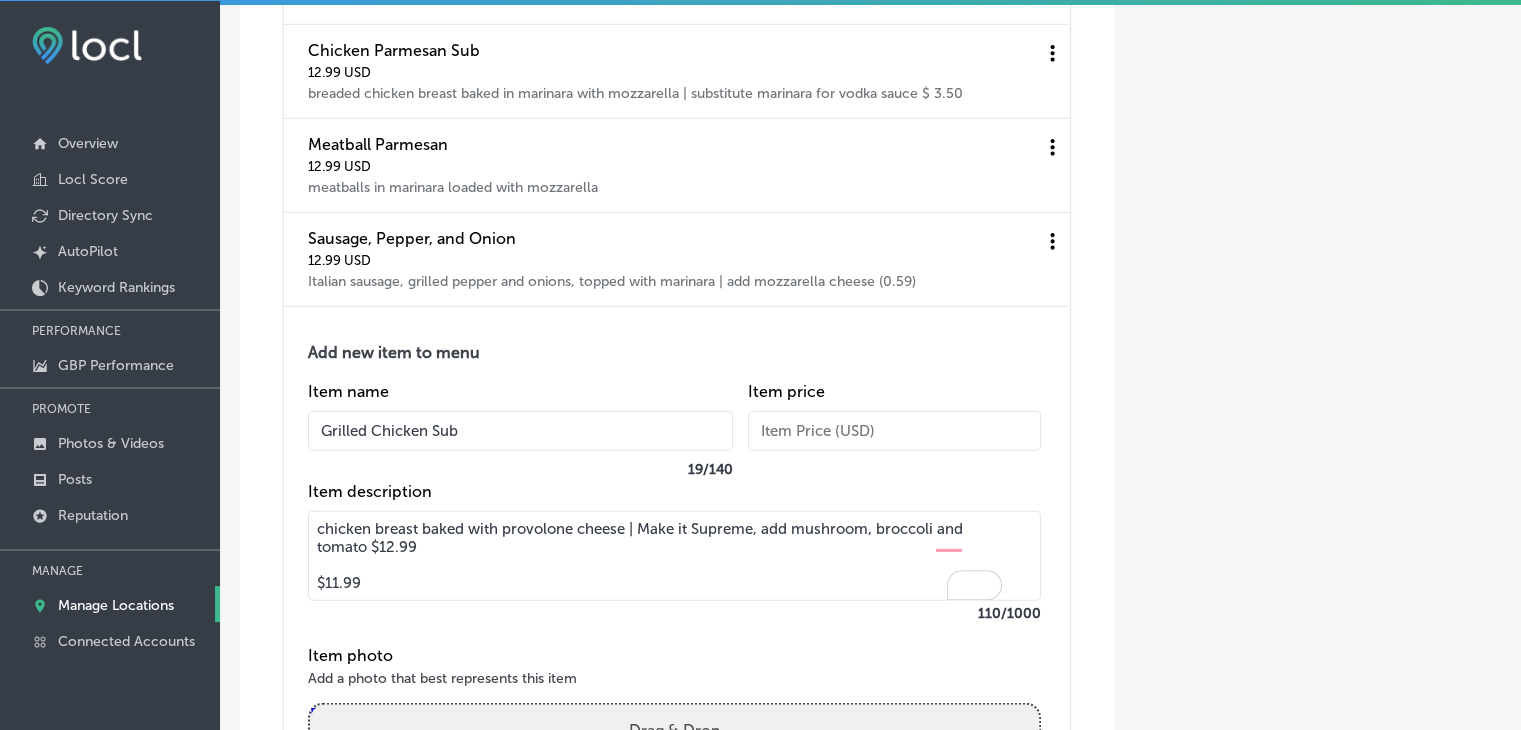click on "chicken breast baked with provolone cheese | Make it Supreme, add mushroom, broccoli and tomato $12.99
$11.99" at bounding box center [674, 556] 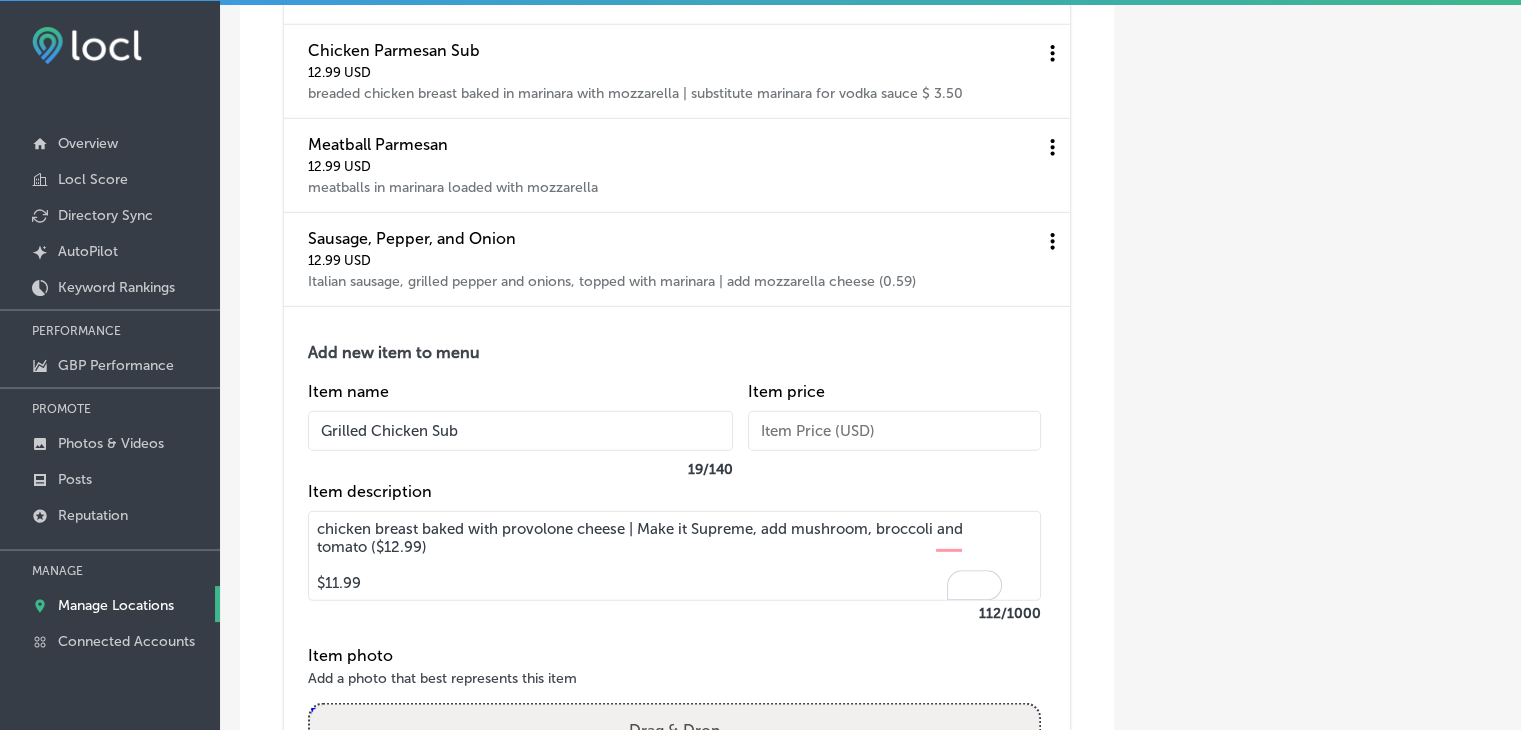 click on "chicken breast baked with provolone cheese | Make it Supreme, add mushroom, broccoli and tomato ($12.99)
$11.99" at bounding box center [674, 556] 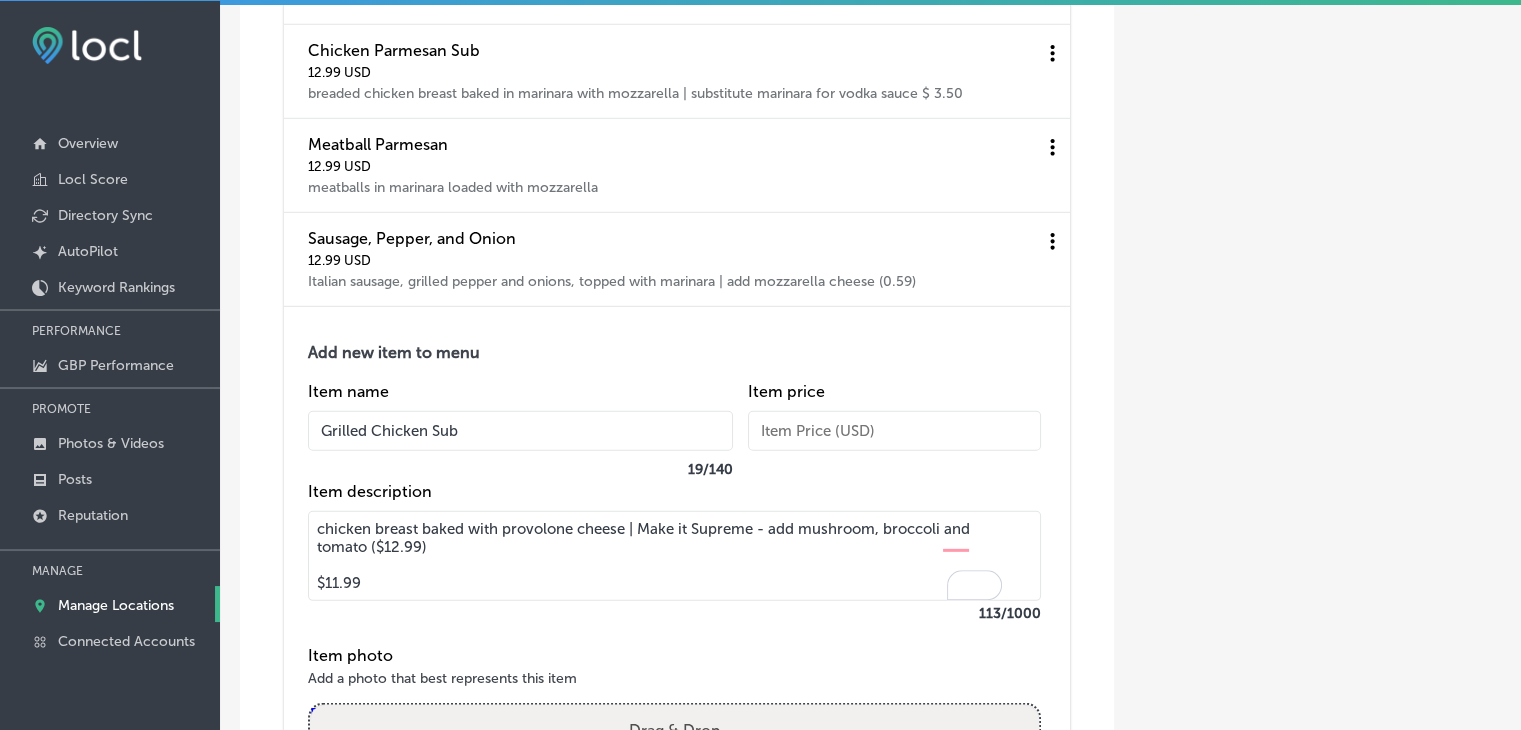 drag, startPoint x: 376, startPoint y: 589, endPoint x: 322, endPoint y: 570, distance: 57.245087 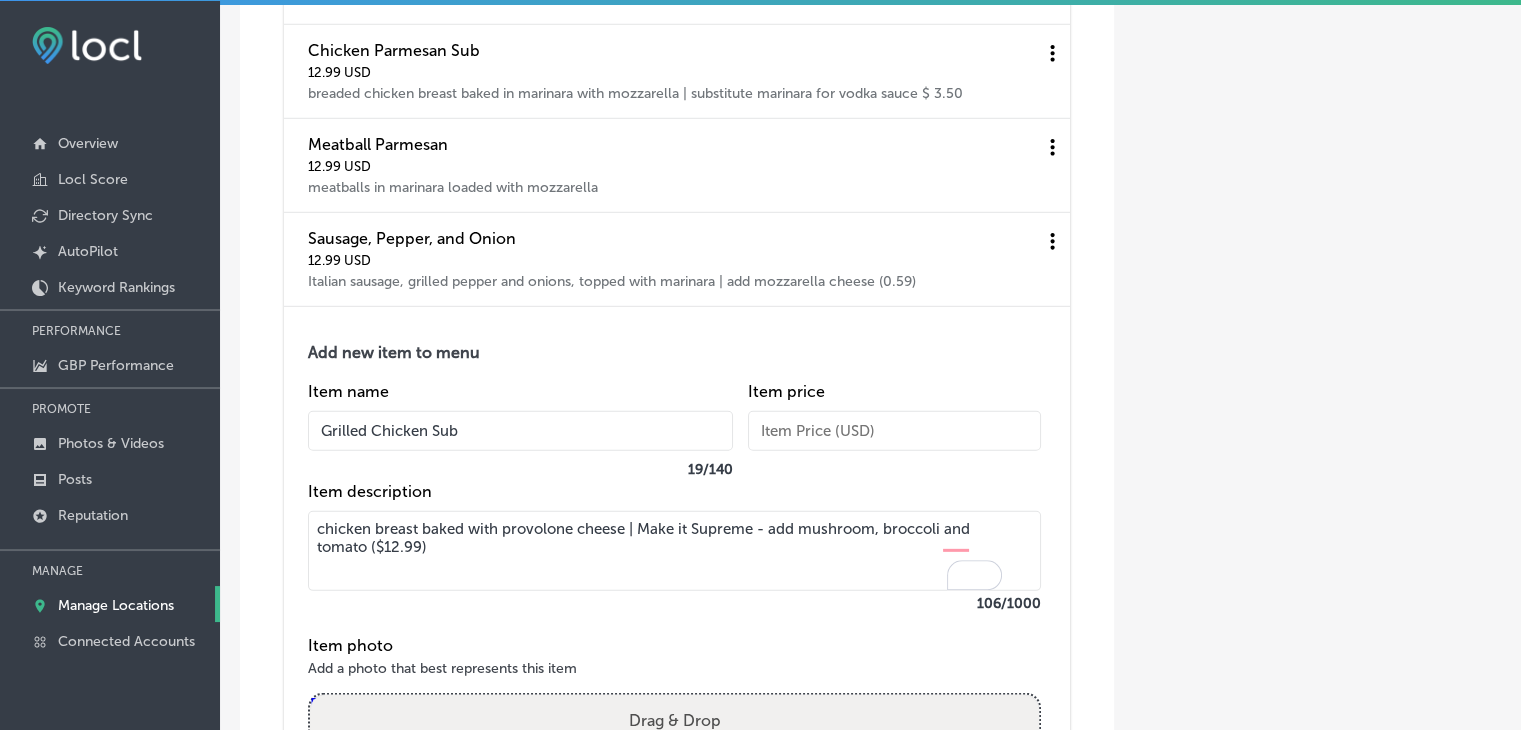 type on "chicken breast baked with provolone cheese | Make it Supreme - add mushroom, broccoli and tomato ($12.99)" 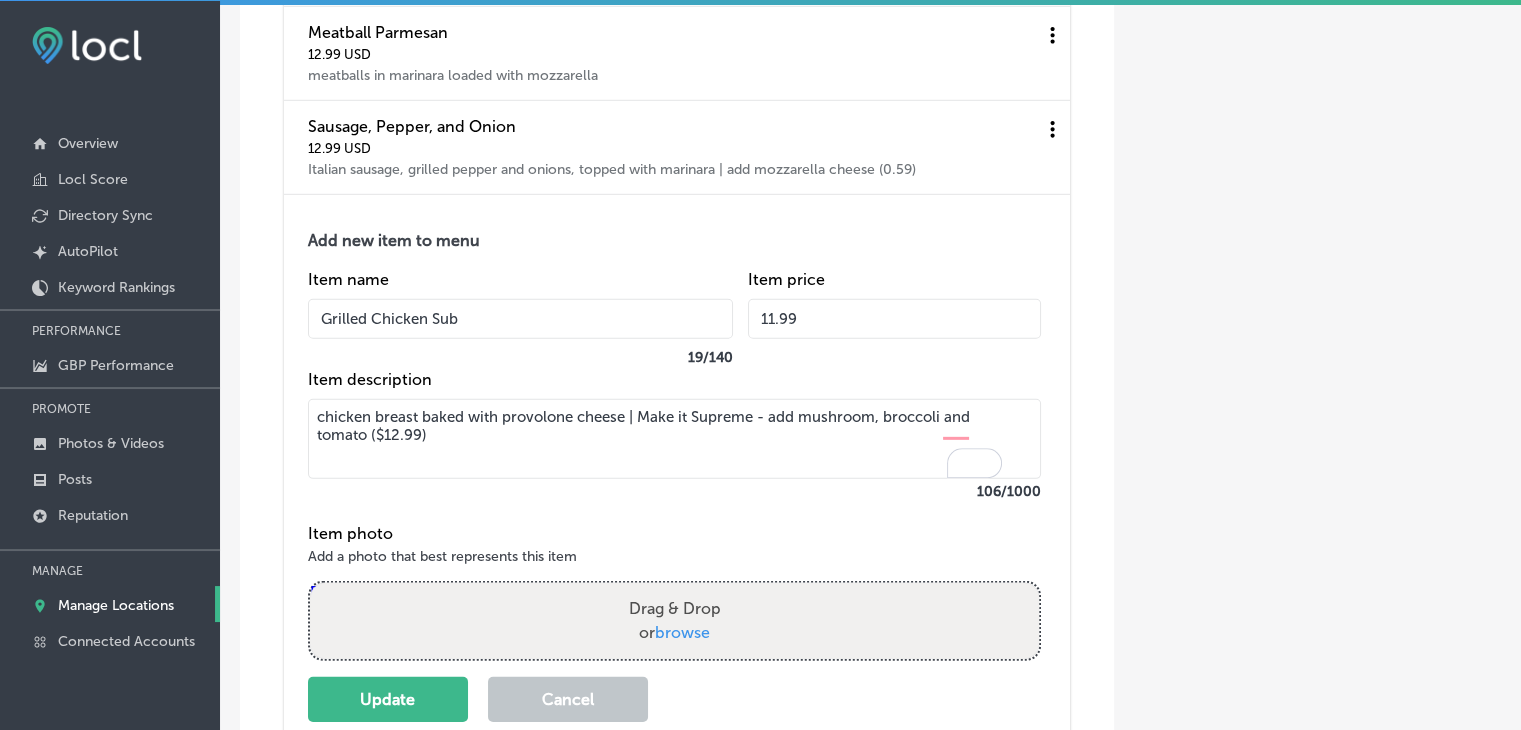 scroll, scrollTop: 6060, scrollLeft: 0, axis: vertical 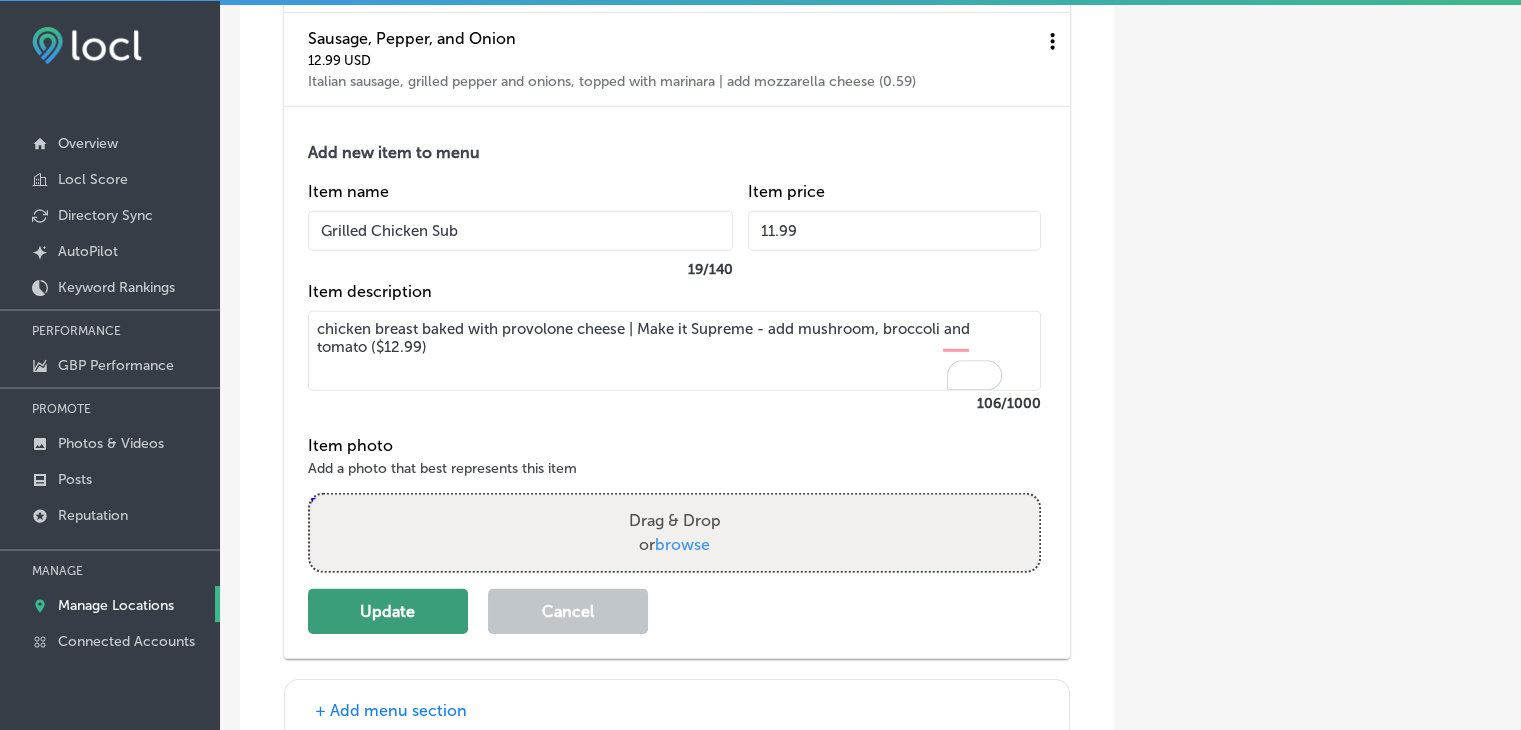 type on "11.99" 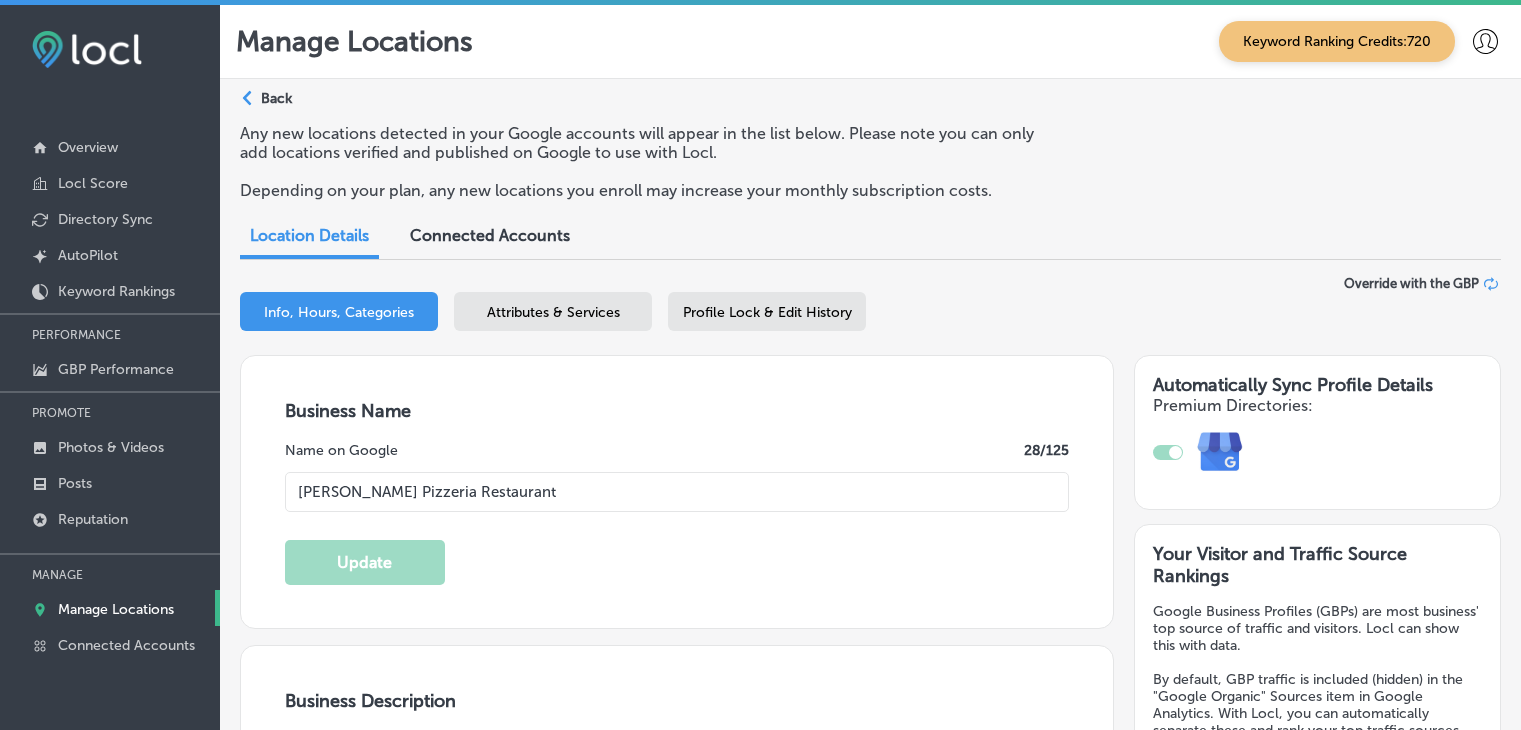 select on "US" 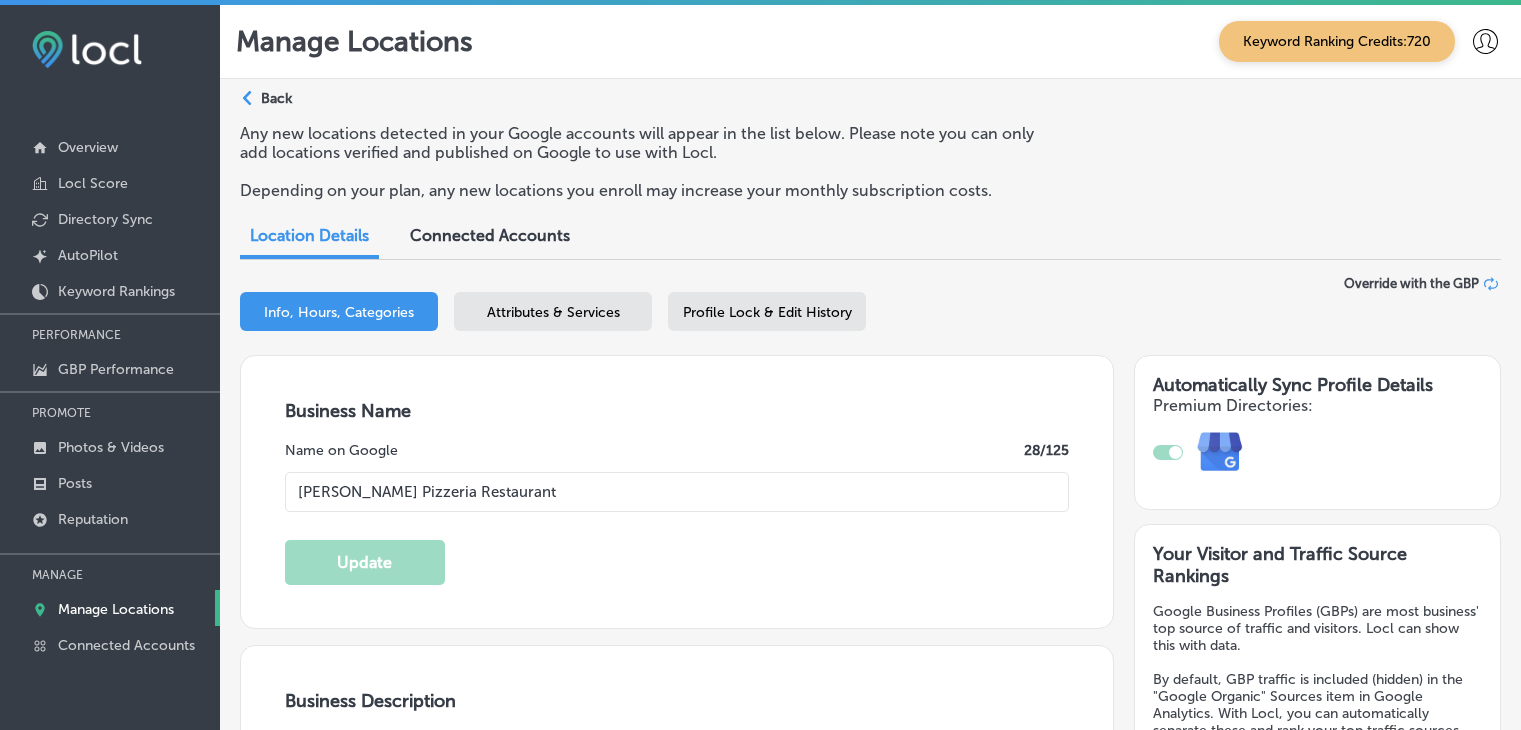 scroll, scrollTop: 4, scrollLeft: 0, axis: vertical 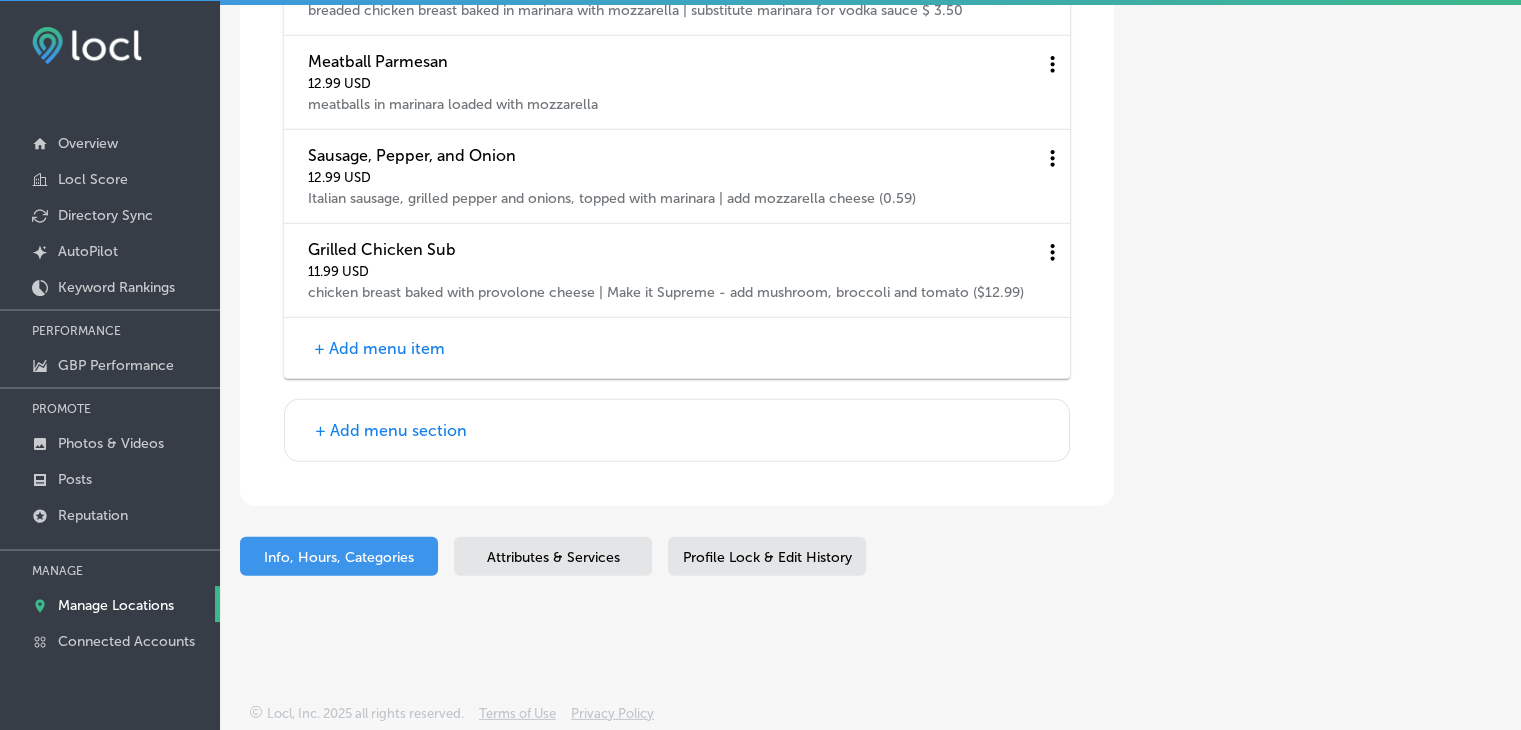 click on "+ Add menu item" at bounding box center [677, 348] 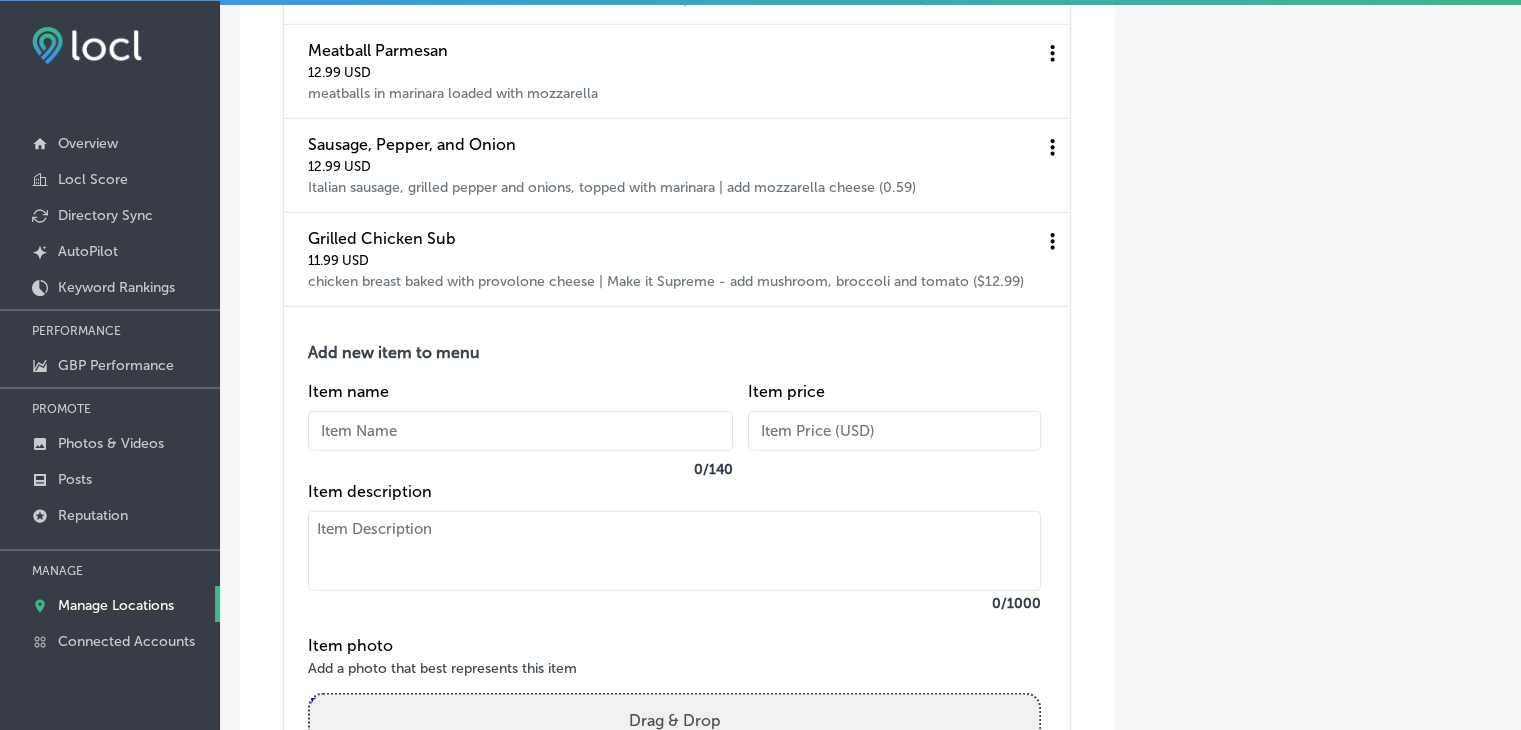 click on "Item name 0 / 140" at bounding box center (520, 432) 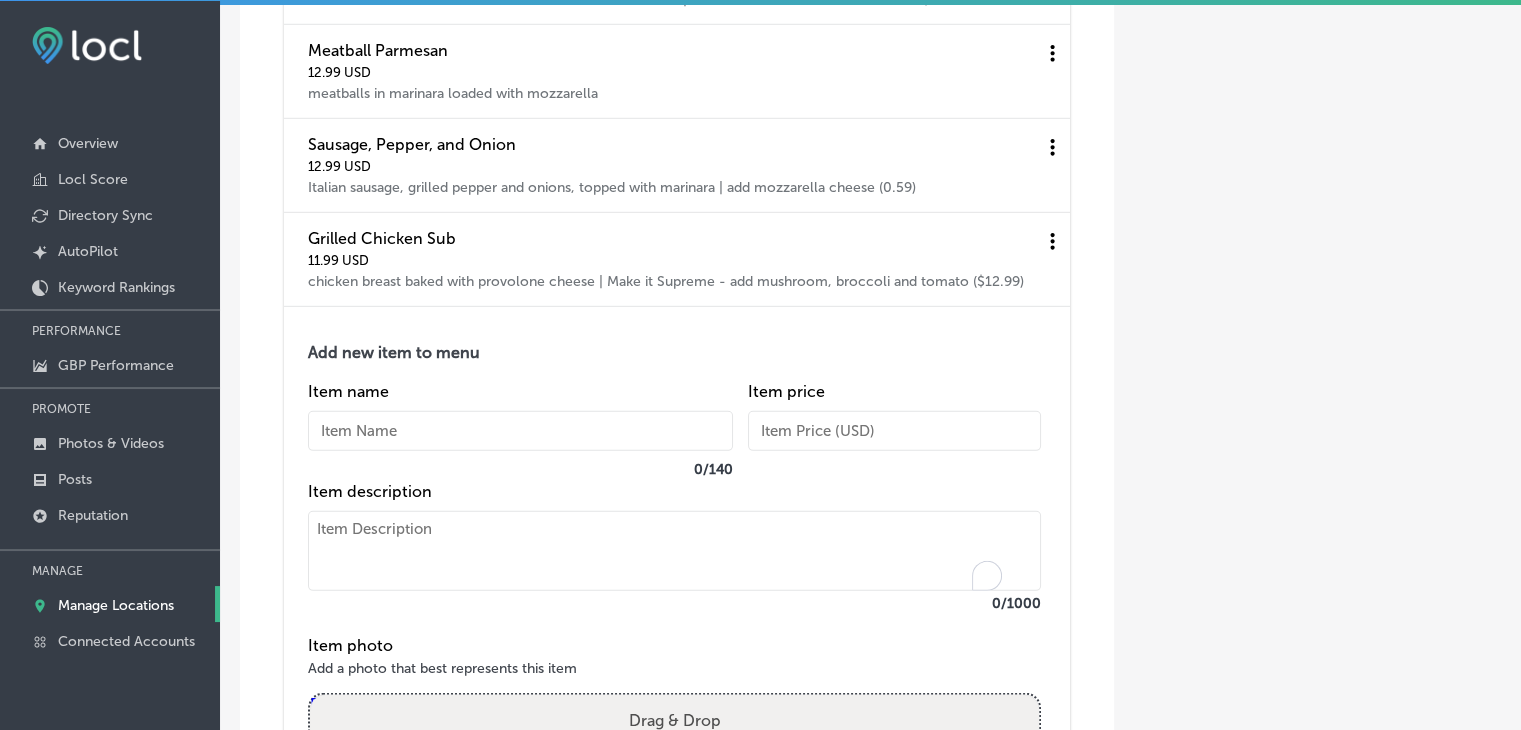 paste on "Ham & Cheese Sub
ham and provolone cheese baked in fresh bread
$10.99" 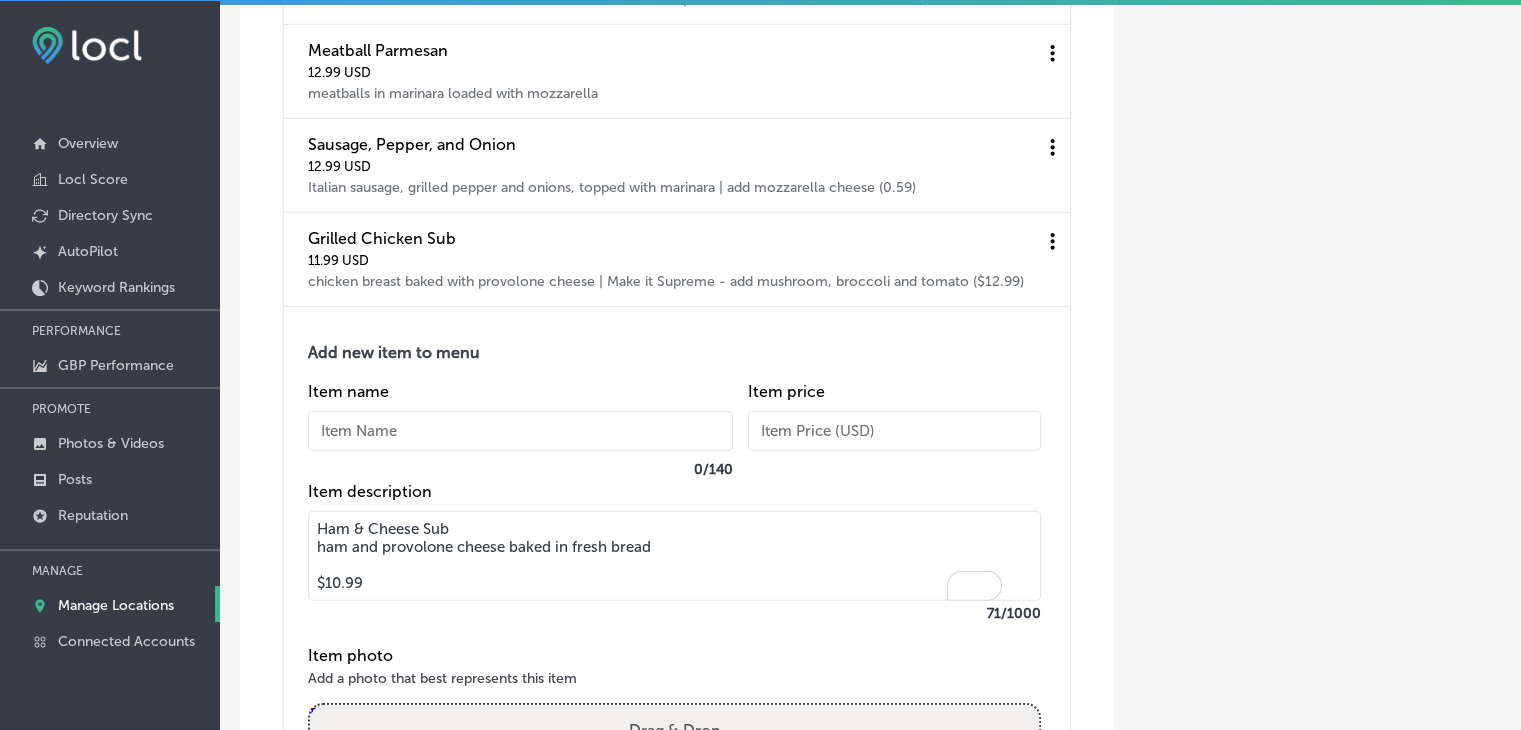 drag, startPoint x: 457, startPoint y: 529, endPoint x: 288, endPoint y: 516, distance: 169.49927 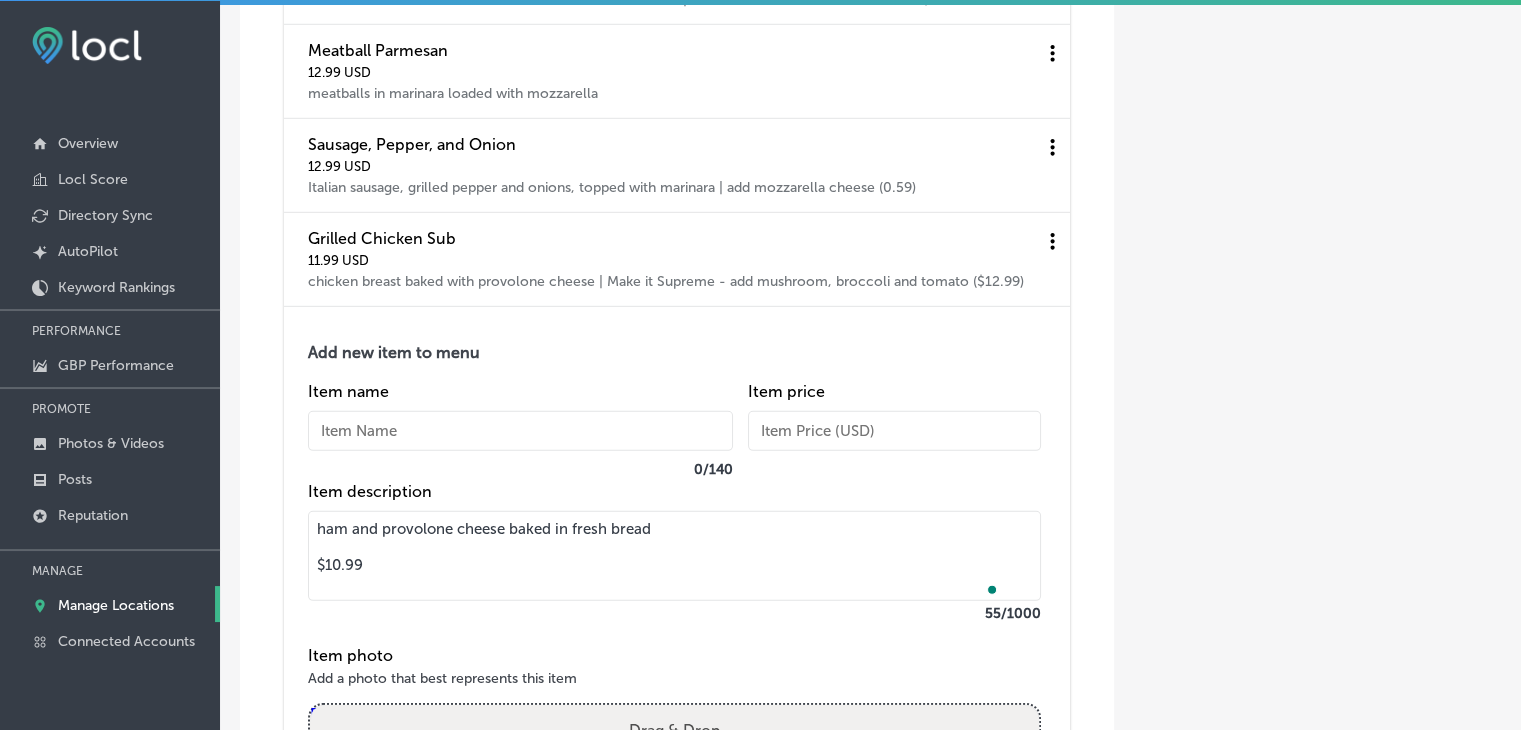 type on "ham and provolone cheese baked in fresh bread
$10.99" 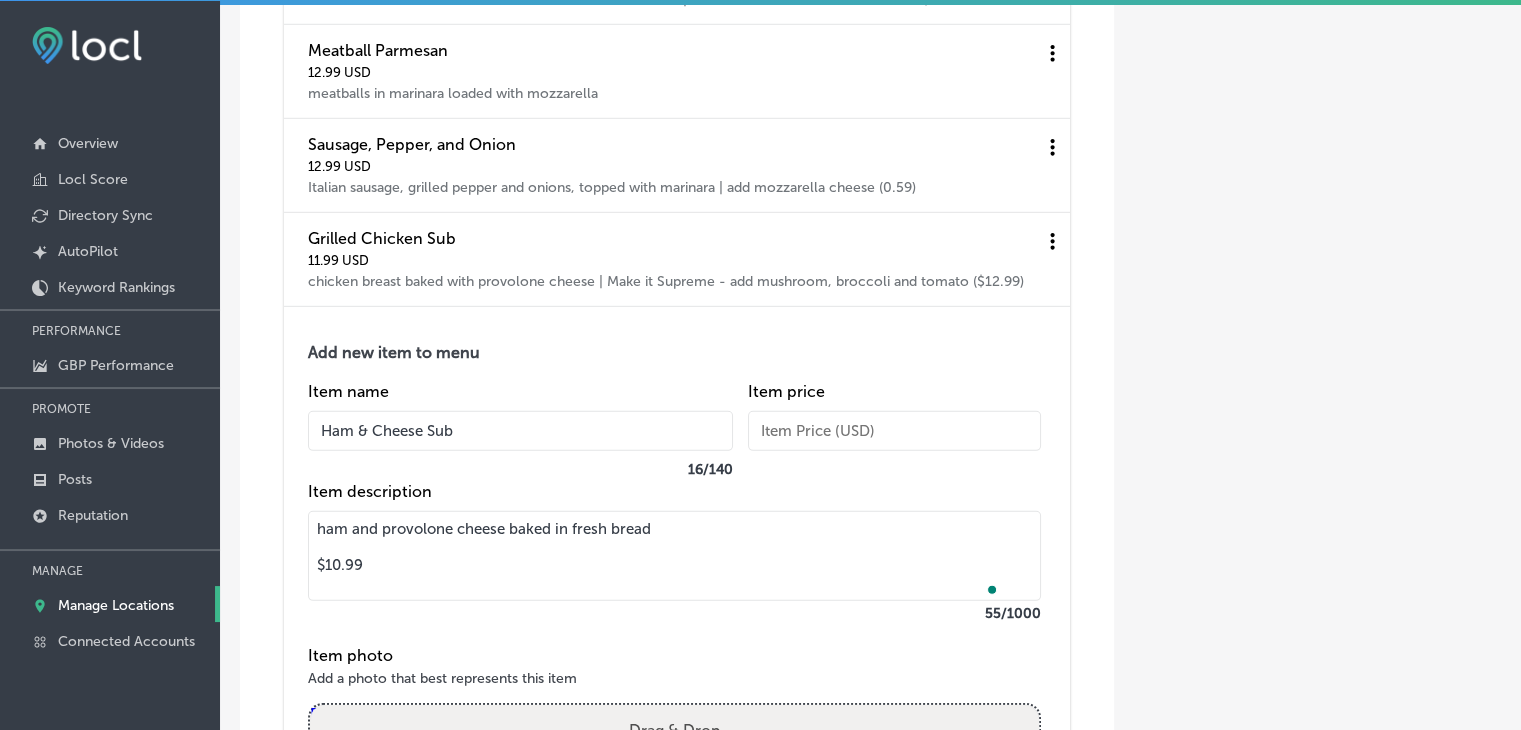 type on "Ham & Cheese Sub" 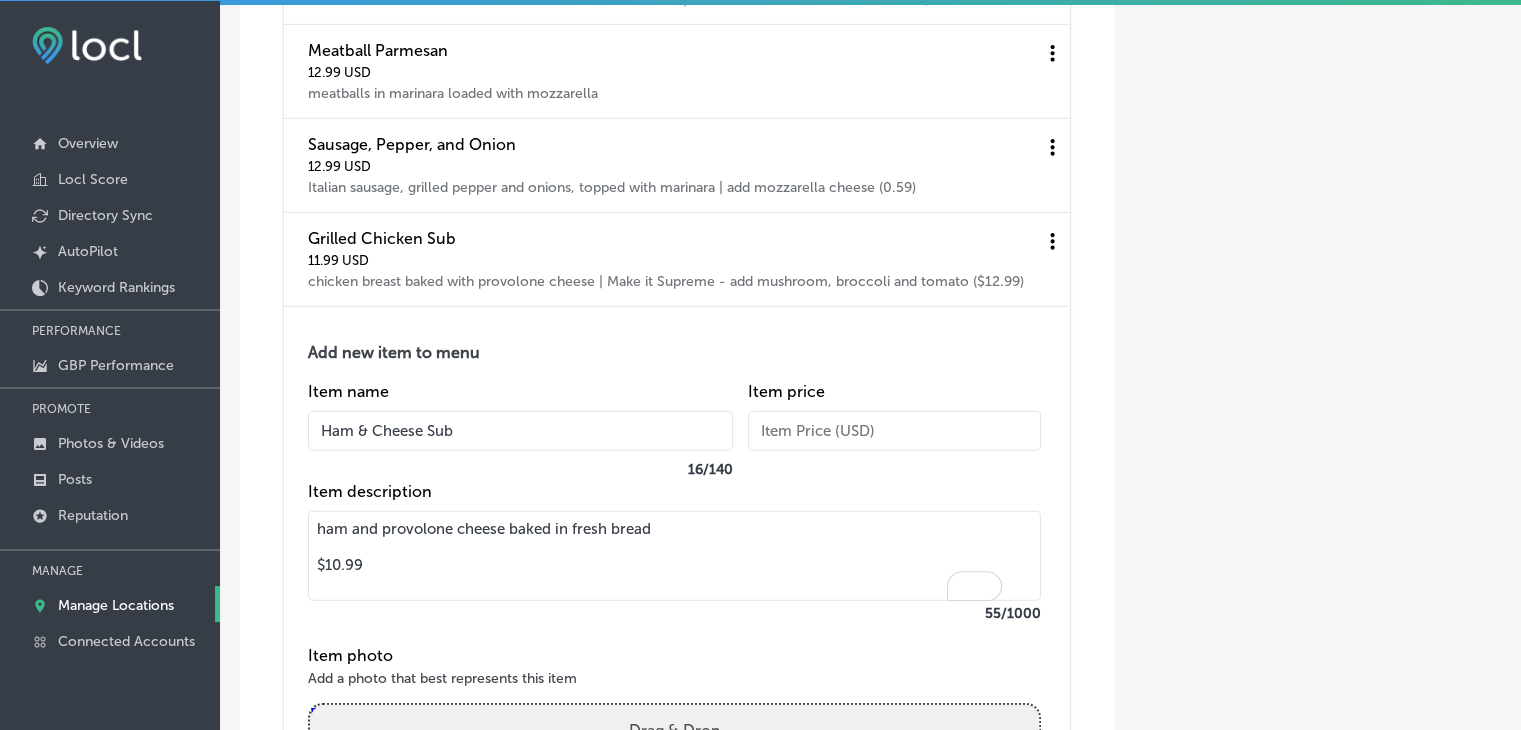 click on "ham and provolone cheese baked in fresh bread
$10.99" at bounding box center (674, 556) 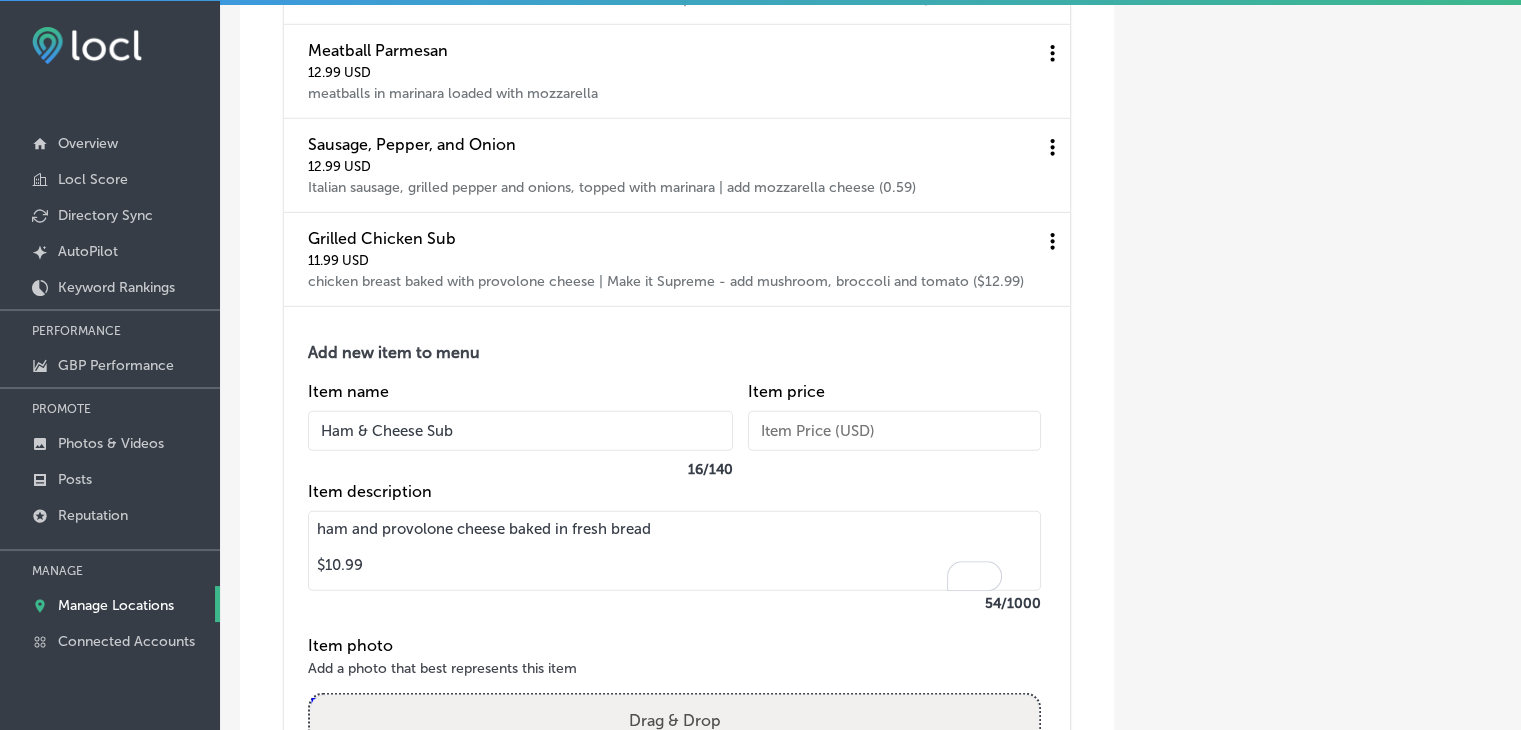 drag, startPoint x: 316, startPoint y: 568, endPoint x: 387, endPoint y: 581, distance: 72.18033 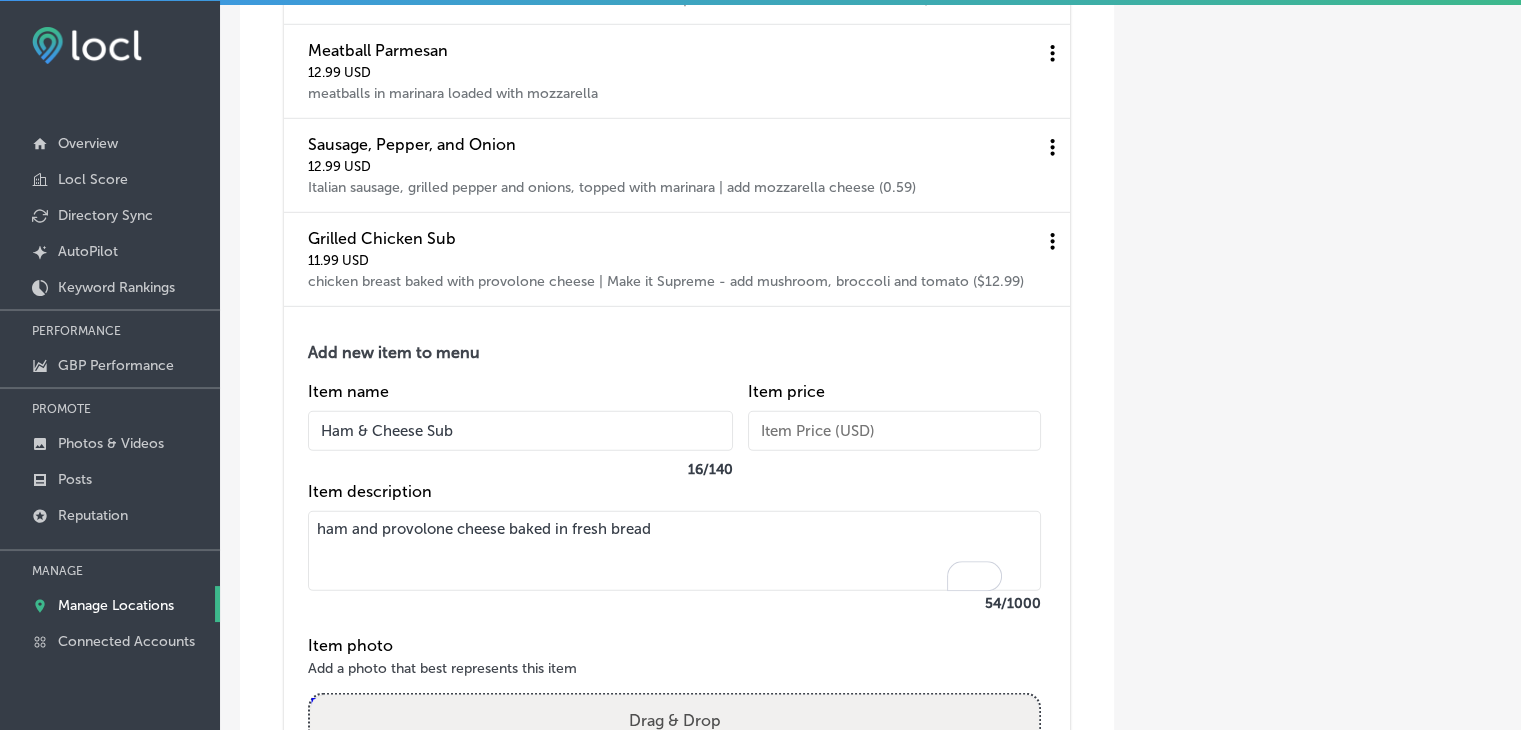 type on "ham and provolone cheese baked in fresh bread" 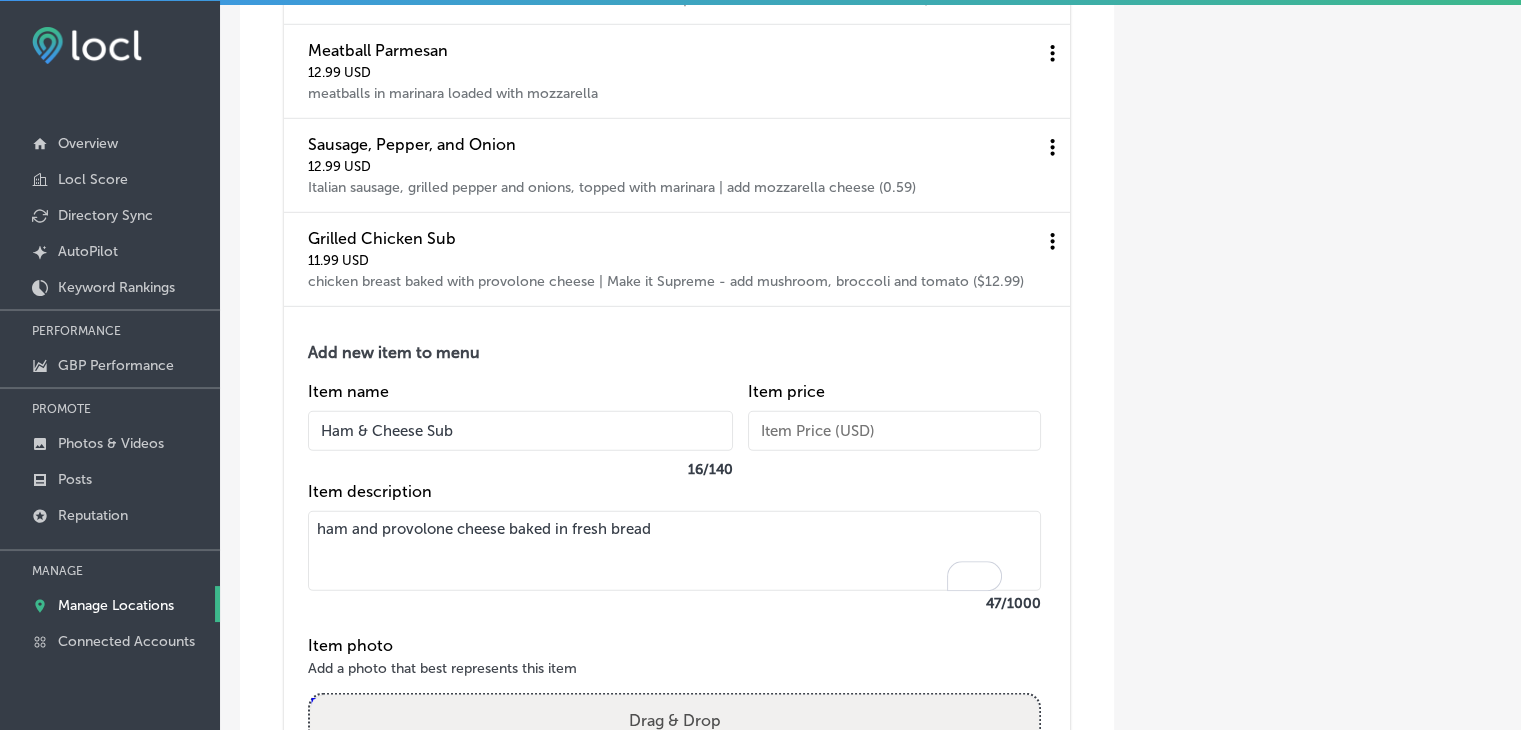 click at bounding box center (894, 431) 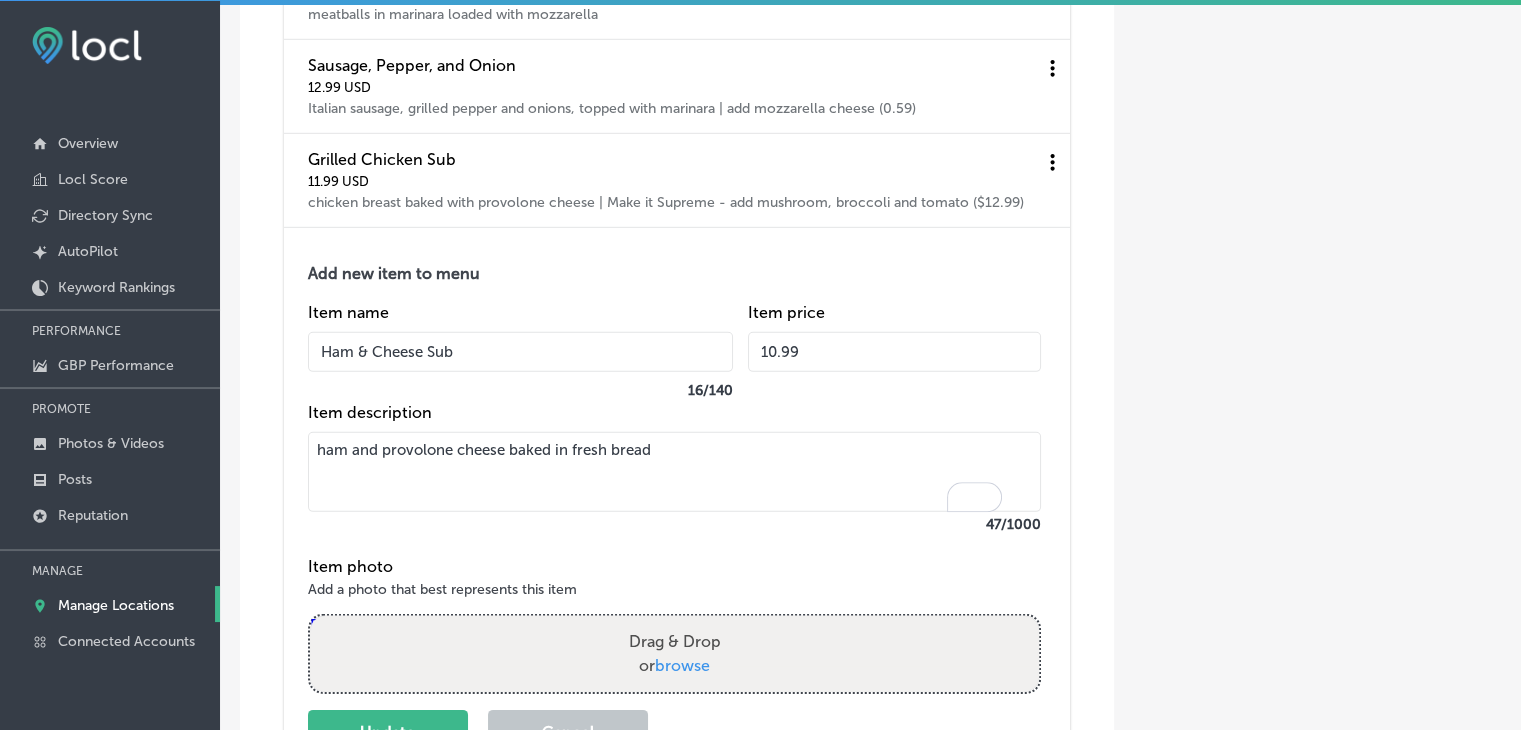 scroll, scrollTop: 6054, scrollLeft: 0, axis: vertical 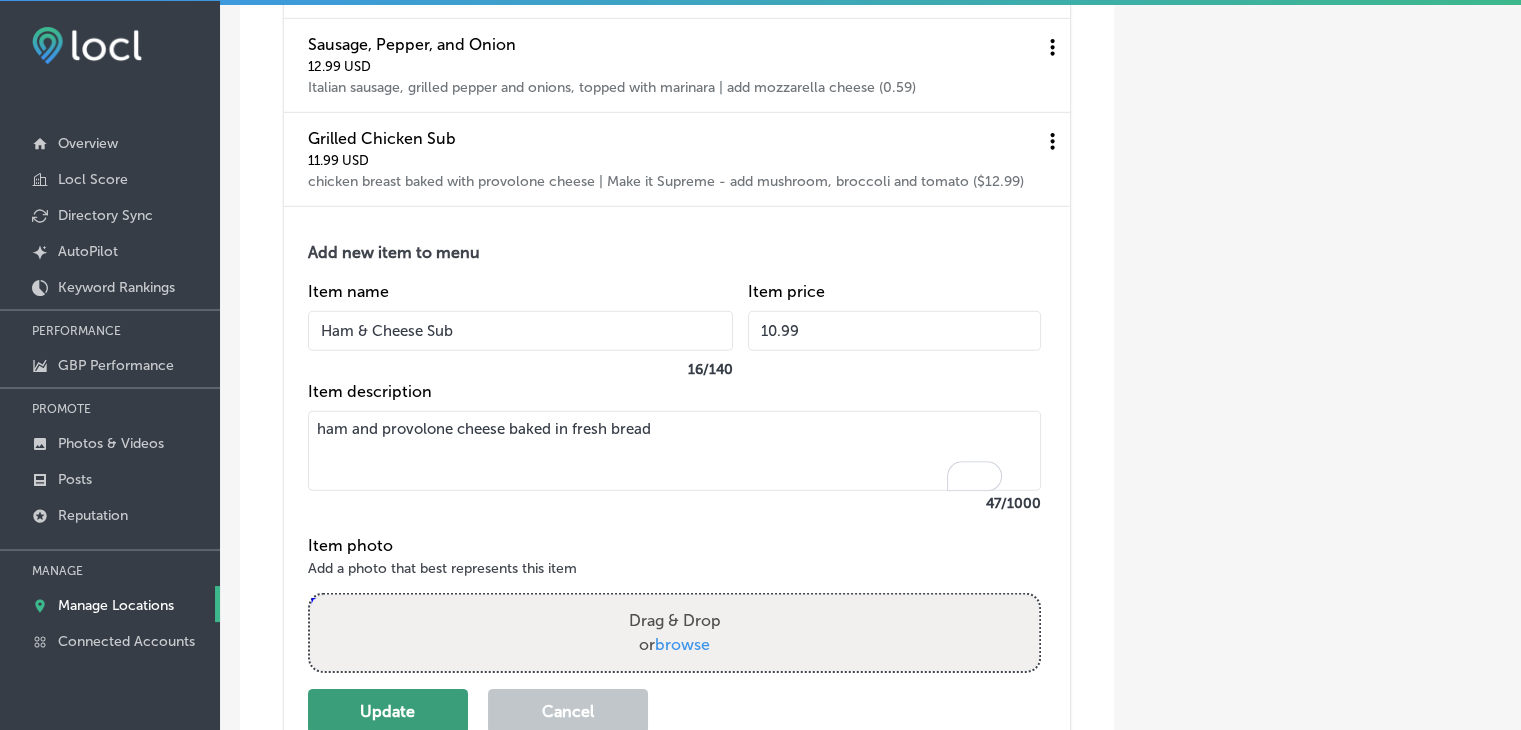 type on "10.99" 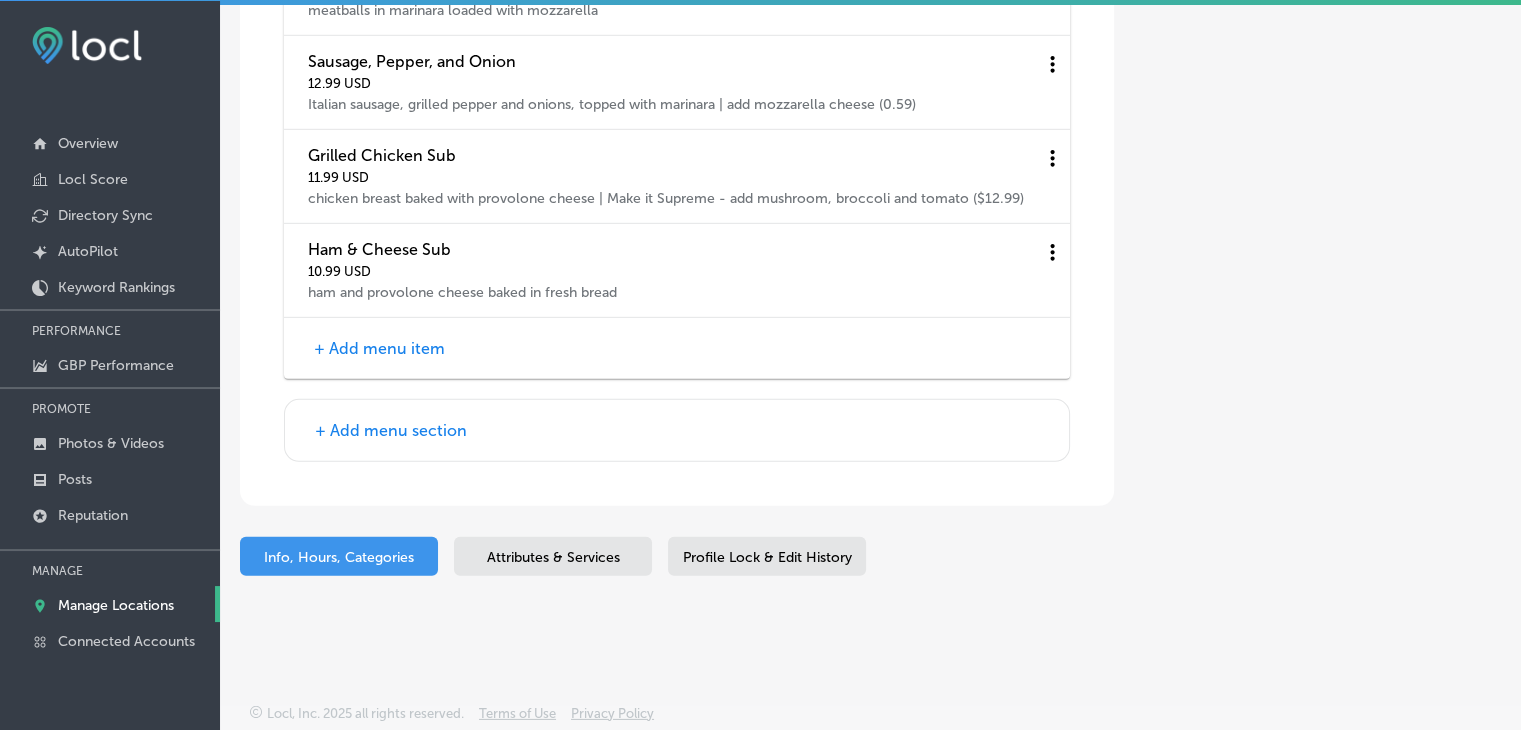 scroll, scrollTop: 6049, scrollLeft: 0, axis: vertical 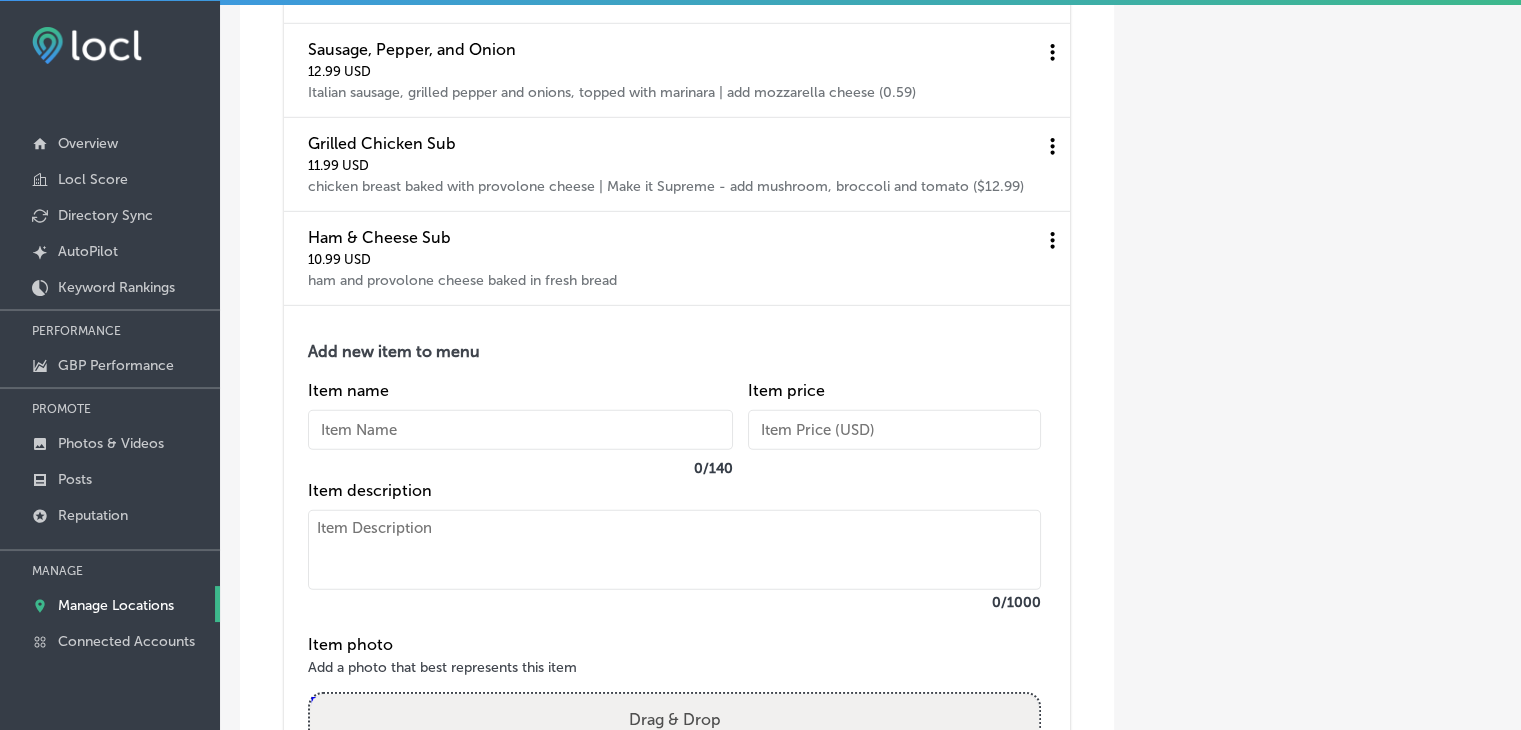 click at bounding box center [520, 430] 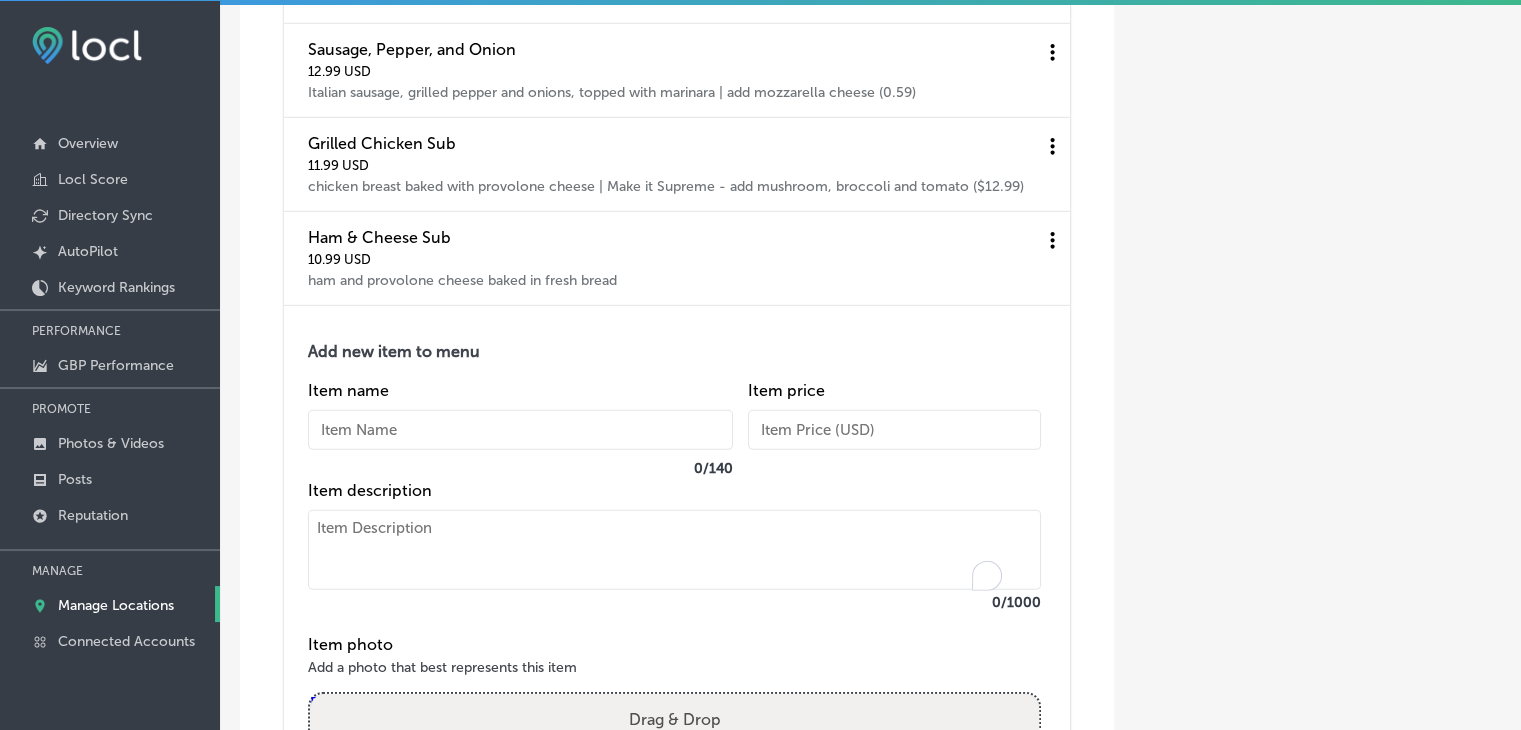 paste on "Philly Steak
philly steak with melted provolone
Make it Supreme add mushroom, green pepper and onion $12.99
$11.99" 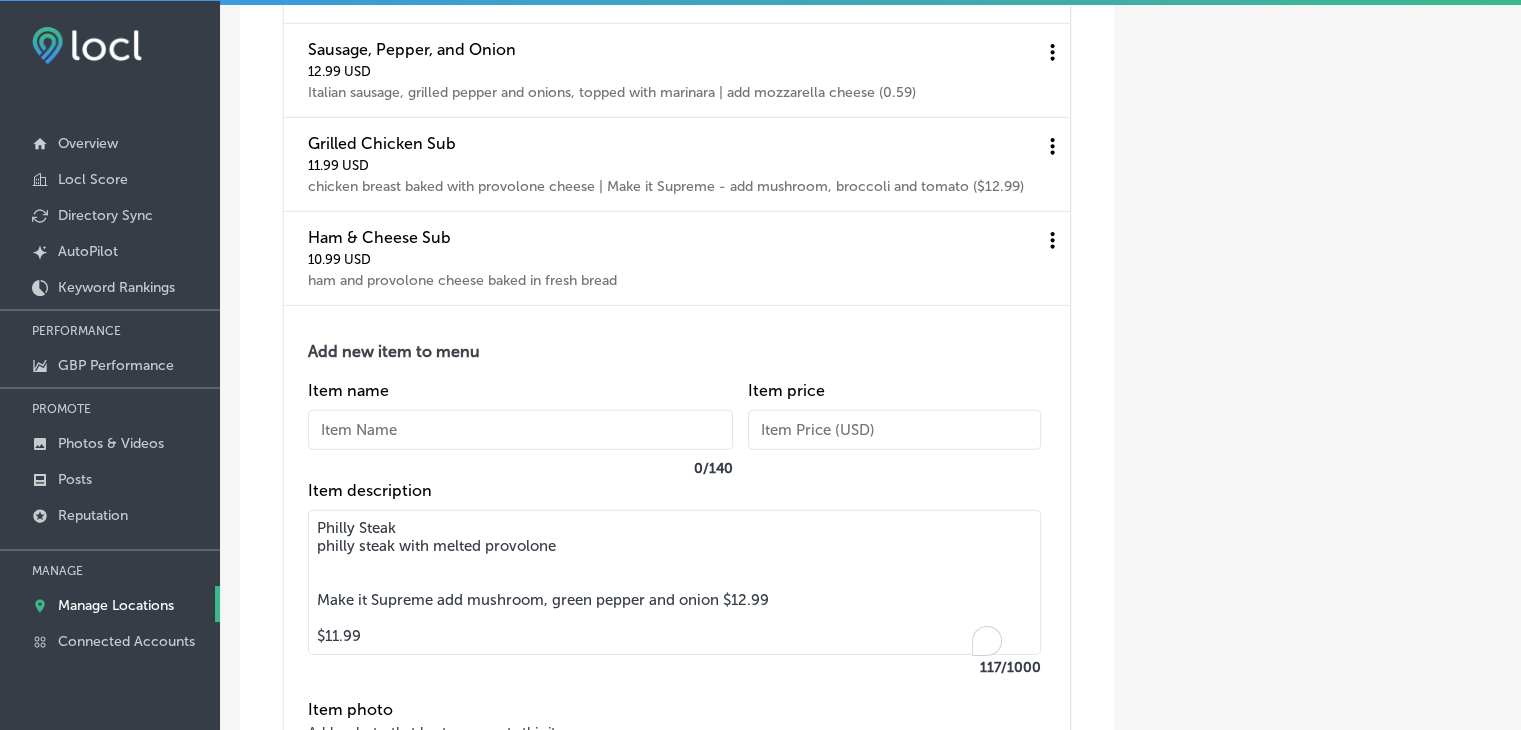 drag, startPoint x: 321, startPoint y: 537, endPoint x: 360, endPoint y: 454, distance: 91.706055 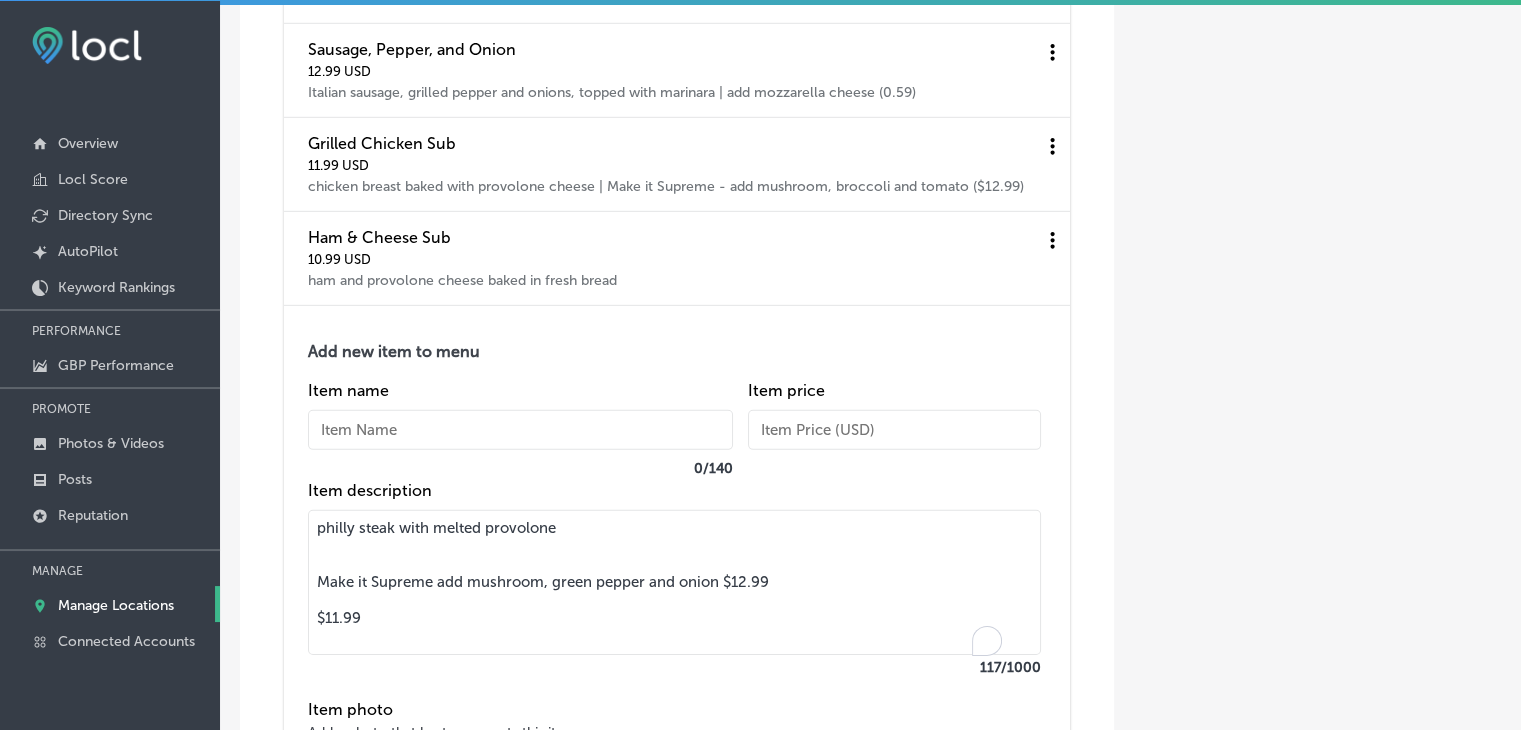 type on "philly steak with melted provolone
Make it Supreme add mushroom, green pepper and onion $12.99
$11.99" 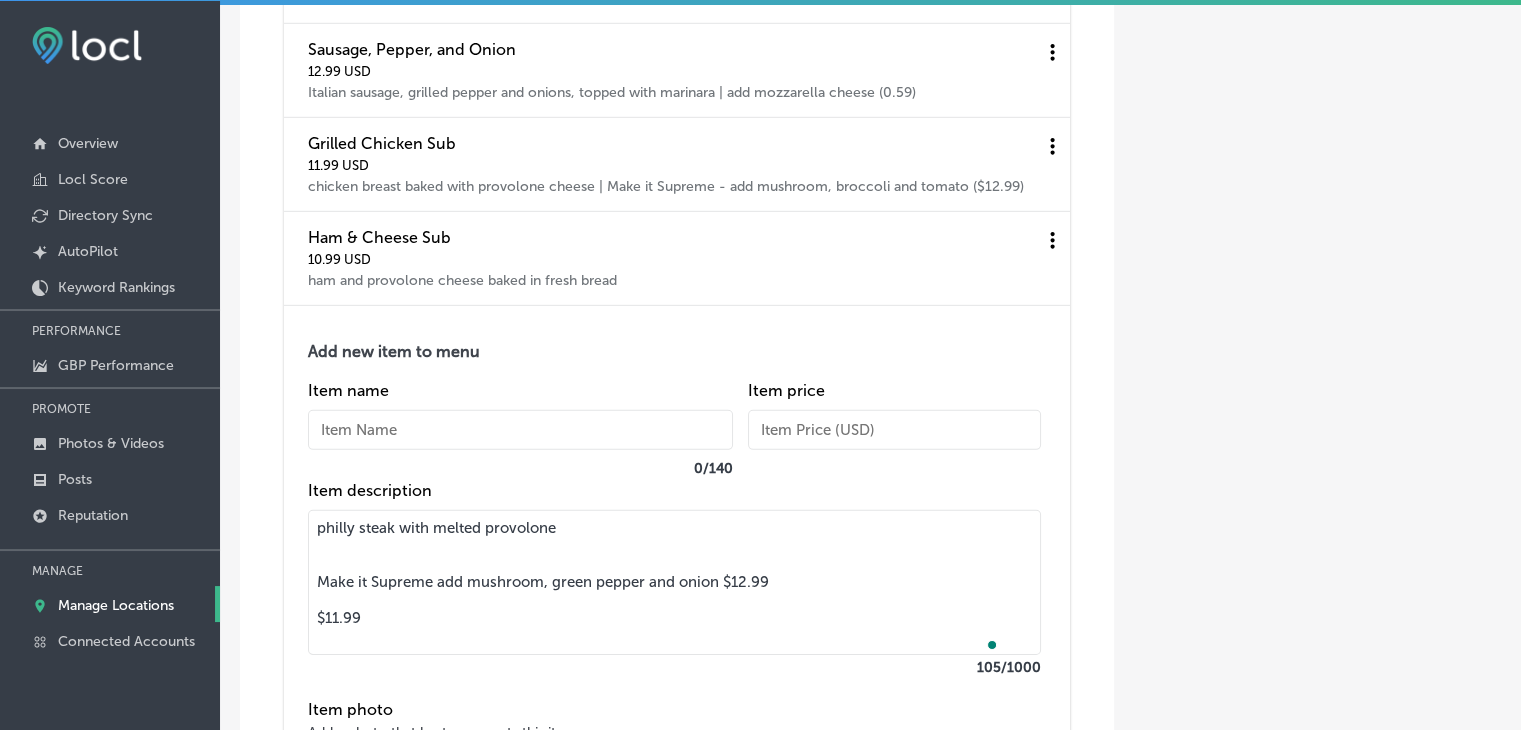 click at bounding box center [520, 430] 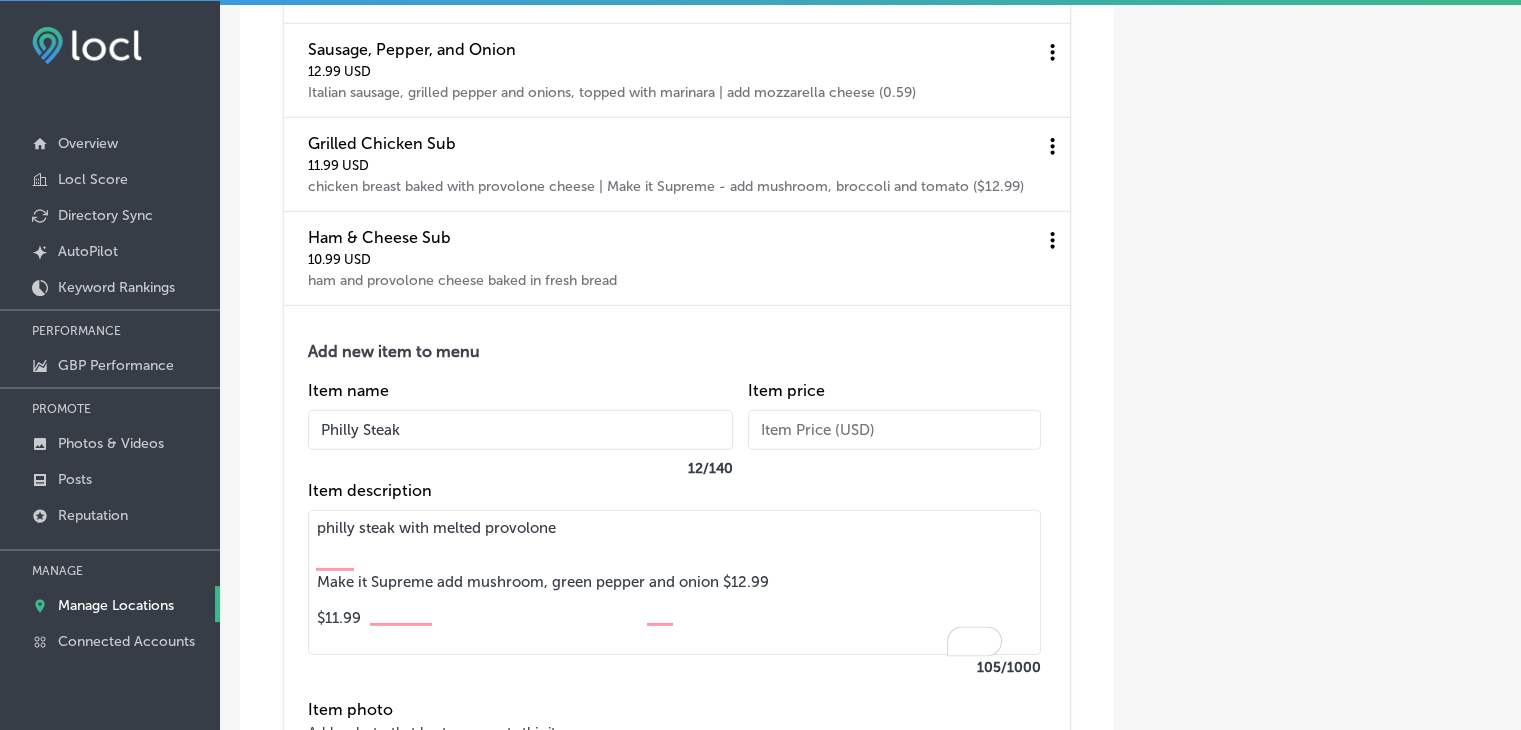 type on "Philly Steak" 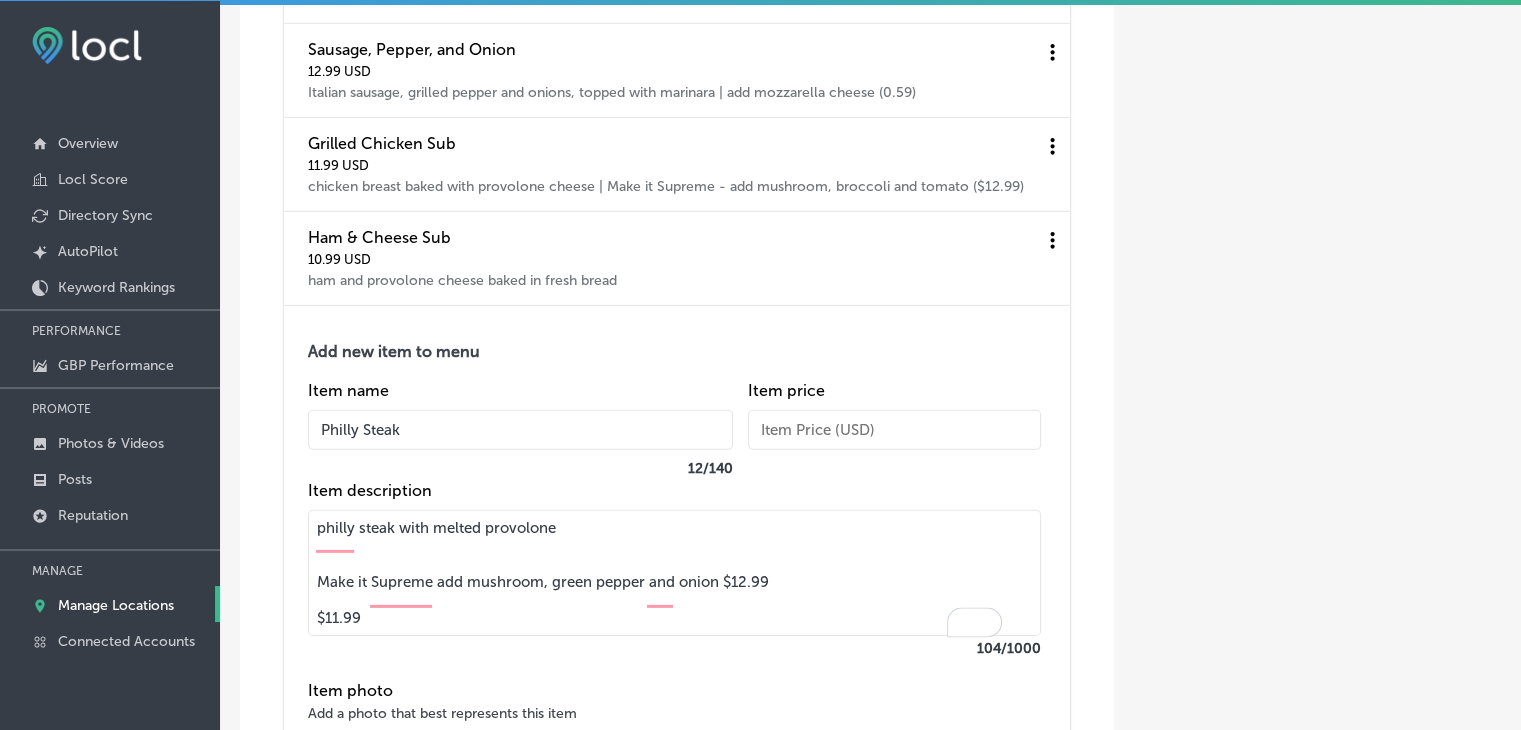 click on "philly steak with melted provolone
Make it Supreme add mushroom, green pepper and onion $12.99
$11.99" at bounding box center [674, 573] 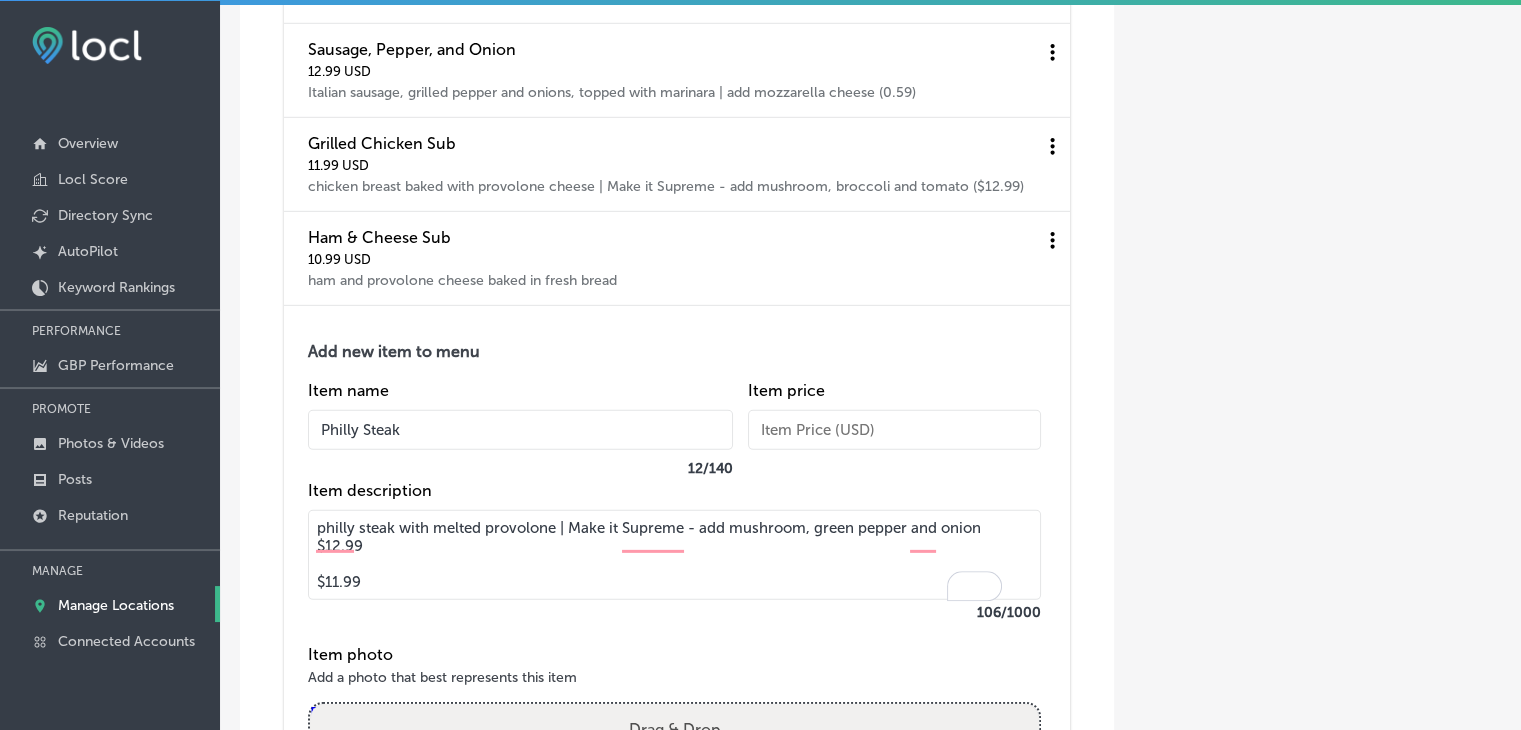 click on "philly steak with melted provolone | Make it Supreme - add mushroom, green pepper and onion $12.99
$11.99" at bounding box center [674, 555] 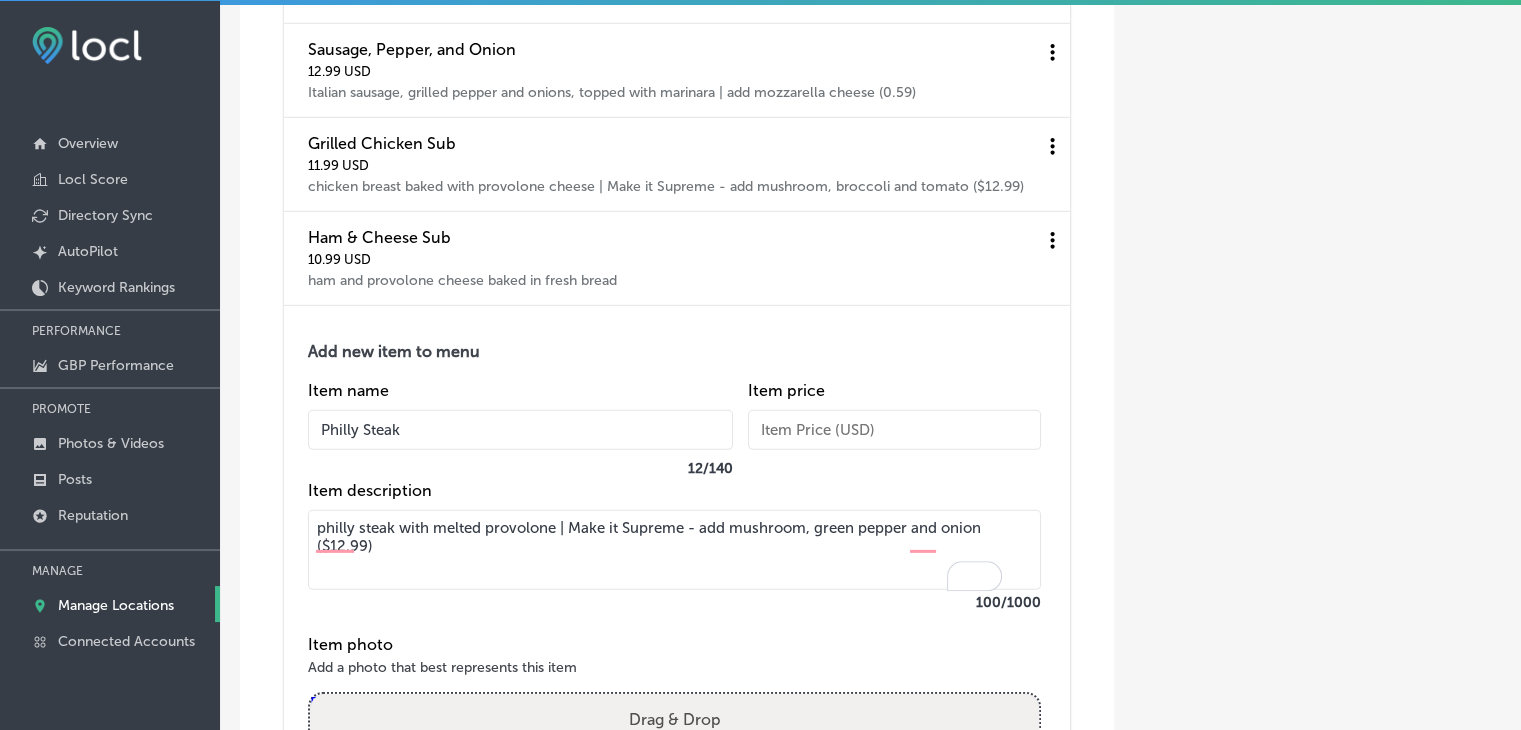 type on "philly steak with melted provolone | Make it Supreme - add mushroom, green pepper and onion ($12.99)" 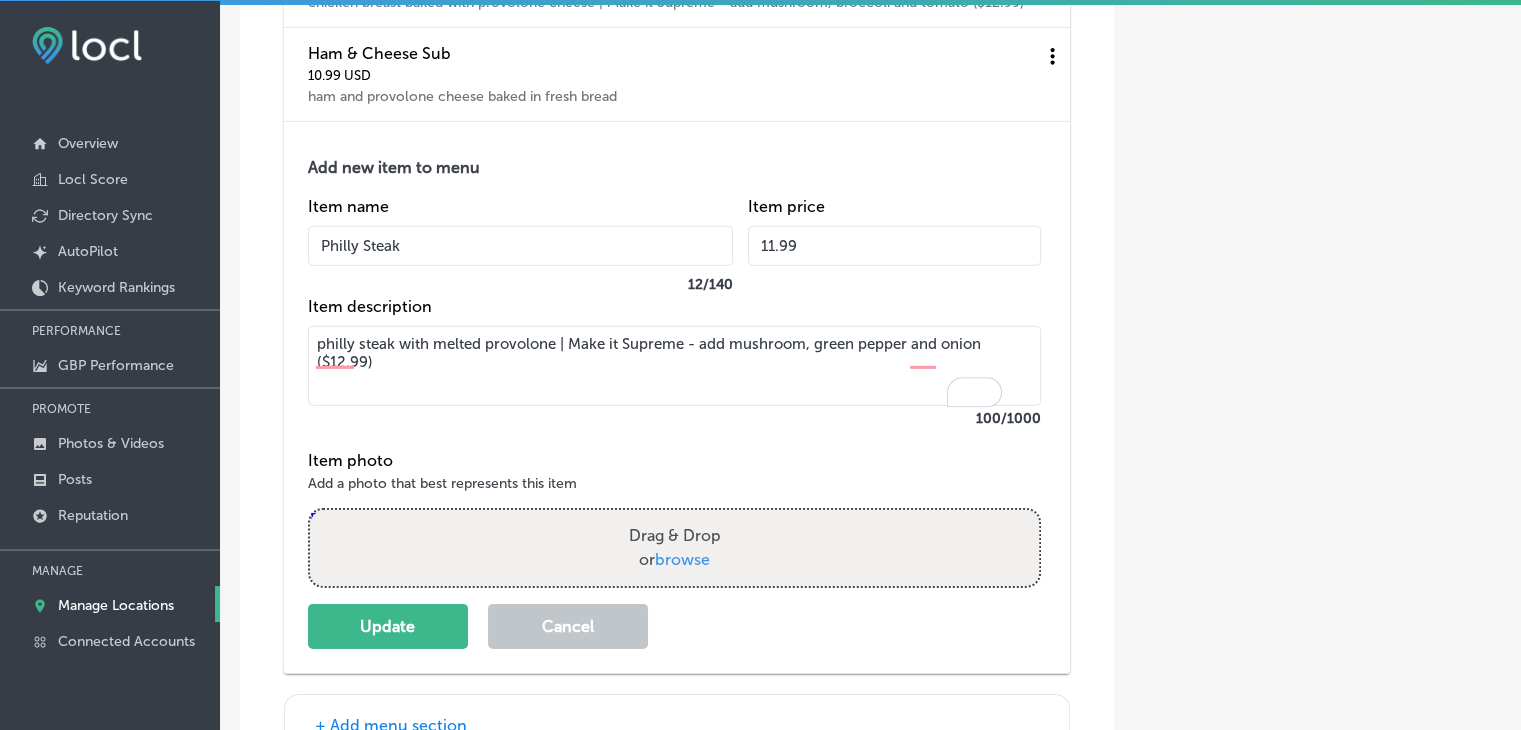 scroll, scrollTop: 6349, scrollLeft: 0, axis: vertical 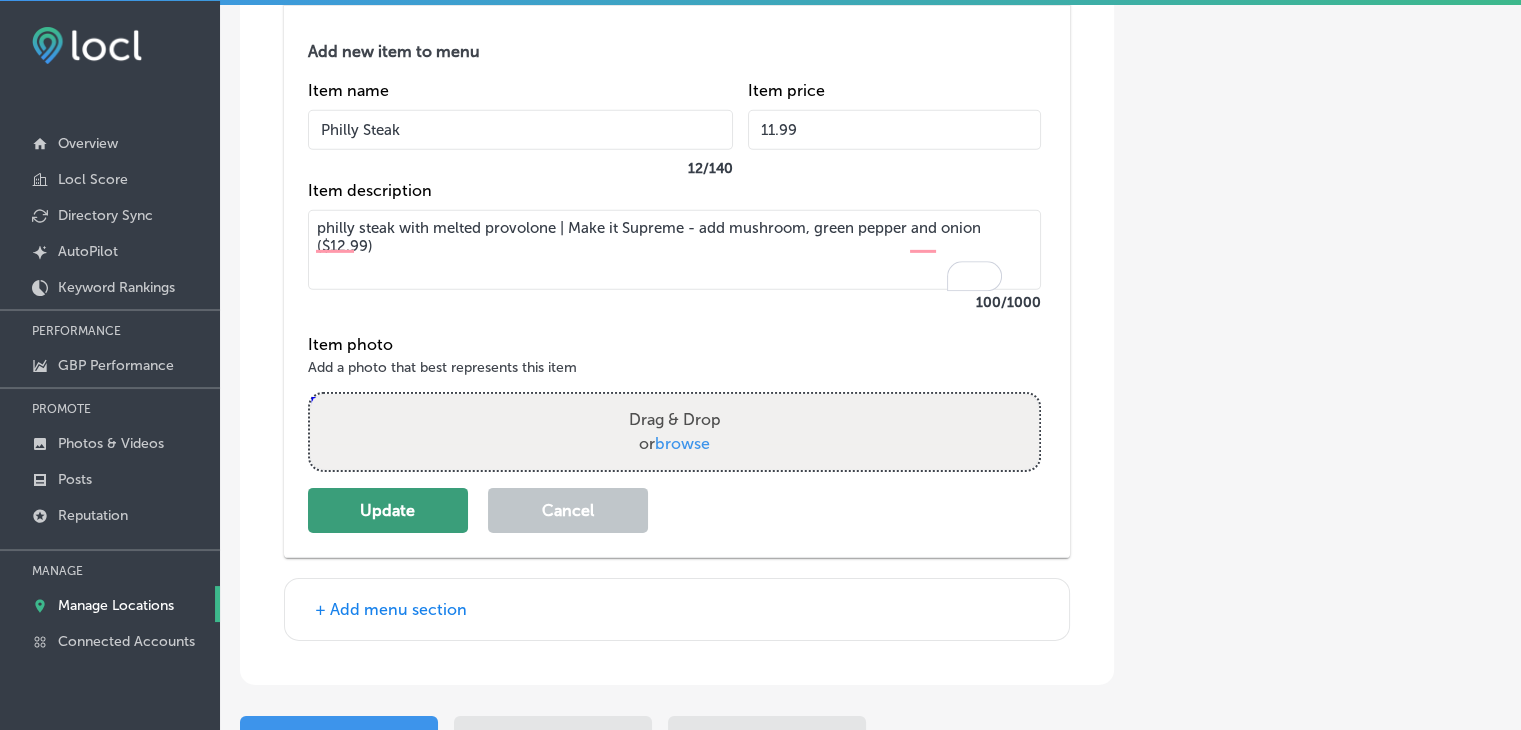 type on "11.99" 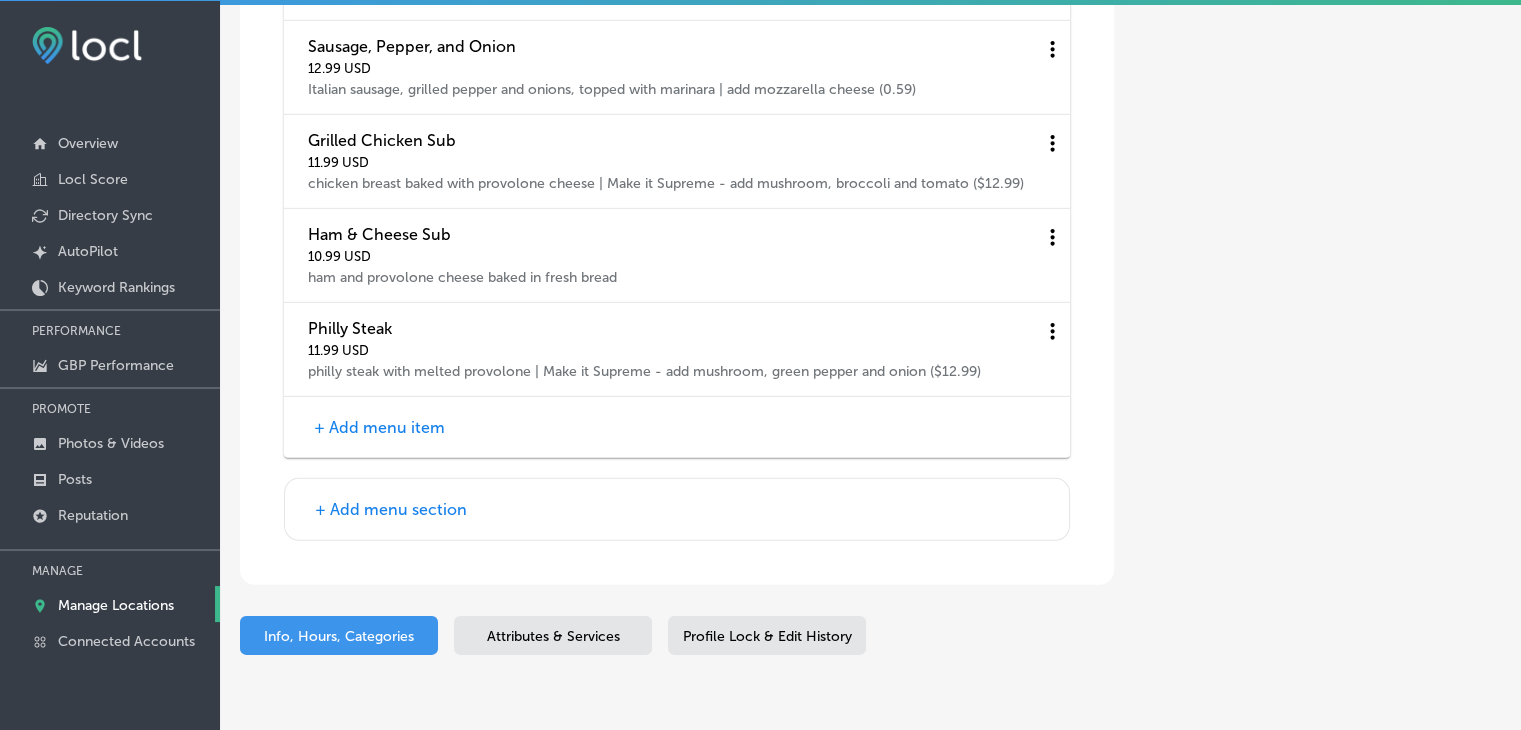 scroll, scrollTop: 5944, scrollLeft: 0, axis: vertical 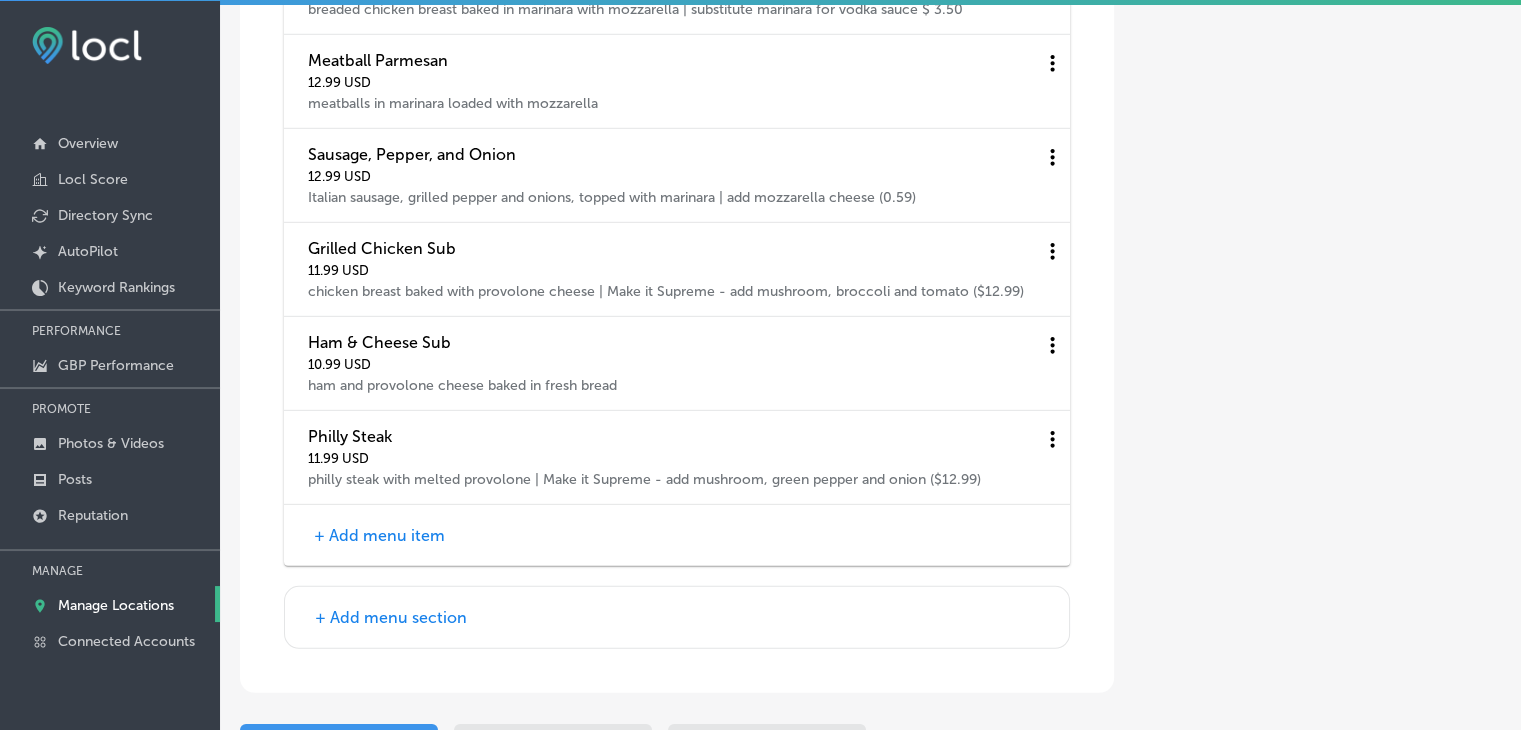 click on "Philly Steak 11.99   USD philly steak with melted provolone | Make it Supreme - add mushroom, green pepper and onion ($12.99)" at bounding box center [677, 458] 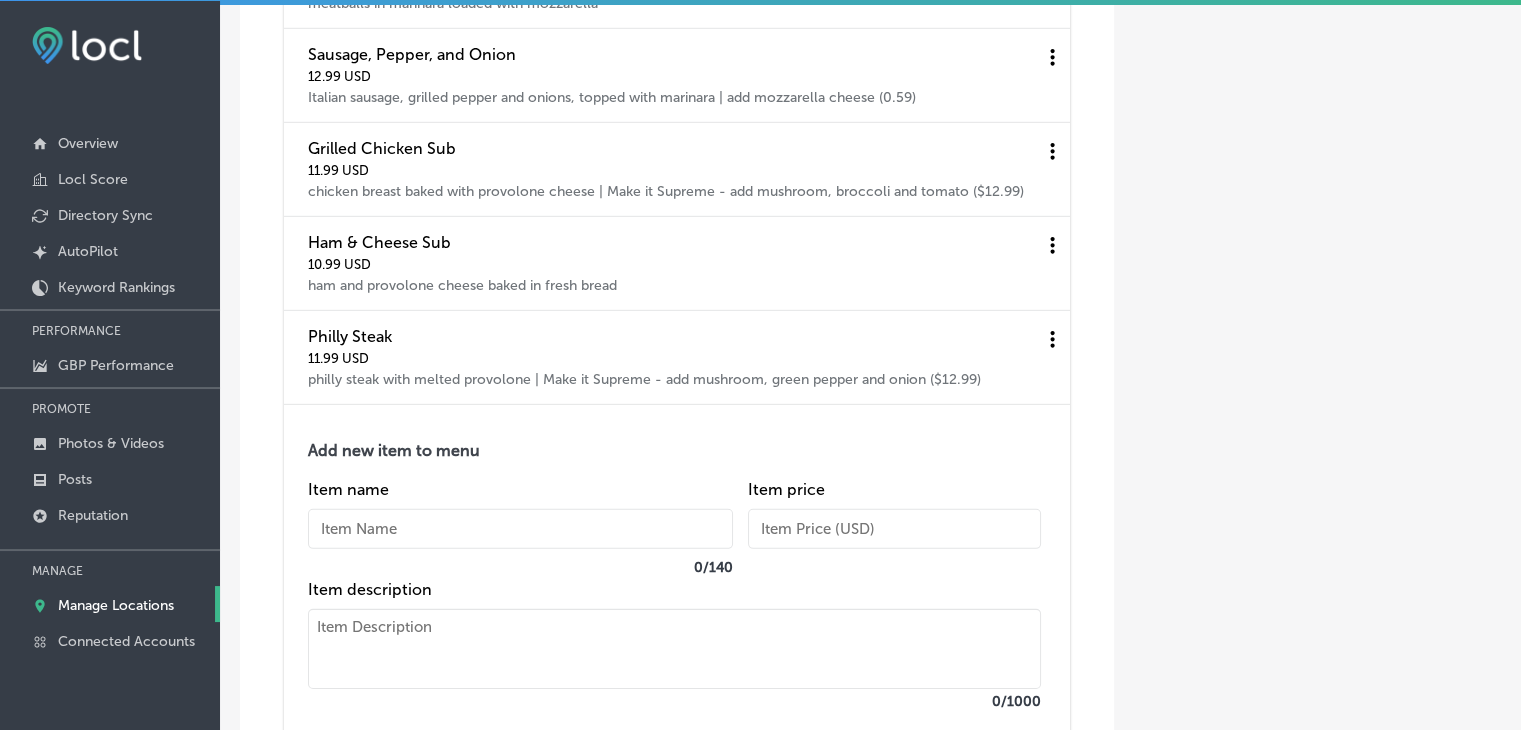 click at bounding box center (674, 649) 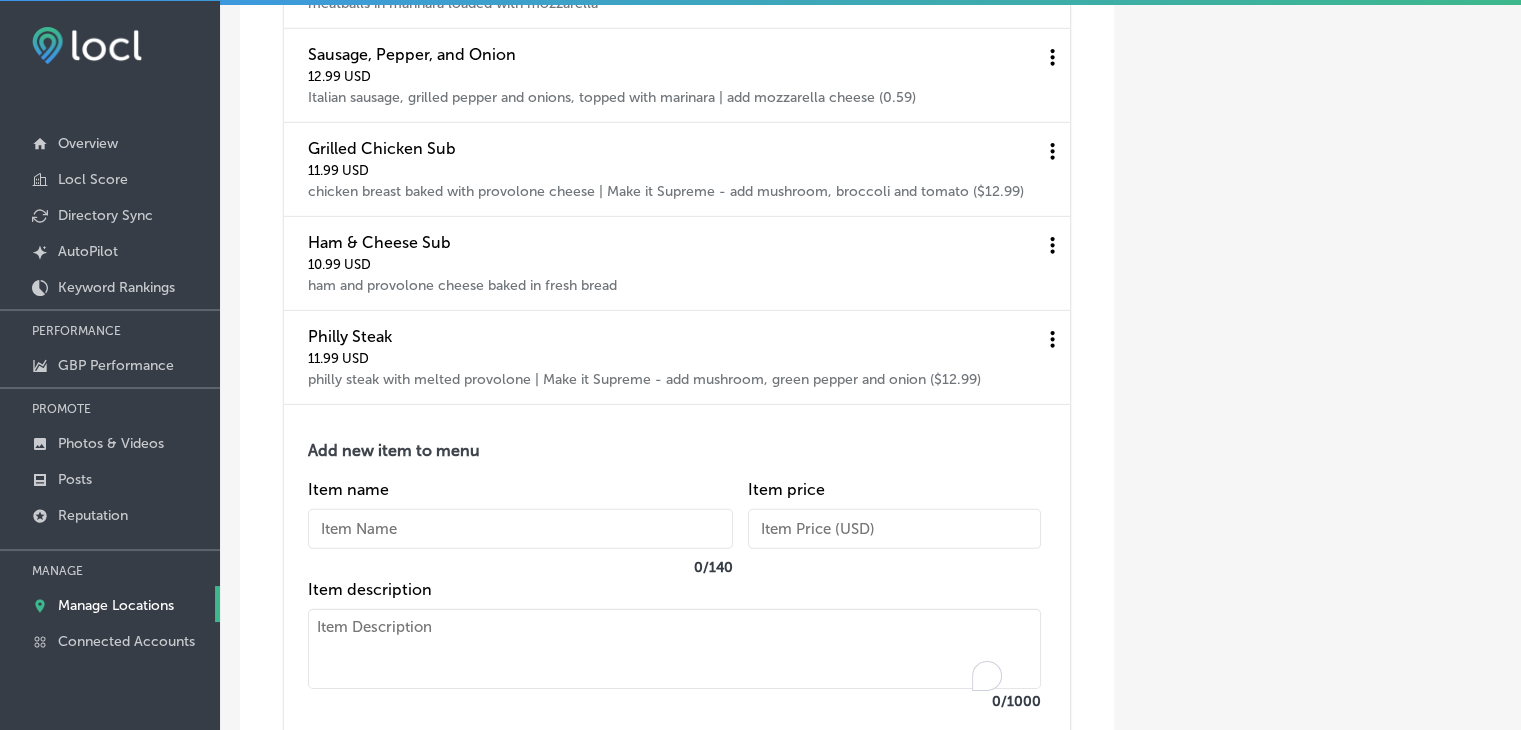 paste on "Italian Sub
ham, salami, provolone, lettuce, tomato and italian dressing upon request
add pepperoni $12.99
$11.99" 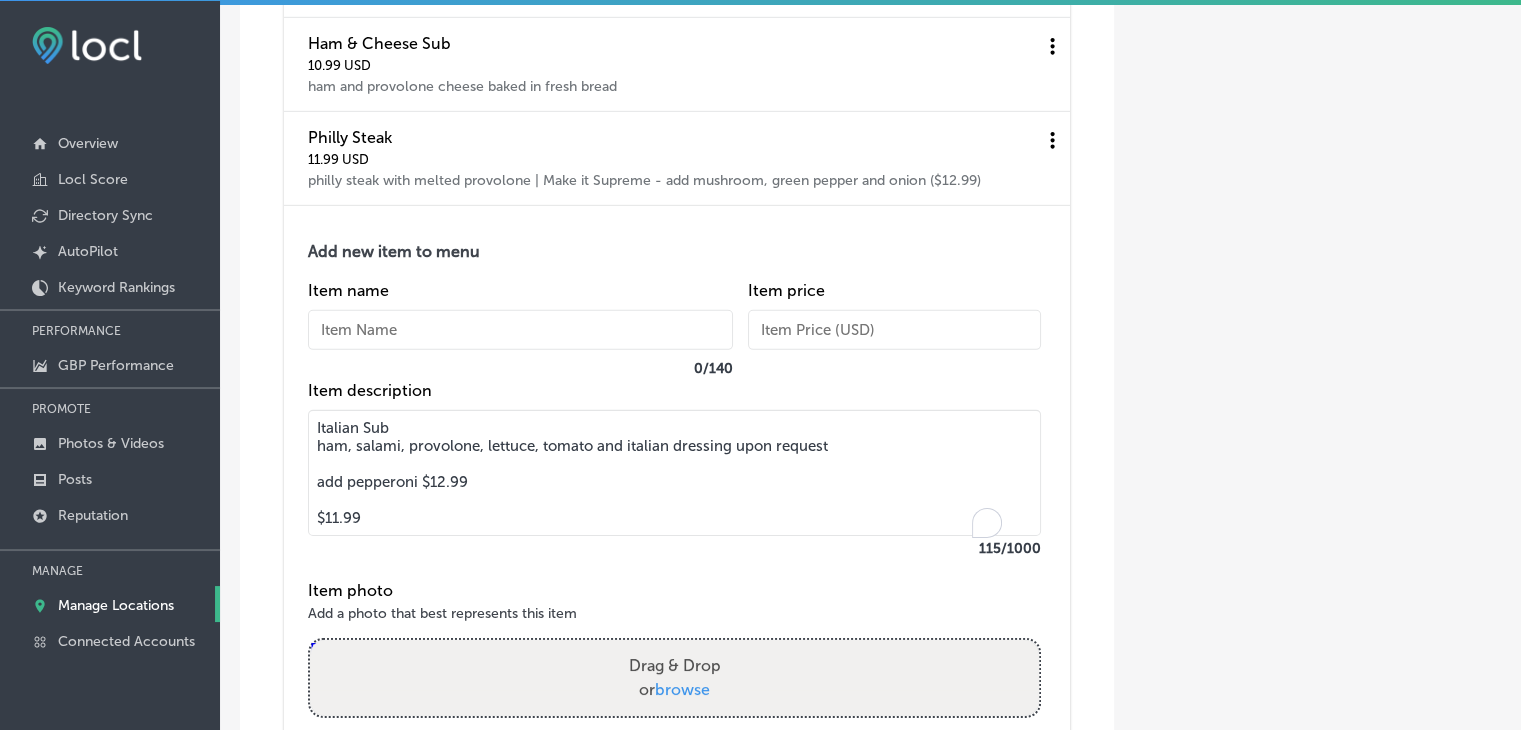 scroll, scrollTop: 6256, scrollLeft: 0, axis: vertical 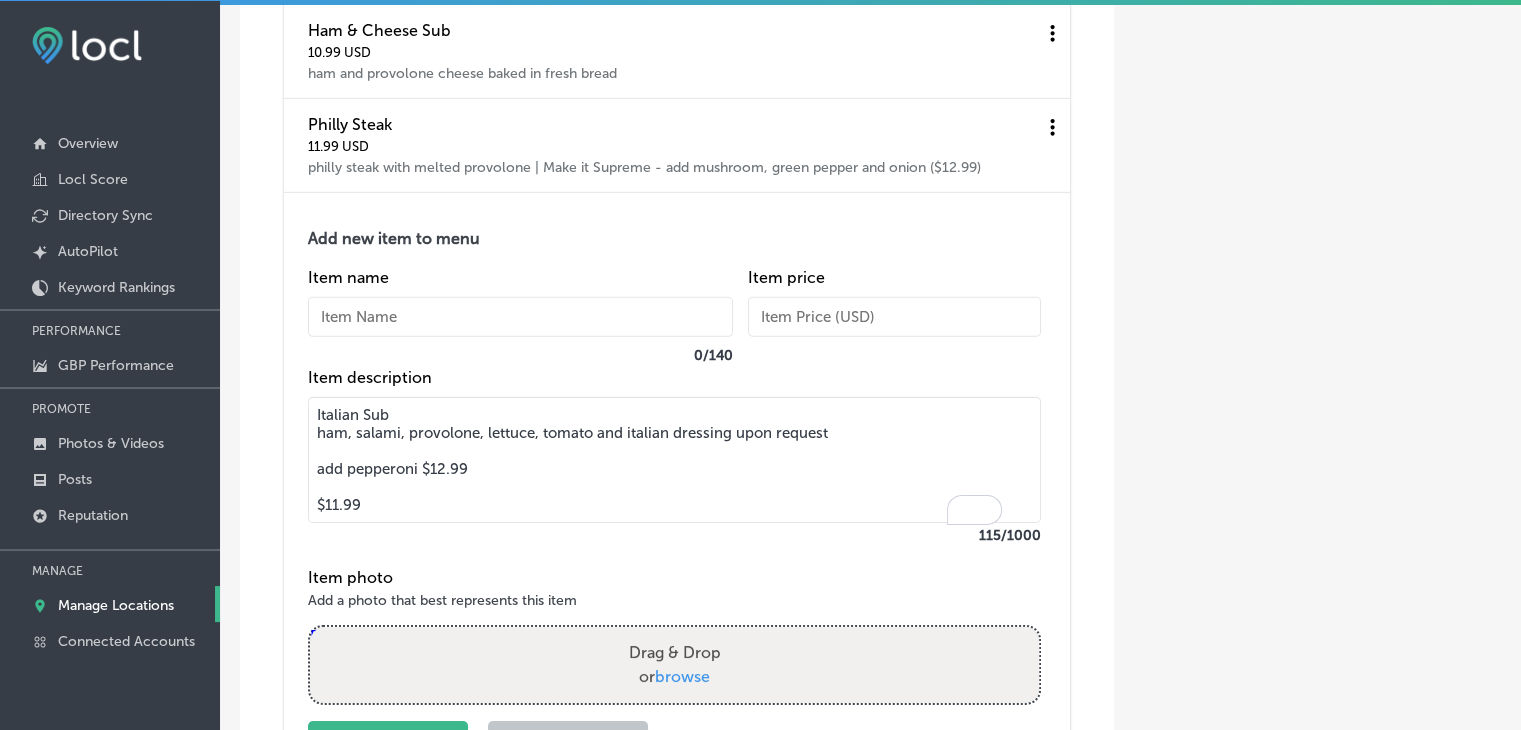 drag, startPoint x: 444, startPoint y: 426, endPoint x: 256, endPoint y: 426, distance: 188 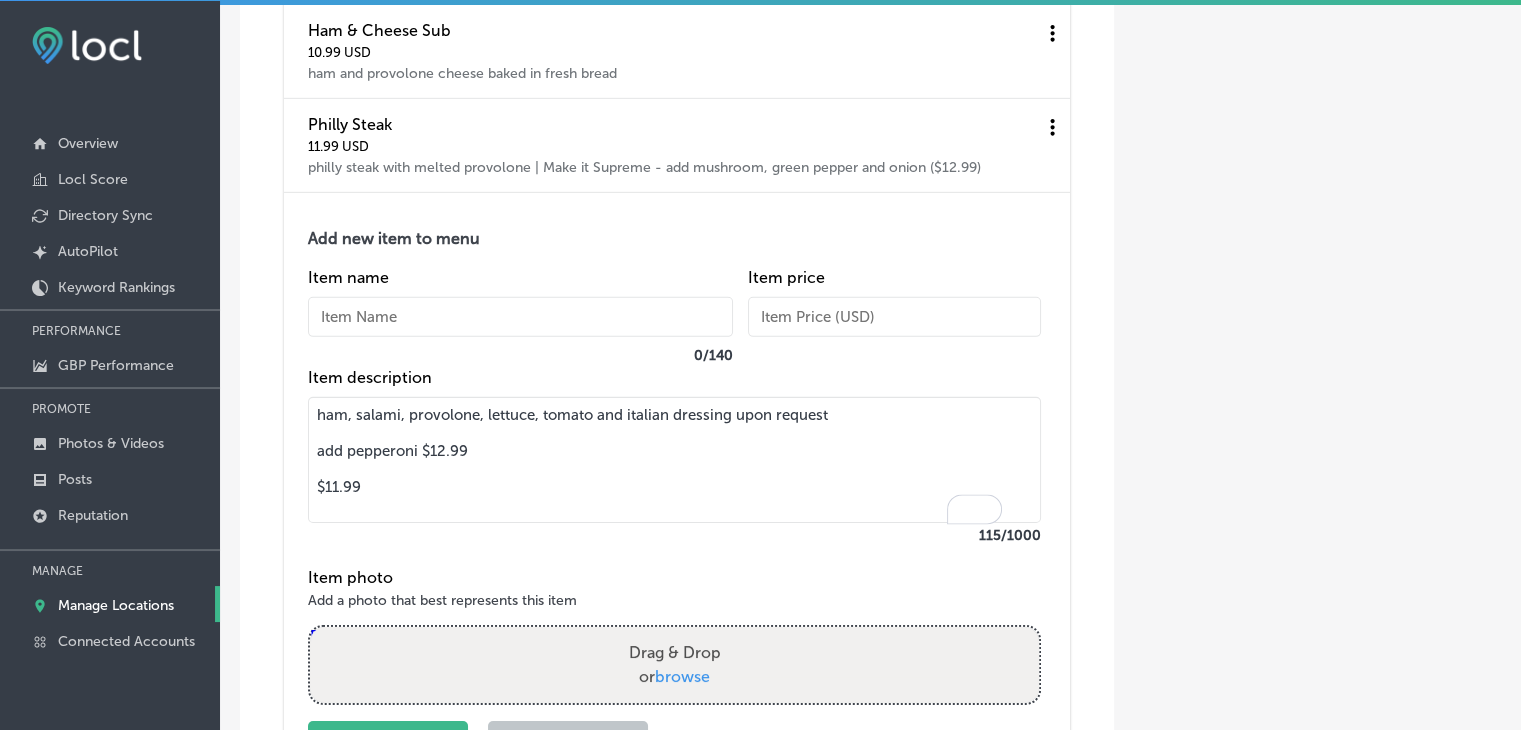 type on "ham, salami, provolone, lettuce, tomato and italian dressing upon request
add pepperoni $12.99
$11.99" 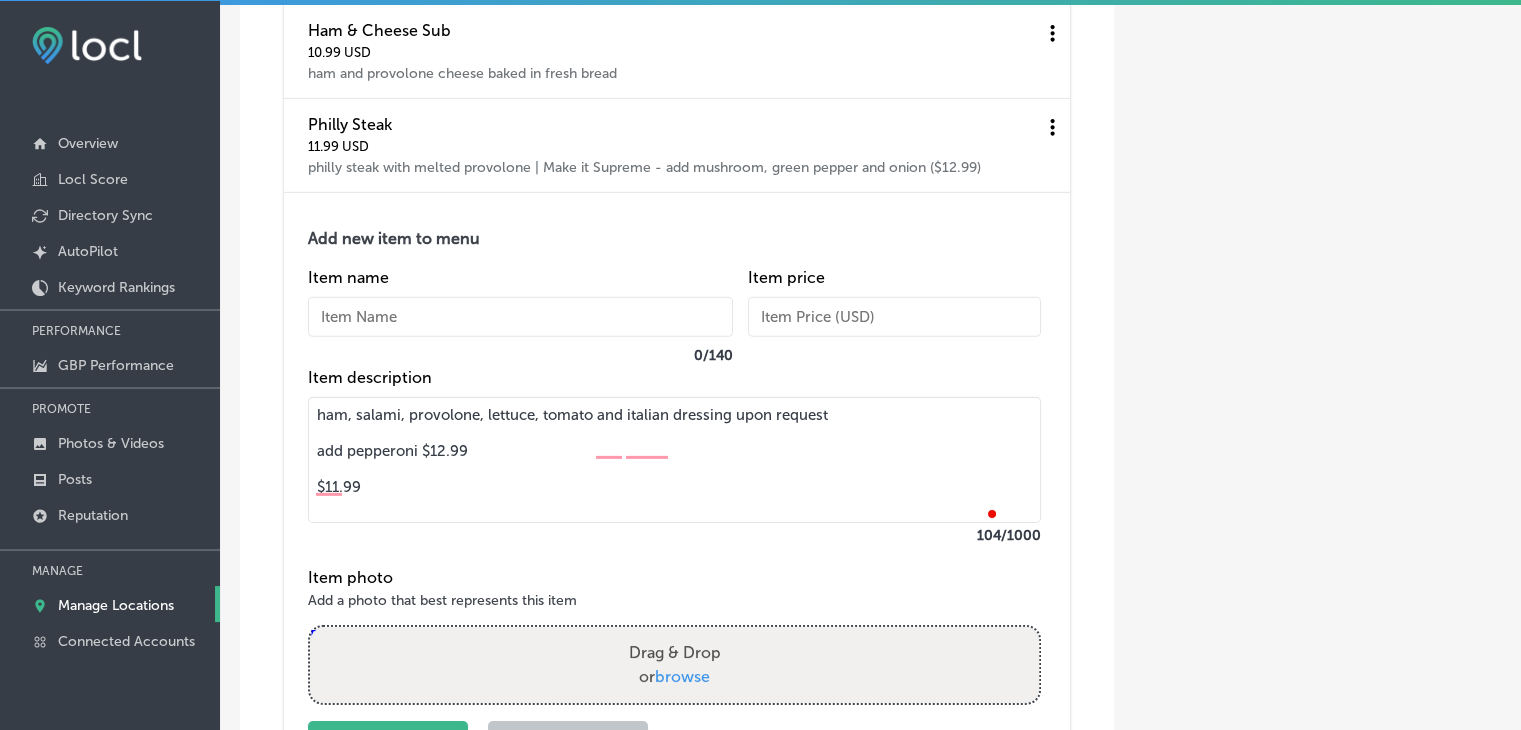 paste on "Italian Sub" 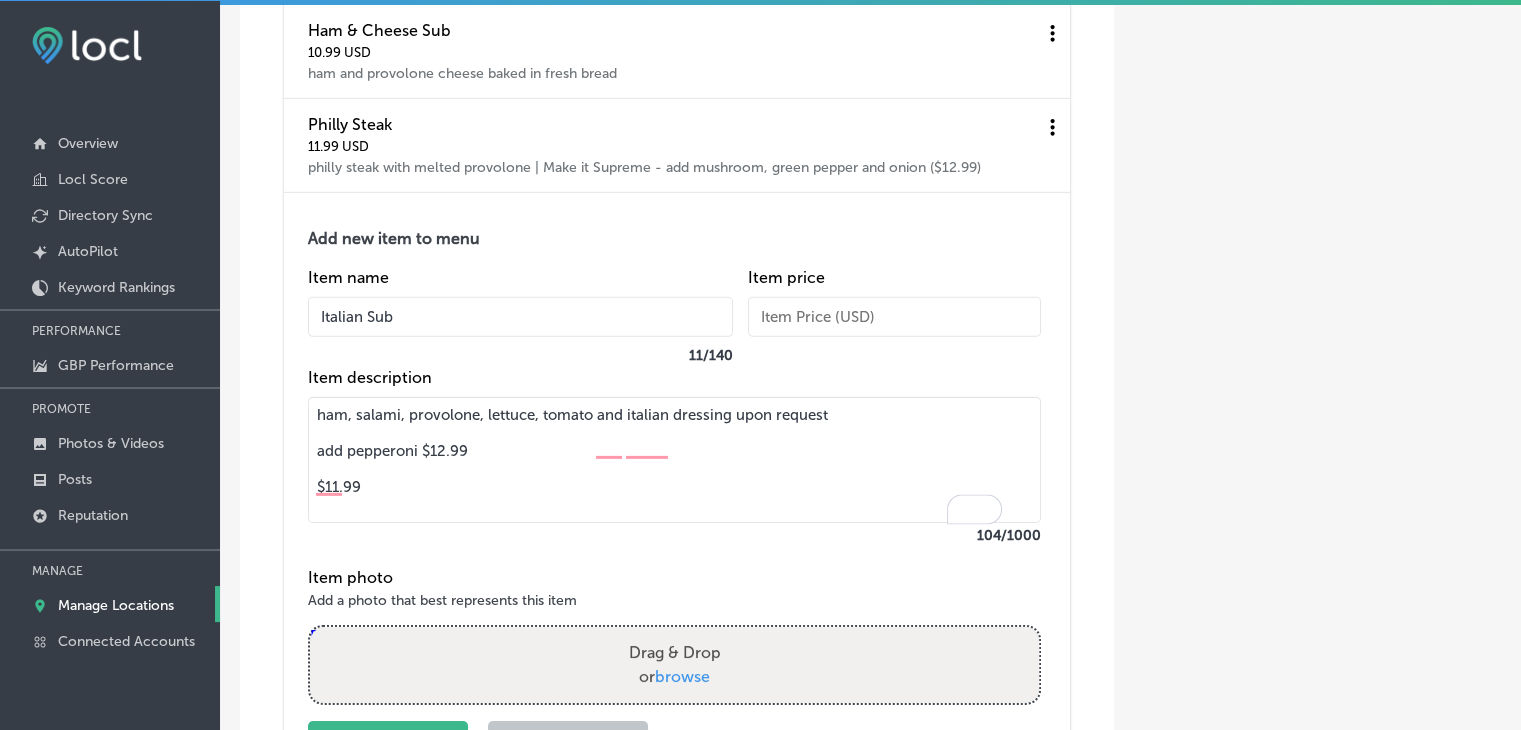 type on "Italian Sub" 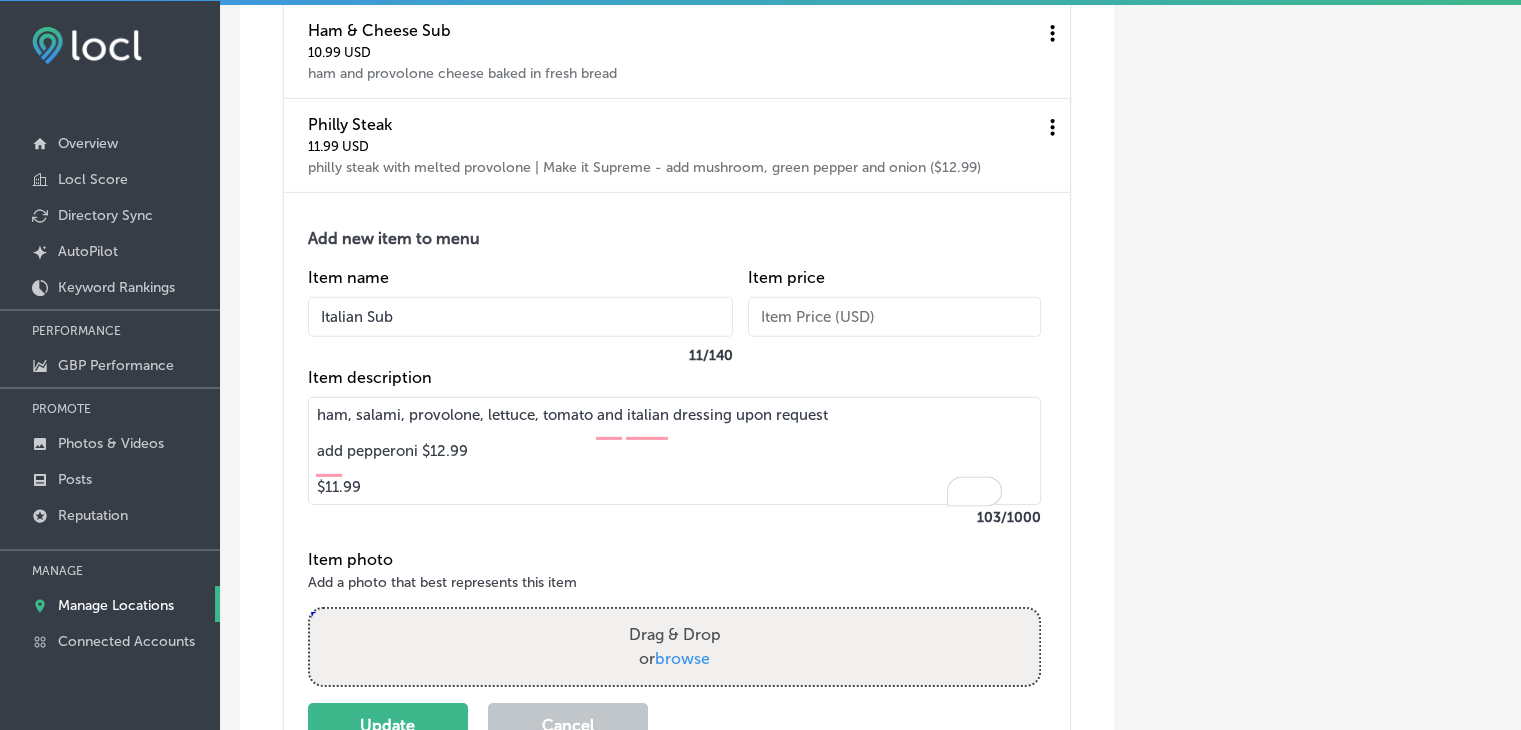 click on "ham, salami, provolone, lettuce, tomato and italian dressing upon request
add pepperoni $12.99
$11.99" at bounding box center (674, 451) 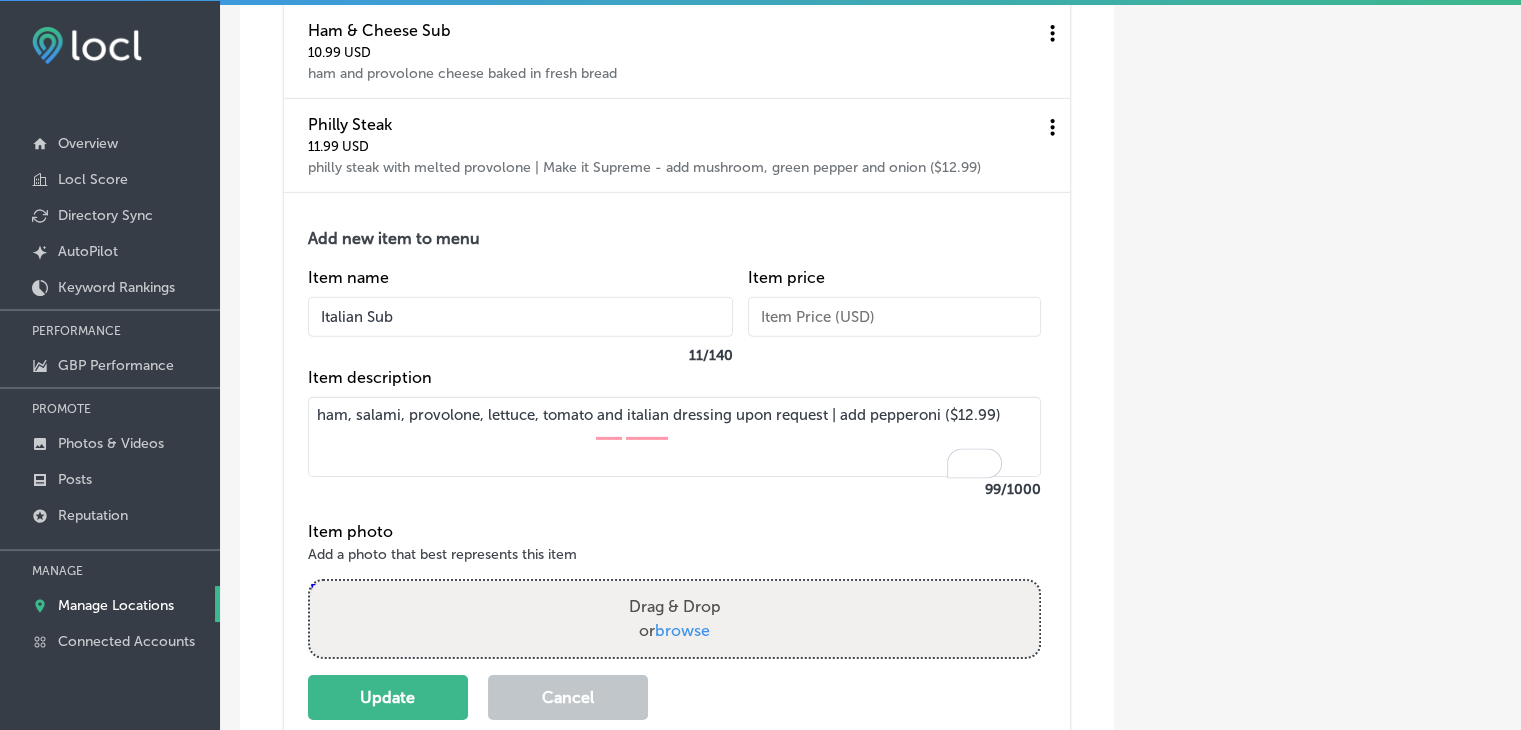 type on "ham, salami, provolone, lettuce, tomato and italian dressing upon request | add pepperoni ($12.99)" 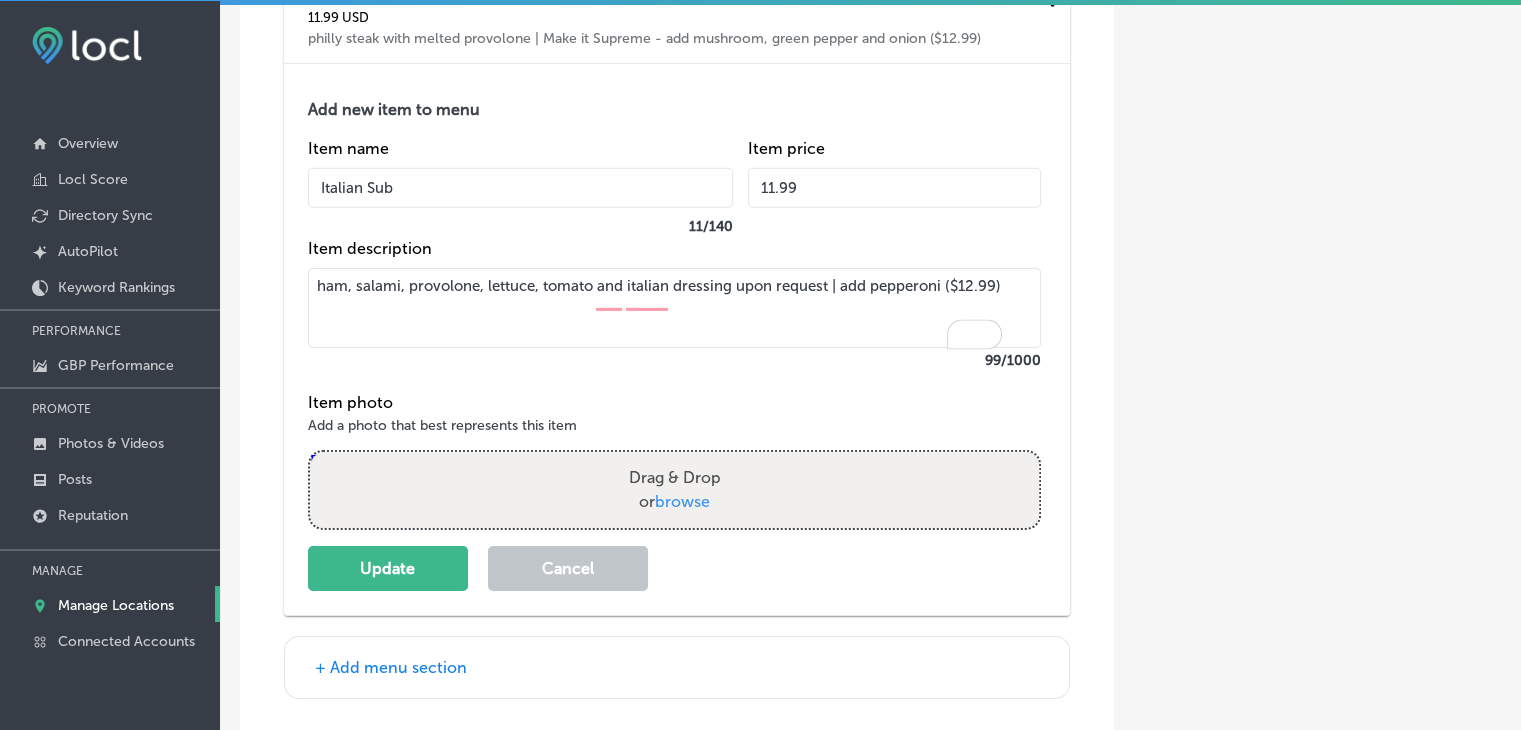 scroll, scrollTop: 6456, scrollLeft: 0, axis: vertical 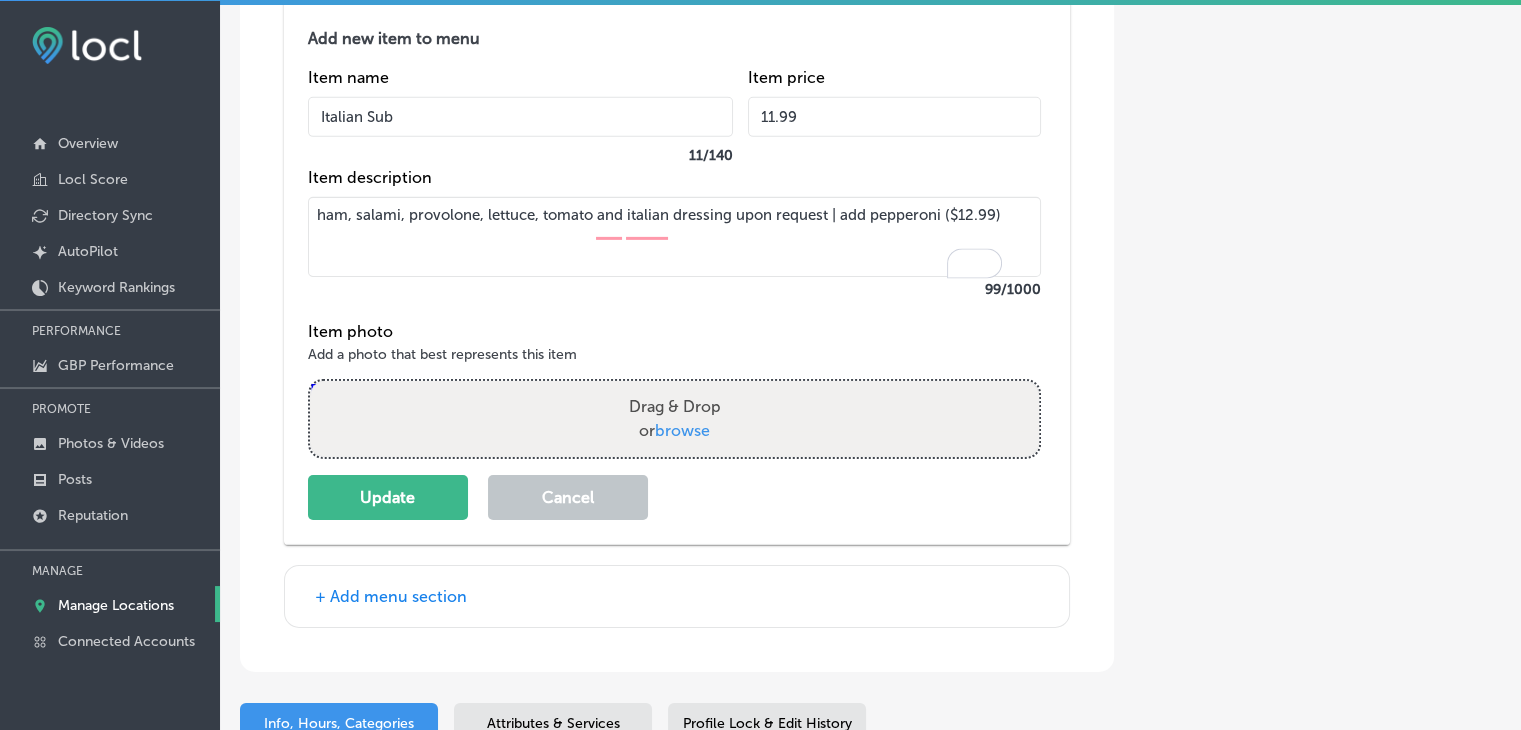 type on "11.99" 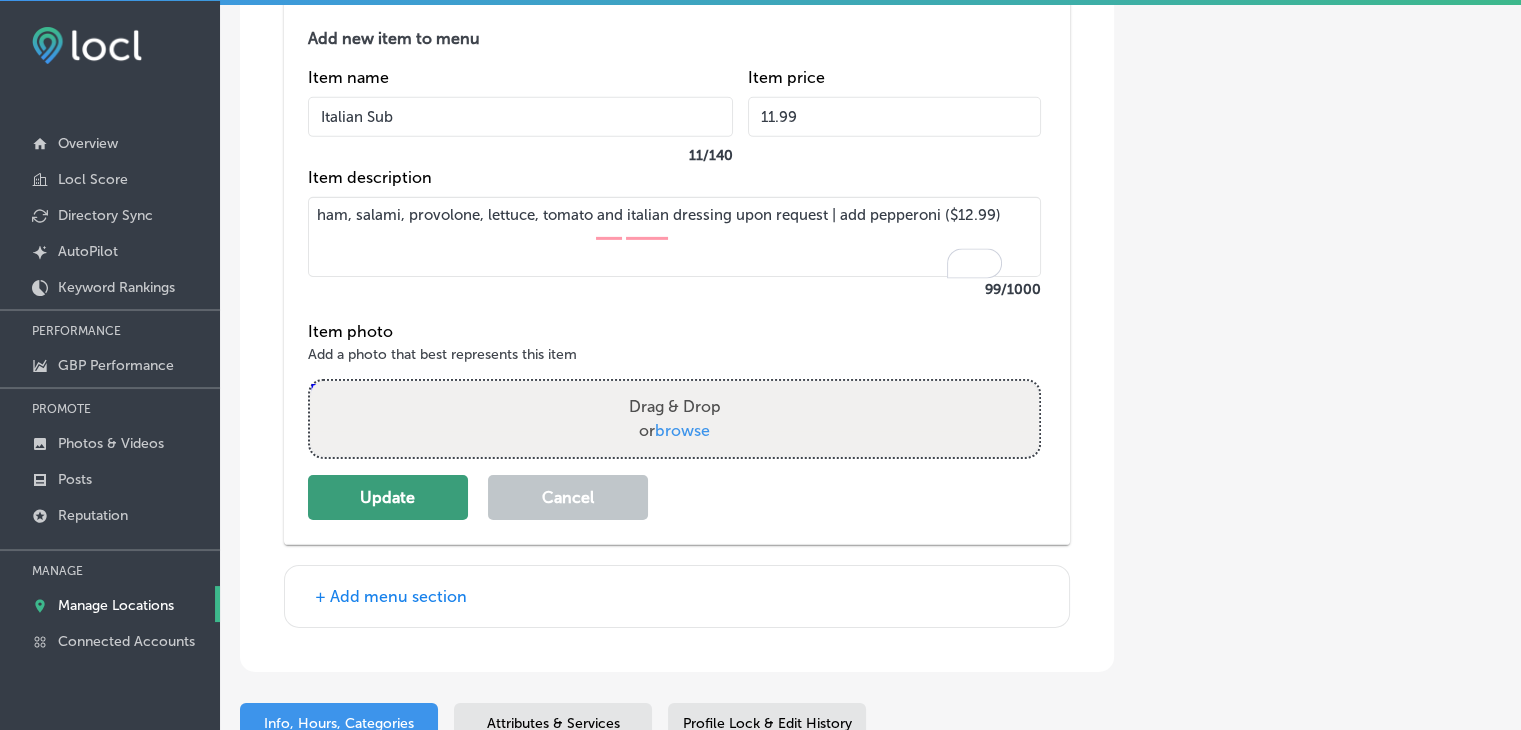 click on "Update" at bounding box center [388, 497] 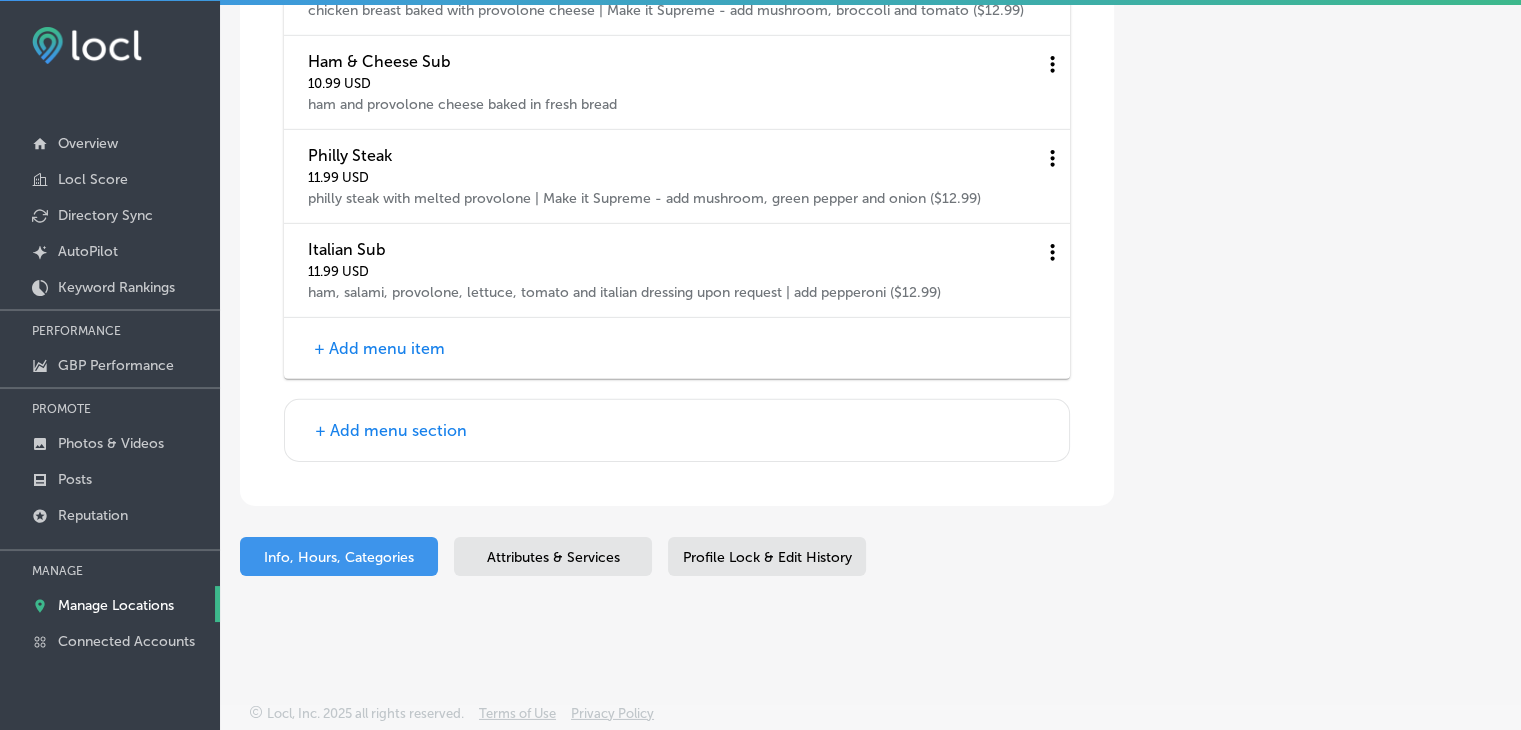 scroll, scrollTop: 6239, scrollLeft: 0, axis: vertical 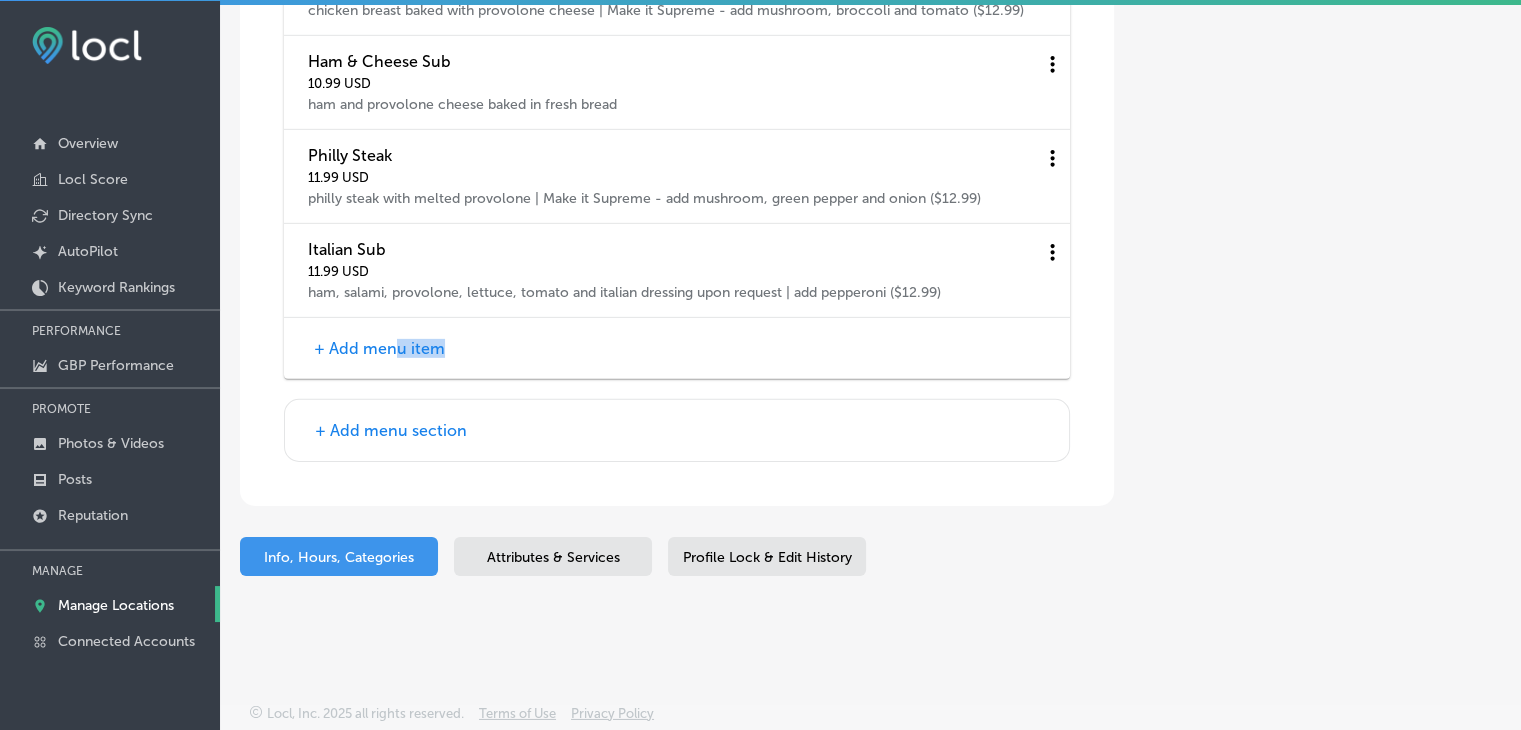 click on "+ Add menu item" at bounding box center [379, 348] 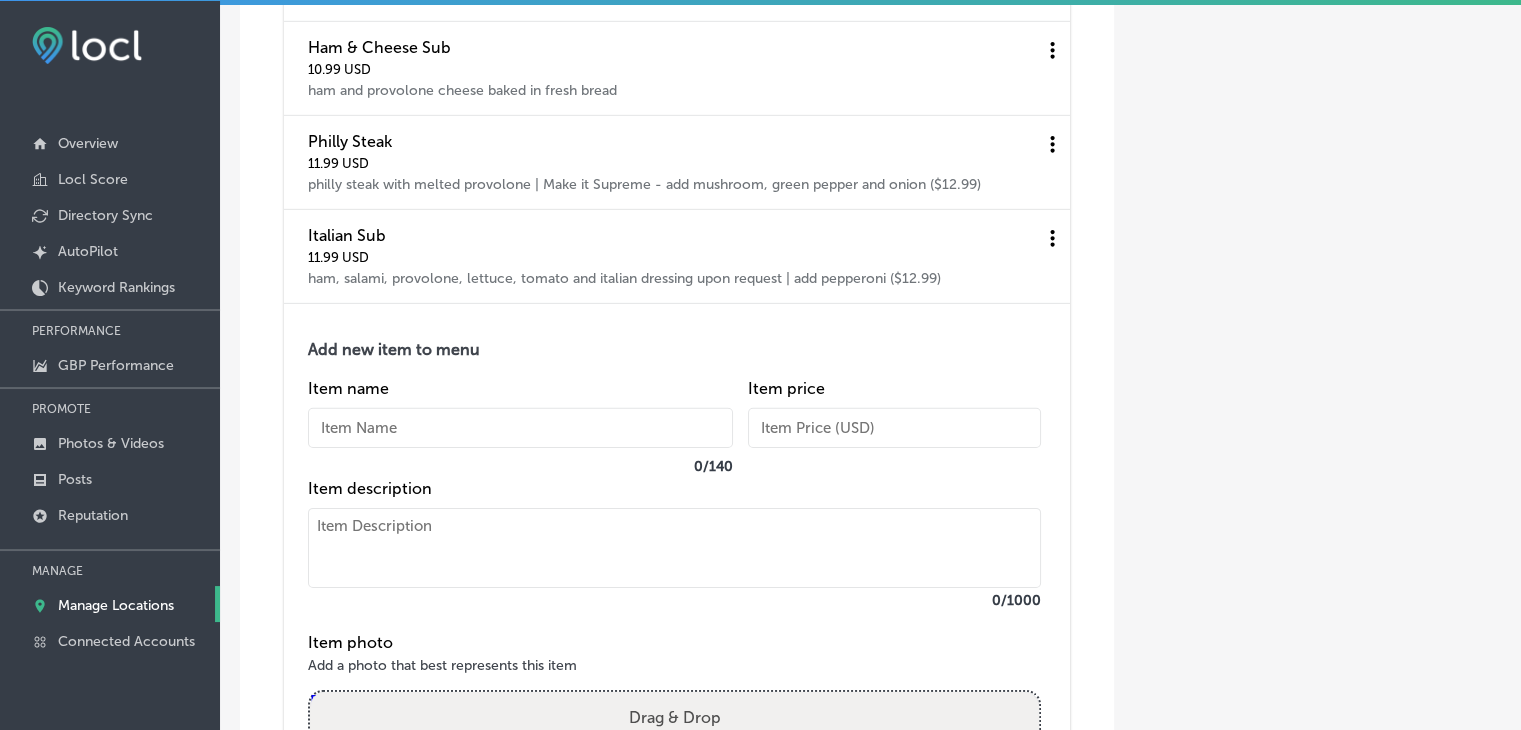 click at bounding box center (520, 428) 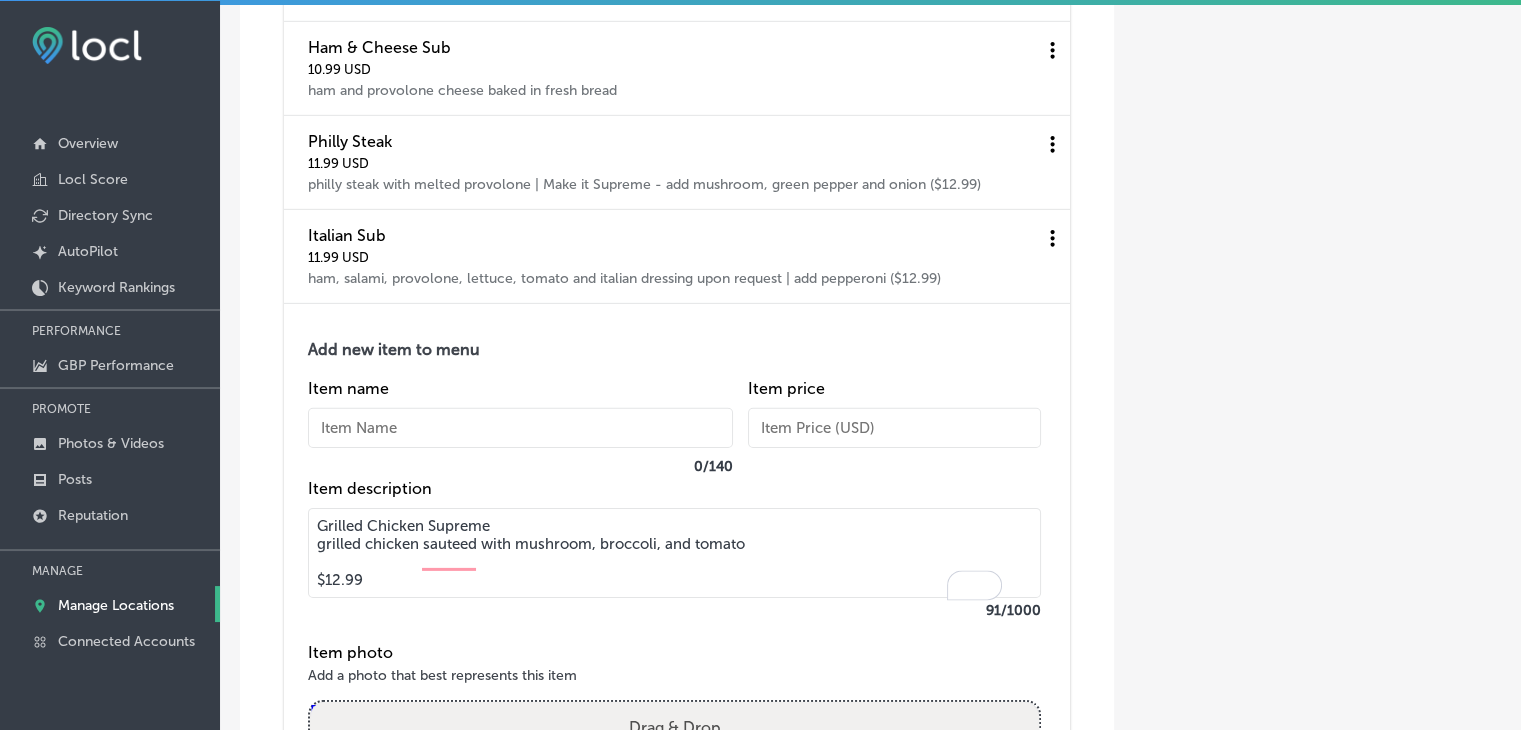 drag, startPoint x: 520, startPoint y: 547, endPoint x: 317, endPoint y: 537, distance: 203.24615 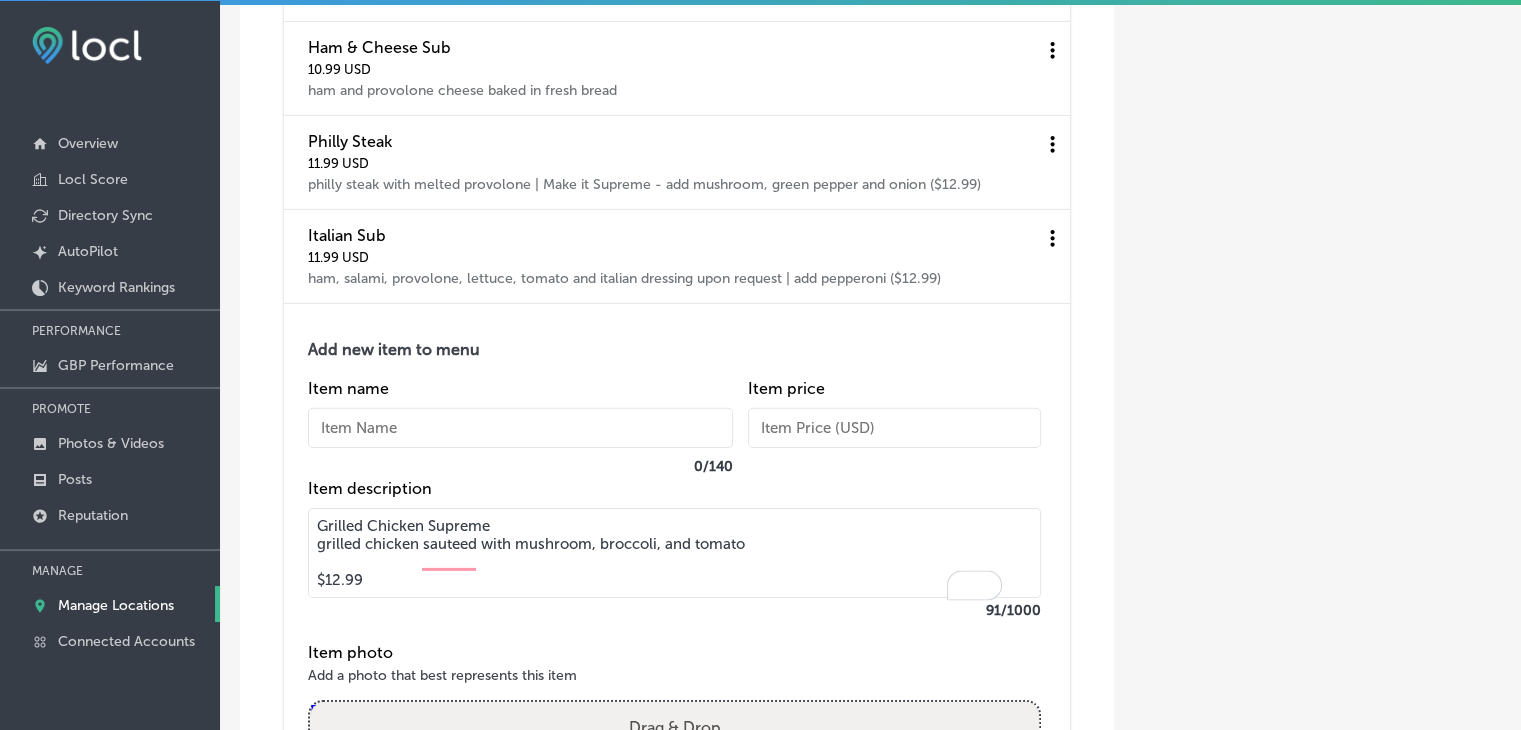 click on "Grilled Chicken Supreme
grilled chicken sauteed with mushroom, broccoli, and tomato
$12.99" at bounding box center (674, 553) 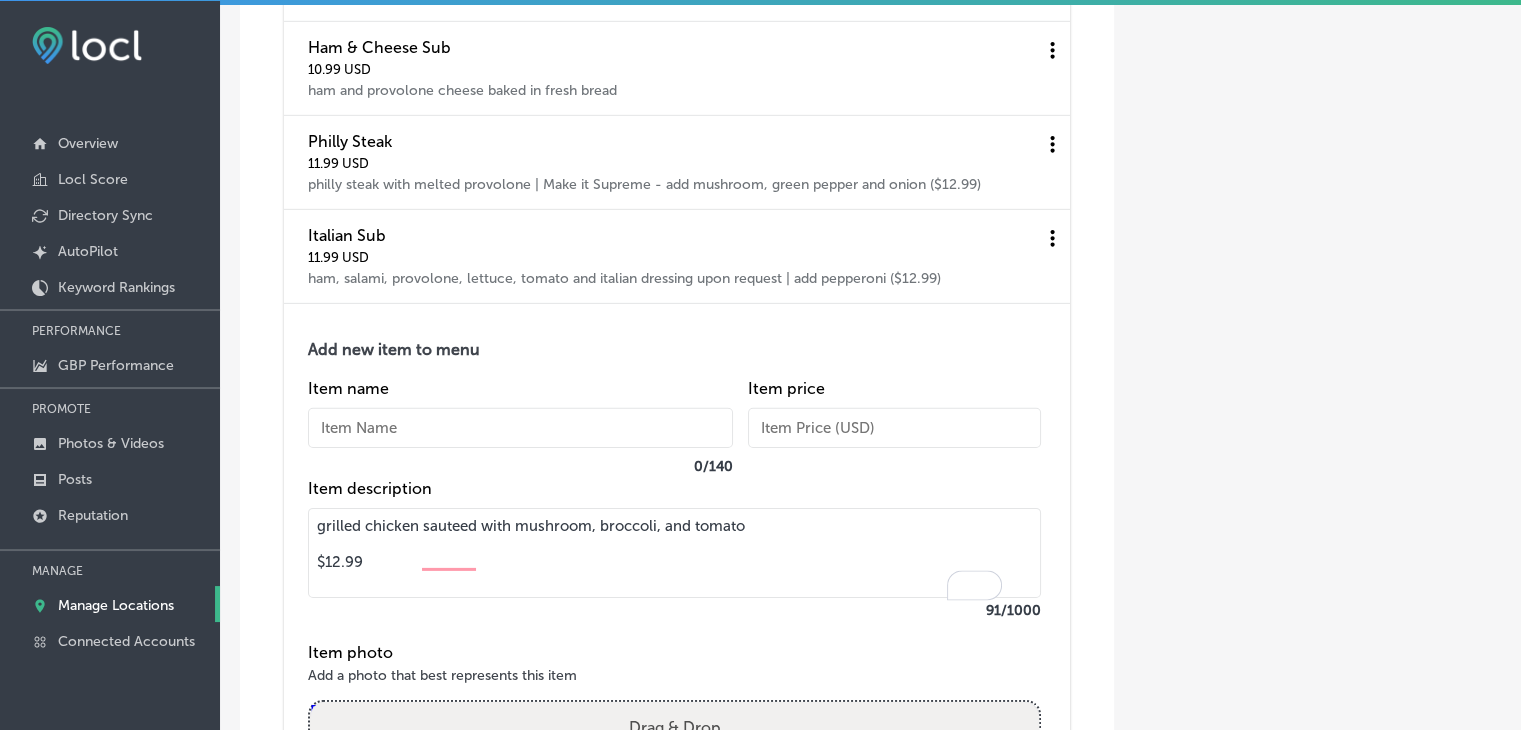 type on "grilled chicken sauteed with mushroom, broccoli, and tomato
$12.99" 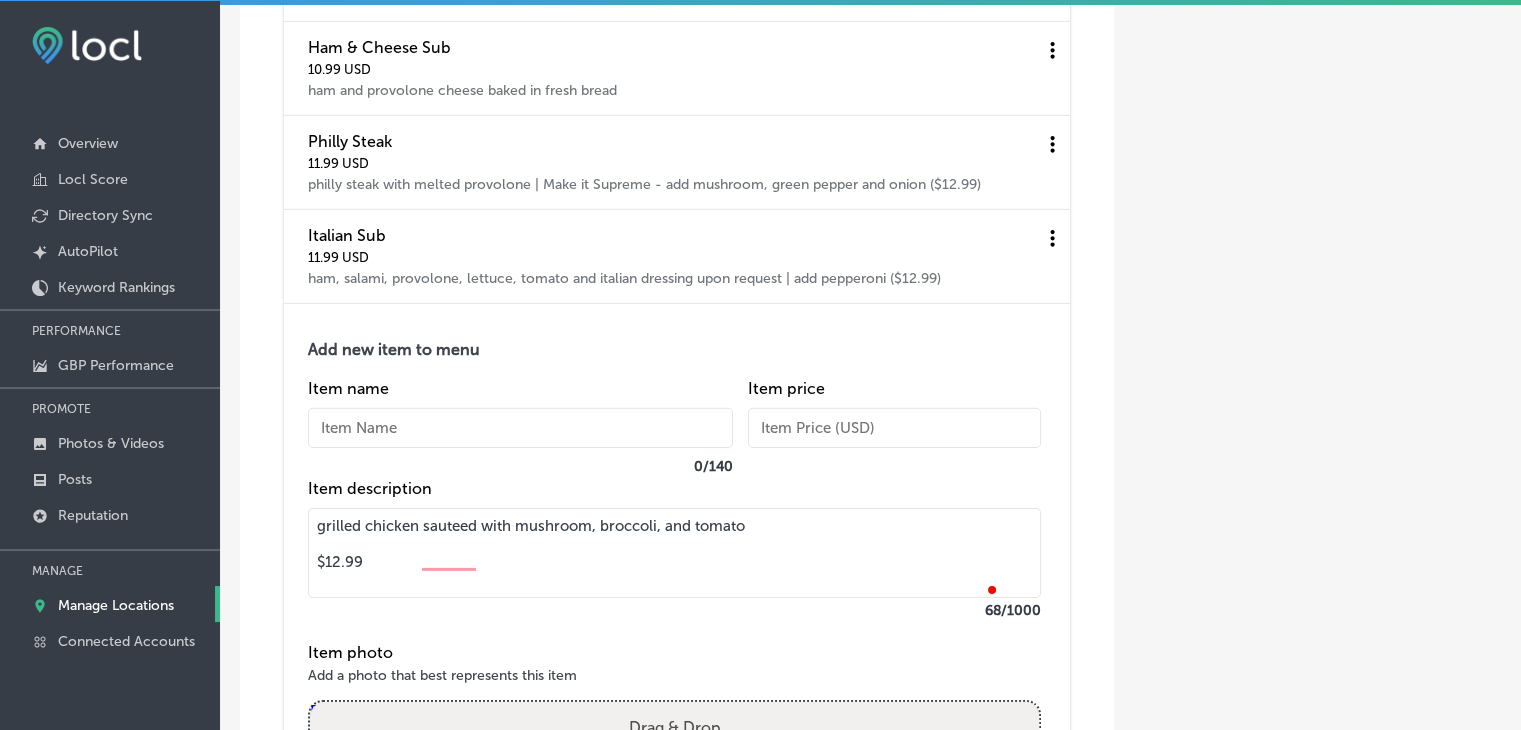 click at bounding box center [520, 428] 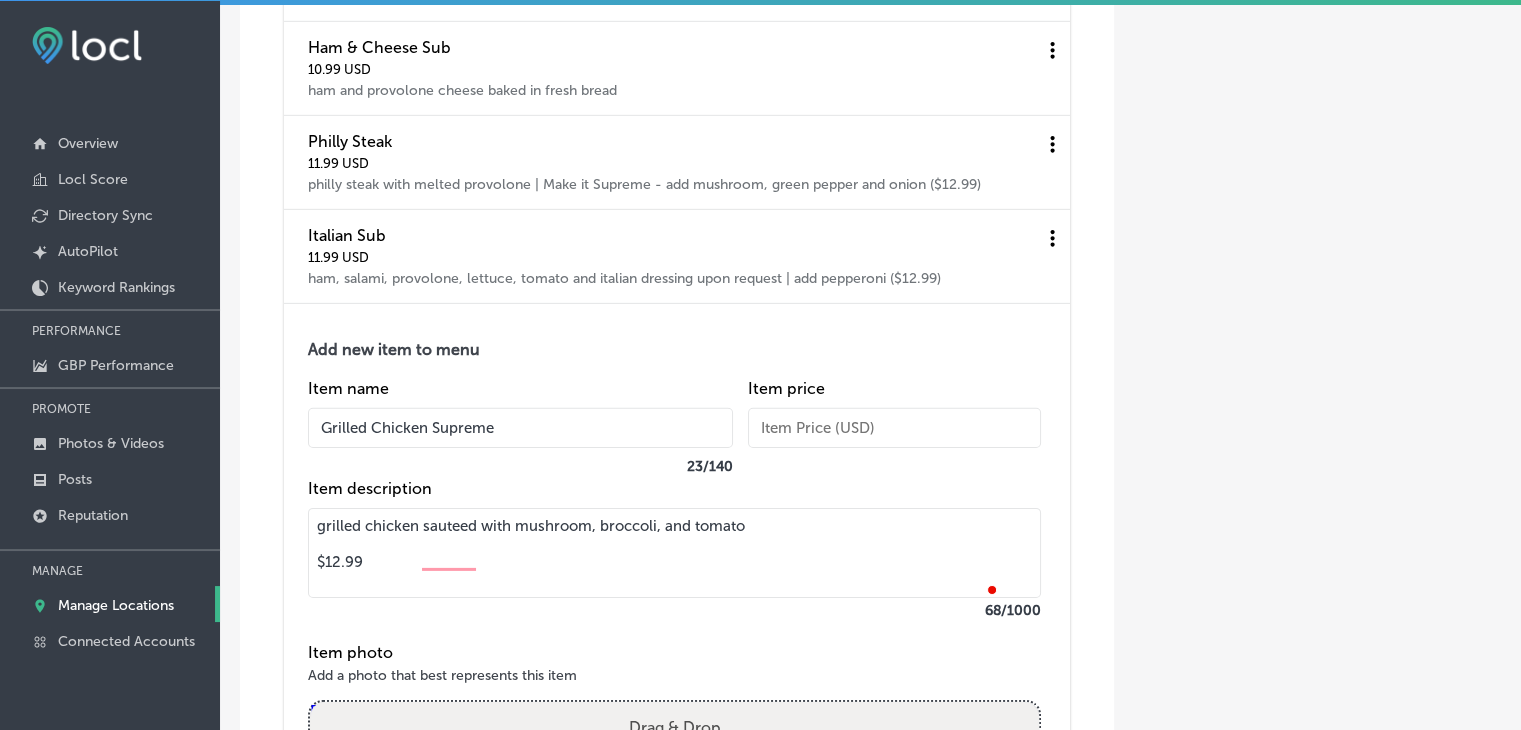 type on "Grilled Chicken Supreme" 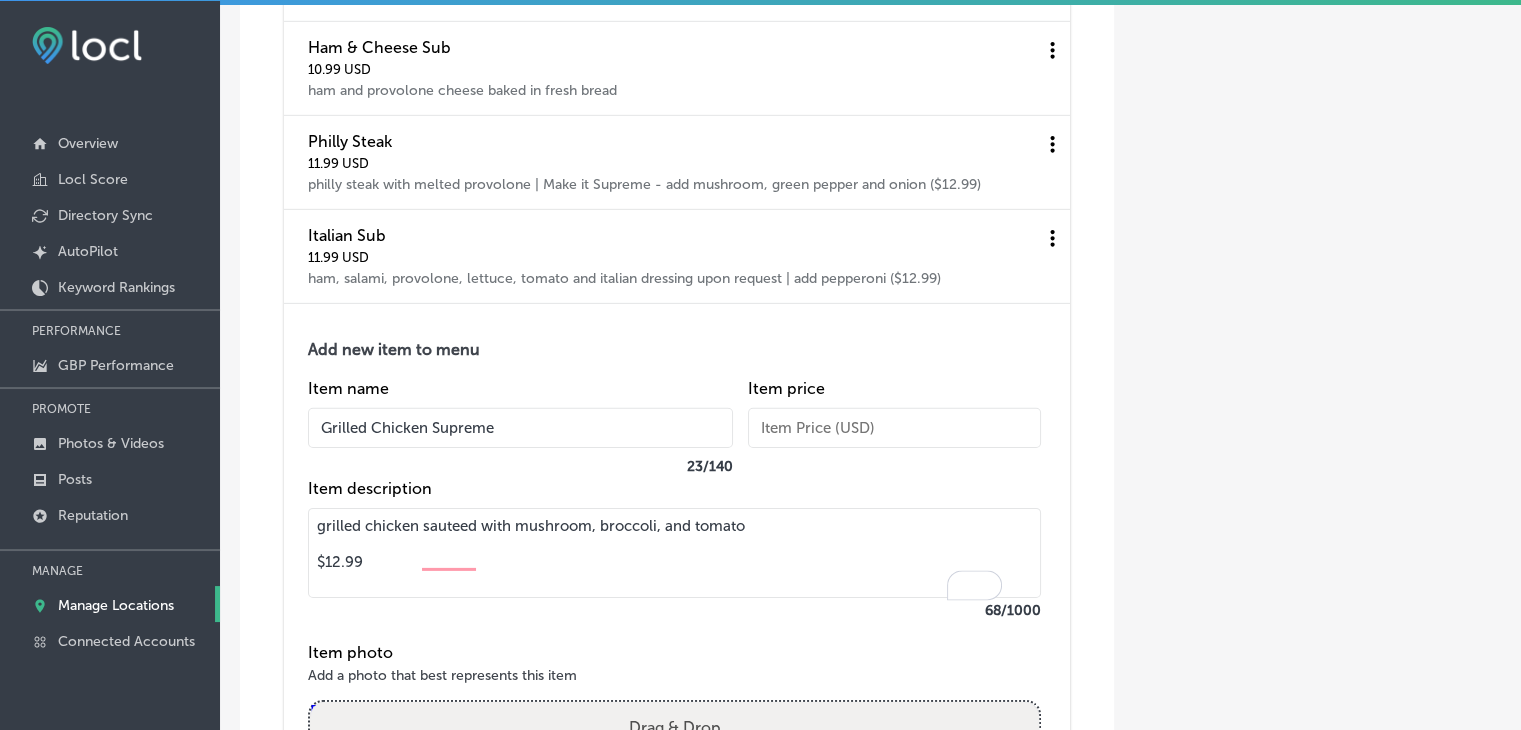 click on "grilled chicken sauteed with mushroom, broccoli, and tomato
$12.99" at bounding box center [674, 553] 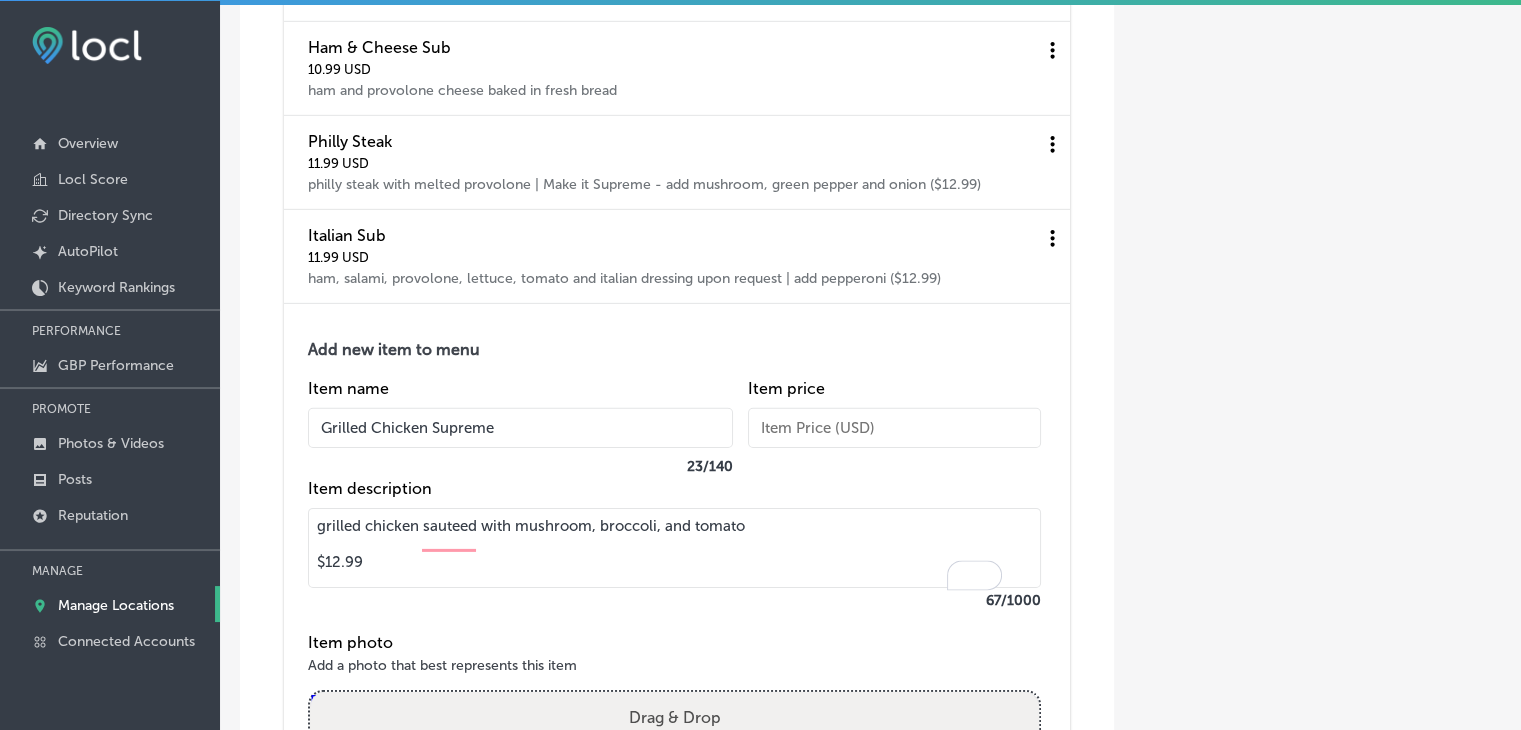 drag, startPoint x: 348, startPoint y: 560, endPoint x: 380, endPoint y: 593, distance: 45.96738 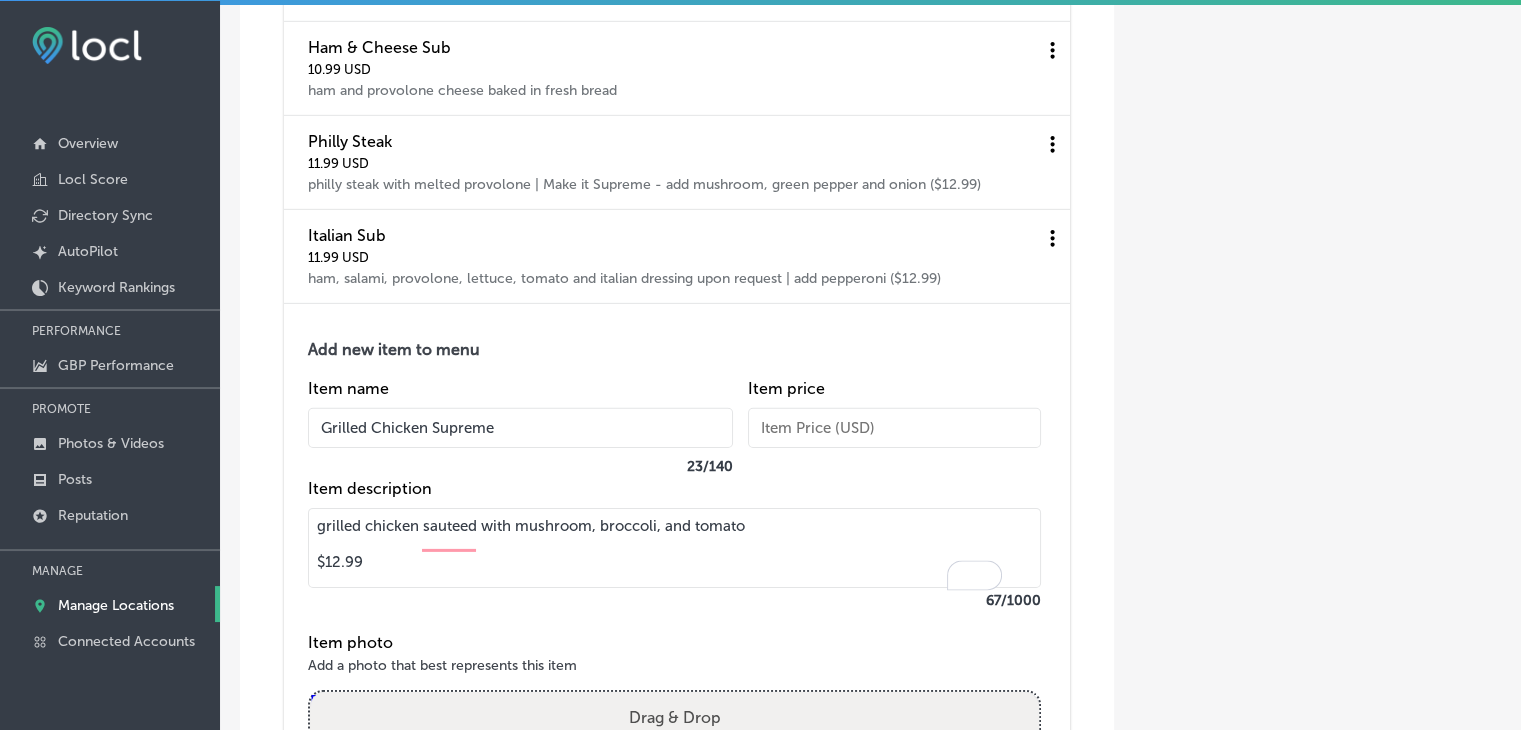 click on "grilled chicken sauteed with mushroom, broccoli, and tomato
$12.99" at bounding box center (674, 548) 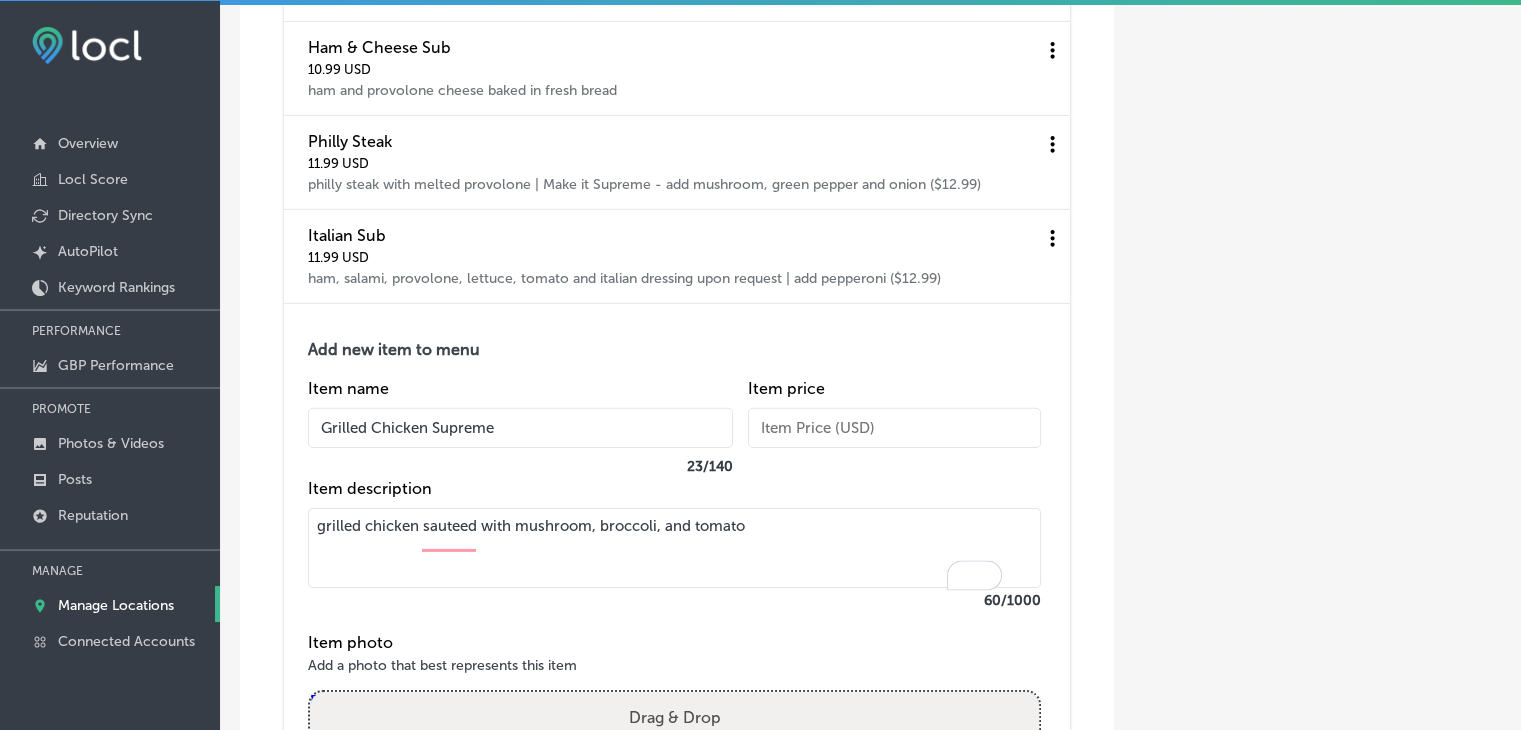 type on "grilled chicken sauteed with mushroom, broccoli, and tomato" 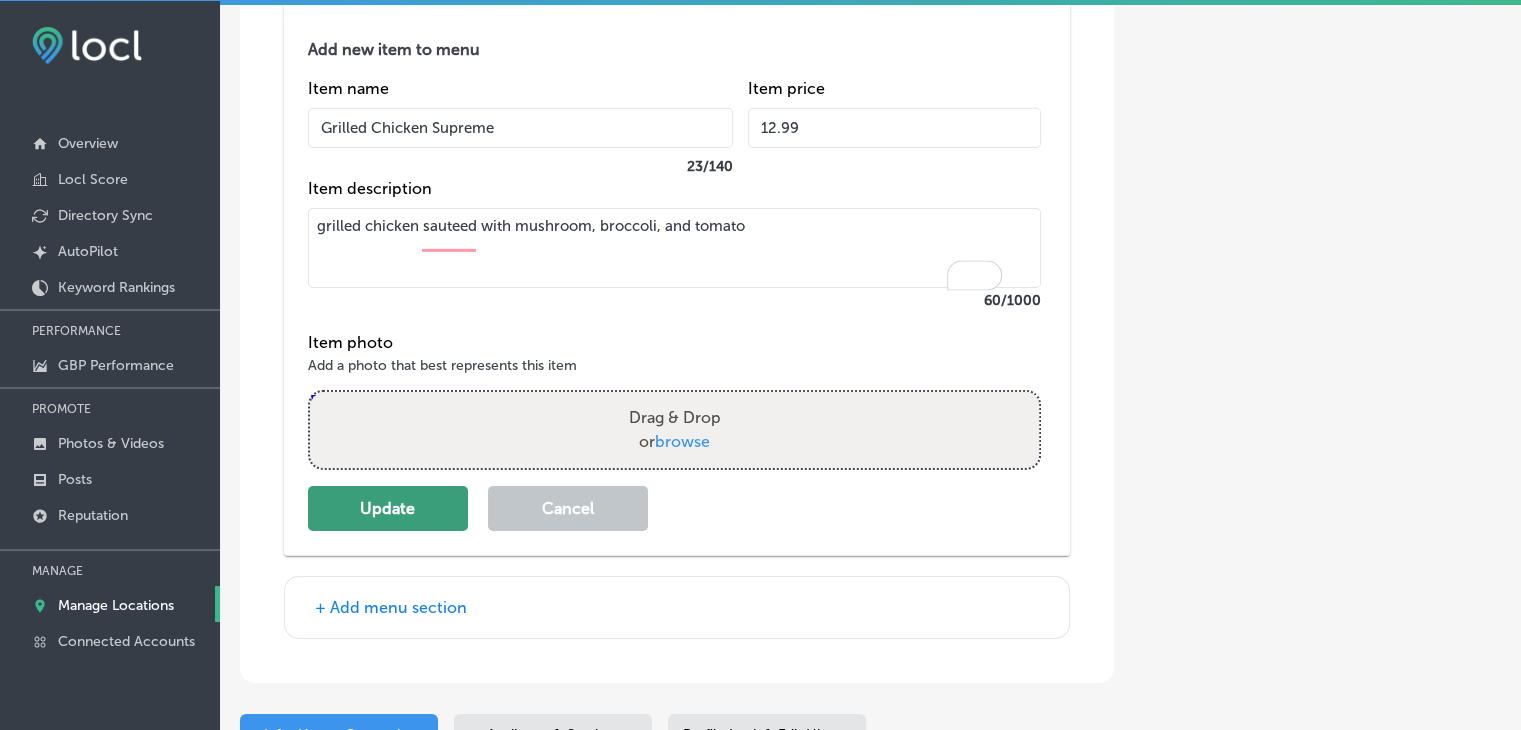type on "12.99" 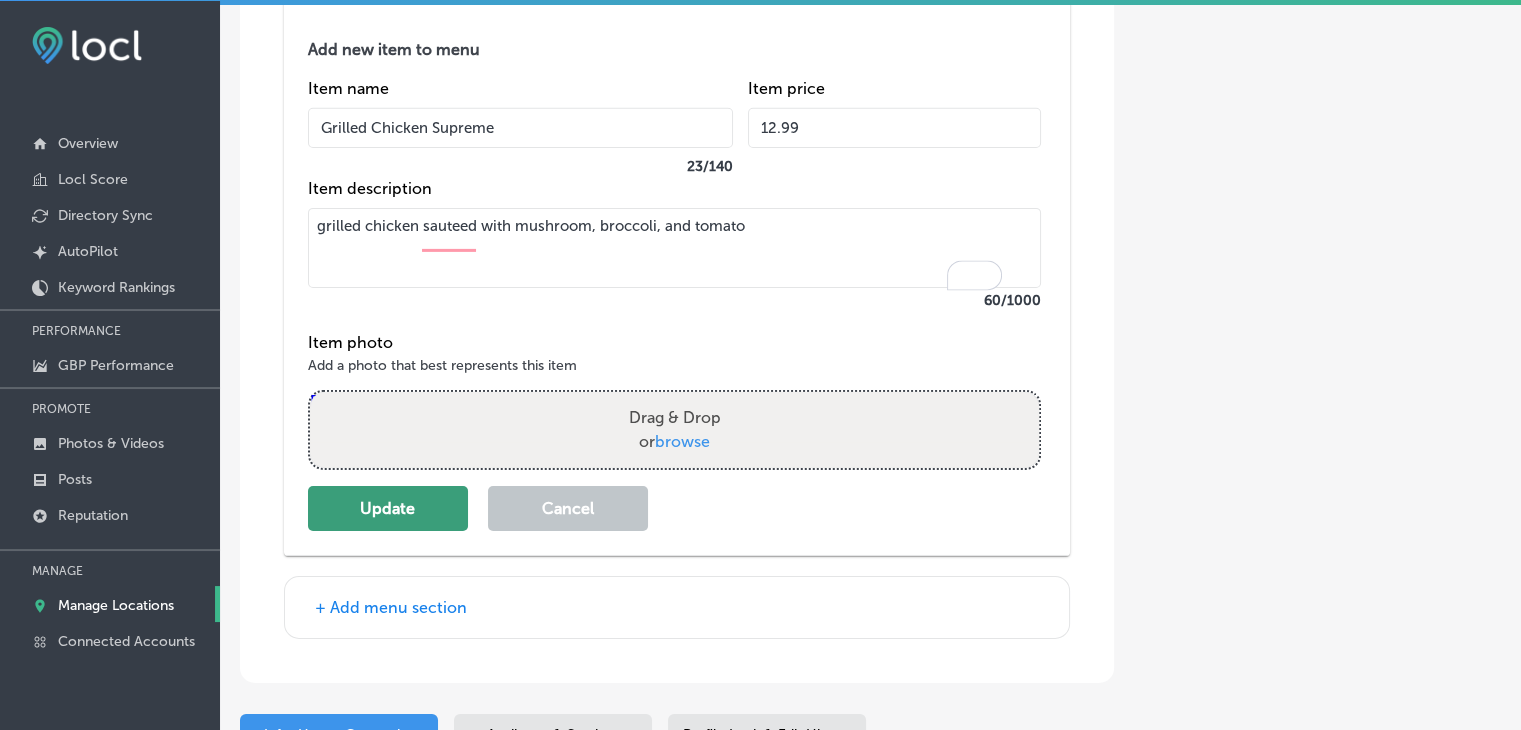click on "Update" at bounding box center [388, 508] 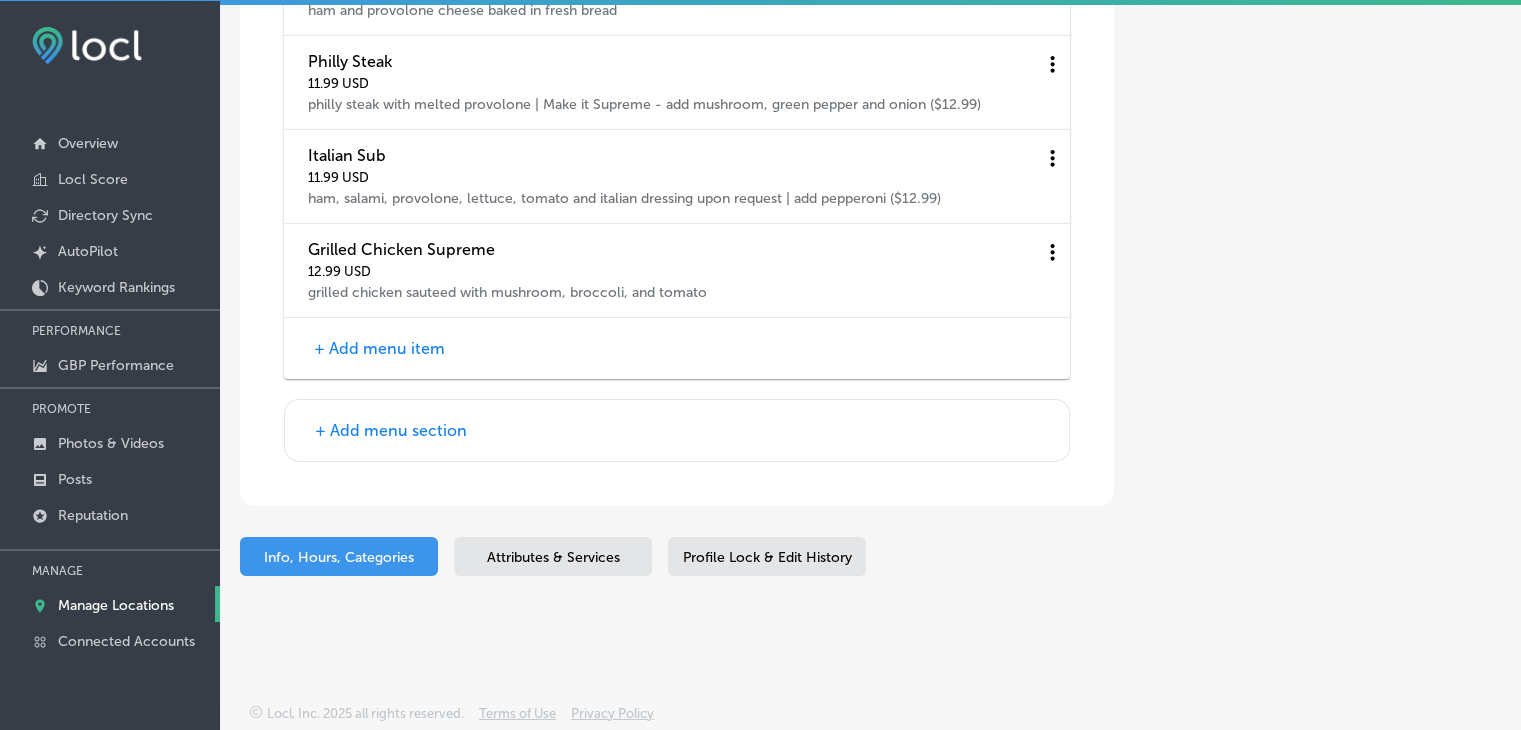 scroll, scrollTop: 6333, scrollLeft: 0, axis: vertical 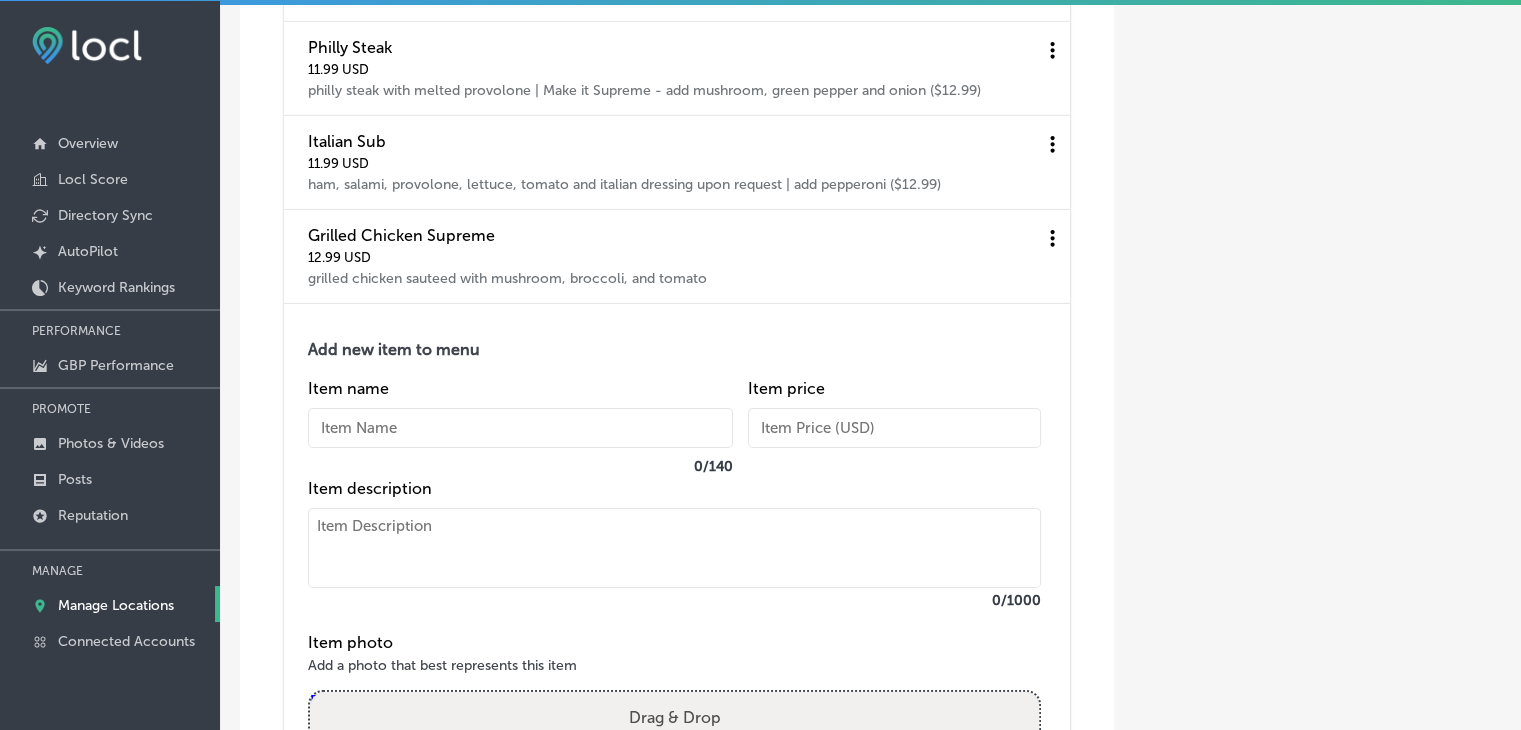 click at bounding box center (674, 548) 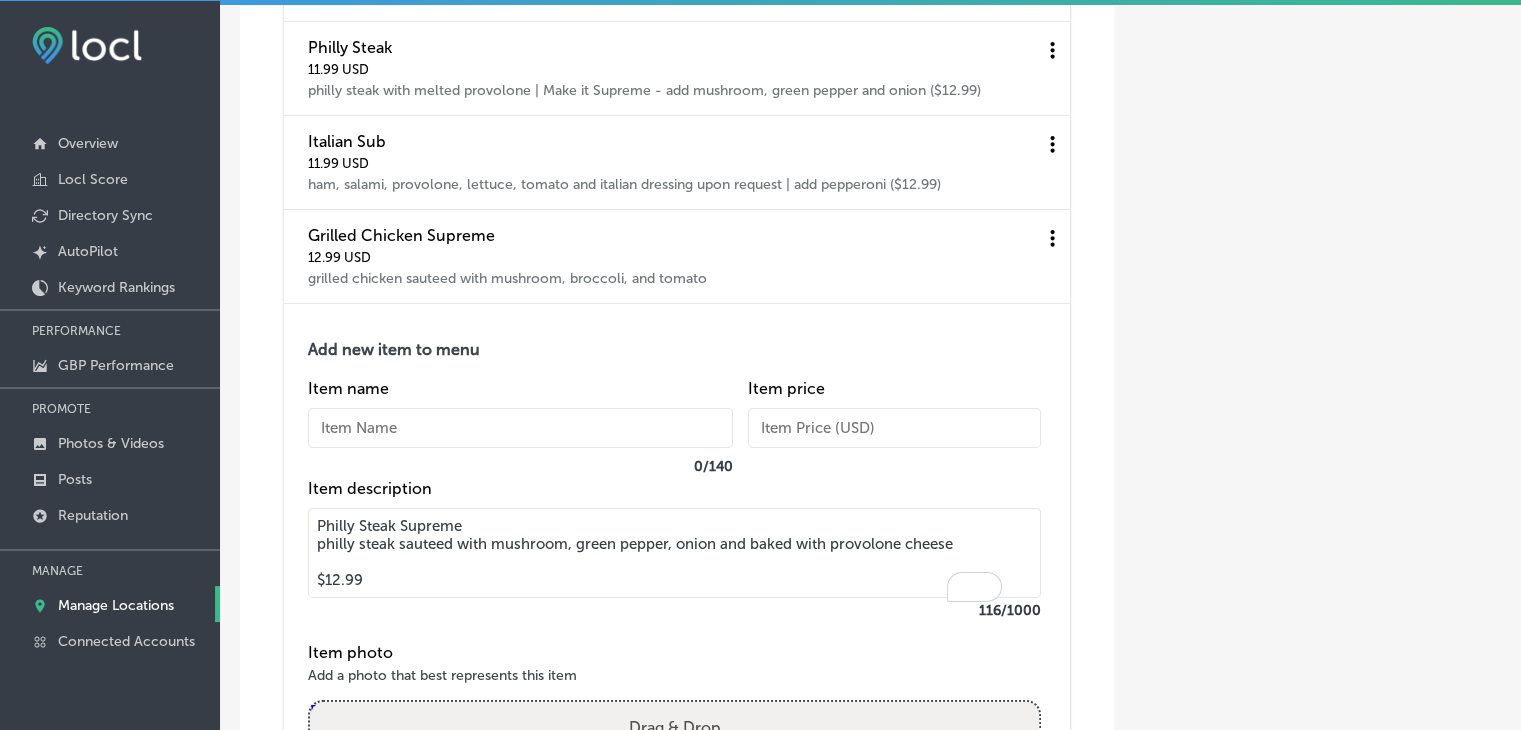 drag, startPoint x: 534, startPoint y: 522, endPoint x: 384, endPoint y: 469, distance: 159.08803 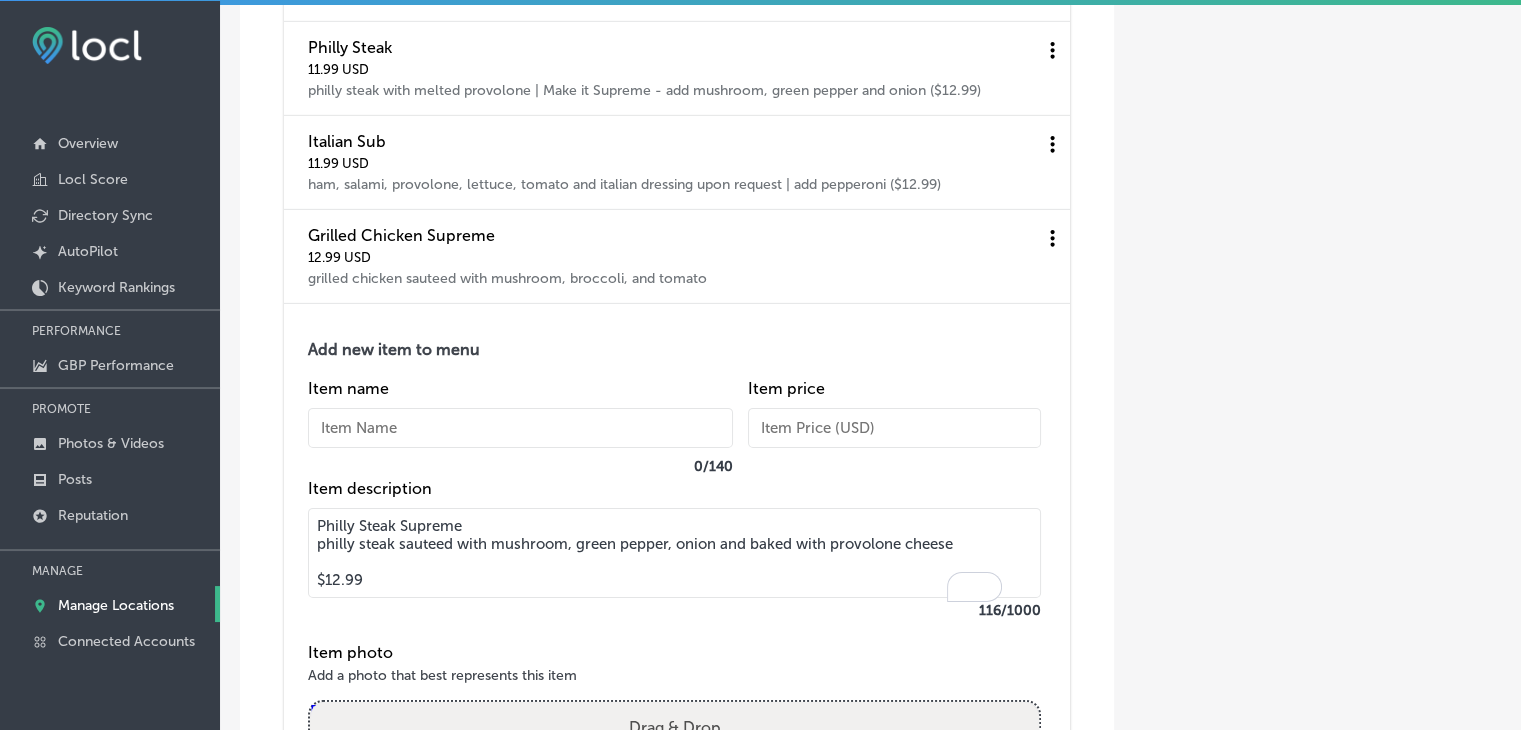 click on "Philly Steak Supreme
philly steak sauteed with mushroom, green pepper, onion and baked with provolone cheese
$12.99" at bounding box center [674, 553] 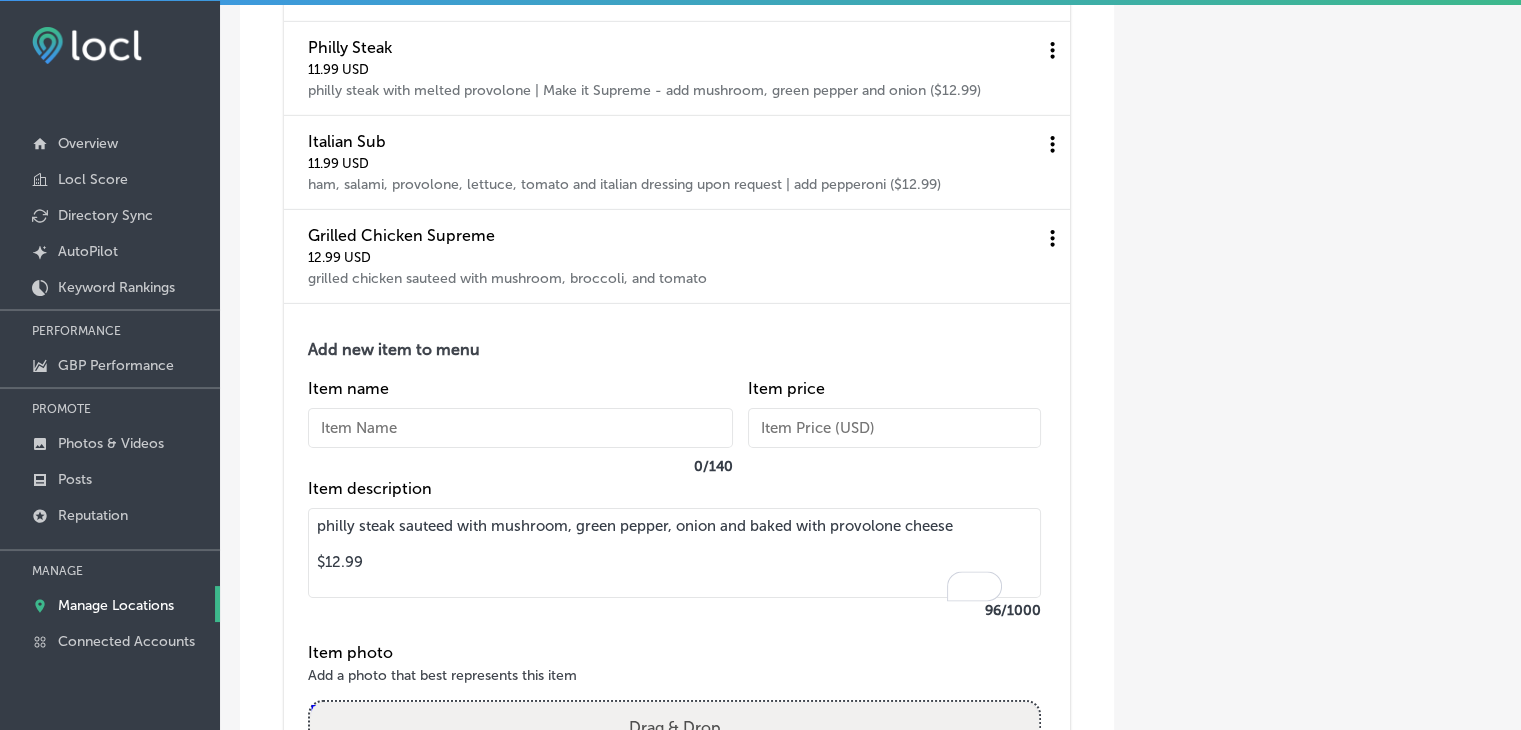 type on "philly steak sauteed with mushroom, green pepper, onion and baked with provolone cheese
$12.99" 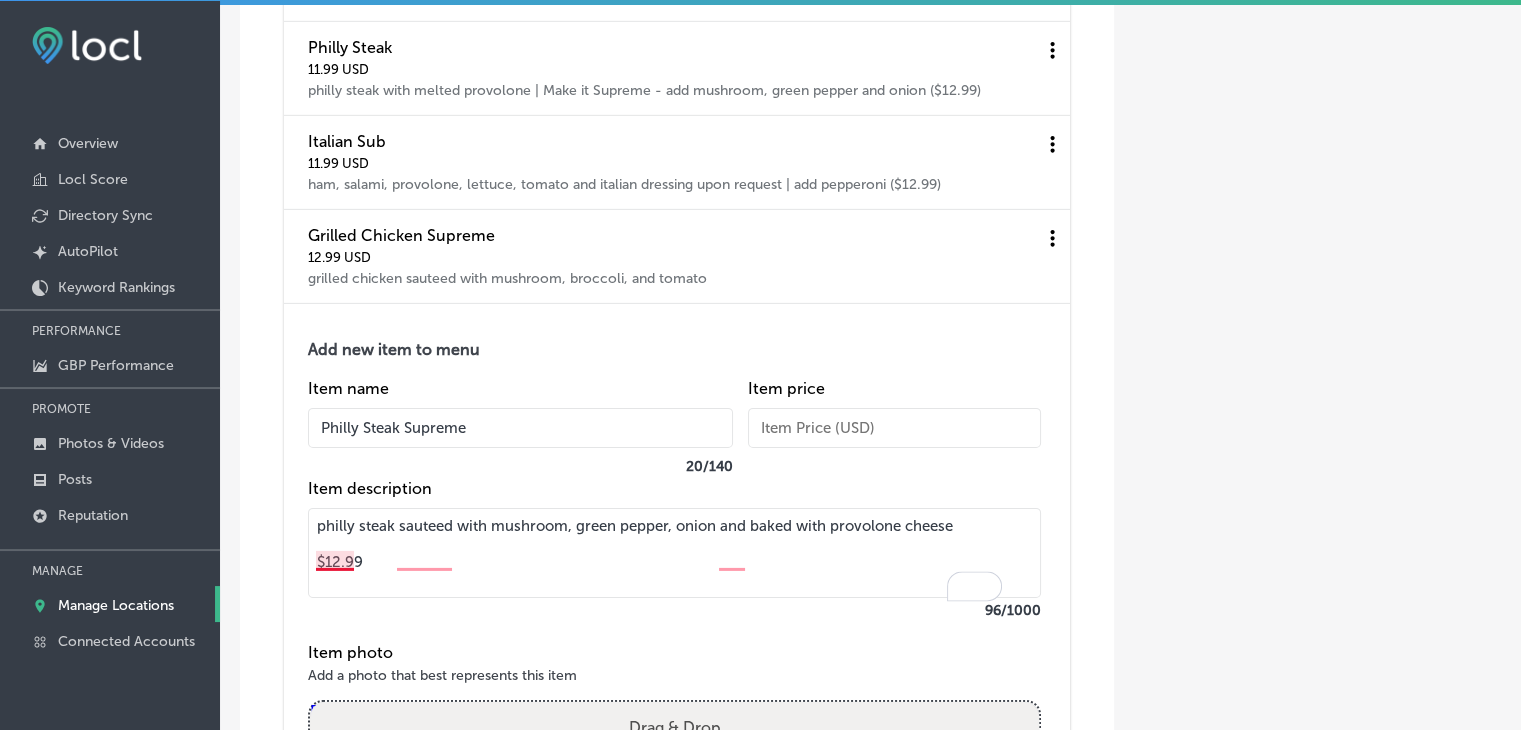type on "Philly Steak Supreme" 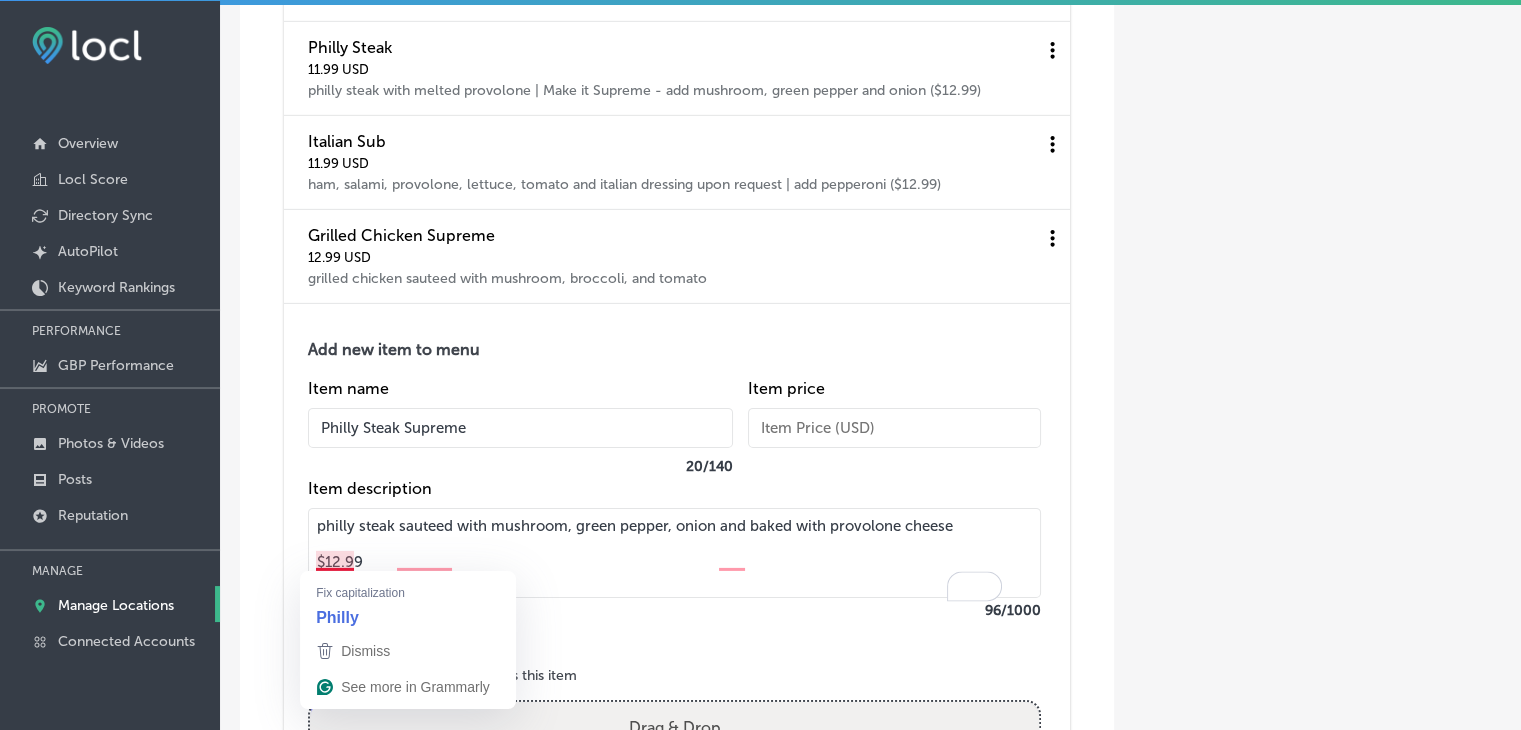 click on "philly steak sauteed with mushroom, green pepper, onion and baked with provolone cheese
$12.99" at bounding box center (674, 553) 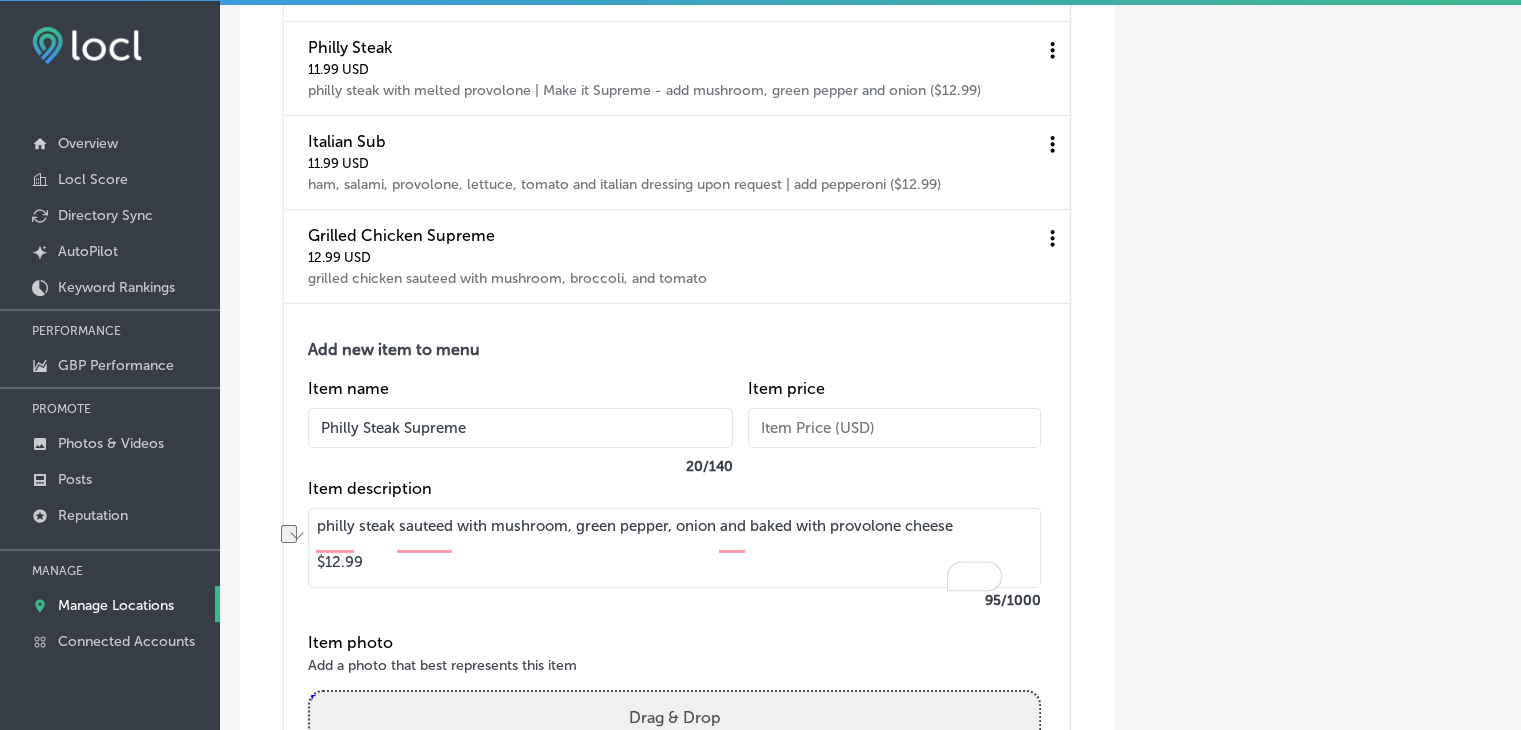 drag, startPoint x: 397, startPoint y: 548, endPoint x: 403, endPoint y: 570, distance: 22.803509 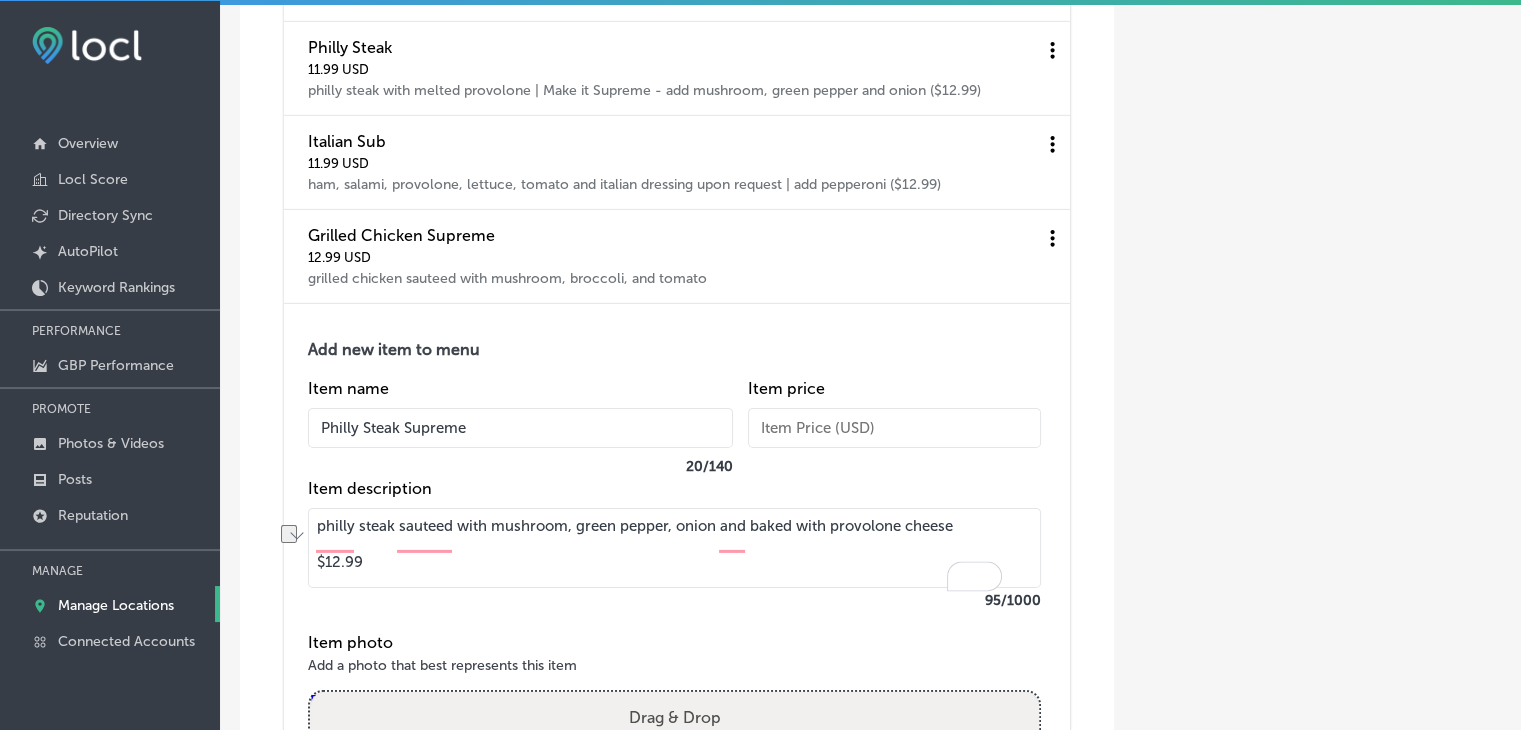 click on "philly steak sauteed with mushroom, green pepper, onion and baked with provolone cheese
$12.99" at bounding box center [674, 548] 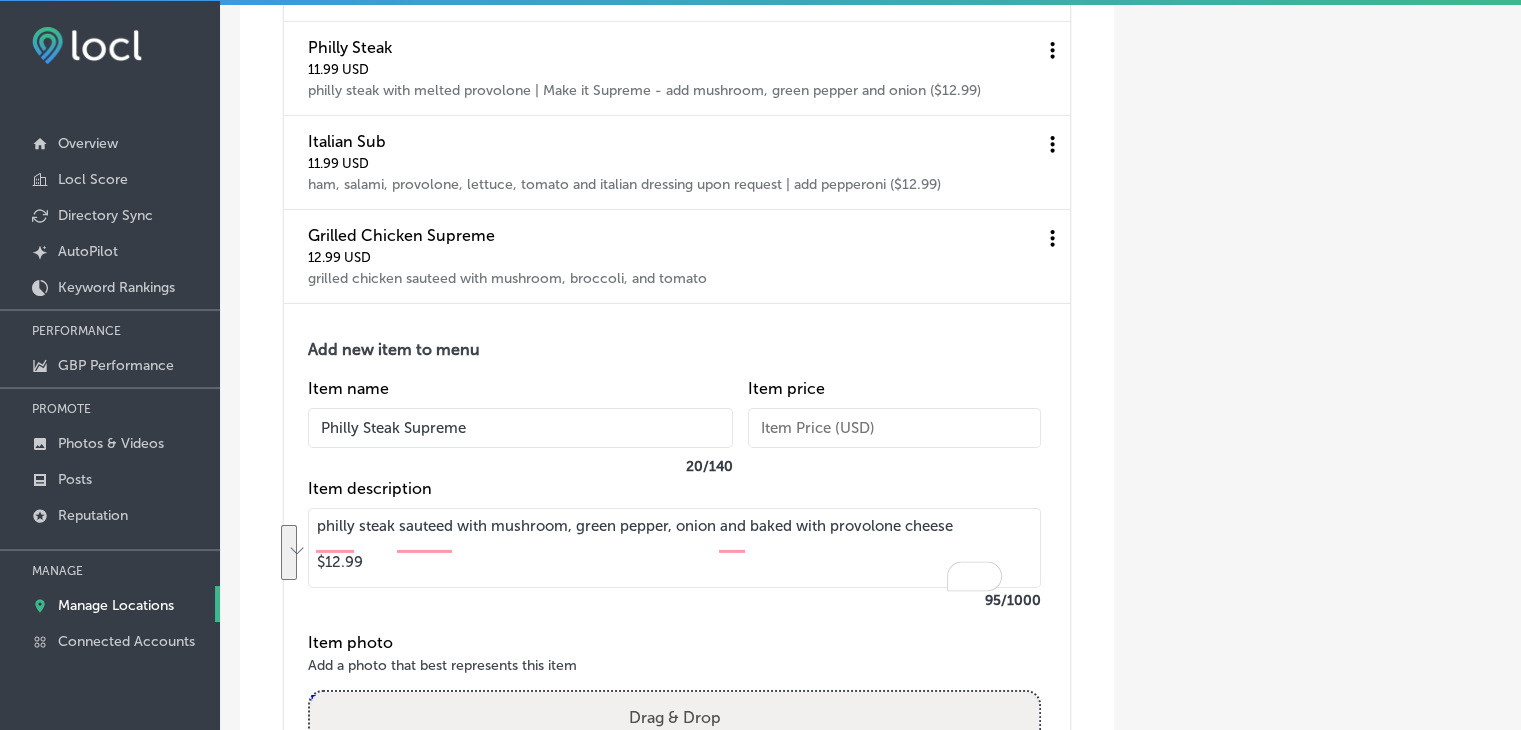 click on "philly steak sauteed with mushroom, green pepper, onion and baked with provolone cheese
$12.99" at bounding box center (674, 548) 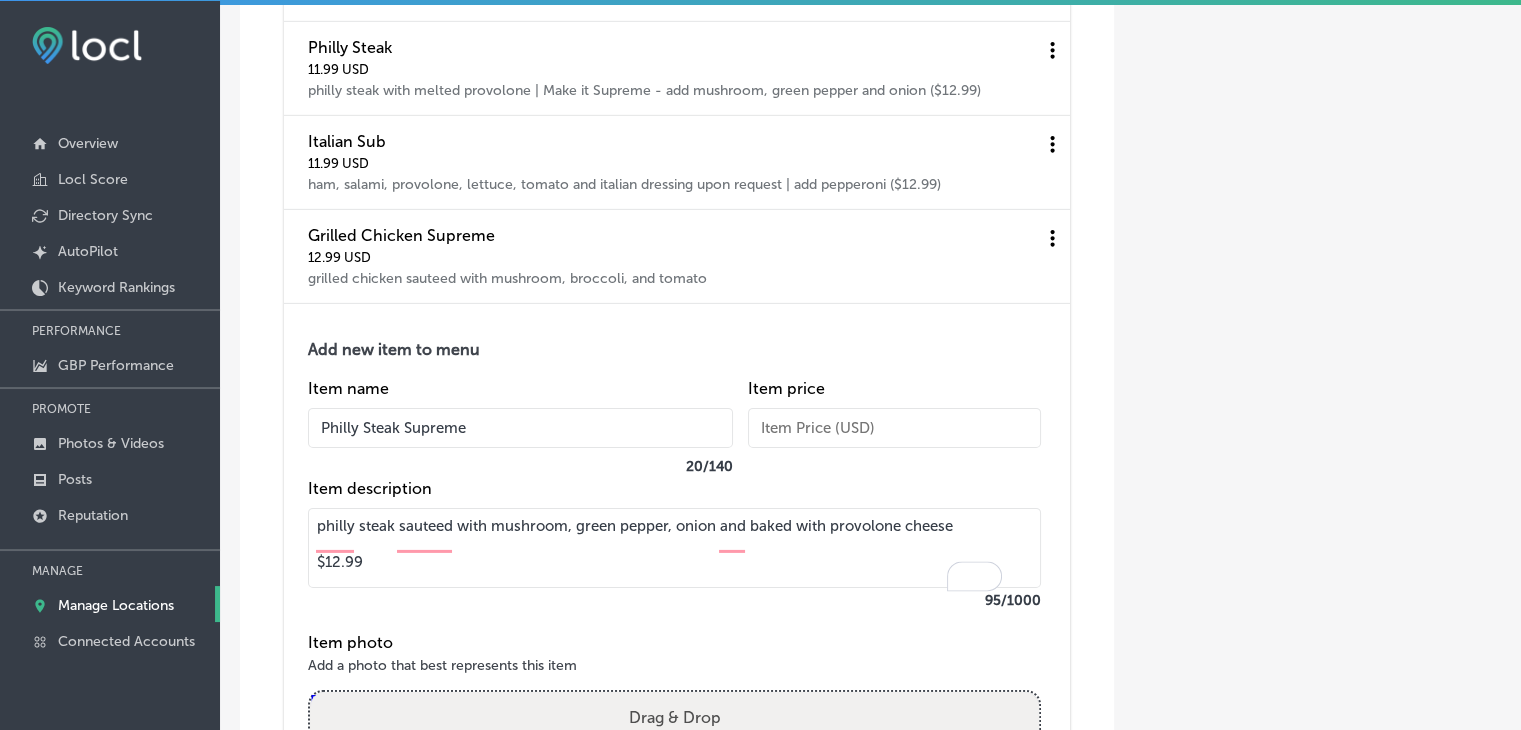 drag, startPoint x: 391, startPoint y: 564, endPoint x: 384, endPoint y: 589, distance: 25.96151 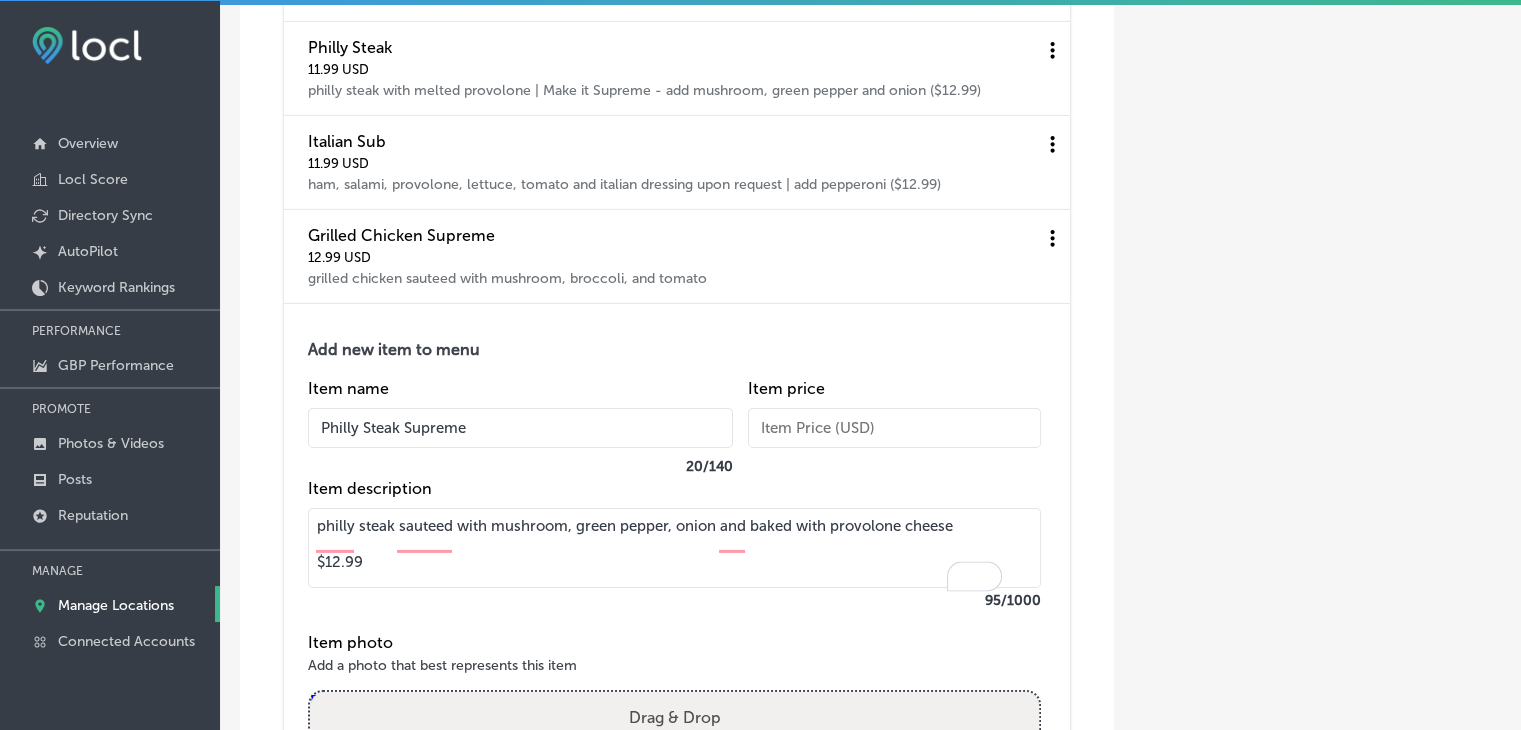 click on "philly steak sauteed with mushroom, green pepper, onion and baked with provolone cheese
$12.99" at bounding box center [674, 548] 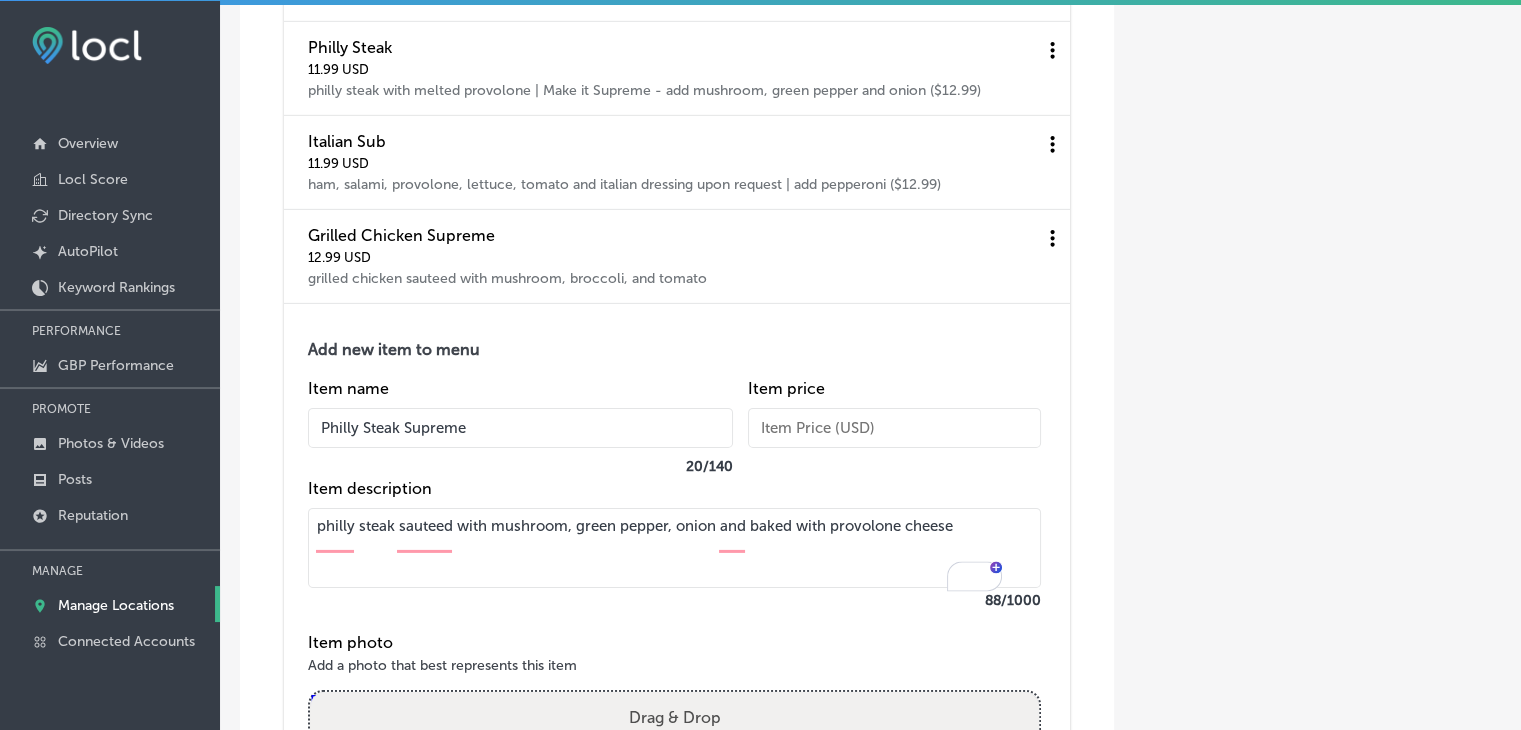 type on "philly steak sauteed with mushroom, green pepper, onion and baked with provolone cheese" 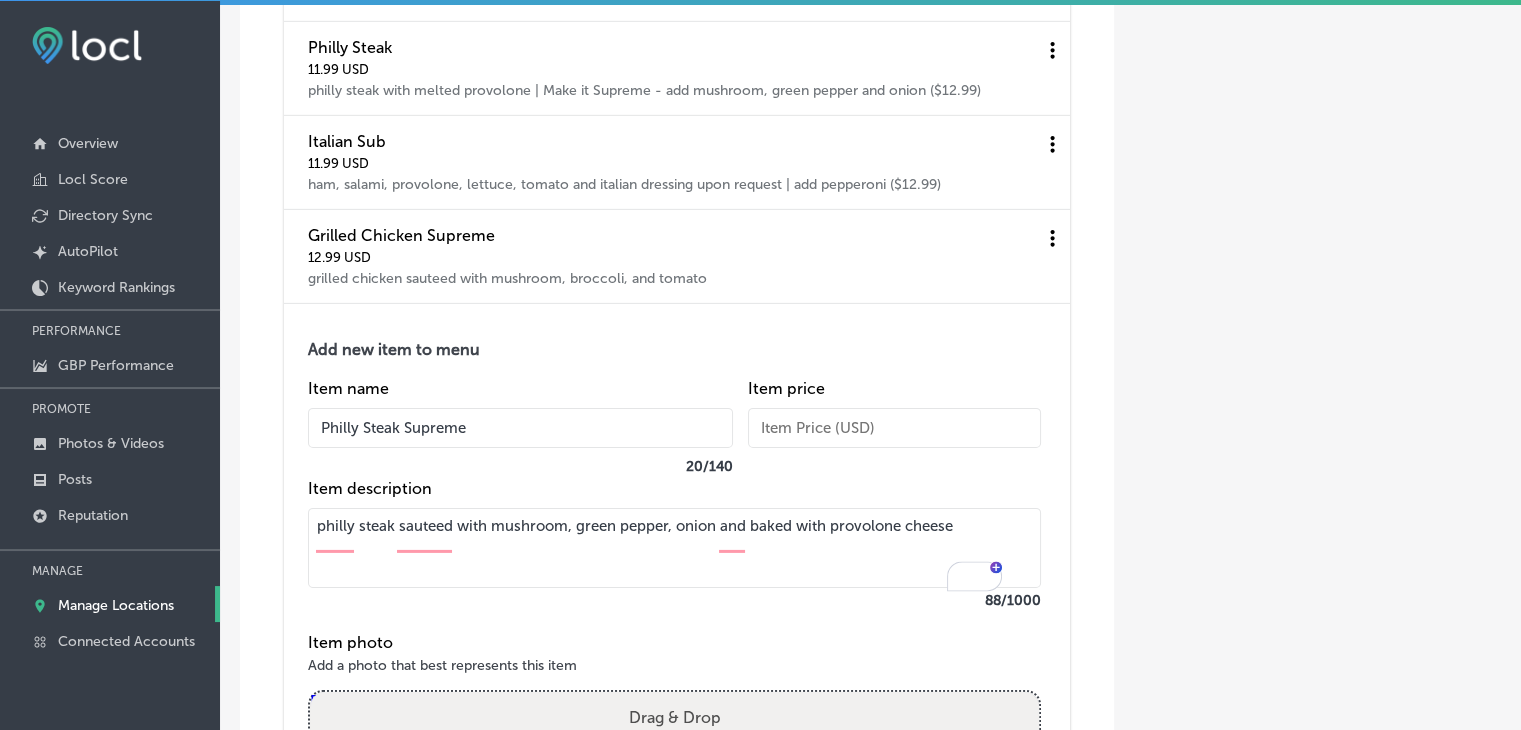 click at bounding box center (894, 428) 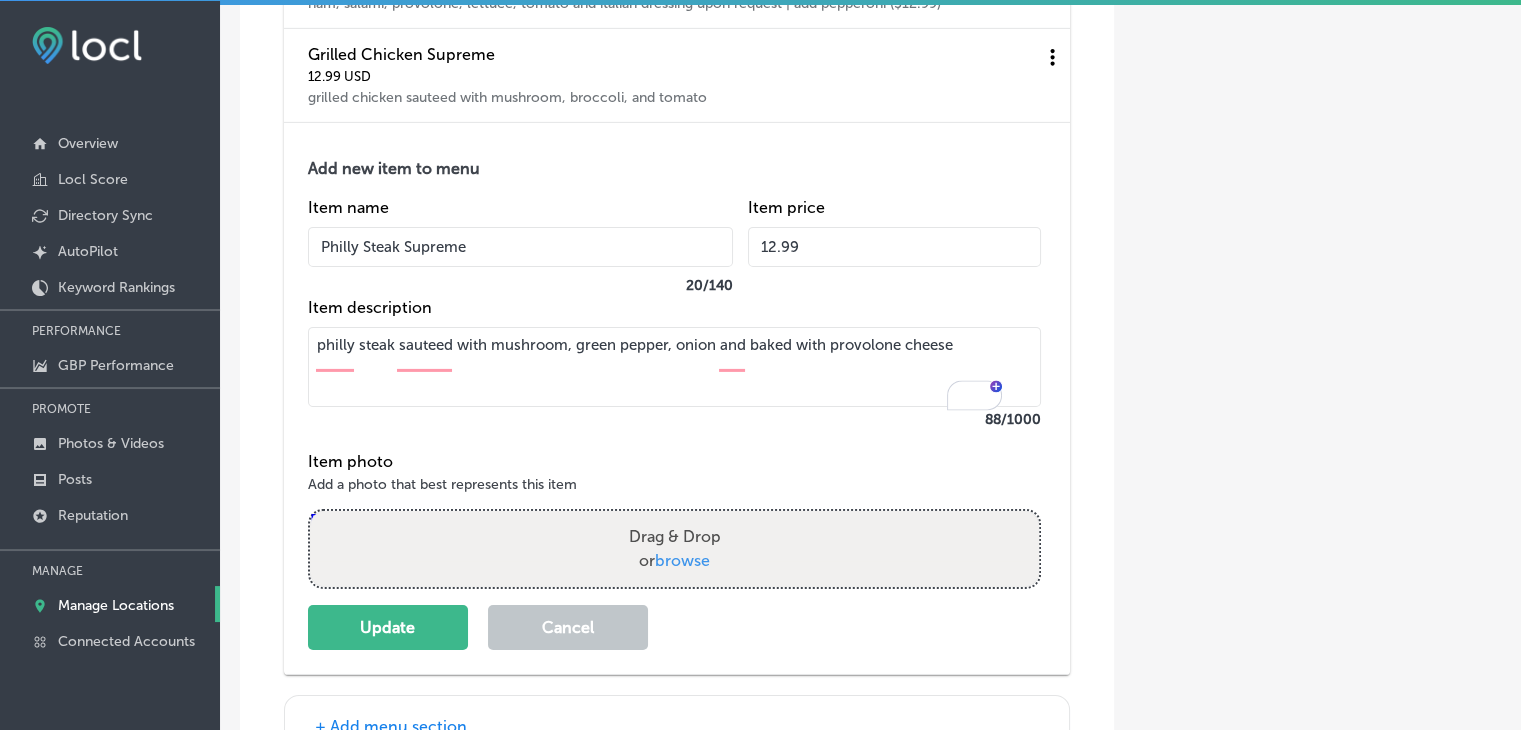 scroll, scrollTop: 6733, scrollLeft: 0, axis: vertical 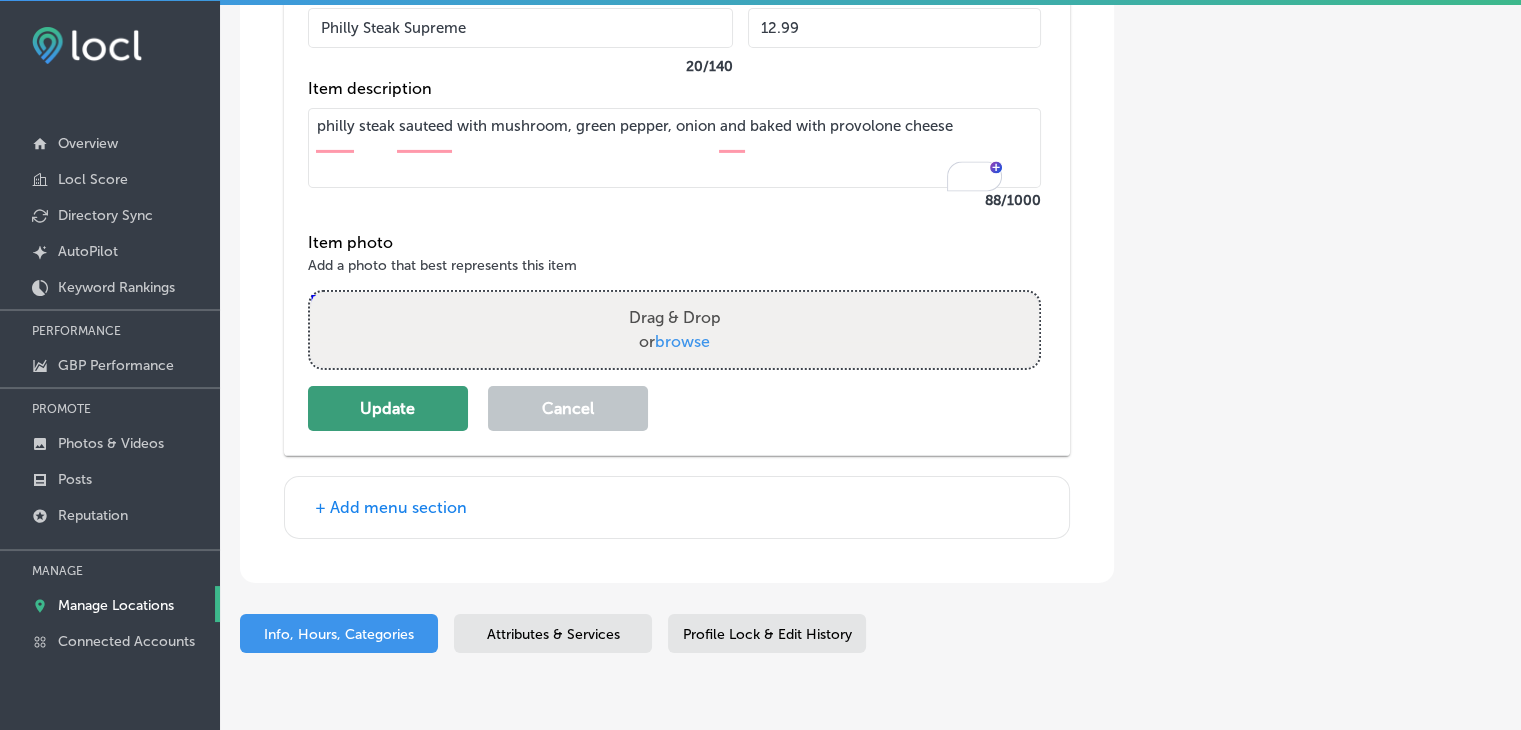 type on "12.99" 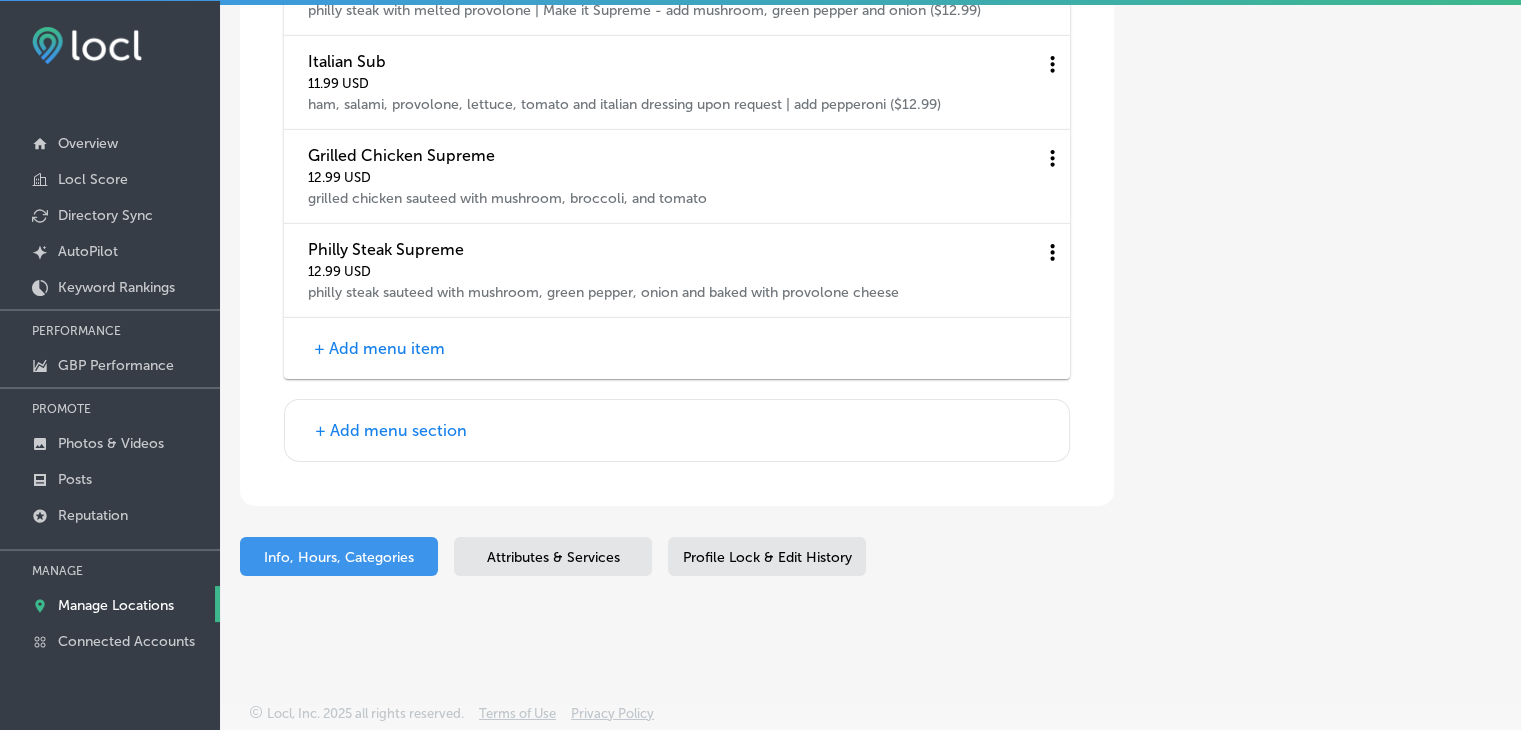 scroll, scrollTop: 6428, scrollLeft: 0, axis: vertical 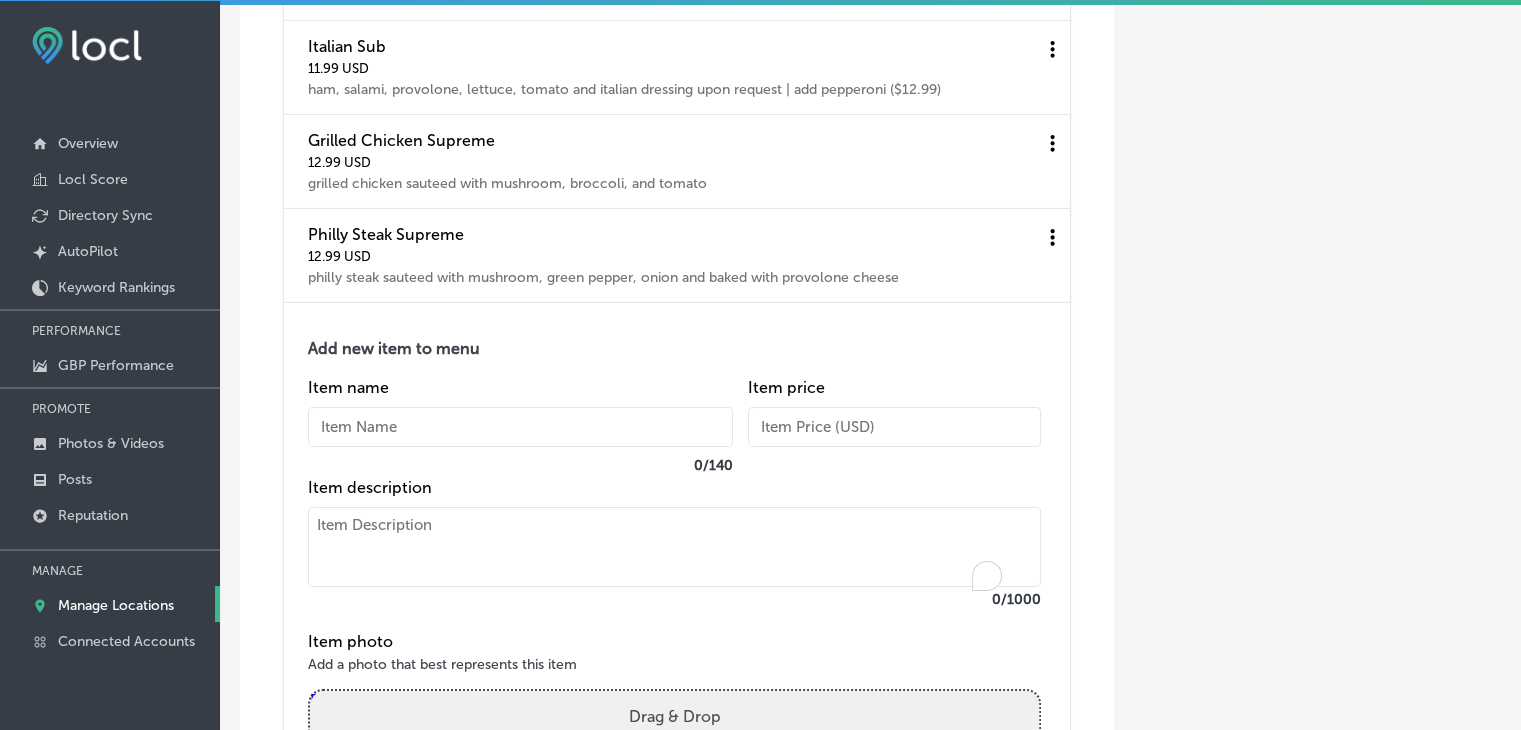 click at bounding box center [674, 547] 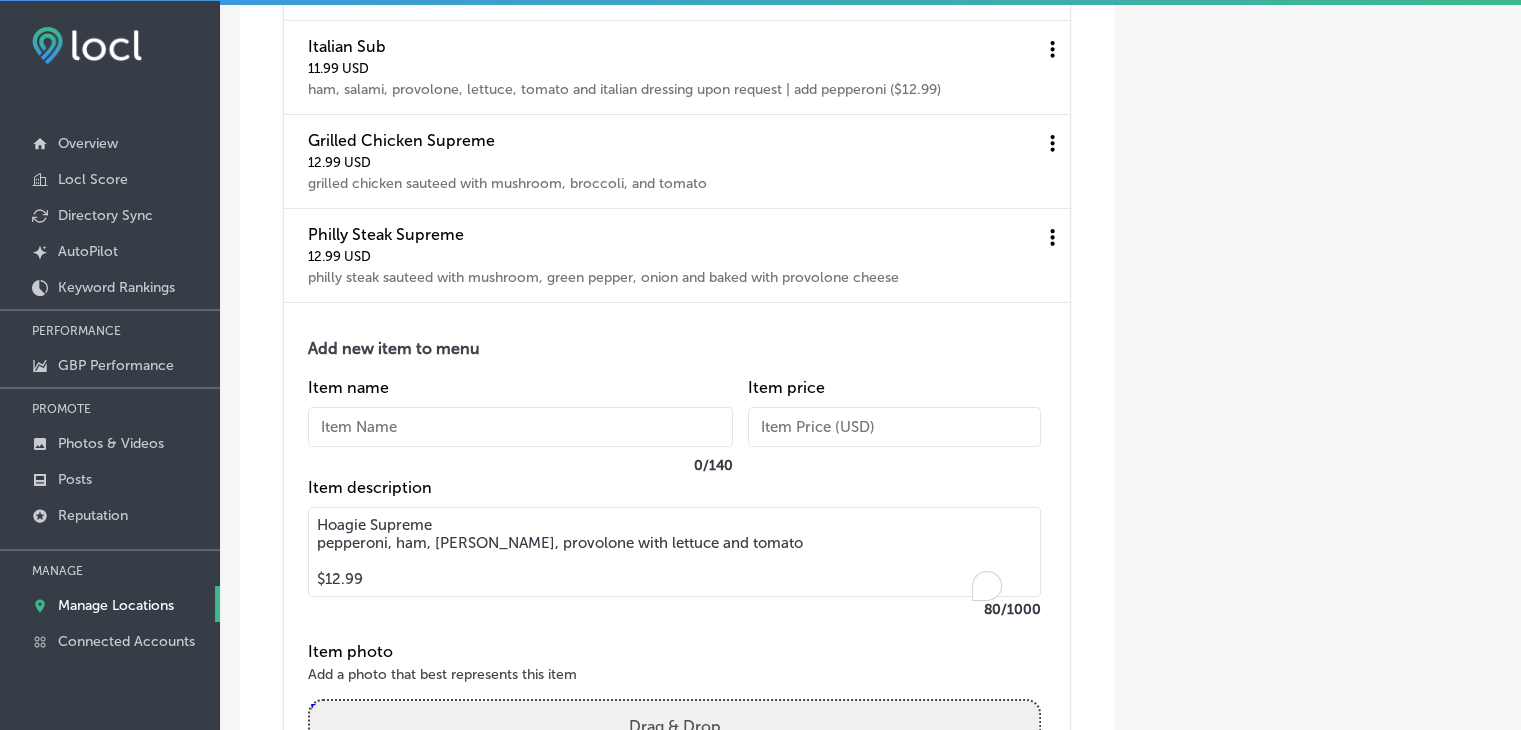 drag, startPoint x: 467, startPoint y: 518, endPoint x: 466, endPoint y: 541, distance: 23.021729 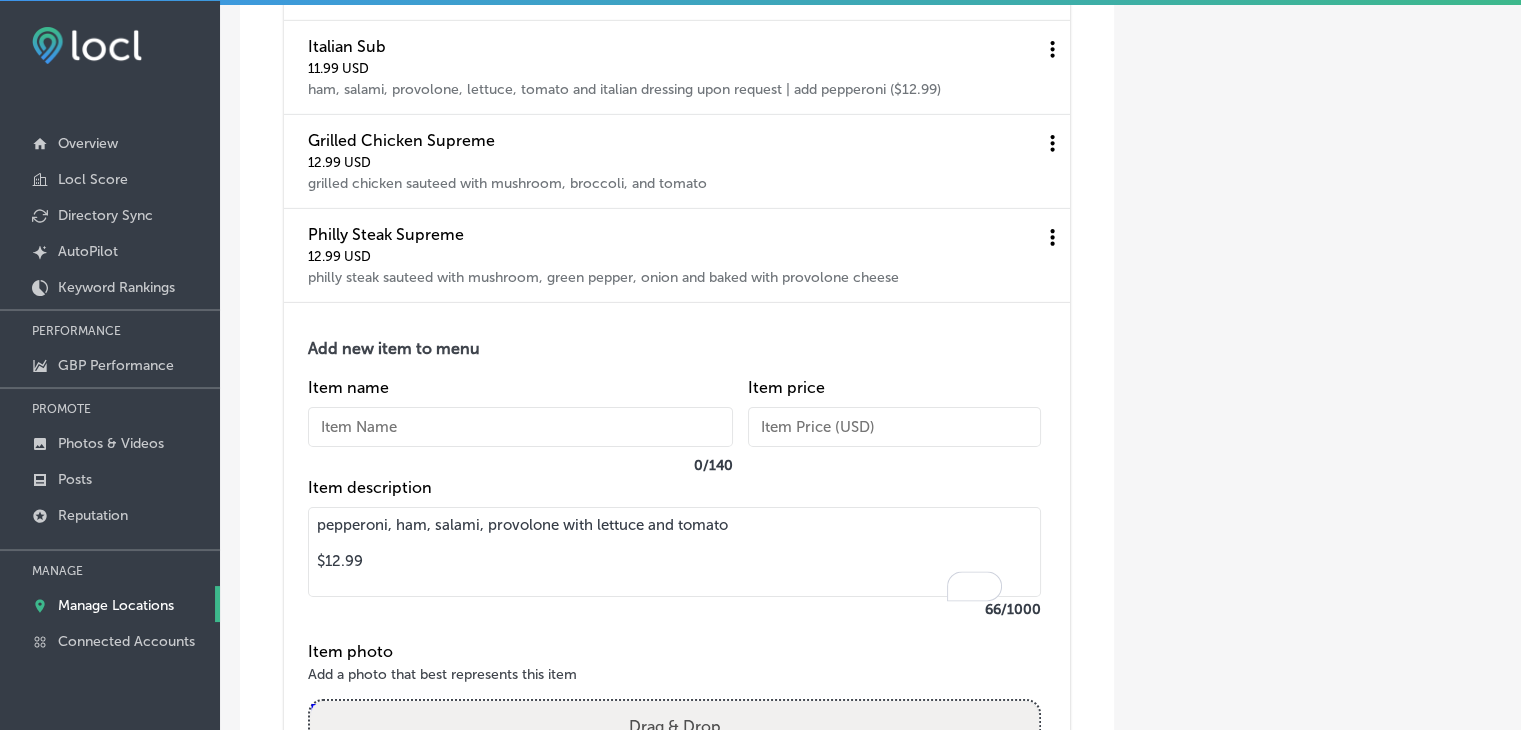 type on "pepperoni, ham, salami, provolone with lettuce and tomato
$12.99" 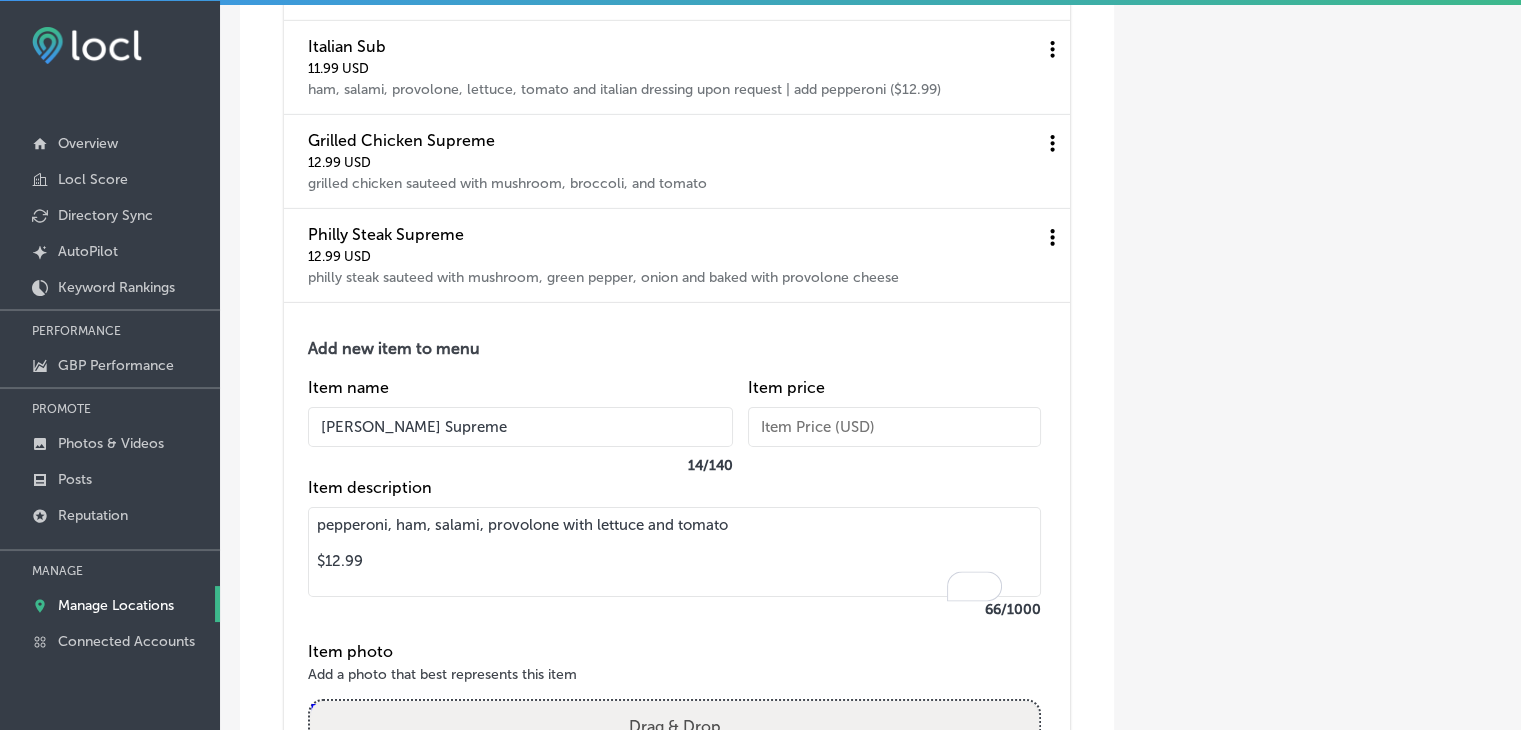 type on "Hoagie Supreme" 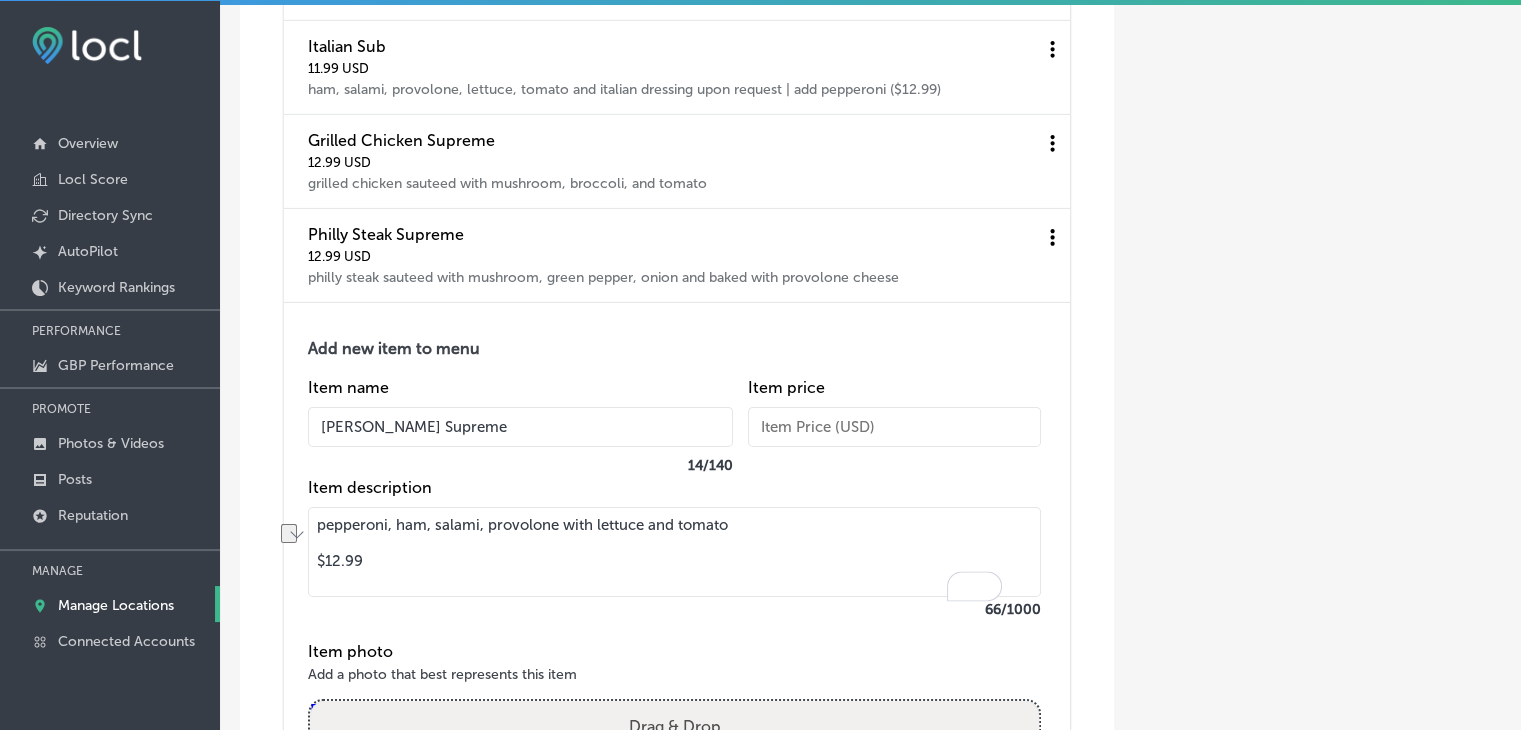 drag, startPoint x: 310, startPoint y: 554, endPoint x: 289, endPoint y: 546, distance: 22.472204 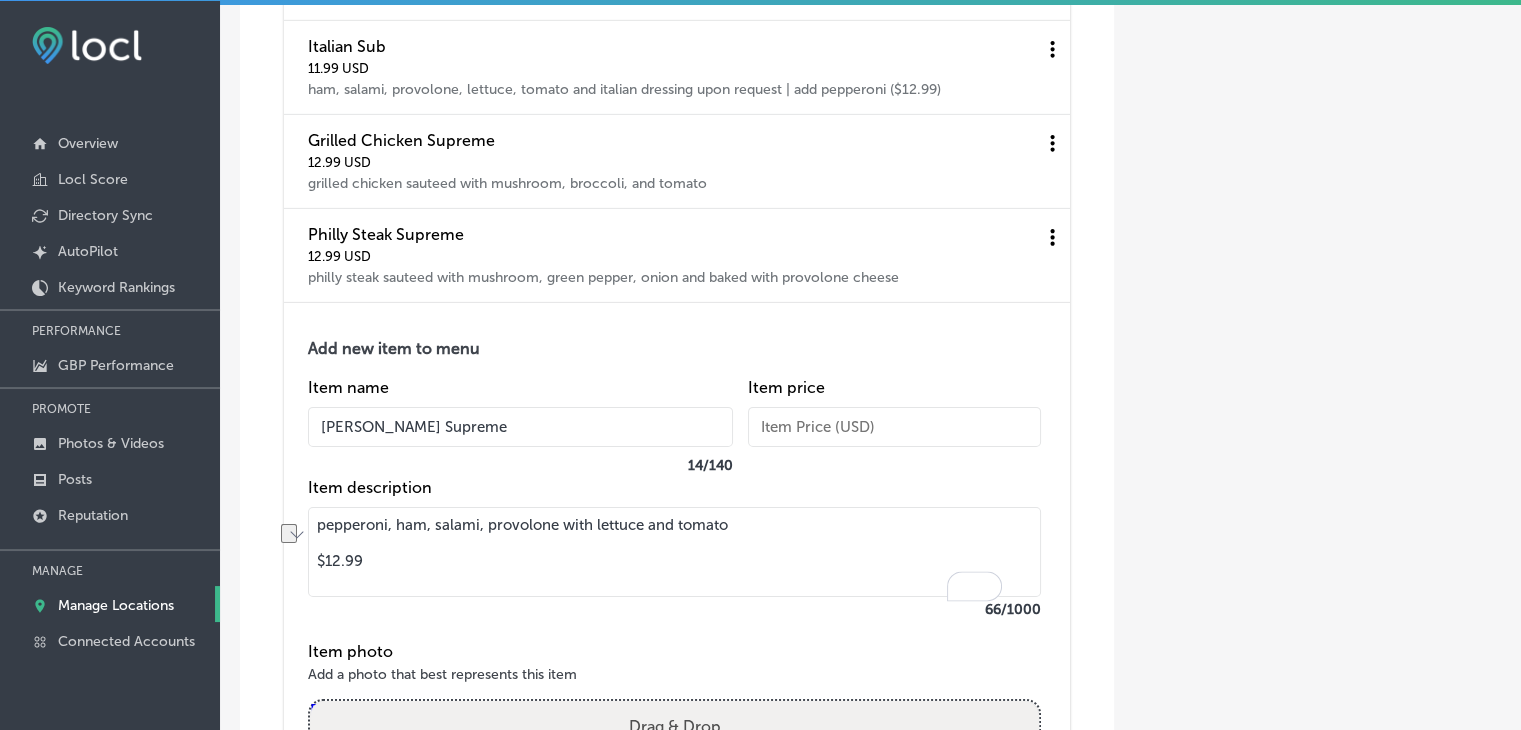 click on "Add new item to menu Item name Hoagie Supreme 14 / 140 Item price Item description
pepperoni, ham, salami, provolone with lettuce and tomato
$12.99 66 /1000 Item photo Add a photo that best represents this item Powered by PQINA Drag & Drop  or  browse Update Cancel" at bounding box center [677, 584] 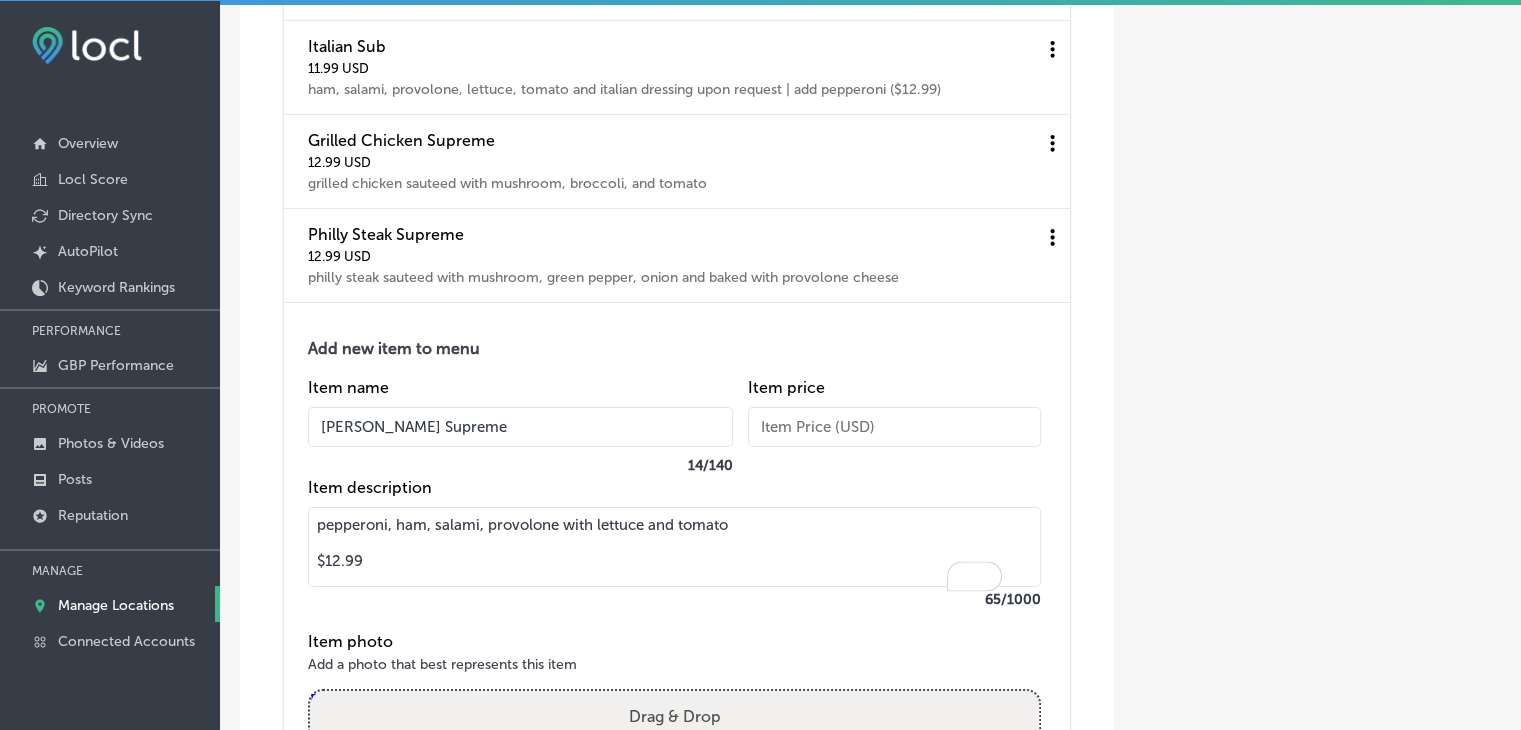 drag, startPoint x: 412, startPoint y: 589, endPoint x: 360, endPoint y: 552, distance: 63.82006 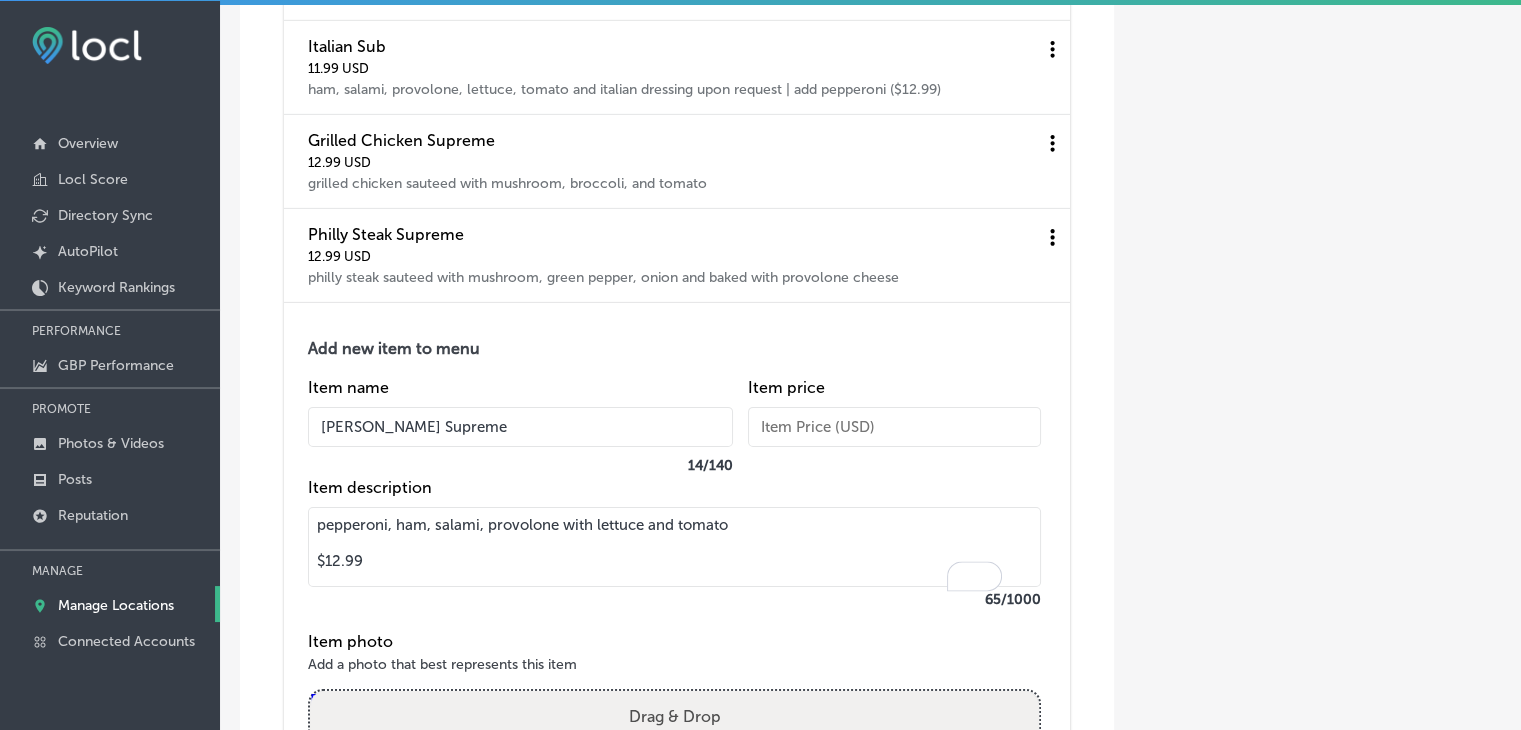 click on "pepperoni, ham, salami, provolone with lettuce and tomato
$12.99" at bounding box center [674, 547] 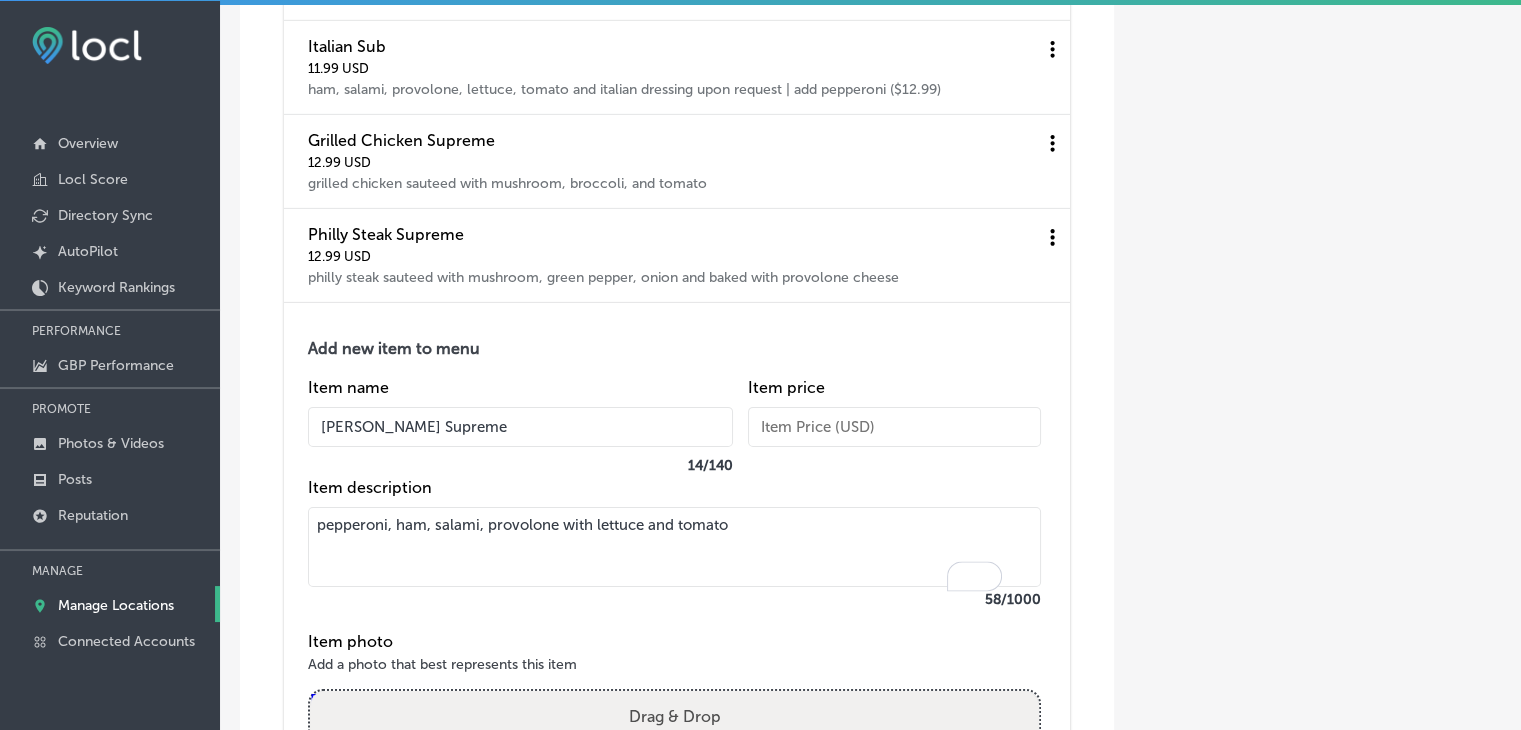 type on "pepperoni, ham, salami, provolone with lettuce and tomato" 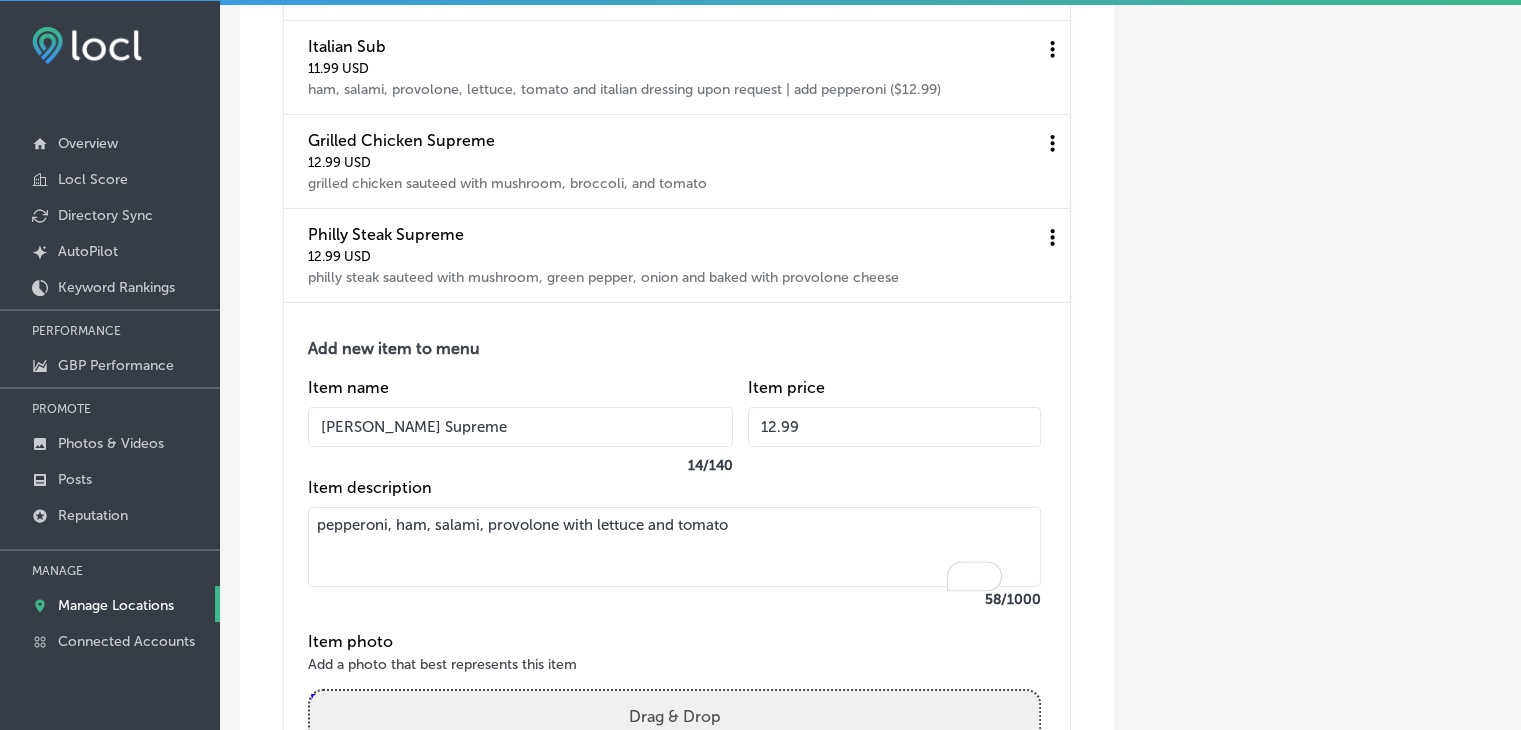 scroll, scrollTop: 6728, scrollLeft: 0, axis: vertical 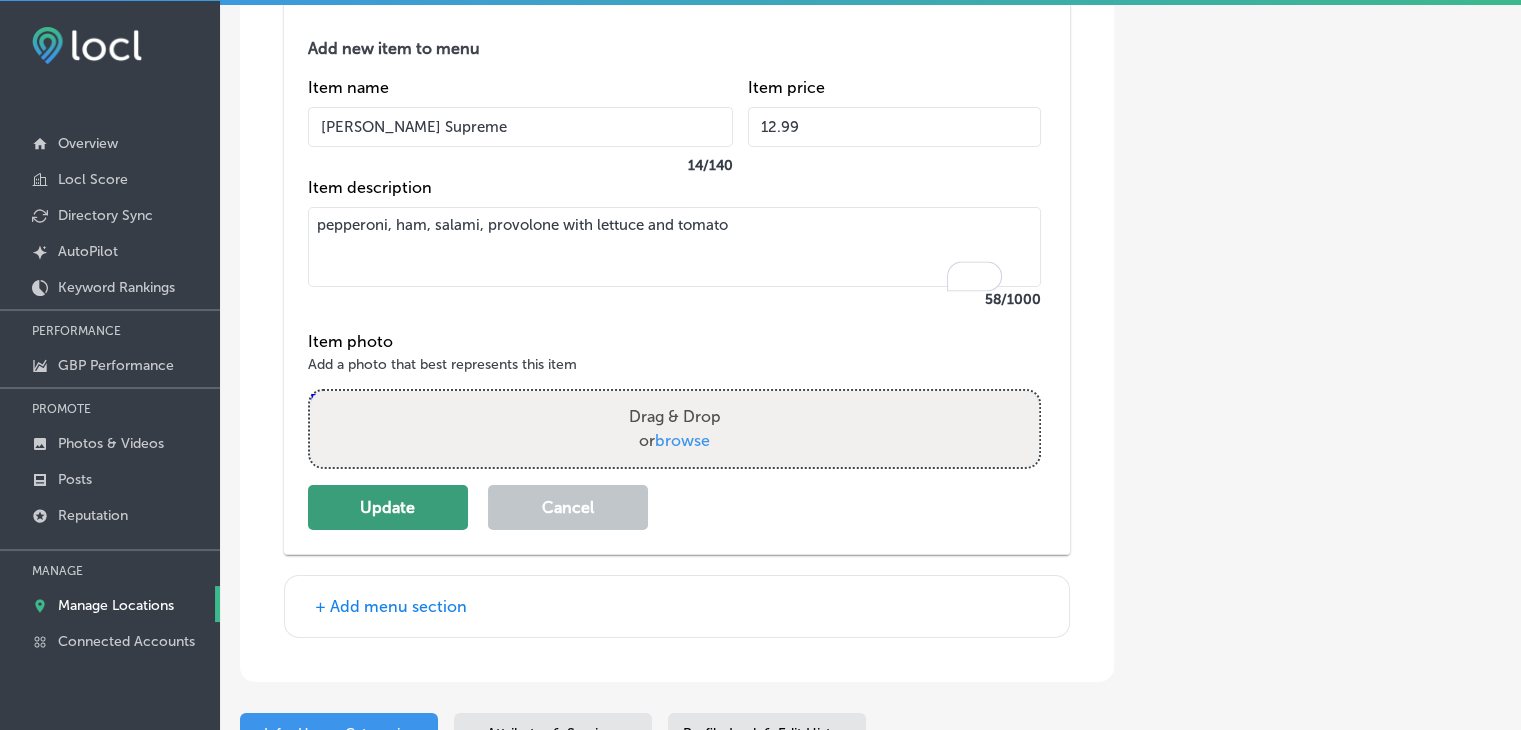 type on "12.99" 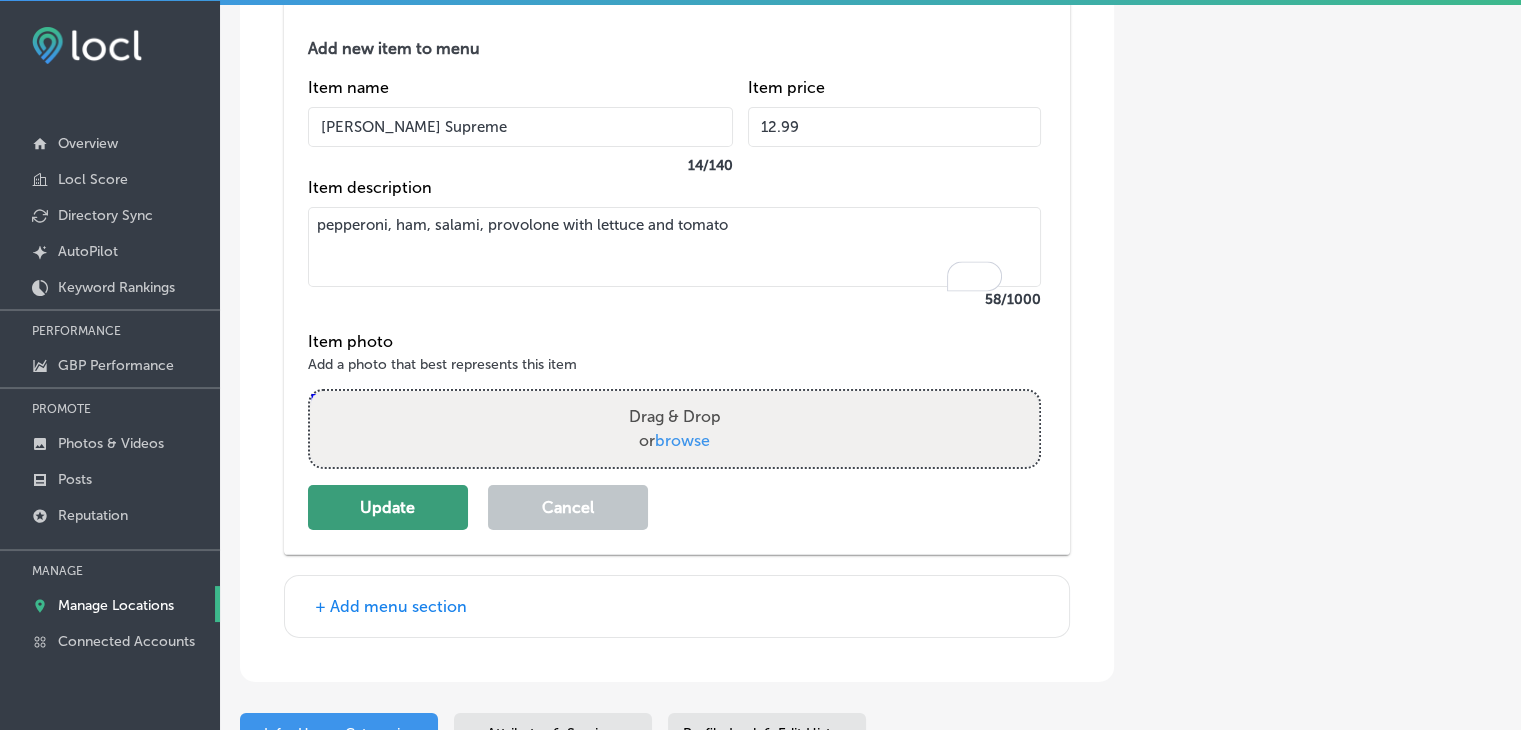 click on "Update" at bounding box center (388, 507) 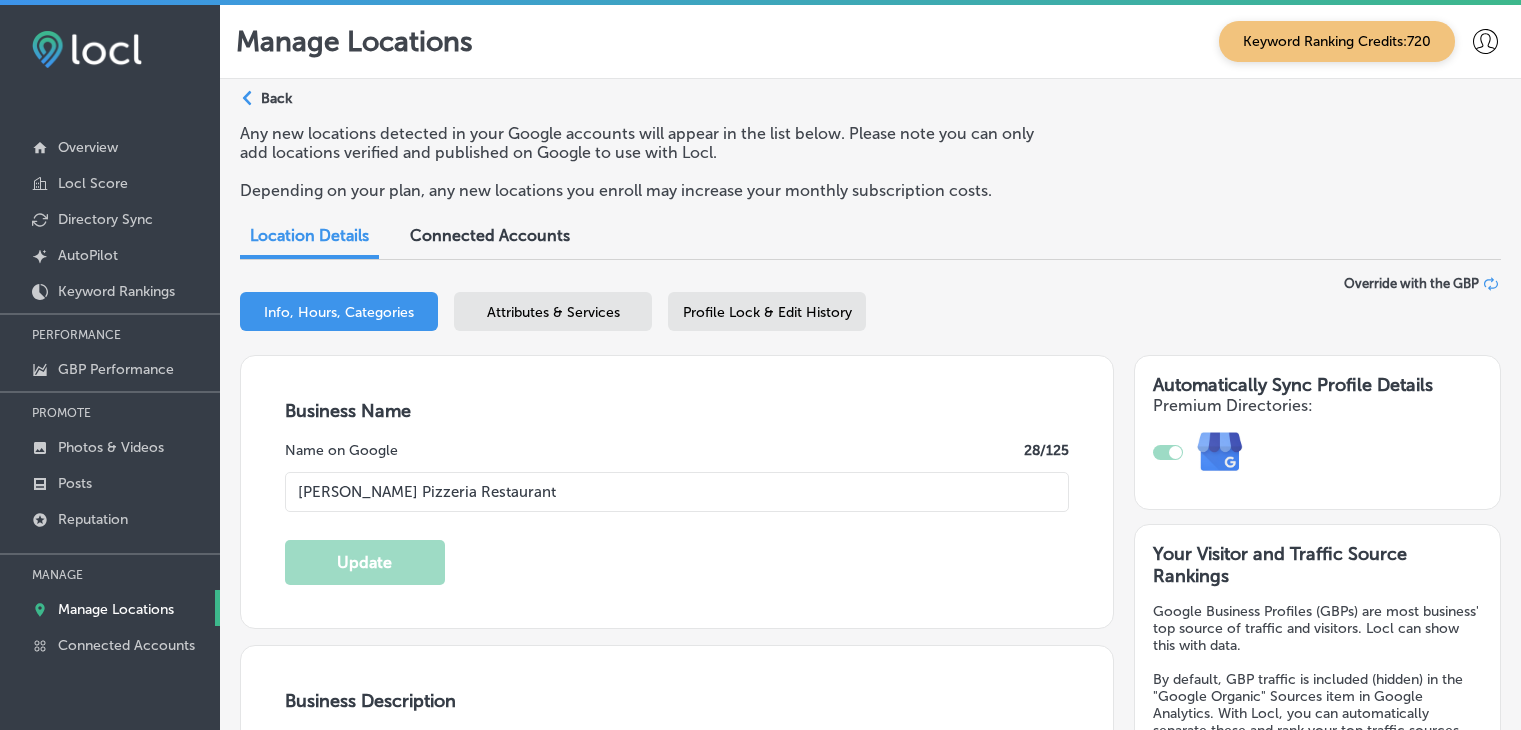 select on "US" 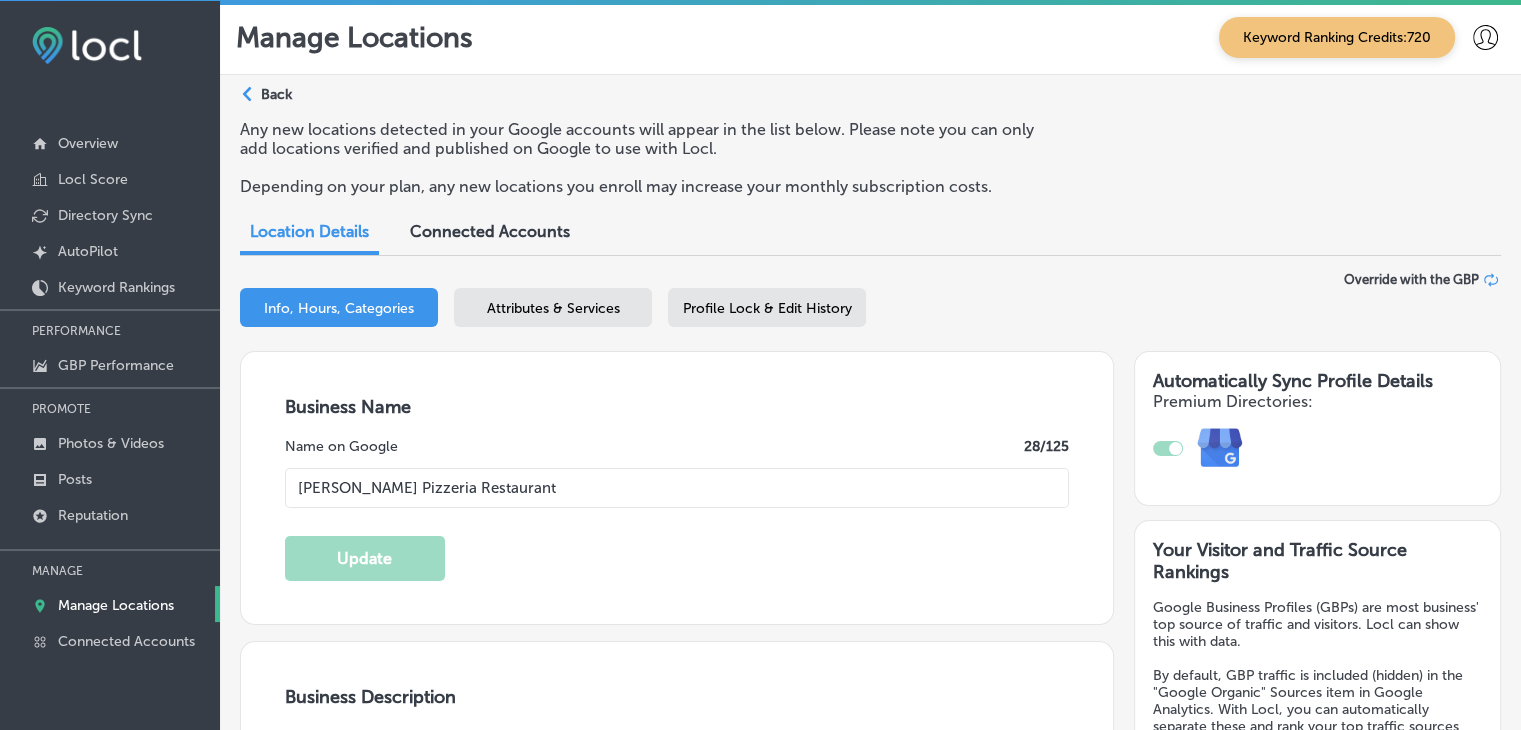 scroll, scrollTop: 0, scrollLeft: 0, axis: both 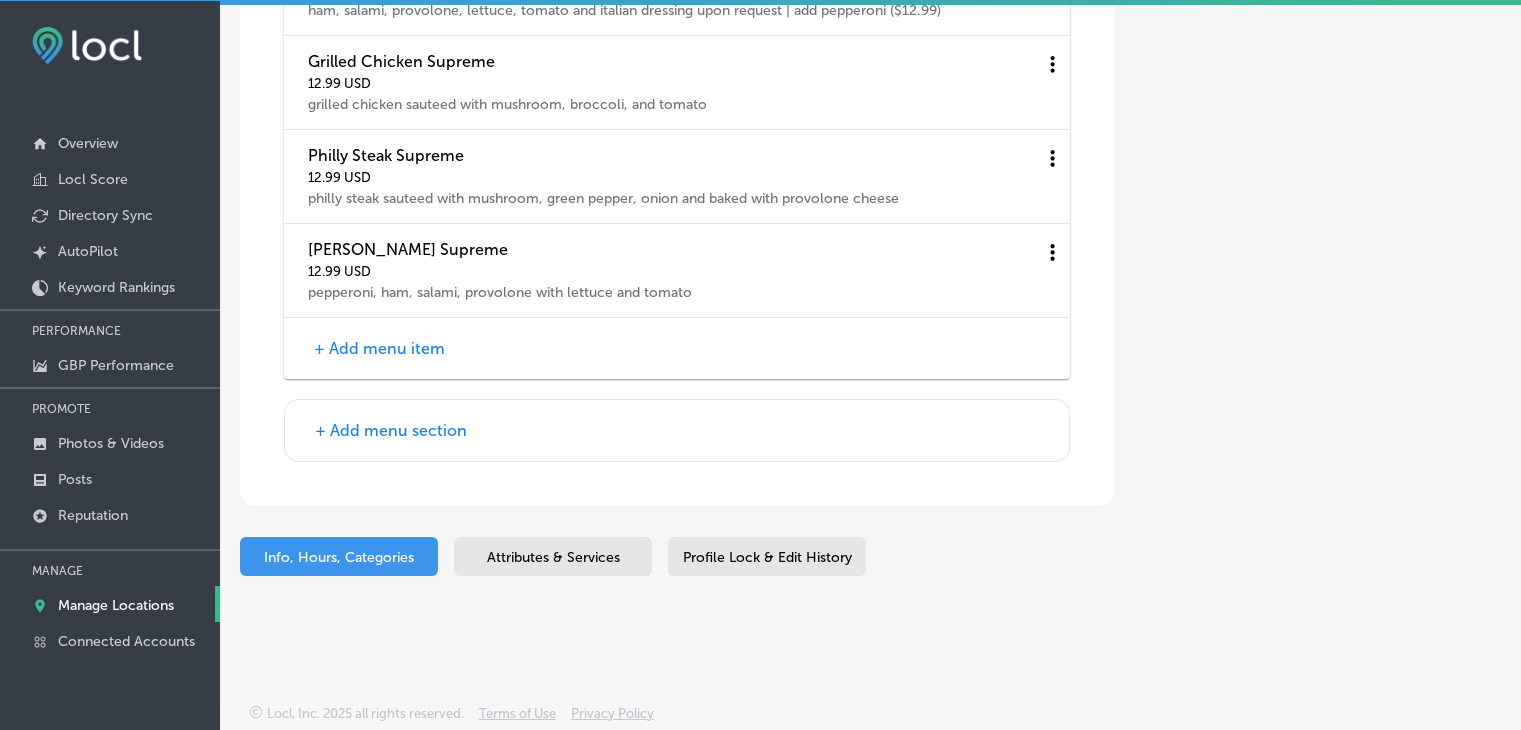 click on "+ Add menu section" at bounding box center [391, 430] 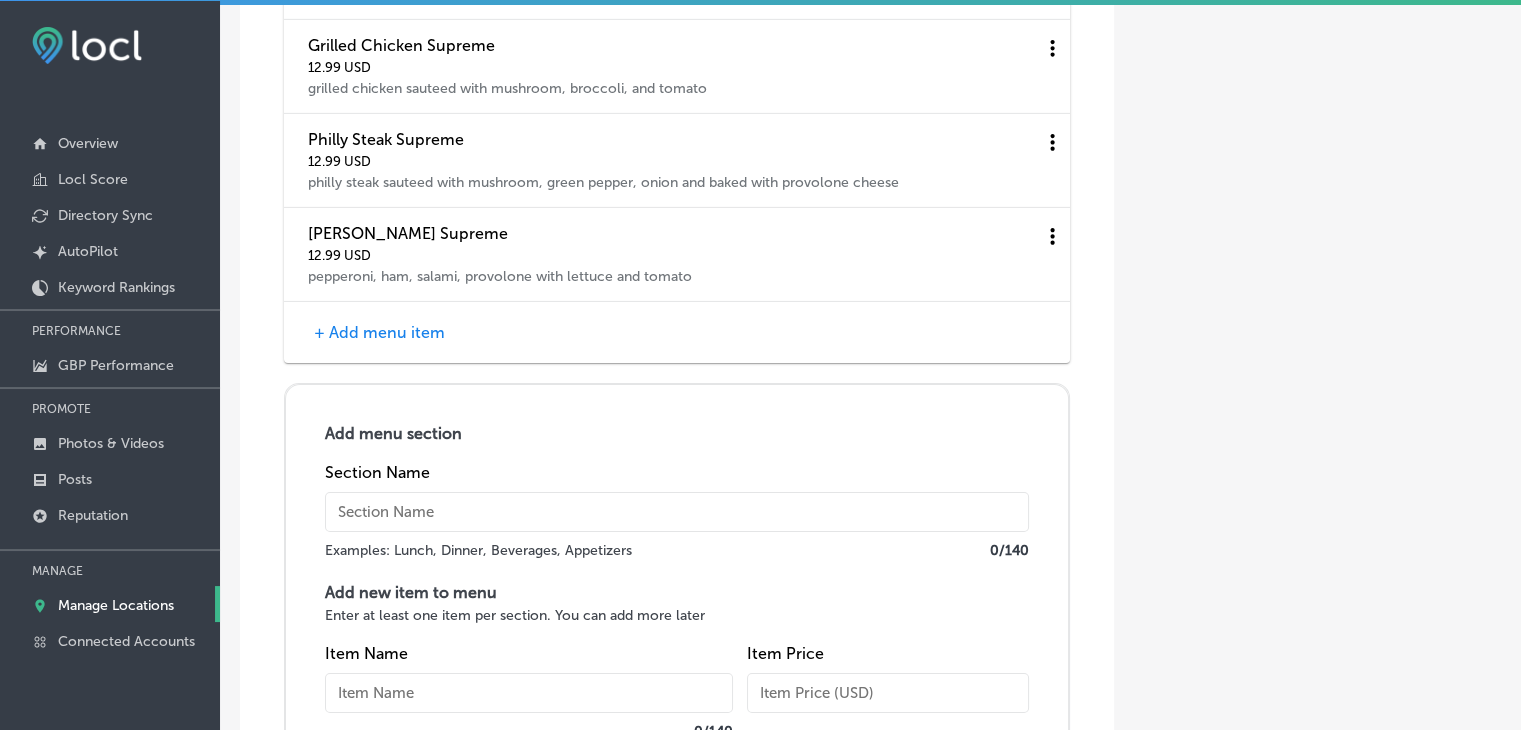 click on "Section Name Examples: Lunch, Dinner, Beverages, Appetizers 0 / 140" at bounding box center (677, 513) 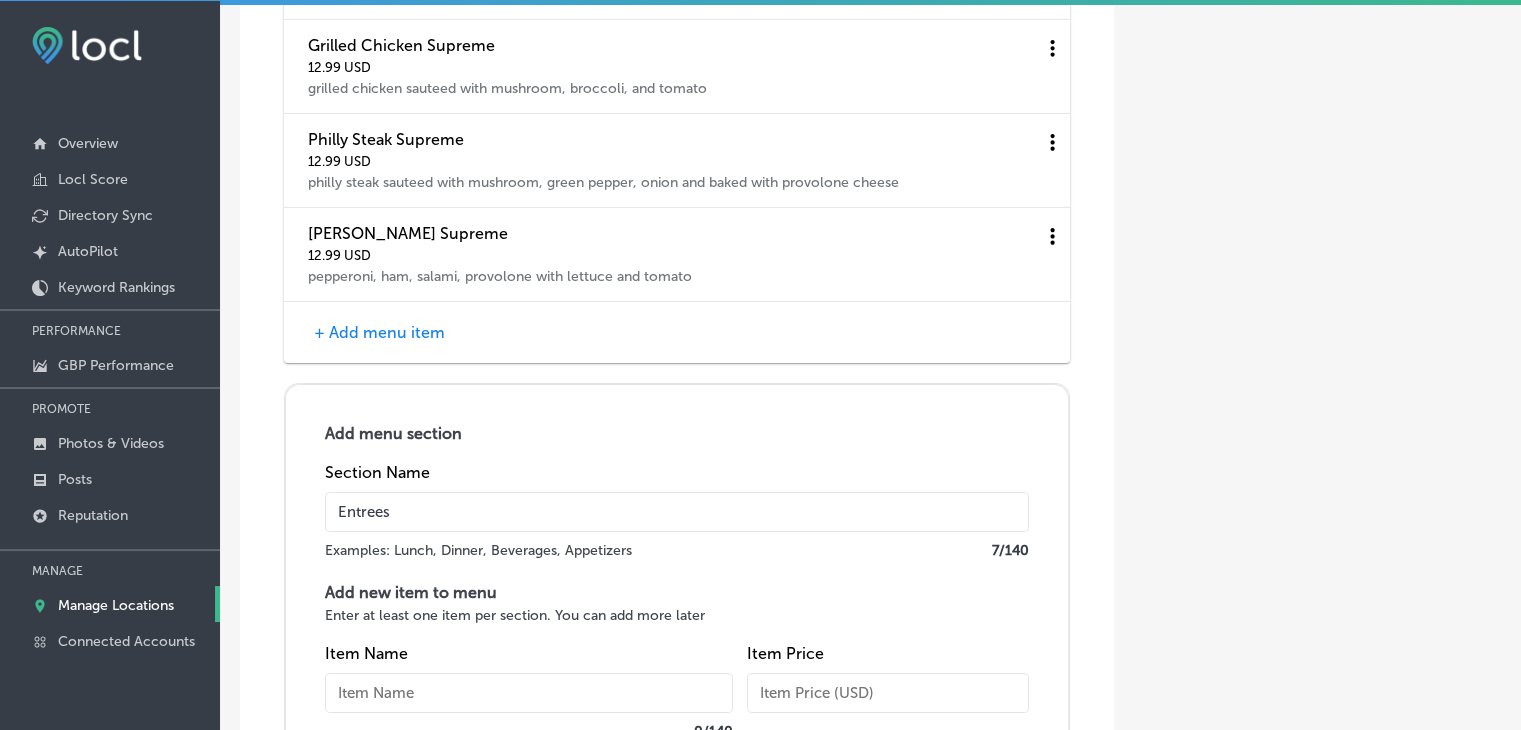 scroll, scrollTop: 6823, scrollLeft: 0, axis: vertical 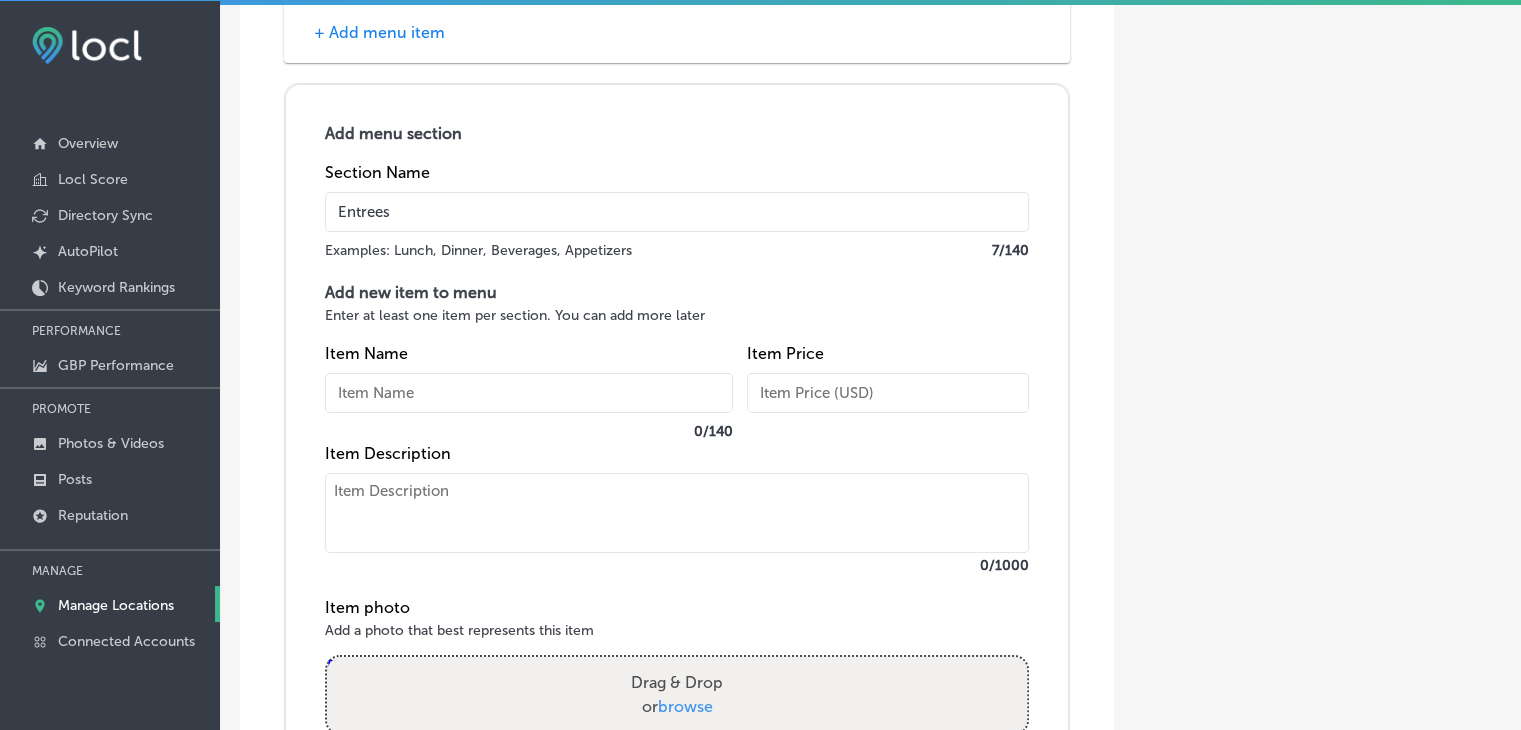 type on "Entrees" 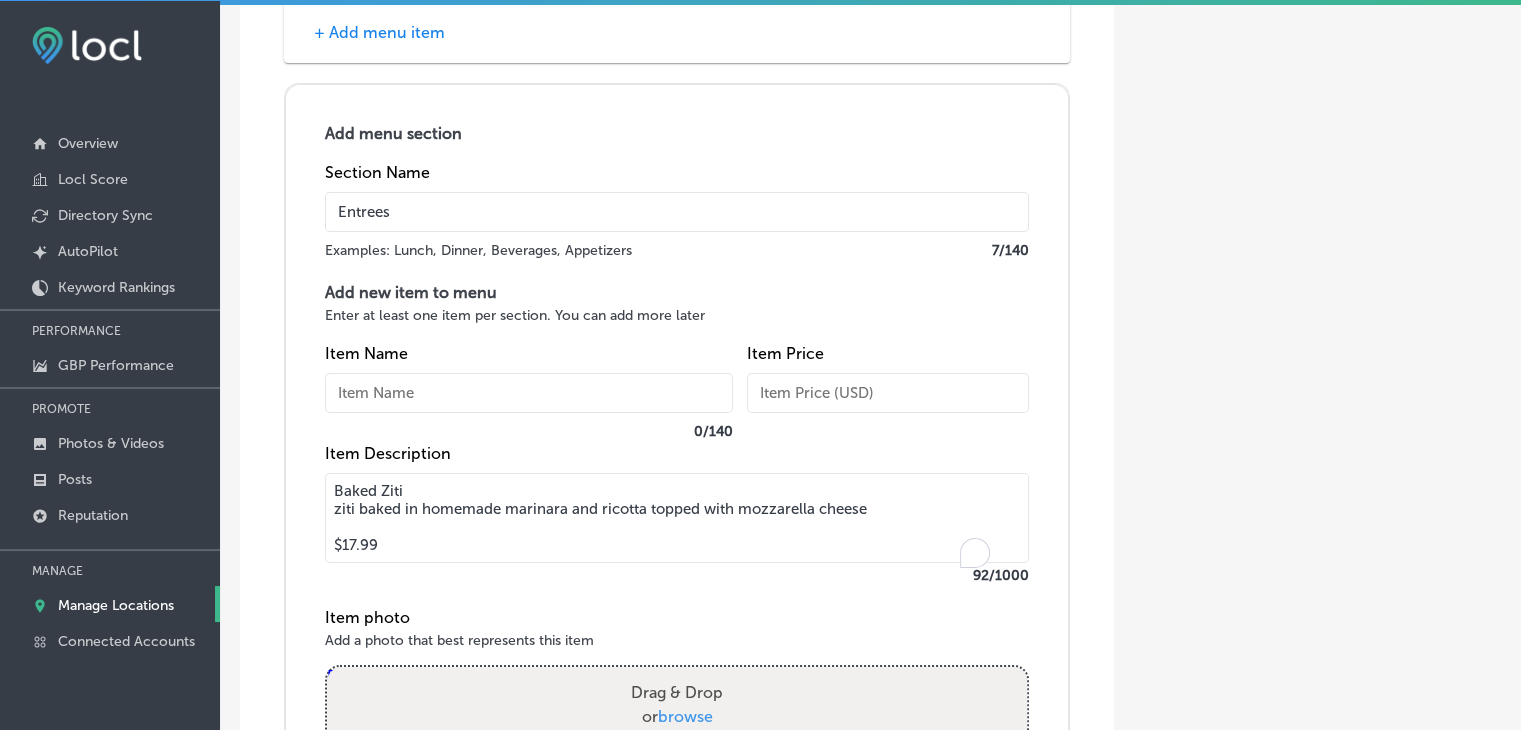 drag, startPoint x: 461, startPoint y: 502, endPoint x: 323, endPoint y: 512, distance: 138.36185 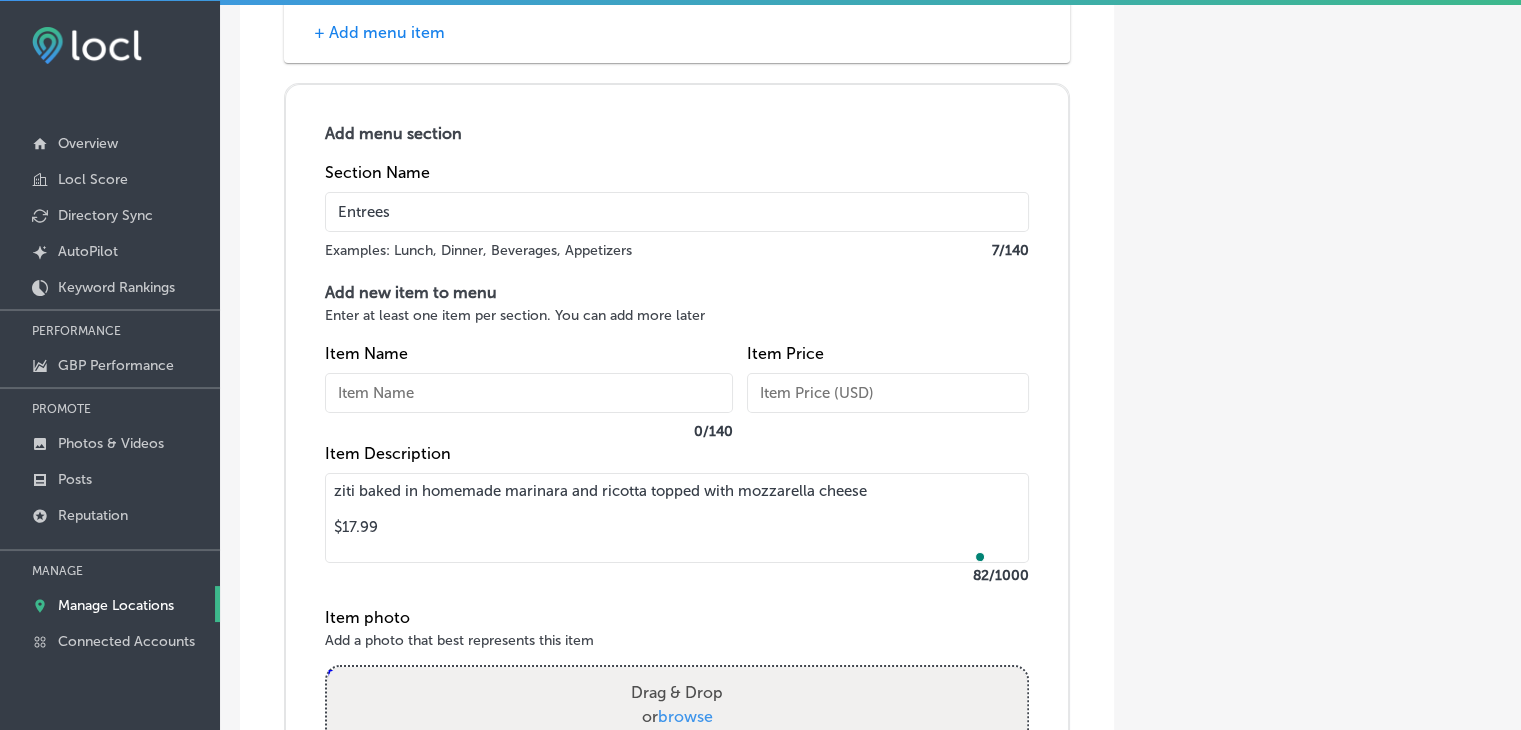 type on "ziti baked in homemade marinara and ricotta topped with mozzarella cheese
$17.99" 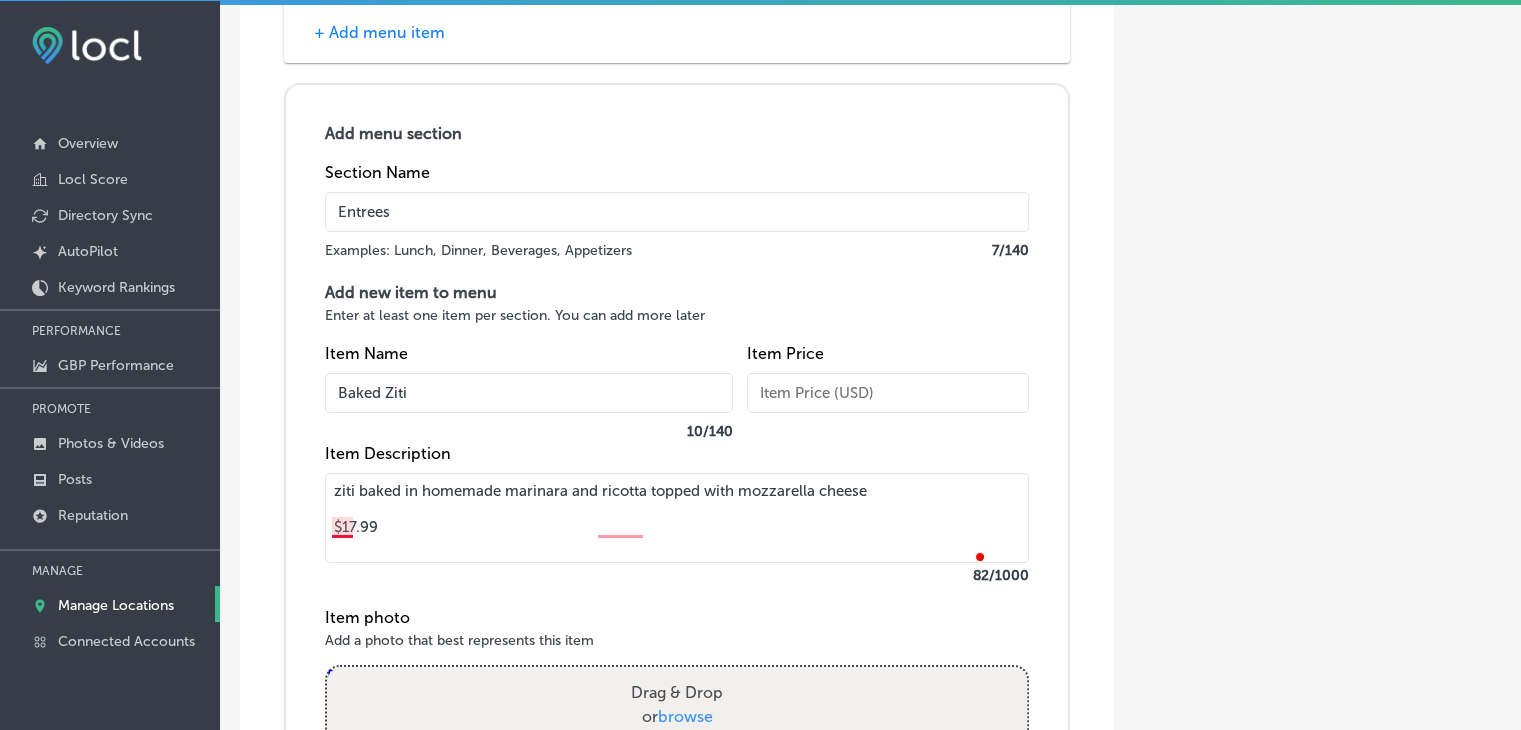 type on "Baked Ziti" 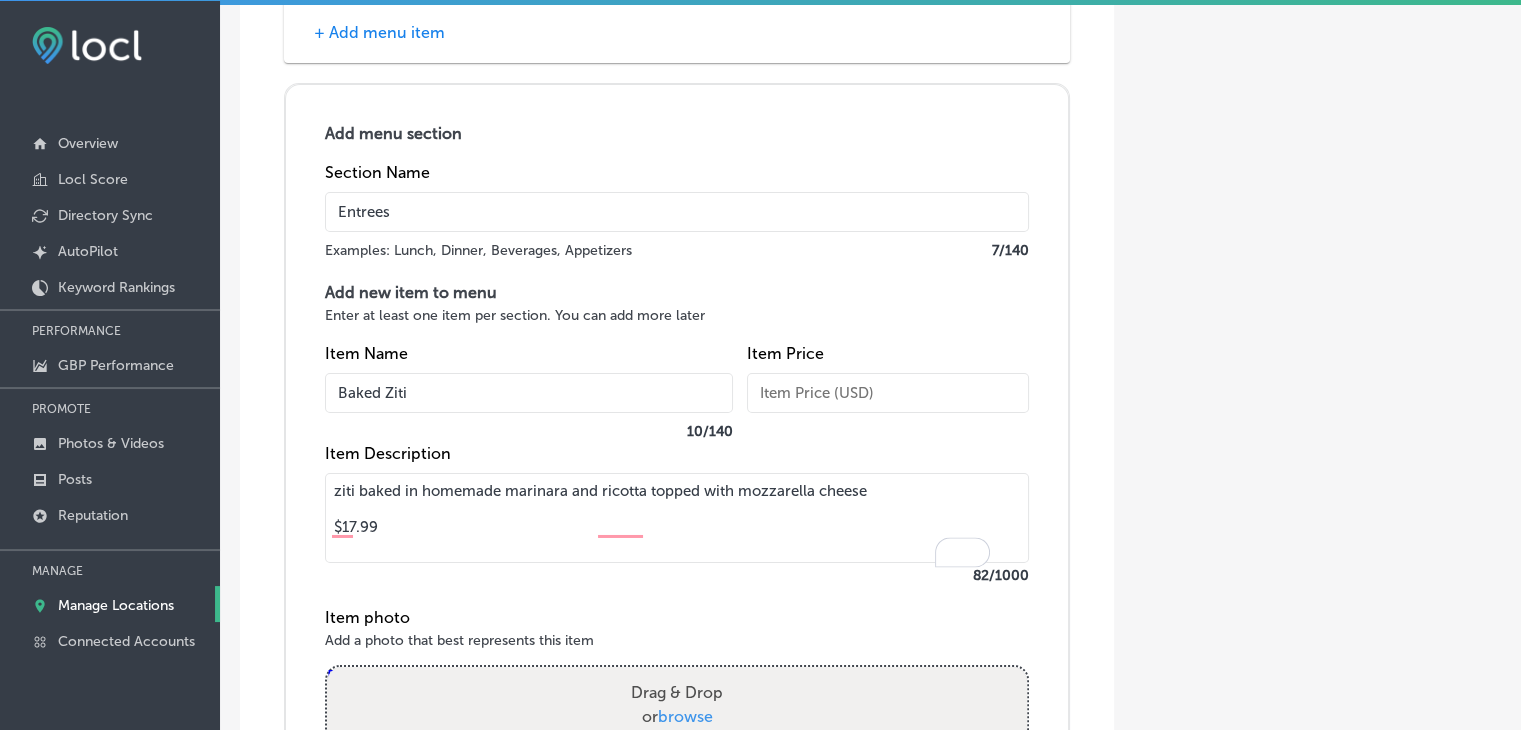 drag, startPoint x: 408, startPoint y: 569, endPoint x: 321, endPoint y: 562, distance: 87.28116 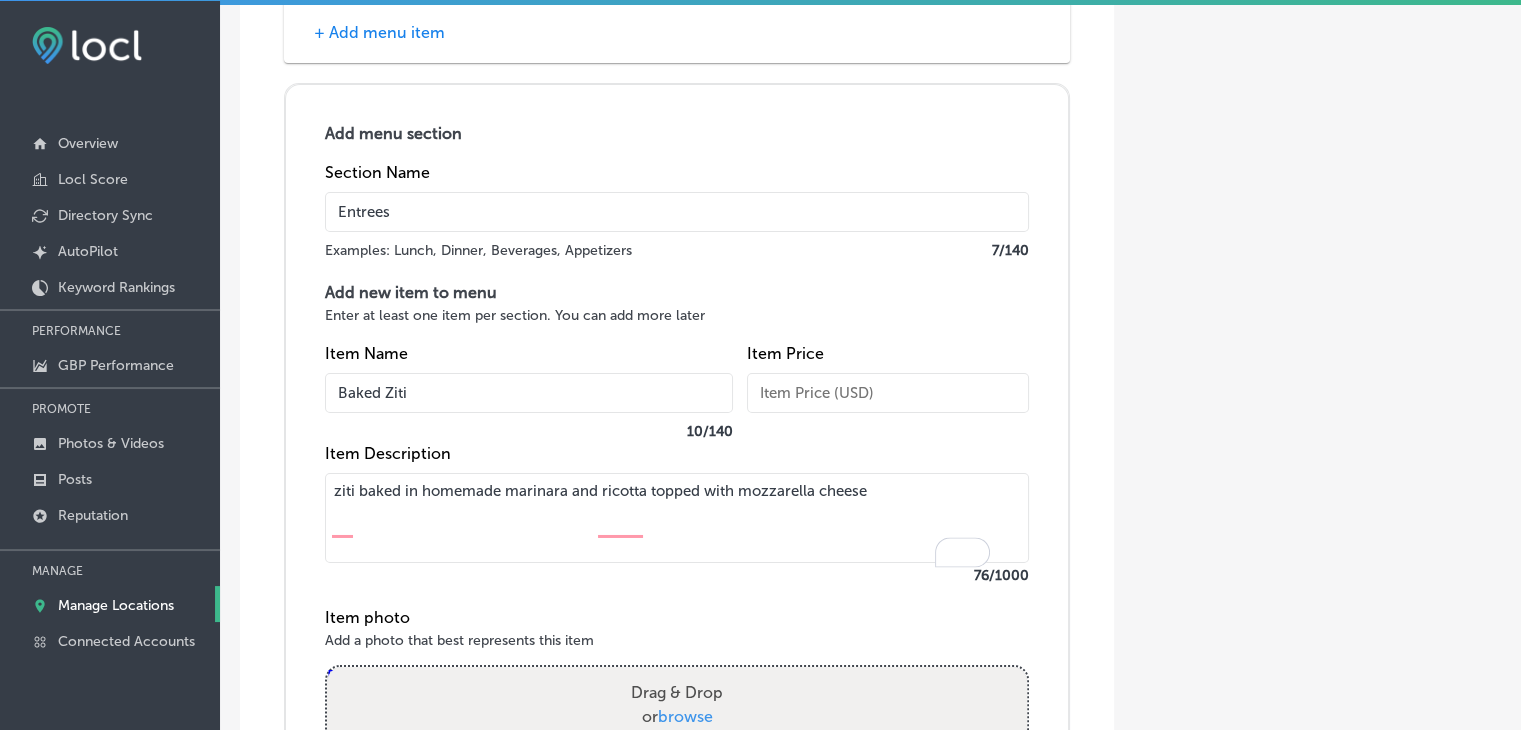 type on "ziti baked in homemade marinara and ricotta topped with mozzarella cheese" 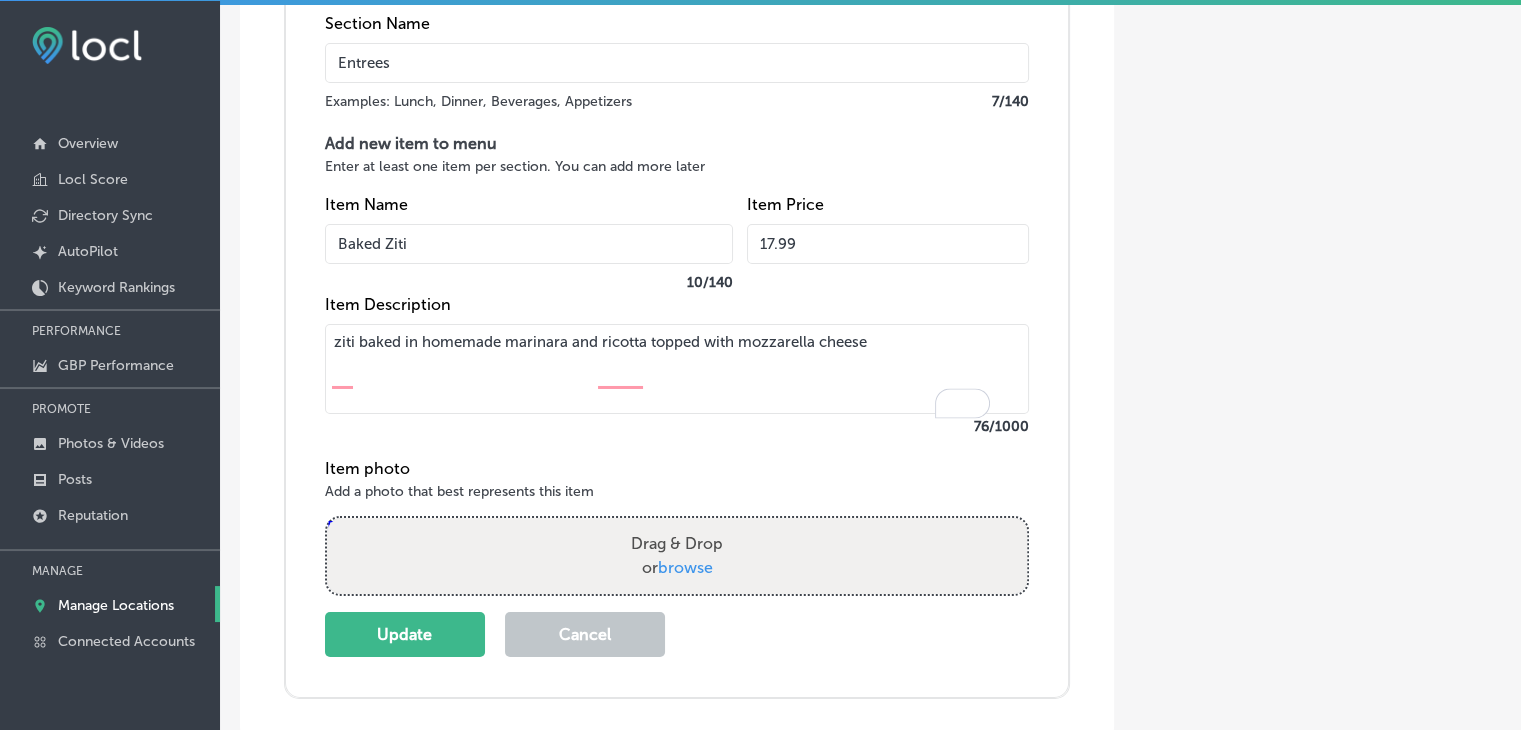 scroll, scrollTop: 7123, scrollLeft: 0, axis: vertical 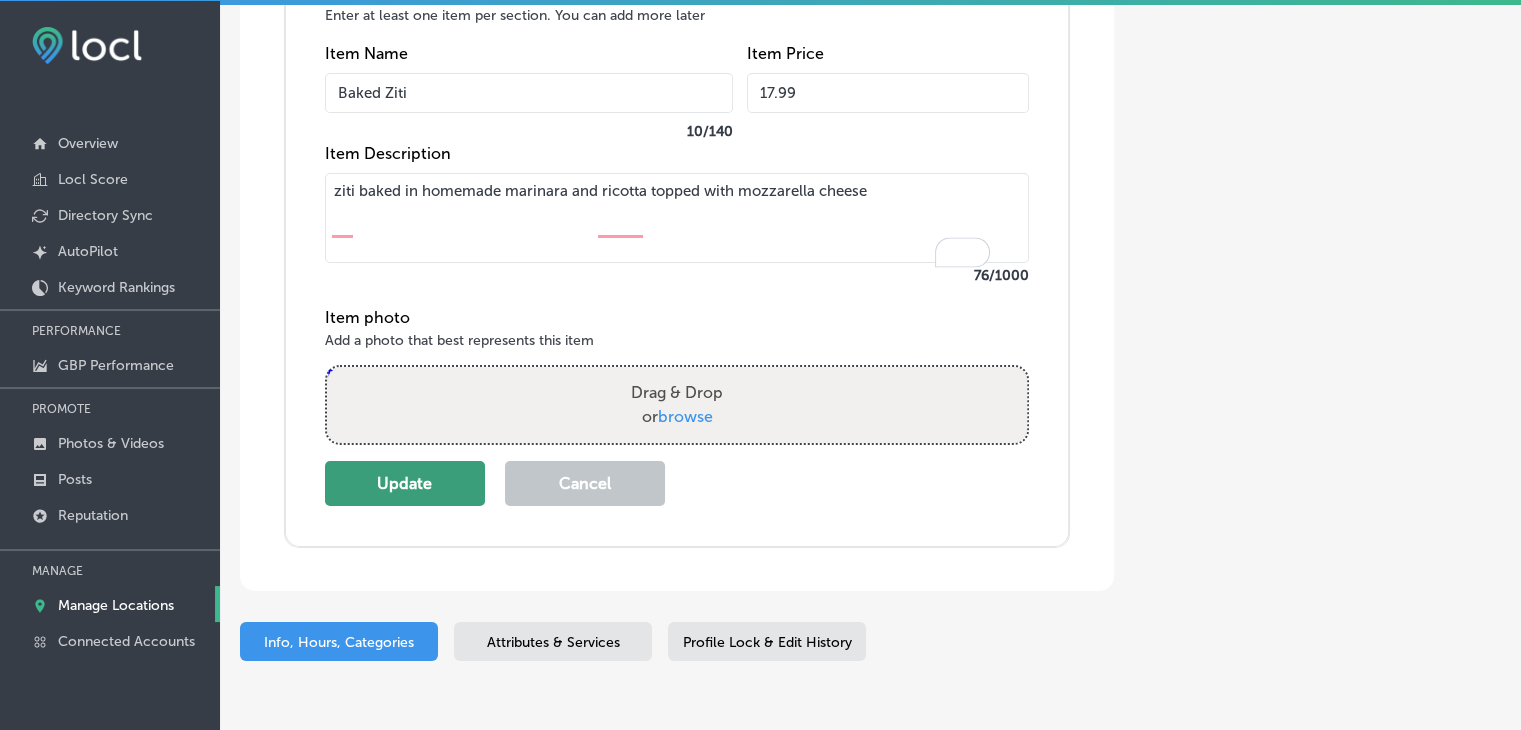 click on "Update" at bounding box center [405, 483] 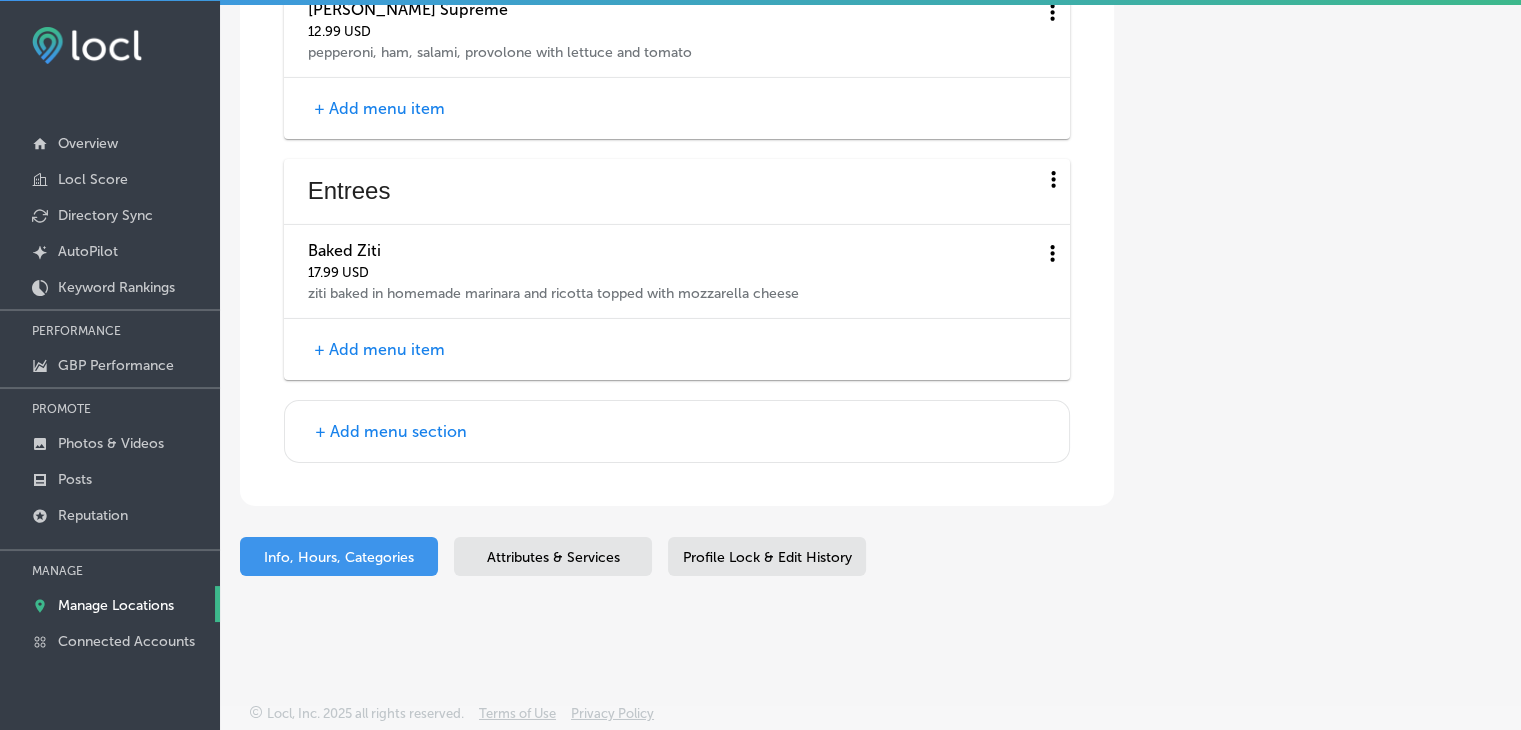 scroll, scrollTop: 6764, scrollLeft: 0, axis: vertical 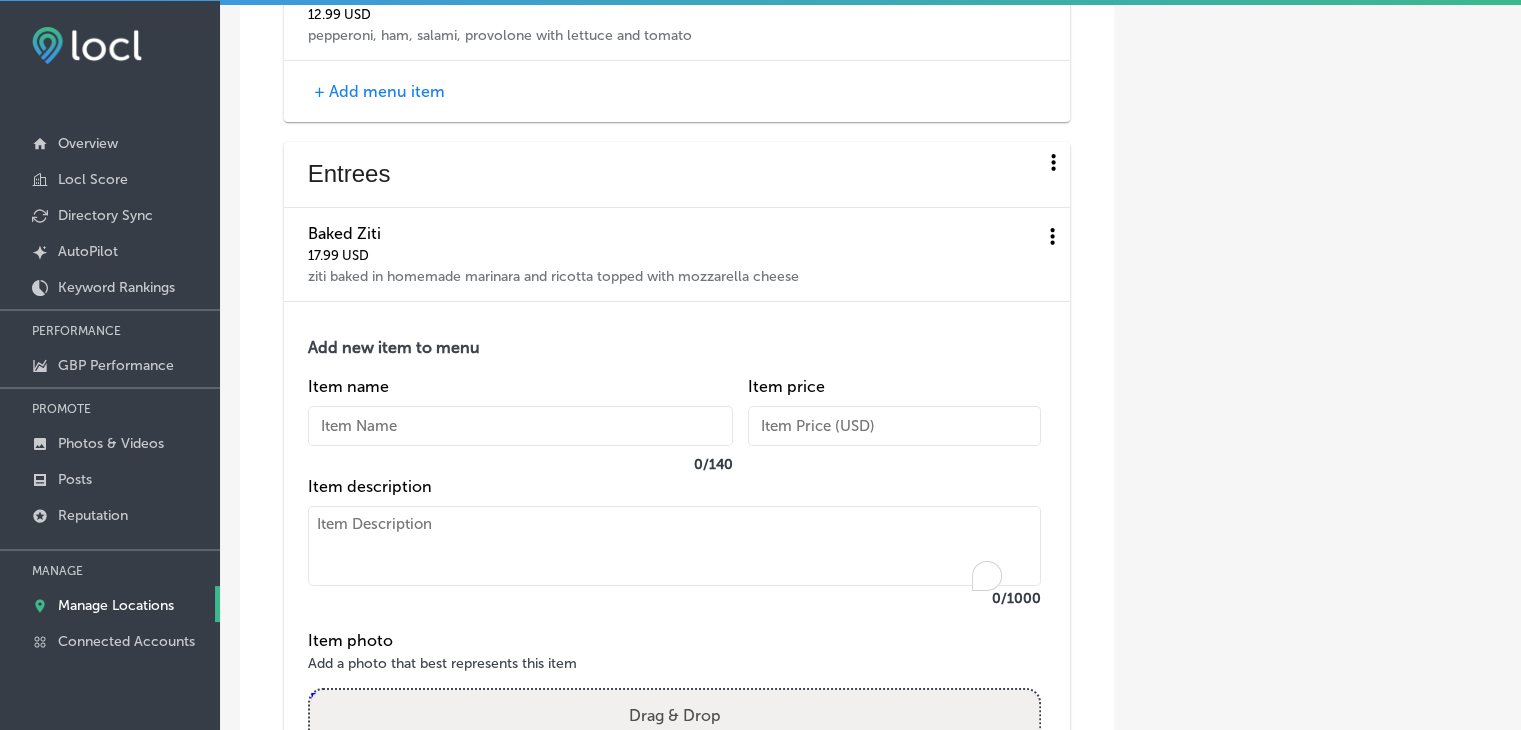 click at bounding box center [674, 546] 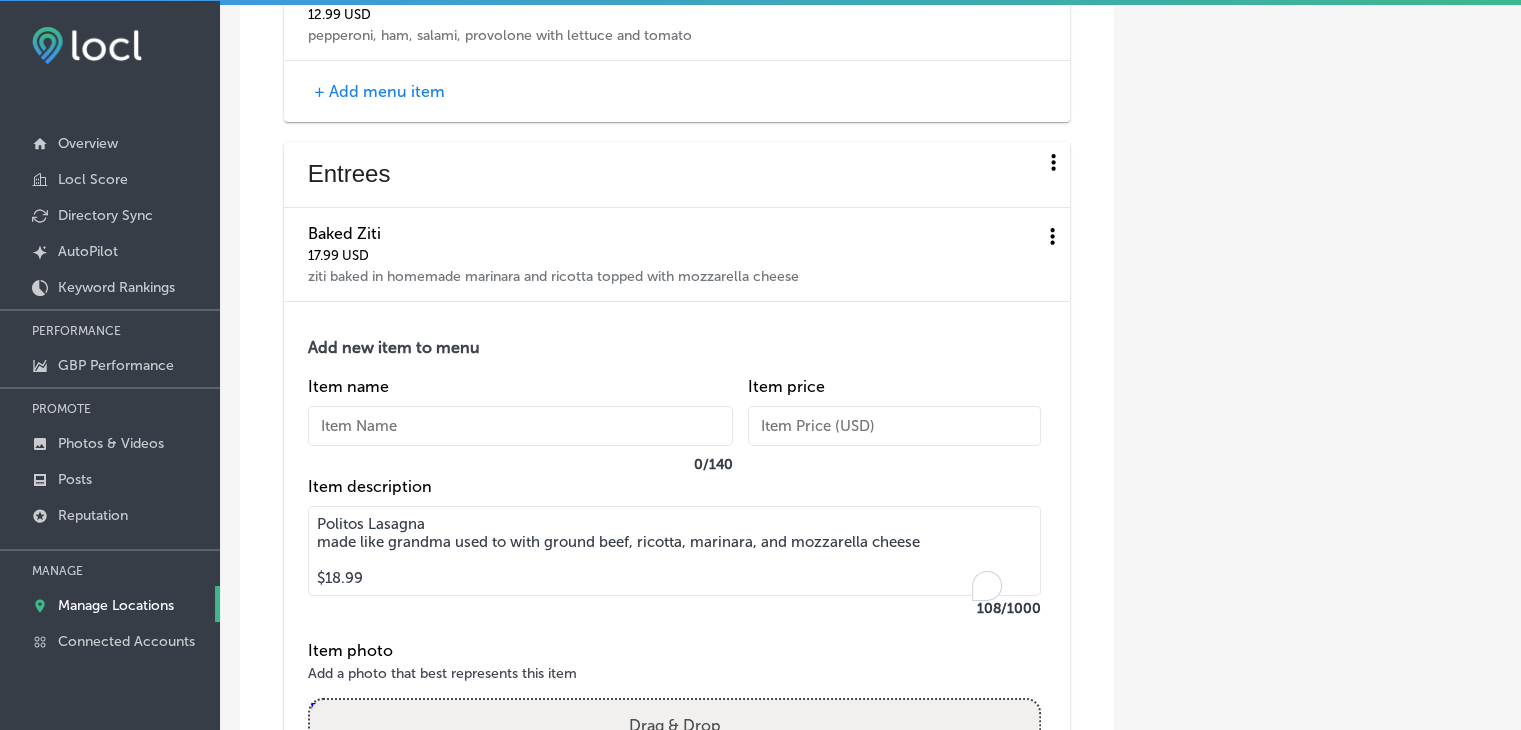 drag, startPoint x: 365, startPoint y: 525, endPoint x: 319, endPoint y: 507, distance: 49.396355 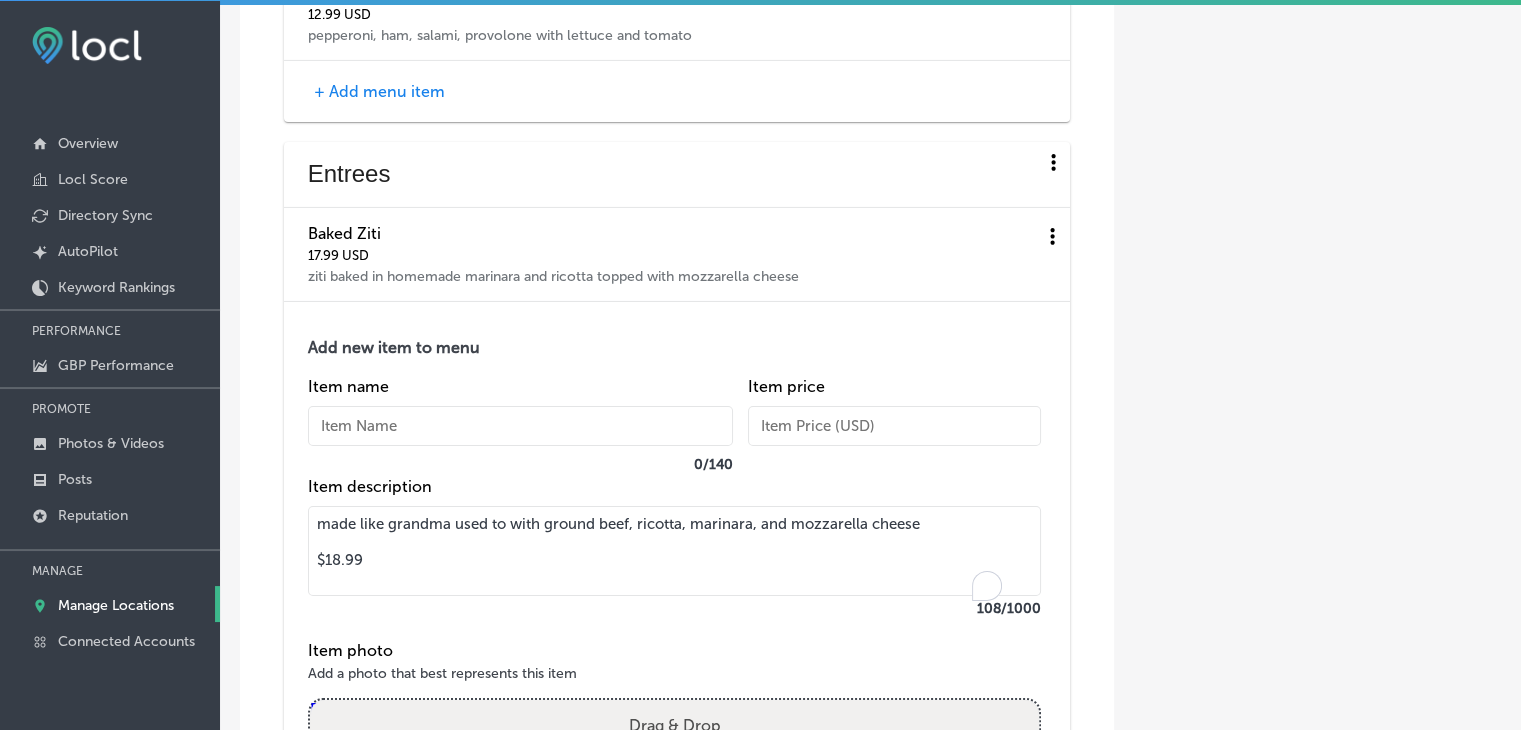 type on "made like grandma used to with ground beef, ricotta, marinara, and mozzarella cheese
$18.99" 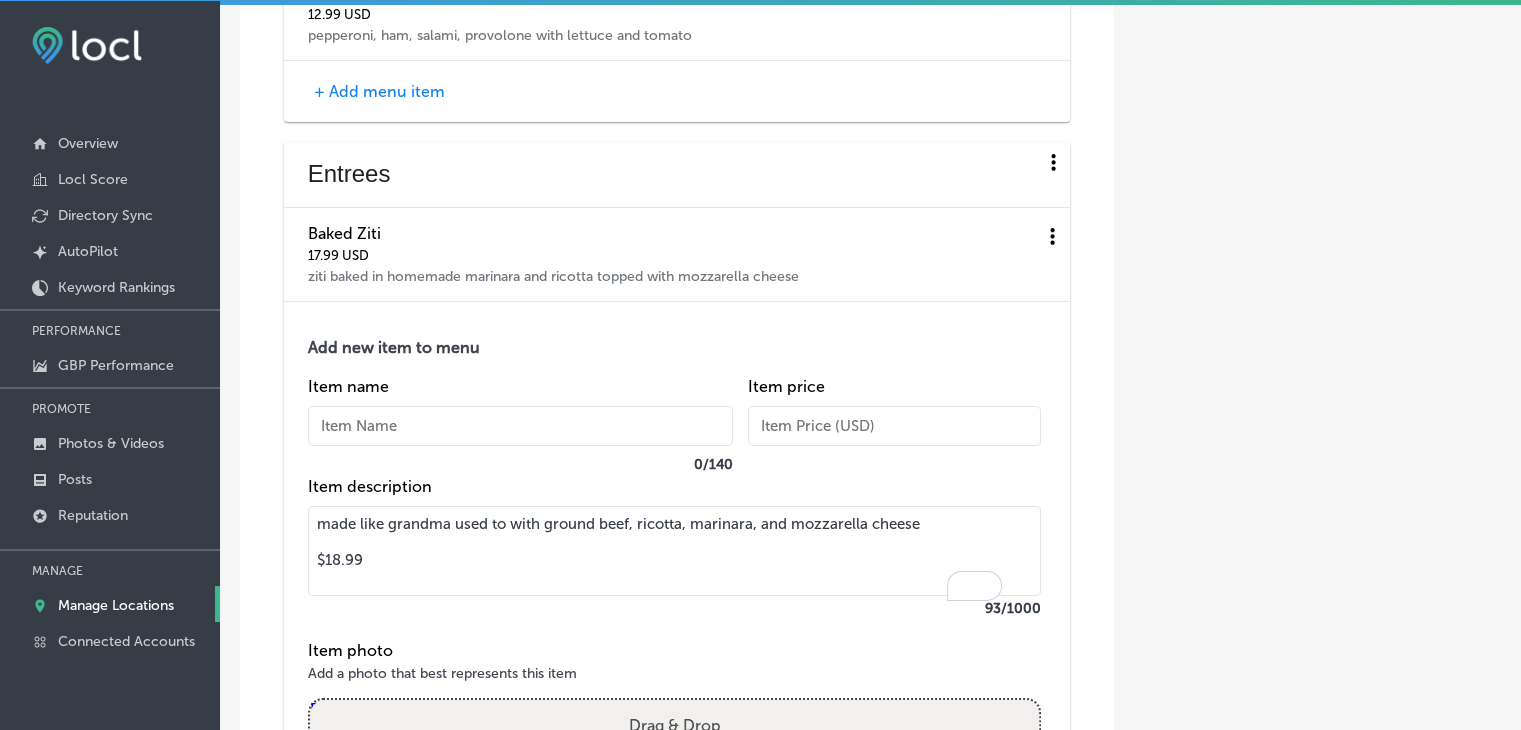 click at bounding box center (520, 426) 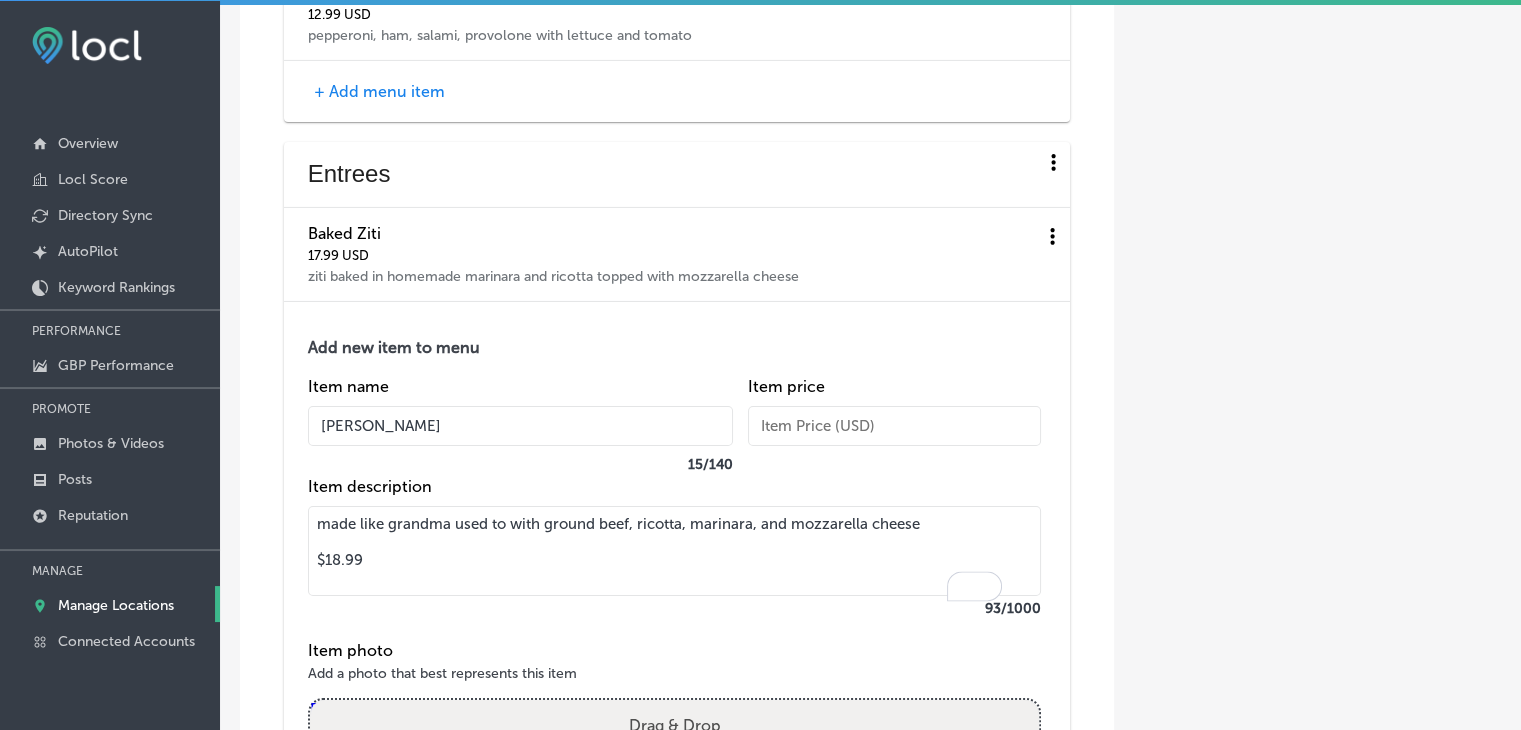type on "[PERSON_NAME]" 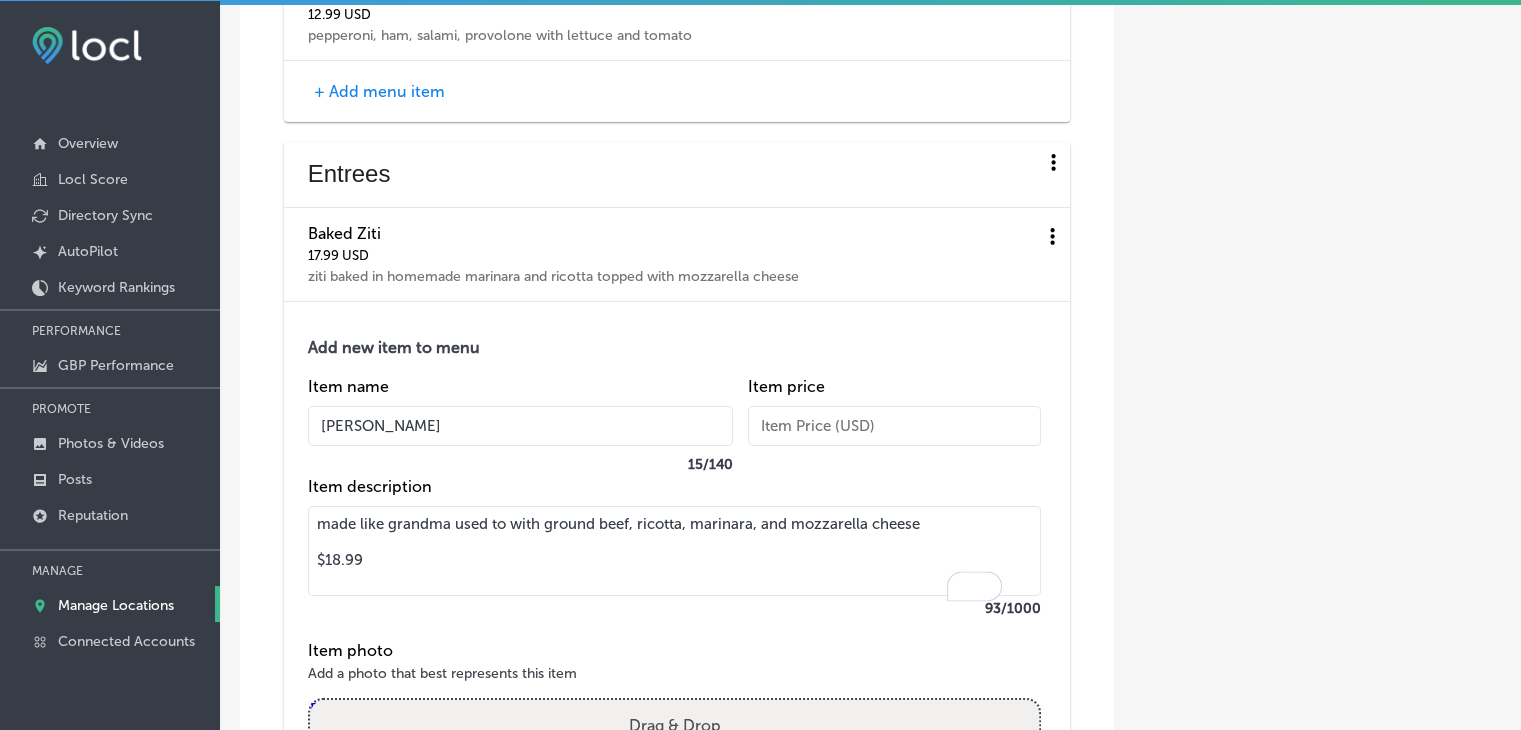 click on "made like grandma used to with ground beef, ricotta, marinara, and mozzarella cheese
$18.99" at bounding box center (674, 551) 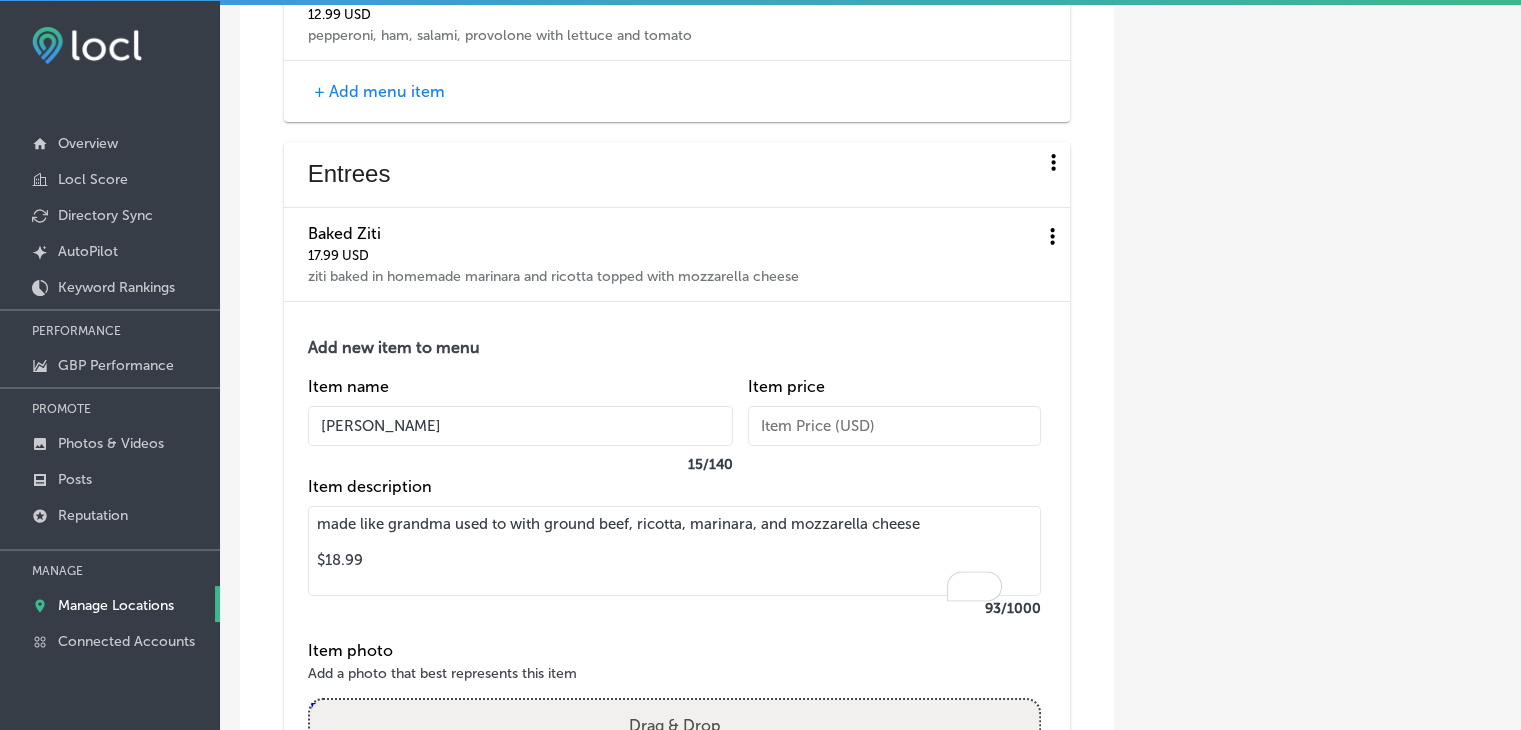 drag, startPoint x: 356, startPoint y: 591, endPoint x: 335, endPoint y: 580, distance: 23.70654 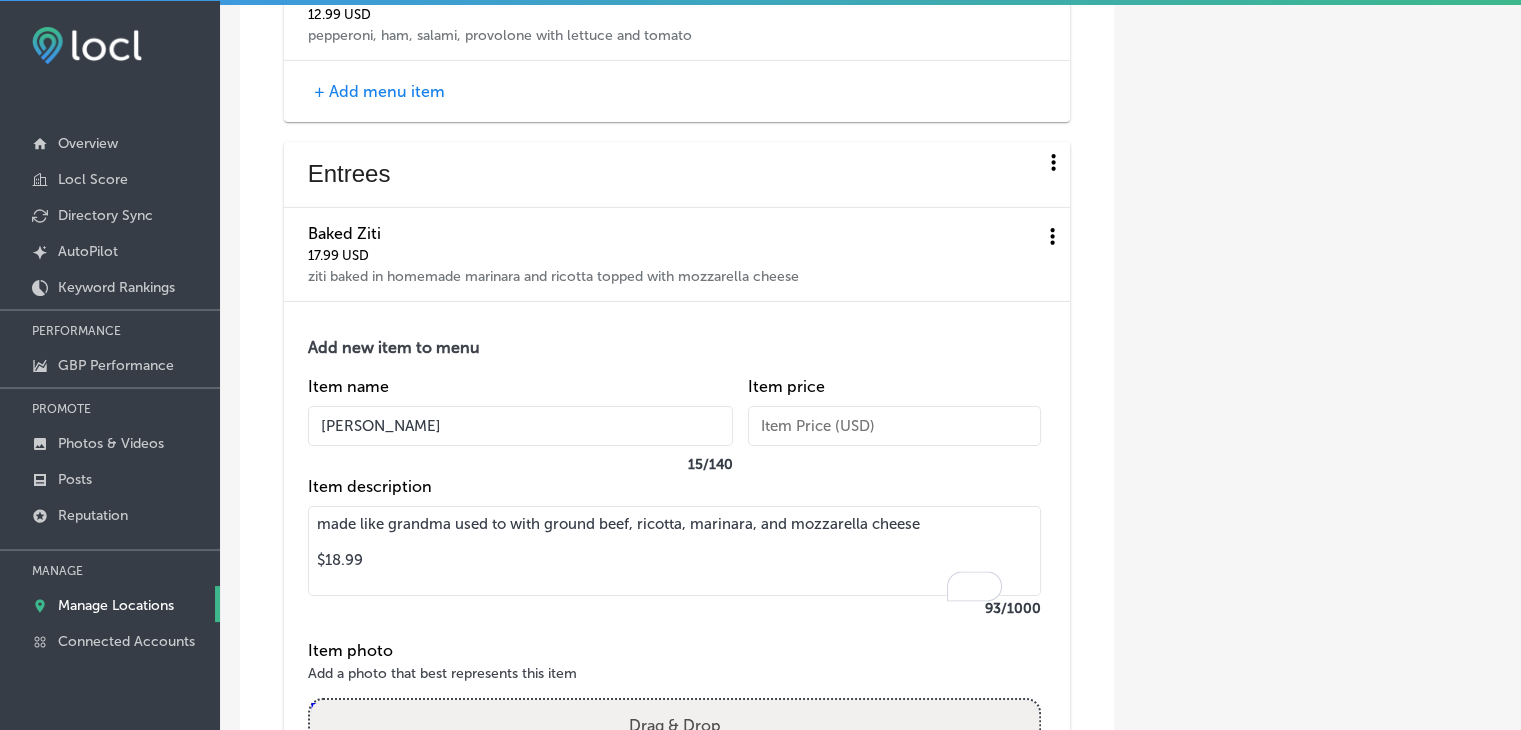 click on "made like grandma used to with ground beef, ricotta, marinara, and mozzarella cheese
$18.99" at bounding box center (674, 551) 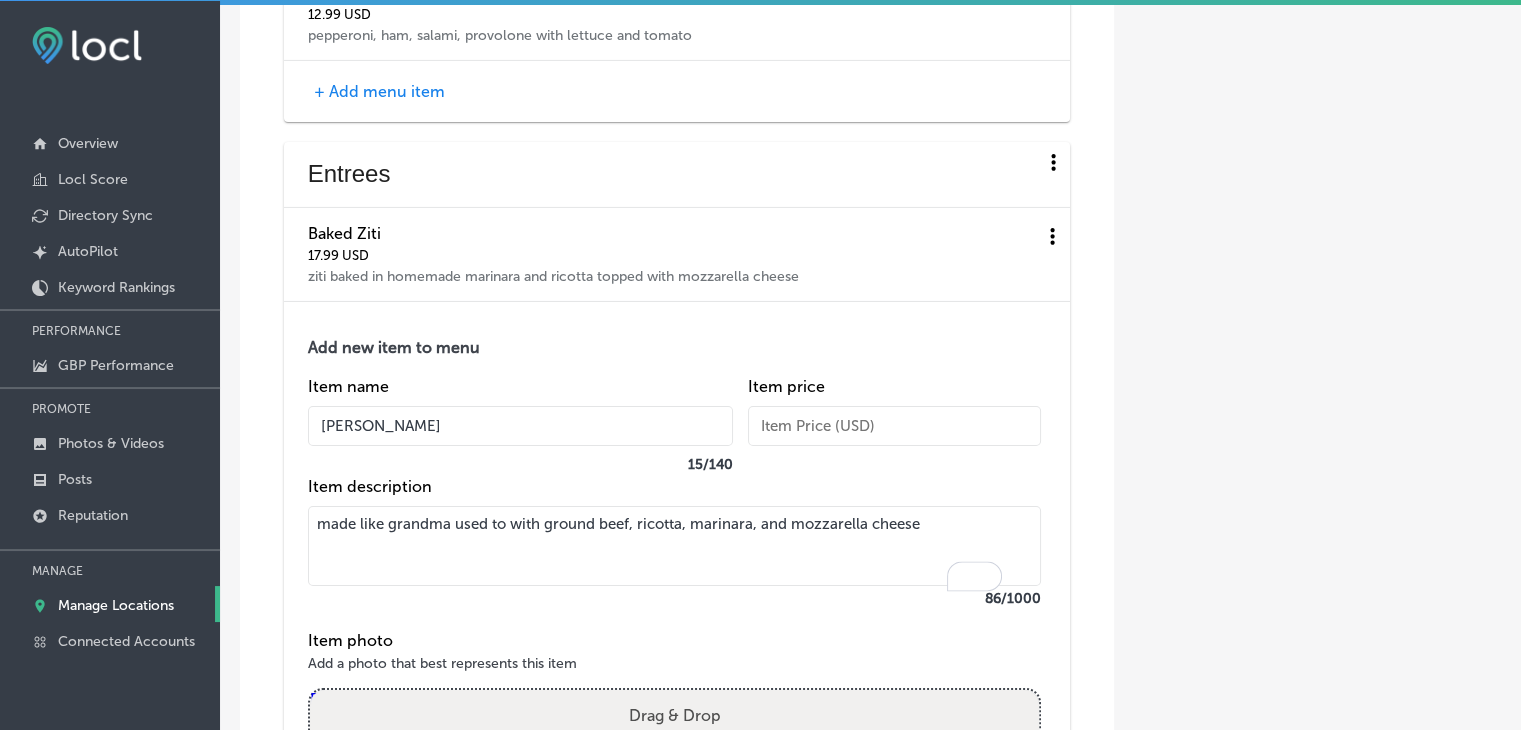 type on "made like grandma used to with ground beef, ricotta, marinara, and mozzarella cheese" 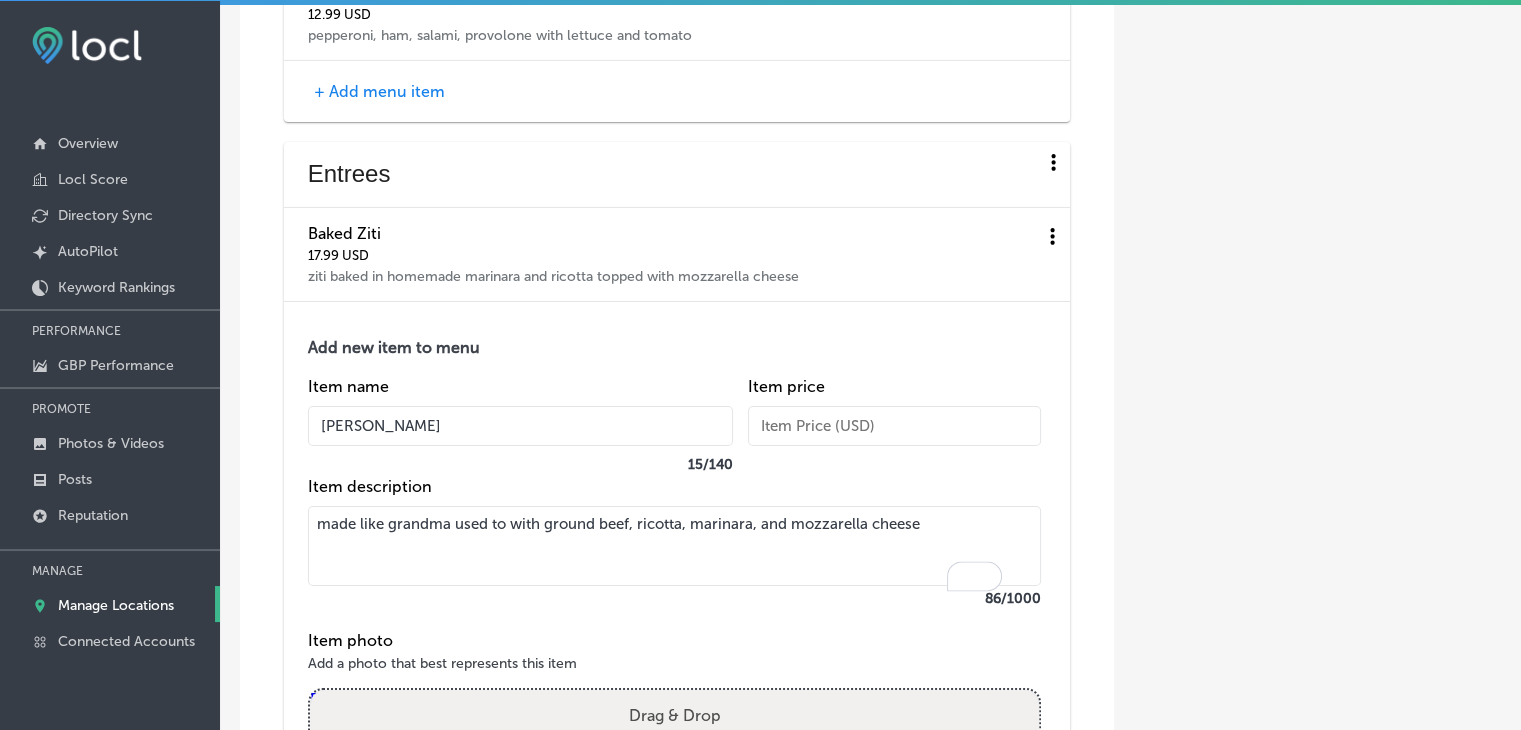 click on "Item price" at bounding box center (894, 427) 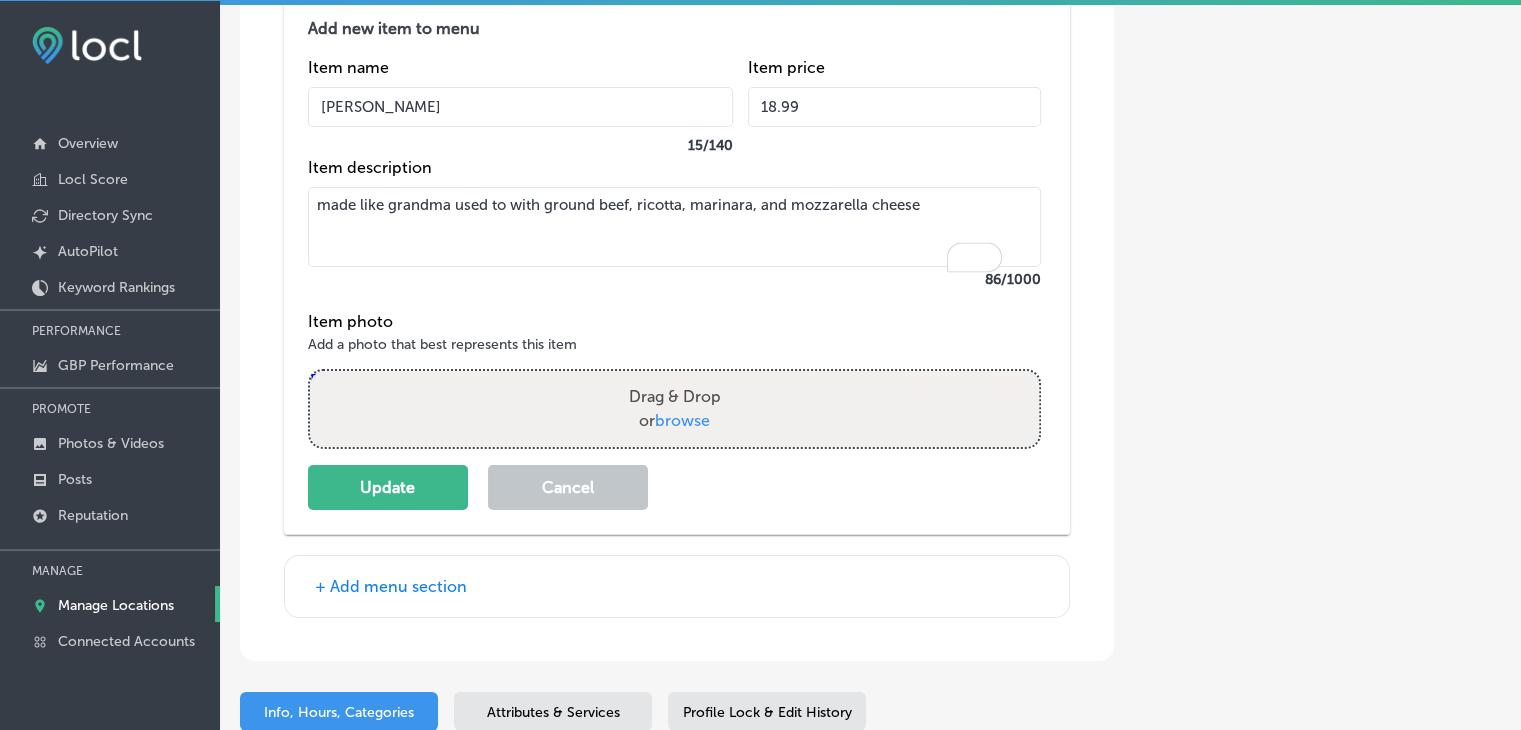 scroll, scrollTop: 7164, scrollLeft: 0, axis: vertical 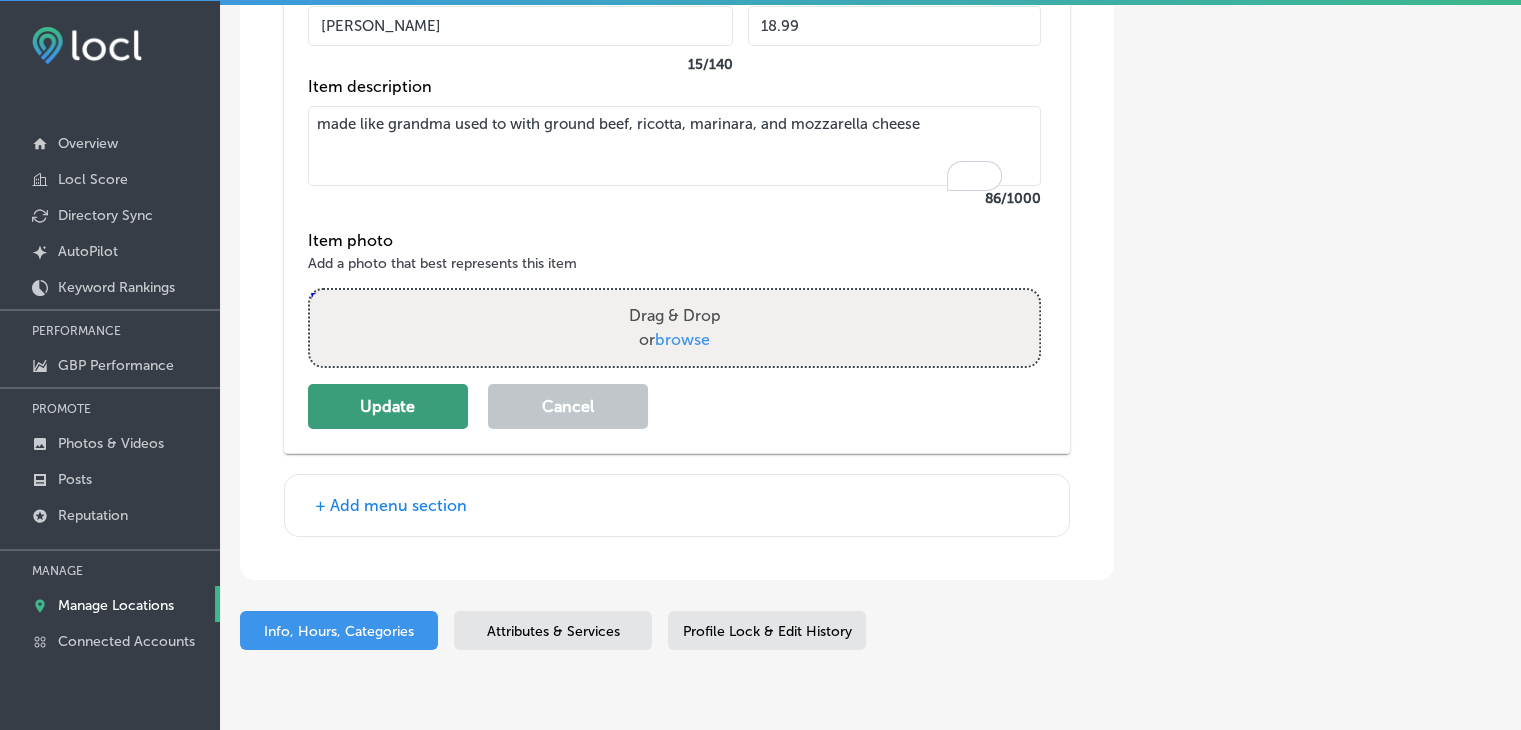 type on "18.99" 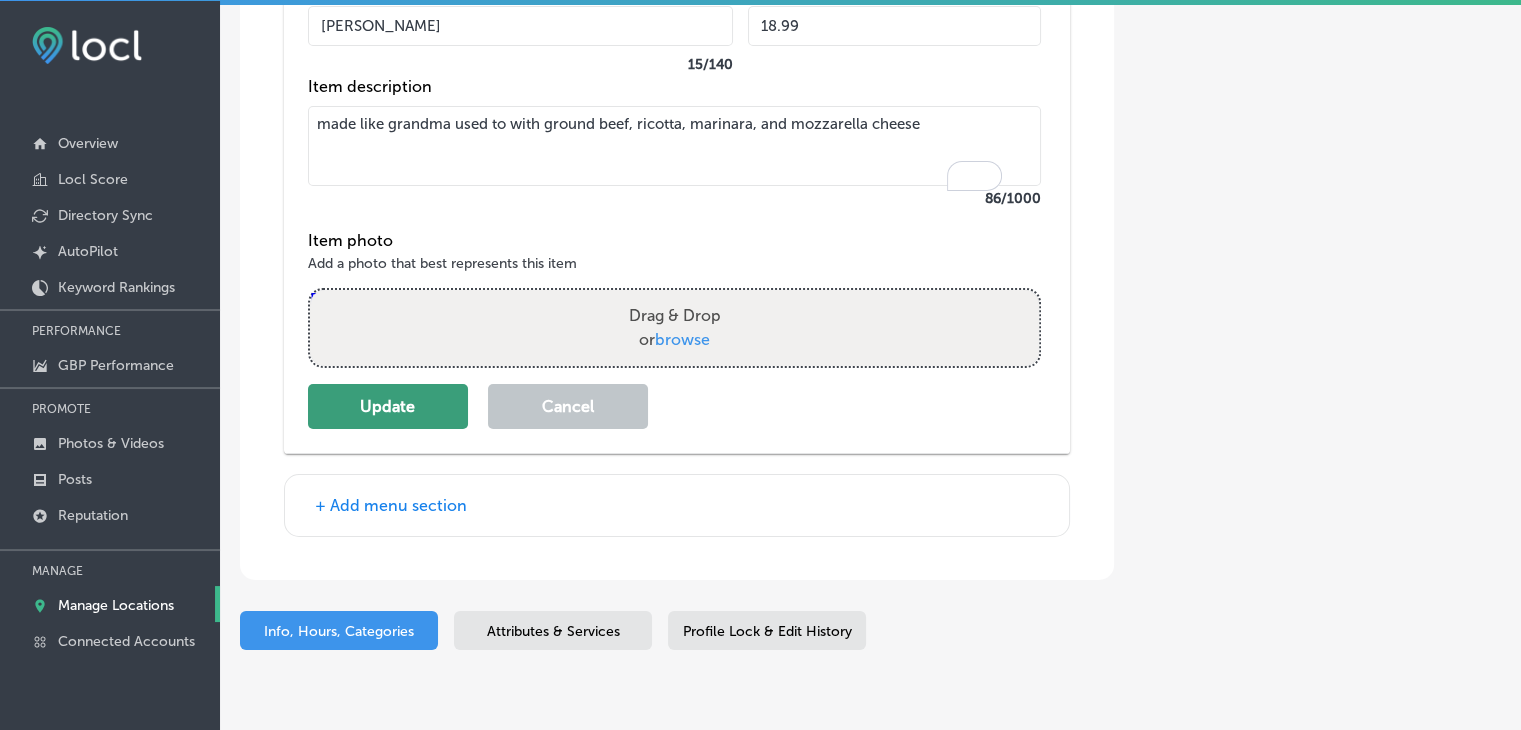 click on "Update" at bounding box center [388, 406] 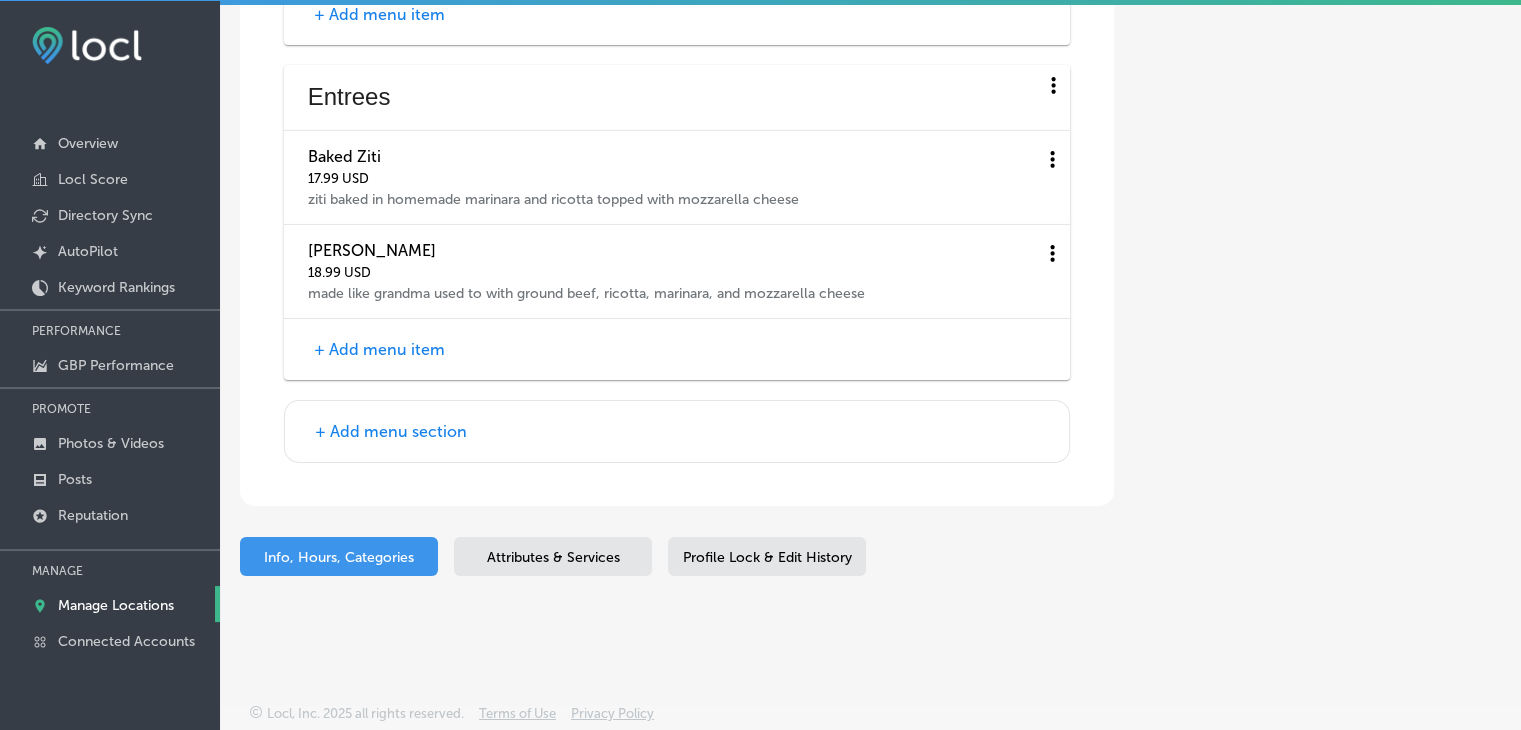 scroll, scrollTop: 6859, scrollLeft: 0, axis: vertical 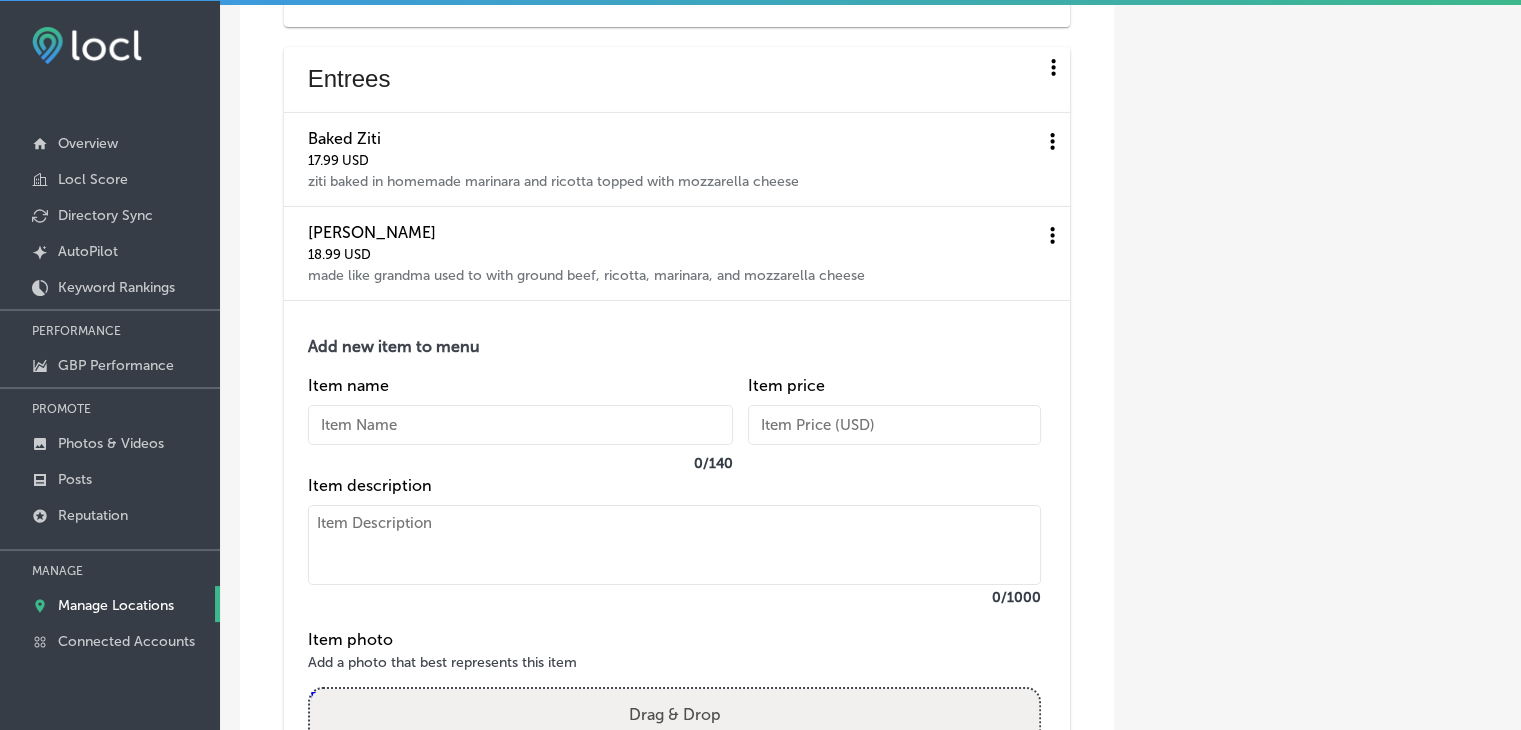 click at bounding box center [674, 545] 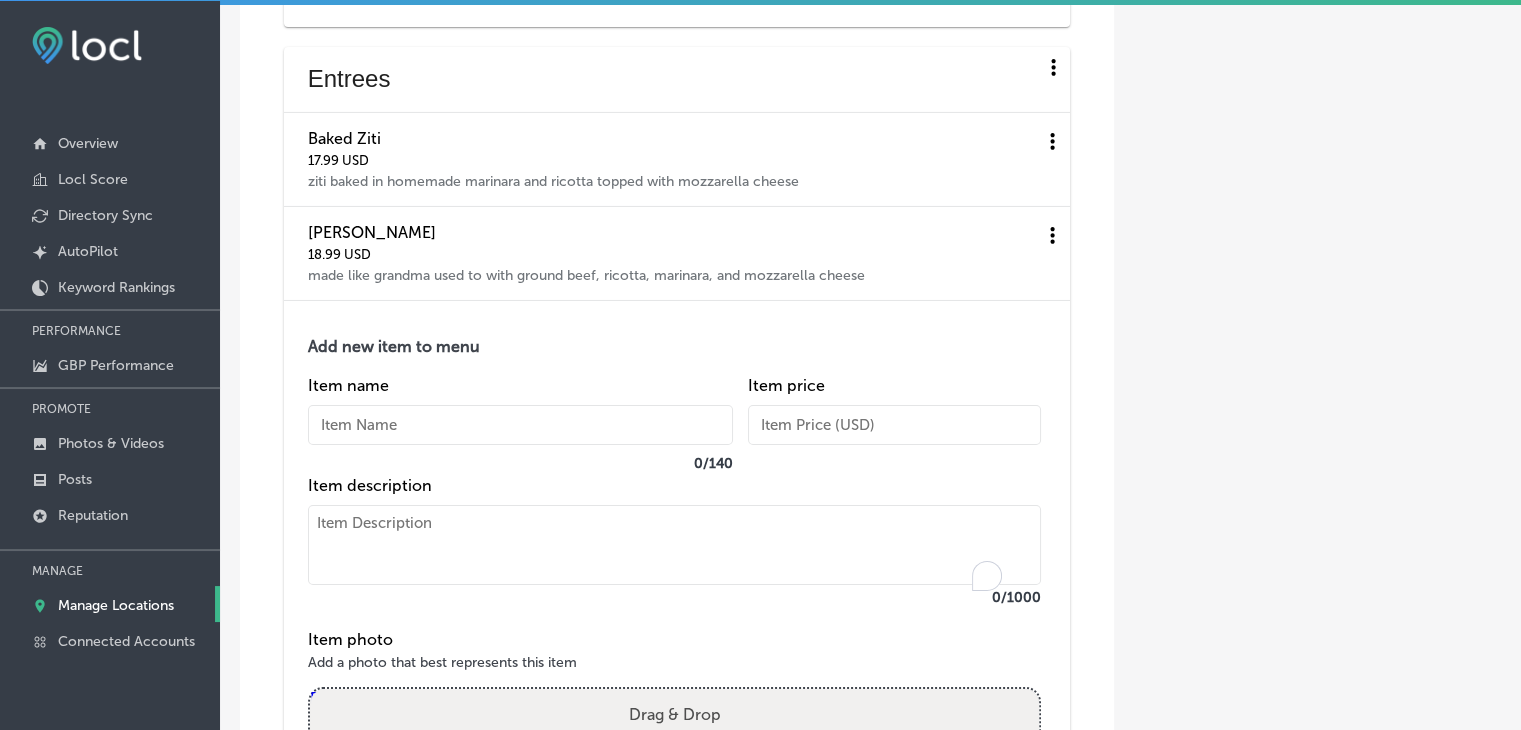 paste on "Spaghetti
add meatballs or meat sauce $3.50
$14.99" 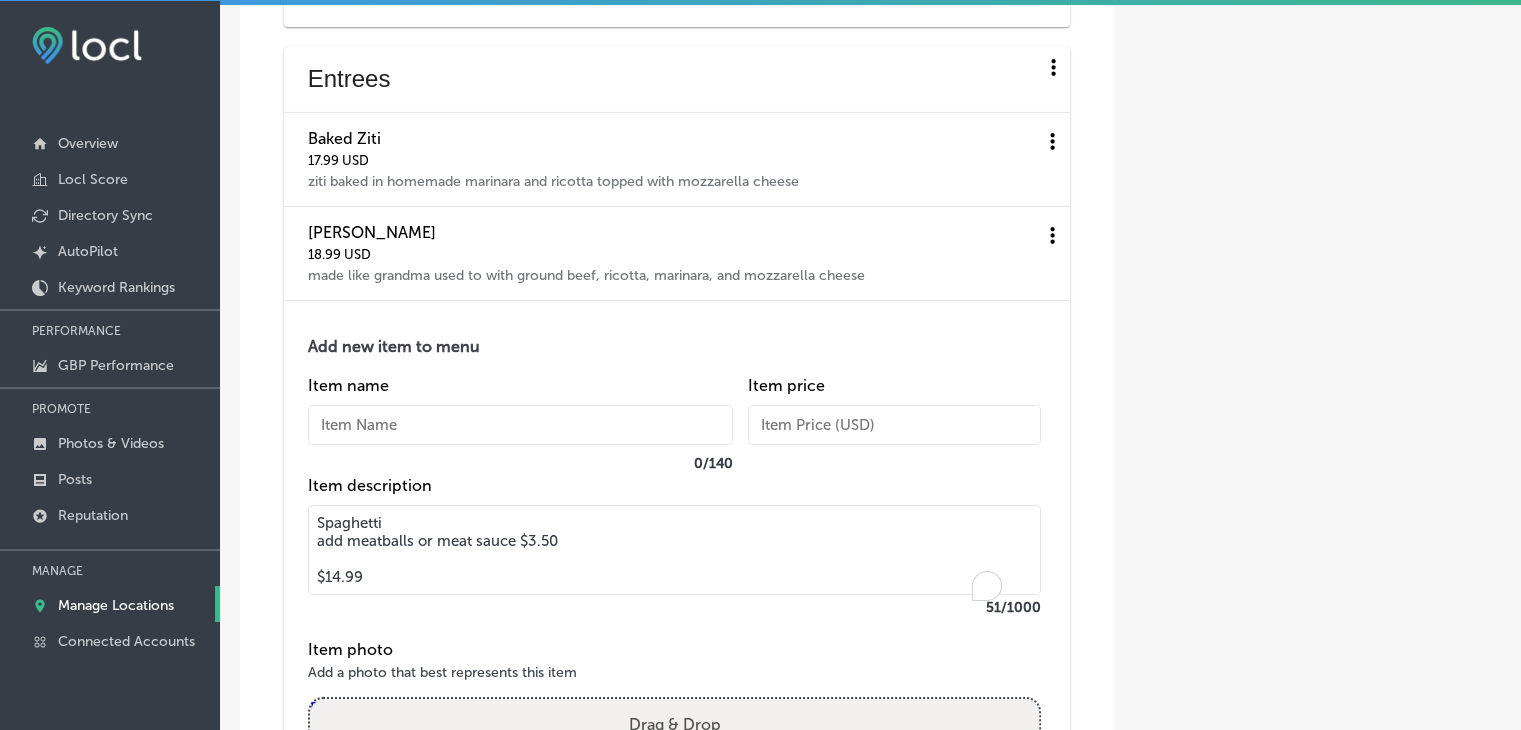 drag, startPoint x: 423, startPoint y: 552, endPoint x: 296, endPoint y: 539, distance: 127.66362 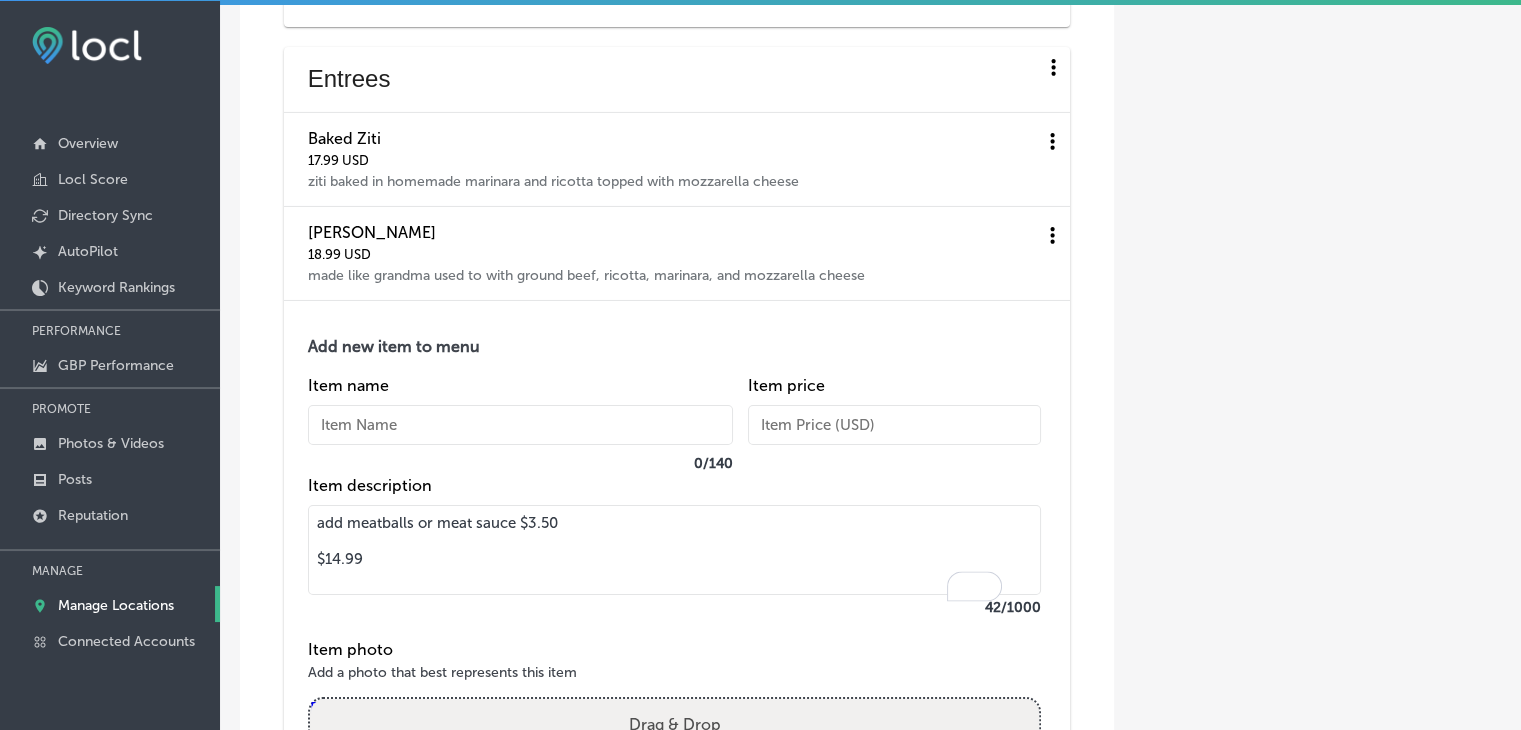 type on "add meatballs or meat sauce $3.50
$14.99" 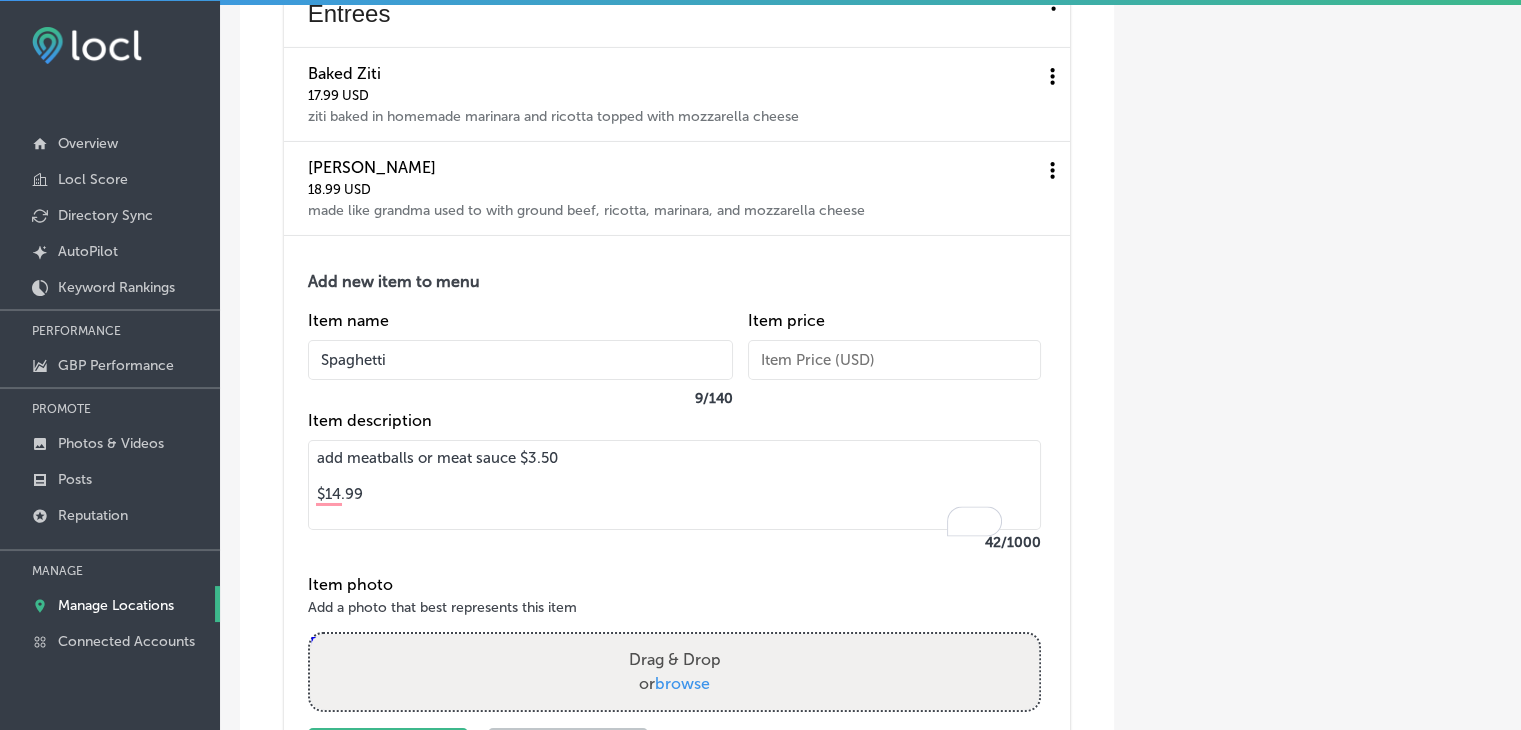 scroll, scrollTop: 6959, scrollLeft: 0, axis: vertical 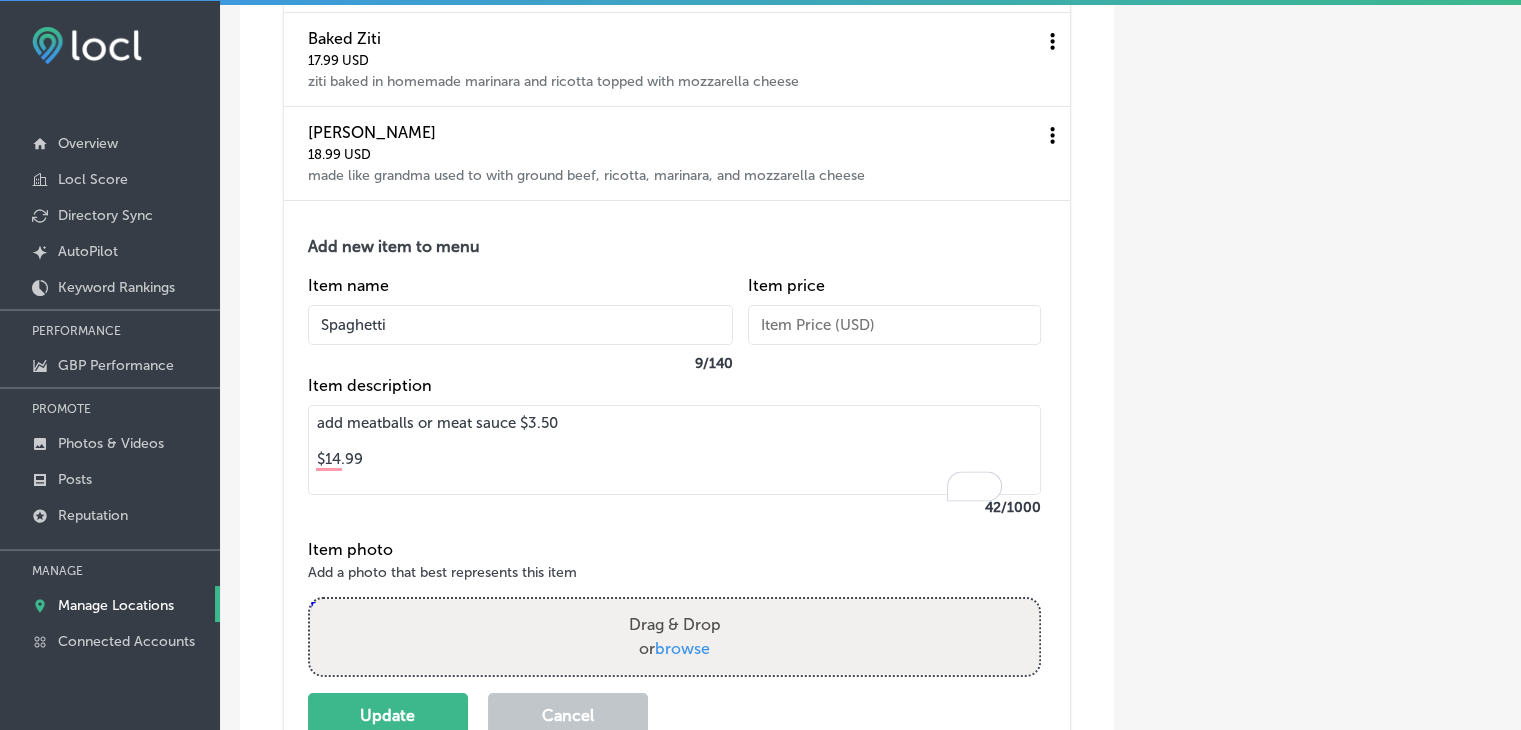 type on "Spaghetti" 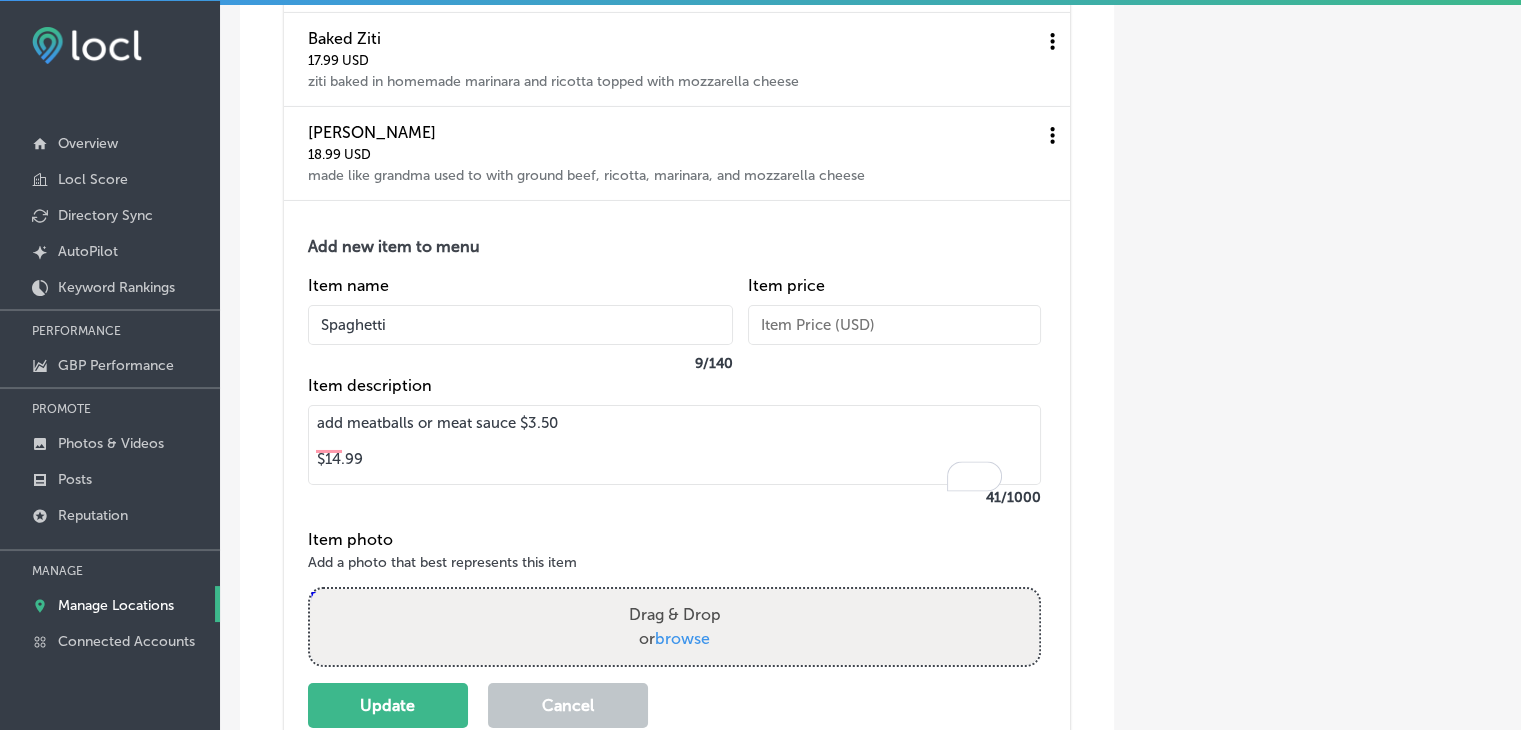 click on "add meatballs or meat sauce $3.50
$14.99" at bounding box center [674, 445] 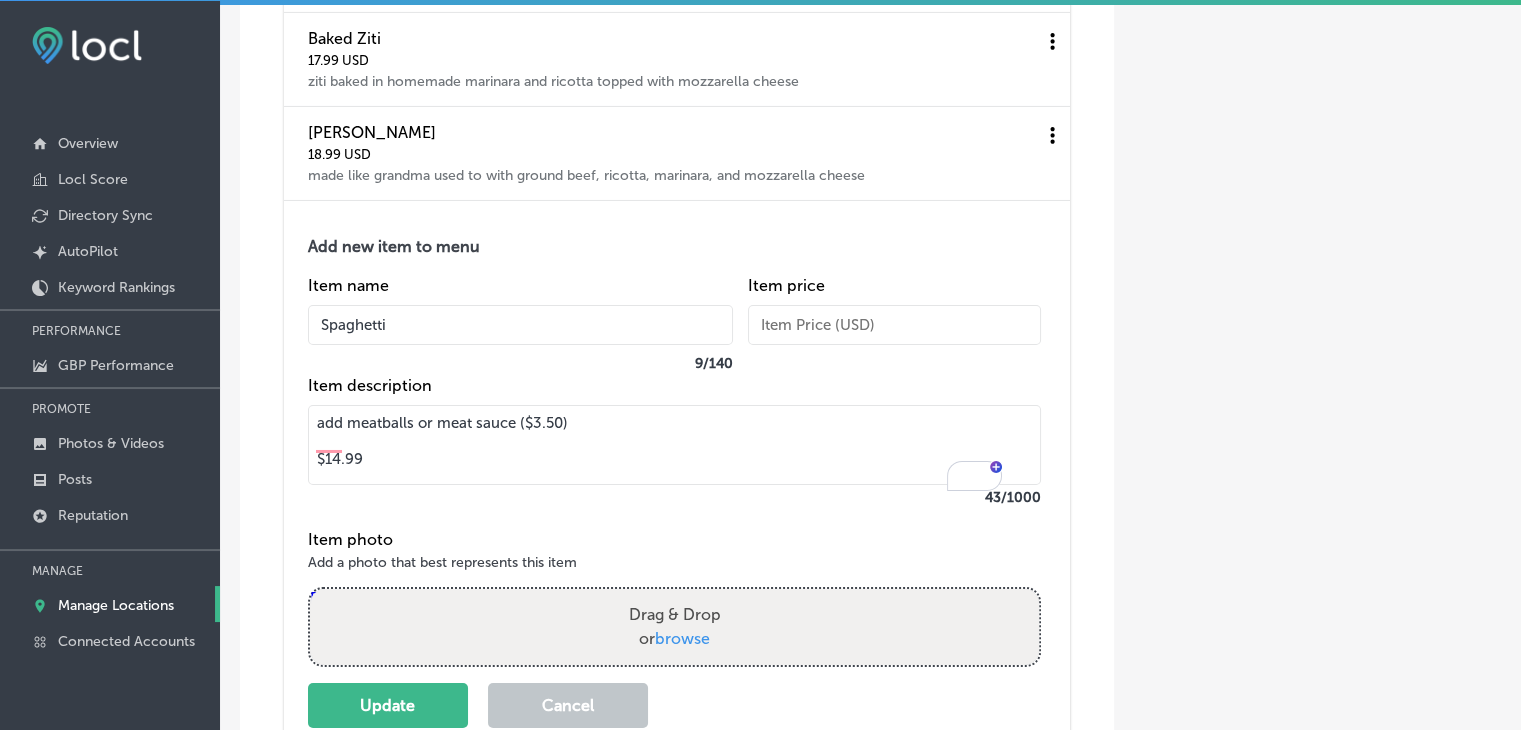 drag, startPoint x: 363, startPoint y: 481, endPoint x: 230, endPoint y: 480, distance: 133.00375 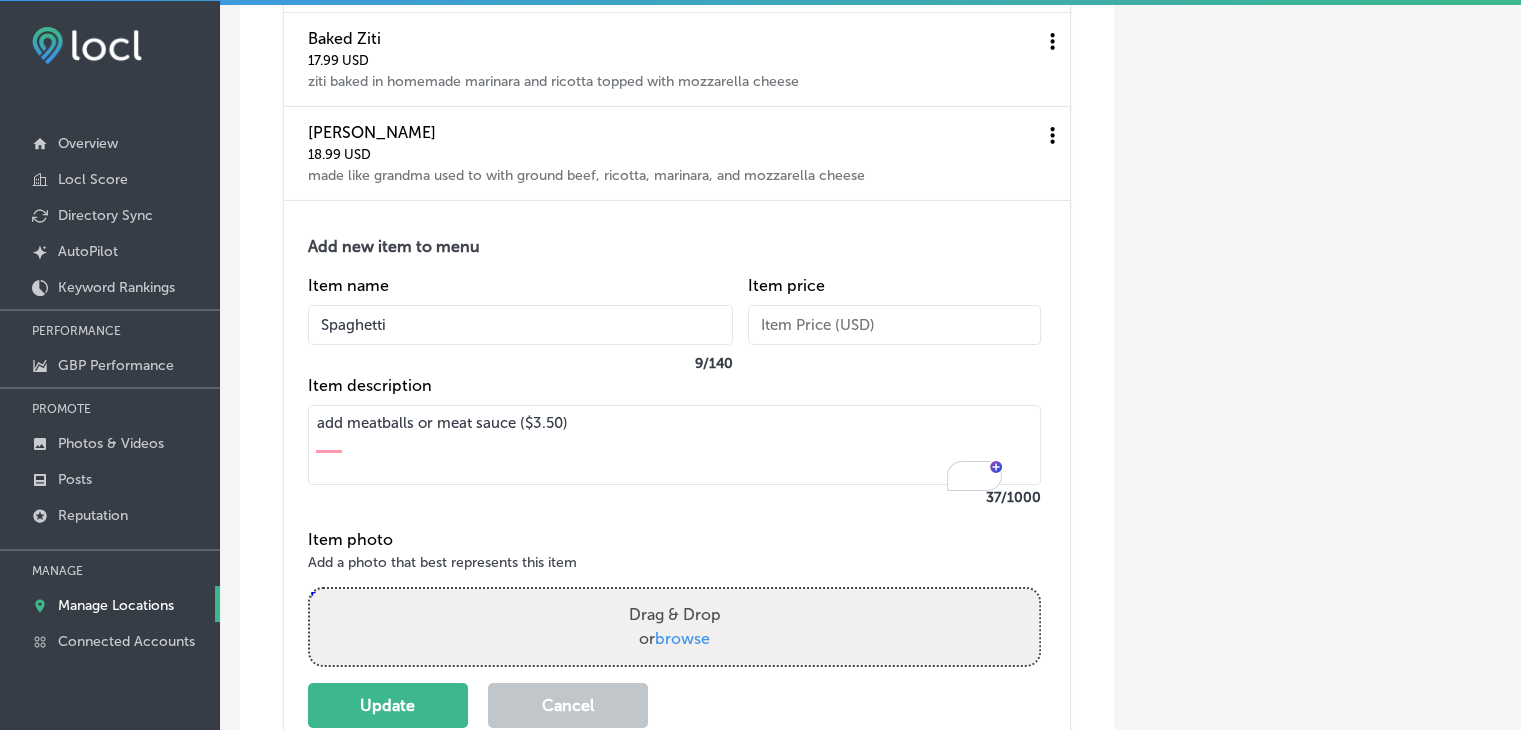 type on "add meatballs or meat sauce ($3.50)" 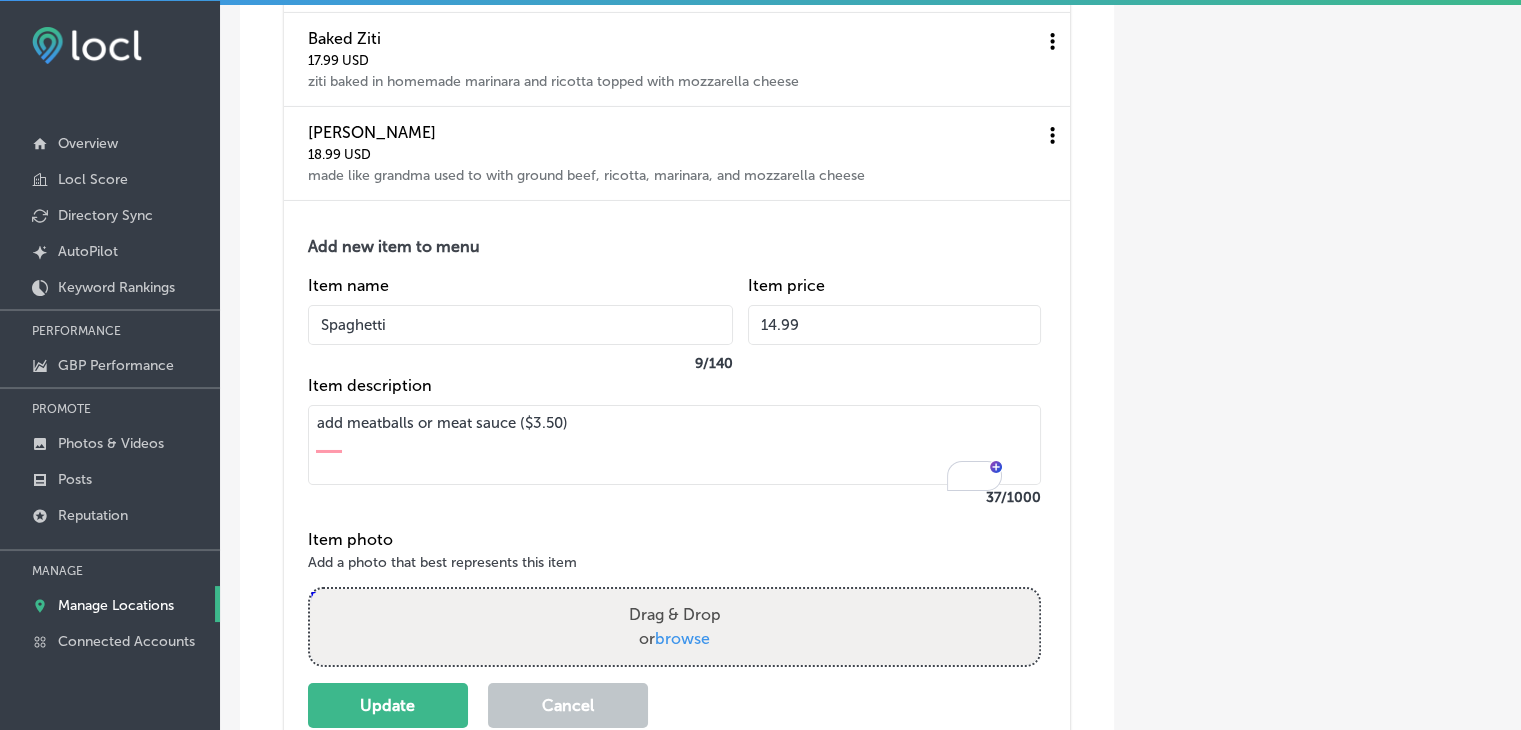 type on "14.99" 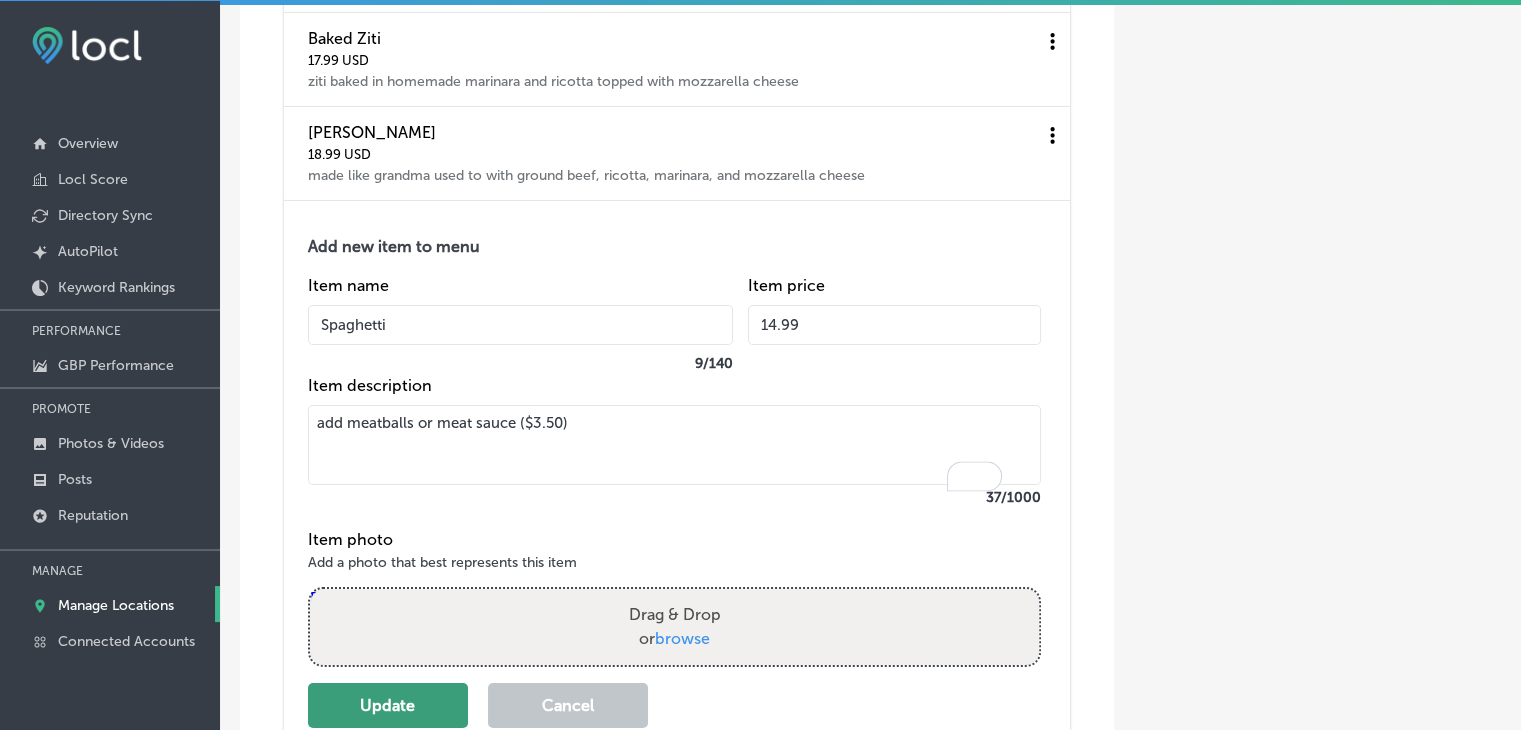 scroll, scrollTop: 7159, scrollLeft: 0, axis: vertical 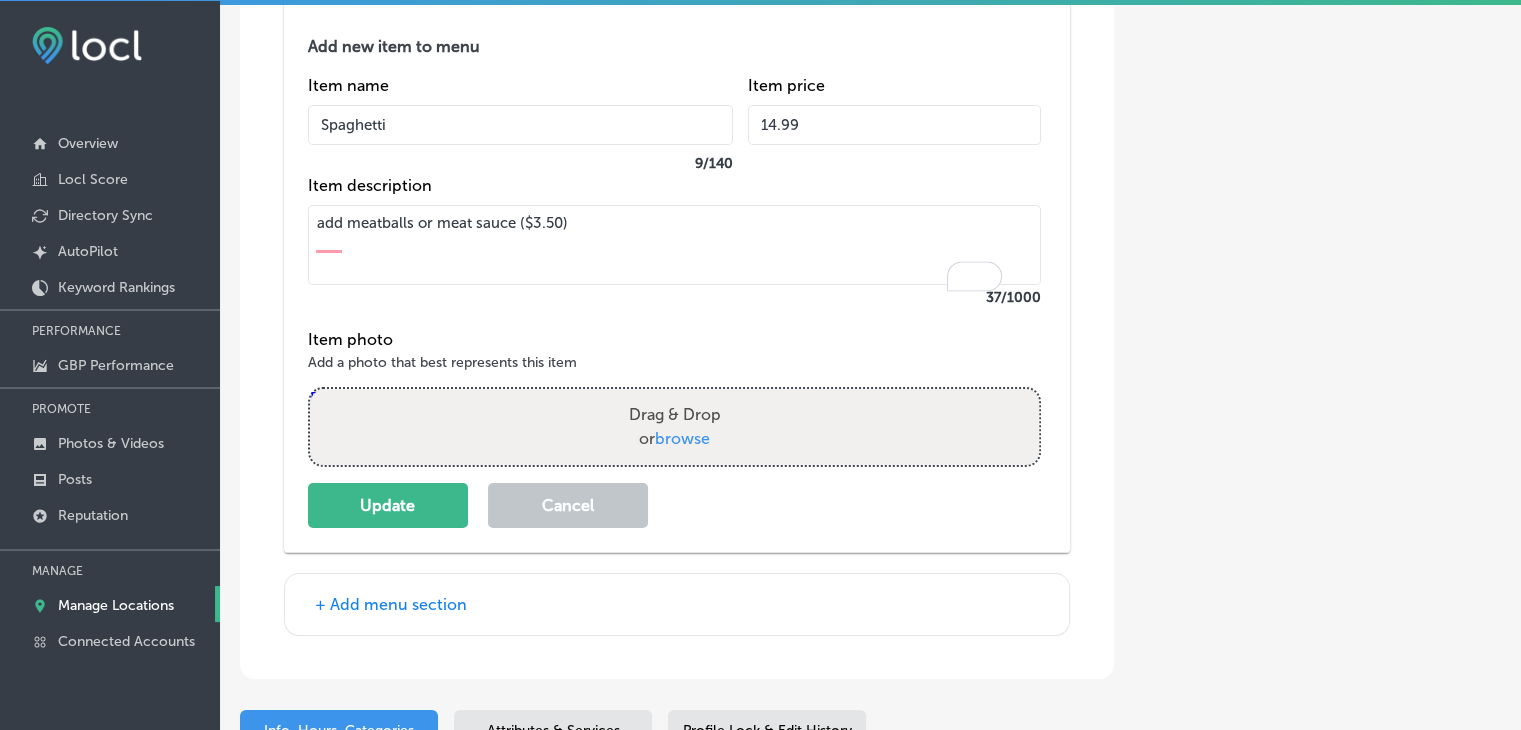 click on "Add new item to menu Item name Spaghetti 9 / 140 Item price 14.99 Item description add meatballs or meat sauce ($3.50)
37 /1000 Item photo Add a photo that best represents this item Powered by PQINA Drag & Drop  or  browse Update Cancel" at bounding box center (677, 277) 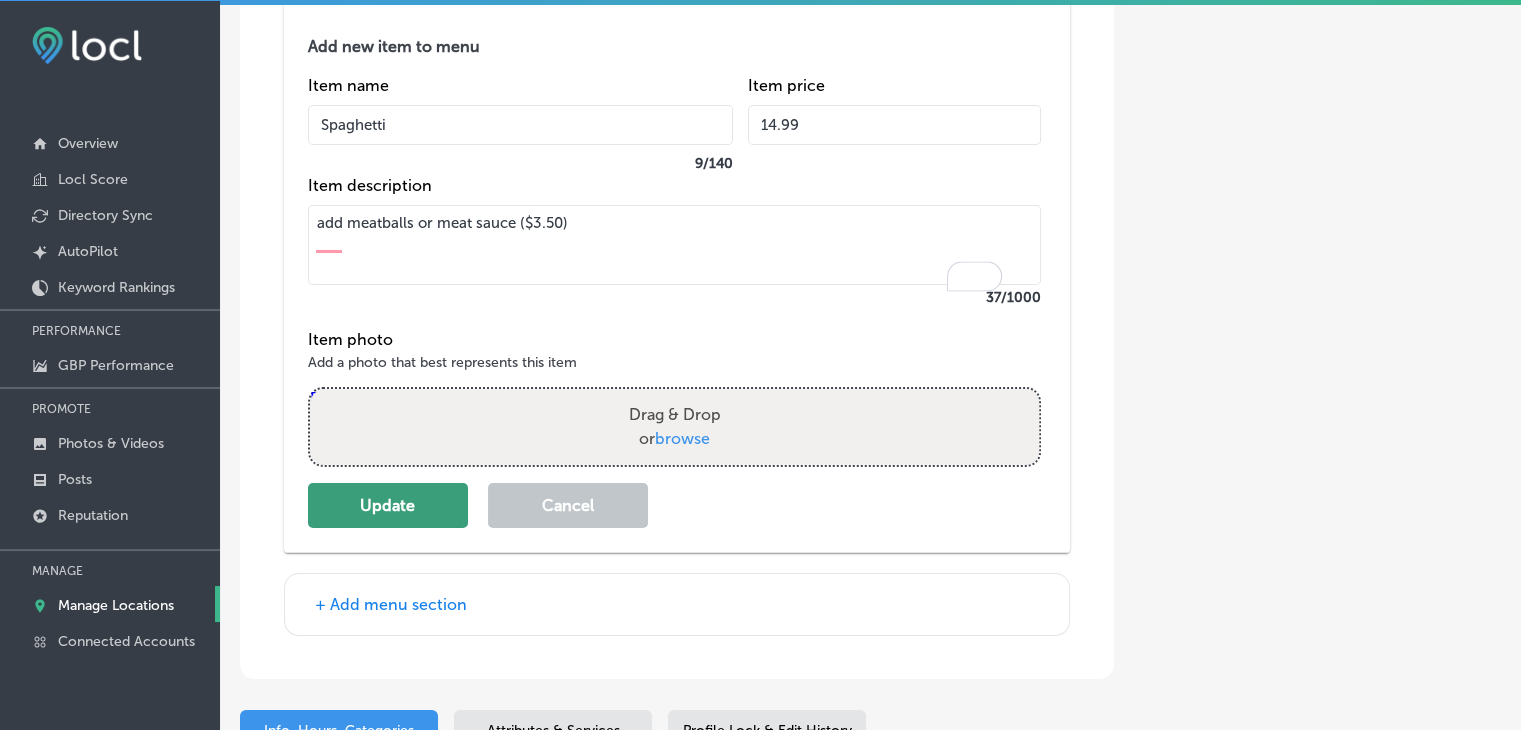 click on "Update" at bounding box center (388, 505) 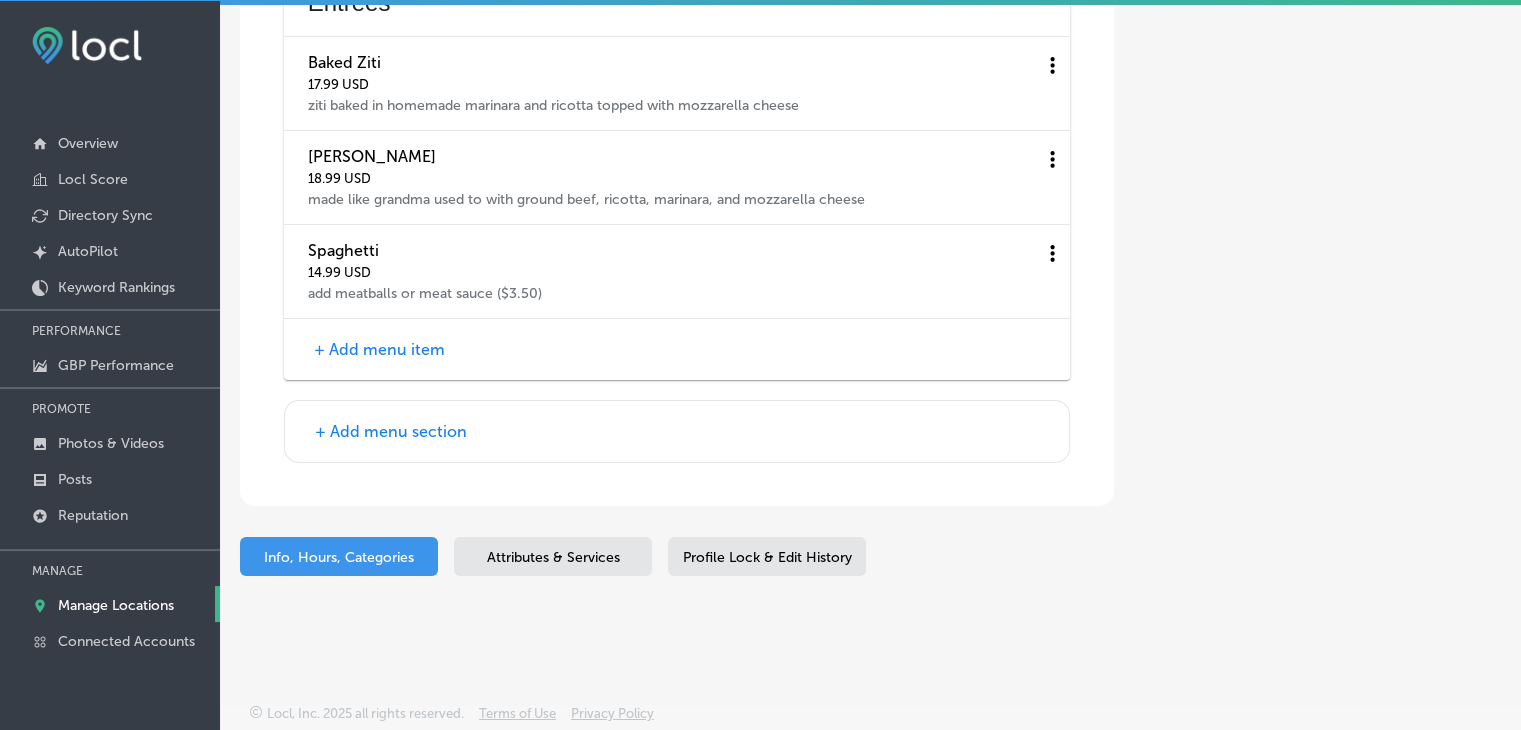 scroll, scrollTop: 6954, scrollLeft: 0, axis: vertical 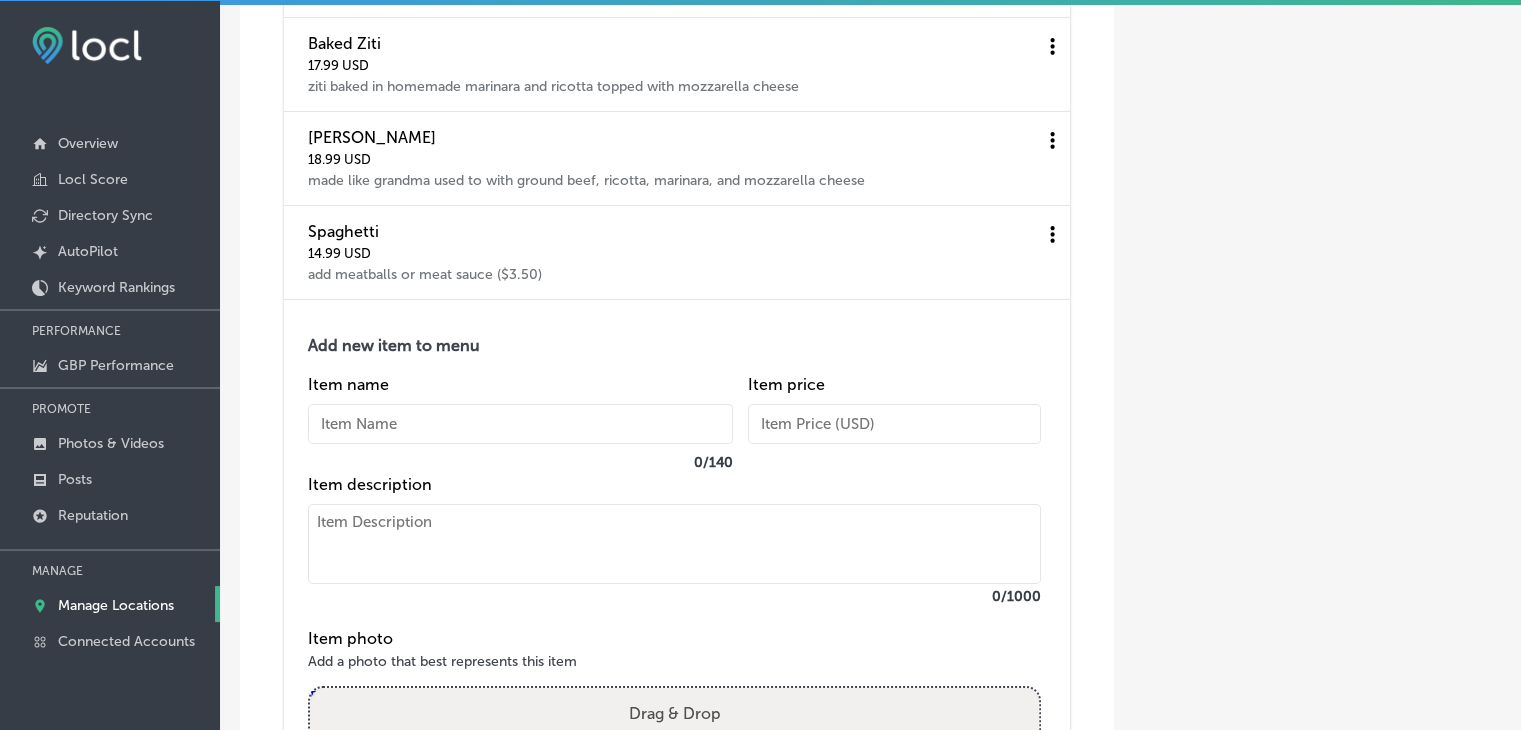 click at bounding box center [674, 544] 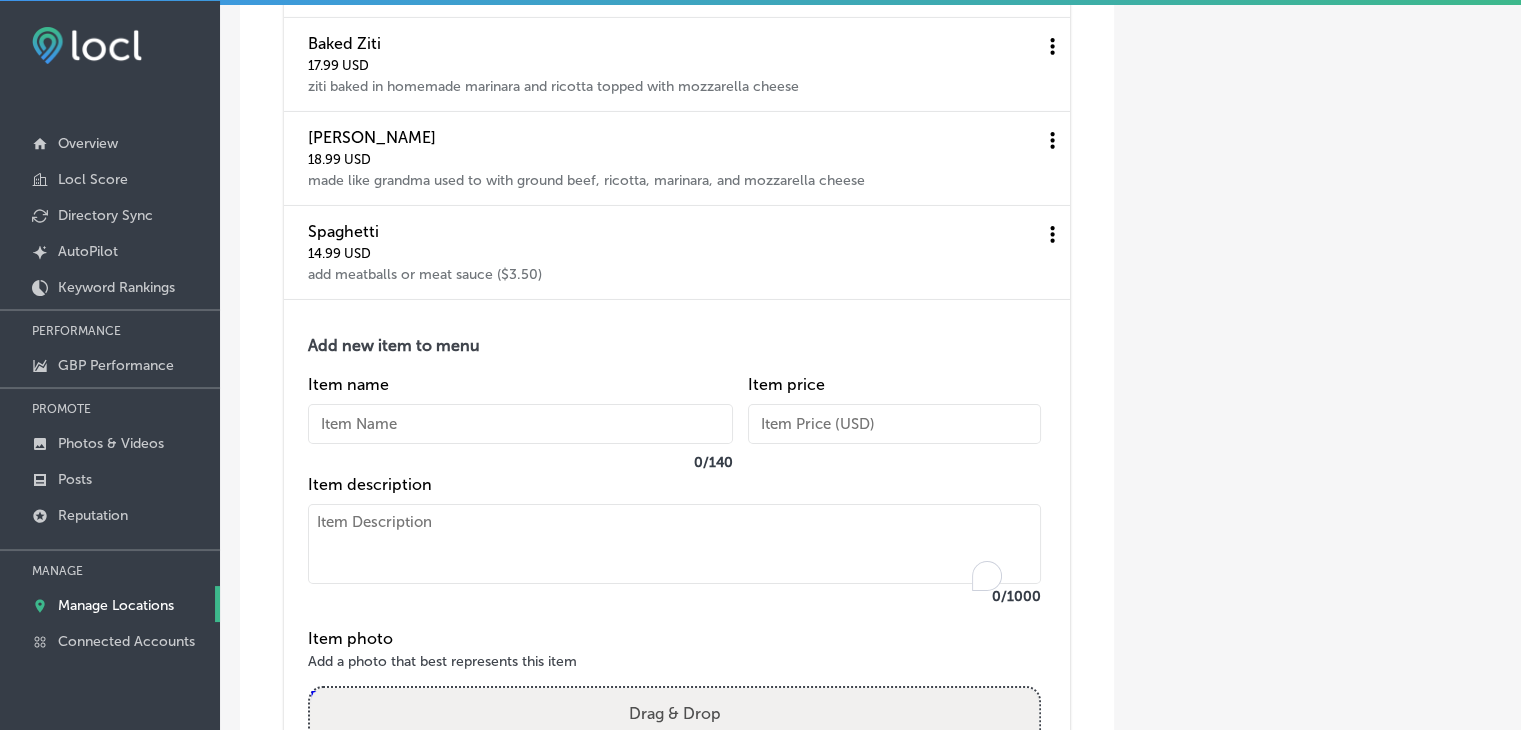 paste on "Stuffed Shells
shells stuffed with ricotta cheese, baked in marinara with mozzarella
$16.99" 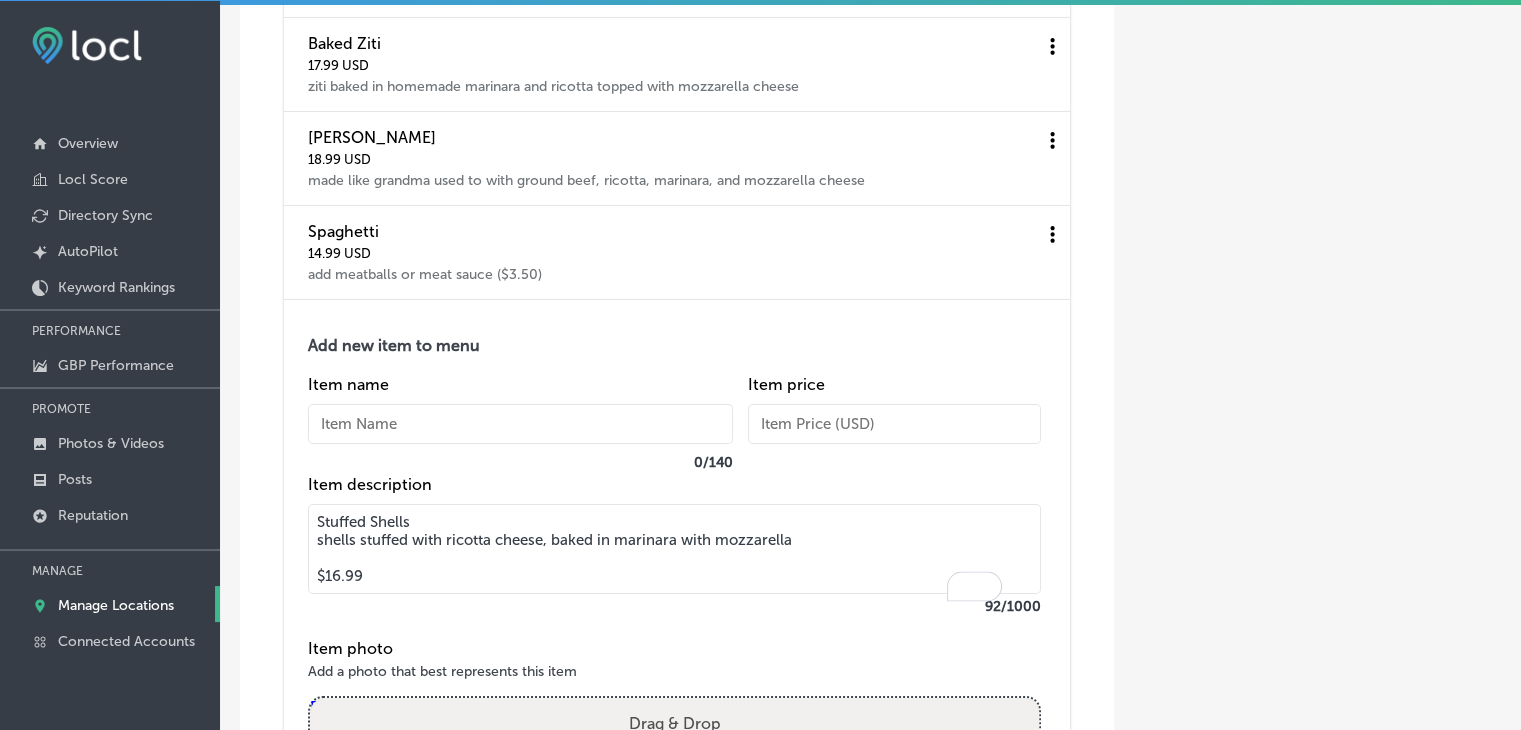 drag, startPoint x: 476, startPoint y: 528, endPoint x: 309, endPoint y: 538, distance: 167.29913 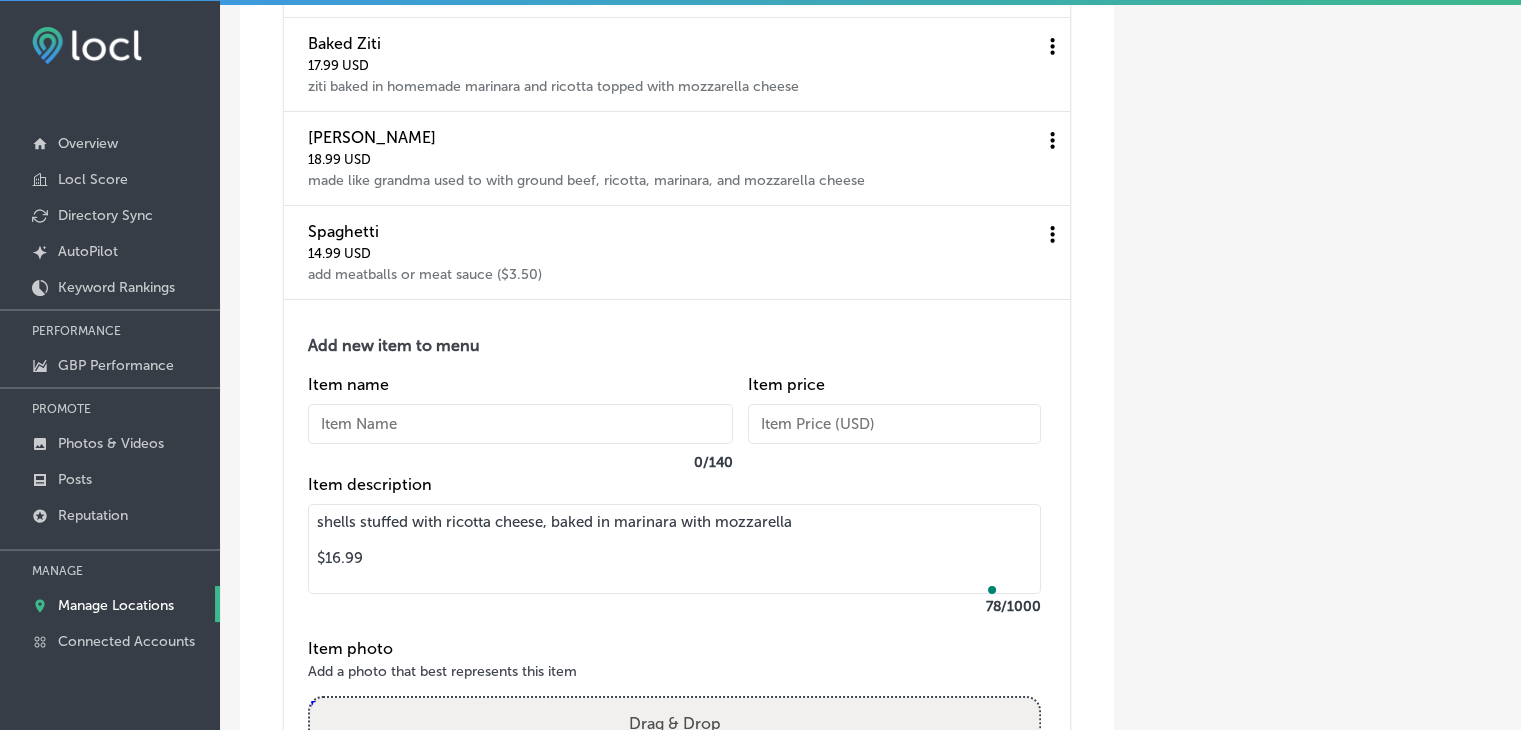 type on "shells stuffed with ricotta cheese, baked in marinara with mozzarella
$16.99" 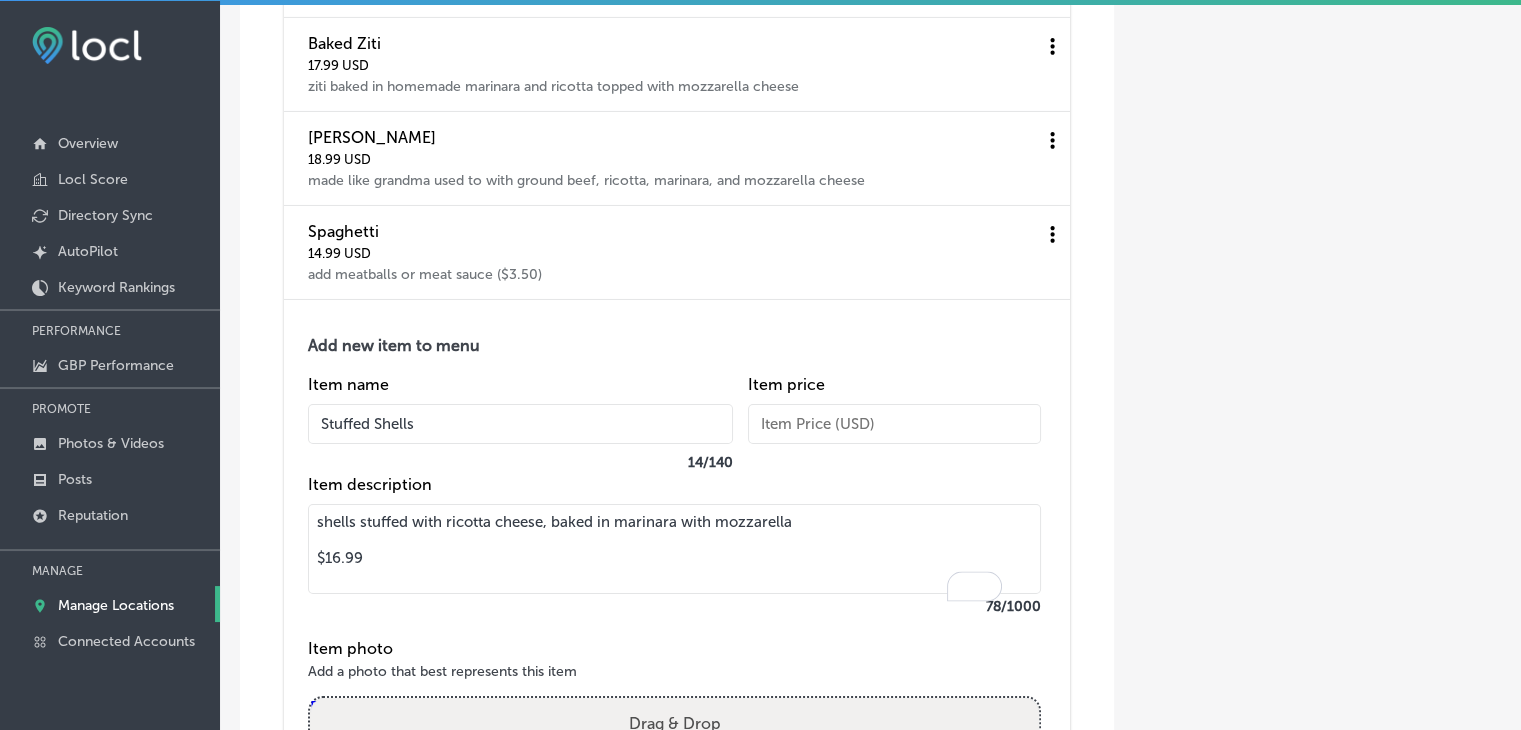 type on "Stuffed Shells" 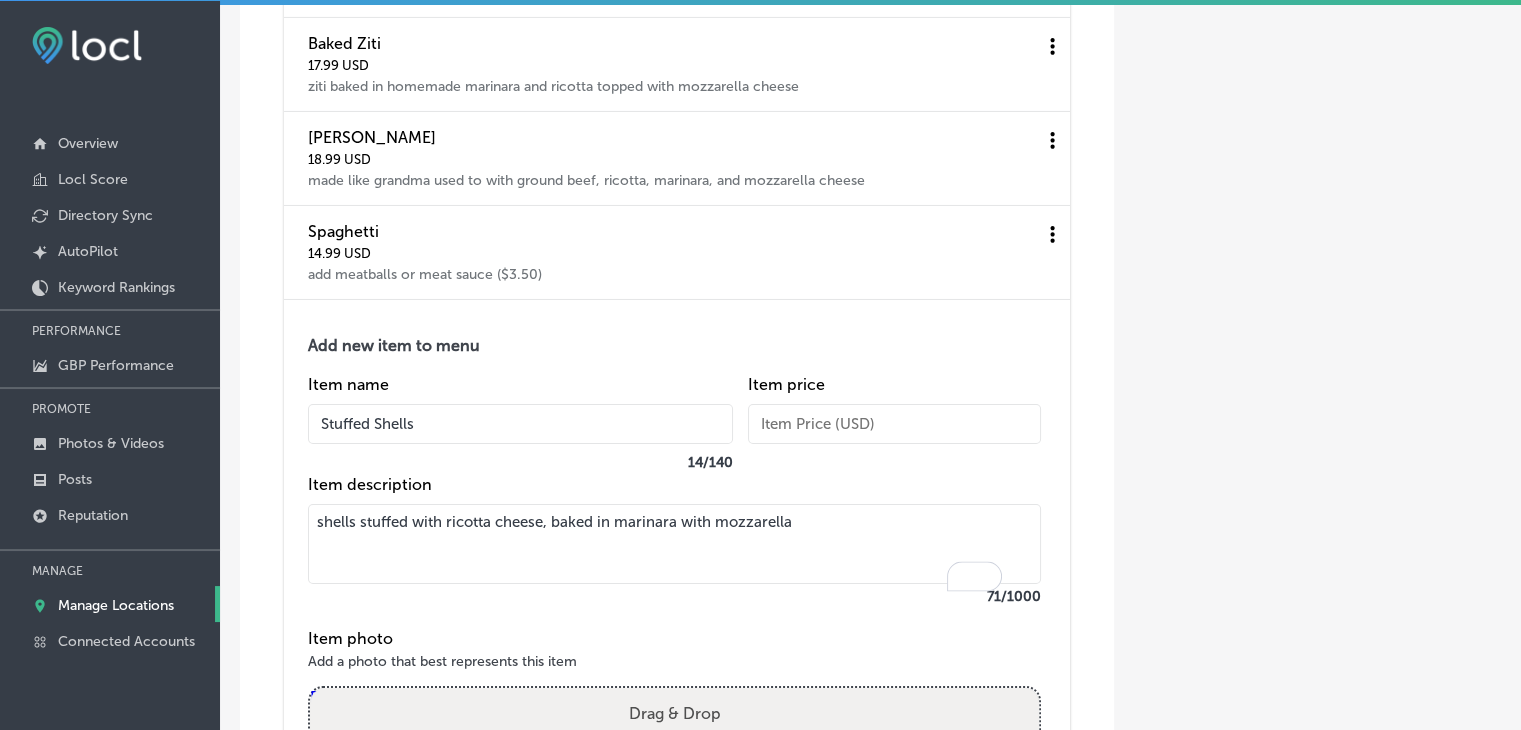 type on "shells stuffed with ricotta cheese, baked in marinara with mozzarella" 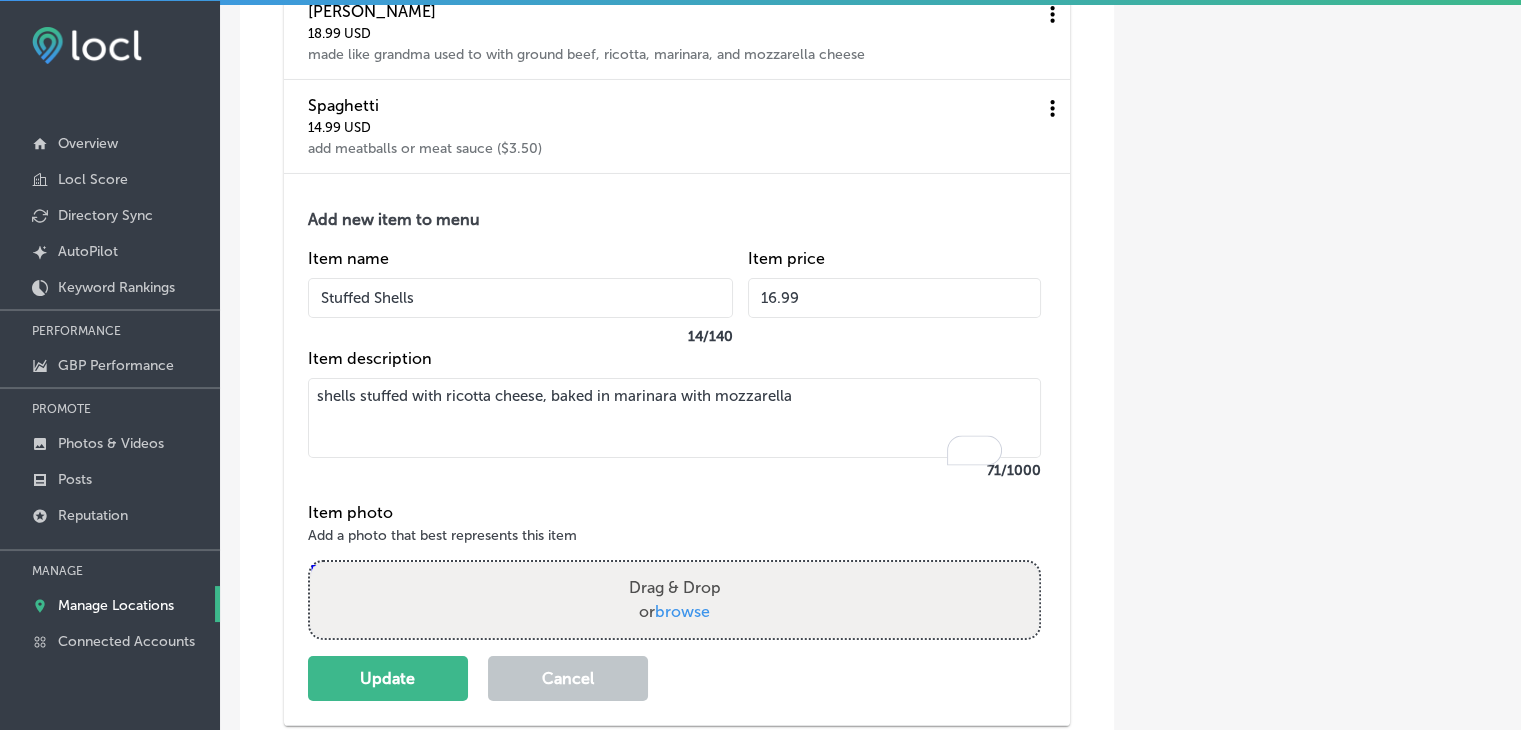 scroll, scrollTop: 7254, scrollLeft: 0, axis: vertical 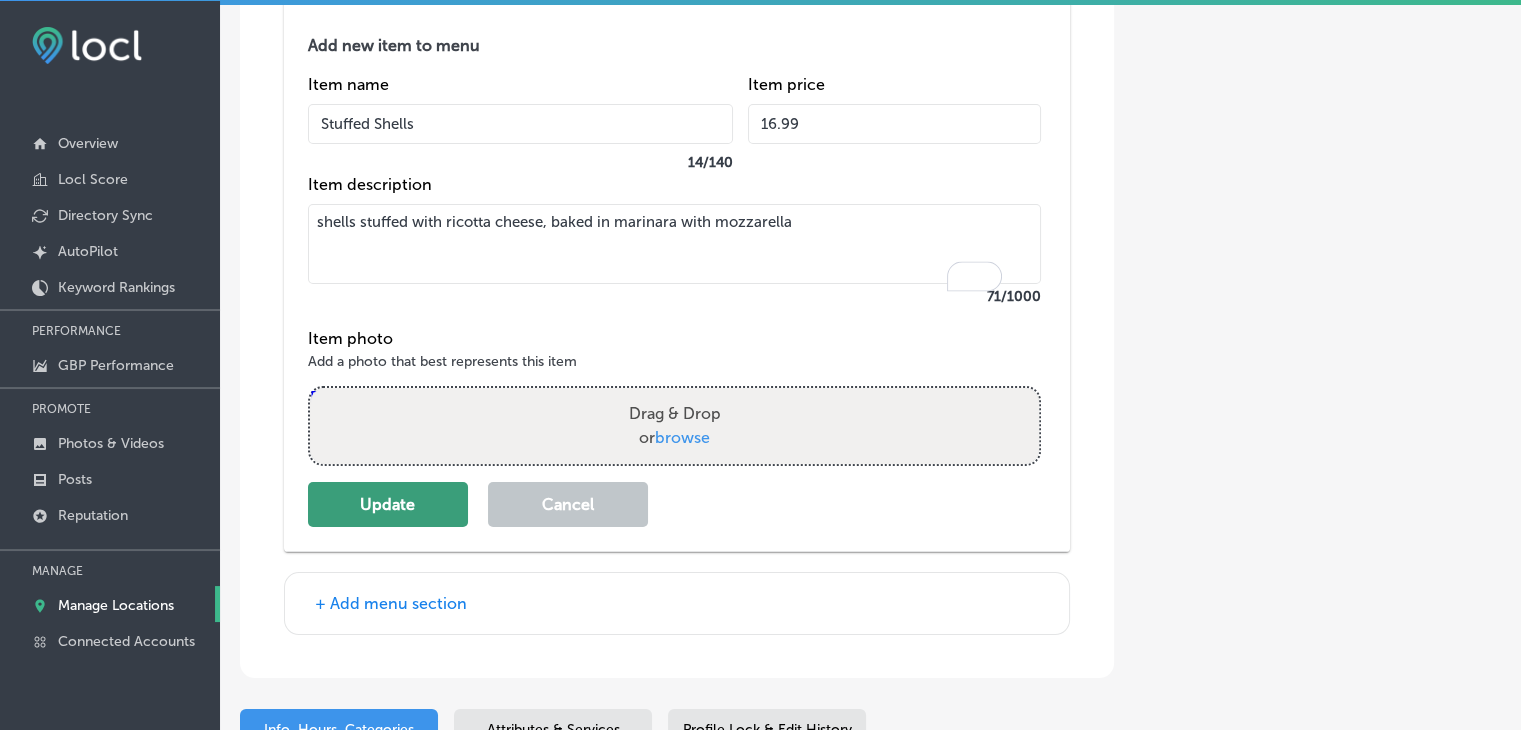 type on "16.99" 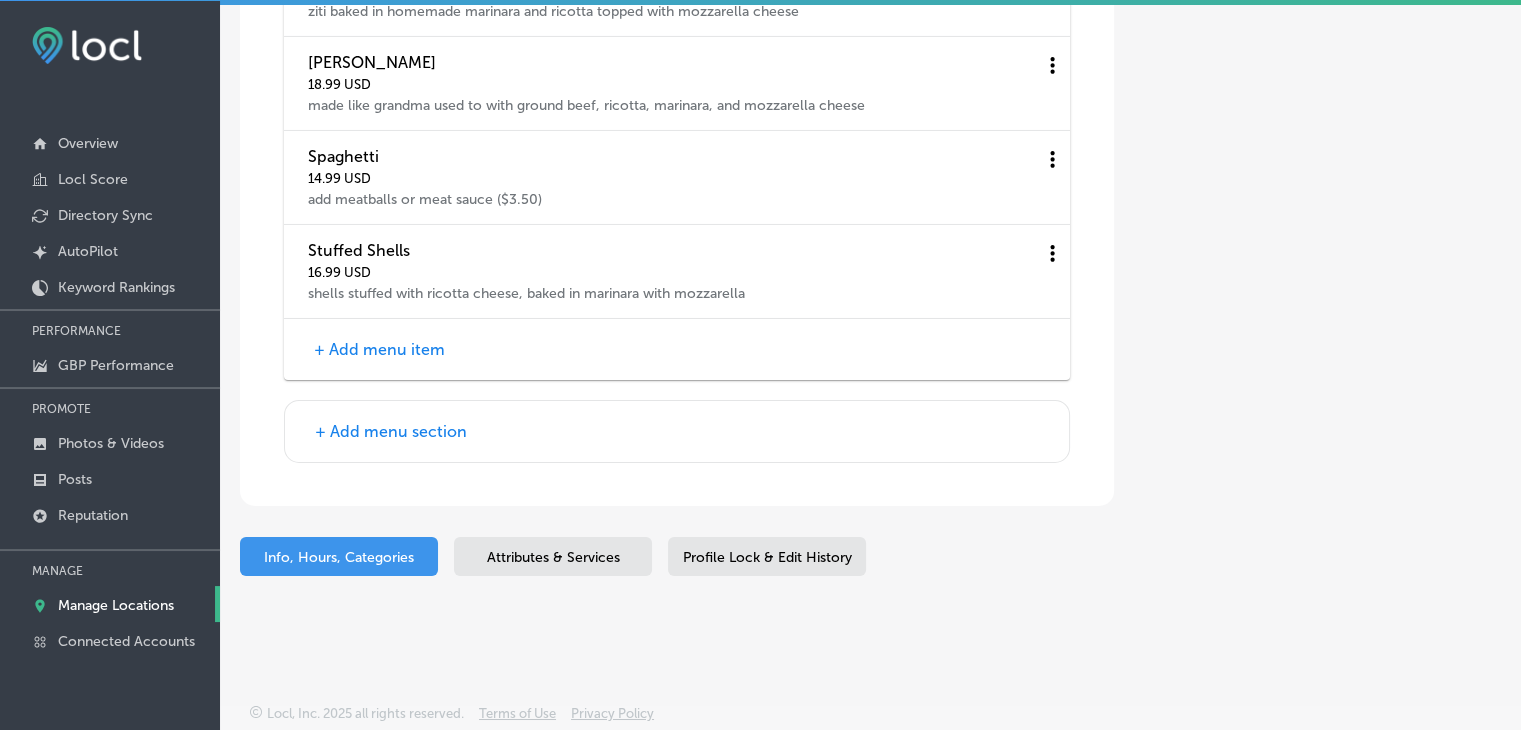 scroll, scrollTop: 7048, scrollLeft: 0, axis: vertical 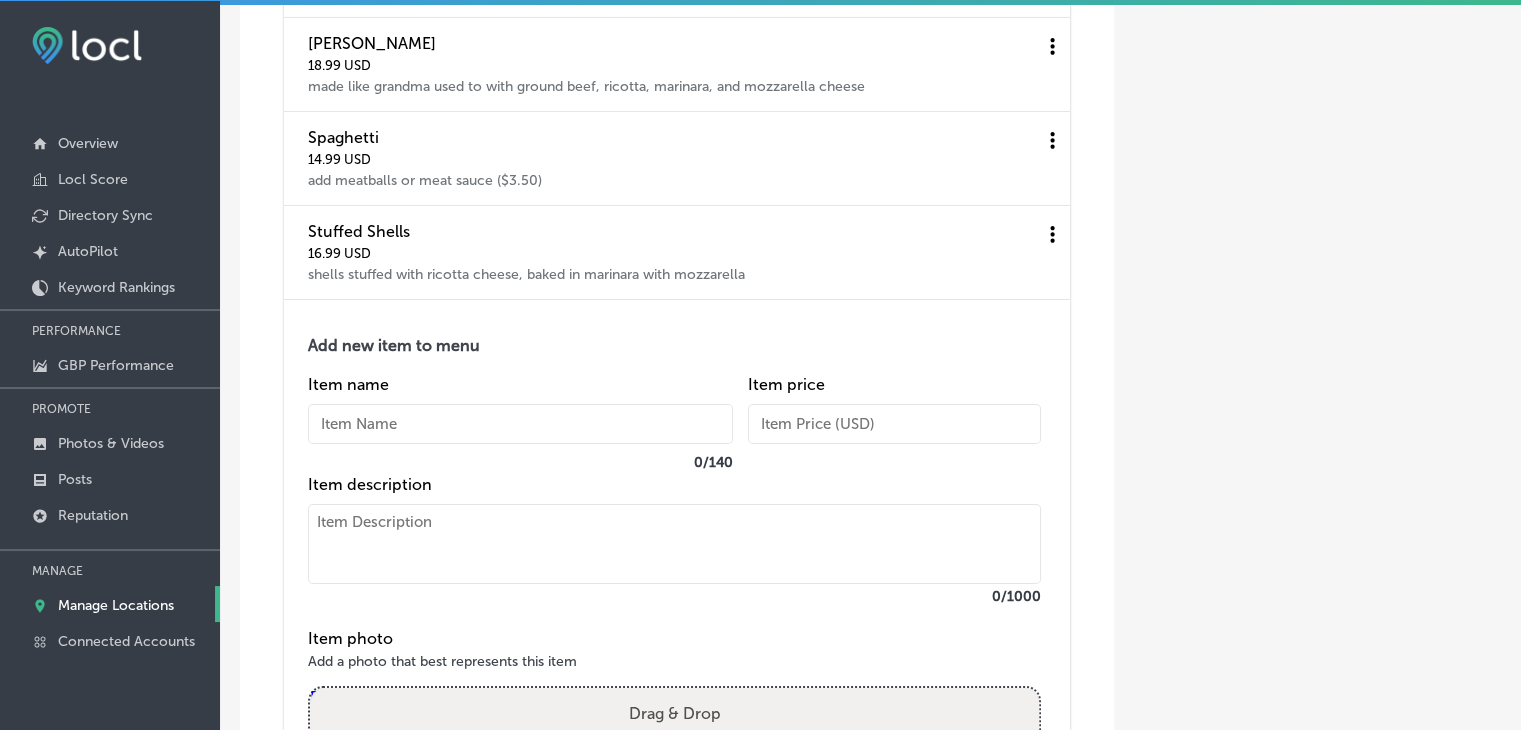 click at bounding box center [674, 544] 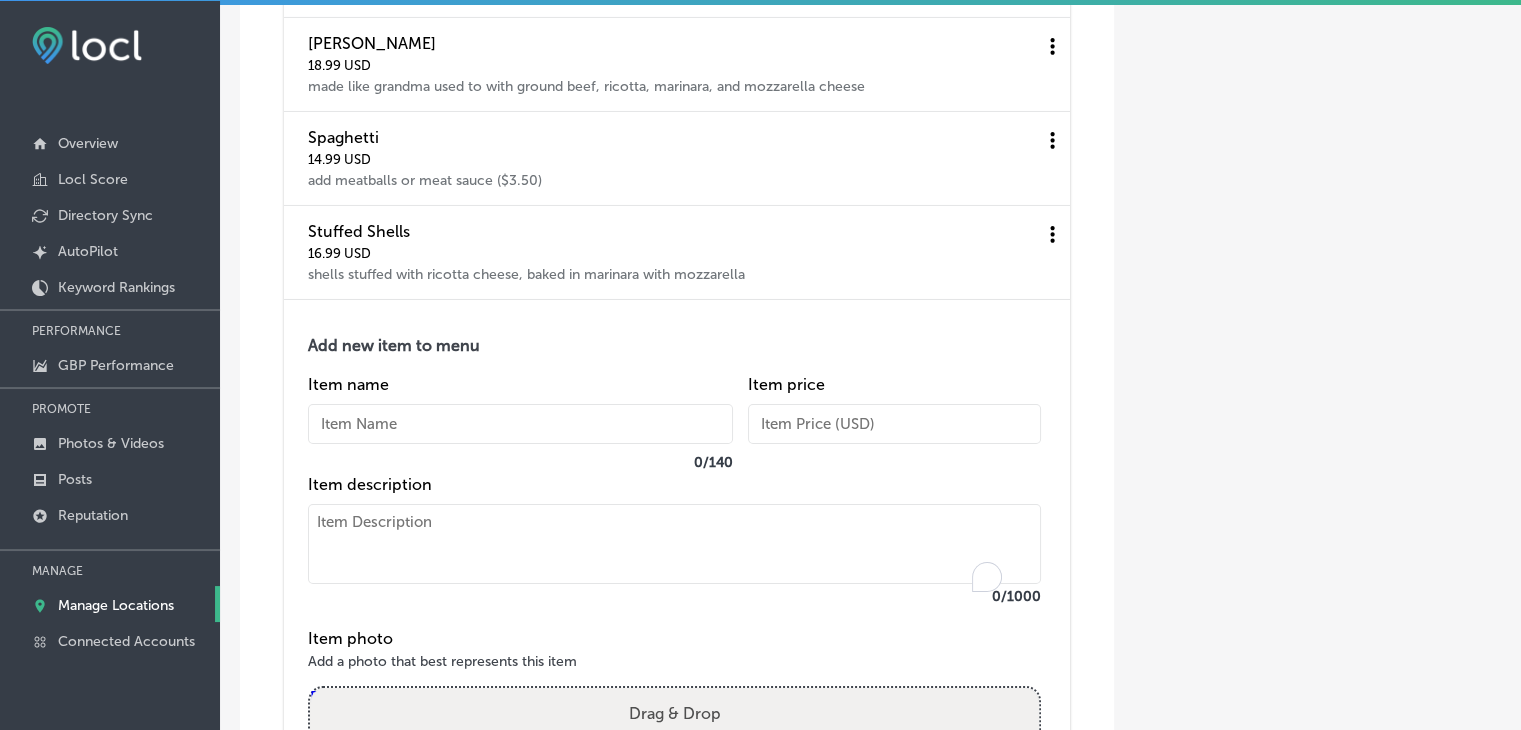 paste on "Spinach Shells
shells stuffed with spinach and ricotta cheese baked in marinara and mozzarella
$17.99" 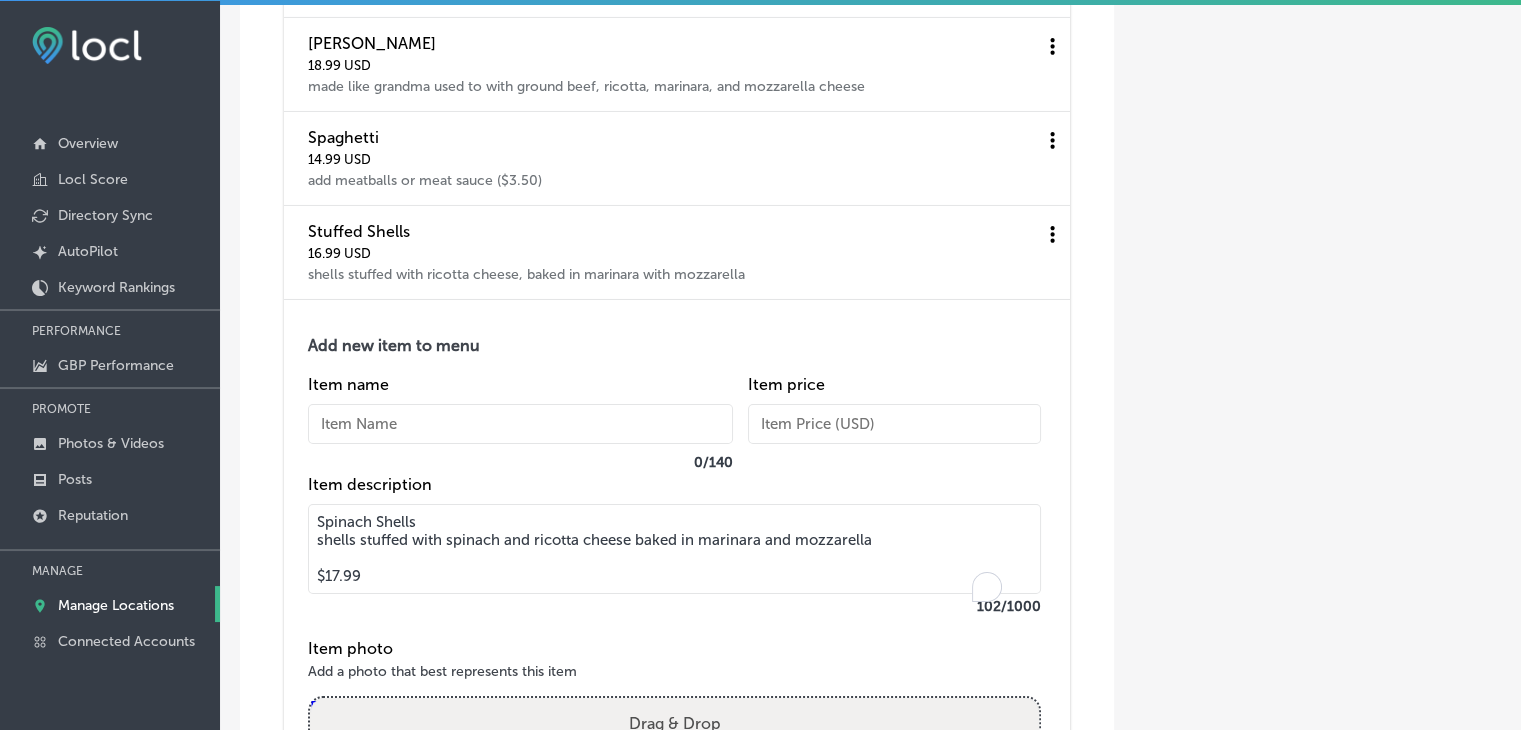 drag, startPoint x: 432, startPoint y: 541, endPoint x: 279, endPoint y: 542, distance: 153.00327 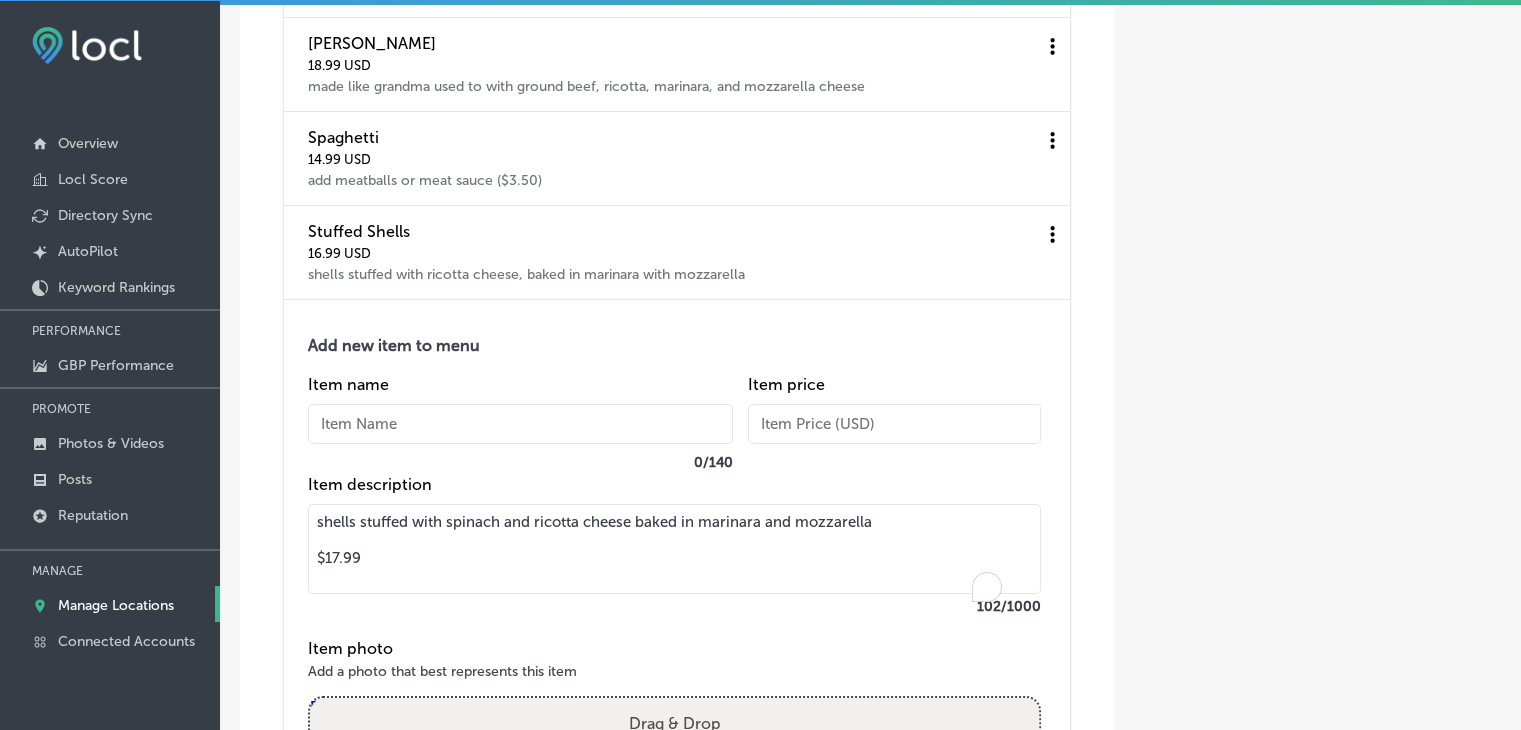 type on "shells stuffed with spinach and ricotta cheese baked in marinara and mozzarella
$17.99" 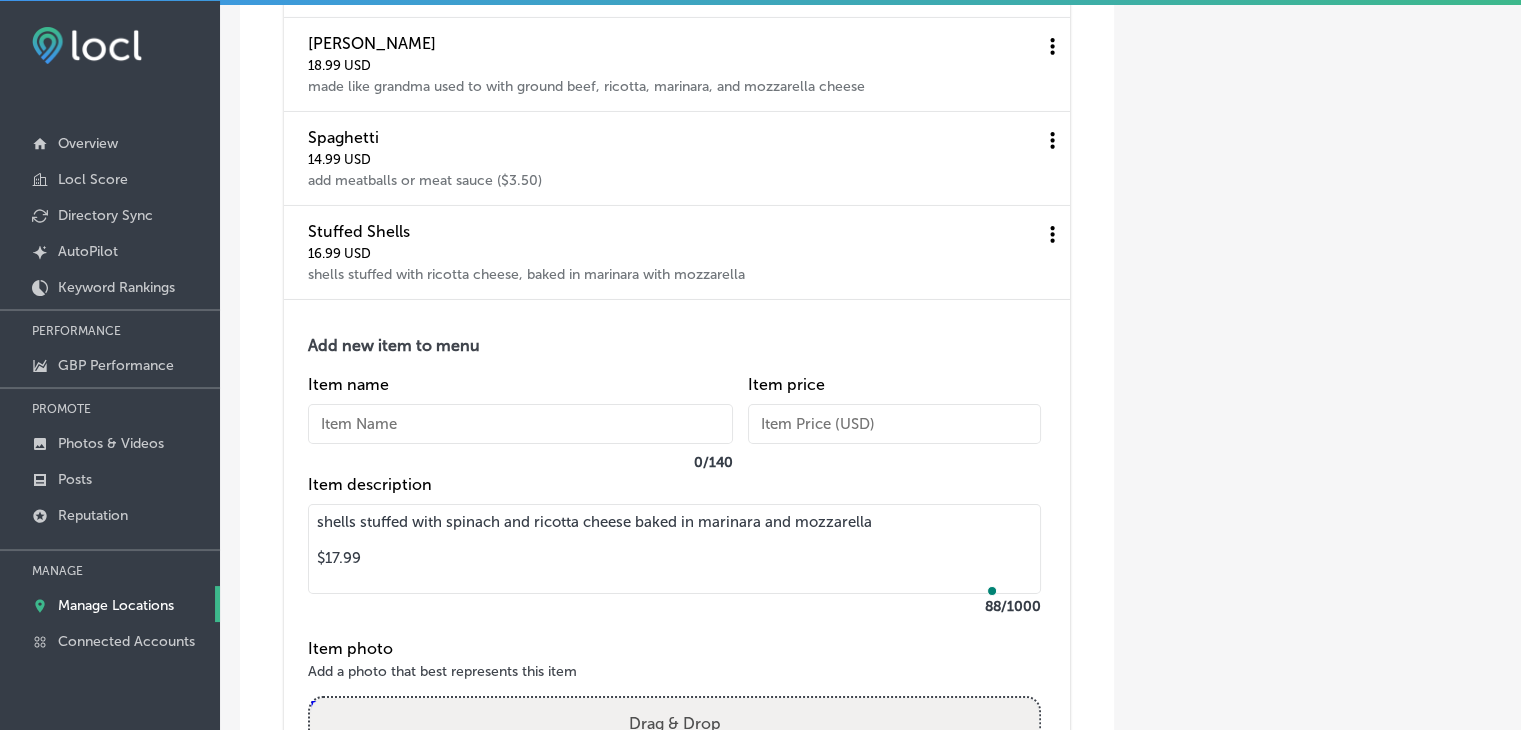 click at bounding box center (520, 424) 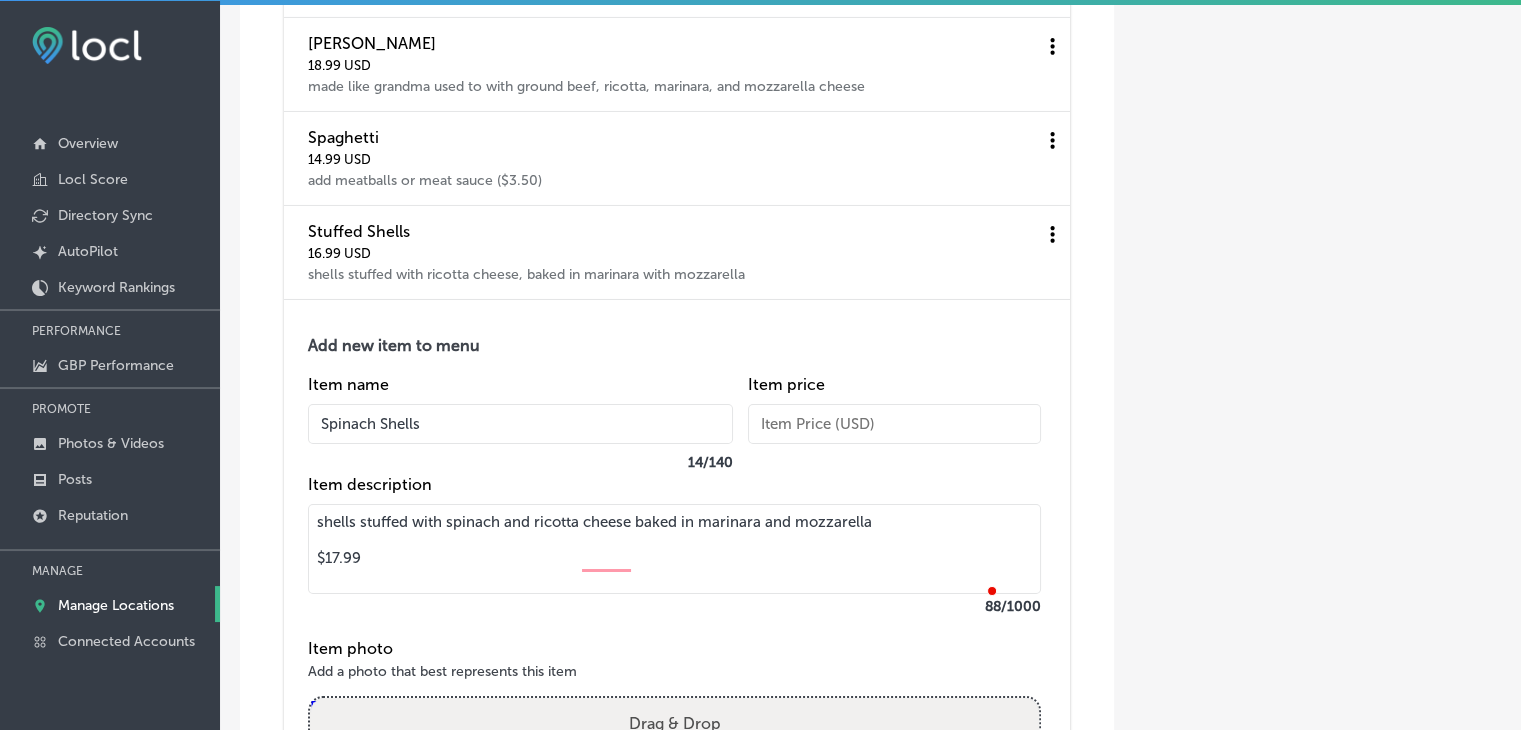 type on "Spinach Shells" 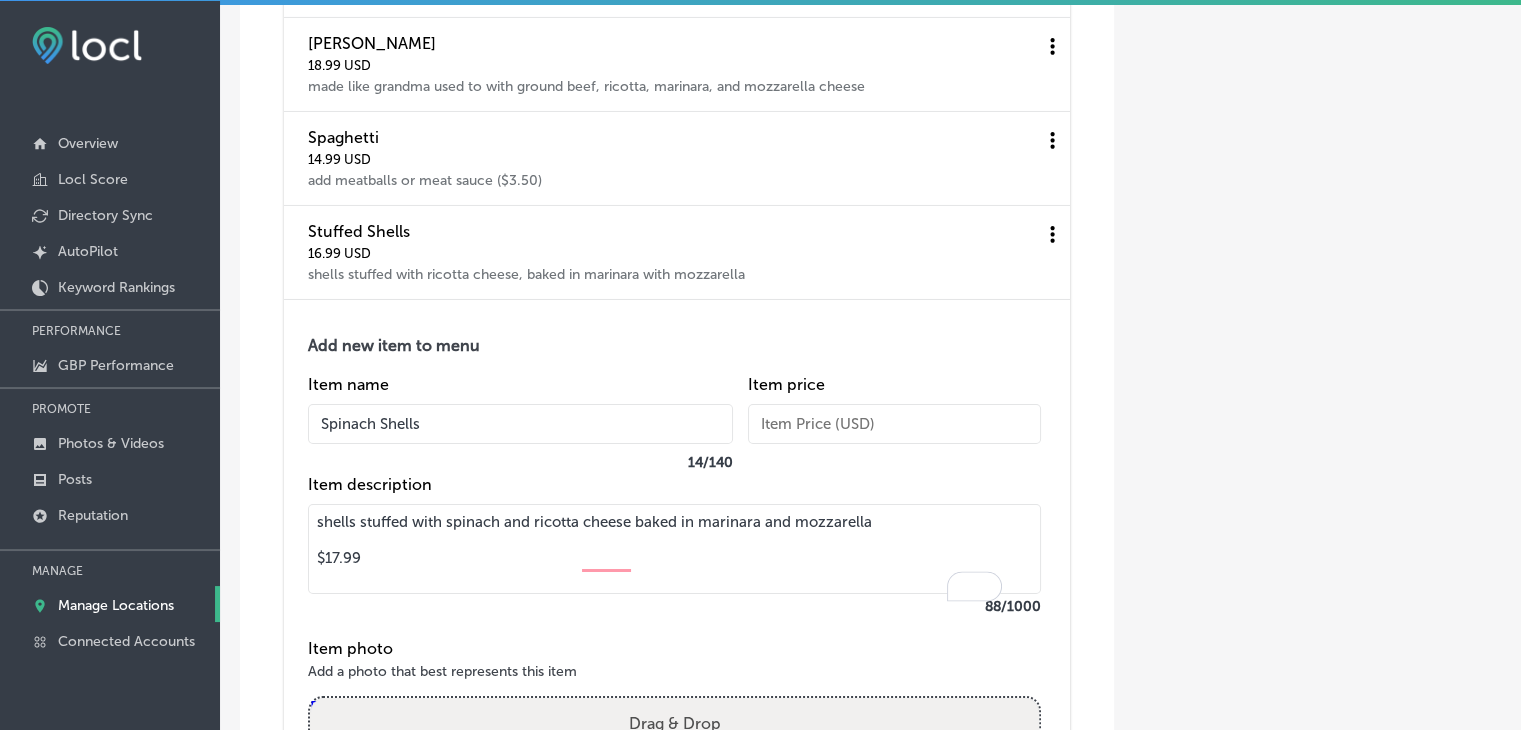drag, startPoint x: 335, startPoint y: 577, endPoint x: 324, endPoint y: 577, distance: 11 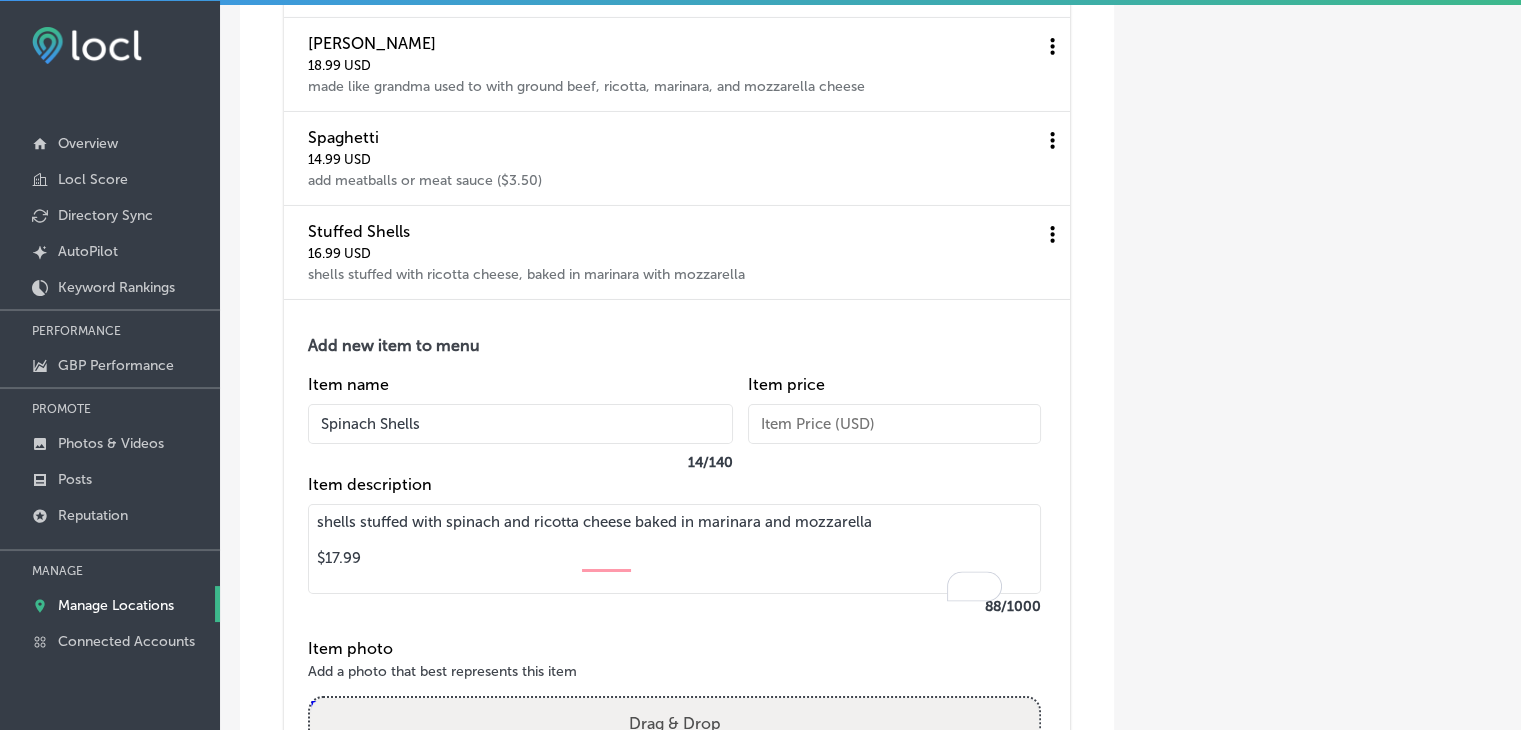 click on "shells stuffed with spinach and ricotta cheese baked in marinara and mozzarella
$17.99" at bounding box center (674, 549) 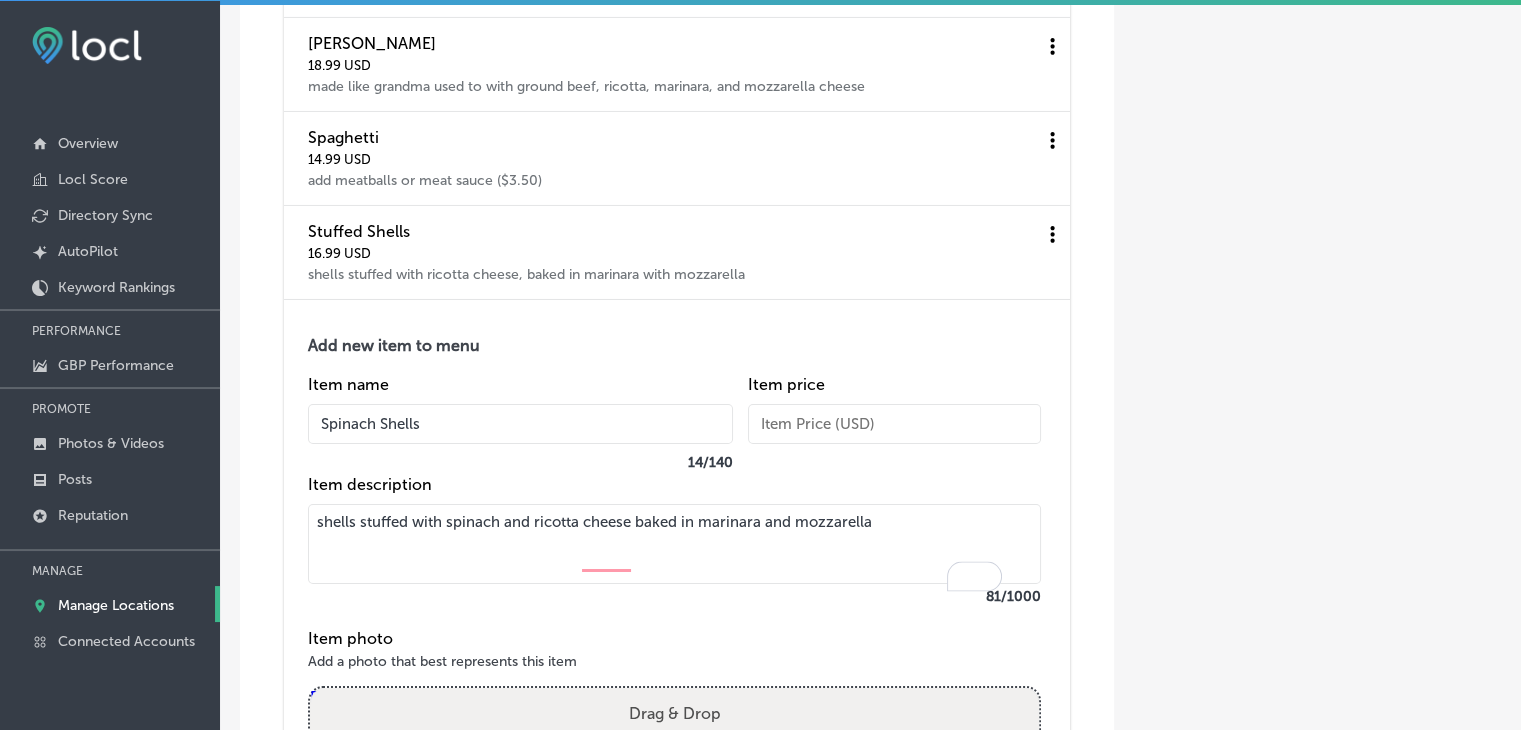 type on "shells stuffed with spinach and ricotta cheese baked in marinara and mozzarella" 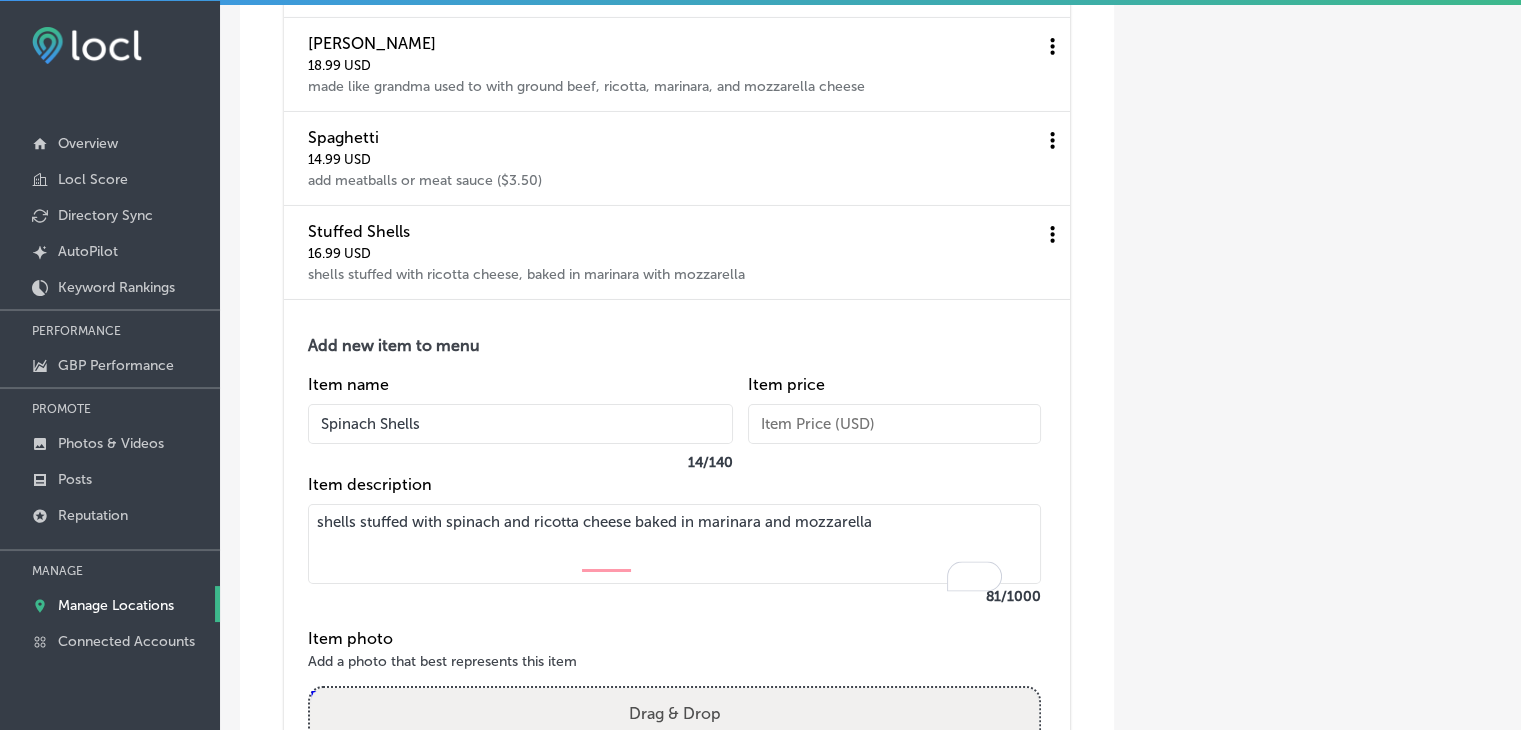 click at bounding box center (894, 424) 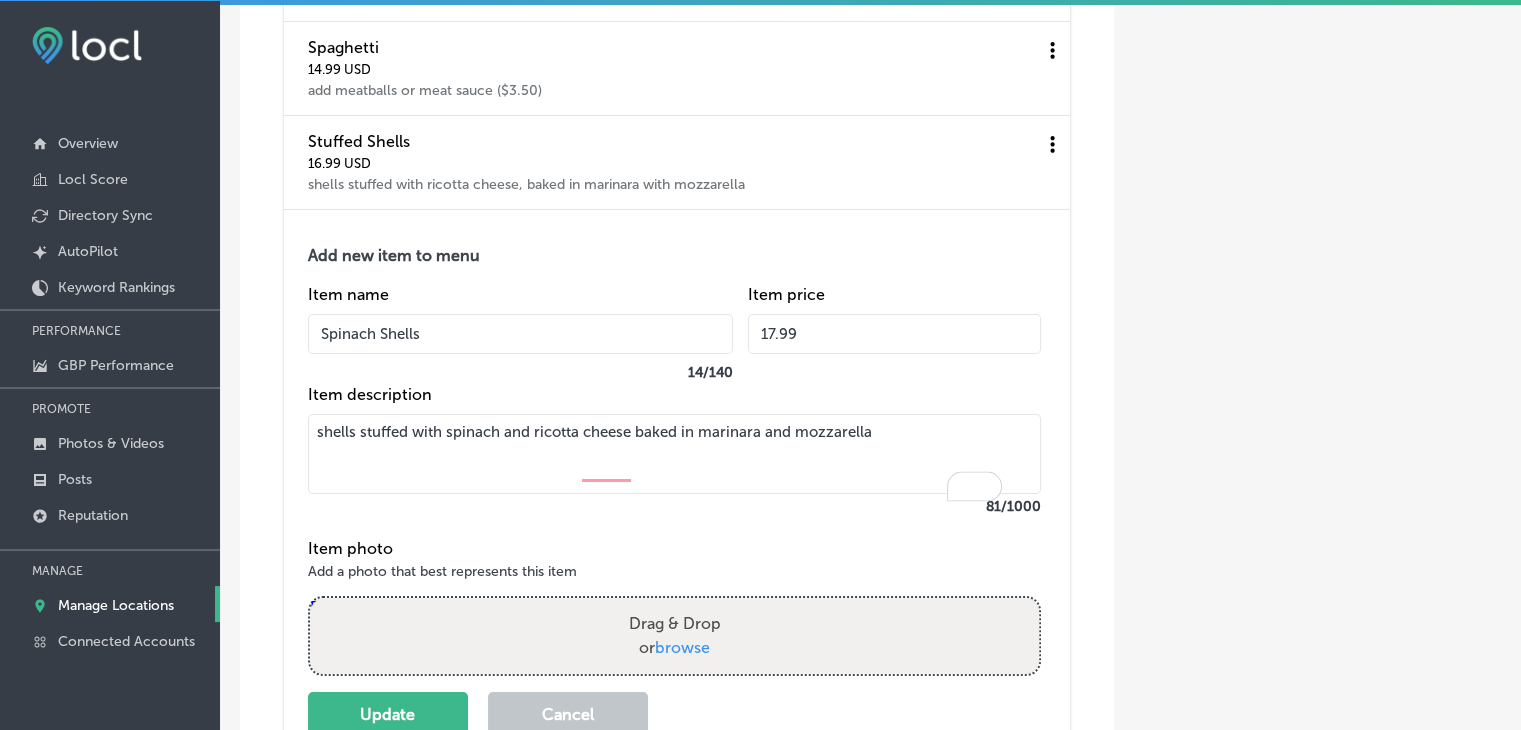 scroll, scrollTop: 7248, scrollLeft: 0, axis: vertical 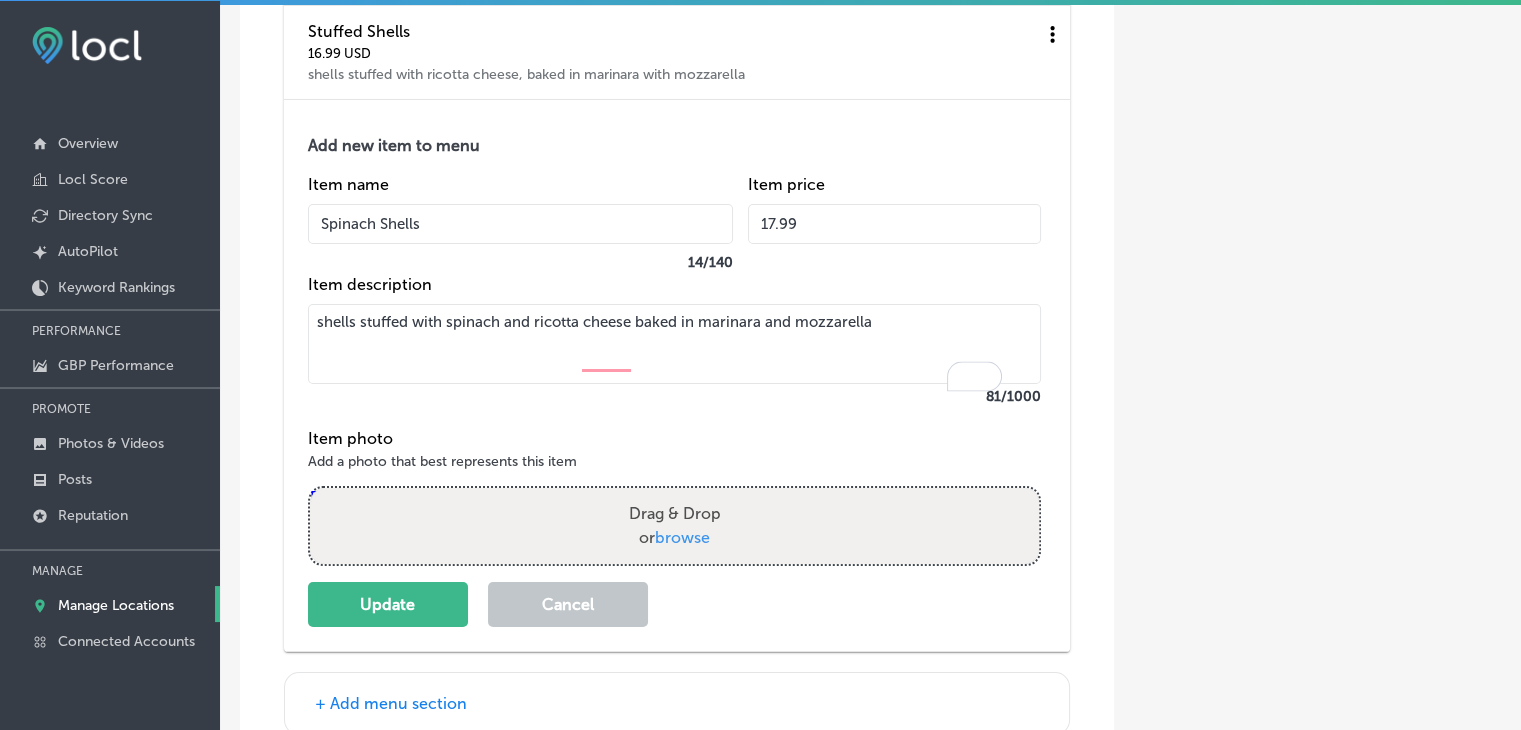 type on "17.99" 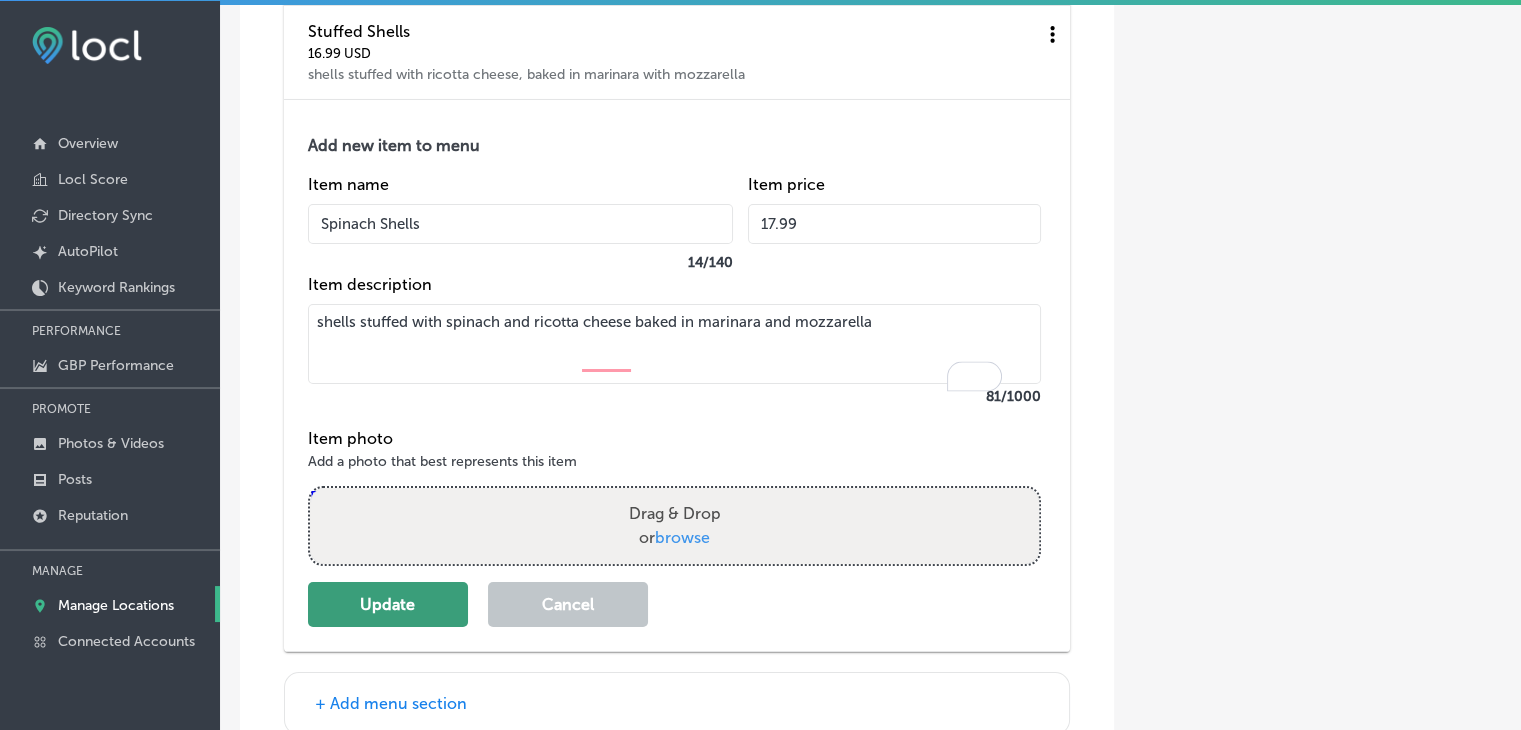 click on "Update" at bounding box center (388, 604) 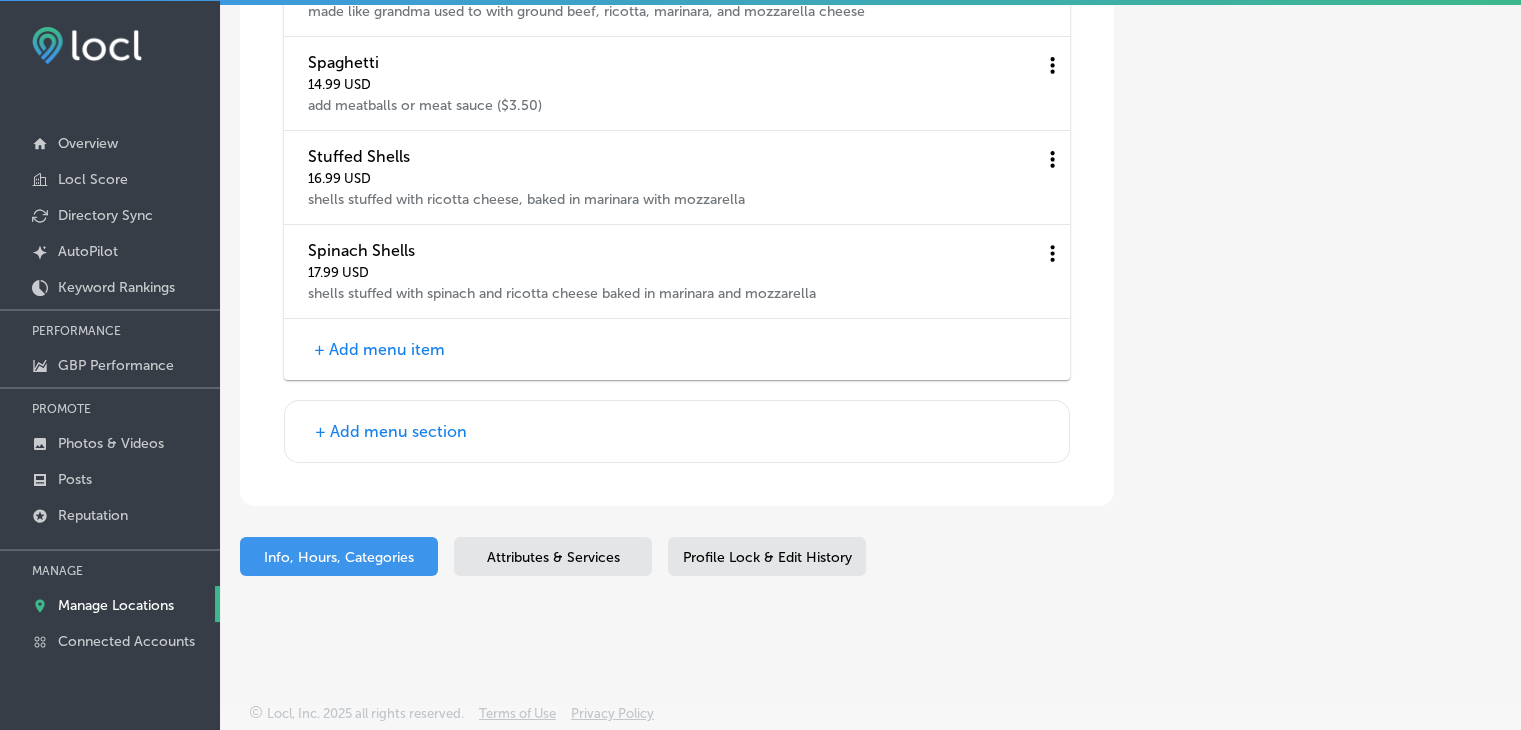 scroll, scrollTop: 7144, scrollLeft: 0, axis: vertical 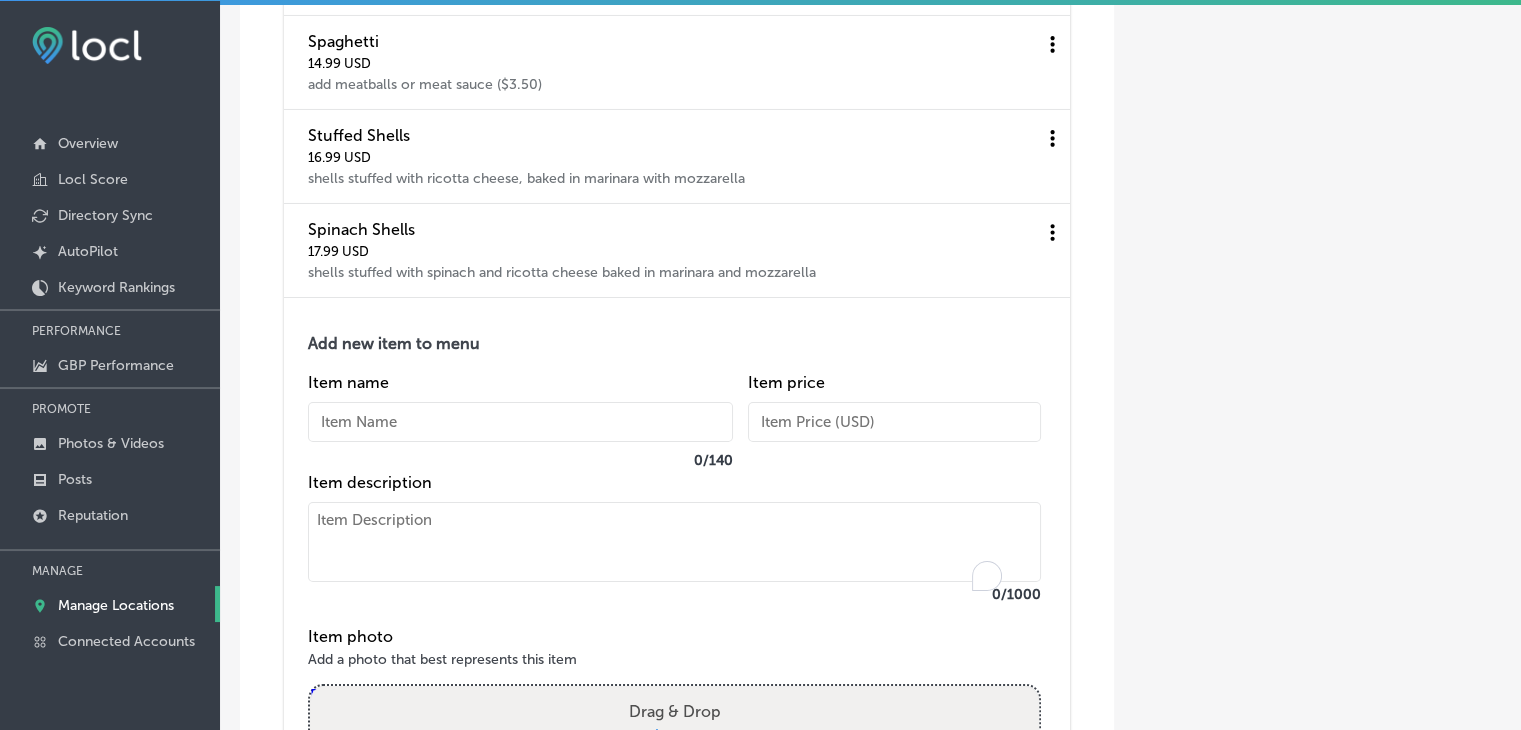 click at bounding box center (674, 542) 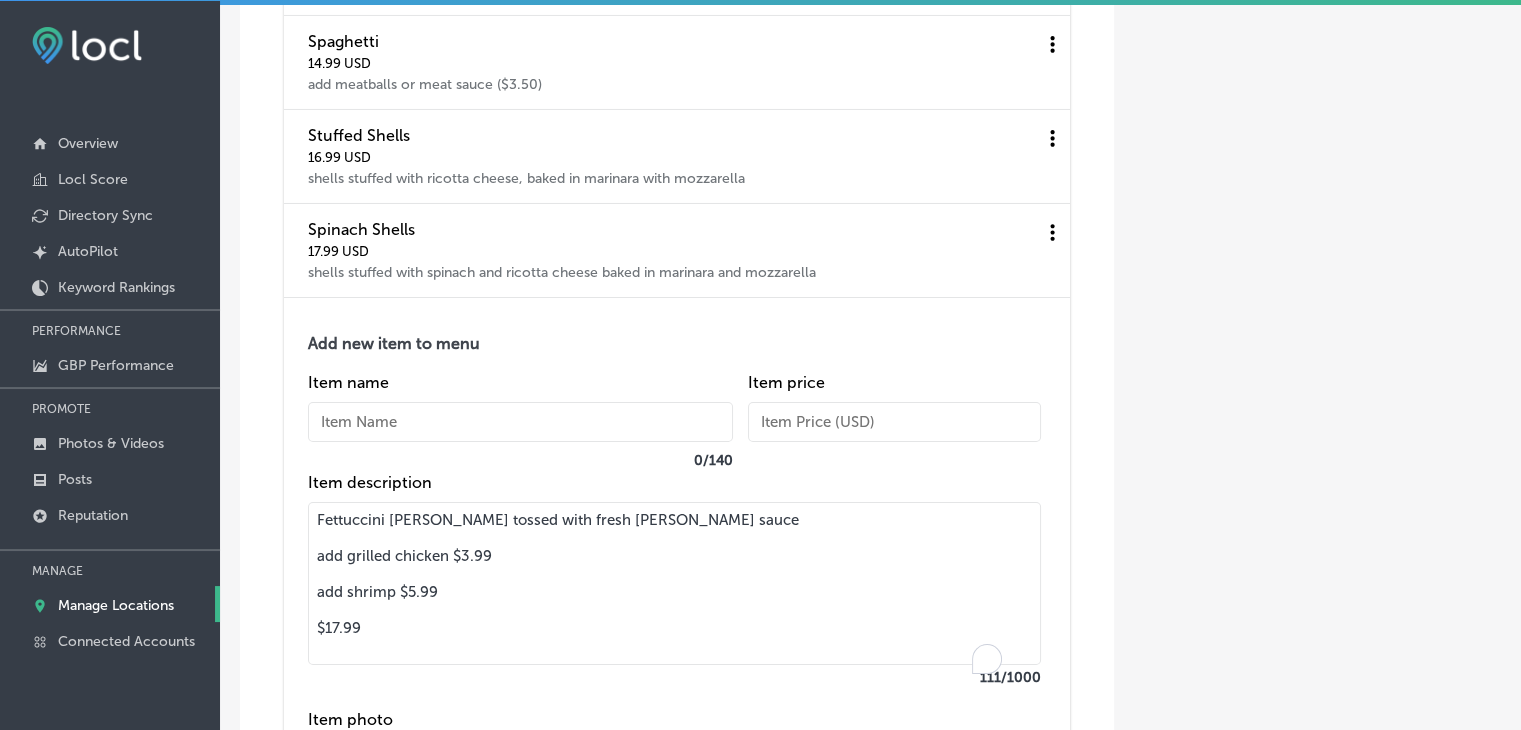 drag, startPoint x: 465, startPoint y: 541, endPoint x: 304, endPoint y: 538, distance: 161.02795 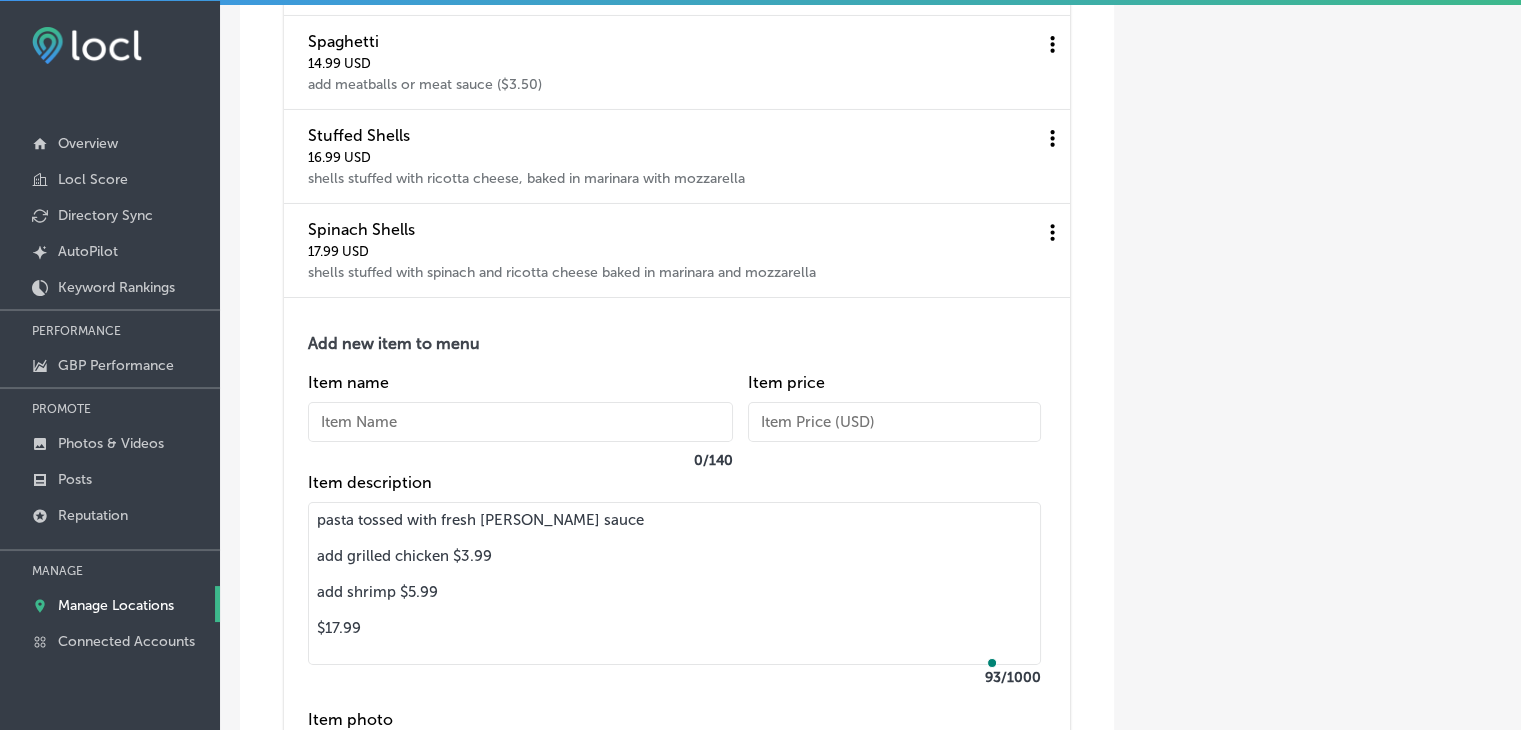 type on "pasta tossed with fresh alfredo sauce
add grilled chicken $3.99
add shrimp $5.99
$17.99" 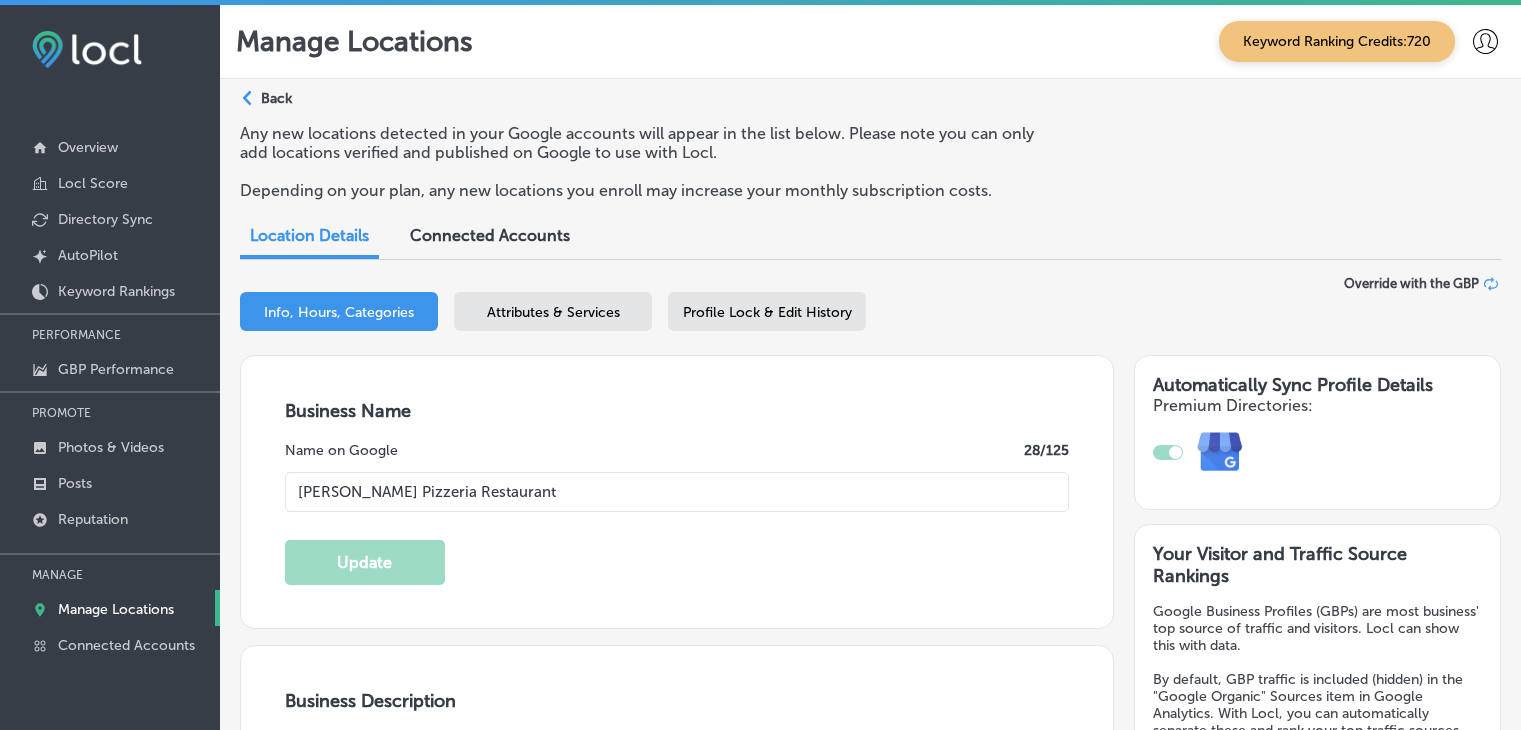 select on "US" 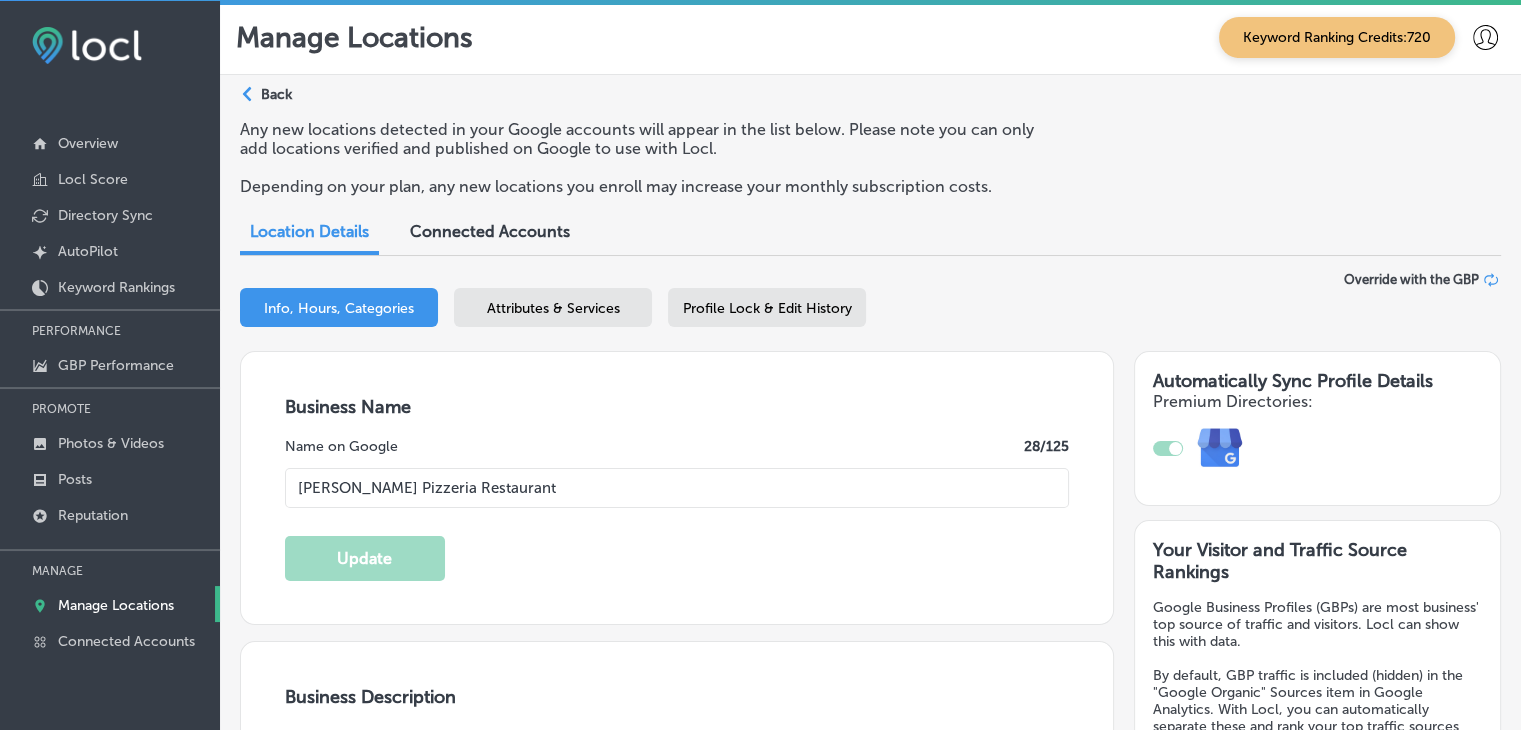 scroll, scrollTop: 0, scrollLeft: 0, axis: both 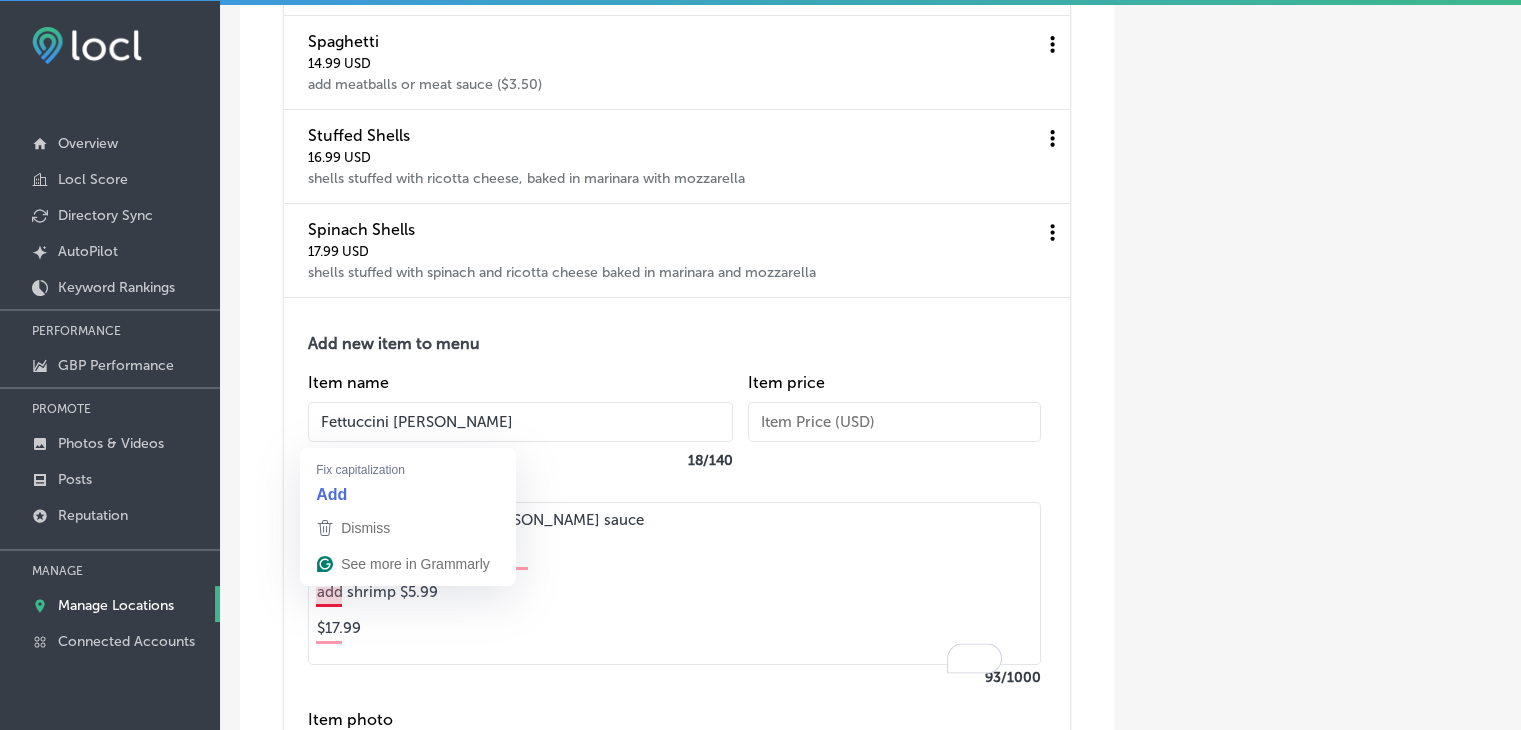 type on "Fettuccini [PERSON_NAME]" 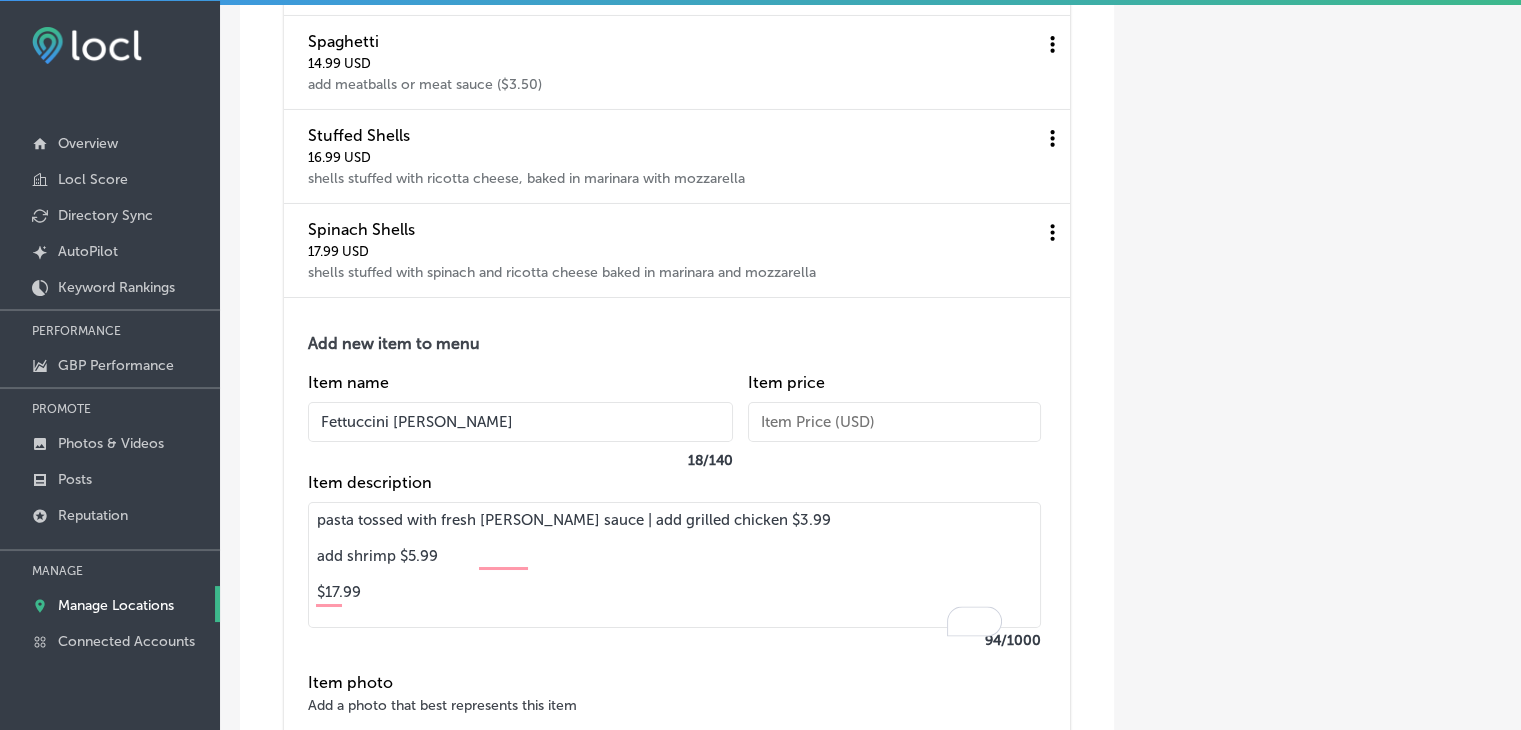 click on "pasta tossed with fresh [PERSON_NAME] sauce | add grilled chicken $3.99
add shrimp $5.99
$17.99" at bounding box center [674, 565] 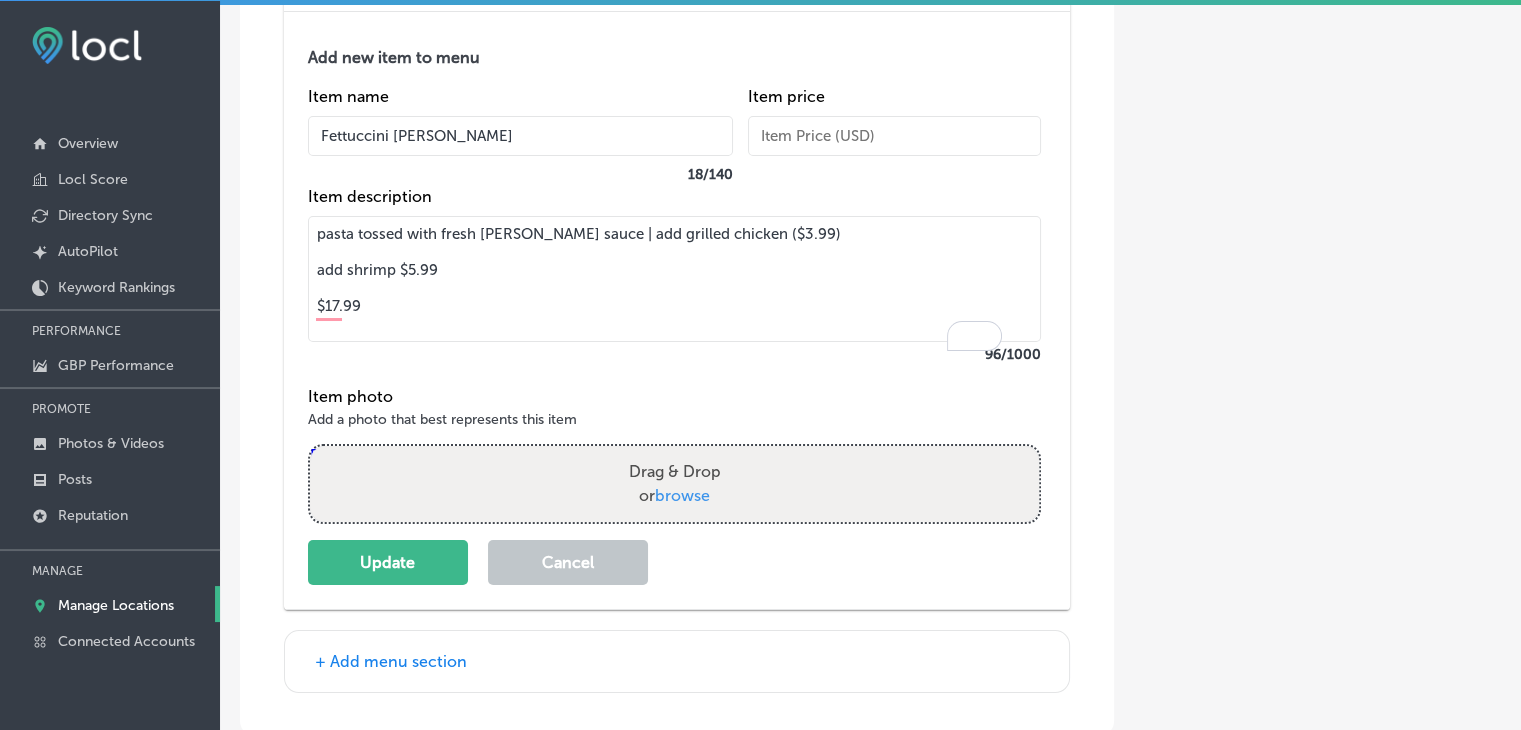 scroll, scrollTop: 7444, scrollLeft: 0, axis: vertical 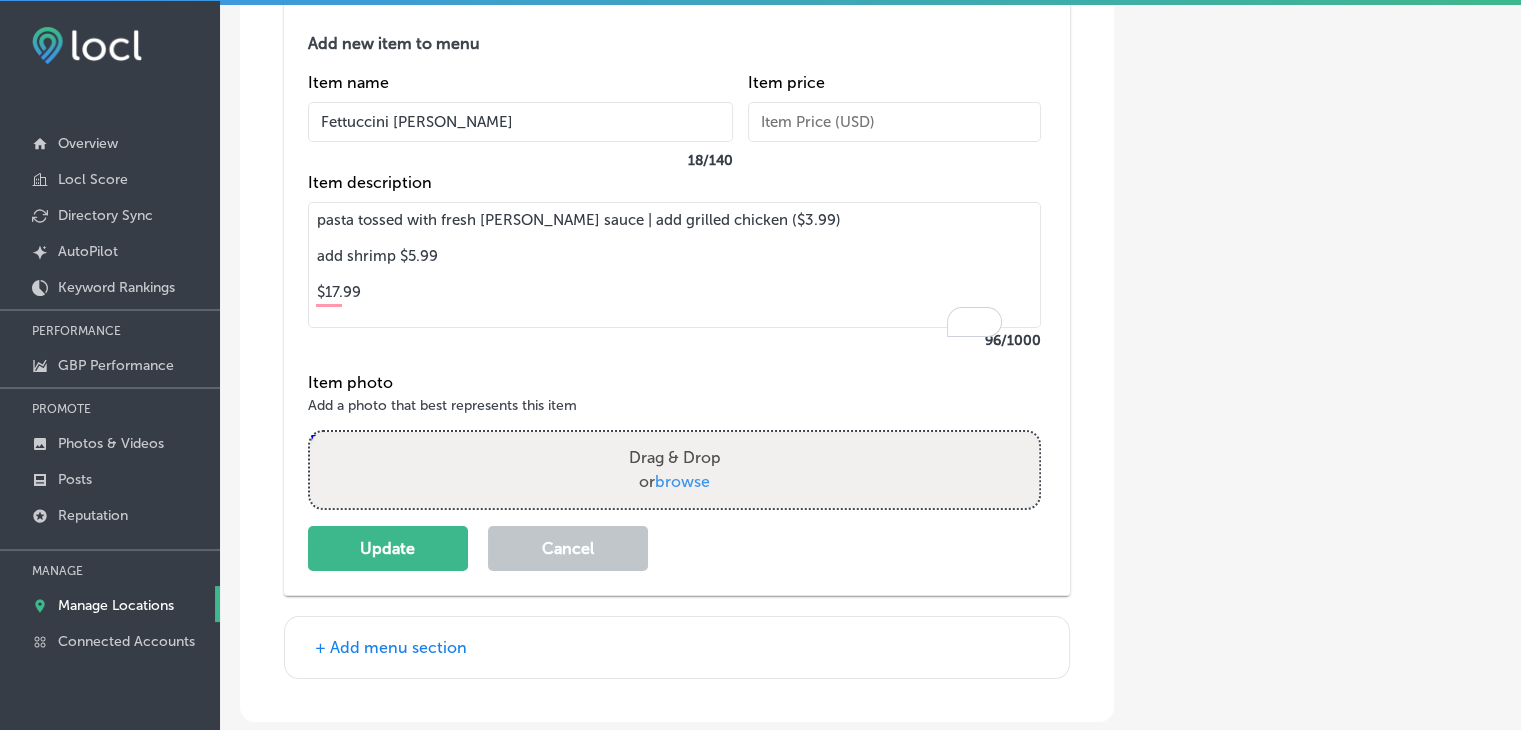 click on "pasta tossed with fresh [PERSON_NAME] sauce | add grilled chicken ($3.99)
add shrimp $5.99
$17.99" at bounding box center (674, 265) 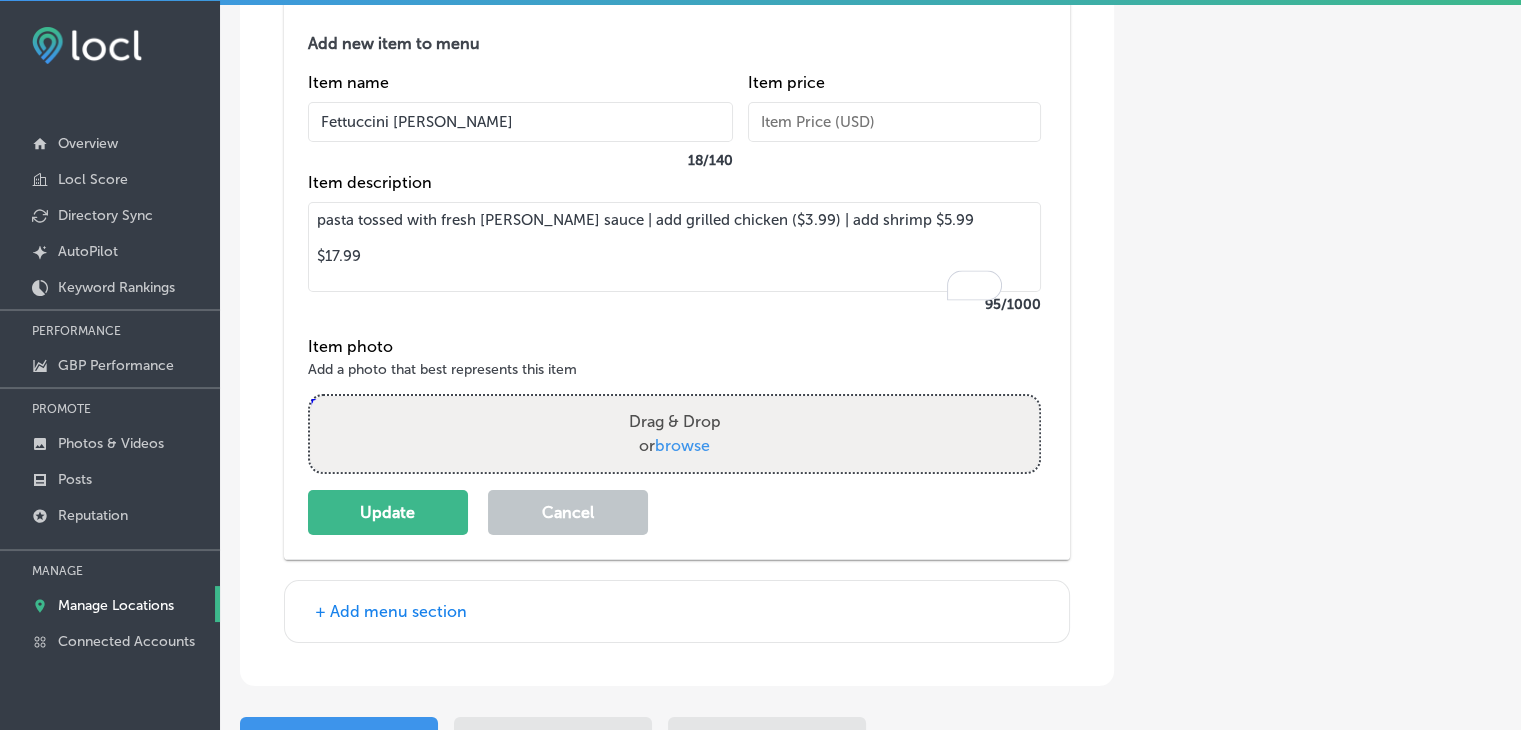 click on "pasta tossed with fresh [PERSON_NAME] sauce | add grilled chicken ($3.99) | add shrimp $5.99
$17.99" at bounding box center [674, 247] 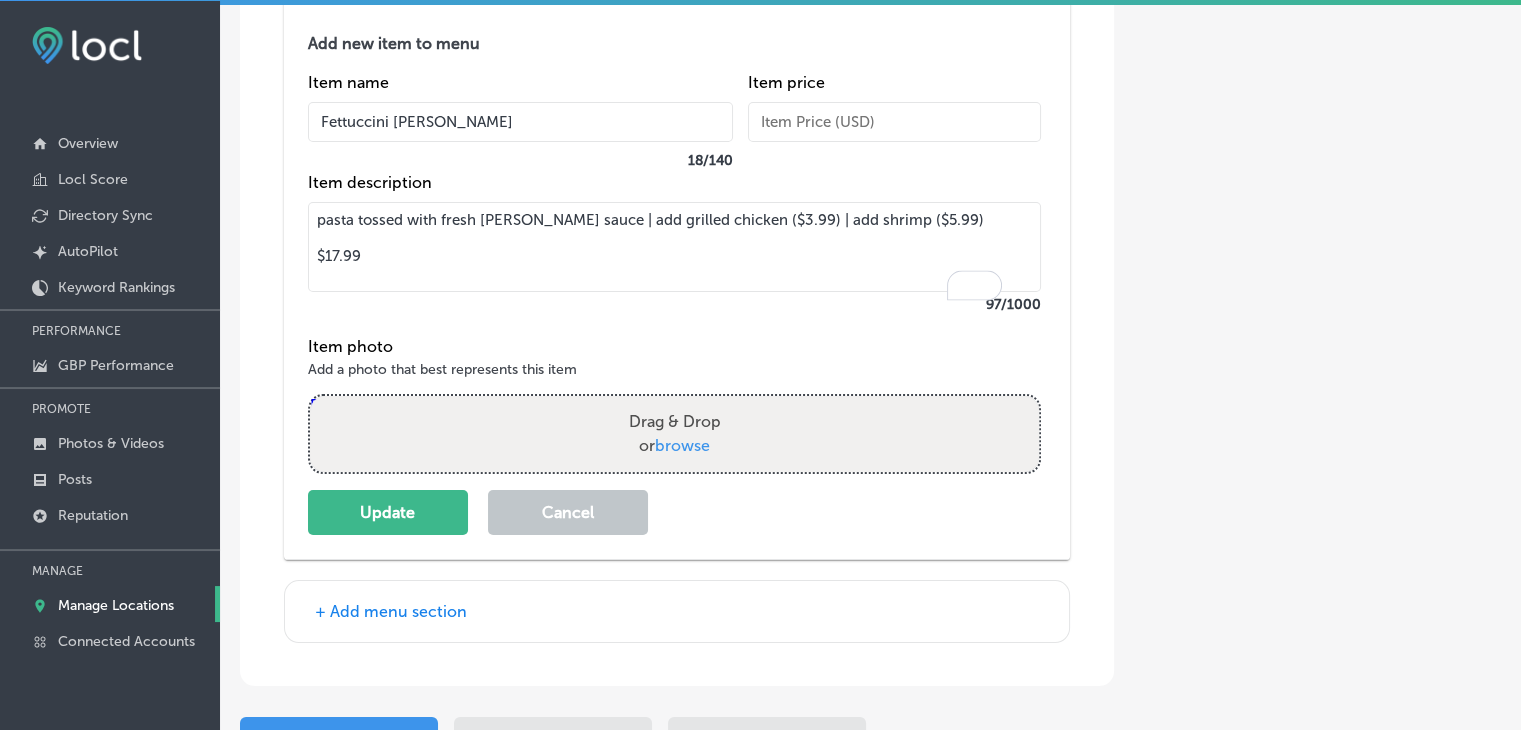 drag, startPoint x: 324, startPoint y: 274, endPoint x: 378, endPoint y: 309, distance: 64.3506 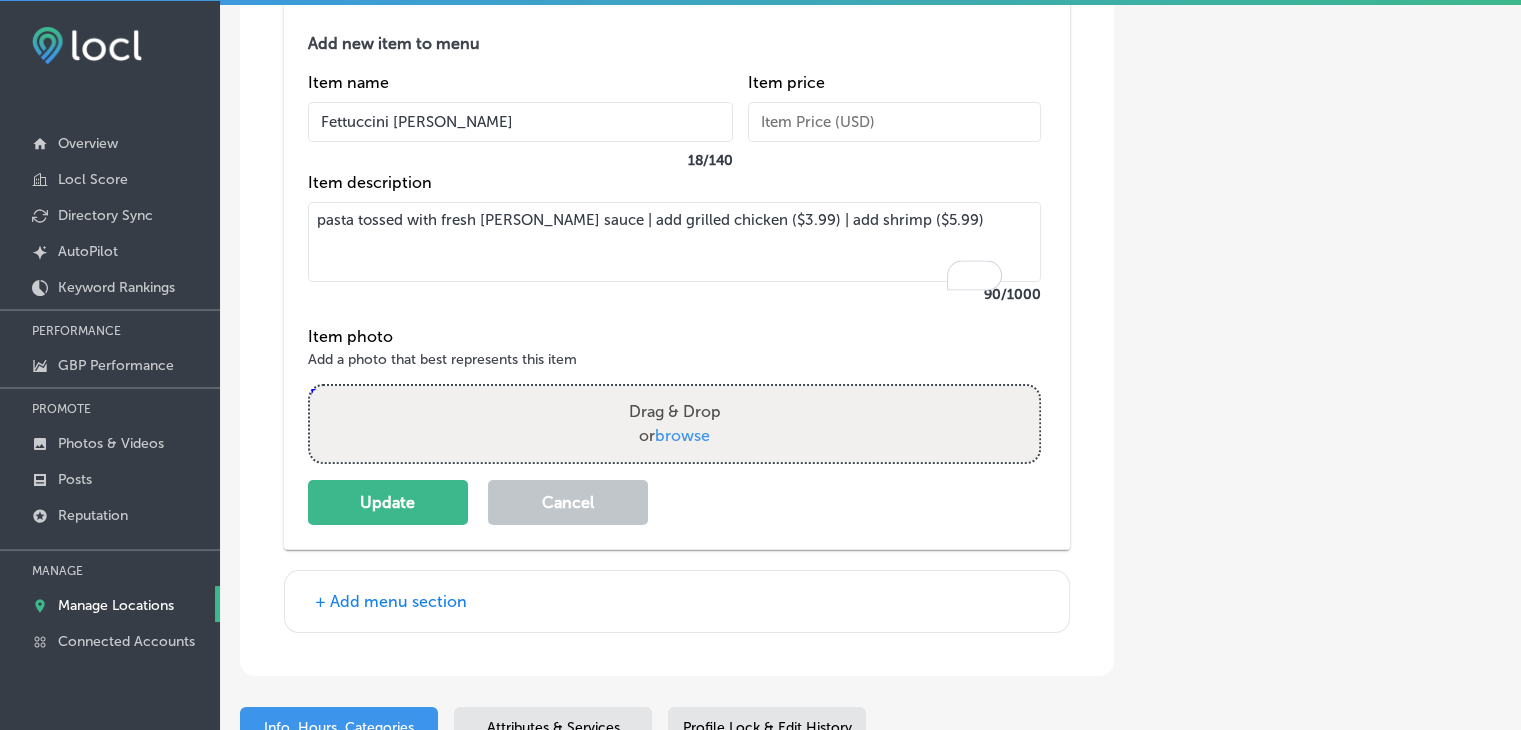 type on "pasta tossed with fresh [PERSON_NAME] sauce | add grilled chicken ($3.99) | add shrimp ($5.99)" 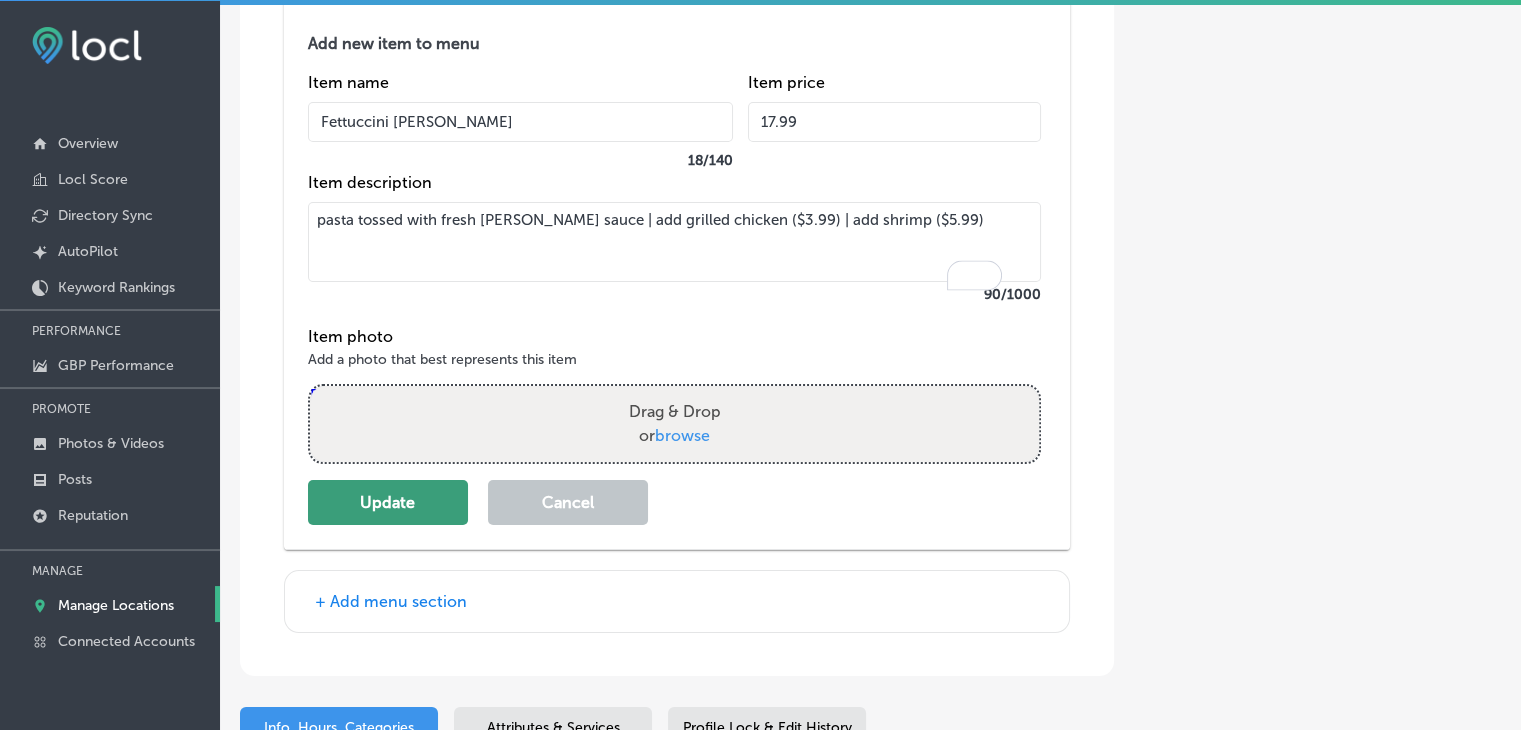 type on "17.99" 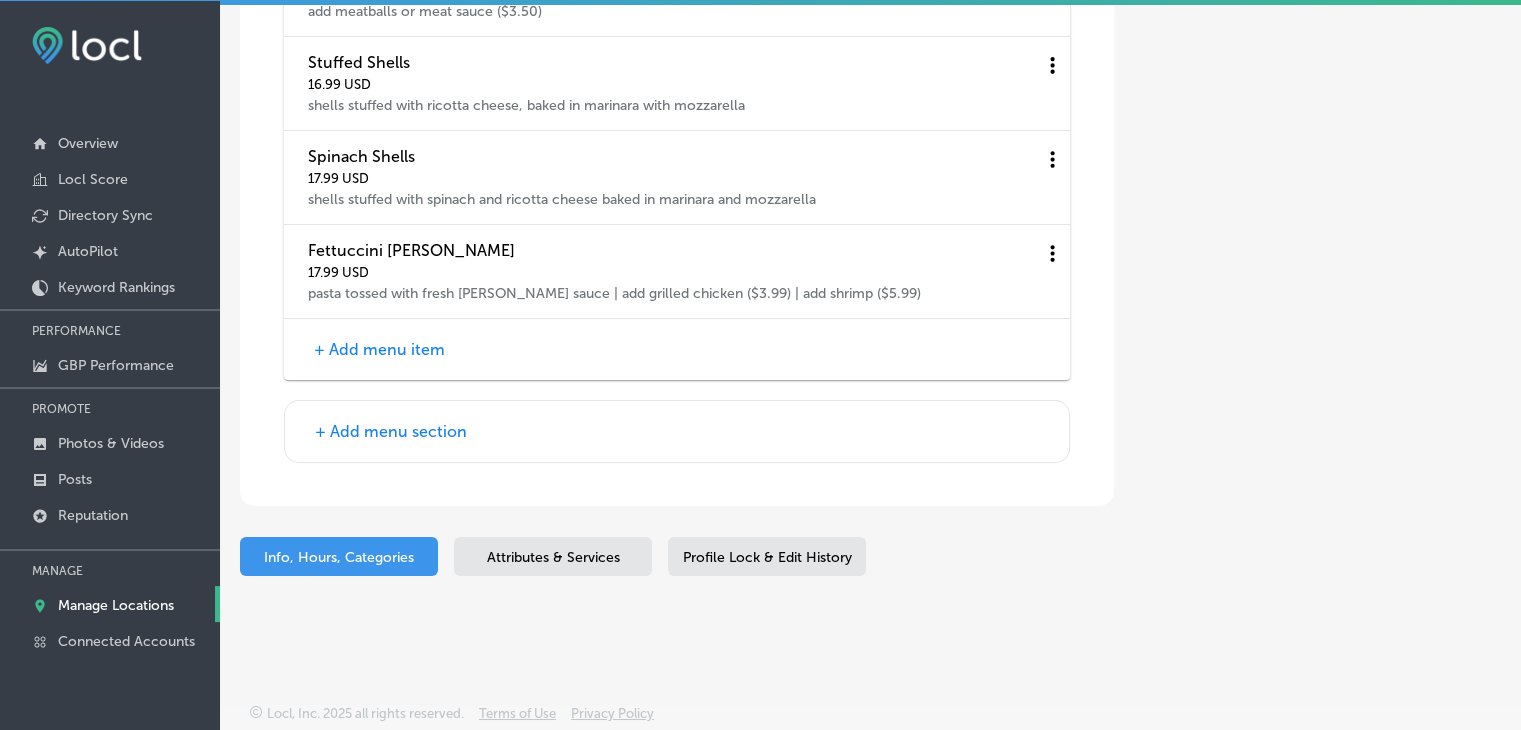 scroll, scrollTop: 7238, scrollLeft: 0, axis: vertical 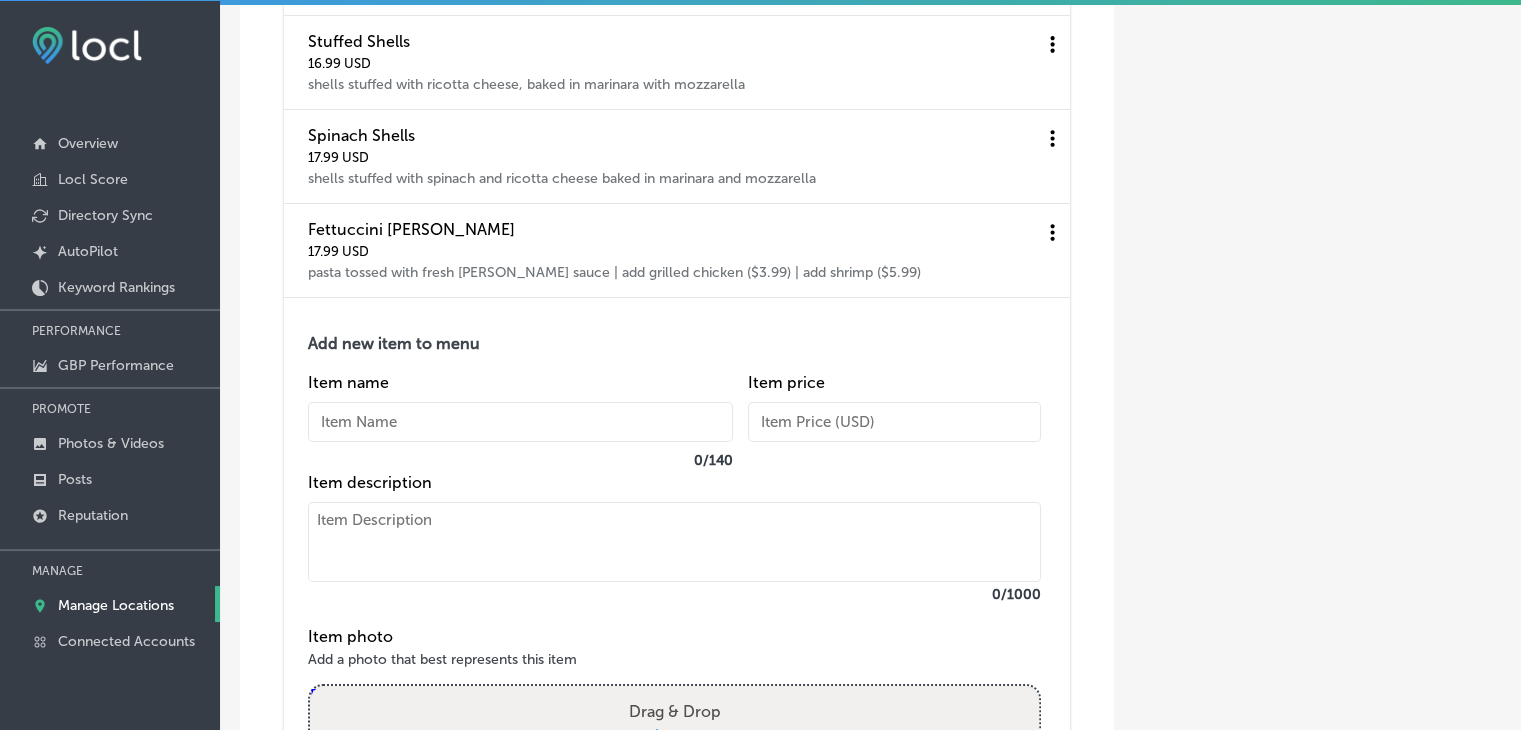click at bounding box center [674, 542] 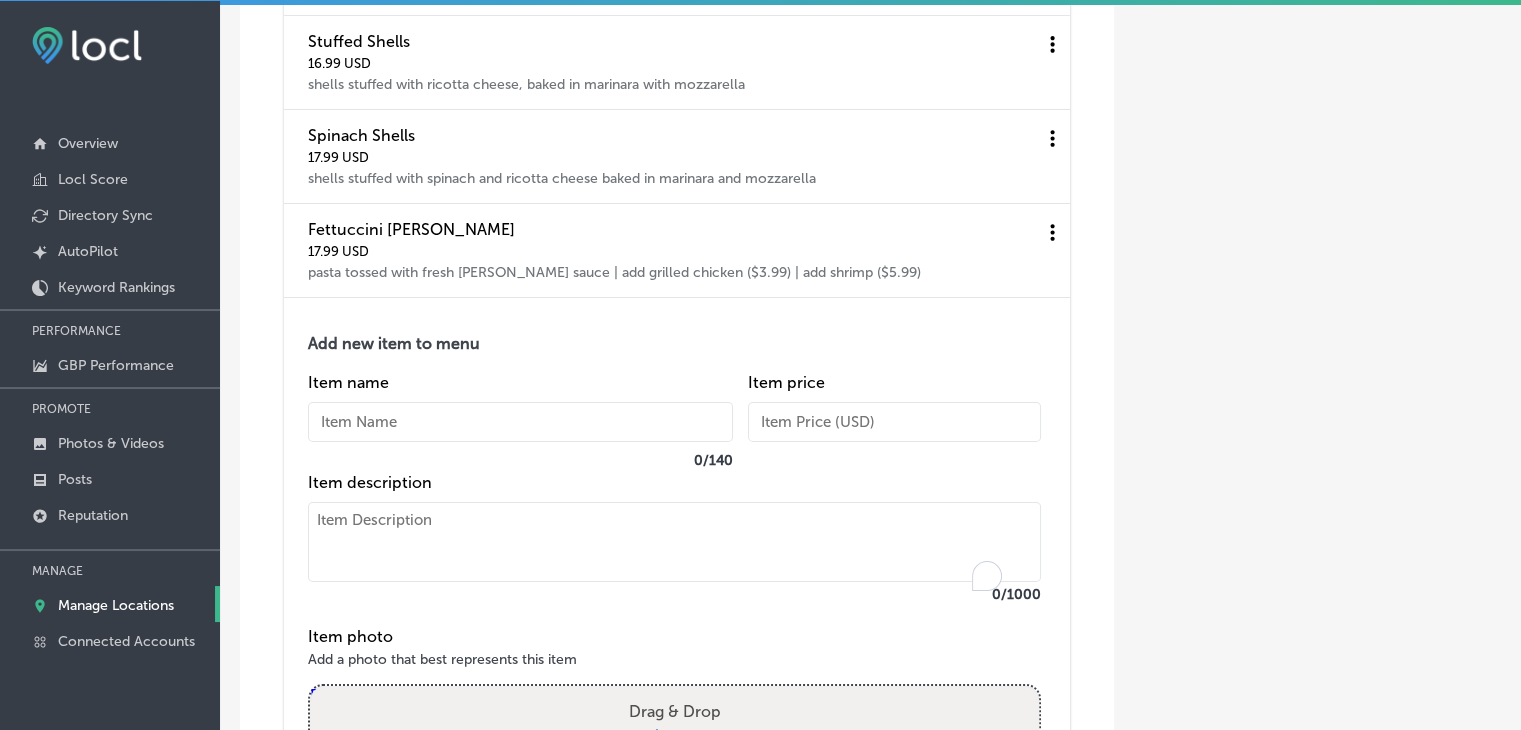 paste on "Rigatoni In Vodka Sauce
pasta cooked and perfectly tossed in our family recipe vodka sauce
$16.99" 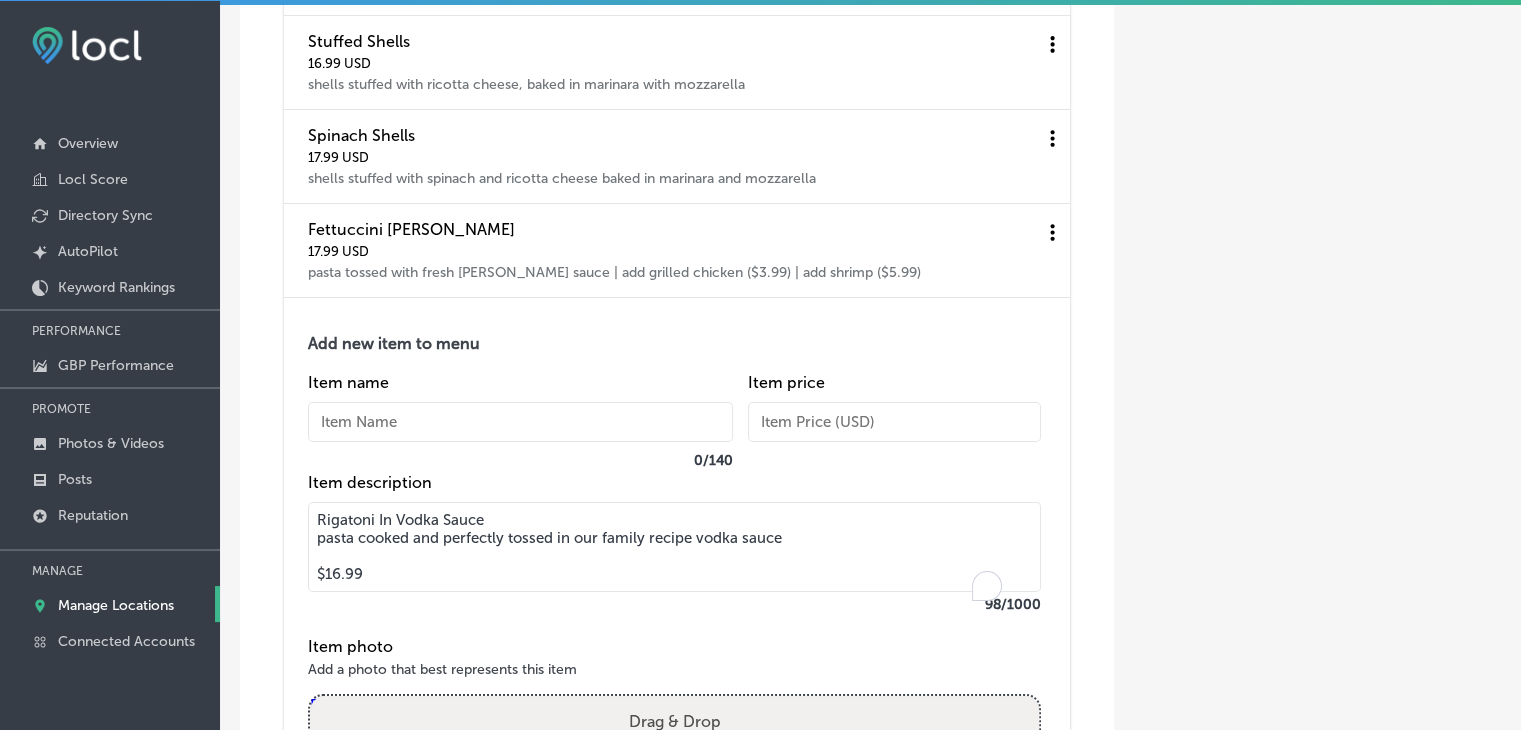drag, startPoint x: 523, startPoint y: 536, endPoint x: 305, endPoint y: 538, distance: 218.00917 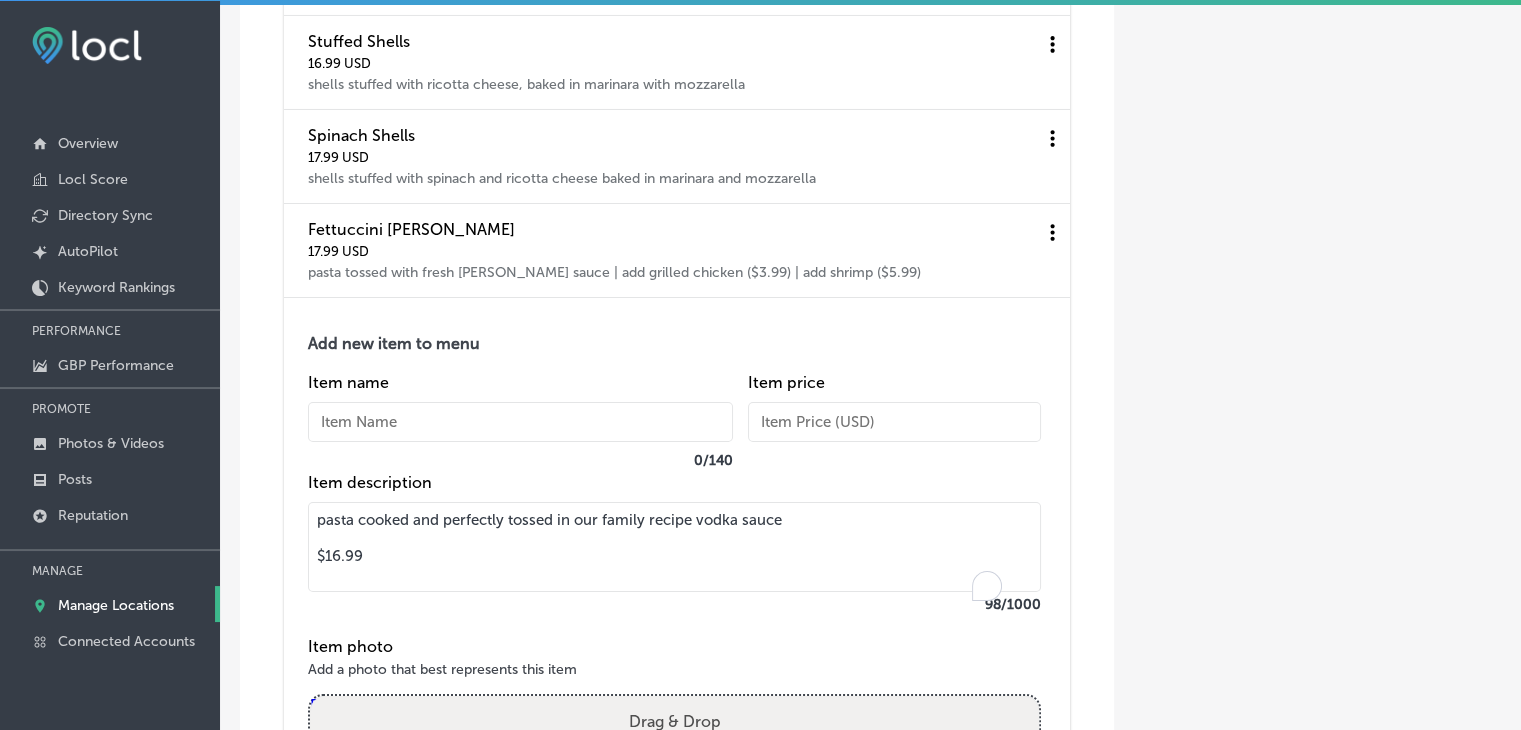 type on "pasta cooked and perfectly tossed in our family recipe vodka sauce
$16.99" 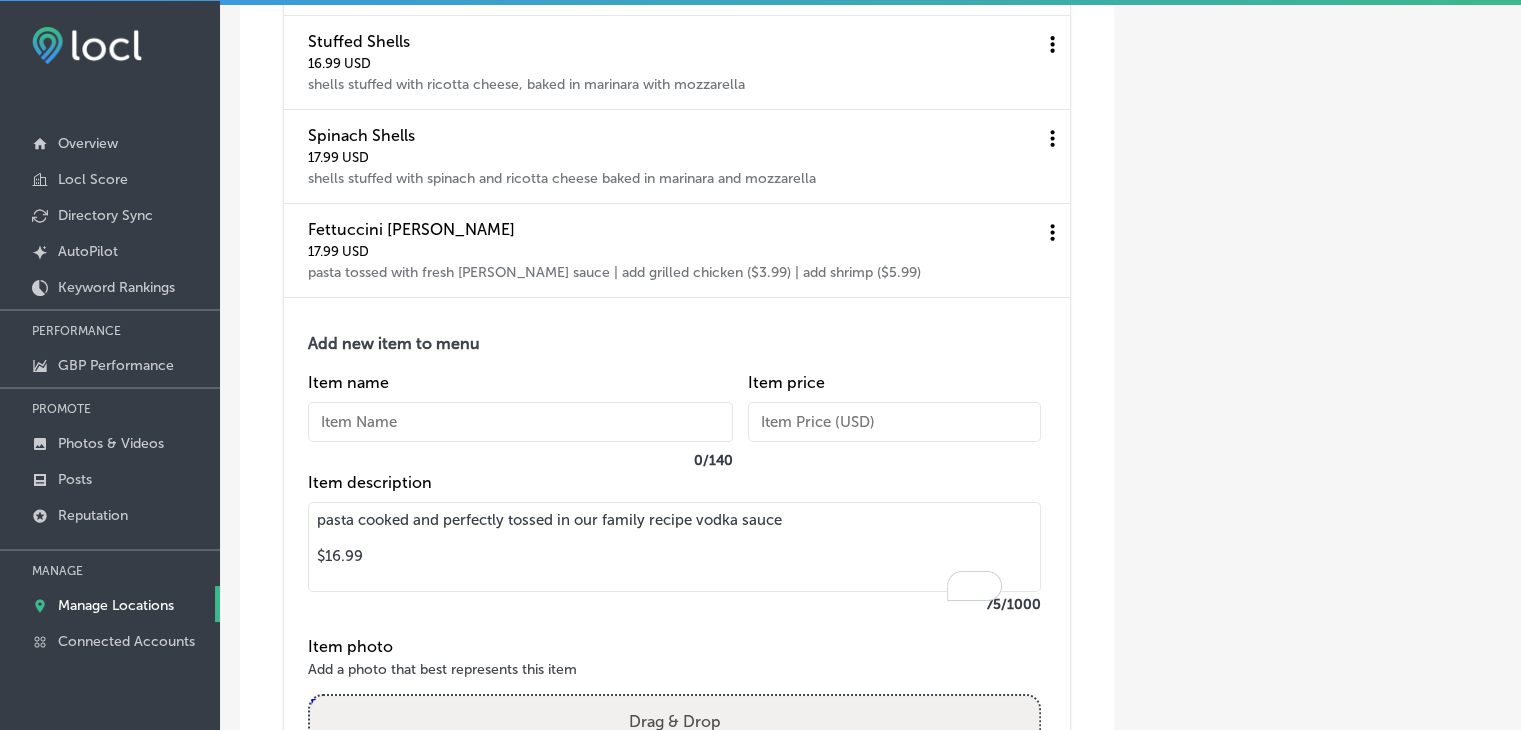 click on "Item name 0 / 140" at bounding box center [520, 423] 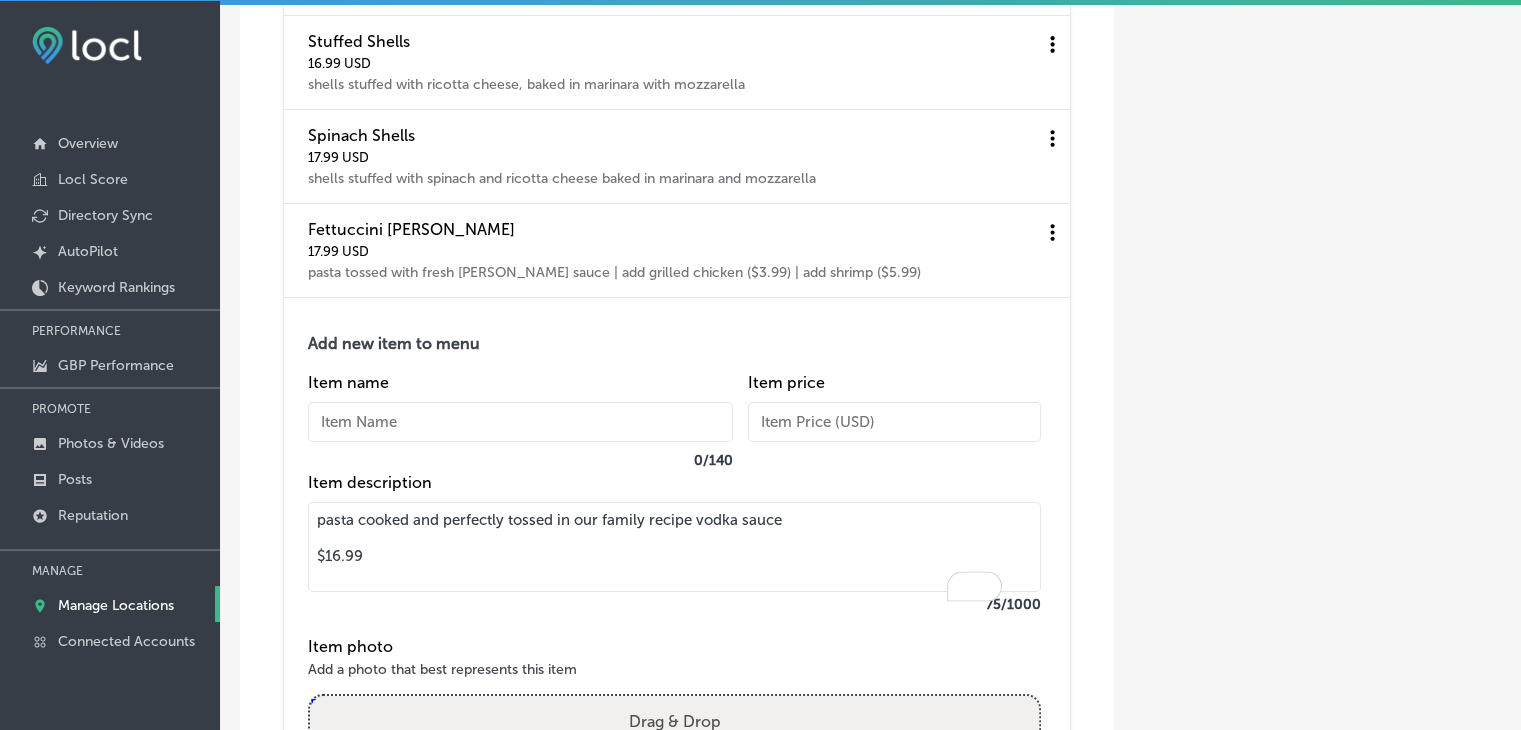 click at bounding box center (520, 422) 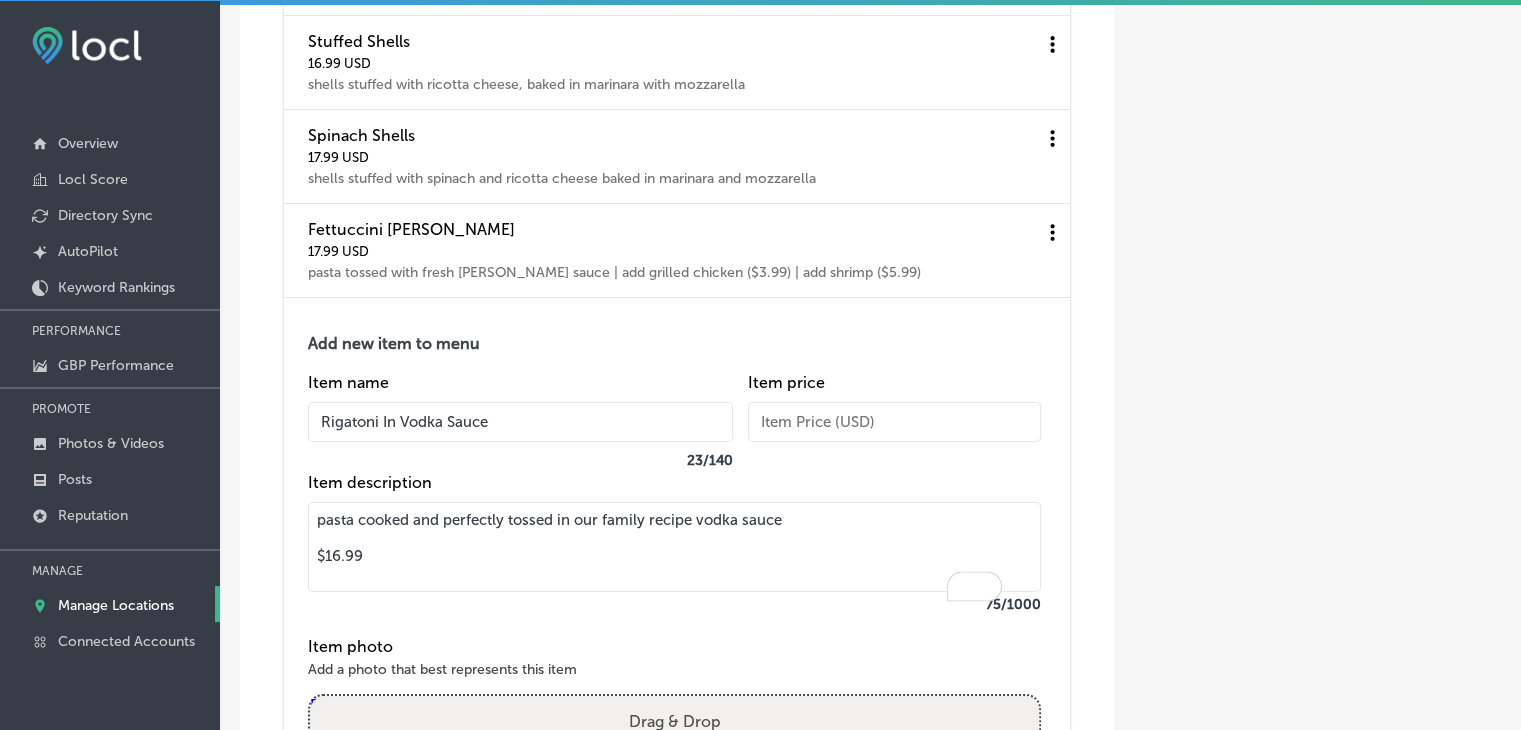 type on "Rigatoni In Vodka Sauce" 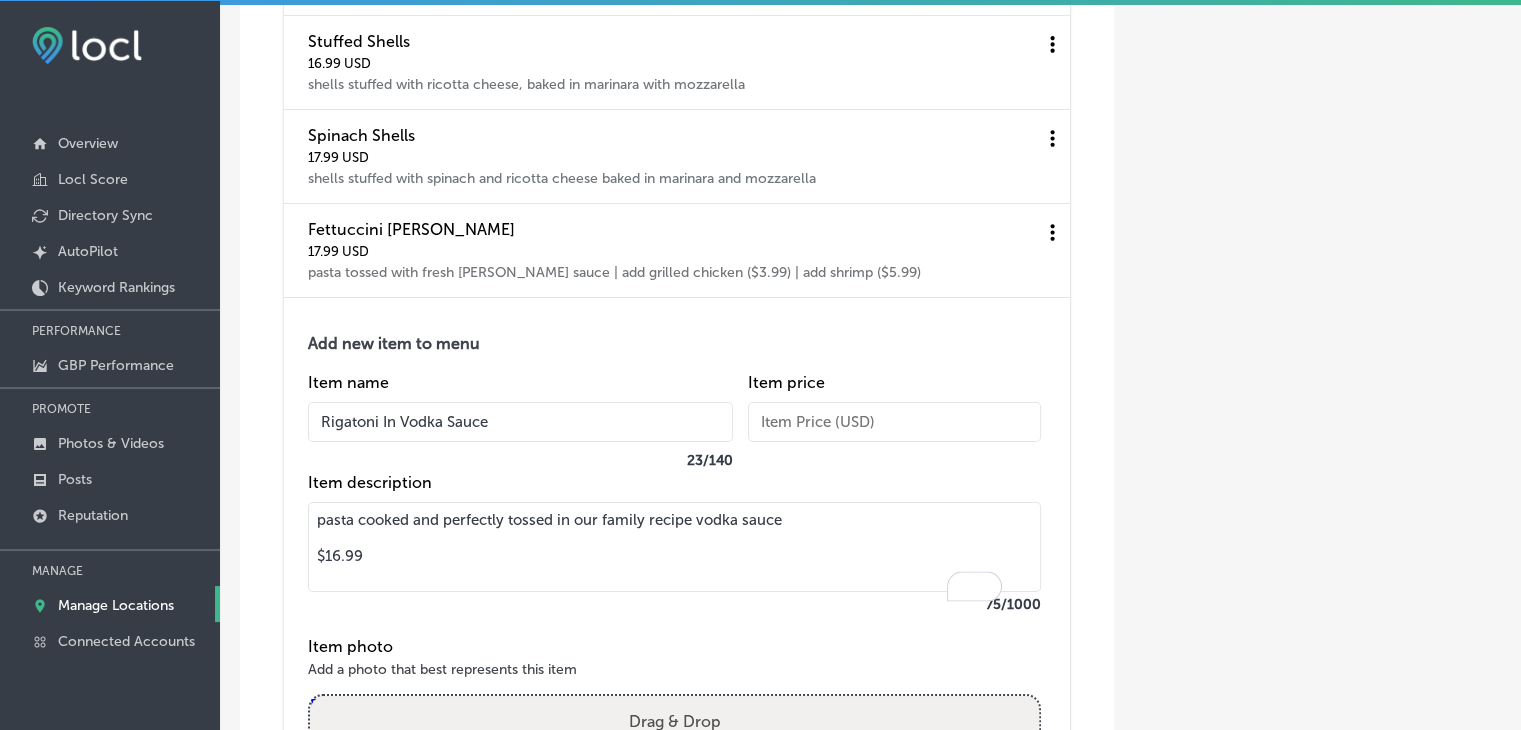 drag, startPoint x: 445, startPoint y: 605, endPoint x: 304, endPoint y: 593, distance: 141.50972 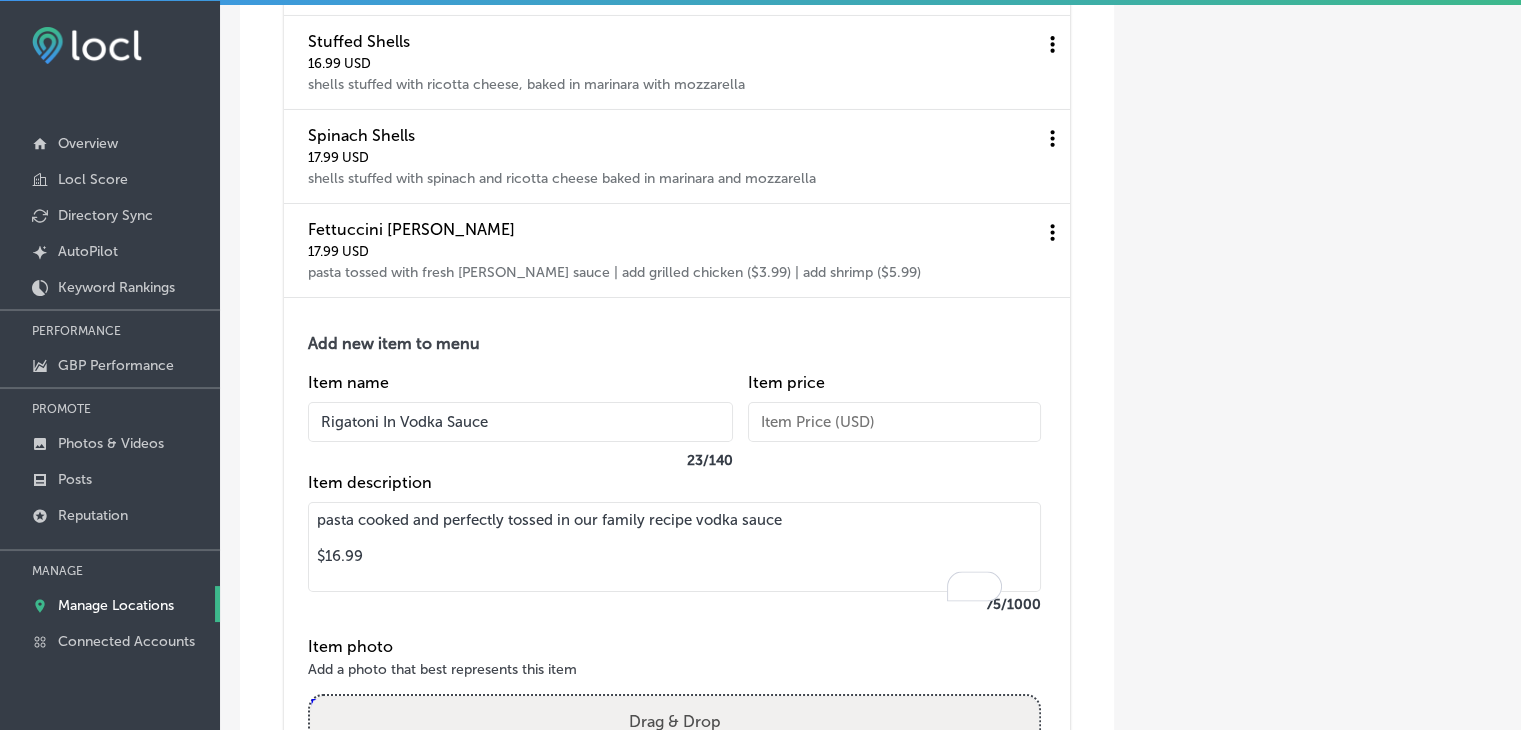 click on "Add new item to menu Item name Rigatoni In Vodka Sauce 23 / 140 Item price Item description
pasta cooked and perfectly tossed in our family recipe vodka sauce
$16.99 75 /1000 Item photo Add a photo that best represents this item Powered by PQINA Drag & Drop  or  browse Update Cancel" at bounding box center (677, 579) 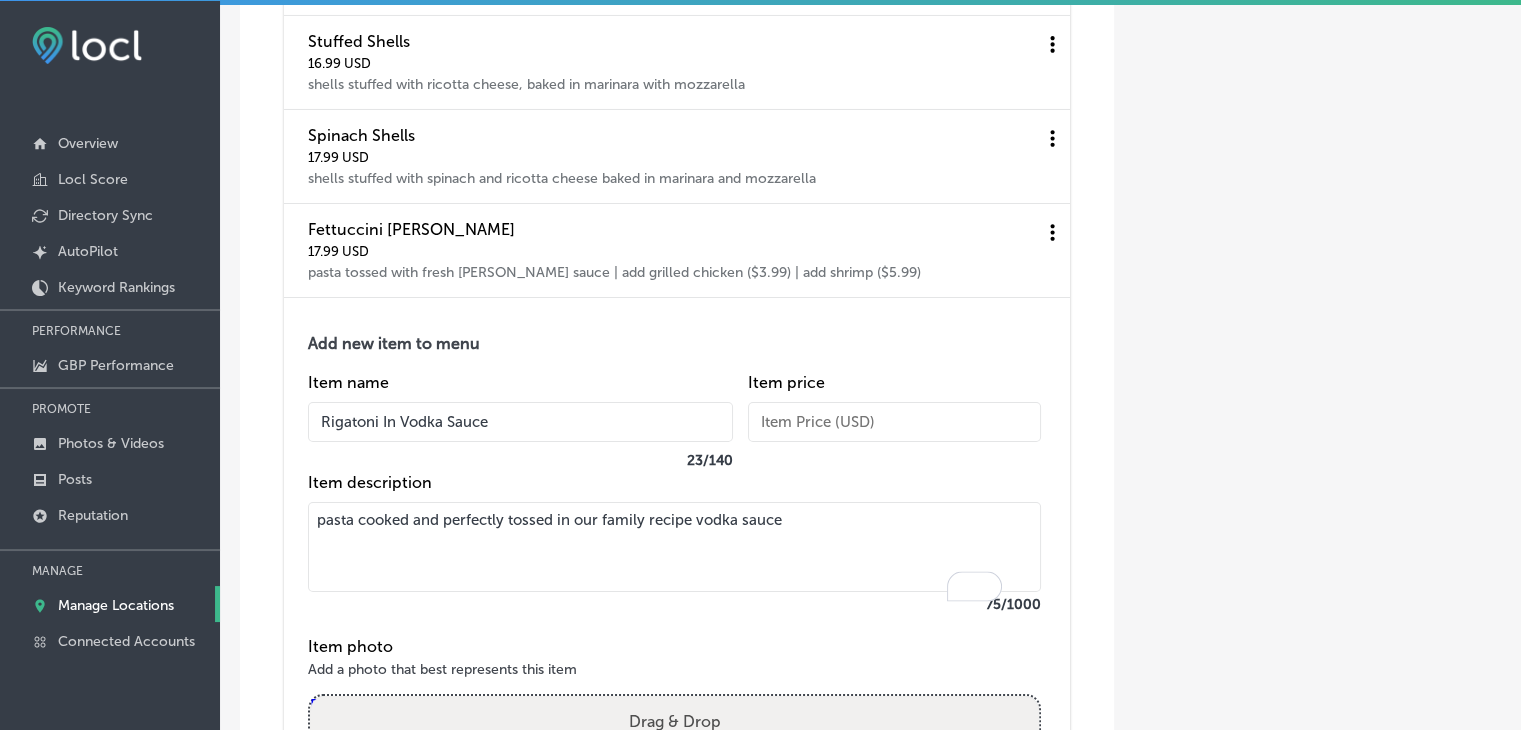 type on "pasta cooked and perfectly tossed in our family recipe vodka sauce" 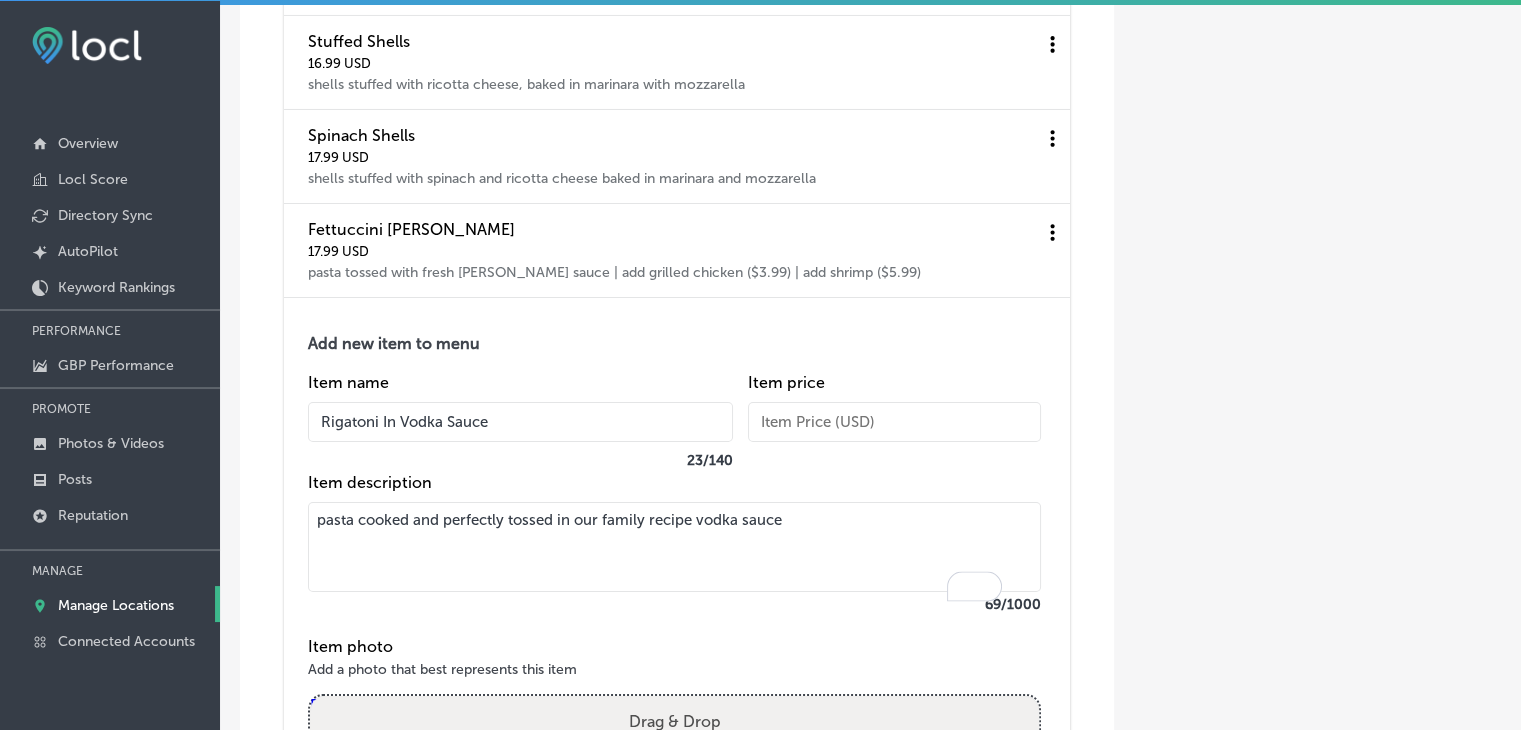 click at bounding box center [894, 422] 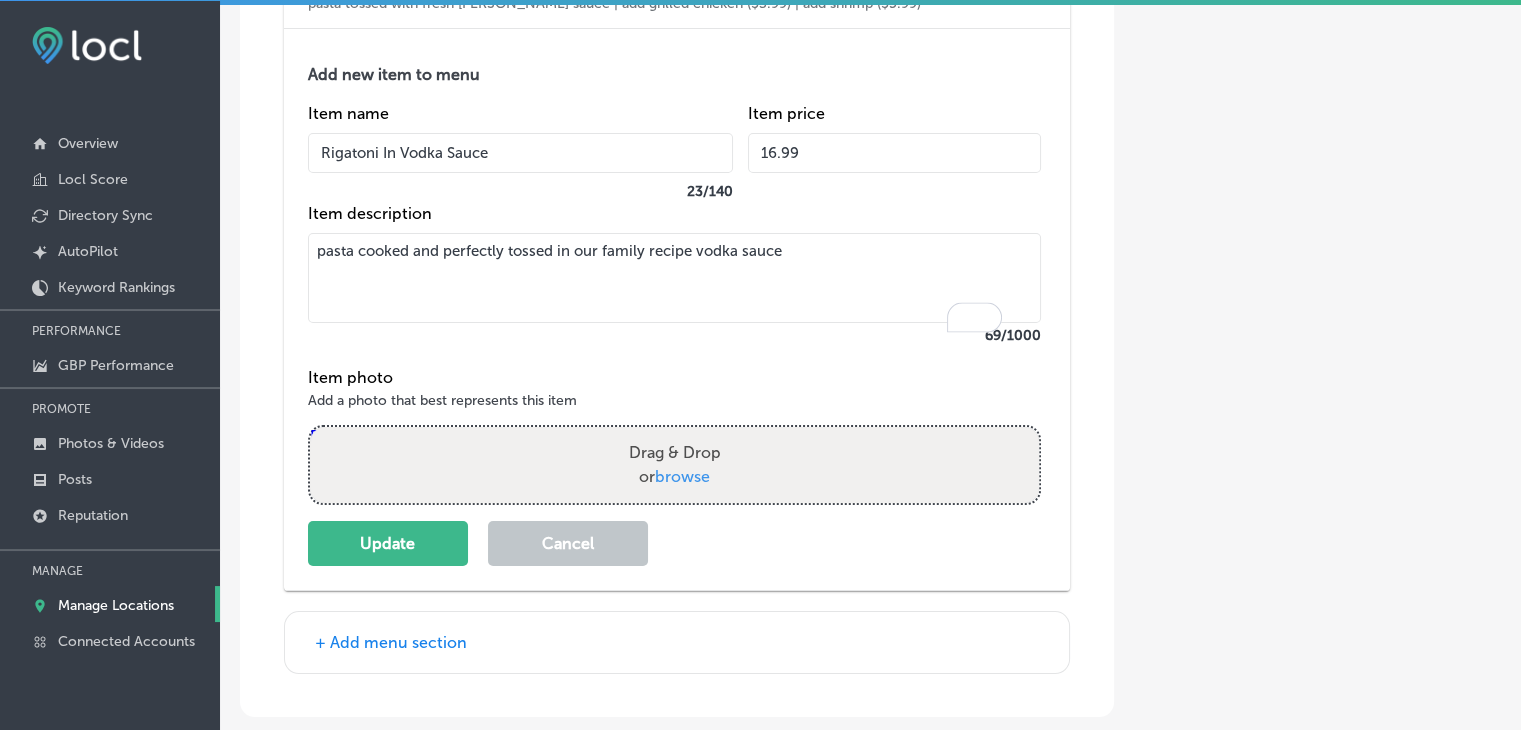 scroll, scrollTop: 7538, scrollLeft: 0, axis: vertical 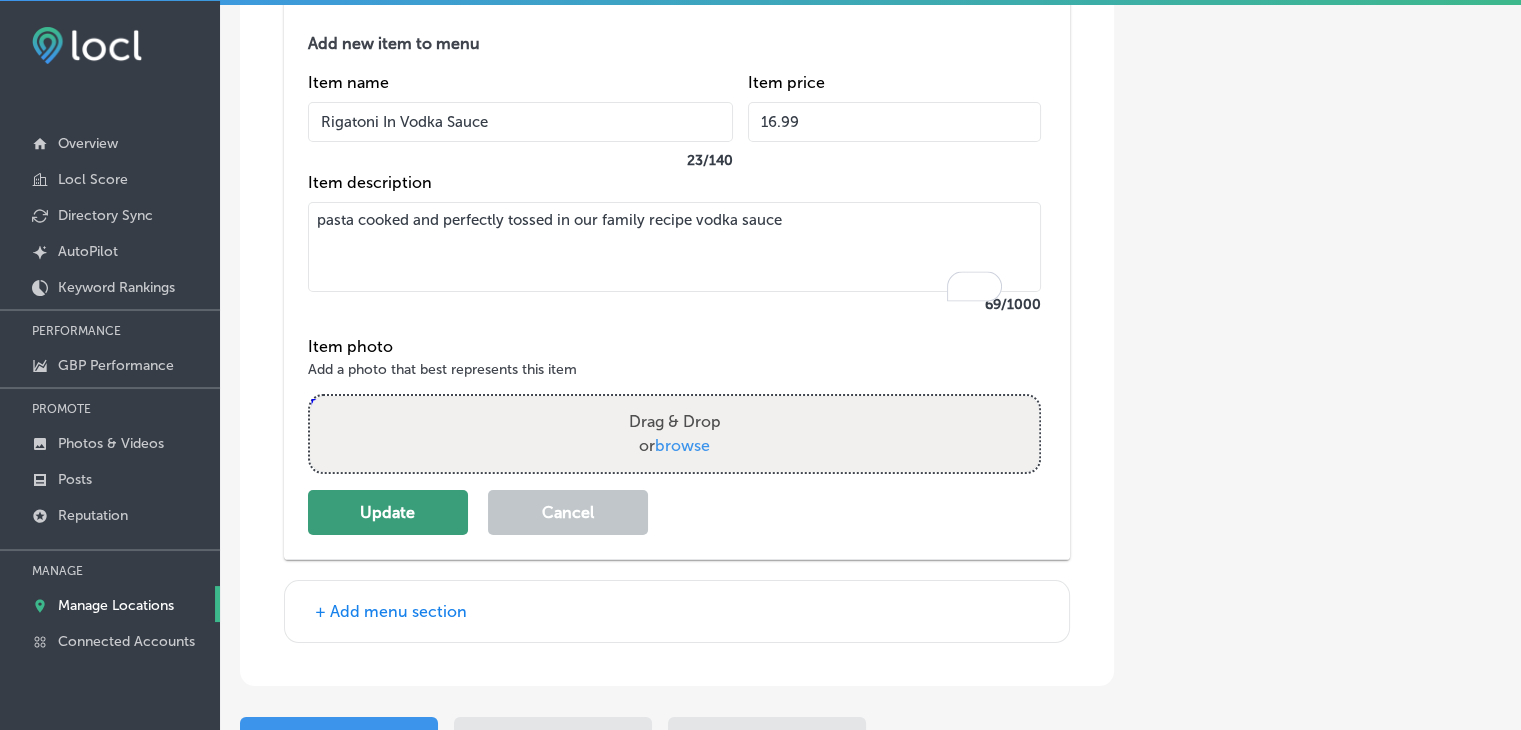 type on "16.99" 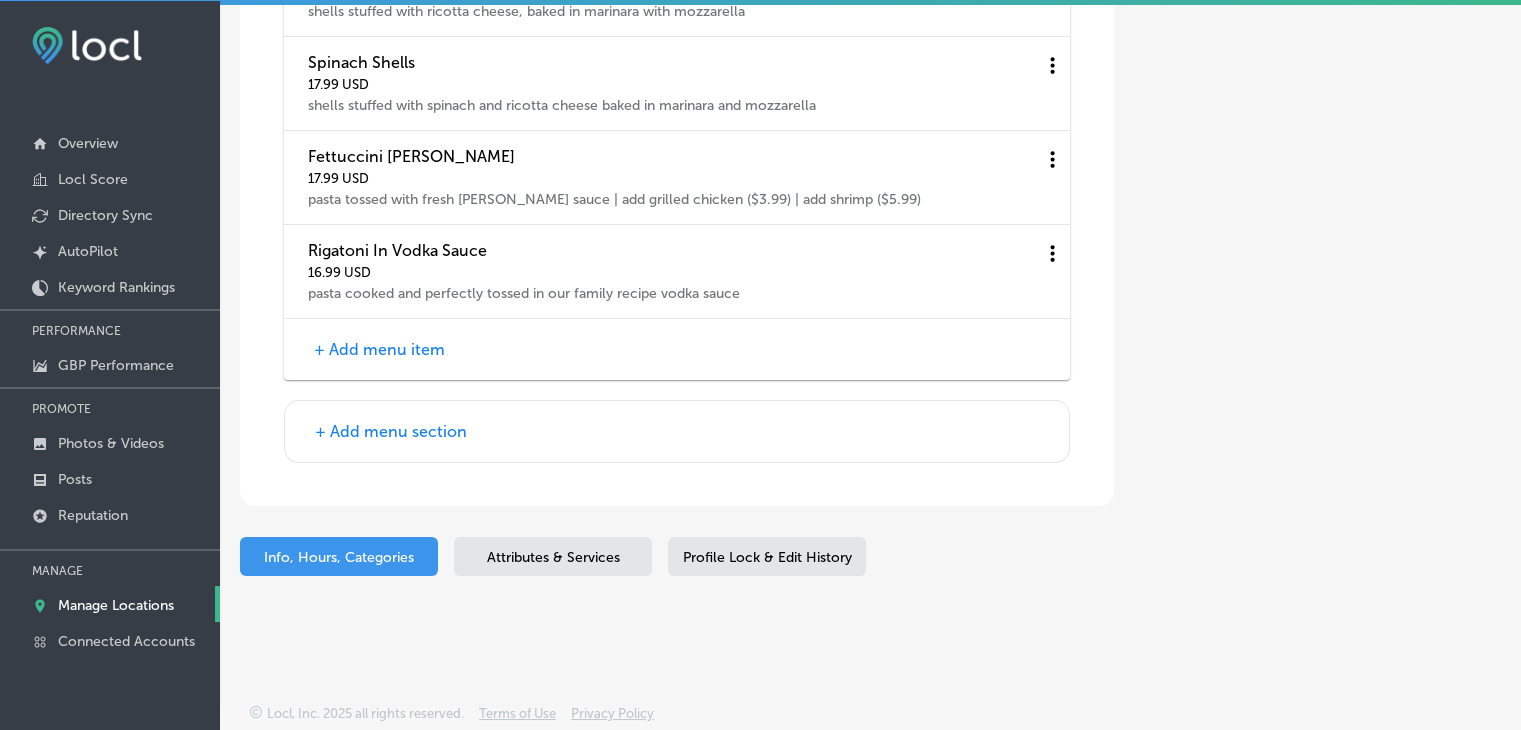 scroll, scrollTop: 7333, scrollLeft: 0, axis: vertical 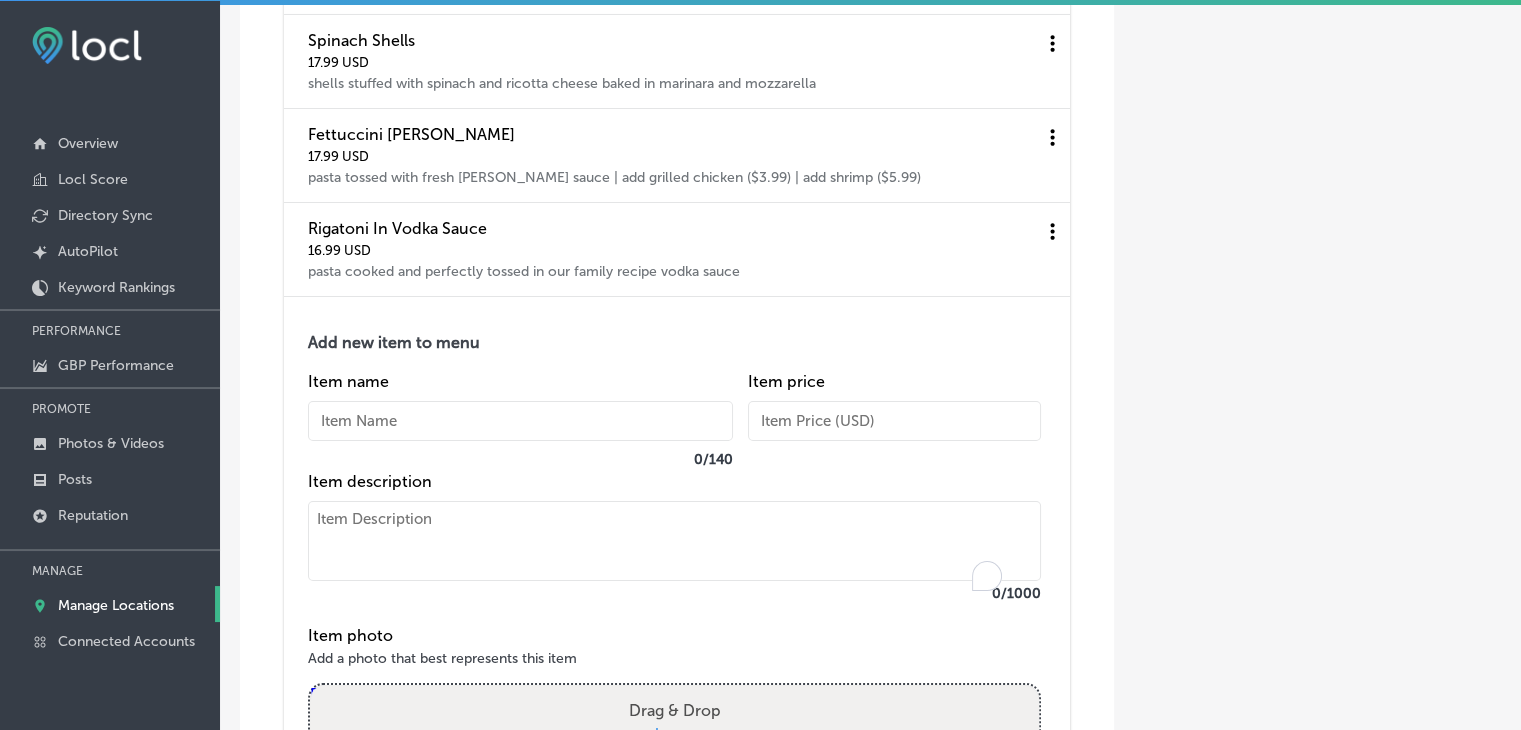 click at bounding box center (674, 541) 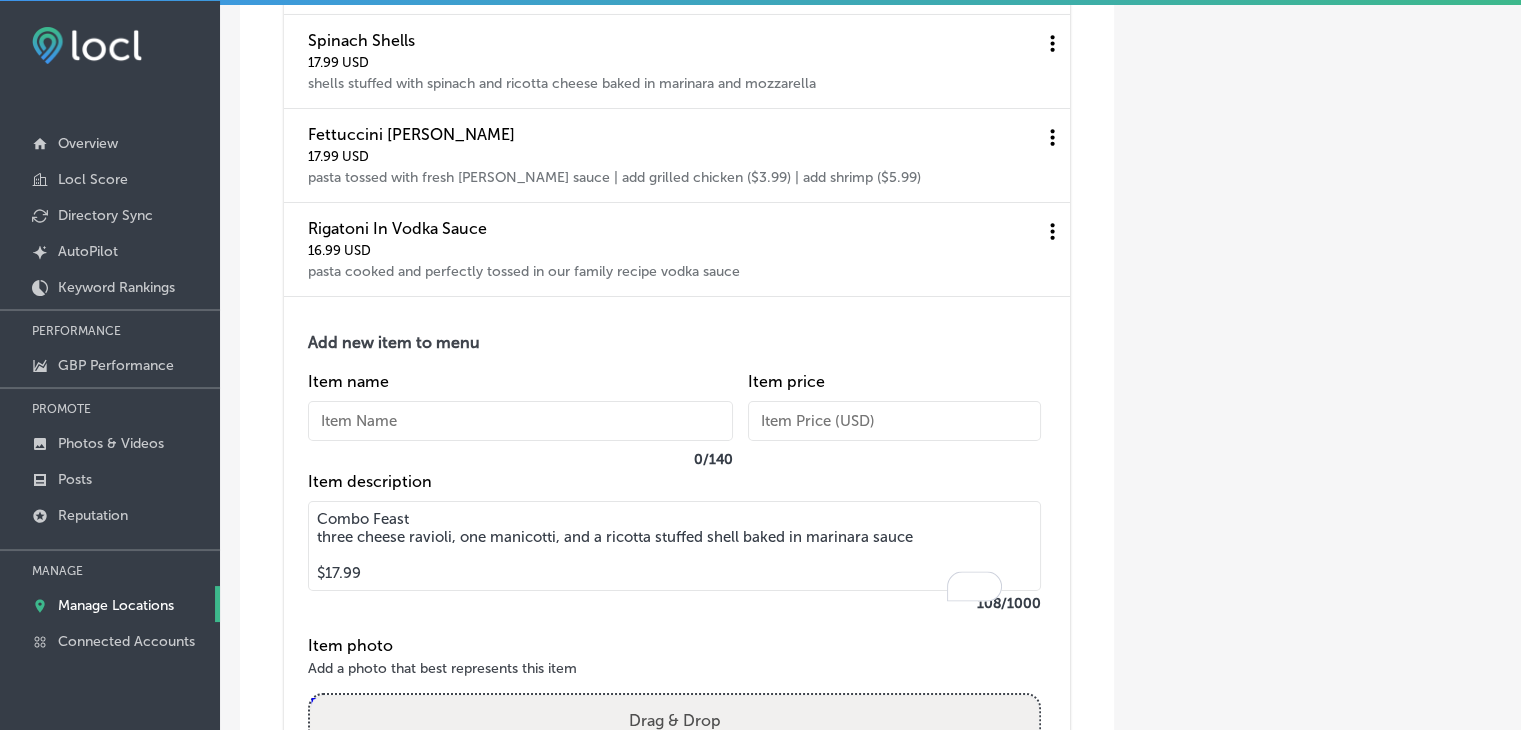 drag, startPoint x: 463, startPoint y: 528, endPoint x: 267, endPoint y: 531, distance: 196.02296 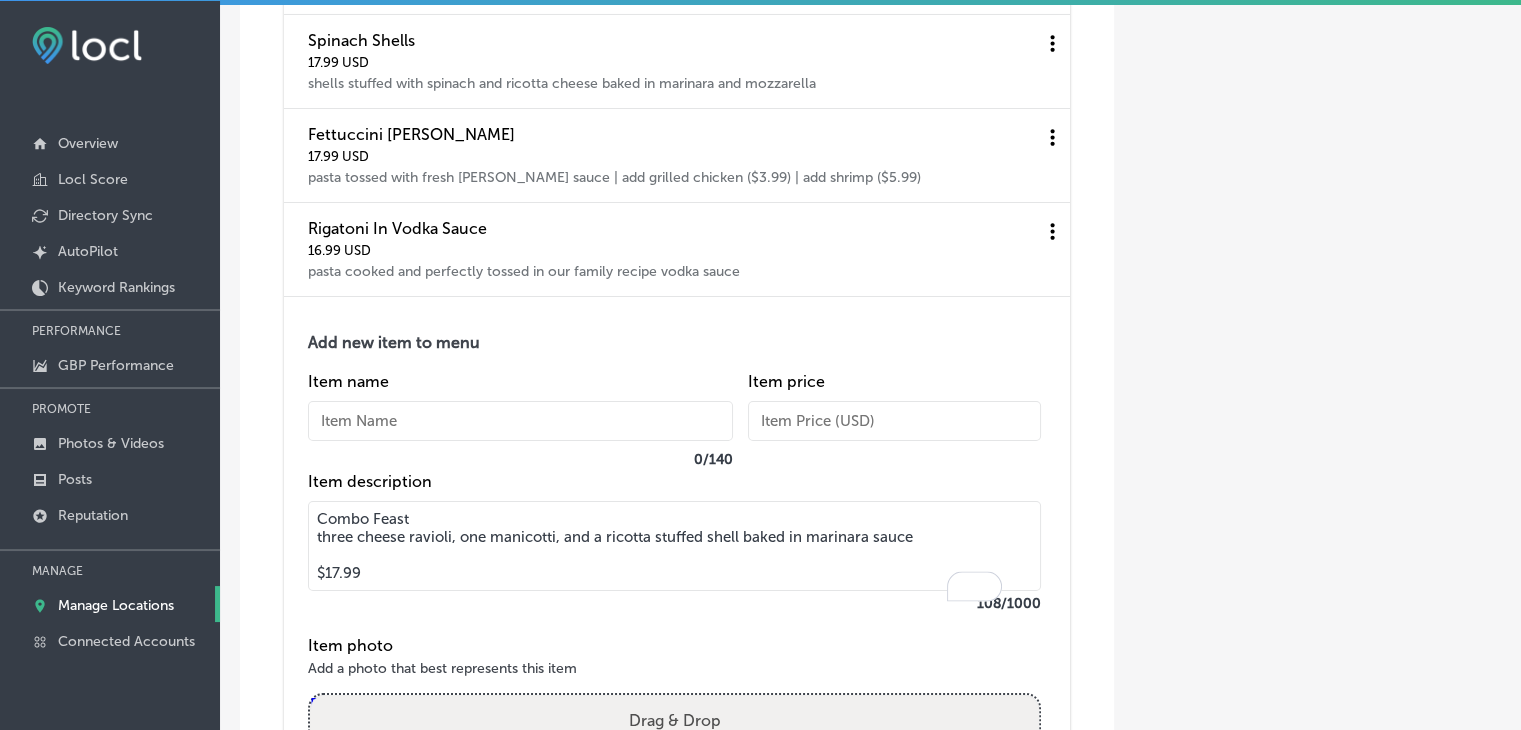 click on "Menu Pizza Garlic Pizza 19.99   USD garlic sautéed with tomato and olive oil and a touch of spice | 16" & 8 slices Large Thin Cheese 16.99   USD eight slices of [US_STATE] style pizza Chicago Cheese 17.99   USD six slices of thick crust pizza | 14" round pan pizza Sicilian 19.99   USD twelve square slices of thick crust | 16" square pan pizza Large Thin White   mozzarella and ricotta cheese ($18.99) | add spinach, mushroom, broccoli, and tomato ($24.99) Large Thin Works 23.99   USD Our thin crust, [US_STATE] style pizza with sausage, green pepper, onion, mushroom and pepperoni | 16" and eight slices Chicago Works 24.99   USD Our 14" round pan pizza with sausage, pepperoni, green pepper, onion and mushroom Sicilian Works 26.99   USD Our 16" square pan pizza with pepperoni, sausage, green pepper, onion, and mushroom Stuffed Pie 50   USD sixteen pounds of either meatlover, supreme, or veggie | add ricotta $4.00 Stuffed Chicago 48   USD four toppings of your choice, excluding chicken, deep dish with sauce on top" at bounding box center [677, -1723] 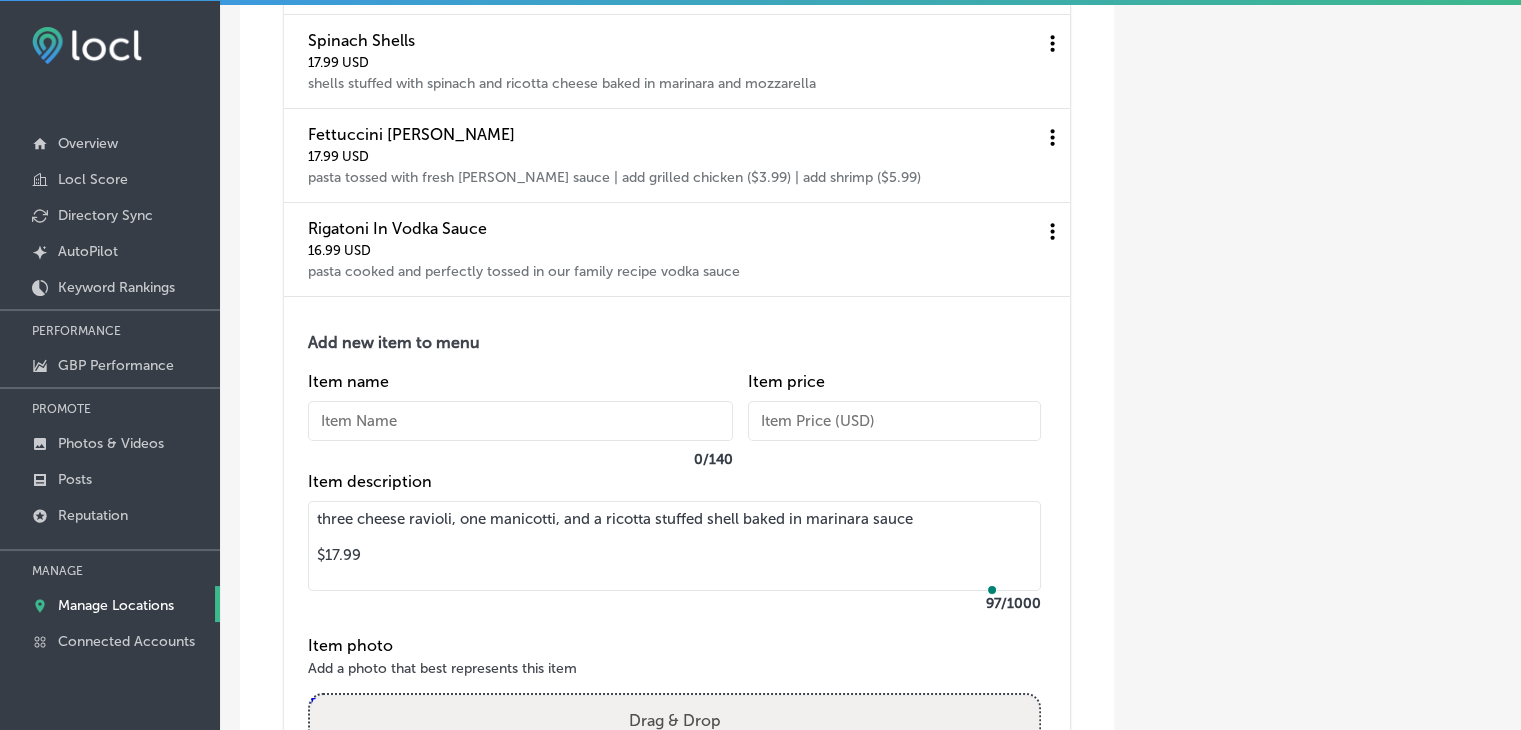 type on "three cheese ravioli, one manicotti, and a ricotta stuffed shell baked in marinara sauce
$17.99" 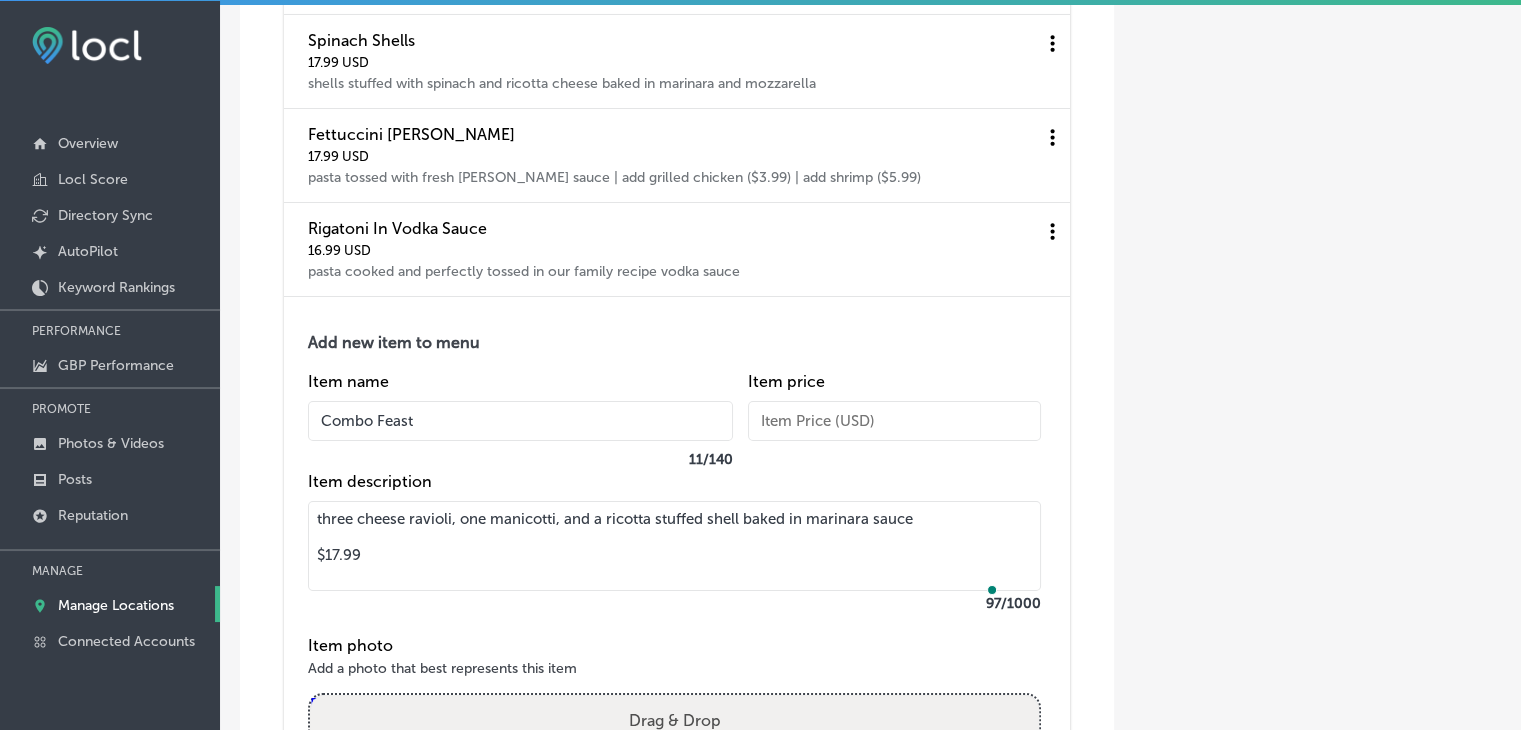 type on "Combo Feast" 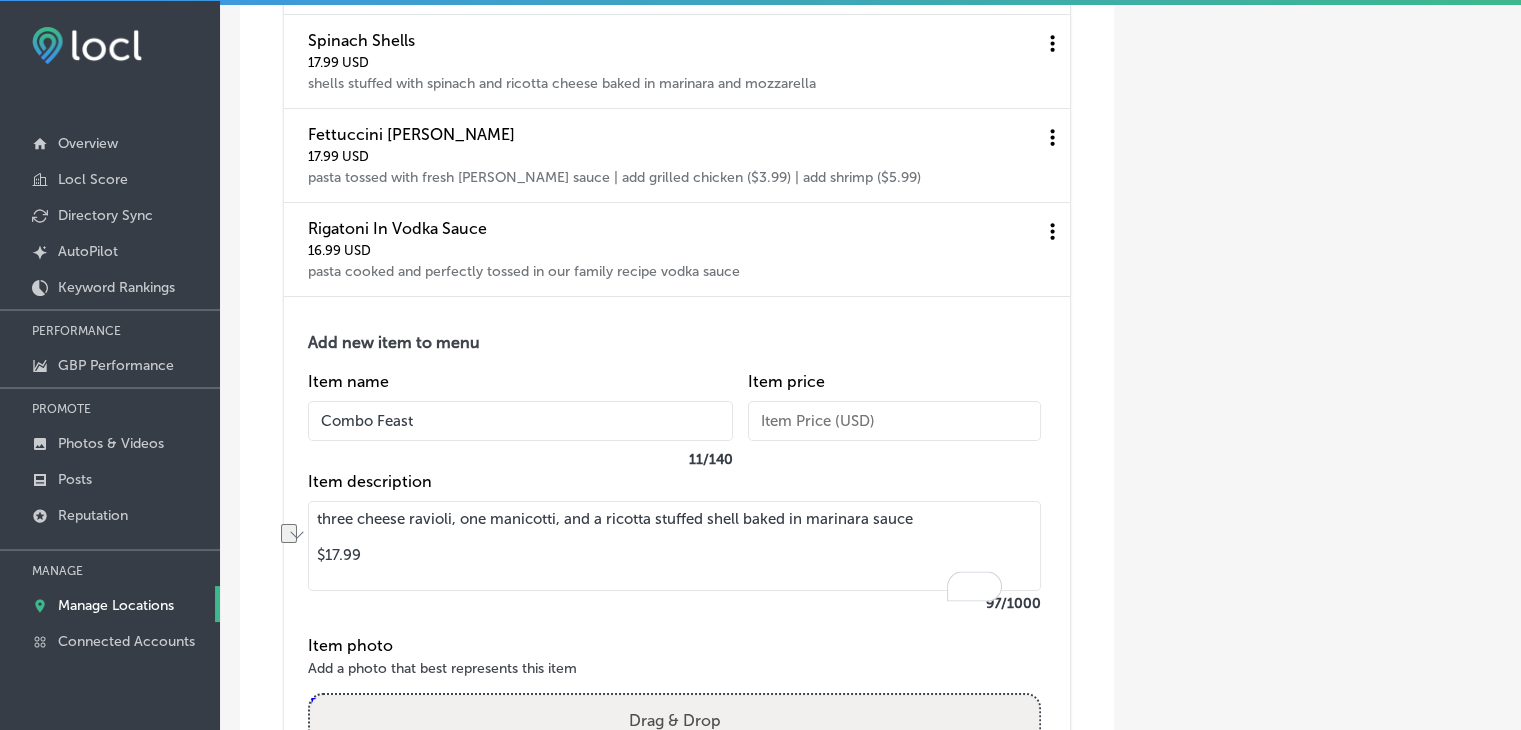 drag, startPoint x: 312, startPoint y: 564, endPoint x: 898, endPoint y: 552, distance: 586.12286 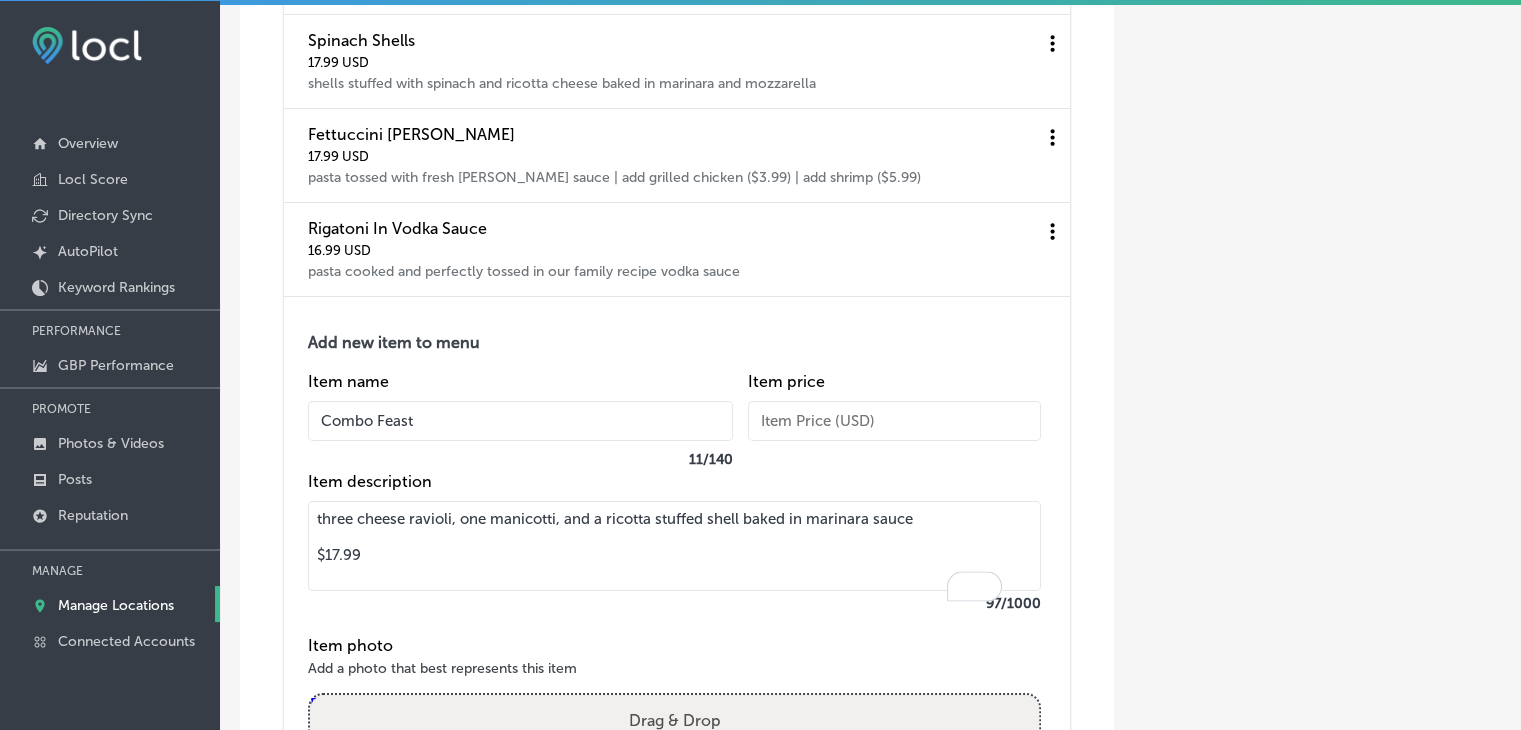 drag, startPoint x: 438, startPoint y: 591, endPoint x: 372, endPoint y: 582, distance: 66.61081 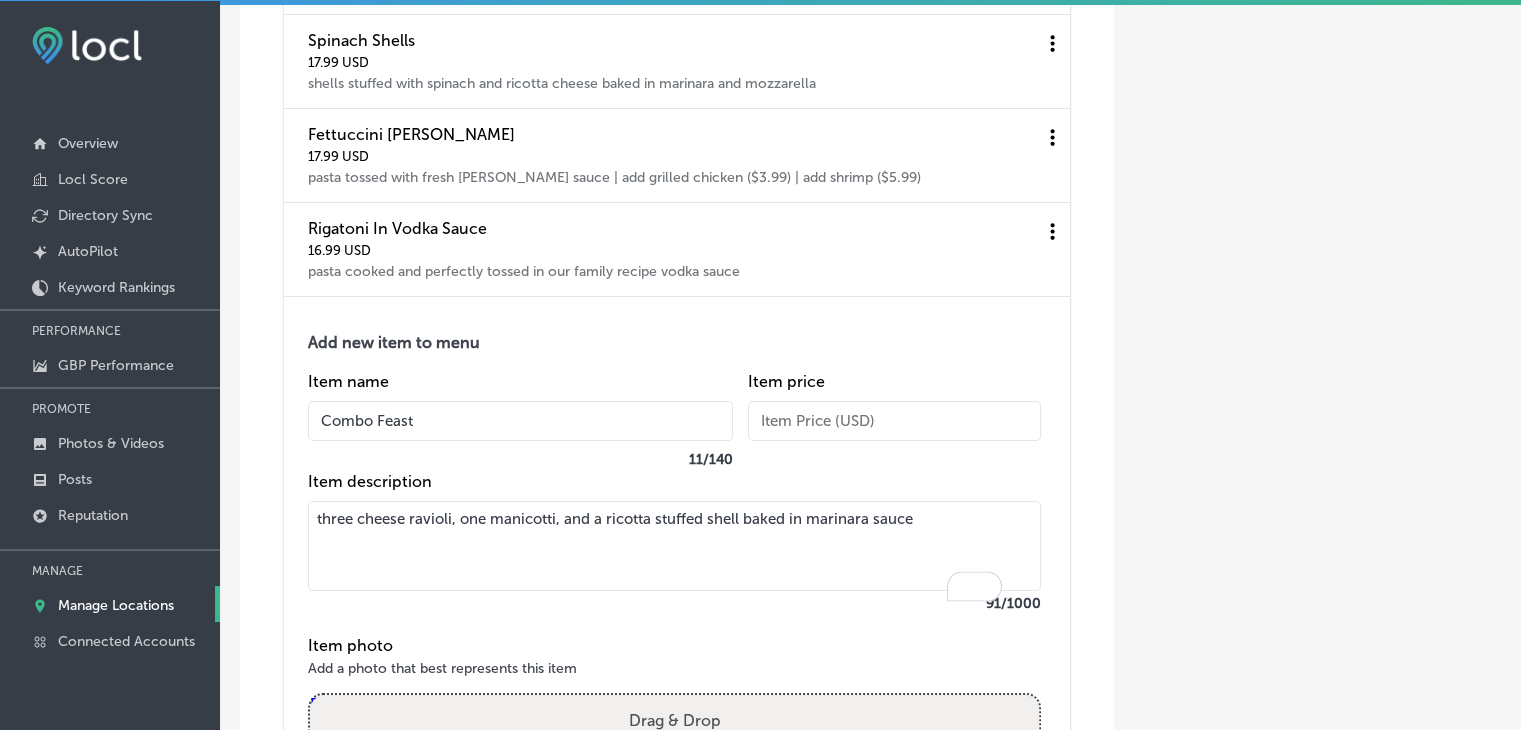 type on "three cheese ravioli, one manicotti, and a ricotta stuffed shell baked in marinara sauce" 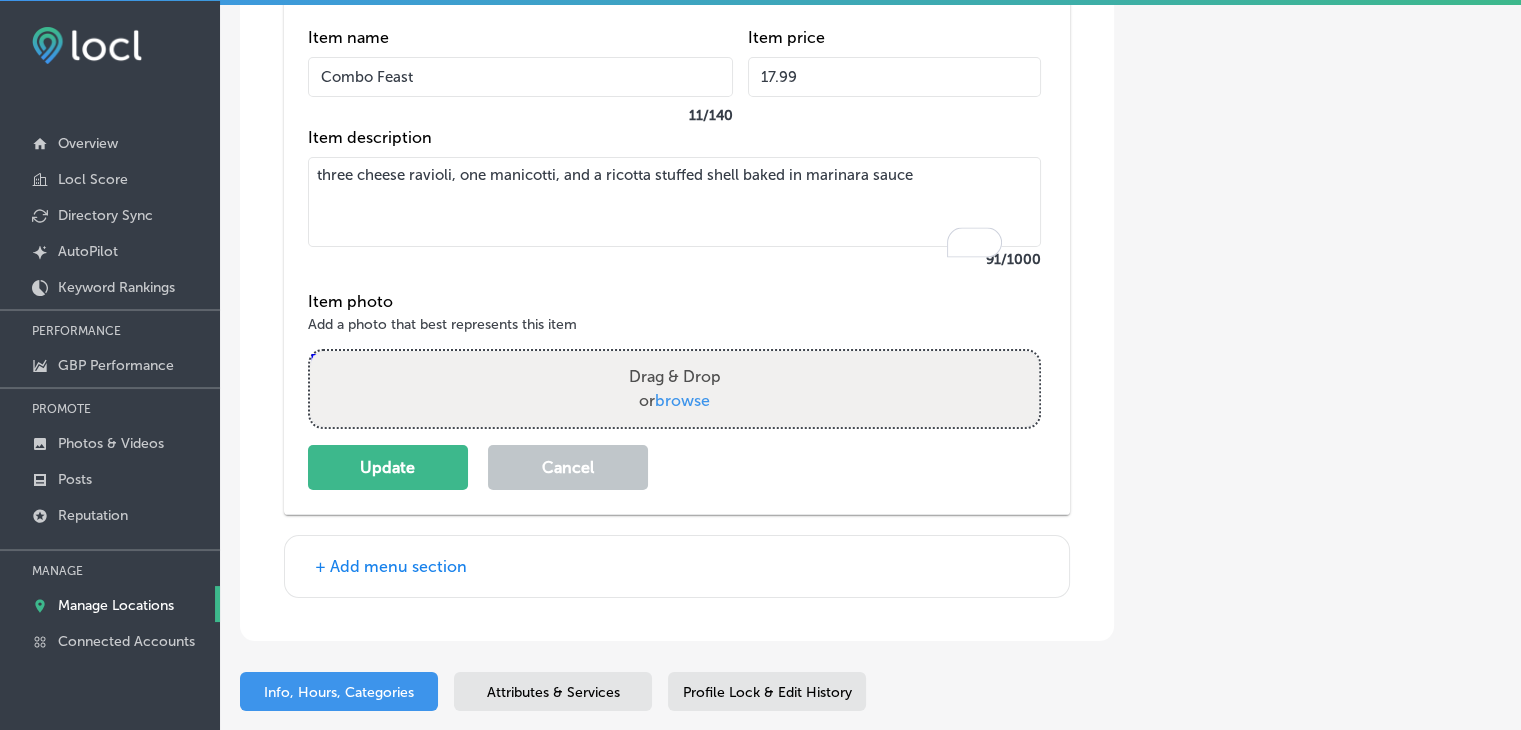 scroll, scrollTop: 7733, scrollLeft: 0, axis: vertical 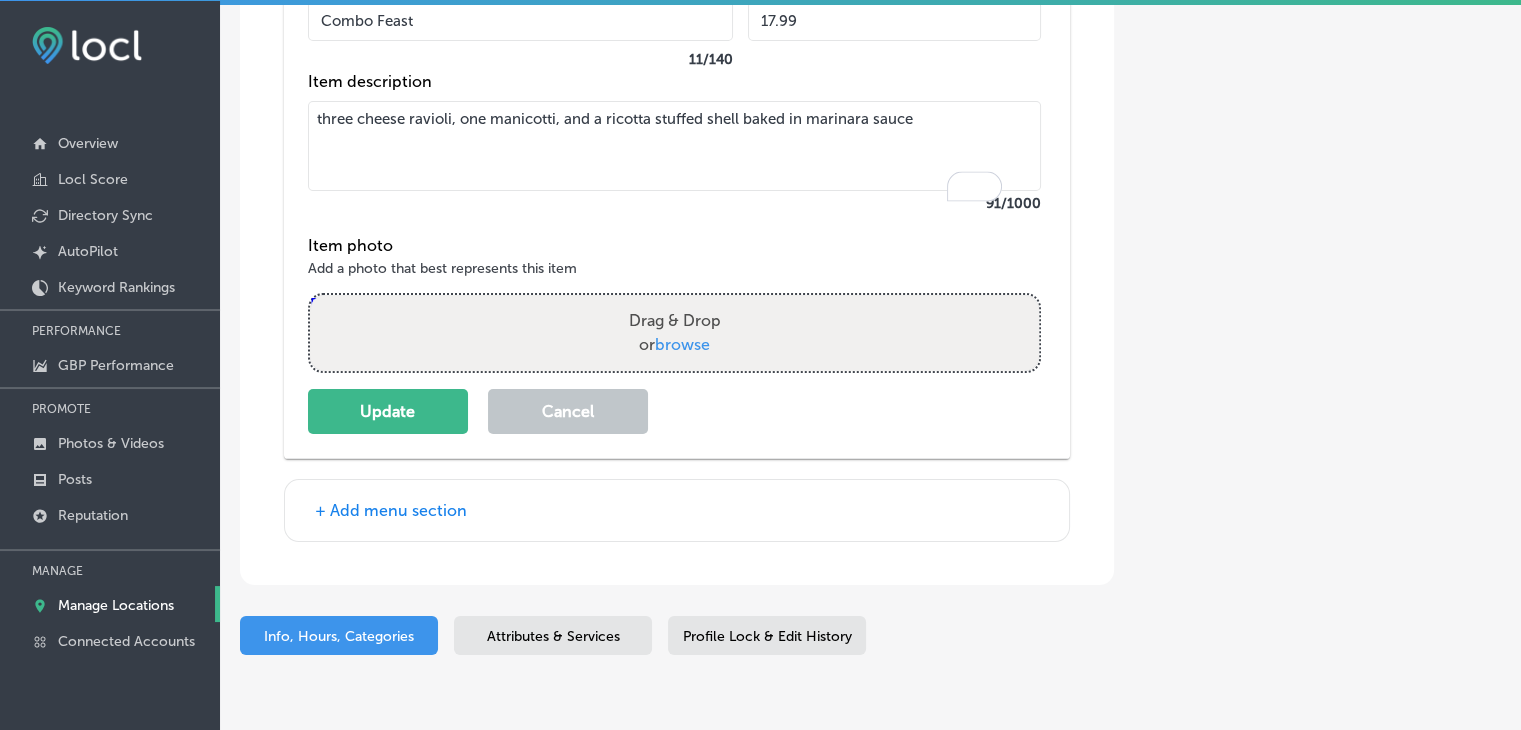 type on "17.99" 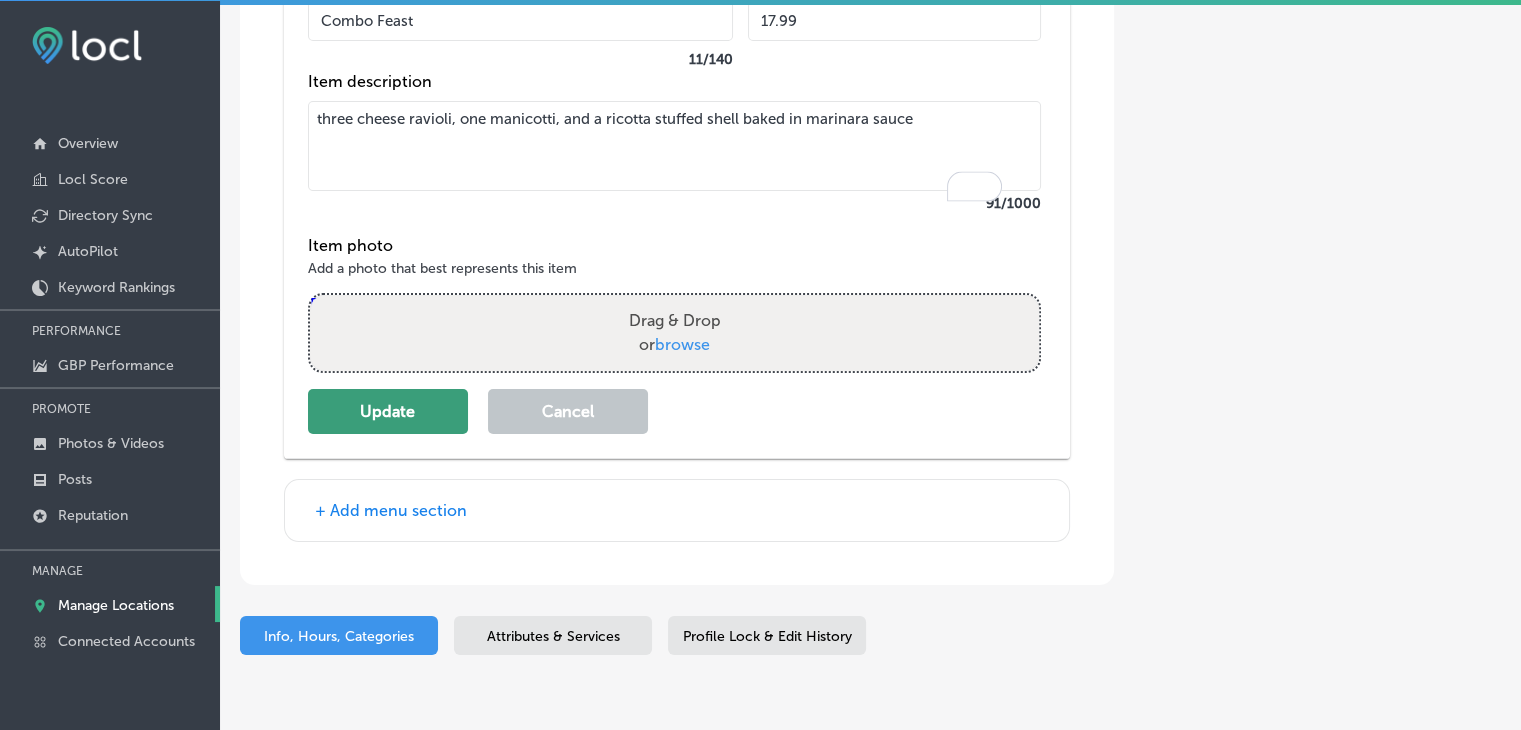 click on "Update" at bounding box center [388, 411] 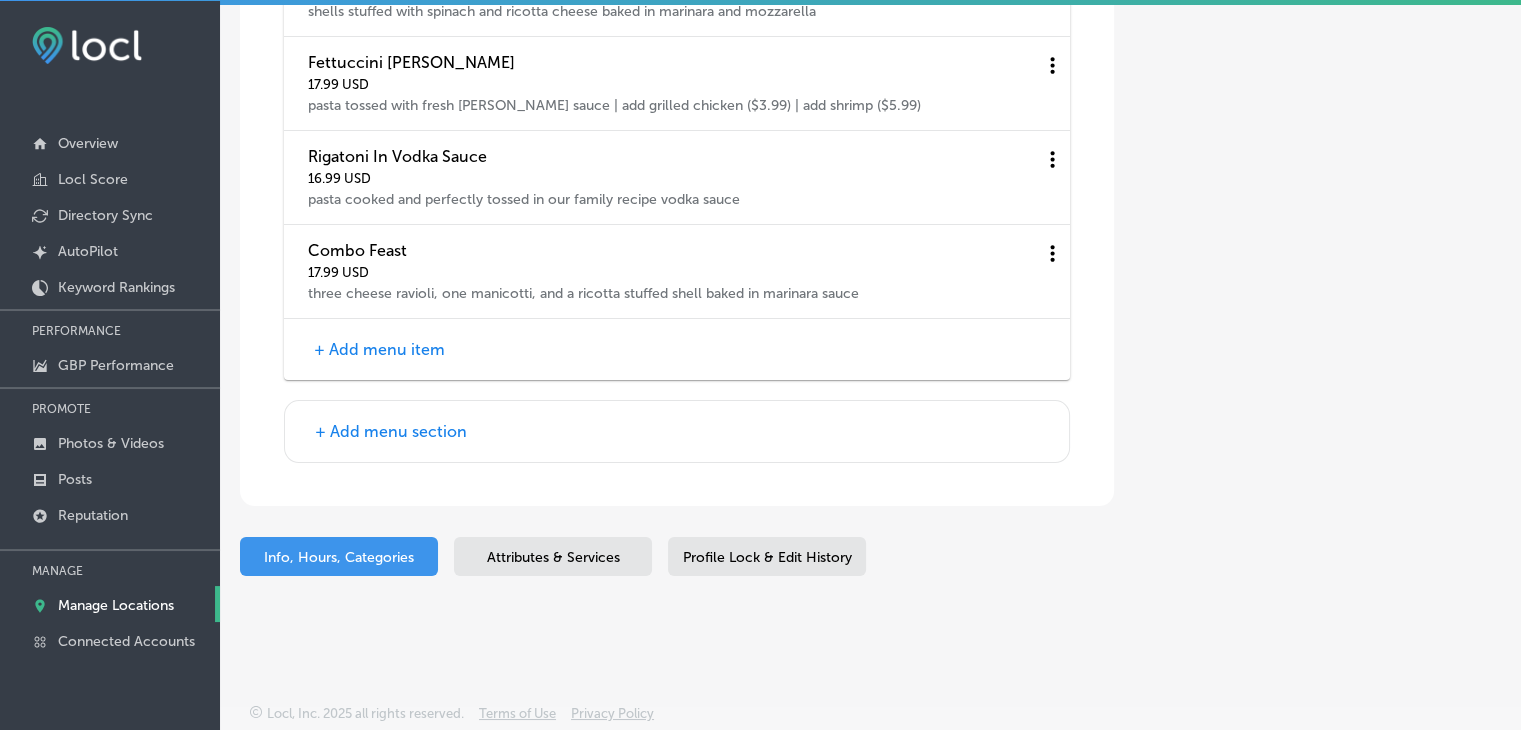 scroll, scrollTop: 7428, scrollLeft: 0, axis: vertical 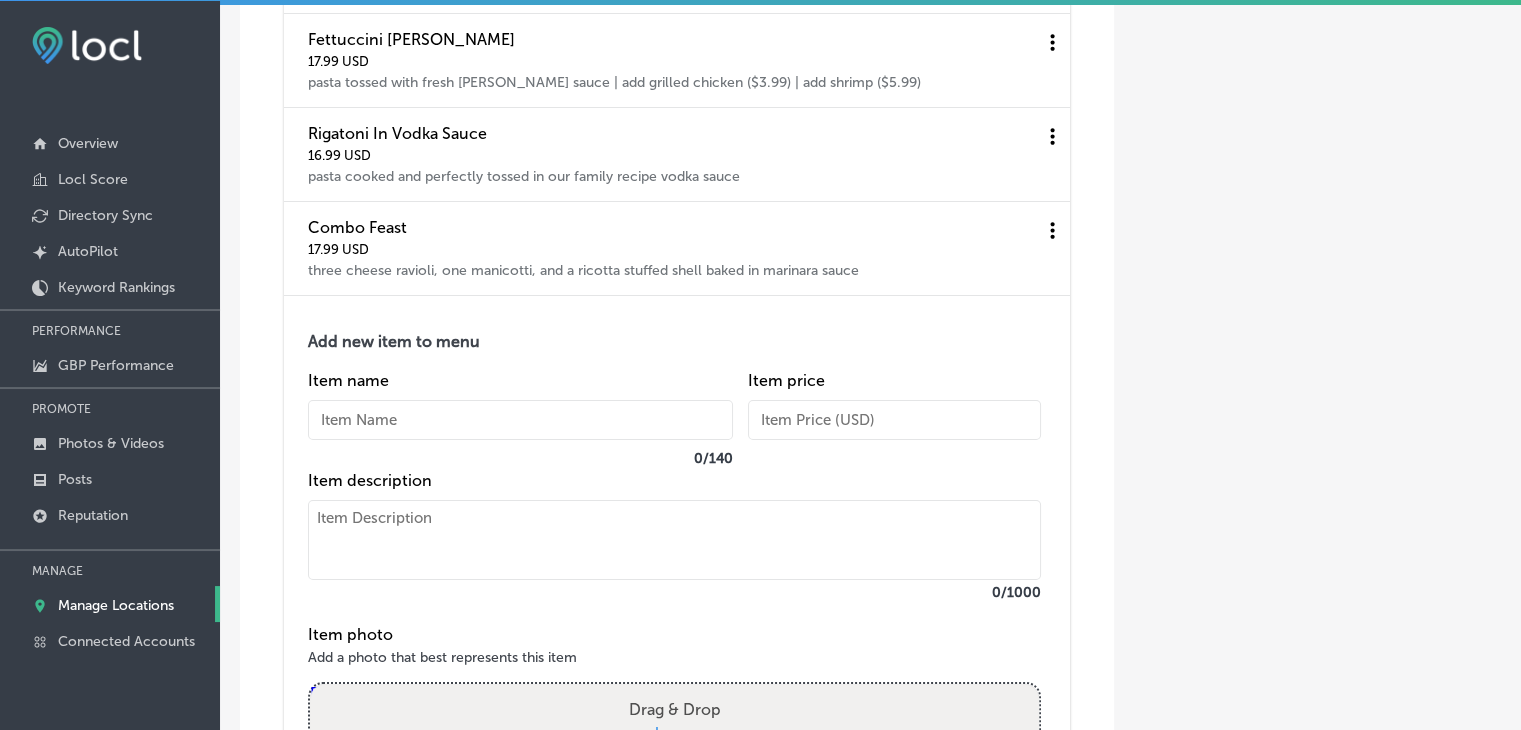 click at bounding box center [674, 540] 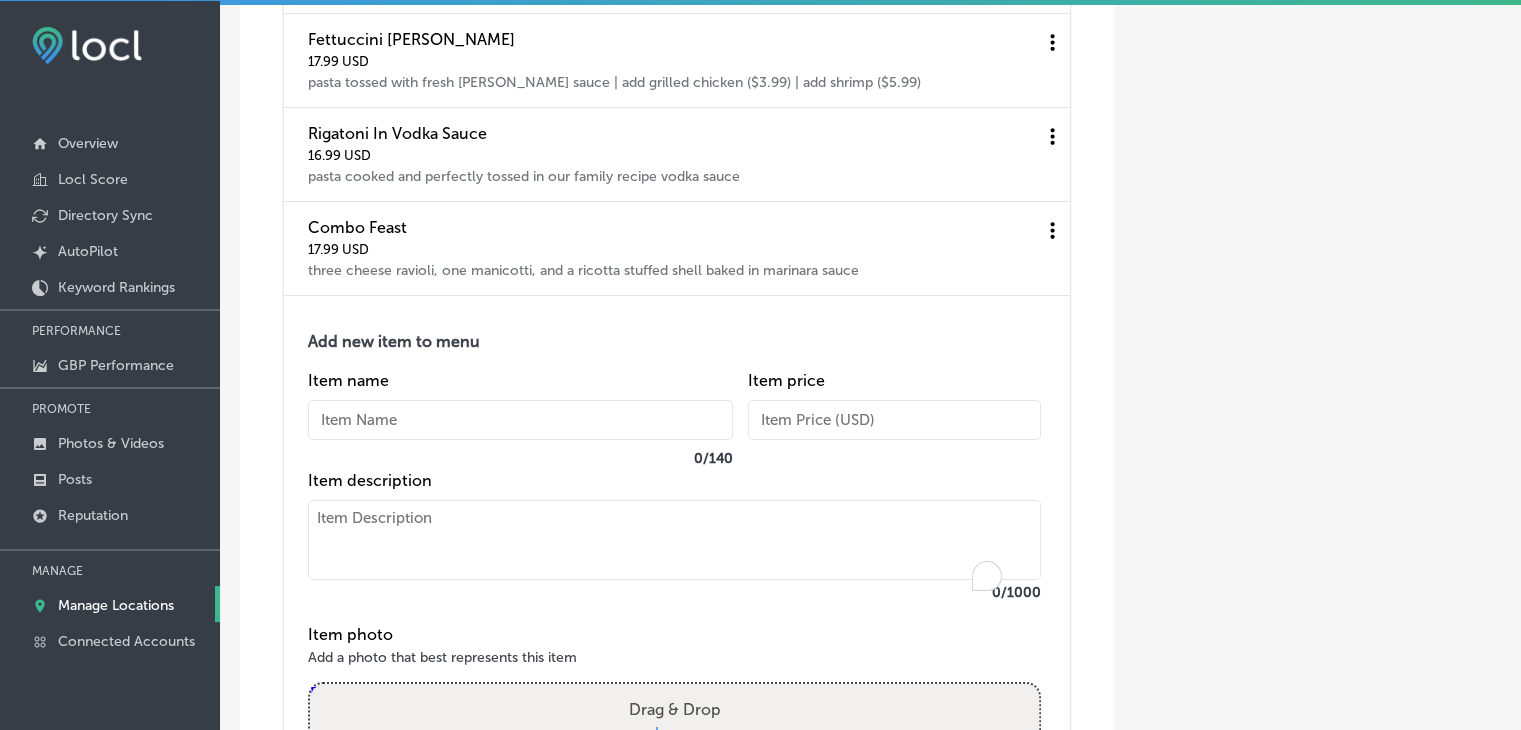 paste on "Chicken Parmesan
served with spaghetti
$18.99" 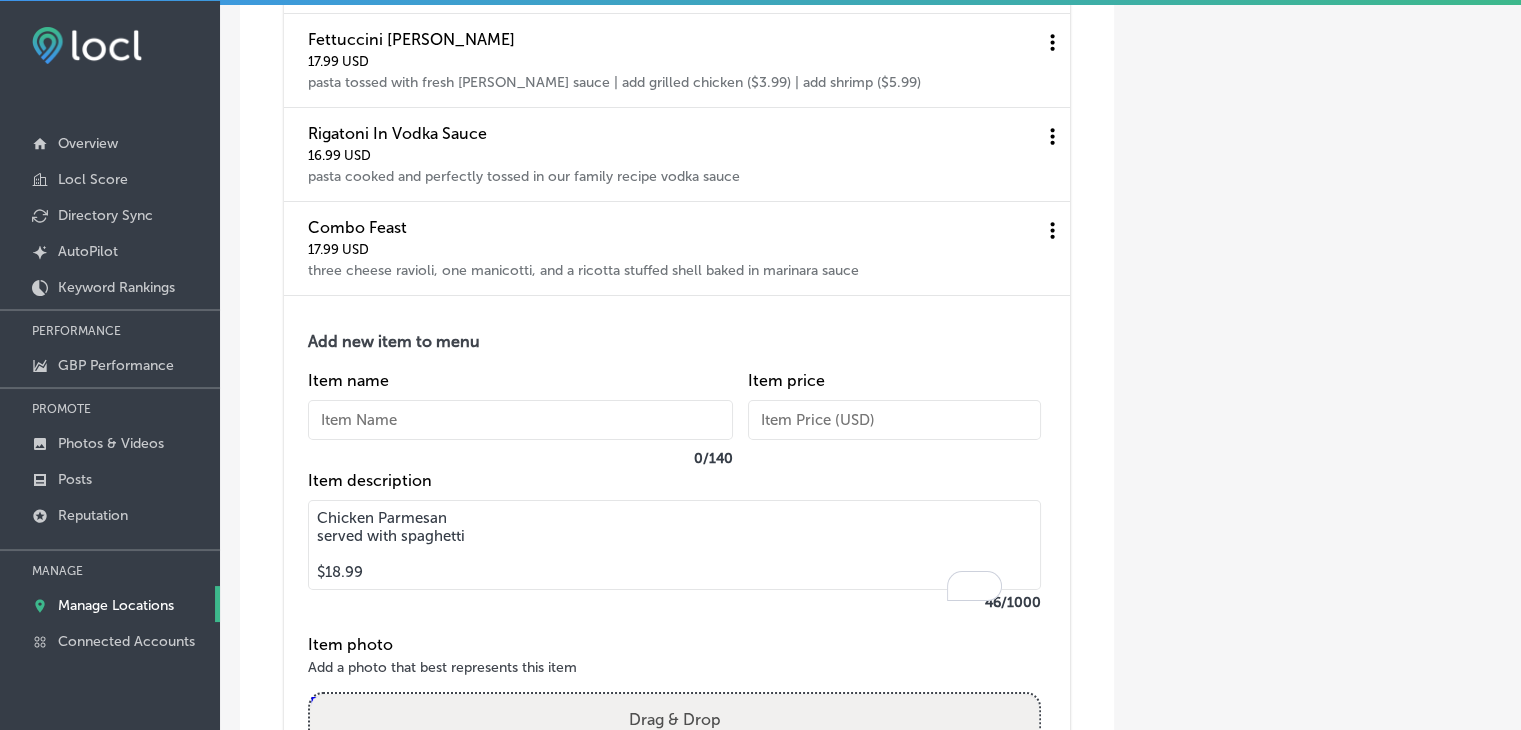 drag, startPoint x: 495, startPoint y: 517, endPoint x: 486, endPoint y: 536, distance: 21.023796 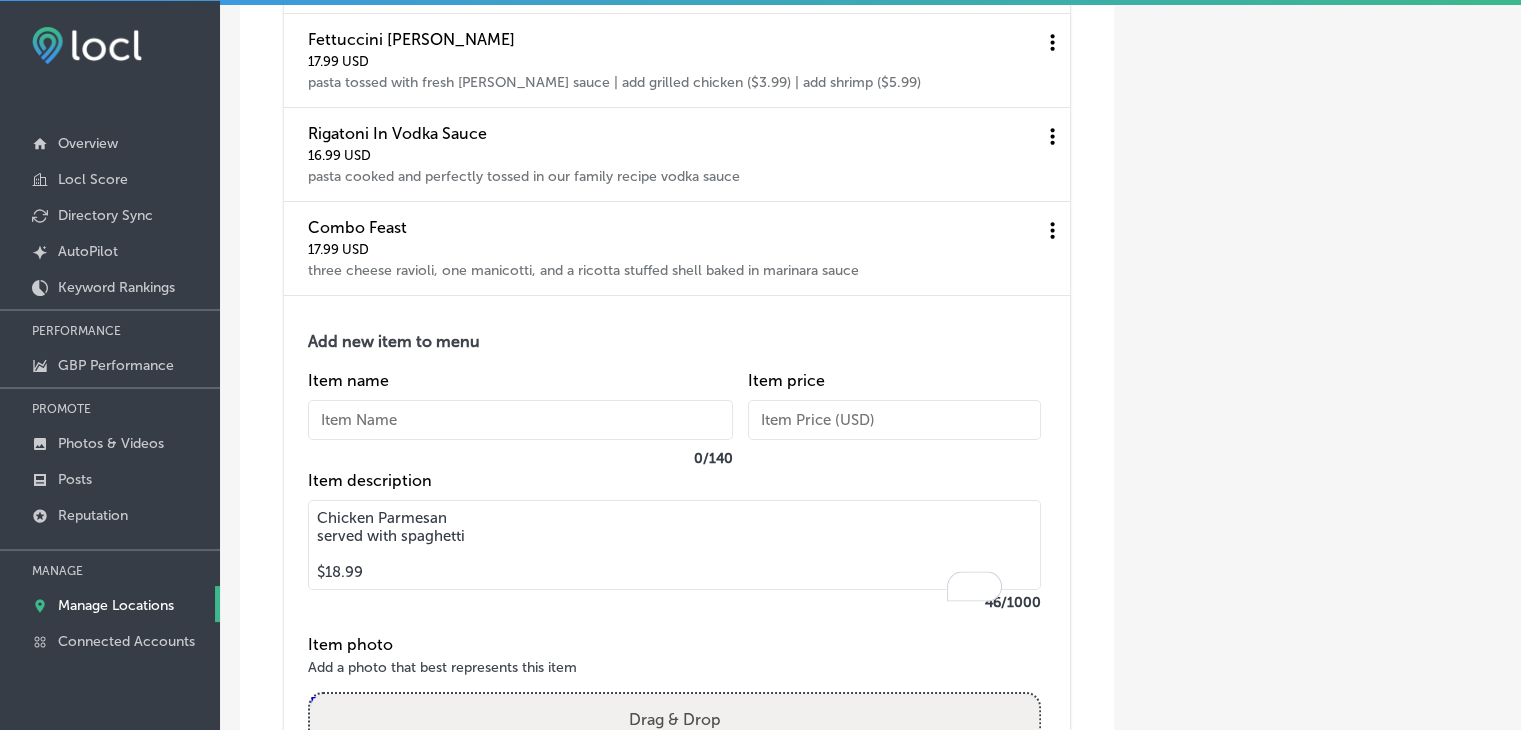 drag, startPoint x: 484, startPoint y: 539, endPoint x: 313, endPoint y: 541, distance: 171.01169 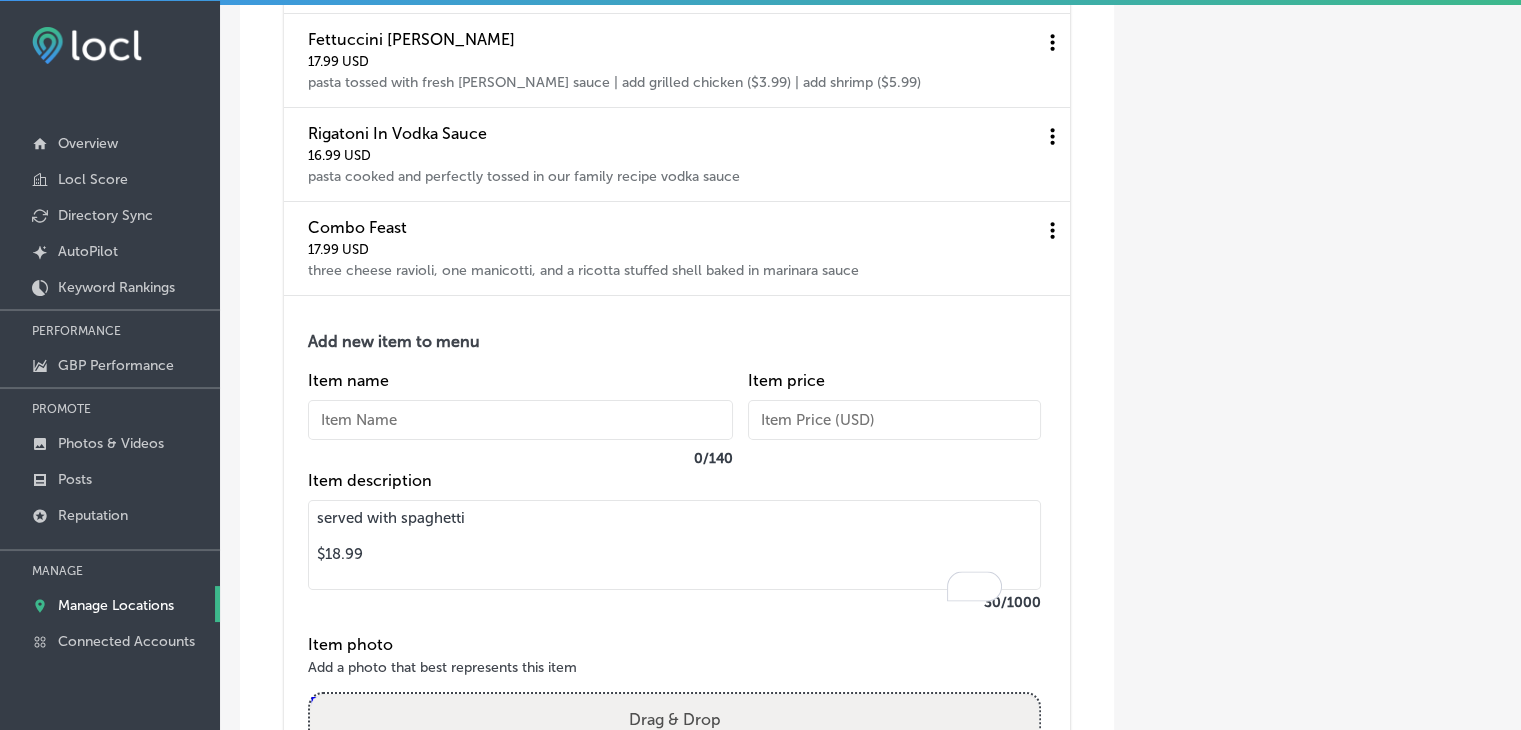 type on "served with spaghetti
$18.99" 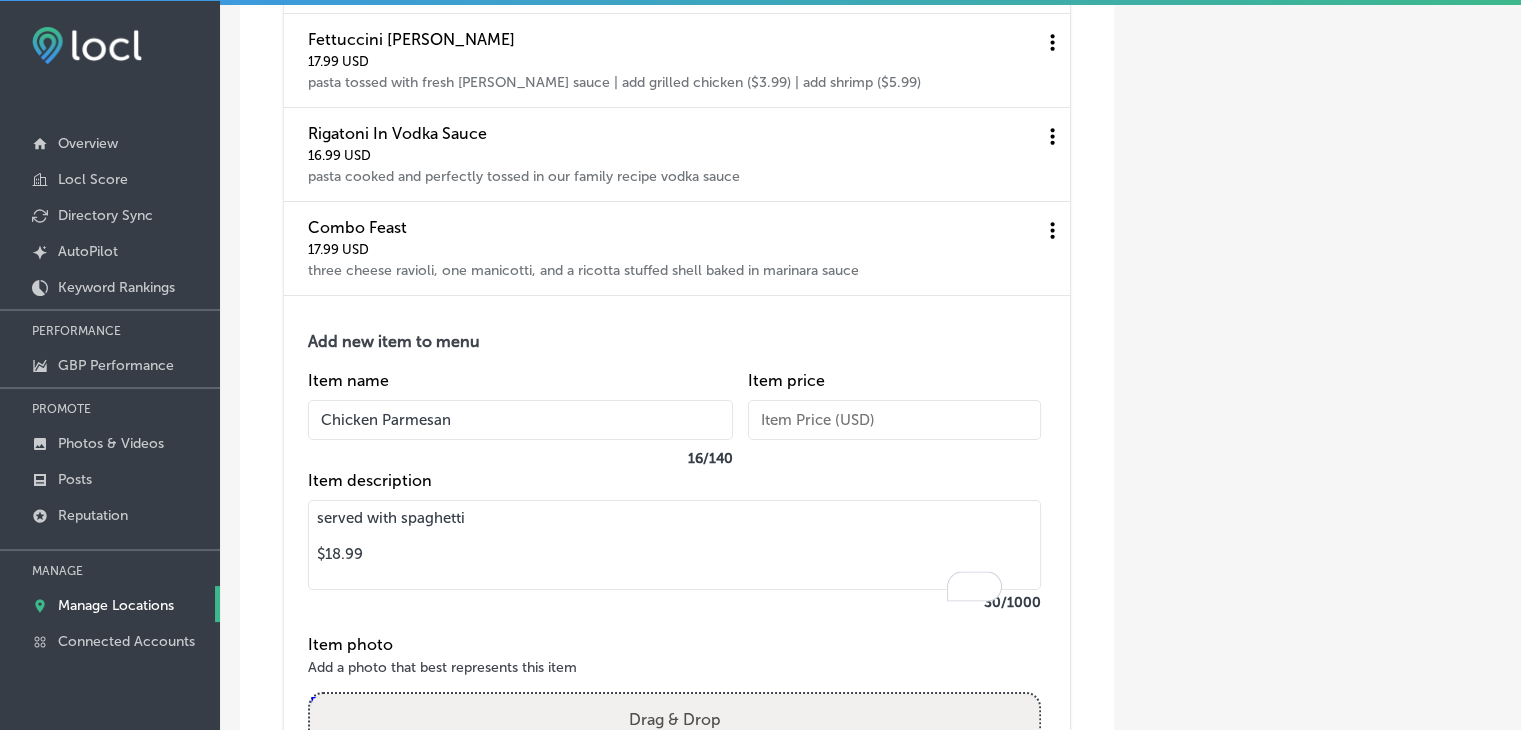 type on "Chicken Parmesan" 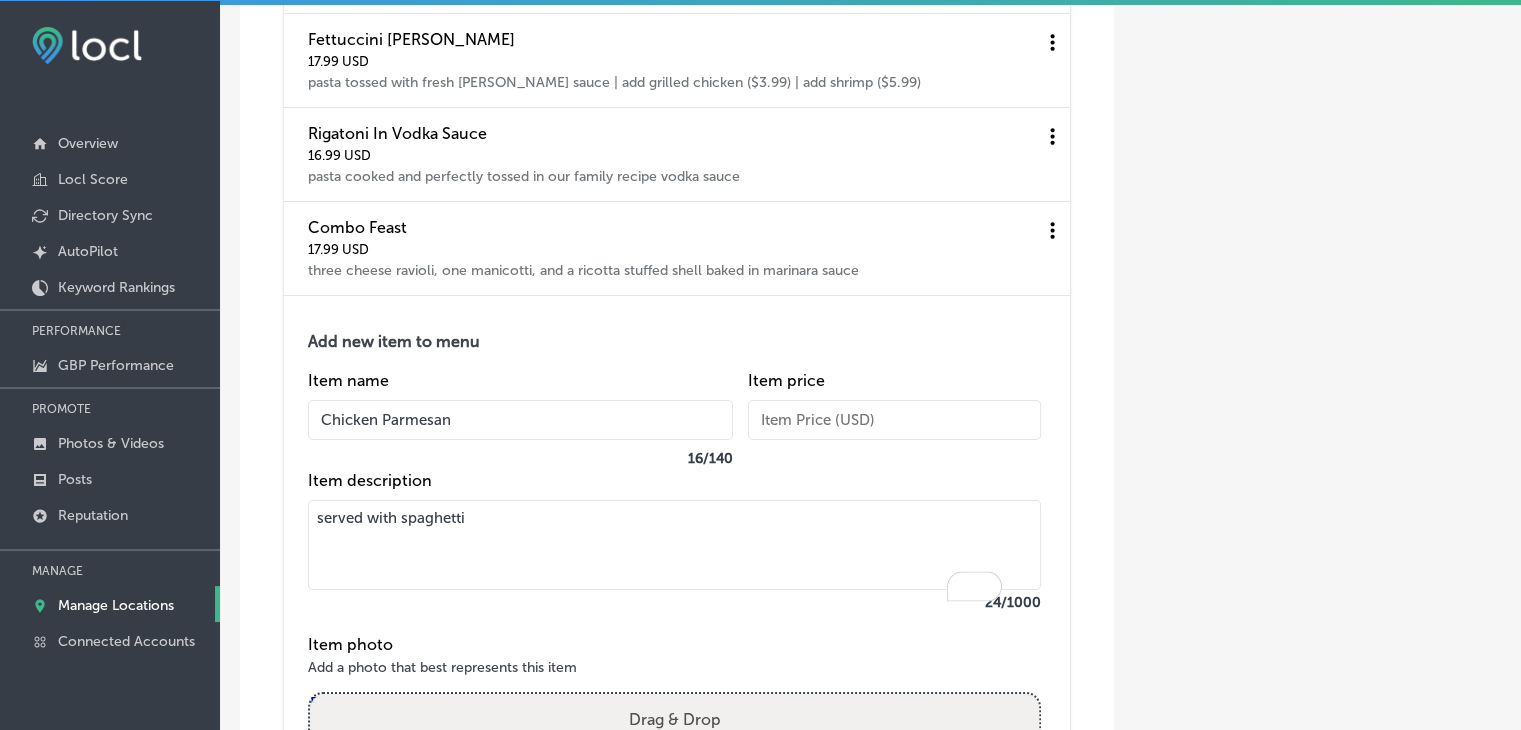 type on "served with spaghetti" 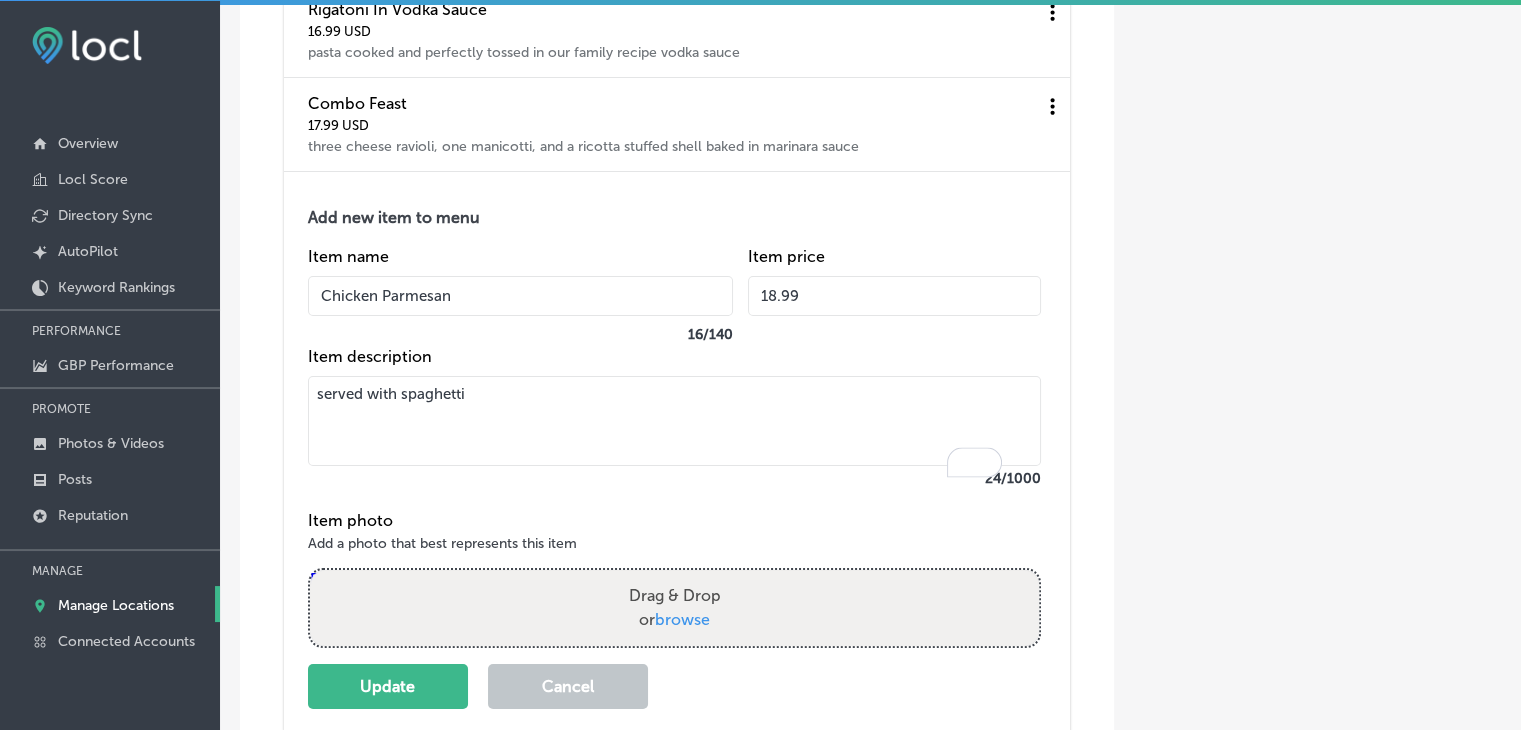 scroll, scrollTop: 7628, scrollLeft: 0, axis: vertical 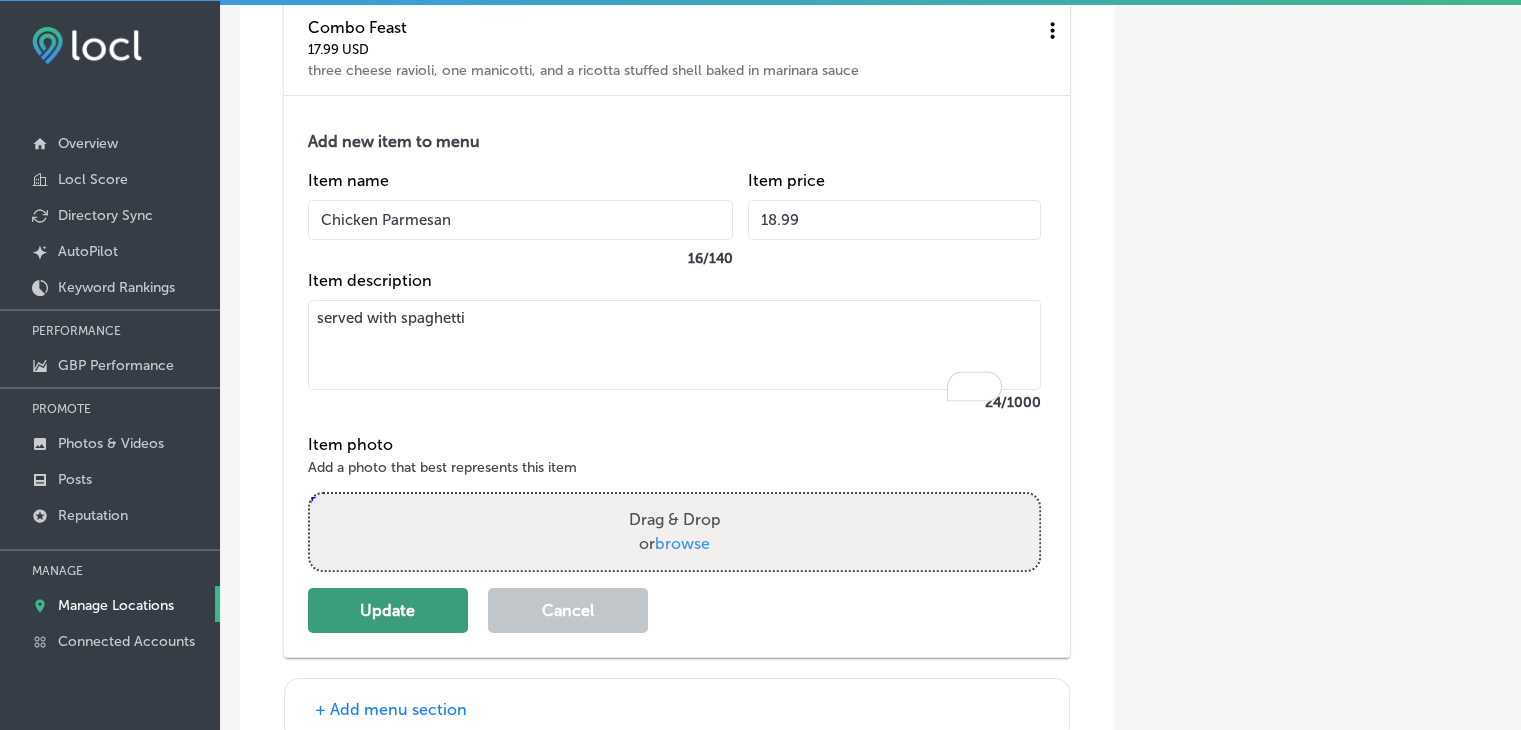 type on "18.99" 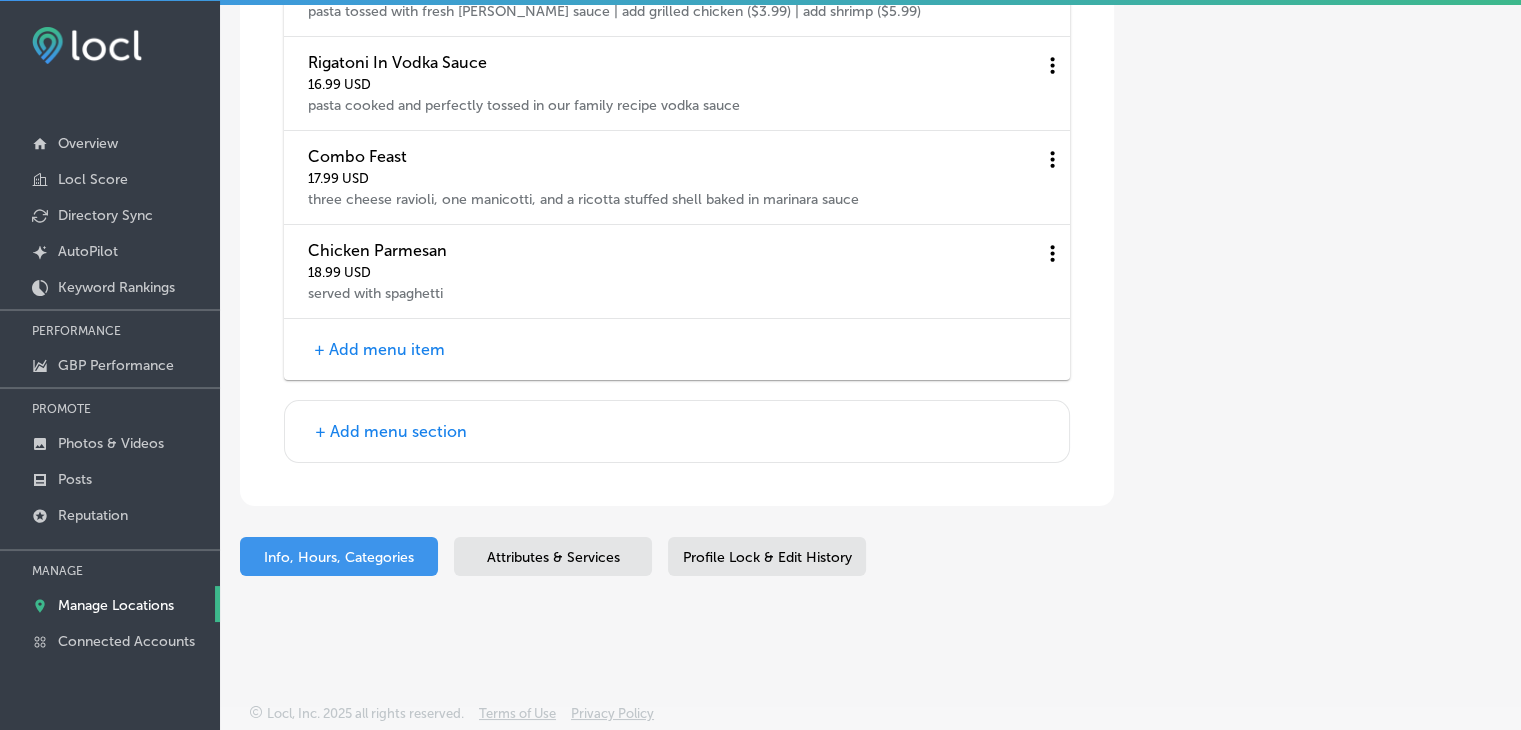 scroll, scrollTop: 7523, scrollLeft: 0, axis: vertical 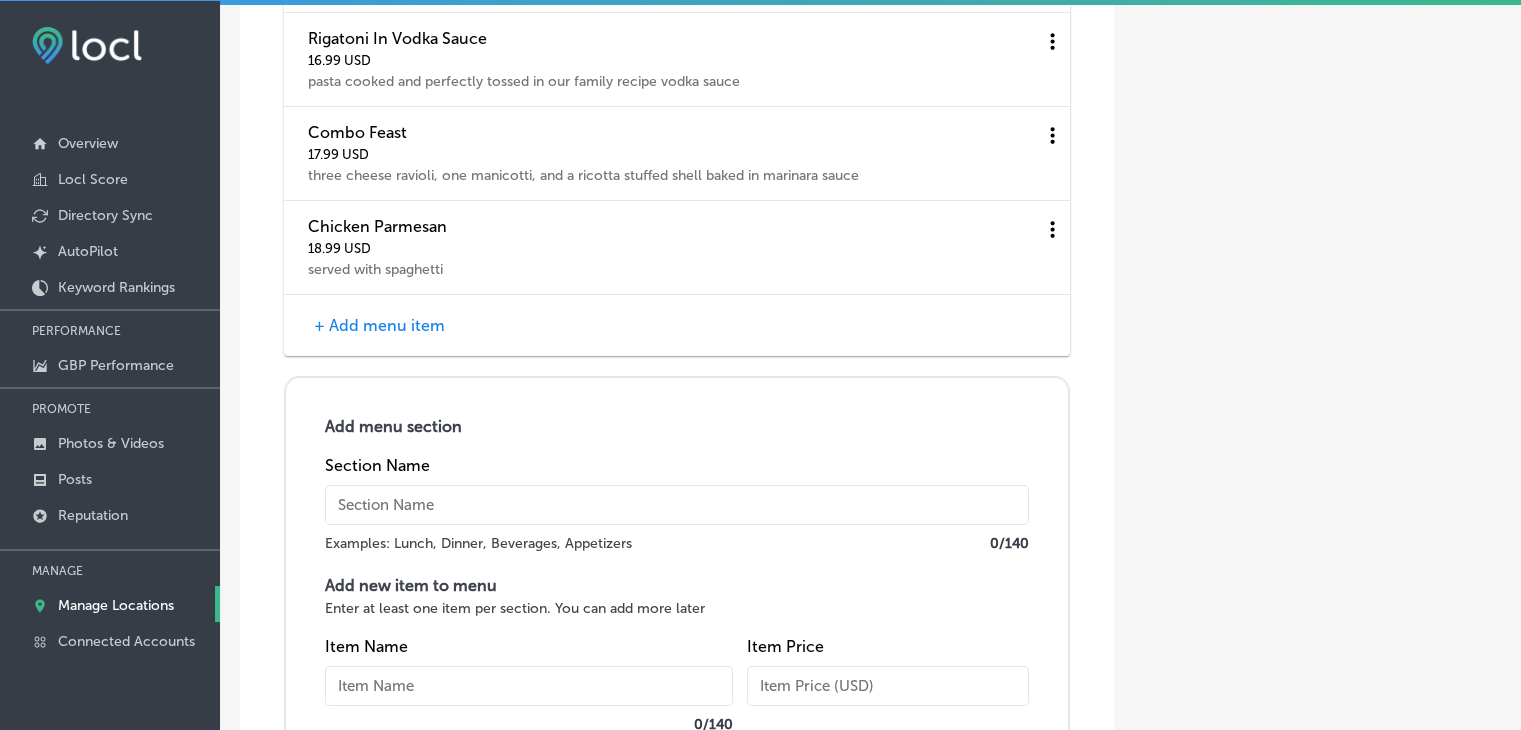 click at bounding box center [677, 505] 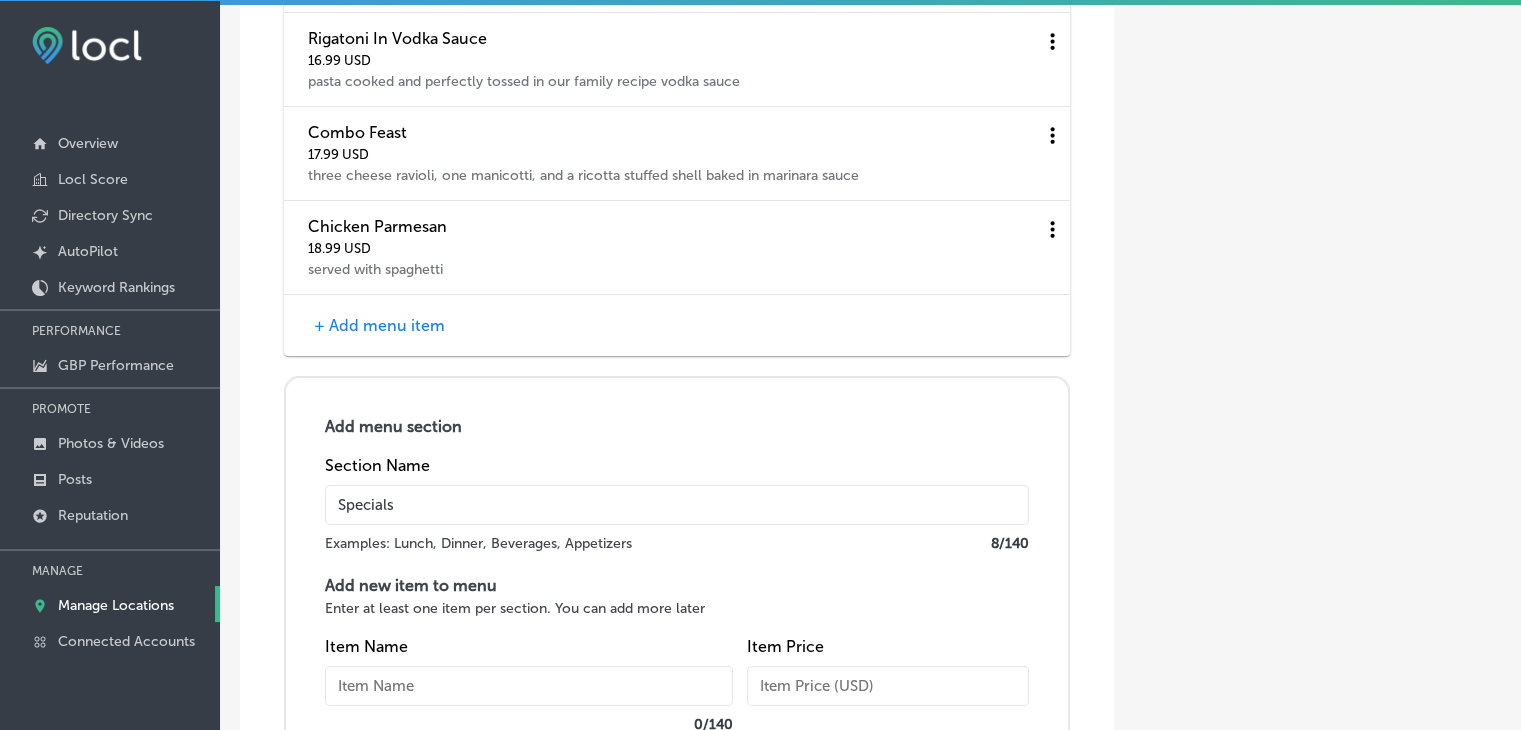 type on "Specials" 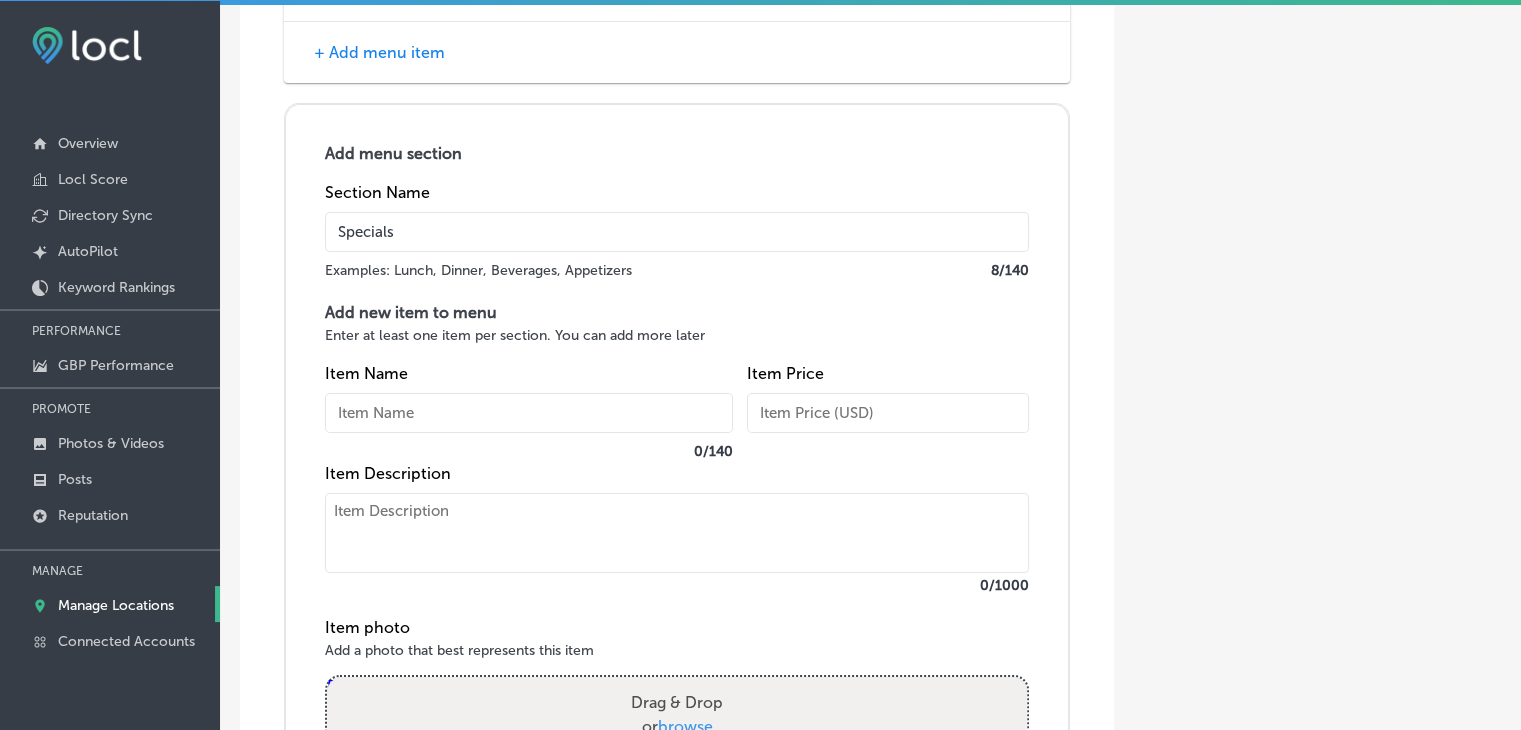 scroll, scrollTop: 7823, scrollLeft: 0, axis: vertical 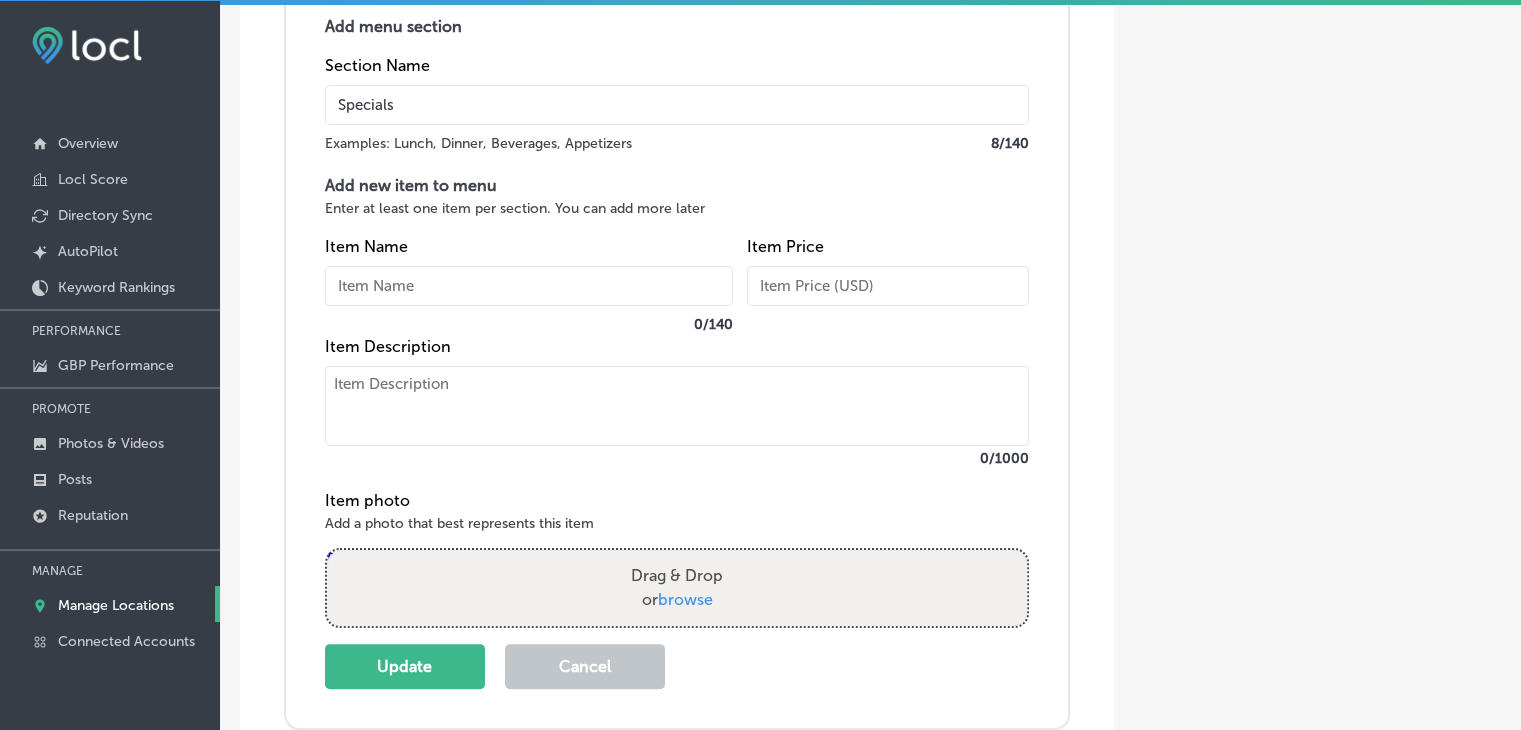 paste on "Crab & Shrimp In Vodka Sauce Large shells stuffed with crab meat and shrimp baked in our family recipe vodka sauce  $18.99" 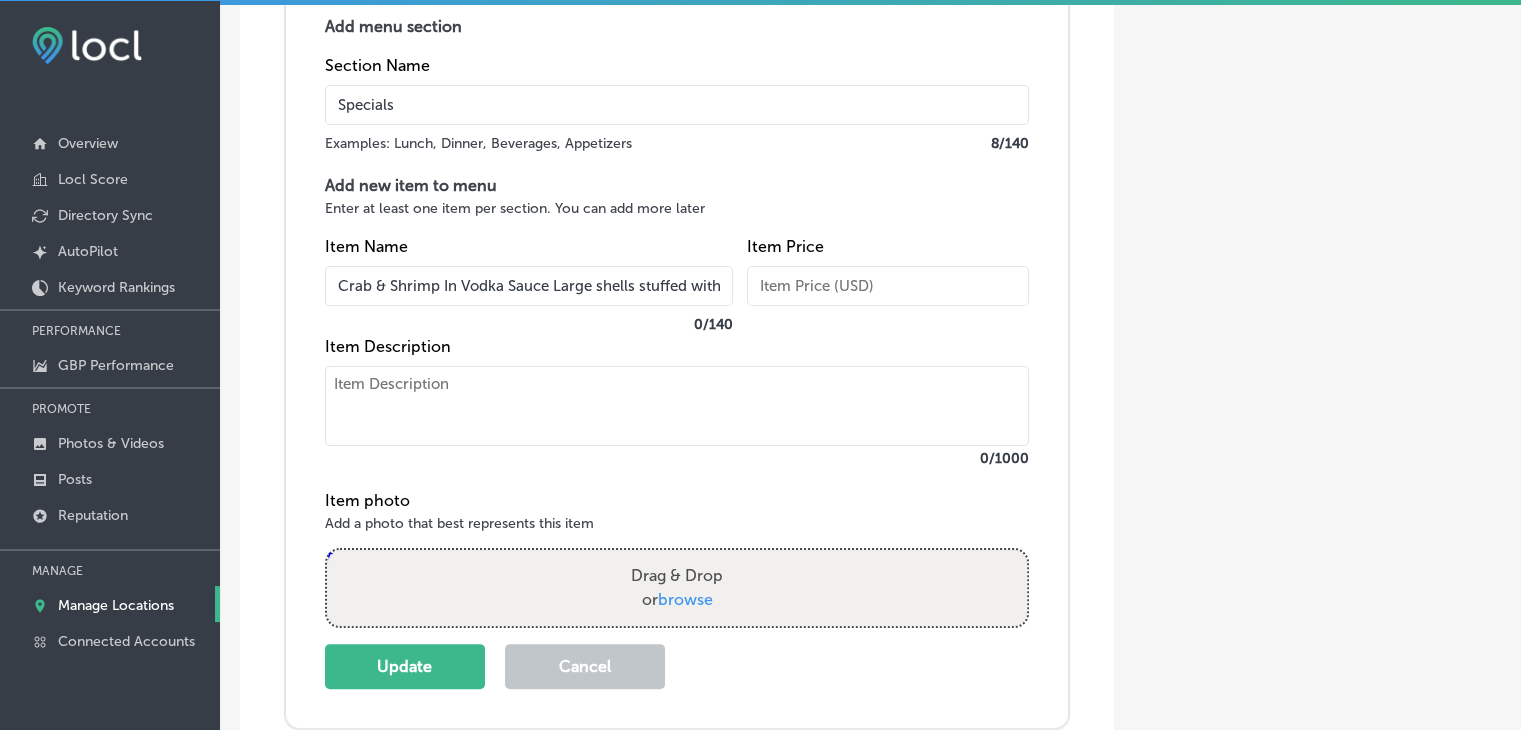 scroll, scrollTop: 0, scrollLeft: 486, axis: horizontal 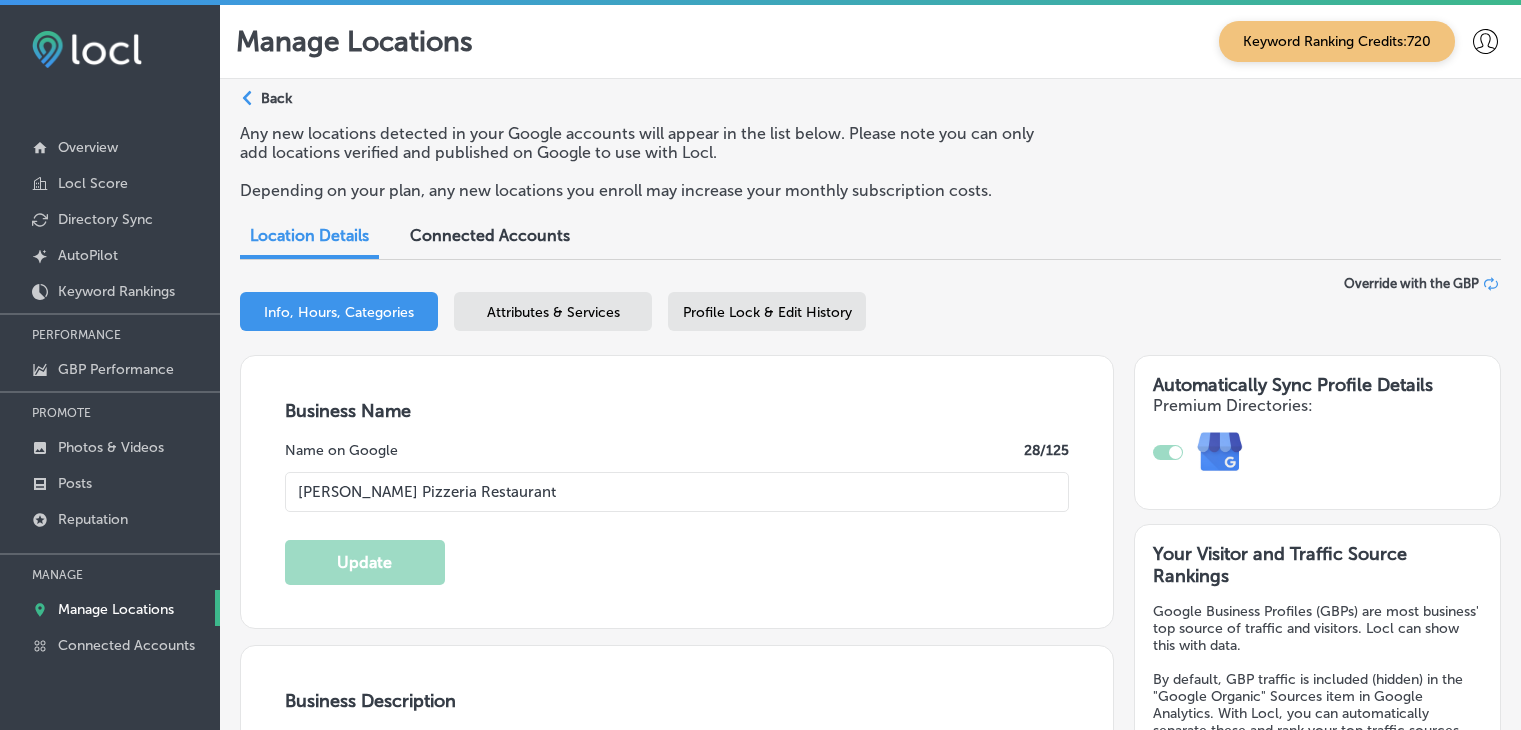 select on "US" 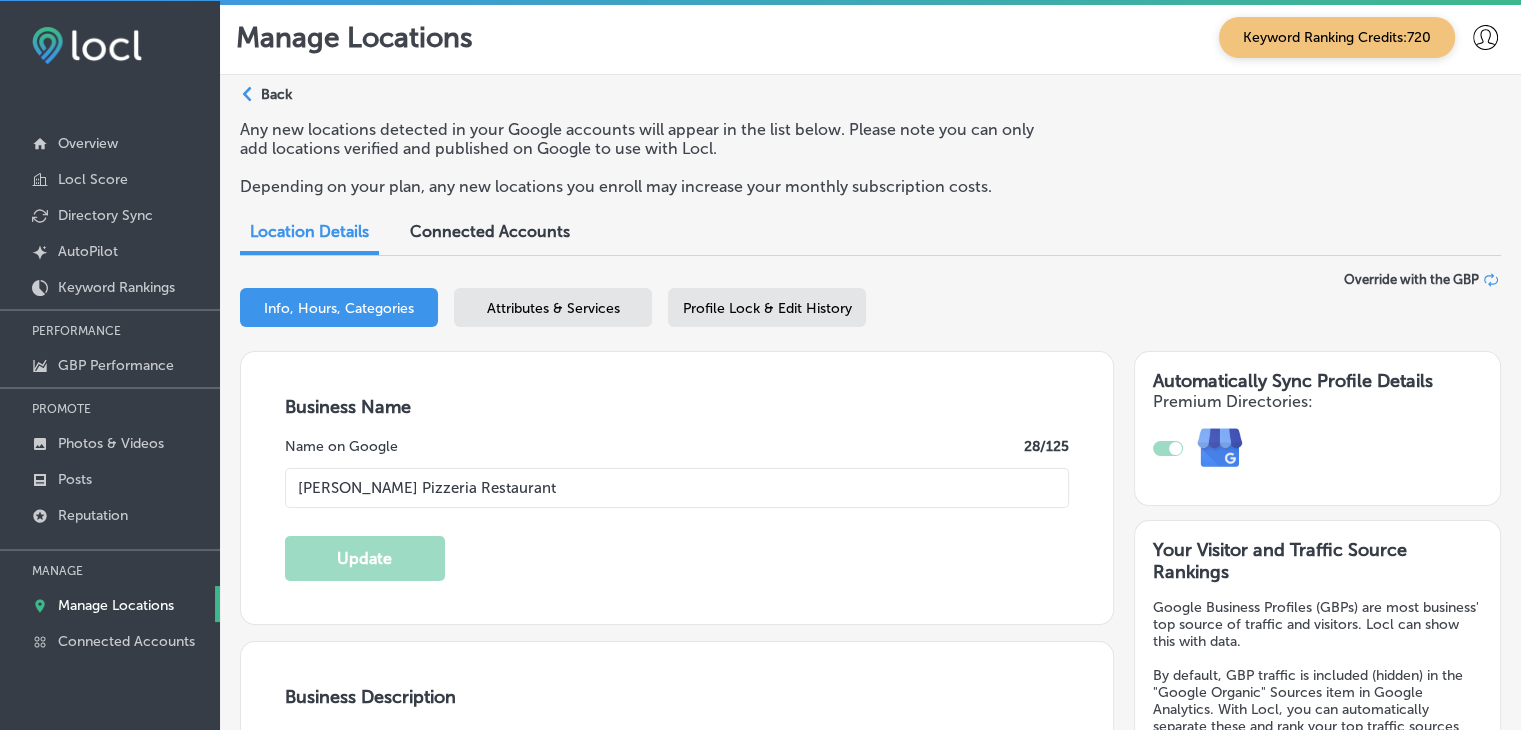 scroll, scrollTop: 0, scrollLeft: 0, axis: both 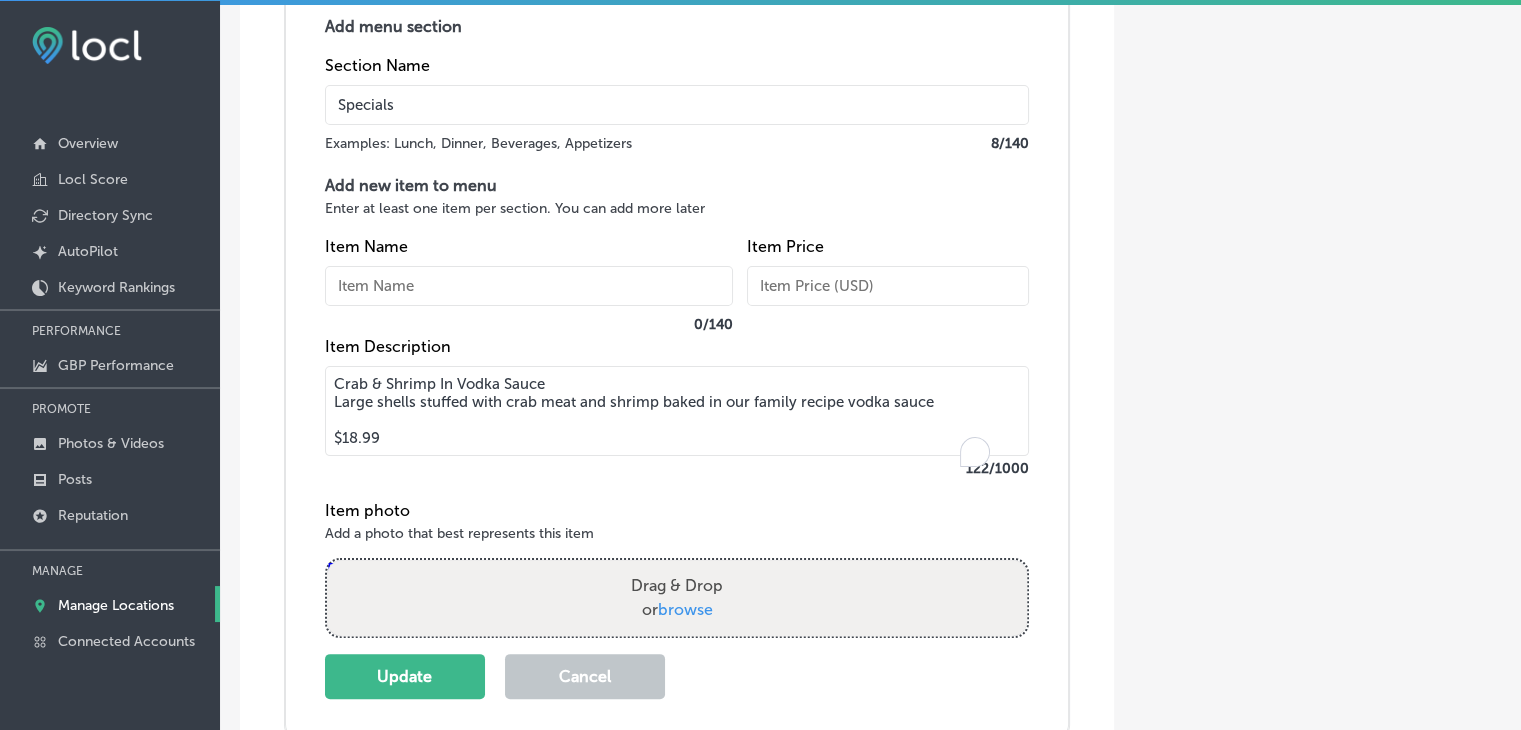 drag, startPoint x: 572, startPoint y: 409, endPoint x: 322, endPoint y: 405, distance: 250.032 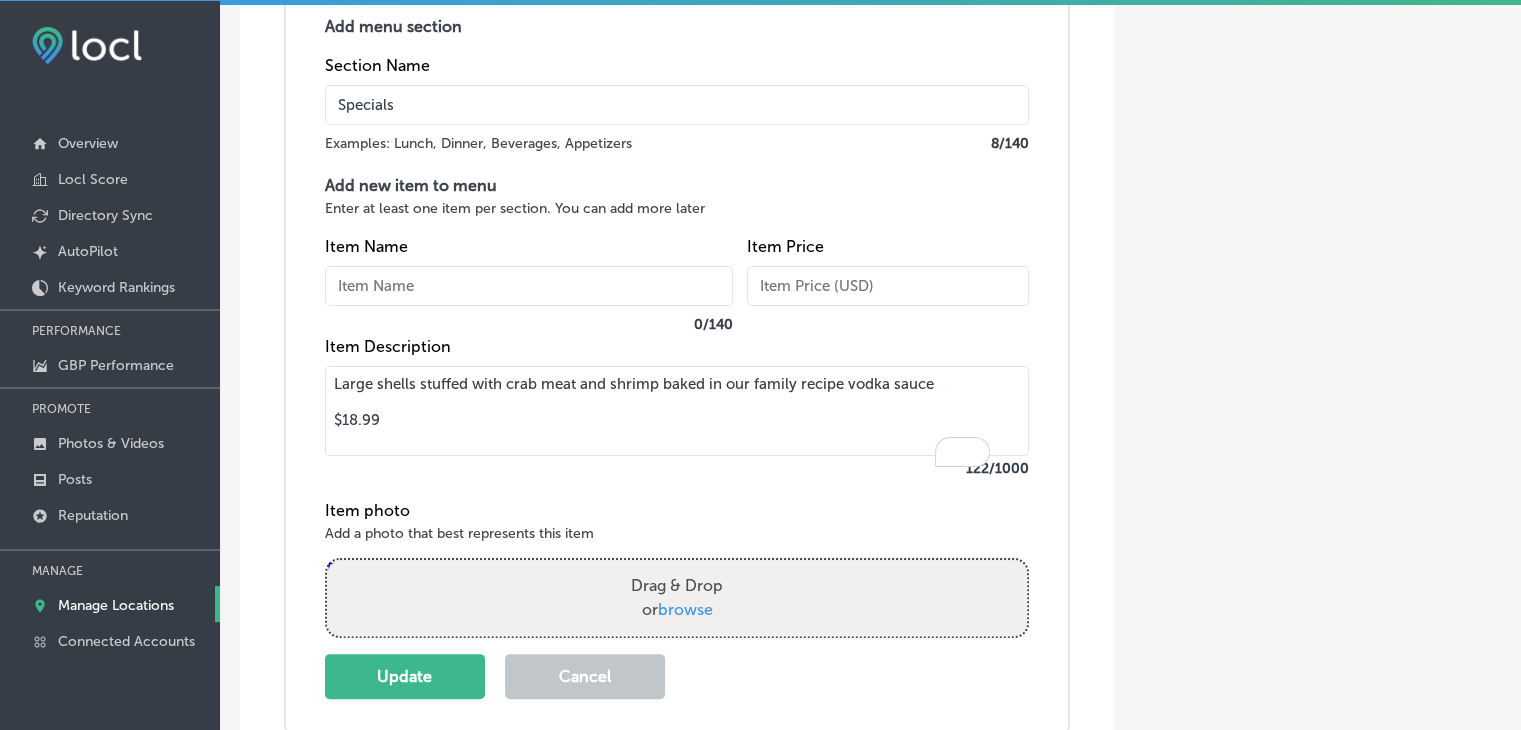type on "Large shells stuffed with crab meat and shrimp baked in our family recipe vodka sauce
$18.99" 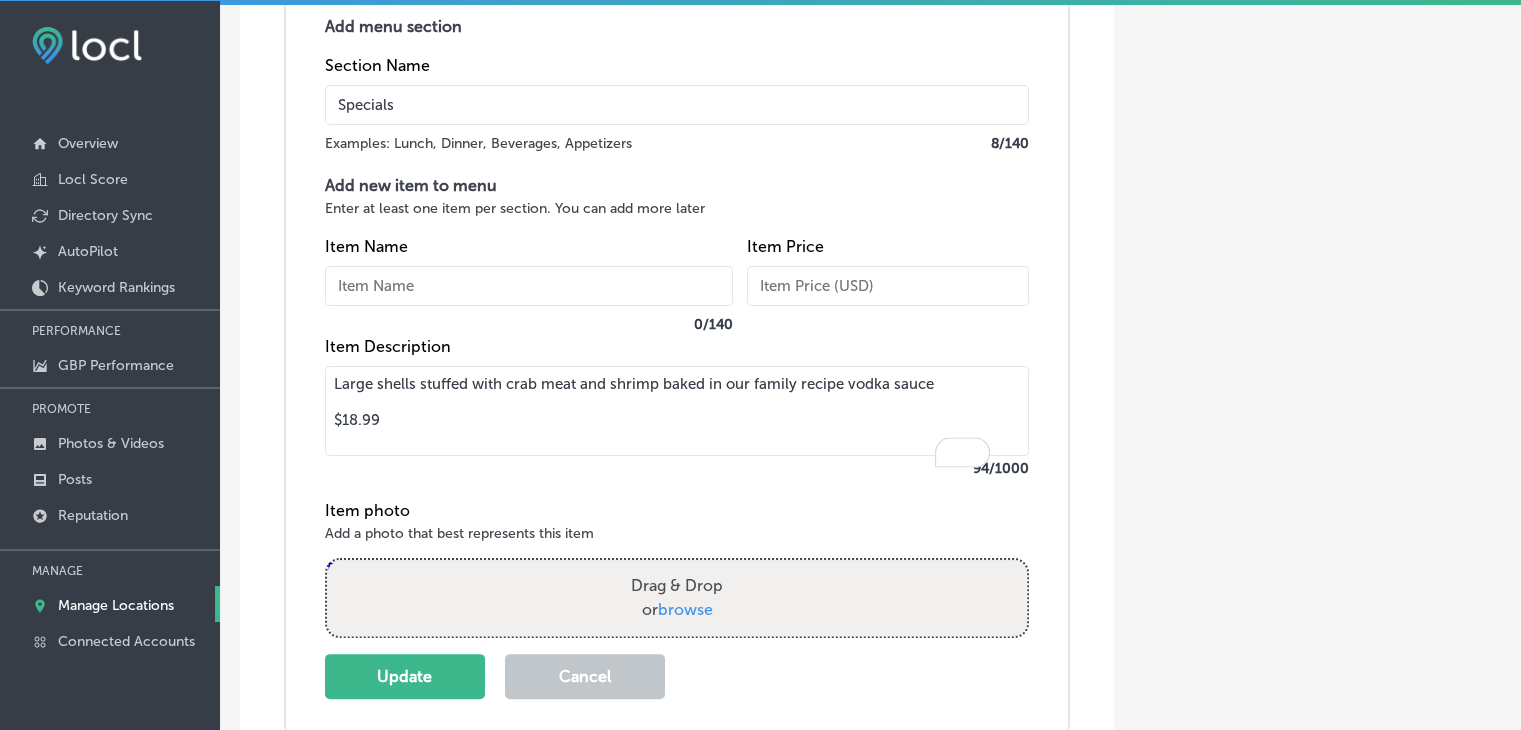 click at bounding box center [529, 286] 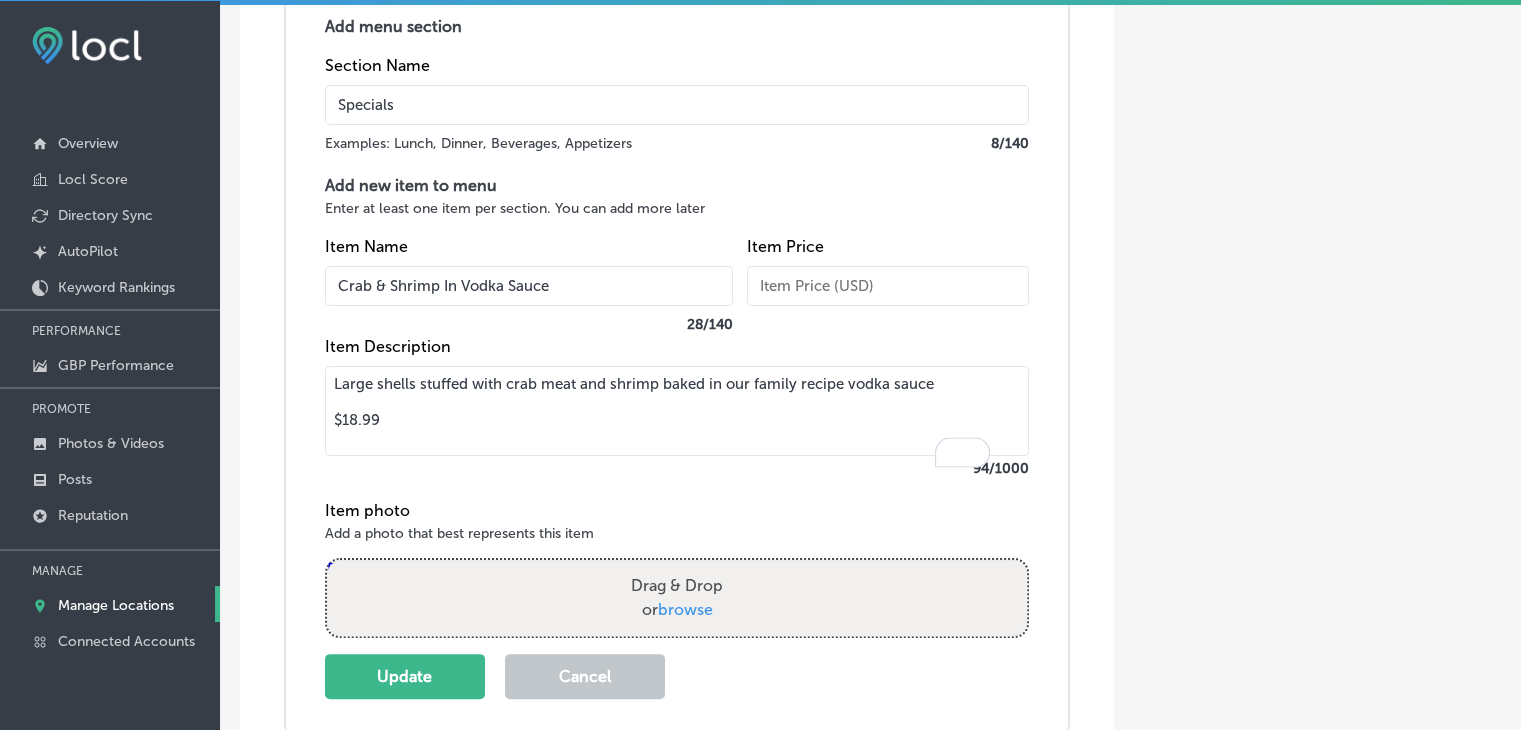 type on "Crab & Shrimp In Vodka Sauce" 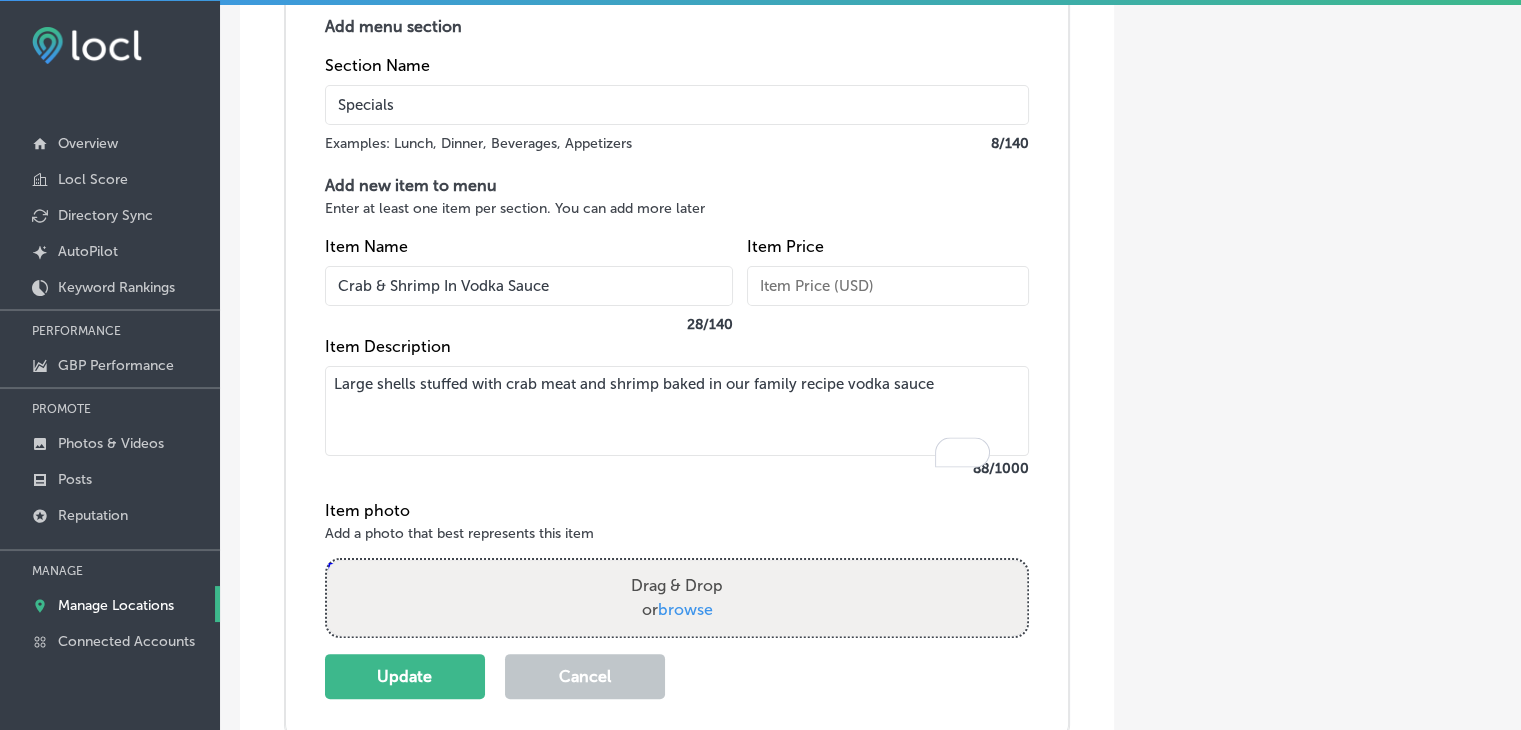type on "Large shells stuffed with crab meat and shrimp baked in our family recipe vodka sauce" 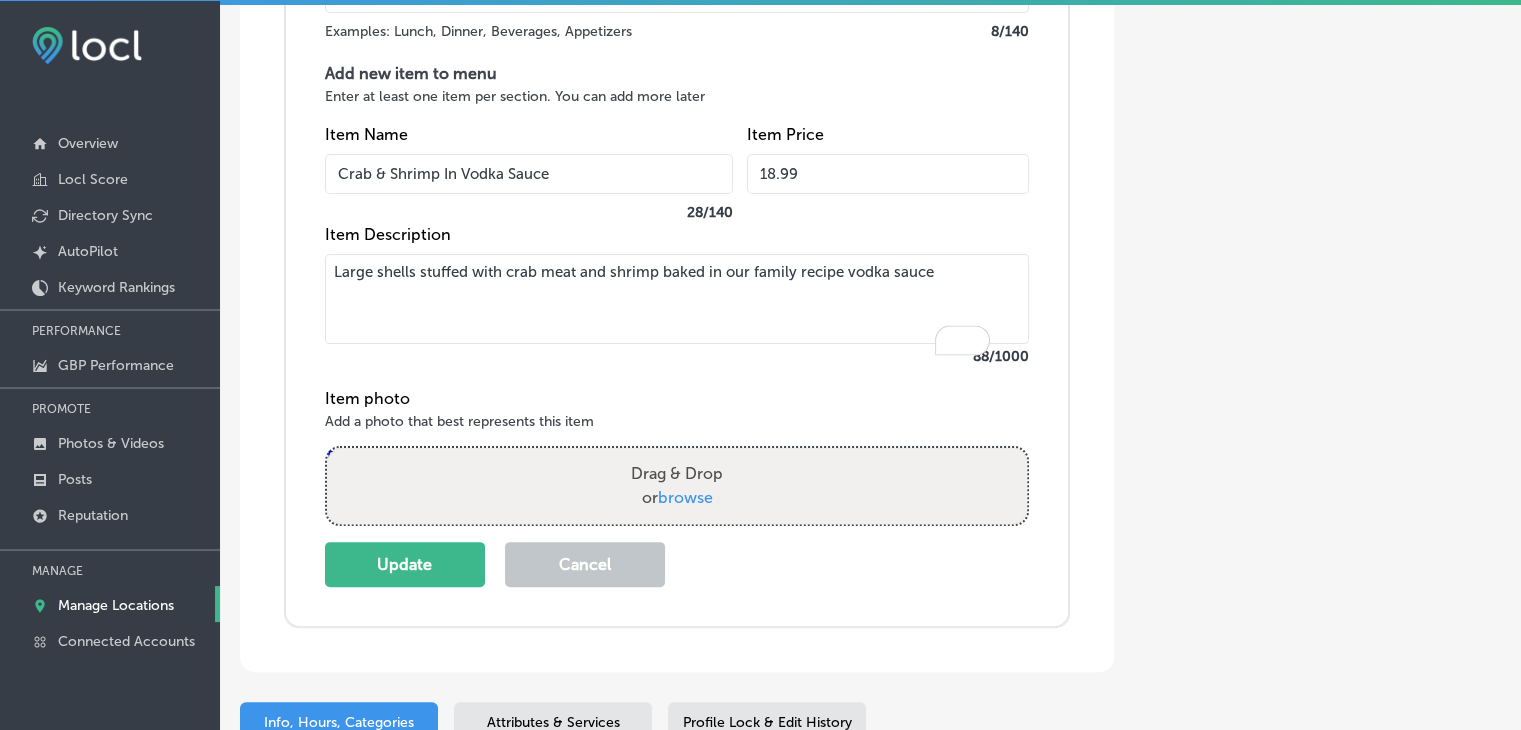scroll, scrollTop: 8123, scrollLeft: 0, axis: vertical 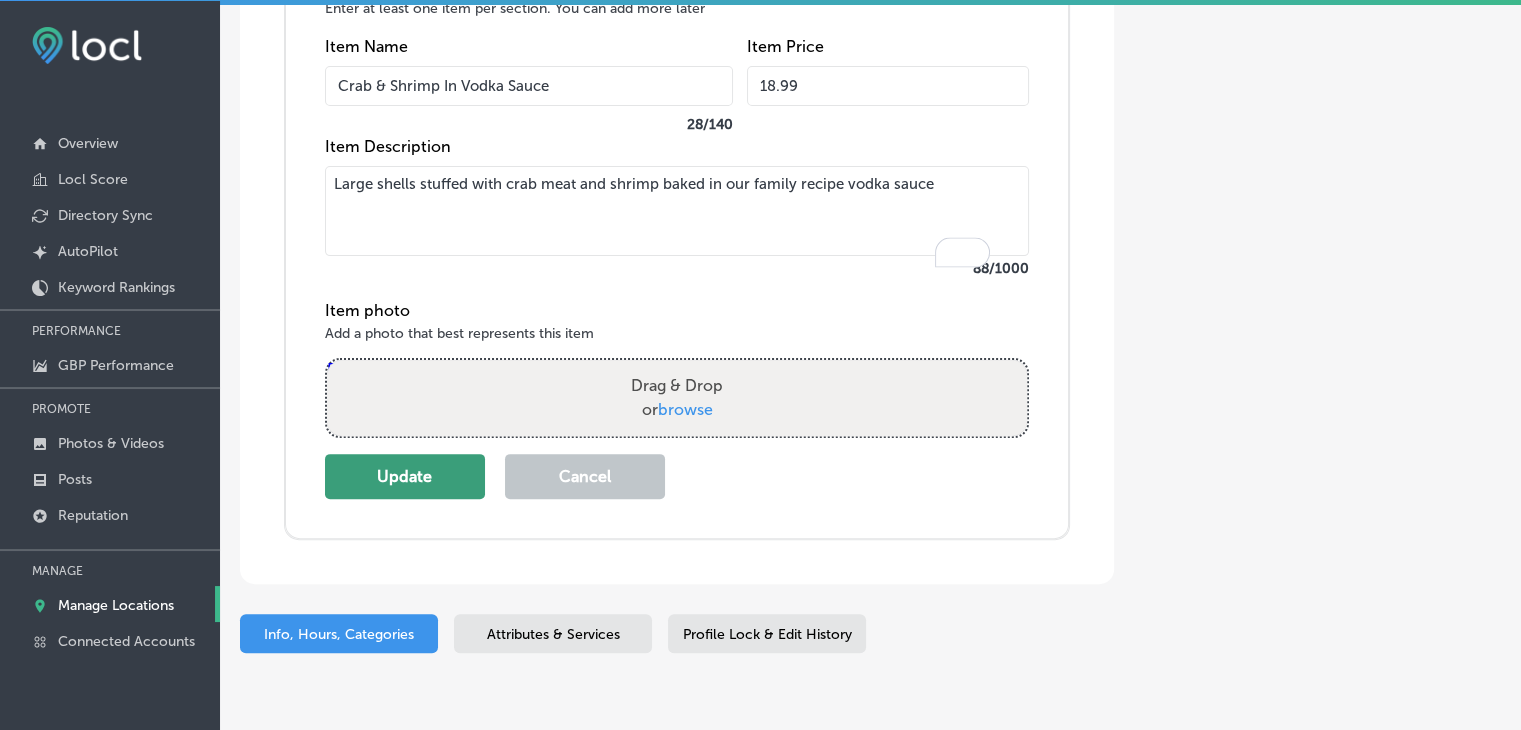 click on "Update" at bounding box center [405, 476] 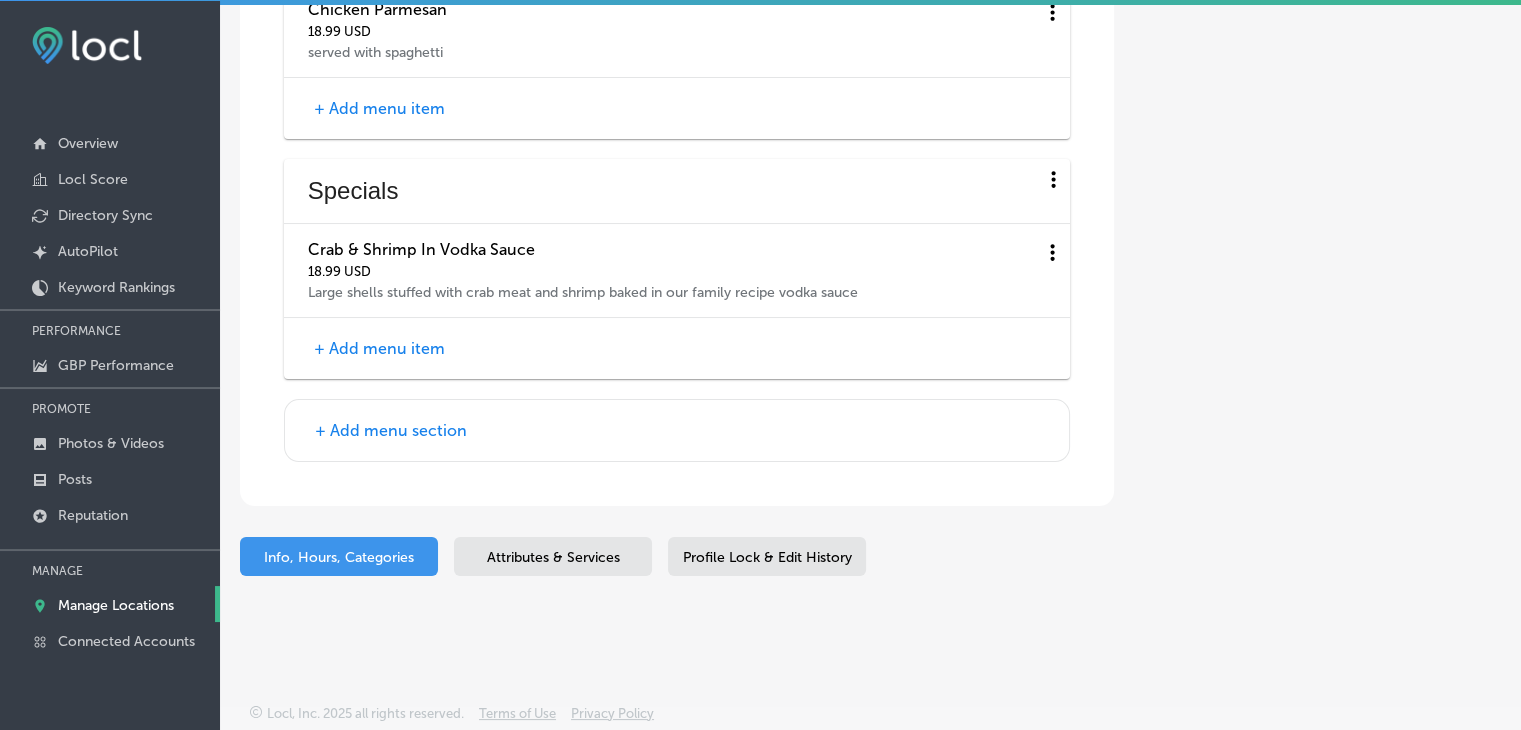 scroll, scrollTop: 7764, scrollLeft: 0, axis: vertical 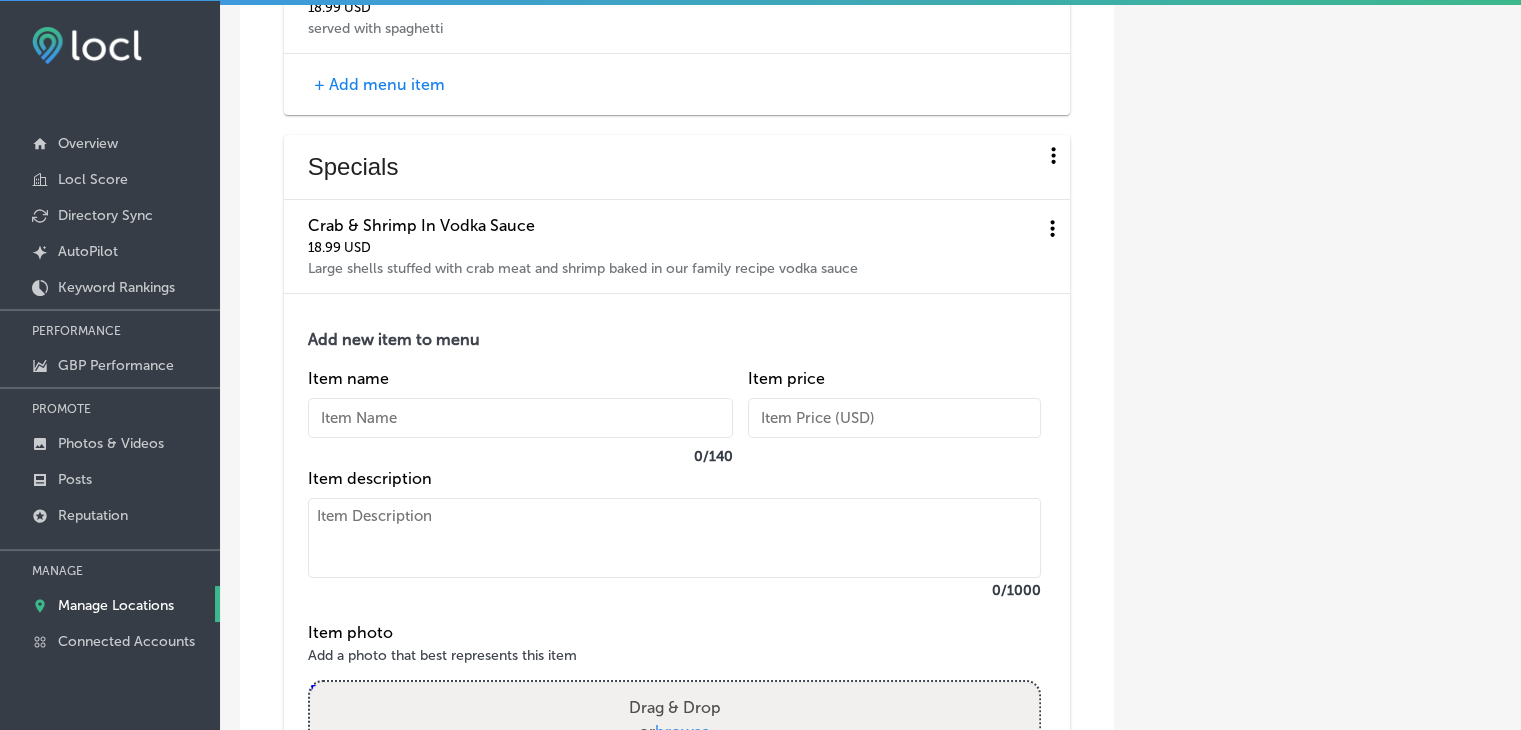 click at bounding box center [674, 538] 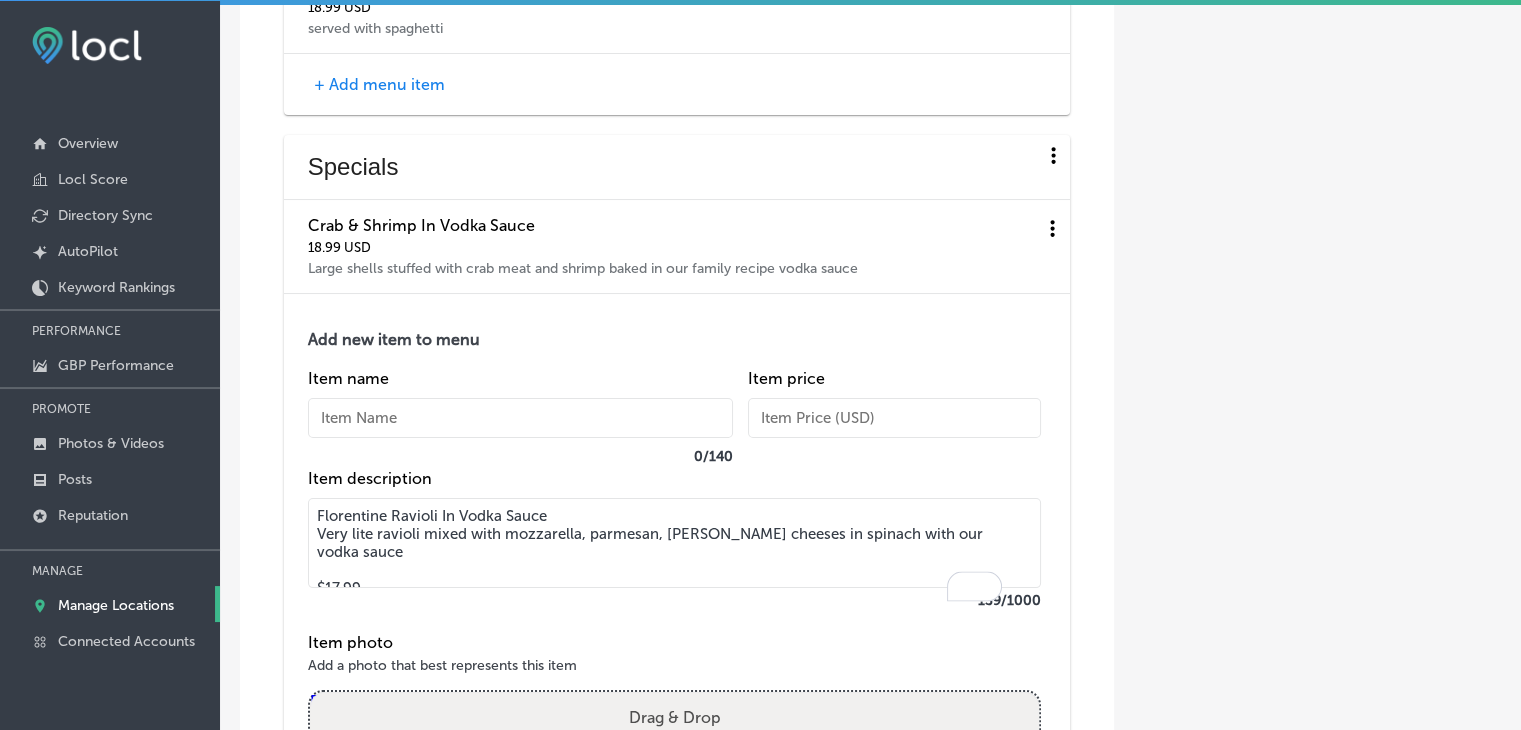 drag, startPoint x: 600, startPoint y: 545, endPoint x: 282, endPoint y: 545, distance: 318 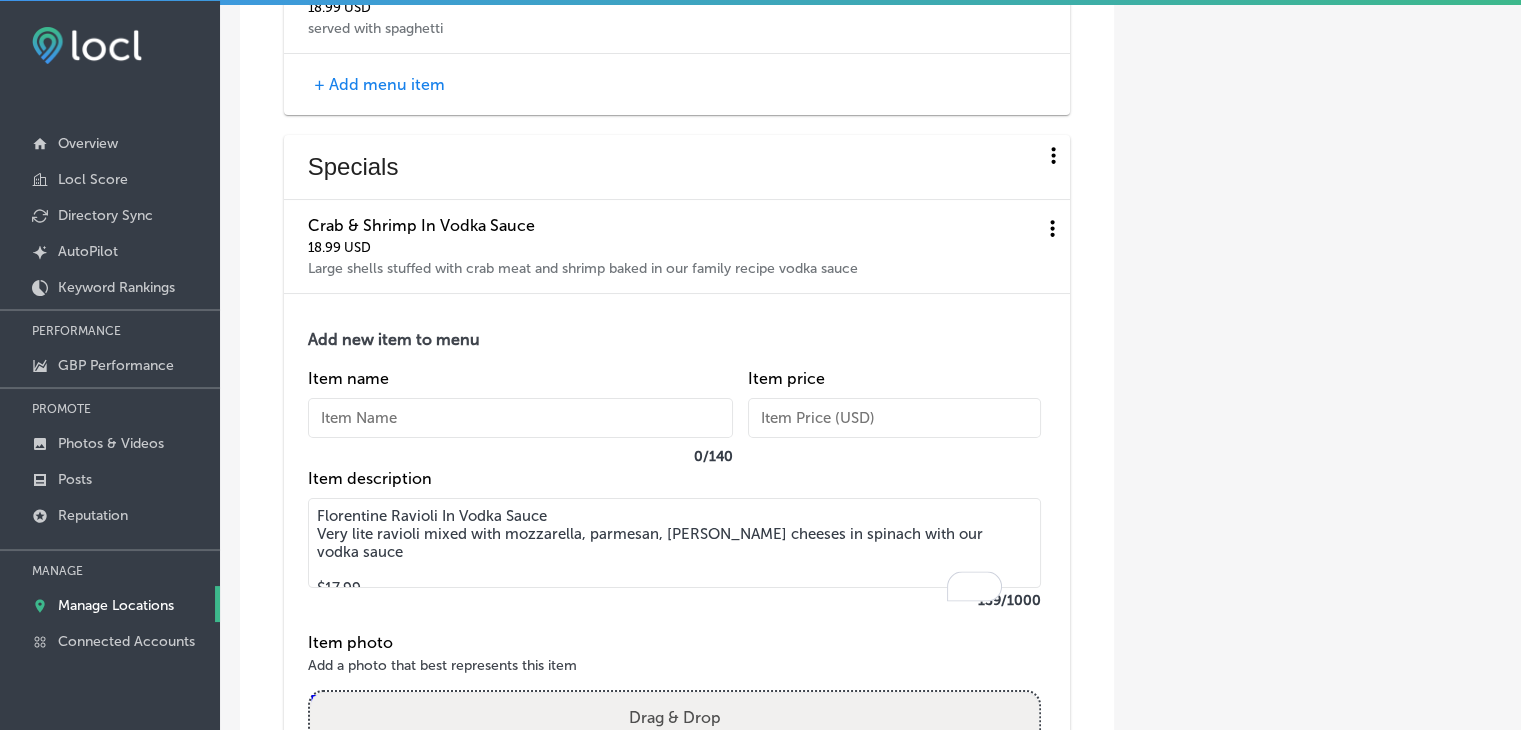 click on "Add new item to menu Item name 0 / 140 Item price Item description Florentine Ravioli In Vodka Sauce
Very lite ravioli mixed with mozzarella, parmesan, [PERSON_NAME] cheeses in spinach with our vodka sauce
$17.99 139 /1000 Item photo Add a photo that best represents this item Powered by PQINA Drag & Drop  or  browse Update Cancel" at bounding box center [677, 575] 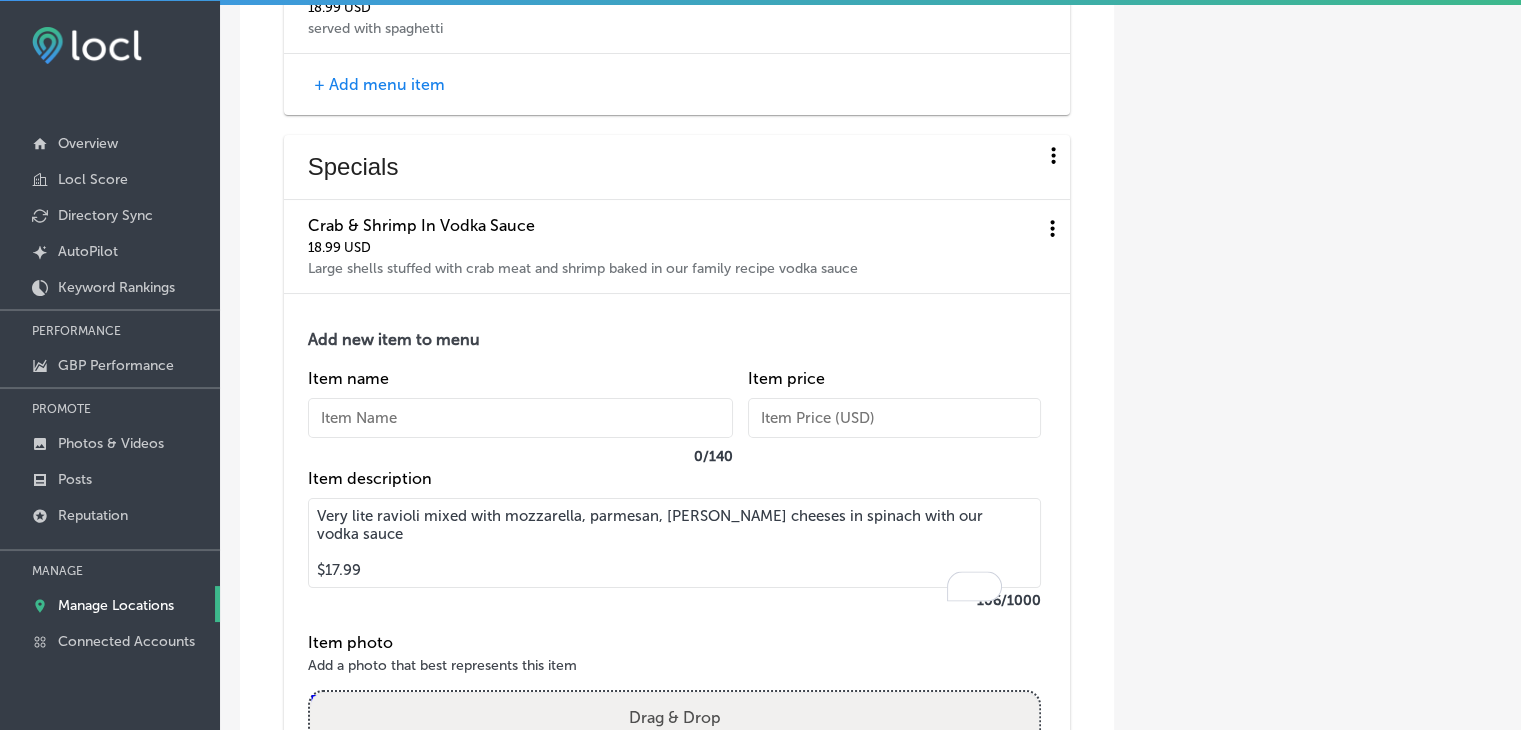 type on "Very lite ravioli mixed with mozzarella, parmesan, [PERSON_NAME] cheeses in spinach with our vodka sauce
$17.99" 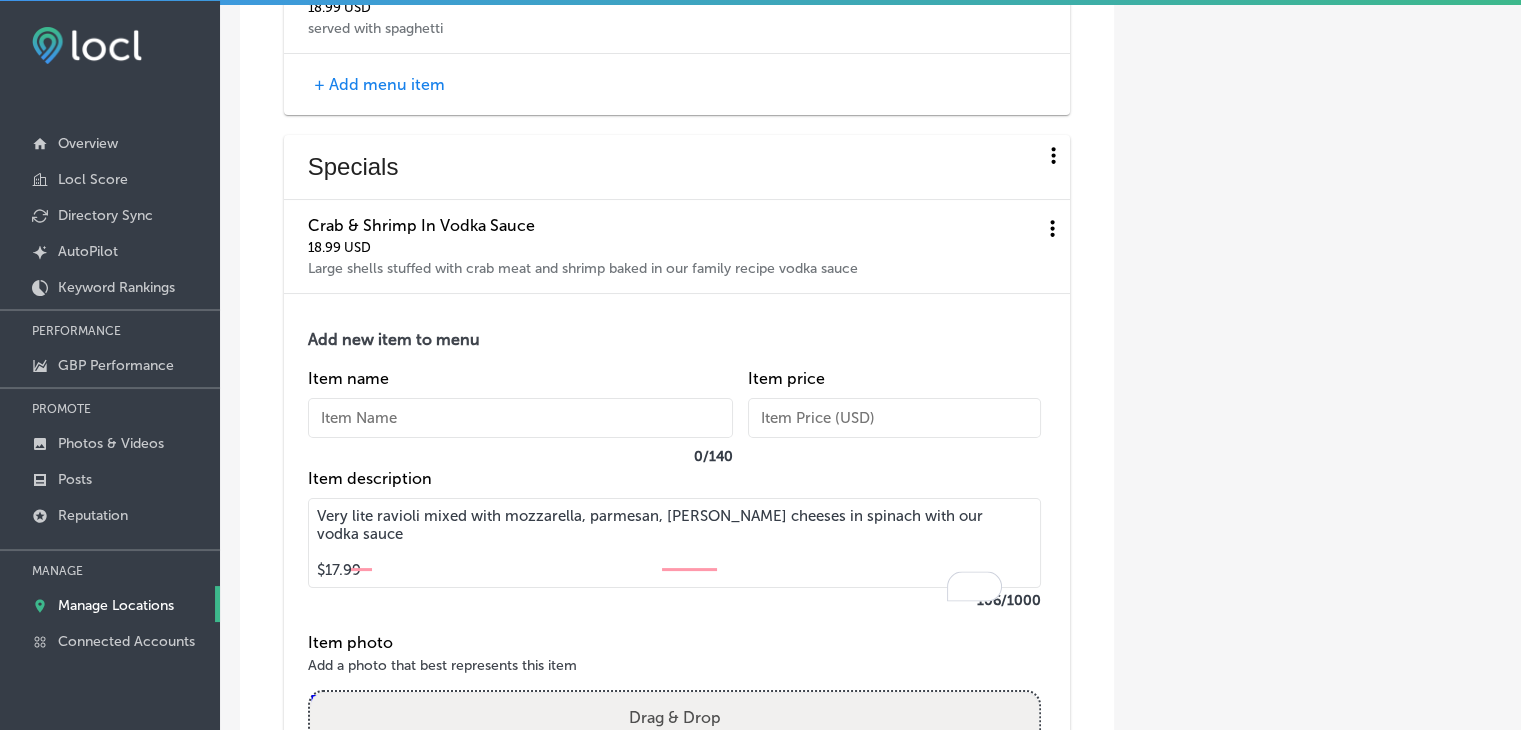 paste on "[PERSON_NAME] In Vodka Sauce" 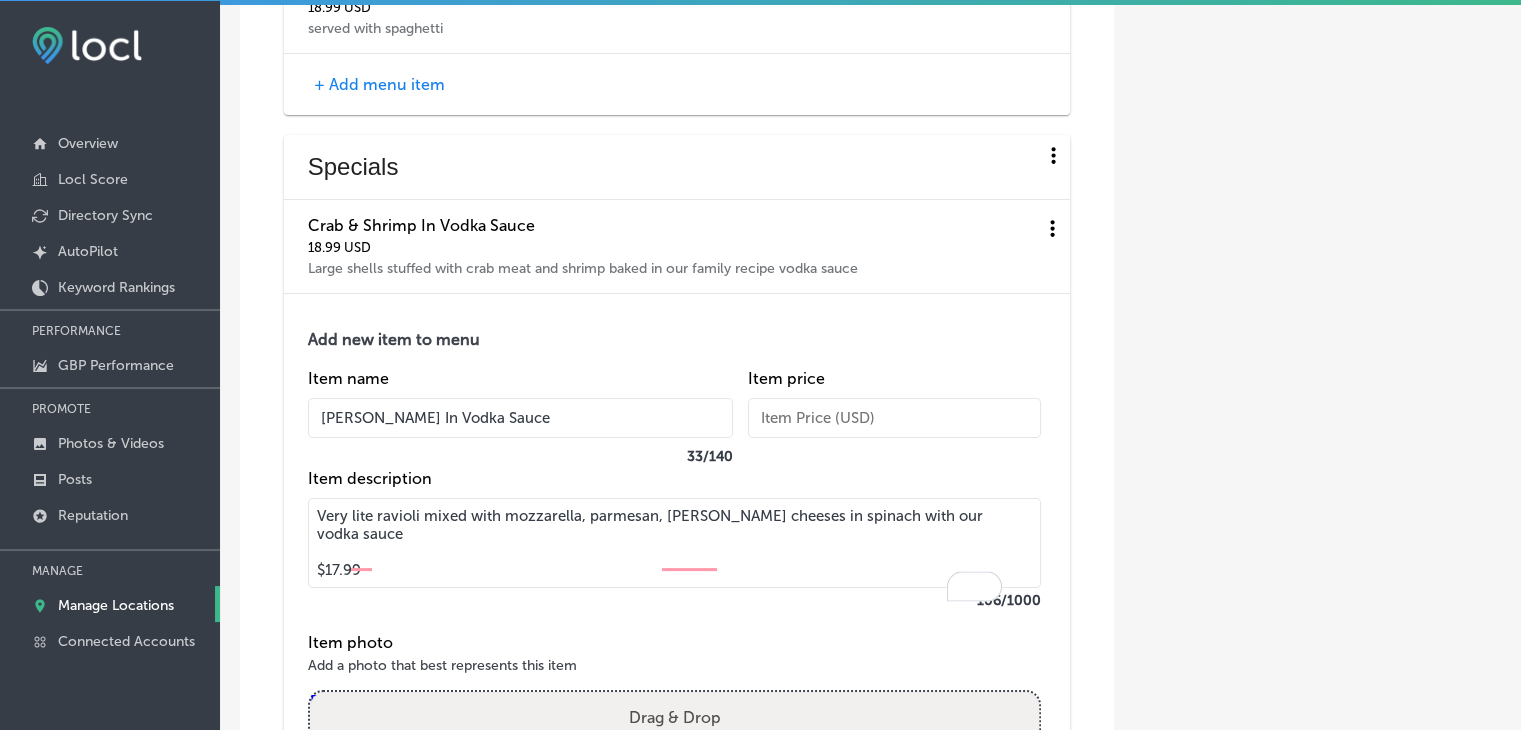 type on "[PERSON_NAME] In Vodka Sauce" 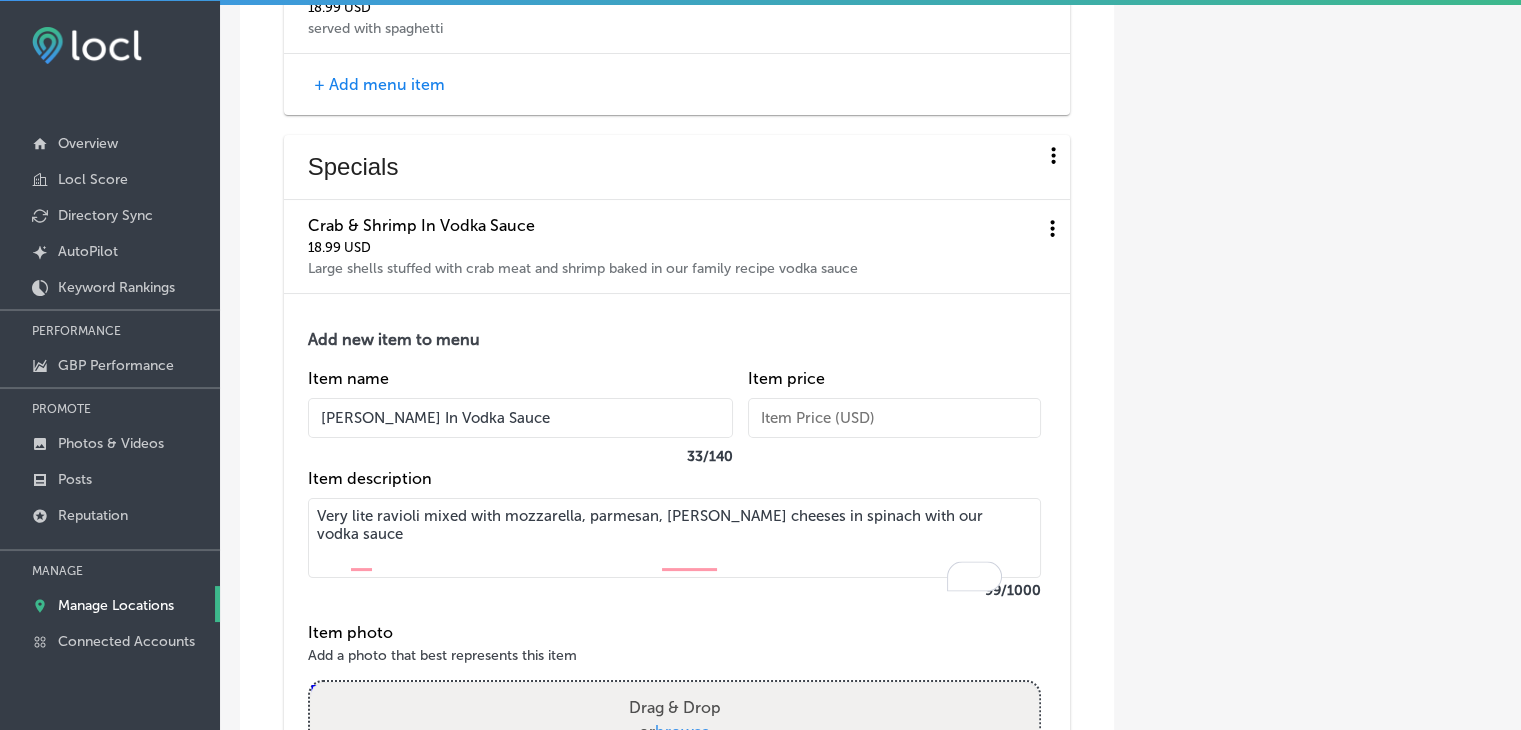 type on "Very lite ravioli mixed with mozzarella, parmesan, [PERSON_NAME] cheeses in spinach with our vodka sauce" 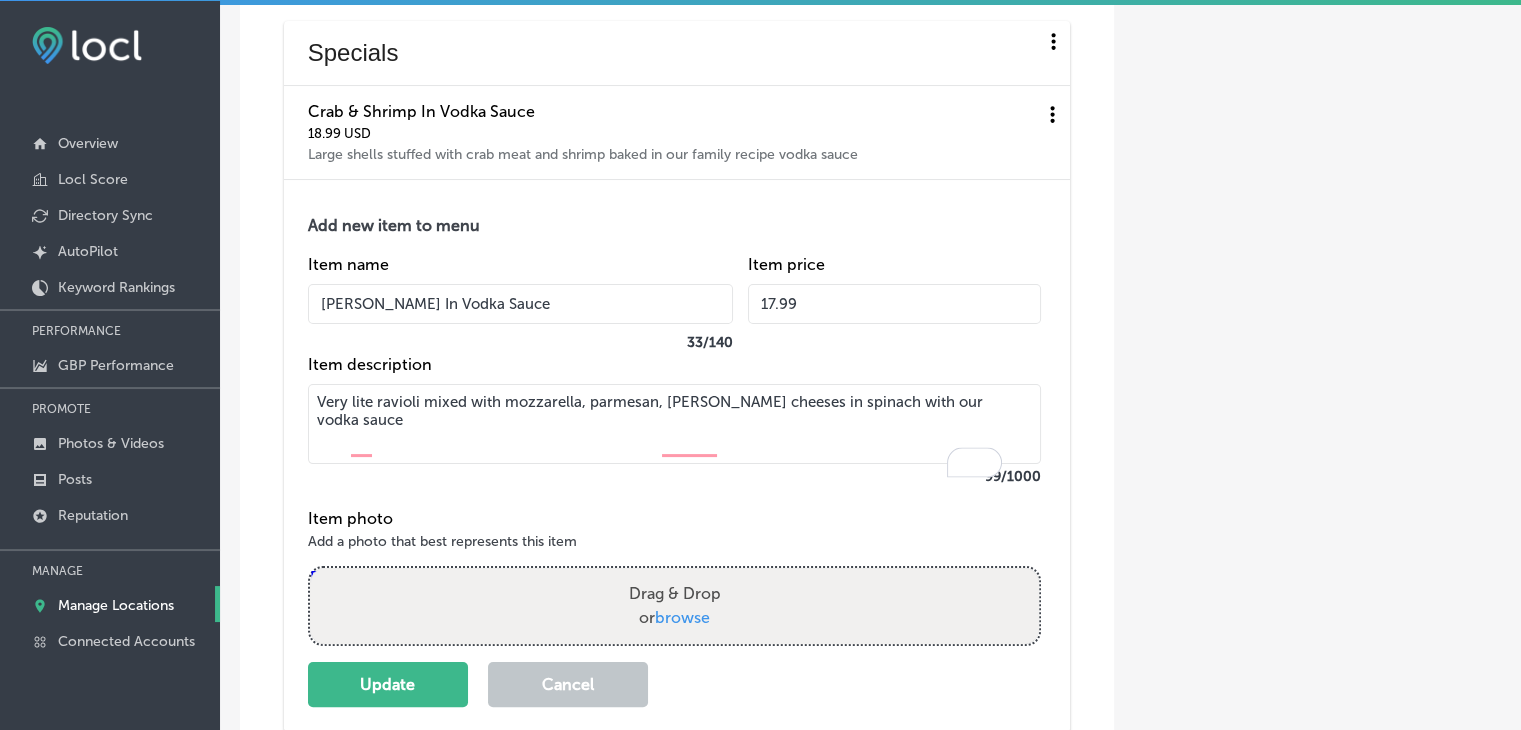 scroll, scrollTop: 7964, scrollLeft: 0, axis: vertical 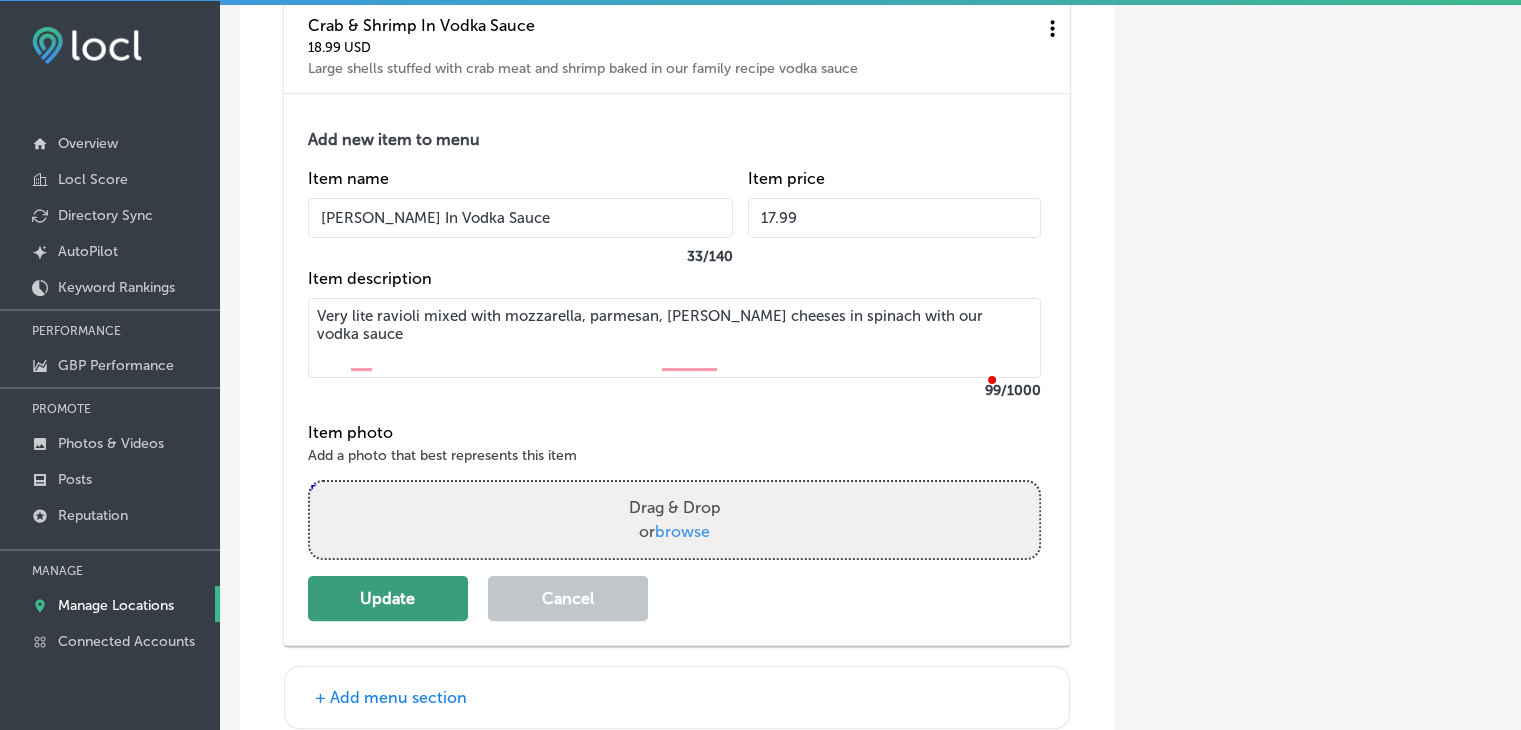 type on "17.99" 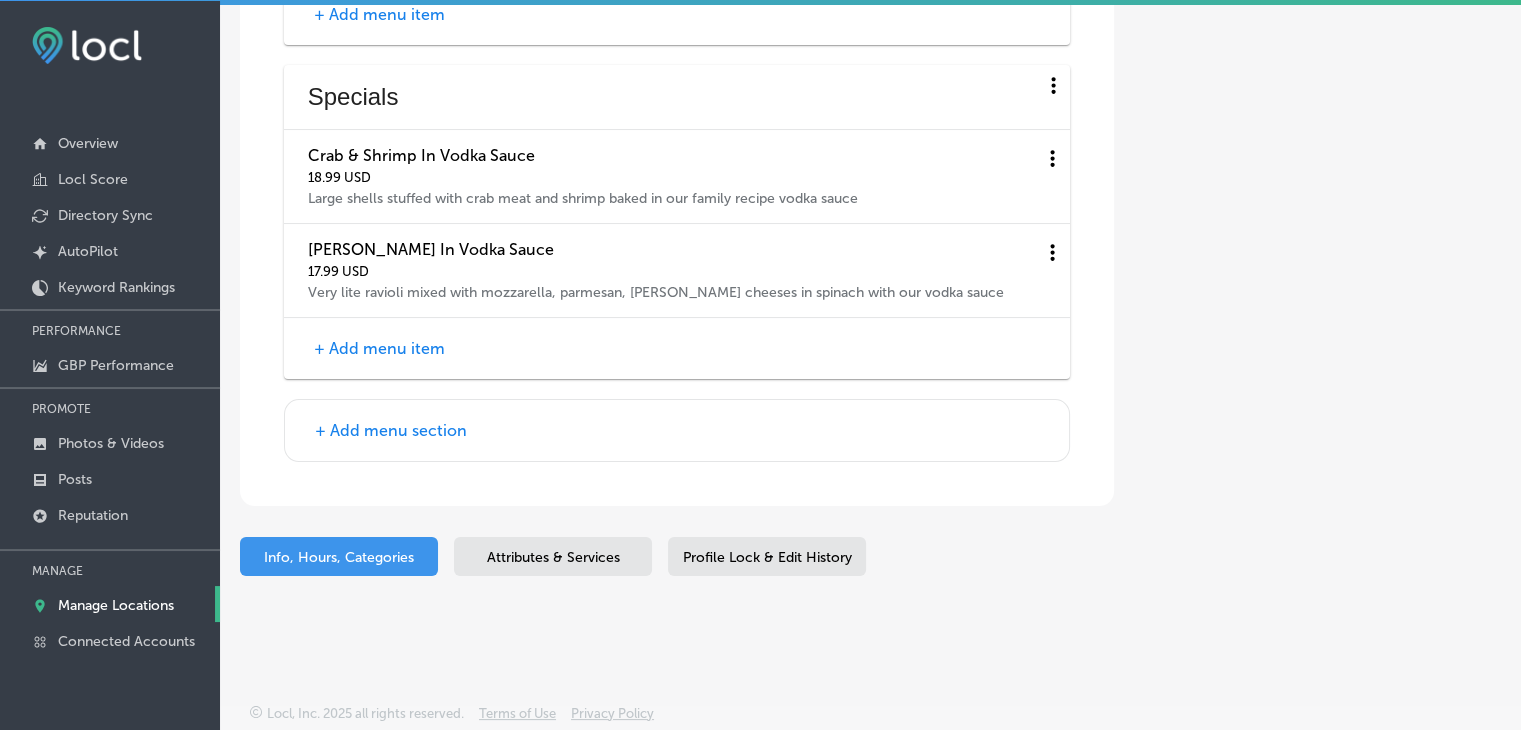 scroll, scrollTop: 7859, scrollLeft: 0, axis: vertical 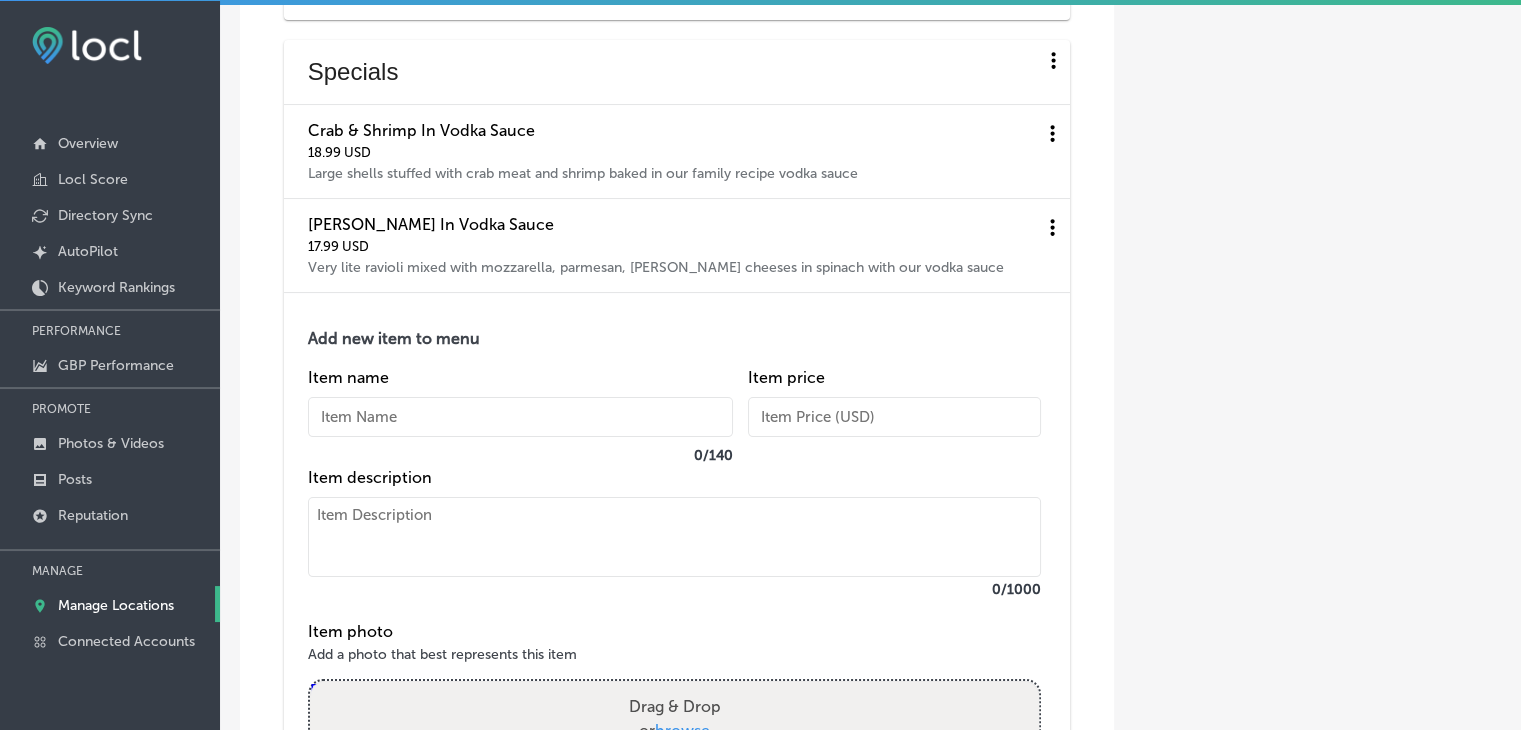 click at bounding box center (674, 539) 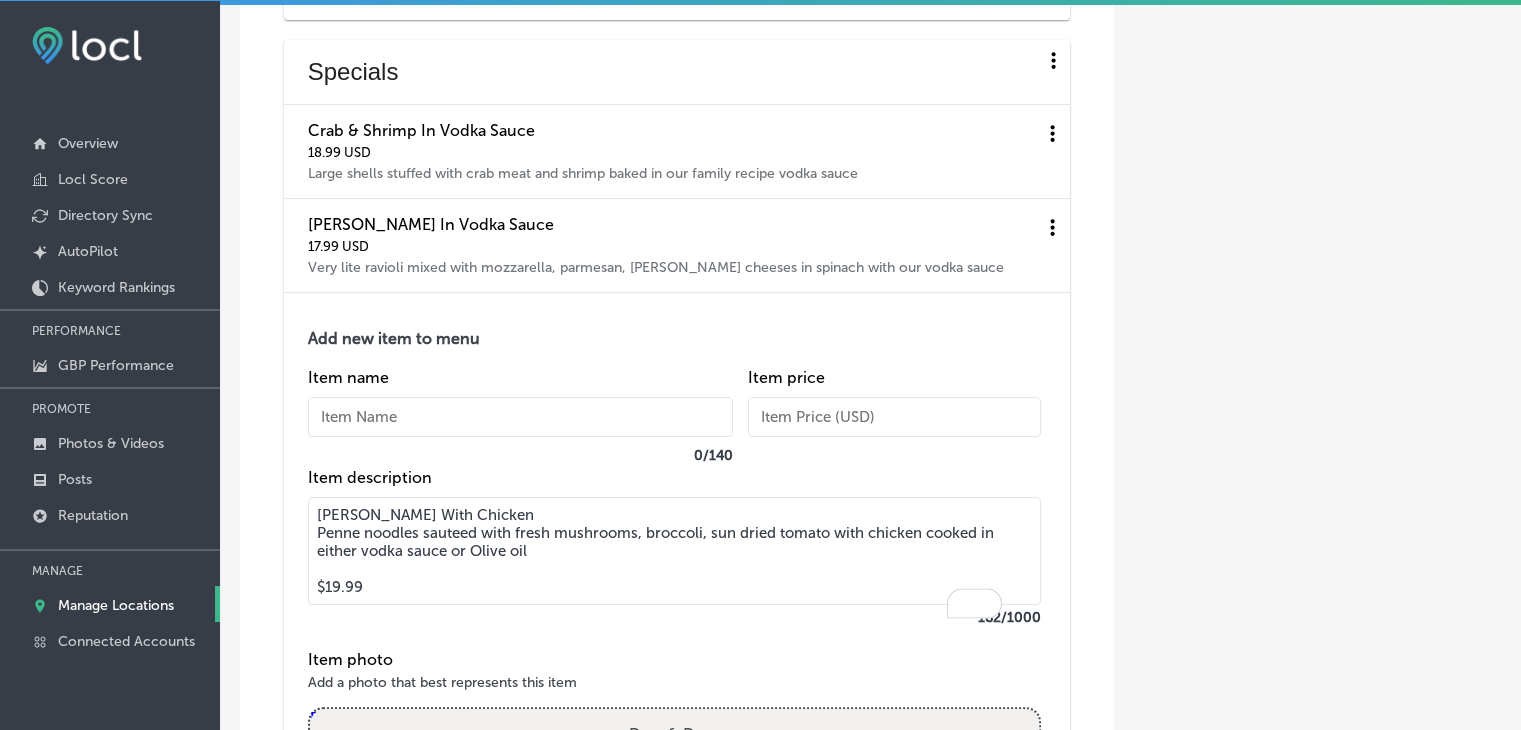 drag, startPoint x: 541, startPoint y: 571, endPoint x: 297, endPoint y: 542, distance: 245.71732 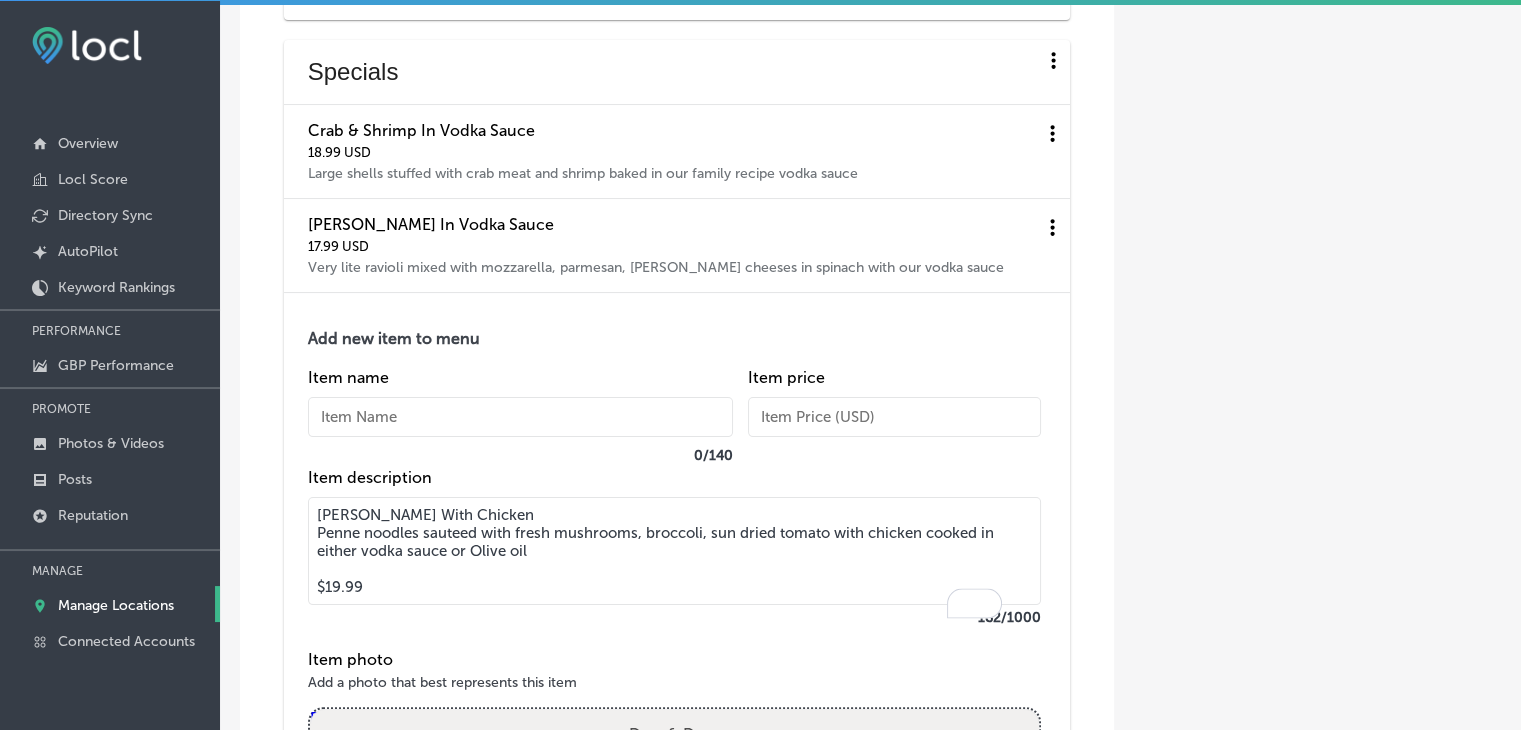 click on "Add new item to menu Item name 0 / 140 Item price Item description [PERSON_NAME] With Chicken
Penne noodles sauteed with fresh mushrooms, broccoli, sun dried tomato with chicken cooked in either vodka sauce or Olive oil
$19.99 162 /1000 Item photo Add a photo that best represents this item Powered by PQINA Drag & Drop  or  browse Update Cancel" at bounding box center [677, 583] 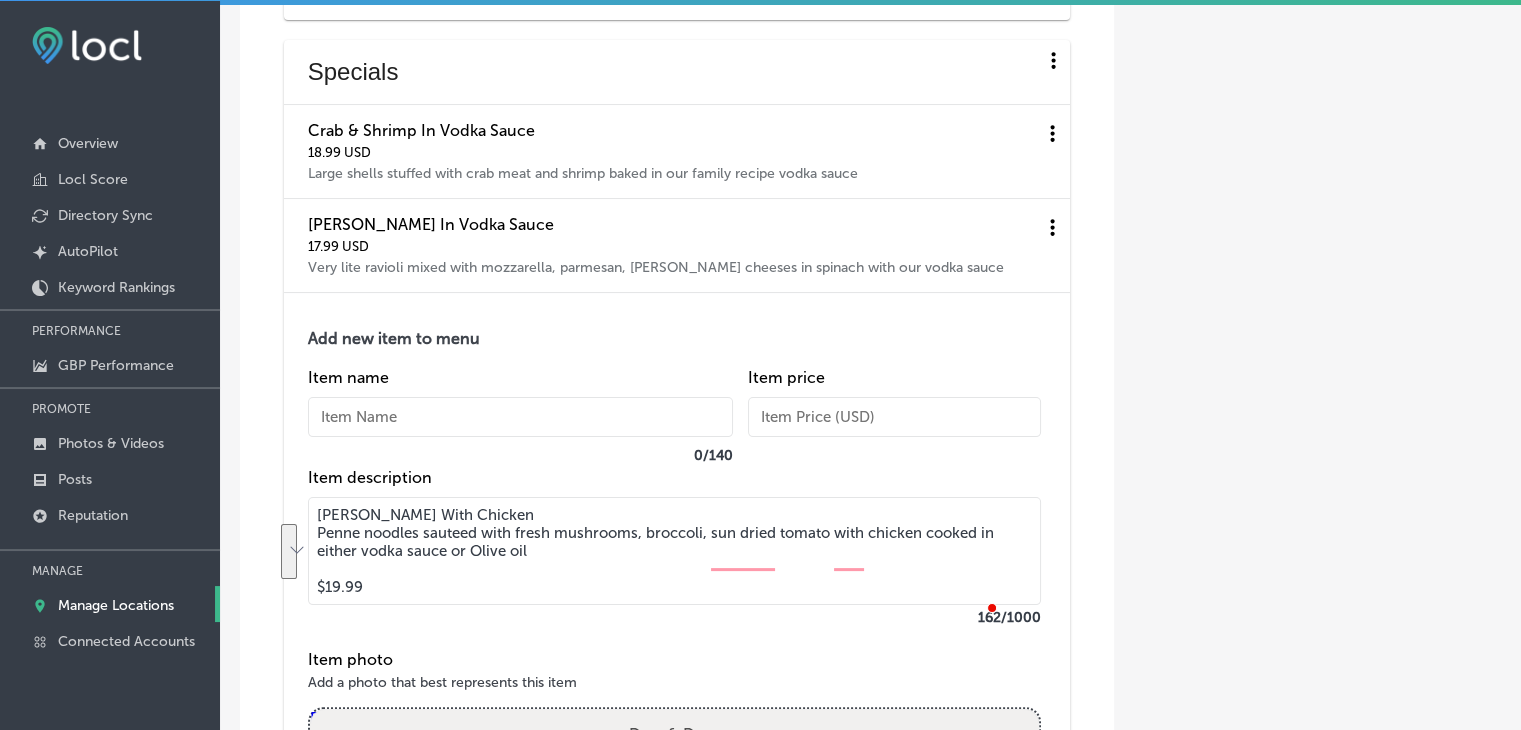 click on "[PERSON_NAME] With Chicken
Penne noodles sauteed with fresh mushrooms, broccoli, sun dried tomato with chicken cooked in either vodka sauce or Olive oil
$19.99" at bounding box center (674, 551) 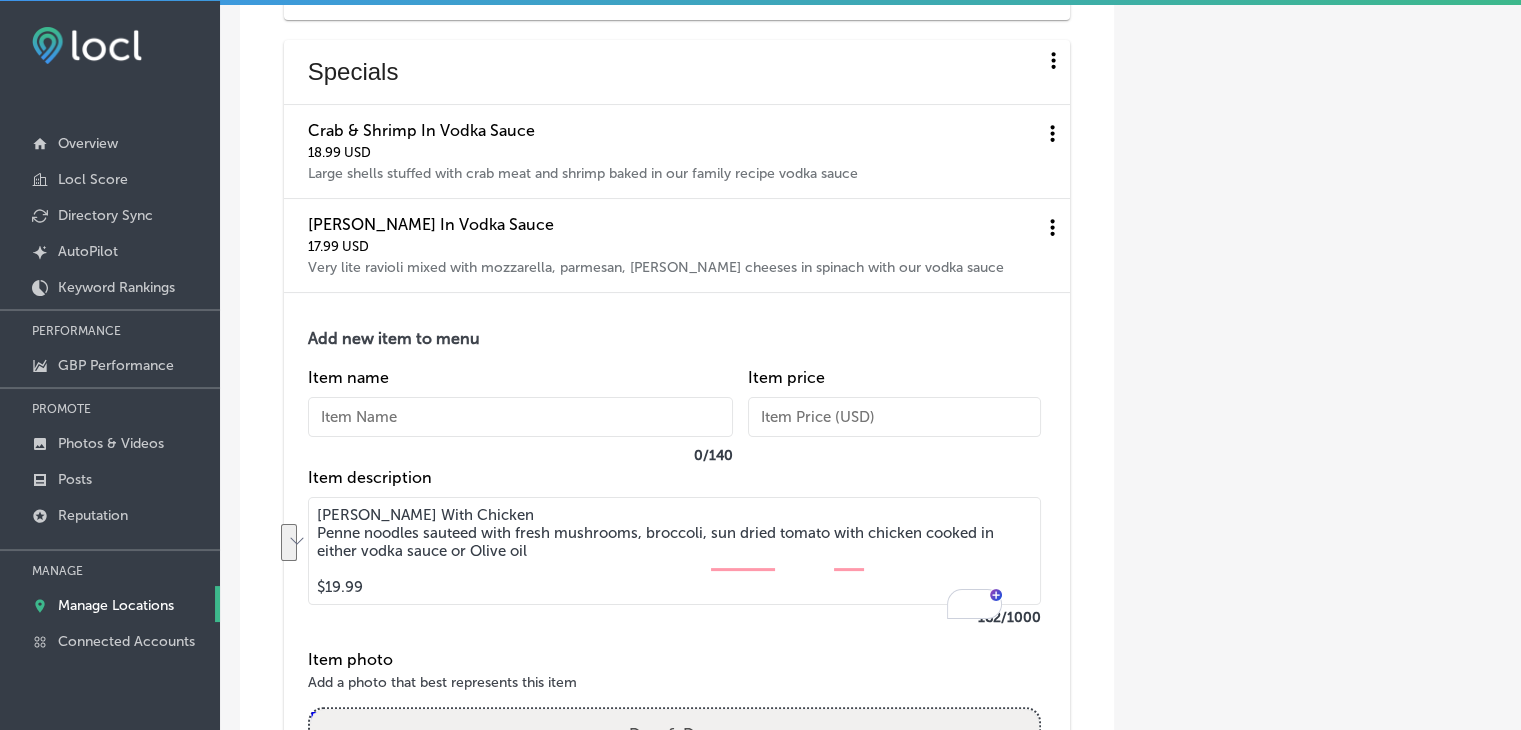 drag, startPoint x: 541, startPoint y: 569, endPoint x: 304, endPoint y: 549, distance: 237.84239 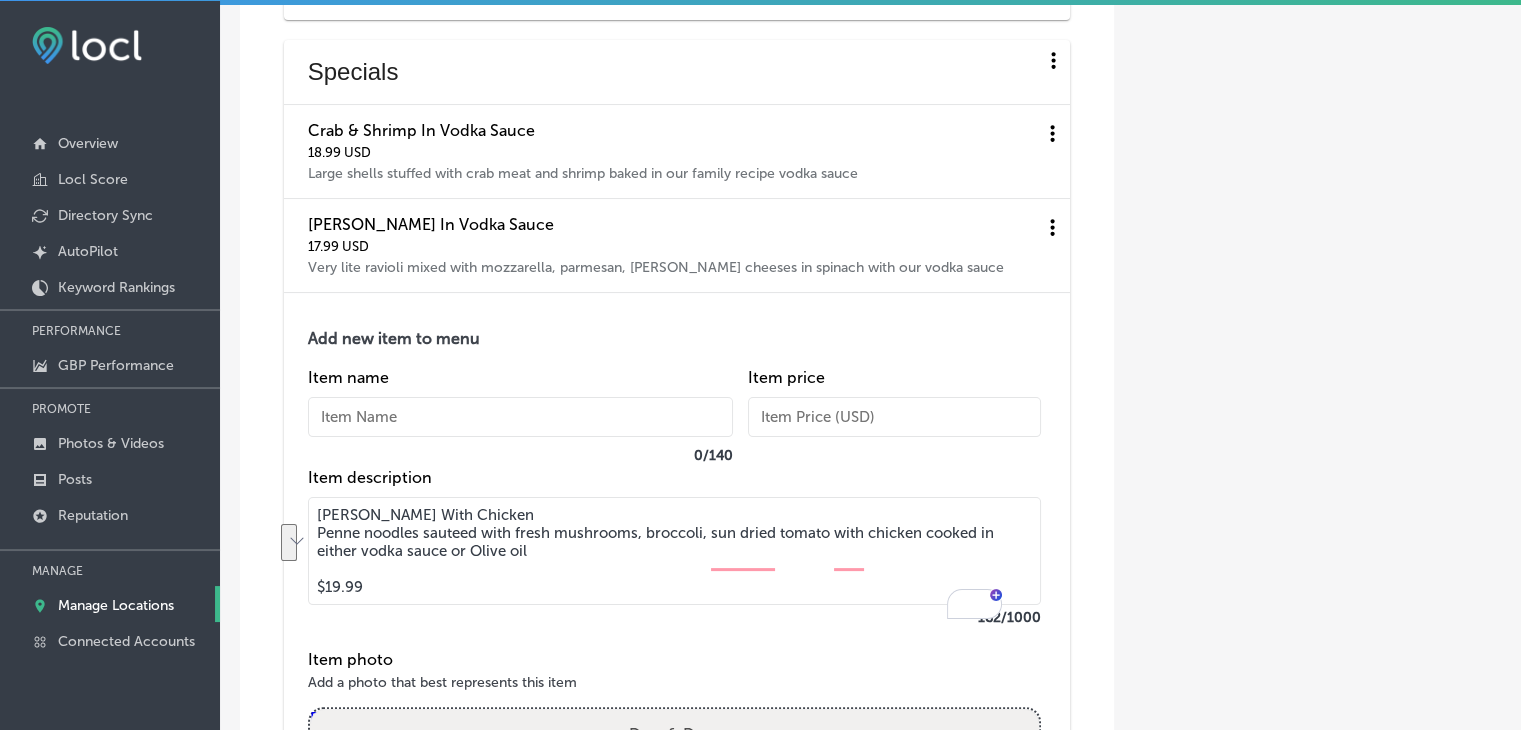 click on "Menu Pizza Garlic Pizza 19.99   USD garlic sautéed with tomato and olive oil and a touch of spice | 16" & 8 slices Large Thin Cheese 16.99   USD eight slices of [US_STATE] style pizza Chicago Cheese 17.99   USD six slices of thick crust pizza | 14" round pan pizza Sicilian 19.99   USD twelve square slices of thick crust | 16" square pan pizza Large Thin White   mozzarella and ricotta cheese ($18.99) | add spinach, mushroom, broccoli, and tomato ($24.99) Large Thin Works 23.99   USD Our thin crust, [US_STATE] style pizza with sausage, green pepper, onion, mushroom and pepperoni | 16" and eight slices Chicago Works 24.99   USD Our 14" round pan pizza with sausage, pepperoni, green pepper, onion and mushroom Sicilian Works 26.99   USD Our 16" square pan pizza with pepperoni, sausage, green pepper, onion, and mushroom Stuffed Pie 50   USD sixteen pounds of either meatlover, supreme, or veggie | add ricotta $4.00 Stuffed Chicago 48   USD four toppings of your choice, excluding chicken, deep dish with sauce on top" at bounding box center (677, -1979) 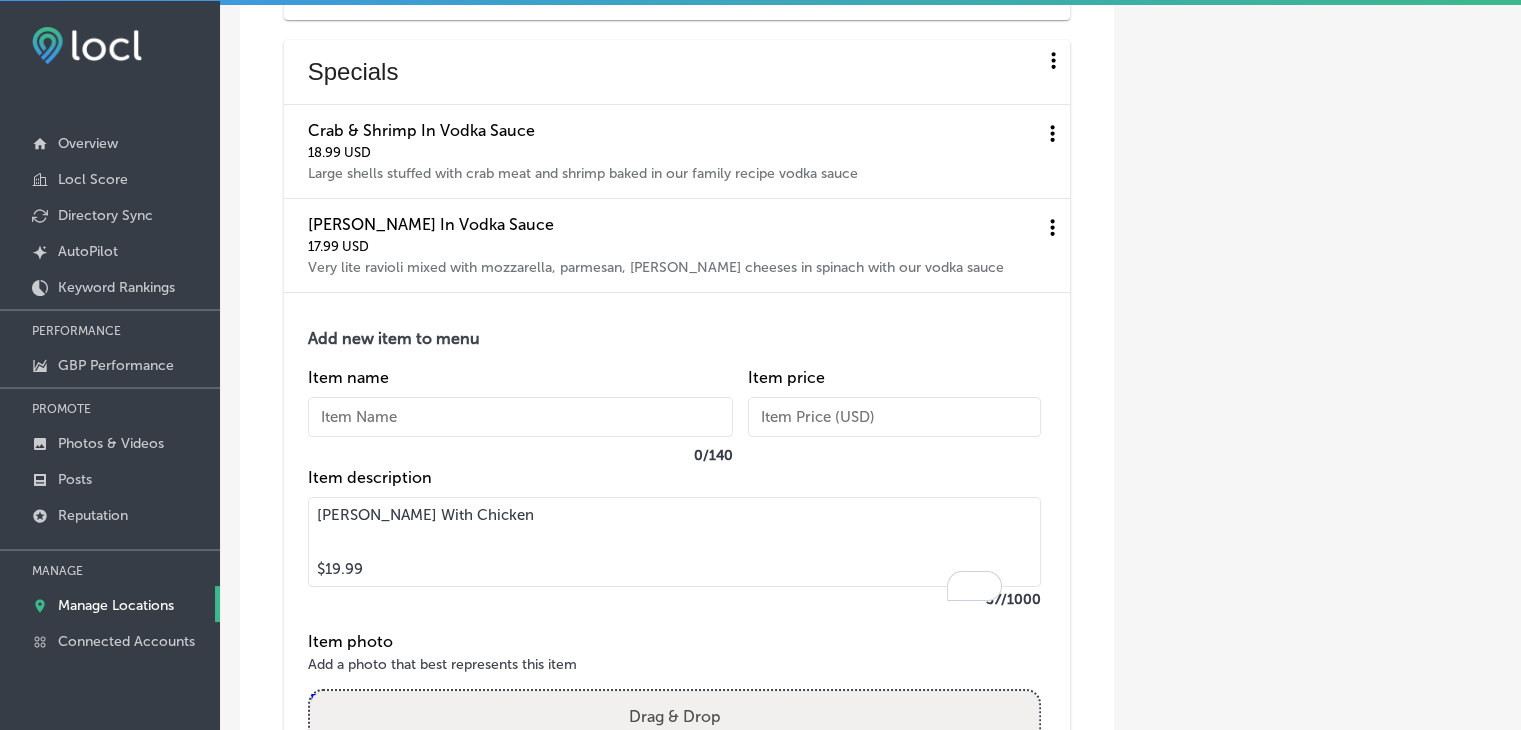 type on "[PERSON_NAME] With Chicken
$19.99" 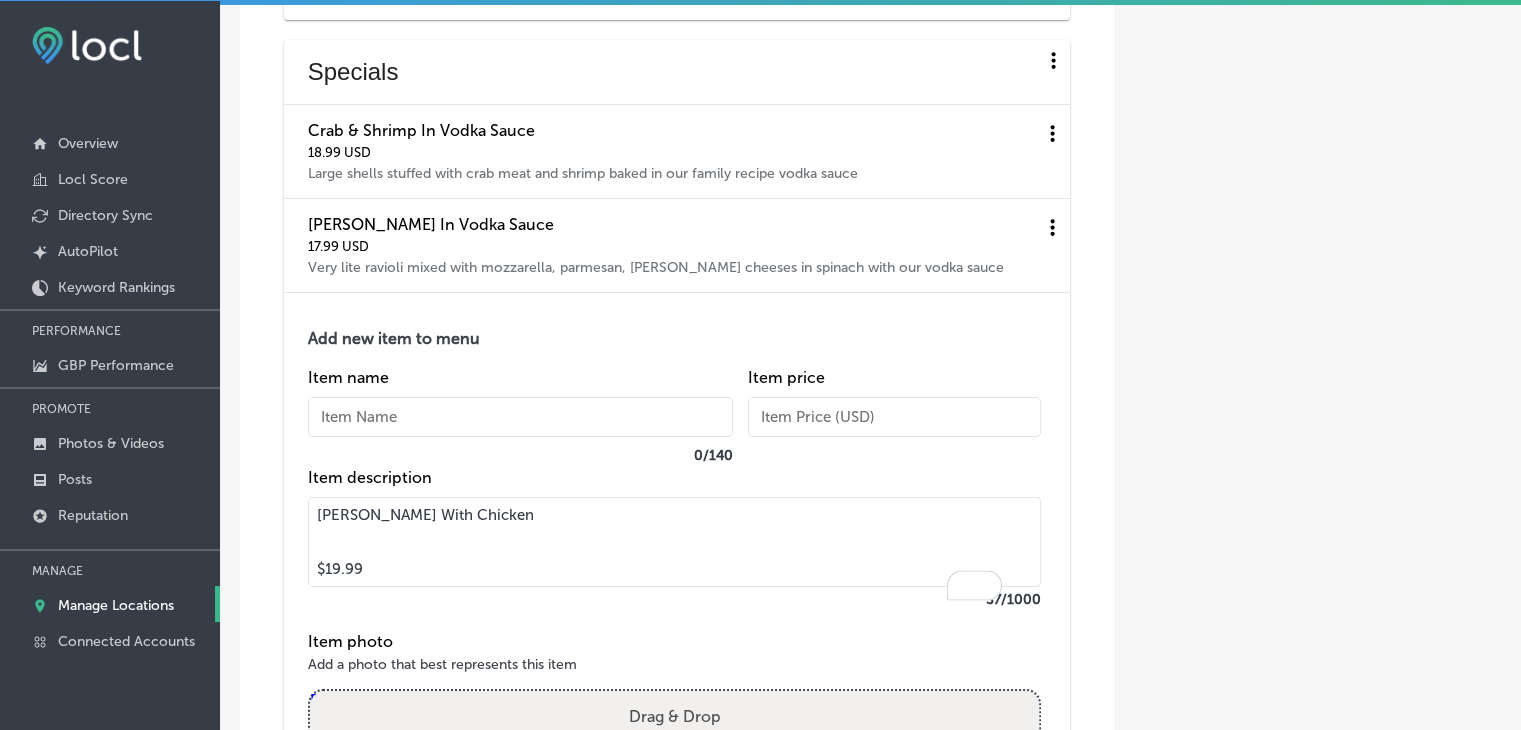 paste on "Penne noodles sauteed with fresh mushrooms, broccoli, sun dried tomato with chicken cooked in either vodka sauce or Olive oil" 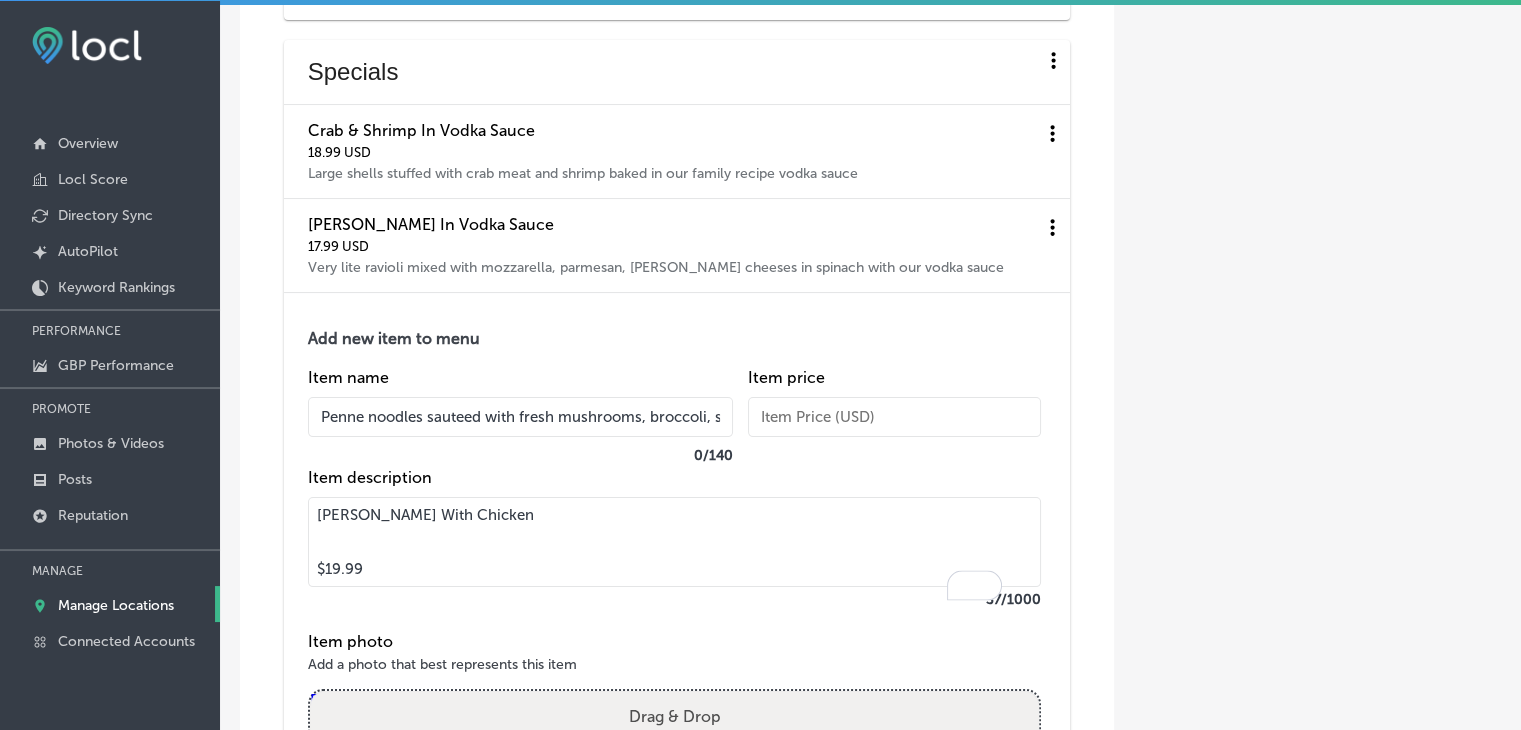 scroll, scrollTop: 0, scrollLeft: 497, axis: horizontal 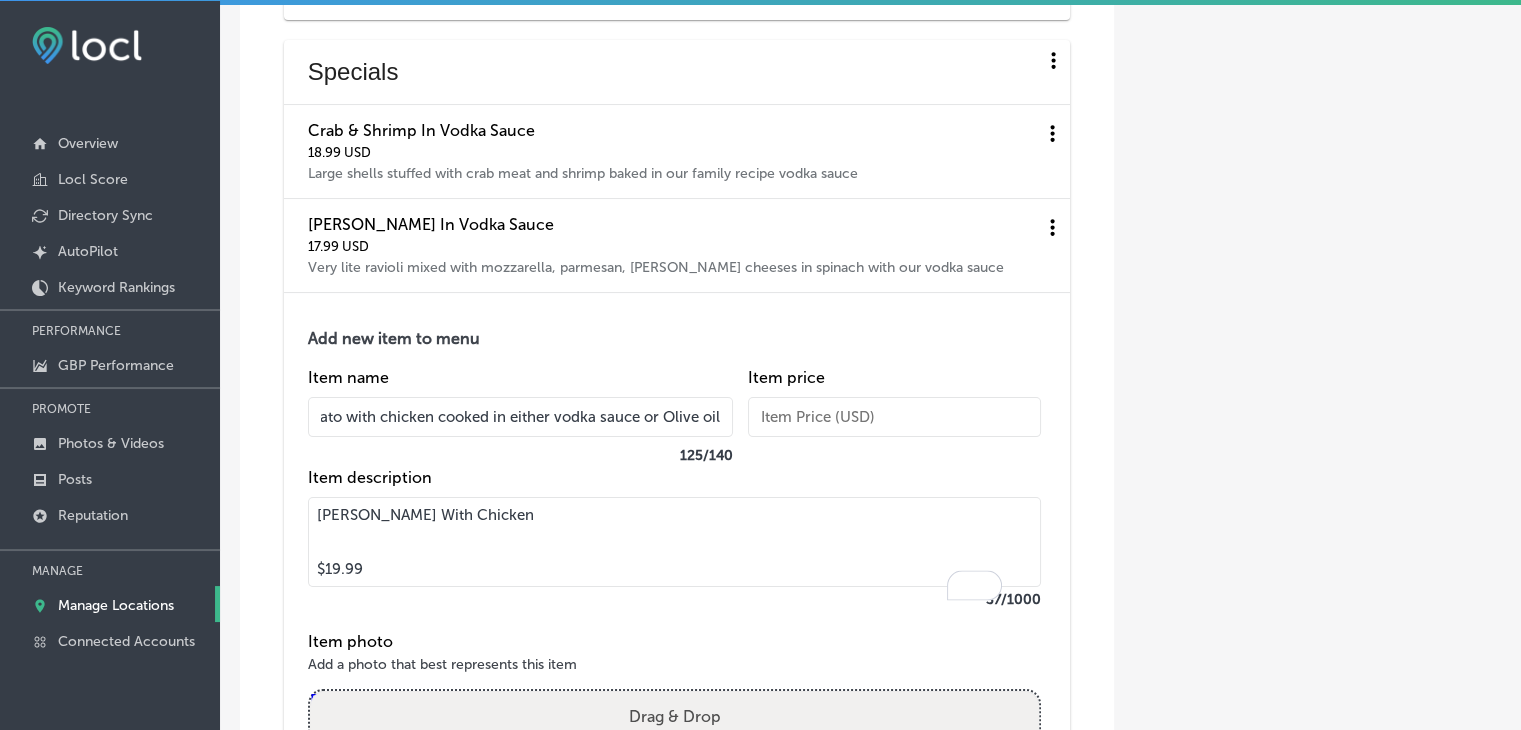 type 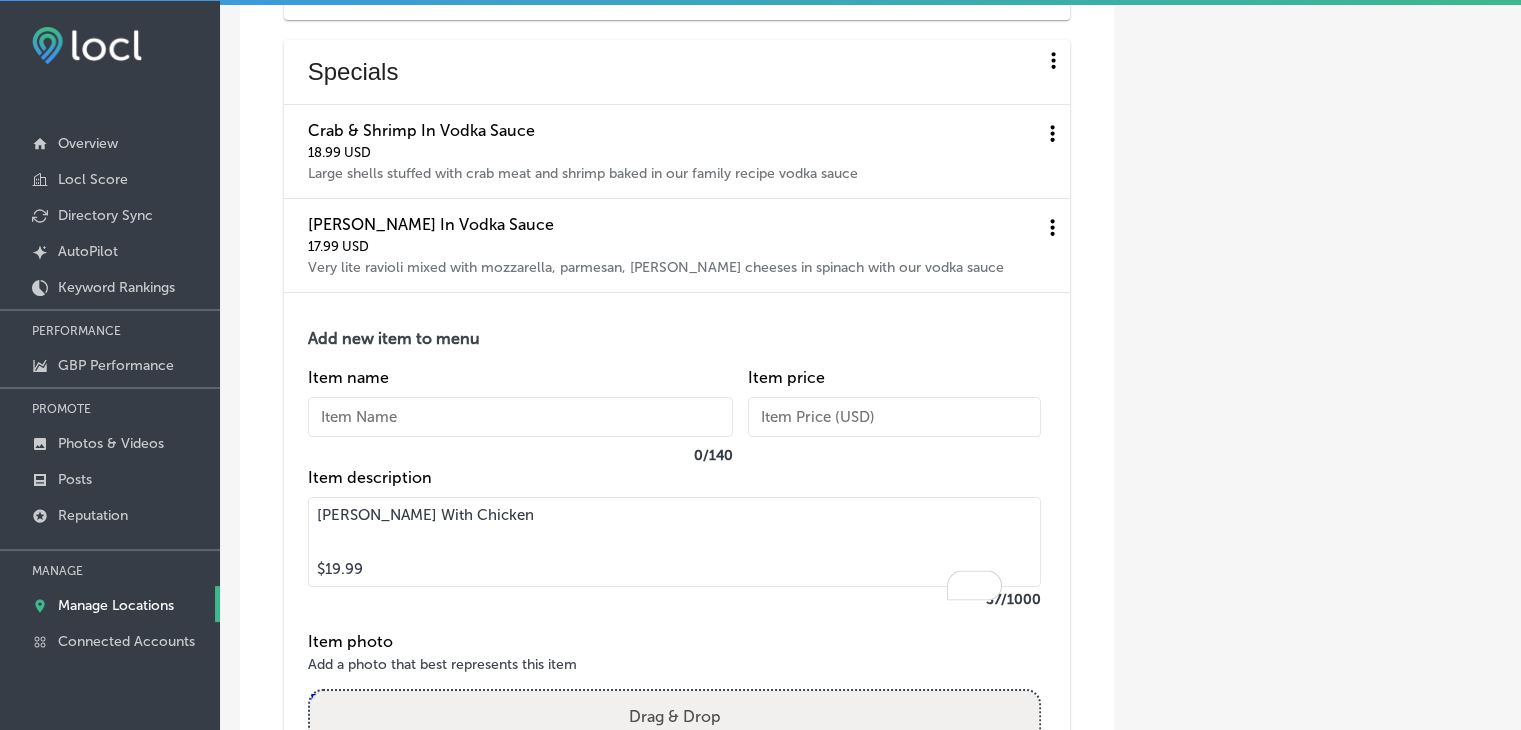 scroll, scrollTop: 0, scrollLeft: 0, axis: both 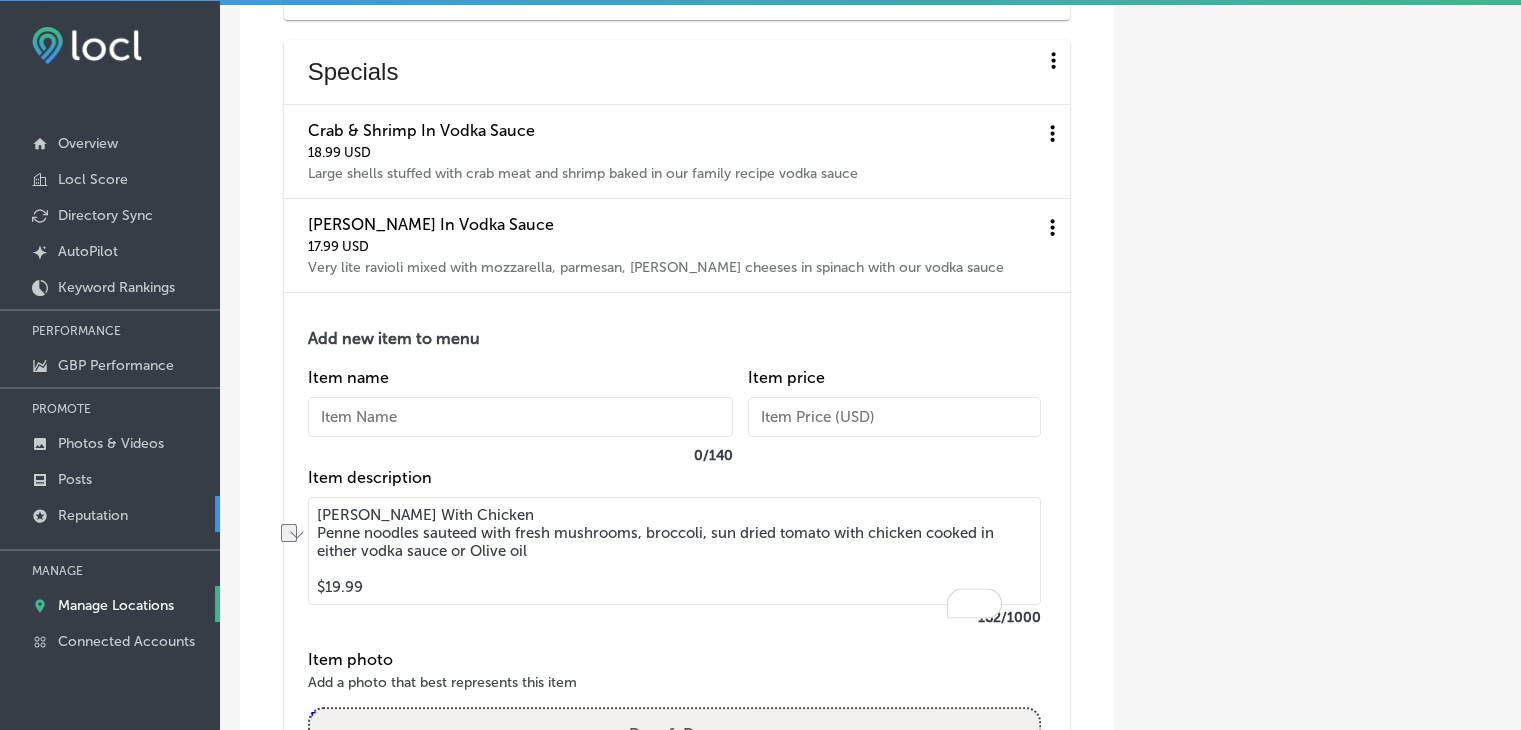 drag, startPoint x: 536, startPoint y: 536, endPoint x: 159, endPoint y: 525, distance: 377.16043 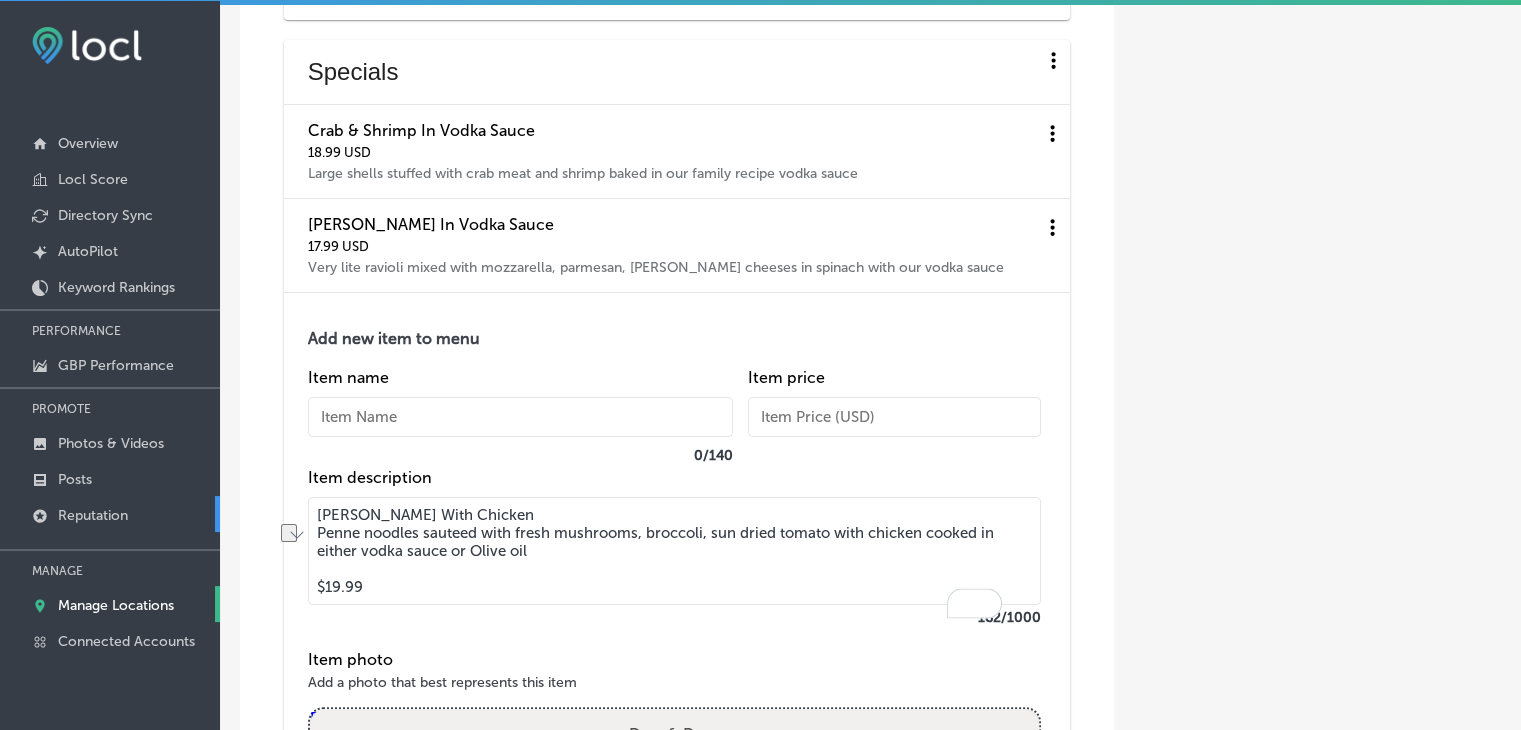 click on "iconmonstr-menu-thin copy
Created with Sketch.
Overview
Locl Score
Directory Sync
Created by potrace 1.10, written by [PERSON_NAME] [DATE]-[DATE]
AutoPilot
Keyword Rankings PERFORMANCE
GBP Performance PROMOTE
Photos & Videos
Posts
Reputation MANAGE
Manage Locations
Connected Accounts Manage Locations Keyword Ranking Credits:  720
Path
Created with Sketch.
Back Any new locations detected in your Google accounts will appear in the list below. Please note you can only add locations verified and published on Google to use with Locl. Depending on your plan, any new locations you enroll may increase your monthly subscription costs. Location Details Connected Accounts Business + Location" at bounding box center (760, 366) 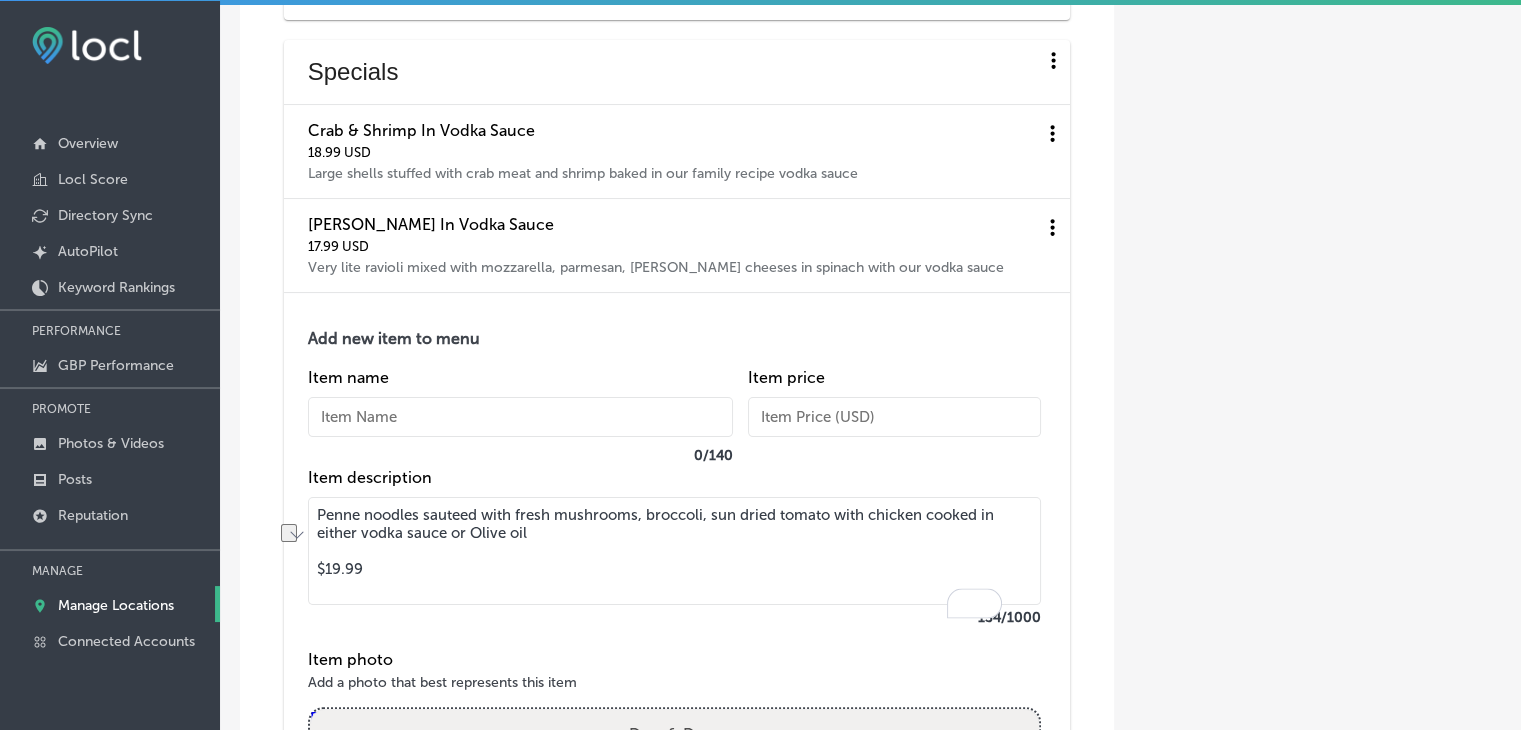 type on "Penne noodles sauteed with fresh mushrooms, broccoli, sun dried tomato with chicken cooked in either vodka sauce or Olive oil
$19.99" 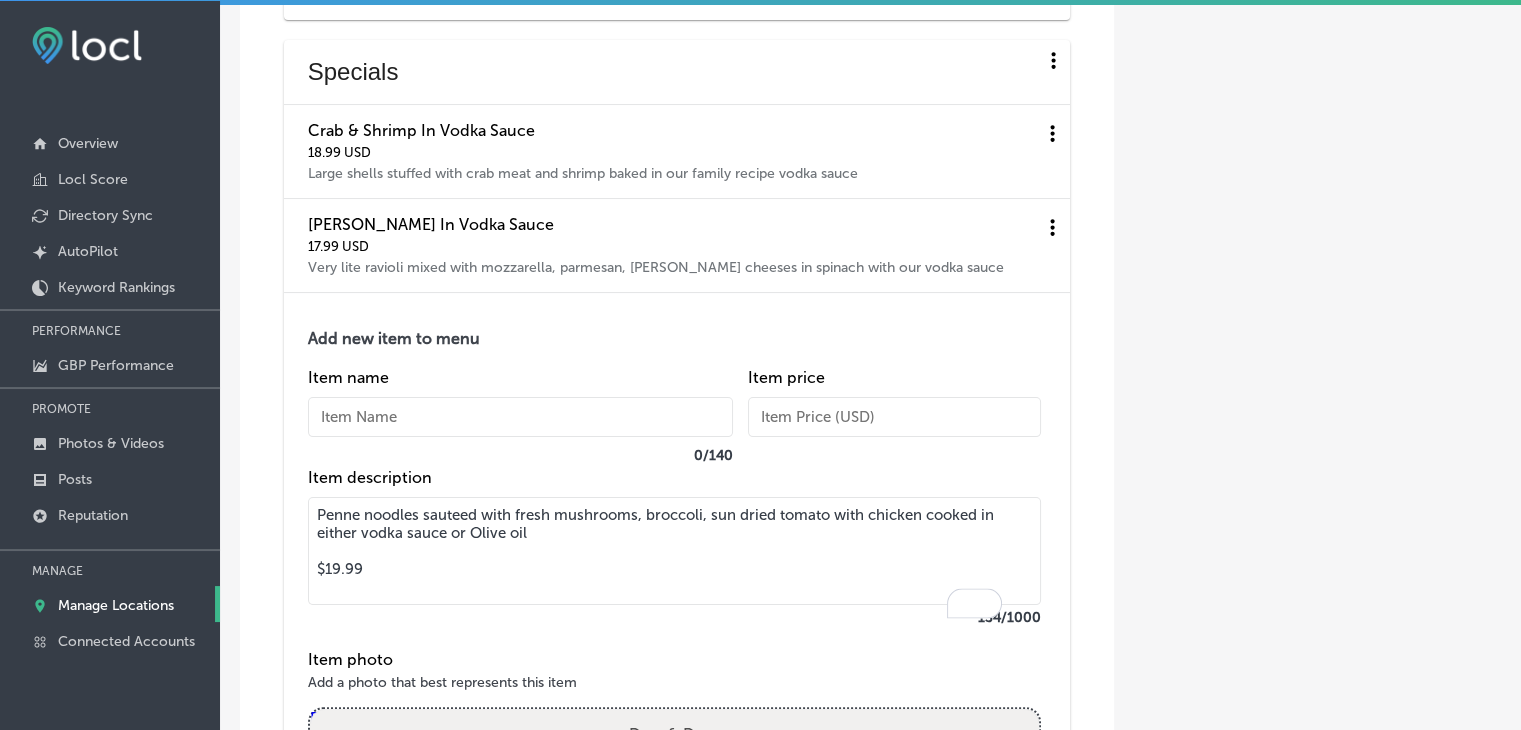paste on "[PERSON_NAME] With Chicken" 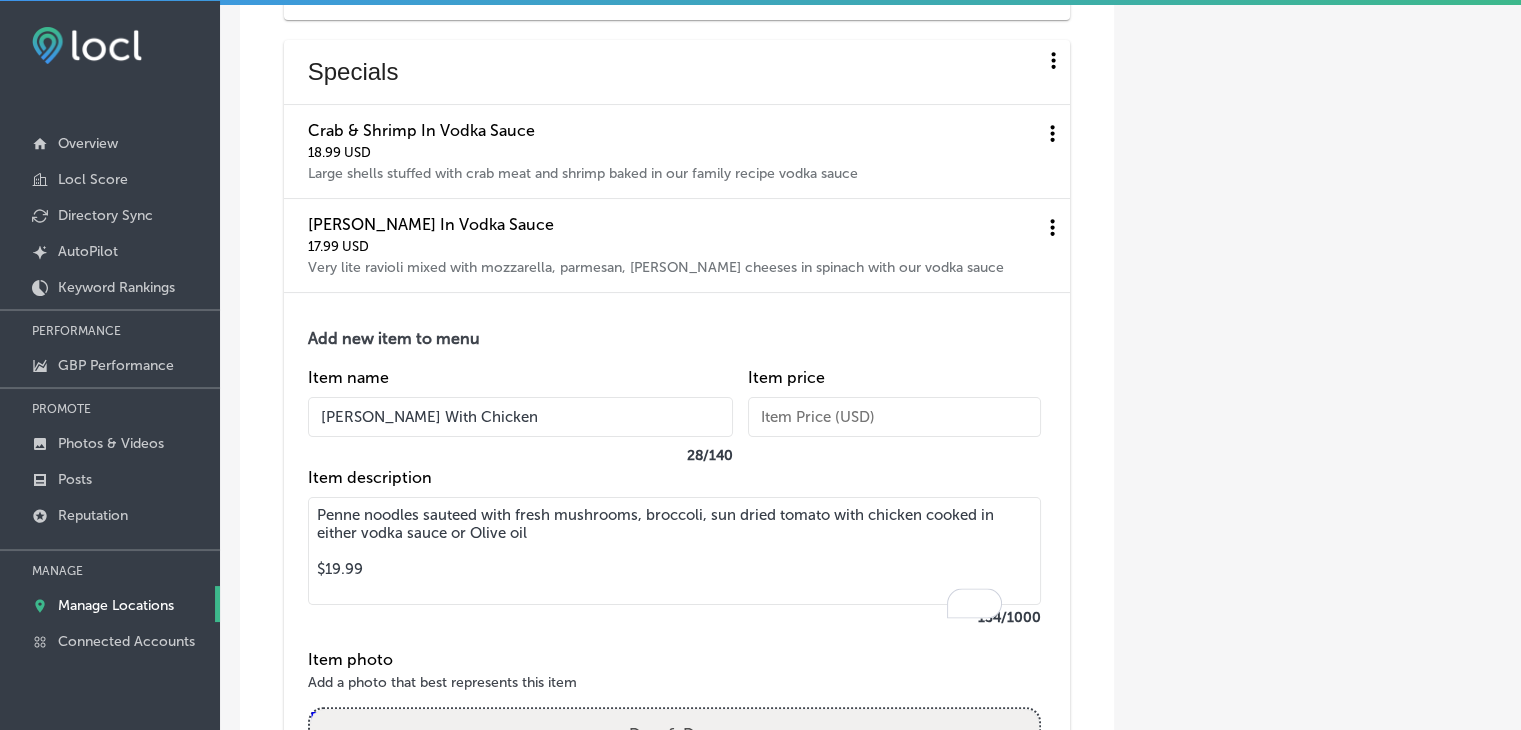 type on "[PERSON_NAME] With Chicken" 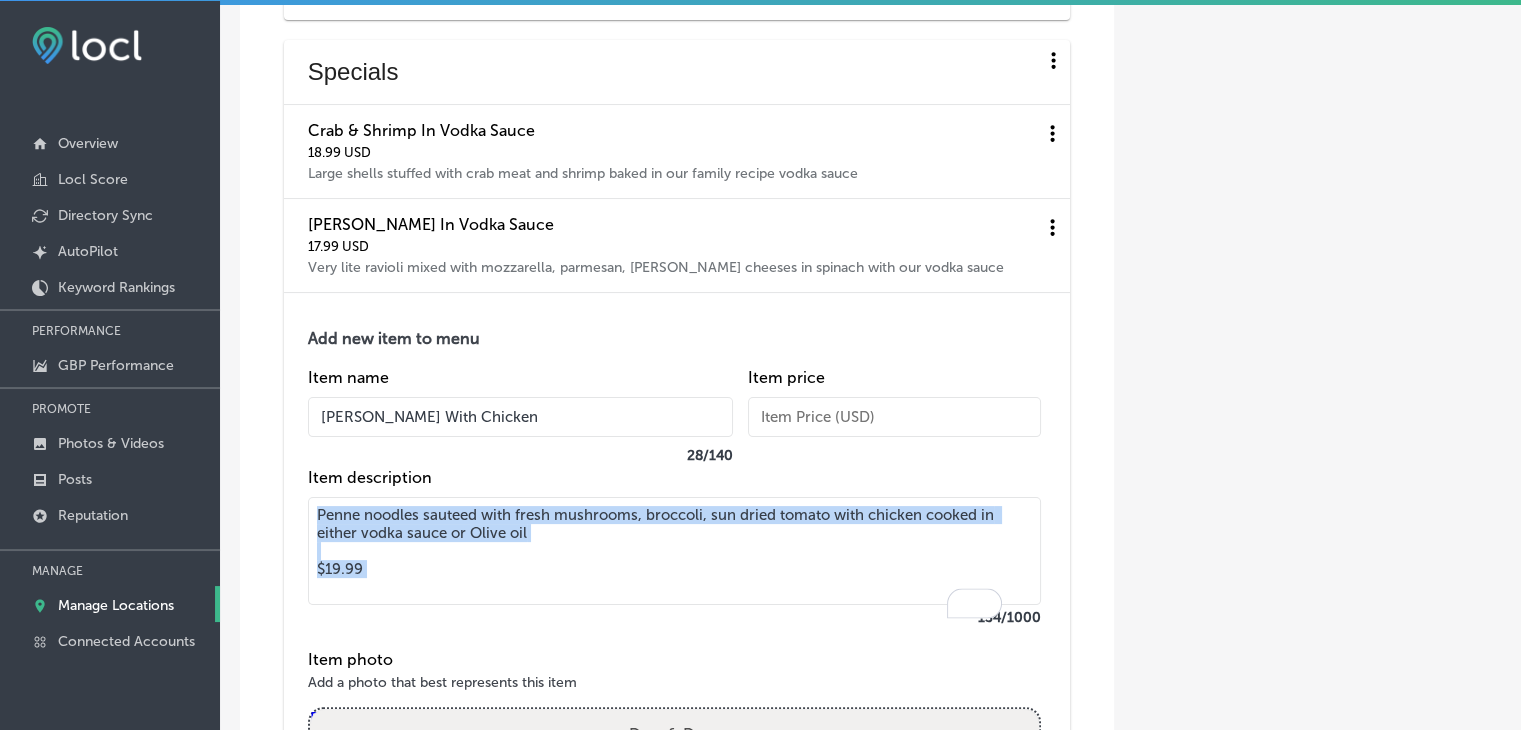 drag, startPoint x: 424, startPoint y: 640, endPoint x: 291, endPoint y: 630, distance: 133.37541 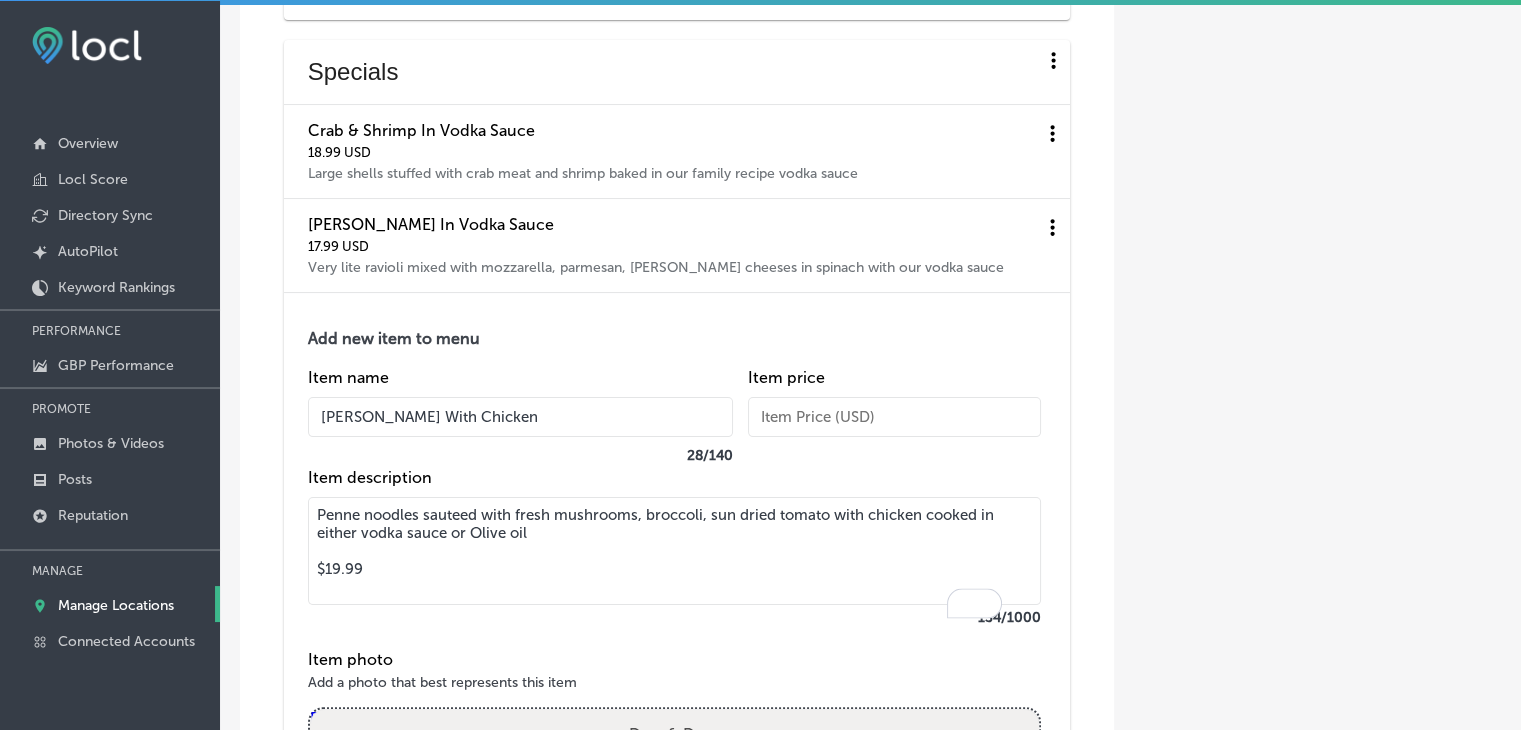 drag, startPoint x: 348, startPoint y: 622, endPoint x: 283, endPoint y: 624, distance: 65.03076 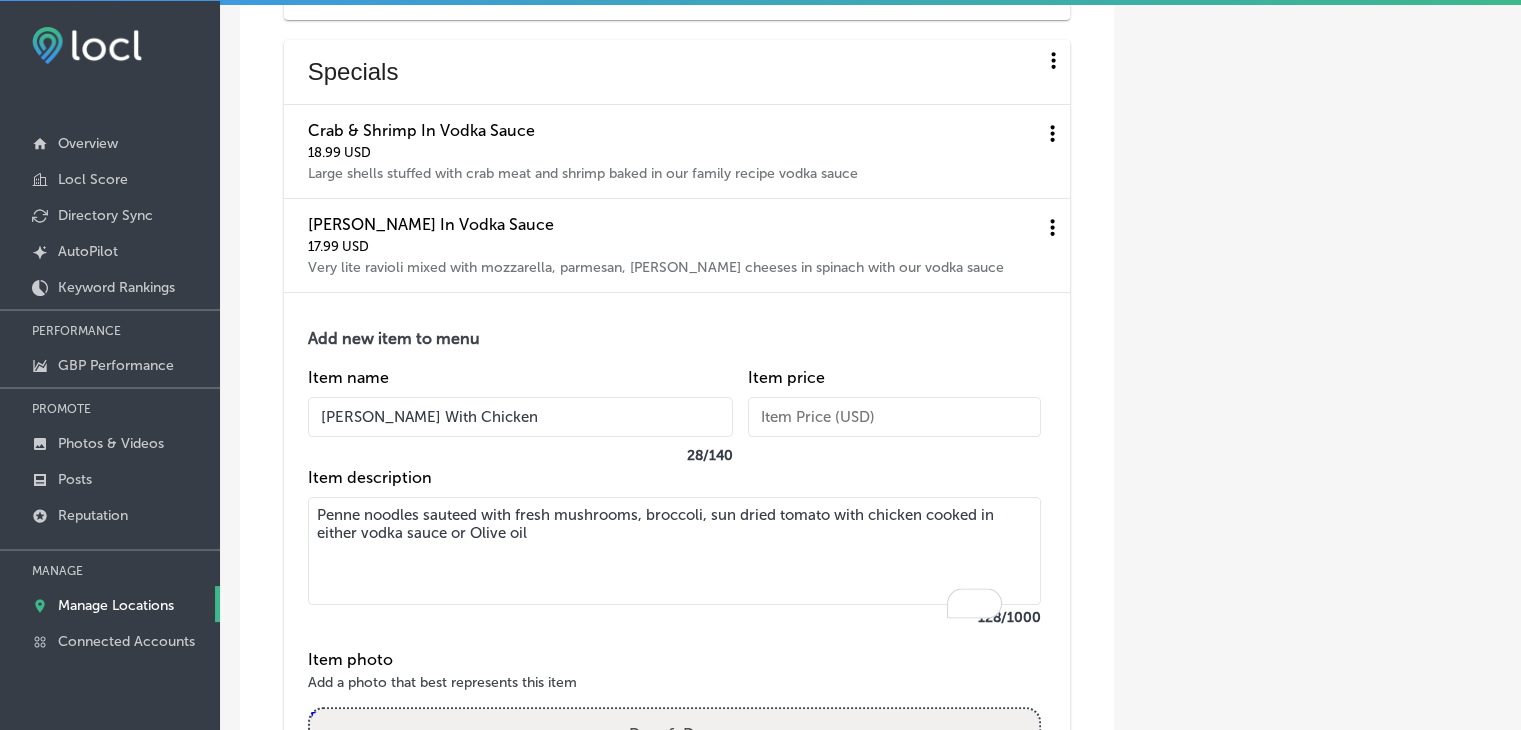 type on "Penne noodles sauteed with fresh mushrooms, broccoli, sun dried tomato with chicken cooked in either vodka sauce or Olive oil" 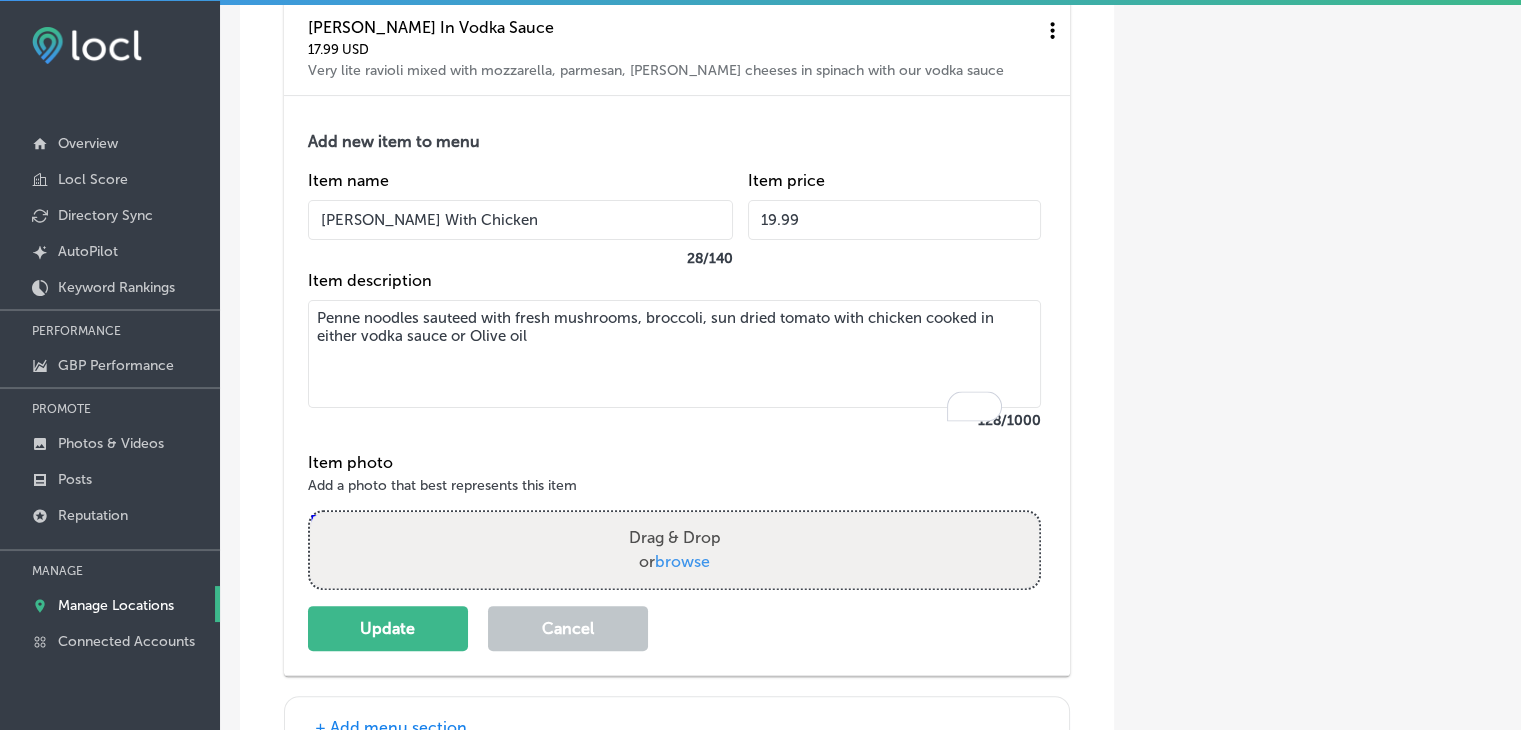 scroll, scrollTop: 8059, scrollLeft: 0, axis: vertical 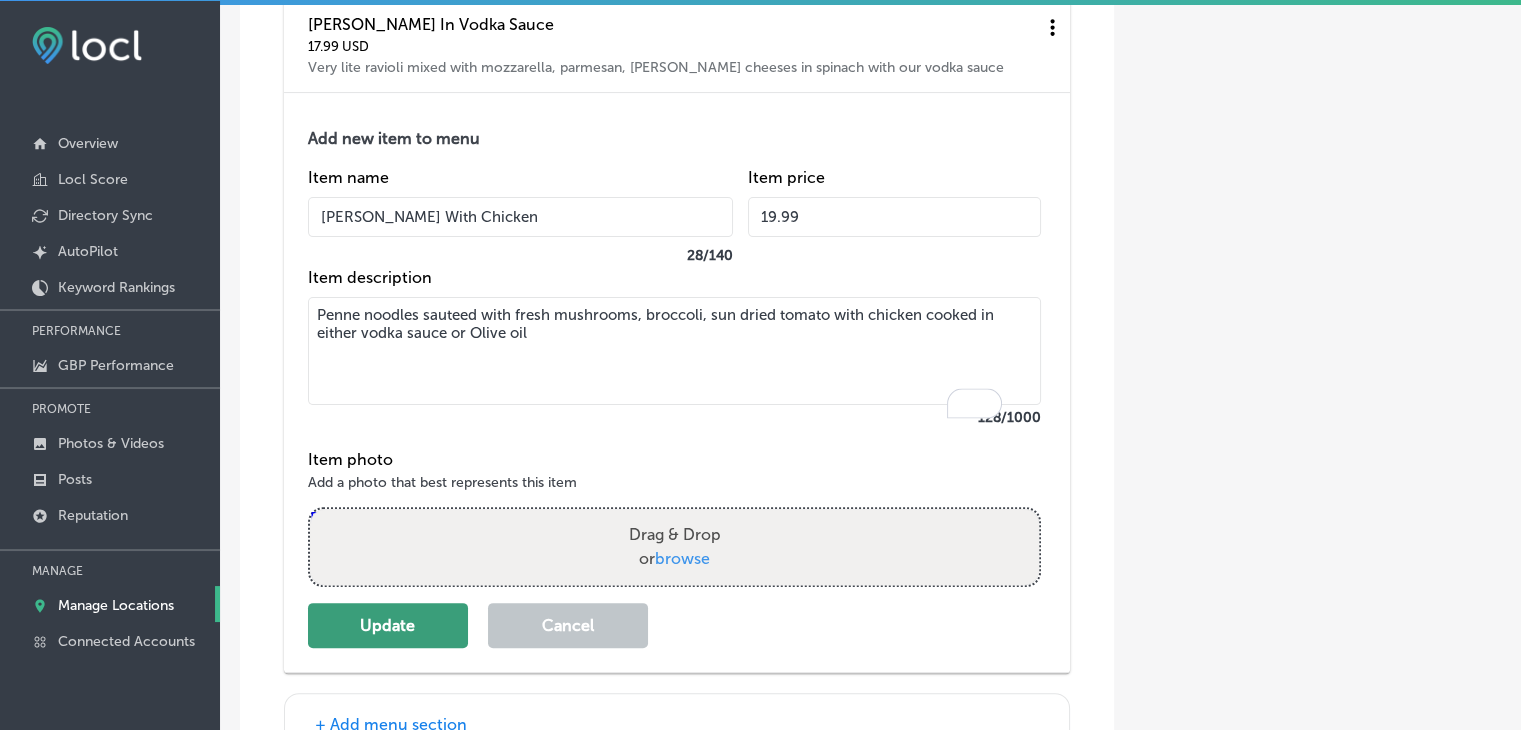 type on "19.99" 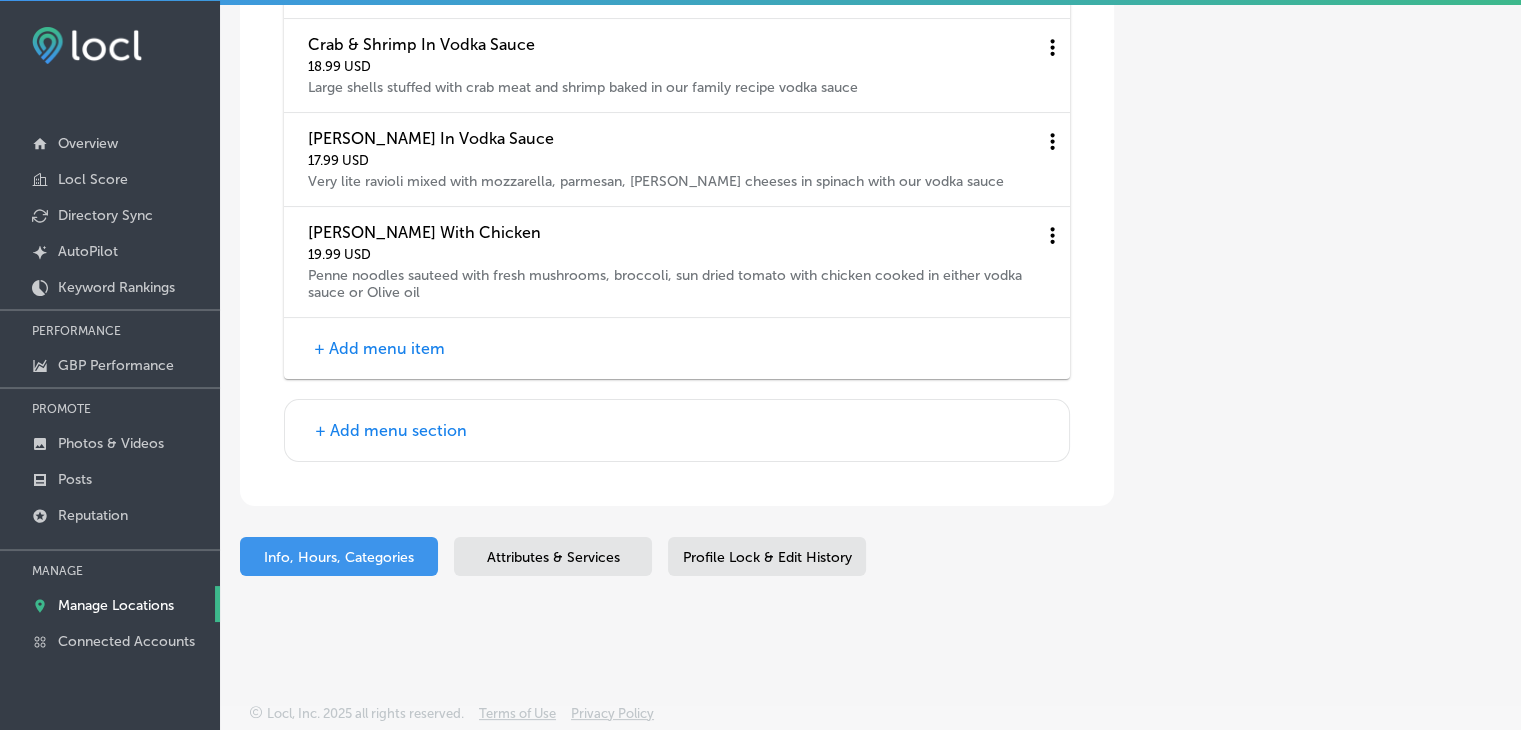 scroll, scrollTop: 7970, scrollLeft: 0, axis: vertical 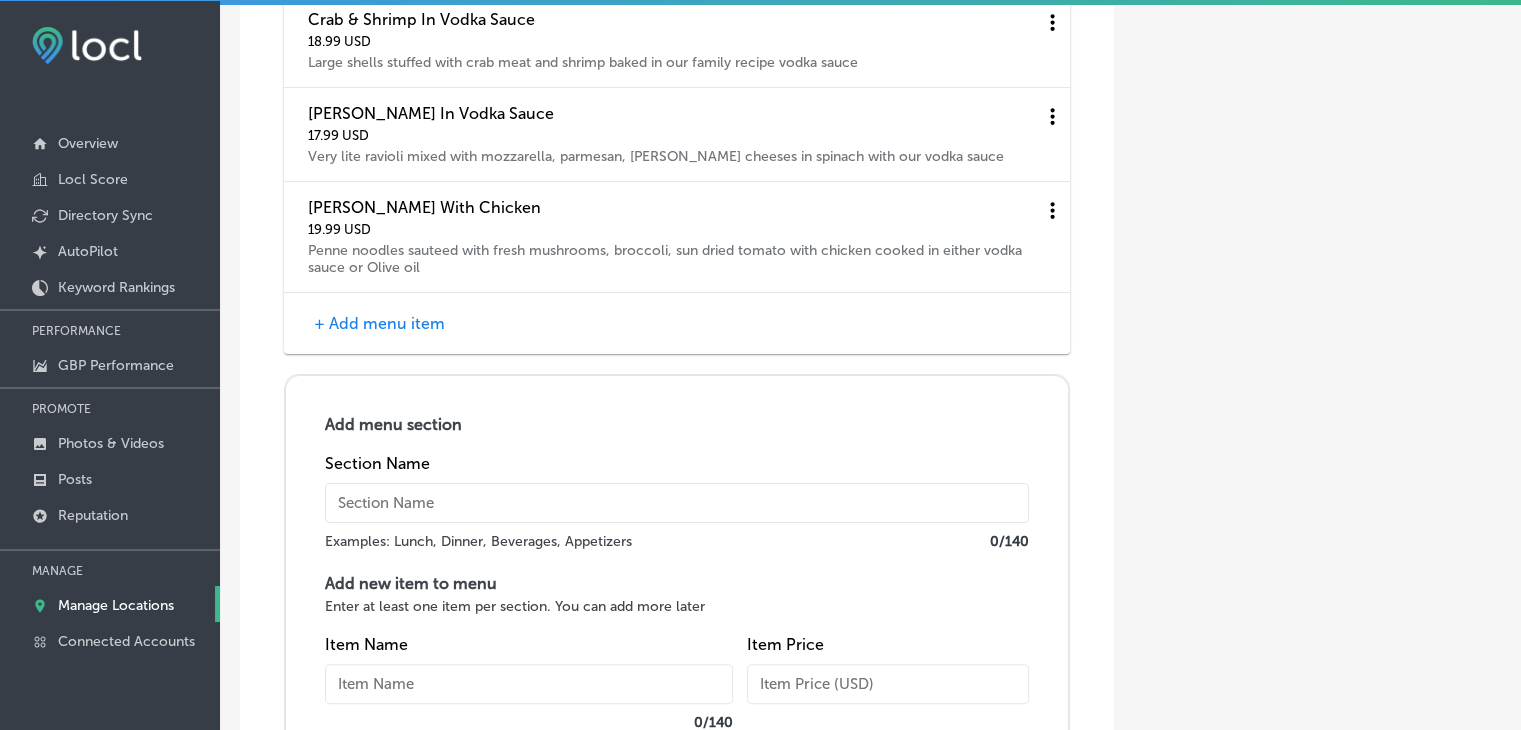 click at bounding box center (677, 503) 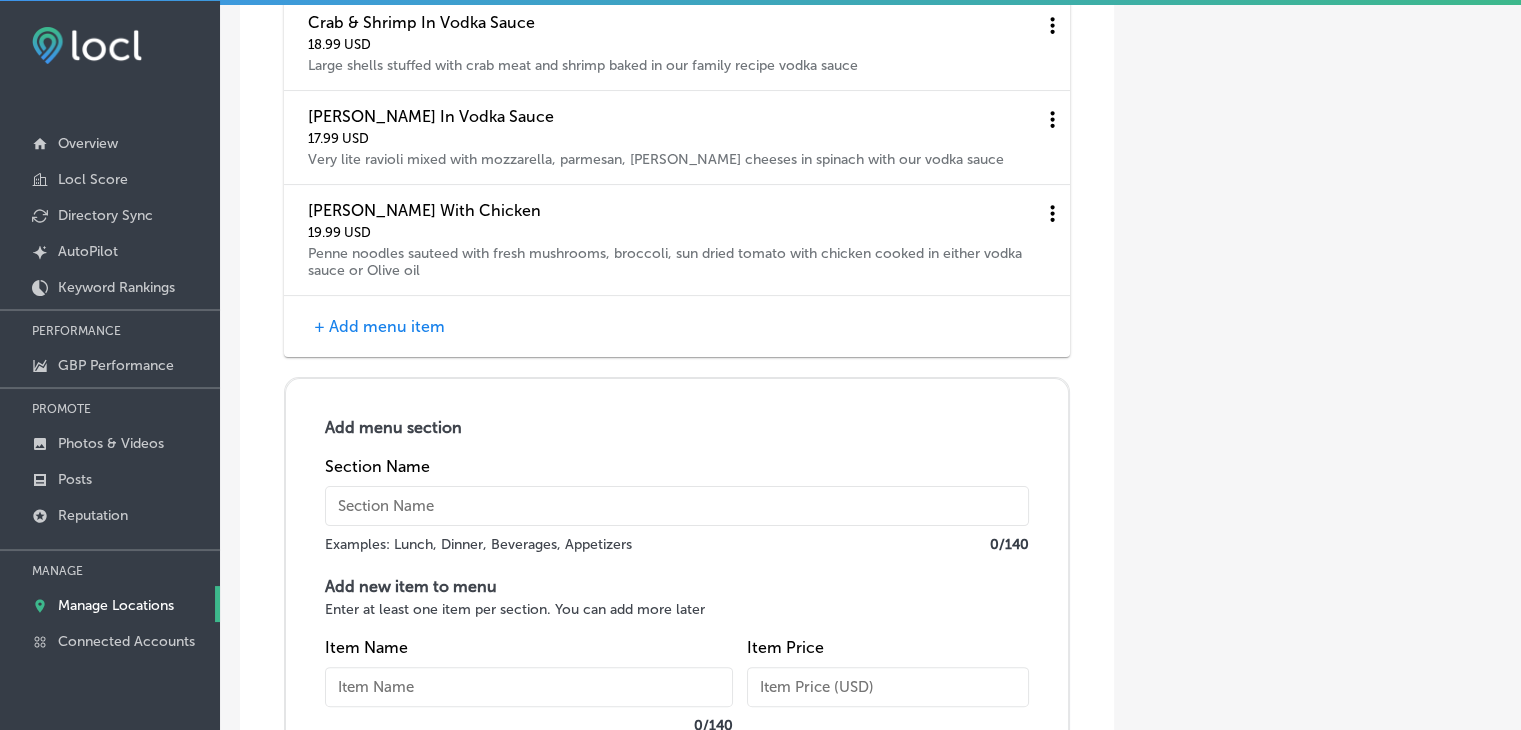 scroll, scrollTop: 8070, scrollLeft: 0, axis: vertical 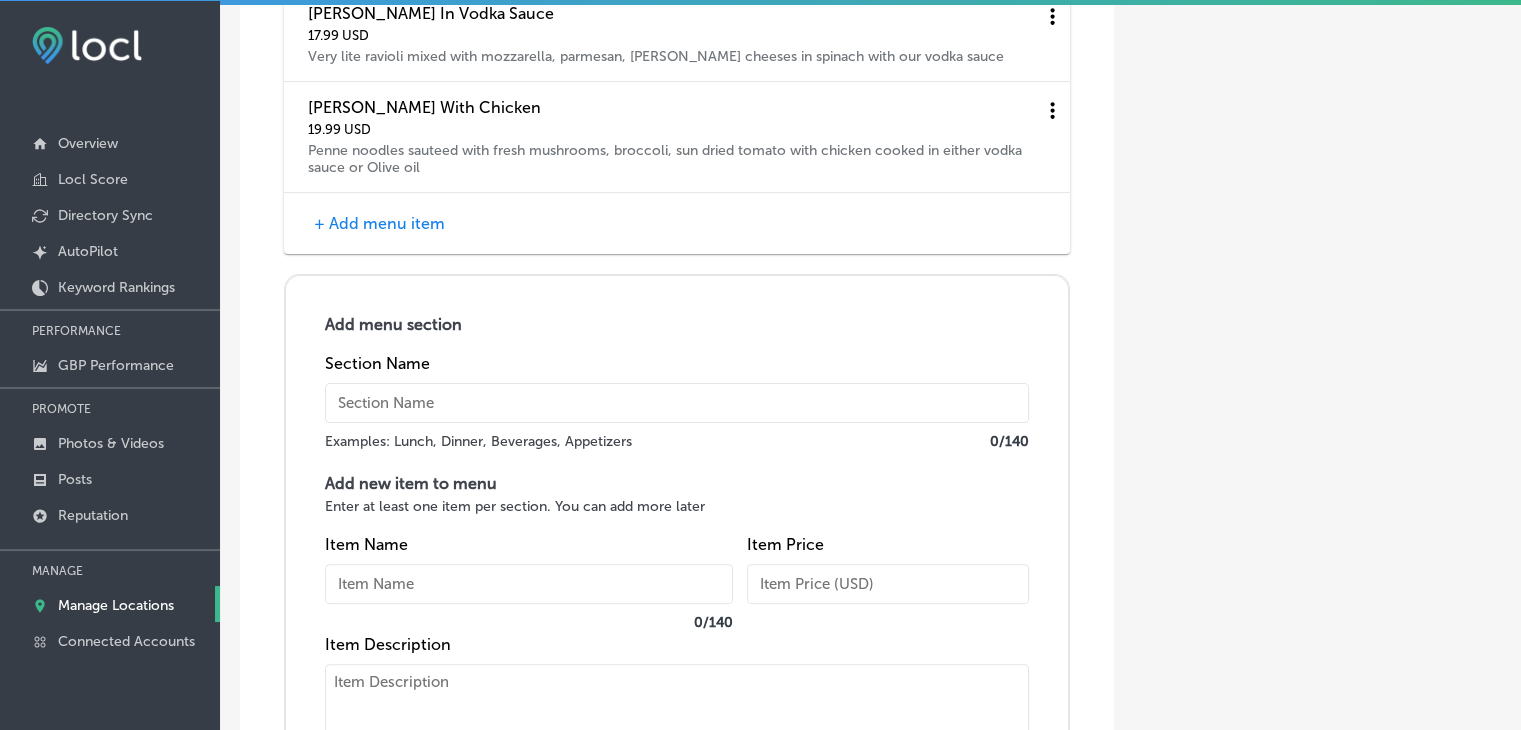 click at bounding box center [677, 403] 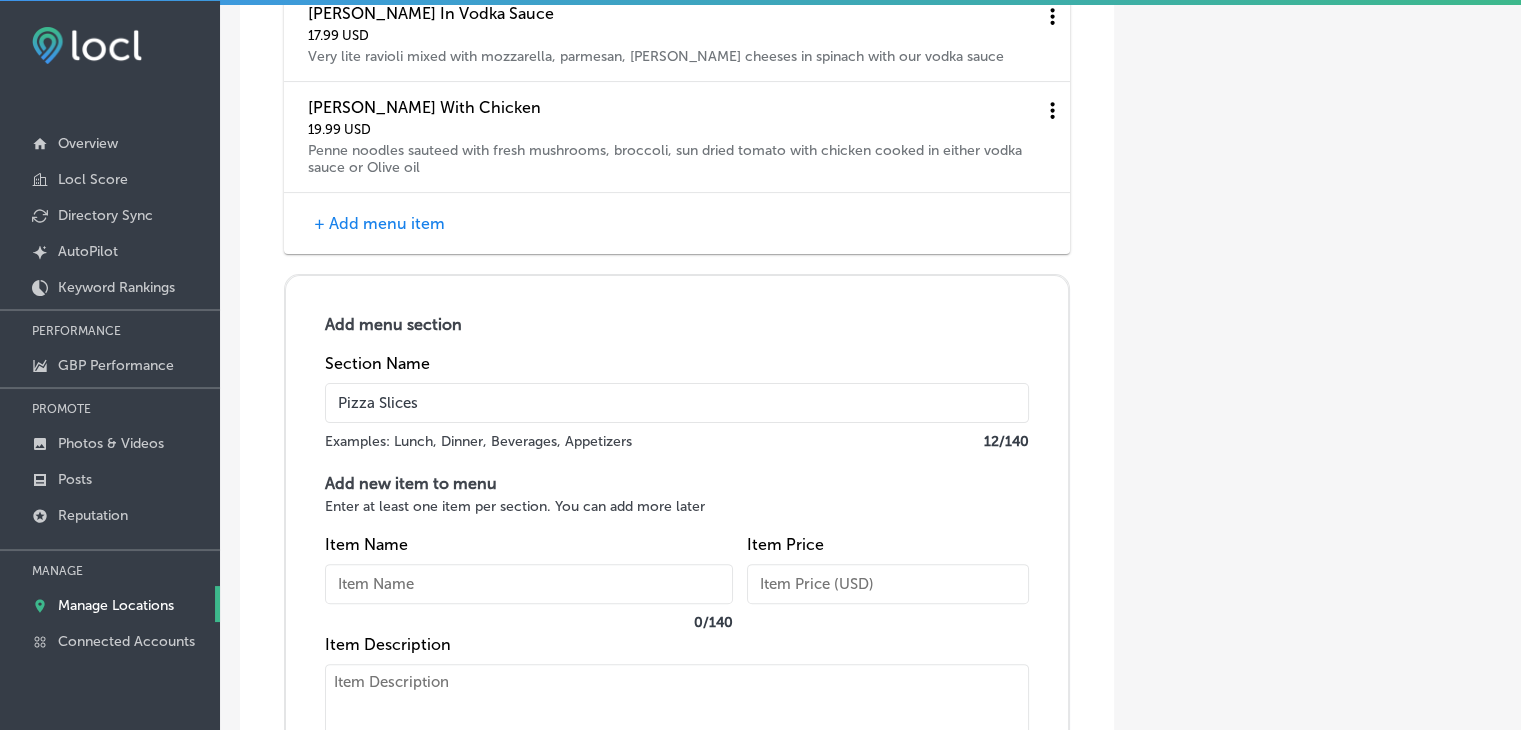 type on "Pizza Slices" 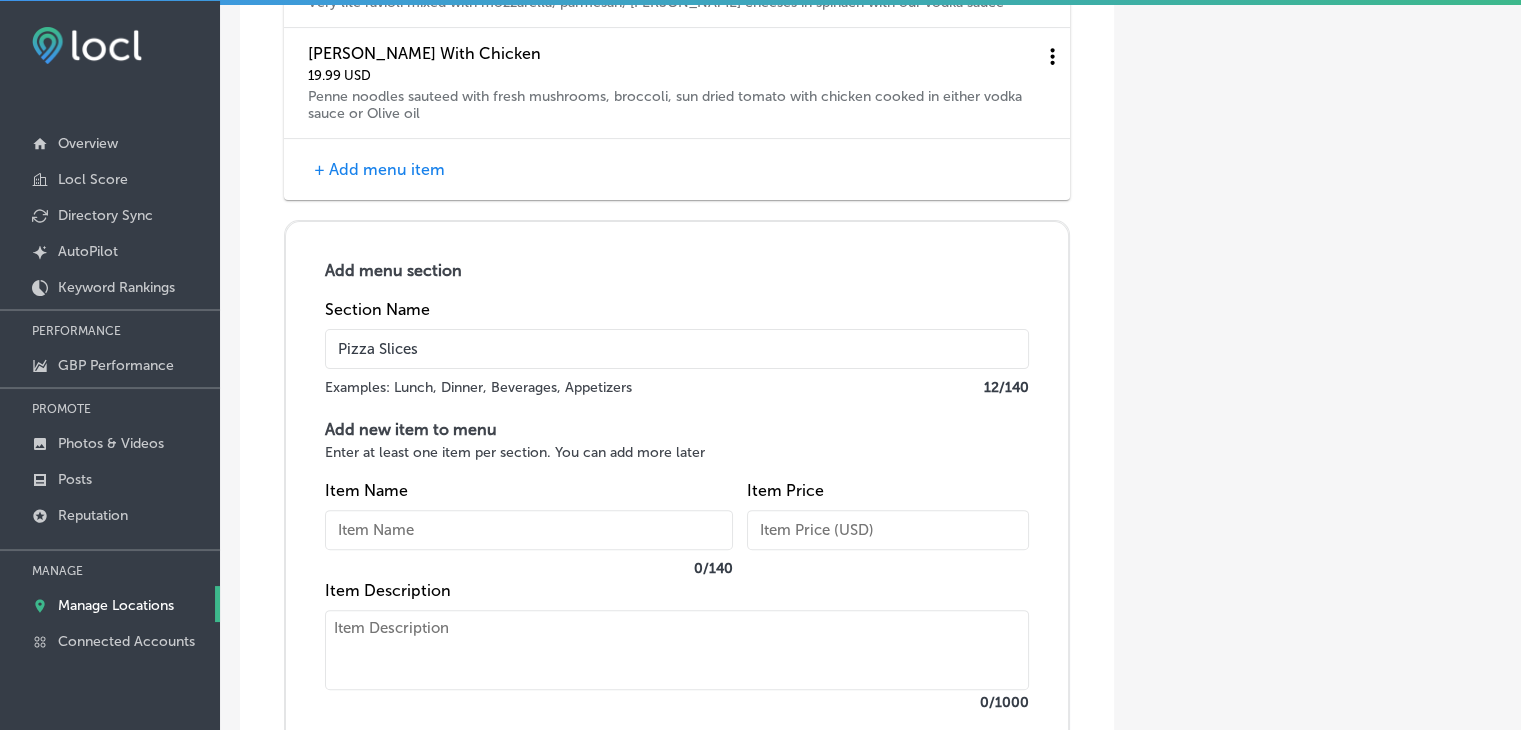scroll, scrollTop: 8270, scrollLeft: 0, axis: vertical 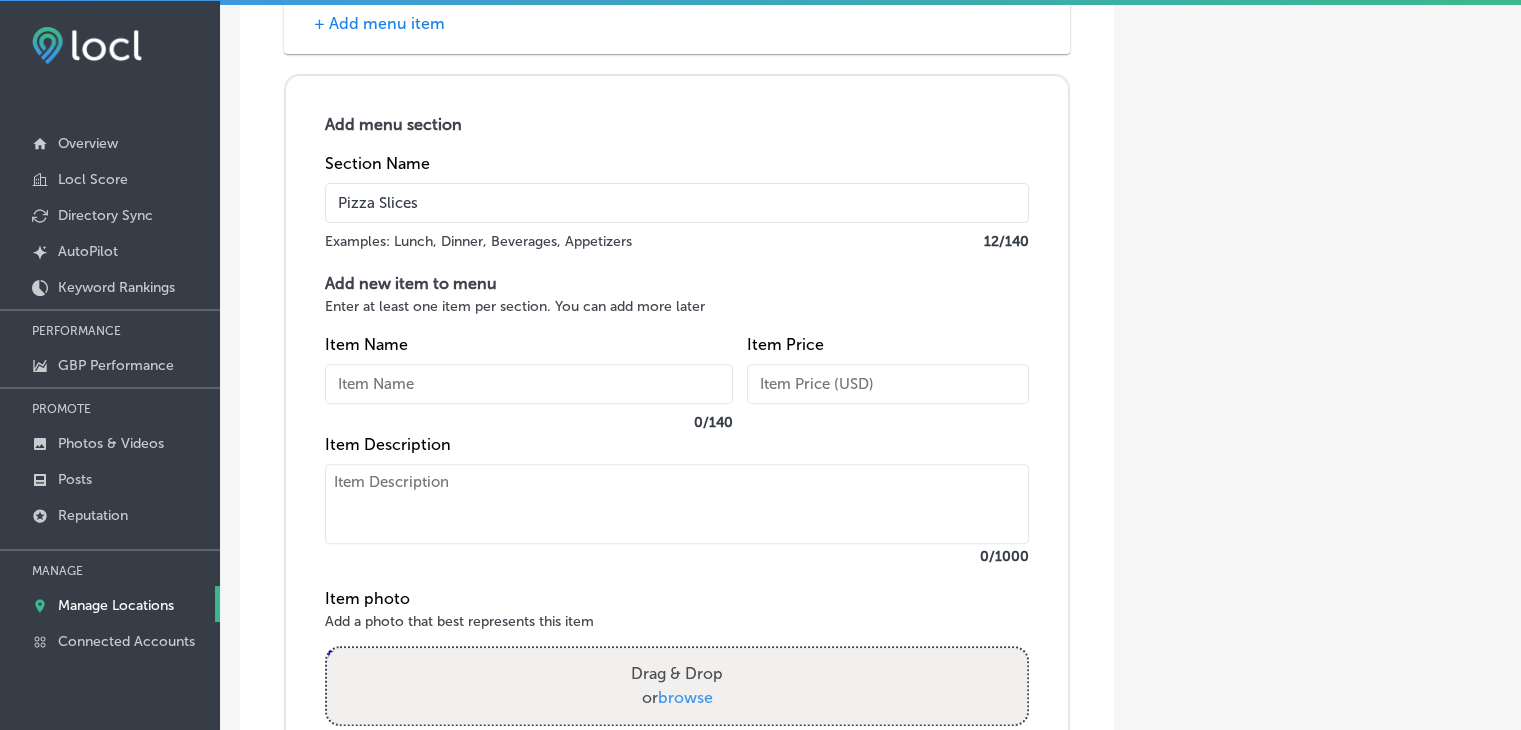 click at bounding box center (677, 504) 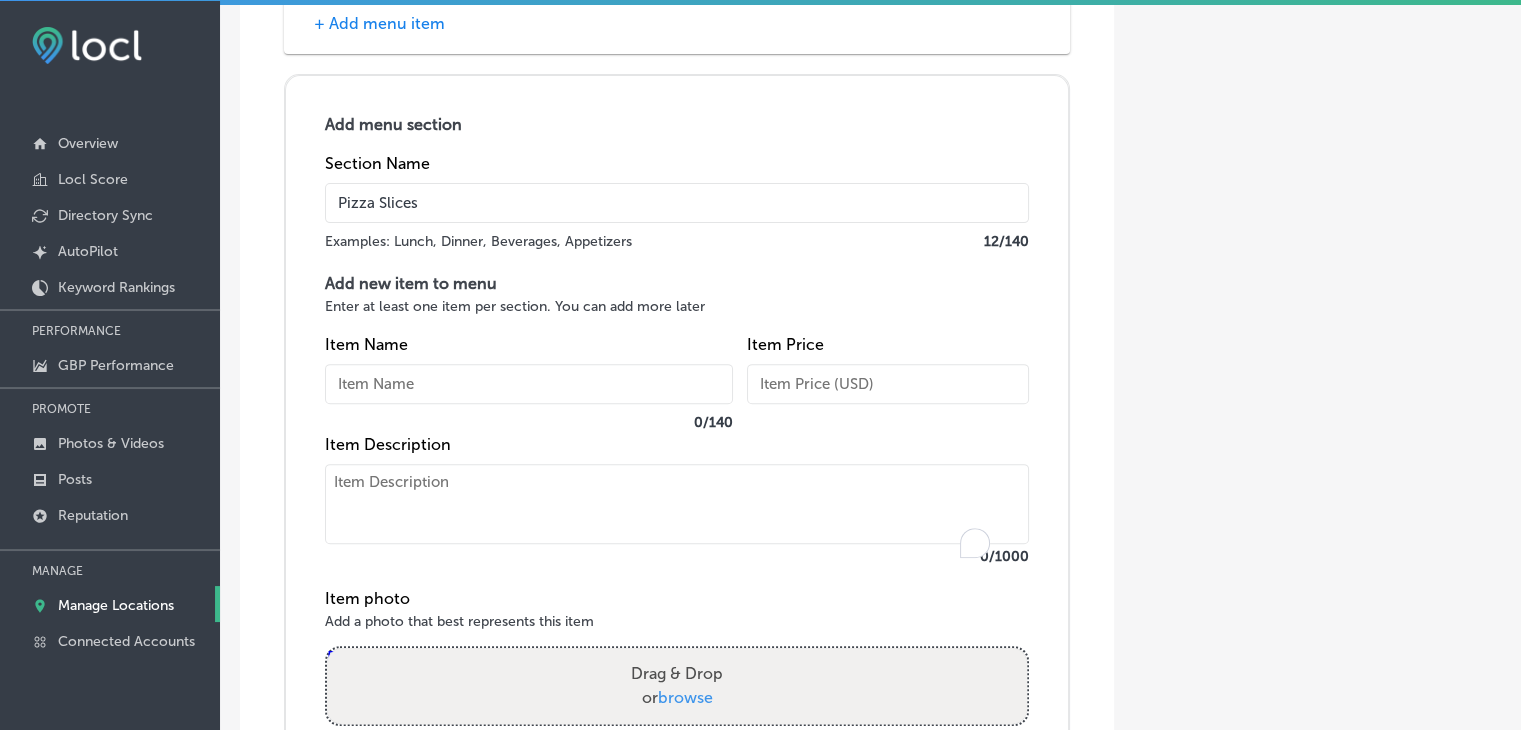paste on "Thin/Thick Slice
thin crust or deep dish cheese slice
additional charge for toppings
$2.99" 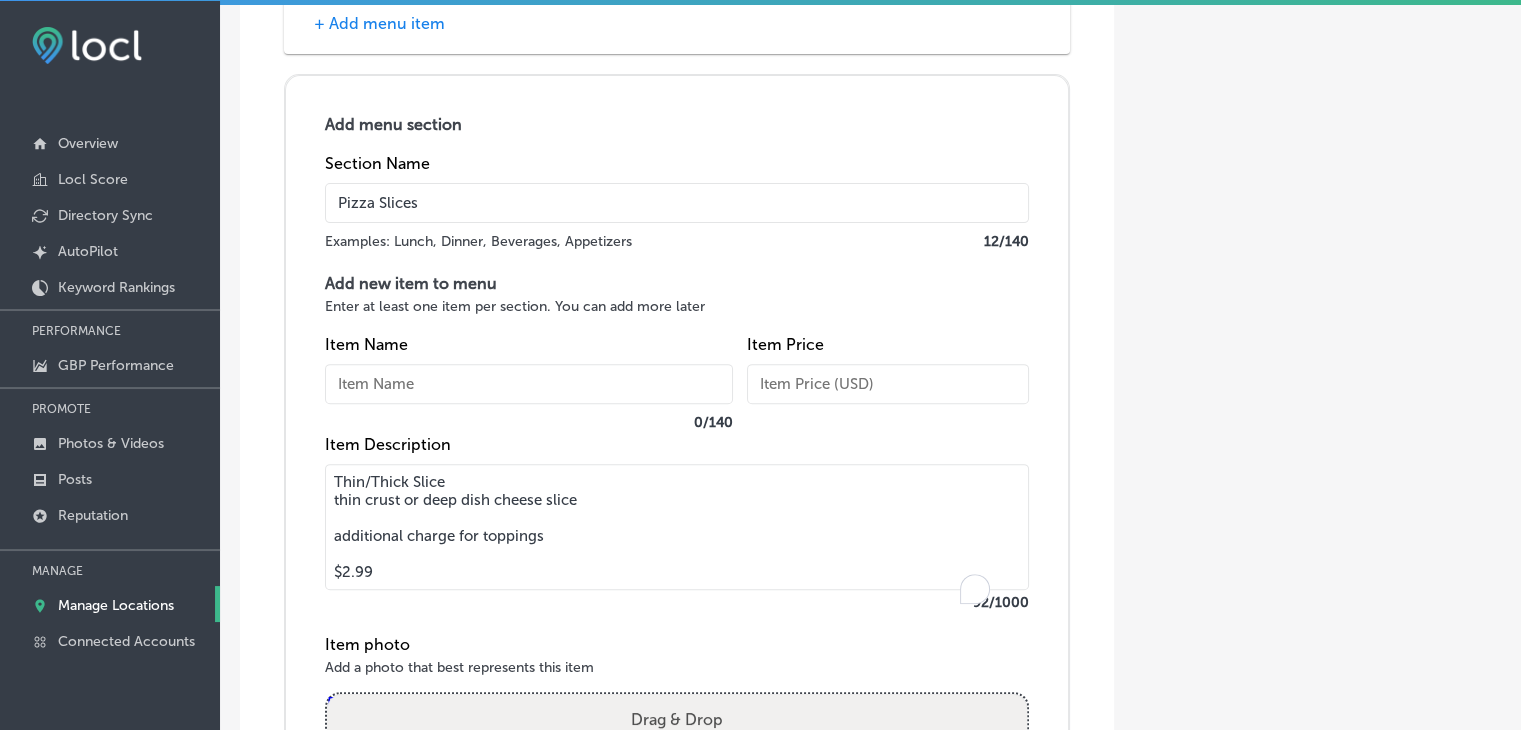 drag, startPoint x: 448, startPoint y: 514, endPoint x: 435, endPoint y: 511, distance: 13.341664 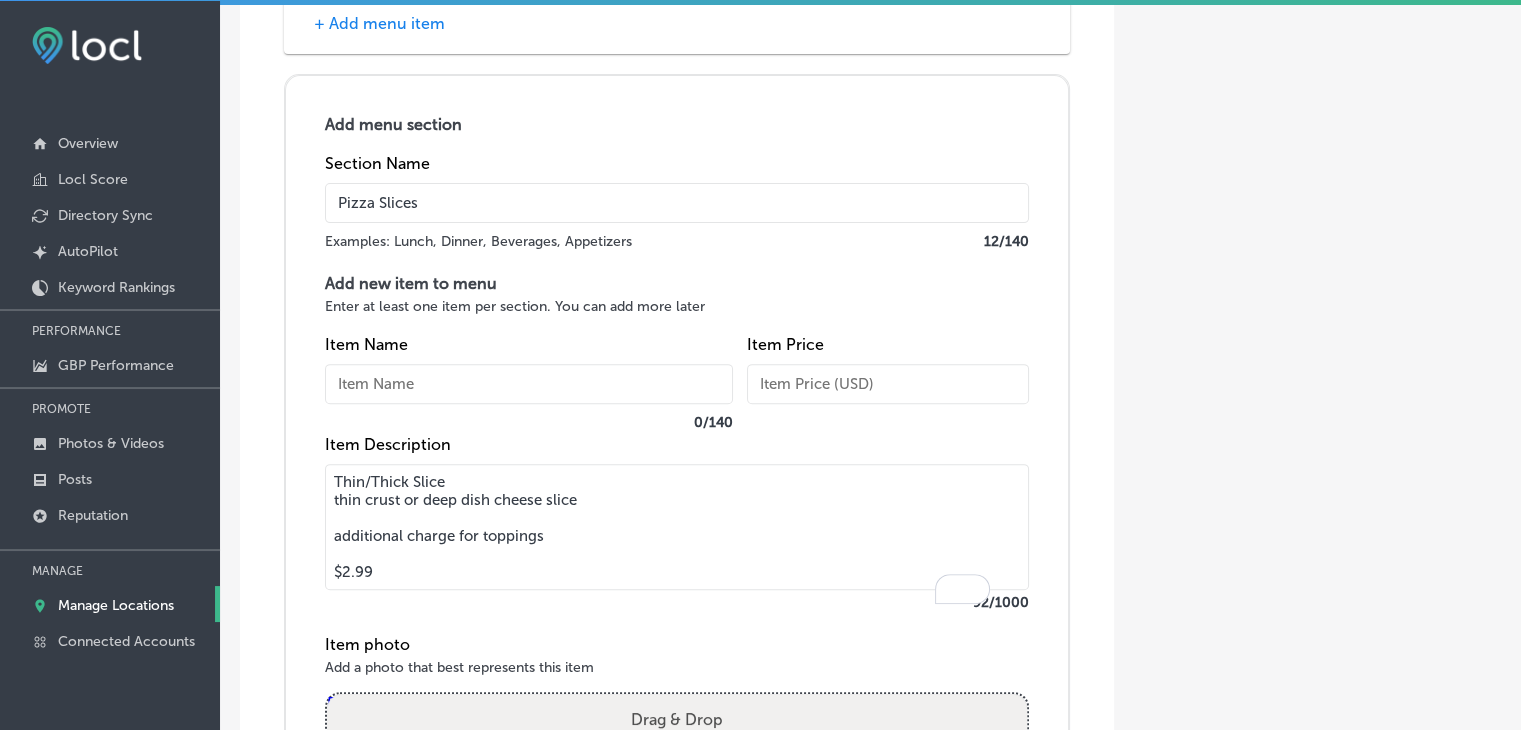 drag, startPoint x: 483, startPoint y: 504, endPoint x: 346, endPoint y: 477, distance: 139.63524 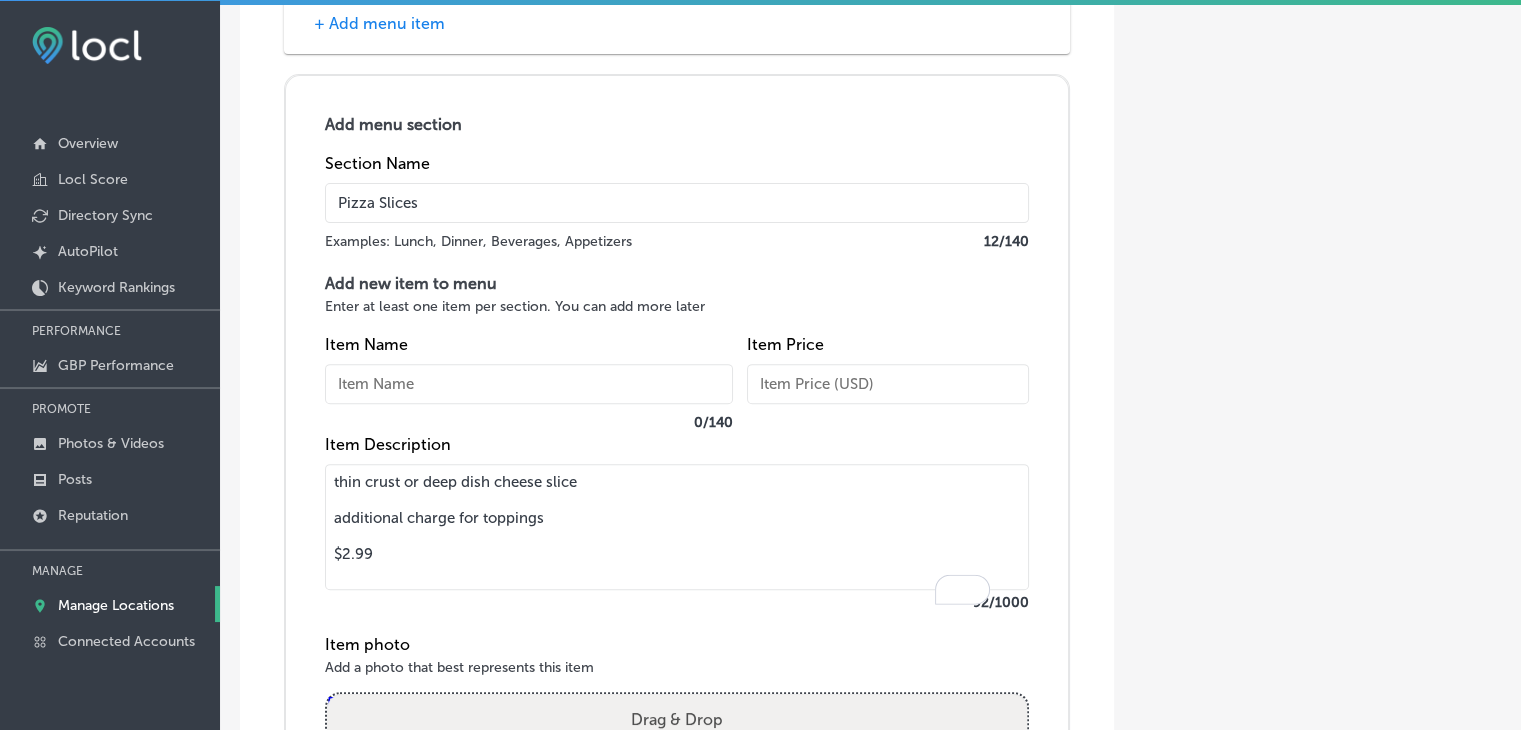 type on "thin crust or deep dish cheese slice
additional charge for toppings
$2.99" 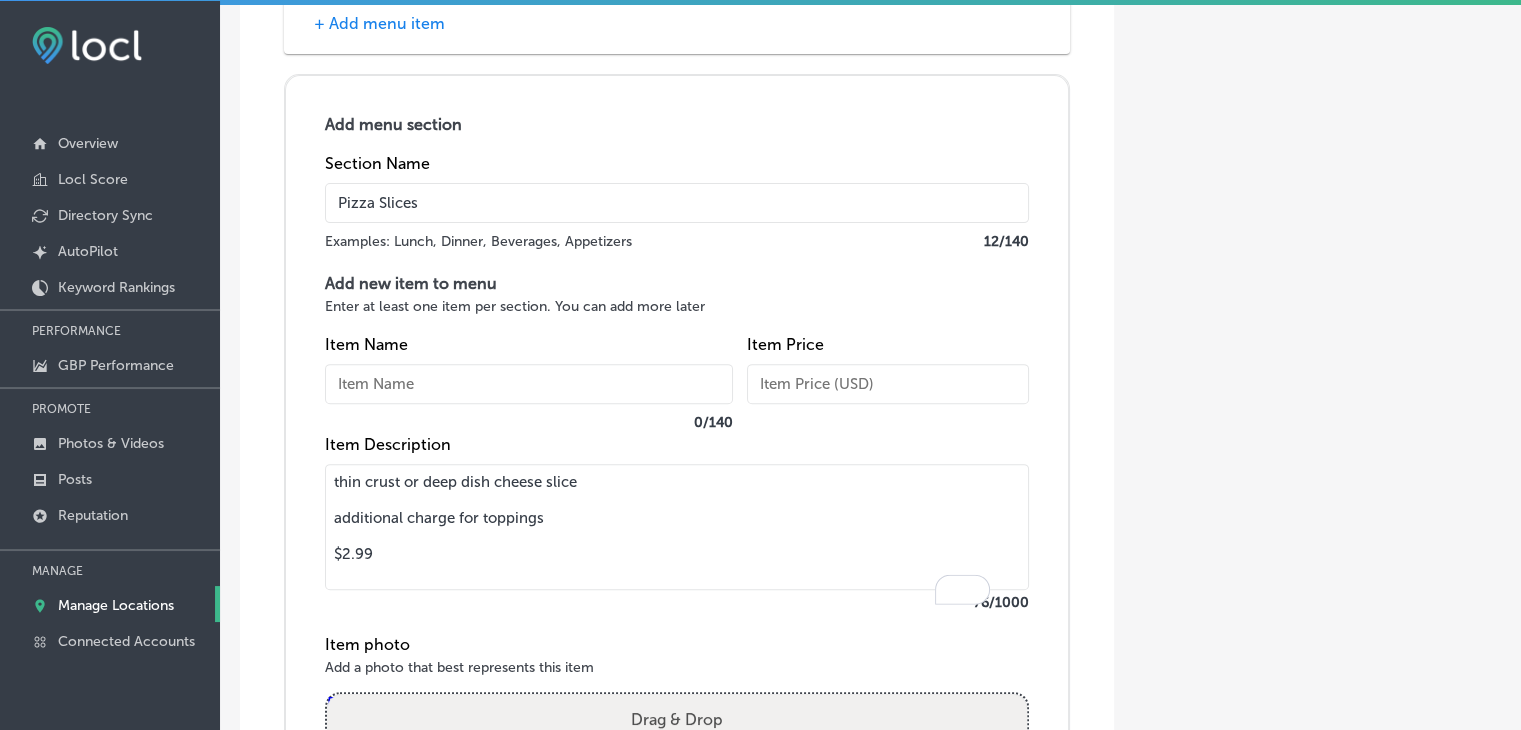 click at bounding box center (529, 384) 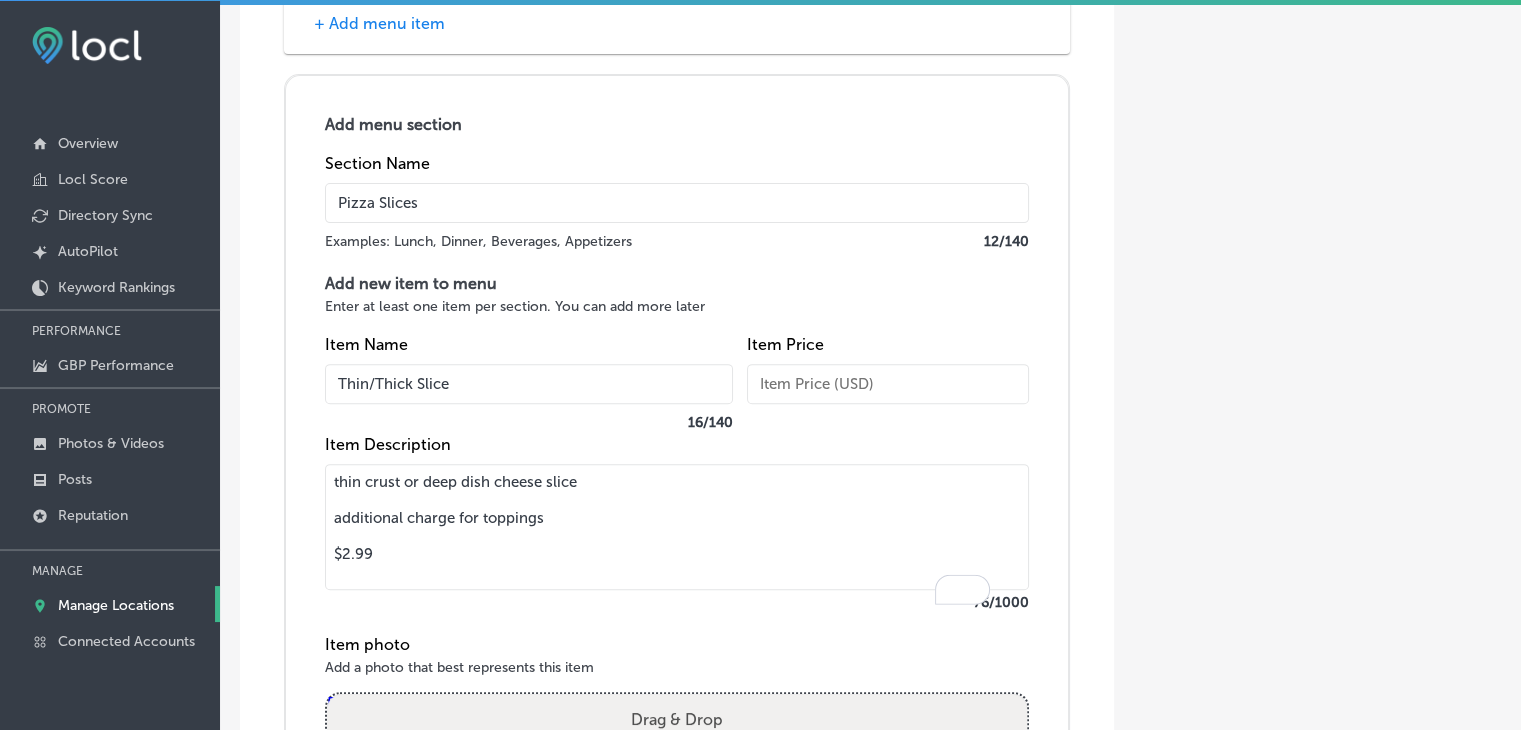 type on "Thin/Thick Slice" 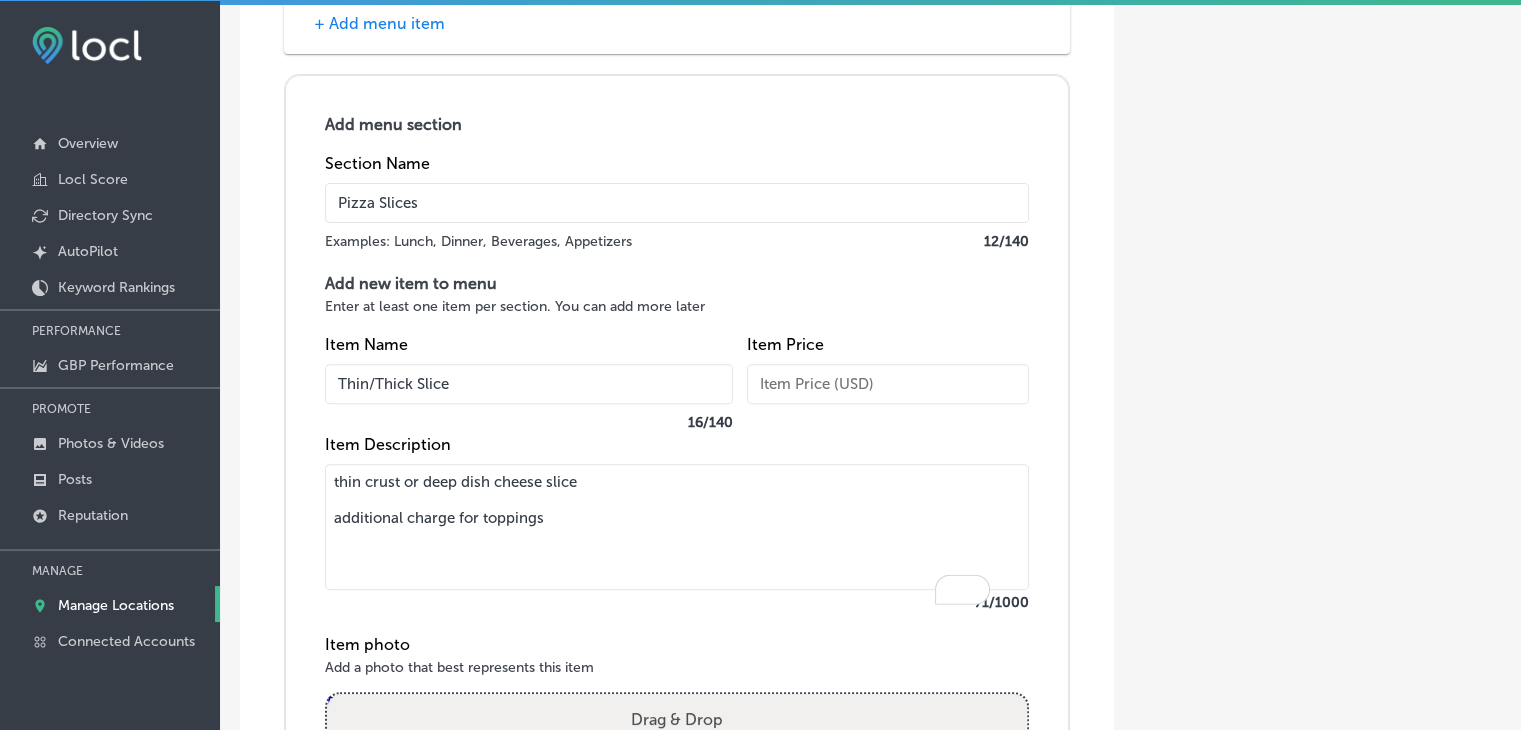 type on "thin crust or deep dish cheese slice
additional charge for toppings" 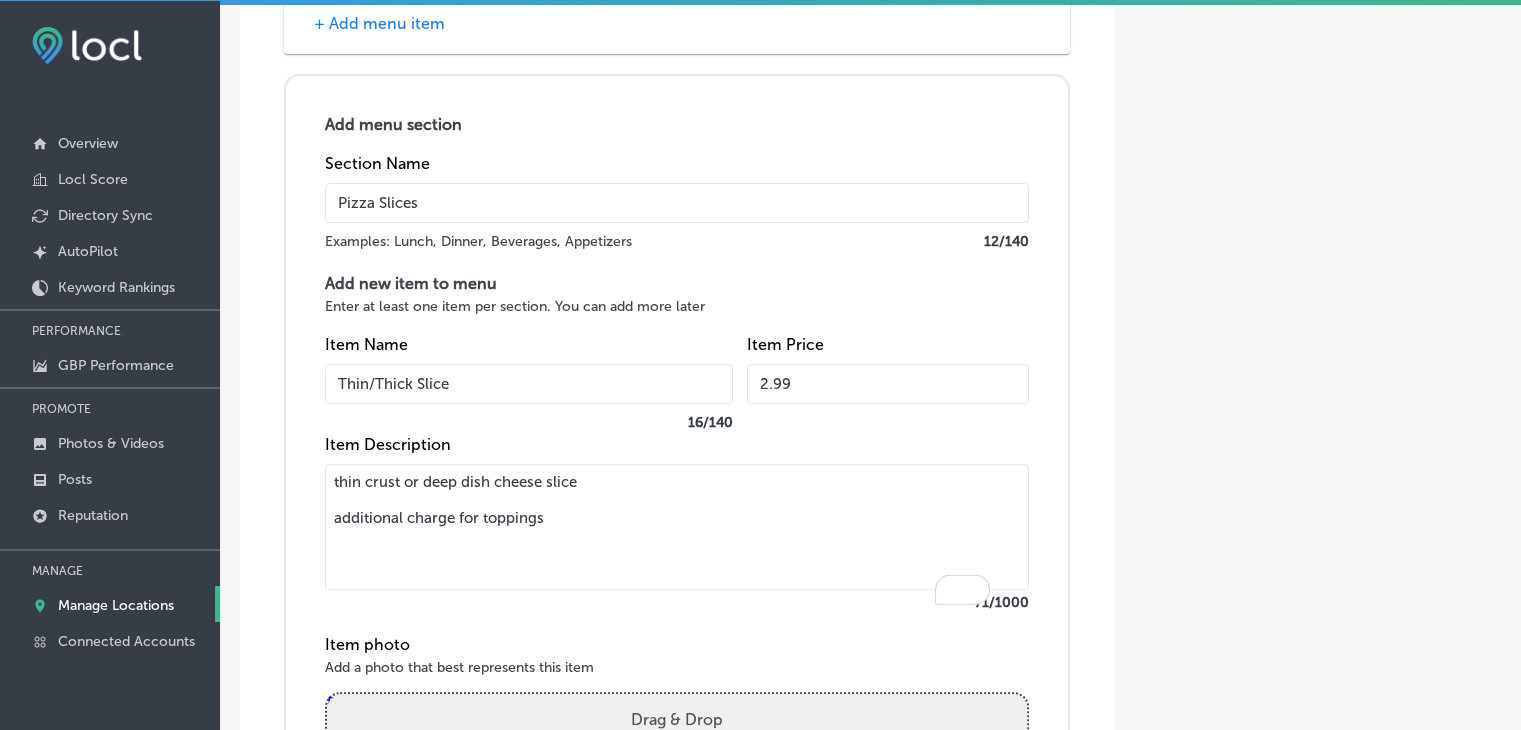 type on "2.99" 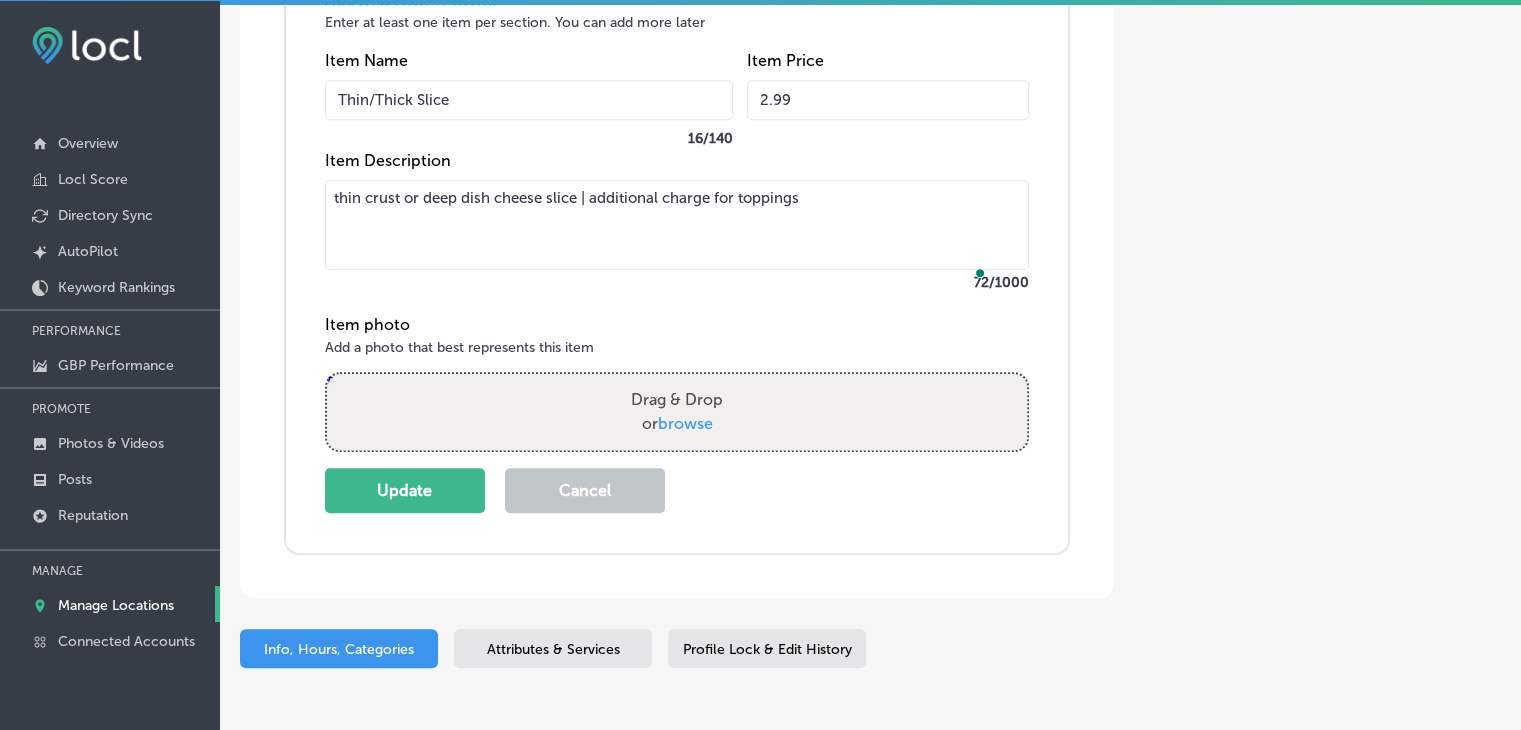 scroll, scrollTop: 8570, scrollLeft: 0, axis: vertical 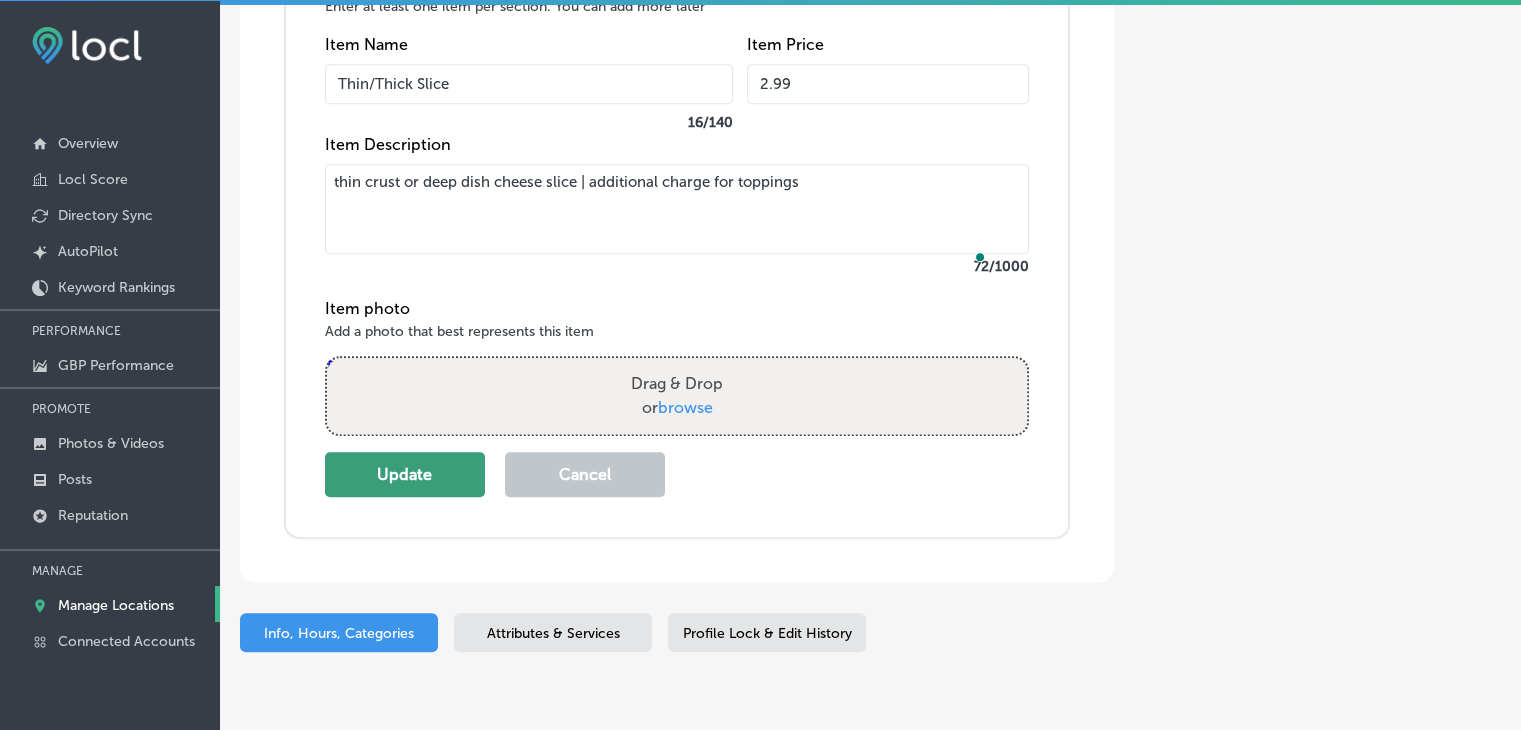 type on "thin crust or deep dish cheese slice | additional charge for toppings" 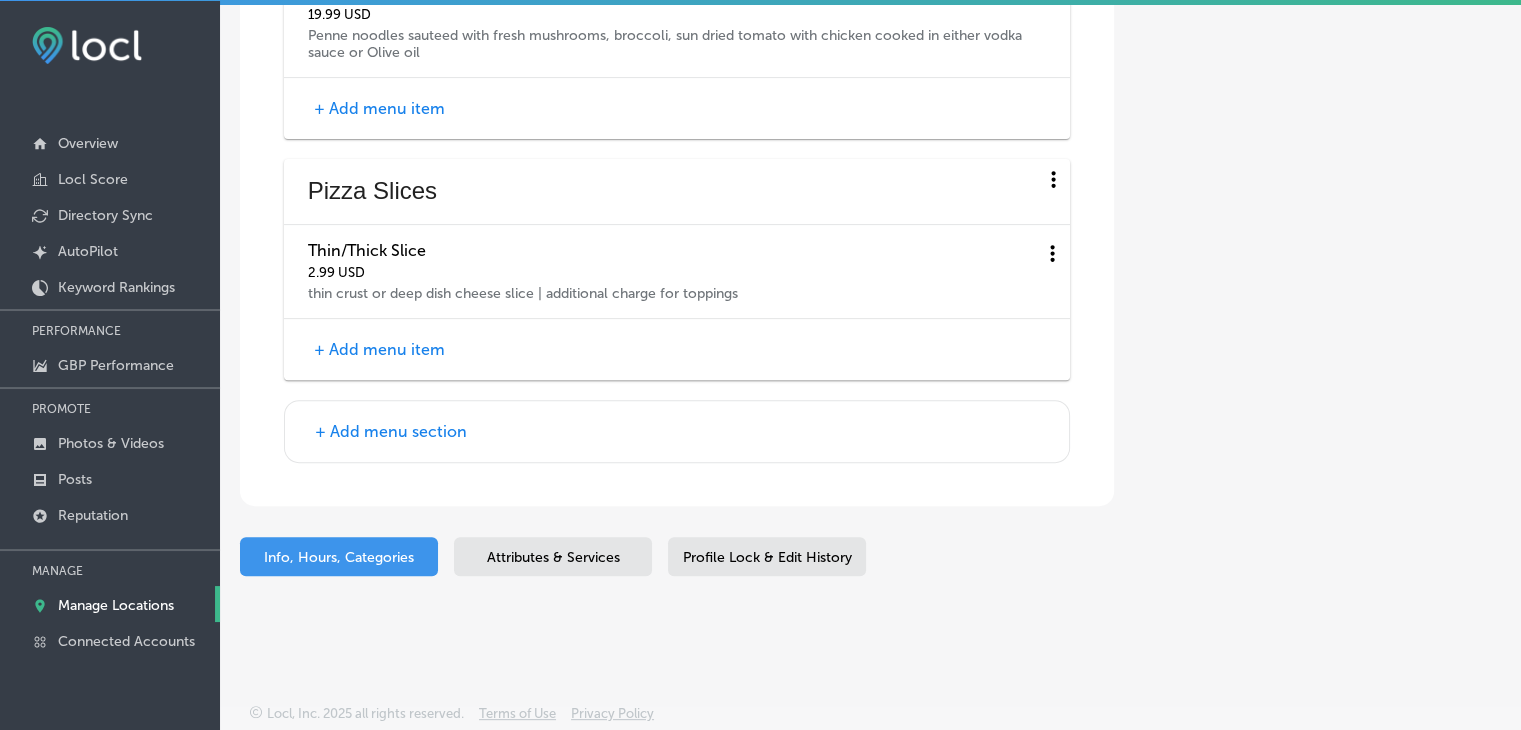 scroll, scrollTop: 8212, scrollLeft: 0, axis: vertical 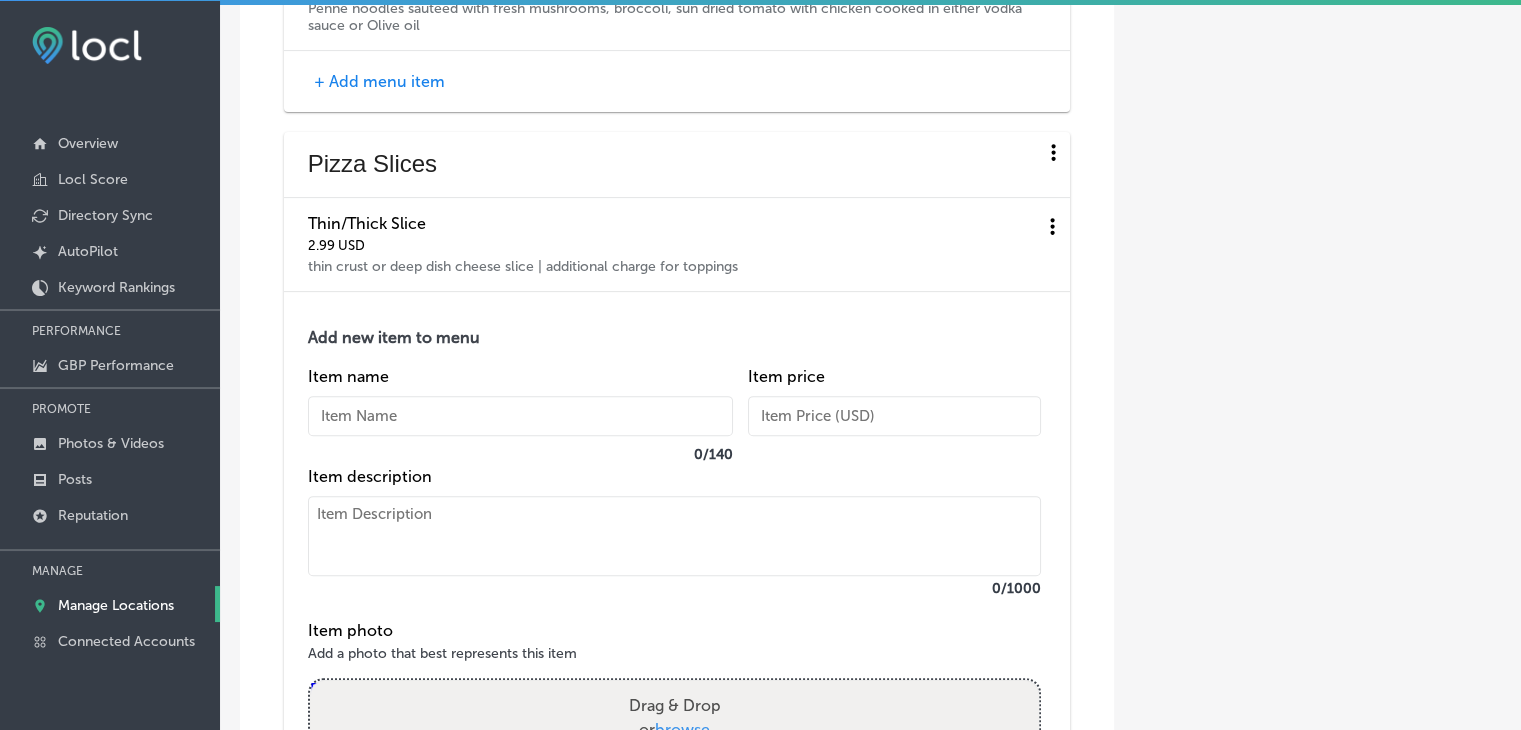 drag, startPoint x: 412, startPoint y: 513, endPoint x: 408, endPoint y: 525, distance: 12.649111 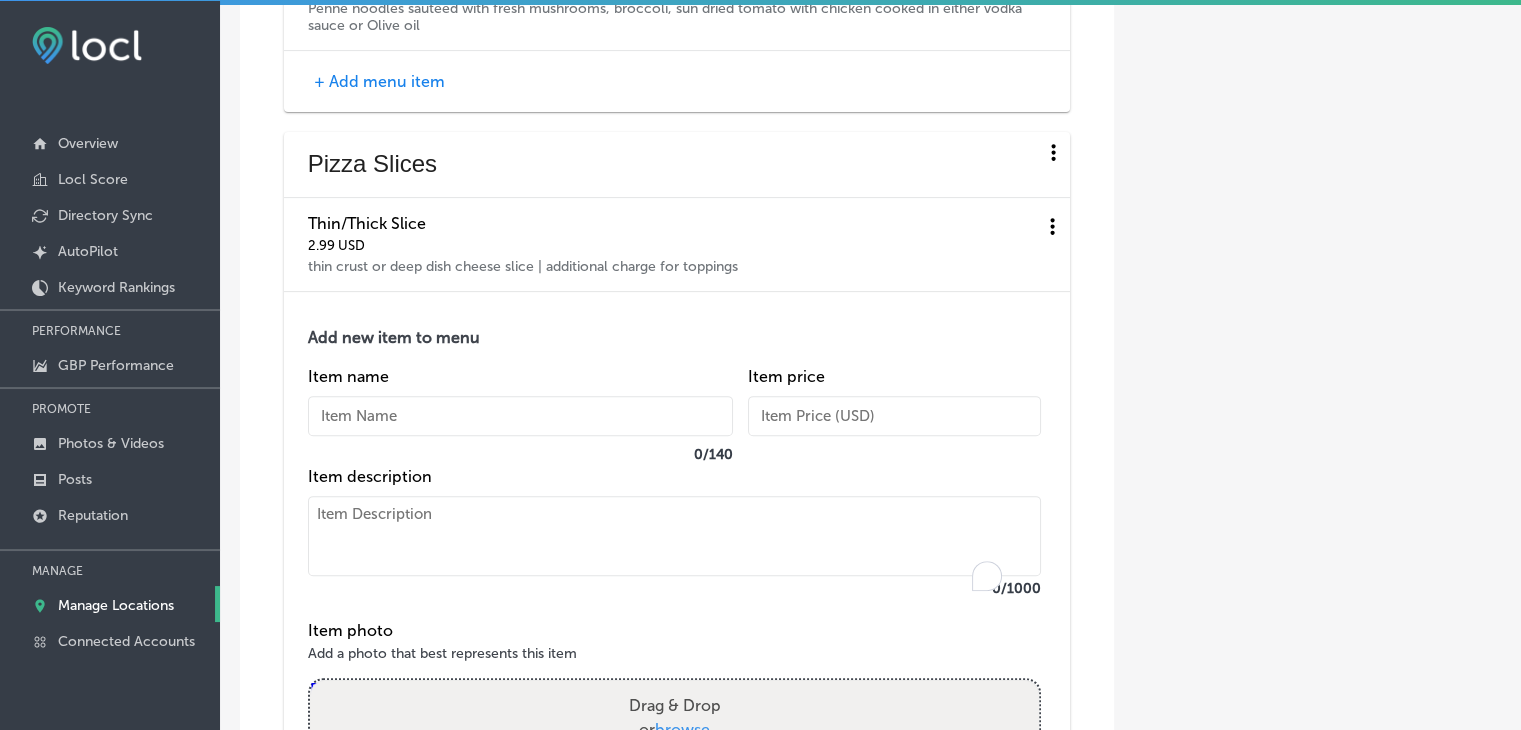 paste on "Veggie Stuffed Slice
mushrooms, spinach, tomato, broccoli, mozzarella and ricotta cheese
comes with side of marinara
$12.50" 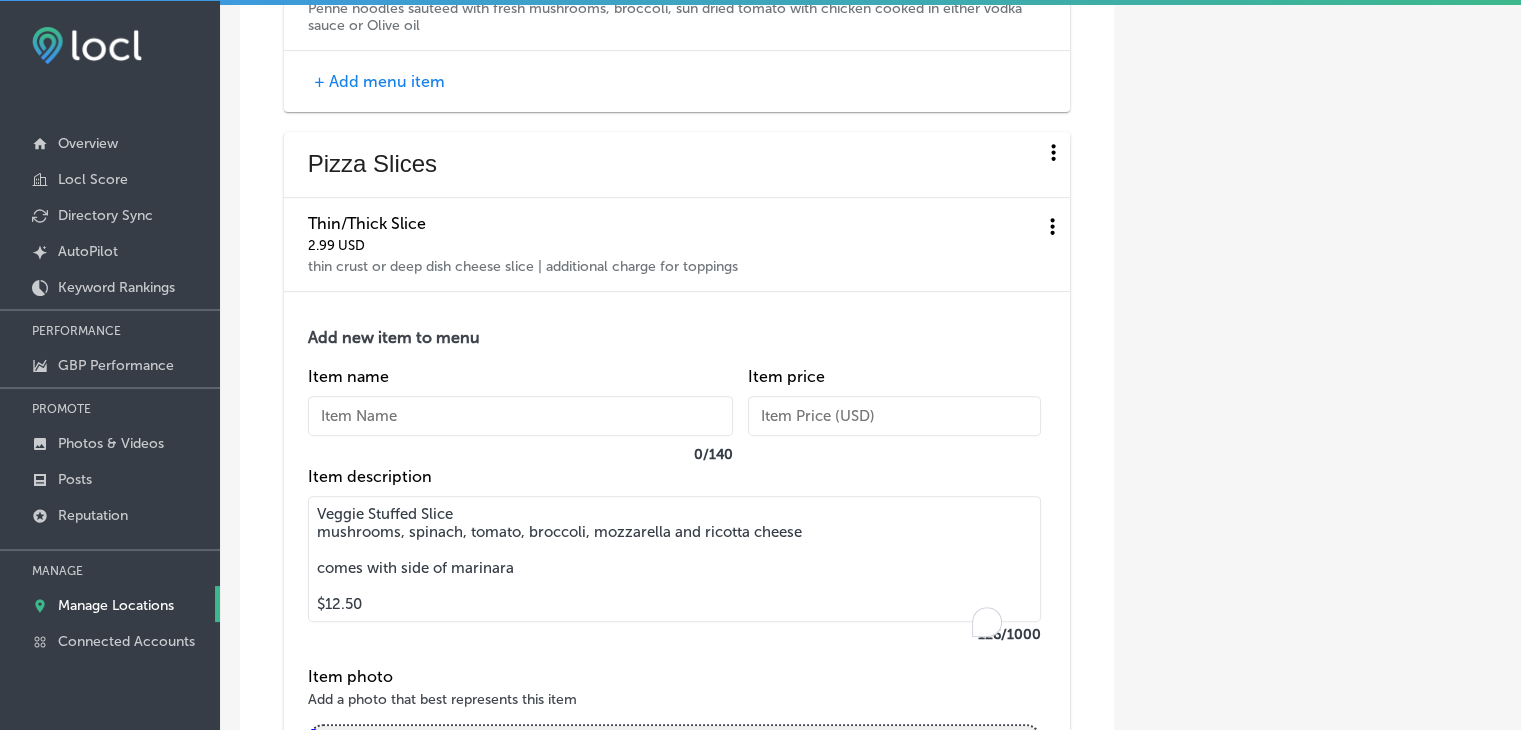 drag, startPoint x: 466, startPoint y: 529, endPoint x: 194, endPoint y: 540, distance: 272.22232 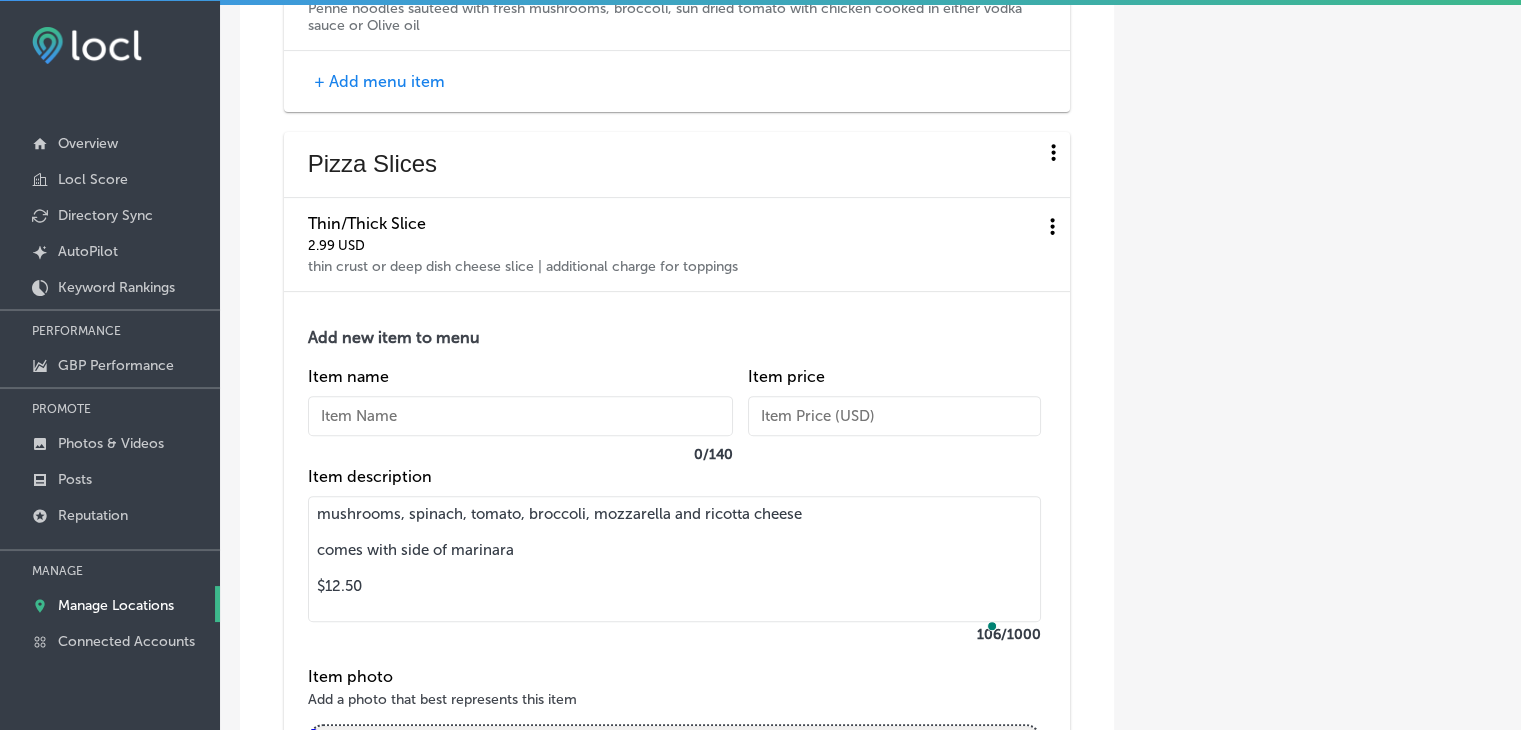 type on "mushrooms, spinach, tomato, broccoli, mozzarella and ricotta cheese
comes with side of marinara
$12.50" 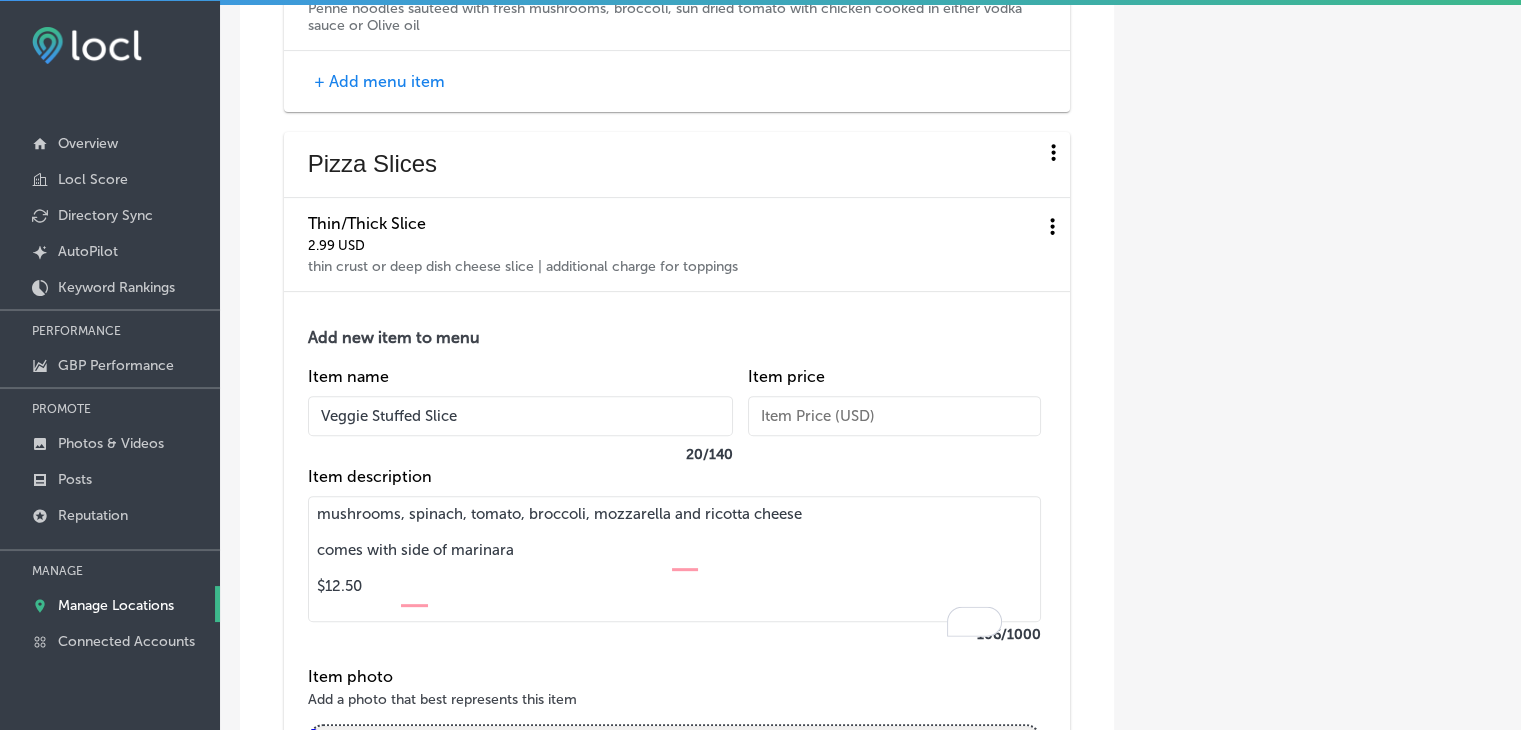 type on "Veggie Stuffed Slice" 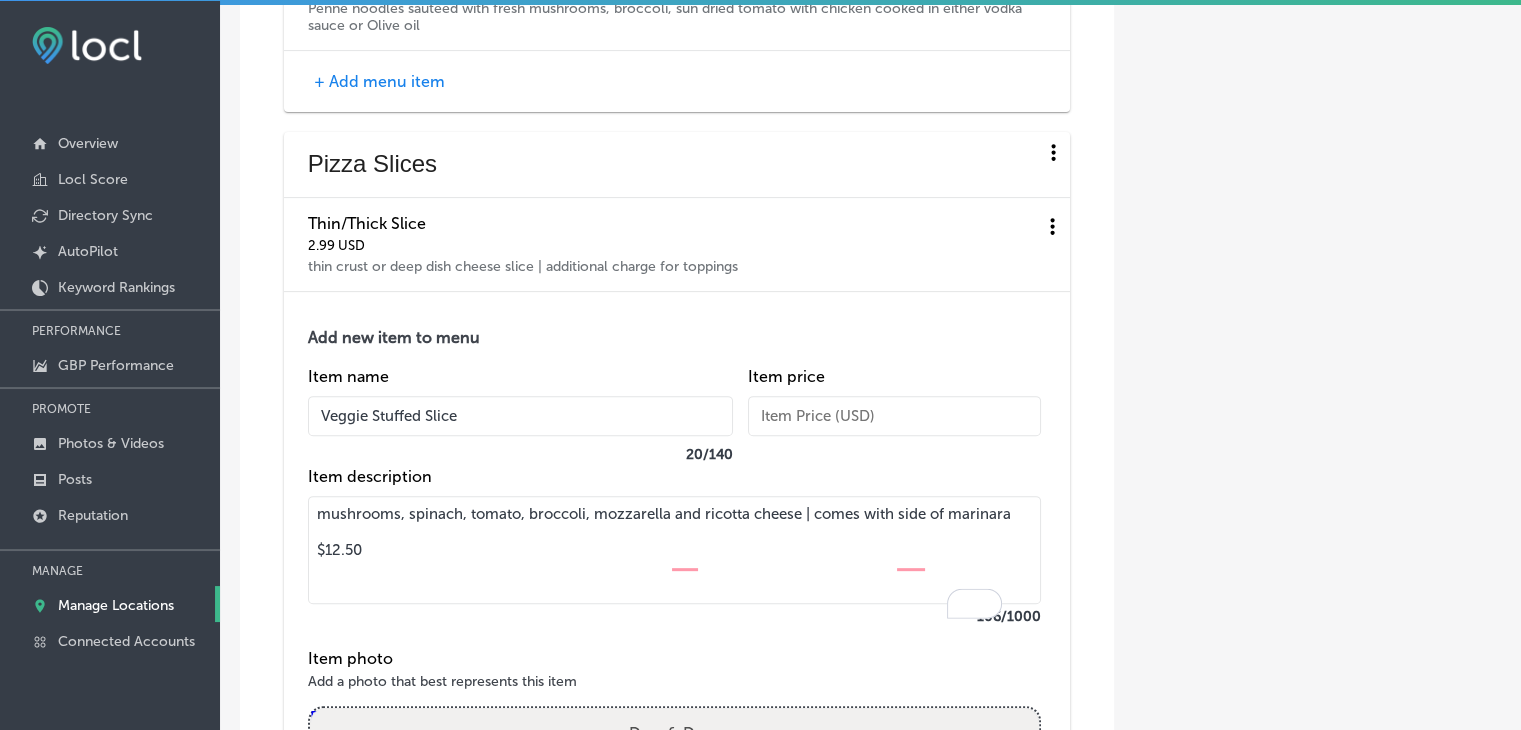 drag, startPoint x: 409, startPoint y: 621, endPoint x: 308, endPoint y: 621, distance: 101 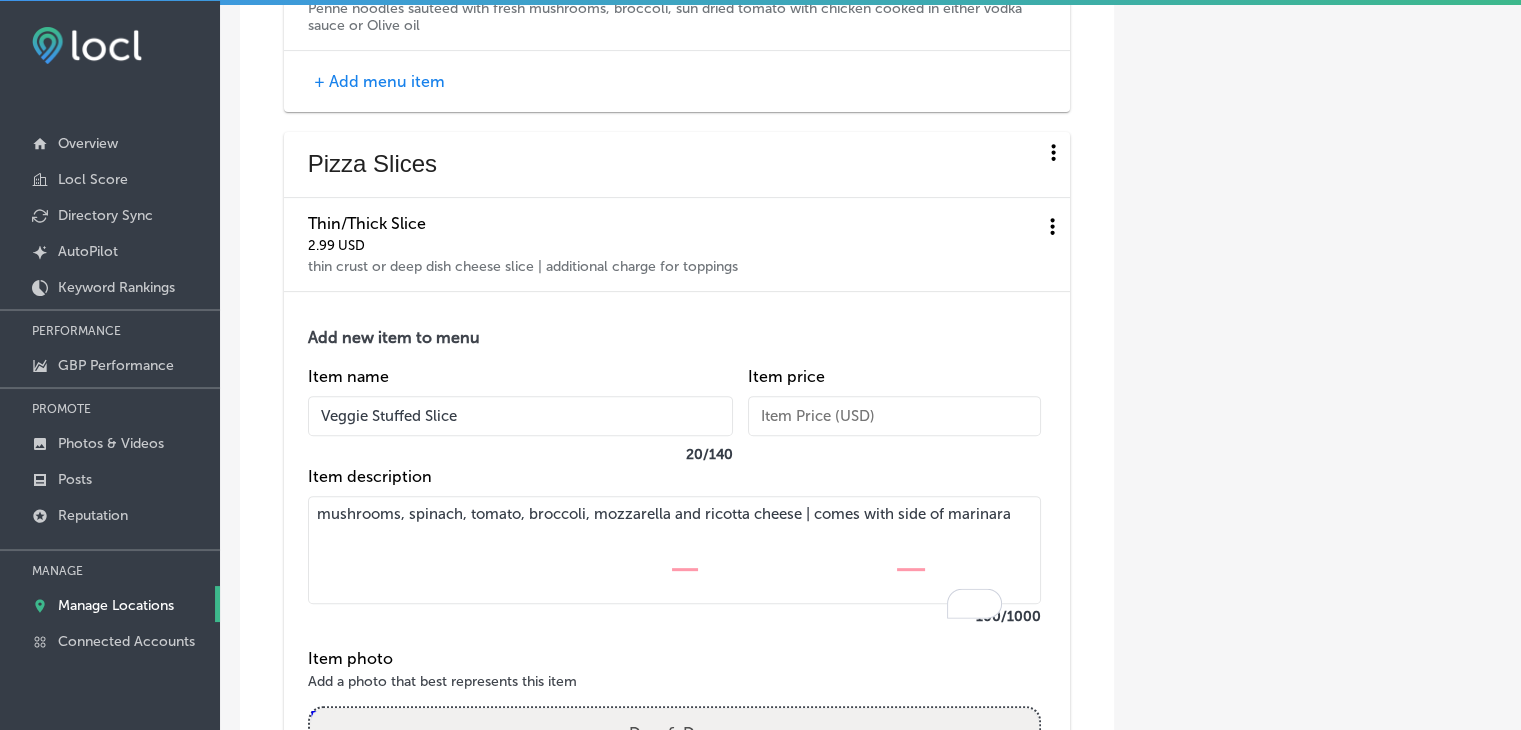 type on "mushrooms, spinach, tomato, broccoli, mozzarella and ricotta cheese | comes with side of marinara" 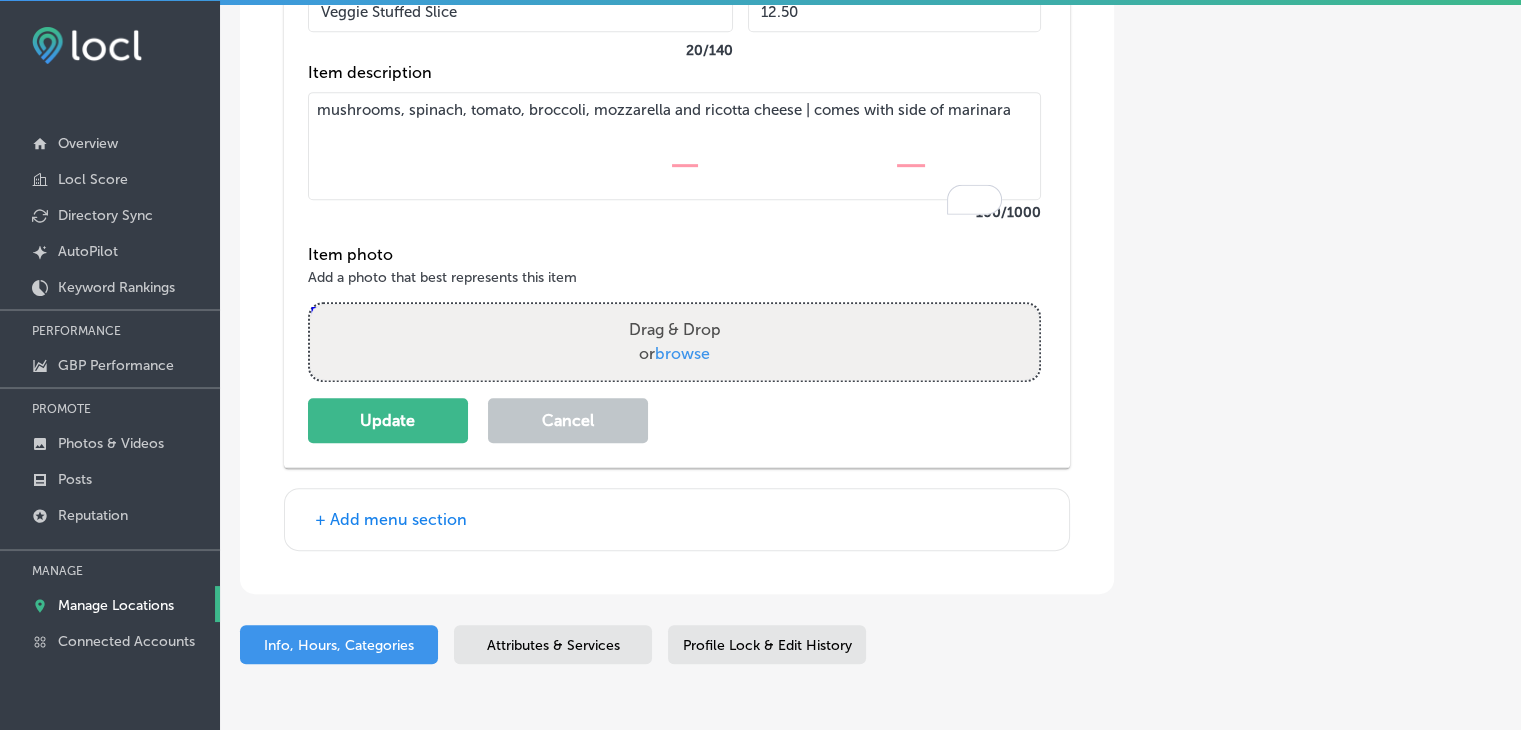 scroll, scrollTop: 8712, scrollLeft: 0, axis: vertical 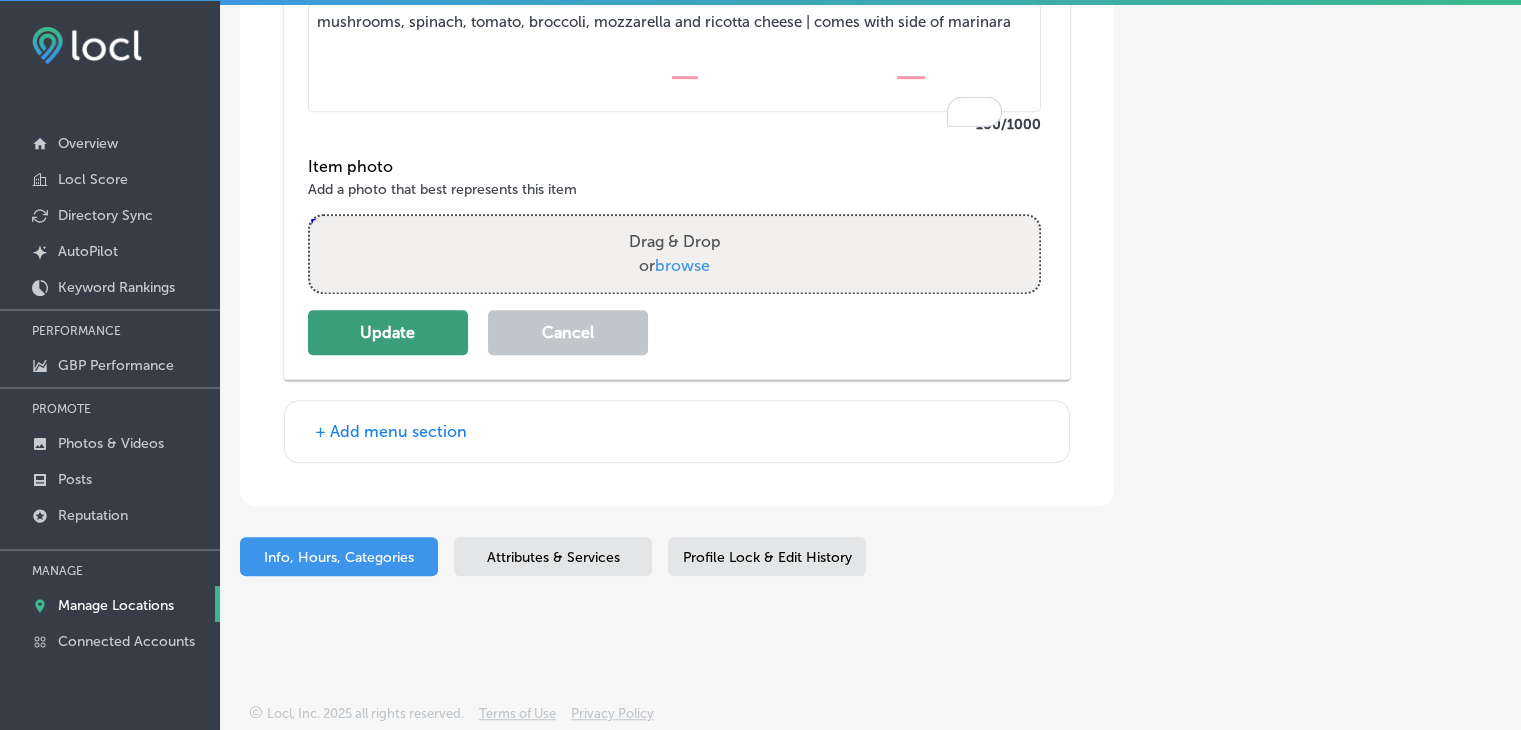 type on "12.50" 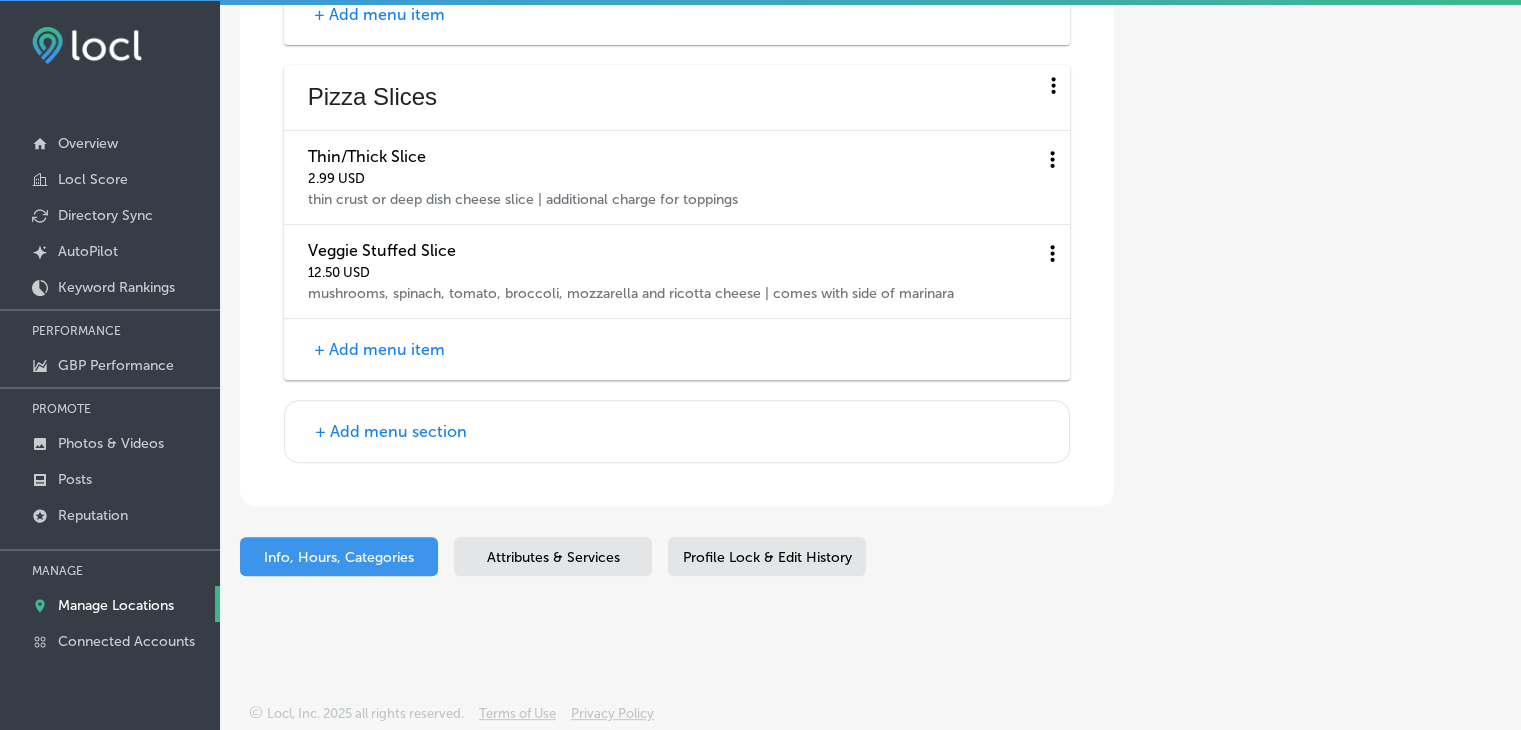 scroll, scrollTop: 8307, scrollLeft: 0, axis: vertical 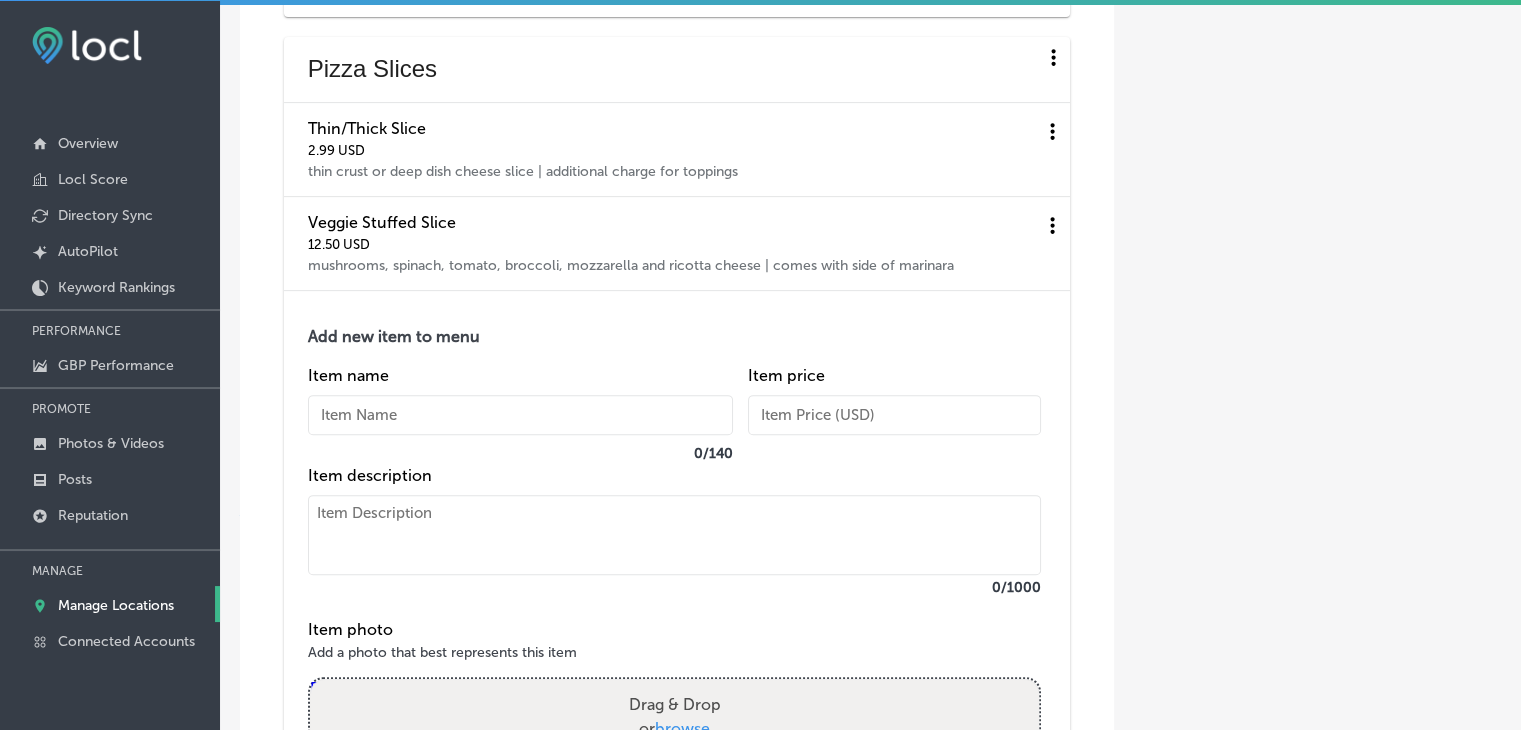 click at bounding box center [674, 535] 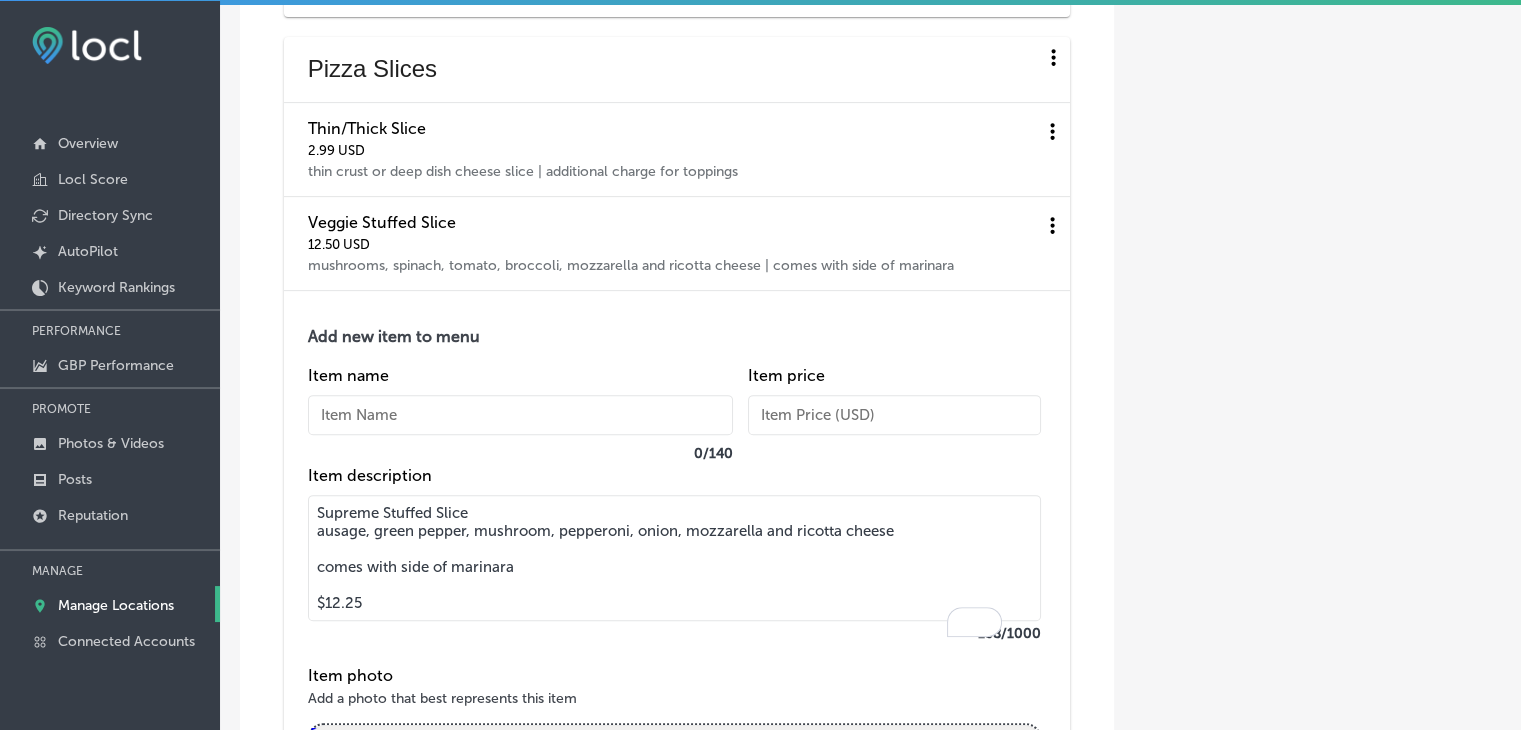 drag, startPoint x: 508, startPoint y: 537, endPoint x: 173, endPoint y: 545, distance: 335.09552 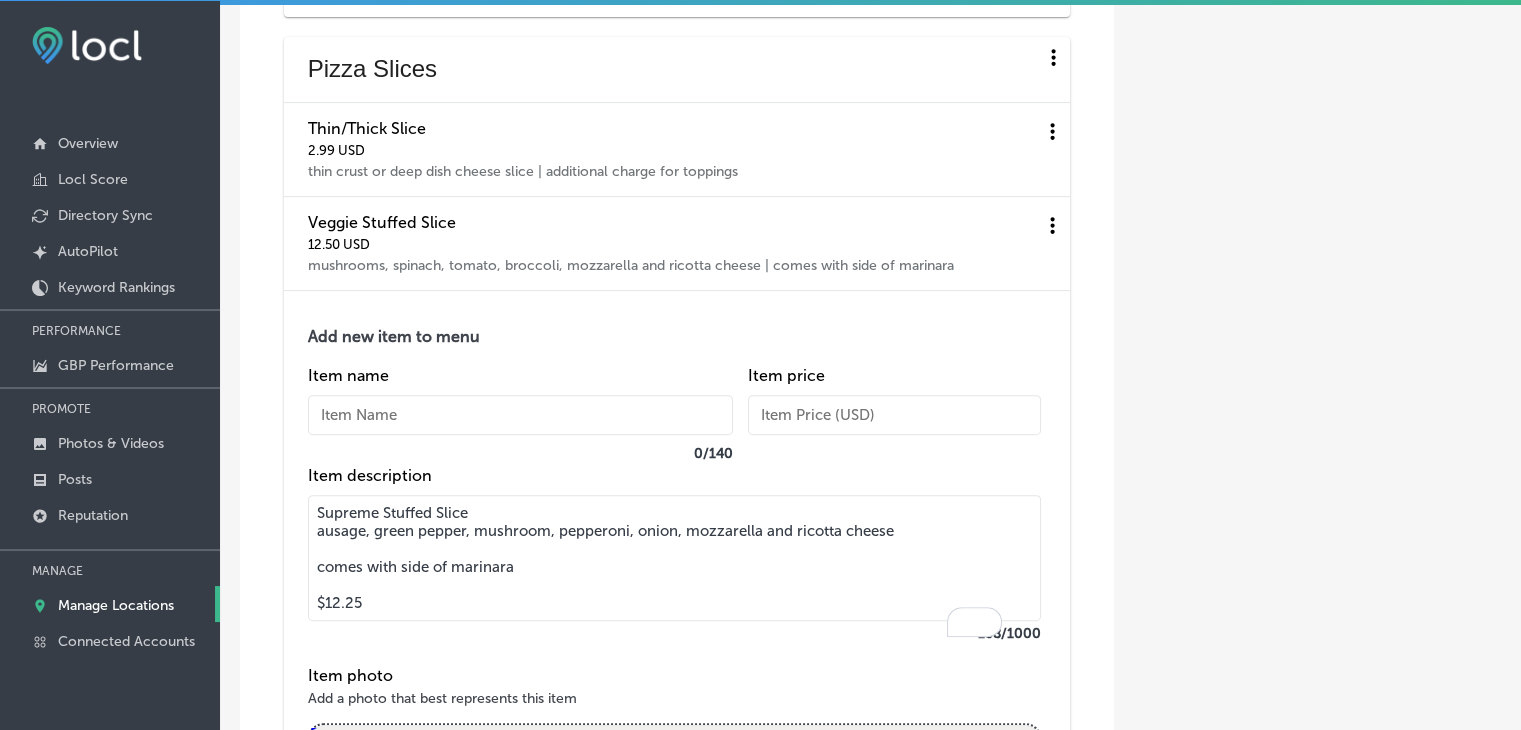 click on "iconmonstr-menu-thin copy
Created with Sketch.
Overview
Locl Score
Directory Sync
Created by potrace 1.10, written by [PERSON_NAME] [DATE]-[DATE]
AutoPilot
Keyword Rankings PERFORMANCE
GBP Performance PROMOTE
Photos & Videos
Posts
Reputation MANAGE
Manage Locations
Connected Accounts Manage Locations Keyword Ranking Credits:  720
Path
Created with Sketch.
Back Any new locations detected in your Google accounts will appear in the list below. Please note you can only add locations verified and published on Google to use with Locl. Depending on your plan, any new locations you enroll may increase your monthly subscription costs. Location Details Connected Accounts Business + Location" at bounding box center [760, 366] 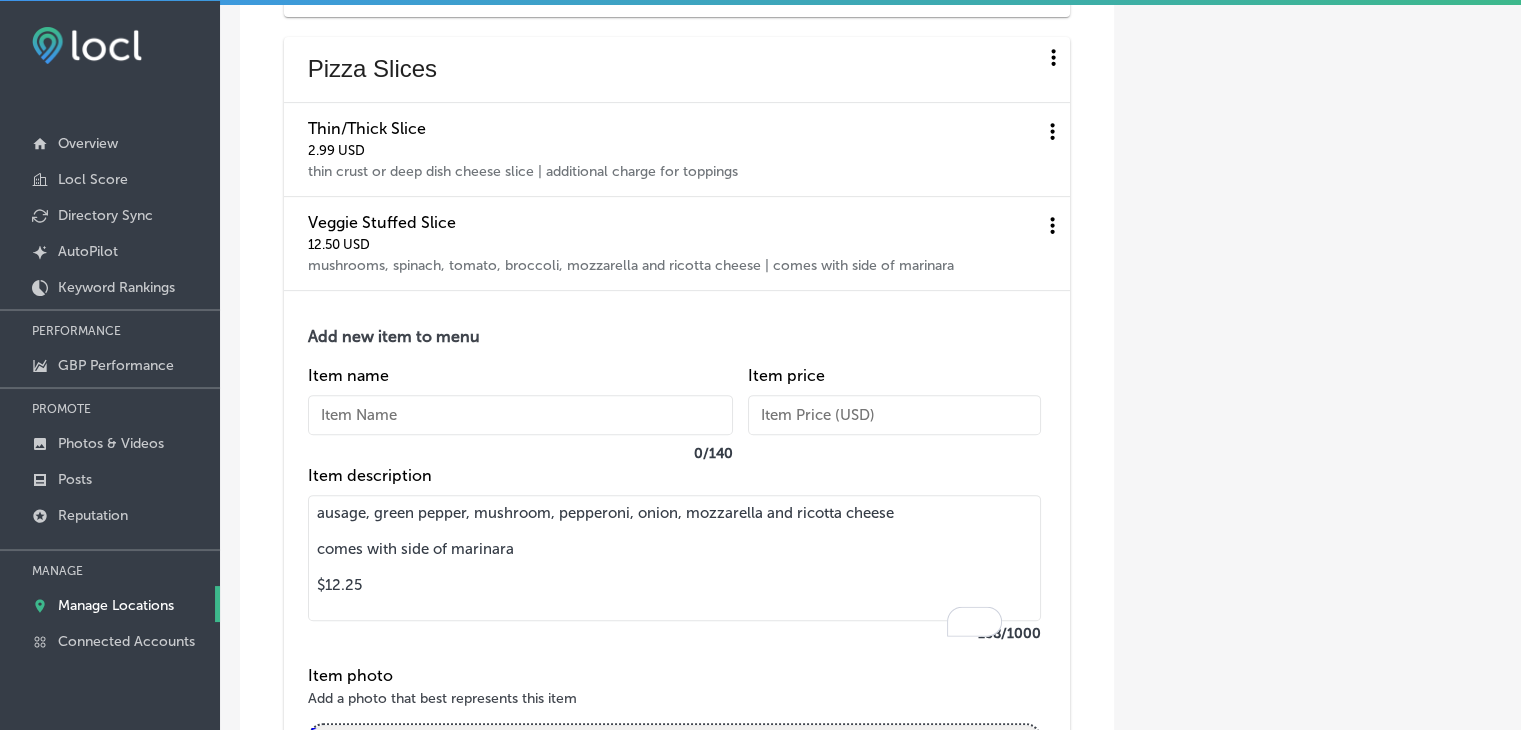 type on "ausage, green pepper, mushroom, pepperoni, onion, mozzarella and ricotta cheese
comes with side of marinara
$12.25" 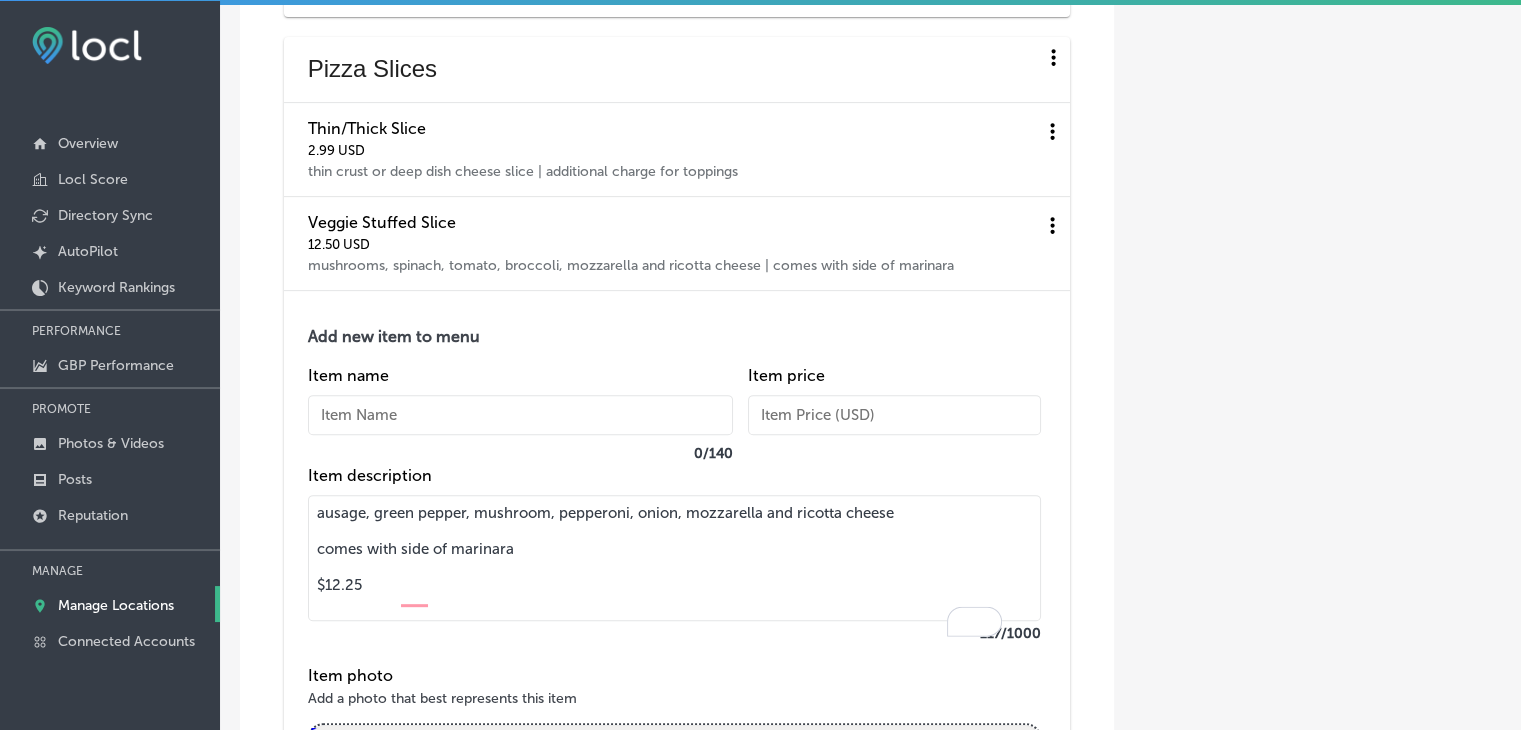 click at bounding box center [520, 415] 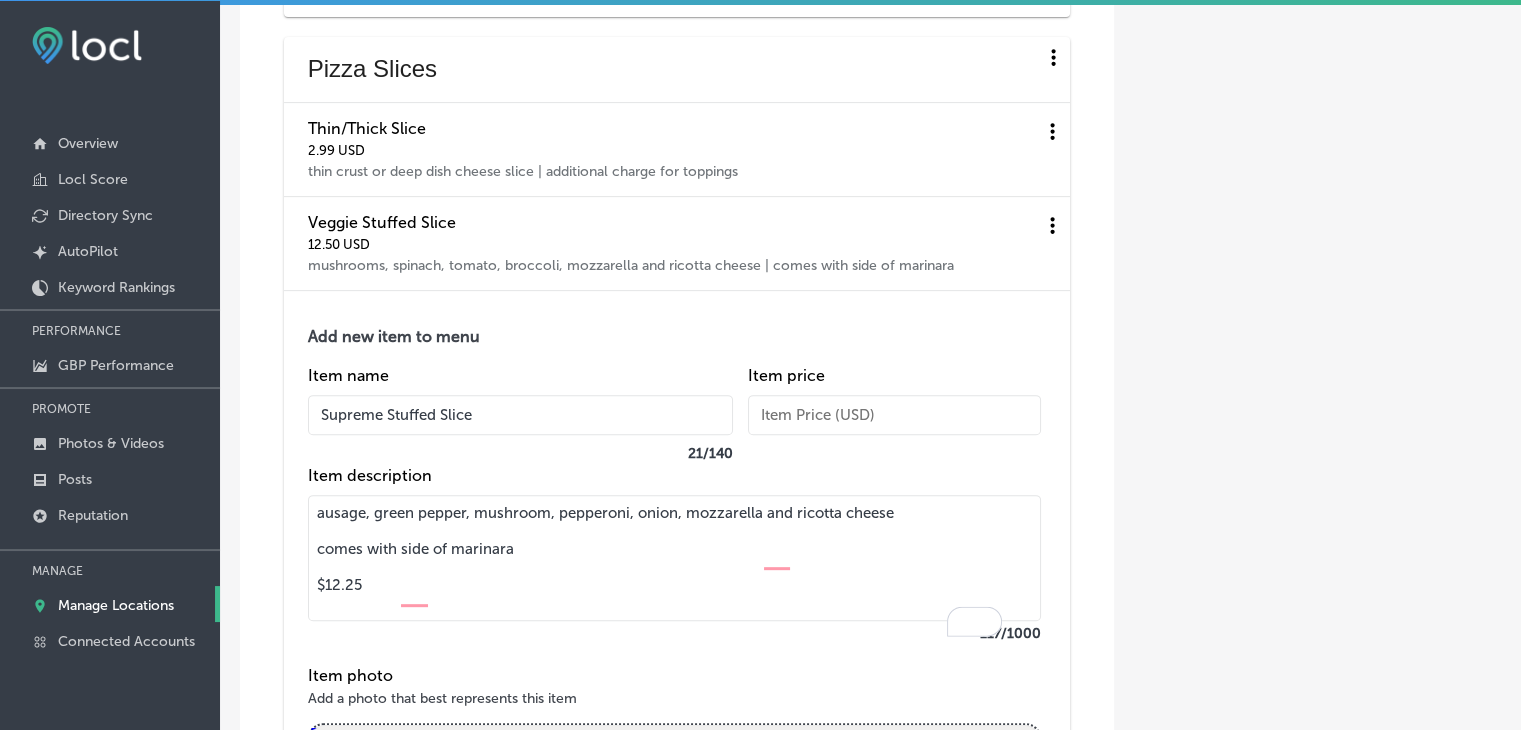 type on "Supreme Stuffed Slice" 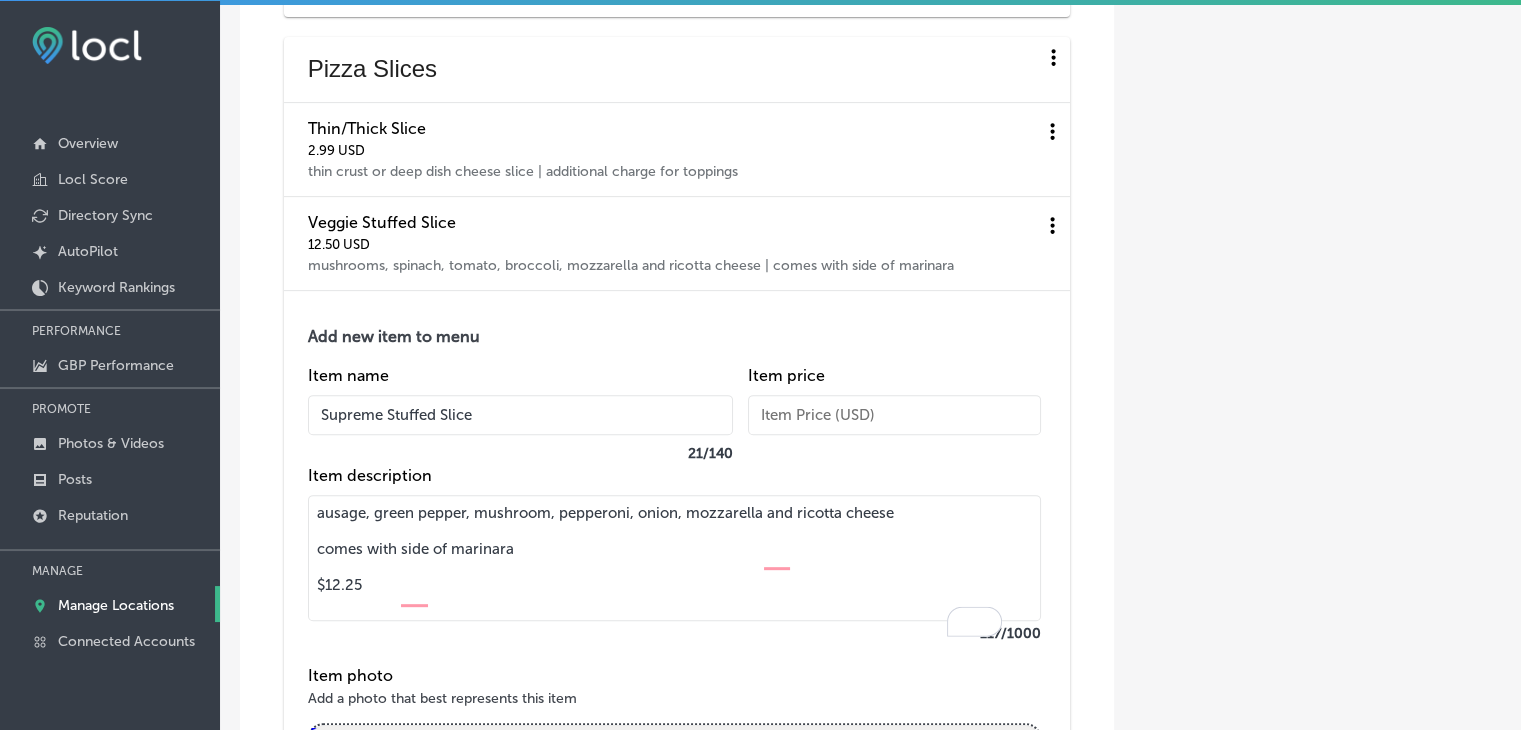 click on "ausage, green pepper, mushroom, pepperoni, onion, mozzarella and ricotta cheese
comes with side of marinara
$12.25" at bounding box center (674, 558) 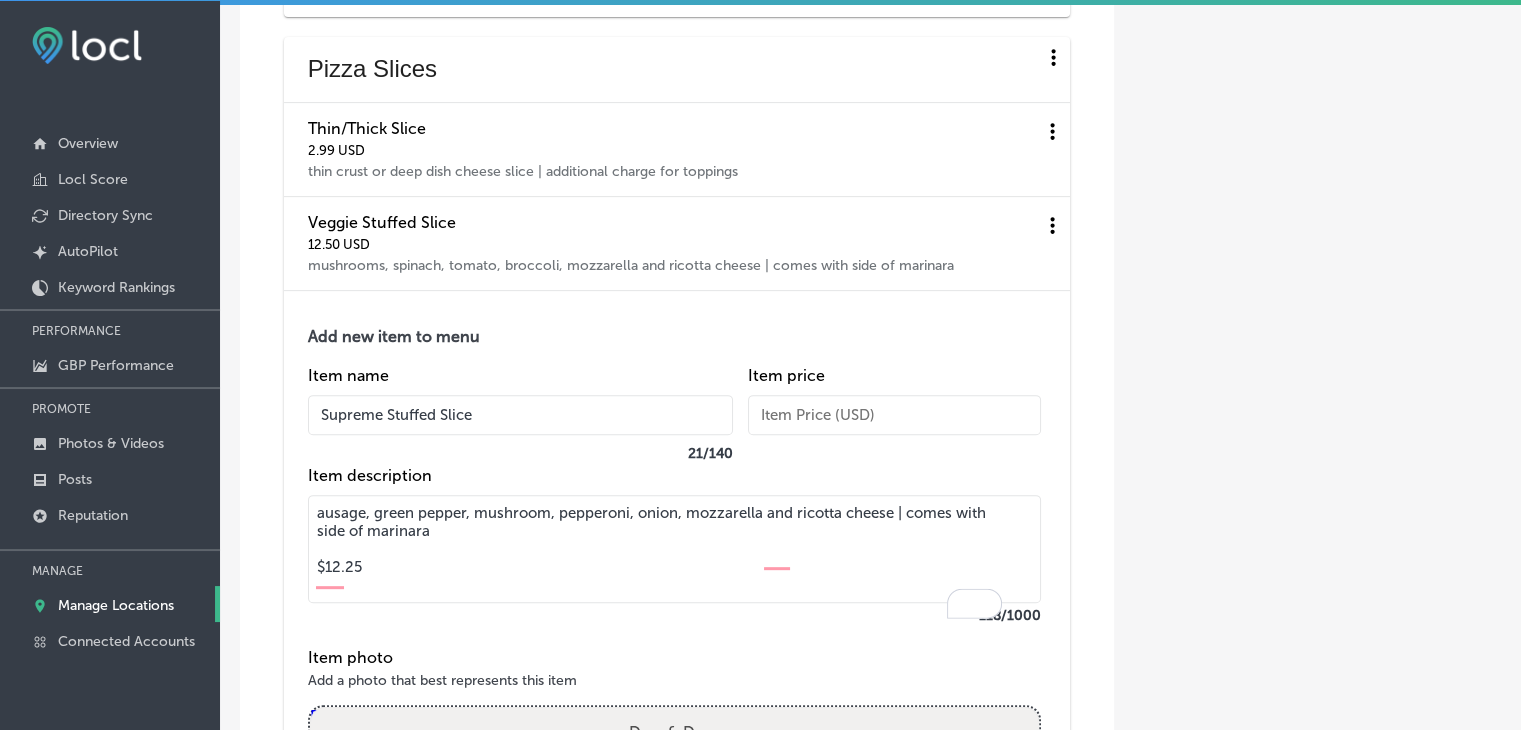 drag, startPoint x: 411, startPoint y: 612, endPoint x: 304, endPoint y: 612, distance: 107 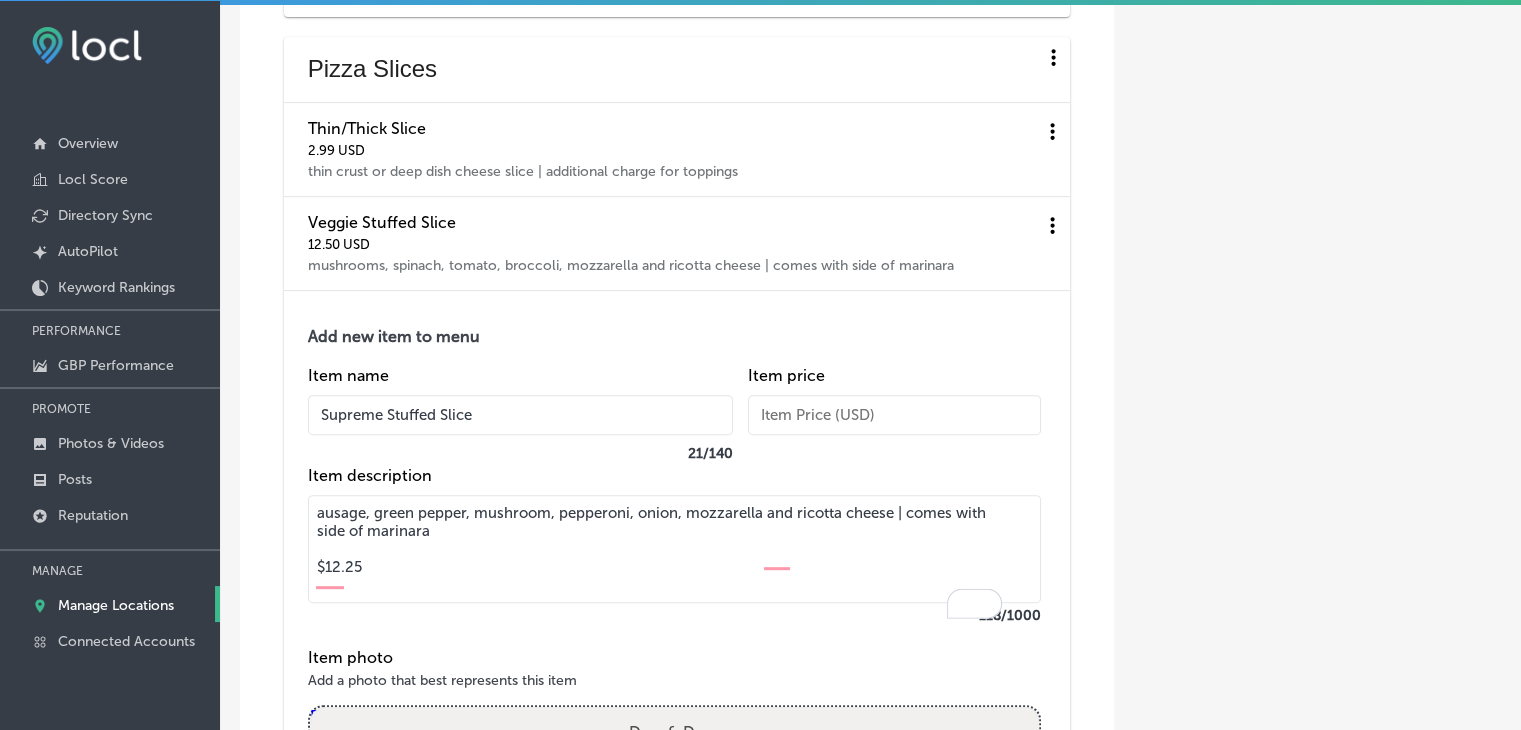 click on "Add new item to menu Item name Supreme Stuffed Slice 21 / 140 Item price Item description
ausage, green pepper, mushroom, pepperoni, onion, mozzarella and ricotta cheese | comes with side of marinara
$12.25 118 /1000 Item photo Add a photo that best represents this item Powered by PQINA Drag & Drop  or  browse Update Cancel" at bounding box center [677, 581] 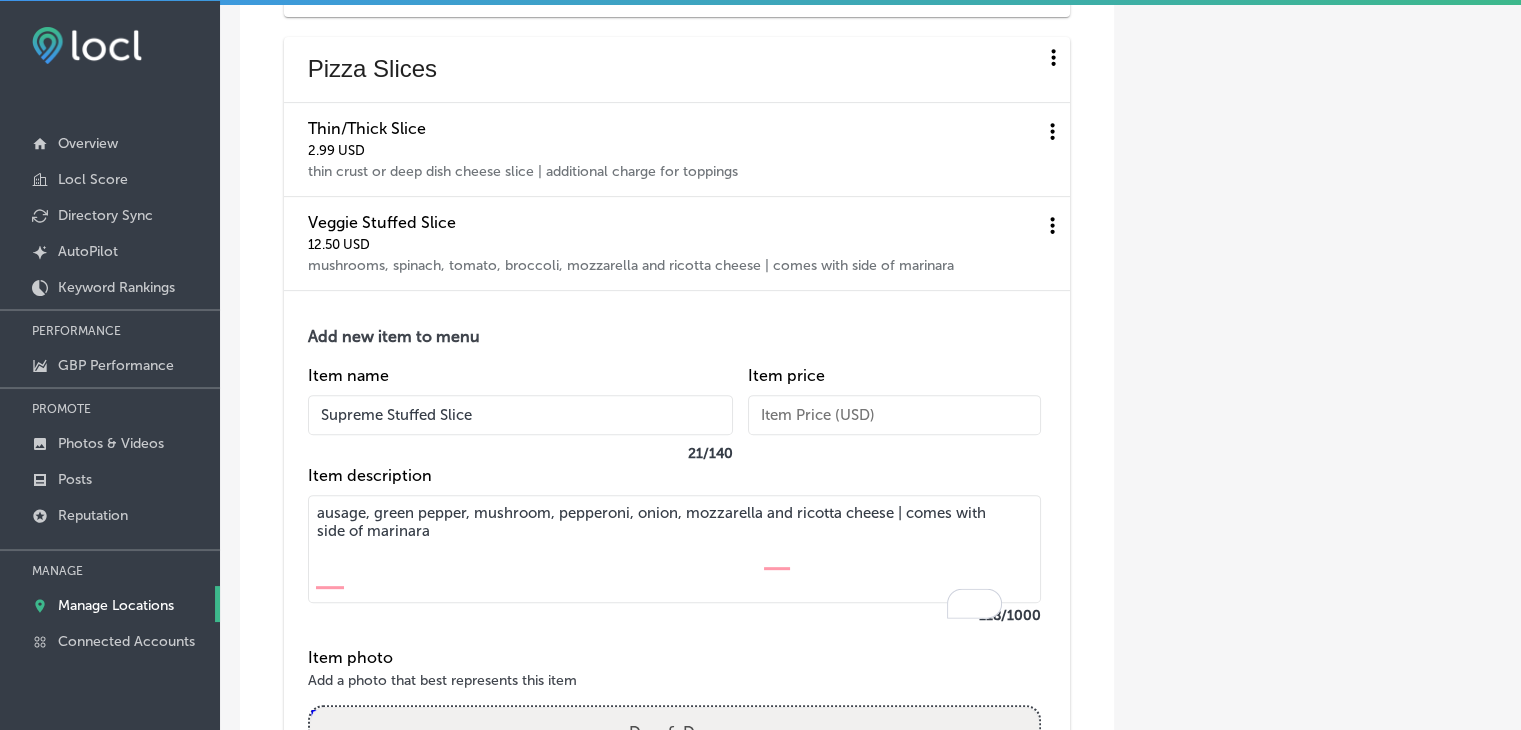 type on "ausage, green pepper, mushroom, pepperoni, onion, mozzarella and ricotta cheese | comes with side of marinara" 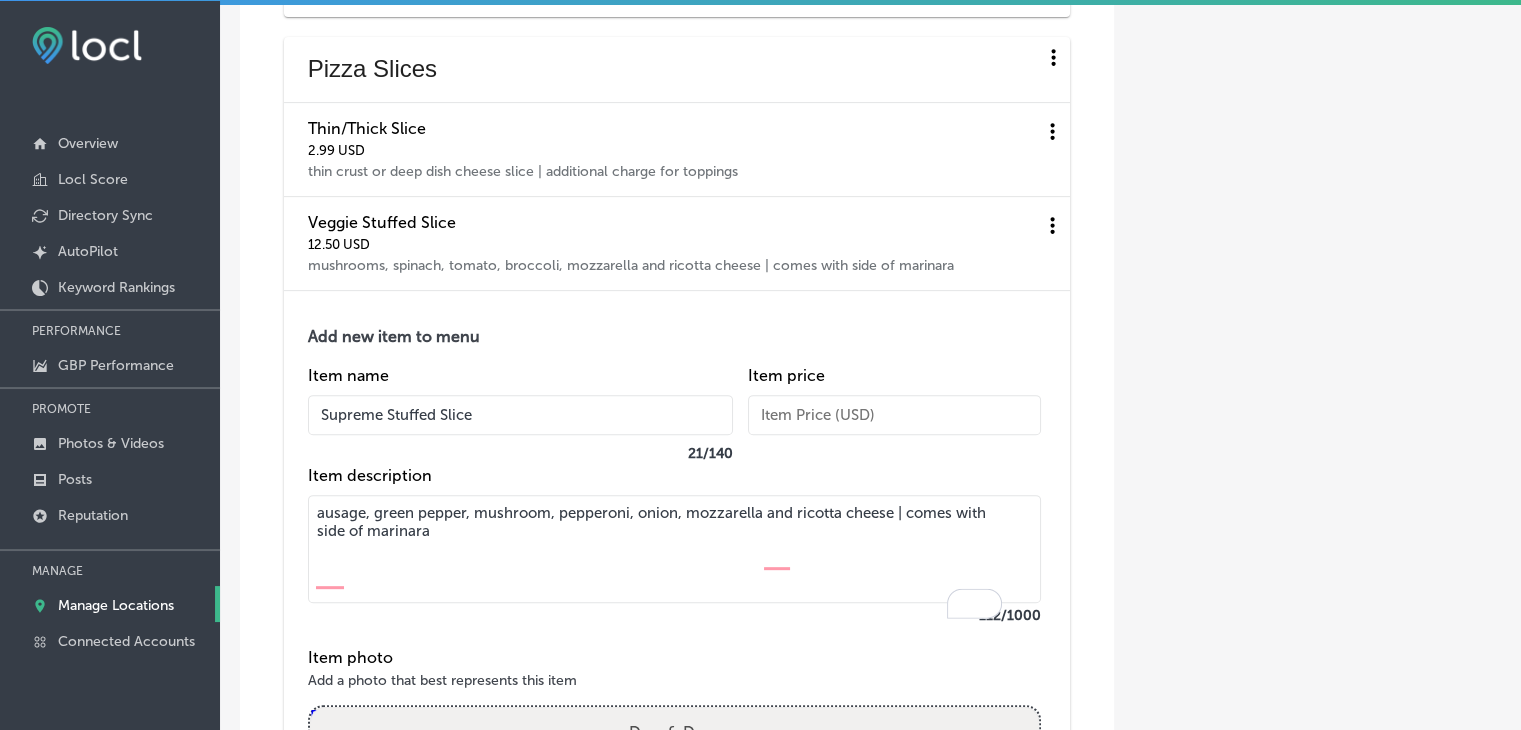 paste on "12.25" 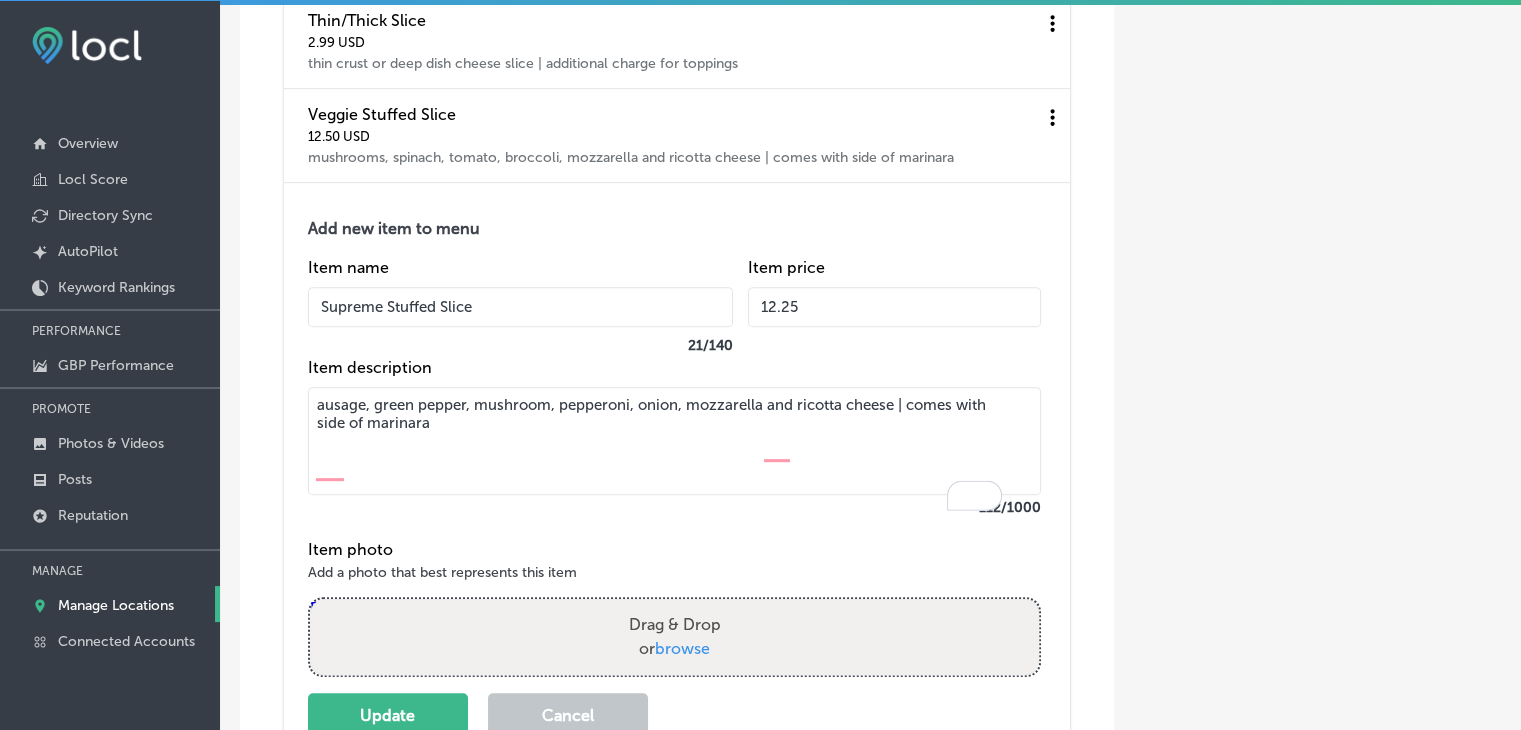 scroll, scrollTop: 8507, scrollLeft: 0, axis: vertical 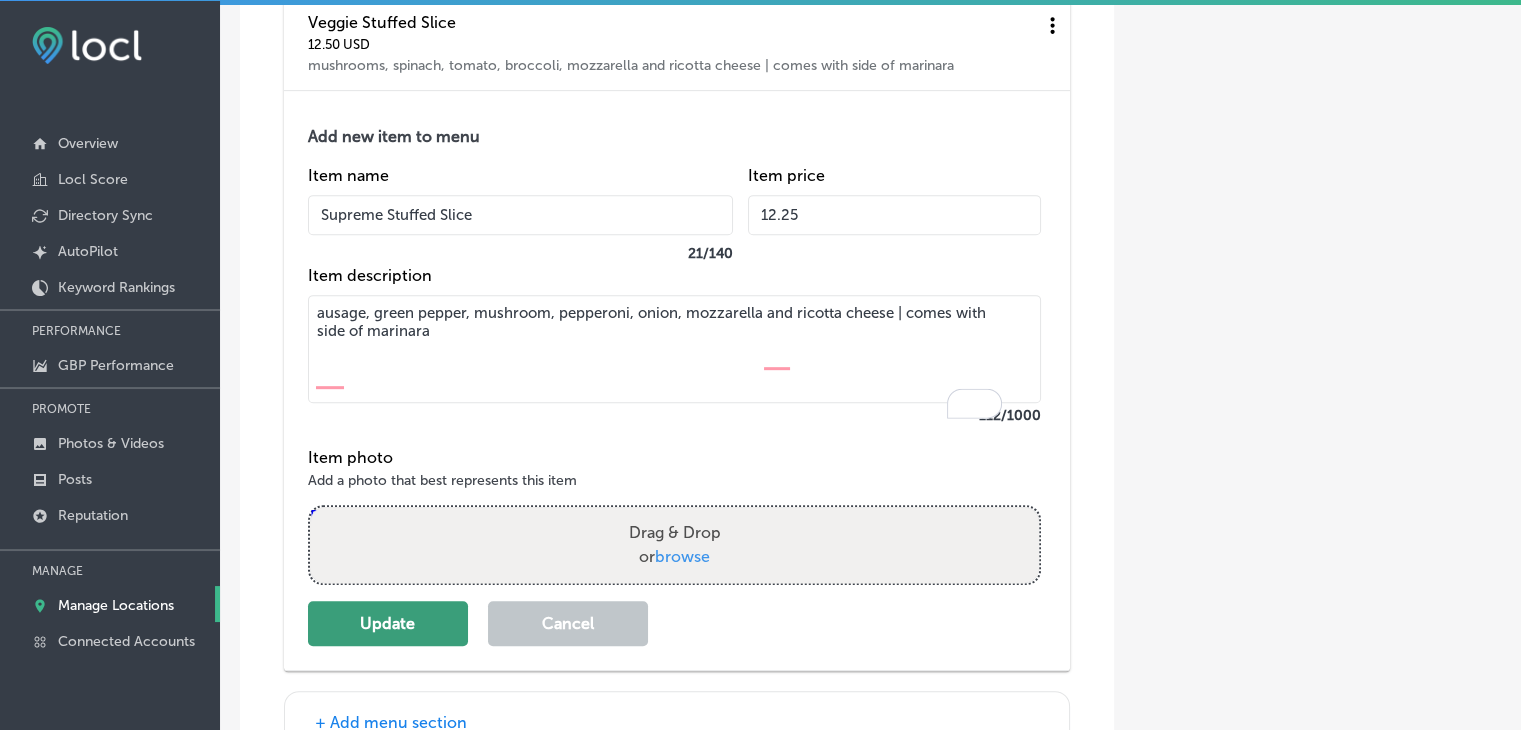 type on "12.25" 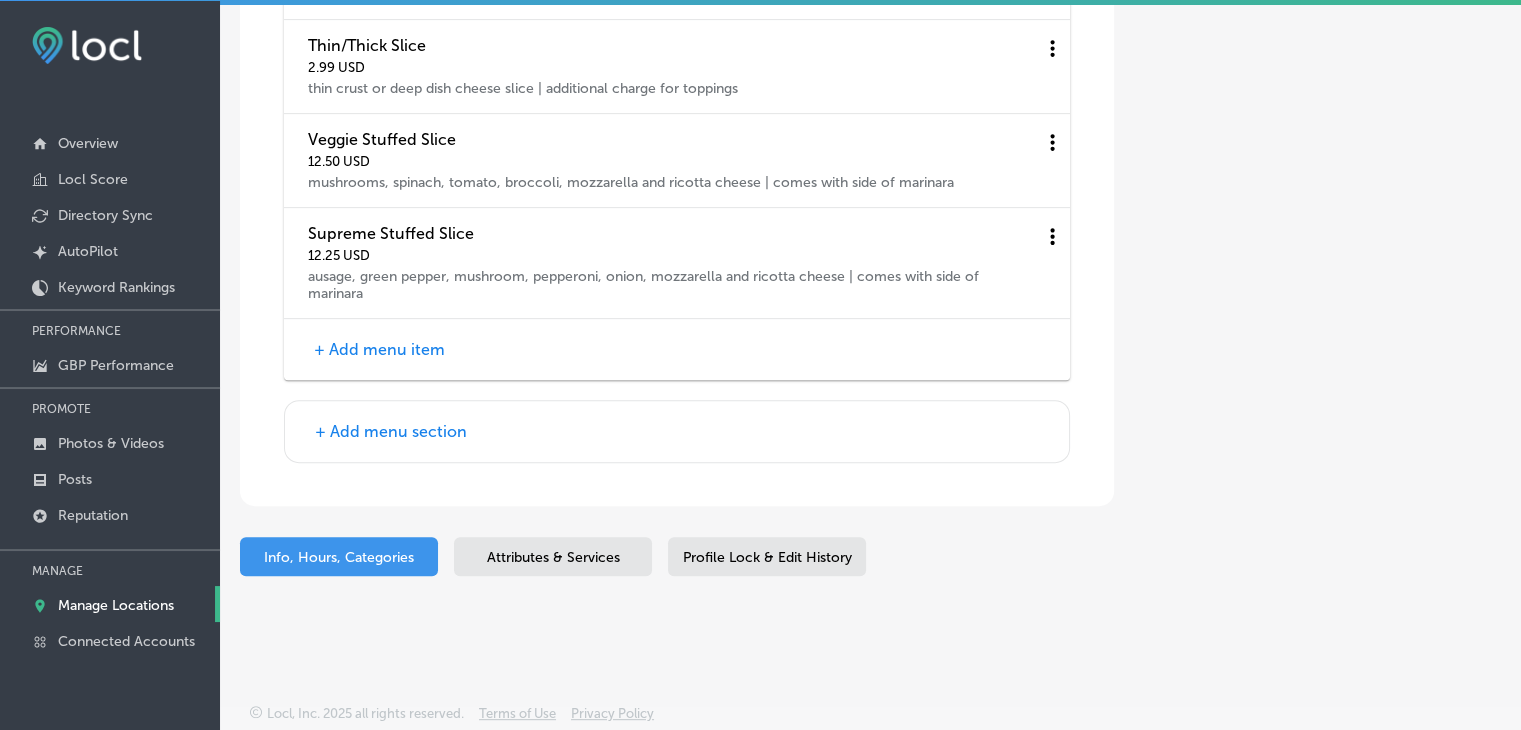 scroll, scrollTop: 8418, scrollLeft: 0, axis: vertical 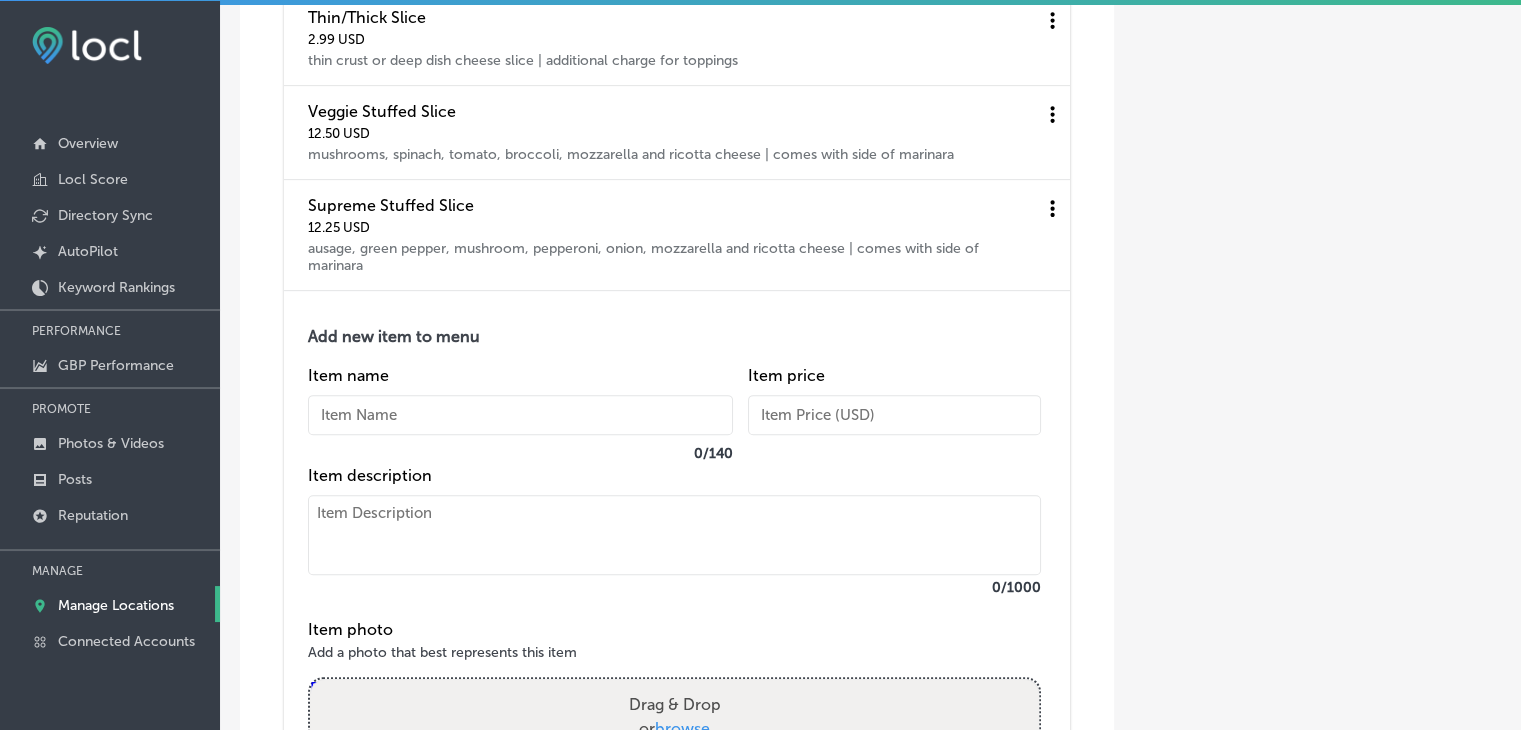 click on "0 /1000" at bounding box center [674, 587] 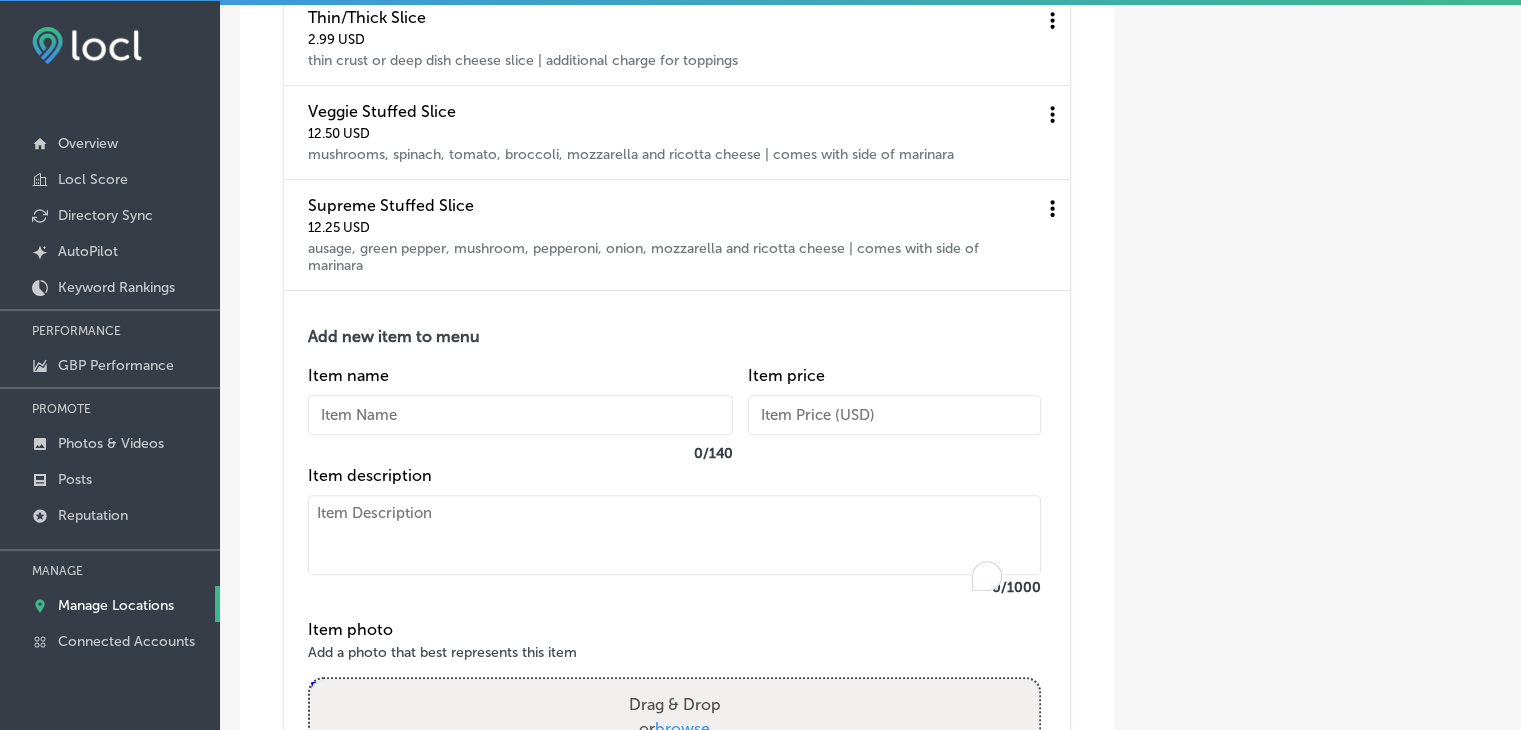 click at bounding box center [674, 535] 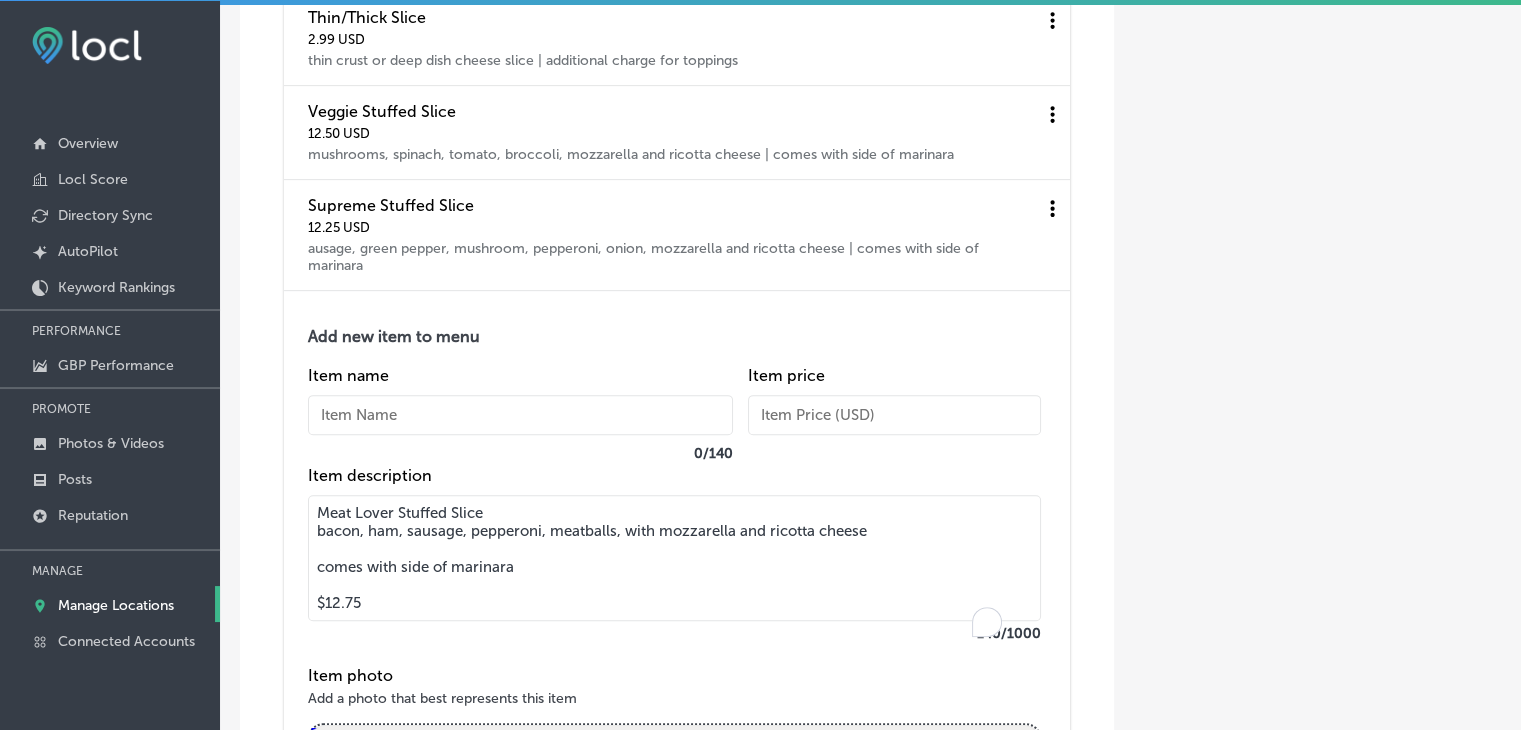 drag, startPoint x: 508, startPoint y: 542, endPoint x: 319, endPoint y: 533, distance: 189.21416 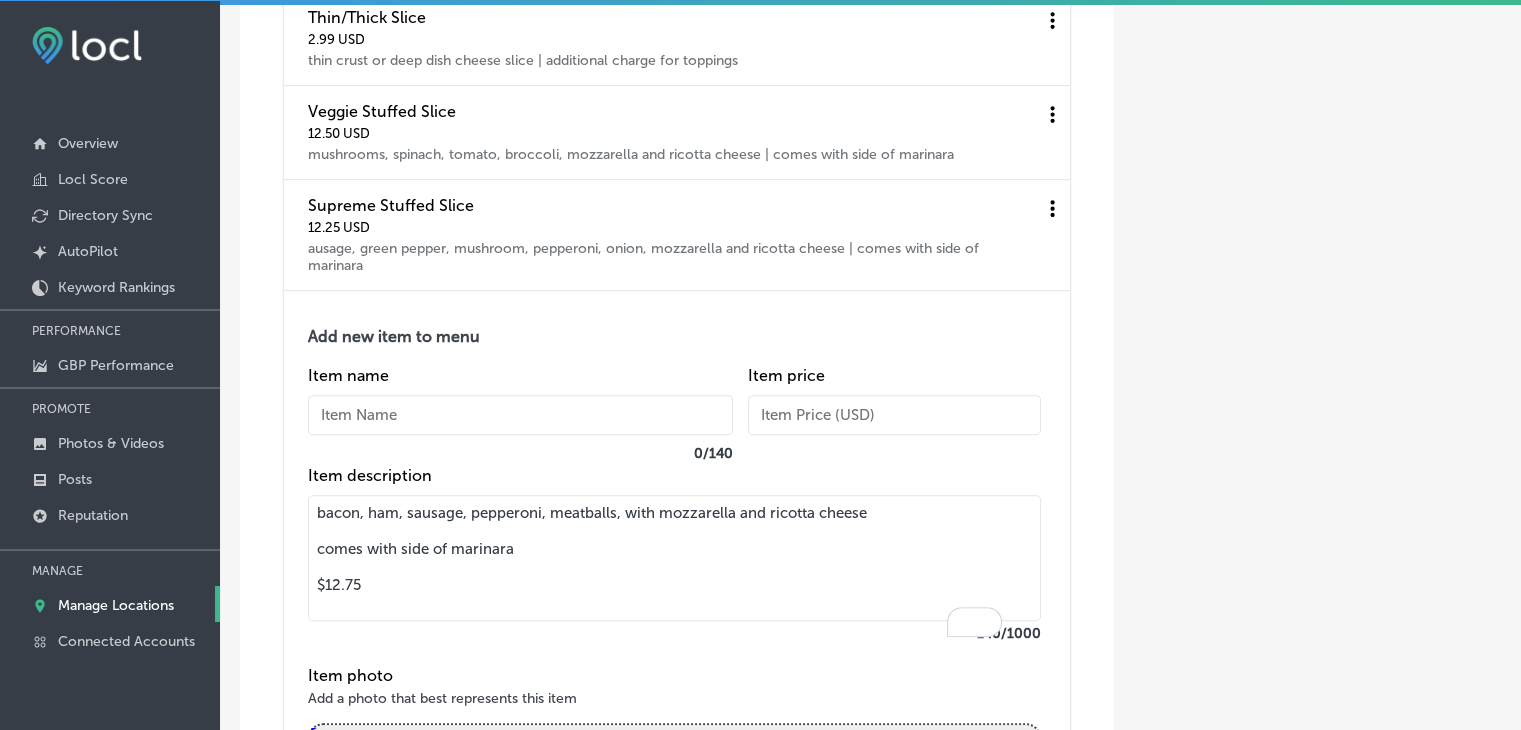 type on "bacon, ham, sausage, pepperoni, meatballs, with mozzarella and ricotta cheese
comes with side of marinara
$12.75" 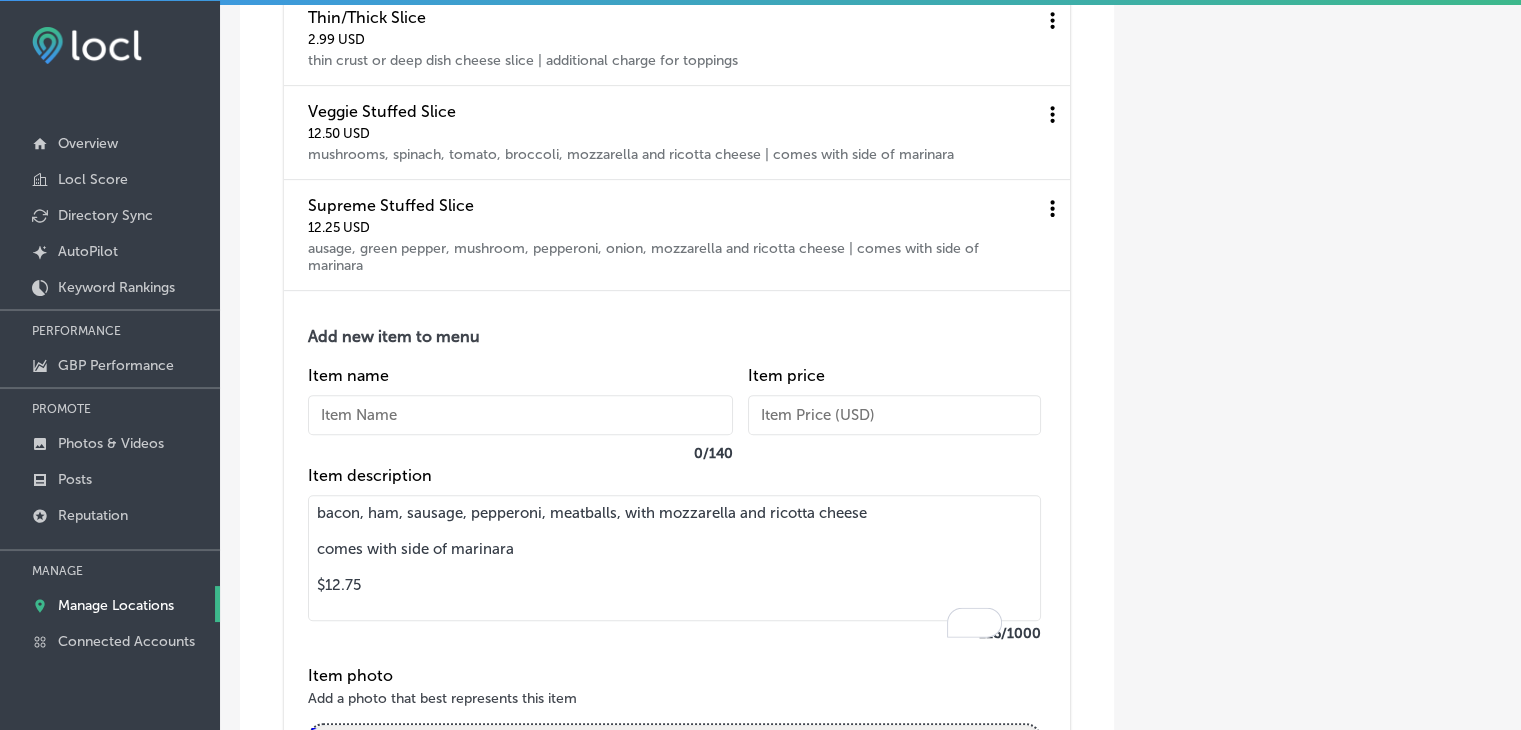 click at bounding box center (520, 415) 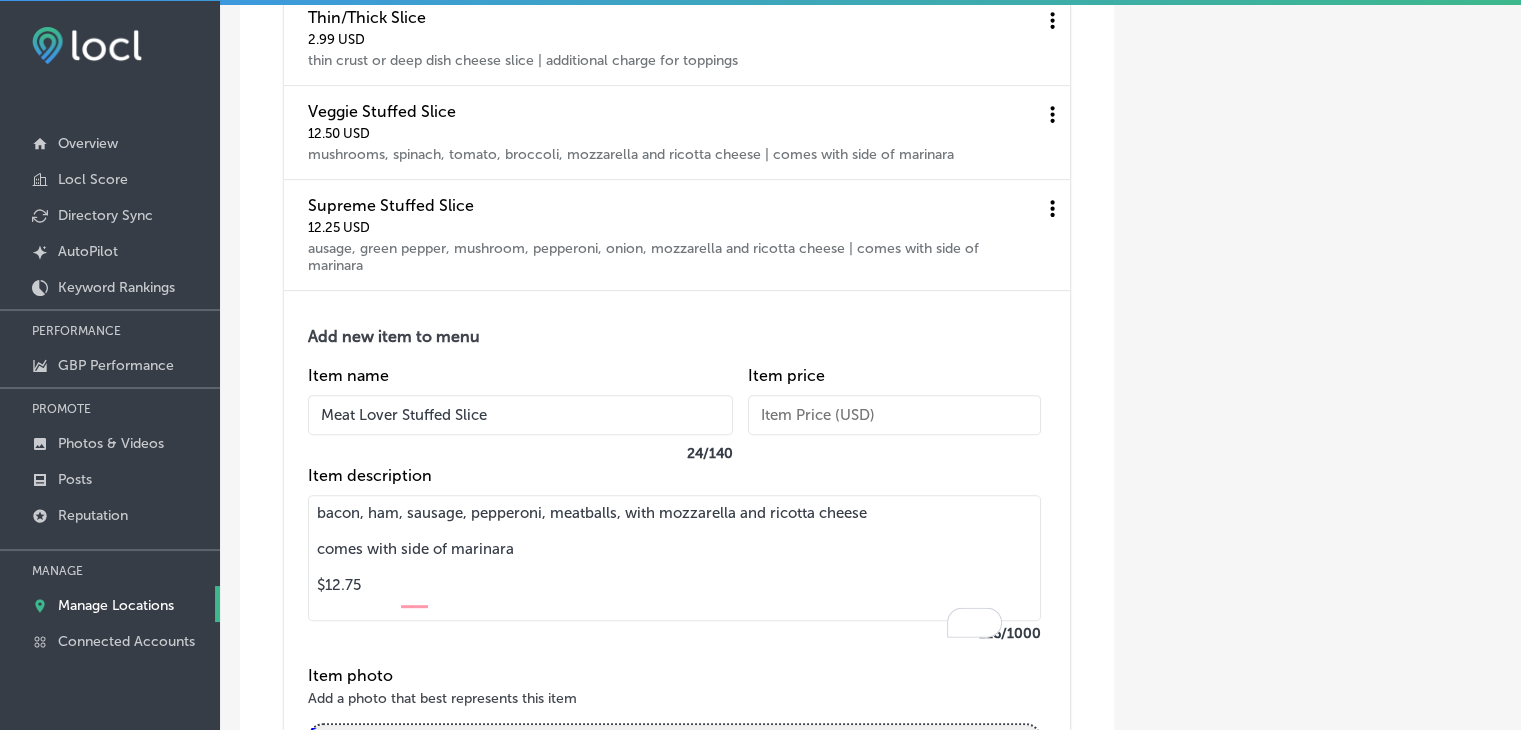 type on "Meat Lover Stuffed Slice" 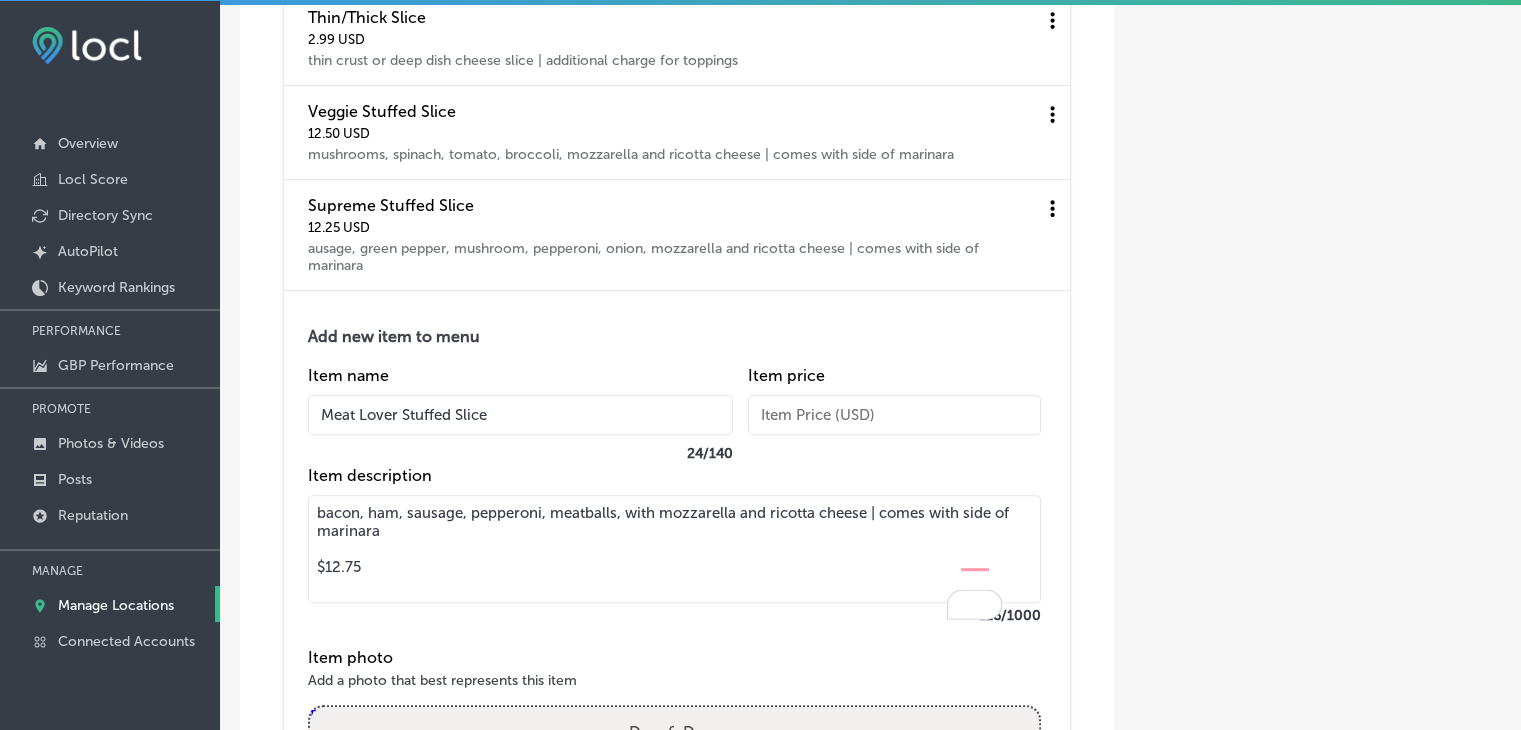 drag, startPoint x: 431, startPoint y: 615, endPoint x: 273, endPoint y: 619, distance: 158.05063 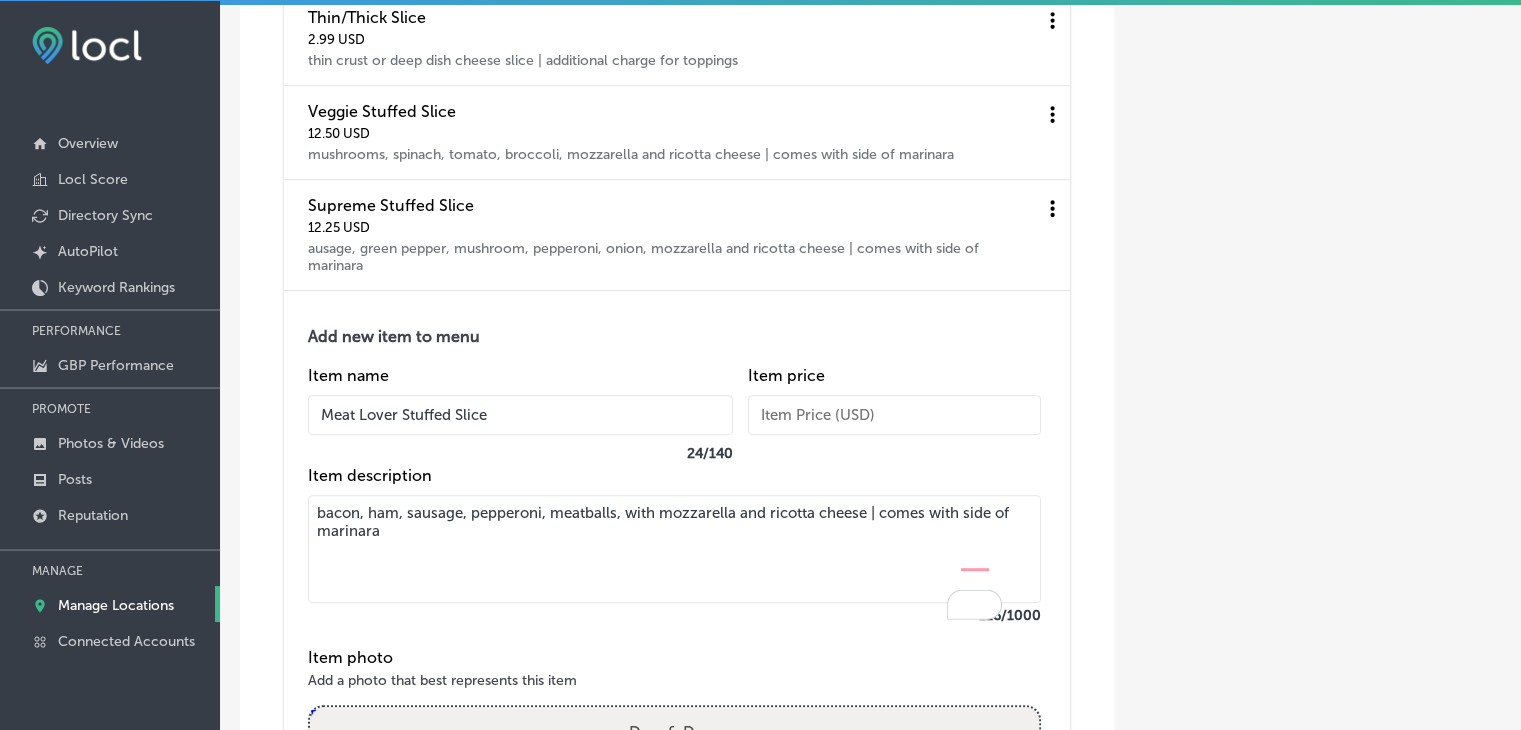 type on "bacon, ham, sausage, pepperoni, meatballs, with mozzarella and ricotta cheese | comes with side of marinara" 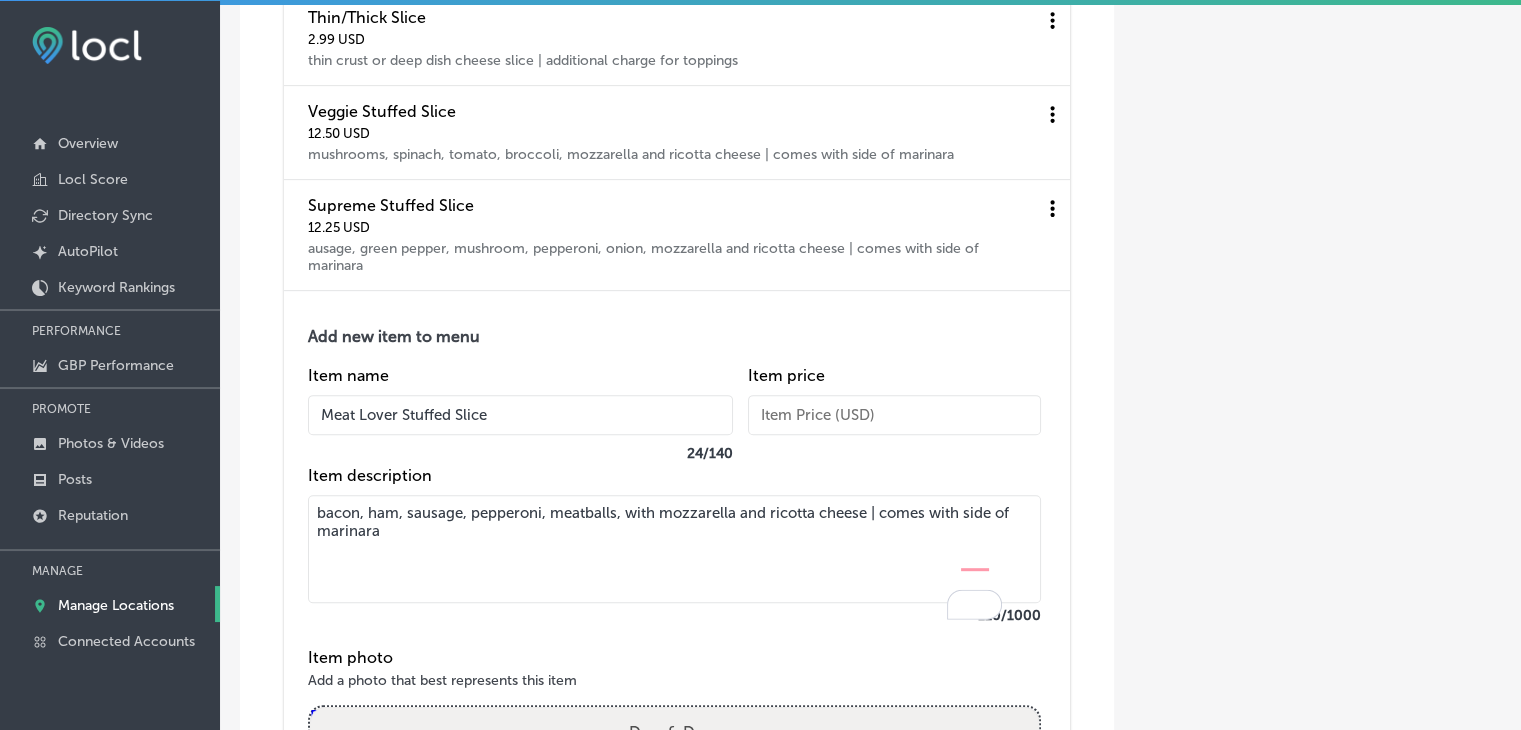 click at bounding box center [894, 415] 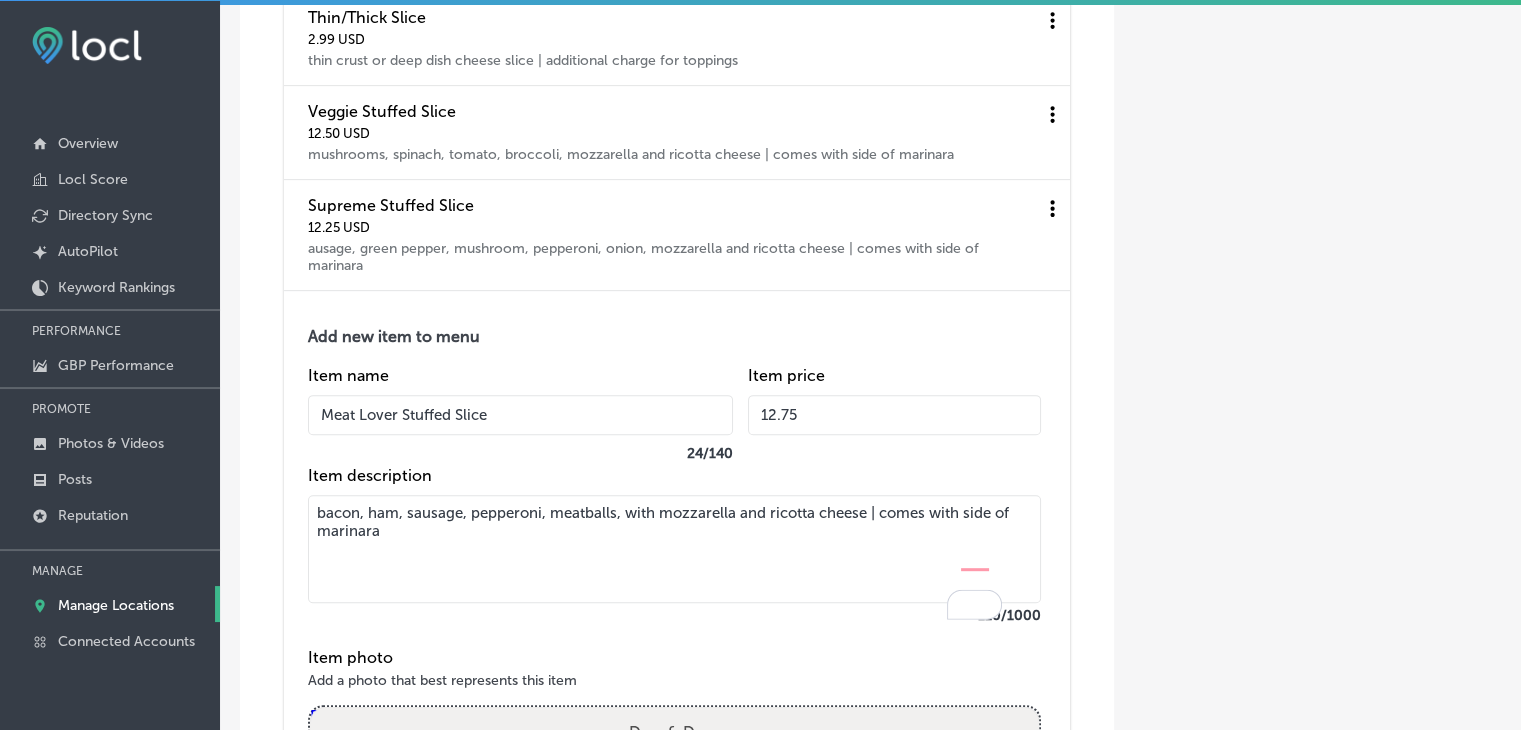scroll, scrollTop: 8618, scrollLeft: 0, axis: vertical 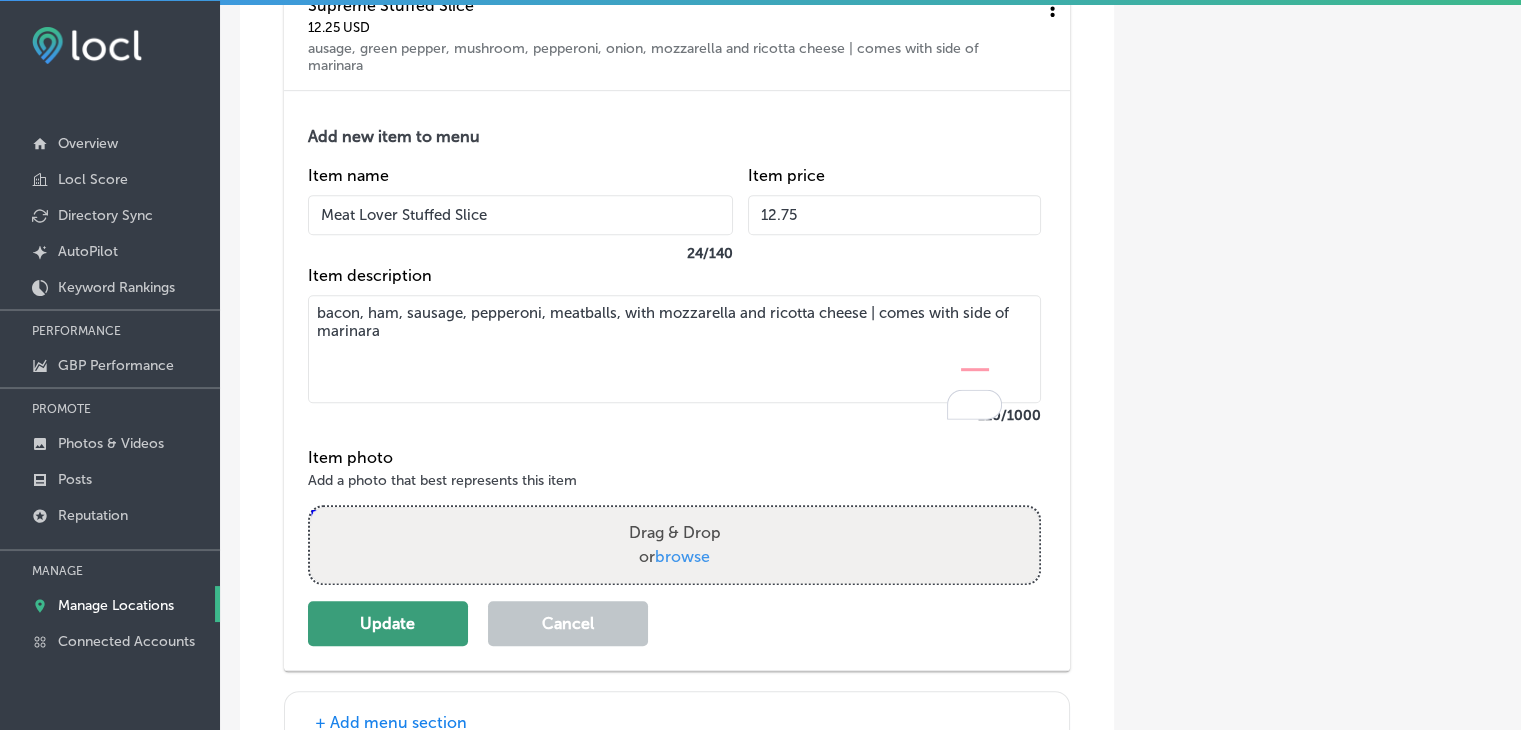 type on "12.75" 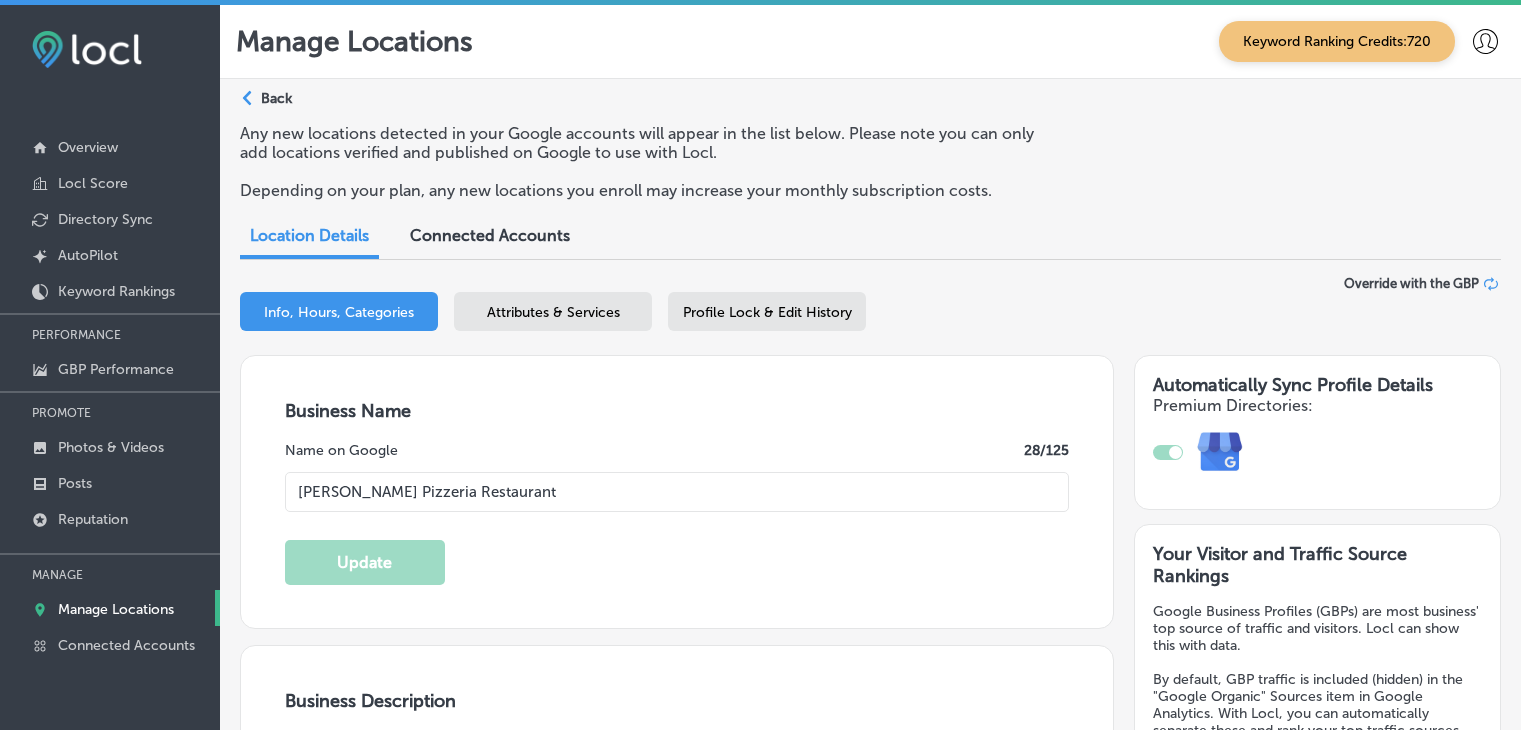 select on "US" 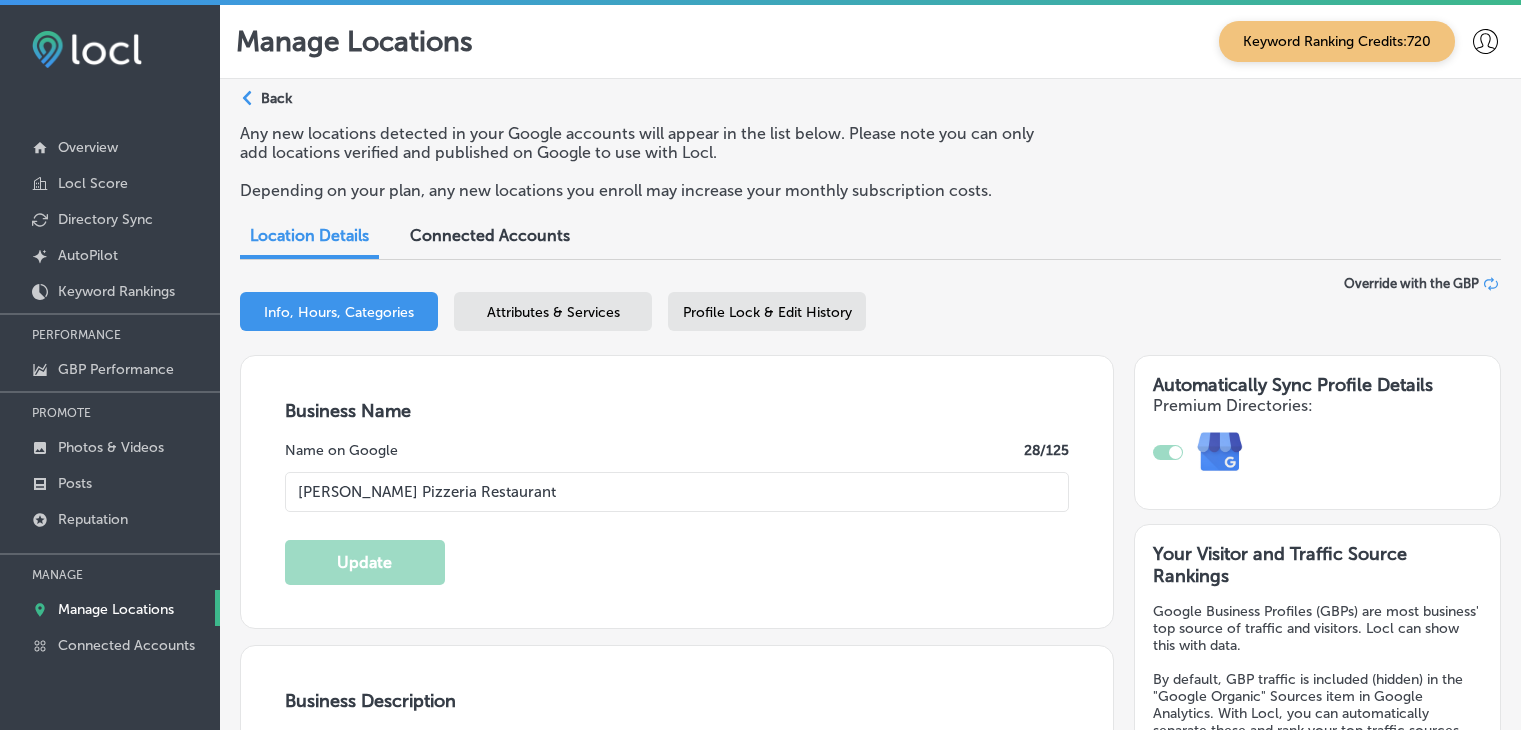 scroll, scrollTop: 4, scrollLeft: 0, axis: vertical 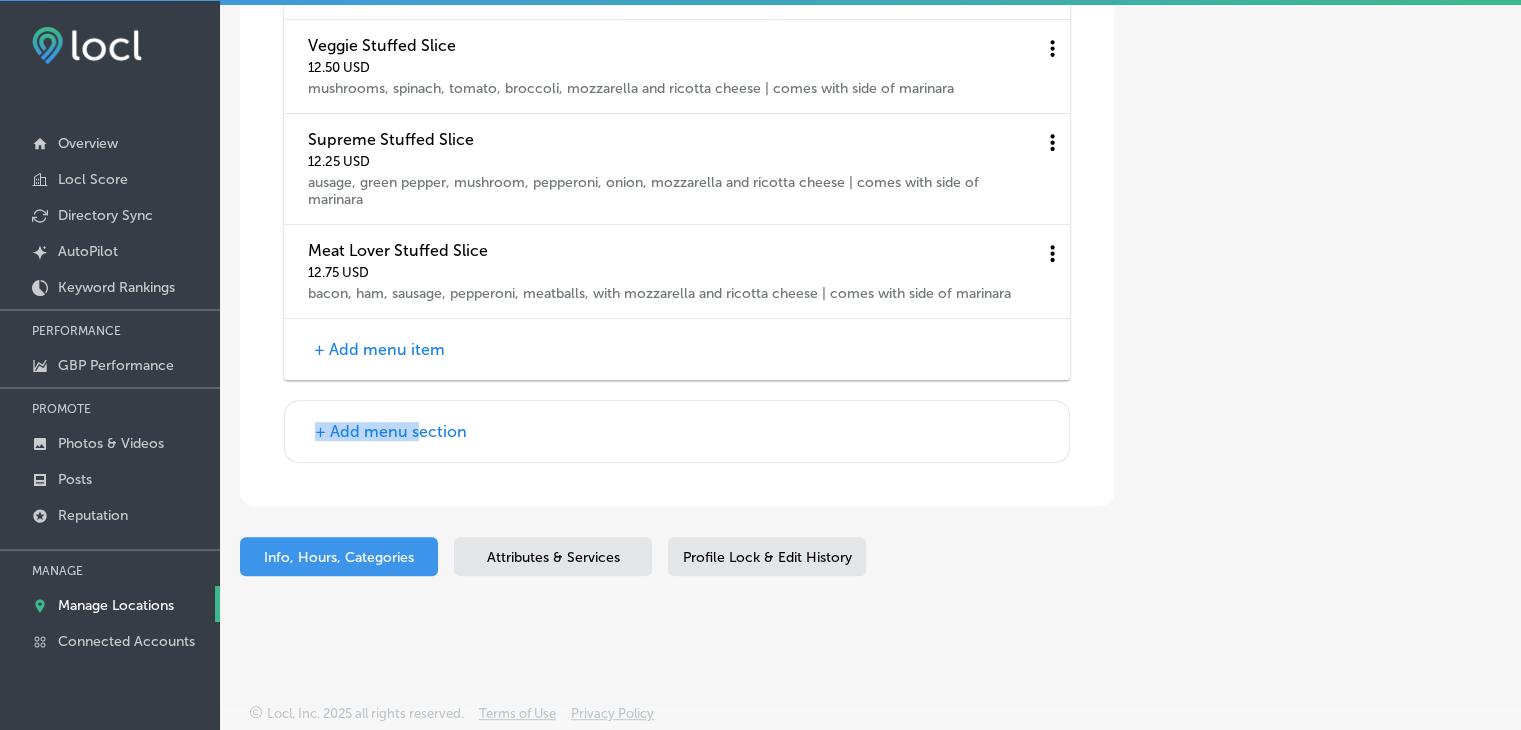 click on "+ Add menu section" at bounding box center [677, 431] 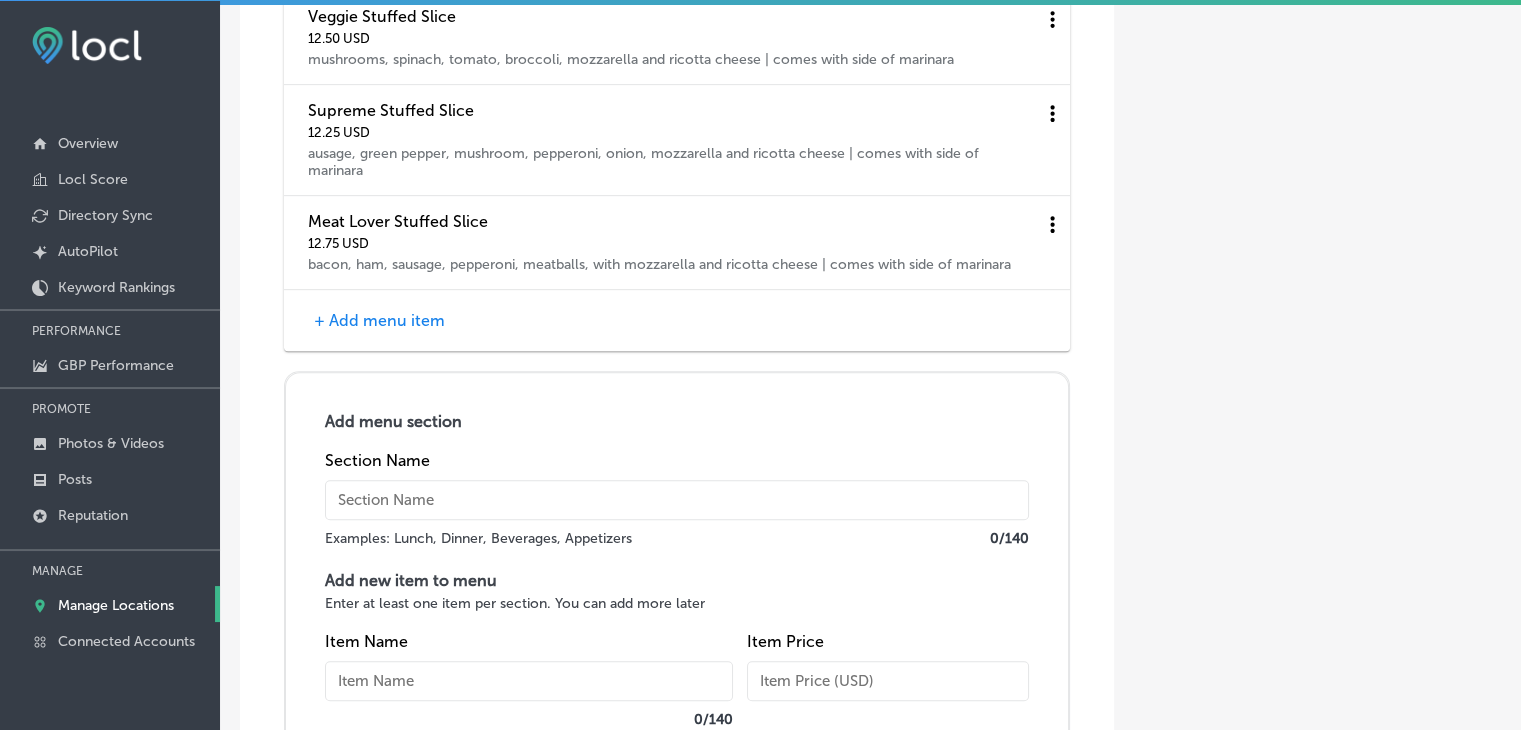 click at bounding box center (677, 500) 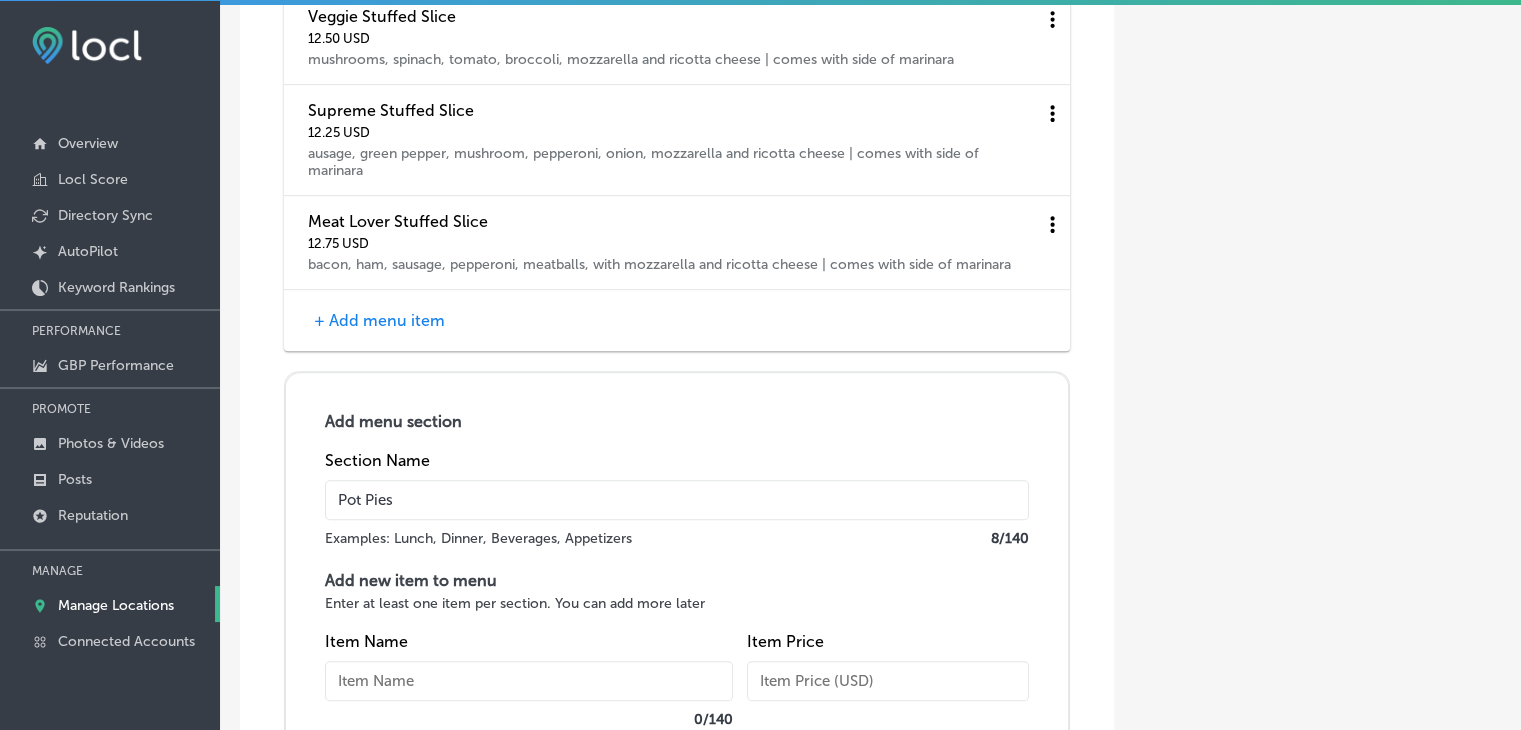 type on "Pot Pies" 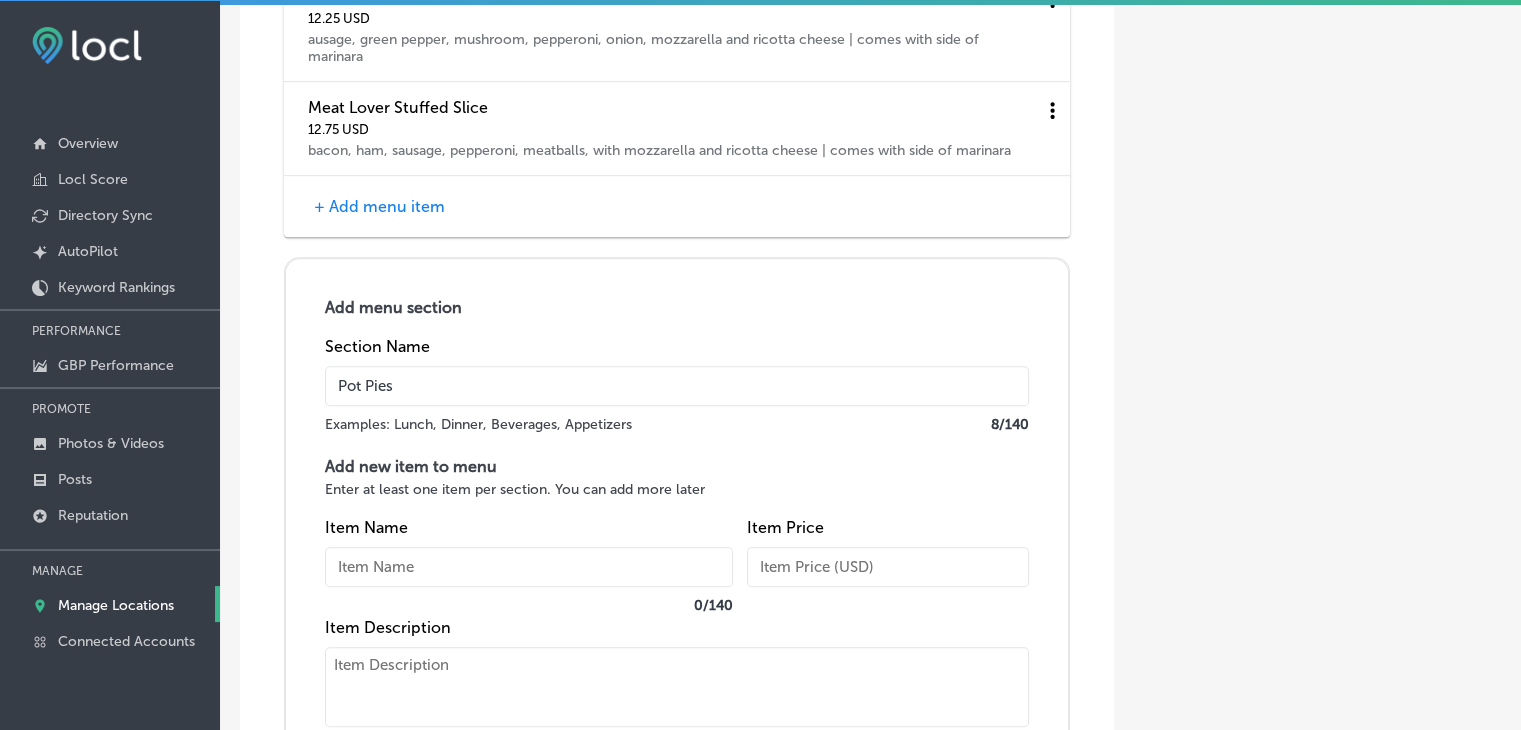 scroll, scrollTop: 8713, scrollLeft: 0, axis: vertical 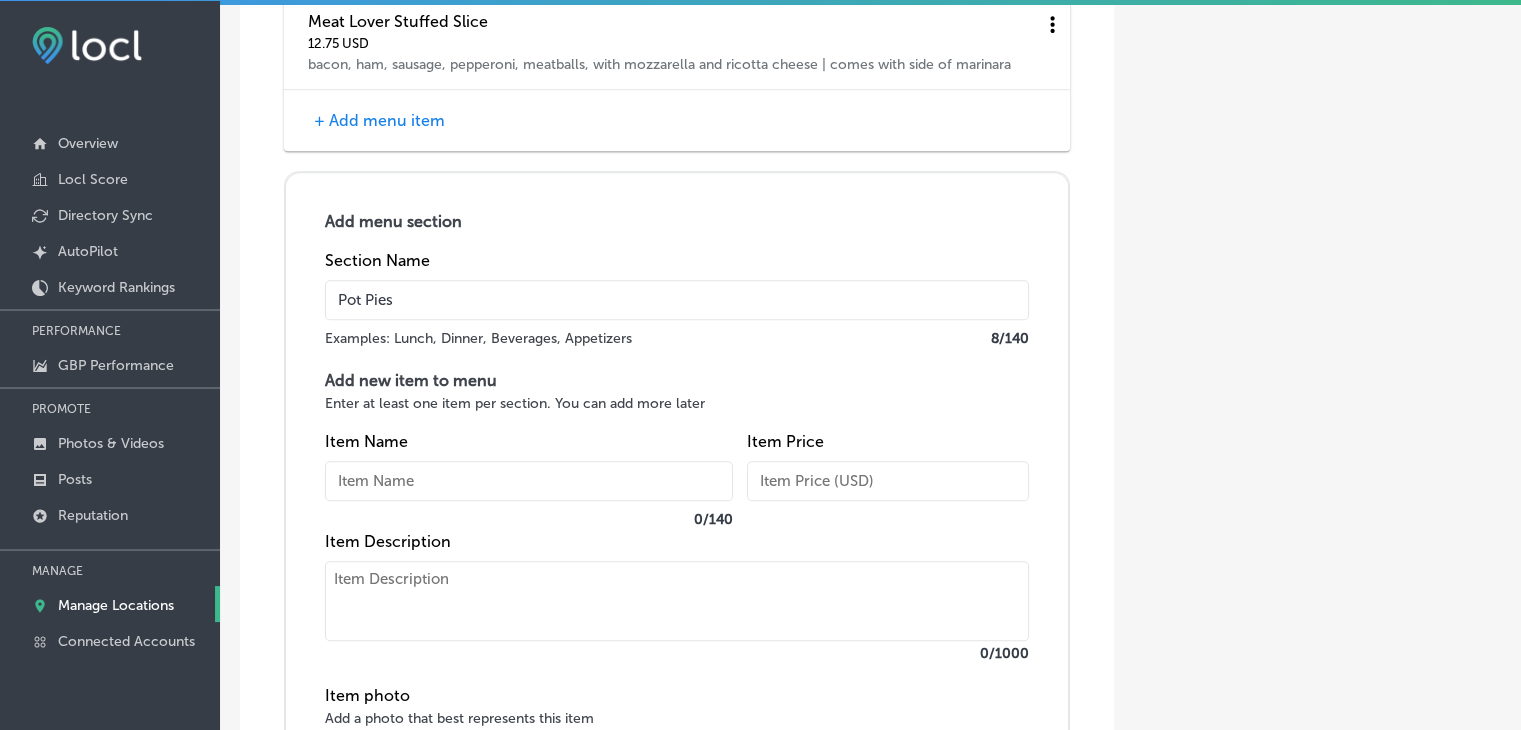 click on "Add new item to menu Enter at least one item per section. You can add more later Item Name 0 / 140 Item Price Item Description 0 /1000" at bounding box center (677, 518) 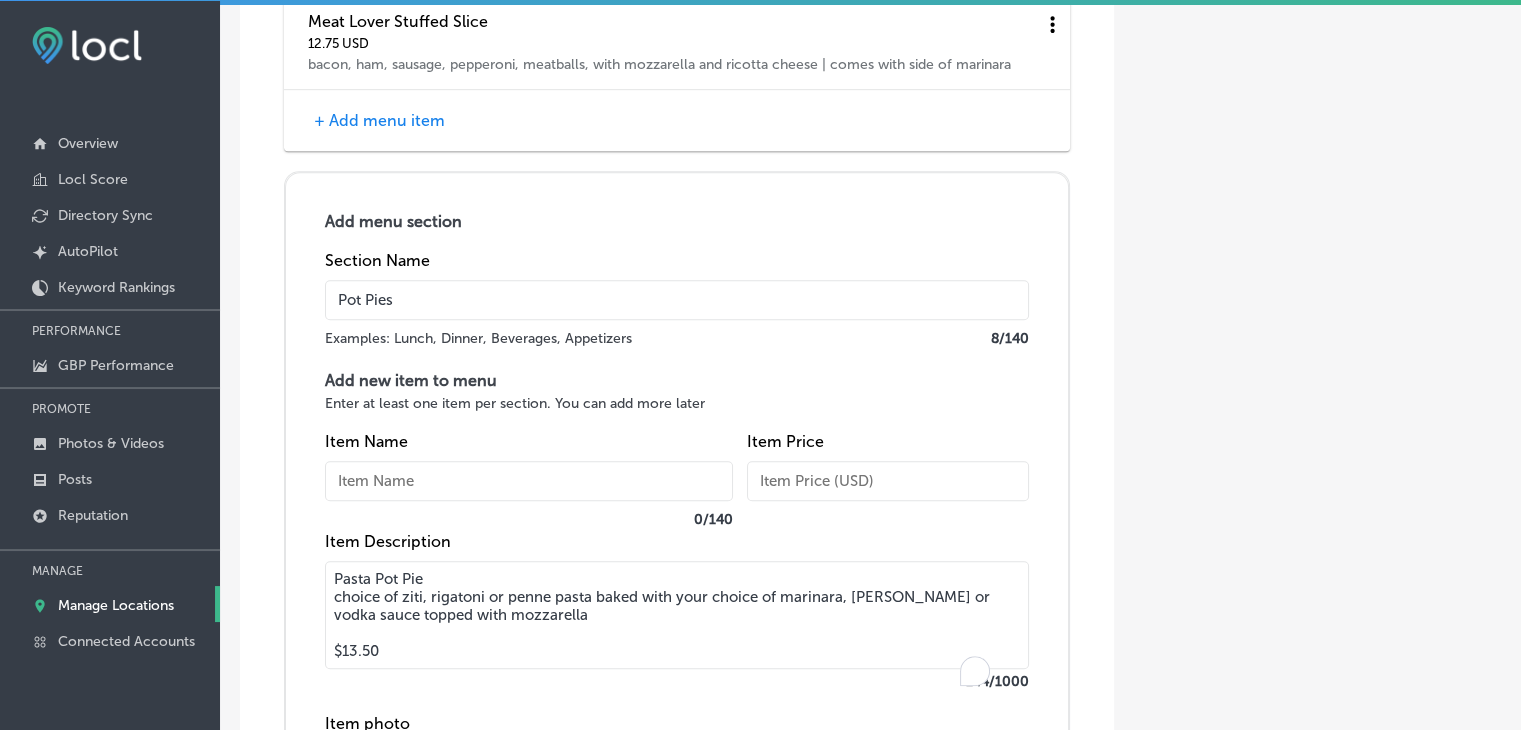 drag, startPoint x: 435, startPoint y: 592, endPoint x: 324, endPoint y: 589, distance: 111.040535 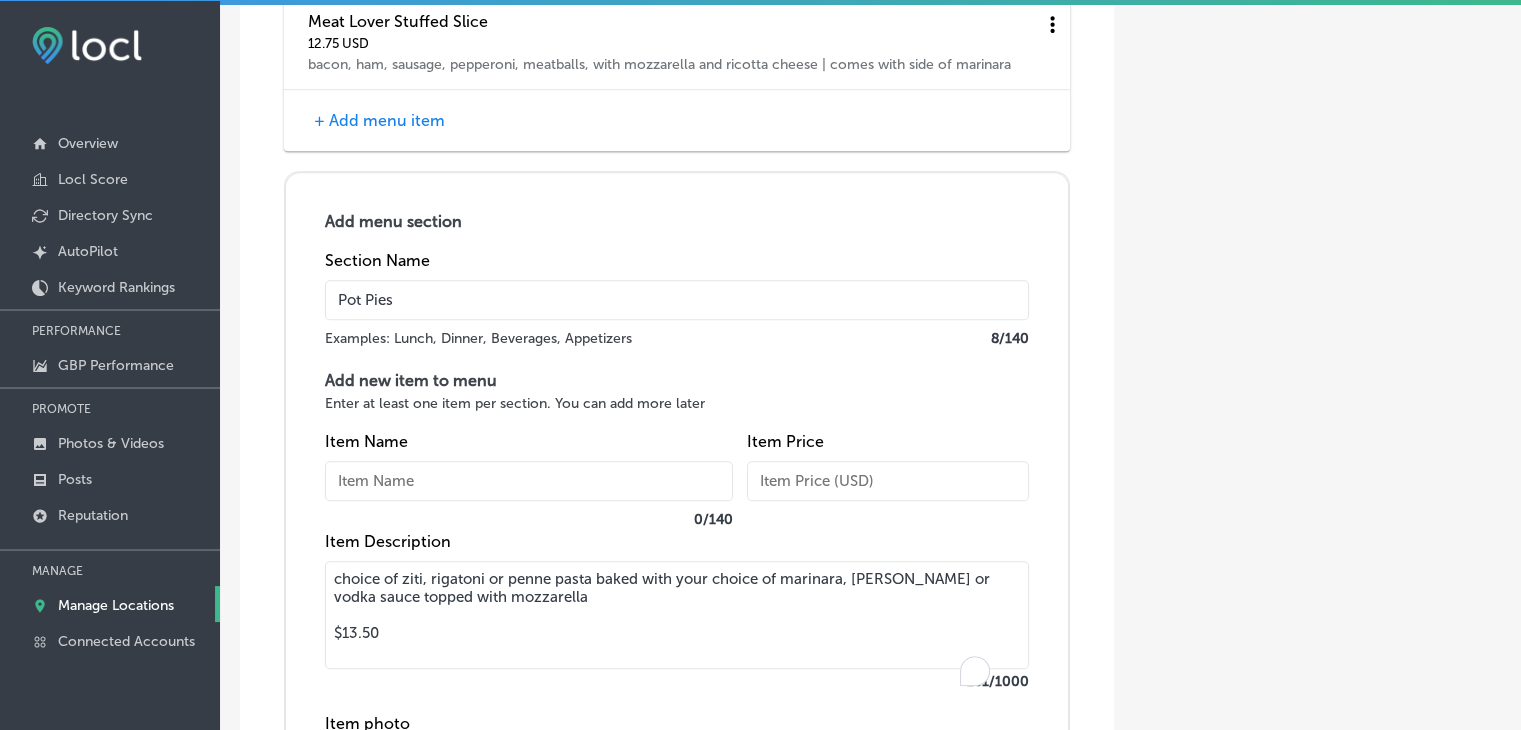 type on "choice of ziti, rigatoni or penne pasta baked with your choice of marinara, alfredo or vodka sauce topped with mozzarella
$13.50" 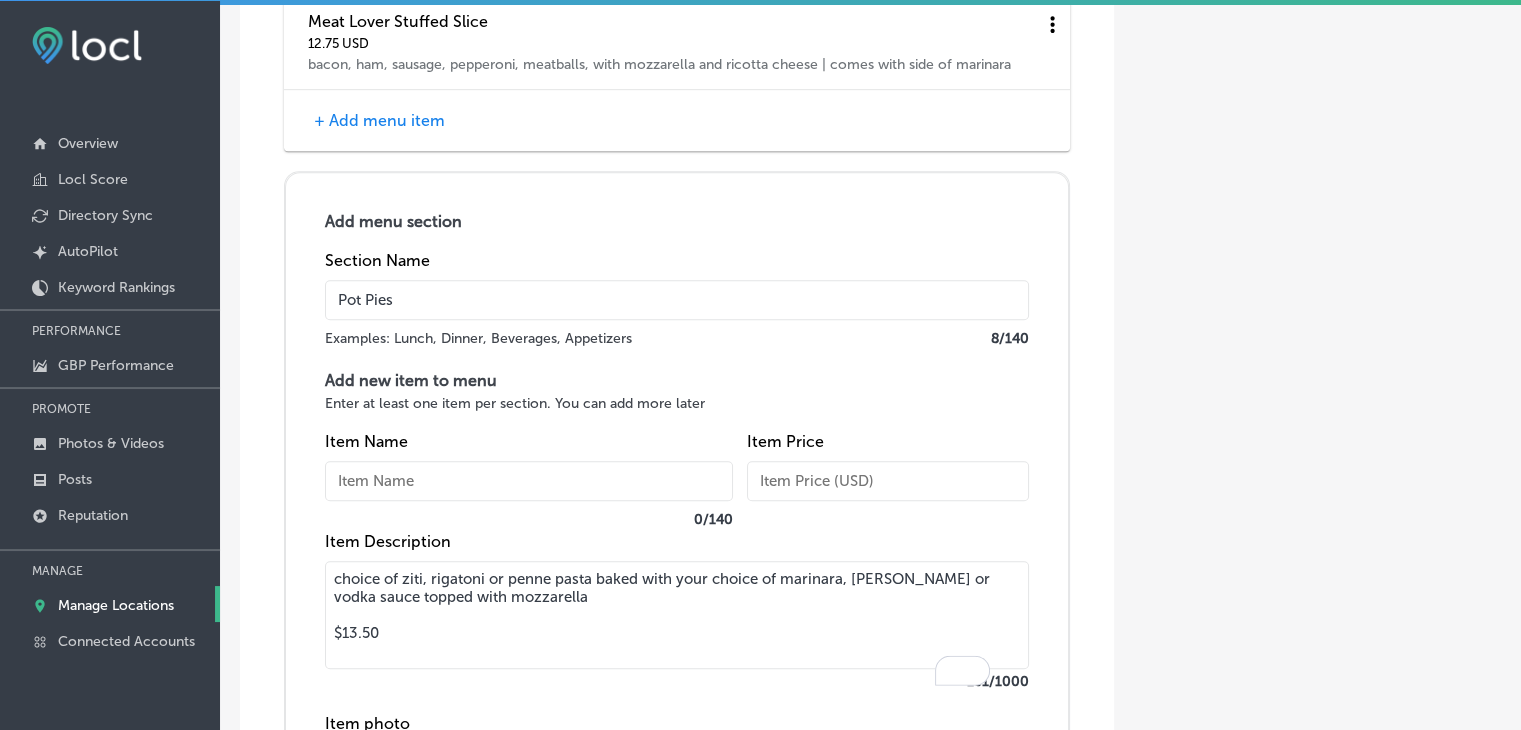 paste on "Pasta Pot Pie" 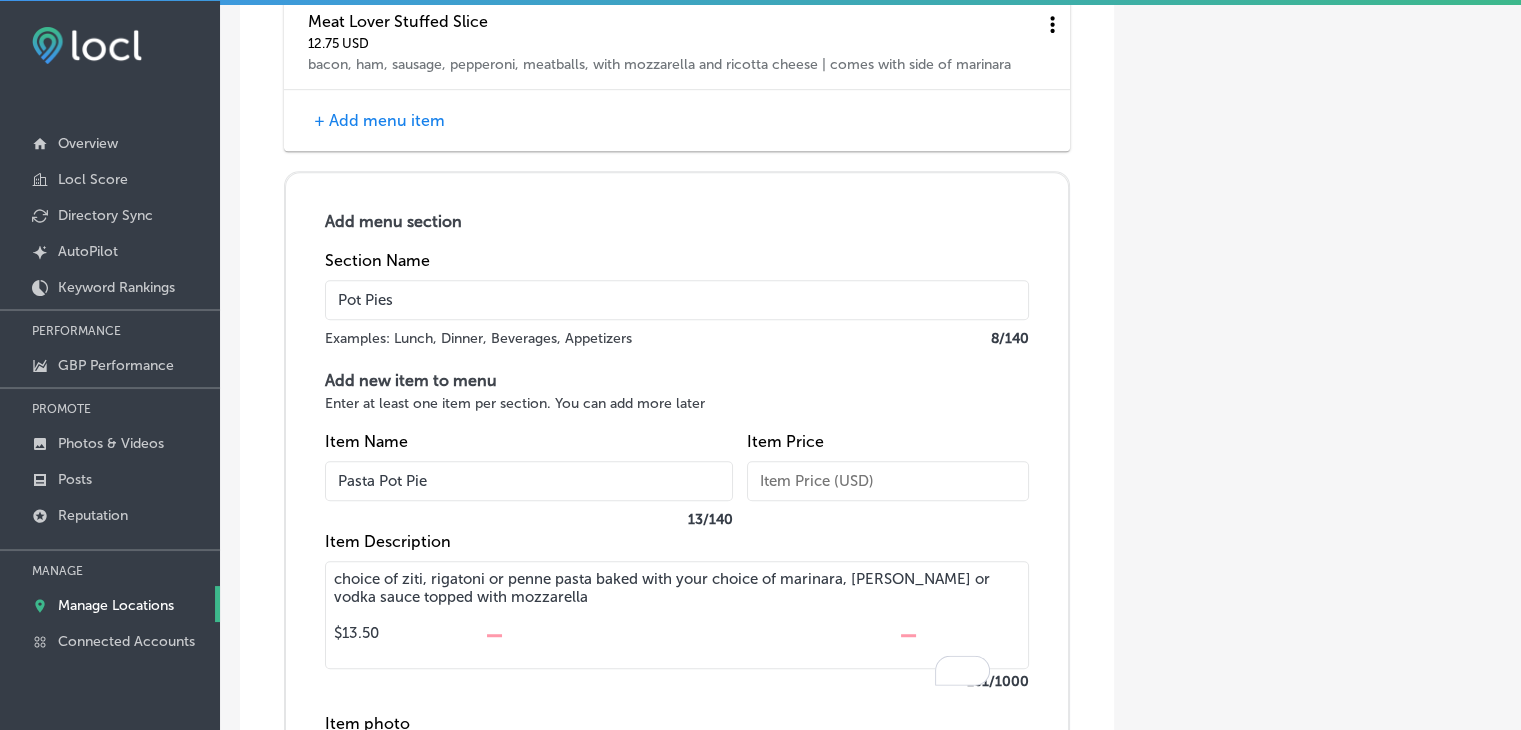 type on "Pasta Pot Pie" 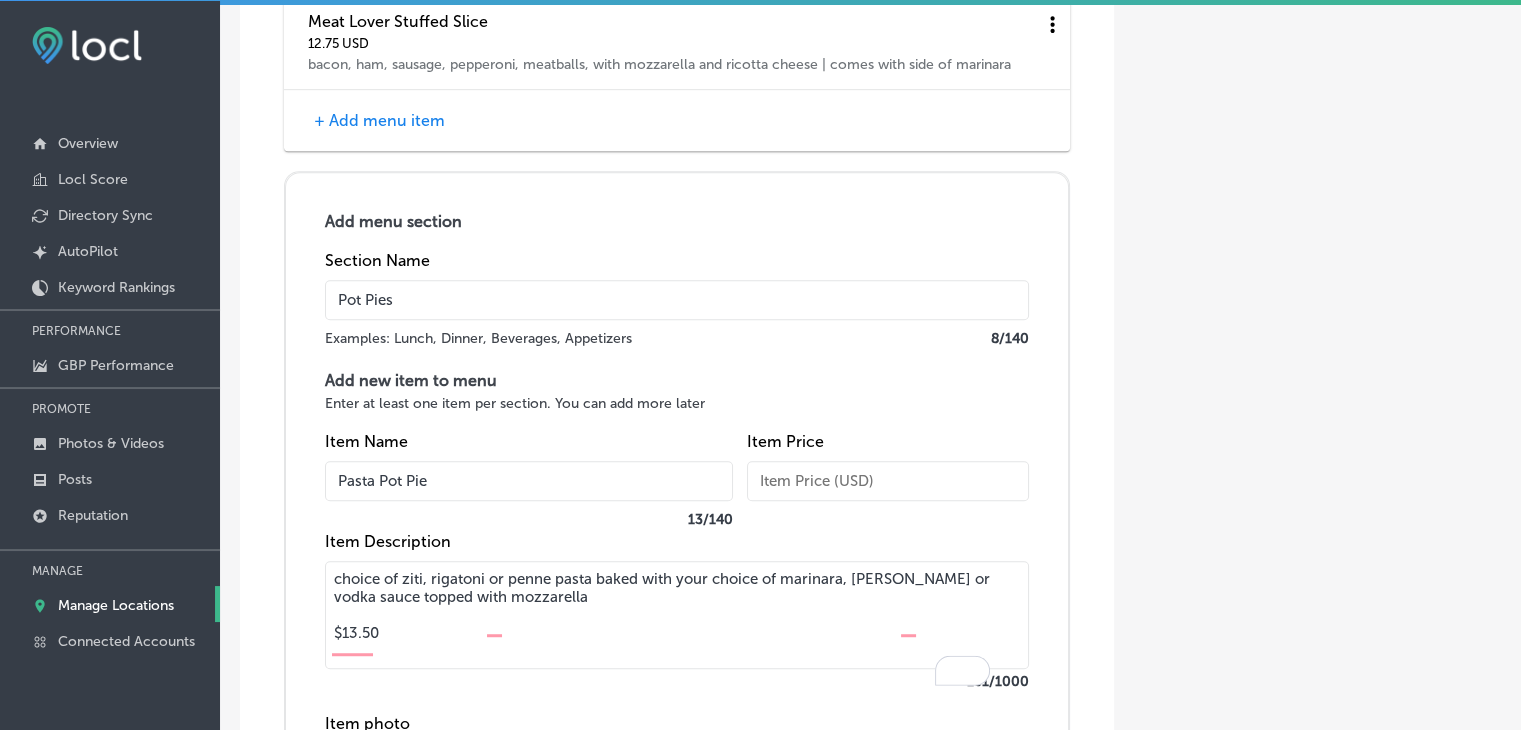drag, startPoint x: 434, startPoint y: 673, endPoint x: 764, endPoint y: 486, distance: 379.30066 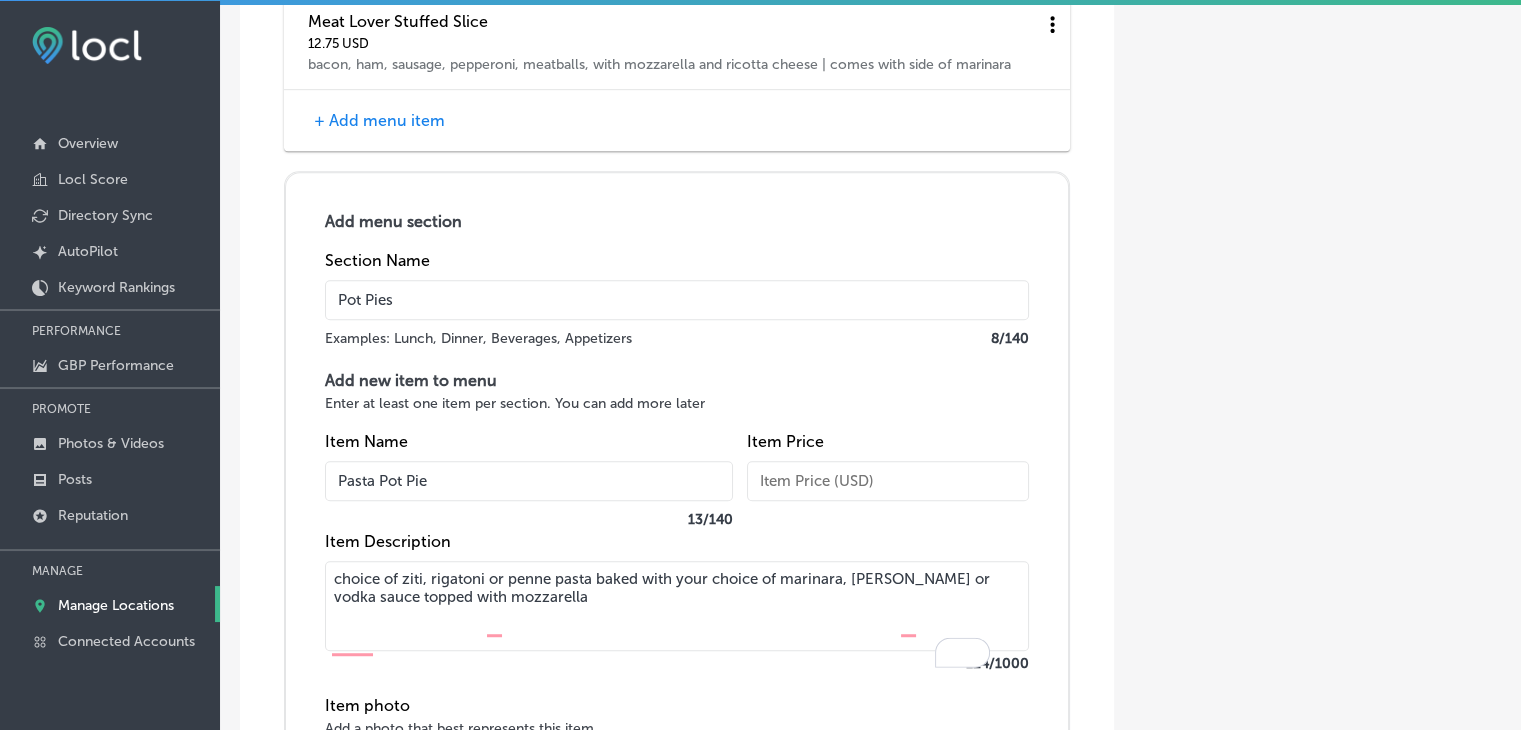 type on "choice of ziti, rigatoni or penne pasta baked with your choice of marinara, [PERSON_NAME] or vodka sauce topped with mozzarella" 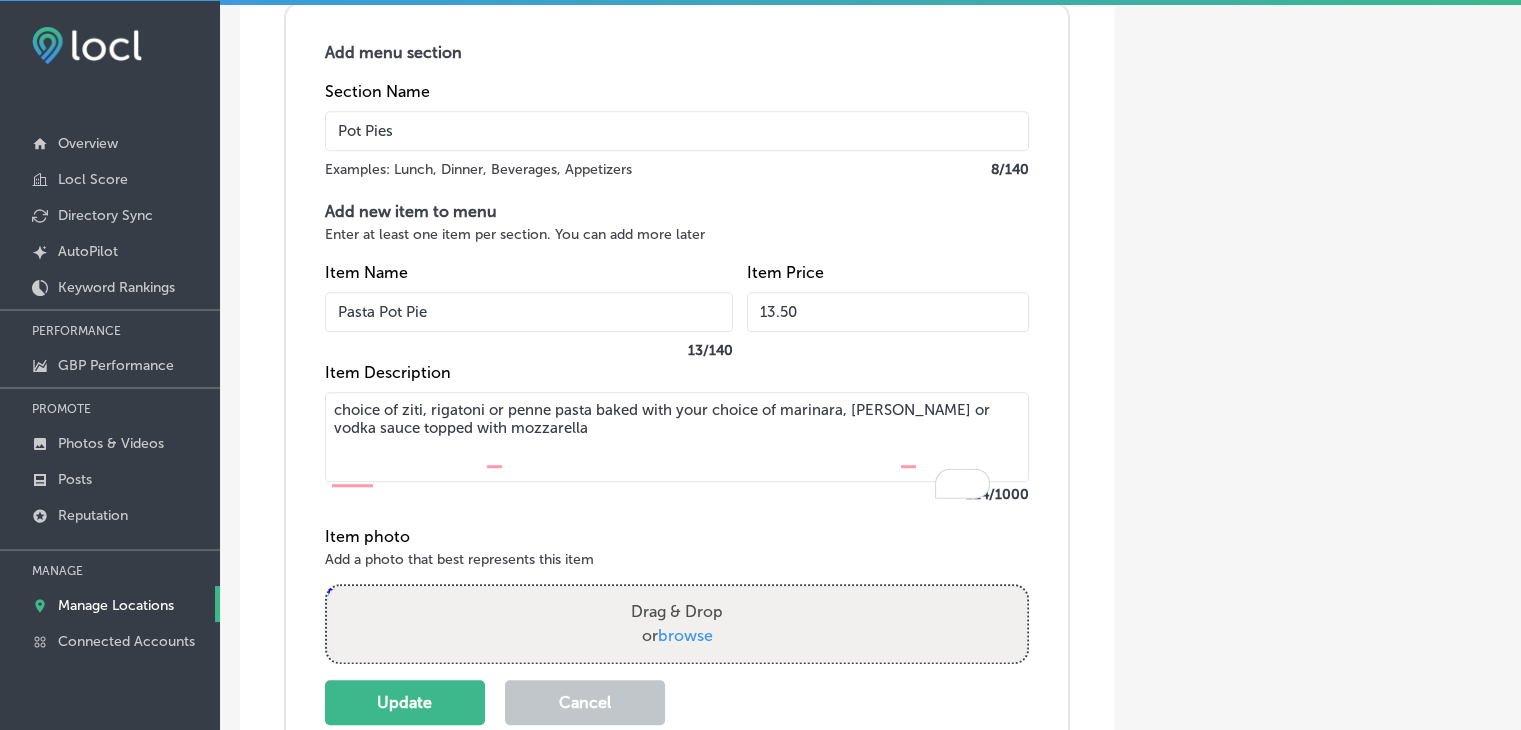 scroll, scrollTop: 8913, scrollLeft: 0, axis: vertical 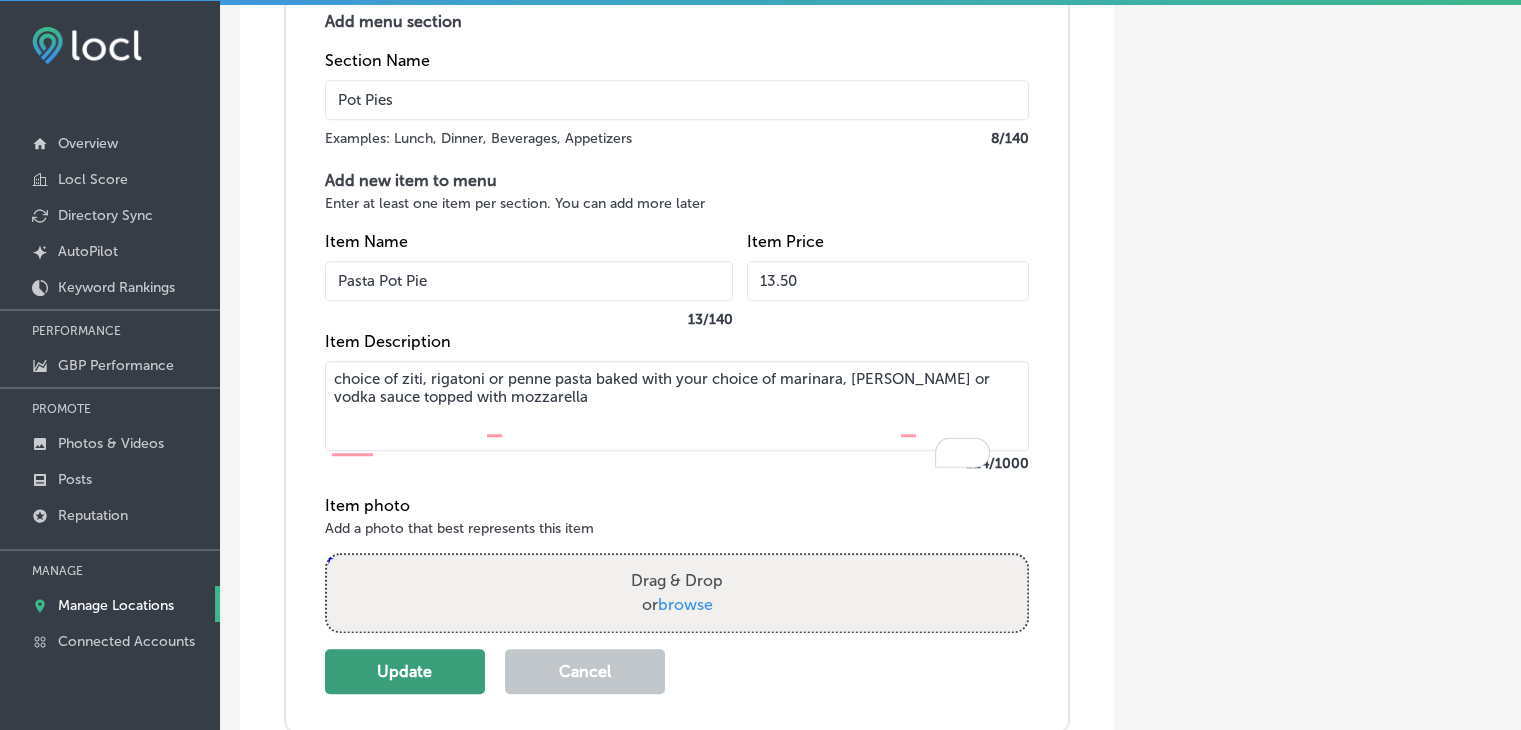 click on "Update" at bounding box center [405, 671] 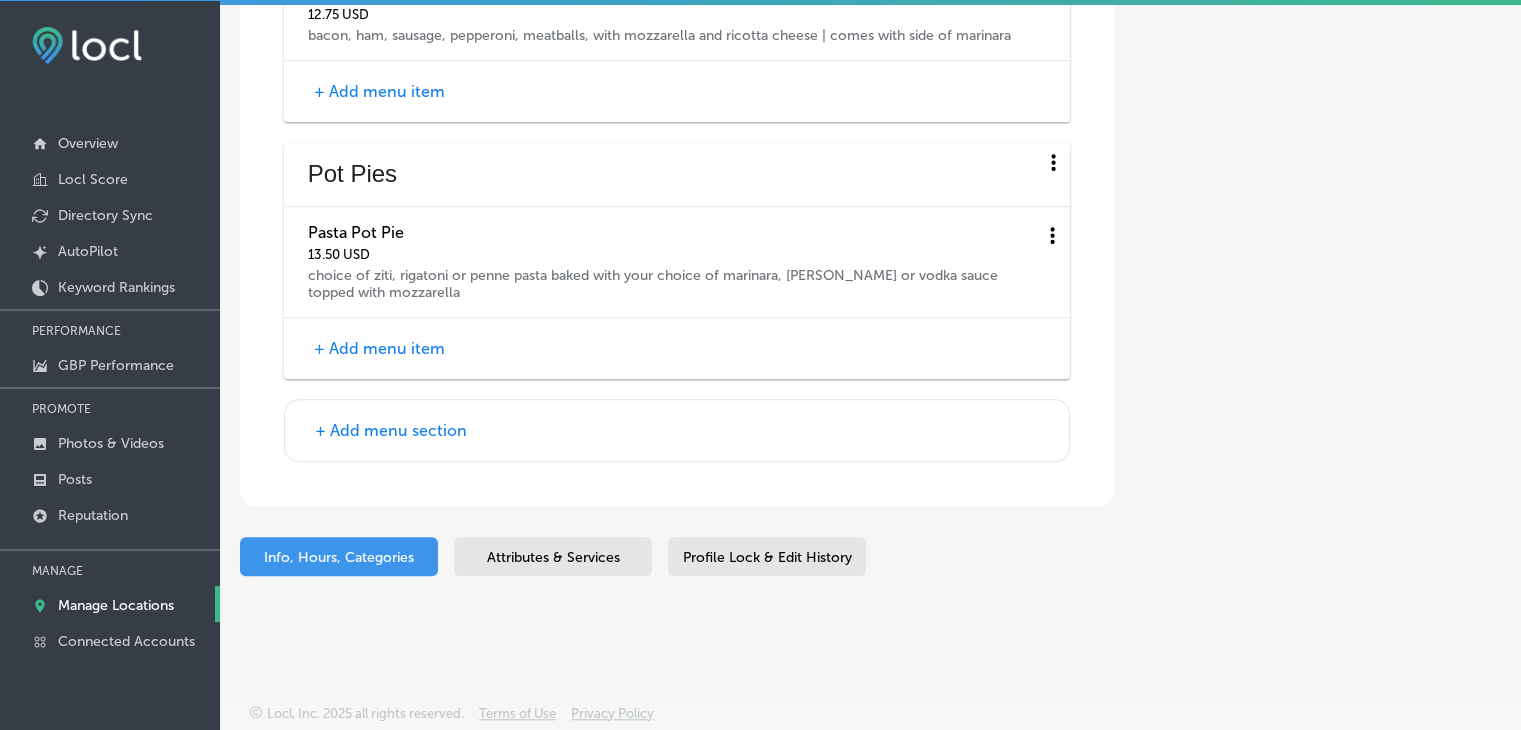 scroll, scrollTop: 8771, scrollLeft: 0, axis: vertical 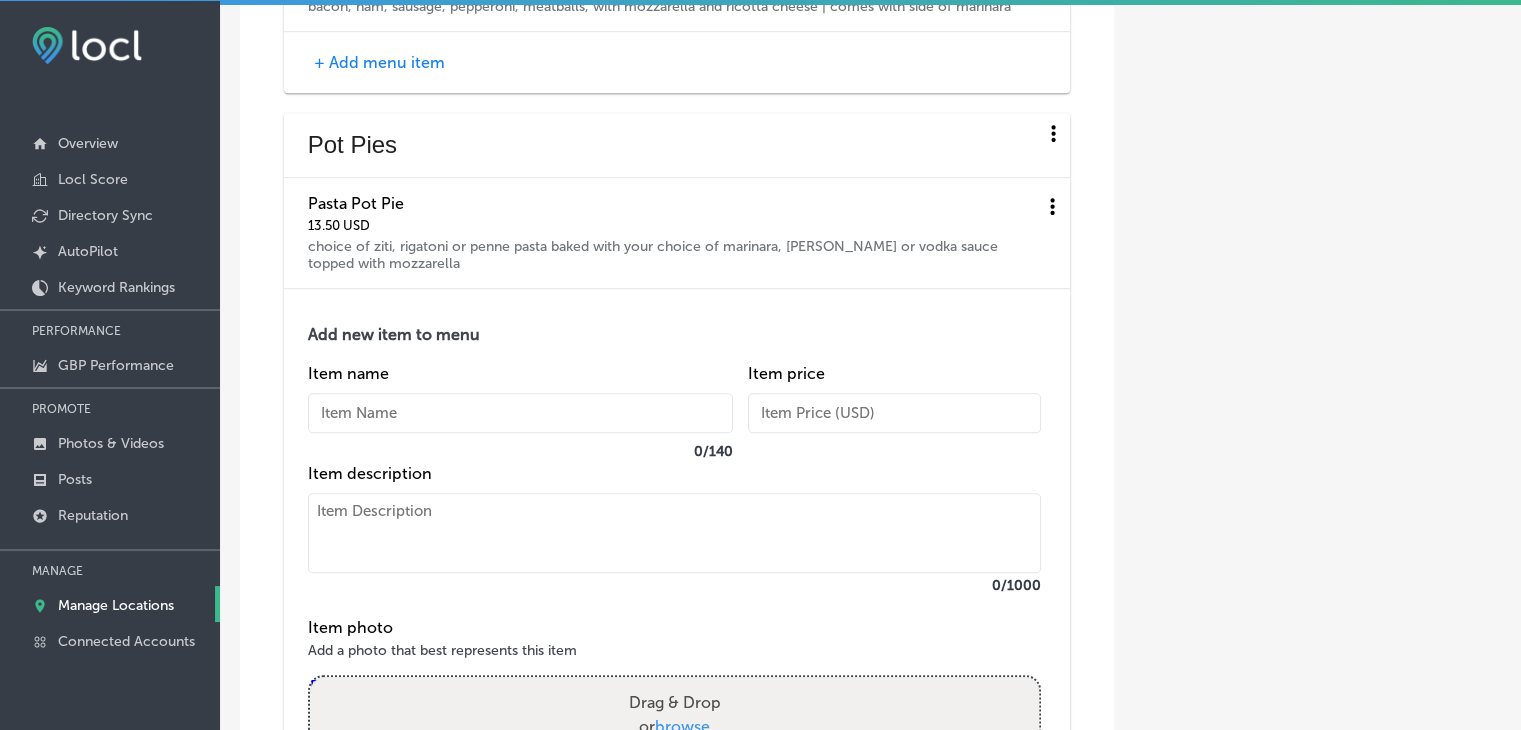 click at bounding box center [674, 533] 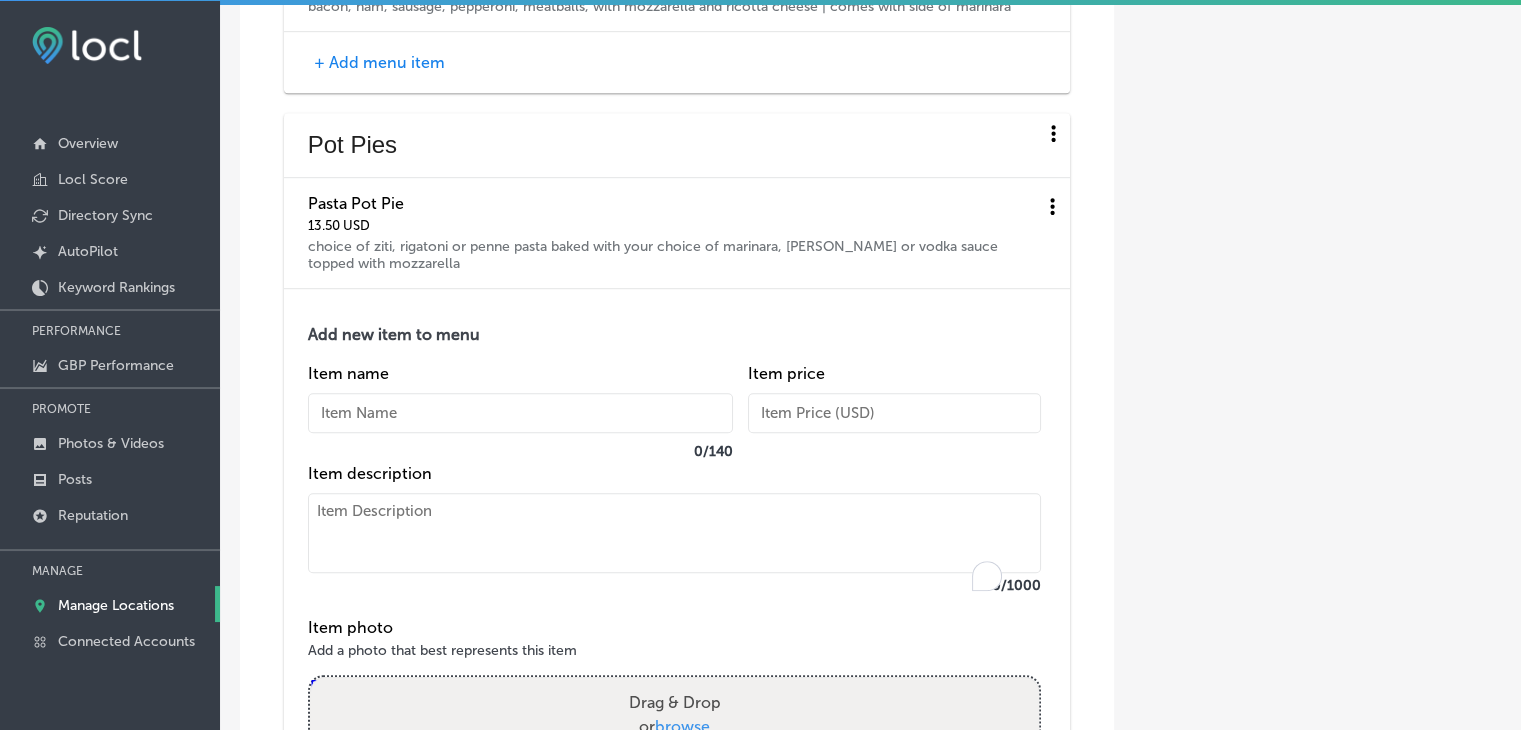 paste on "Pizza Pot Pie
two regular toppings baked with pizza sauce and mozzarella
$12.99" 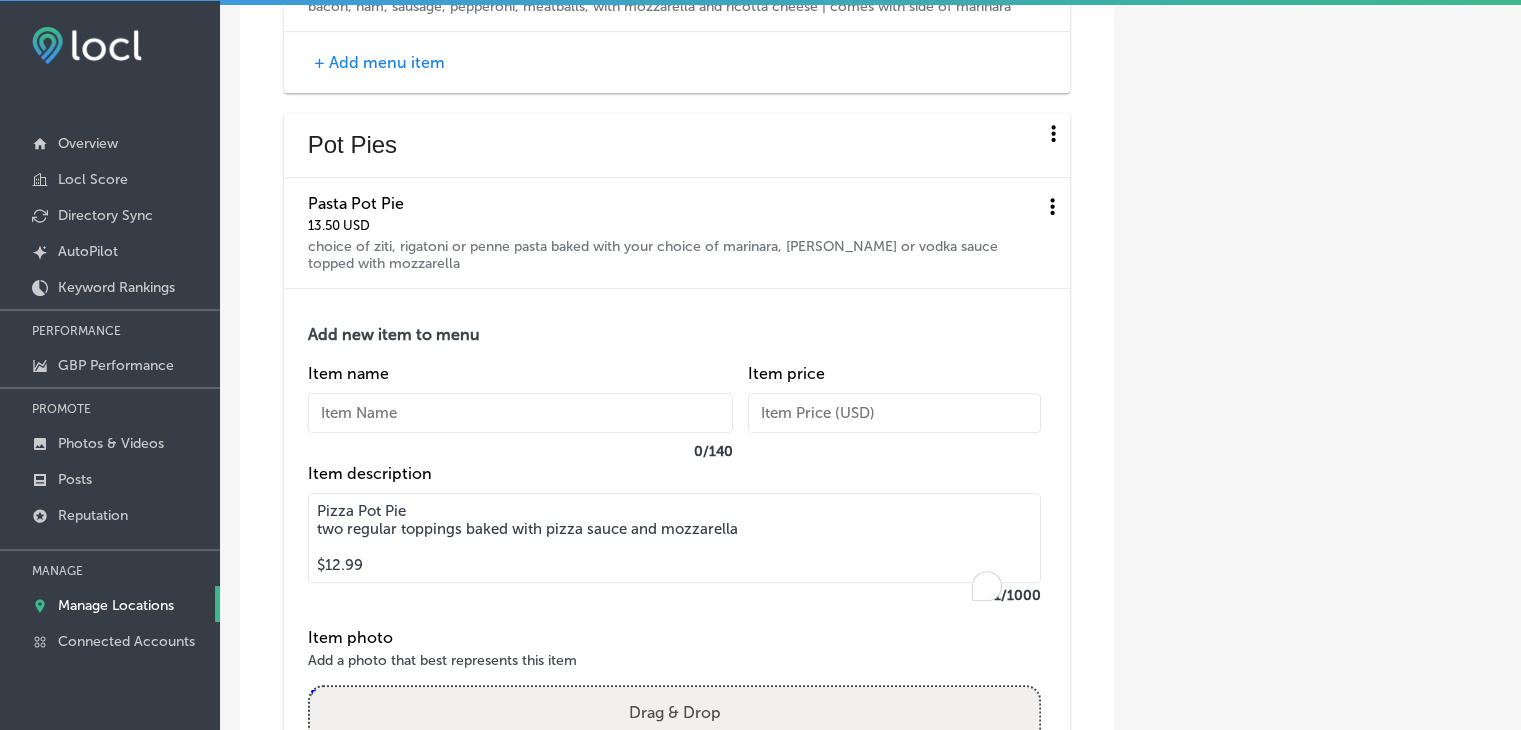 drag, startPoint x: 460, startPoint y: 529, endPoint x: 314, endPoint y: 531, distance: 146.0137 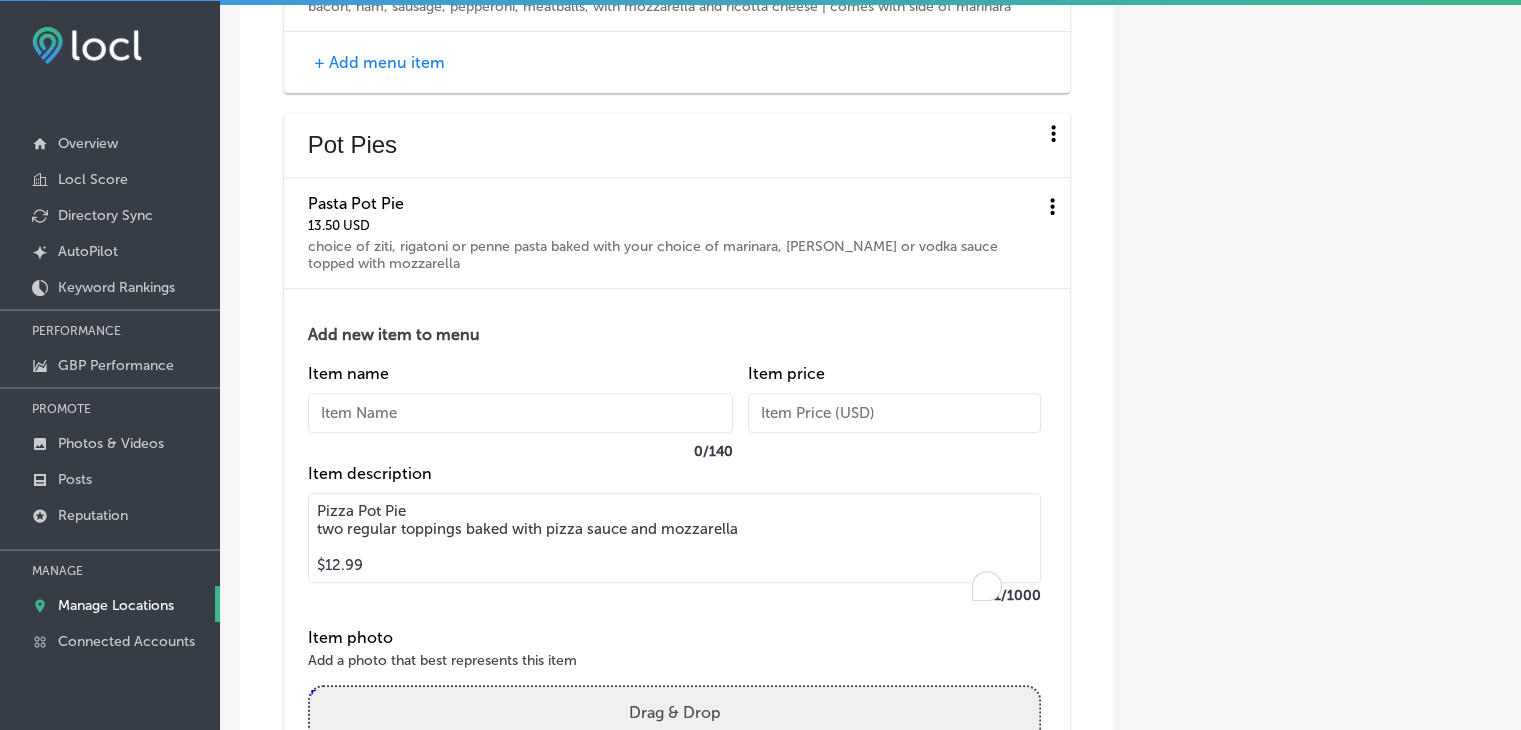 click on "Pizza Pot Pie
two regular toppings baked with pizza sauce and mozzarella
$12.99" at bounding box center [674, 538] 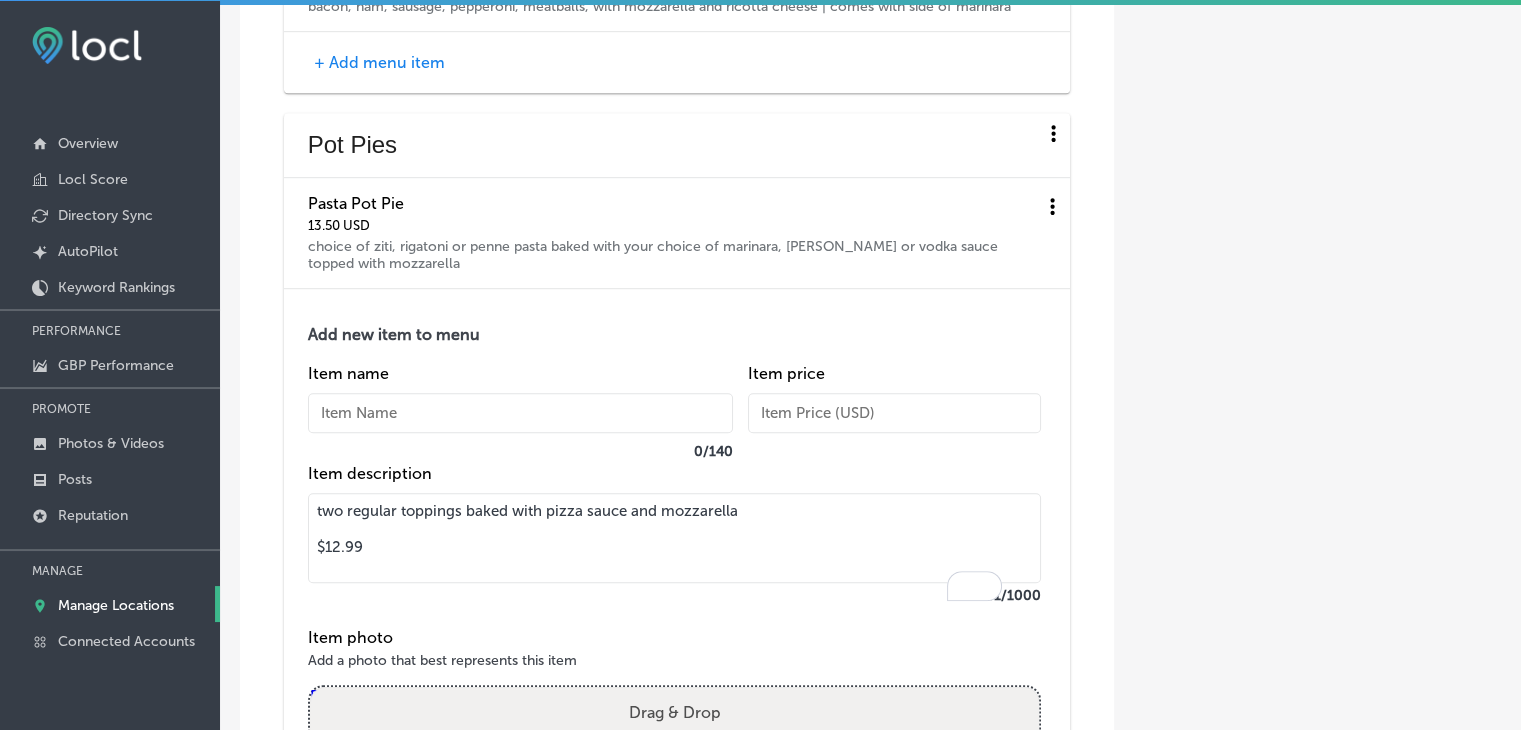 type on "two regular toppings baked with pizza sauce and mozzarella
$12.99" 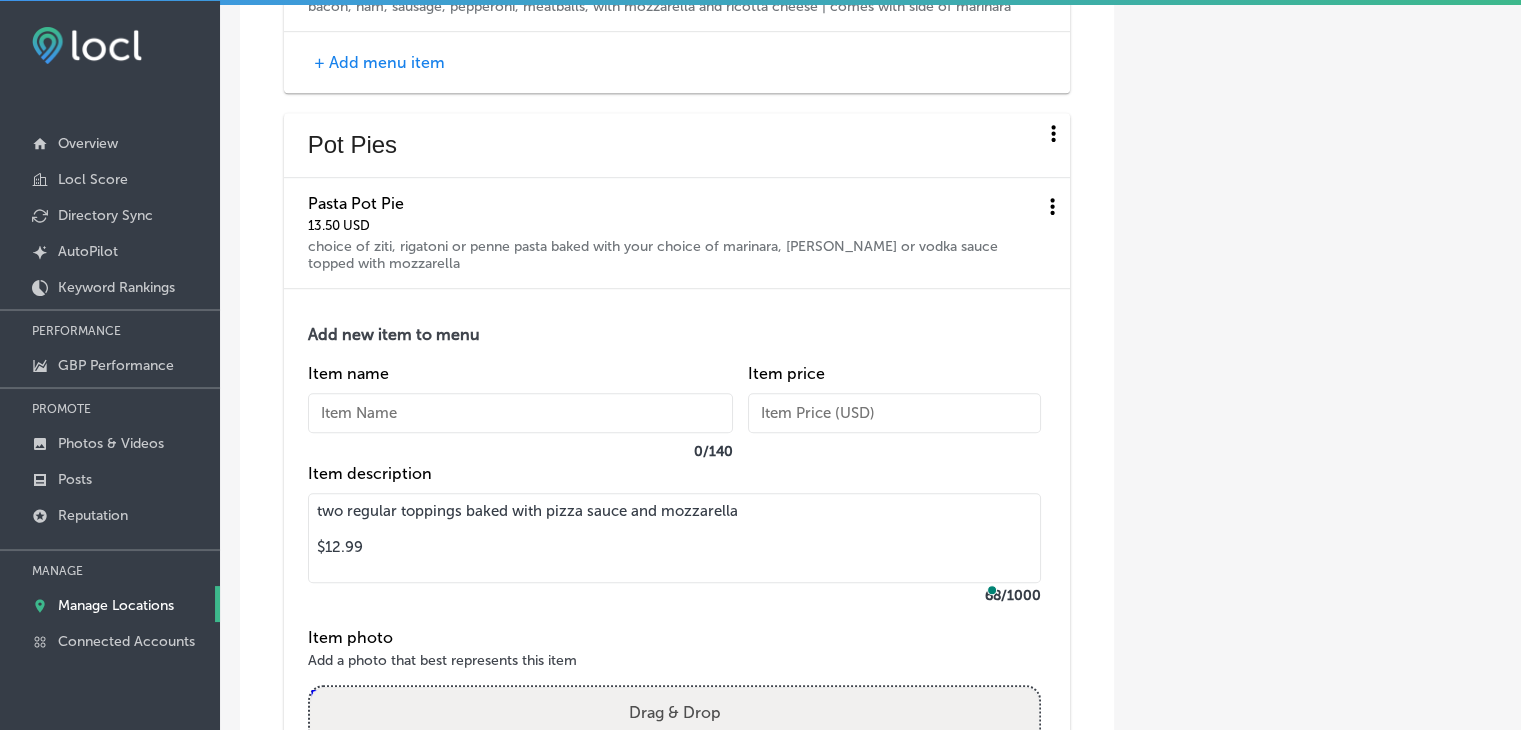 click at bounding box center [520, 413] 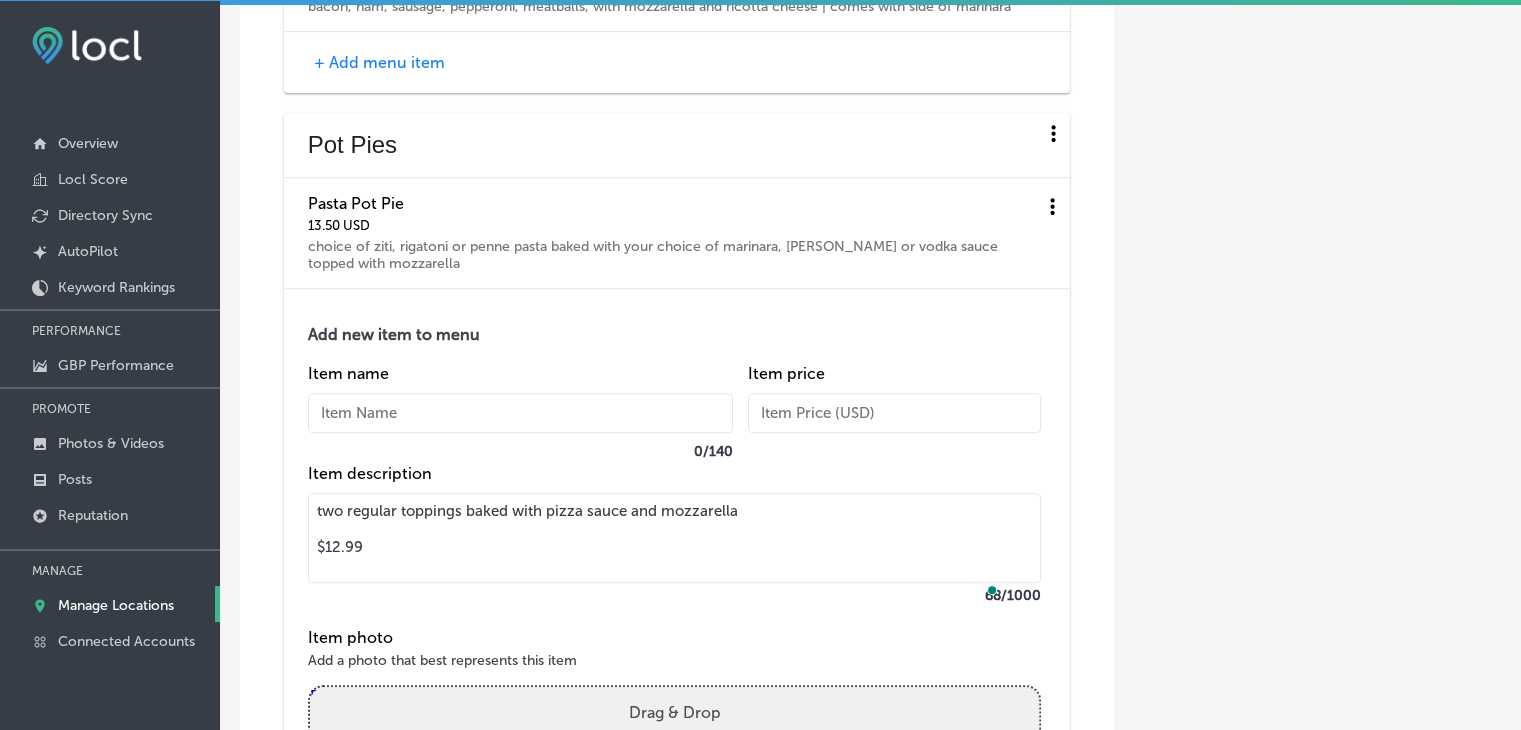 paste on "Pizza Pot Pie" 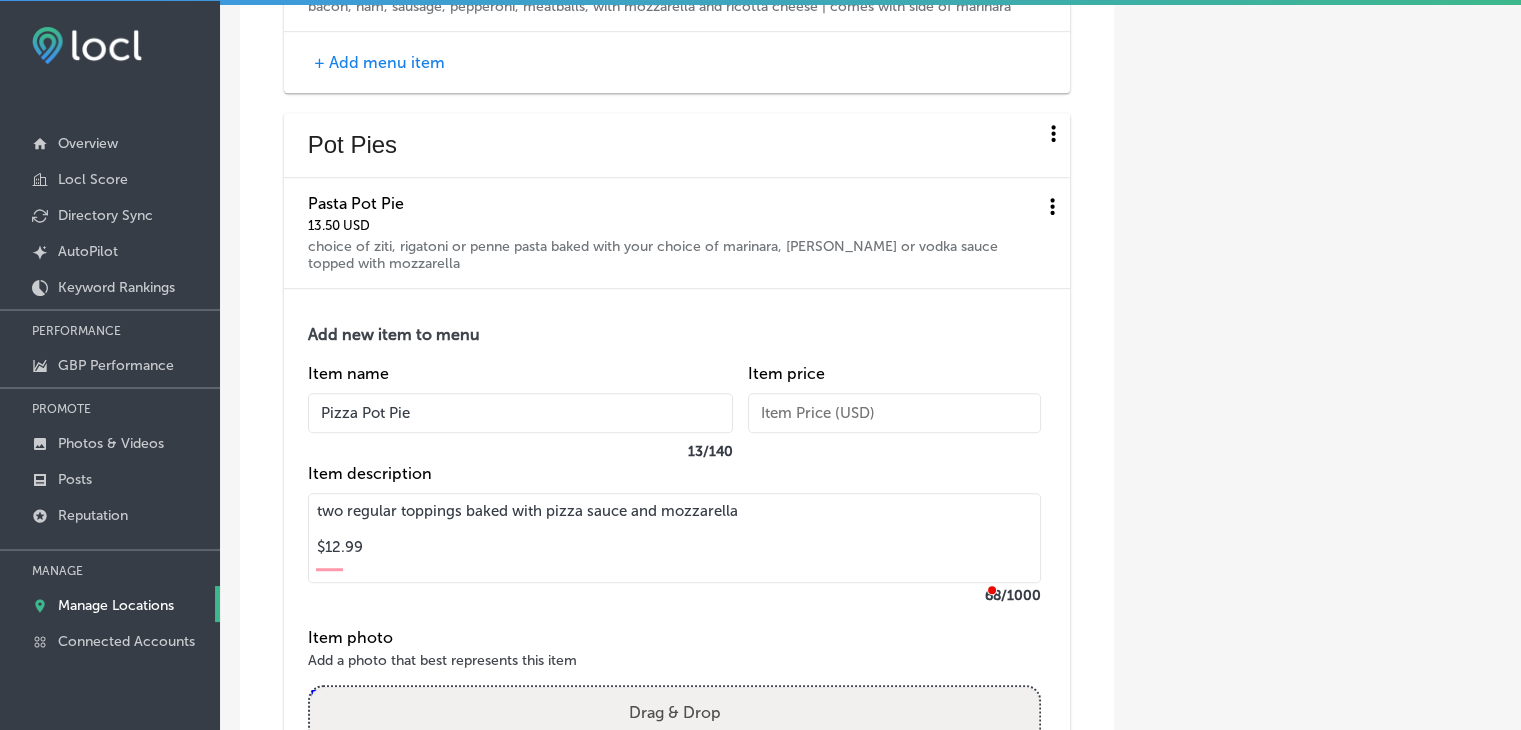 type on "Pizza Pot Pie" 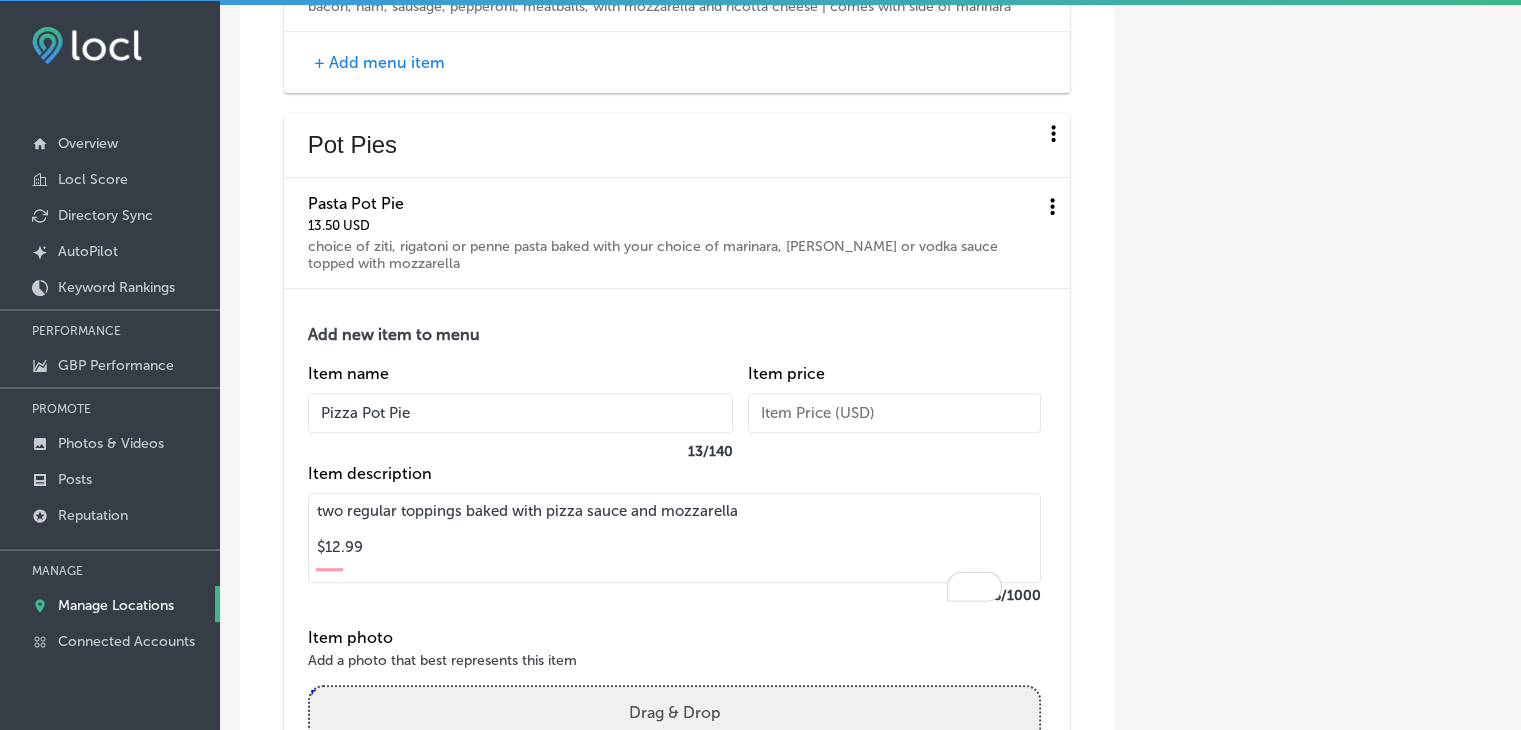 drag, startPoint x: 379, startPoint y: 594, endPoint x: 309, endPoint y: 593, distance: 70.00714 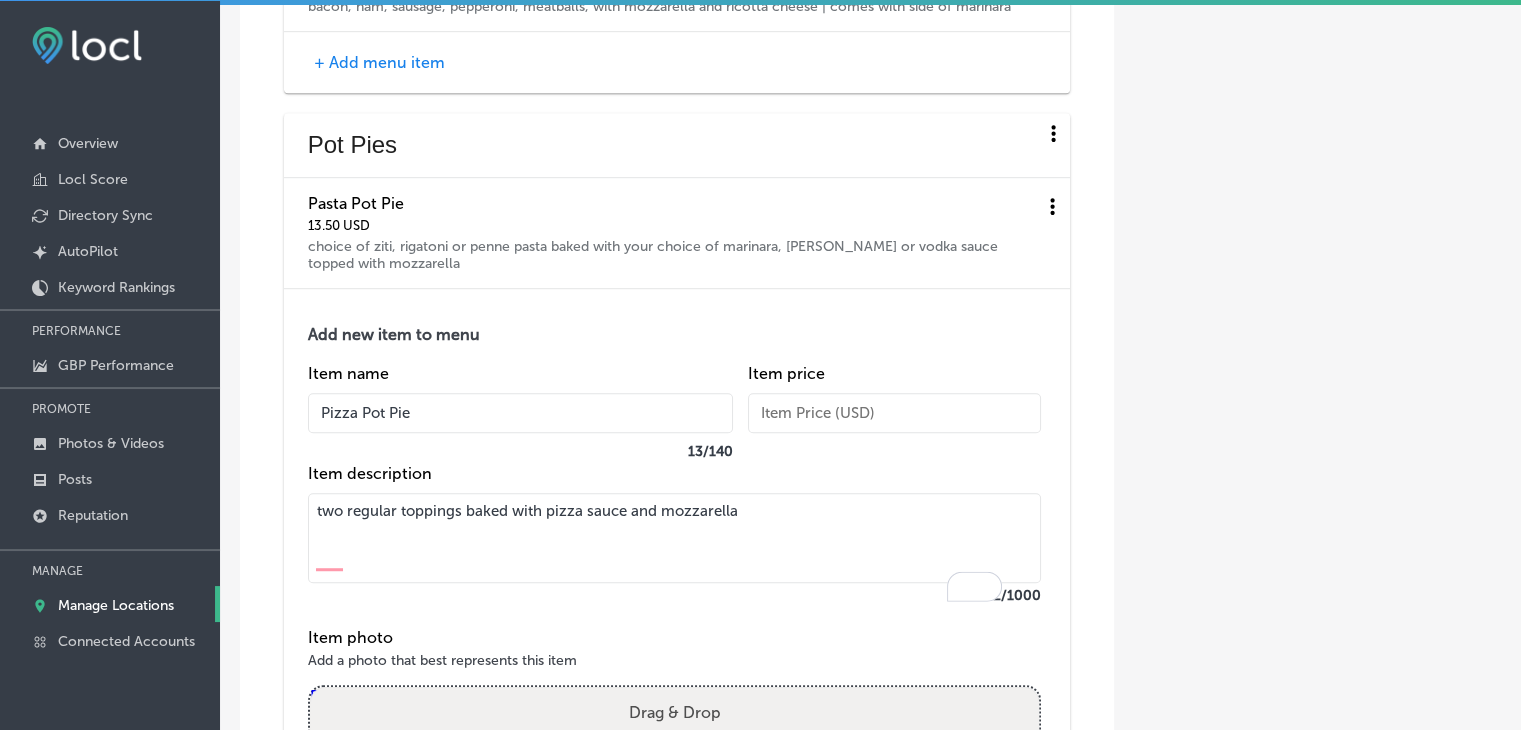 type on "two regular toppings baked with pizza sauce and mozzarella" 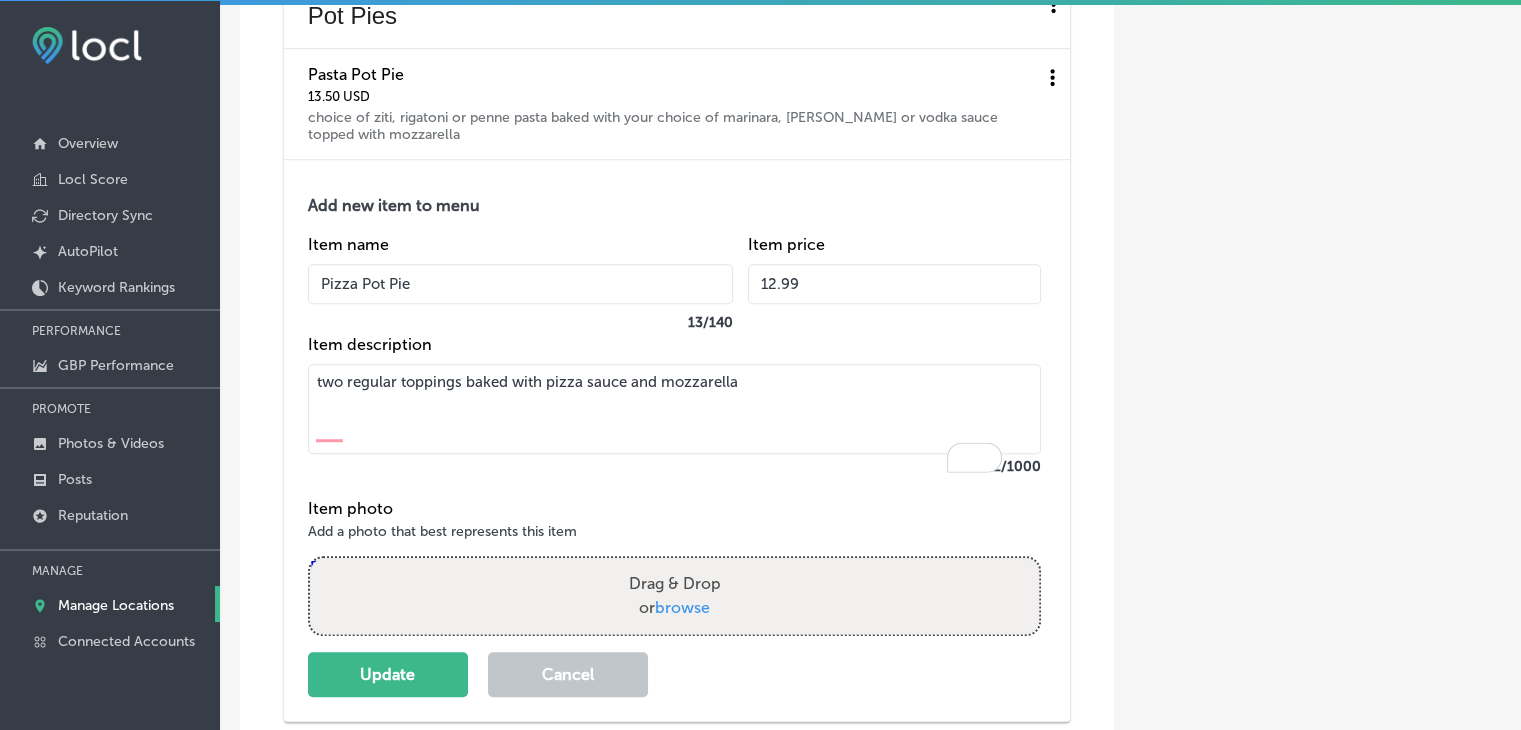 scroll, scrollTop: 9171, scrollLeft: 0, axis: vertical 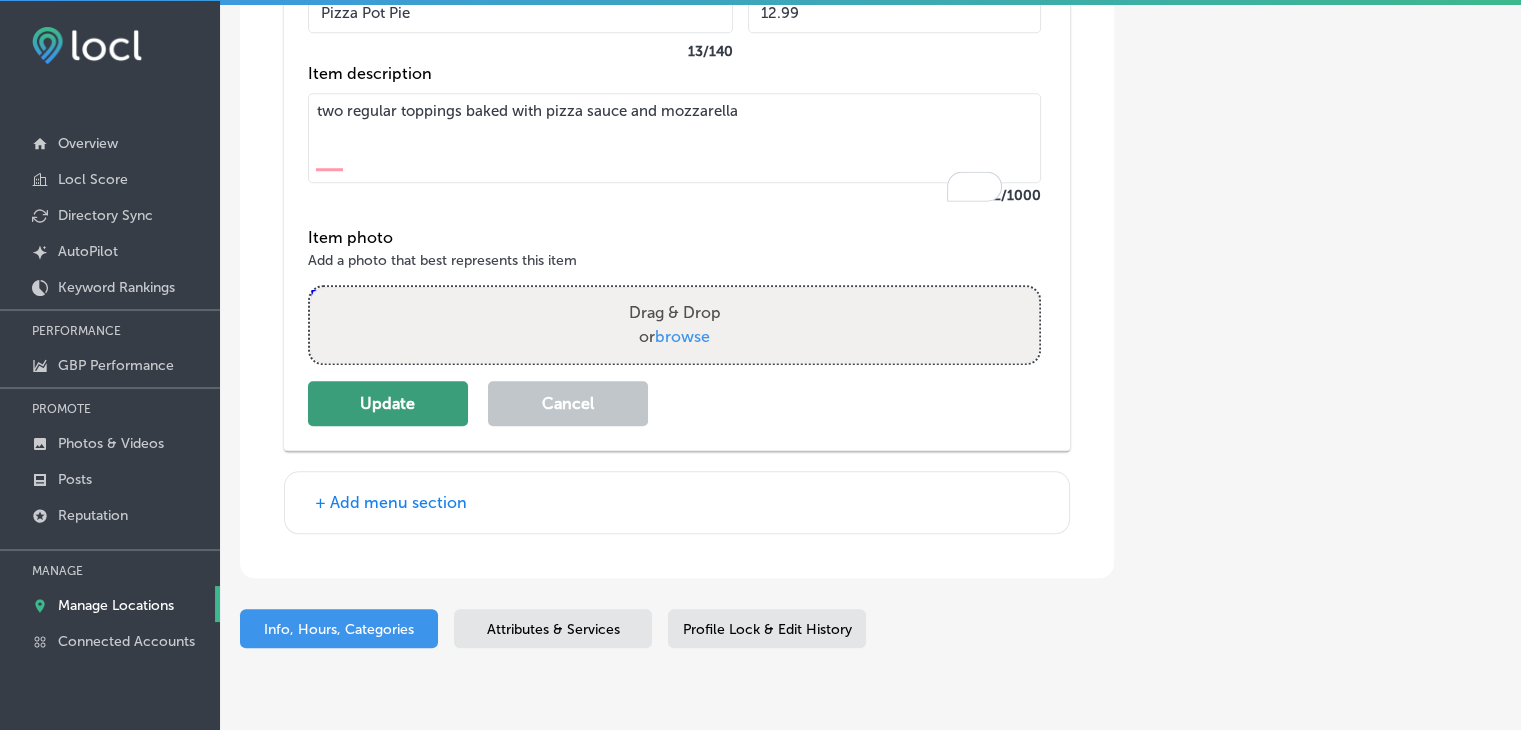 type on "12.99" 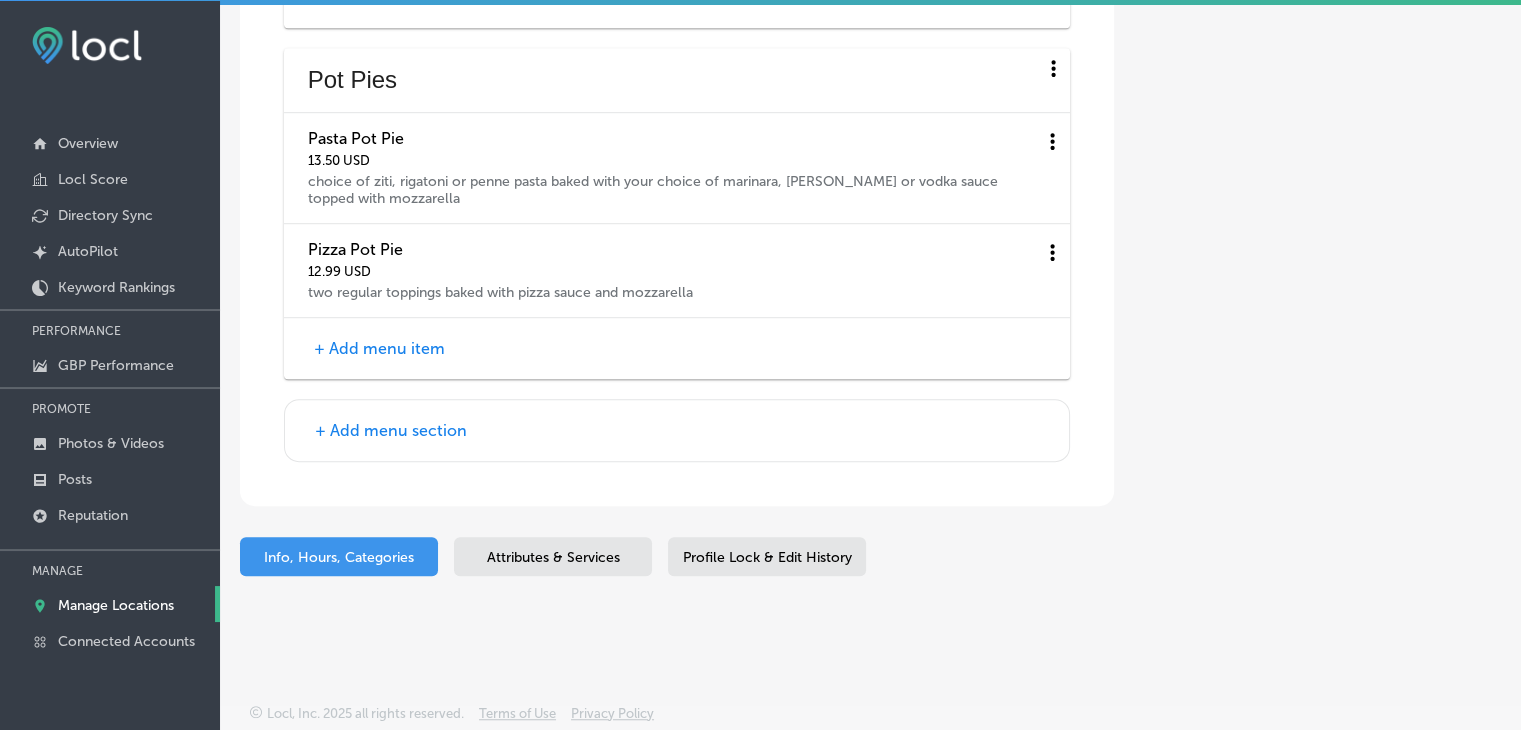 scroll, scrollTop: 8866, scrollLeft: 0, axis: vertical 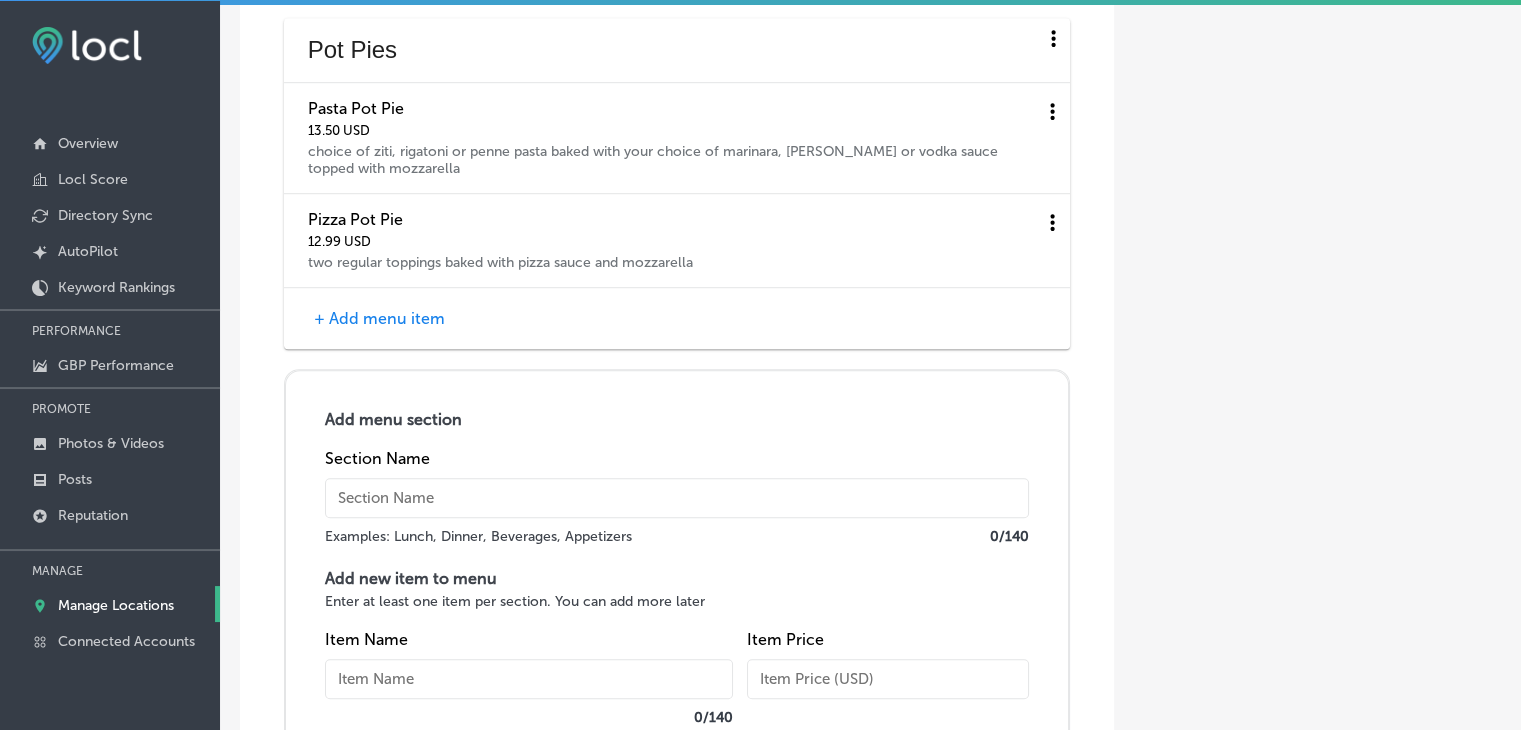 click at bounding box center (677, 498) 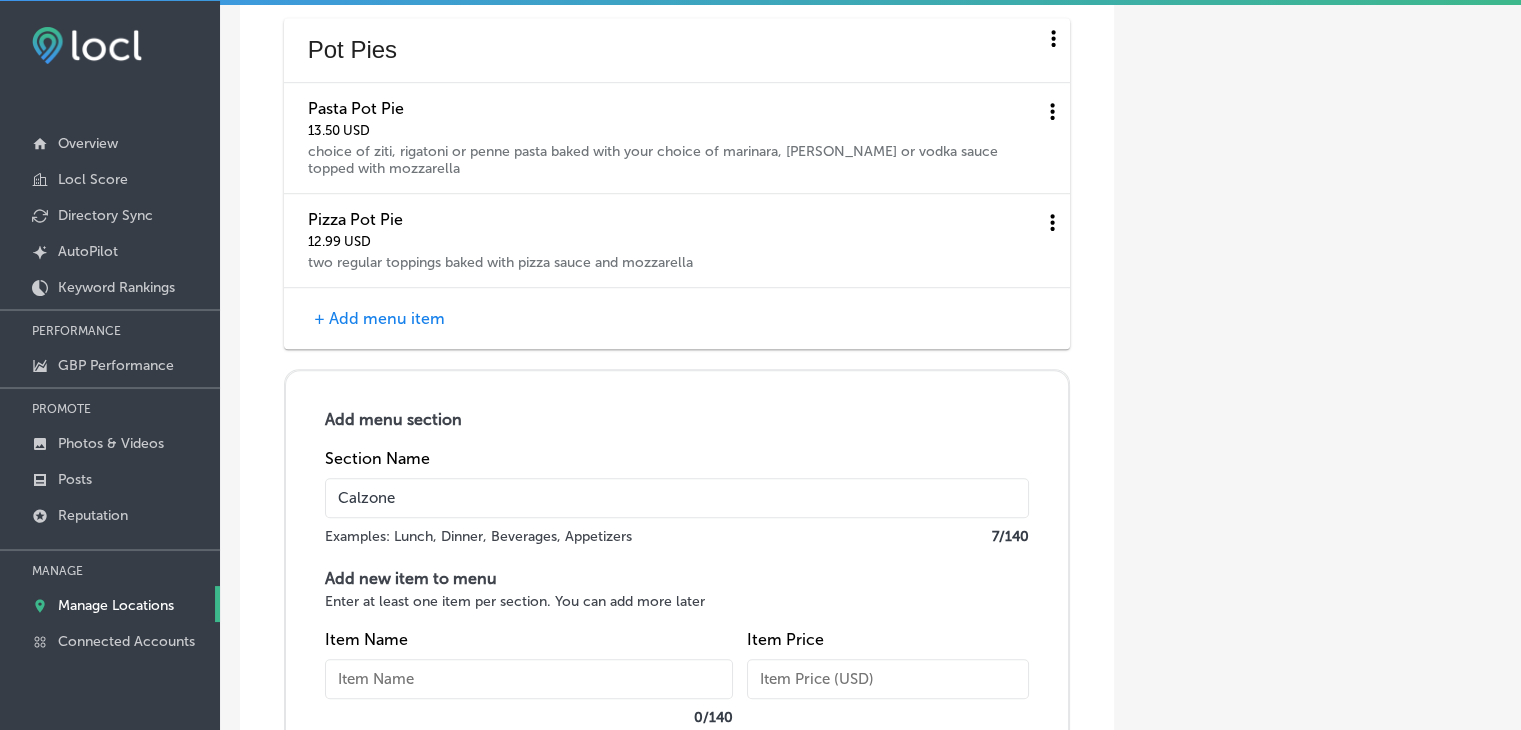 type on "Calzone" 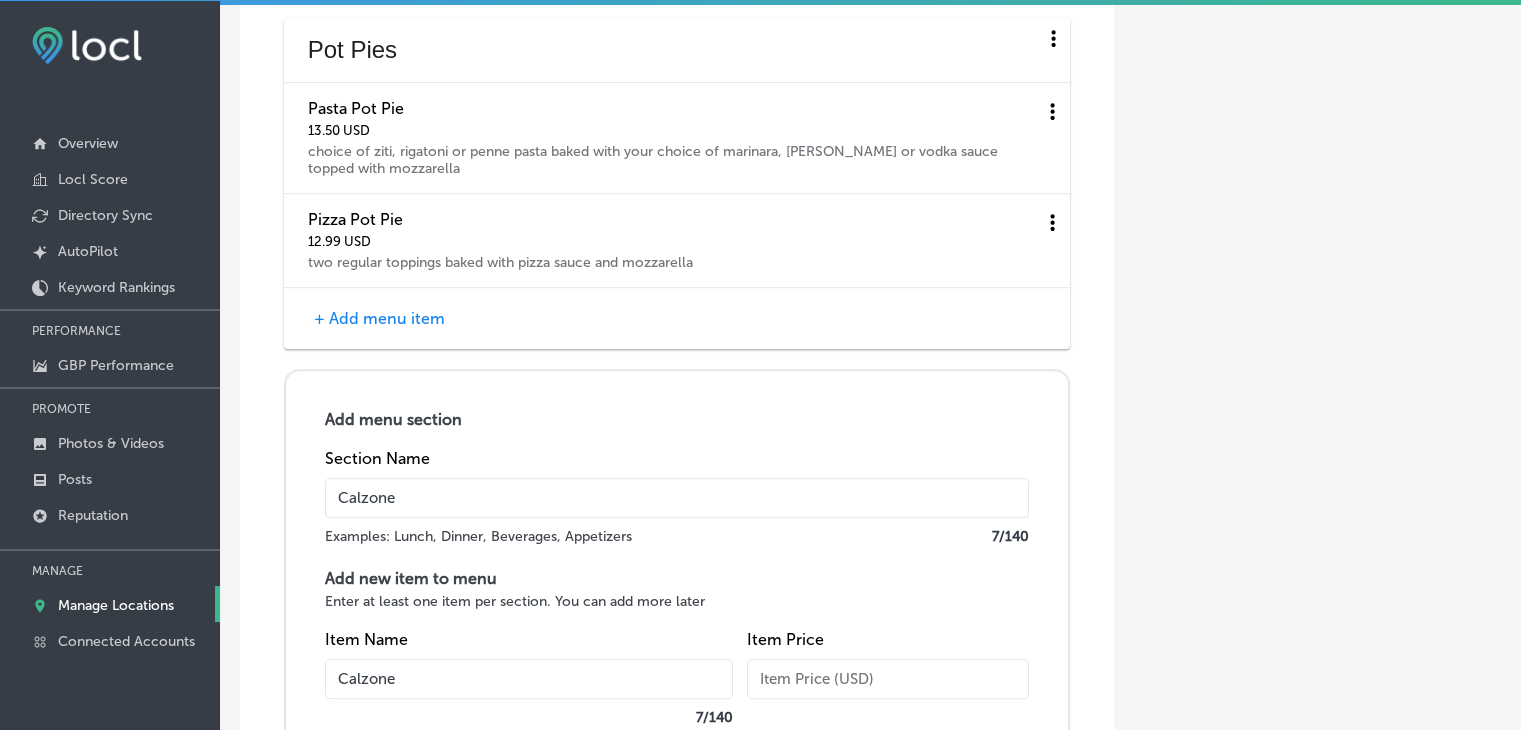type on "Calzone" 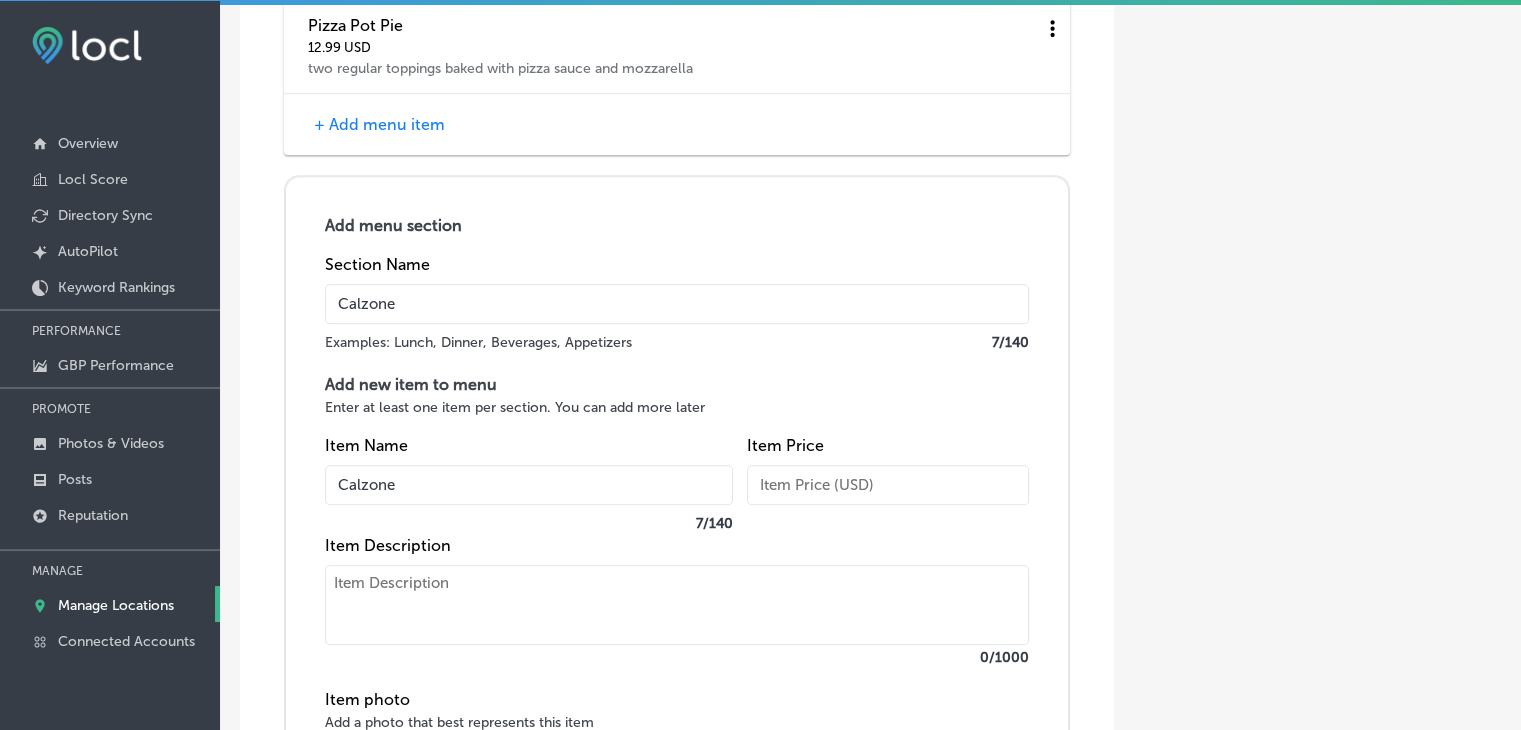scroll, scrollTop: 9166, scrollLeft: 0, axis: vertical 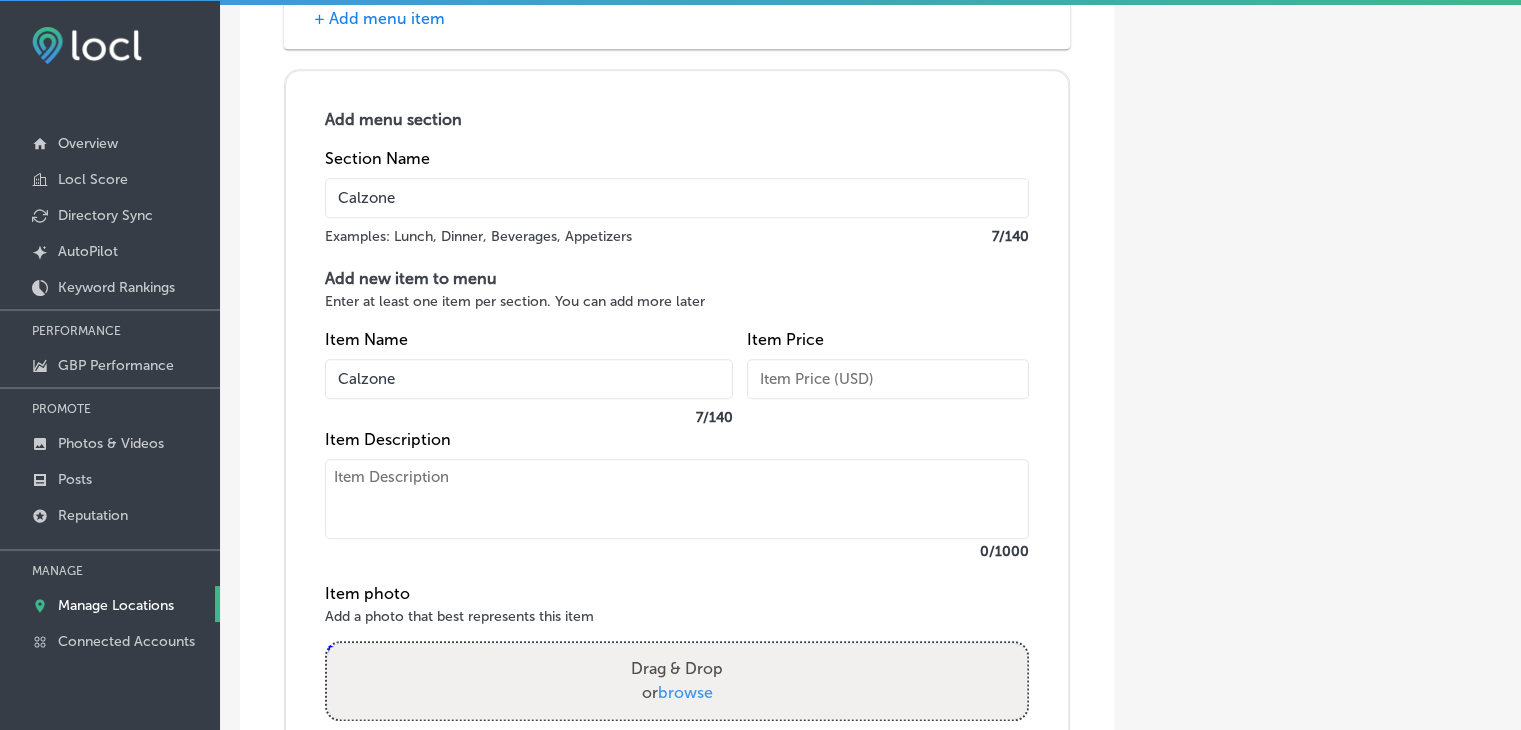 click at bounding box center (677, 499) 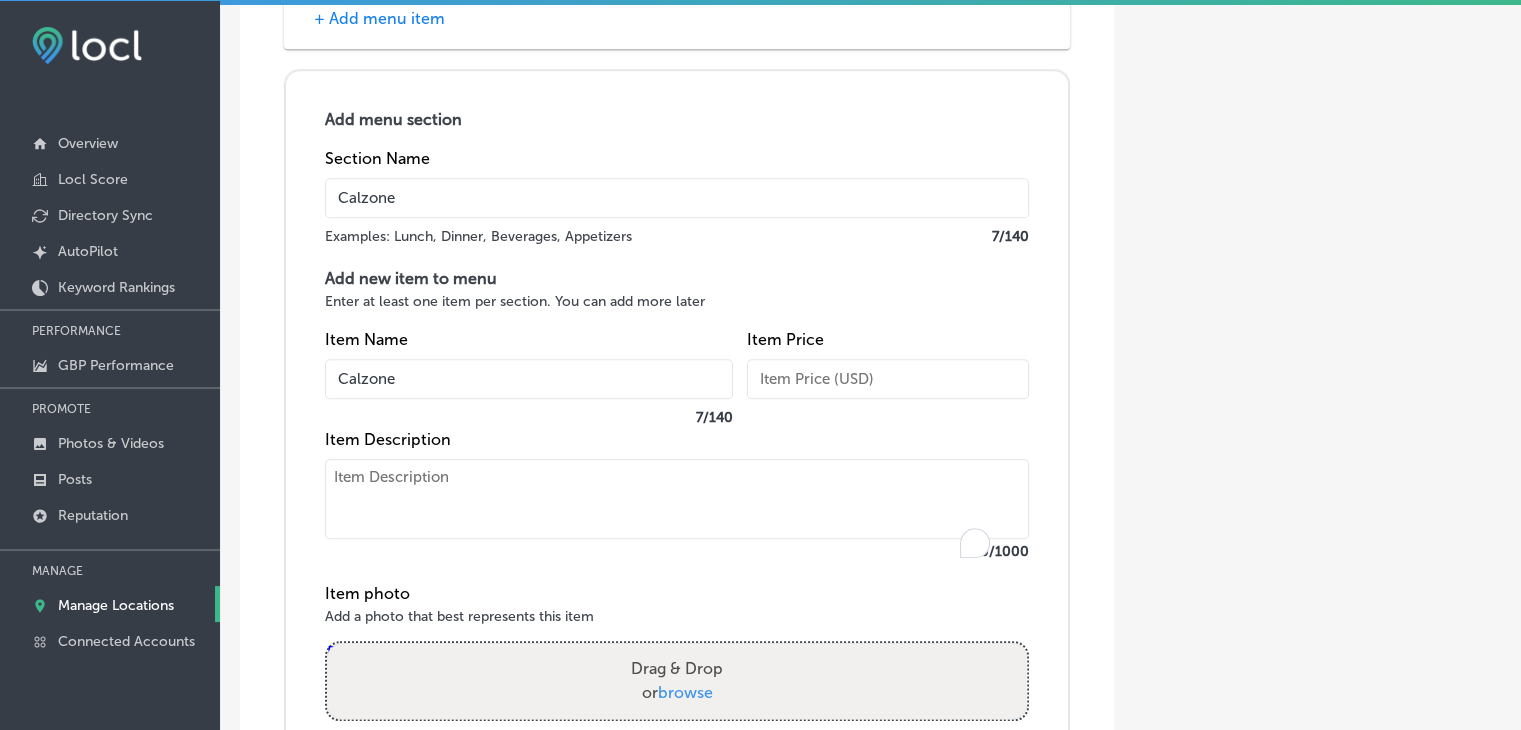 paste on "baked mozzarella or ricotta cheese served with our homemade marinara sauce
additional charge for toppings" 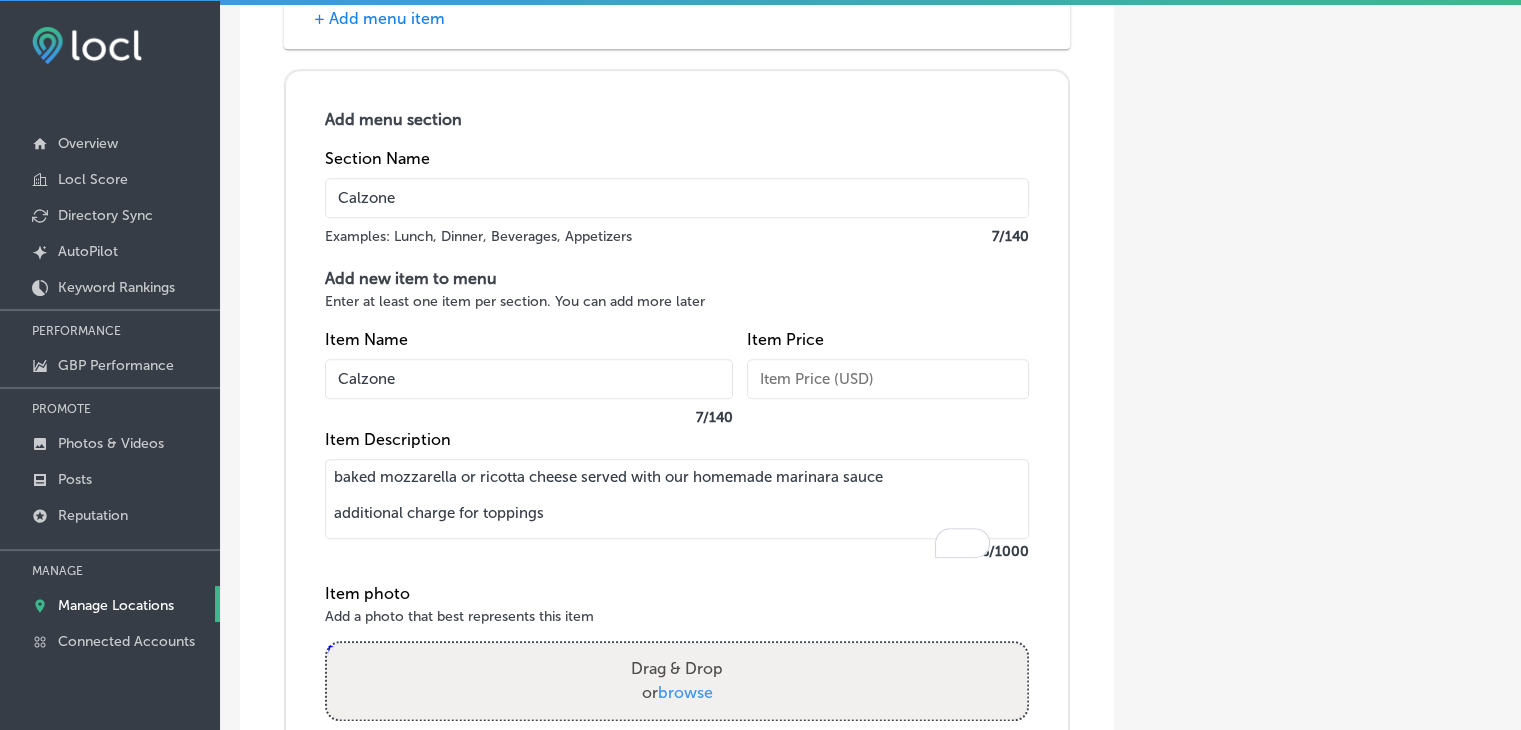 click on "baked mozzarella or ricotta cheese served with our homemade marinara sauce
additional charge for toppings" at bounding box center [677, 499] 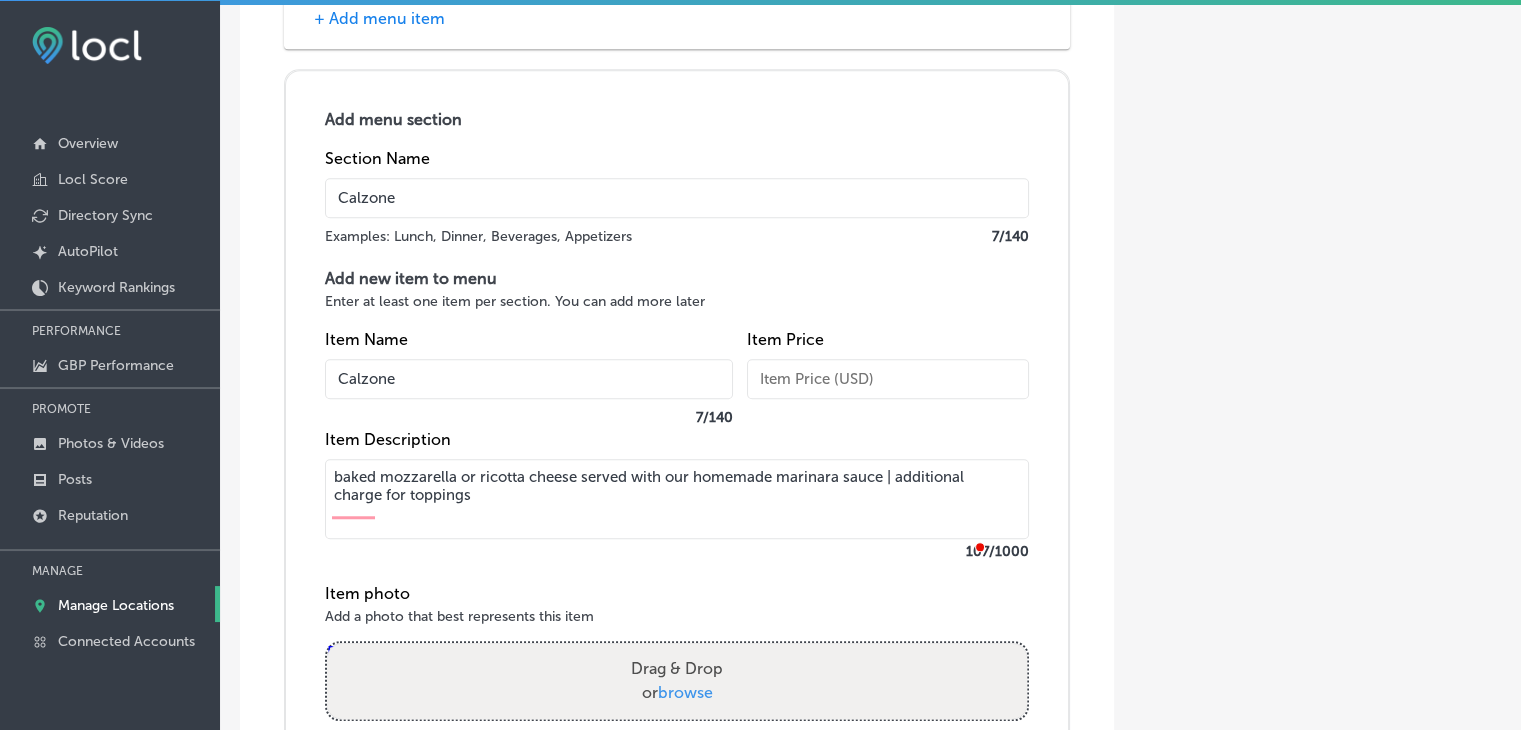 type on "baked mozzarella or ricotta cheese served with our homemade marinara sauce | additional charge for toppings" 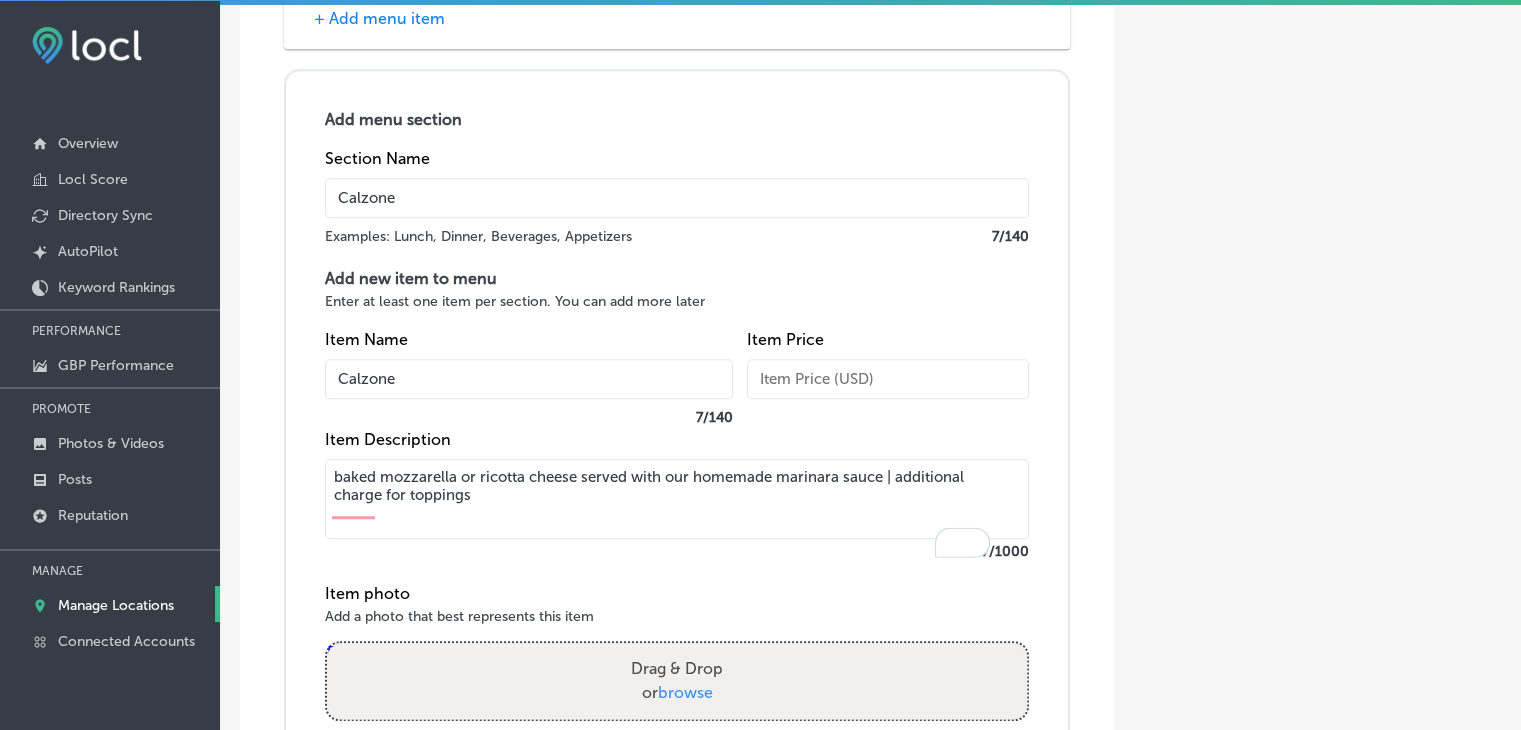 click on "Item Price" at bounding box center (888, 380) 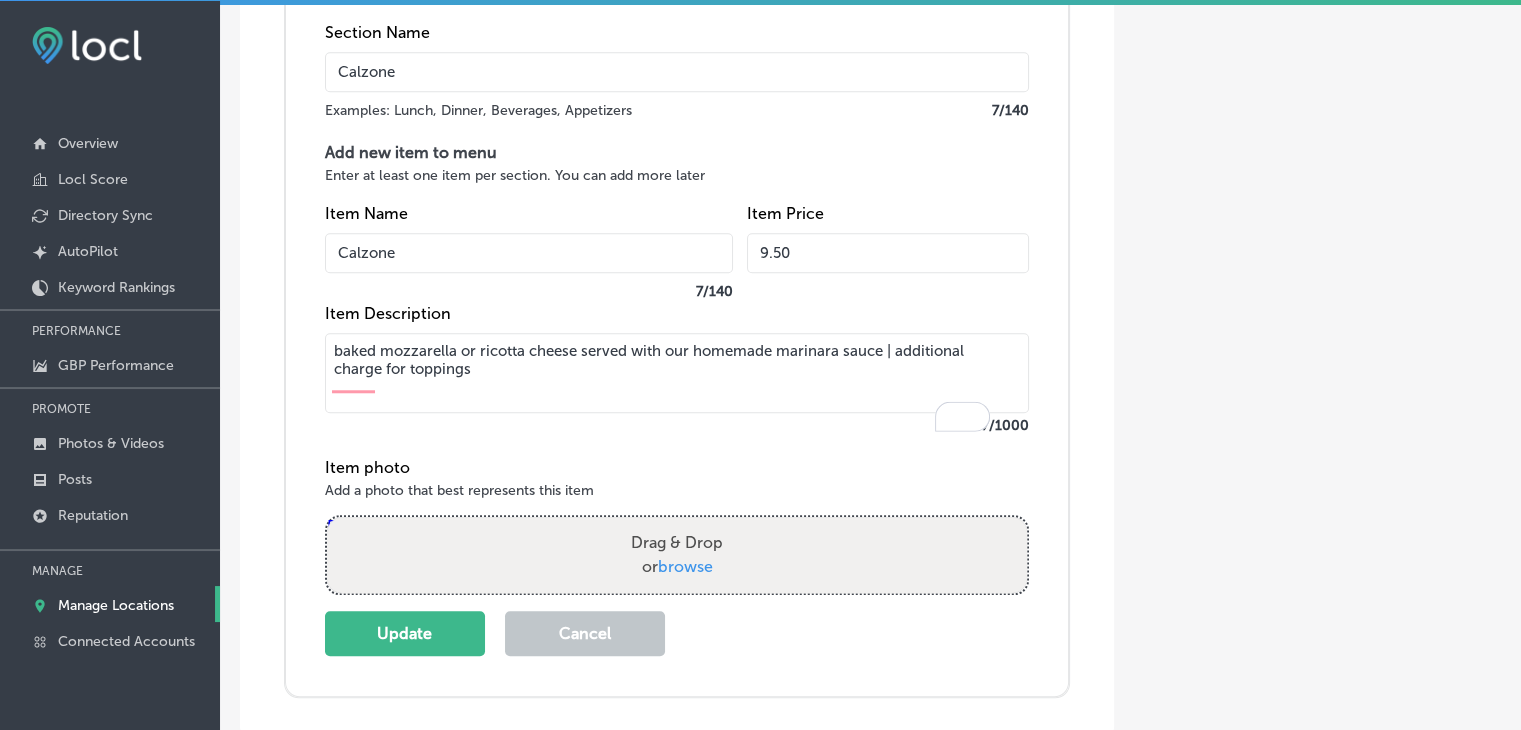 scroll, scrollTop: 9366, scrollLeft: 0, axis: vertical 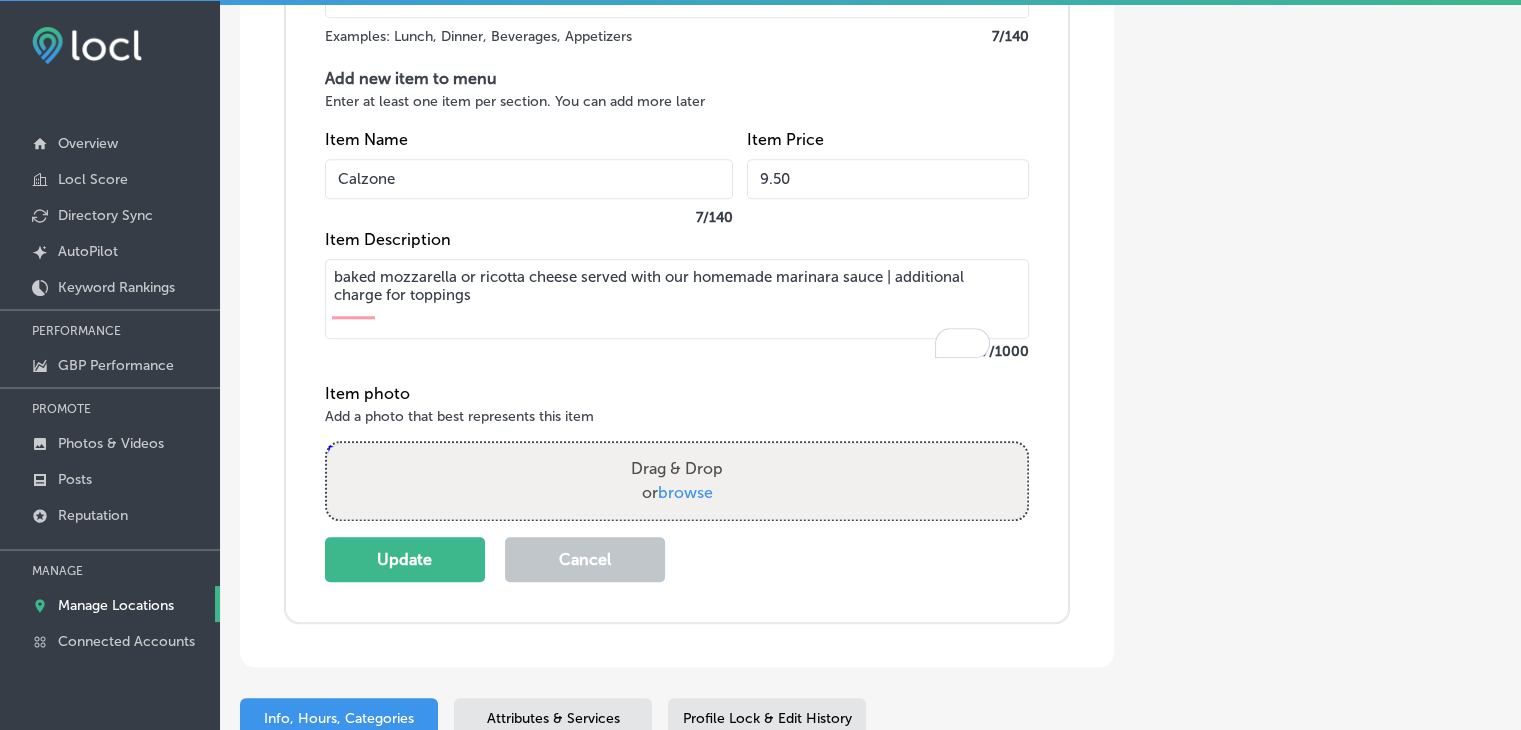 click on "Add menu section Section Name Calzone Examples: Lunch, Dinner, Beverages, Appetizers 7 / 140 Add new item to menu Enter at least one item per section. You can add more later Item Name Calzone 7 / 140 Item Price 9.50 Item Description baked mozzarella or ricotta cheese served with our homemade marinara sauce | additional charge for toppings 107 /1000 Item photo Add a photo that best represents this item Powered by PQINA Drag & Drop  or  browse Update Cancel" at bounding box center (677, 246) 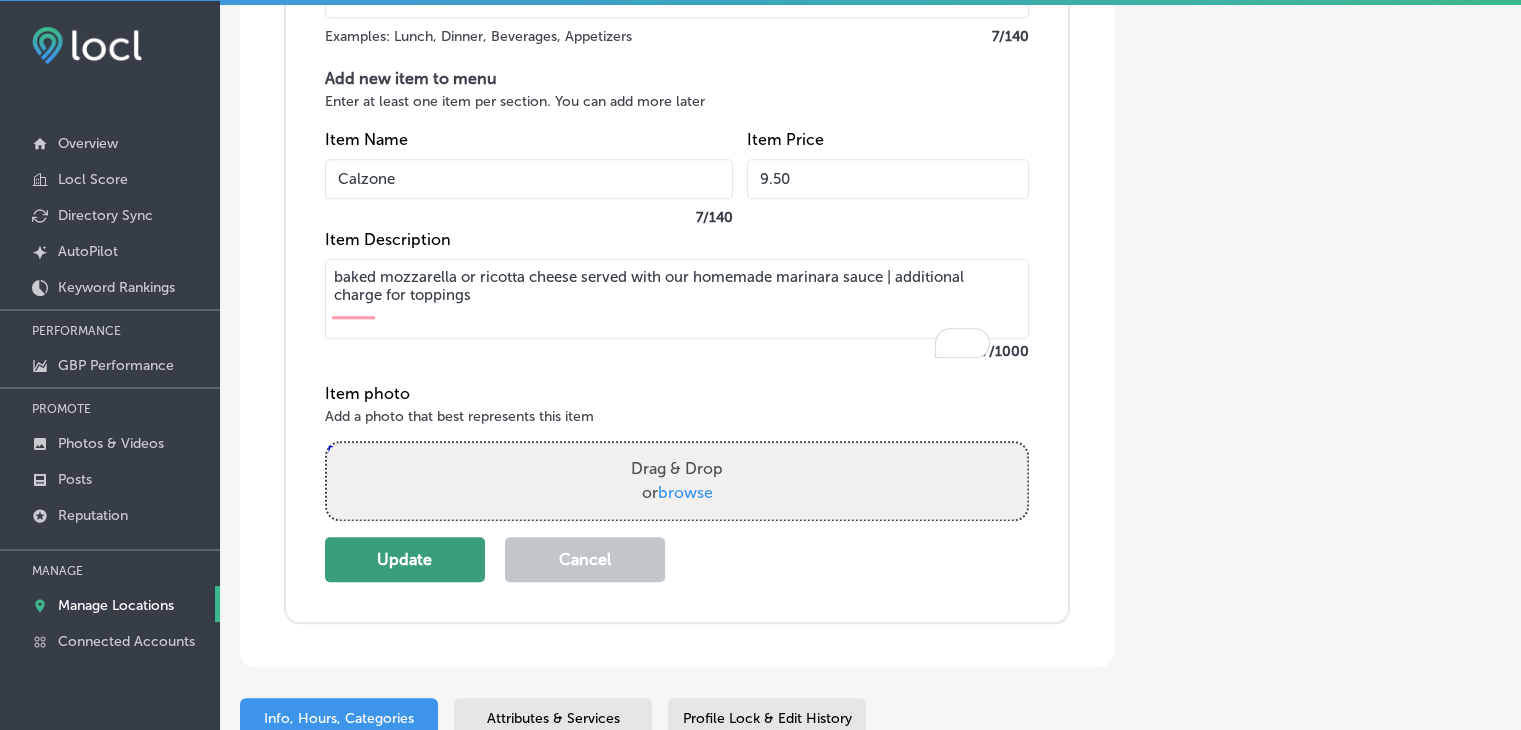 click on "Update" at bounding box center [405, 559] 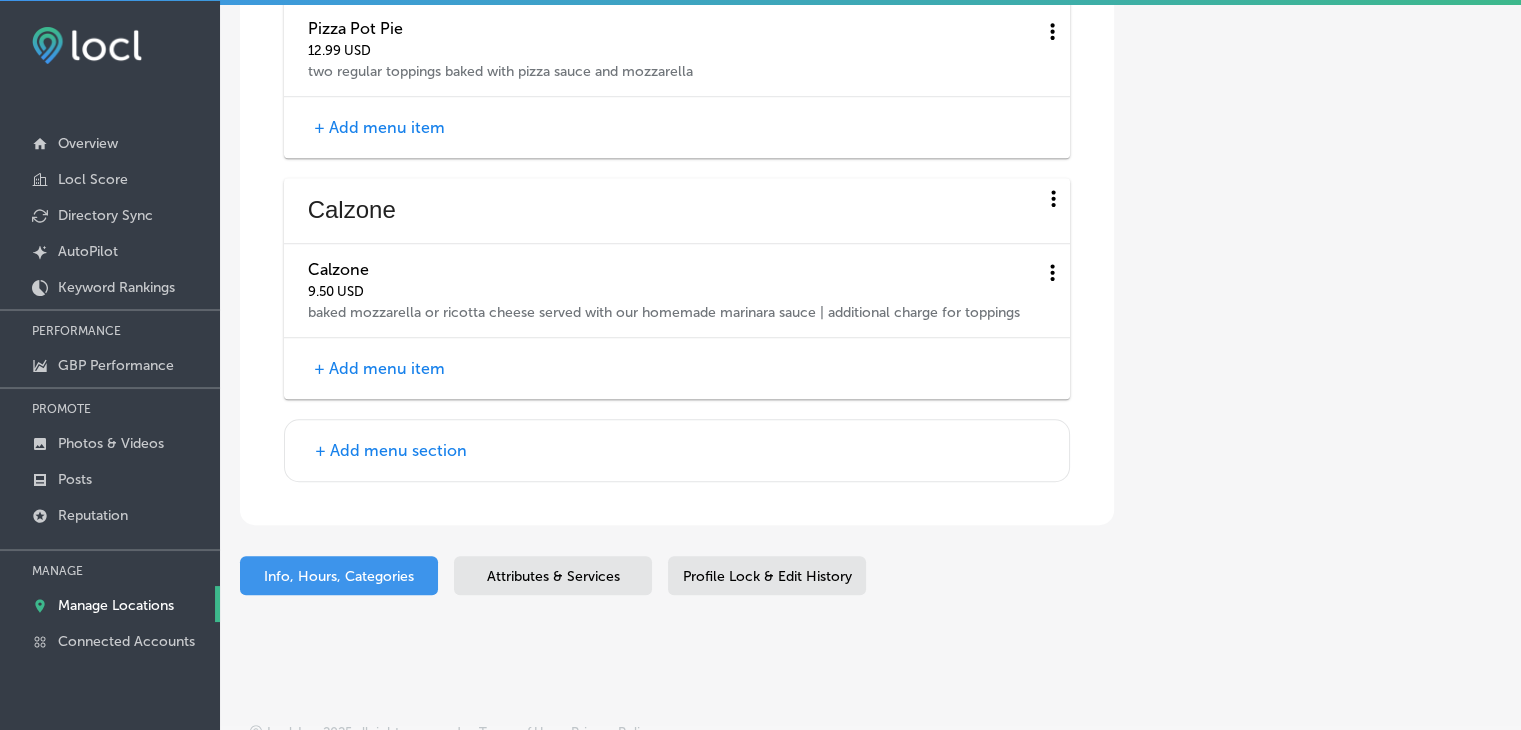 scroll, scrollTop: 9024, scrollLeft: 0, axis: vertical 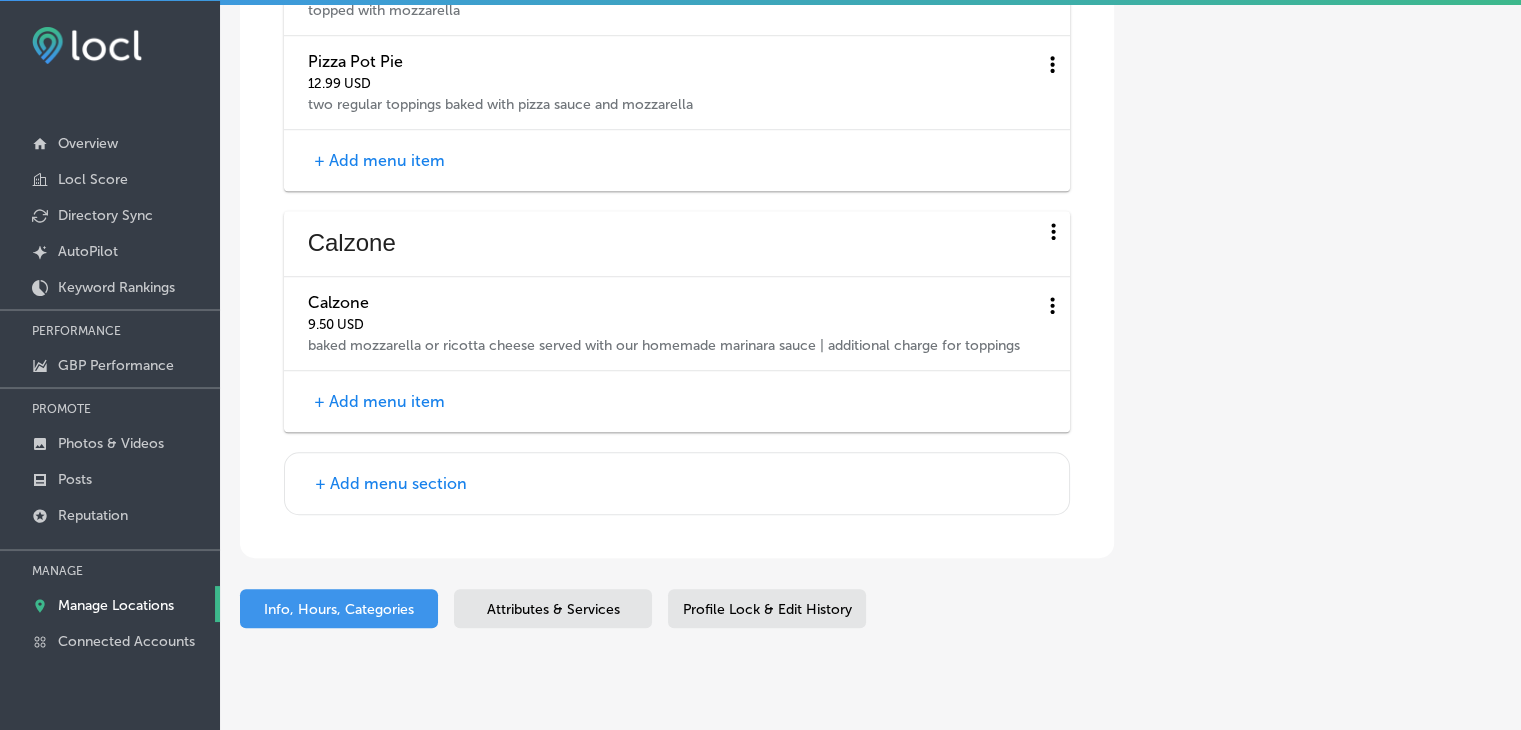 click on "+ Add menu section" at bounding box center (391, 483) 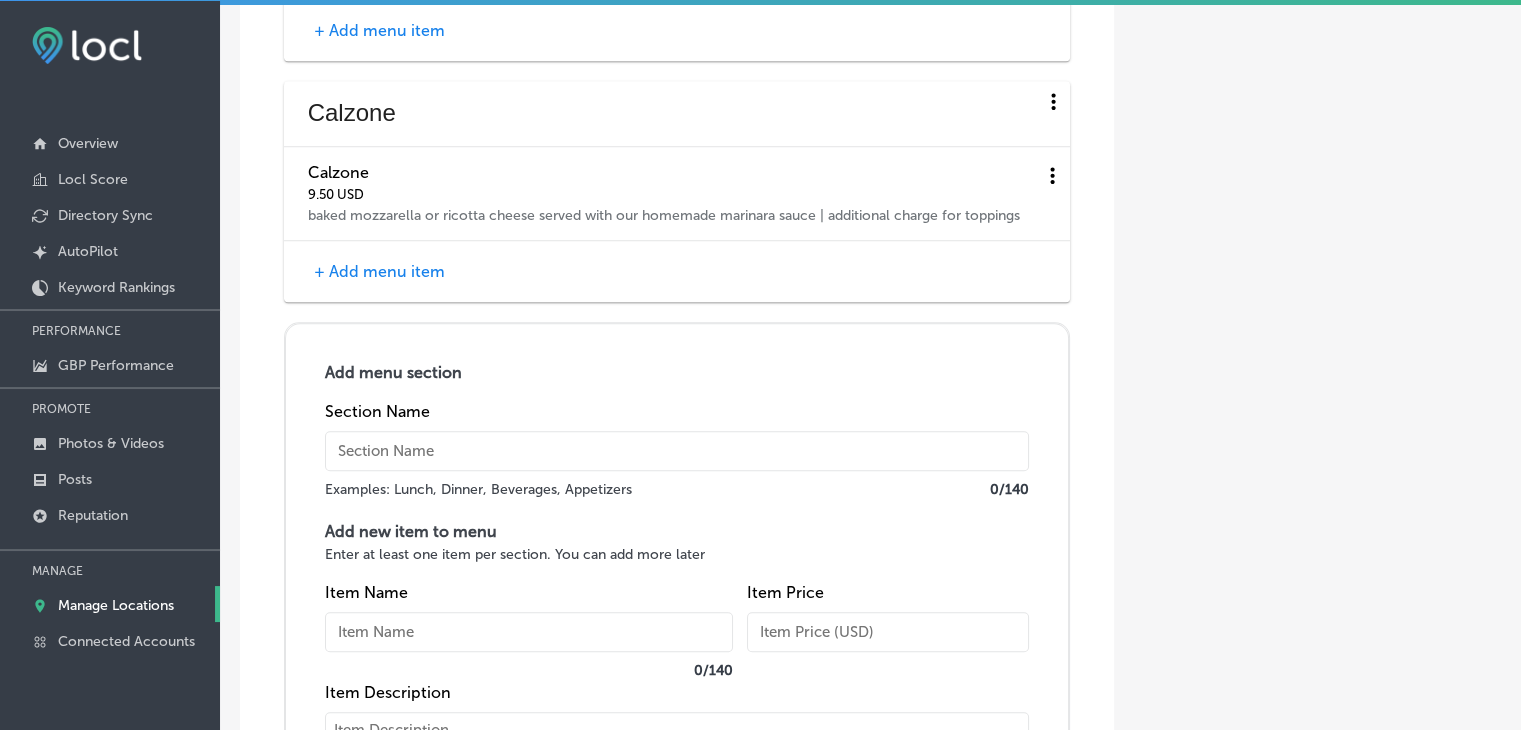 scroll, scrollTop: 9324, scrollLeft: 0, axis: vertical 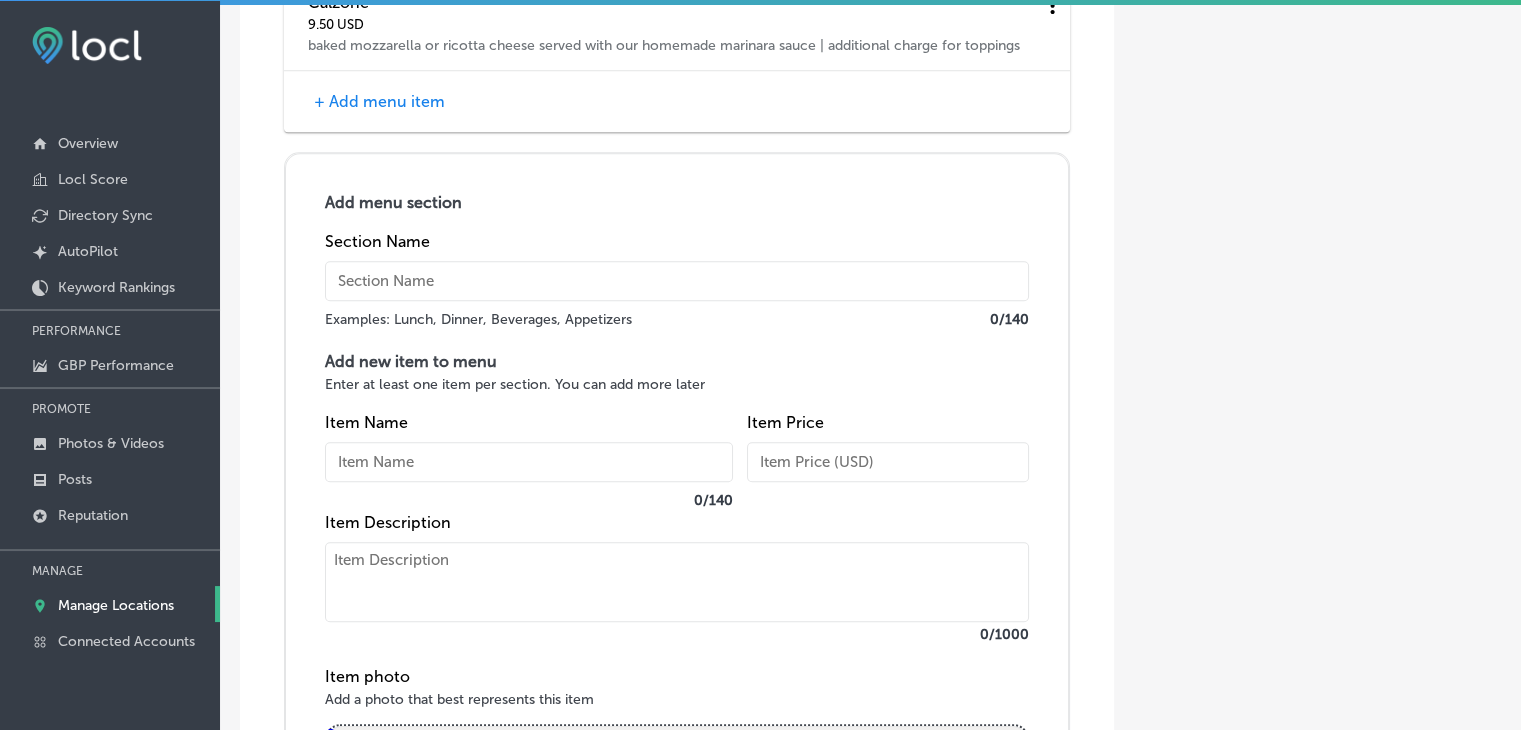 click at bounding box center [677, 281] 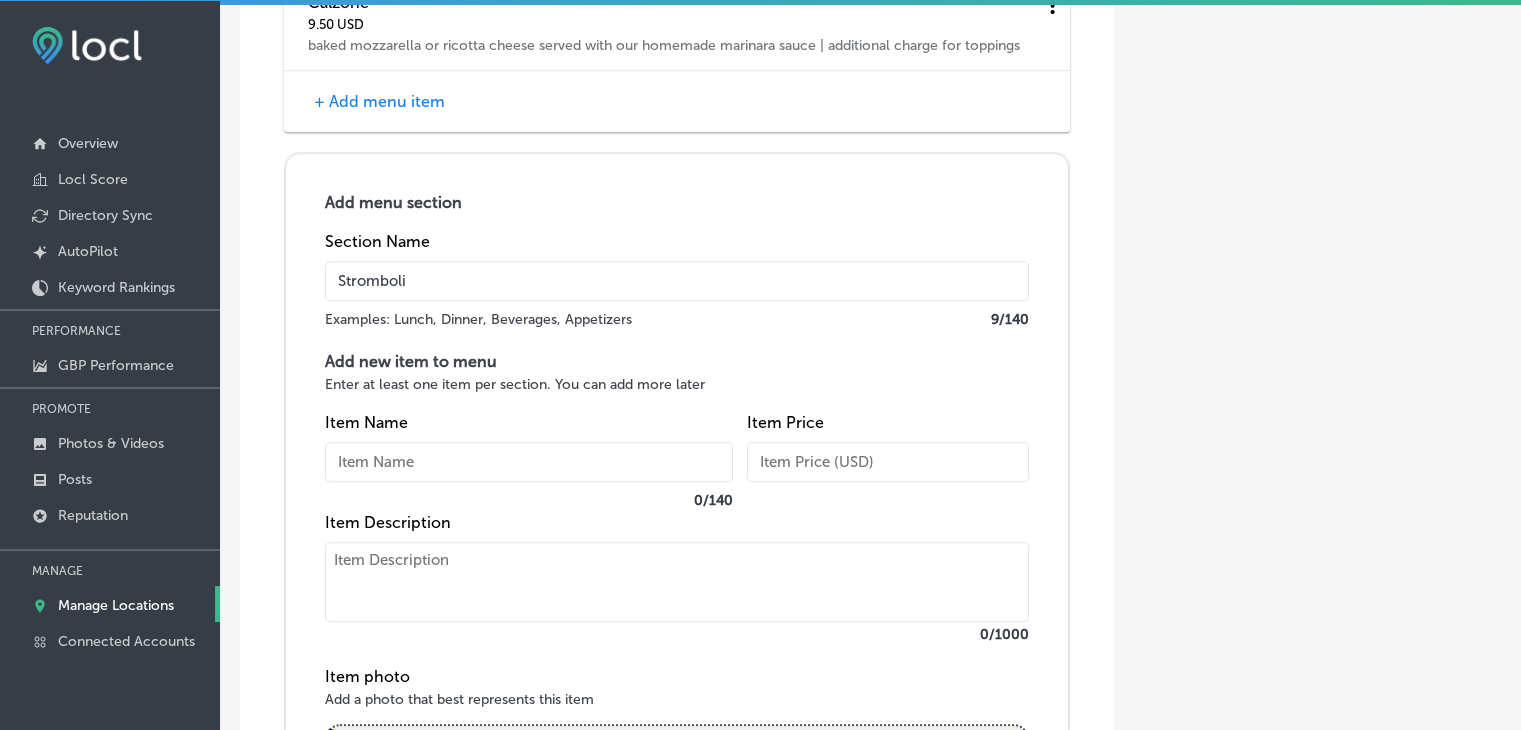 type on "Stromboli" 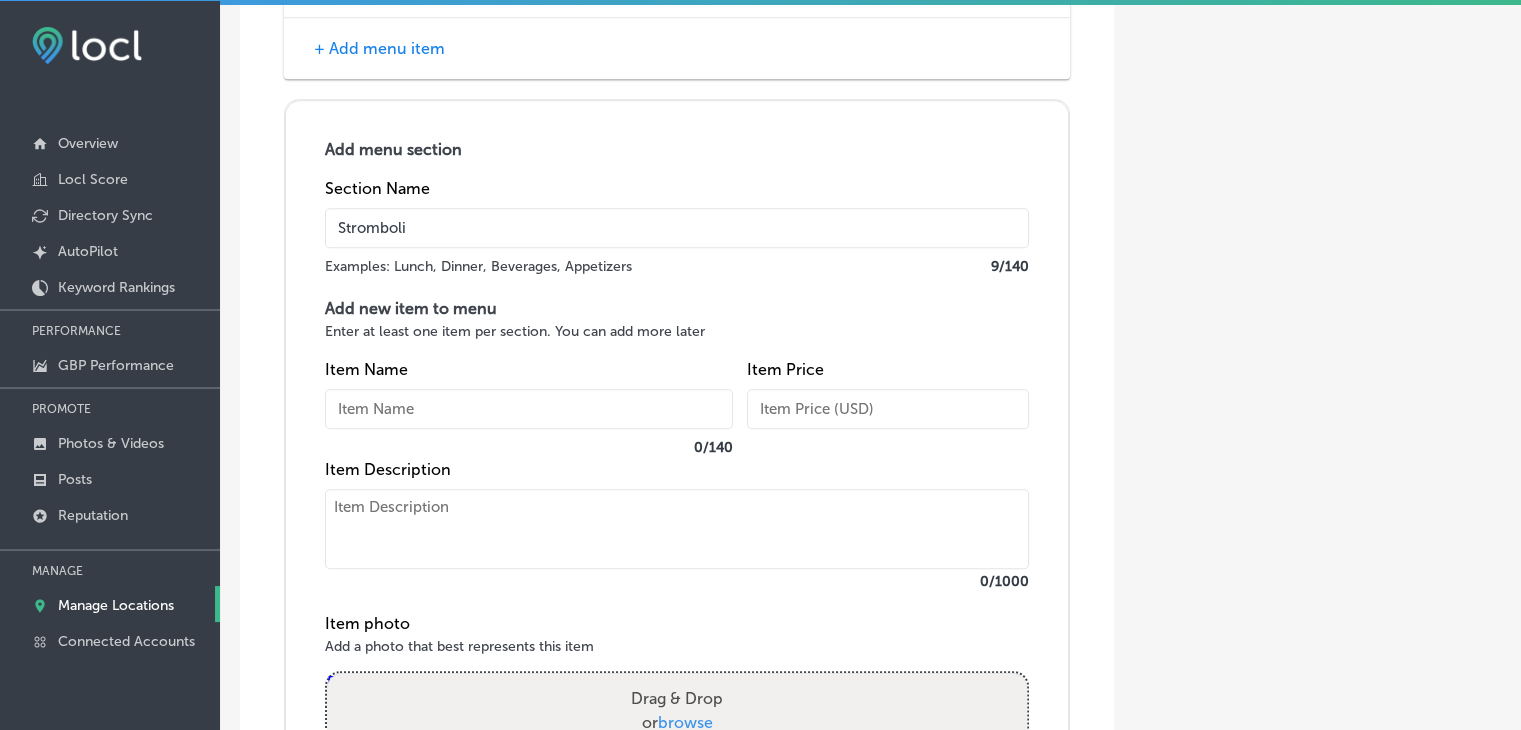 scroll, scrollTop: 9424, scrollLeft: 0, axis: vertical 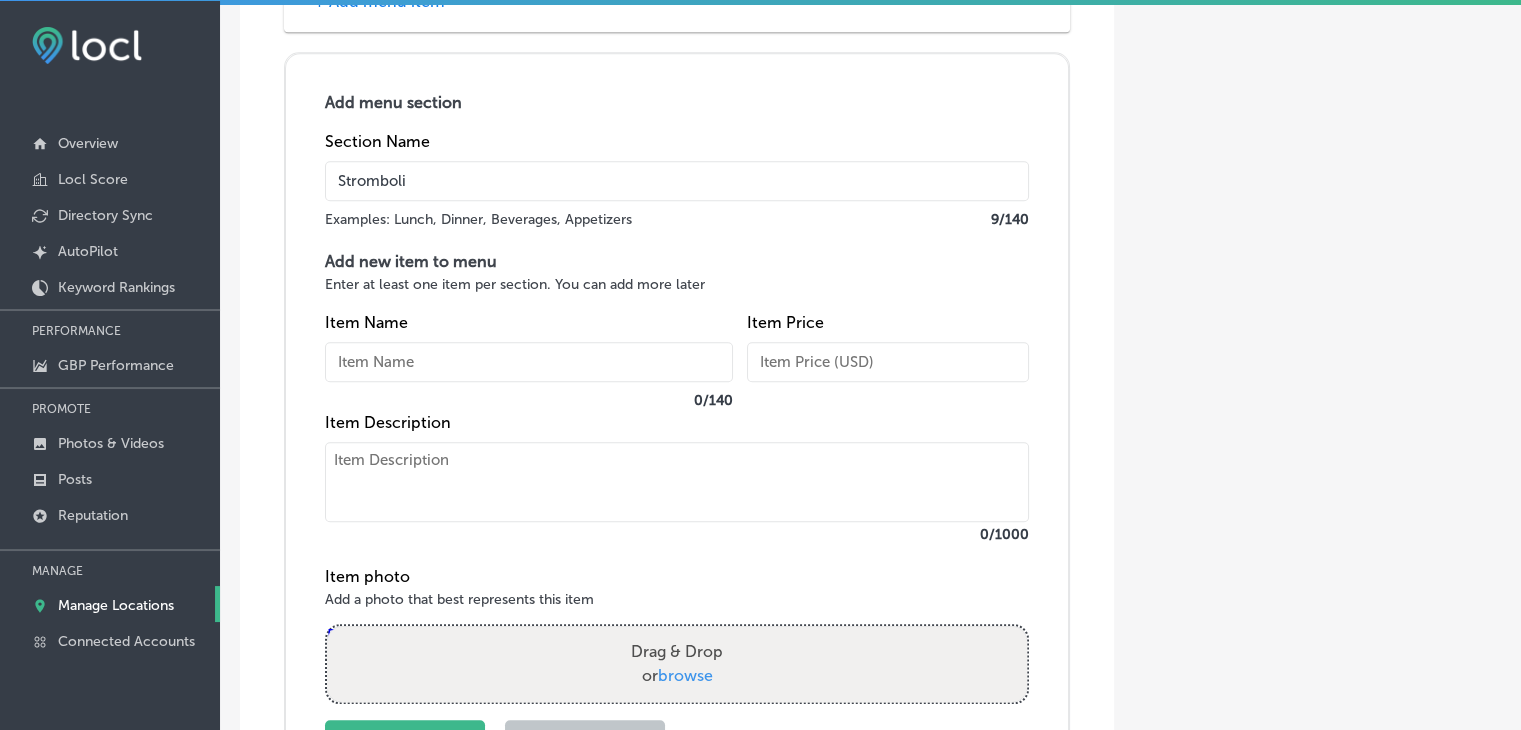 click at bounding box center [677, 482] 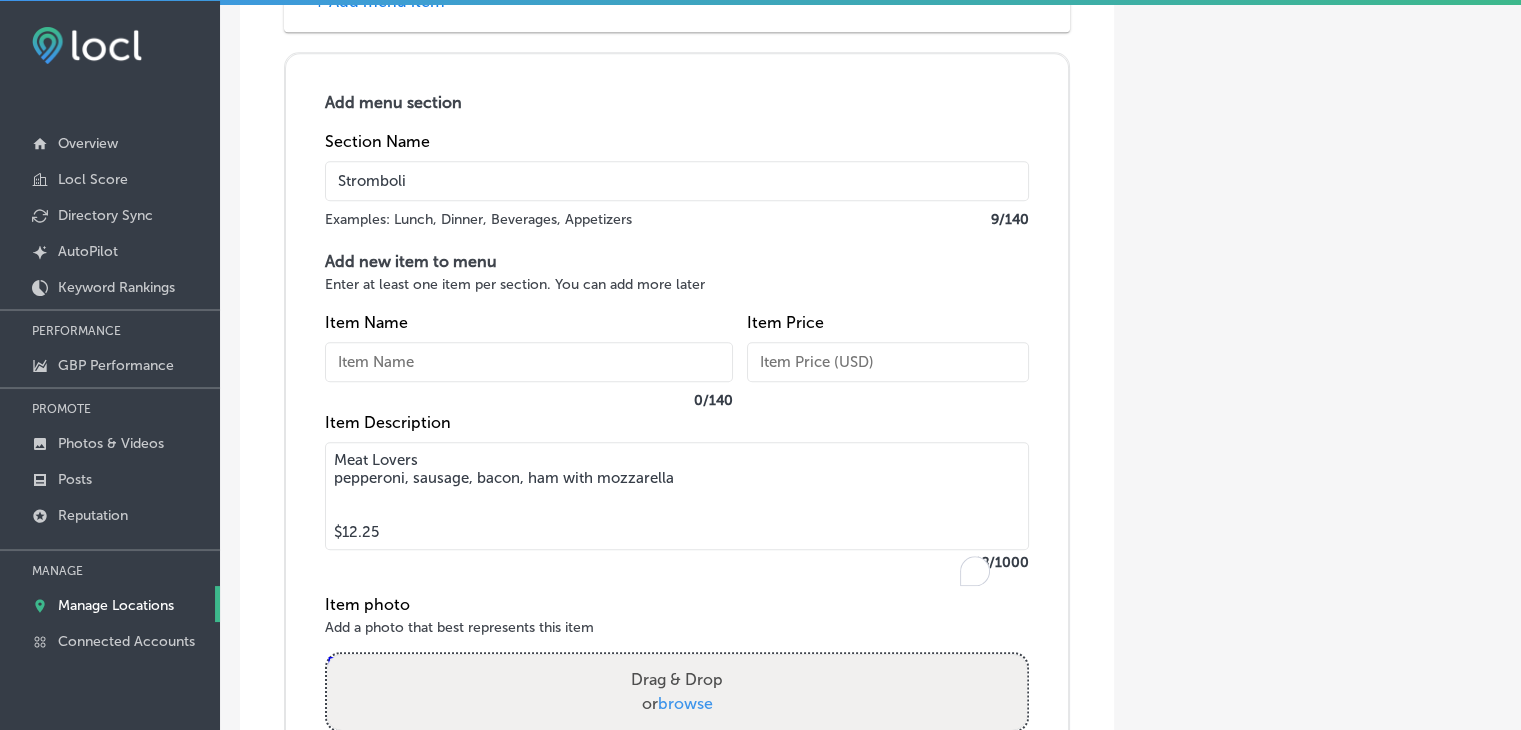 drag, startPoint x: 449, startPoint y: 505, endPoint x: 308, endPoint y: 511, distance: 141.12761 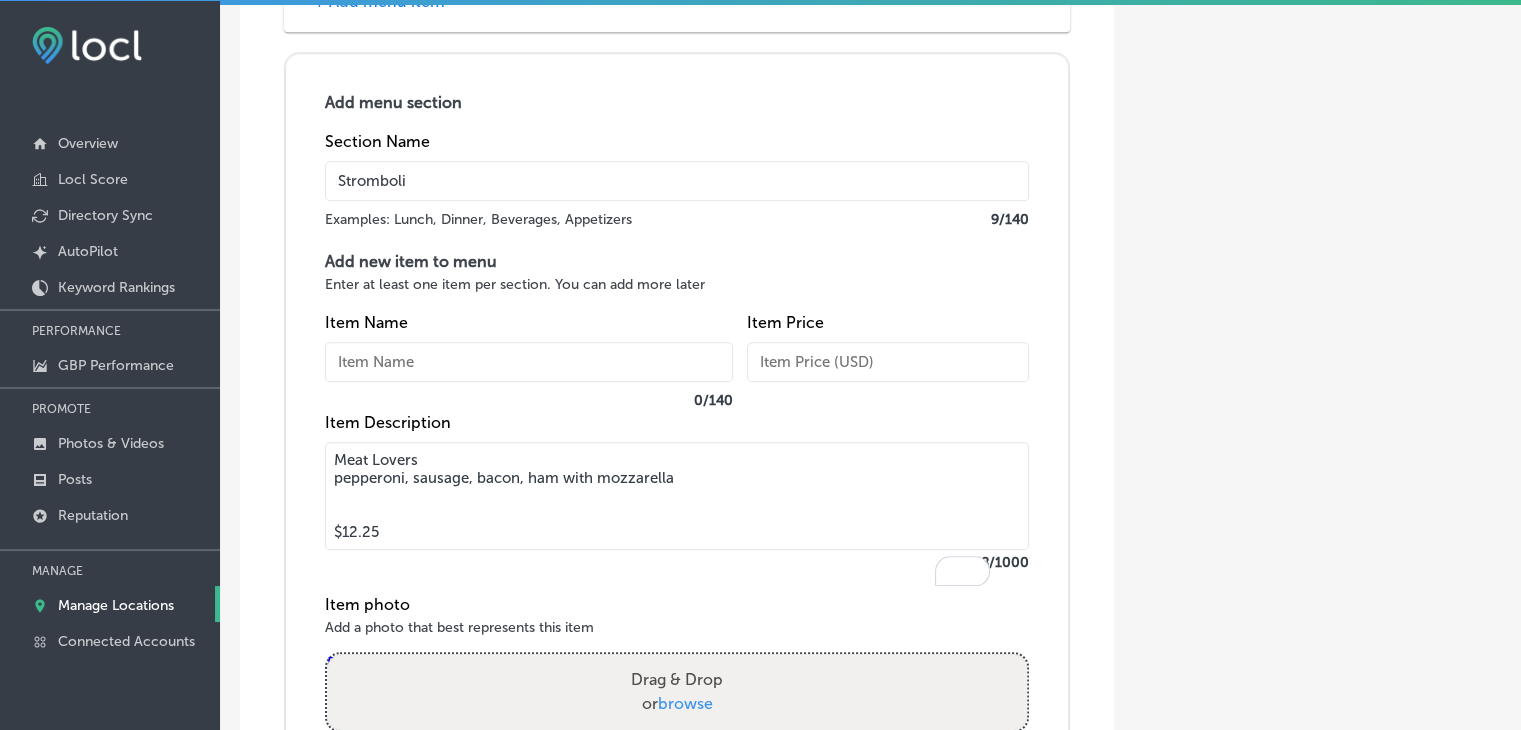 click on "Add menu section Section Name Stromboli Examples: Lunch, Dinner, Beverages, Appetizers 9 / 140 Add new item to menu Enter at least one item per section. You can add more later Item Name 0 / 140 Item Price Item Description Meat Lovers
pepperoni, sausage, bacon, ham with mozzarella
$12.25 68 /1000 Item photo Add a photo that best represents this item Powered by PQINA Drag & Drop  or  browse Update Cancel" at bounding box center (677, 443) 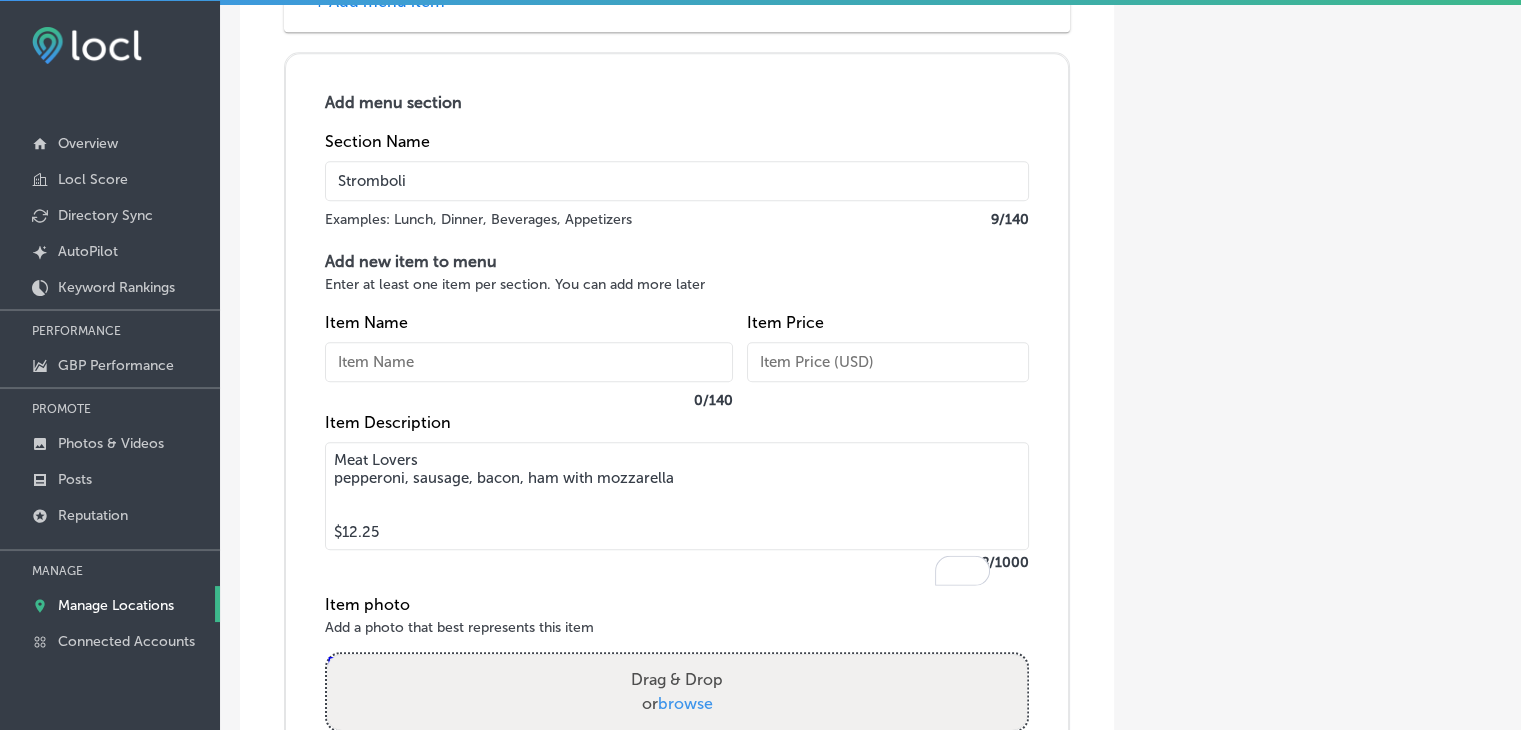 drag, startPoint x: 326, startPoint y: 505, endPoint x: 486, endPoint y: 489, distance: 160.798 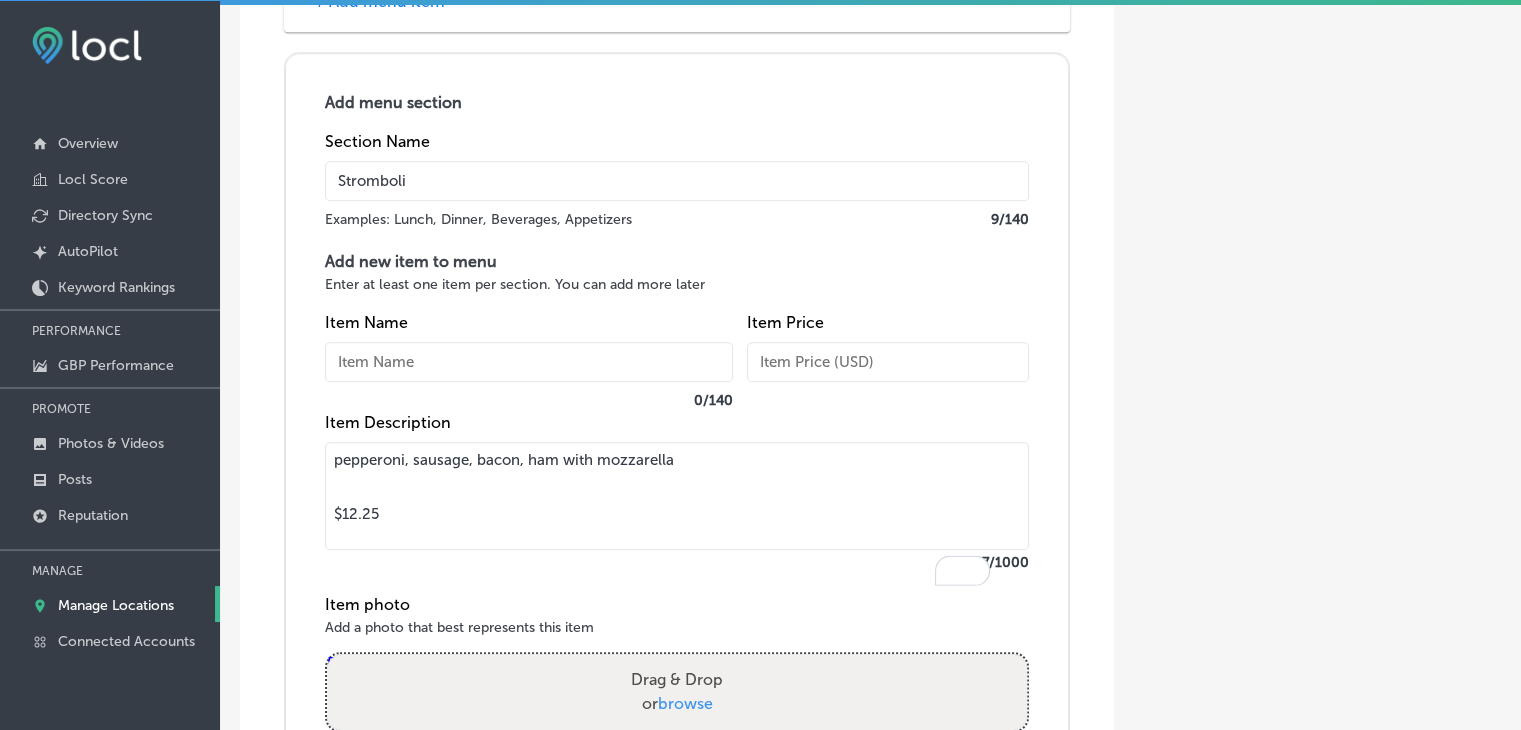type on "pepperoni, sausage, bacon, ham with mozzarella
$12.25" 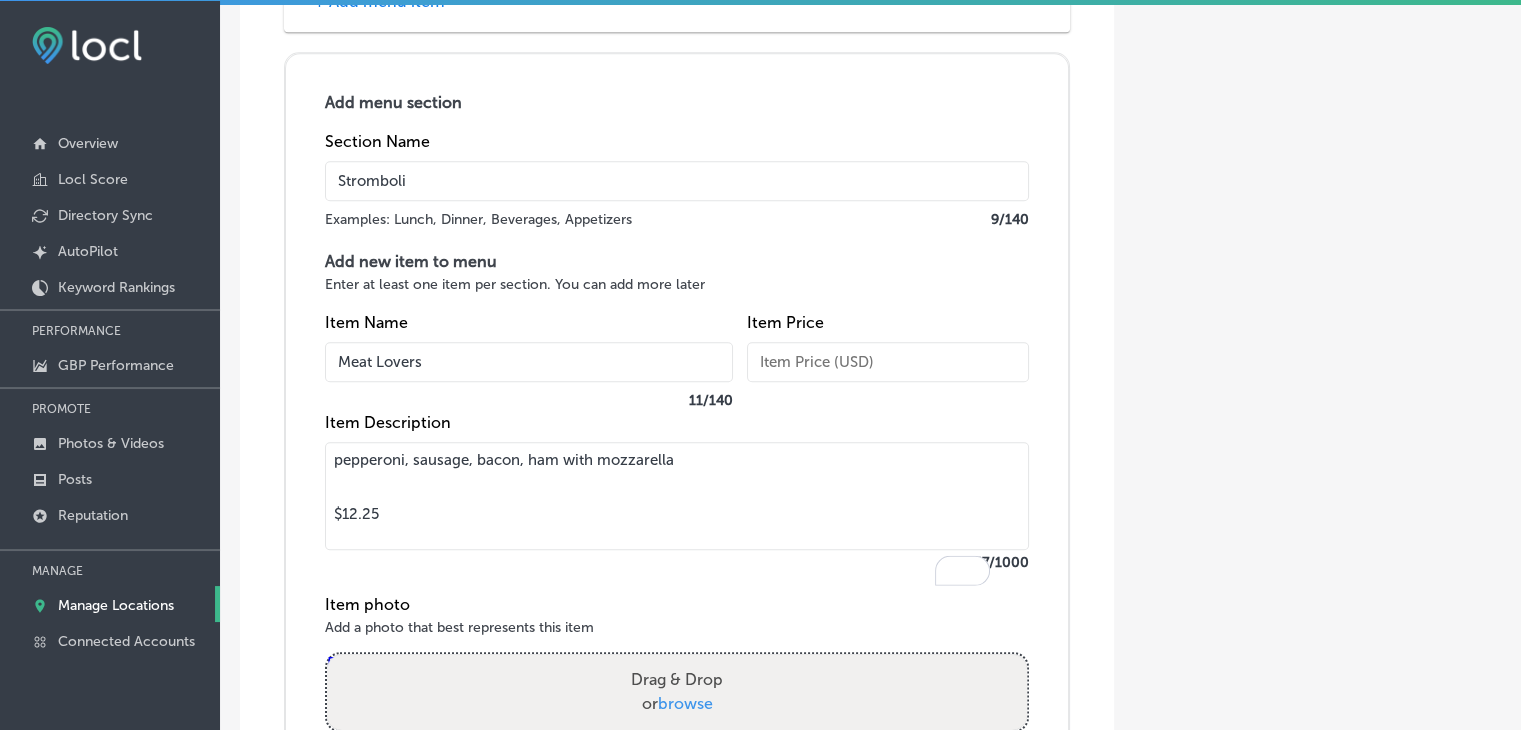 type on "Meat Lovers" 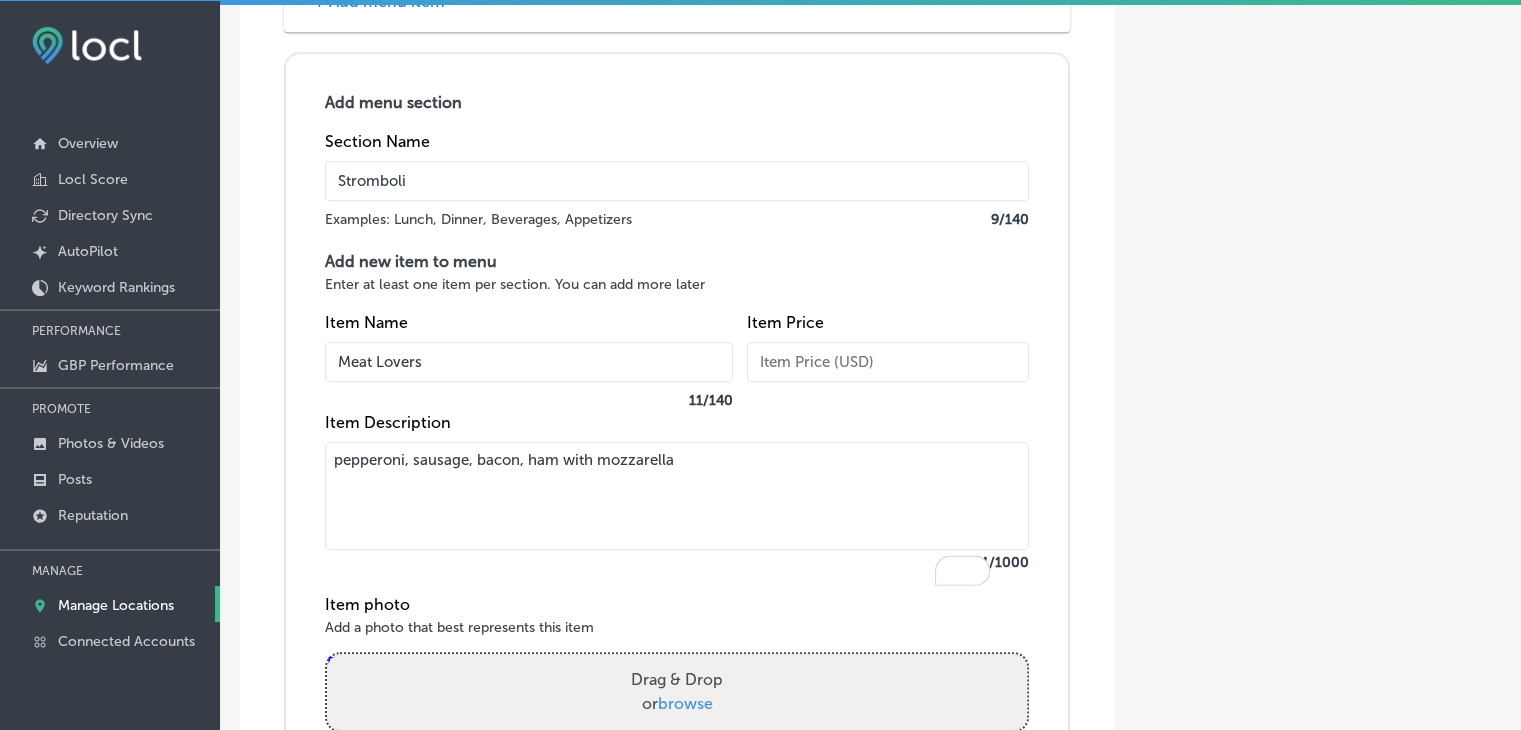 type on "pepperoni, sausage, bacon, ham with mozzarella" 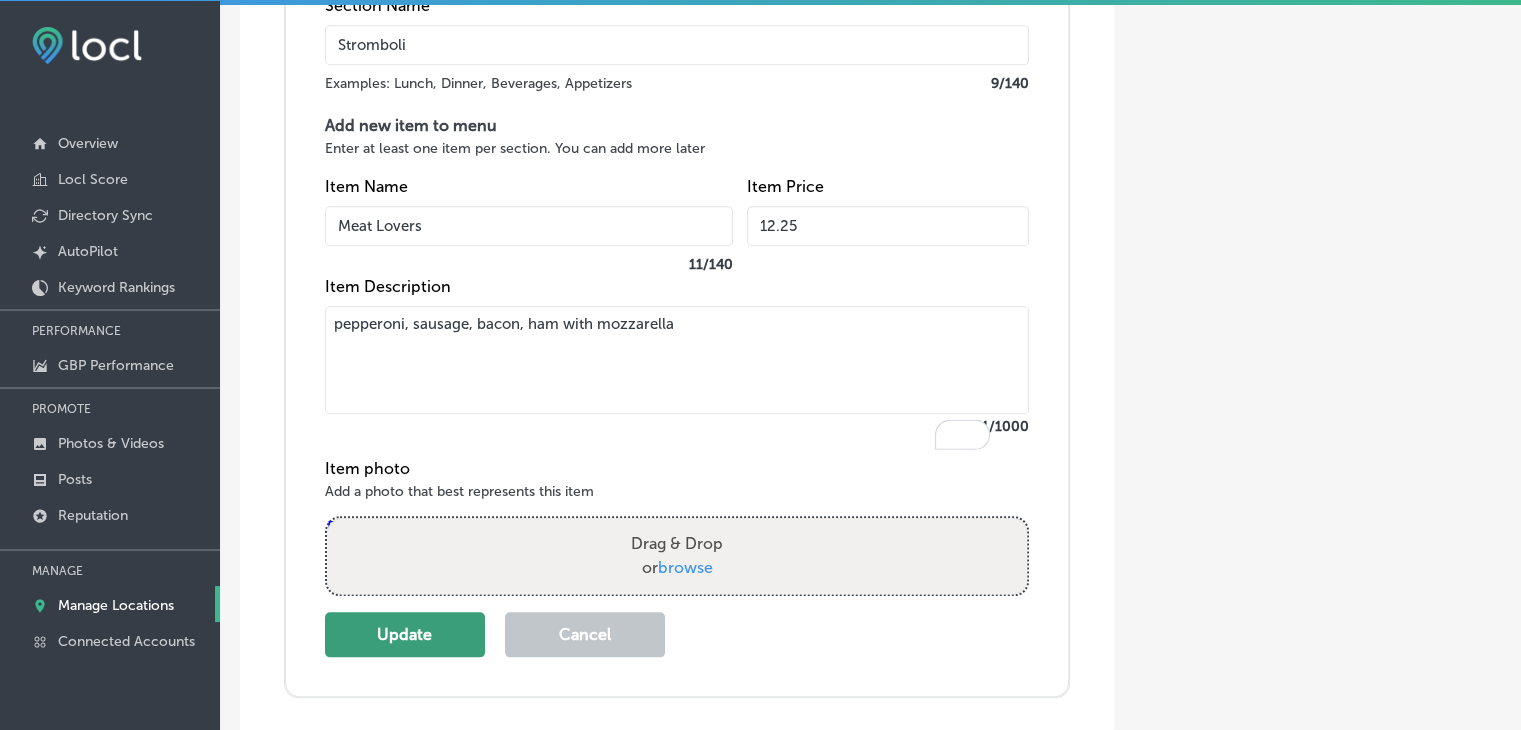 scroll, scrollTop: 9724, scrollLeft: 0, axis: vertical 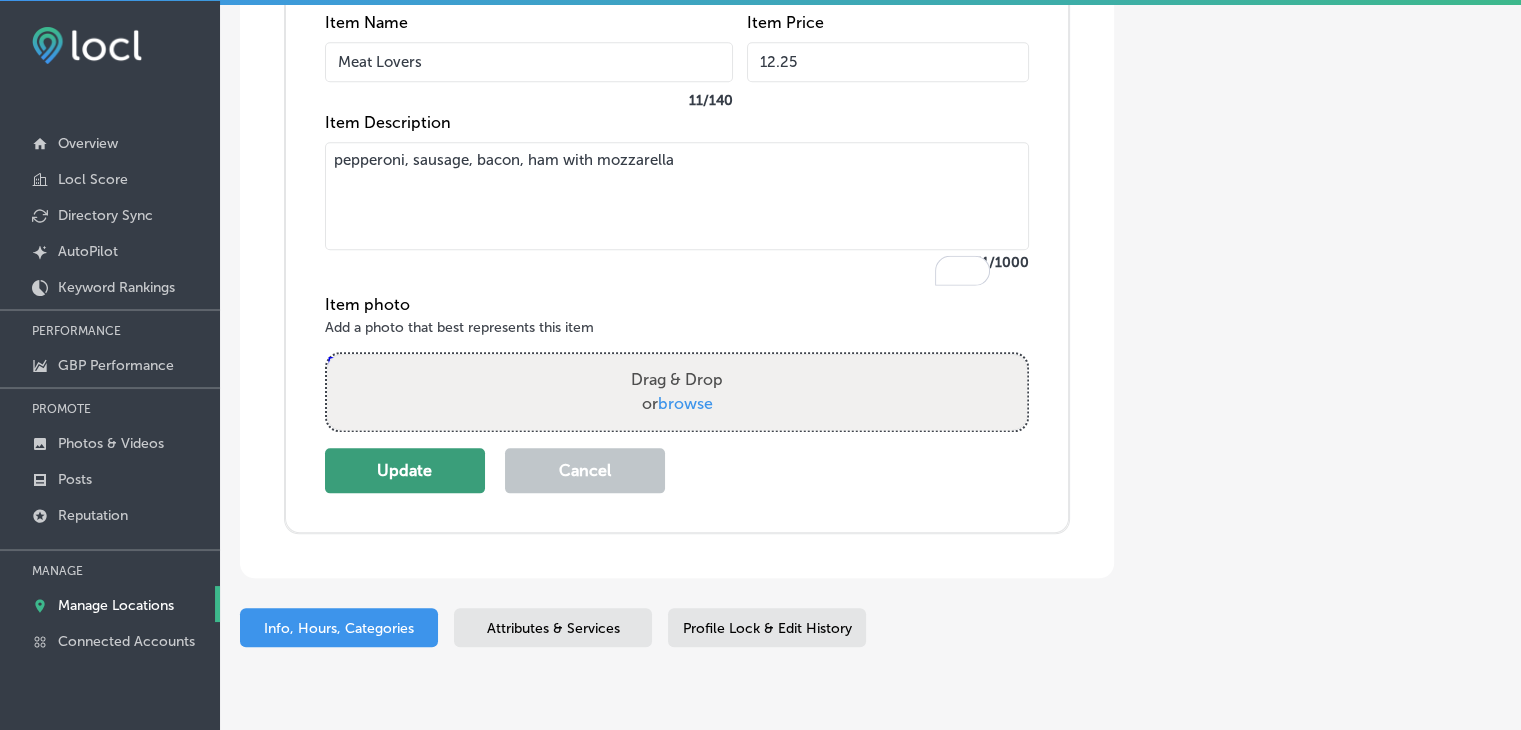 click on "Update" at bounding box center (405, 470) 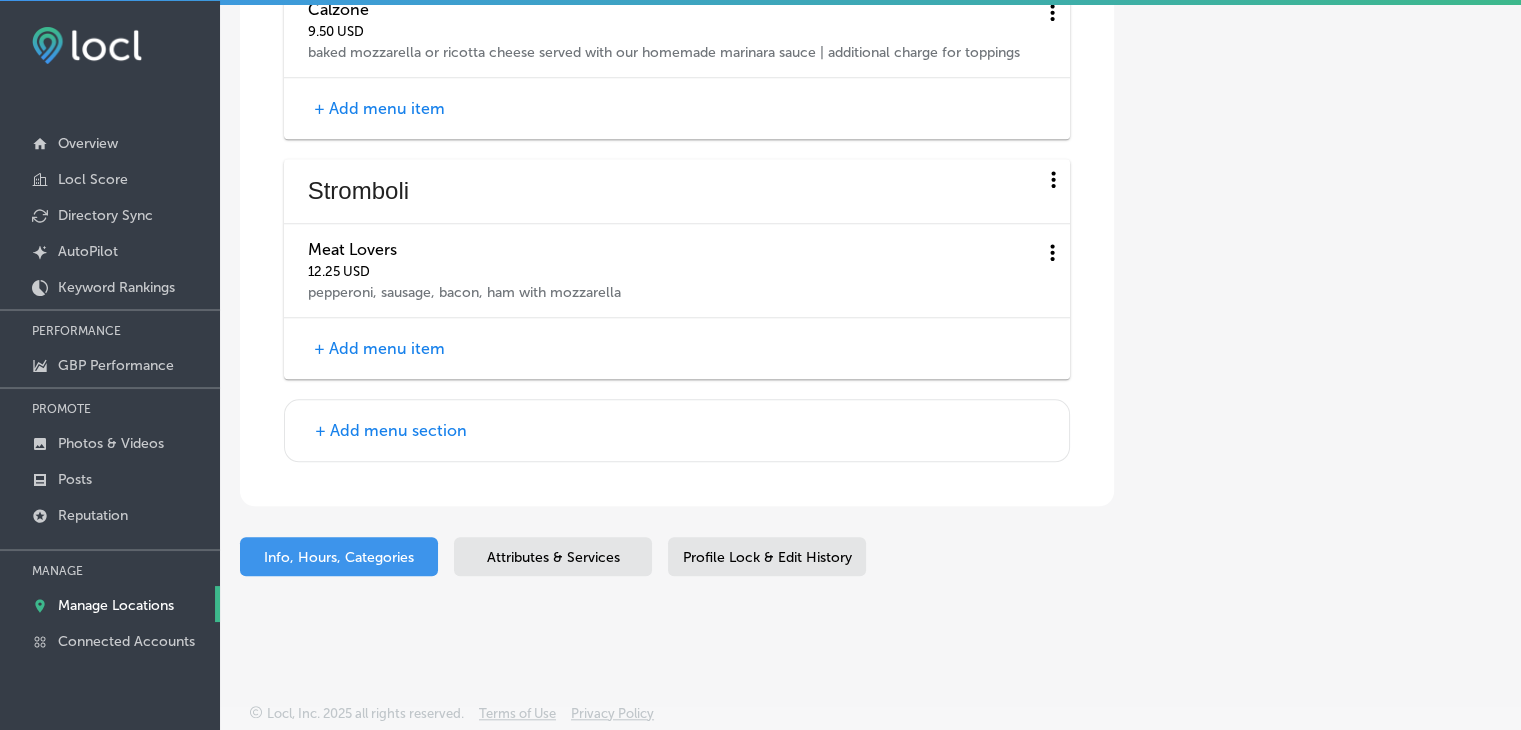 scroll, scrollTop: 9365, scrollLeft: 0, axis: vertical 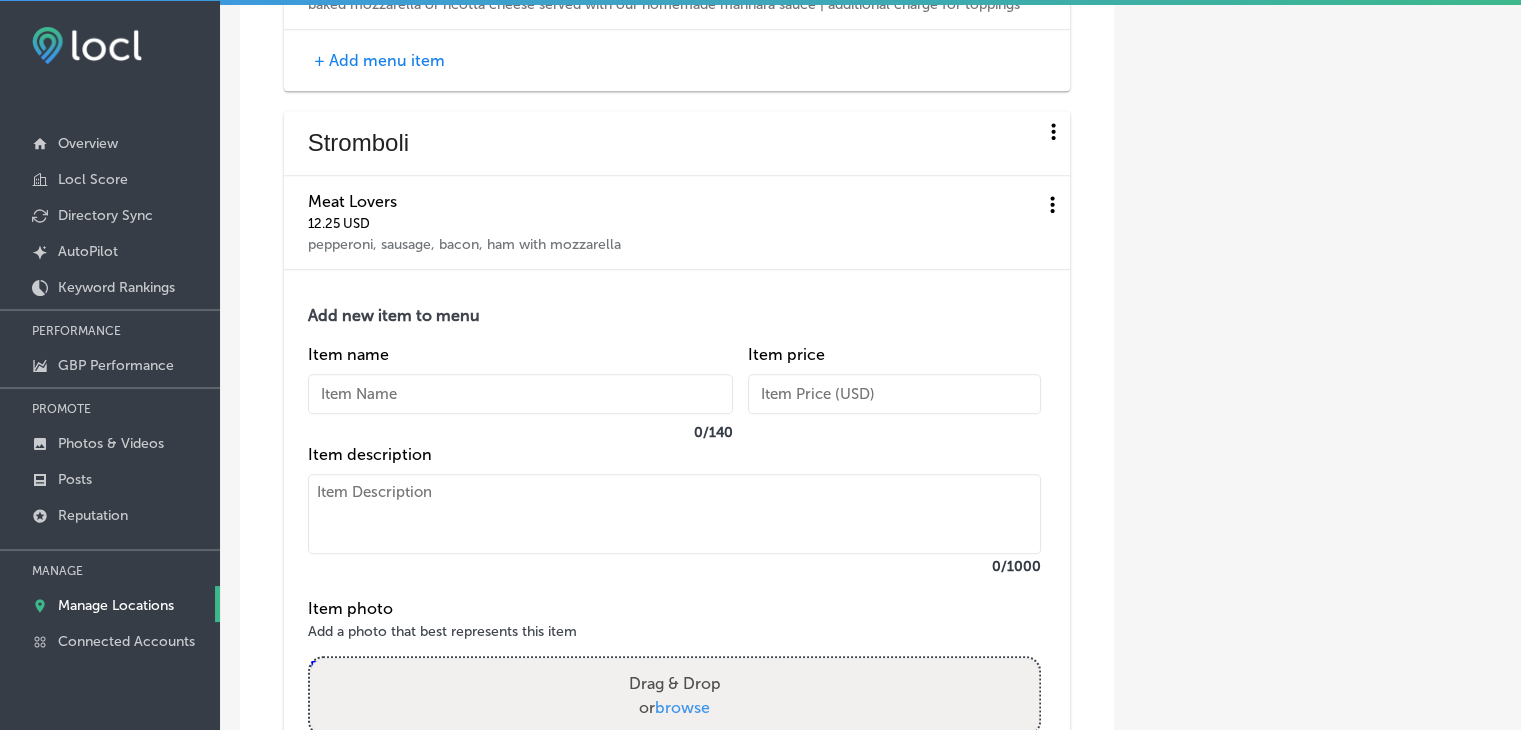 click at bounding box center [674, 514] 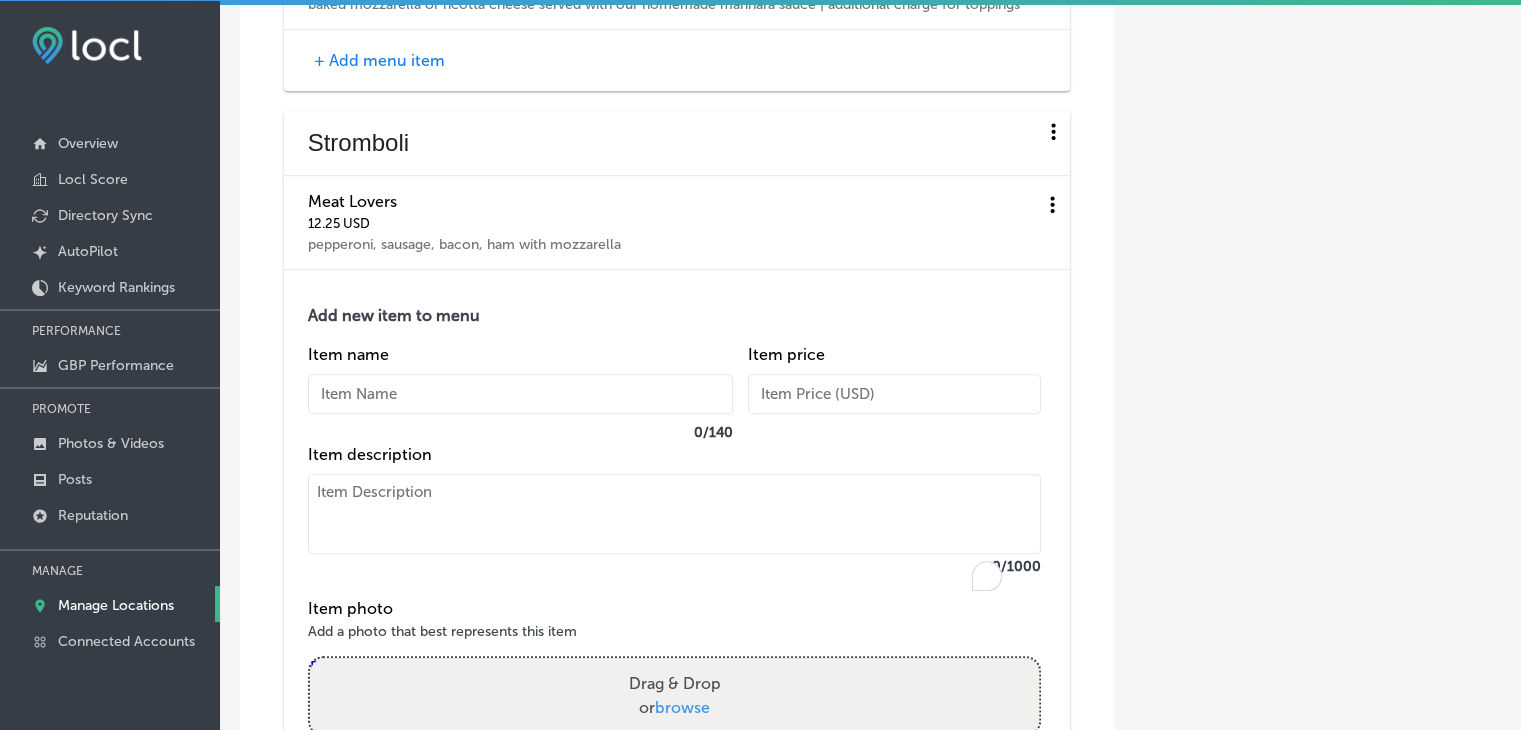 paste on "Pepperoni
pepperoni with mozzarella cheese
$11.25" 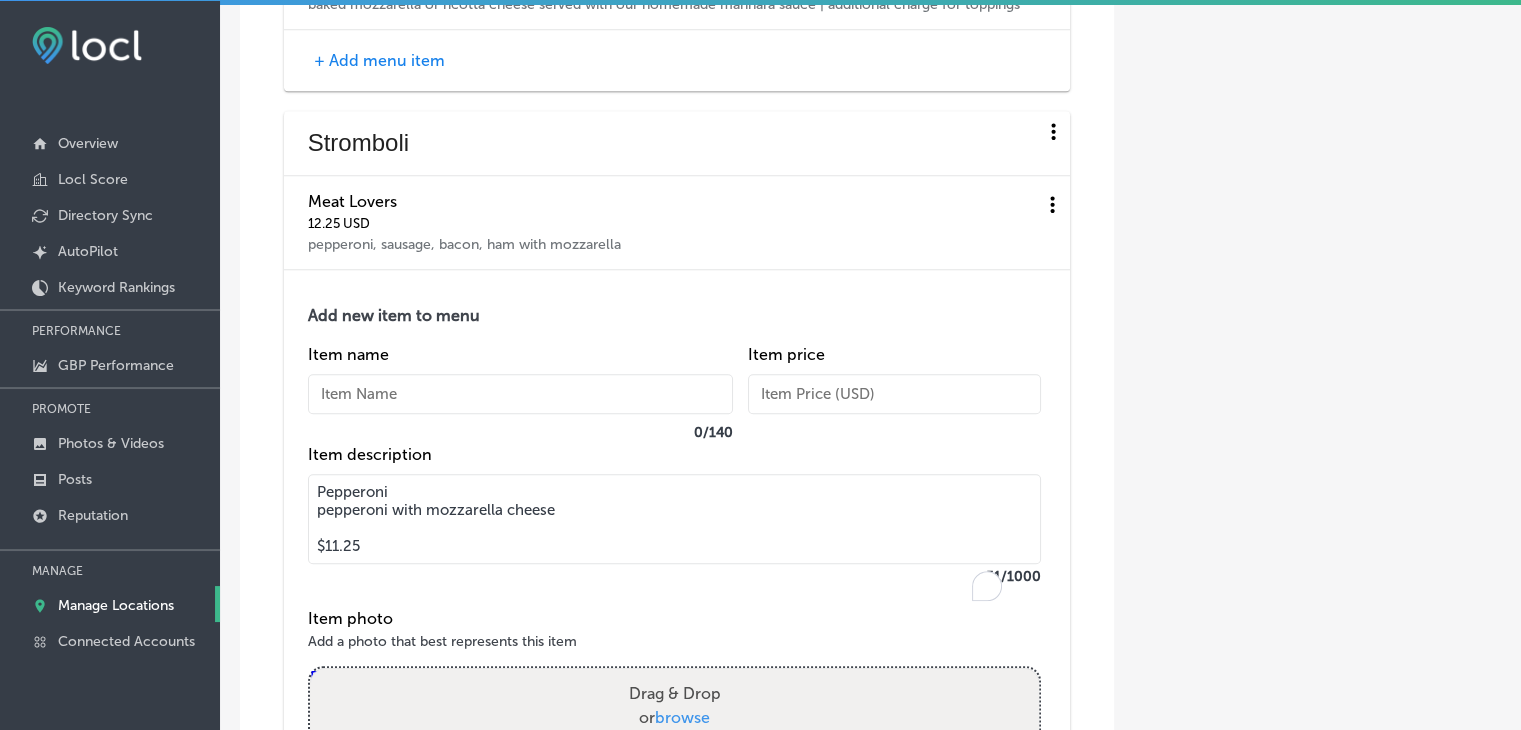 drag, startPoint x: 401, startPoint y: 535, endPoint x: 472, endPoint y: 469, distance: 96.938126 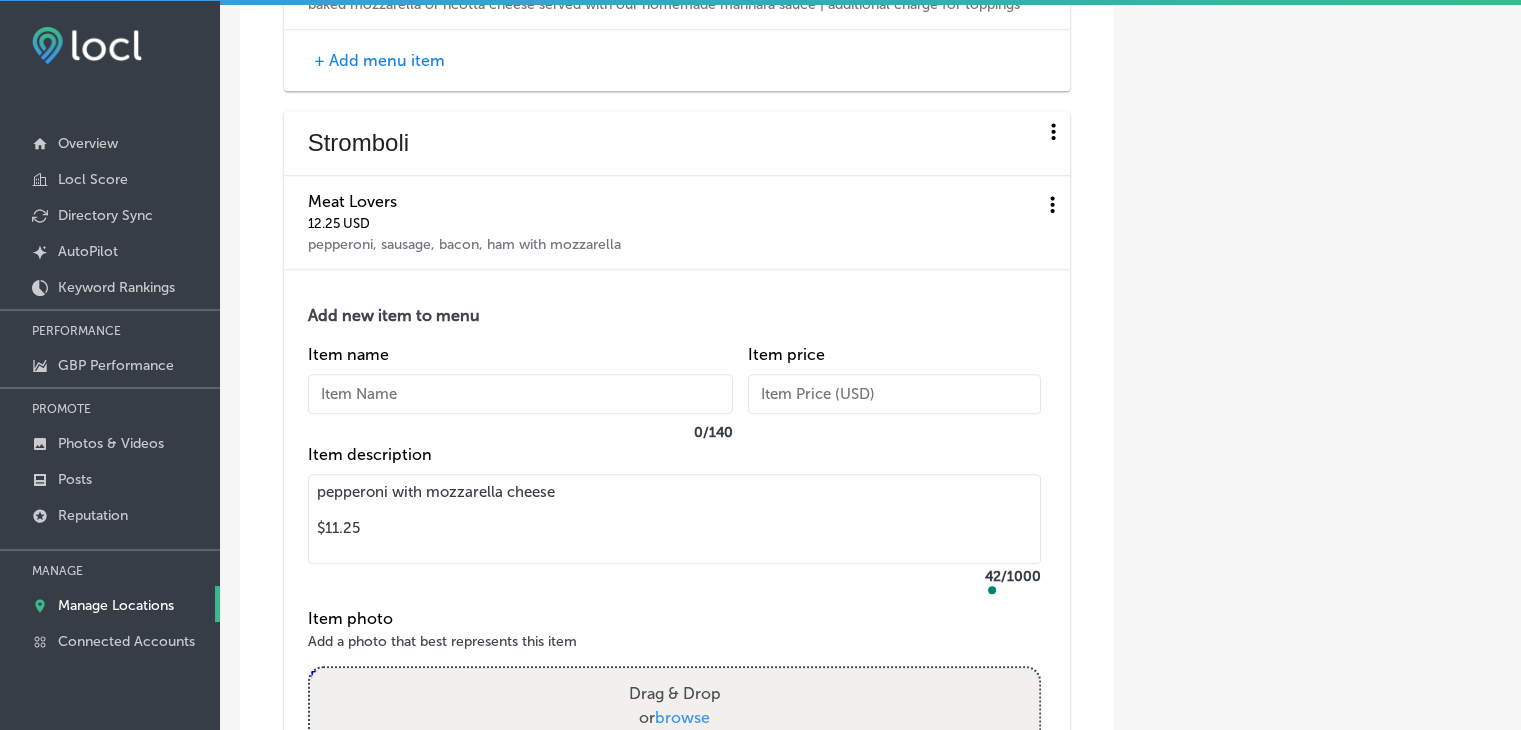 type on "pepperoni with mozzarella cheese
$11.25" 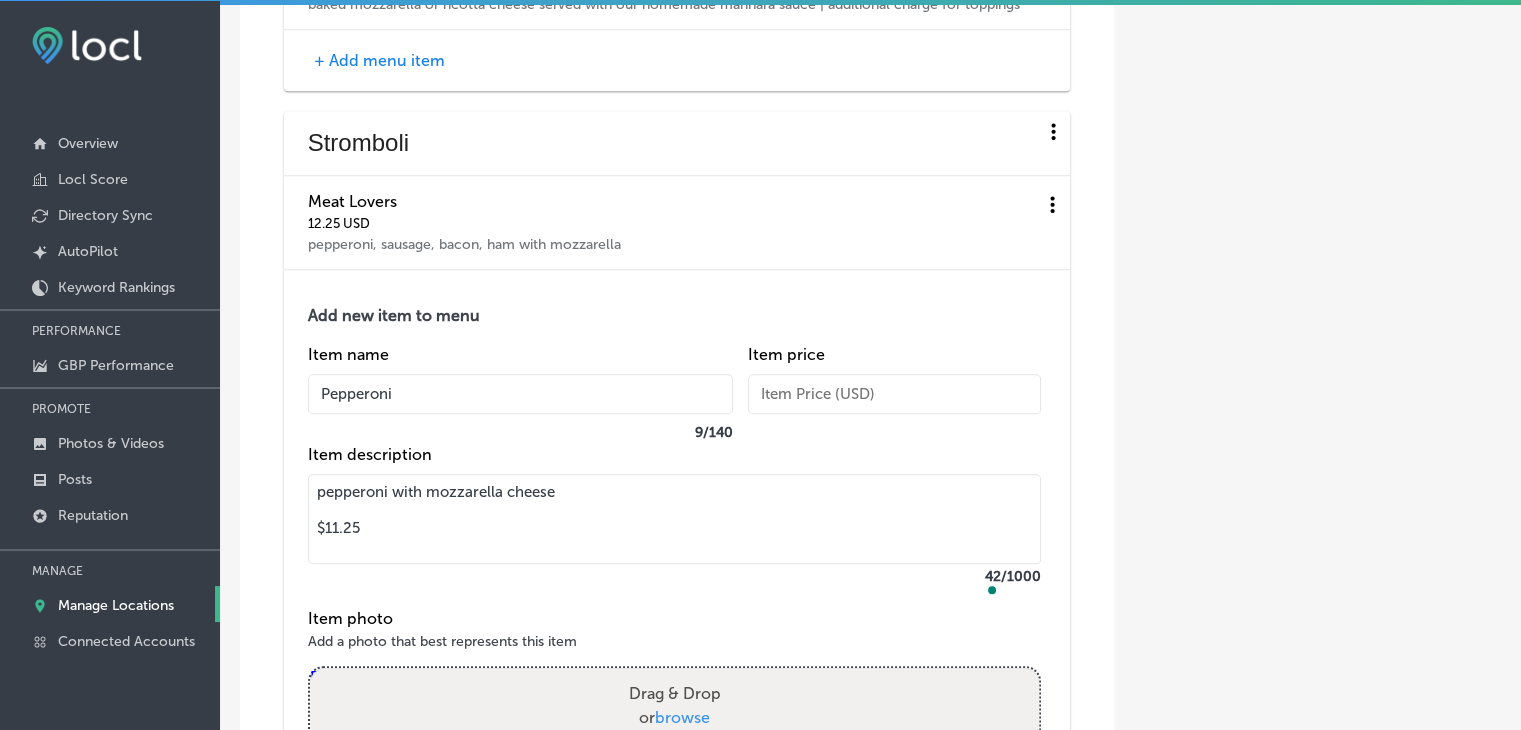 type on "Pepperoni" 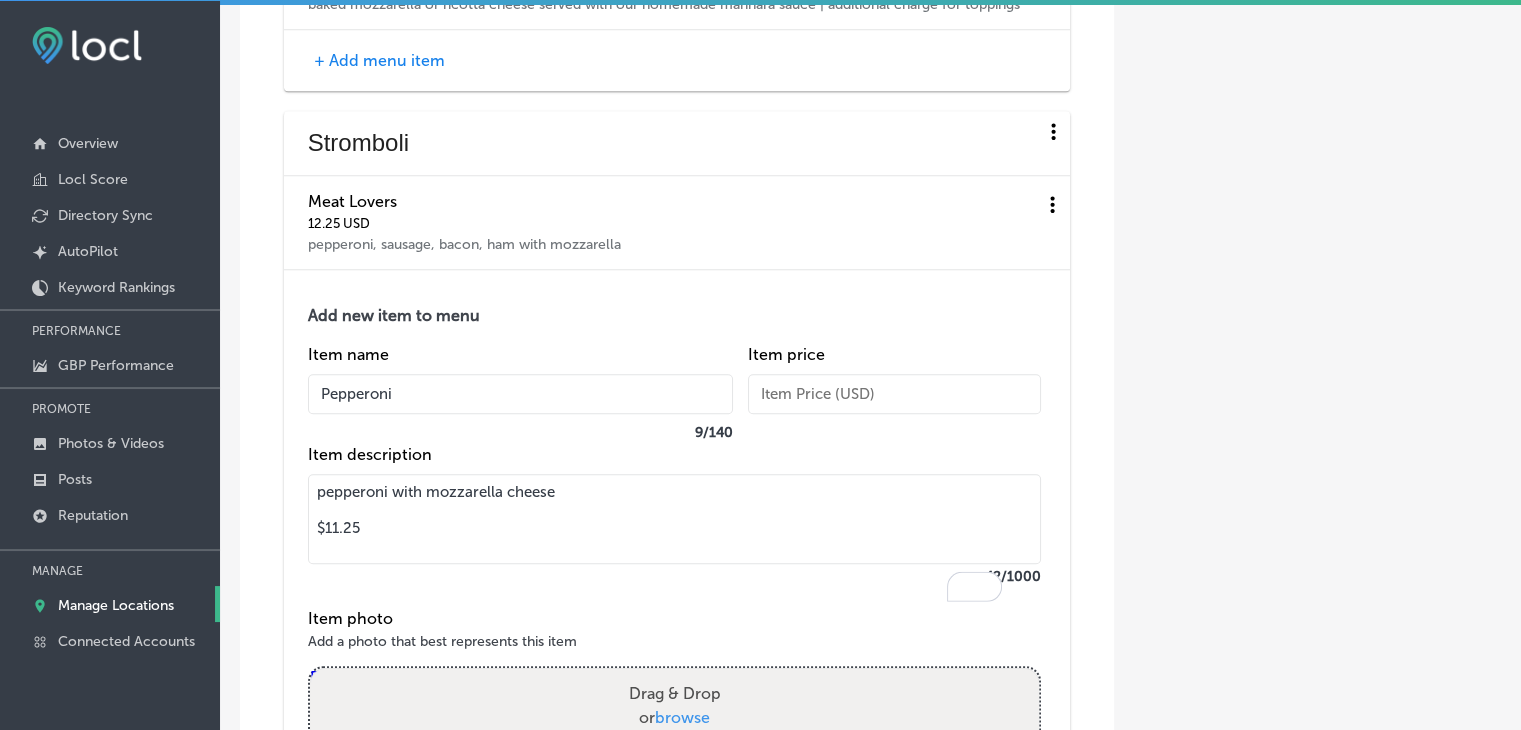 drag, startPoint x: 298, startPoint y: 598, endPoint x: 265, endPoint y: 598, distance: 33 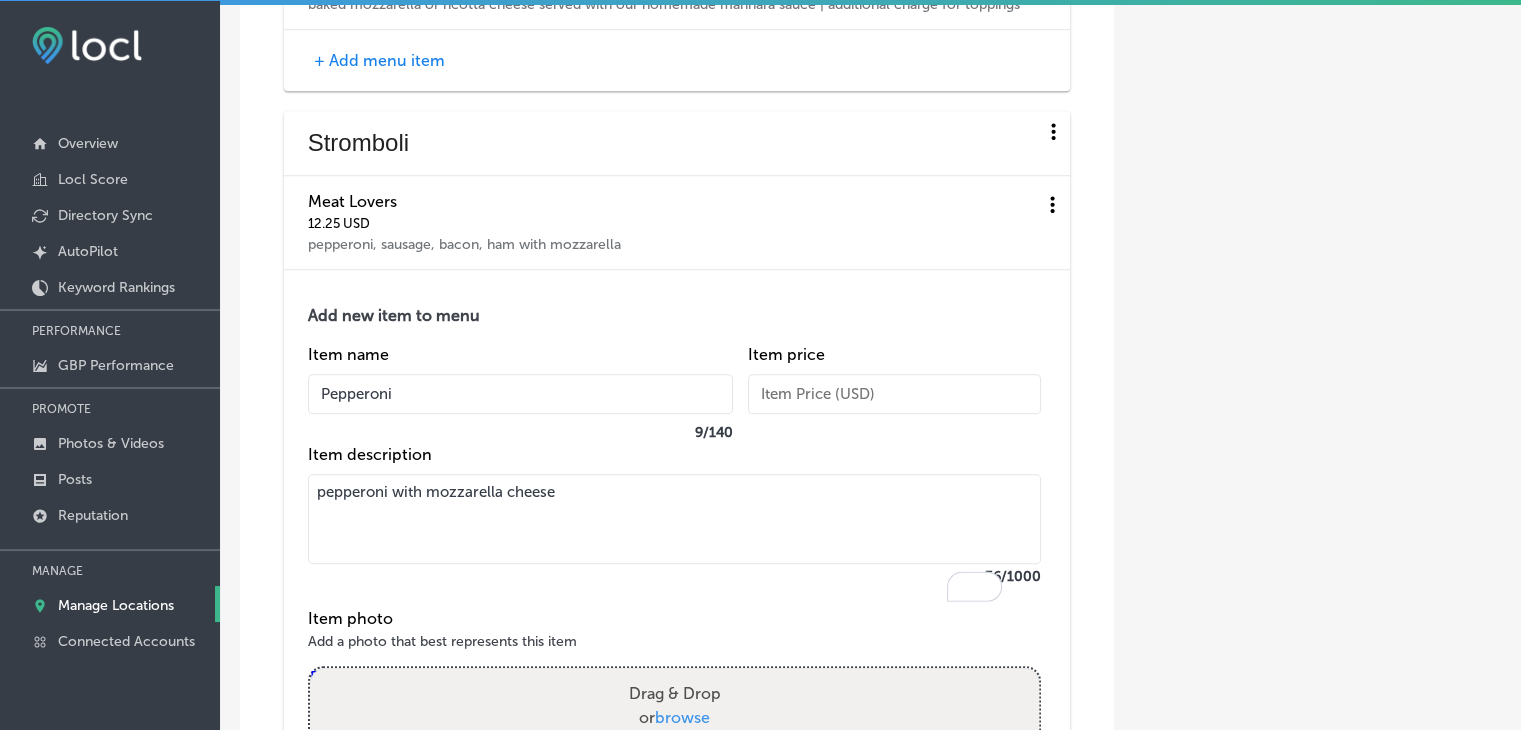 type on "pepperoni with mozzarella cheese" 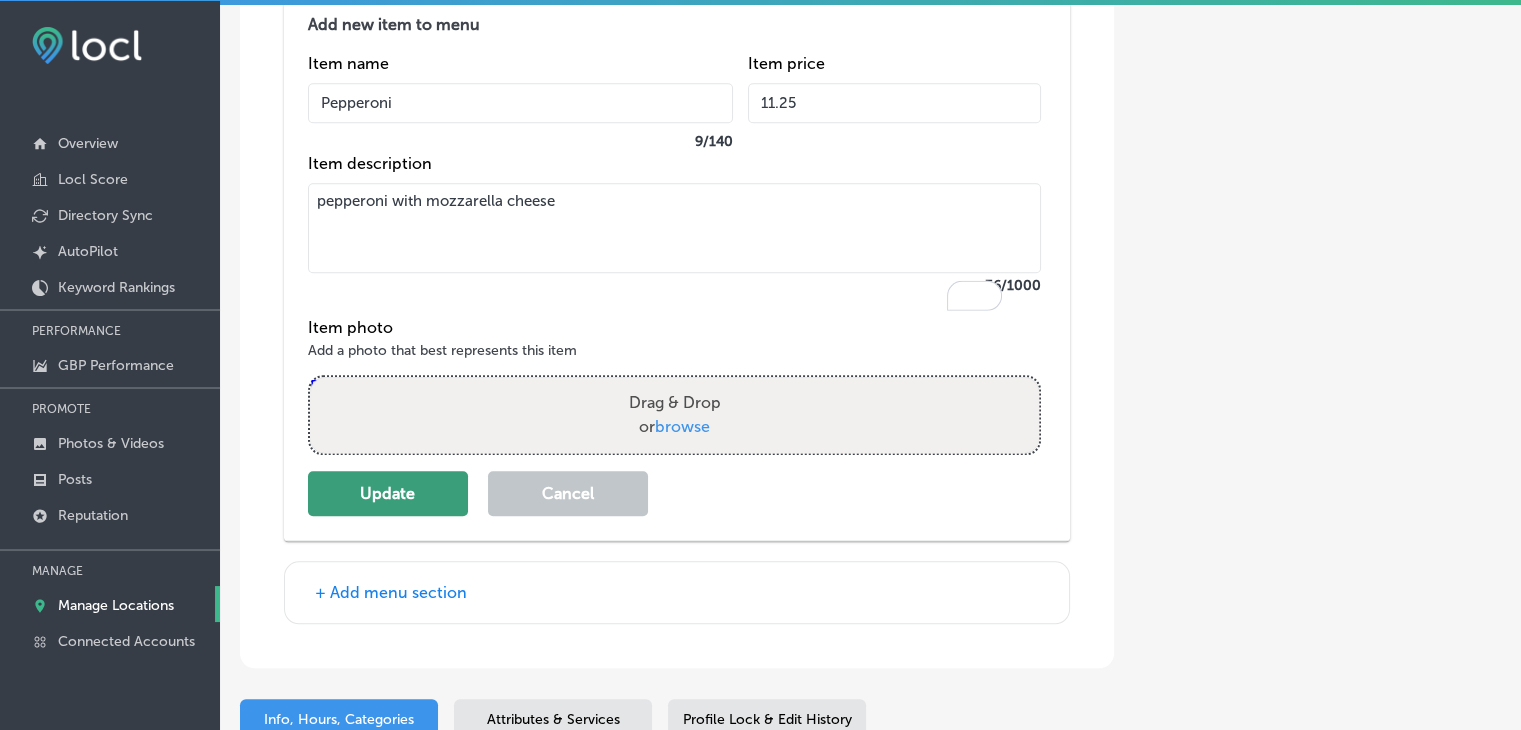 scroll, scrollTop: 9665, scrollLeft: 0, axis: vertical 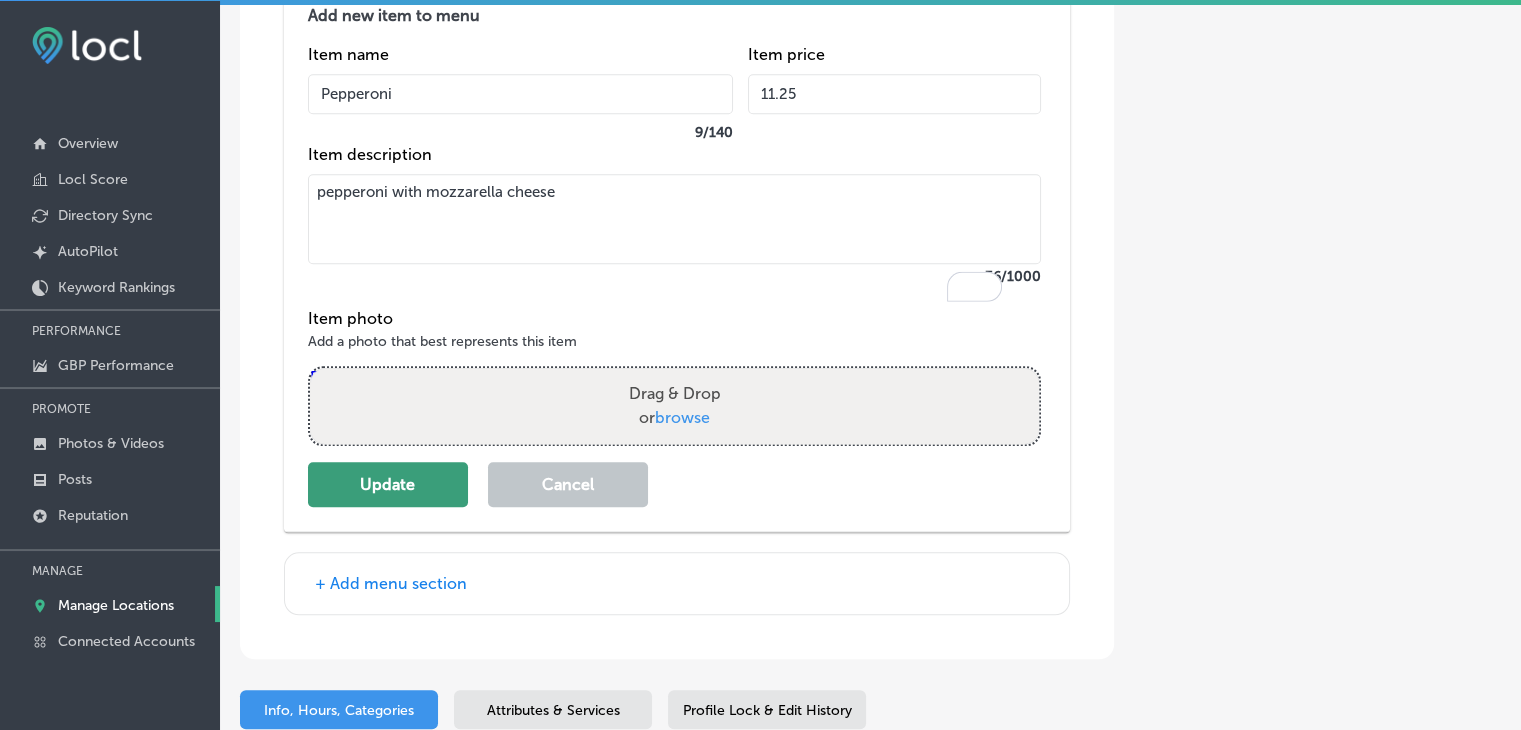 type on "11.25" 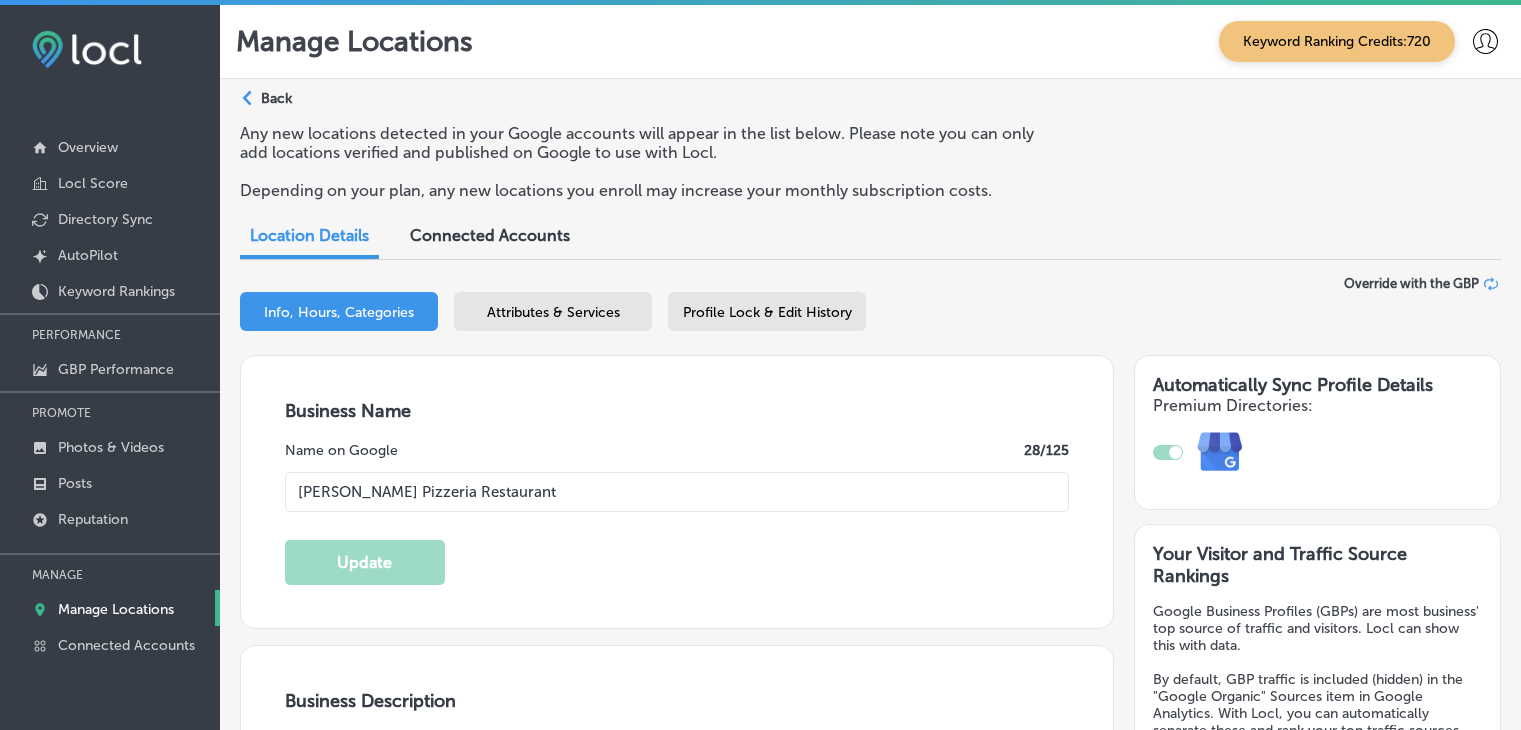 select on "US" 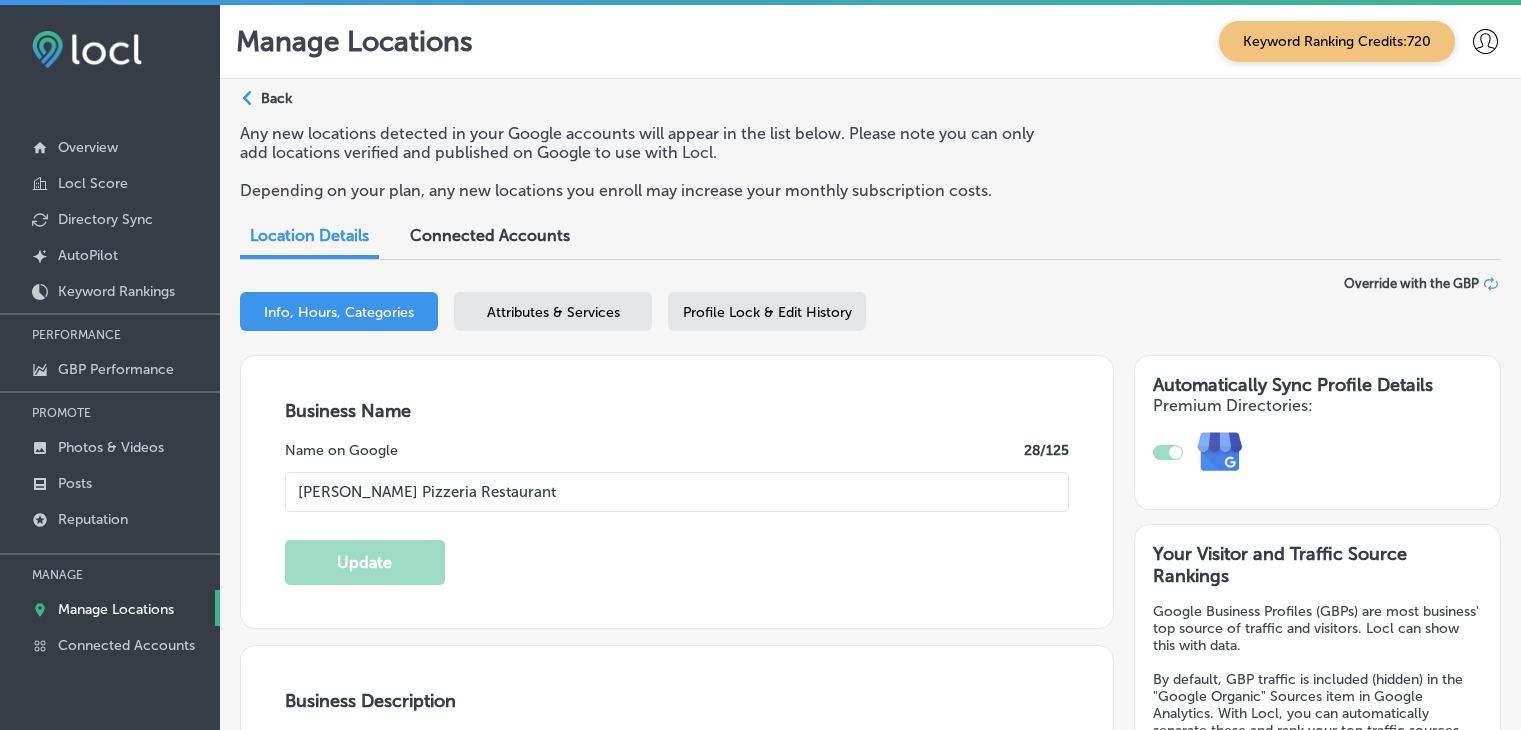 scroll, scrollTop: 4, scrollLeft: 0, axis: vertical 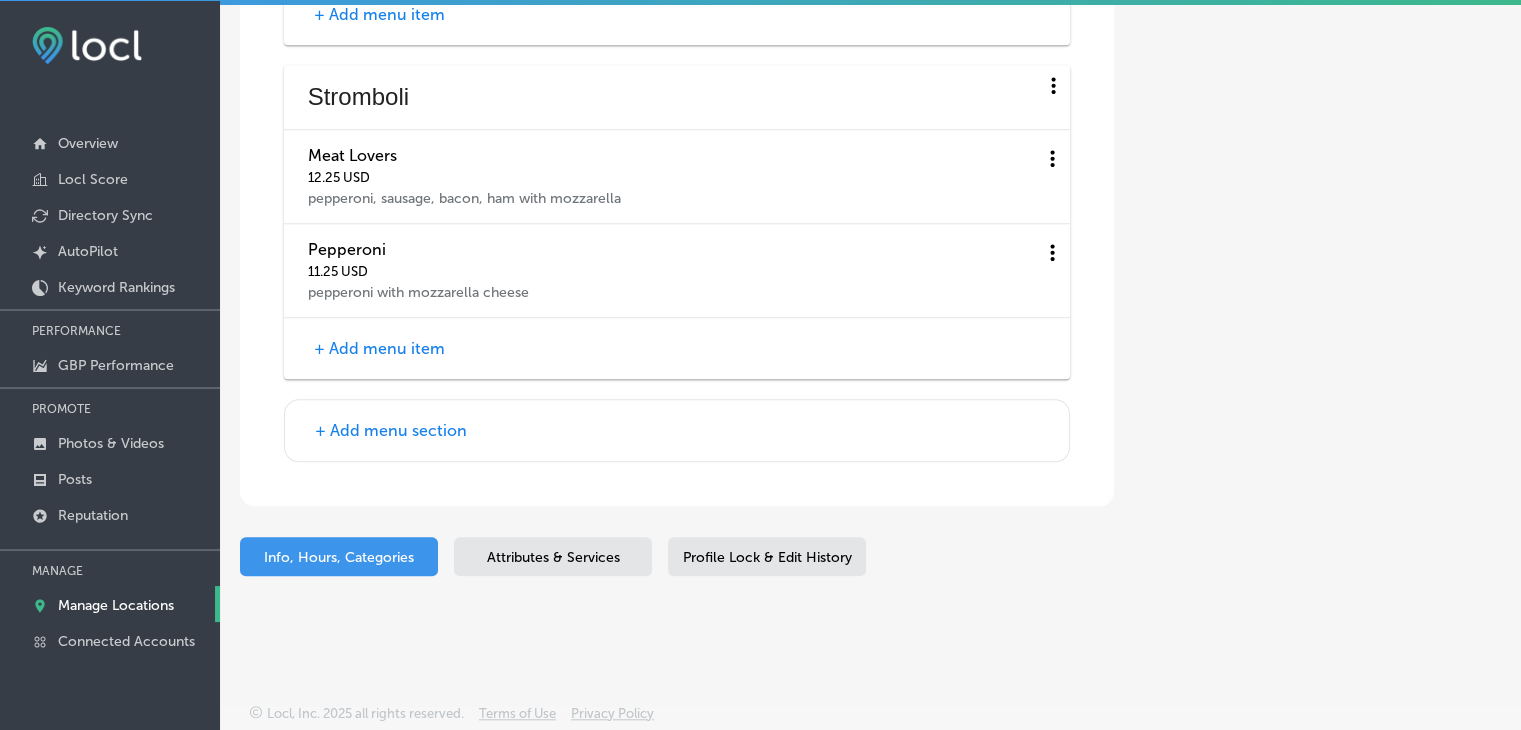 click on "+ Add menu item" at bounding box center (379, 348) 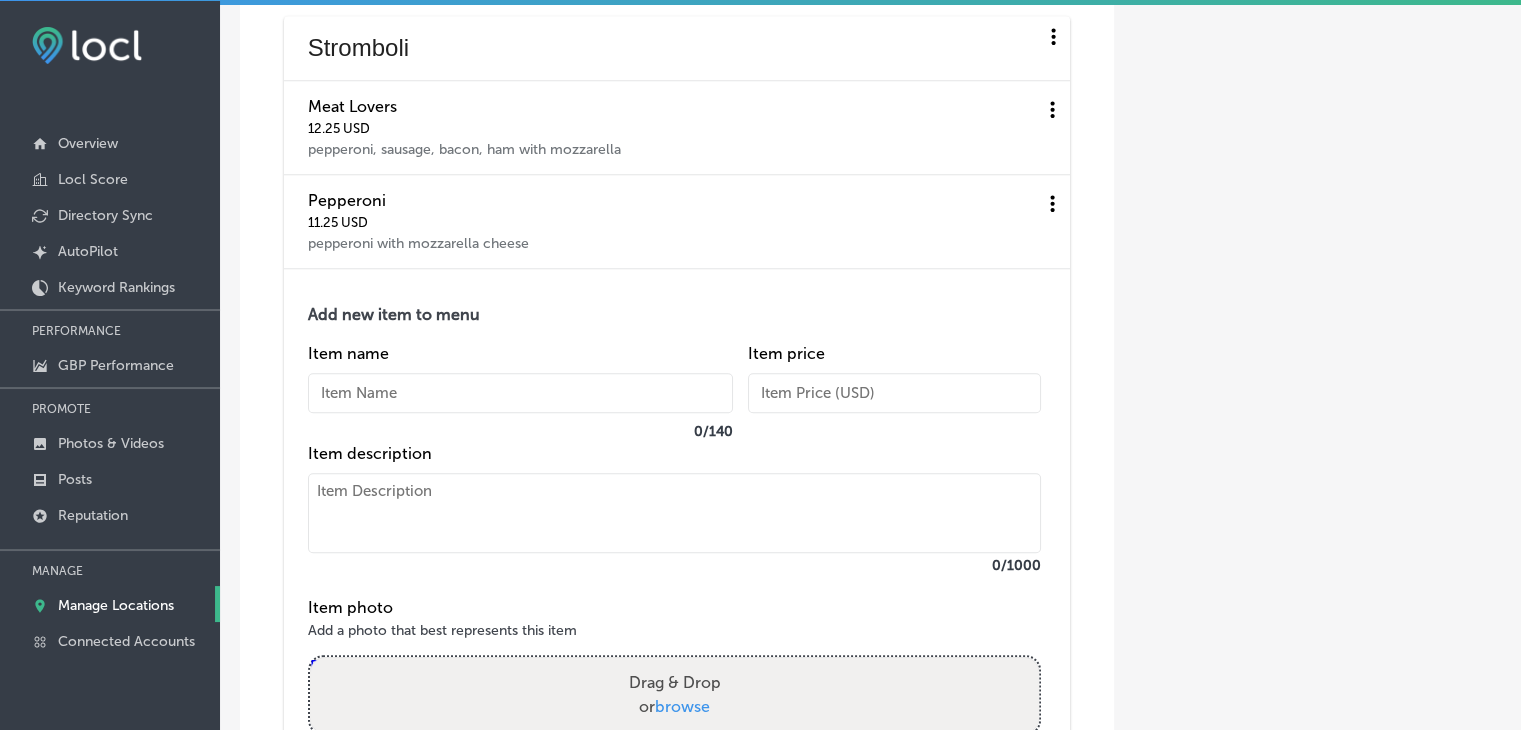 click on "0 / 140" at bounding box center [520, 431] 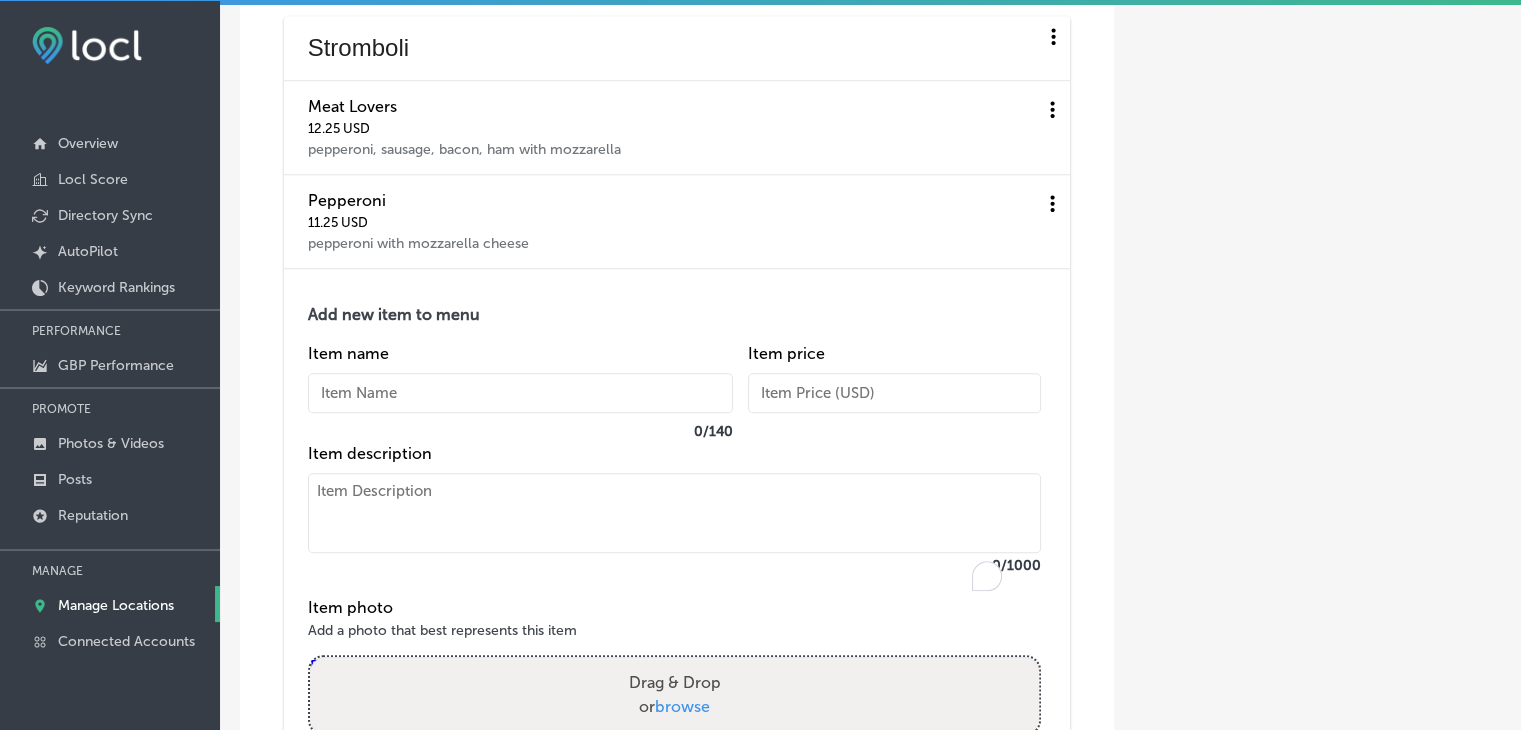 paste on "Veggie
mushroom, broccoli, spinach, and tomato with mozzarella cheese
$11.99" 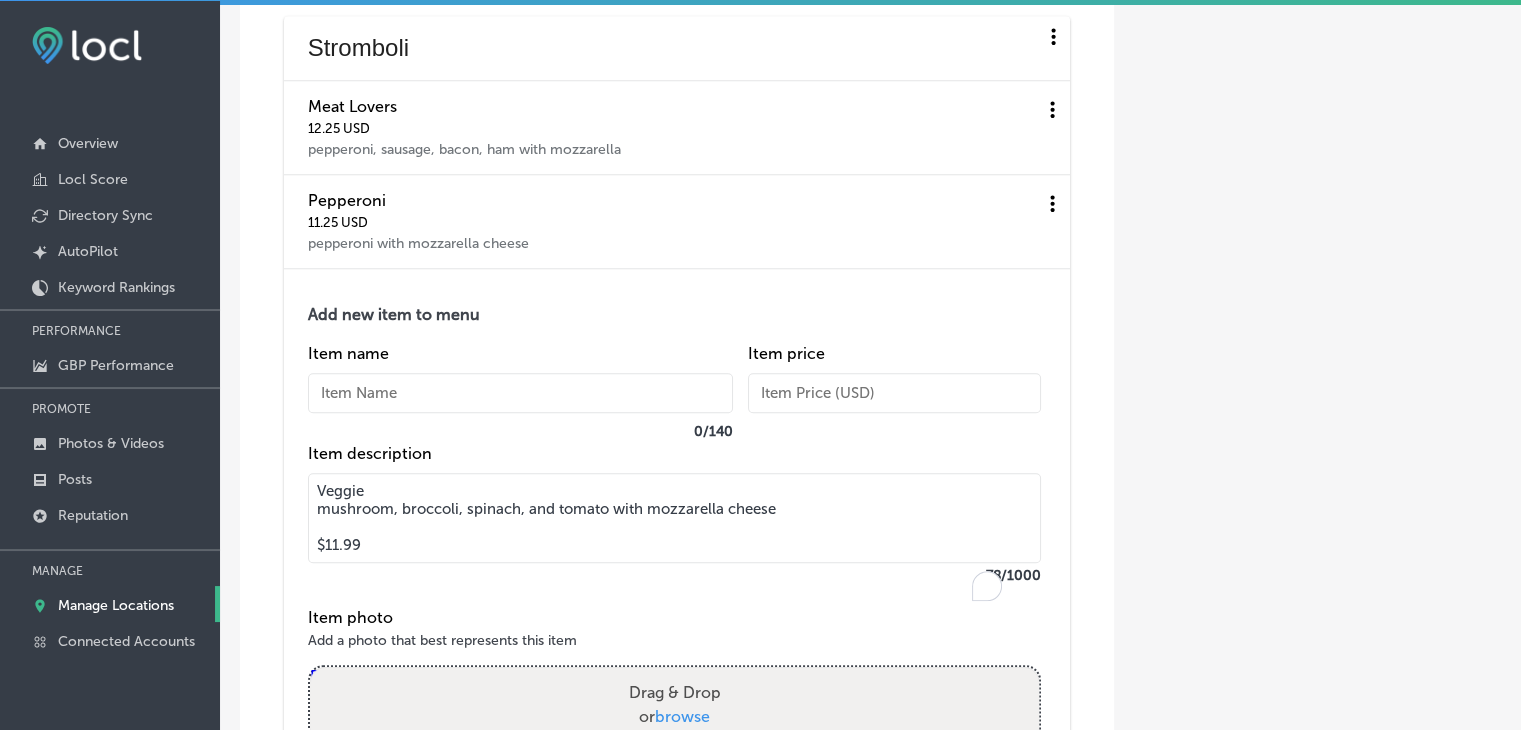 drag, startPoint x: 447, startPoint y: 545, endPoint x: 304, endPoint y: 545, distance: 143 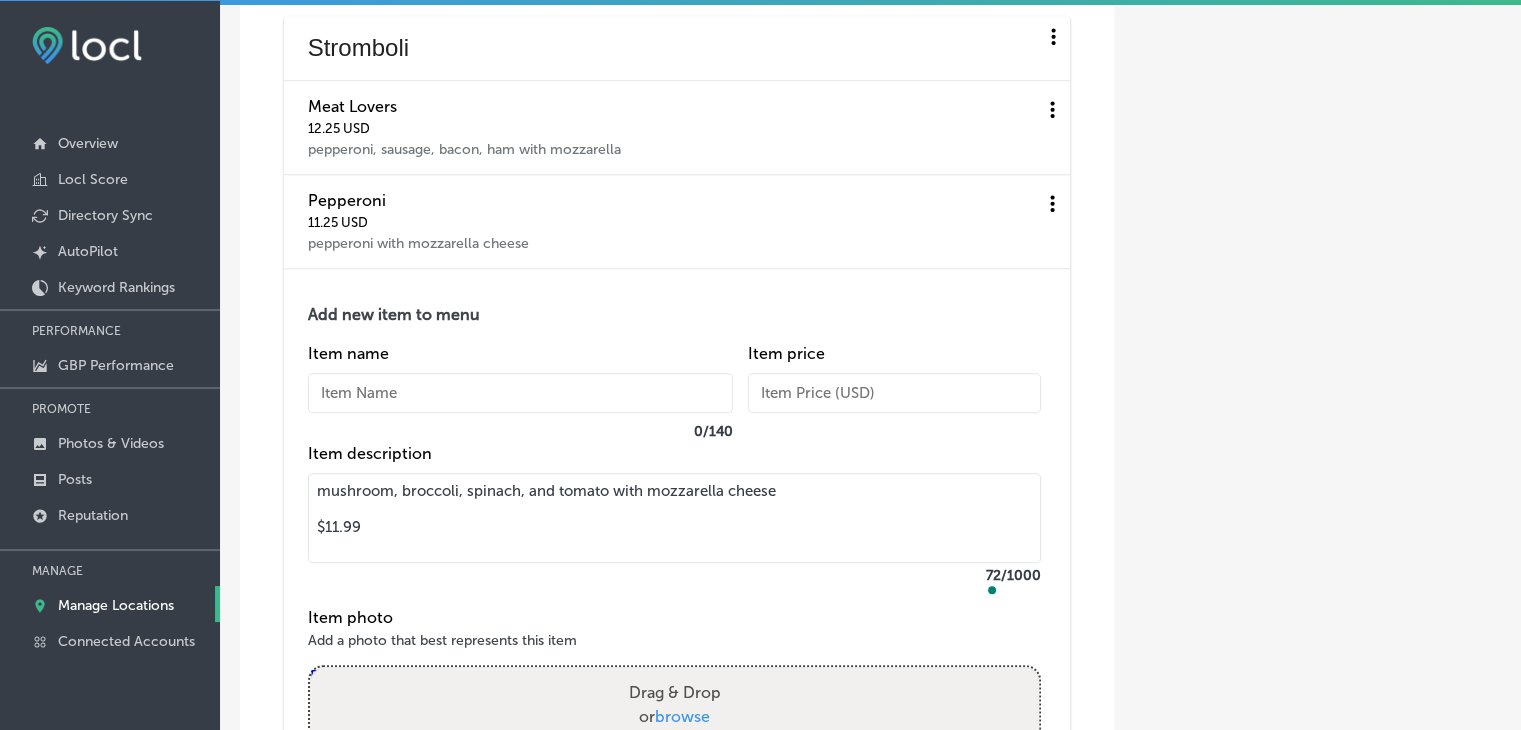 type on "mushroom, broccoli, spinach, and tomato with mozzarella cheese
$11.99" 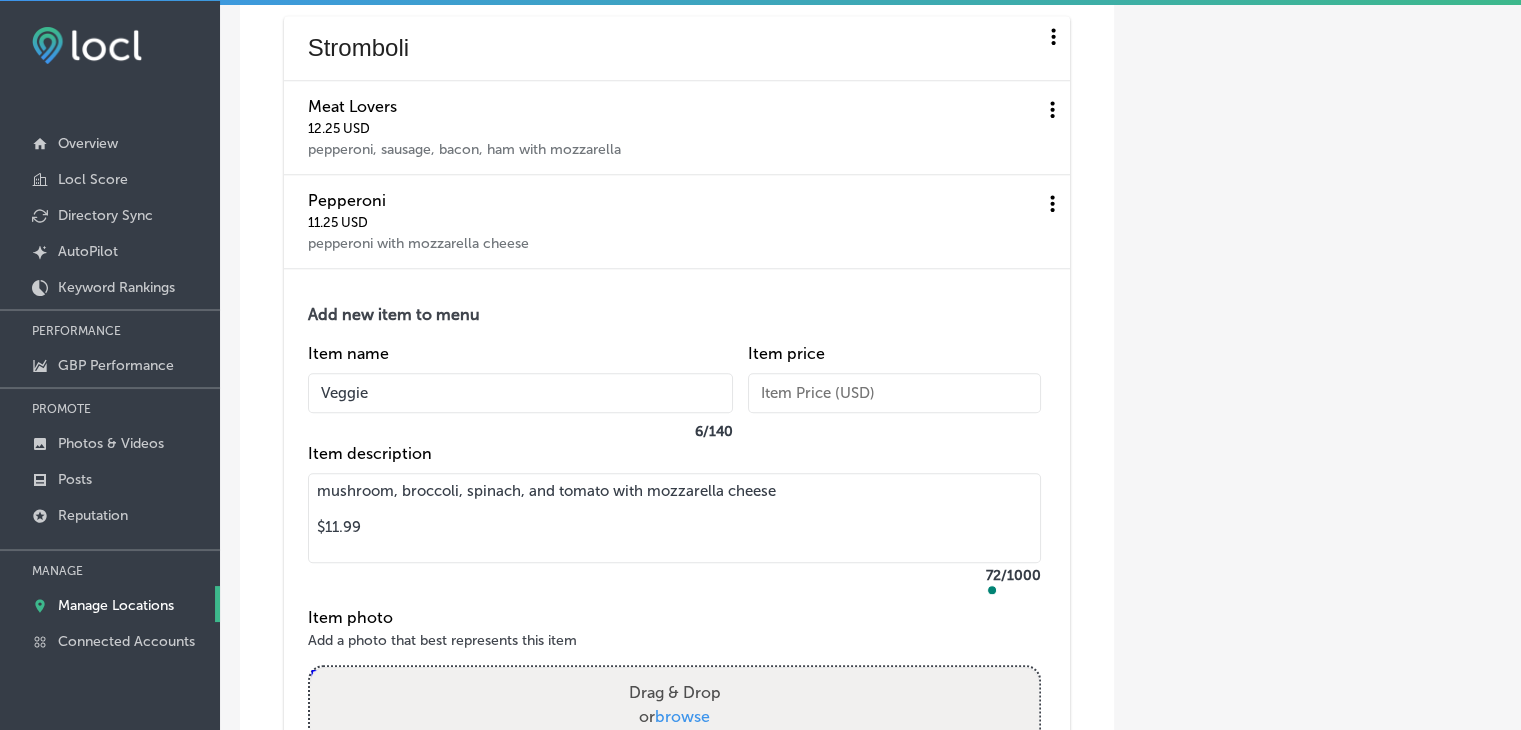 type on "Veggie" 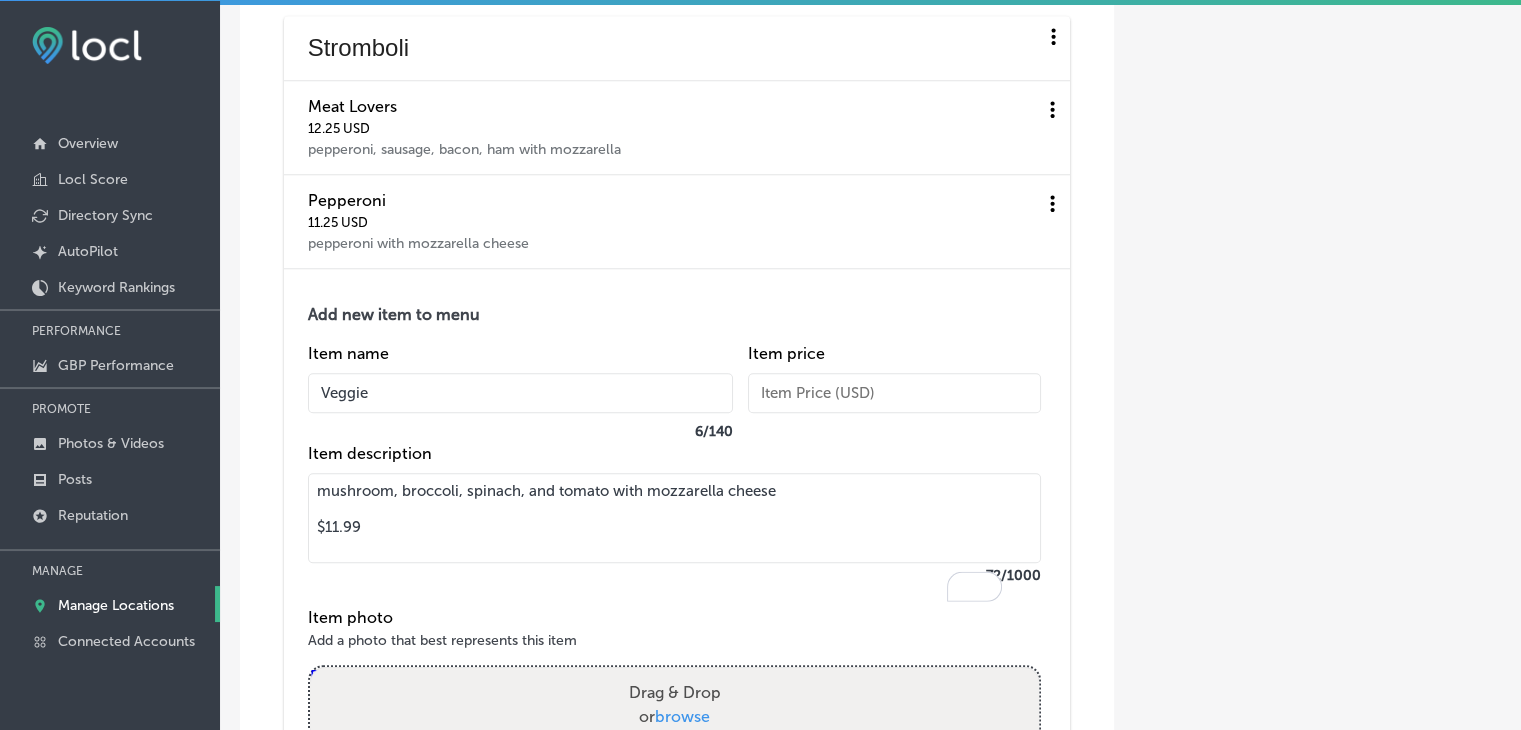 drag, startPoint x: 376, startPoint y: 591, endPoint x: 348, endPoint y: 592, distance: 28.01785 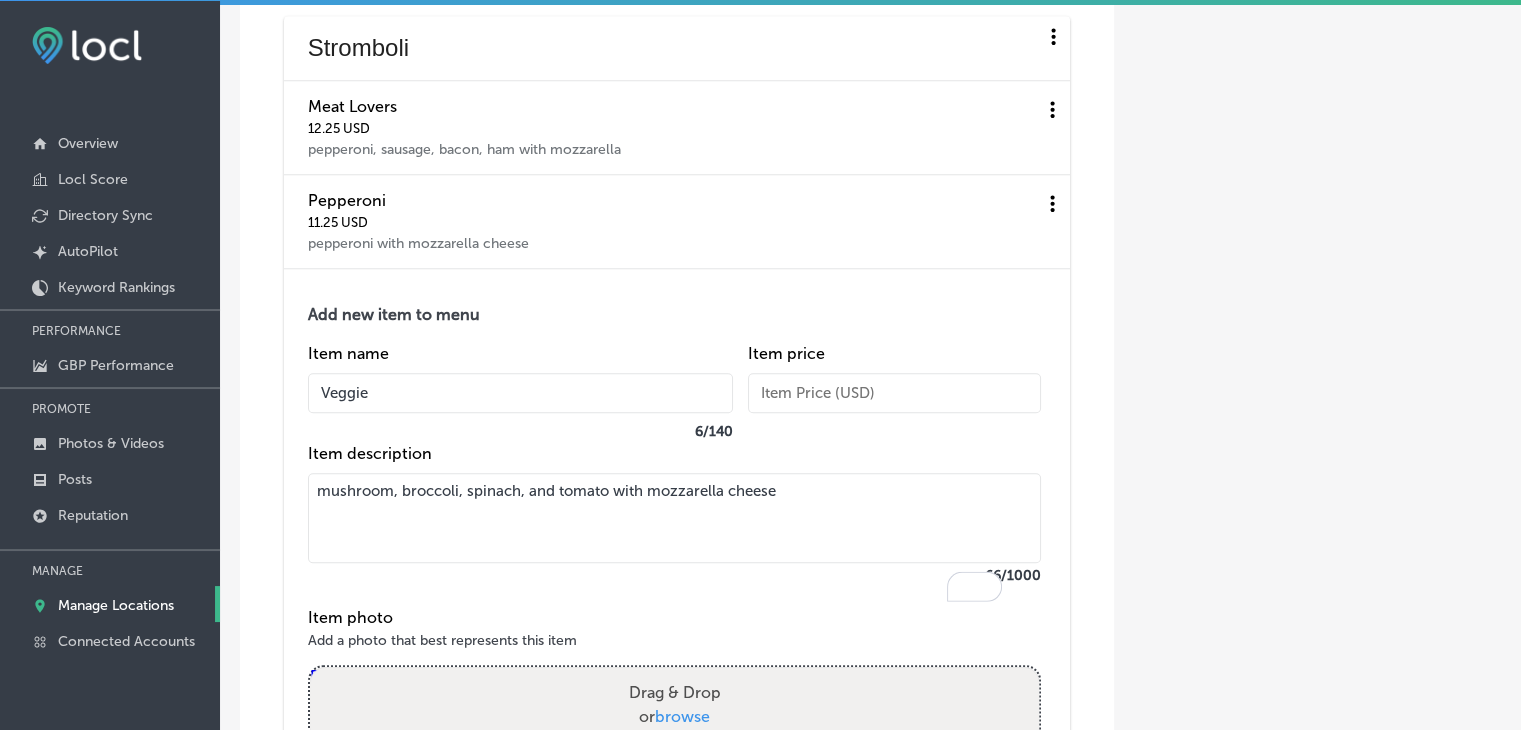type on "mushroom, broccoli, spinach, and tomato with mozzarella cheese" 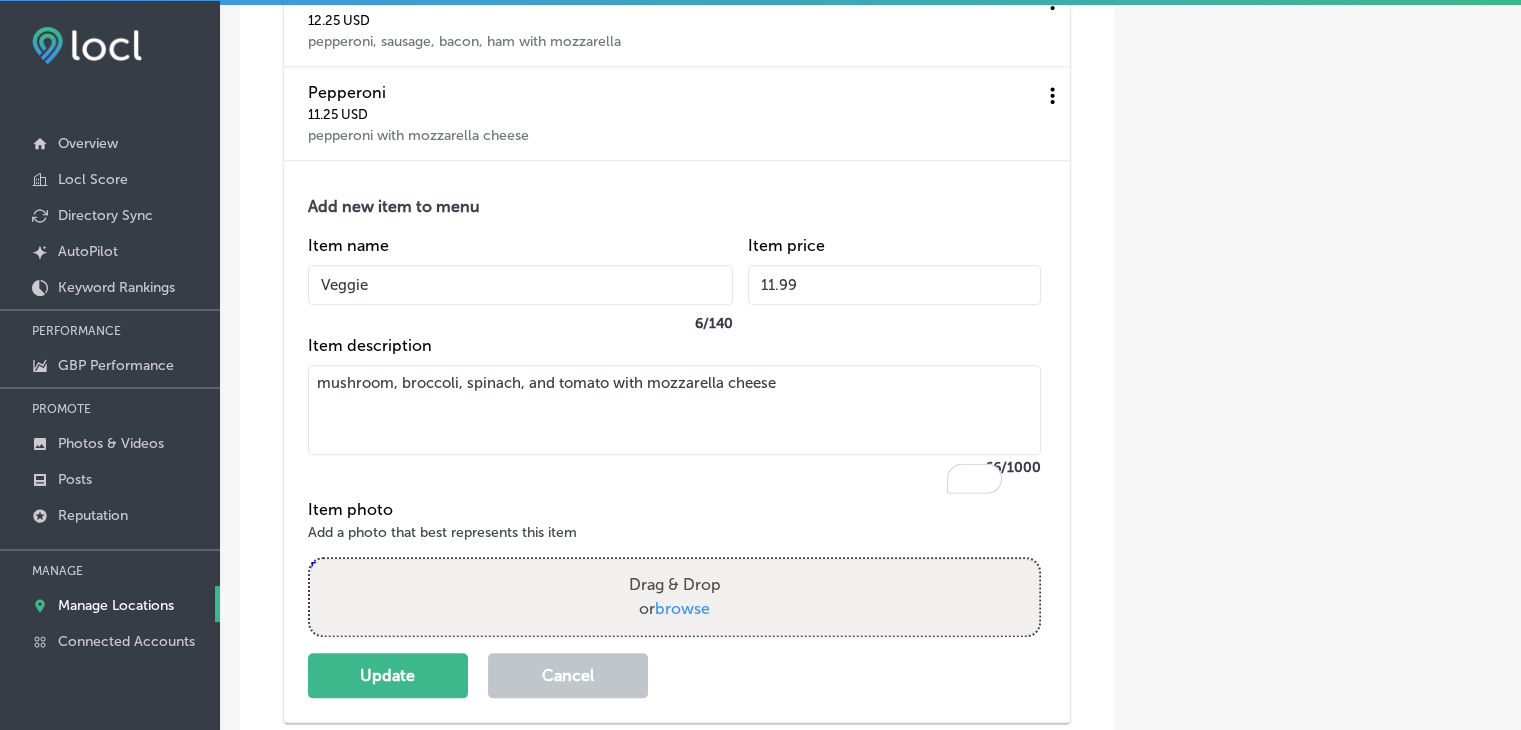 scroll, scrollTop: 9660, scrollLeft: 0, axis: vertical 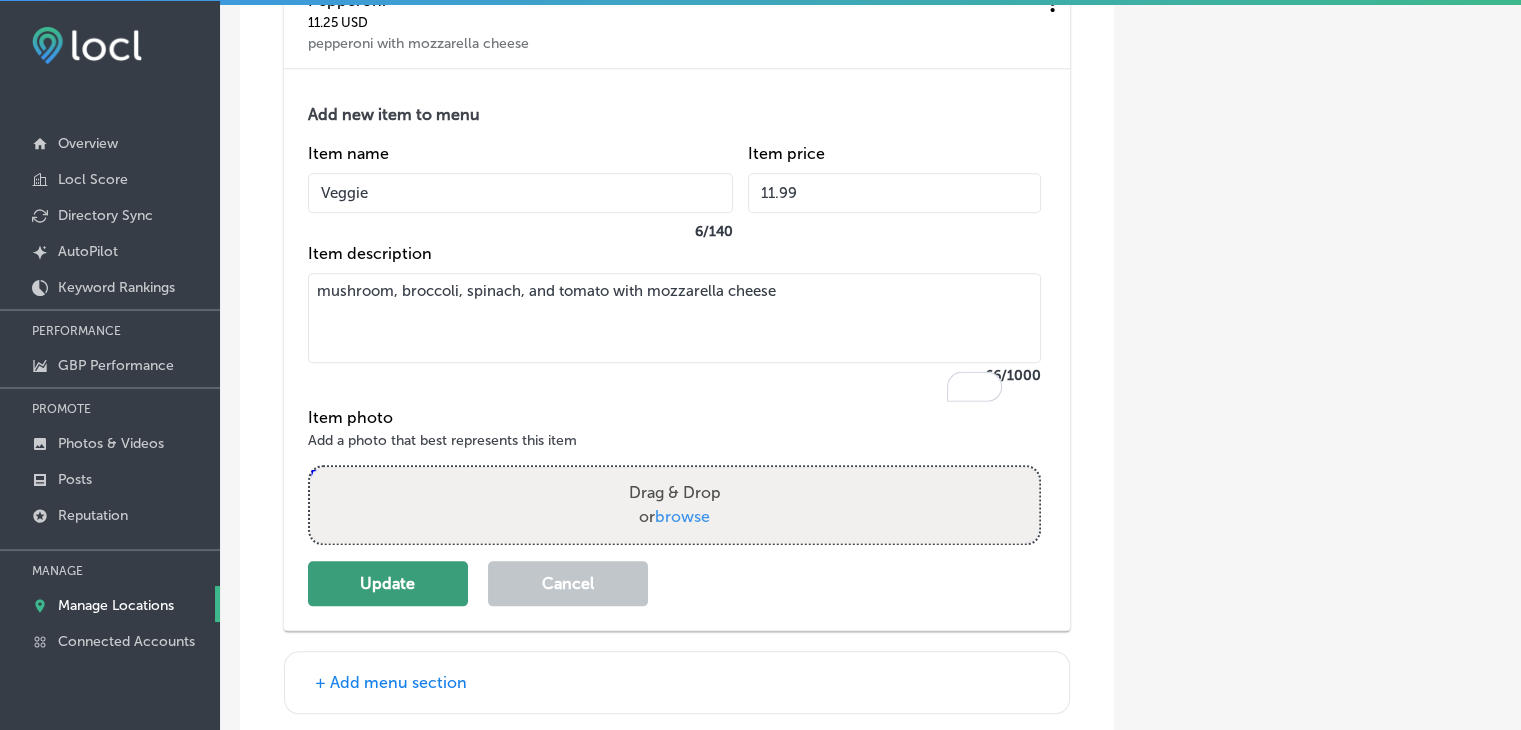 type on "11.99" 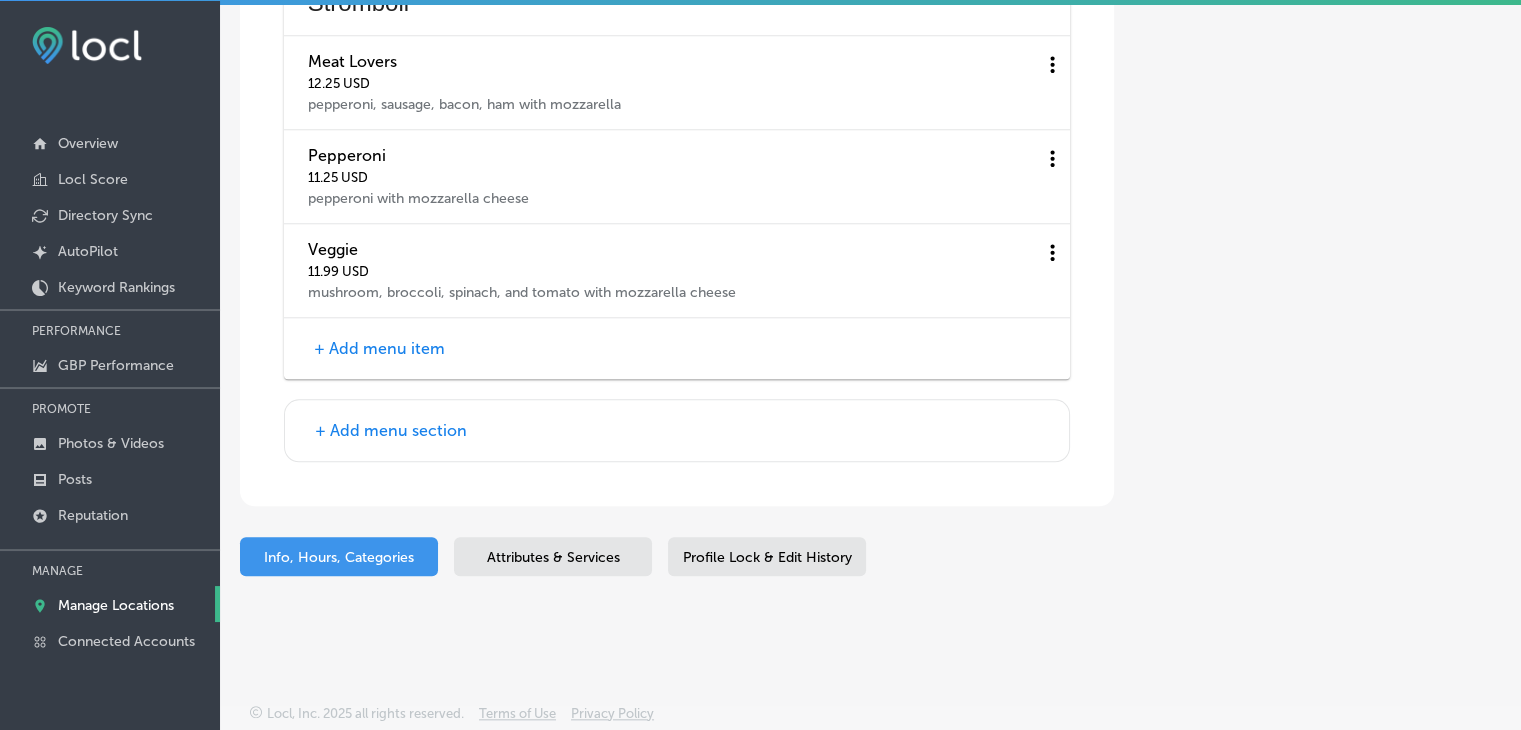 scroll, scrollTop: 9555, scrollLeft: 0, axis: vertical 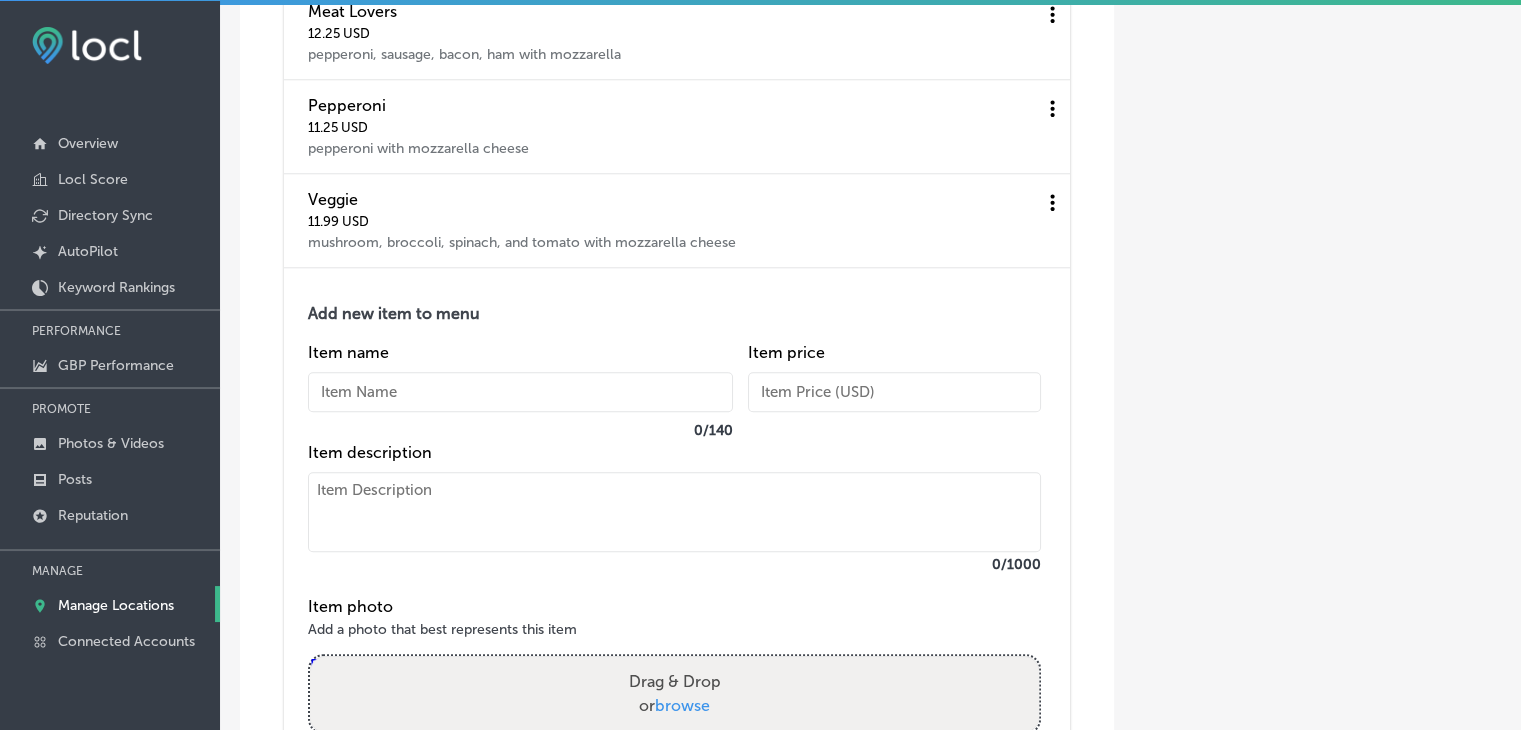 click on "Add new item to menu Item name 0 / 140 Item price Item description 0 /1000" at bounding box center (674, 440) 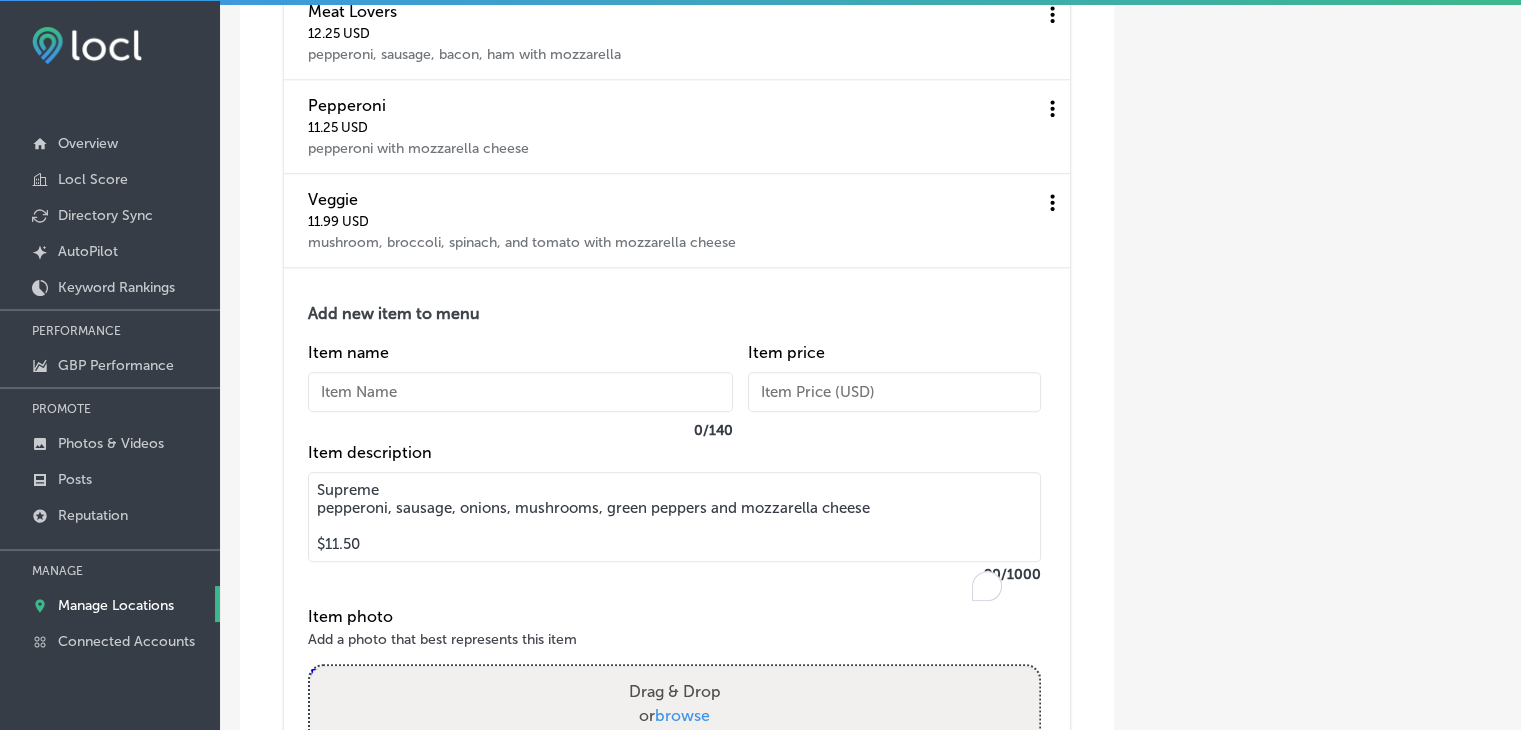 drag, startPoint x: 393, startPoint y: 537, endPoint x: 396, endPoint y: 471, distance: 66.068146 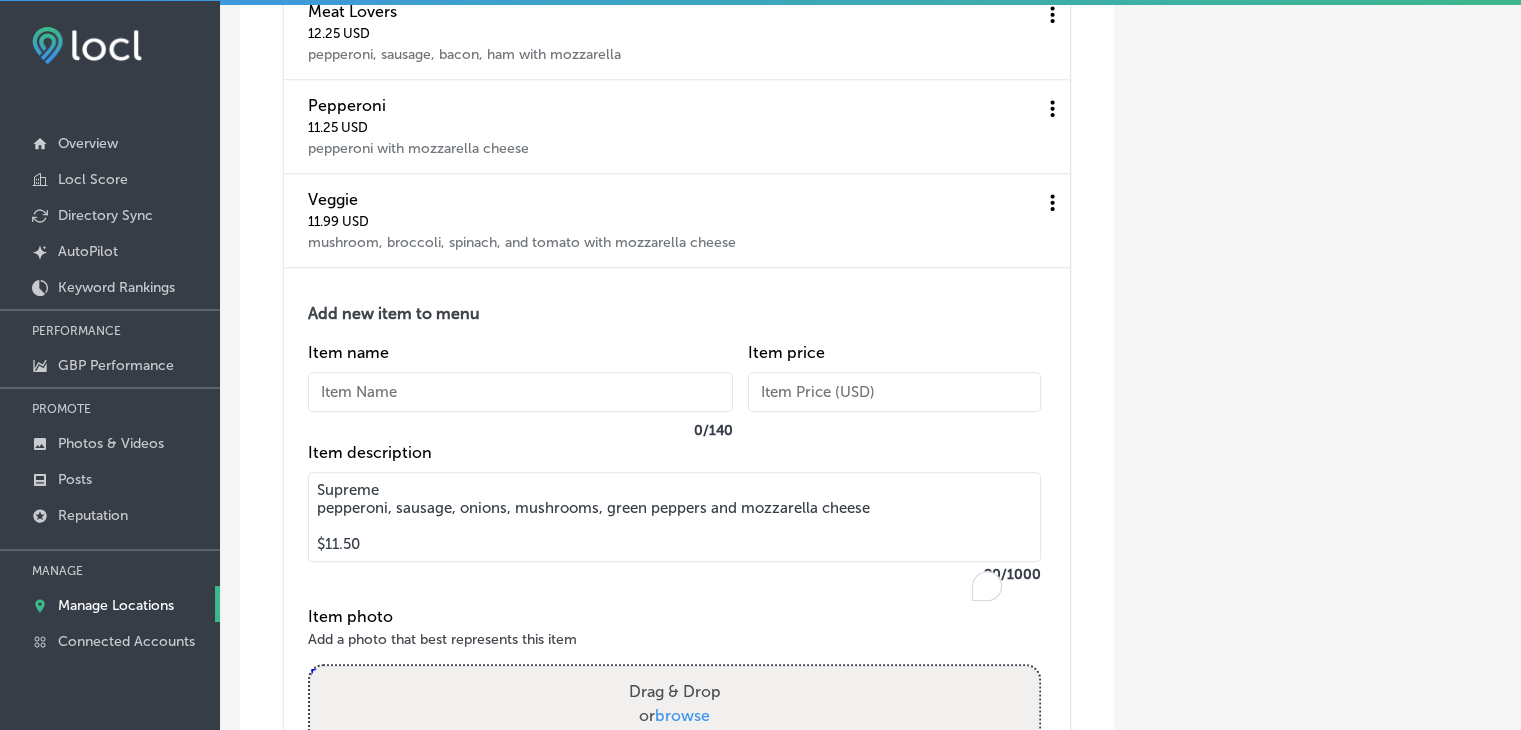 click on "Menu Pizza Garlic Pizza 19.99   USD garlic sautéed with tomato and olive oil and a touch of spice | 16" & 8 slices Large Thin Cheese 16.99   USD eight slices of [US_STATE] style pizza Chicago Cheese 17.99   USD six slices of thick crust pizza | 14" round pan pizza Sicilian 19.99   USD twelve square slices of thick crust | 16" square pan pizza Large Thin White   mozzarella and ricotta cheese ($18.99) | add spinach, mushroom, broccoli, and tomato ($24.99) Large Thin Works 23.99   USD Our thin crust, [US_STATE] style pizza with sausage, green pepper, onion, mushroom and pepperoni | 16" and eight slices Chicago Works 24.99   USD Our 14" round pan pizza with sausage, pepperoni, green pepper, onion and mushroom Sicilian Works 26.99   USD Our 16" square pan pizza with pepperoni, sausage, green pepper, onion, and mushroom Stuffed Pie 50   USD sixteen pounds of either meatlover, supreme, or veggie | add ricotta $4.00 Stuffed Chicago 48   USD four toppings of your choice, excluding chicken, deep dish with sauce on top" at bounding box center (677, -2849) 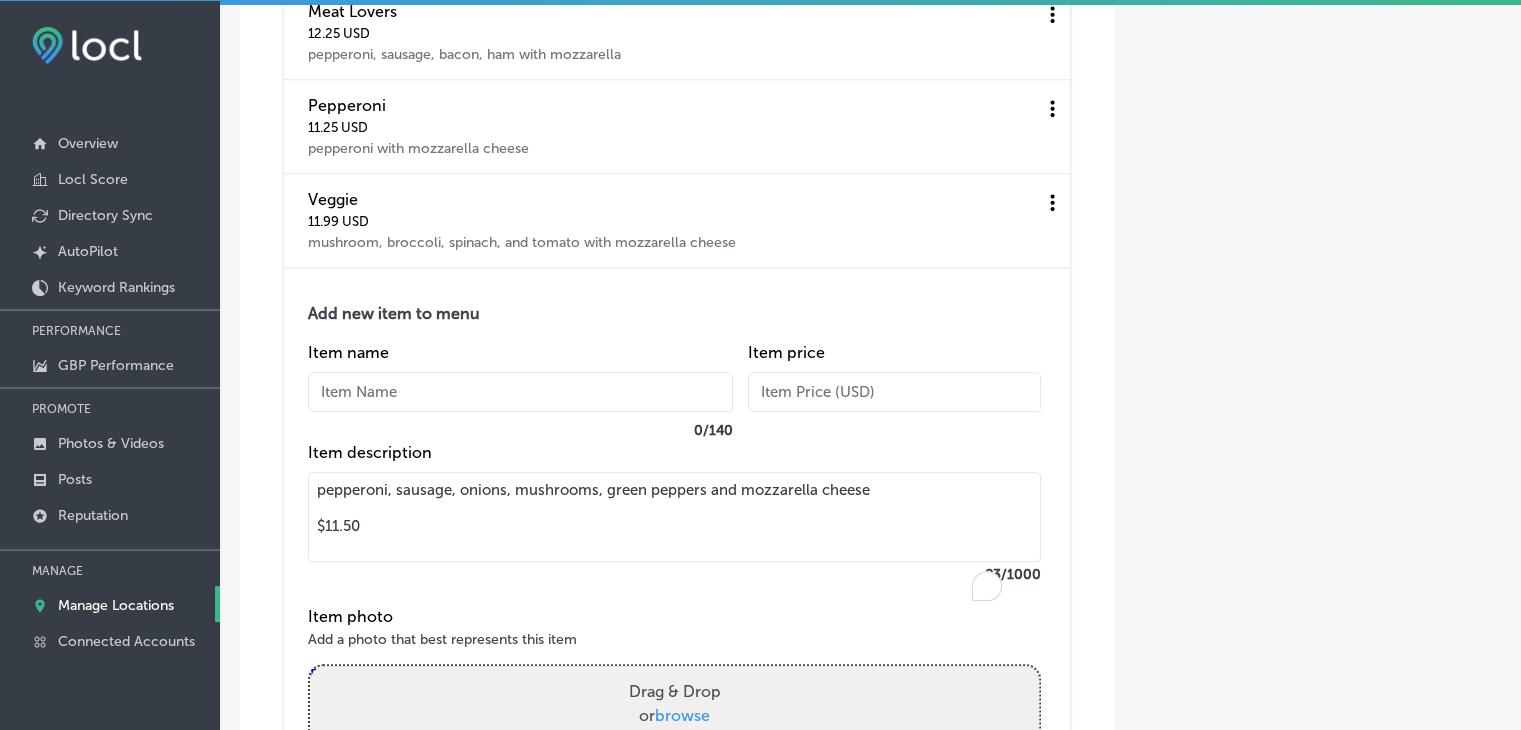 type on "pepperoni, sausage, onions, mushrooms, green peppers and mozzarella cheese
$11.50" 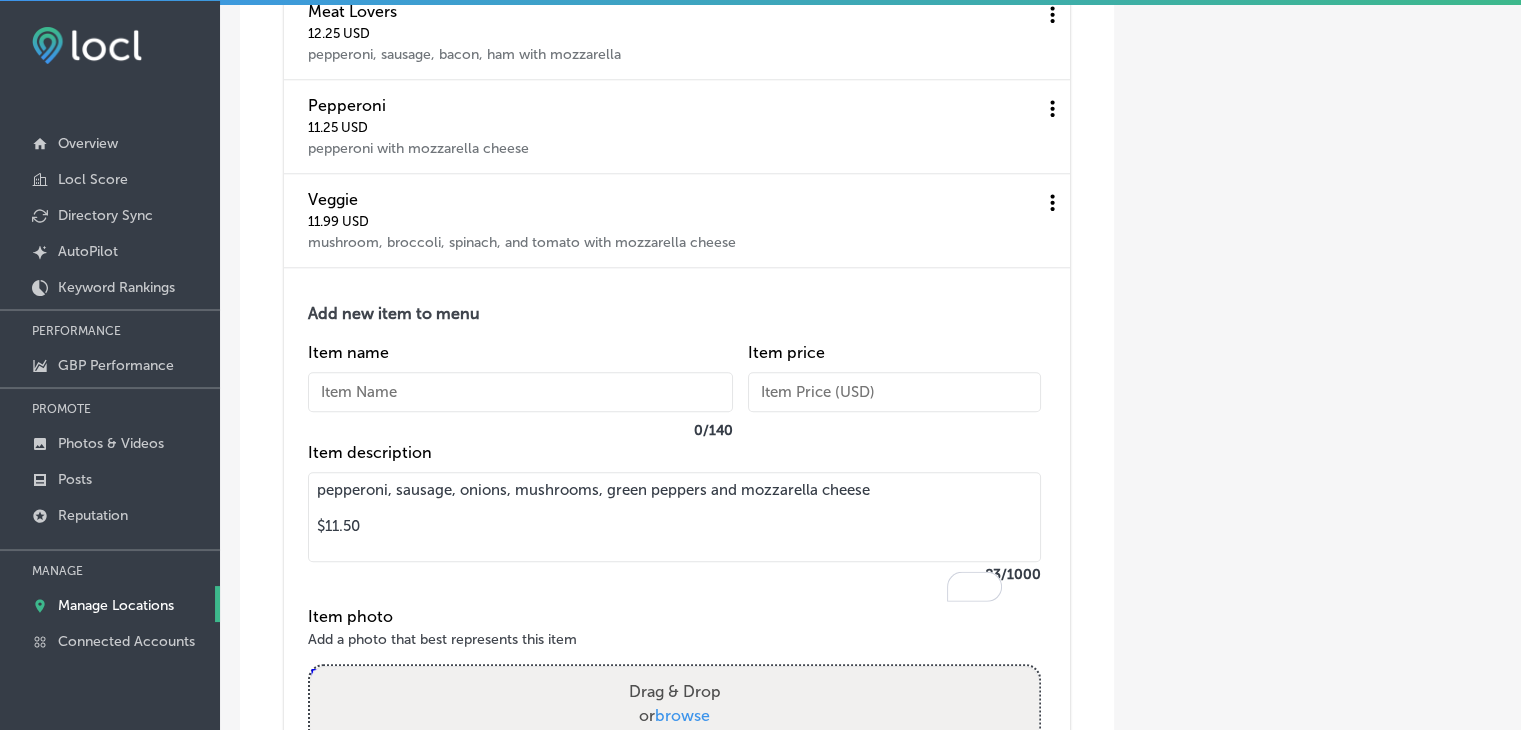 paste on "Supreme" 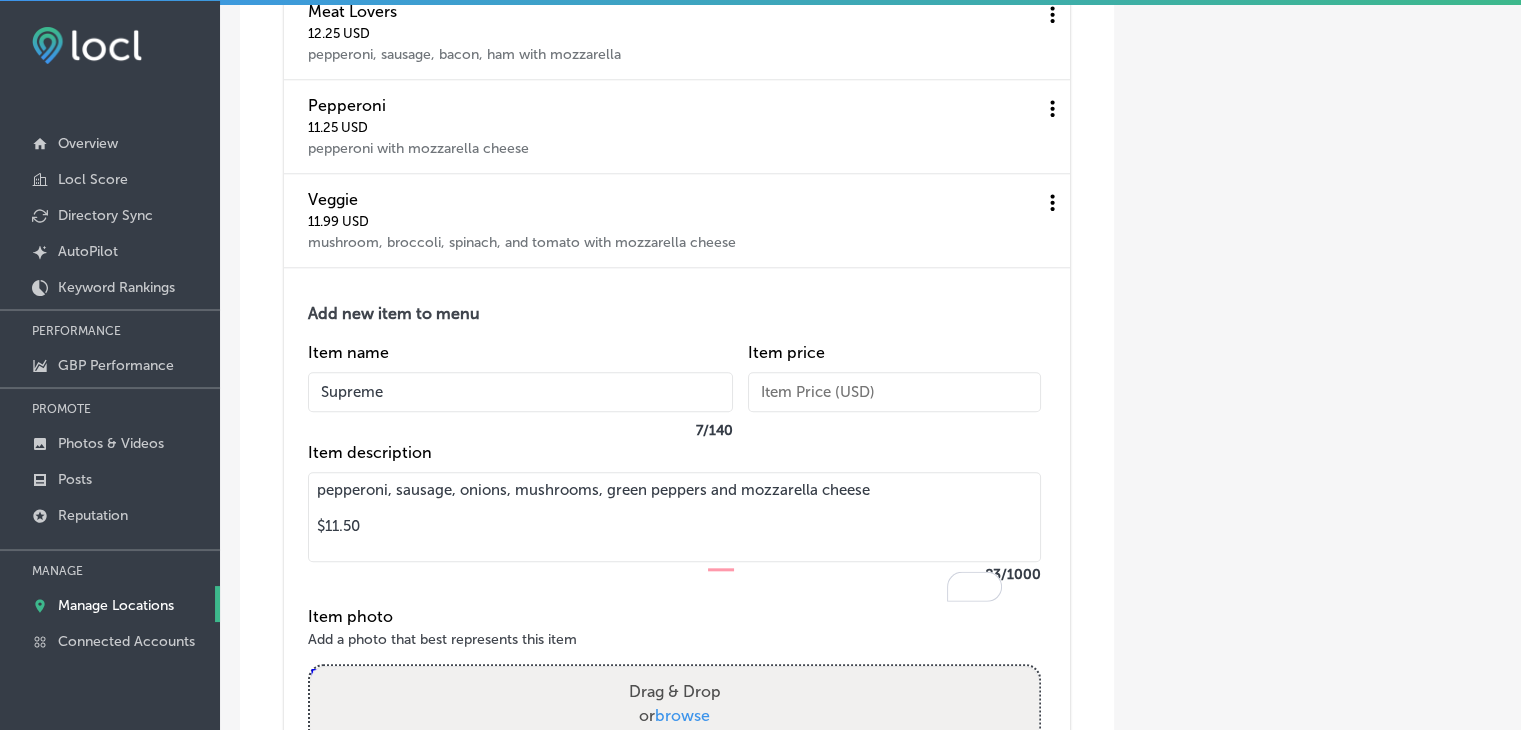 type on "Supreme" 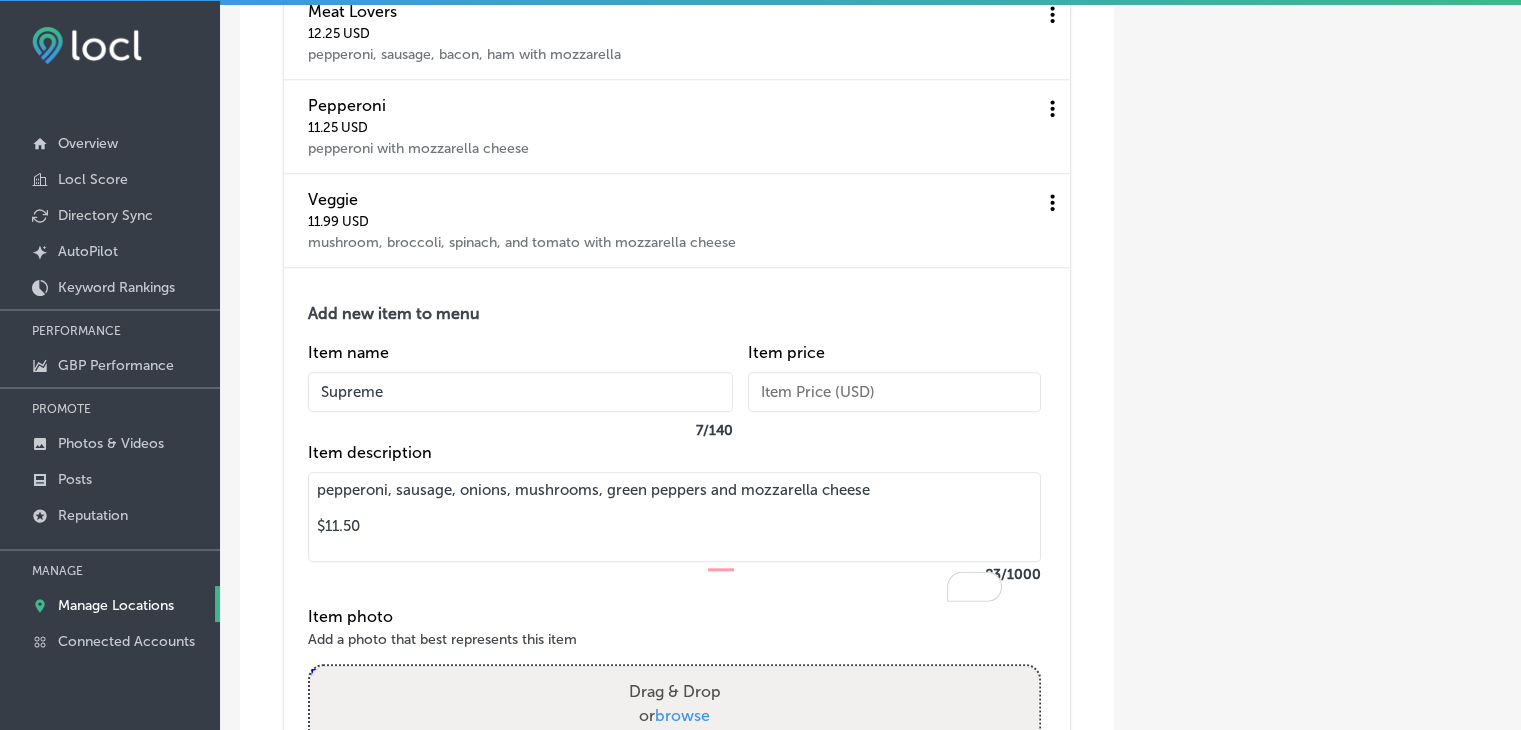 drag, startPoint x: 379, startPoint y: 585, endPoint x: 310, endPoint y: 597, distance: 70.035706 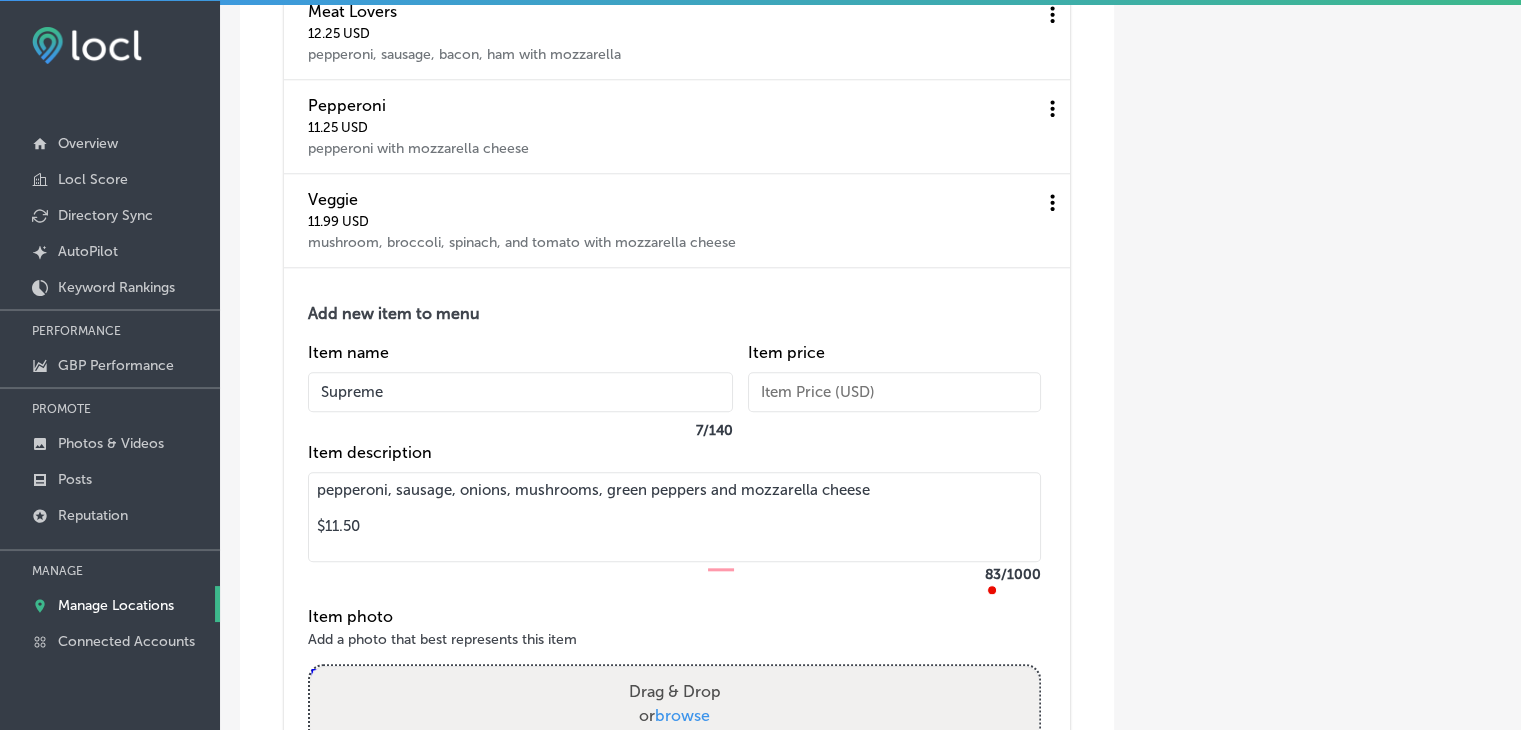 click on "pepperoni, sausage, onions, mushrooms, green peppers and mozzarella cheese
$11.50" at bounding box center (674, 517) 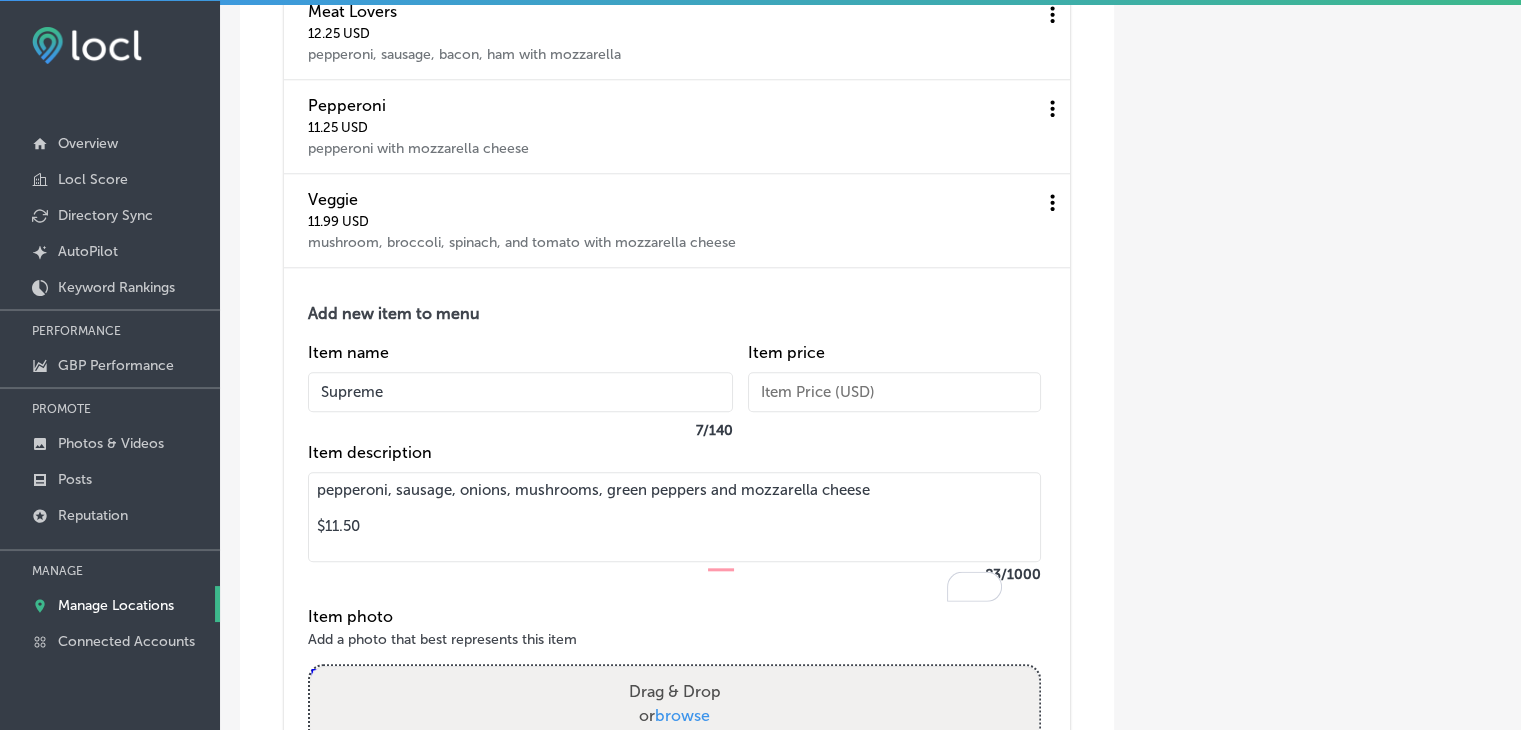 drag, startPoint x: 386, startPoint y: 597, endPoint x: 312, endPoint y: 592, distance: 74.168724 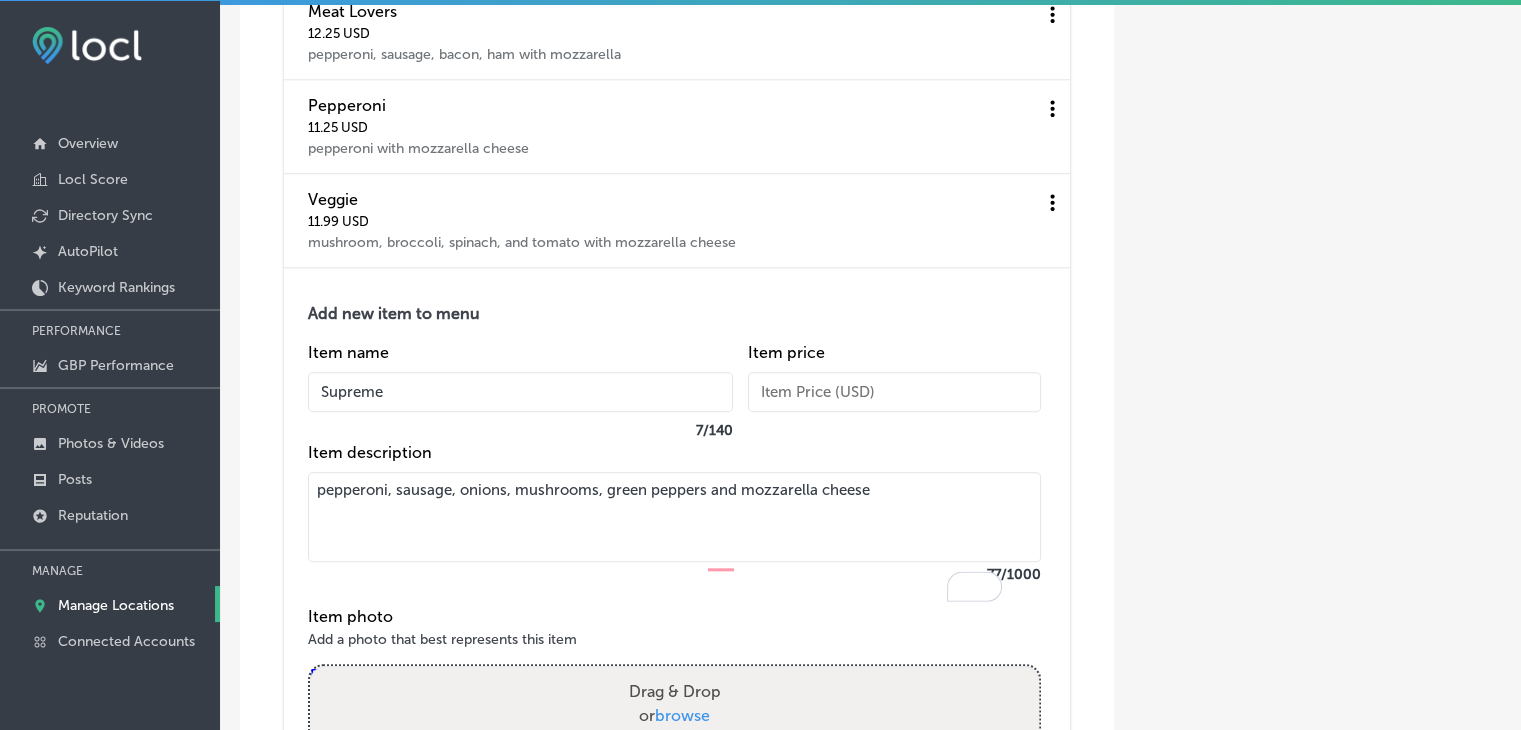 type on "pepperoni, sausage, onions, mushrooms, green peppers and mozzarella cheese" 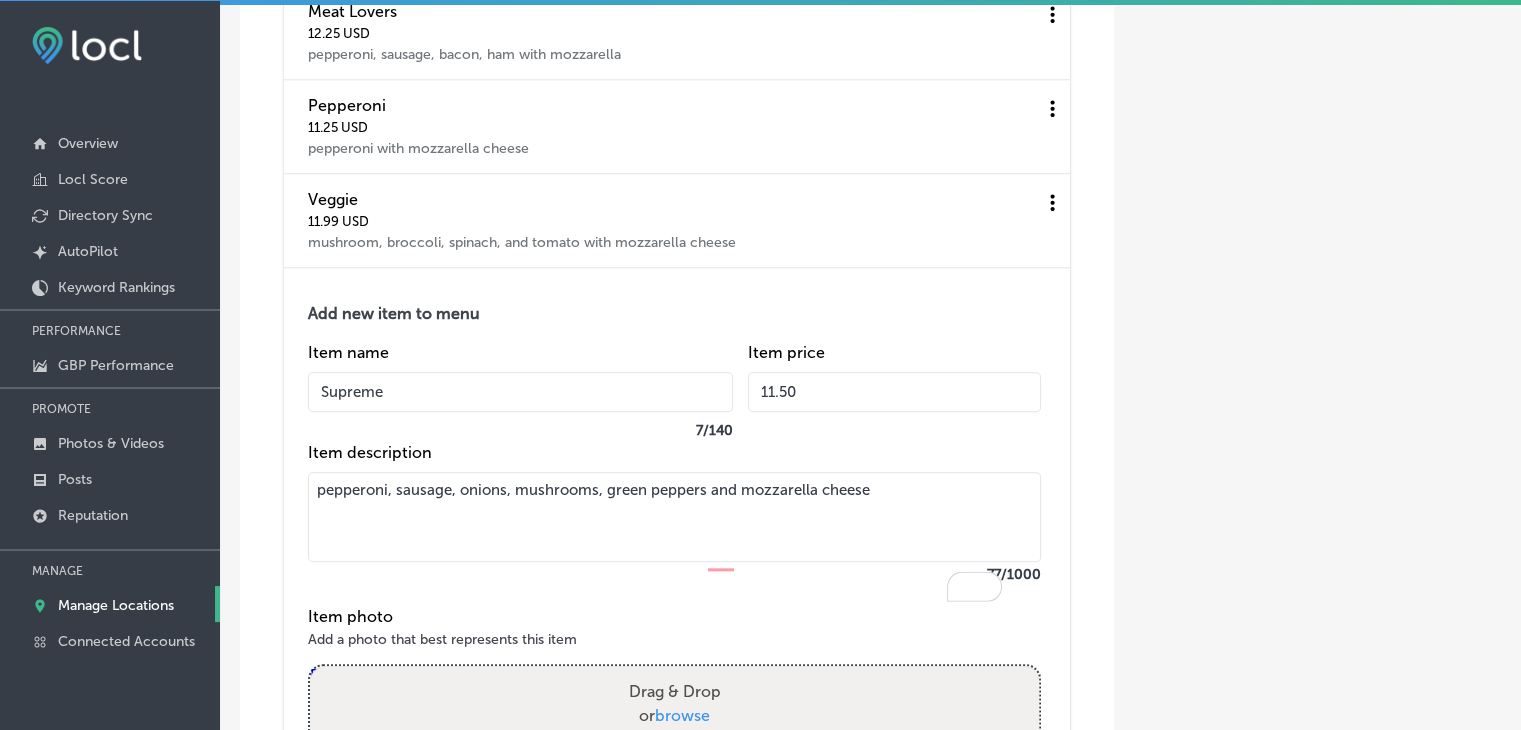 scroll, scrollTop: 9755, scrollLeft: 0, axis: vertical 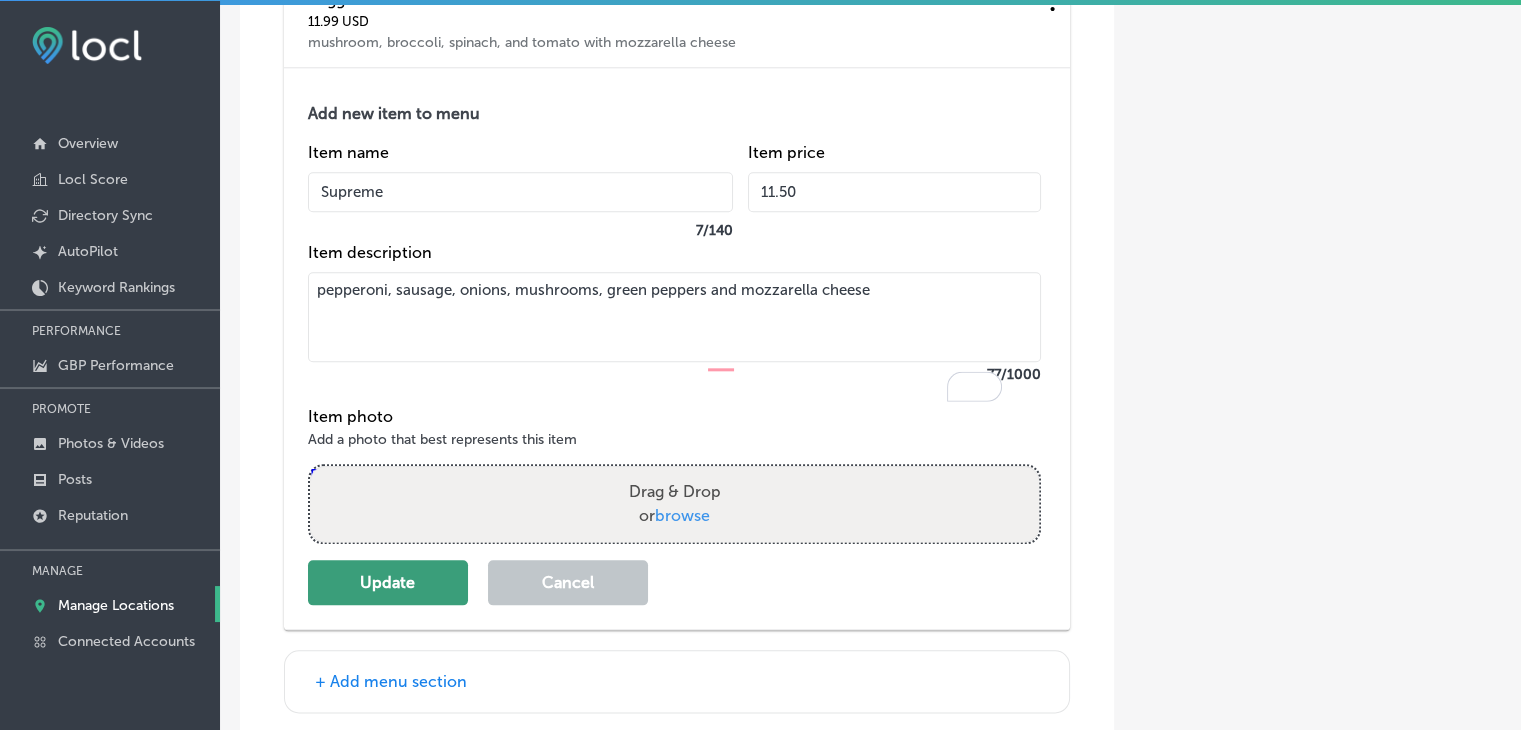 type on "11.50" 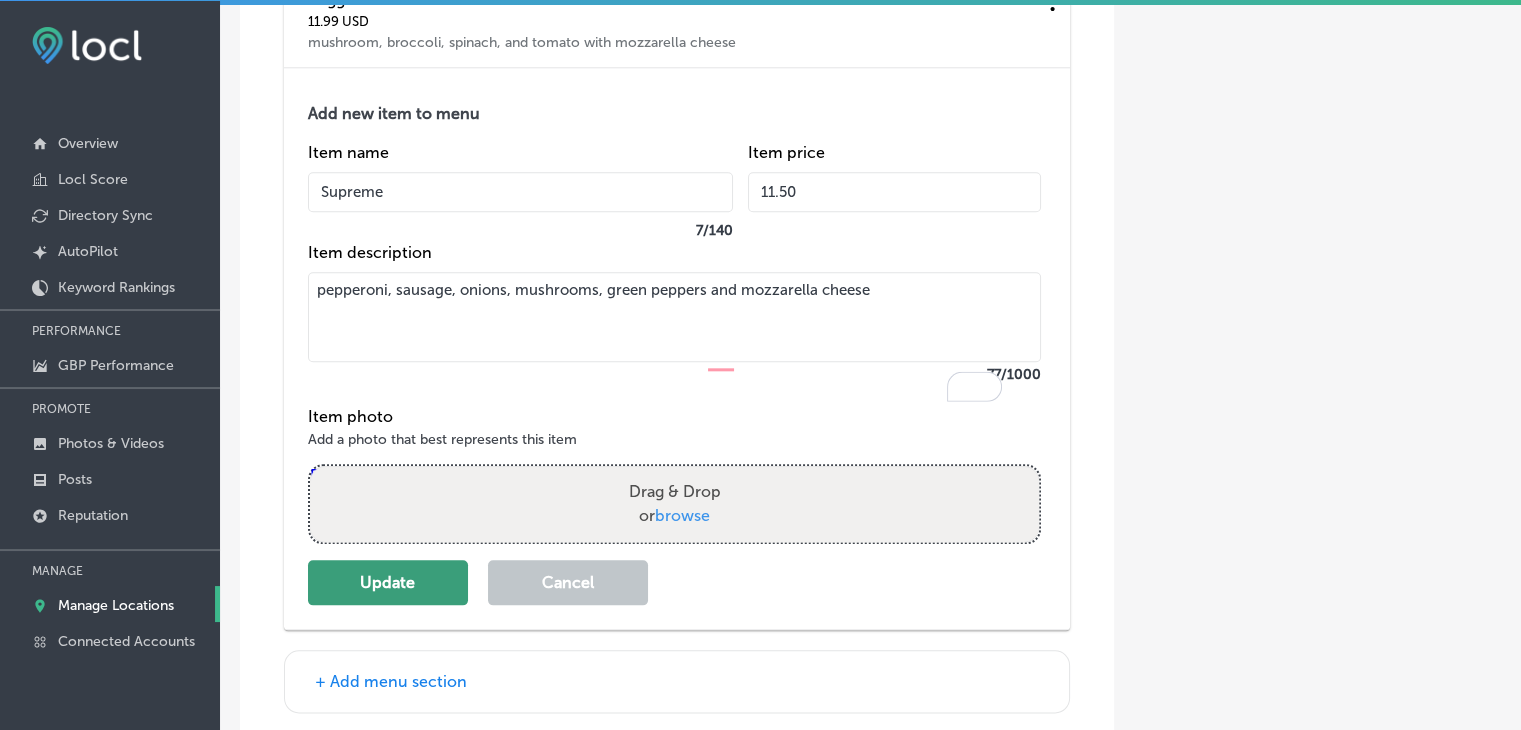 click on "Update" at bounding box center [388, 582] 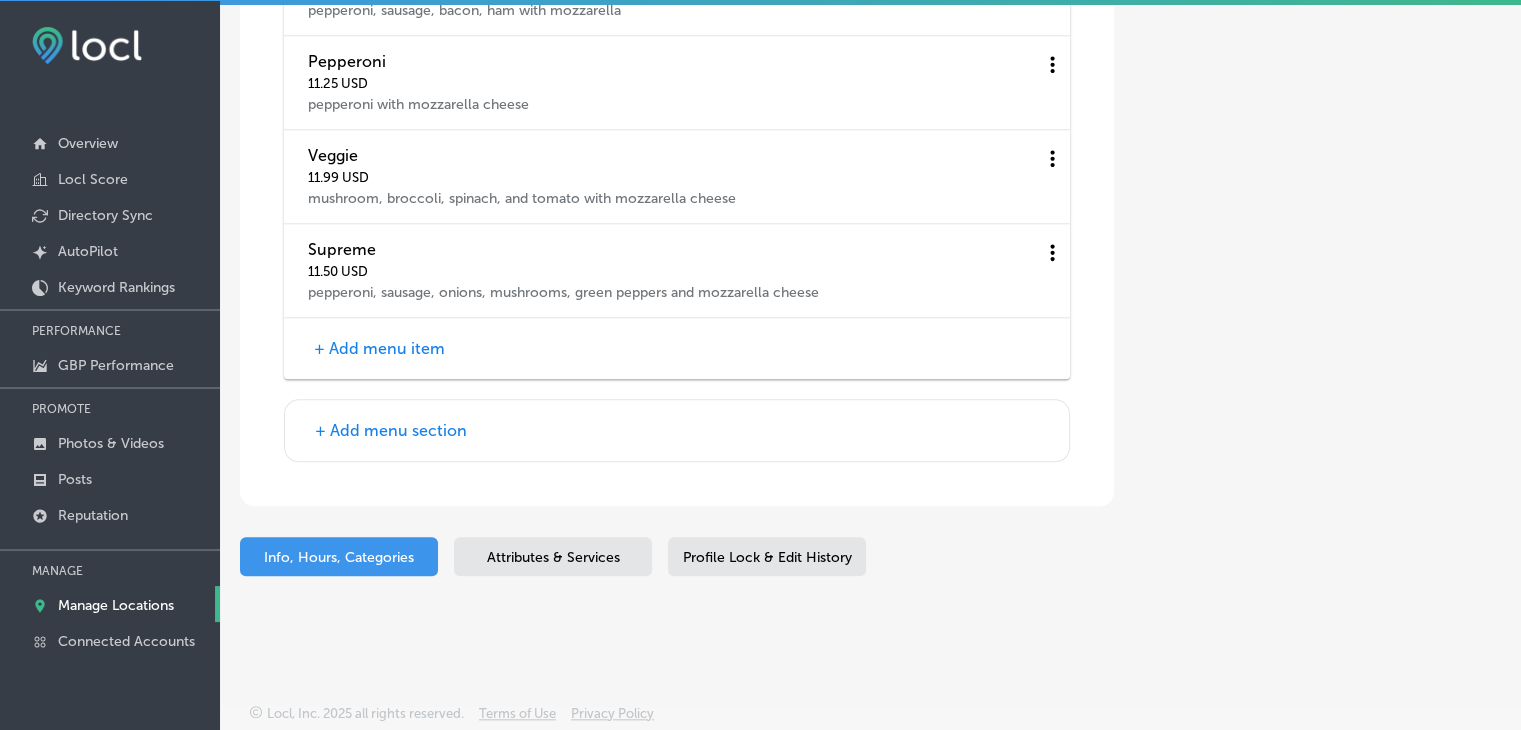scroll, scrollTop: 9649, scrollLeft: 0, axis: vertical 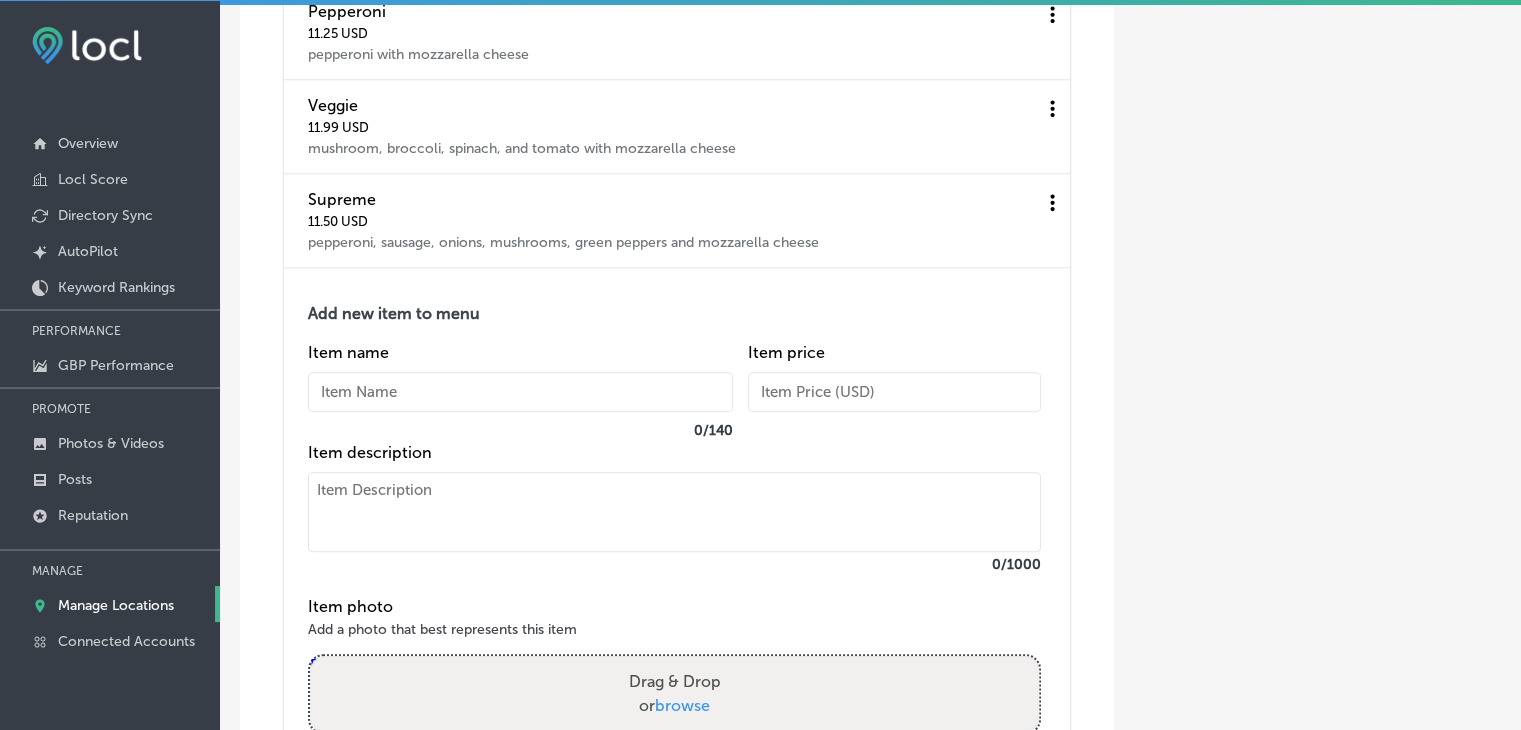 click at bounding box center (674, 512) 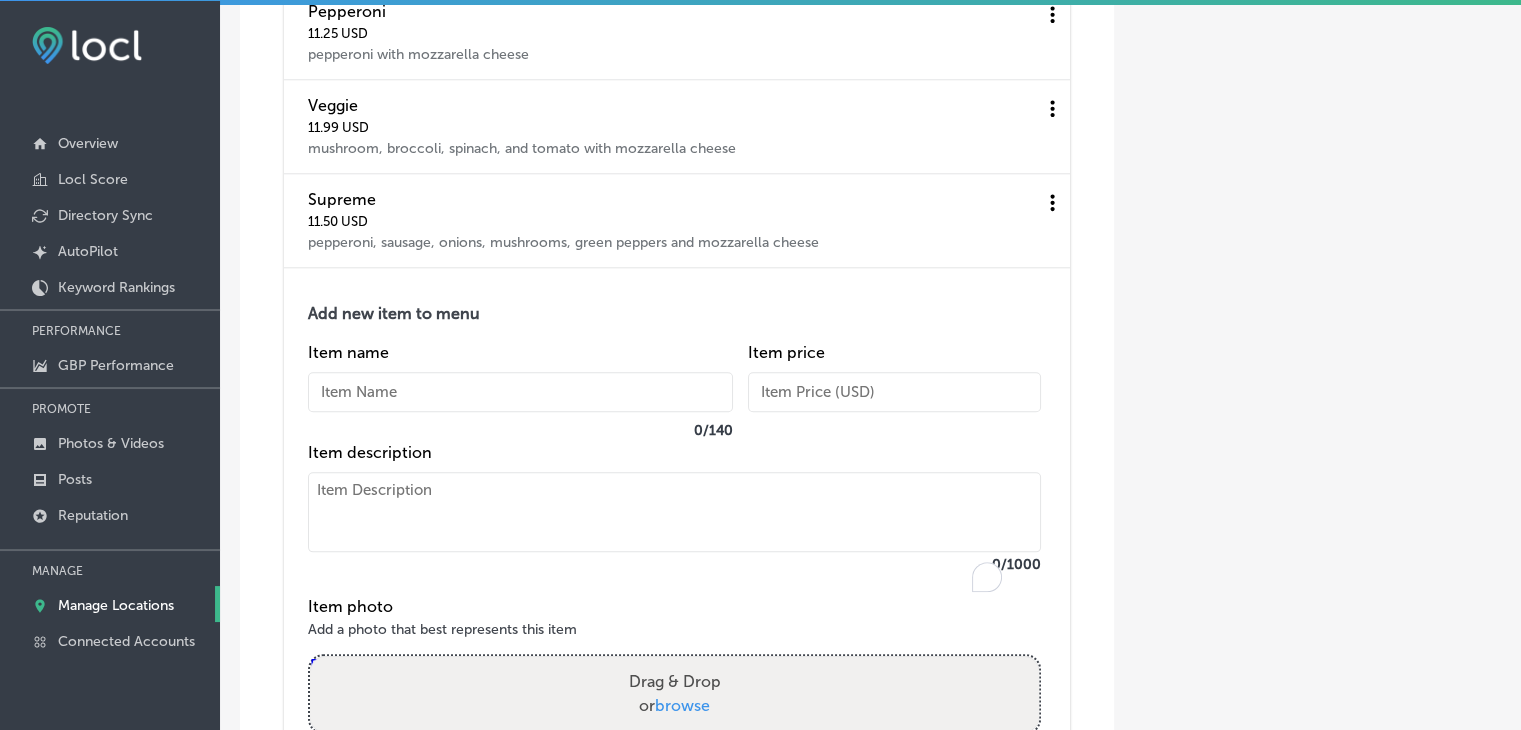 paste on "New Jersey
mushroom, green pepper, onions, pepperoni, sausage links and meatballs with marinara inside
$12.75" 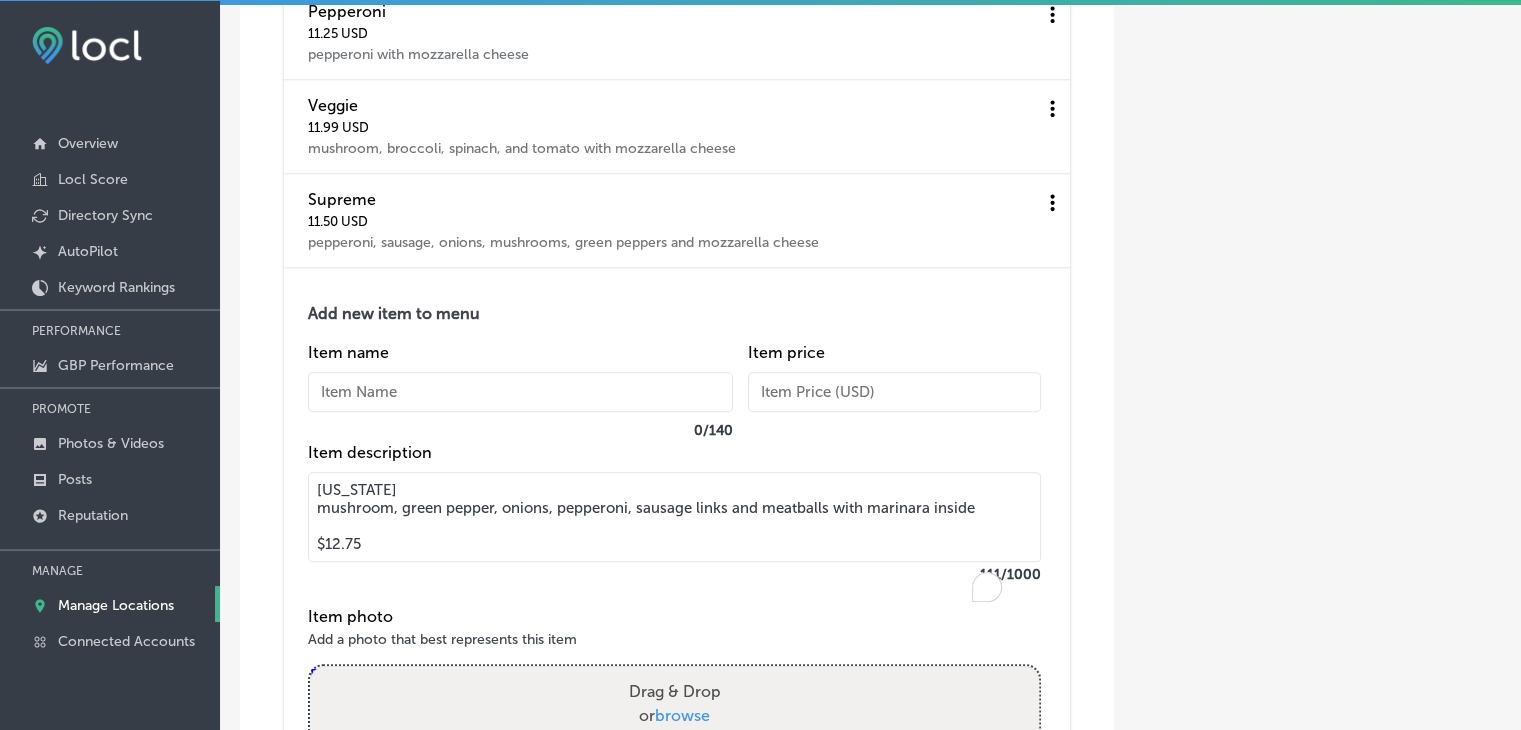 drag, startPoint x: 452, startPoint y: 533, endPoint x: 295, endPoint y: 529, distance: 157.05095 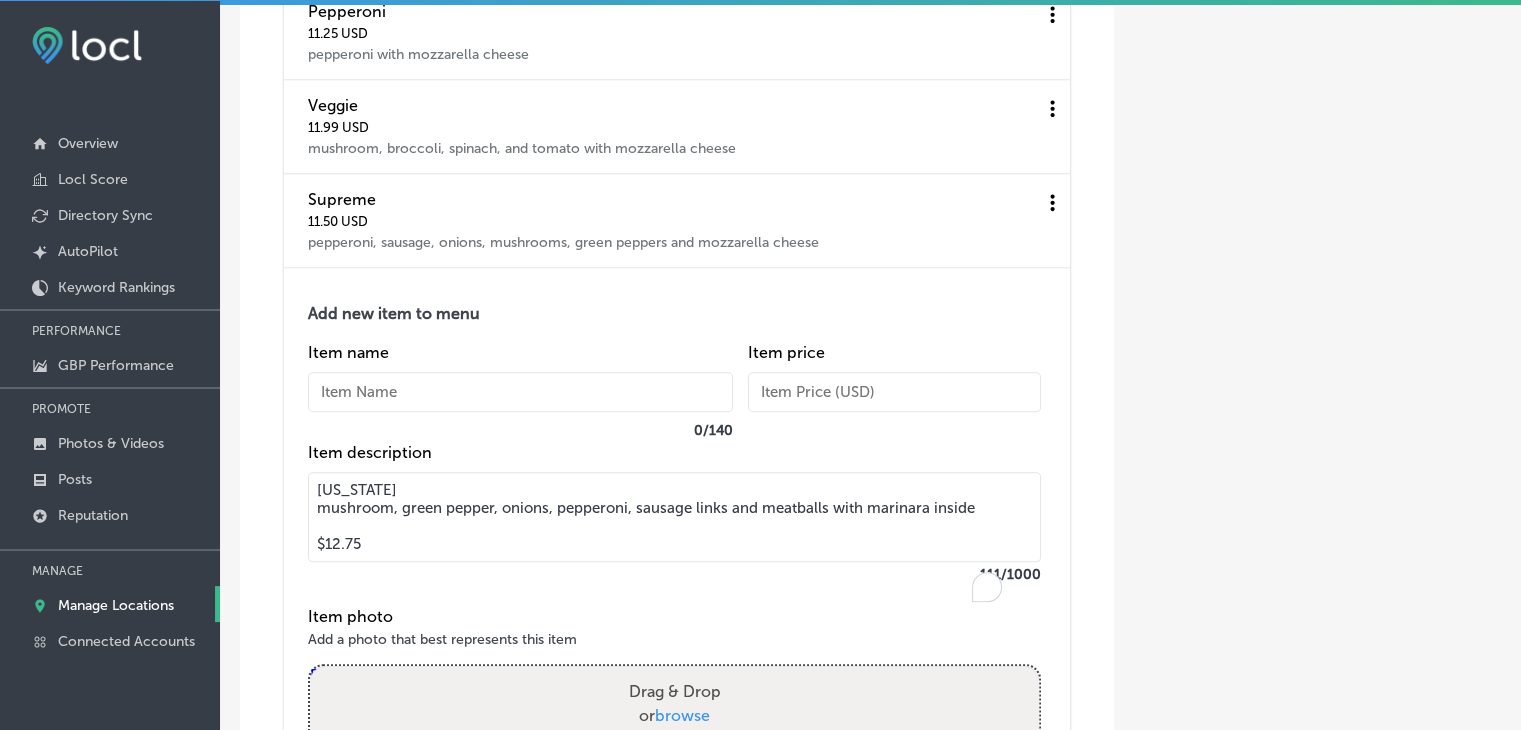 click on "Add new item to menu Item name 0 / 140 Item price Item description New Jersey
mushroom, green pepper, onions, pepperoni, sausage links and meatballs with marinara inside
$12.75 111 /1000 Item photo Add a photo that best represents this item Powered by PQINA Drag & Drop  or  browse Update Cancel" at bounding box center [677, 549] 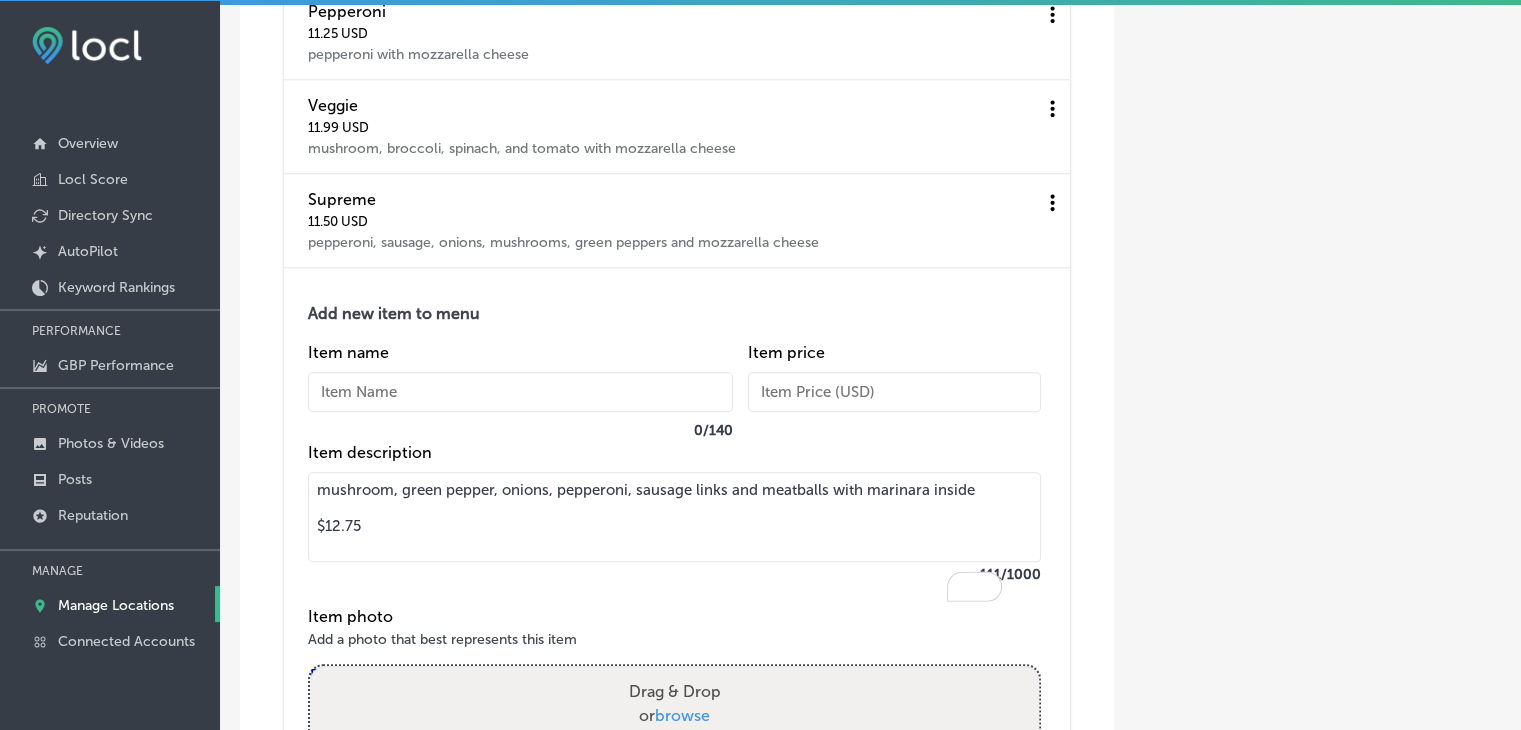 type on "mushroom, green pepper, onions, pepperoni, sausage links and meatballs with marinara inside
$12.75" 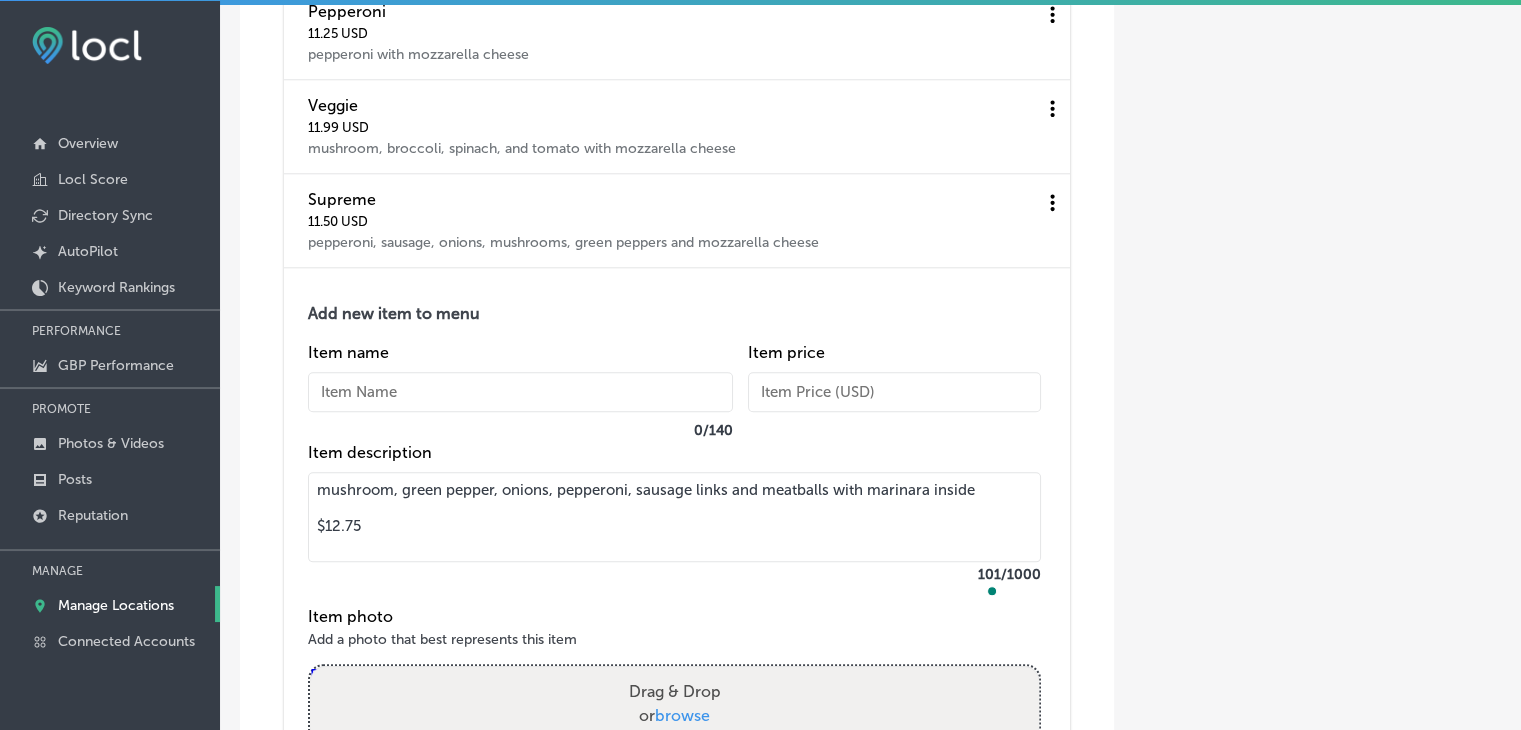 click at bounding box center [520, 392] 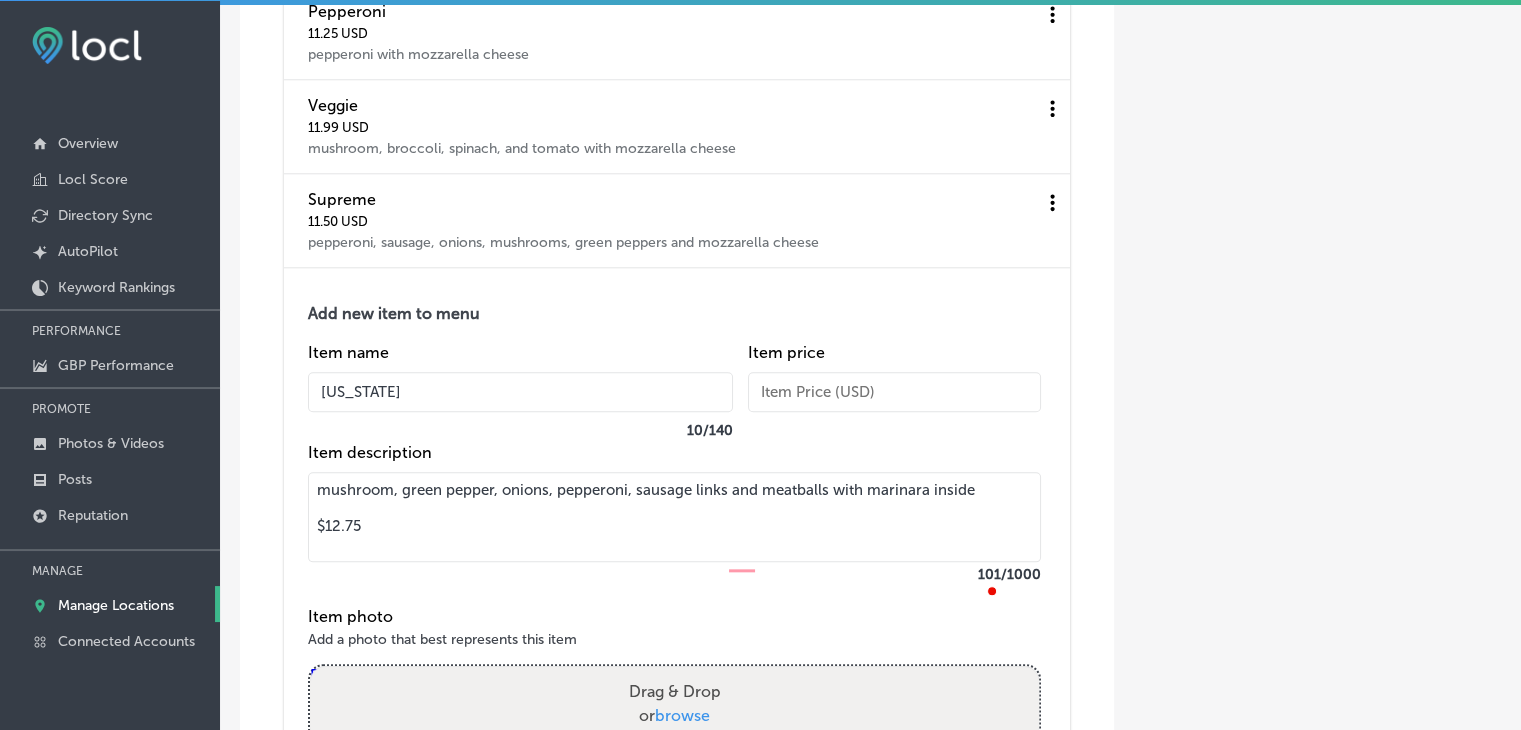 type on "[US_STATE]" 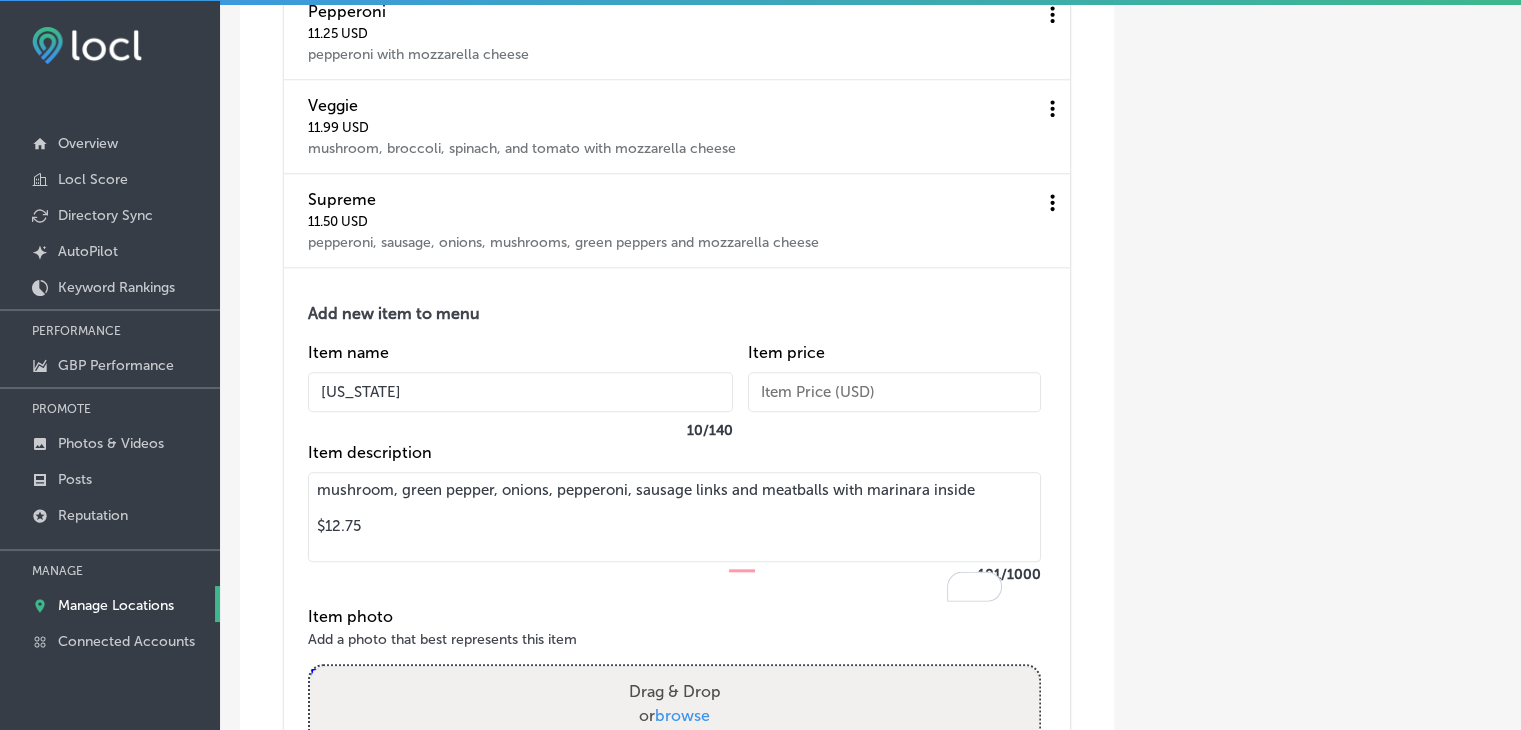 drag, startPoint x: 381, startPoint y: 603, endPoint x: 280, endPoint y: 604, distance: 101.00495 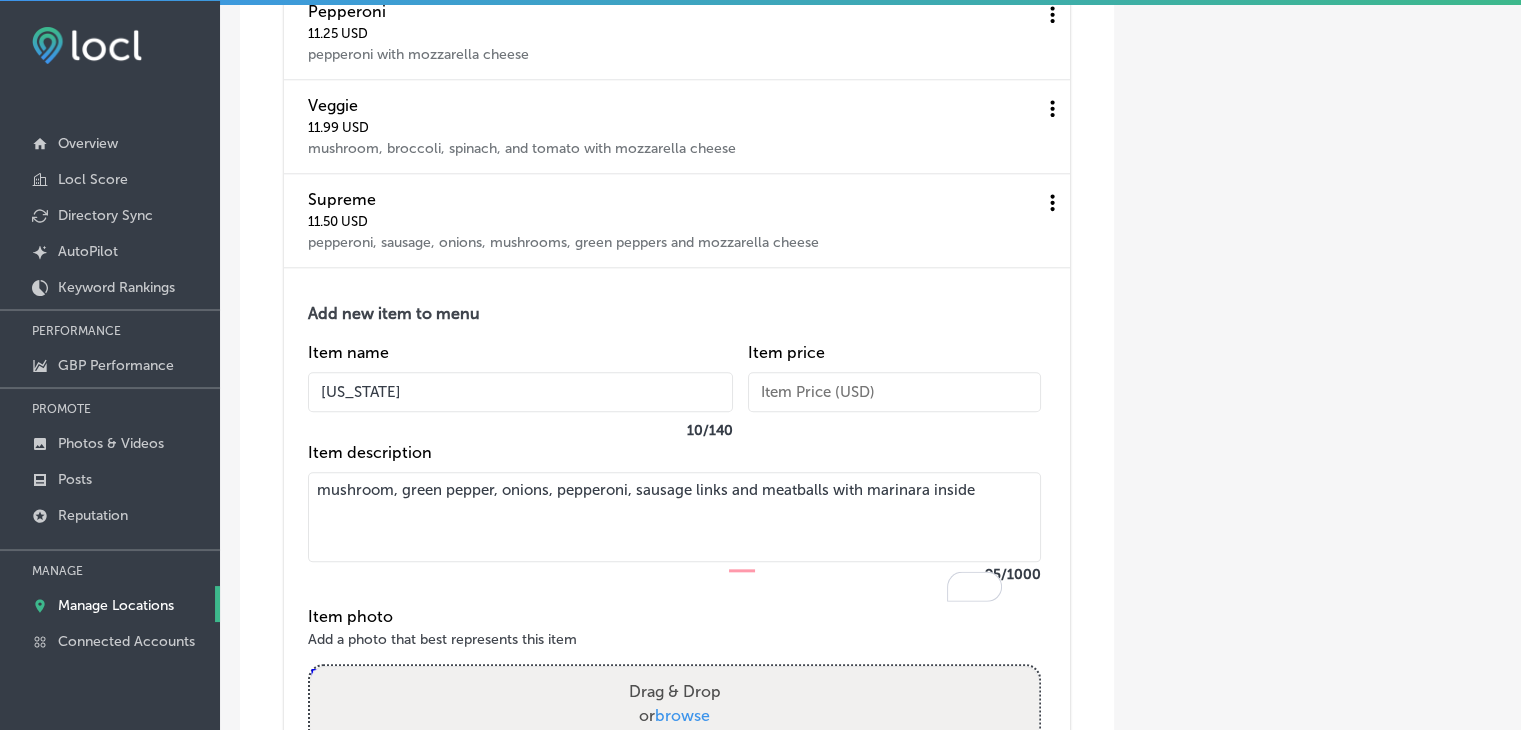 type on "mushroom, green pepper, onions, pepperoni, sausage links and meatballs with marinara inside" 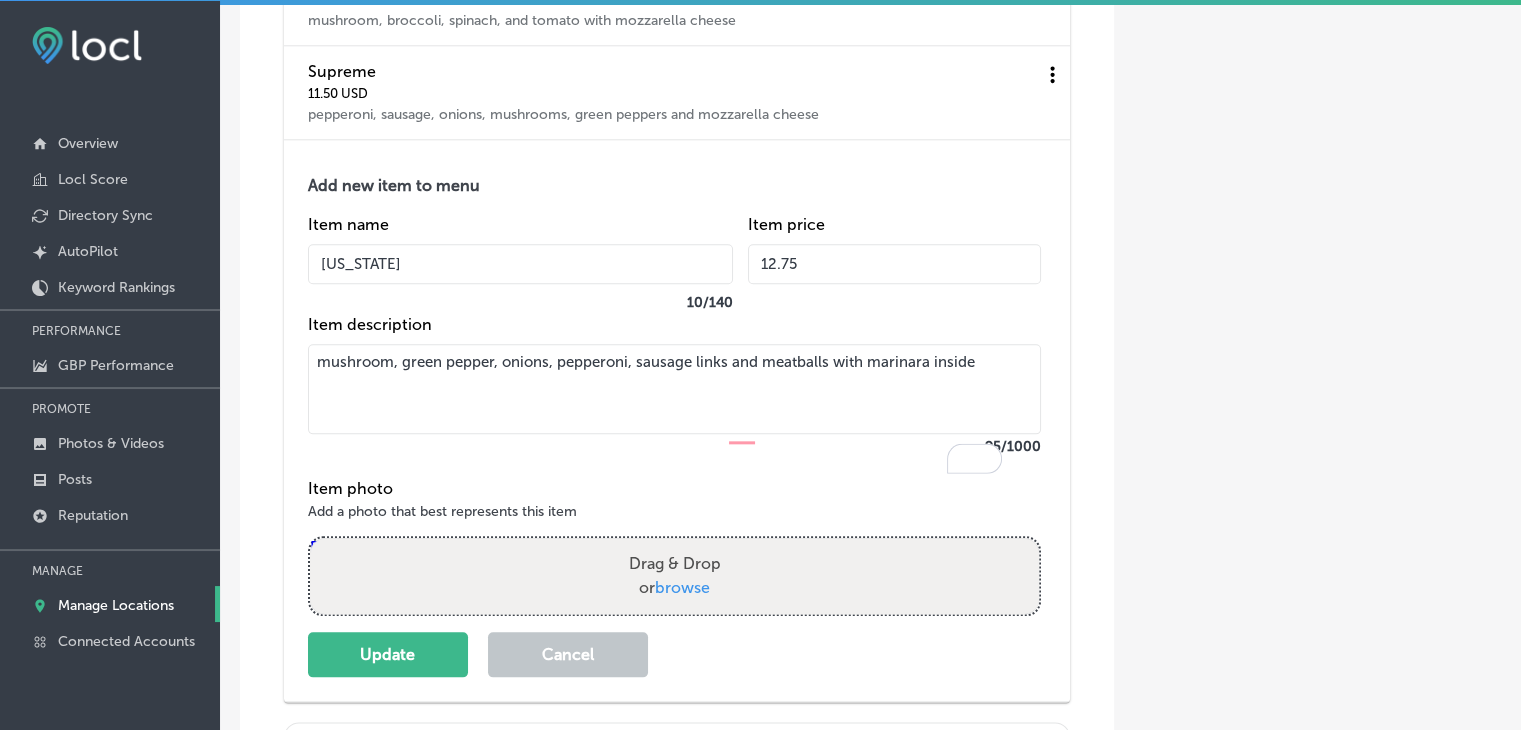 scroll, scrollTop: 9949, scrollLeft: 0, axis: vertical 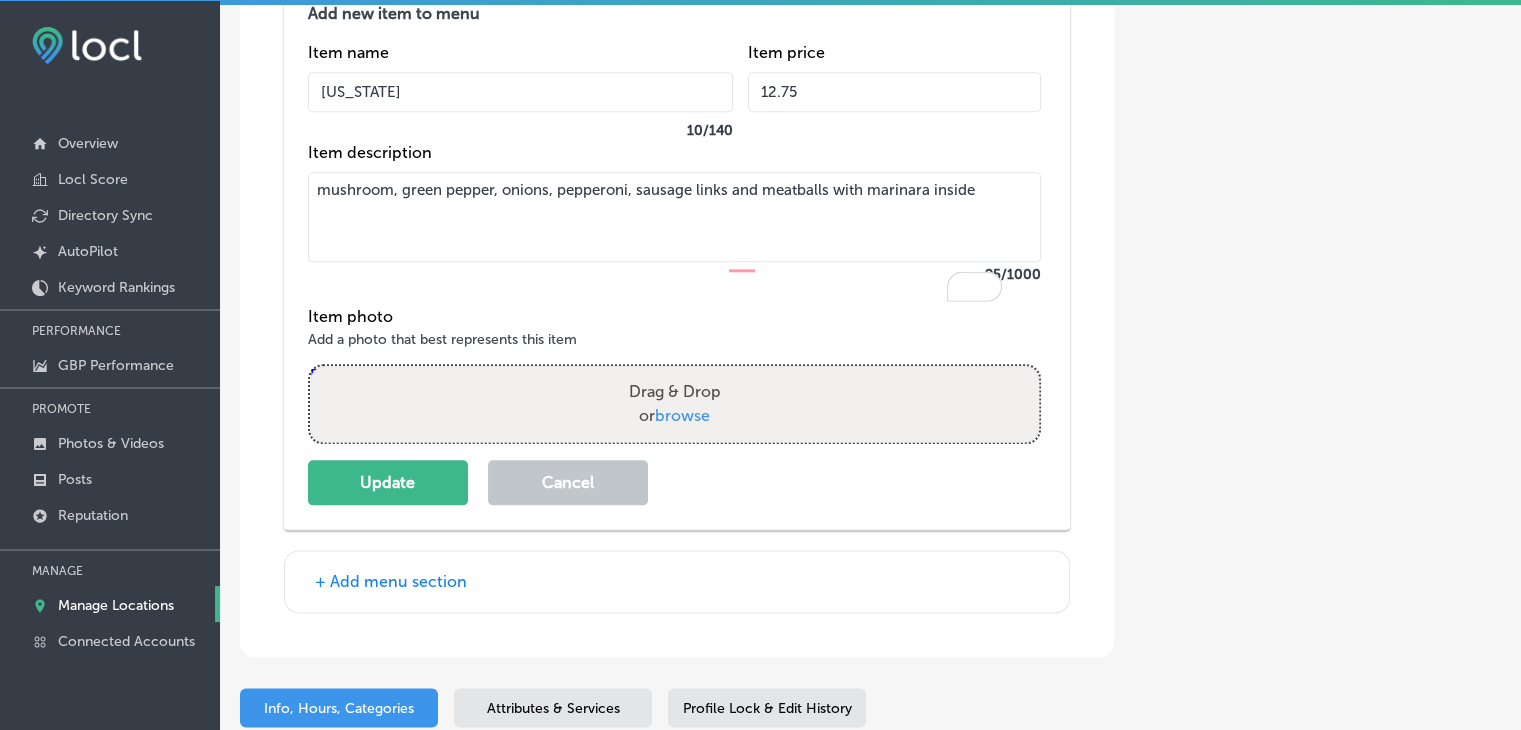 type on "12.75" 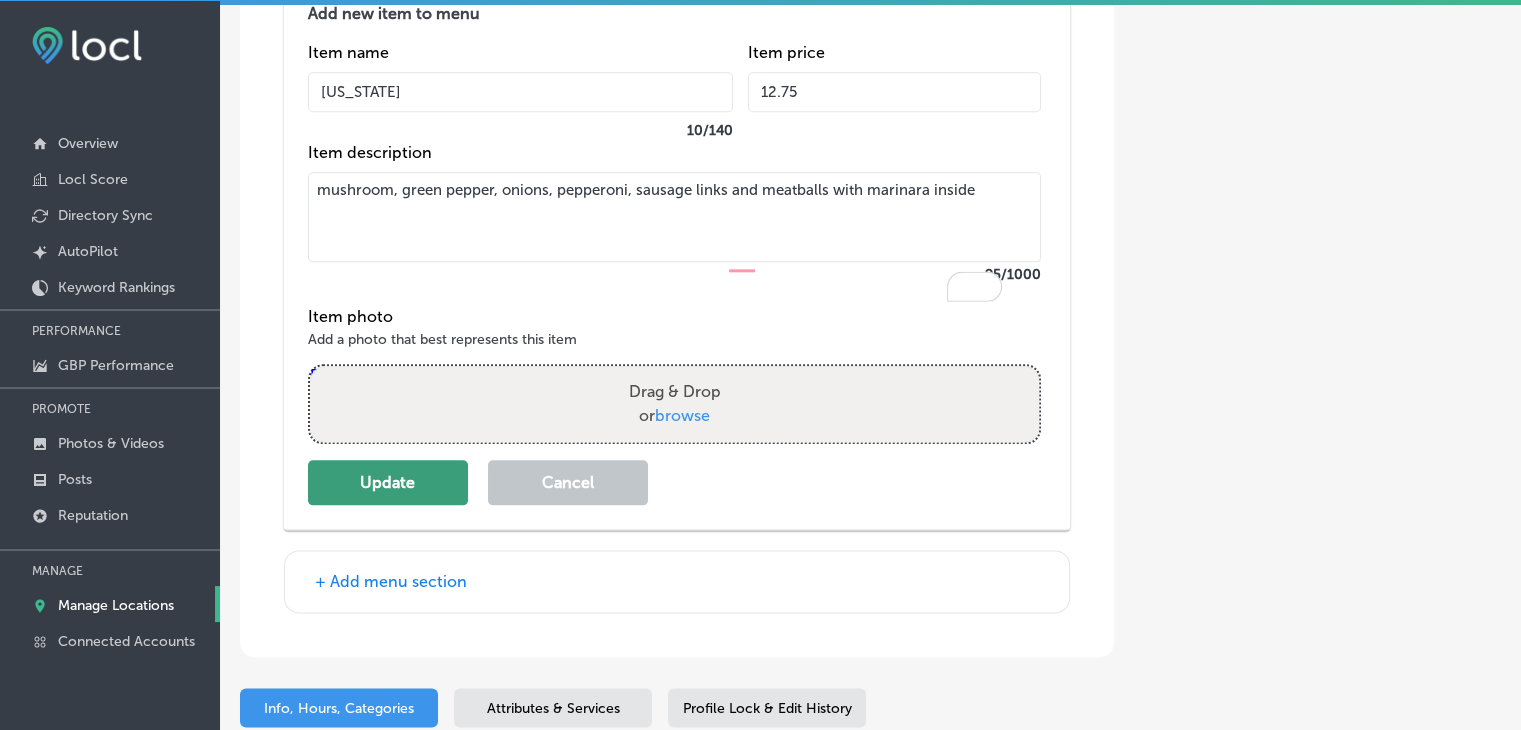 click on "Update" at bounding box center (388, 482) 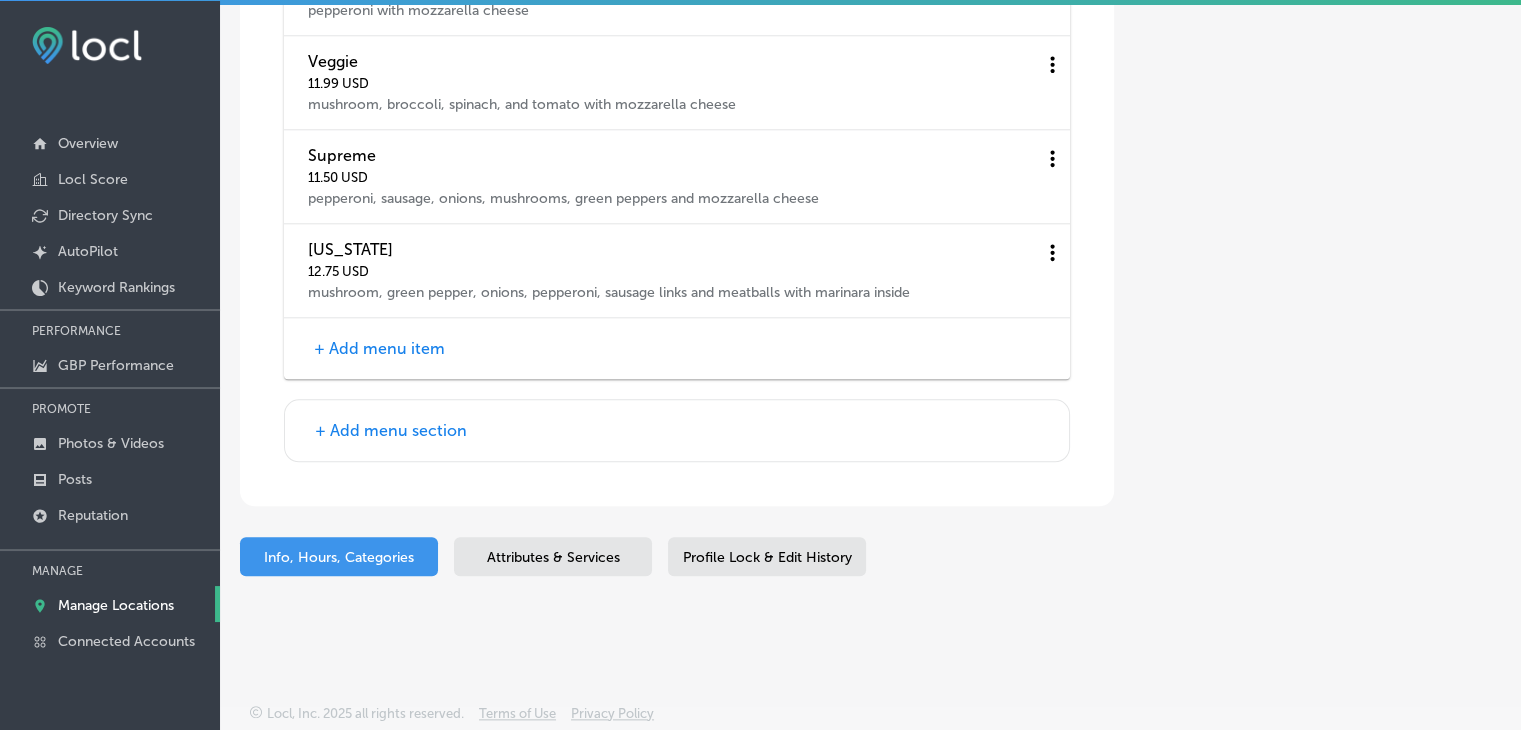 scroll, scrollTop: 9744, scrollLeft: 0, axis: vertical 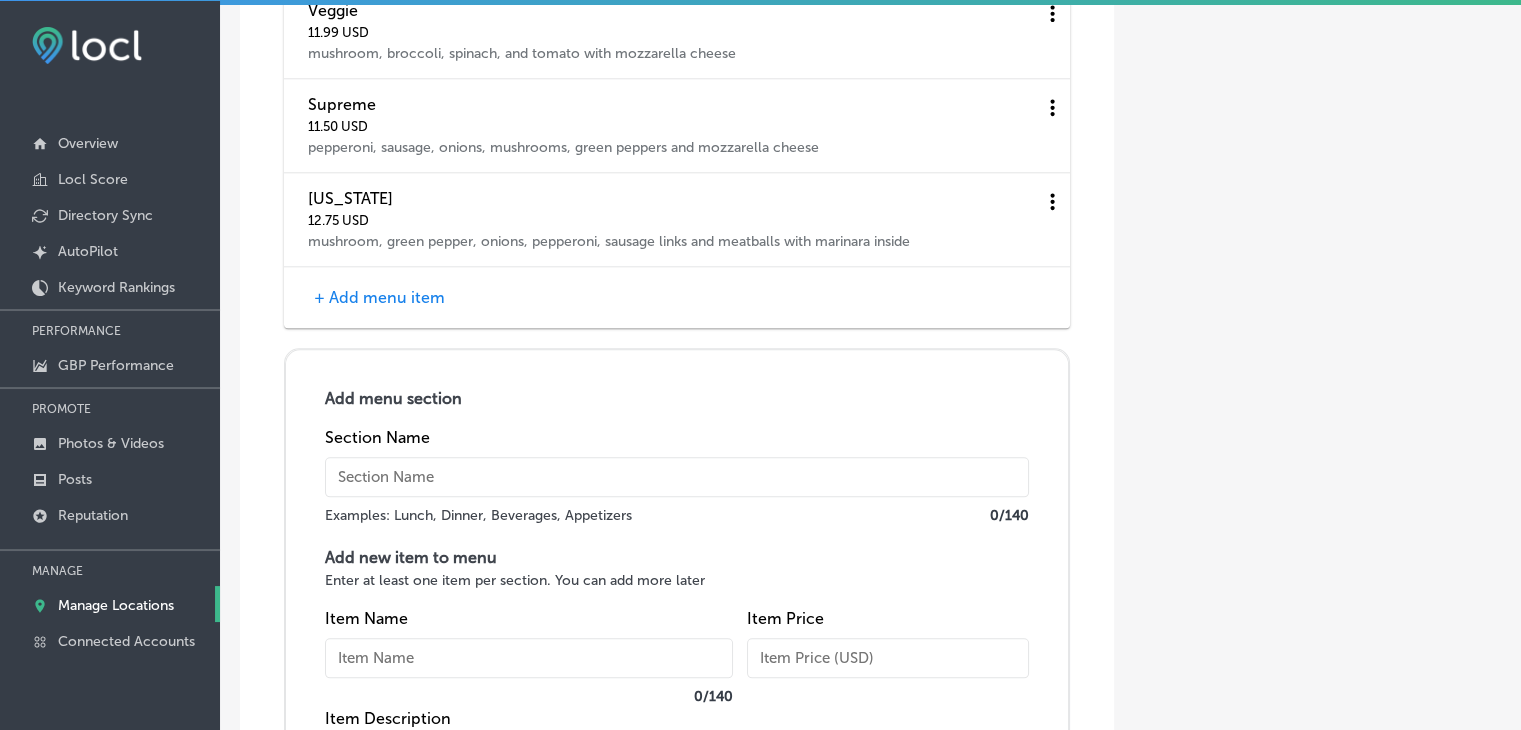 click at bounding box center [677, 477] 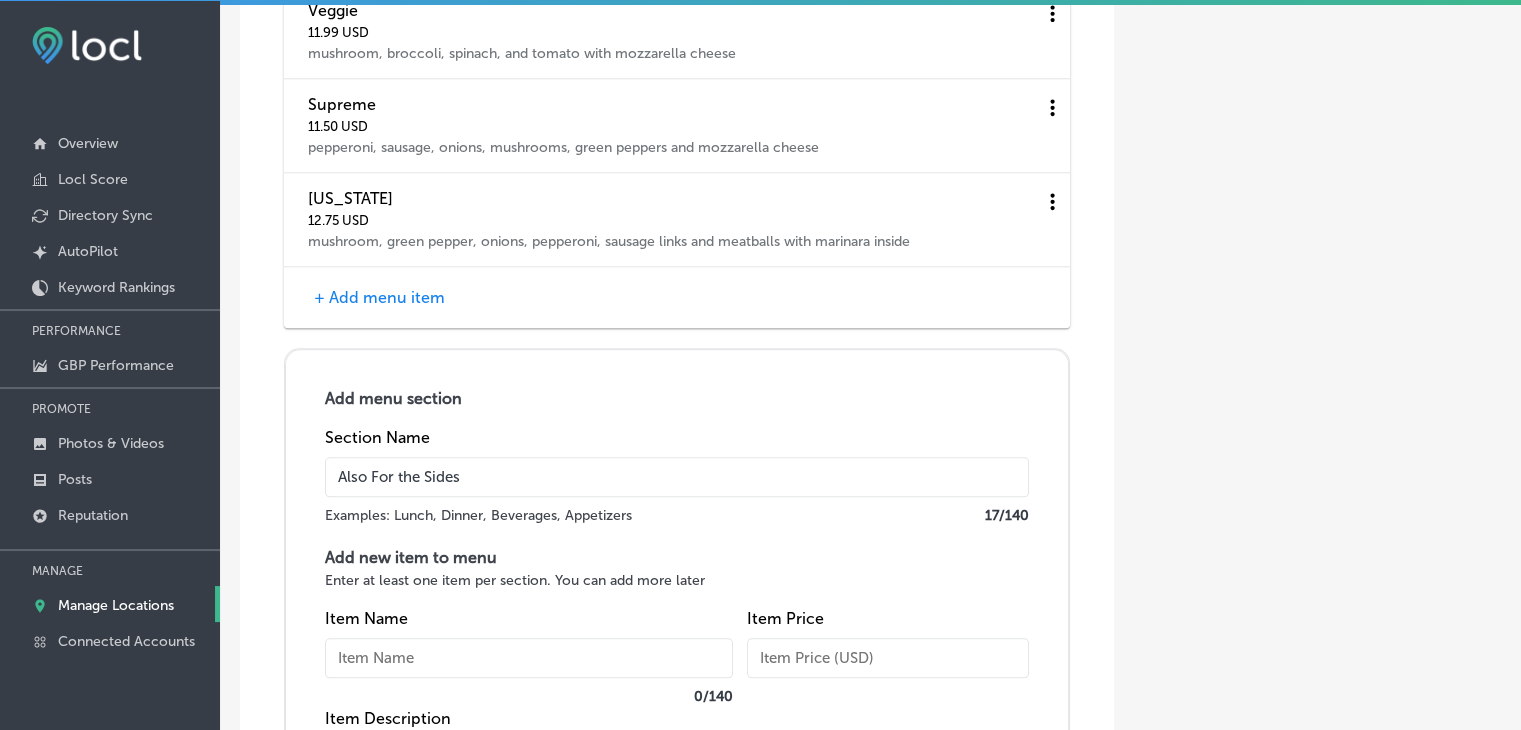 type on "Also For the Sides" 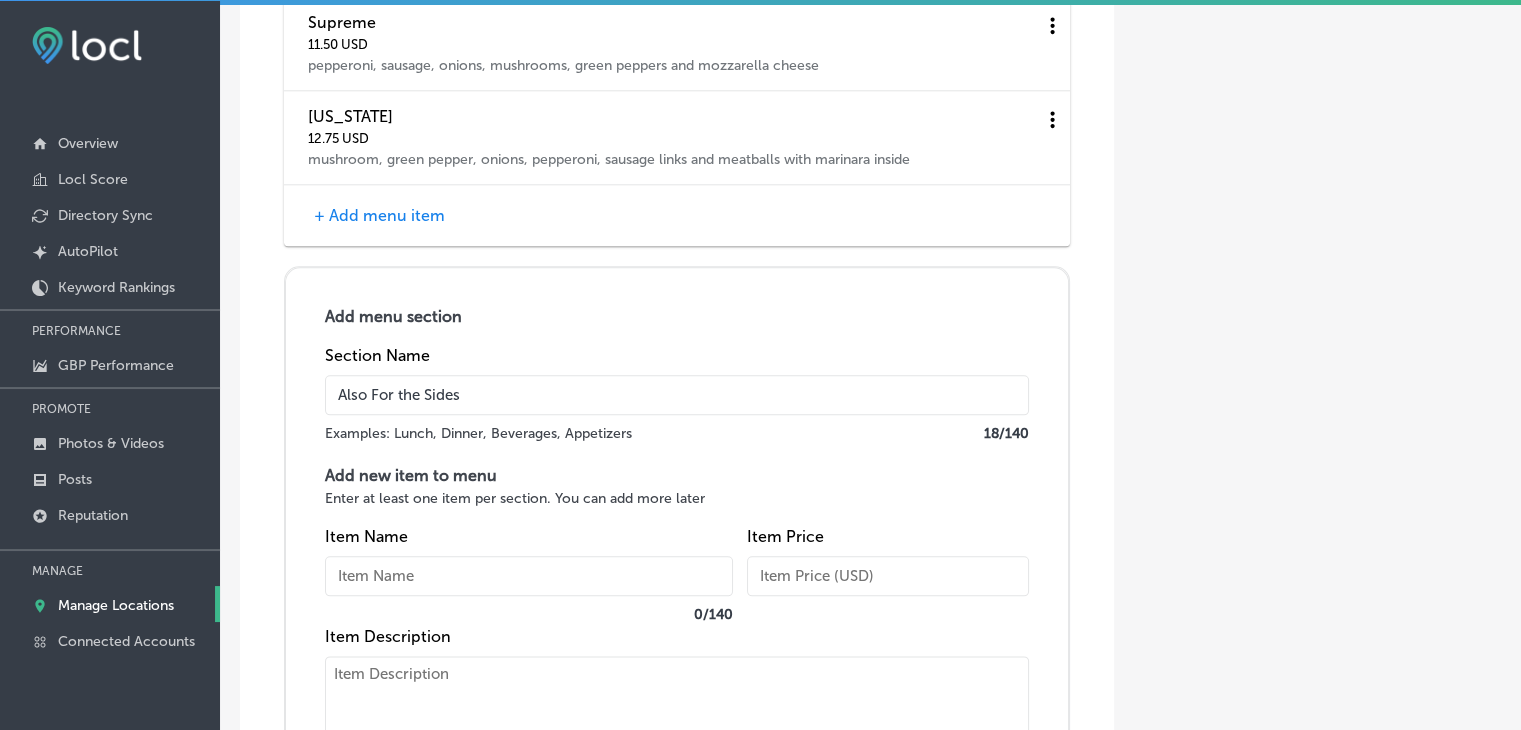 scroll, scrollTop: 9944, scrollLeft: 0, axis: vertical 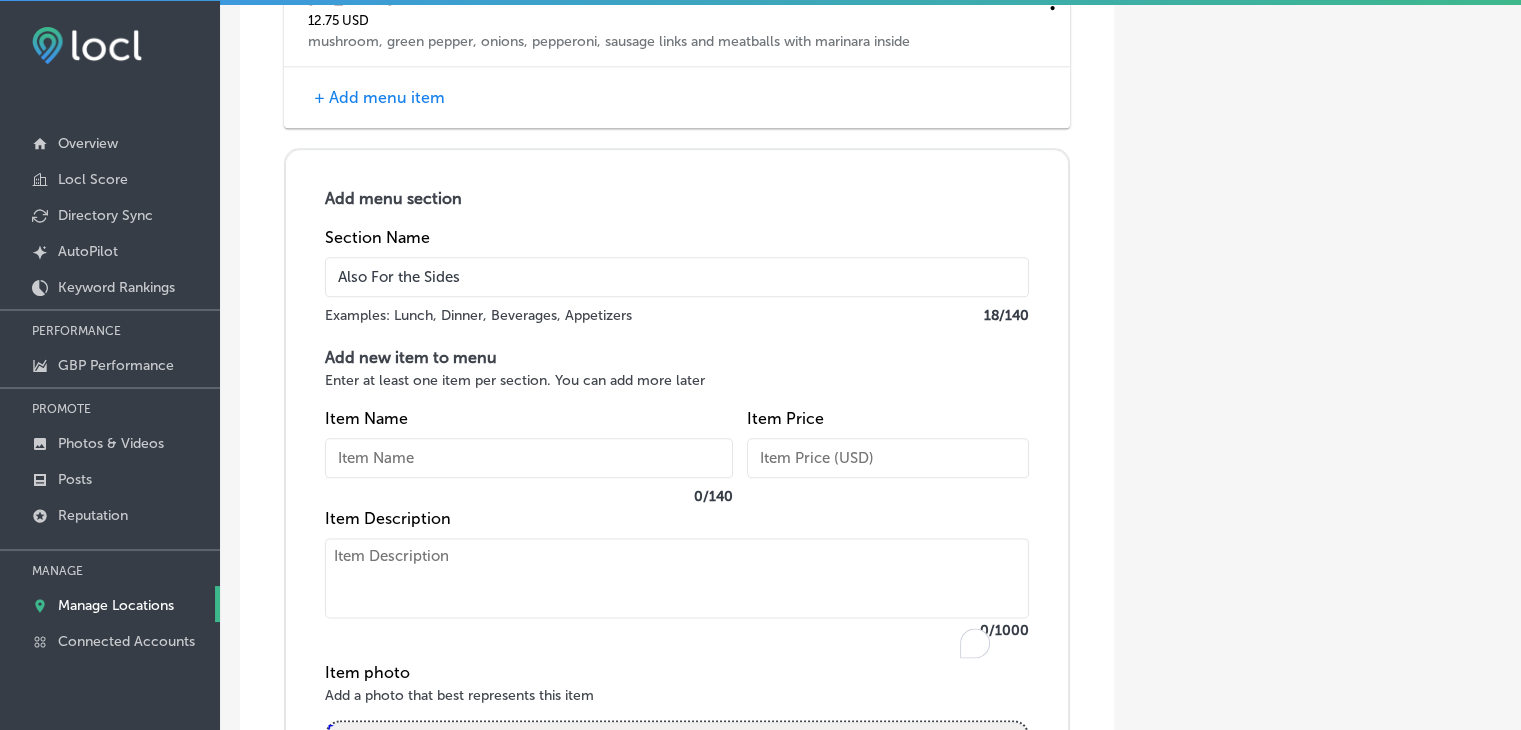 click at bounding box center (677, 578) 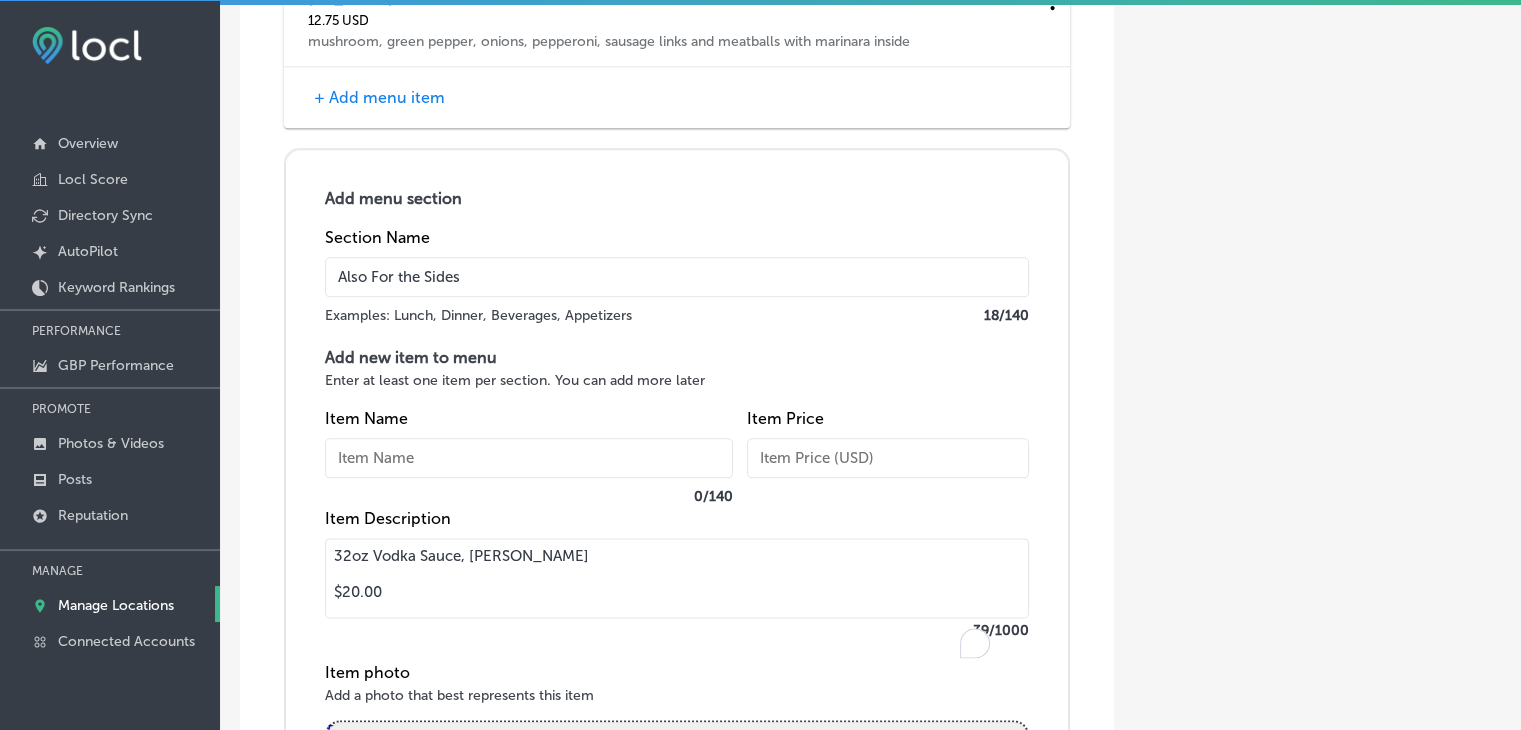 click on "32oz Vodka Sauce, Alfredo Sauce
$20.00" at bounding box center [677, 578] 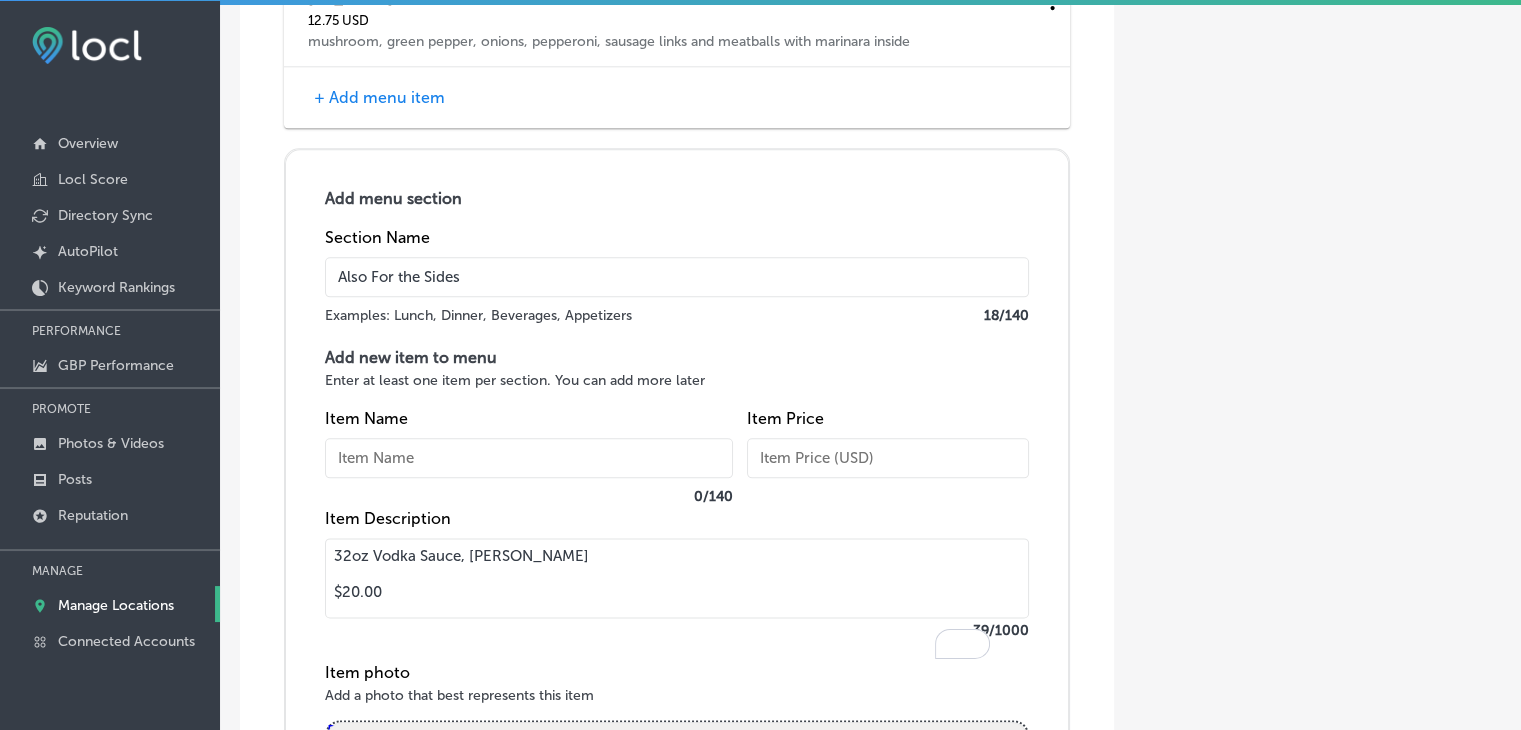drag, startPoint x: 510, startPoint y: 653, endPoint x: 327, endPoint y: 659, distance: 183.09833 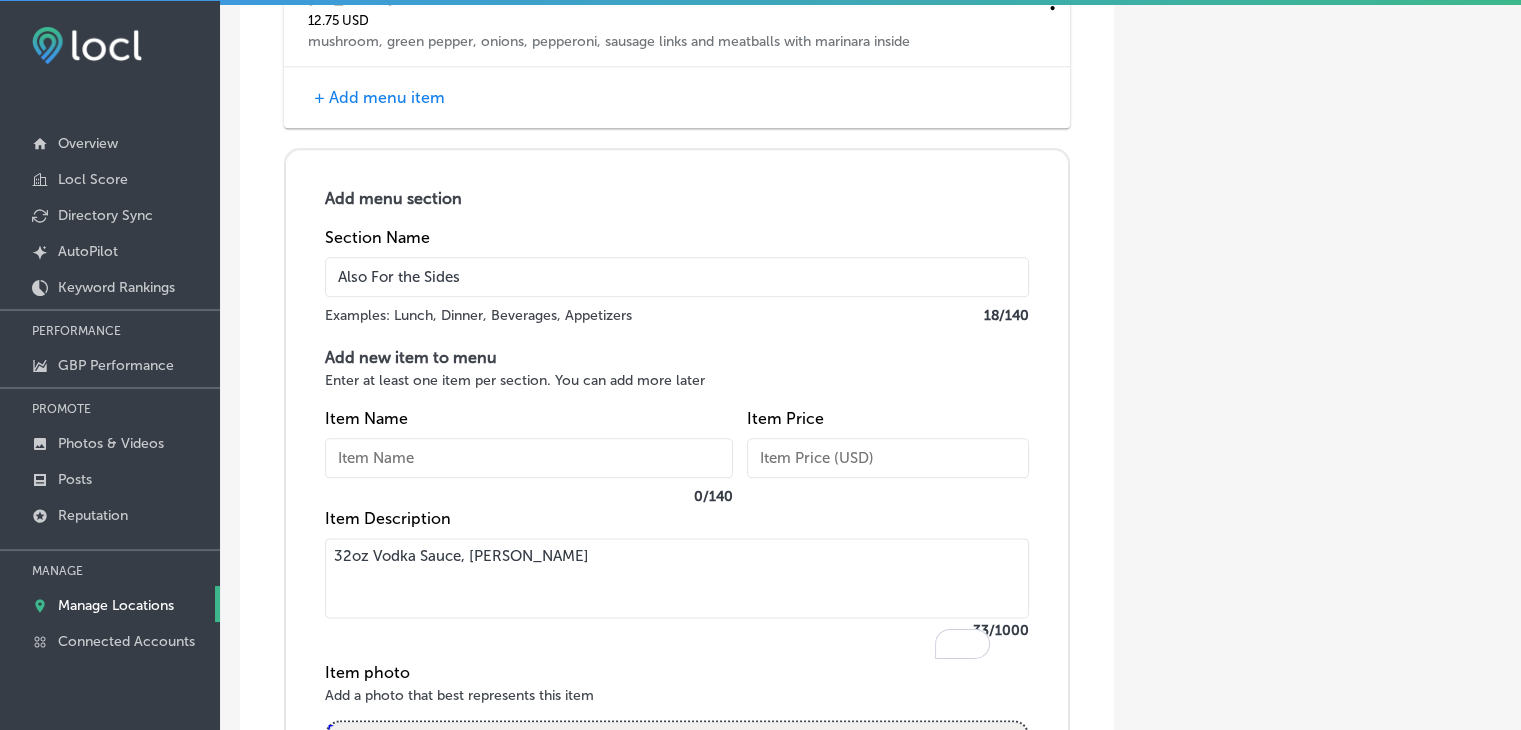type on "32oz Vodka Sauce, [PERSON_NAME]" 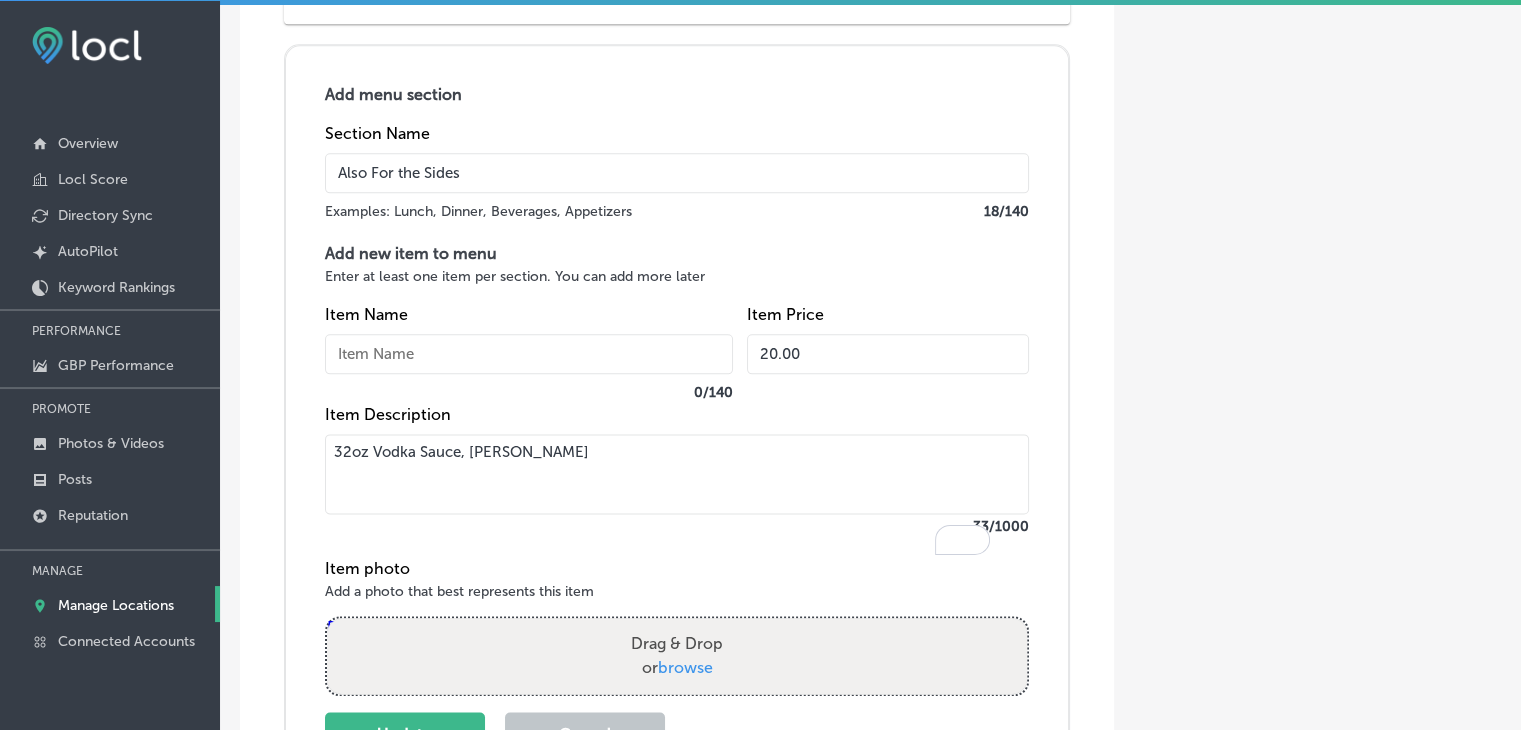 scroll, scrollTop: 10144, scrollLeft: 0, axis: vertical 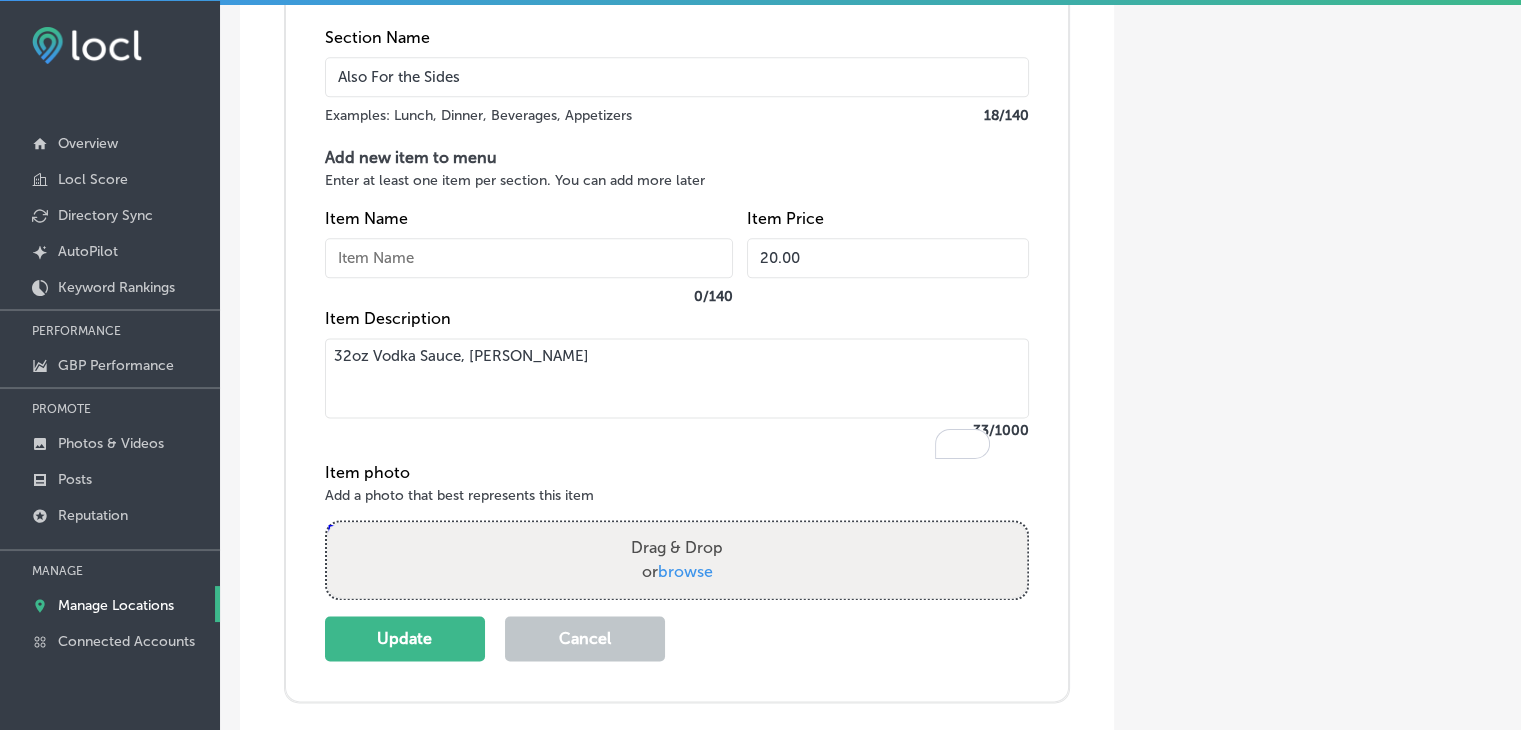 type on "20.00" 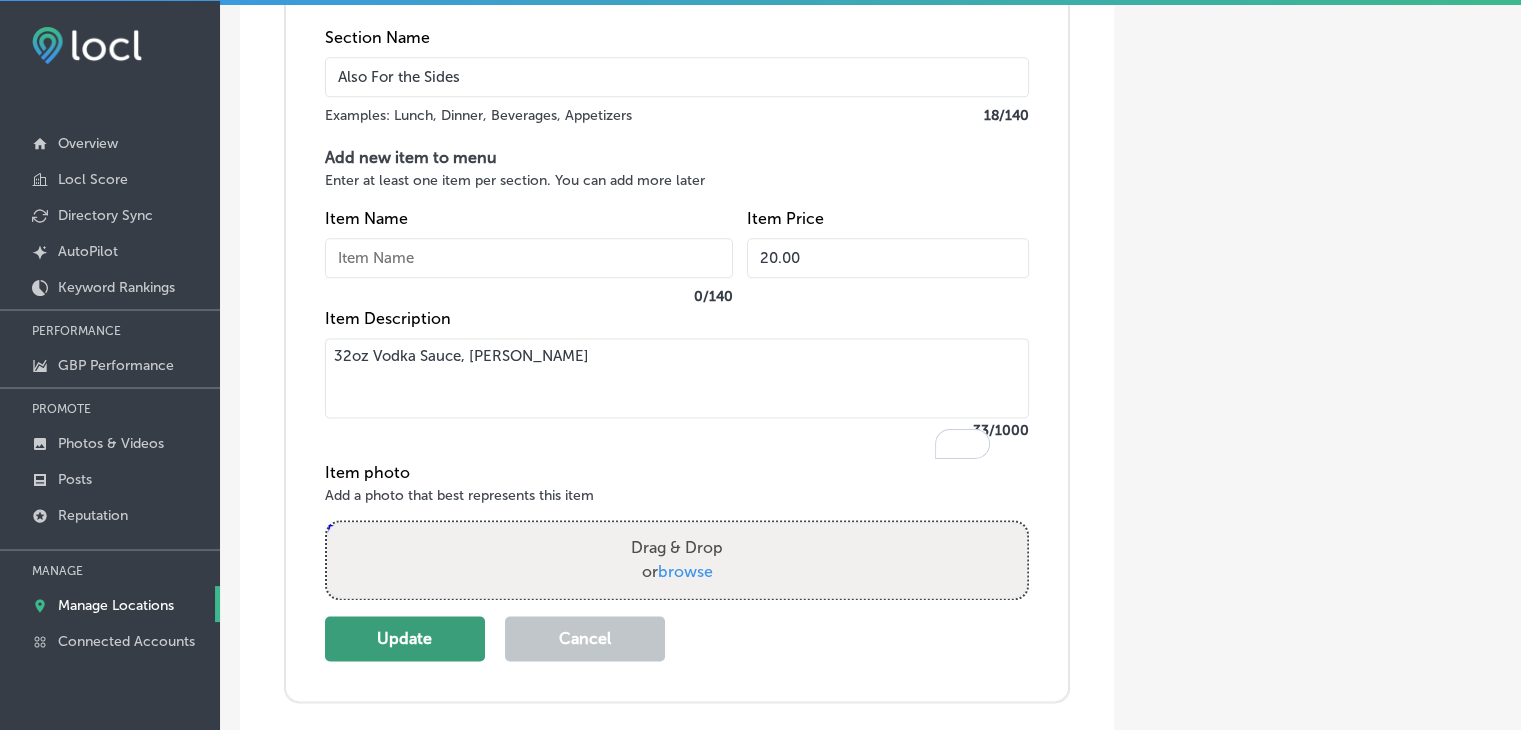 click on "Update" at bounding box center [405, 638] 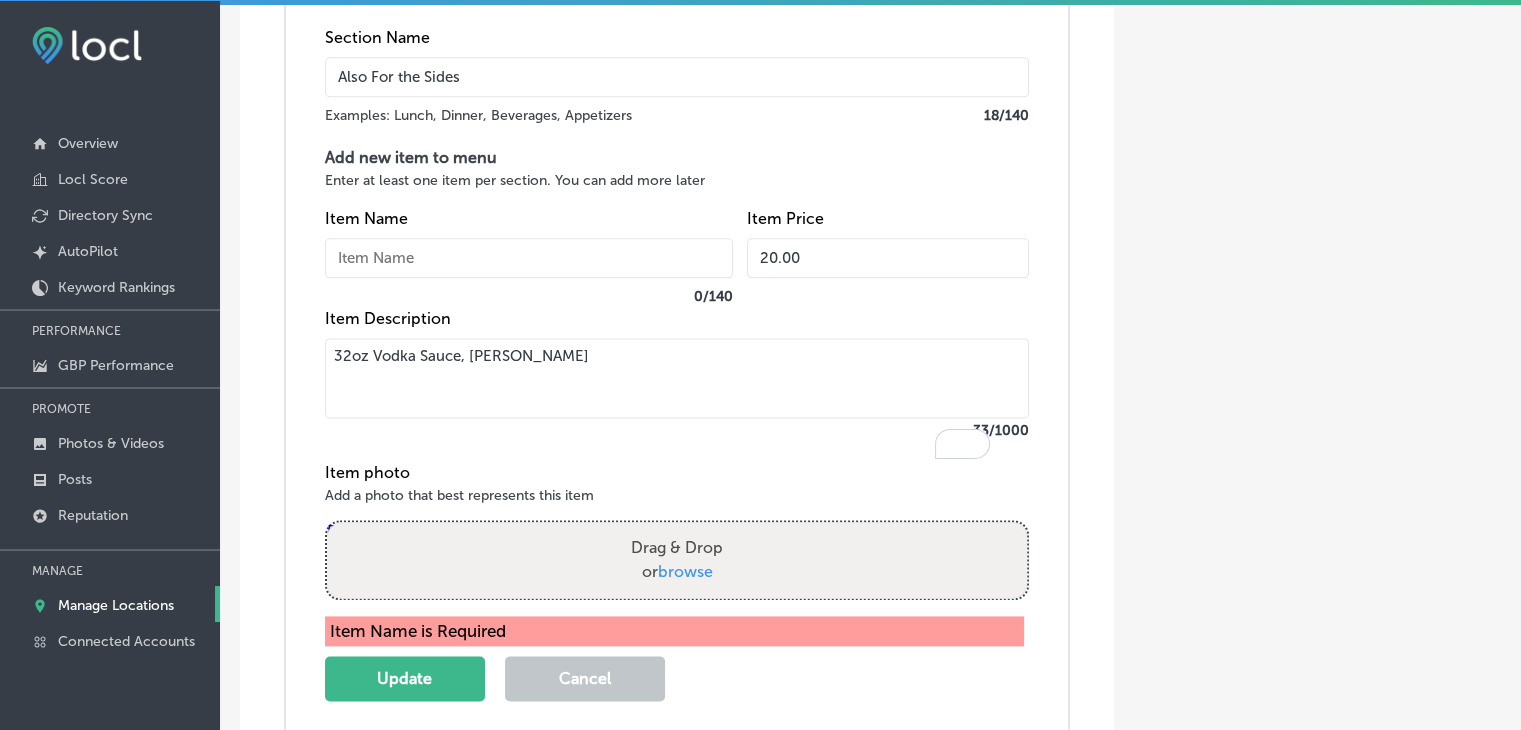 click at bounding box center [529, 258] 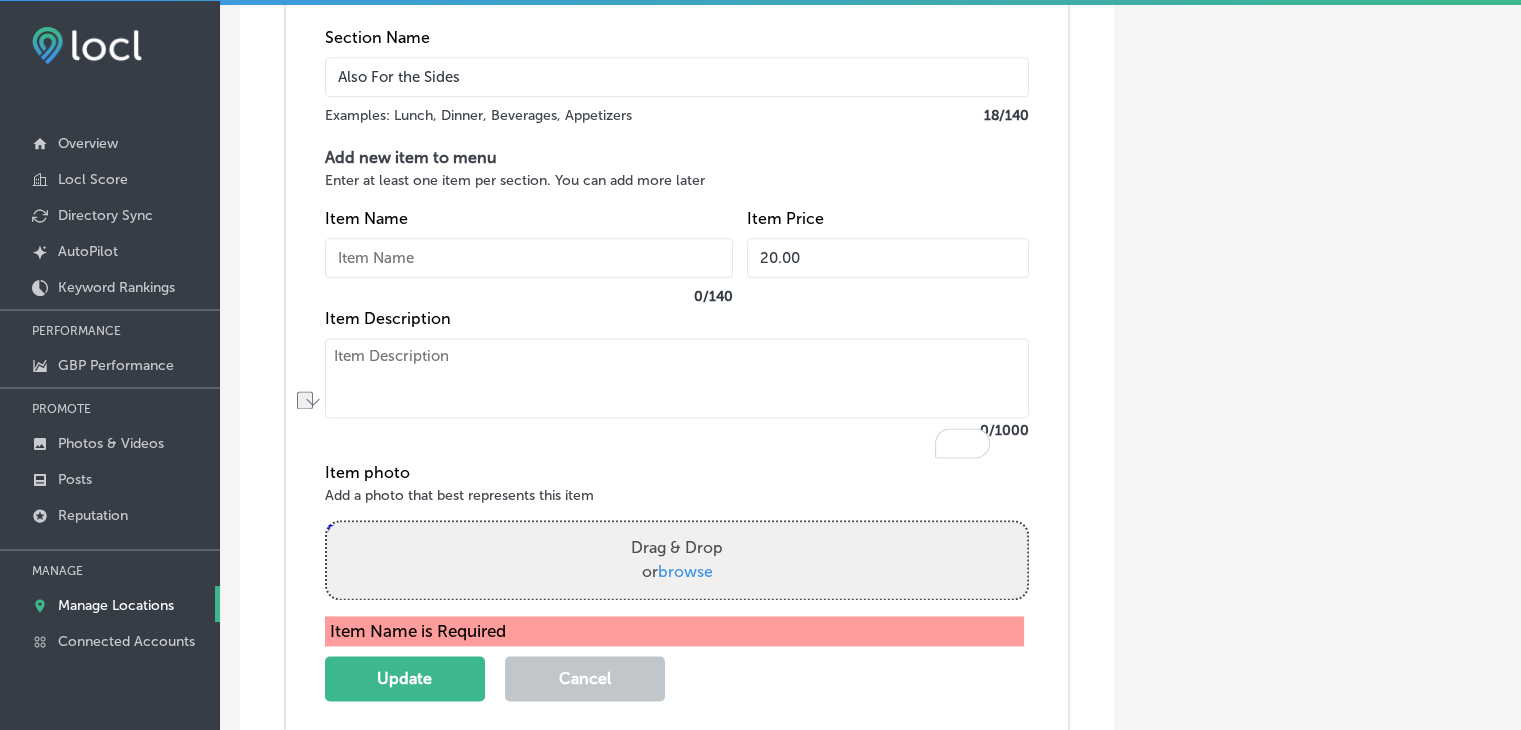 type 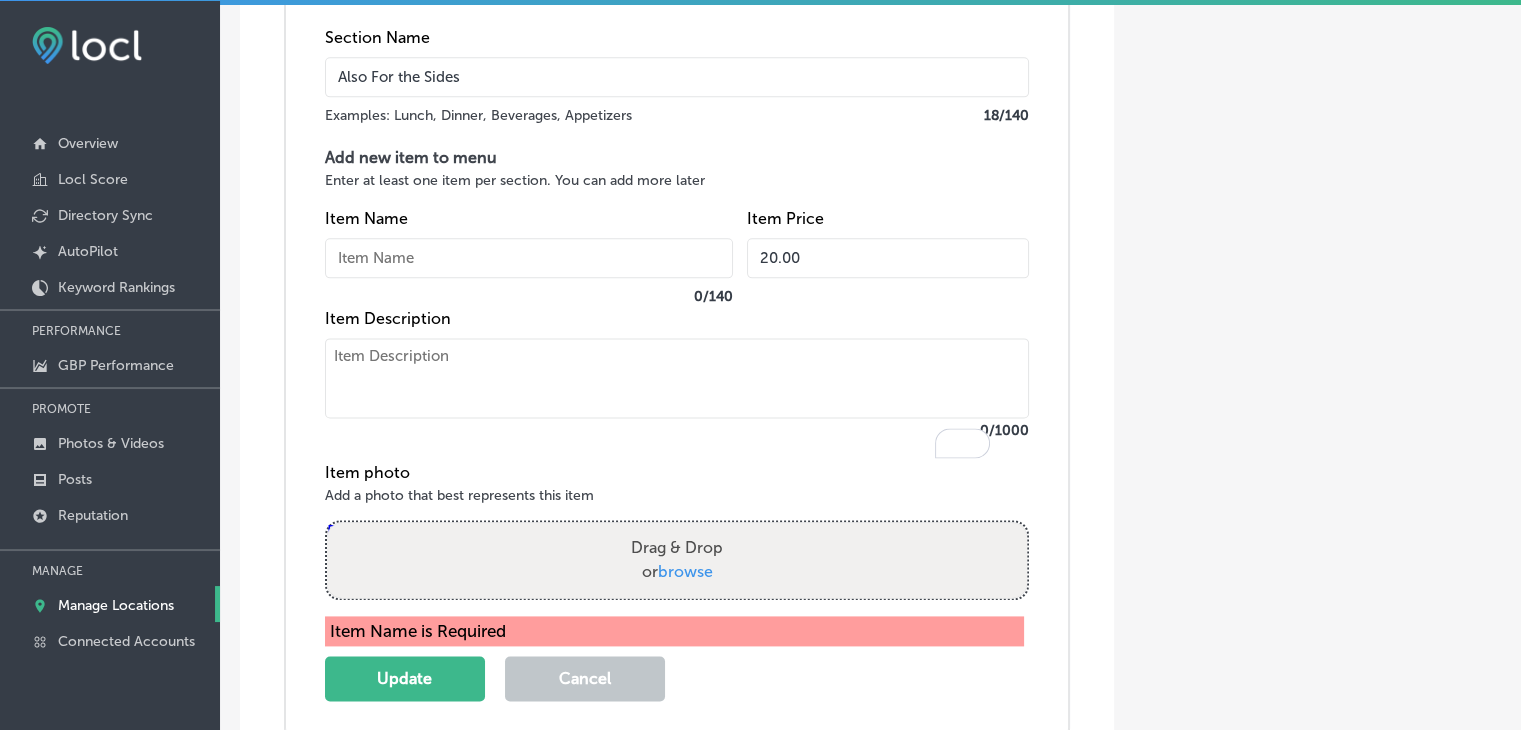click at bounding box center (529, 258) 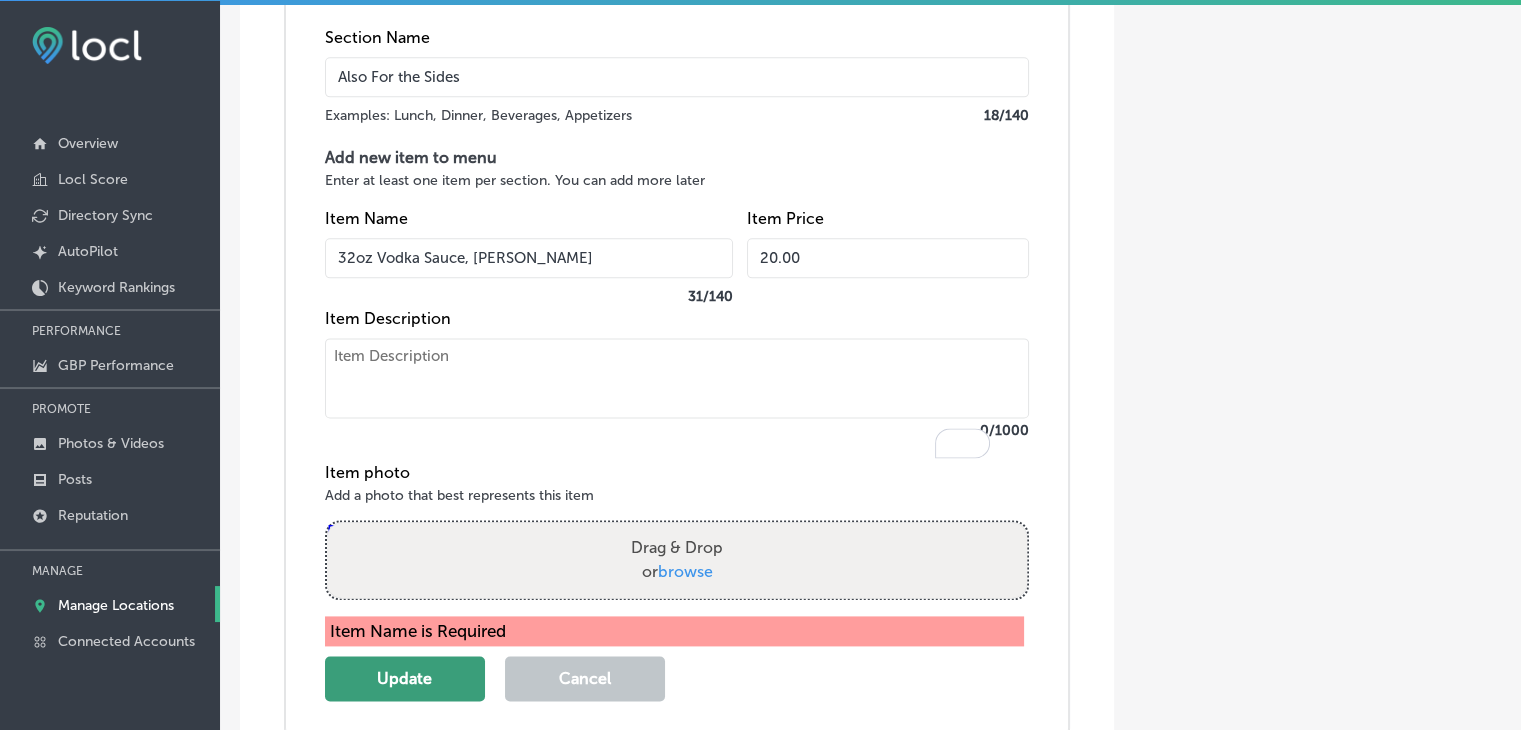 type on "32oz Vodka Sauce, [PERSON_NAME]" 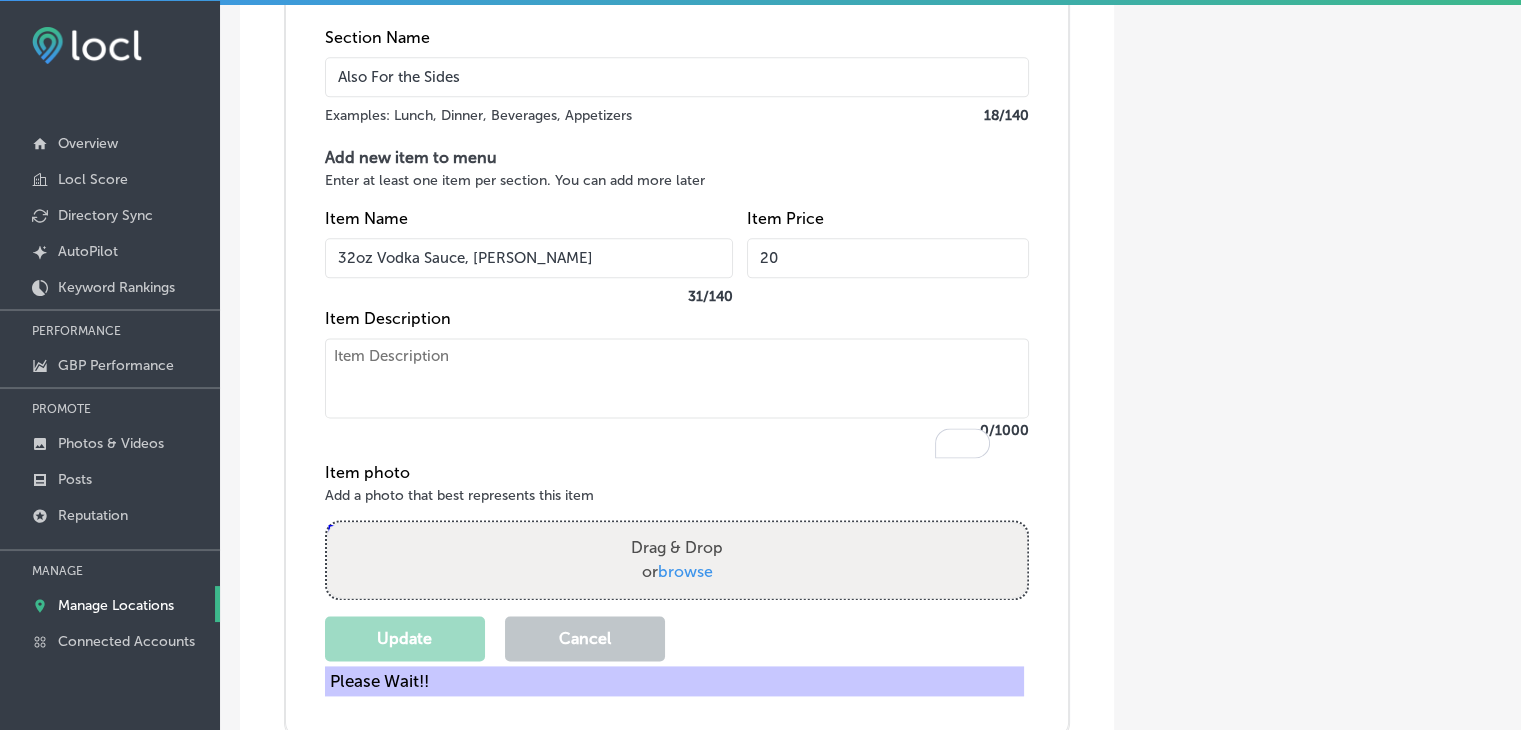 scroll, scrollTop: 9969, scrollLeft: 0, axis: vertical 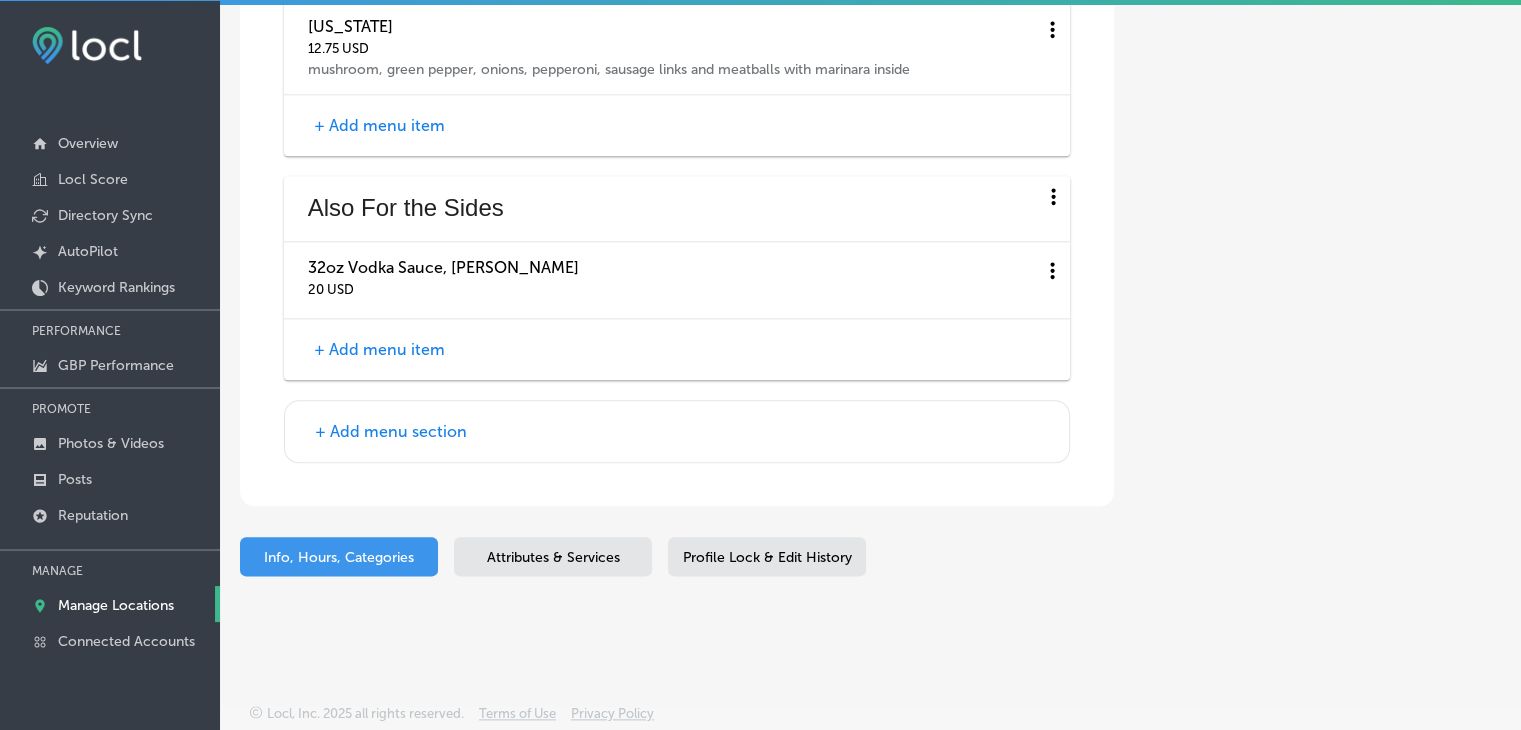 click on "+ Add menu item" at bounding box center (379, 349) 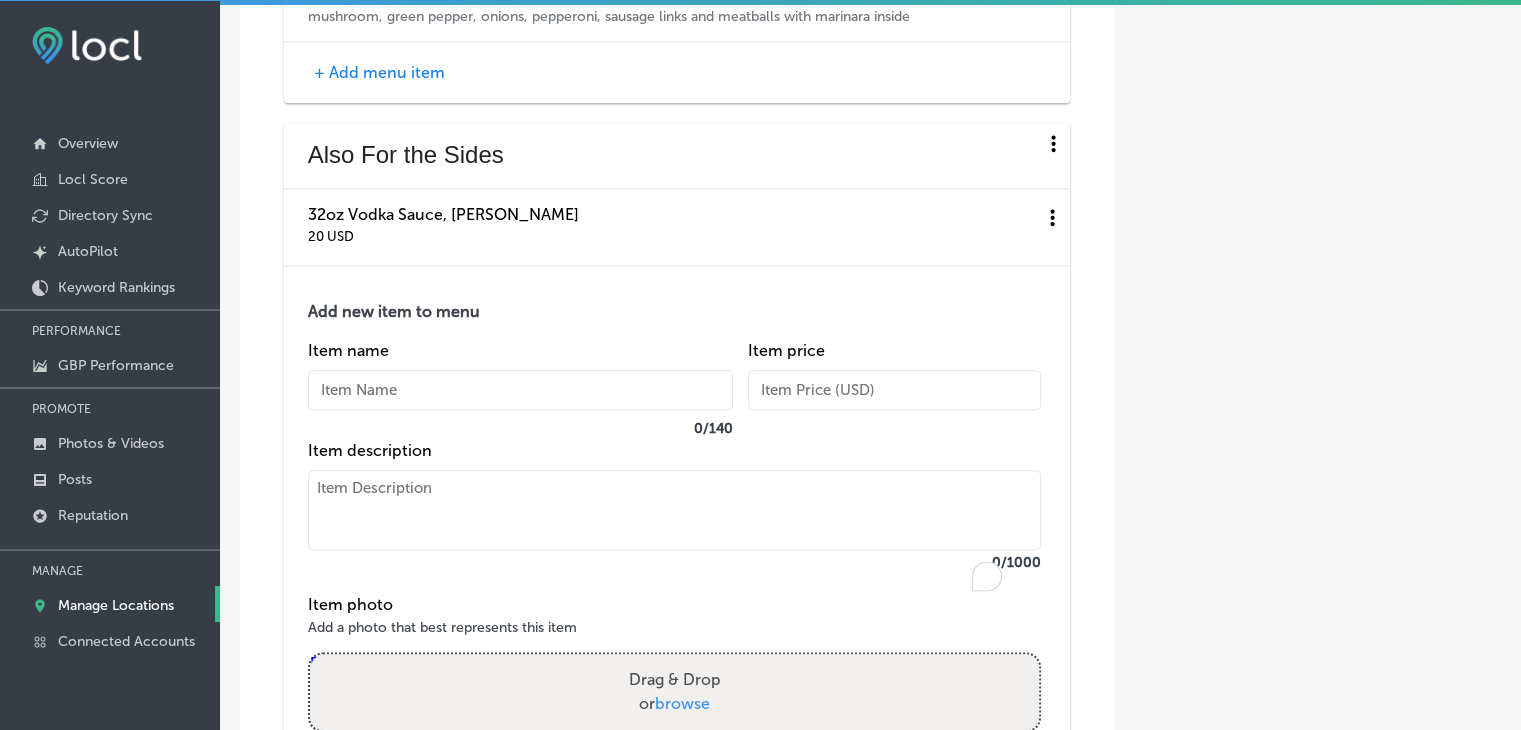 click at bounding box center [674, 510] 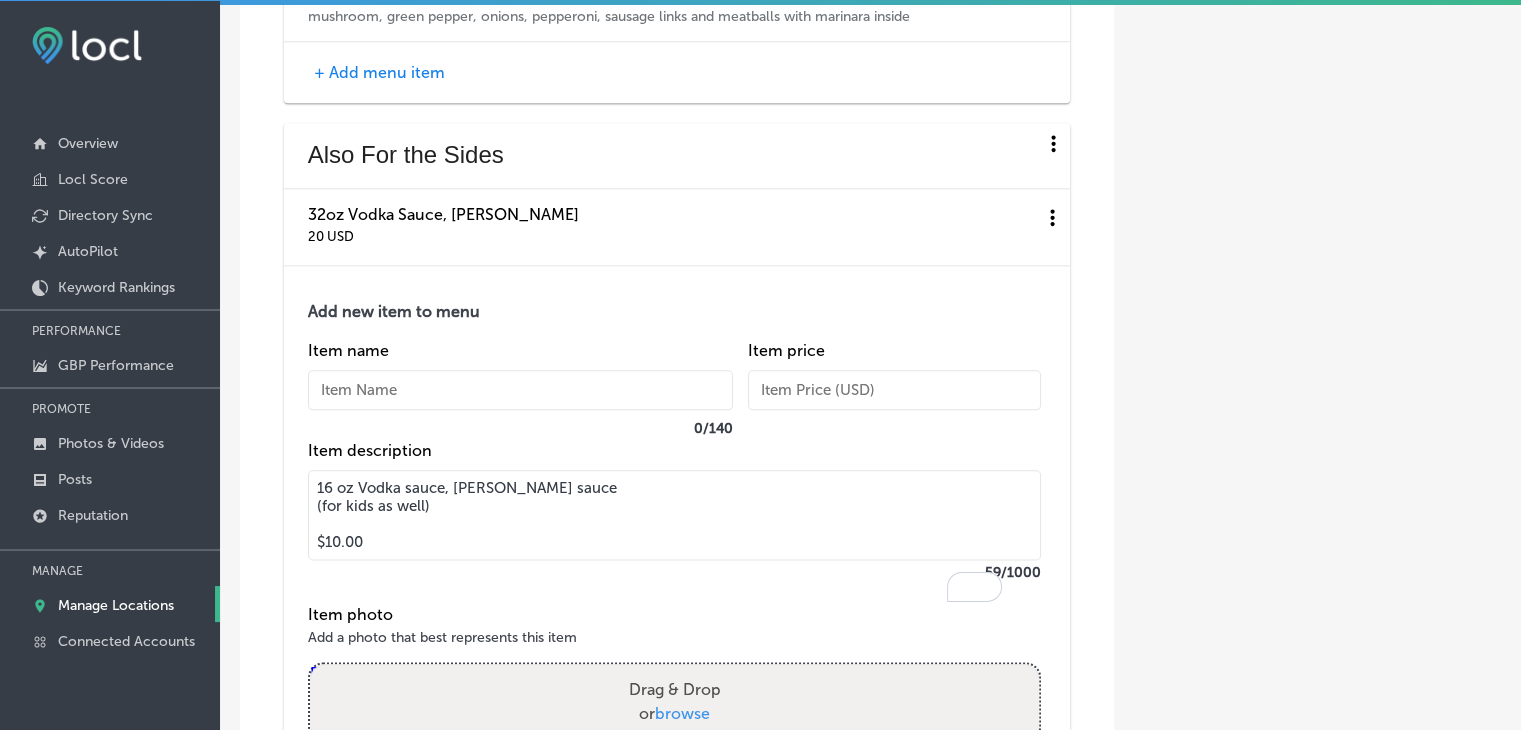 drag, startPoint x: 357, startPoint y: 603, endPoint x: 292, endPoint y: 603, distance: 65 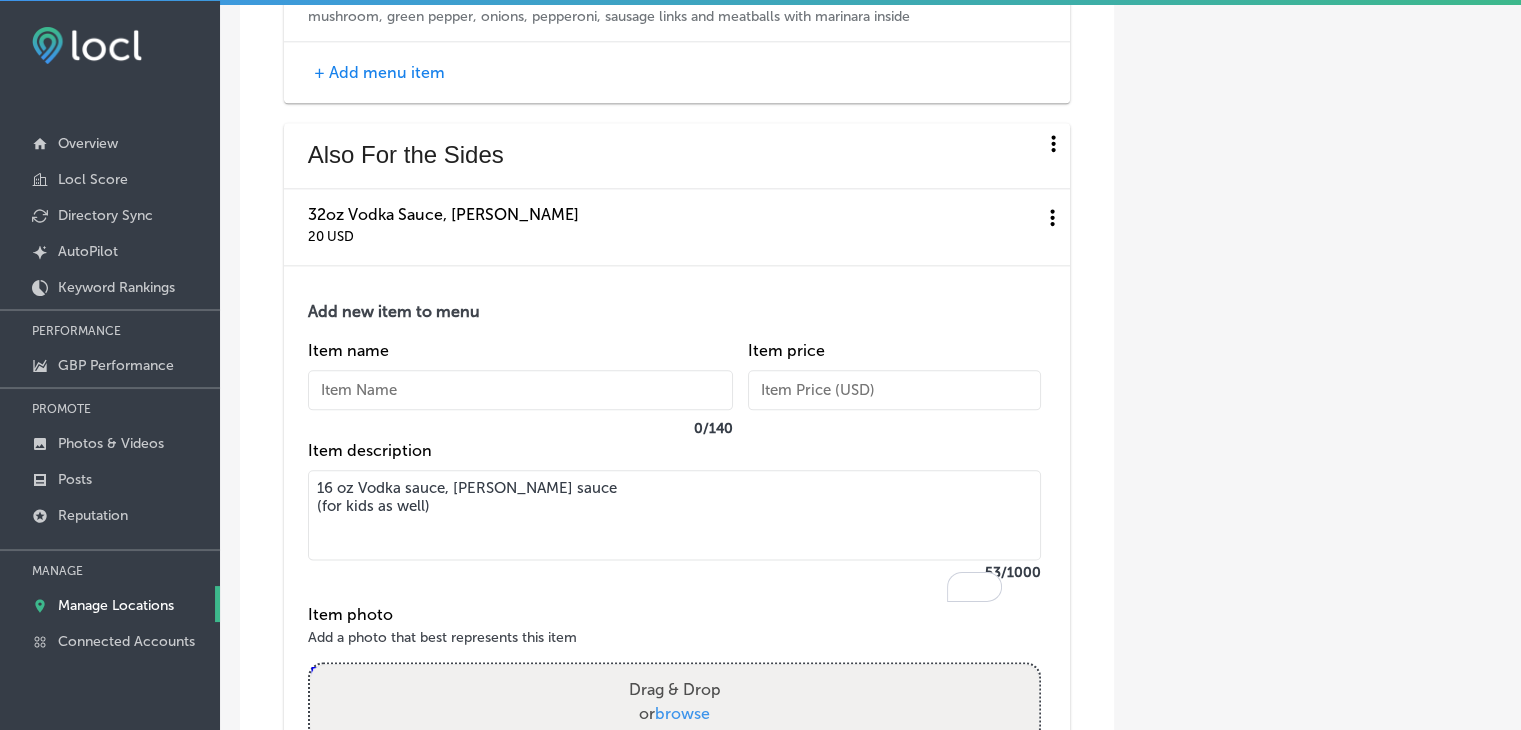 type on "16 oz Vodka sauce, Alfredo sauce
(for kids as well)" 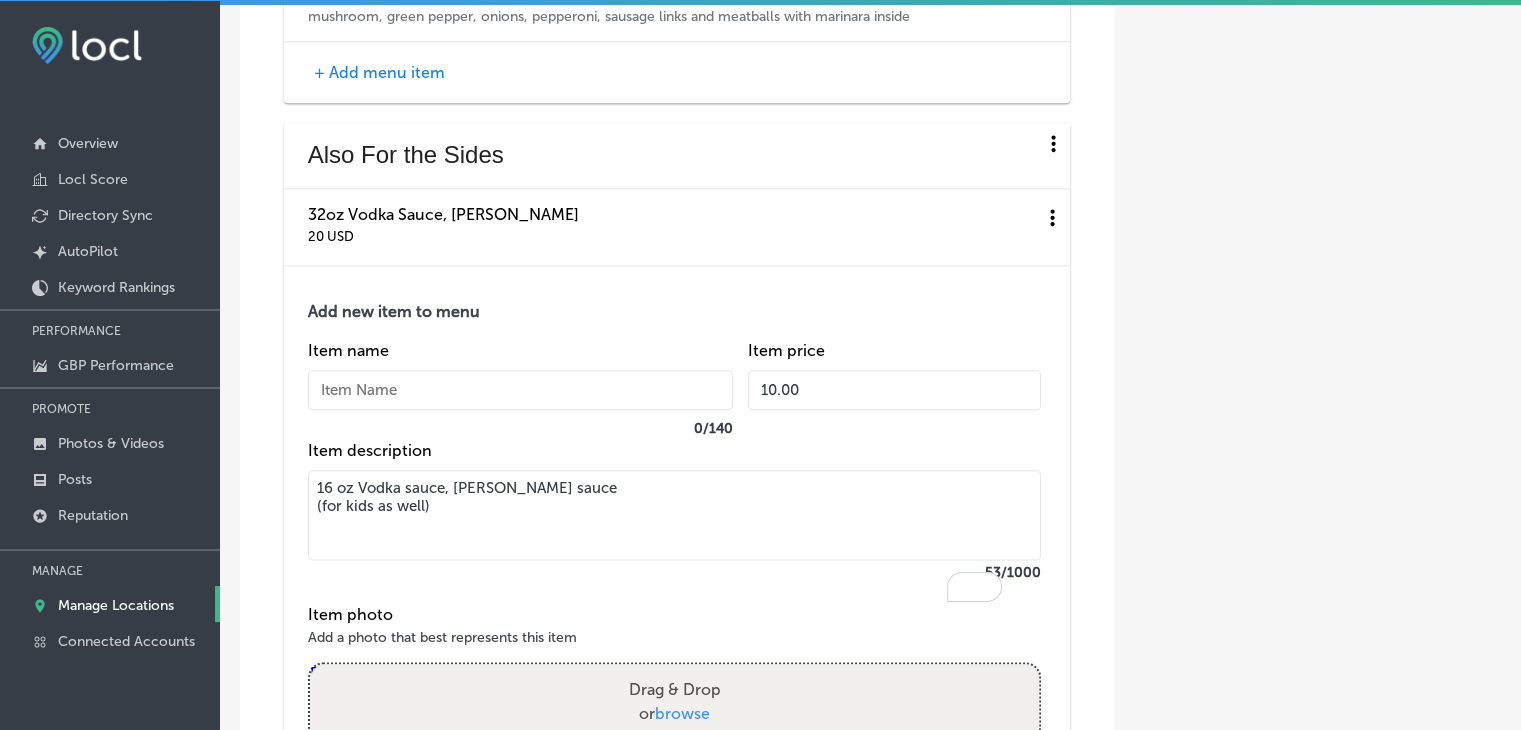 type on "10.00" 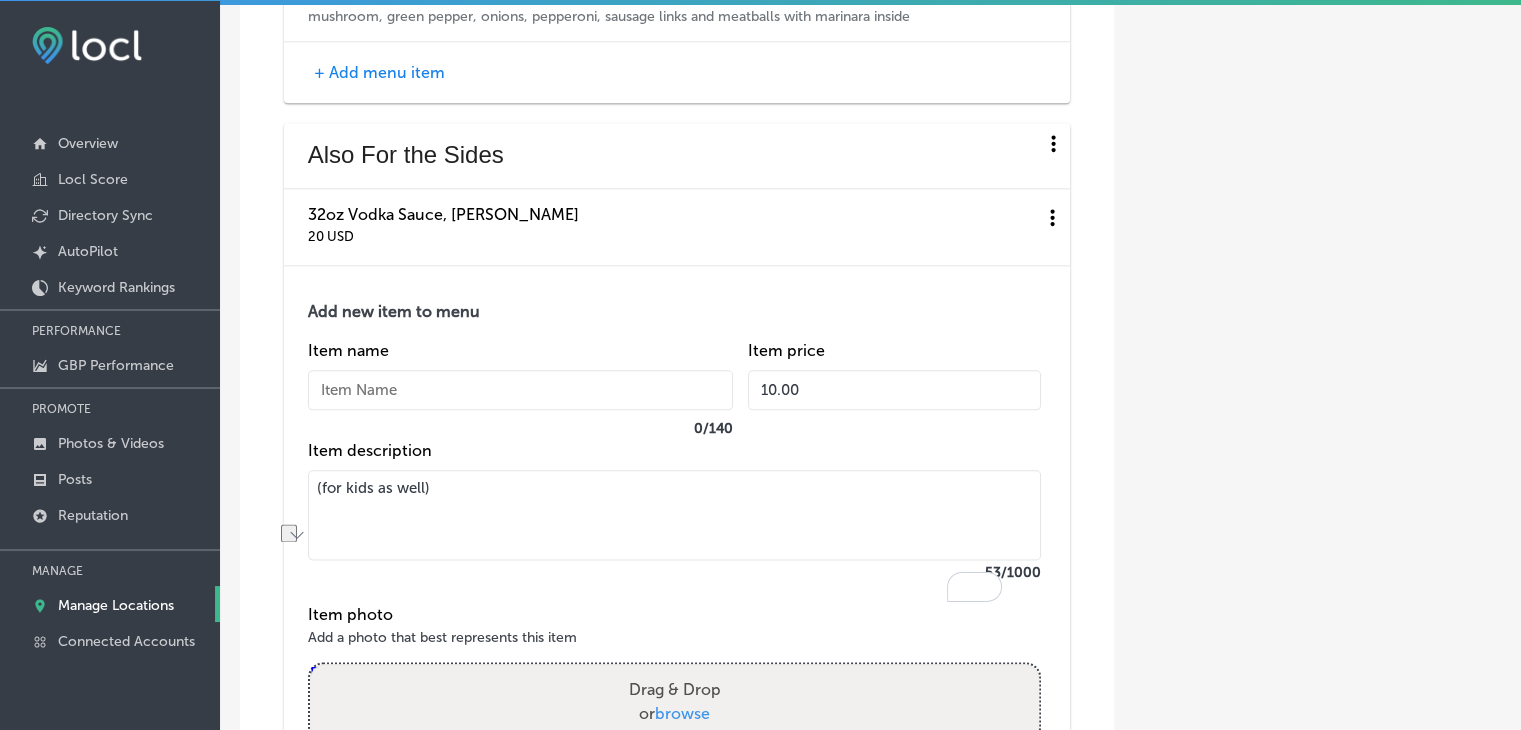 type on "(for kids as well)" 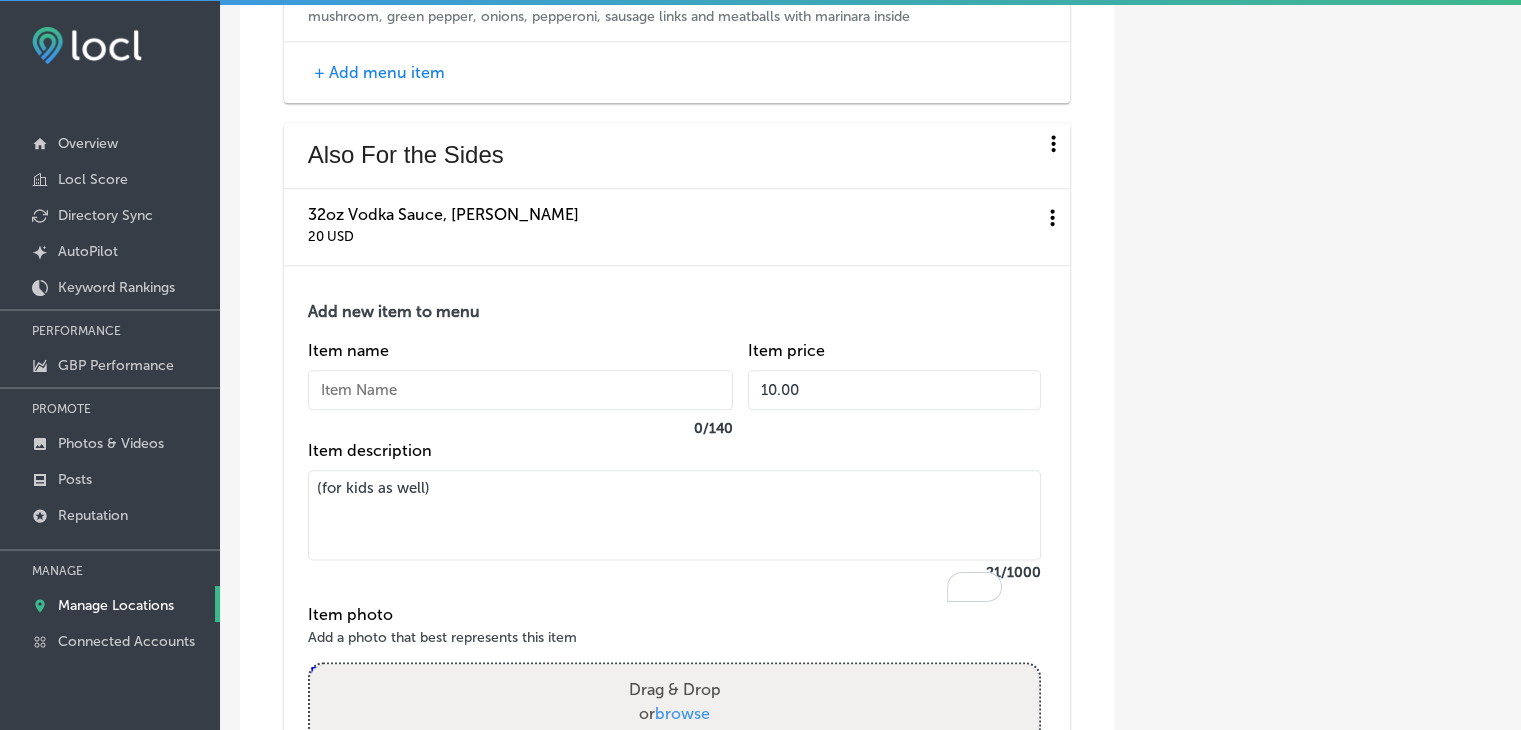 click at bounding box center (520, 390) 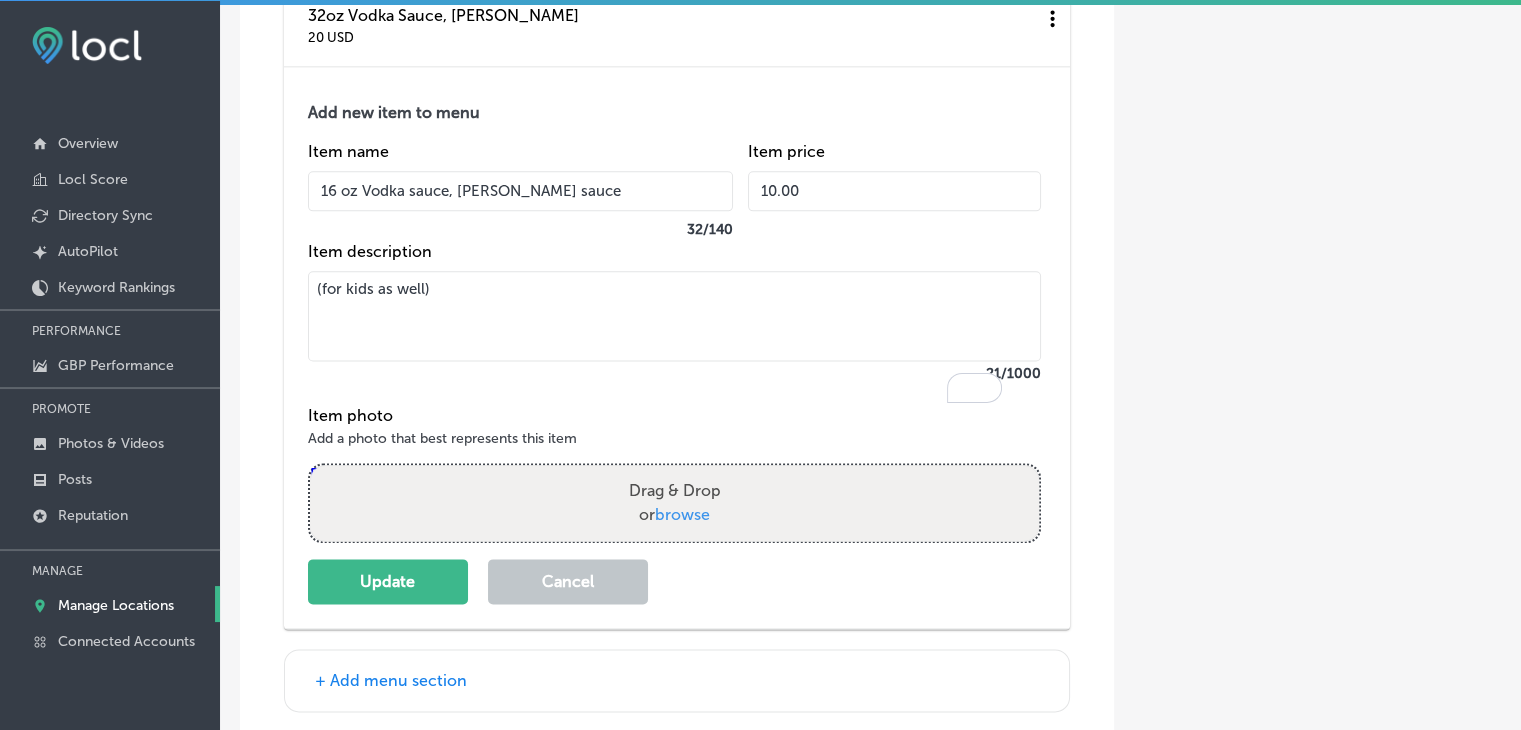 scroll, scrollTop: 10169, scrollLeft: 0, axis: vertical 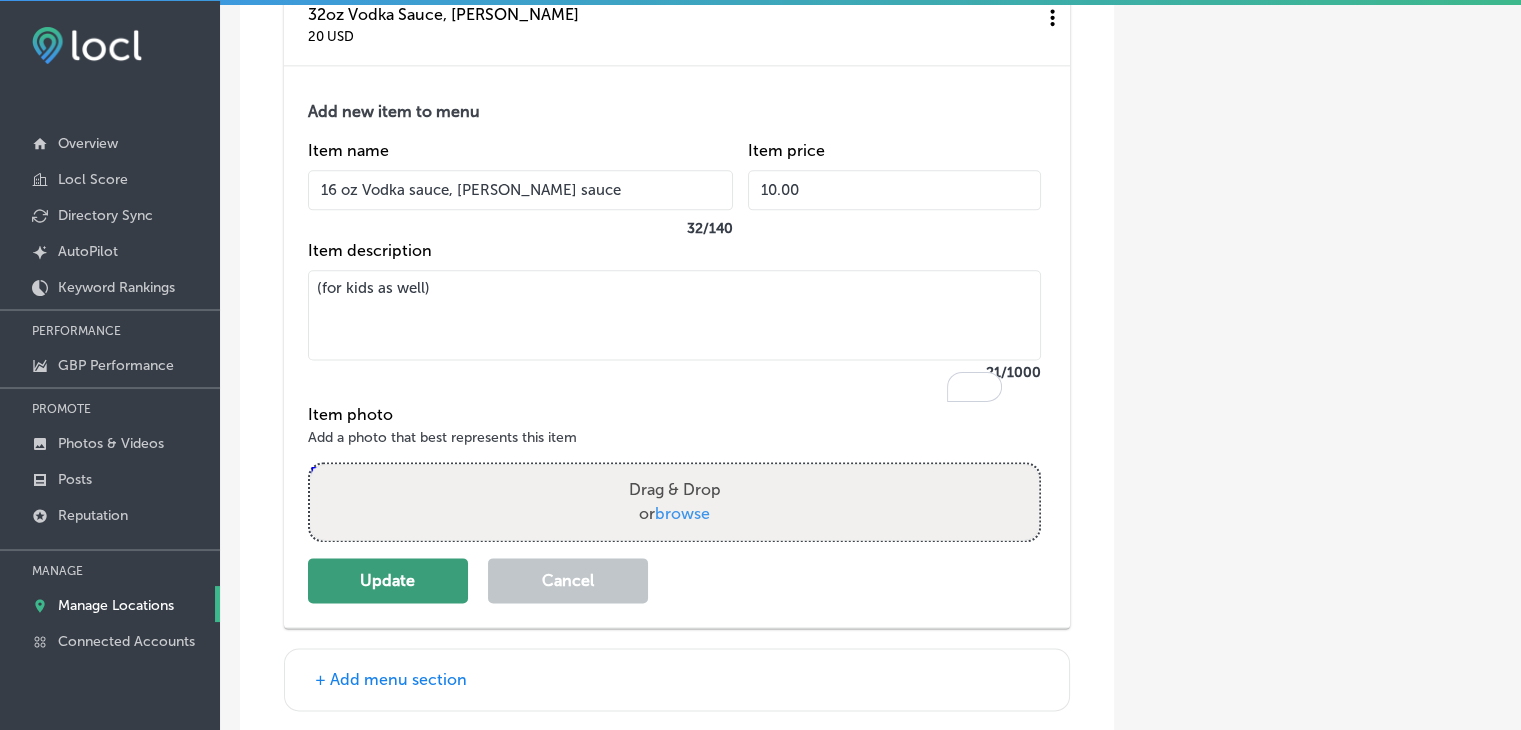 type on "16 oz Vodka sauce, [PERSON_NAME] sauce" 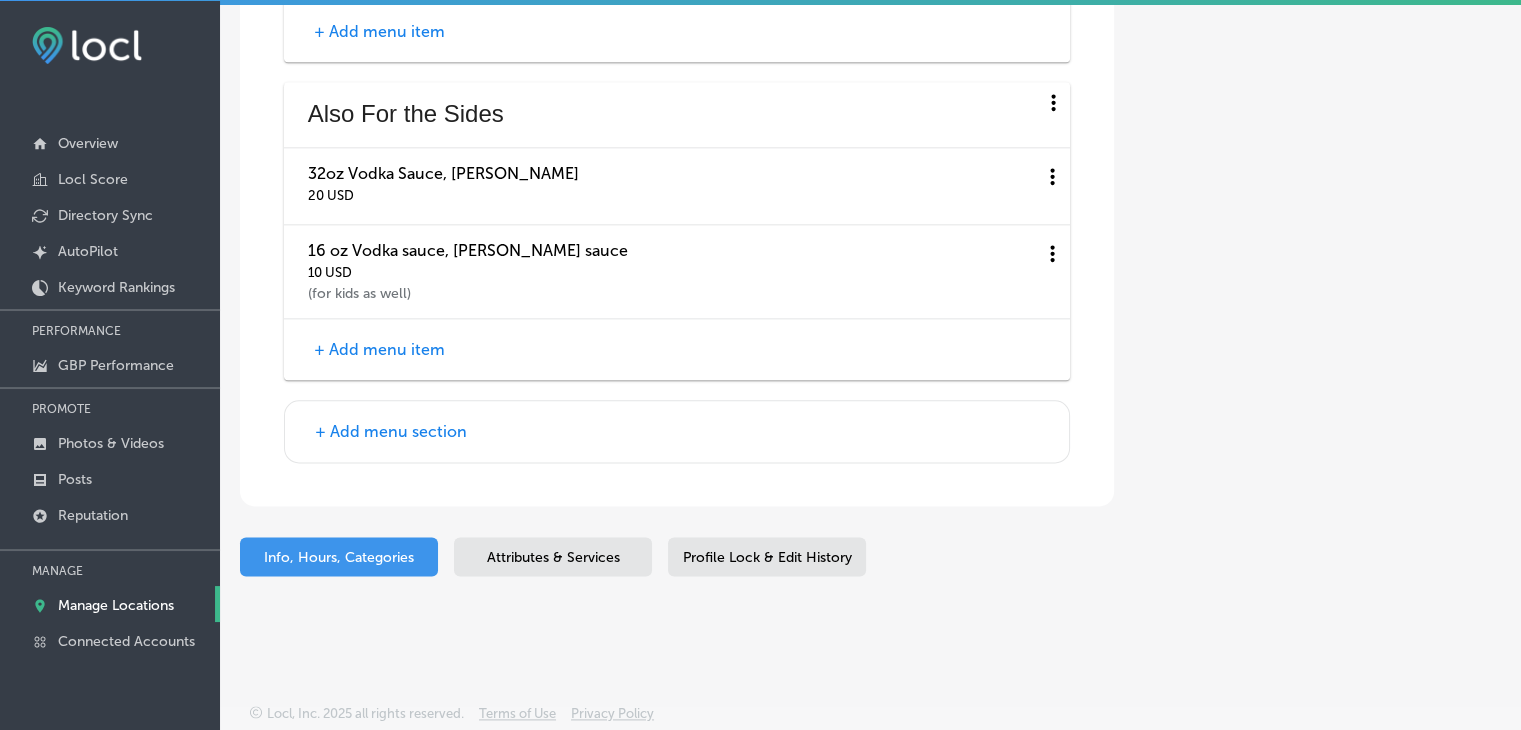 scroll, scrollTop: 10064, scrollLeft: 0, axis: vertical 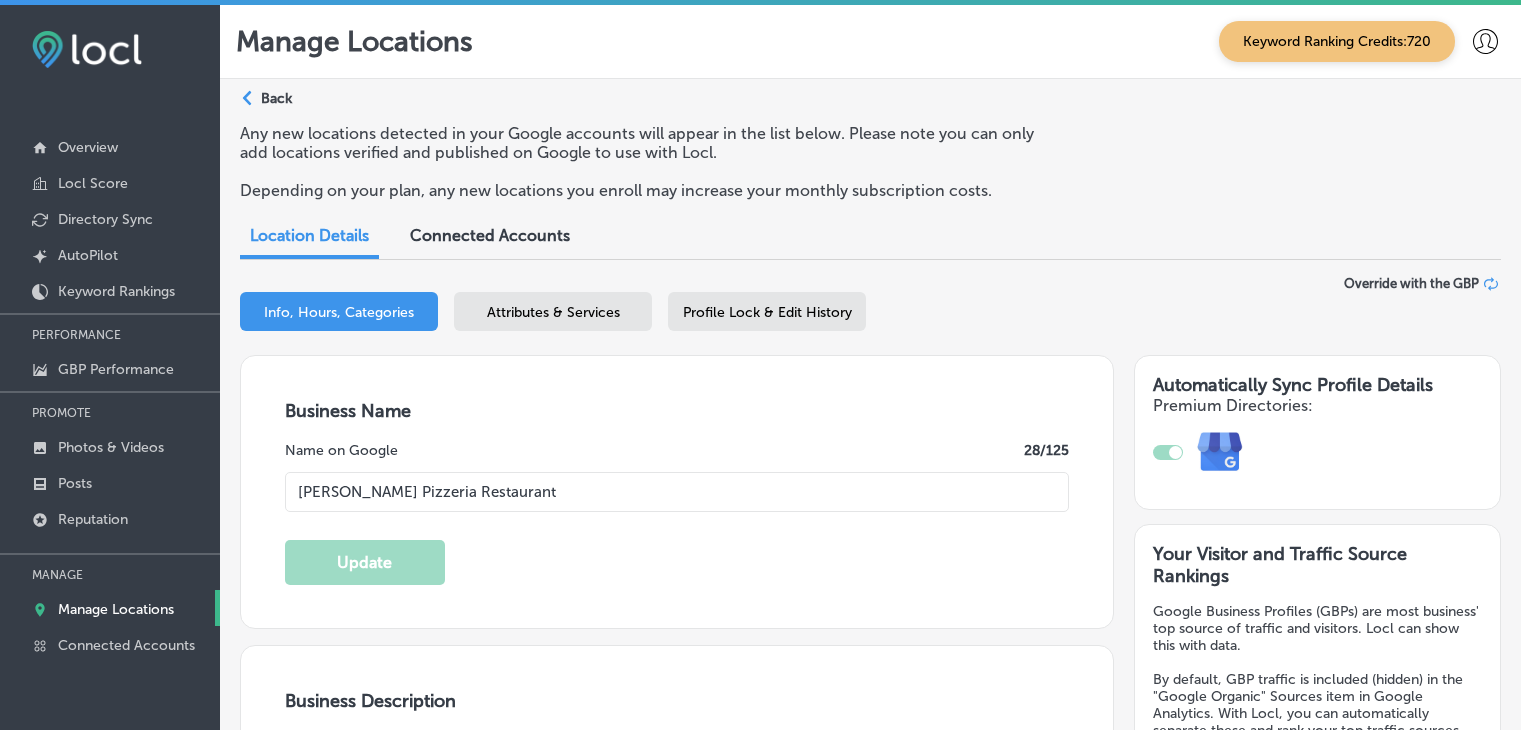 select on "US" 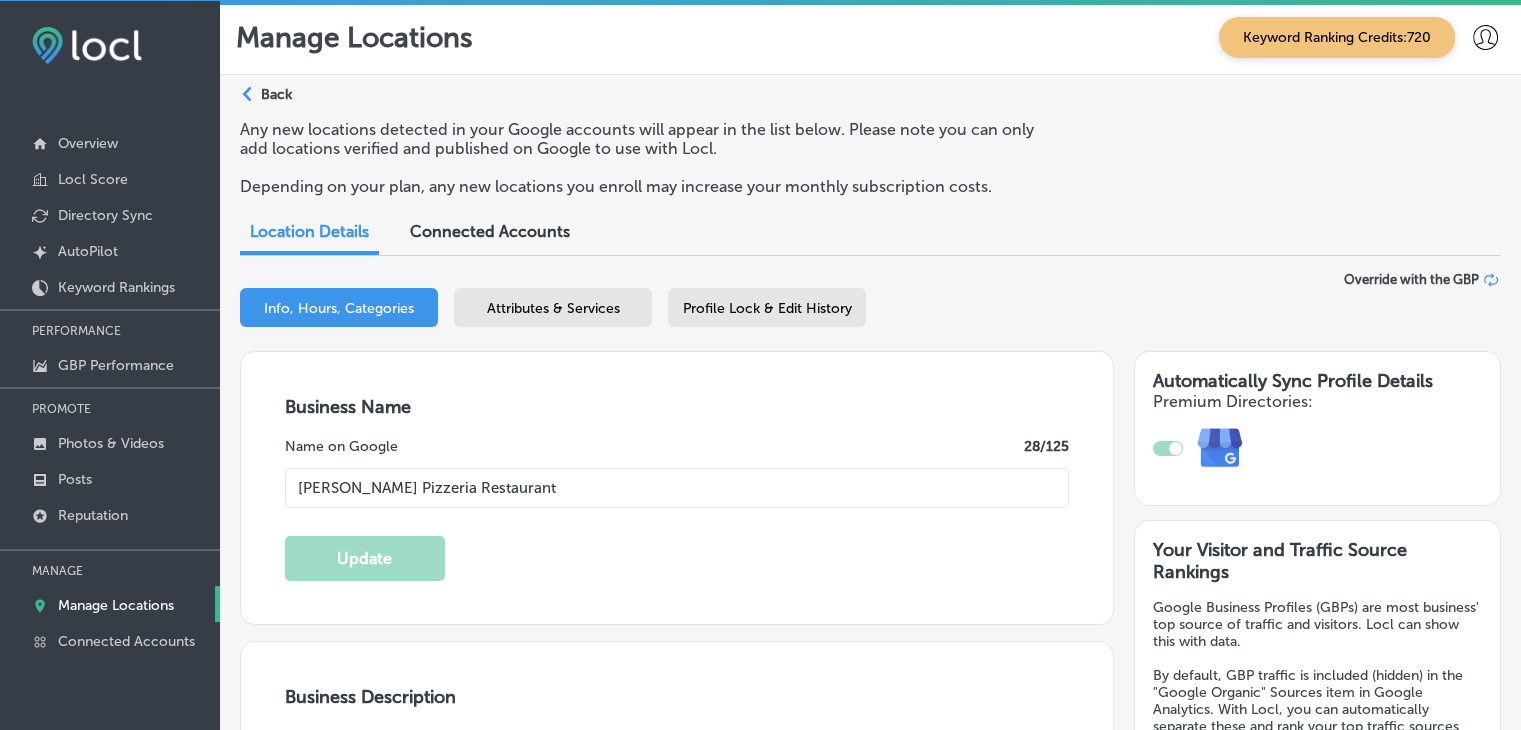 scroll, scrollTop: 10064, scrollLeft: 0, axis: vertical 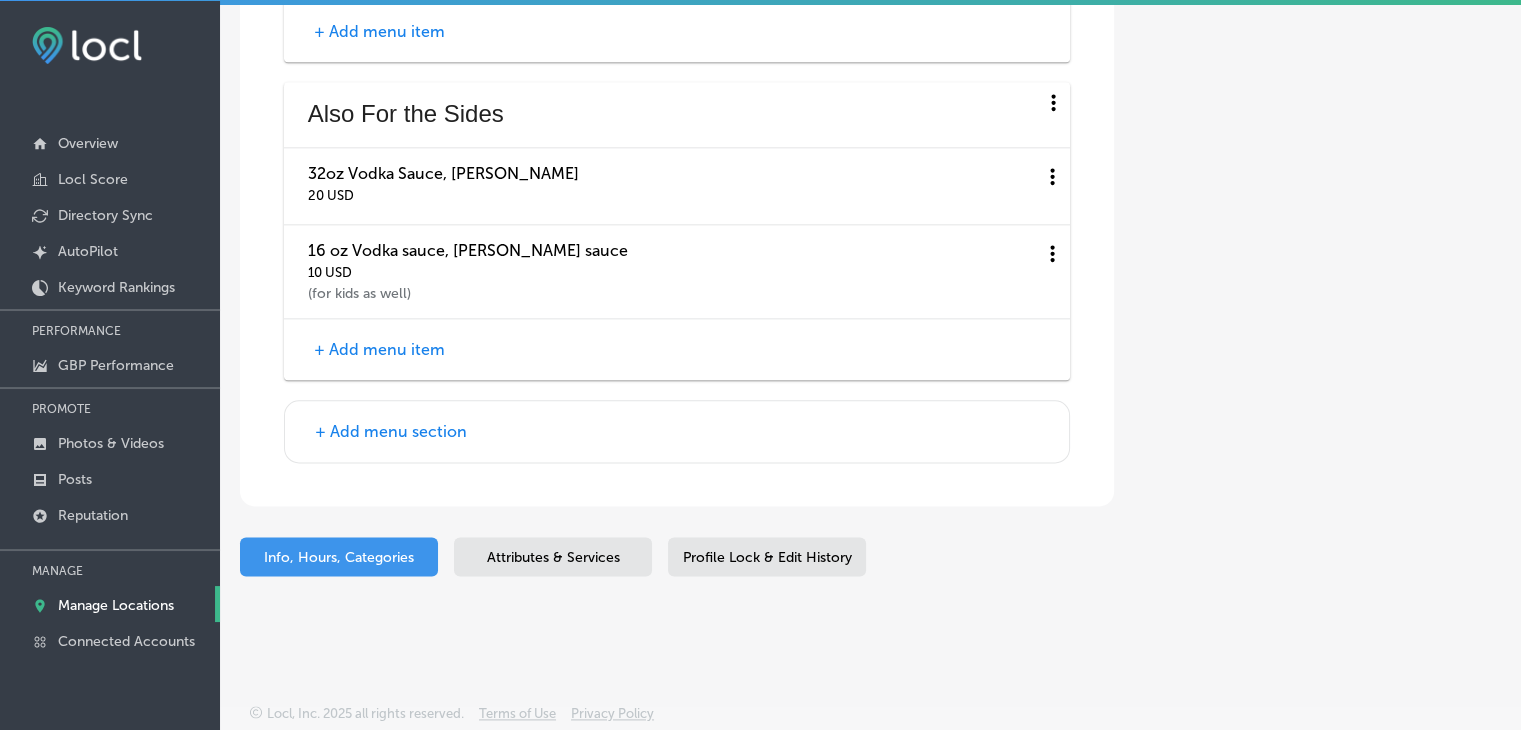 click on "+ Add menu item" at bounding box center [677, 349] 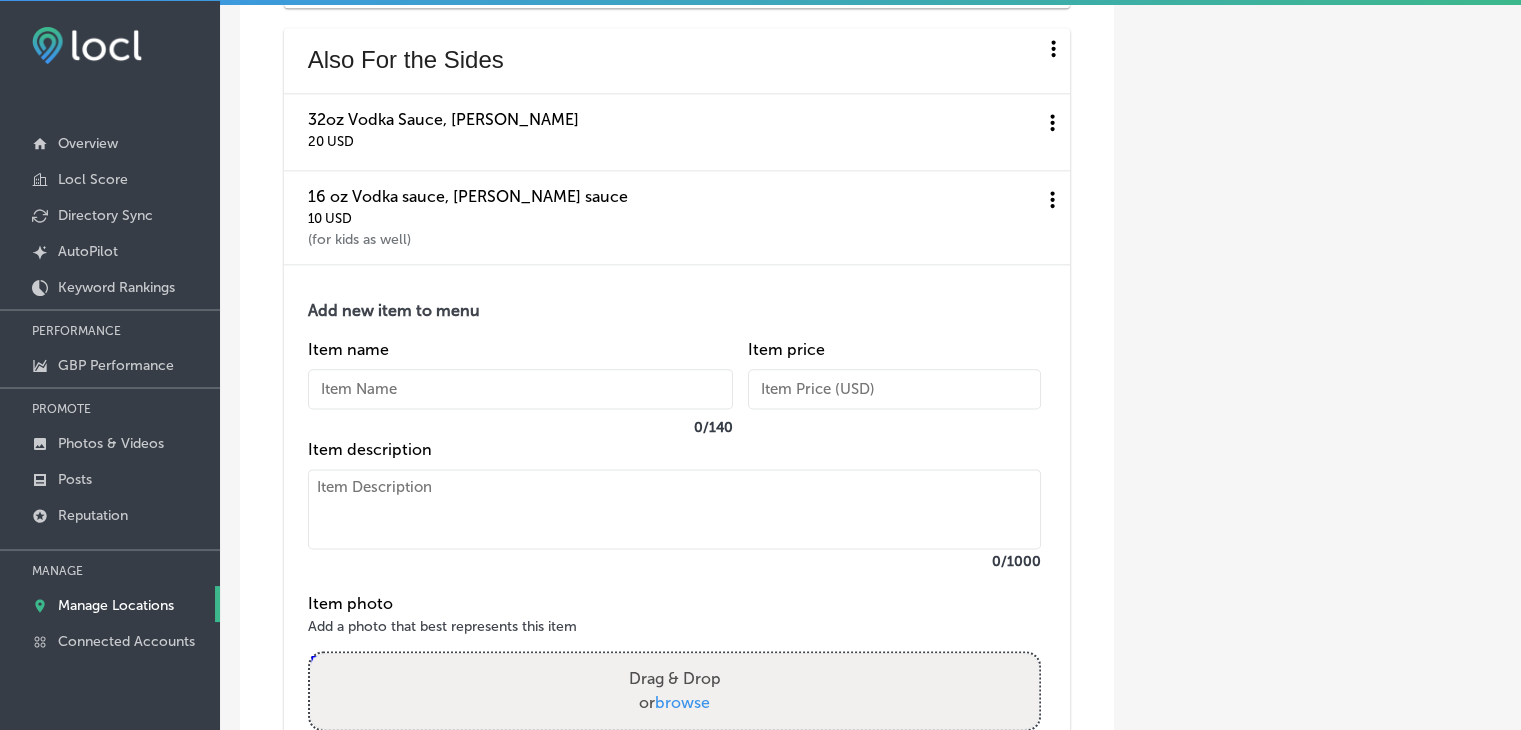 click at bounding box center [674, 509] 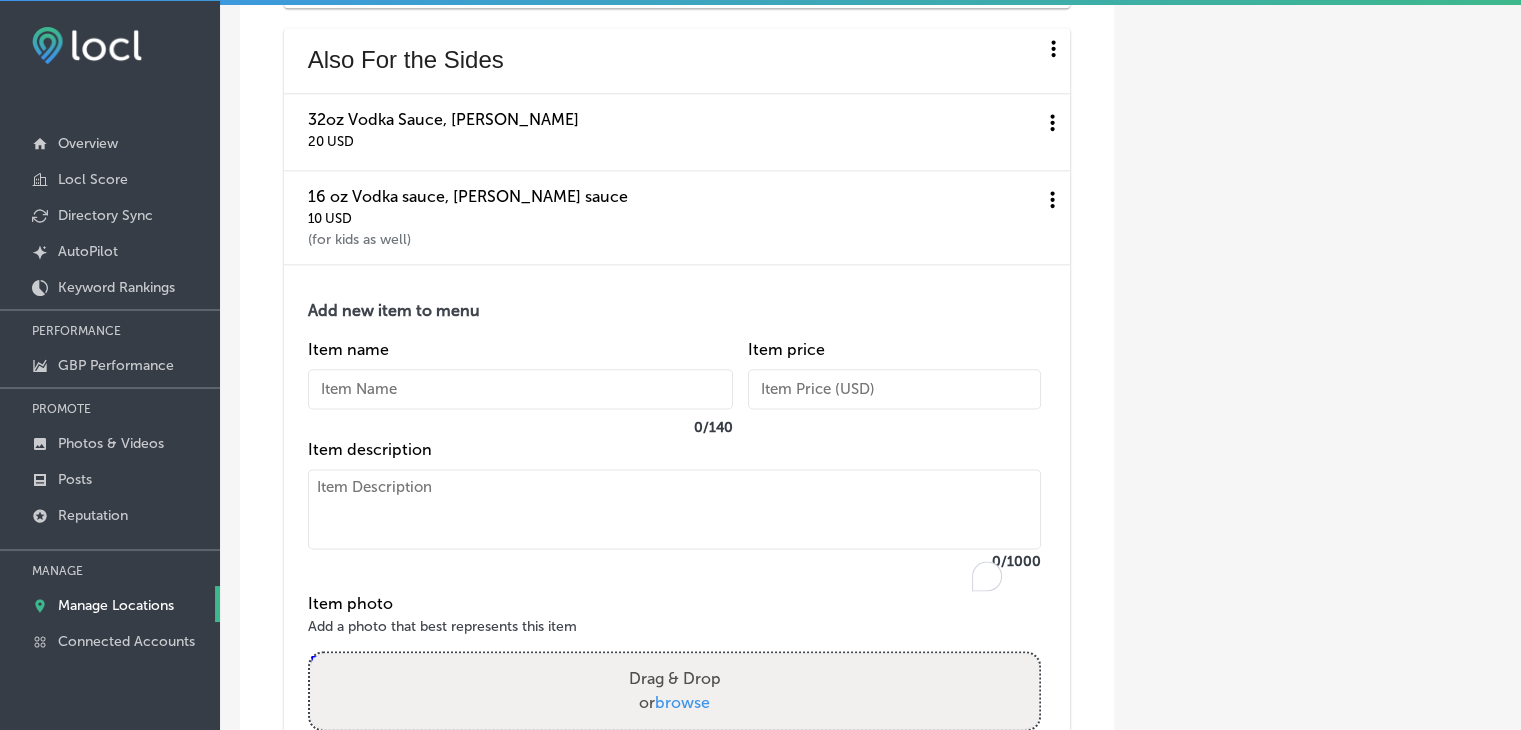 paste on "8oz Vodka Sauce, [PERSON_NAME], [PERSON_NAME]
$5.00" 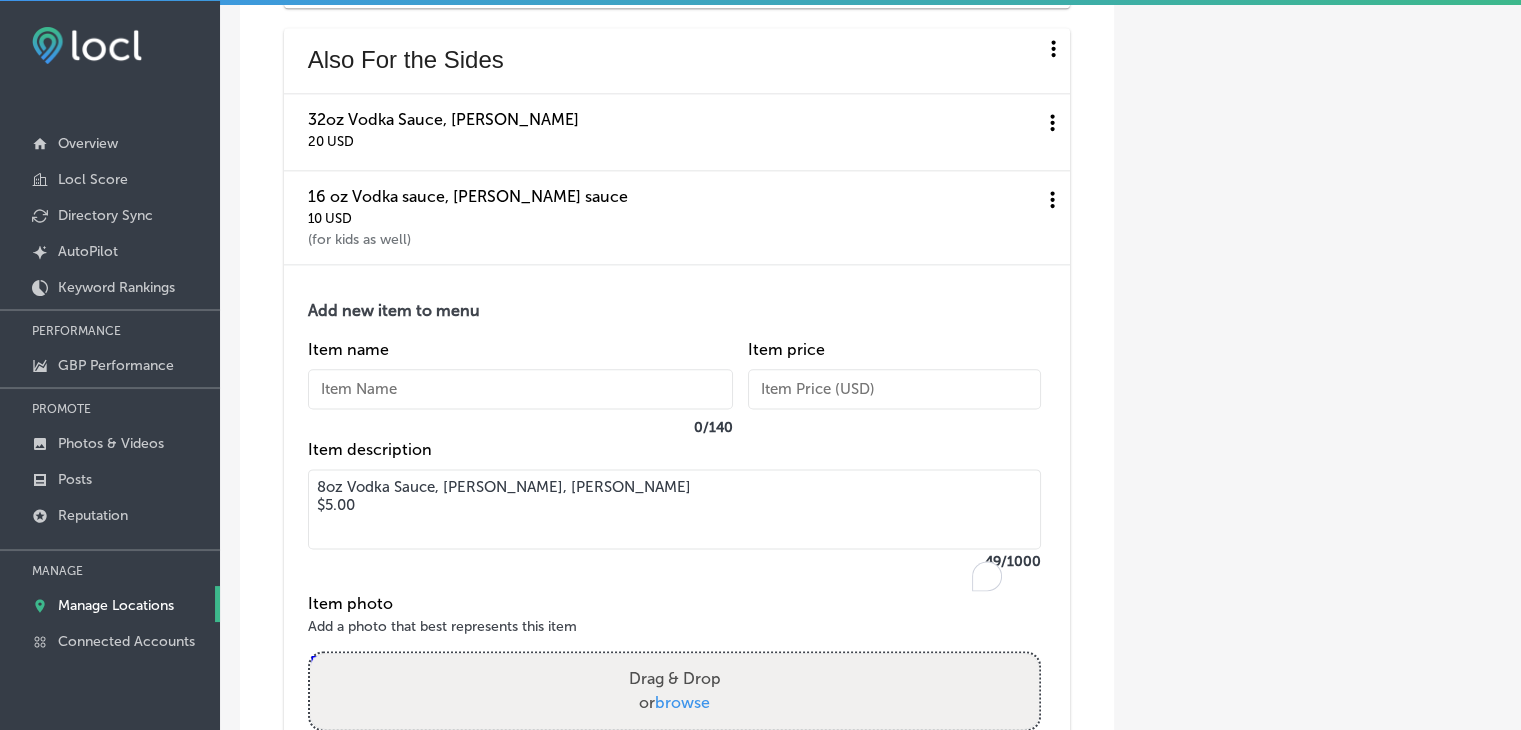 drag, startPoint x: 703, startPoint y: 543, endPoint x: 305, endPoint y: 543, distance: 398 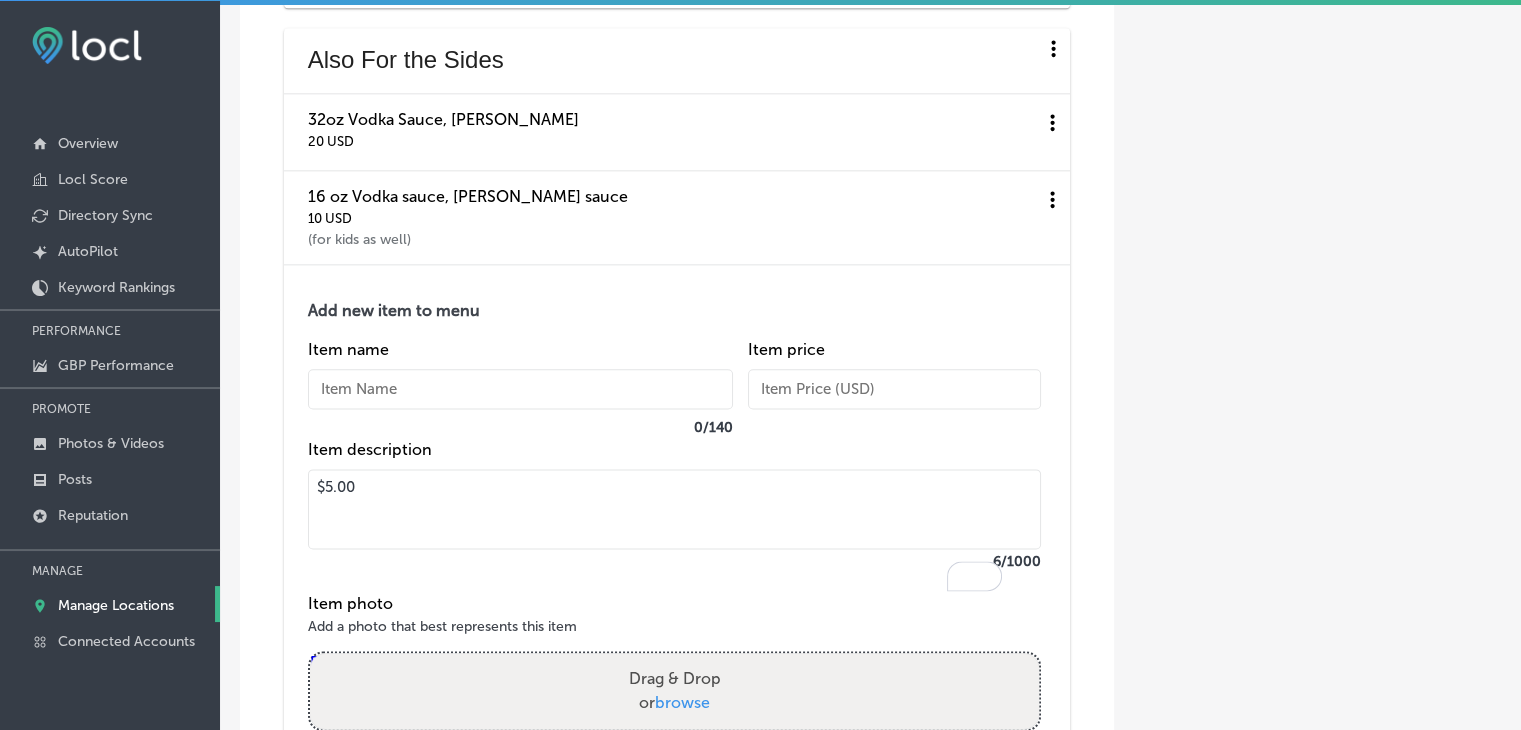 type on "$5.00" 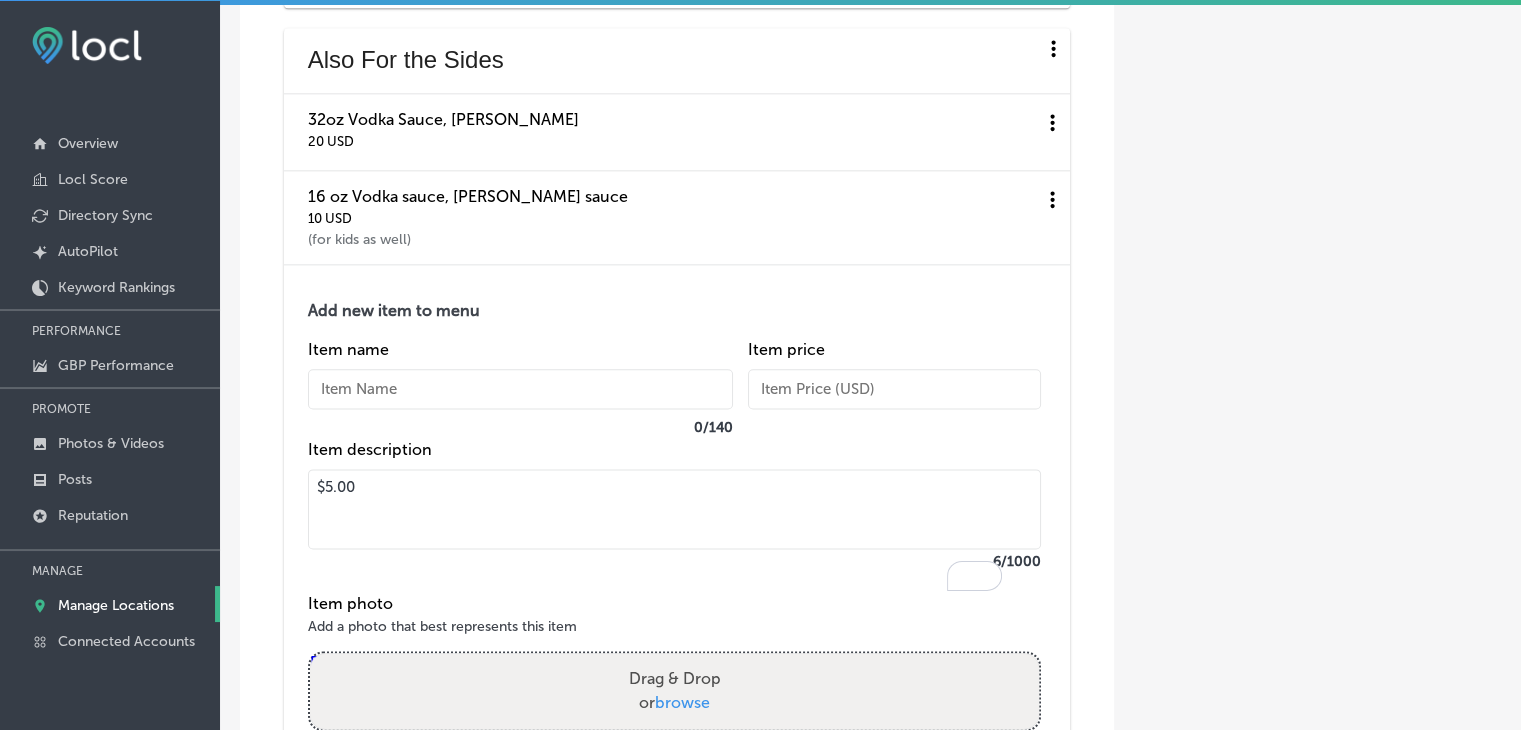 paste on "8oz Vodka Sauce, [PERSON_NAME], [PERSON_NAME]" 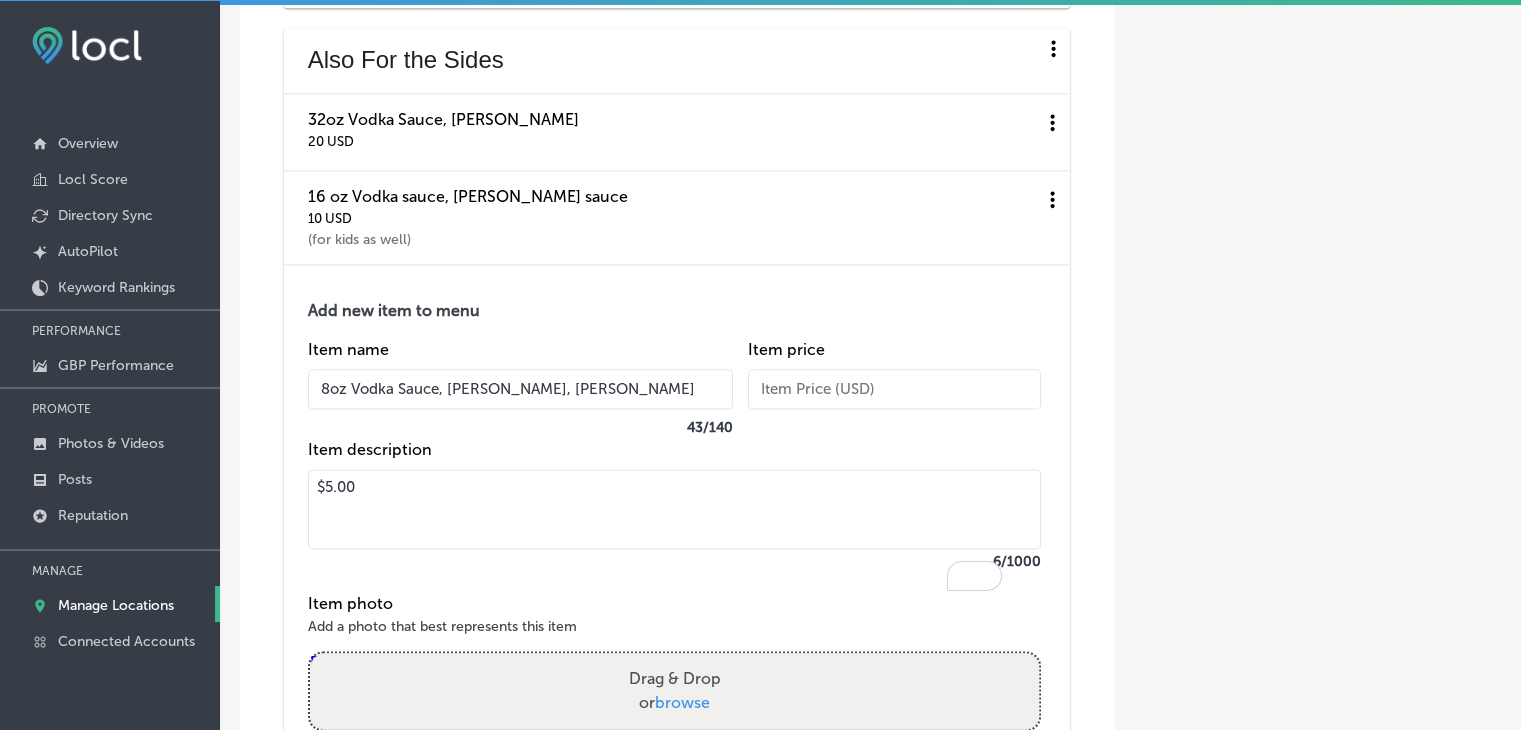 type on "8oz Vodka Sauce, [PERSON_NAME], [PERSON_NAME]" 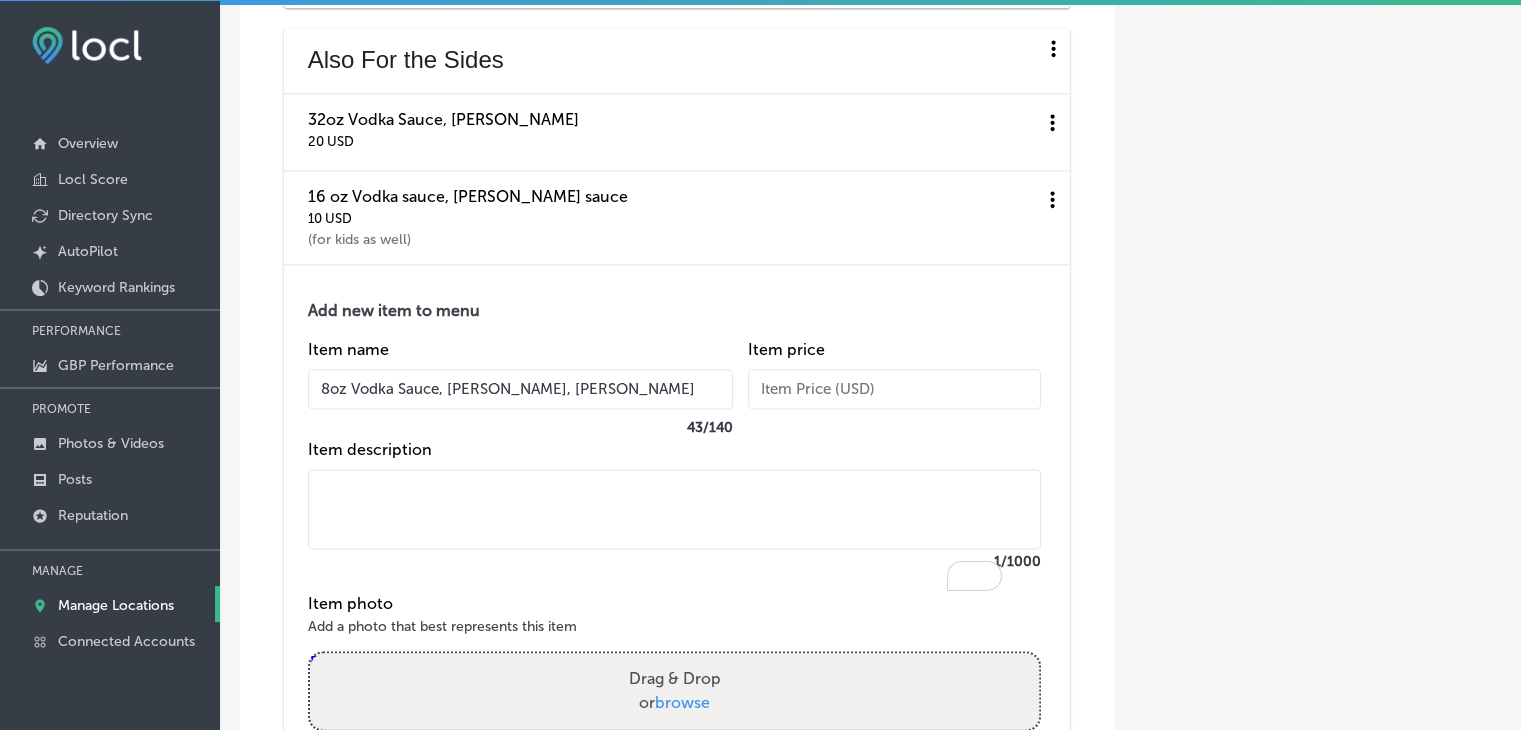 type 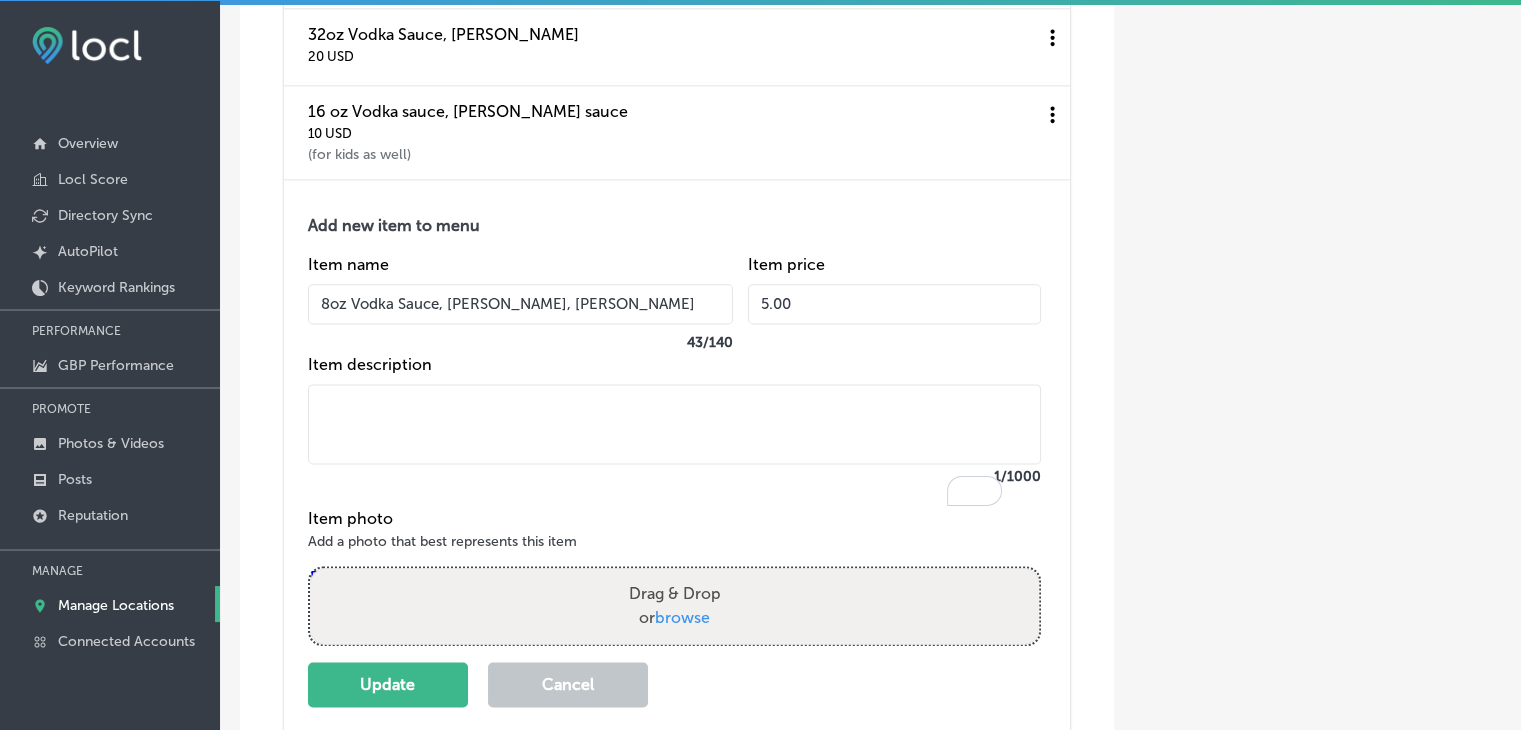 scroll, scrollTop: 10264, scrollLeft: 0, axis: vertical 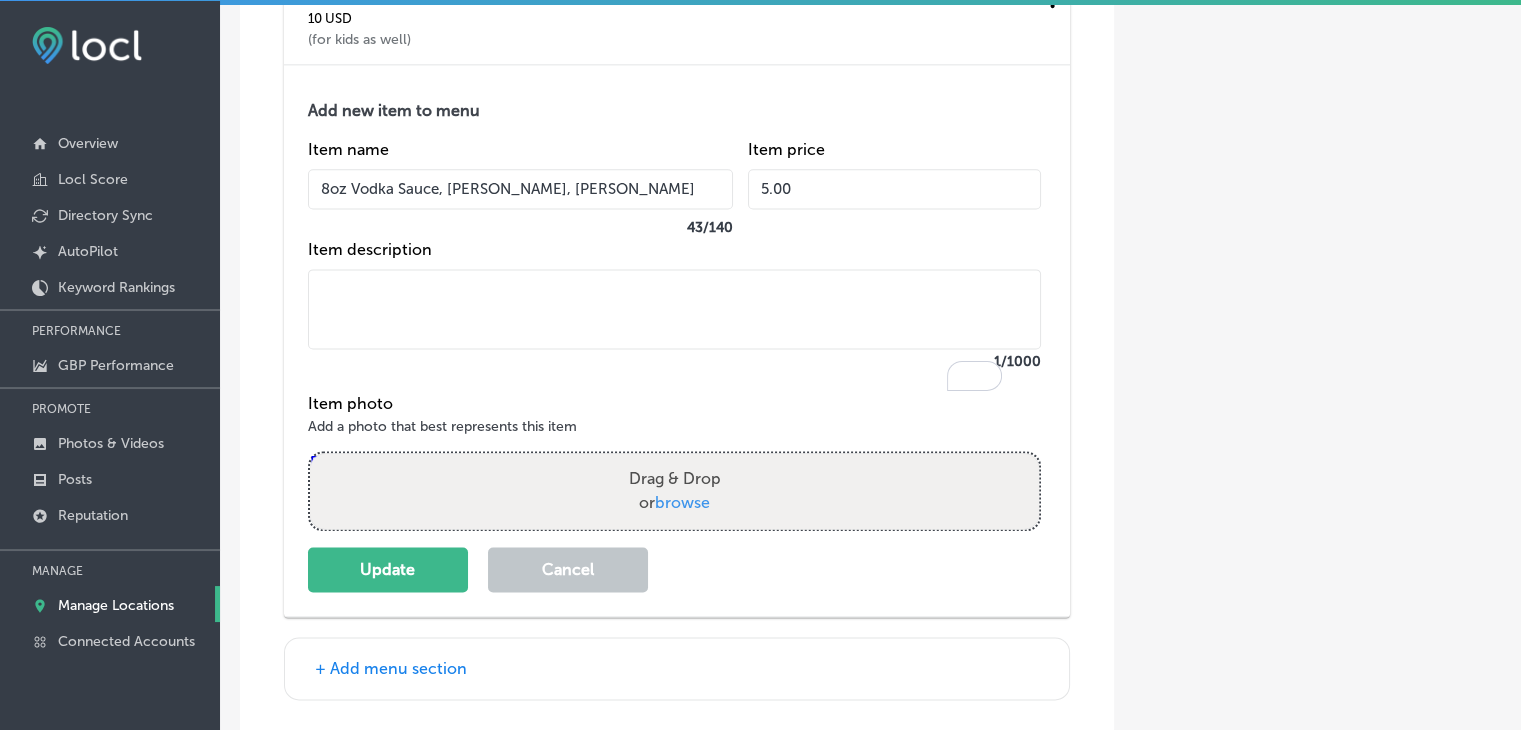 type on "5.00" 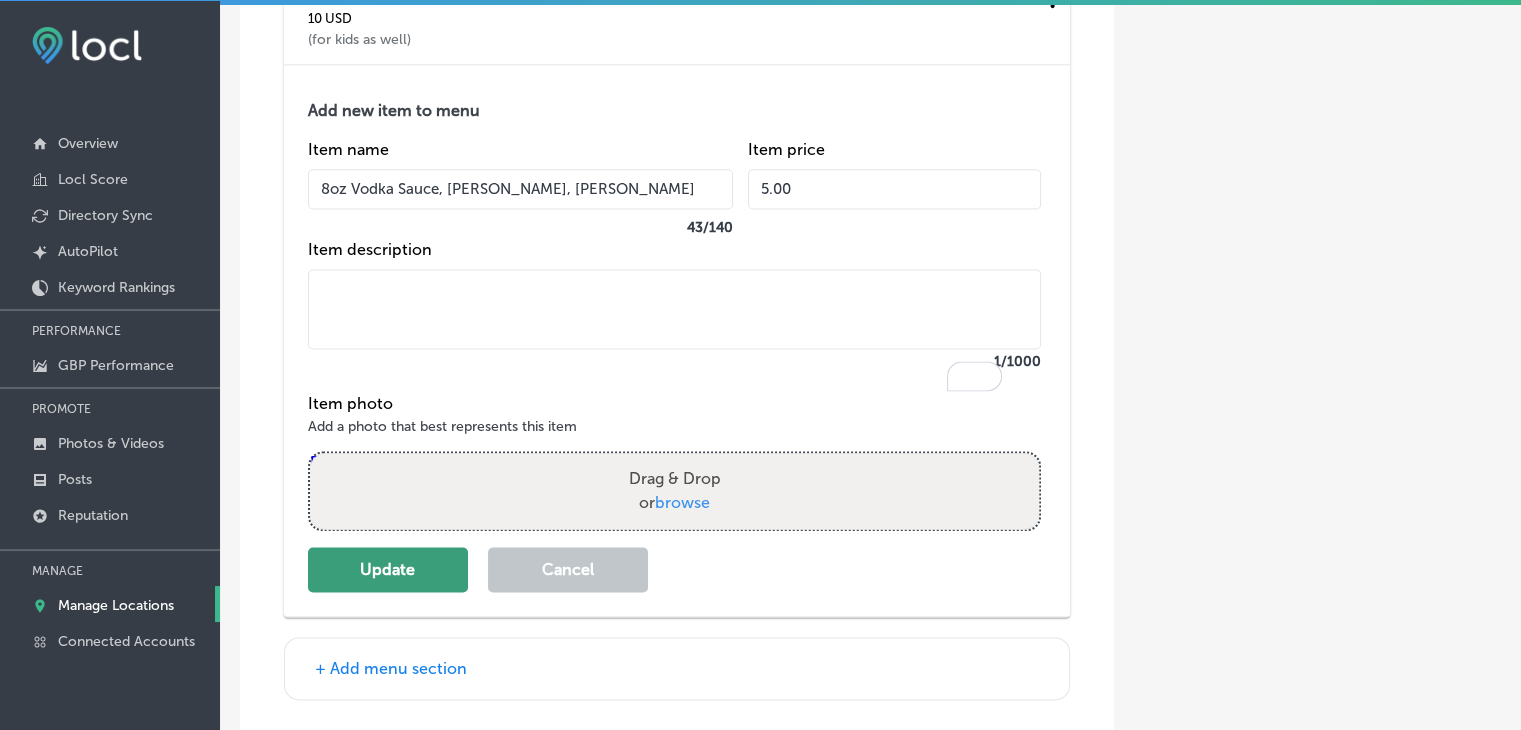 click on "Add new item to menu Item name 8oz Vodka Sauce, Alfredo Sauce, Basil Pesto 43 / 140 Item price 5.00 Item description
1 /1000 Item photo Add a photo that best represents this item Powered by PQINA Drag & Drop  or  browse Update Cancel" at bounding box center (686, 346) 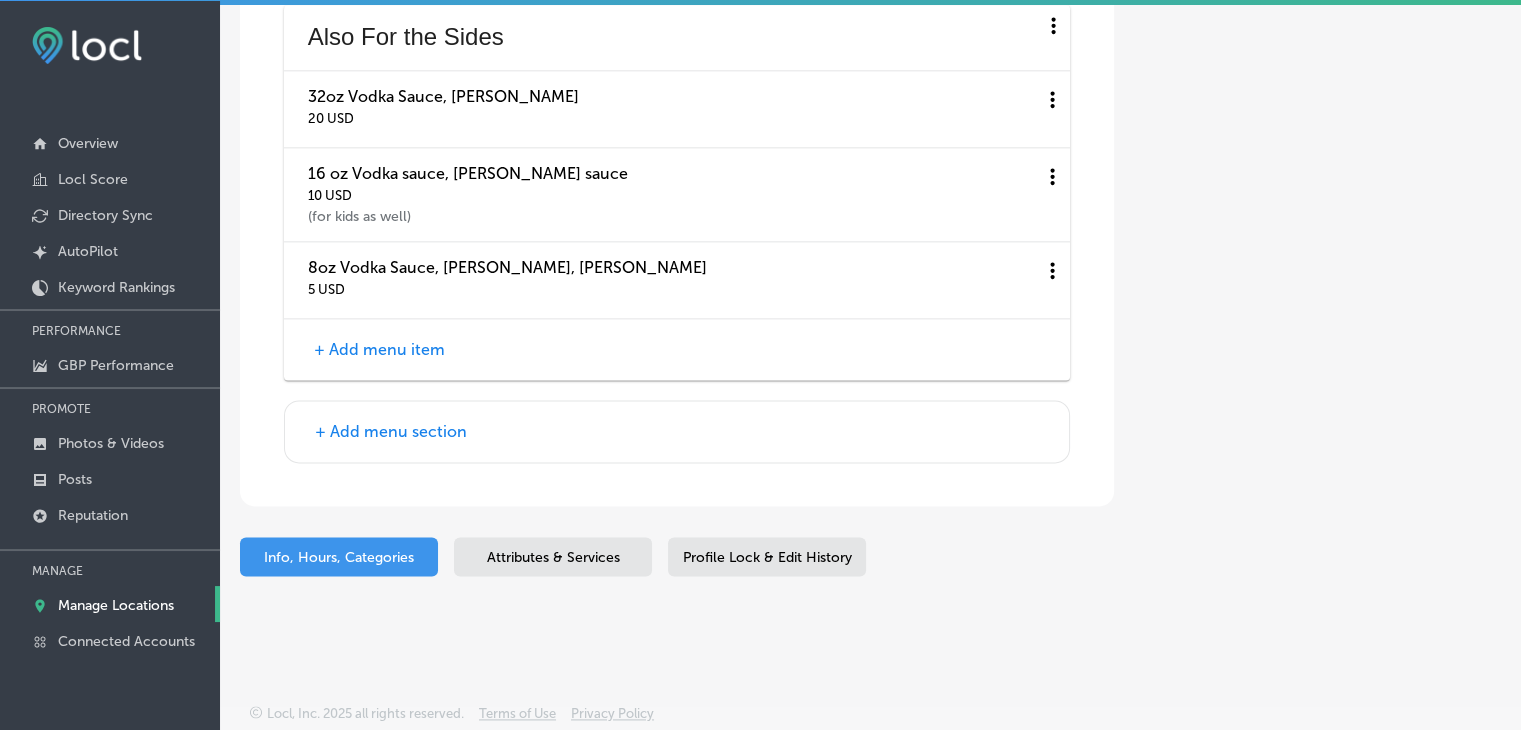 scroll, scrollTop: 10142, scrollLeft: 0, axis: vertical 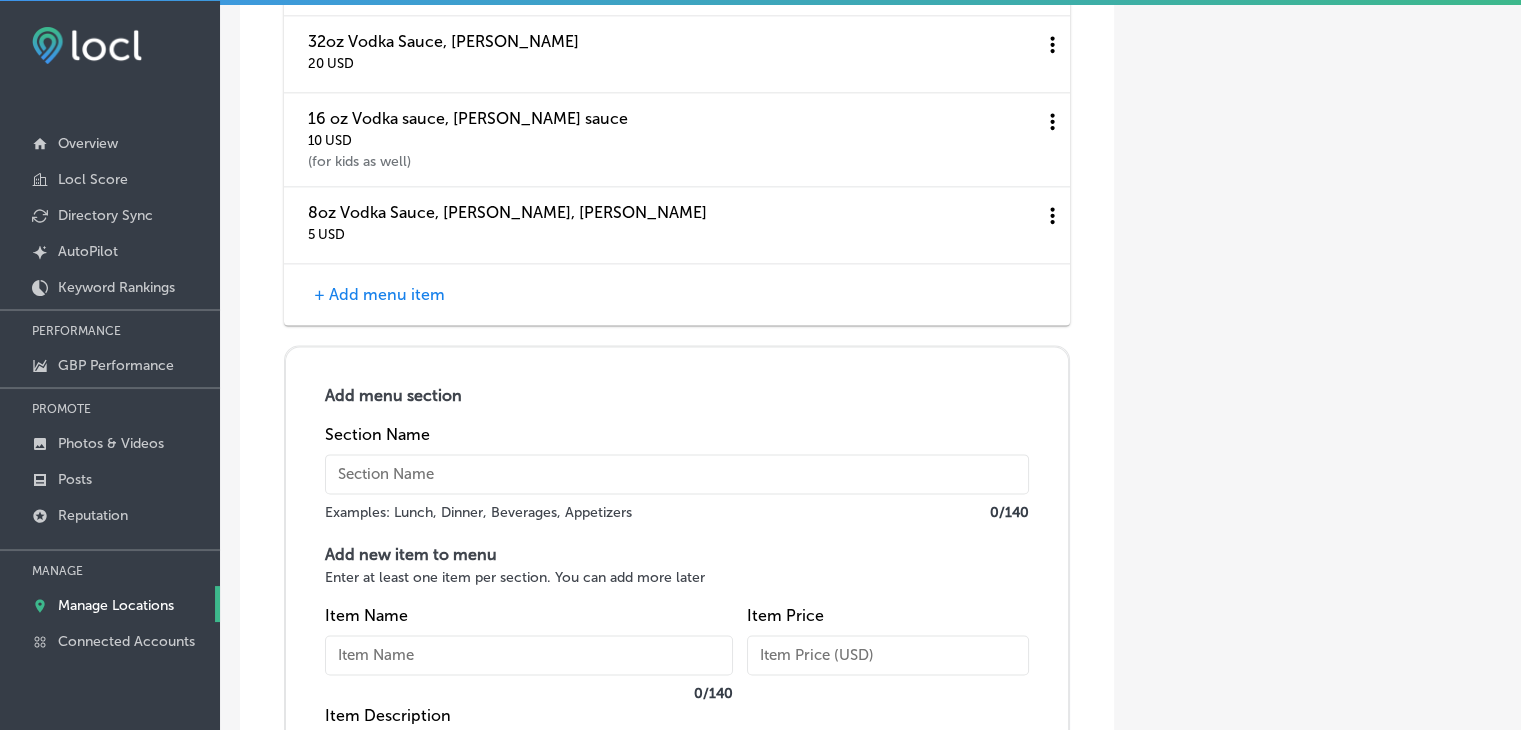 click at bounding box center [677, 474] 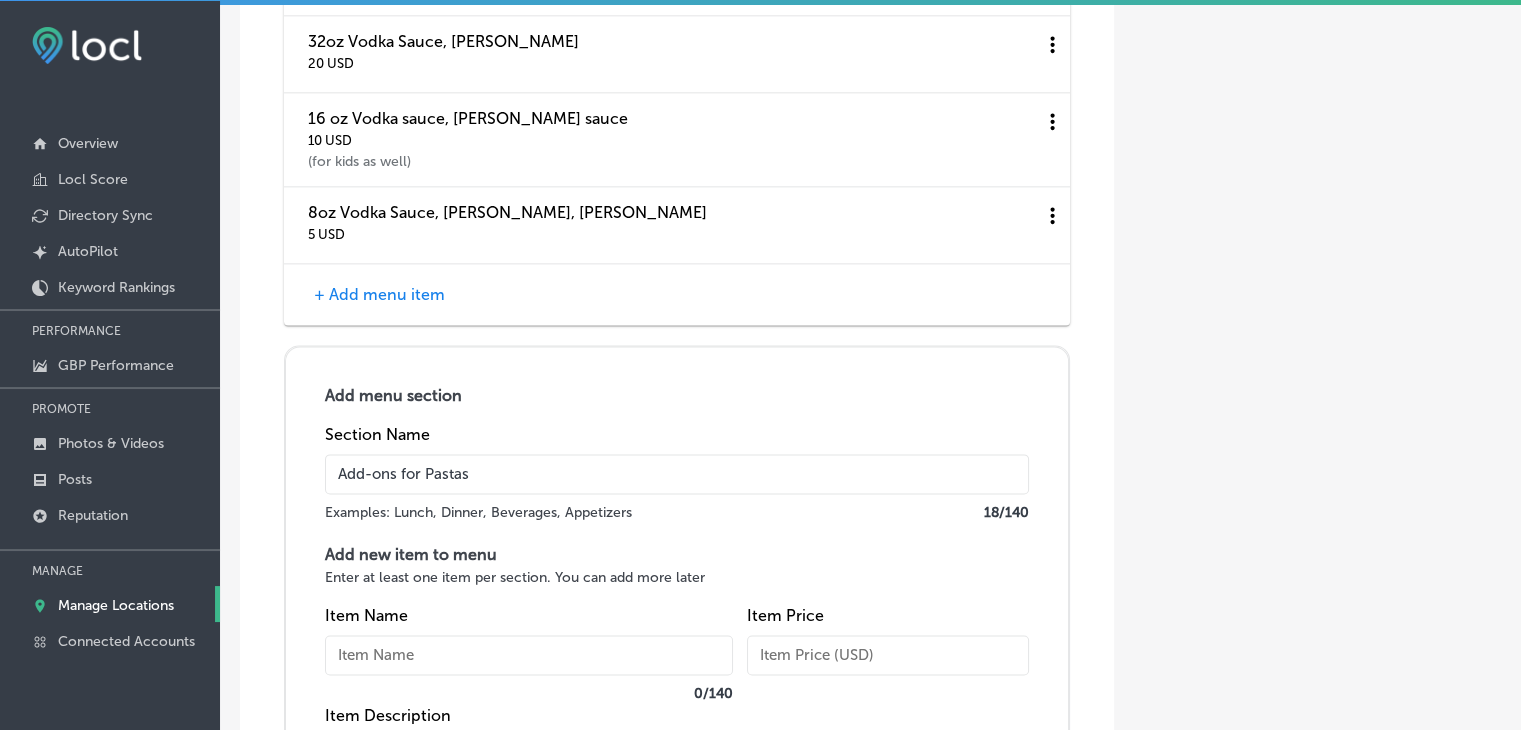 type on "Add-ons for Pastas" 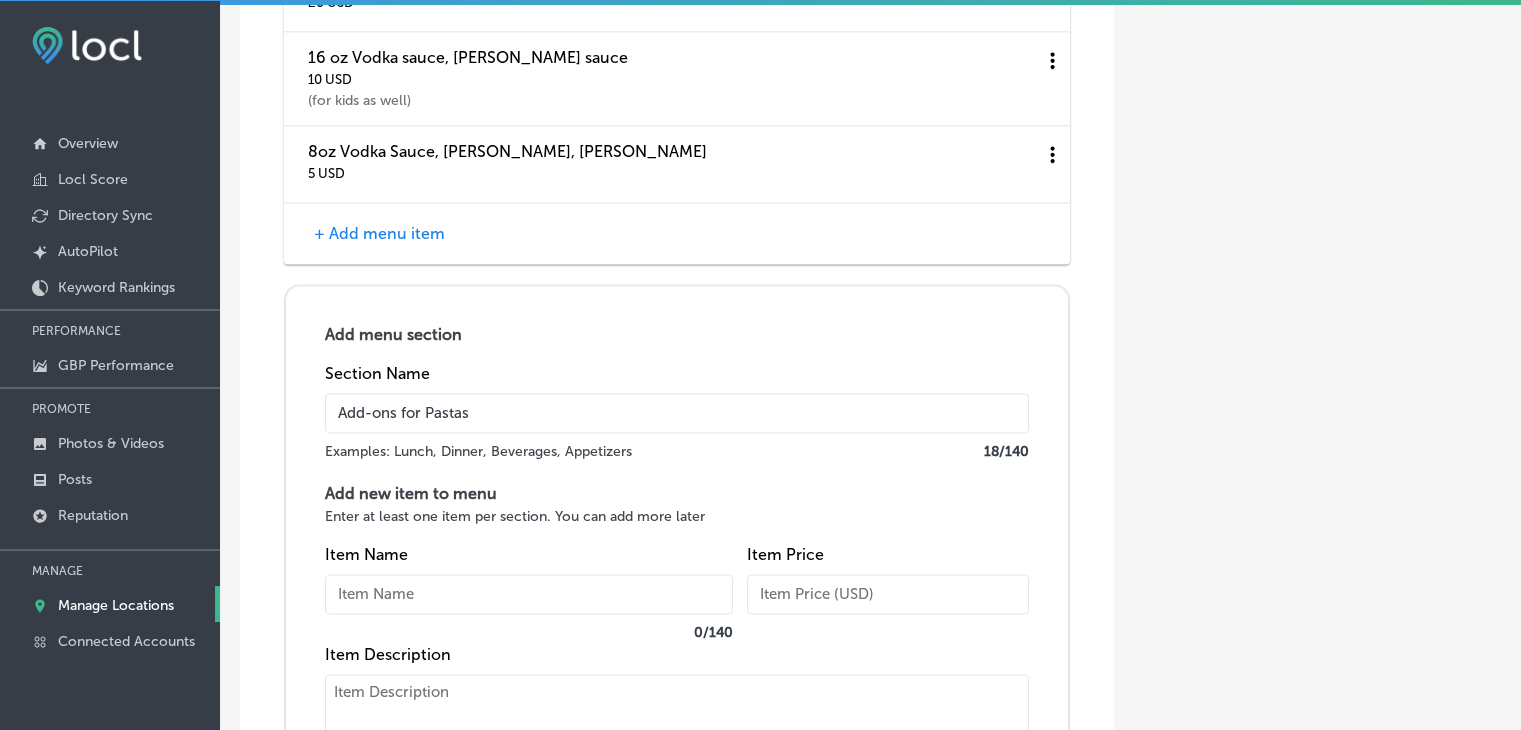 scroll, scrollTop: 10442, scrollLeft: 0, axis: vertical 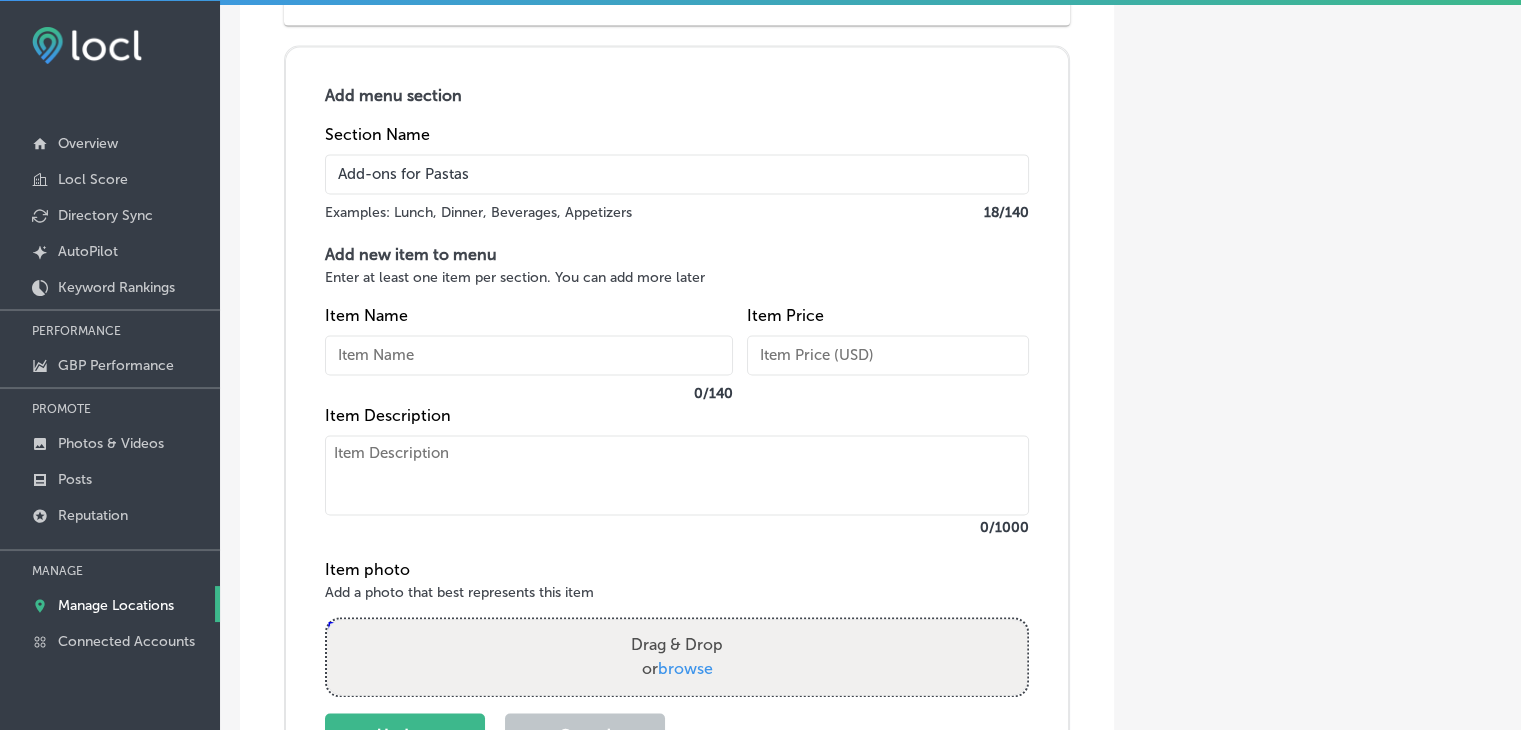 click at bounding box center [529, 355] 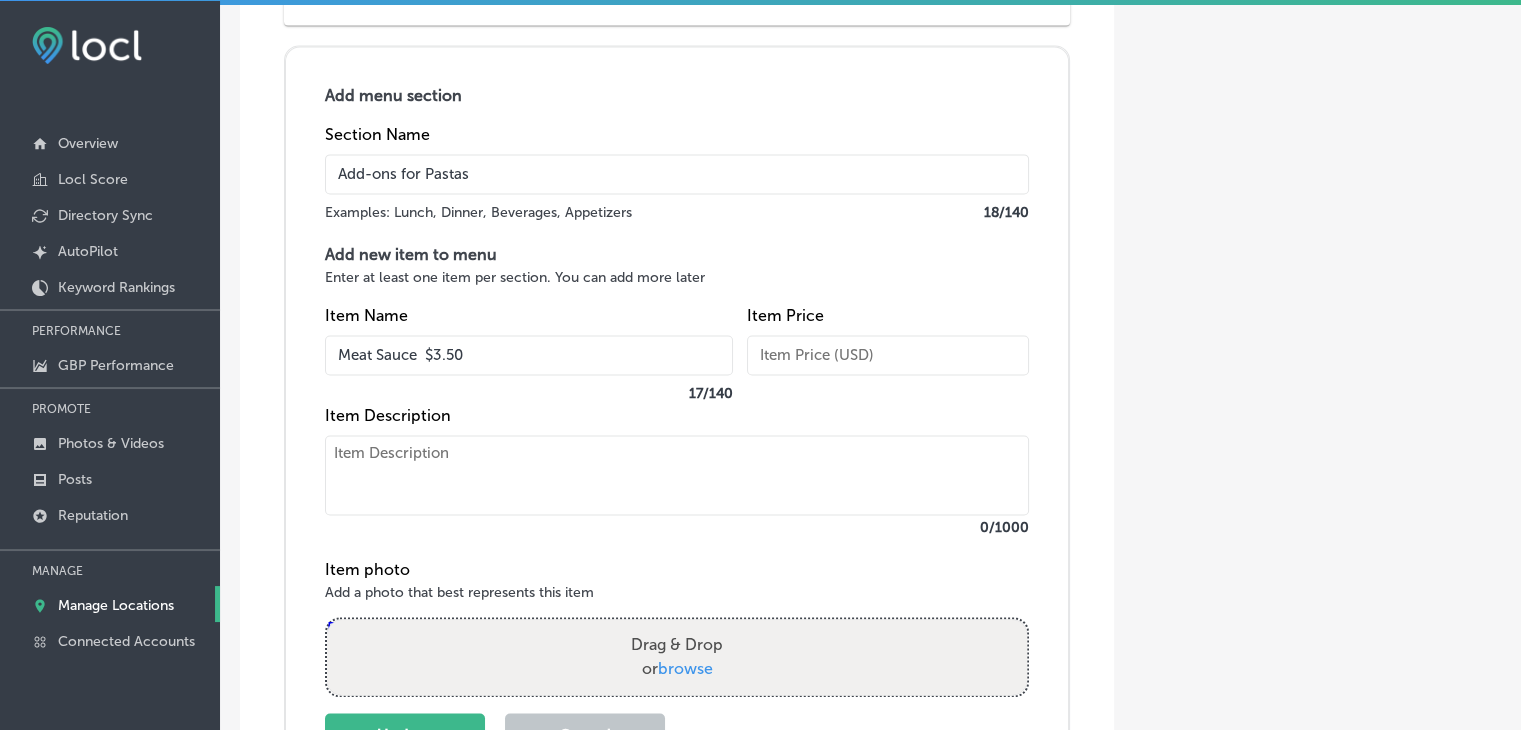 drag, startPoint x: 436, startPoint y: 409, endPoint x: 423, endPoint y: 405, distance: 13.601471 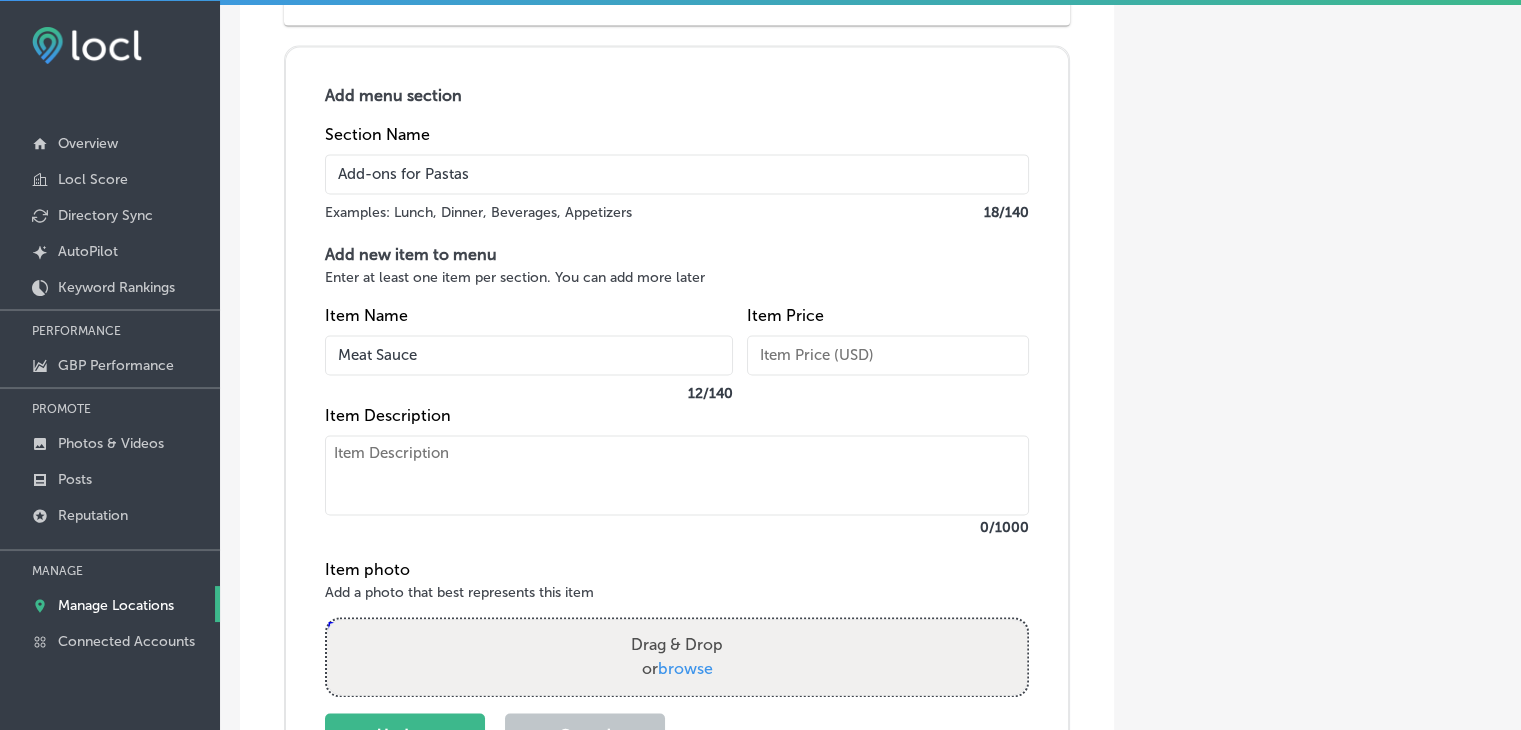 type on "Meat Sauce" 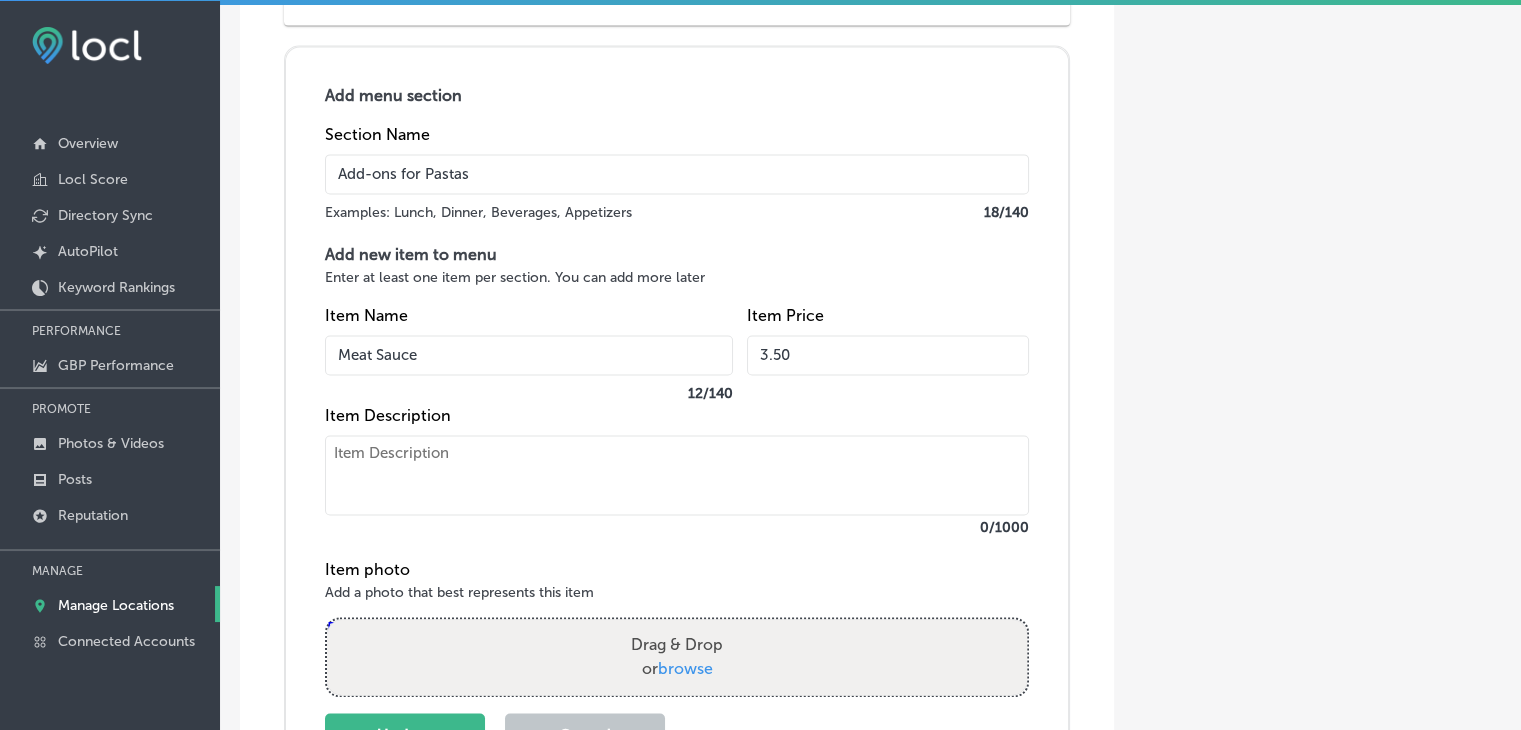 scroll, scrollTop: 10742, scrollLeft: 0, axis: vertical 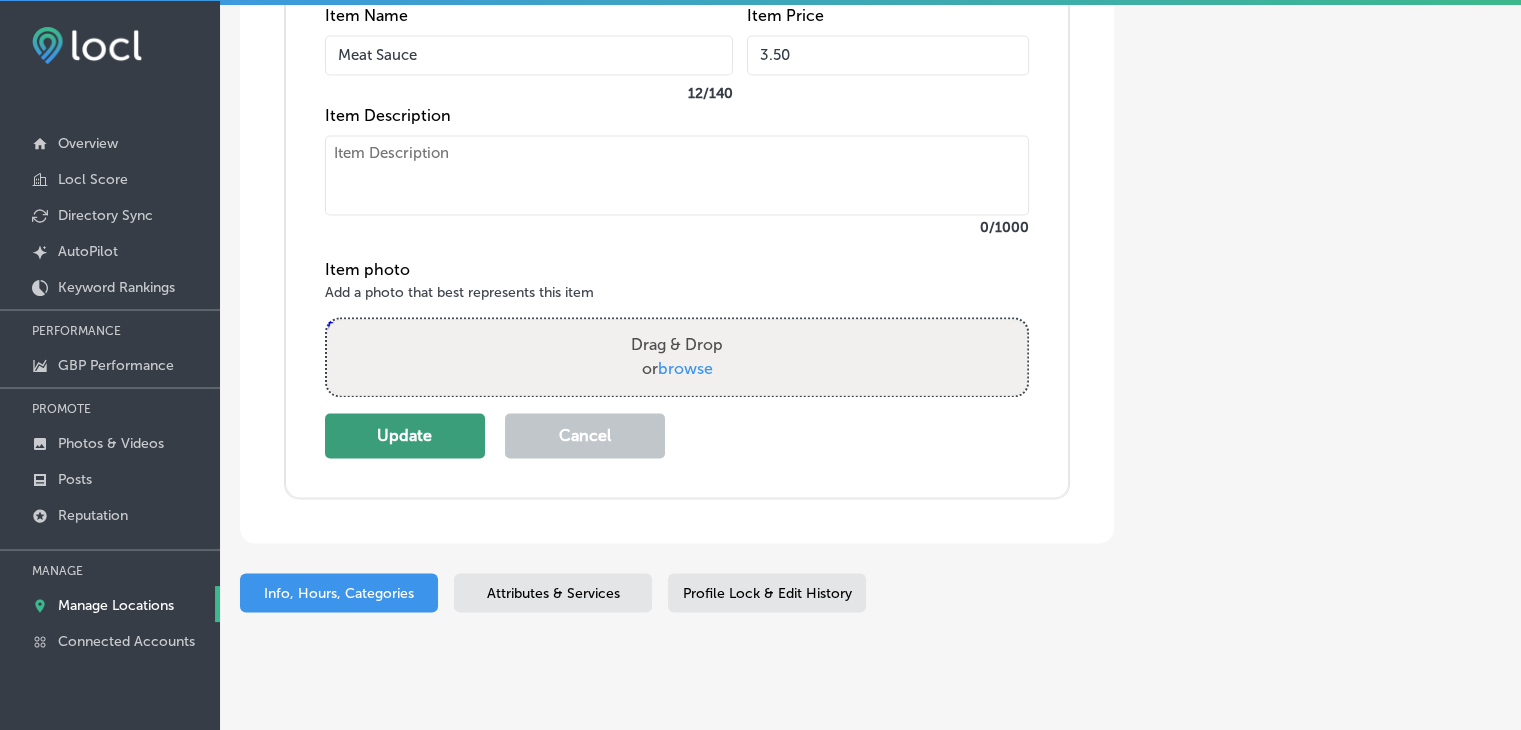 click on "Update" at bounding box center (405, 435) 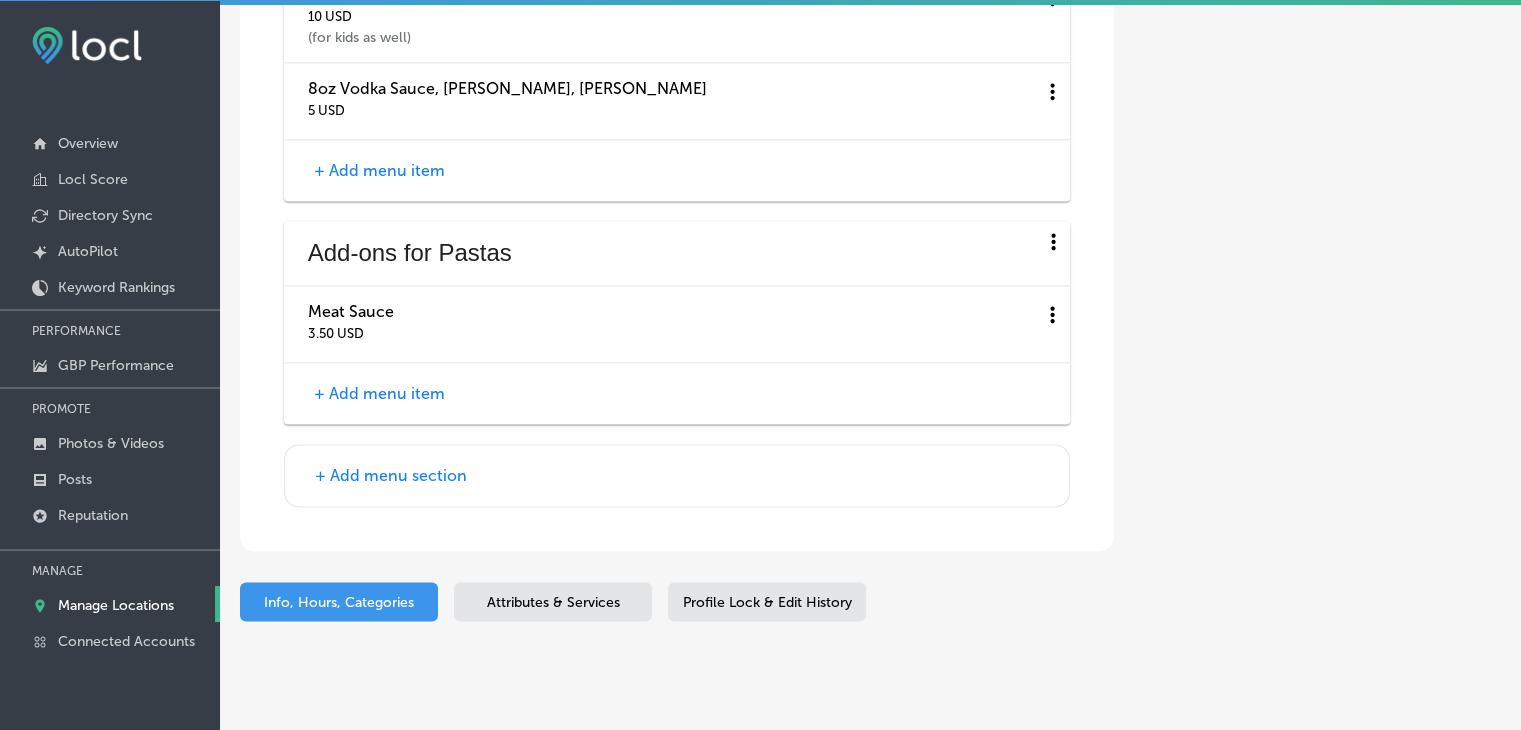 click on "+ Add menu item" at bounding box center [379, 393] 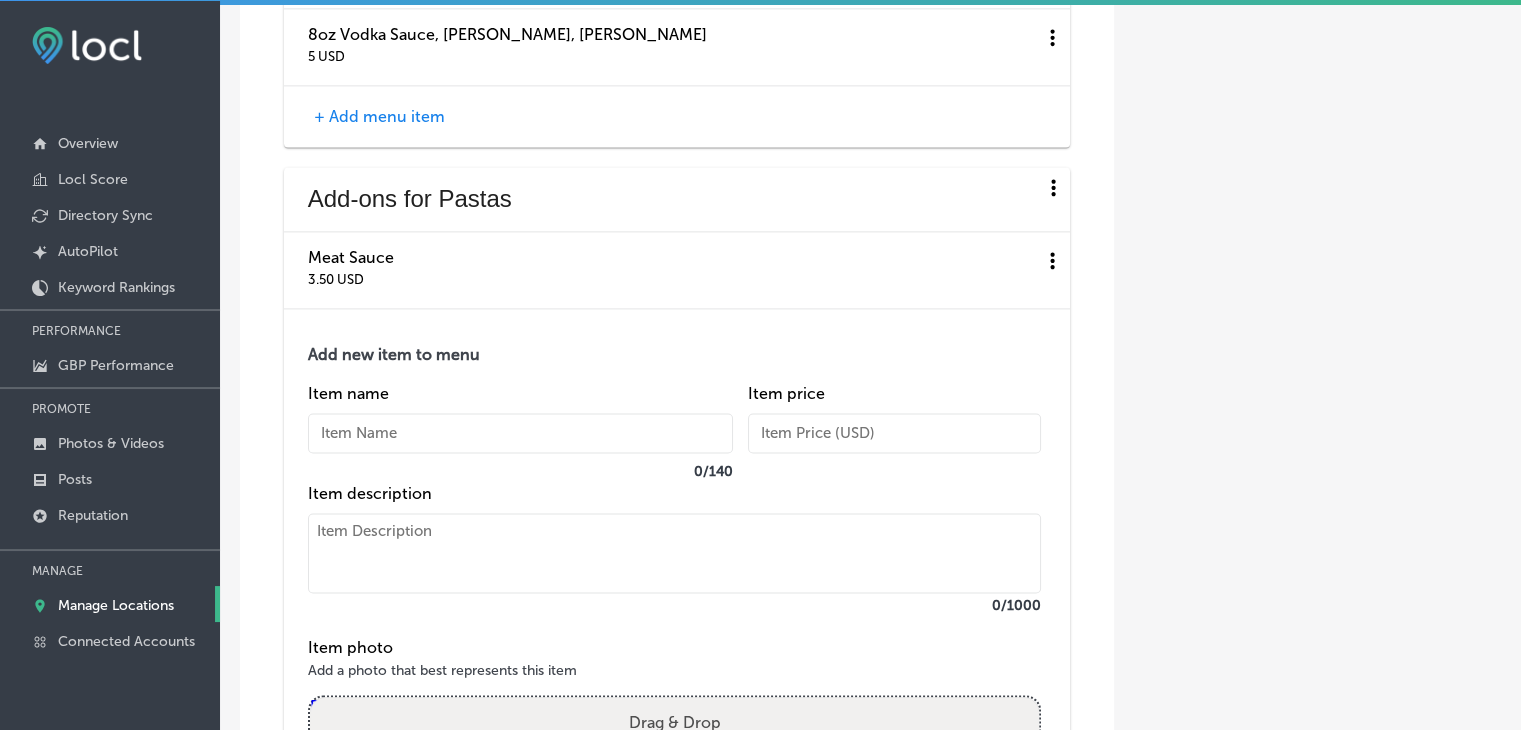 scroll, scrollTop: 10366, scrollLeft: 0, axis: vertical 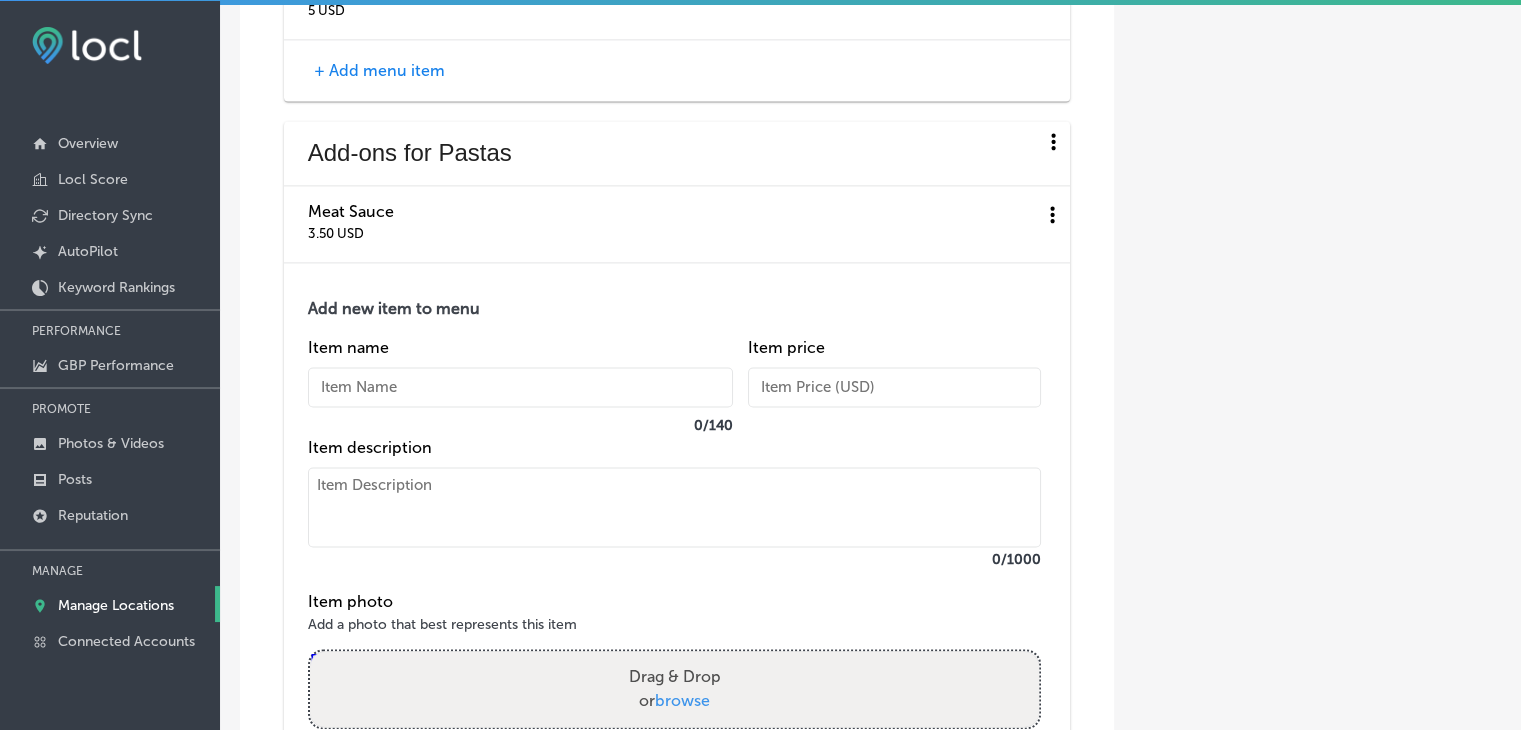 click at bounding box center [520, 387] 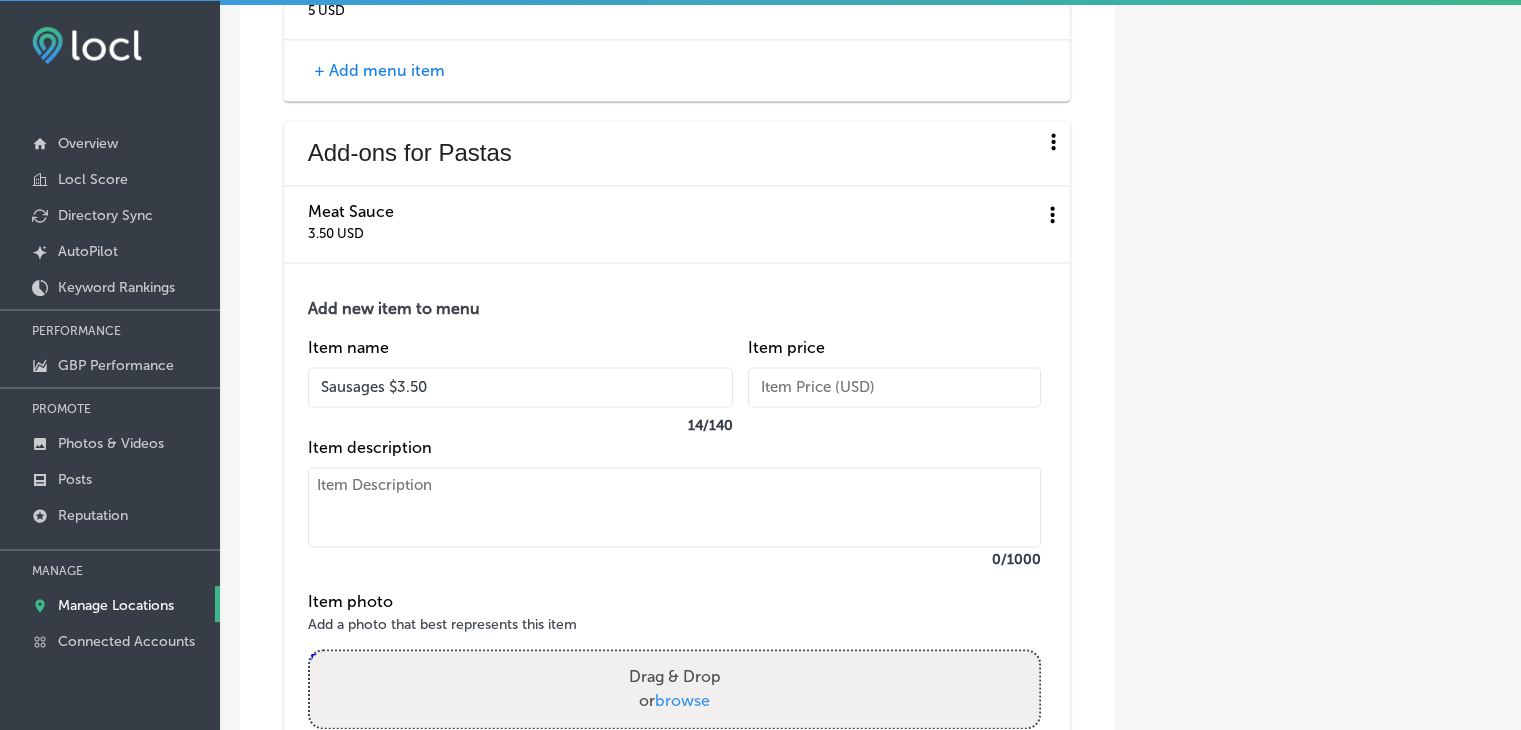 drag, startPoint x: 479, startPoint y: 429, endPoint x: 389, endPoint y: 426, distance: 90.04999 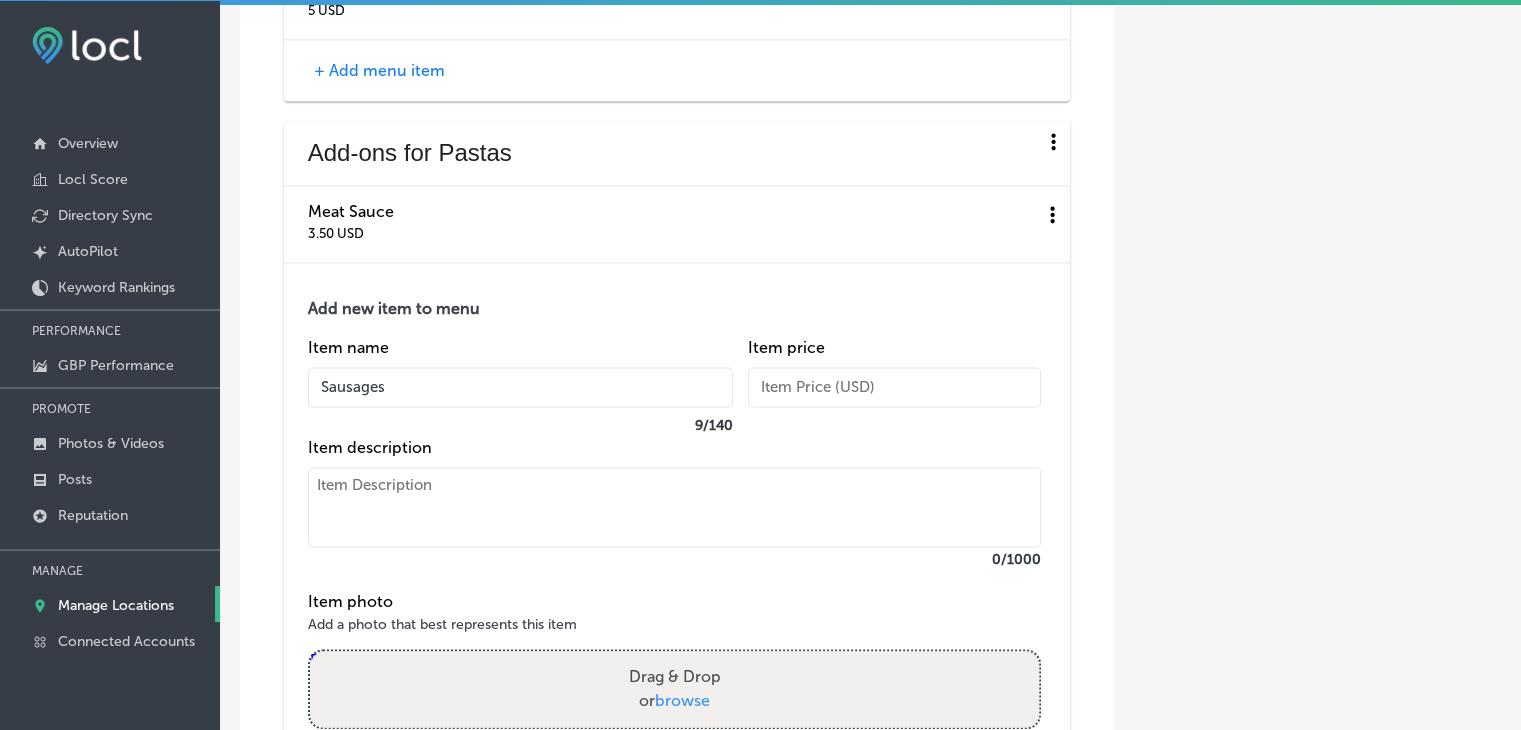type on "Sausages" 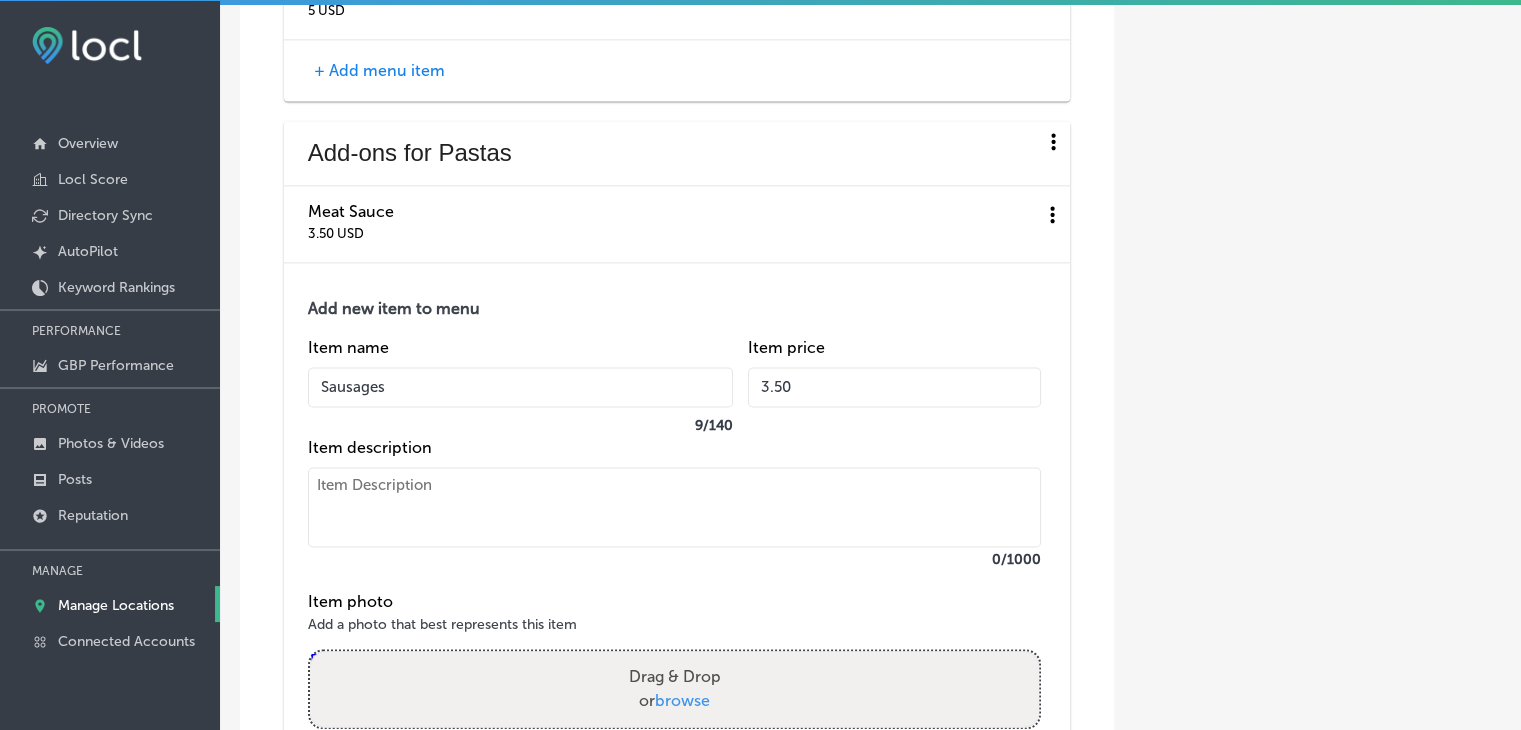 scroll, scrollTop: 10566, scrollLeft: 0, axis: vertical 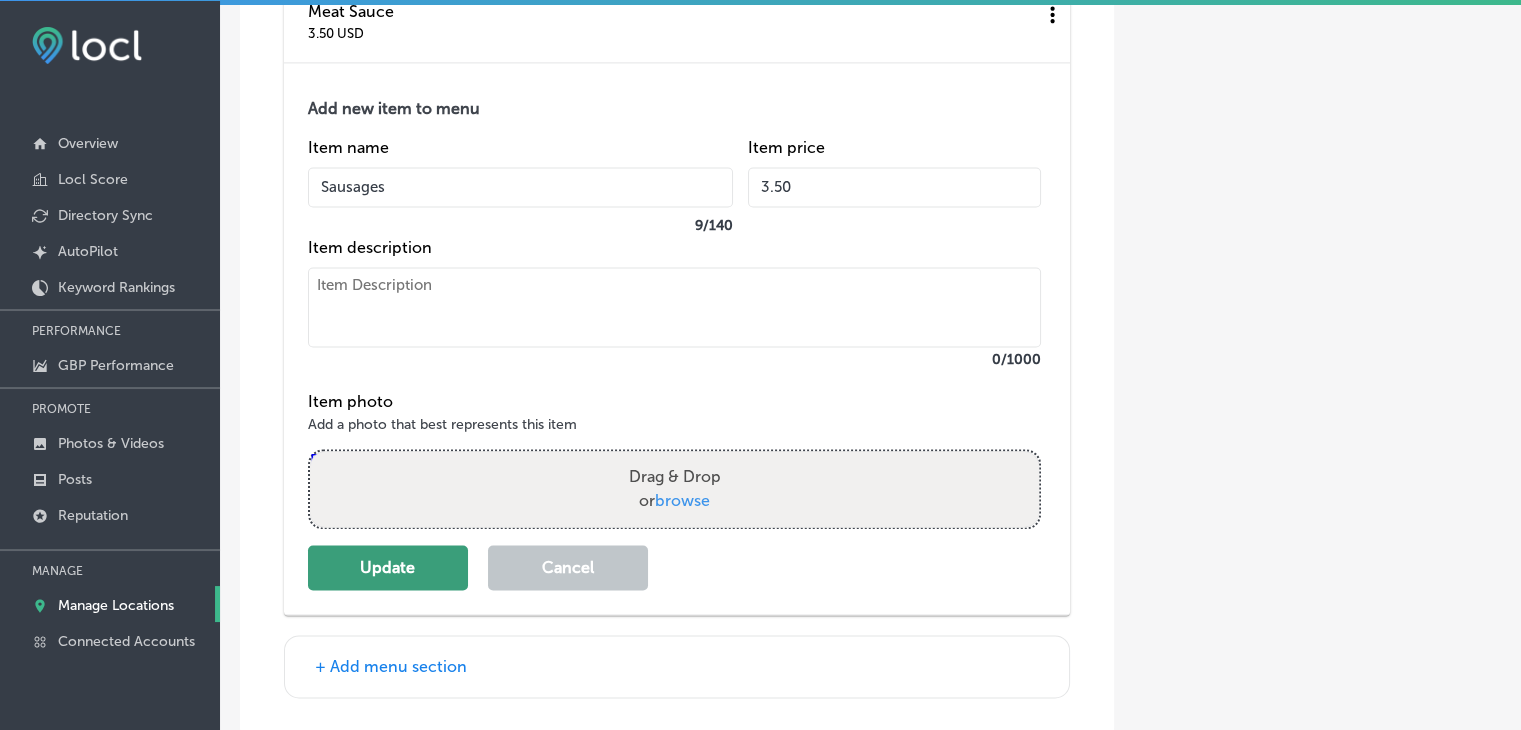 type on "3.50" 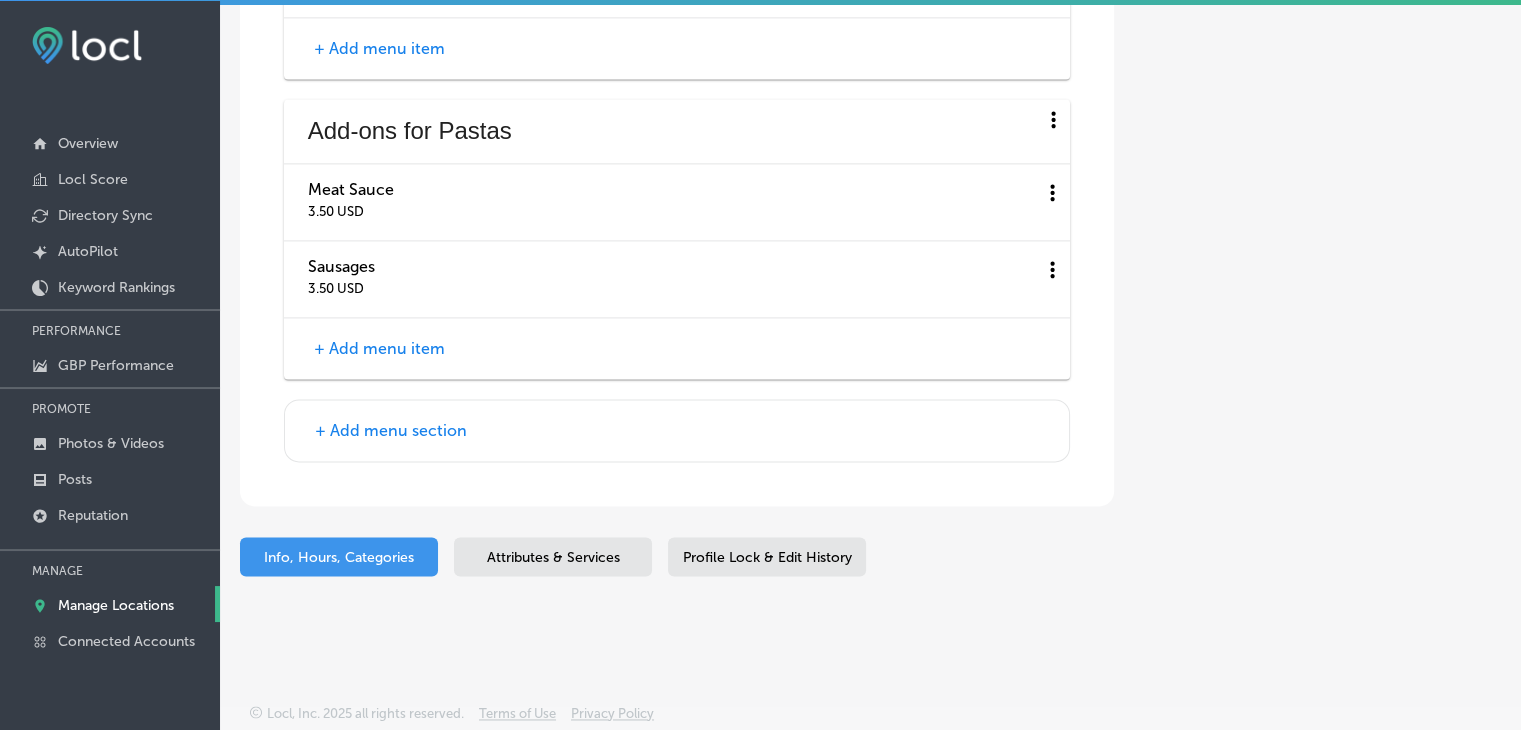 scroll, scrollTop: 10444, scrollLeft: 0, axis: vertical 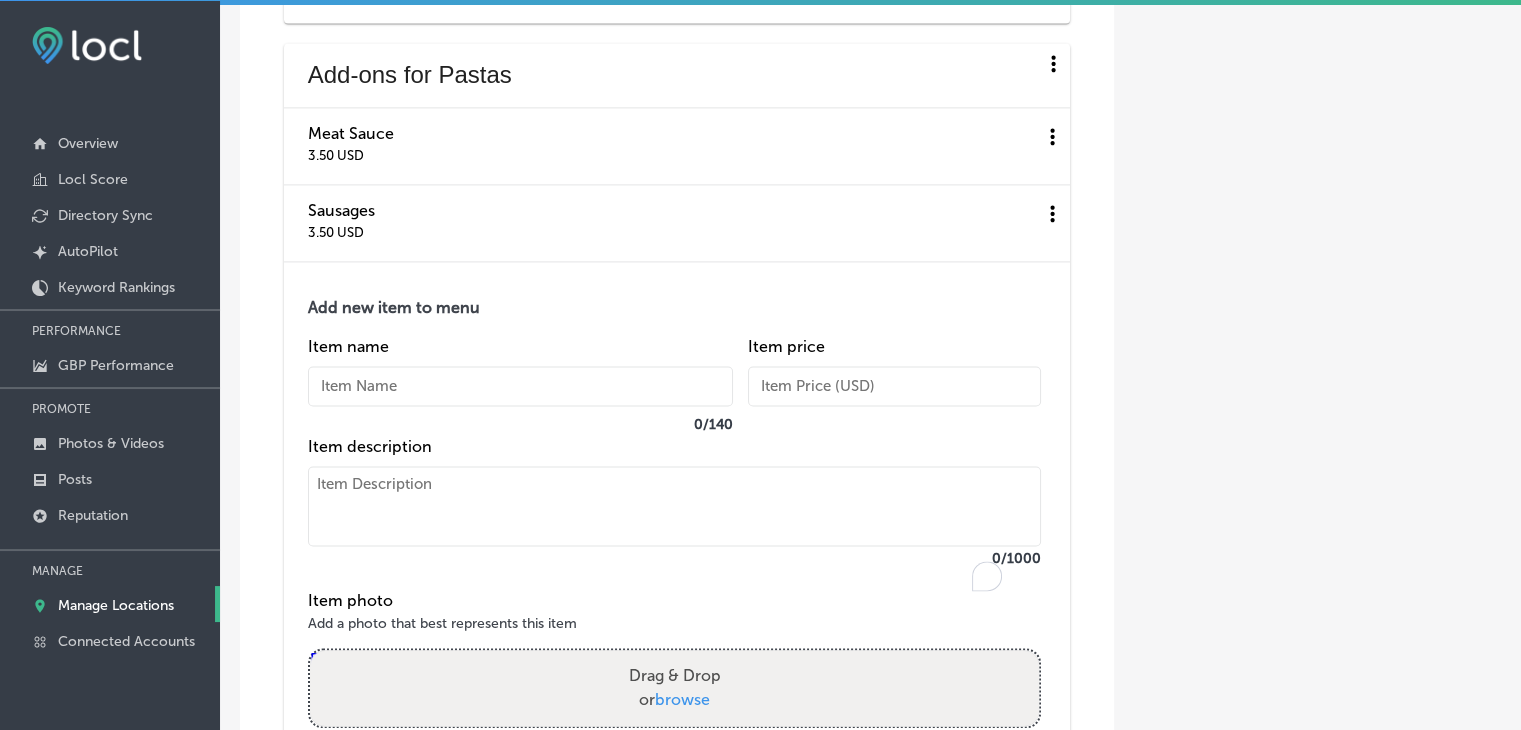 click at bounding box center [674, 506] 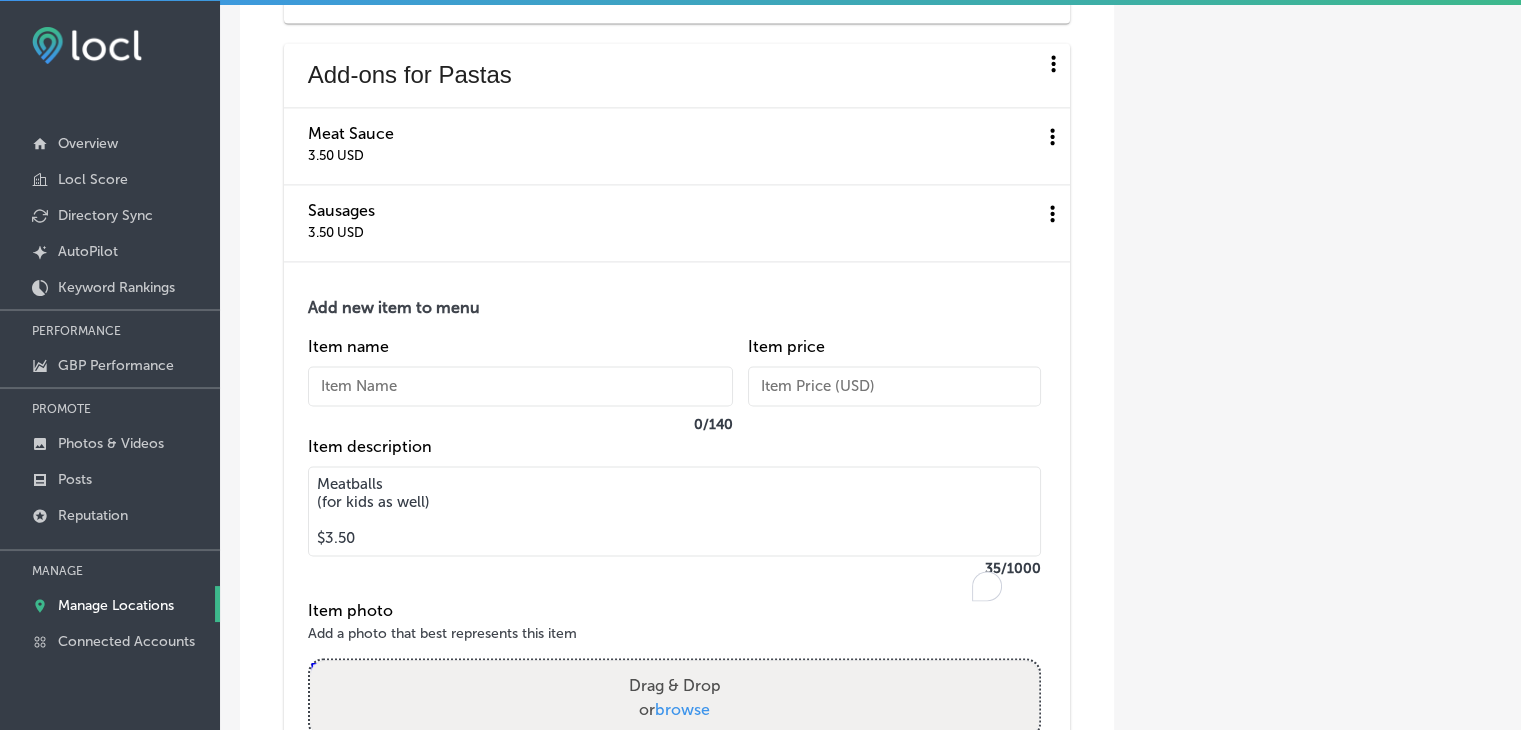 drag, startPoint x: 441, startPoint y: 551, endPoint x: 264, endPoint y: 553, distance: 177.01129 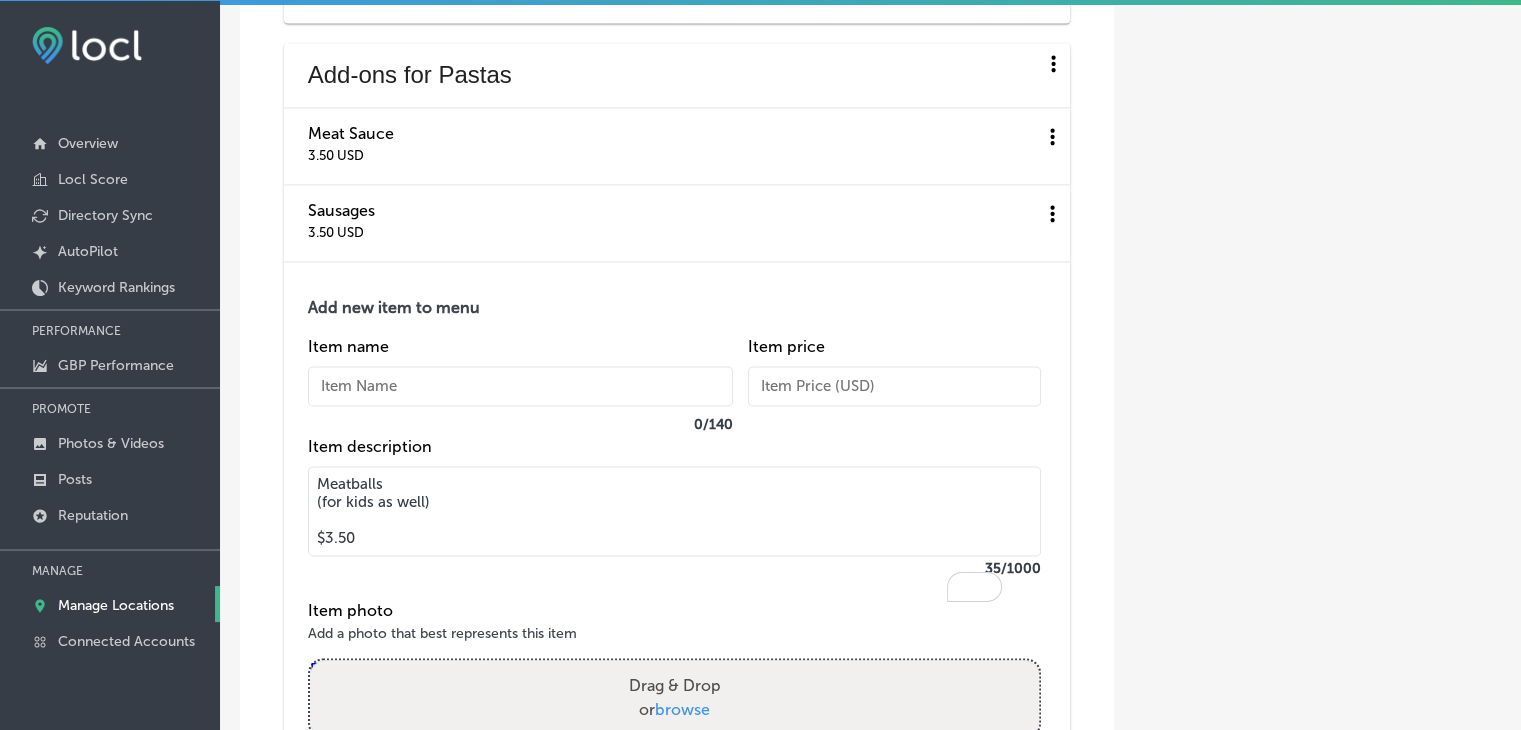 drag, startPoint x: 386, startPoint y: 538, endPoint x: 312, endPoint y: 519, distance: 76.40026 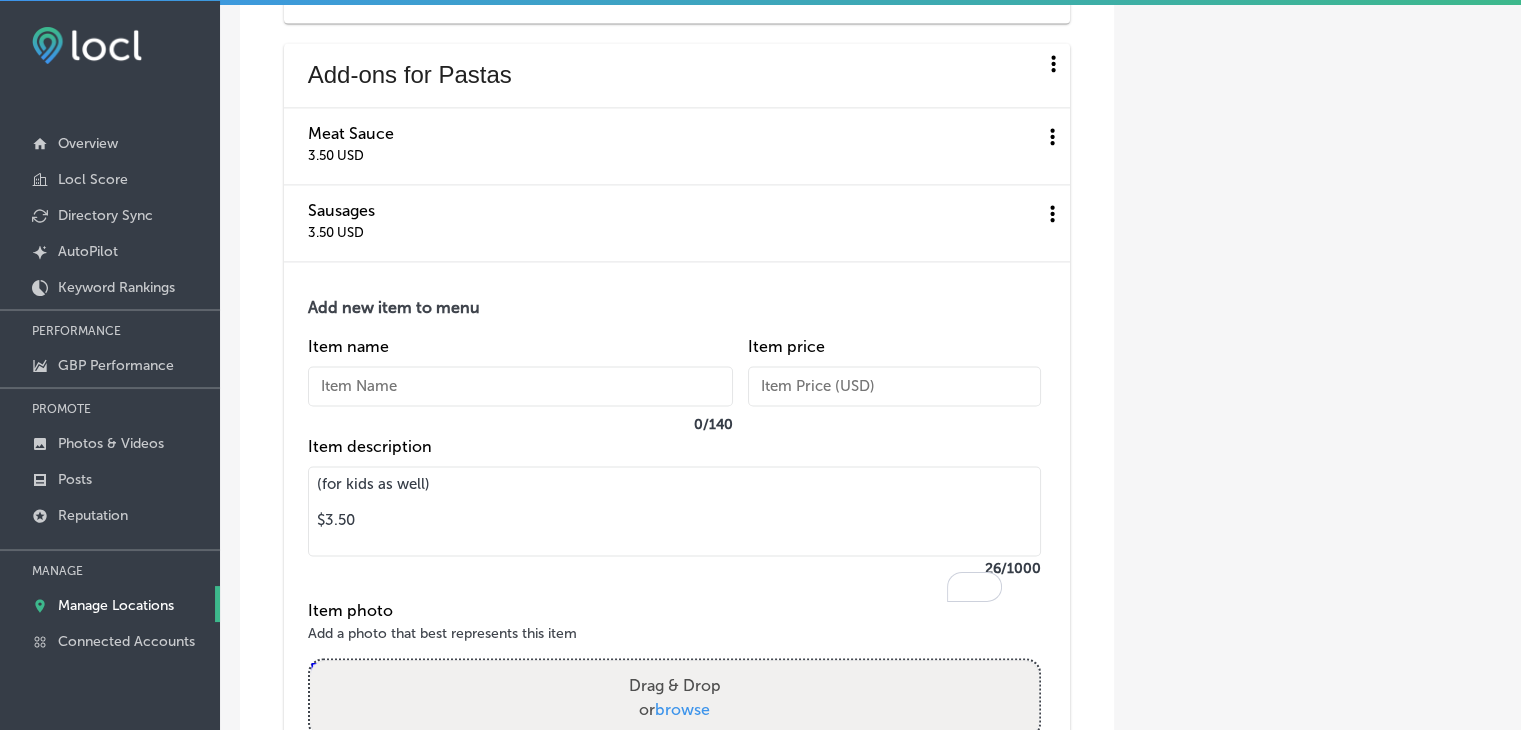 type on "(for kids as well)
$3.50" 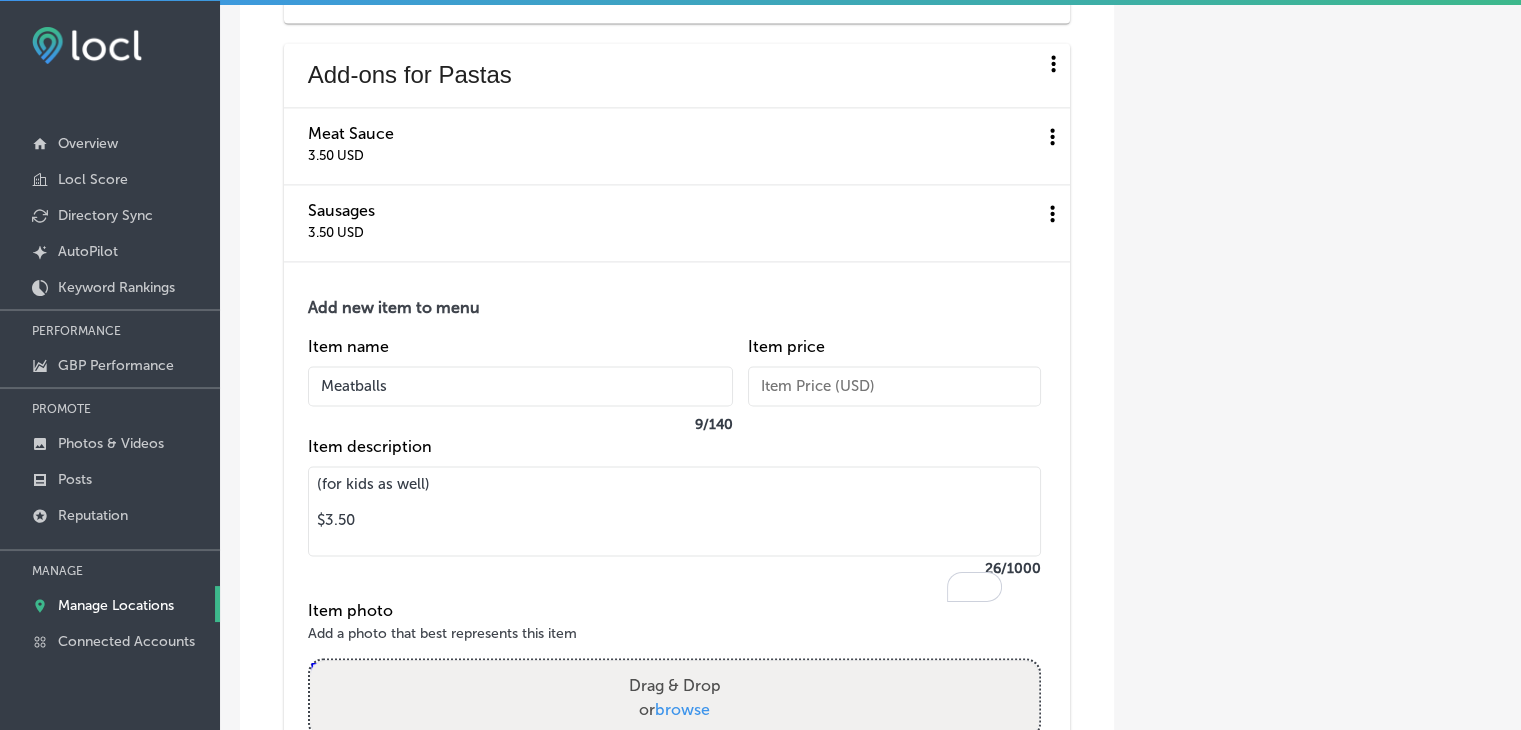 type on "Meatballs" 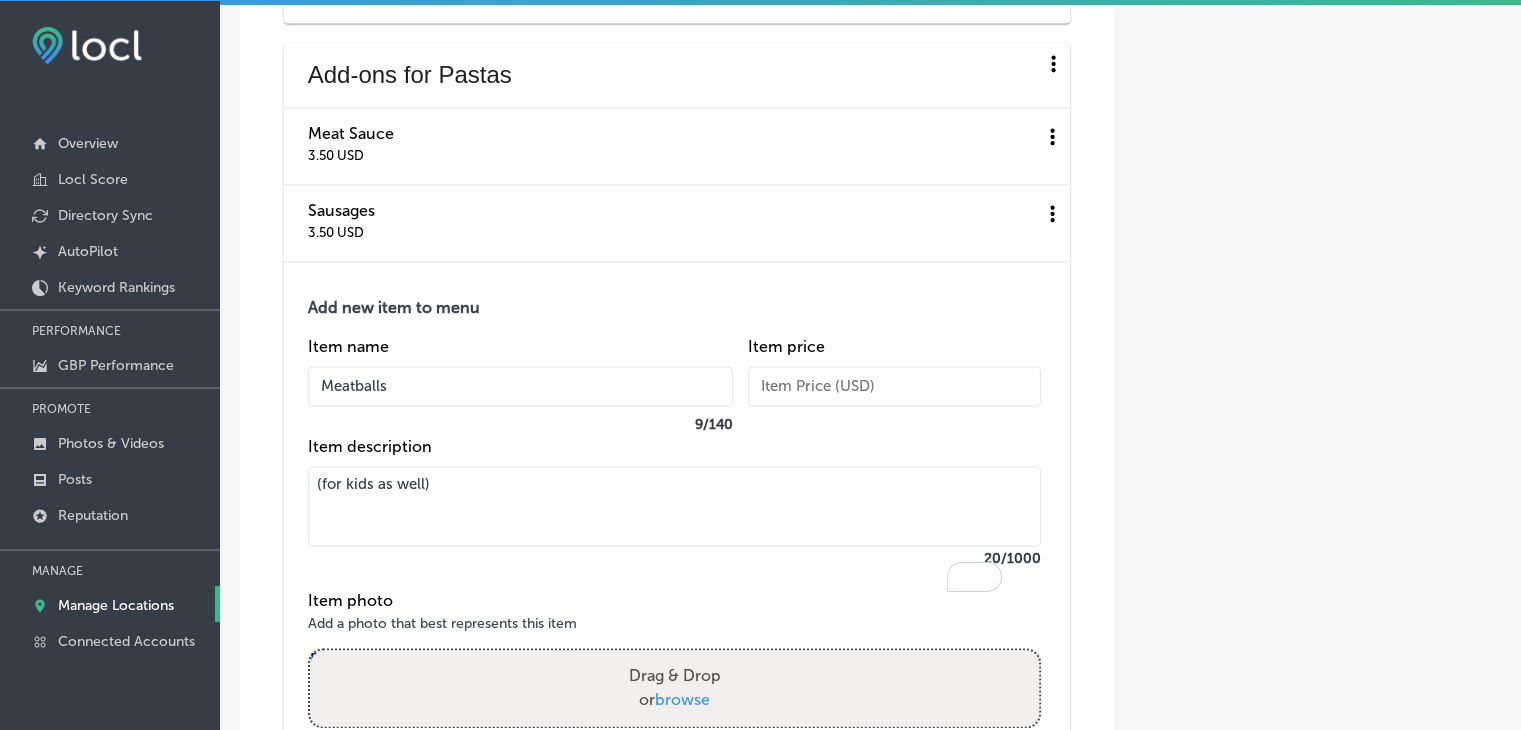 type on "(for kids as well)" 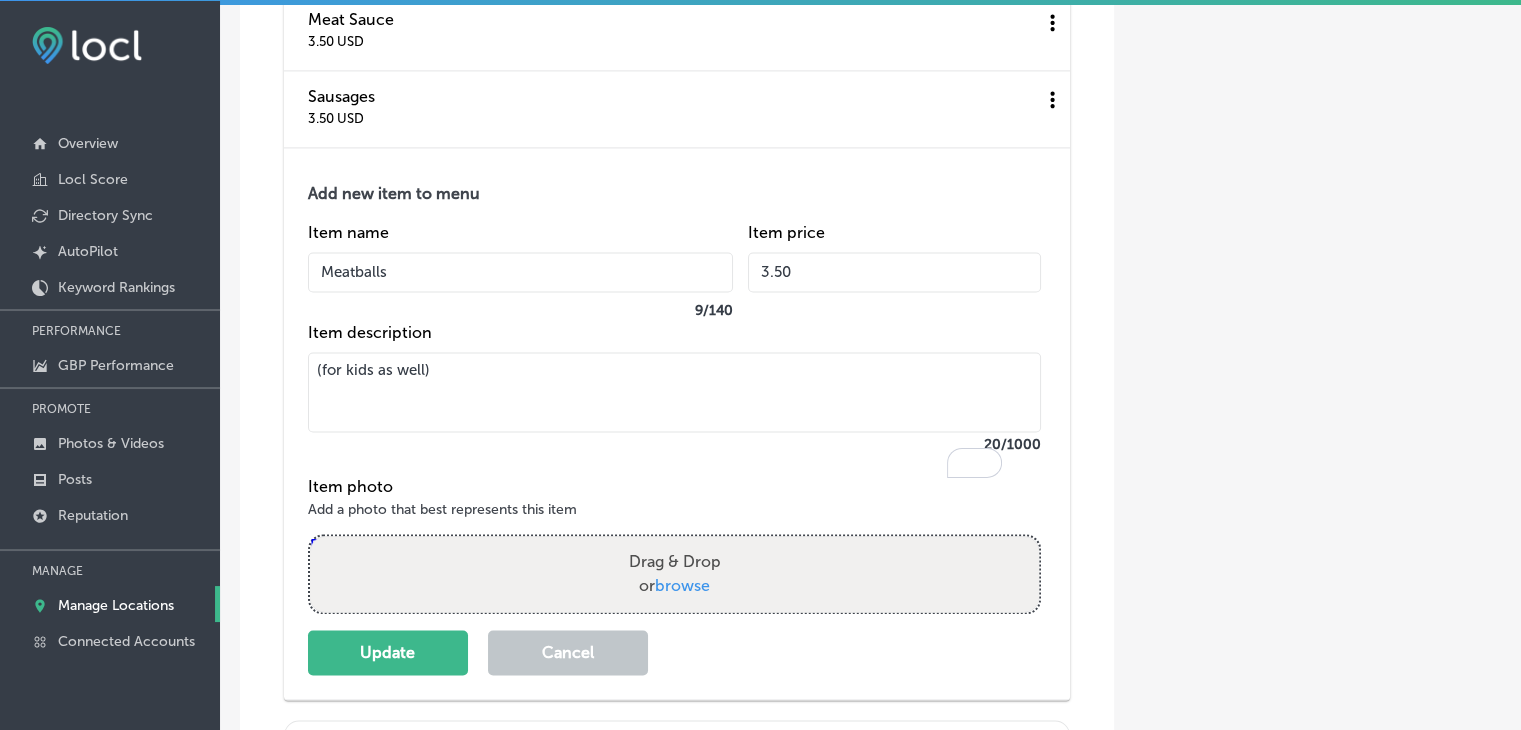 scroll, scrollTop: 10644, scrollLeft: 0, axis: vertical 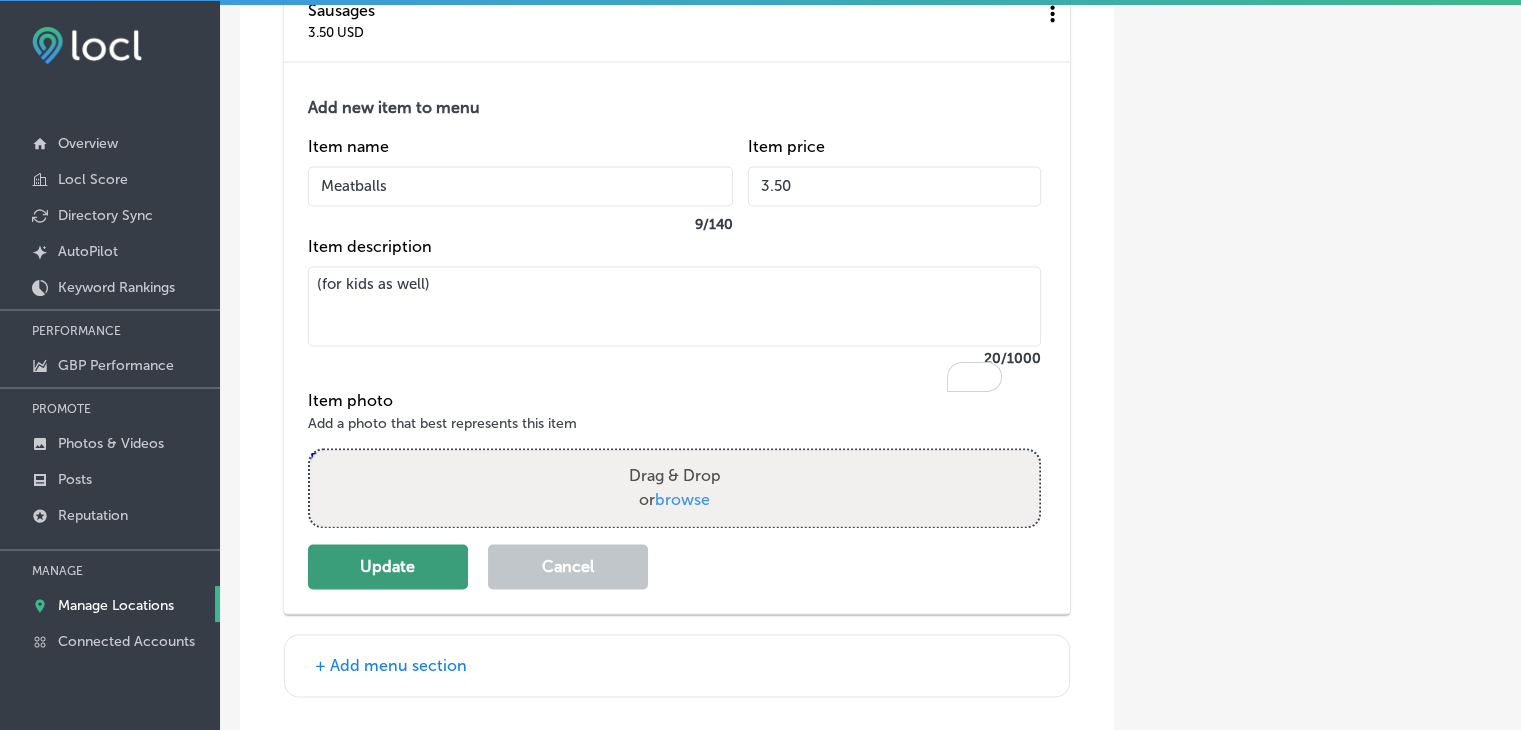 type on "3.50" 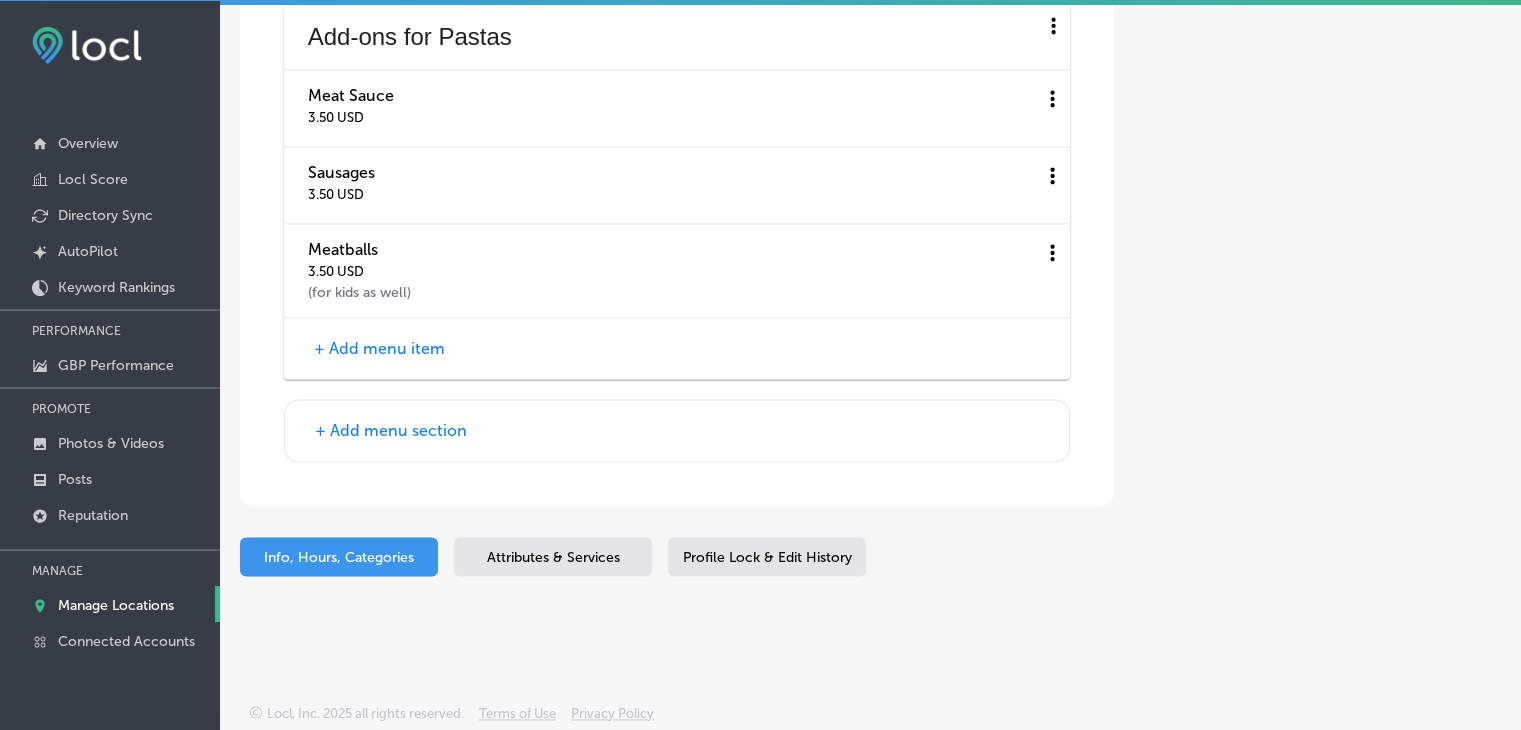scroll, scrollTop: 10539, scrollLeft: 0, axis: vertical 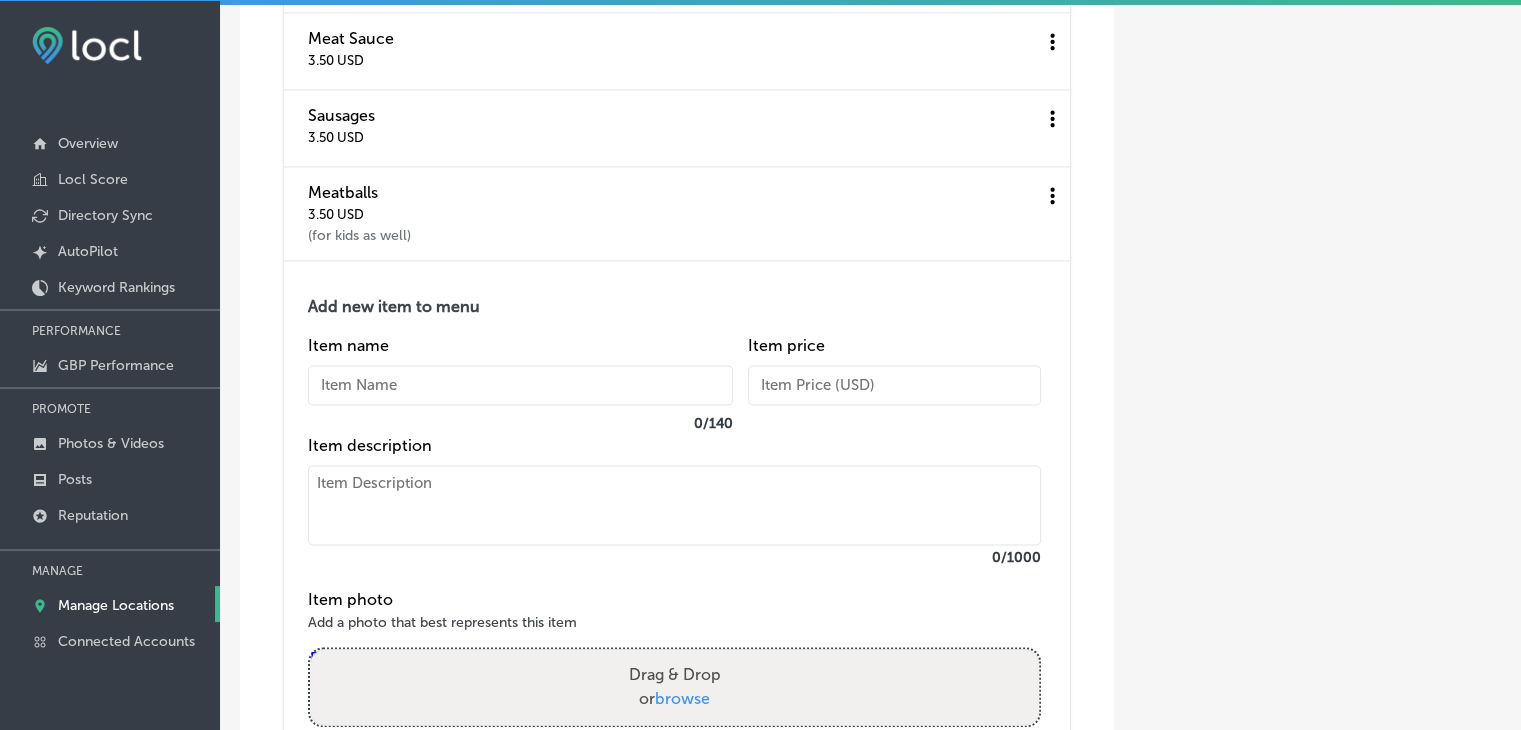 click at bounding box center [520, 385] 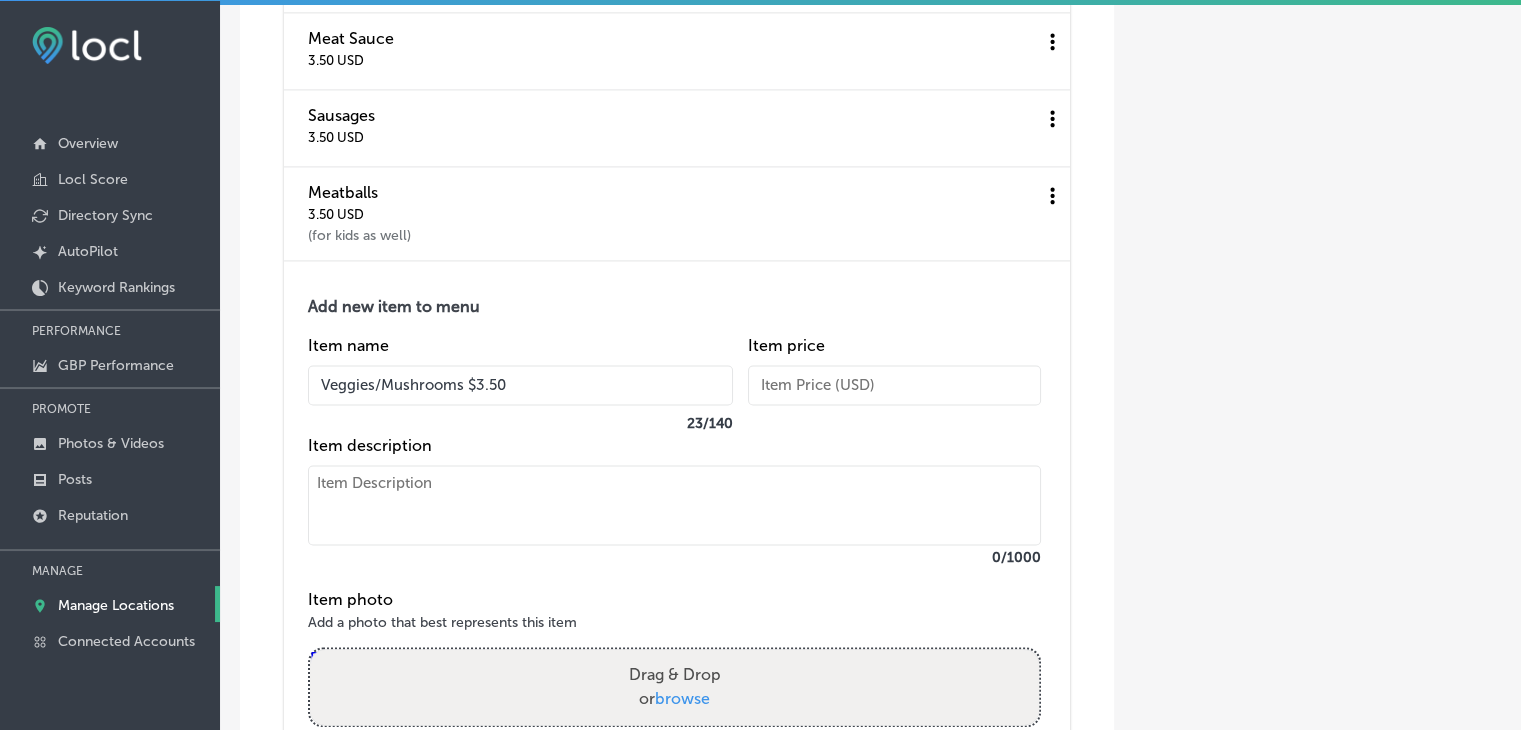 drag, startPoint x: 511, startPoint y: 447, endPoint x: 468, endPoint y: 443, distance: 43.185646 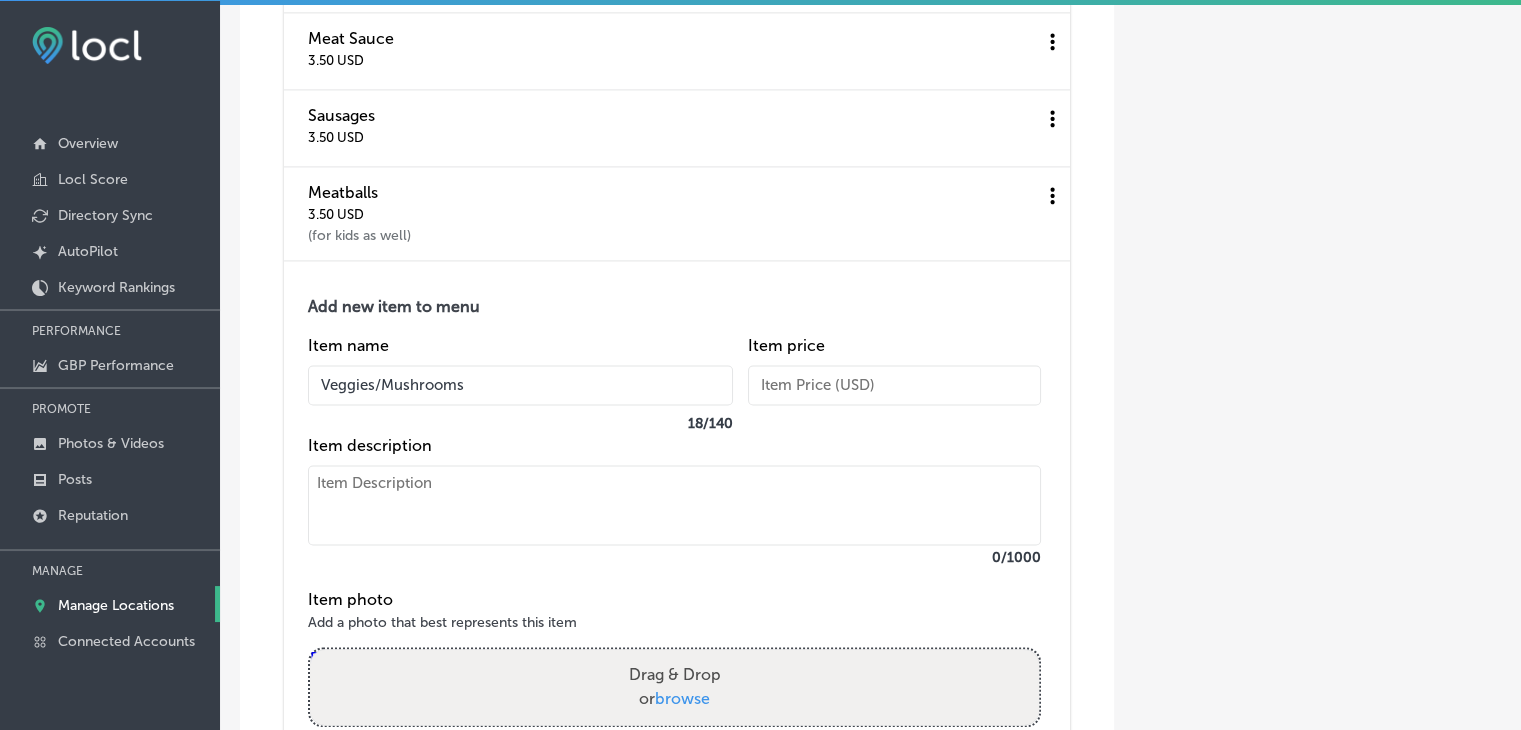 type on "Veggies/Mushrooms" 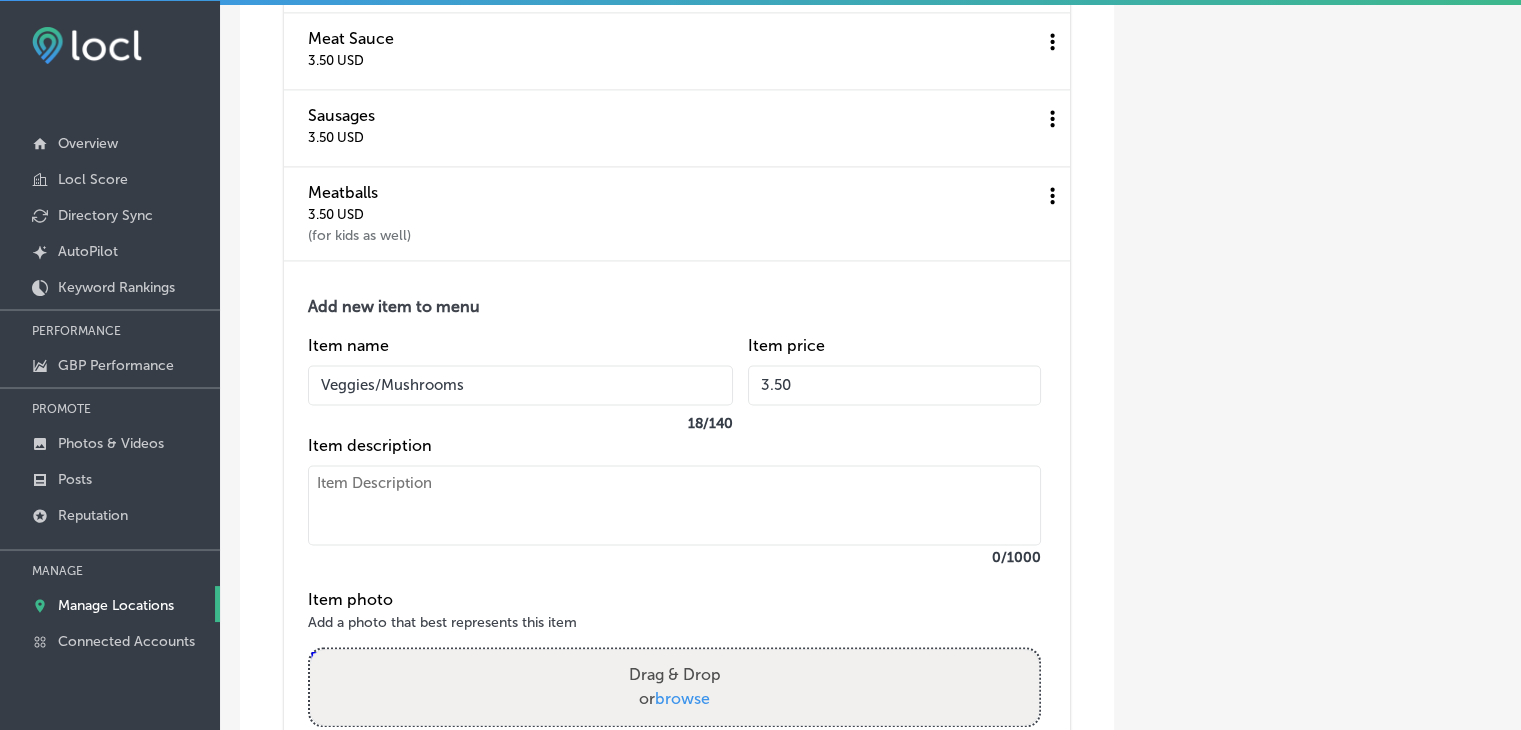 type on "3.50" 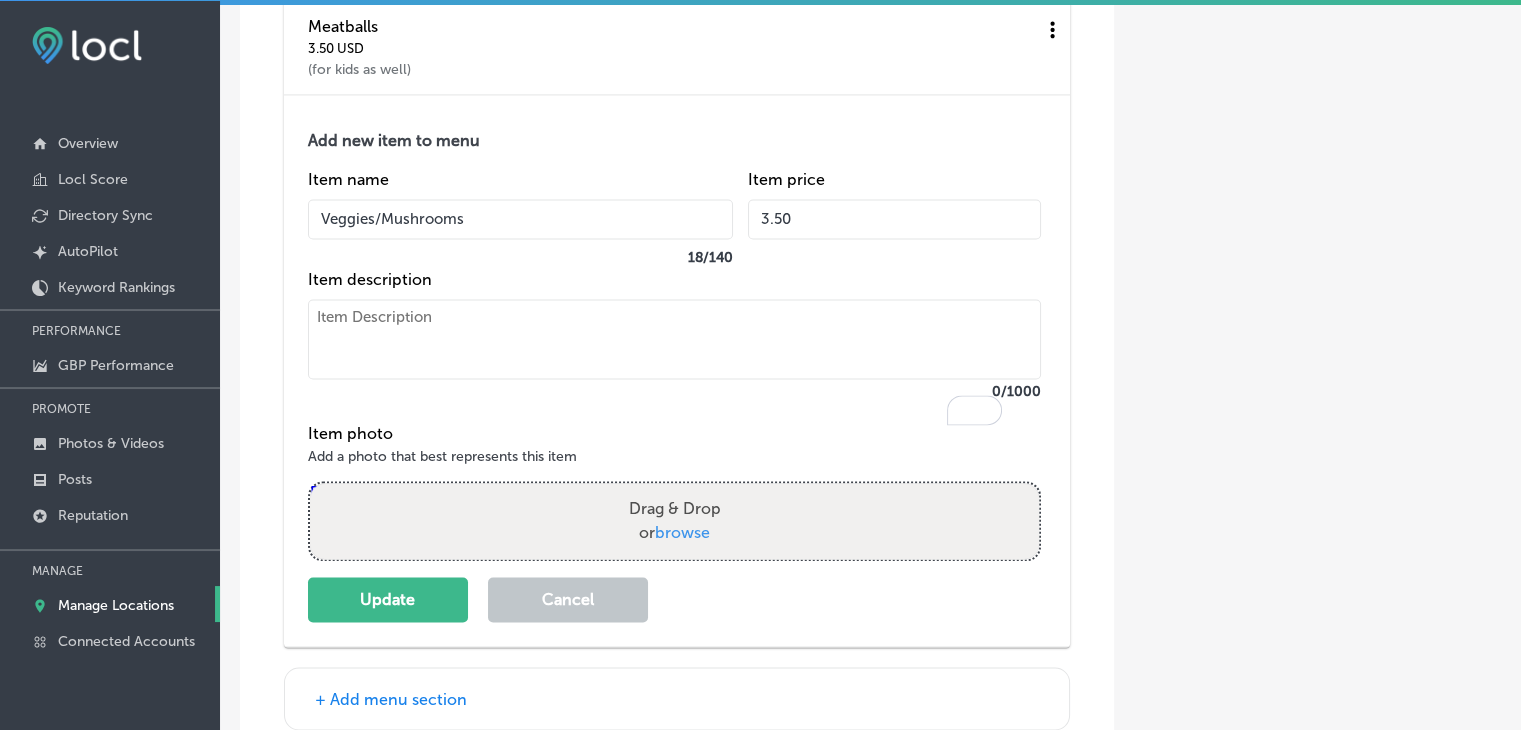 scroll, scrollTop: 10739, scrollLeft: 0, axis: vertical 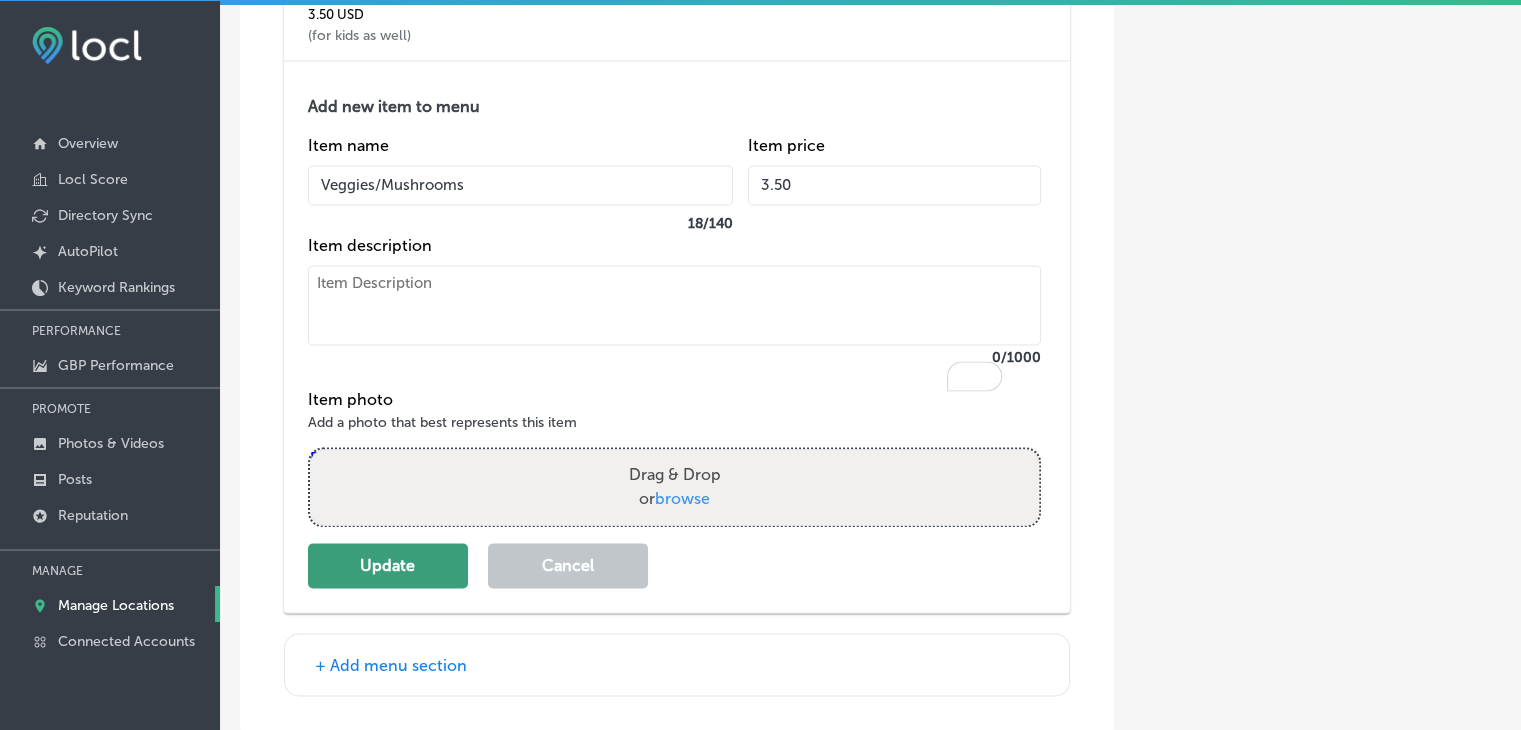 click on "Update" at bounding box center [388, 565] 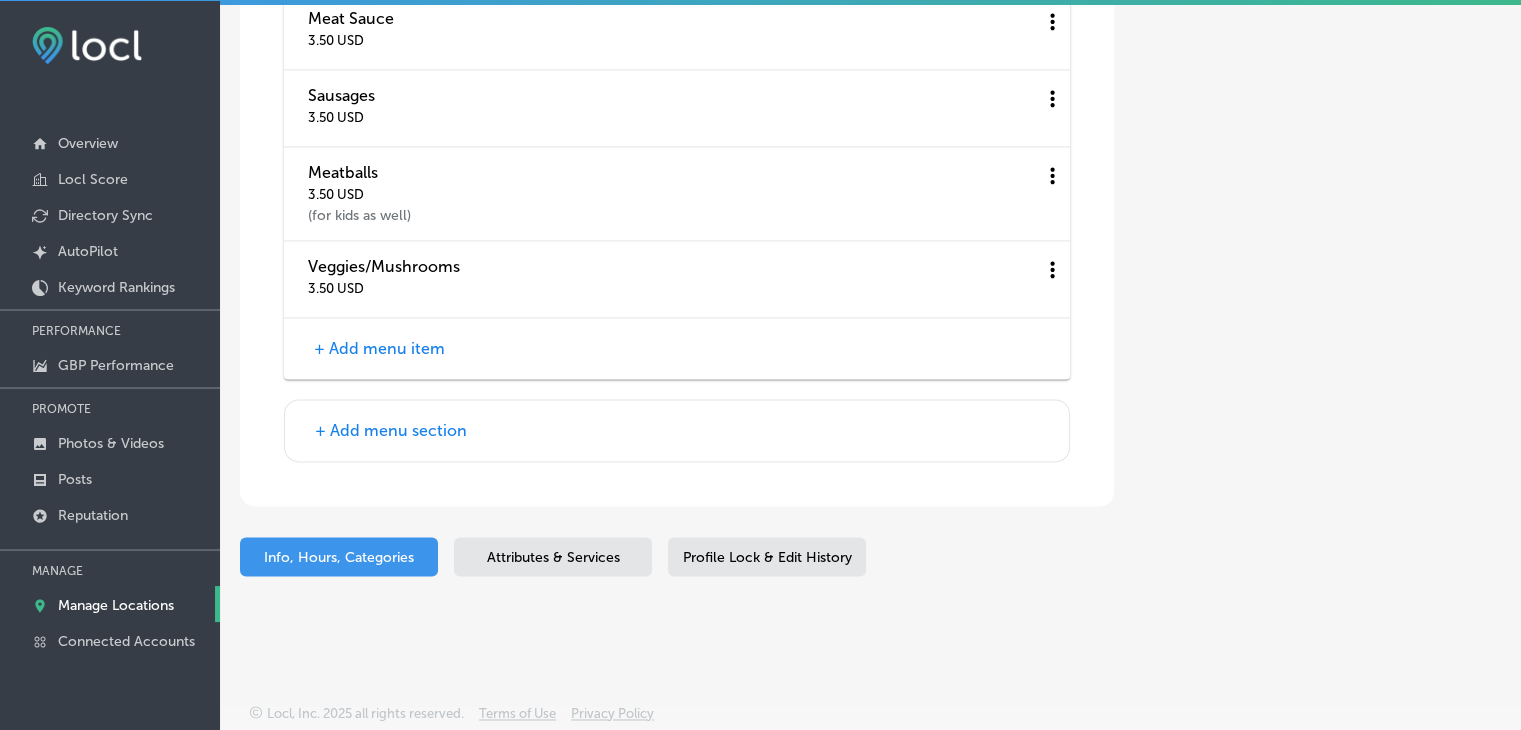 scroll, scrollTop: 10617, scrollLeft: 0, axis: vertical 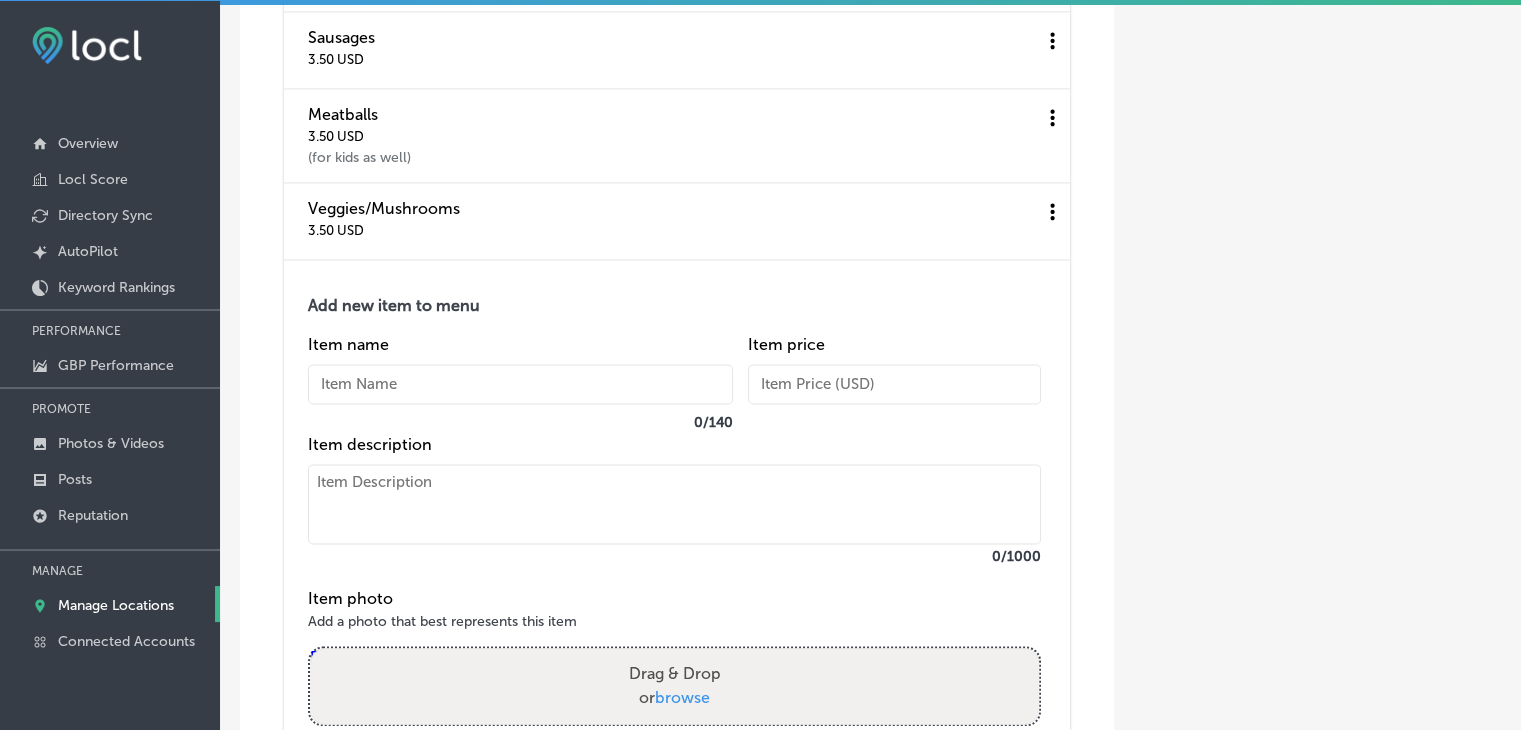 click at bounding box center (674, 504) 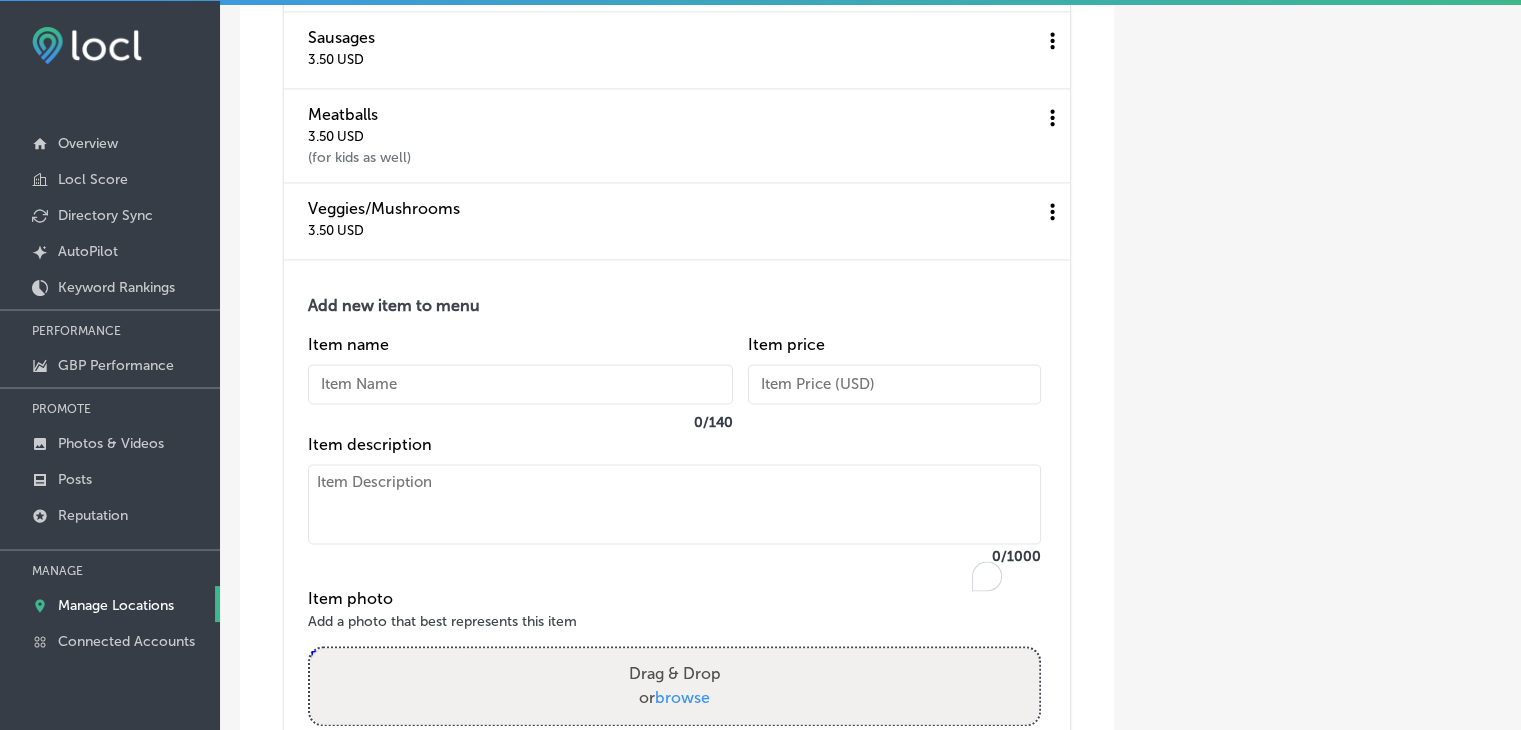 paste on "Mushrooms
$3.50" 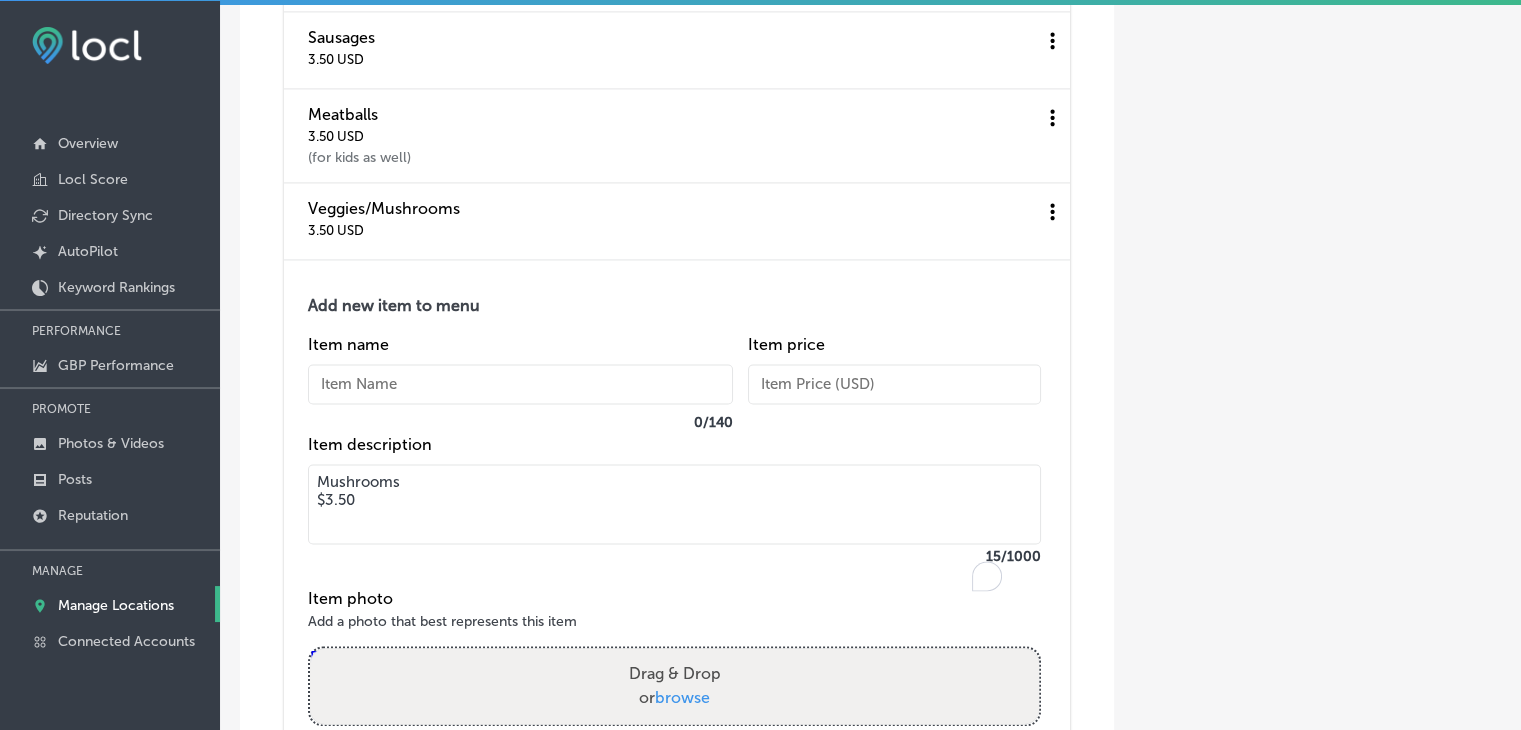 drag, startPoint x: 388, startPoint y: 568, endPoint x: 271, endPoint y: 568, distance: 117 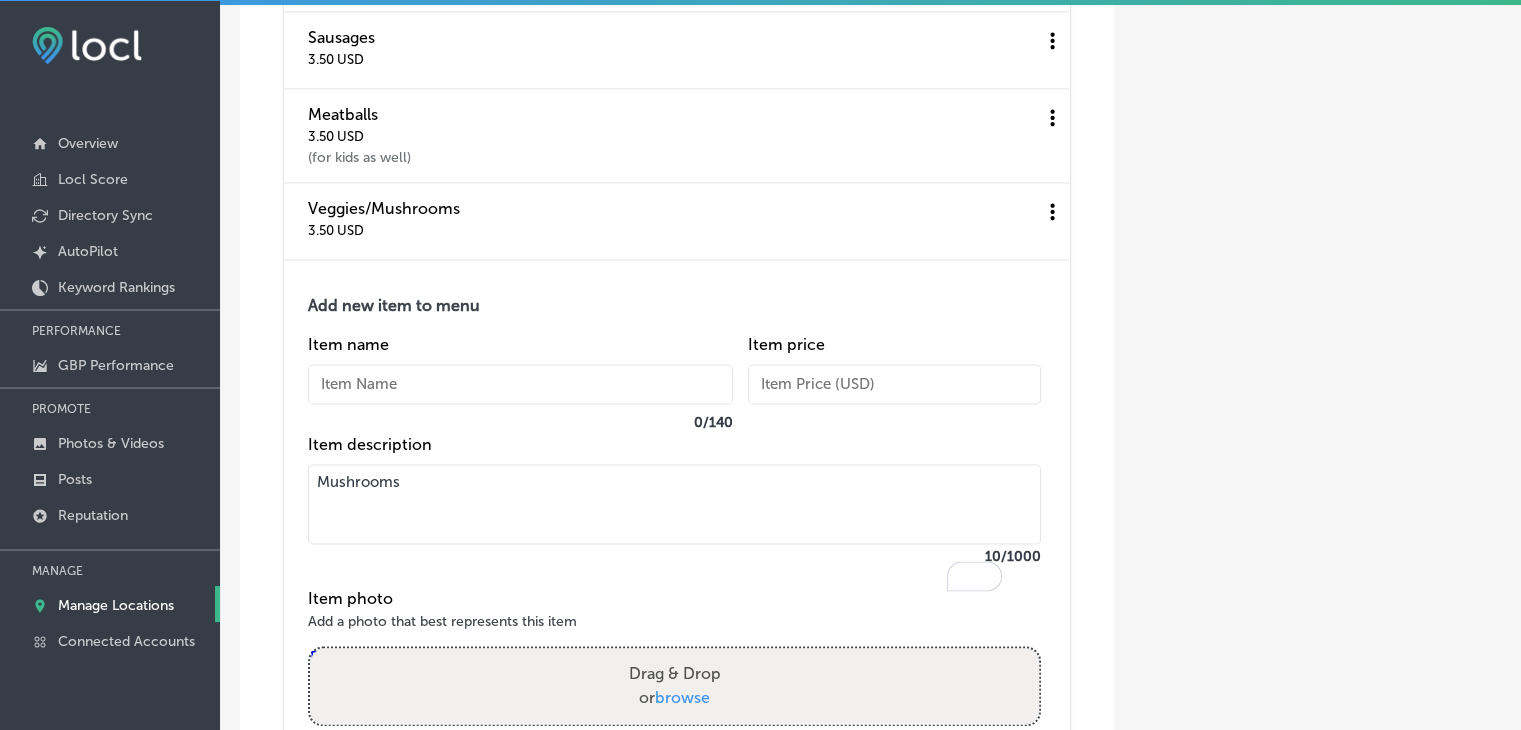 type on "Mushrooms" 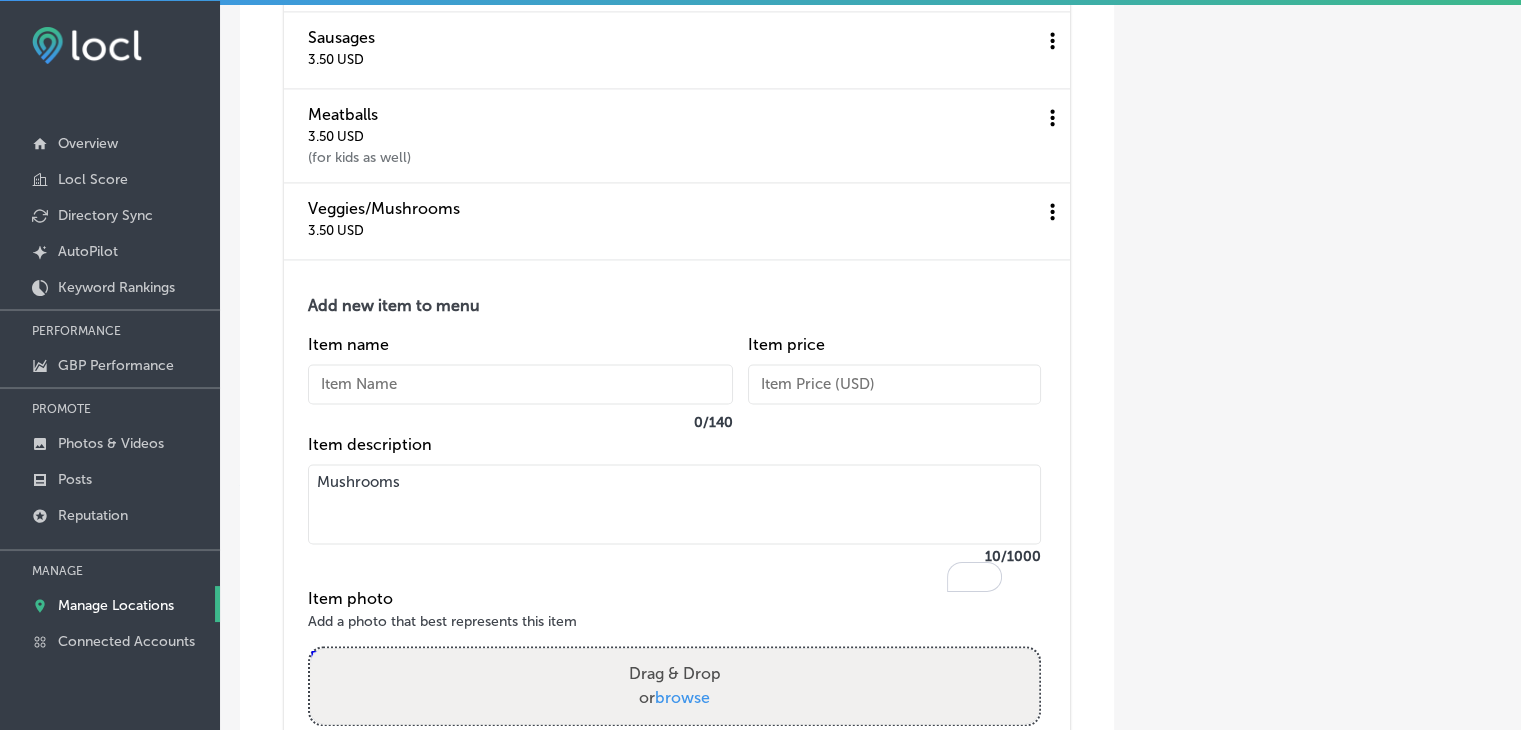 paste on "3.50" 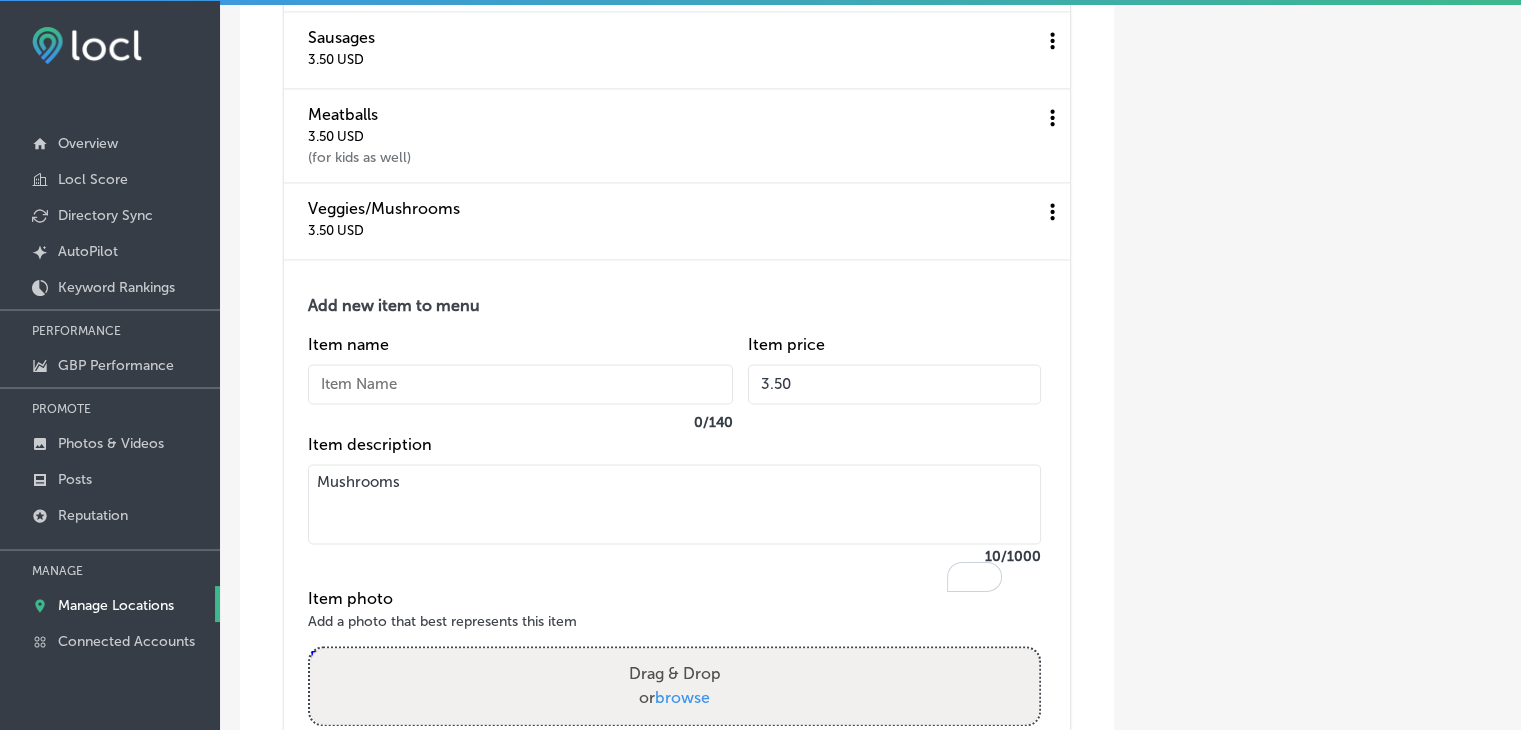 type on "3.50" 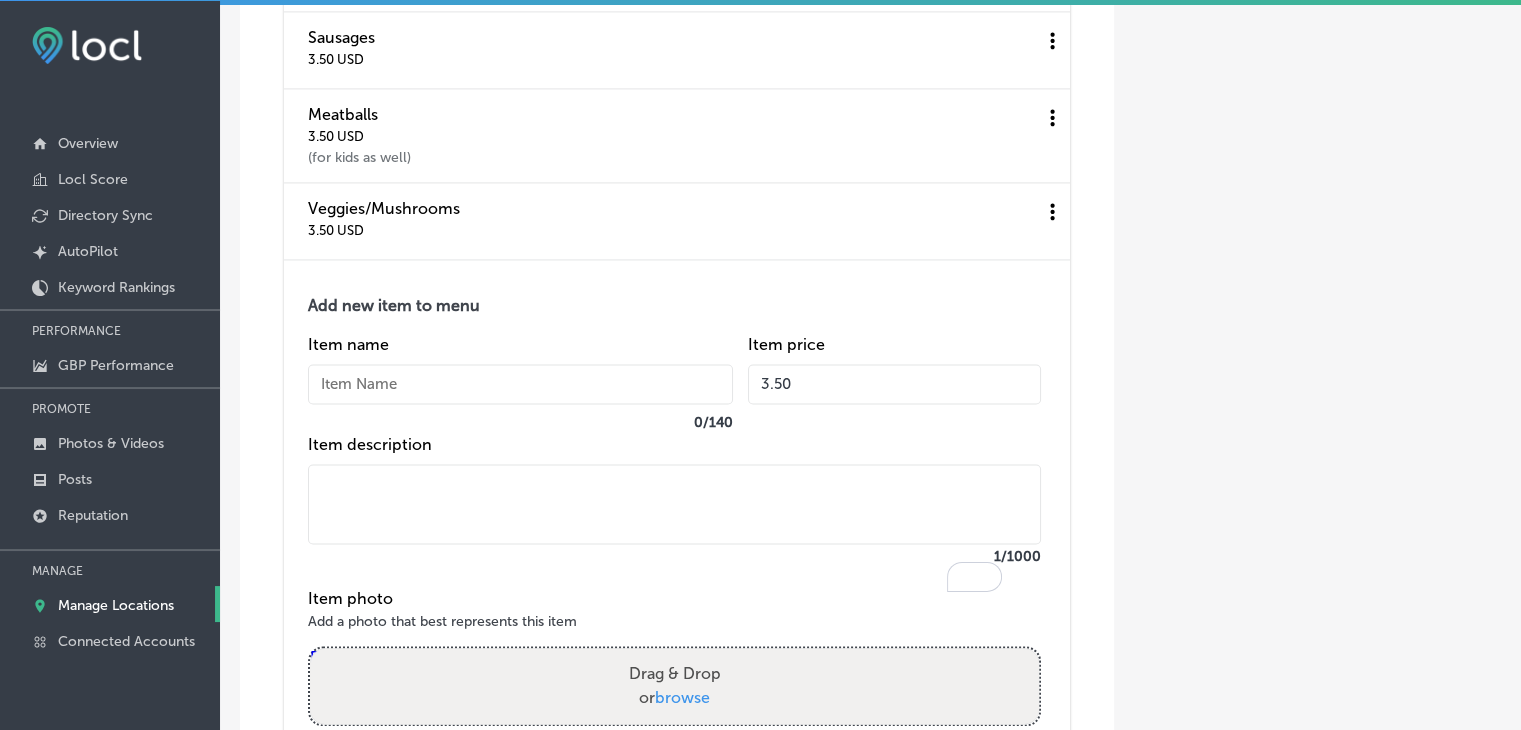 type 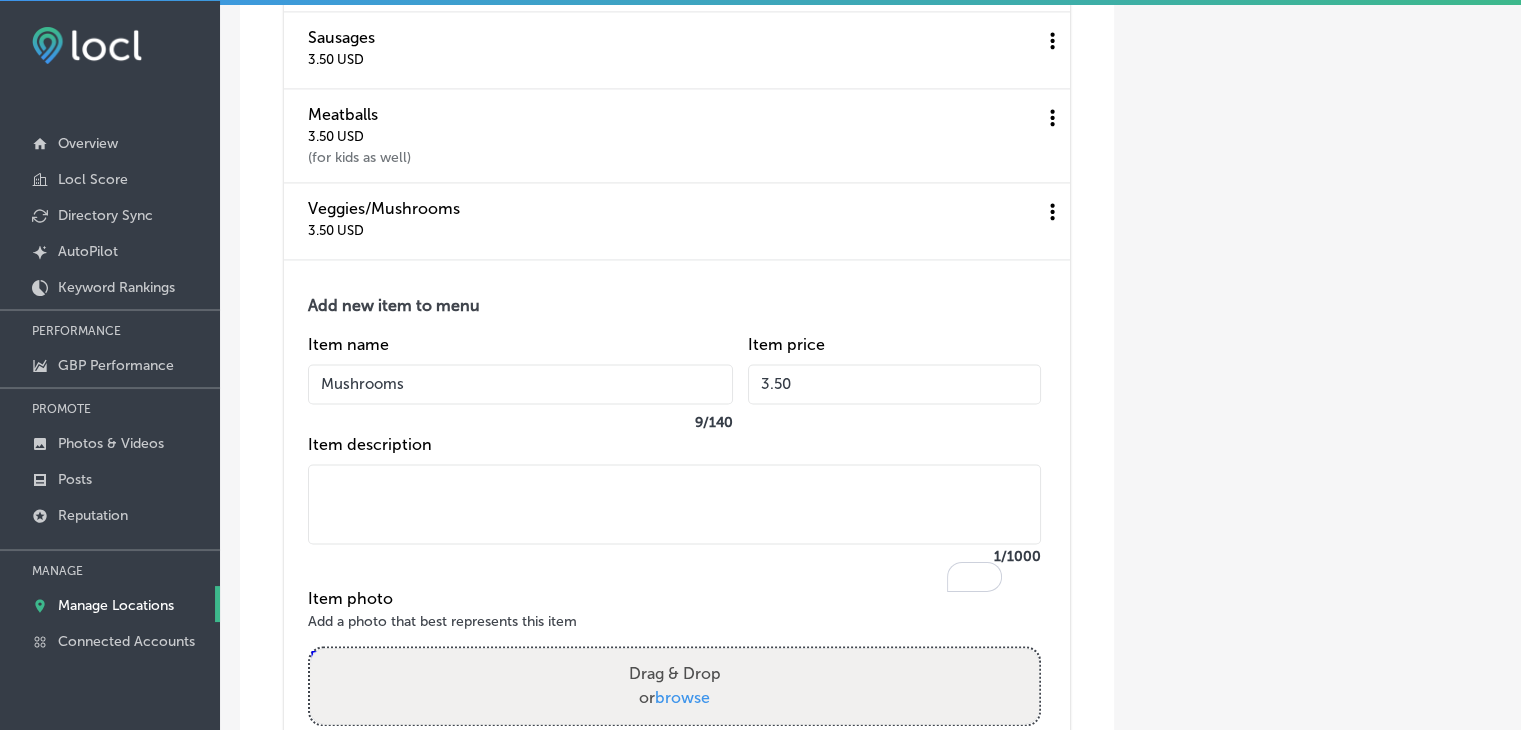 scroll, scrollTop: 10817, scrollLeft: 0, axis: vertical 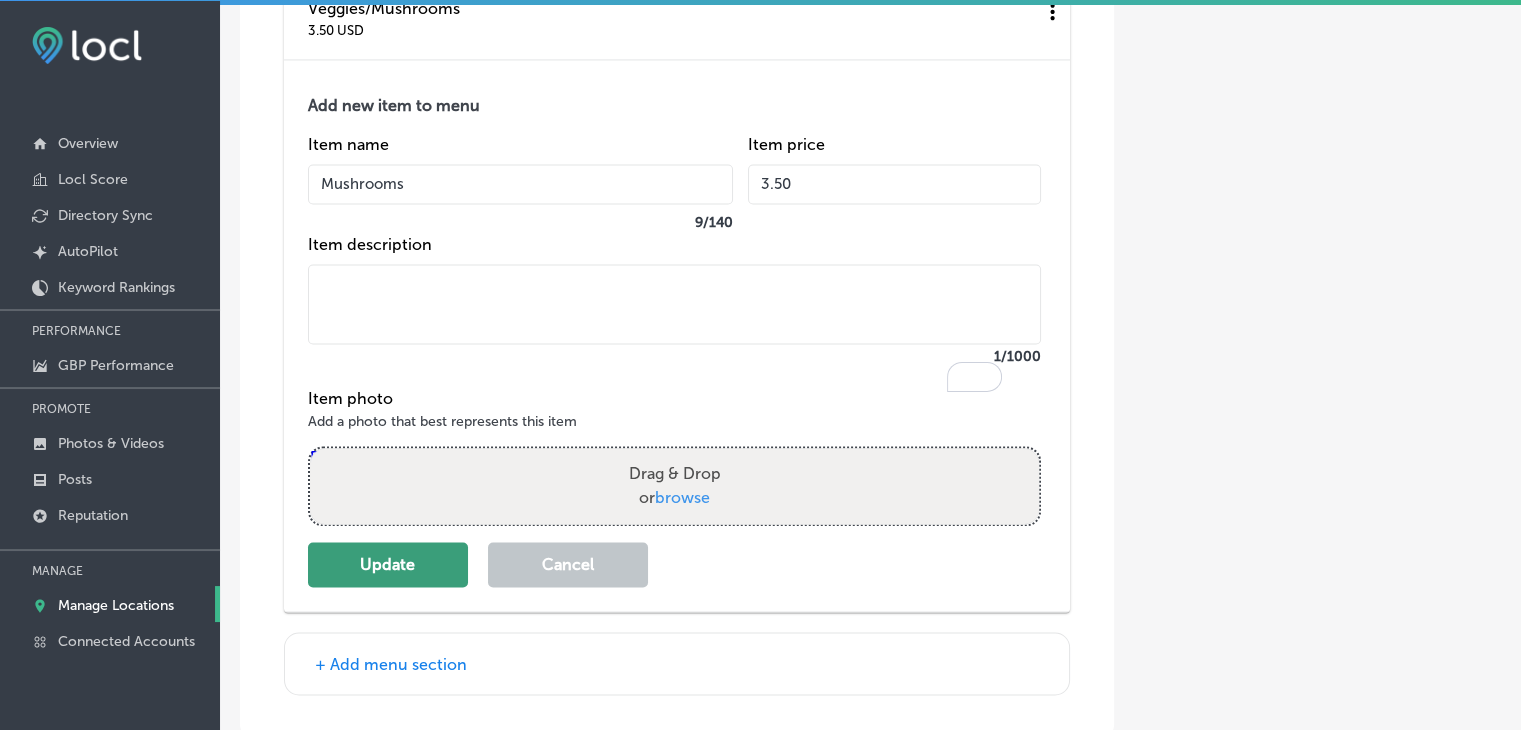type on "Mushrooms" 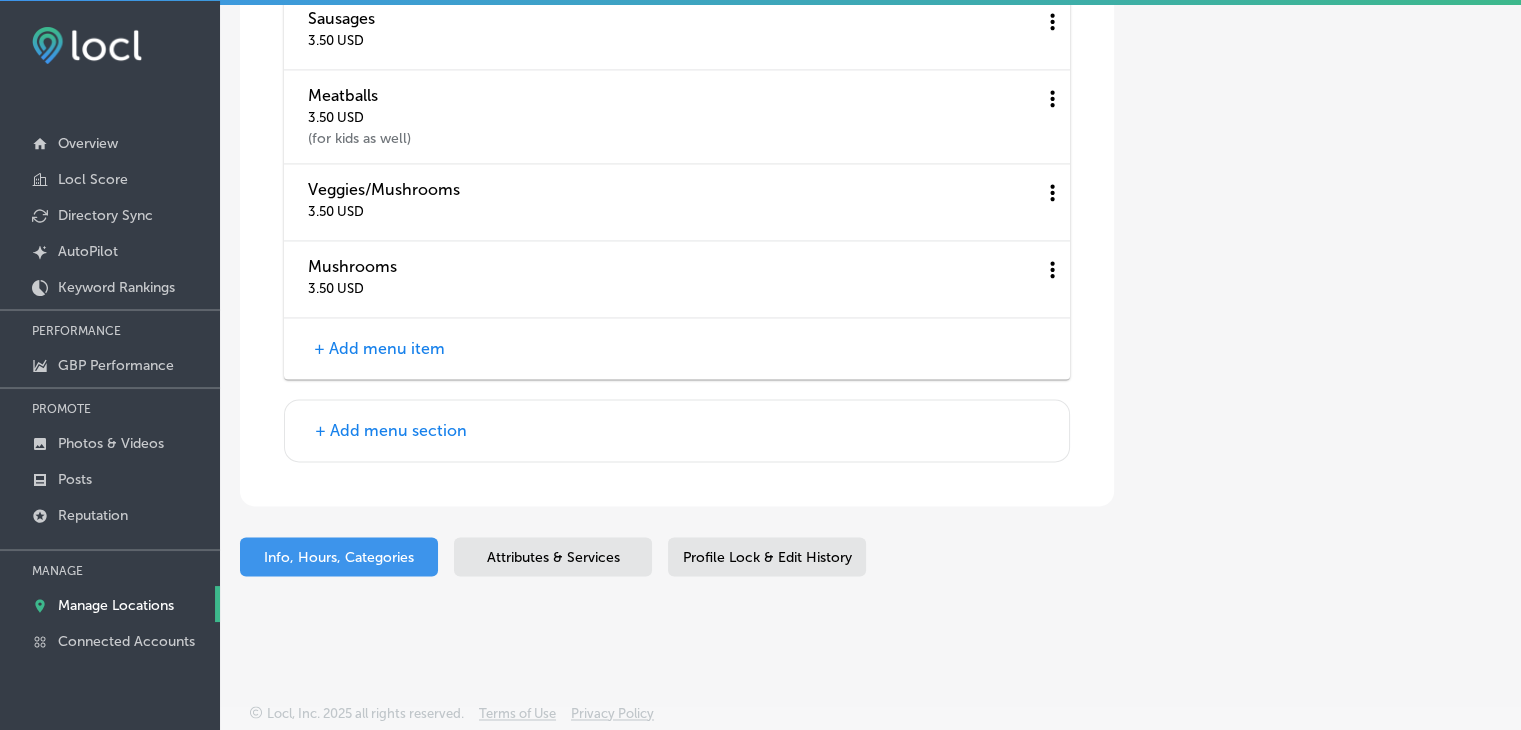 scroll, scrollTop: 10695, scrollLeft: 0, axis: vertical 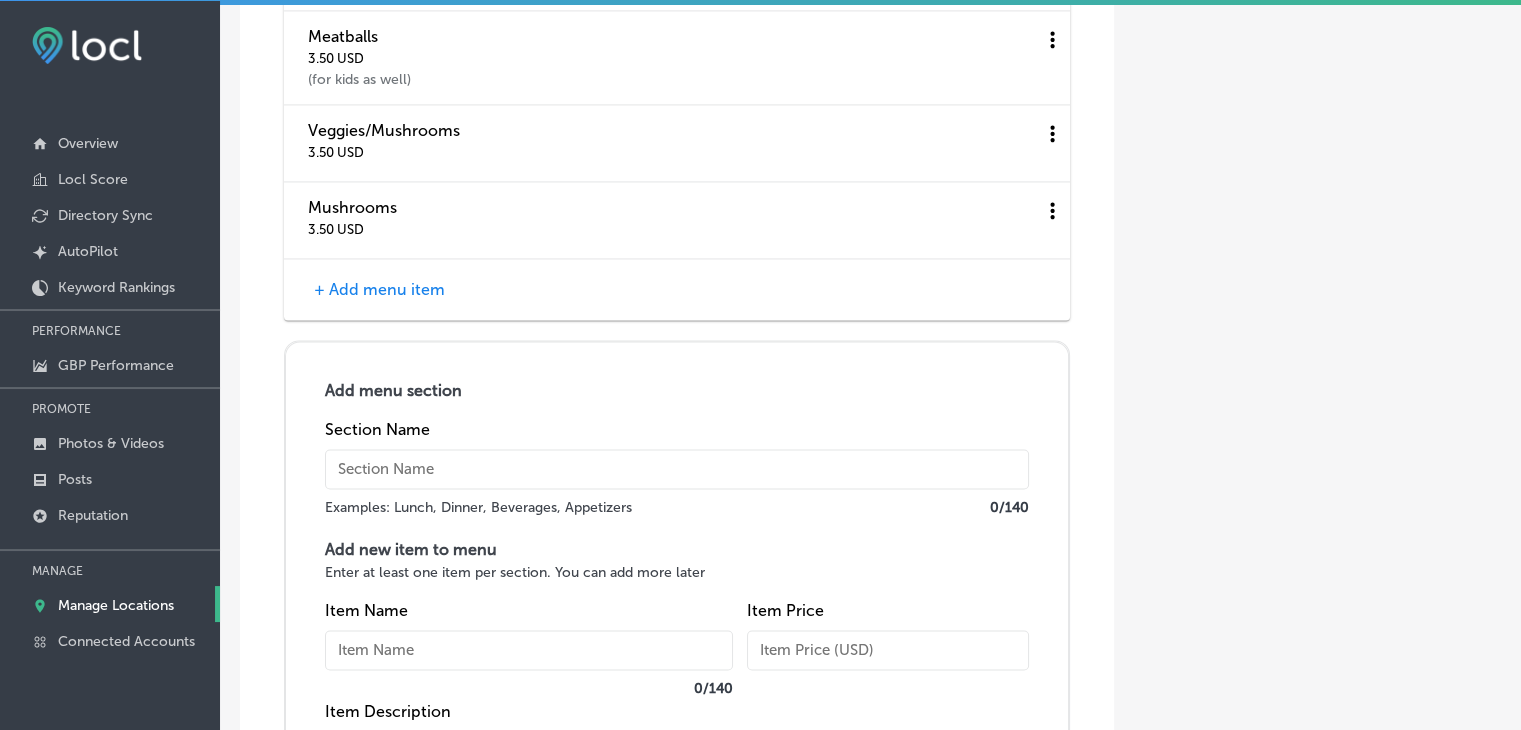 drag, startPoint x: 447, startPoint y: 549, endPoint x: 456, endPoint y: 530, distance: 21.023796 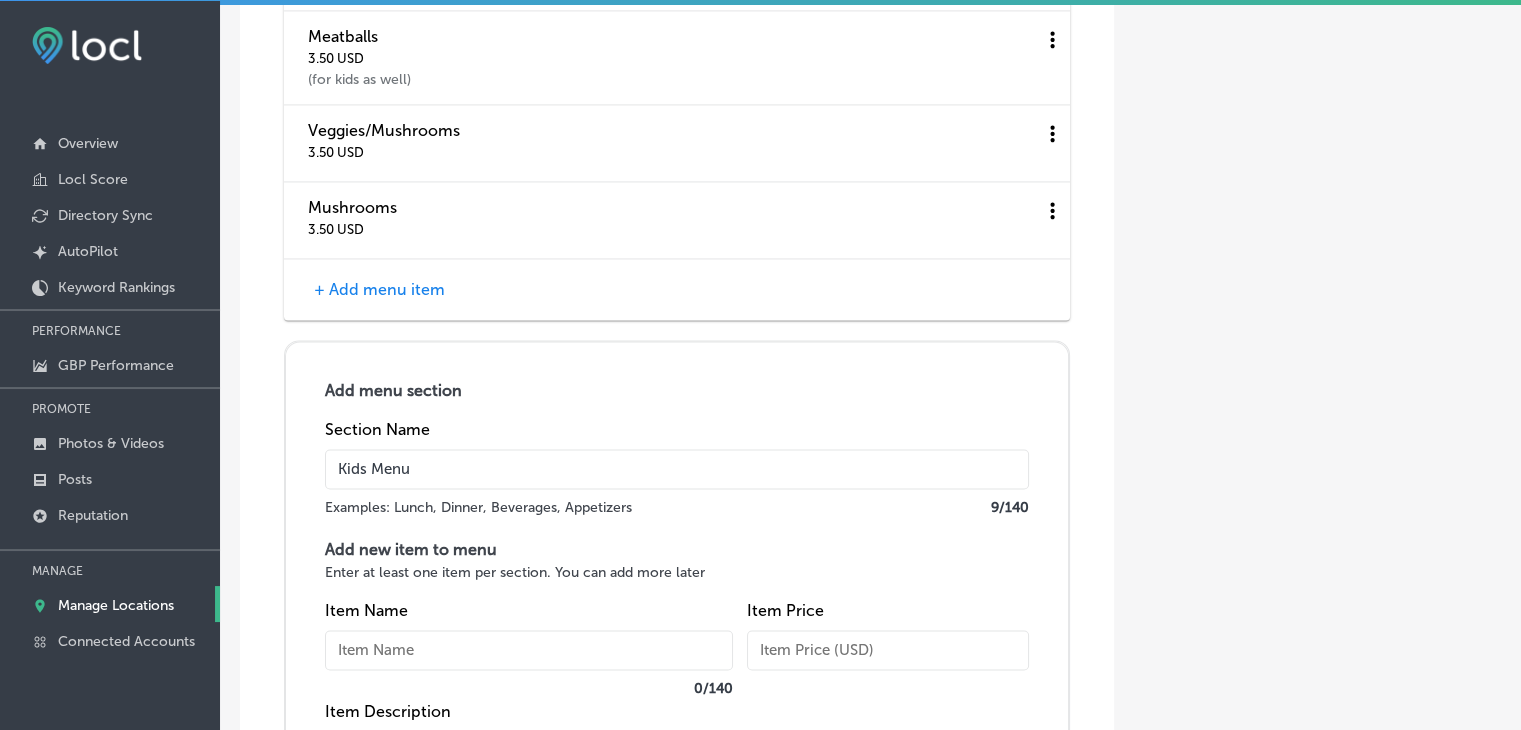 type on "Kids Menu" 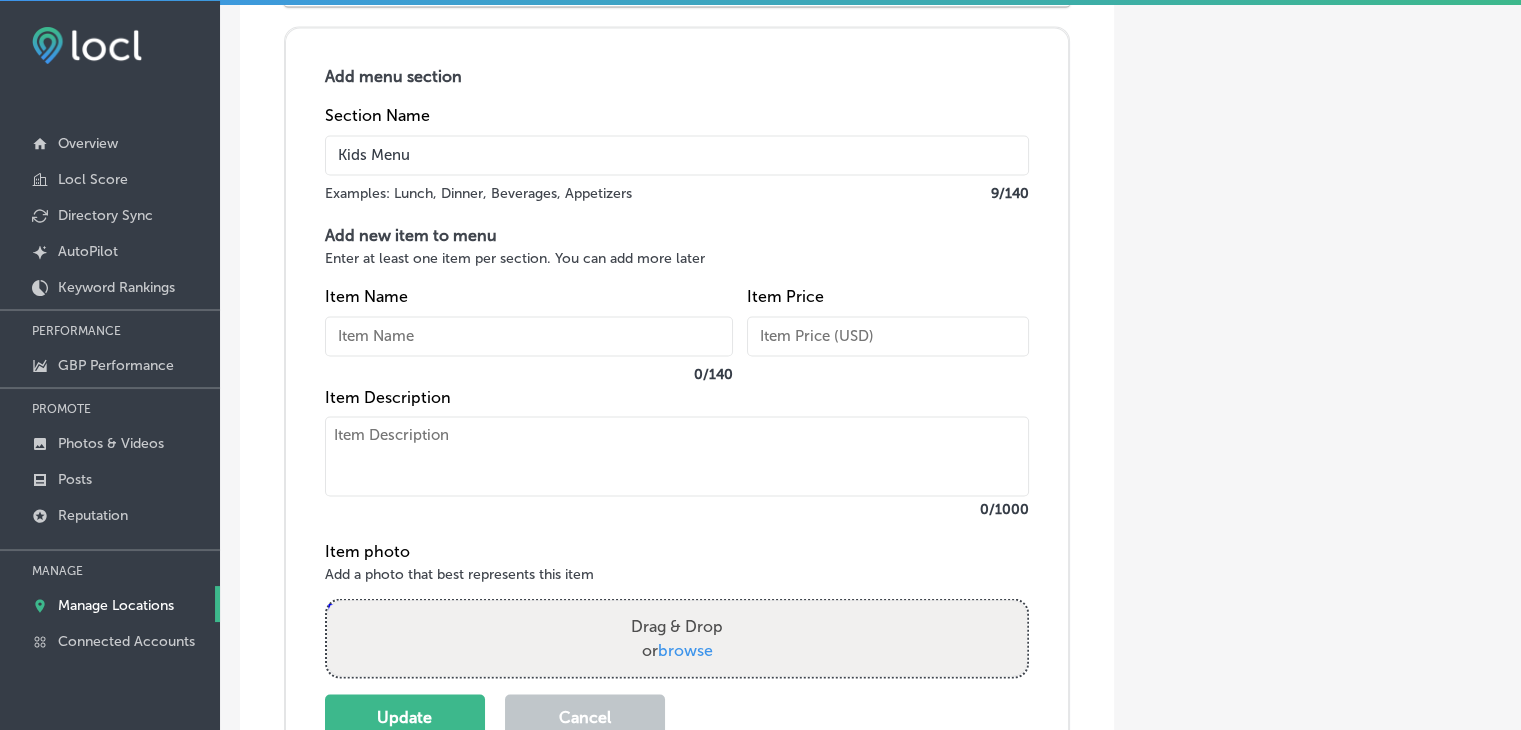 scroll, scrollTop: 11095, scrollLeft: 0, axis: vertical 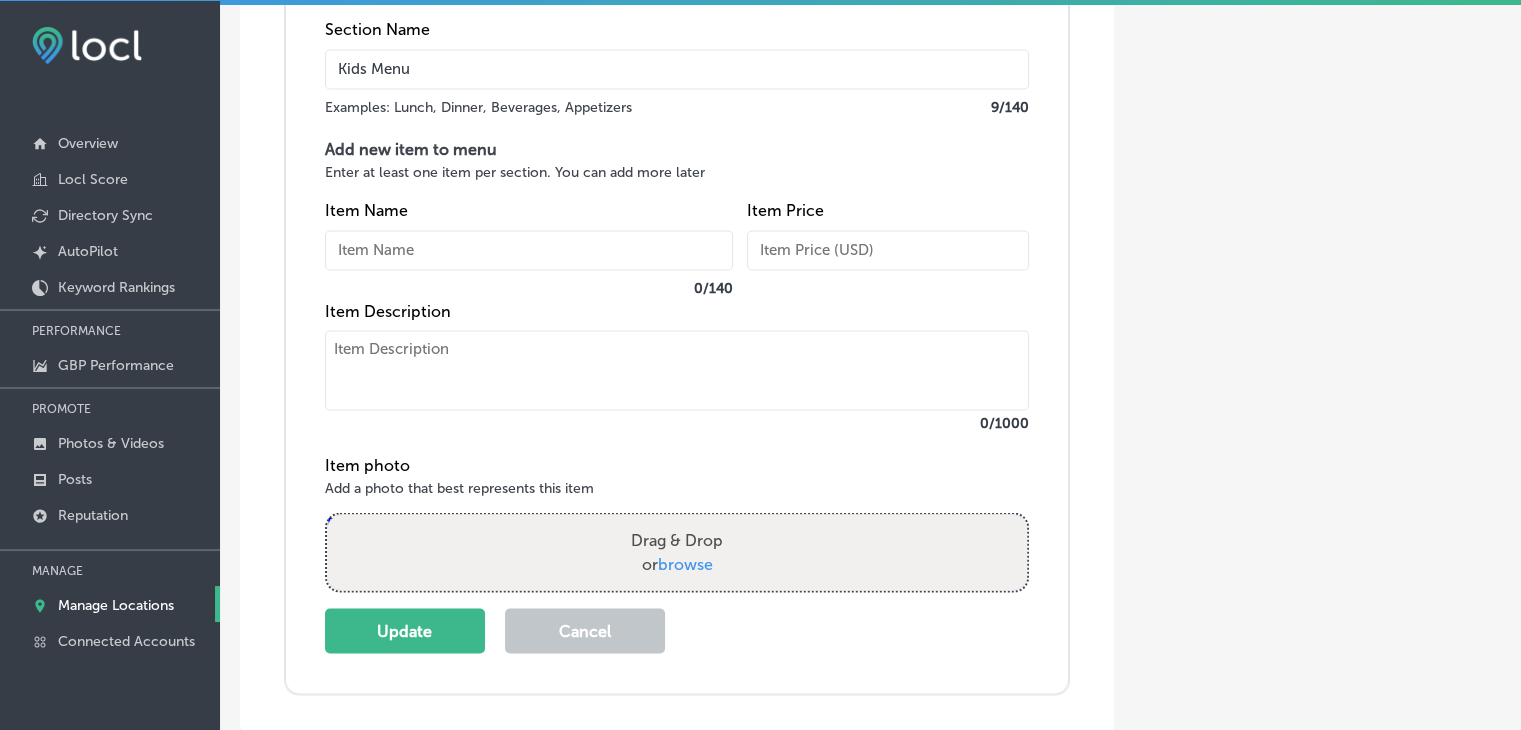 click on "Item Description" at bounding box center [677, 310] 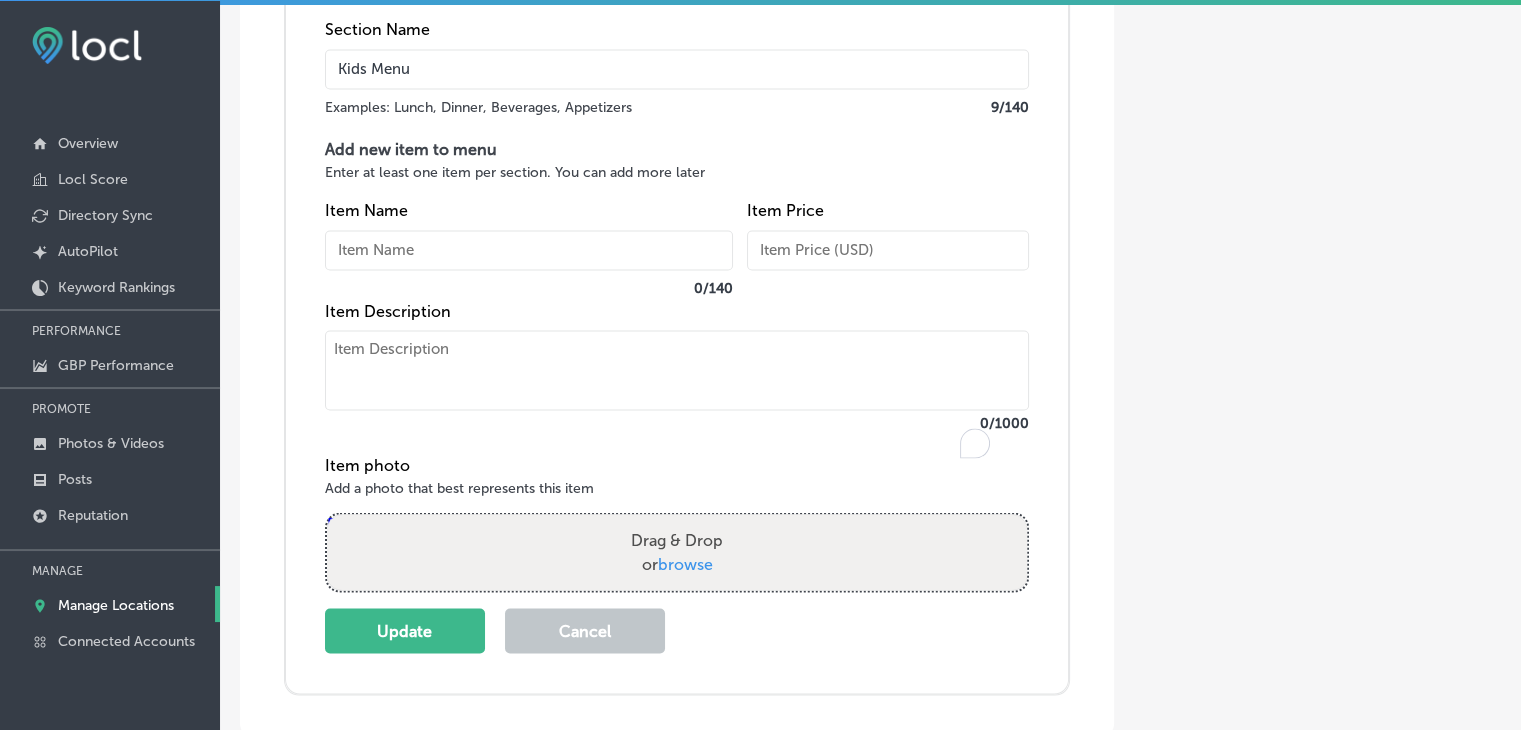click at bounding box center (677, 370) 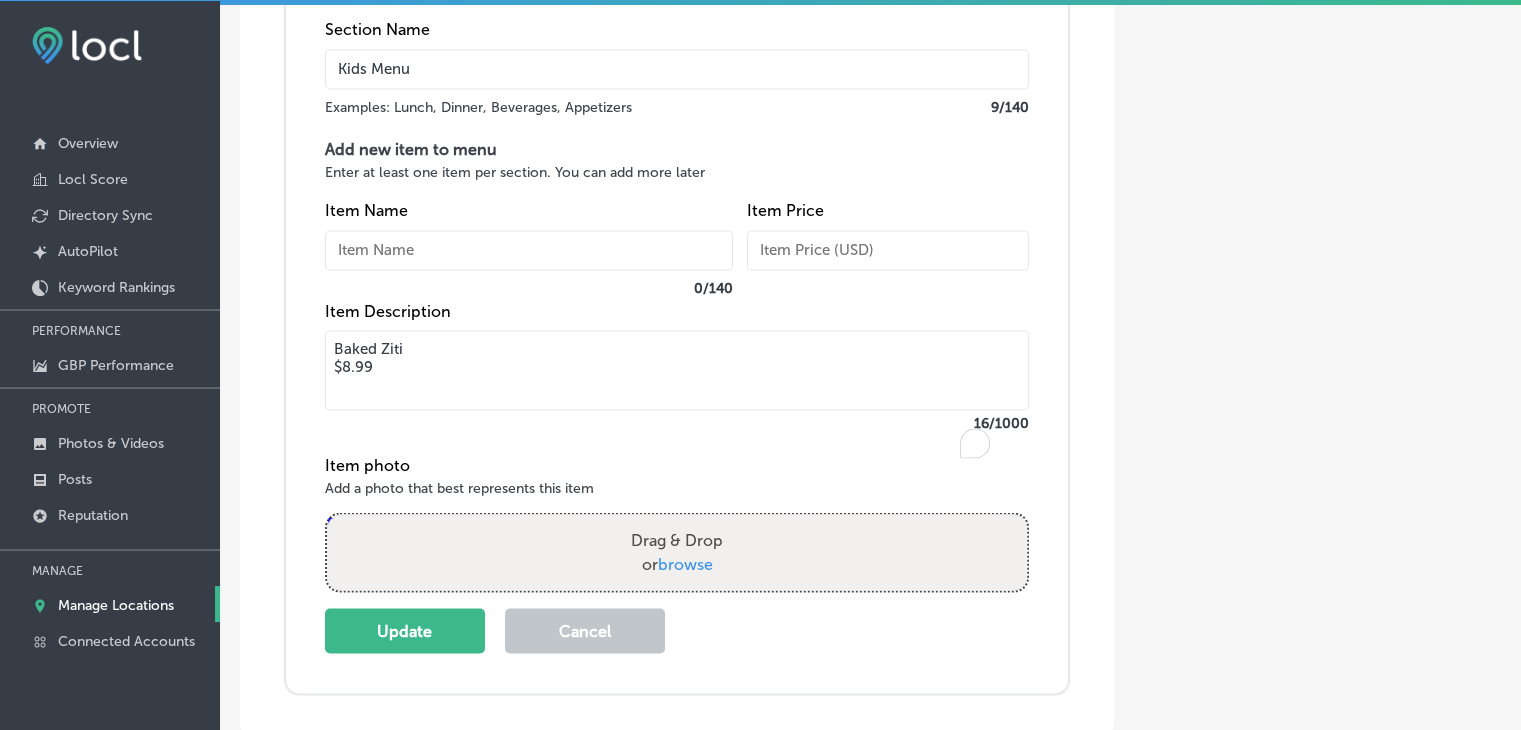 drag, startPoint x: 351, startPoint y: 441, endPoint x: 322, endPoint y: 437, distance: 29.274563 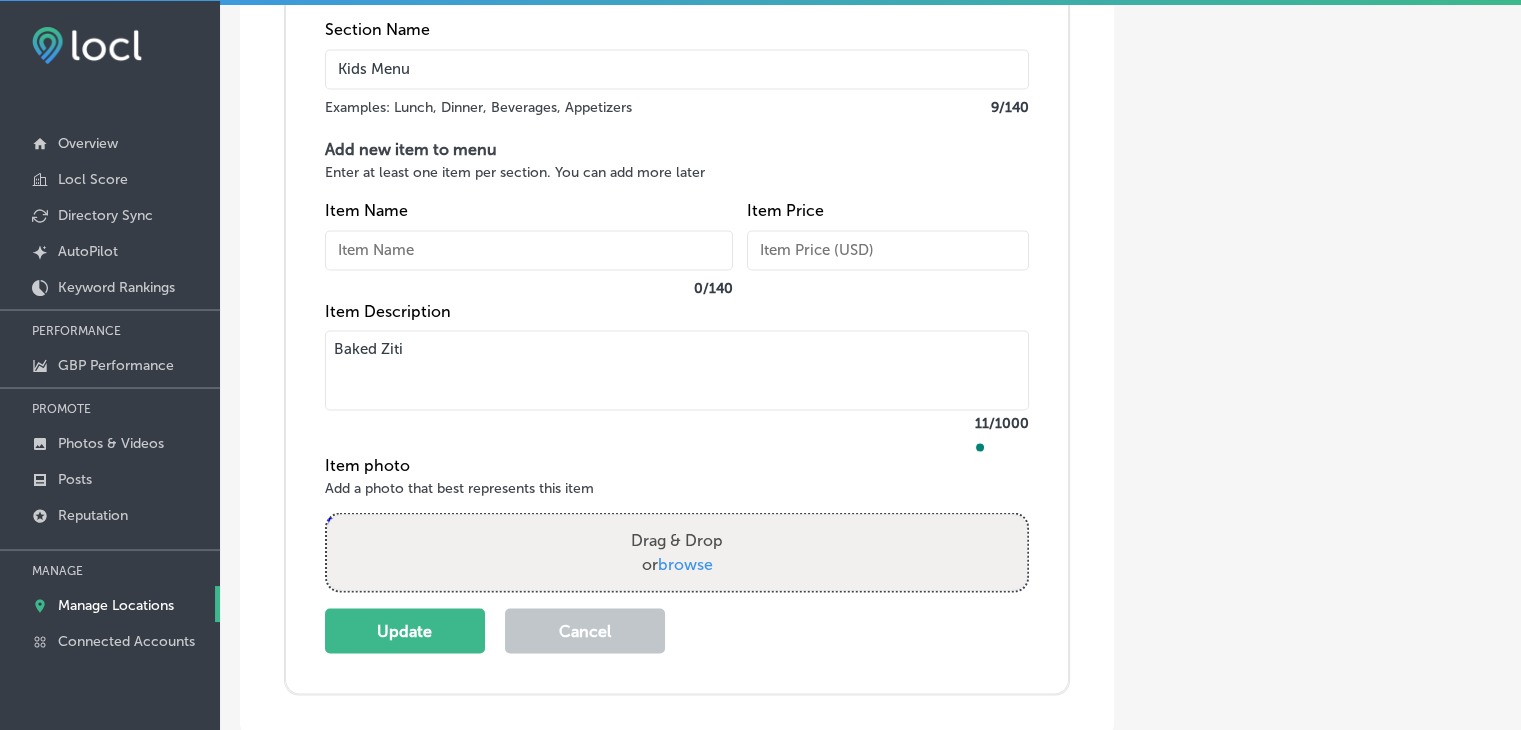 type on "Baked Ziti" 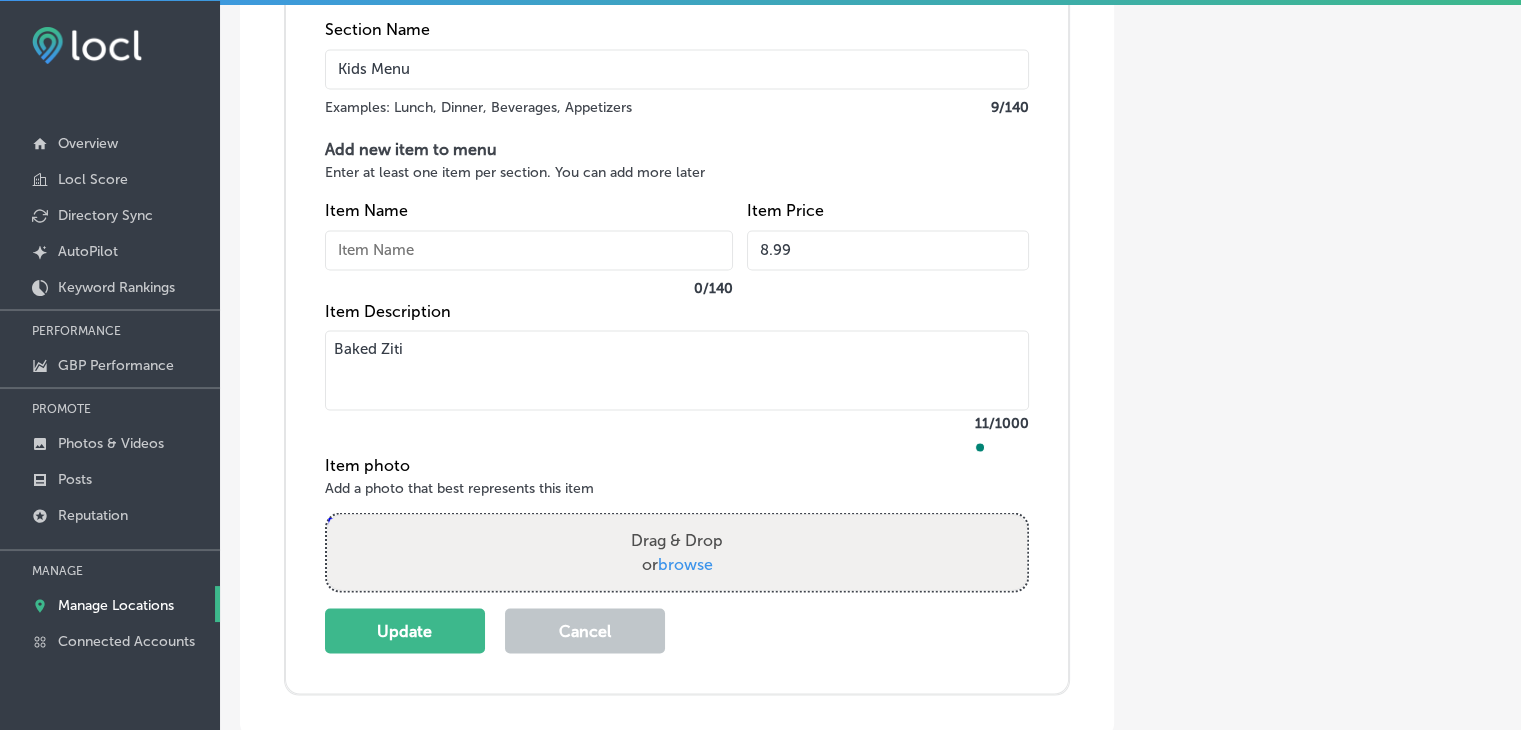 type on "8.99" 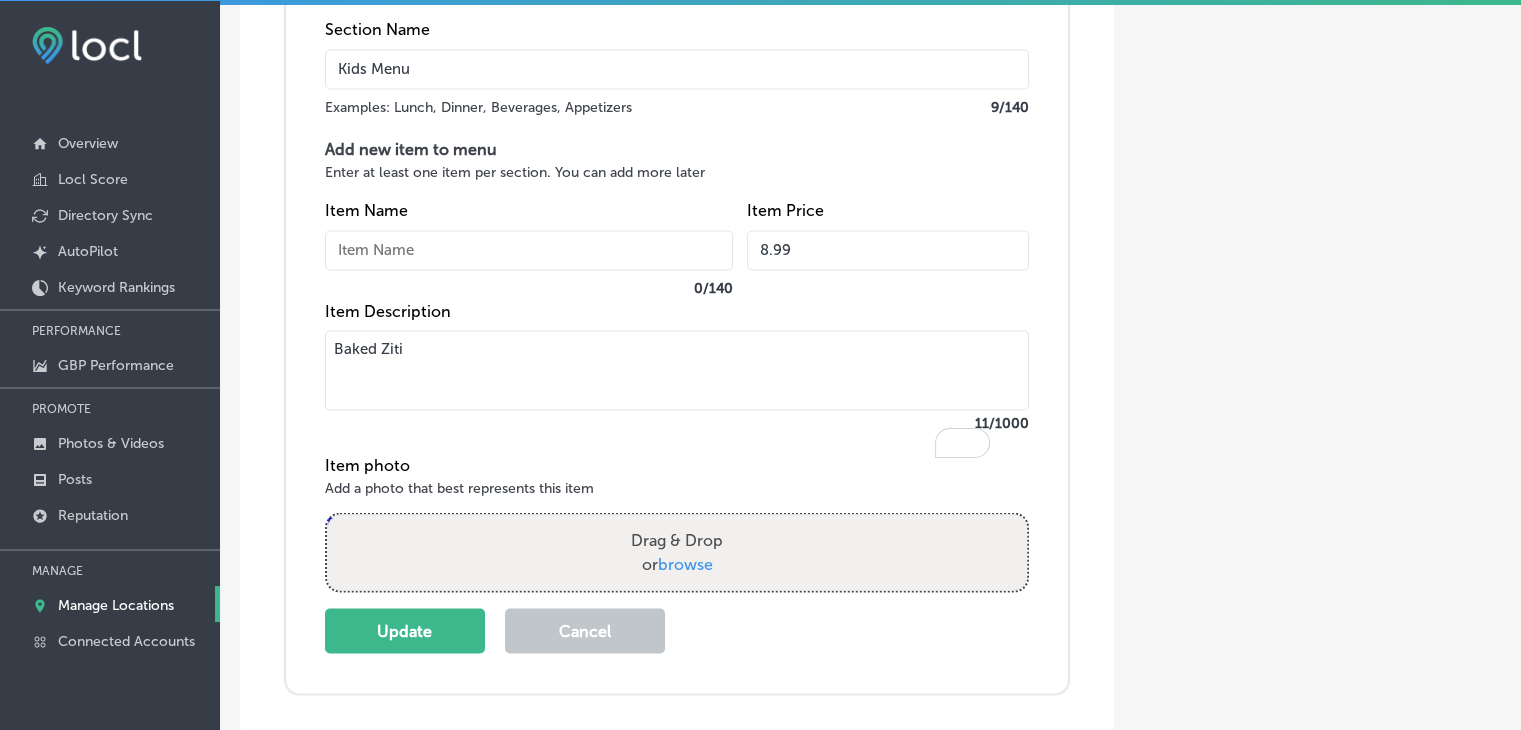 drag, startPoint x: 428, startPoint y: 405, endPoint x: 300, endPoint y: 397, distance: 128.24976 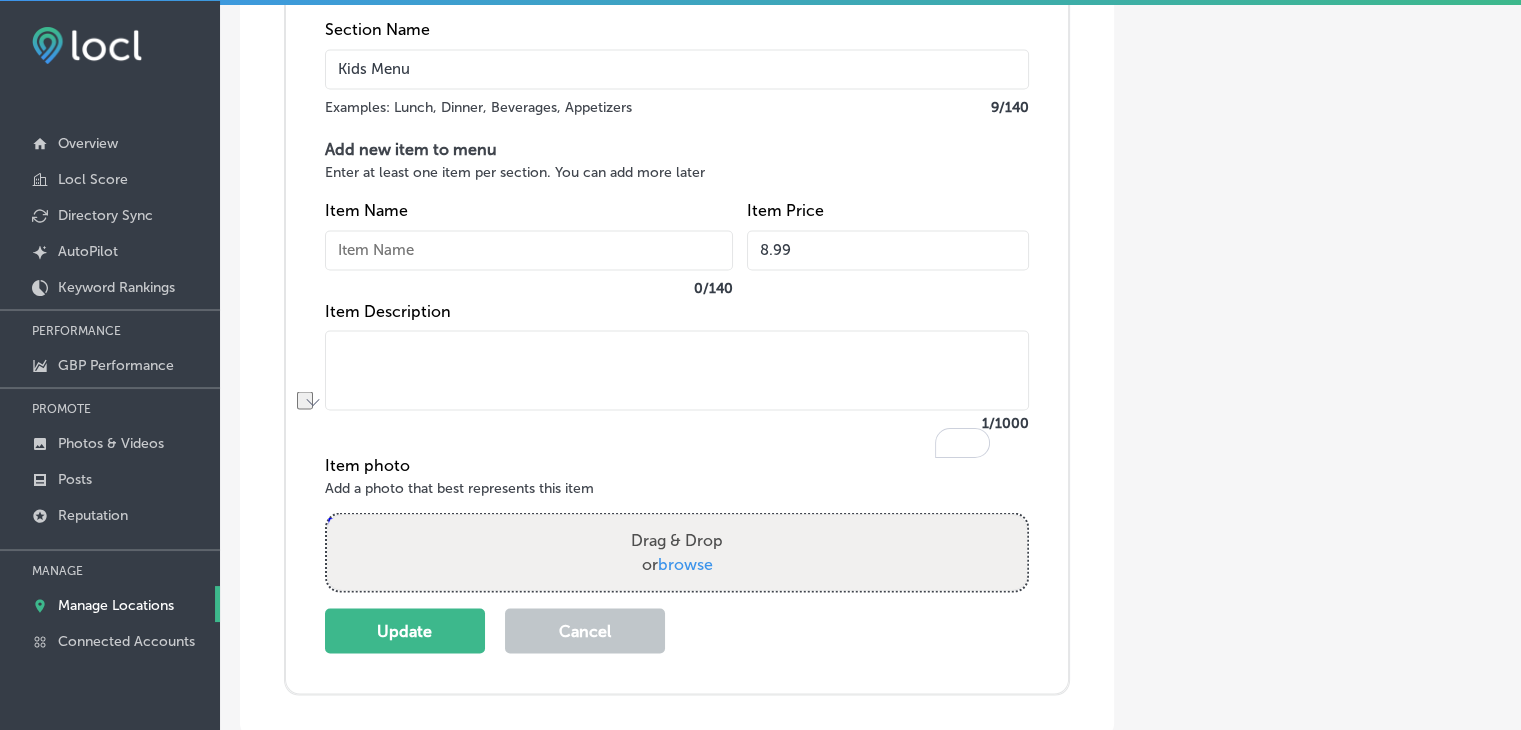 type 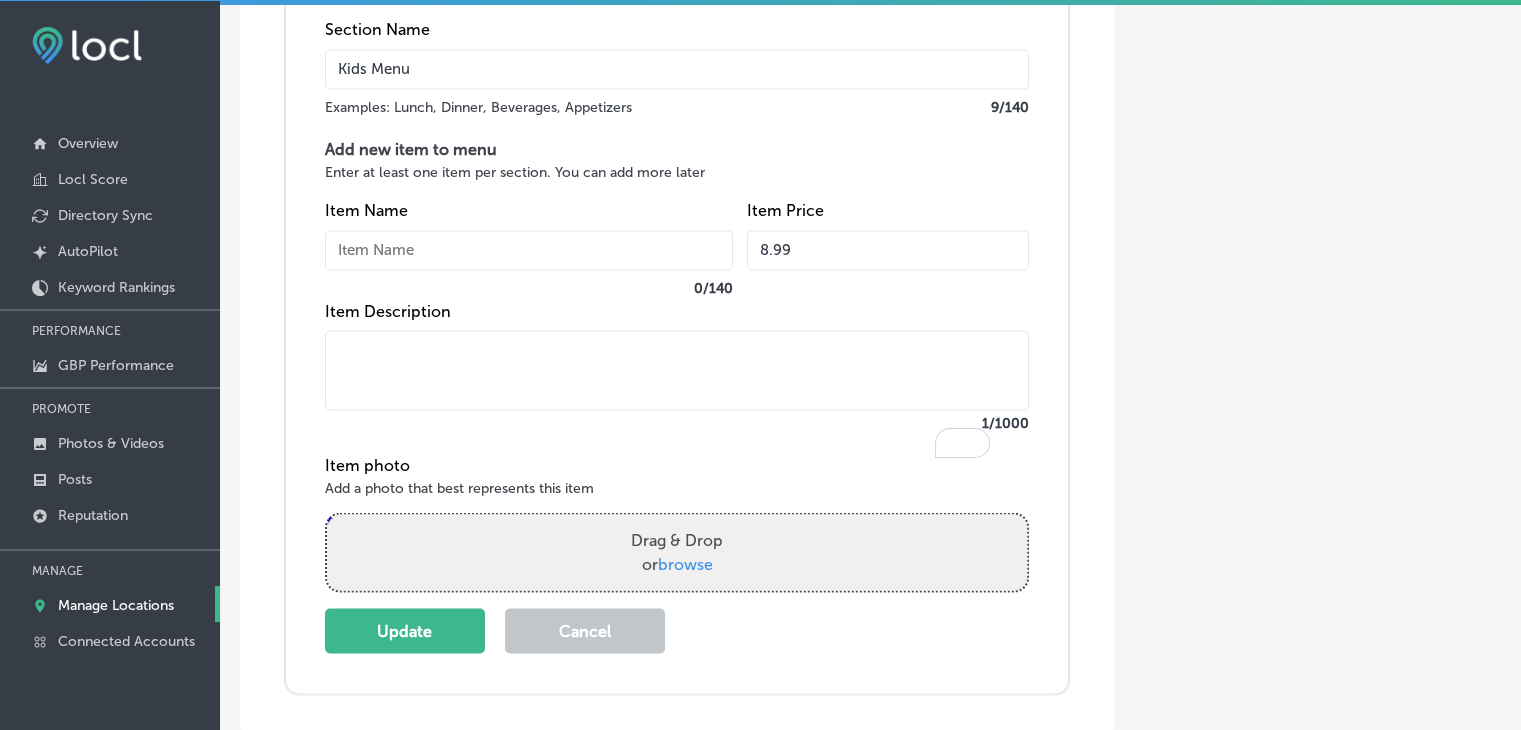 paste on "Baked Ziti" 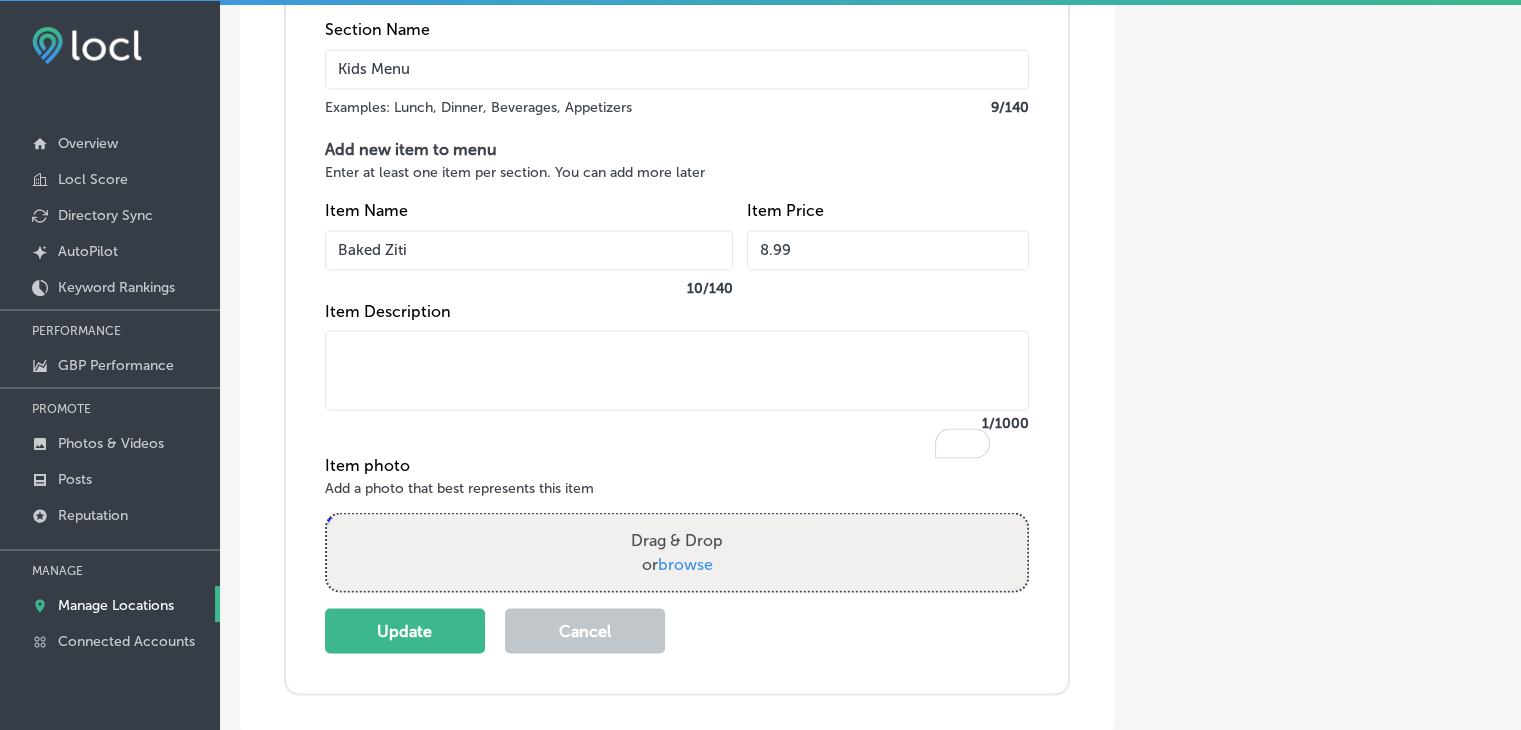 type on "Baked Ziti" 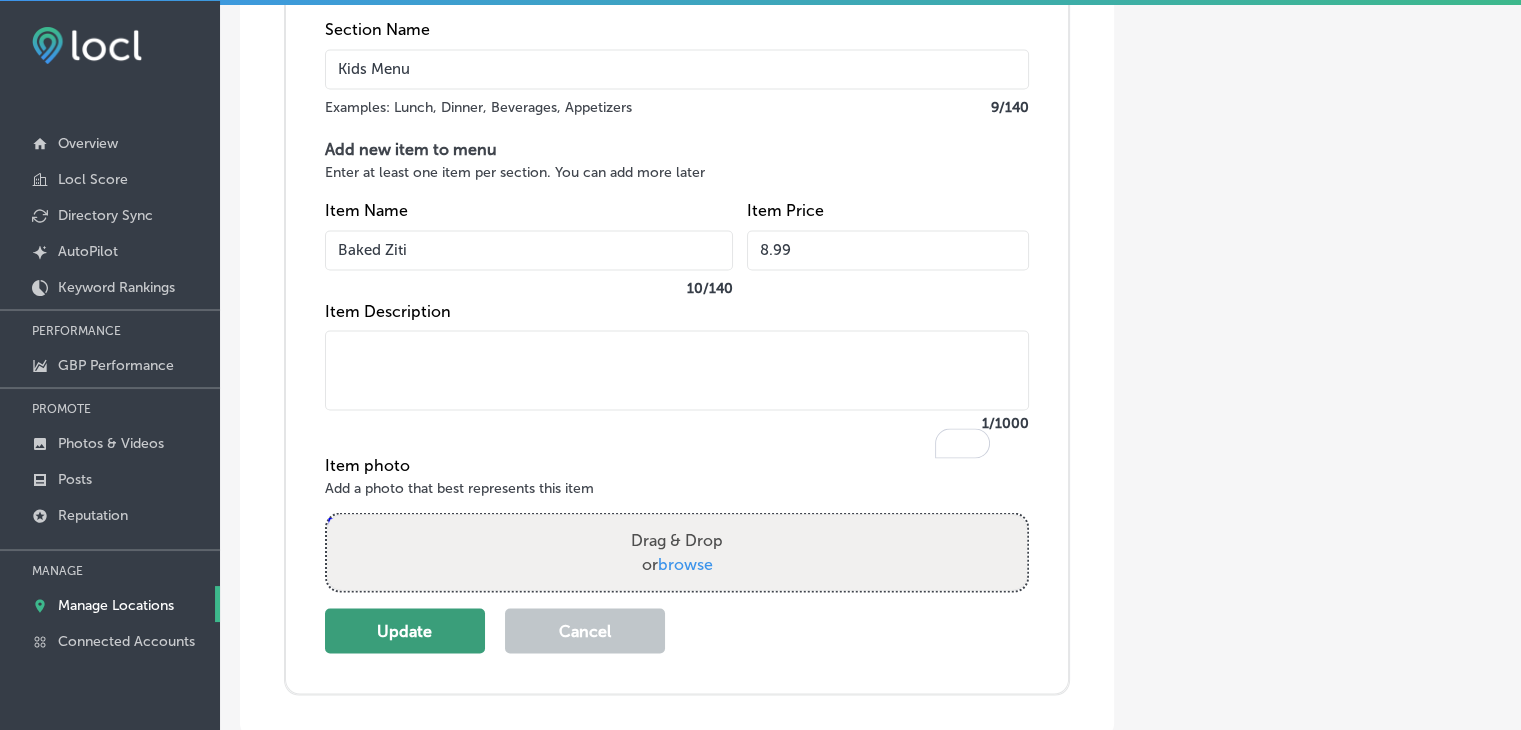 click on "Update" at bounding box center (405, 630) 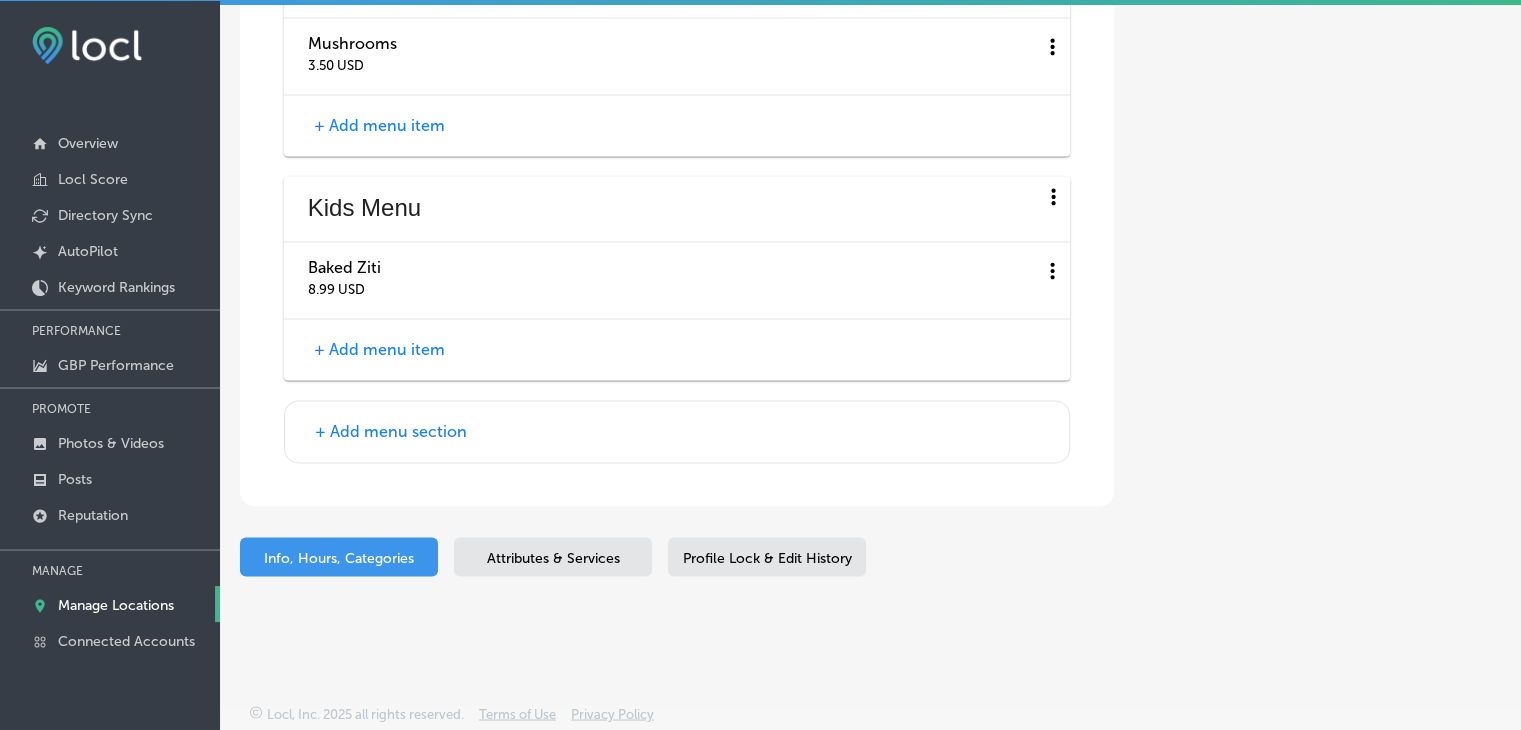 scroll, scrollTop: 10920, scrollLeft: 0, axis: vertical 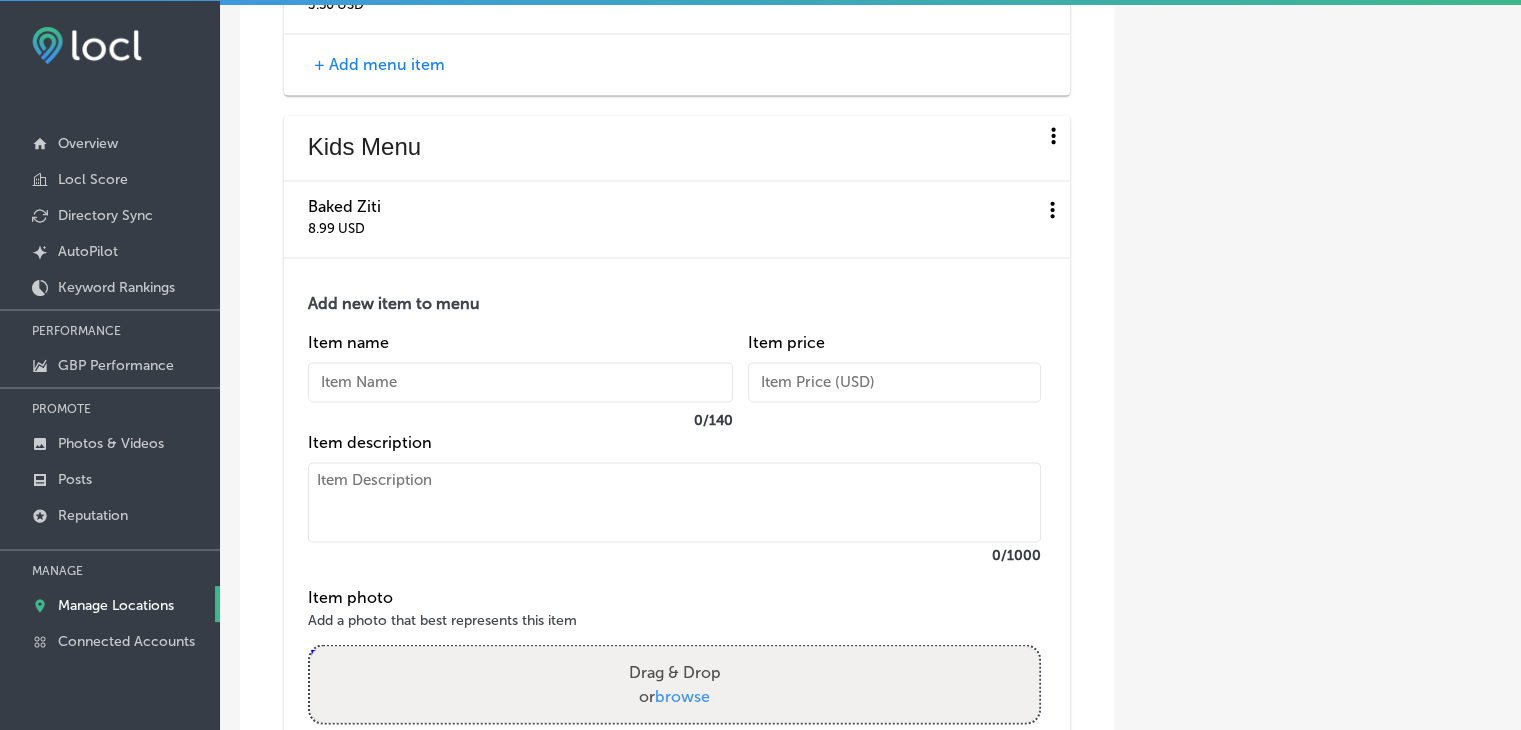 click at bounding box center [674, 502] 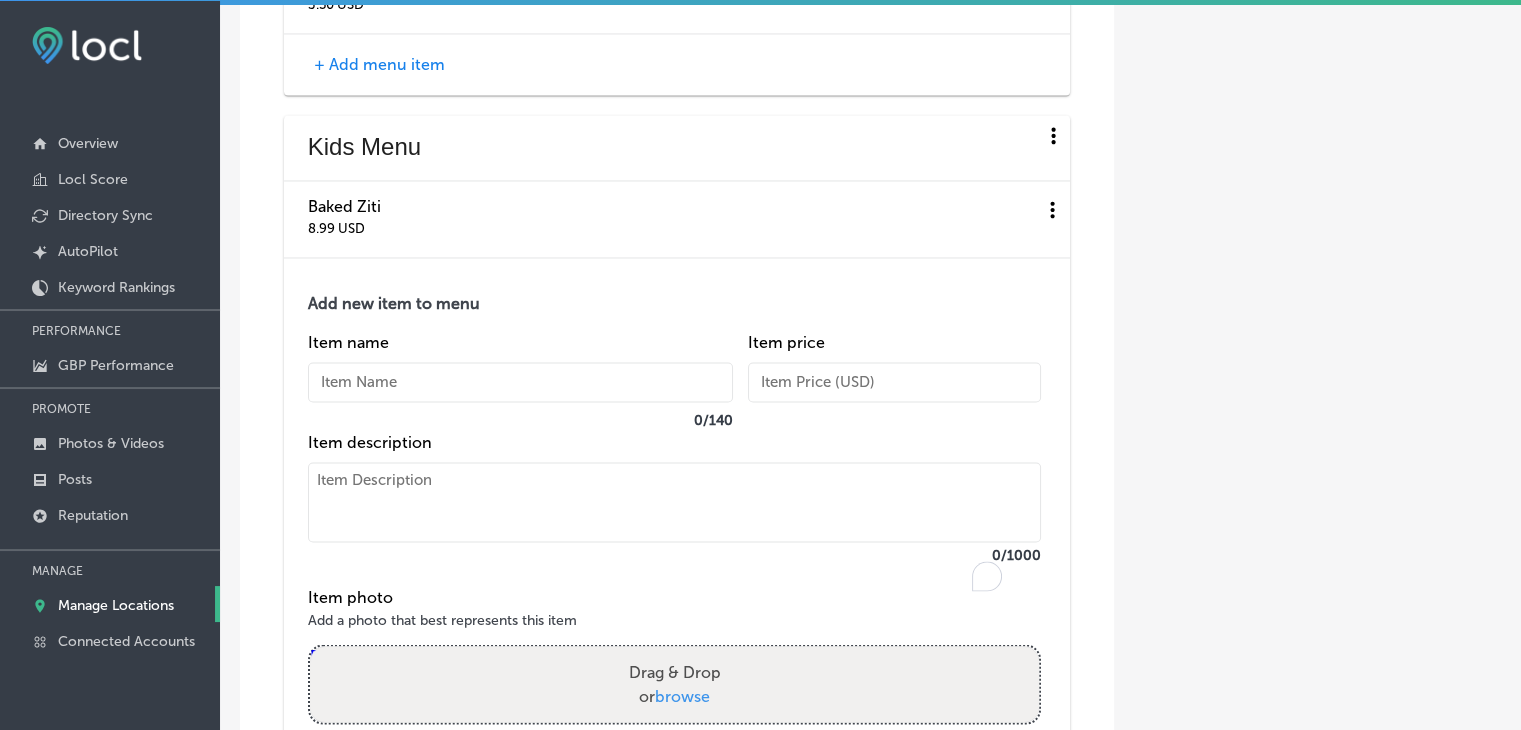 click at bounding box center (520, 382) 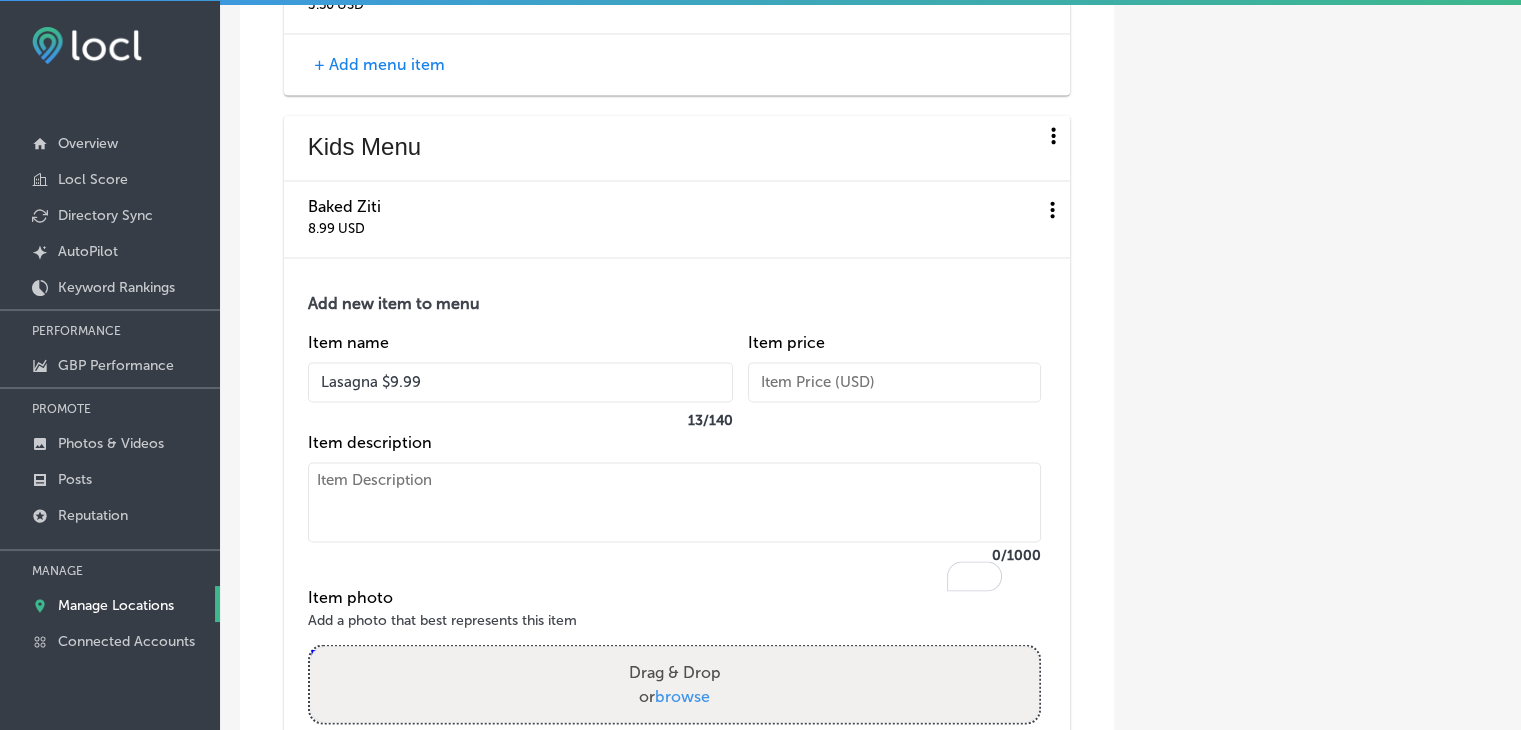 drag, startPoint x: 473, startPoint y: 436, endPoint x: 380, endPoint y: 448, distance: 93.770996 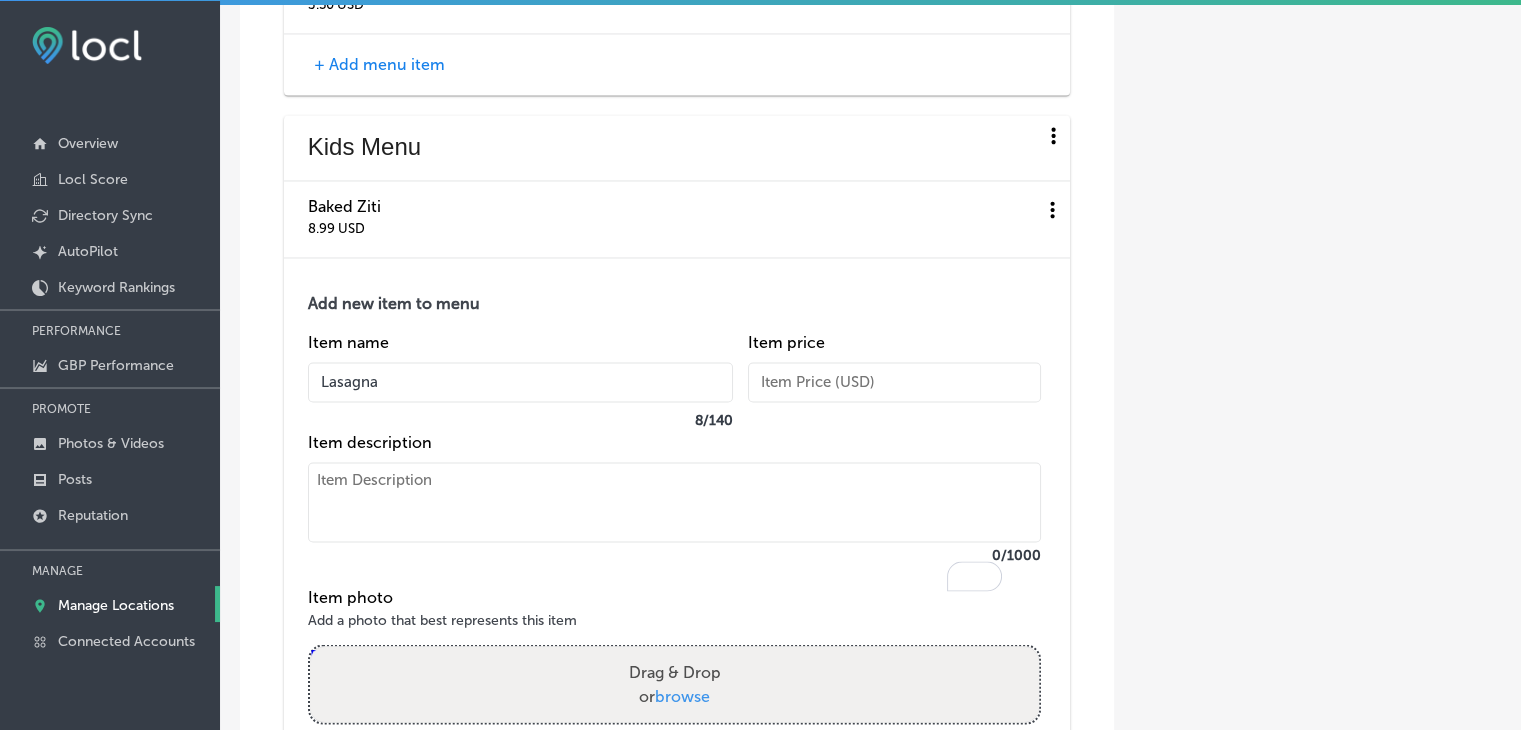 type on "Lasagna" 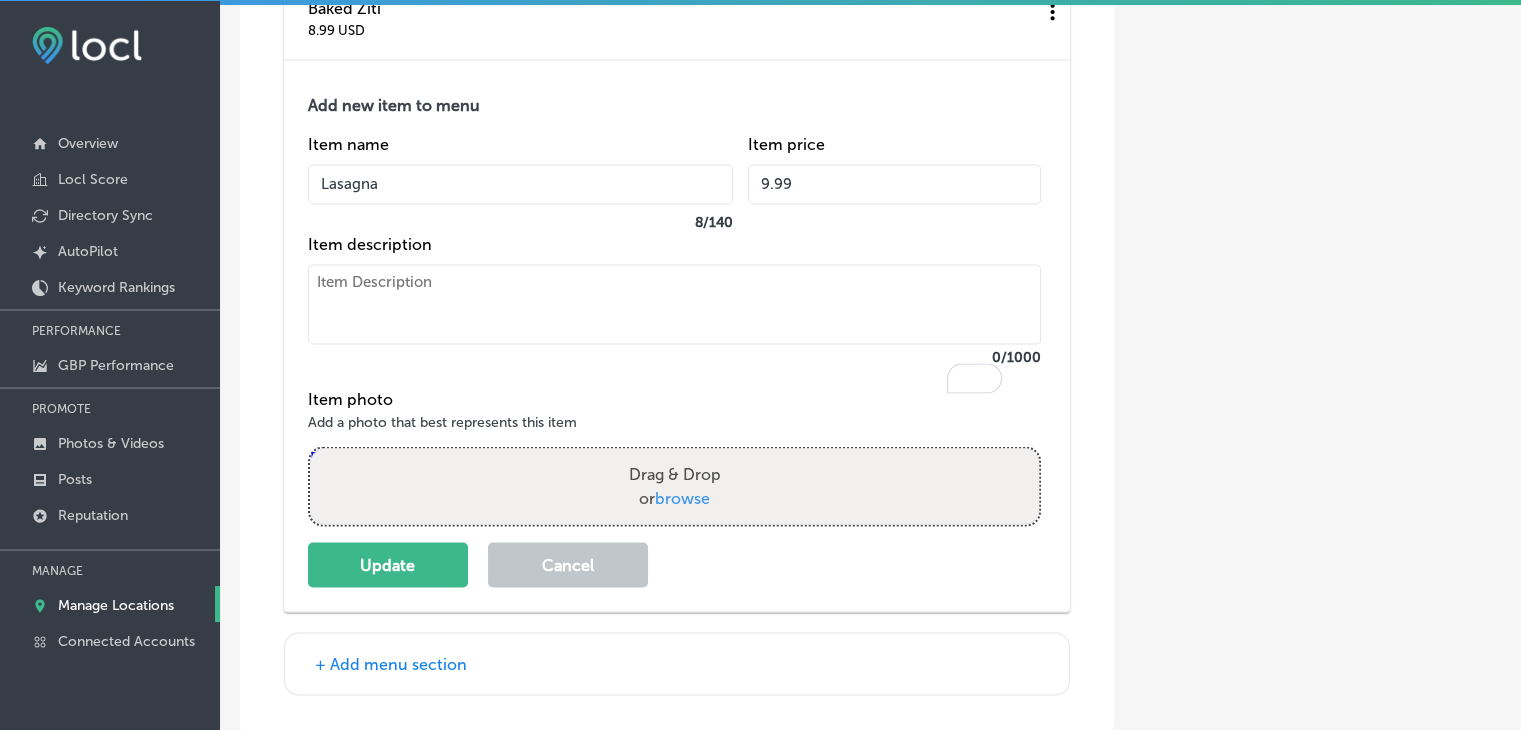 scroll, scrollTop: 11120, scrollLeft: 0, axis: vertical 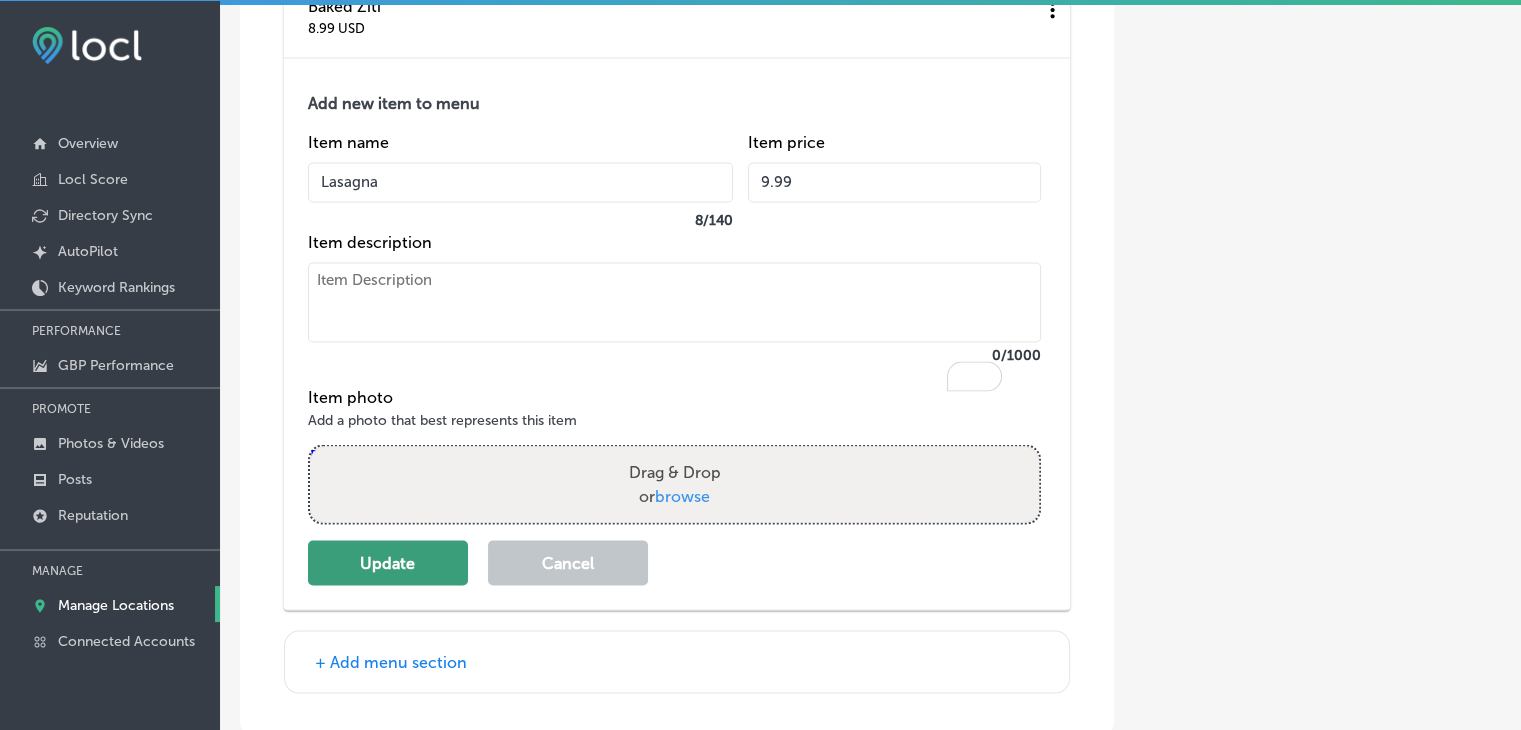 type on "9.99" 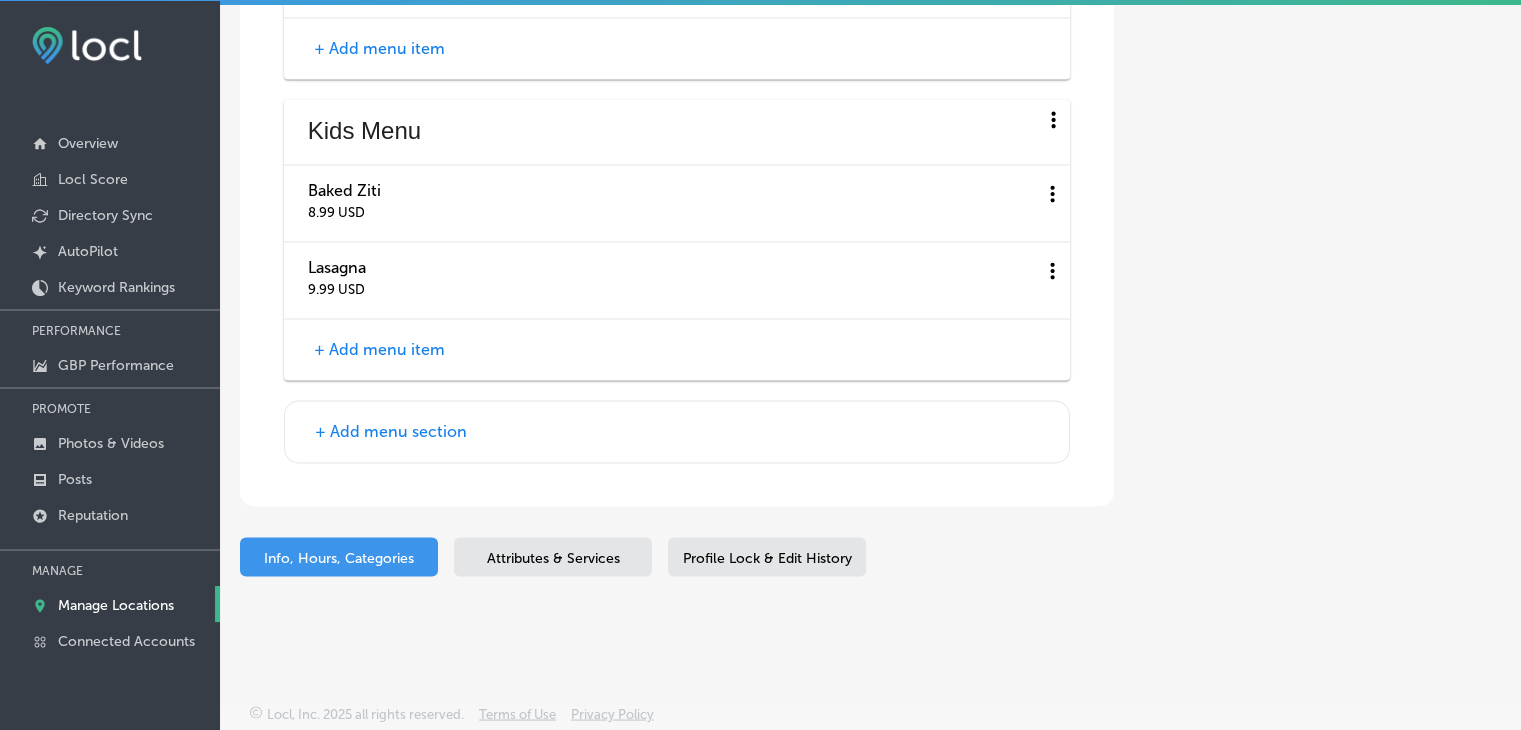 scroll, scrollTop: 10997, scrollLeft: 0, axis: vertical 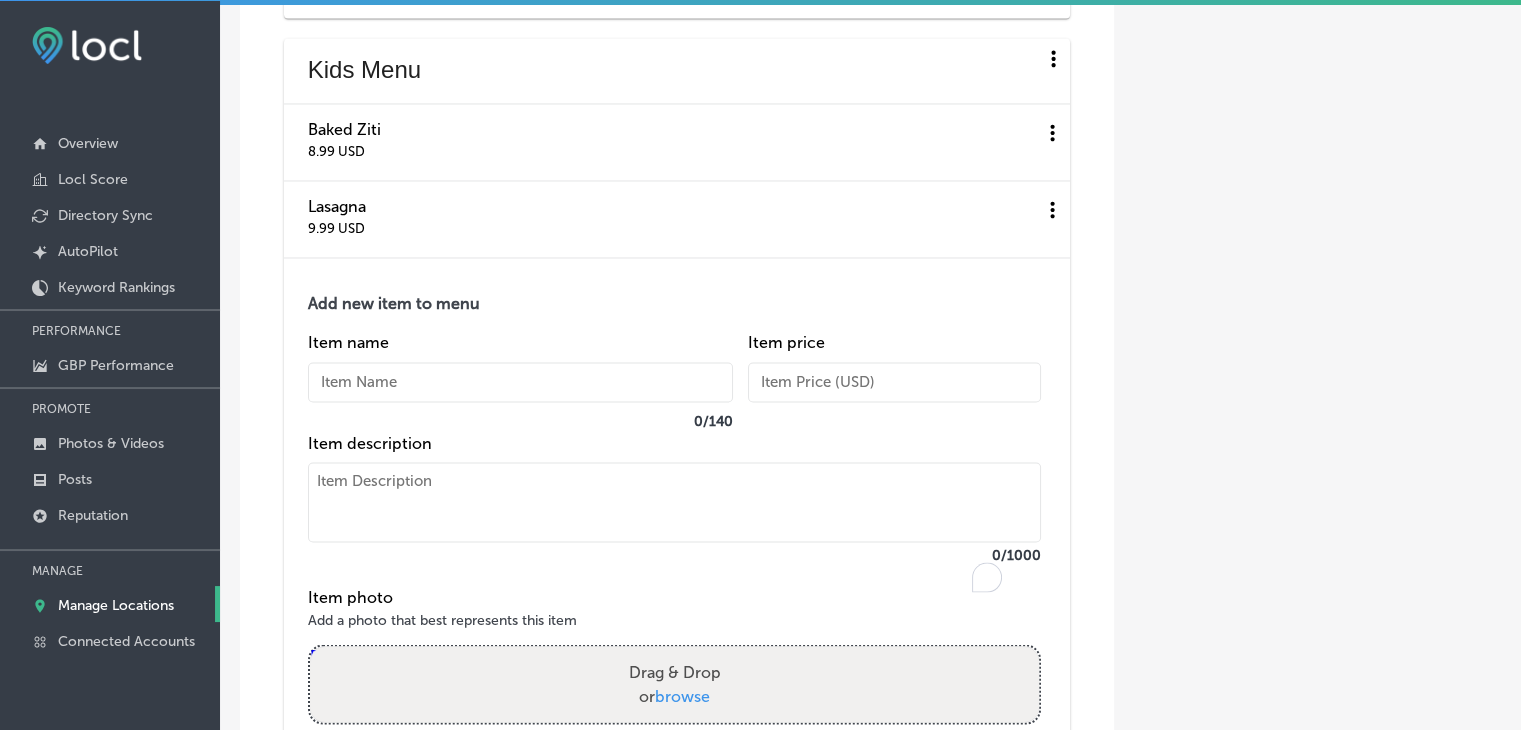 click at bounding box center [674, 502] 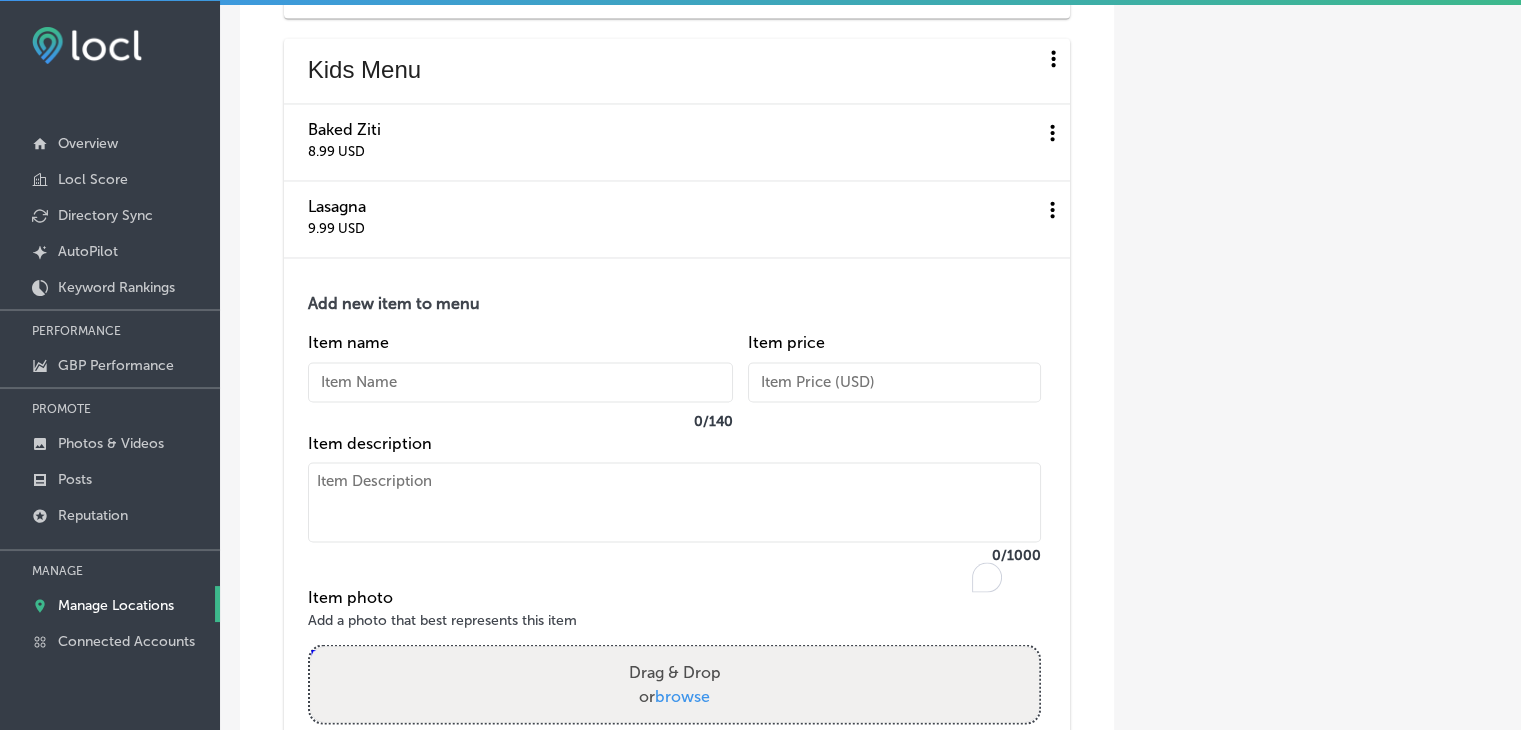 paste on "Spaghetti
thick-cut Spanish onions, battered and gently fried.
$8.99" 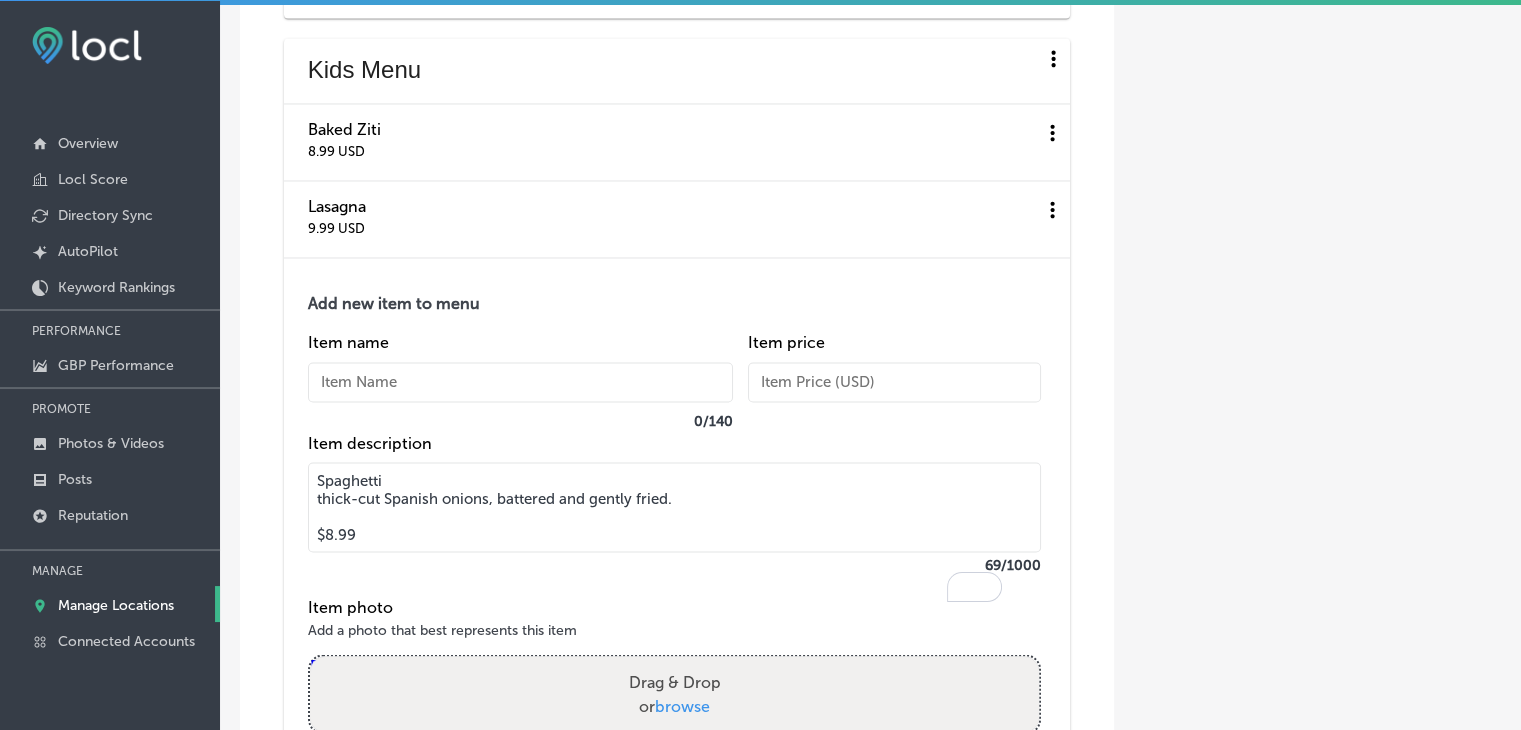 drag, startPoint x: 380, startPoint y: 550, endPoint x: 315, endPoint y: 545, distance: 65.192024 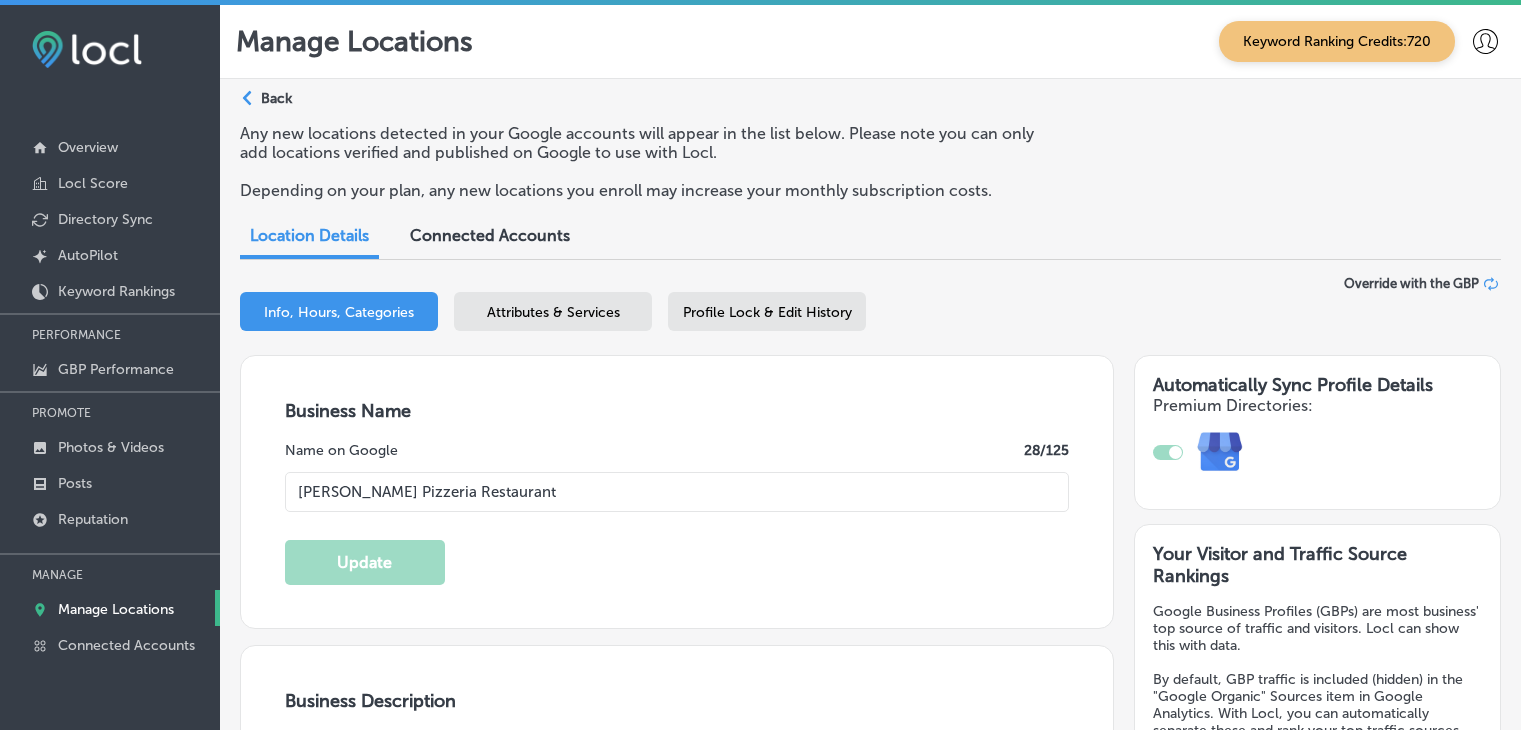 select on "US" 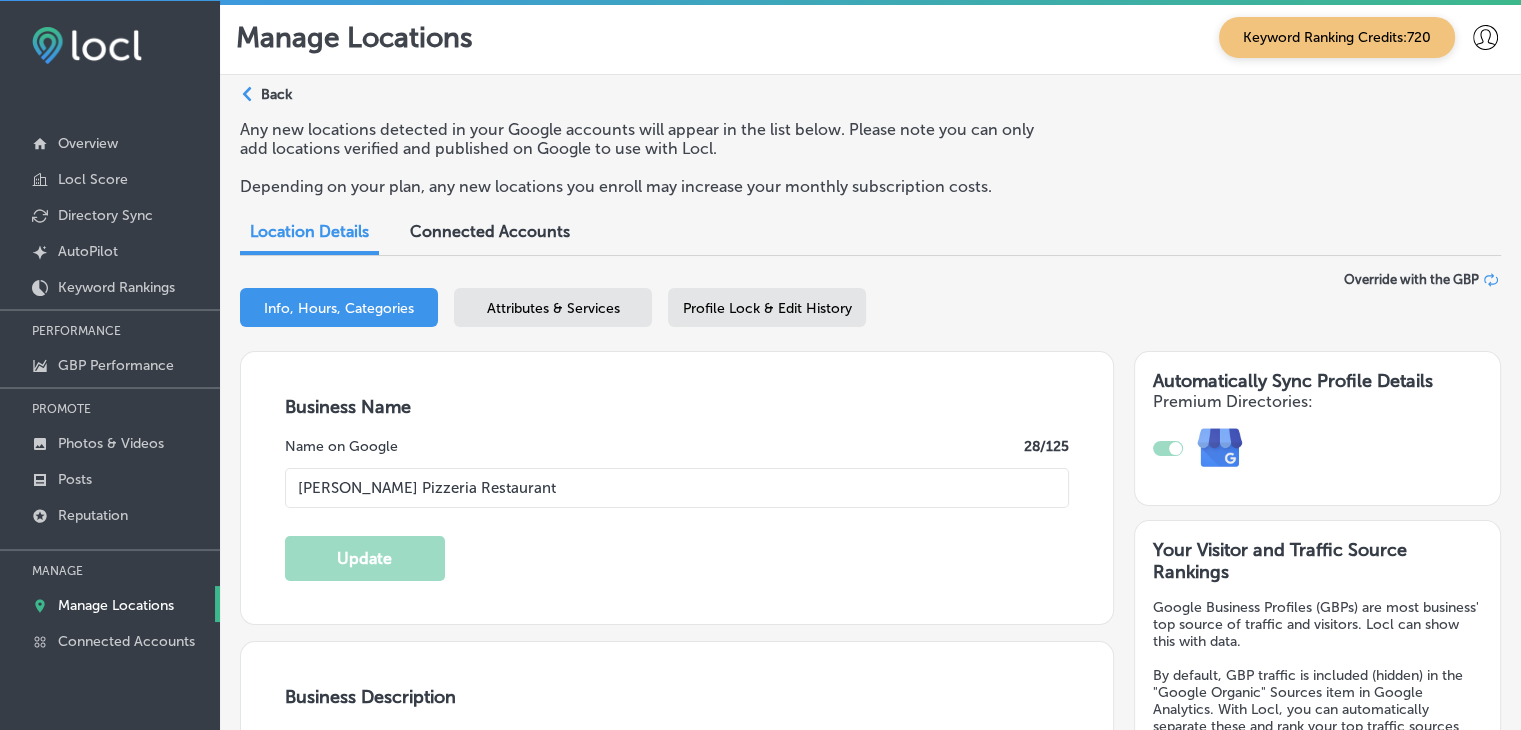 scroll, scrollTop: 10997, scrollLeft: 0, axis: vertical 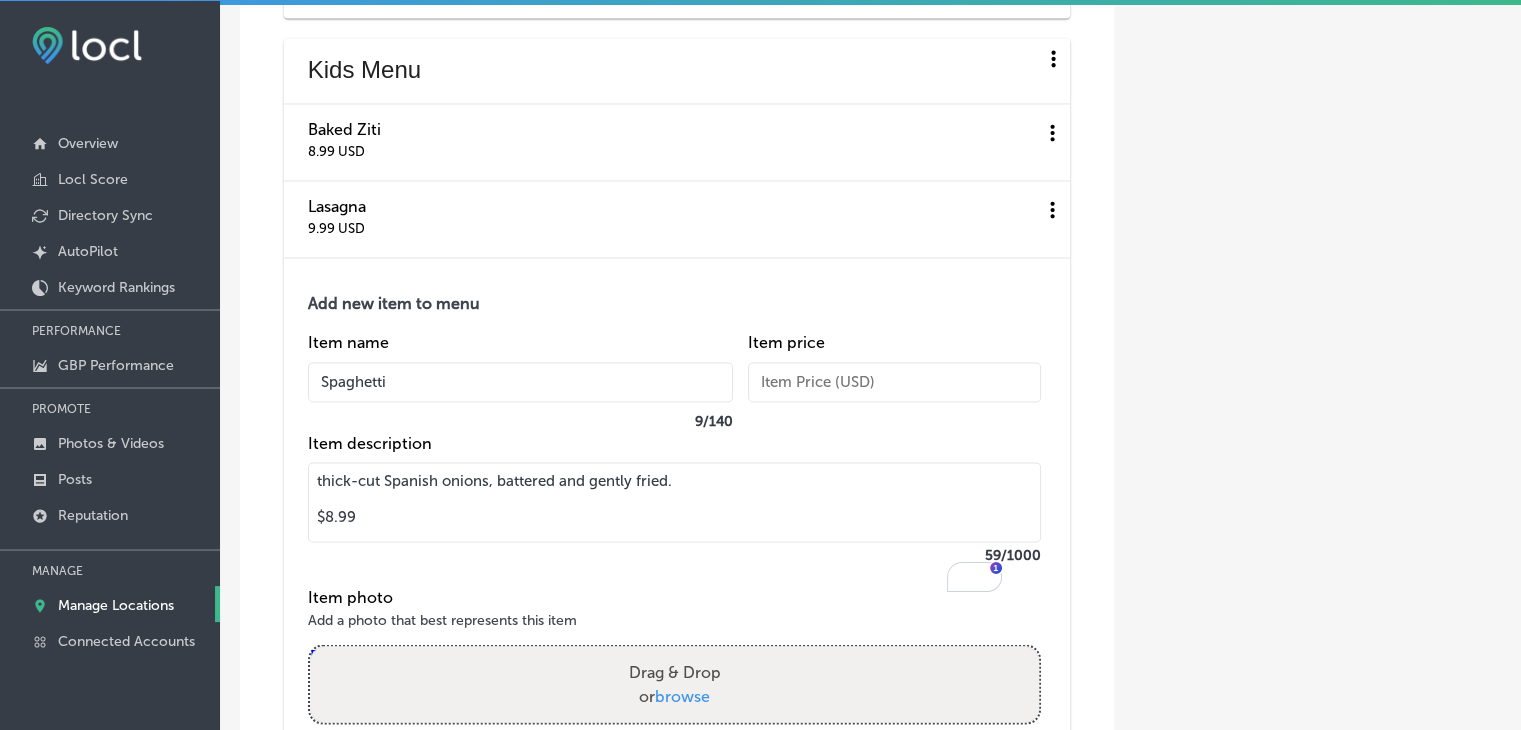 type on "Spaghetti" 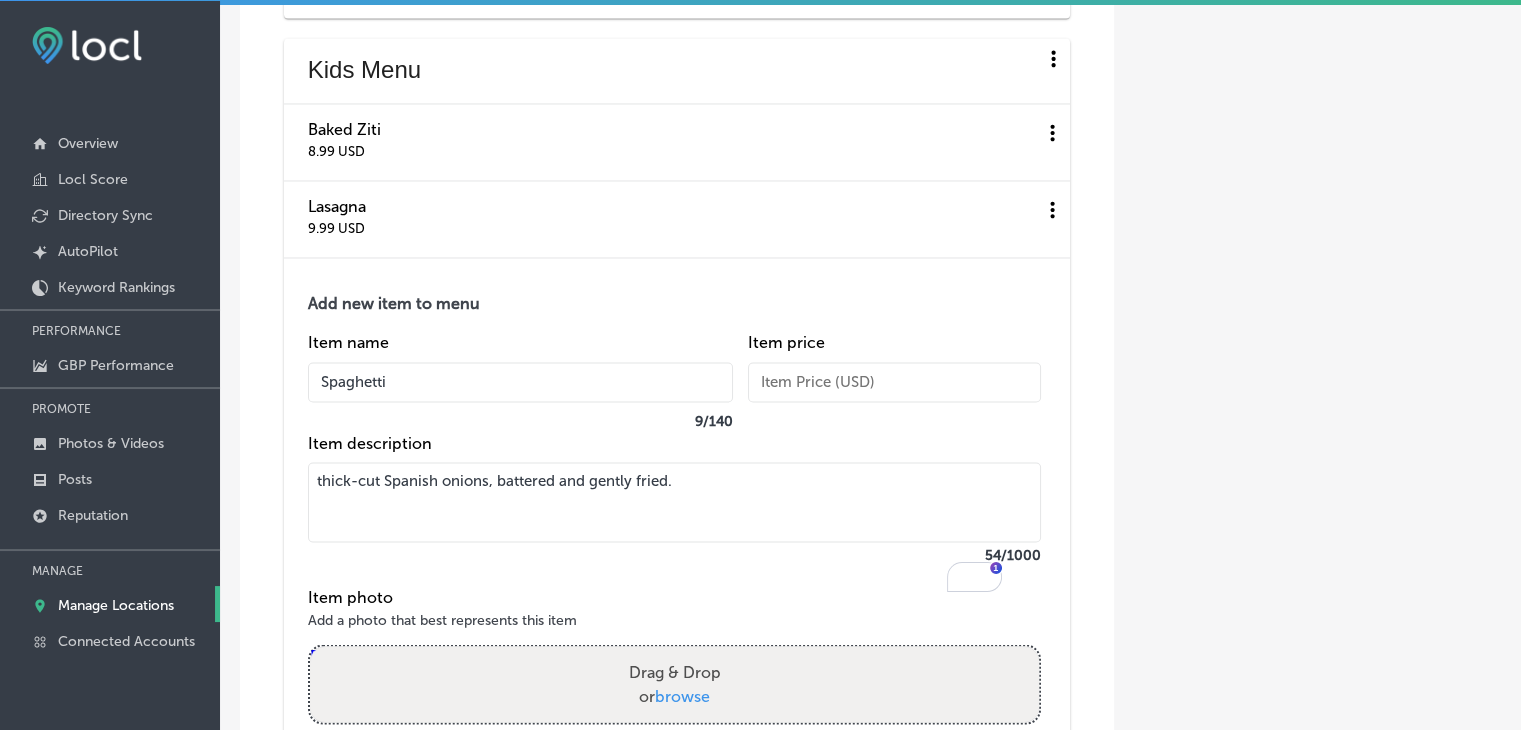 type on "thick-cut Spanish onions, battered and gently fried." 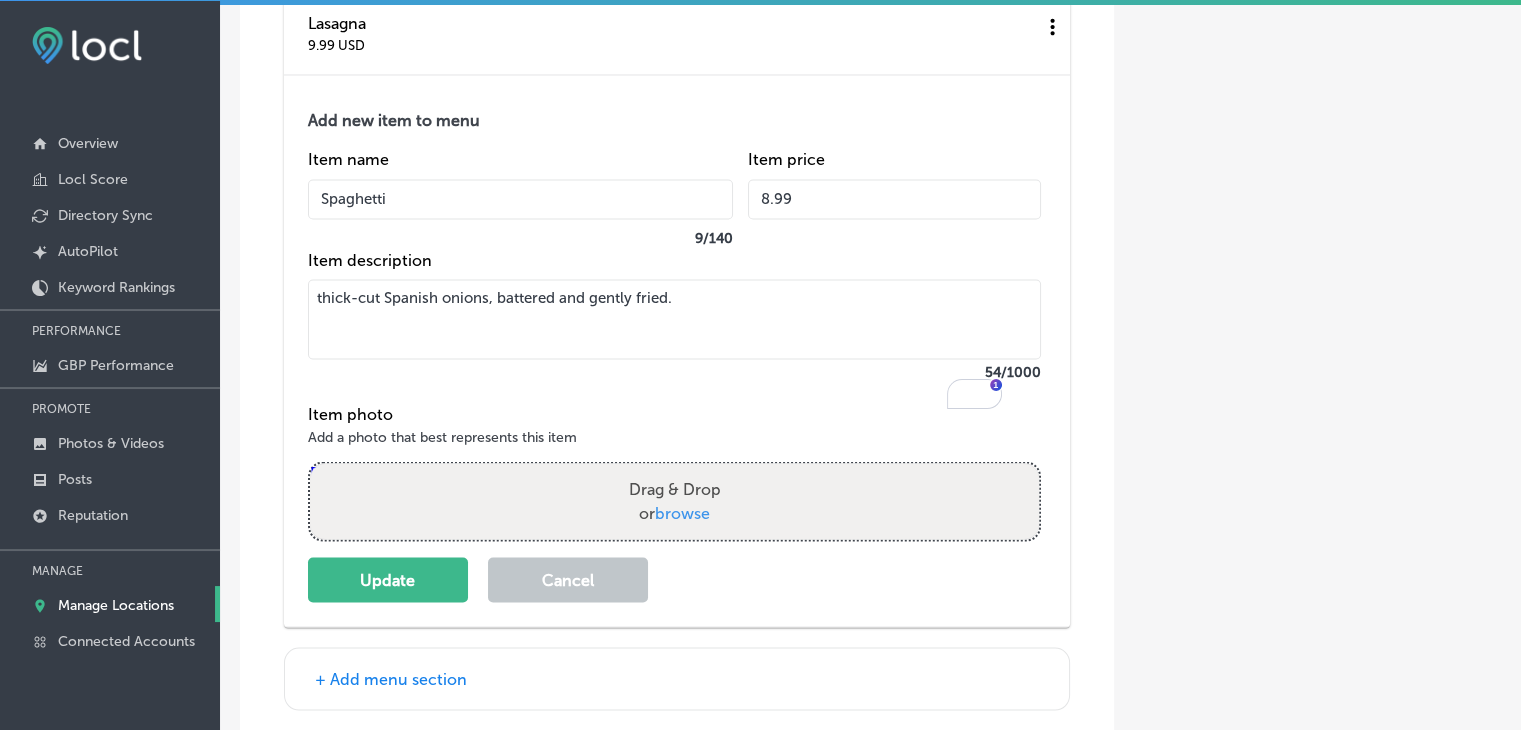 scroll, scrollTop: 11297, scrollLeft: 0, axis: vertical 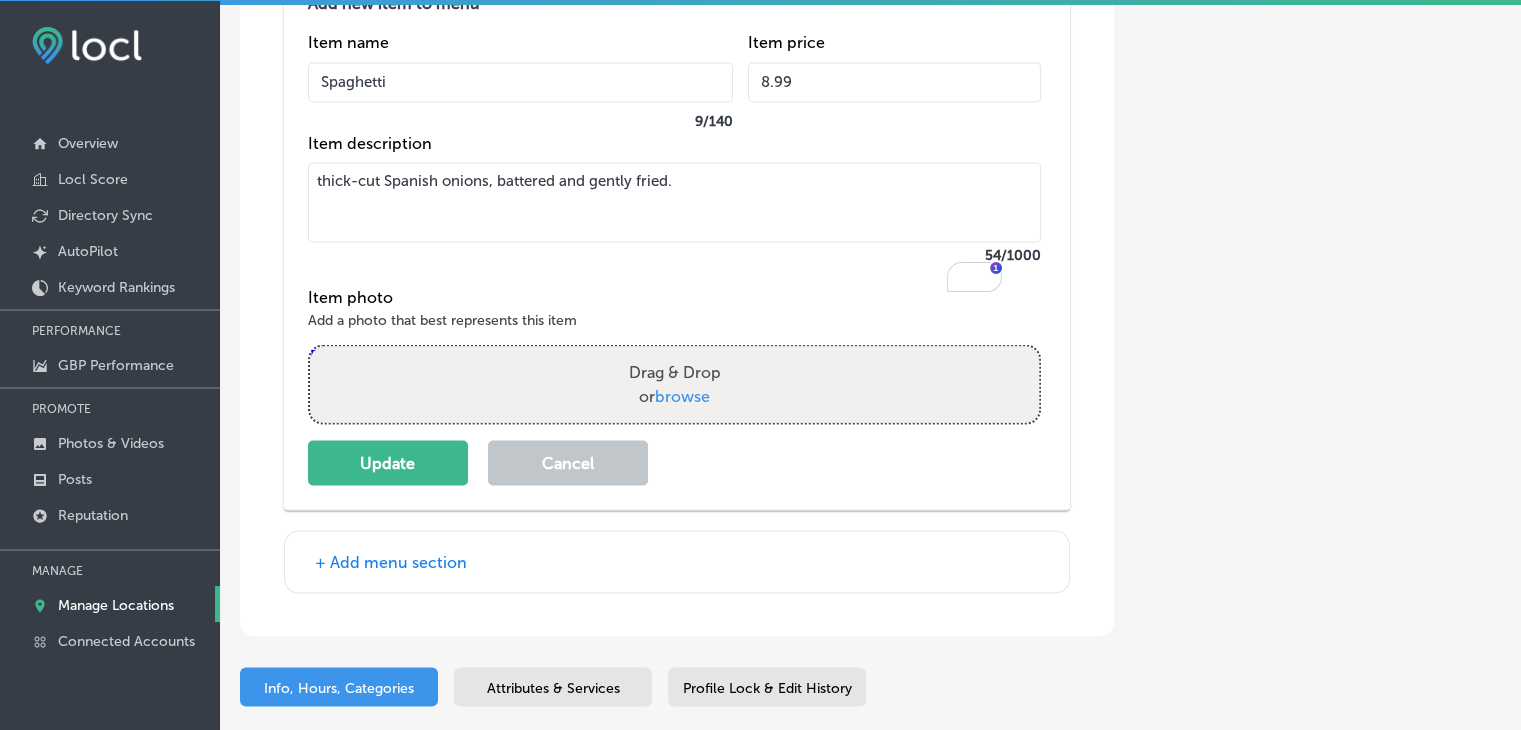 type on "8.99" 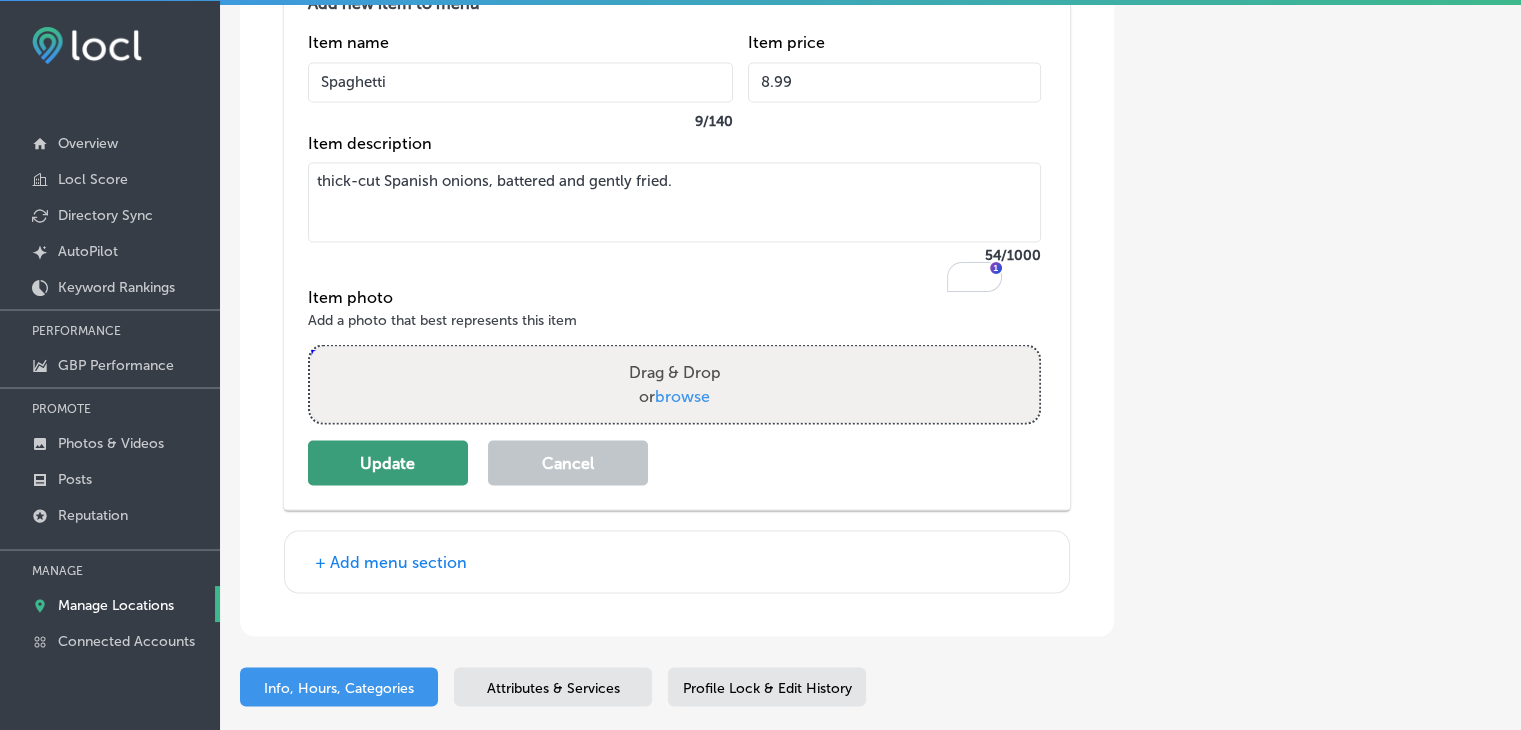 click on "Update" at bounding box center [388, 462] 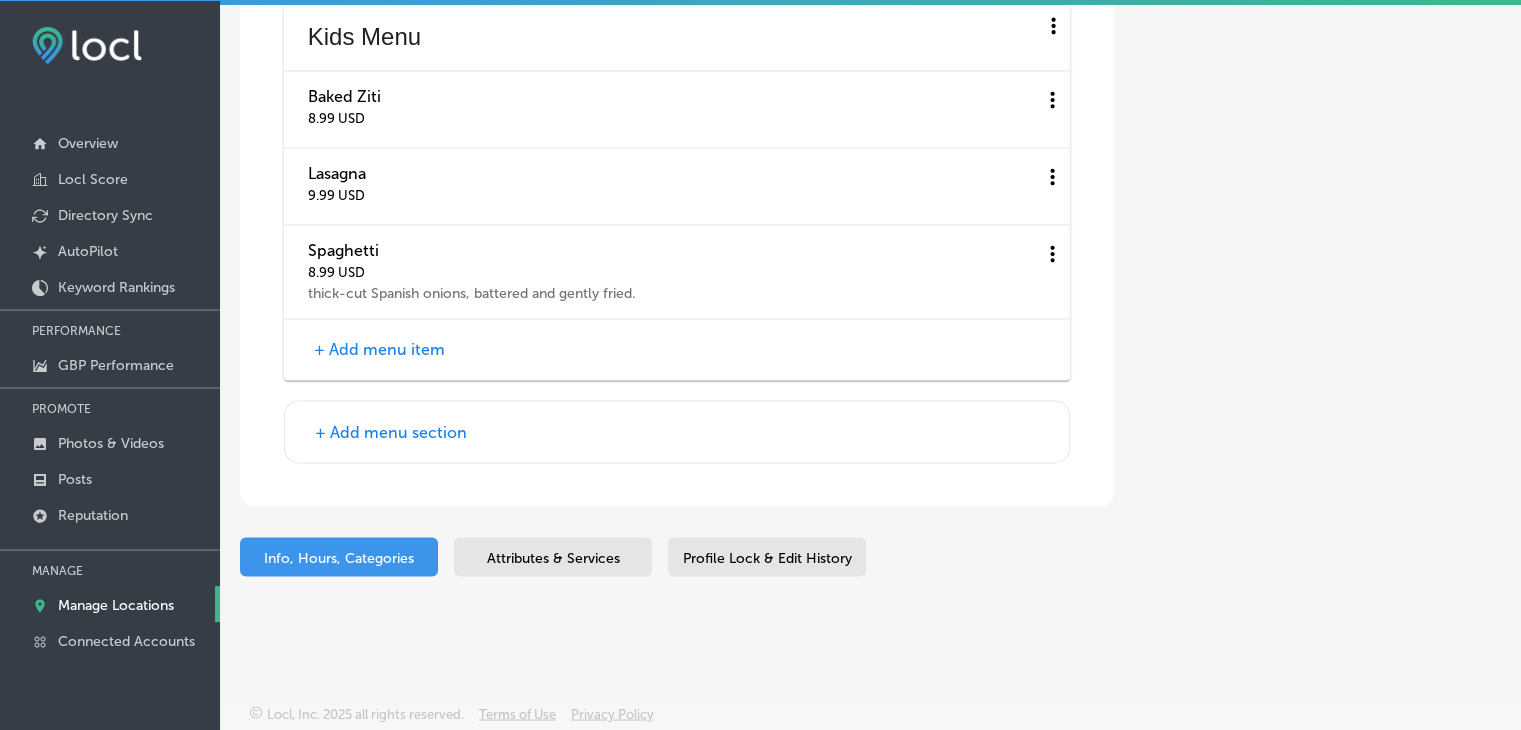 scroll, scrollTop: 11092, scrollLeft: 0, axis: vertical 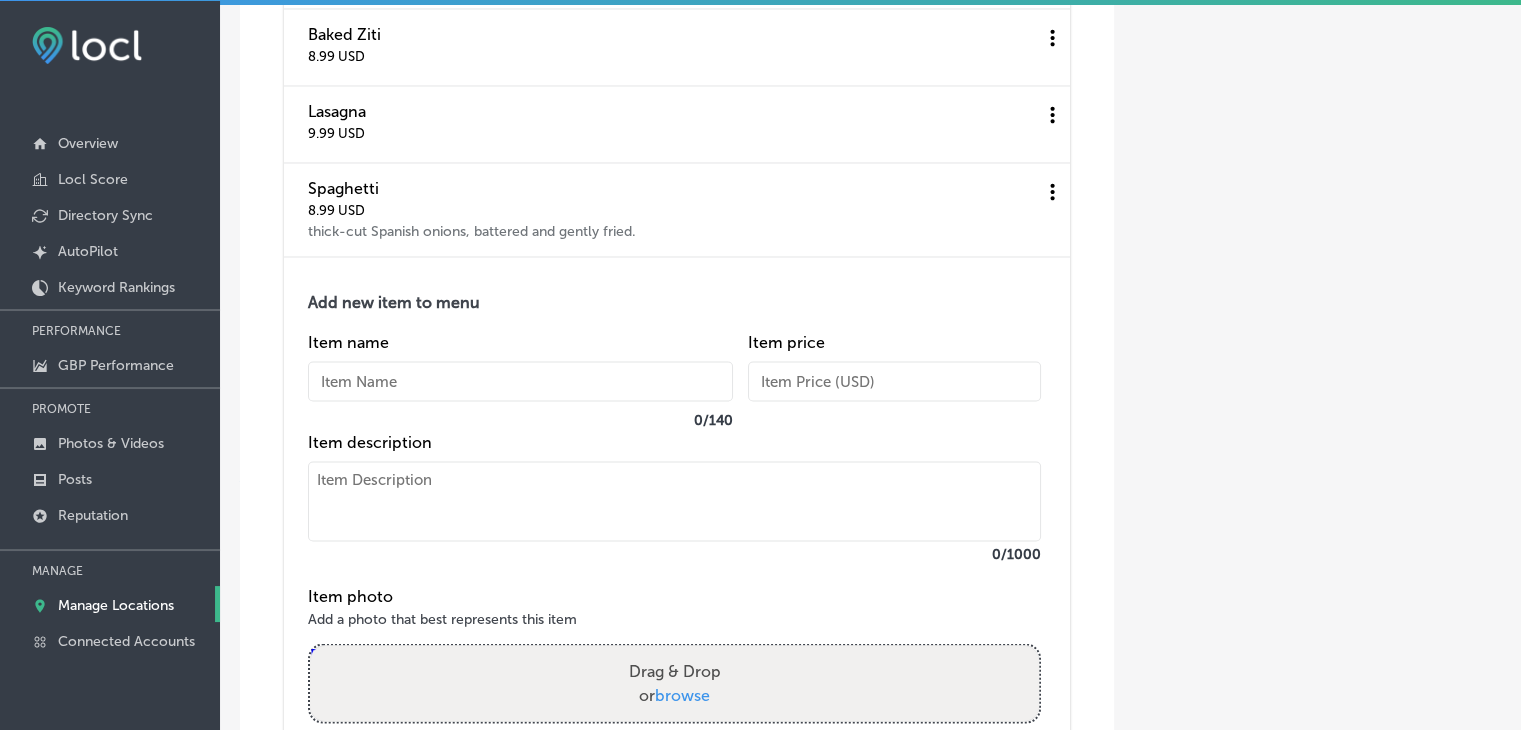 click at bounding box center (674, 501) 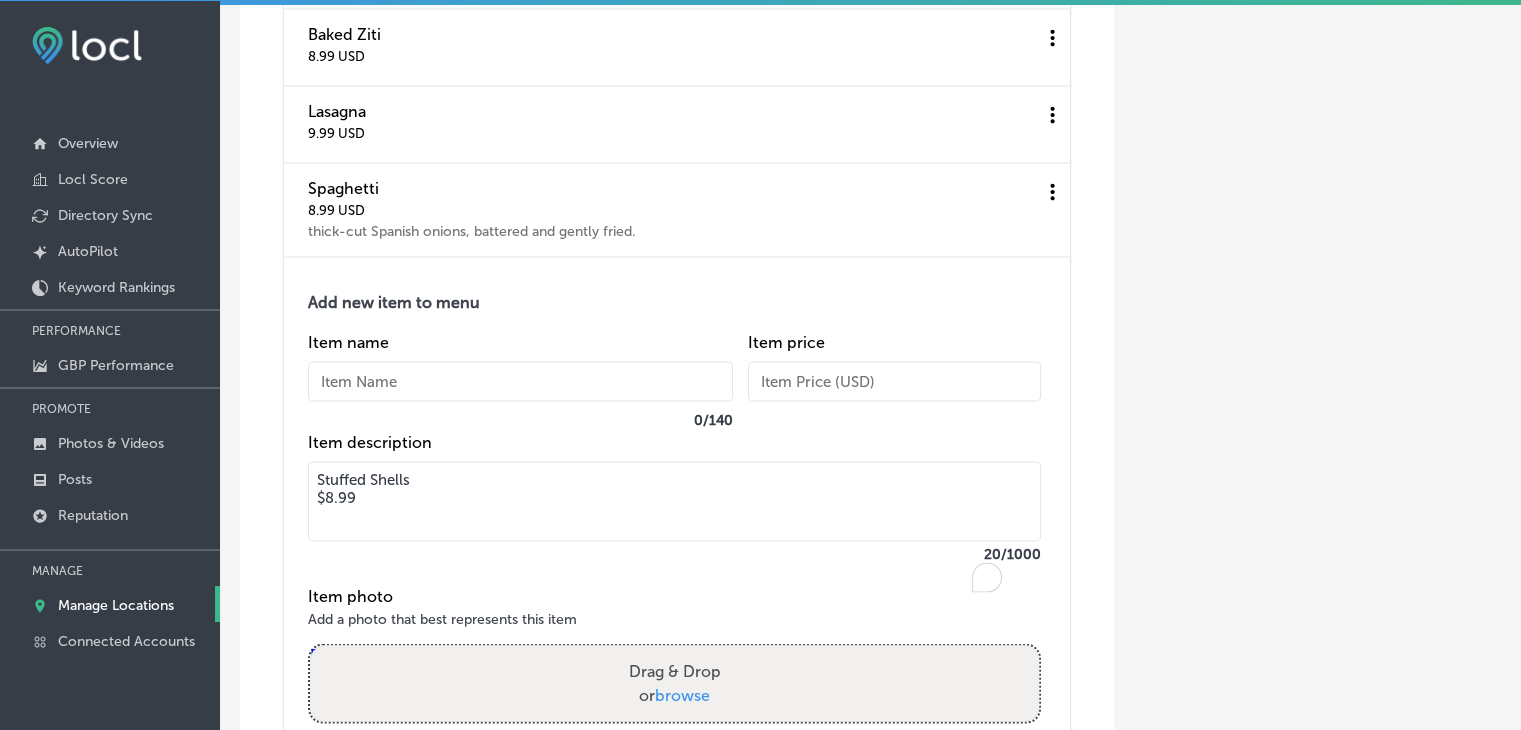 type 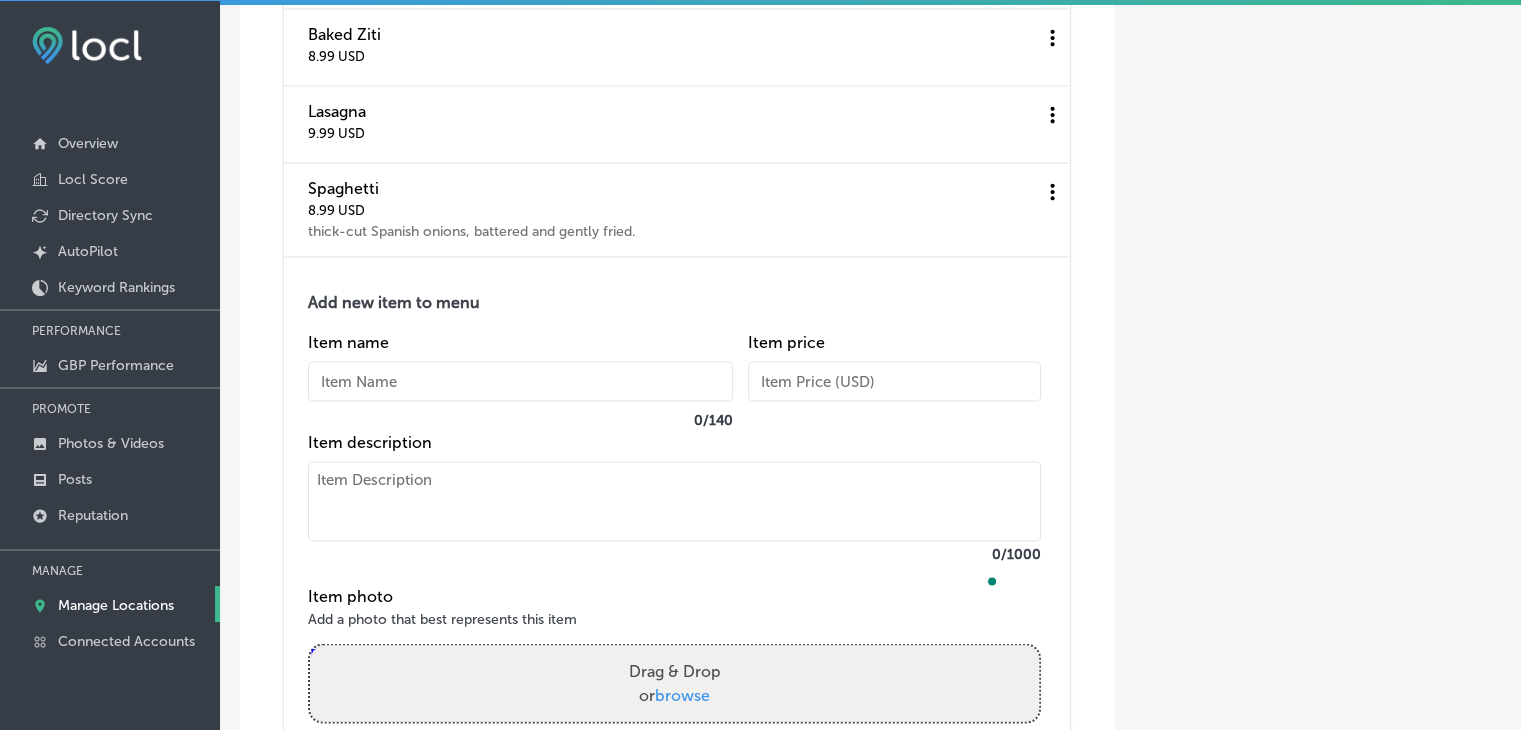 click on "0 / 140" at bounding box center (520, 419) 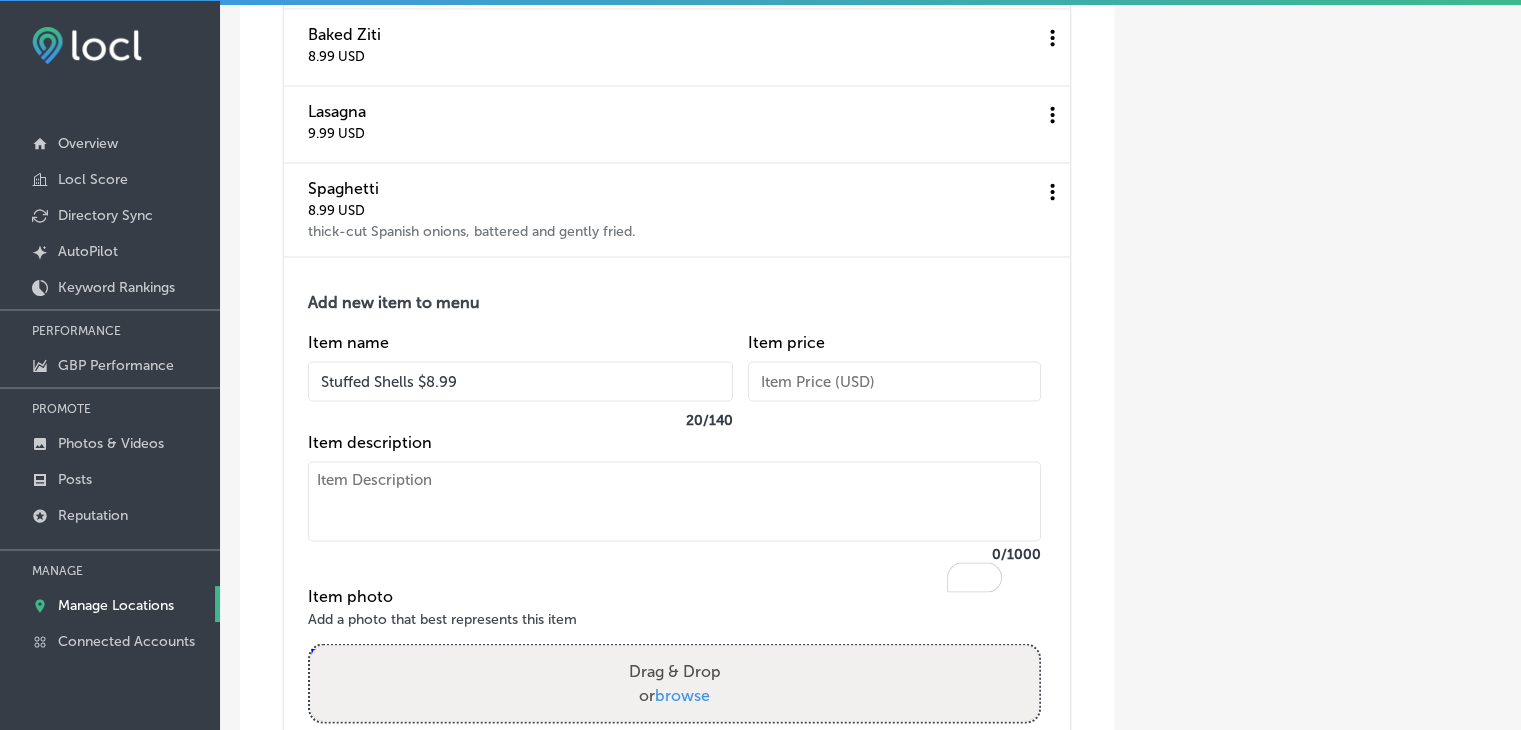 drag, startPoint x: 467, startPoint y: 441, endPoint x: 413, endPoint y: 449, distance: 54.589375 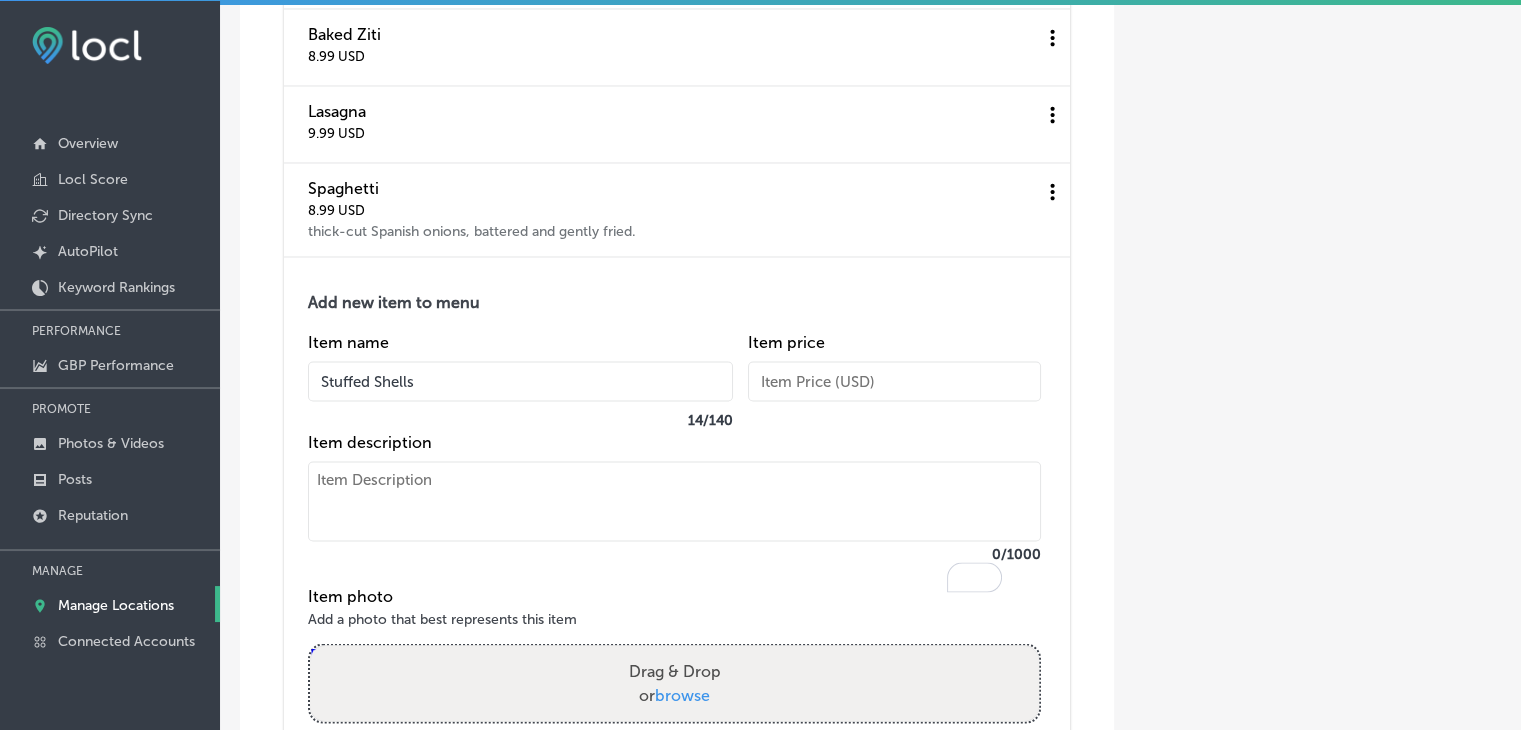 type on "Stuffed Shells" 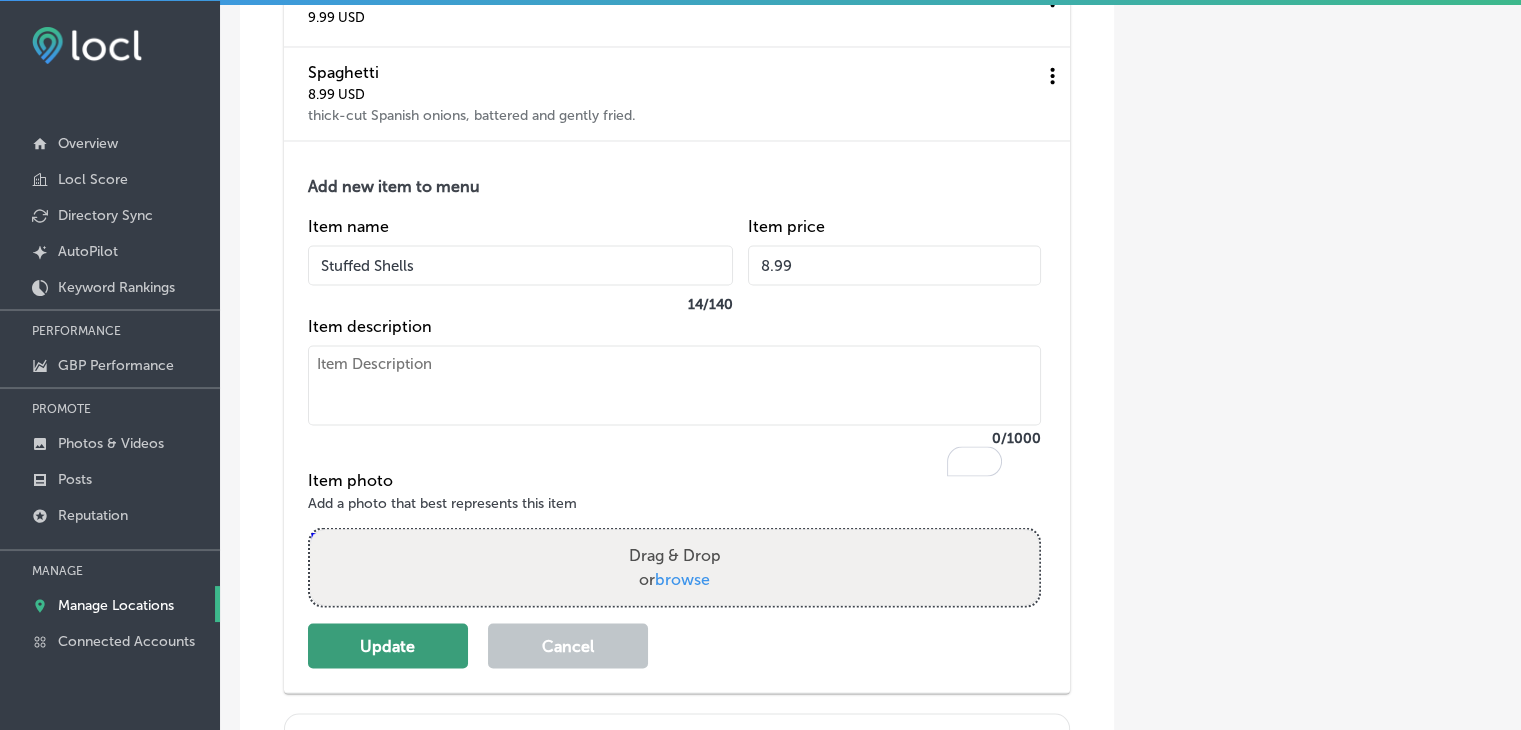 scroll, scrollTop: 11292, scrollLeft: 0, axis: vertical 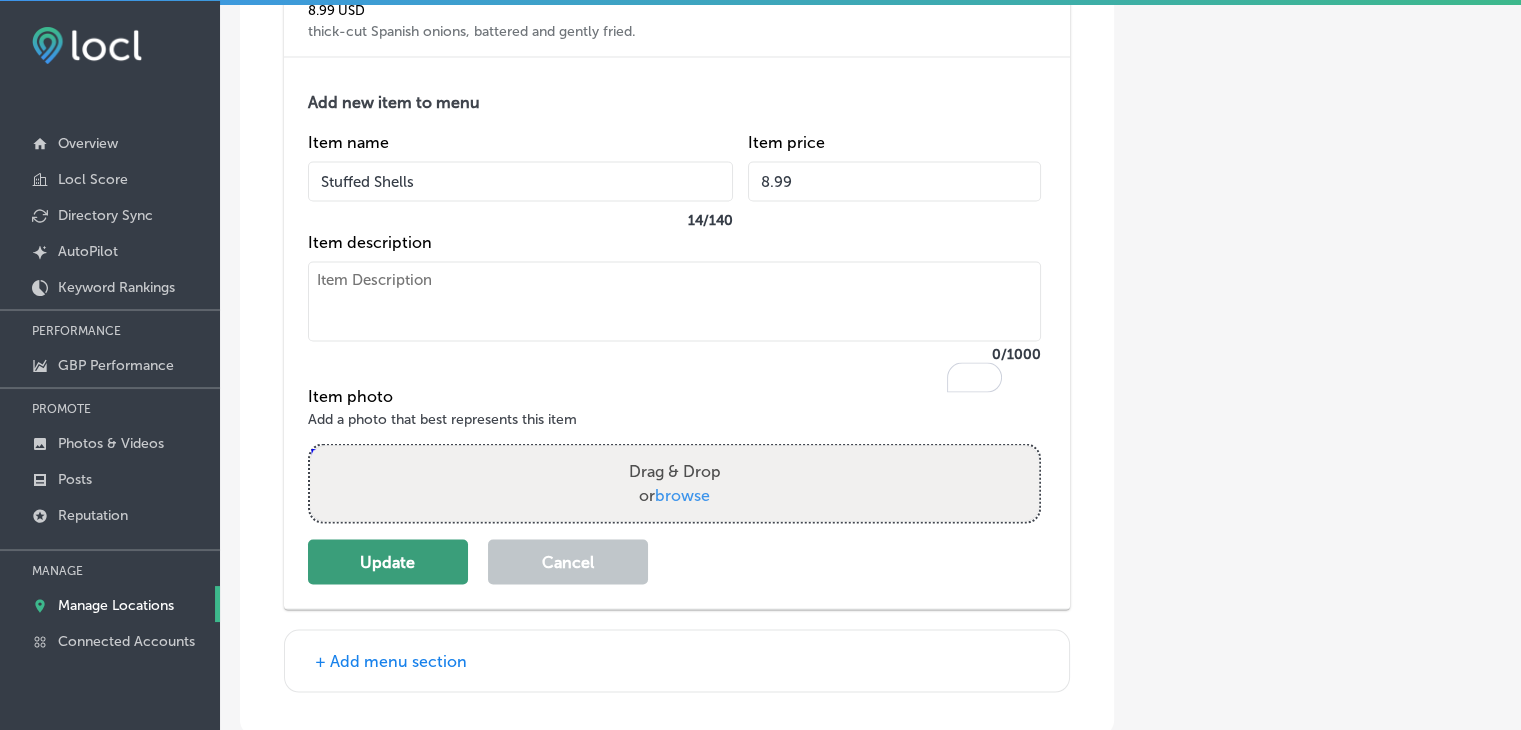 type on "8.99" 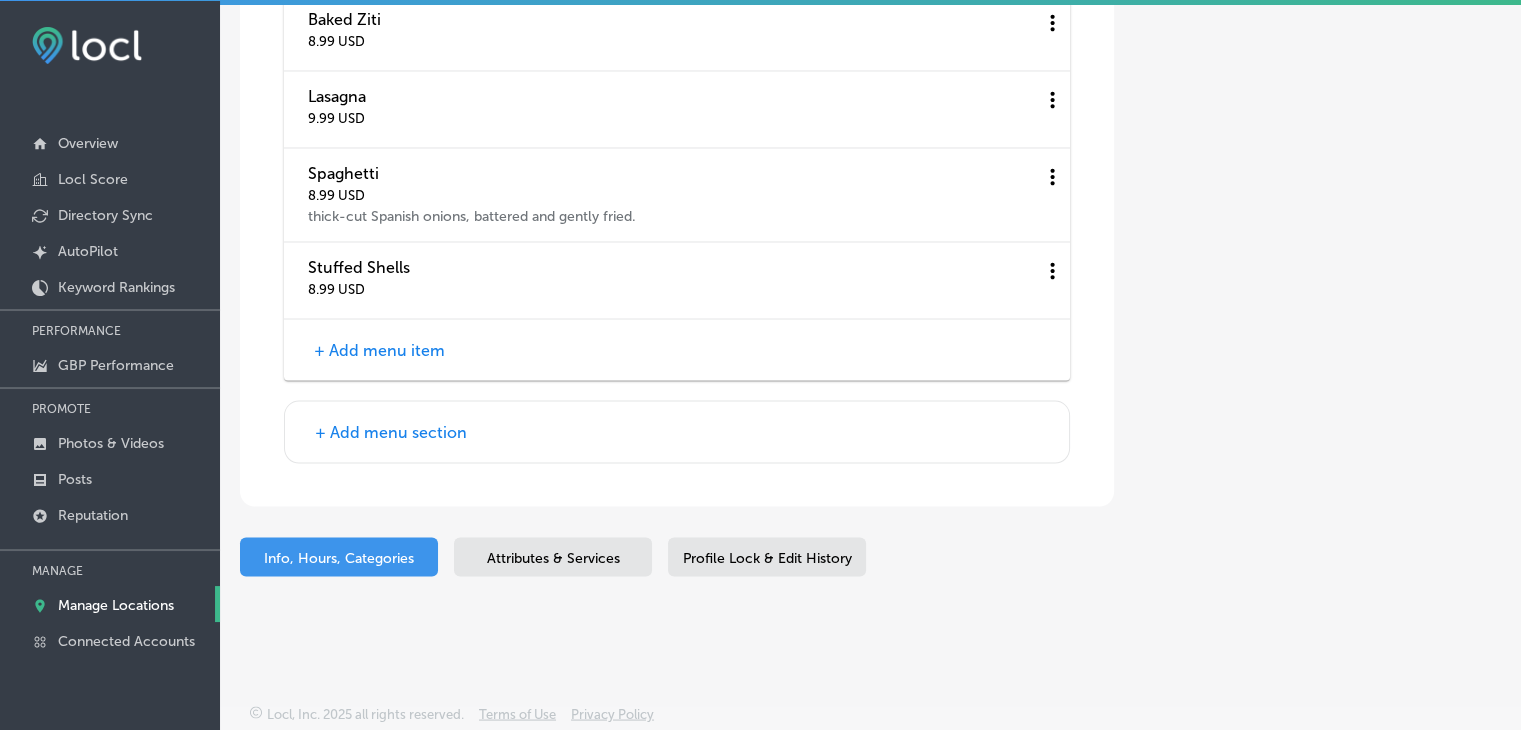 scroll, scrollTop: 11170, scrollLeft: 0, axis: vertical 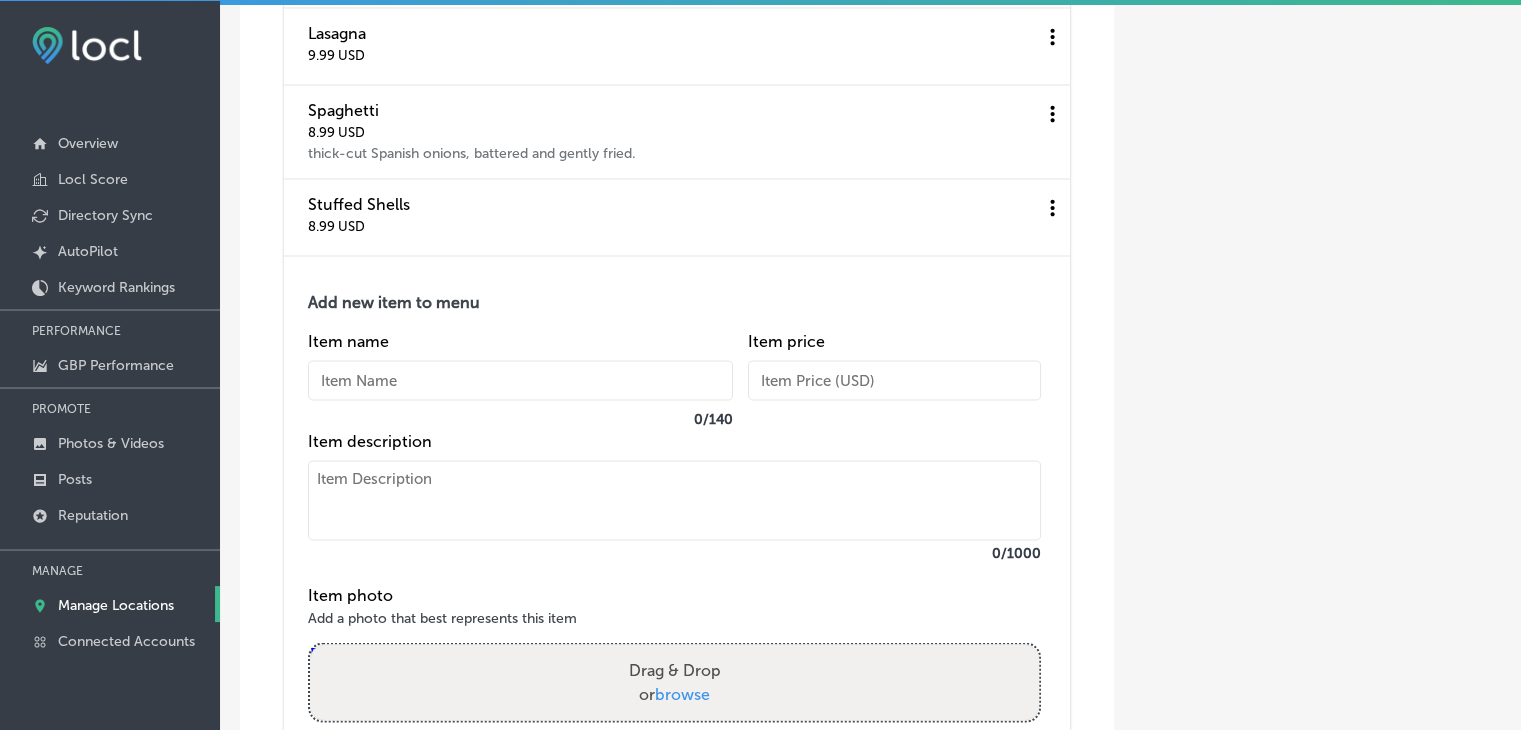 click on "0 / 140" at bounding box center [520, 418] 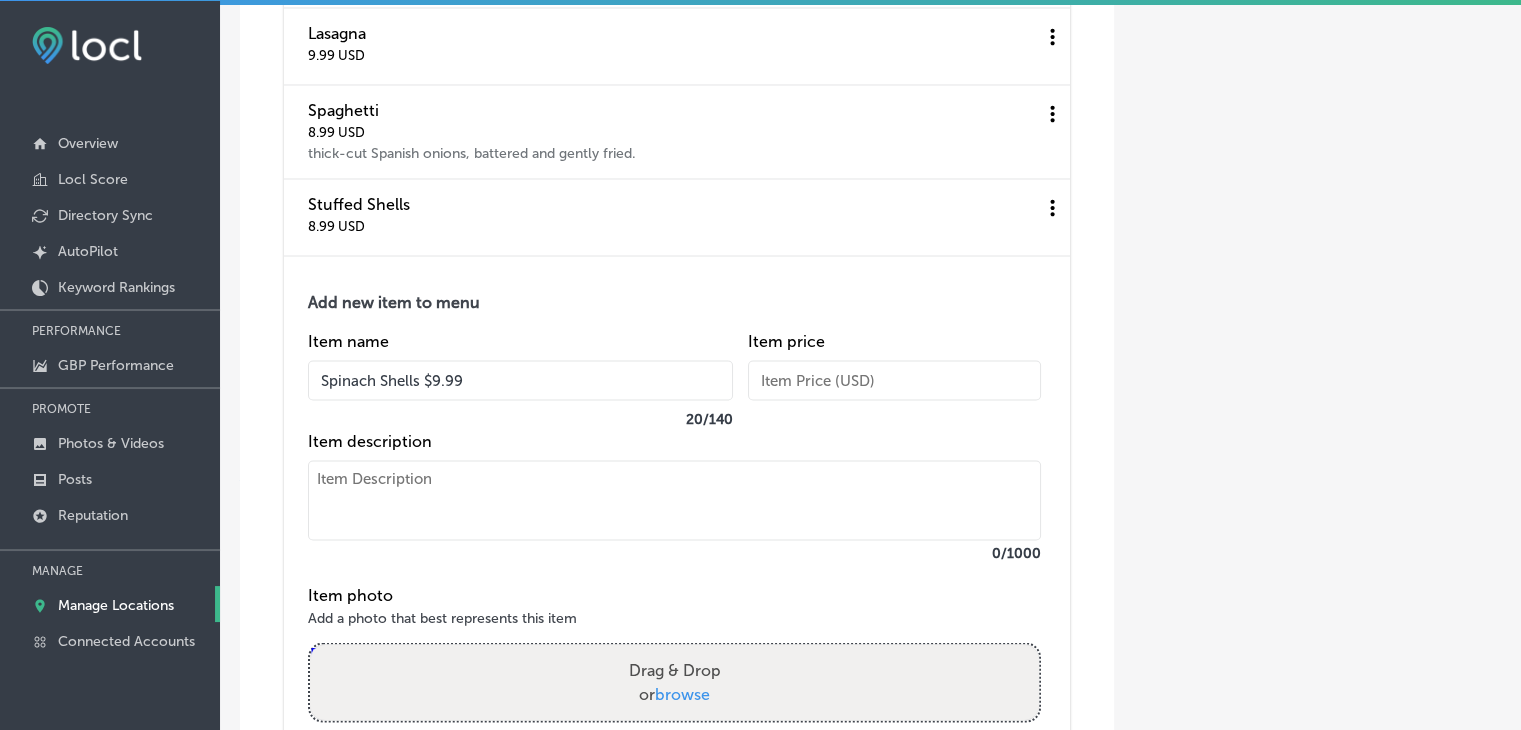 drag, startPoint x: 455, startPoint y: 441, endPoint x: 413, endPoint y: 445, distance: 42.190044 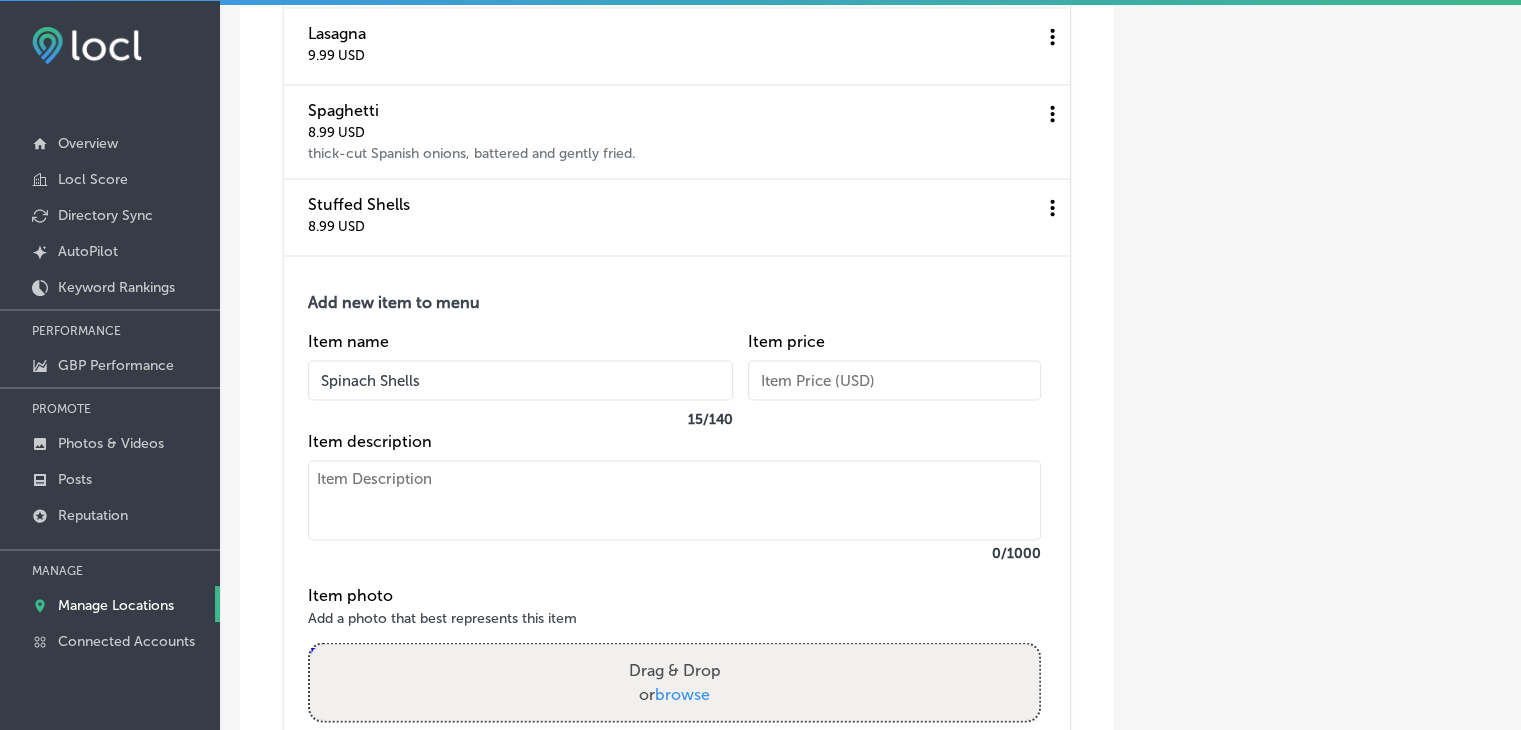 type on "Spinach Shells" 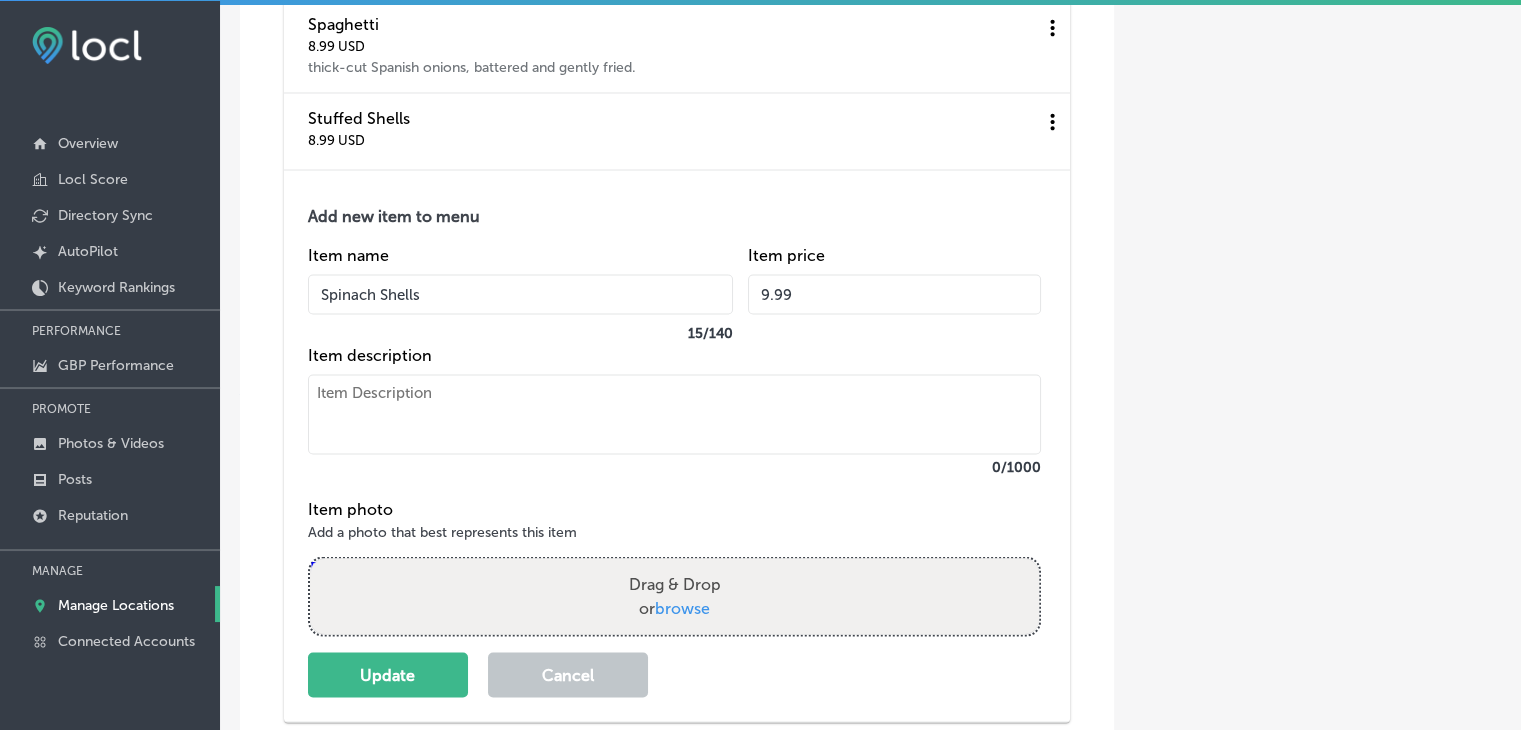 scroll, scrollTop: 11370, scrollLeft: 0, axis: vertical 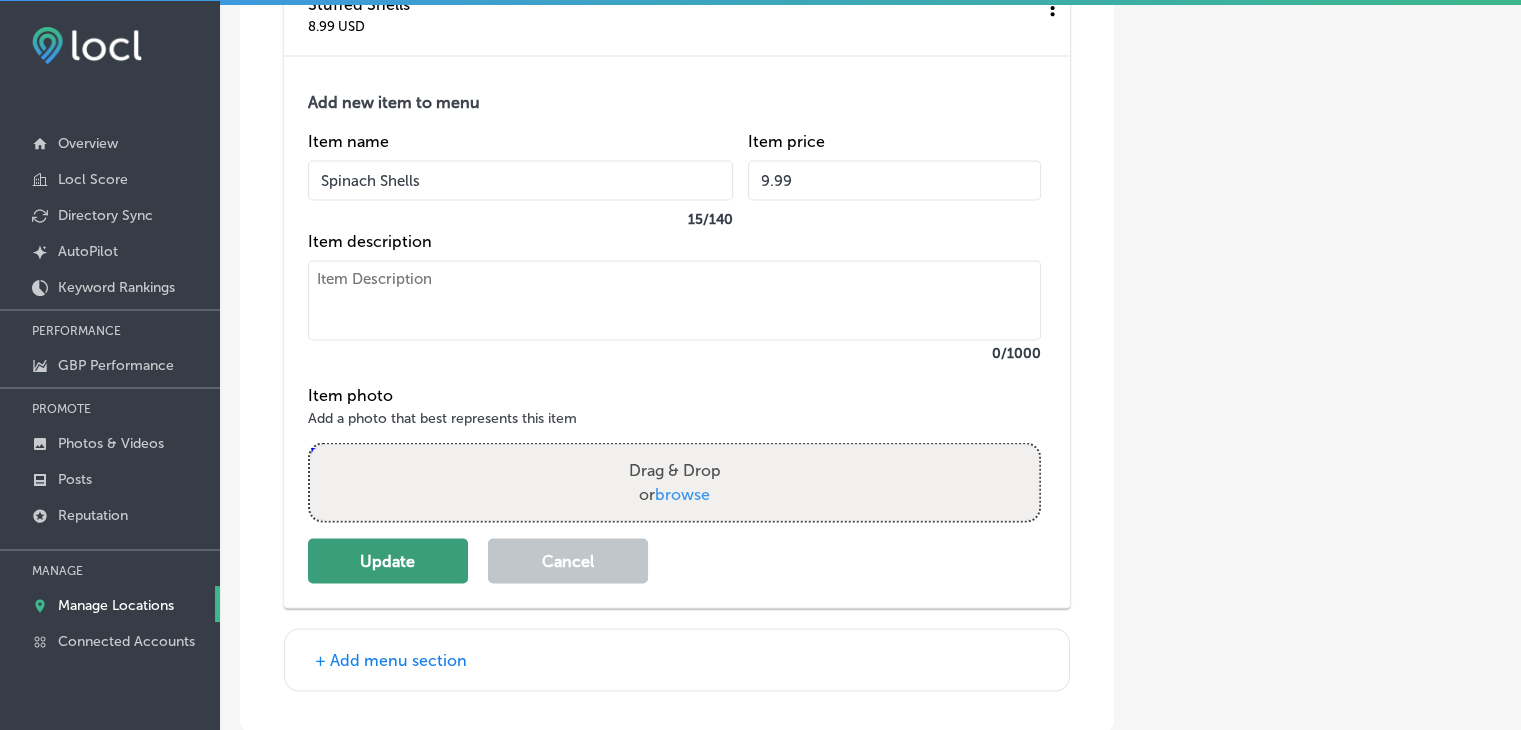 type on "9.99" 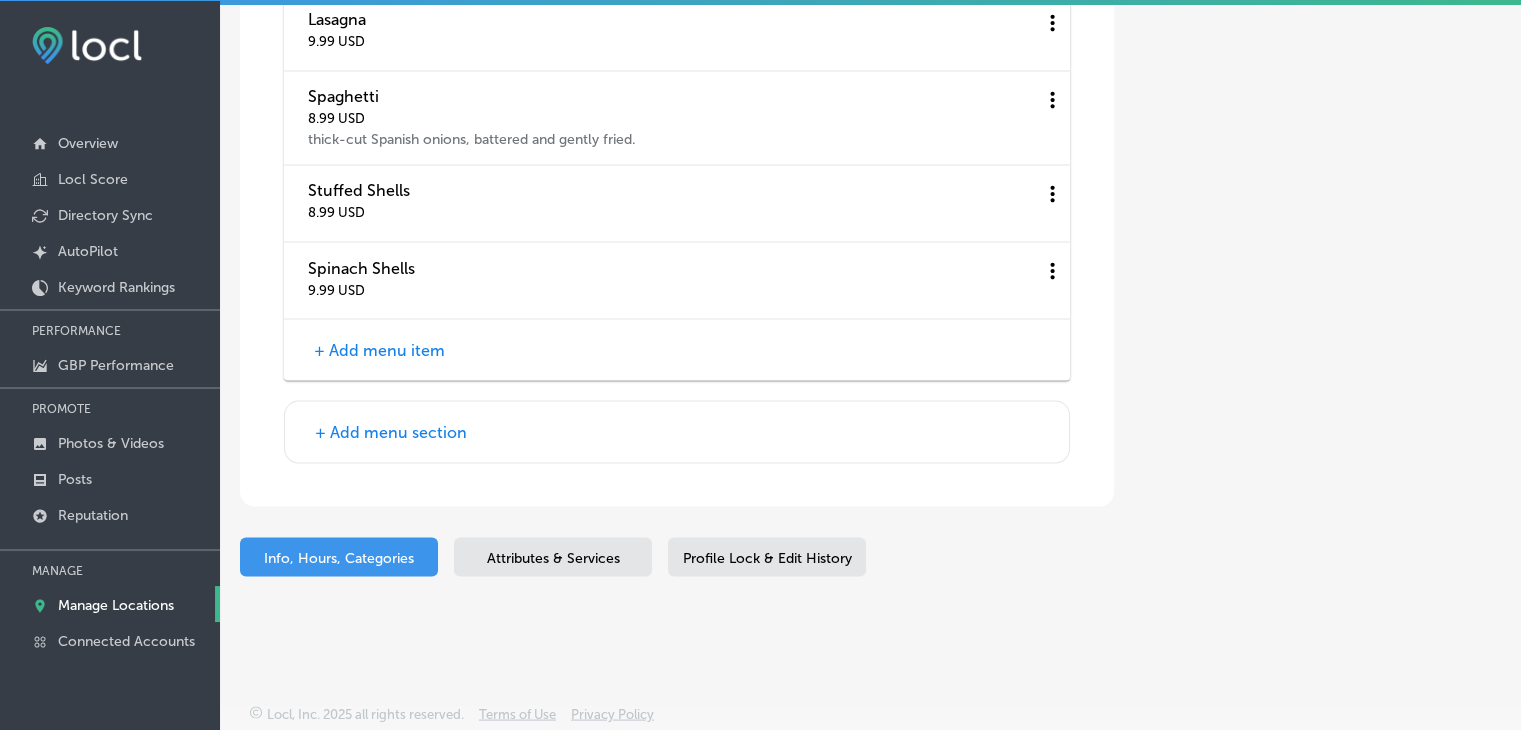 scroll, scrollTop: 11248, scrollLeft: 0, axis: vertical 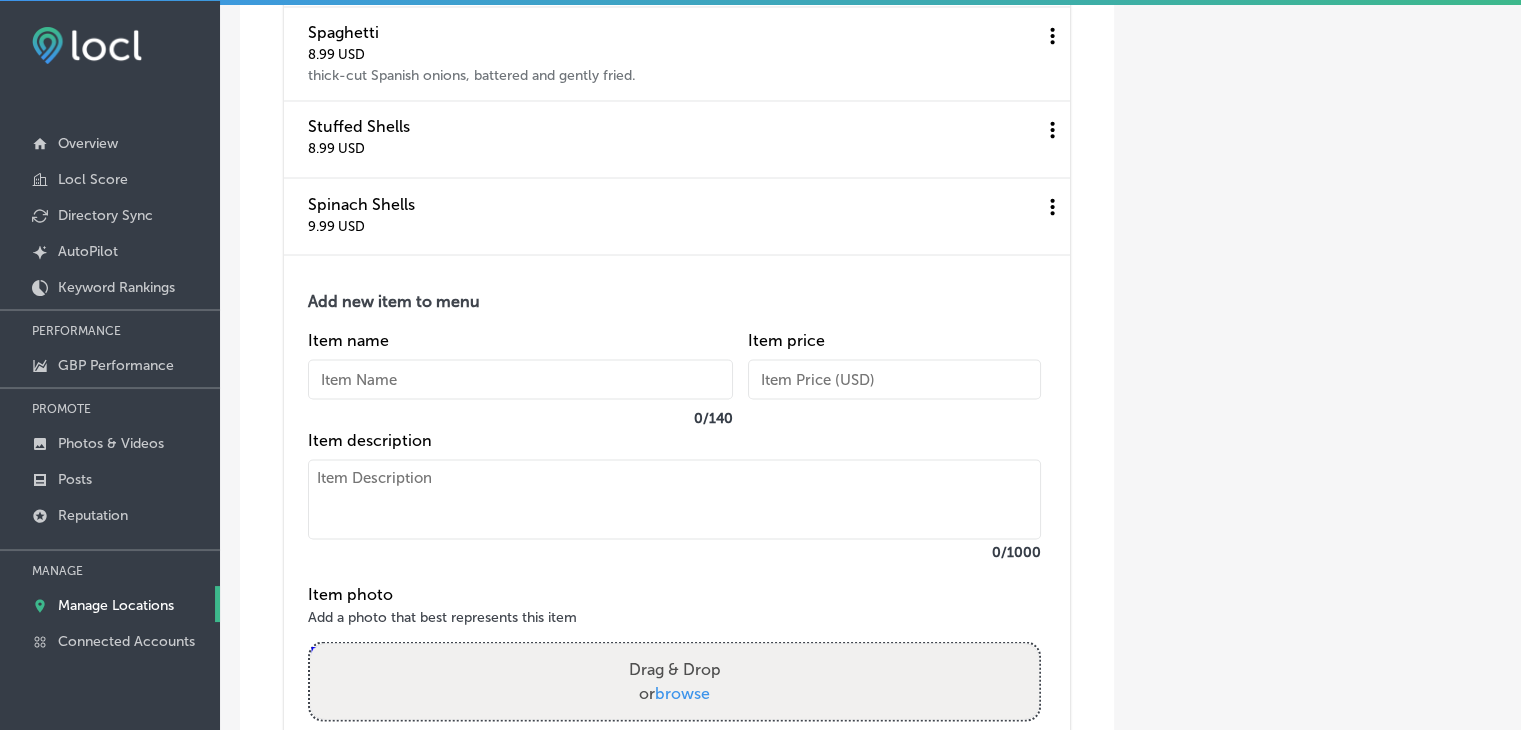 click at bounding box center [674, 499] 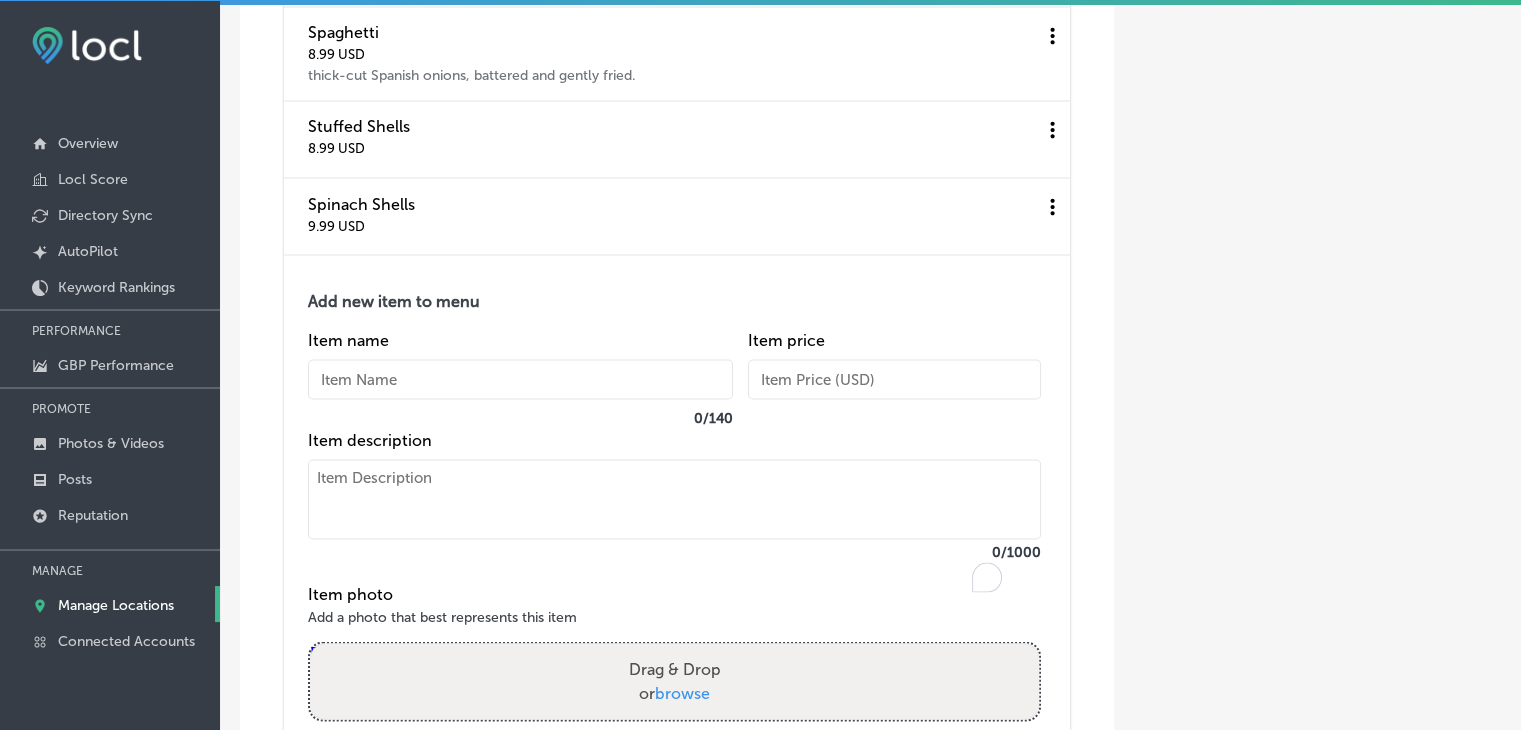 click at bounding box center [520, 379] 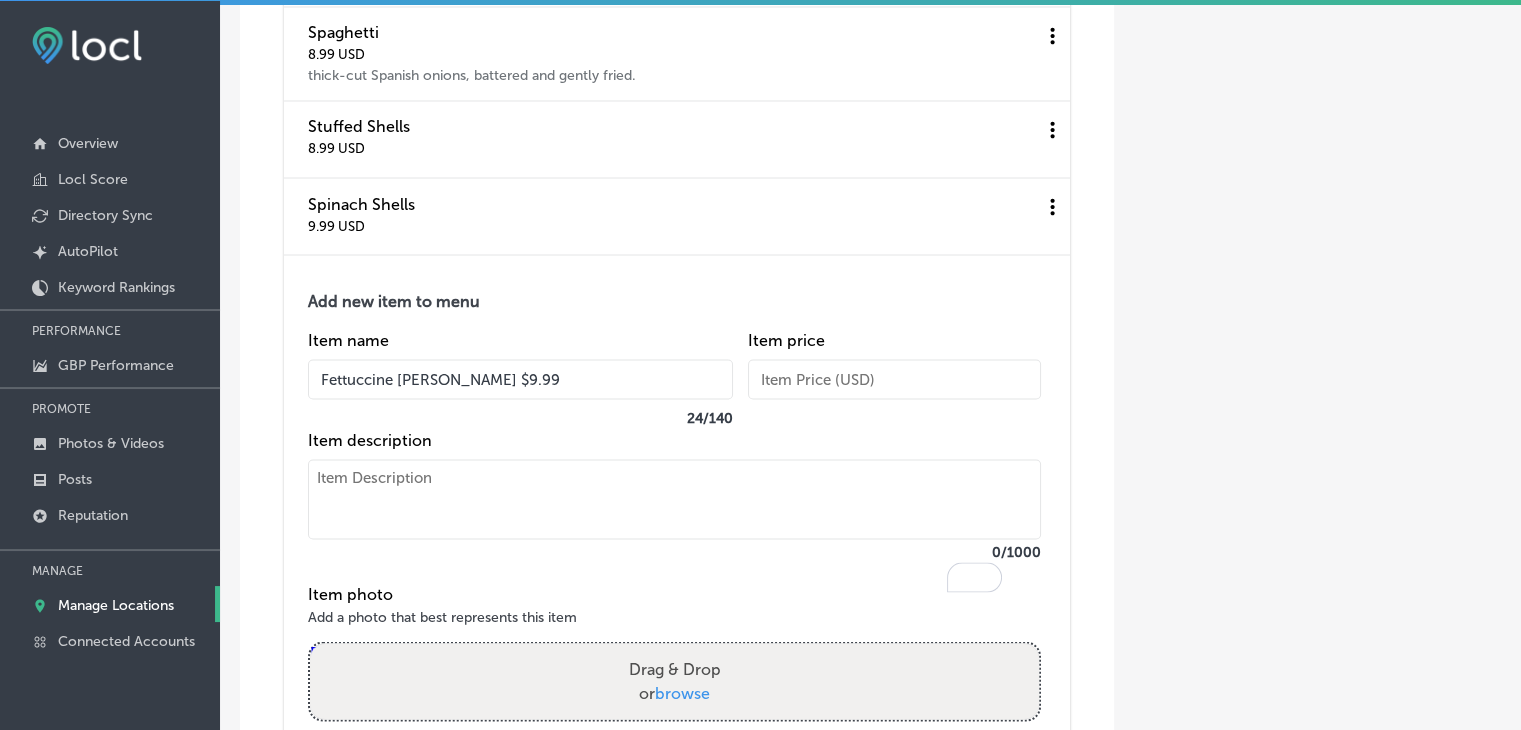 drag, startPoint x: 504, startPoint y: 447, endPoint x: 453, endPoint y: 450, distance: 51.088158 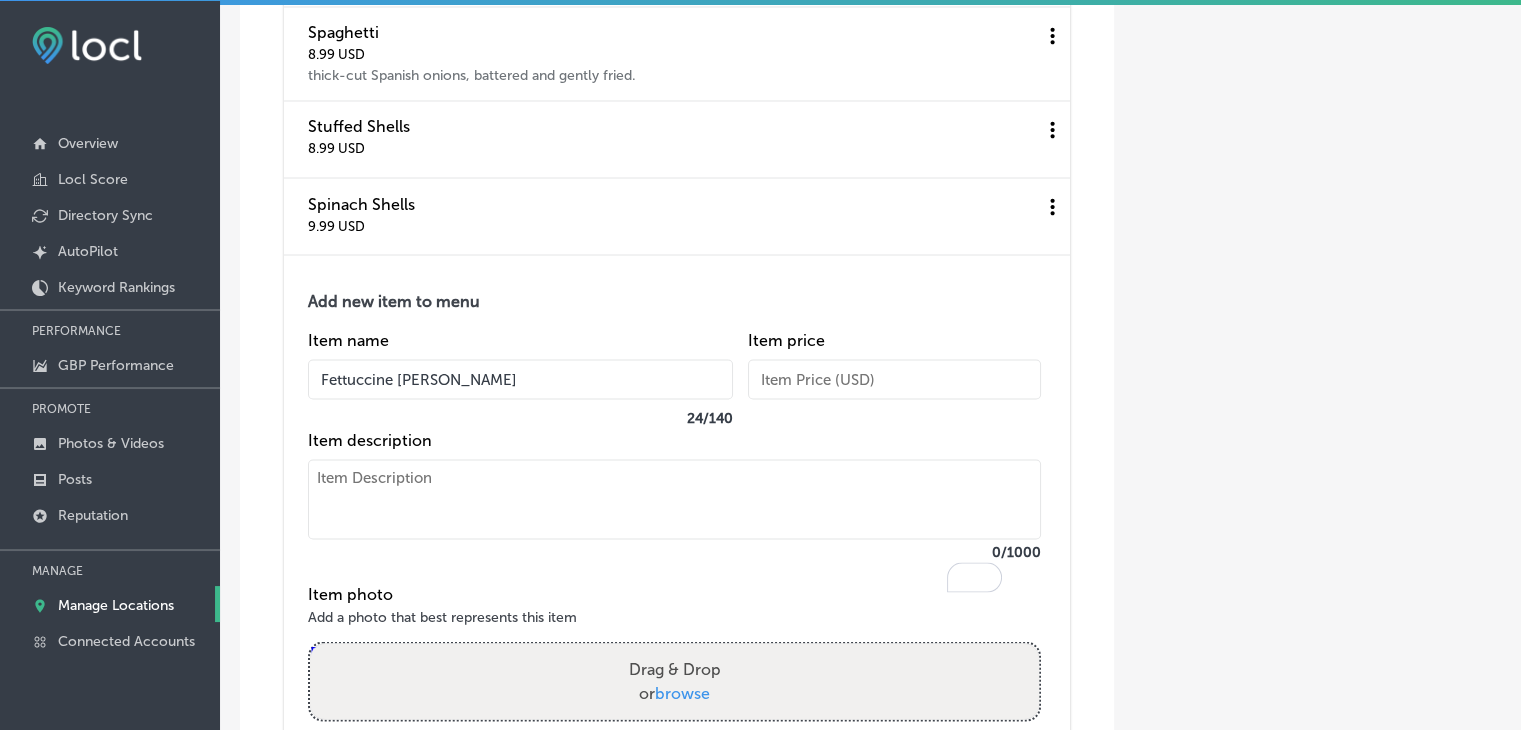 type on "Fettuccine [PERSON_NAME]" 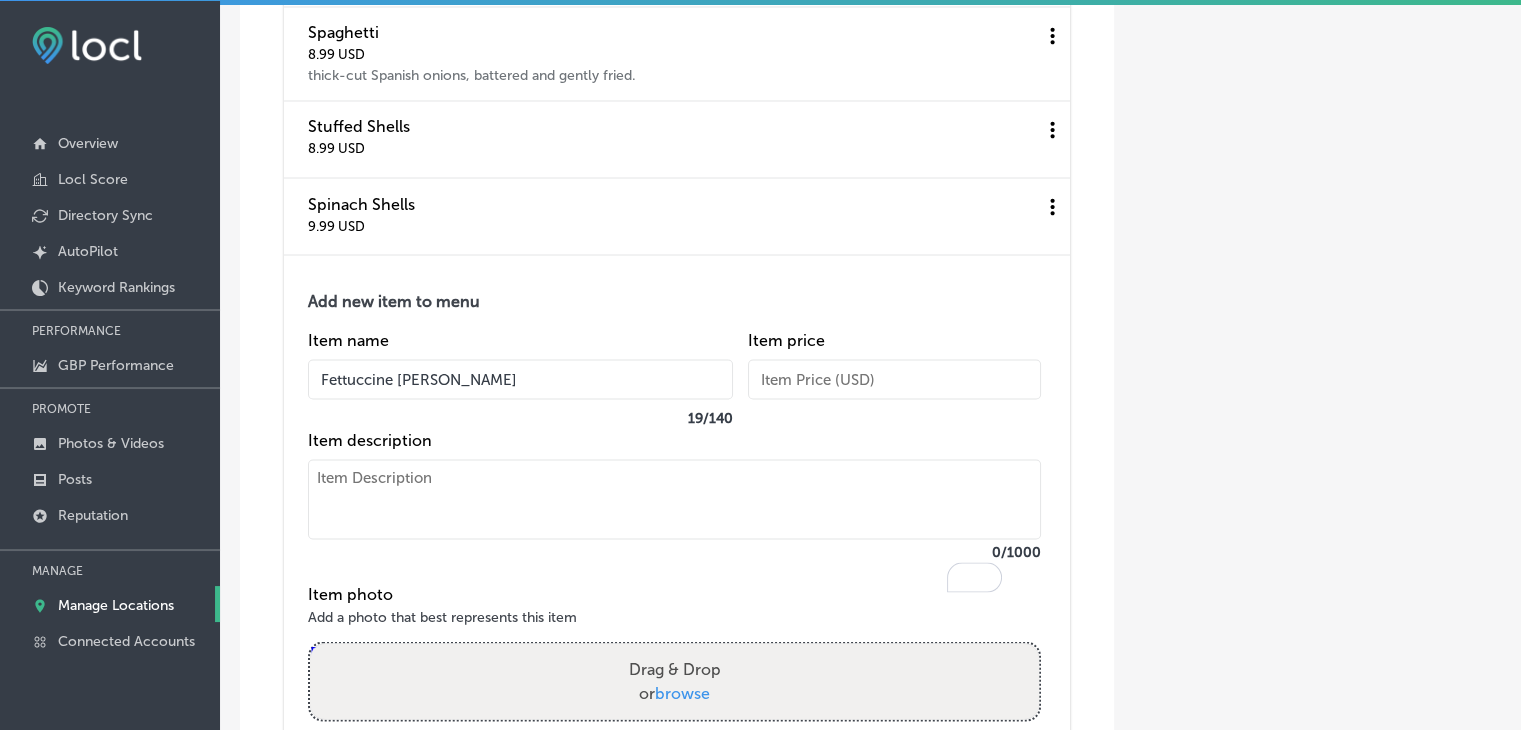 click at bounding box center [894, 379] 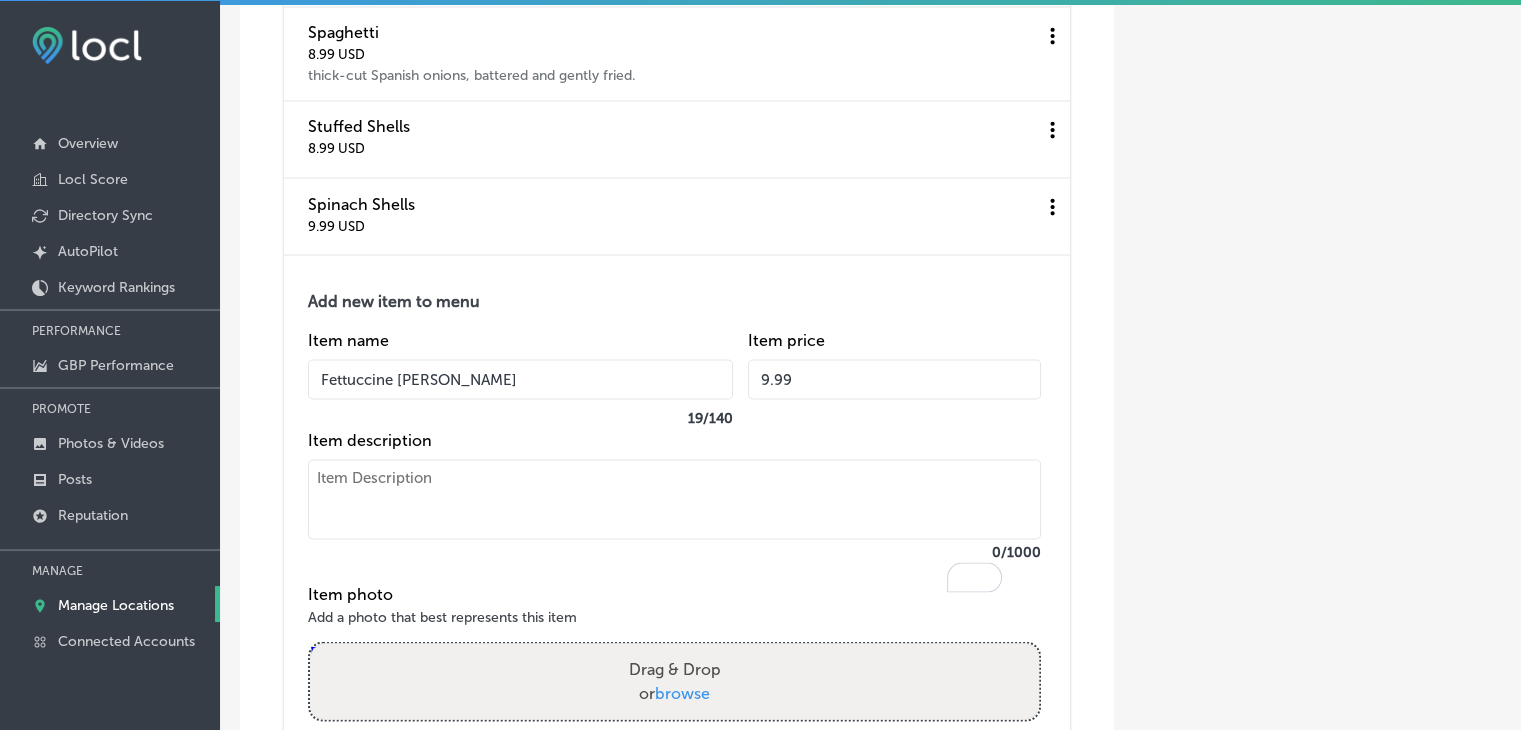 scroll, scrollTop: 11548, scrollLeft: 0, axis: vertical 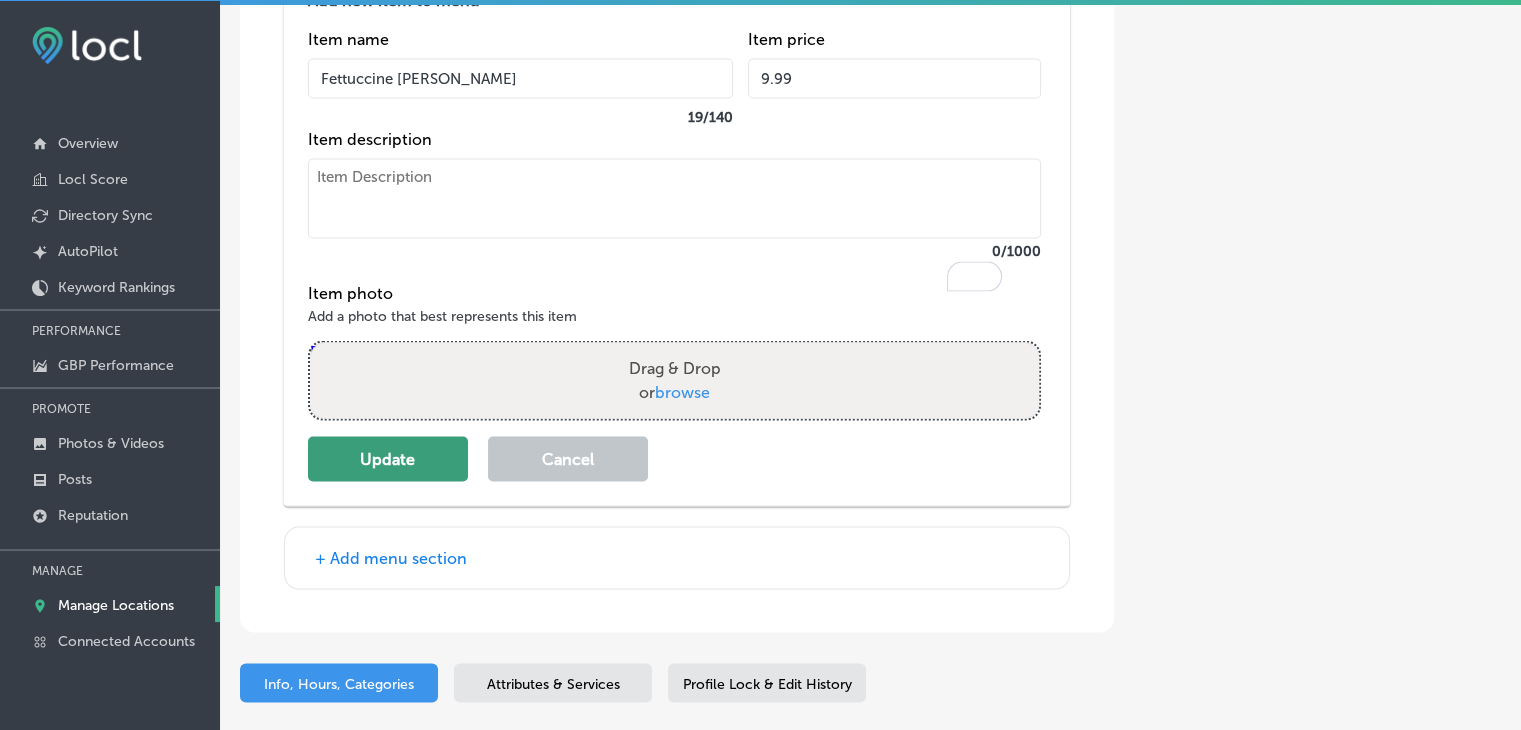 type on "9.99" 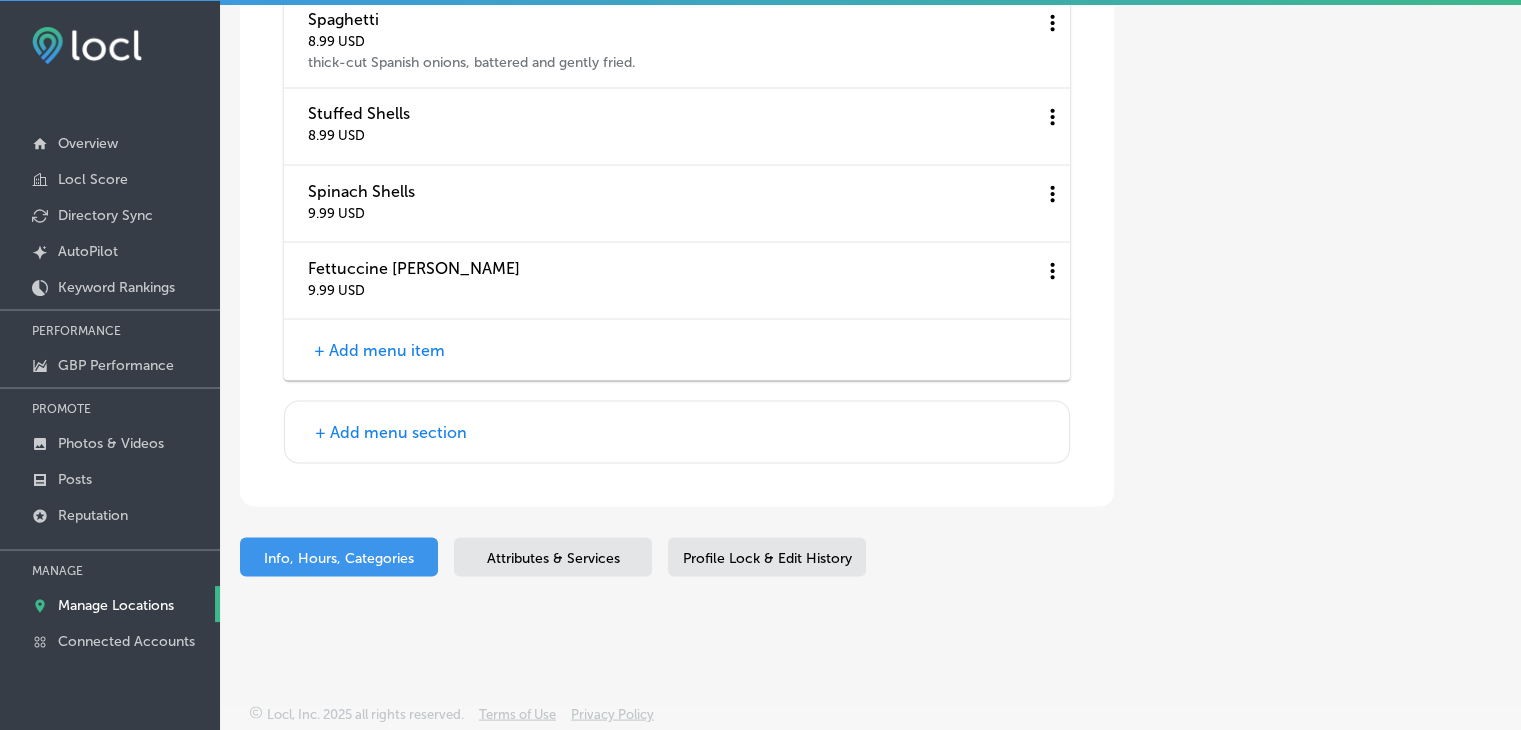 scroll, scrollTop: 11326, scrollLeft: 0, axis: vertical 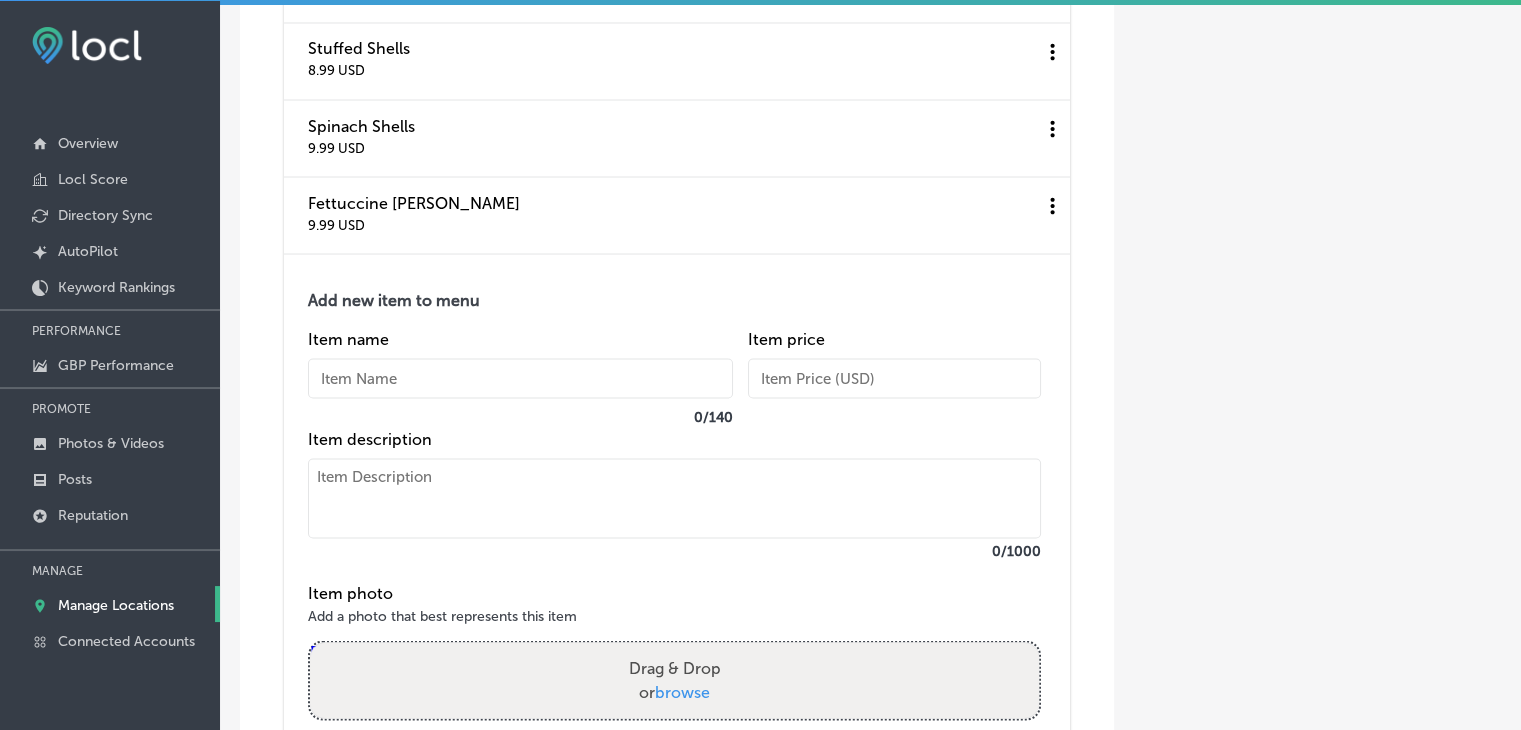 click at bounding box center (520, 378) 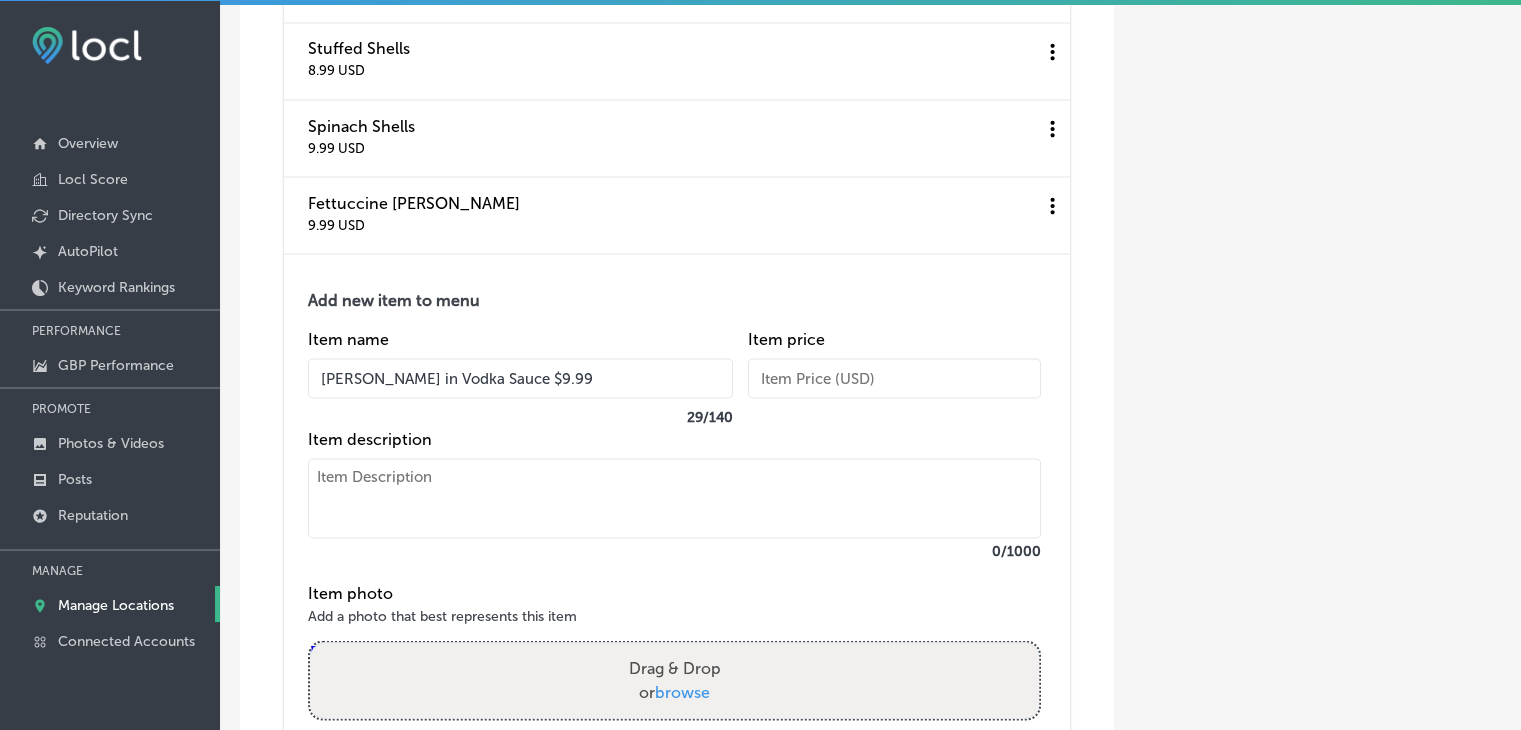 drag, startPoint x: 568, startPoint y: 443, endPoint x: 490, endPoint y: 445, distance: 78.025635 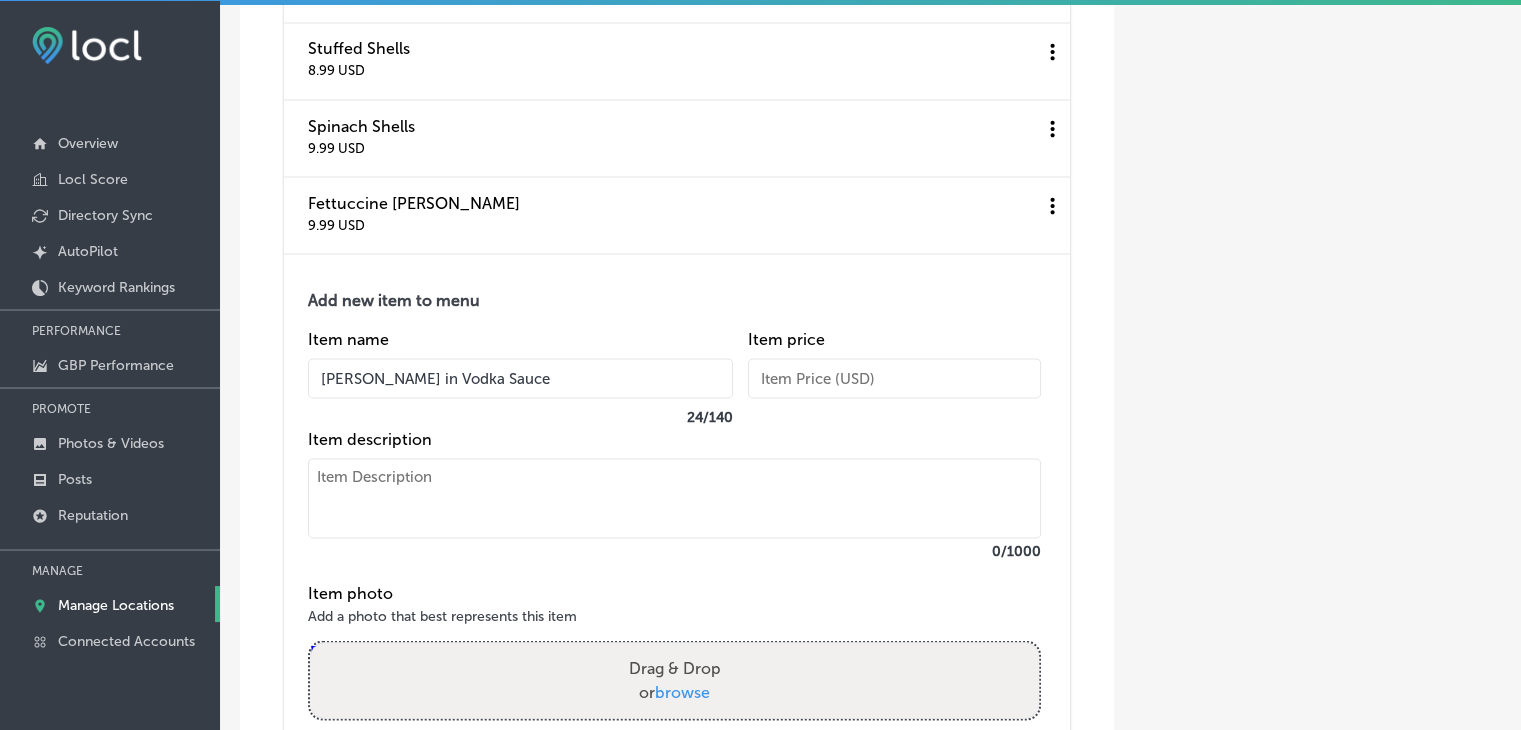 type on "[PERSON_NAME] in Vodka Sauce" 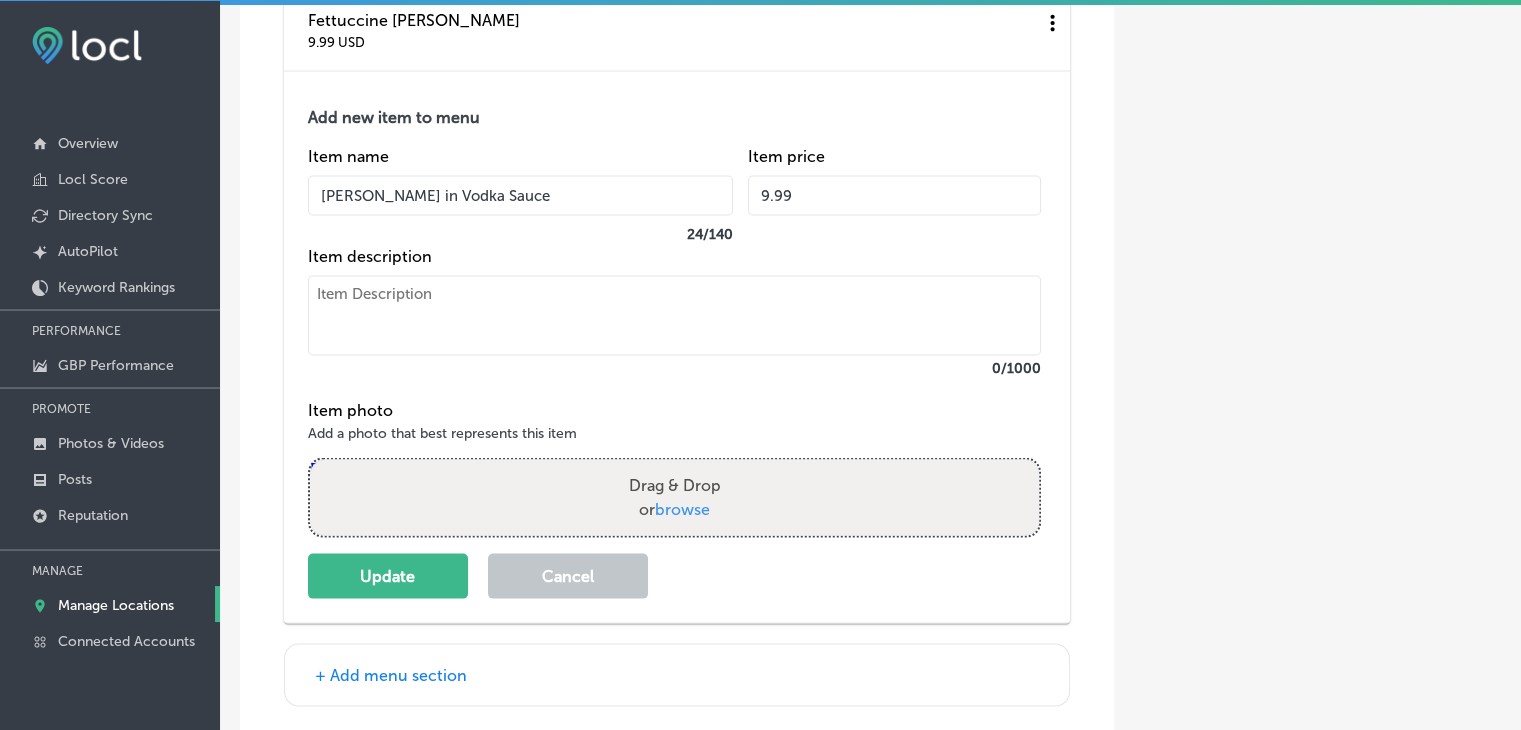 scroll, scrollTop: 11626, scrollLeft: 0, axis: vertical 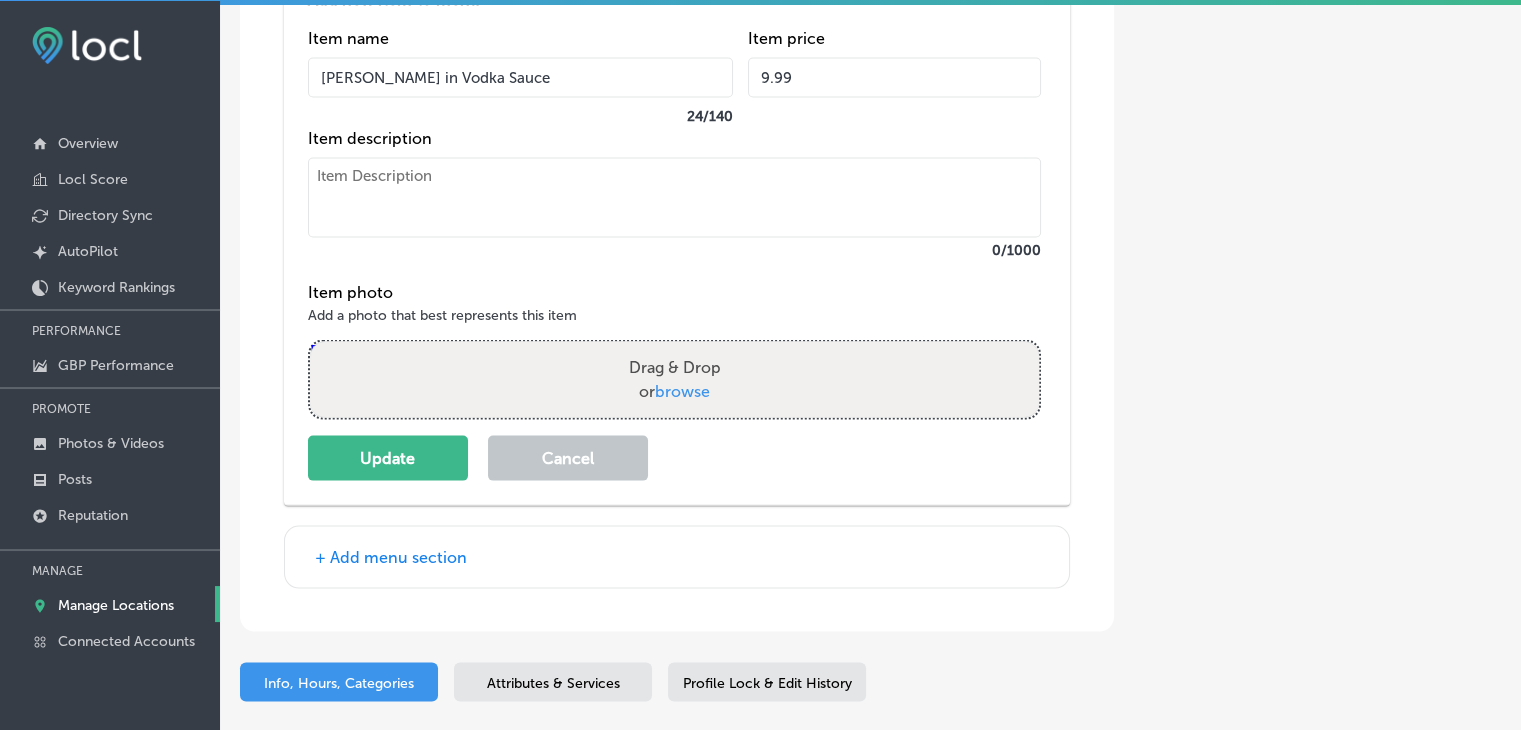 type on "9.99" 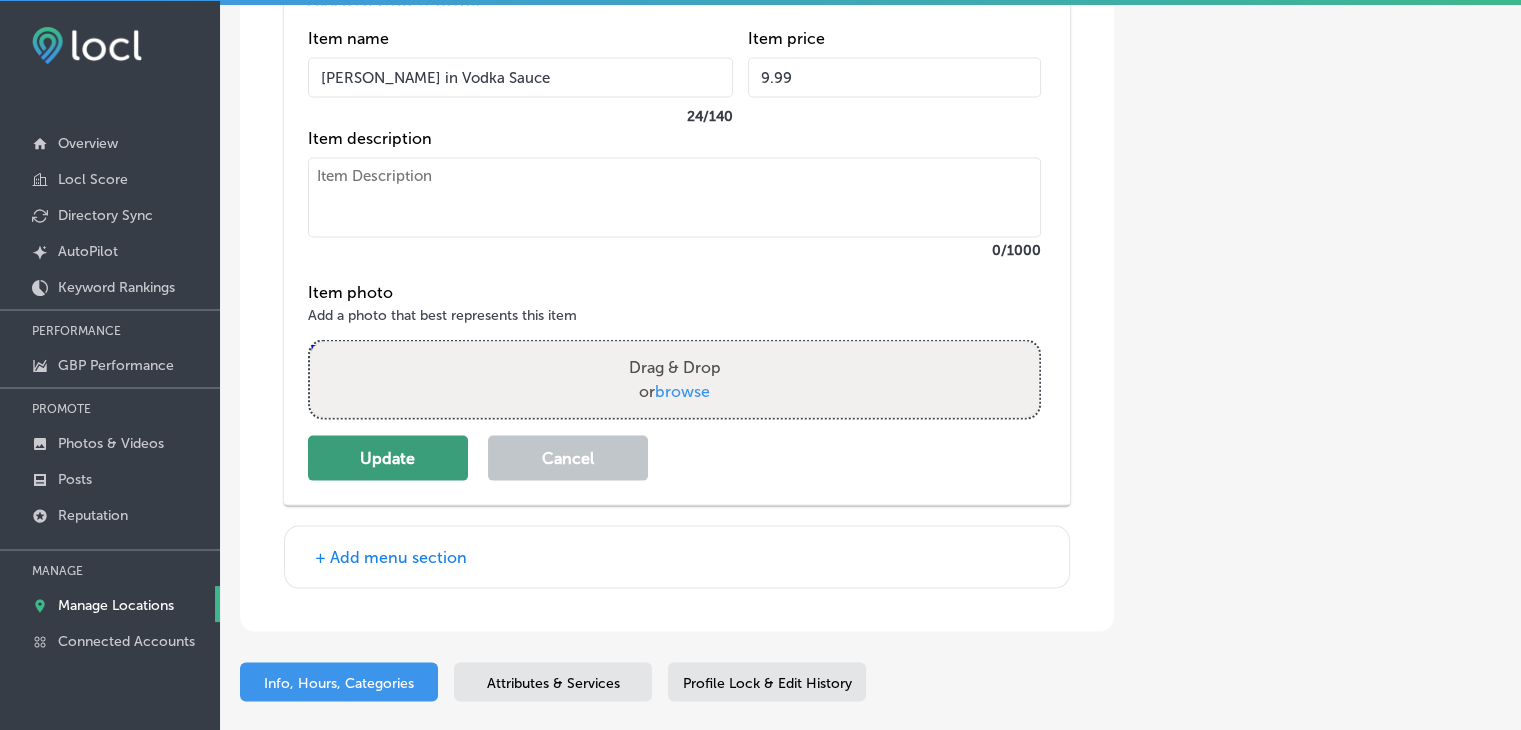 click on "Update" at bounding box center (388, 458) 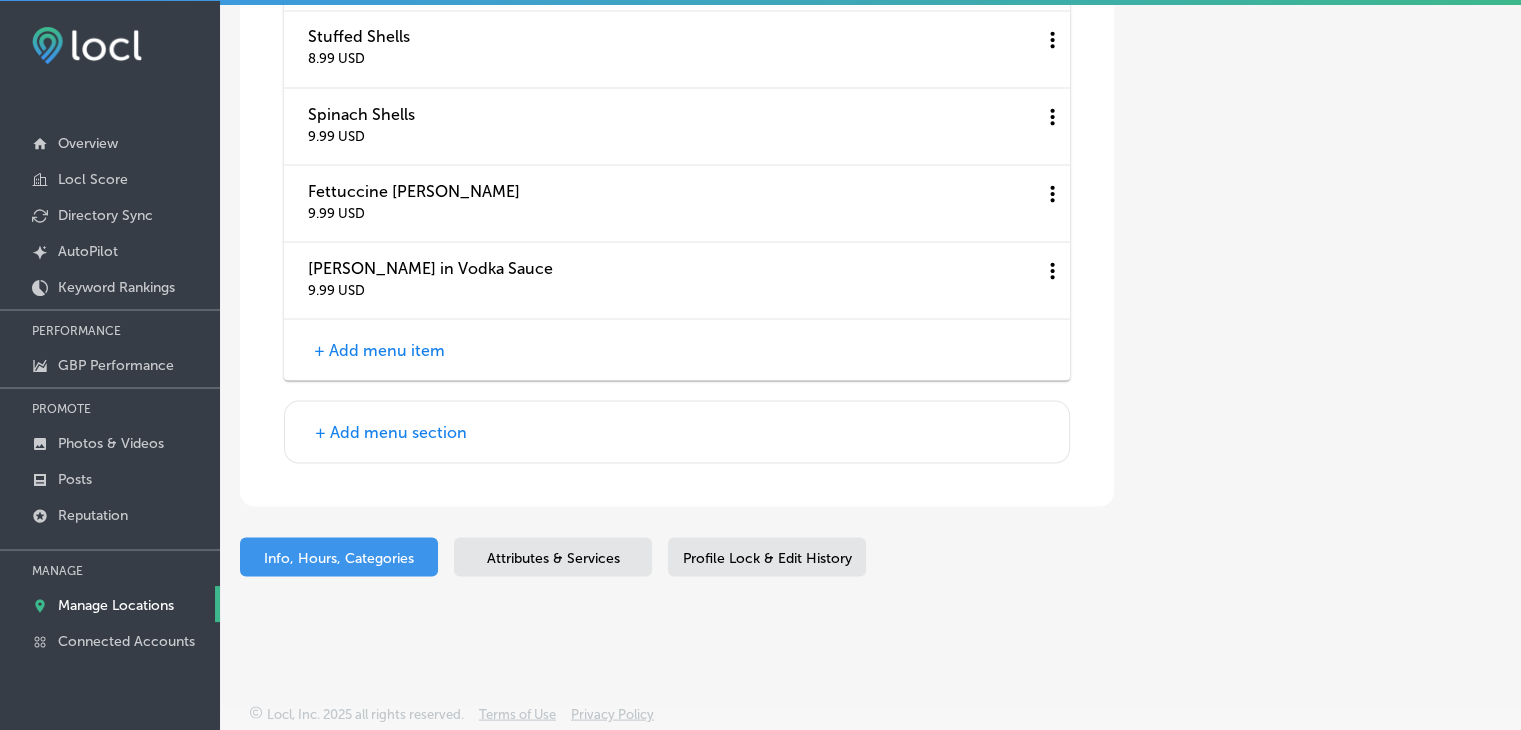 scroll, scrollTop: 11404, scrollLeft: 0, axis: vertical 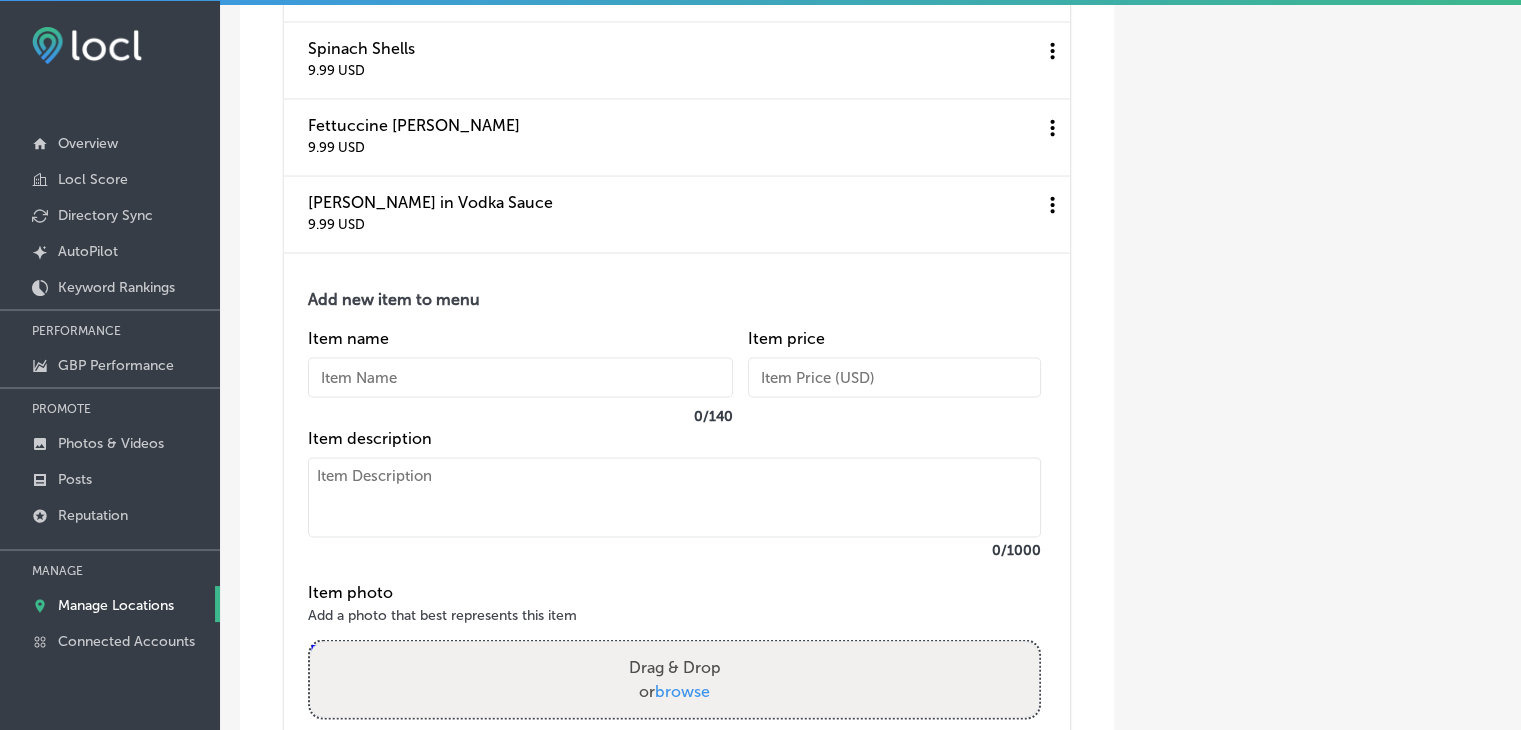 click at bounding box center [674, 497] 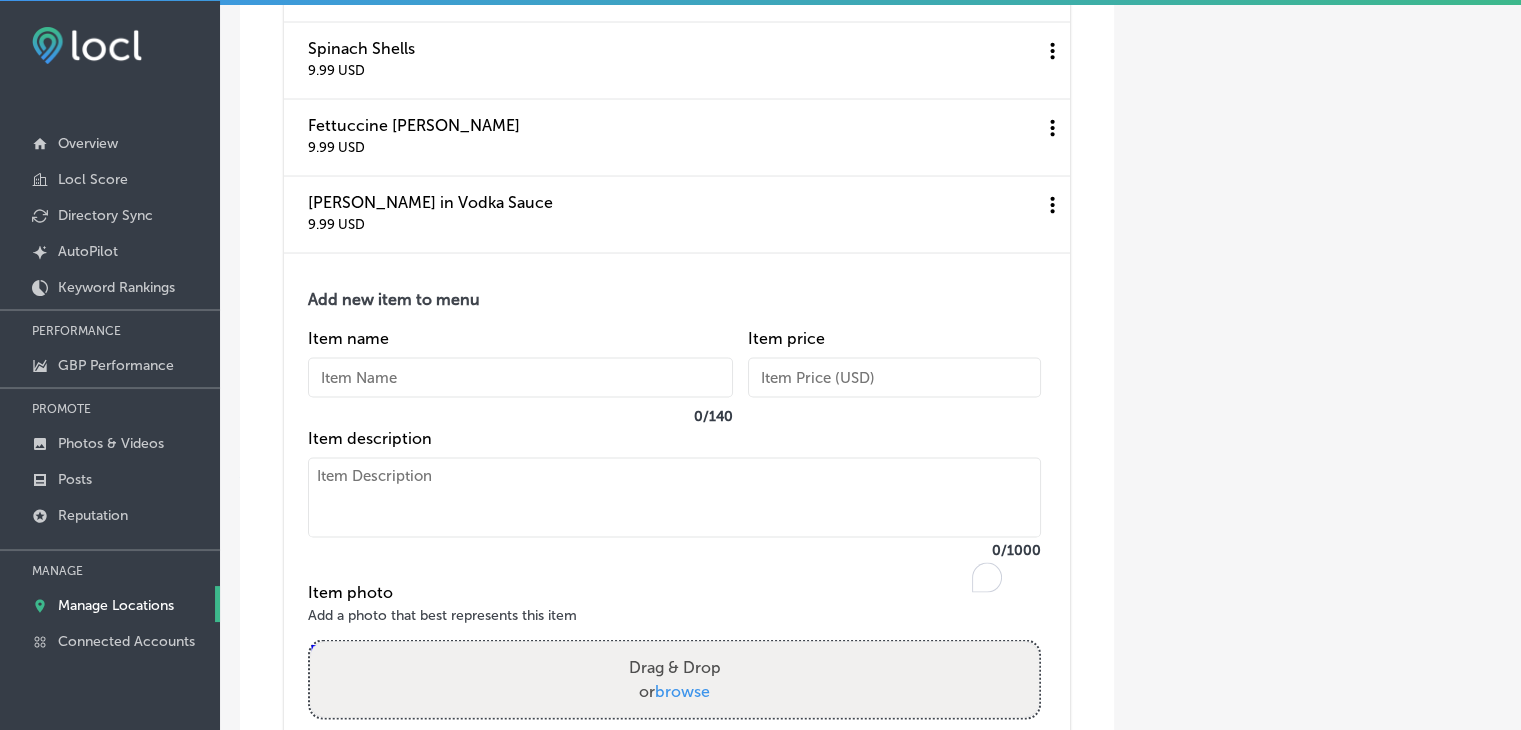 paste on "Chicken Parmesan
comes with spaghetti in marinara
$10.99" 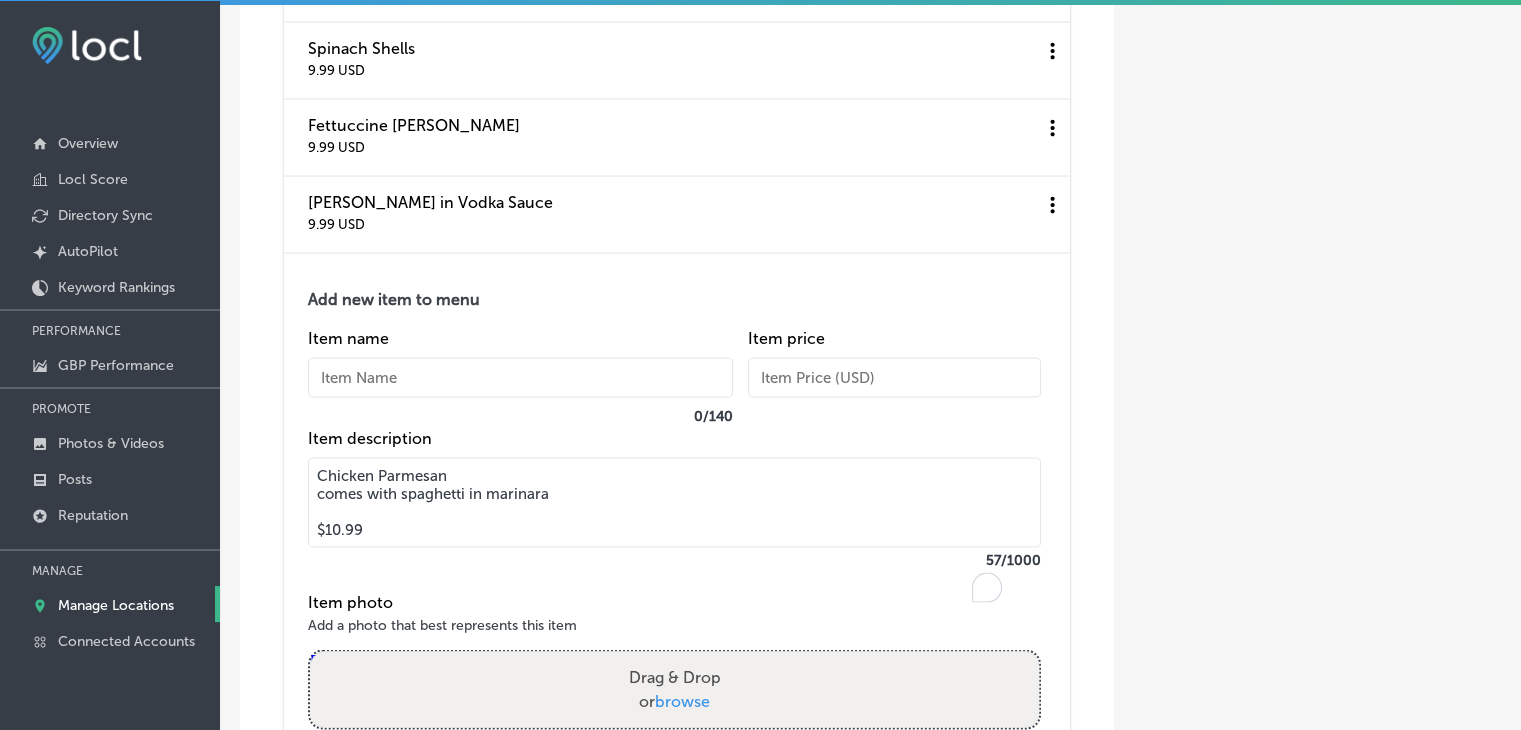 drag, startPoint x: 476, startPoint y: 530, endPoint x: 279, endPoint y: 531, distance: 197.00253 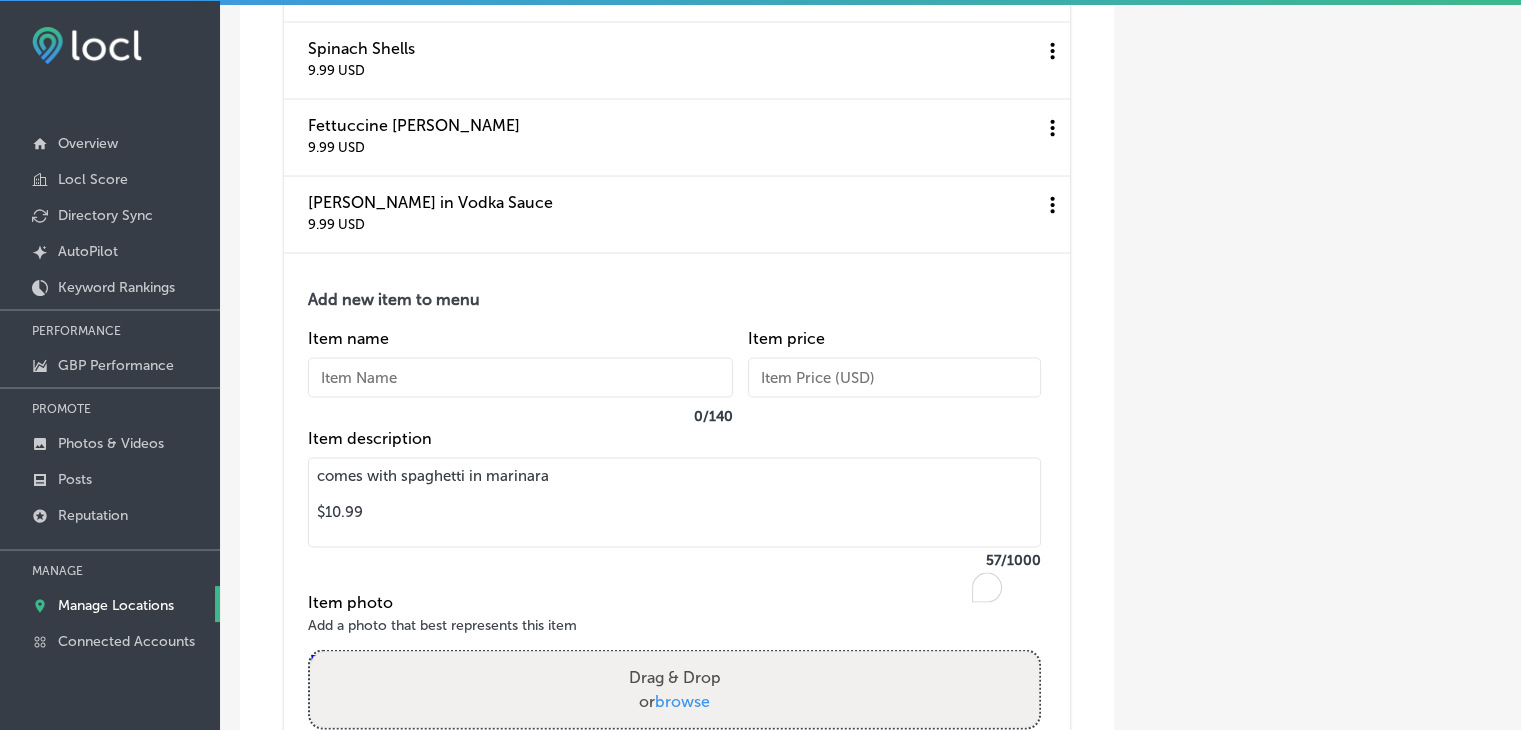 type on "comes with spaghetti in marinara
$10.99" 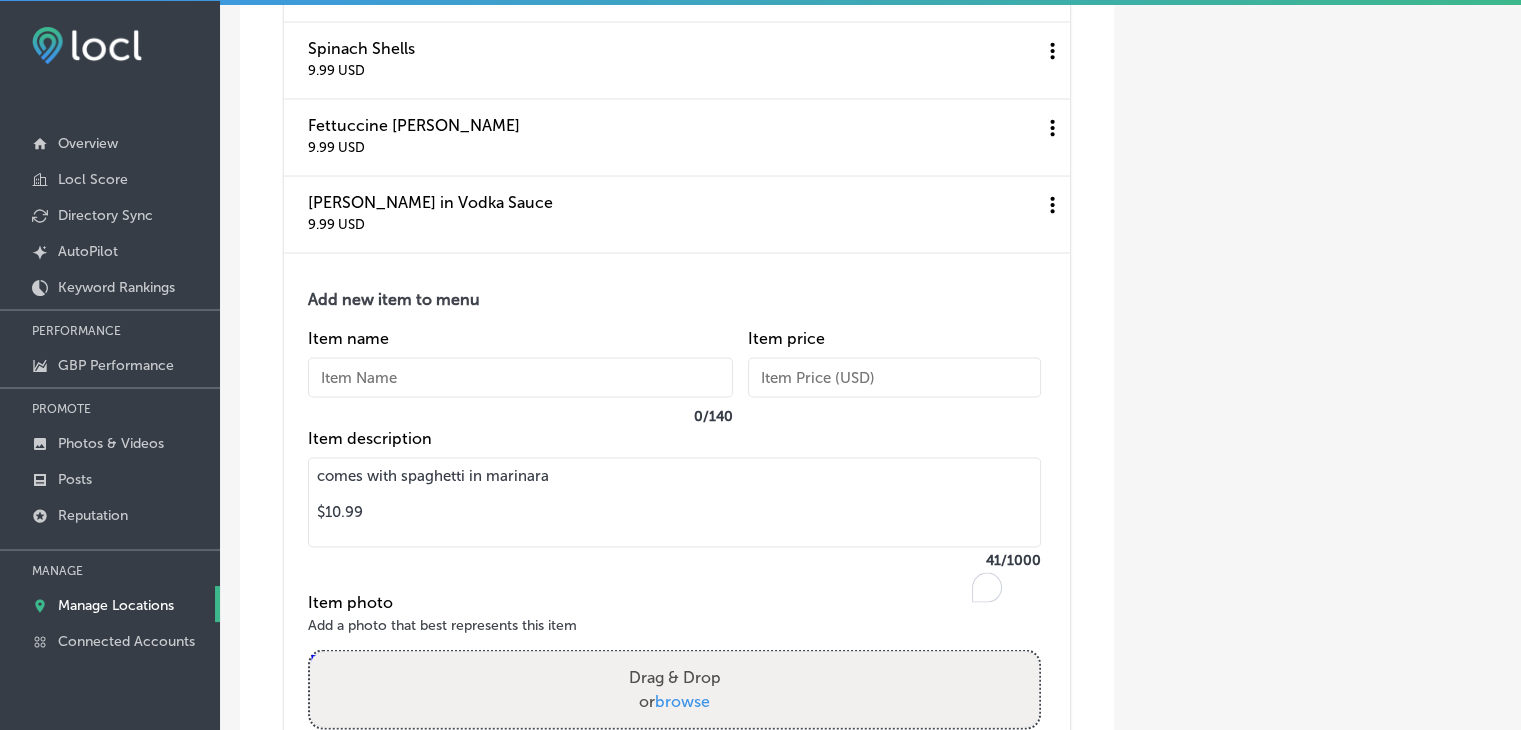 click at bounding box center [520, 377] 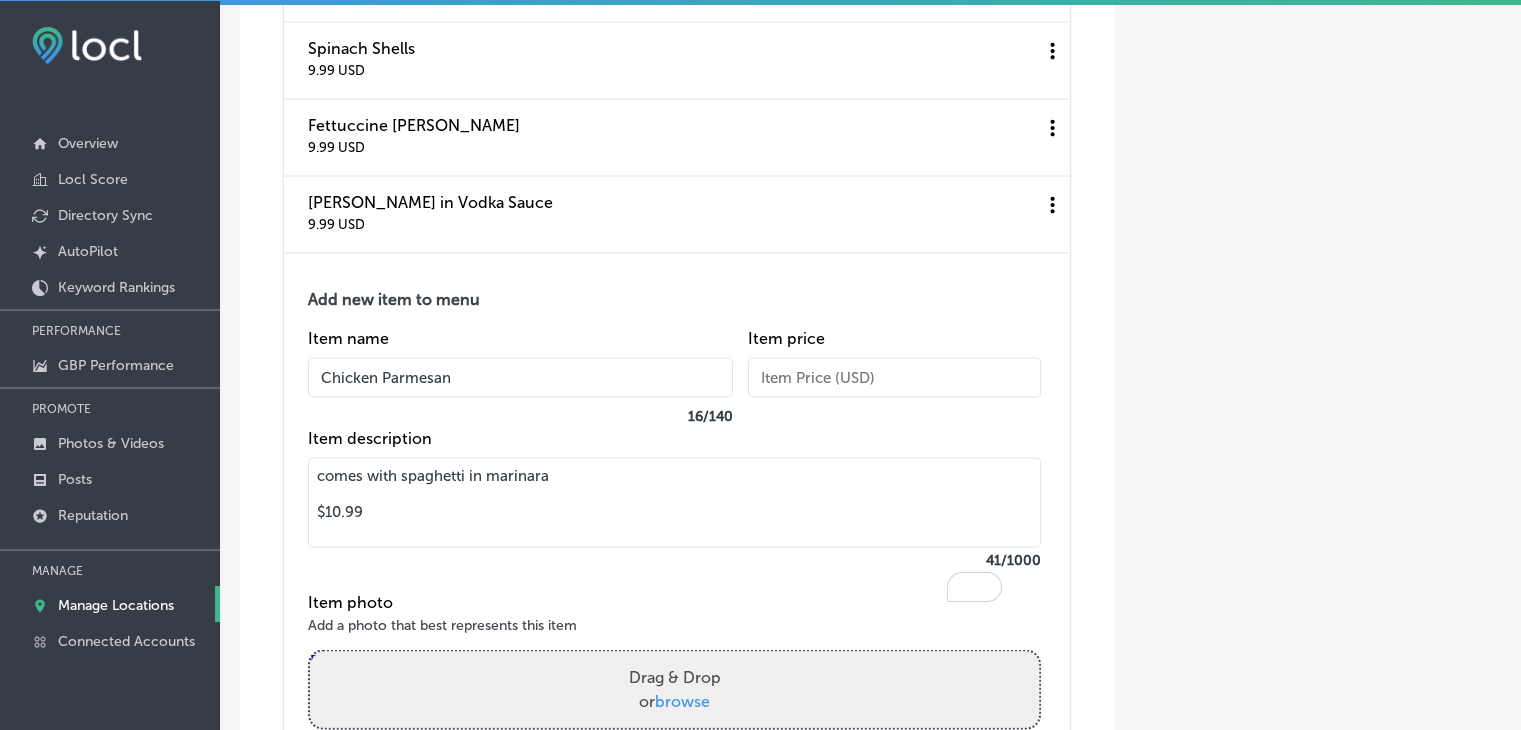 type on "Chicken Parmesan" 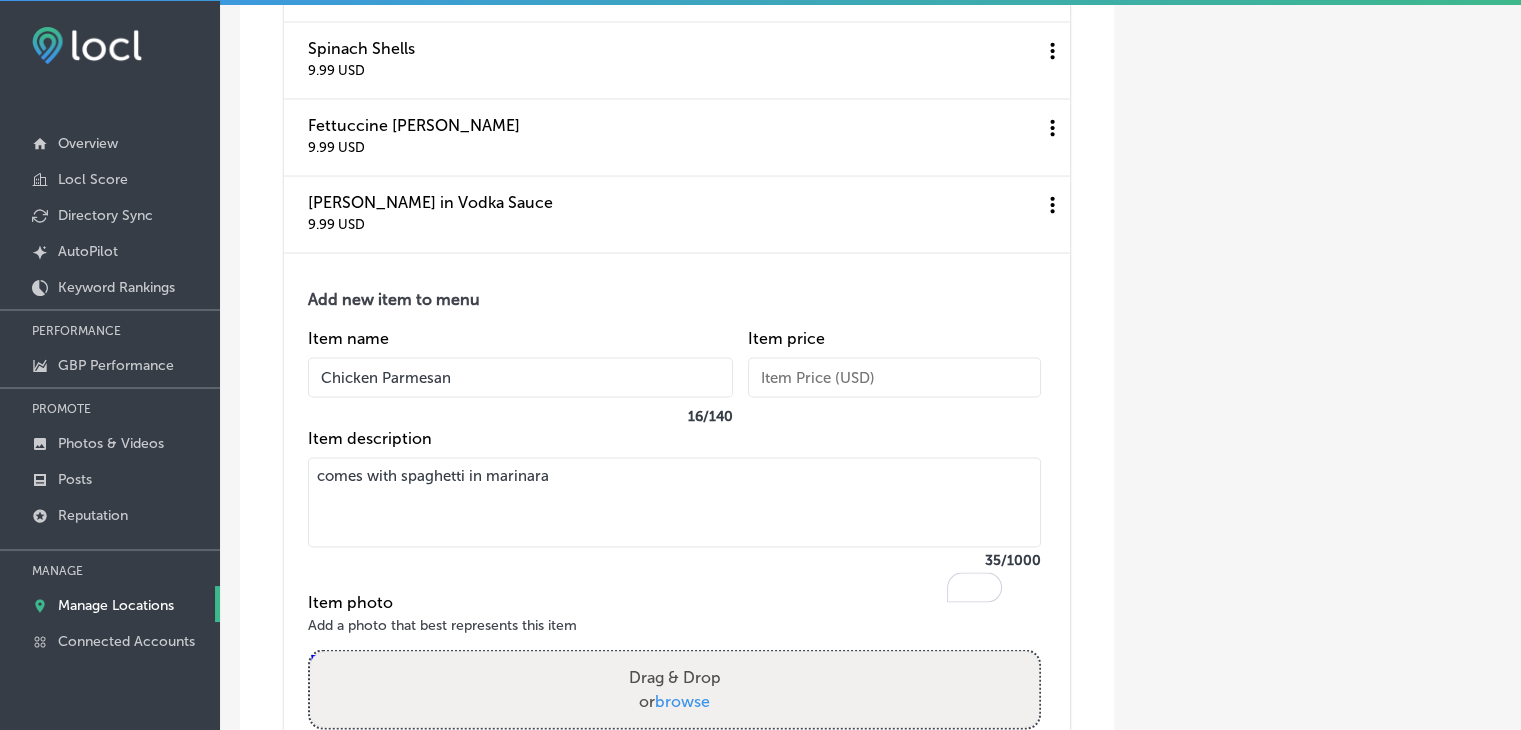 type on "comes with spaghetti in marinara" 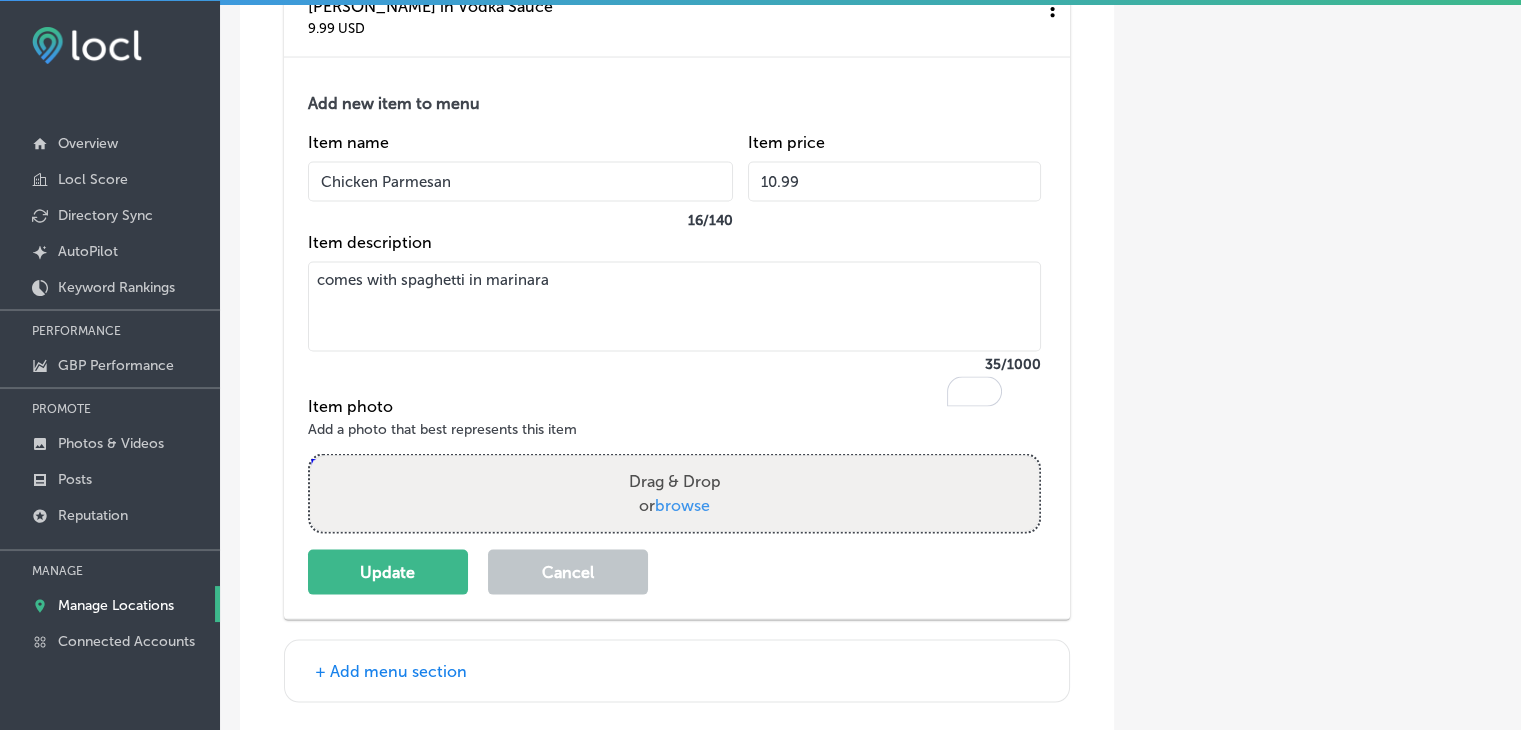 scroll, scrollTop: 11704, scrollLeft: 0, axis: vertical 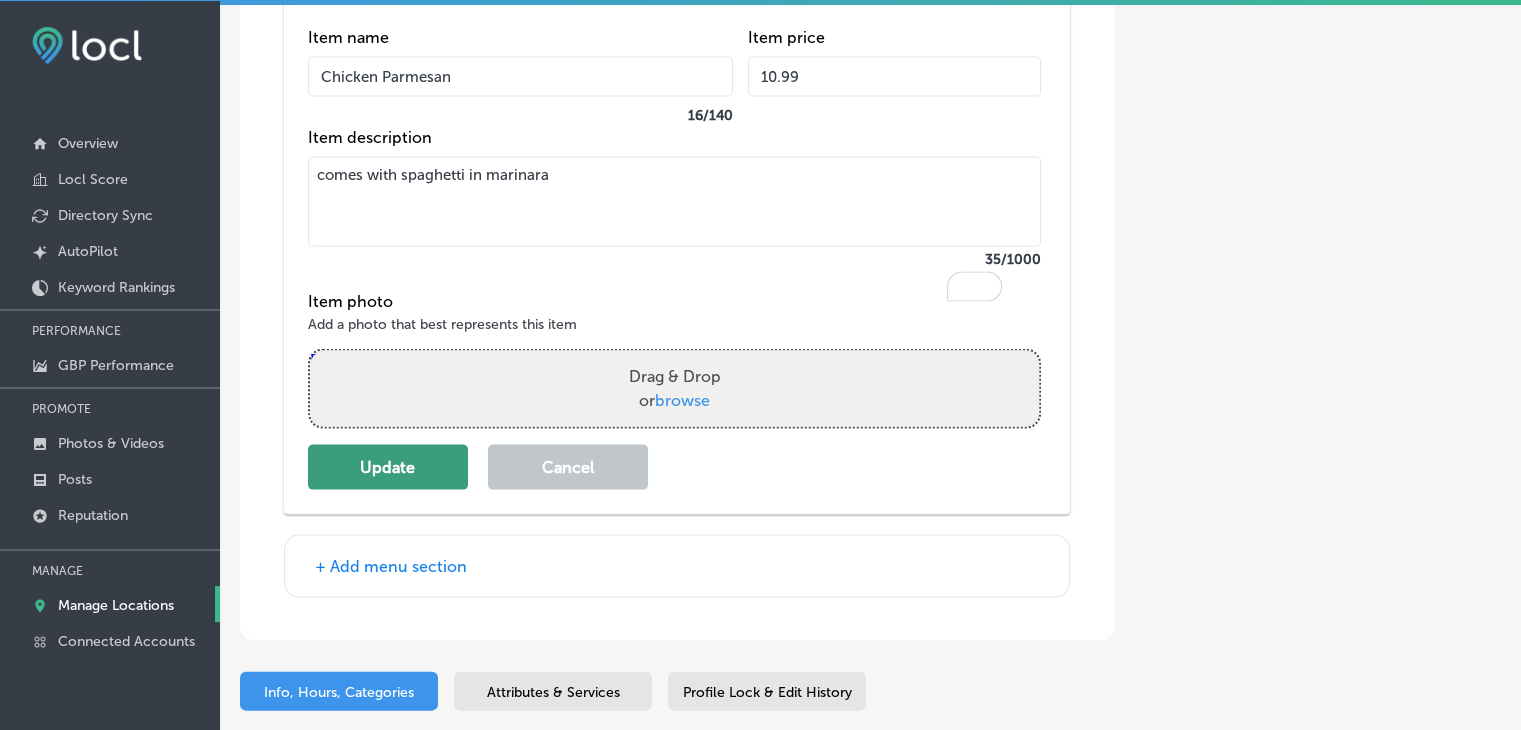type on "10.99" 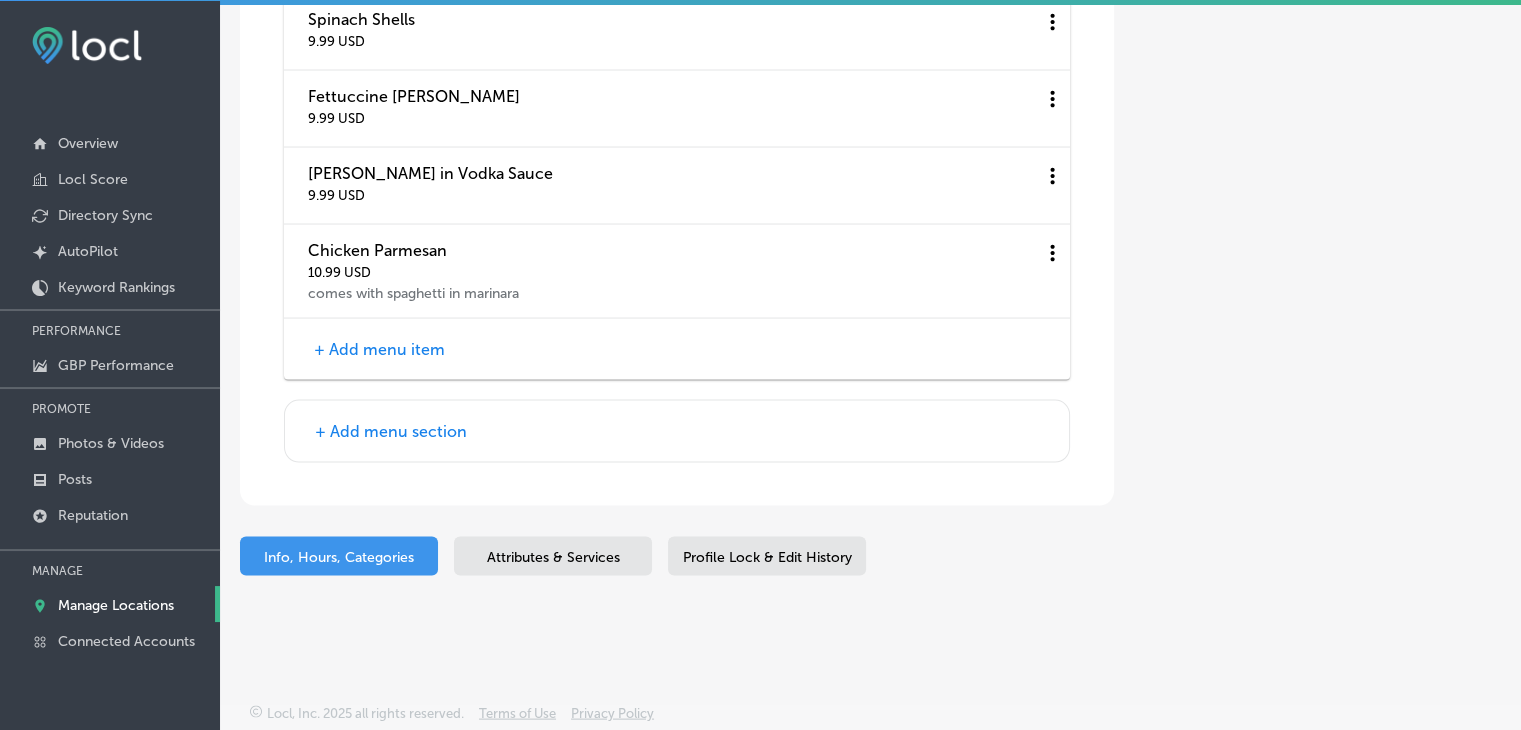 scroll, scrollTop: 11499, scrollLeft: 0, axis: vertical 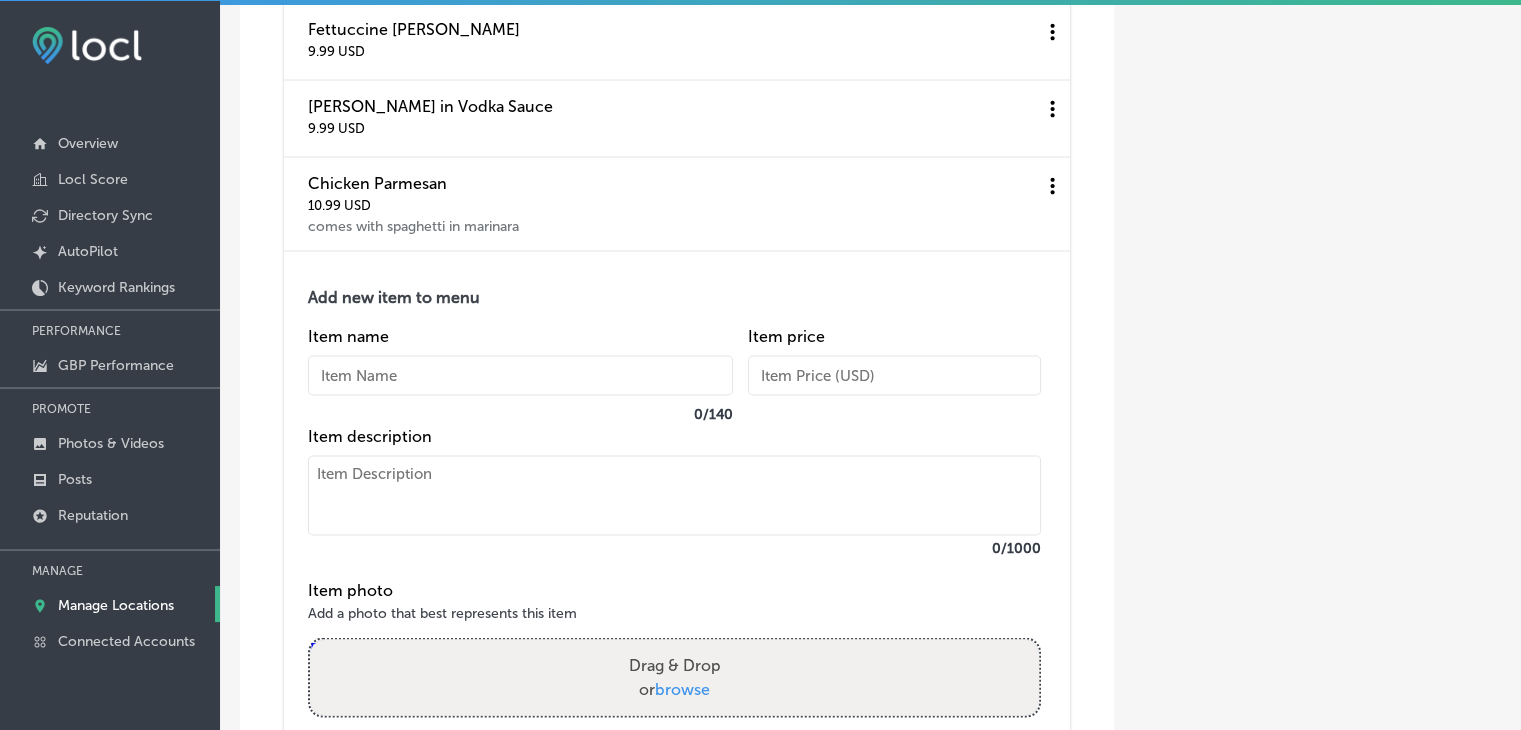 click at bounding box center [674, 496] 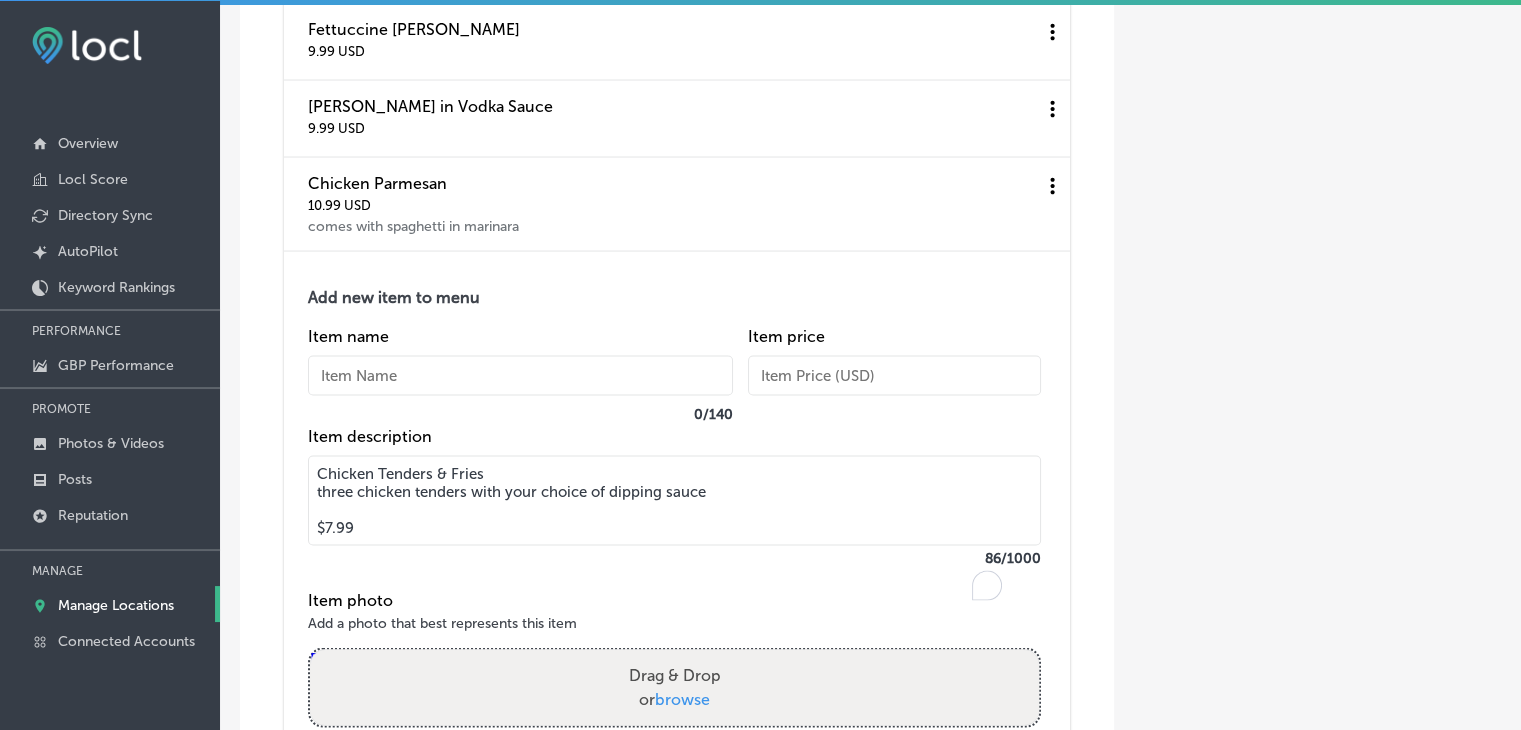 drag, startPoint x: 361, startPoint y: 544, endPoint x: 308, endPoint y: 549, distance: 53.235325 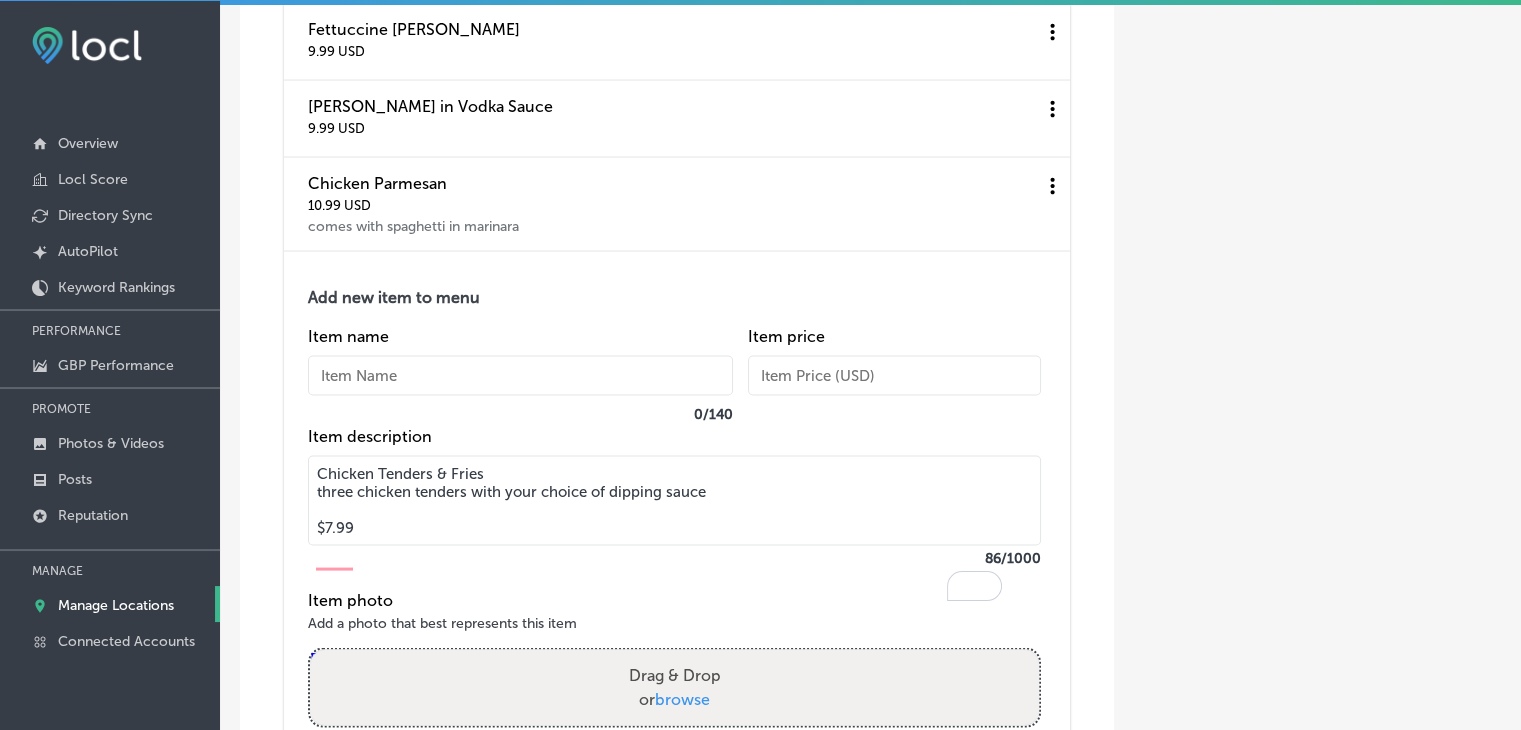 drag, startPoint x: 314, startPoint y: 533, endPoint x: 665, endPoint y: 513, distance: 351.56934 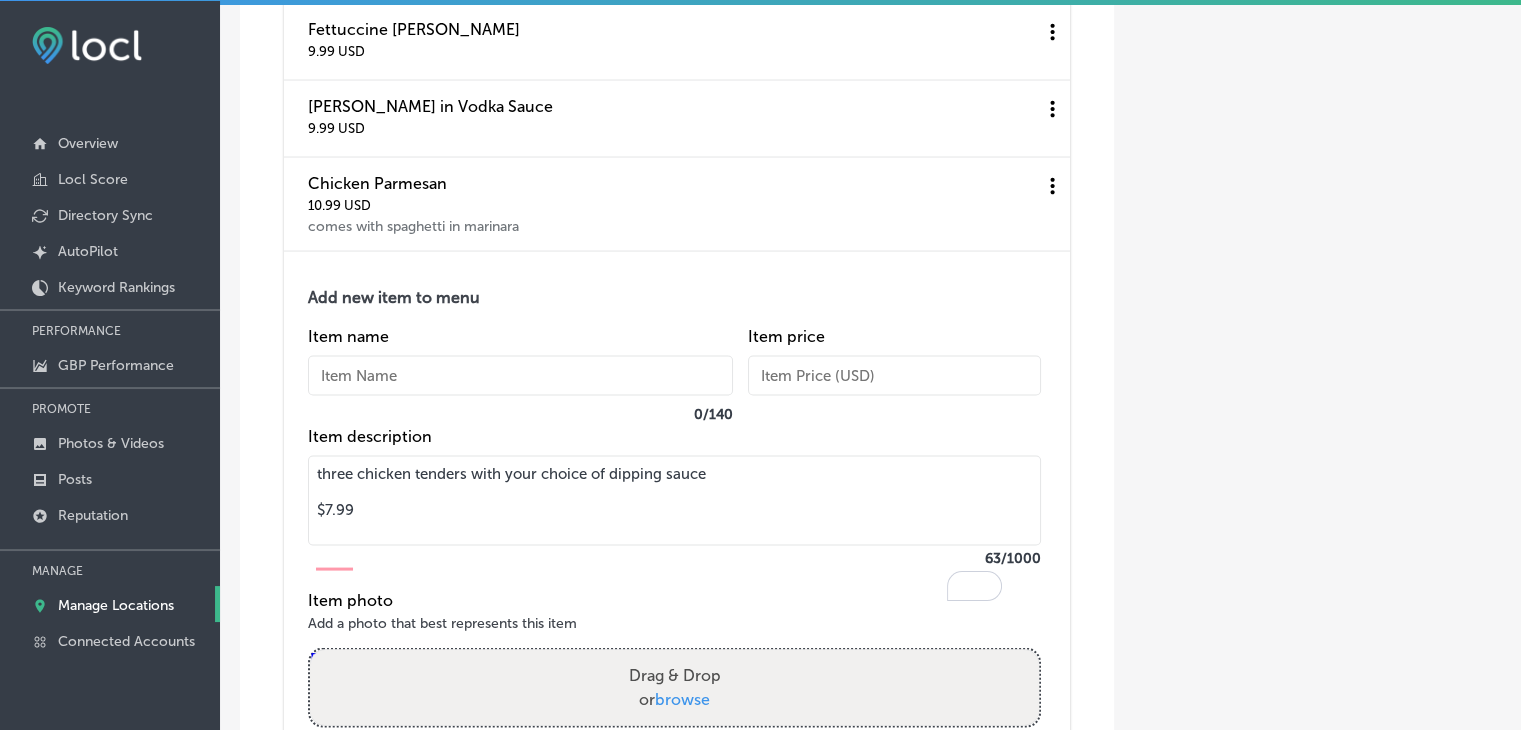type on "three chicken tenders with your choice of dipping sauce
$7.99" 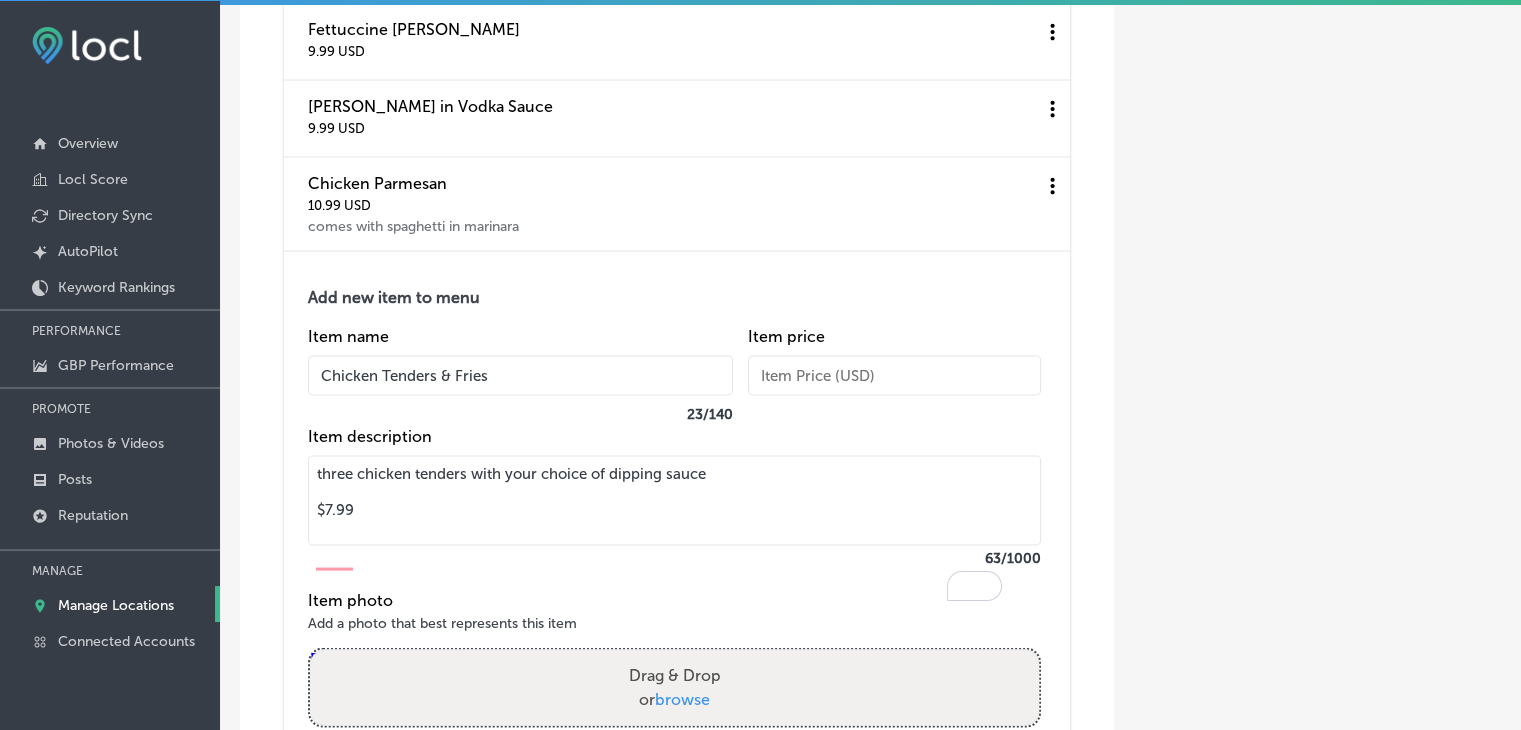 type on "Chicken Tenders & Fries" 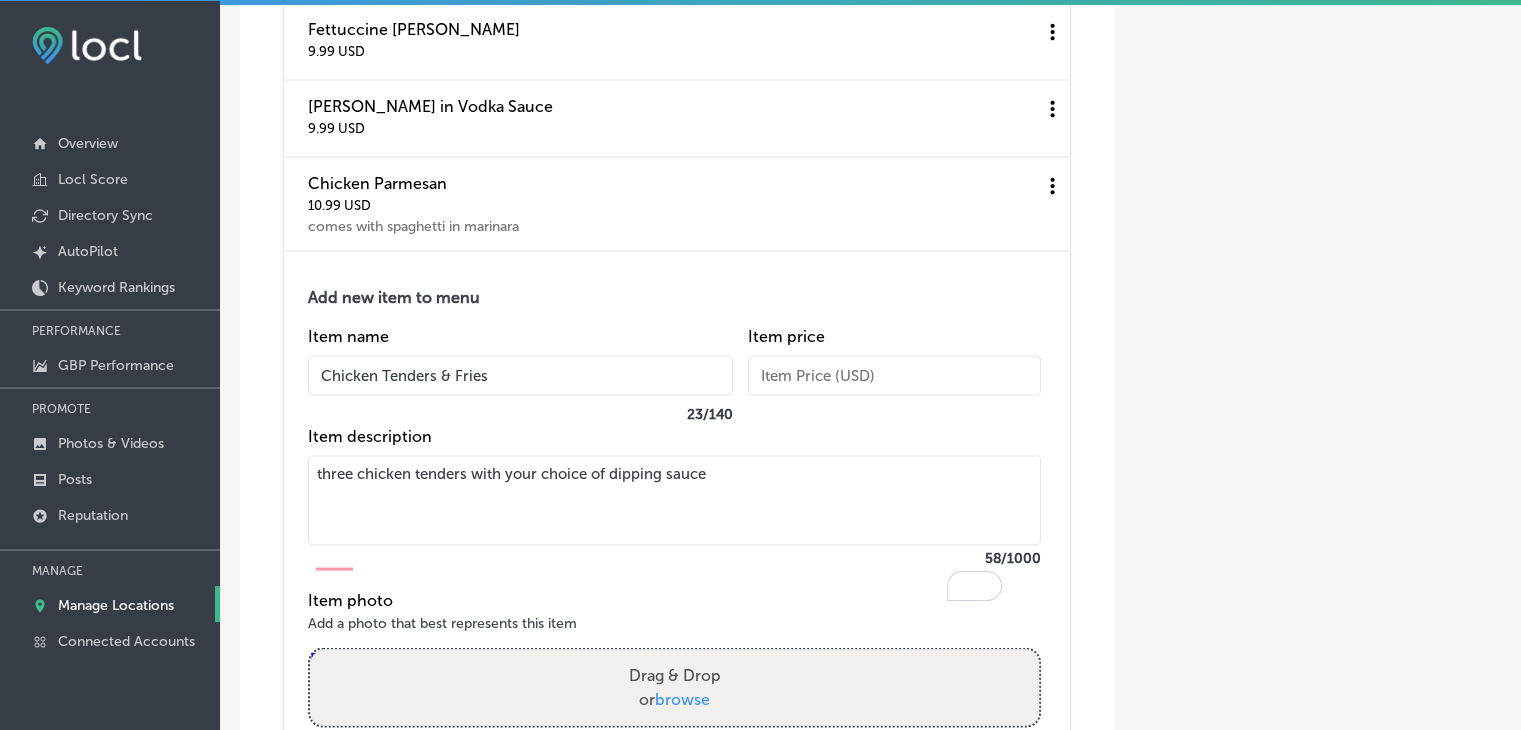 type on "three chicken tenders with your choice of dipping sauce" 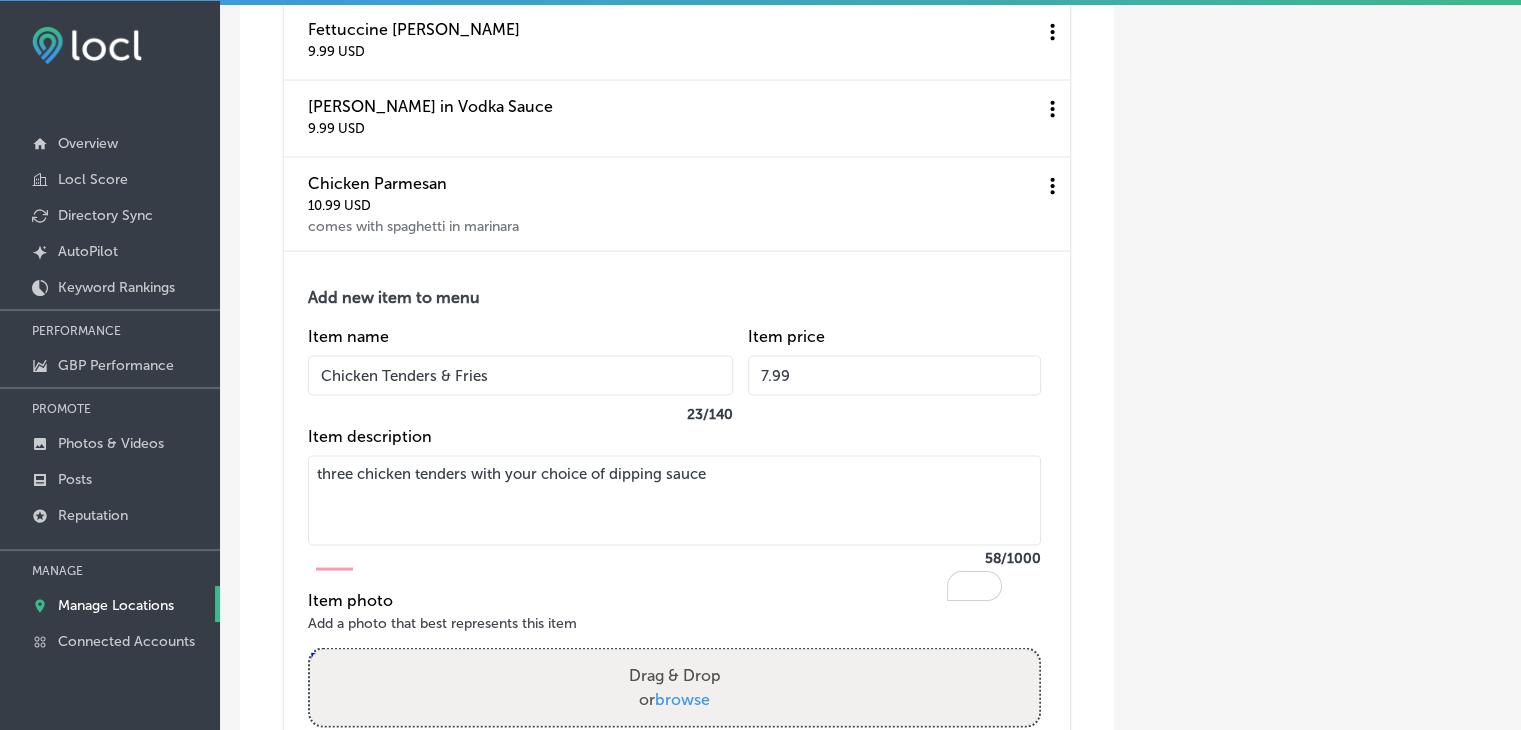 scroll, scrollTop: 11699, scrollLeft: 0, axis: vertical 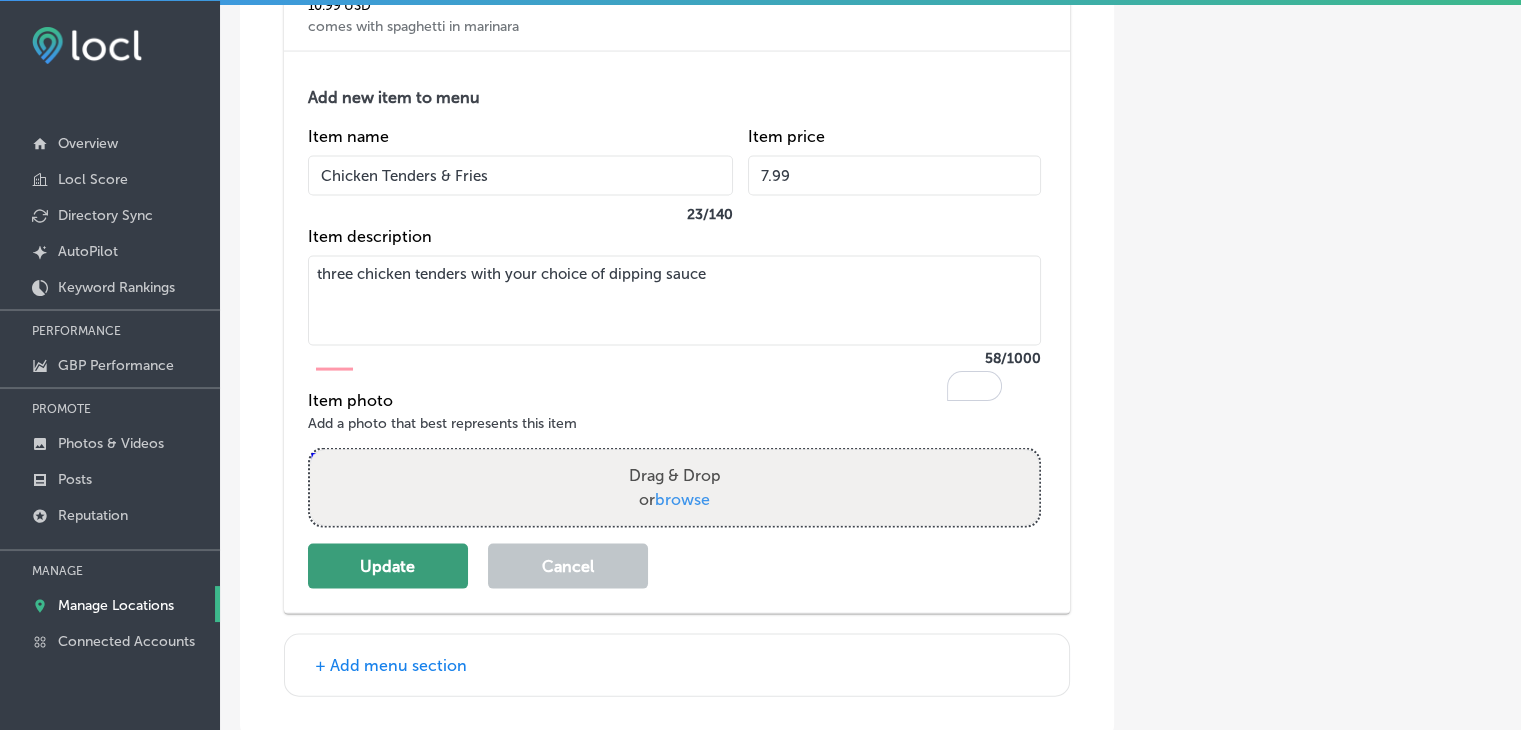 type on "7.99" 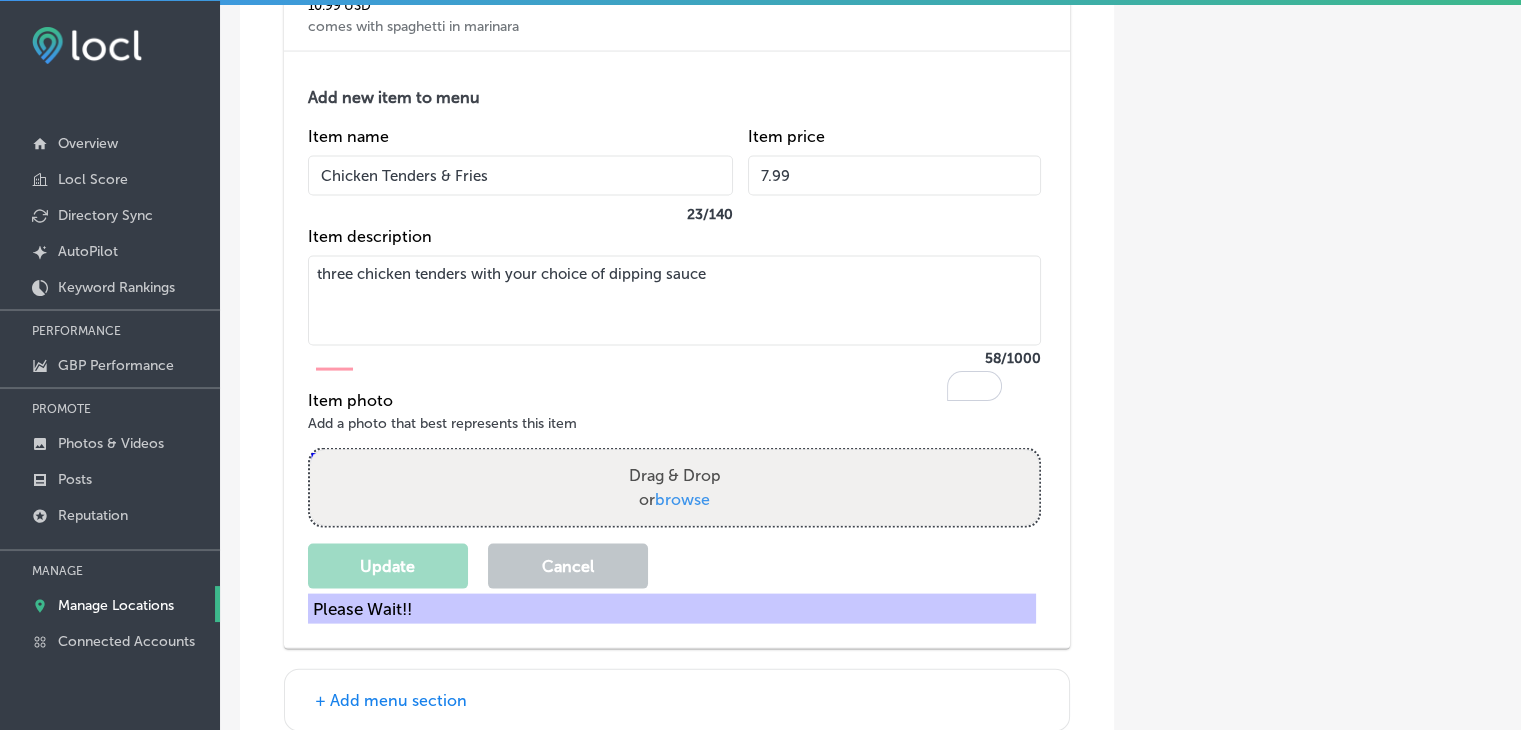 scroll, scrollTop: 11594, scrollLeft: 0, axis: vertical 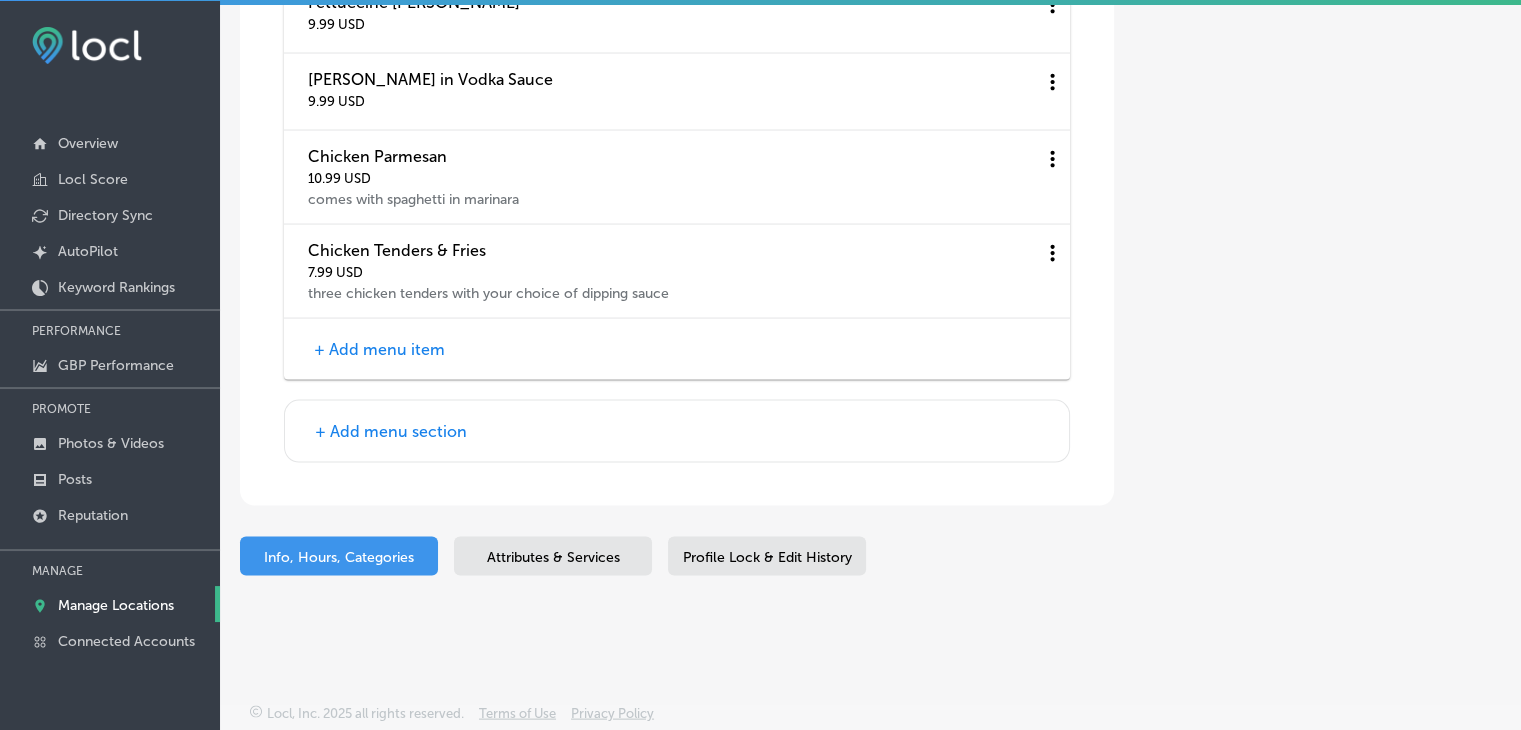 click on "+ Add menu item" at bounding box center (379, 349) 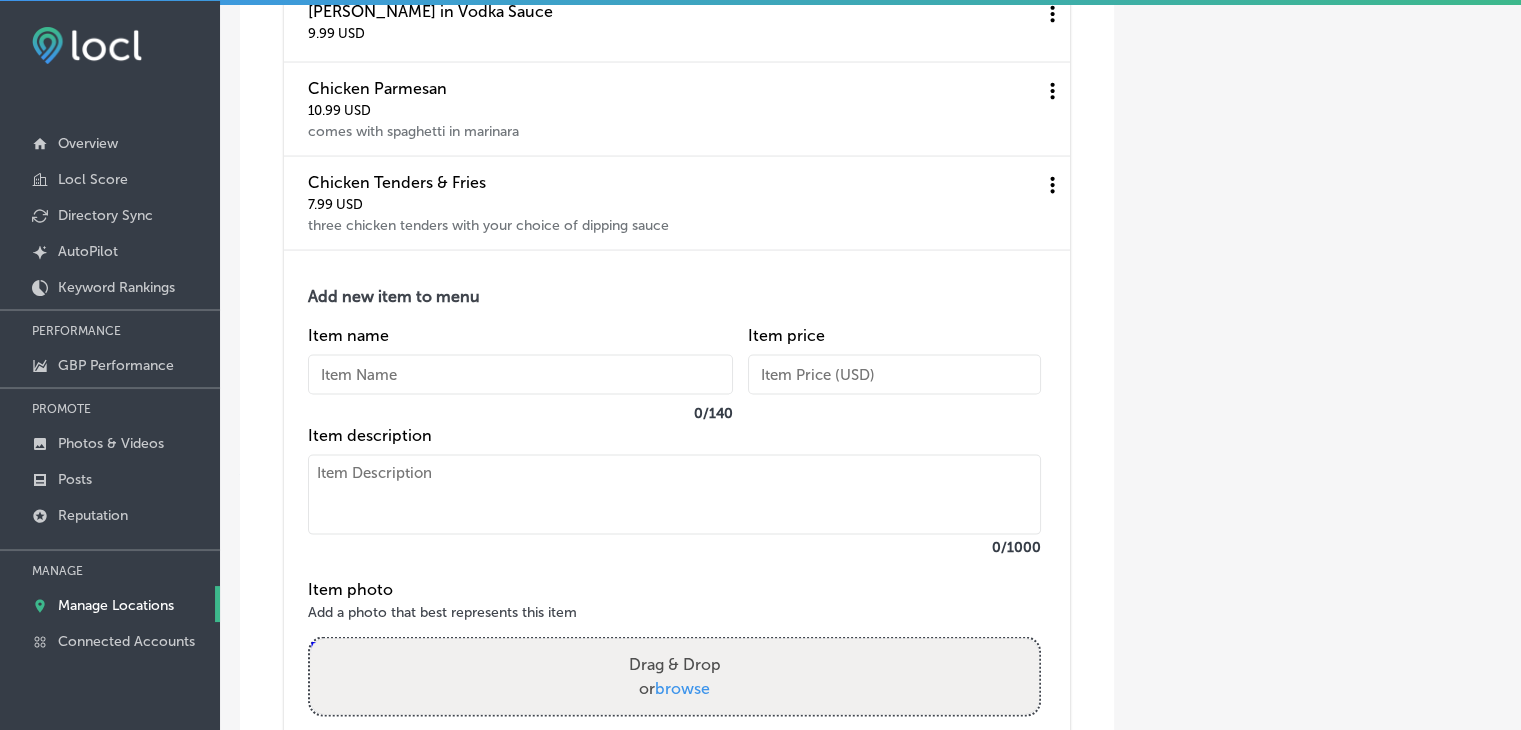 click at bounding box center [520, 375] 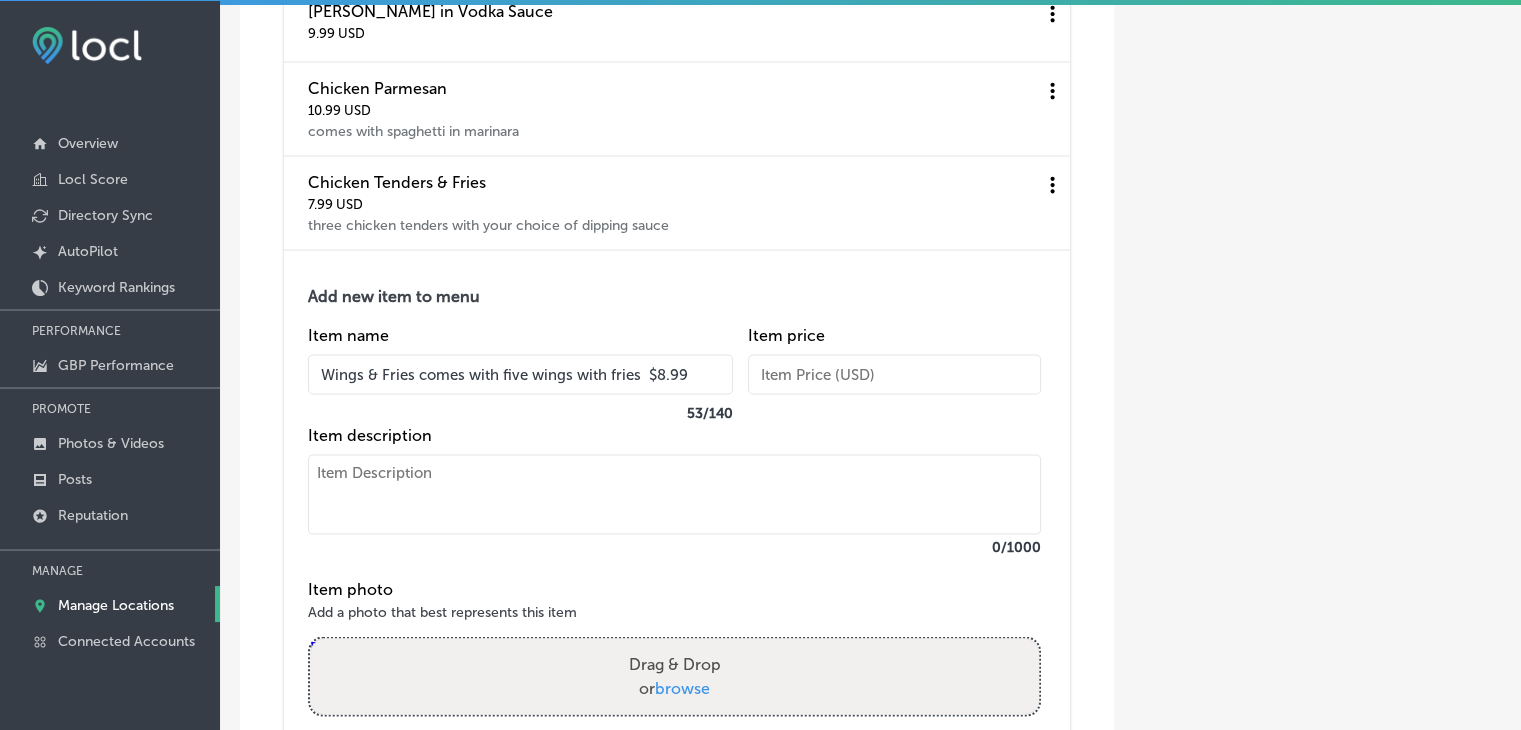 type 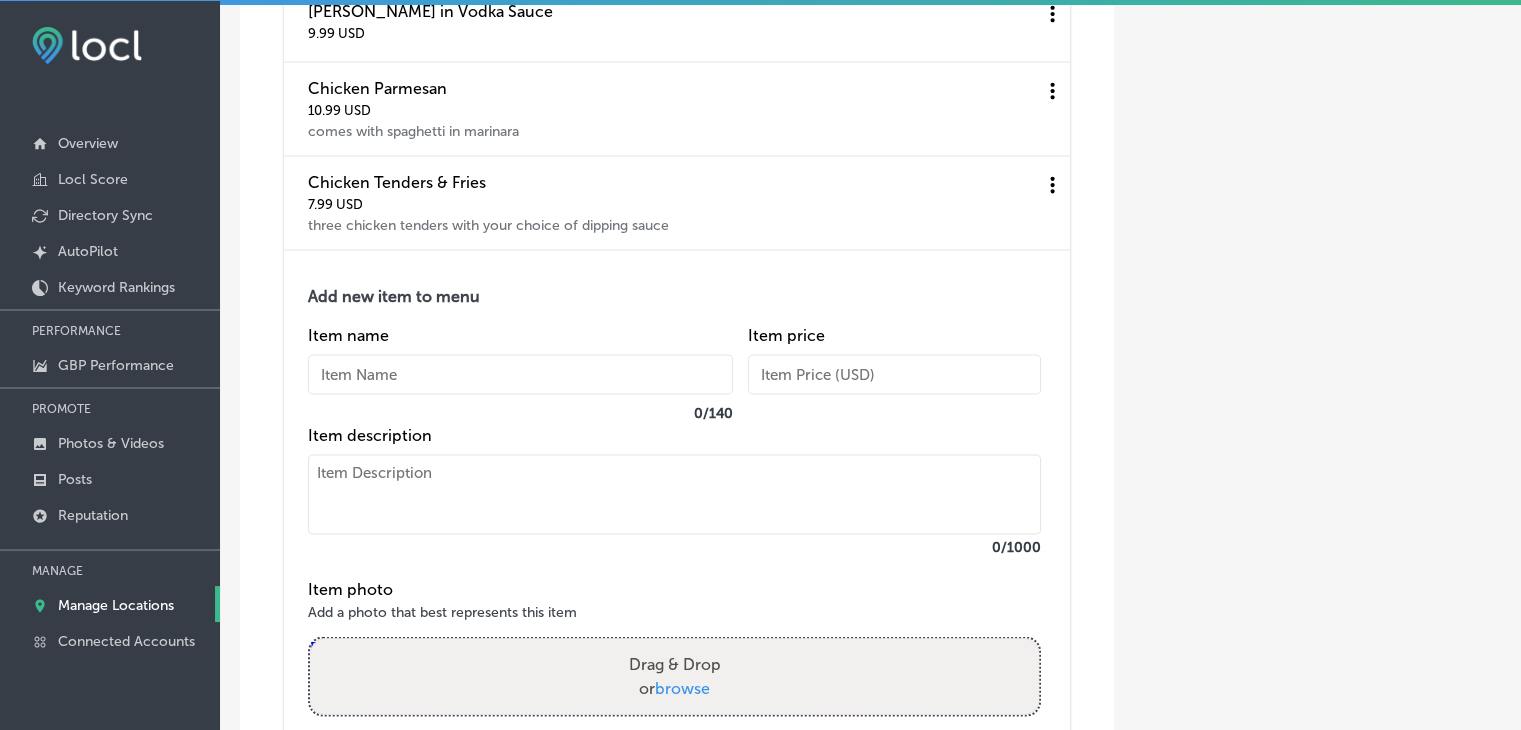 click at bounding box center (674, 495) 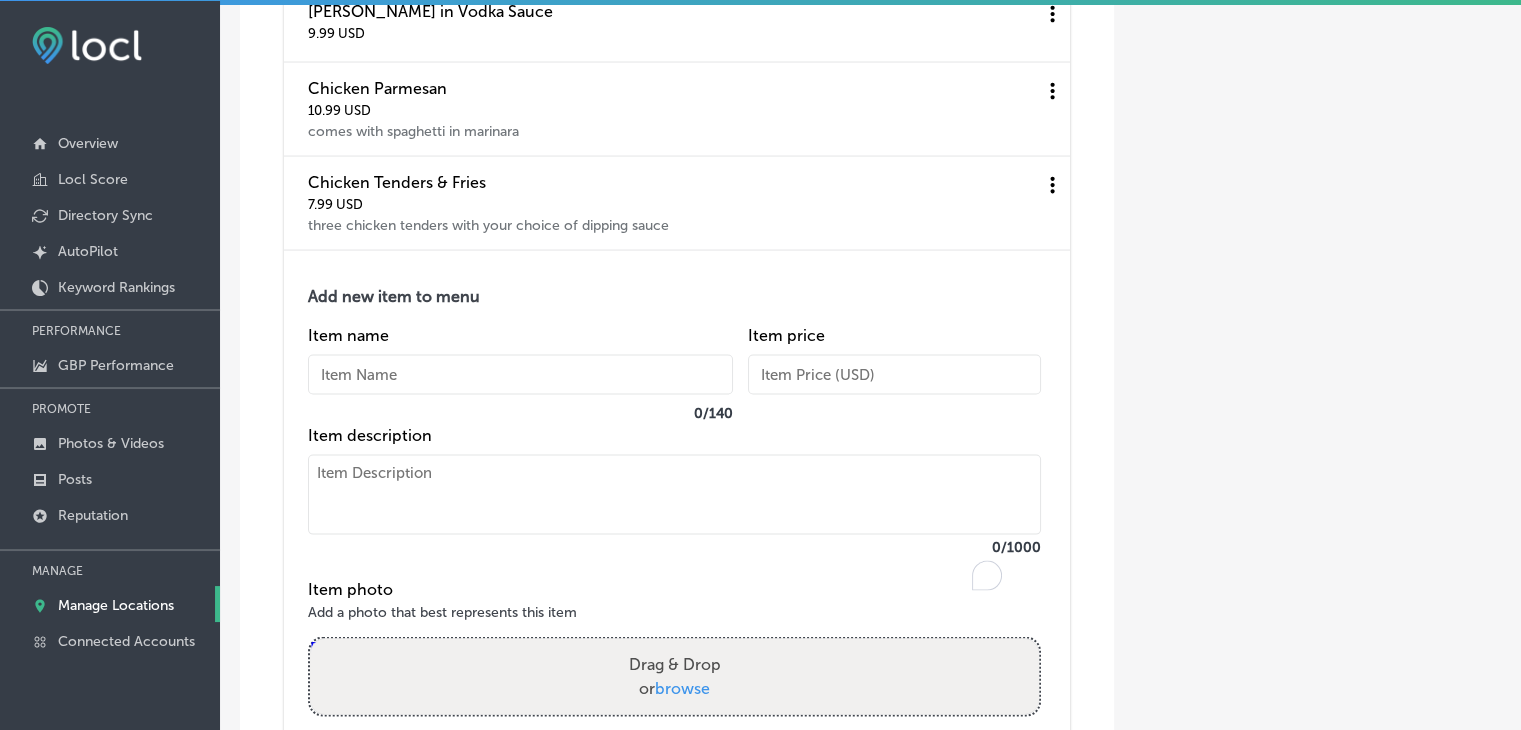 paste on "Wings & Fries
comes with five wings with fries
$8.99" 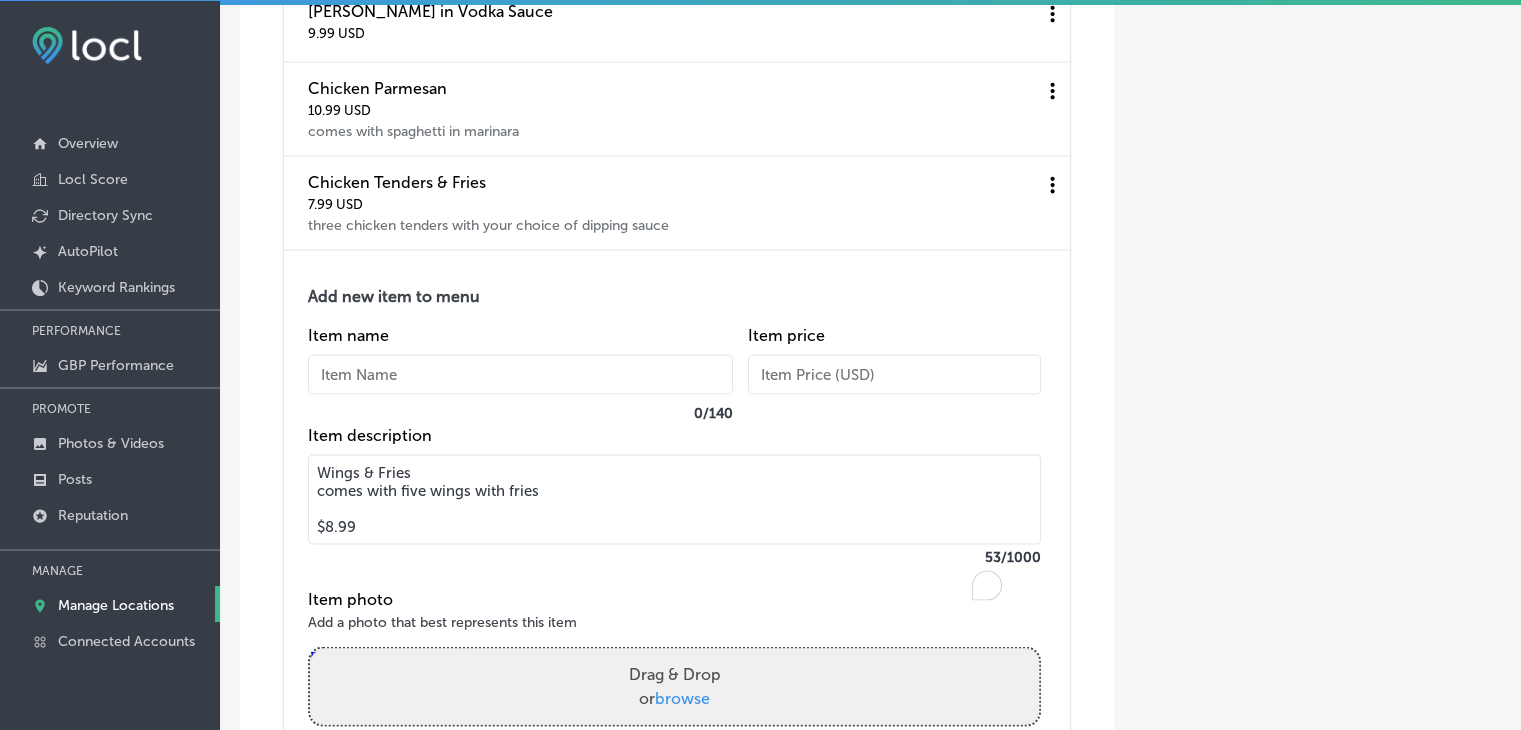 drag, startPoint x: 433, startPoint y: 524, endPoint x: 310, endPoint y: 522, distance: 123.01626 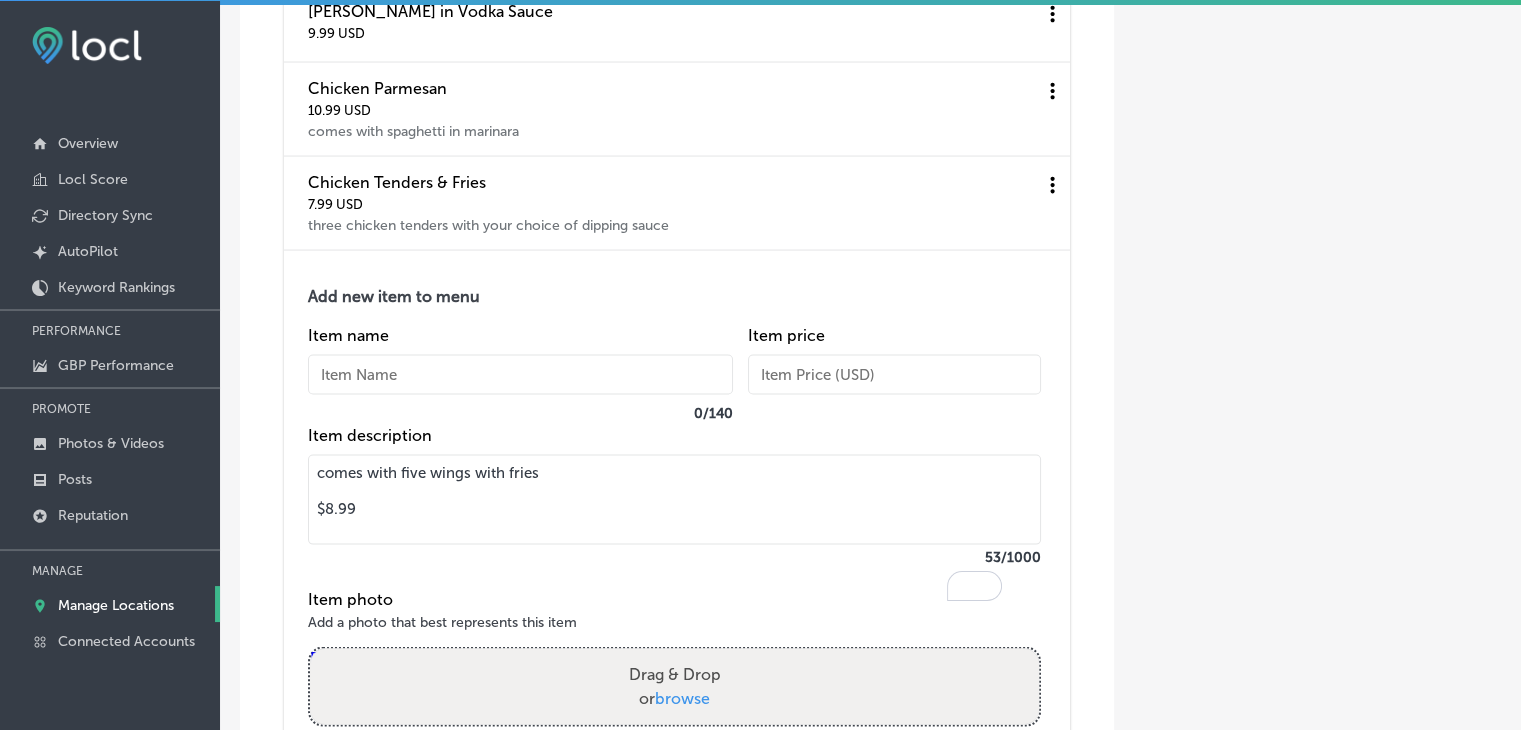 type on "comes with five wings with fries
$8.99" 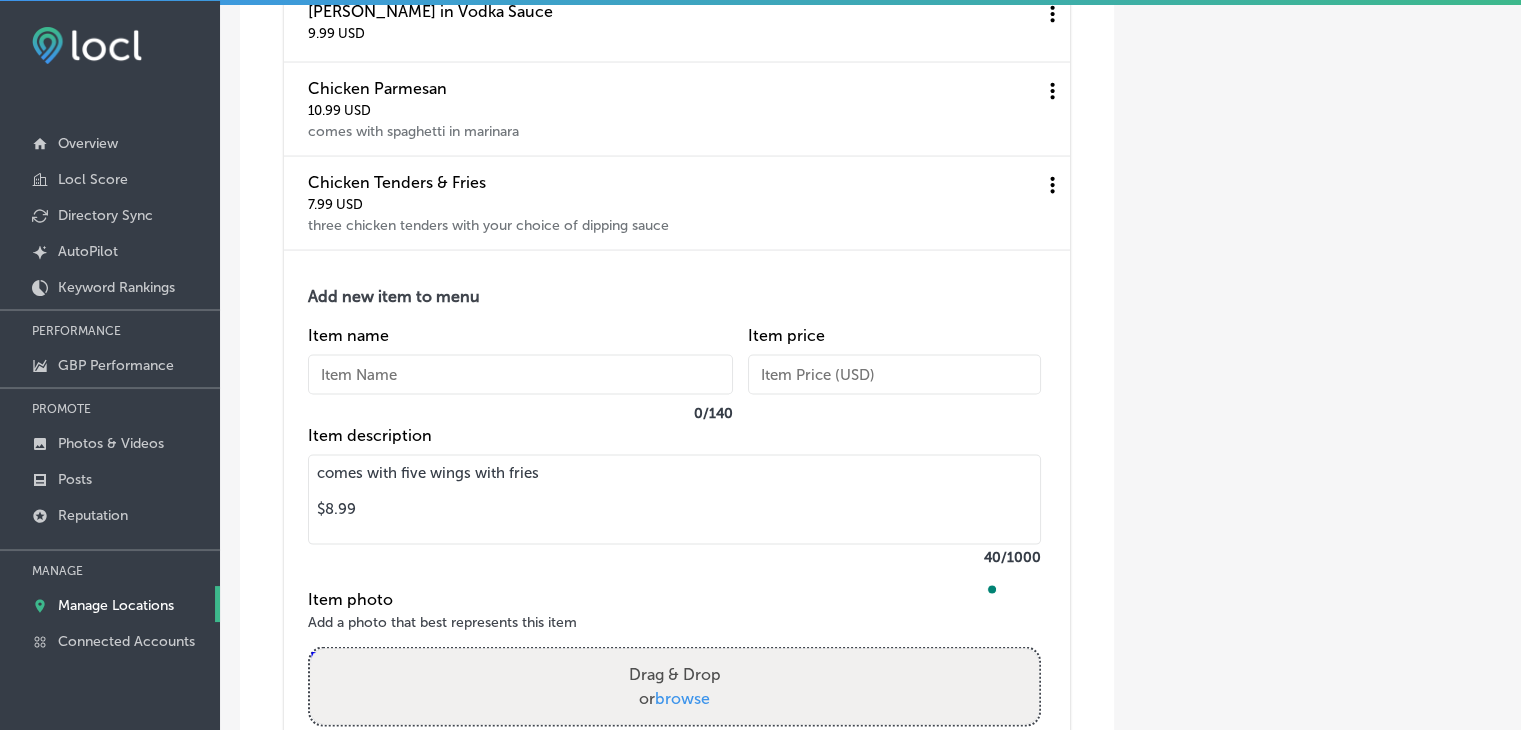 click at bounding box center (520, 375) 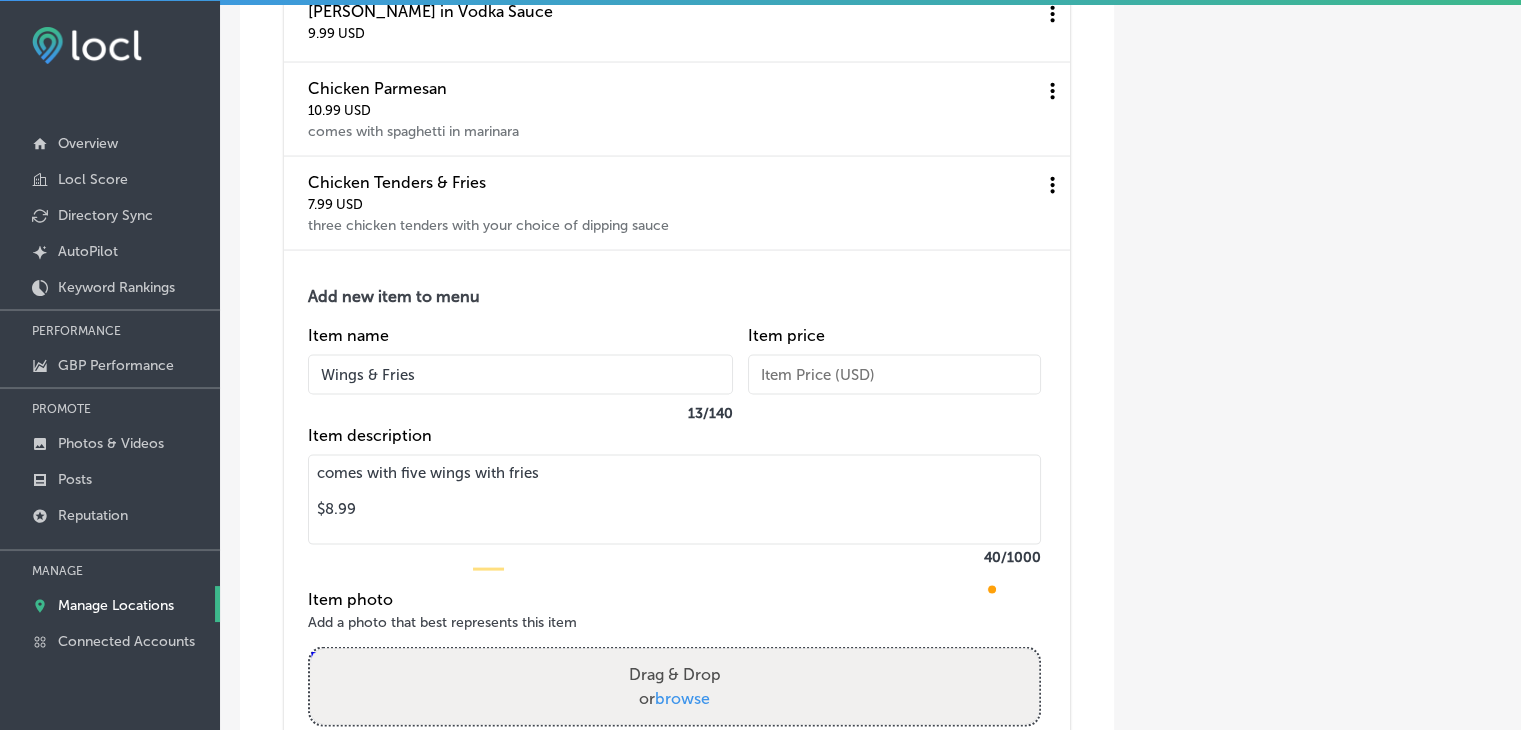 type on "Wings & Fries" 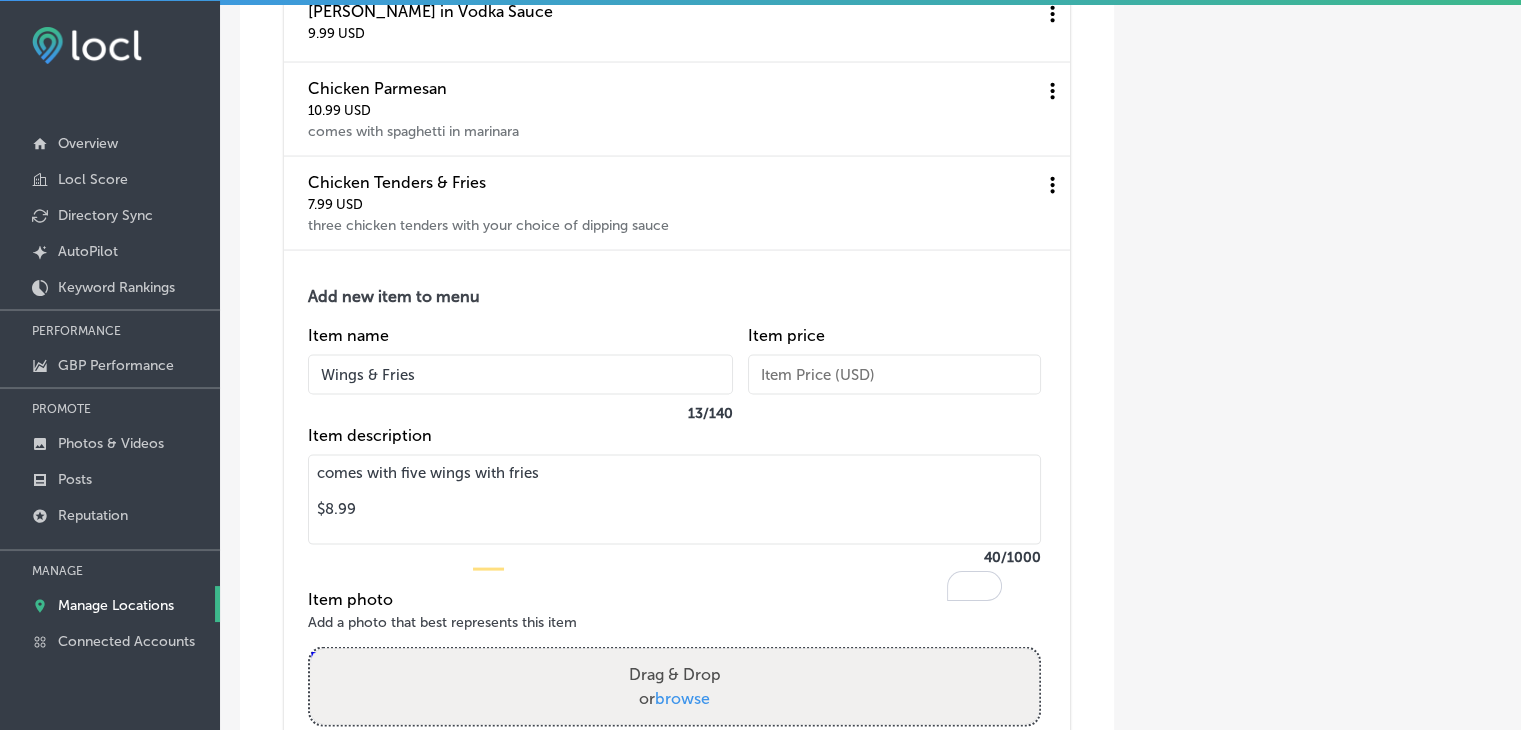 drag, startPoint x: 375, startPoint y: 597, endPoint x: 305, endPoint y: 591, distance: 70.256676 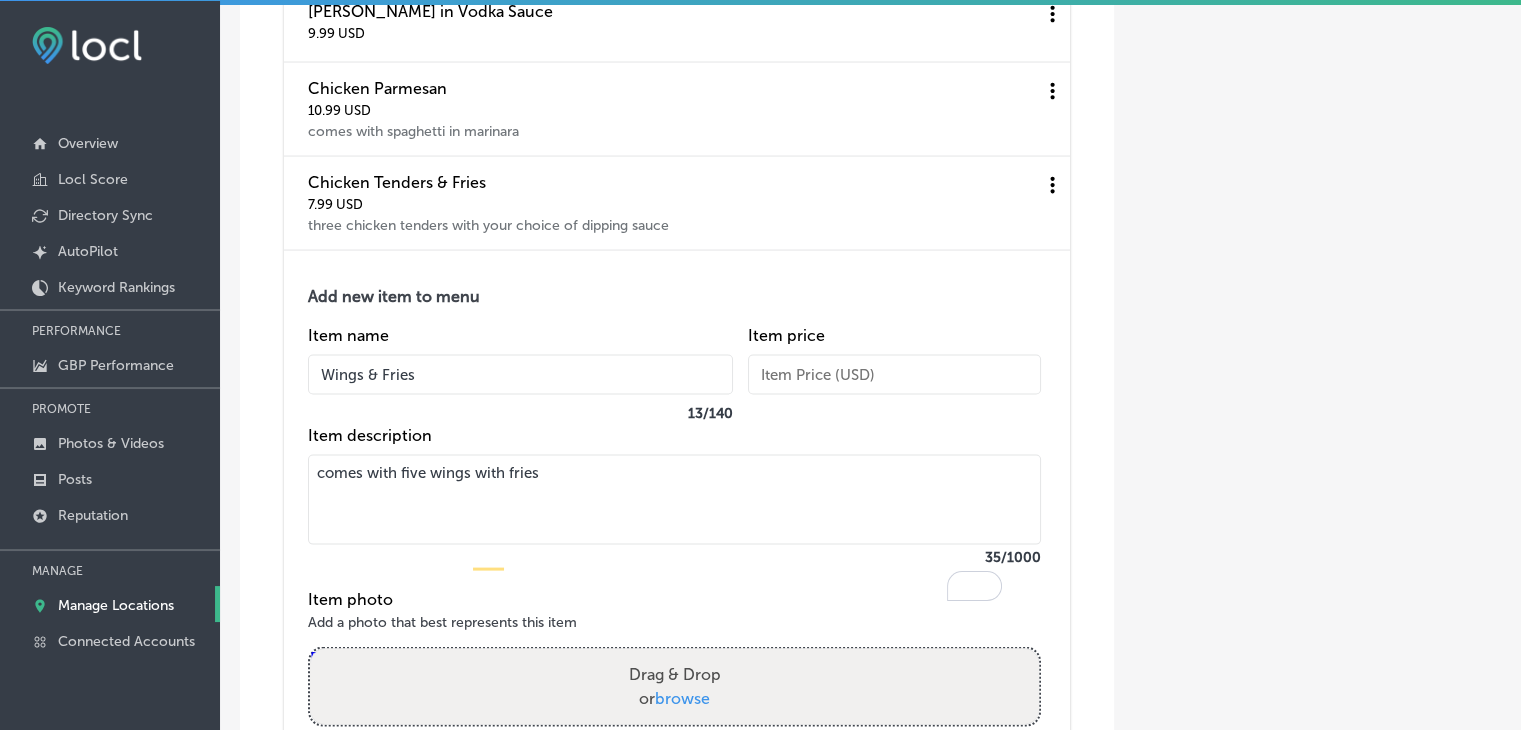 type on "comes with five wings with fries" 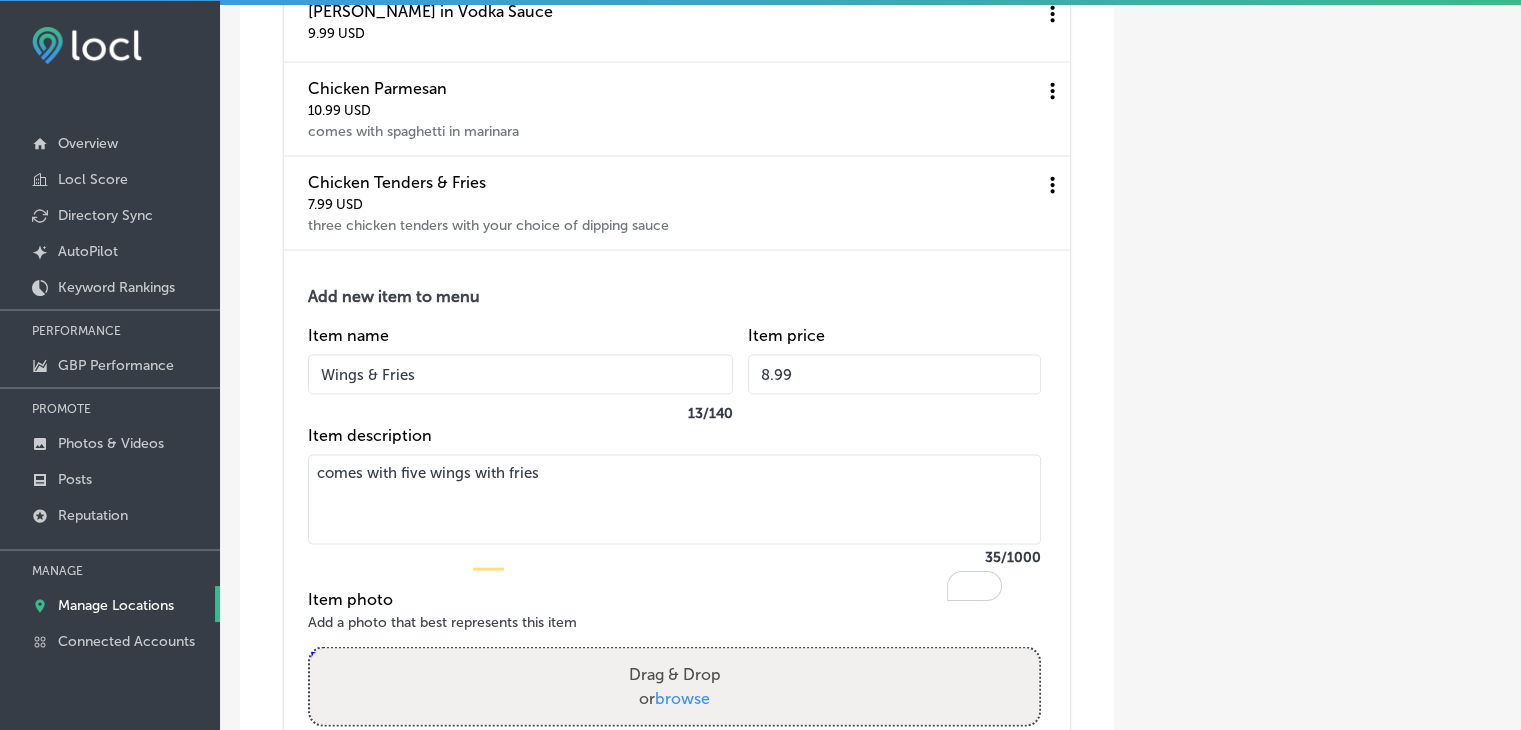 scroll, scrollTop: 11894, scrollLeft: 0, axis: vertical 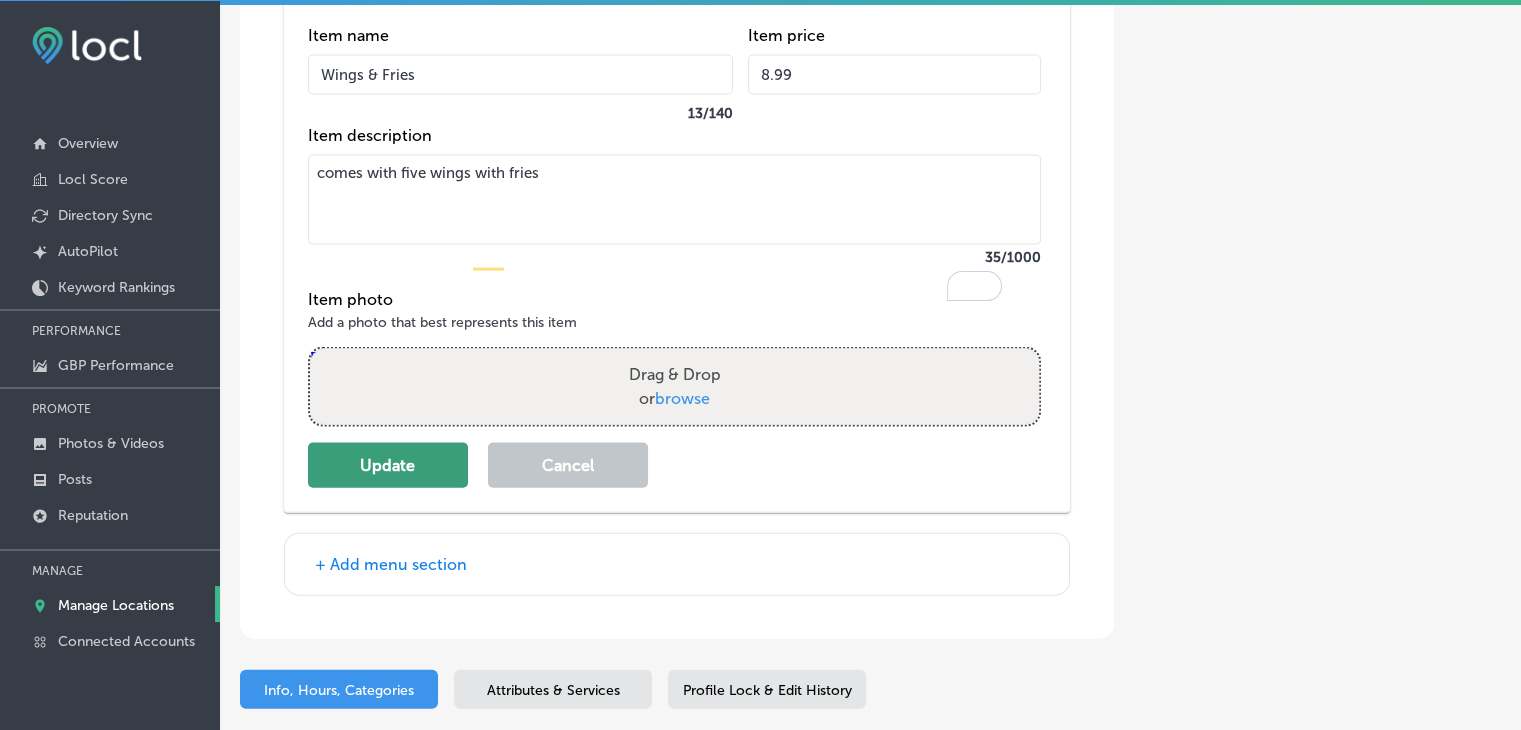 type on "8.99" 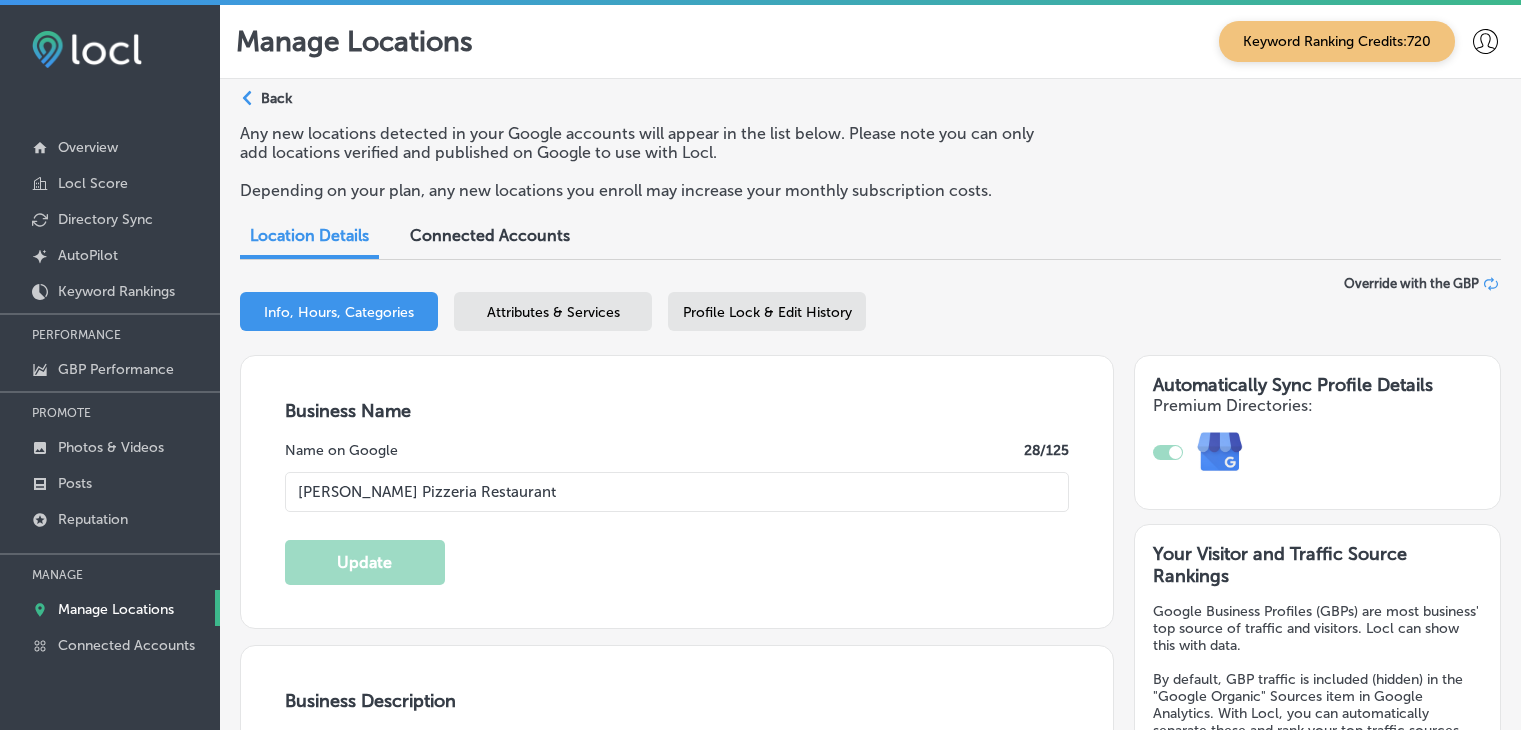 select on "US" 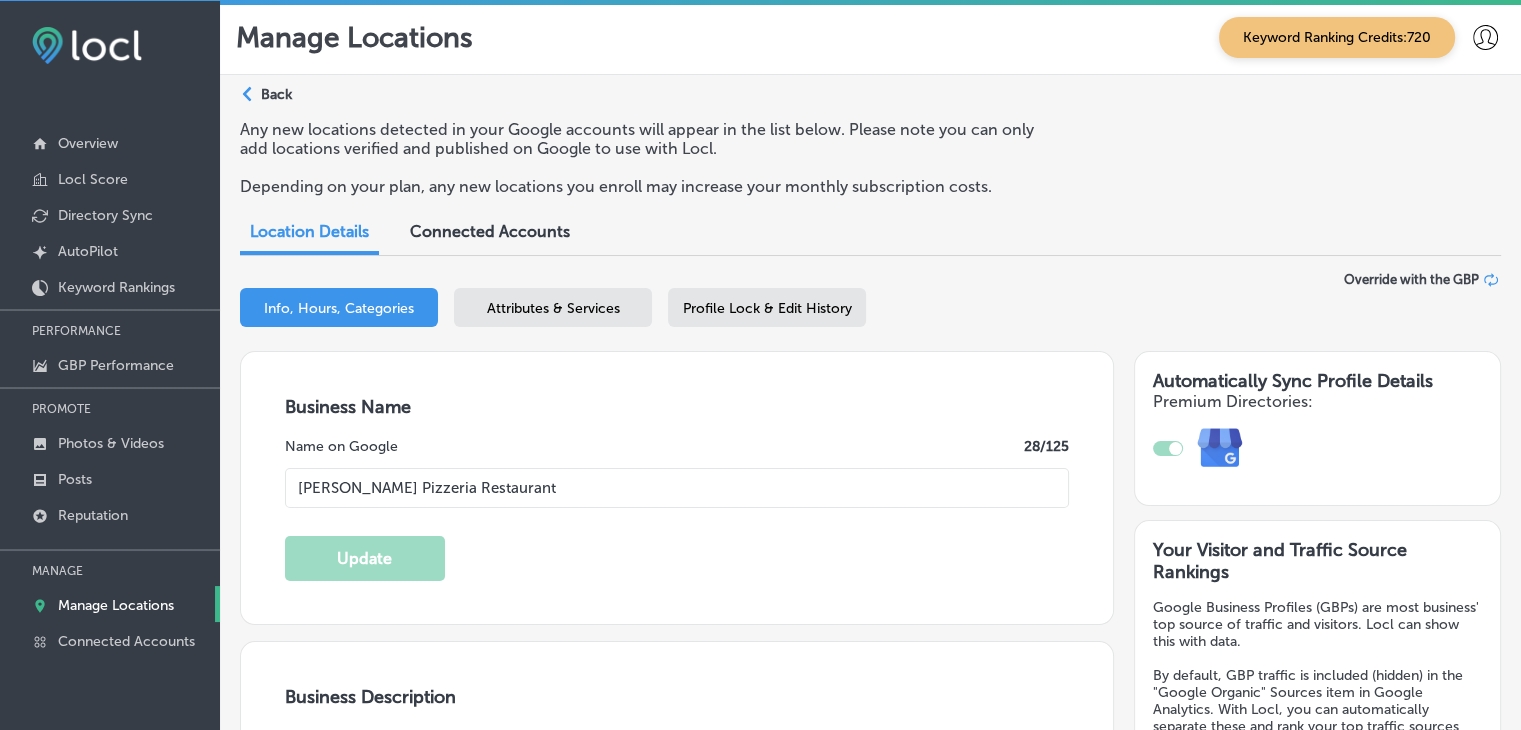 scroll, scrollTop: 11788, scrollLeft: 0, axis: vertical 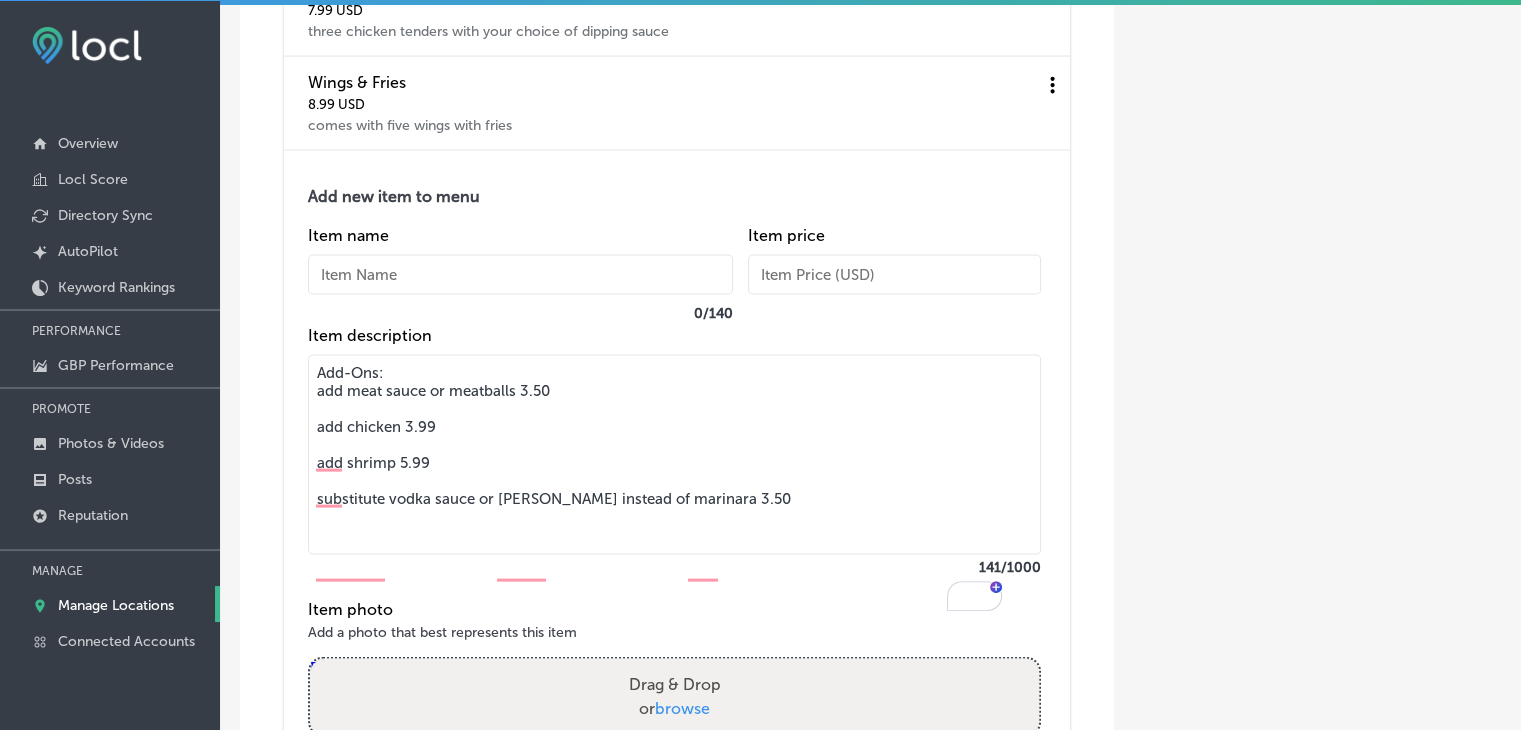drag, startPoint x: 352, startPoint y: 443, endPoint x: 240, endPoint y: 446, distance: 112.04017 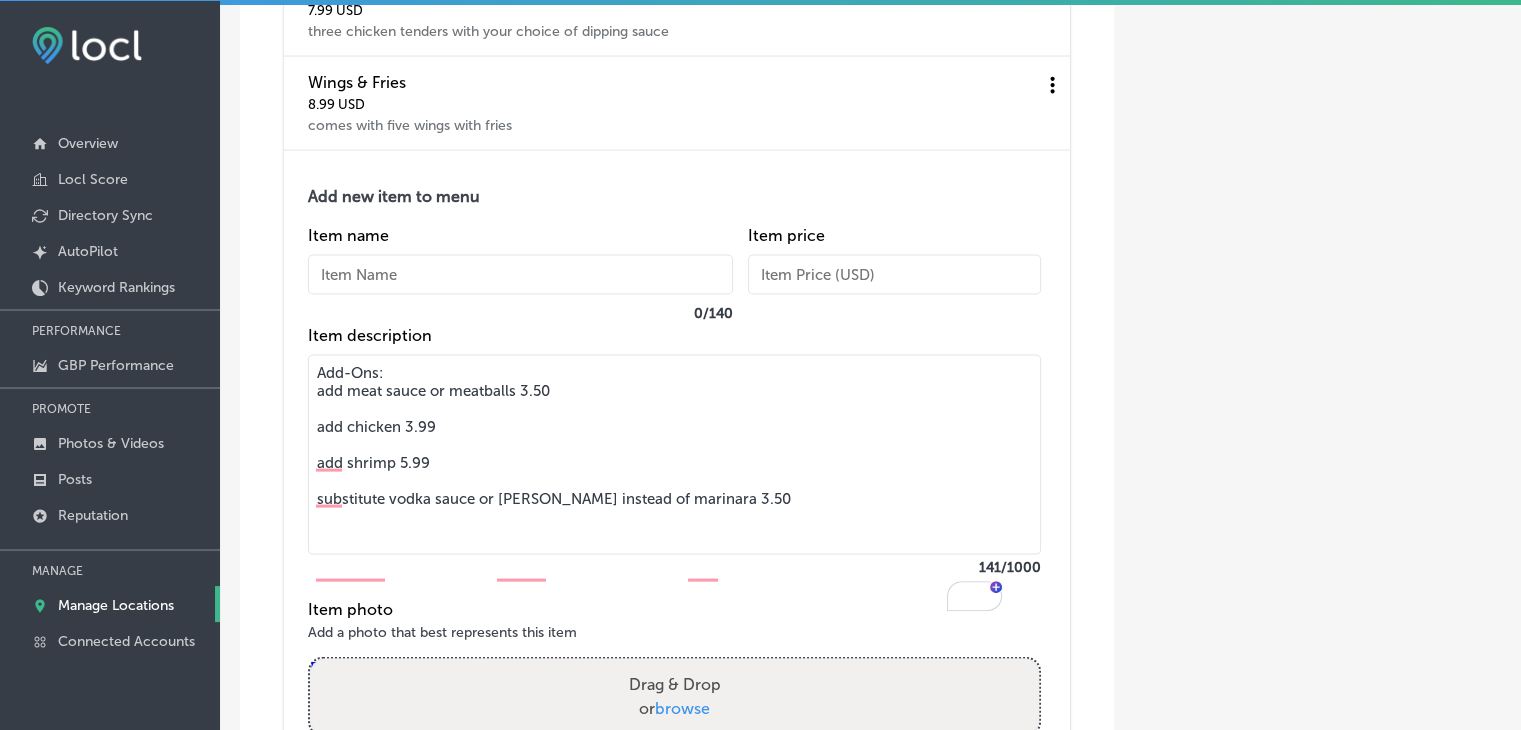 click on "Menu Pizza Garlic Pizza 19.99   USD garlic sautéed with tomato and olive oil and a touch of spice | 16" & 8 slices Large Thin Cheese 16.99   USD eight slices of [US_STATE] style pizza Chicago Cheese 17.99   USD six slices of thick crust pizza | 14" round pan pizza Sicilian 19.99   USD twelve square slices of thick crust | 16" square pan pizza Large Thin White   mozzarella and ricotta cheese ($18.99) | add spinach, mushroom, broccoli, and tomato ($24.99) Large Thin Works 23.99   USD Our thin crust, [US_STATE] style pizza with sausage, green pepper, onion, mushroom and pepperoni | 16" and eight slices Chicago Works 24.99   USD Our 14" round pan pizza with sausage, pepperoni, green pepper, onion and mushroom Sicilian Works 26.99   USD Our 16" square pan pizza with pepperoni, sausage, green pepper, onion, and mushroom Stuffed Pie 50   USD sixteen pounds of either meatlover, supreme, or veggie | add ricotta $4.00 Stuffed Chicago 48   USD four toppings of your choice, excluding chicken, deep dish with sauce on top" at bounding box center (677, -3969) 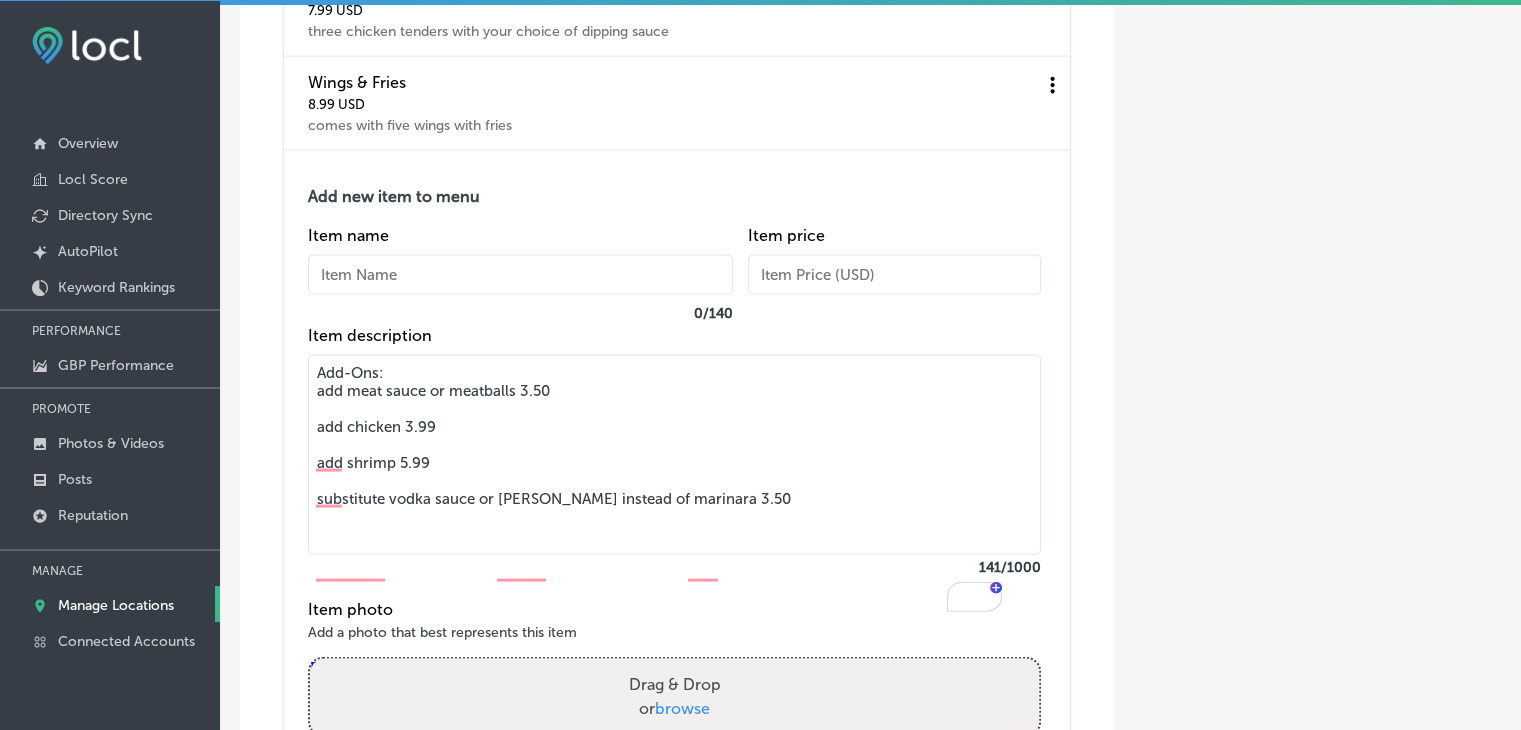 type on "Add-Ons:
add meat sauce or meatballs 3.50
add chicken 3.99
add shrimp 5.99
substitute vodka sauce or [PERSON_NAME] instead of marinara 3.50" 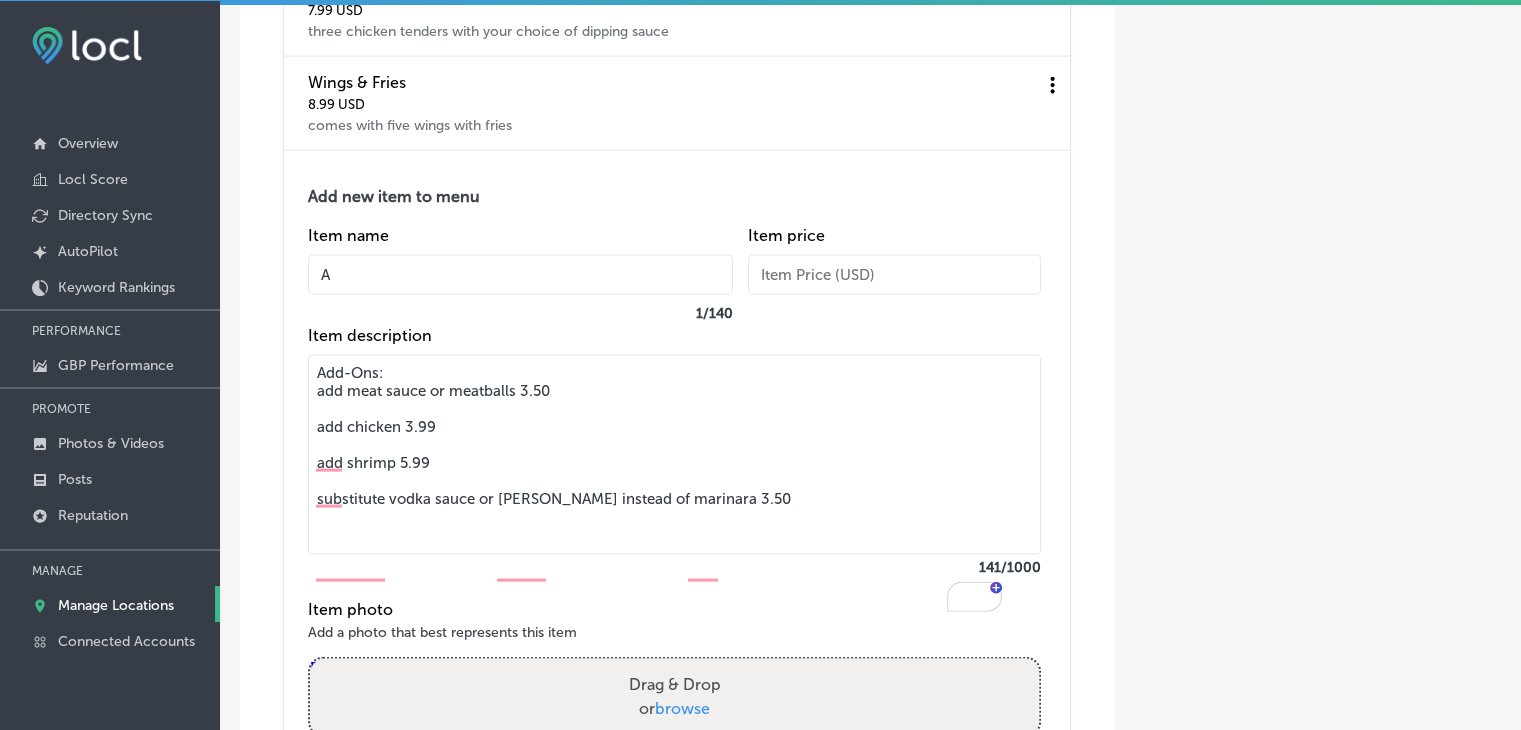 type on "A" 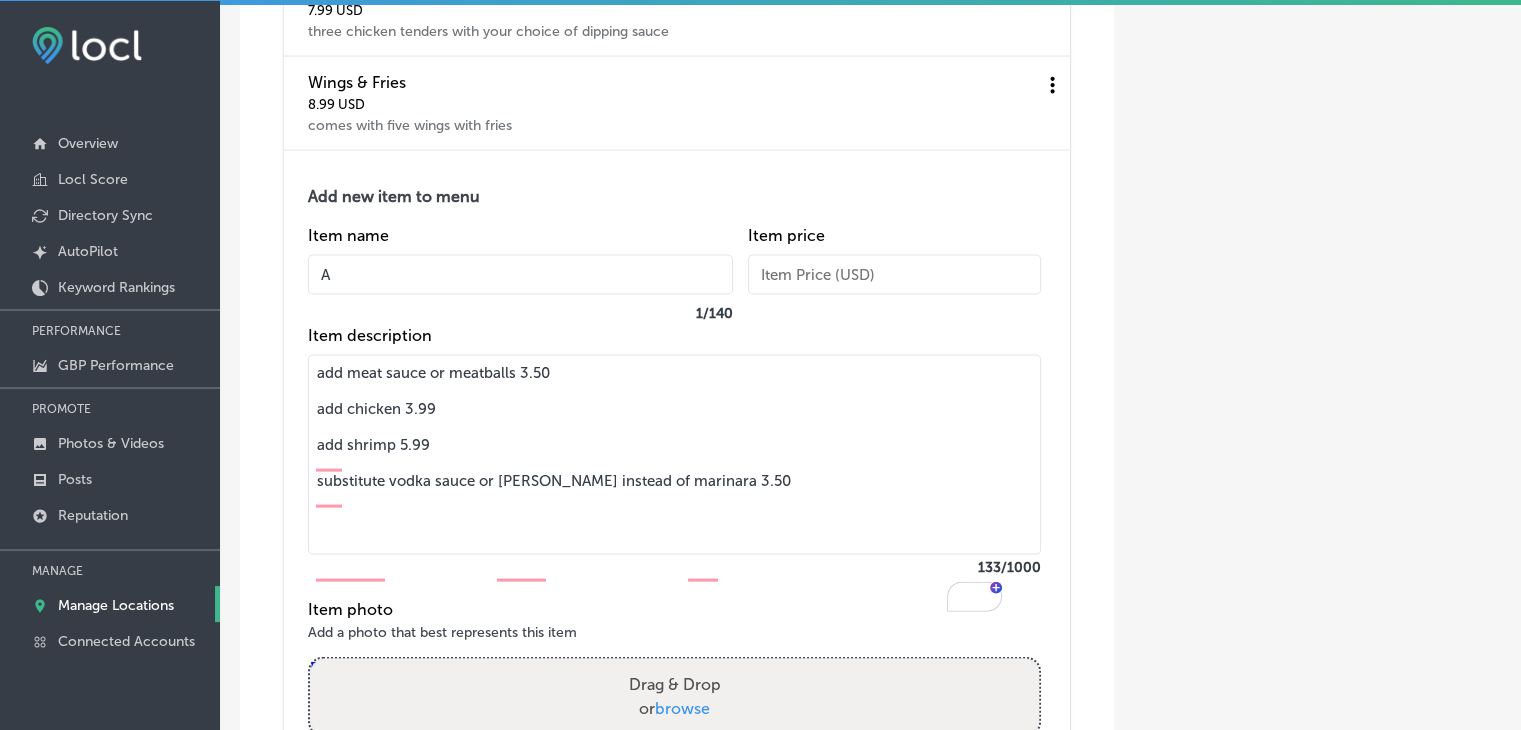 type on "add meat sauce or meatballs 3.50
add chicken 3.99
add shrimp 5.99
substitute vodka sauce or [PERSON_NAME] instead of marinara 3.50" 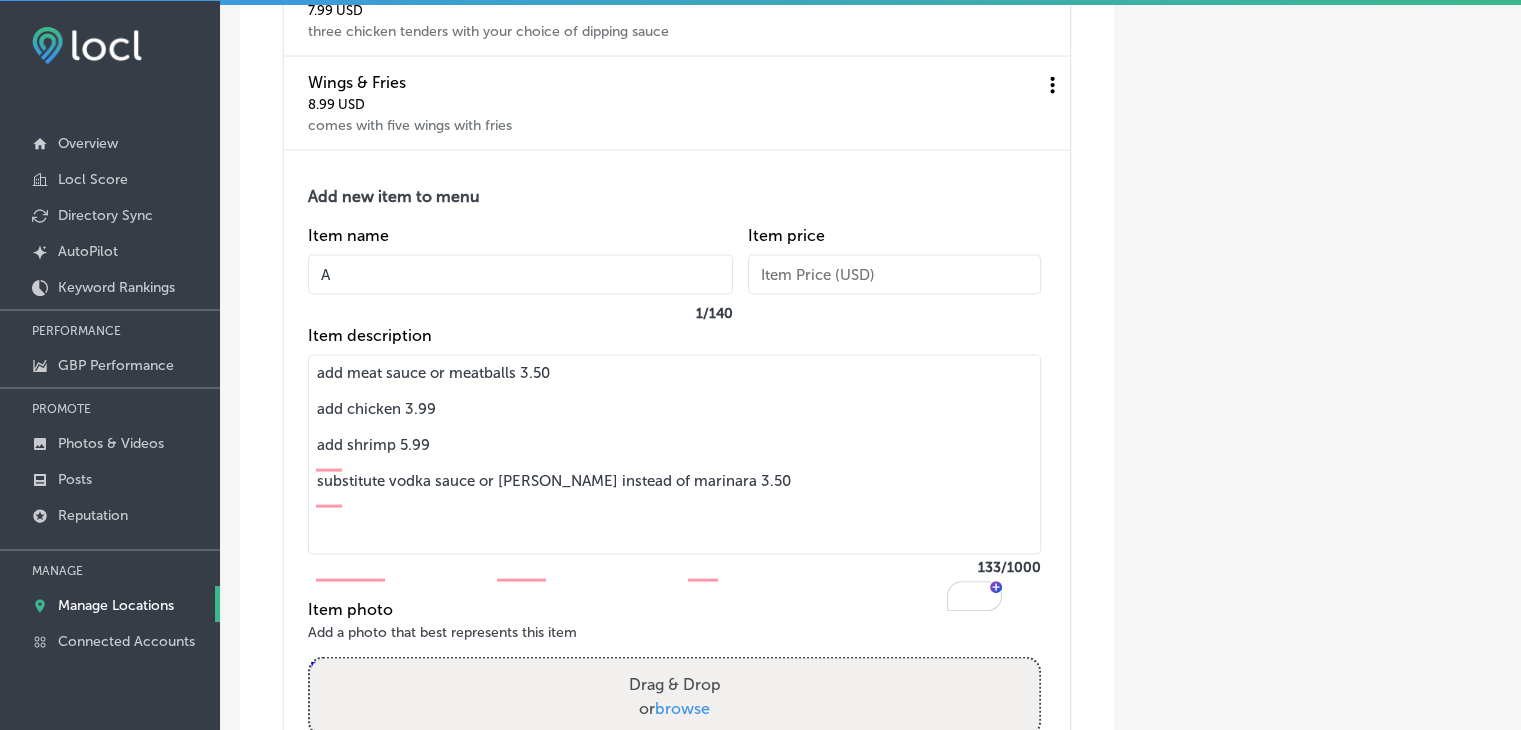 paste on "dd-Ons:" 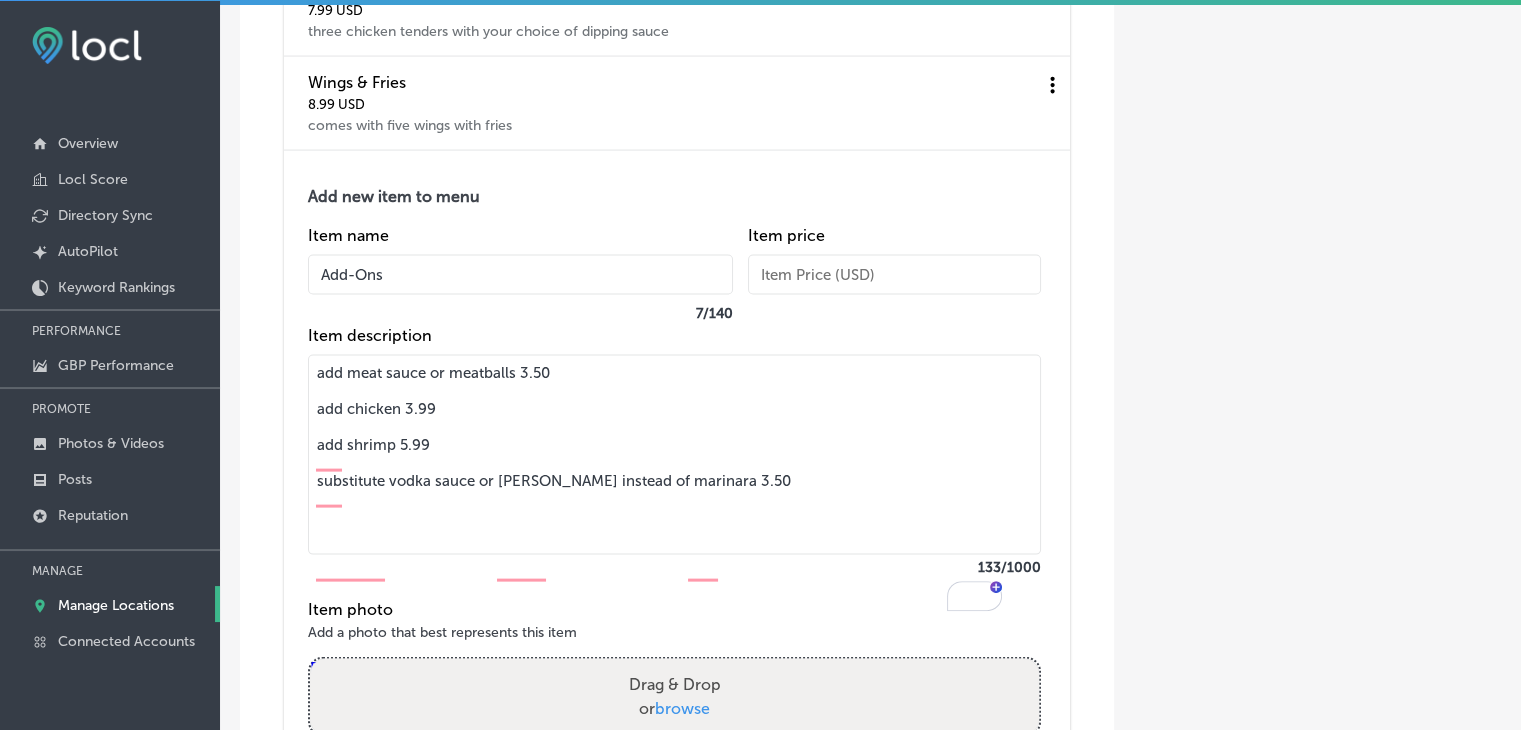 type on "Add-Ons" 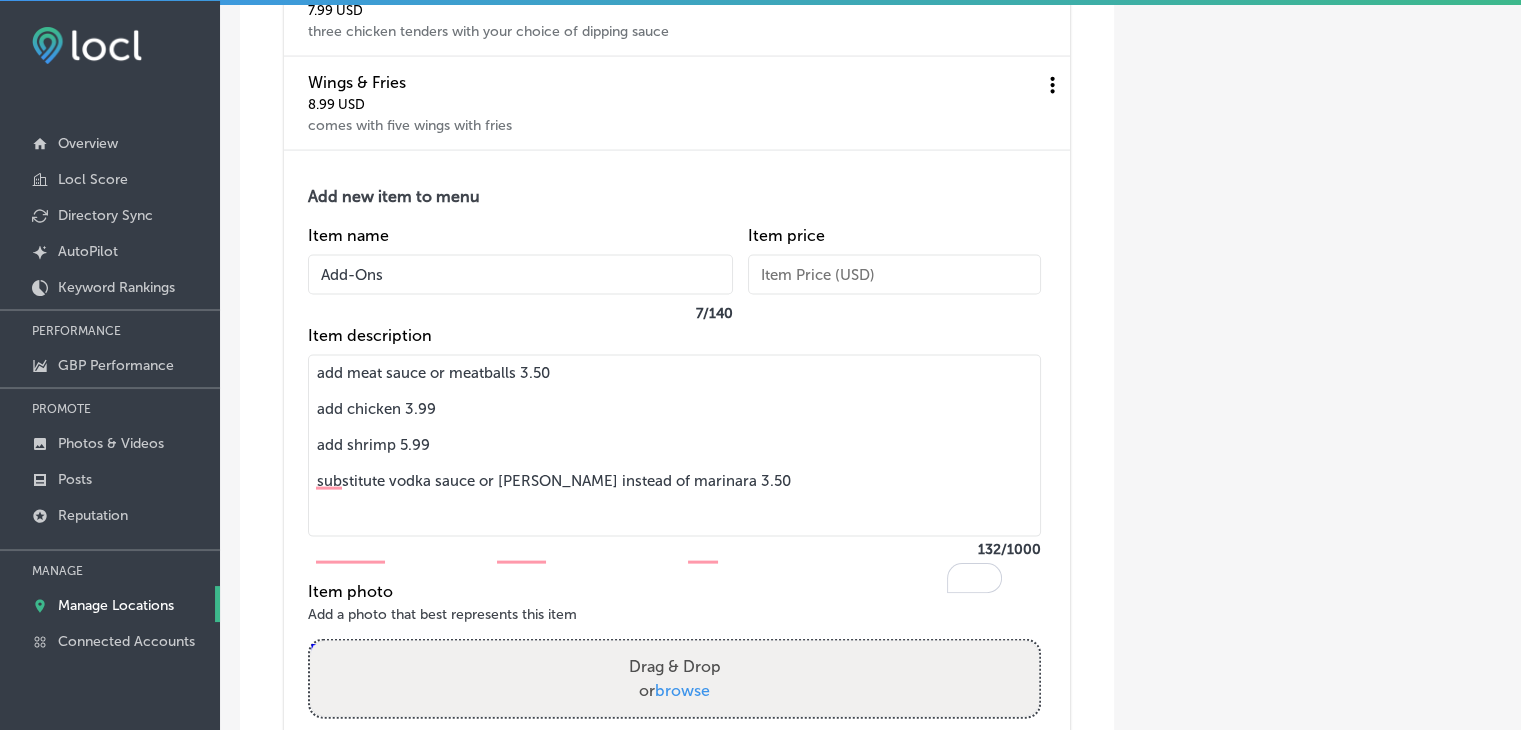 click on "add meat sauce or meatballs 3.50
add chicken 3.99
add shrimp 5.99
substitute vodka sauce or [PERSON_NAME] instead of marinara 3.50" at bounding box center (674, 446) 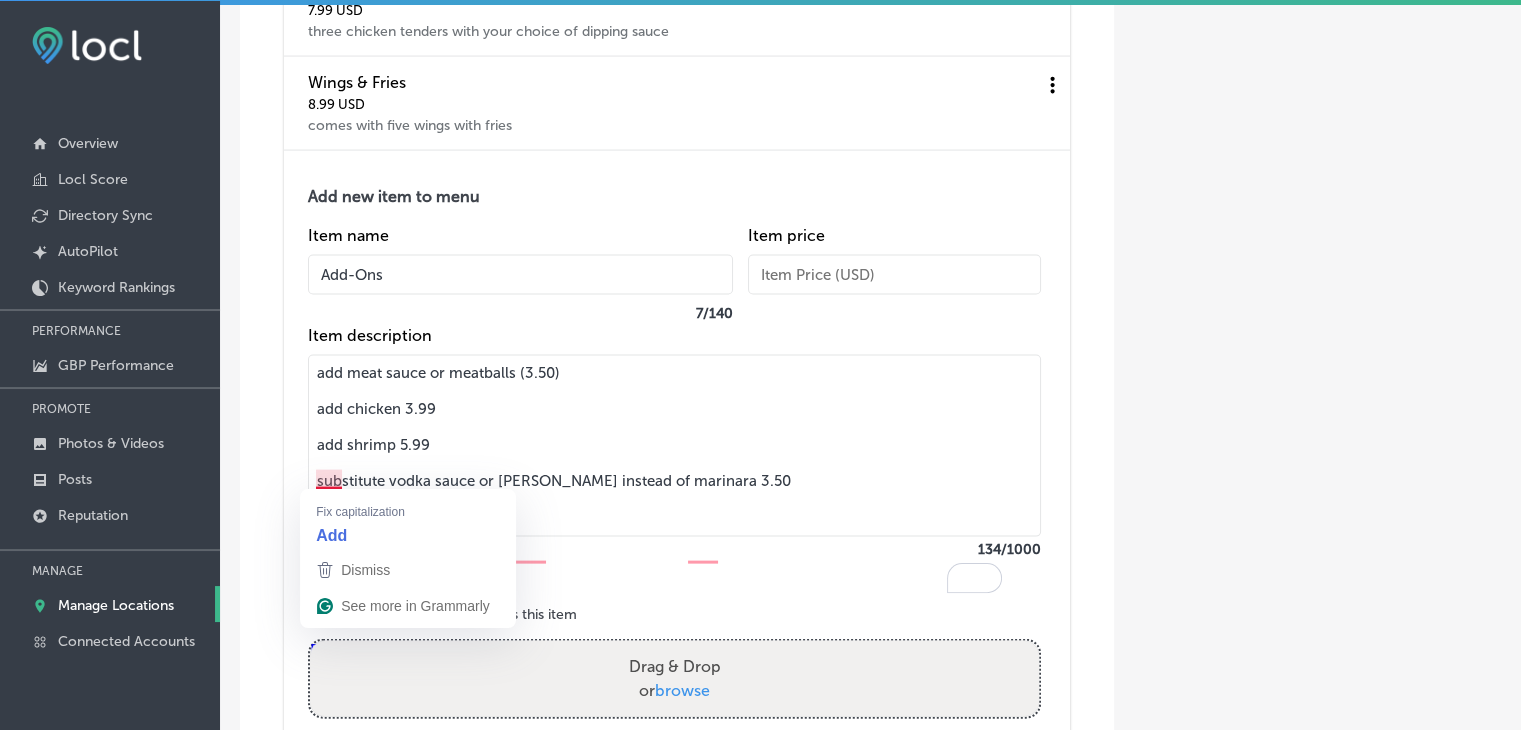 click on "add meat sauce or meatballs (3.50)
add chicken 3.99
add shrimp 5.99
substitute vodka sauce or [PERSON_NAME] instead of marinara 3.50" at bounding box center (674, 446) 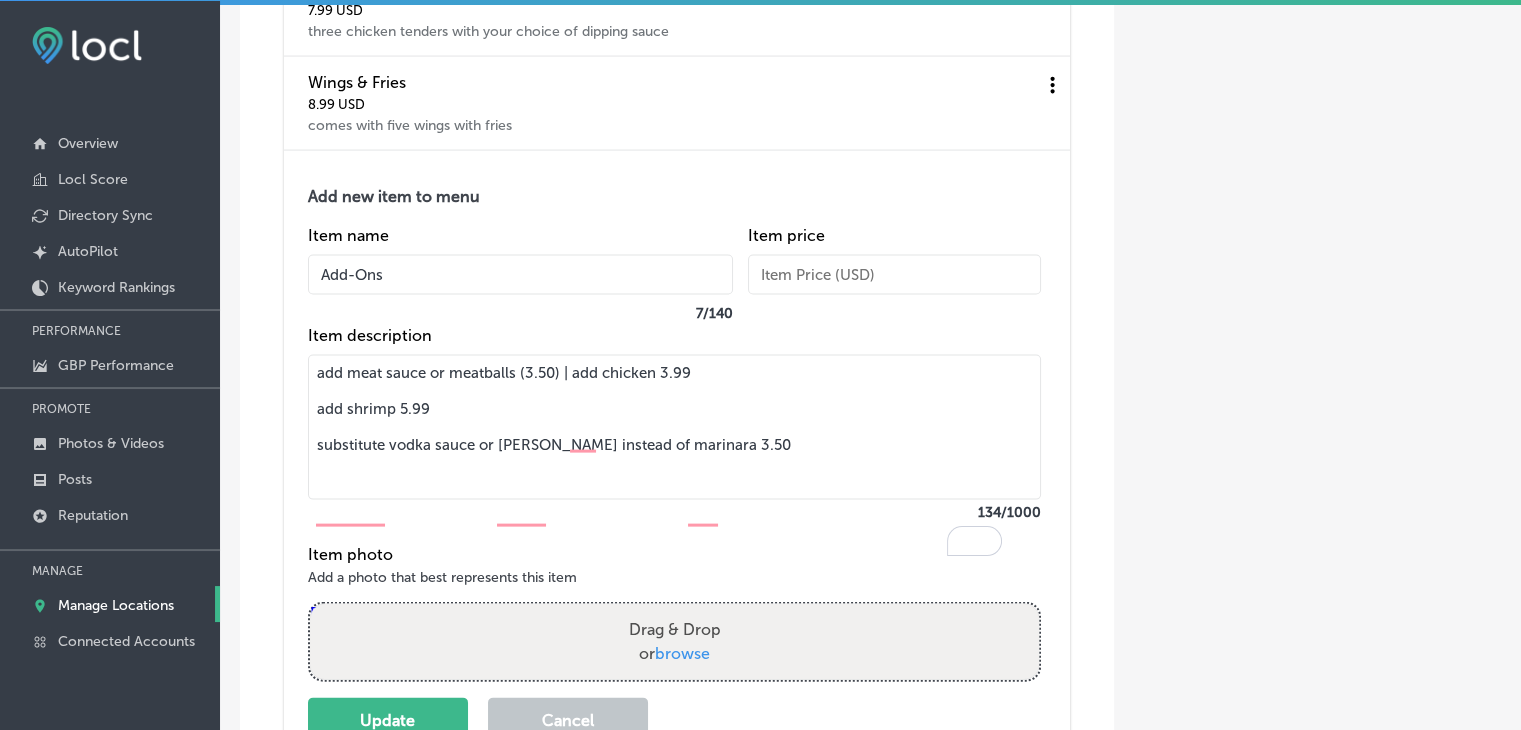 drag, startPoint x: 344, startPoint y: 439, endPoint x: 301, endPoint y: 431, distance: 43.737854 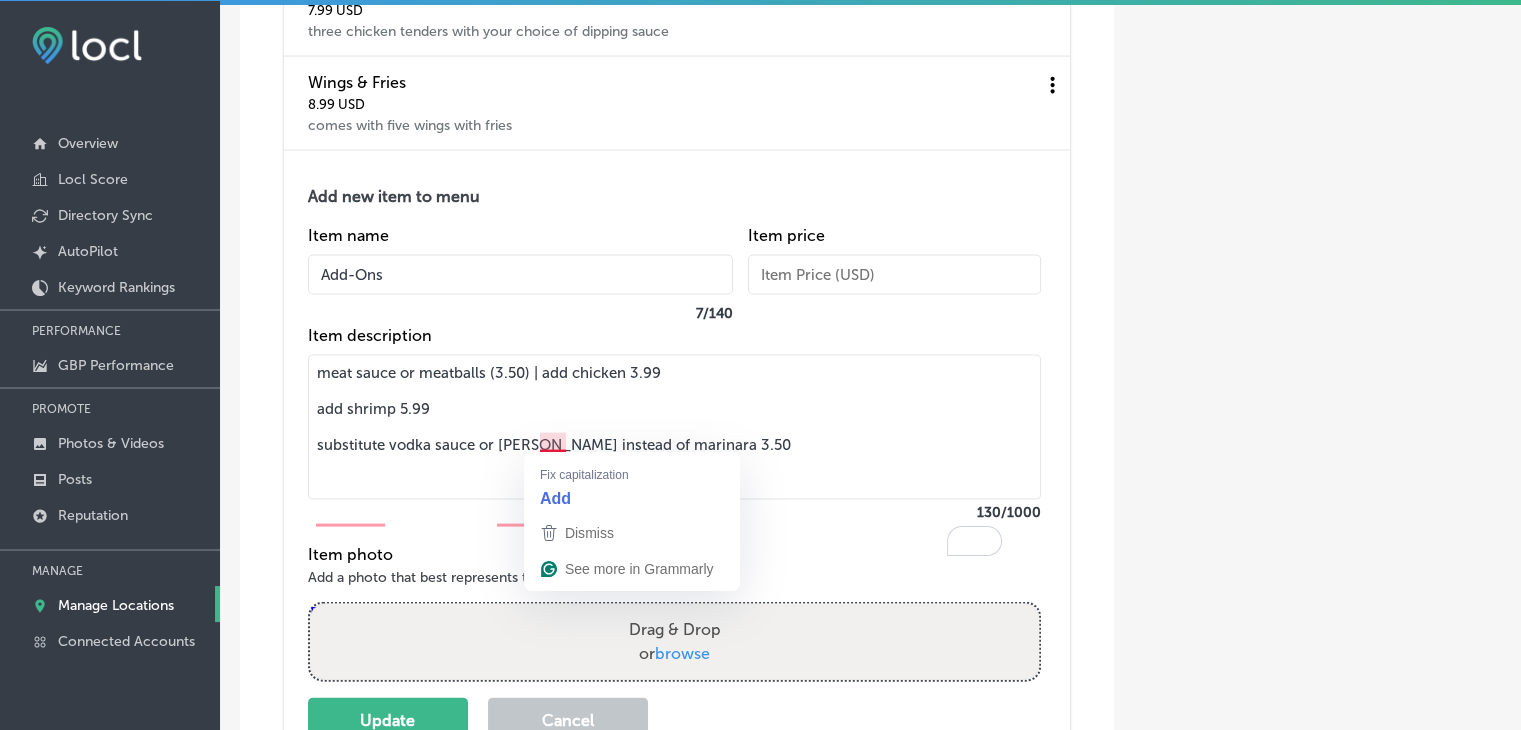 click on "meat sauce or meatballs (3.50) | add chicken 3.99
add shrimp 5.99
substitute vodka sauce or [PERSON_NAME] instead of marinara 3.50" at bounding box center [674, 427] 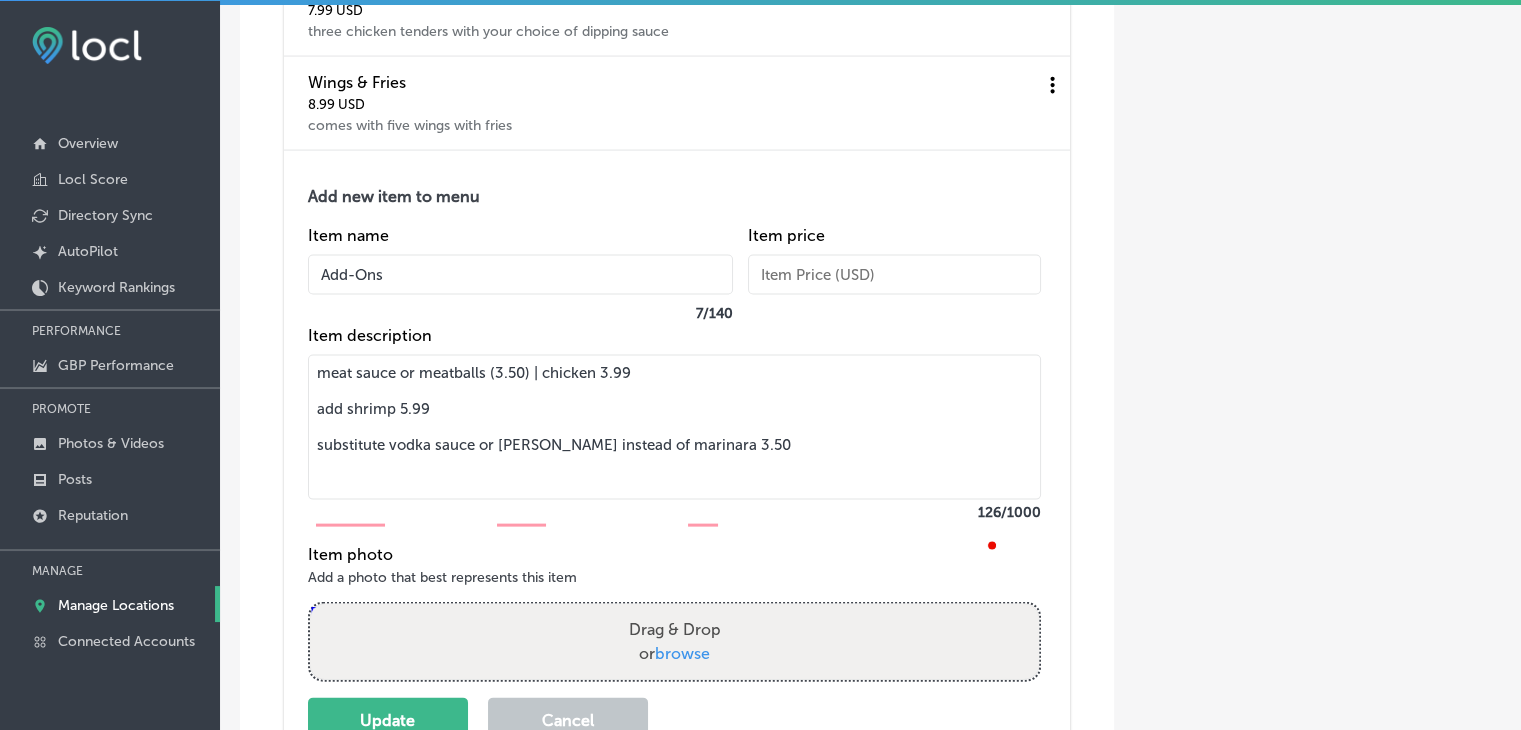 click on "meat sauce or meatballs (3.50) | chicken 3.99
add shrimp 5.99
substitute vodka sauce or [PERSON_NAME] instead of marinara 3.50" at bounding box center (674, 427) 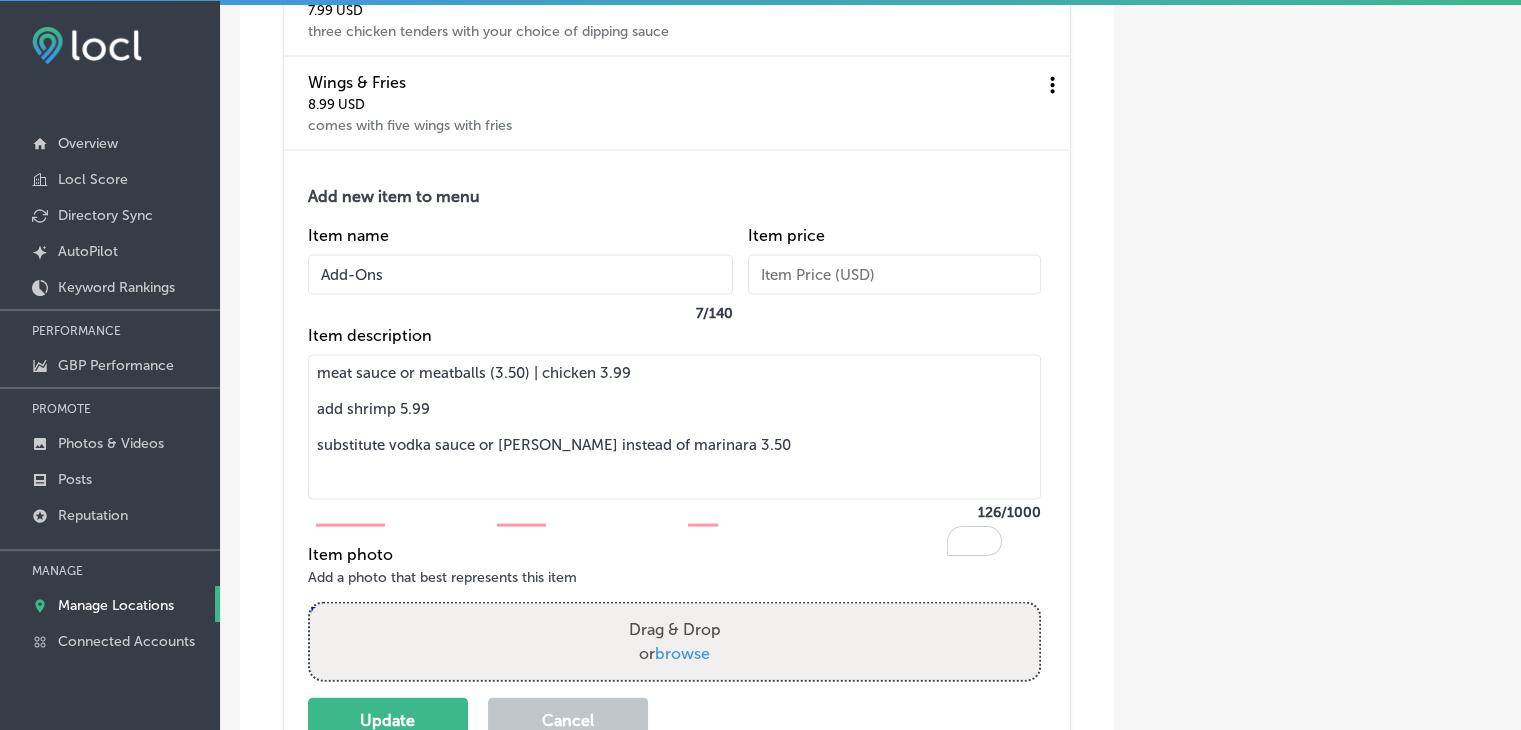 click on "meat sauce or meatballs (3.50) | chicken 3.99
add shrimp 5.99
substitute vodka sauce or [PERSON_NAME] instead of marinara 3.50" at bounding box center [674, 427] 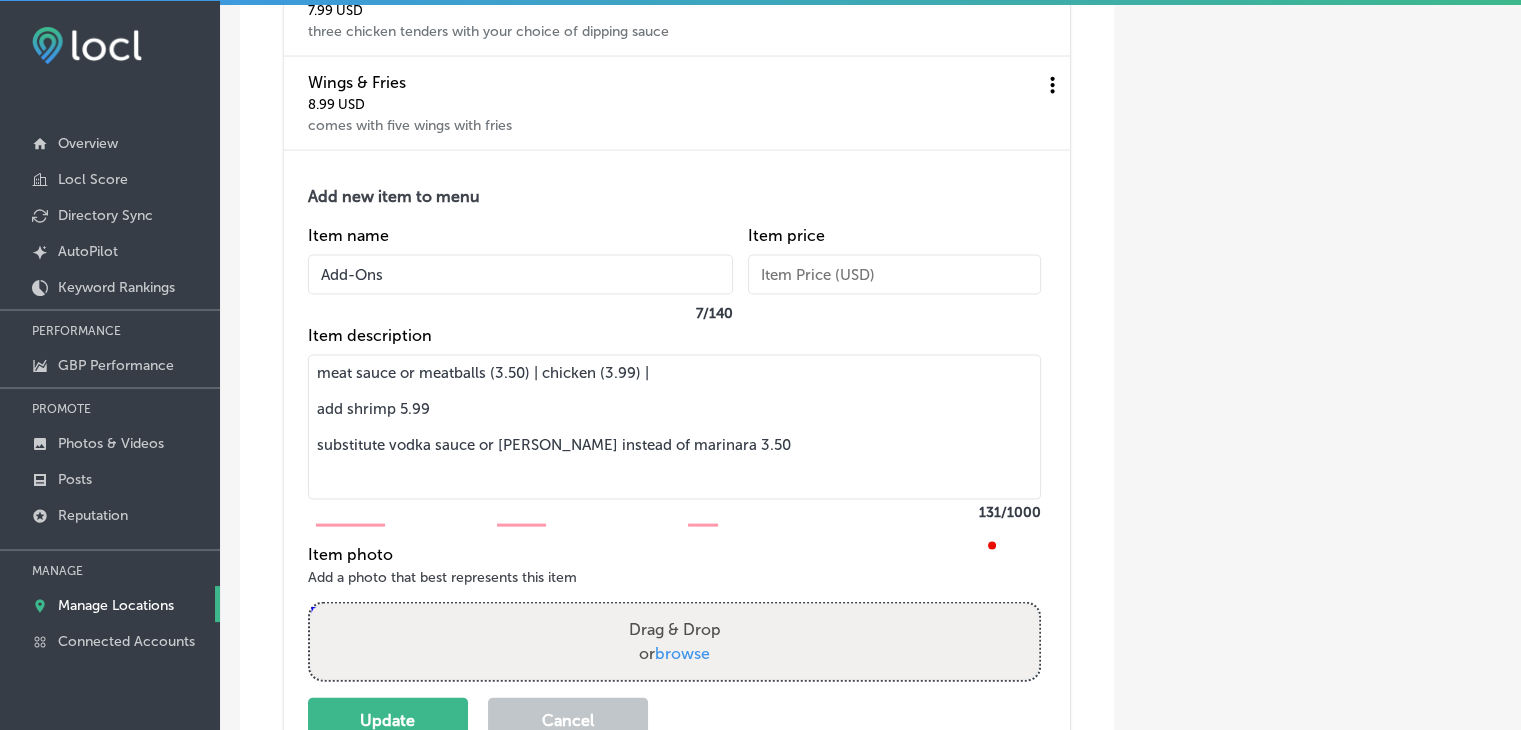 drag, startPoint x: 397, startPoint y: 461, endPoint x: 287, endPoint y: 462, distance: 110.00455 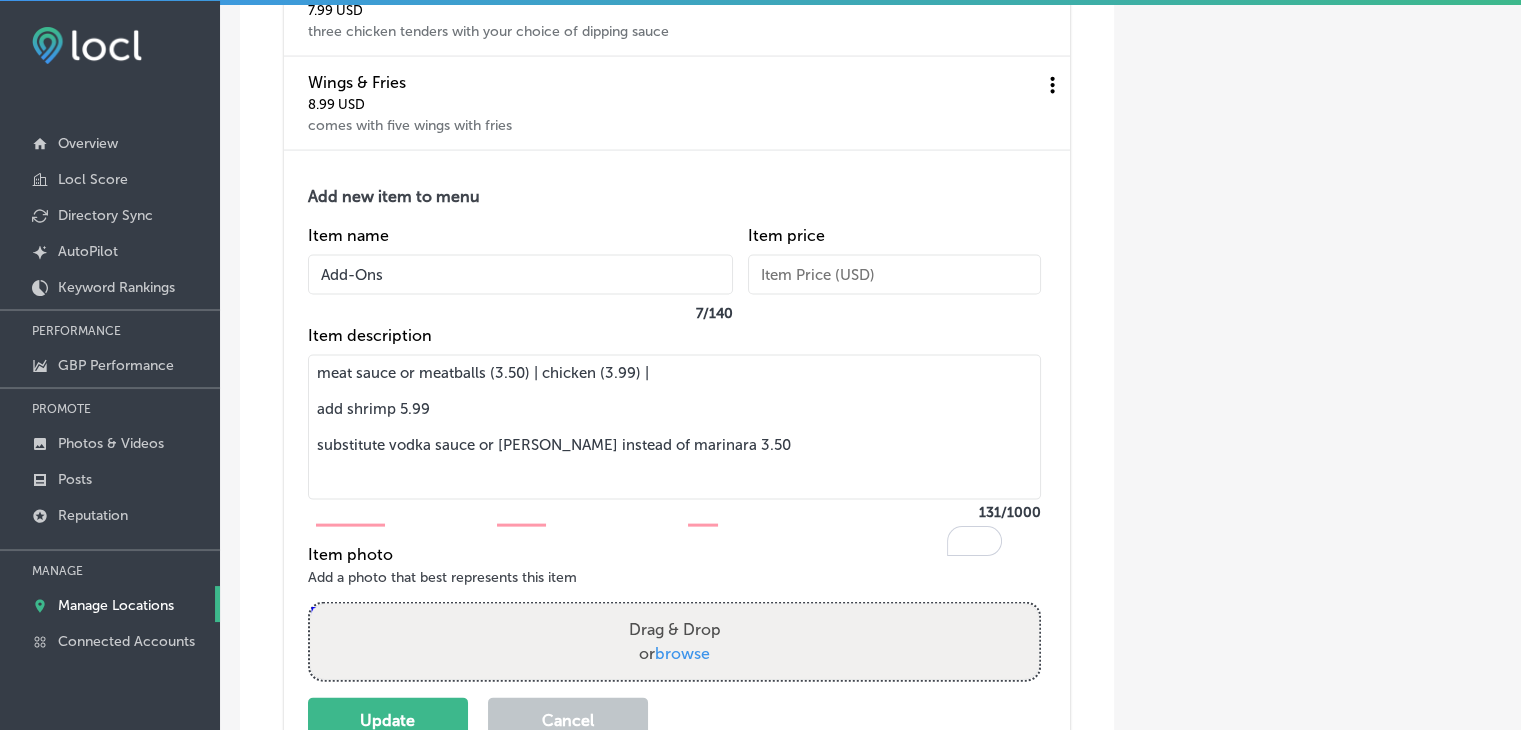 click on "Add new item to menu Item name Add-Ons 7 / 140 Item price Item description meat sauce or meatballs (3.50) | chicken (3.99) |
add shrimp 5.99
substitute vodka sauce or [PERSON_NAME] instead of marinara 3.50
131 /1000 Item photo Add a photo that best represents this item Powered by PQINA Drag & Drop  or  browse Update Cancel" at bounding box center (677, 459) 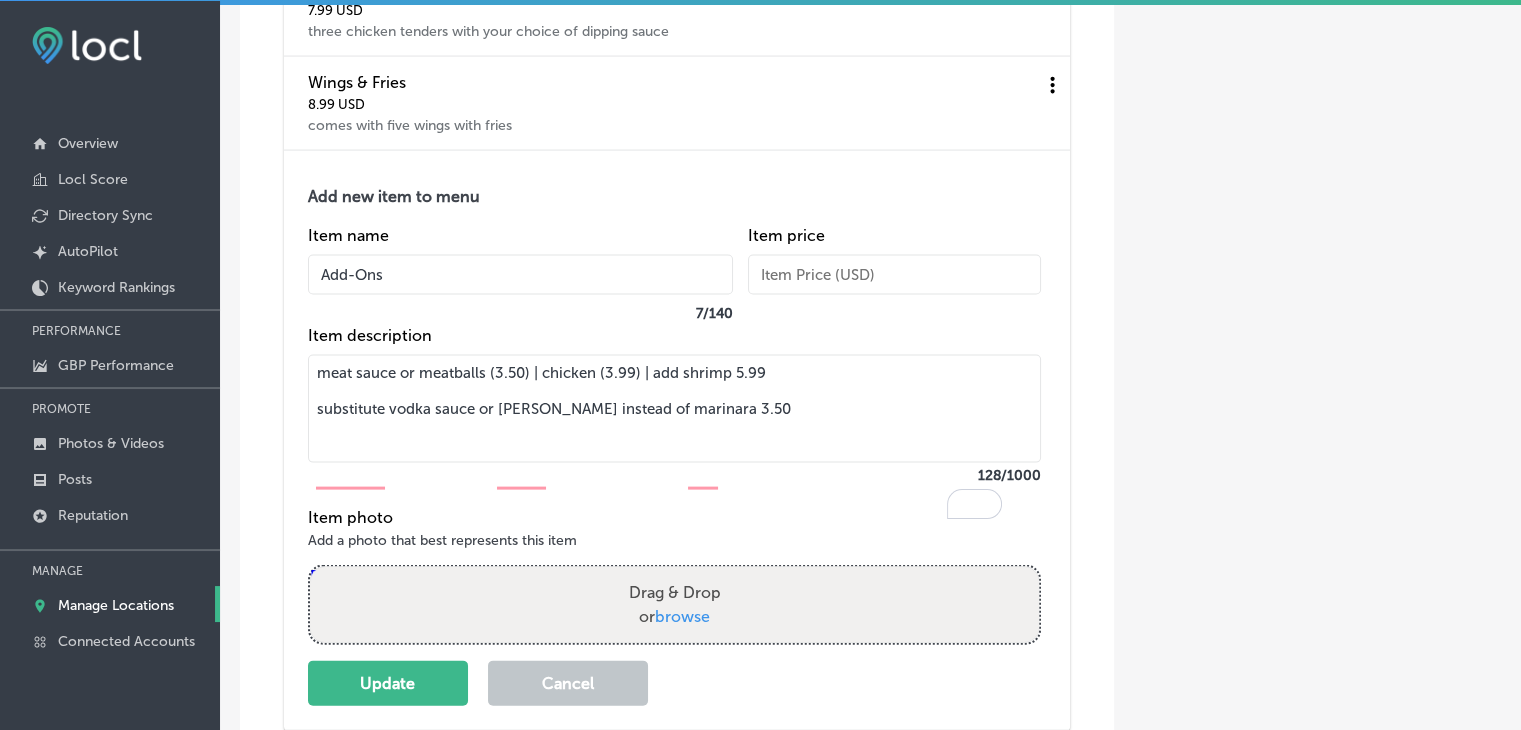 click on "meat sauce or meatballs (3.50) | chicken (3.99) | add shrimp 5.99
substitute vodka sauce or [PERSON_NAME] instead of marinara 3.50" at bounding box center [674, 409] 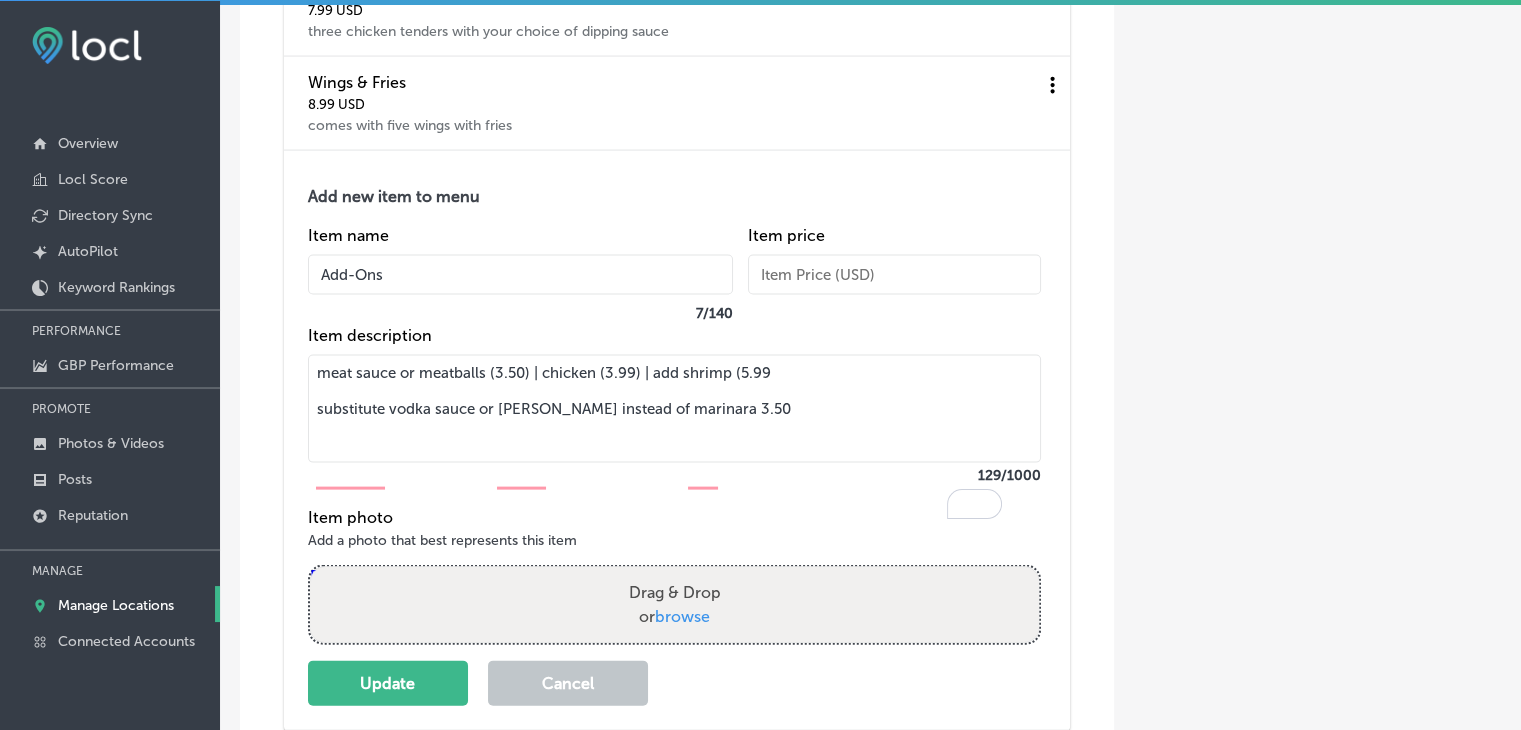 click on "meat sauce or meatballs (3.50) | chicken (3.99) | add shrimp (5.99
substitute vodka sauce or [PERSON_NAME] instead of marinara 3.50" at bounding box center (674, 409) 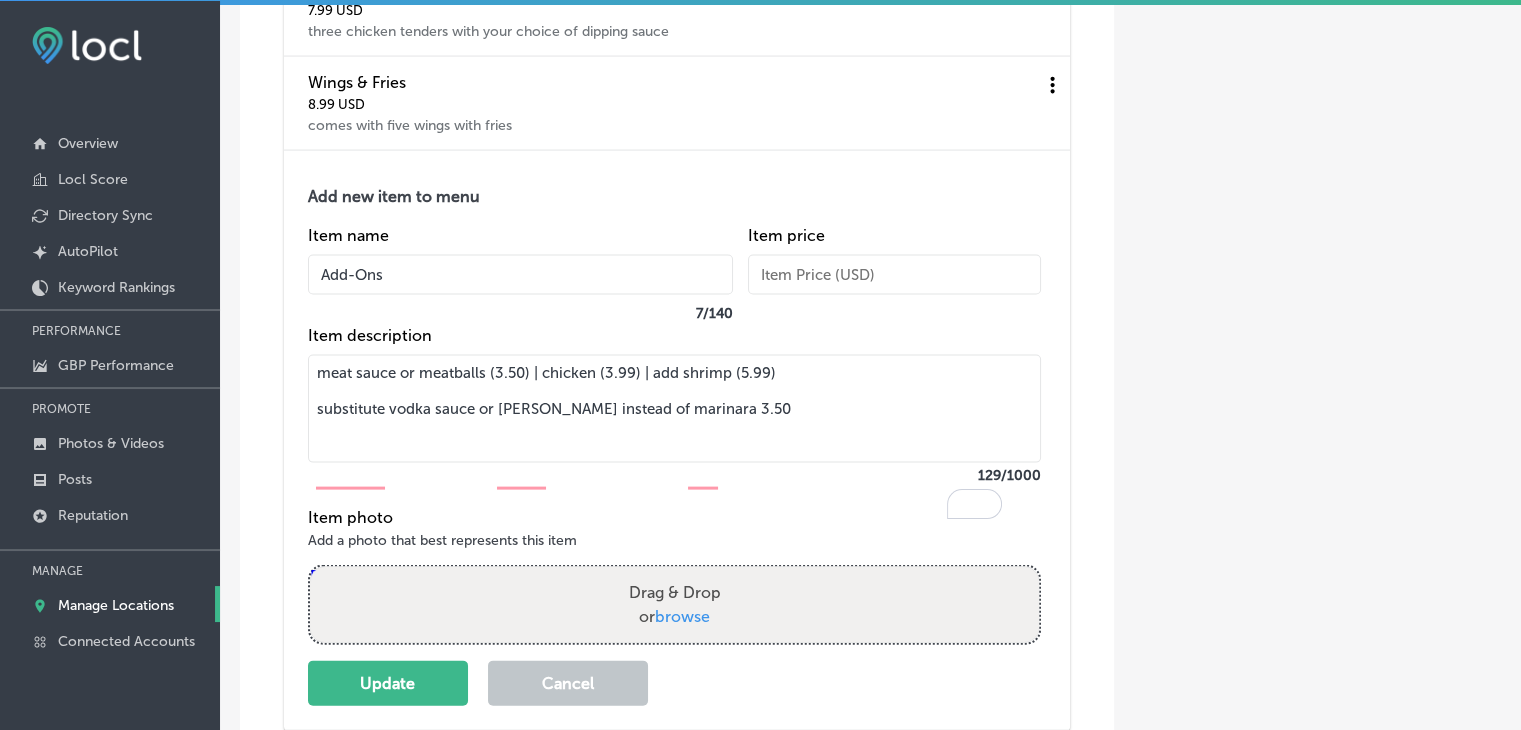 click on "Add new item to menu Item name Add-Ons 7 / 140 Item price Item description meat sauce or meatballs (3.50) | chicken (3.99) | add shrimp (5.99)
substitute vodka sauce or [PERSON_NAME] instead of marinara 3.50
129 /1000 Item photo Add a photo that best represents this item Powered by PQINA Drag & Drop  or  browse Update Cancel" at bounding box center [677, 441] 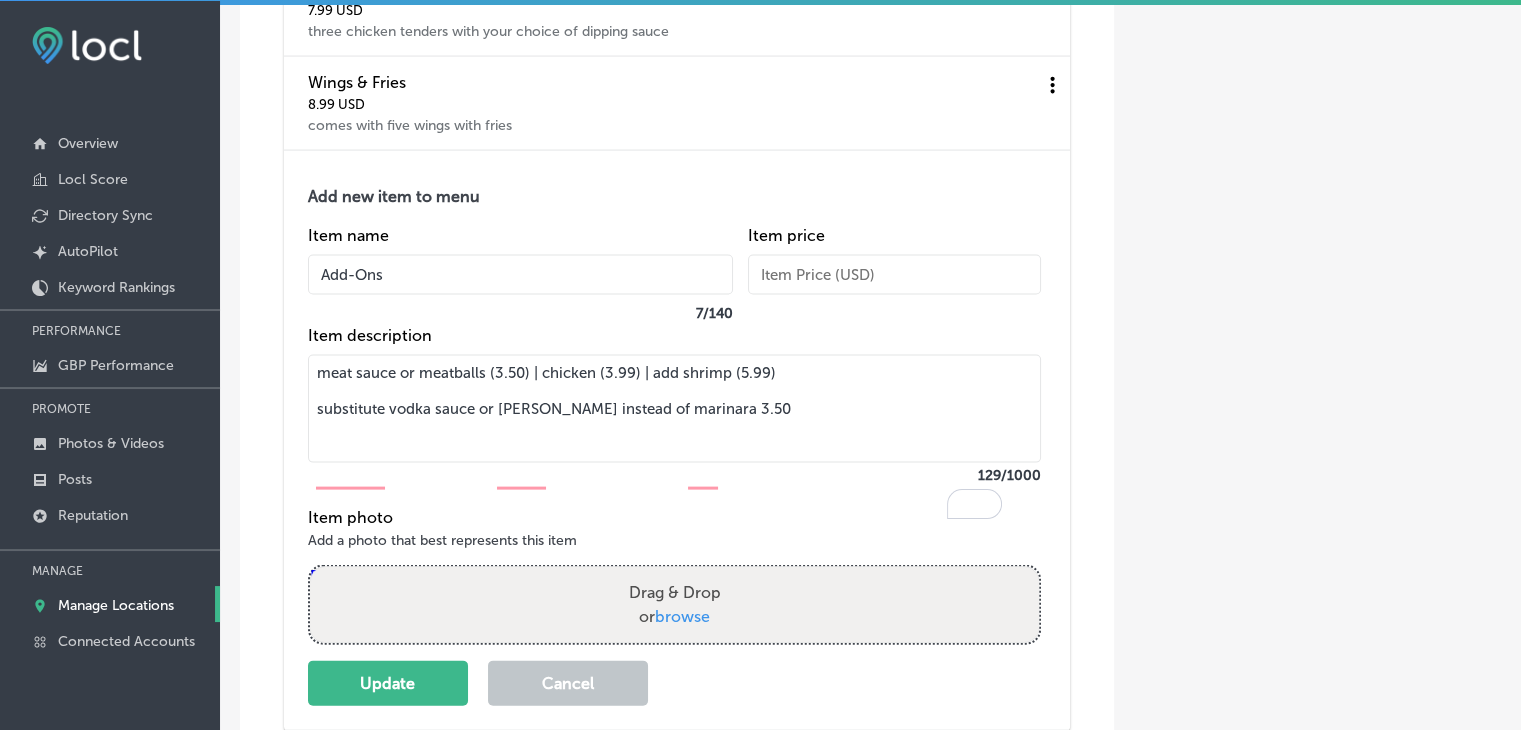 click on "meat sauce or meatballs (3.50) | chicken (3.99) | add shrimp (5.99)
substitute vodka sauce or [PERSON_NAME] instead of marinara 3.50" at bounding box center [674, 409] 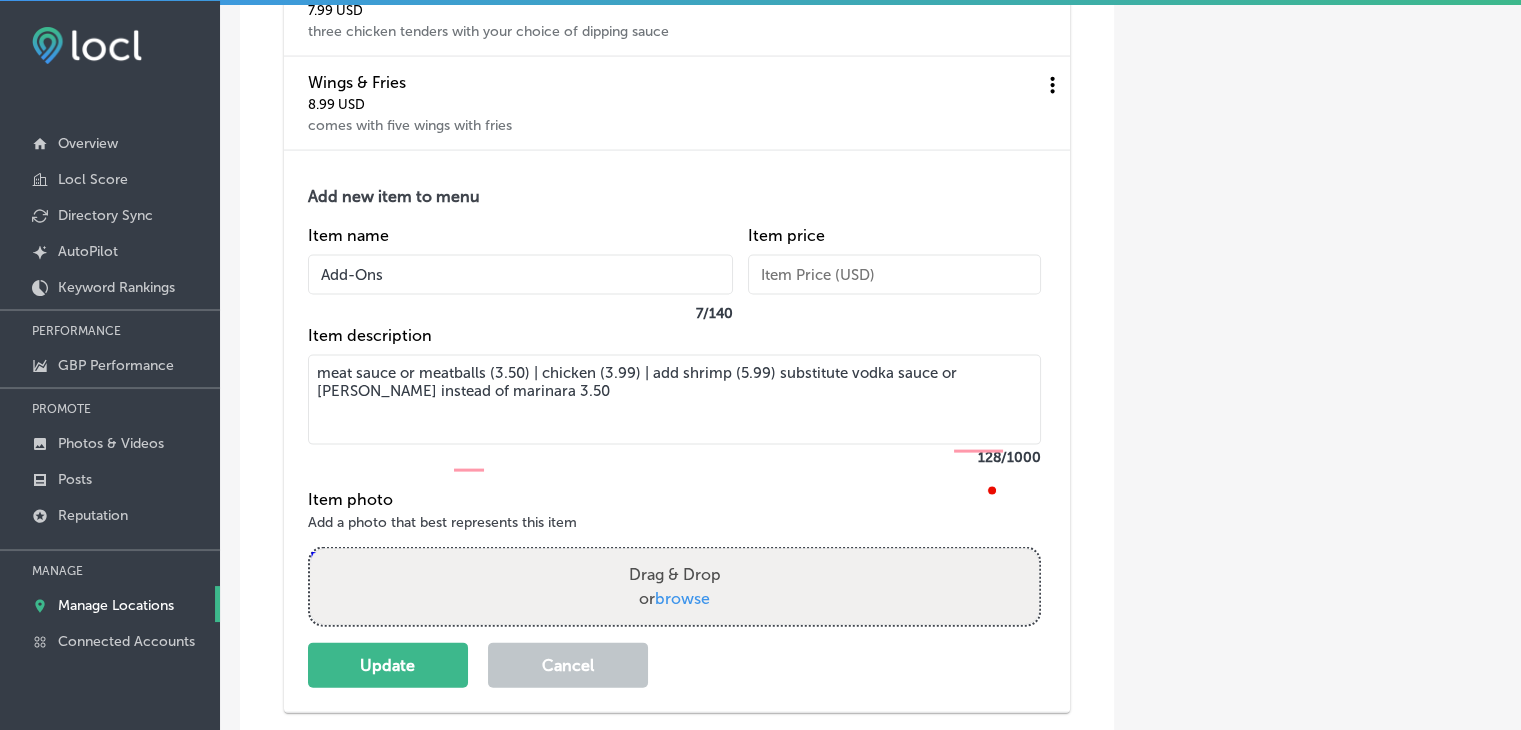 click on "meat sauce or meatballs (3.50) | chicken (3.99) | add shrimp (5.99) substitute vodka sauce or [PERSON_NAME] instead of marinara 3.50" at bounding box center (674, 400) 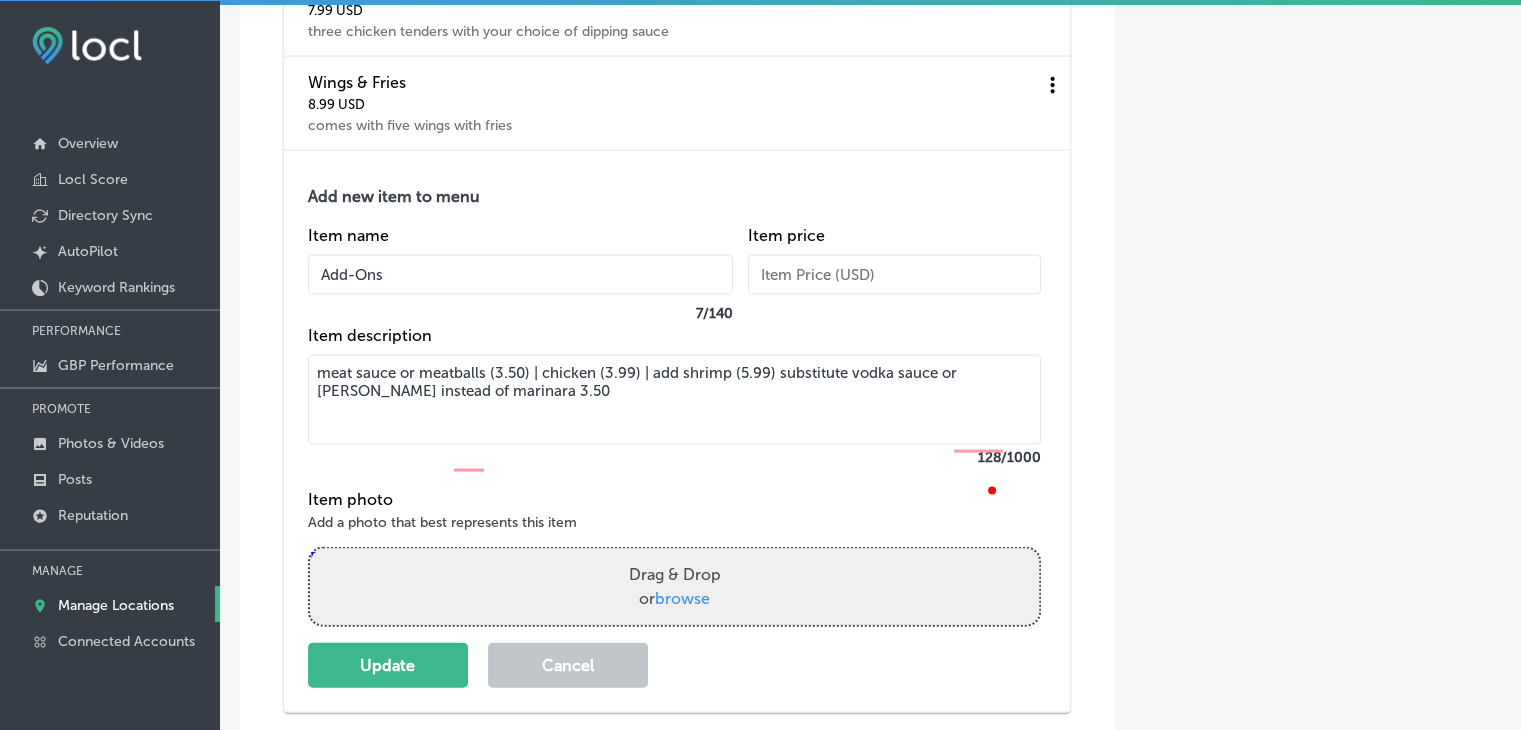 click on "meat sauce or meatballs (3.50) | chicken (3.99) | add shrimp (5.99) substitute vodka sauce or [PERSON_NAME] instead of marinara 3.50" at bounding box center (674, 400) 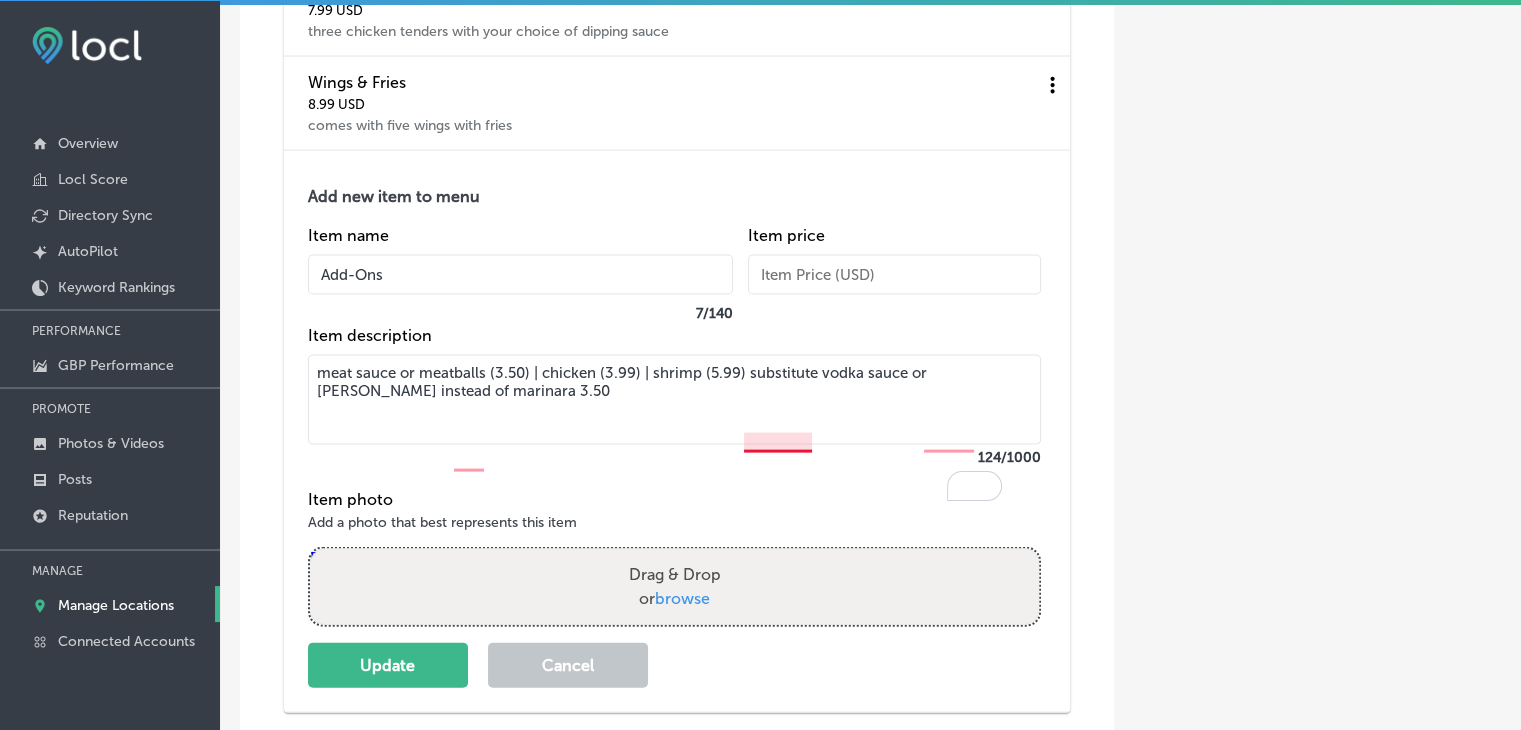 click on "meat sauce or meatballs (3.50) | chicken (3.99) | shrimp (5.99) substitute vodka sauce or [PERSON_NAME] instead of marinara 3.50" at bounding box center (674, 400) 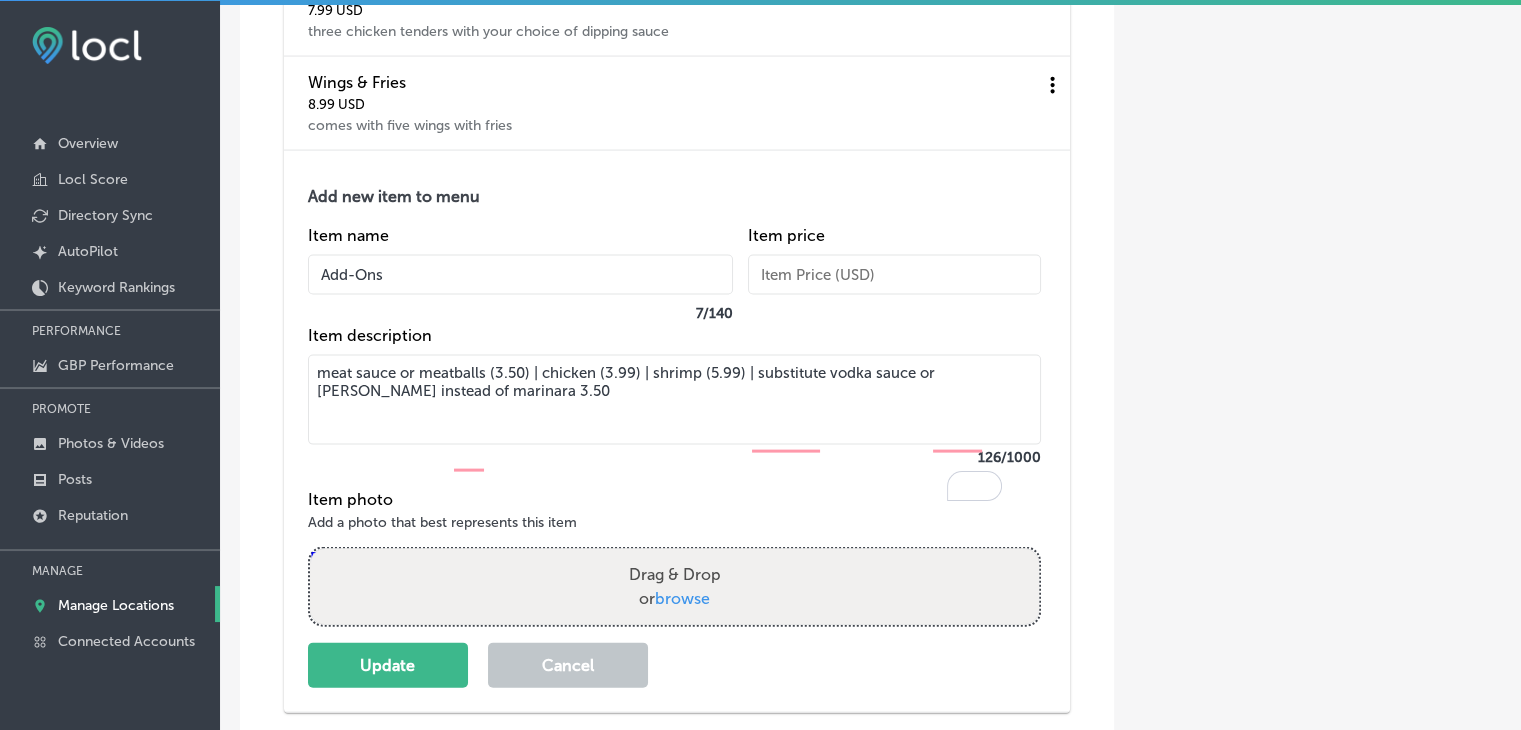 click on "meat sauce or meatballs (3.50) | chicken (3.99) | shrimp (5.99) | substitute vodka sauce or [PERSON_NAME] instead of marinara 3.50" at bounding box center [674, 400] 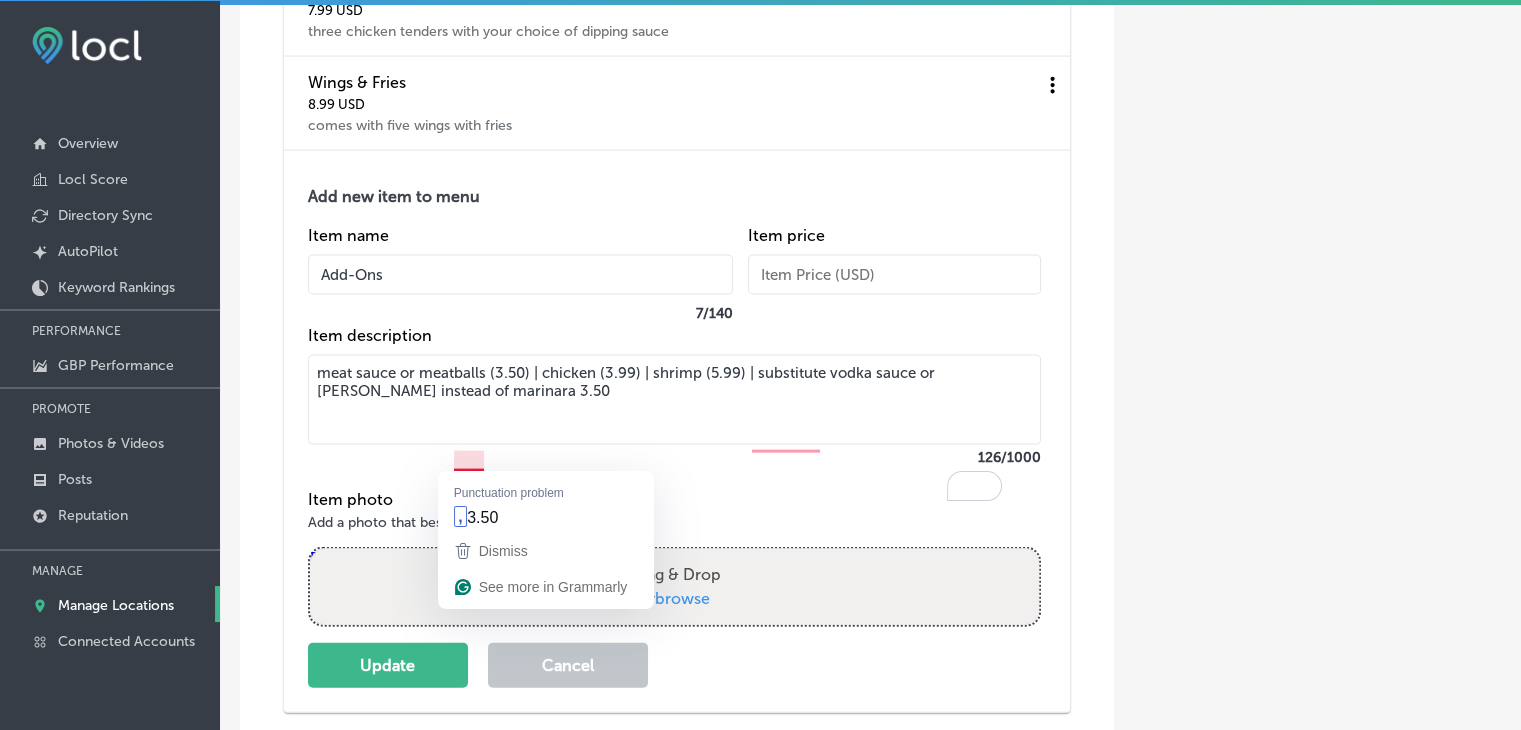 click on "meat sauce or meatballs (3.50) | chicken (3.99) | shrimp (5.99) | substitute vodka sauce or [PERSON_NAME] instead of marinara 3.50" at bounding box center (674, 400) 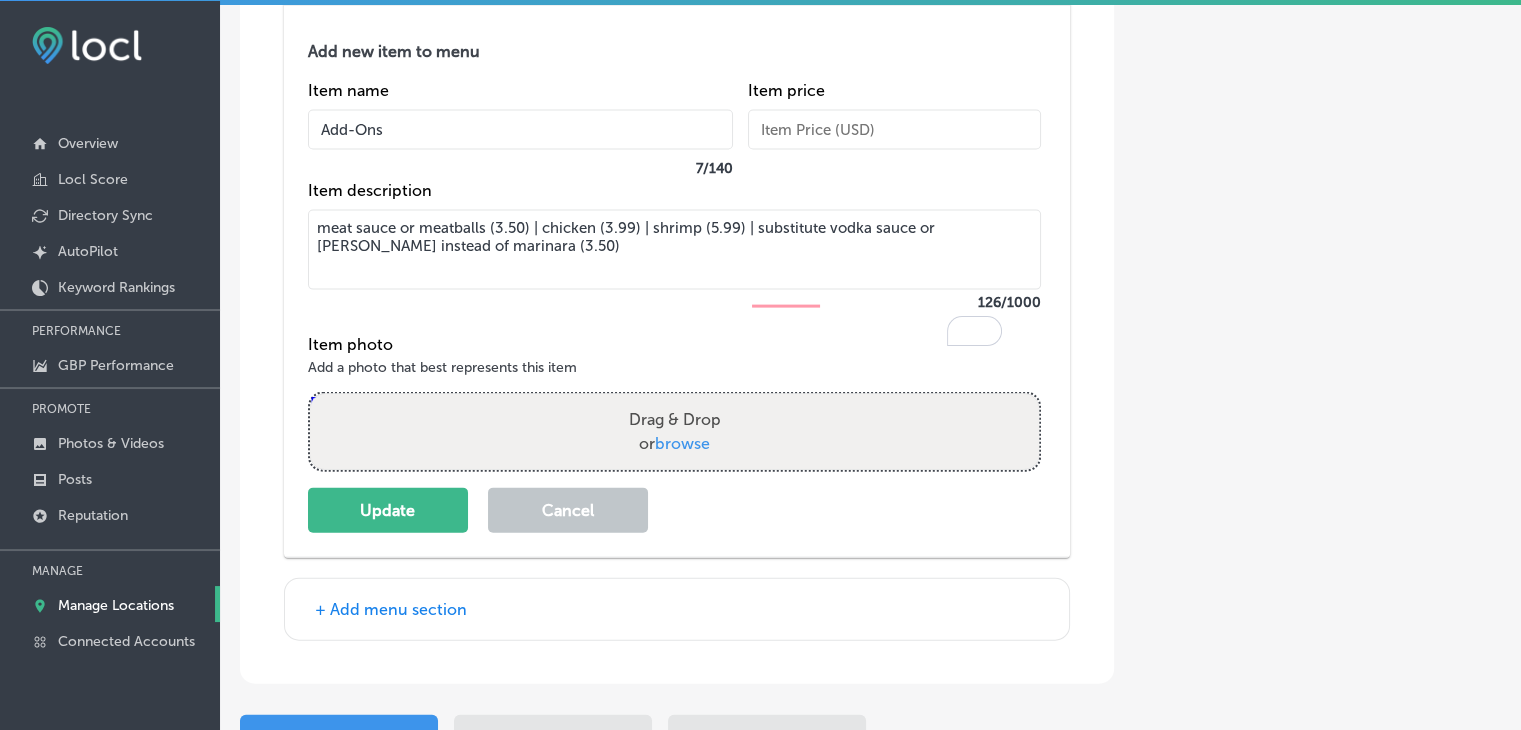 scroll, scrollTop: 11988, scrollLeft: 0, axis: vertical 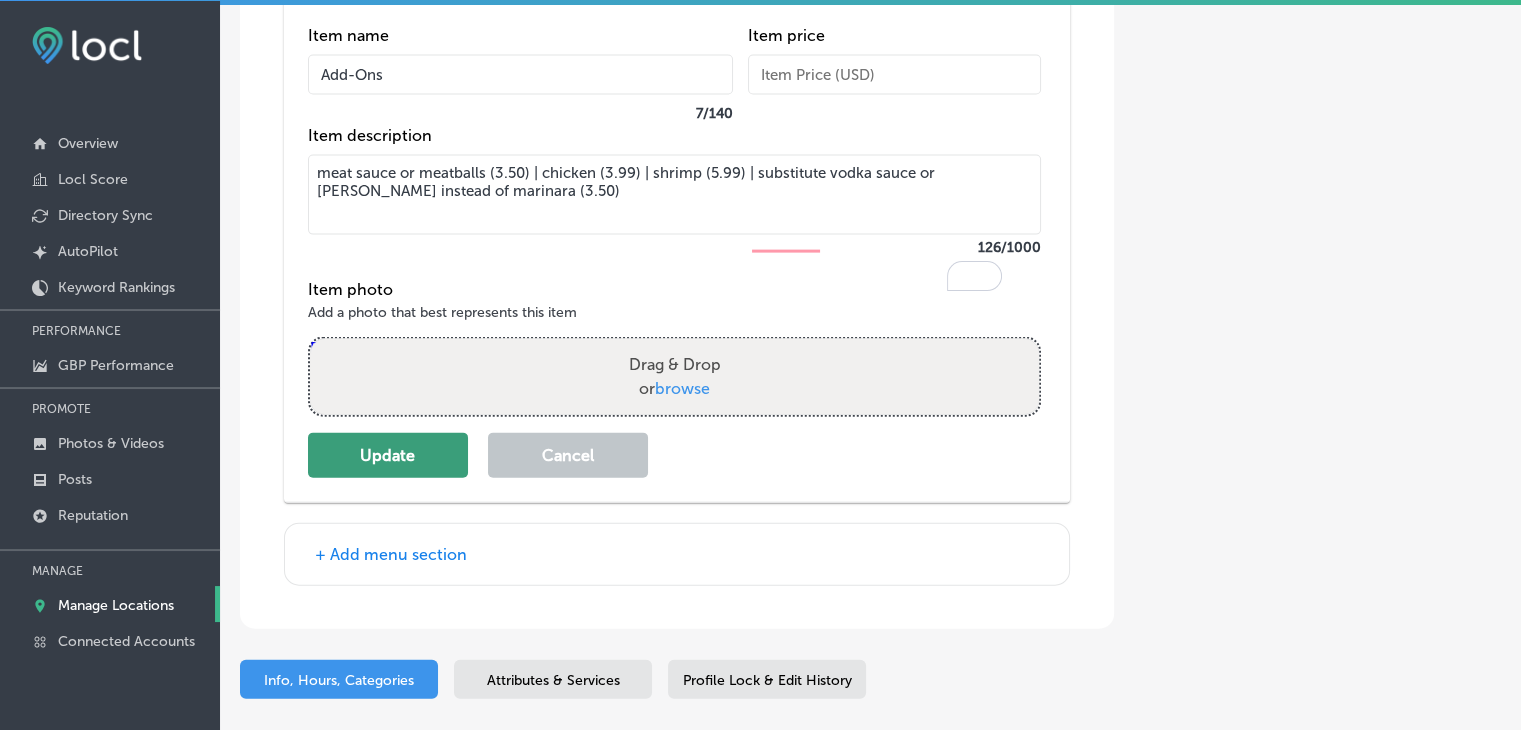 type on "meat sauce or meatballs (3.50) | chicken (3.99) | shrimp (5.99) | substitute vodka sauce or [PERSON_NAME] instead of marinara (3.50)" 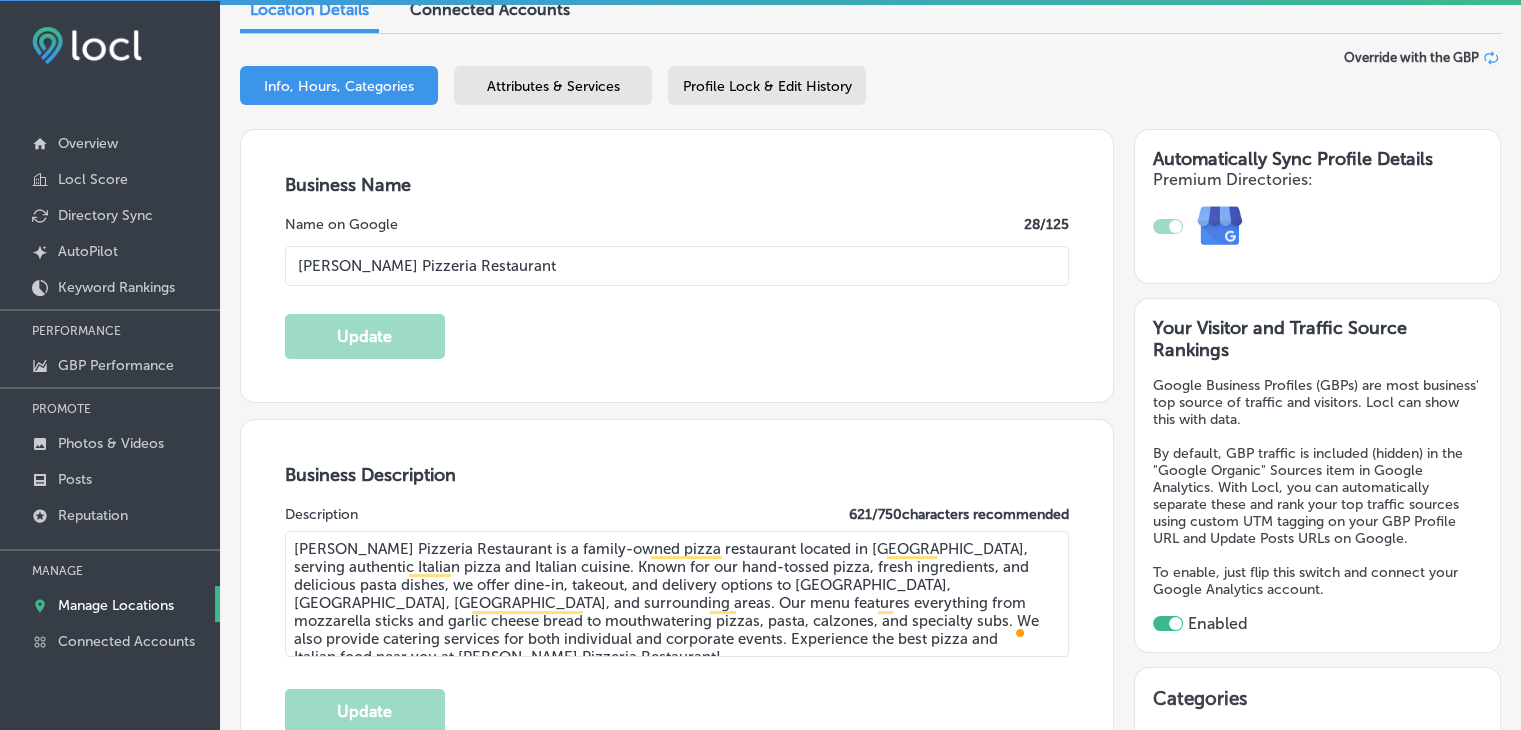 scroll, scrollTop: 0, scrollLeft: 0, axis: both 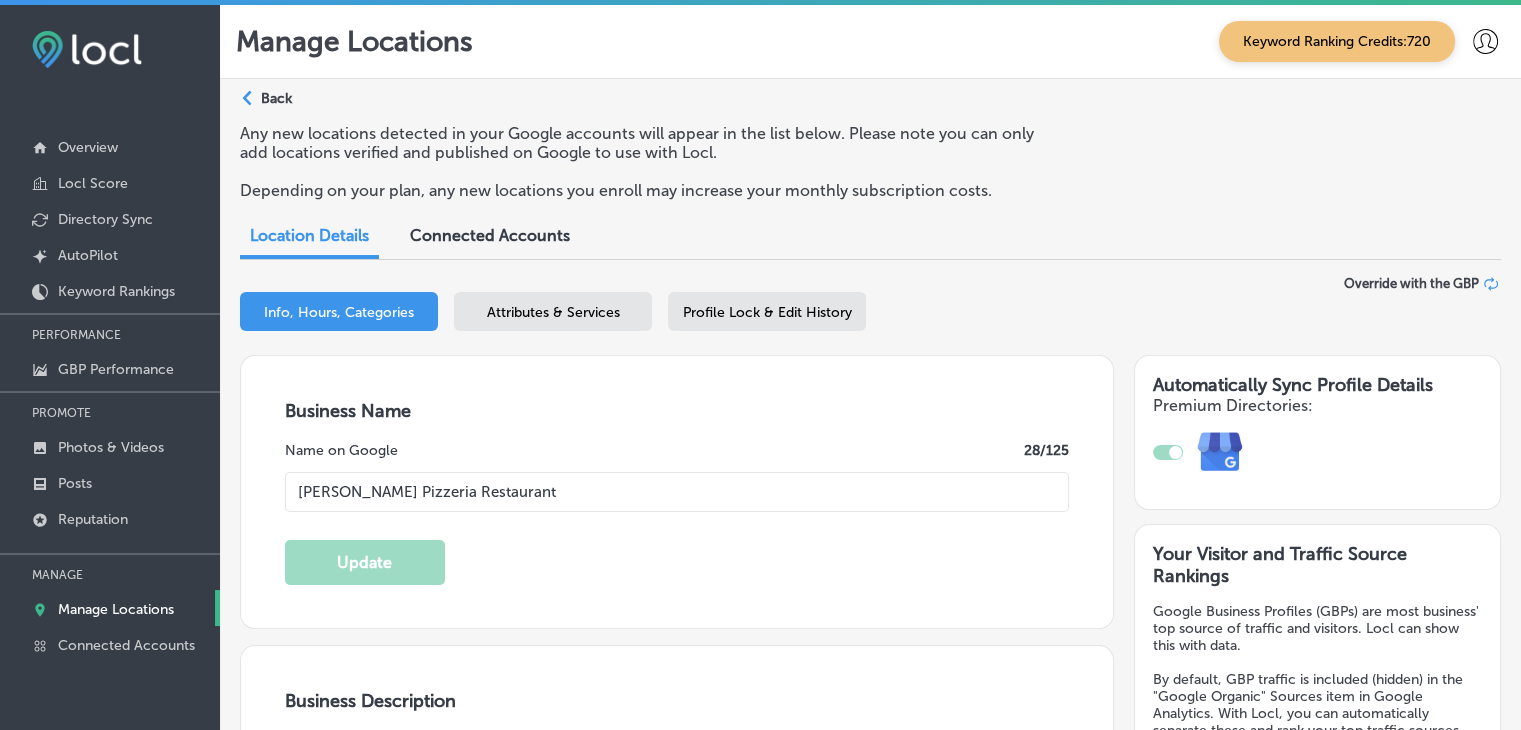 click on "Attributes & Services" at bounding box center (553, 311) 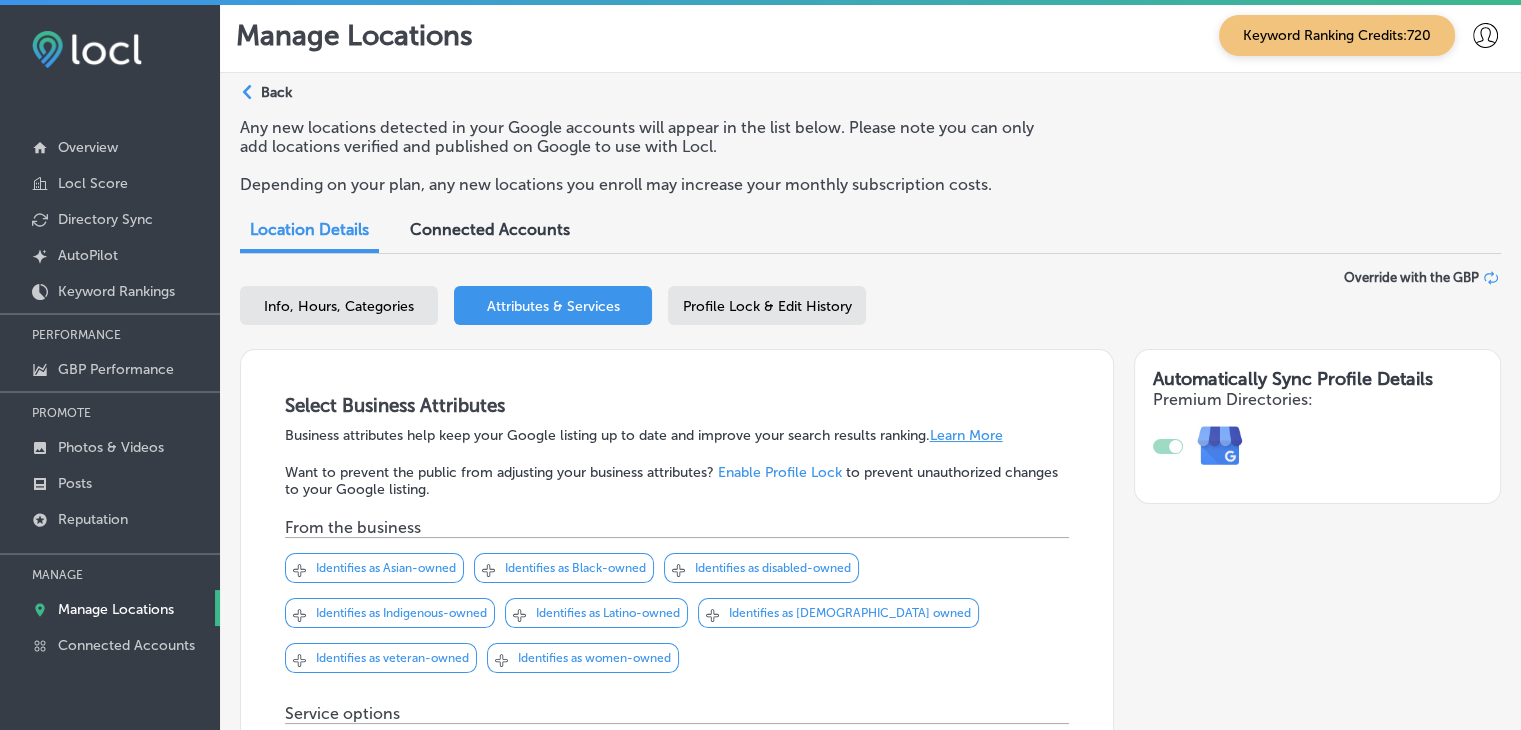 scroll, scrollTop: 0, scrollLeft: 0, axis: both 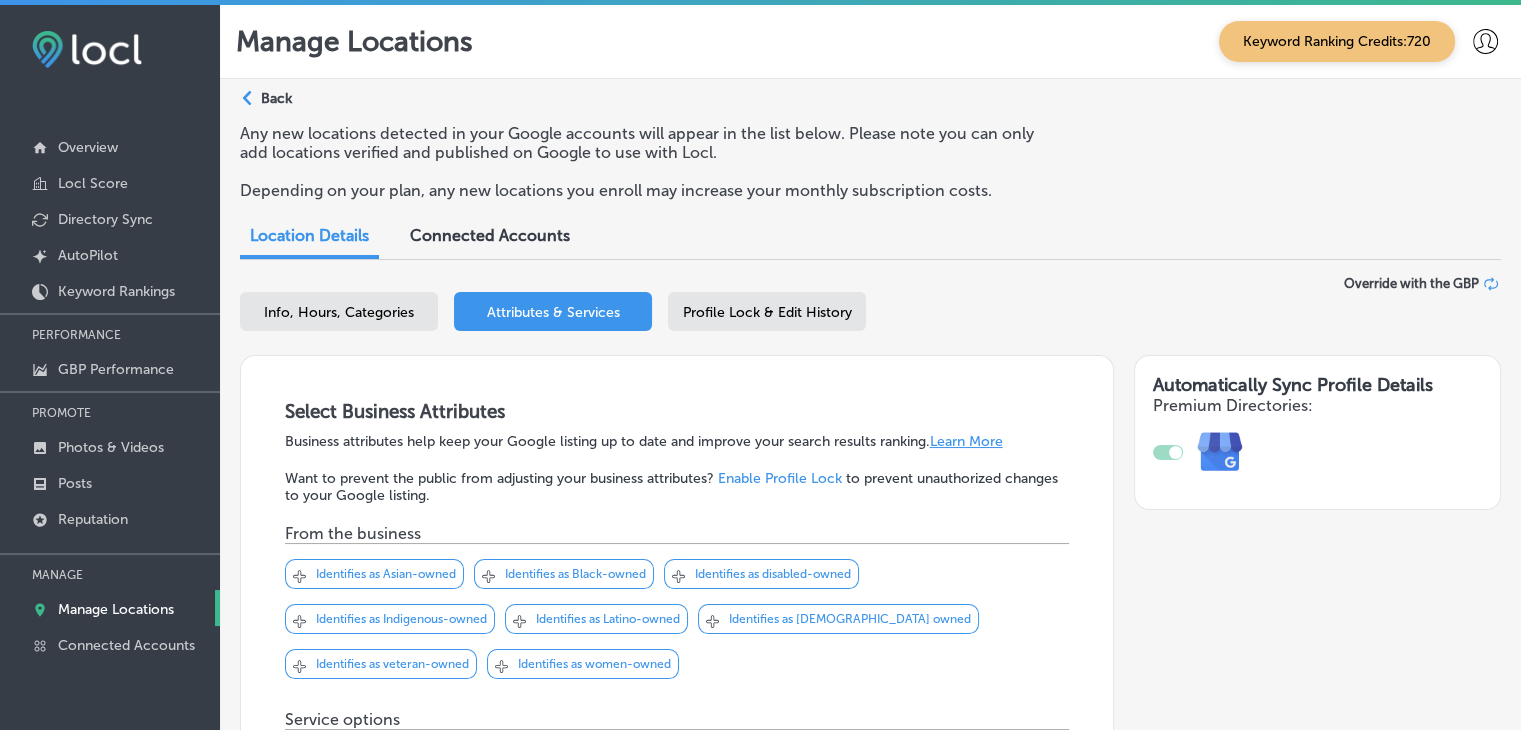 click on "Info, Hours, Categories" at bounding box center [339, 311] 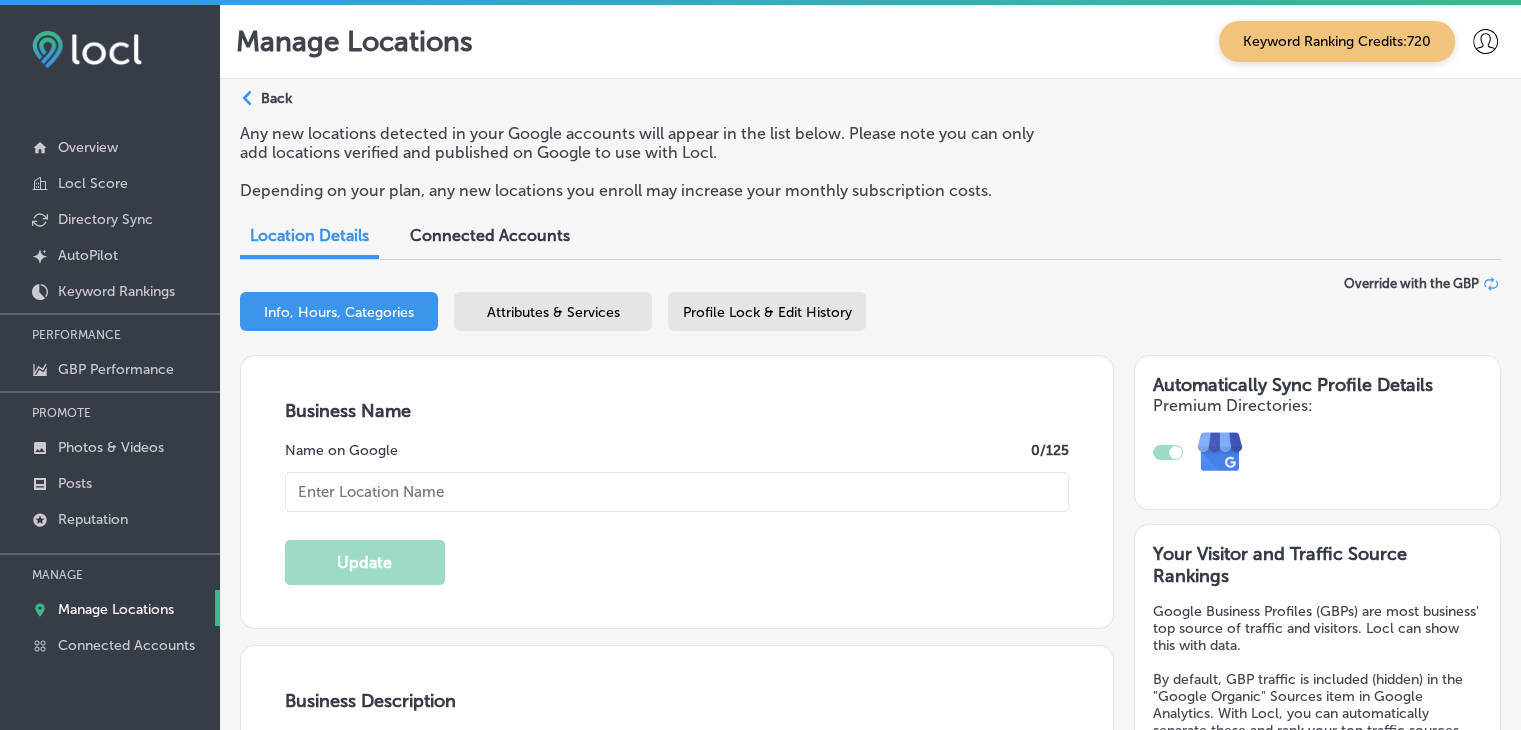 type on "[PERSON_NAME] Pizzeria Restaurant" 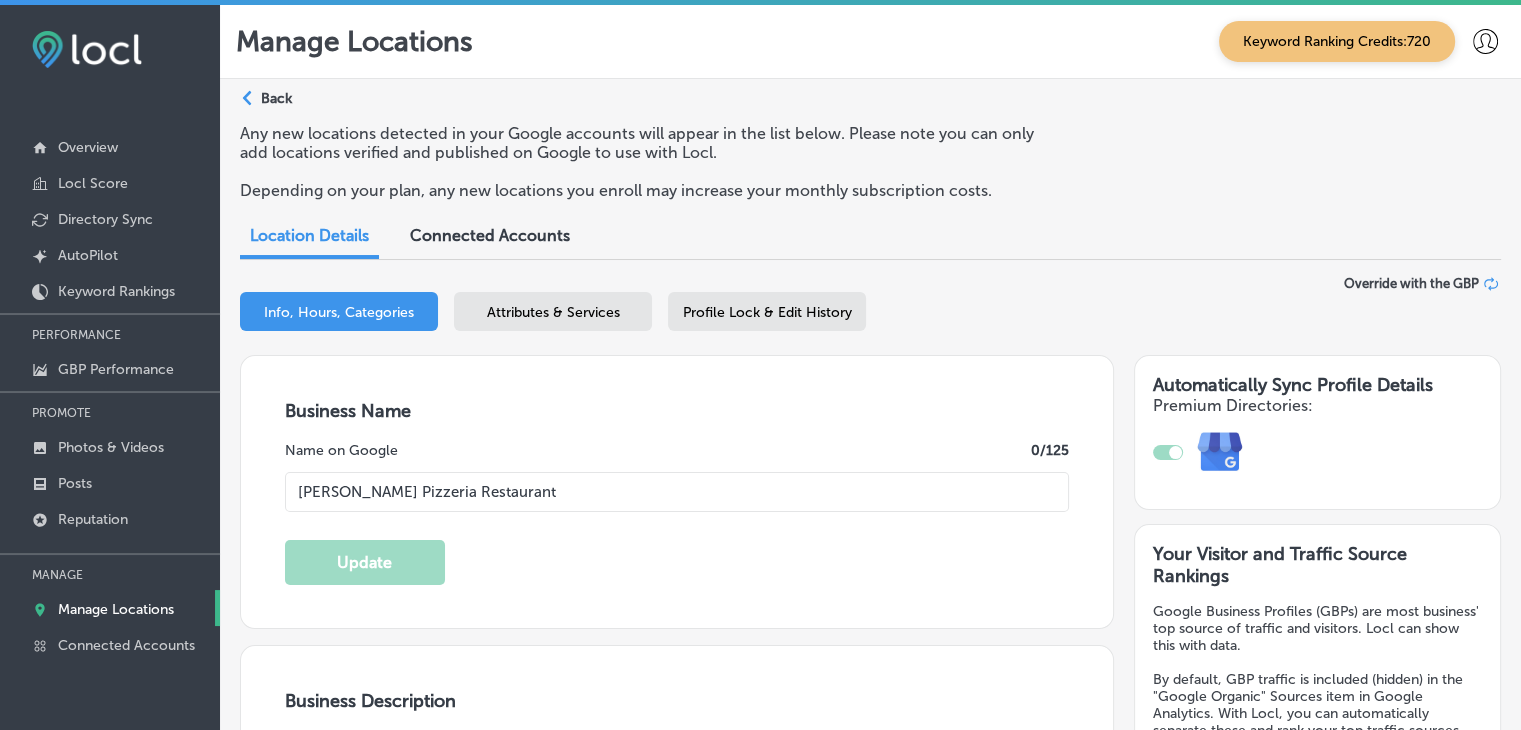 type on "[STREET_ADDRESS]" 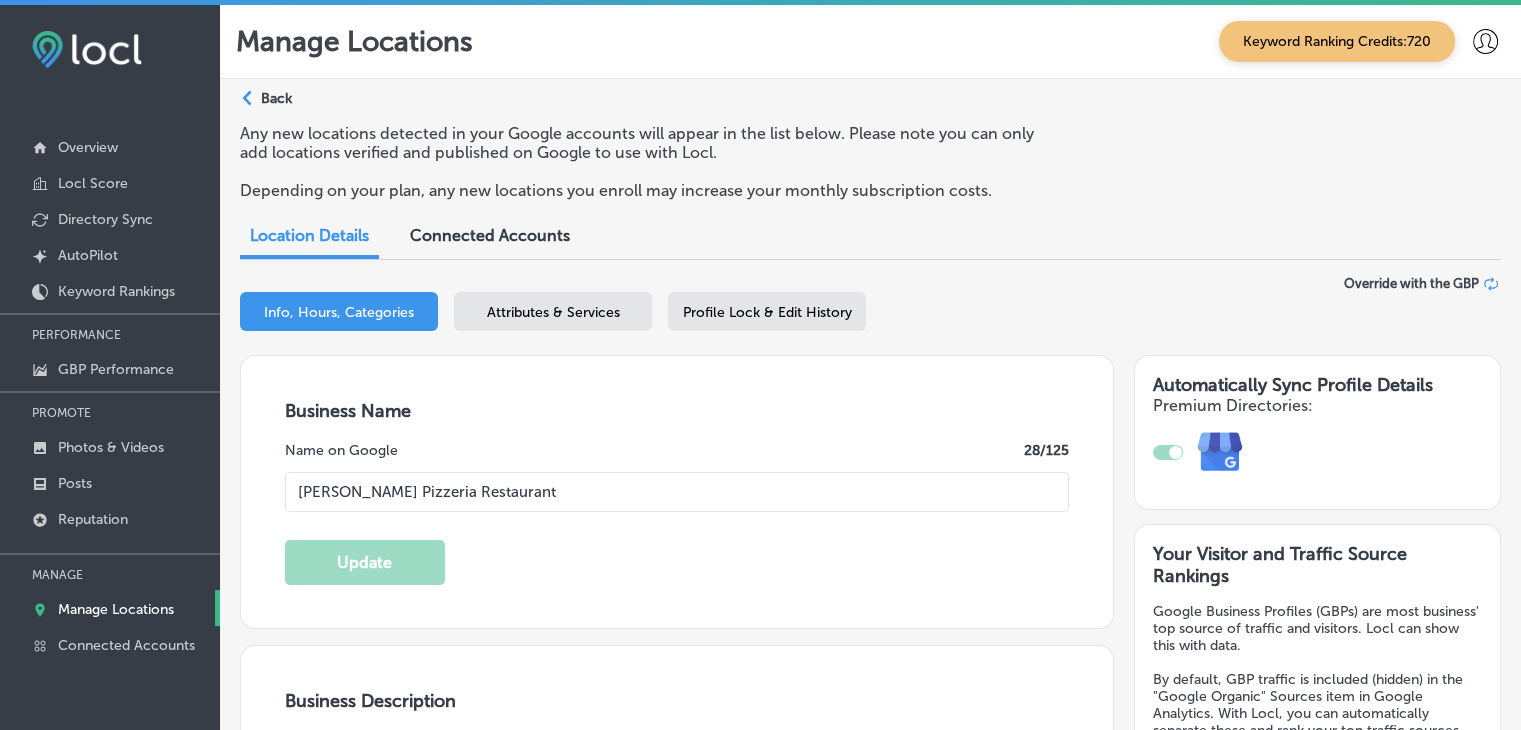checkbox on "true" 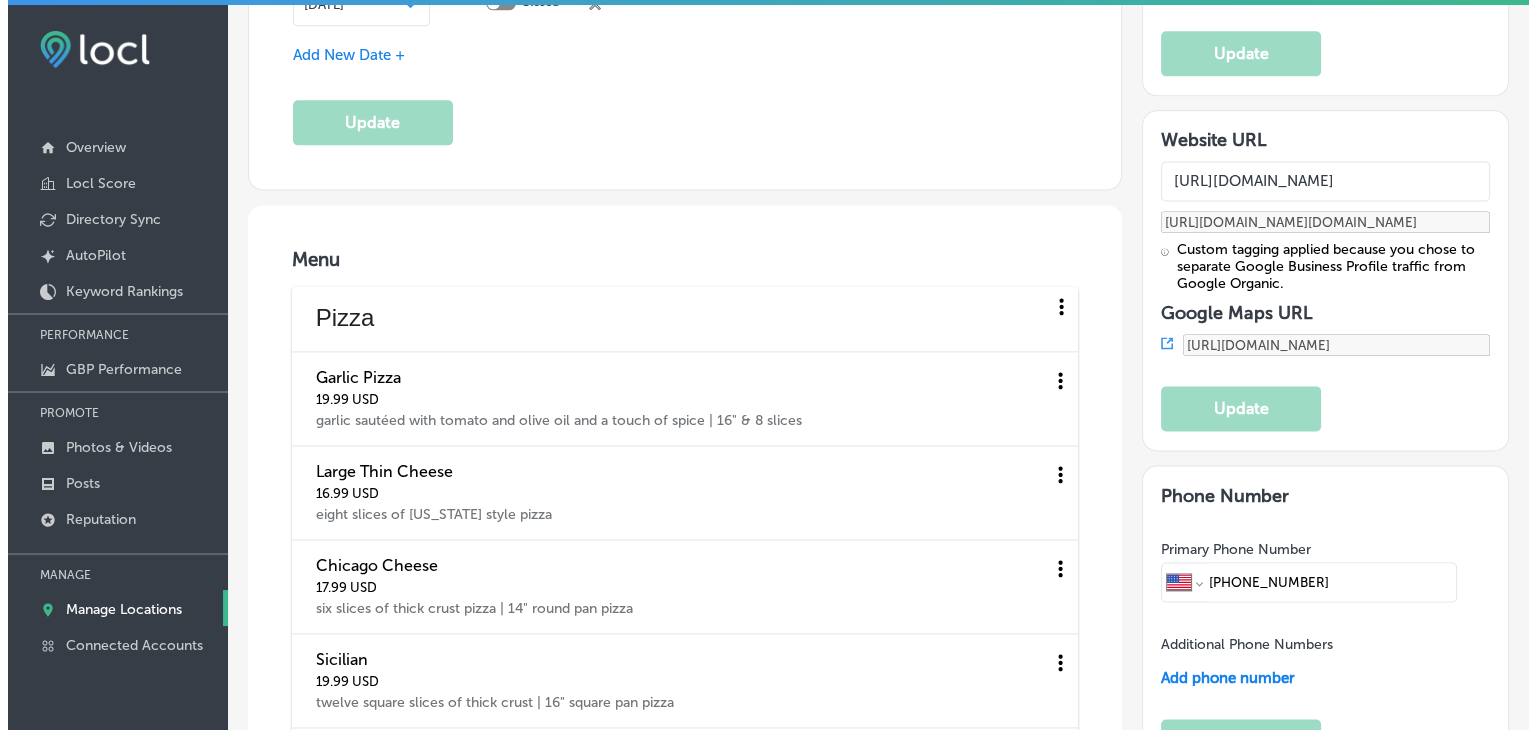 scroll, scrollTop: 2200, scrollLeft: 0, axis: vertical 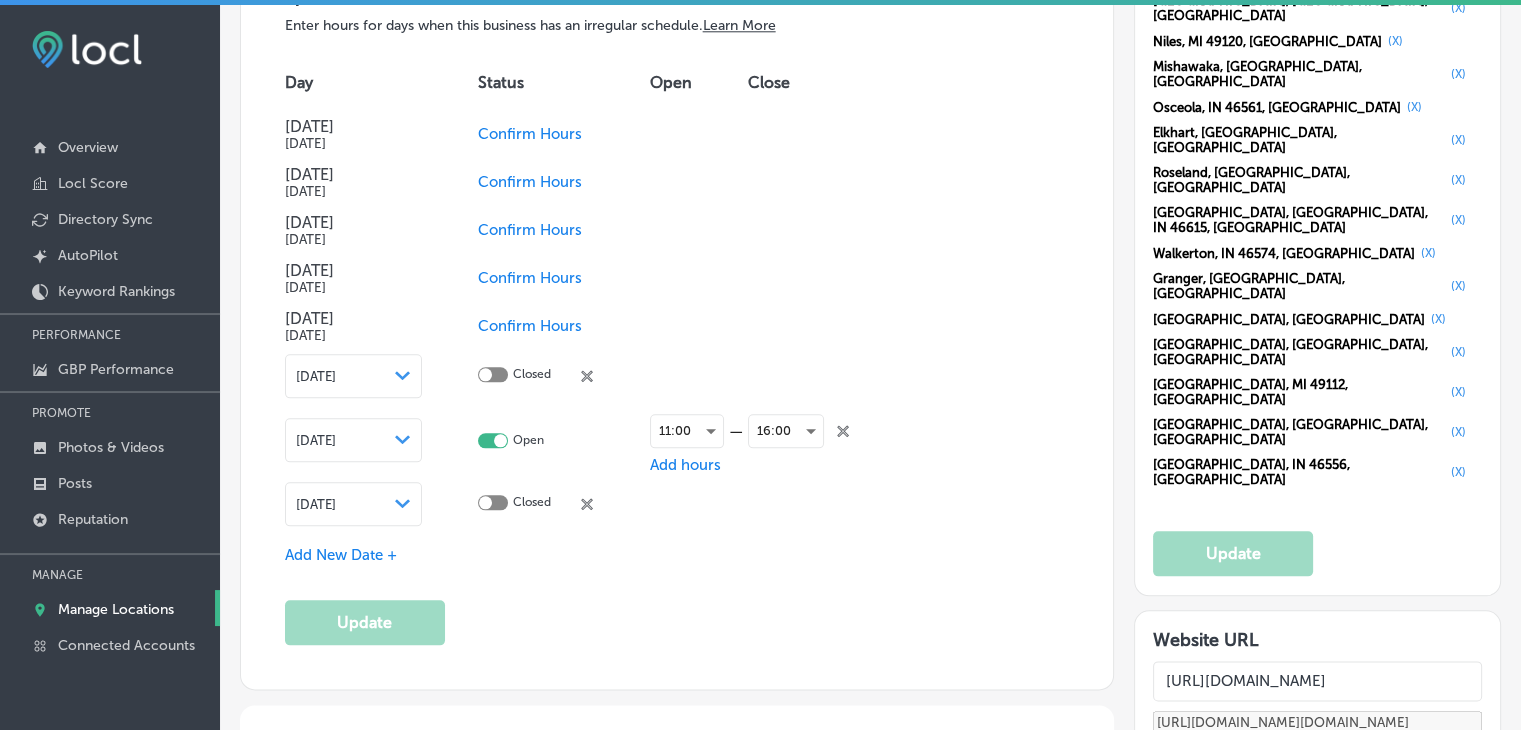 click on "Confirm Hours" at bounding box center (530, 326) 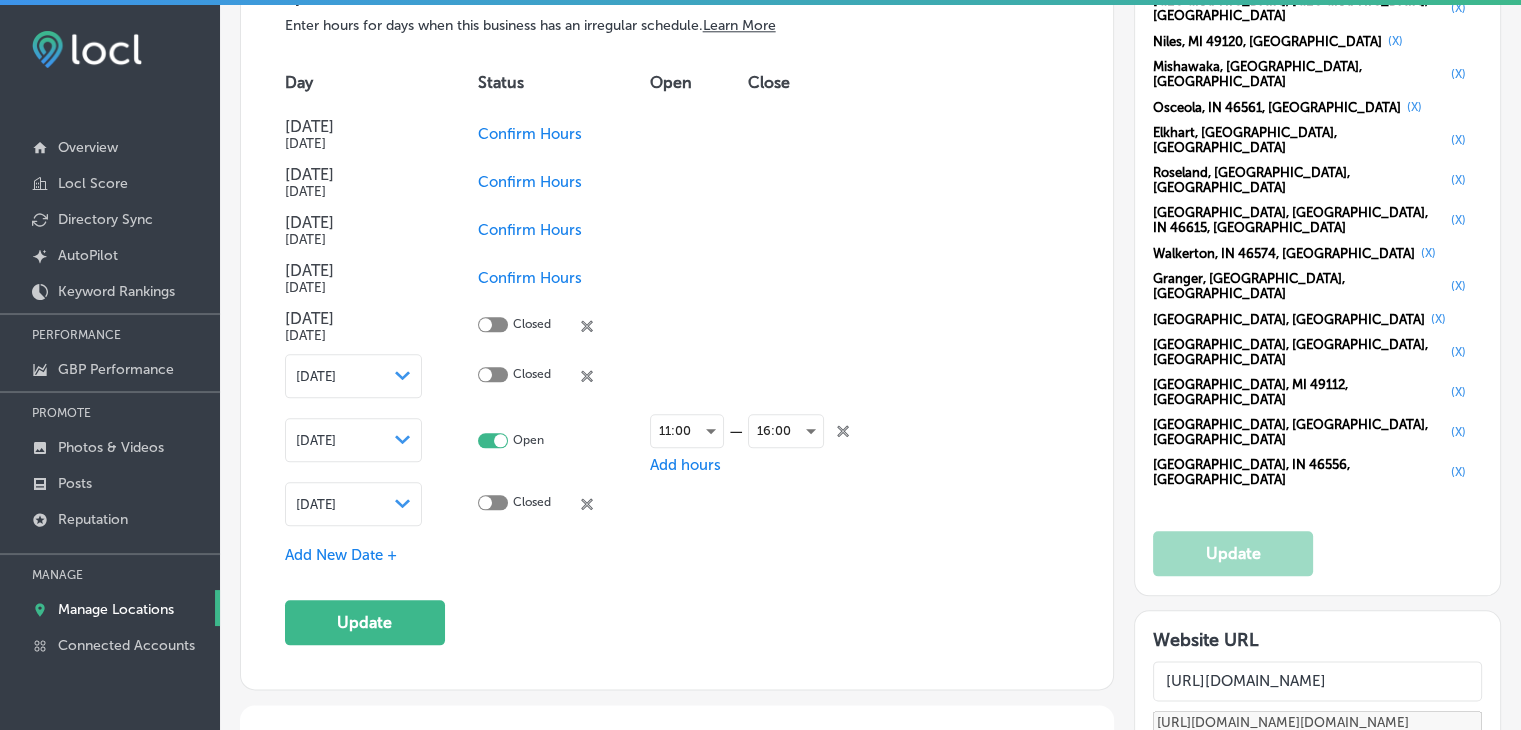 click on "Confirm Hours" at bounding box center (530, 278) 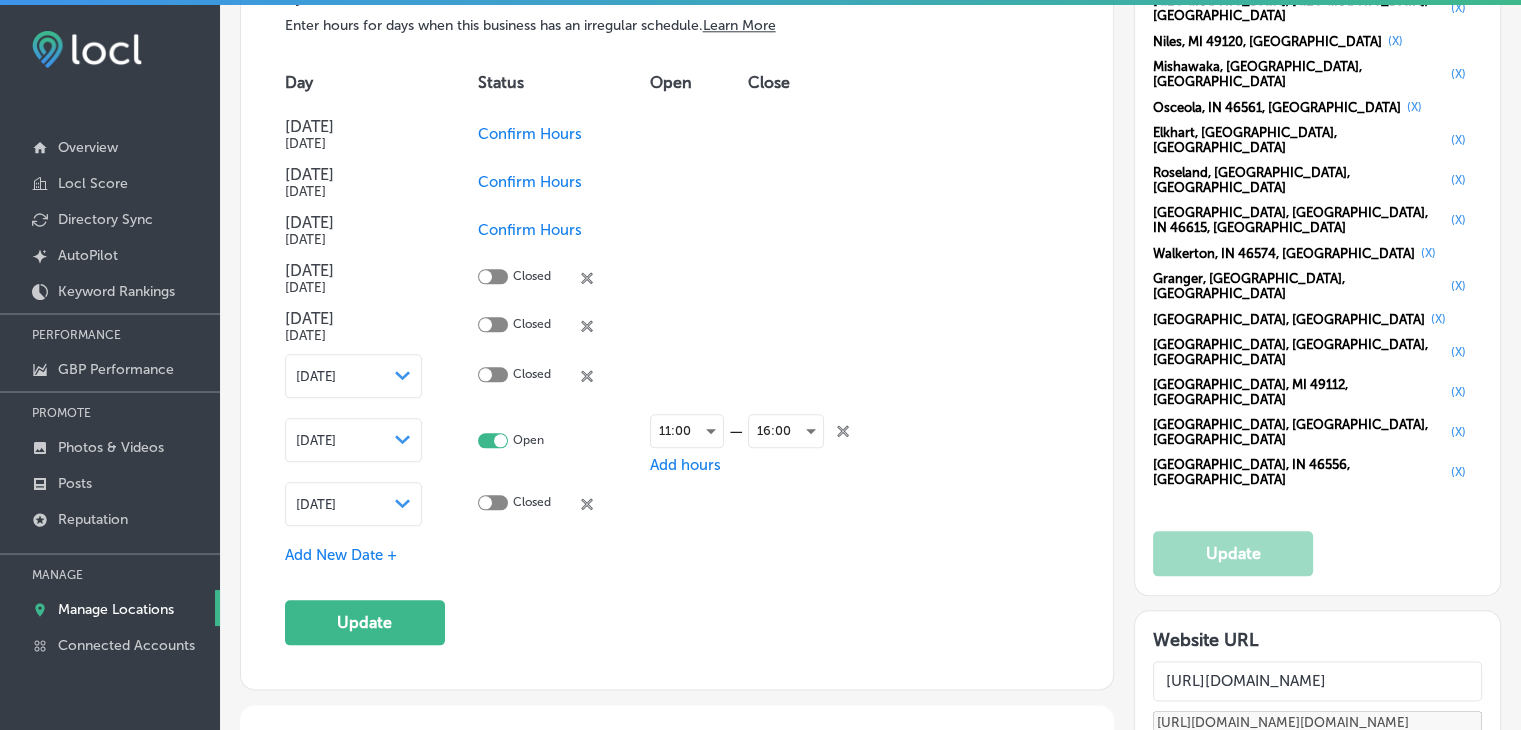 click on "close
Created with Sketch." 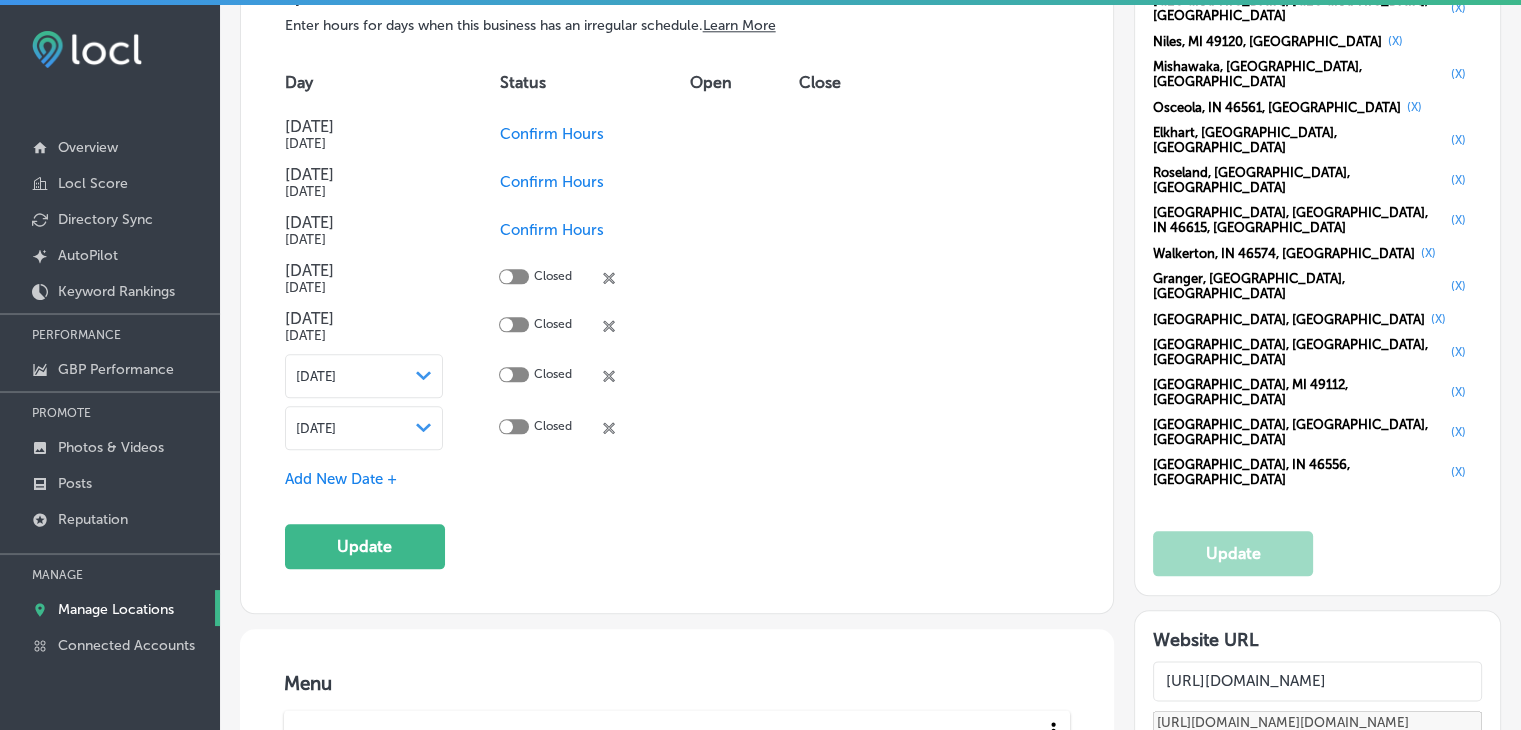 click on "[DATE]" at bounding box center [316, 428] 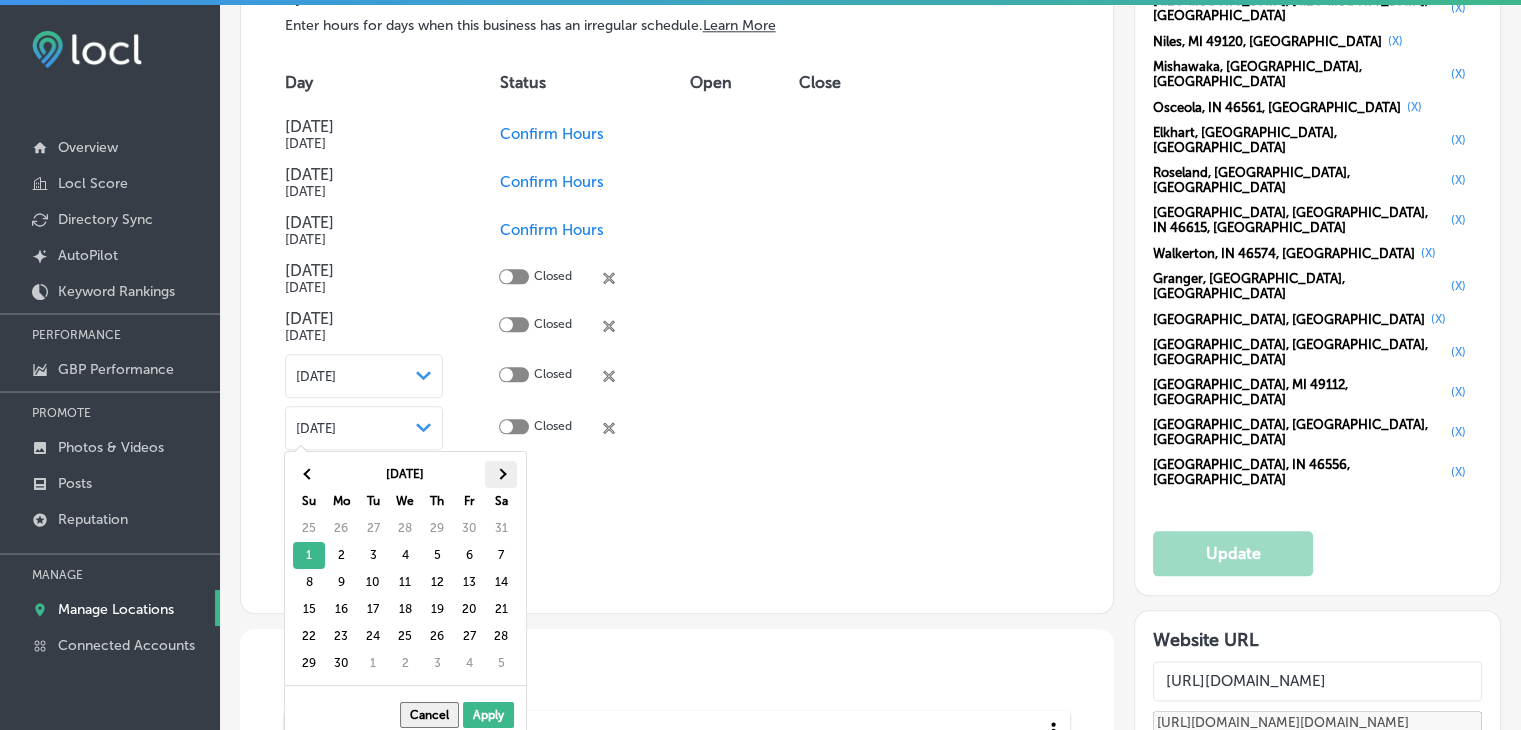 click at bounding box center [501, 474] 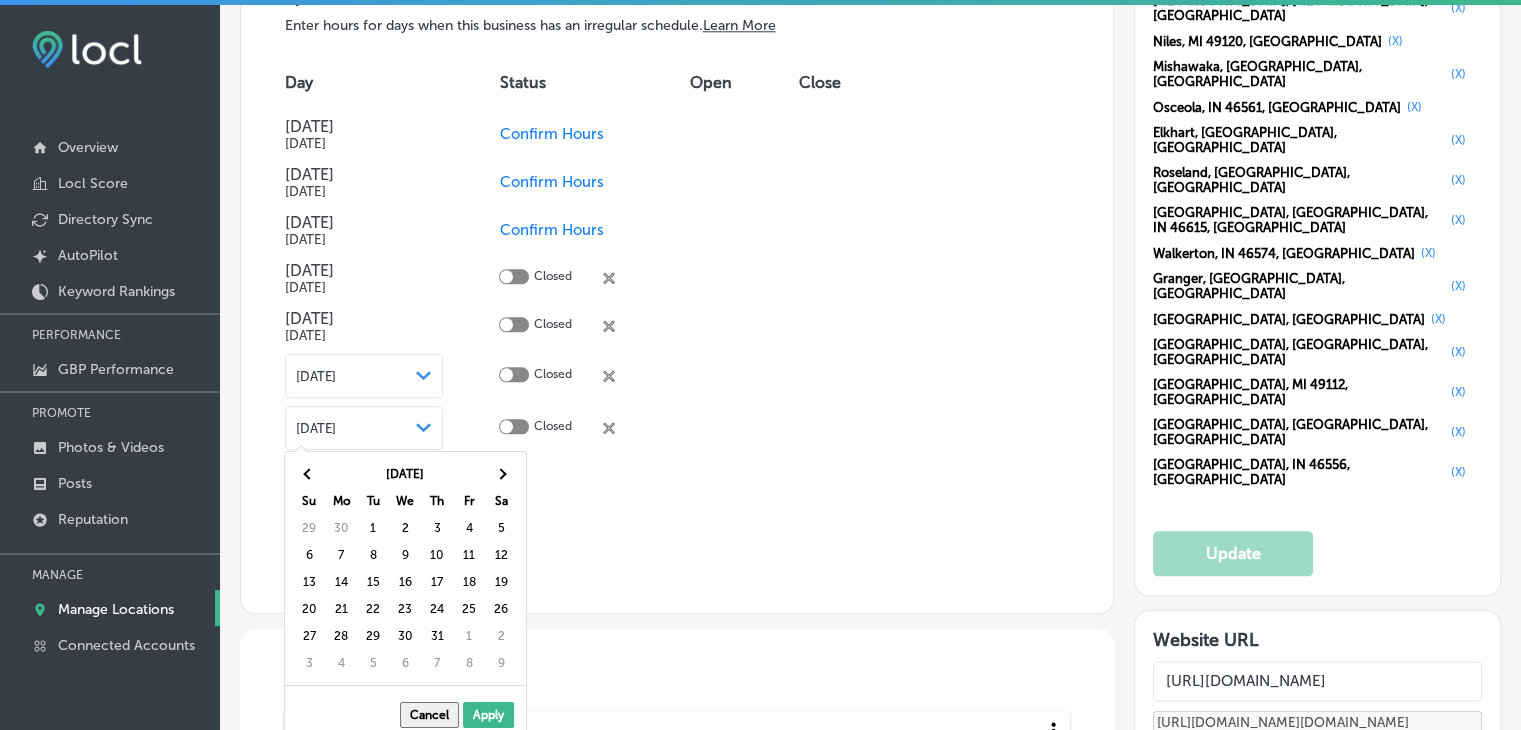 click at bounding box center (501, 474) 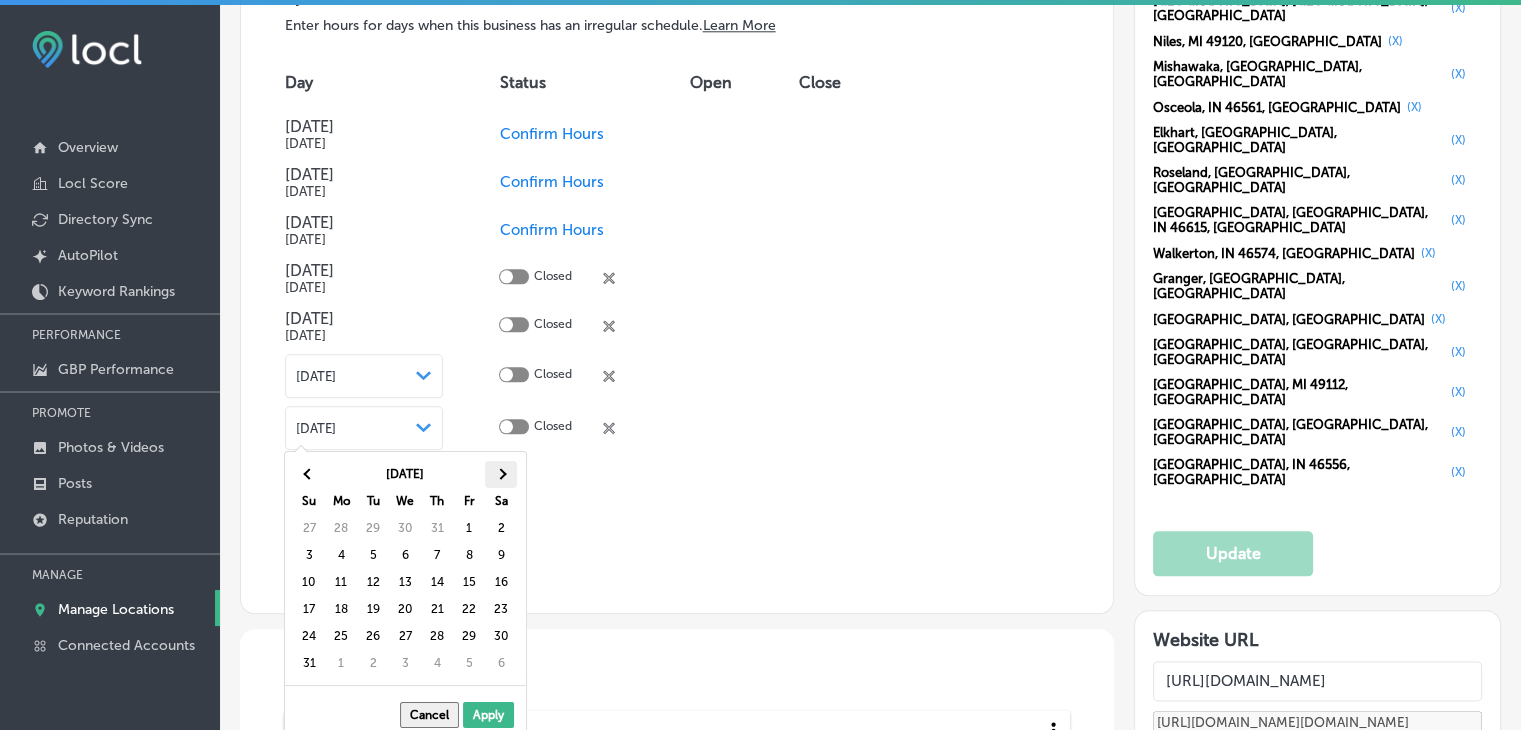 click at bounding box center [501, 474] 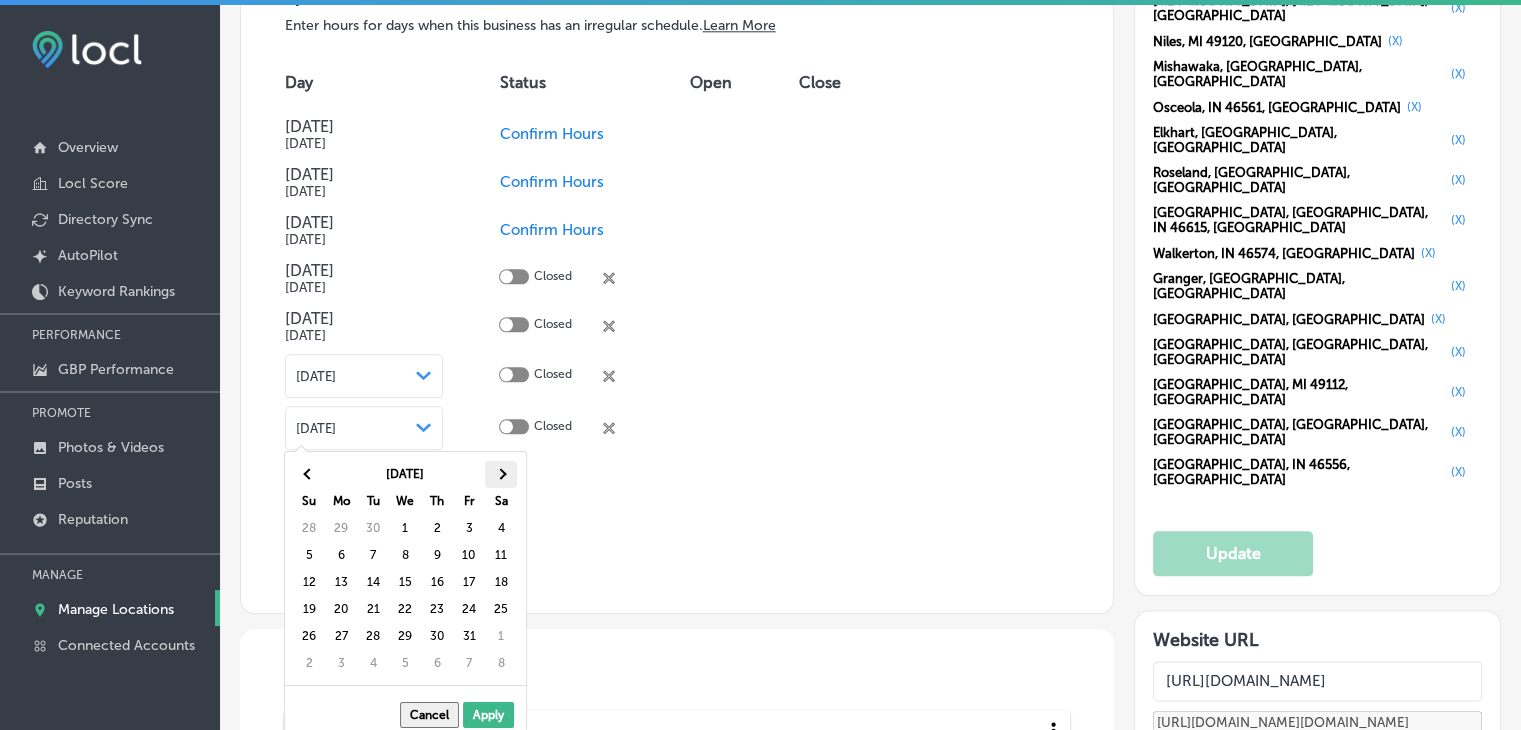 click at bounding box center [501, 474] 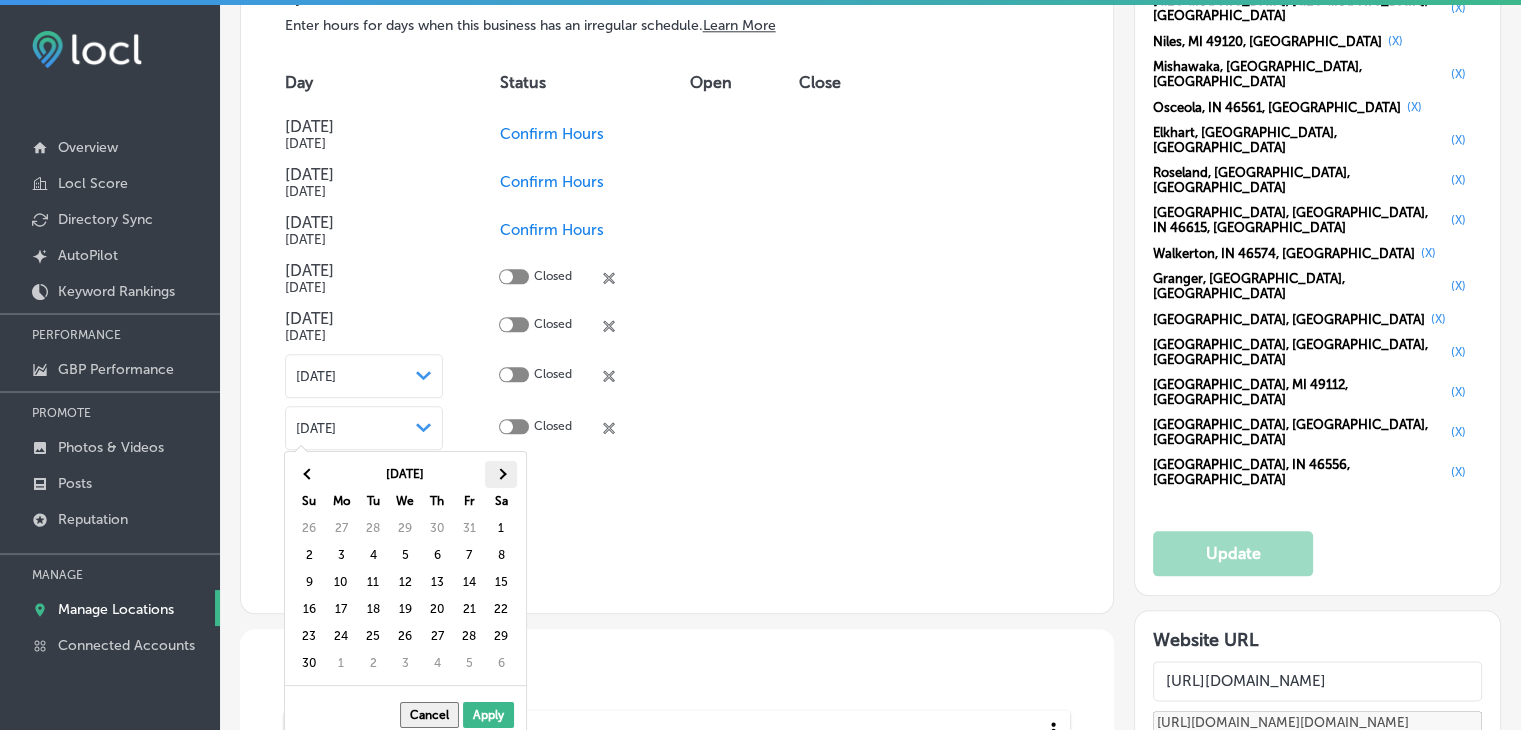 click at bounding box center [501, 474] 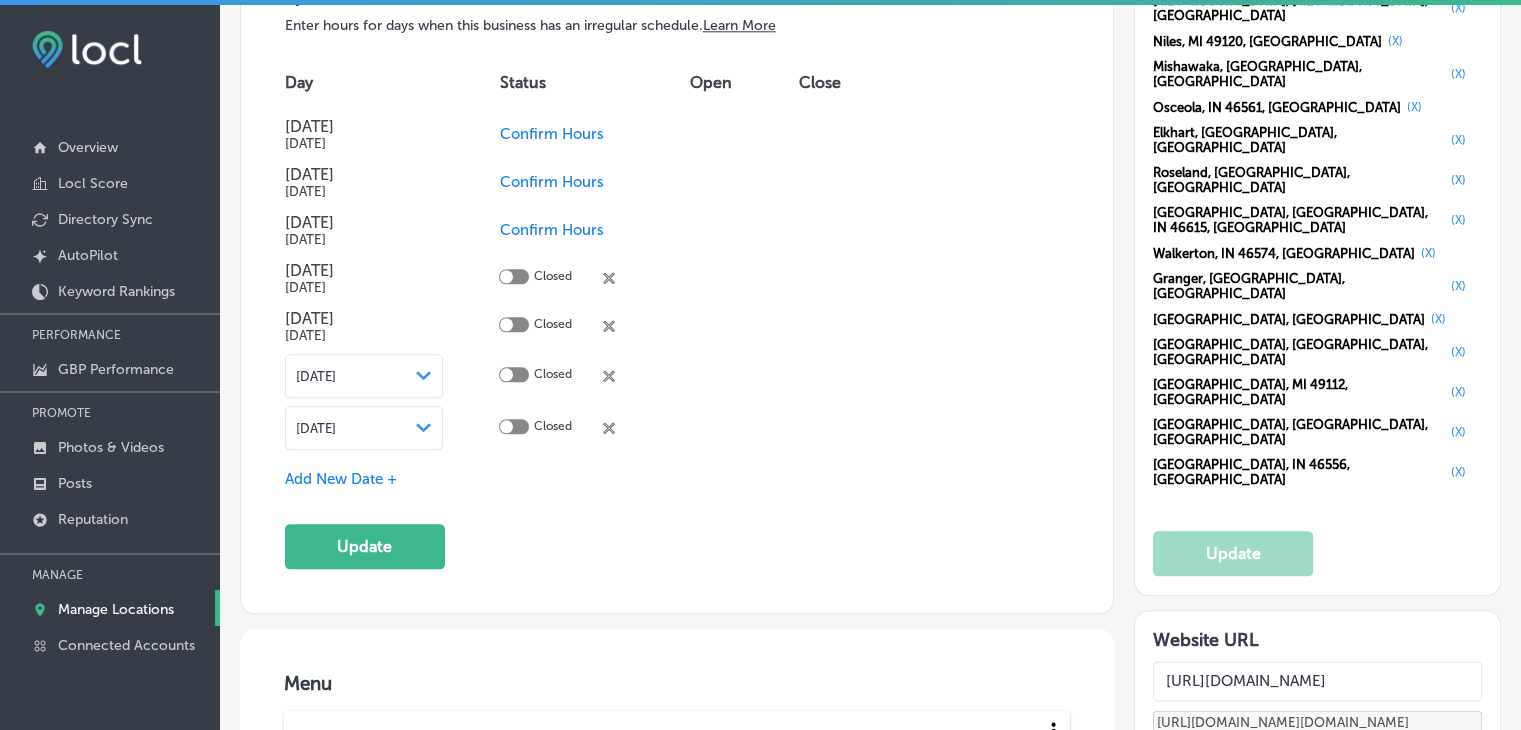 click on "[DATE]
Path
Created with Sketch." at bounding box center (364, 428) 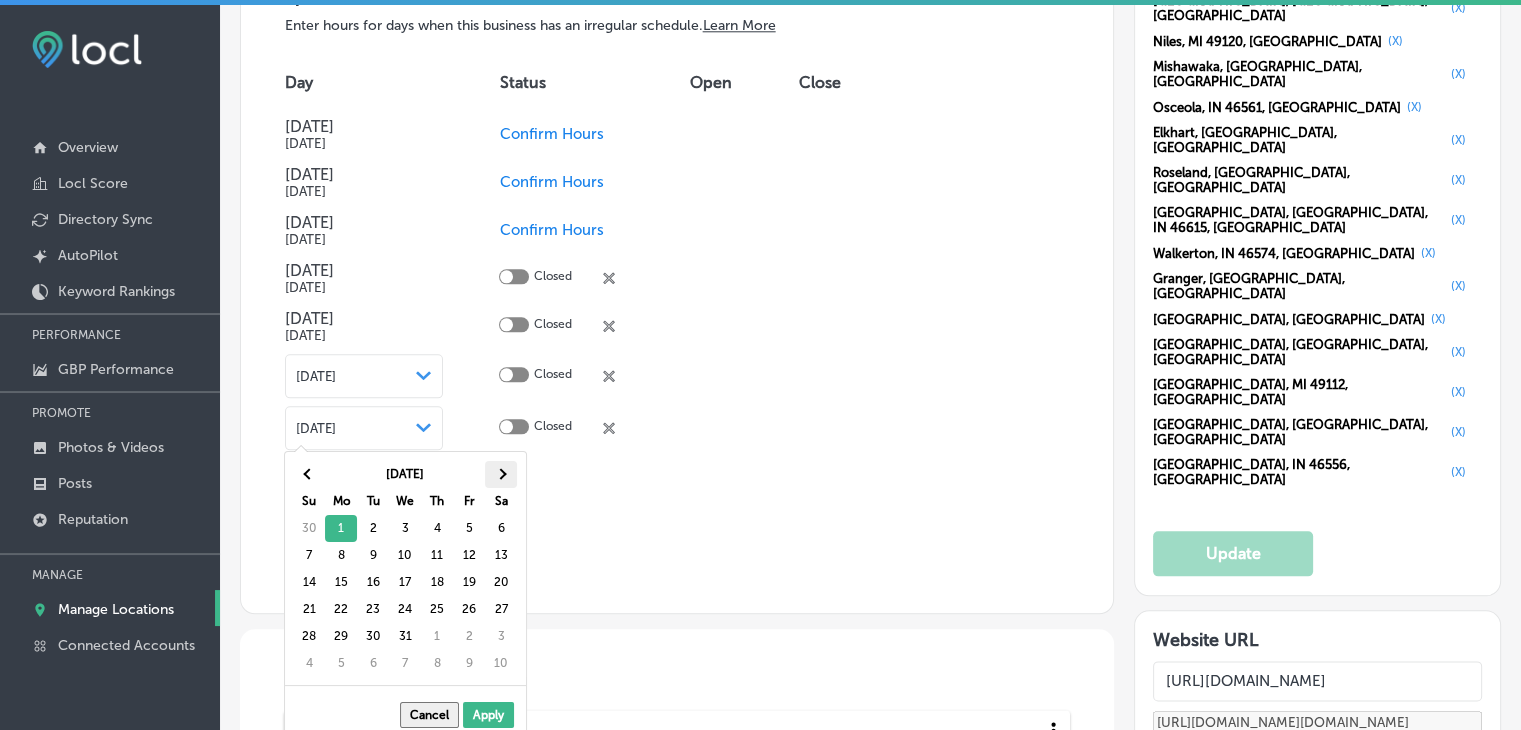 click at bounding box center [501, 474] 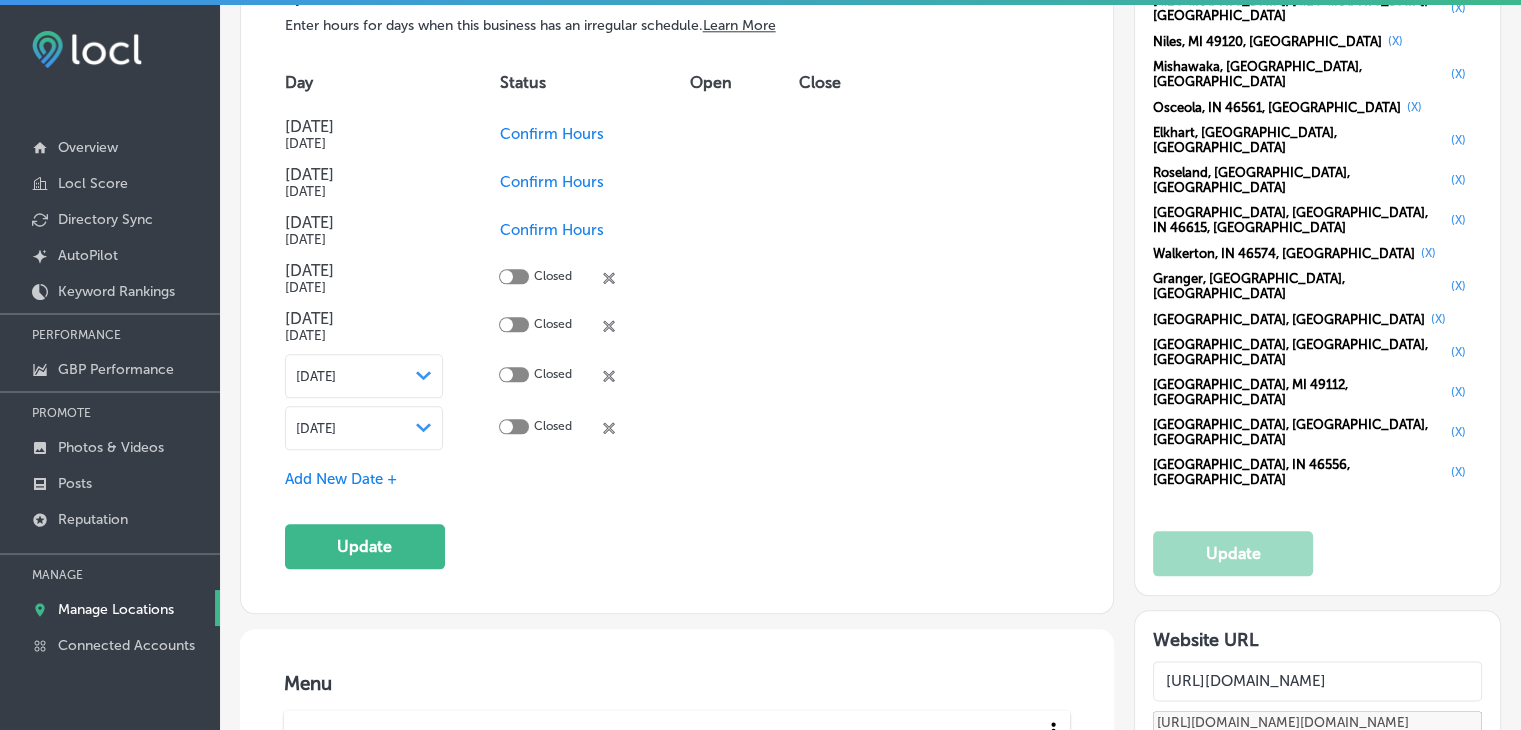 click on "[DATE] [DATE]" at bounding box center (392, 134) 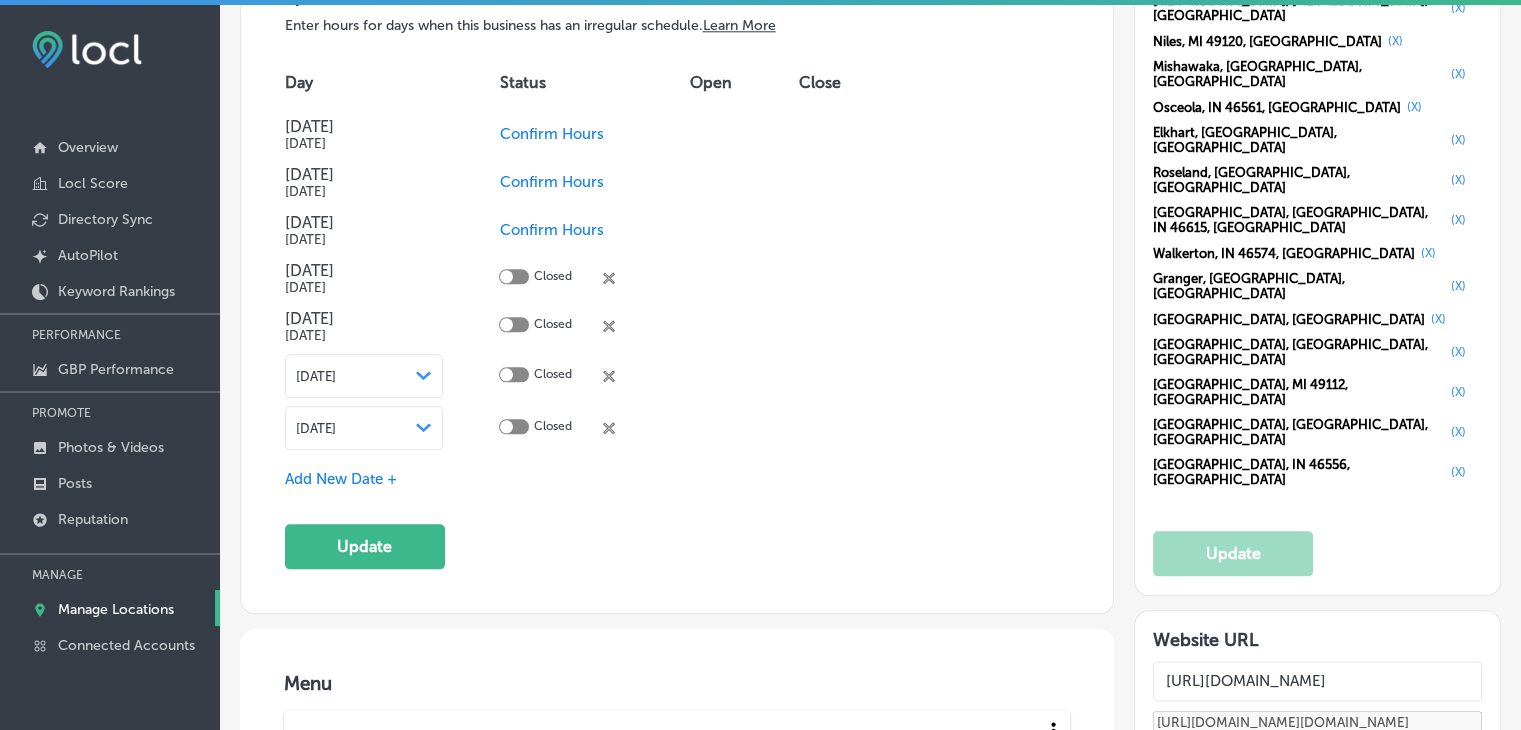 click on "Confirm Hours" at bounding box center (551, 134) 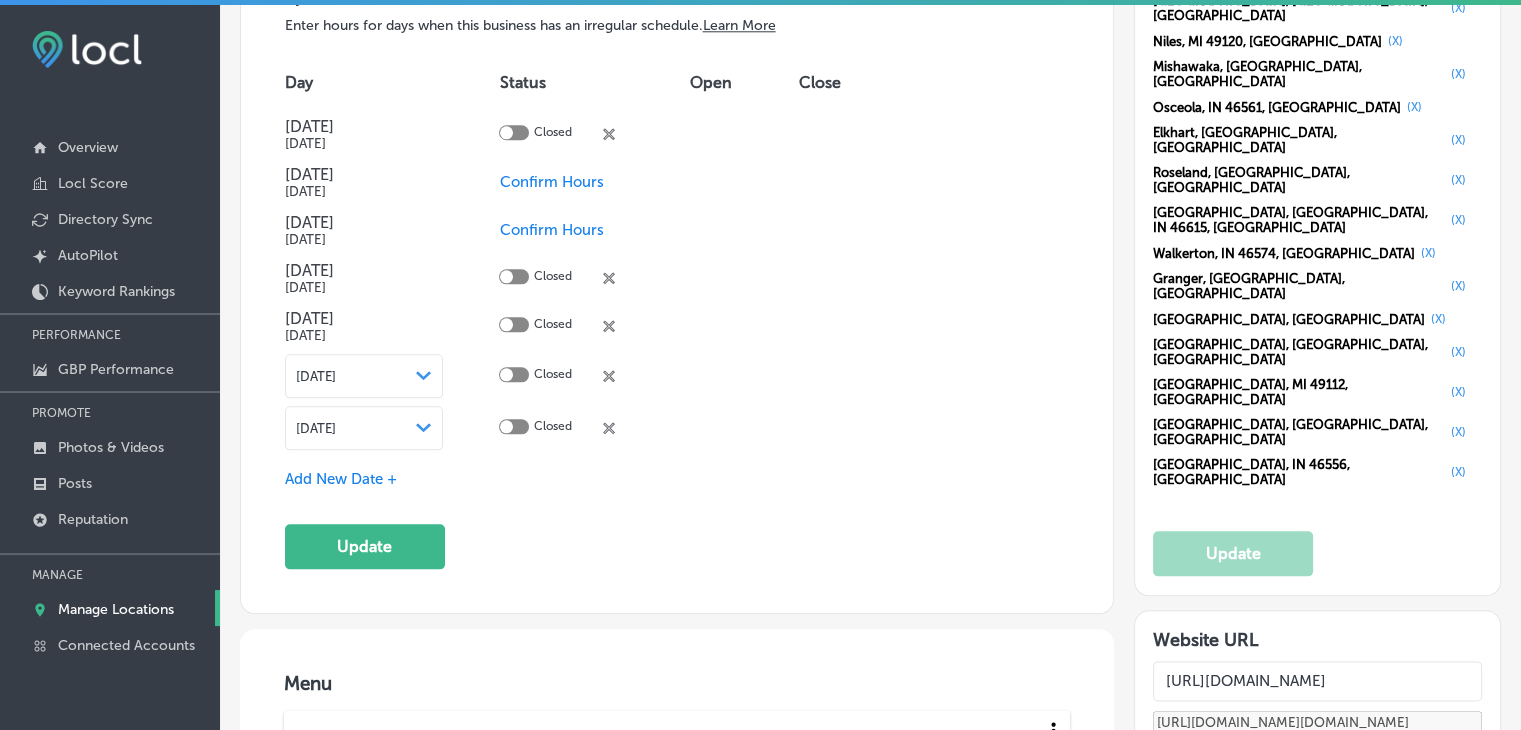 click on "close
Created with Sketch." at bounding box center [609, 376] 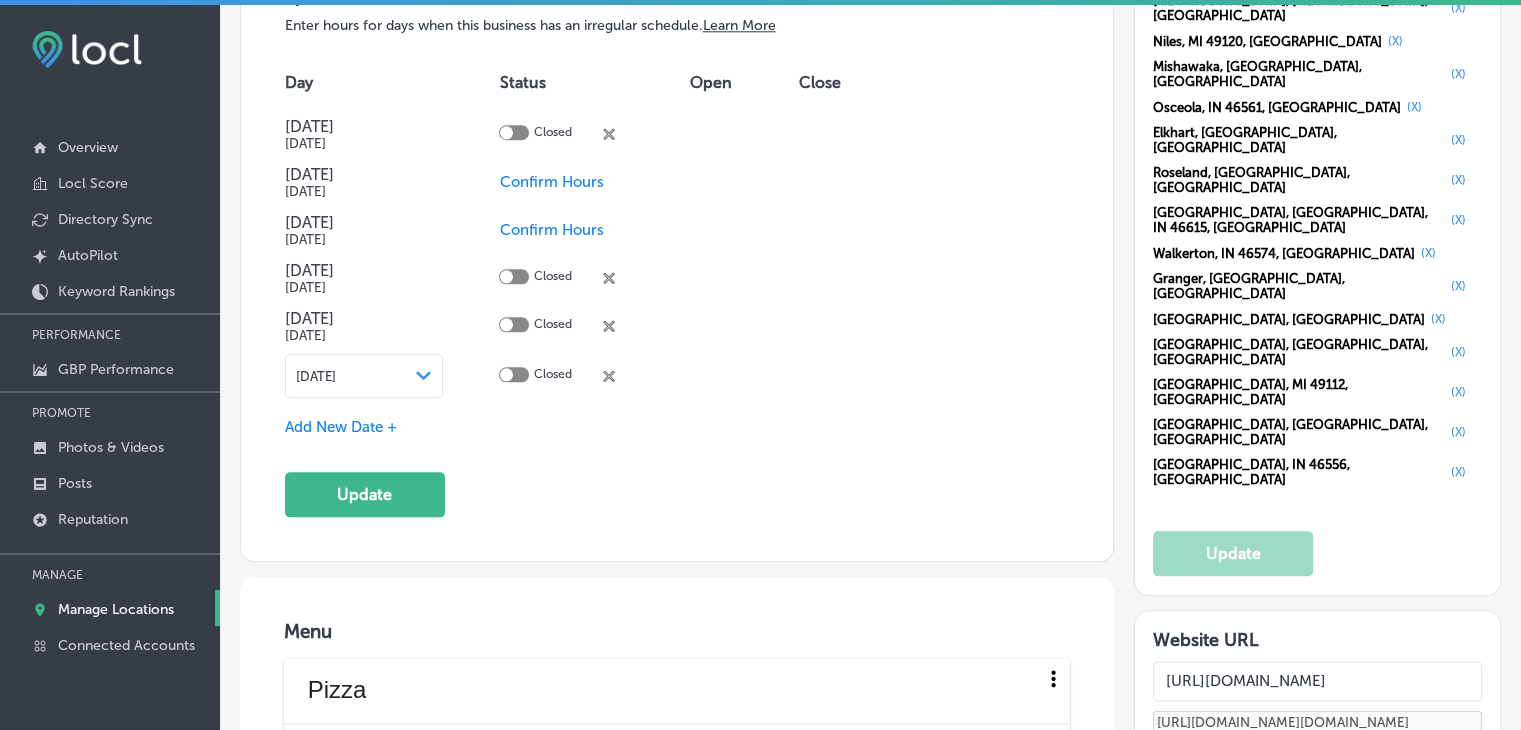 click on "Update" 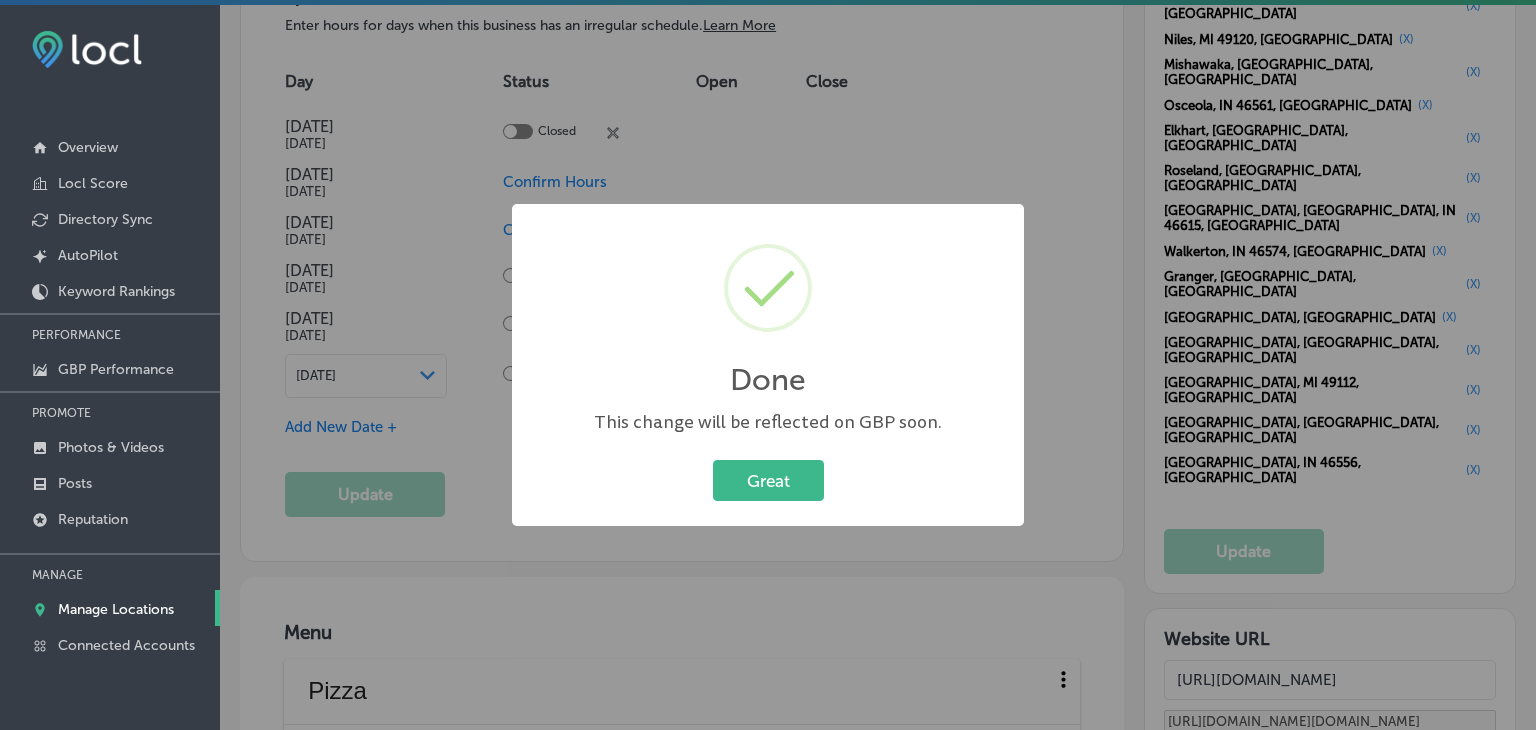 click on "Done × This change will be reflected on GBP soon. Great Cancel" at bounding box center [768, 365] 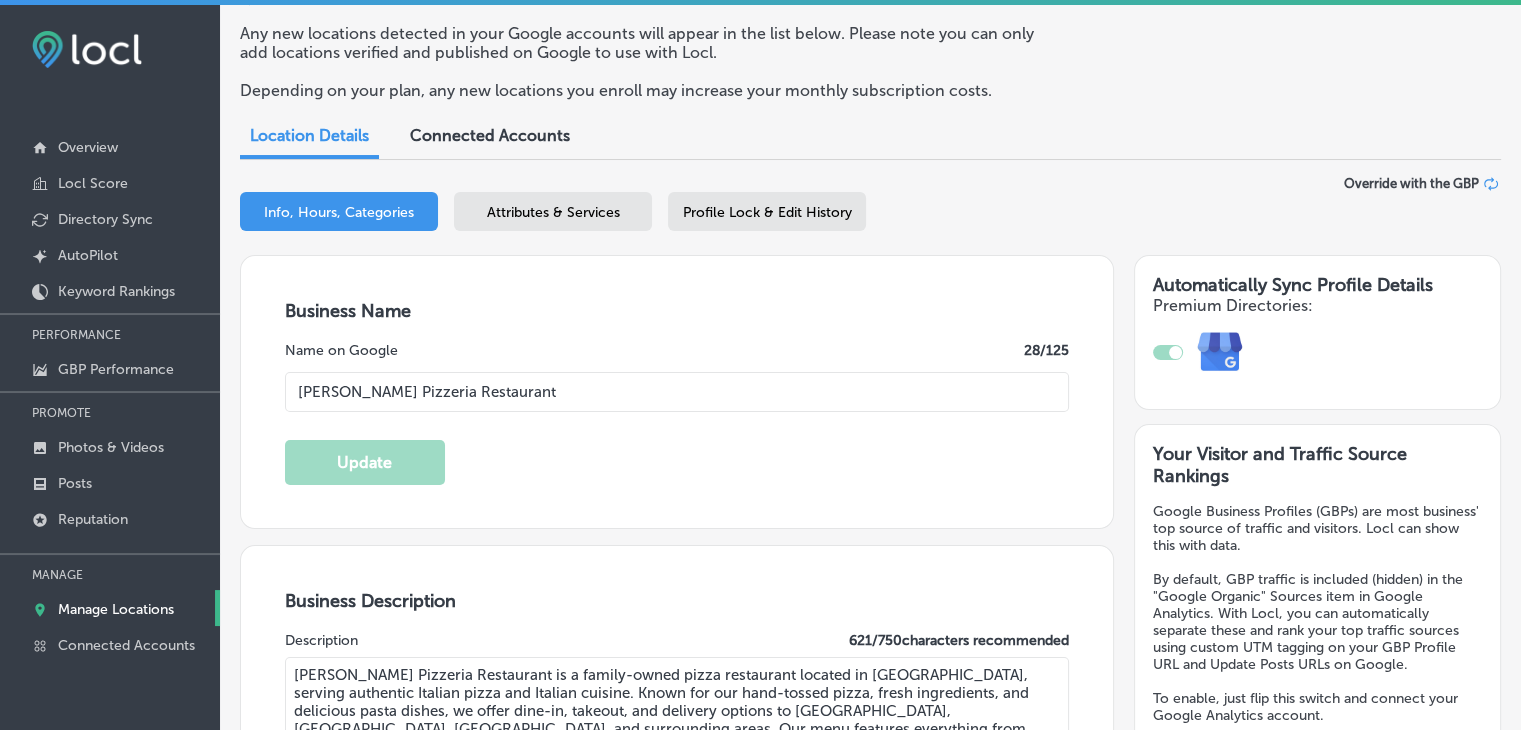 click on "Attributes & Services" at bounding box center [553, 212] 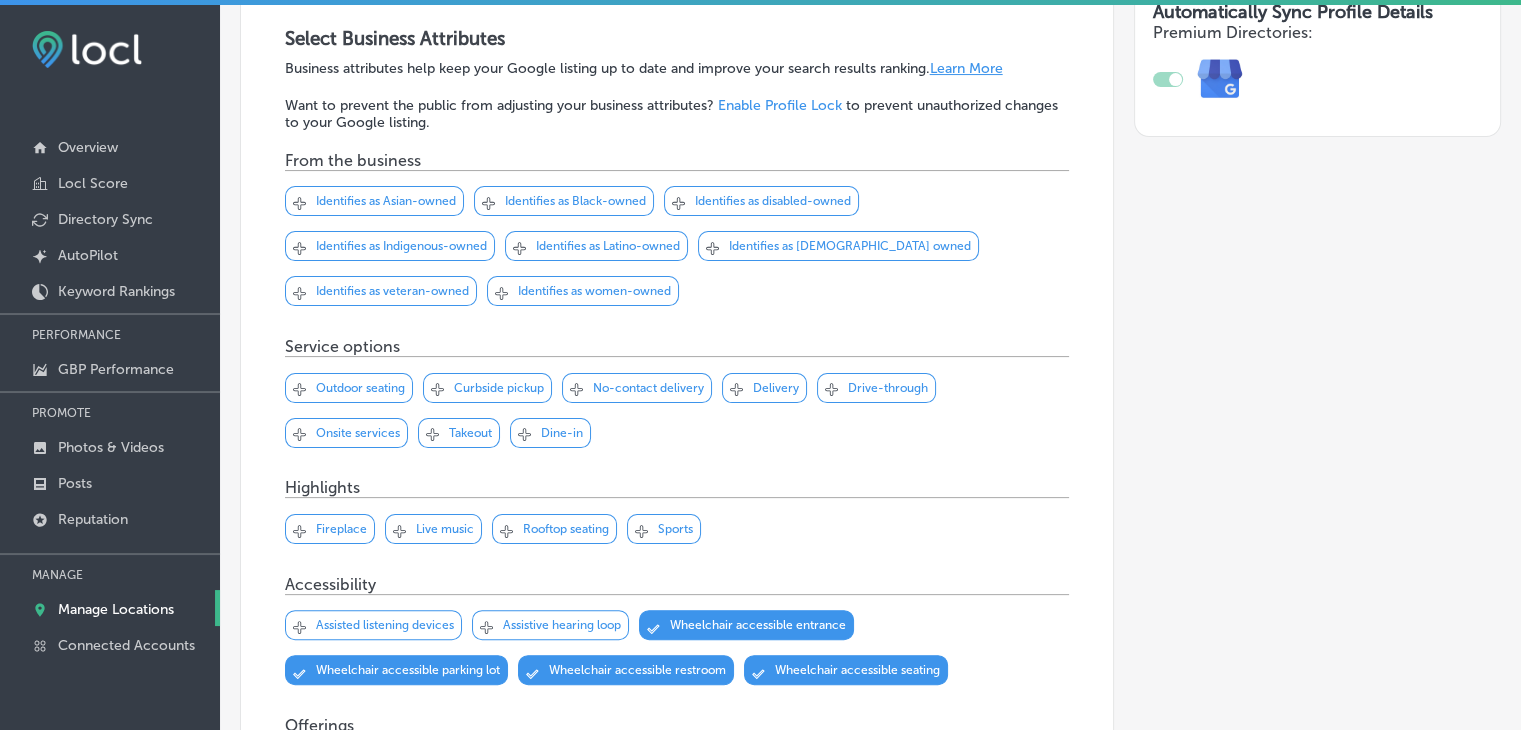 scroll, scrollTop: 339, scrollLeft: 0, axis: vertical 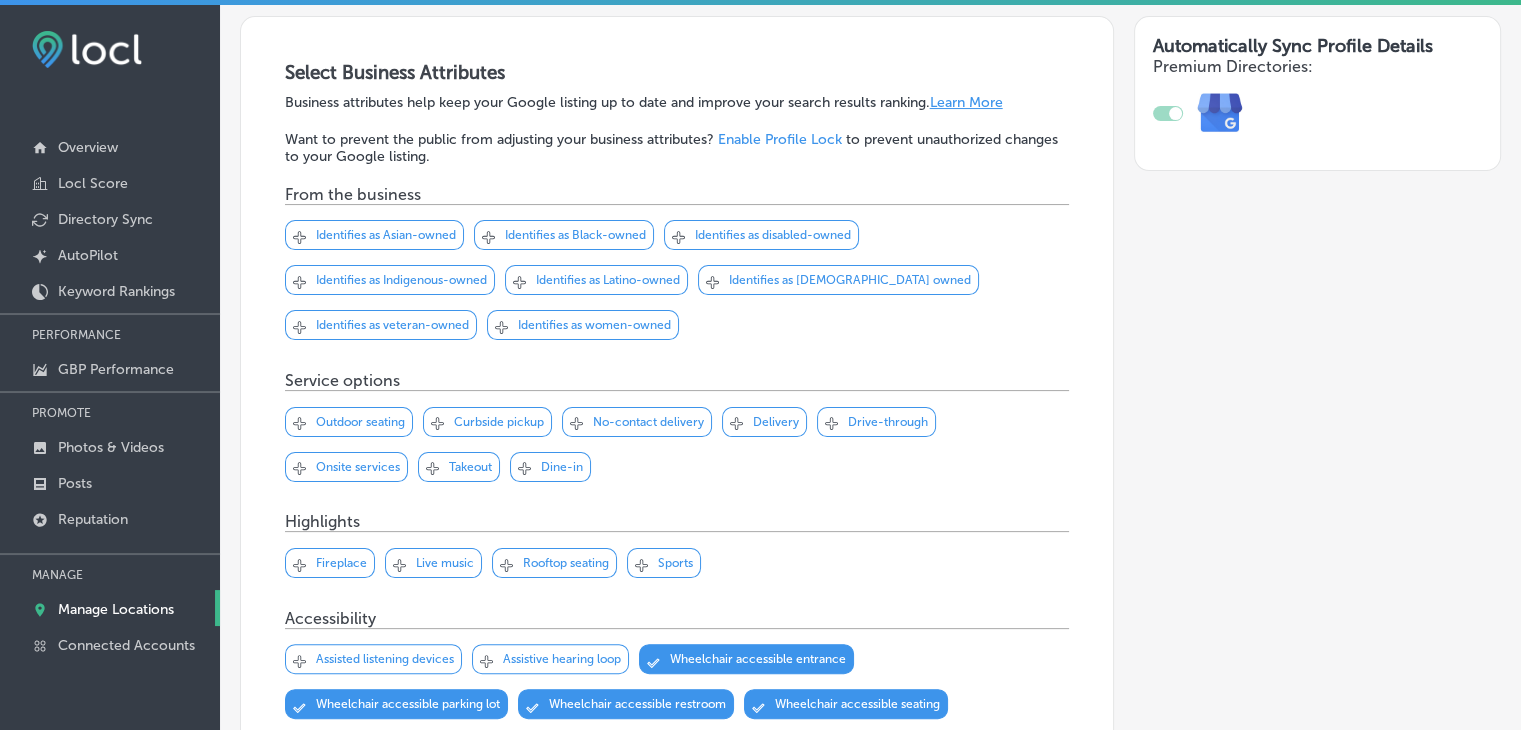 click on "Identifies as women-owned" at bounding box center (594, 325) 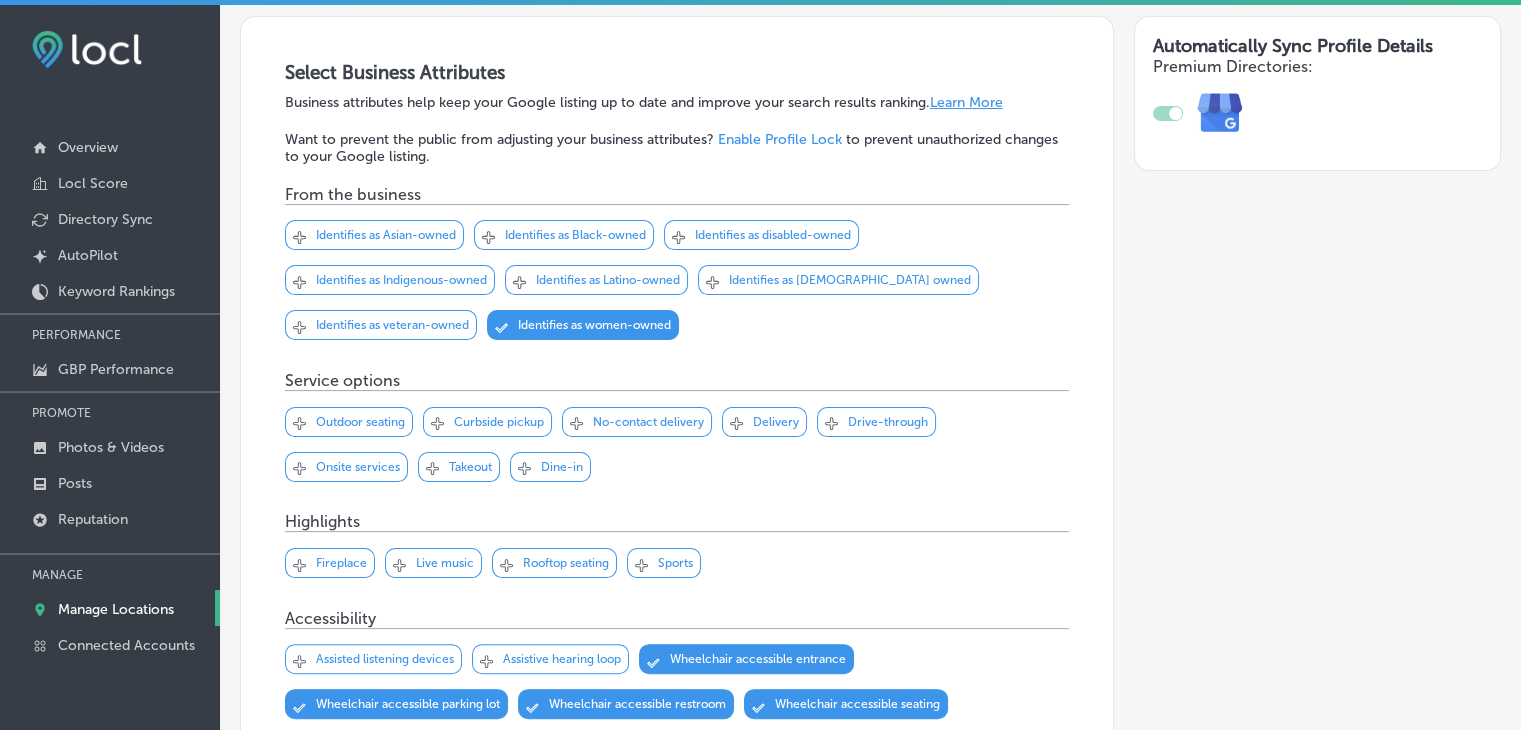 click on "Takeout" at bounding box center (470, 467) 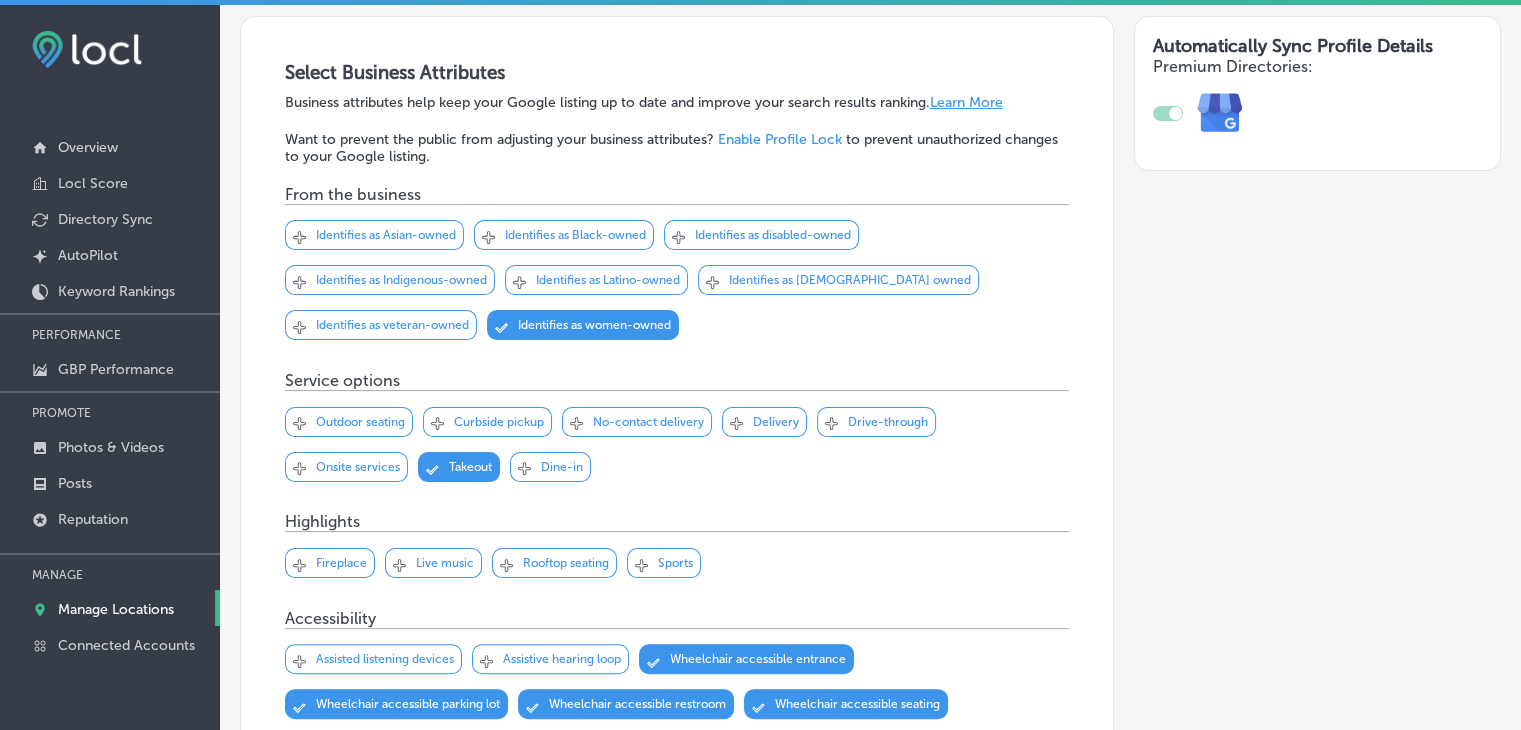 click on "Svg Vector Icons : [URL][DOMAIN_NAME]
Checked
Created with Sketch.
close
Created with Sketch.
Outdoor seating
Svg Vector Icons : [URL][DOMAIN_NAME]
Checked
Created with Sketch.
close
Created with Sketch.
Curbside pickup
Svg Vector Icons : [URL][DOMAIN_NAME]
Checked
Created with Sketch.
close
Created with Sketch." at bounding box center (677, 451) 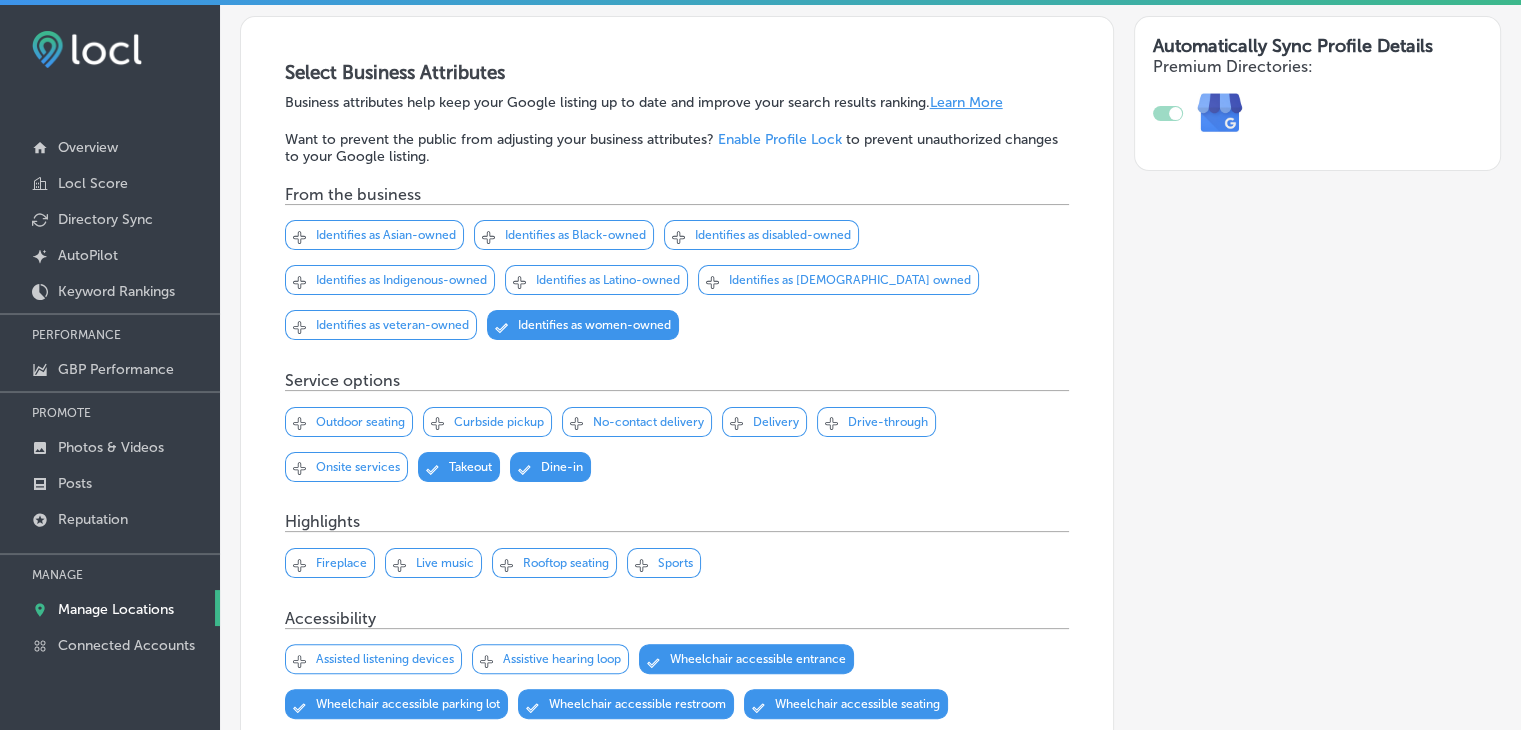 click on "Delivery" at bounding box center (776, 422) 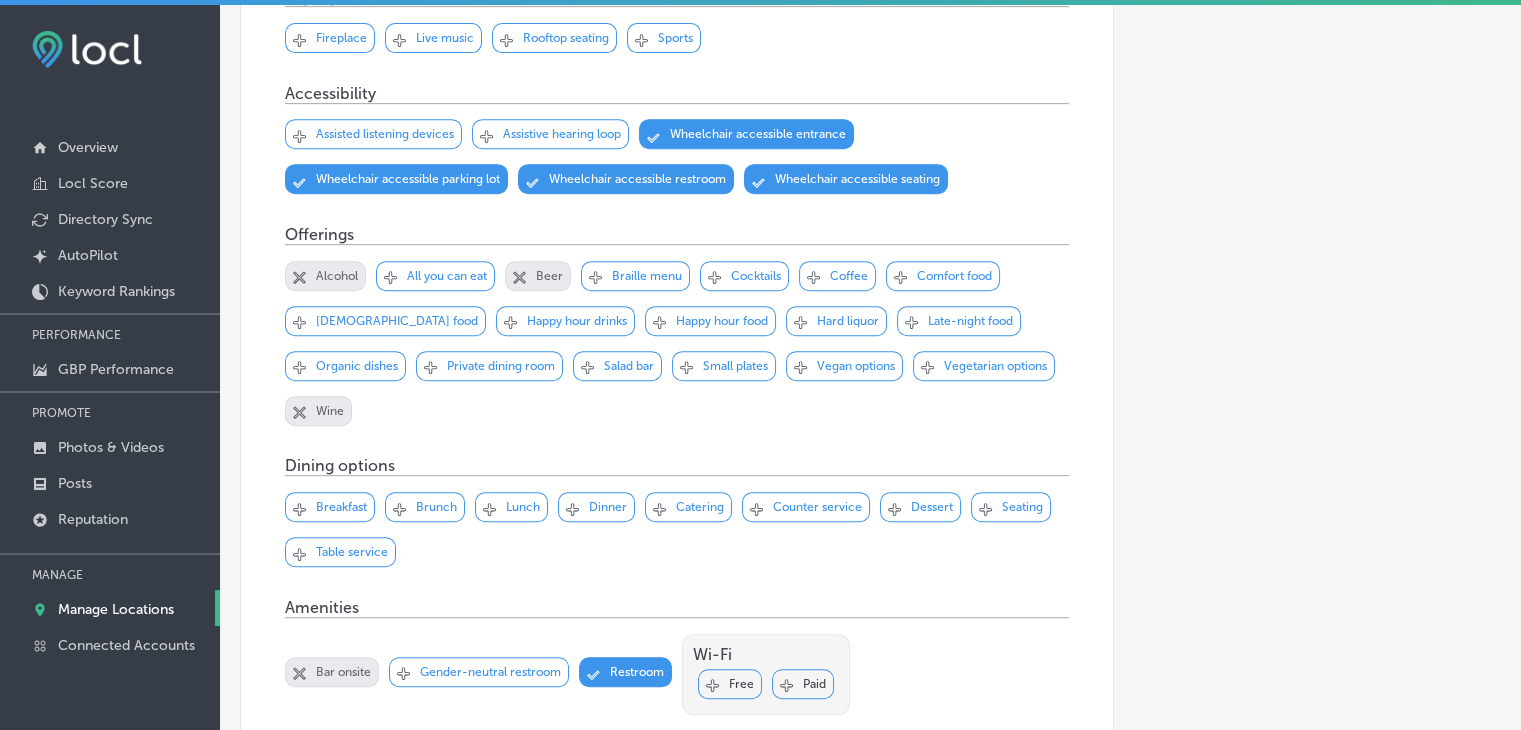 scroll, scrollTop: 939, scrollLeft: 0, axis: vertical 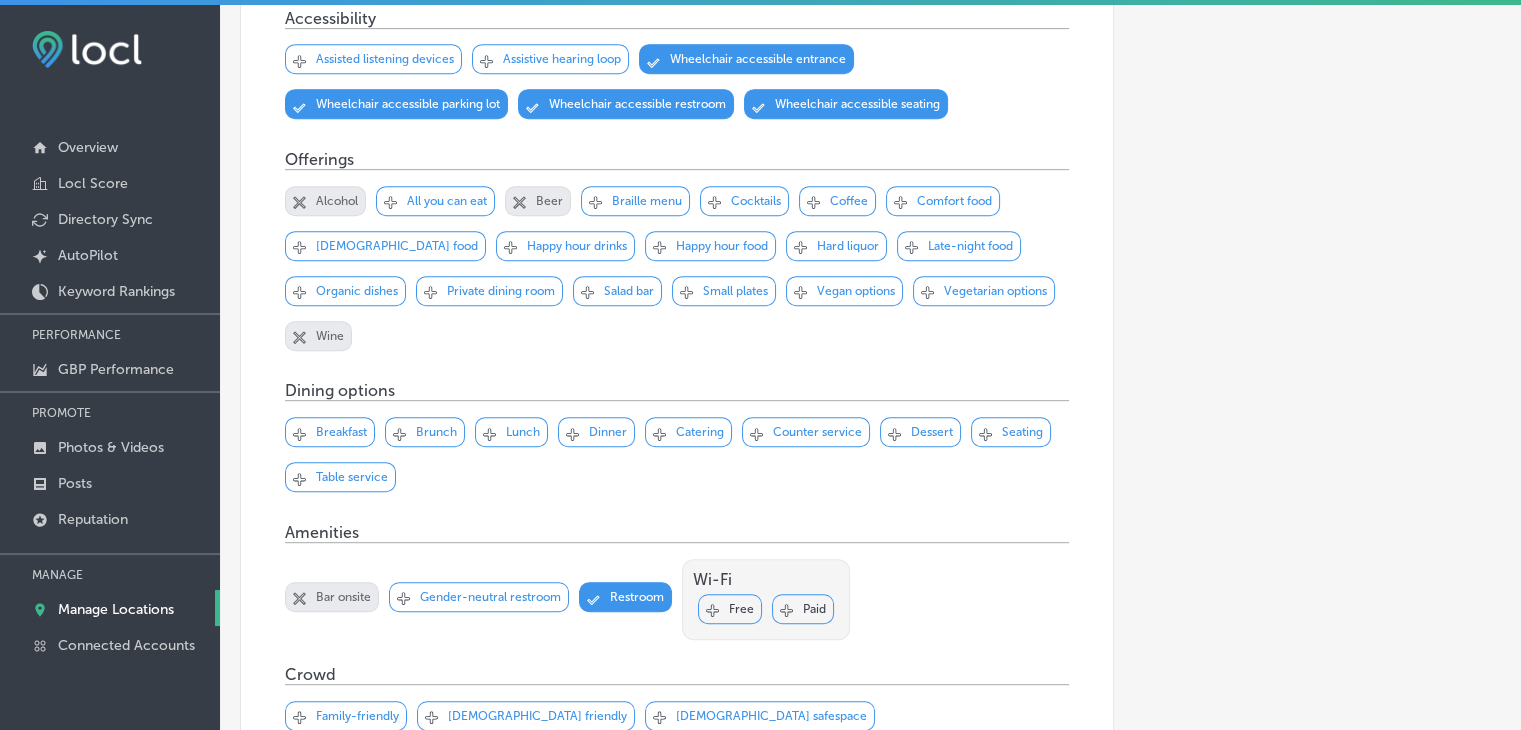 click on "Salad bar" at bounding box center [629, 291] 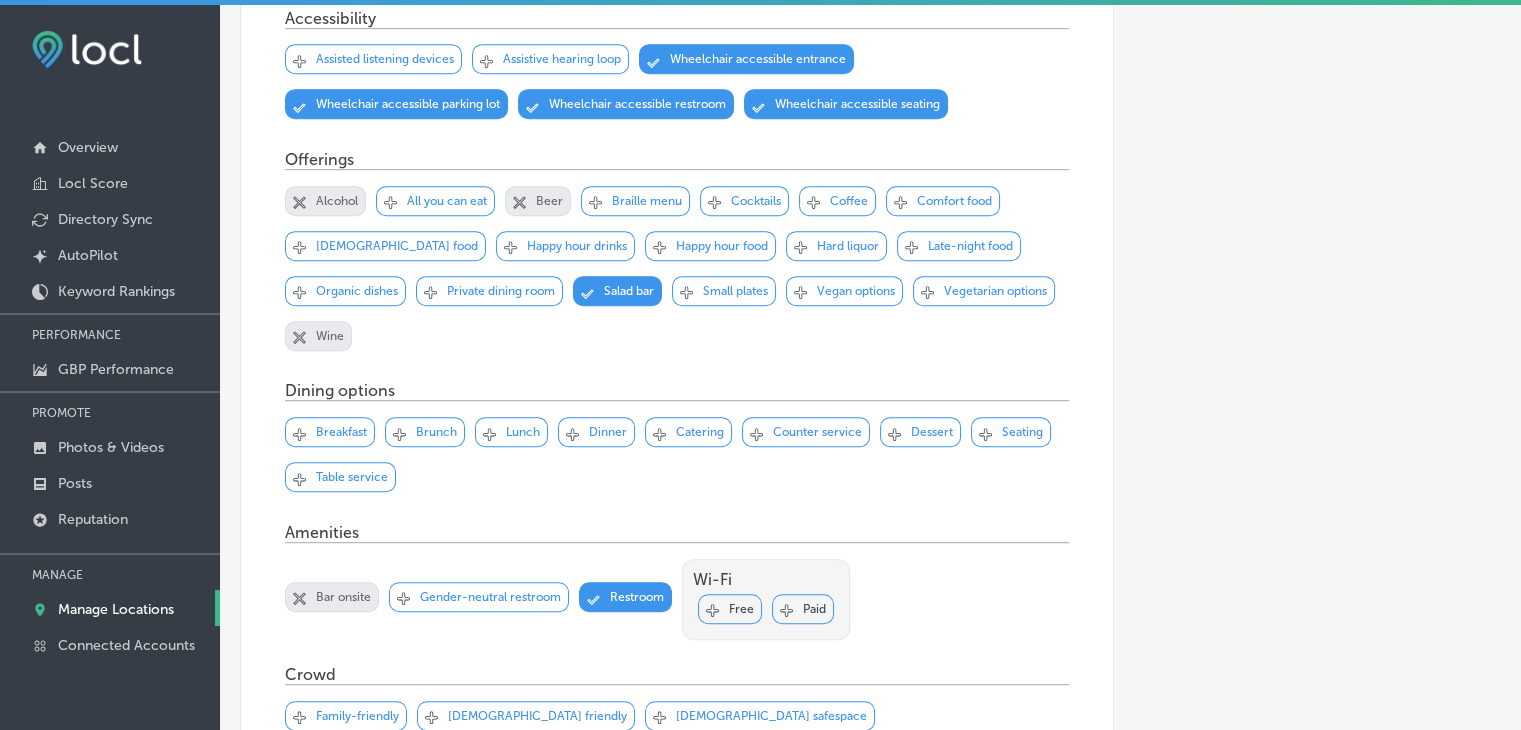 click on "Svg Vector Icons : [URL][DOMAIN_NAME]
Checked
Created with Sketch.
close
Created with Sketch.
Vegetarian options" at bounding box center (984, 291) 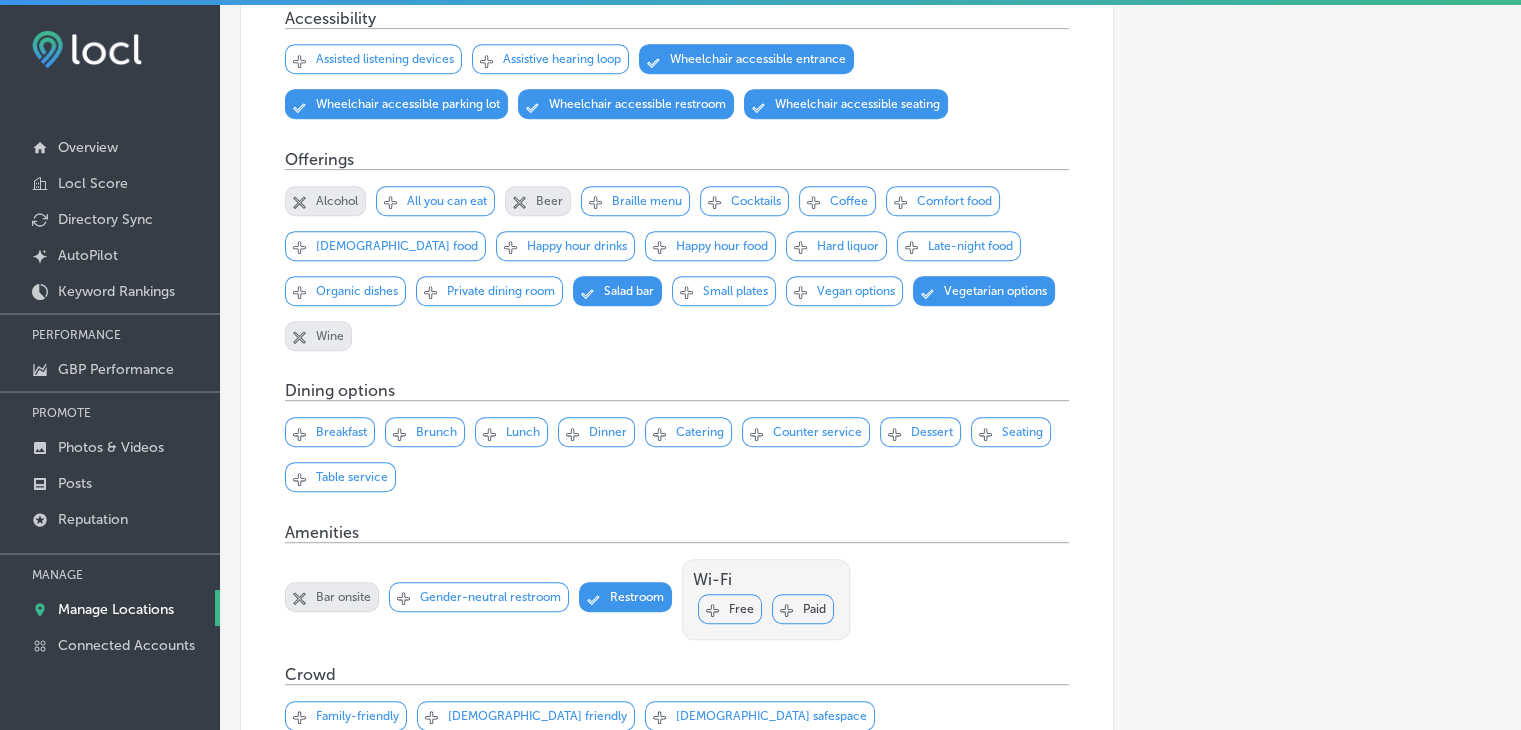 click on "Svg Vector Icons : [URL][DOMAIN_NAME]" 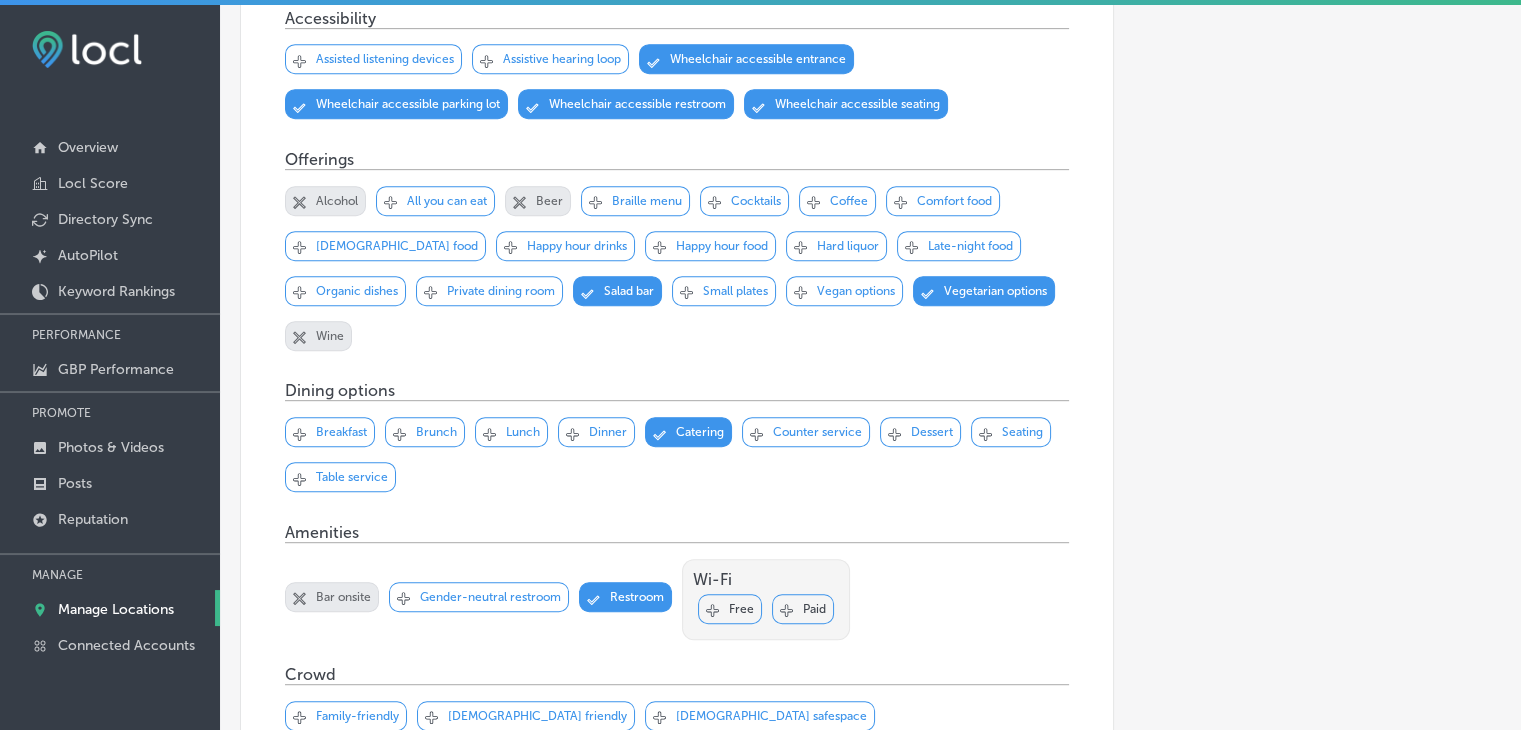 click on "Svg Vector Icons : [URL][DOMAIN_NAME]
Checked
Created with Sketch.
Free" at bounding box center [730, 609] 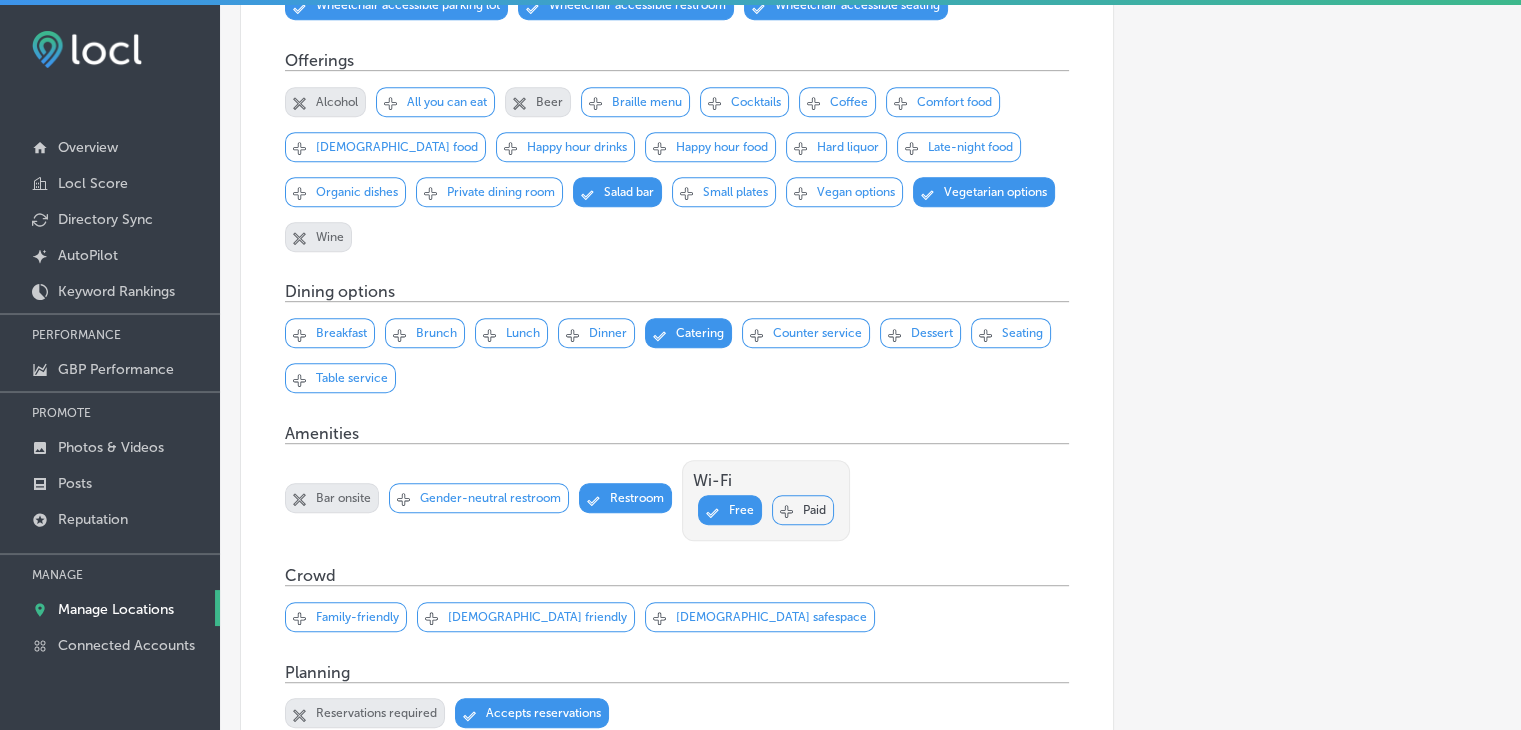 scroll, scrollTop: 1139, scrollLeft: 0, axis: vertical 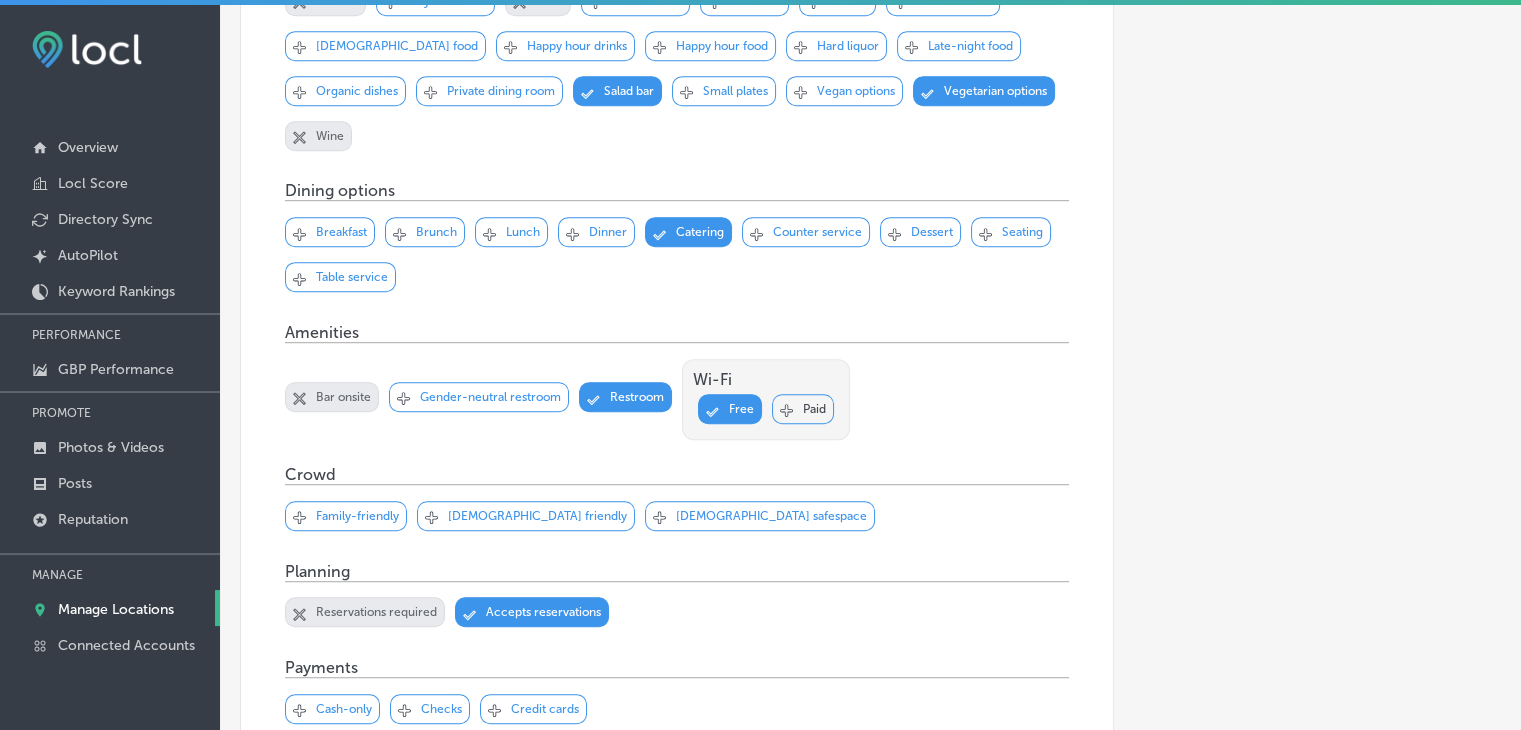 click on "Svg Vector Icons : [URL][DOMAIN_NAME]
Checked
Created with Sketch.
close
Created with Sketch.
Family-friendly
Svg Vector Icons : [URL][DOMAIN_NAME]
Checked
Created with Sketch.
close
Created with Sketch.
[DEMOGRAPHIC_DATA] friendly
Svg Vector Icons : [URL][DOMAIN_NAME]
Checked
Created with Sketch.
close
Created with Sketch." at bounding box center (677, 523) 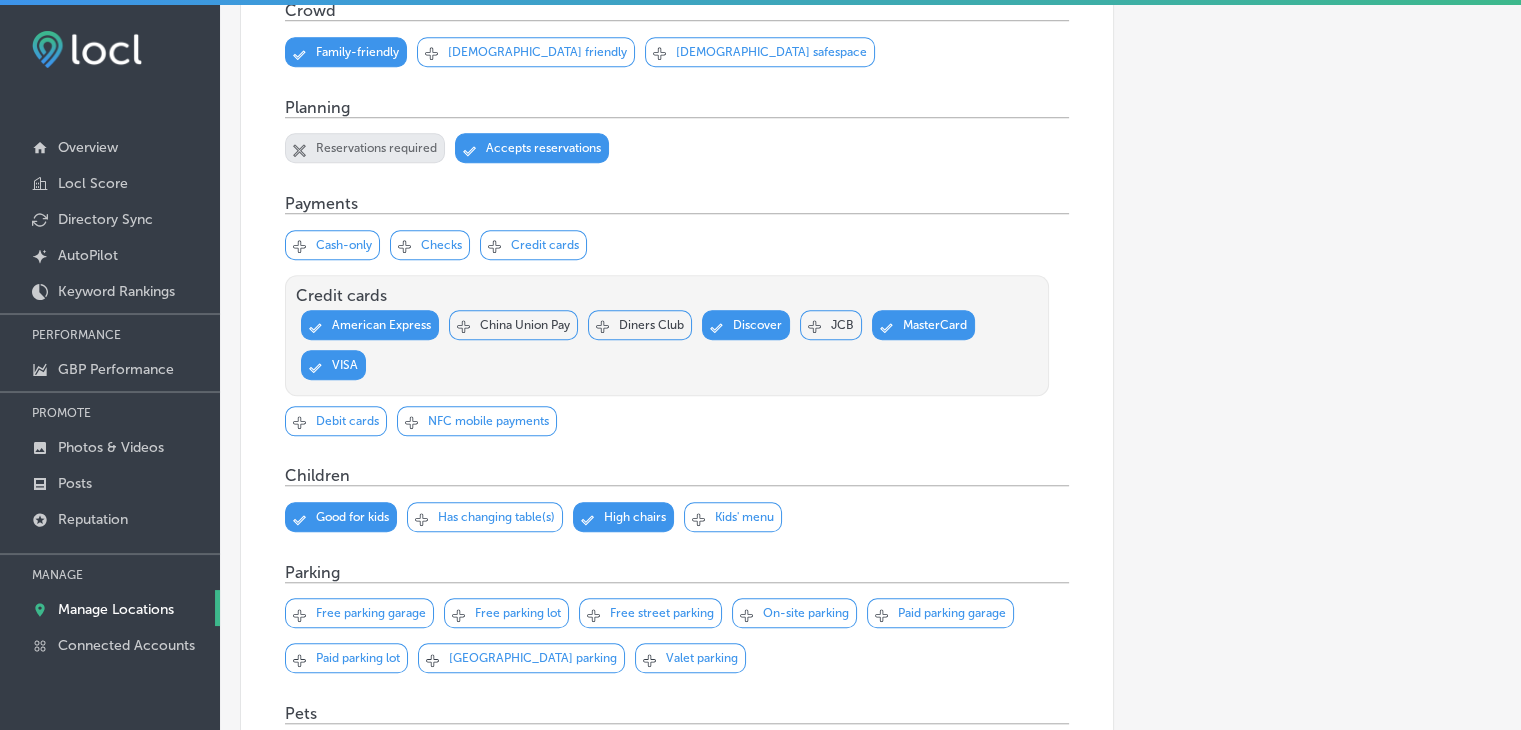scroll, scrollTop: 1639, scrollLeft: 0, axis: vertical 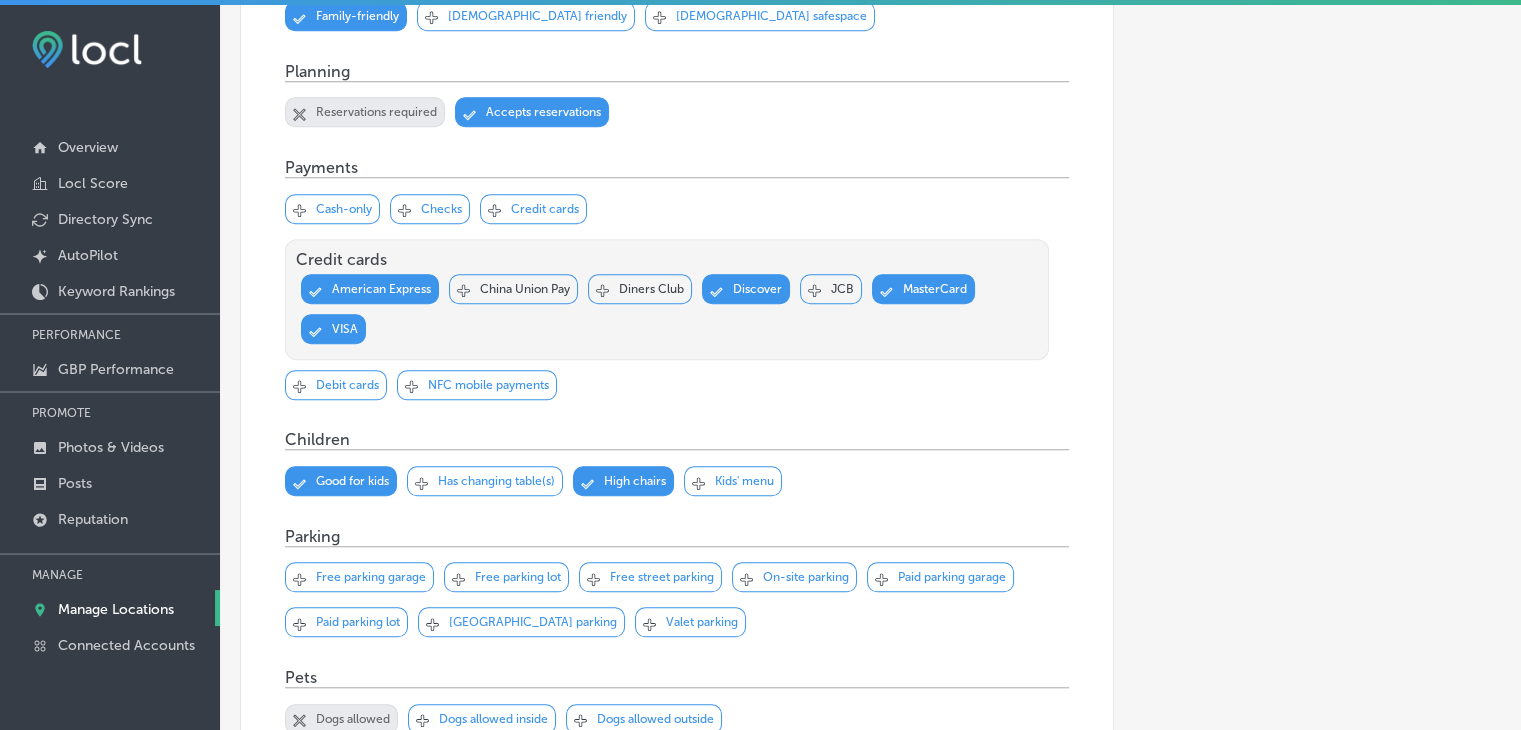 click on "Kids' menu" at bounding box center (744, 481) 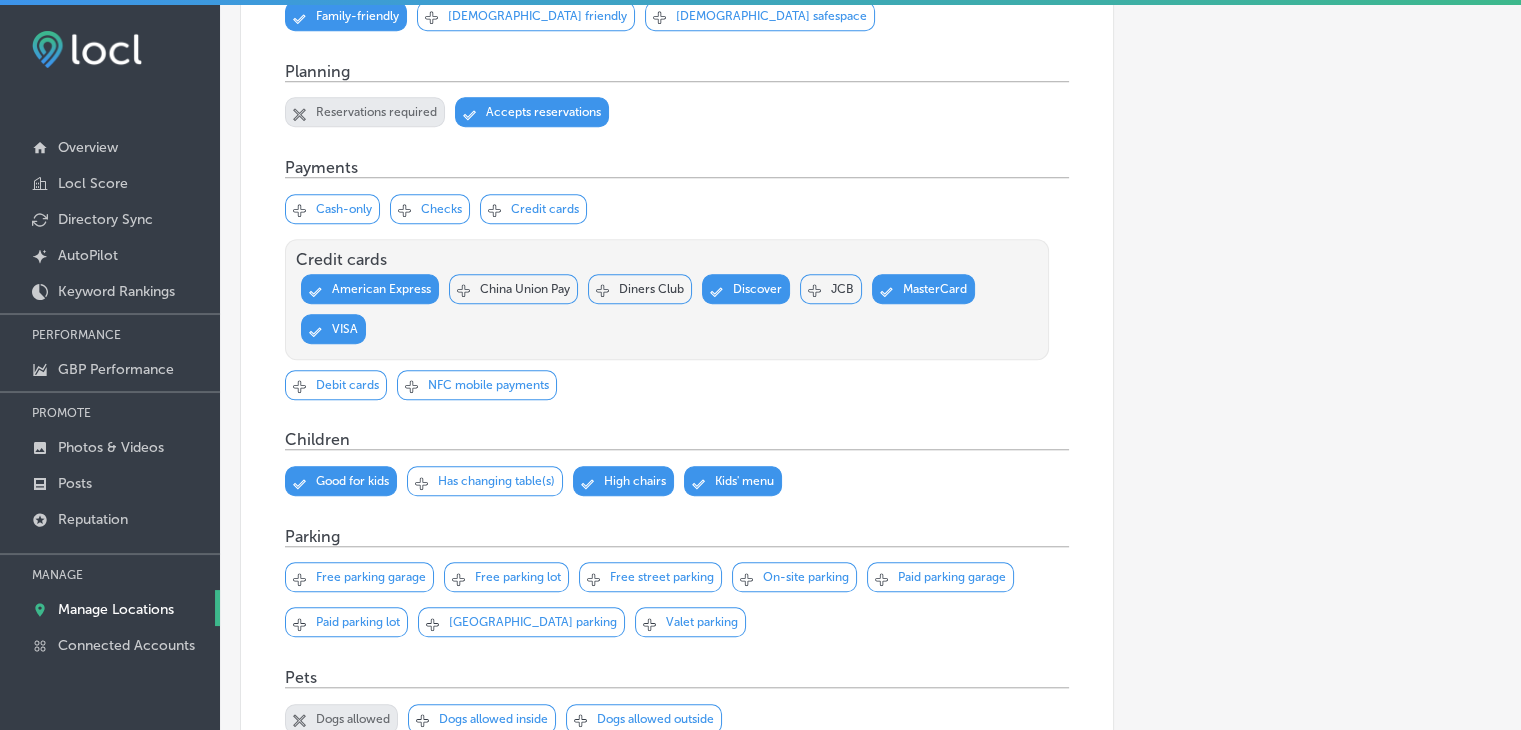 scroll, scrollTop: 1739, scrollLeft: 0, axis: vertical 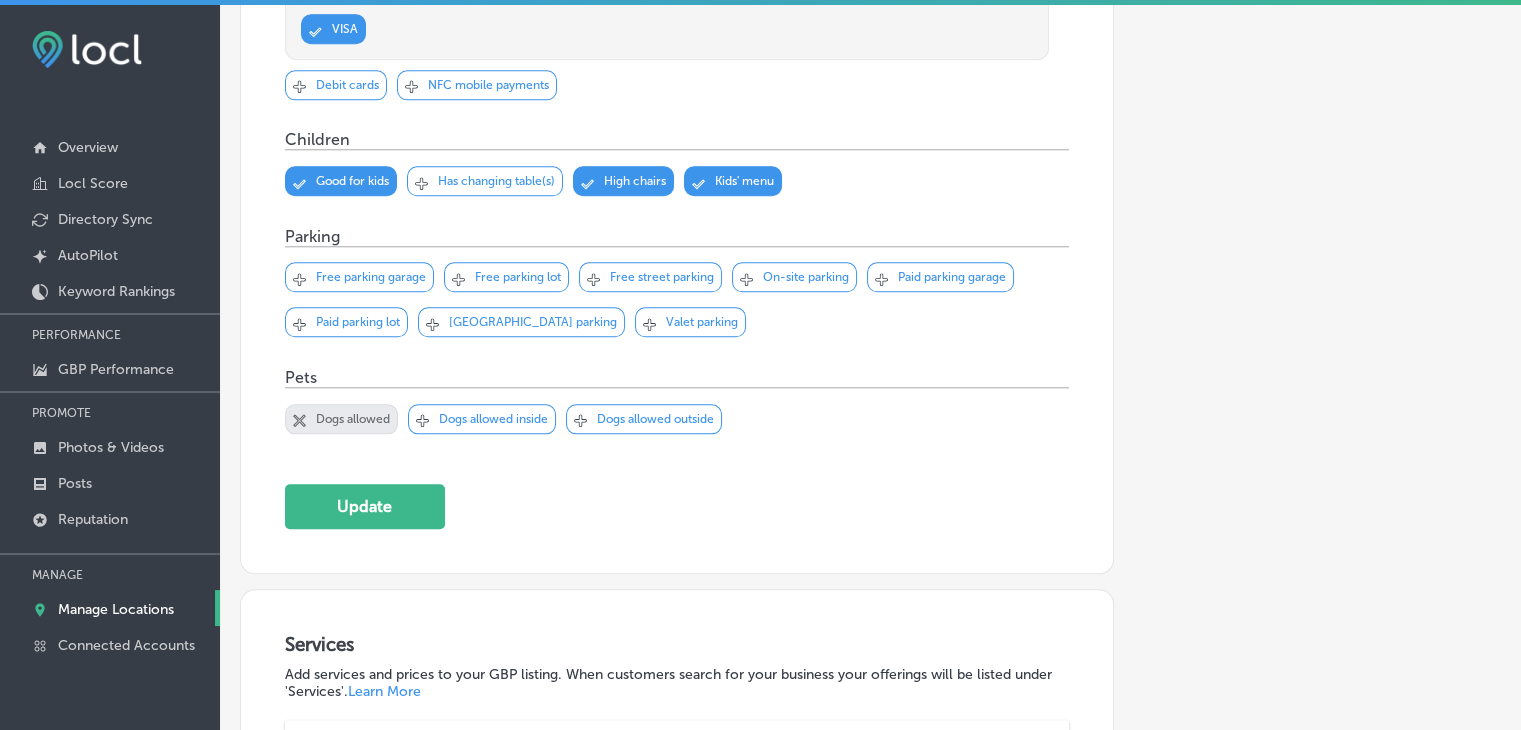 click on "Select Business Attributes Business attributes help keep your Google listing up to date and improve your search results ranking.  Learn More Want to prevent the public from adjusting your business attributes?     Enable Profile Lock   to prevent unauthorized changes to your Google listing. From the business
Svg Vector Icons : [URL][DOMAIN_NAME]
Checked
Created with Sketch.
close
Created with Sketch.
Identifies as Asian-owned
Svg Vector Icons : [URL][DOMAIN_NAME]
Checked
Created with Sketch.
close
Created with Sketch.
Identifies as Black-owned" at bounding box center [677, -505] 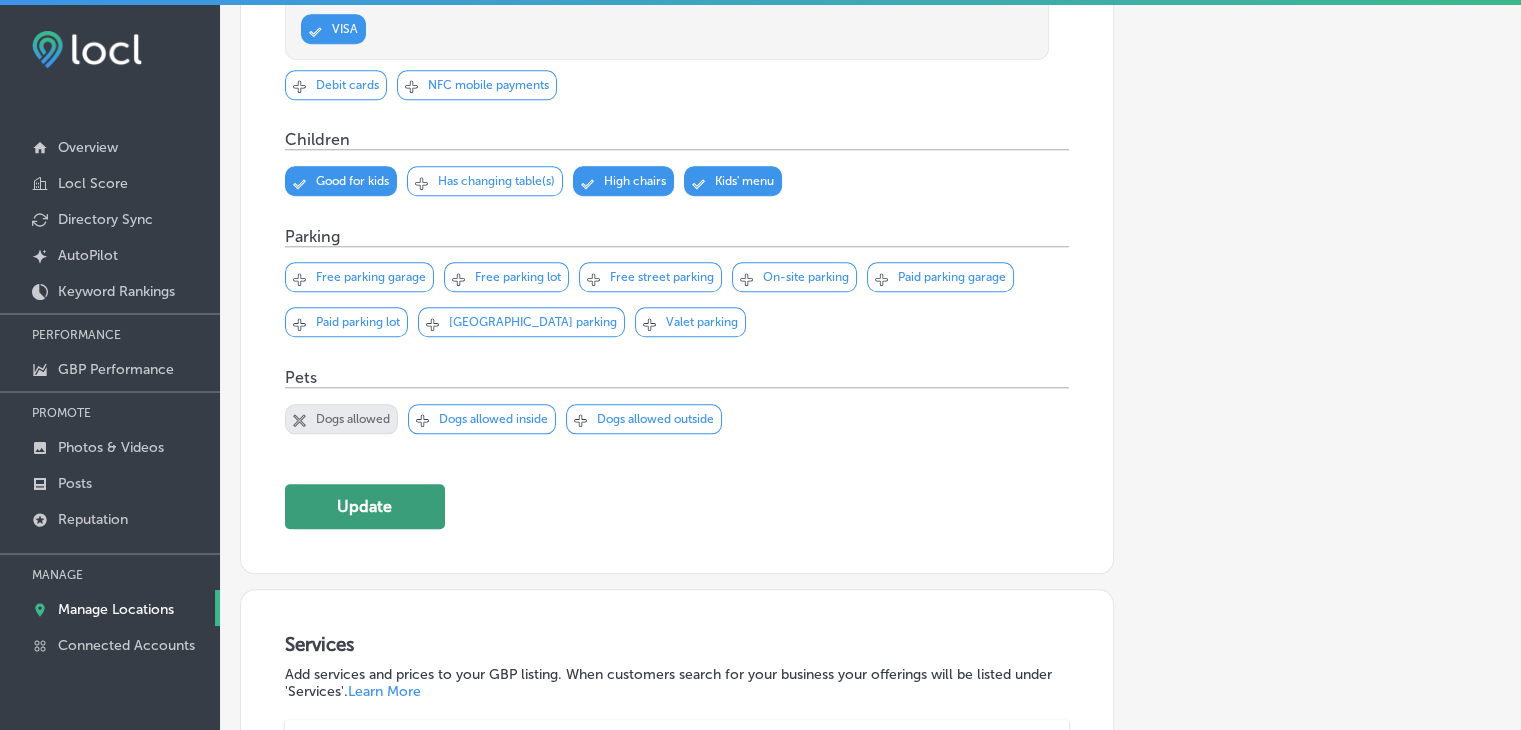 click on "Update" at bounding box center [365, 506] 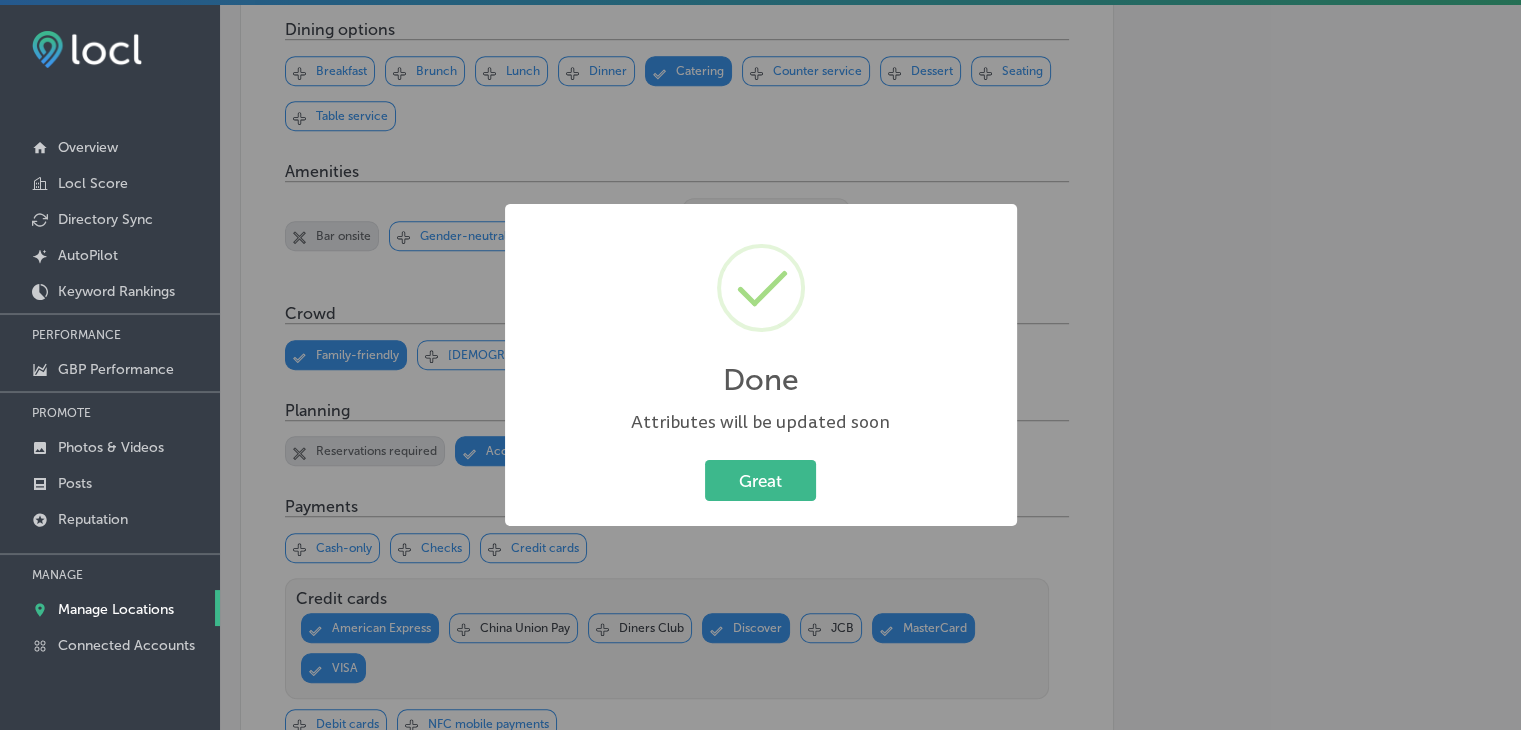 scroll, scrollTop: 1301, scrollLeft: 0, axis: vertical 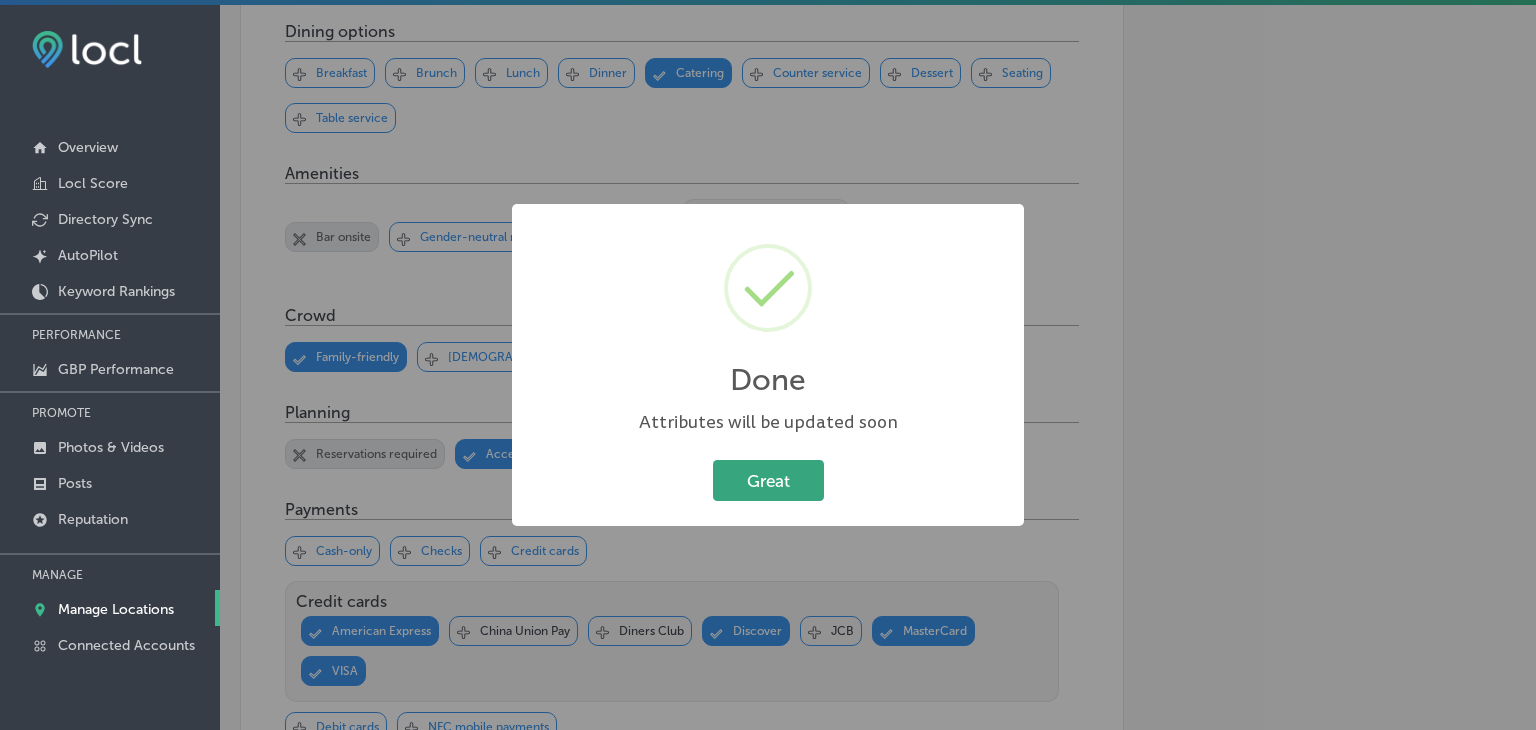 click on "Great" at bounding box center (768, 480) 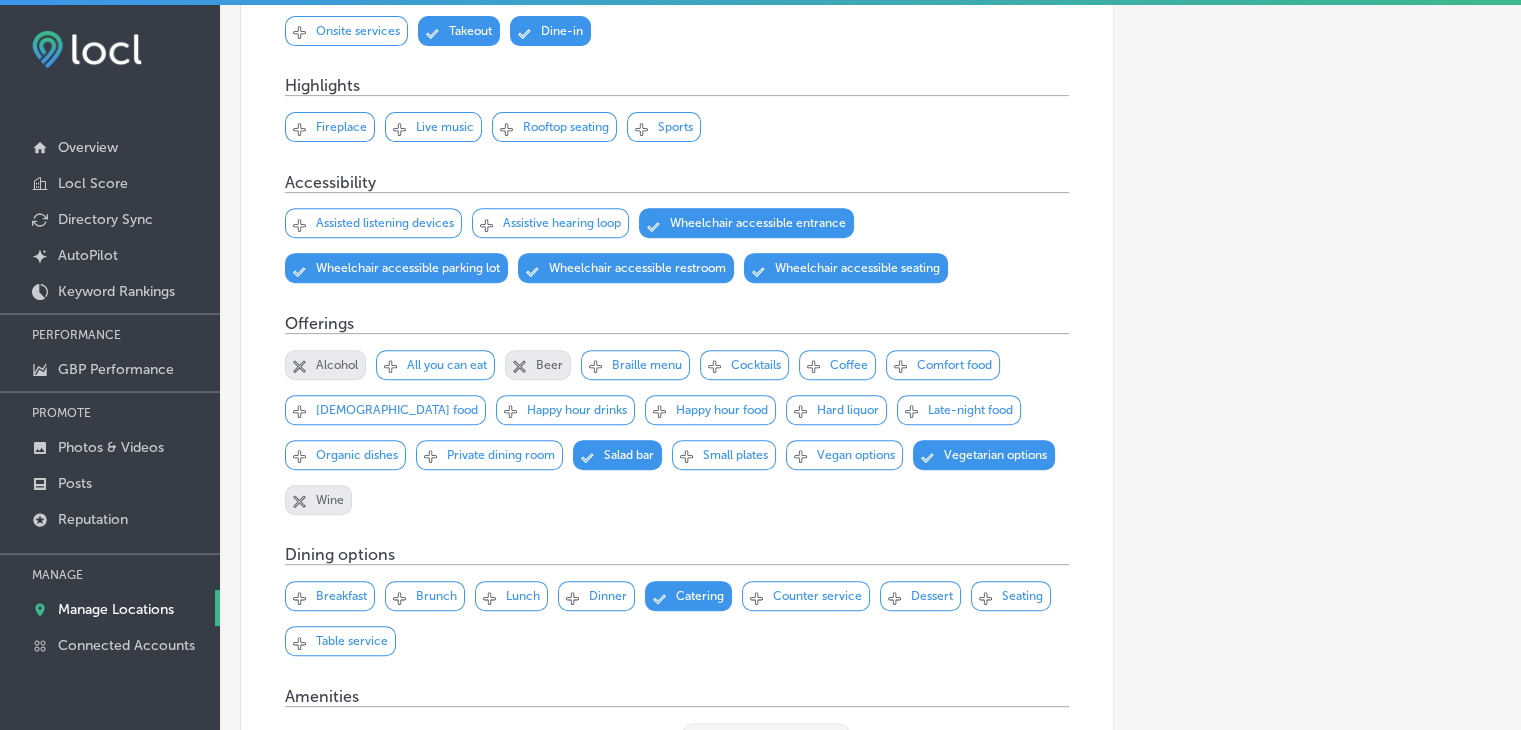 scroll, scrollTop: 600, scrollLeft: 0, axis: vertical 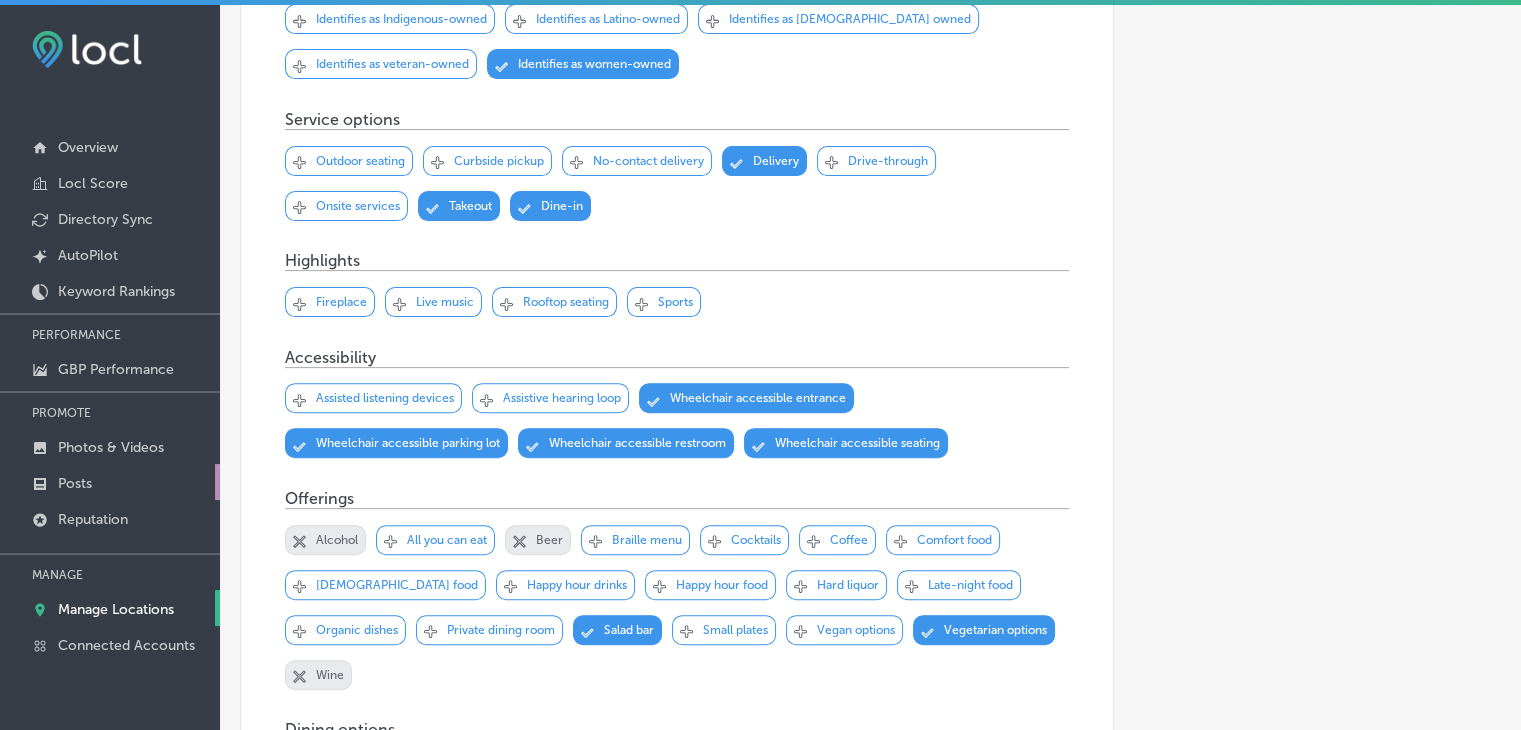 click on "Posts" at bounding box center (110, 482) 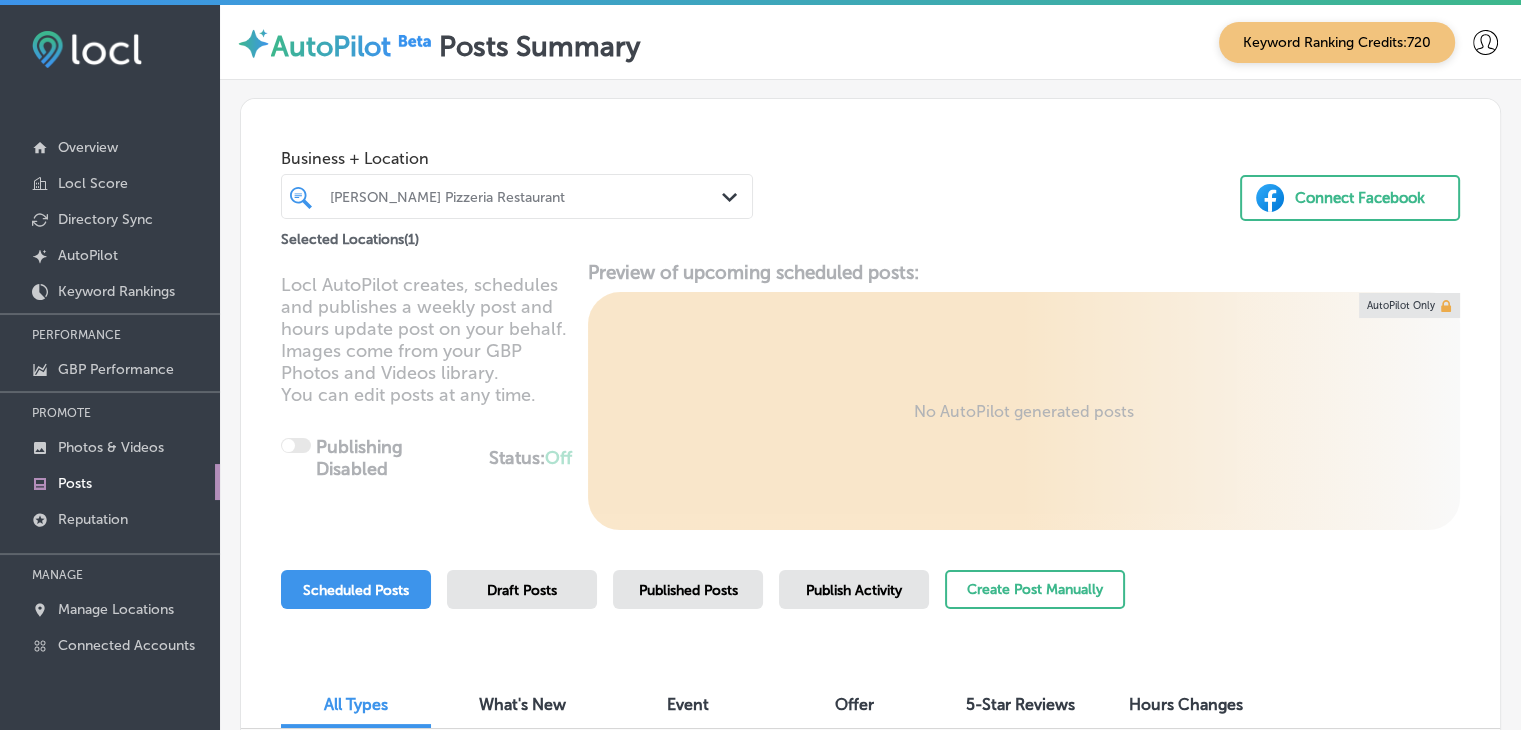 click on "Business + Location
[PERSON_NAME] Pizzeria Restaurant
Path
Created with Sketch.
Selected Locations  ( 1 )
Connect Facebook" at bounding box center [870, 175] 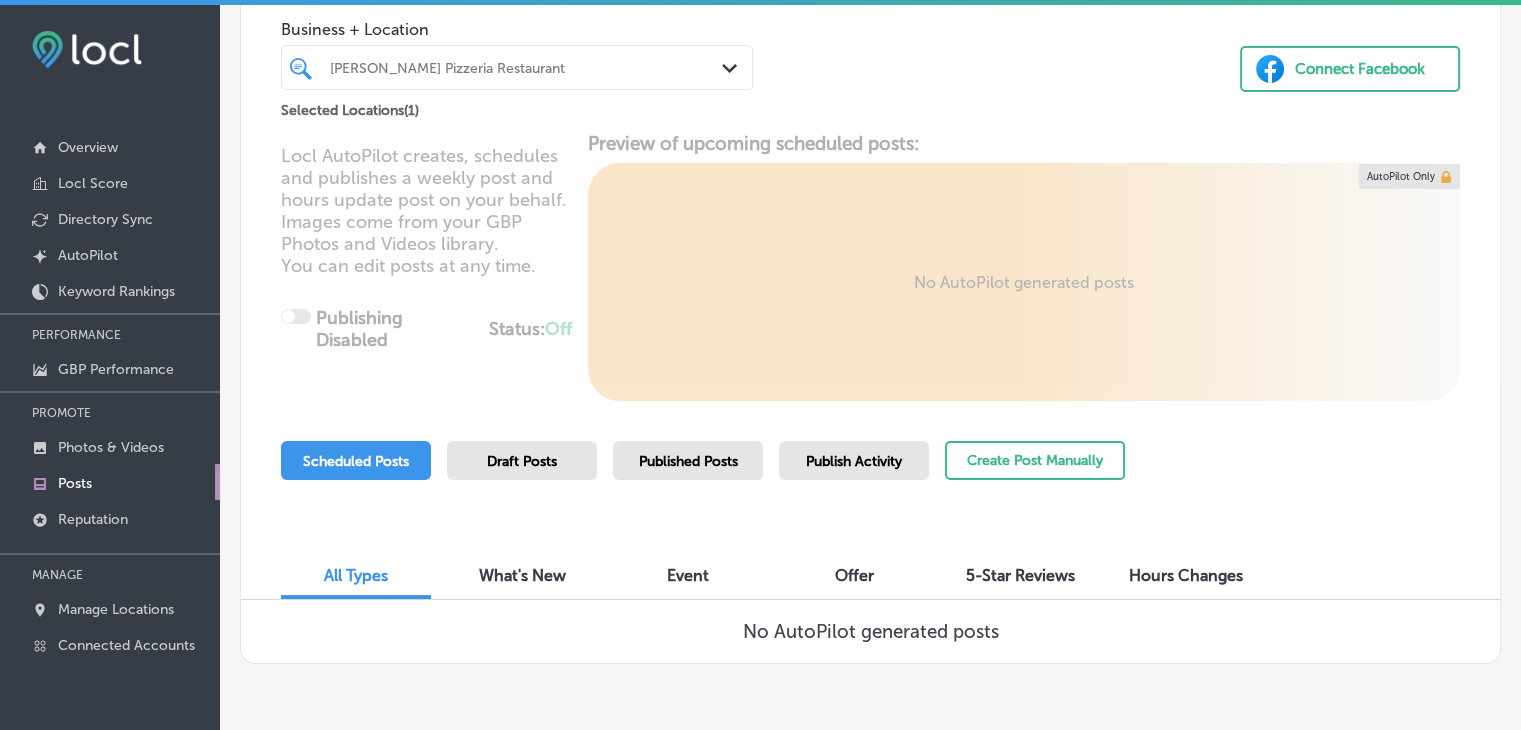 scroll, scrollTop: 188, scrollLeft: 0, axis: vertical 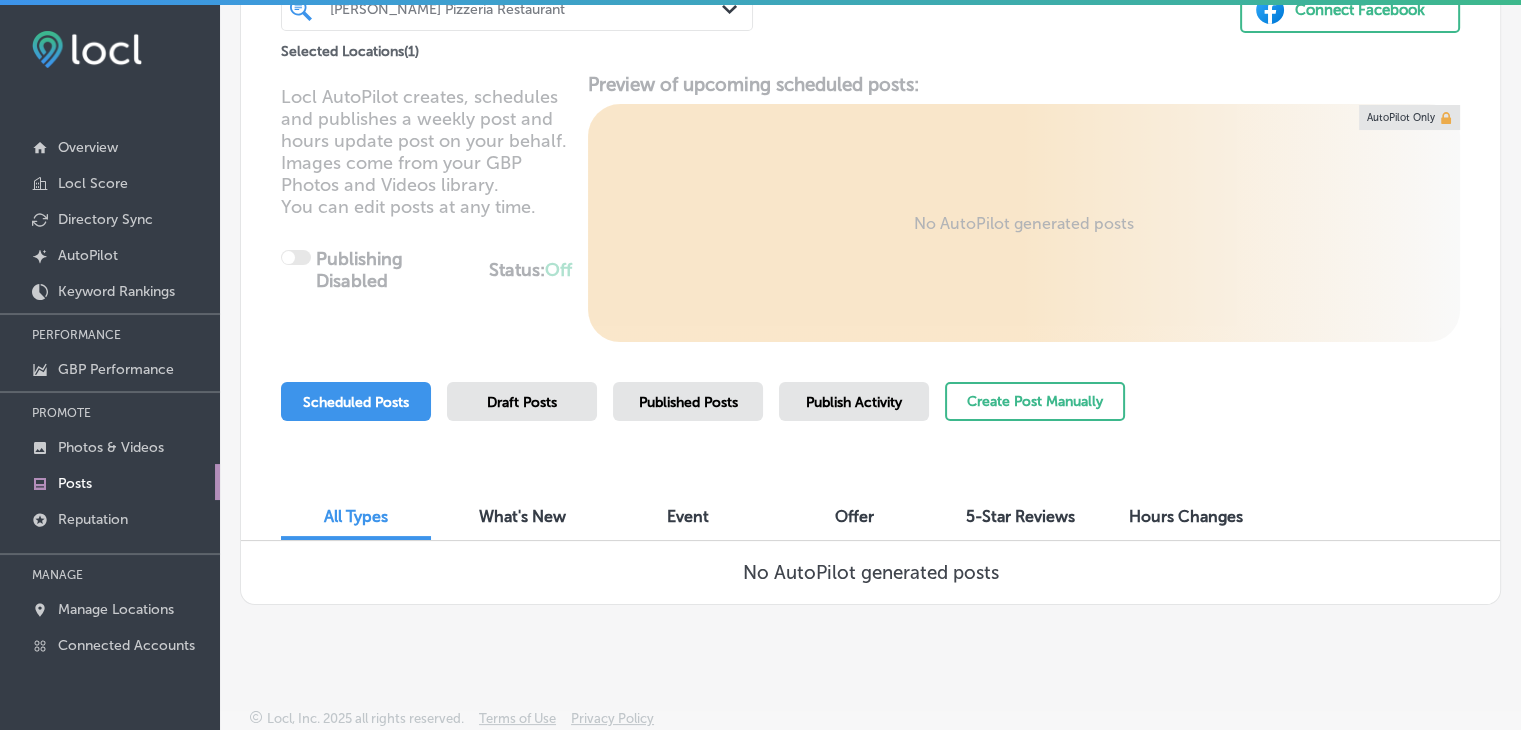 click on "Scheduled Posts Draft Posts Published Posts Publish Activity Create Post Manually" at bounding box center [870, 427] 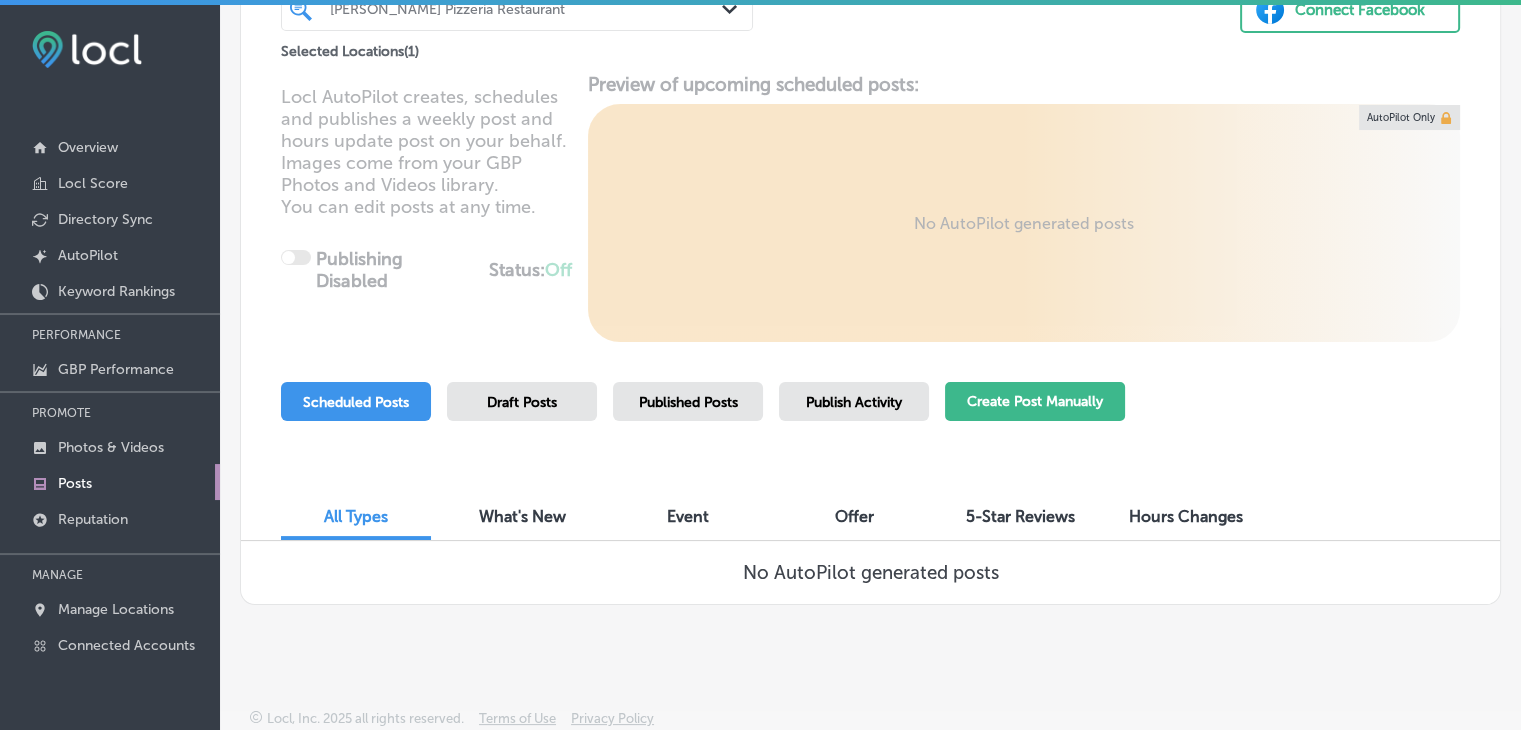 click on "Create Post Manually" at bounding box center (1035, 401) 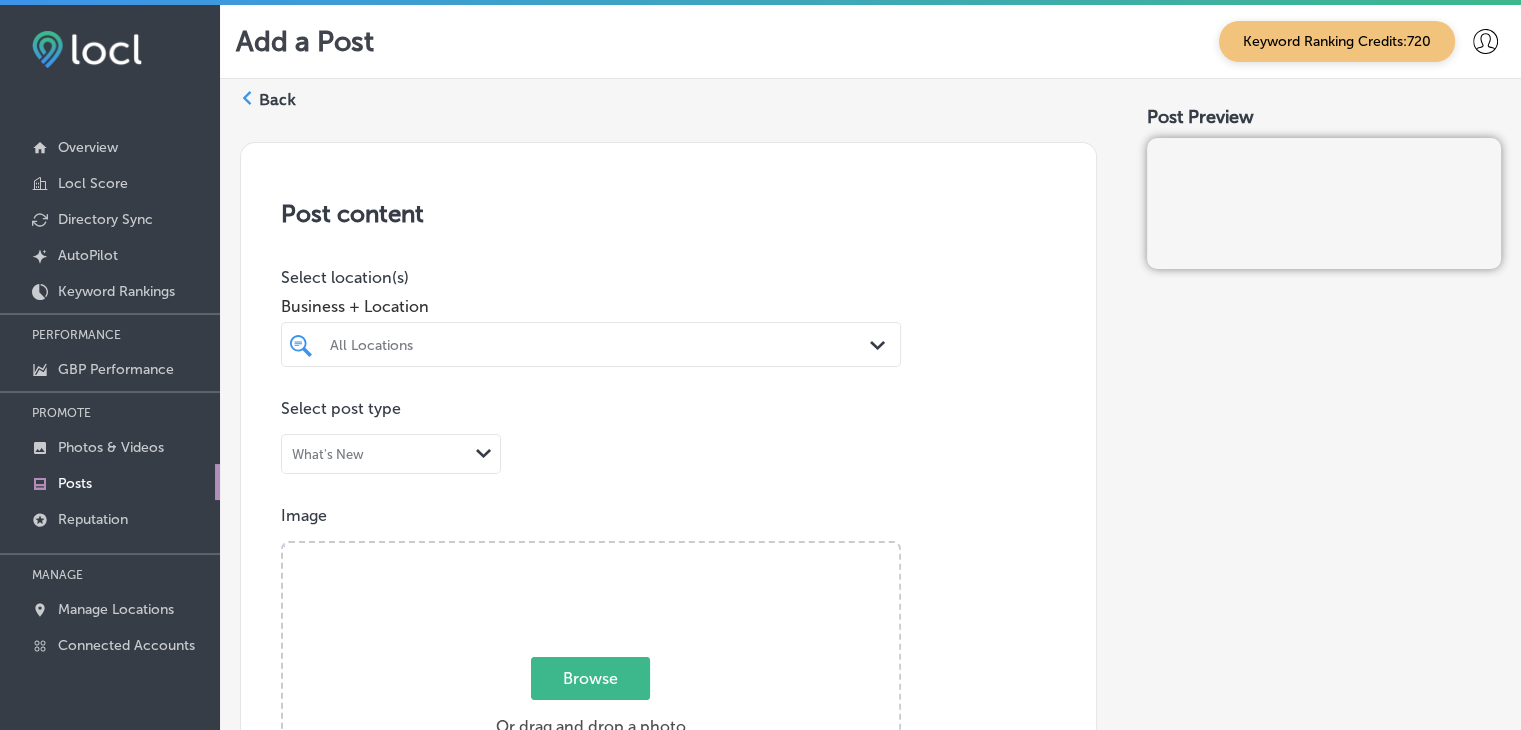 click on "All Locations" at bounding box center (601, 344) 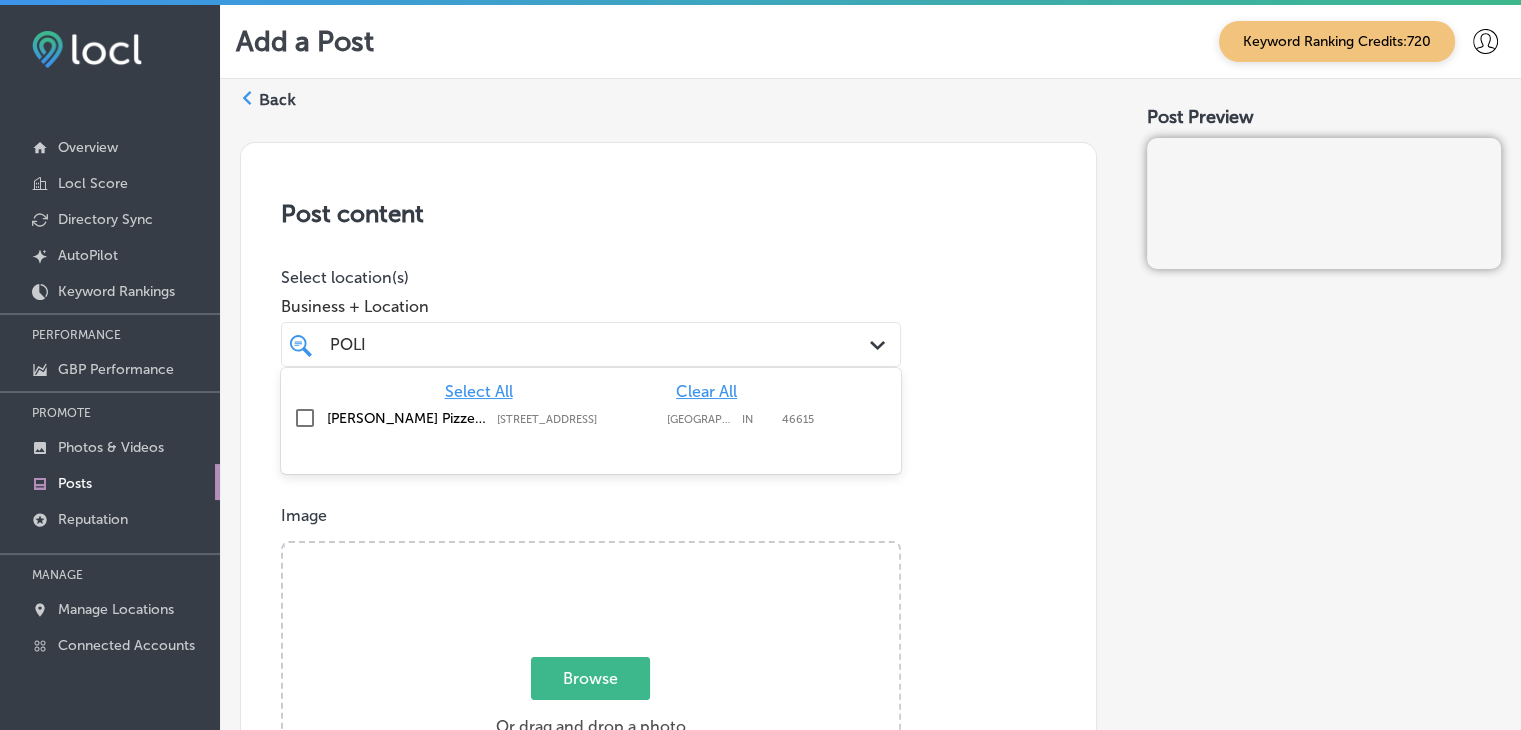 click on "[PERSON_NAME] Pizzeria Restaurant [STREET_ADDRESS] [STREET_ADDRESS]" at bounding box center [591, 418] 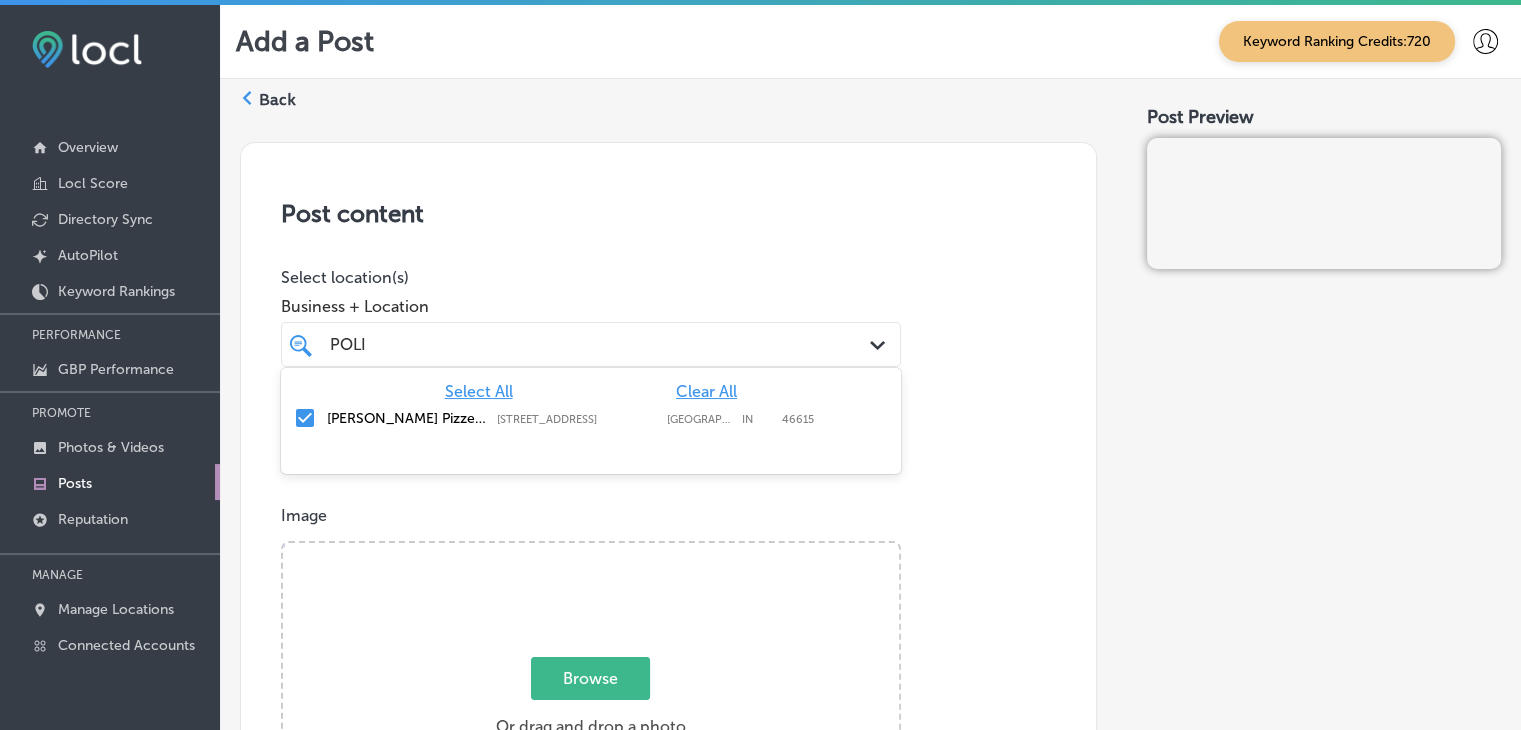 type on "POLI" 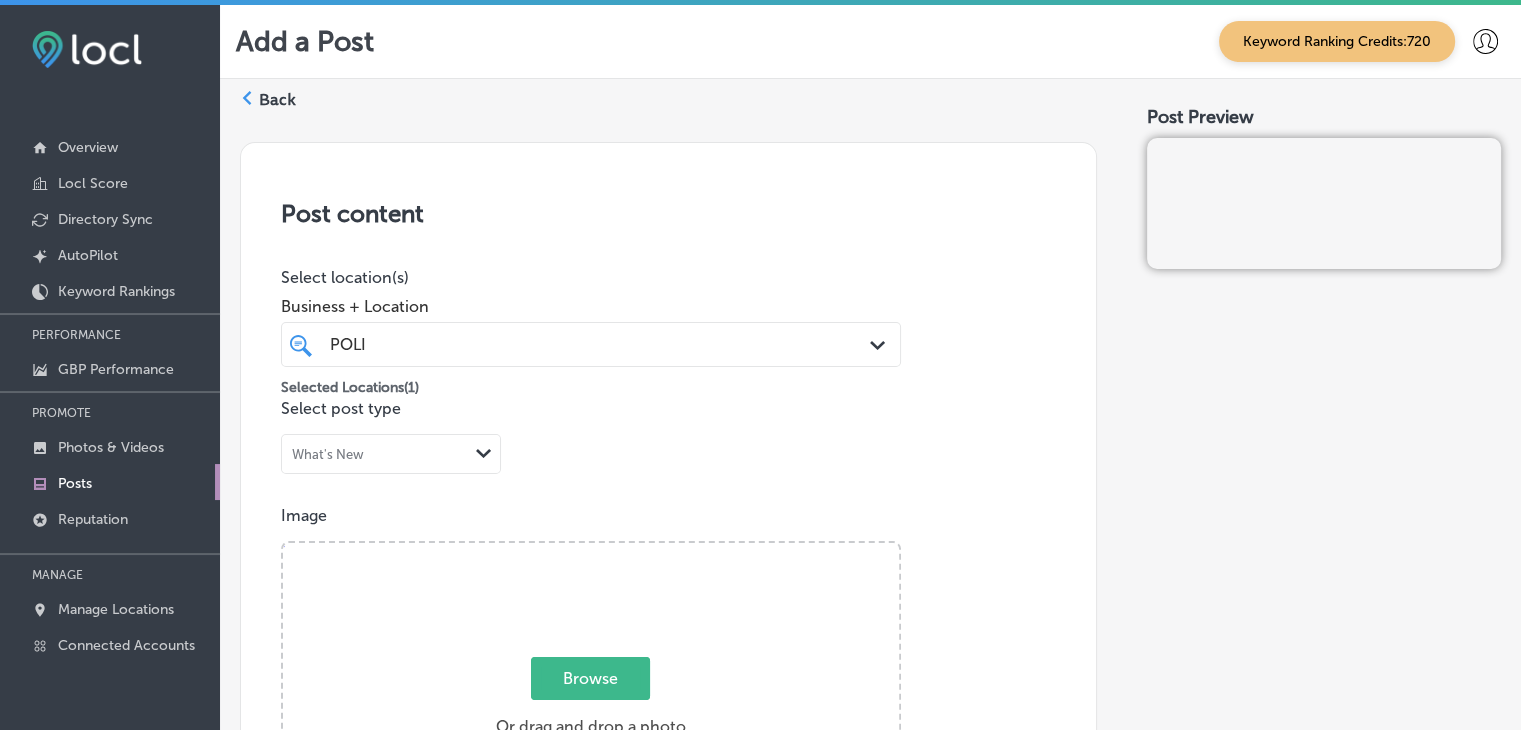 click on "Business + Location" at bounding box center [591, 306] 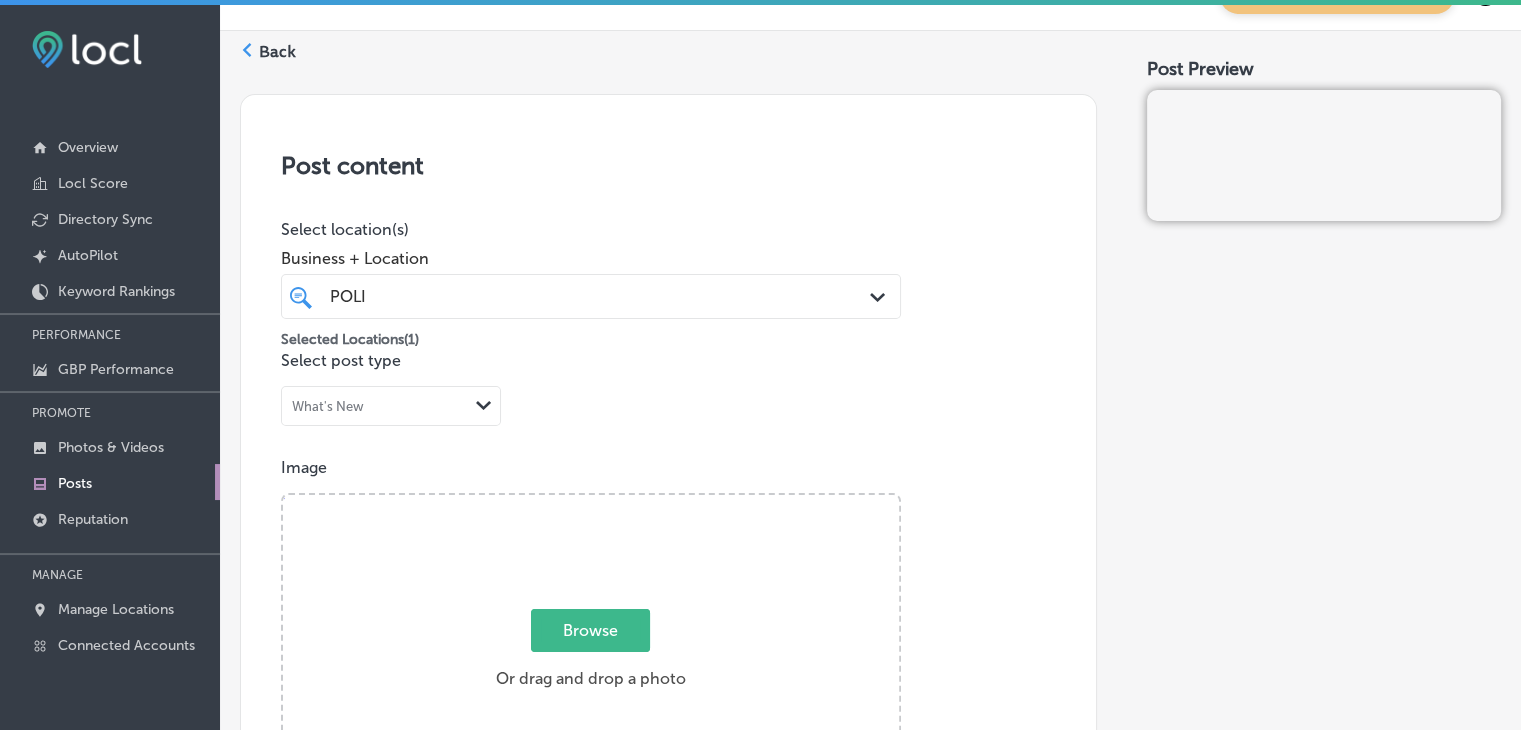scroll, scrollTop: 300, scrollLeft: 0, axis: vertical 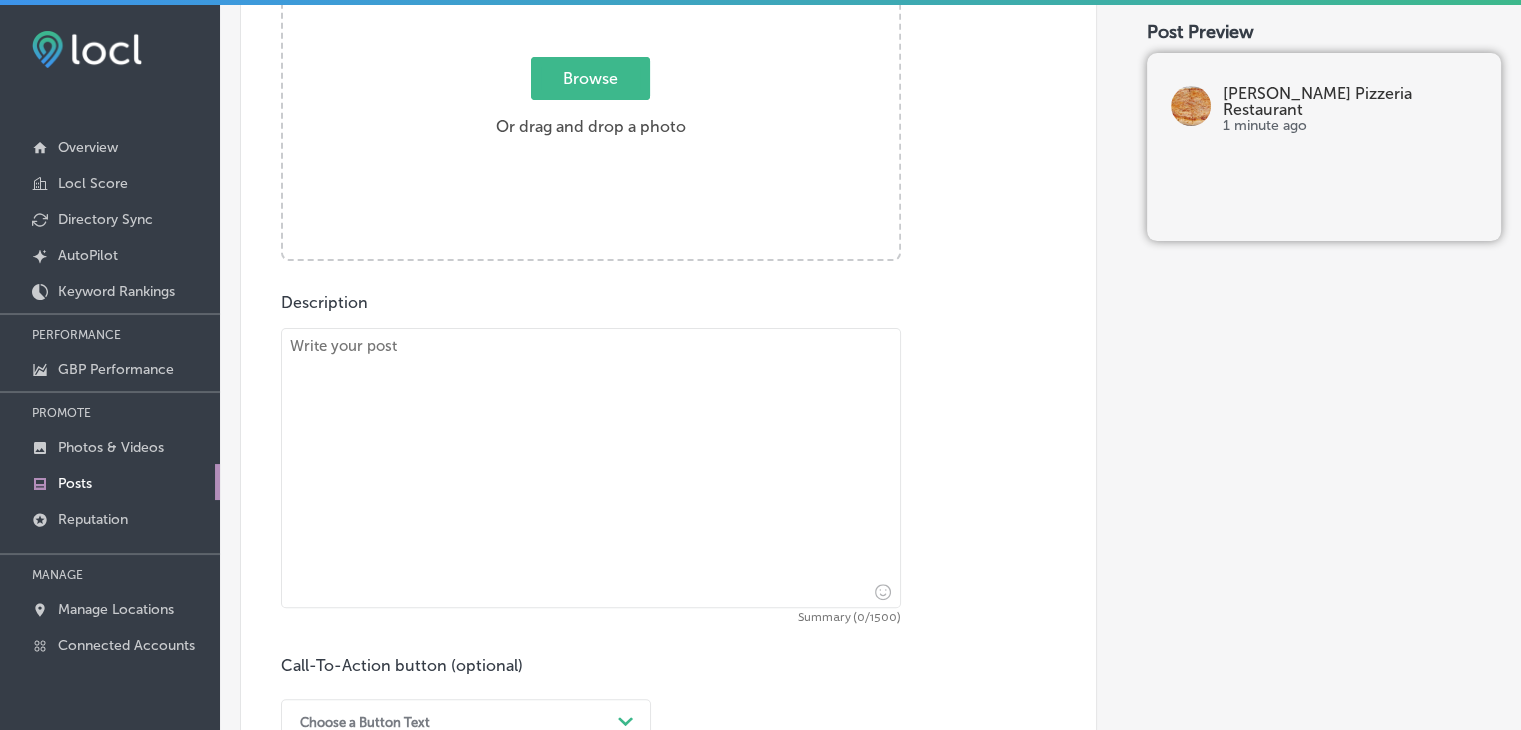 click at bounding box center (591, 468) 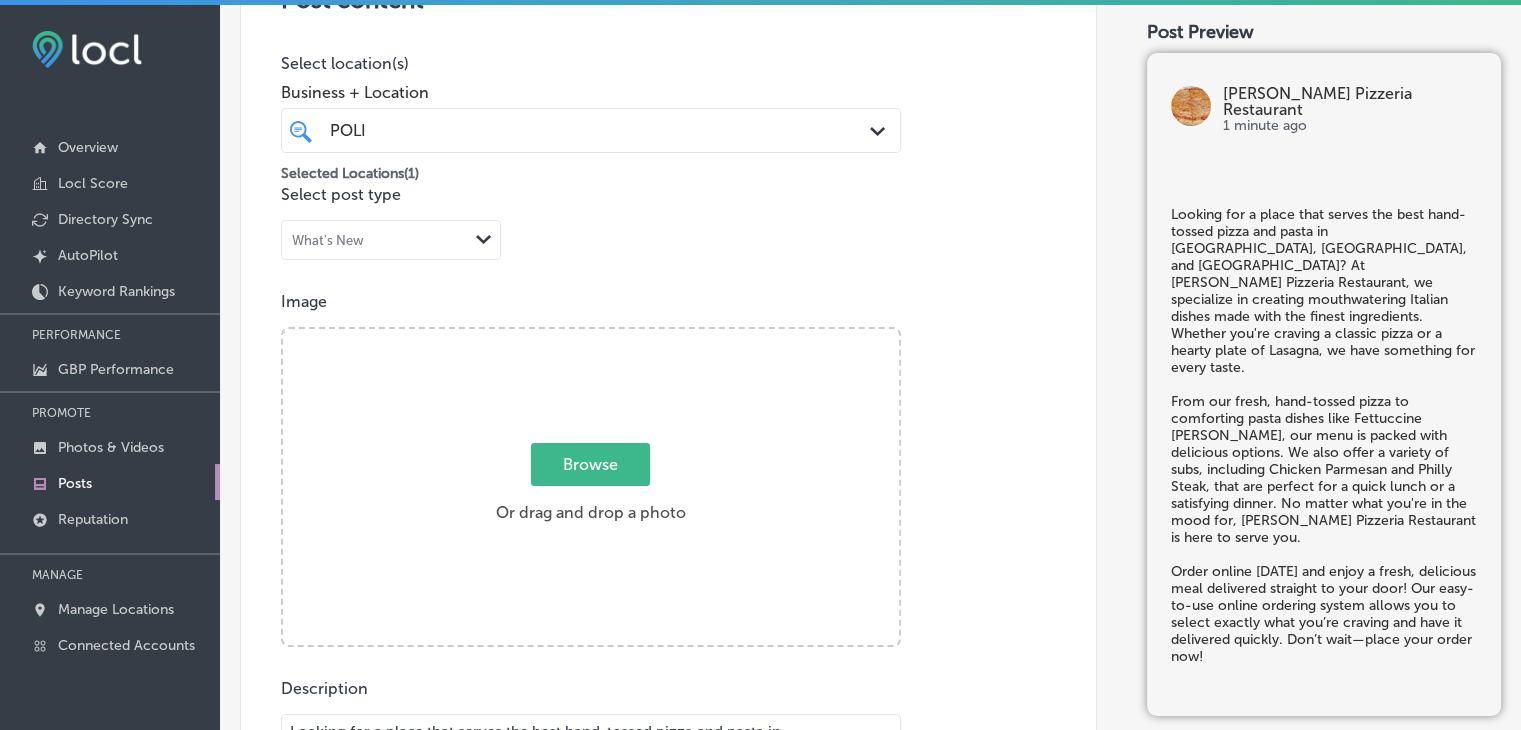 scroll, scrollTop: 200, scrollLeft: 0, axis: vertical 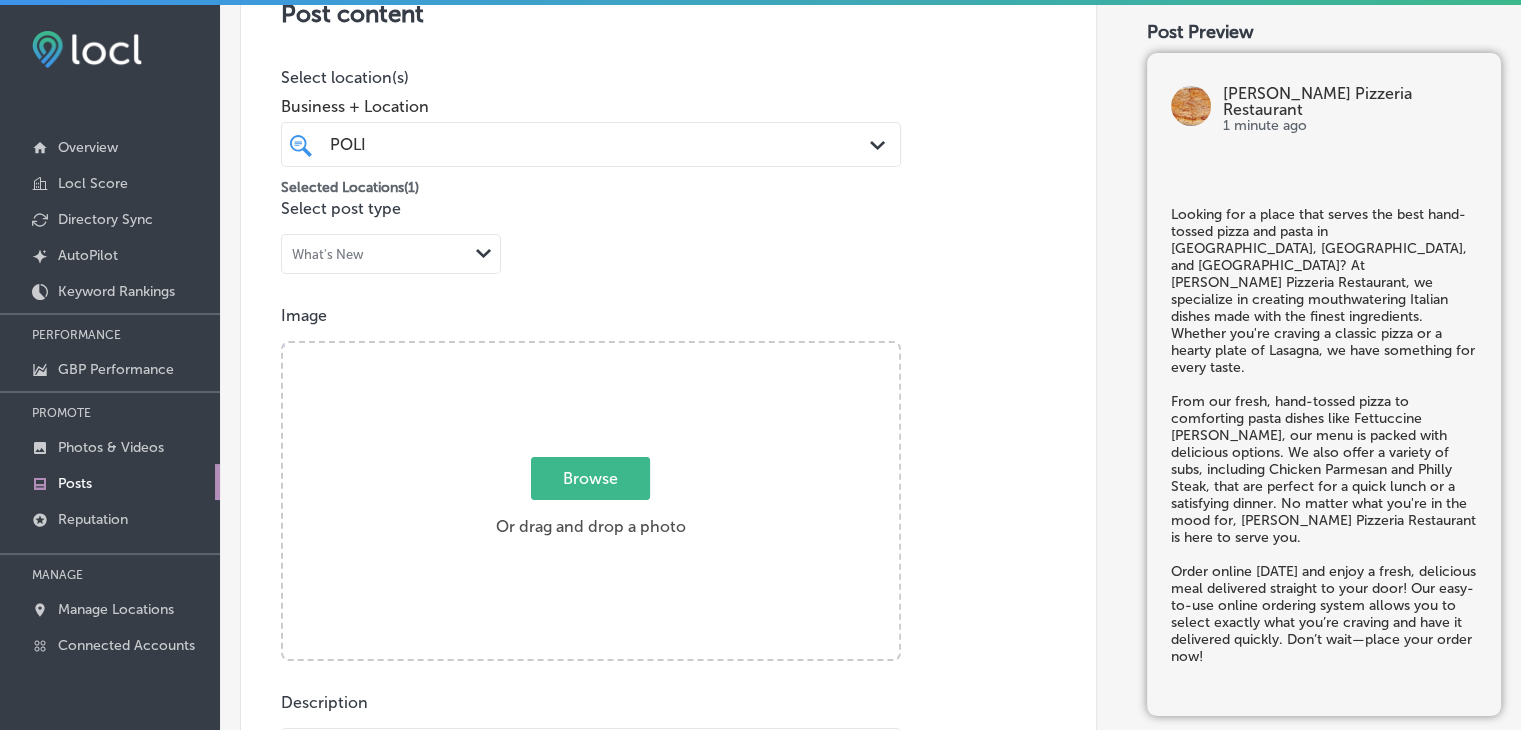 type on "Looking for a place that serves the best hand-tossed pizza and pasta in [GEOGRAPHIC_DATA], [GEOGRAPHIC_DATA], and [GEOGRAPHIC_DATA]? At [PERSON_NAME] Pizzeria Restaurant, we specialize in creating mouthwatering Italian dishes made with the finest ingredients. Whether you're craving a classic pizza or a hearty plate of Lasagna, we have something for every taste.
From our fresh, hand-tossed pizza to comforting pasta dishes like Fettuccine [PERSON_NAME], our menu is packed with delicious options. We also offer a variety of subs, including Chicken Parmesan and Philly Steak, that are perfect for a quick lunch or a satisfying dinner. No matter what you're in the mood for, [PERSON_NAME] Pizzeria Restaurant is here to serve you.
Order online [DATE] and enjoy a fresh, delicious meal delivered straight to your door! Our easy-to-use online ordering system allows you to select exactly what you’re craving and have it delivered quickly. Don’t wait—place your order now!" 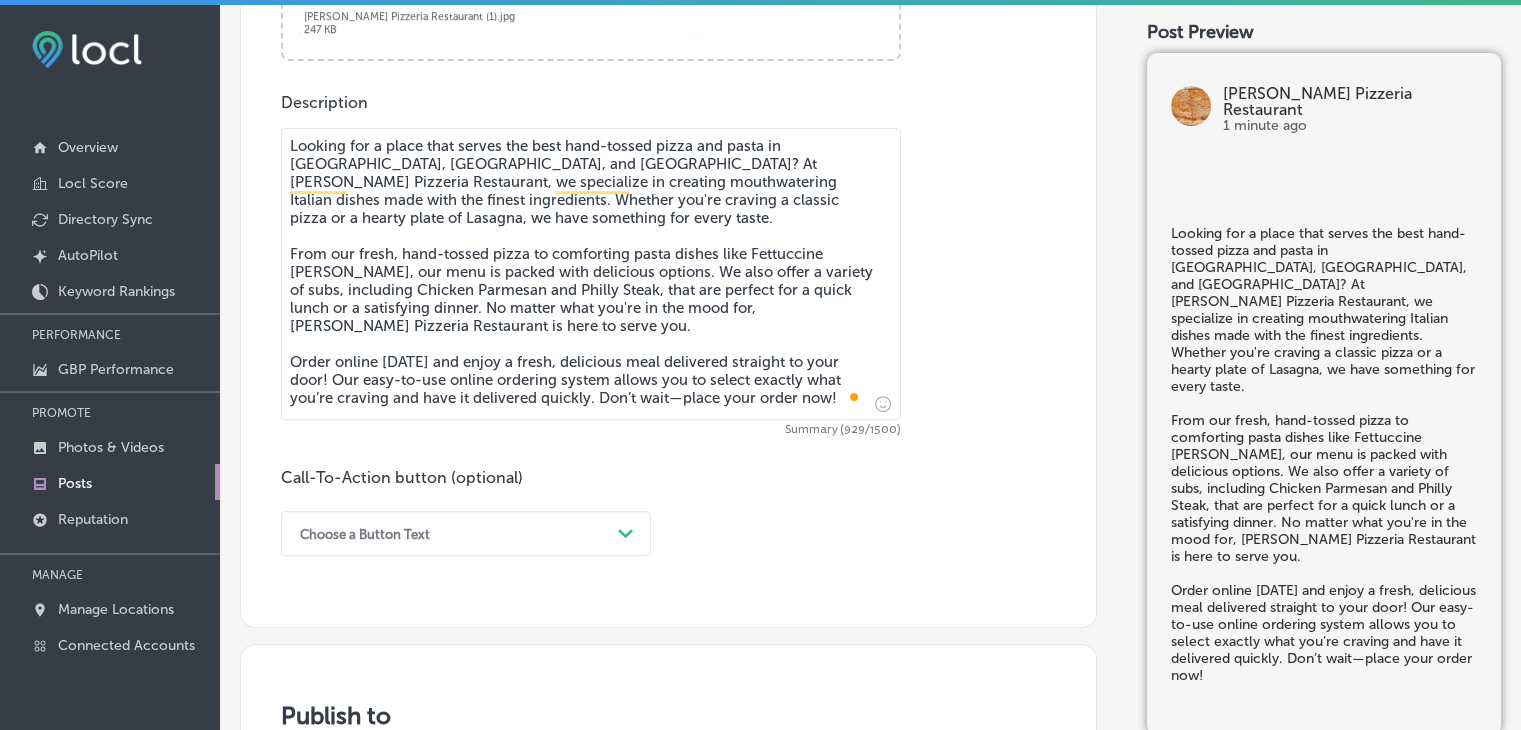 click on "Choose a Button Text
Path
Created with Sketch." at bounding box center (466, 533) 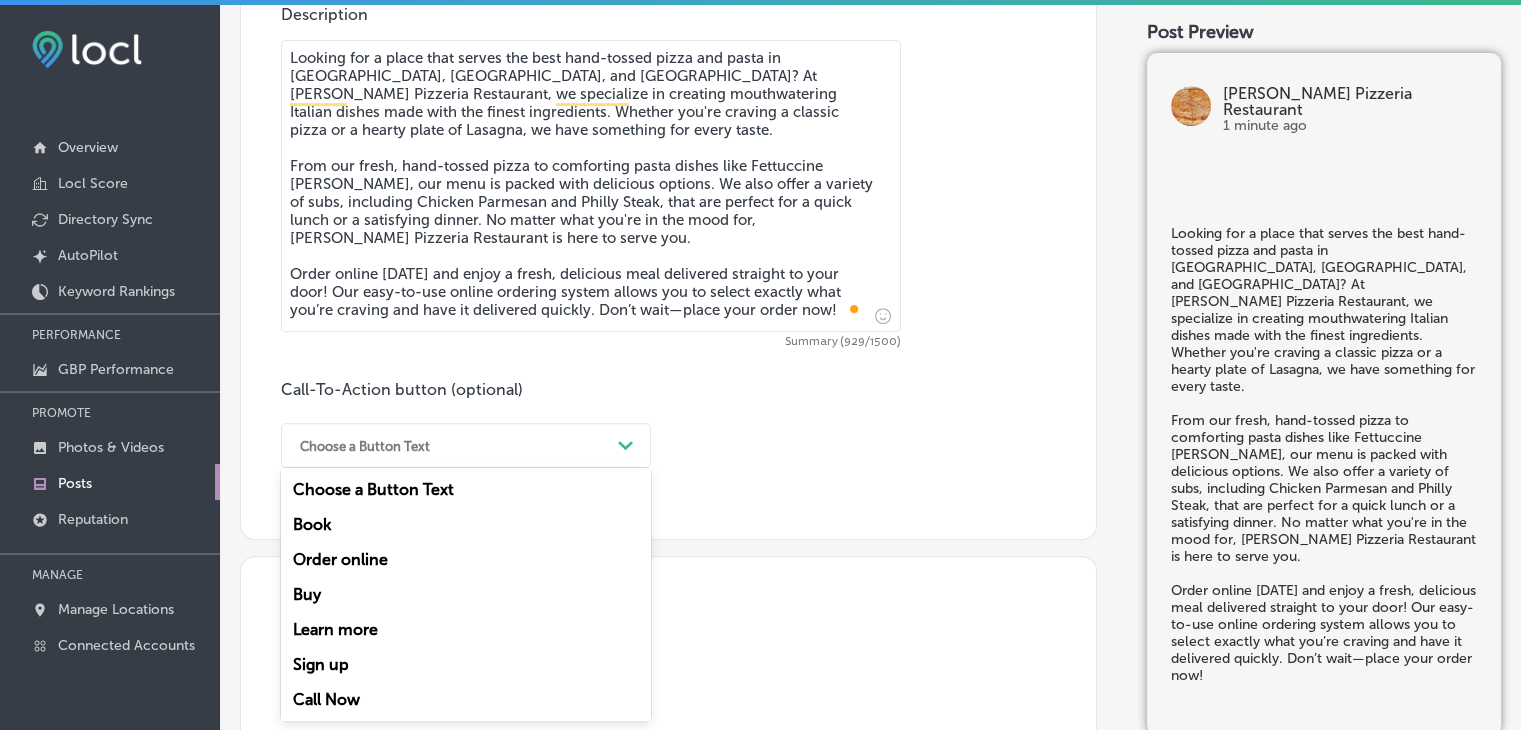 click on "Order online" at bounding box center [466, 559] 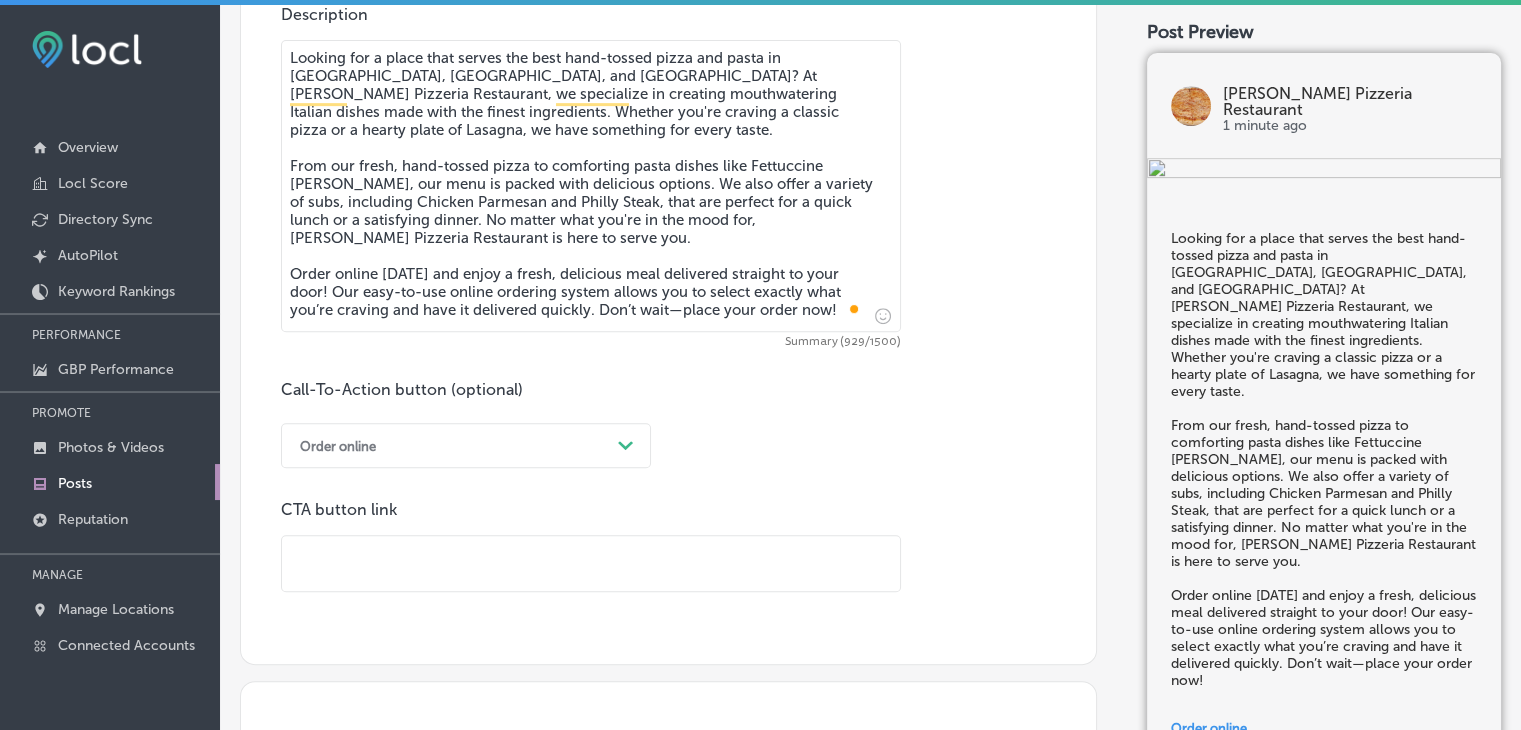 drag, startPoint x: 678, startPoint y: 573, endPoint x: 678, endPoint y: 561, distance: 12 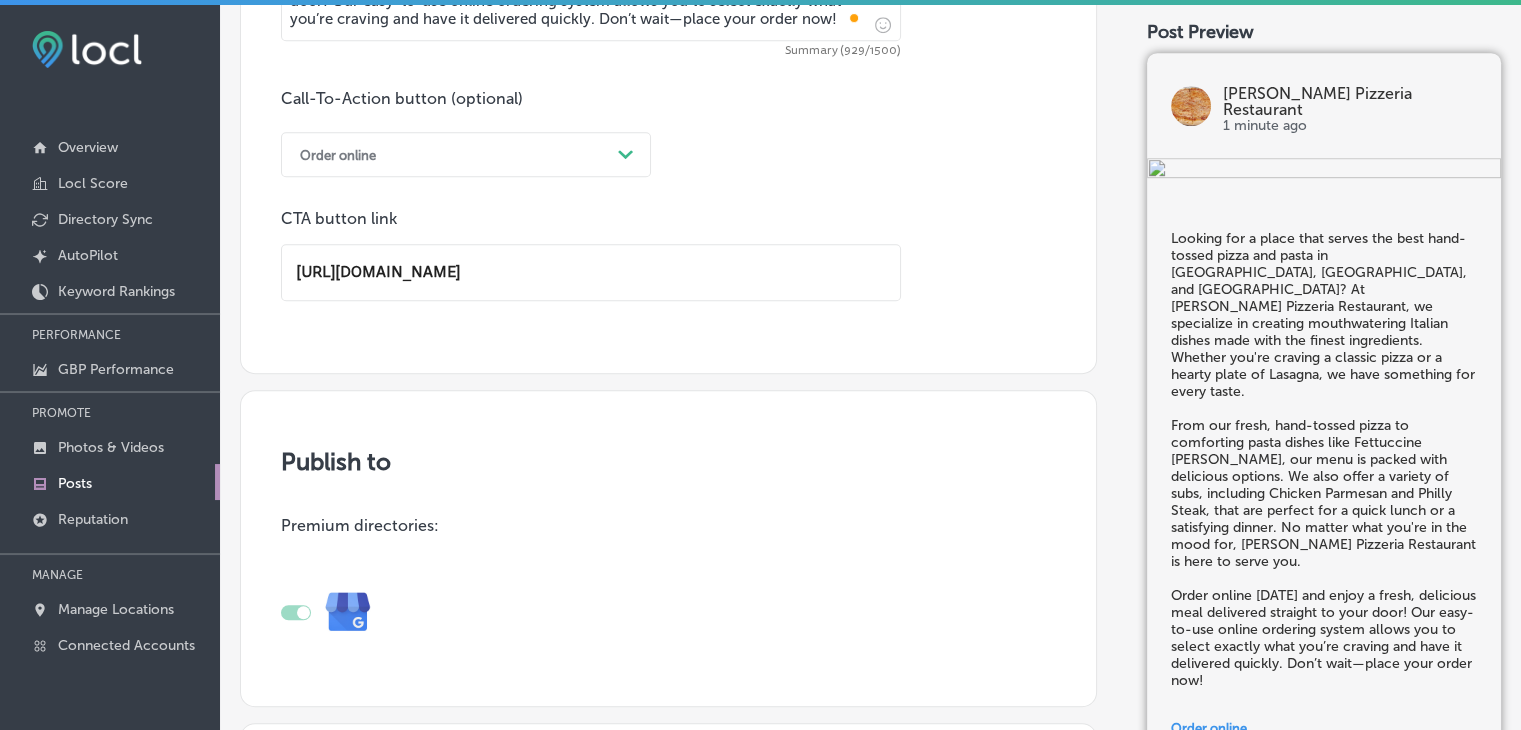 scroll, scrollTop: 1488, scrollLeft: 0, axis: vertical 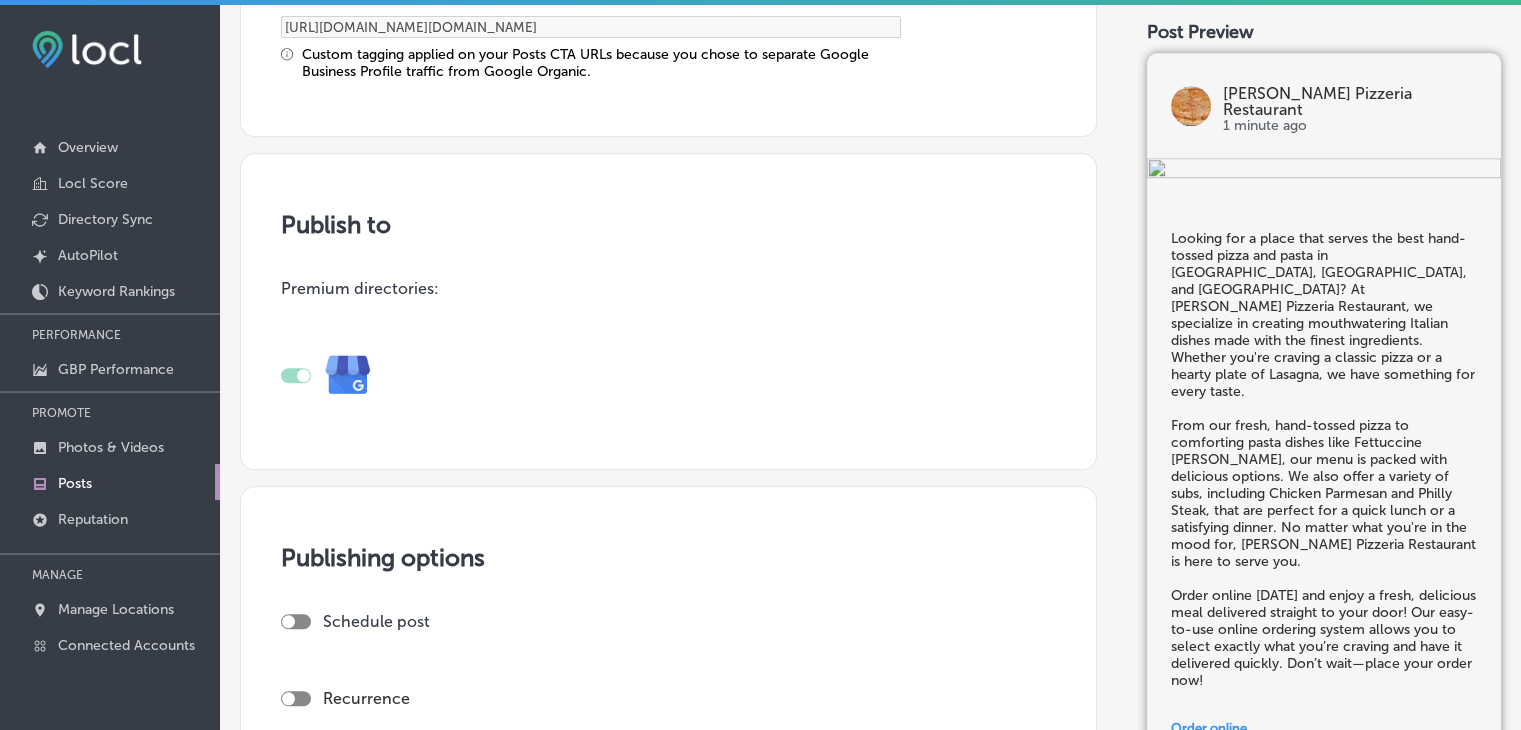 click at bounding box center [296, 621] 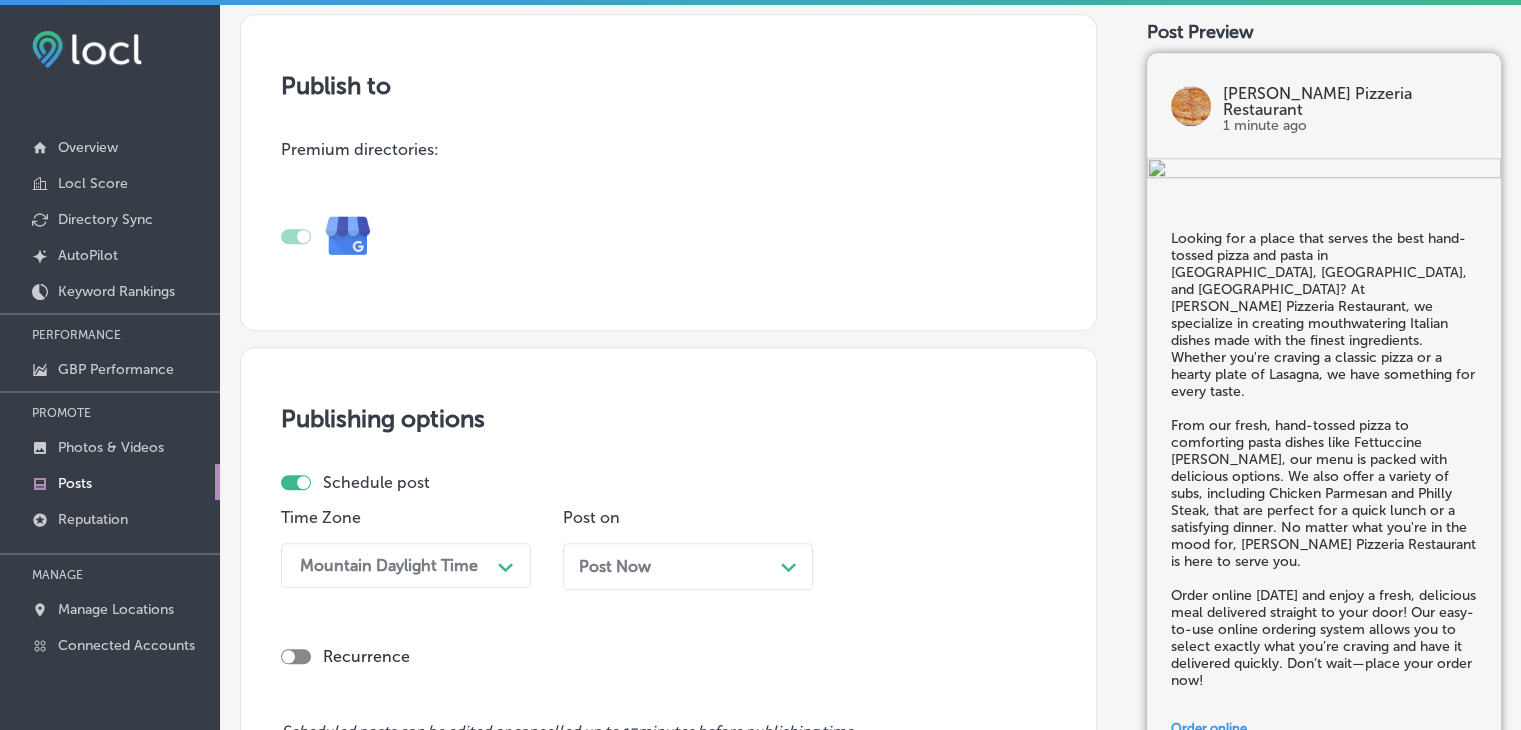 scroll, scrollTop: 1788, scrollLeft: 0, axis: vertical 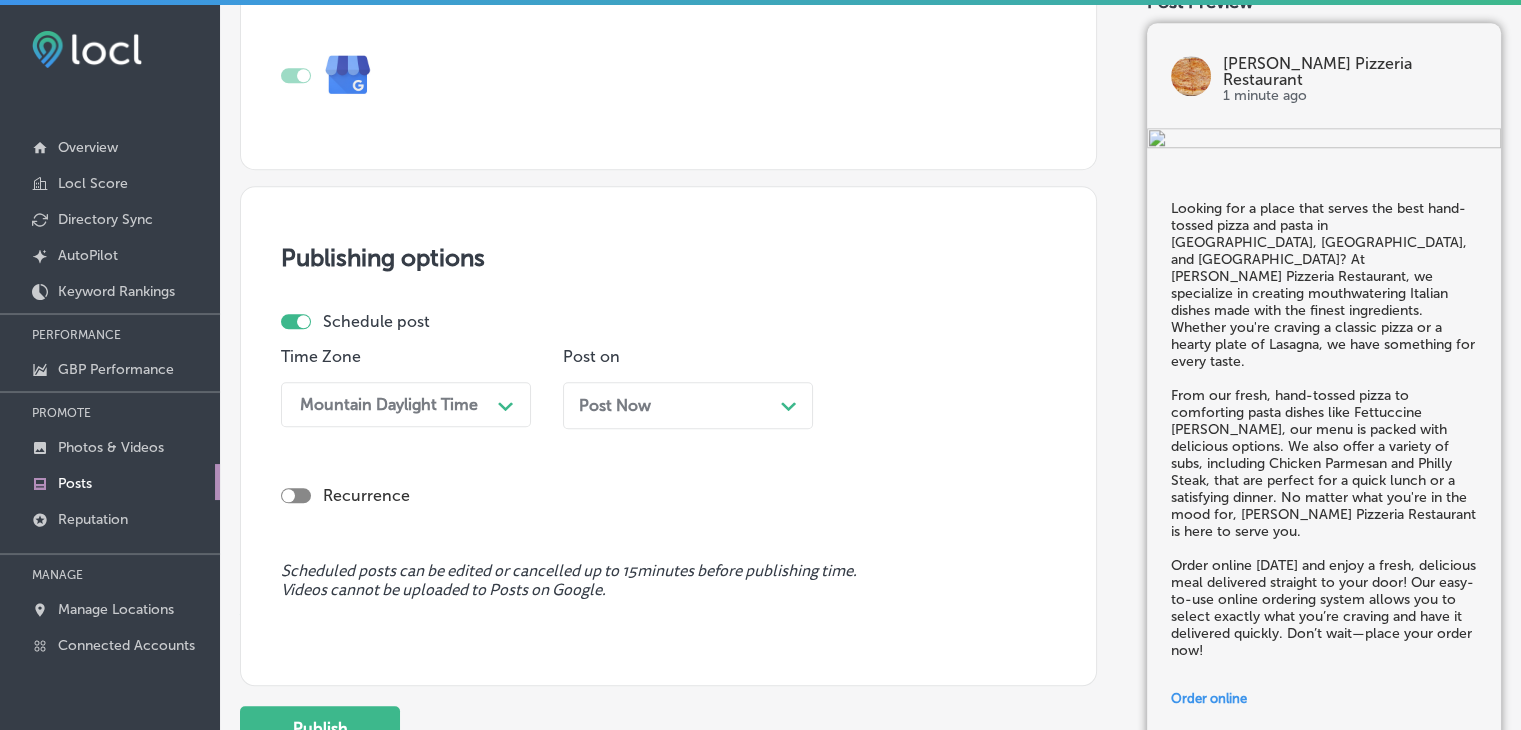 click on "Post Now
Path
Created with Sketch." at bounding box center [688, 405] 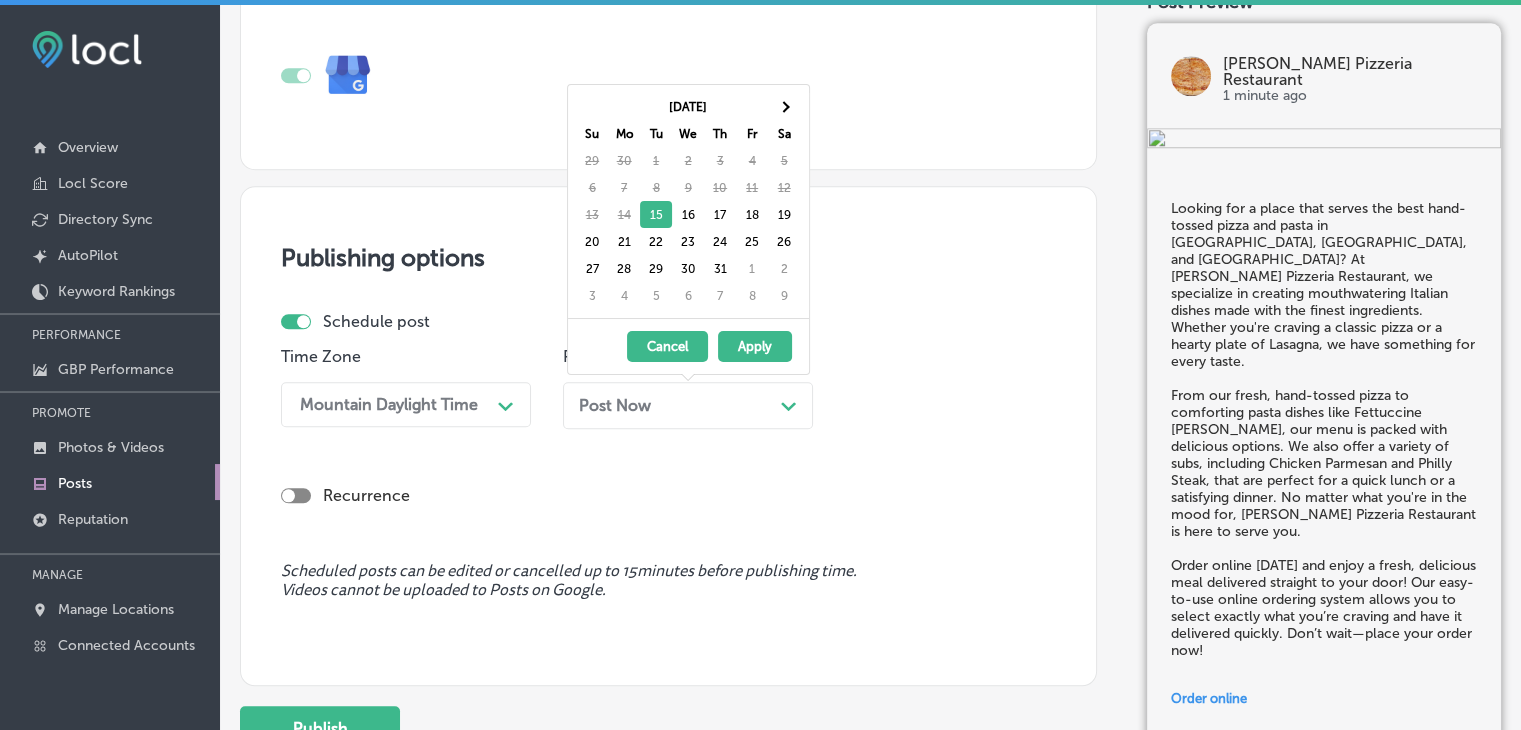 click on "Cancel" at bounding box center (667, 346) 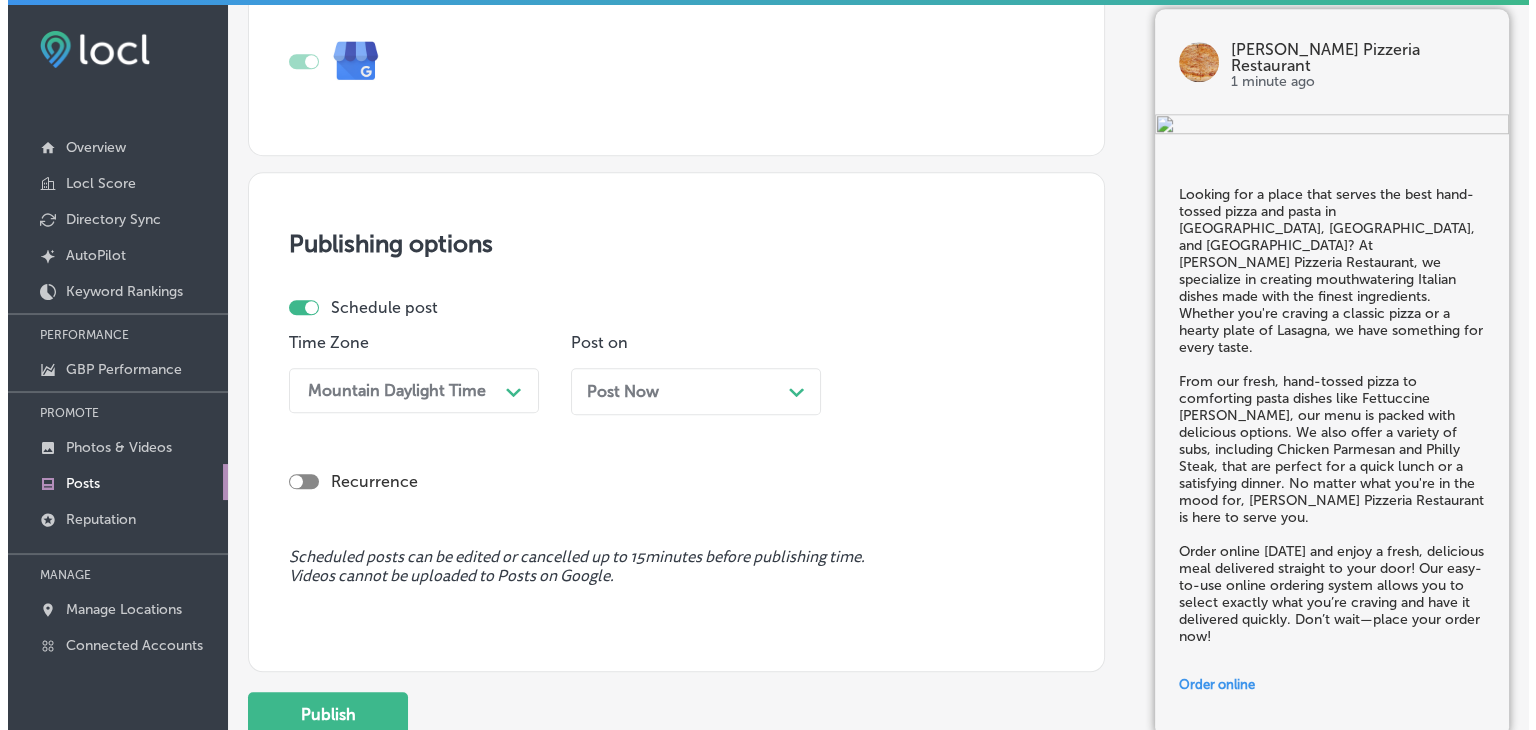 scroll, scrollTop: 1952, scrollLeft: 0, axis: vertical 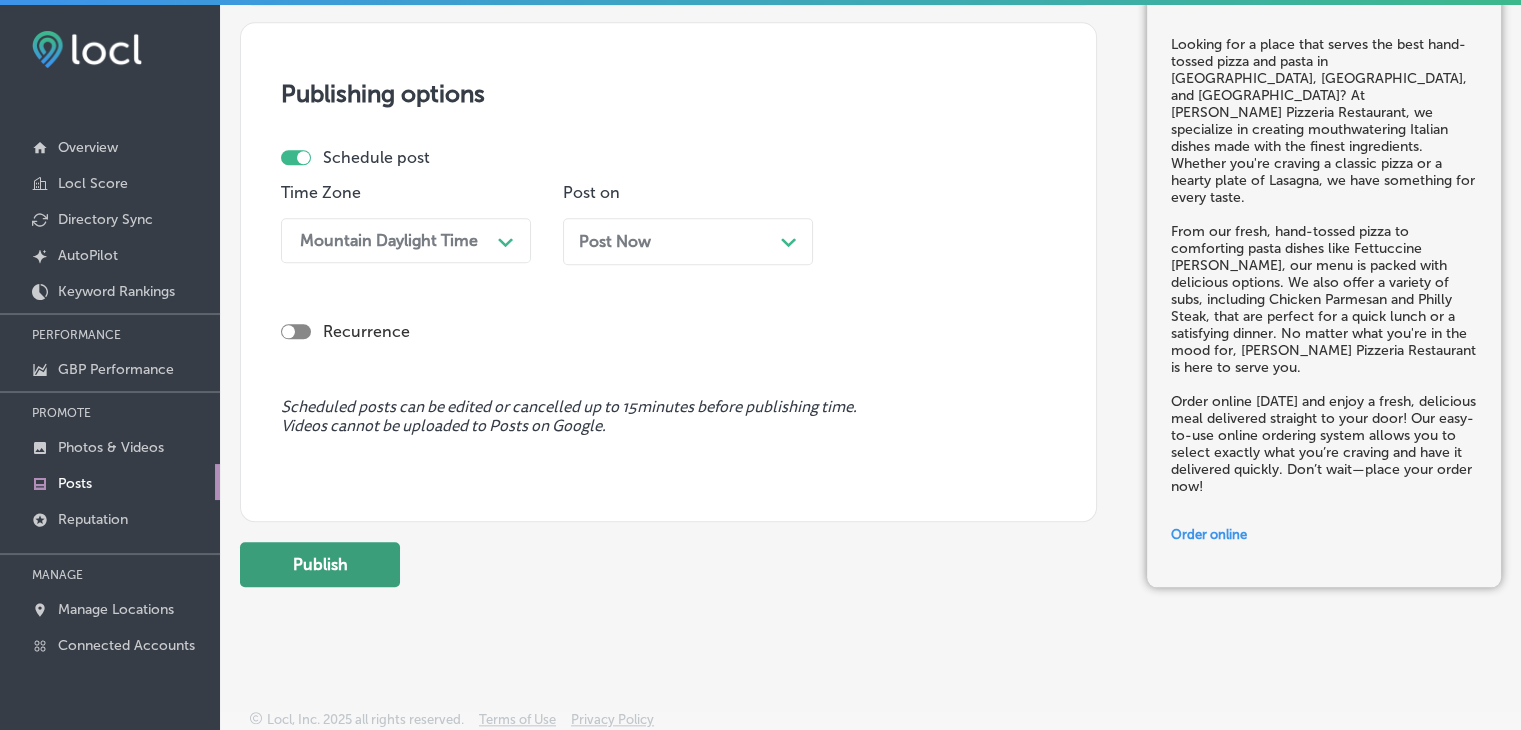 click on "Publish" at bounding box center [320, 564] 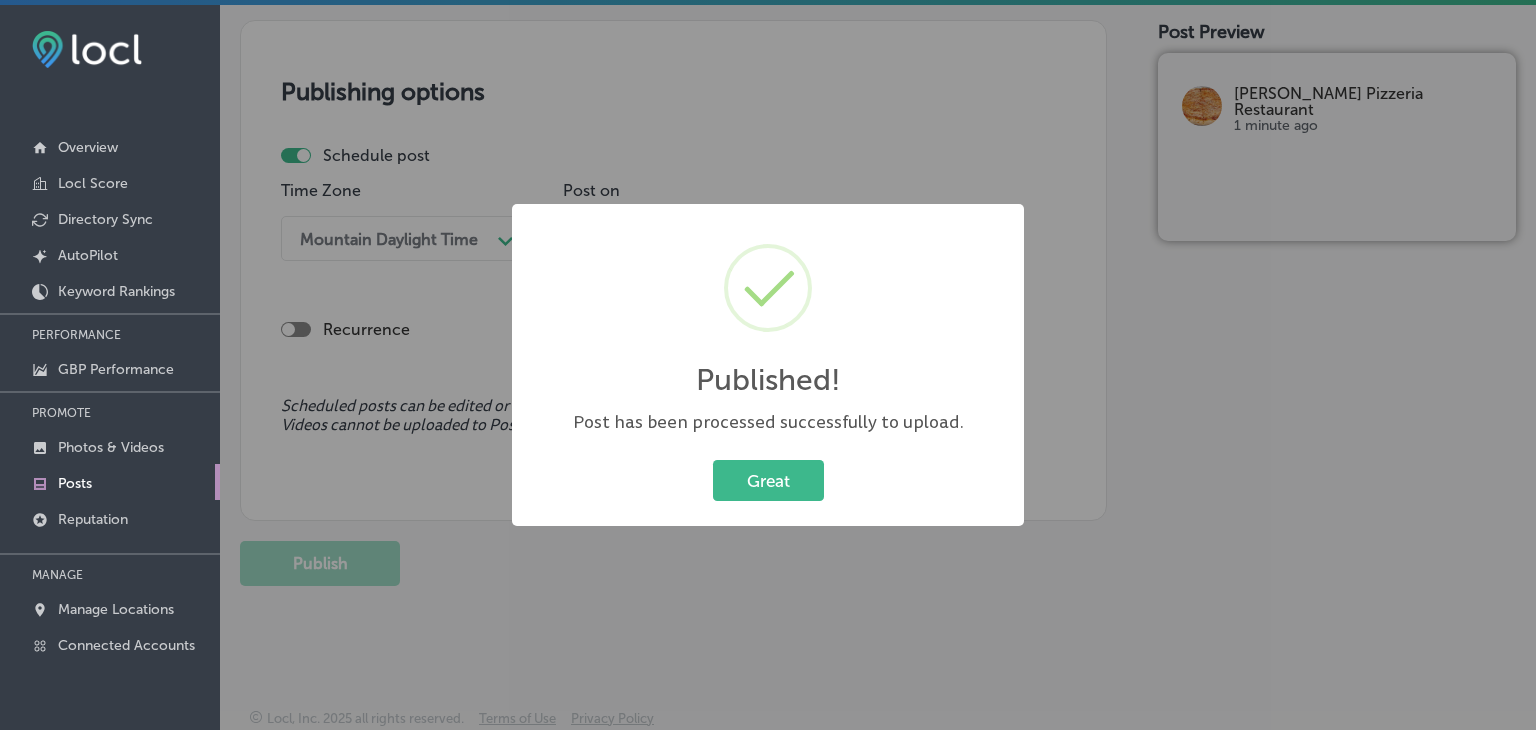 click on "Published! × Post has been processed successfully to upload. Great Cancel" at bounding box center (768, 365) 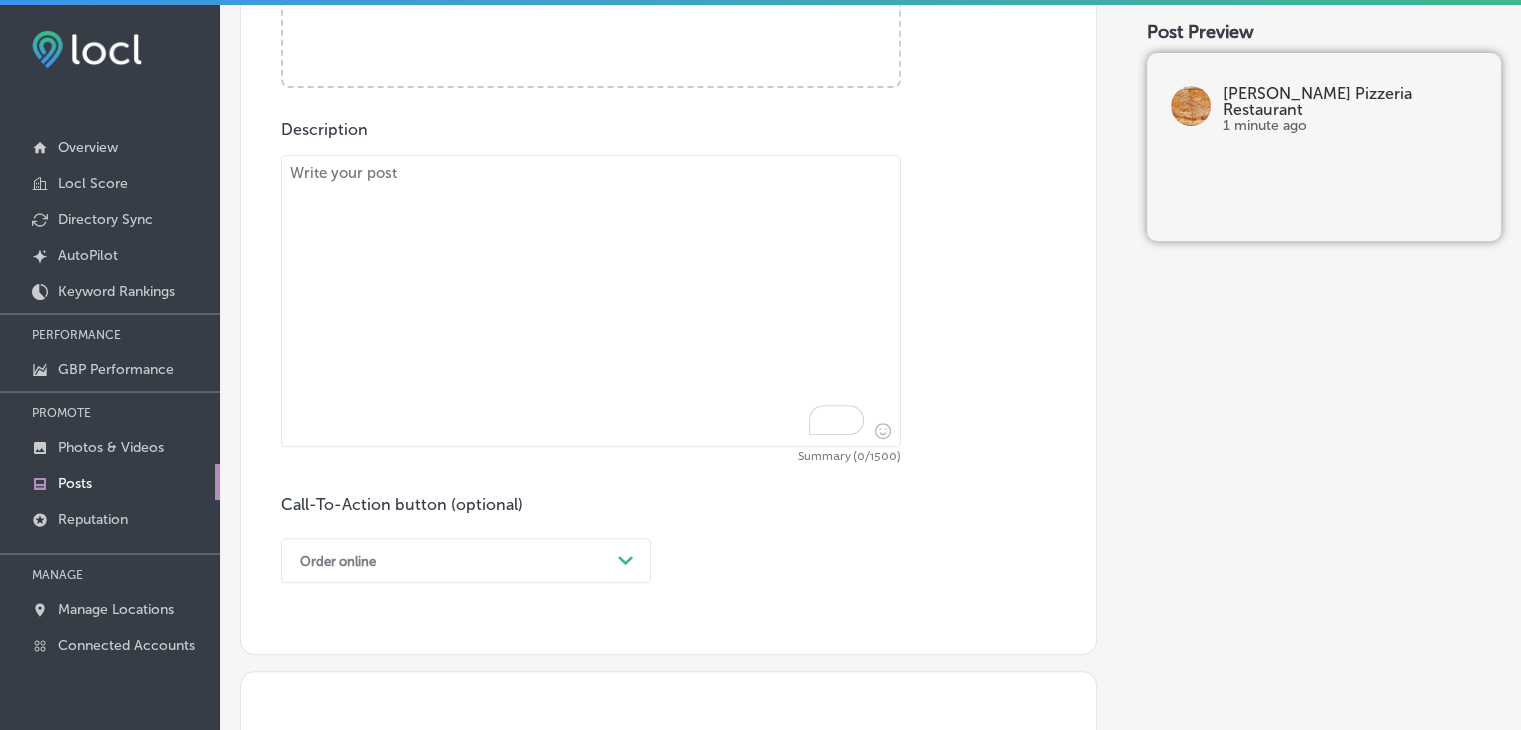 click at bounding box center (591, 301) 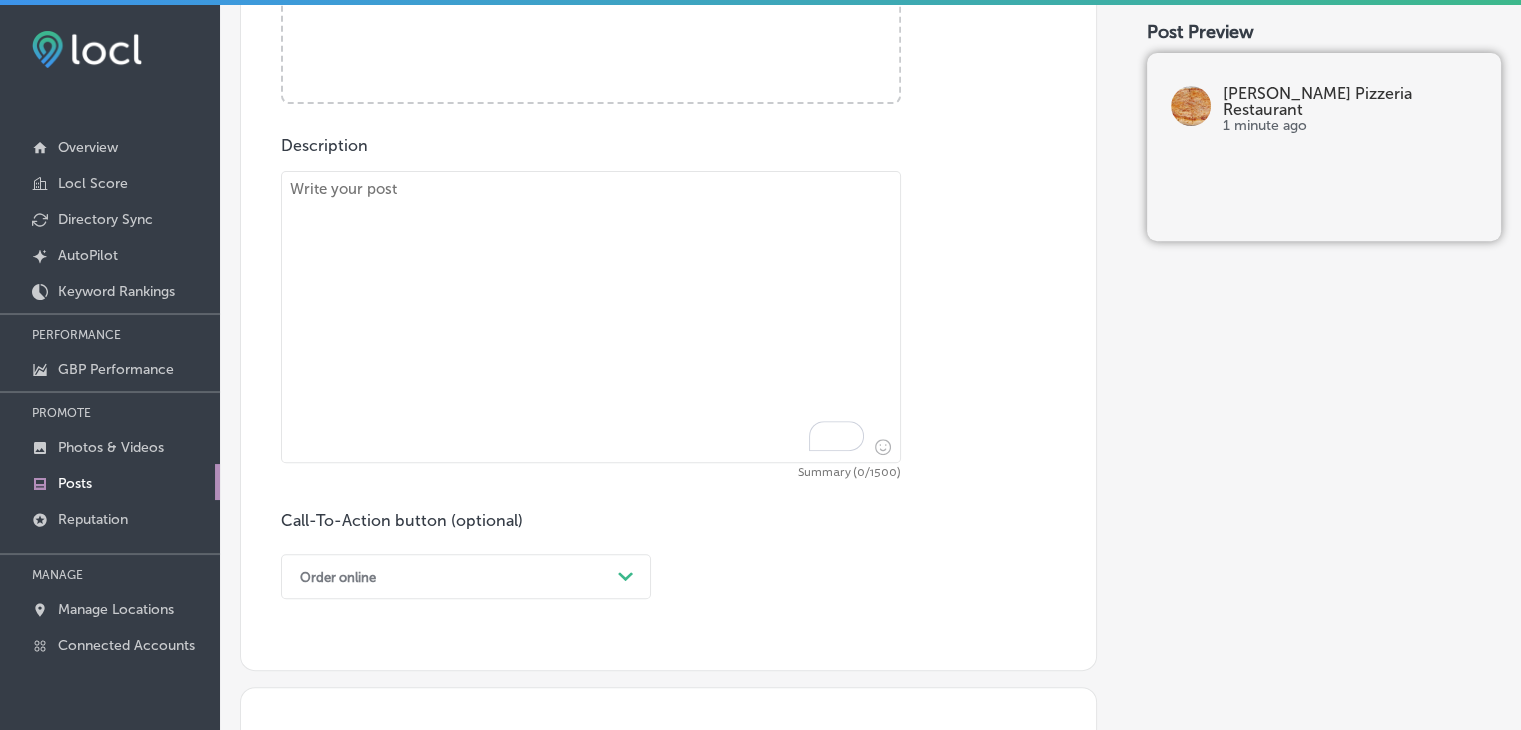 paste on "Craving fresh pizza and pasta made with the finest ingredients? [PERSON_NAME] Pizzeria Restaurant serves some of the best pizza and Italian dishes in [GEOGRAPHIC_DATA], Niles, and [GEOGRAPHIC_DATA]. Our hand-tossed pizzas are always fresh, and our pasta dishes like Chicken Parmesan and Fettuccine [PERSON_NAME] are sure to impress.
We also offer a variety of subs, like our Chicken Parmesan Sub and Philly Steak, along with tasty appetizers like Garlic Cheese Bread and Fried Mushrooms. Whatever you're in the mood for, [PERSON_NAME] Pizzeria Restaurant has something for everyone to enjoy. Our diverse menu allows you to try new dishes or stick to your favorites every time you visit.
Call now and place your order for delivery or takeout! Our team is ready to get your order started and make your meal exactly how you like it. Whether you prefer dining in or having your meal delivered, we’re here to serve you." 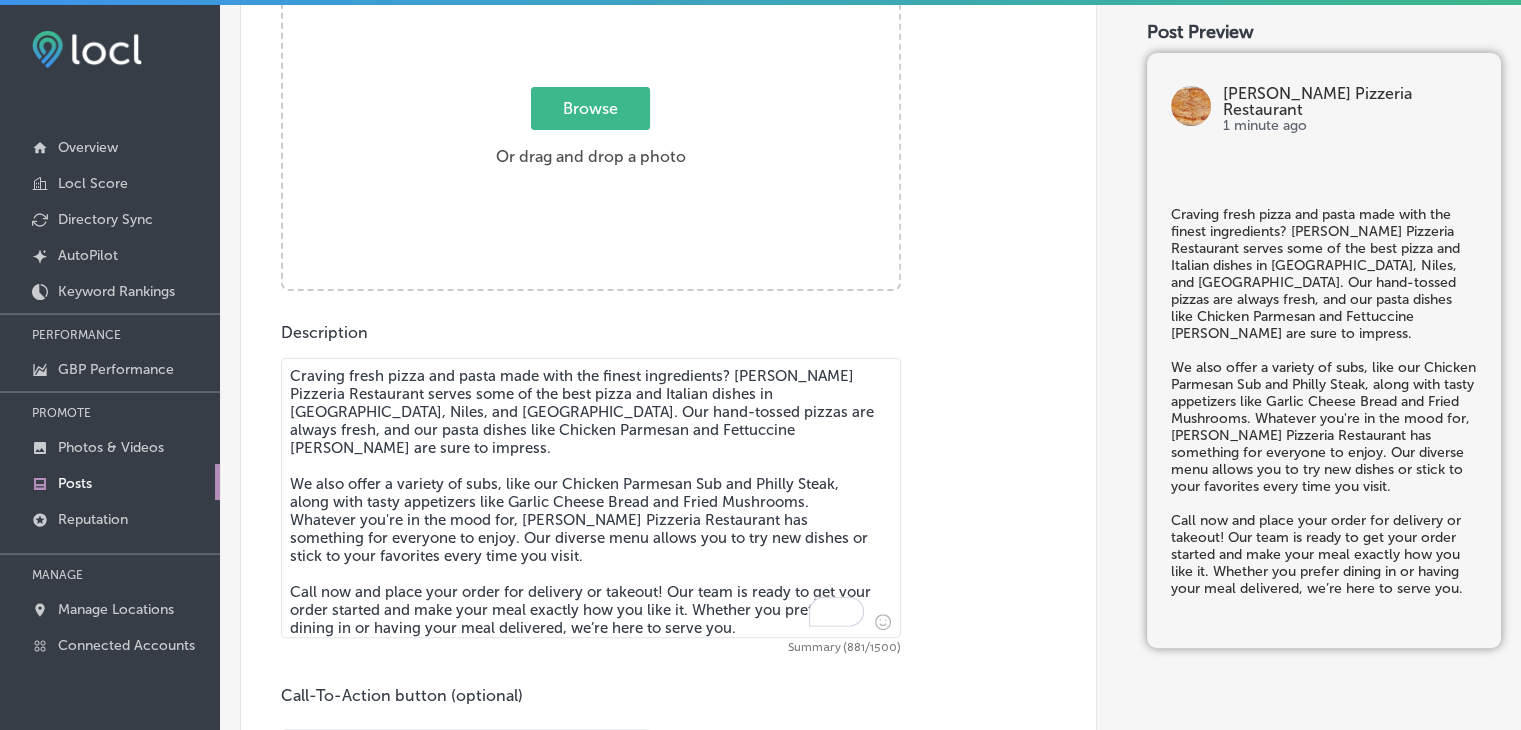 scroll, scrollTop: 457, scrollLeft: 0, axis: vertical 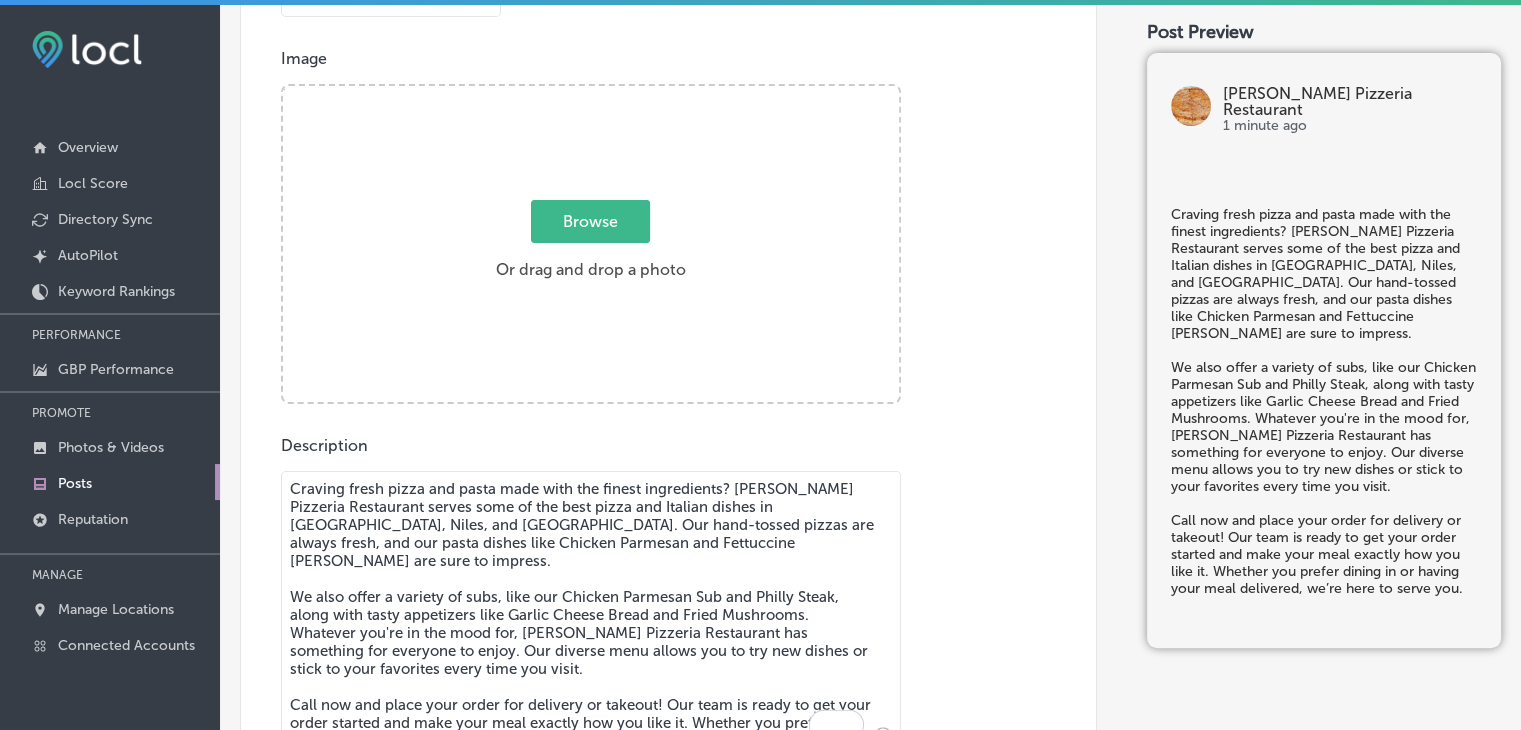type on "Craving fresh pizza and pasta made with the finest ingredients? [PERSON_NAME] Pizzeria Restaurant serves some of the best pizza and Italian dishes in [GEOGRAPHIC_DATA], Niles, and [GEOGRAPHIC_DATA]. Our hand-tossed pizzas are always fresh, and our pasta dishes like Chicken Parmesan and Fettuccine [PERSON_NAME] are sure to impress.
We also offer a variety of subs, like our Chicken Parmesan Sub and Philly Steak, along with tasty appetizers like Garlic Cheese Bread and Fried Mushrooms. Whatever you're in the mood for, [PERSON_NAME] Pizzeria Restaurant has something for everyone to enjoy. Our diverse menu allows you to try new dishes or stick to your favorites every time you visit.
Call now and place your order for delivery or takeout! Our team is ready to get your order started and make your meal exactly how you like it. Whether you prefer dining in or having your meal delivered, we’re here to serve you." 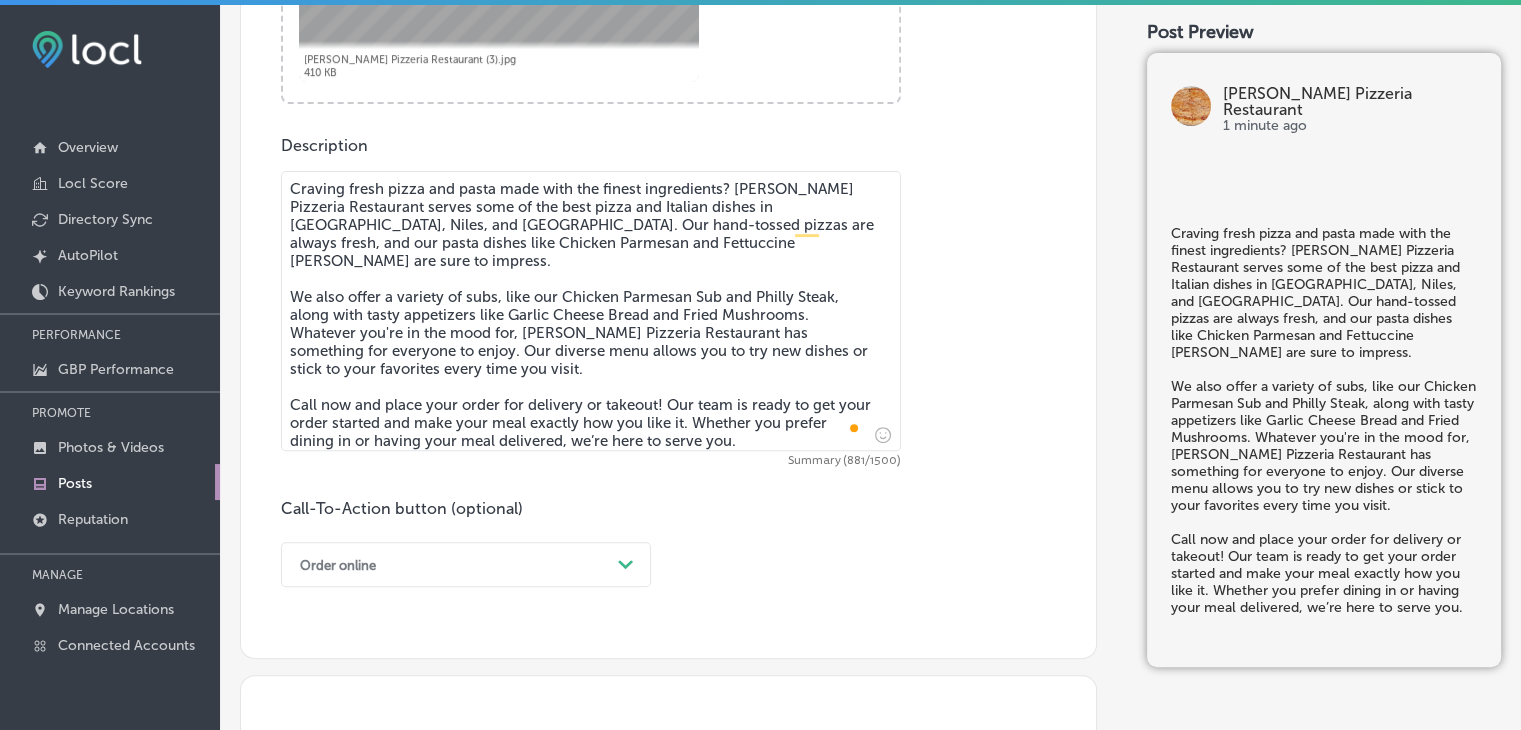 click on "Order online
Path
Created with Sketch." at bounding box center [466, 564] 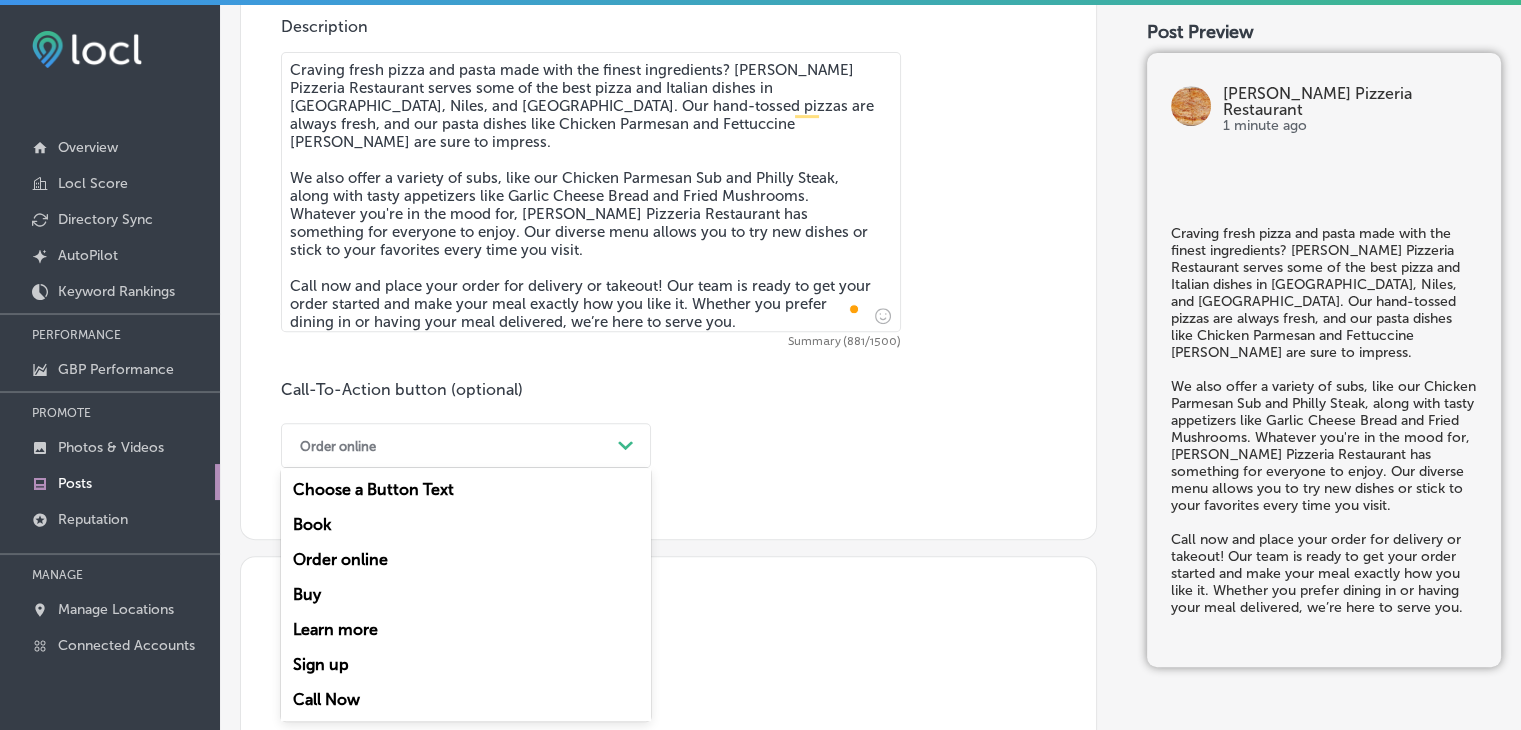 click on "Call Now" at bounding box center [466, 699] 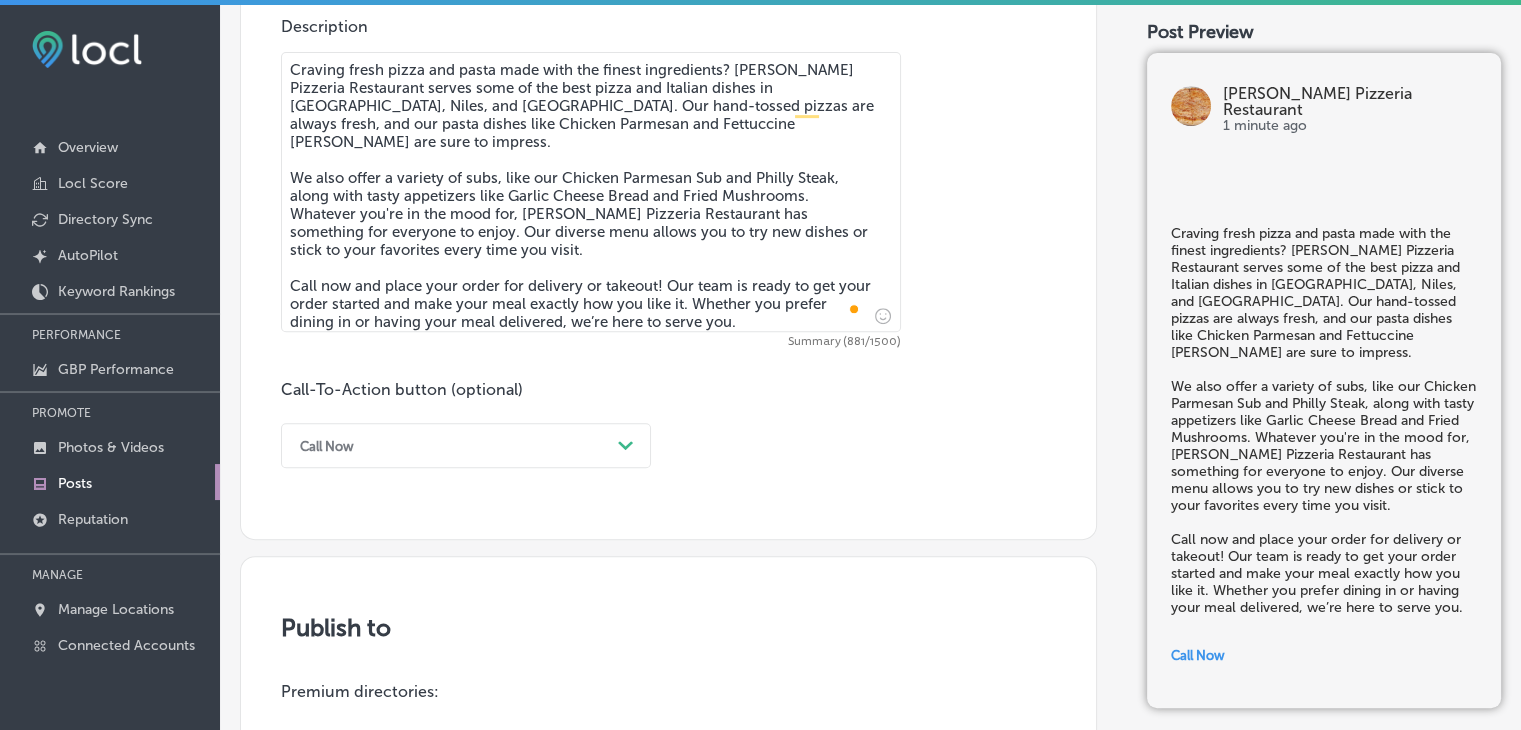 scroll, scrollTop: 1376, scrollLeft: 0, axis: vertical 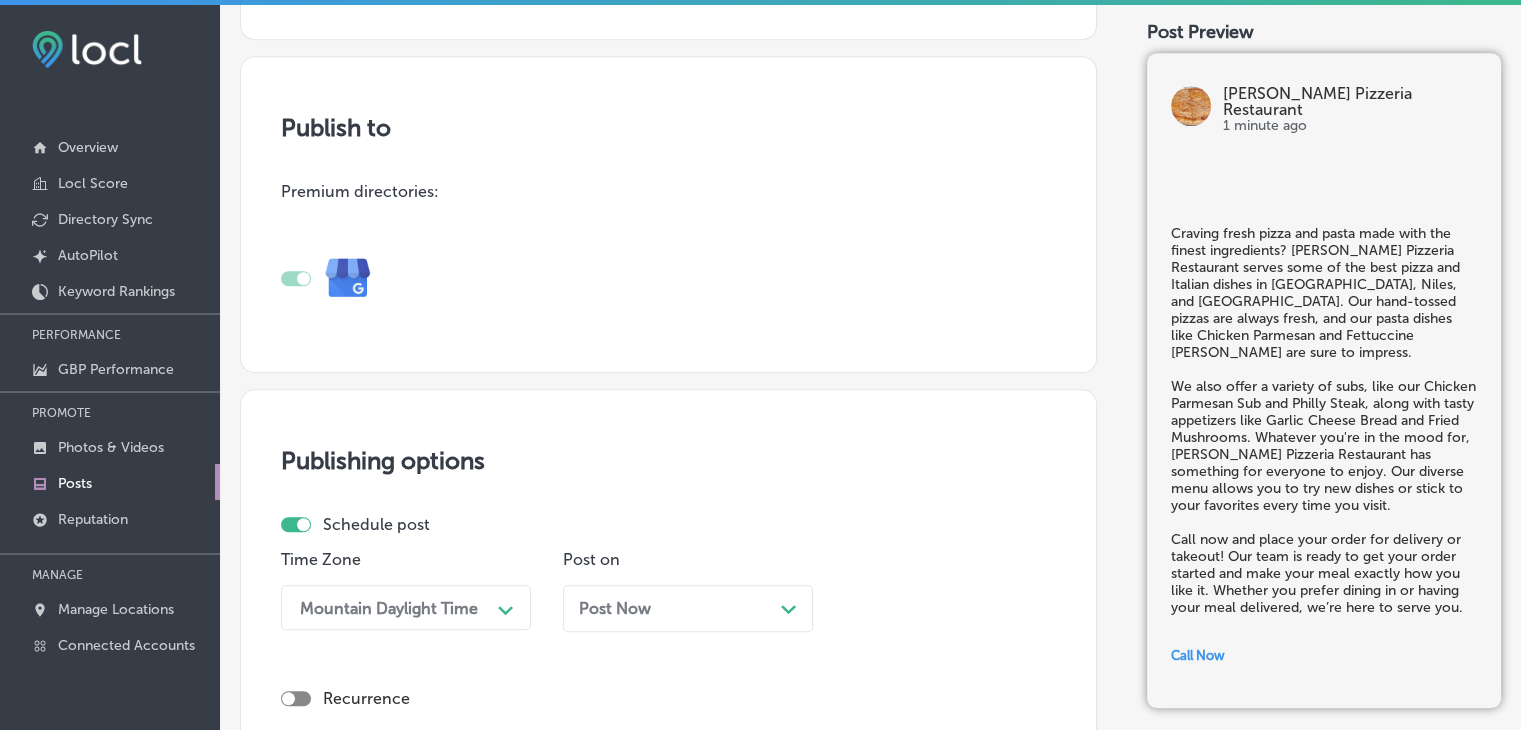 click on "Post Now
Path
Created with Sketch." at bounding box center (688, 608) 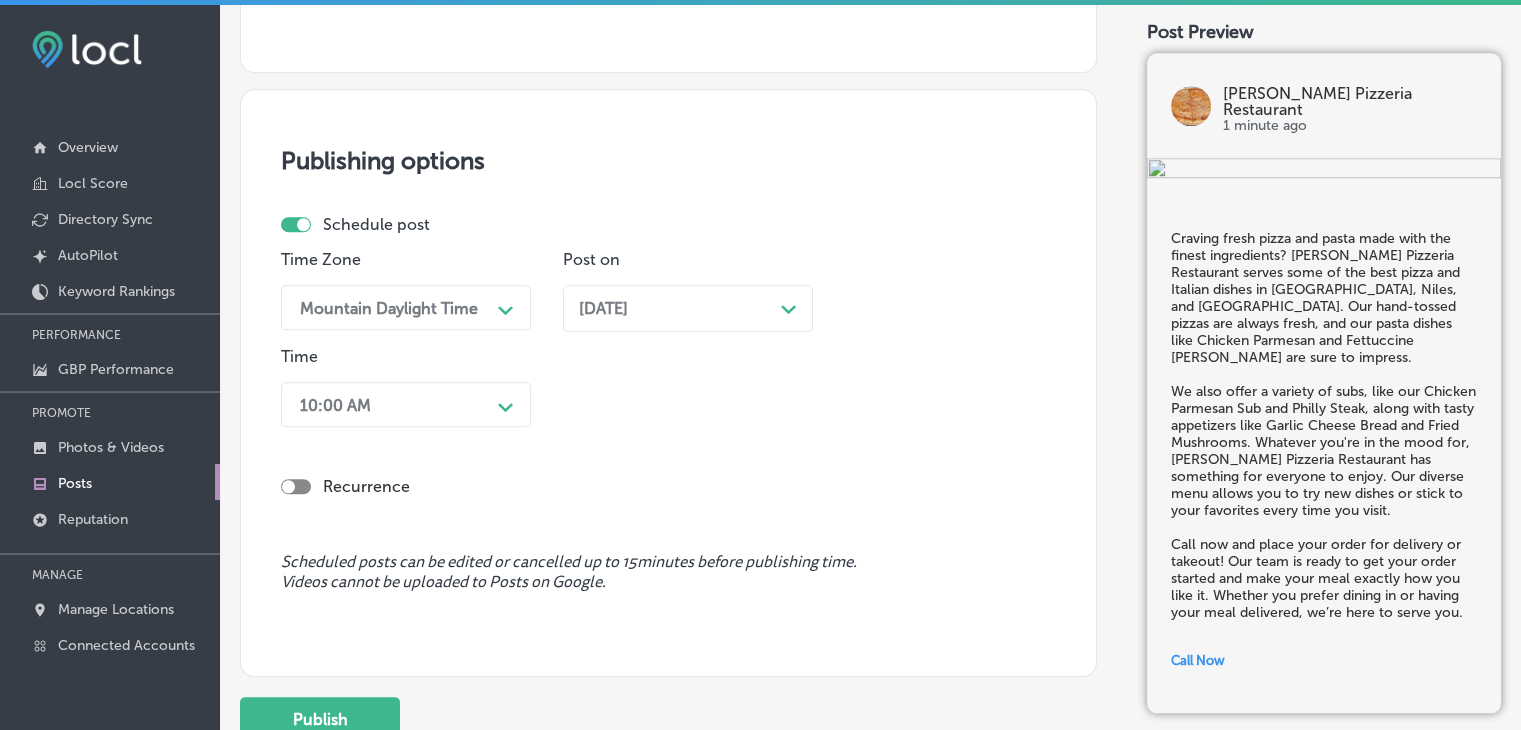 click on "10:00 AM" at bounding box center (390, 404) 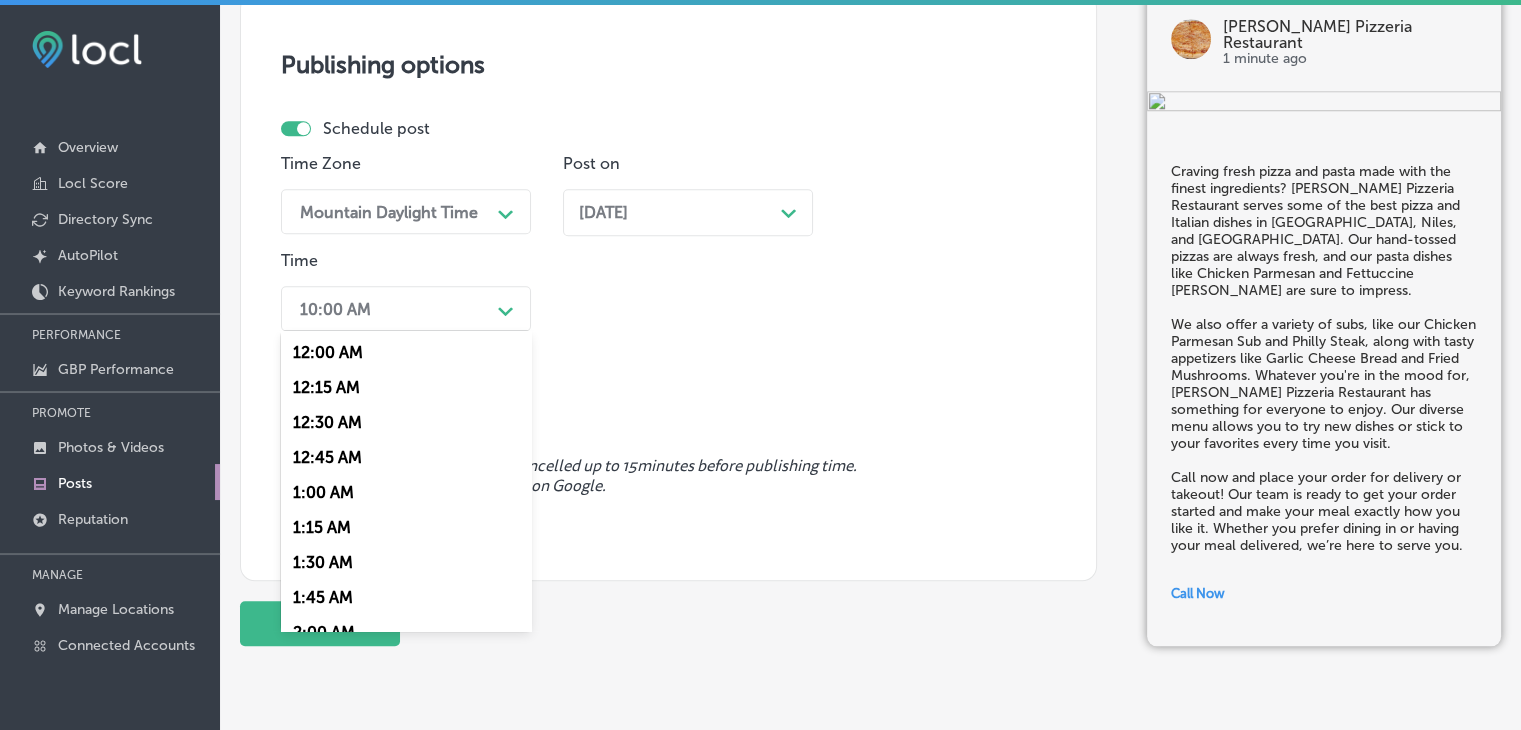scroll, scrollTop: 1833, scrollLeft: 0, axis: vertical 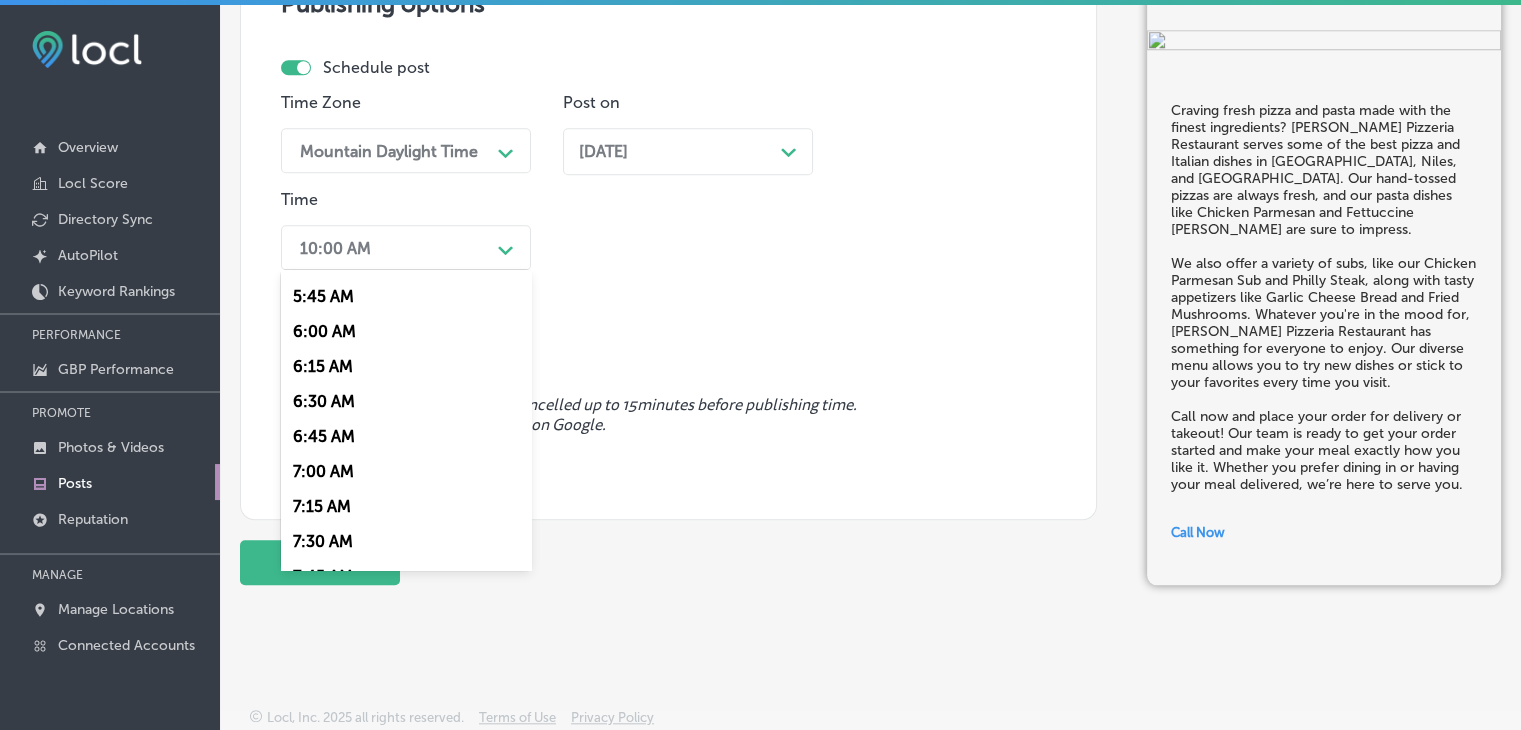 click on "7:00 AM" at bounding box center (406, 471) 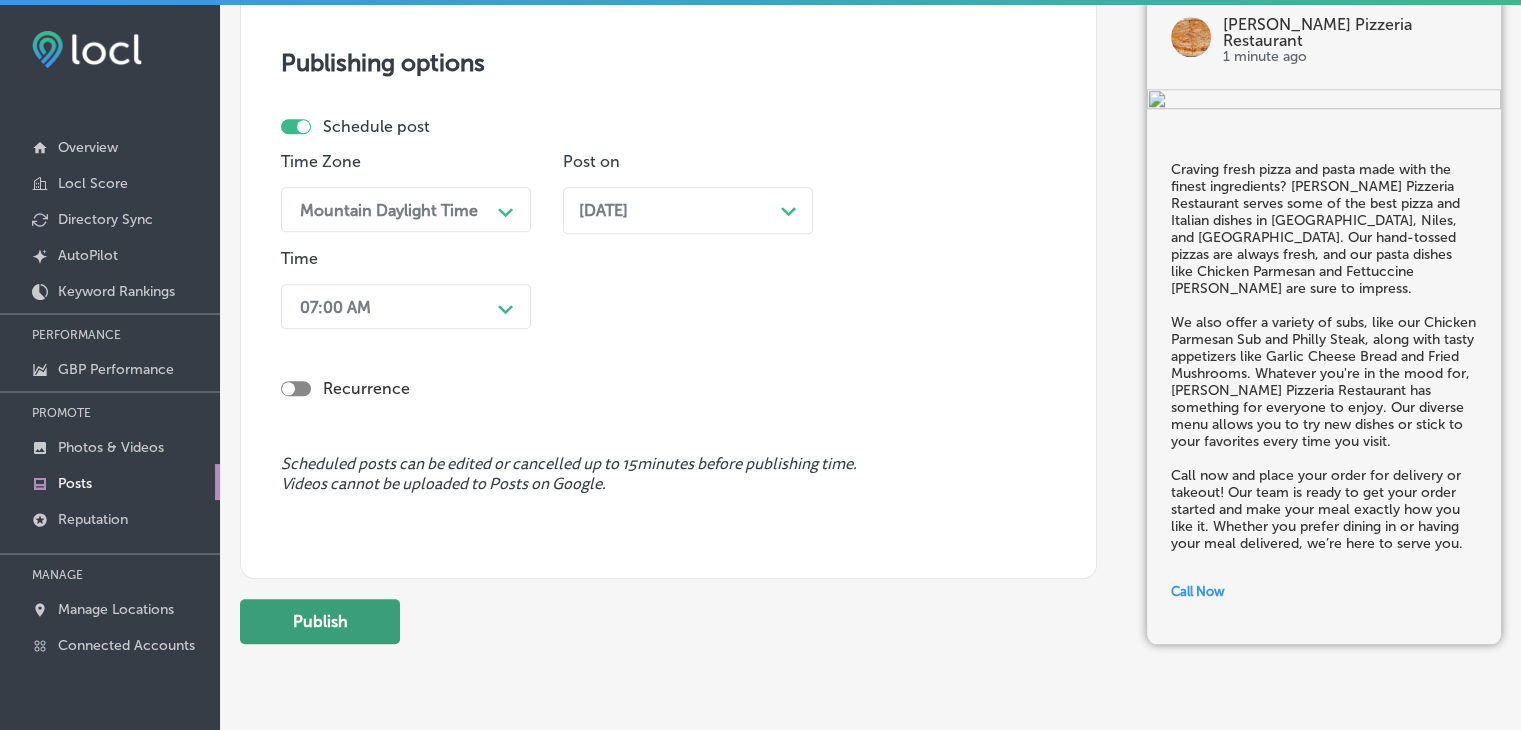 scroll, scrollTop: 1833, scrollLeft: 0, axis: vertical 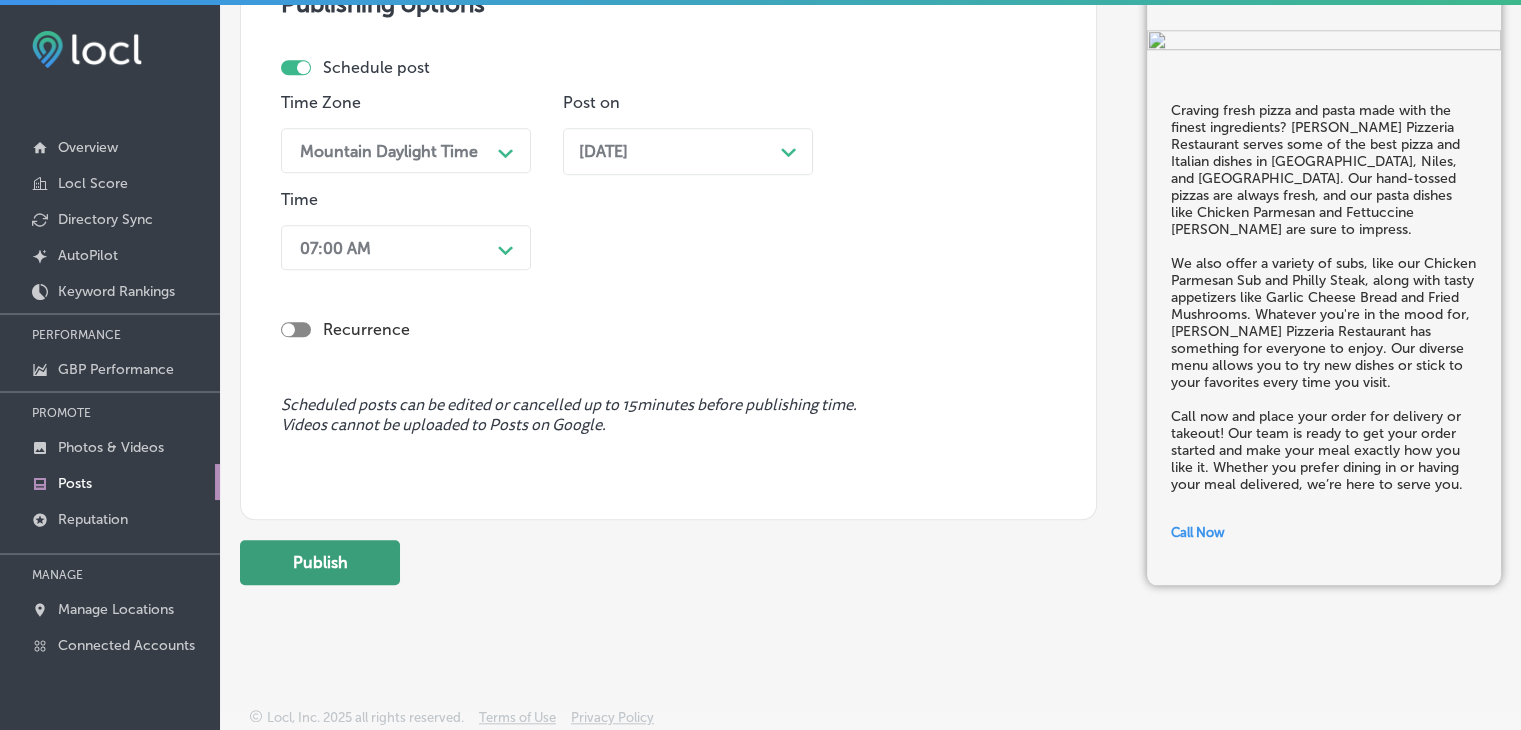 click on "Publish" at bounding box center [320, 562] 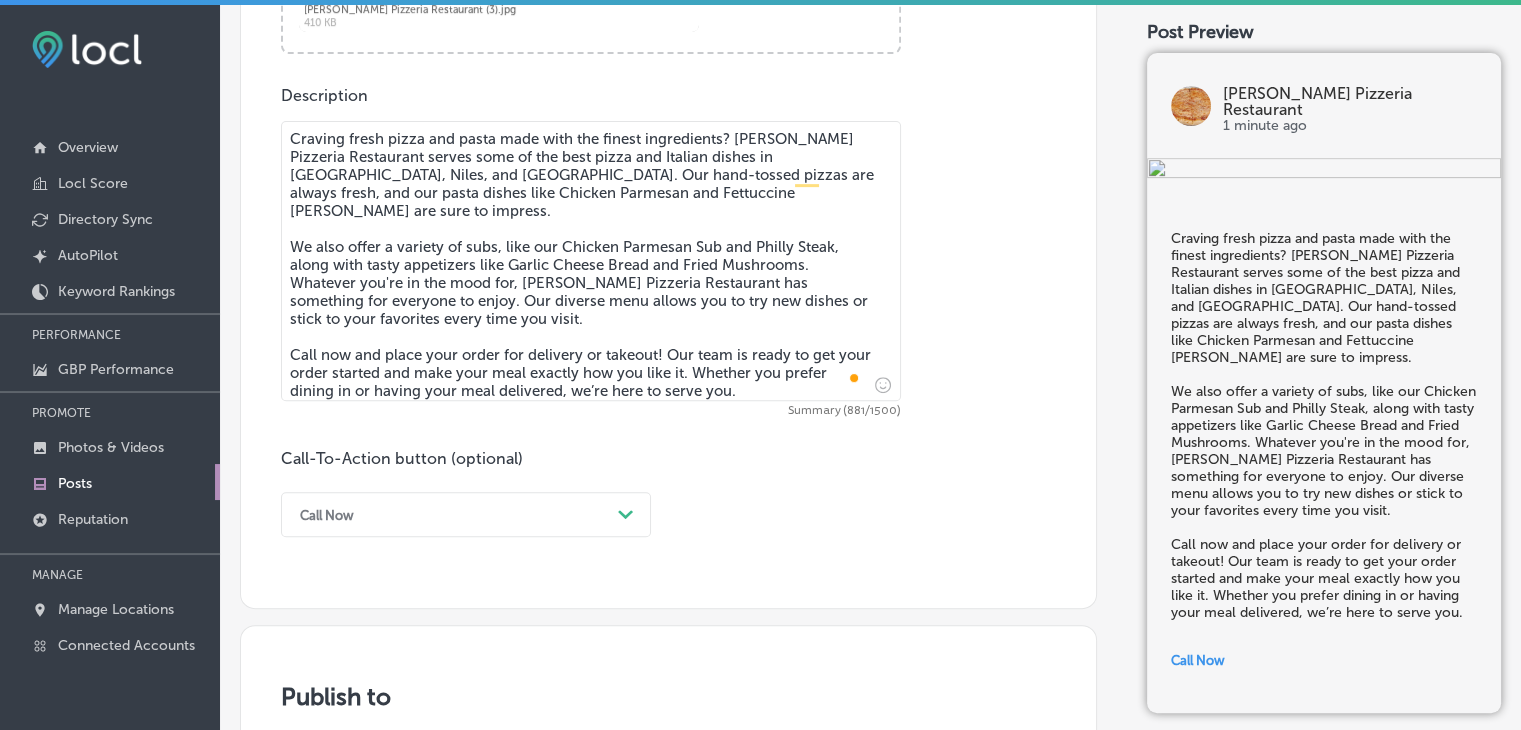 scroll, scrollTop: 633, scrollLeft: 0, axis: vertical 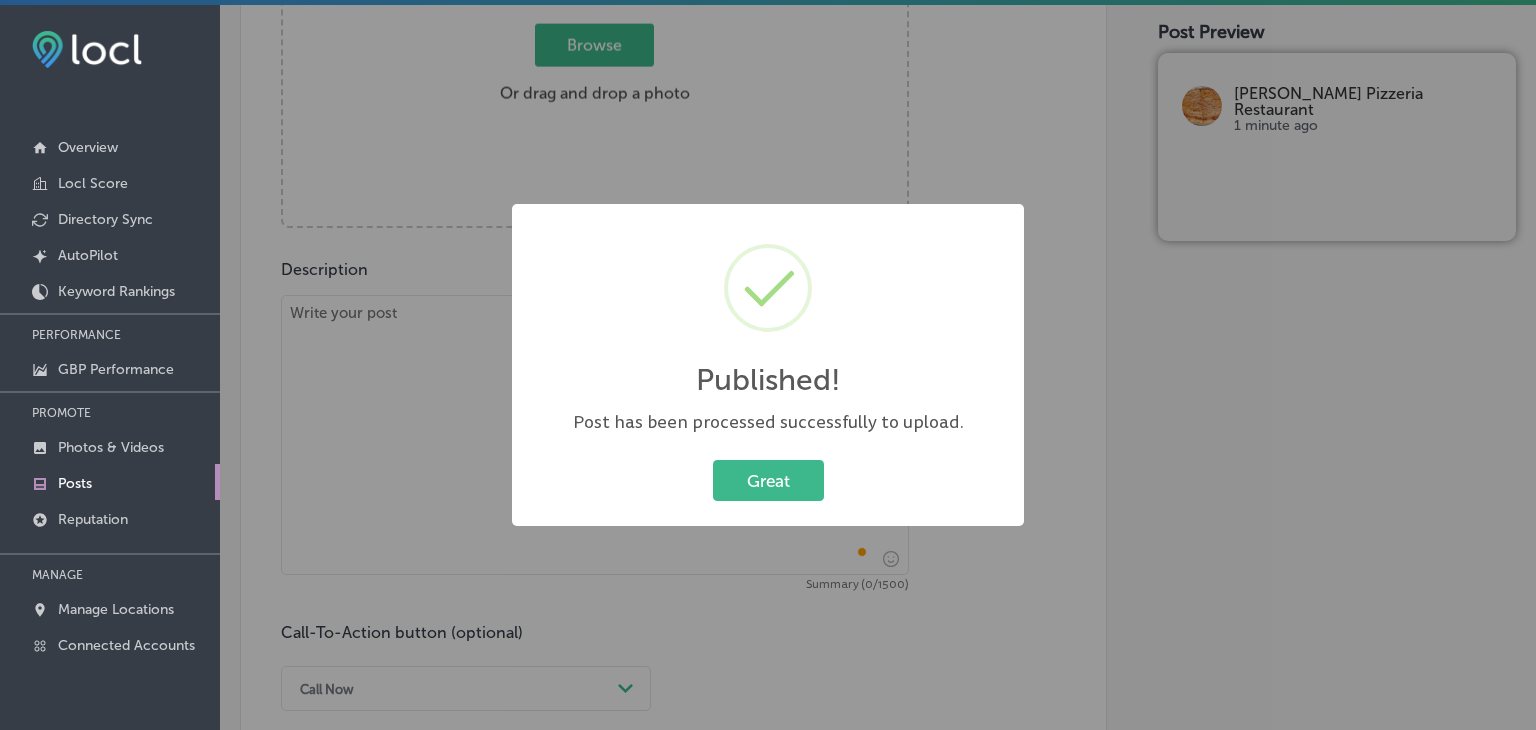 click on "Published! × Post has been processed successfully to upload. Great Cancel" at bounding box center [768, 365] 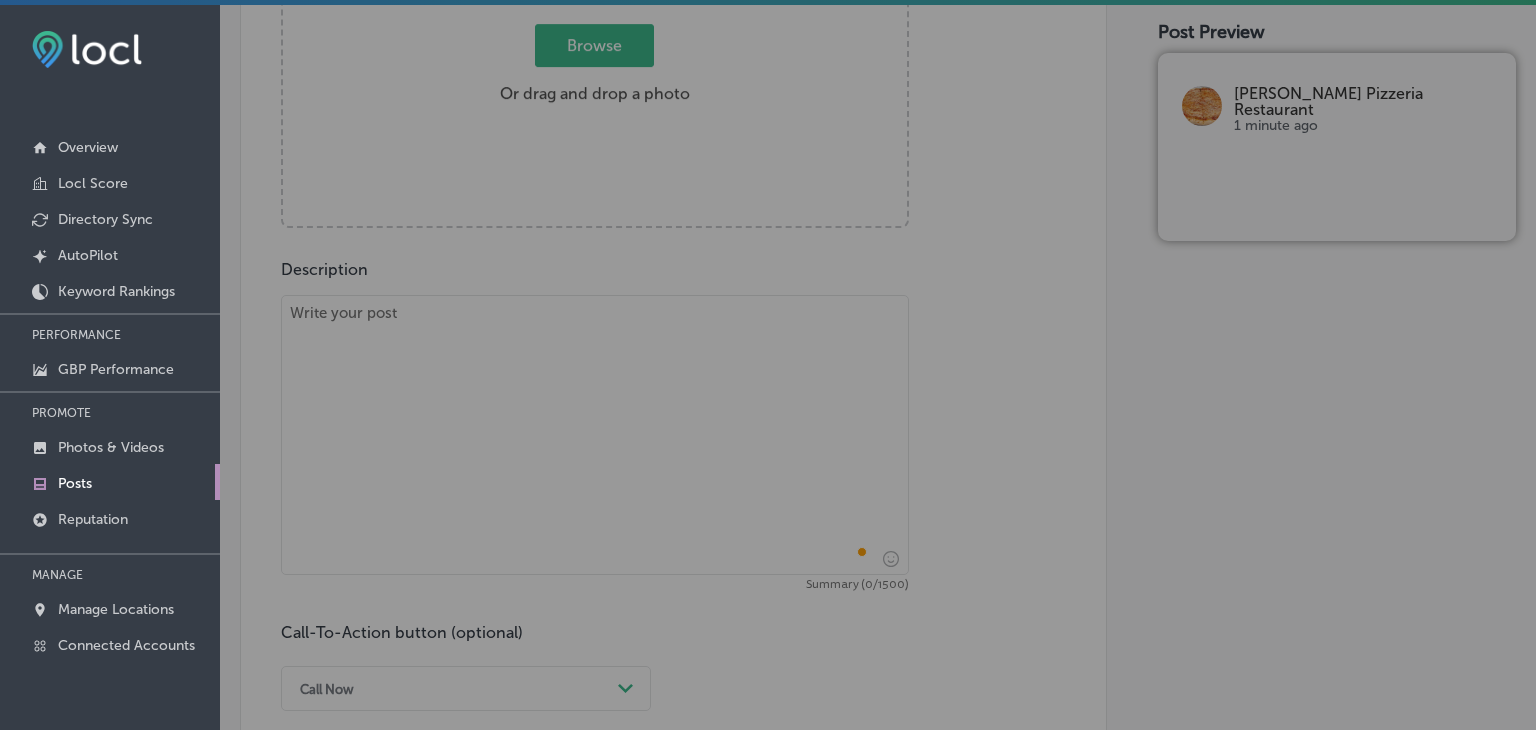 click at bounding box center (595, 435) 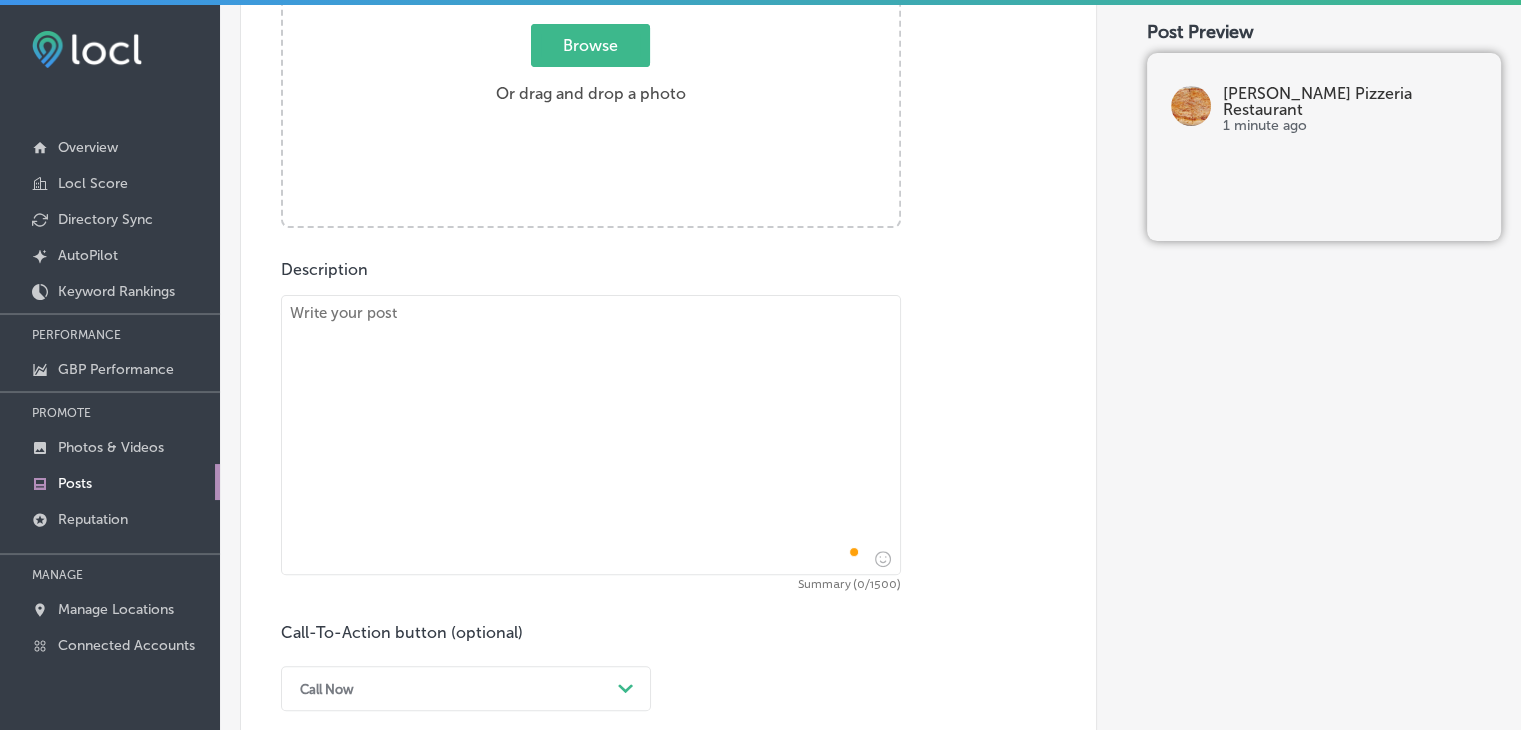 paste on "Looking for catering options that will wow your guests? [PERSON_NAME] Pizzeria Restaurant offers catering services for both corporate and personal events in [GEOGRAPHIC_DATA], [GEOGRAPHIC_DATA], and [GEOGRAPHIC_DATA]. Our menu is perfect for feeding a crowd, offering everything from hand-tossed pizzas to hearty pasta dishes like Lasagna and Stuffed Shells.
We also have a wide selection of subs, including Chicken Parmesan and Philly Steak, and a variety of appetizers like Fried Mushrooms and Mozzarella Sticks. Whether you're hosting a casual get-together or a formal business event, we make it easy to provide fresh, delicious food for your guests.
Learn more on our website and book your catering [DATE]! Let us handle the food for your next event with our convenient catering services. Our team is here to ensure your event is a success with tasty, authentic Italian dishes." 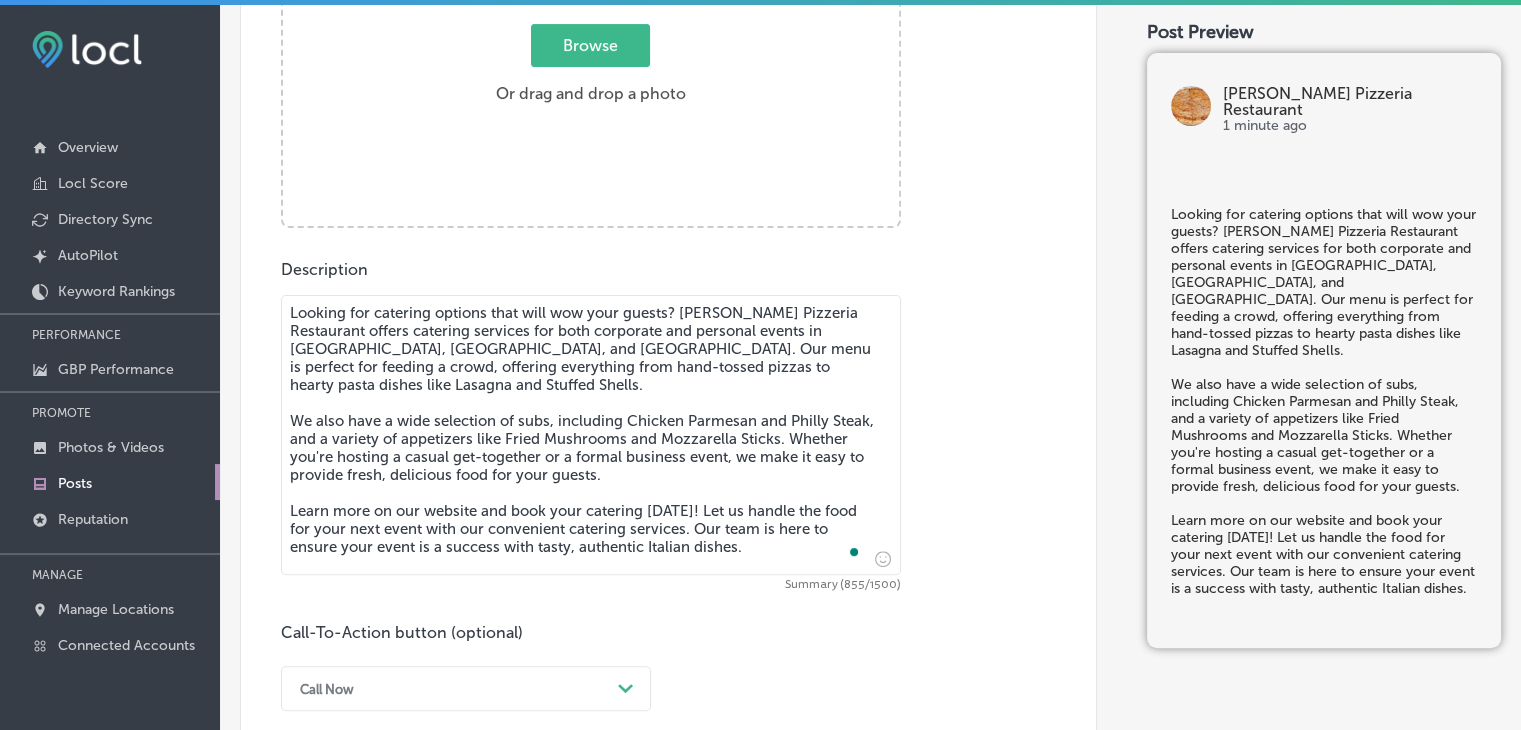 scroll, scrollTop: 433, scrollLeft: 0, axis: vertical 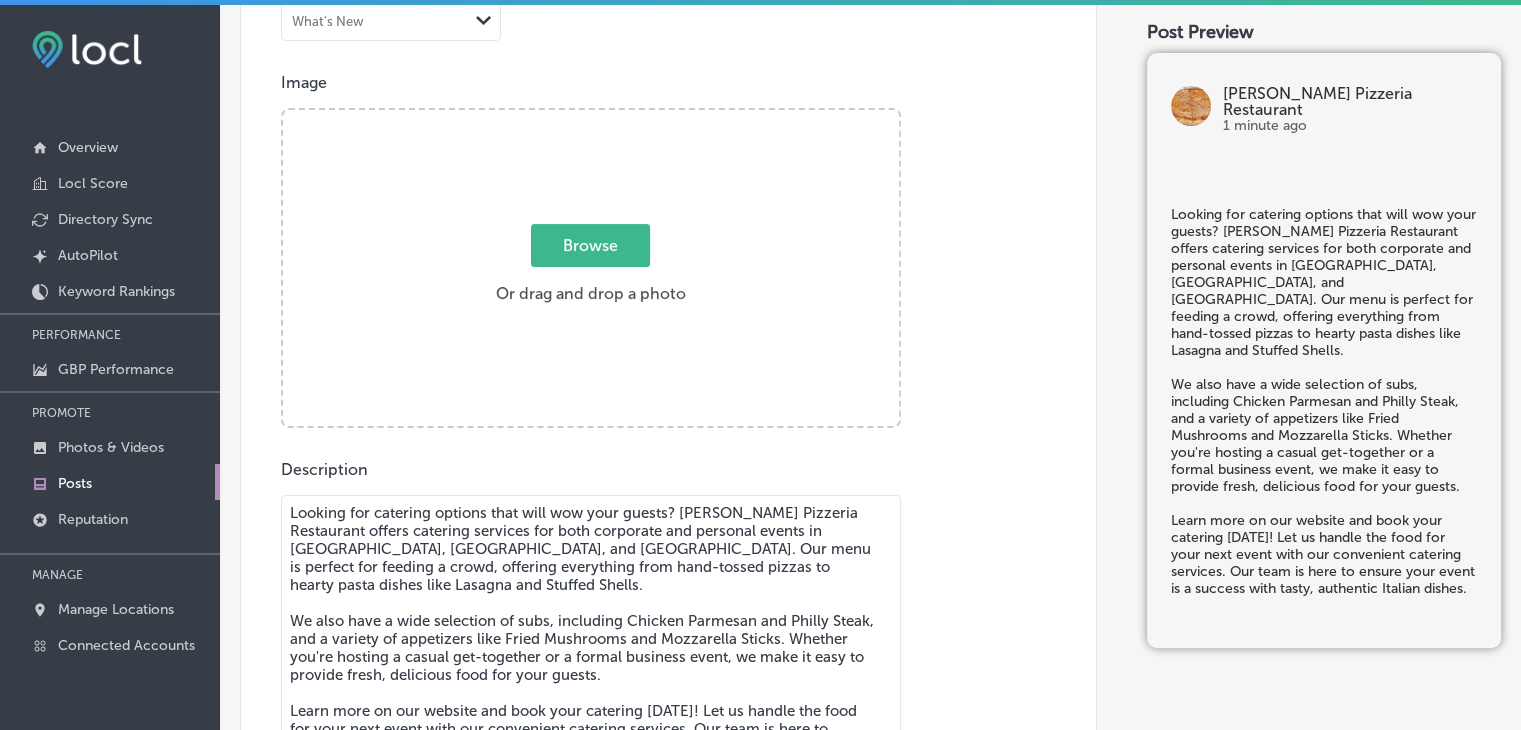 type on "Looking for catering options that will wow your guests? [PERSON_NAME] Pizzeria Restaurant offers catering services for both corporate and personal events in [GEOGRAPHIC_DATA], [GEOGRAPHIC_DATA], and [GEOGRAPHIC_DATA]. Our menu is perfect for feeding a crowd, offering everything from hand-tossed pizzas to hearty pasta dishes like Lasagna and Stuffed Shells.
We also have a wide selection of subs, including Chicken Parmesan and Philly Steak, and a variety of appetizers like Fried Mushrooms and Mozzarella Sticks. Whether you're hosting a casual get-together or a formal business event, we make it easy to provide fresh, delicious food for your guests.
Learn more on our website and book your catering [DATE]! Let us handle the food for your next event with our convenient catering services. Our team is here to ensure your event is a success with tasty, authentic Italian dishes." 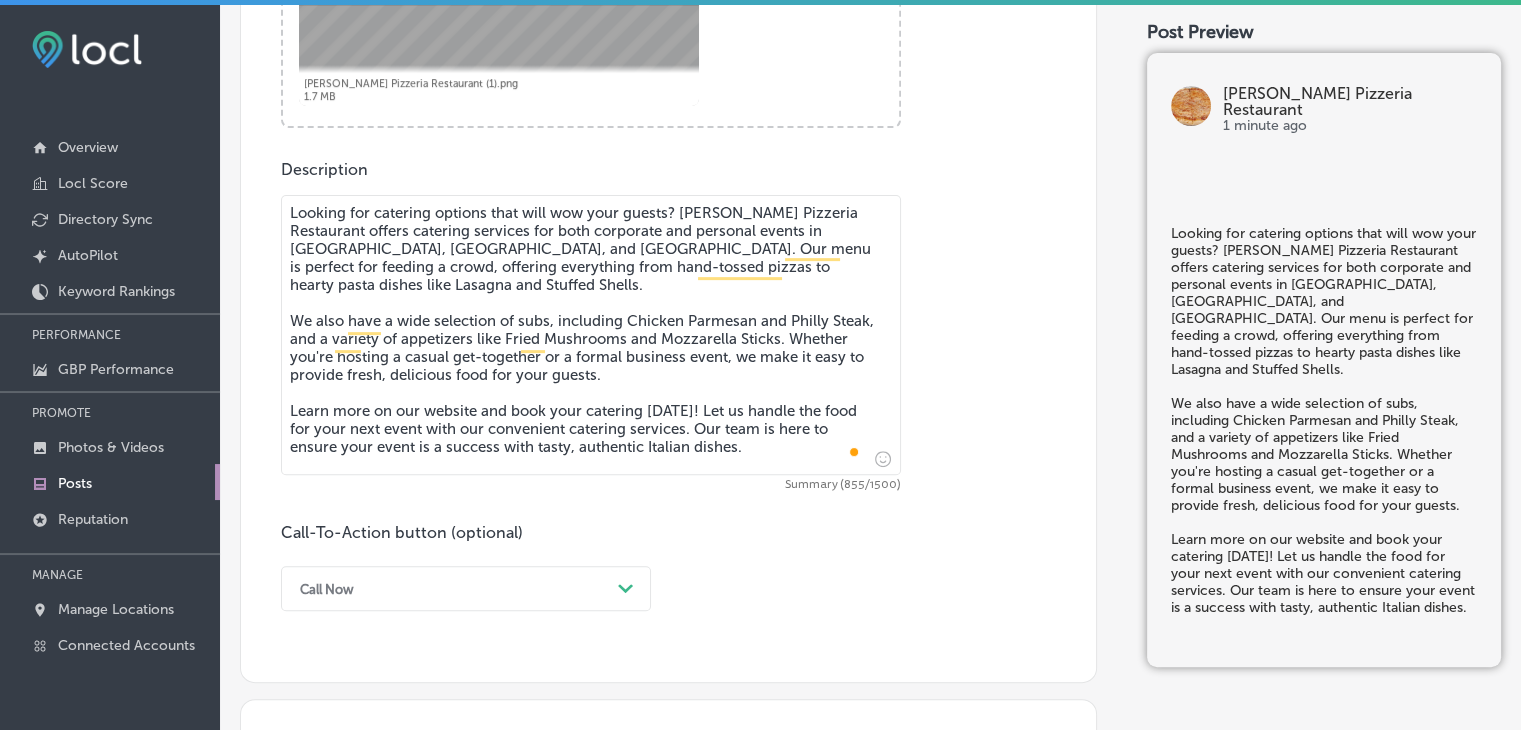 click on "Call Now
Path
Created with Sketch." at bounding box center (466, 588) 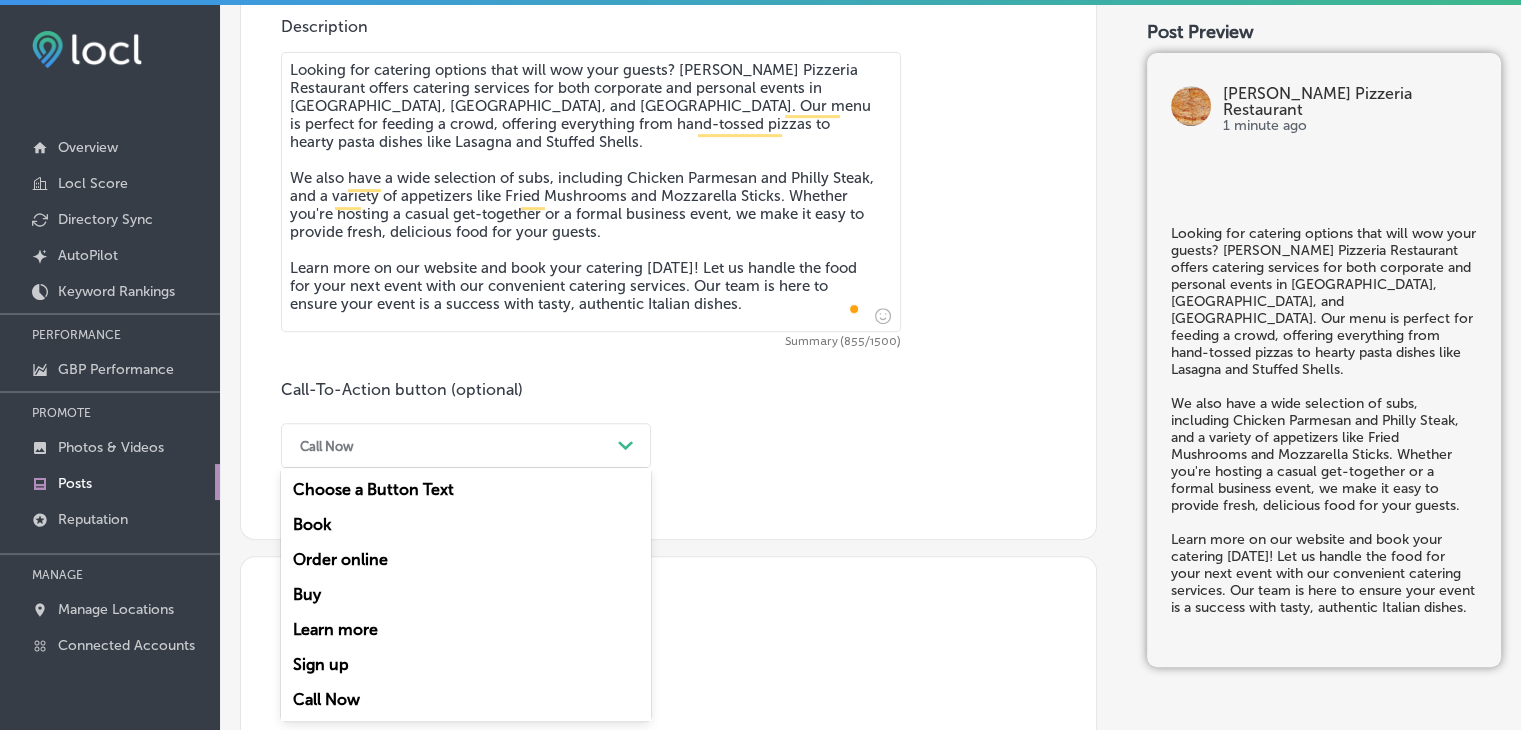 click on "Learn more" at bounding box center (466, 629) 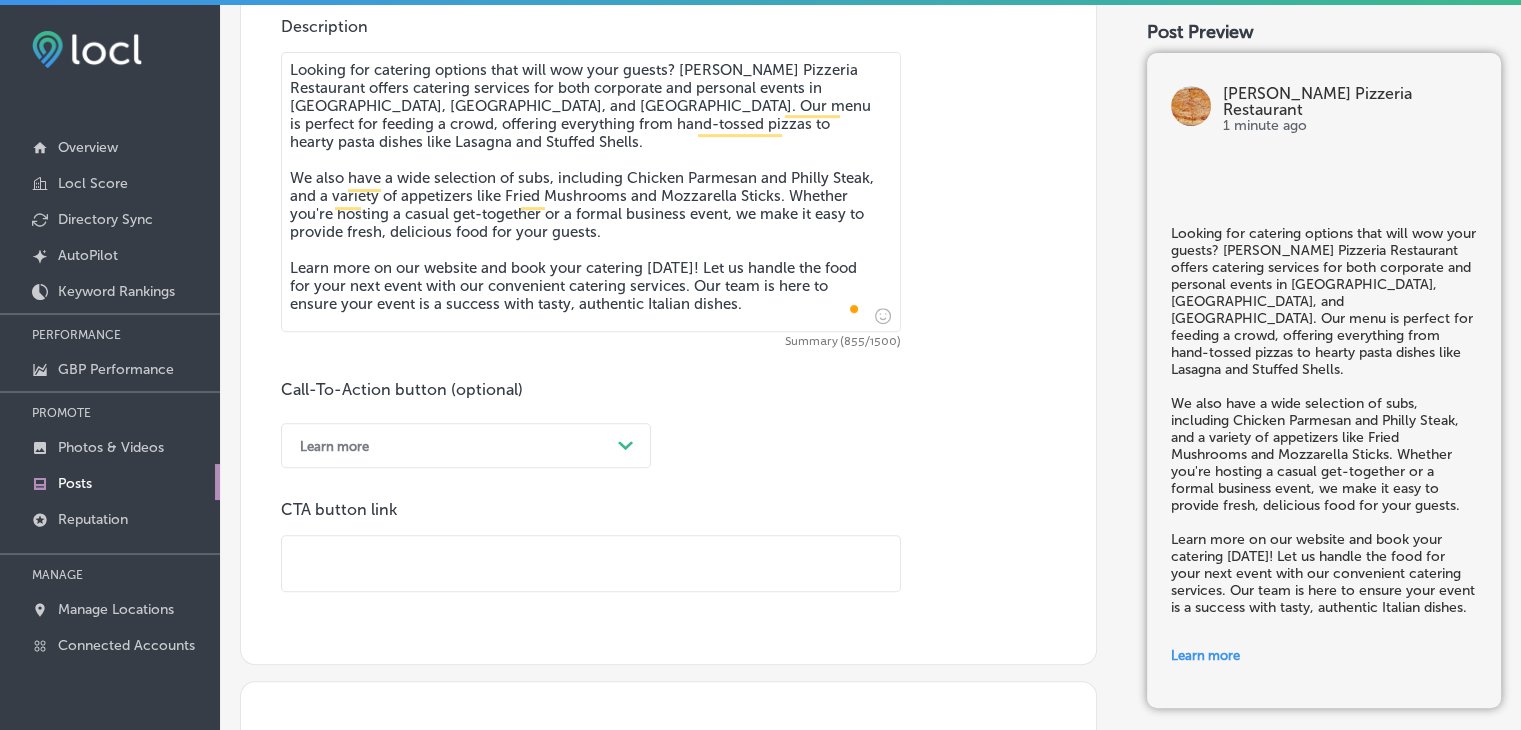 click at bounding box center (591, 563) 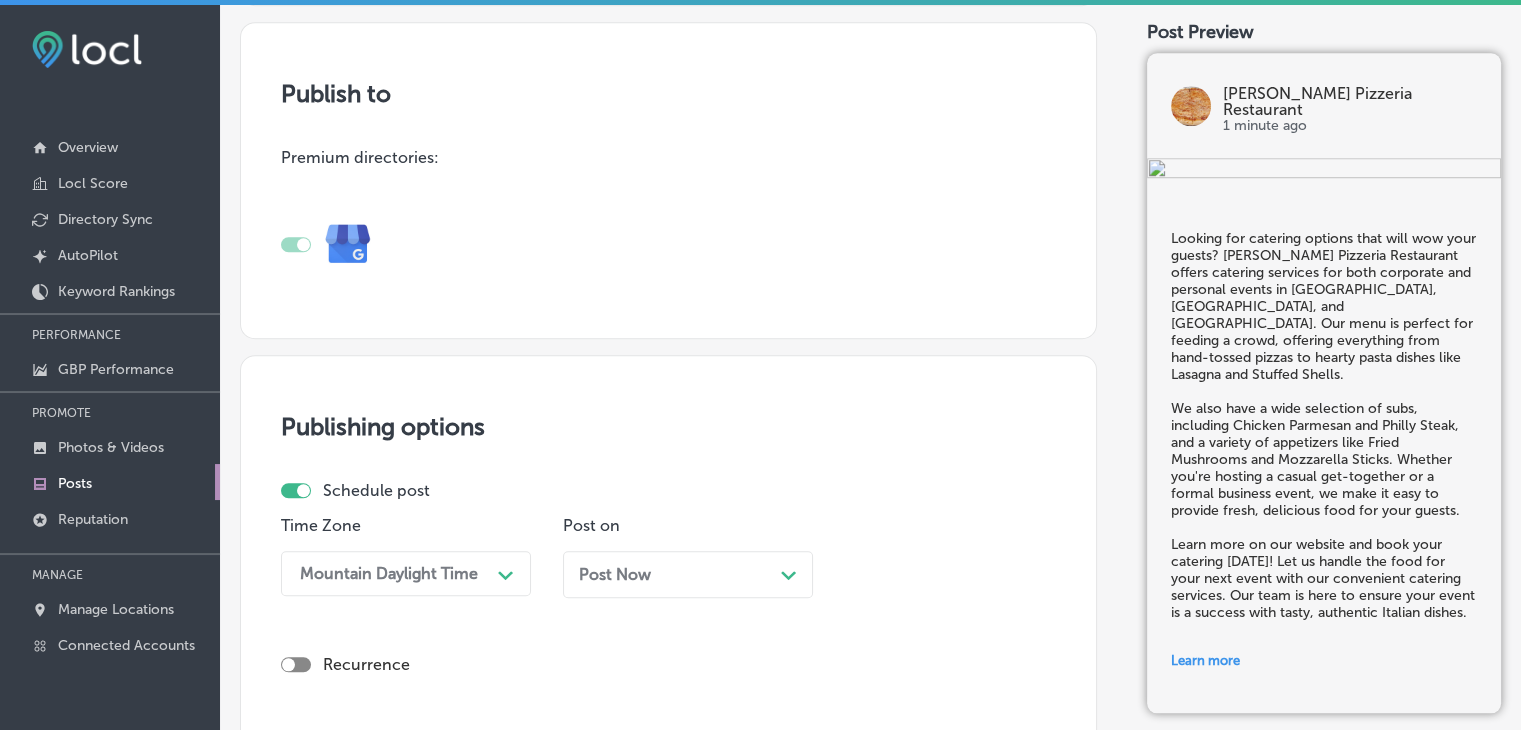 scroll, scrollTop: 1776, scrollLeft: 0, axis: vertical 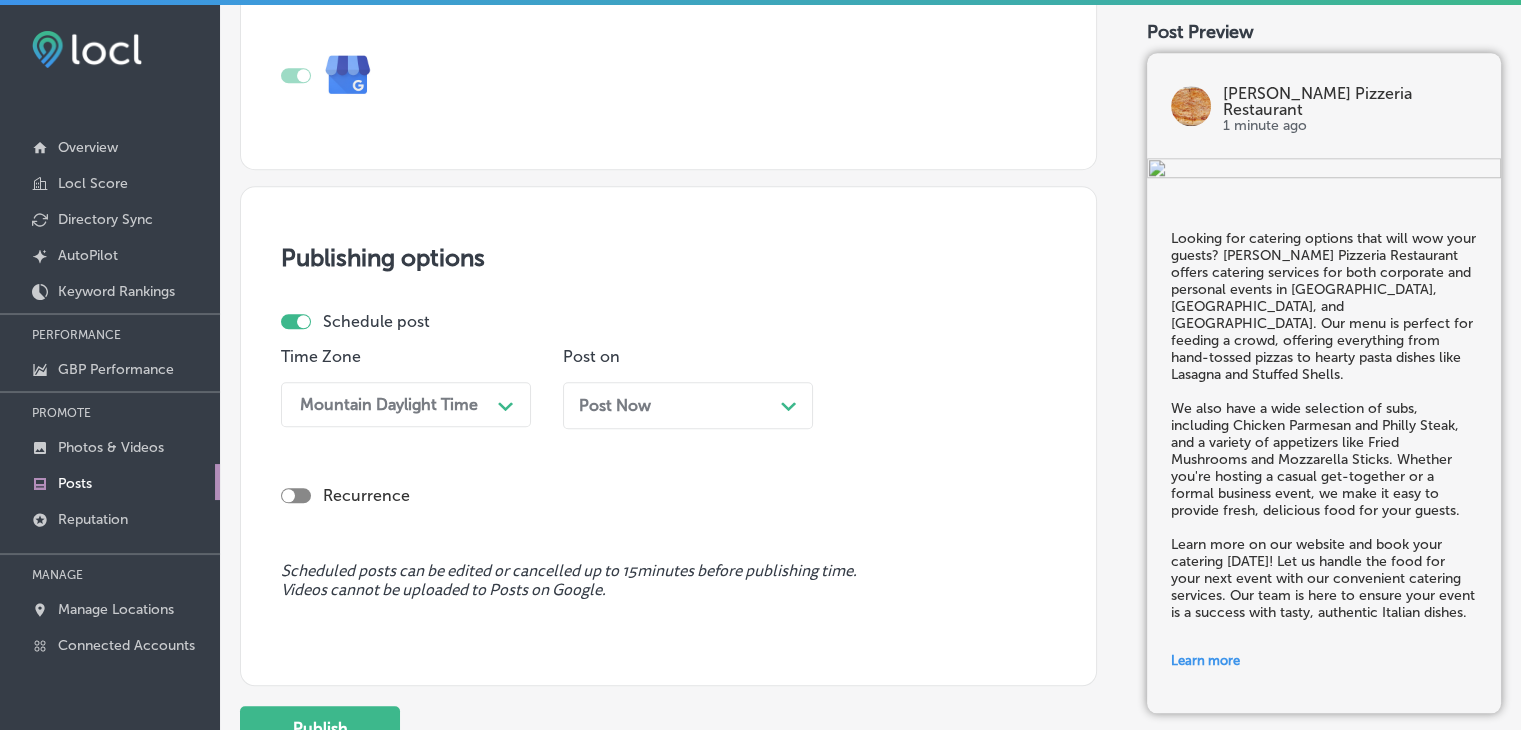 type on "[URL][DOMAIN_NAME]" 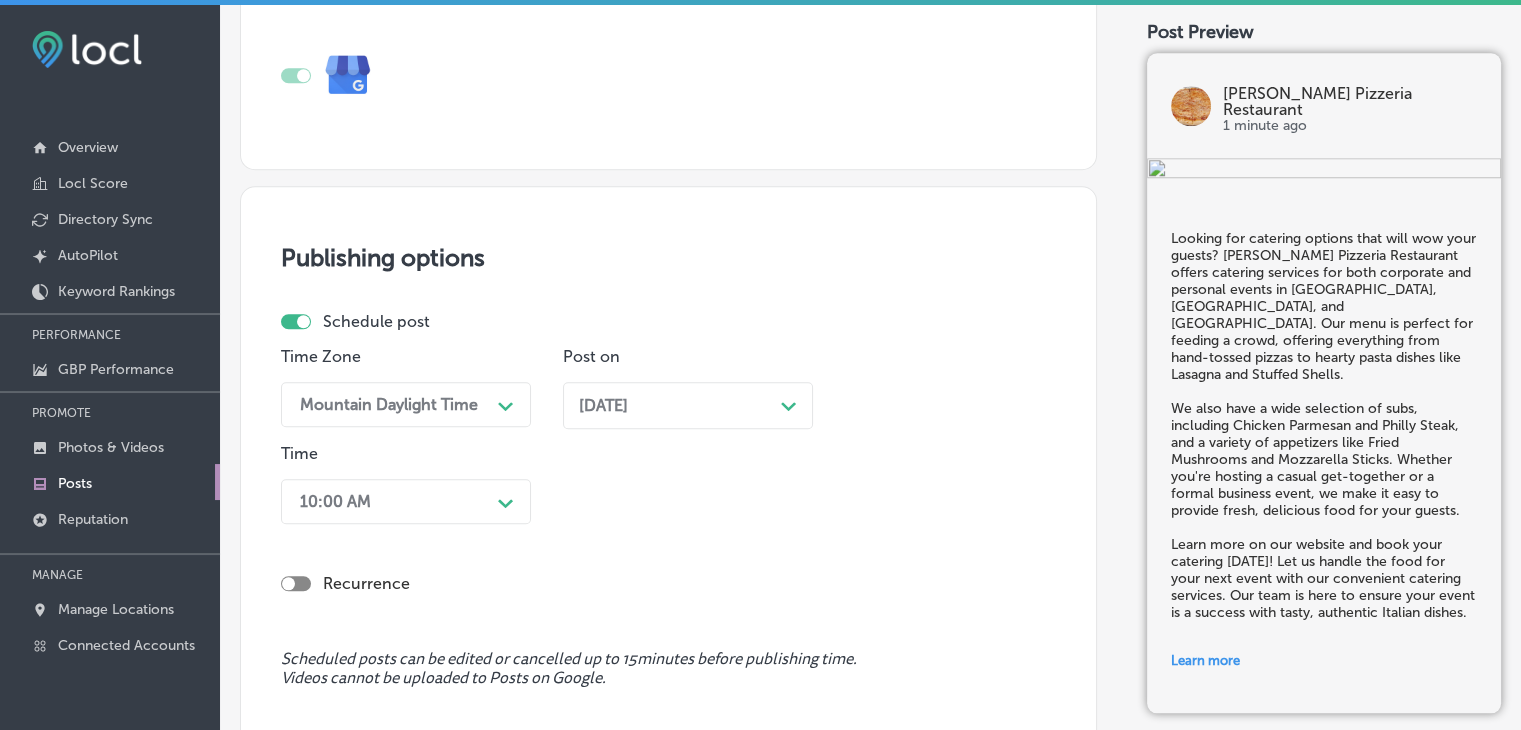 click on "10:00 AM
Path
Created with Sketch." at bounding box center [406, 501] 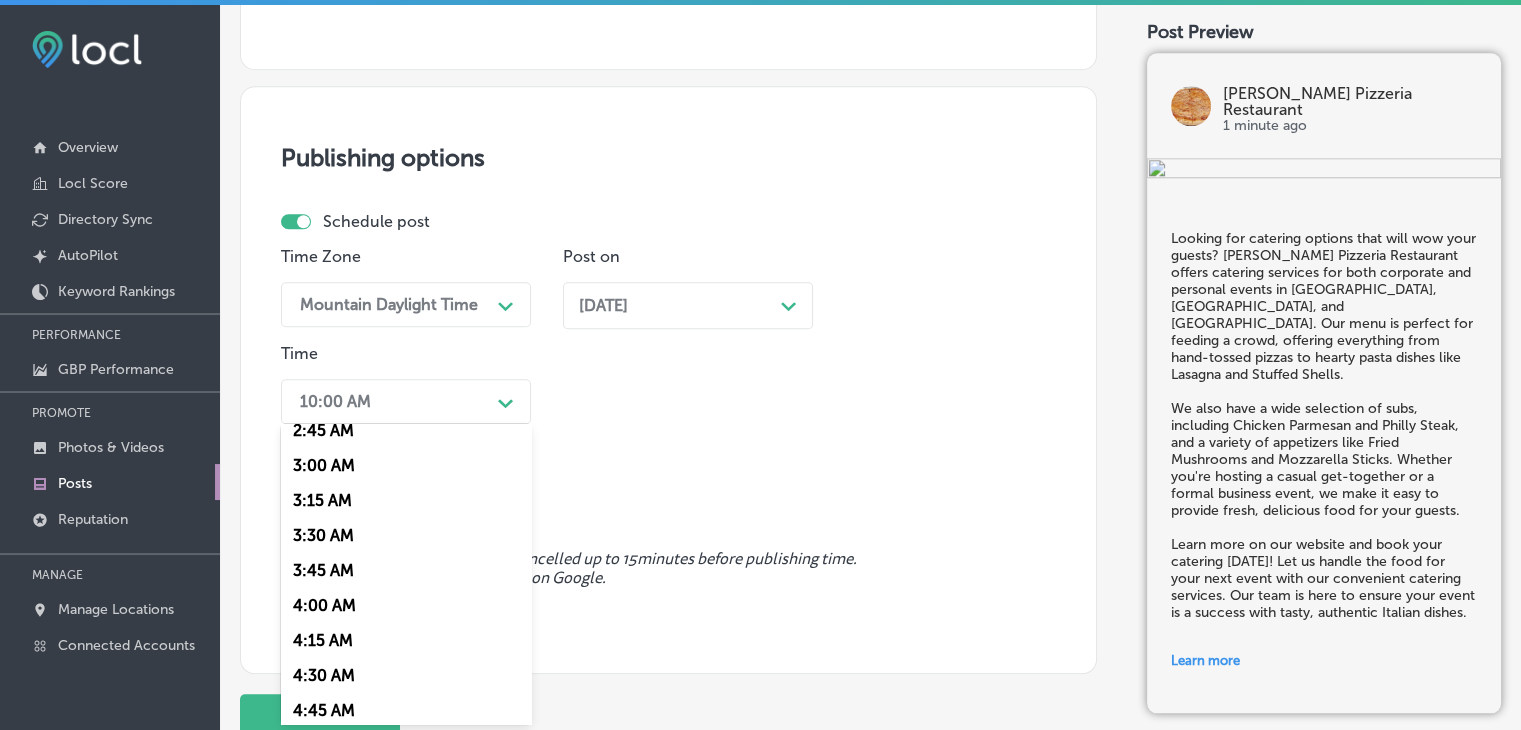scroll, scrollTop: 800, scrollLeft: 0, axis: vertical 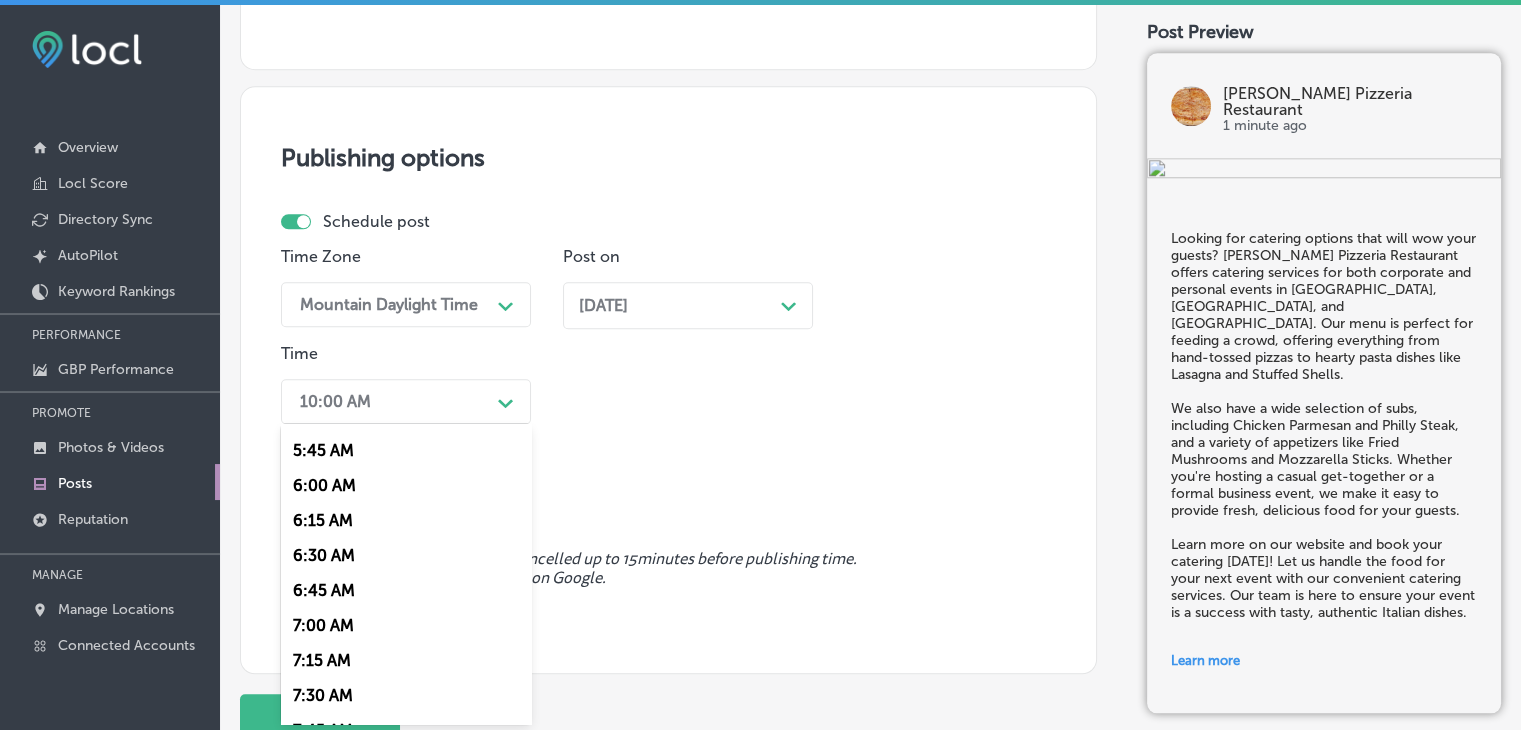 click on "7:00 AM" at bounding box center [406, 625] 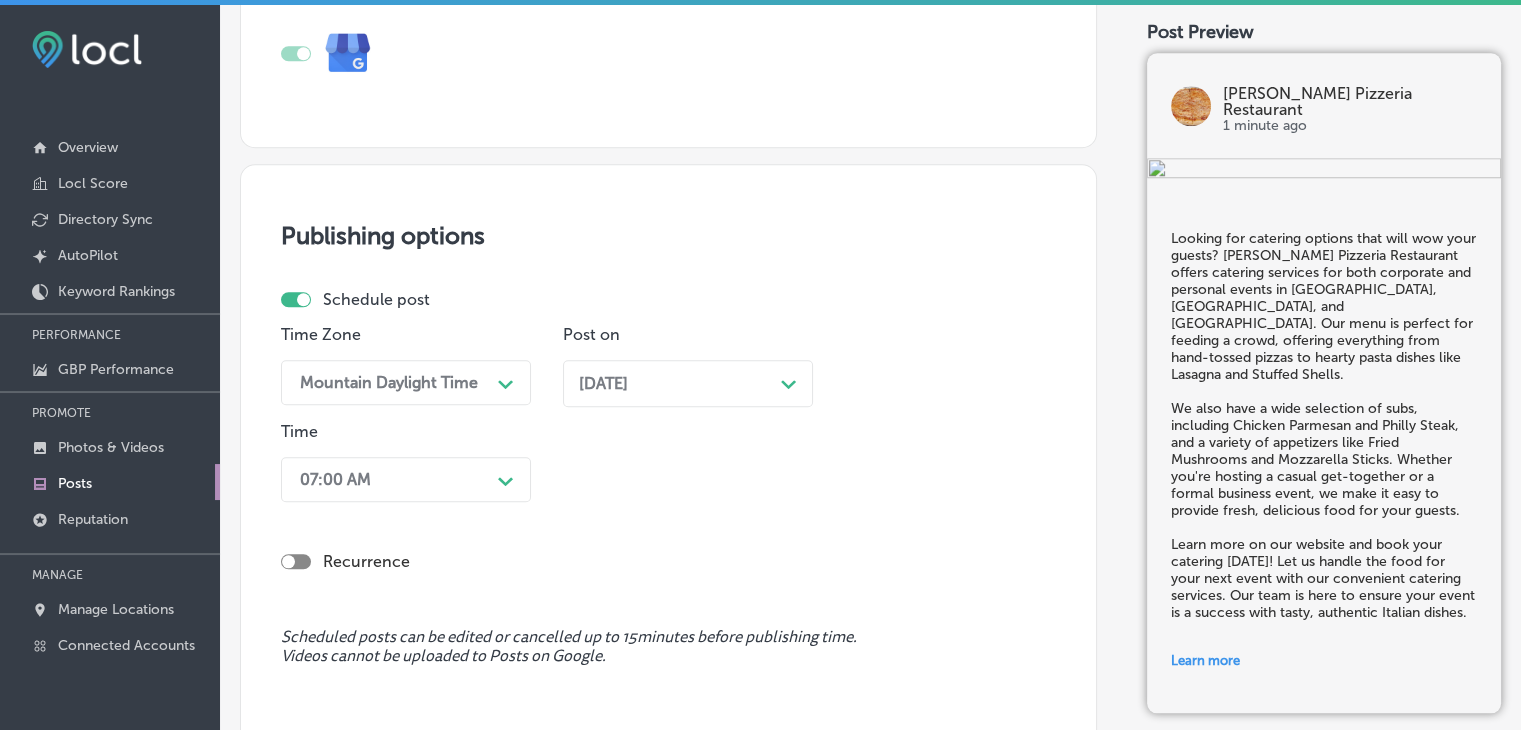 scroll, scrollTop: 2028, scrollLeft: 0, axis: vertical 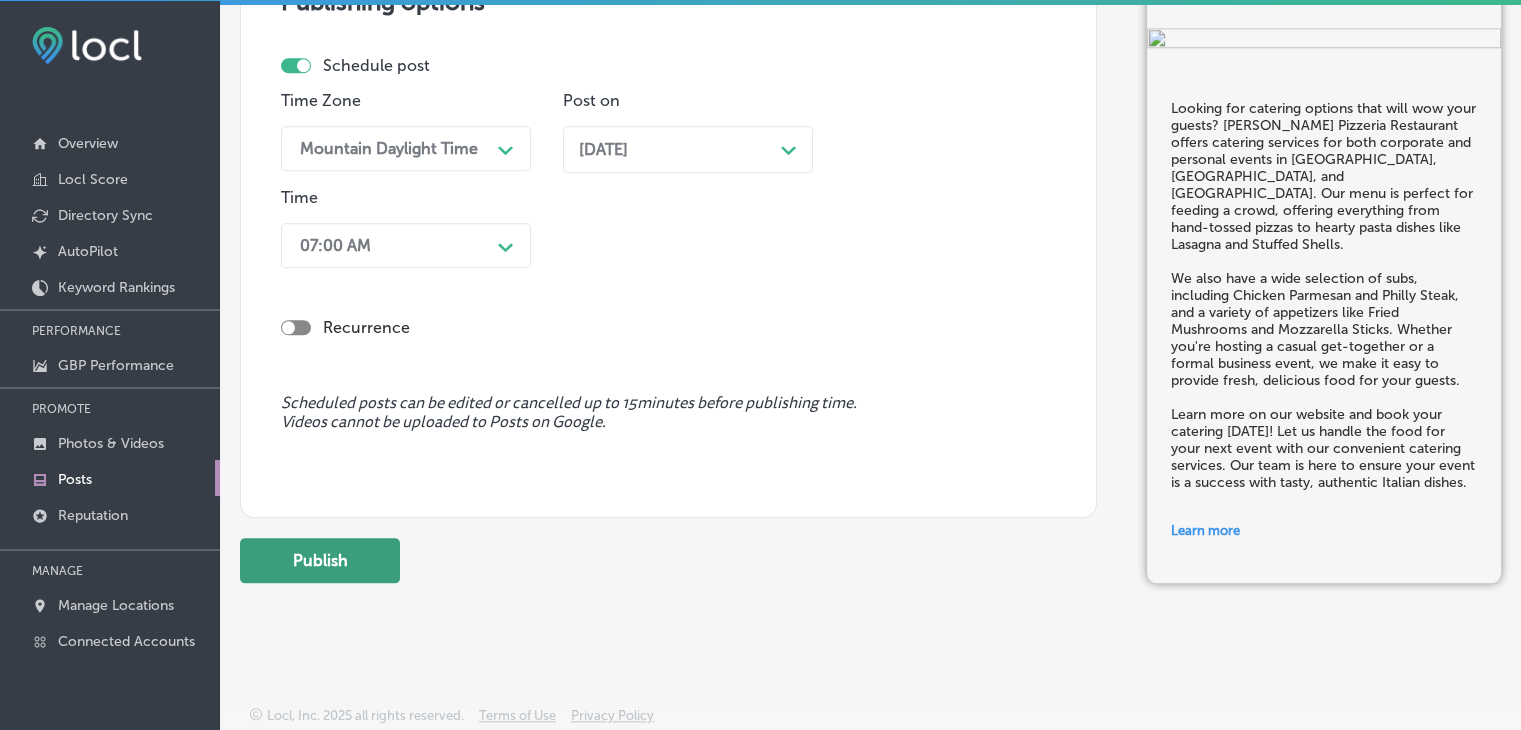 click on "Publish" at bounding box center [320, 560] 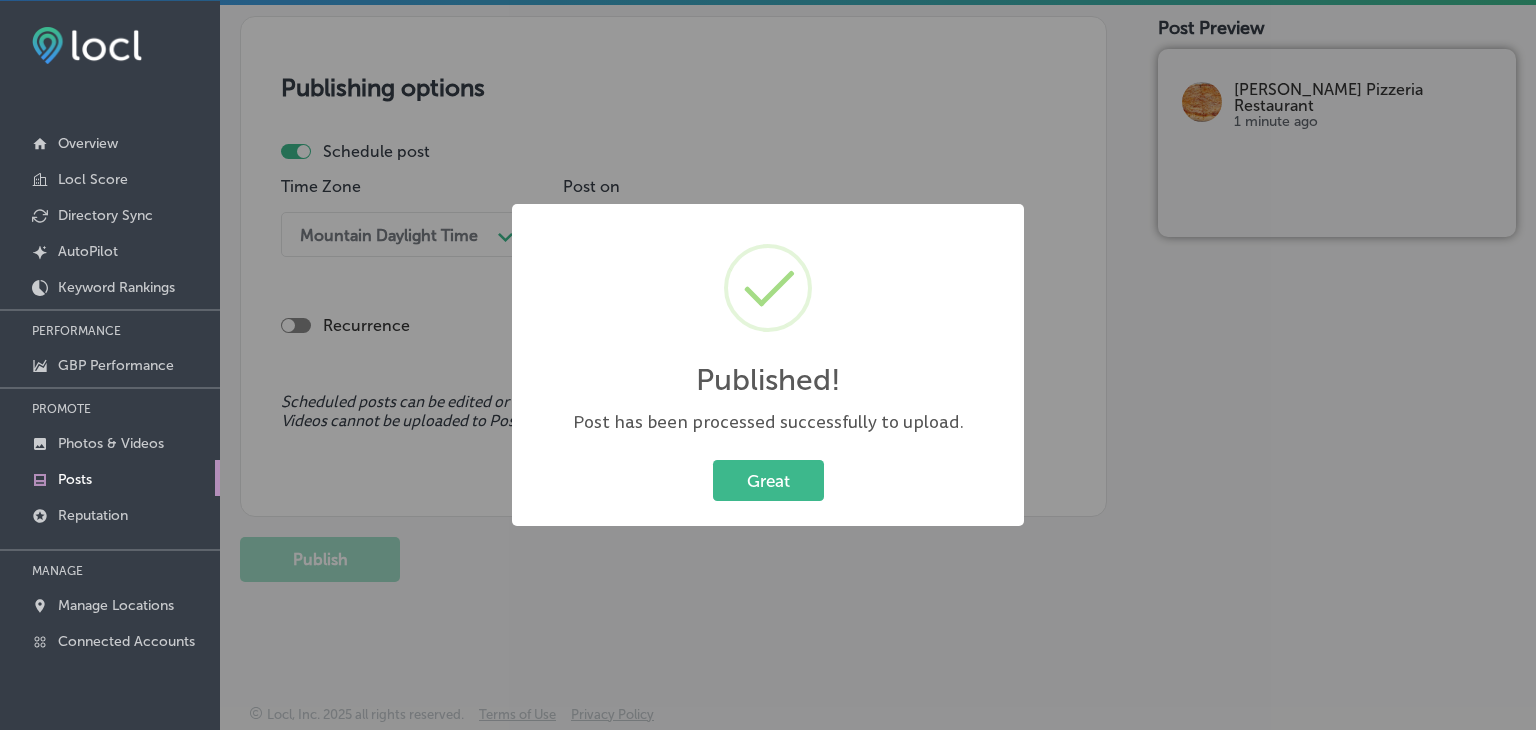 click on "Published! × Post has been processed successfully to upload. Great Cancel" at bounding box center [768, 365] 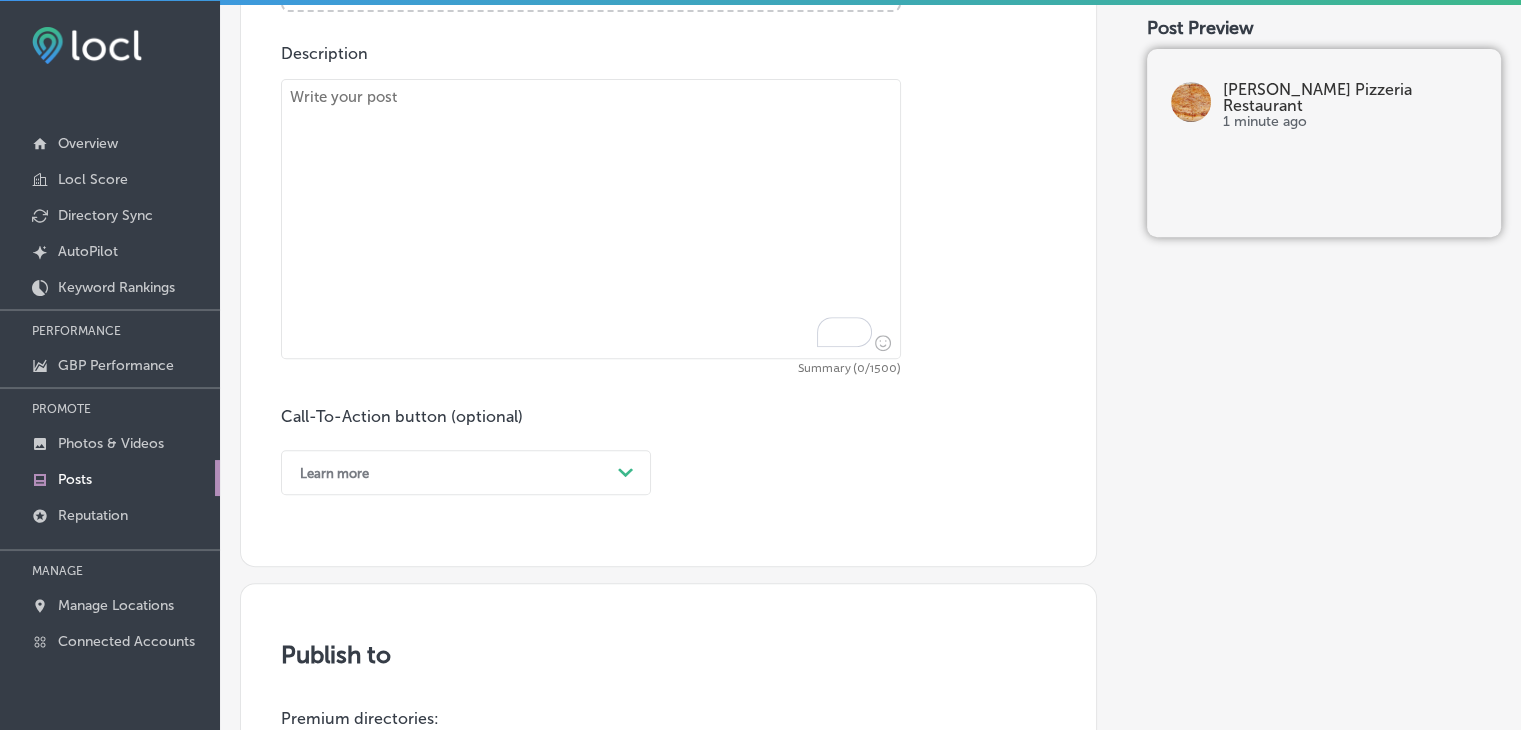 click at bounding box center [591, 219] 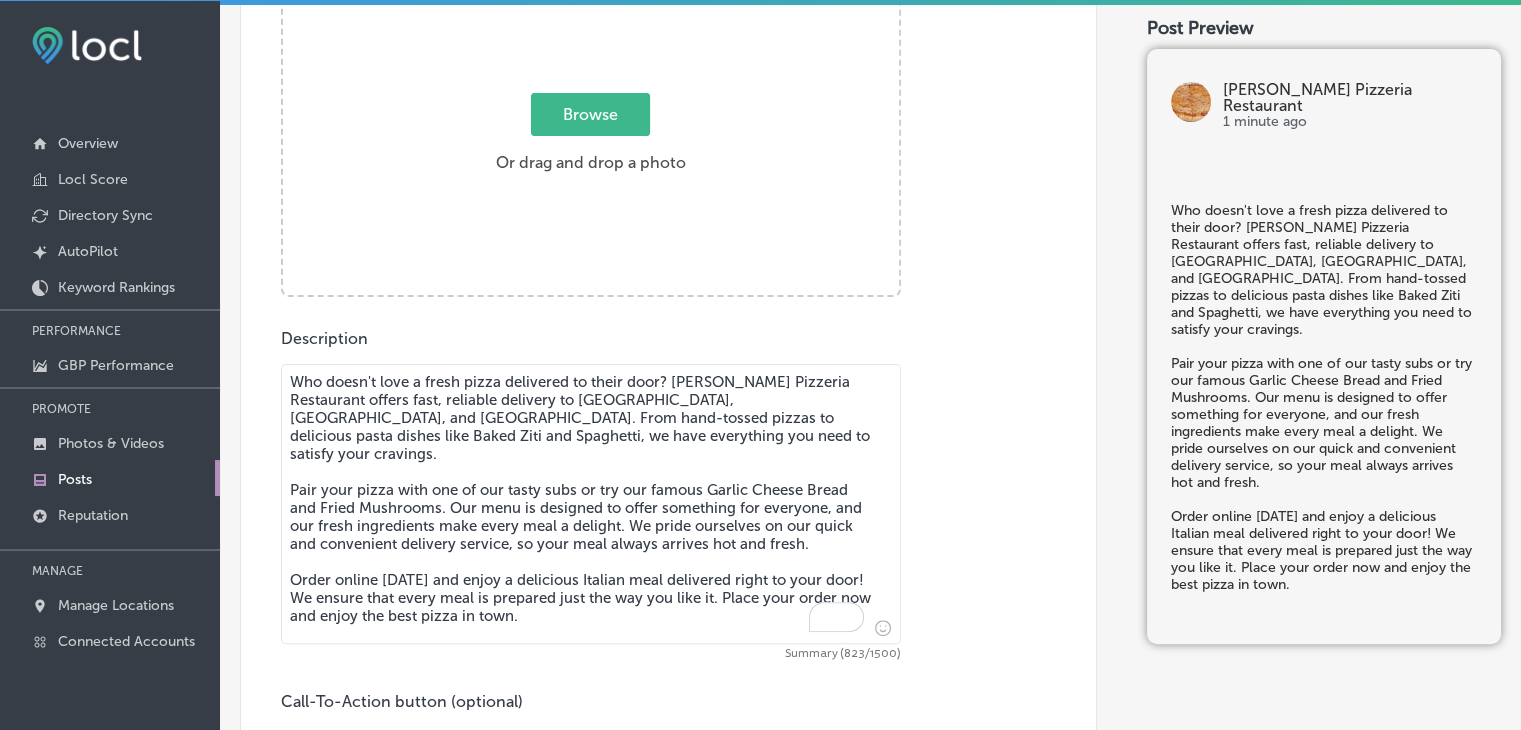 scroll, scrollTop: 345, scrollLeft: 0, axis: vertical 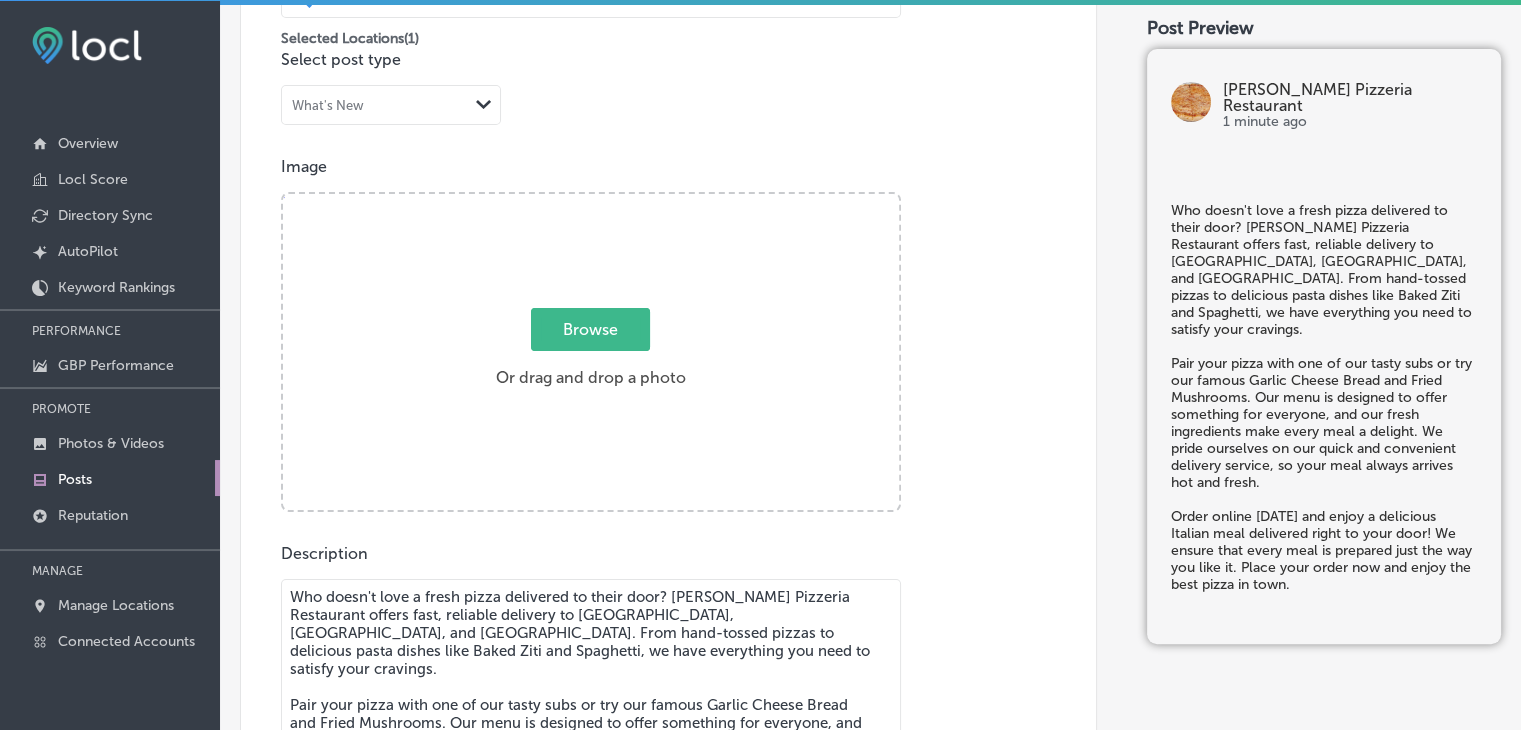 type on "Who doesn't love a fresh pizza delivered to their door? [PERSON_NAME] Pizzeria Restaurant offers fast, reliable delivery to [GEOGRAPHIC_DATA], [GEOGRAPHIC_DATA], and [GEOGRAPHIC_DATA]. From hand-tossed pizzas to delicious pasta dishes like Baked Ziti and Spaghetti, we have everything you need to satisfy your cravings.
Pair your pizza with one of our tasty subs or try our famous Garlic Cheese Bread and Fried Mushrooms. Our menu is designed to offer something for everyone, and our fresh ingredients make every meal a delight. We pride ourselves on our quick and convenient delivery service, so your meal always arrives hot and fresh.
Order online [DATE] and enjoy a delicious Italian meal delivered right to your door! We ensure that every meal is prepared just the way you like it. Place your order now and enjoy the best pizza in town." 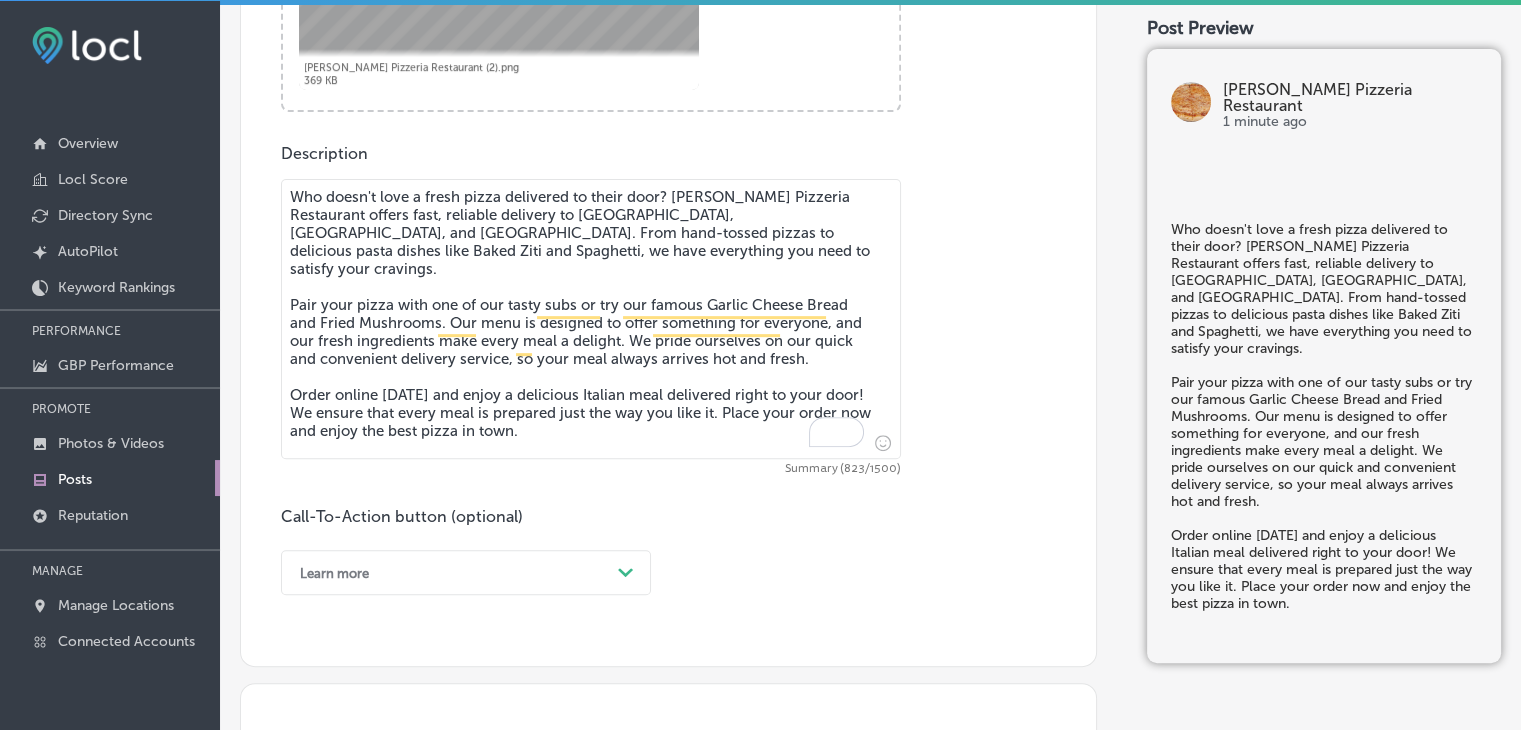 click on "Learn more
Path
Created with Sketch." at bounding box center [466, 572] 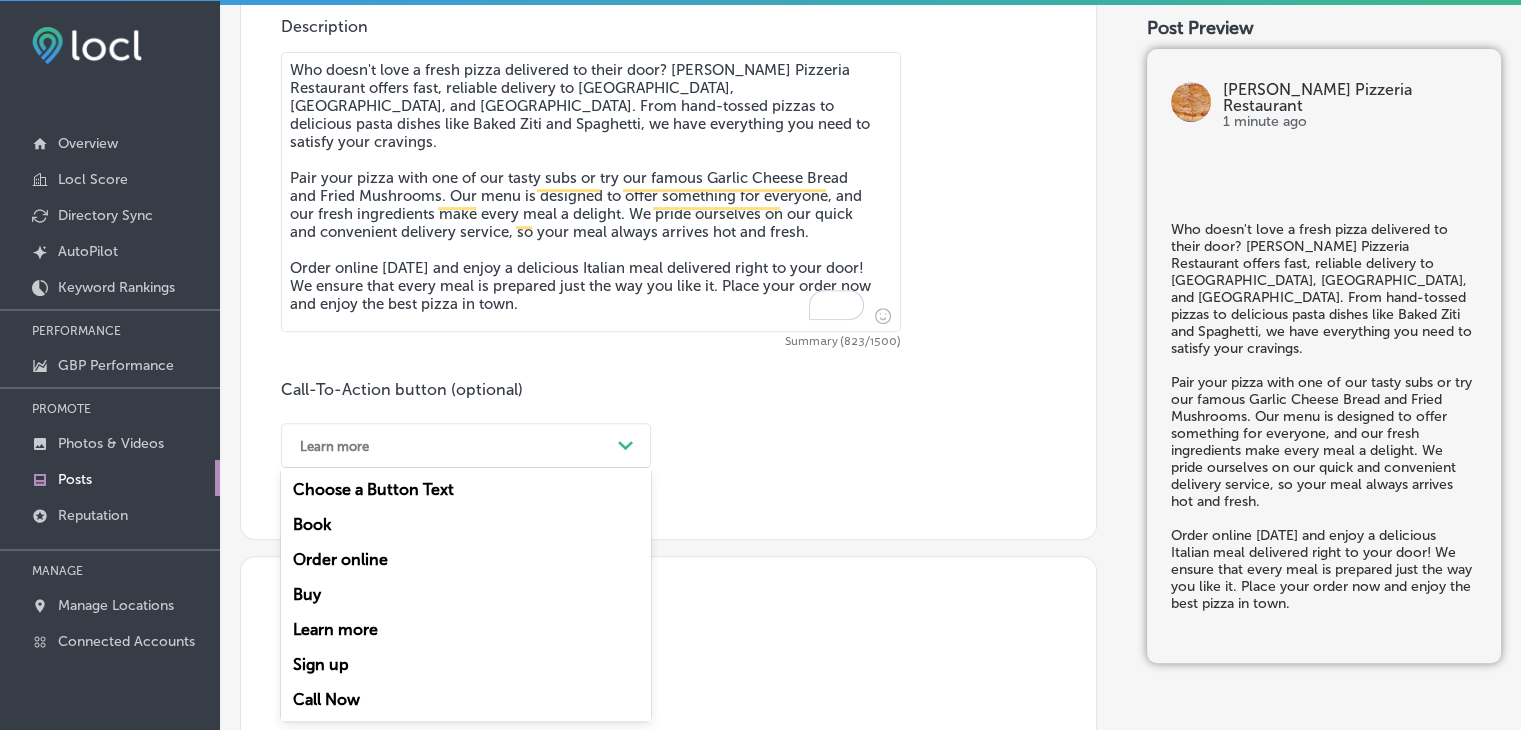 click on "Order online" at bounding box center (466, 559) 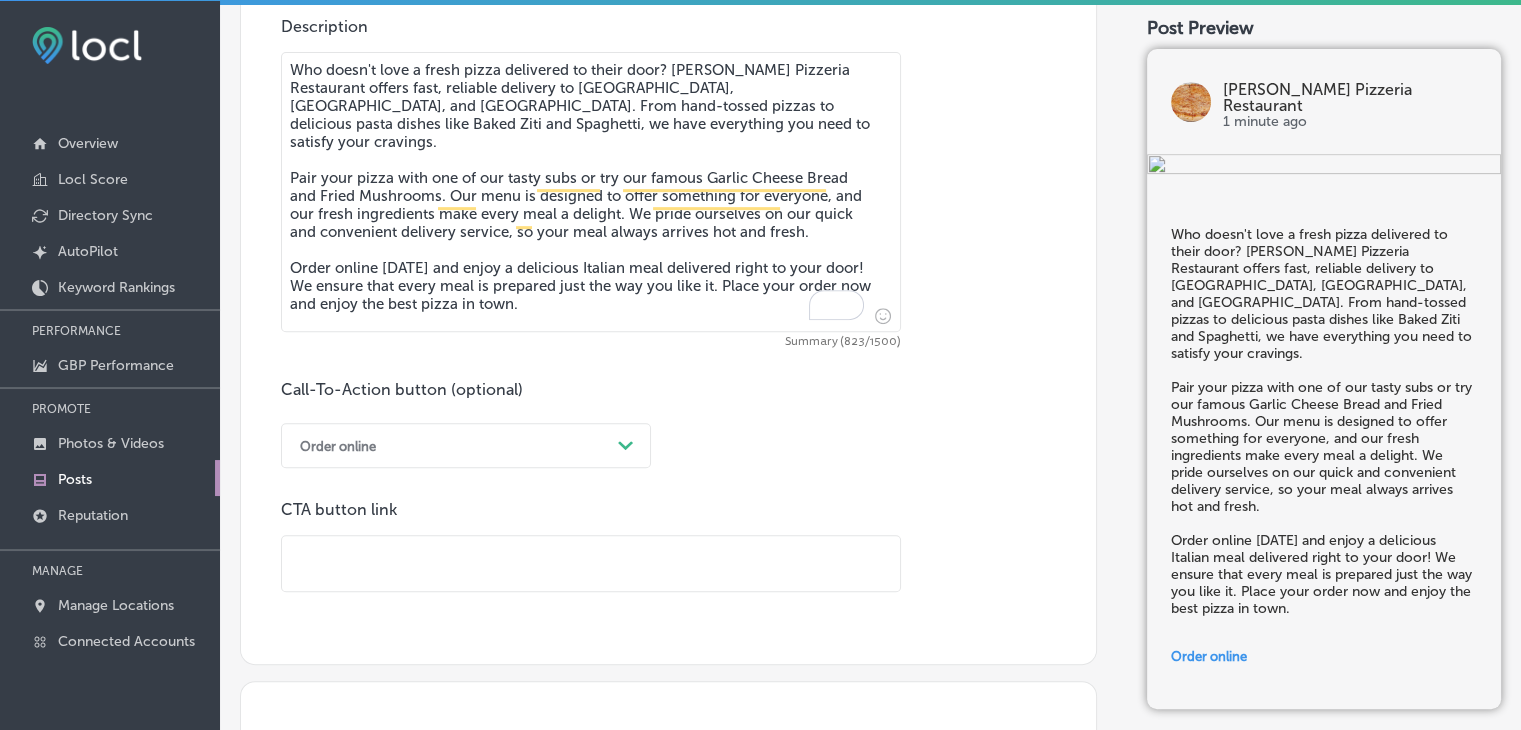 paste on "[URL][DOMAIN_NAME]" 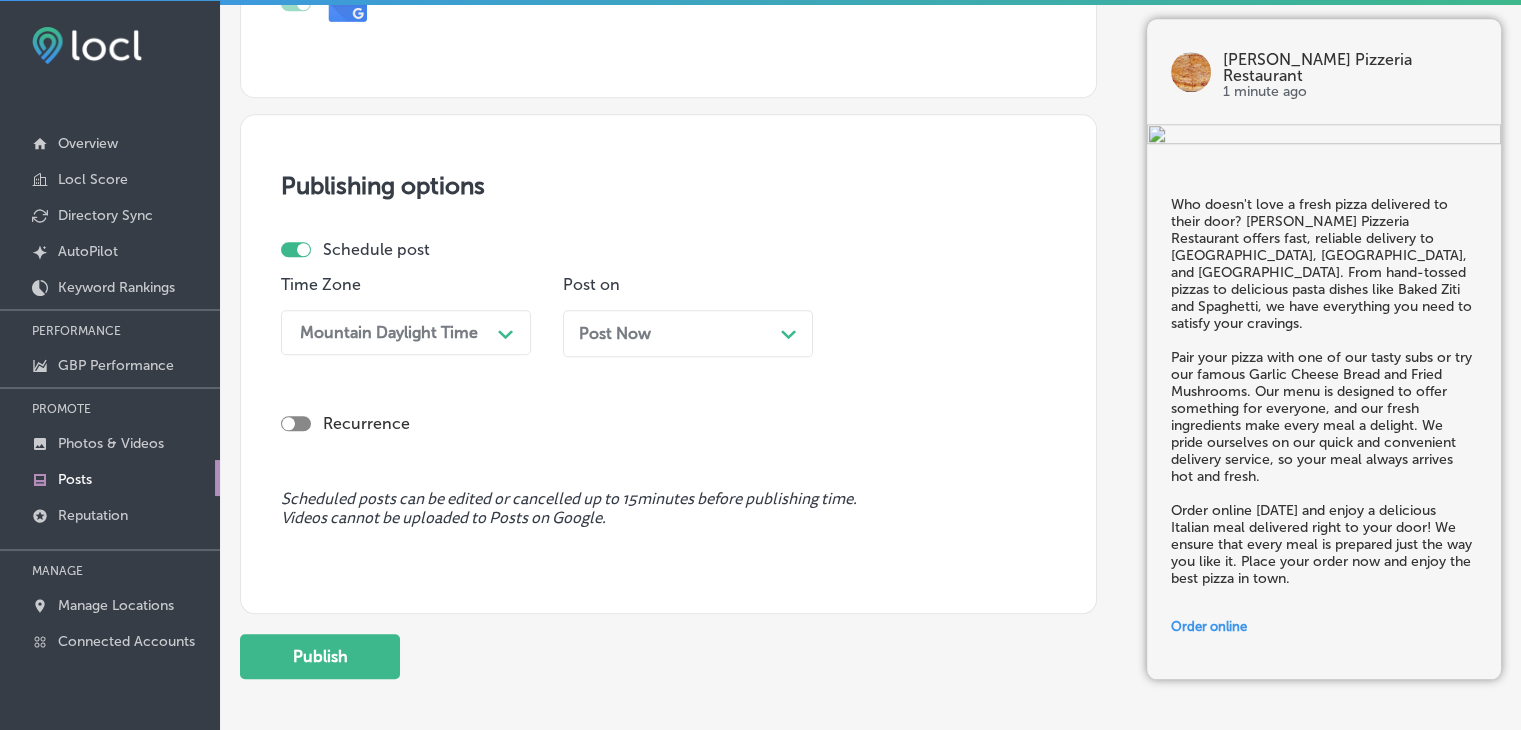 type on "[URL][DOMAIN_NAME]" 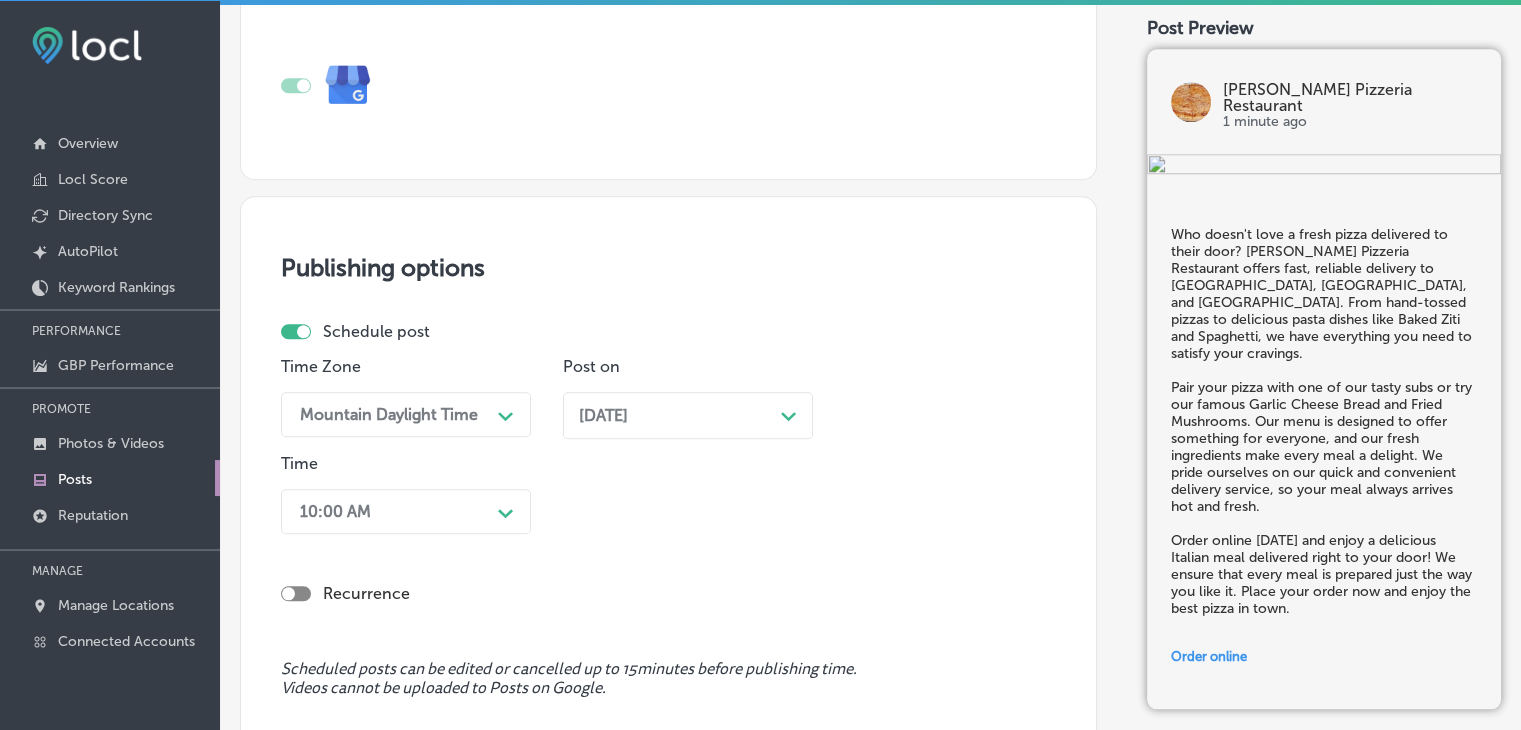 scroll, scrollTop: 1943, scrollLeft: 0, axis: vertical 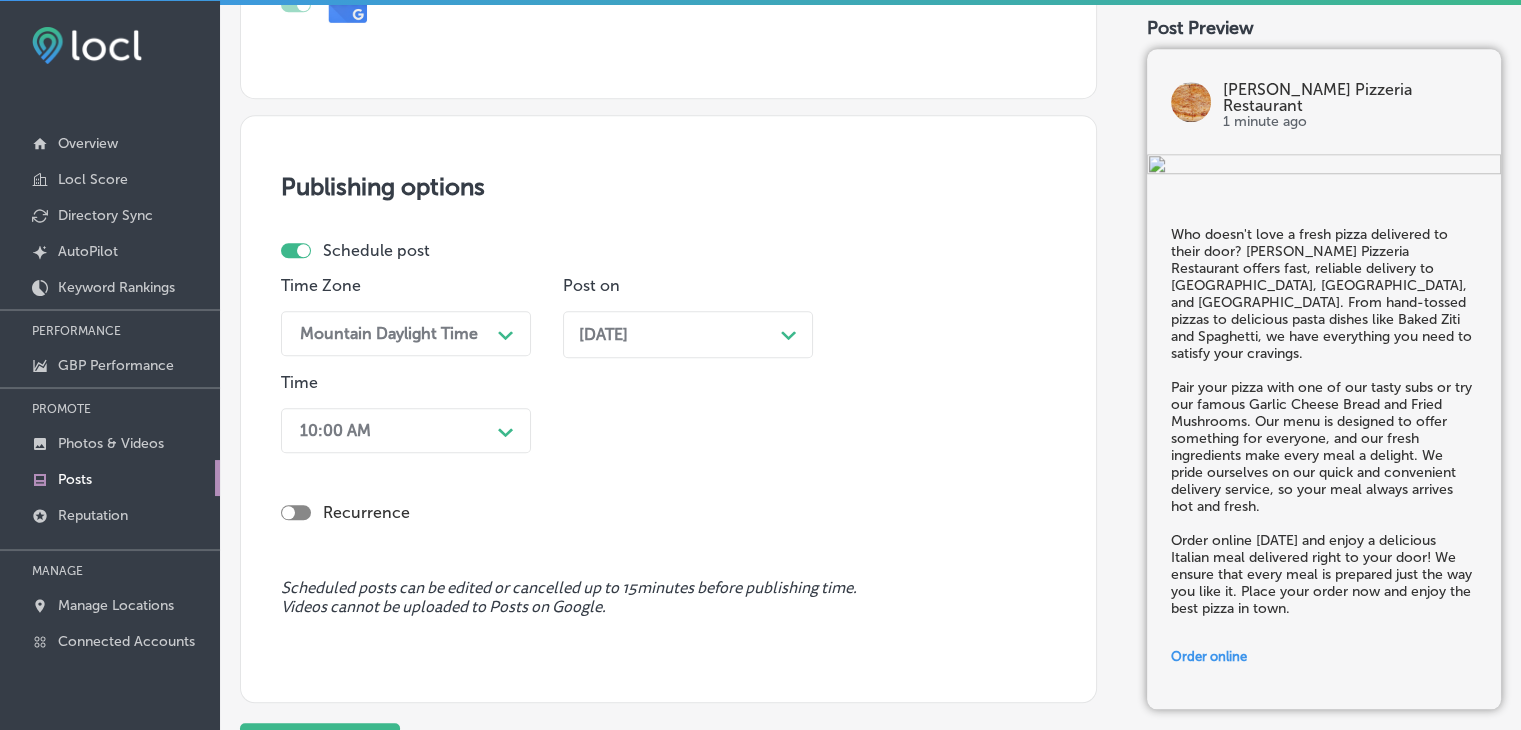 click on "10:00 AM
Path
Created with Sketch." at bounding box center (406, 430) 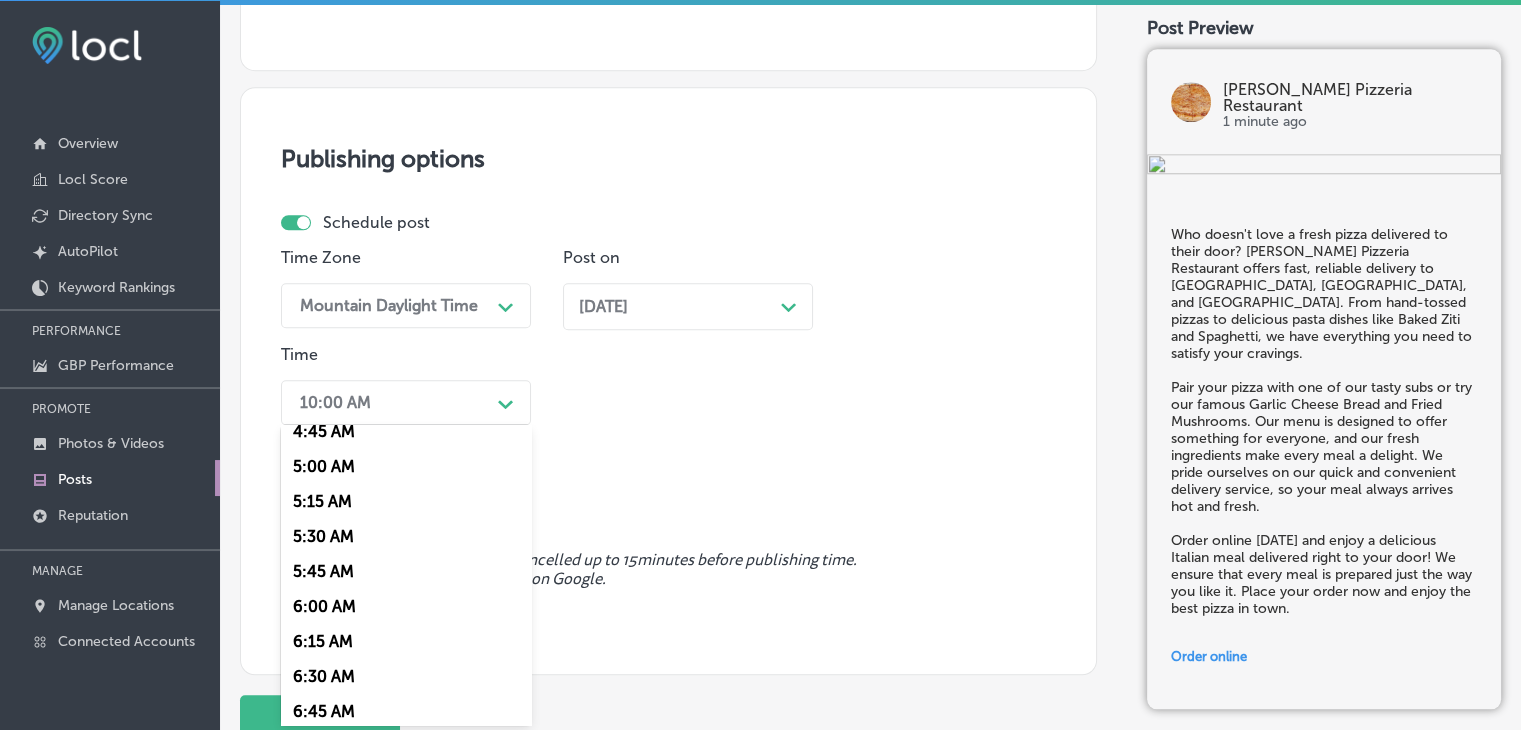 scroll, scrollTop: 800, scrollLeft: 0, axis: vertical 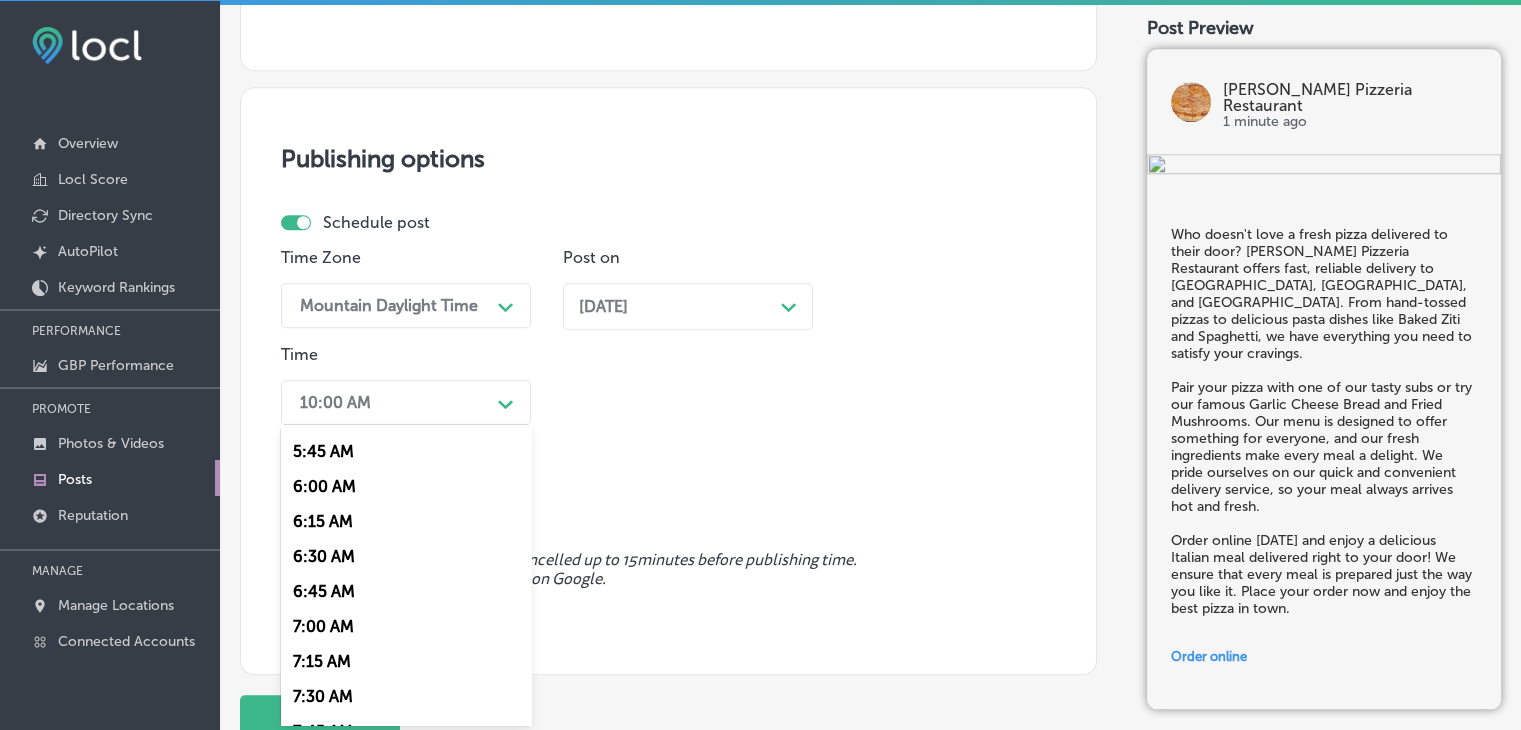 click on "7:00 AM" at bounding box center (406, 626) 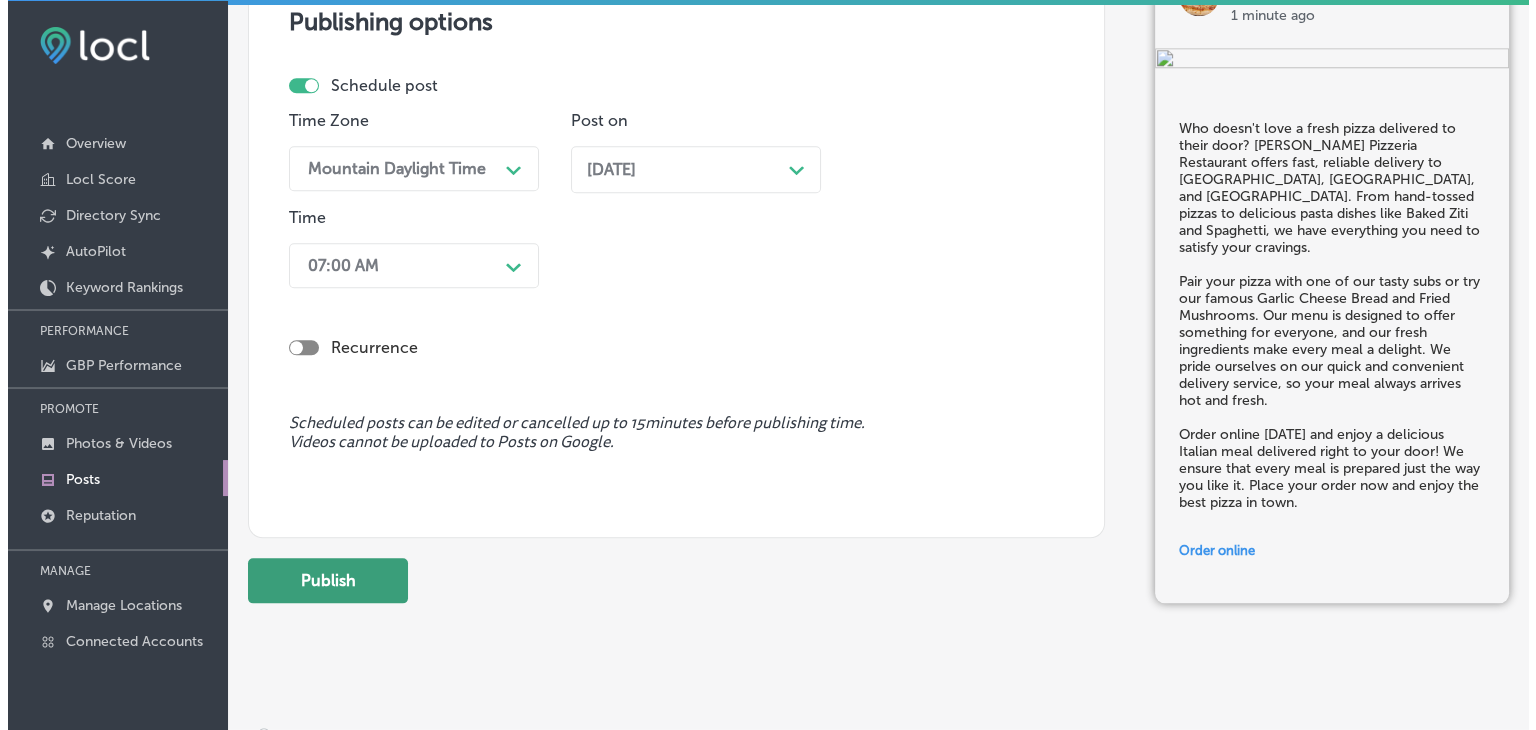 scroll, scrollTop: 2028, scrollLeft: 0, axis: vertical 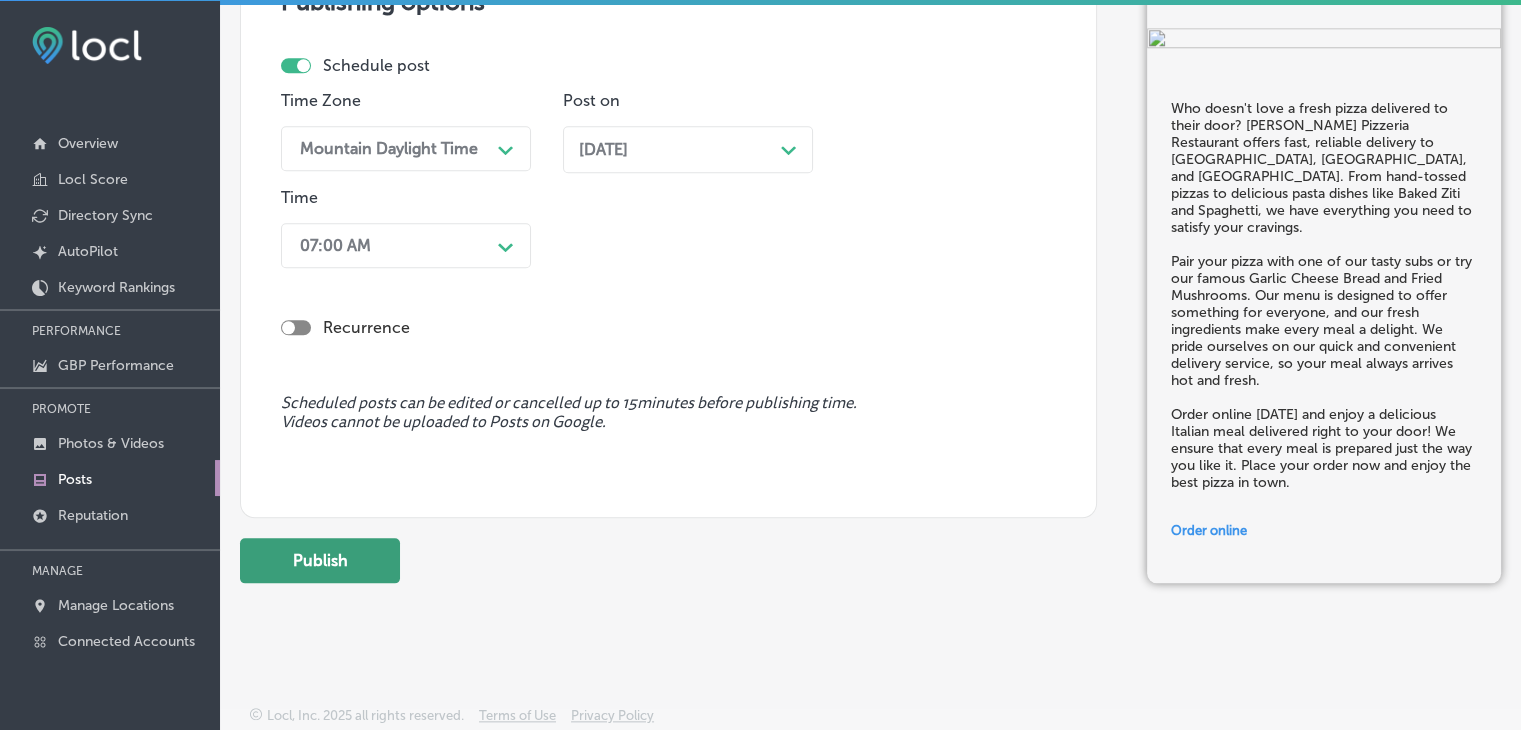 click on "Publish" at bounding box center (320, 560) 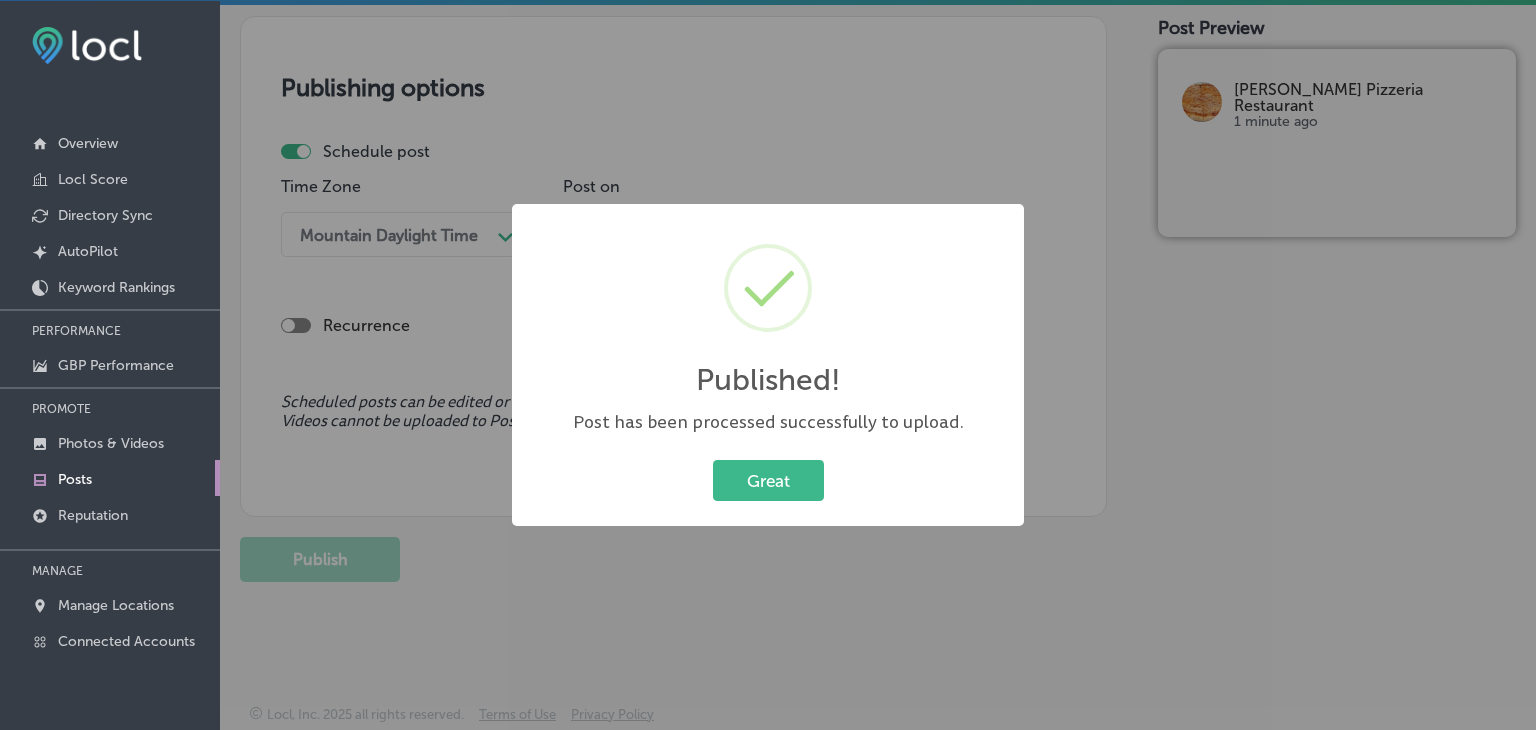 click on "Published! × Post has been processed successfully to upload. Great Cancel" at bounding box center (768, 365) 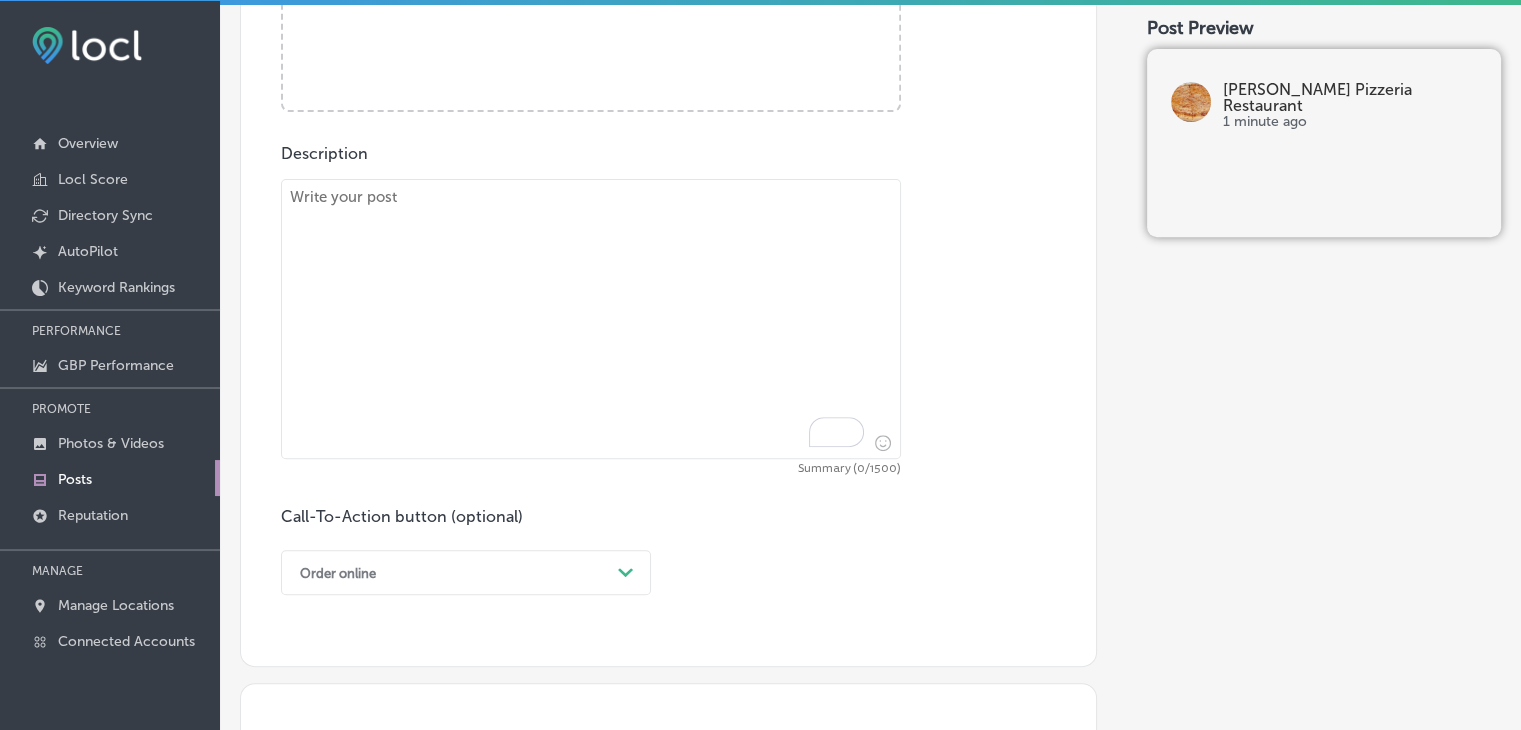 click at bounding box center (591, 319) 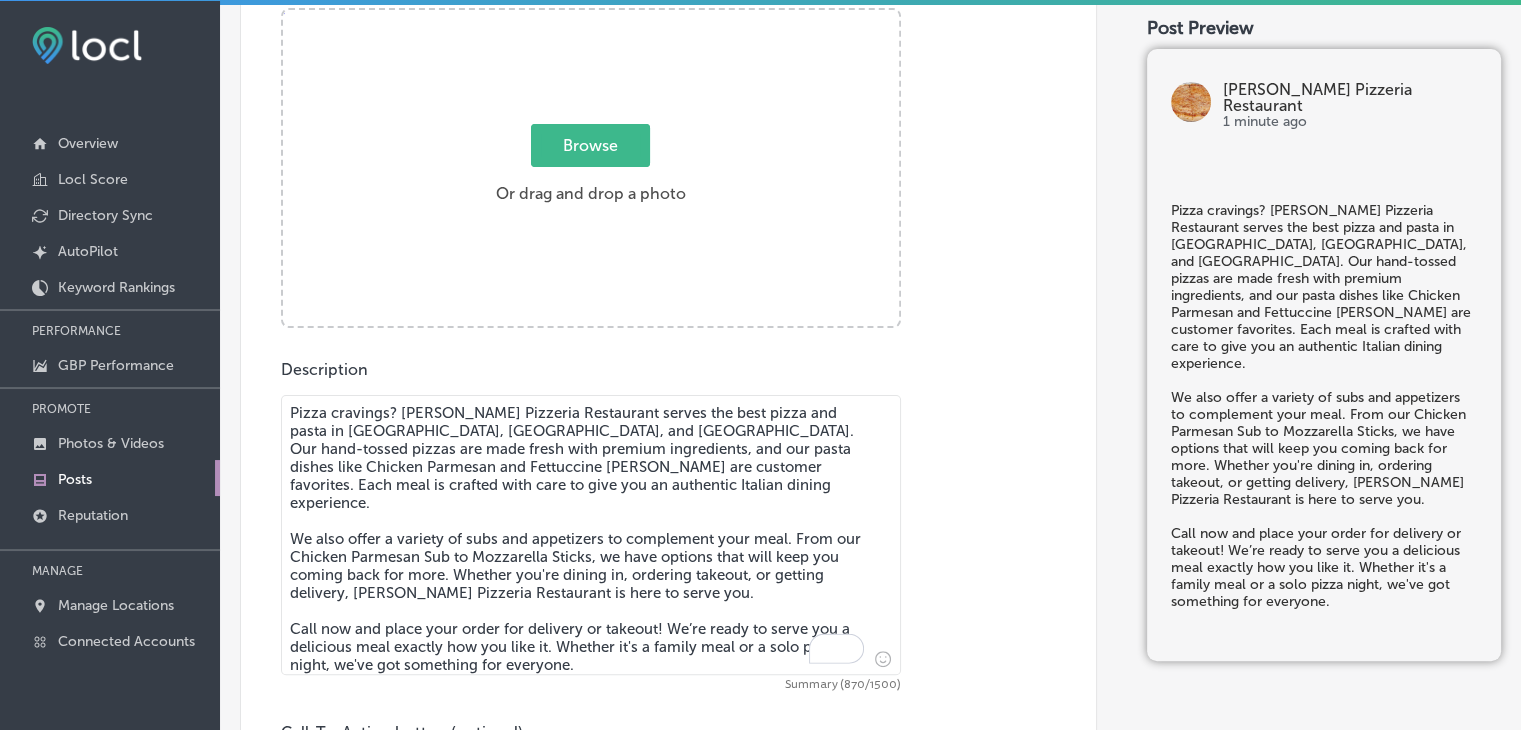 type on "Pizza cravings? [PERSON_NAME] Pizzeria Restaurant serves the best pizza and pasta in [GEOGRAPHIC_DATA], [GEOGRAPHIC_DATA], and [GEOGRAPHIC_DATA]. Our hand-tossed pizzas are made fresh with premium ingredients, and our pasta dishes like Chicken Parmesan and Fettuccine [PERSON_NAME] are customer favorites. Each meal is crafted with care to give you an authentic Italian dining experience.
We also offer a variety of subs and appetizers to complement your meal. From our Chicken Parmesan Sub to Mozzarella Sticks, we have options that will keep you coming back for more. Whether you're dining in, ordering takeout, or getting delivery, [PERSON_NAME] Pizzeria Restaurant is here to serve you.
Call now and place your order for delivery or takeout! We’re ready to serve you a delicious meal exactly how you like it. Whether it's a family meal or a solo pizza night, we've got something for everyone." 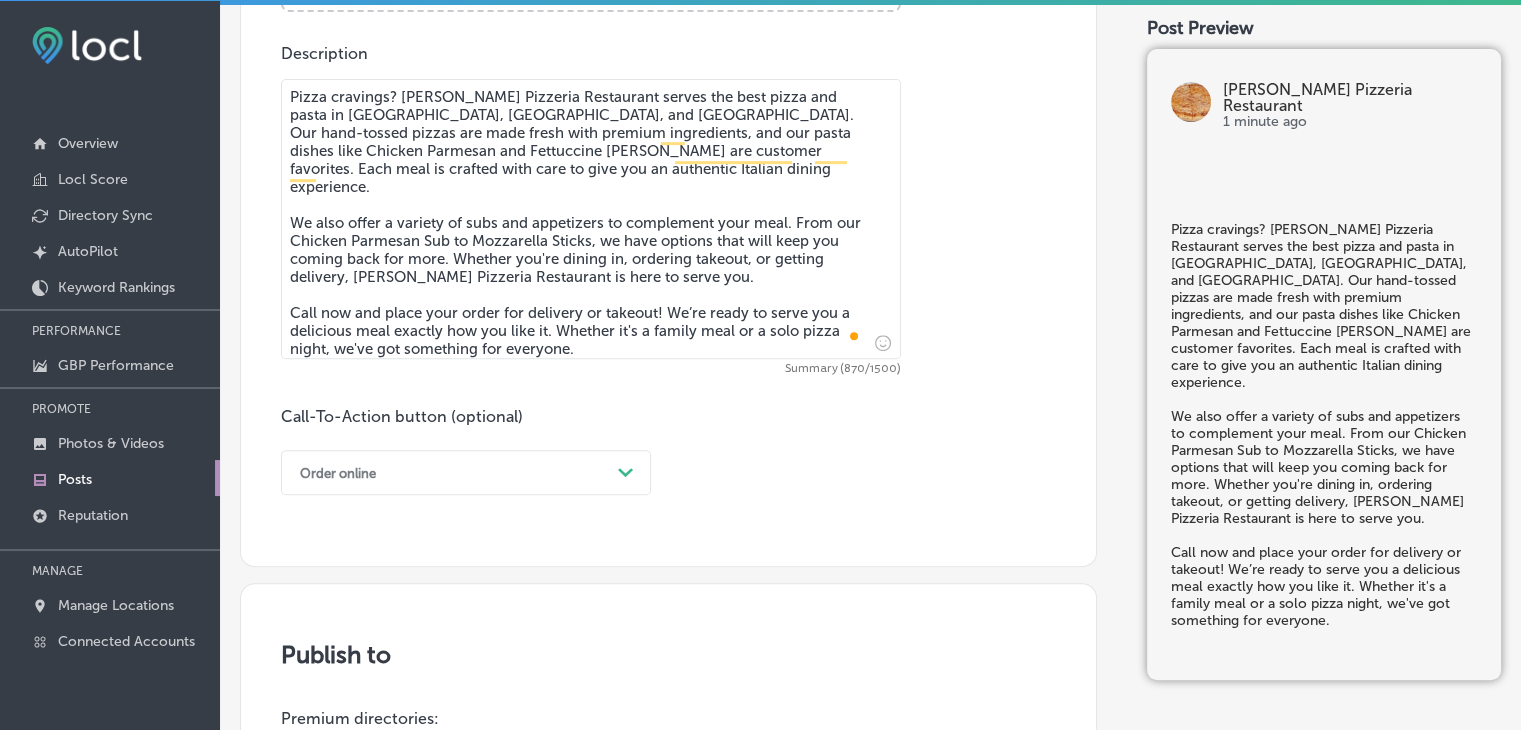 click on "Order online" at bounding box center (450, 472) 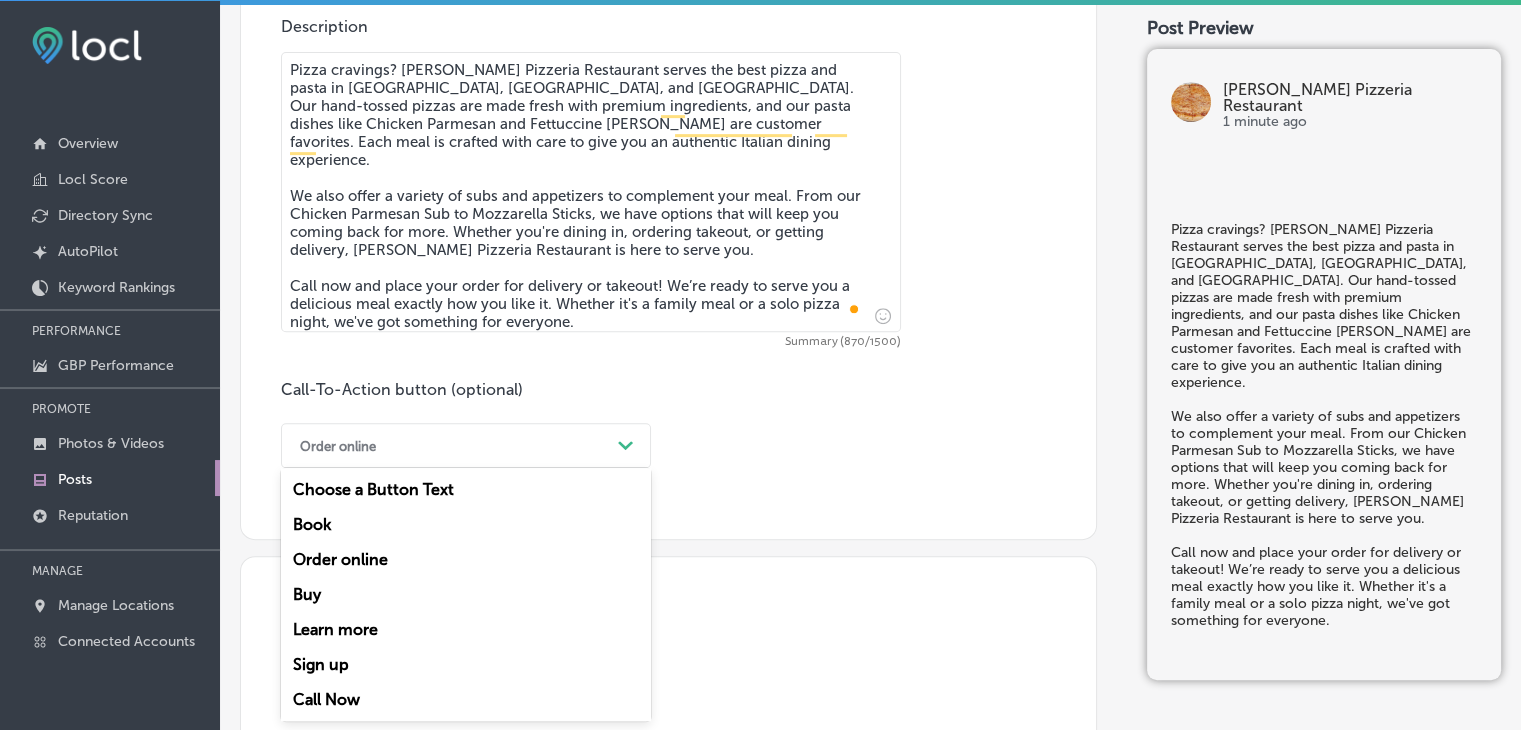 click on "Call Now" at bounding box center [466, 699] 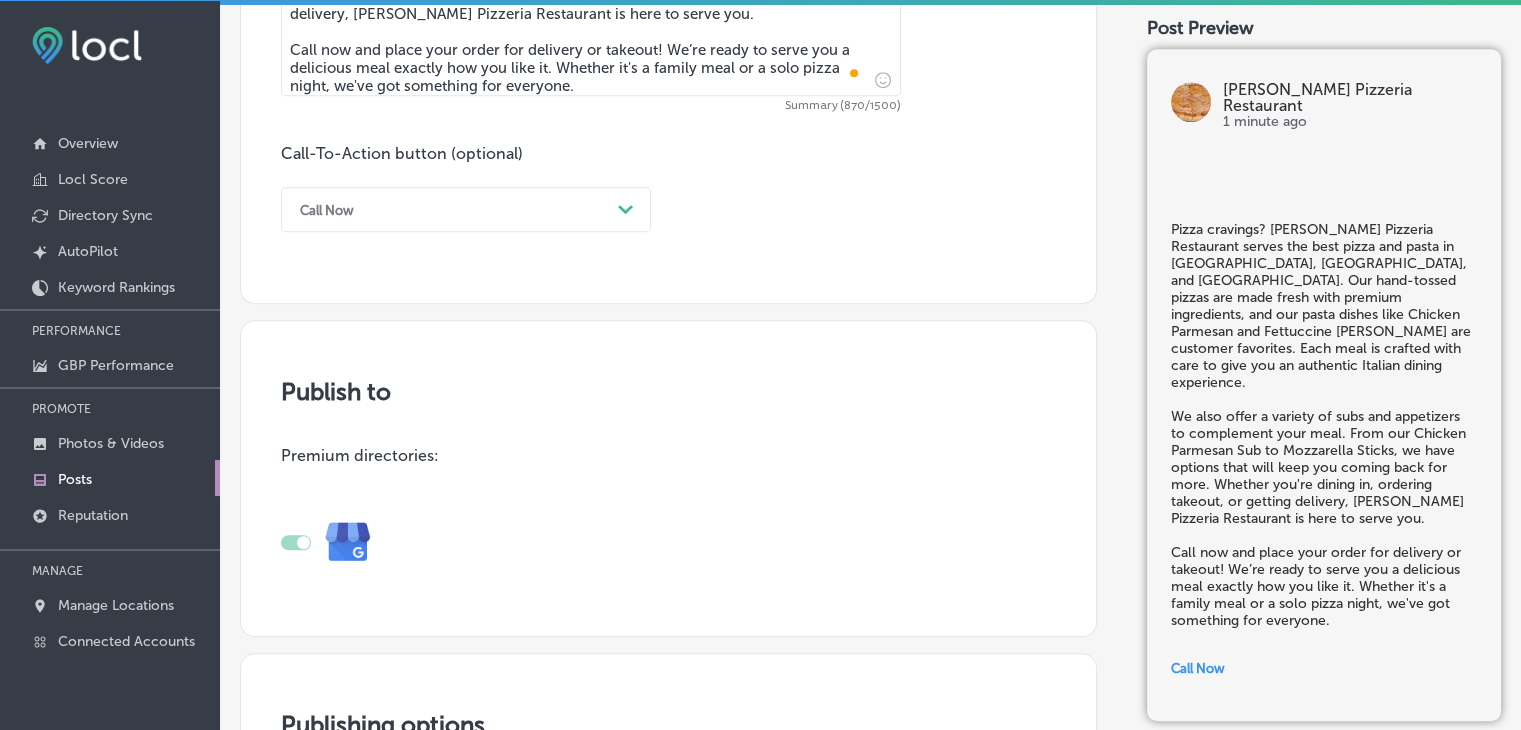 scroll, scrollTop: 1372, scrollLeft: 0, axis: vertical 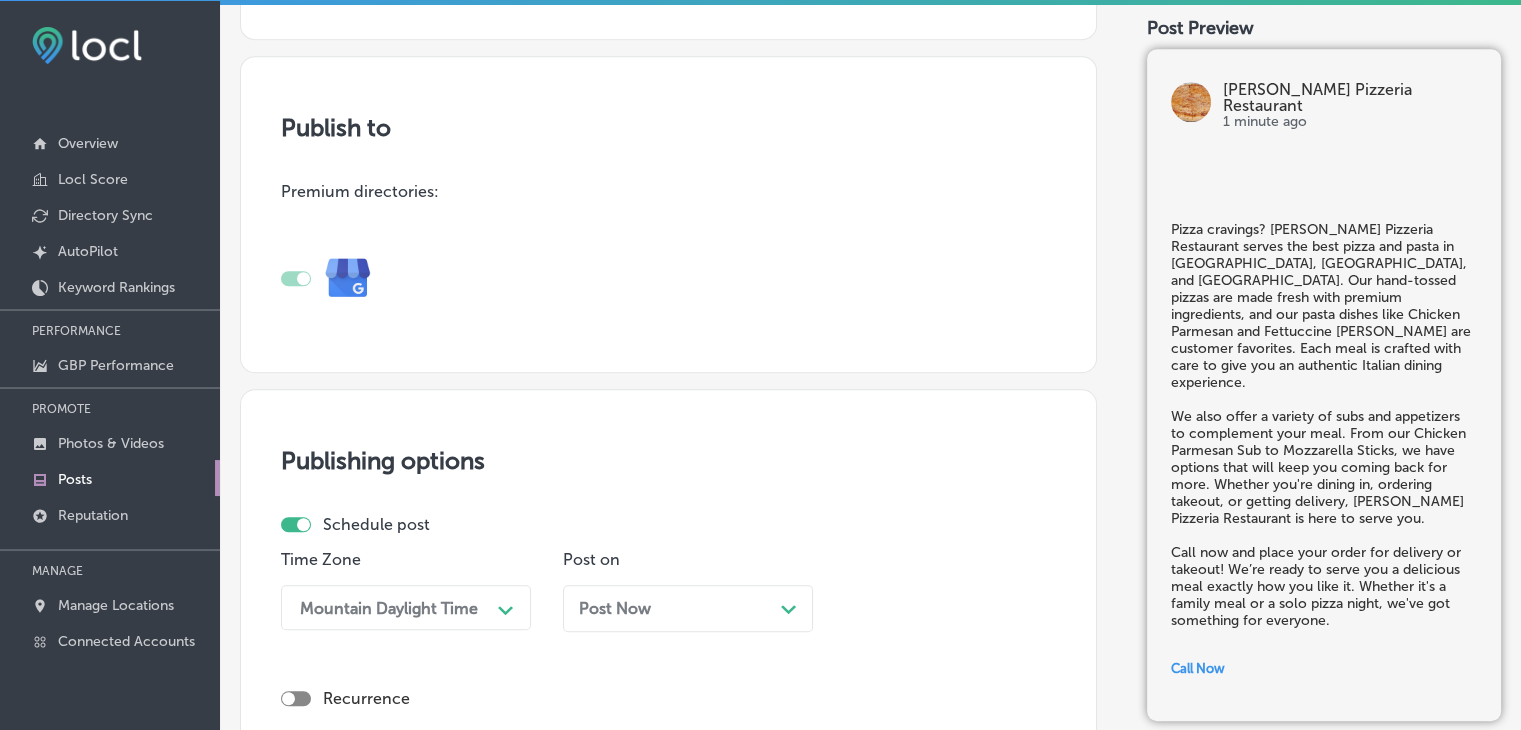 click on "Post on" at bounding box center [688, 559] 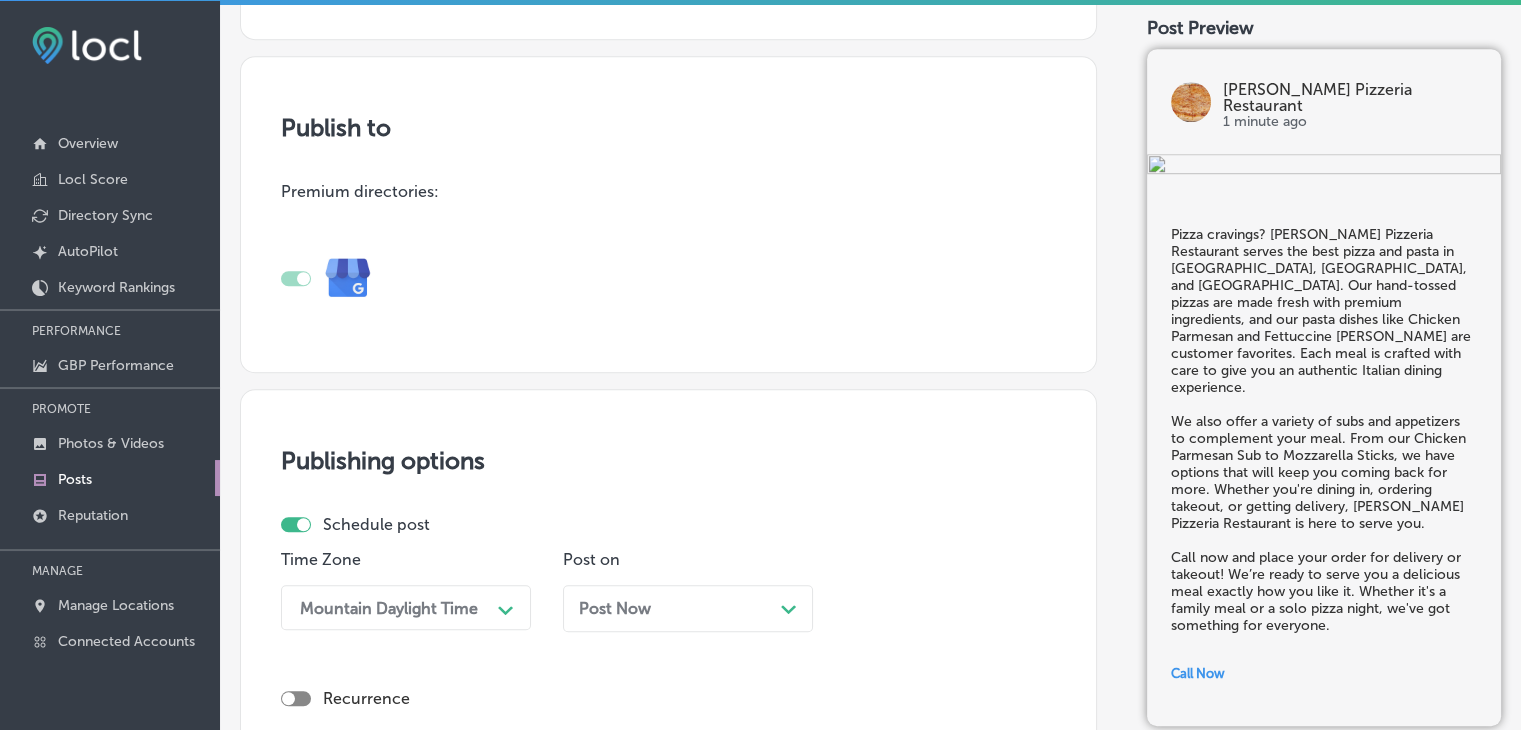 click on "Post Now
Path
Created with Sketch." at bounding box center (688, 608) 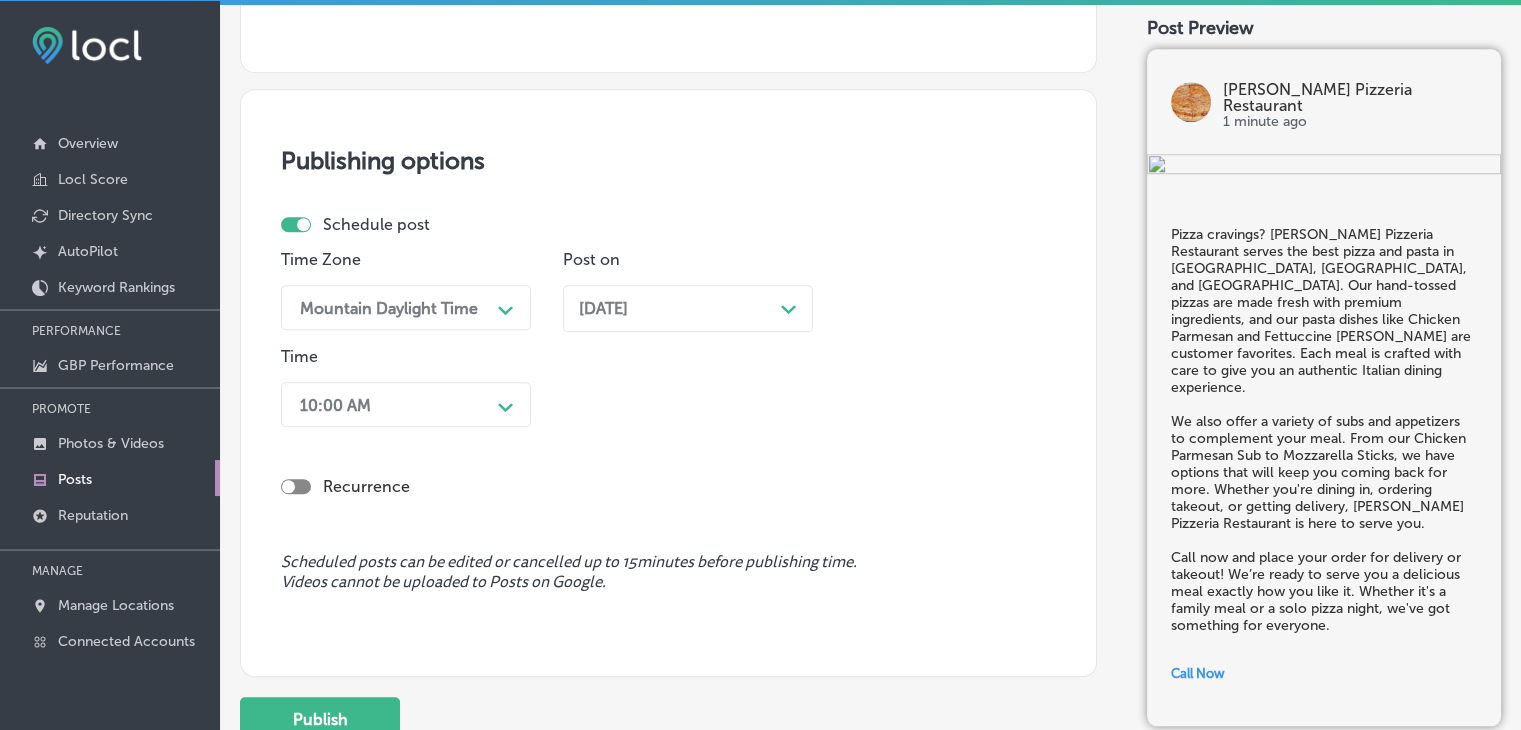click on "Time 10:00 AM
Path
Created with Sketch." at bounding box center [406, 391] 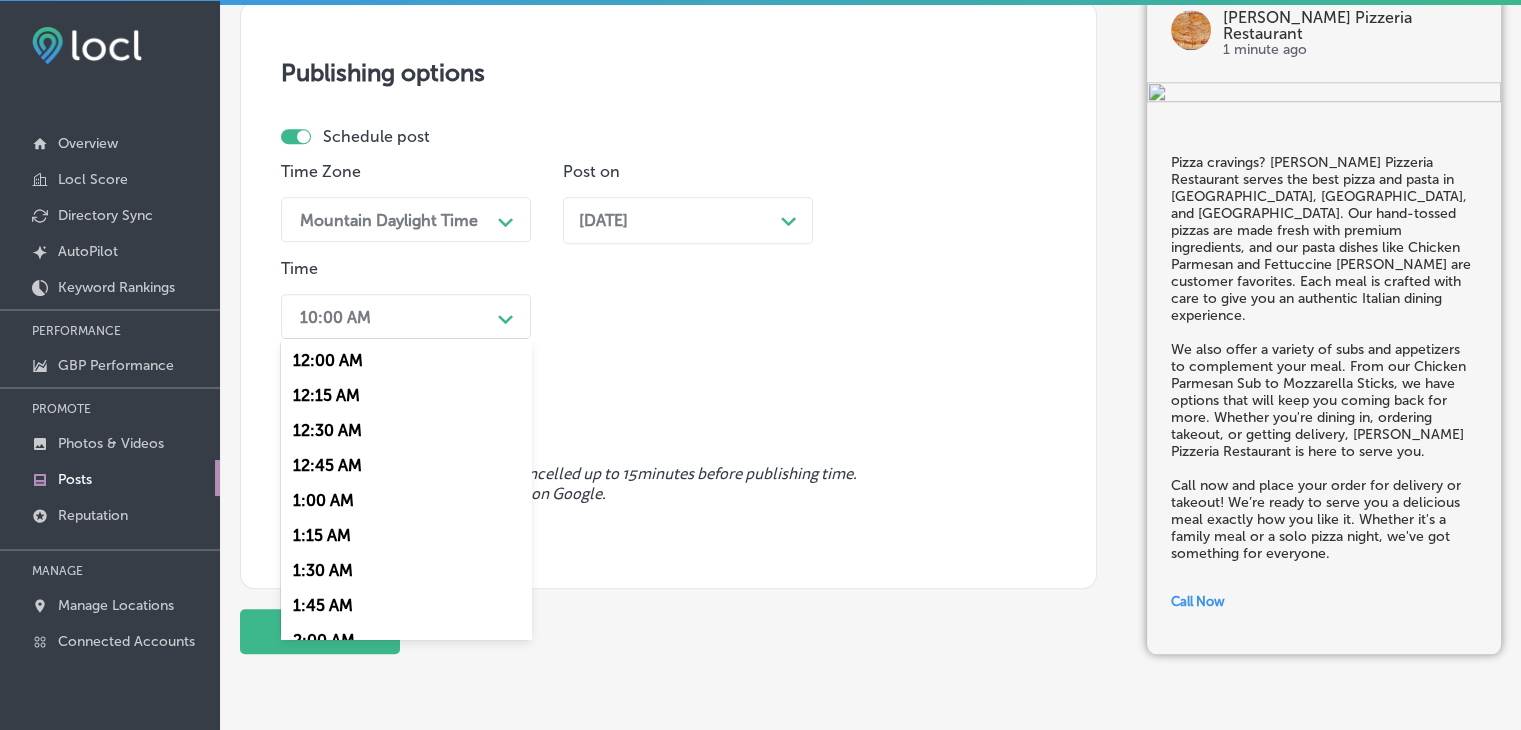scroll, scrollTop: 1833, scrollLeft: 0, axis: vertical 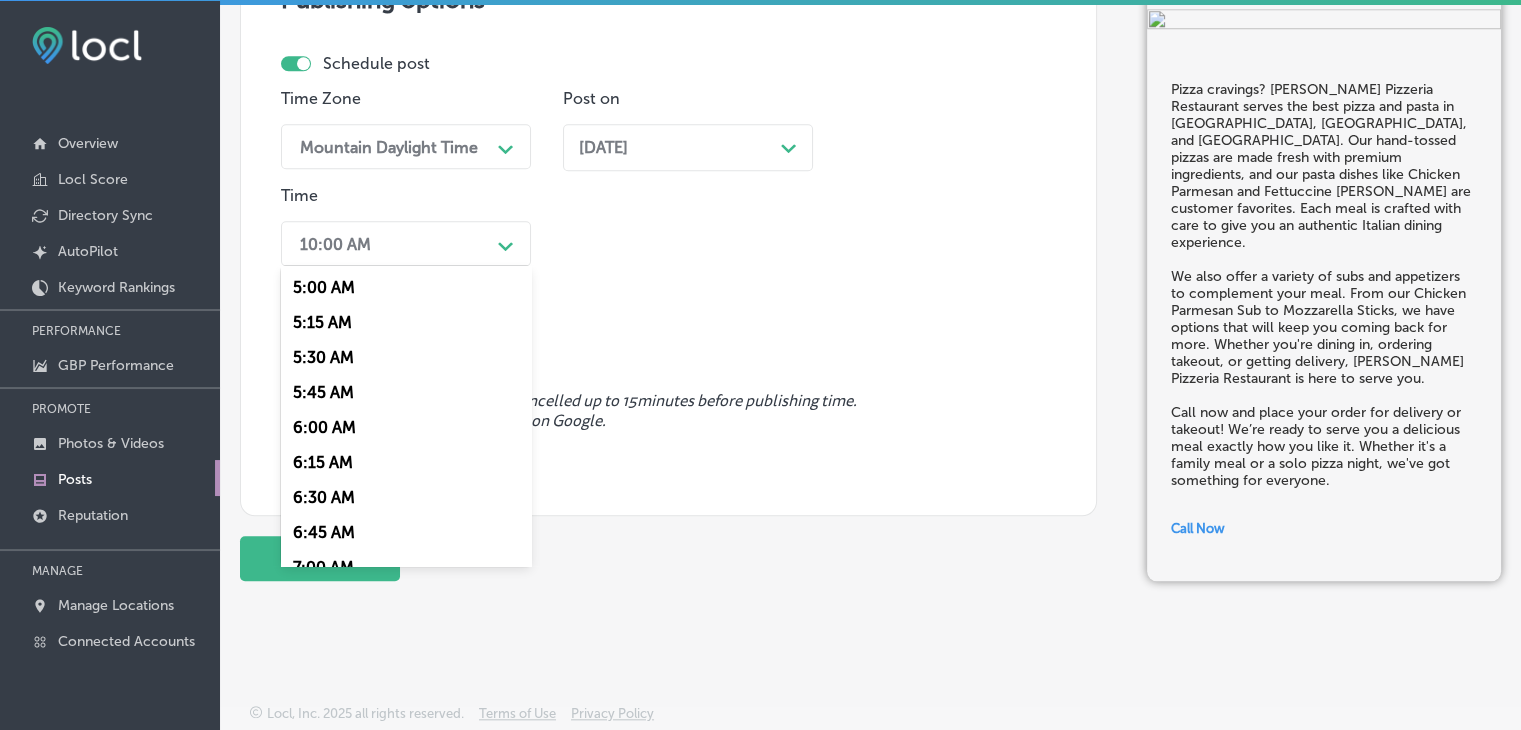 click on "6:15 AM" at bounding box center [406, 462] 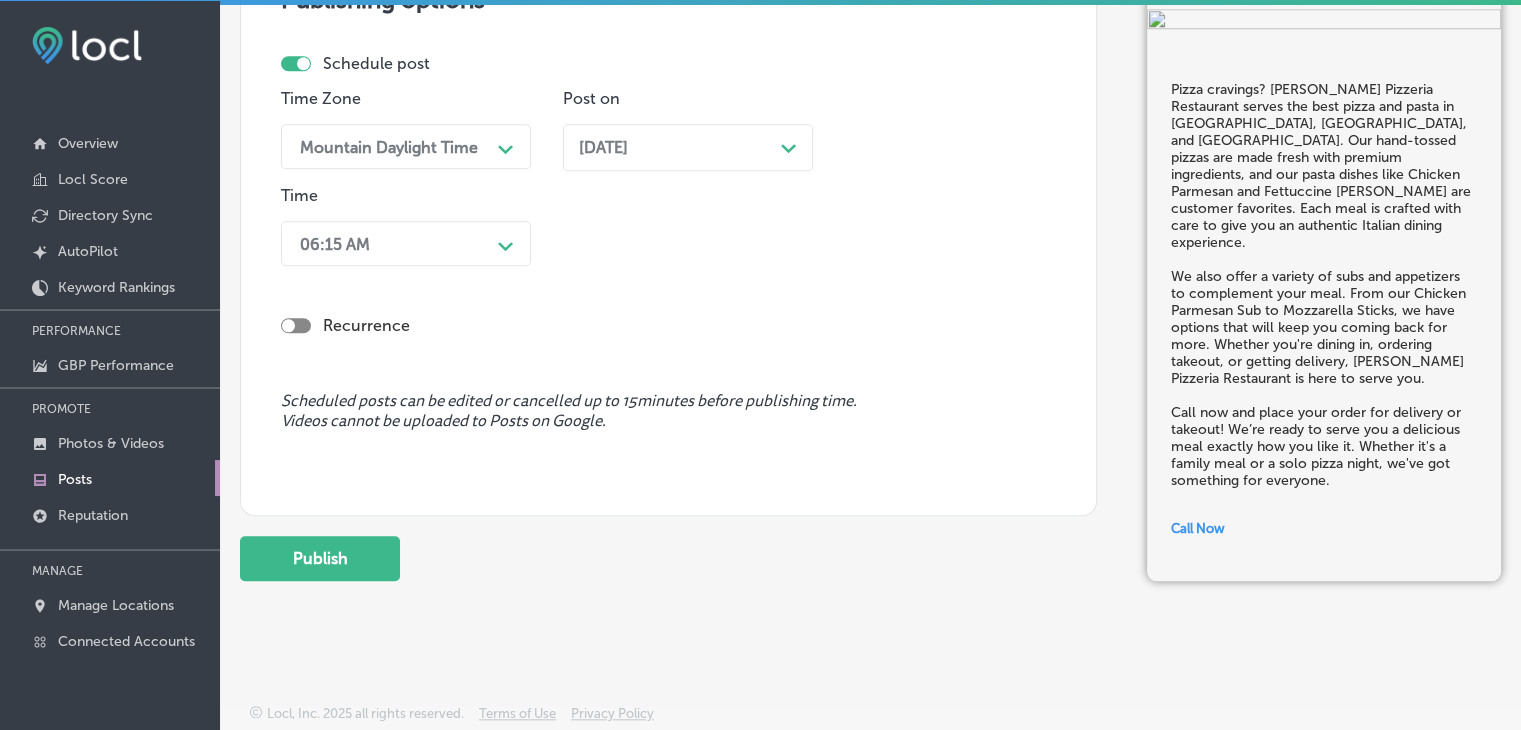 click on "06:15 AM" at bounding box center (390, 243) 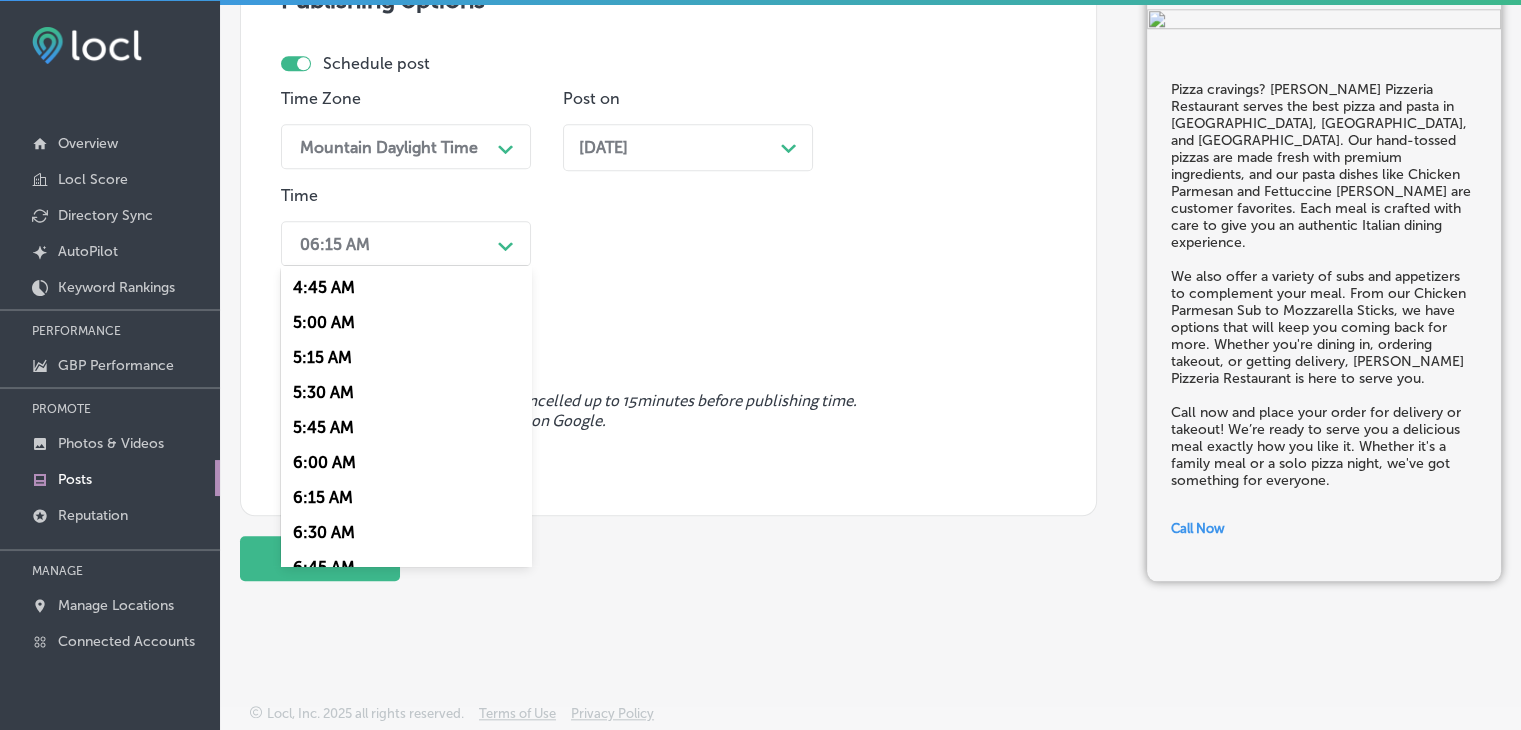 scroll, scrollTop: 800, scrollLeft: 0, axis: vertical 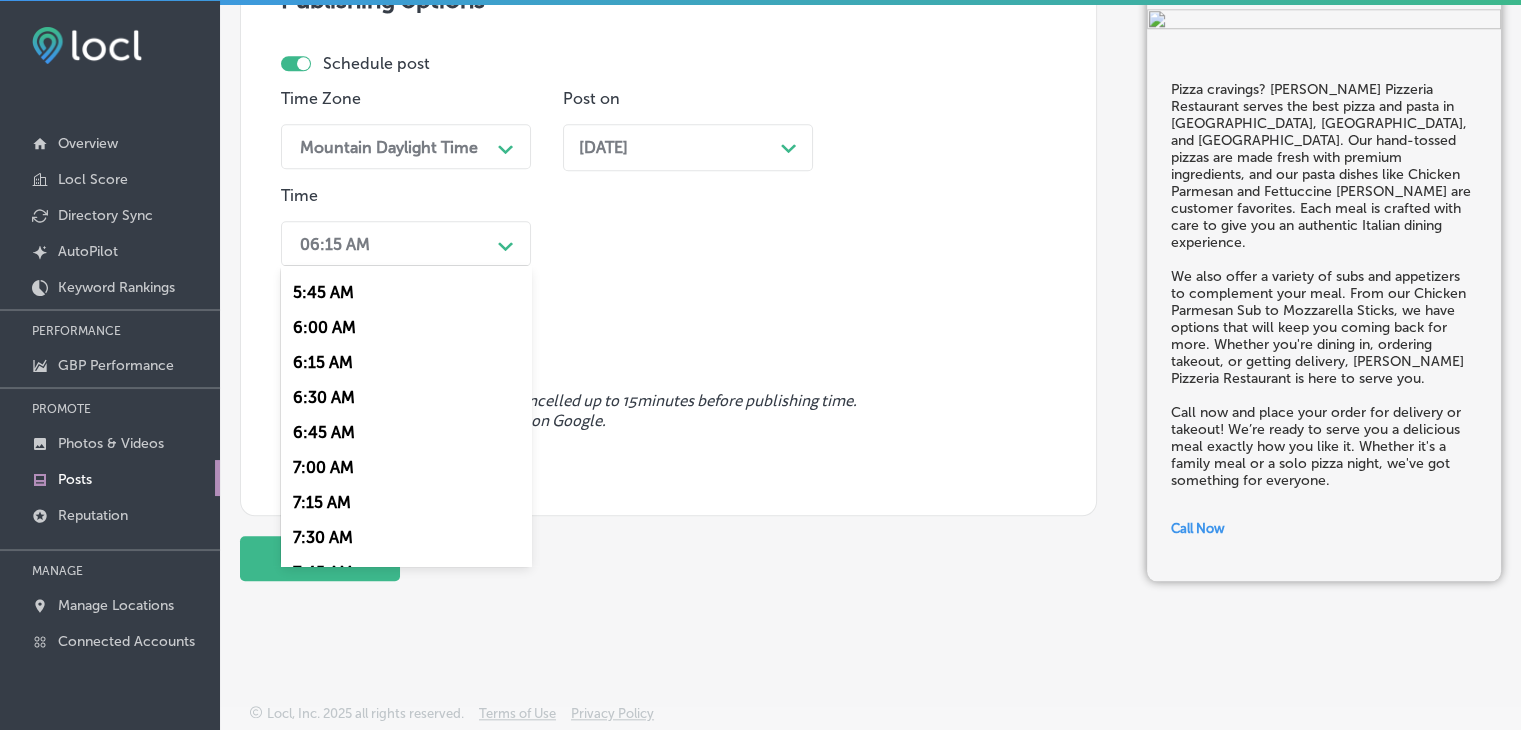 click on "7:00 AM" at bounding box center (406, 467) 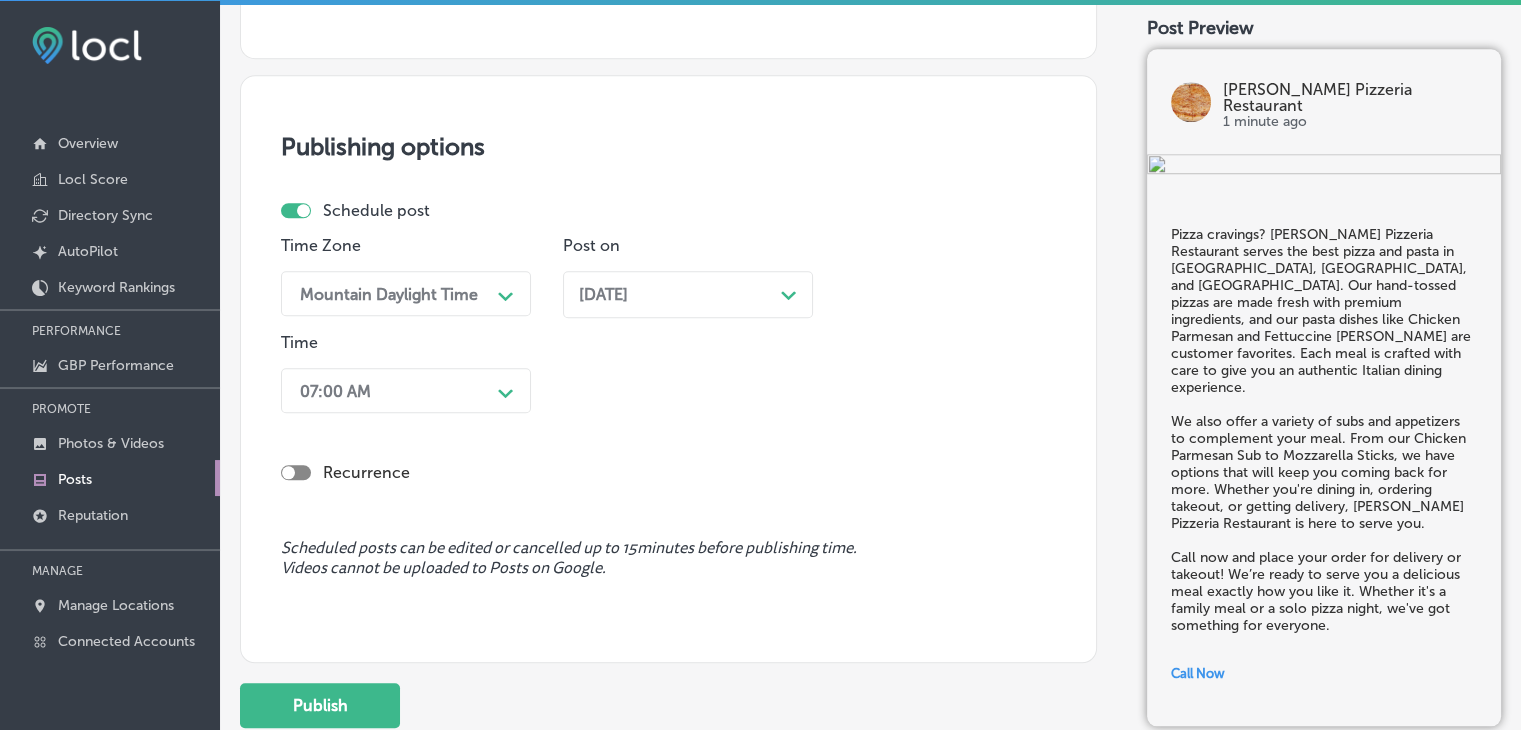 scroll, scrollTop: 1833, scrollLeft: 0, axis: vertical 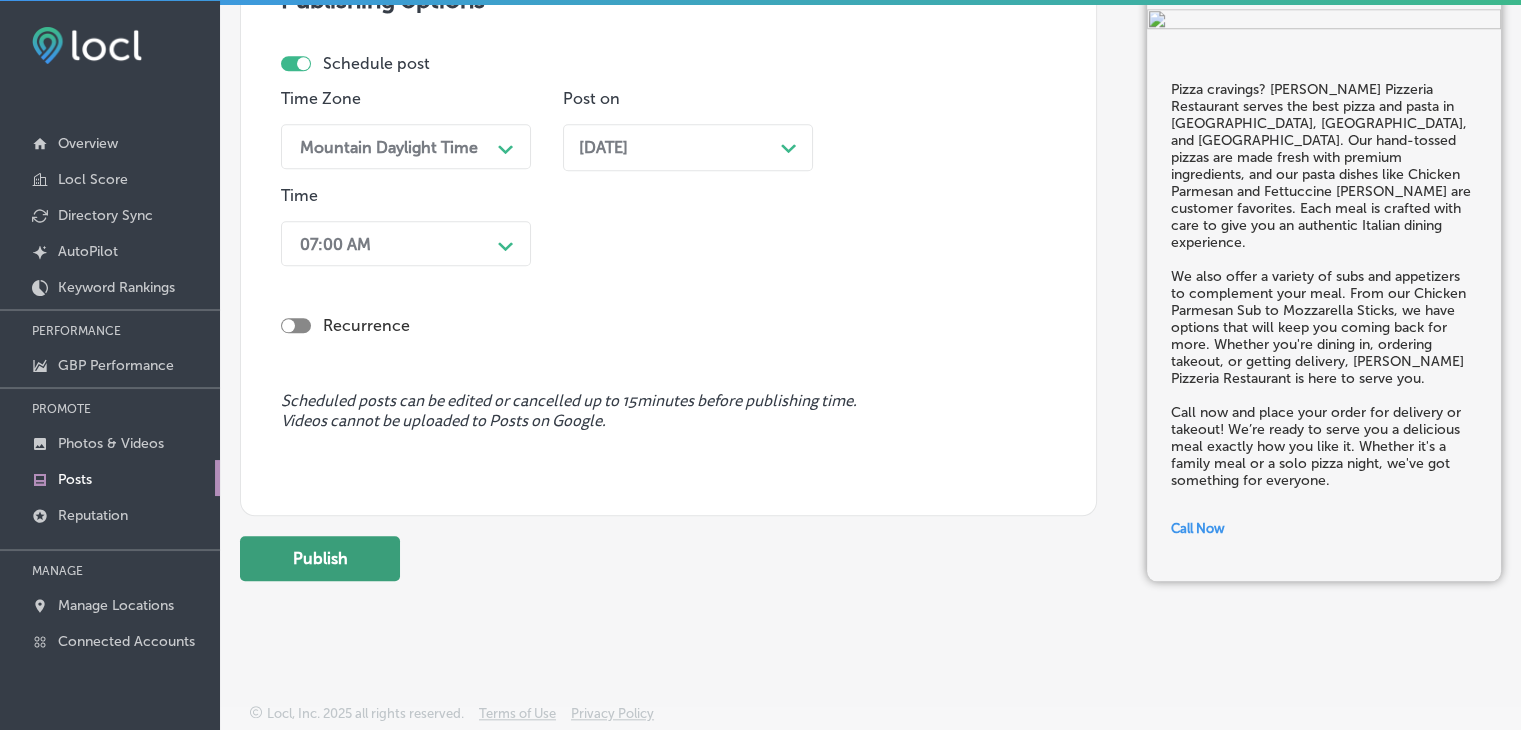 click on "Publish" at bounding box center (320, 558) 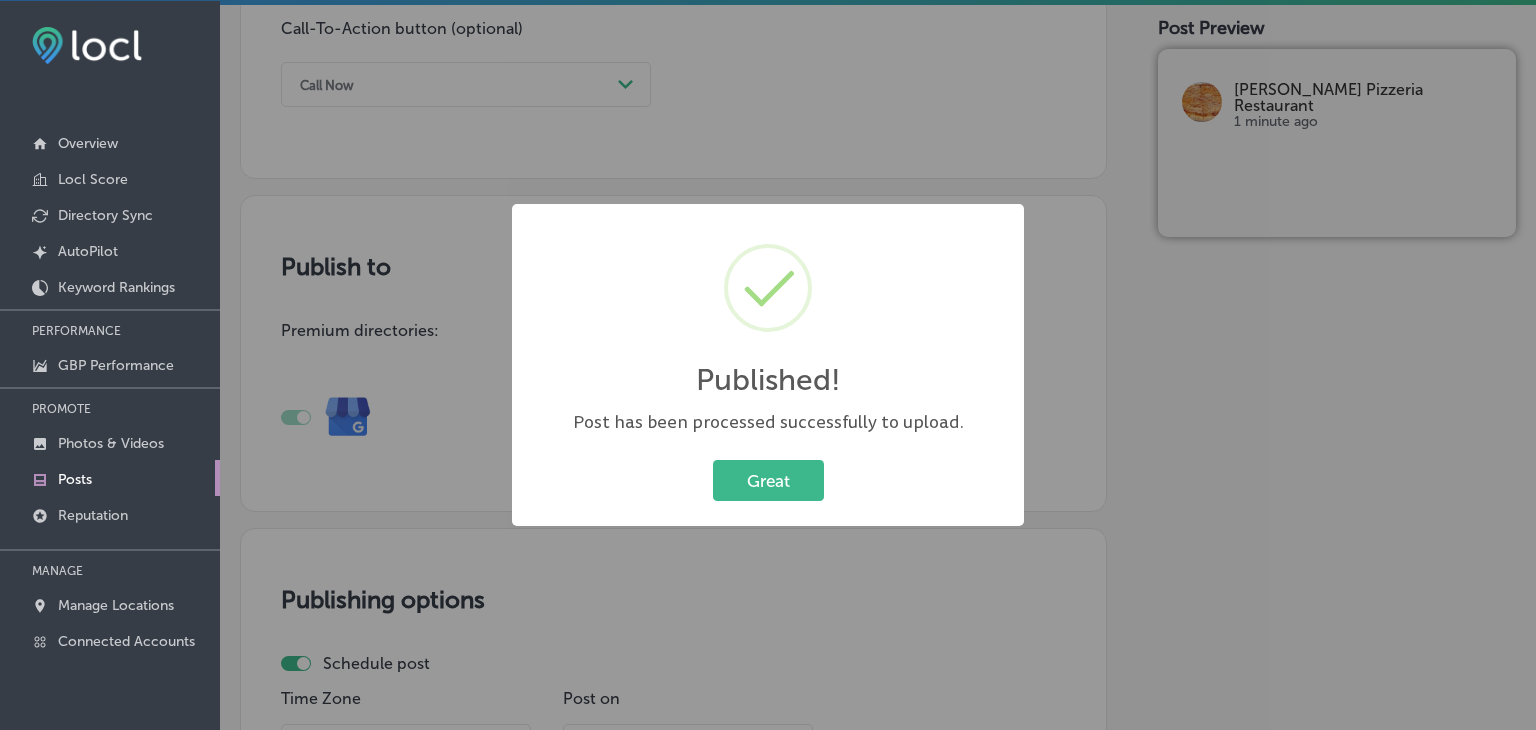 click on "Published! × Post has been processed successfully to upload. Great Cancel" at bounding box center [768, 365] 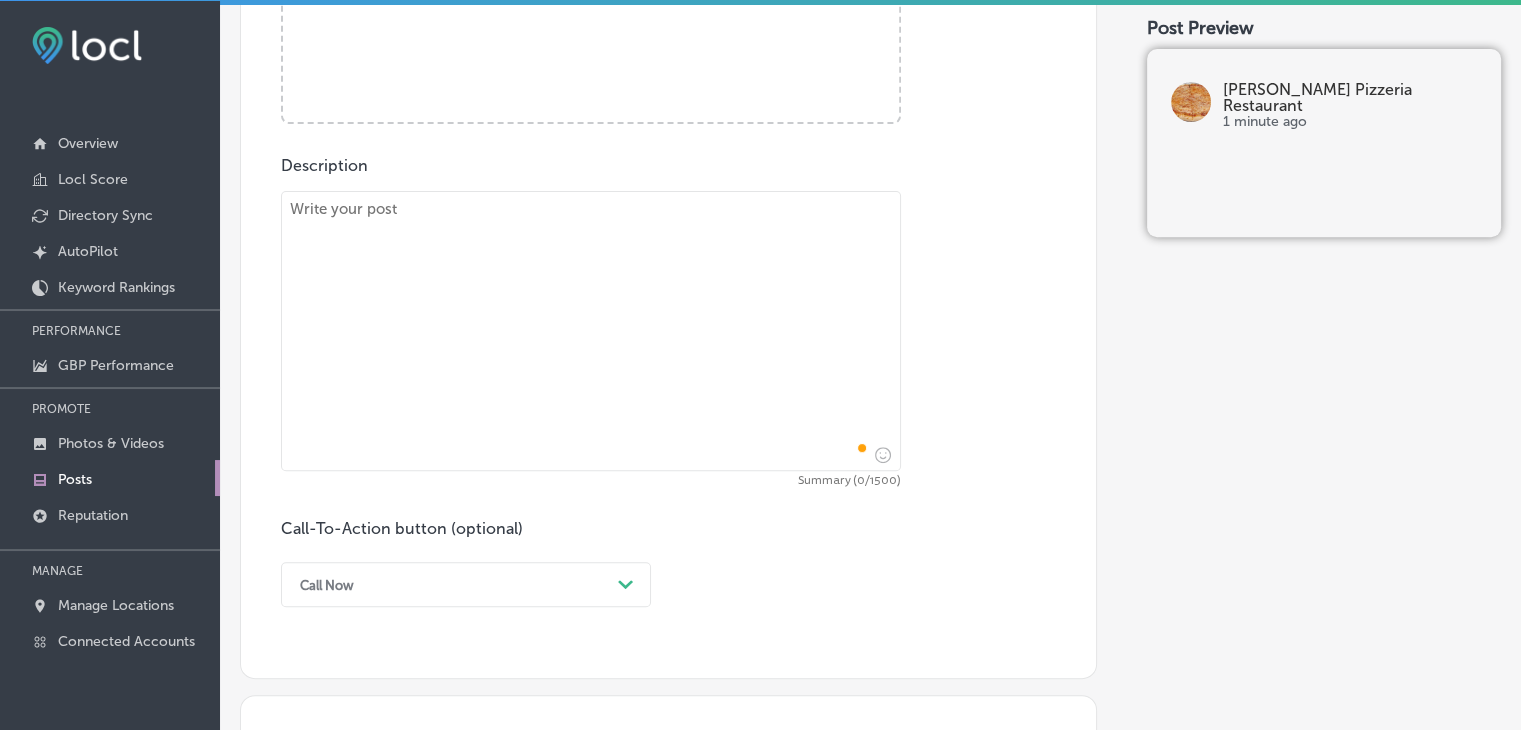 click at bounding box center [591, 331] 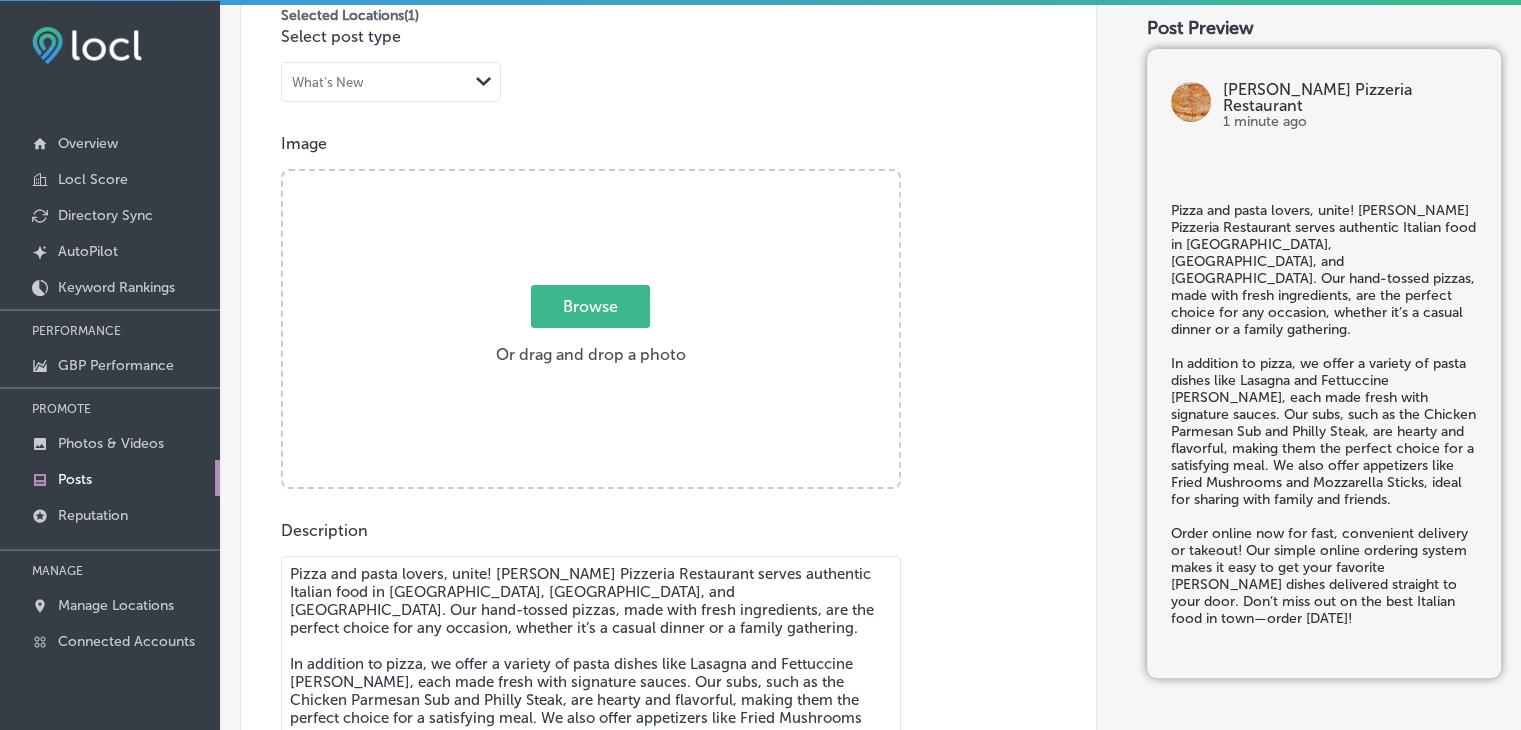 type on "Pizza and pasta lovers, unite! [PERSON_NAME] Pizzeria Restaurant serves authentic Italian food in [GEOGRAPHIC_DATA], [GEOGRAPHIC_DATA], and [GEOGRAPHIC_DATA]. Our hand-tossed pizzas, made with fresh ingredients, are the perfect choice for any occasion, whether it’s a casual dinner or a family gathering.
In addition to pizza, we offer a variety of pasta dishes like Lasagna and Fettuccine [PERSON_NAME], each made fresh with signature sauces. Our subs, such as the Chicken Parmesan Sub and Philly Steak, are hearty and flavorful, making them the perfect choice for a satisfying meal. We also offer appetizers like Fried Mushrooms and Mozzarella Sticks, ideal for sharing with family and friends.
Order online now for fast, convenient delivery or takeout! Our simple online ordering system makes it easy to get your favorite [PERSON_NAME] dishes delivered straight to your door. Don’t miss out on the best Italian food in town—order [DATE]!" 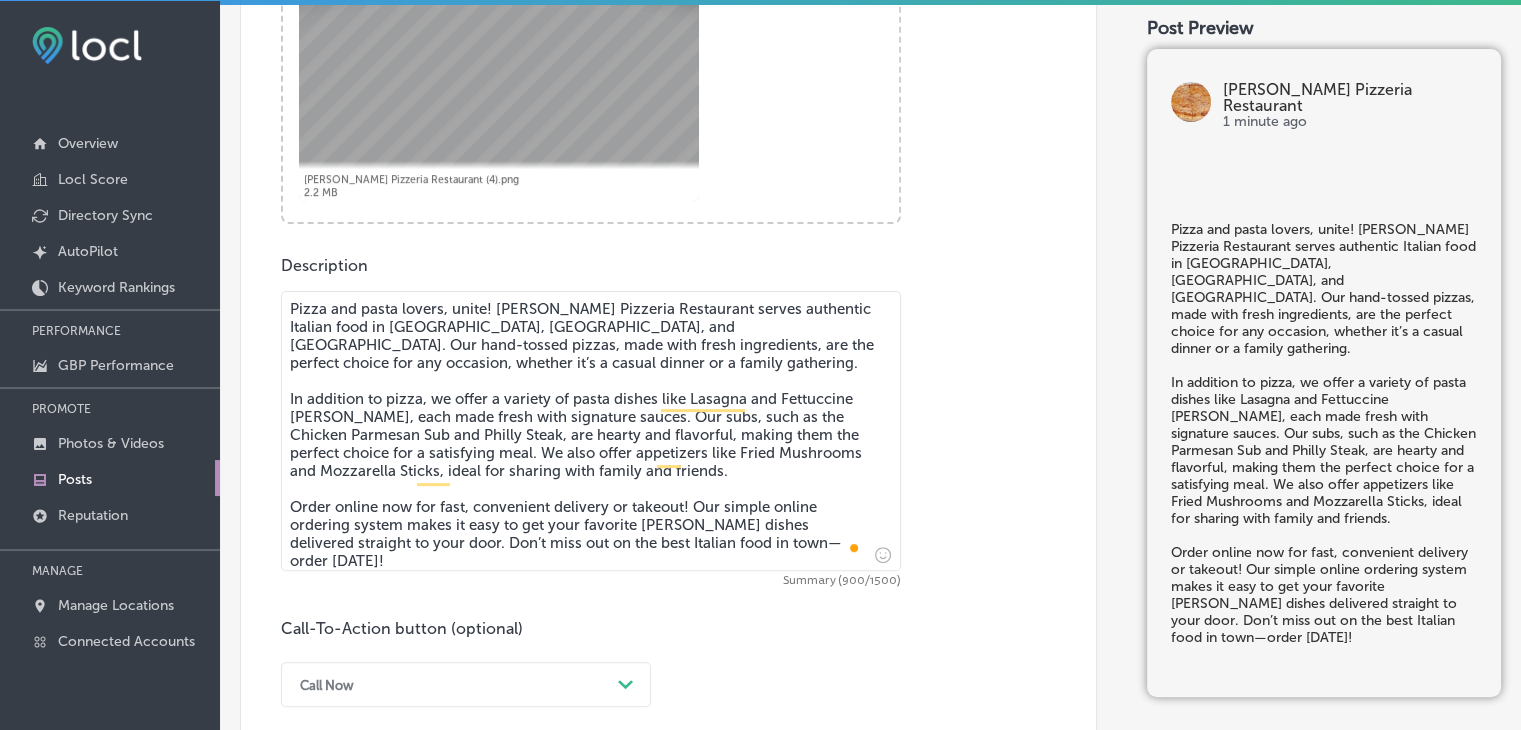 click on "Call Now
Path
Created with Sketch." at bounding box center [466, 684] 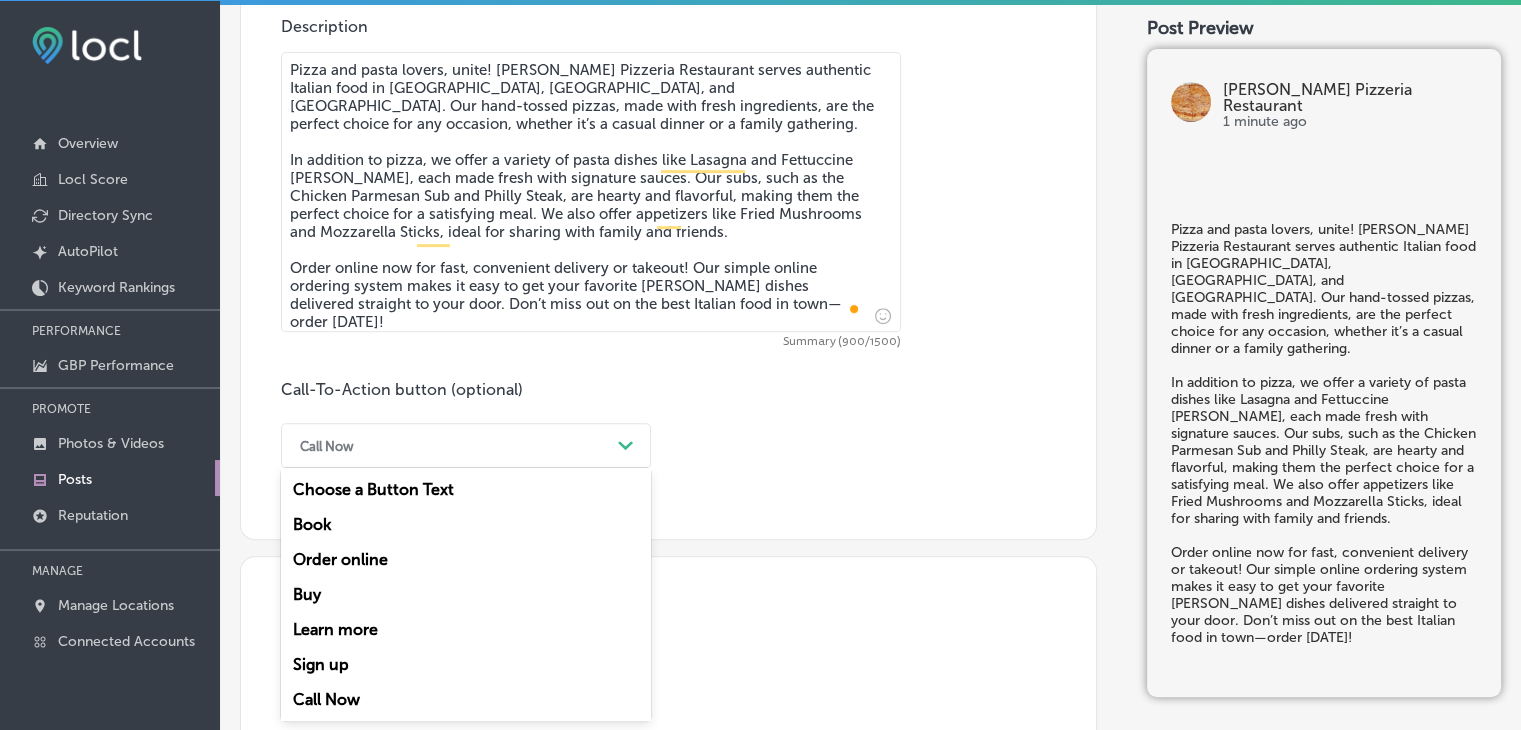 click on "Order online" at bounding box center (466, 559) 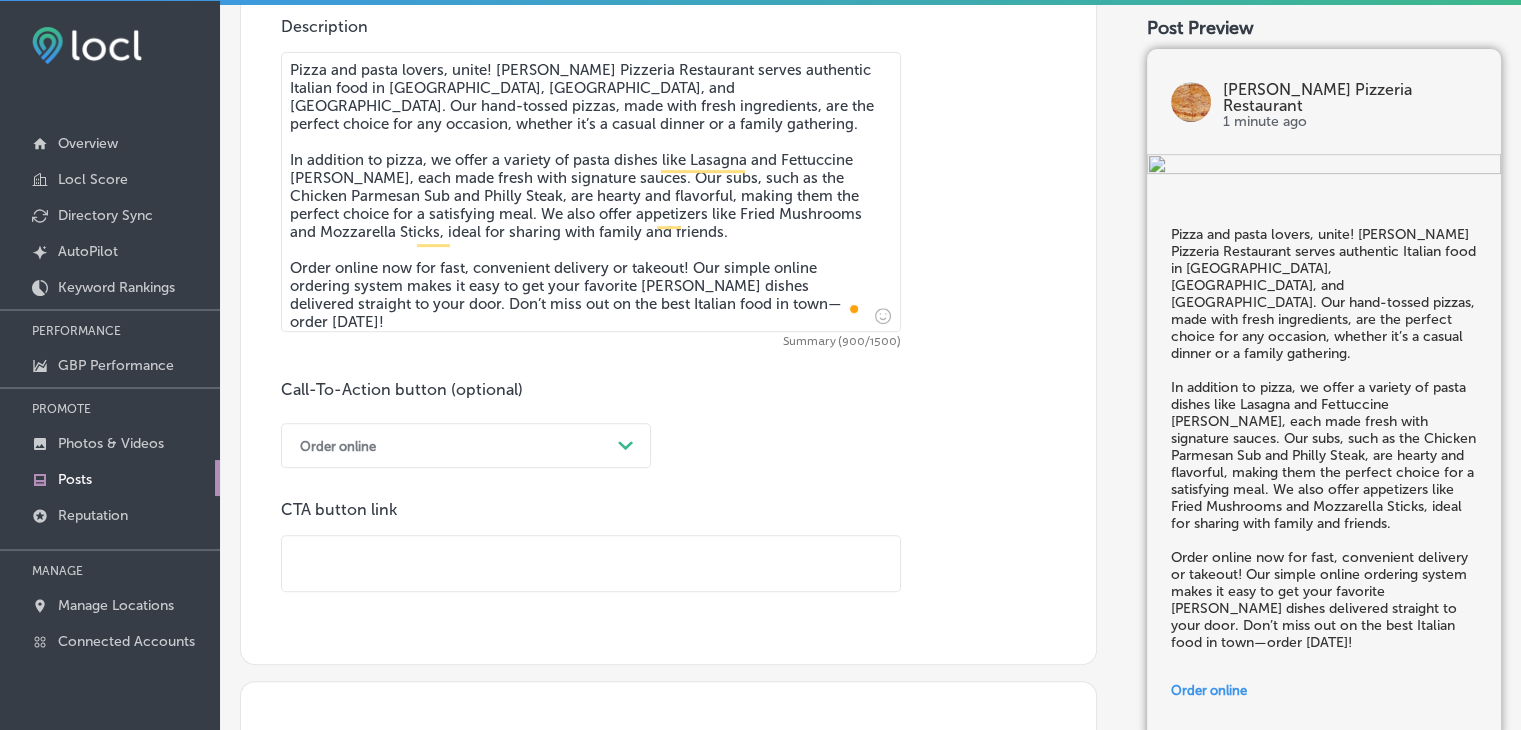 click on "CTA button link" at bounding box center [591, 554] 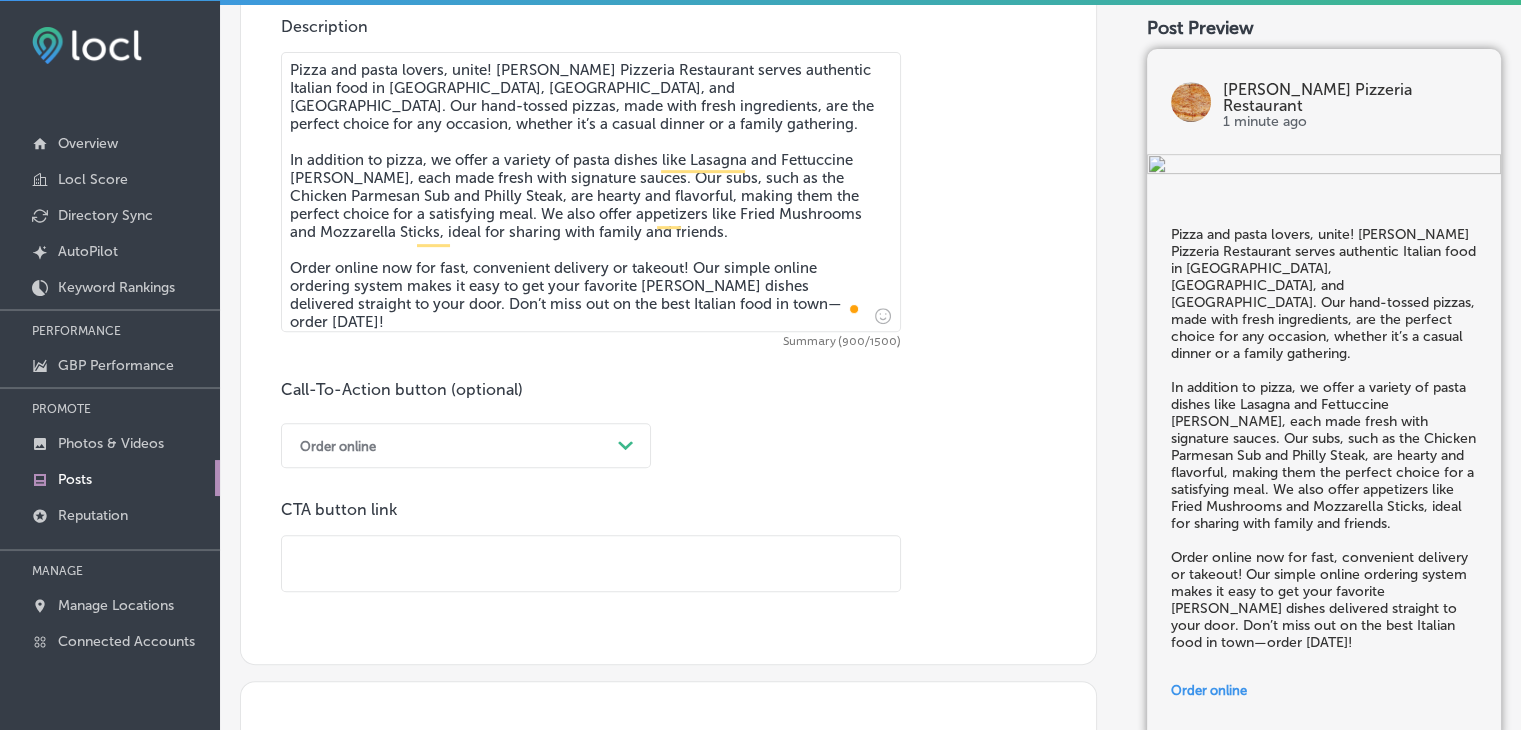 click at bounding box center (591, 563) 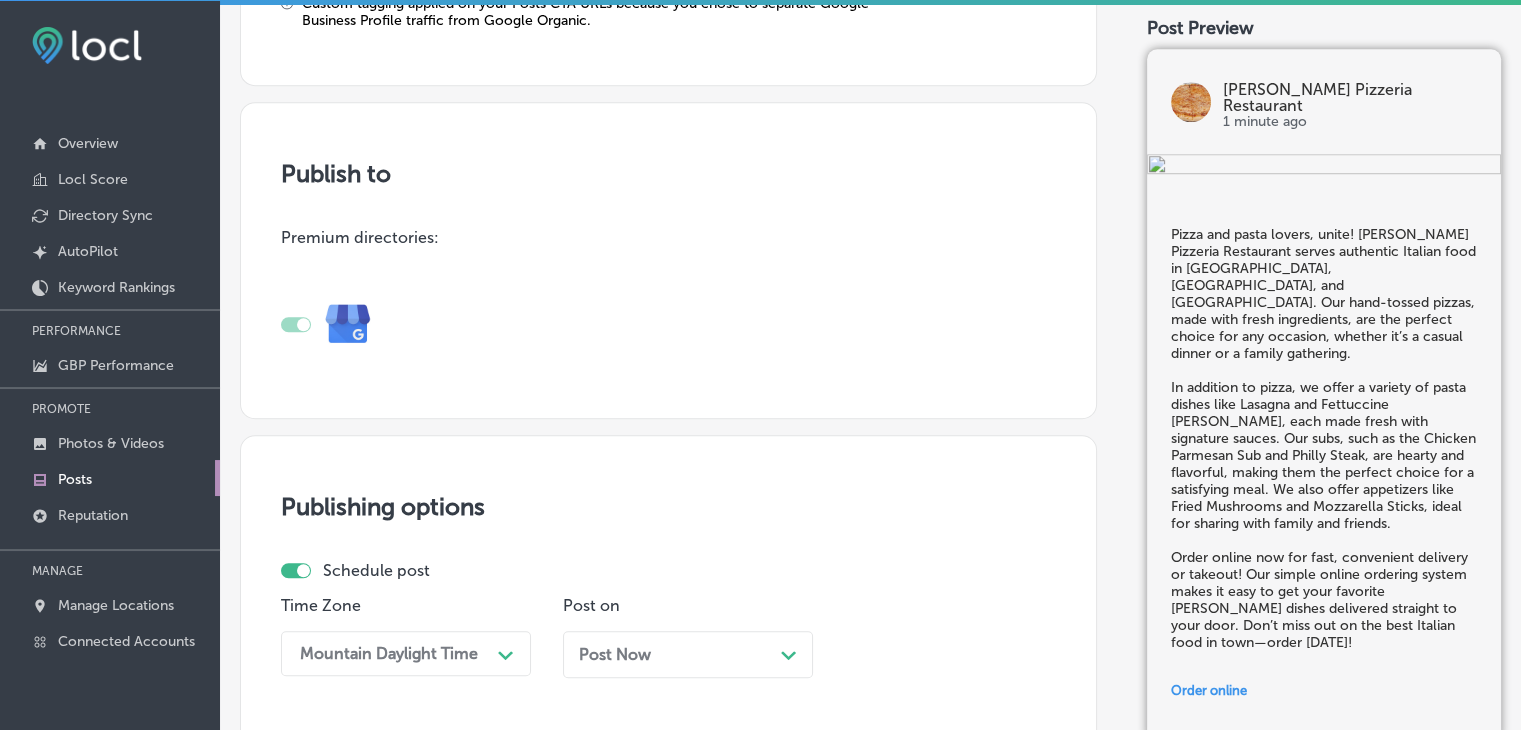 scroll, scrollTop: 1572, scrollLeft: 0, axis: vertical 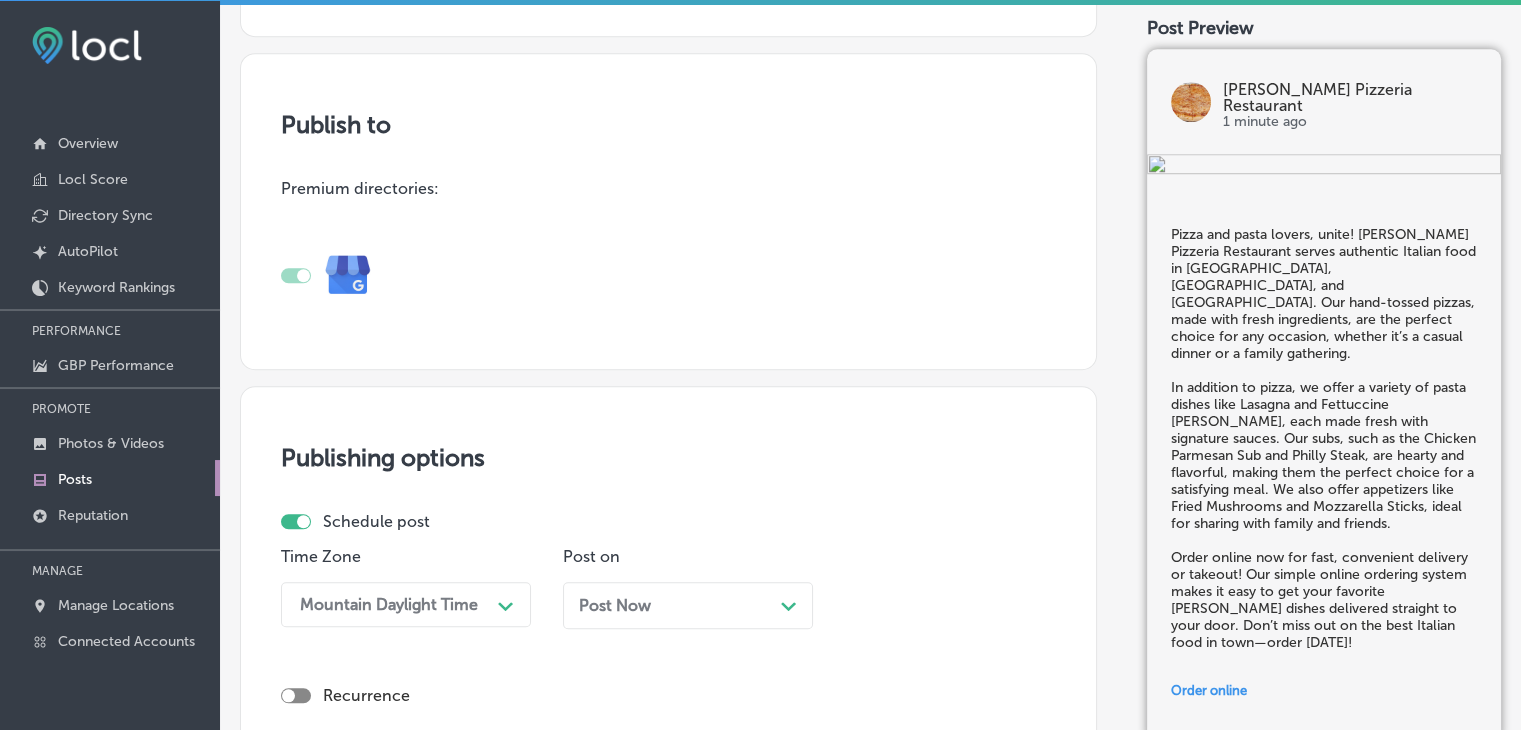 type on "[URL][DOMAIN_NAME]" 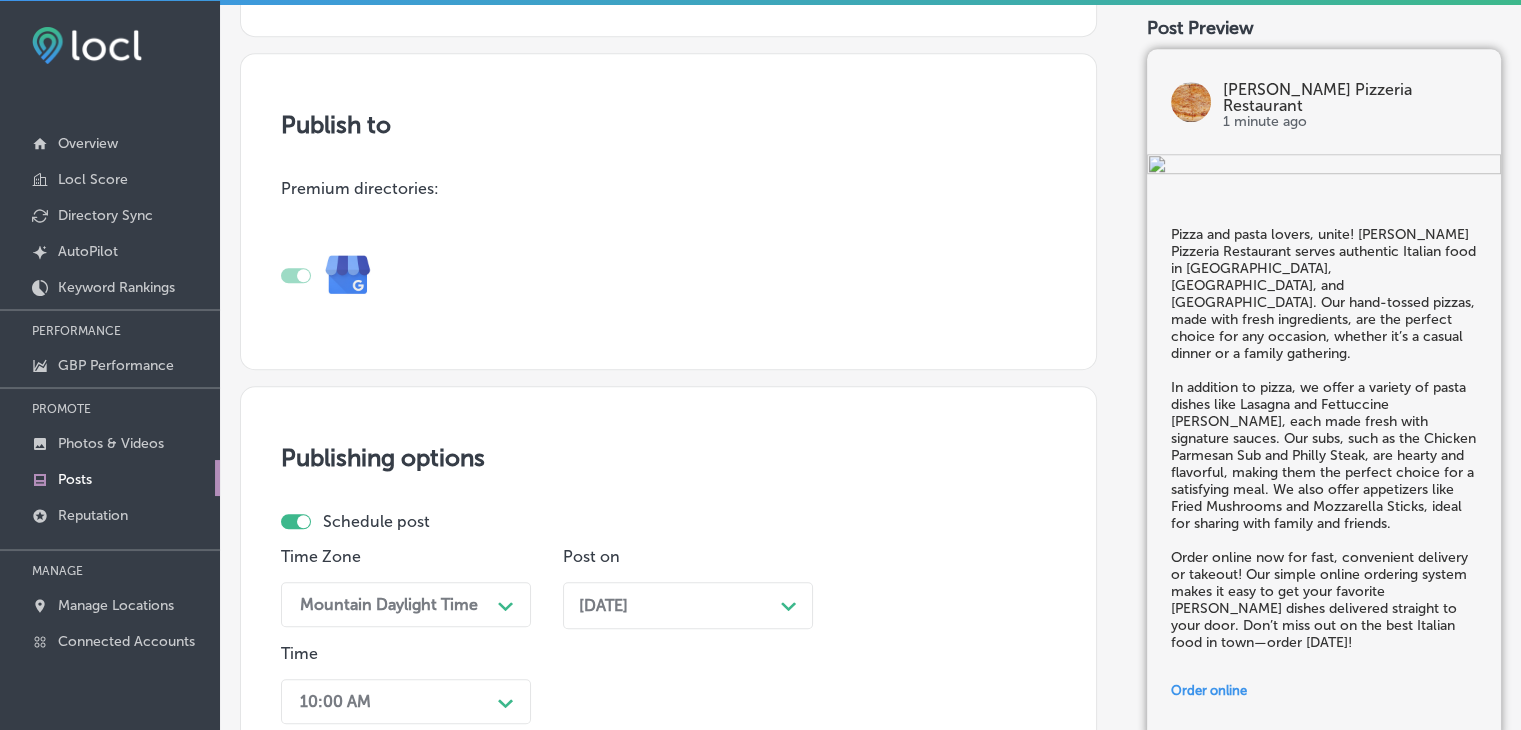 click on "10:00 AM
Path
Created with Sketch." at bounding box center [406, 701] 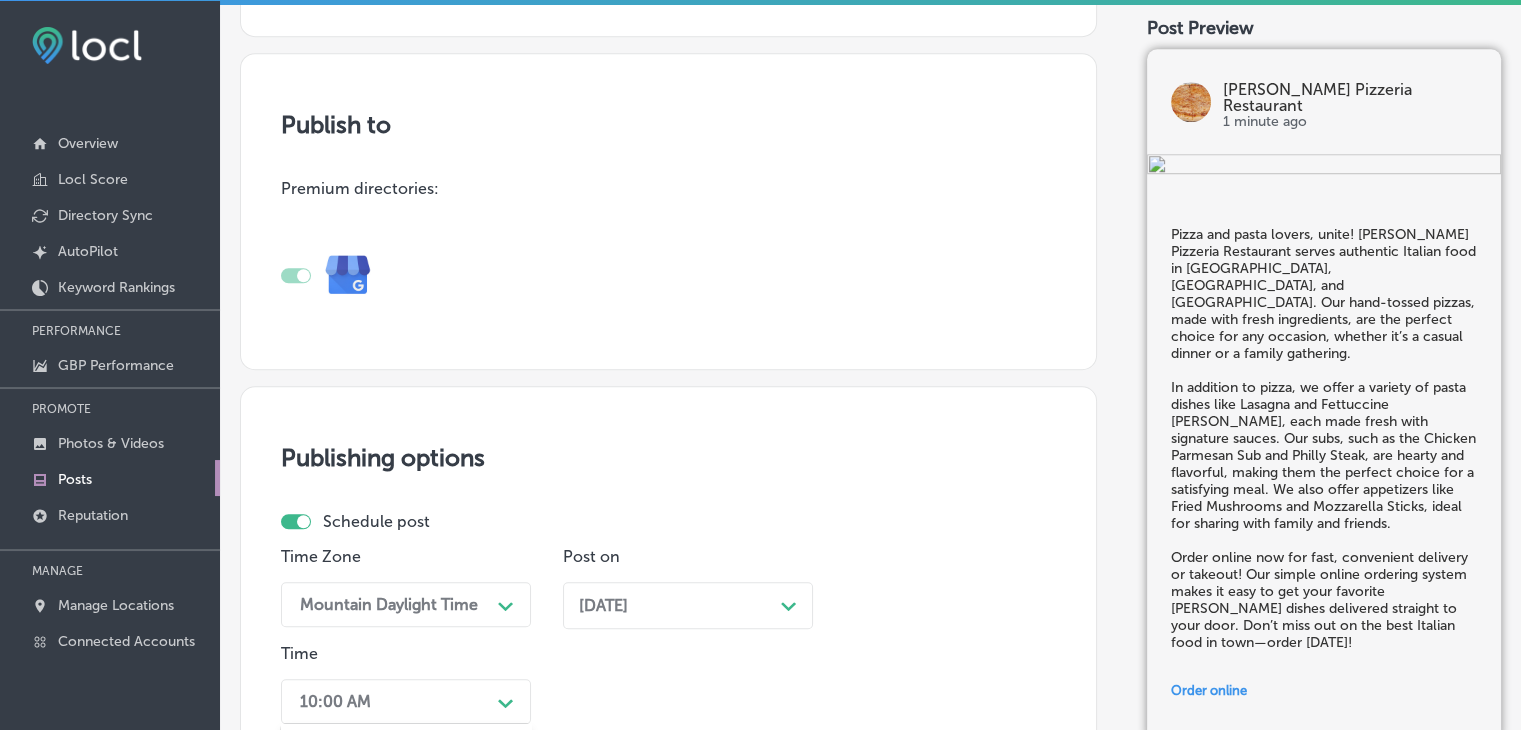 scroll, scrollTop: 1871, scrollLeft: 0, axis: vertical 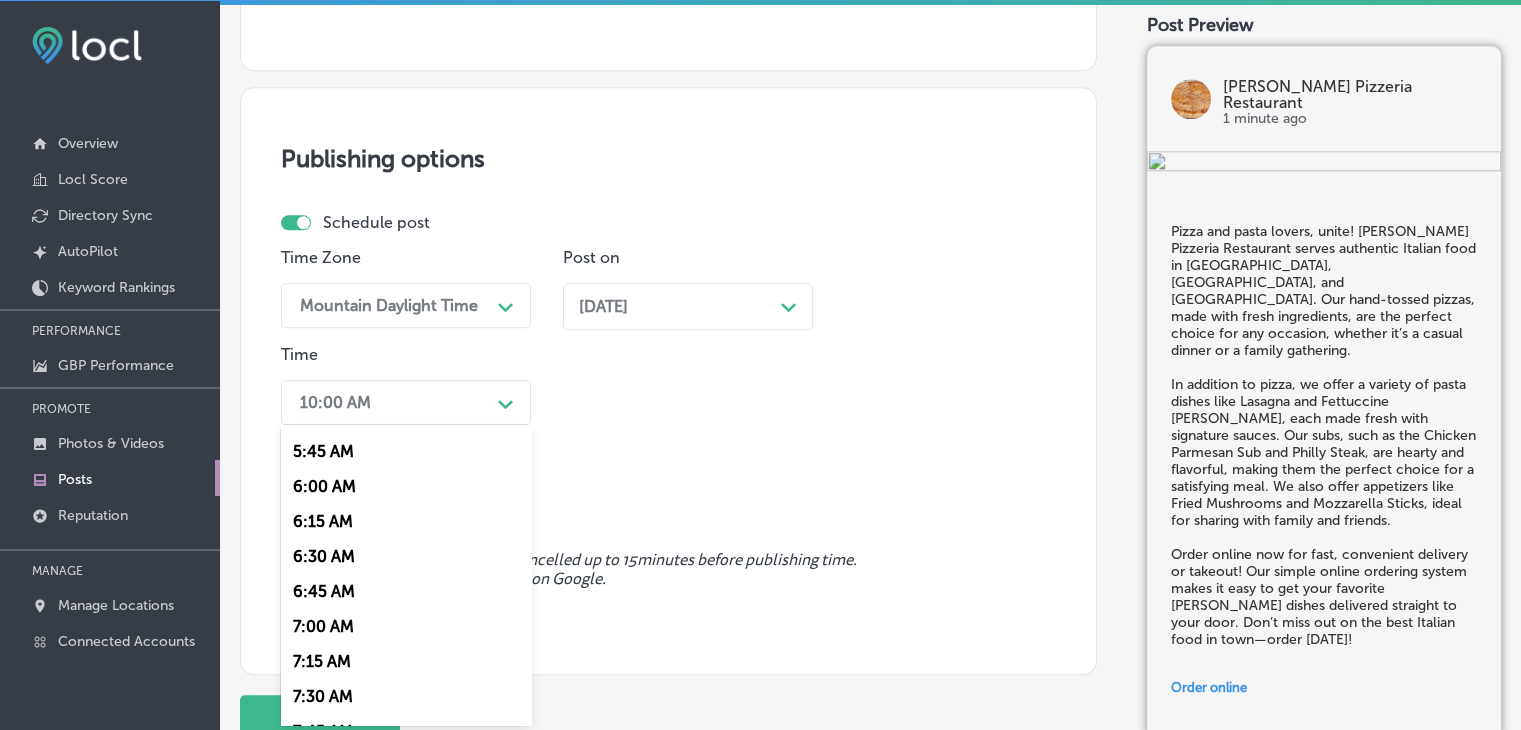 click on "7:00 AM" at bounding box center (406, 626) 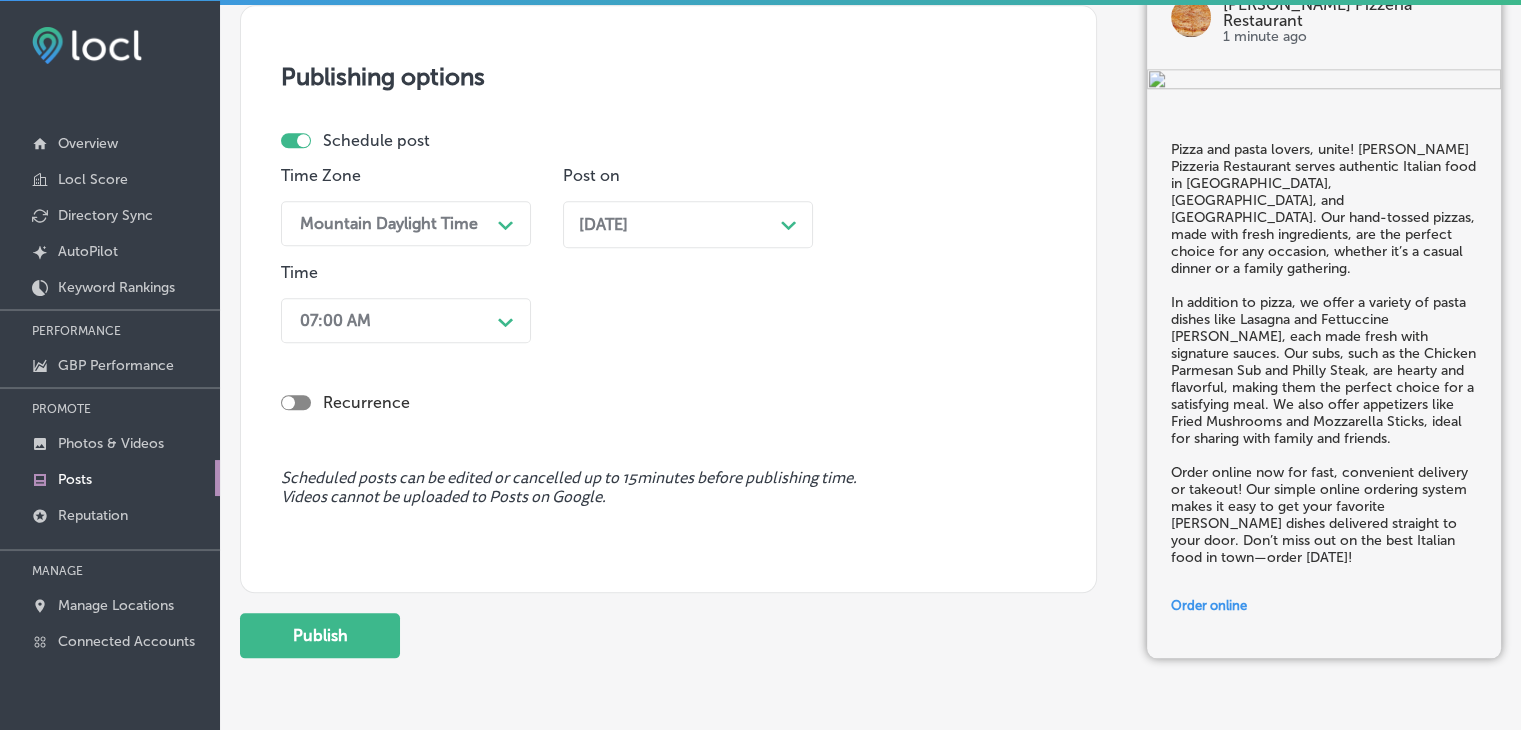 scroll, scrollTop: 2028, scrollLeft: 0, axis: vertical 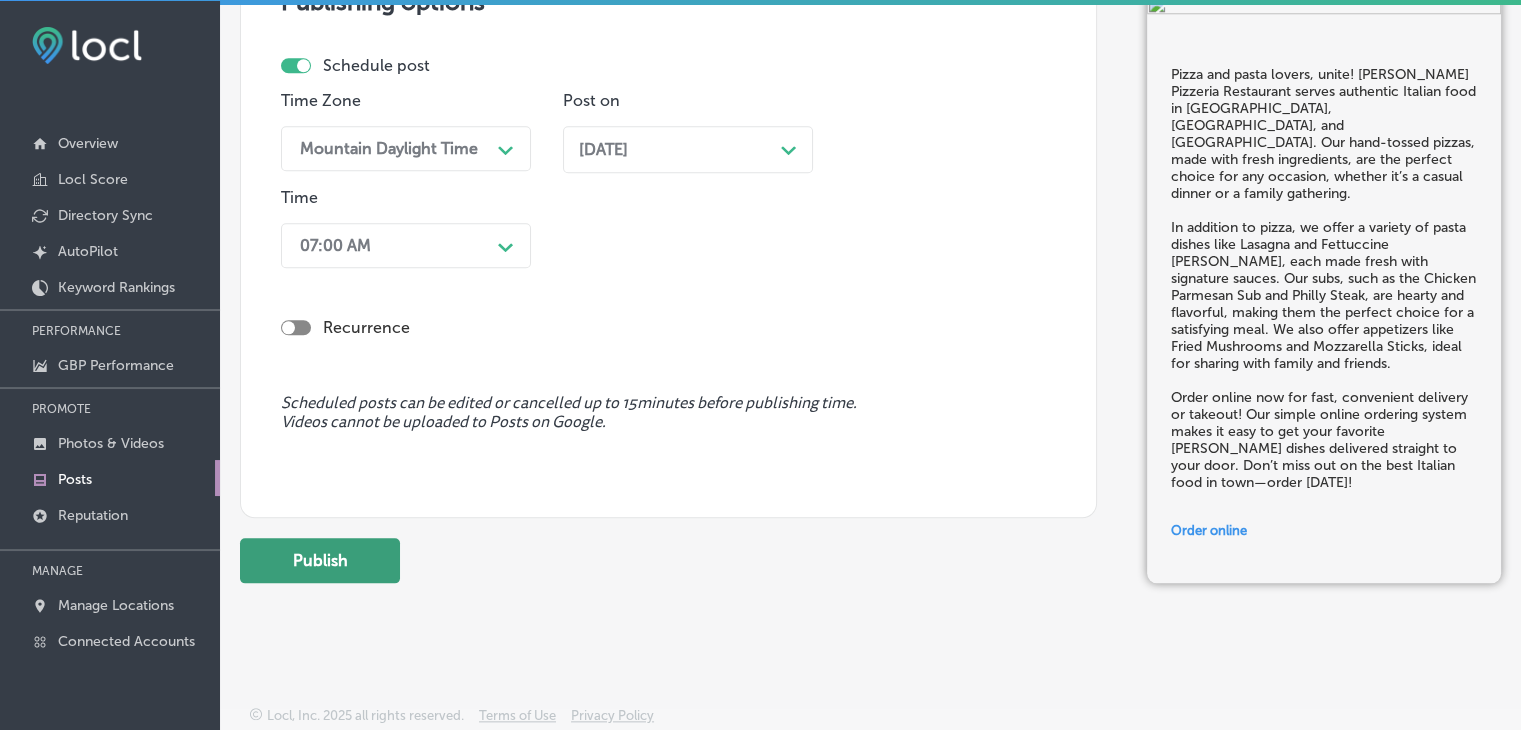 click on "Publish" at bounding box center (320, 560) 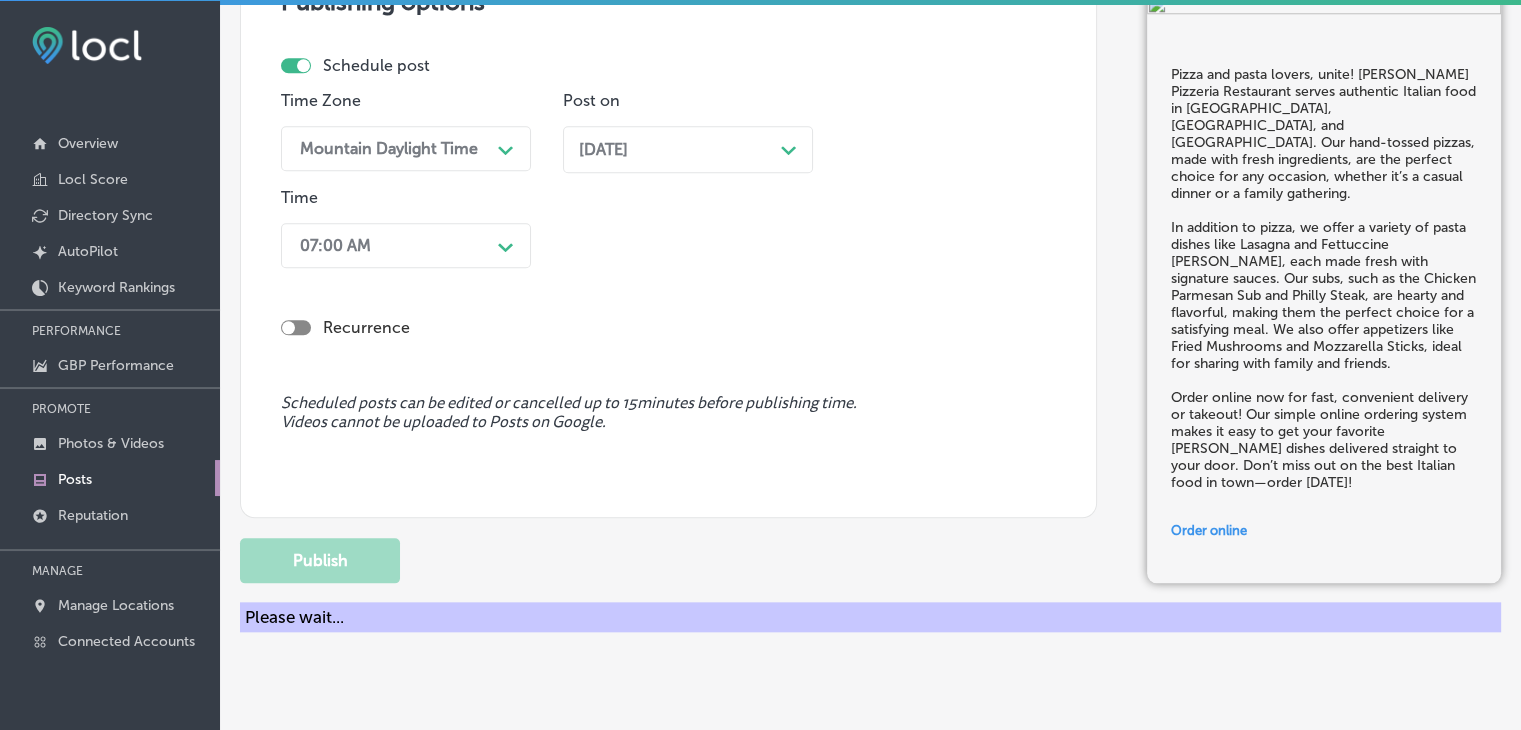 click on "Schedule post" at bounding box center (660, 65) 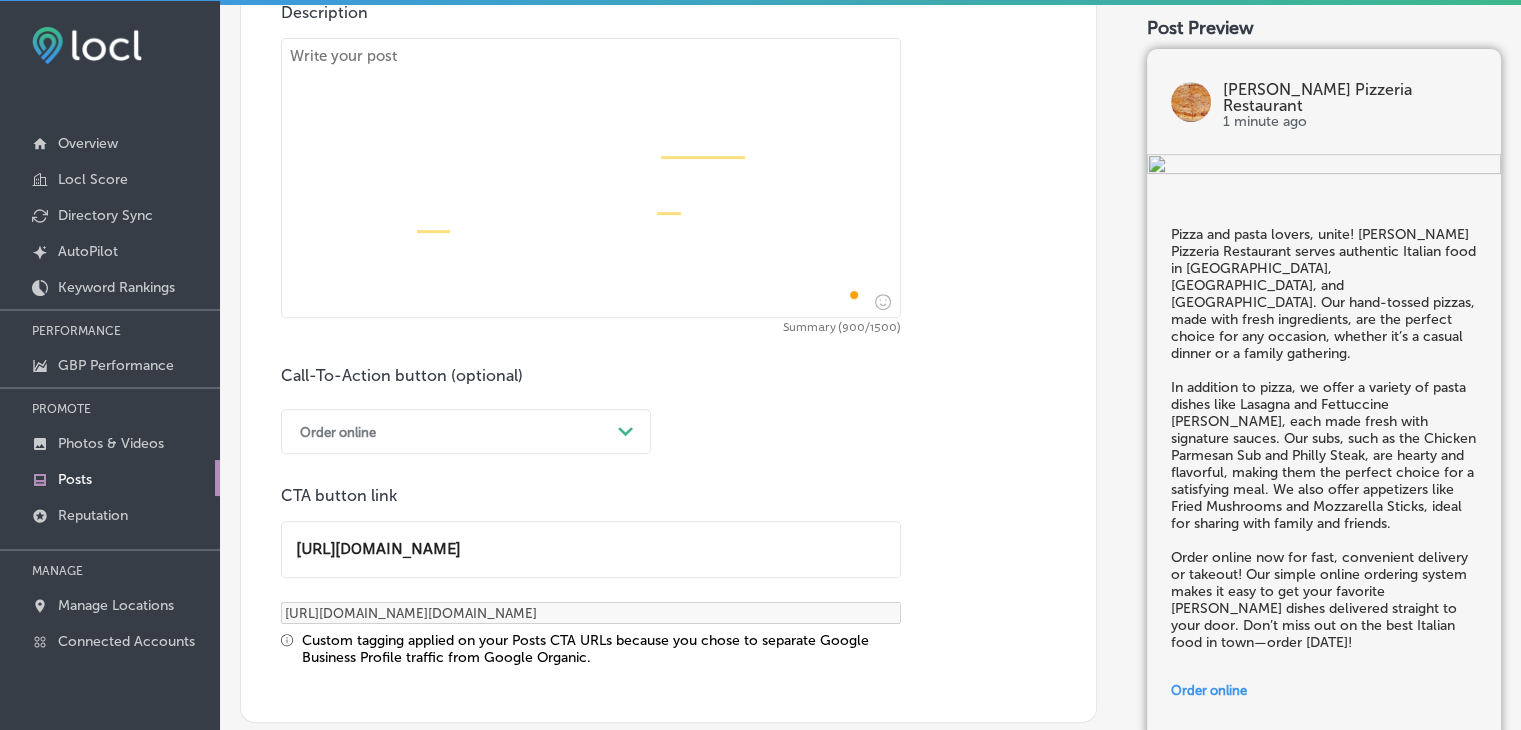 scroll, scrollTop: 728, scrollLeft: 0, axis: vertical 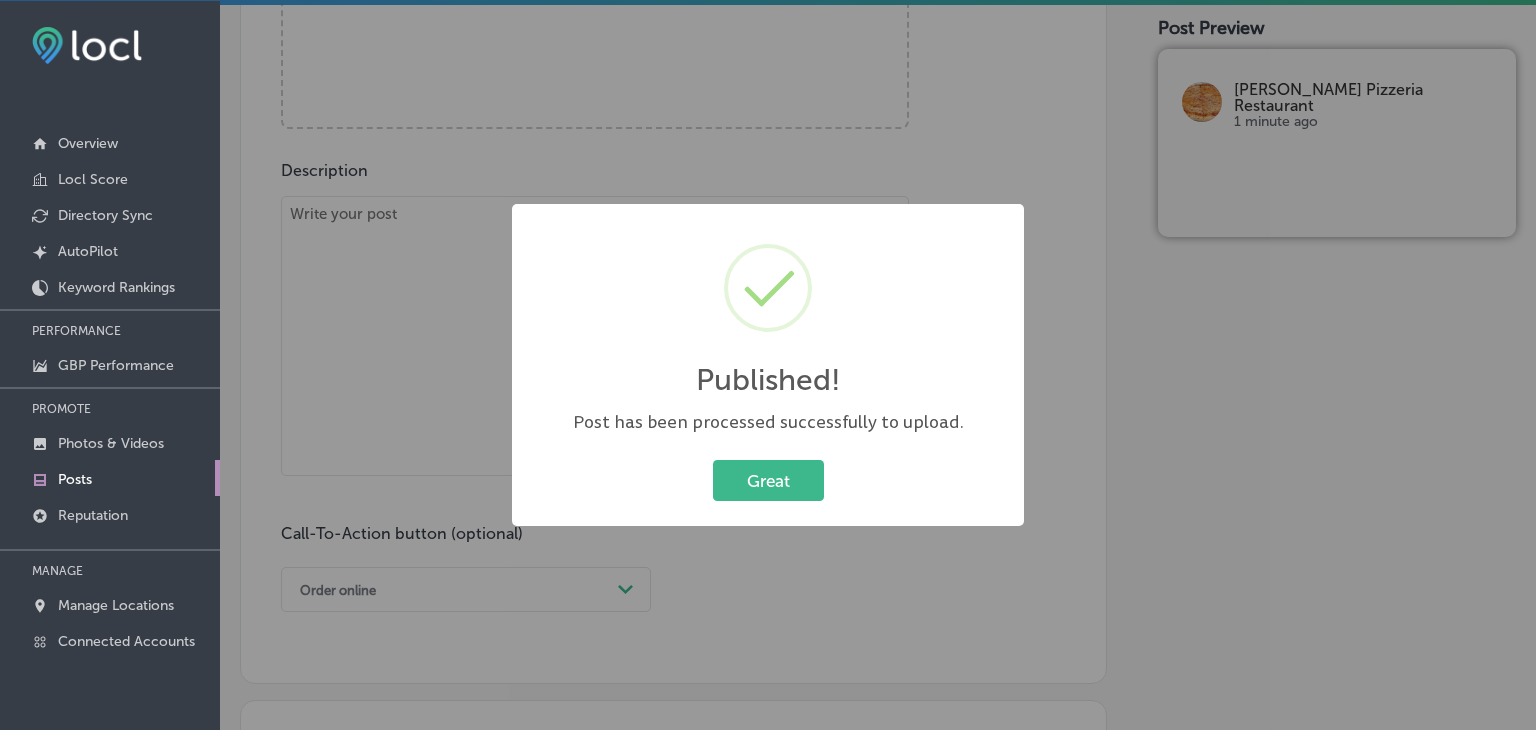 click on "Published! × Post has been processed successfully to upload. Great Cancel" at bounding box center (768, 365) 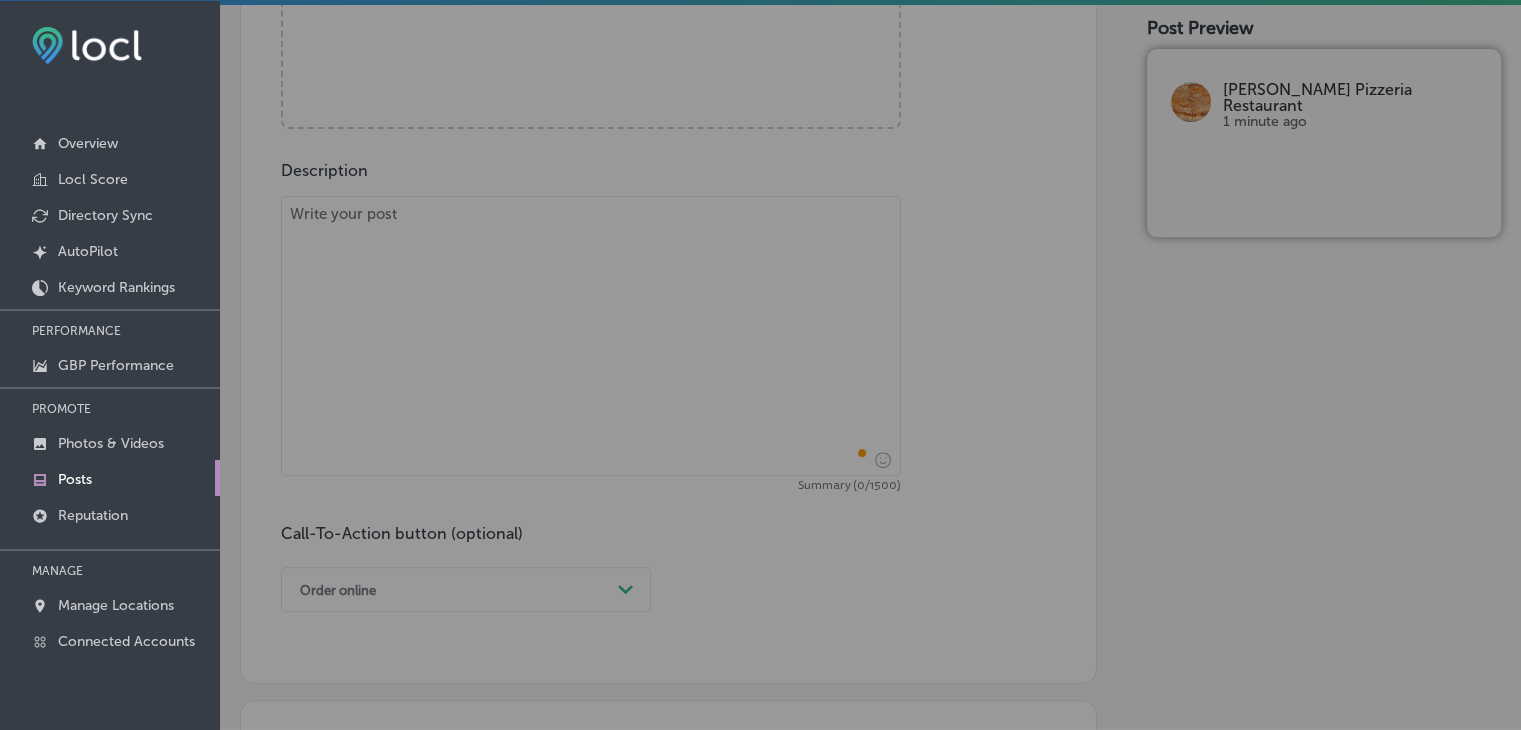 click at bounding box center [591, 336] 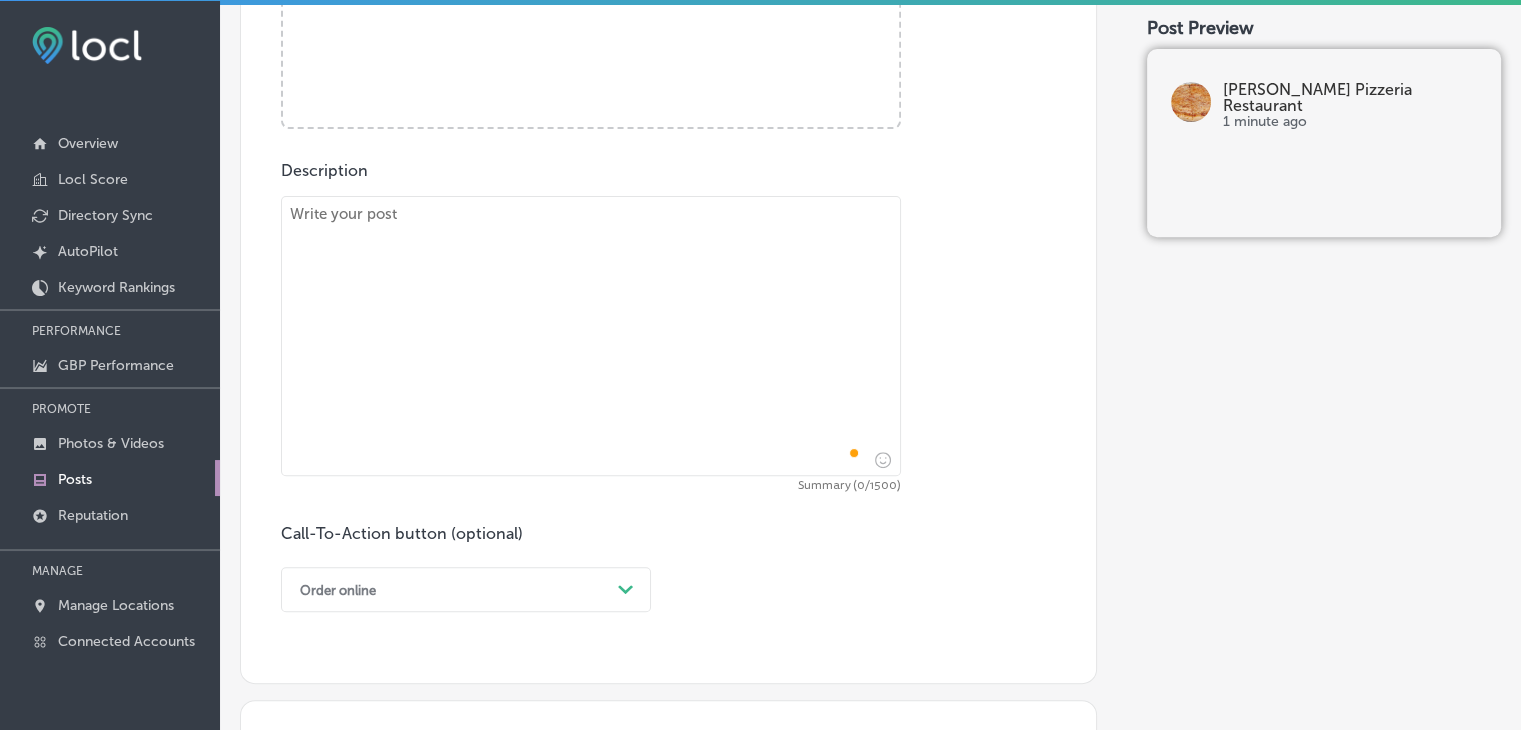 paste on "[PERSON_NAME] Pizzeria Restaurant offers the perfect meal for any occasion in [GEOGRAPHIC_DATA], [GEOGRAPHIC_DATA], and [GEOGRAPHIC_DATA]. From our delicious hand-tossed pizzas to comforting pasta dishes like Fettuccine [PERSON_NAME], we ensure every meal is made with the finest ingredients. Whether you're craving pizza, pasta, or subs, we’ve got something for everyone.
We also offer great appetizers like Mozzarella Sticks and Fried Mushrooms, as well as tasty subs such as Philly Steak Supreme and Chicken Parmesan. Our diverse menu ensures you get a great meal no matter what you're in the mood for. From dining in to ordering takeout or delivery, we’ve got all your Italian food cravings covered.
Learn more in our website and place your order [DATE]! Enjoy our authentic Italian dishes from the comfort of your home. Our online ordering system is easy and quick, so you can enjoy great food with minimal wait time." 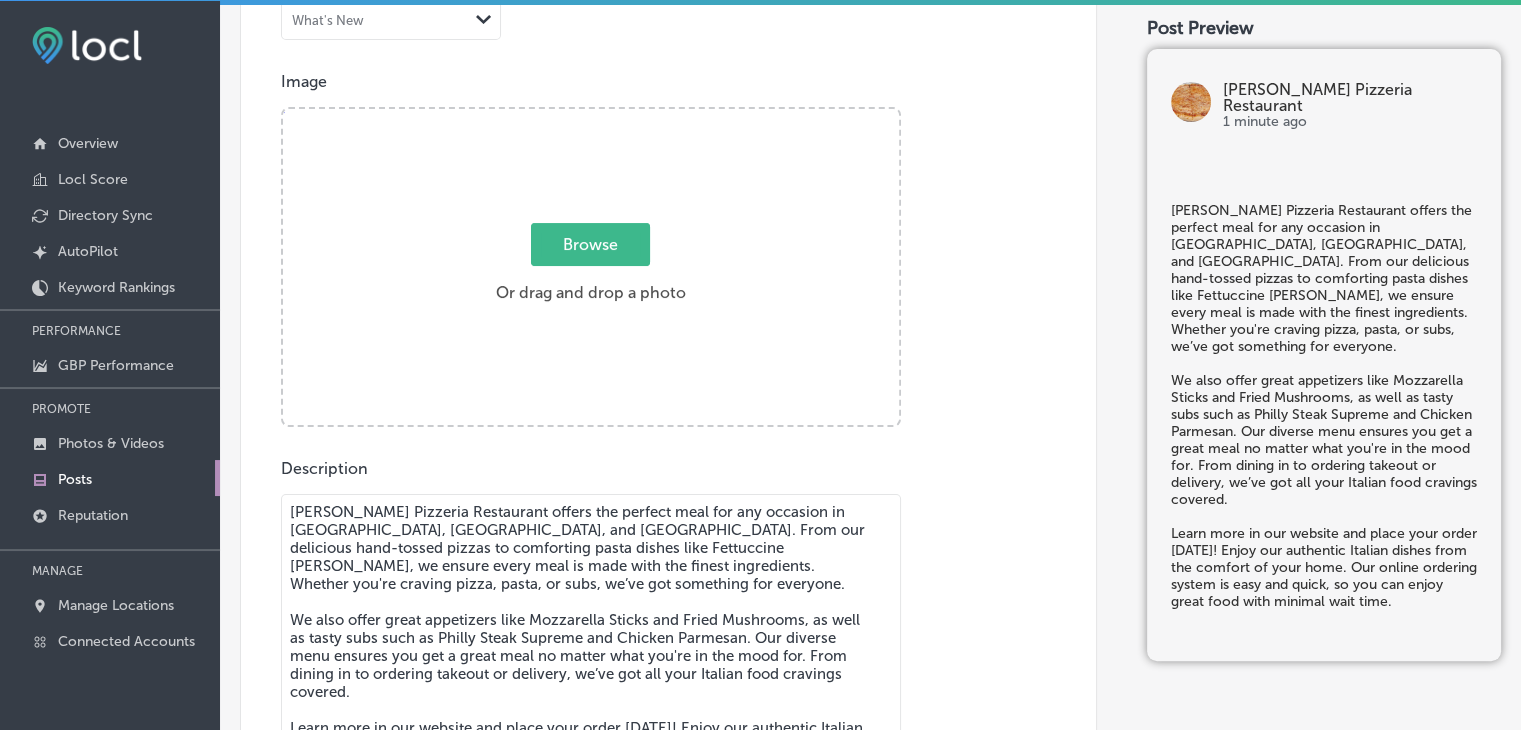 type on "[PERSON_NAME] Pizzeria Restaurant offers the perfect meal for any occasion in [GEOGRAPHIC_DATA], [GEOGRAPHIC_DATA], and [GEOGRAPHIC_DATA]. From our delicious hand-tossed pizzas to comforting pasta dishes like Fettuccine [PERSON_NAME], we ensure every meal is made with the finest ingredients. Whether you're craving pizza, pasta, or subs, we’ve got something for everyone.
We also offer great appetizers like Mozzarella Sticks and Fried Mushrooms, as well as tasty subs such as Philly Steak Supreme and Chicken Parmesan. Our diverse menu ensures you get a great meal no matter what you're in the mood for. From dining in to ordering takeout or delivery, we’ve got all your Italian food cravings covered.
Learn more in our website and place your order [DATE]! Enjoy our authentic Italian dishes from the comfort of your home. Our online ordering system is easy and quick, so you can enjoy great food with minimal wait time." 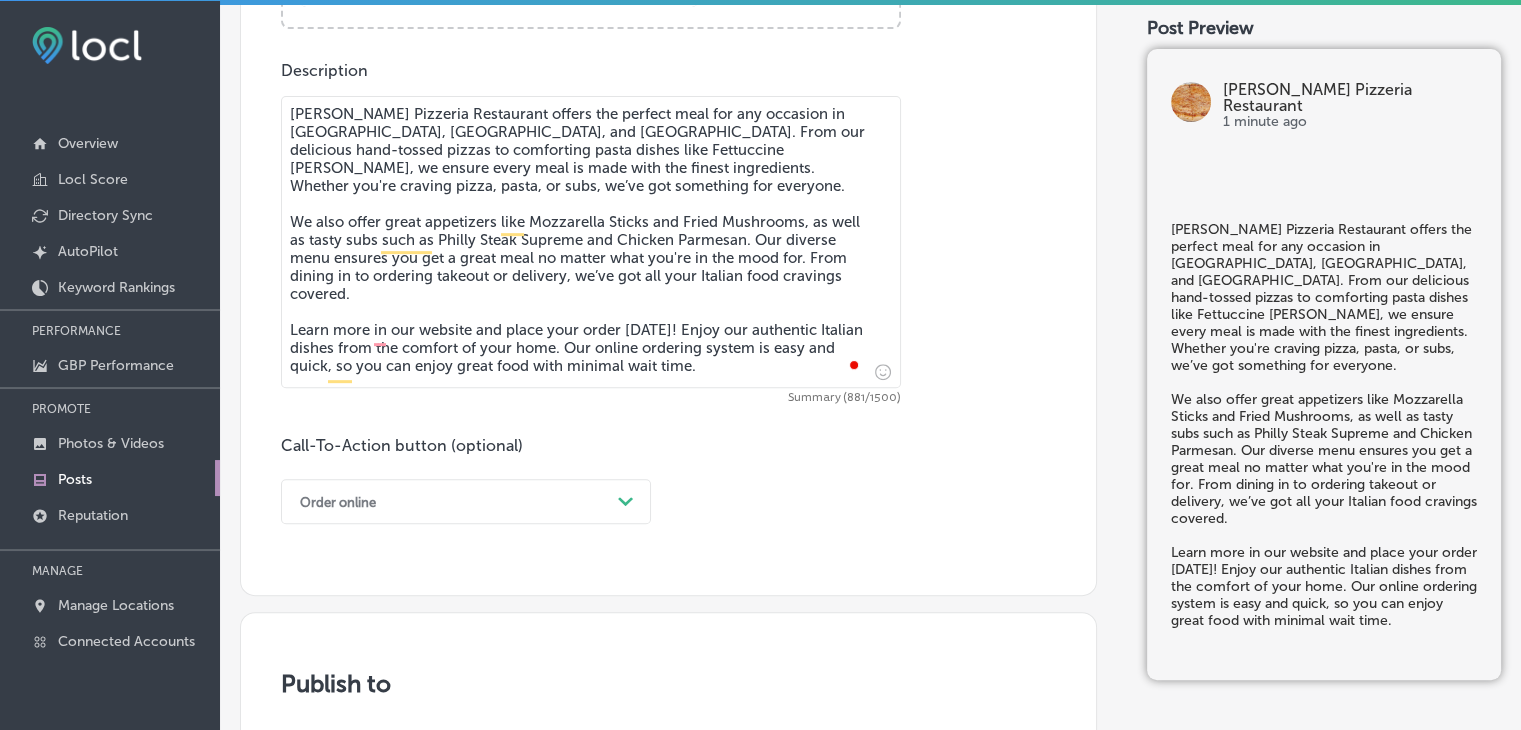 click on "Order online
Path
Created with Sketch." at bounding box center [466, 501] 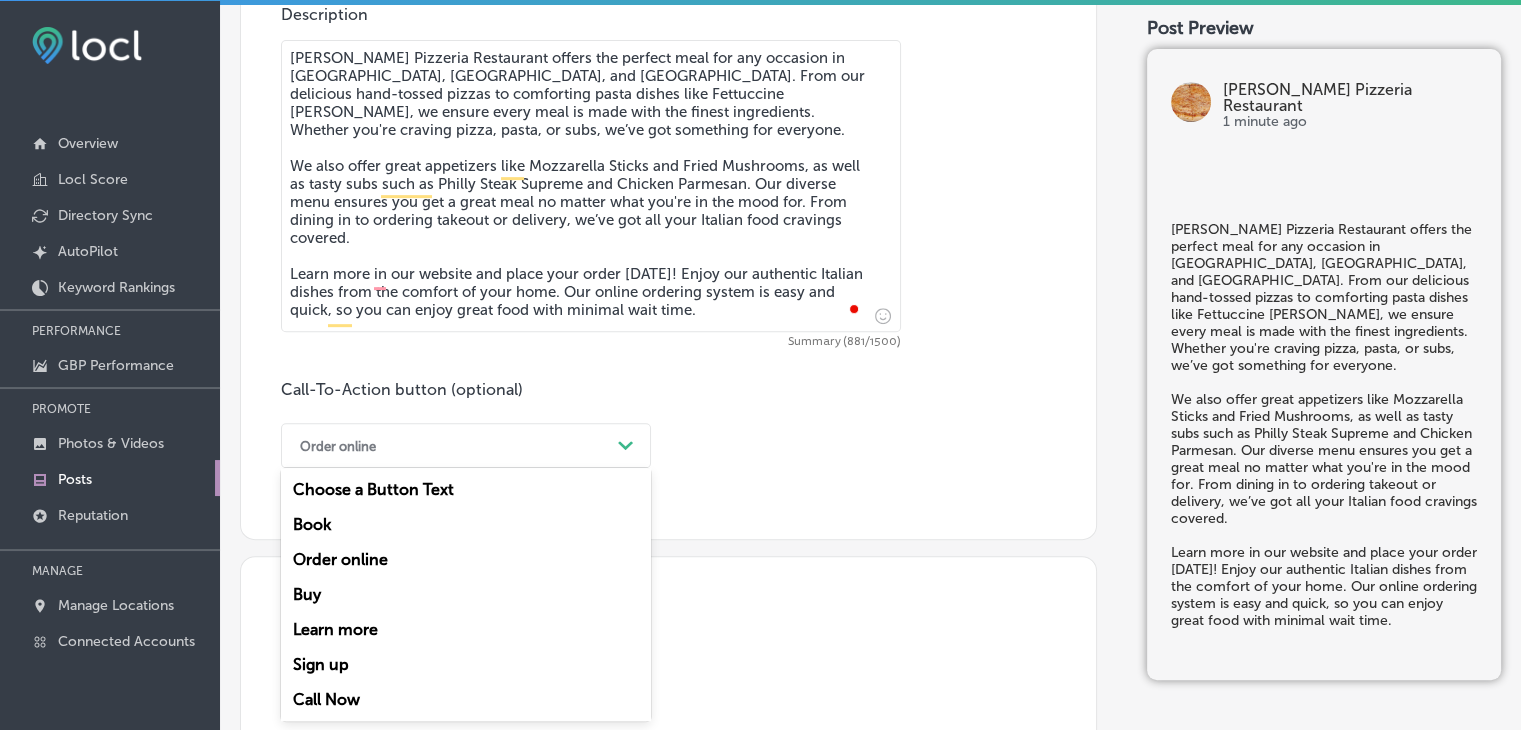click on "Learn more" at bounding box center (466, 629) 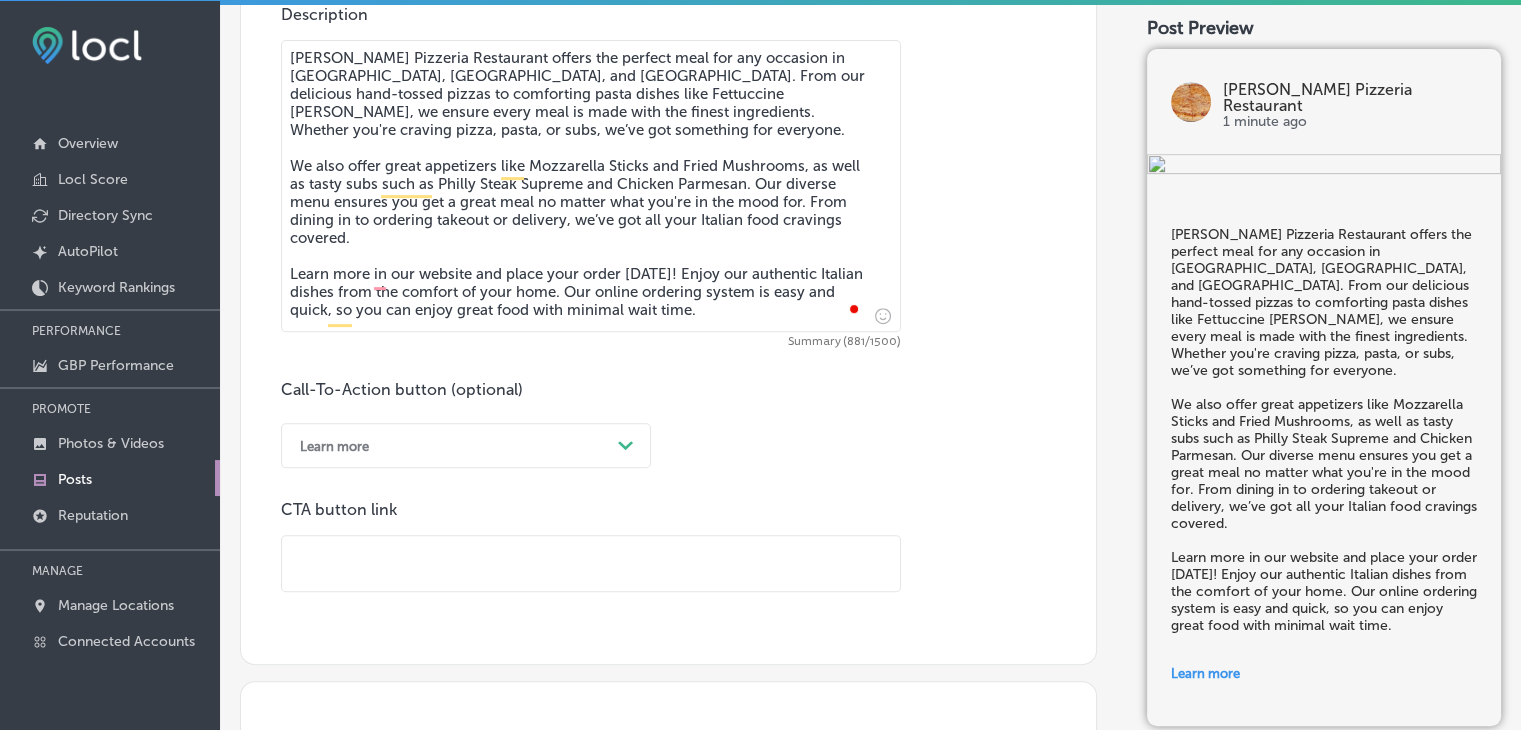 click at bounding box center (591, 563) 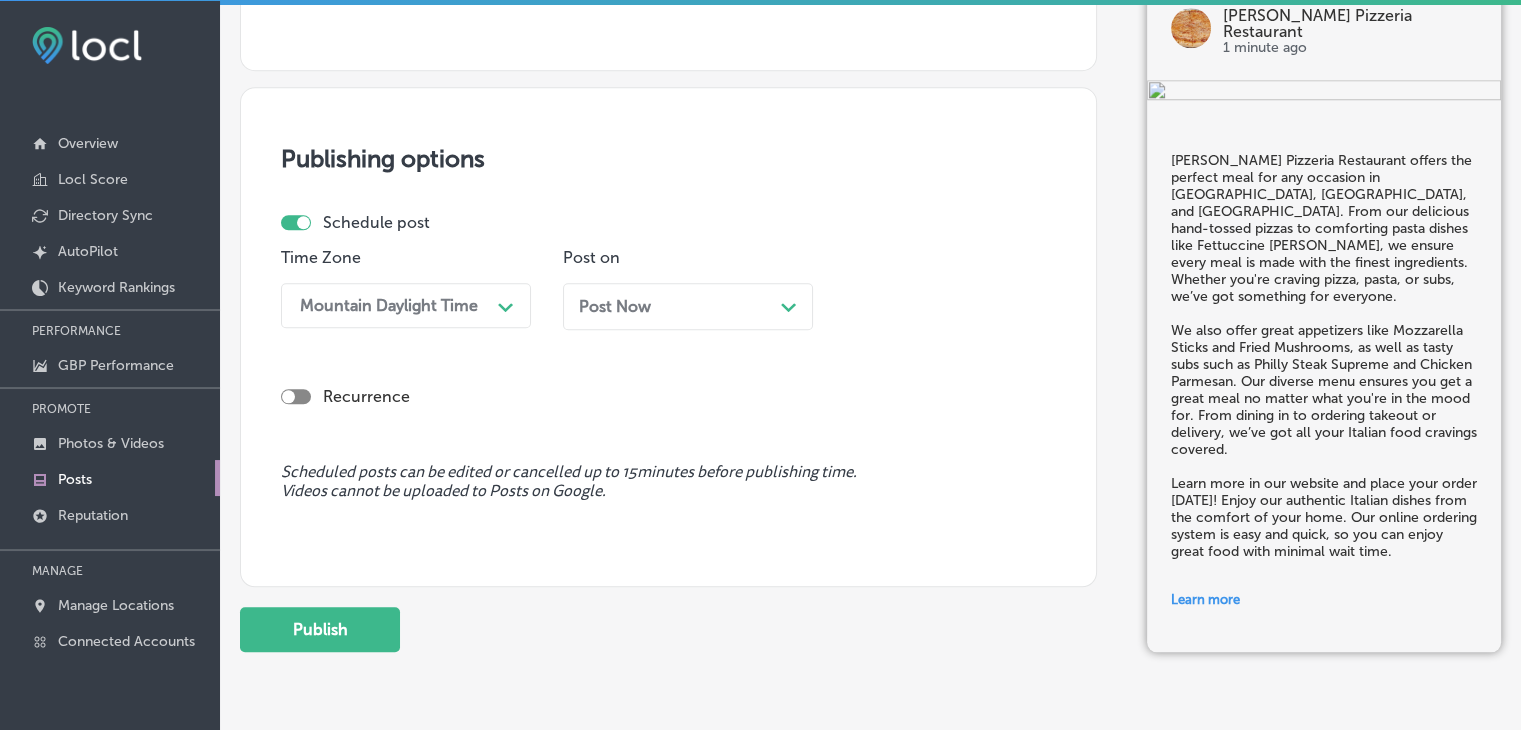 scroll, scrollTop: 1884, scrollLeft: 0, axis: vertical 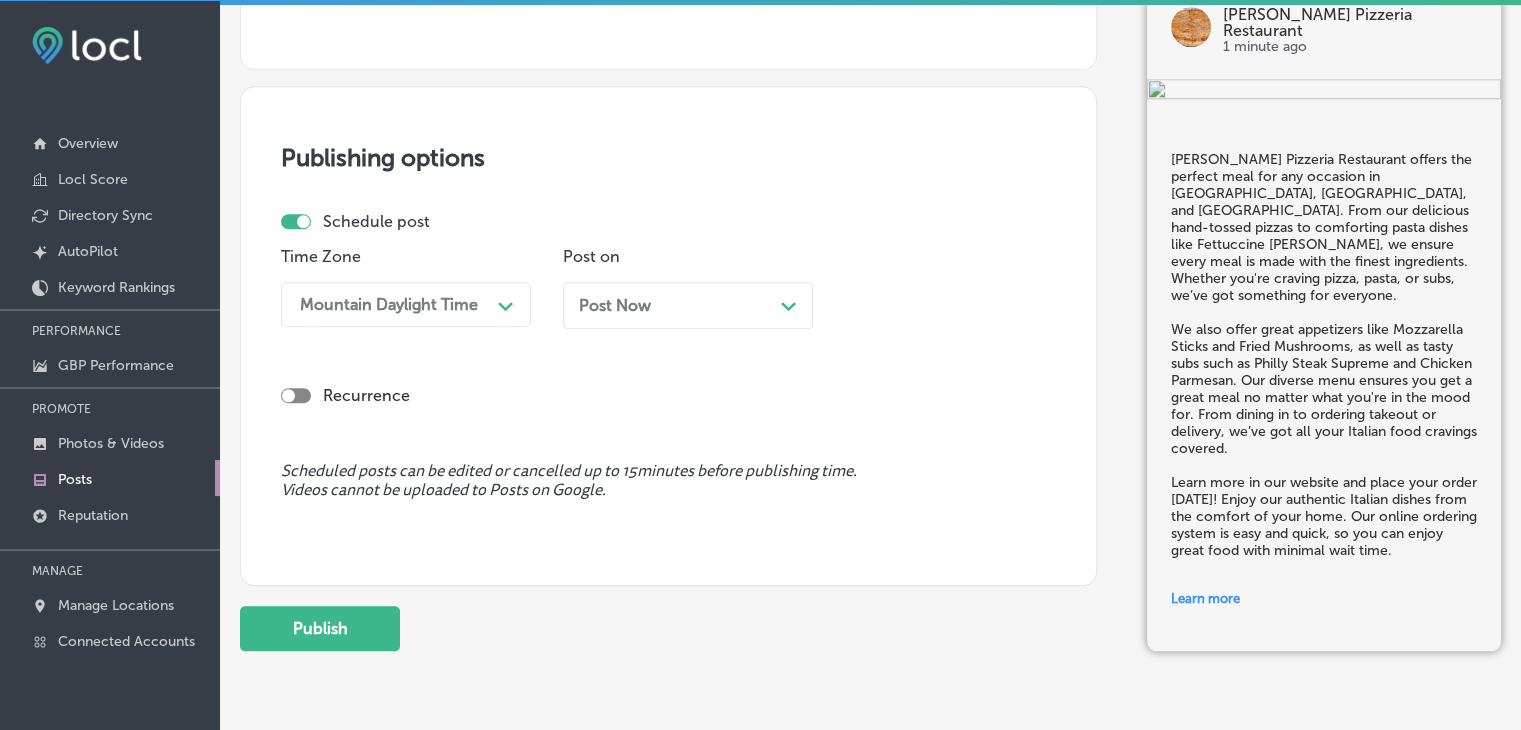 type on "[URL][DOMAIN_NAME]" 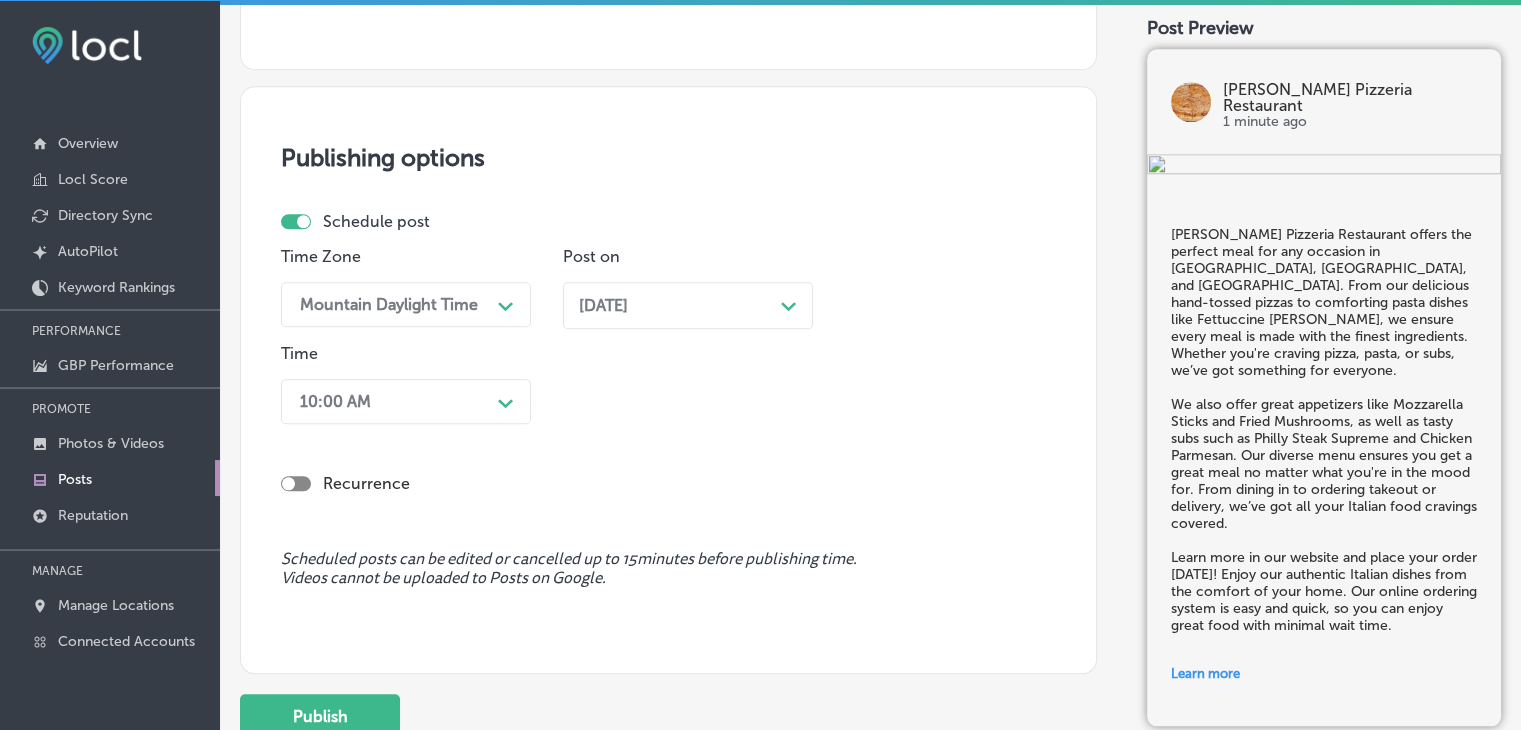 click on "10:00 AM
Path
Created with Sketch." at bounding box center (406, 401) 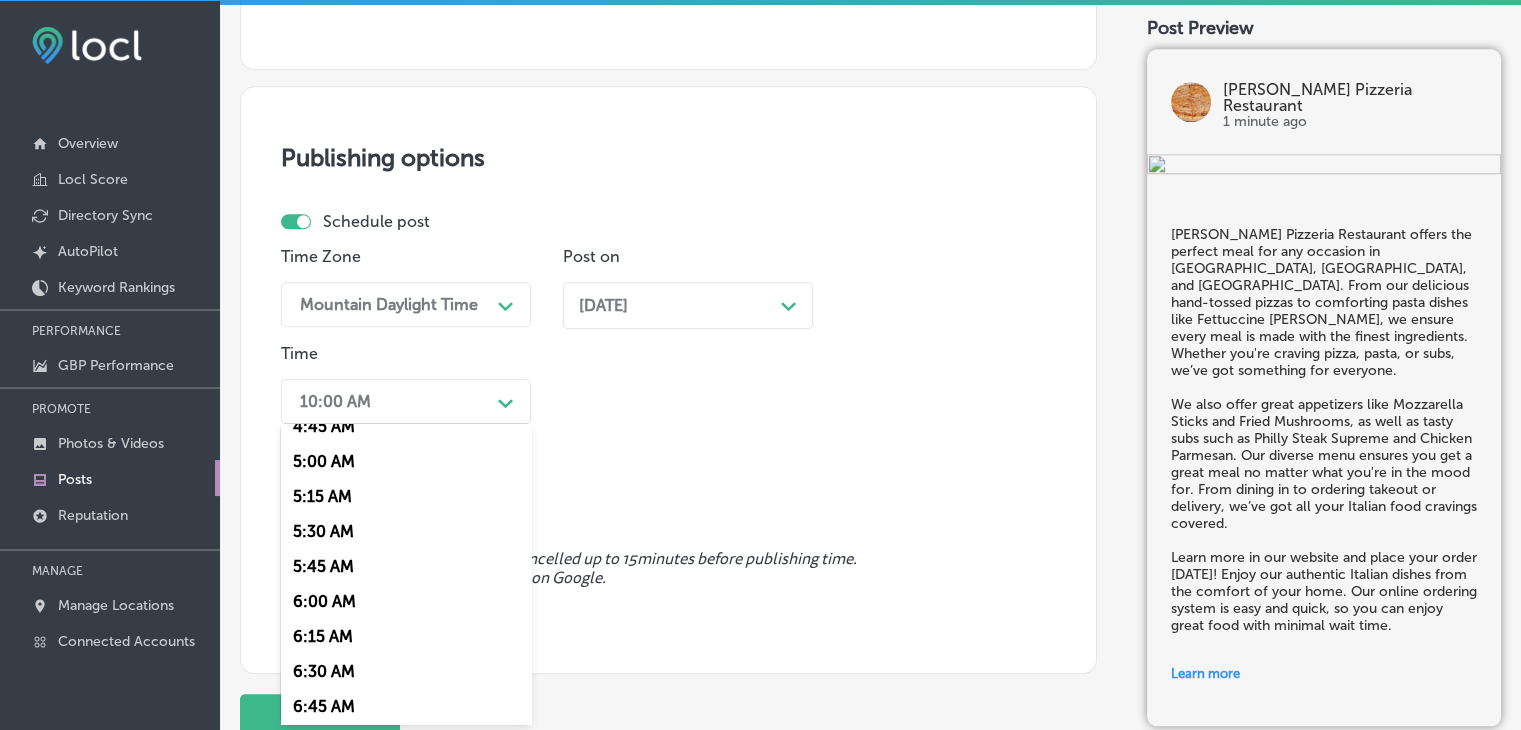 scroll, scrollTop: 900, scrollLeft: 0, axis: vertical 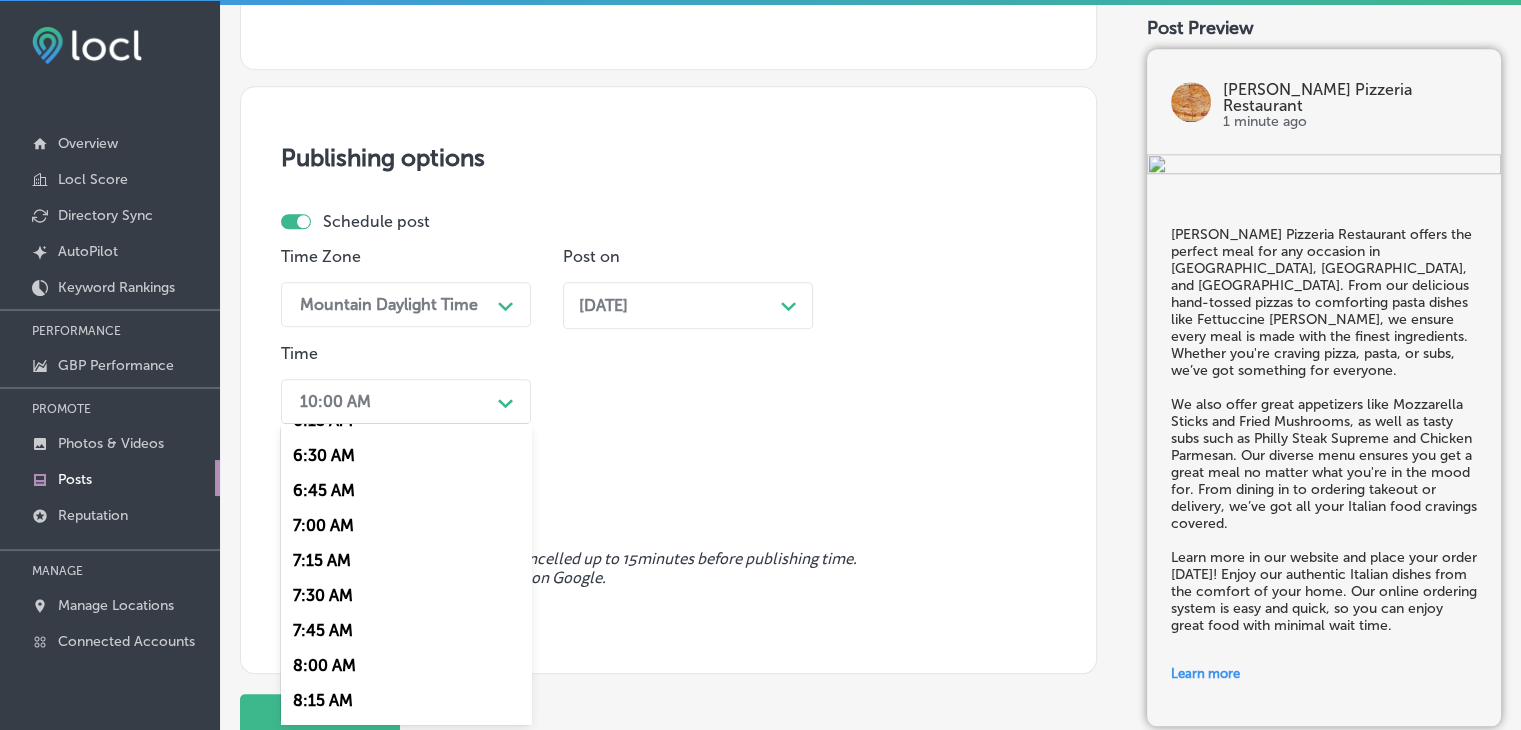 click on "7:00 AM" at bounding box center (406, 525) 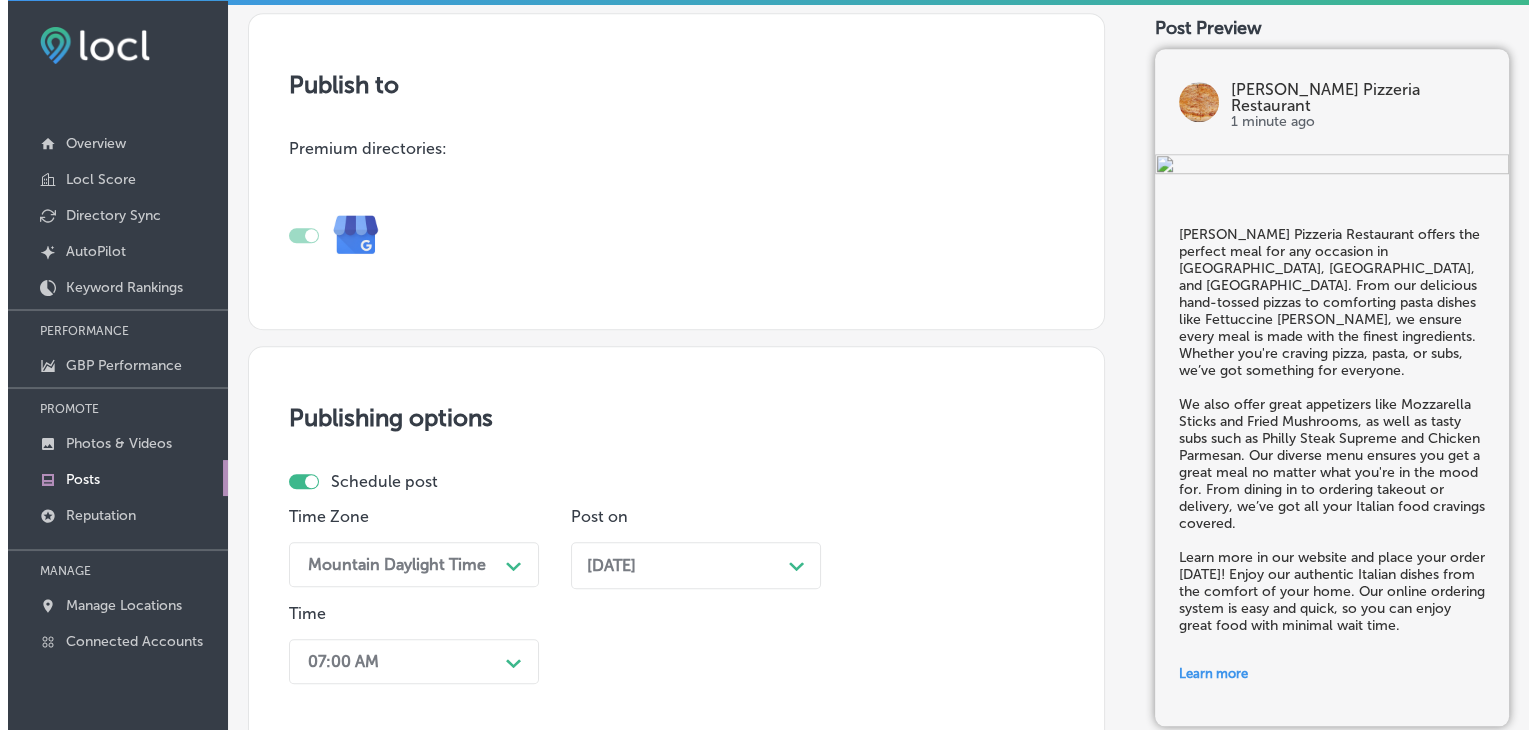 scroll, scrollTop: 1984, scrollLeft: 0, axis: vertical 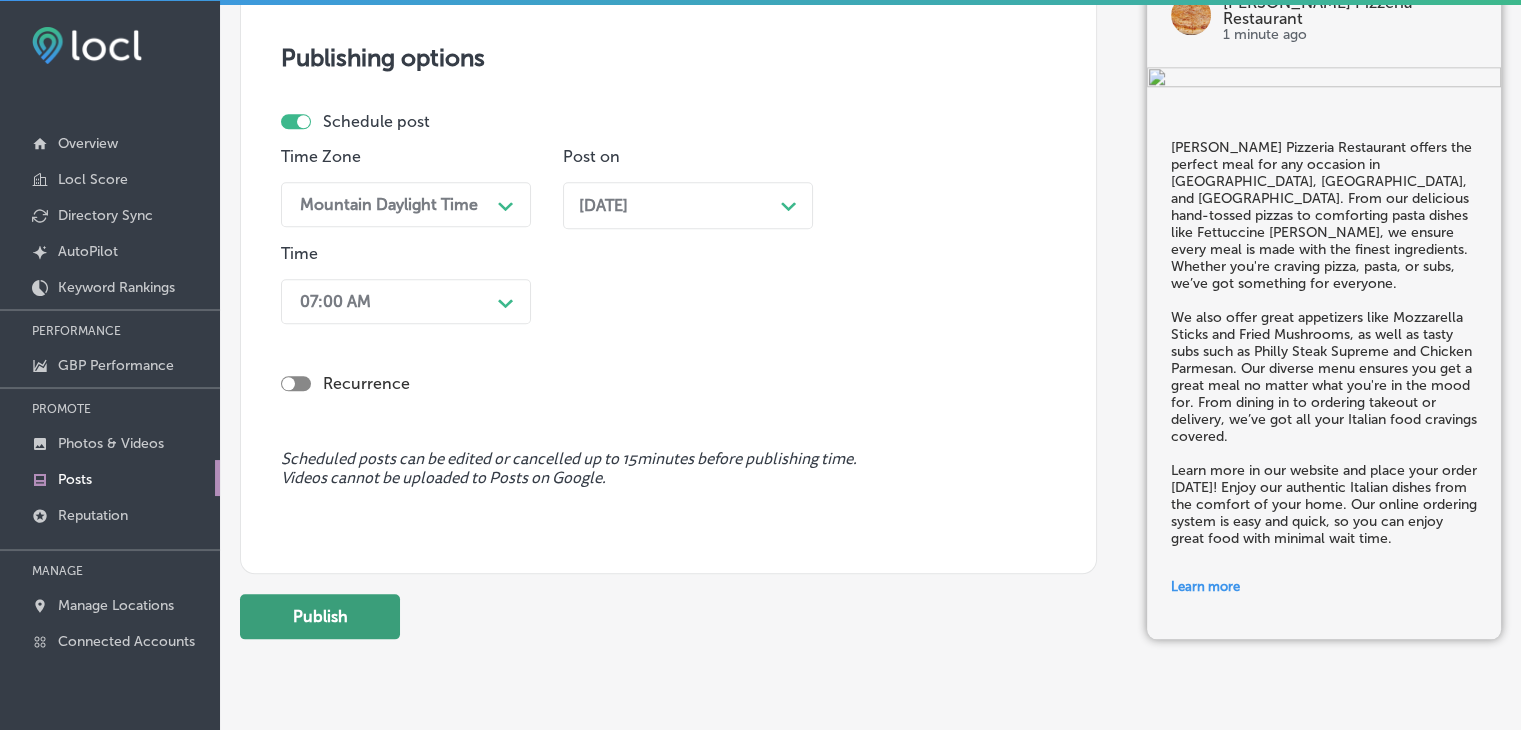click on "Publish" at bounding box center (320, 616) 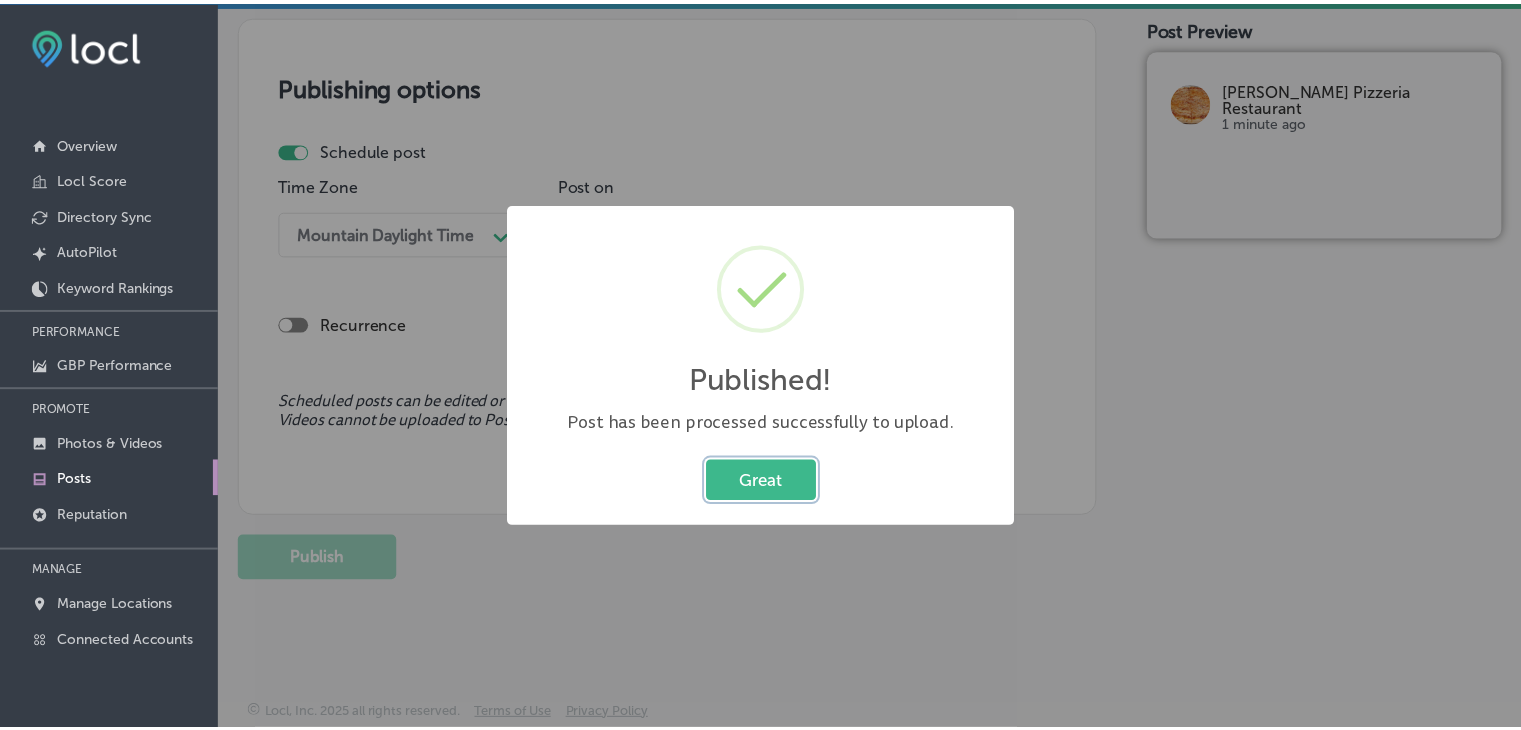 scroll, scrollTop: 1757, scrollLeft: 0, axis: vertical 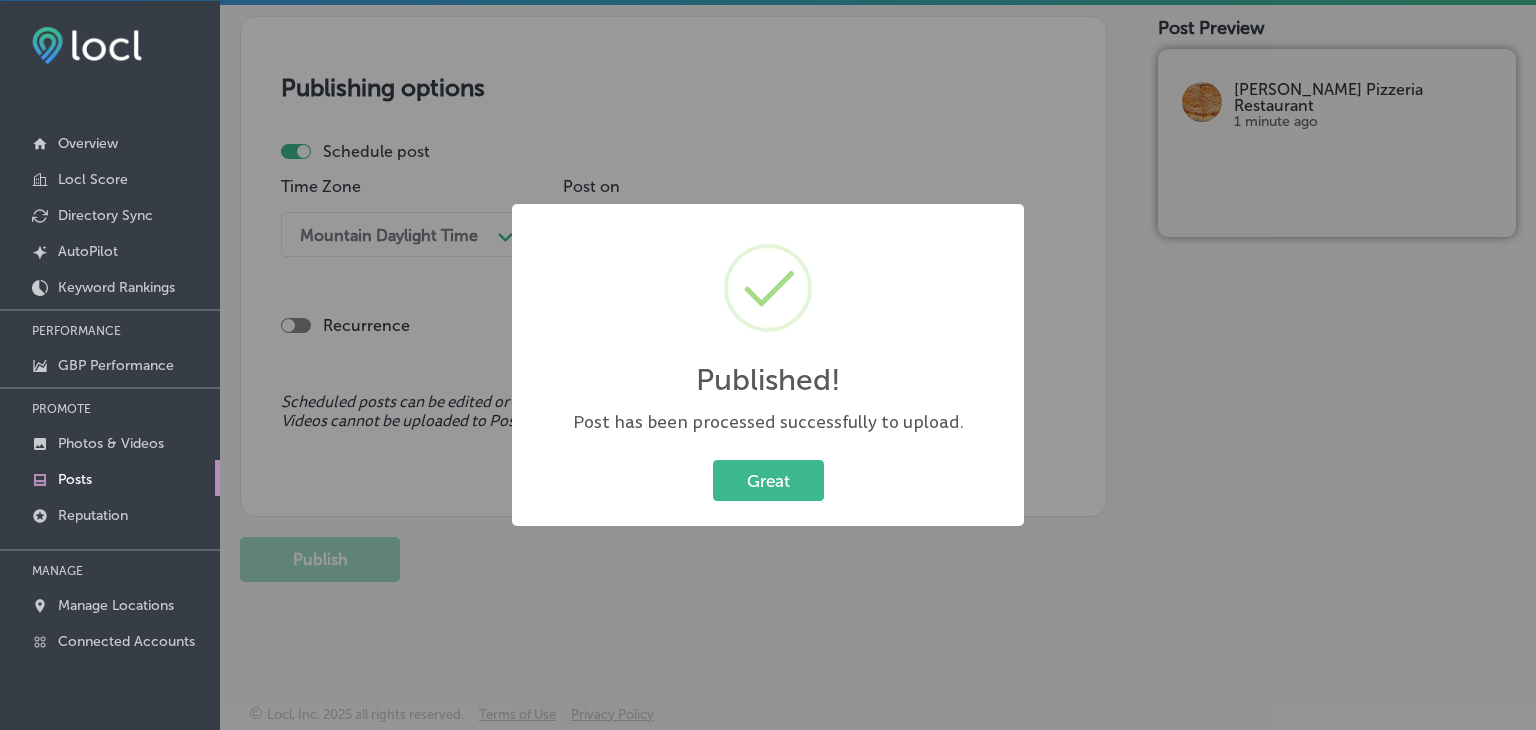 click on "Published! × Post has been processed successfully to upload. Great Cancel" at bounding box center (768, 365) 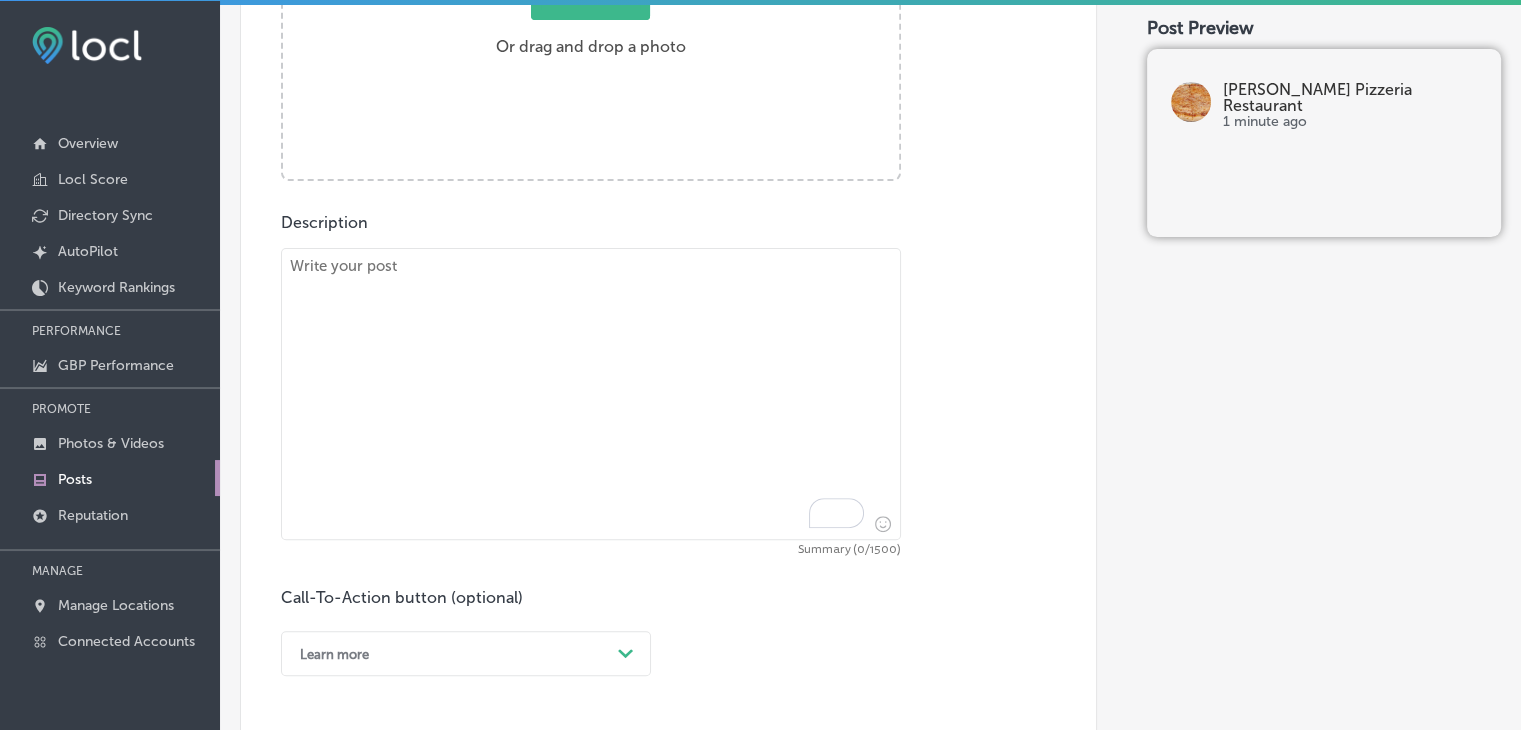 scroll, scrollTop: 557, scrollLeft: 0, axis: vertical 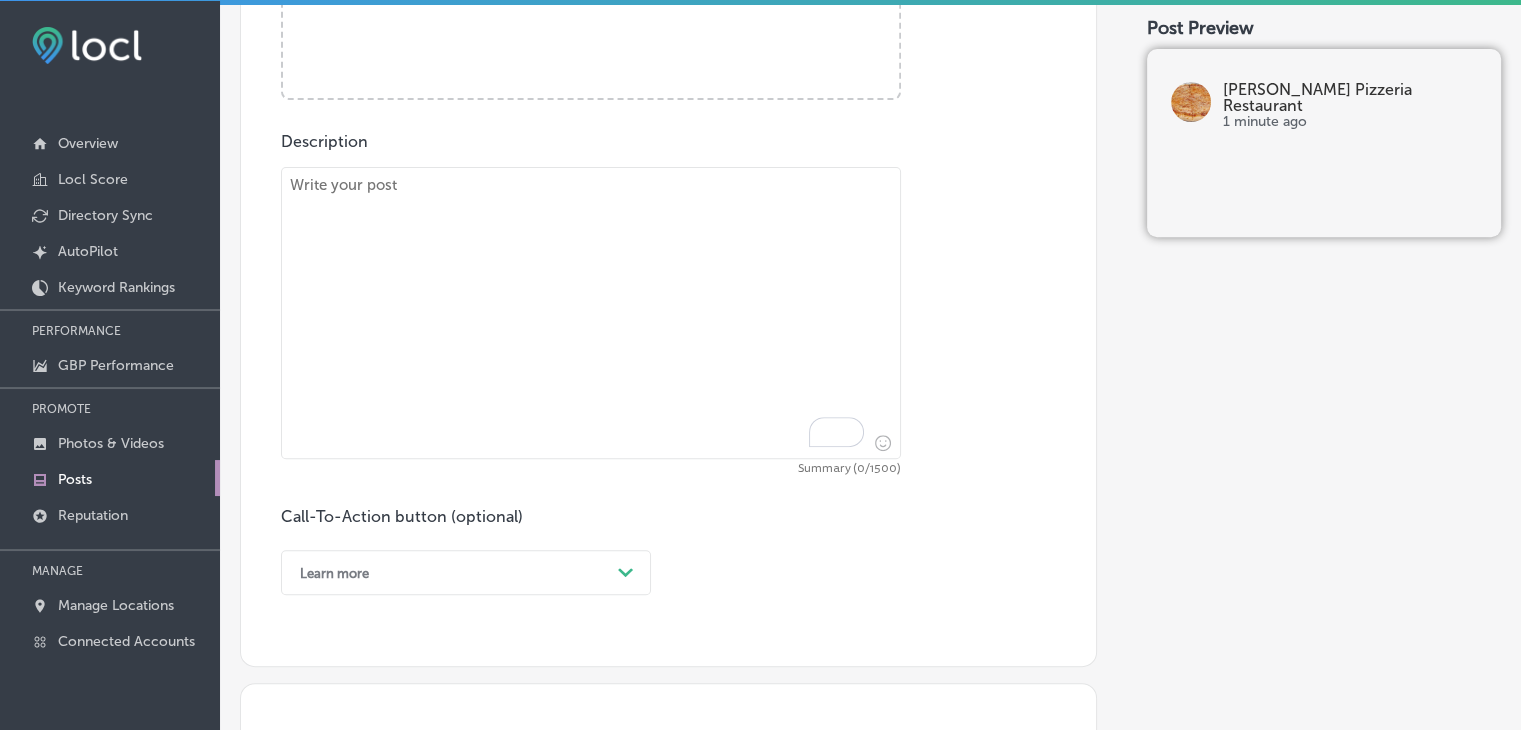 click at bounding box center (591, 313) 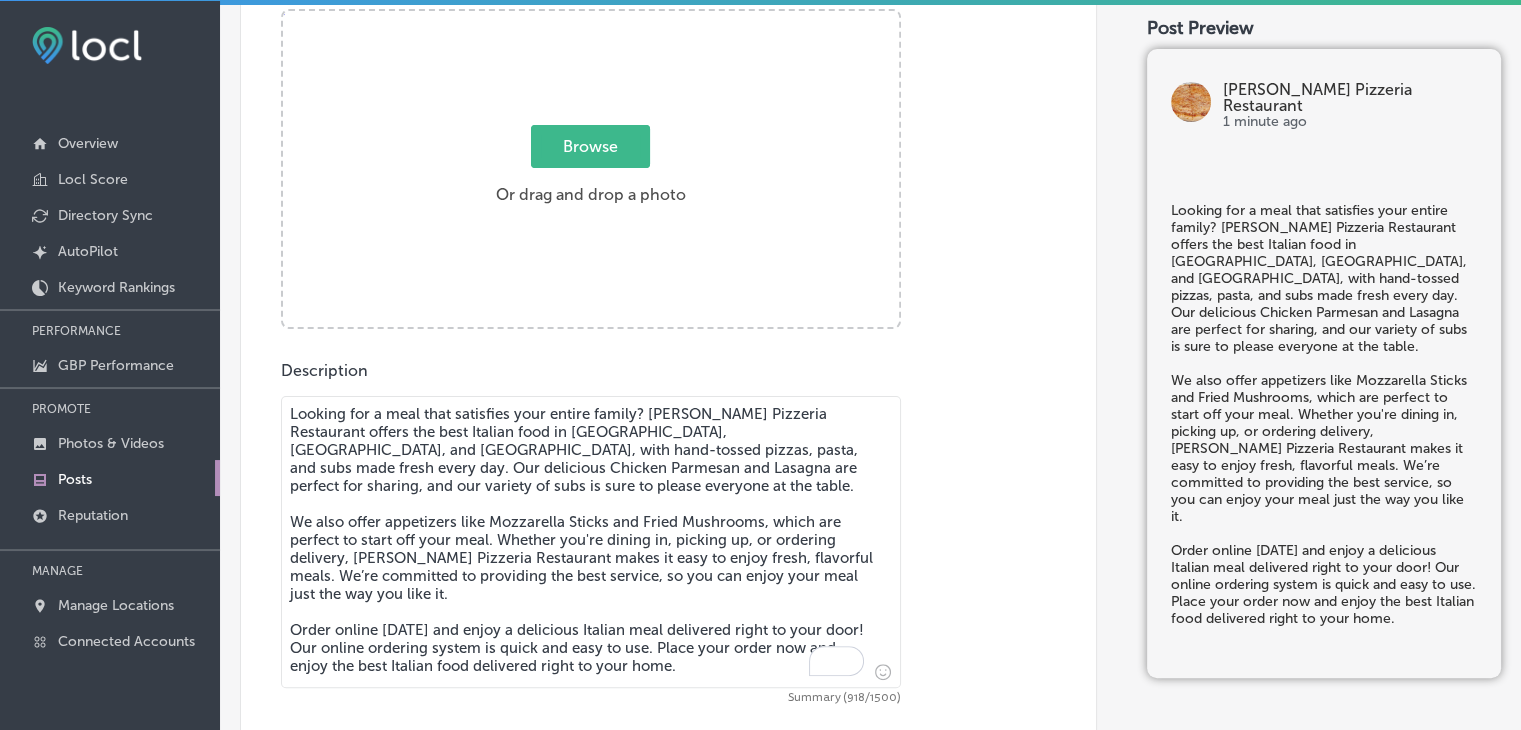 scroll, scrollTop: 357, scrollLeft: 0, axis: vertical 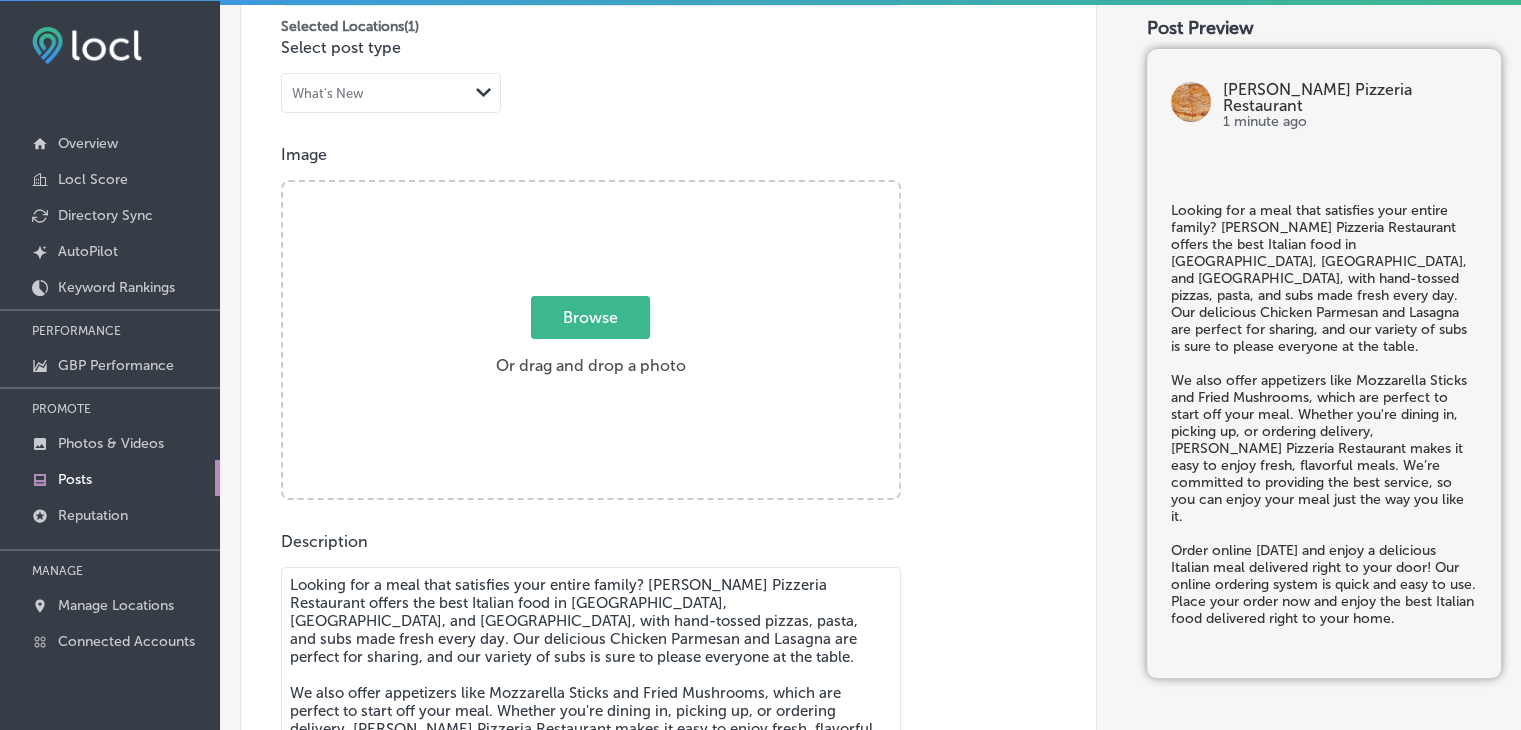 type on "Looking for a meal that satisfies your entire family? [PERSON_NAME] Pizzeria Restaurant offers the best Italian food in [GEOGRAPHIC_DATA], [GEOGRAPHIC_DATA], and [GEOGRAPHIC_DATA], with hand-tossed pizzas, pasta, and subs made fresh every day. Our delicious Chicken Parmesan and Lasagna are perfect for sharing, and our variety of subs is sure to please everyone at the table.
We also offer appetizers like Mozzarella Sticks and Fried Mushrooms, which are perfect to start off your meal. Whether you're dining in, picking up, or ordering delivery, [PERSON_NAME] Pizzeria Restaurant makes it easy to enjoy fresh, flavorful meals. We’re committed to providing the best service, so you can enjoy your meal just the way you like it.
Order online [DATE] and enjoy a delicious Italian meal delivered right to your door! Our online ordering system is quick and easy to use. Place your order now and enjoy the best Italian food delivered right to your home." 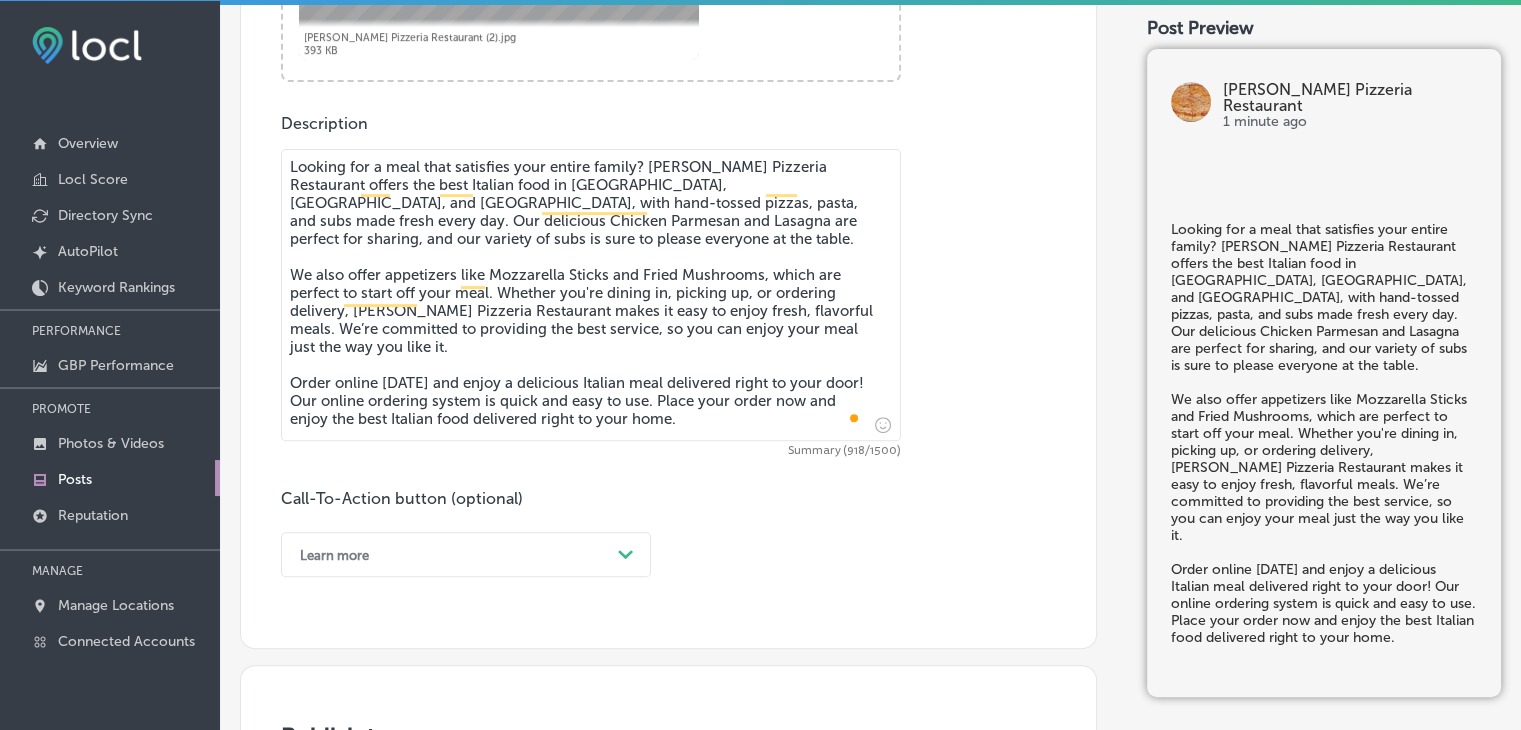 scroll, scrollTop: 957, scrollLeft: 0, axis: vertical 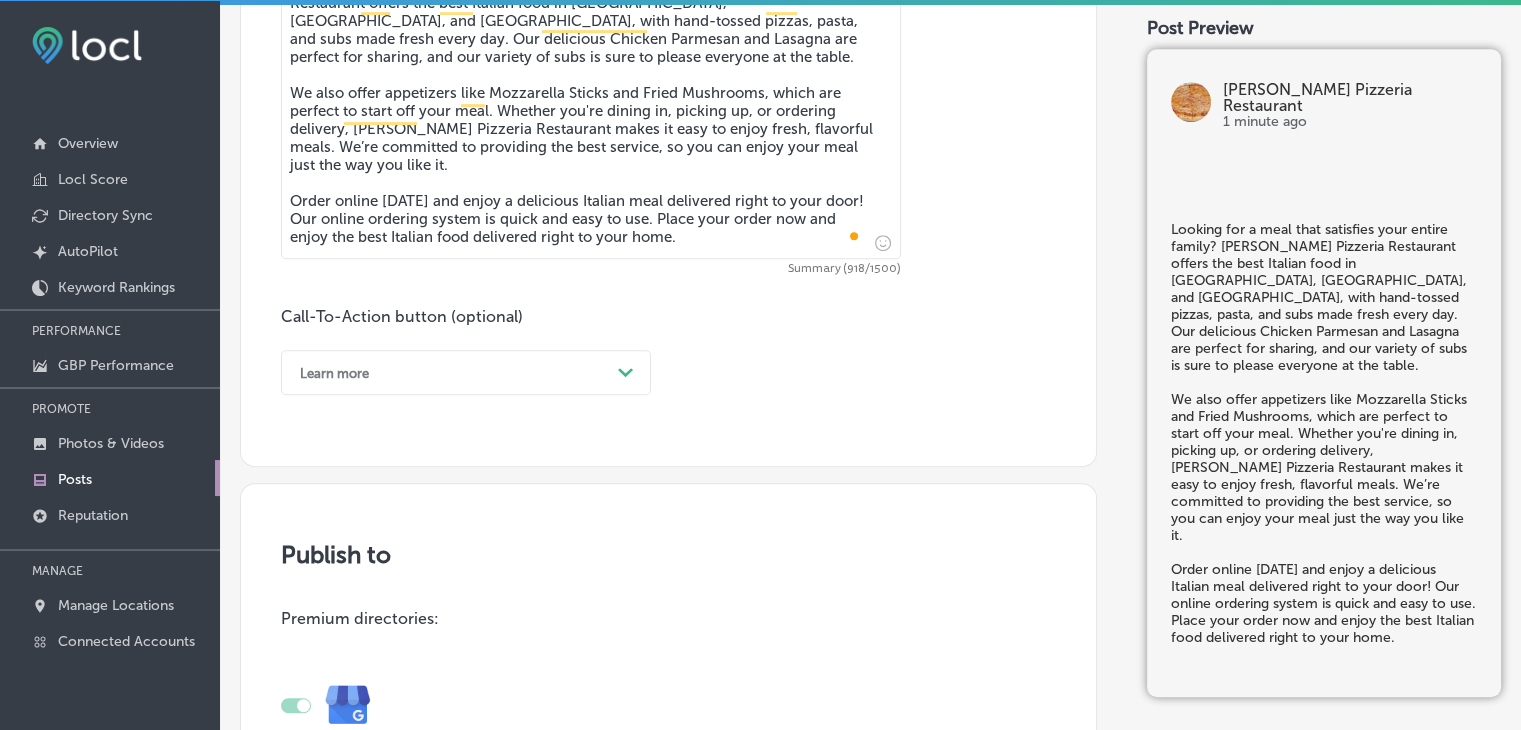 click on "Post content Select location(s) Business + Location
POLI POLI
Path
Created with Sketch.
Selected Locations  ( 1 ) Select post type What's New
Path
Created with Sketch.
Image Powered by PQINA    Browse     Or drag and drop a photo  [PERSON_NAME] Pizzeria Restaurant (2).jpg Abort Retry Remove Upload Cancel Retry Remove [PERSON_NAME] Pizzeria Restaurant (2).jpg 393 KB Uploading tap to cancel" at bounding box center [668, -176] 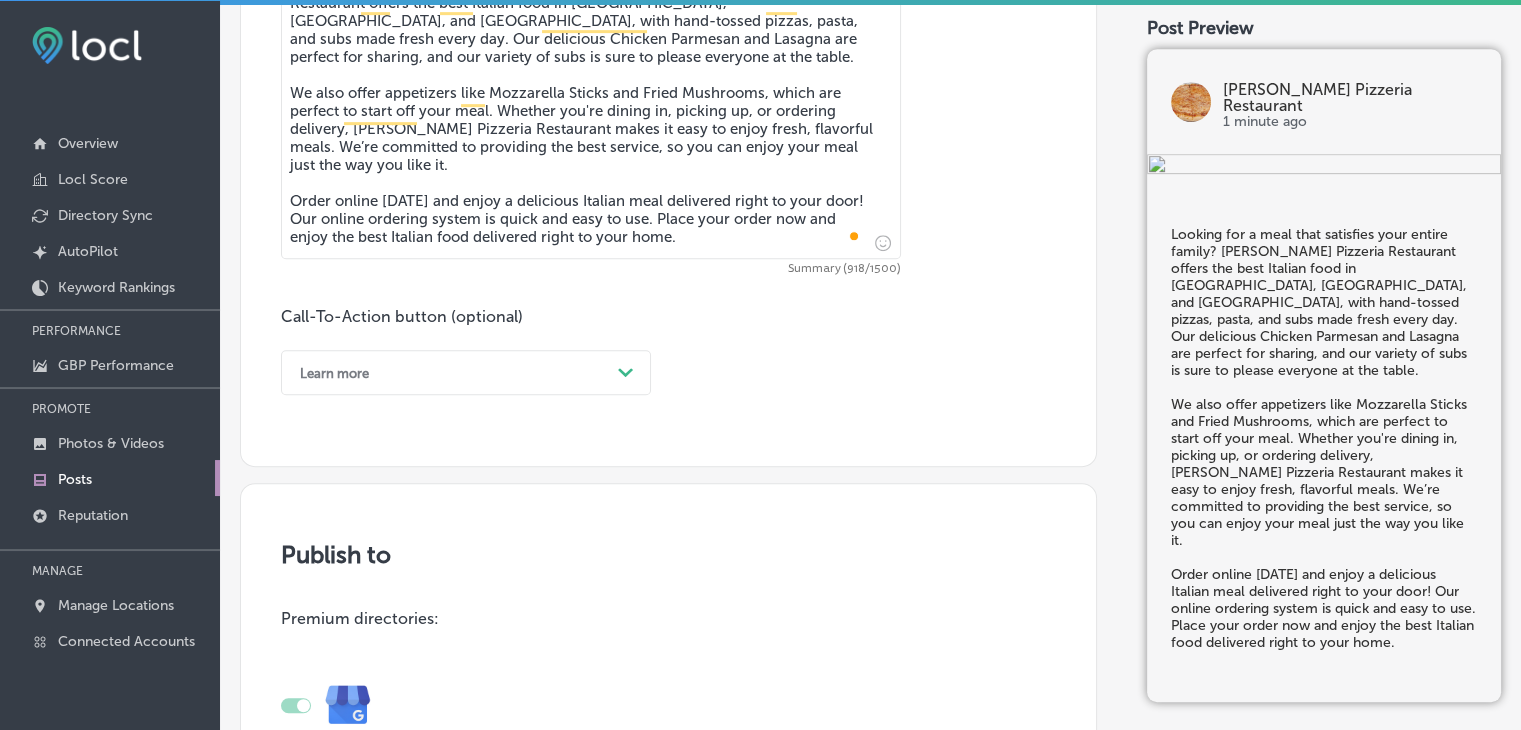 click on "Learn more" at bounding box center [450, 372] 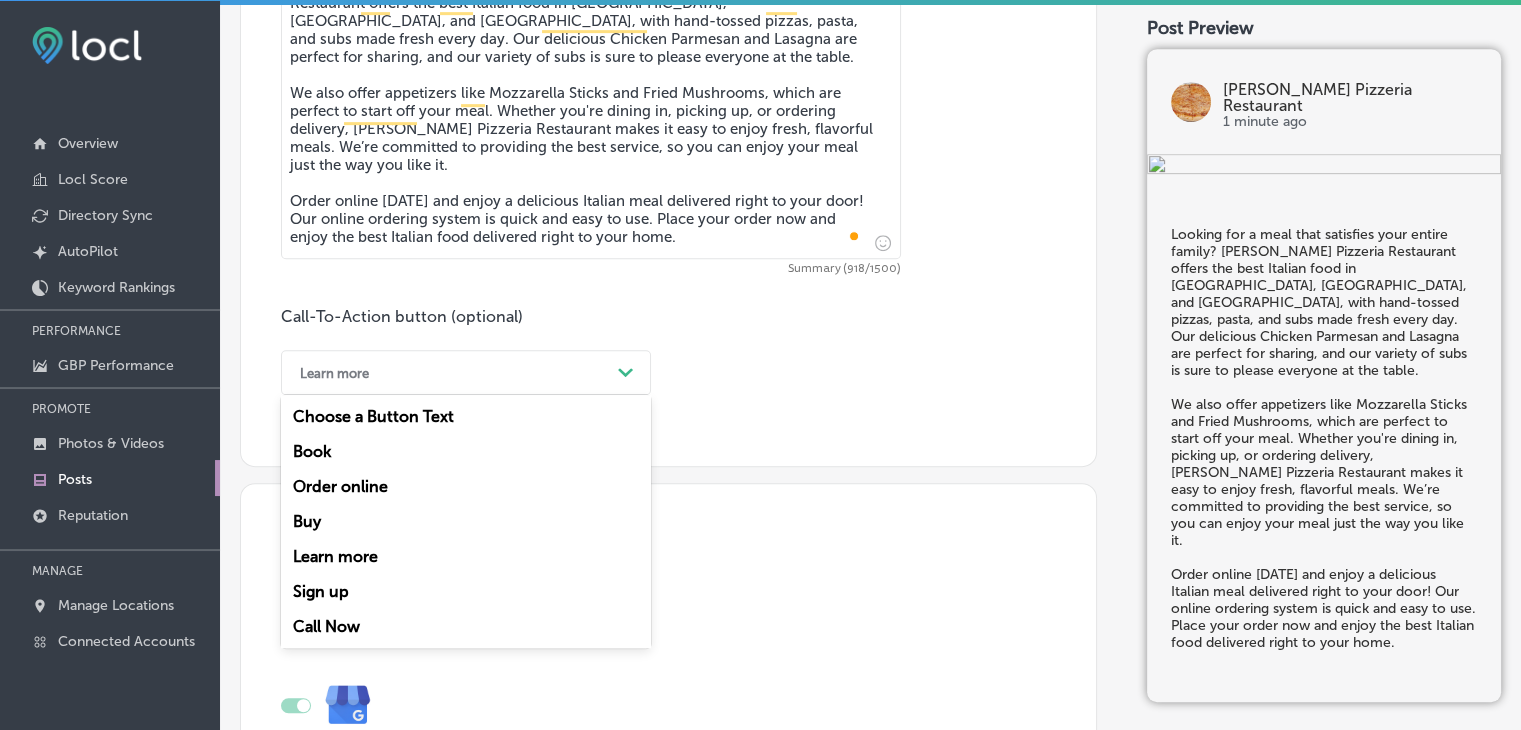 click on "Order online" at bounding box center [466, 486] 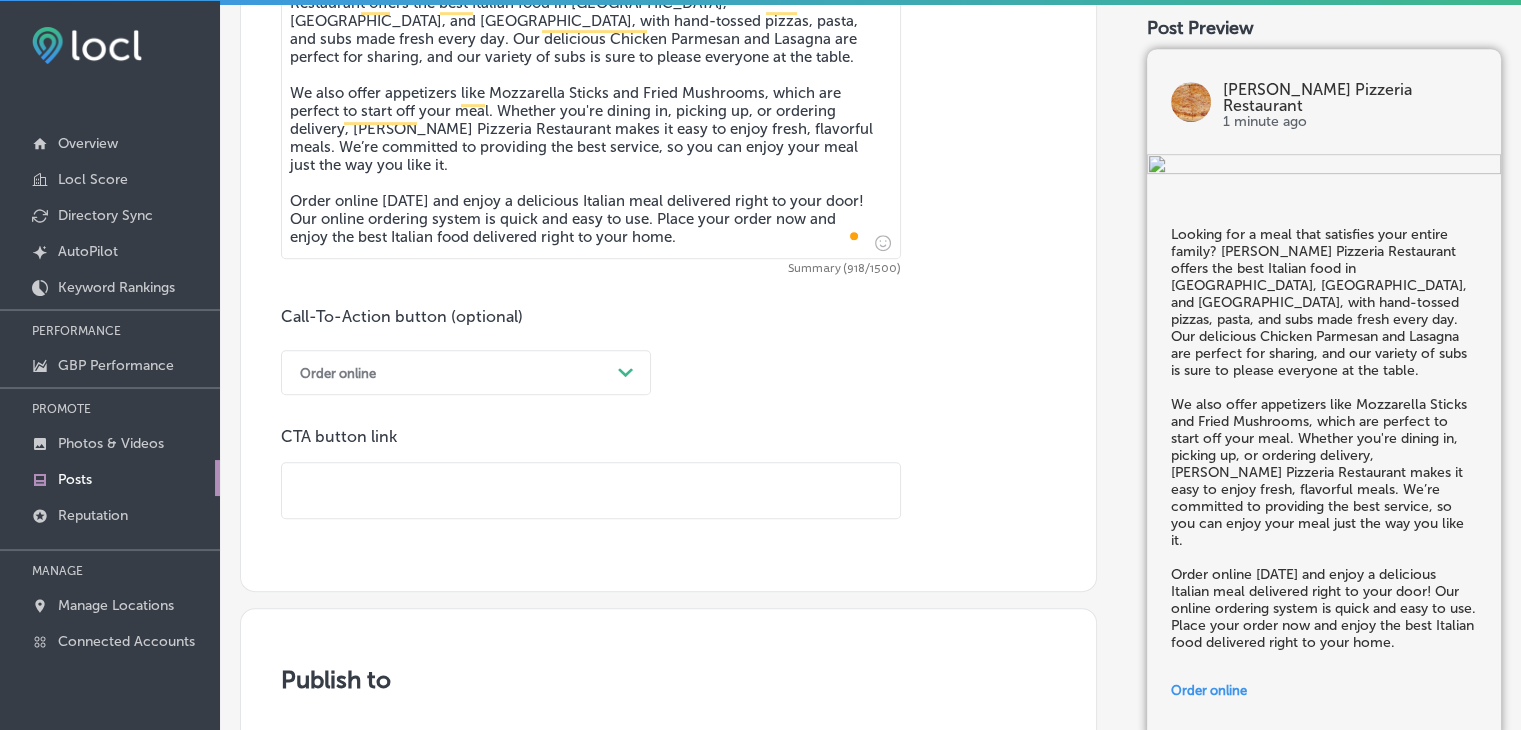 click at bounding box center [591, 490] 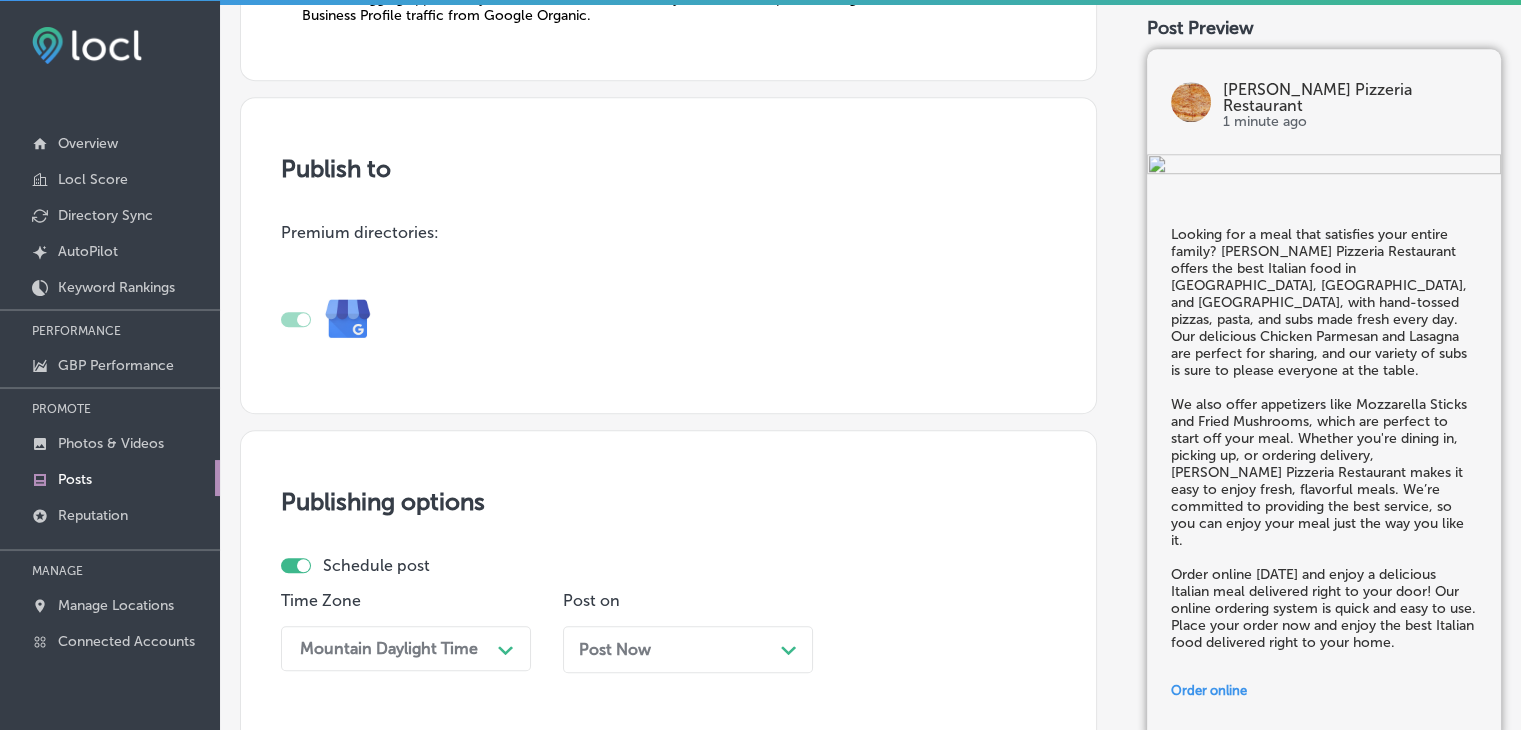 scroll, scrollTop: 1657, scrollLeft: 0, axis: vertical 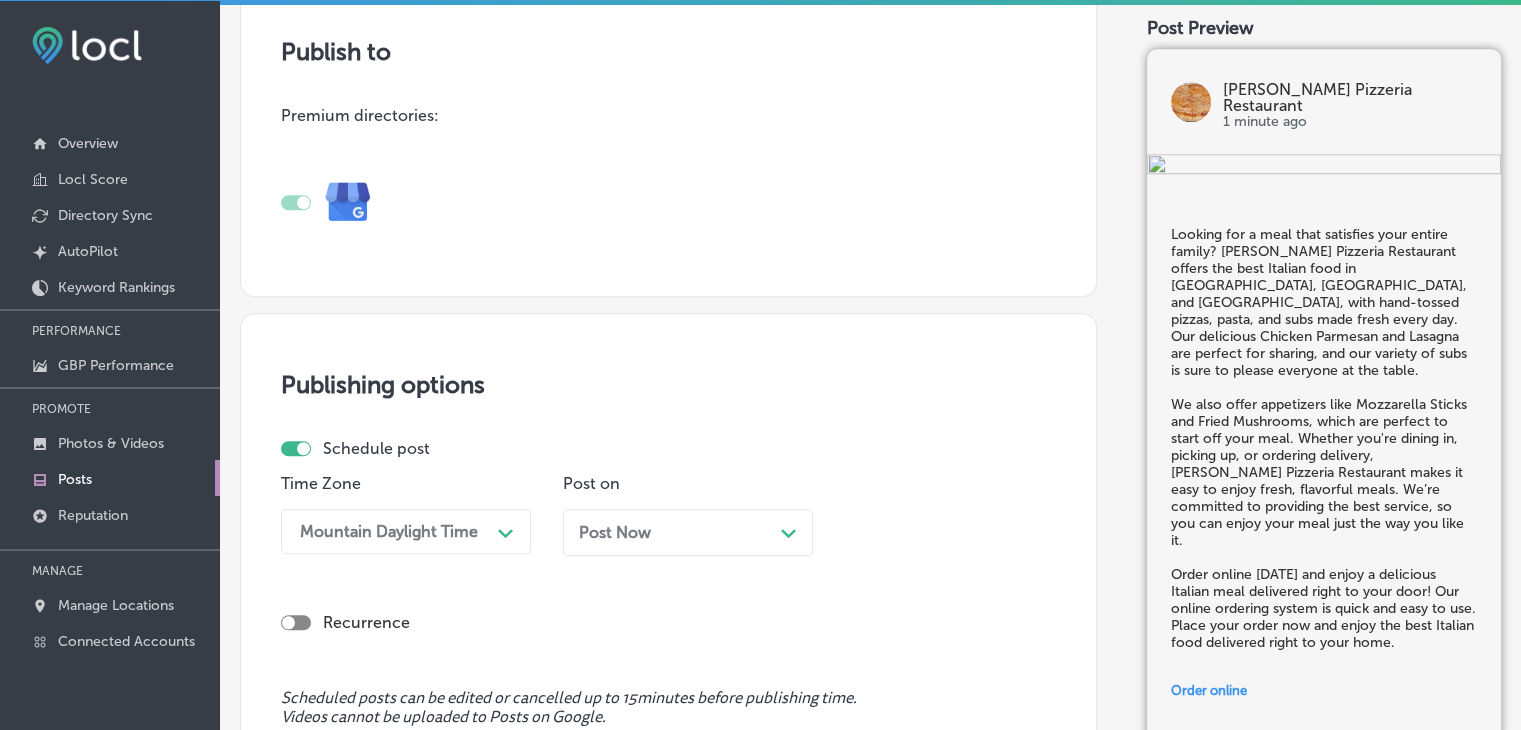 type on "[URL][DOMAIN_NAME]" 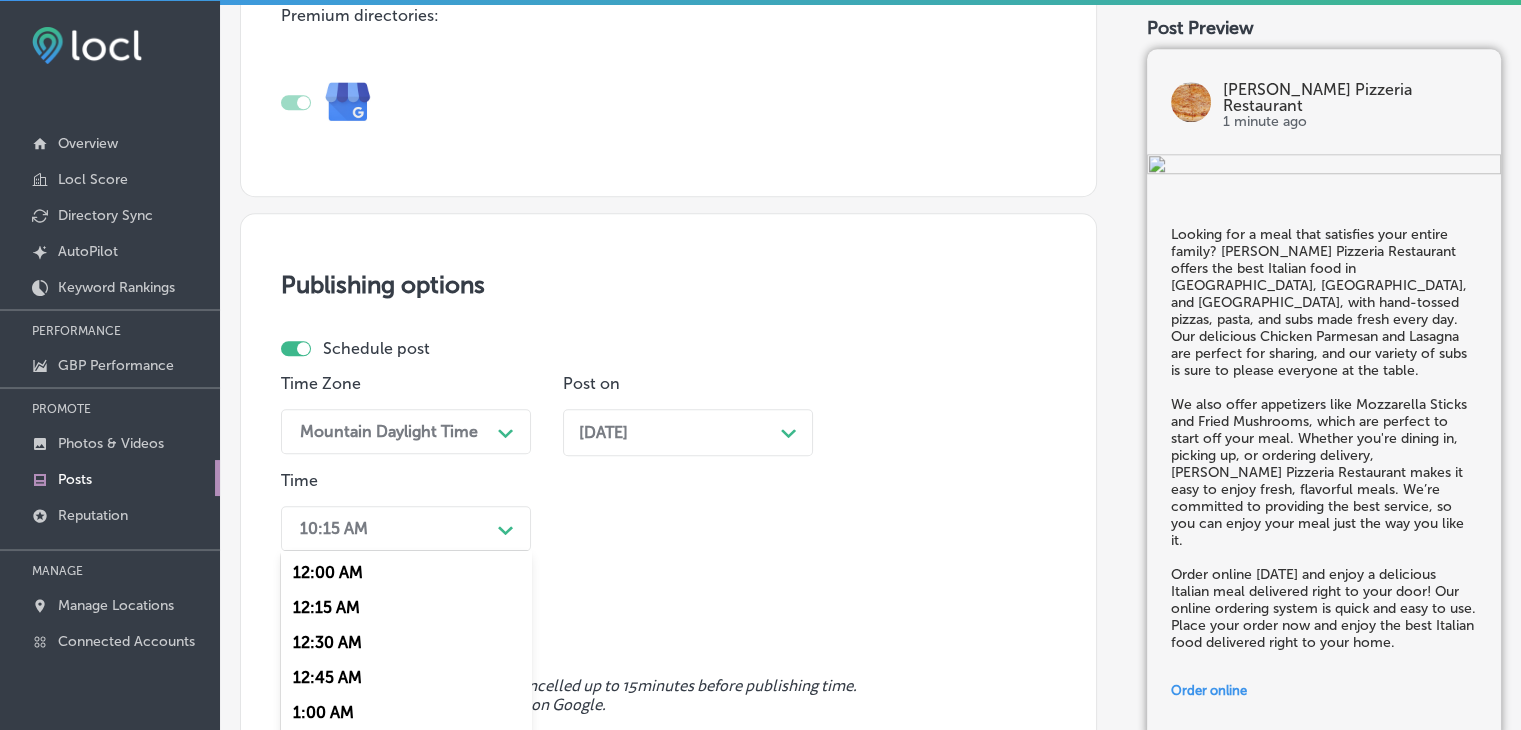 click on "option 7:00 AM, selected.    option 12:30 AM focused, 3 of 96. 96 results available. Use Up and Down to choose options, press Enter to select the currently focused option, press Escape to exit the menu, press Tab to select the option and exit the menu. 10:15 AM
Path
Created with Sketch.
12:00 AM 12:15 AM 12:30 AM 12:45 AM 1:00 AM 1:15 AM 1:30 AM 1:45 AM 2:00 AM 2:15 AM 2:30 AM 2:45 AM 3:00 AM 3:15 AM 3:30 AM 3:45 AM 4:00 AM 4:15 AM 4:30 AM 4:45 AM 5:00 AM 5:15 AM 5:30 AM 5:45 AM 6:00 AM 6:15 AM 6:30 AM 6:45 AM 7:00 AM 7:15 AM 7:30 AM 7:45 AM 8:00 AM 8:15 AM 8:30 AM 8:45 AM 9:00 AM 9:15 AM 9:30 AM 9:45 AM 10:00 AM 10:15 AM 10:30 AM 10:45 AM 11:00 AM 11:15 AM 11:30 AM 11:45 AM 12:00 PM 12:15 PM 12:30 PM 12:45 PM 1:00 PM 1:15 PM 1:30 PM 1:45 PM 2:00 PM 2:15 PM 2:30 PM 2:45 PM 3:00 PM 3:15 PM 3:30 PM 3:45 PM 4:00 PM 4:15 PM 4:30 PM 4:45 PM 5:00 PM 5:15 PM 5:30 PM 5:45 PM 6:00 PM 6:15 PM 6:30 PM 6:45 PM" at bounding box center [406, 528] 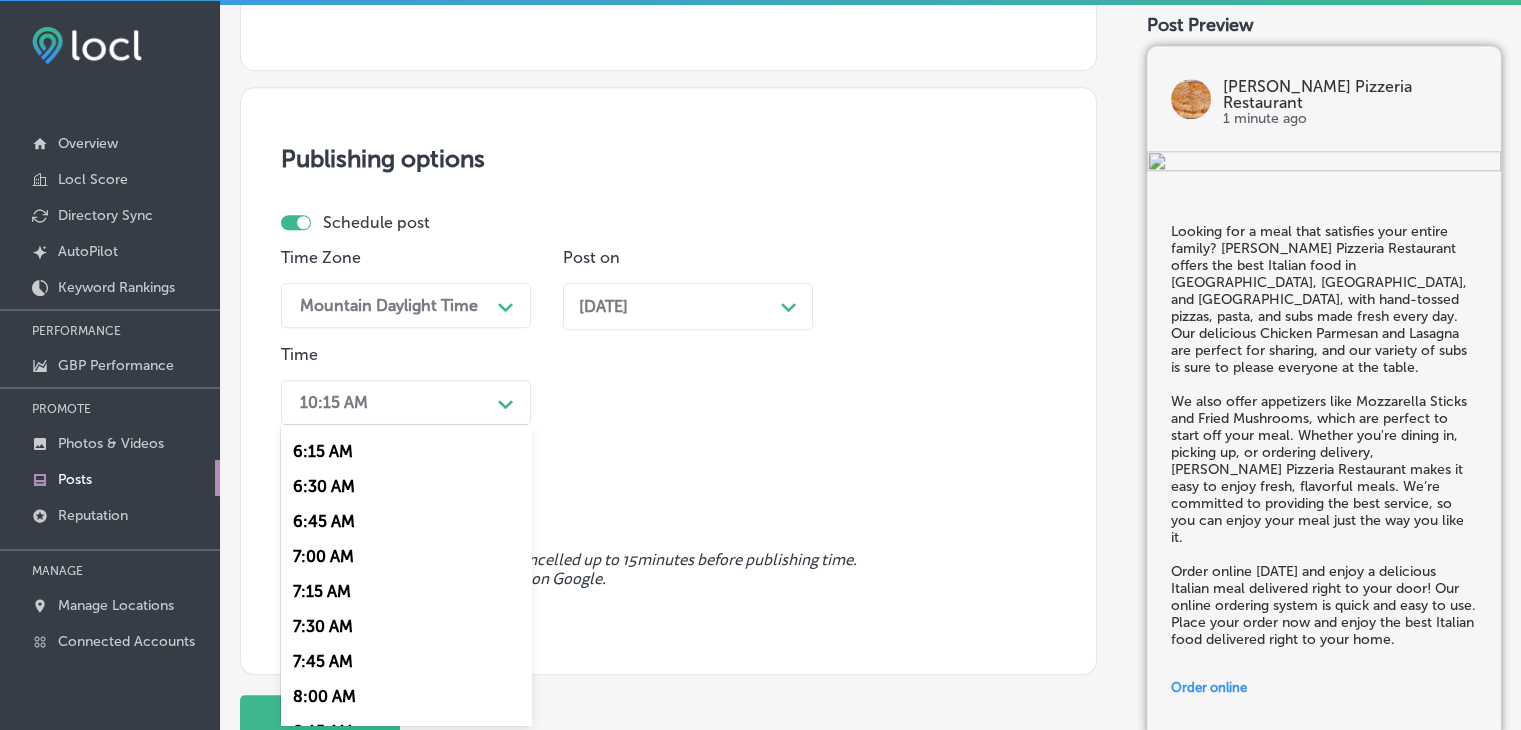 scroll, scrollTop: 900, scrollLeft: 0, axis: vertical 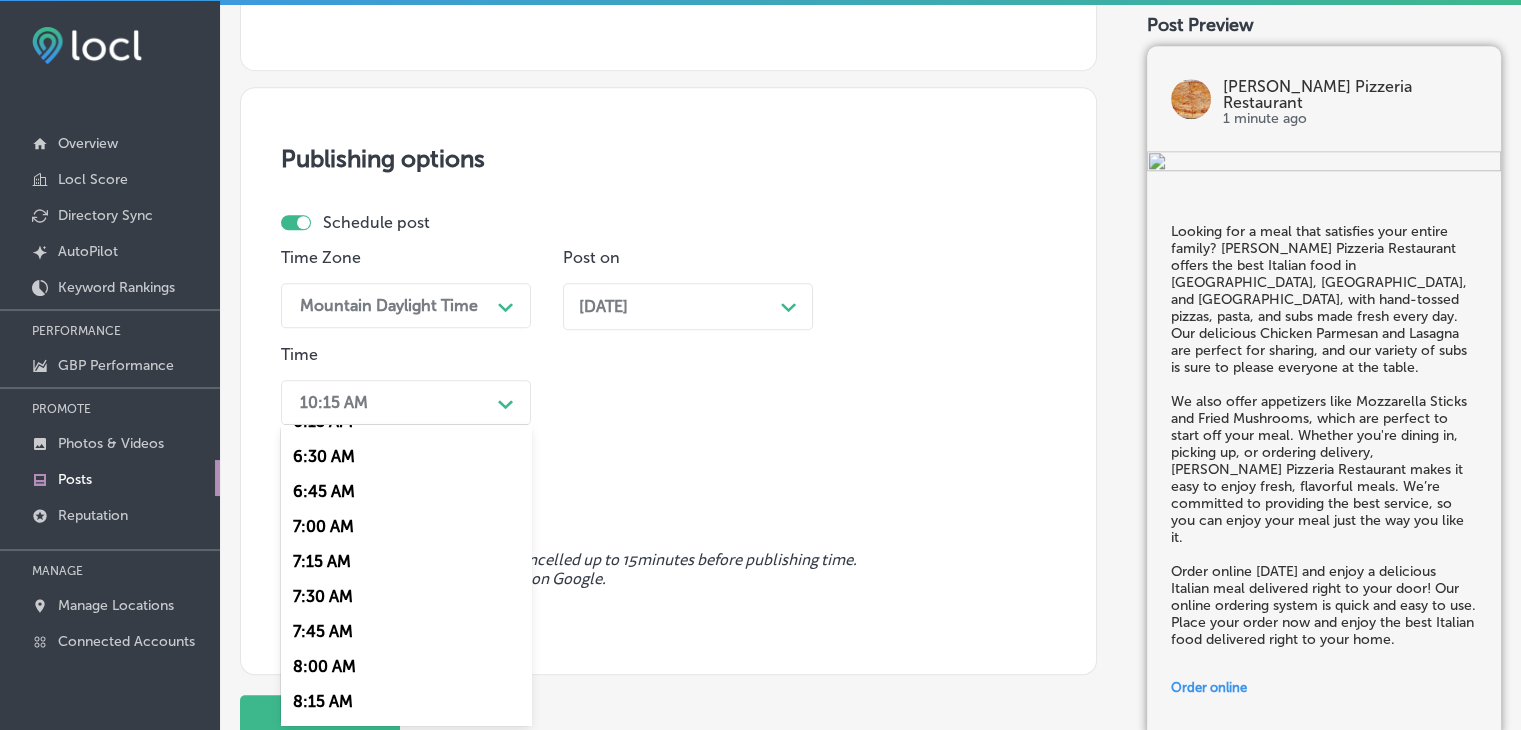 click on "7:00 AM" at bounding box center (406, 526) 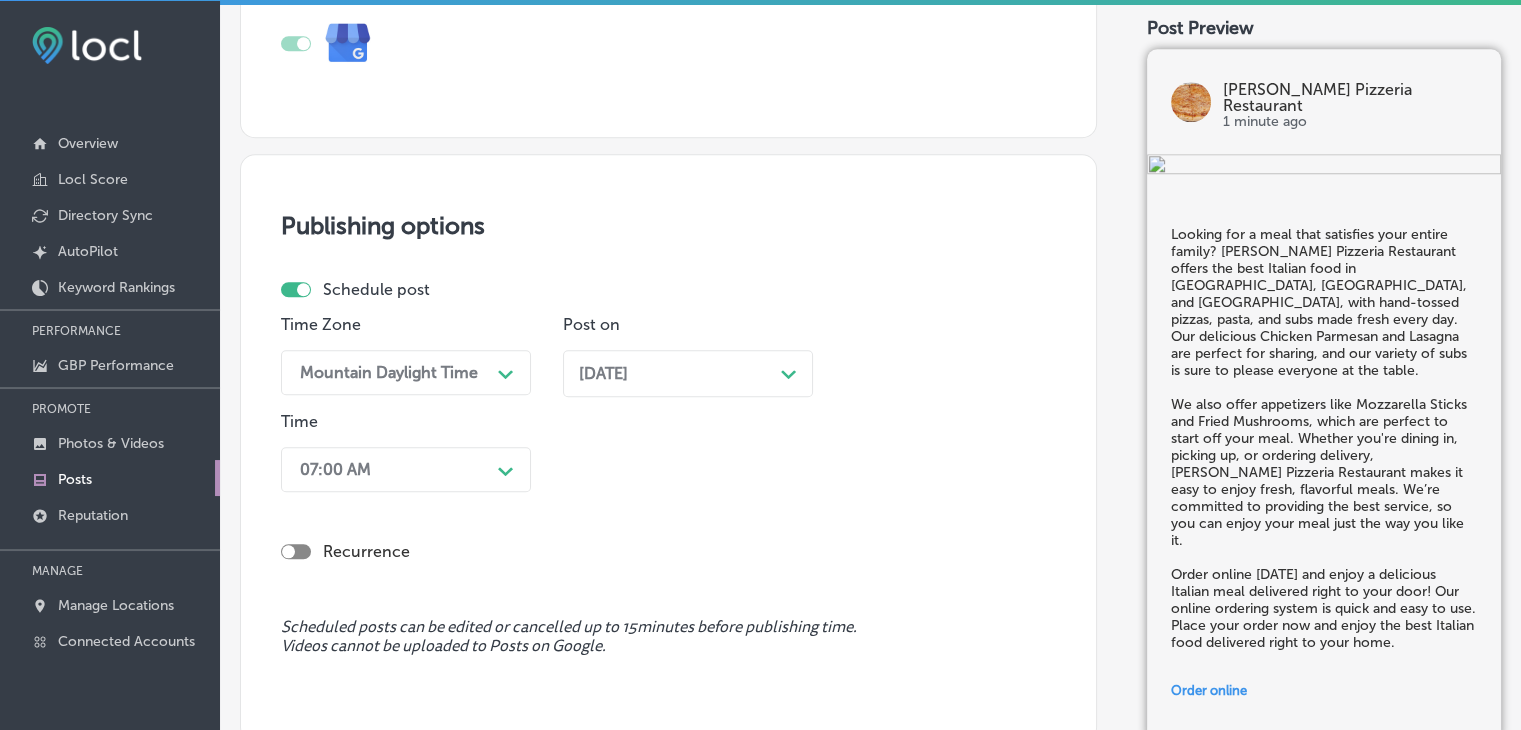 scroll, scrollTop: 1883, scrollLeft: 0, axis: vertical 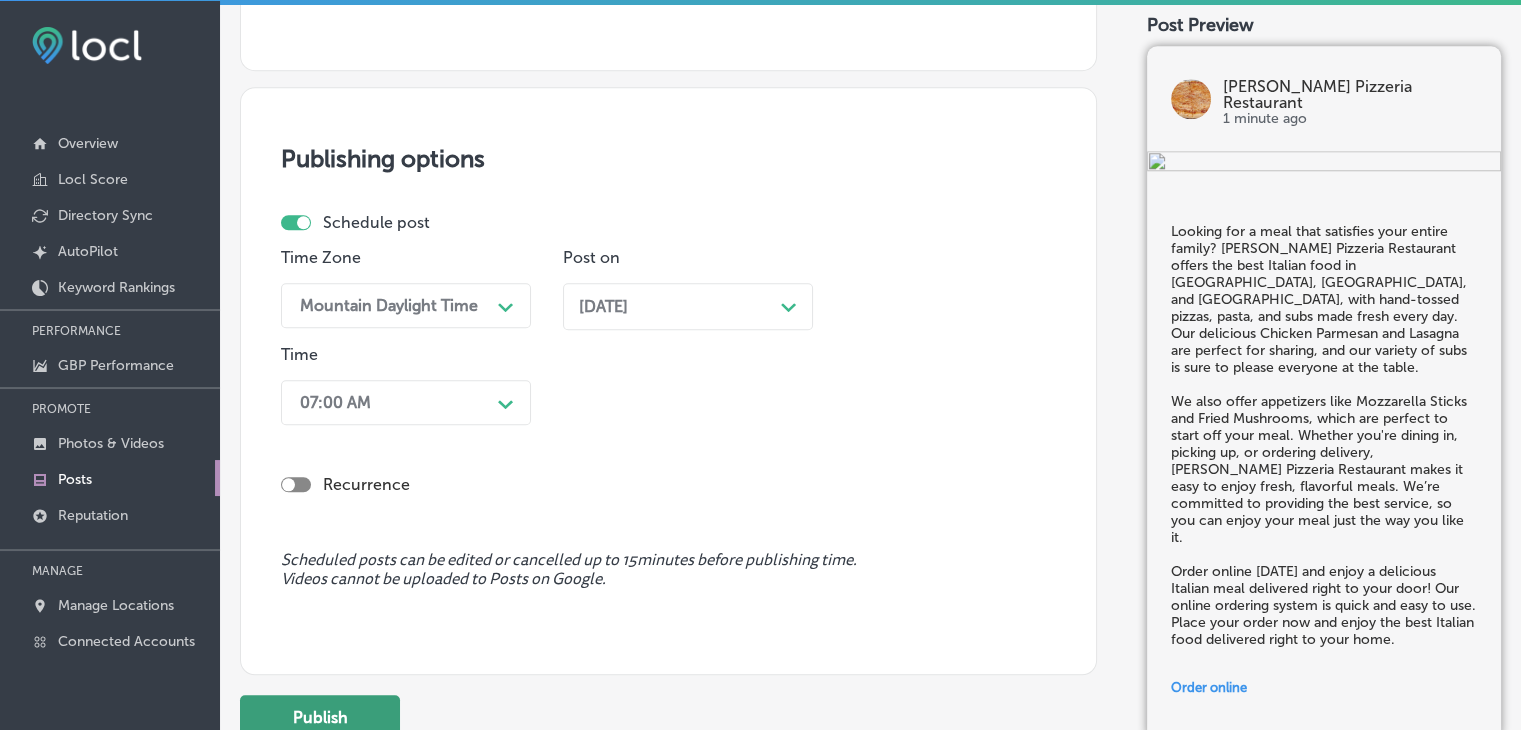 click on "Publish" at bounding box center (320, 717) 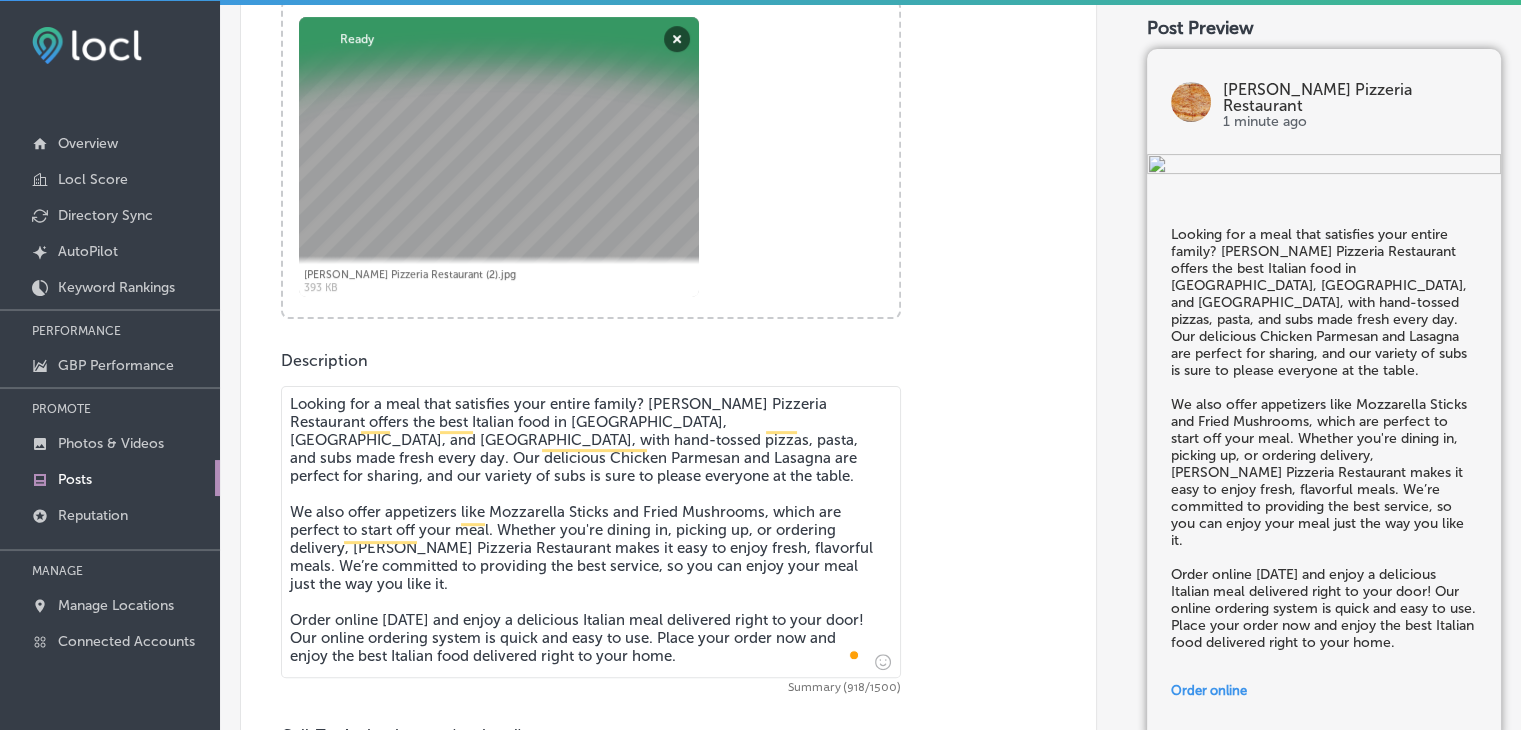 scroll, scrollTop: 383, scrollLeft: 0, axis: vertical 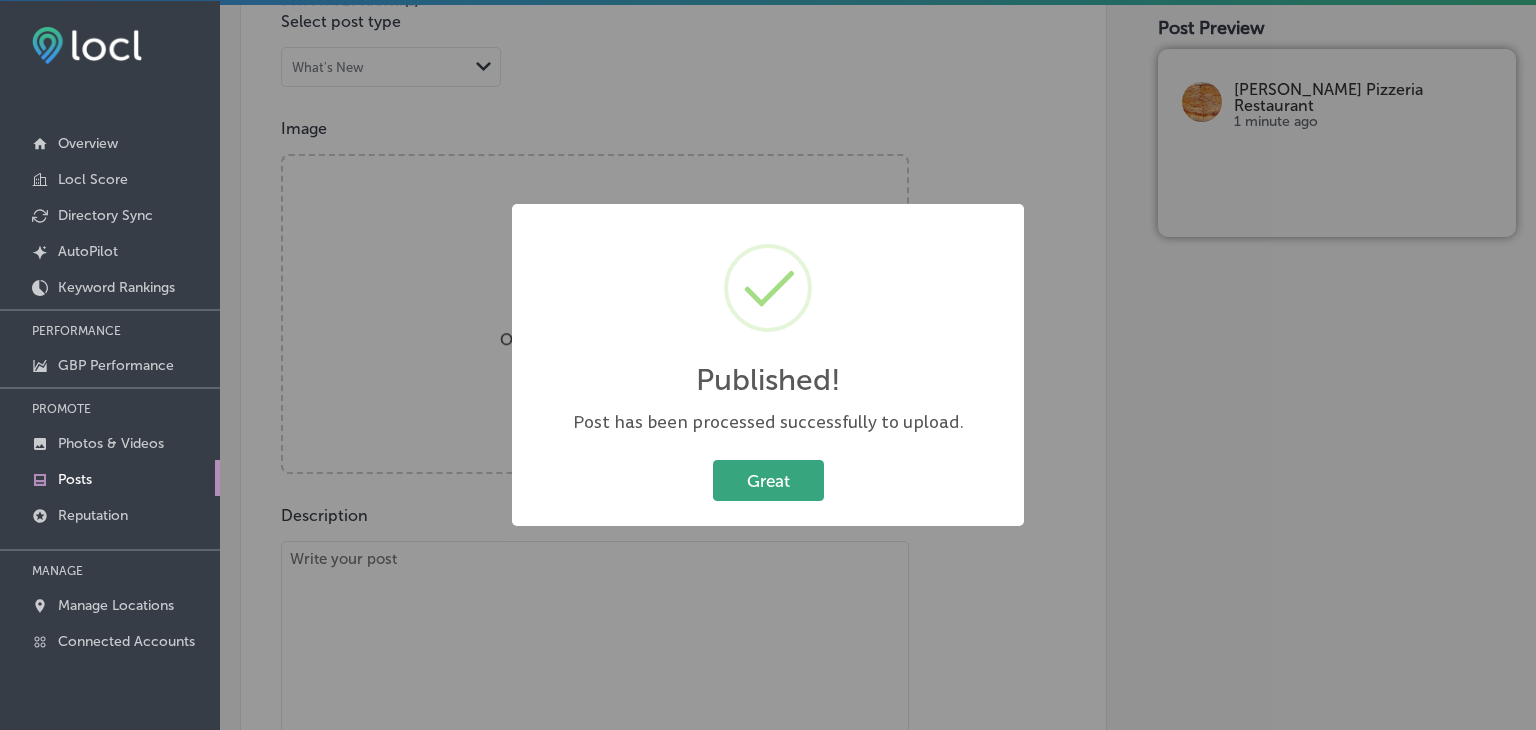 click on "Great" at bounding box center (768, 480) 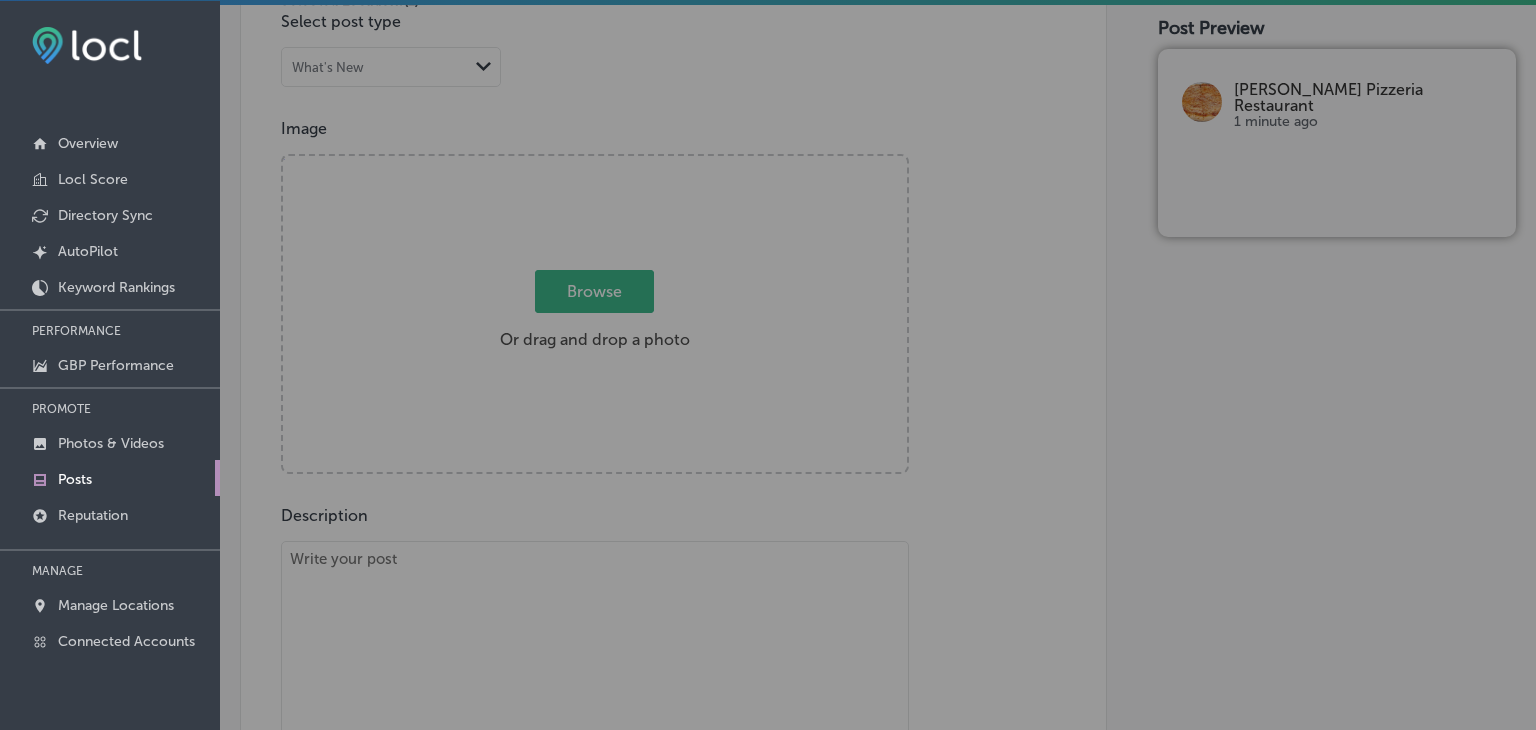 click at bounding box center (595, 687) 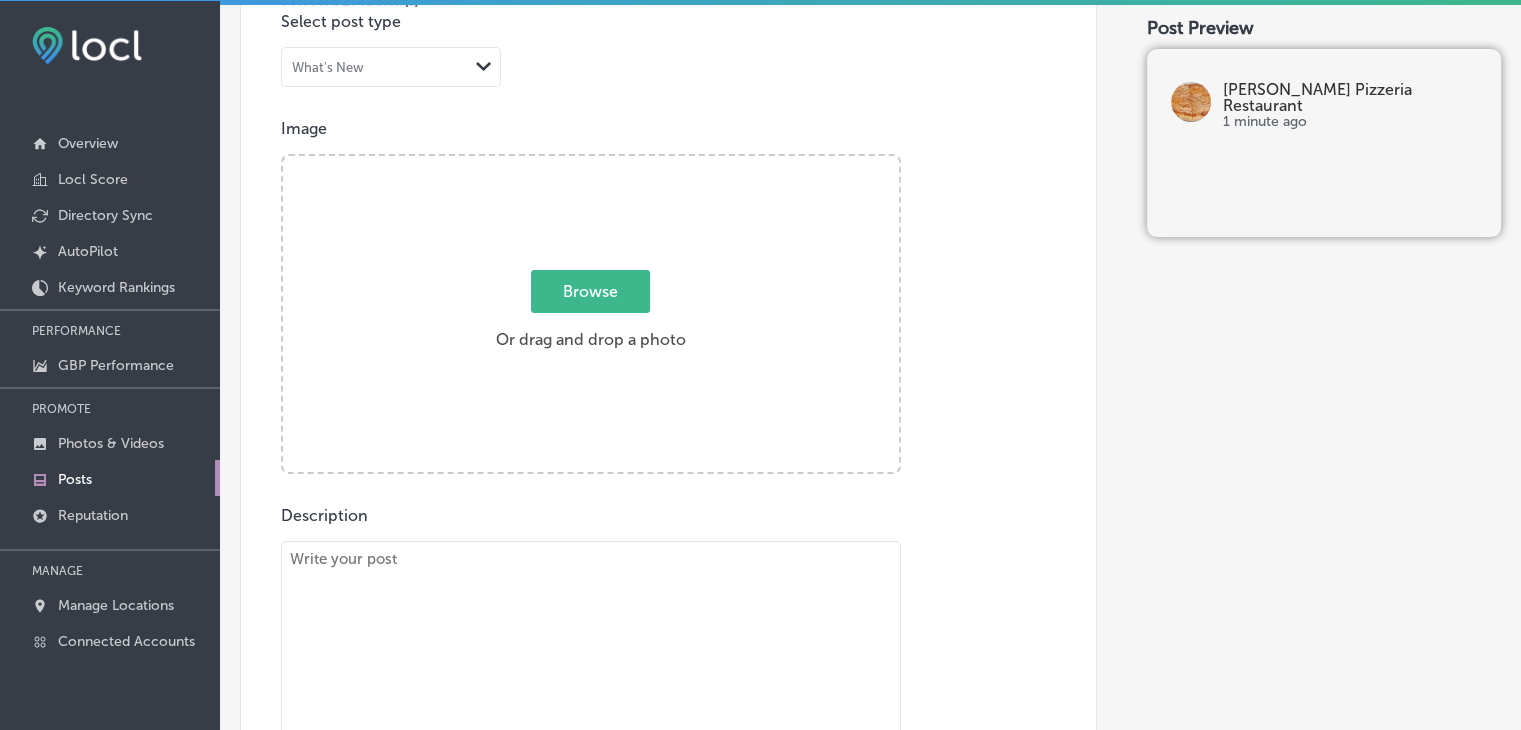 paste on "Planning an event or gathering? [PERSON_NAME] Pizzeria Restaurant is here to provide you with delicious catering services in [GEOGRAPHIC_DATA], [GEOGRAPHIC_DATA], and [GEOGRAPHIC_DATA]. Whether you’re hosting a business meeting or a birthday party, we’ve got the perfect Italian food to impress your guests. Our catering menu includes pizza, pasta, and subs made fresh with high-quality ingredients.
We also offer appetizers like Mozzarella Sticks and Fried Mushrooms to complement your meal. Let us handle the food so you can focus on making your event a success. We pride ourselves on providing fresh, tasty meals that everyone will enjoy.
Learn more on our website and book your catering [DATE]! Our team is ready to take care of all your catering needs. Contact us now for more information about our catering options." 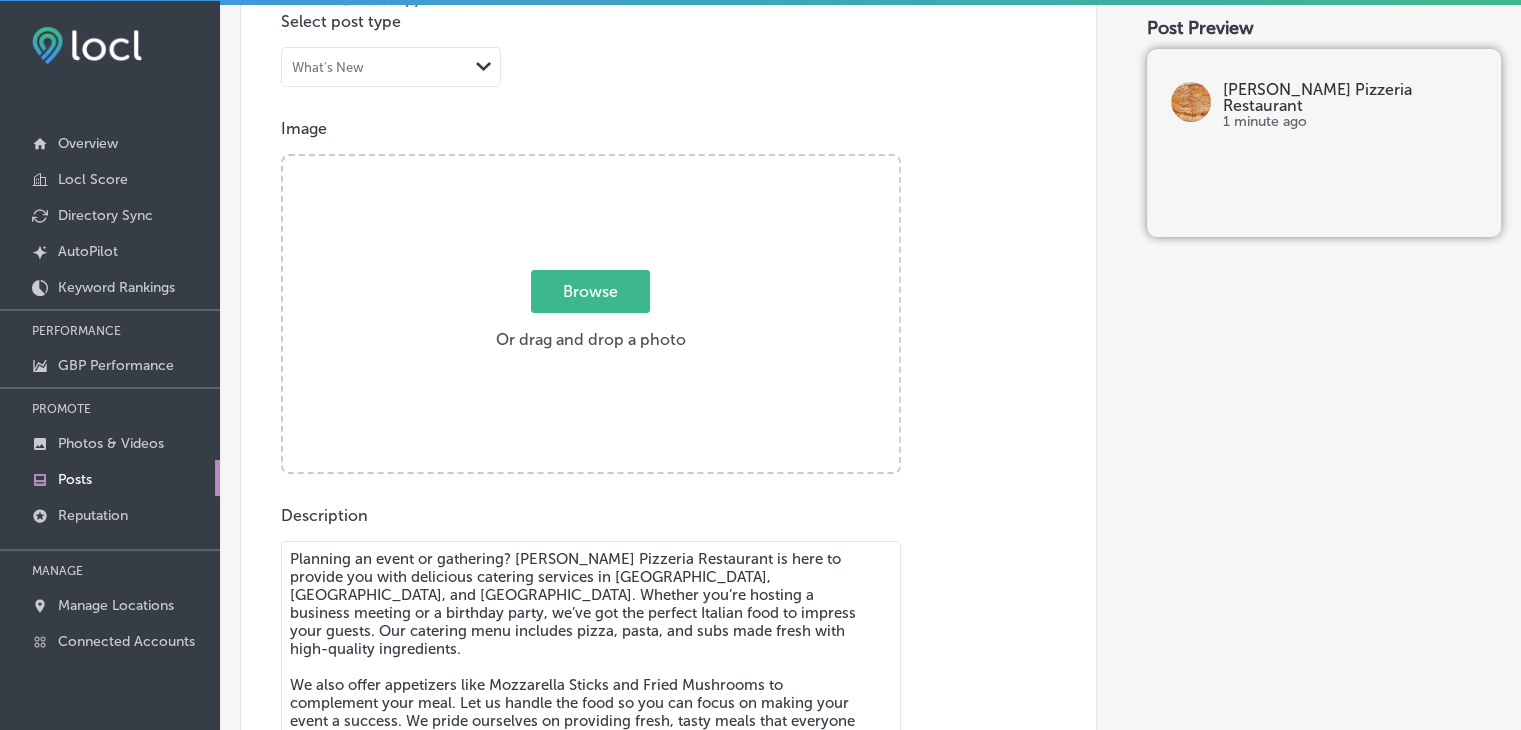 scroll, scrollTop: 460, scrollLeft: 0, axis: vertical 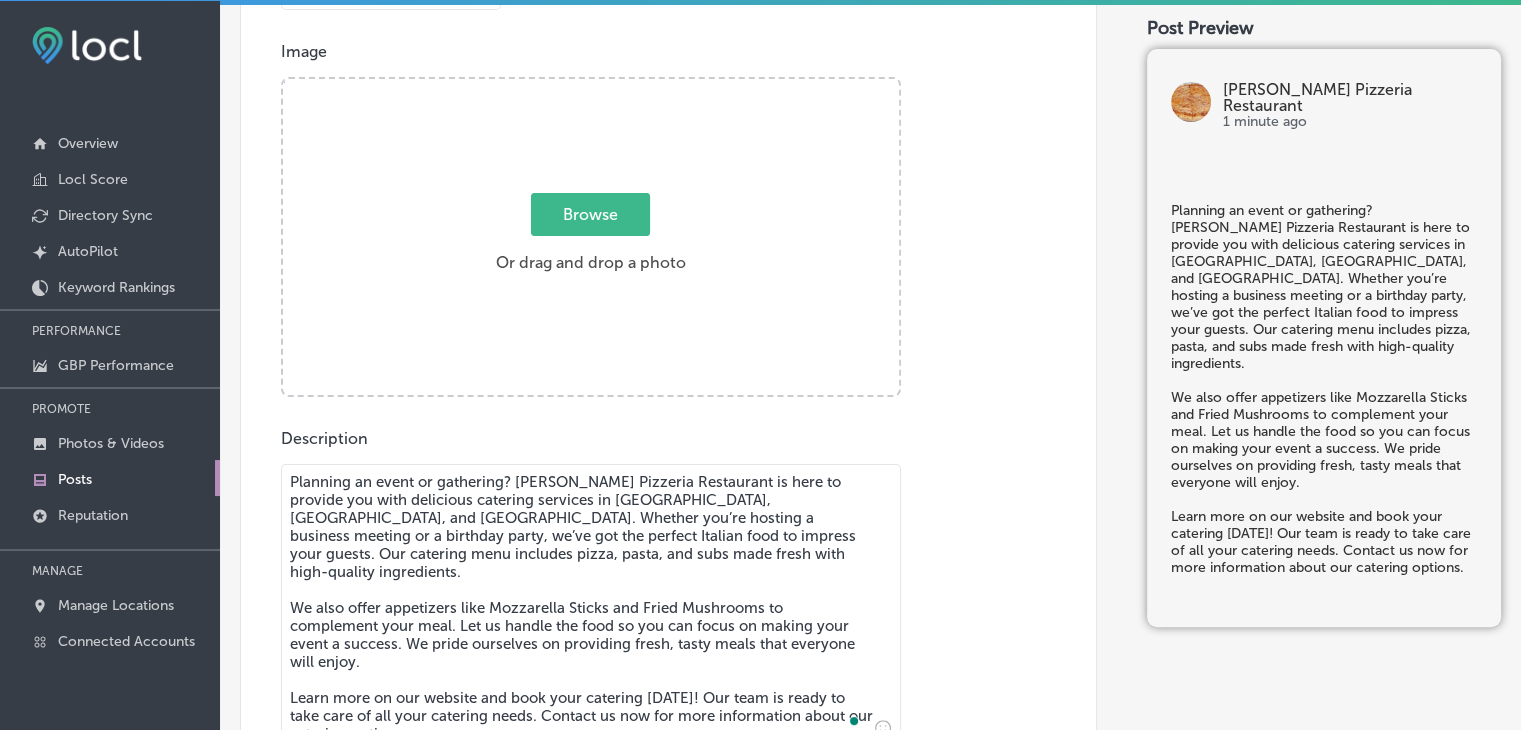 type on "Planning an event or gathering? [PERSON_NAME] Pizzeria Restaurant is here to provide you with delicious catering services in [GEOGRAPHIC_DATA], [GEOGRAPHIC_DATA], and [GEOGRAPHIC_DATA]. Whether you’re hosting a business meeting or a birthday party, we’ve got the perfect Italian food to impress your guests. Our catering menu includes pizza, pasta, and subs made fresh with high-quality ingredients.
We also offer appetizers like Mozzarella Sticks and Fried Mushrooms to complement your meal. Let us handle the food so you can focus on making your event a success. We pride ourselves on providing fresh, tasty meals that everyone will enjoy.
Learn more on our website and book your catering [DATE]! Our team is ready to take care of all your catering needs. Contact us now for more information about our catering options." 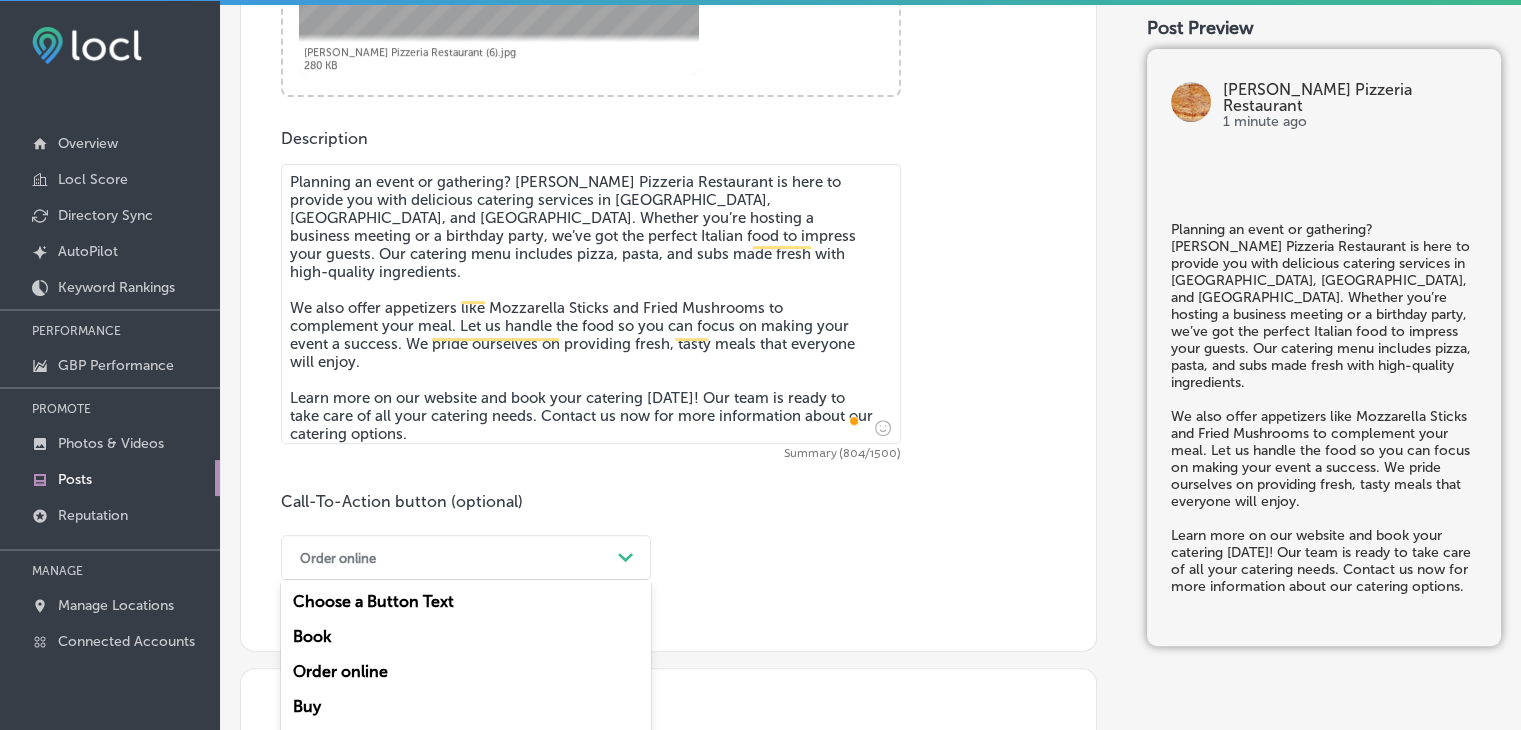 click on "option Order online, selected.    option Order online focused, 3 of 7. 7 results available. Use Up and Down to choose options, press Enter to select the currently focused option, press Escape to exit the menu, press Tab to select the option and exit the menu. Order online
Path
Created with Sketch.
Choose a Button Text Book Order online Buy Learn more Sign up Call Now" at bounding box center [466, 557] 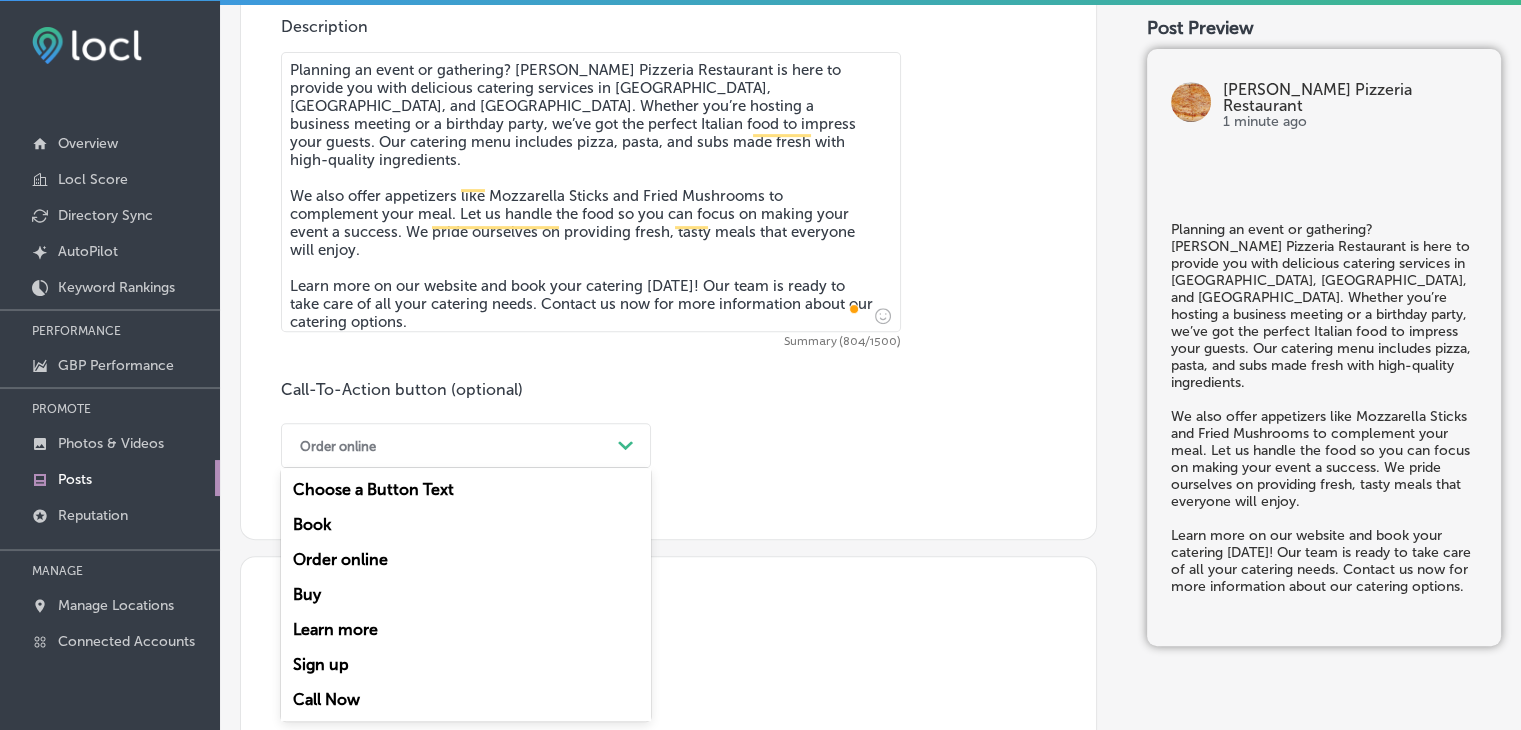 click on "Learn more" at bounding box center [466, 629] 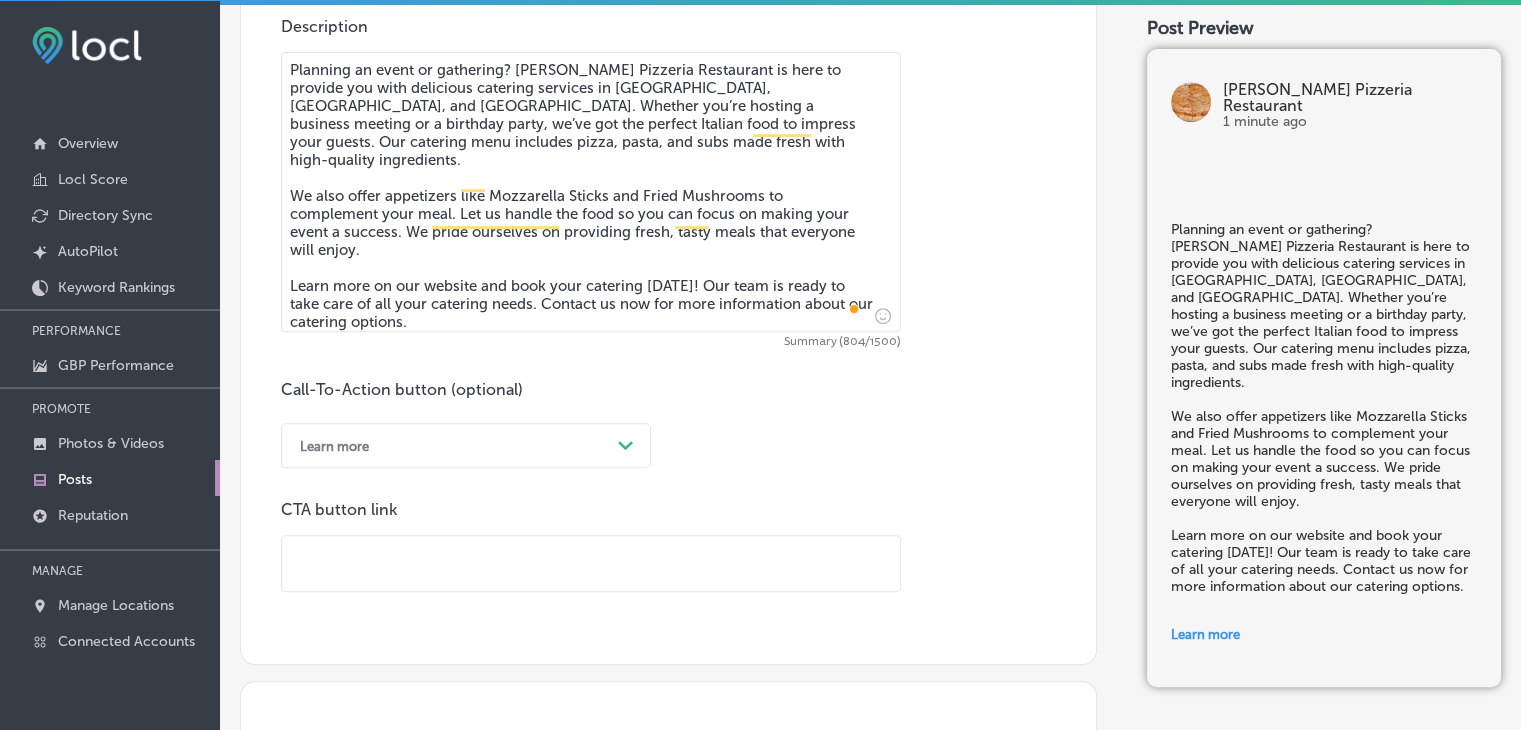 click at bounding box center (591, 563) 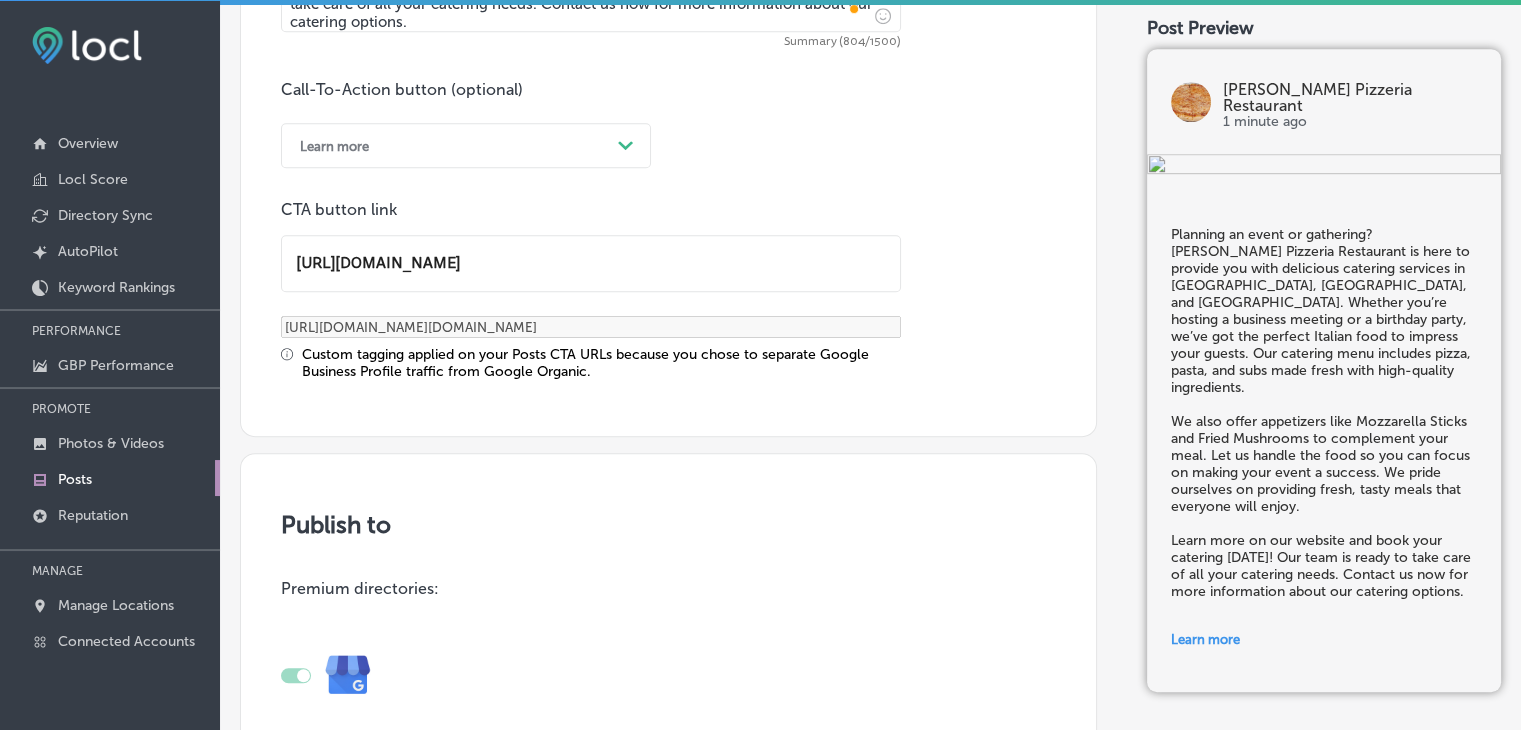 scroll, scrollTop: 1572, scrollLeft: 0, axis: vertical 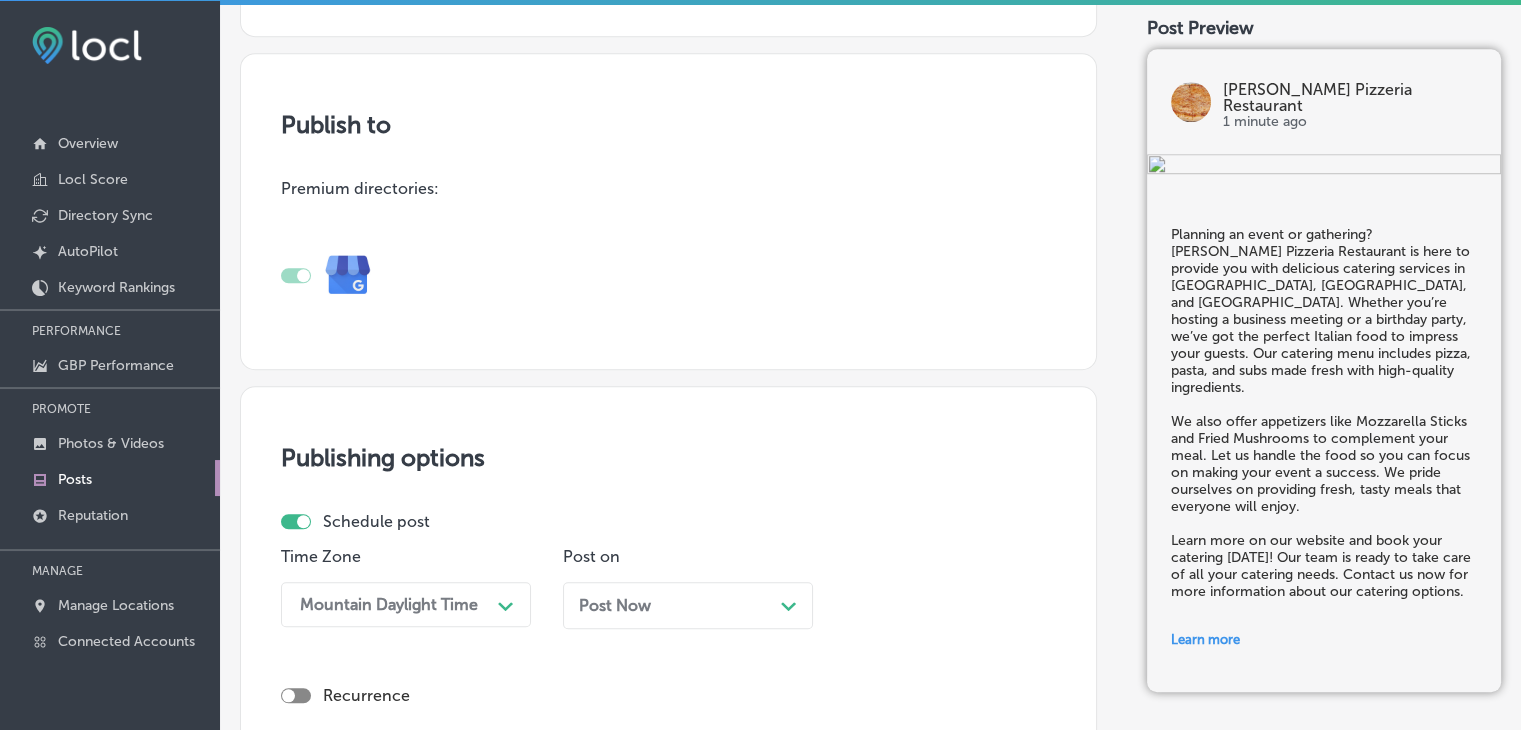 type on "[URL][DOMAIN_NAME]" 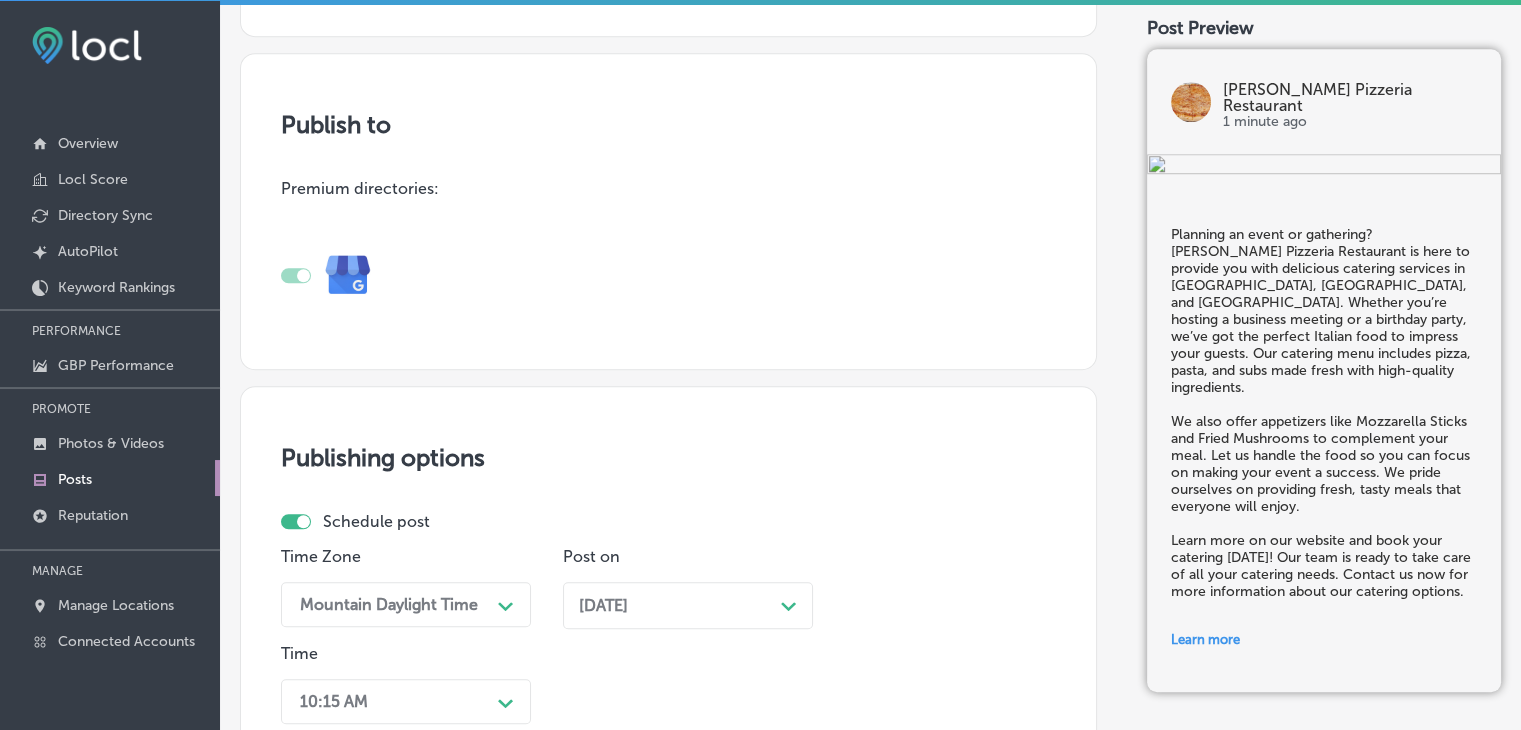 click on "10:15 AM
Path
Created with Sketch." at bounding box center (406, 701) 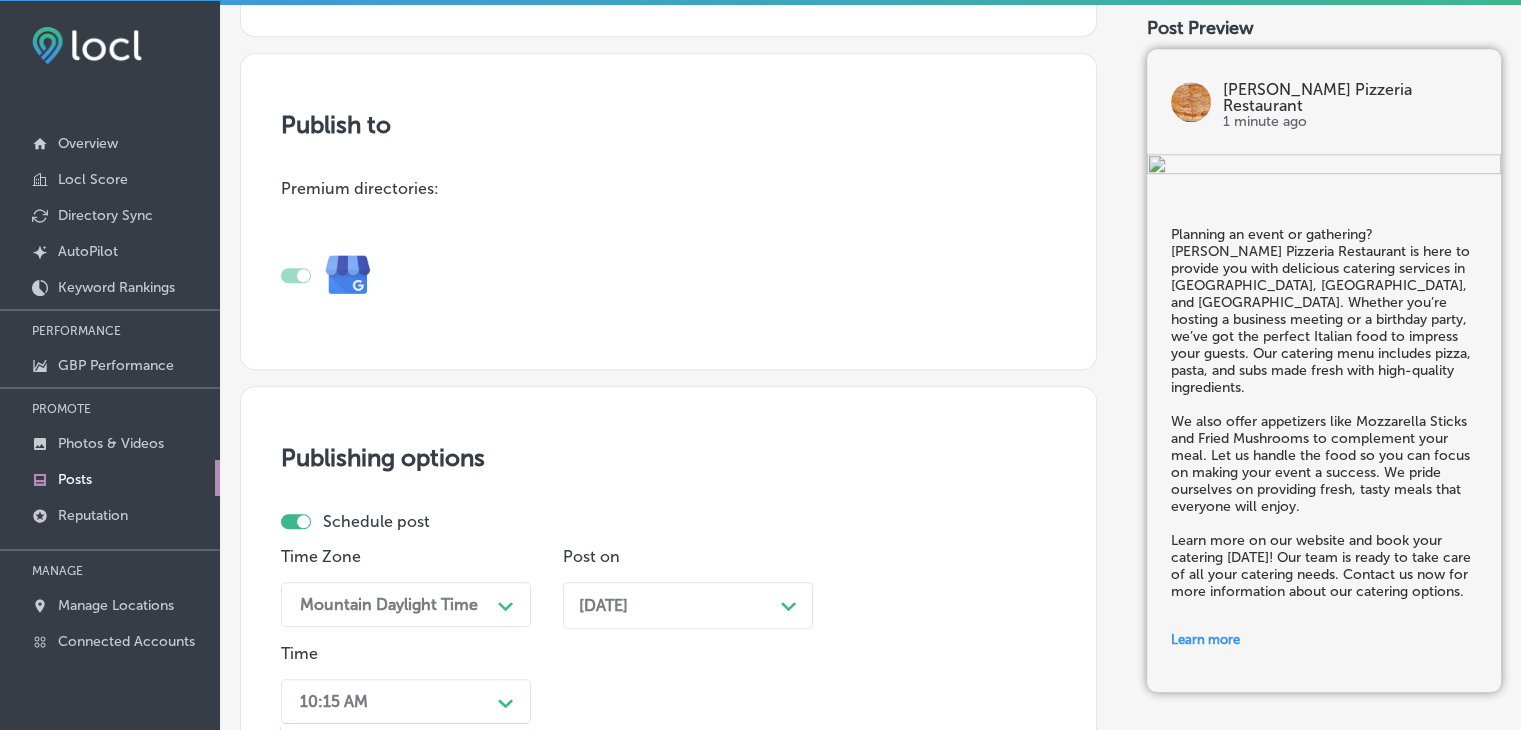 scroll, scrollTop: 1871, scrollLeft: 0, axis: vertical 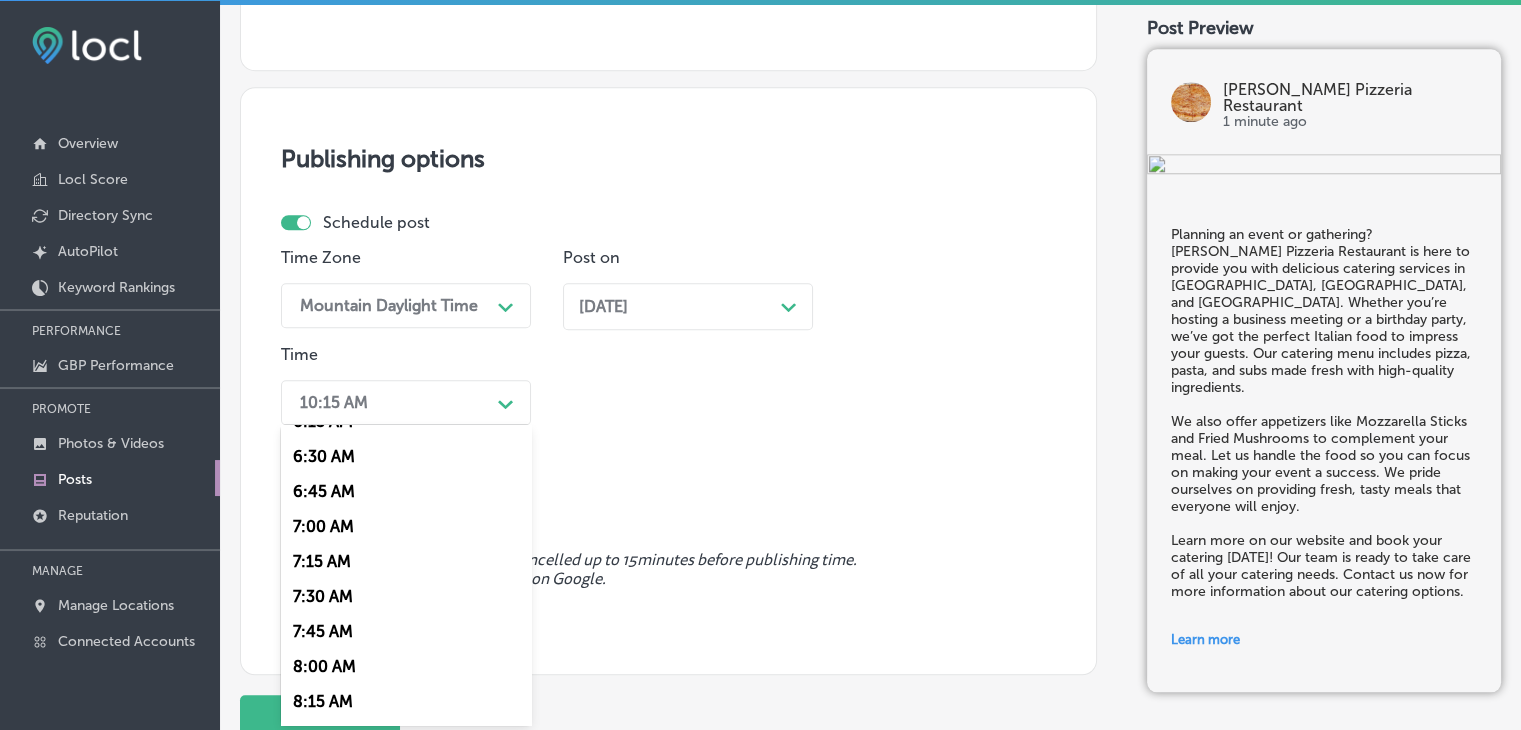 click on "7:00 AM" at bounding box center [406, 526] 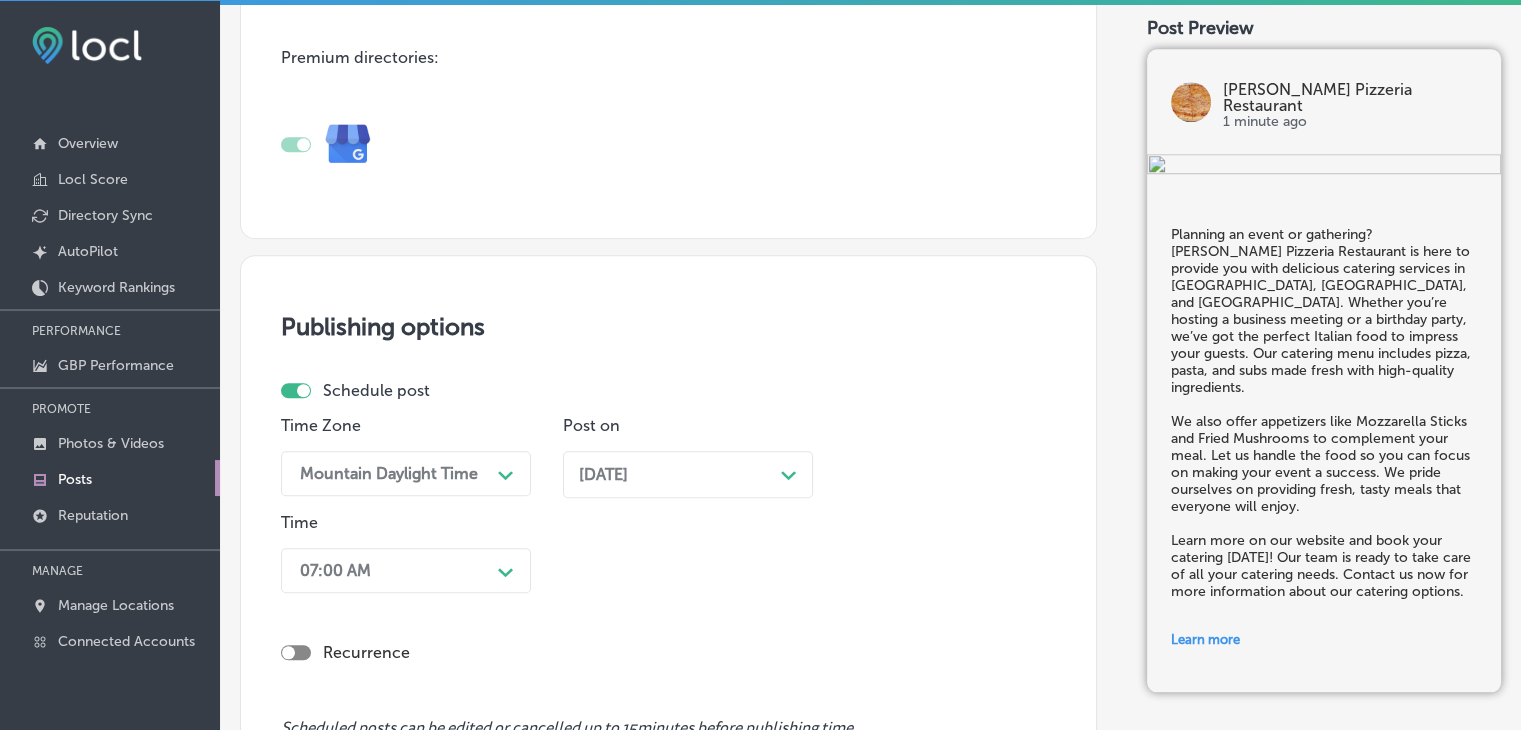 scroll, scrollTop: 1971, scrollLeft: 0, axis: vertical 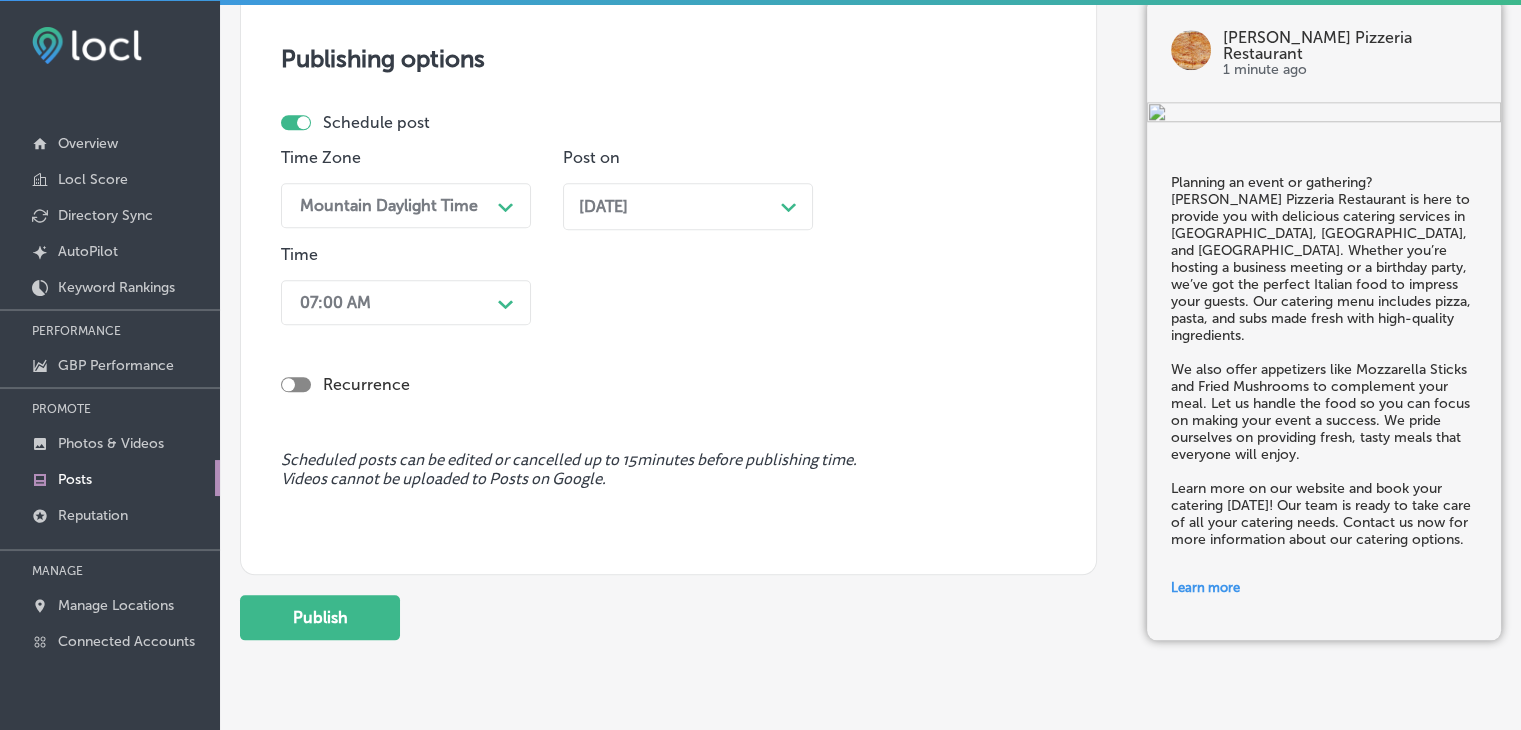 drag, startPoint x: 381, startPoint y: 605, endPoint x: 399, endPoint y: 589, distance: 24.083189 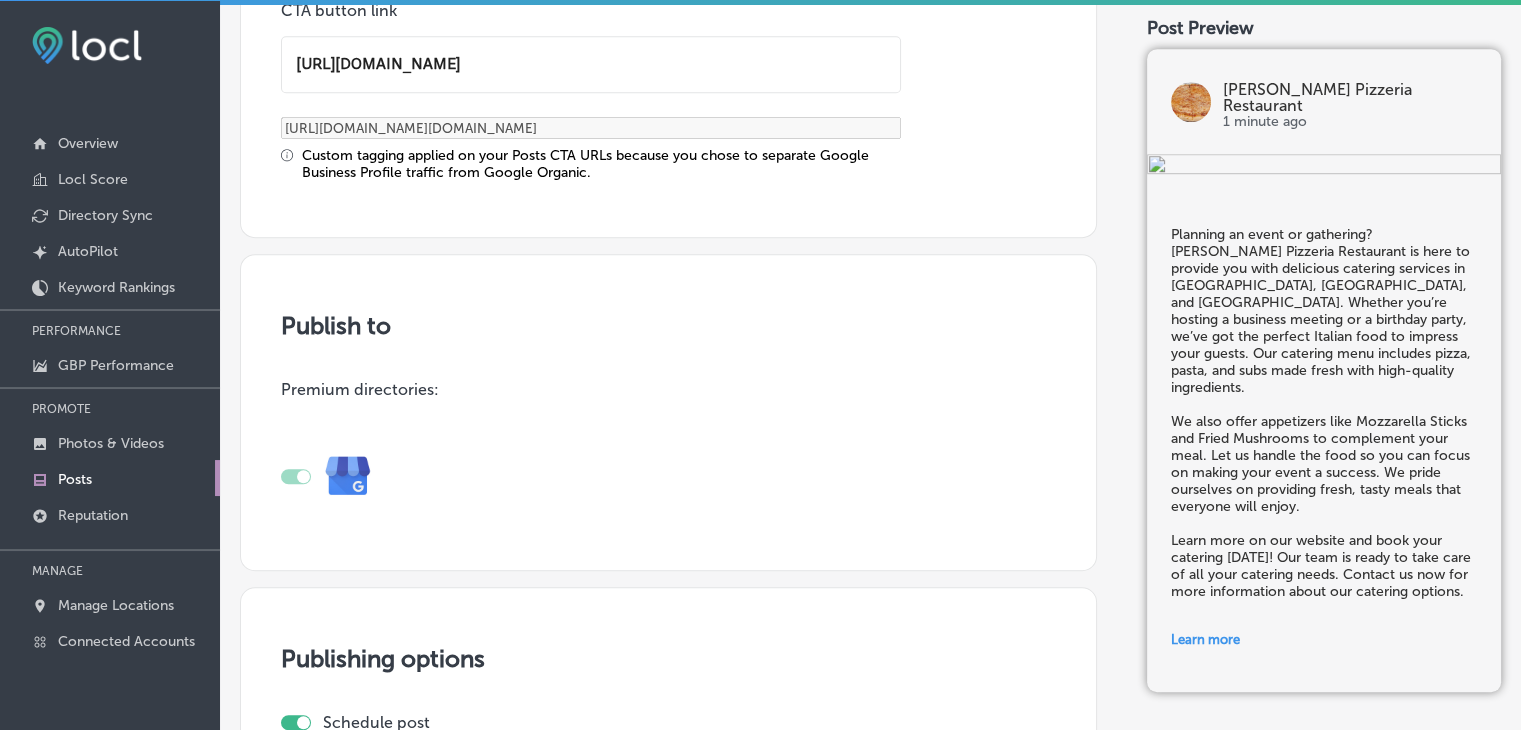 scroll, scrollTop: 871, scrollLeft: 0, axis: vertical 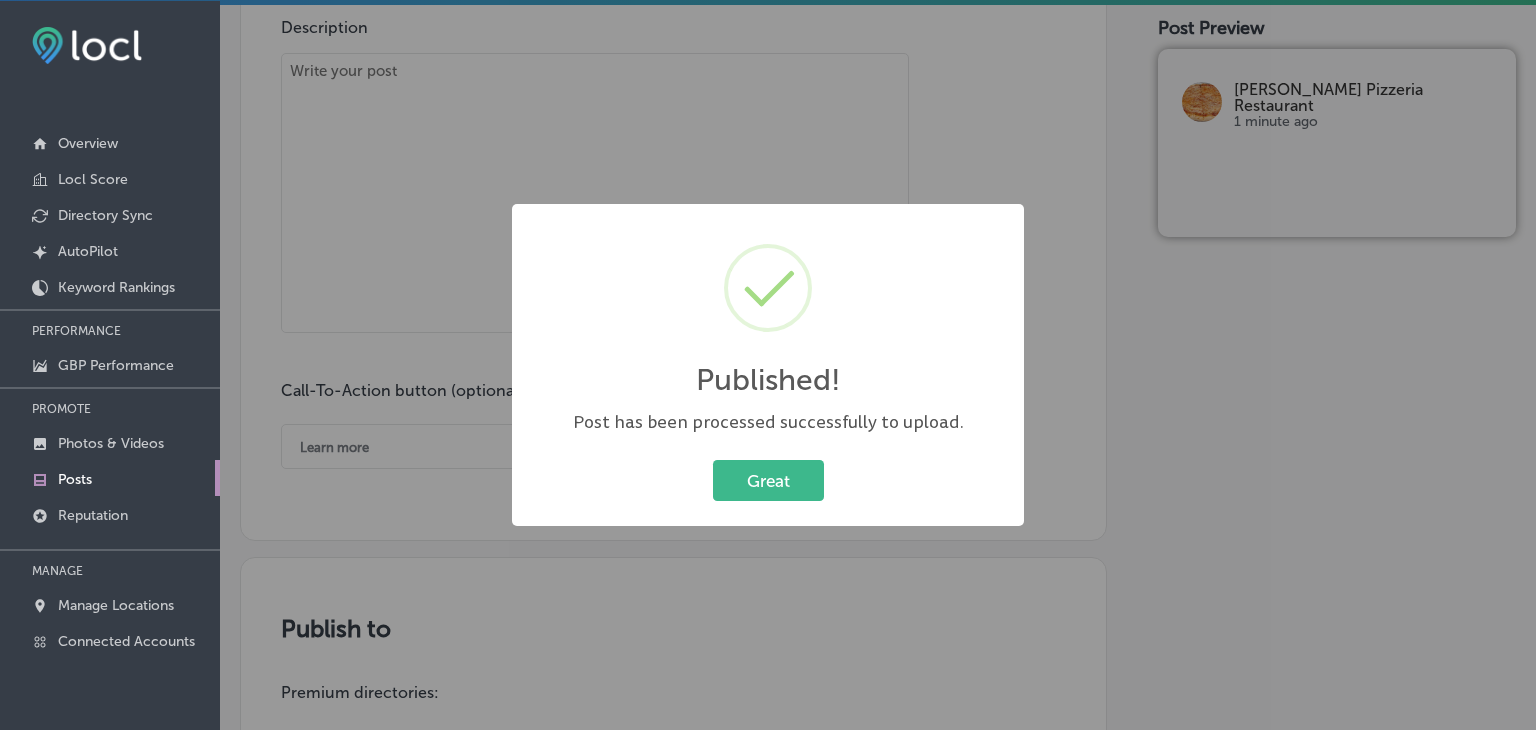 click on "Published! × Post has been processed successfully to upload. Great Cancel" at bounding box center [768, 365] 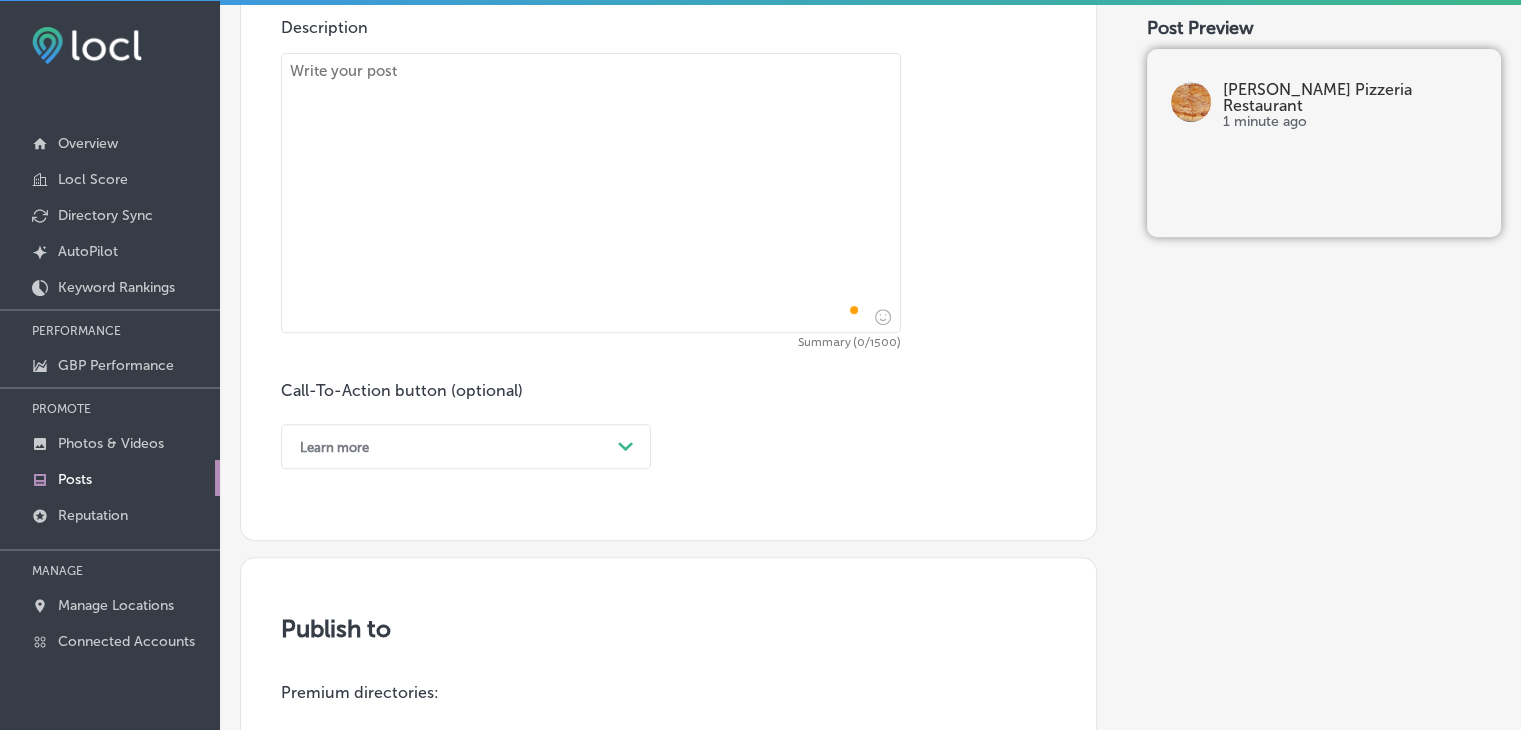 click at bounding box center [591, 193] 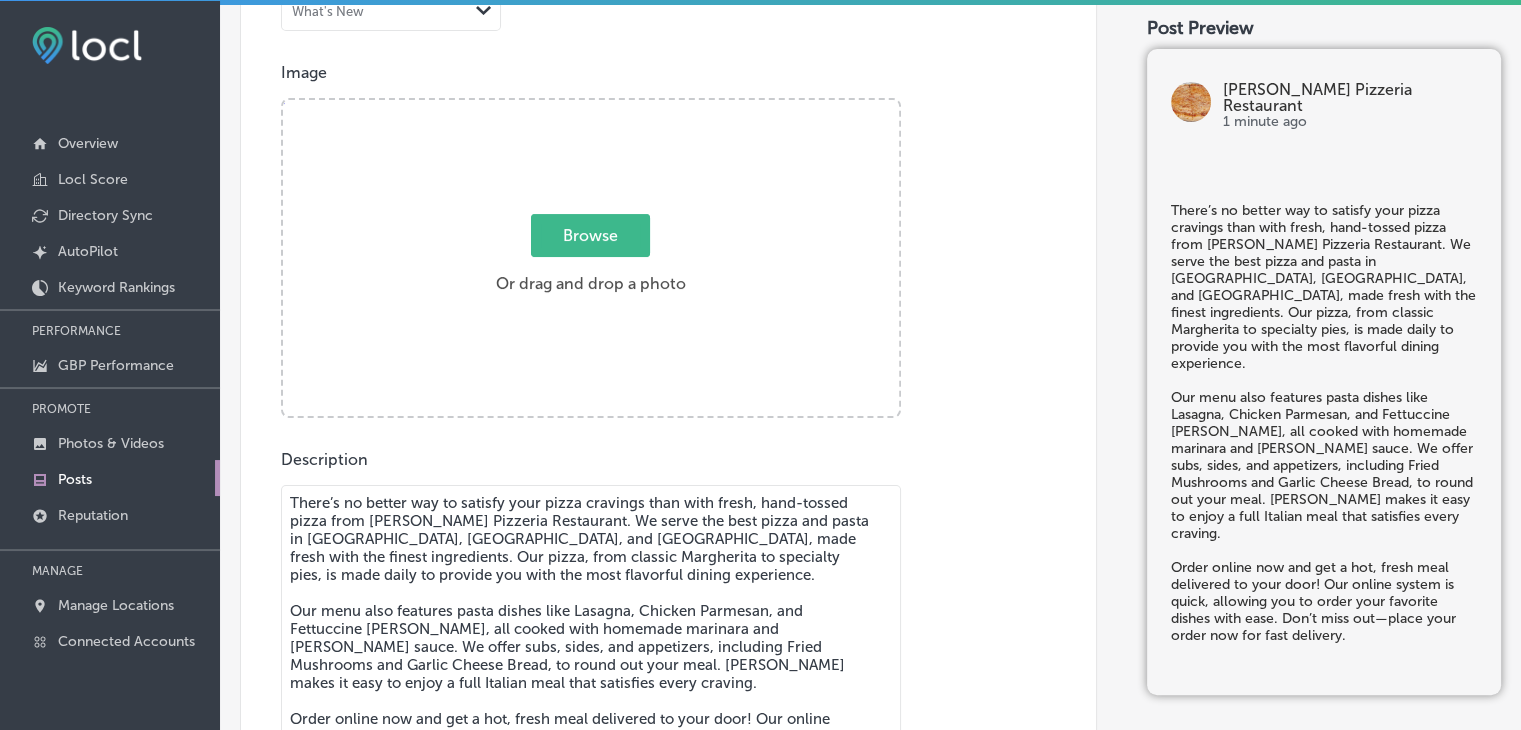 type on "There’s no better way to satisfy your pizza cravings than with fresh, hand-tossed pizza from [PERSON_NAME] Pizzeria Restaurant. We serve the best pizza and pasta in [GEOGRAPHIC_DATA], [GEOGRAPHIC_DATA], and [GEOGRAPHIC_DATA], made fresh with the finest ingredients. Our pizza, from classic Margherita to specialty pies, is made daily to provide you with the most flavorful dining experience.
Our menu also features pasta dishes like Lasagna, Chicken Parmesan, and Fettuccine [PERSON_NAME], all cooked with homemade marinara and [PERSON_NAME] sauce. We offer subs, sides, and appetizers, including Fried Mushrooms and Garlic Cheese Bread, to round out your meal. [PERSON_NAME] makes it easy to enjoy a full Italian meal that satisfies every craving.
Order online now and get a hot, fresh meal delivered to your door! Our online system is quick, allowing you to order your favorite dishes with ease. Don’t miss out—place your order now for fast delivery." 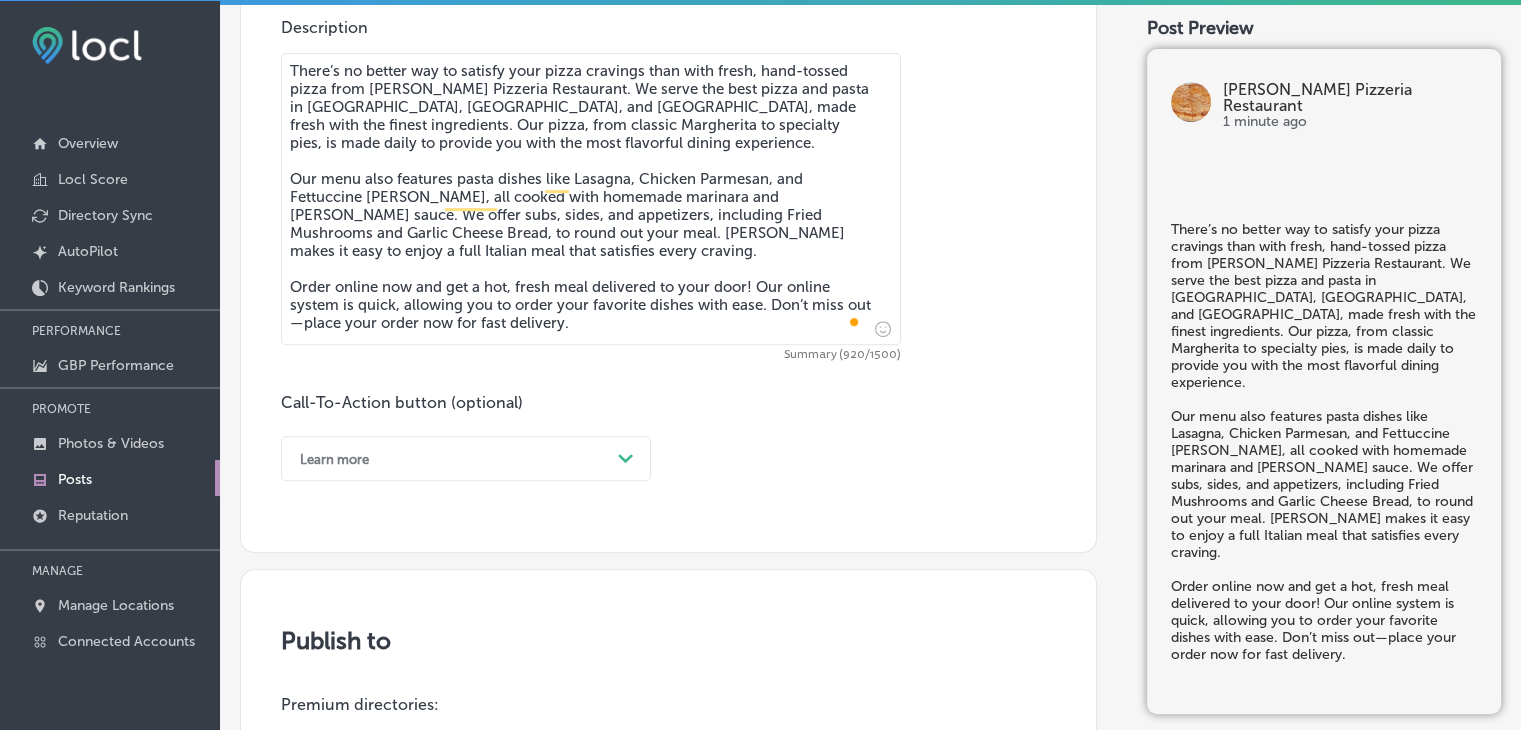 click on "Learn more
Path
Created with Sketch." at bounding box center (466, 458) 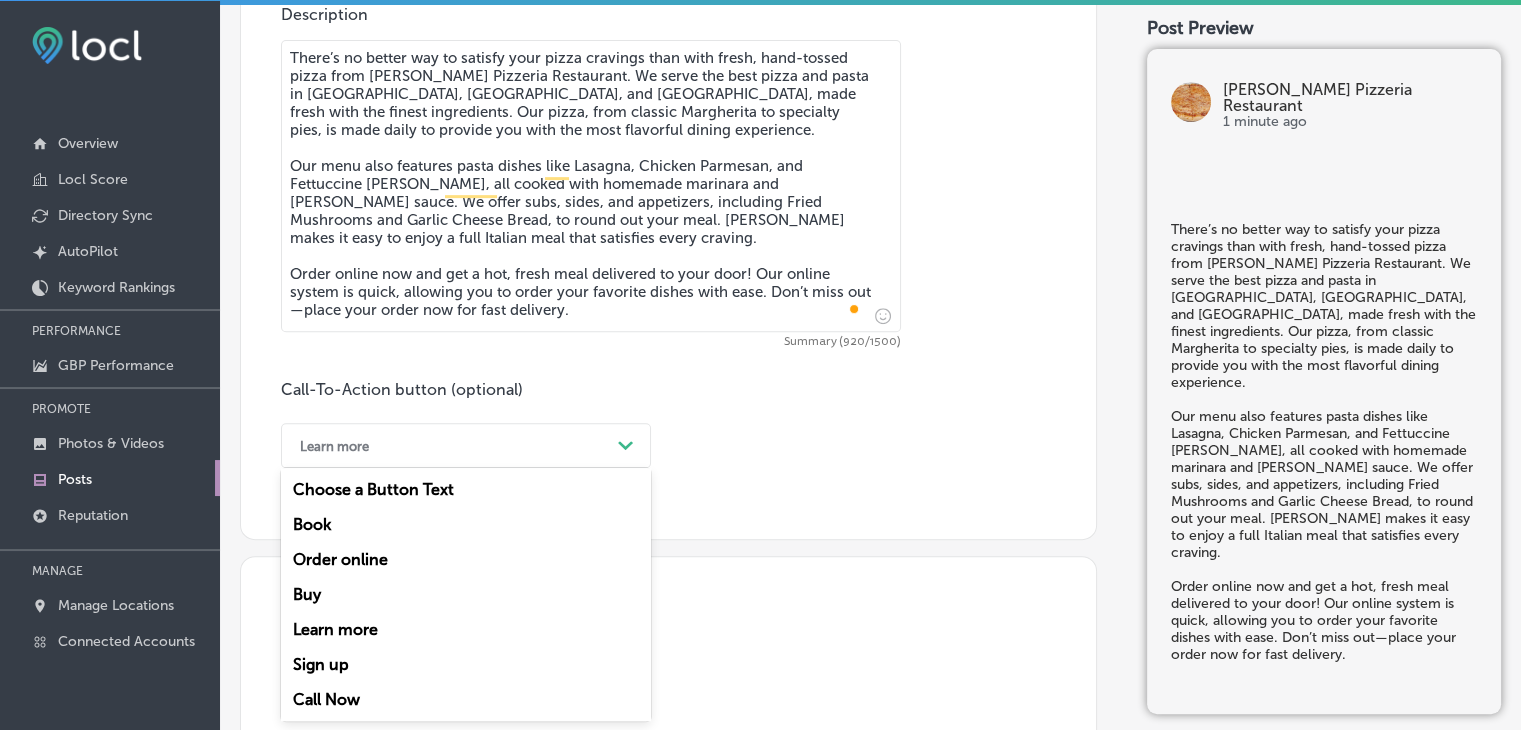 click on "Order online" at bounding box center (466, 559) 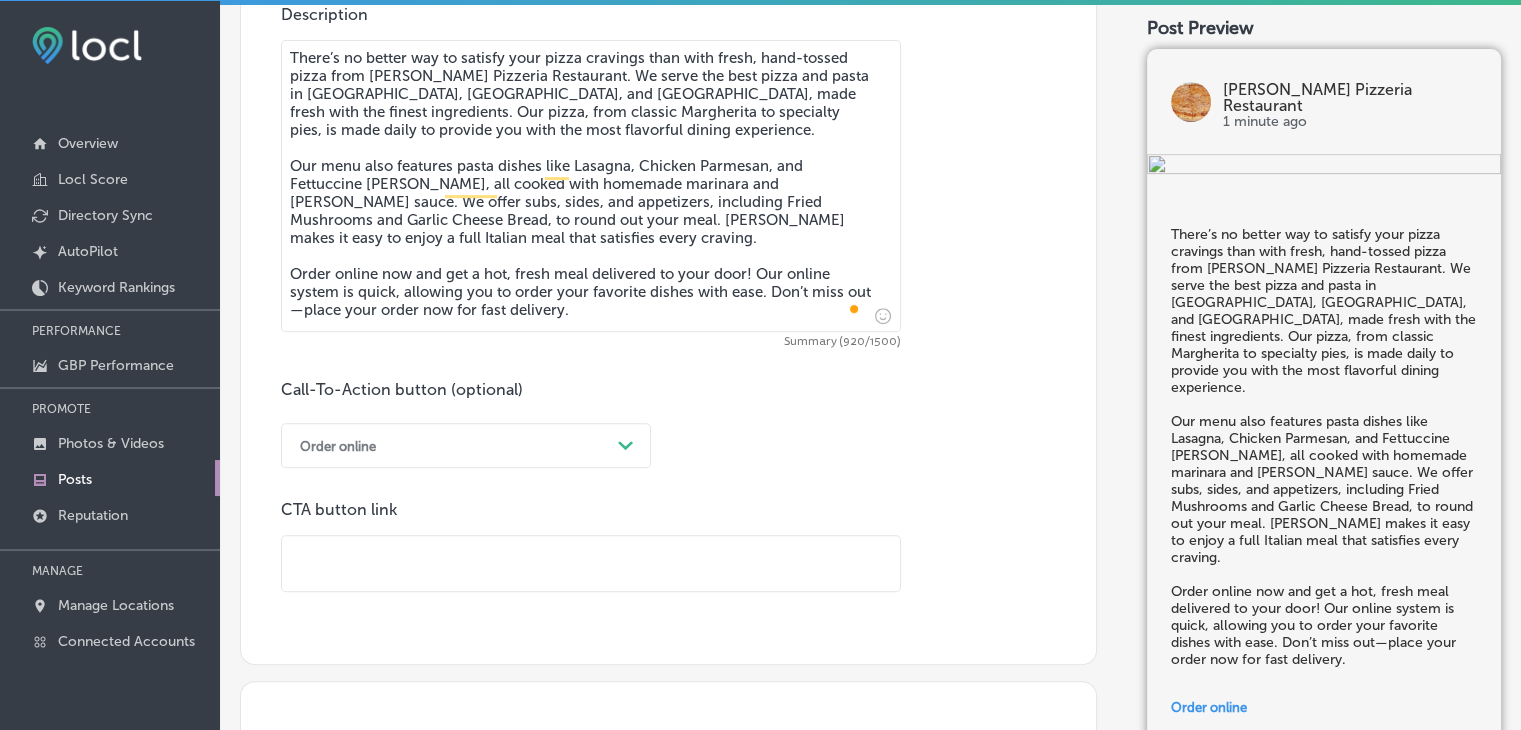 click at bounding box center (591, 563) 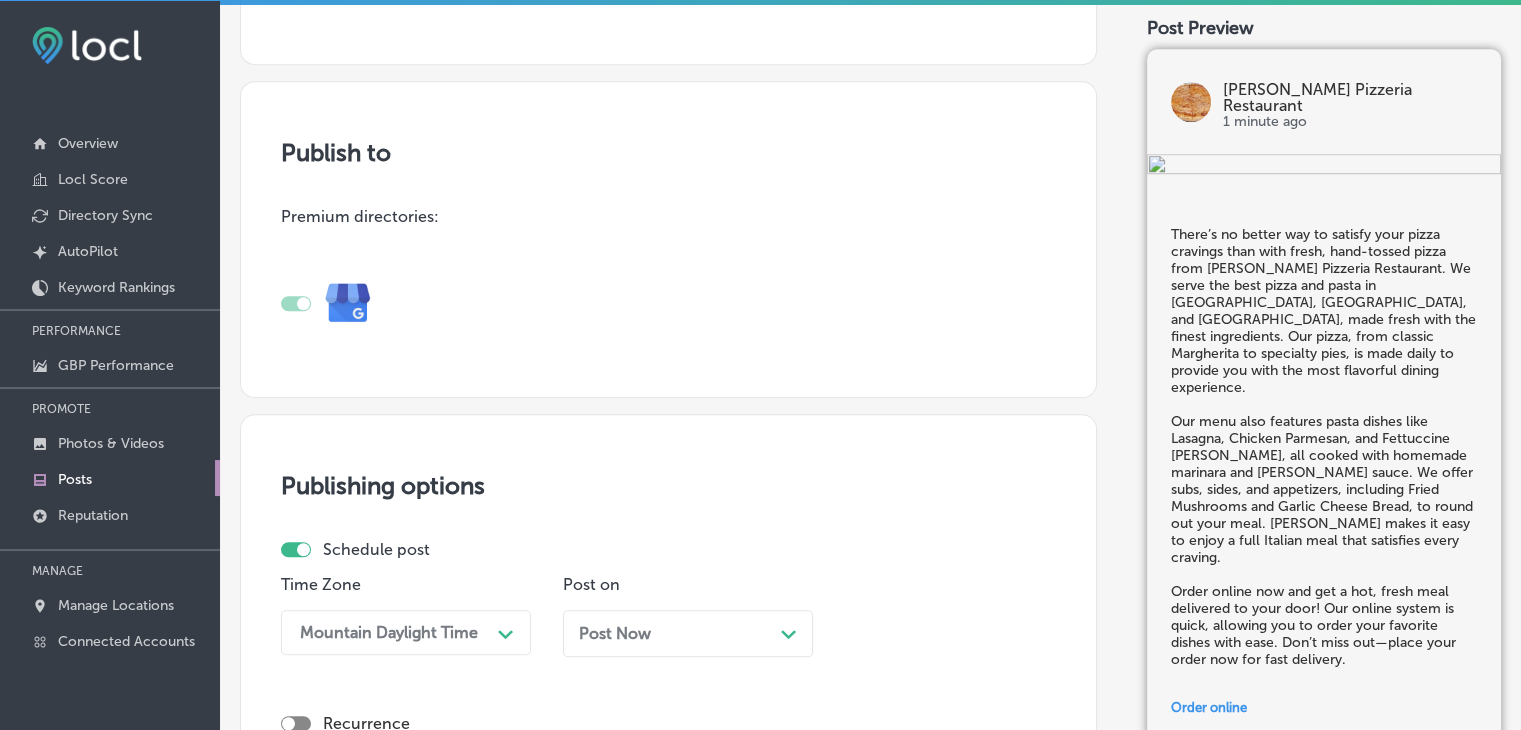 scroll, scrollTop: 1784, scrollLeft: 0, axis: vertical 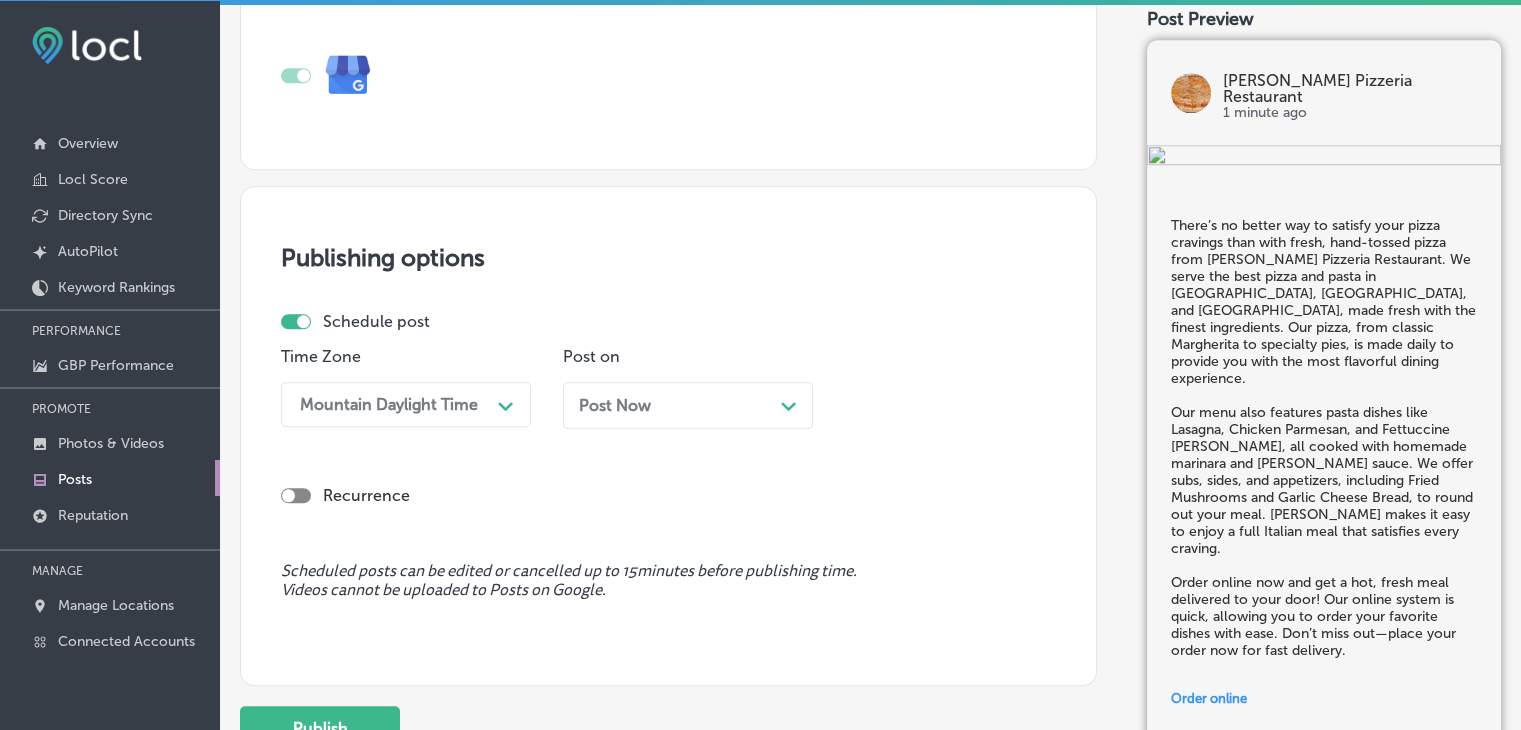 type on "[URL][DOMAIN_NAME]" 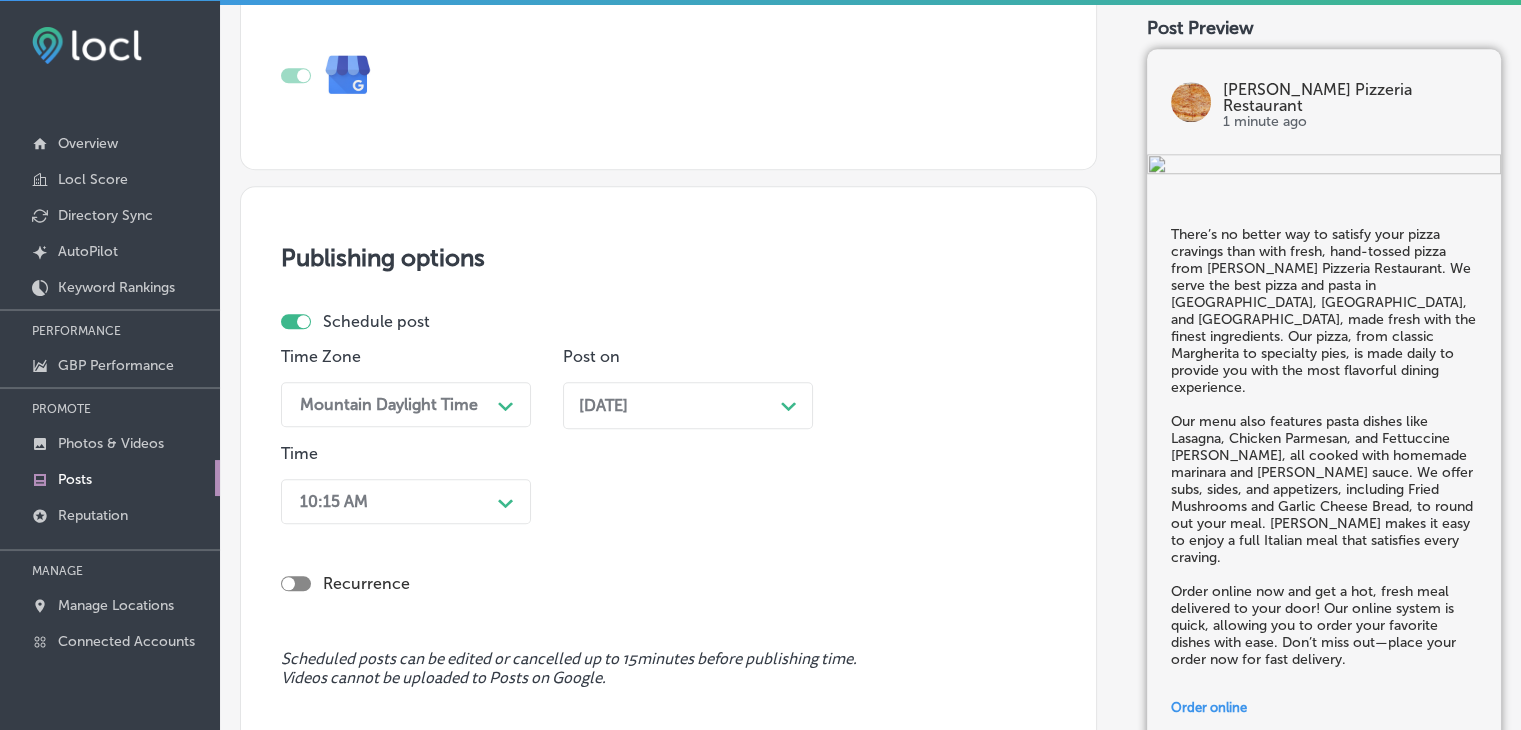 click on "Recurrence" at bounding box center (668, 567) 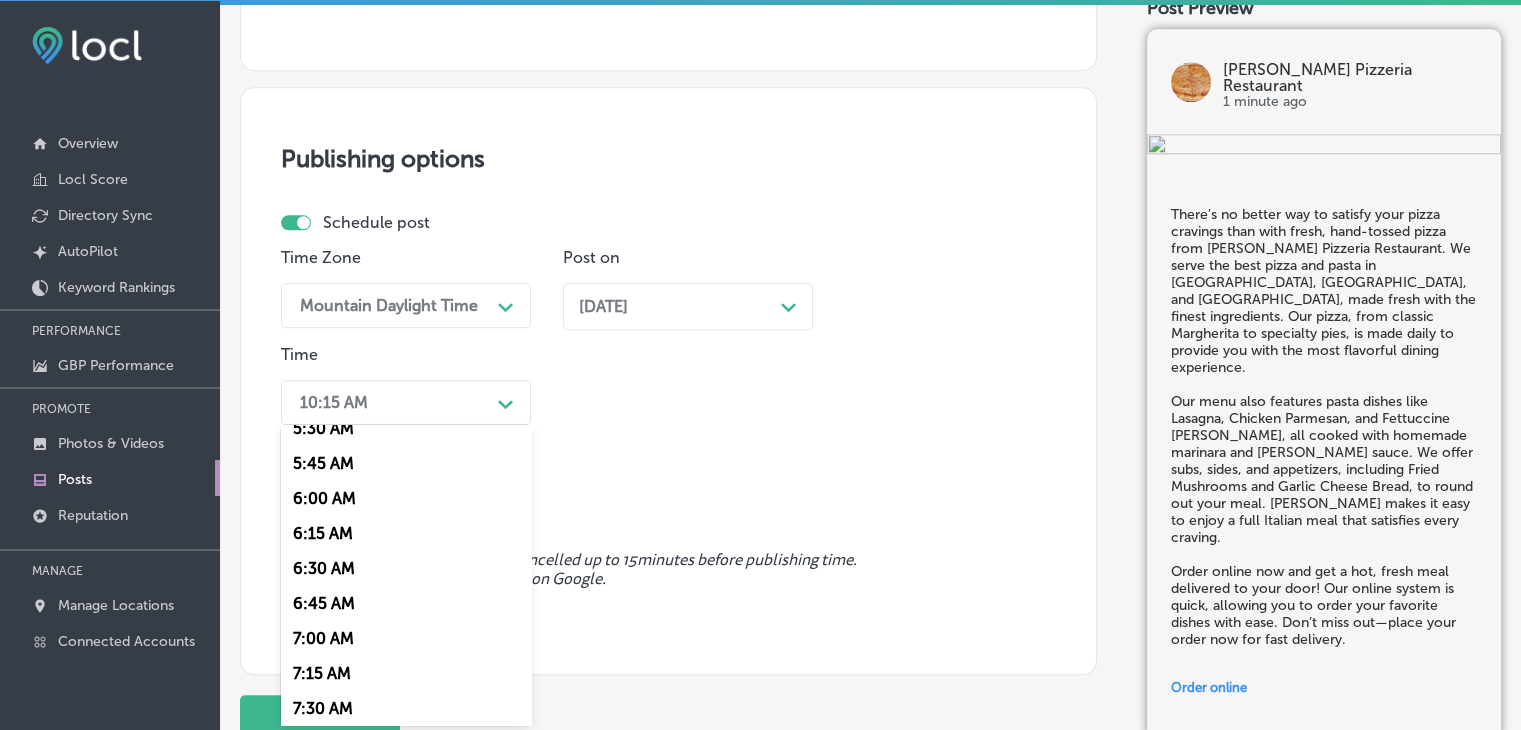 scroll, scrollTop: 900, scrollLeft: 0, axis: vertical 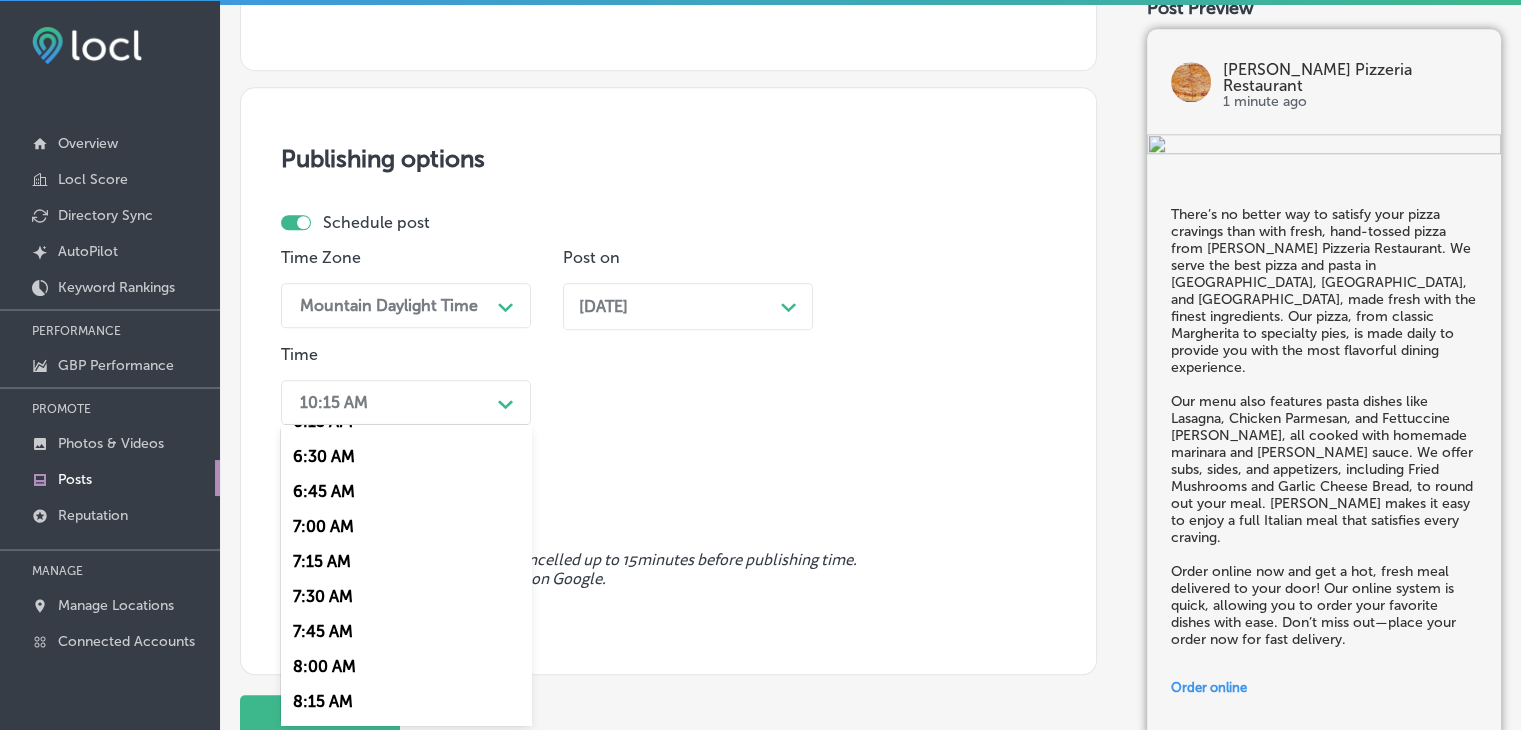 click on "7:00 AM" at bounding box center [406, 526] 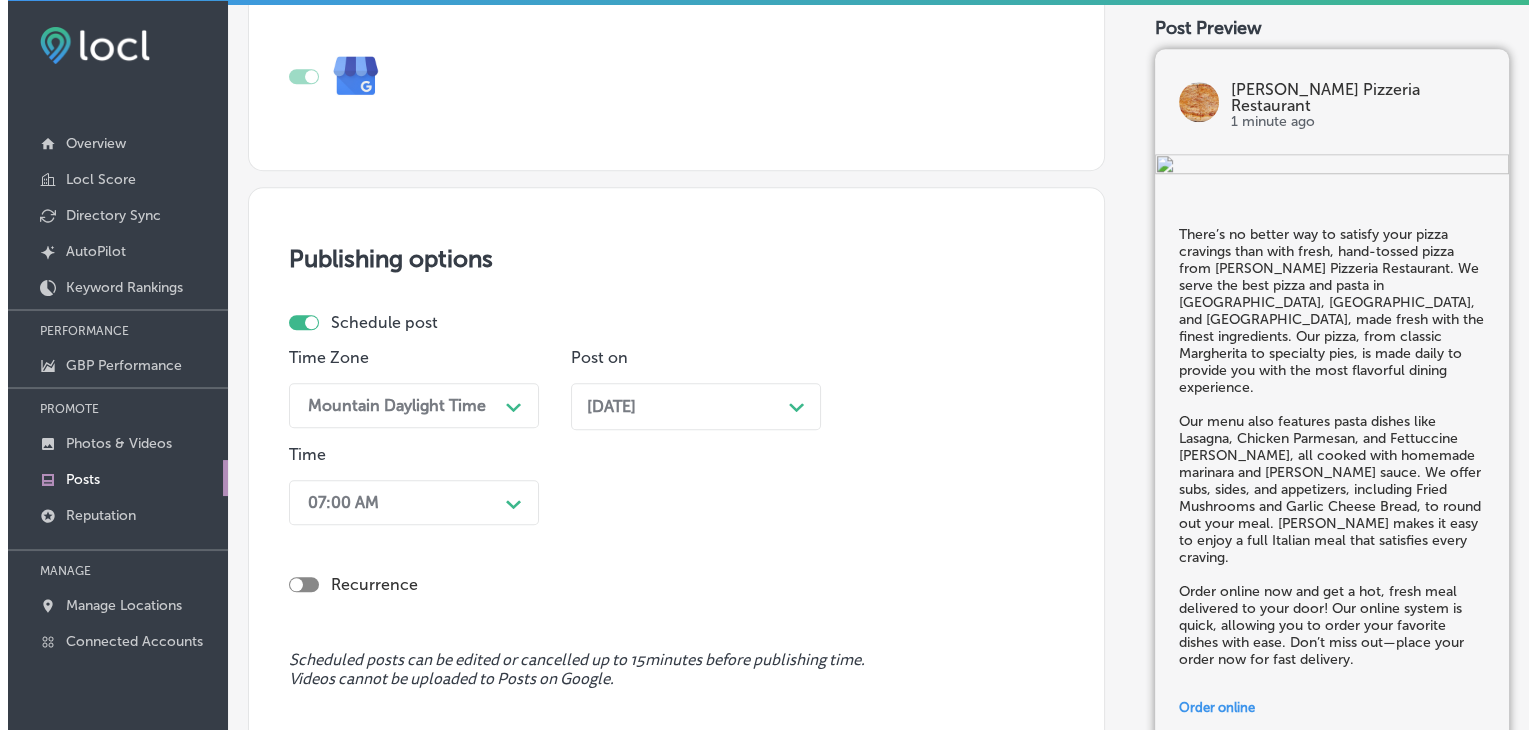 scroll, scrollTop: 2040, scrollLeft: 0, axis: vertical 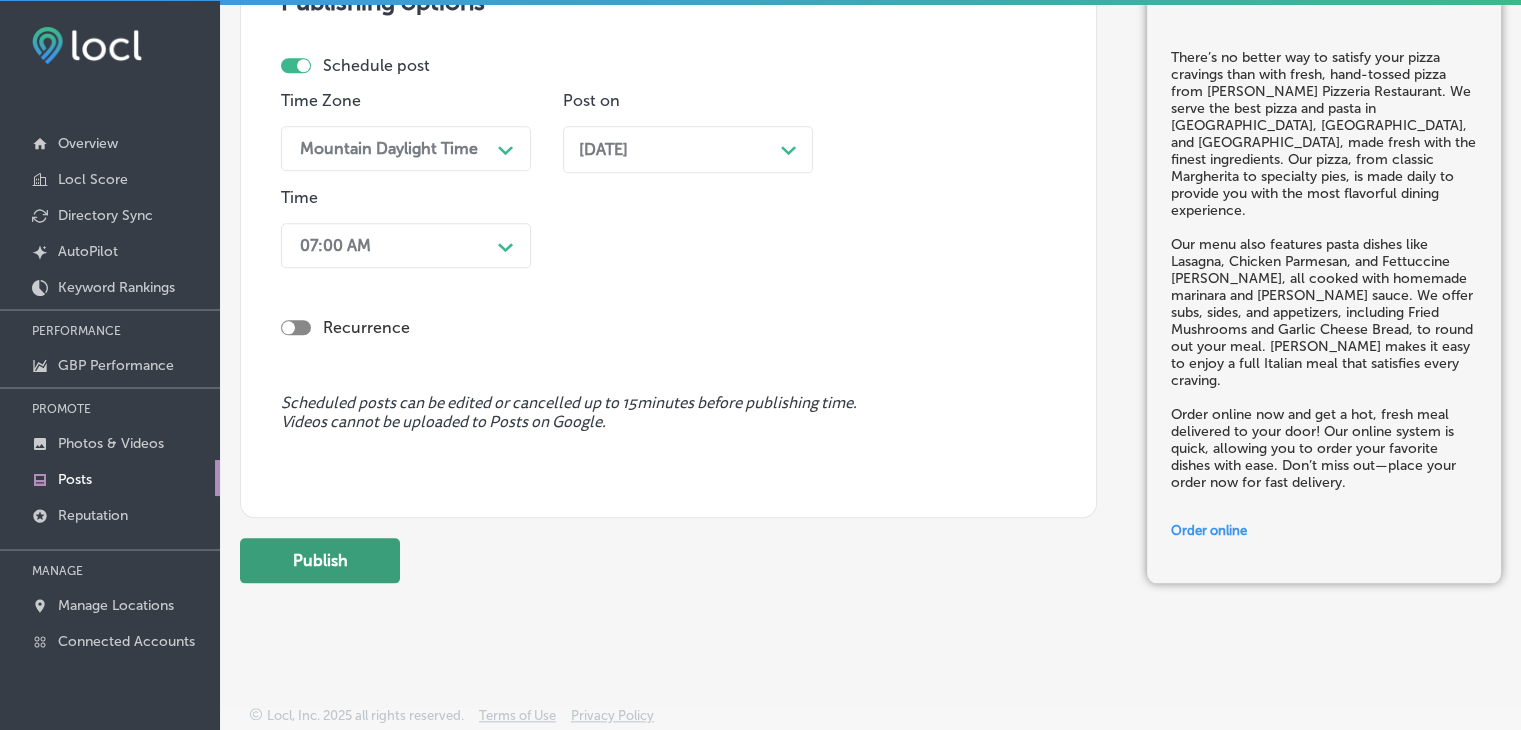 drag, startPoint x: 380, startPoint y: 596, endPoint x: 371, endPoint y: 550, distance: 46.872166 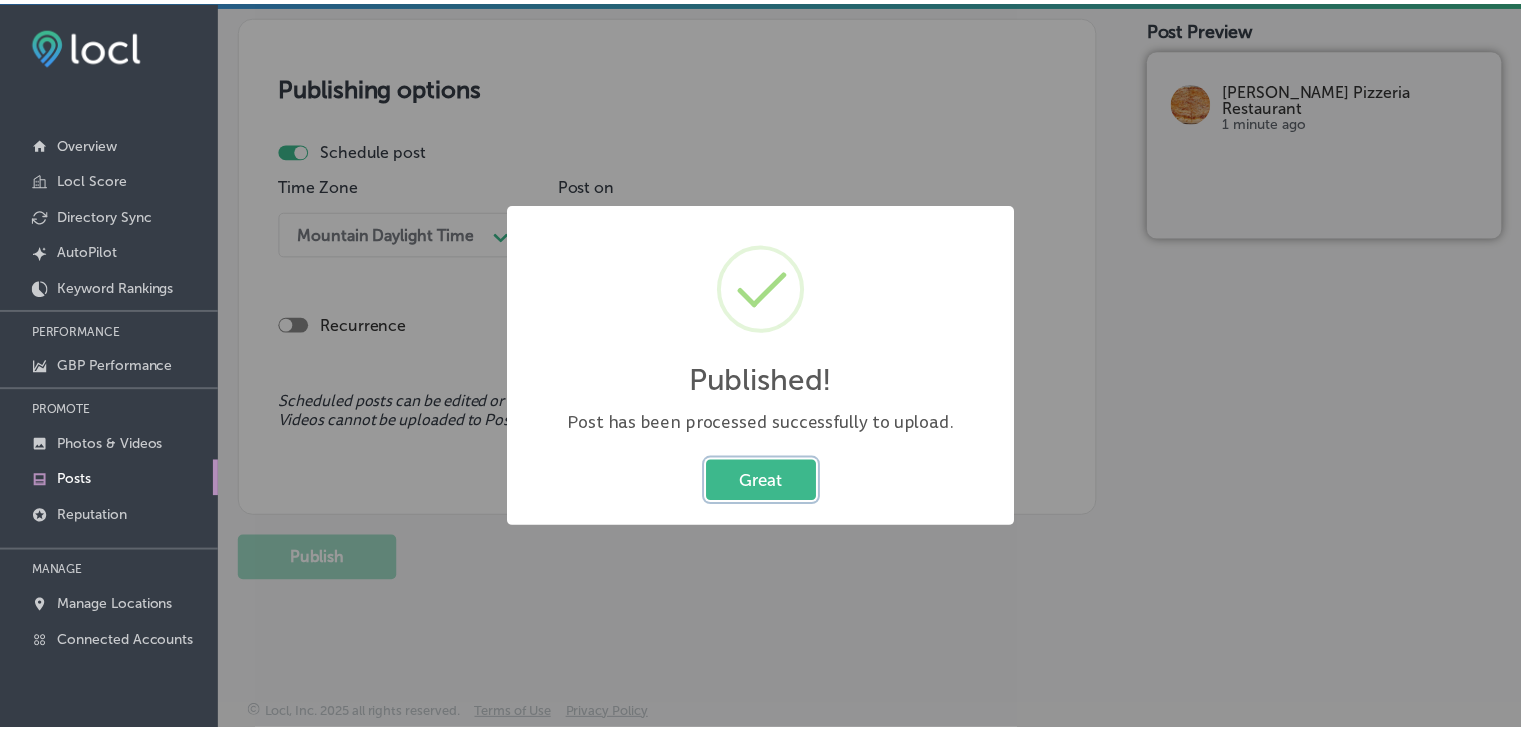 scroll, scrollTop: 1757, scrollLeft: 0, axis: vertical 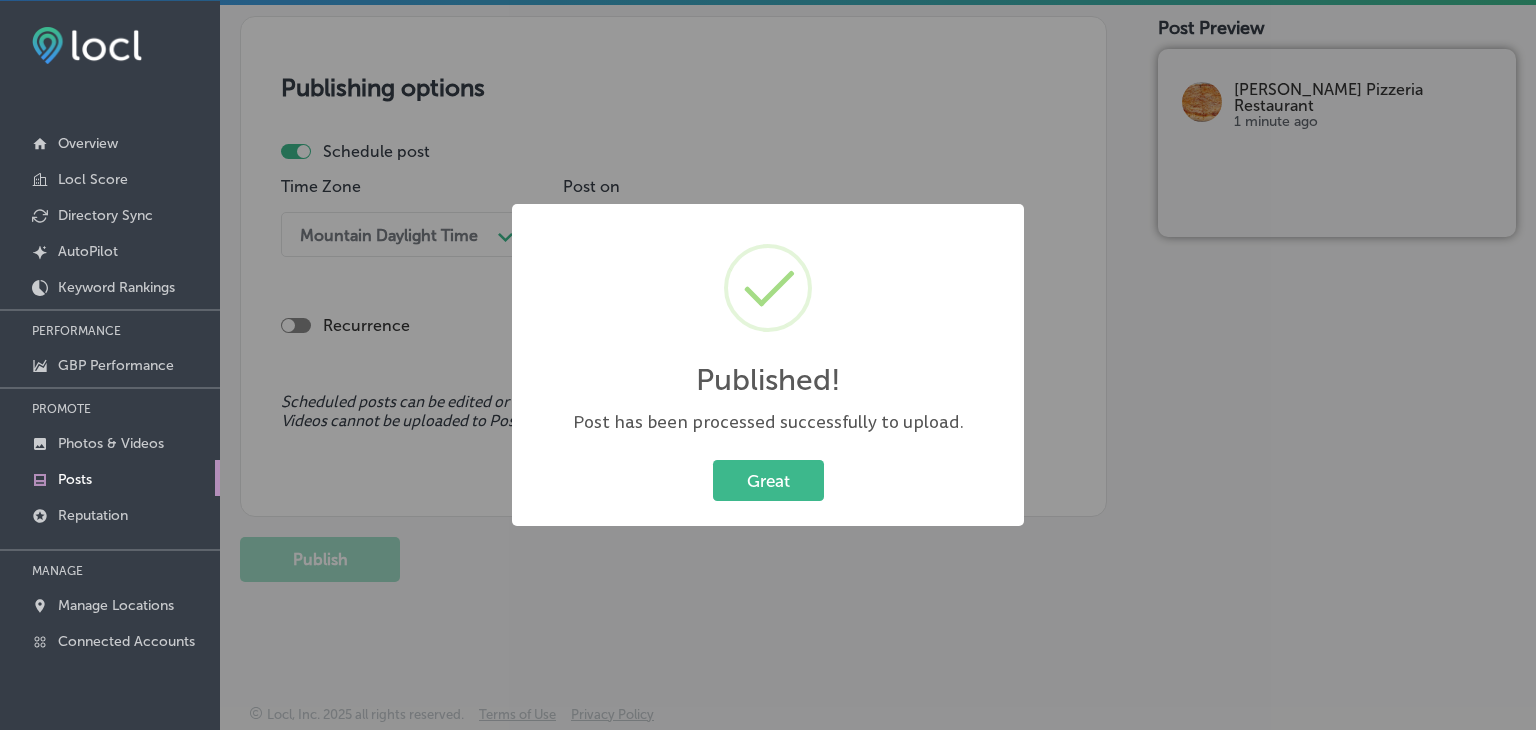 click on "Published! × Post has been processed successfully to upload. Great Cancel" at bounding box center (768, 365) 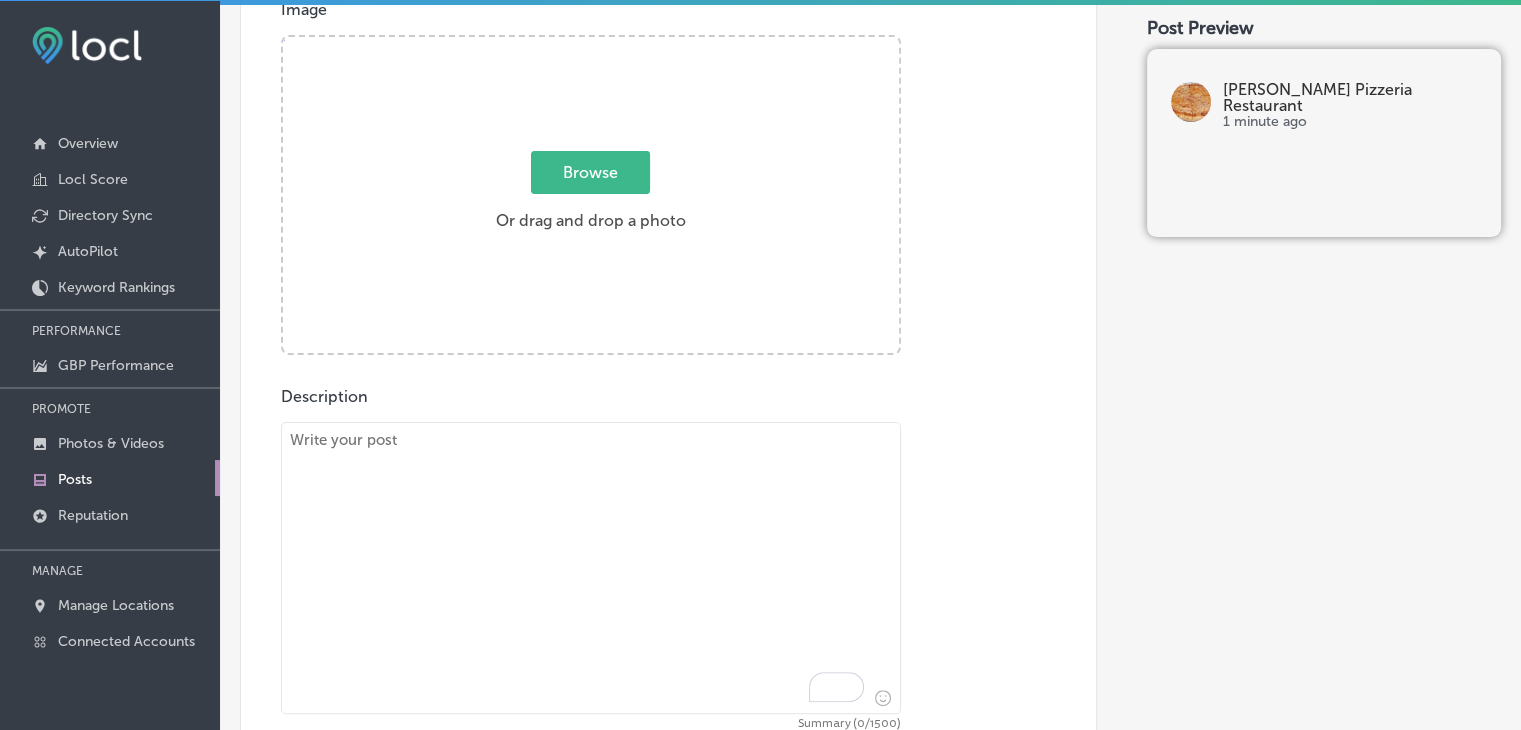 scroll, scrollTop: 600, scrollLeft: 0, axis: vertical 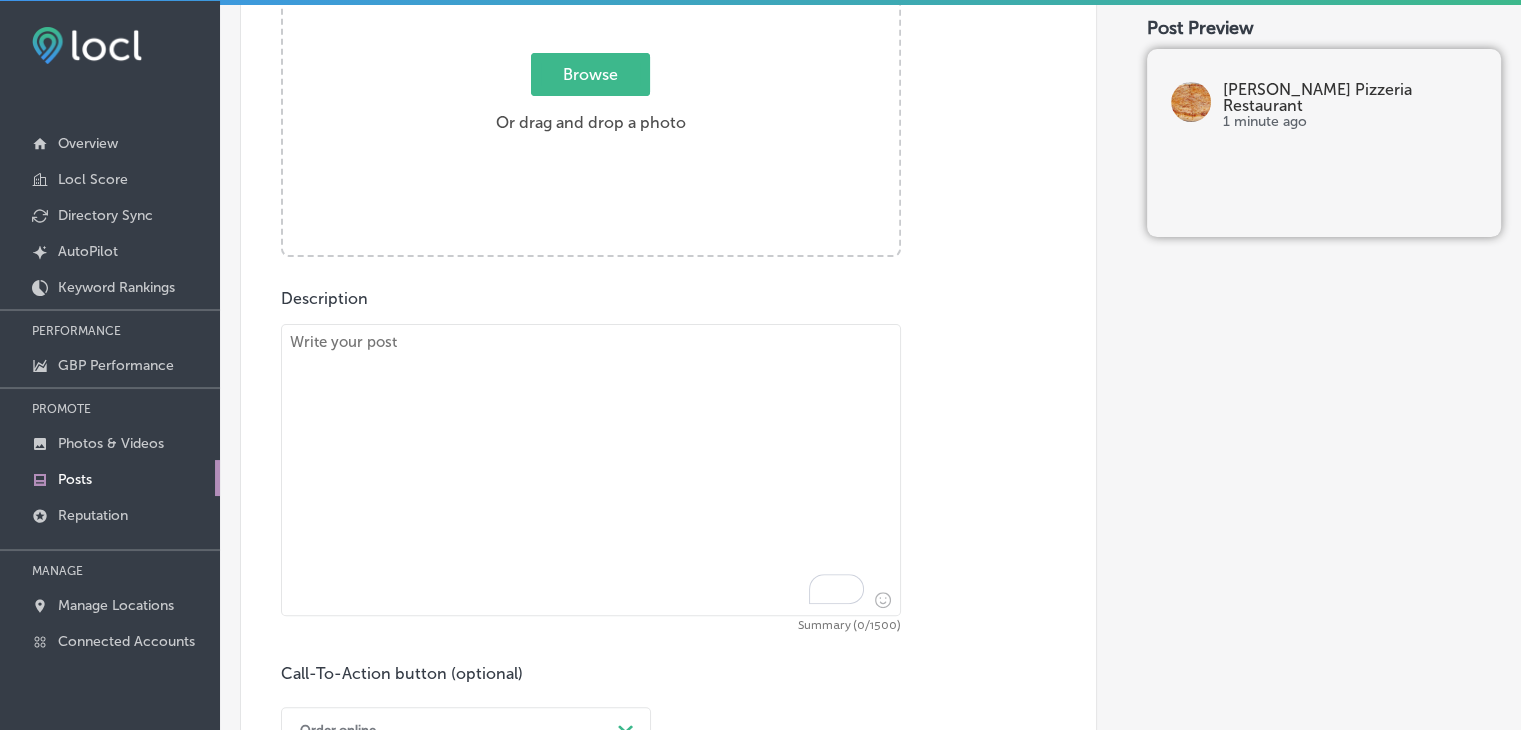 click at bounding box center [591, 470] 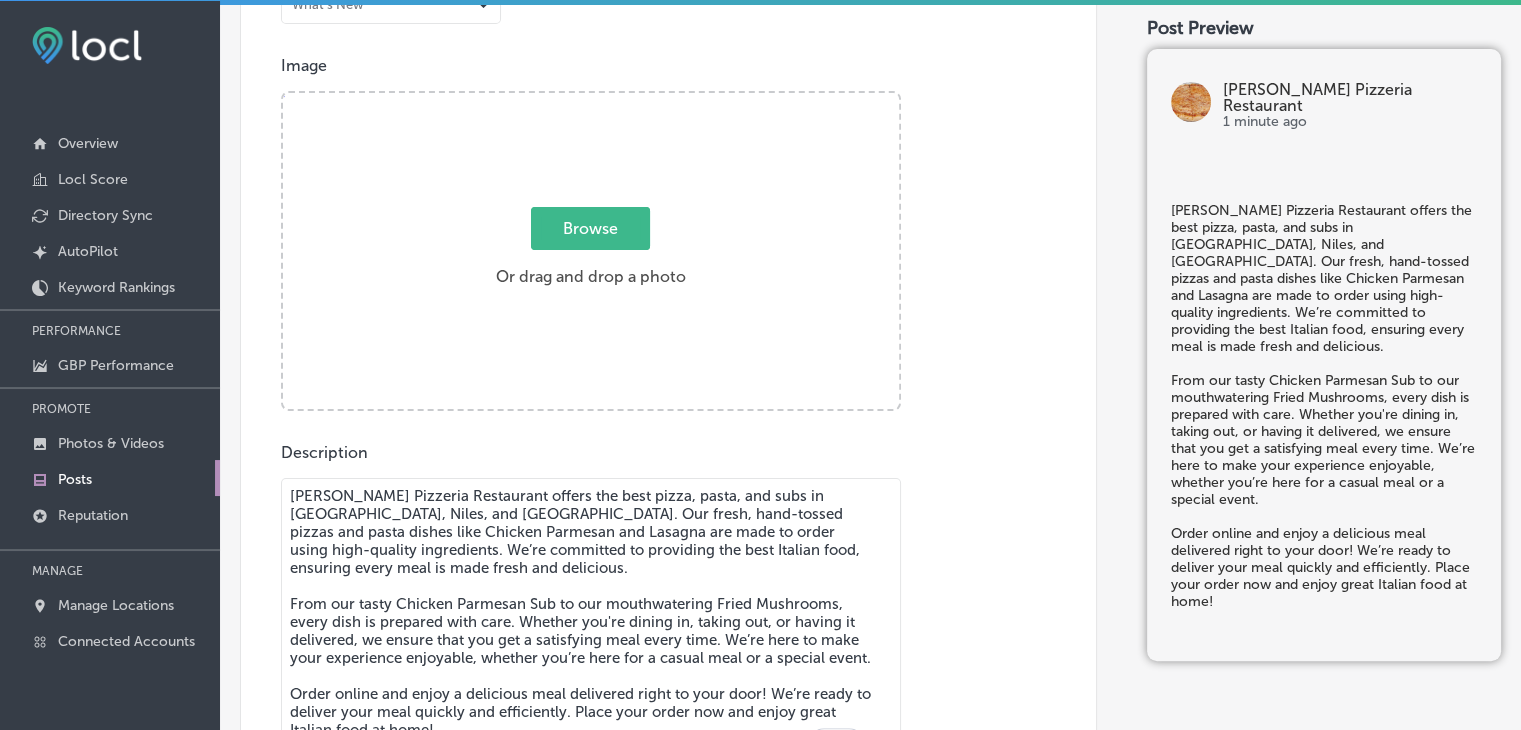 type on "[PERSON_NAME] Pizzeria Restaurant offers the best pizza, pasta, and subs in [GEOGRAPHIC_DATA], Niles, and [GEOGRAPHIC_DATA]. Our fresh, hand-tossed pizzas and pasta dishes like Chicken Parmesan and Lasagna are made to order using high-quality ingredients. We’re committed to providing the best Italian food, ensuring every meal is made fresh and delicious.
From our tasty Chicken Parmesan Sub to our mouthwatering Fried Mushrooms, every dish is prepared with care. Whether you're dining in, taking out, or having it delivered, we ensure that you get a satisfying meal every time. We’re here to make your experience enjoyable, whether you’re here for a casual meal or a special event.
Order online and enjoy a delicious meal delivered right to your door! We’re ready to deliver your meal quickly and efficiently. Place your order now and enjoy great Italian food at home!" 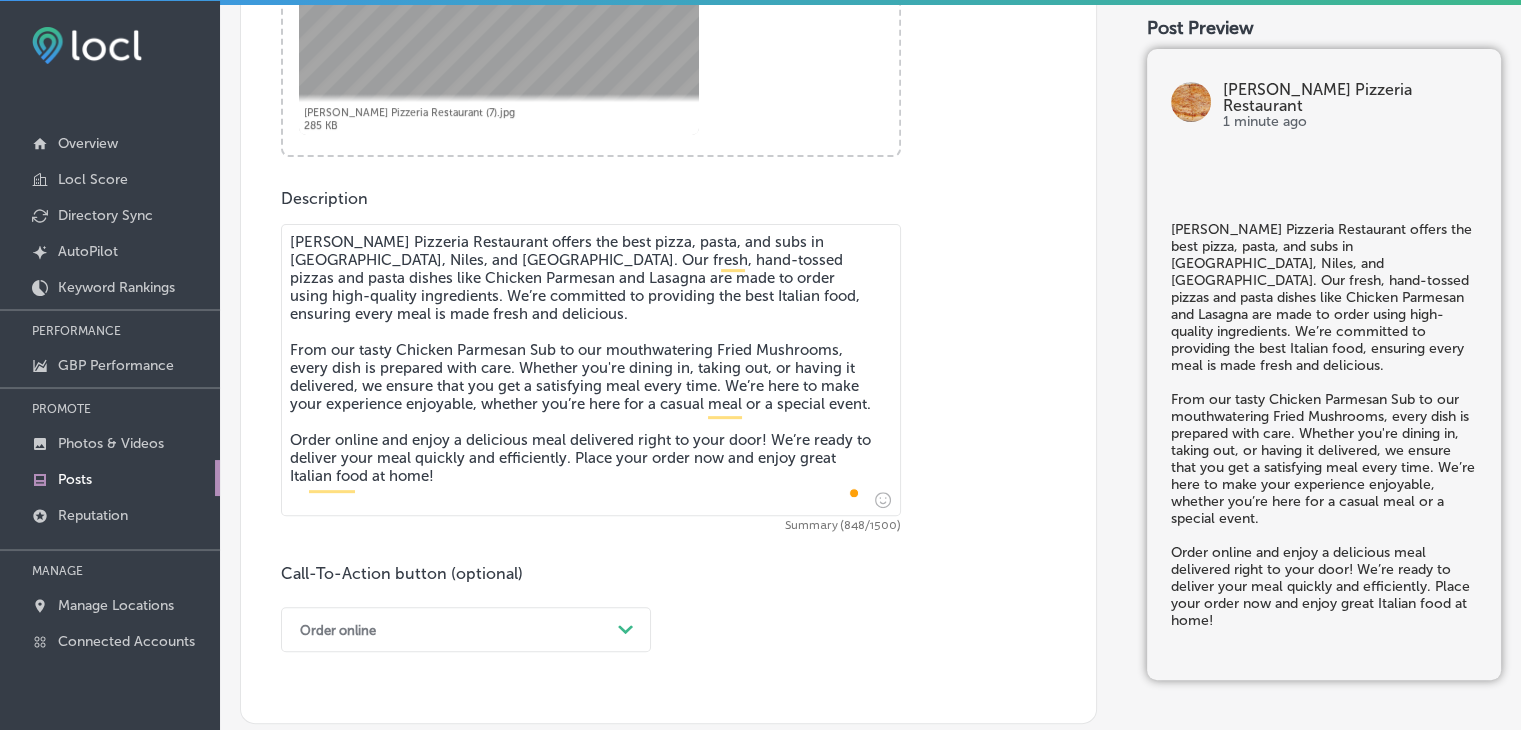 click on "Order online
Path
Created with Sketch." at bounding box center [466, 629] 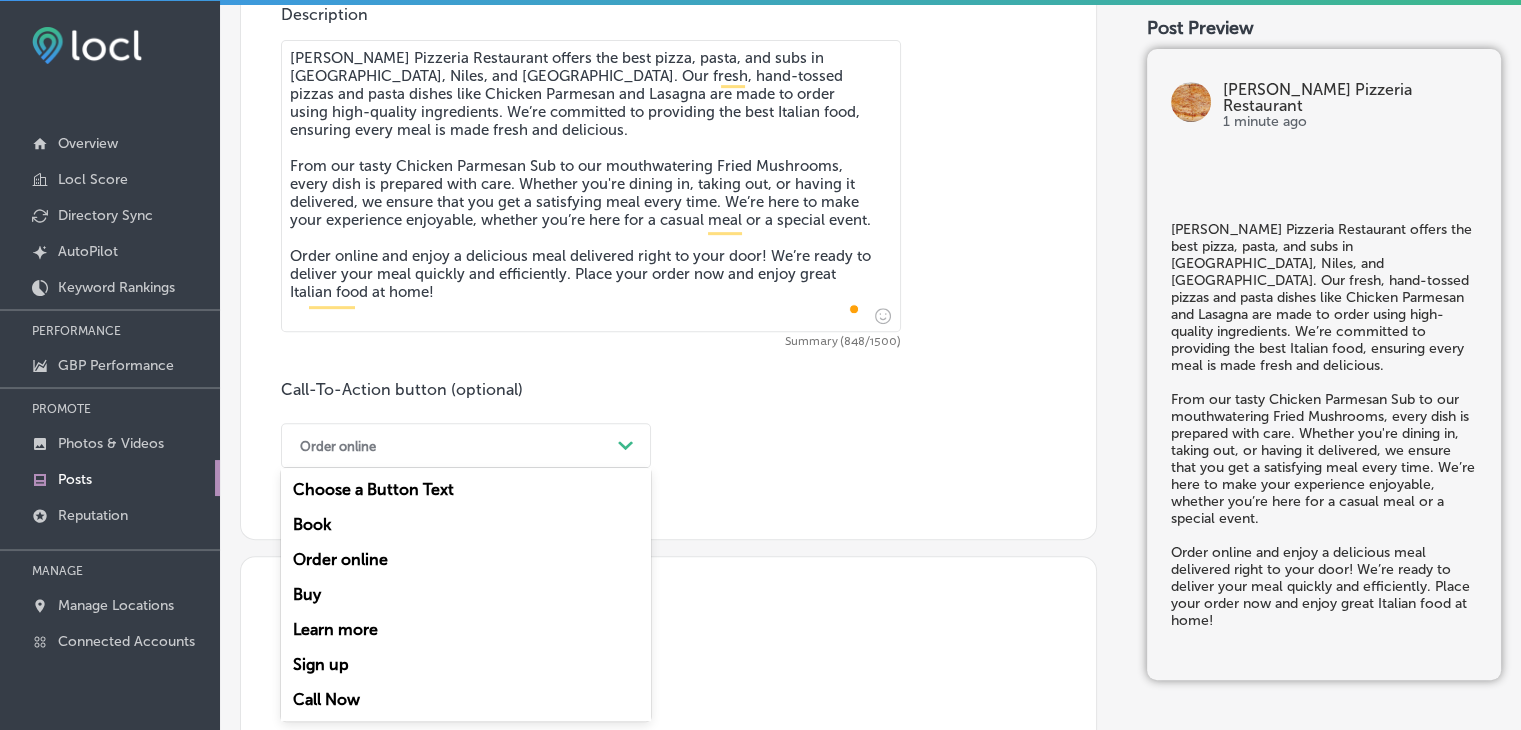 click on "Order online" at bounding box center [466, 559] 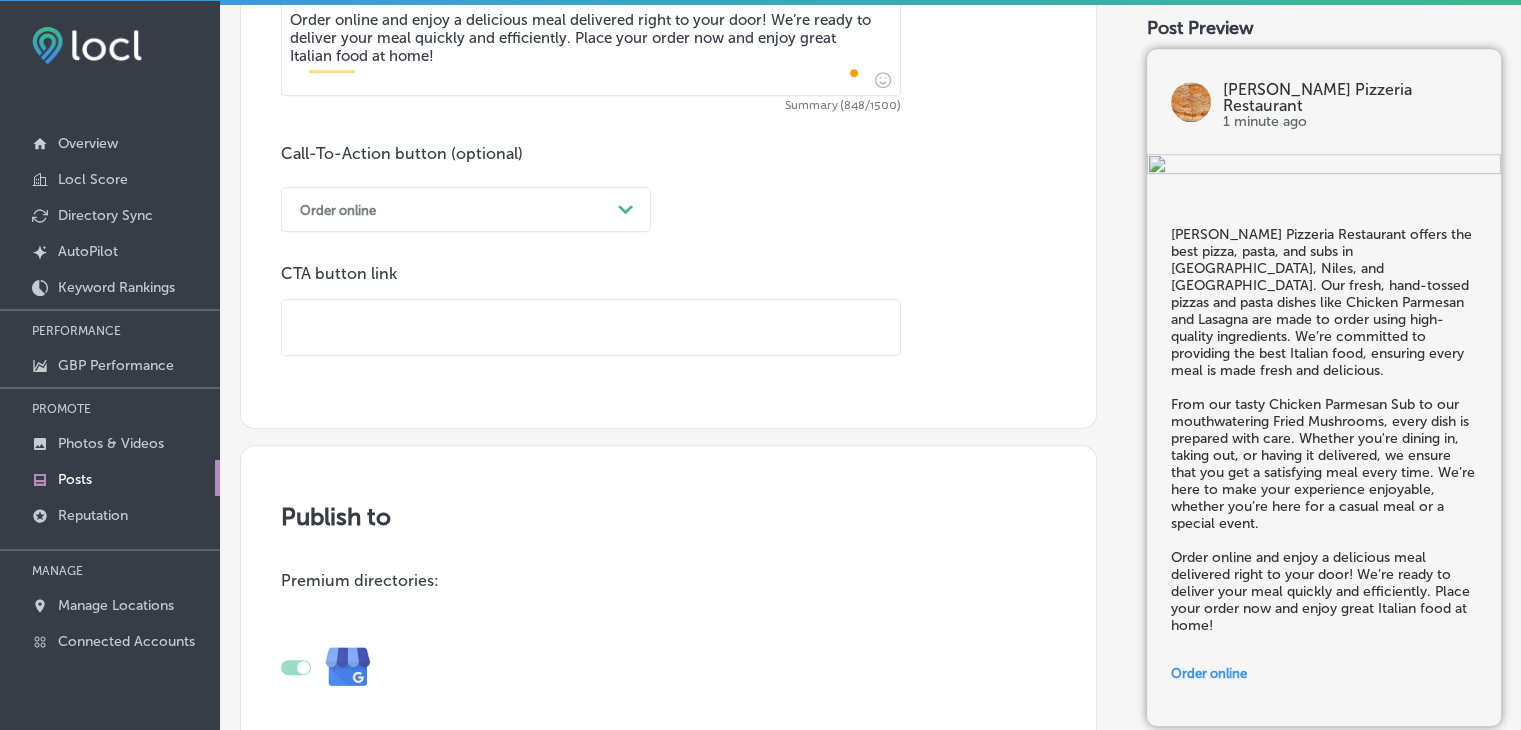 scroll, scrollTop: 1284, scrollLeft: 0, axis: vertical 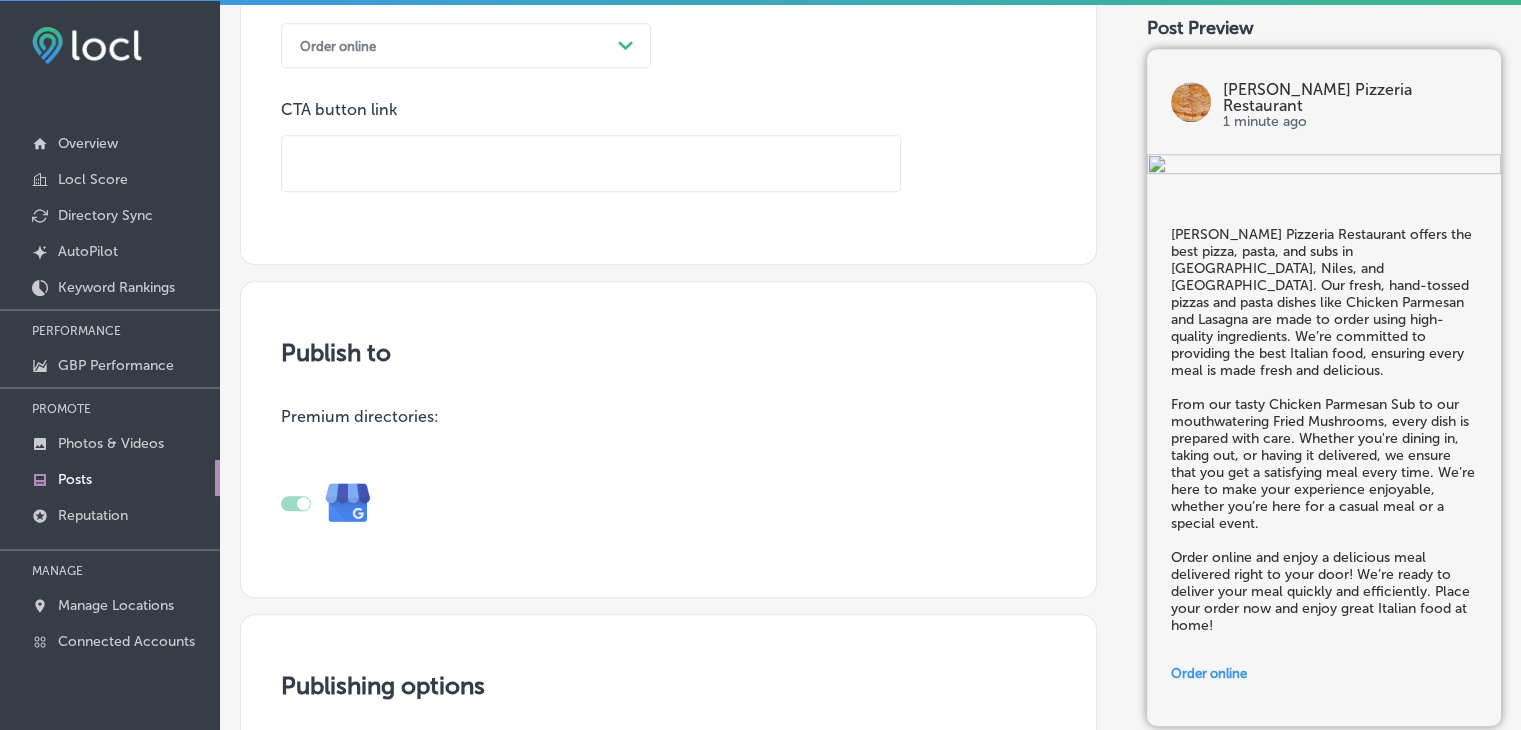 click at bounding box center [591, 163] 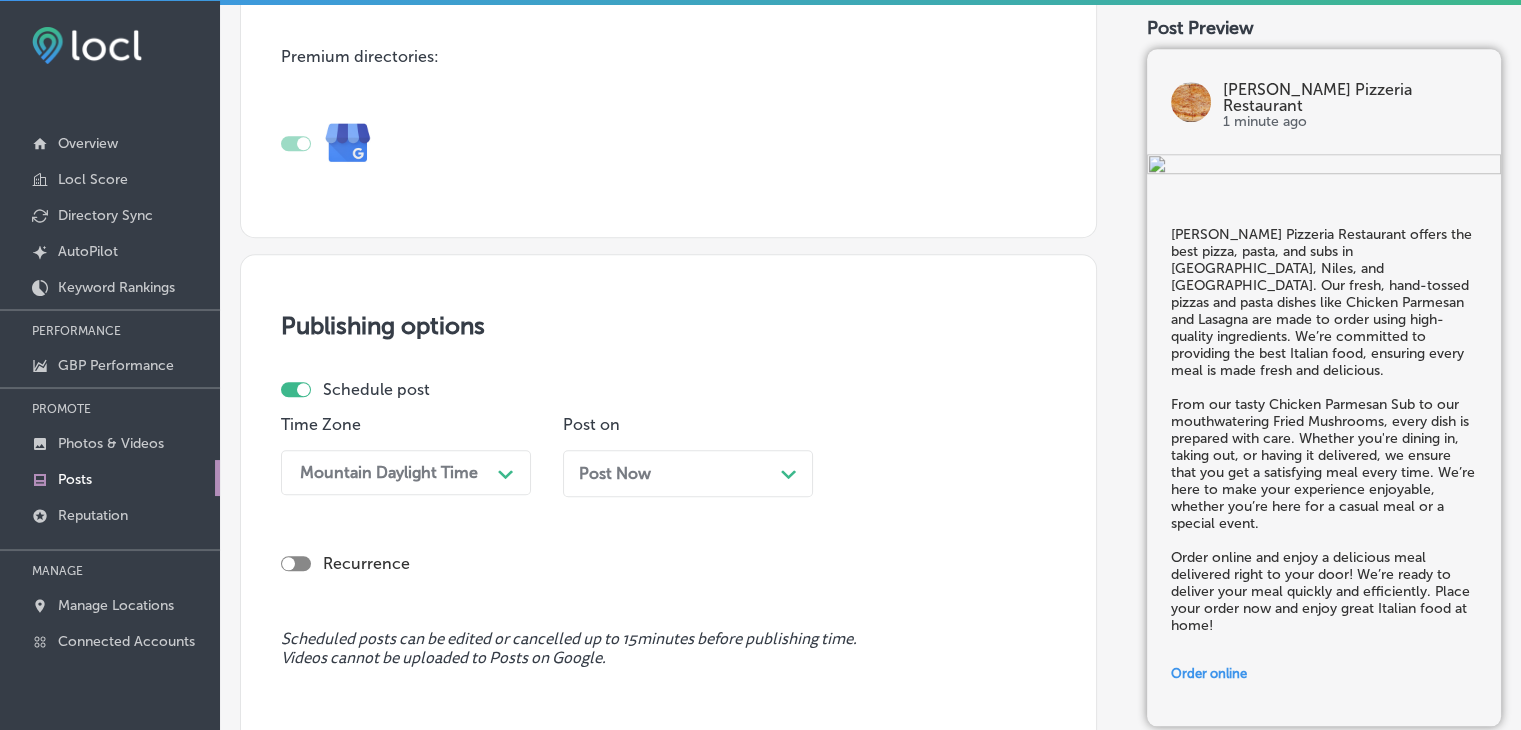scroll, scrollTop: 1881, scrollLeft: 0, axis: vertical 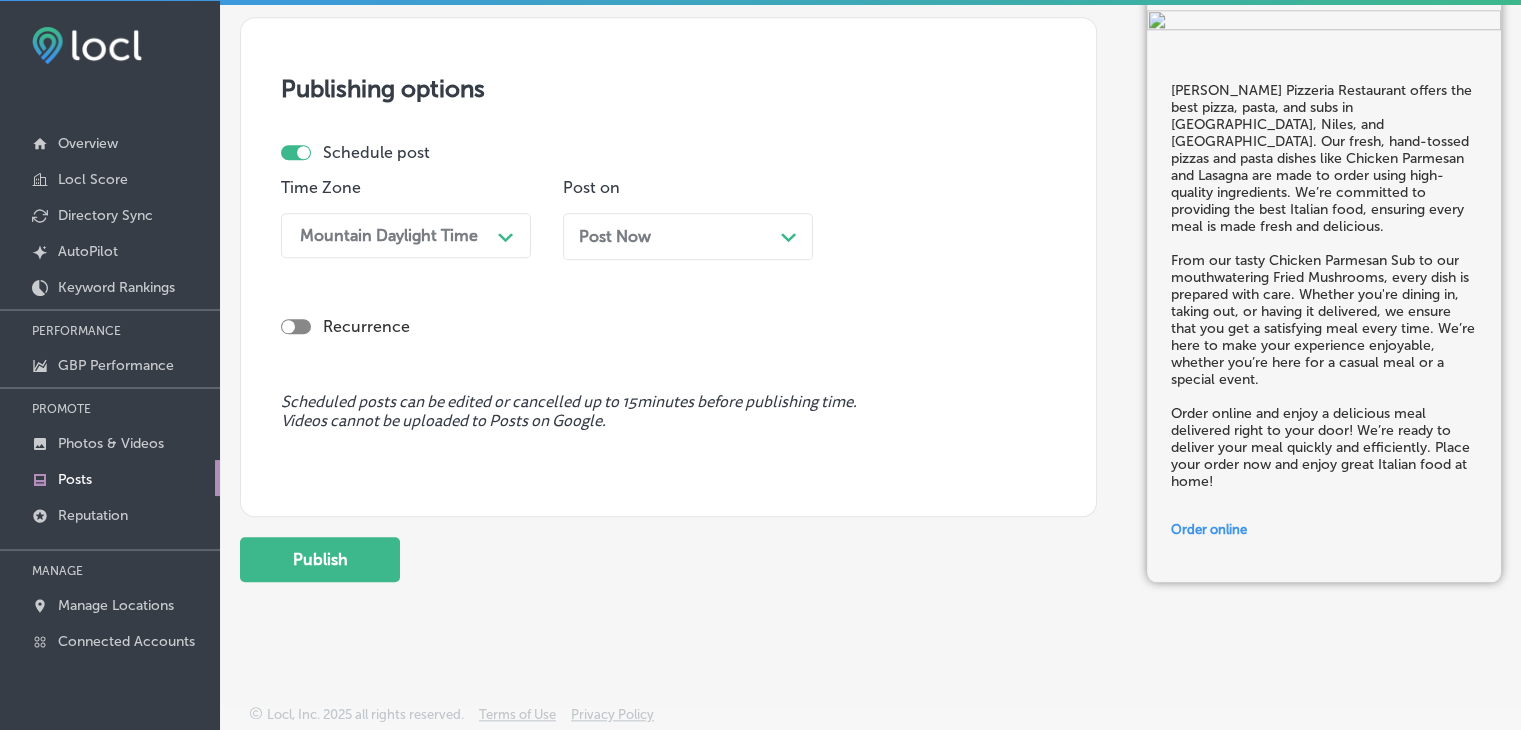 type on "[URL][DOMAIN_NAME]" 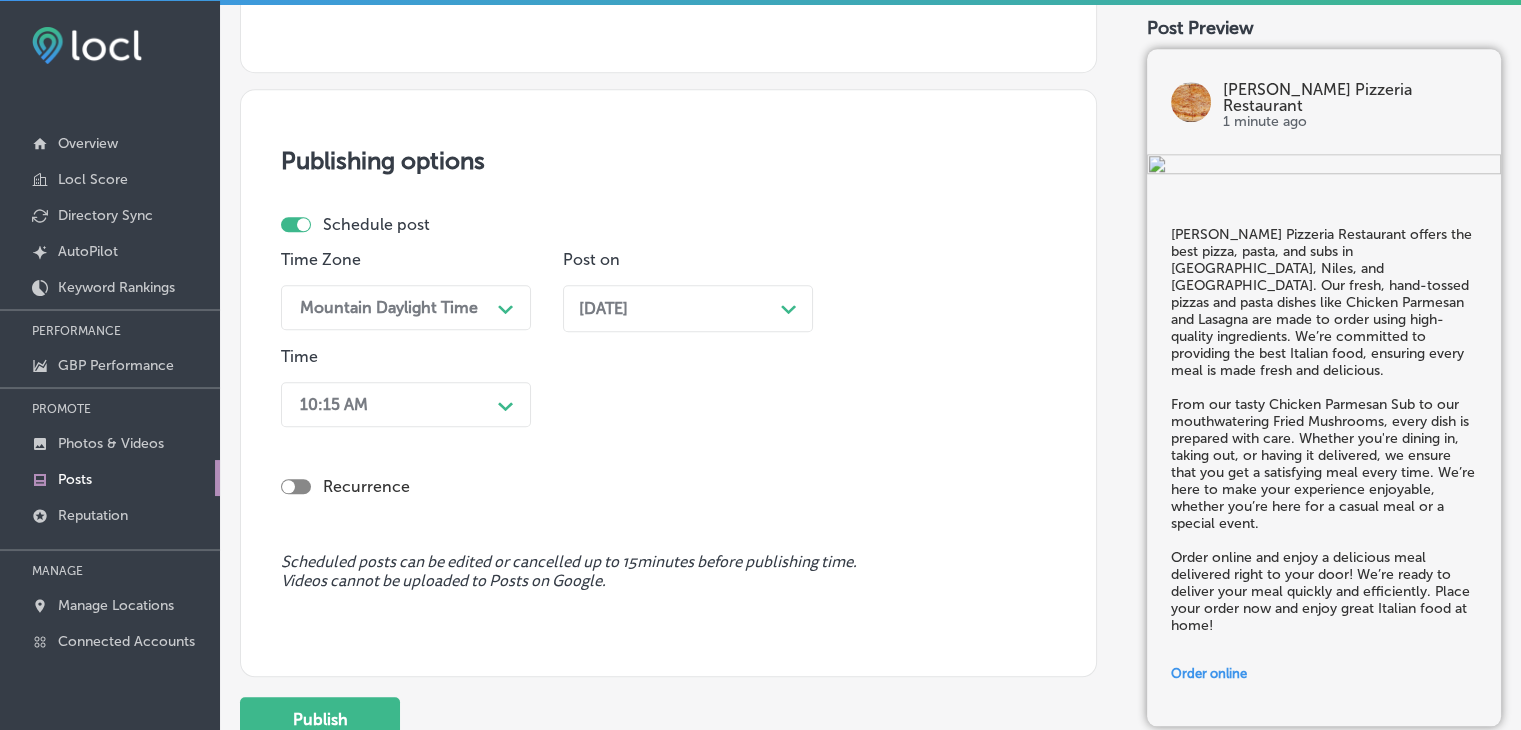 scroll, scrollTop: 1952, scrollLeft: 0, axis: vertical 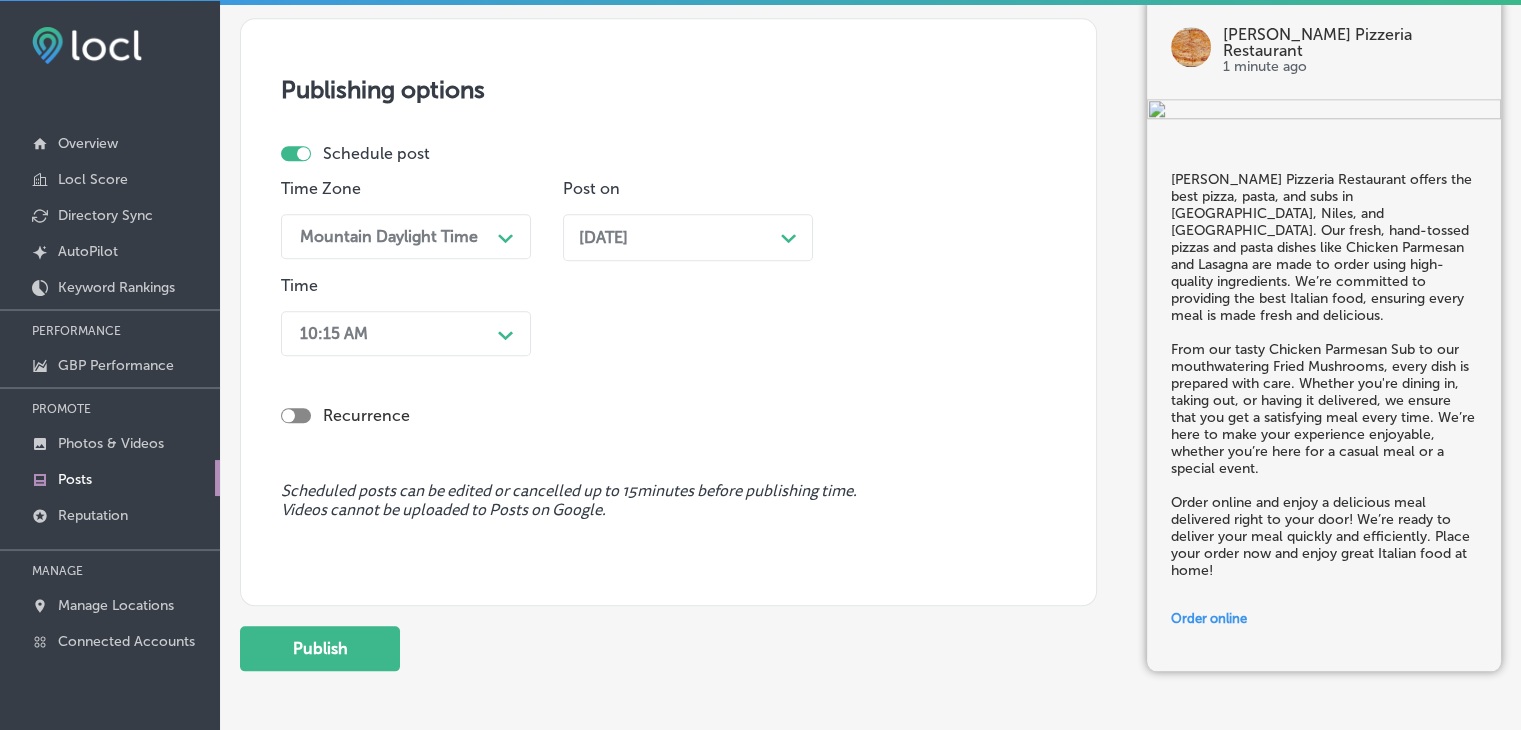 click on "[DATE]" at bounding box center [603, 237] 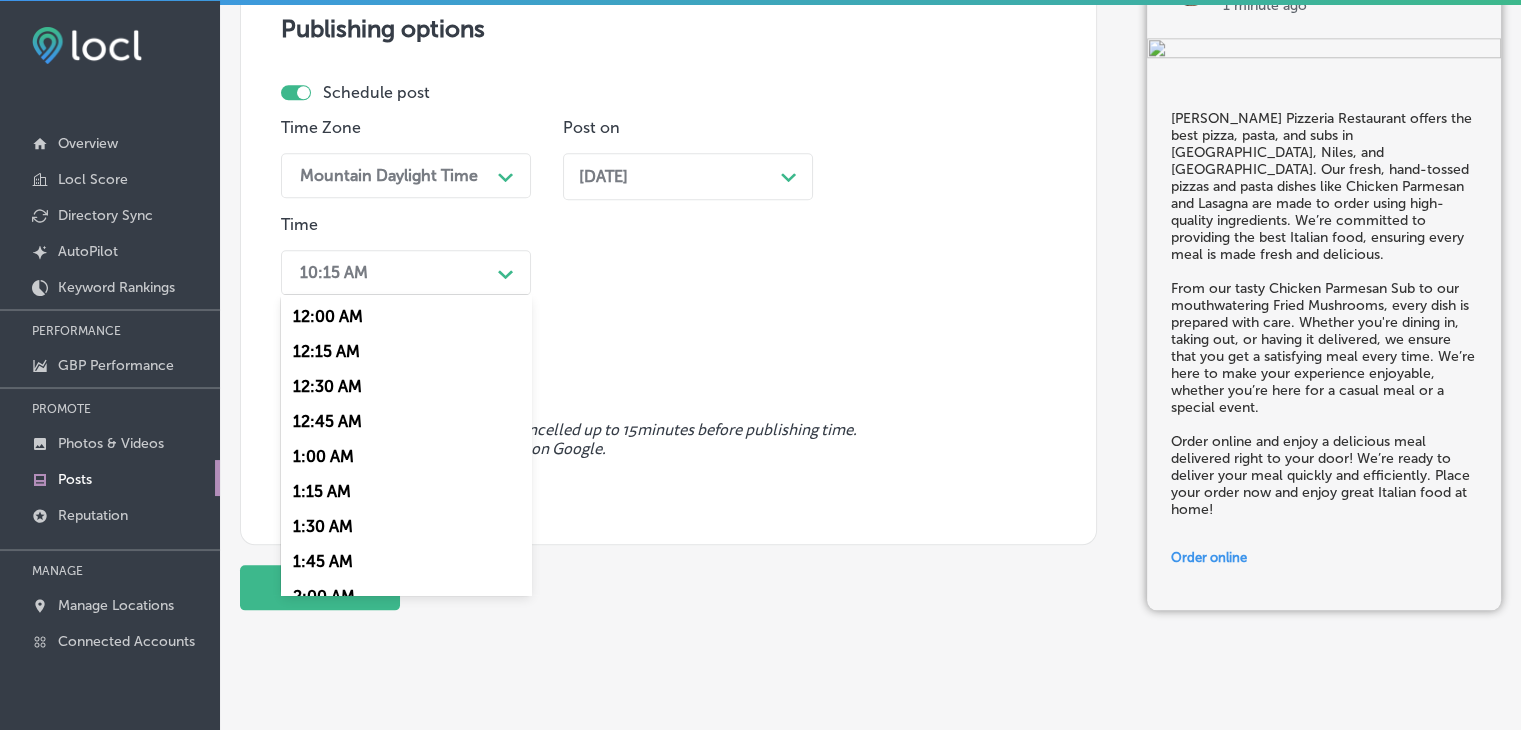 scroll, scrollTop: 2040, scrollLeft: 0, axis: vertical 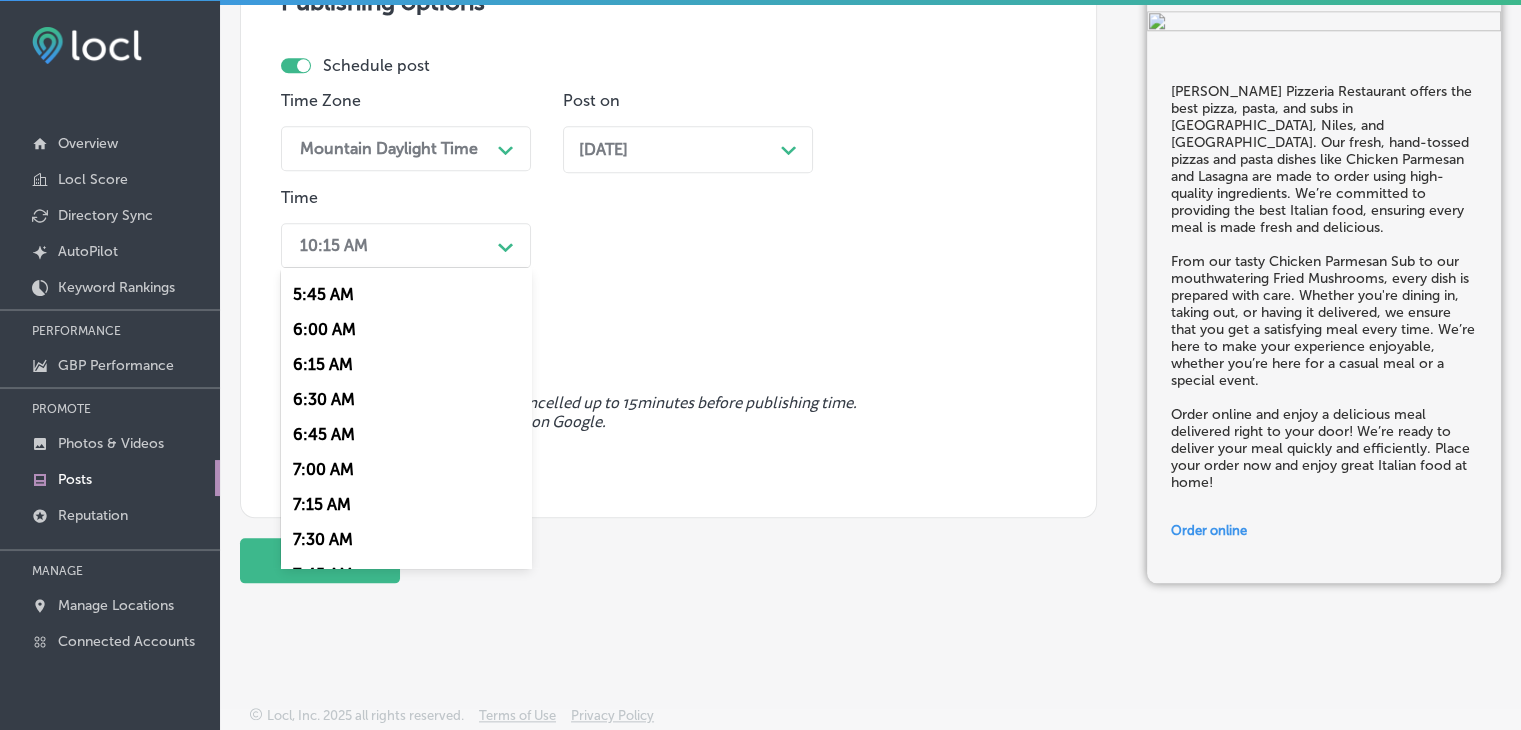 drag, startPoint x: 349, startPoint y: 468, endPoint x: 384, endPoint y: 445, distance: 41.880783 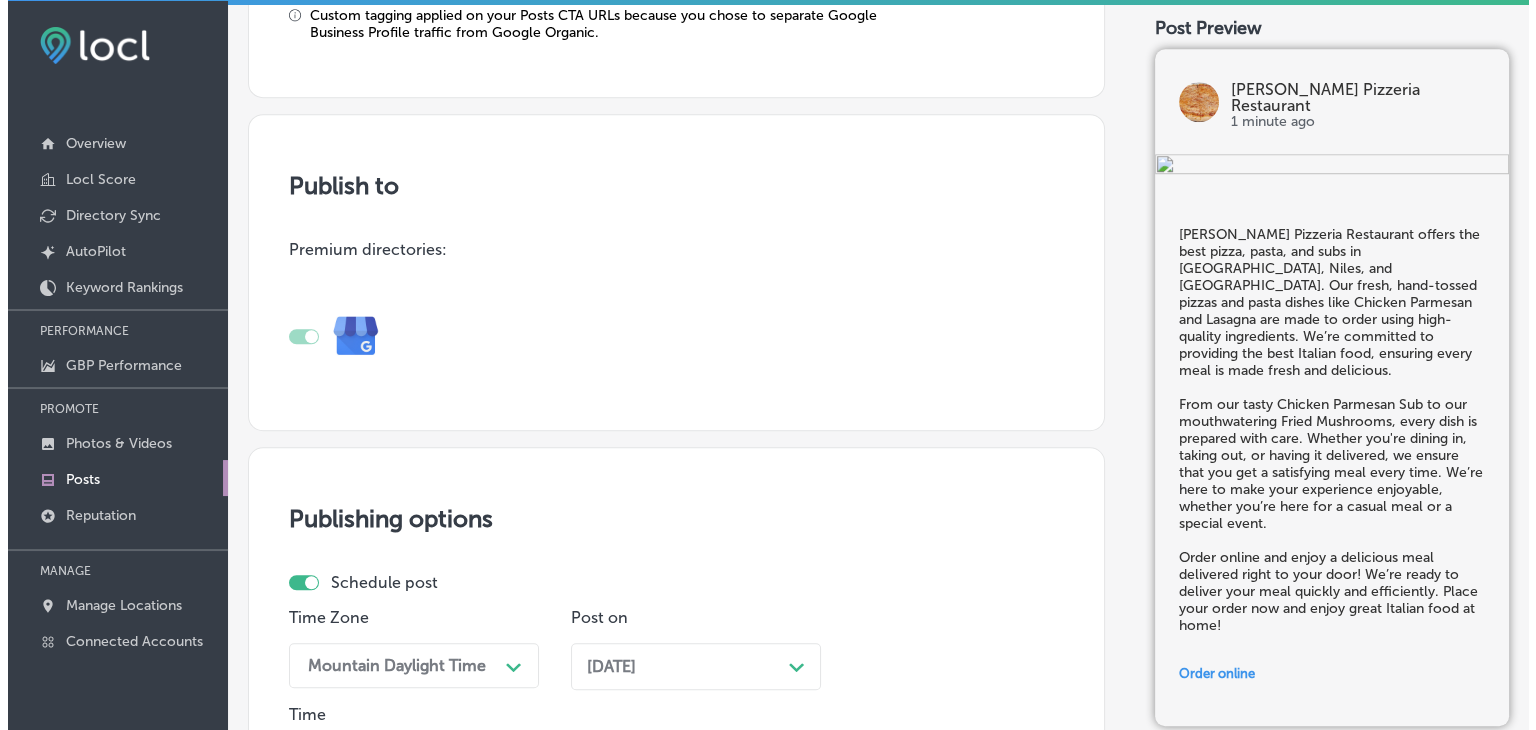 scroll, scrollTop: 2040, scrollLeft: 0, axis: vertical 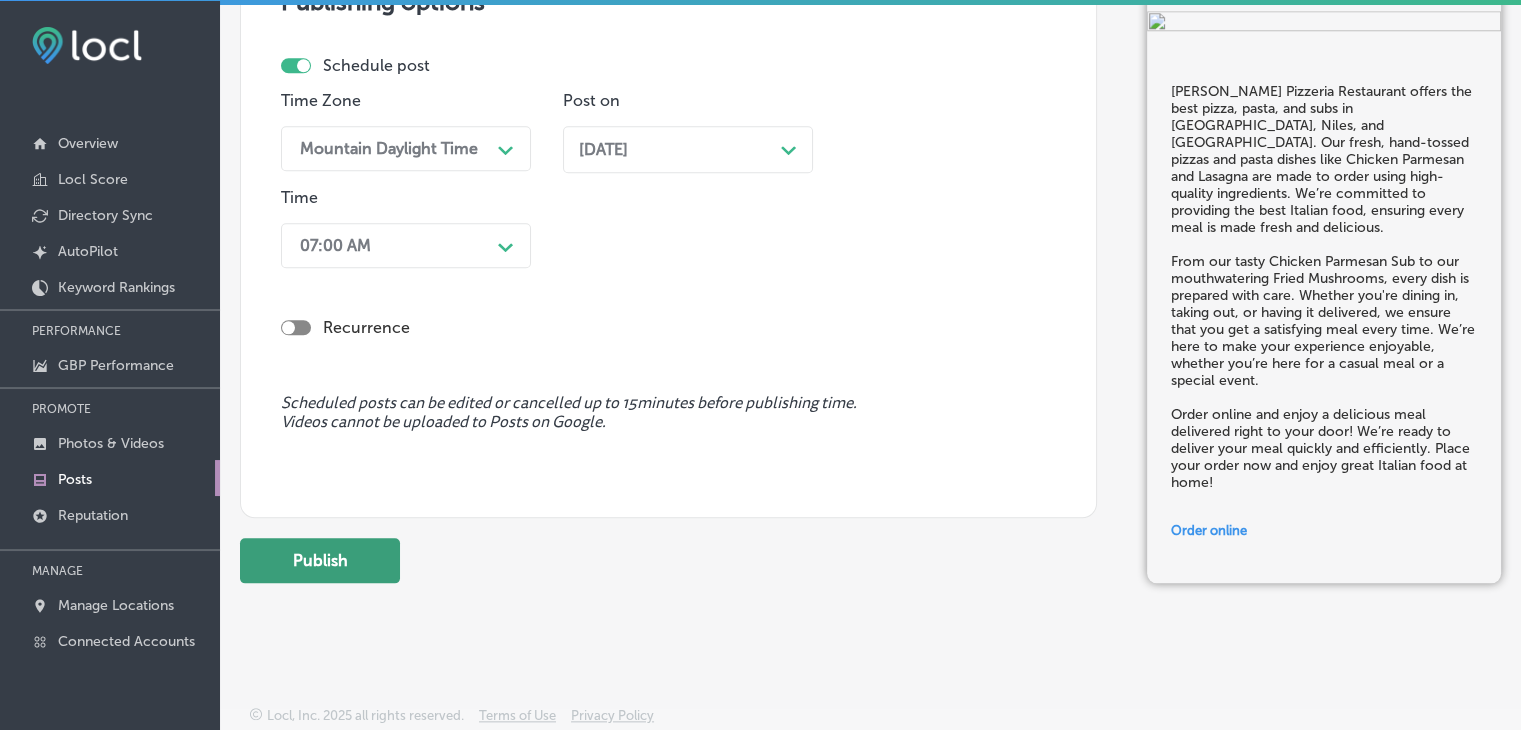 click on "Publish" at bounding box center (320, 560) 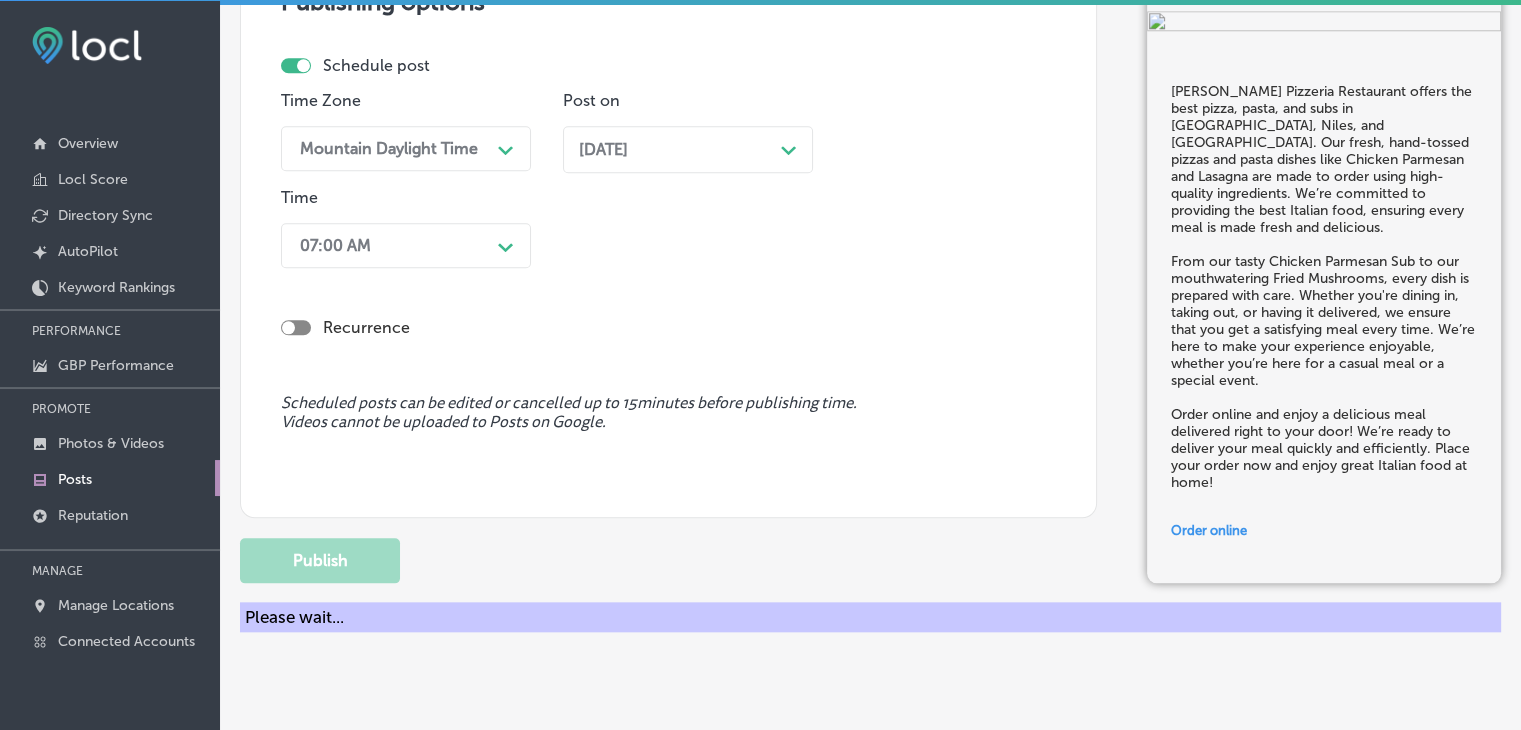 type 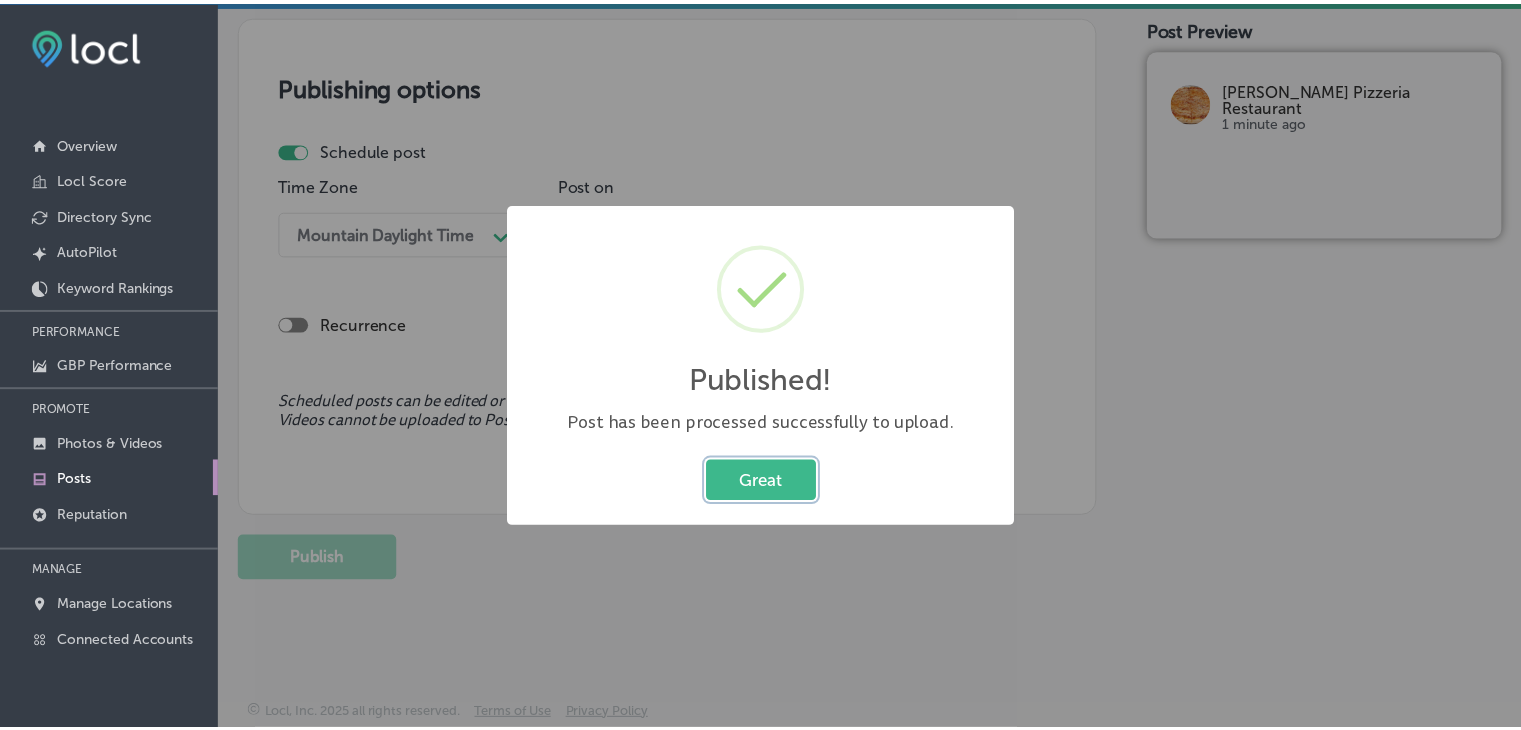 scroll, scrollTop: 1757, scrollLeft: 0, axis: vertical 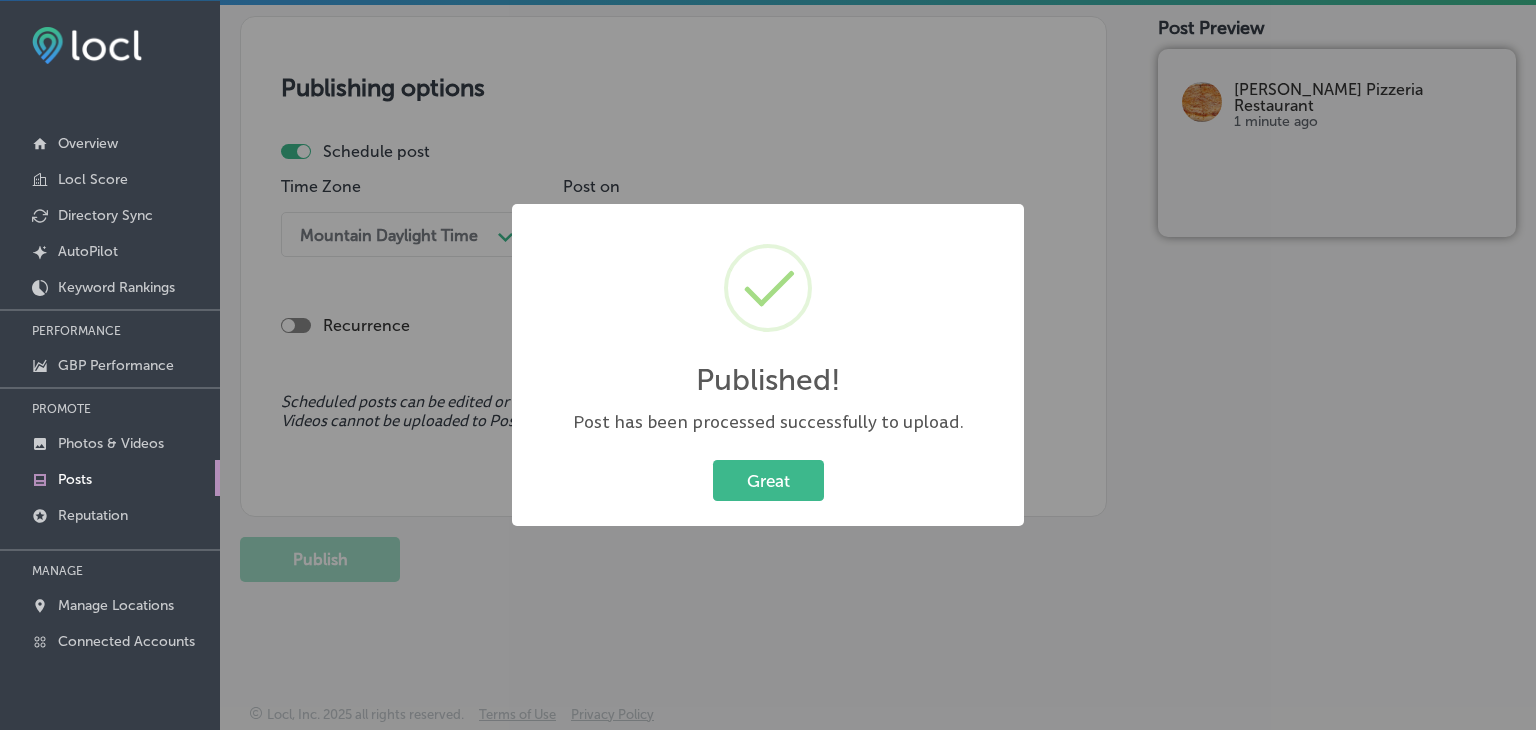 click on "Published! × Post has been processed successfully to upload. Great Cancel" at bounding box center (768, 365) 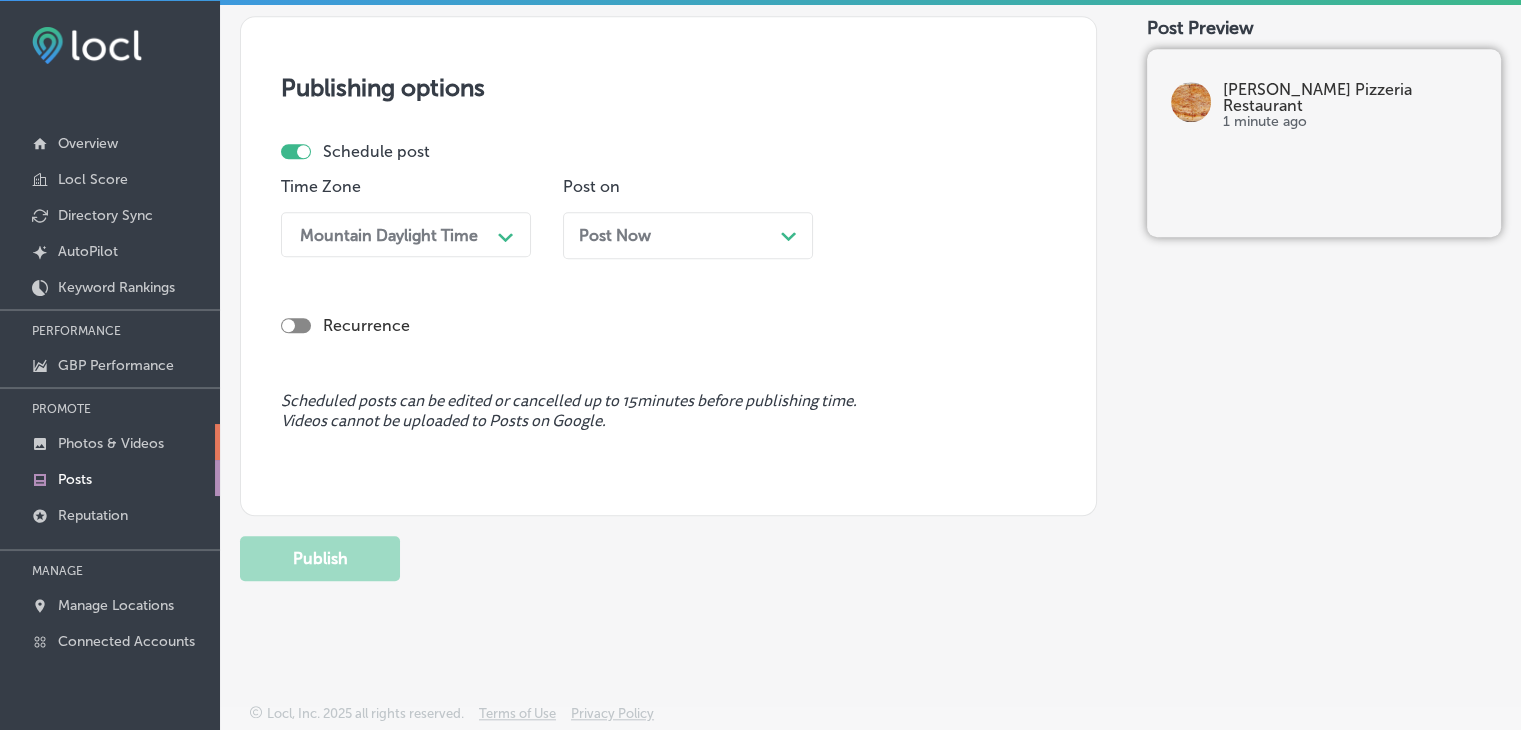 click on "Photos & Videos" at bounding box center (110, 442) 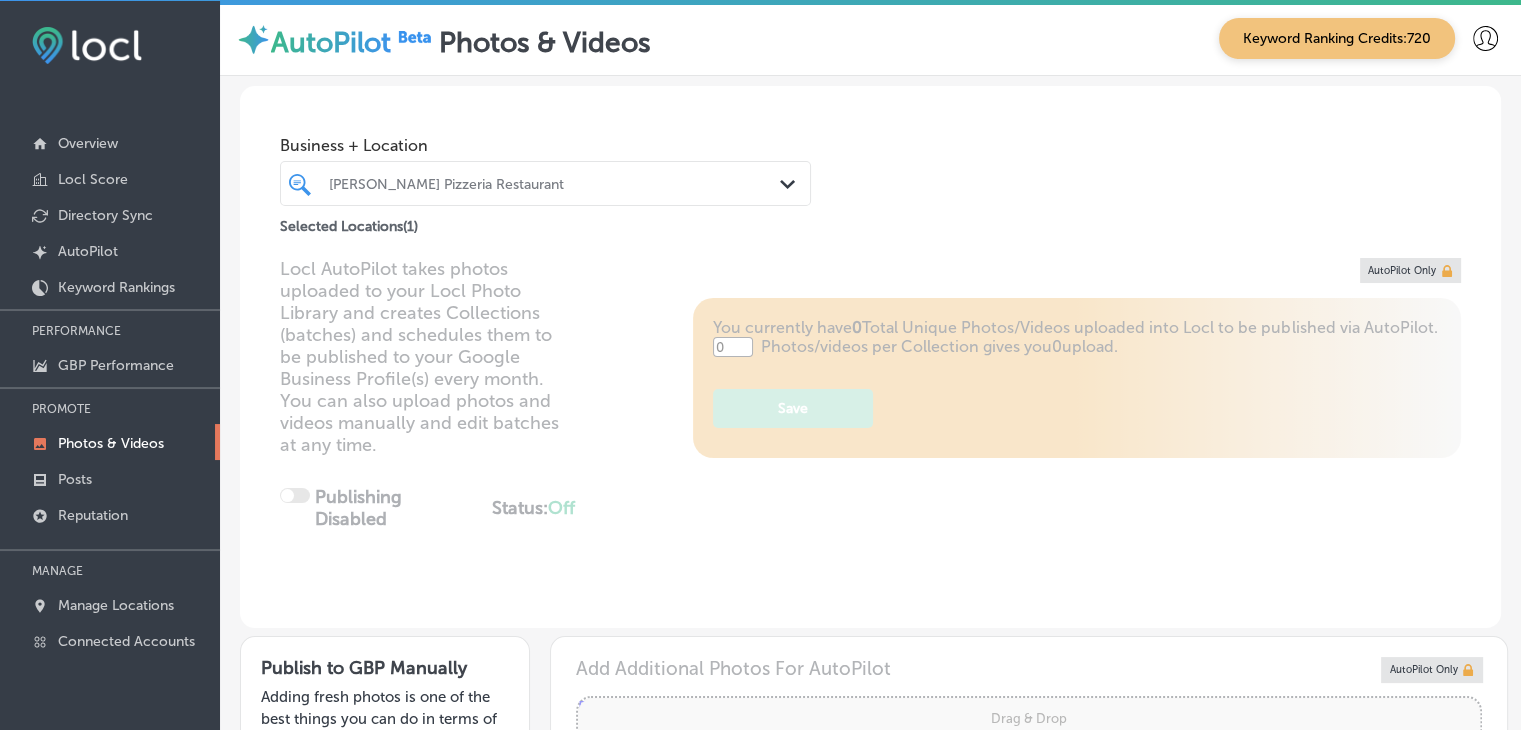 type on "5" 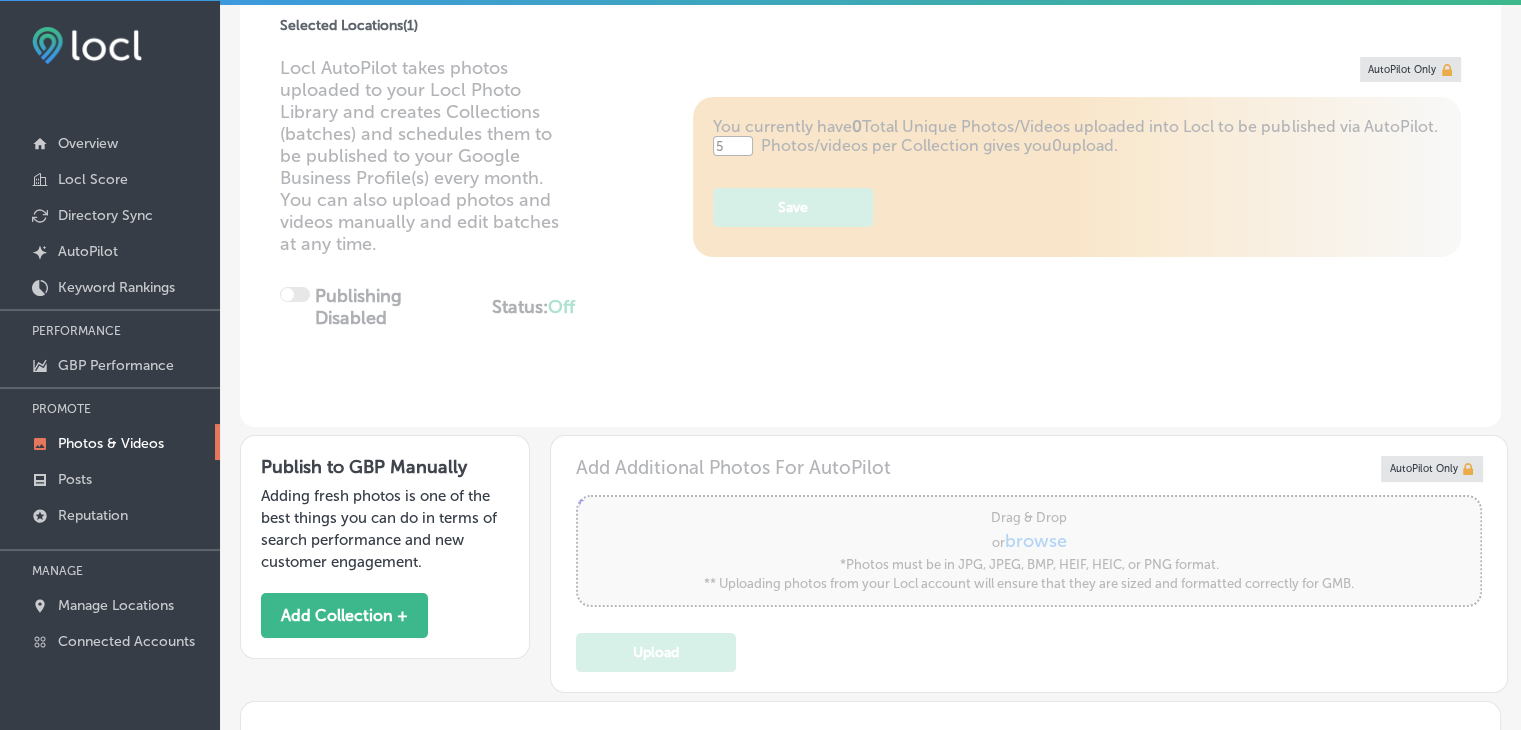scroll, scrollTop: 594, scrollLeft: 0, axis: vertical 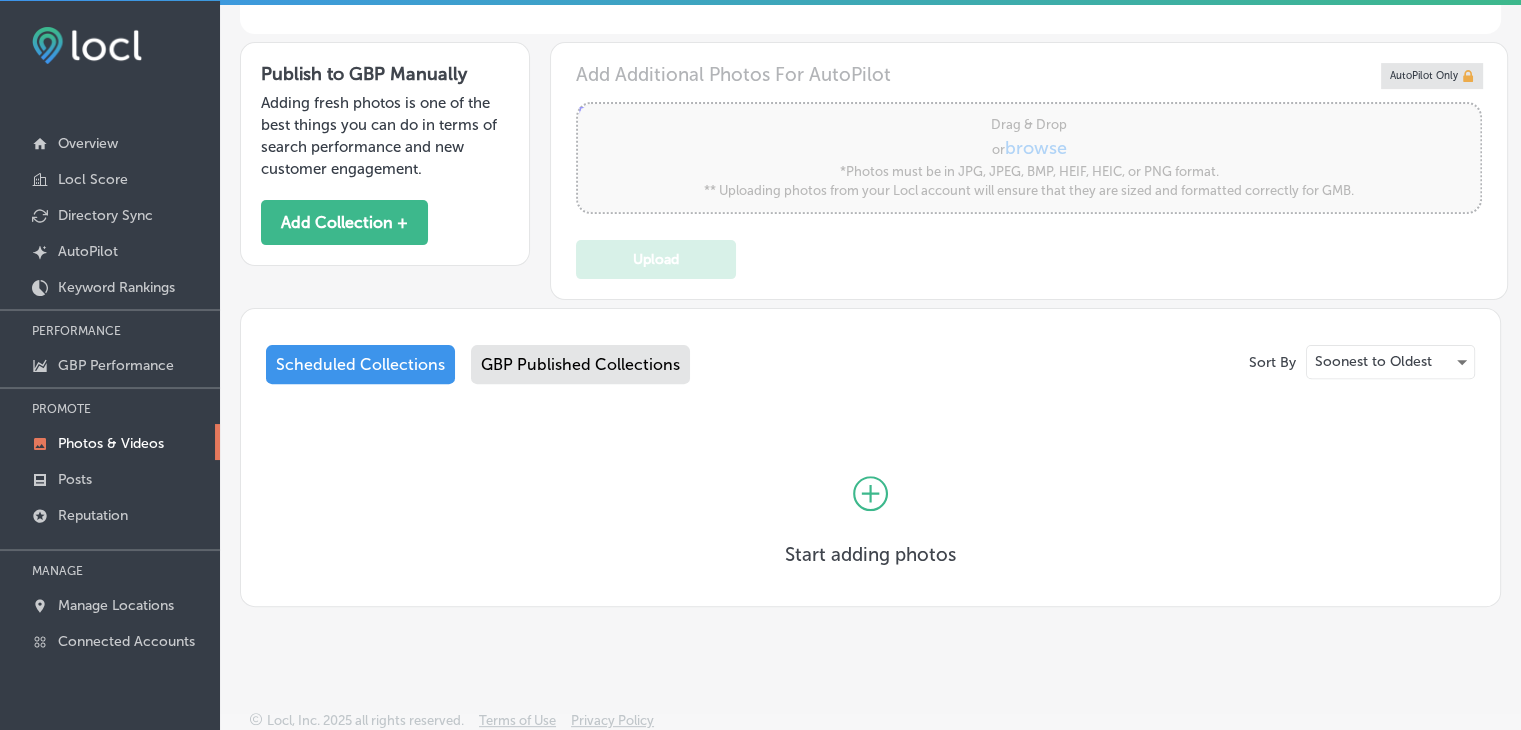 click on "Publish to GBP Manually Adding fresh photos is one of the best things you can do in terms of search performance and new customer engagement. Add Collection +" at bounding box center [385, 154] 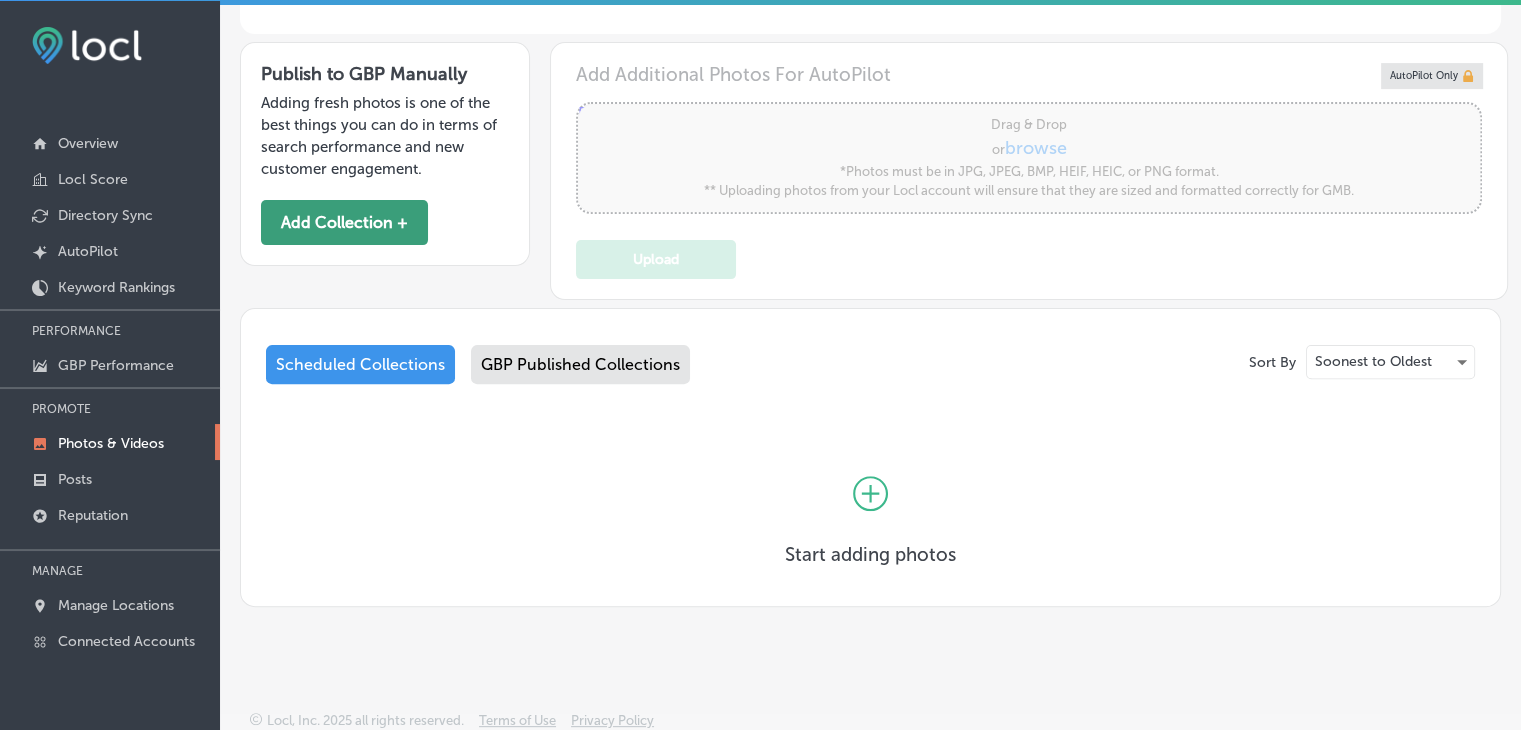 click on "Add Collection +" at bounding box center [344, 222] 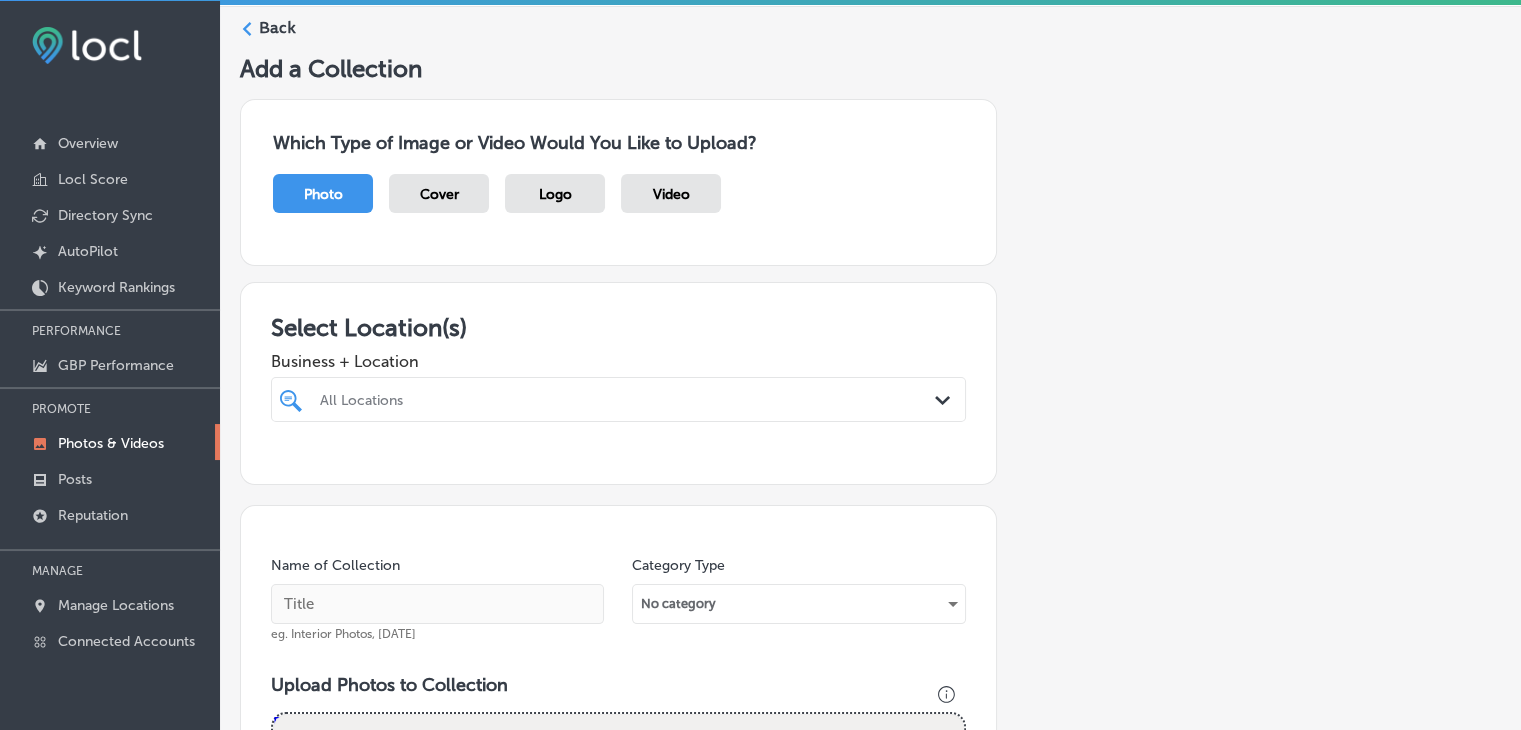 scroll, scrollTop: 100, scrollLeft: 0, axis: vertical 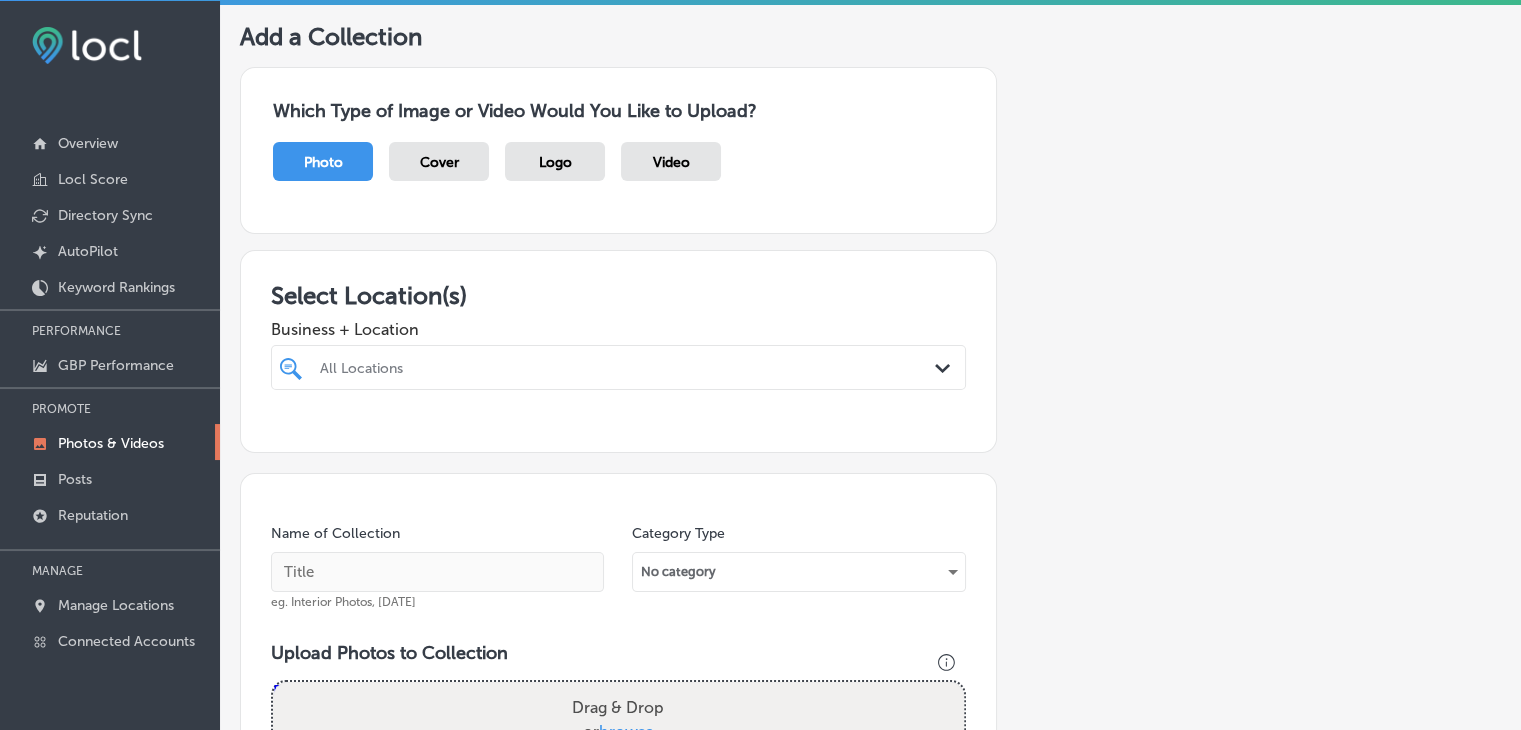 click on "All Locations" at bounding box center [628, 367] 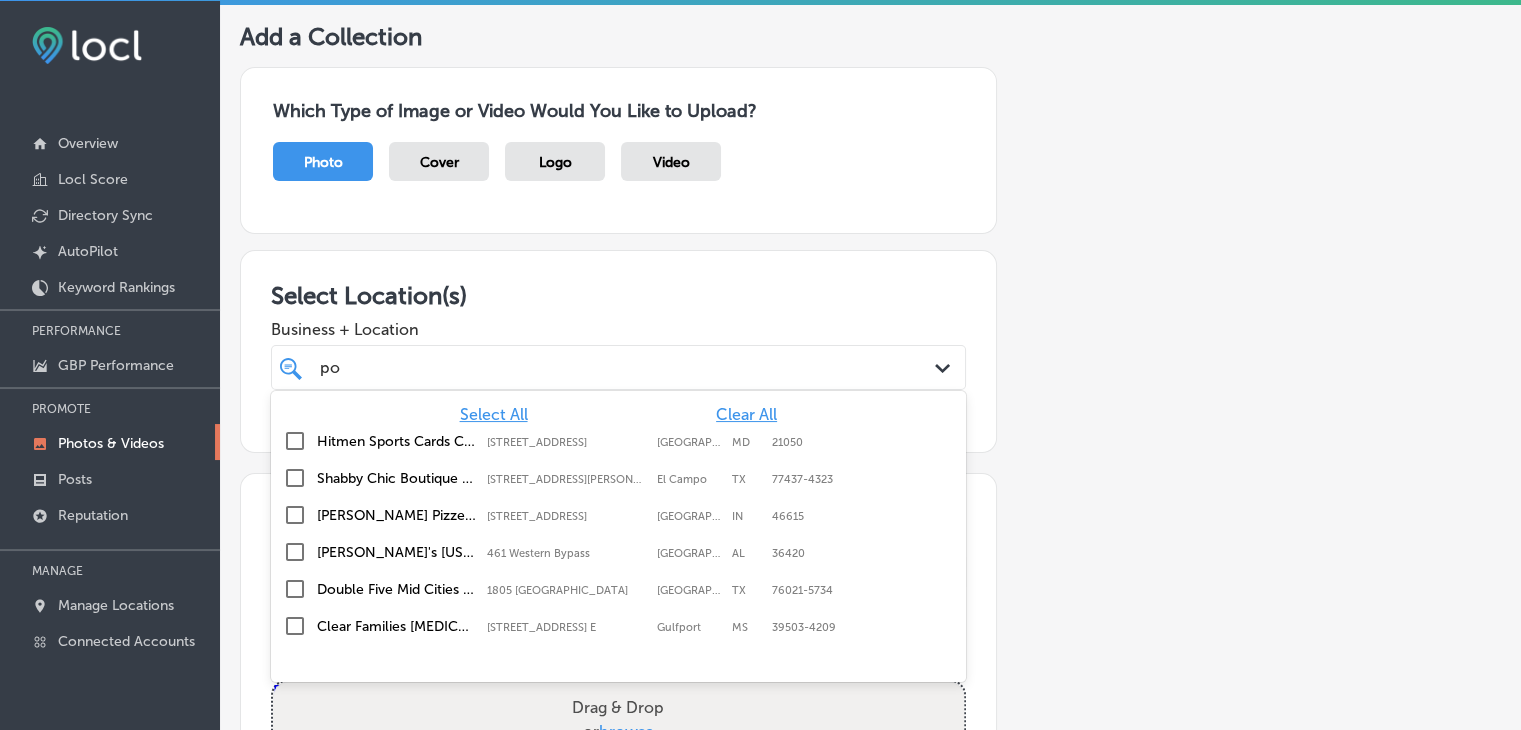click on "[PERSON_NAME] Pizzeria Restaurant" at bounding box center (397, 515) 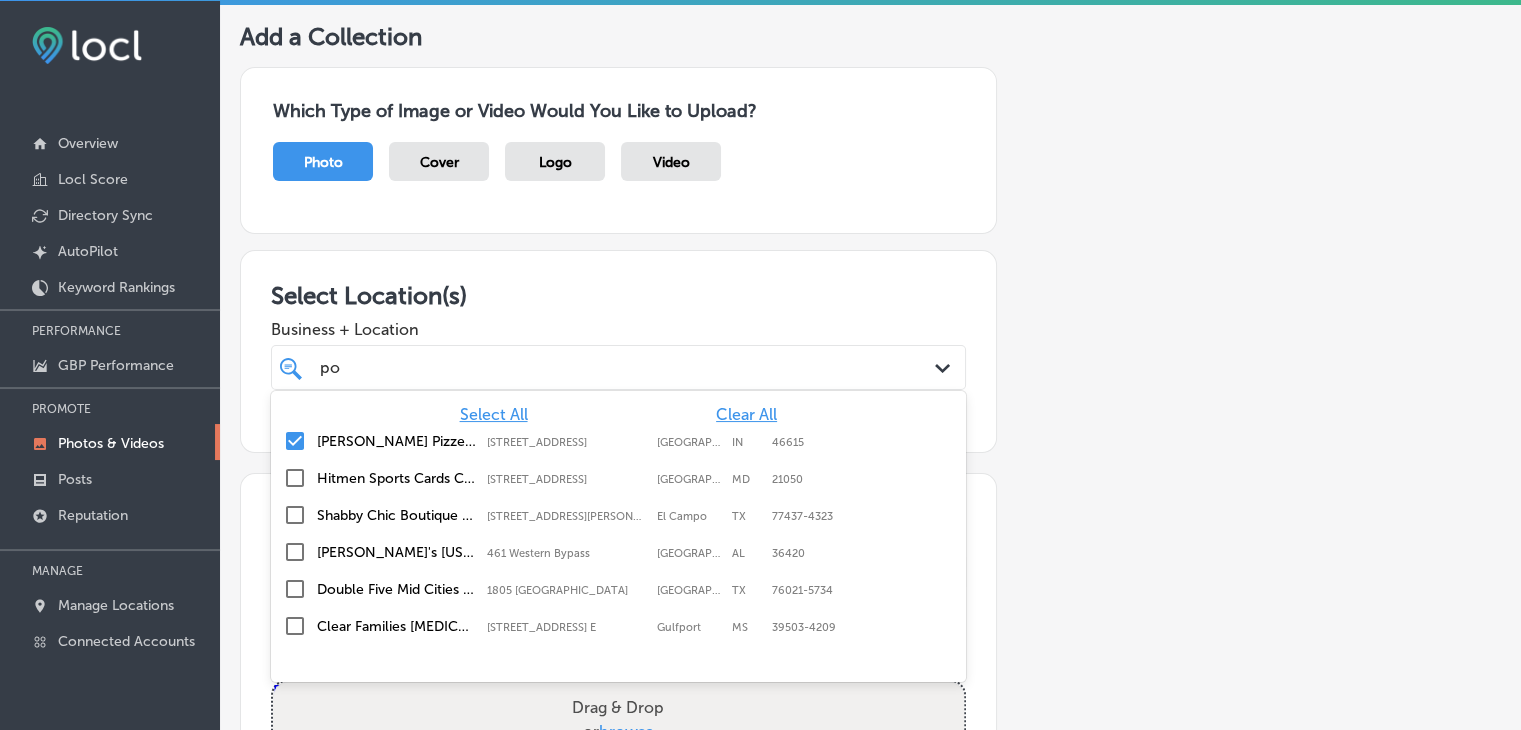 type on "po" 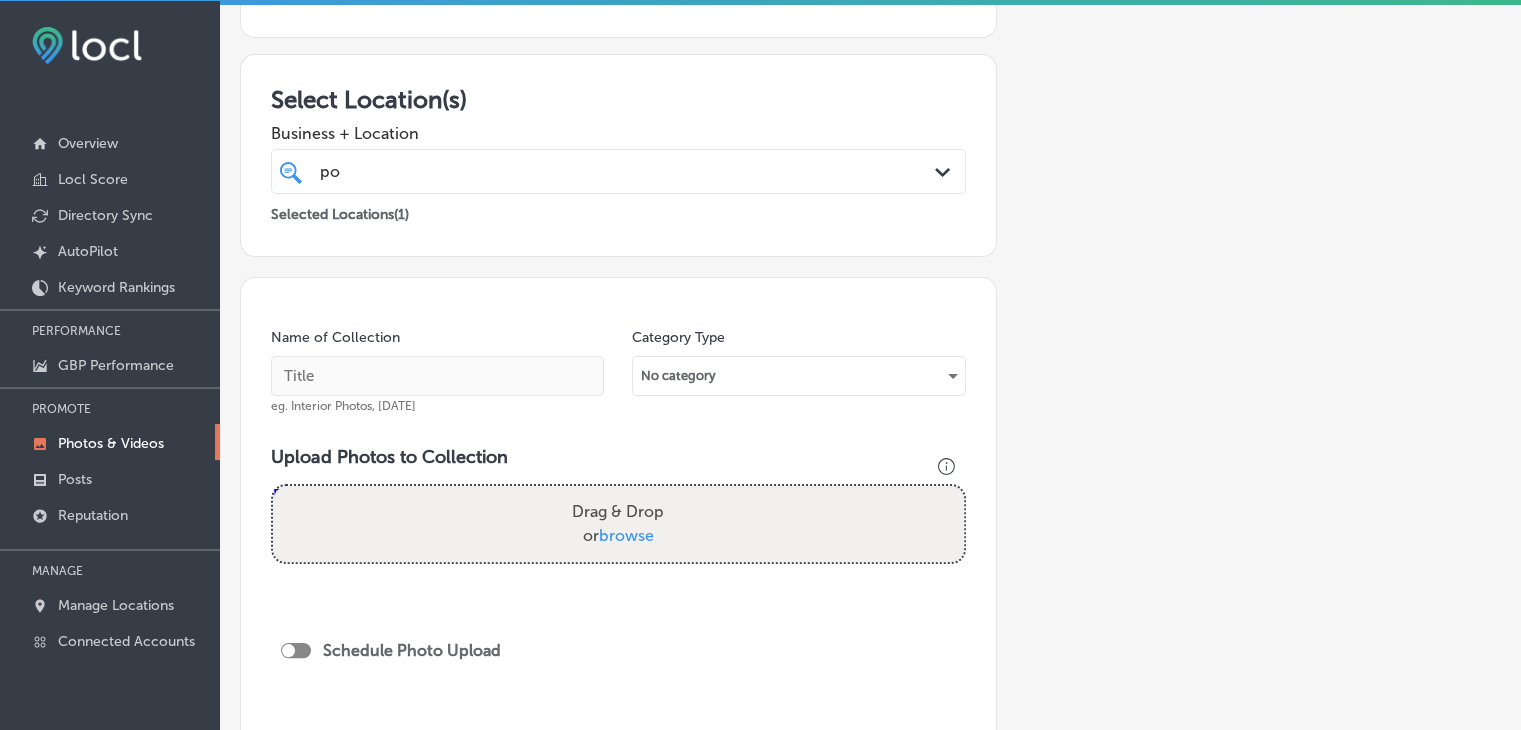 scroll, scrollTop: 300, scrollLeft: 0, axis: vertical 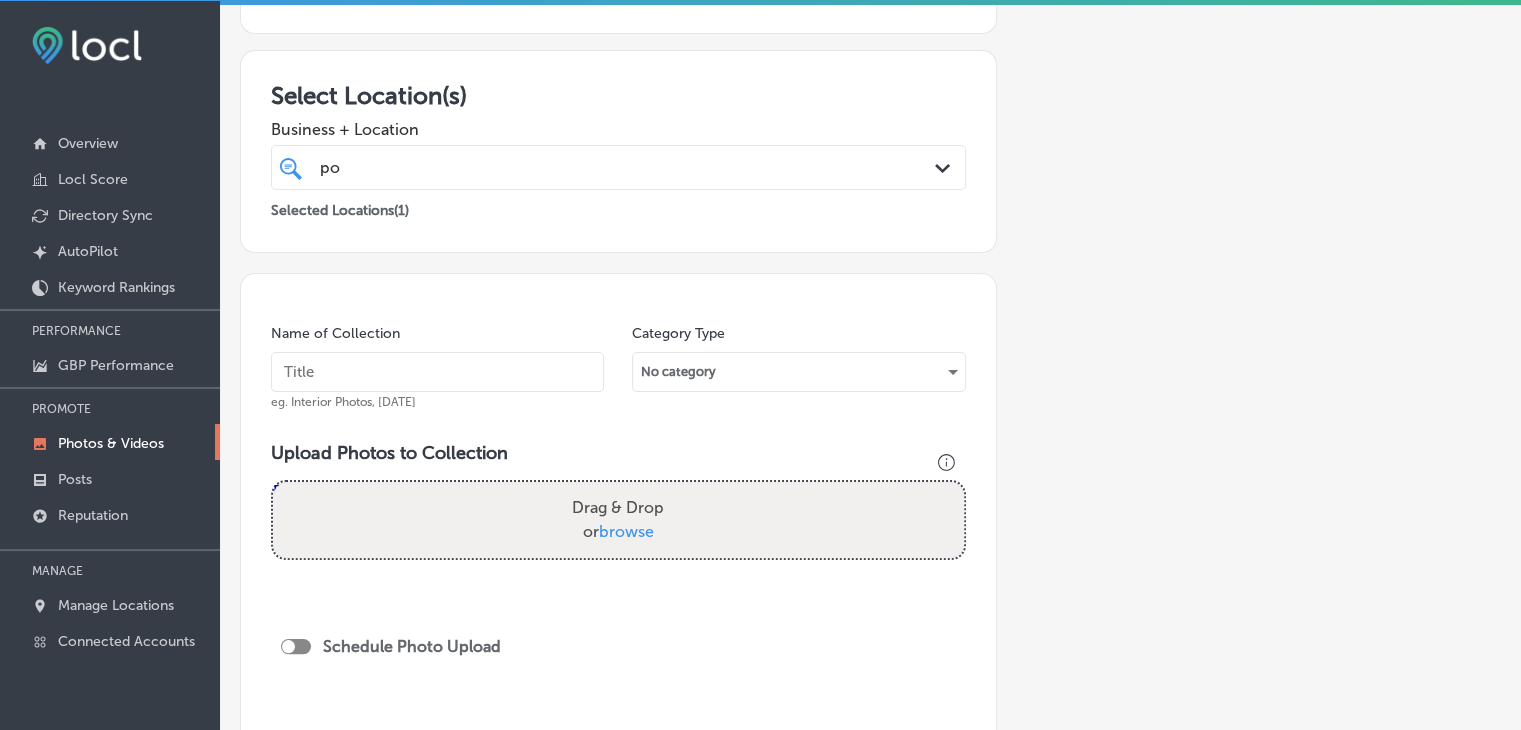 click at bounding box center [437, 372] 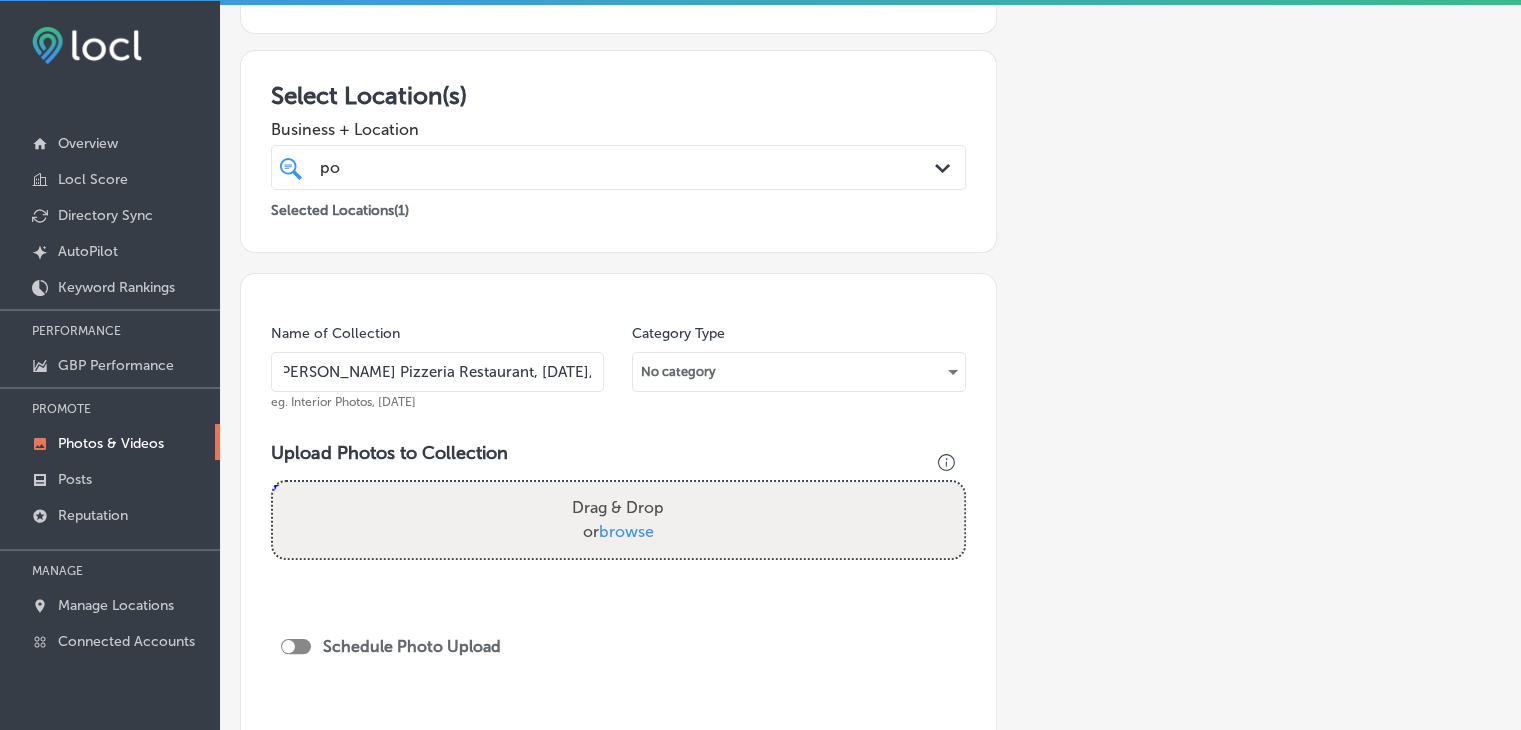 scroll, scrollTop: 0, scrollLeft: 16, axis: horizontal 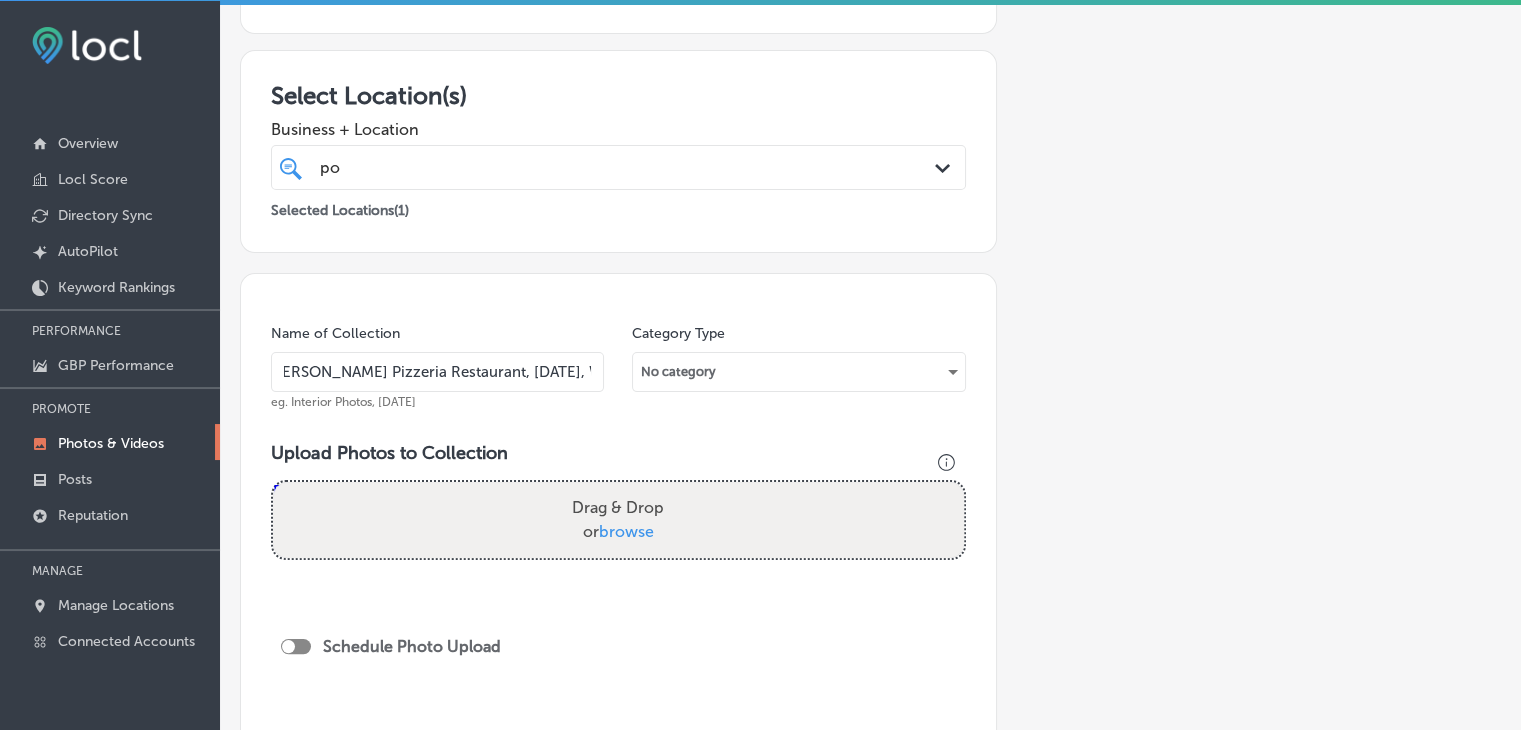 type on "[PERSON_NAME] Pizzeria Restaurant, [DATE], Week 2" 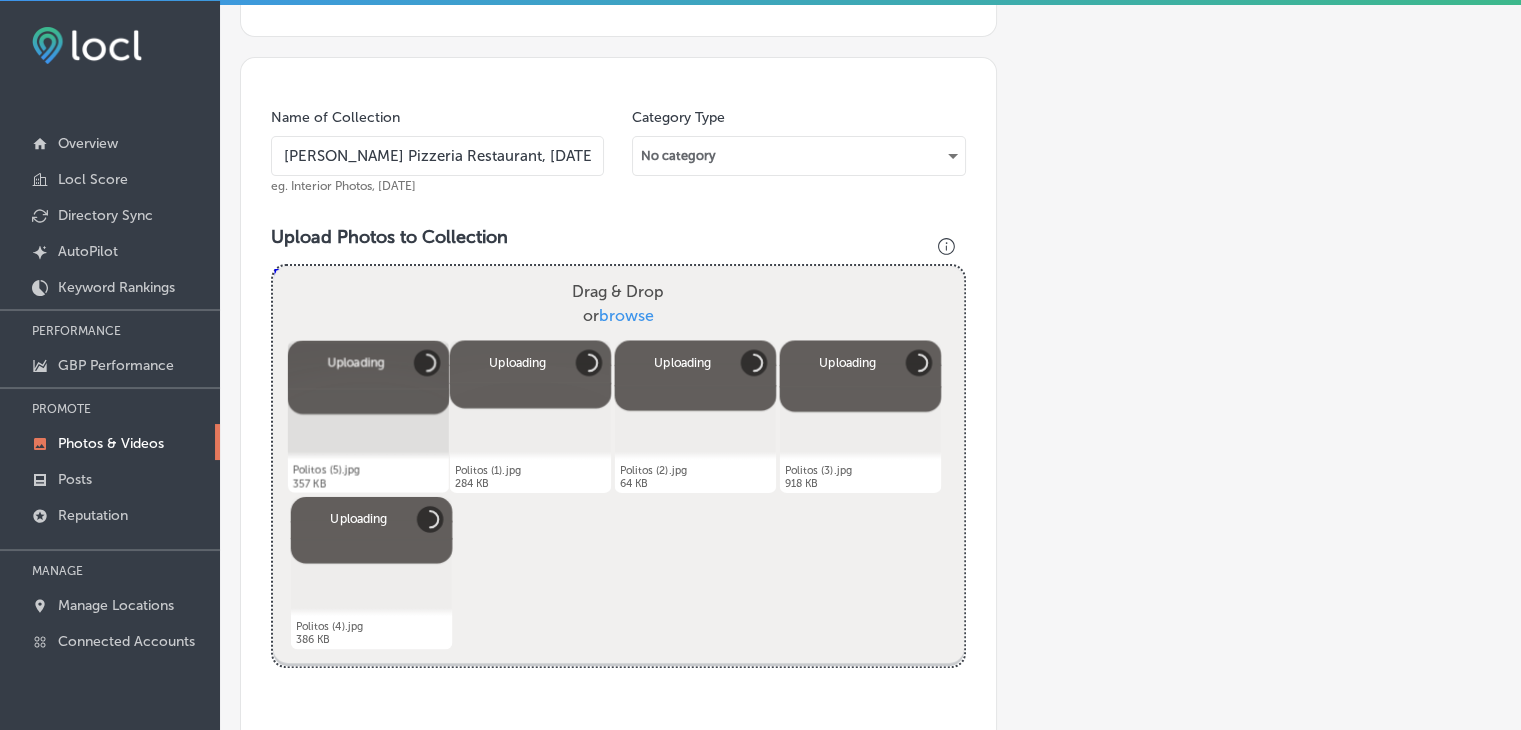 scroll, scrollTop: 800, scrollLeft: 0, axis: vertical 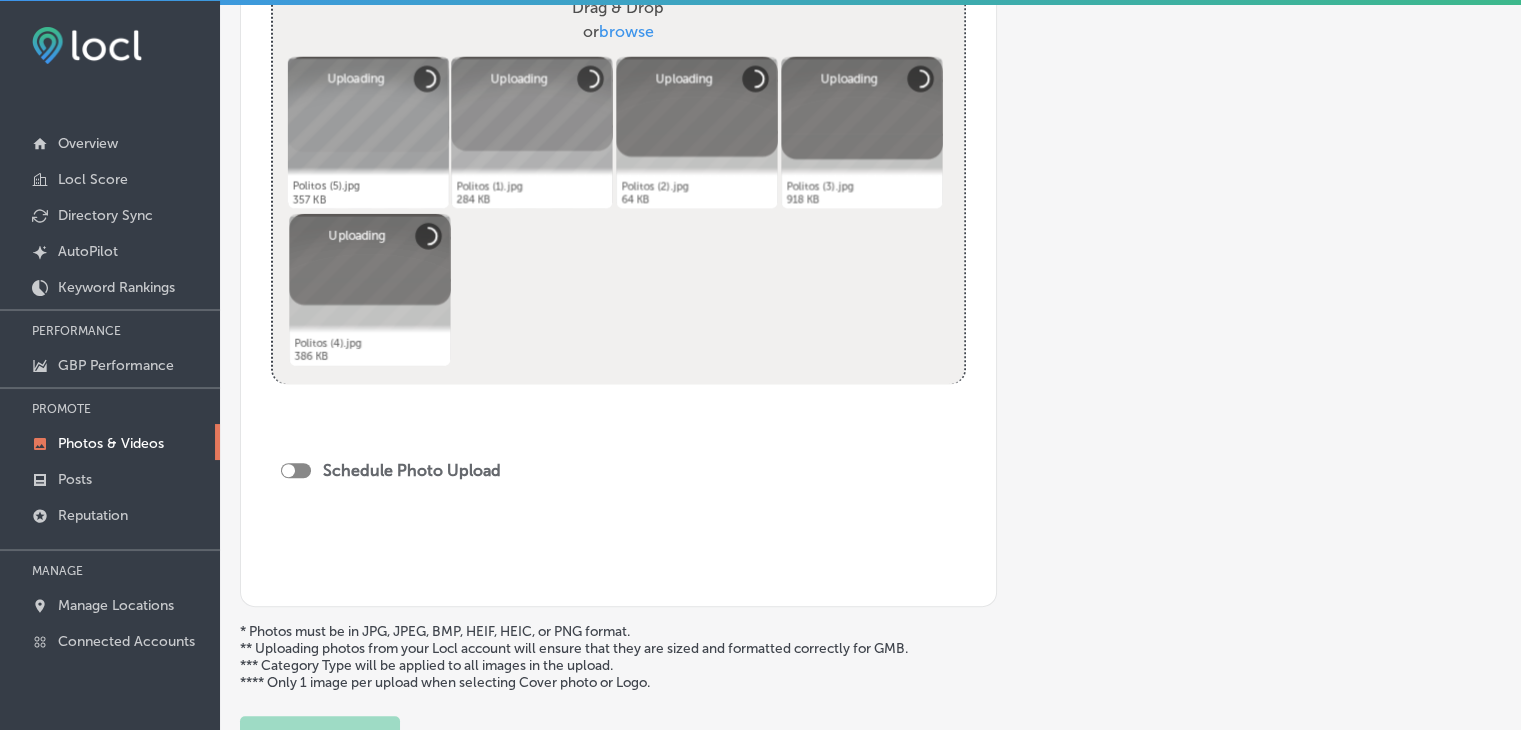 click at bounding box center (288, 470) 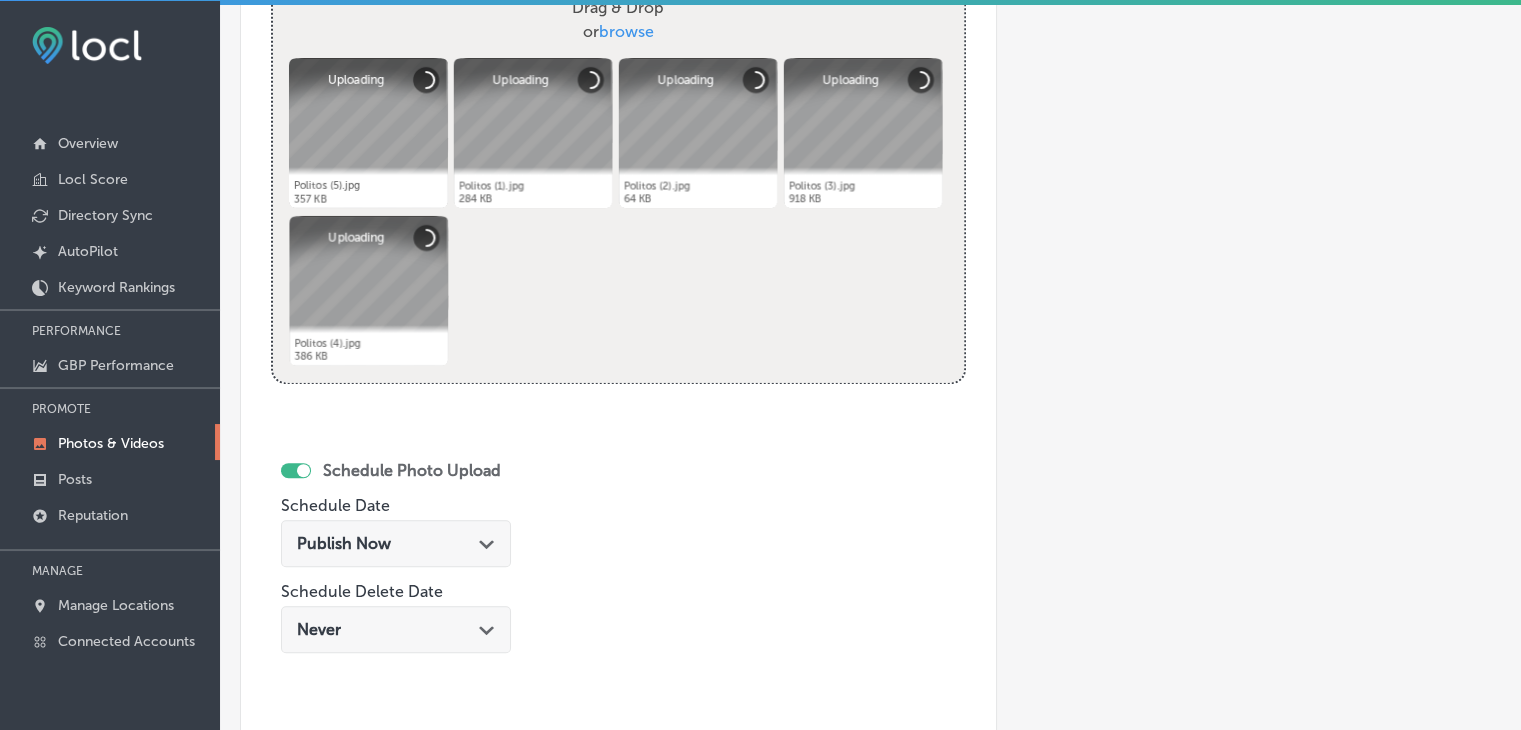 checkbox on "true" 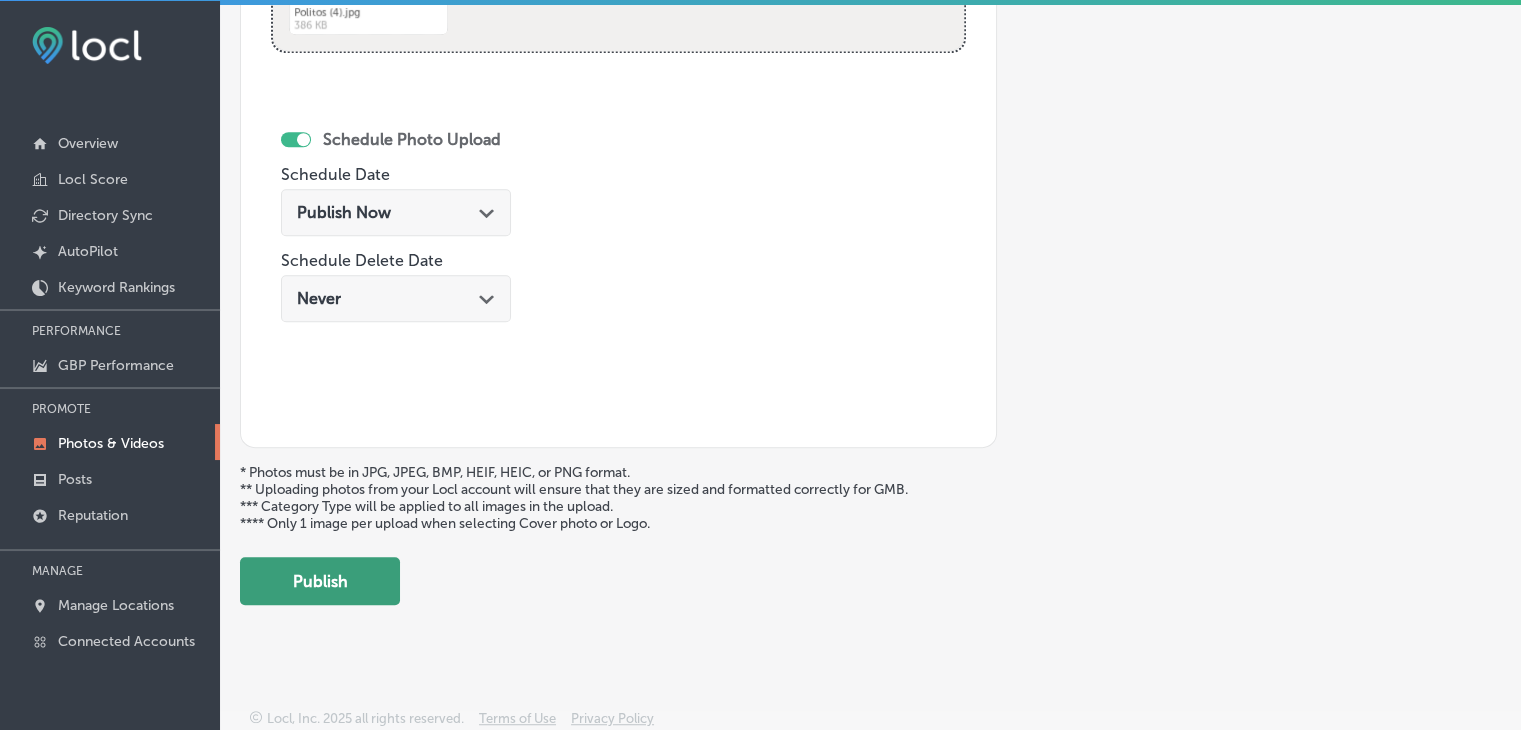 click on "Publish" at bounding box center (320, 581) 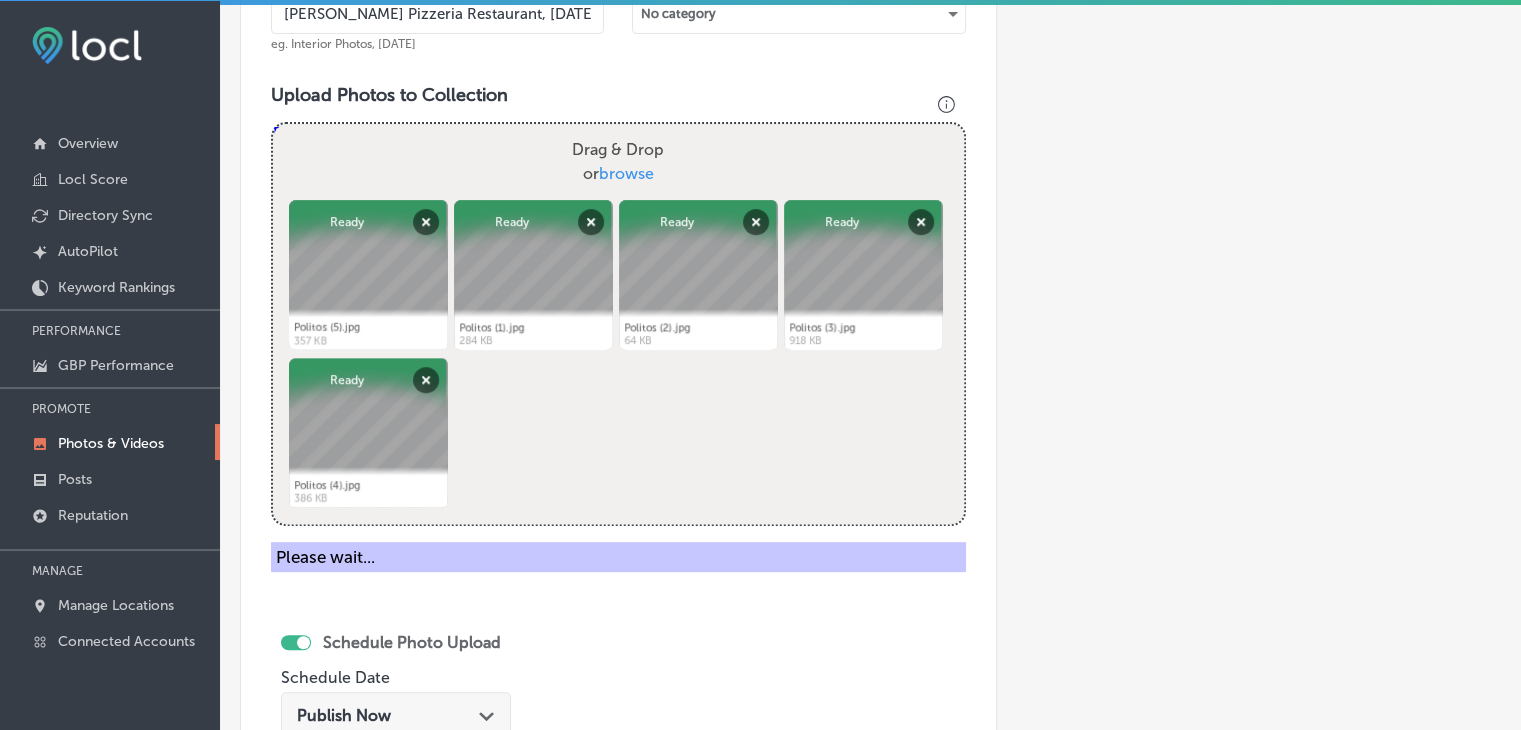 scroll, scrollTop: 531, scrollLeft: 0, axis: vertical 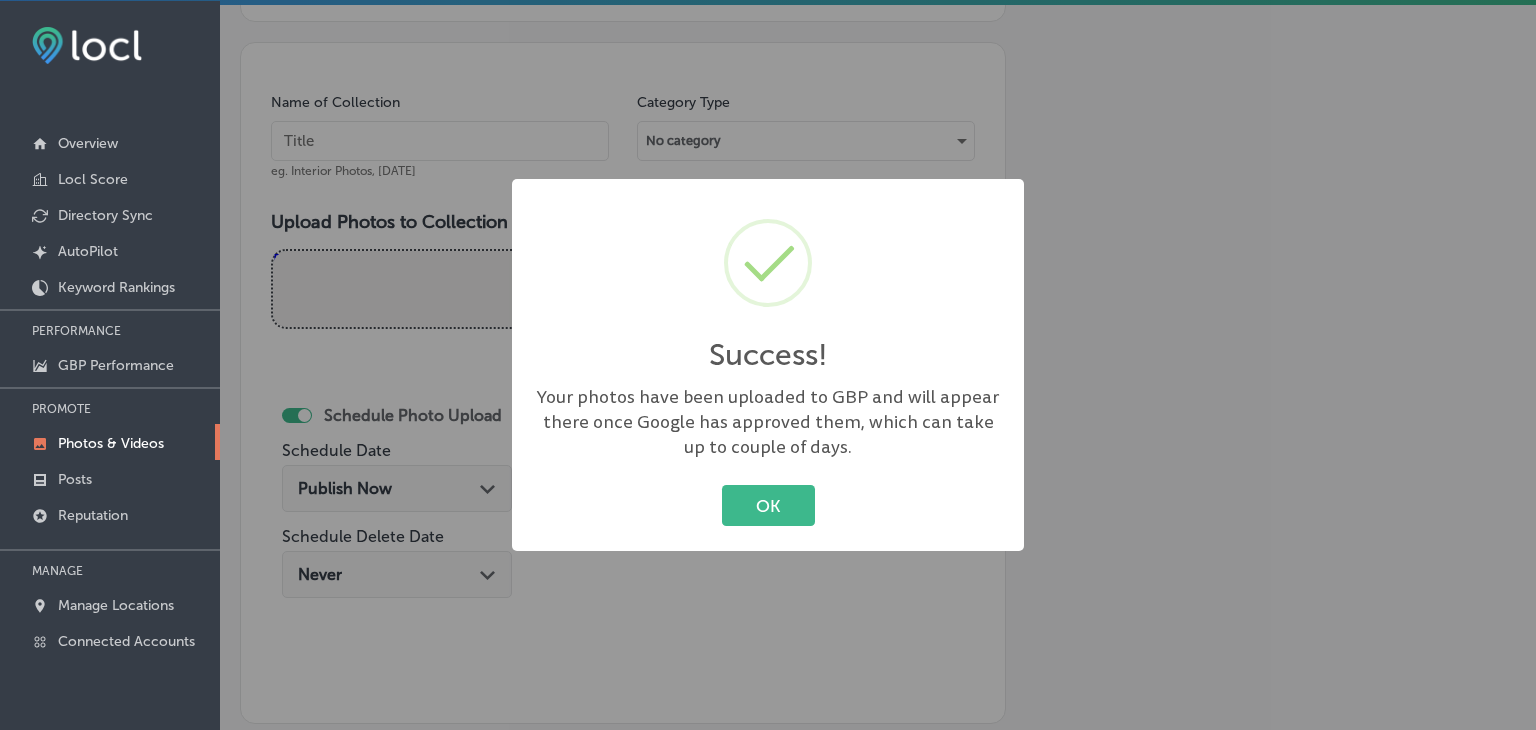 click on "Success! × Your photos have been uploaded to GBP and will appear there once Google has approved them, which can take up to couple of days. OK Cancel" at bounding box center [768, 365] 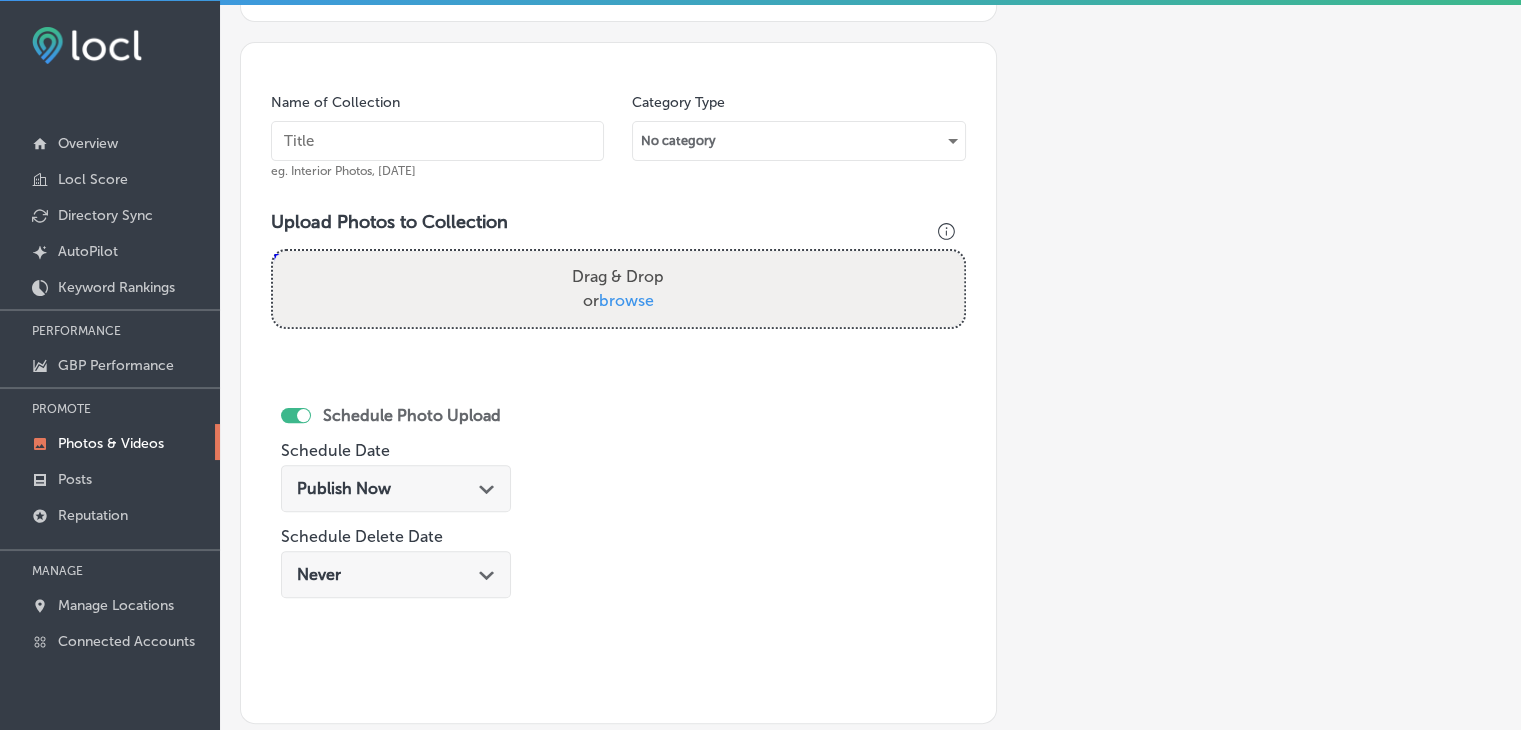 click on "eg. Interior Photos, [DATE]" at bounding box center (343, 171) 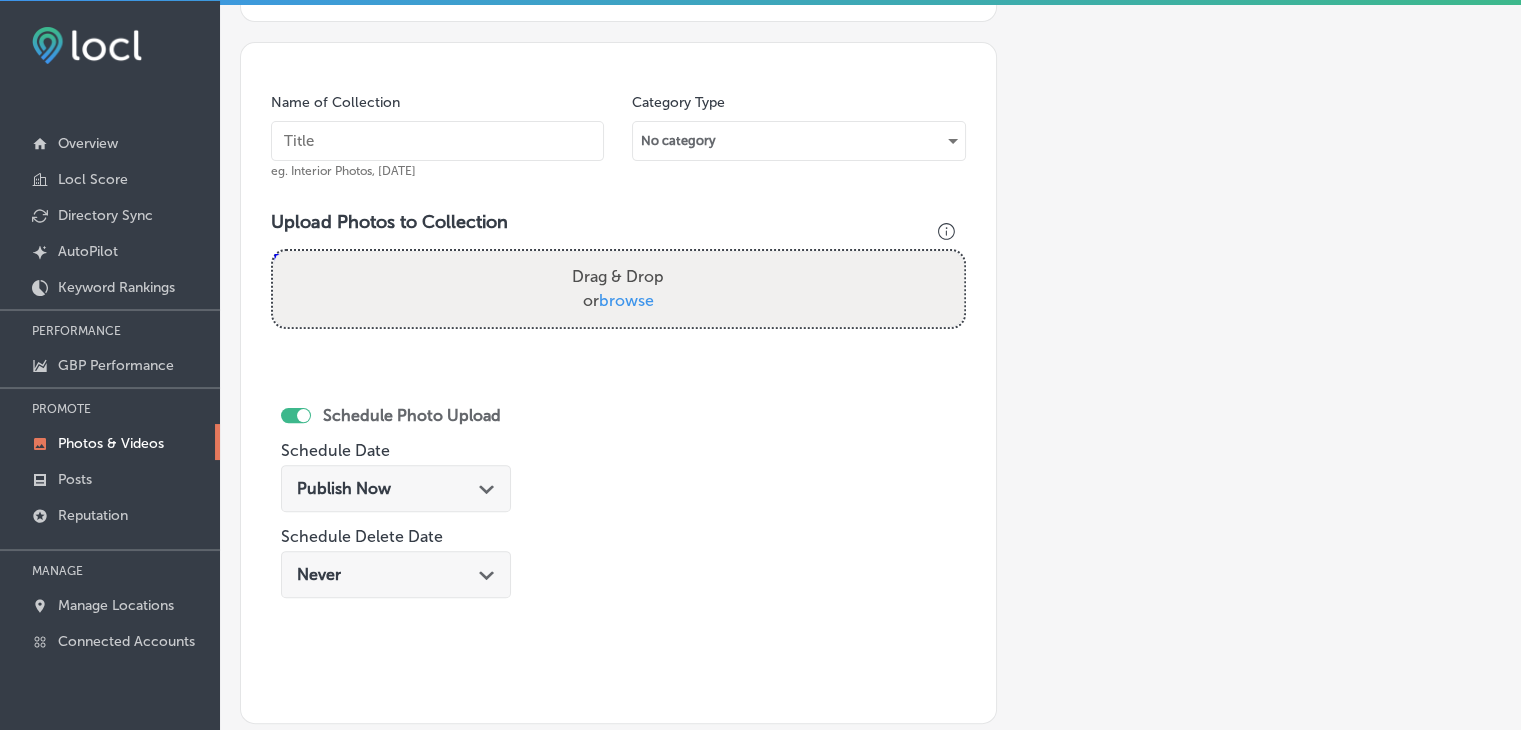 paste on "[PERSON_NAME] Pizzeria Restaurant, [DATE], Week" 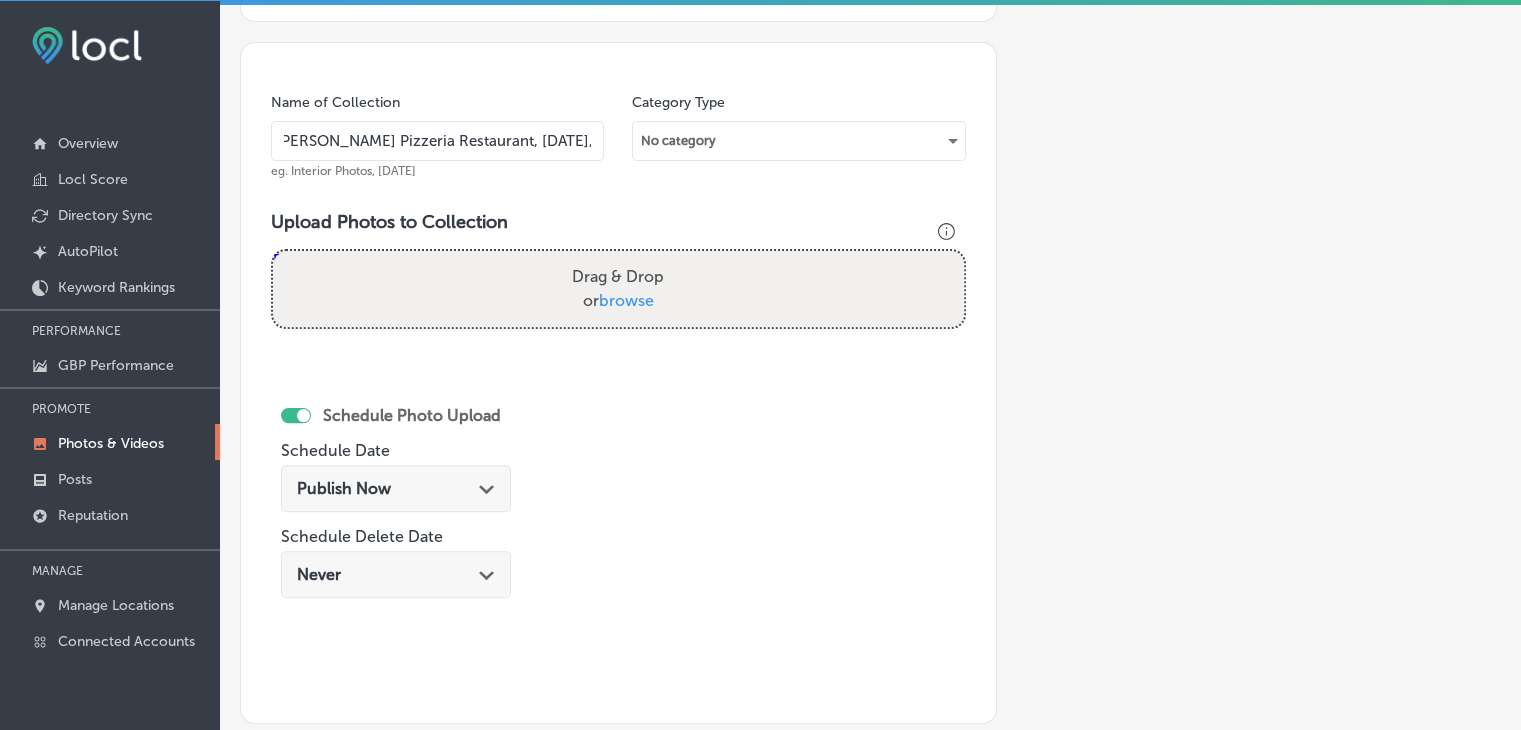 scroll, scrollTop: 0, scrollLeft: 16, axis: horizontal 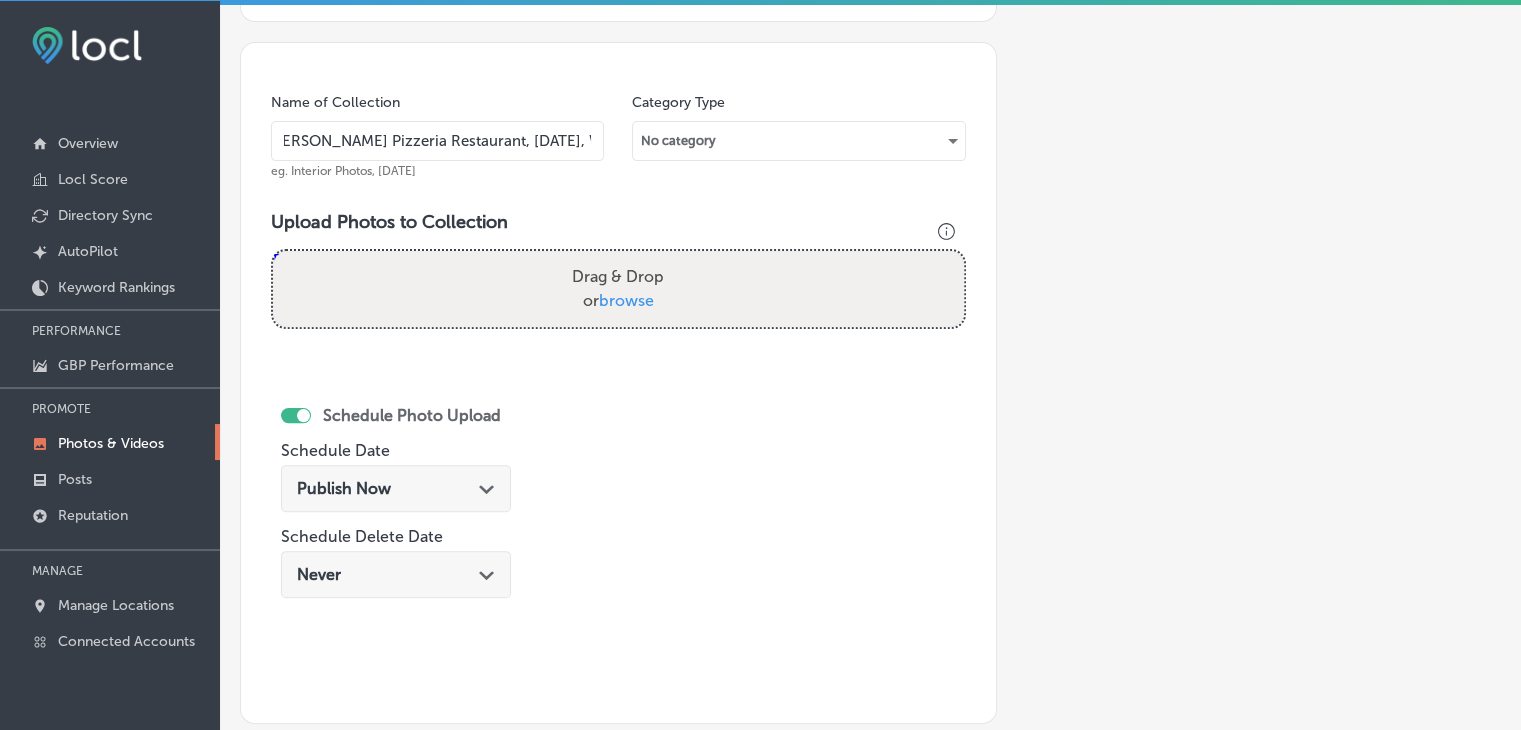 type on "[PERSON_NAME] Pizzeria Restaurant, [DATE], Week 3" 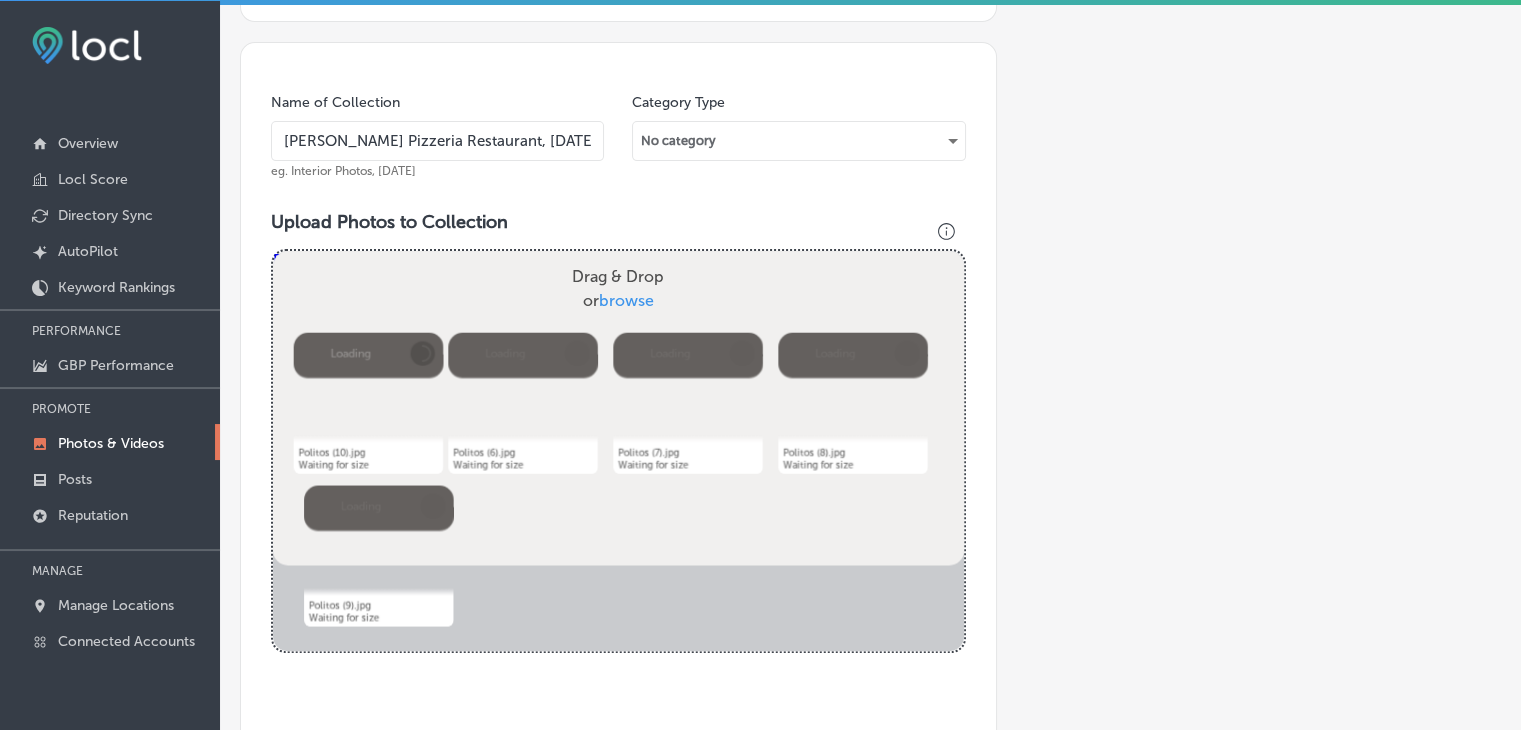 scroll, scrollTop: 831, scrollLeft: 0, axis: vertical 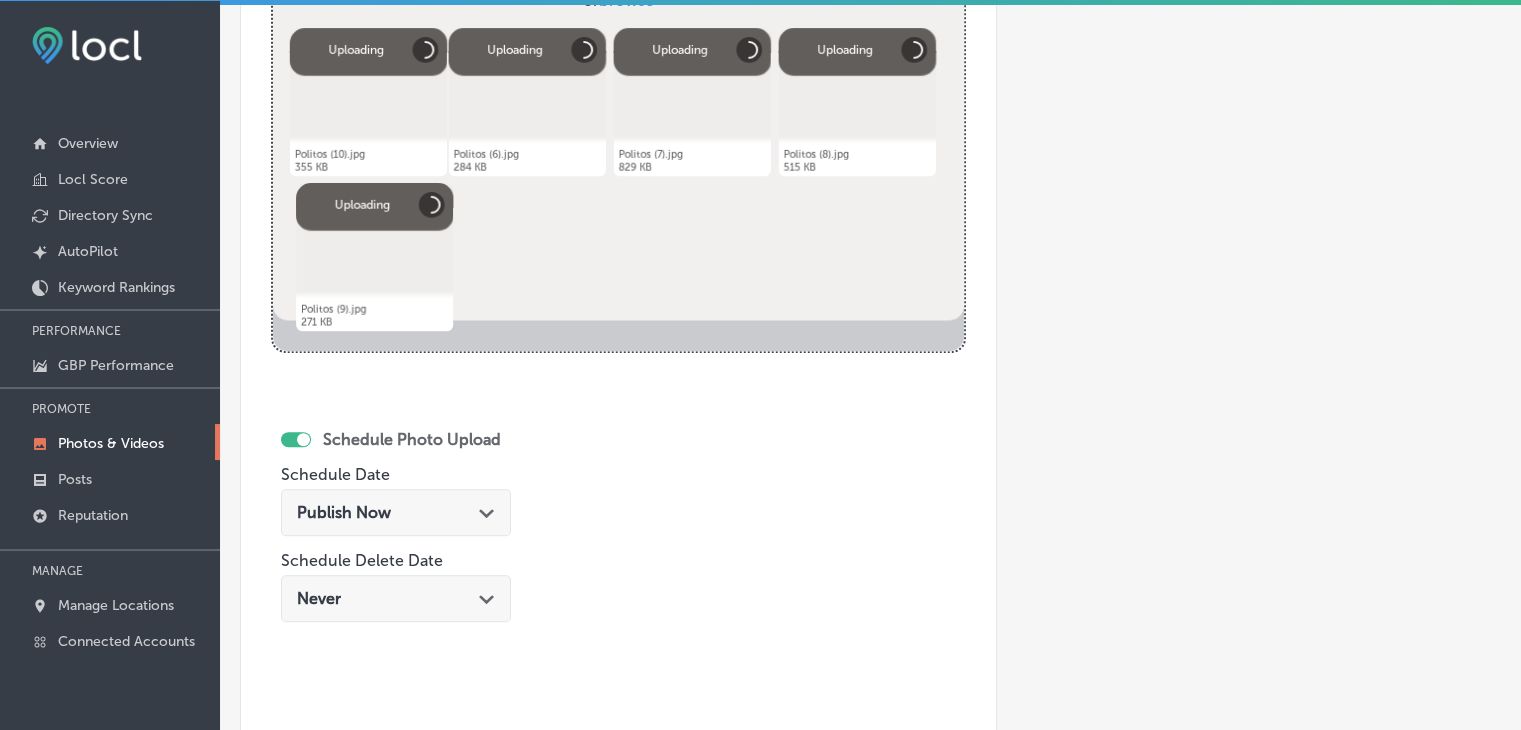 click on "Publish Now
Path
Created with Sketch." at bounding box center [396, 512] 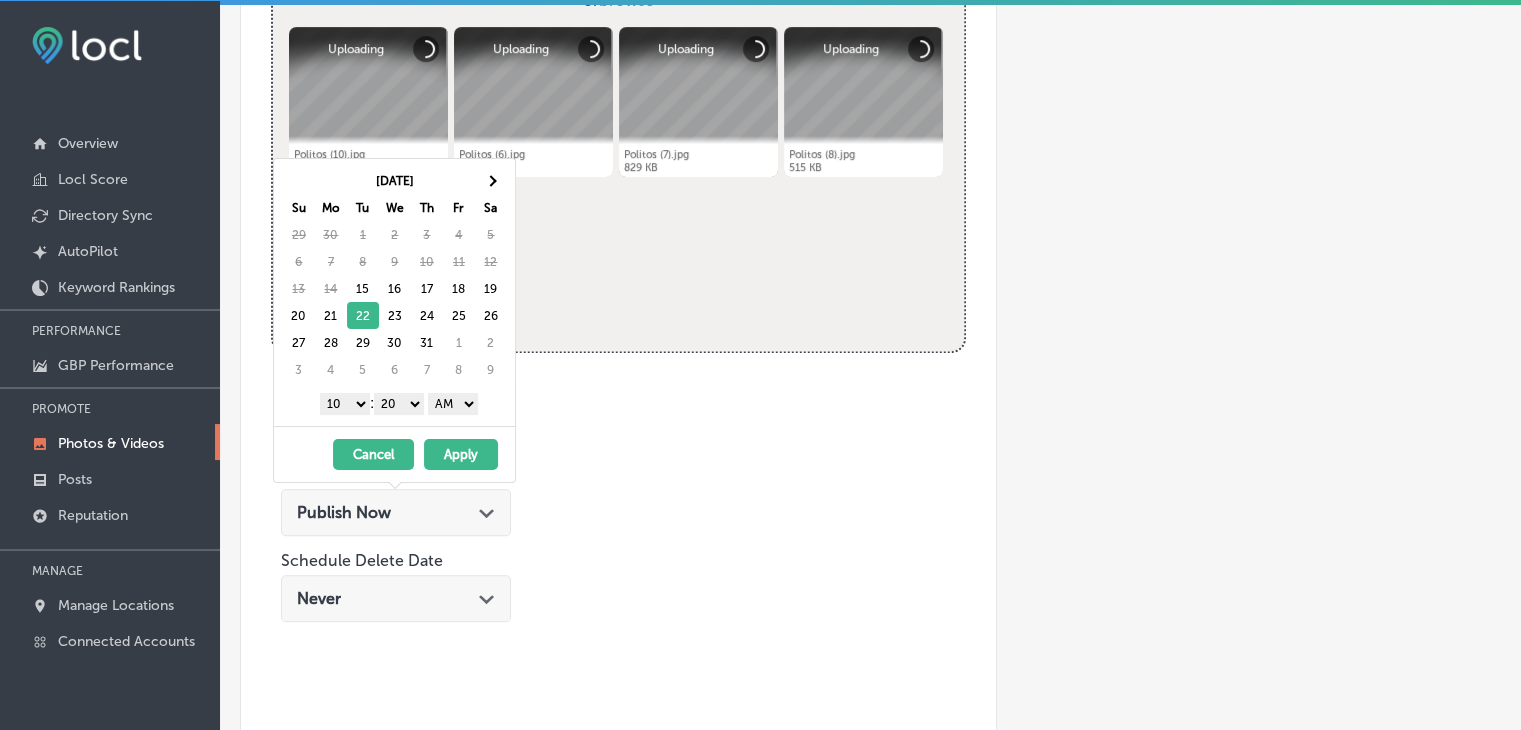 click on "1 2 3 4 5 6 7 8 9 10 11 12" at bounding box center [345, 404] 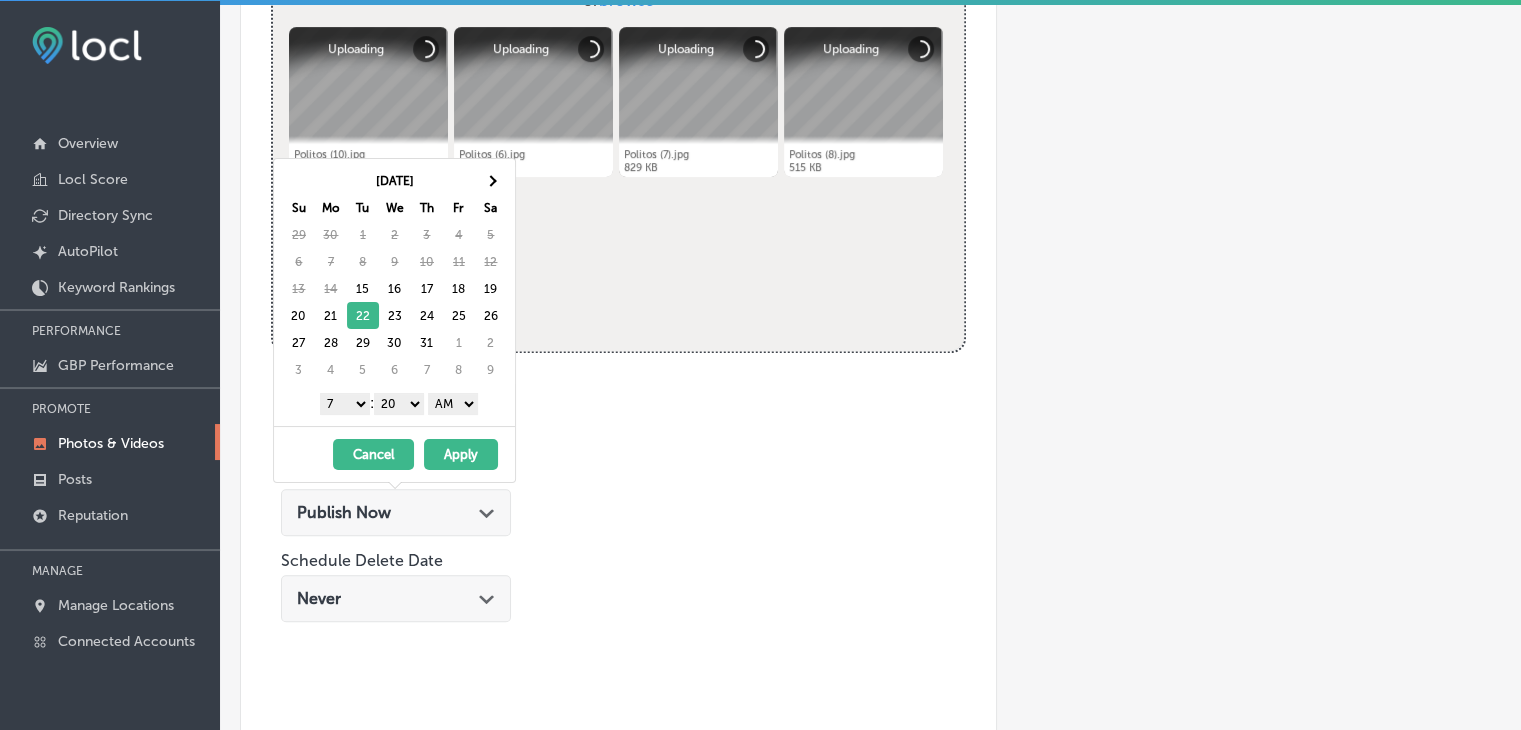 click on "00 10 20 30 40 50" at bounding box center (399, 404) 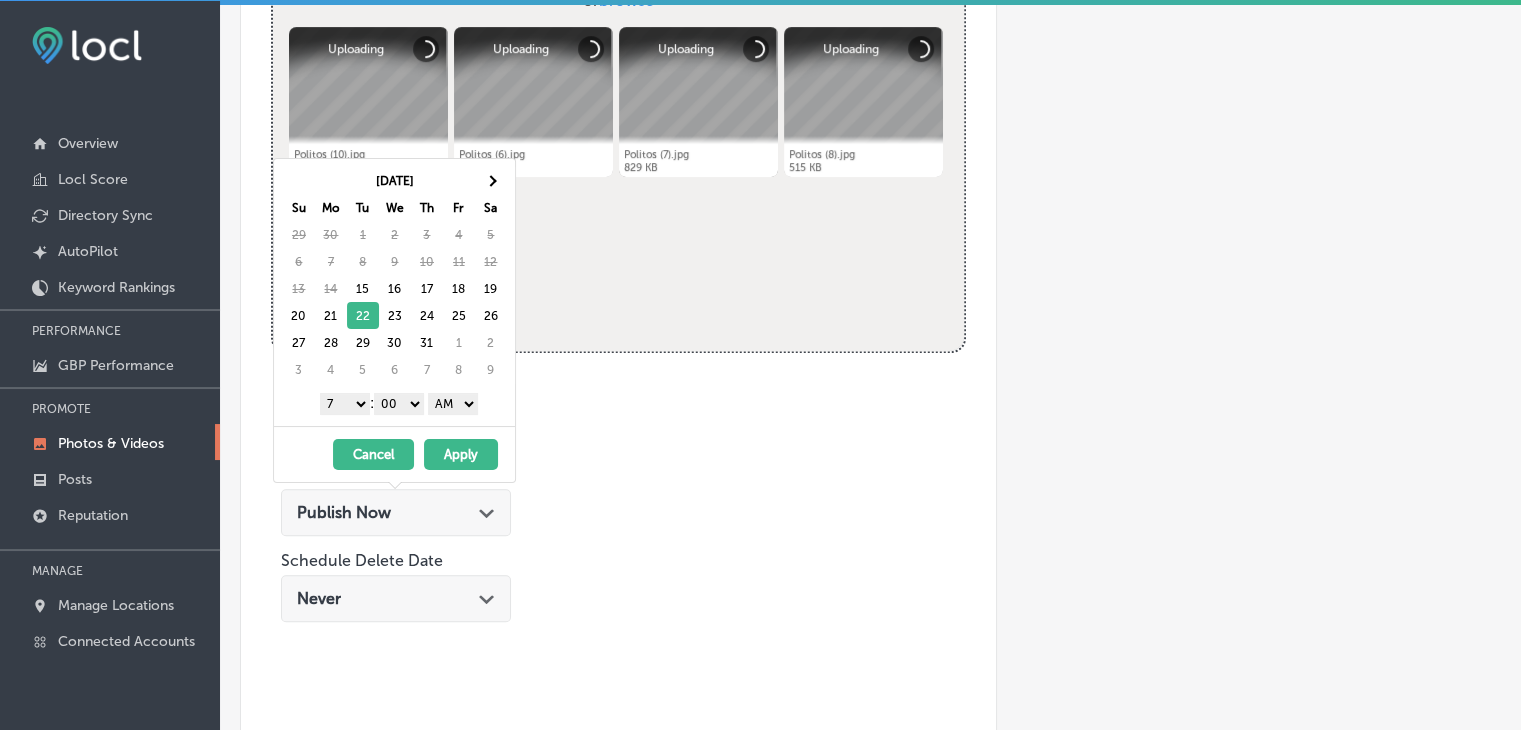 click on "[DATE] - [DATE] Cancel Apply" at bounding box center (394, 454) 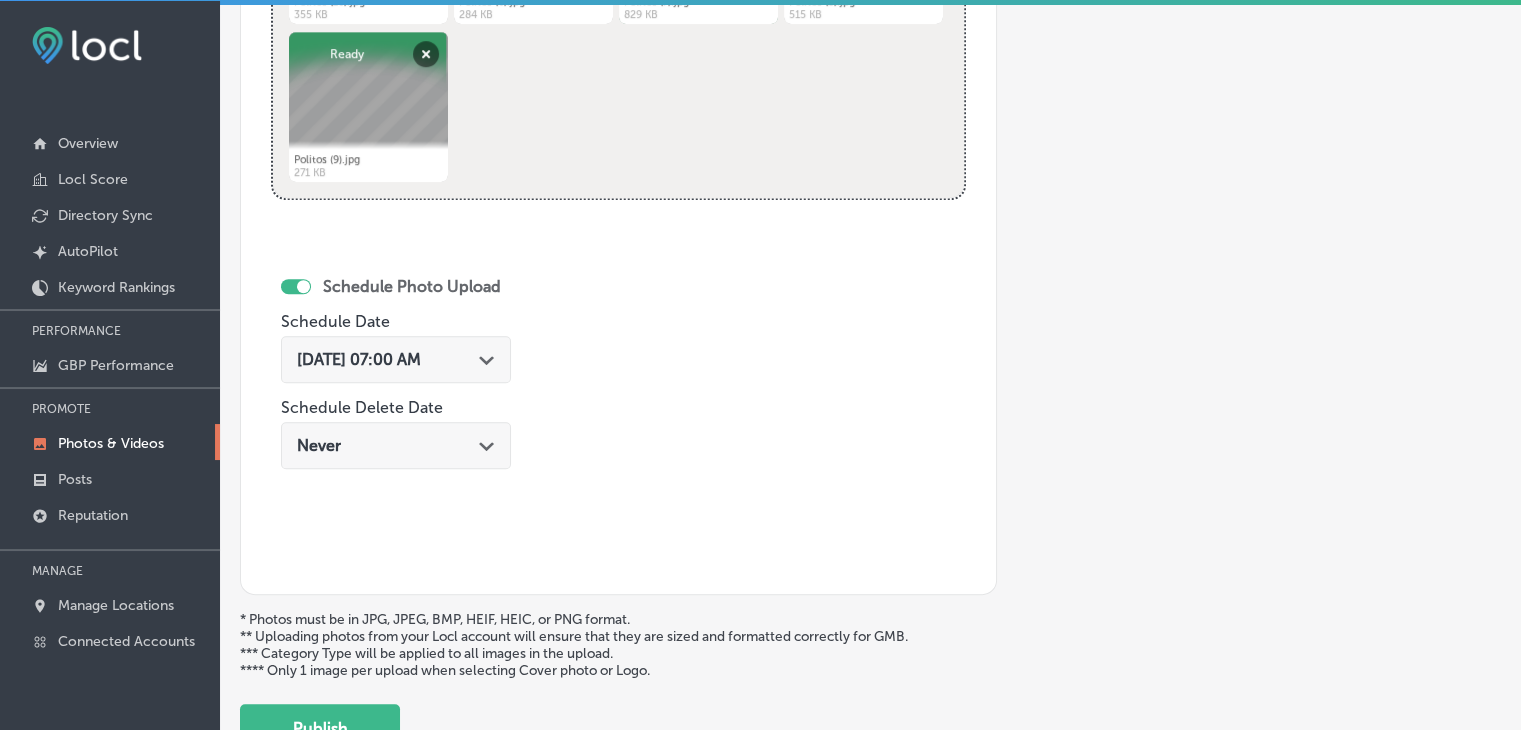 scroll, scrollTop: 1131, scrollLeft: 0, axis: vertical 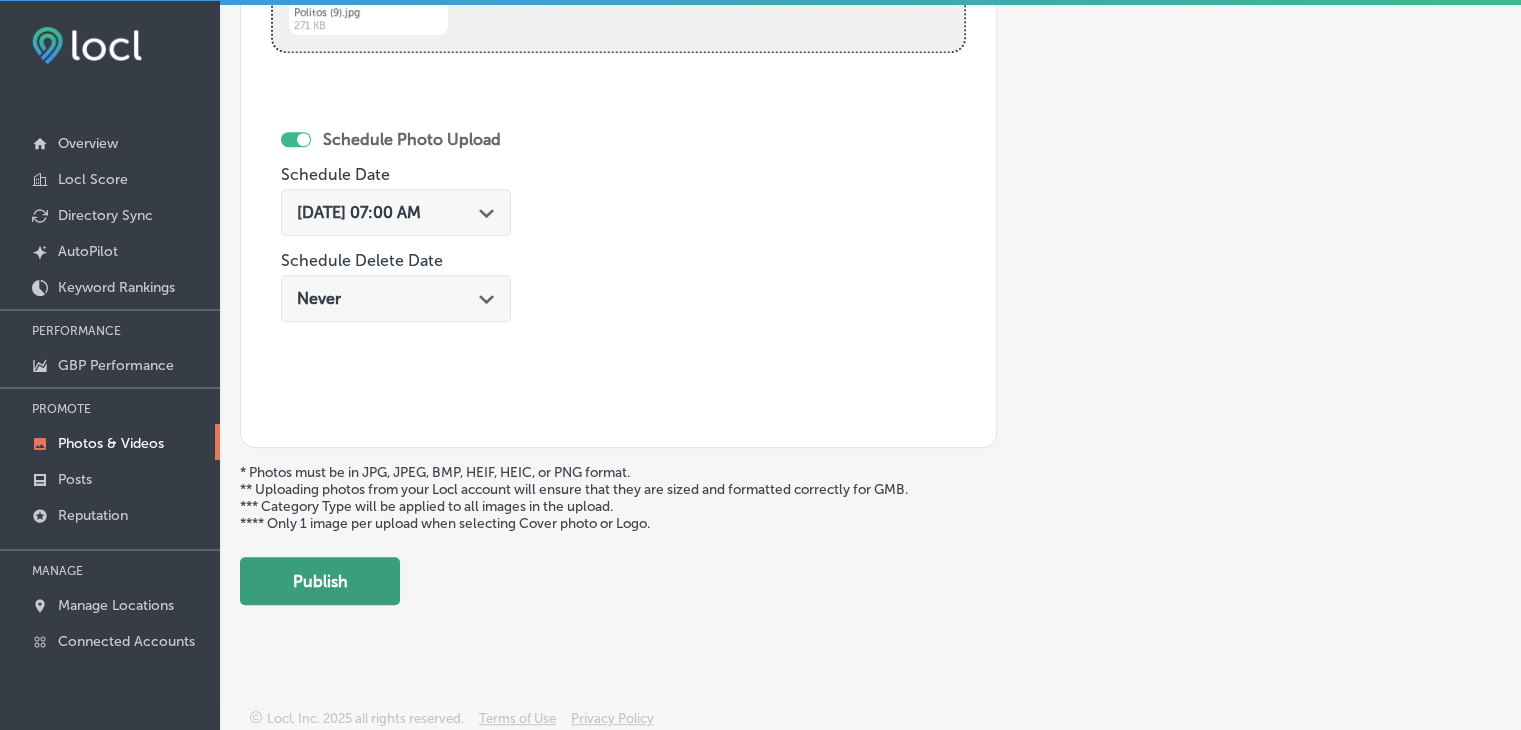 click on "Publish" at bounding box center [320, 581] 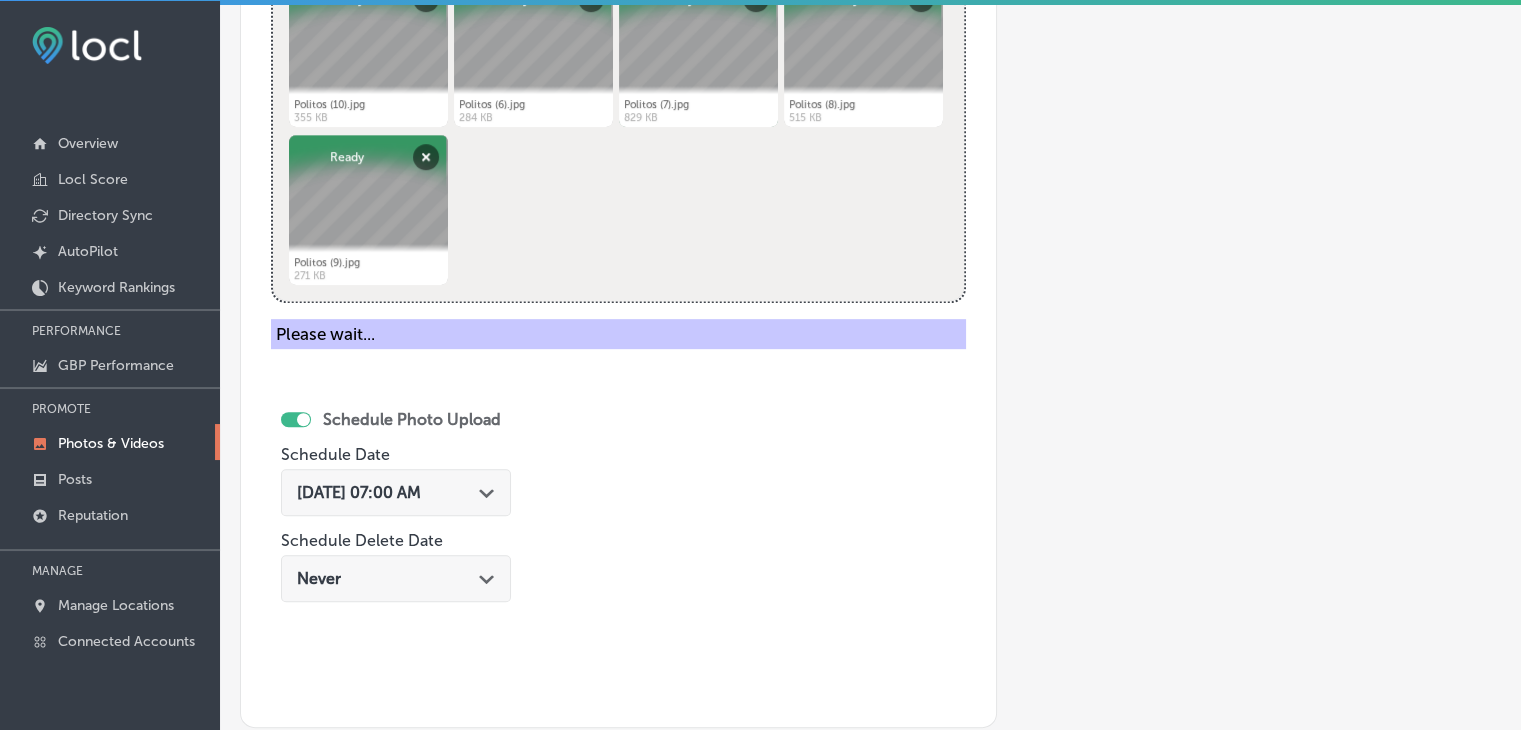 scroll, scrollTop: 731, scrollLeft: 0, axis: vertical 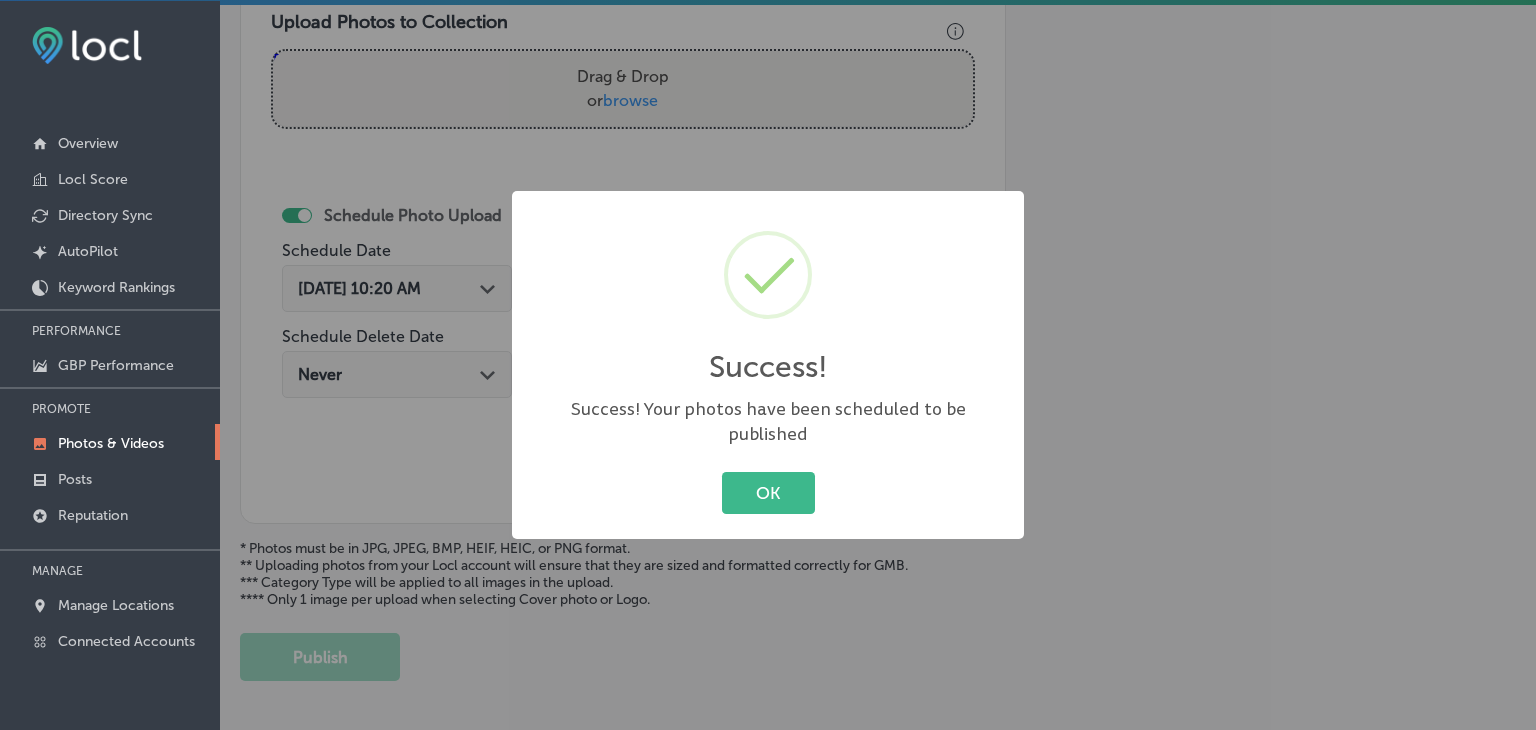 click on "Success! × Success! Your photos have been scheduled to be published OK Cancel" at bounding box center [768, 365] 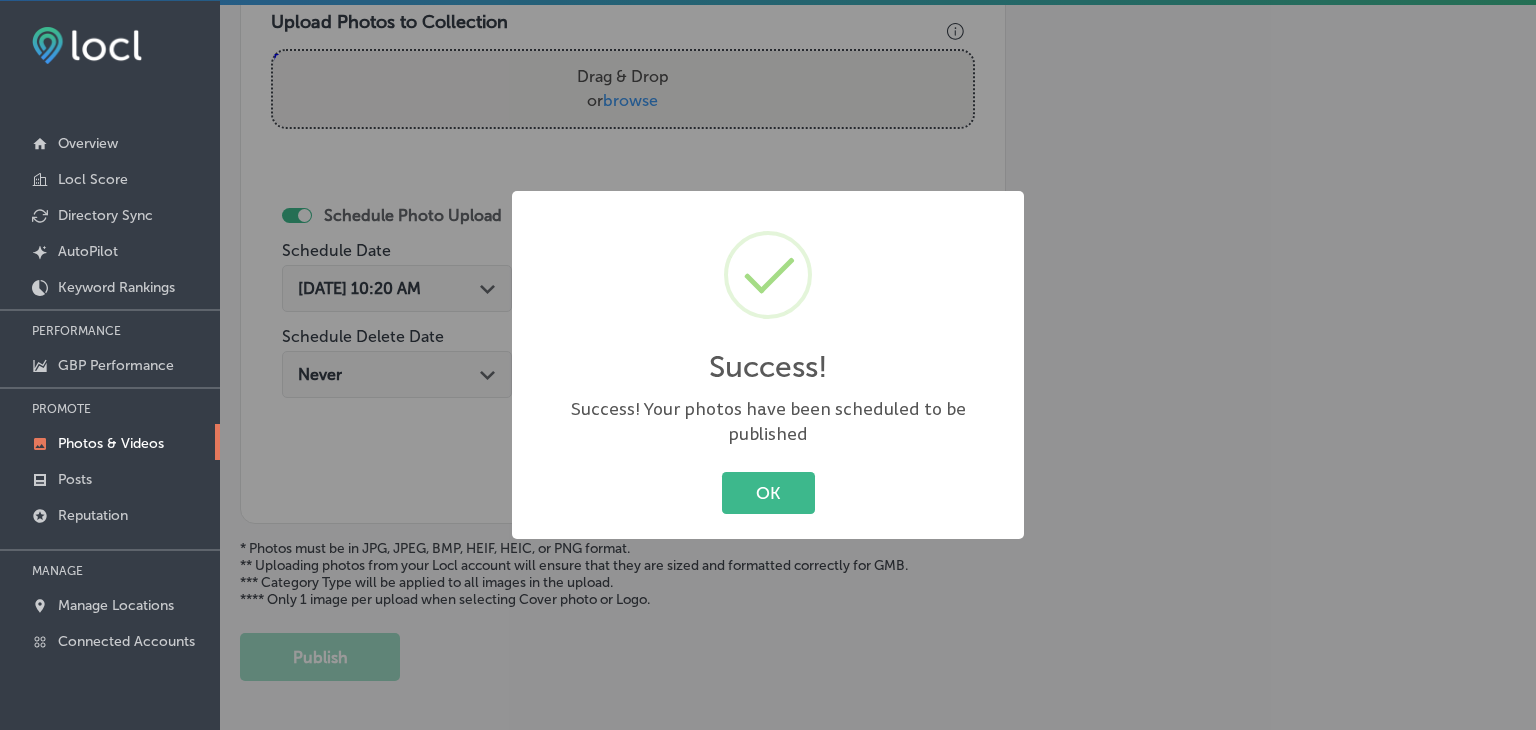 click on "Success! × Success! Your photos have been scheduled to be published OK Cancel" at bounding box center [768, 365] 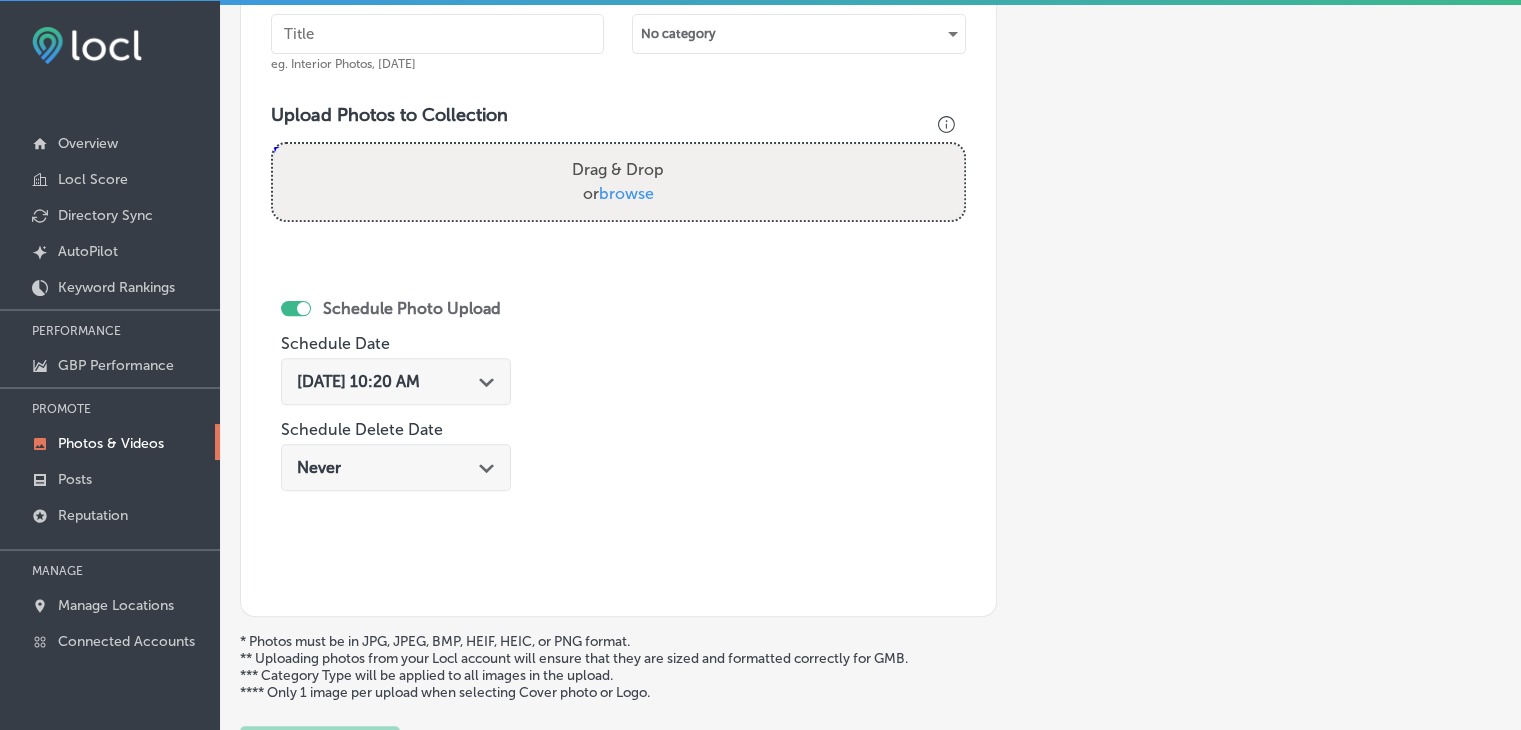 scroll, scrollTop: 531, scrollLeft: 0, axis: vertical 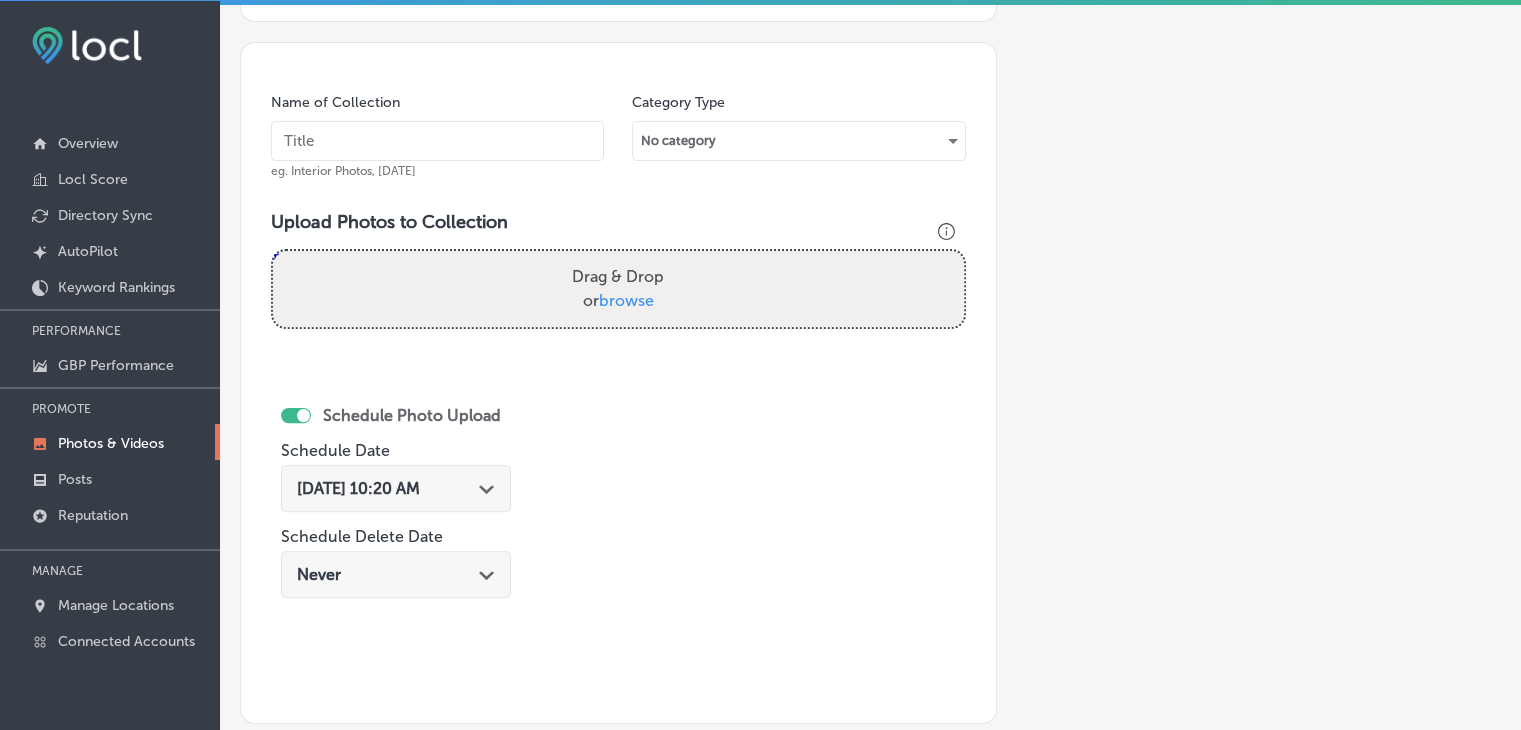 click at bounding box center (437, 141) 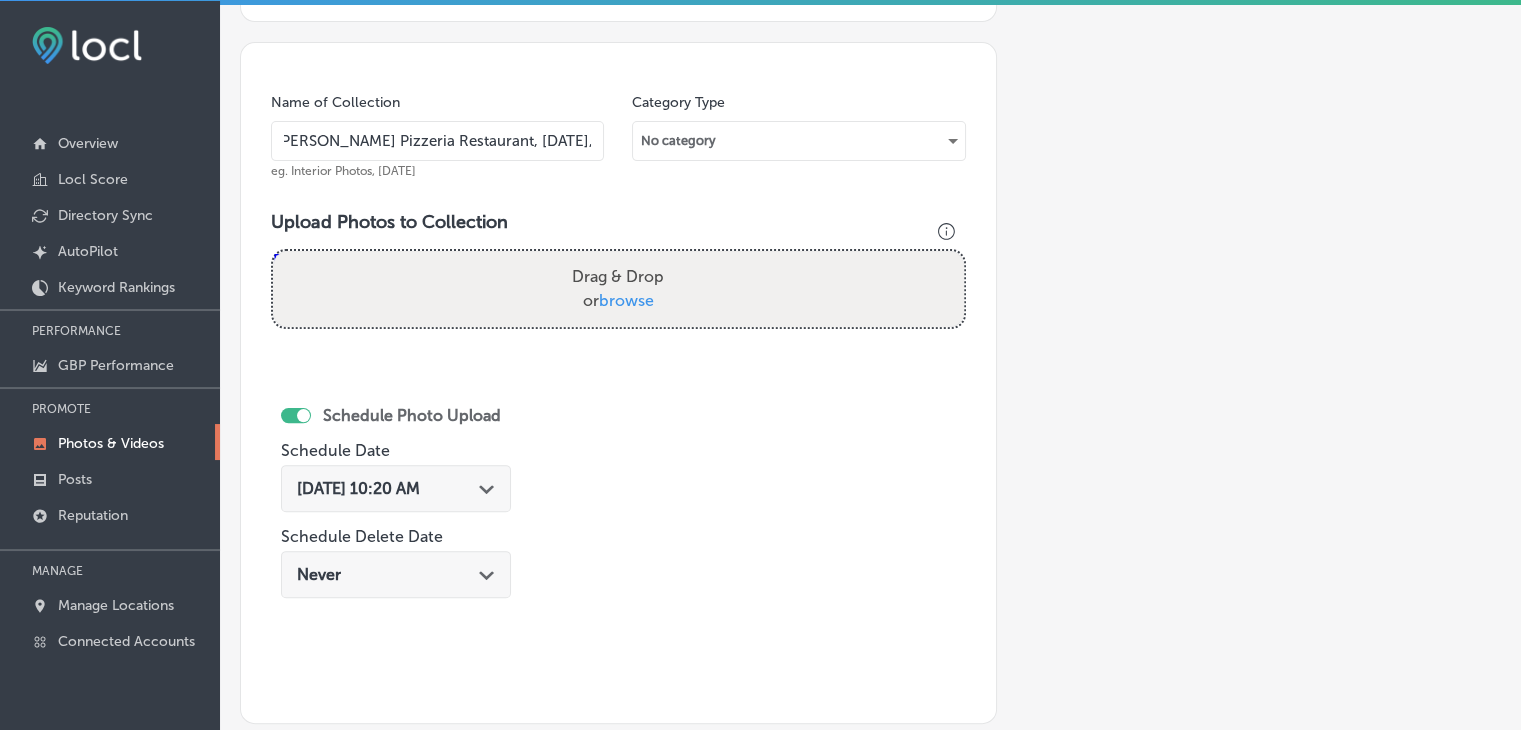 scroll, scrollTop: 0, scrollLeft: 17, axis: horizontal 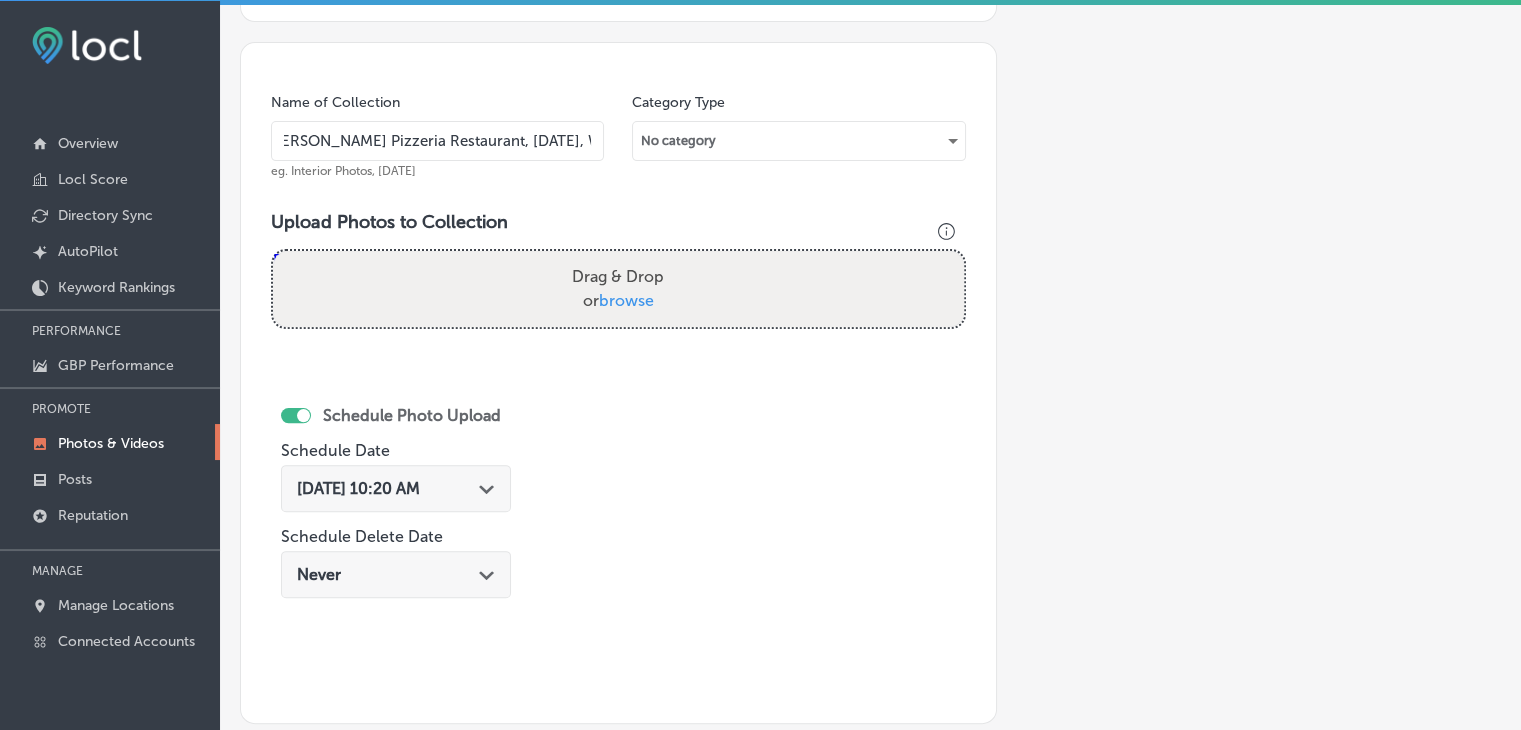 type on "[PERSON_NAME] Pizzeria Restaurant, [DATE], Week 4" 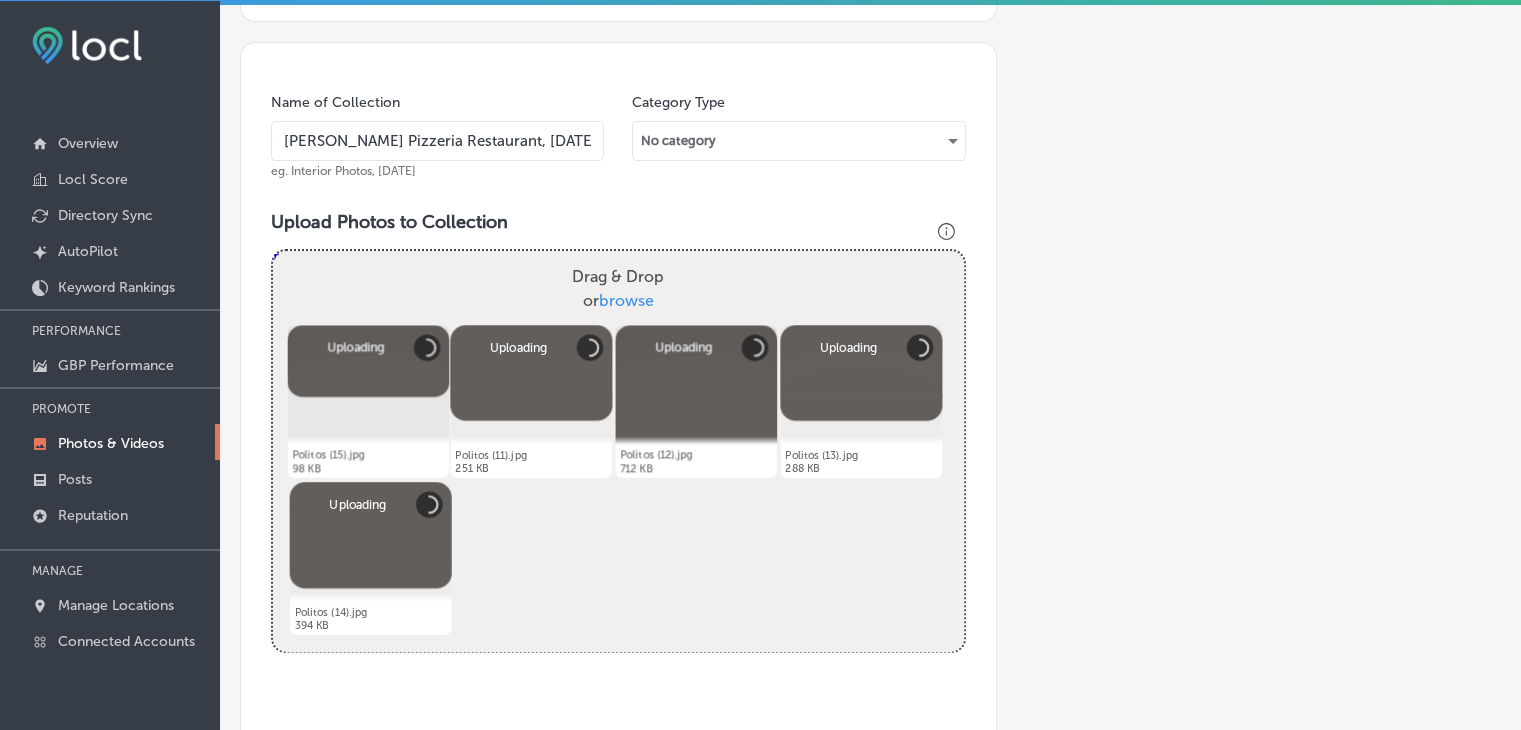 scroll, scrollTop: 831, scrollLeft: 0, axis: vertical 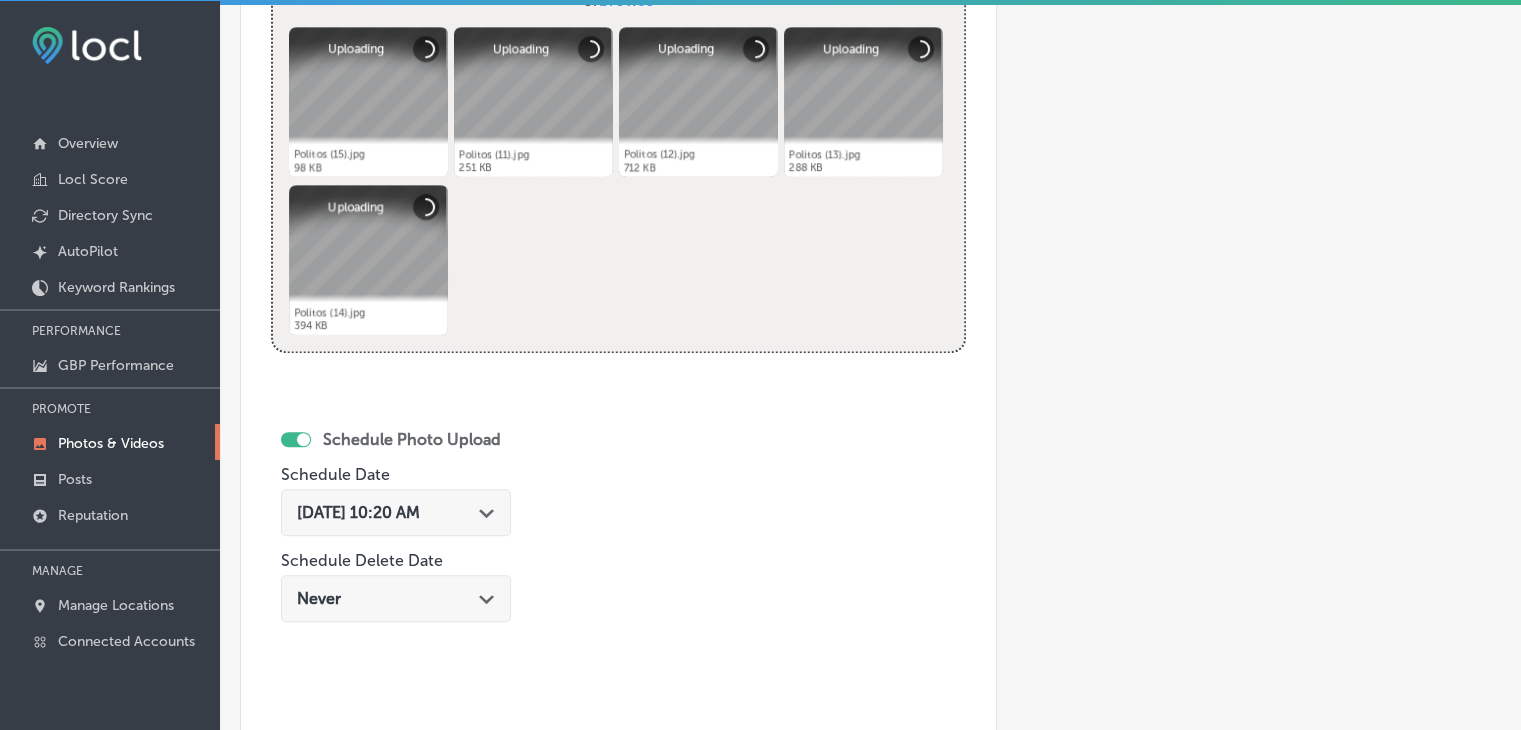 click on "Schedule Photo Upload Schedule Date [DATE] 10:20 AM
Path
Created with Sketch.
Schedule Delete Date Never
Path
Created with Sketch." at bounding box center (396, 528) 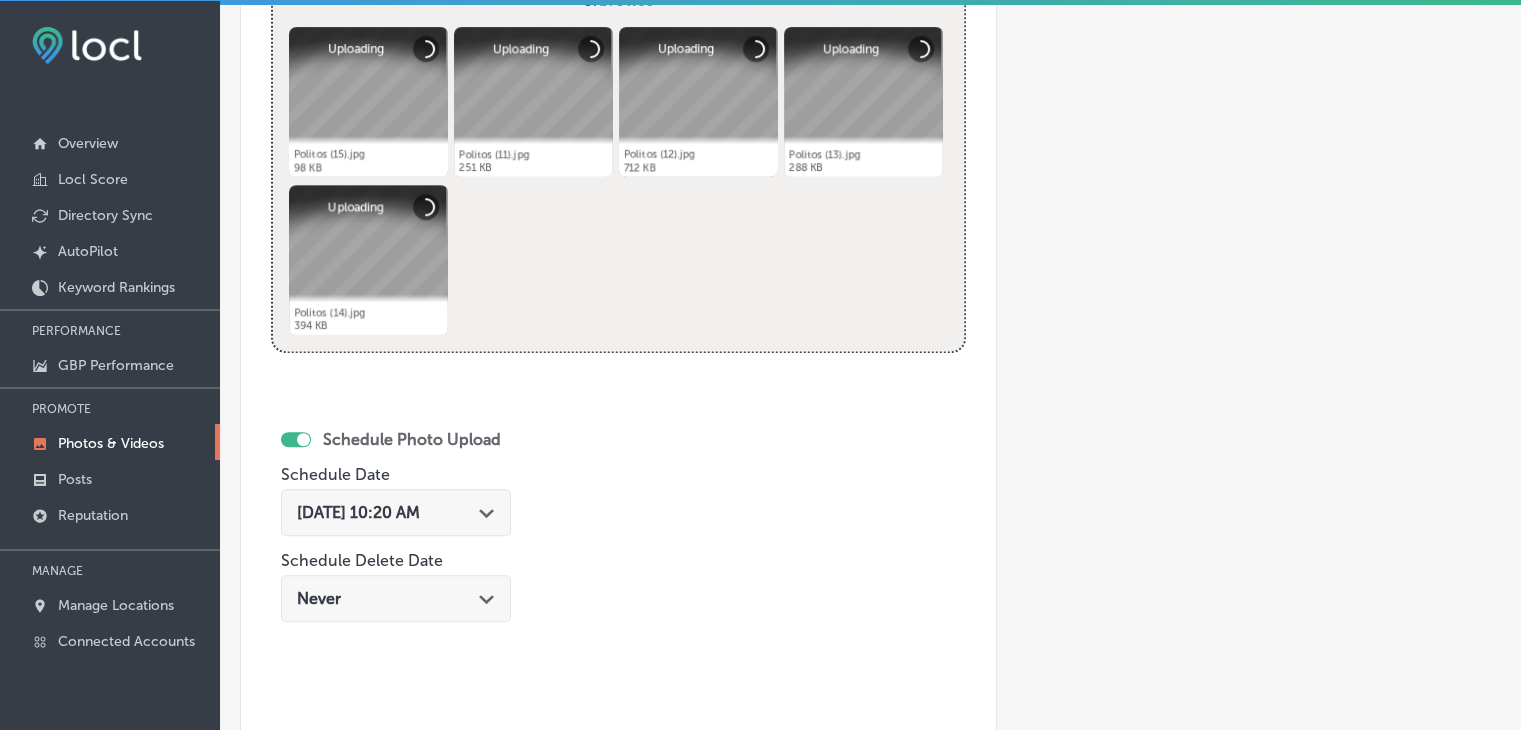 drag, startPoint x: 467, startPoint y: 513, endPoint x: 463, endPoint y: 502, distance: 11.7046995 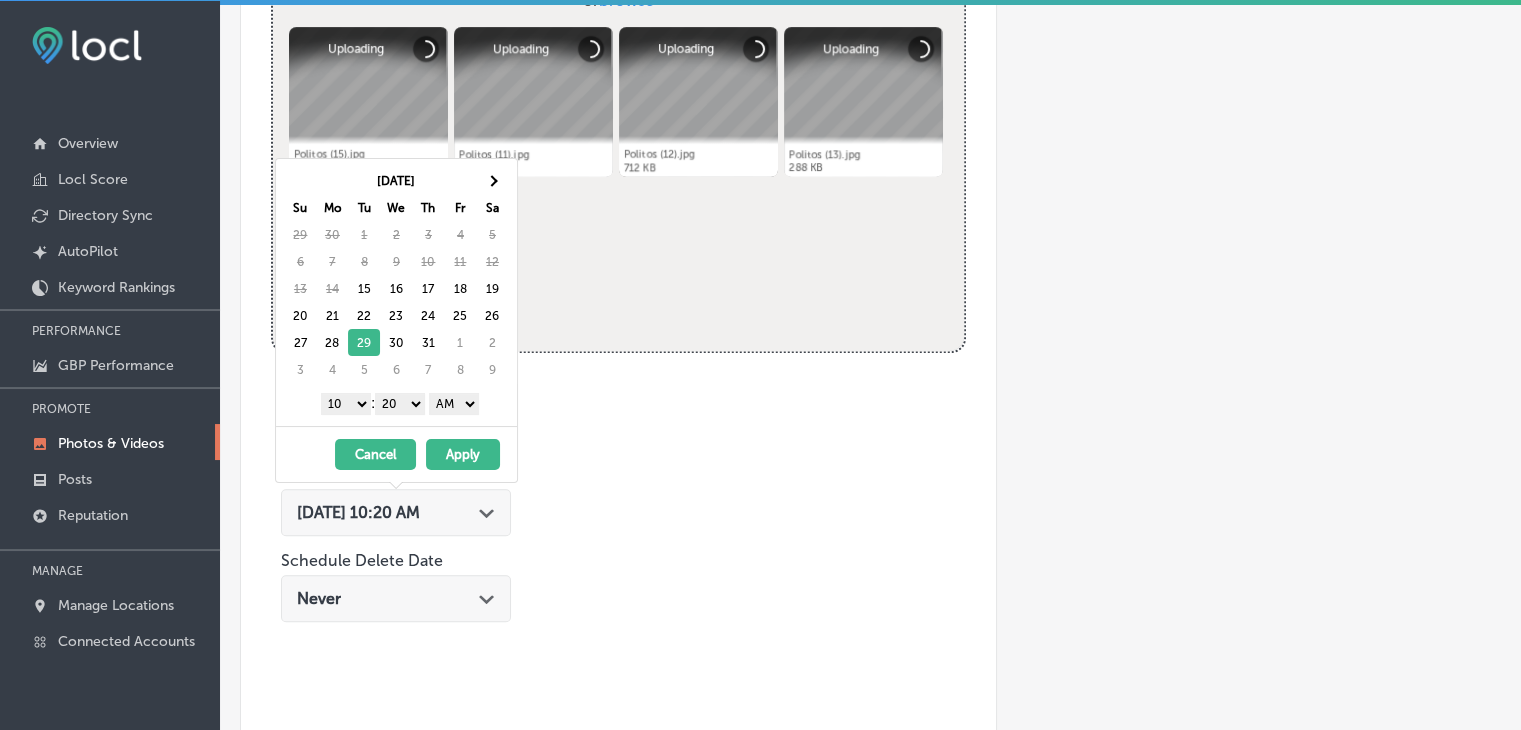 click on "1 2 3 4 5 6 7 8 9 10 11 12  :  00 10 20 30 40 50   AM PM" at bounding box center [400, 403] 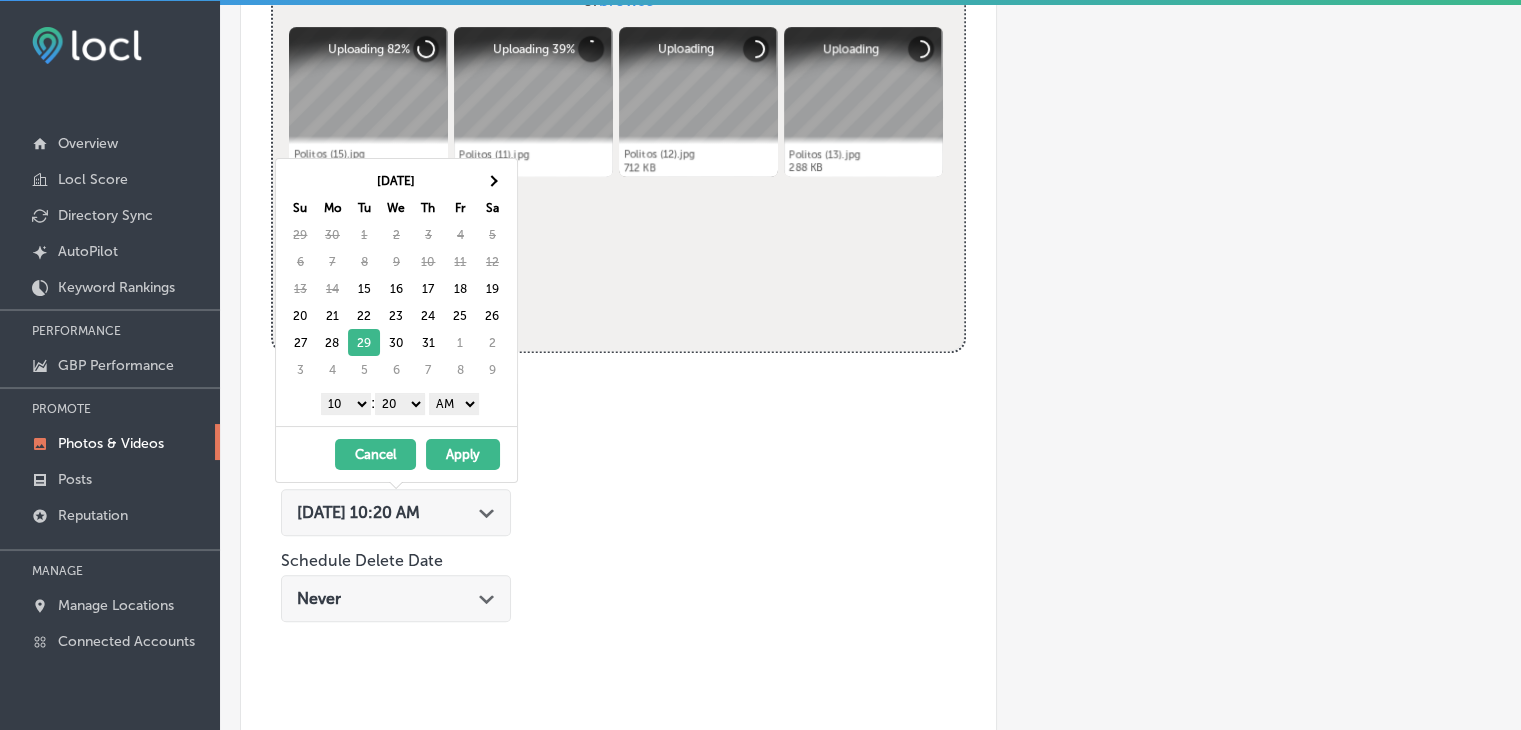 click on "1 2 3 4 5 6 7 8 9 10 11 12" at bounding box center [346, 404] 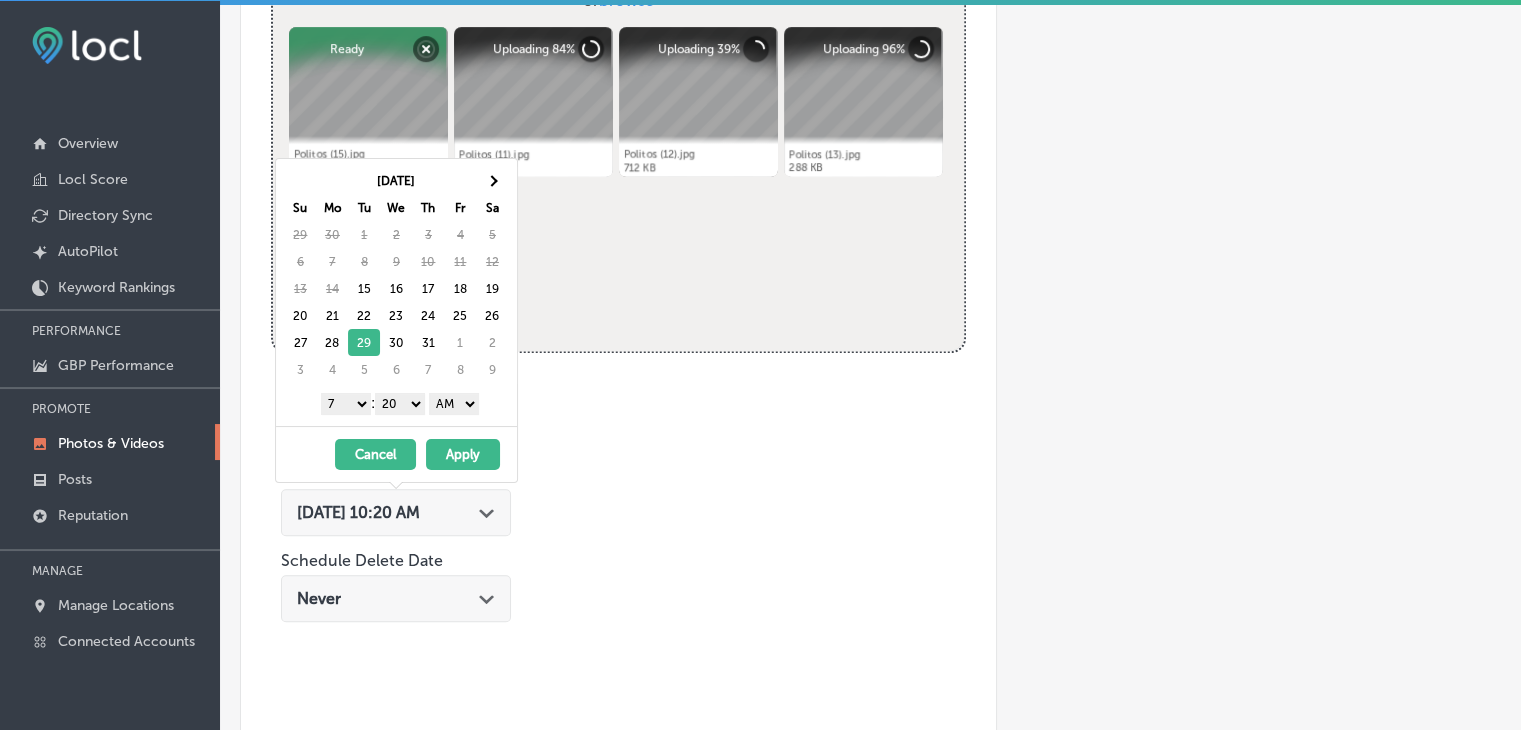 click on "[DATE] Su Mo Tu We Th Fr Sa 29 30 1 2 3 4 5 6 7 8 9 10 11 12 13 14 15 16 17 18 19 20 21 22 23 24 25 26 27 28 29 30 31 1 2 3 4 5 6 7 8 9 1 2 3 4 5 6 7 8 9 10 11 12  :  00 10 20 30 40 50   AM PM" at bounding box center [396, 292] 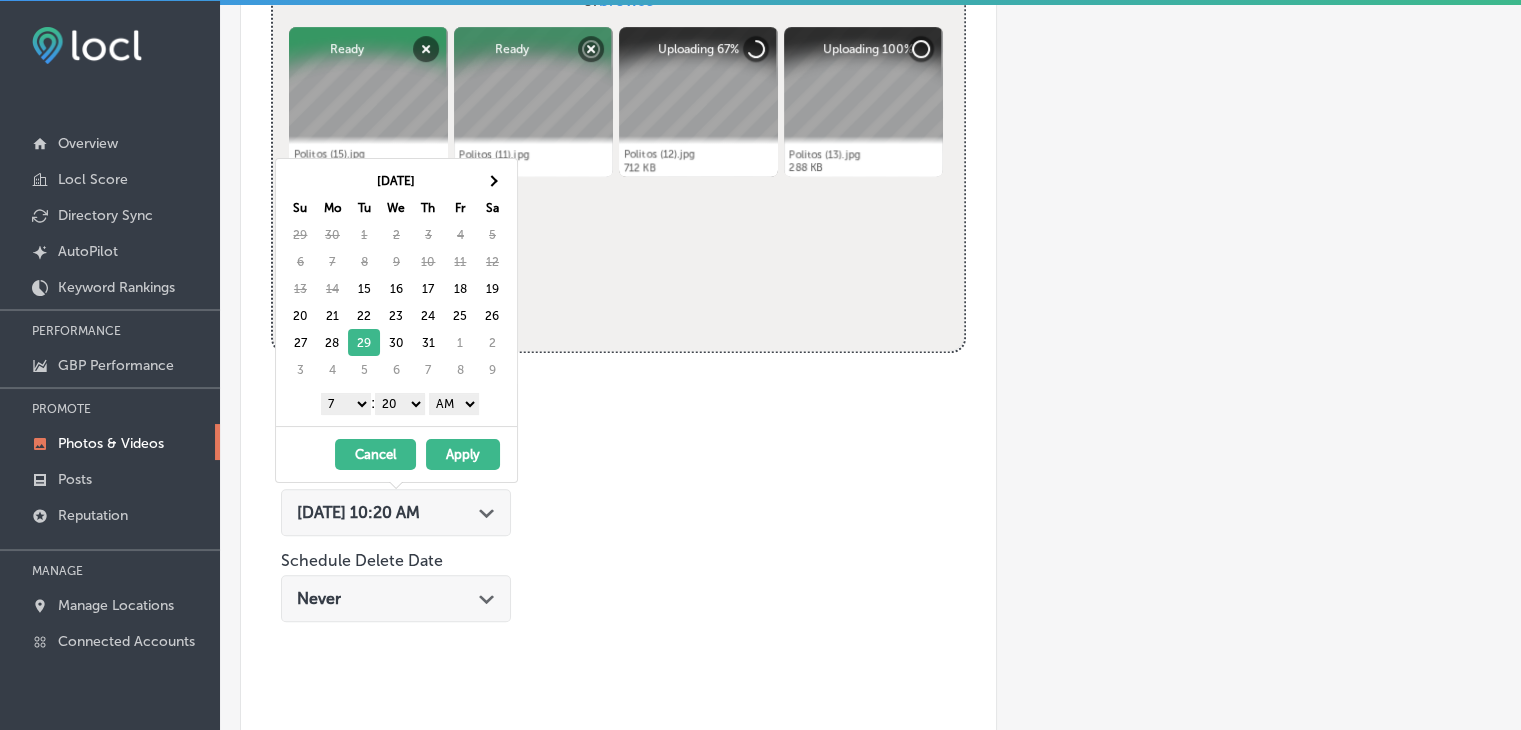 click on "00 10 20 30 40 50" at bounding box center (400, 404) 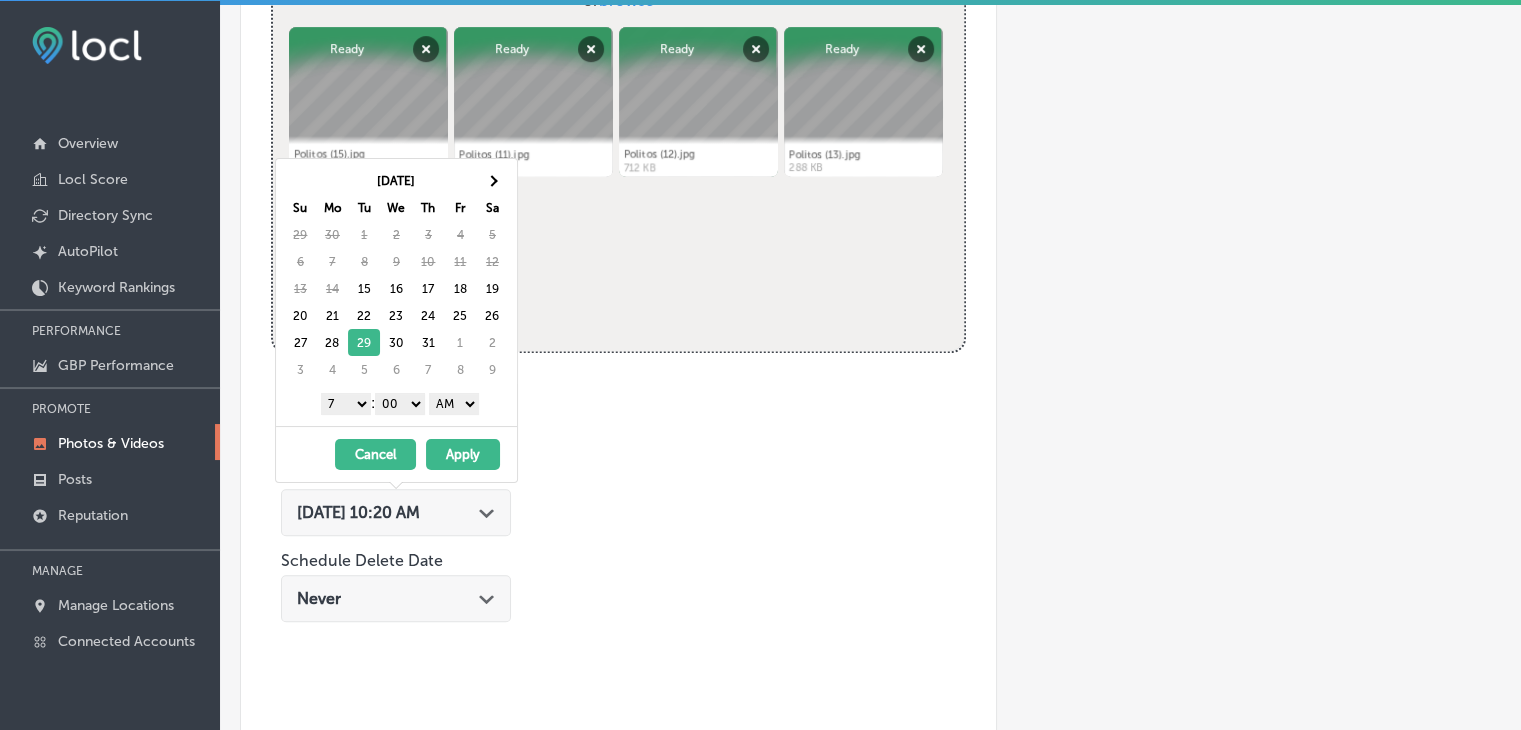 drag, startPoint x: 456, startPoint y: 437, endPoint x: 472, endPoint y: 438, distance: 16.03122 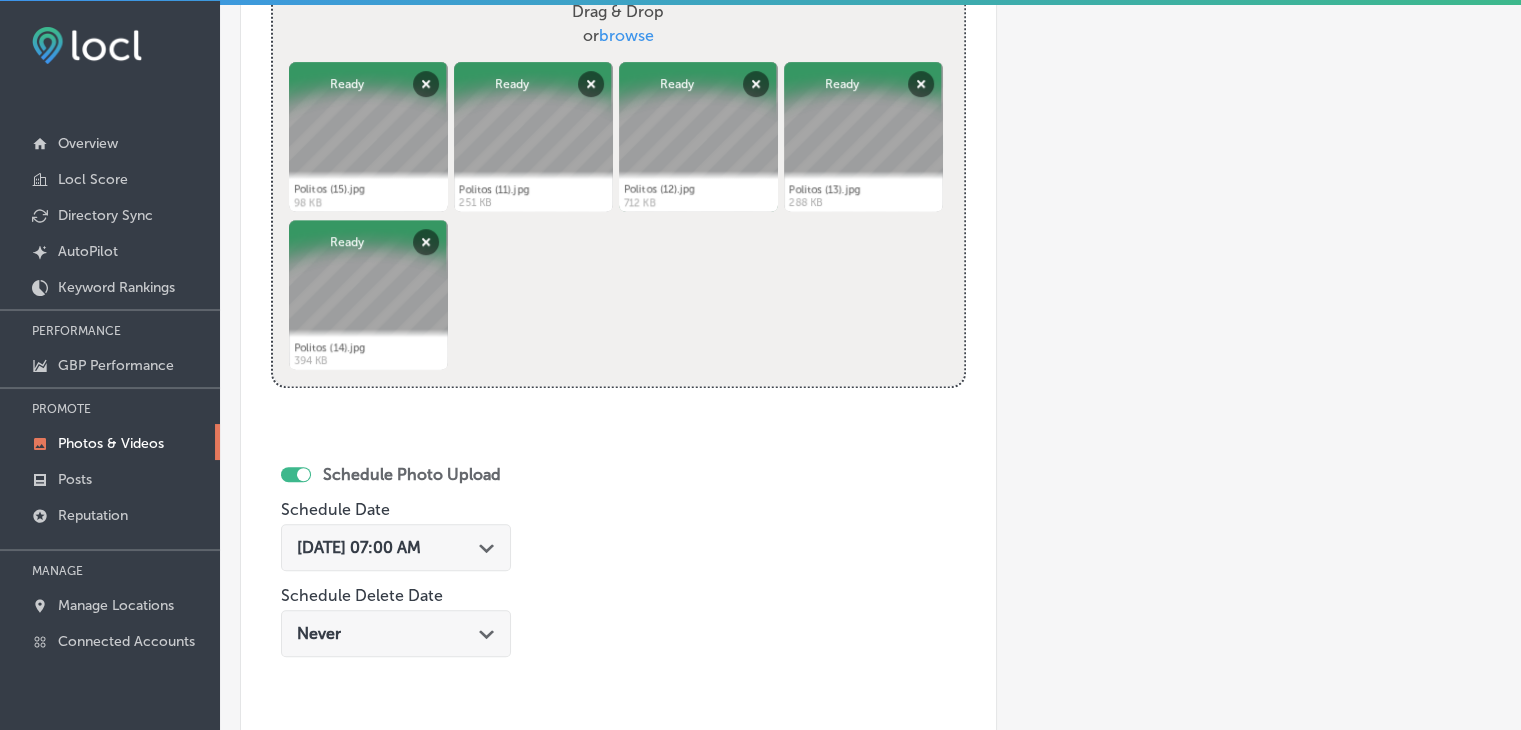 scroll, scrollTop: 1031, scrollLeft: 0, axis: vertical 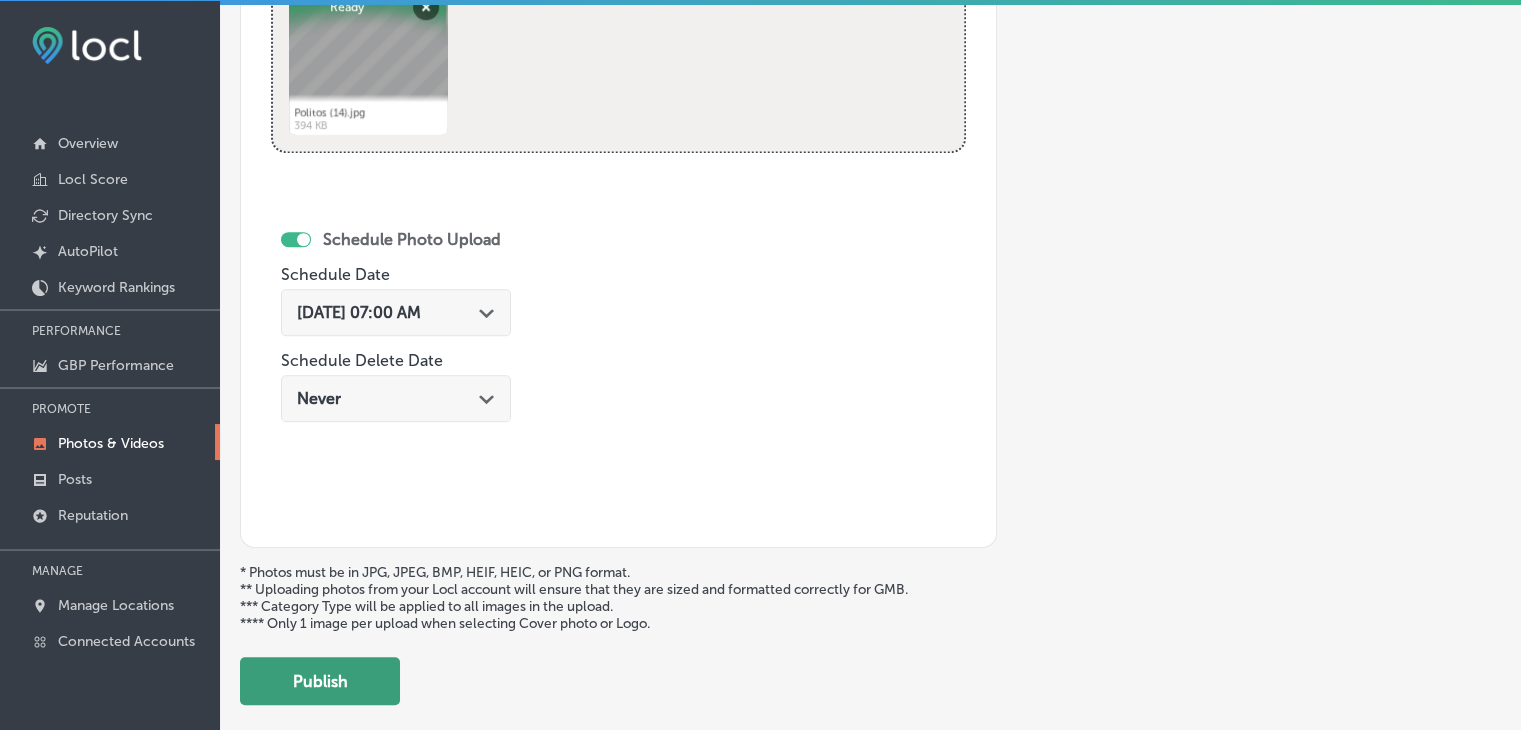 click on "Publish" at bounding box center [320, 681] 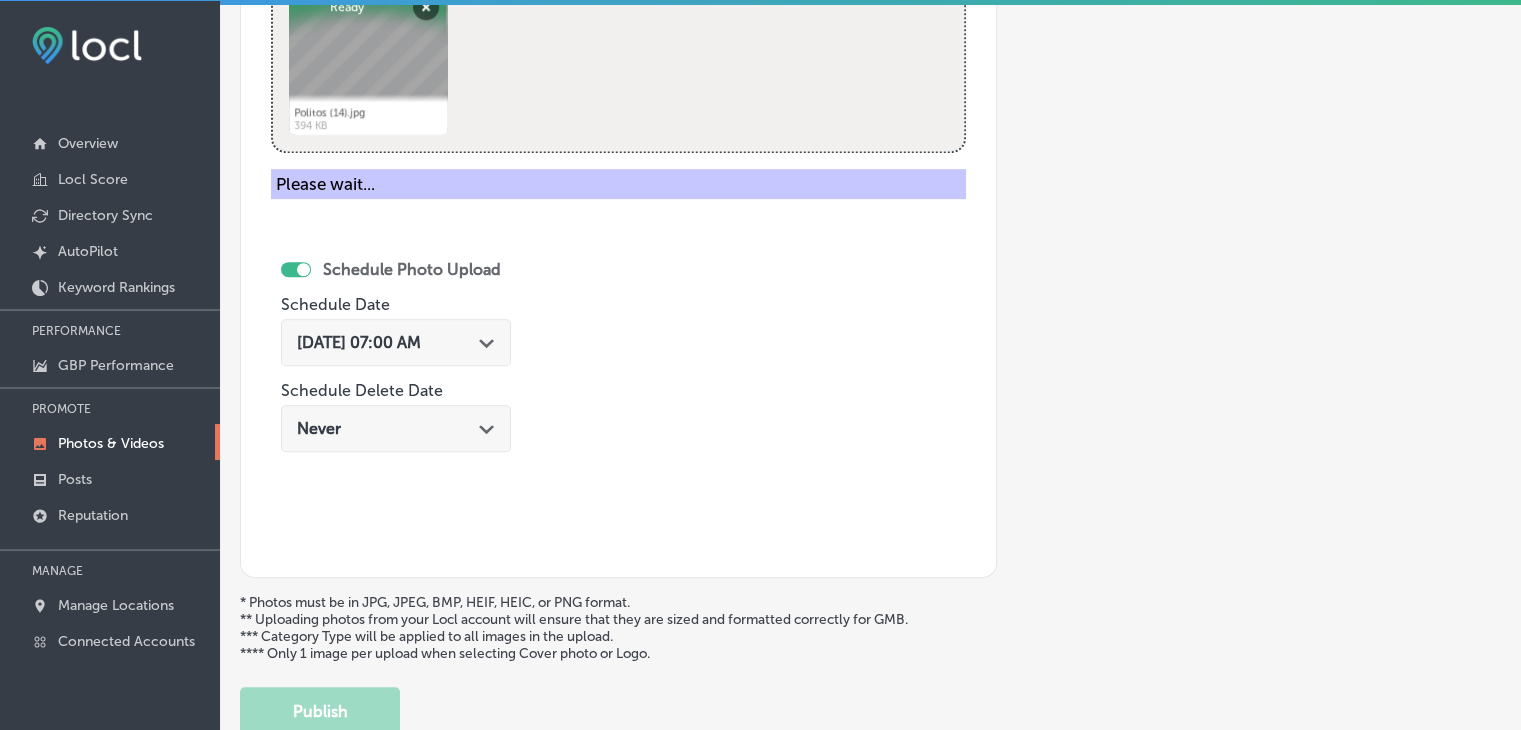 scroll, scrollTop: 807, scrollLeft: 0, axis: vertical 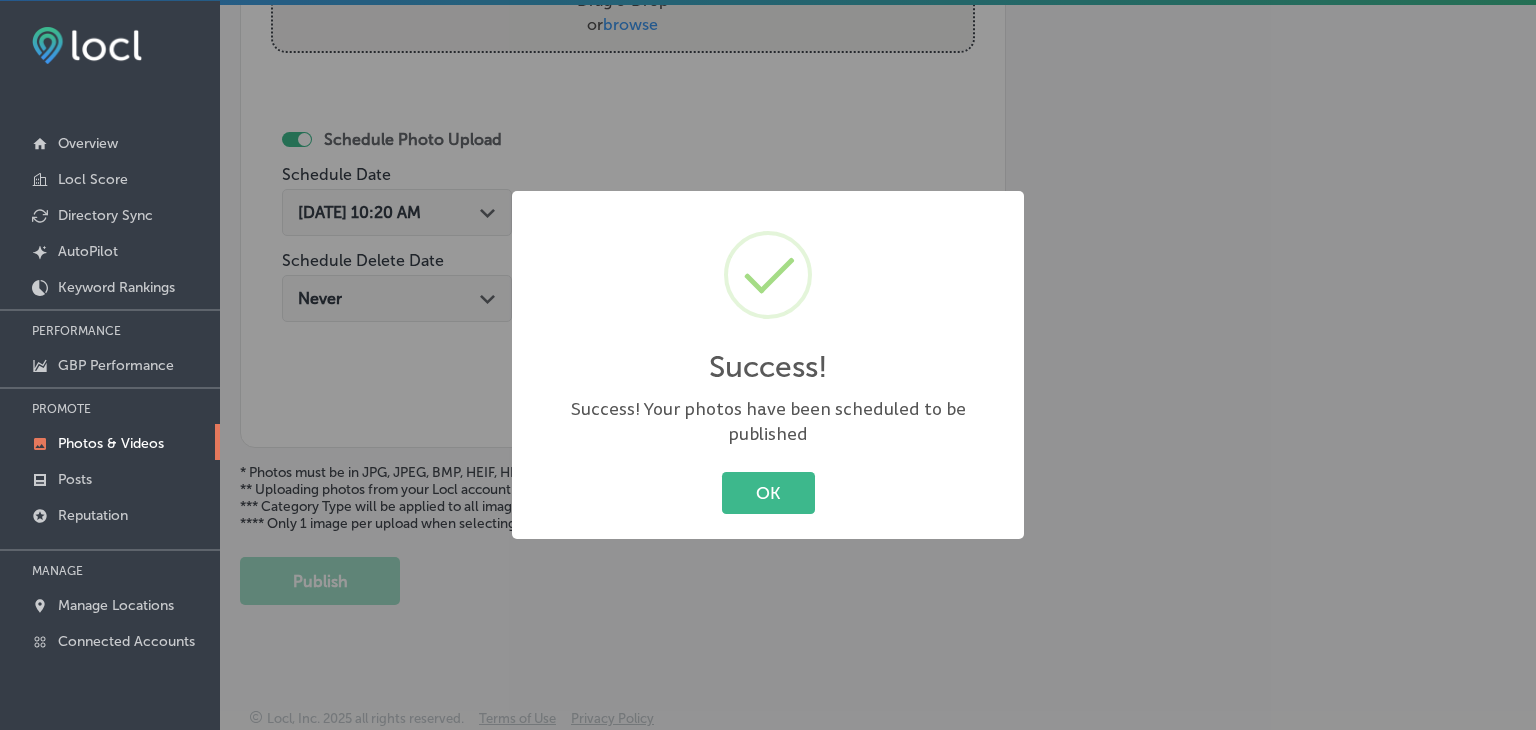 click on "Success! × Success! Your photos have been scheduled to be published OK Cancel" at bounding box center [768, 365] 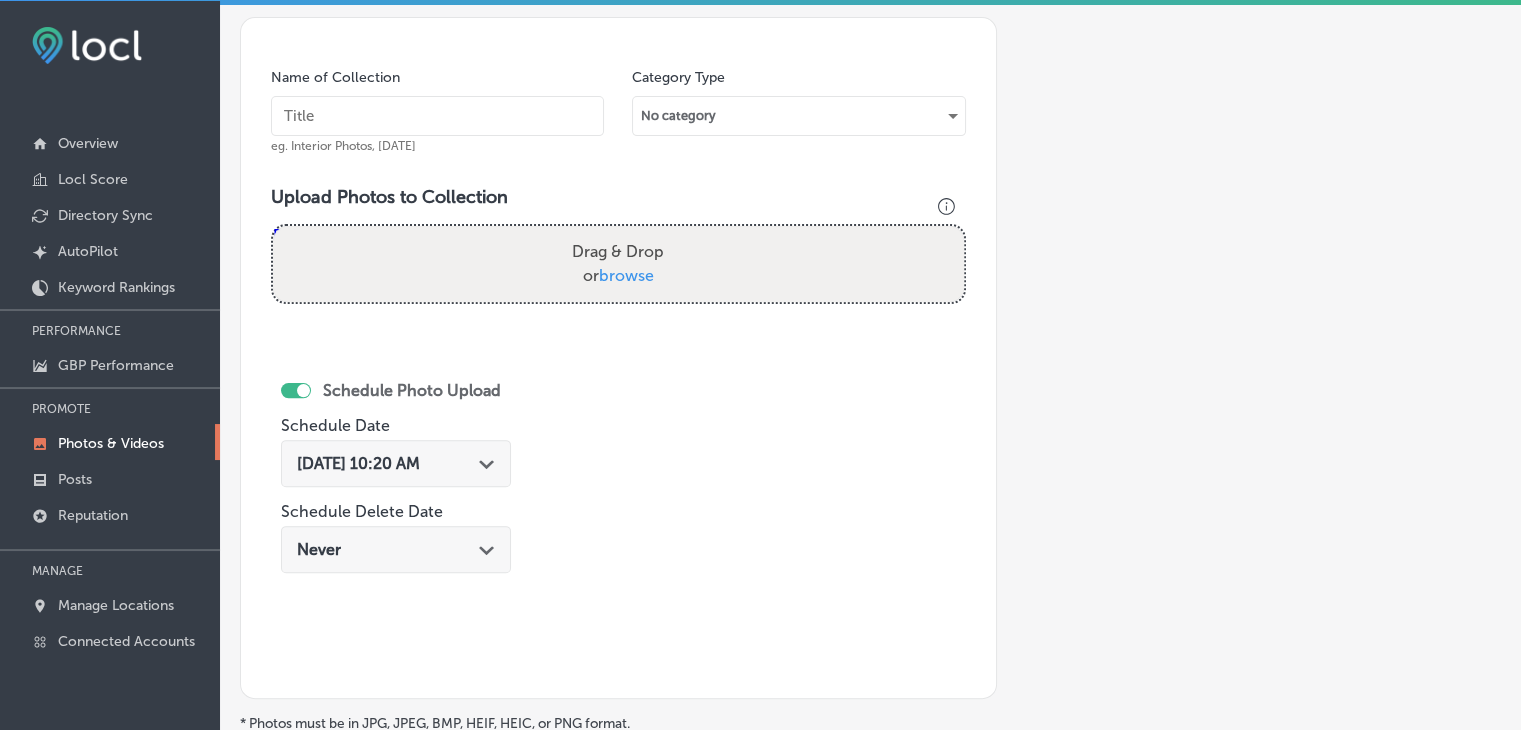 scroll, scrollTop: 507, scrollLeft: 0, axis: vertical 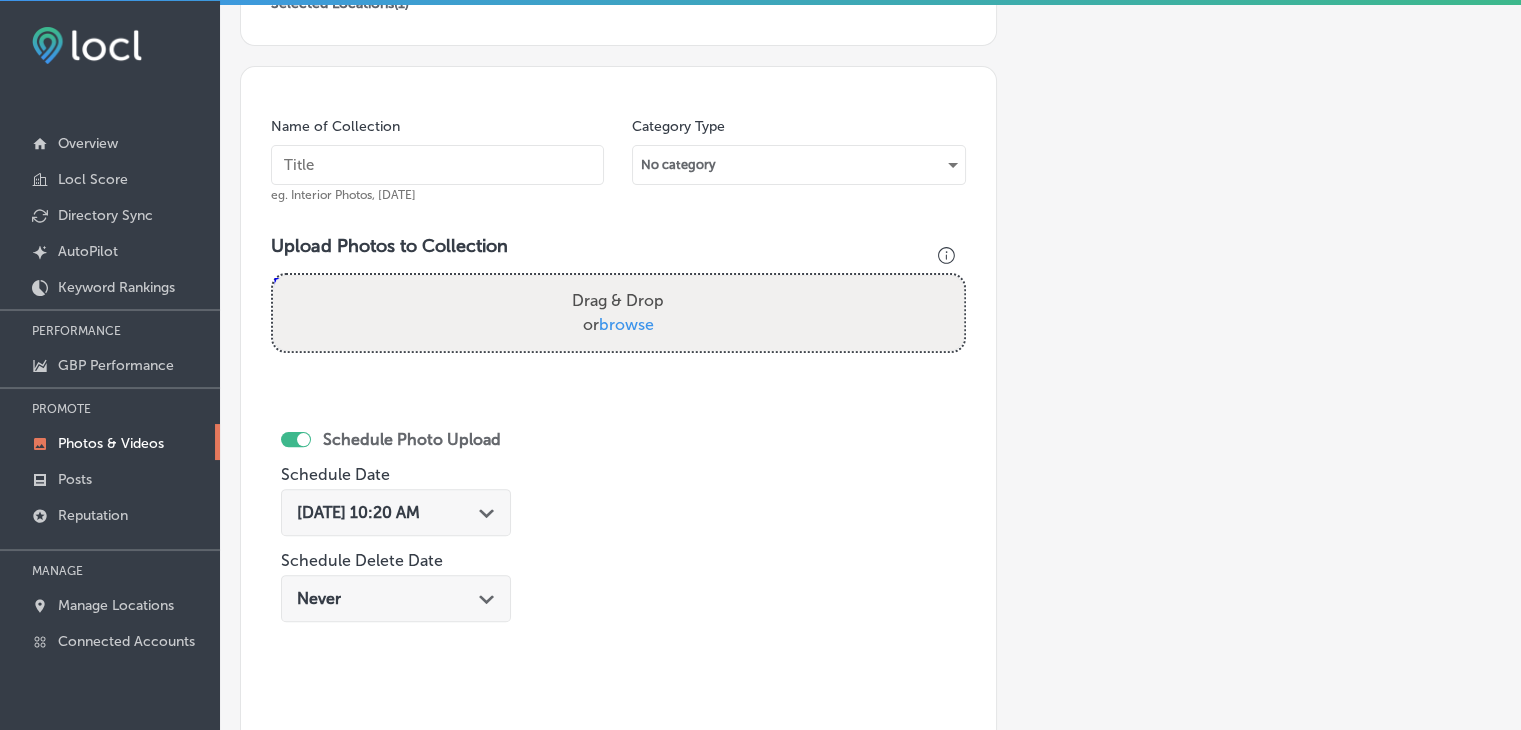 click on "Name of Collection eg. Interior Photos, [DATE]" at bounding box center [437, 160] 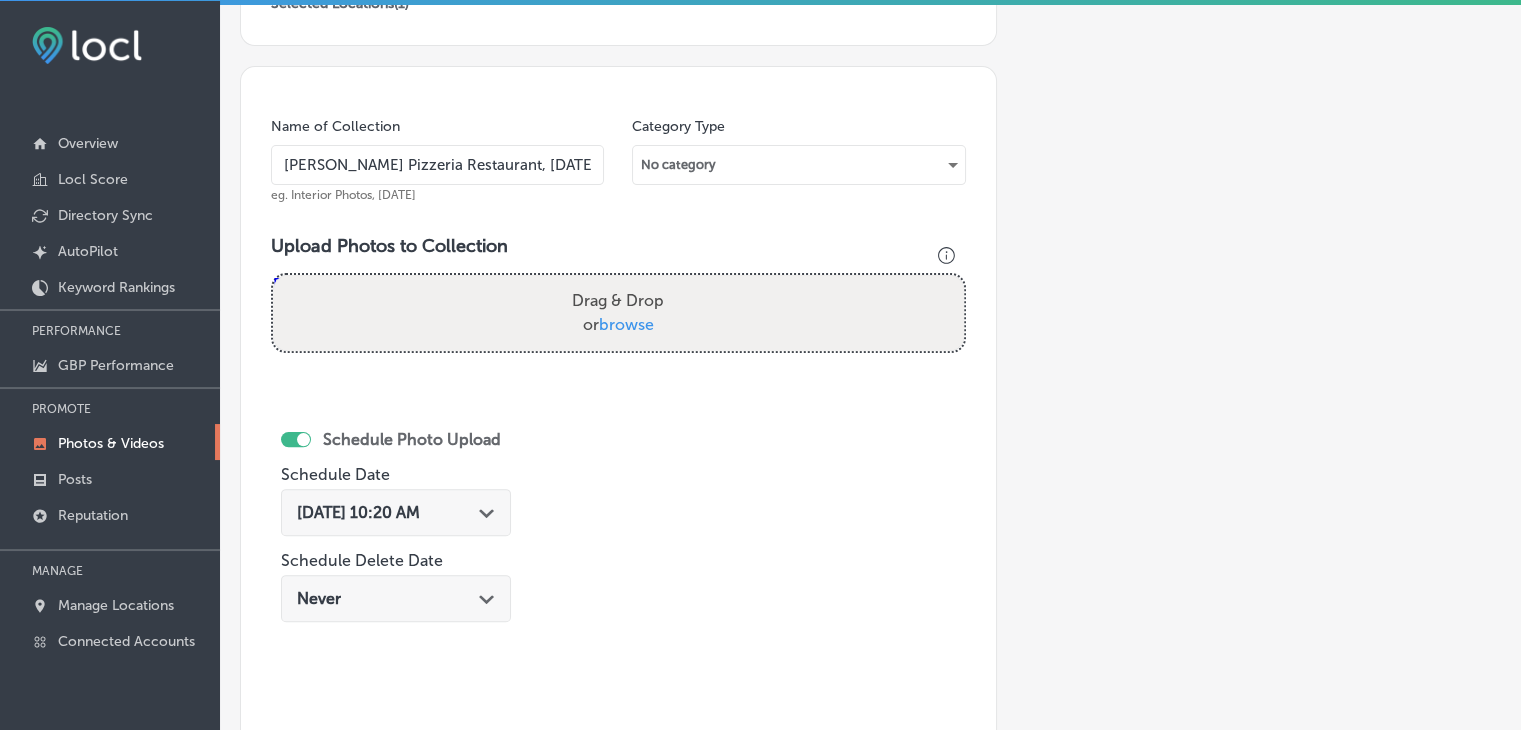 scroll, scrollTop: 0, scrollLeft: 8, axis: horizontal 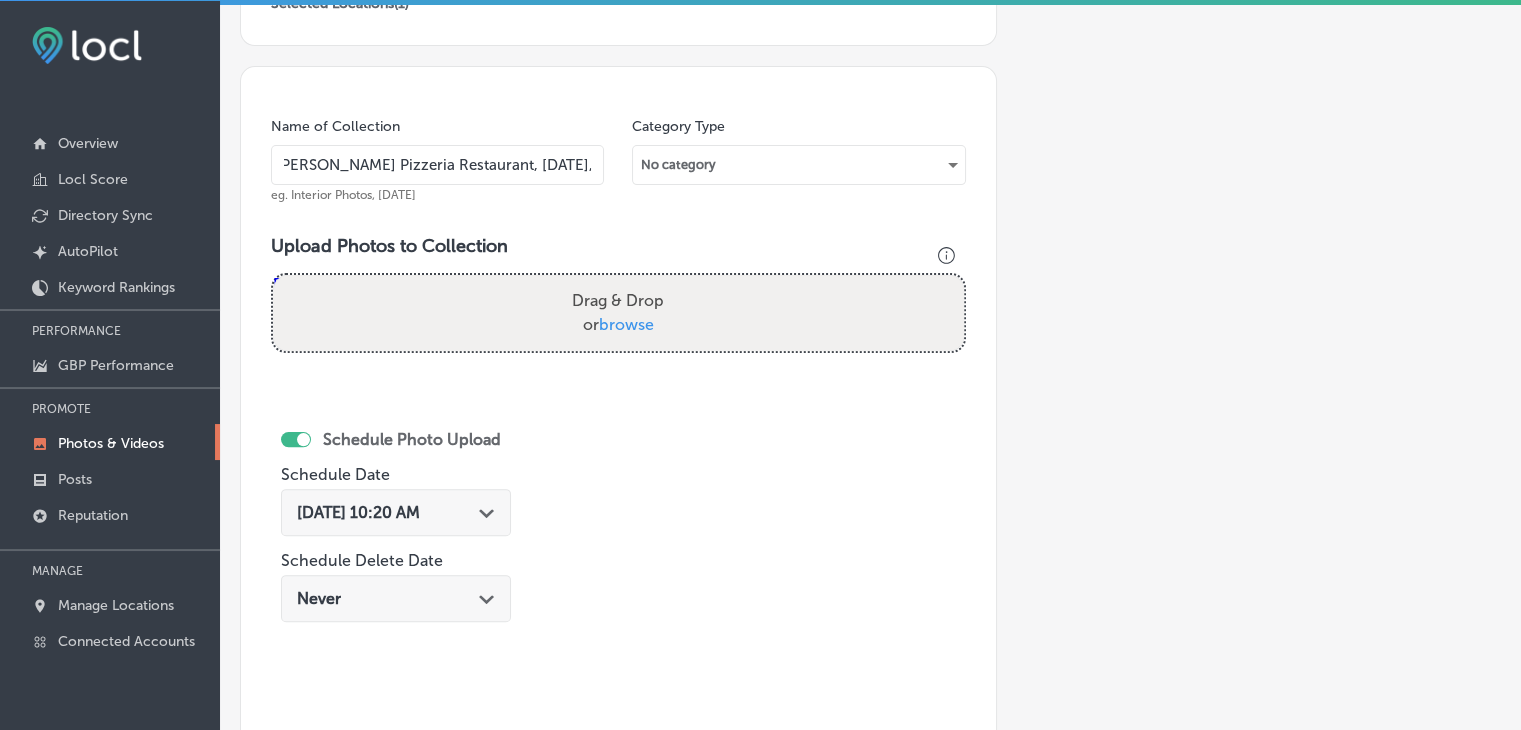 click on "[PERSON_NAME] Pizzeria Restaurant, [DATE], Week" at bounding box center [437, 165] 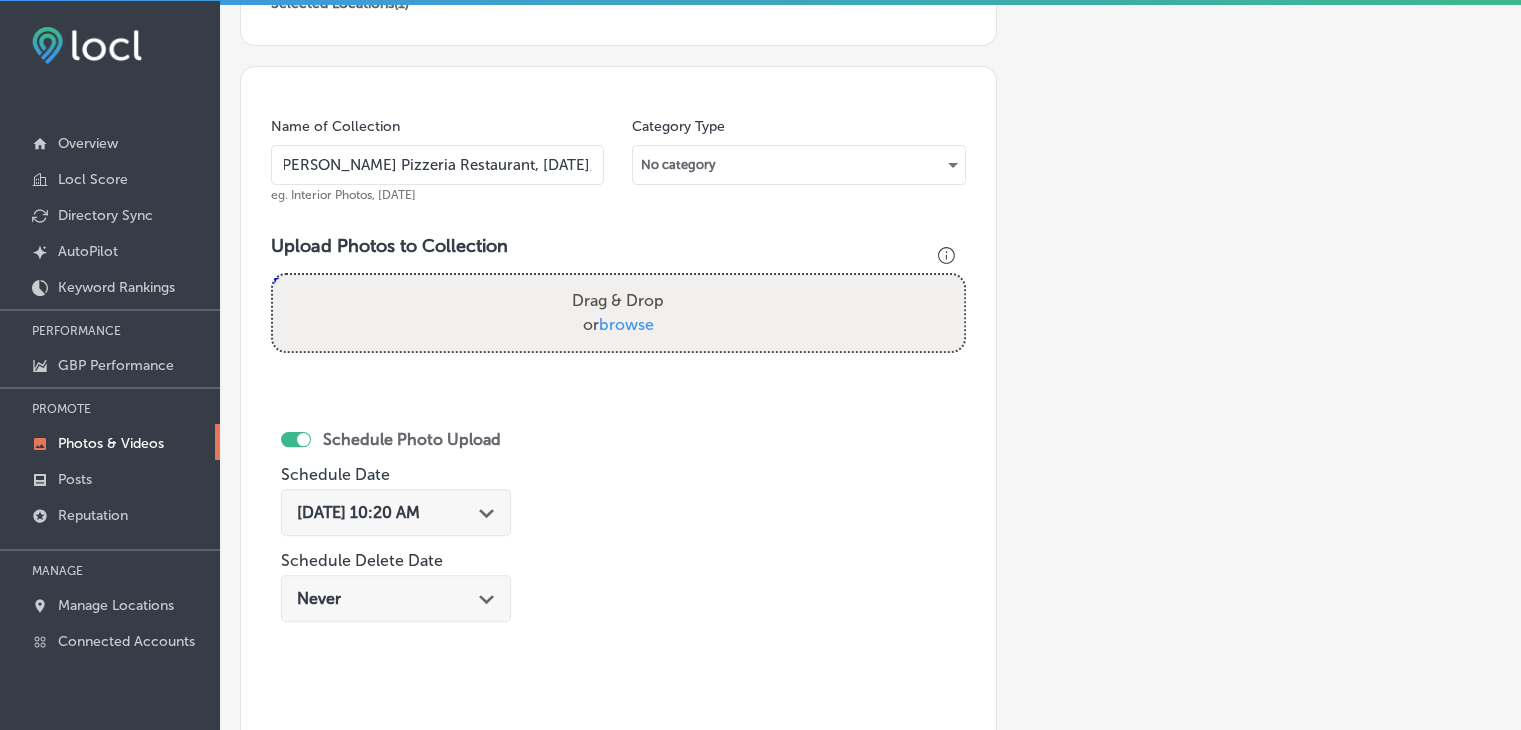 scroll, scrollTop: 0, scrollLeft: 14, axis: horizontal 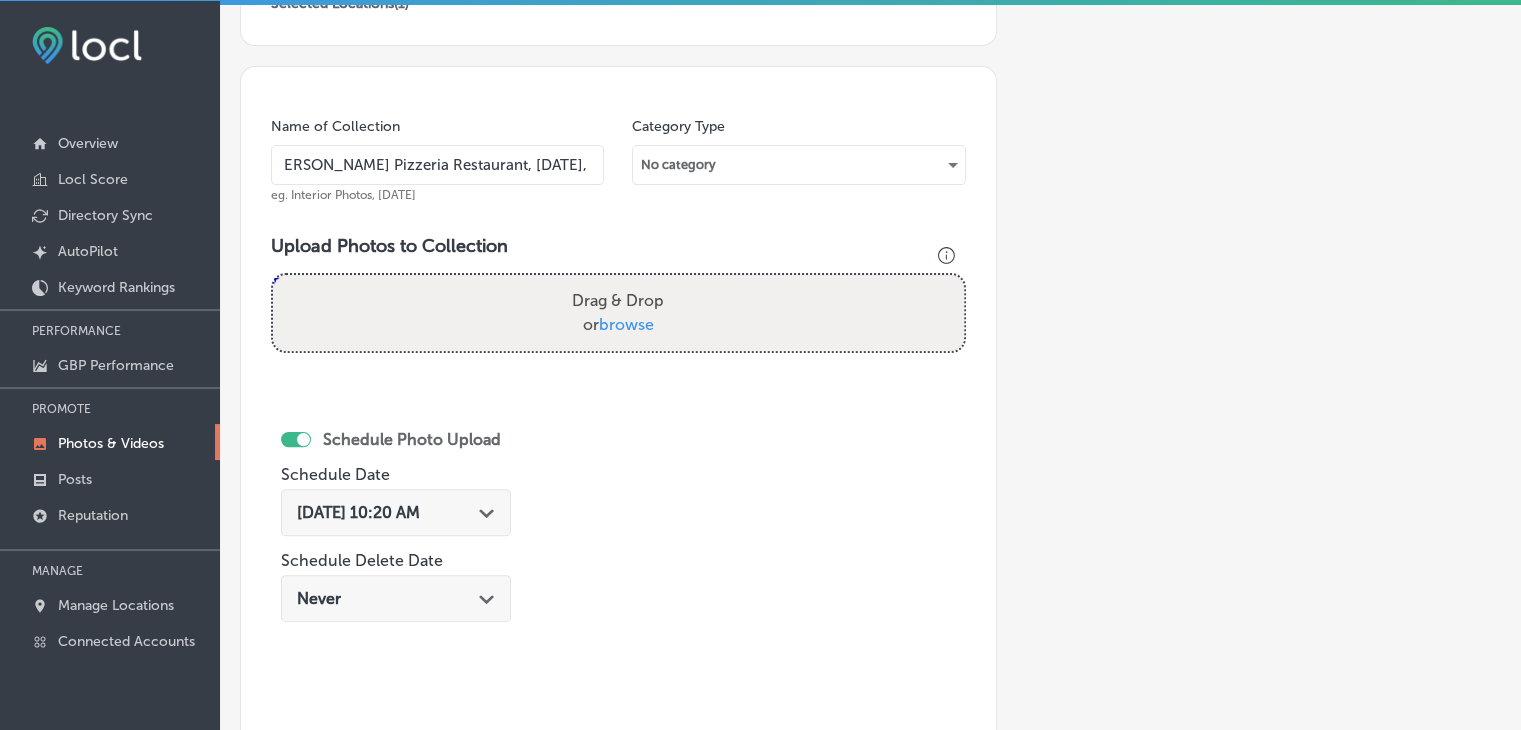 type on "[PERSON_NAME] Pizzeria Restaurant, [DATE], Week 1" 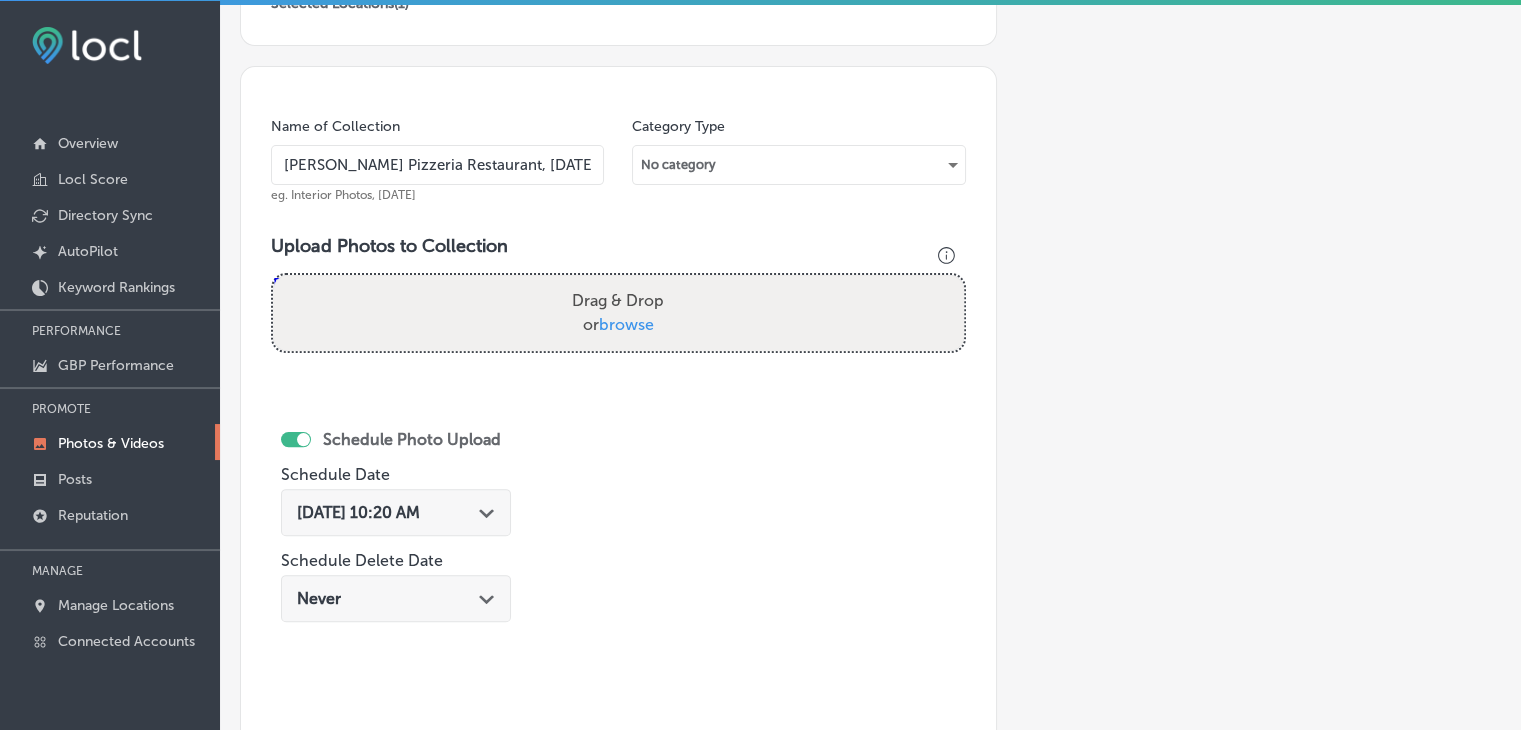 click on "Name of Collection [PERSON_NAME] Pizzeria Restaurant, [DATE], Week 1 eg. Interior Photos, [DATE]   Category Type No category Upload Photos to Collection
Powered by PQINA Drag & Drop  or  browse Politos (12).jpg Ready Schedule Photo Upload Schedule Date [DATE] 10:20 AM
Path
Created with Sketch.
Schedule Delete Date Never
Path
Created with Sketch." at bounding box center (618, 407) 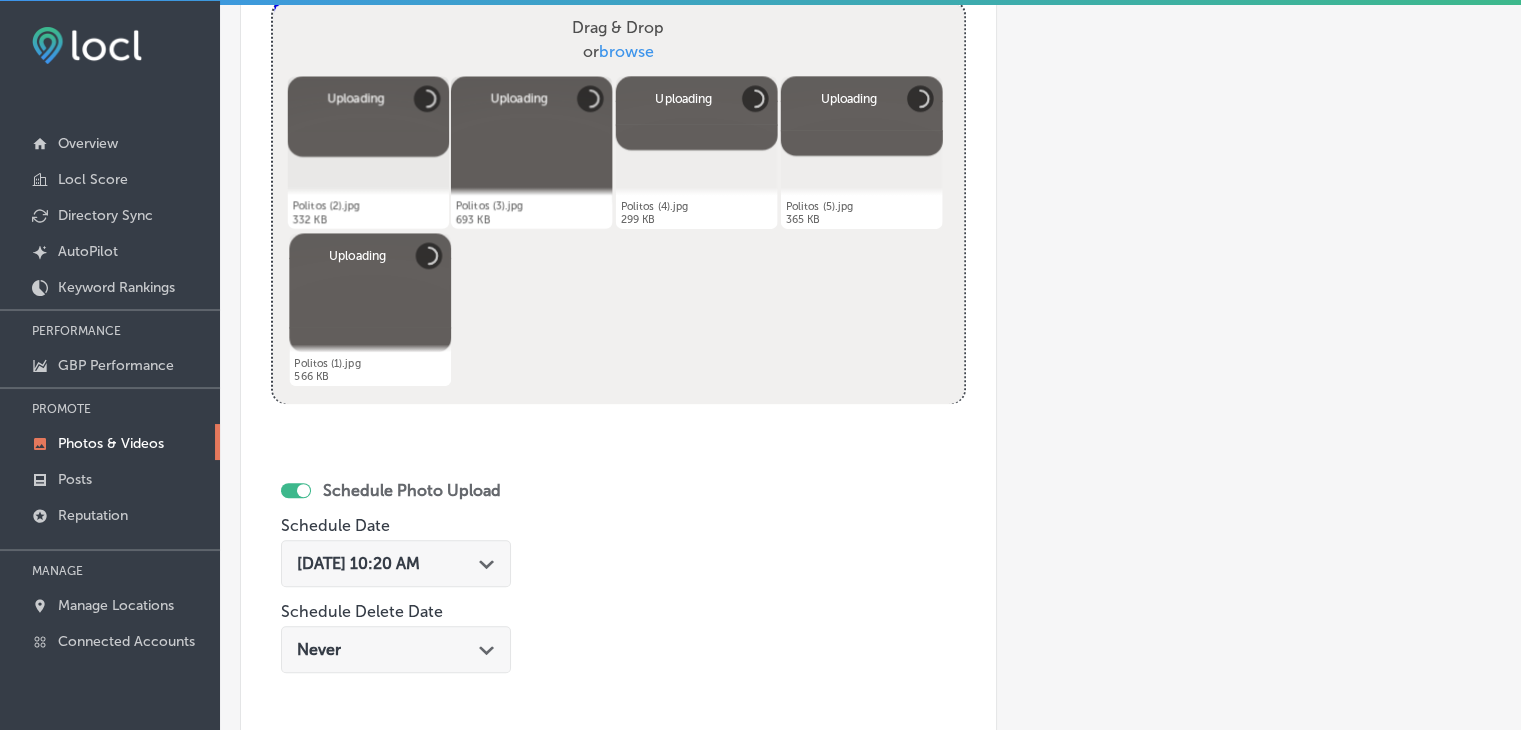 scroll, scrollTop: 807, scrollLeft: 0, axis: vertical 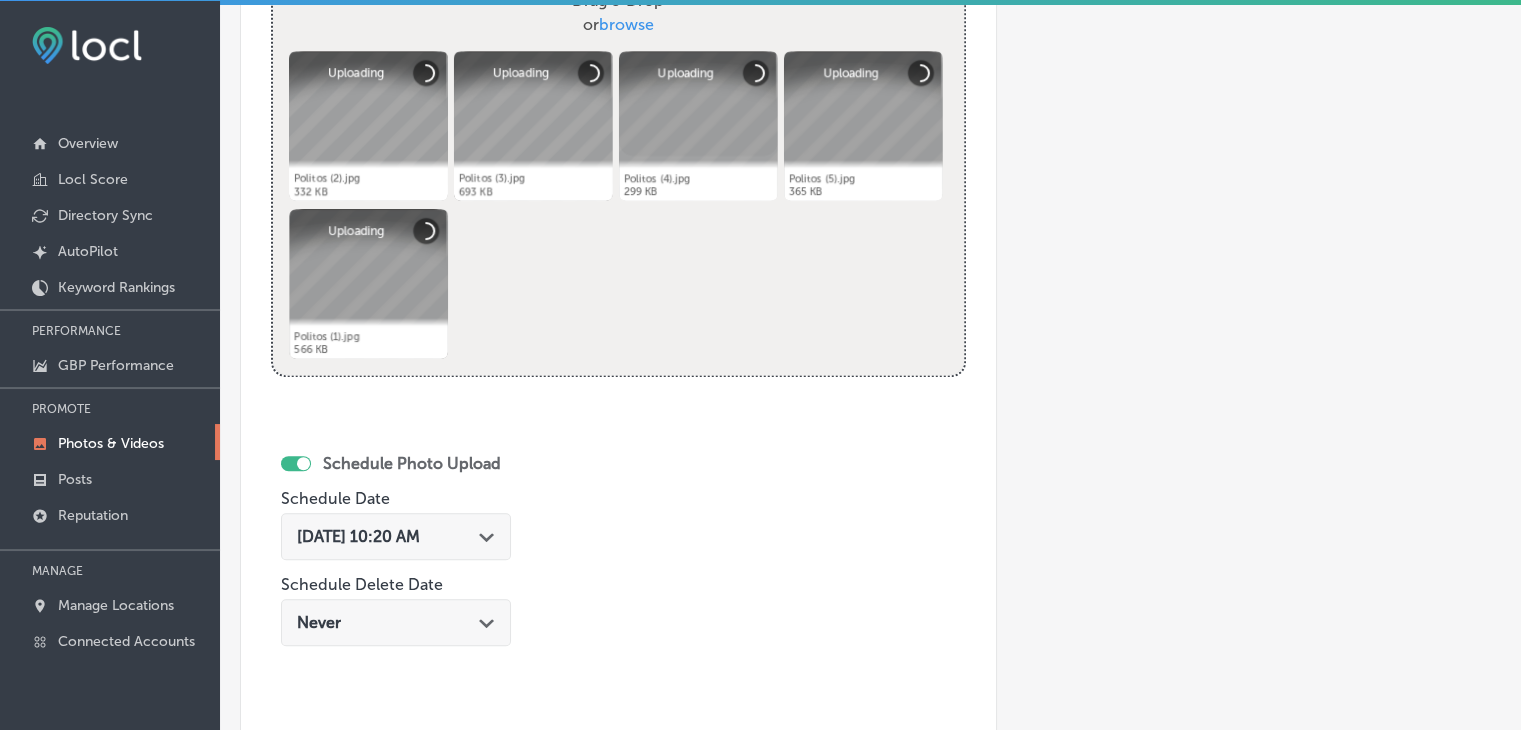 click on "[DATE] 10:20 AM
Path
Created with Sketch." at bounding box center [396, 541] 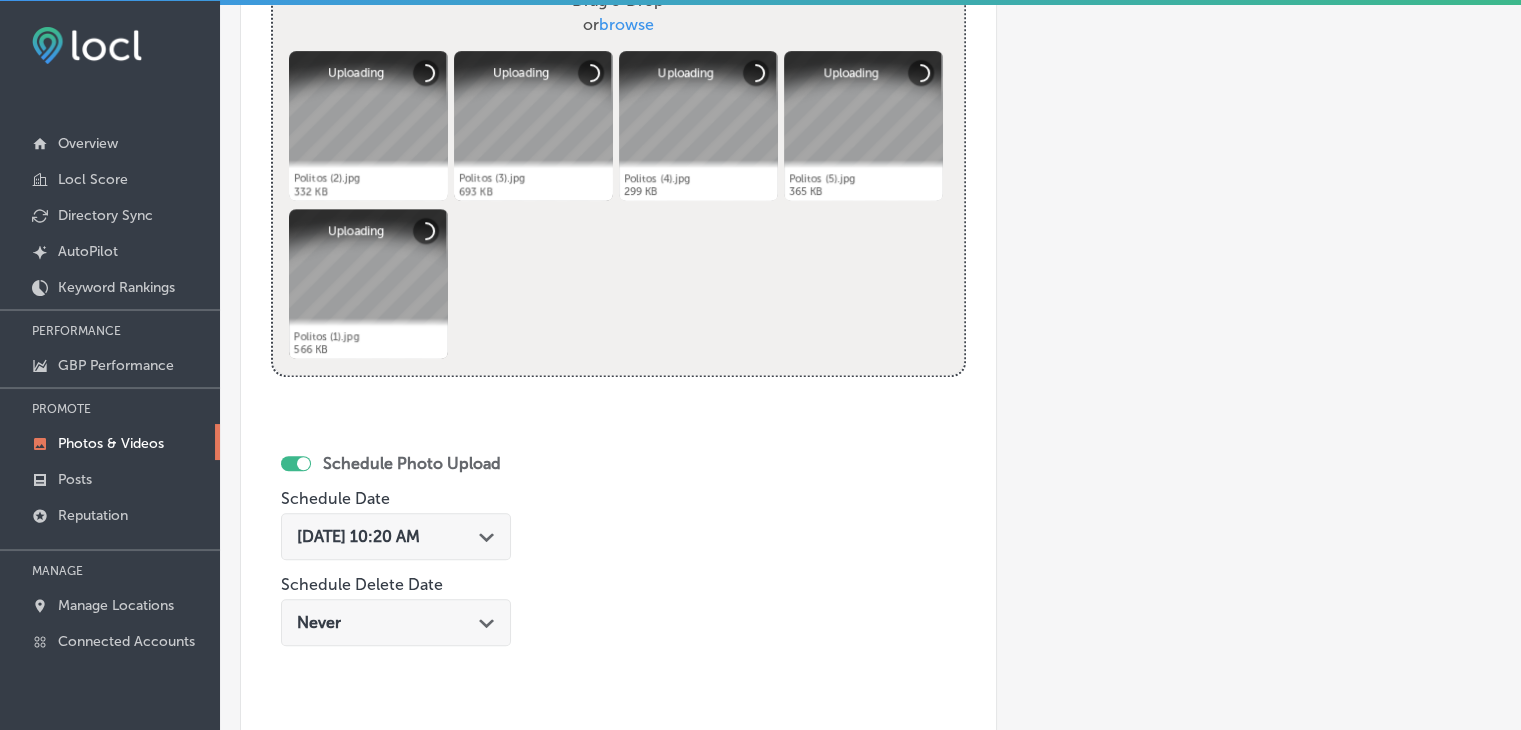 click on "[DATE] 10:20 AM
Path
Created with Sketch." at bounding box center [396, 536] 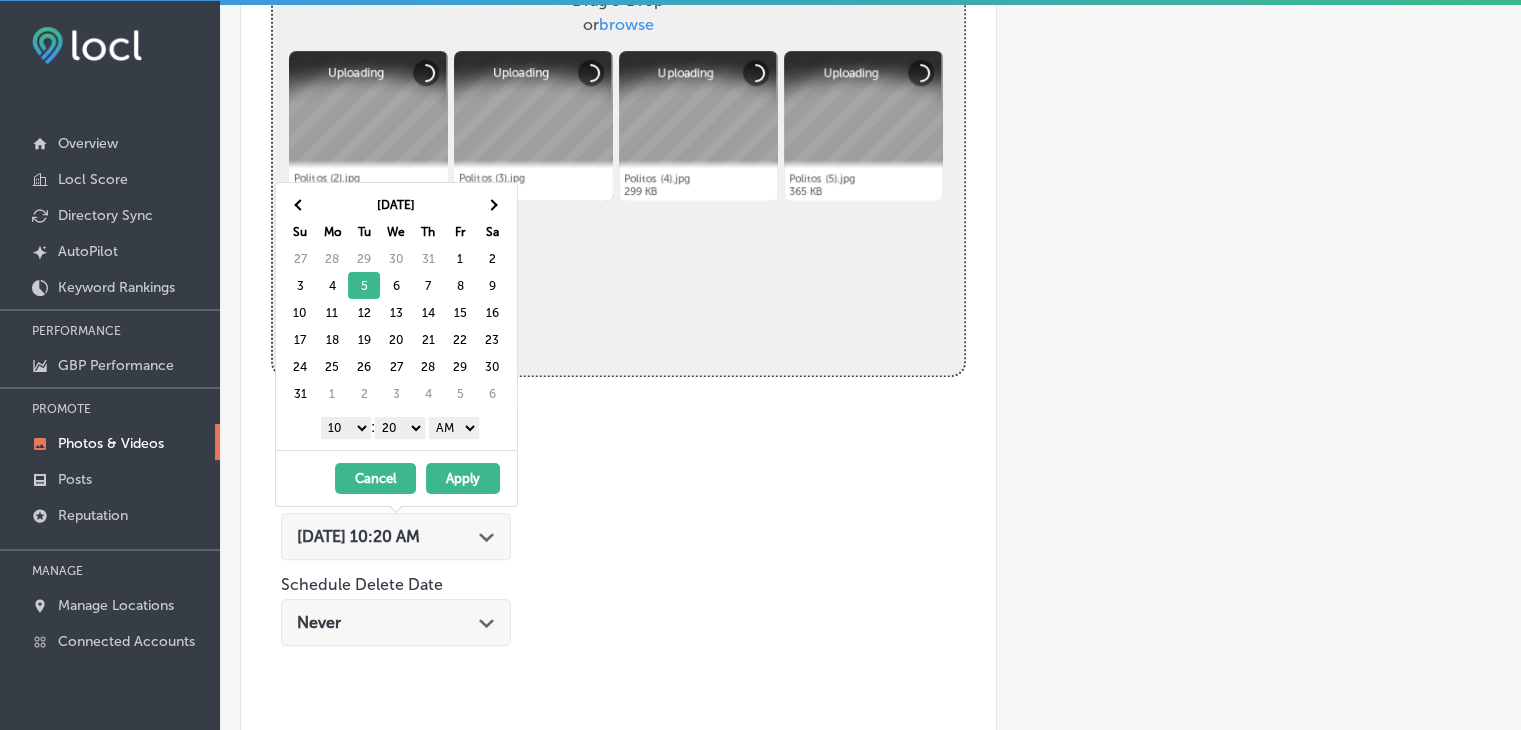 click on "1 2 3 4 5 6 7 8 9 10 11 12  :  00 10 20 30 40 50   AM PM" at bounding box center (400, 427) 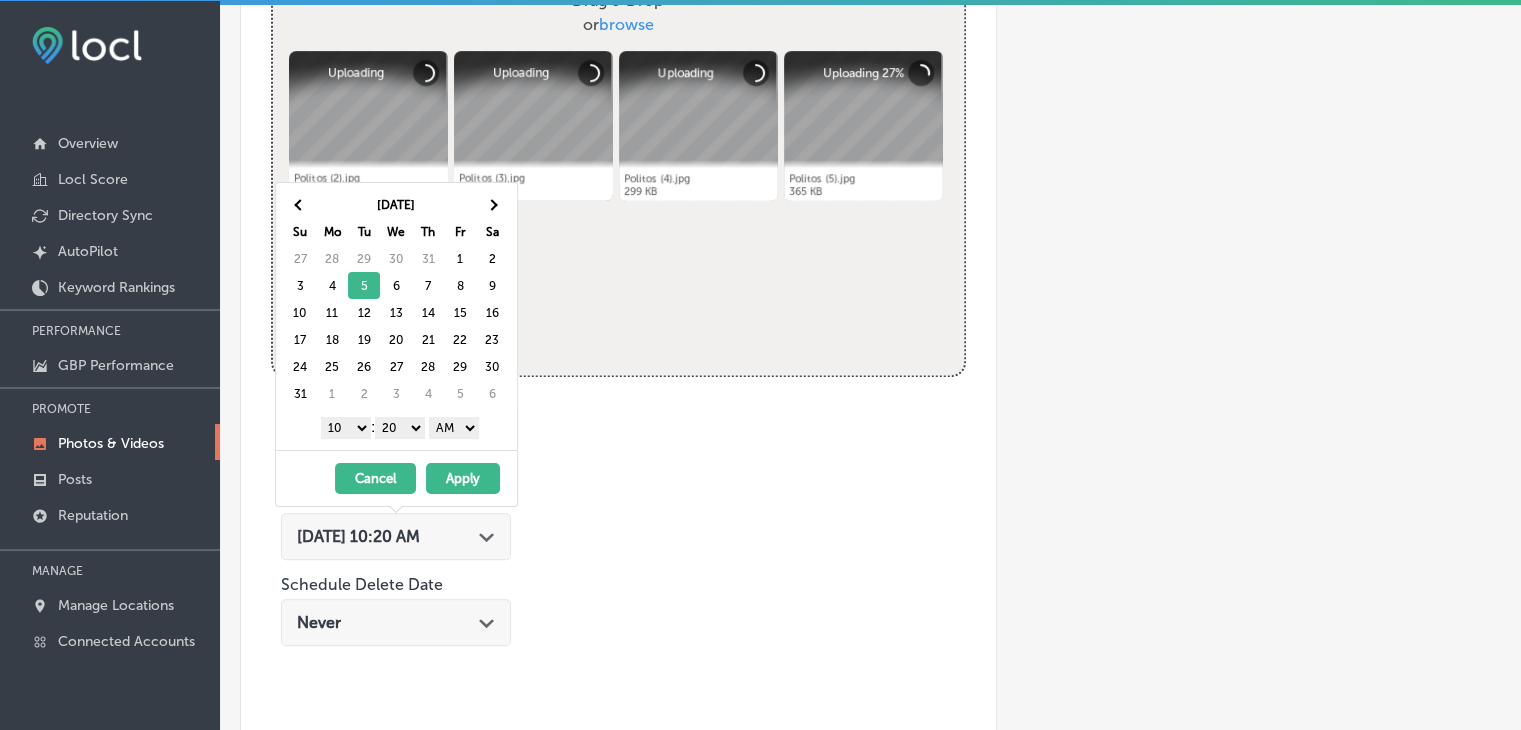 click on "1 2 3 4 5 6 7 8 9 10 11 12" at bounding box center [346, 428] 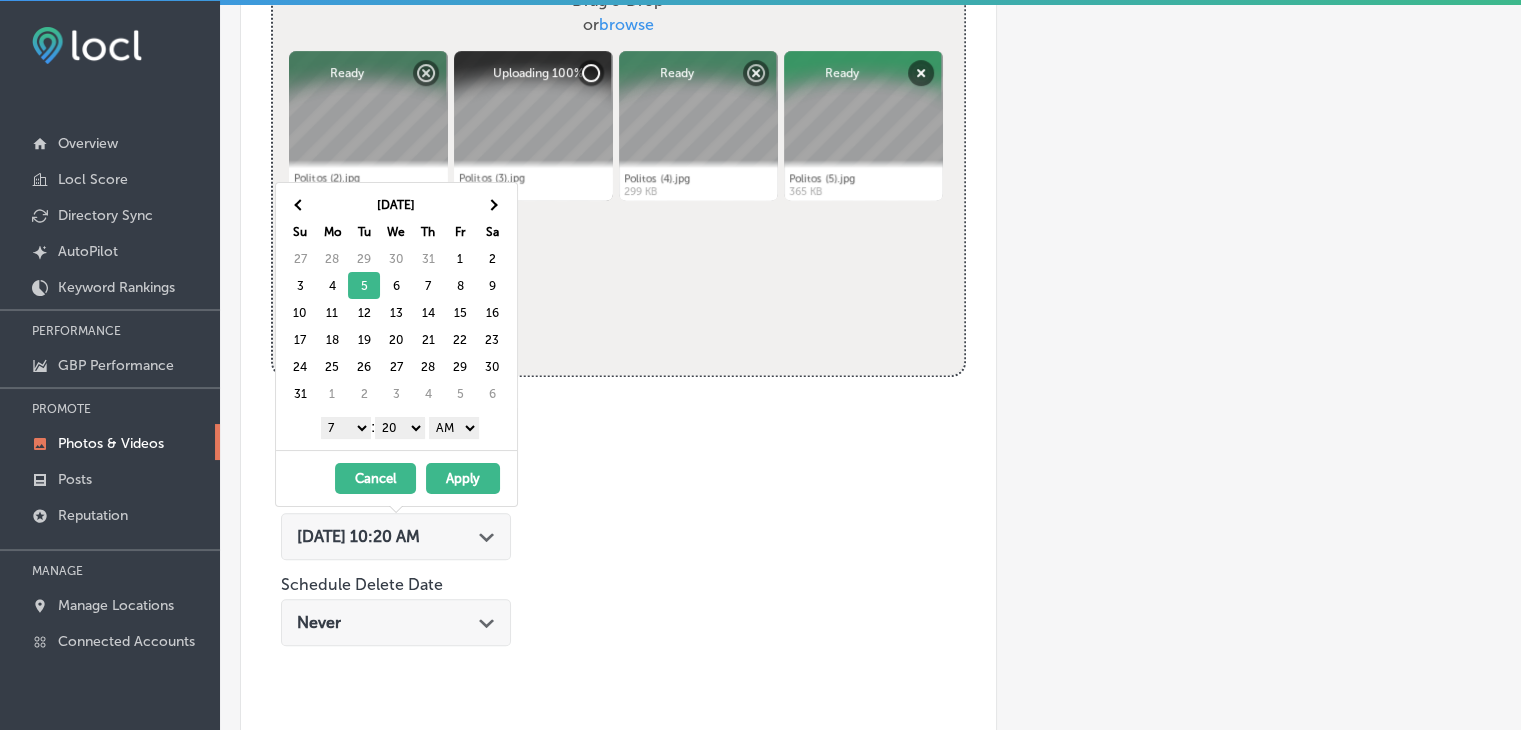click on "00 10 20 30 40 50" at bounding box center [400, 428] 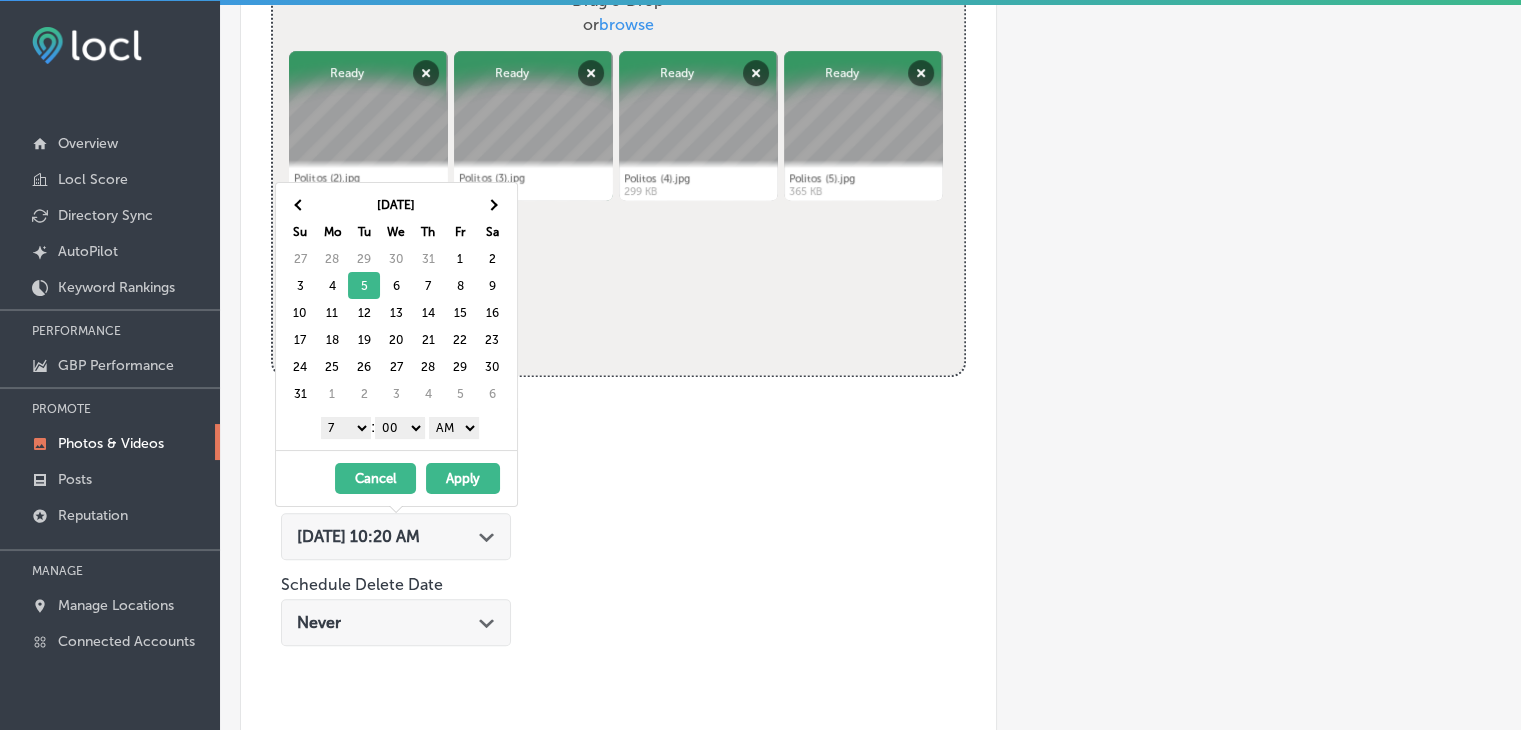 click on "Apply" at bounding box center [463, 478] 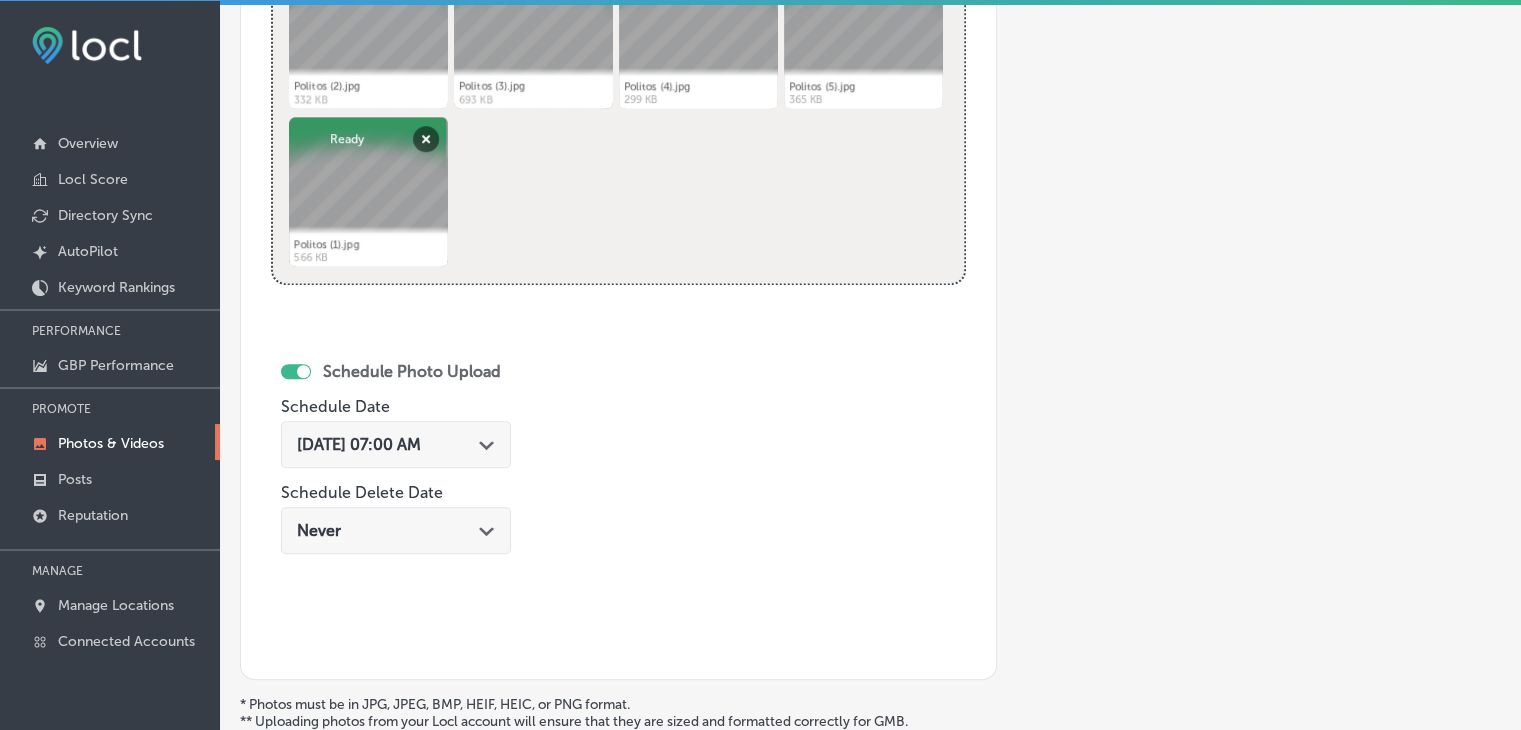 scroll, scrollTop: 1131, scrollLeft: 0, axis: vertical 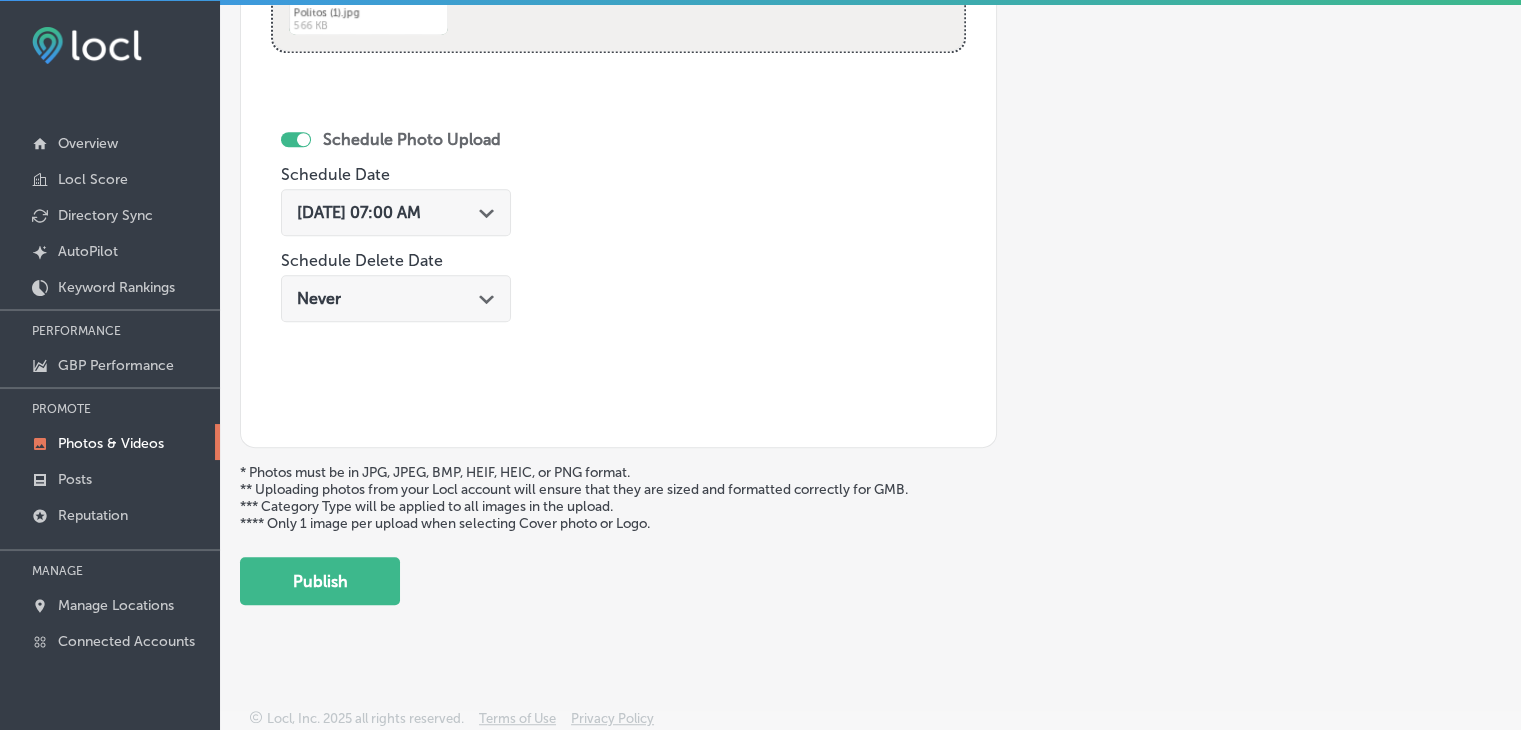 click on "Back Add a Collection Which Type of Image or Video Would You Like to Upload? Photo Cover Logo Video Select Location(s) Business + Location
po po
Path
Created with Sketch.
Selected Locations  ( 1 ) Name of Collection [PERSON_NAME] Pizzeria Restaurant, [DATE], Week 1 eg. Interior Photos, [DATE]   Category Type No category Upload Photos to Collection
Powered by PQINA Drag & Drop  or  browse Politos (2).jpg Abort Retry Remove Upload Cancel Retry Remove Politos (2).jpg 332 KB Ready tap to undo" at bounding box center (870, -221) 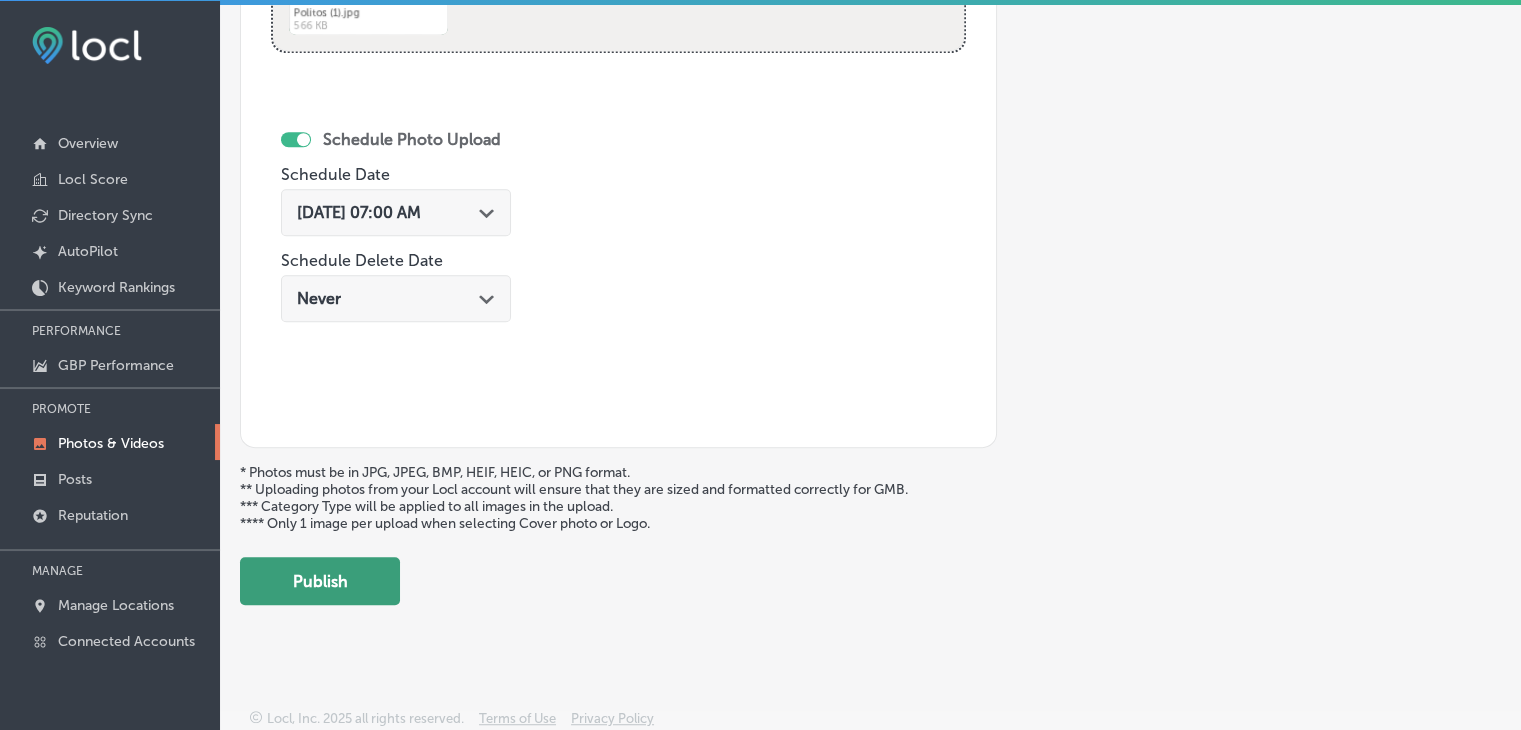 click on "Publish" at bounding box center (320, 581) 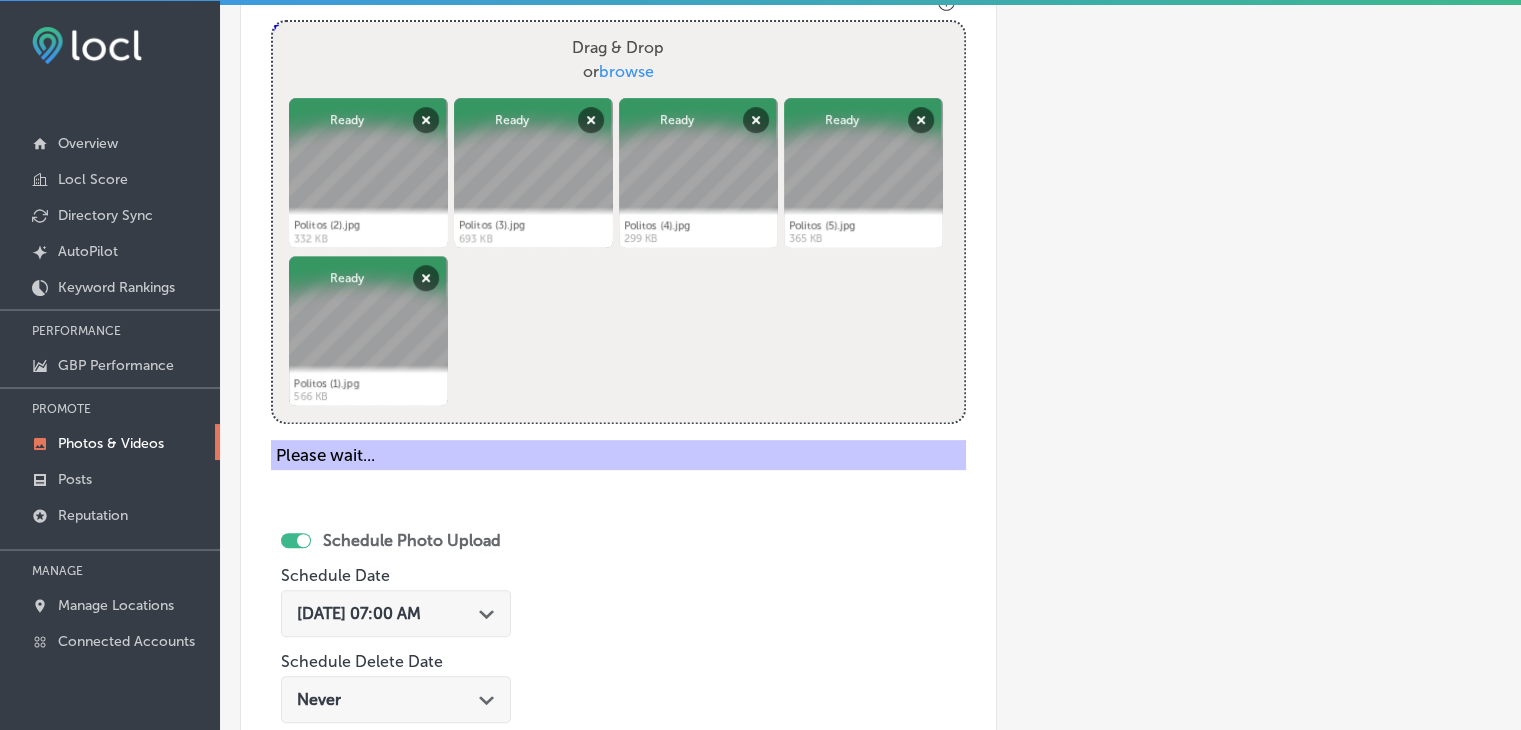 scroll, scrollTop: 531, scrollLeft: 0, axis: vertical 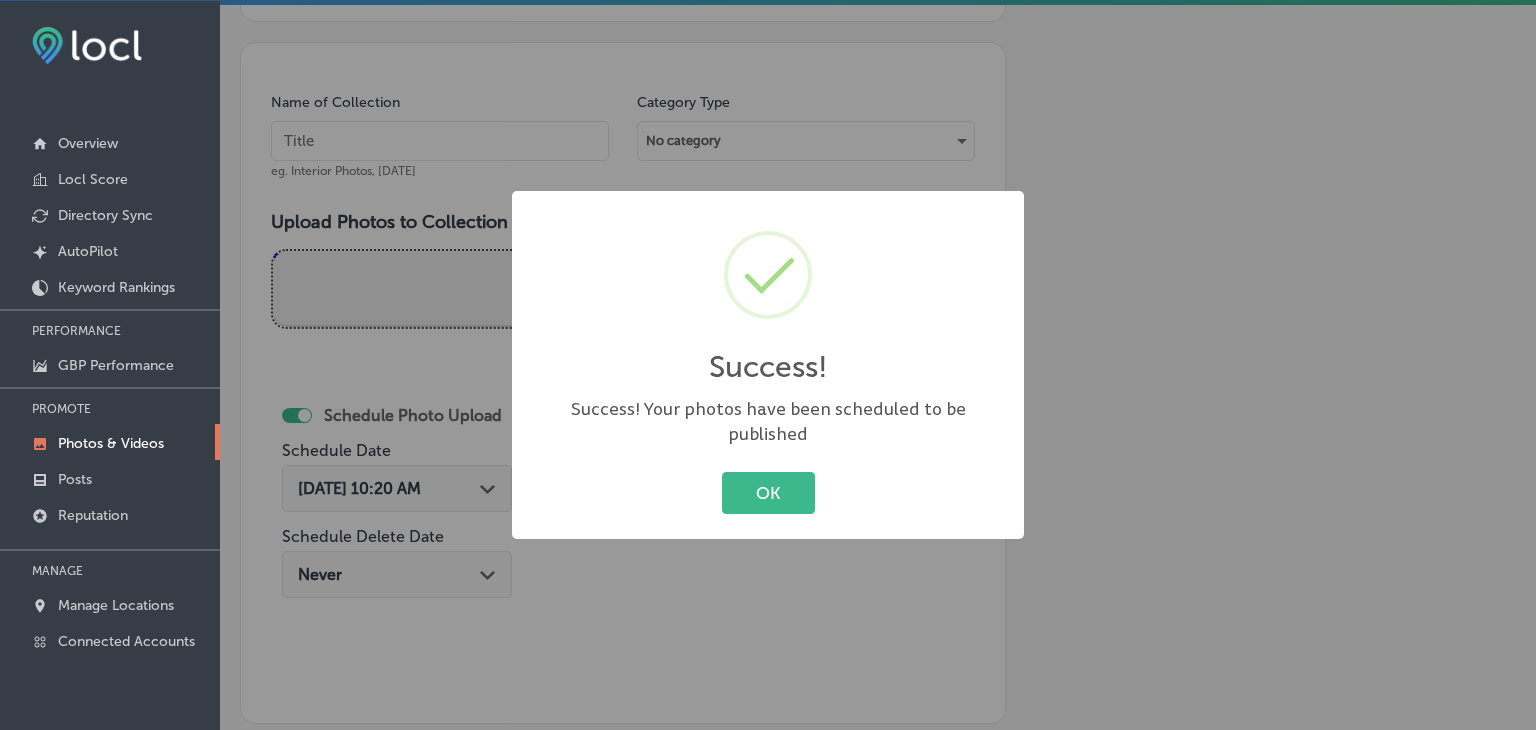 click on "Success! × Success! Your photos have been scheduled to be published OK Cancel" at bounding box center (768, 365) 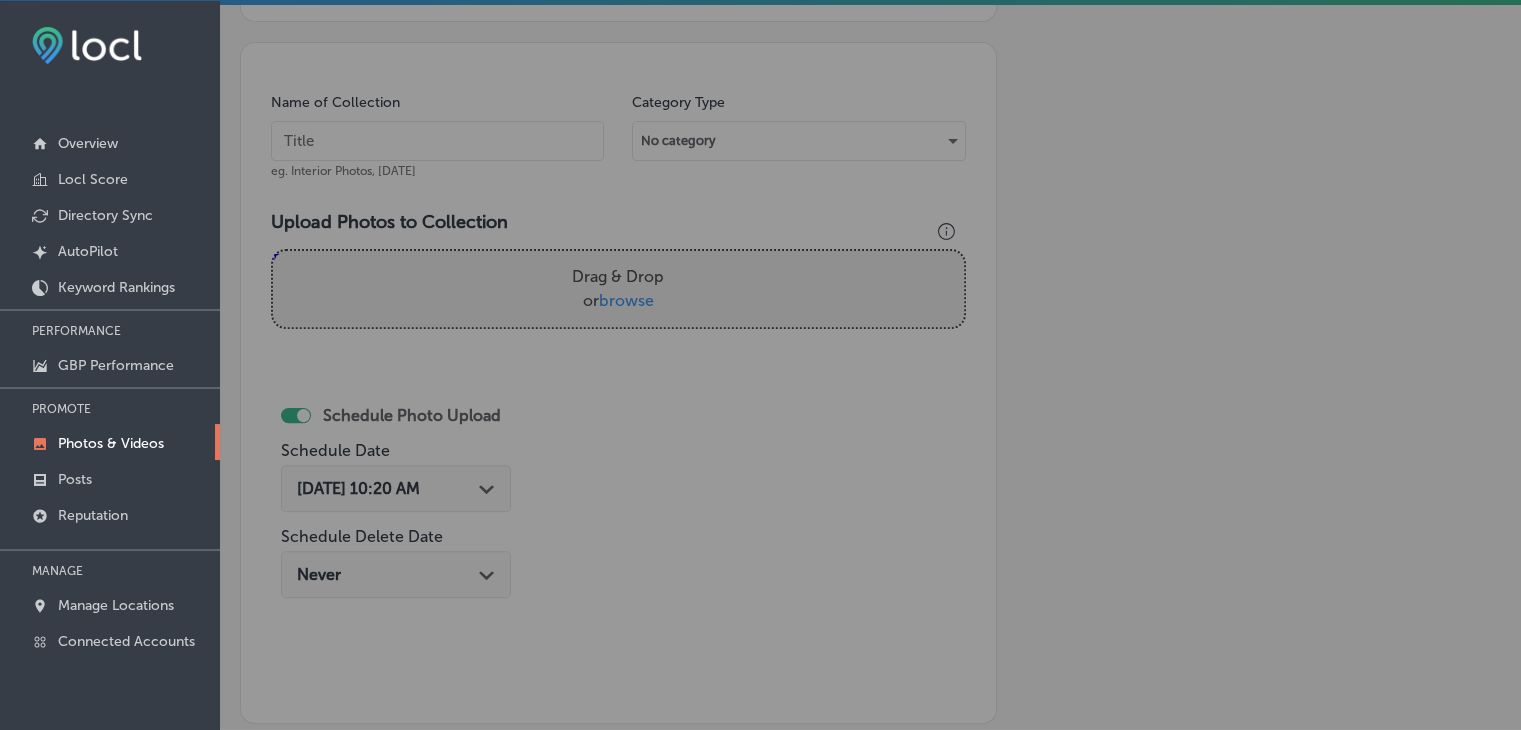 click at bounding box center [437, 141] 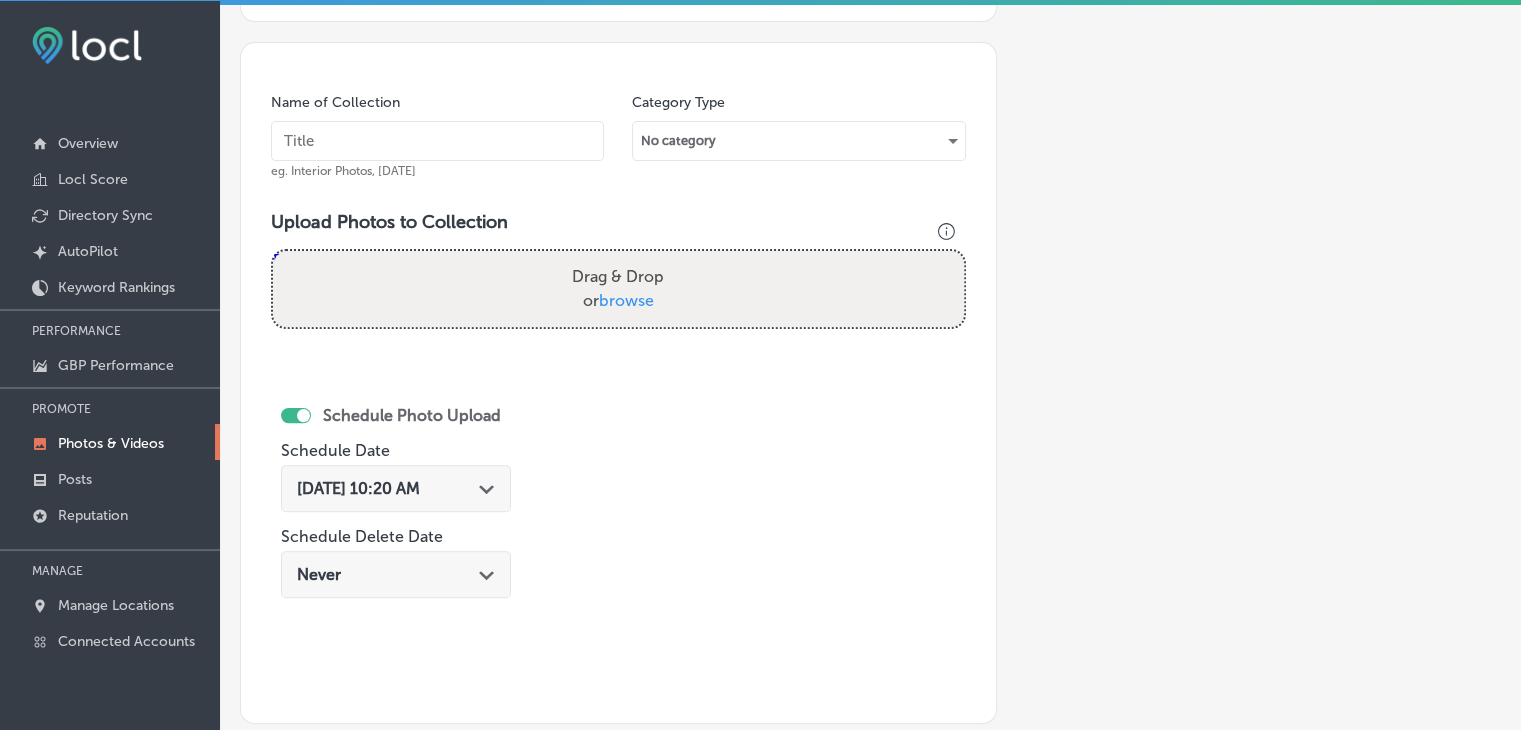 paste on "[PERSON_NAME] Pizzeria Restaurant, [DATE], Week" 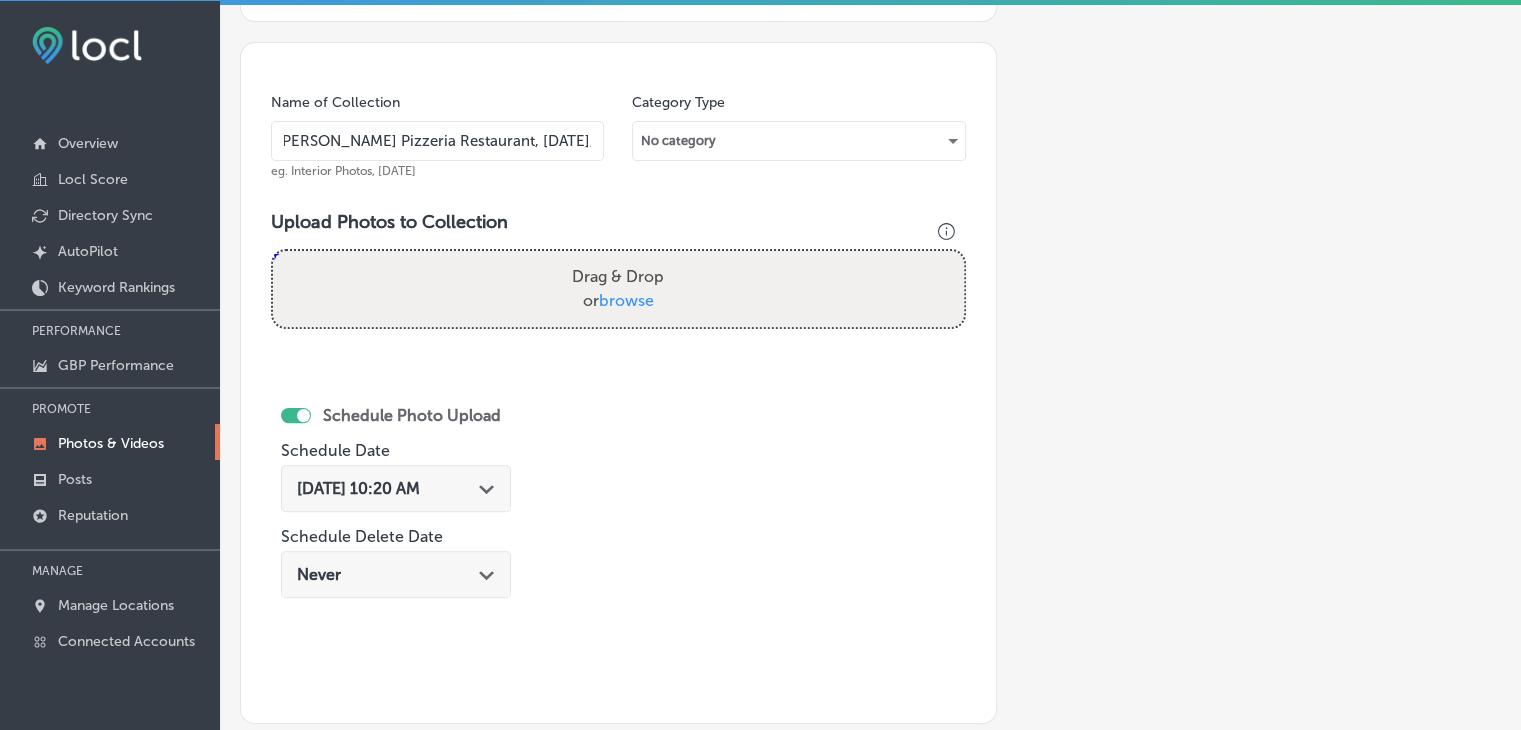 scroll, scrollTop: 0, scrollLeft: 16, axis: horizontal 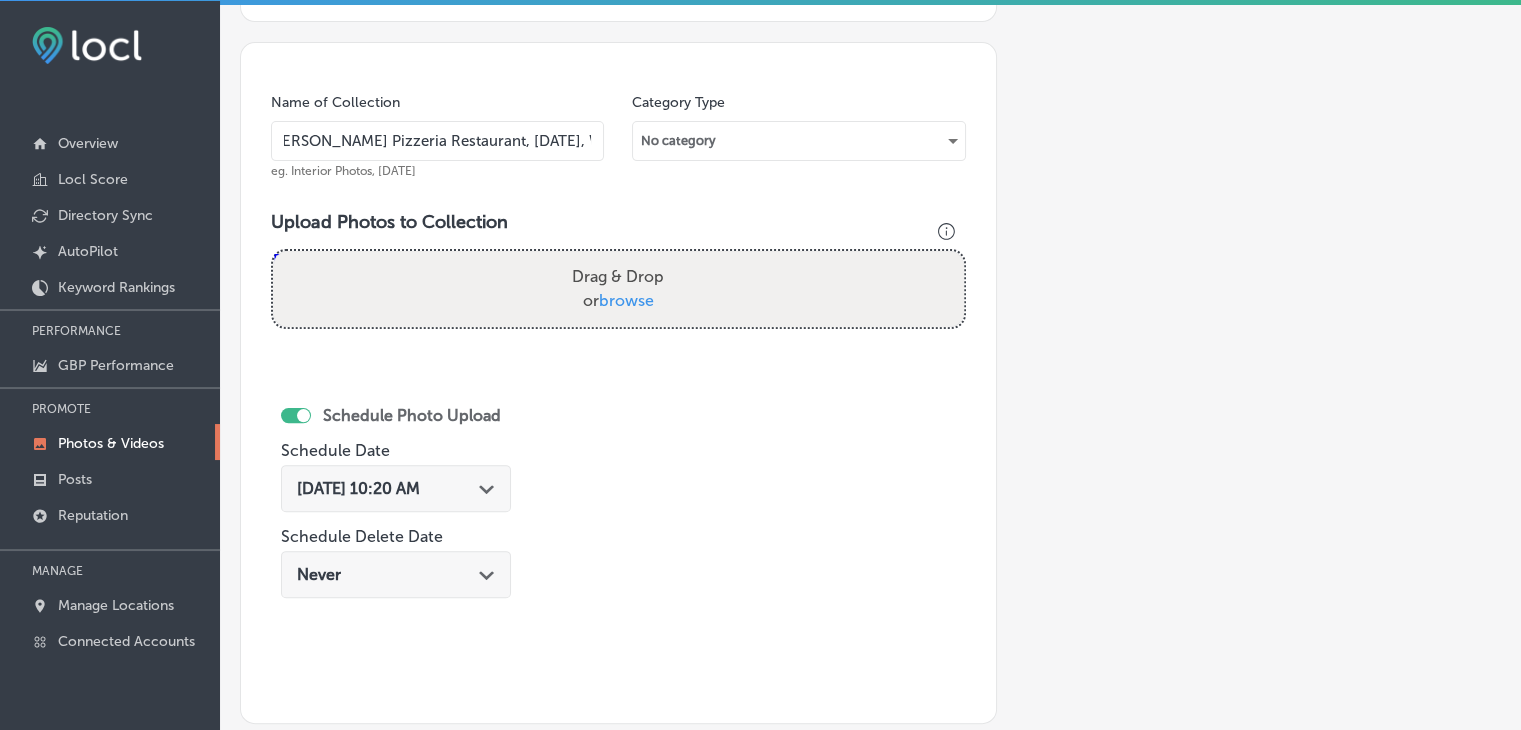 type on "[PERSON_NAME] Pizzeria Restaurant, [DATE], Week 2" 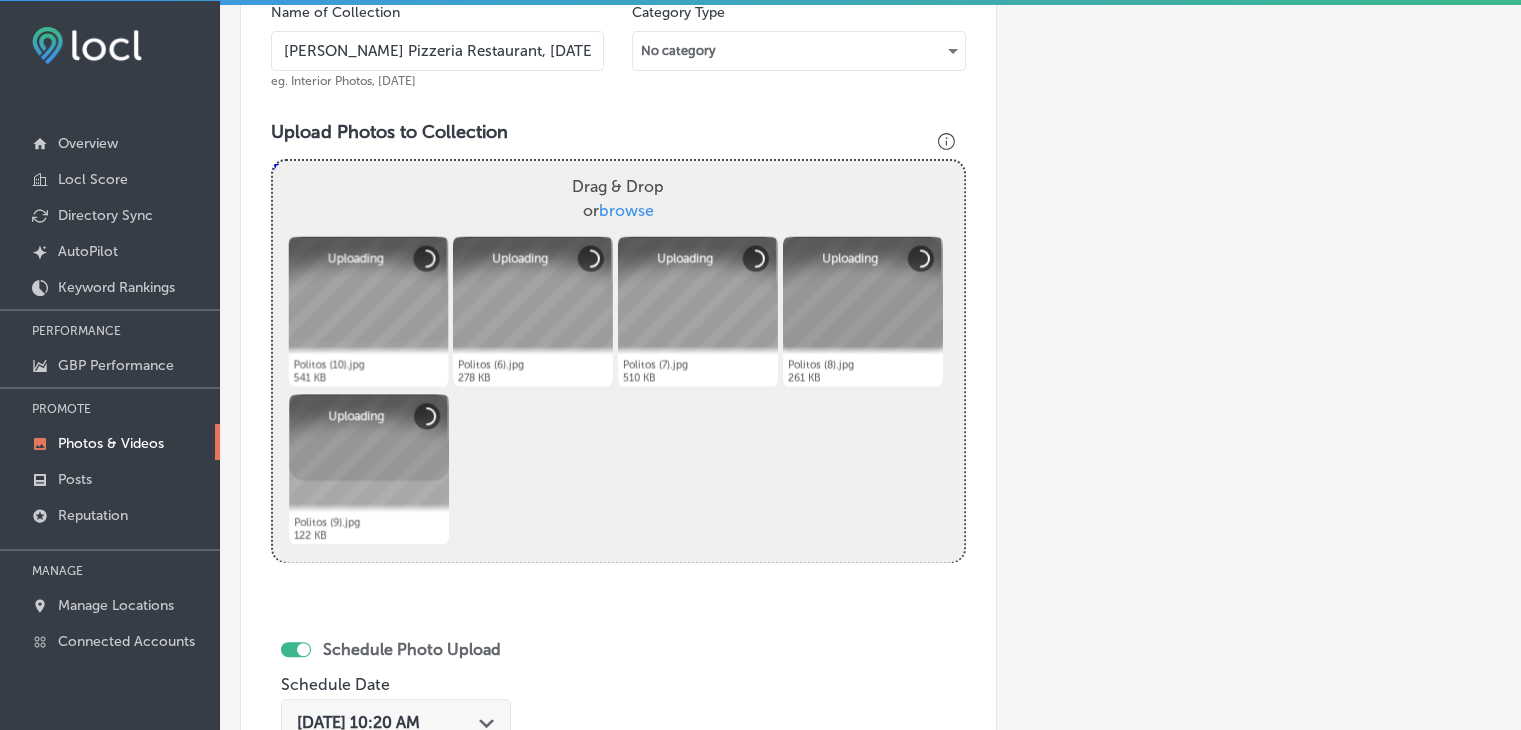 scroll, scrollTop: 831, scrollLeft: 0, axis: vertical 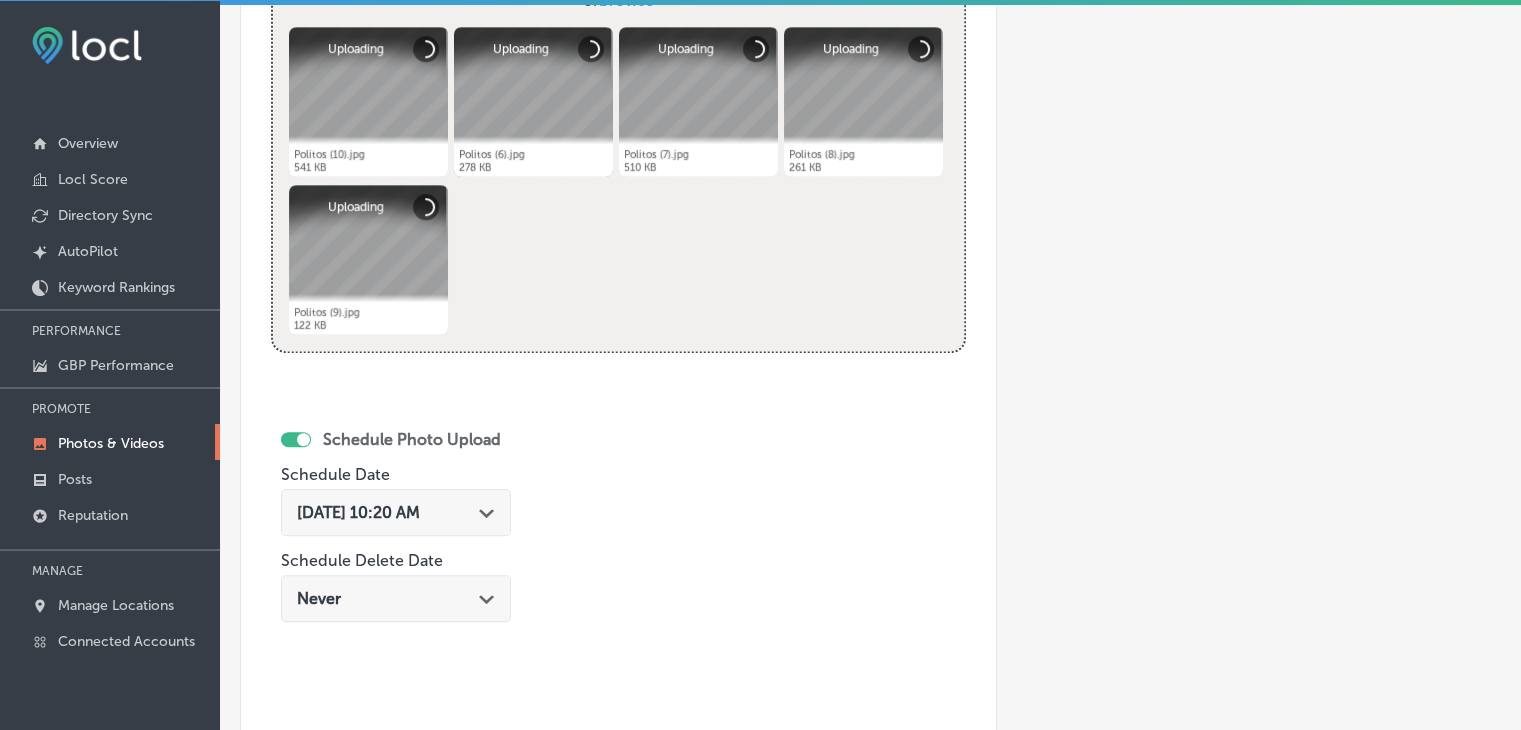 click on "[DATE] 10:20 AM
Path
Created with Sketch." at bounding box center [396, 512] 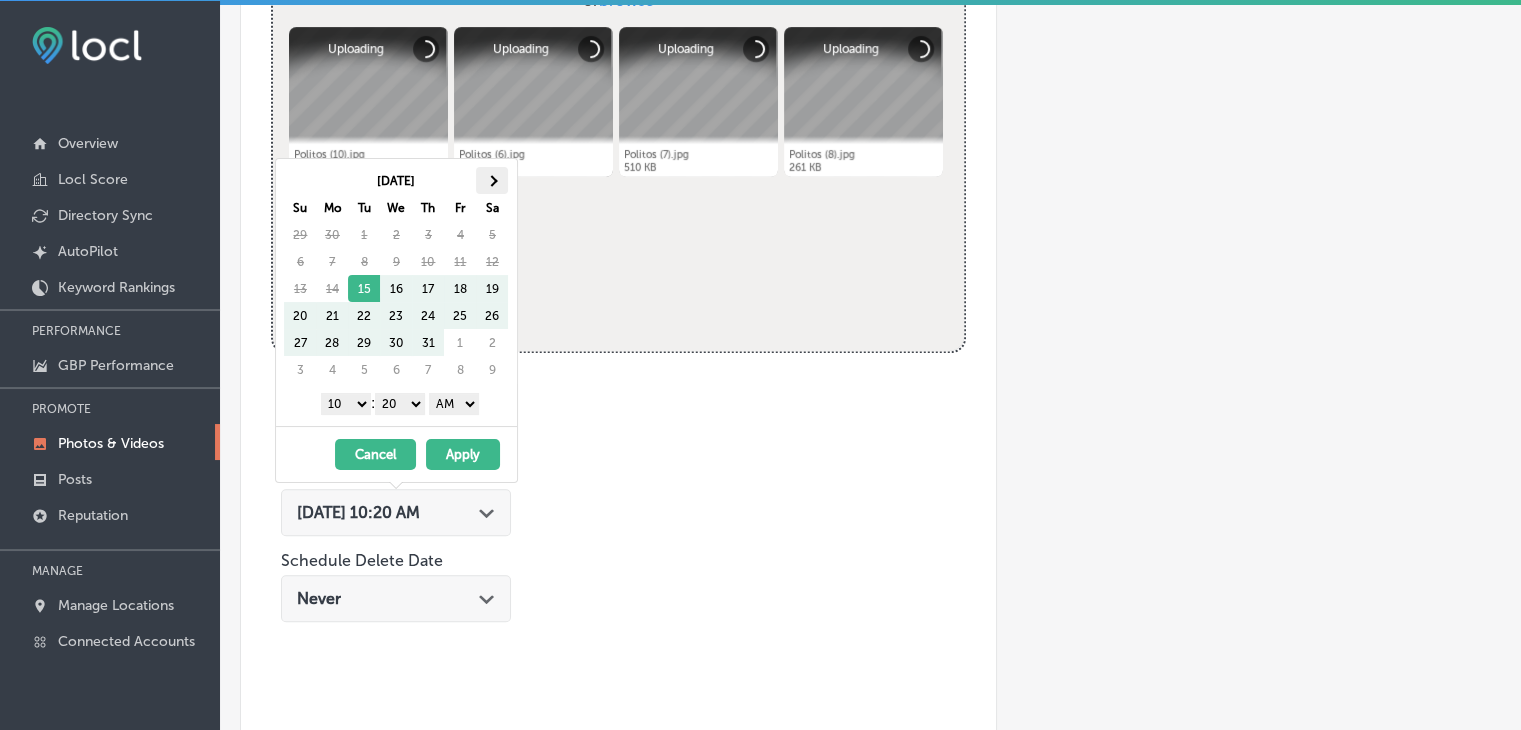 click at bounding box center (492, 180) 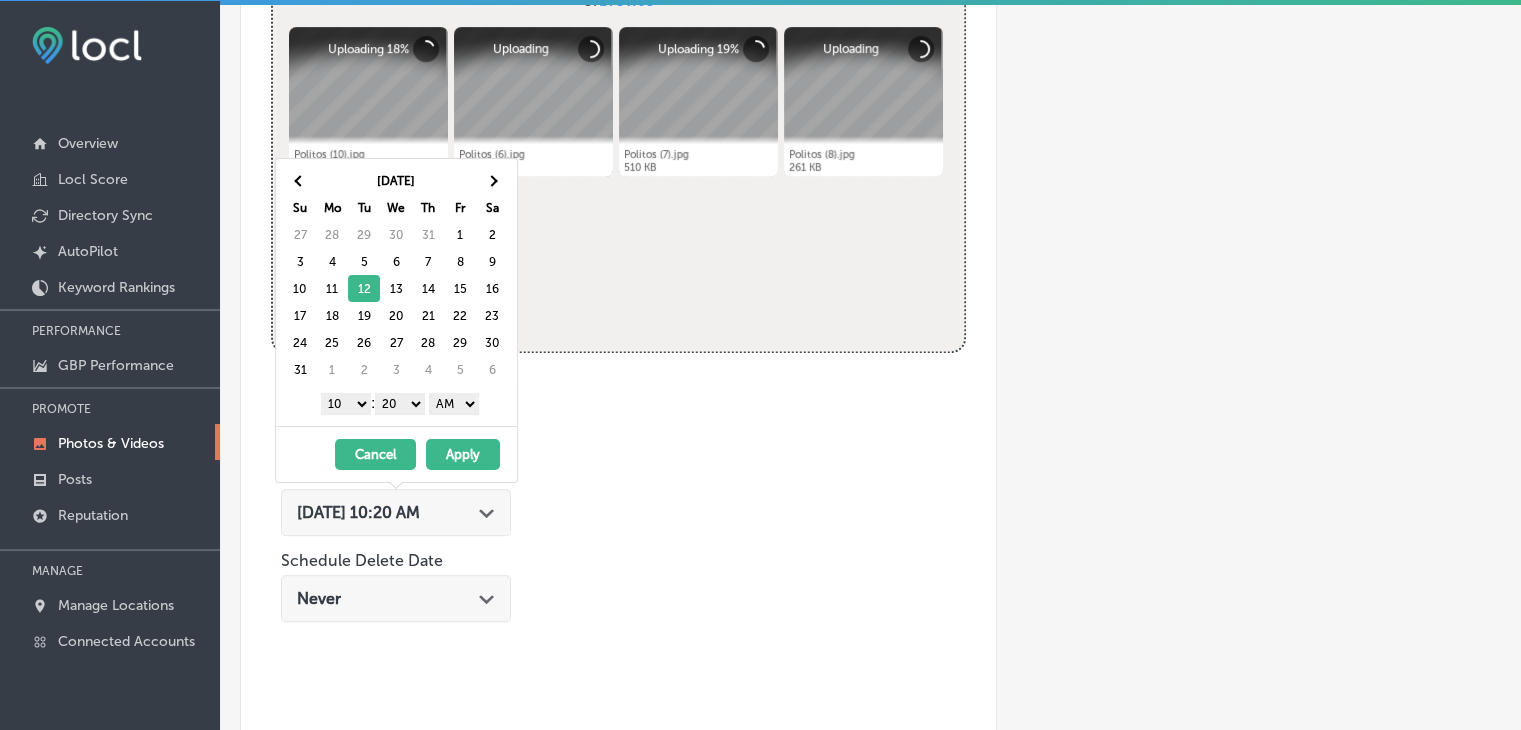 click on "1 2 3 4 5 6 7 8 9 10 11 12" at bounding box center [346, 404] 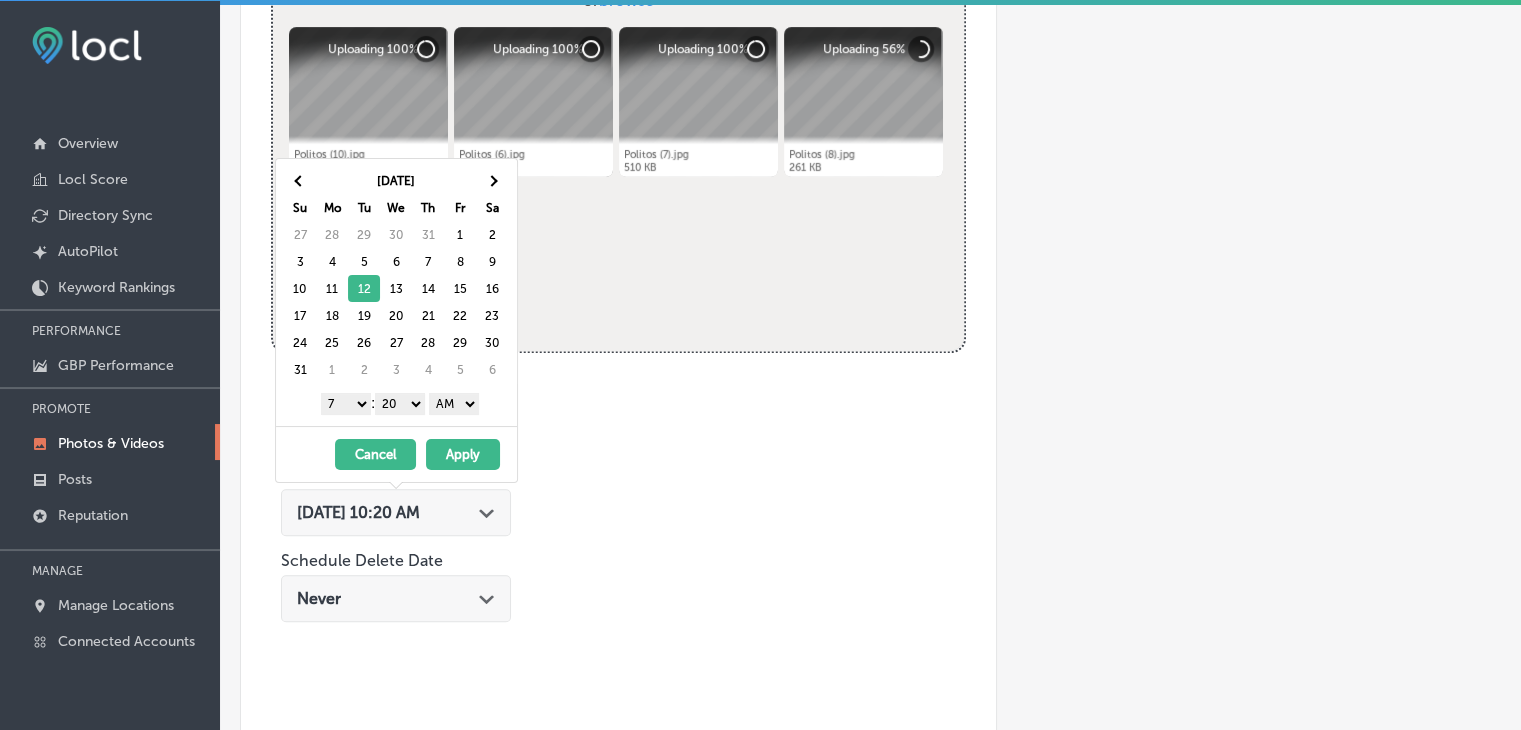 click on "00 10 20 30 40 50" at bounding box center (400, 404) 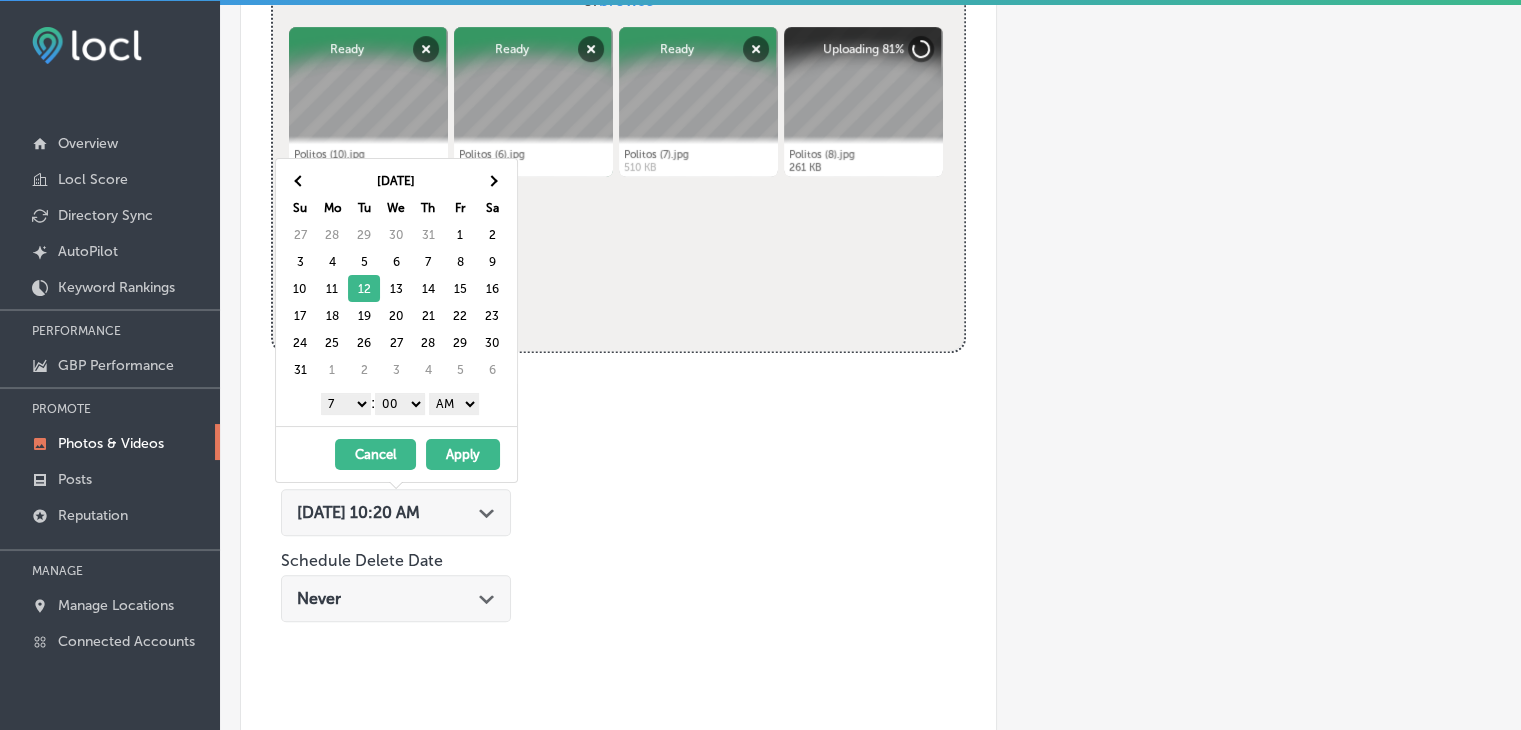 click on "Apply" at bounding box center (463, 454) 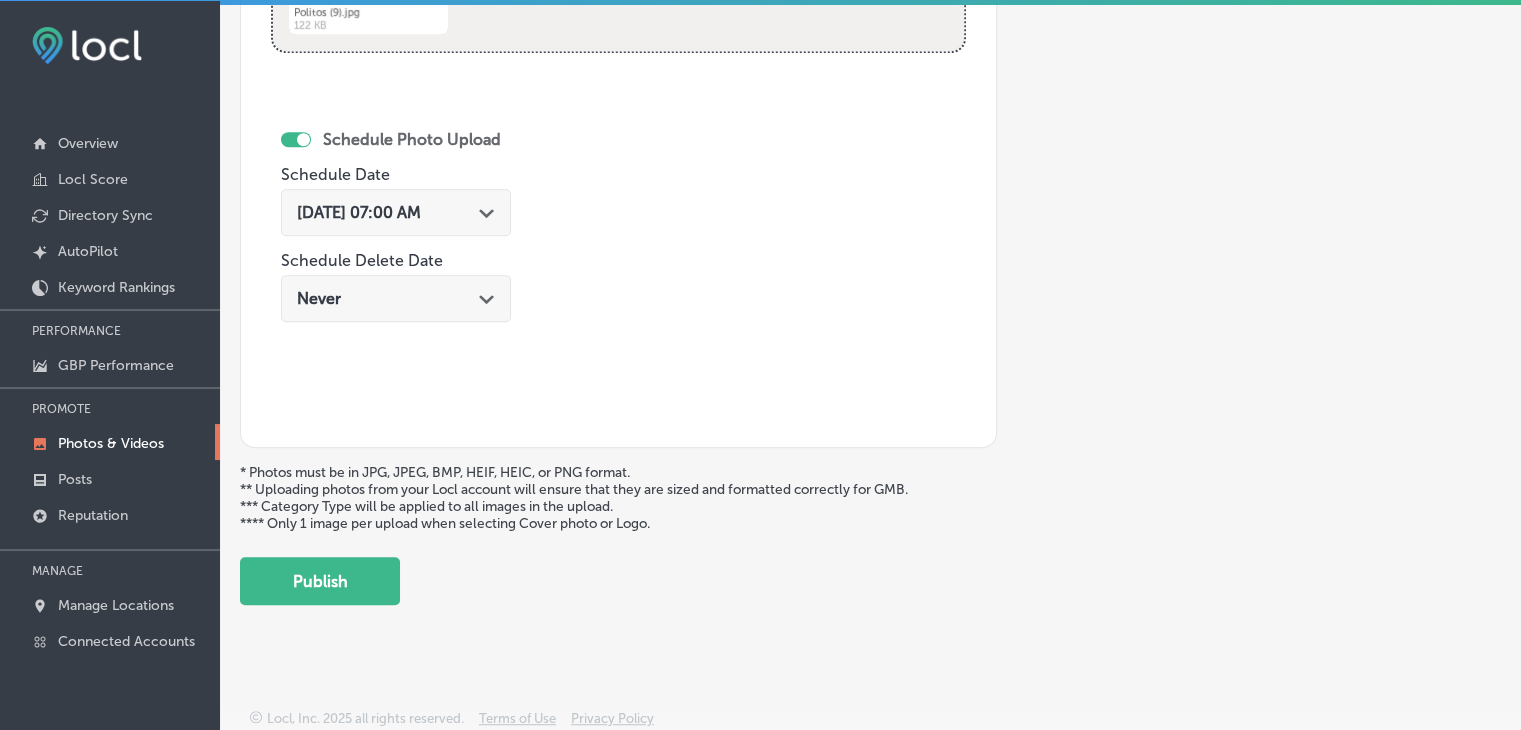 click on "Upload Photo & Video Keyword Ranking Credits:  720
Back Add a Collection Which Type of Image or Video Would You Like to Upload? Photo Cover Logo Video Select Location(s) Business + Location
po po
Path
Created with Sketch.
Selected Locations  ( 1 ) Name of Collection [PERSON_NAME] Pizzeria Restaurant, [DATE], Week 2 eg. Interior Photos, [DATE]   Category Type No category Upload Photos to Collection
Powered by PQINA Drag & Drop  or  browse Politos (10).jpg Abort Retry Remove Upload Cancel Retry Remove Politos (10).jpg 541 KB Ready tap to undo" at bounding box center [870, 366] 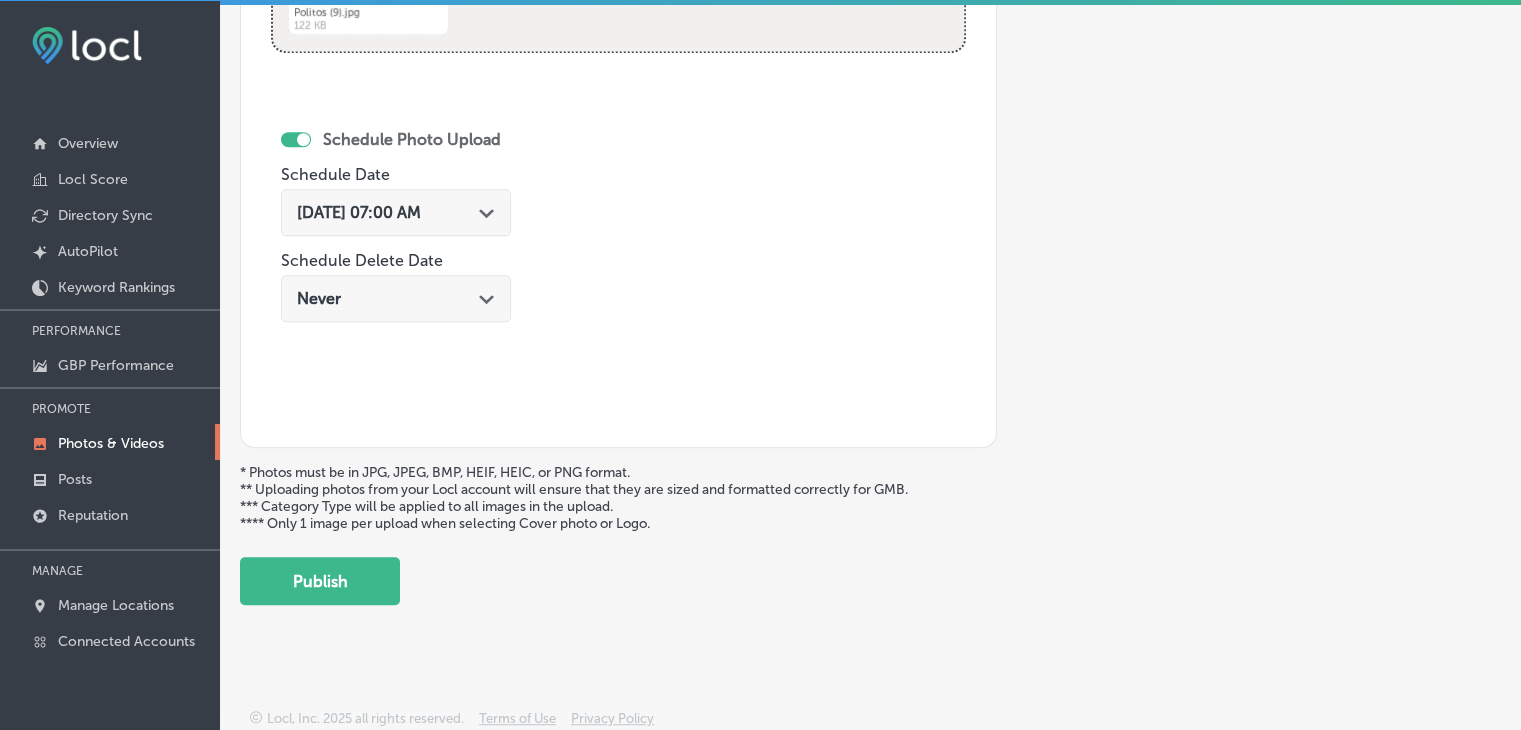 click on "Publish" at bounding box center [320, 581] 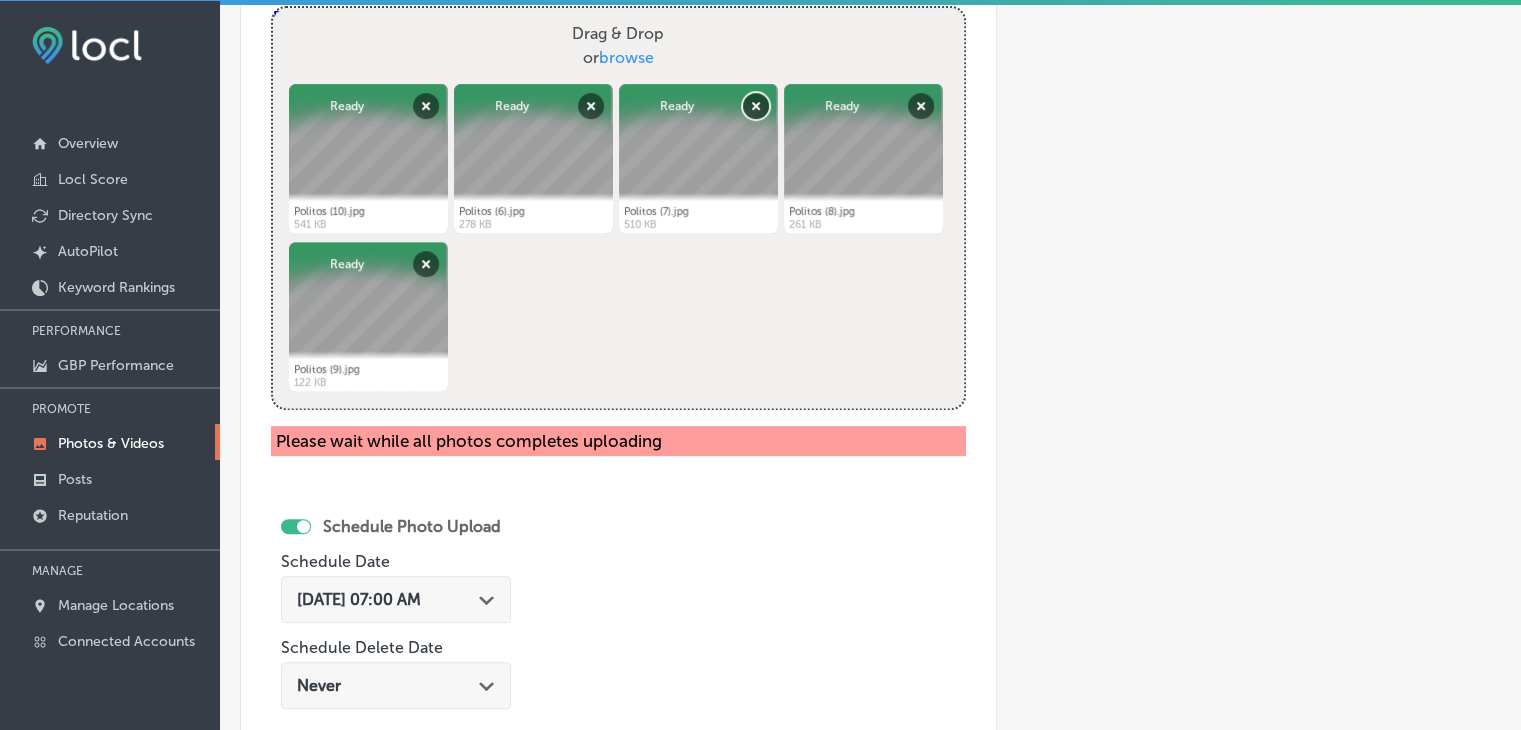 scroll, scrollTop: 1031, scrollLeft: 0, axis: vertical 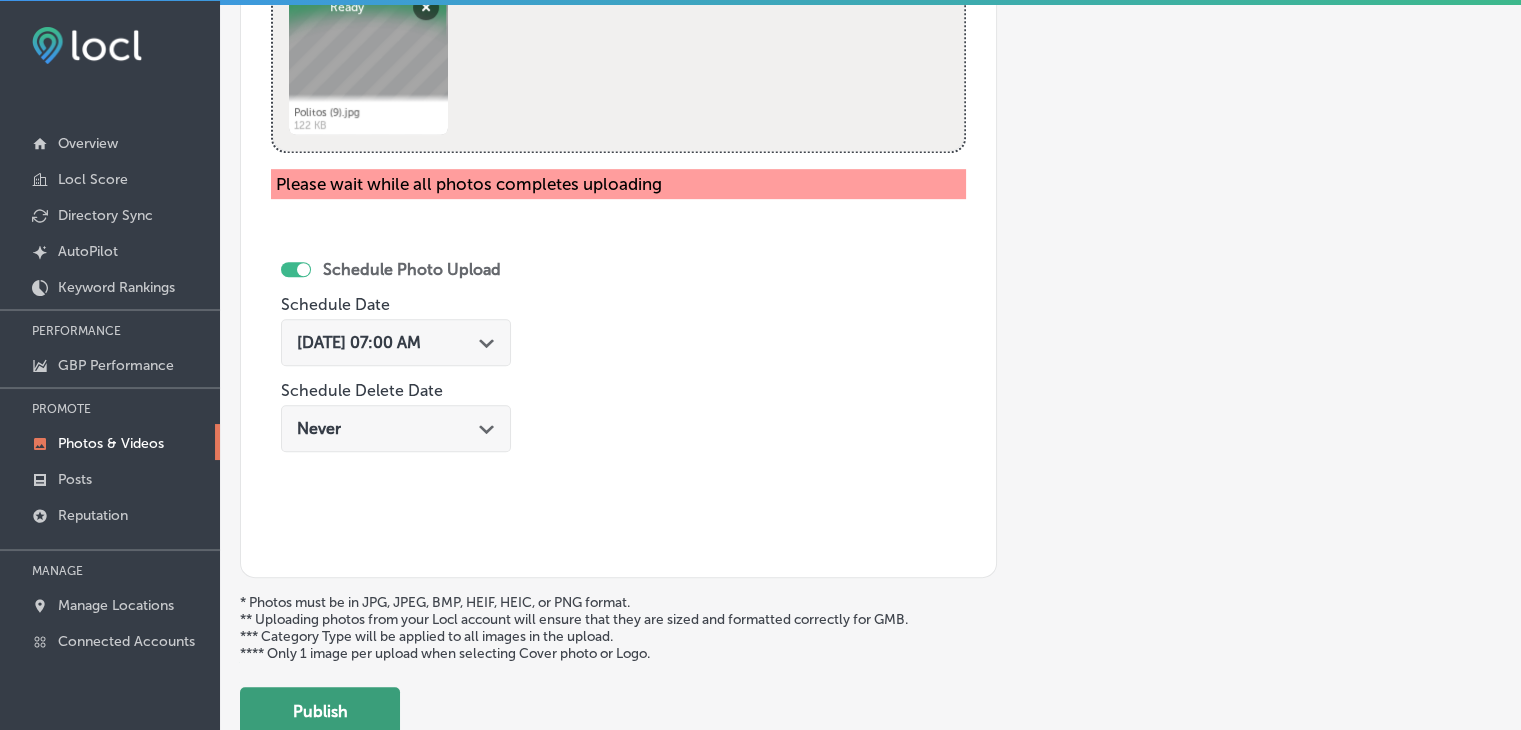 click on "Publish" at bounding box center (320, 711) 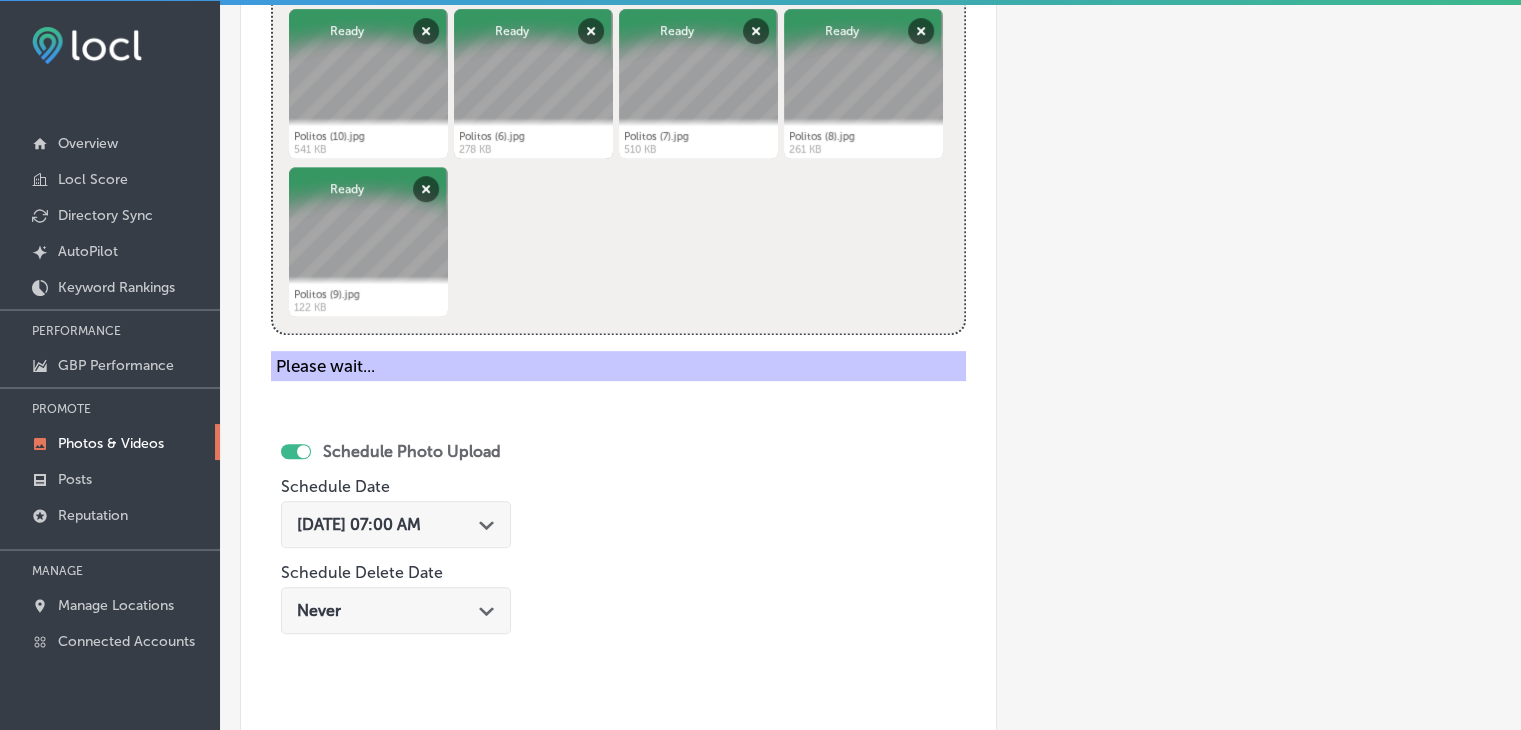 scroll, scrollTop: 431, scrollLeft: 0, axis: vertical 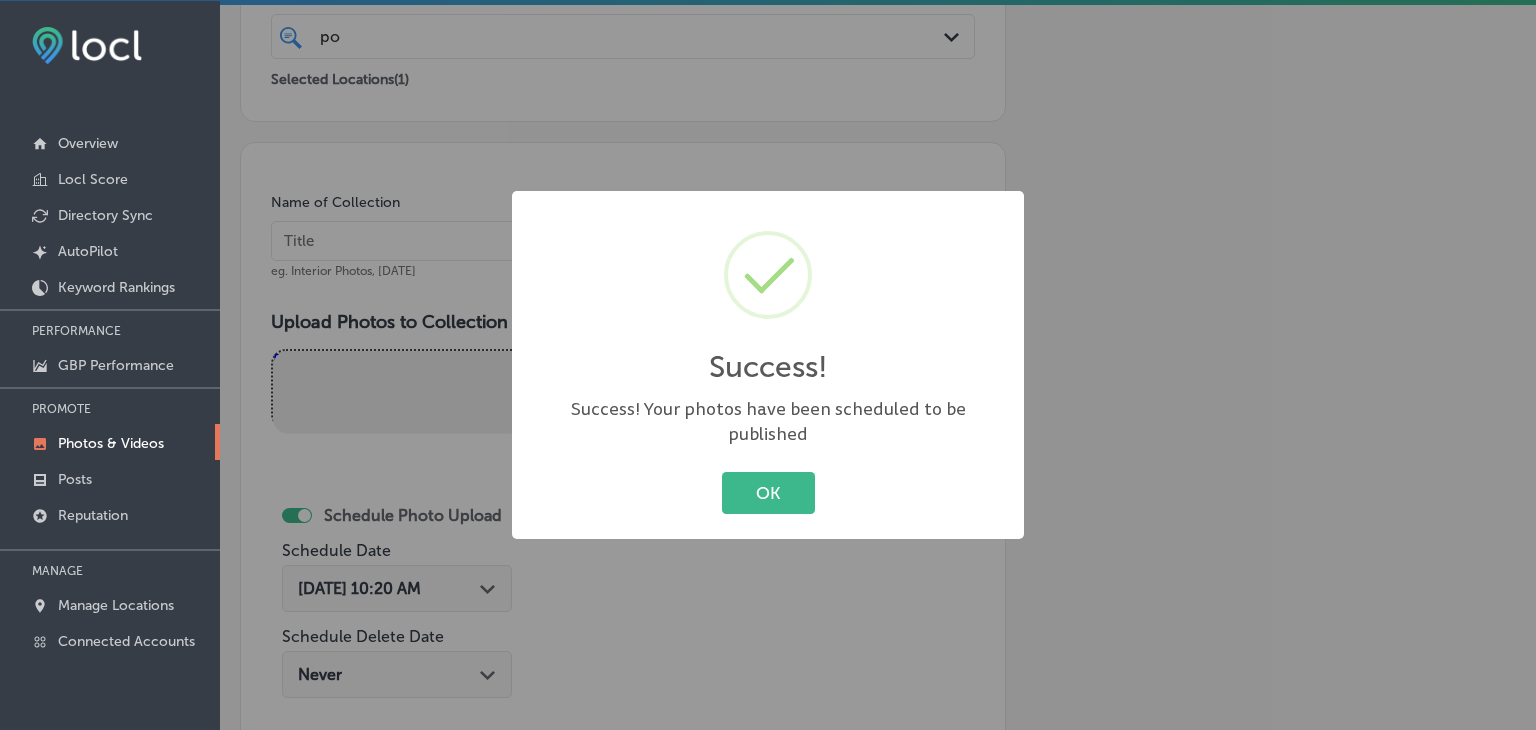 click on "Success! × Success! Your photos have been scheduled to be published OK Cancel" at bounding box center (768, 365) 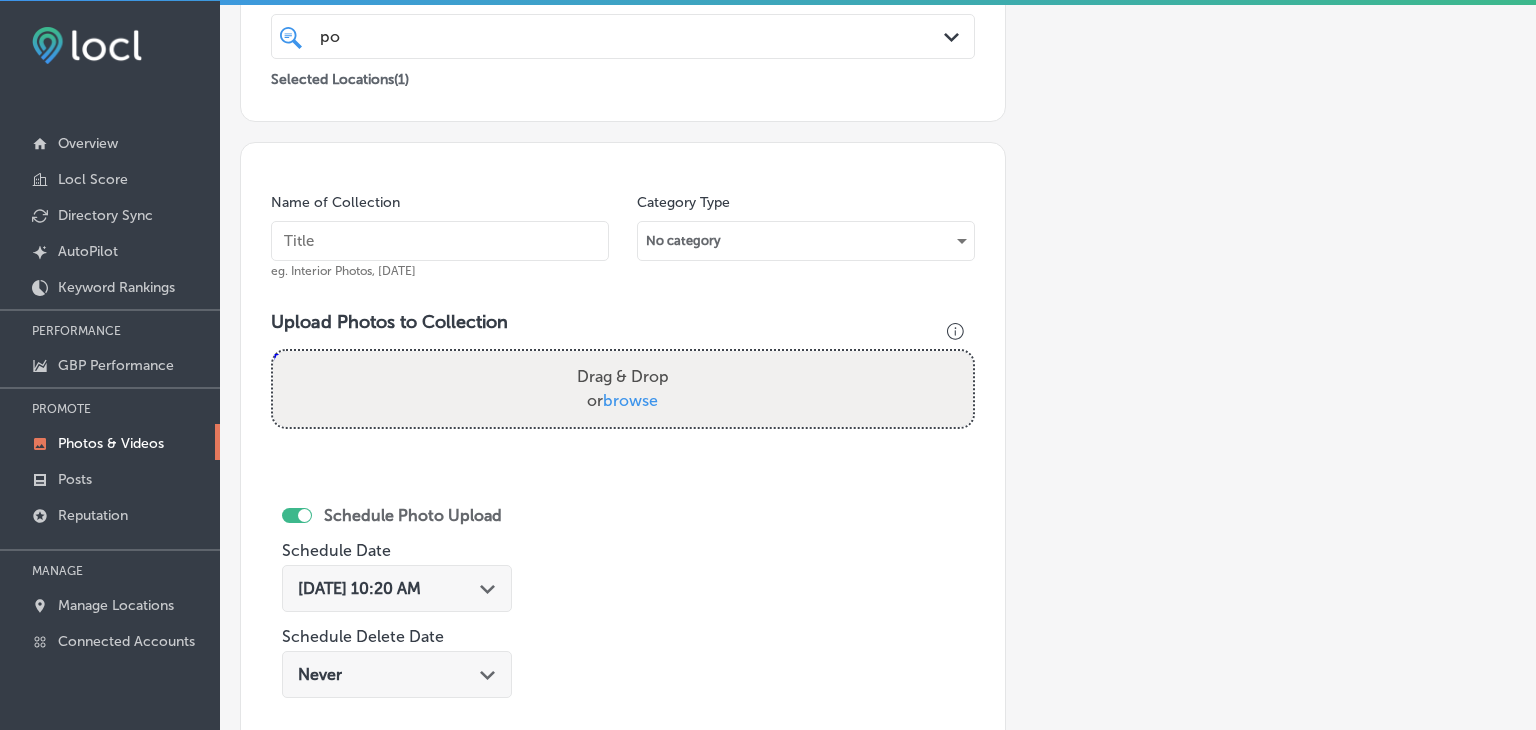 click at bounding box center (440, 241) 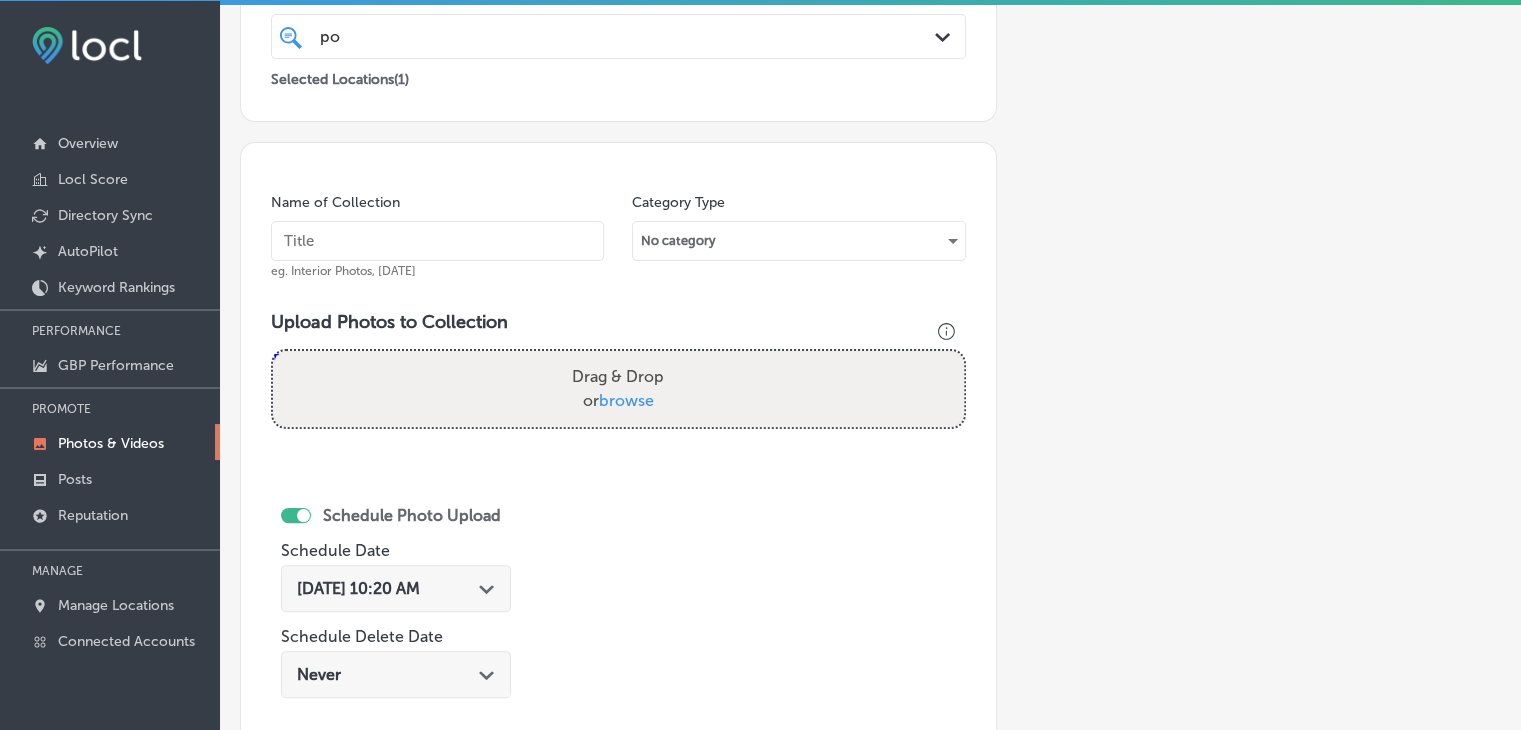 paste on "[PERSON_NAME] Pizzeria Restaurant, [DATE], Week" 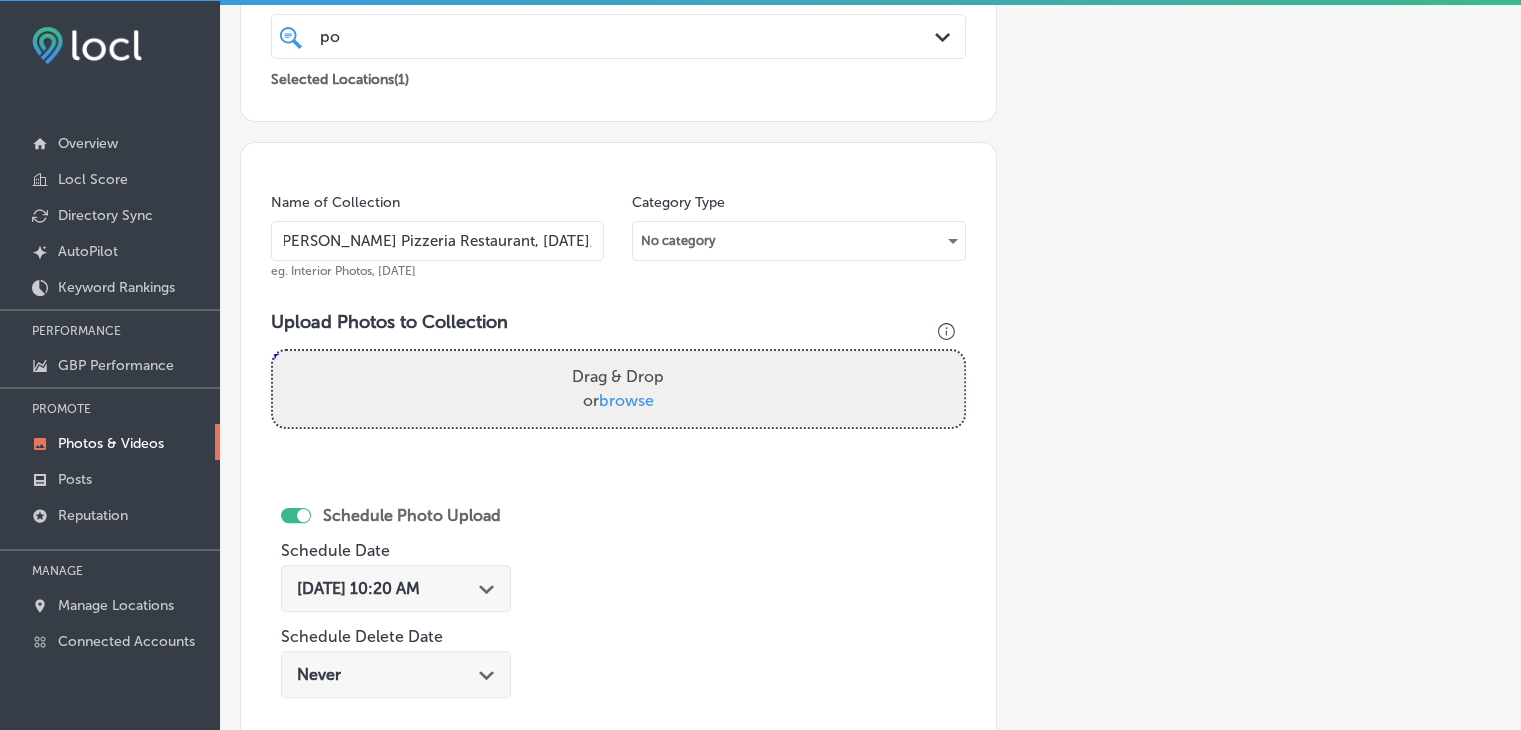 scroll, scrollTop: 0, scrollLeft: 15, axis: horizontal 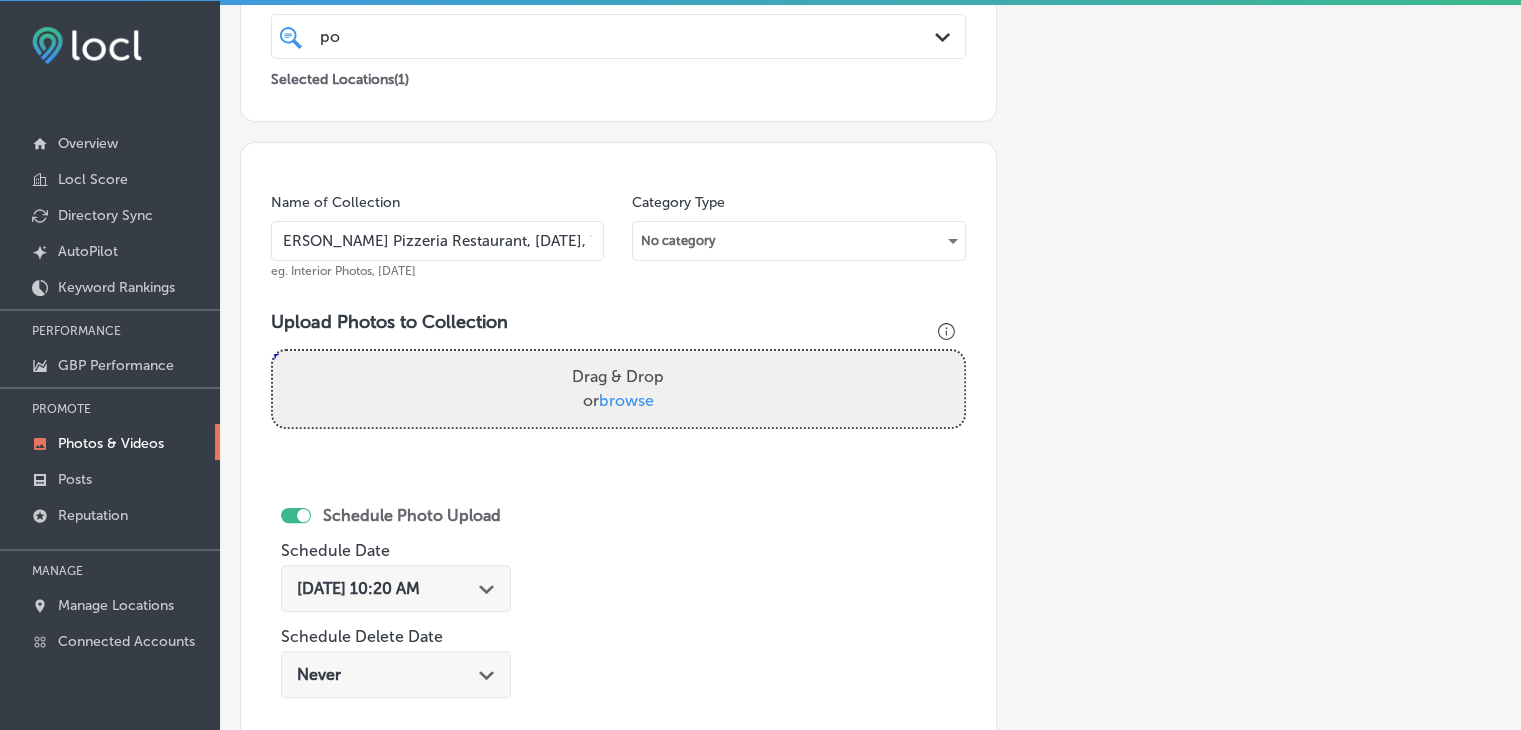 type on "[PERSON_NAME] Pizzeria Restaurant, [DATE], Week 3" 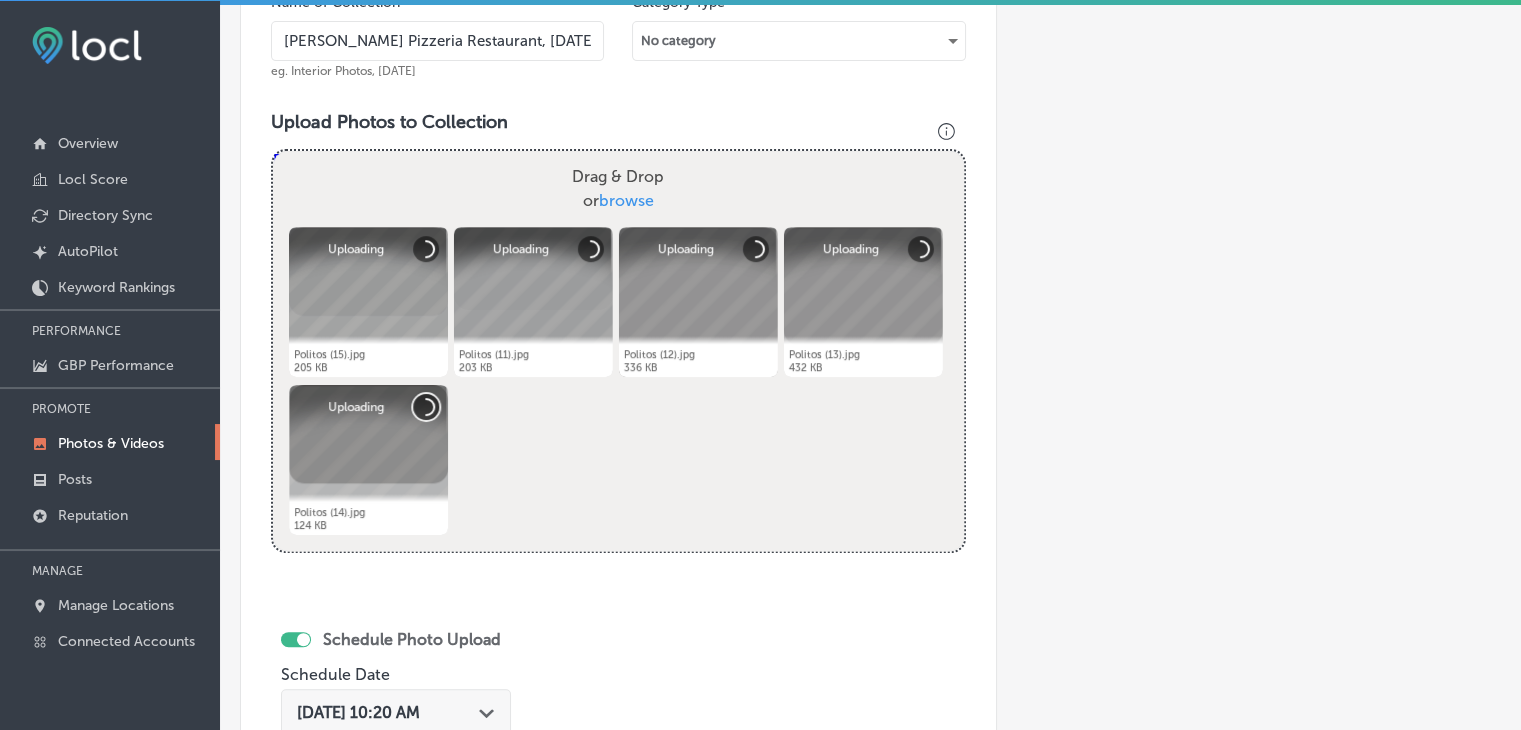 scroll, scrollTop: 931, scrollLeft: 0, axis: vertical 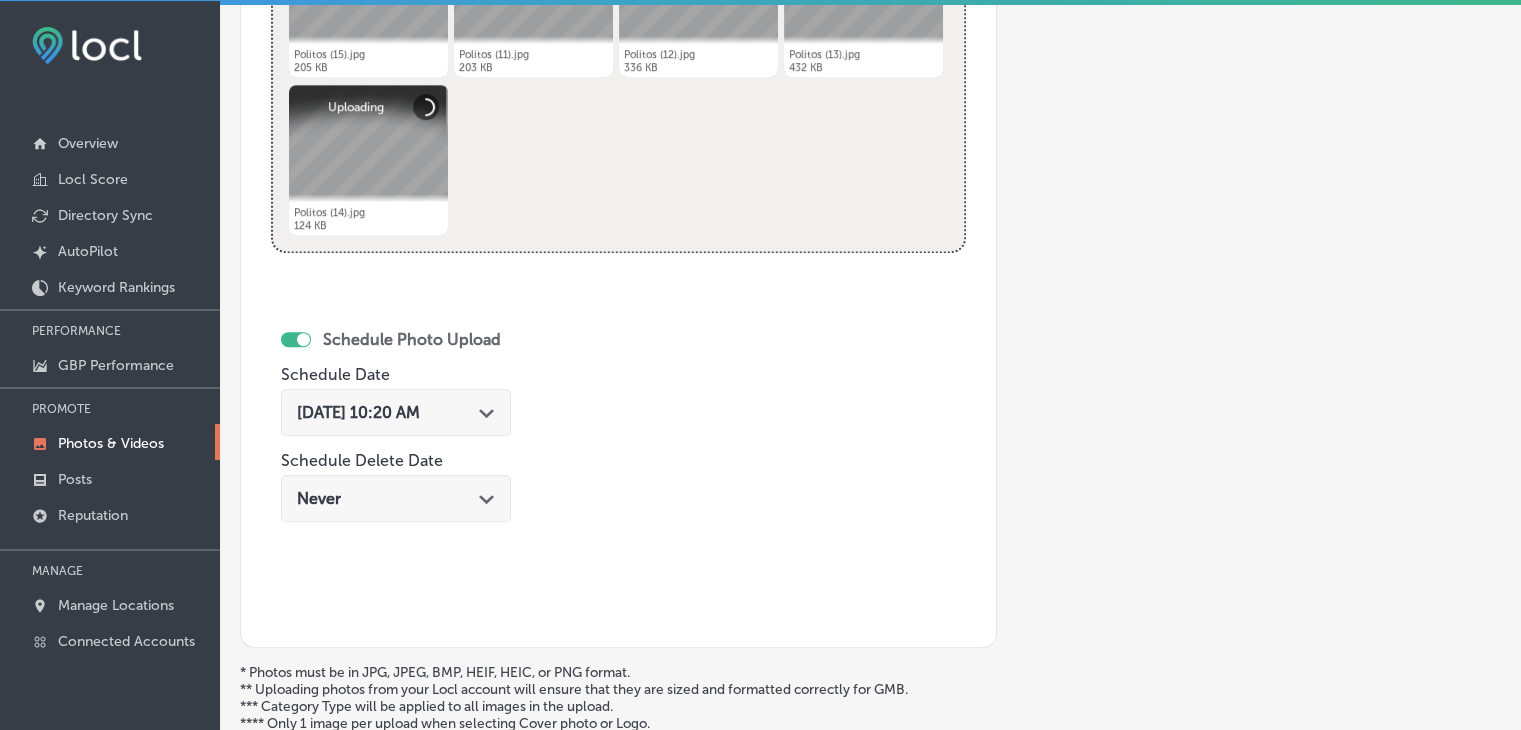 click on "[DATE] 10:20 AM
Path
Created with Sketch." at bounding box center (396, 412) 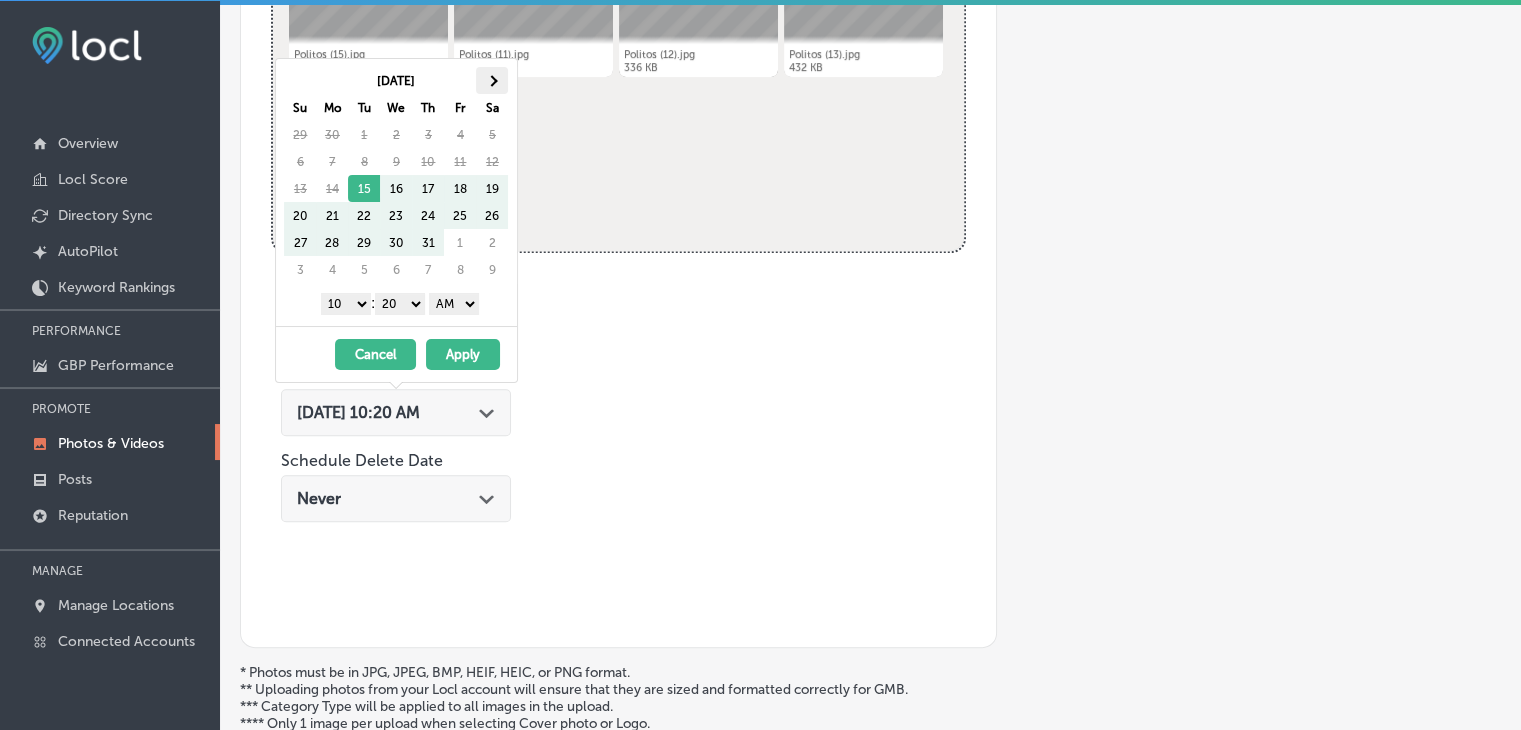 click at bounding box center [492, 80] 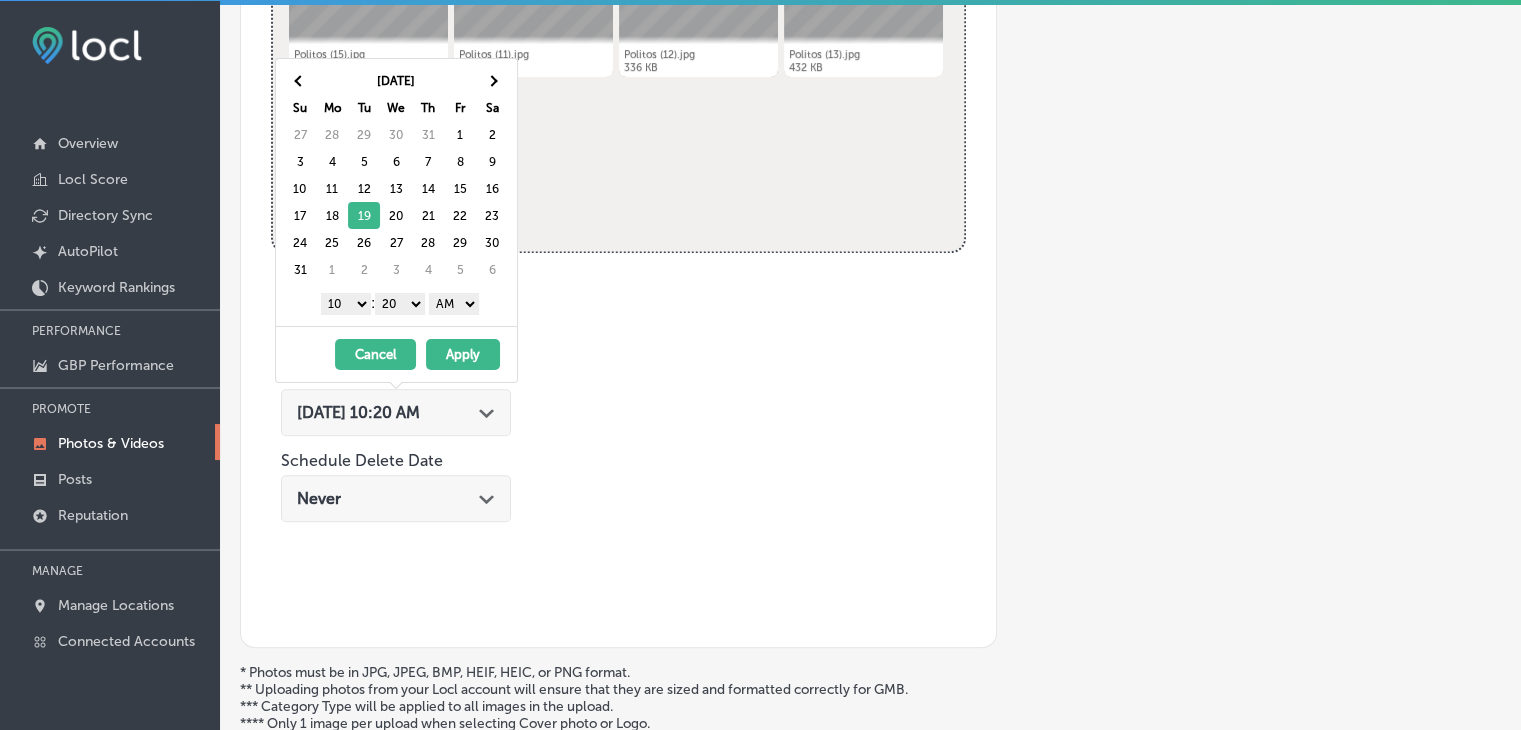 click on "1 2 3 4 5 6 7 8 9 10 11 12" at bounding box center (346, 304) 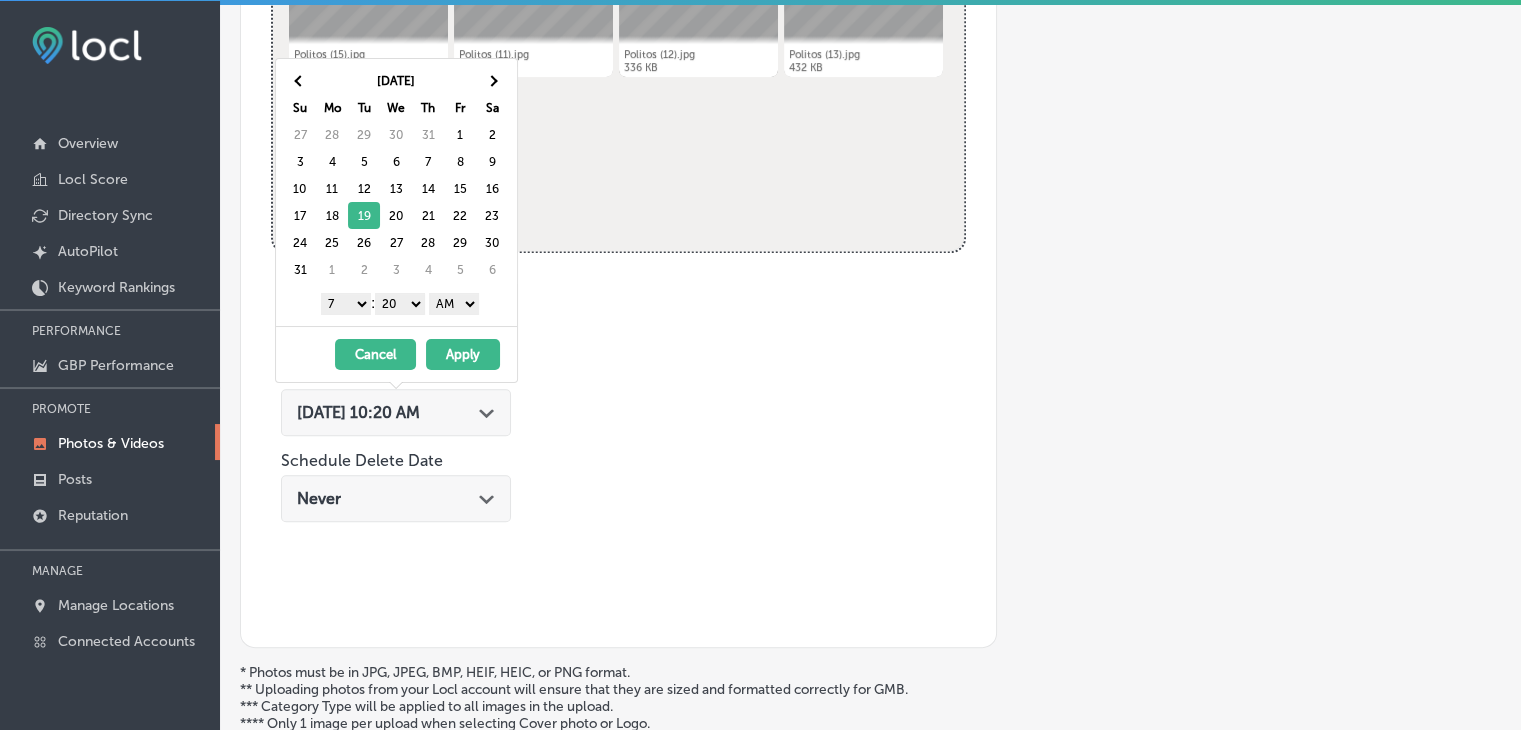 click on "00 10 20 30 40 50" at bounding box center [400, 304] 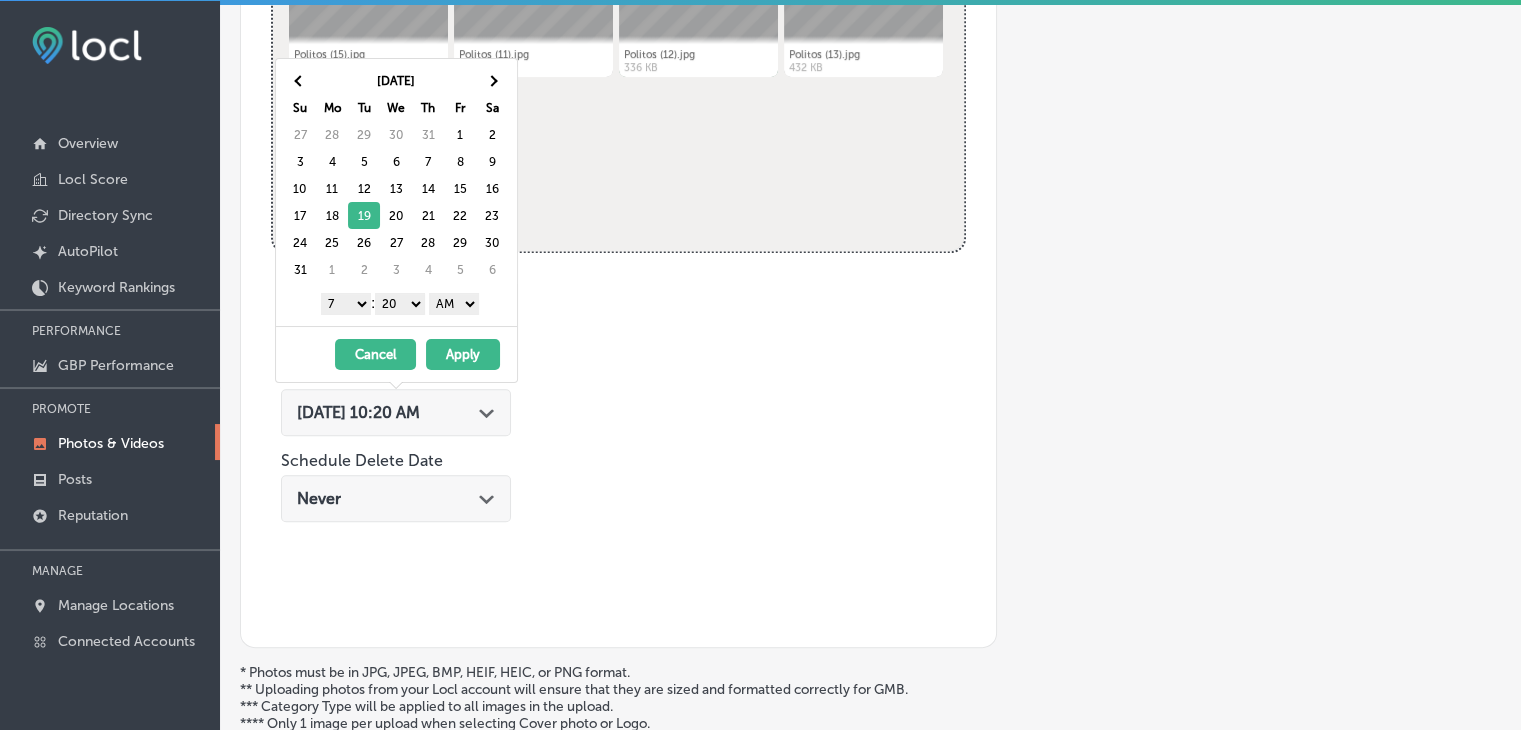 click on "00 10 20 30 40 50" at bounding box center [400, 304] 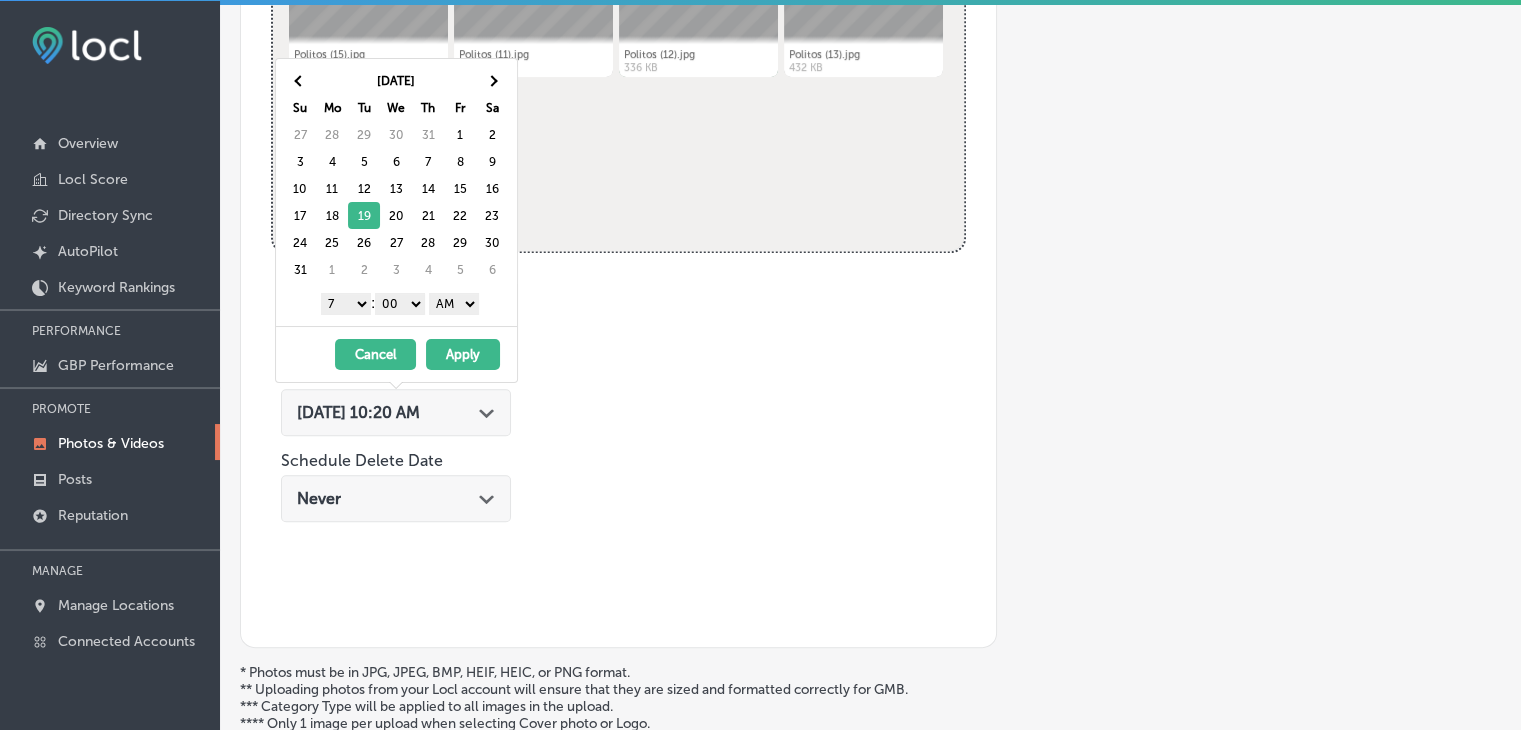 click on "Apply" at bounding box center (463, 354) 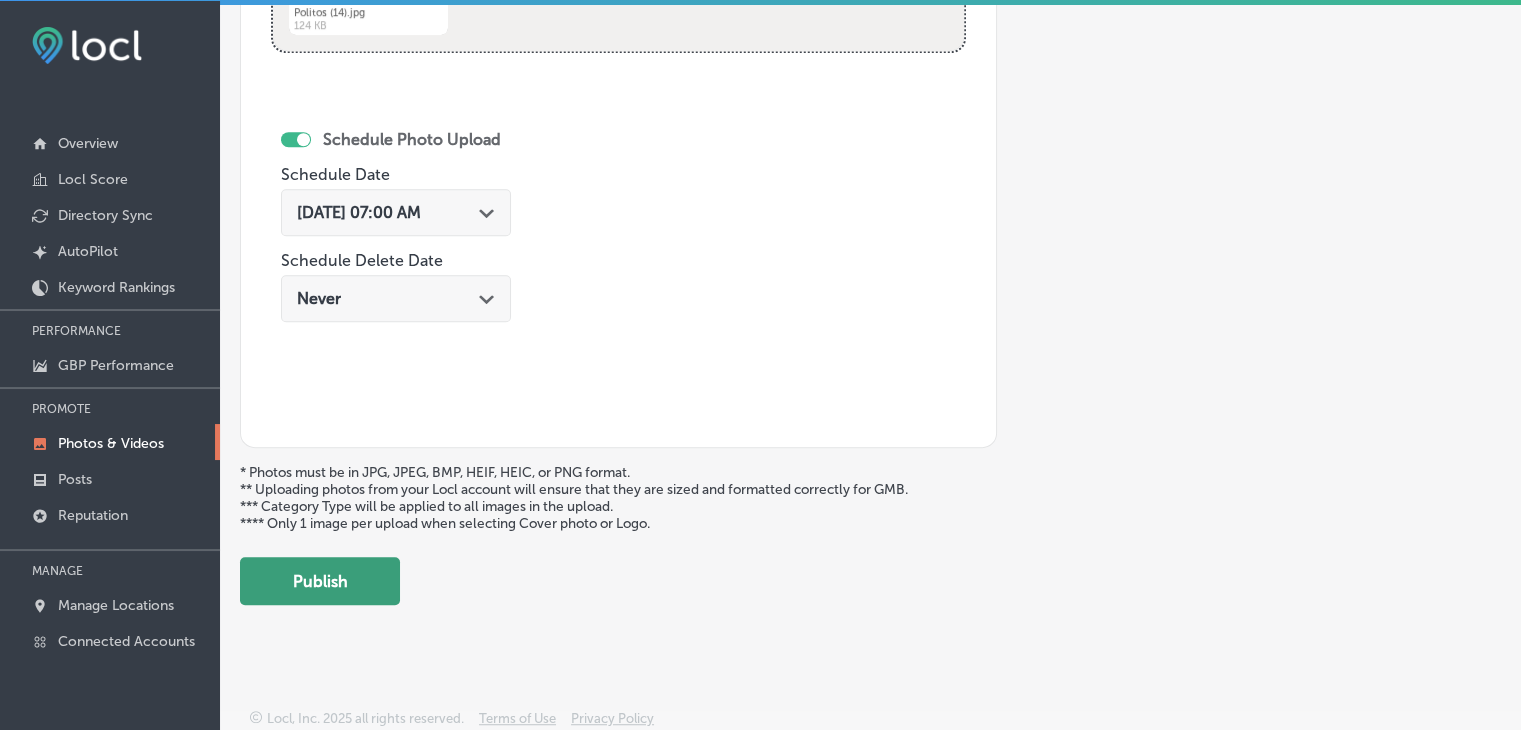 click on "Publish" at bounding box center [320, 581] 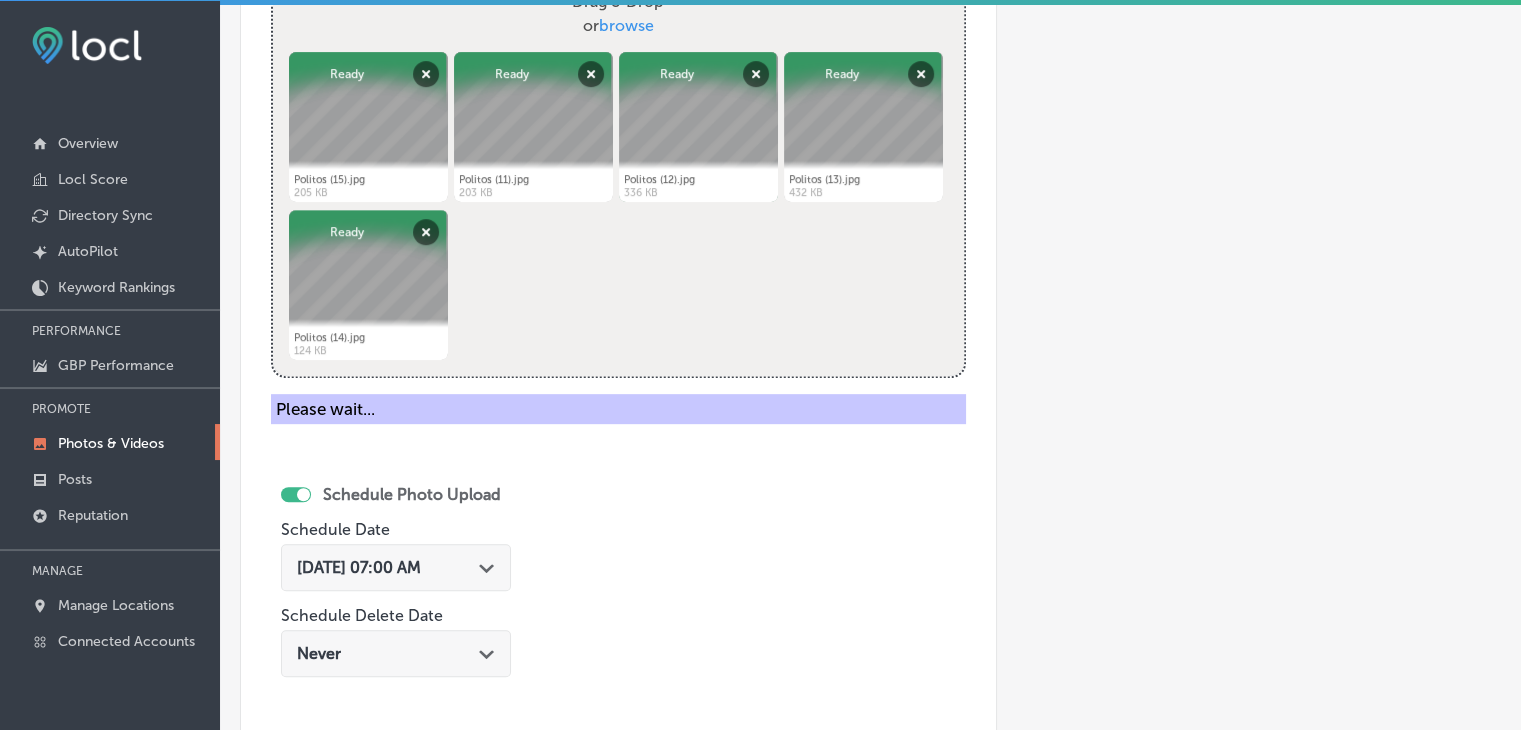 scroll, scrollTop: 631, scrollLeft: 0, axis: vertical 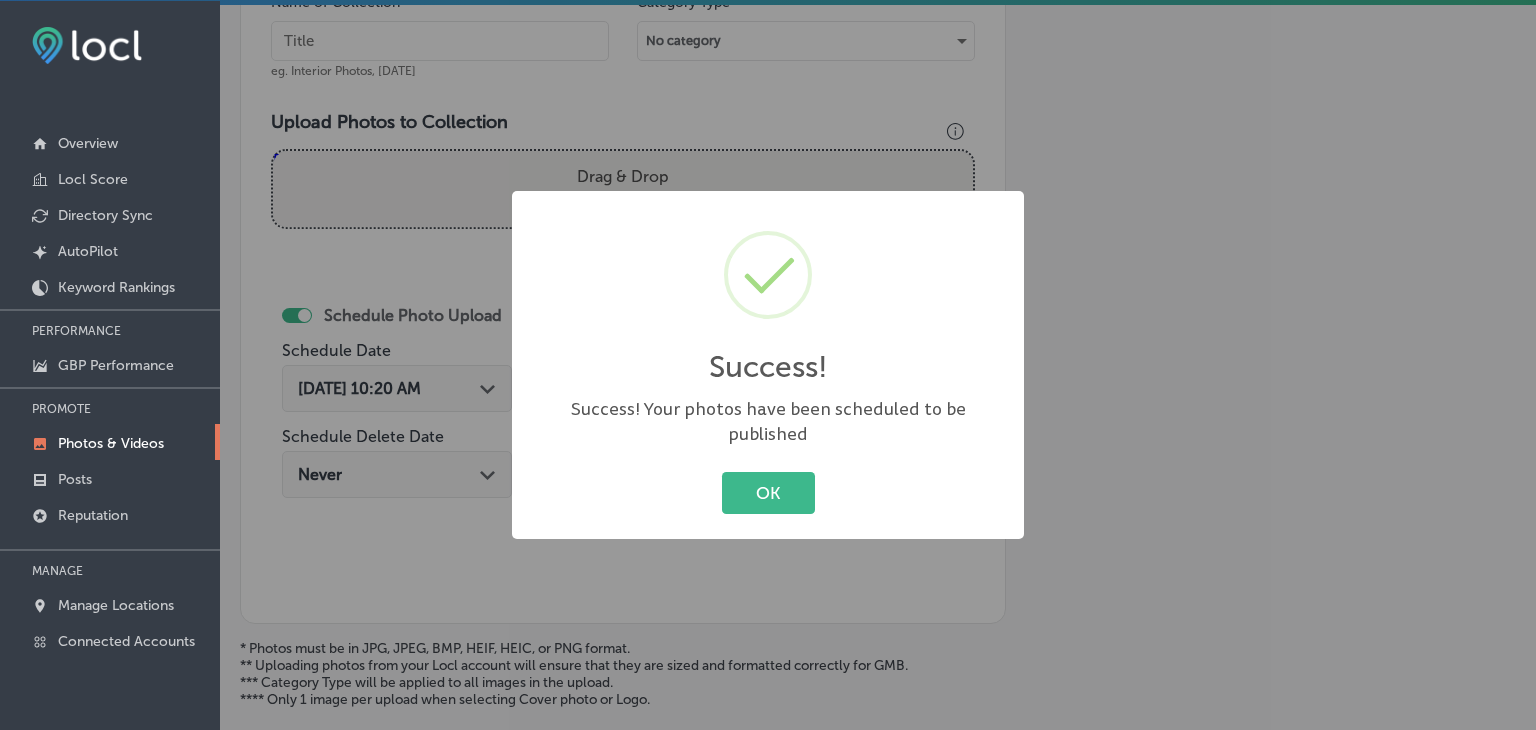 click on "Success! × Success! Your photos have been scheduled to be published OK Cancel" at bounding box center [768, 365] 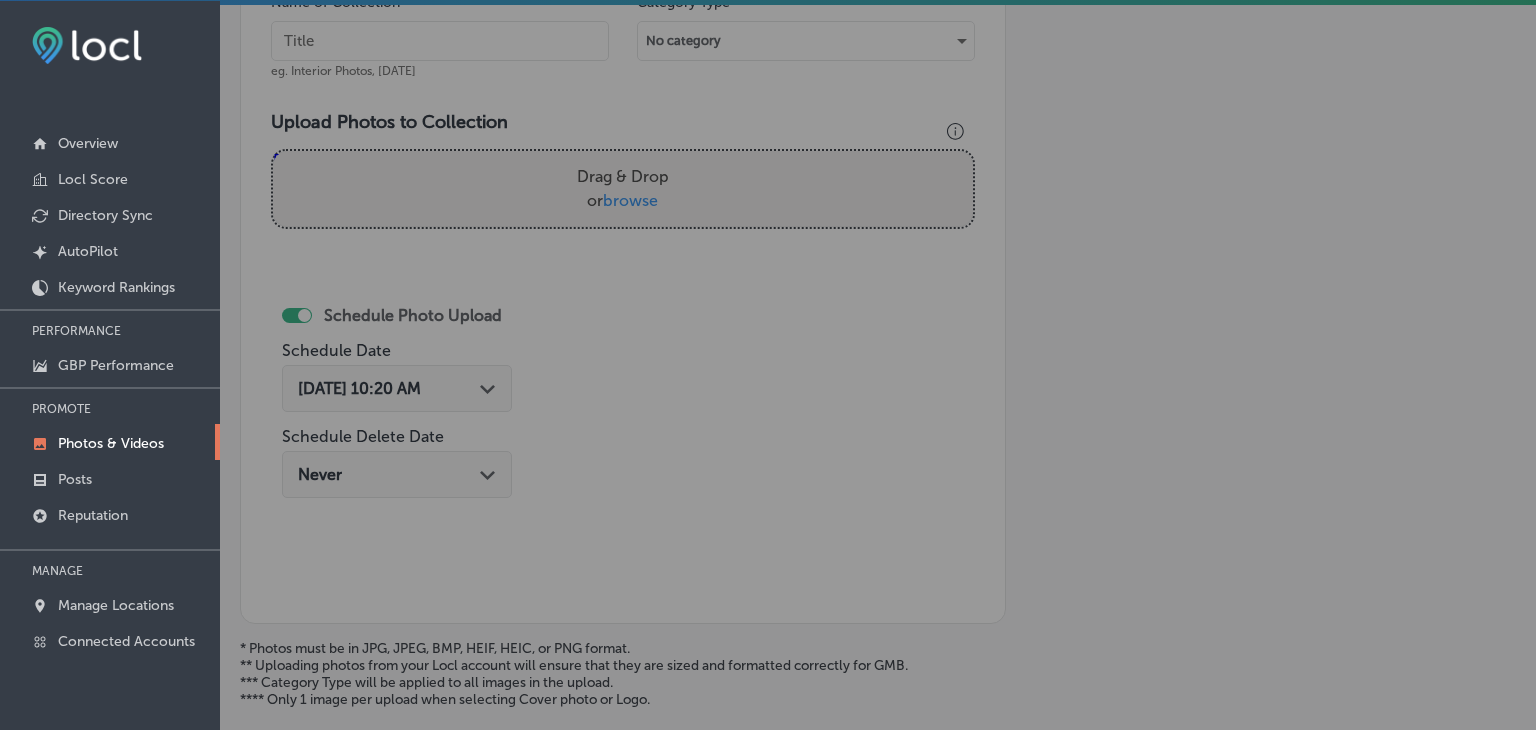 click at bounding box center (440, 41) 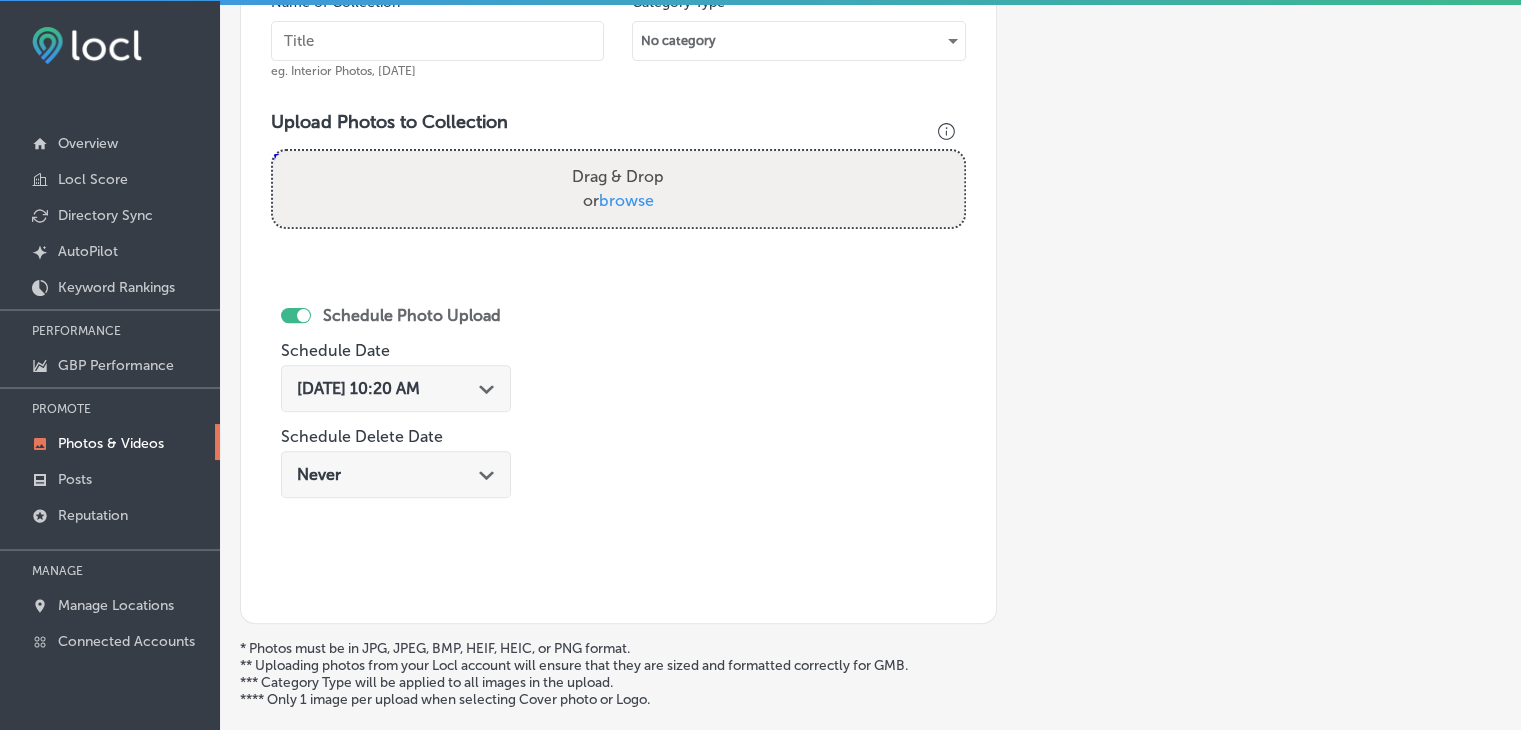 paste on "[PERSON_NAME] Pizzeria Restaurant, [DATE], Week" 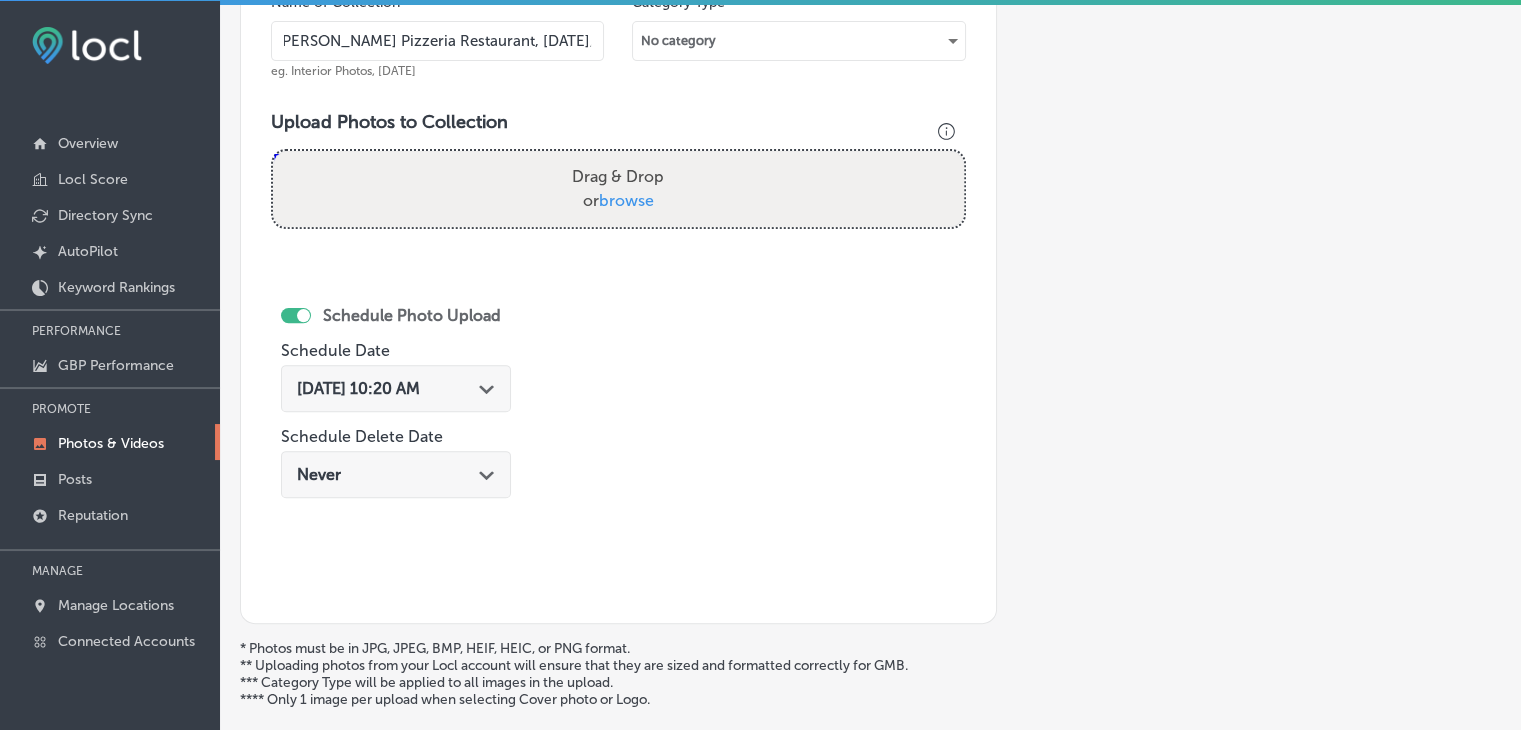 scroll, scrollTop: 0, scrollLeft: 16, axis: horizontal 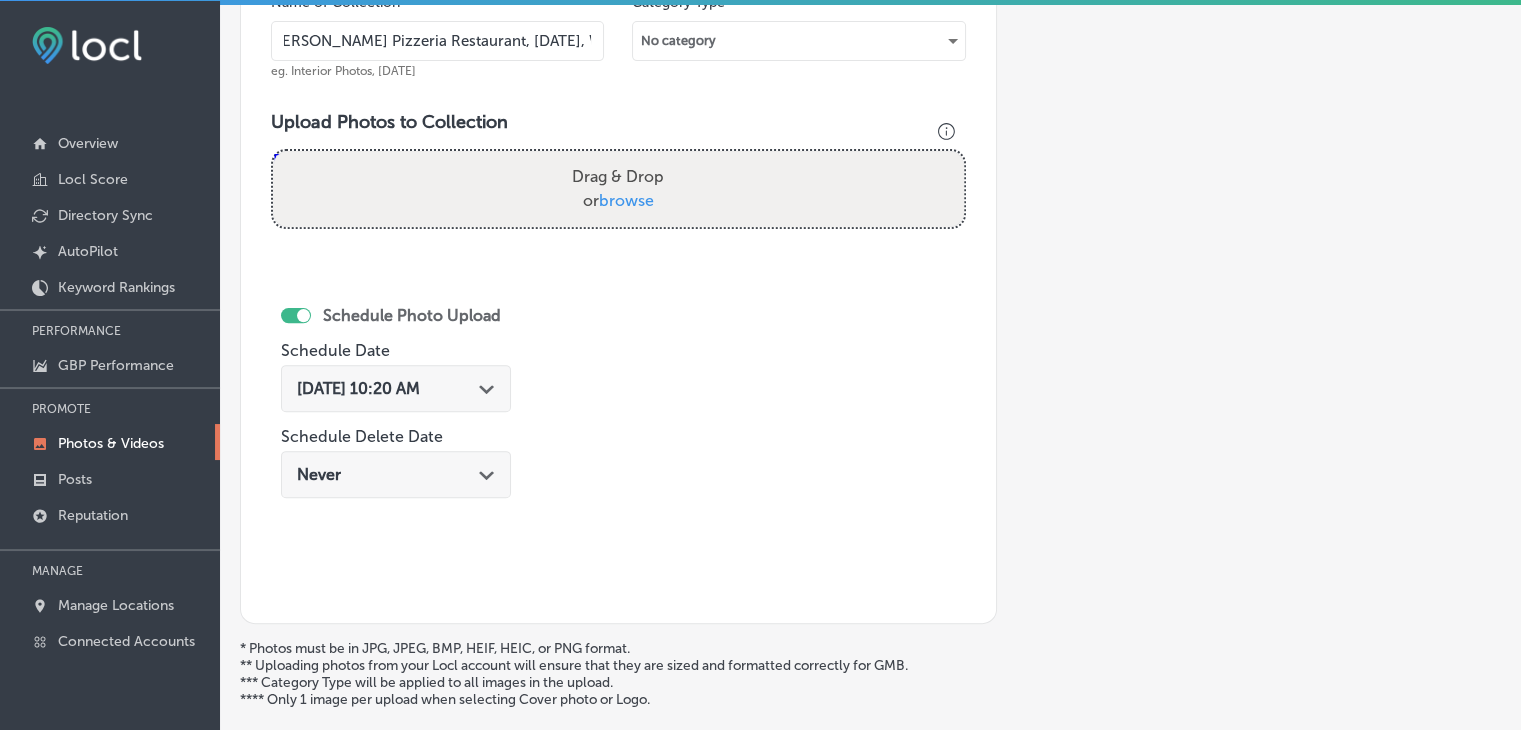 type on "[PERSON_NAME] Pizzeria Restaurant, [DATE], Week 4" 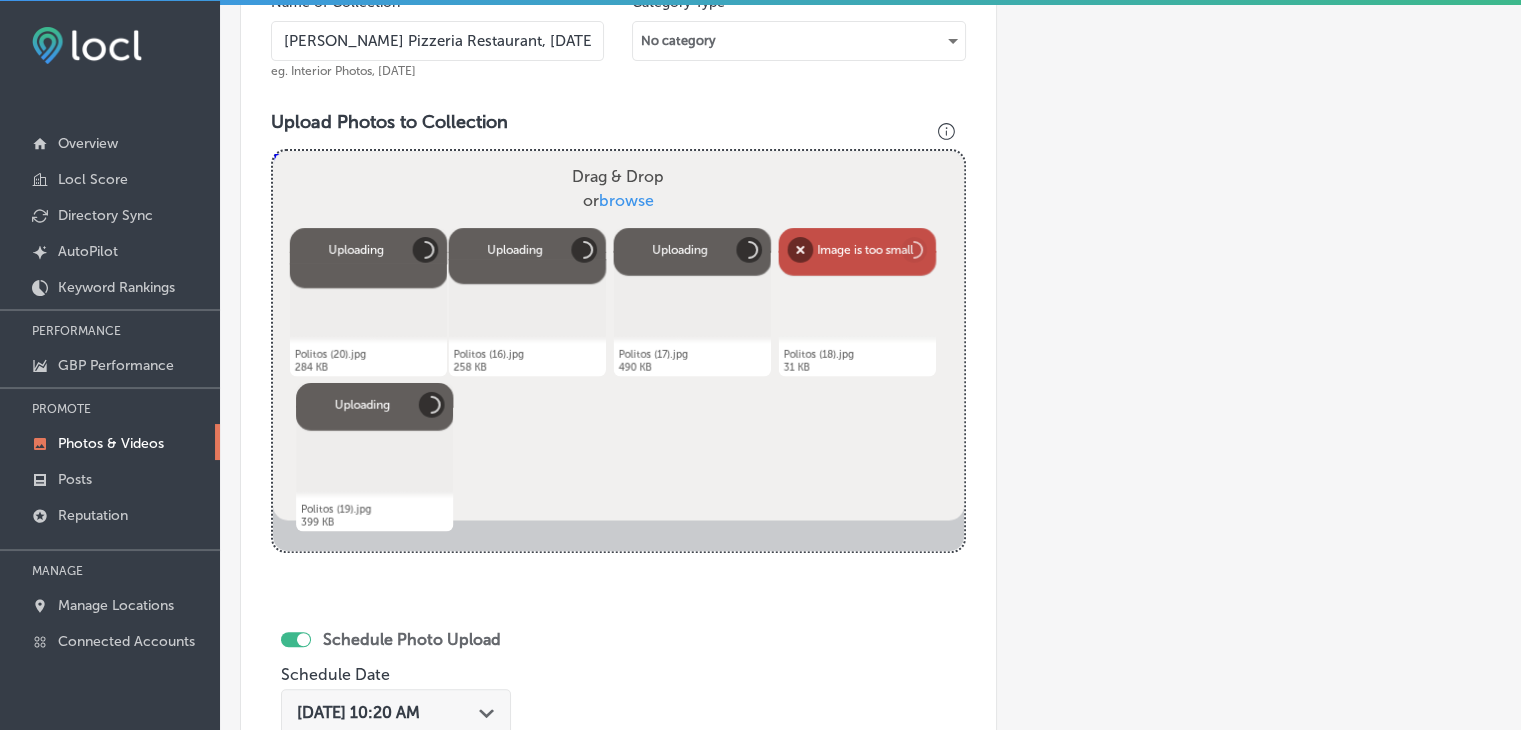scroll, scrollTop: 831, scrollLeft: 0, axis: vertical 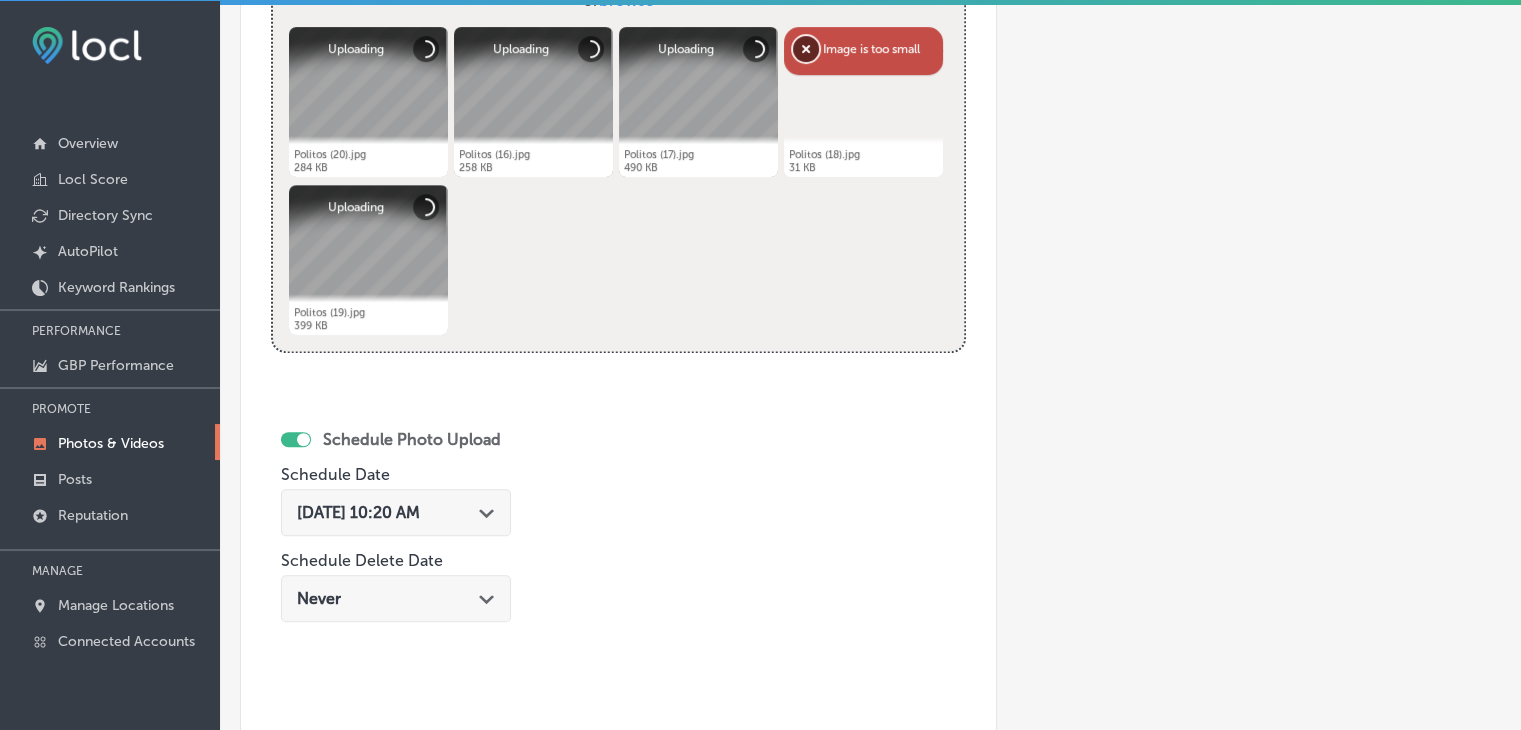 click on "Remove" at bounding box center [806, 49] 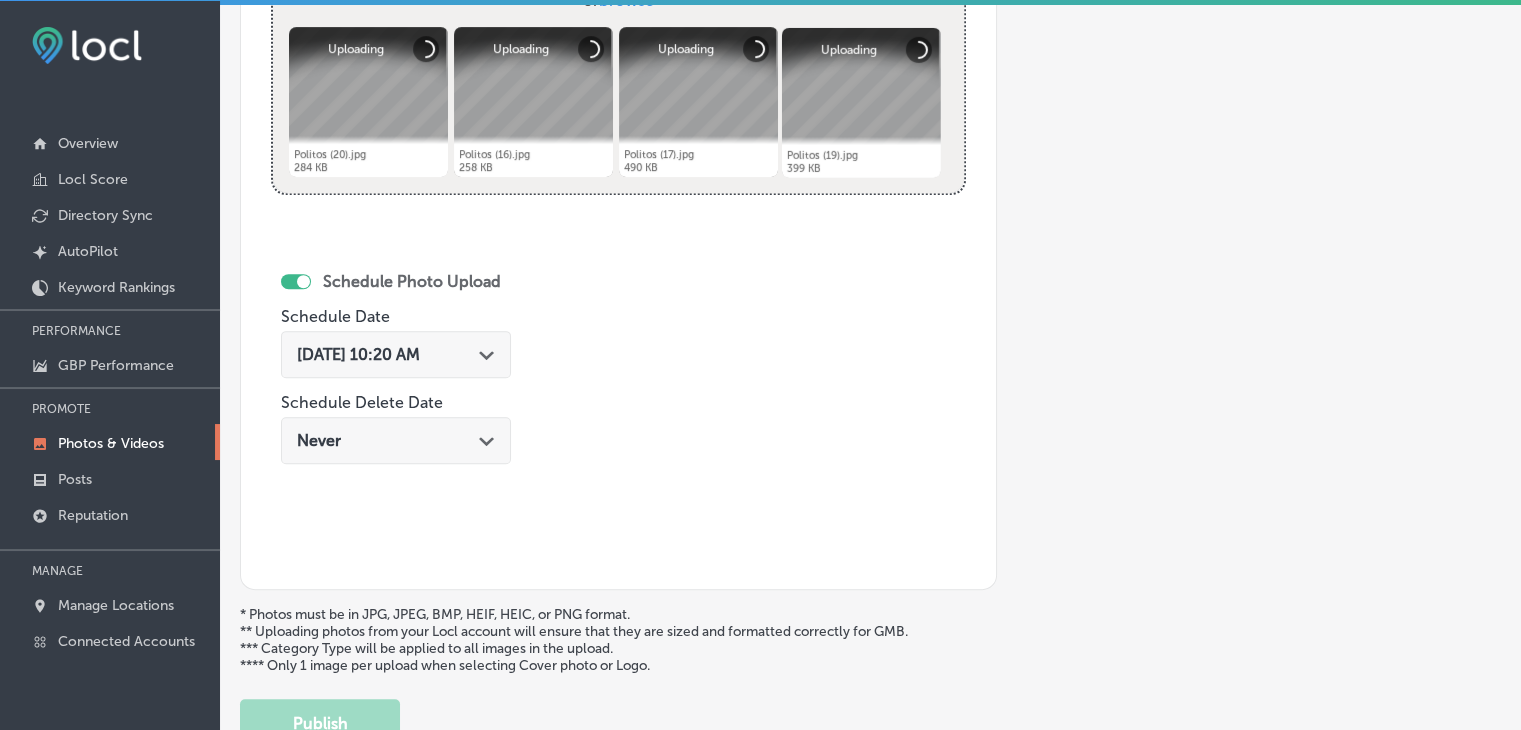click on "[DATE] 10:20 AM
Path
Created with Sketch." at bounding box center (396, 354) 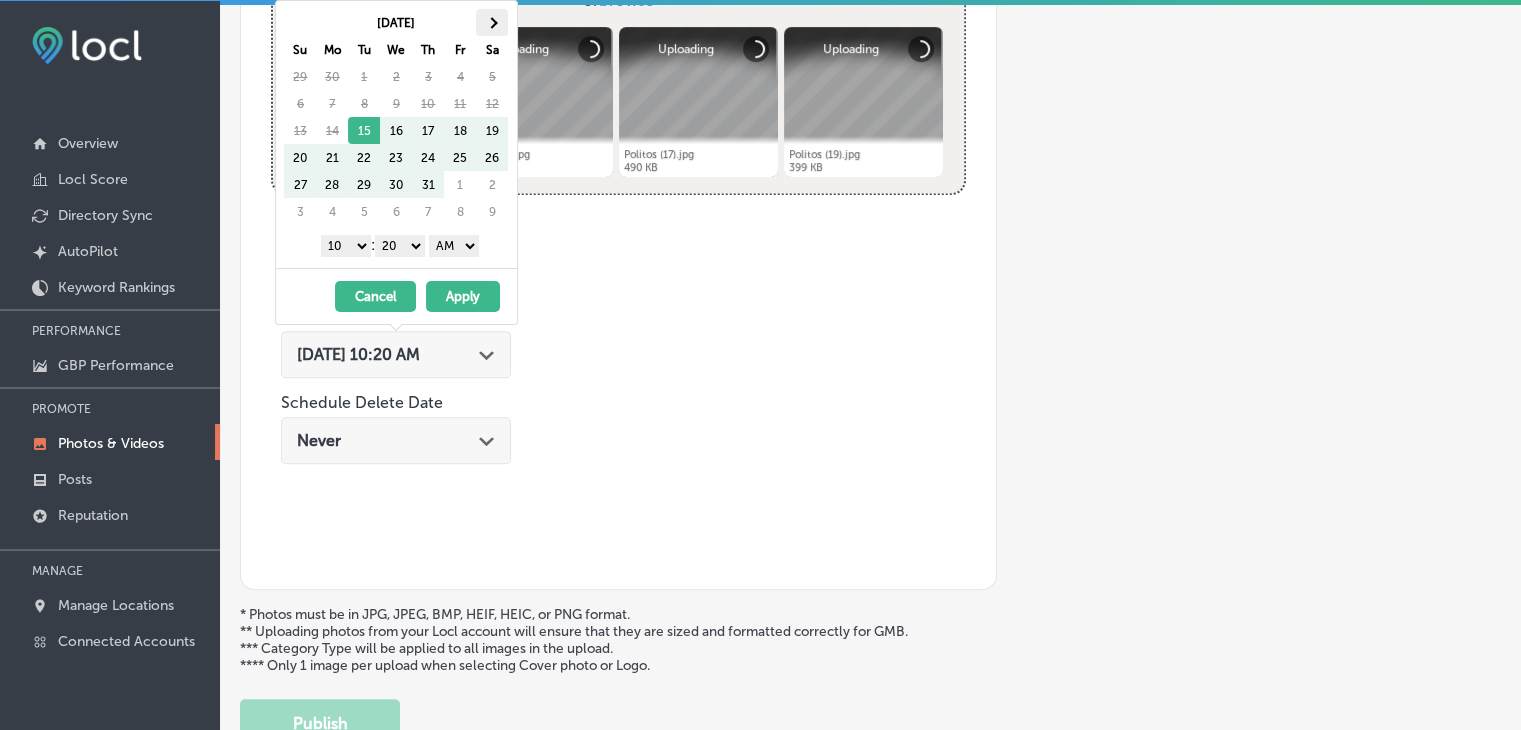 click at bounding box center (492, 22) 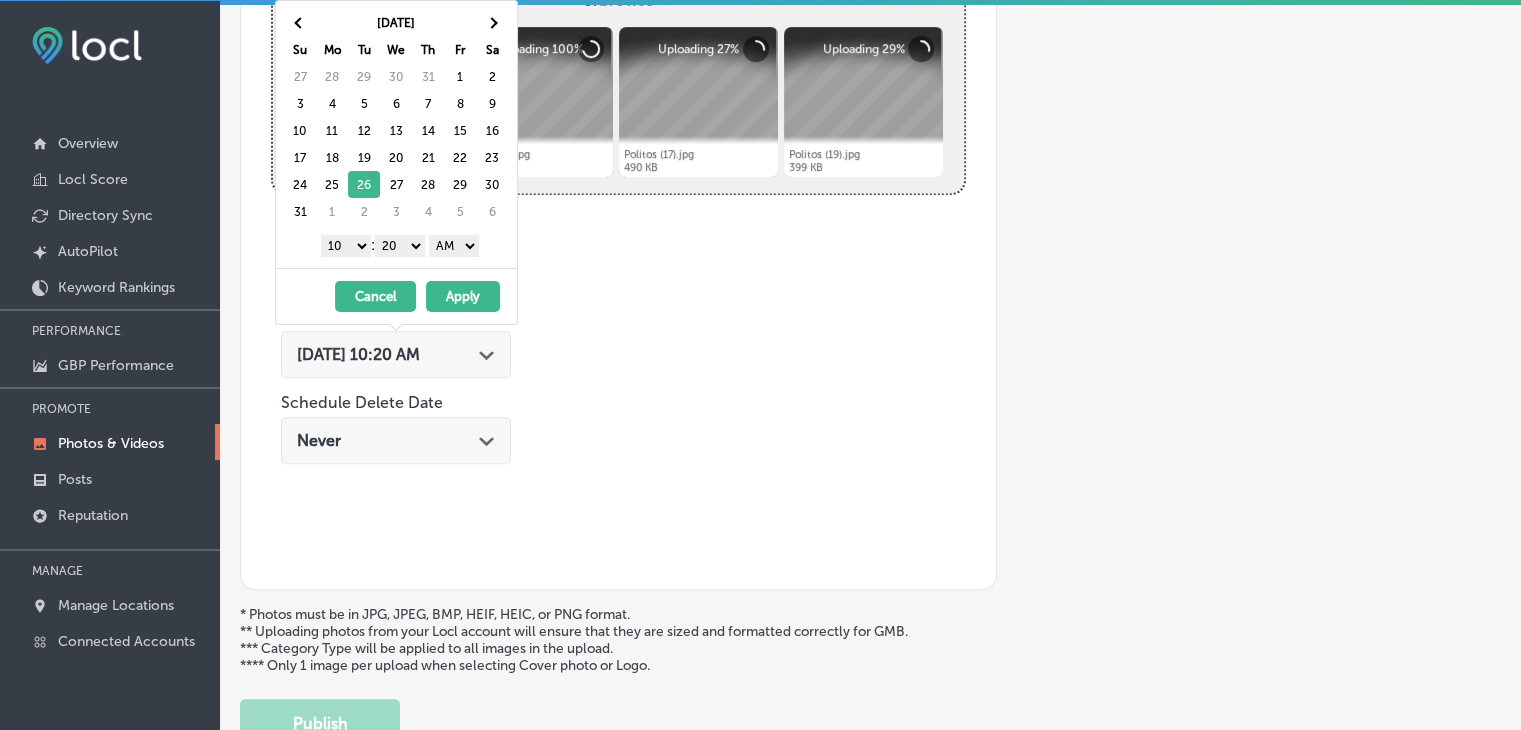 click on "1 2 3 4 5 6 7 8 9 10 11 12" at bounding box center [346, 246] 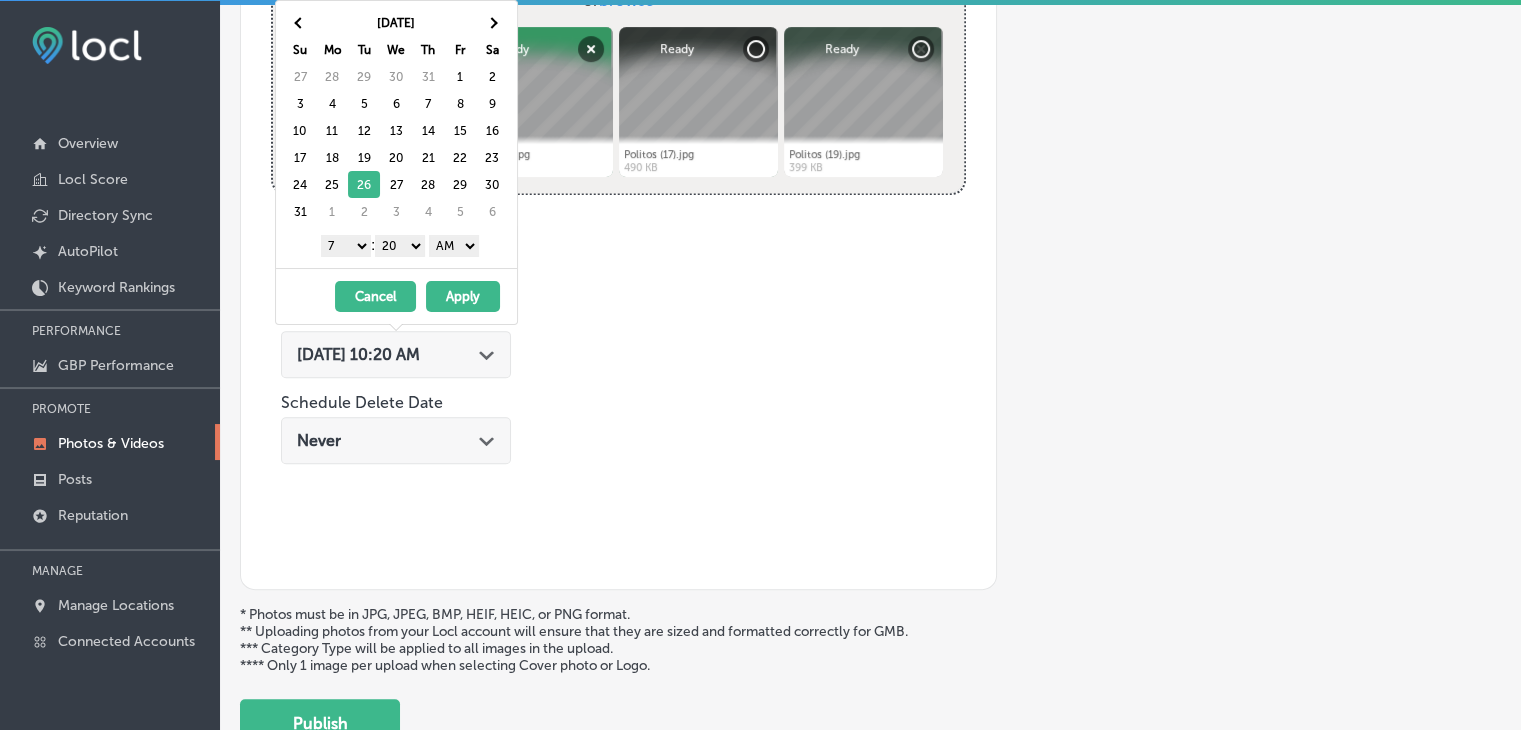 click on "00 10 20 30 40 50" at bounding box center (400, 246) 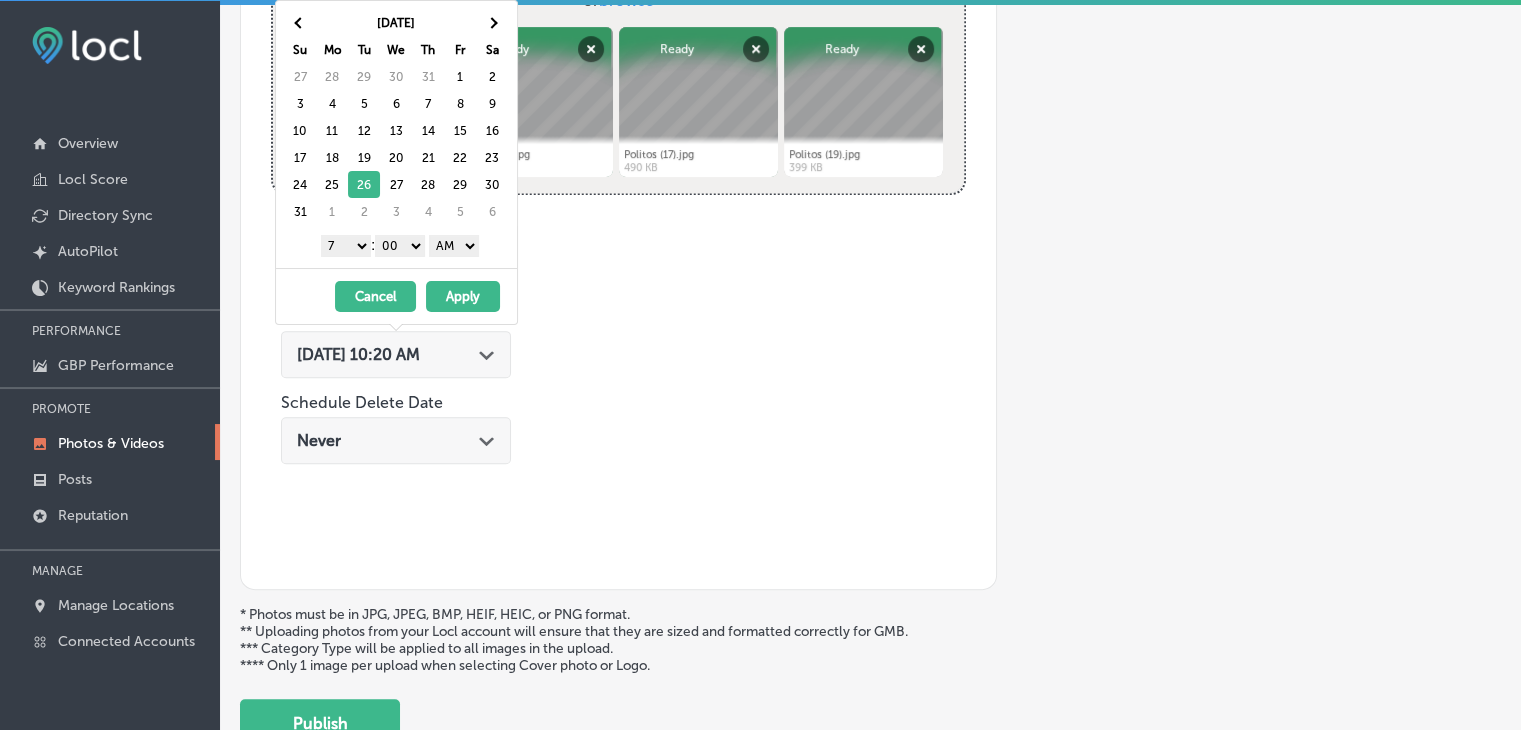 click on "[DATE] - [DATE] Cancel Apply" at bounding box center (396, 296) 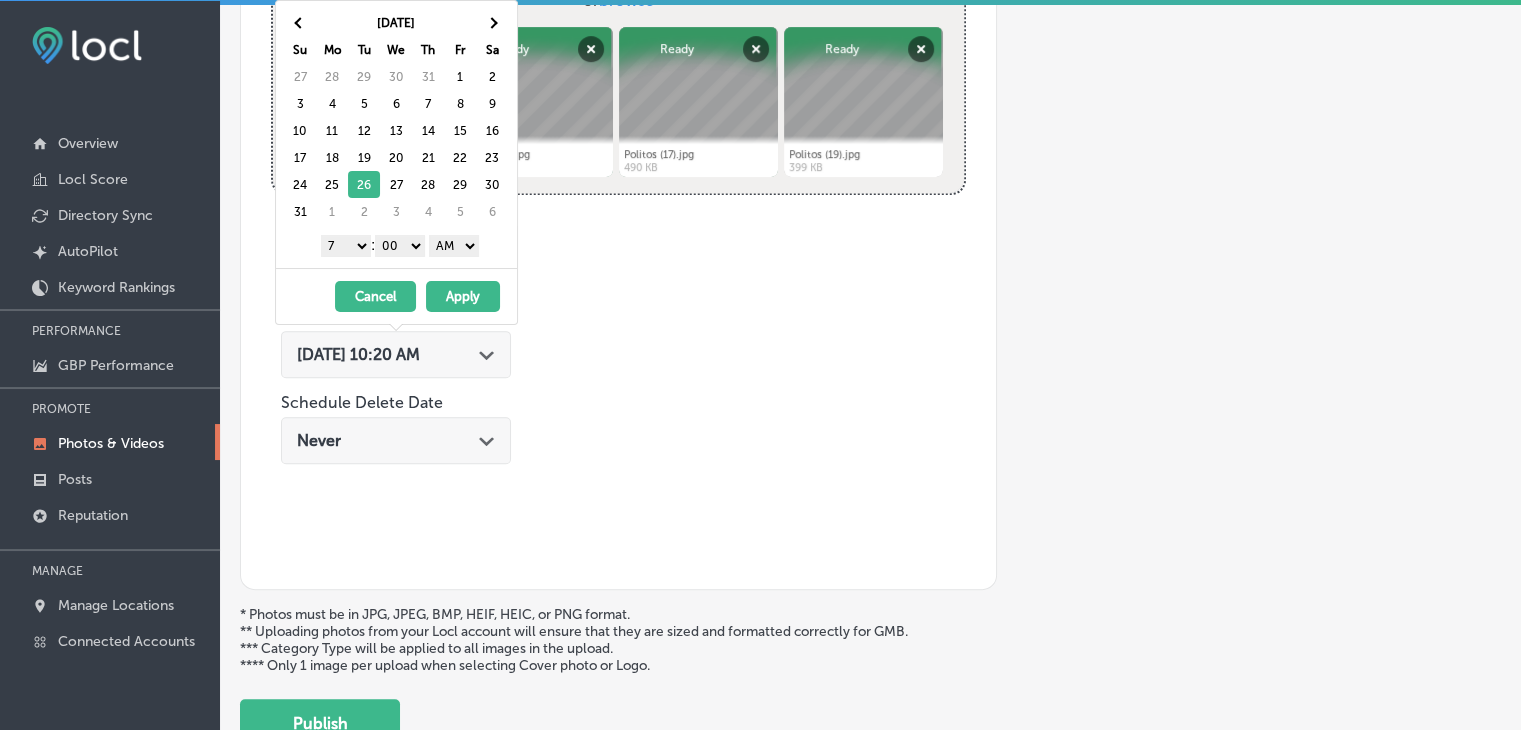 click on "Apply" at bounding box center (463, 296) 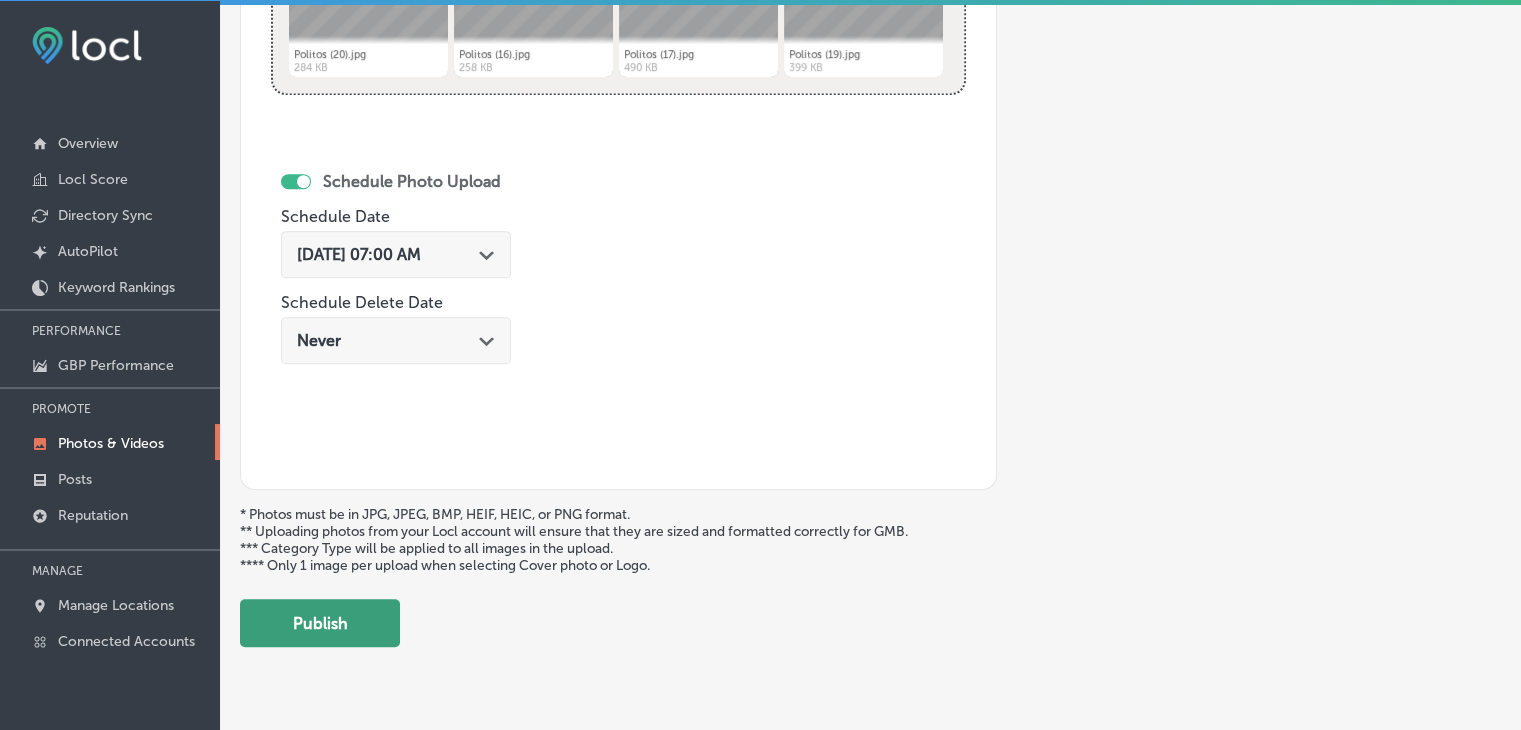 click on "Publish" at bounding box center [320, 623] 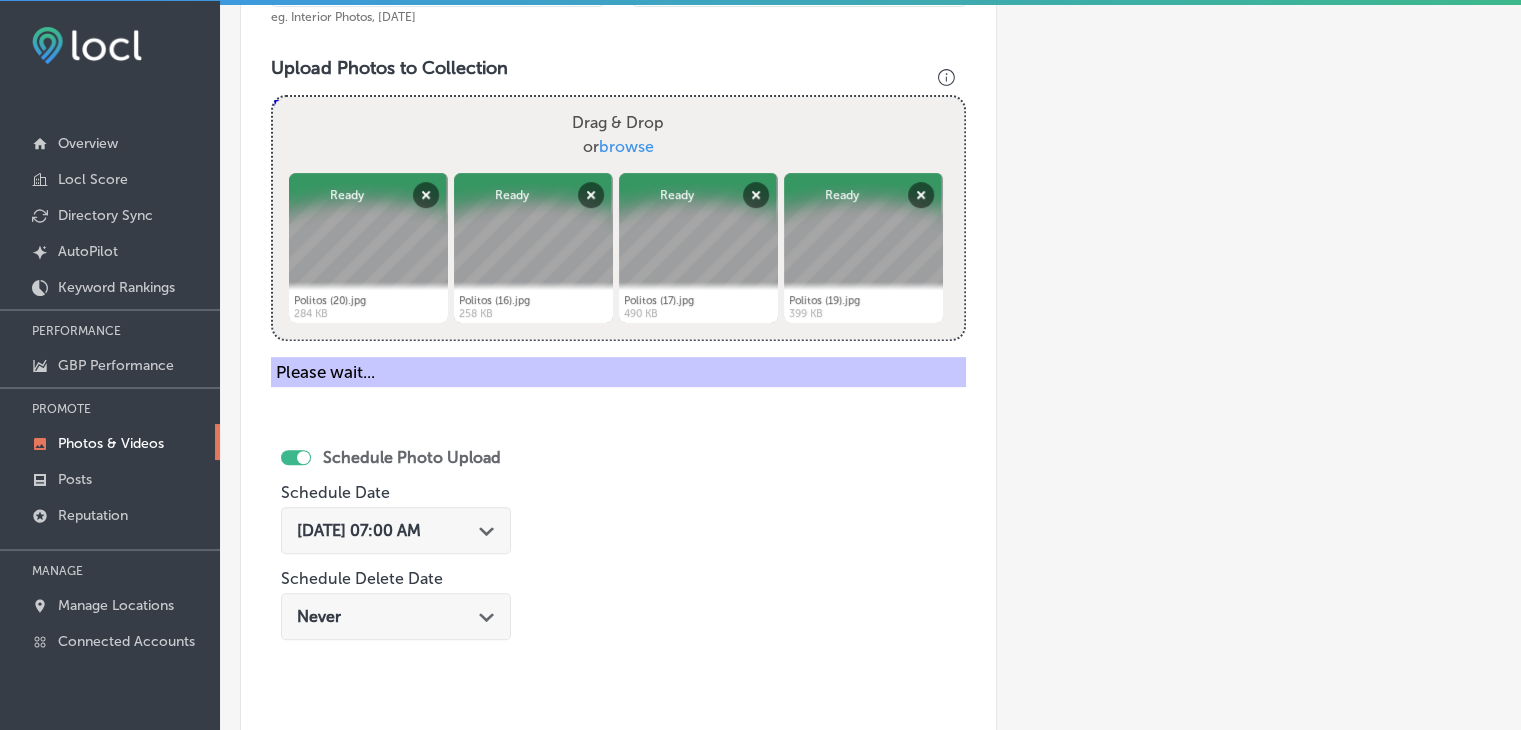 scroll, scrollTop: 431, scrollLeft: 0, axis: vertical 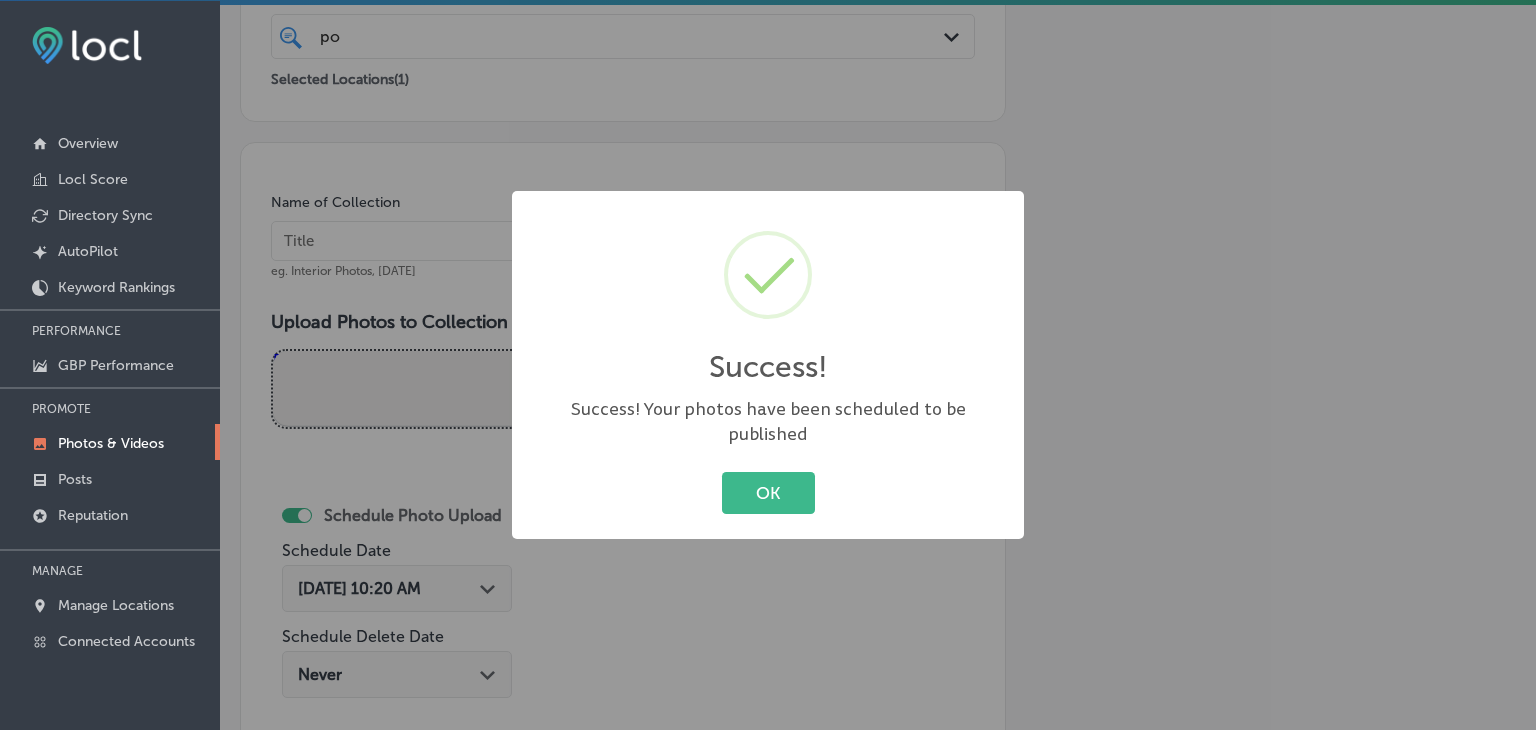 click on "Success! × Success! Your photos have been scheduled to be published OK Cancel" at bounding box center [768, 365] 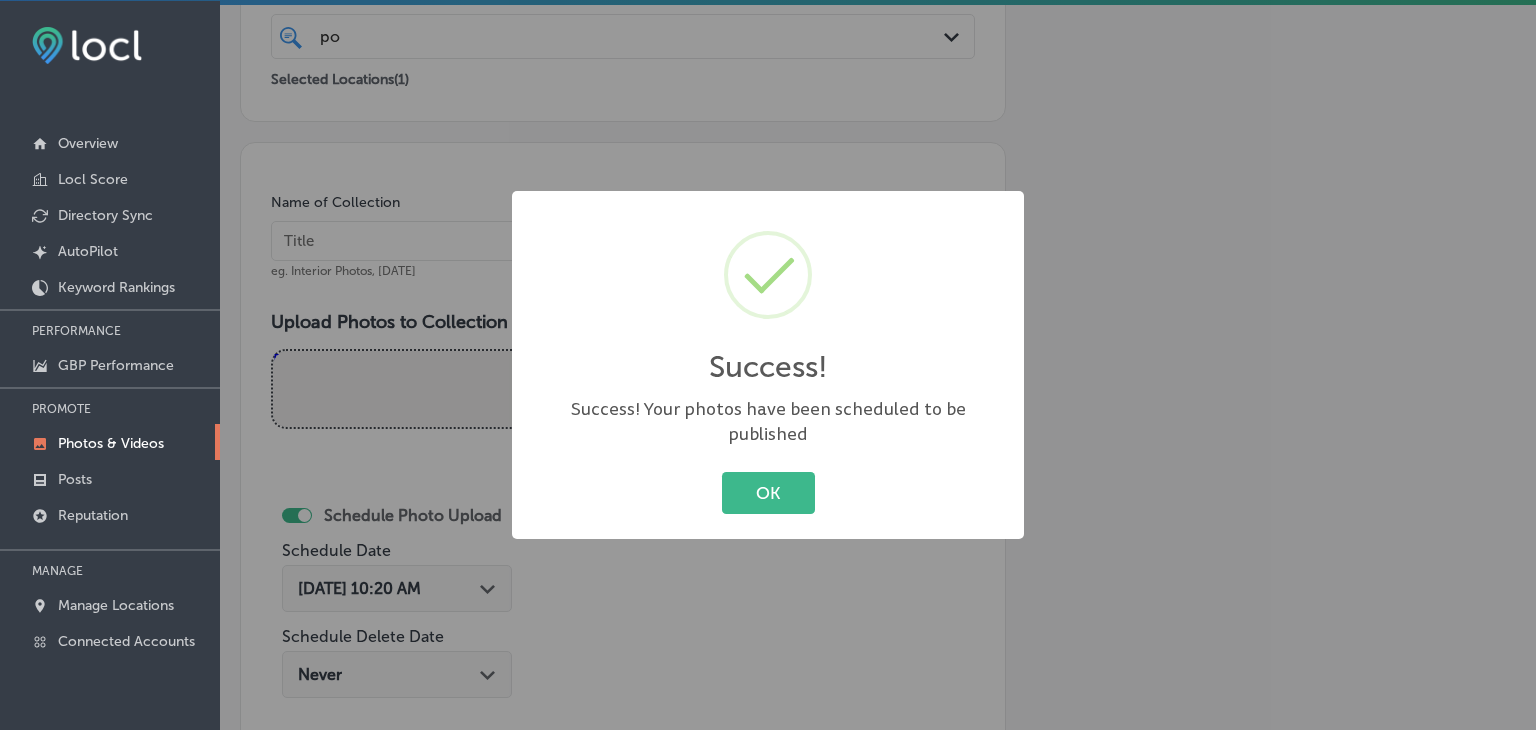 click on "Success! × Success! Your photos have been scheduled to be published OK Cancel" at bounding box center (768, 365) 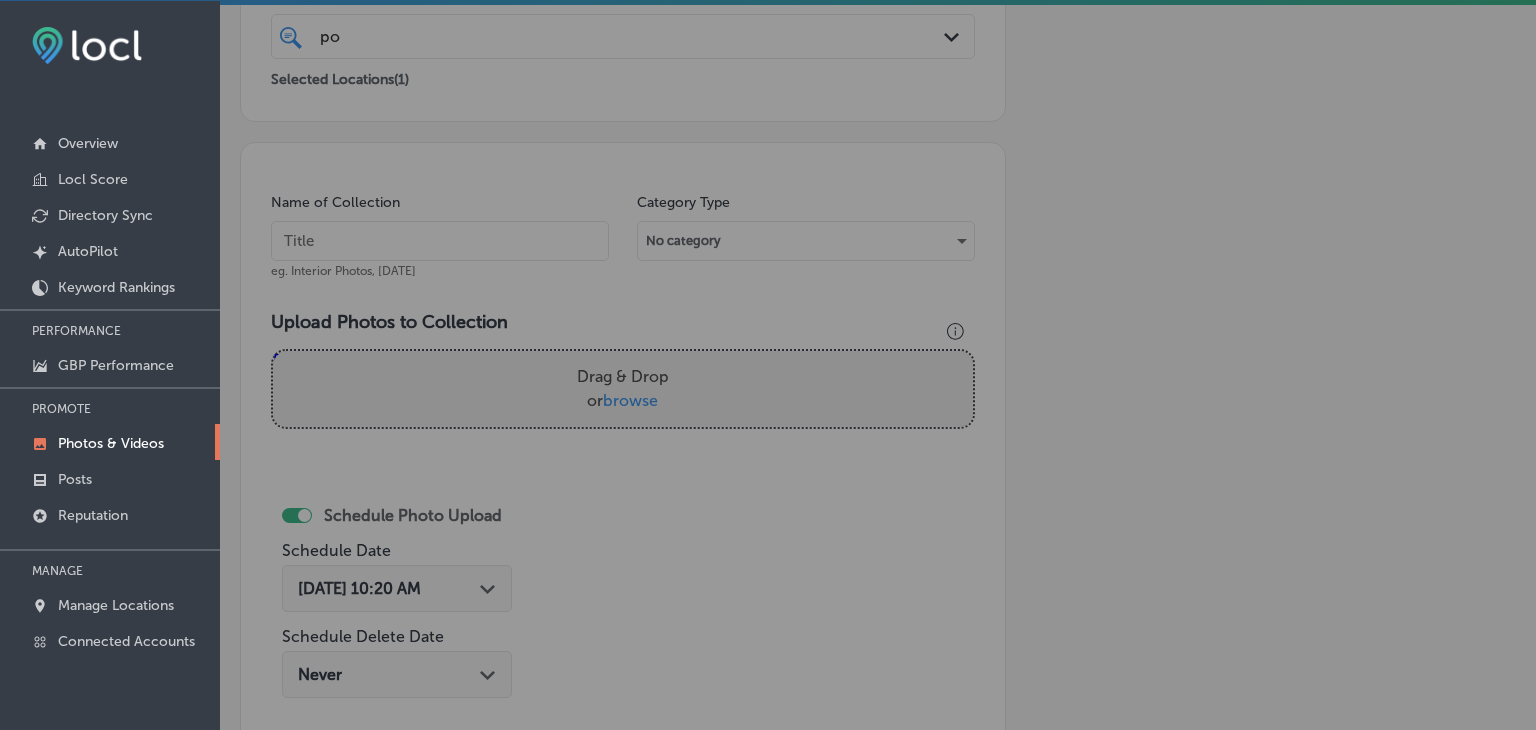 click at bounding box center (440, 241) 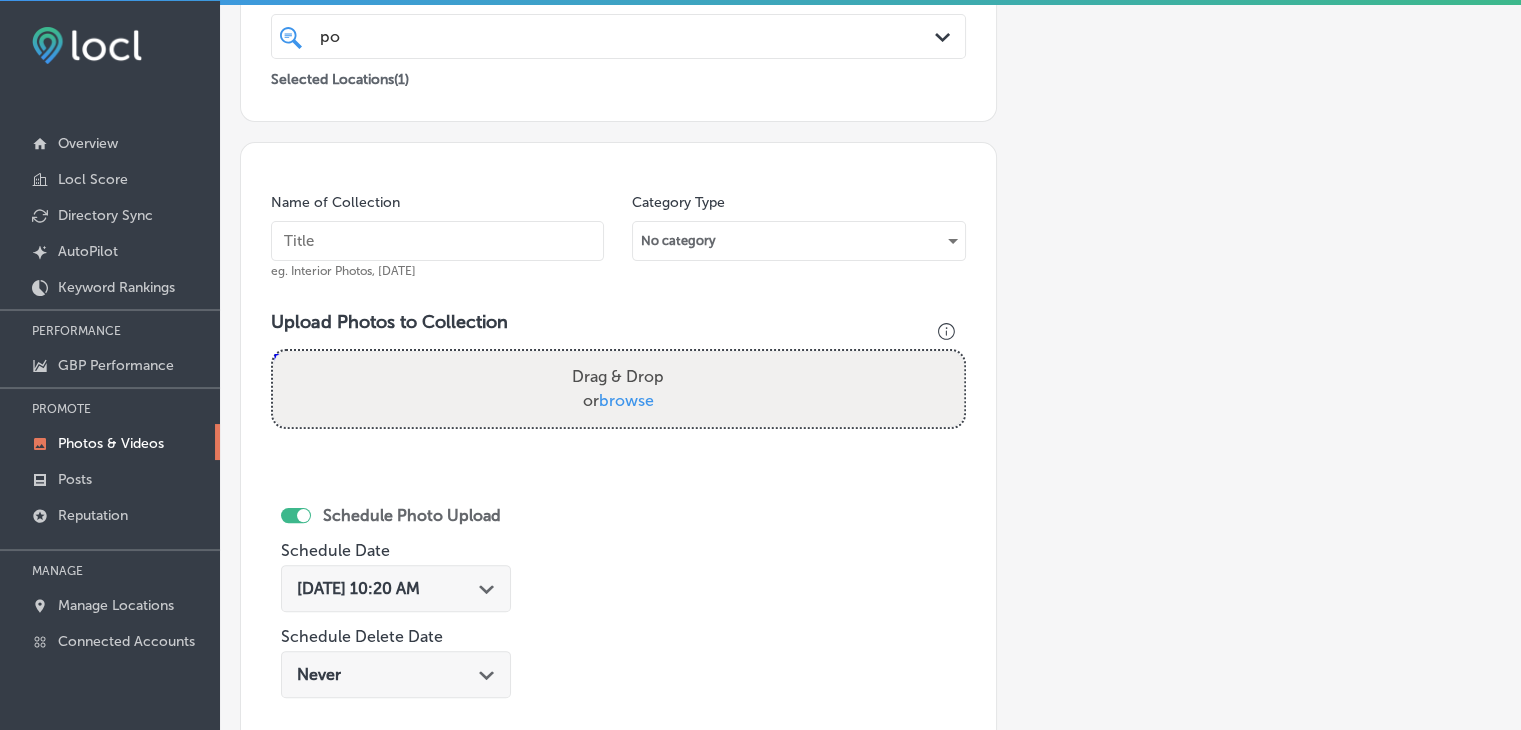 paste on "[PERSON_NAME] Pizzeria Restaurant, [DATE], Week" 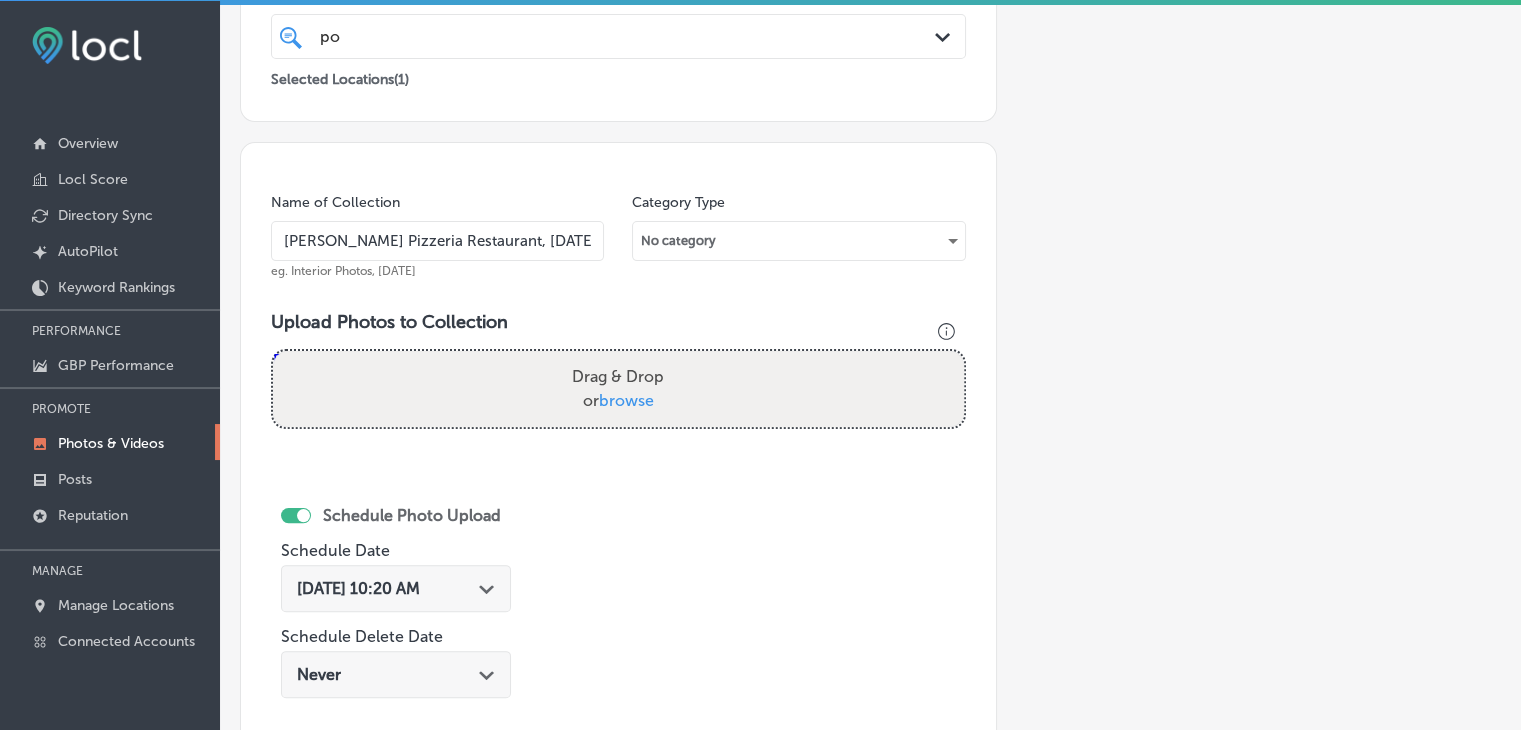 scroll, scrollTop: 0, scrollLeft: 7, axis: horizontal 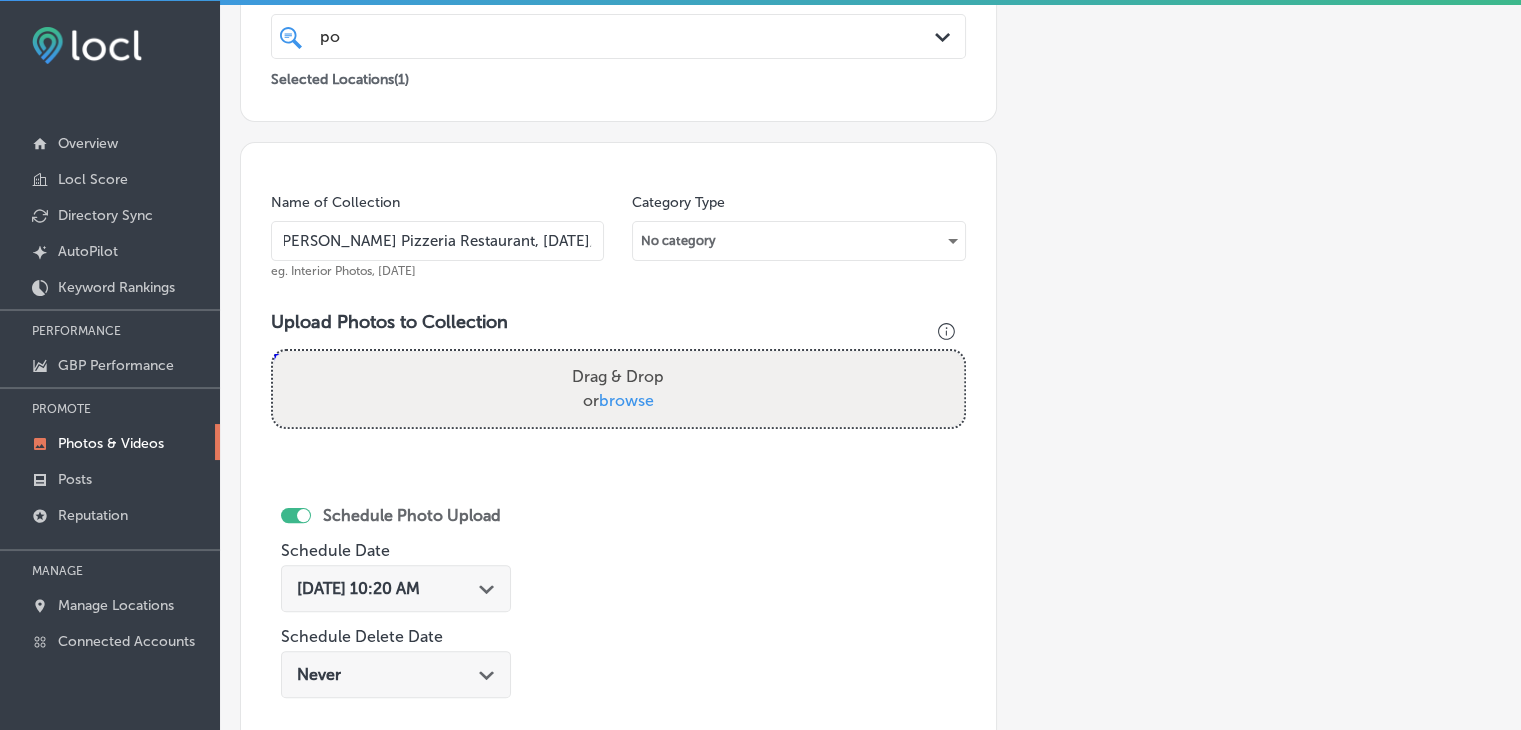 click on "[PERSON_NAME] Pizzeria Restaurant, [DATE], Week" at bounding box center [437, 241] 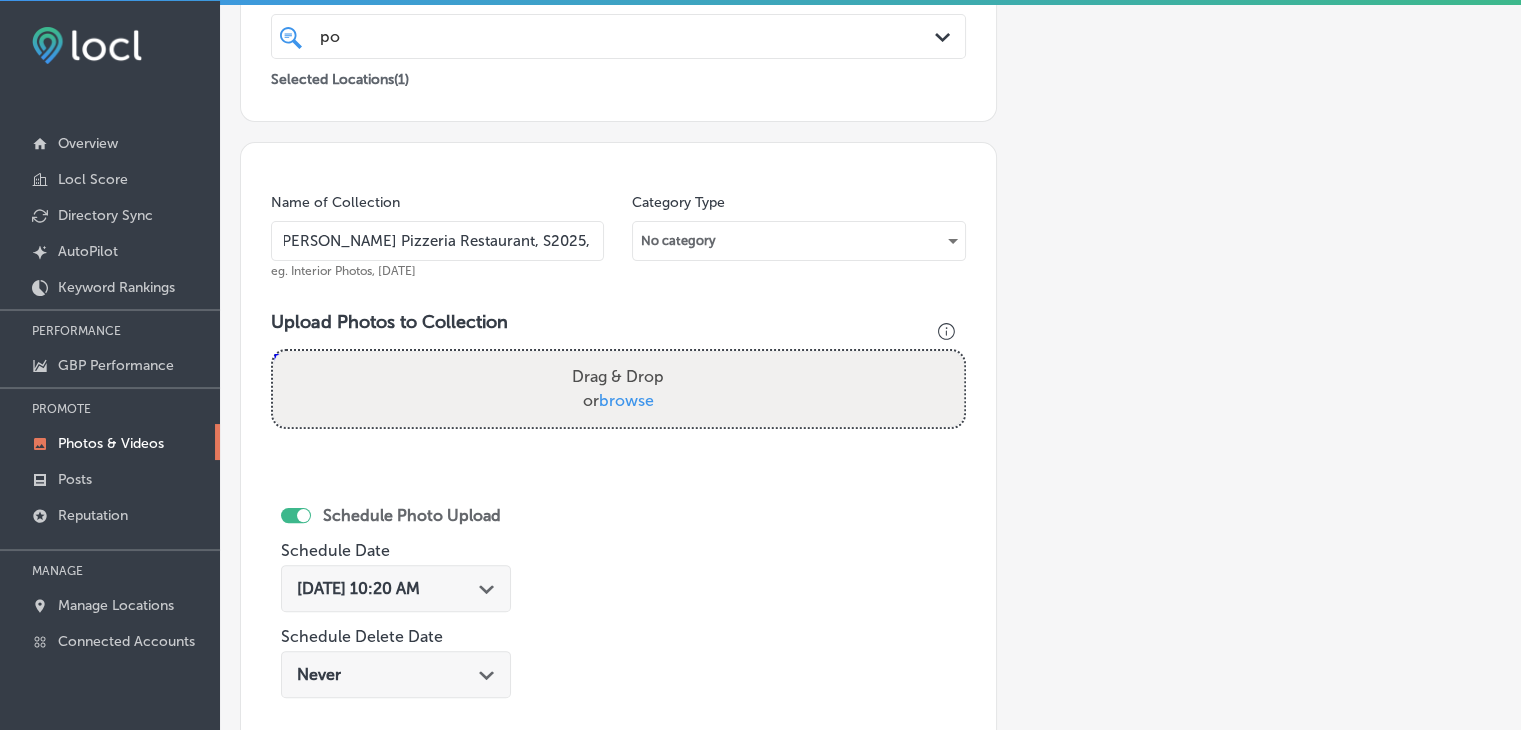 scroll, scrollTop: 0, scrollLeft: 0, axis: both 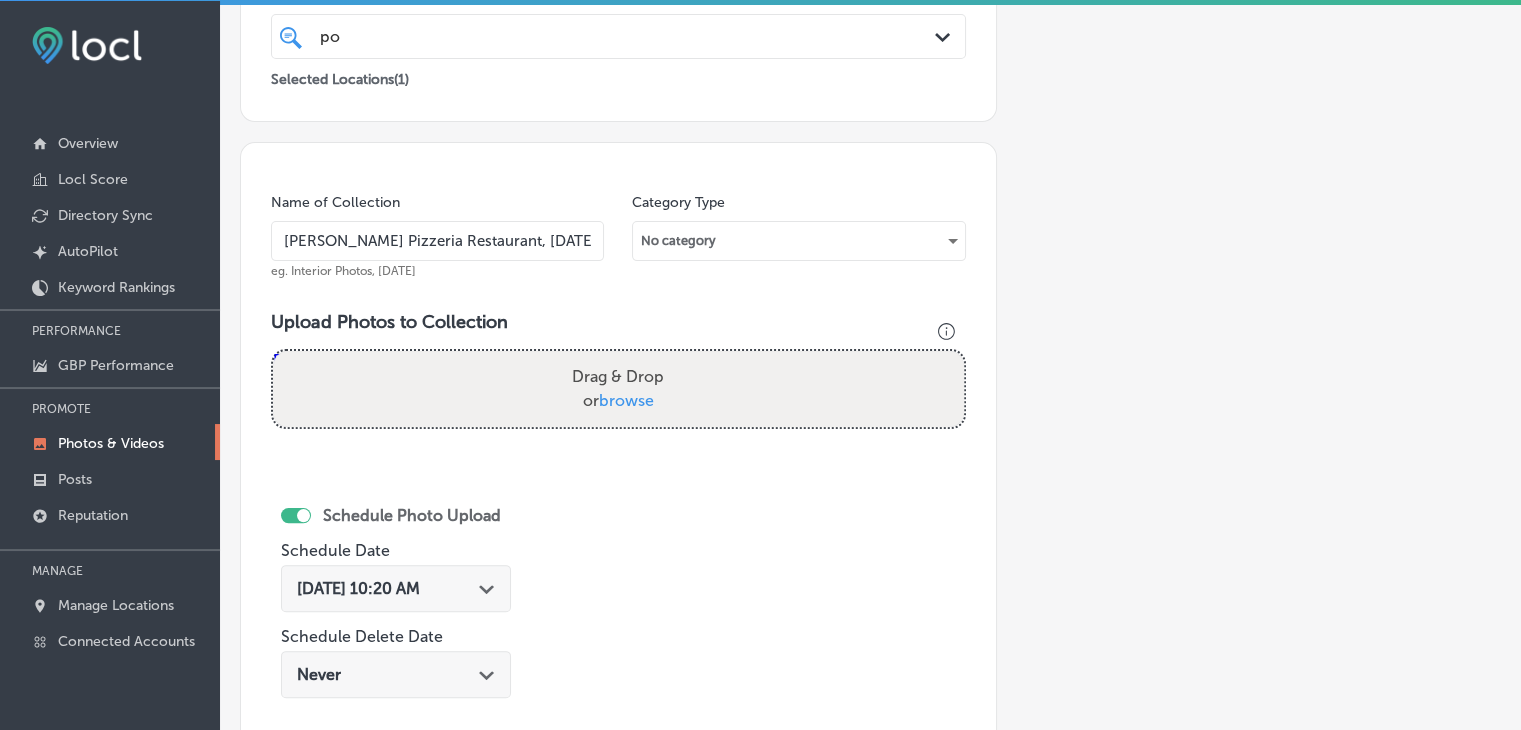 click on "[PERSON_NAME] Pizzeria Restaurant, [DATE], Week" at bounding box center [437, 241] 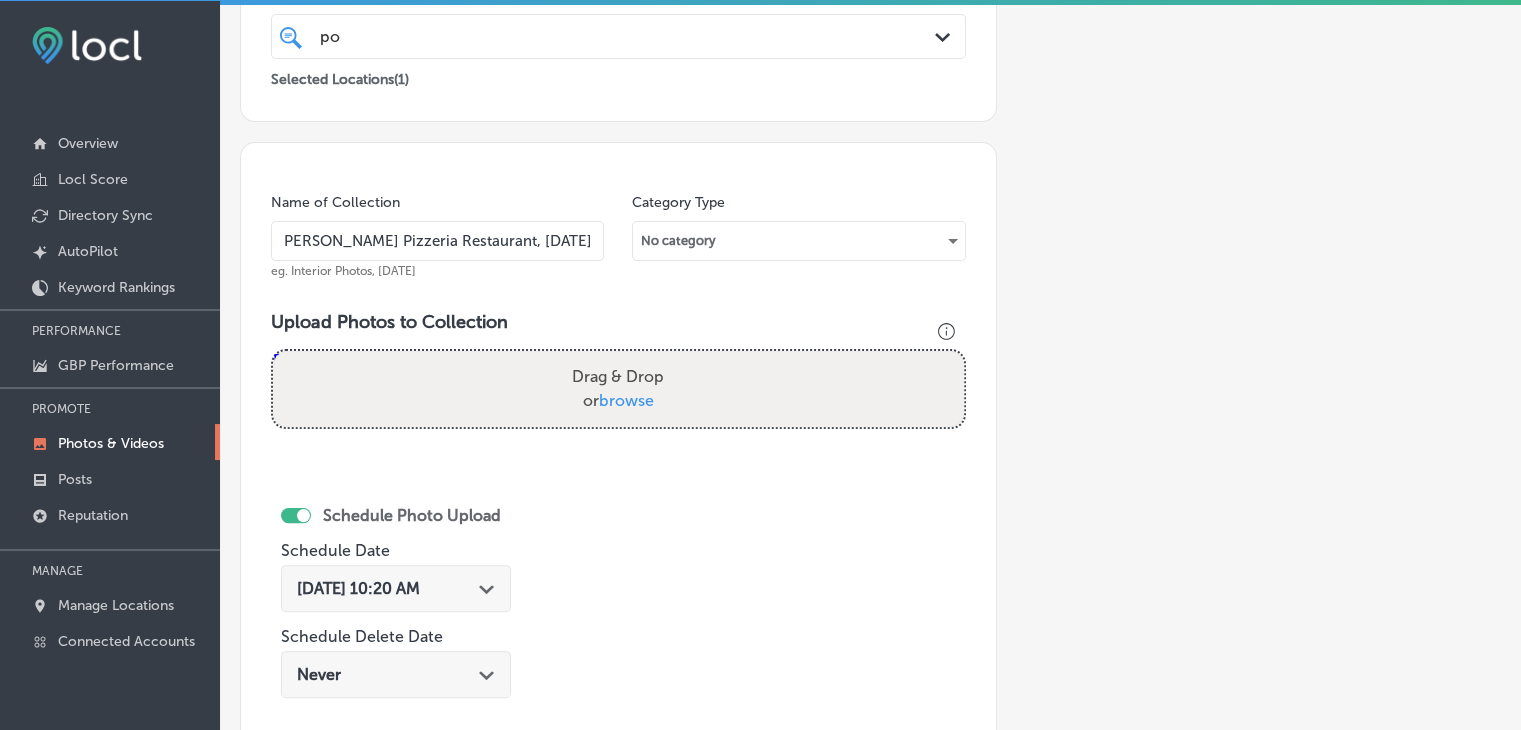 scroll, scrollTop: 0, scrollLeft: 12, axis: horizontal 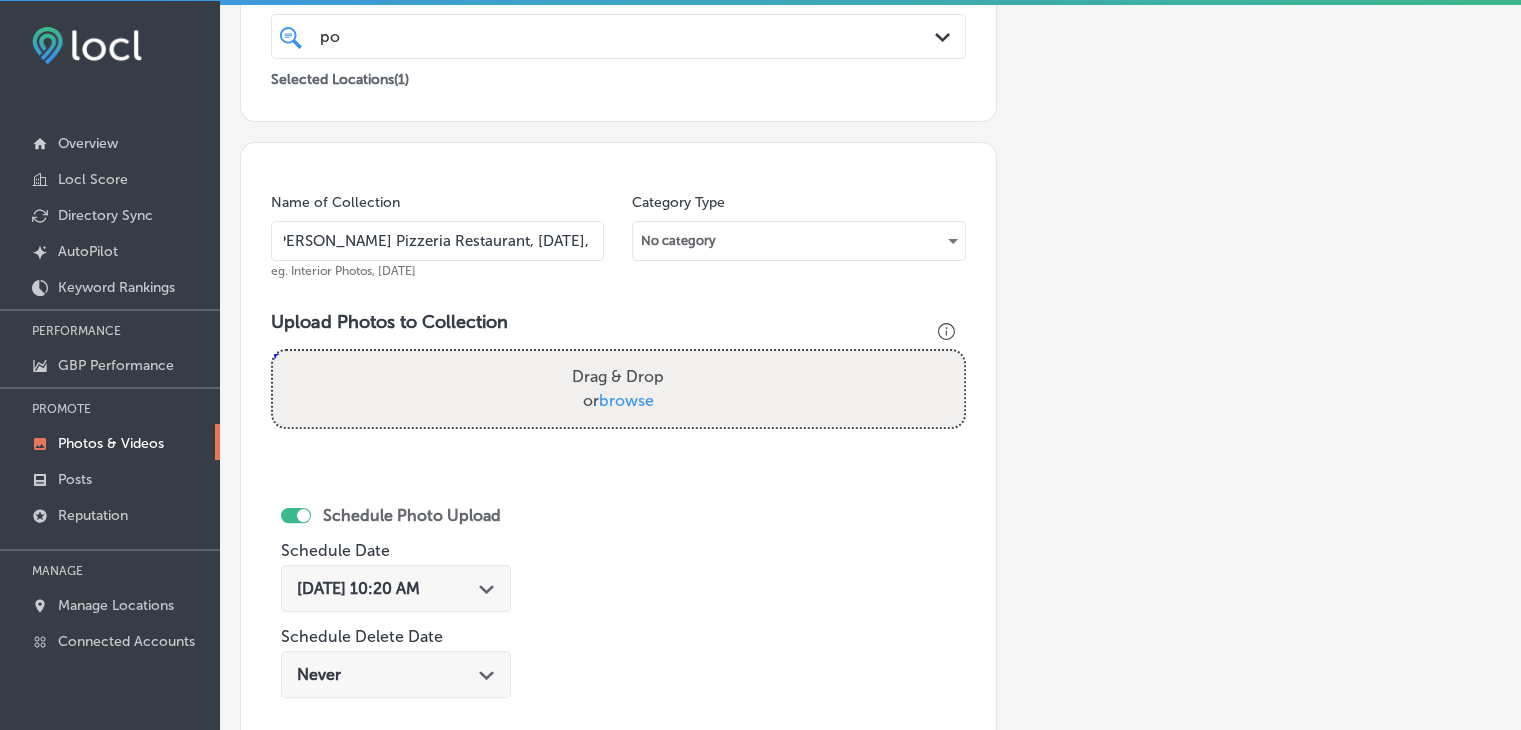 type on "[PERSON_NAME] Pizzeria Restaurant, [DATE], Week 1" 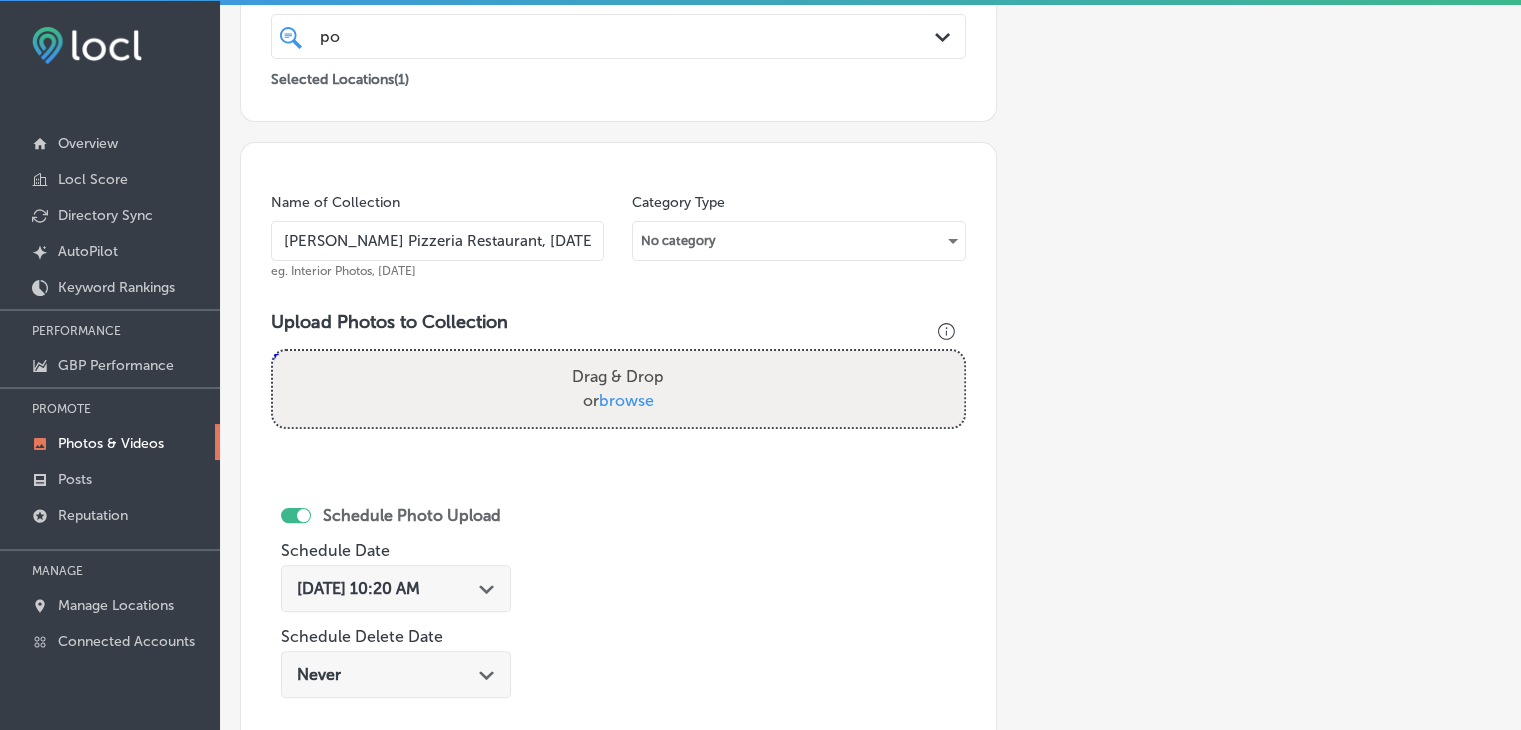 click on "[DATE] 10:20 AM" at bounding box center [358, 588] 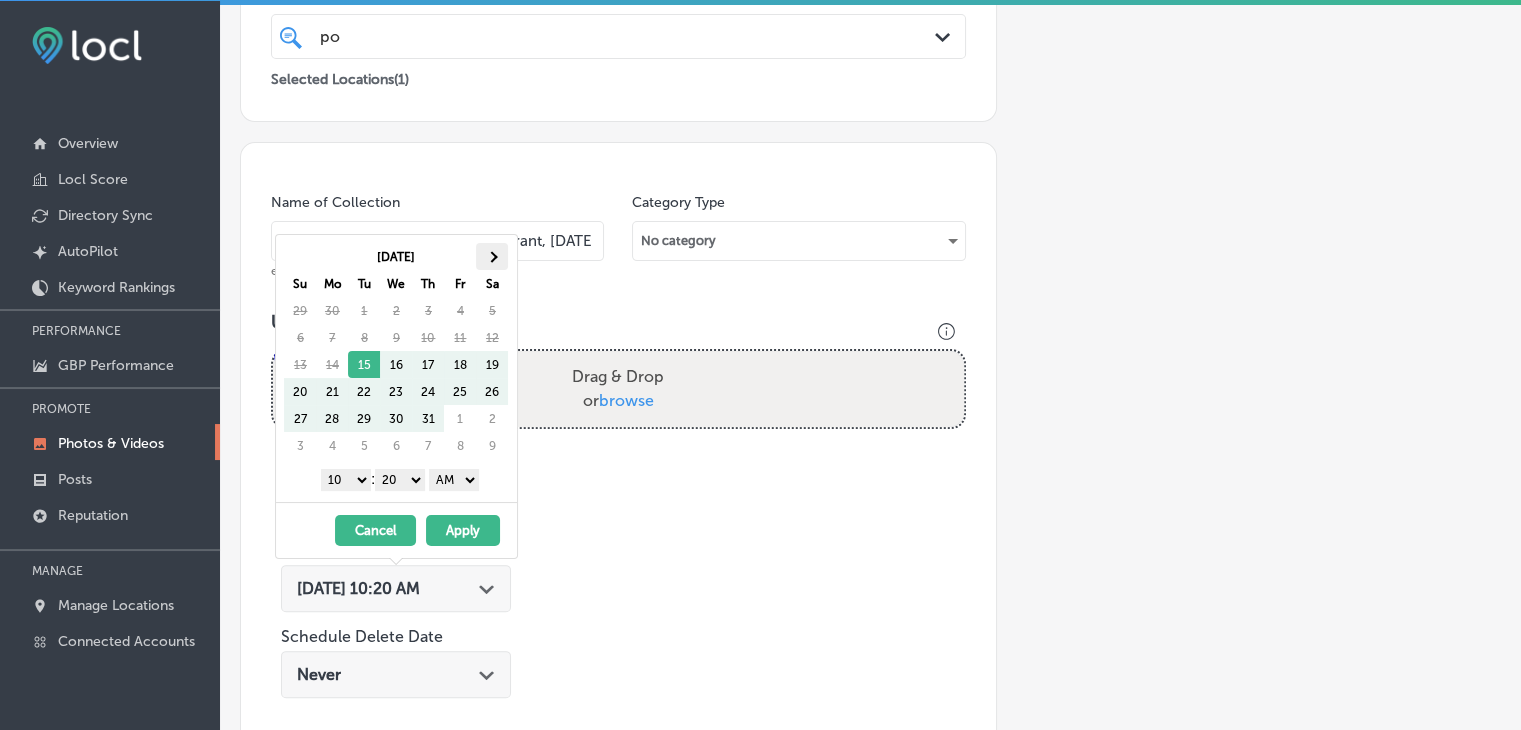 click at bounding box center (492, 256) 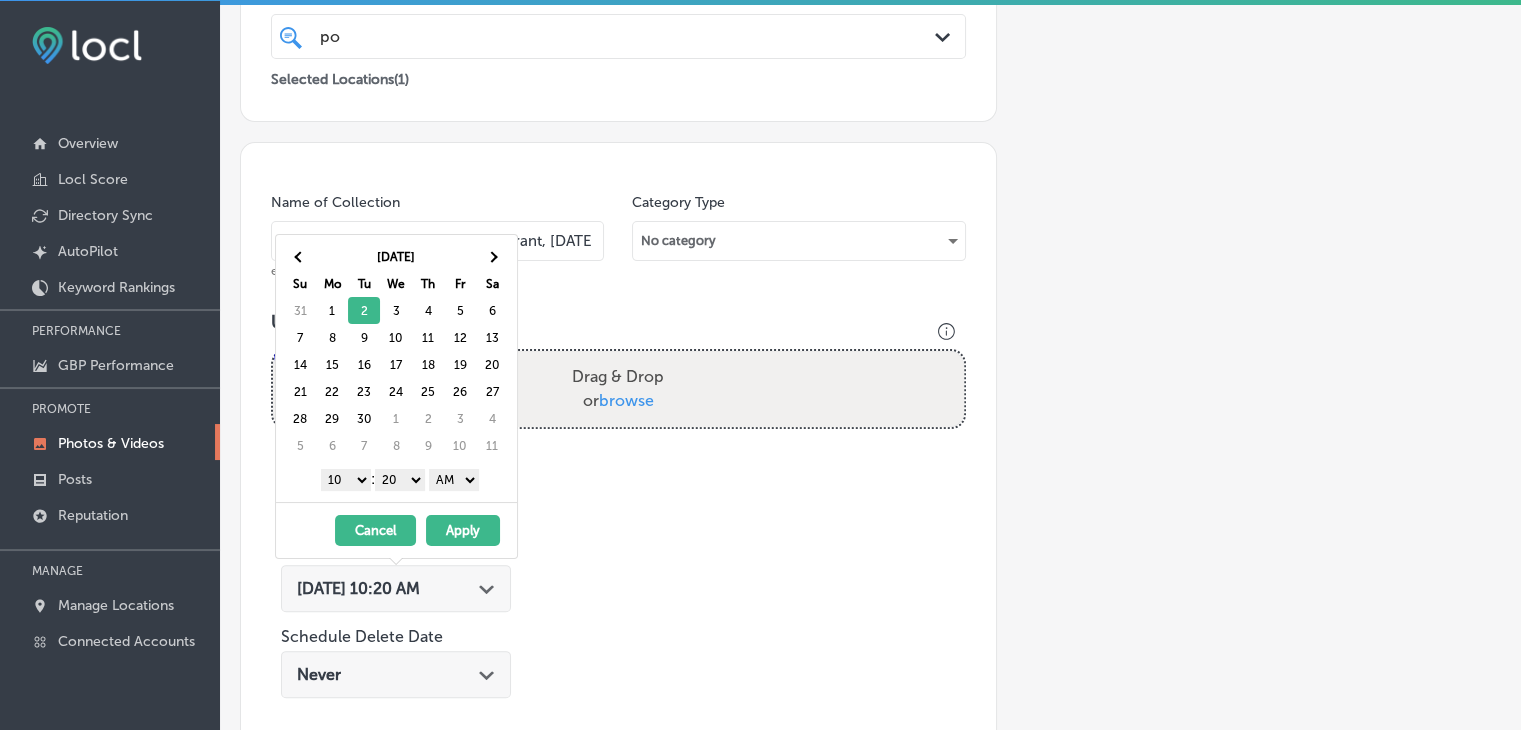 click on "1 2 3 4 5 6 7 8 9 10 11 12" at bounding box center [346, 480] 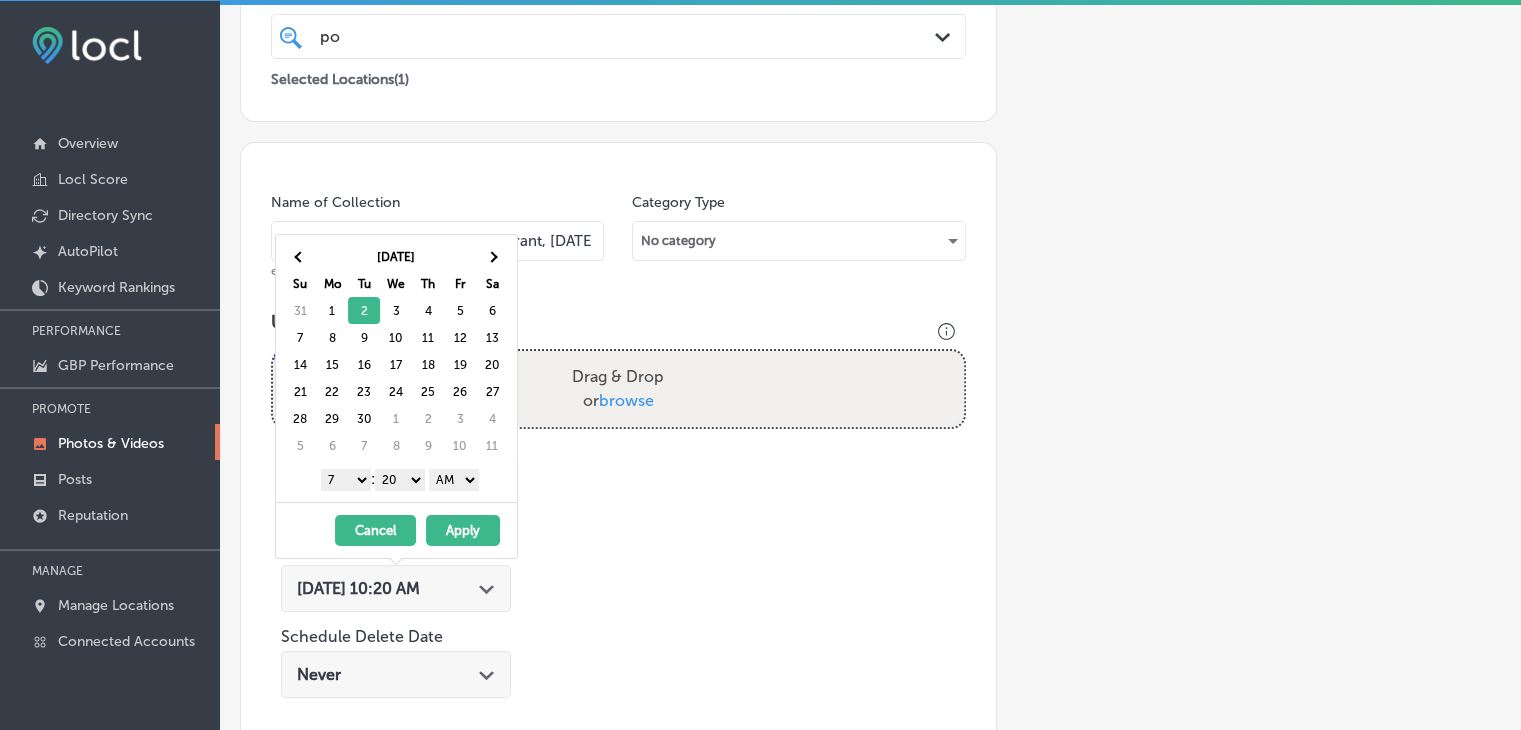 click on "00 10 20 30 40 50" at bounding box center (400, 480) 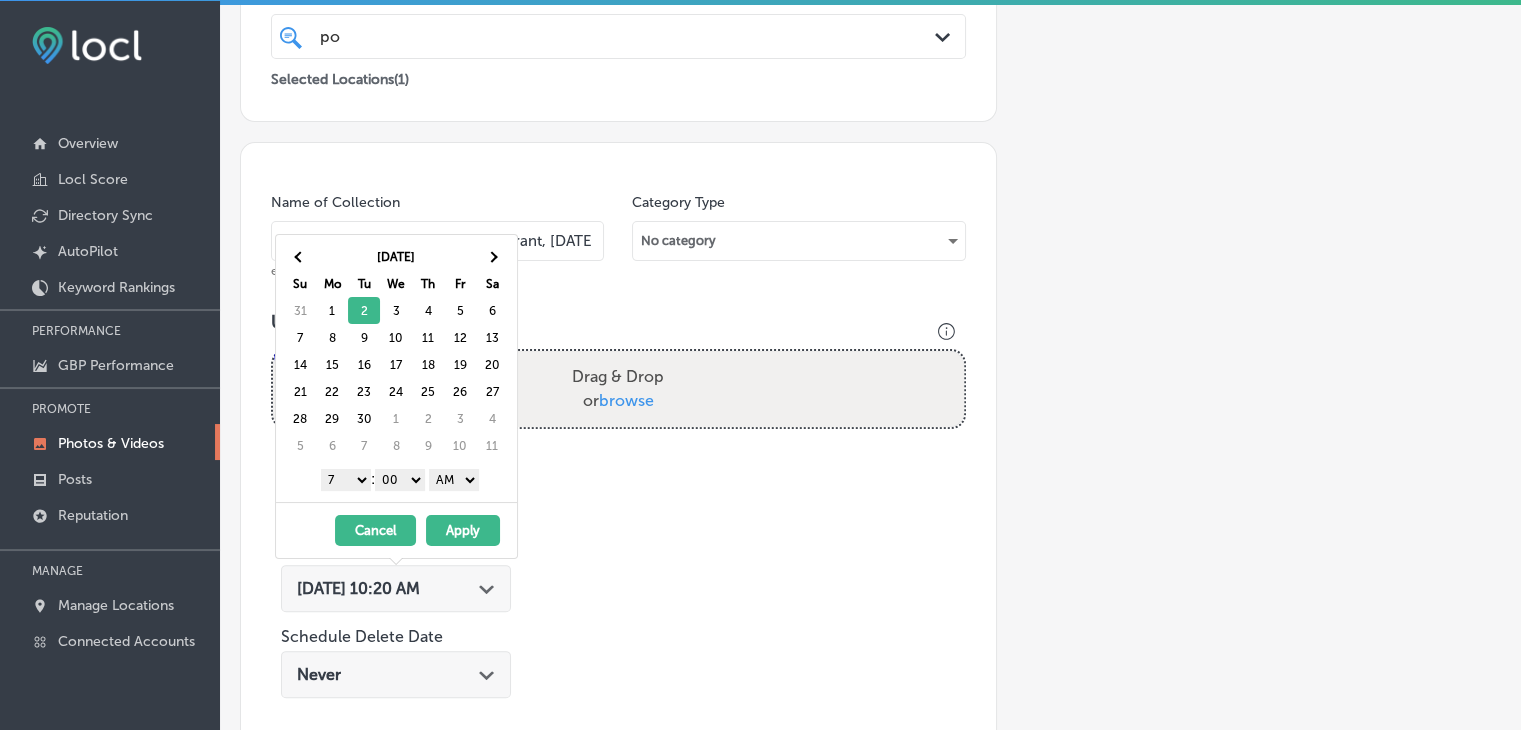 click on "Apply" at bounding box center [463, 530] 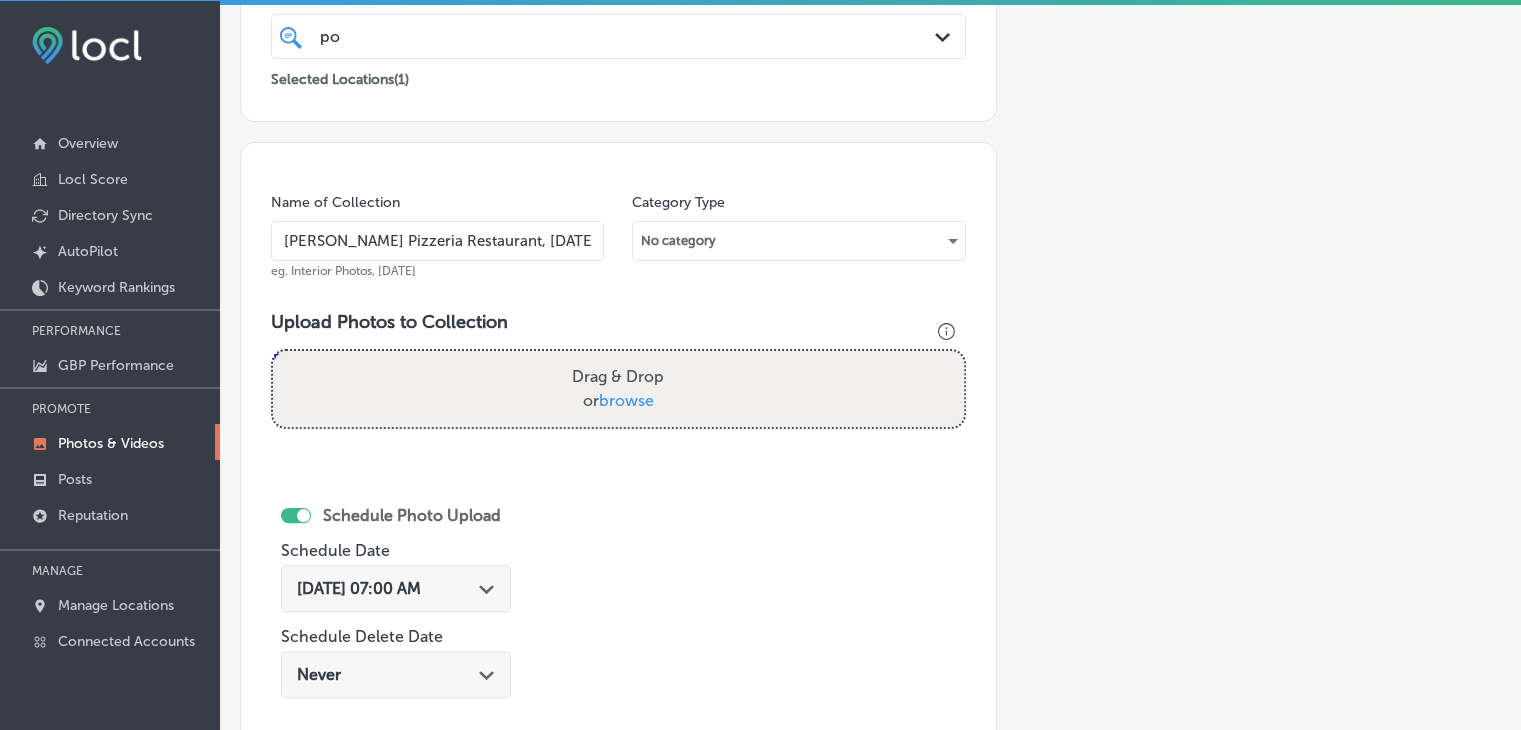click on "[PERSON_NAME] Pizzeria Restaurant, [DATE], Week 1" at bounding box center (437, 241) 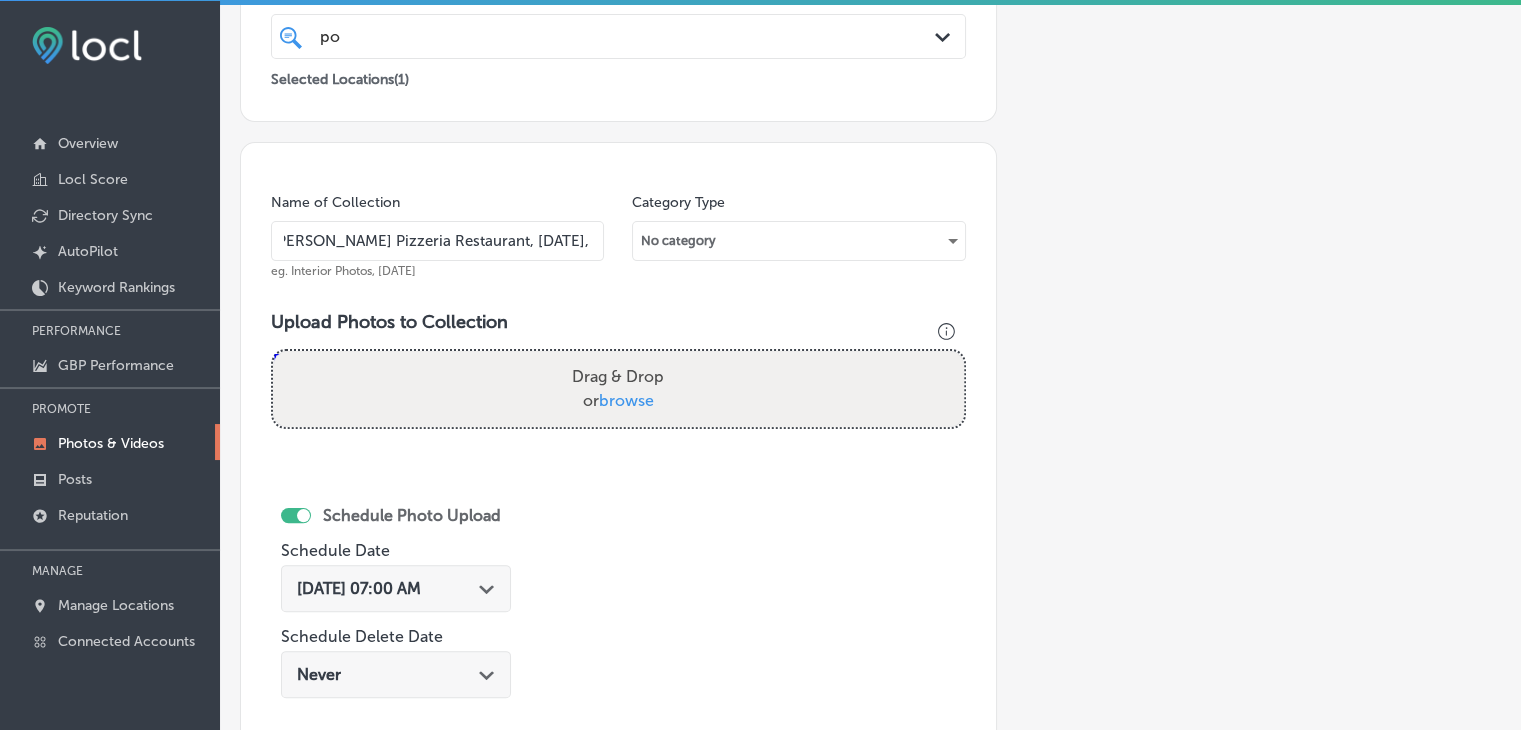 scroll, scrollTop: 0, scrollLeft: 0, axis: both 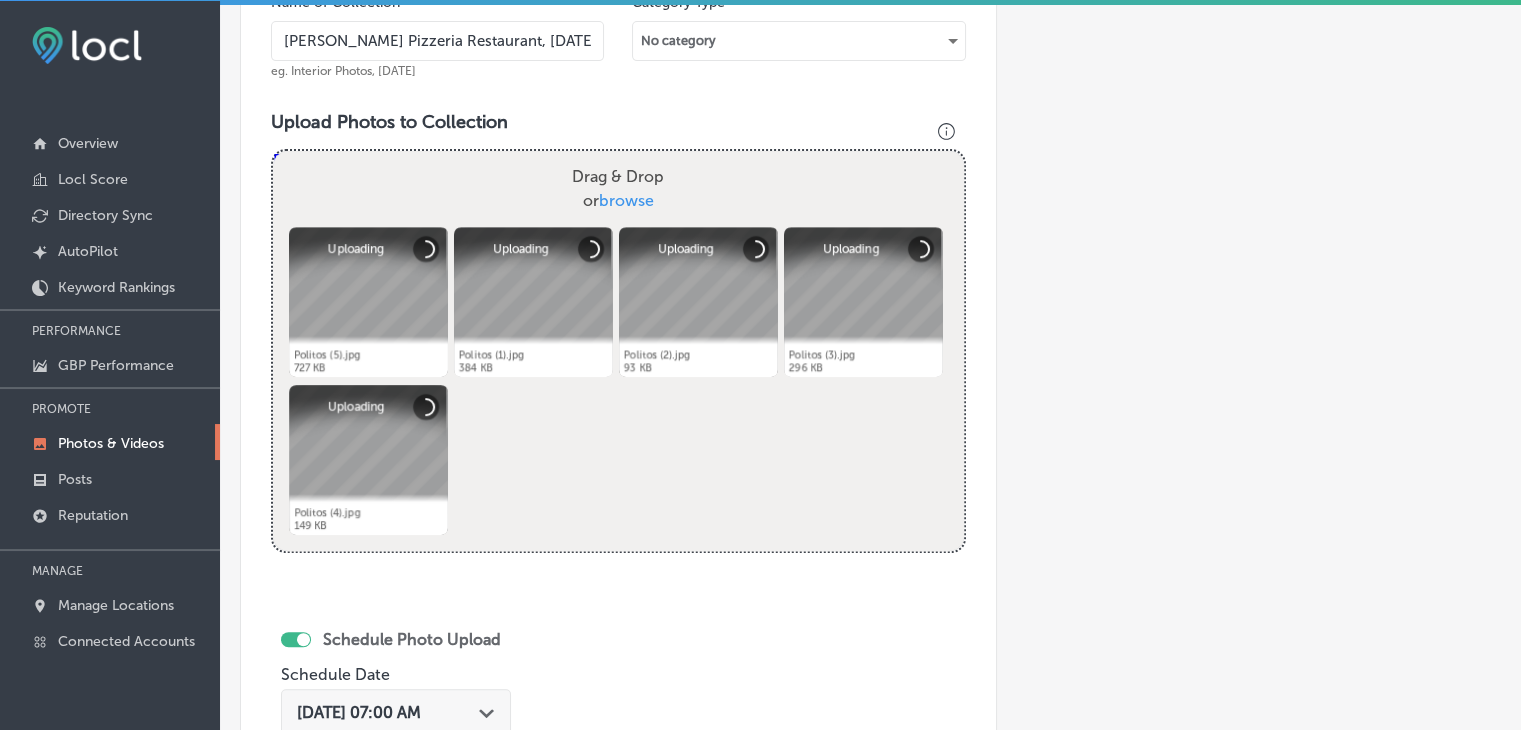 click on "[DATE] 07:00 AM" at bounding box center (359, 712) 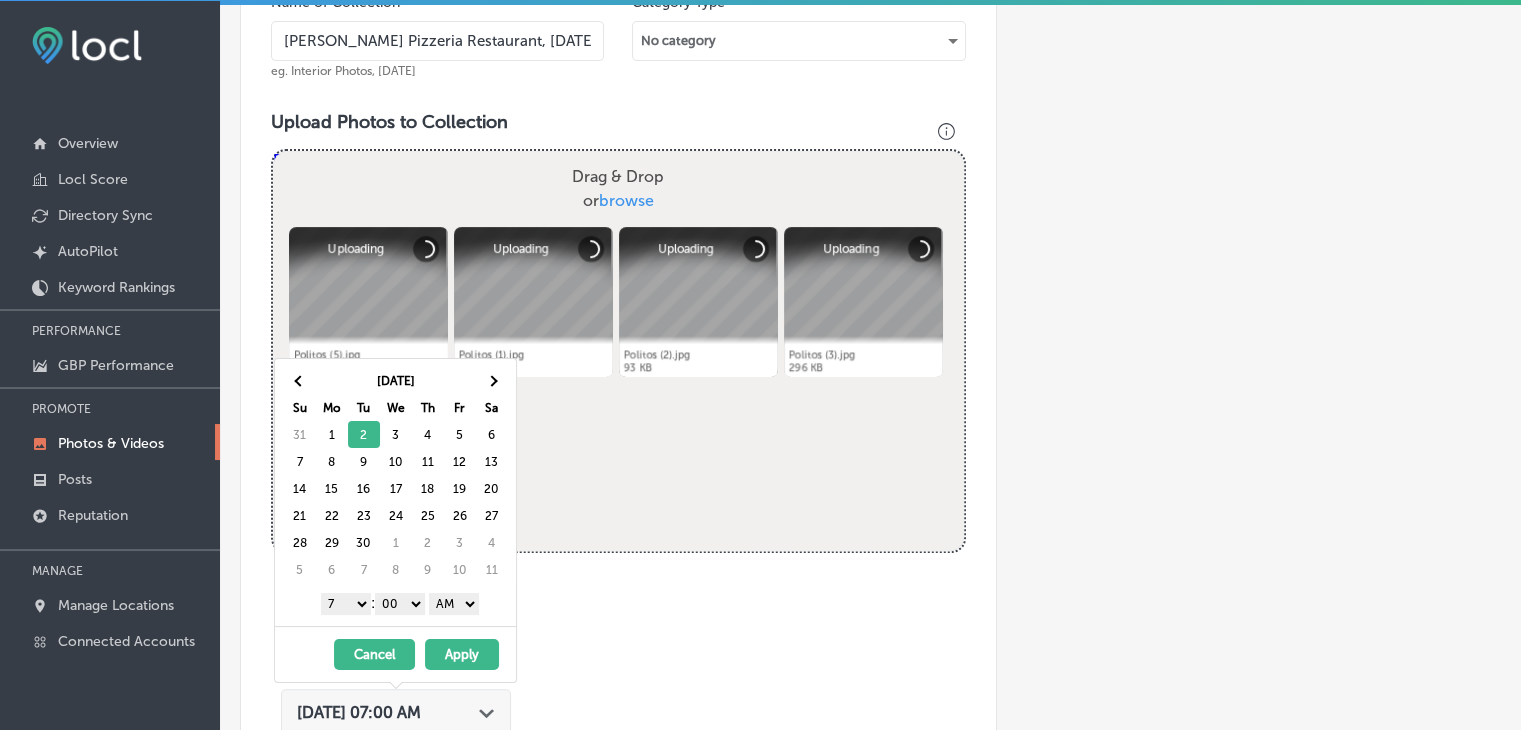 click on "Apply" at bounding box center [462, 654] 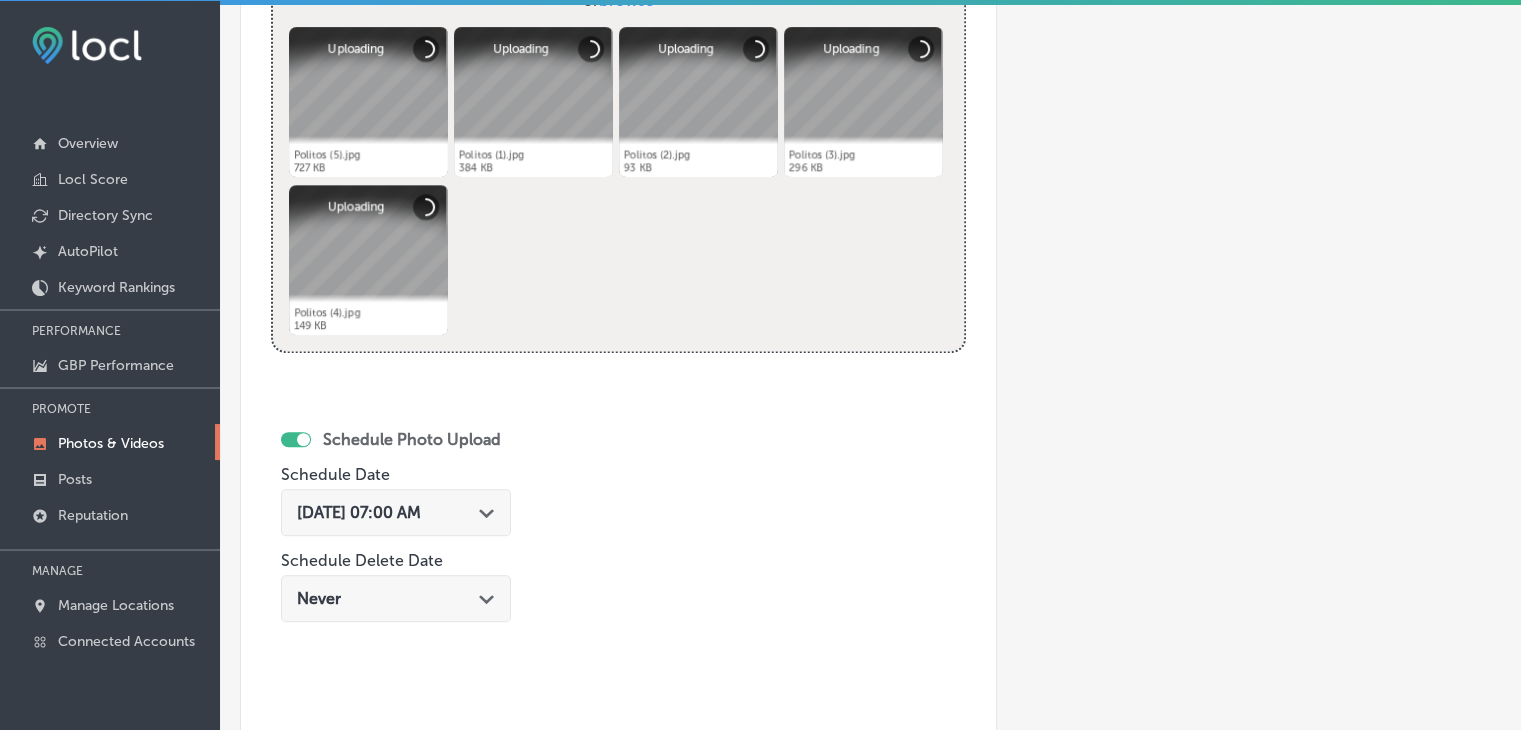 scroll, scrollTop: 531, scrollLeft: 0, axis: vertical 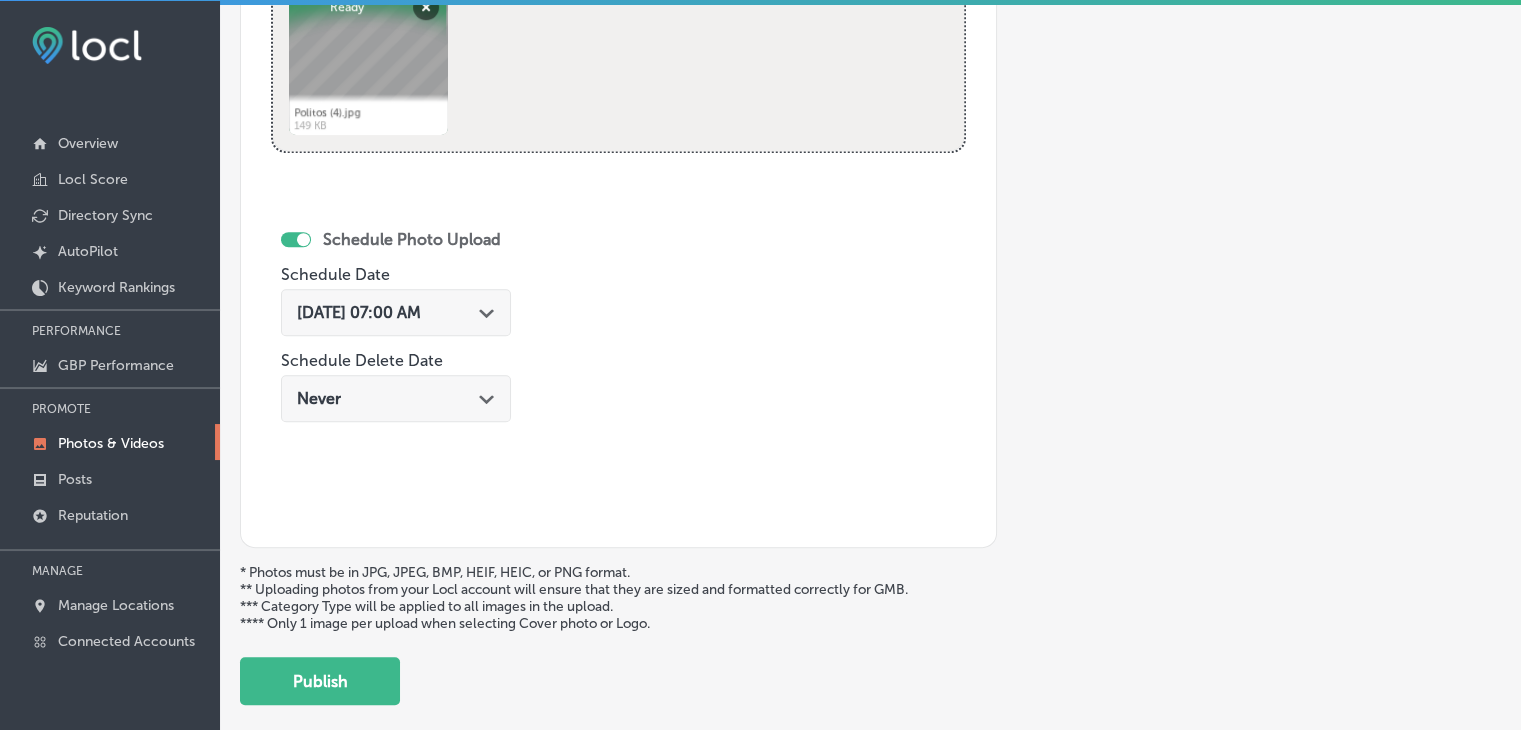 drag, startPoint x: 343, startPoint y: 631, endPoint x: 339, endPoint y: 642, distance: 11.7046995 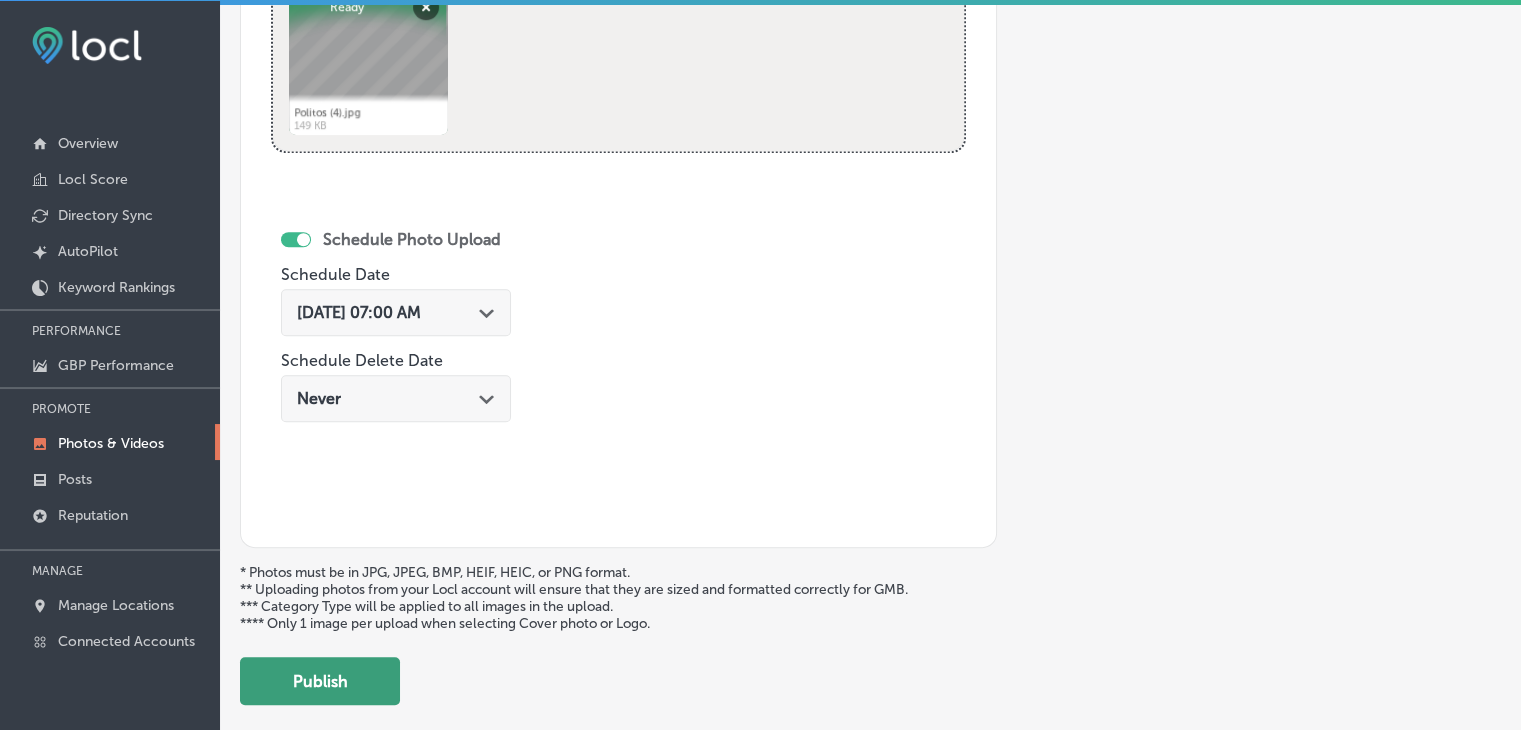 click on "Publish" at bounding box center [320, 681] 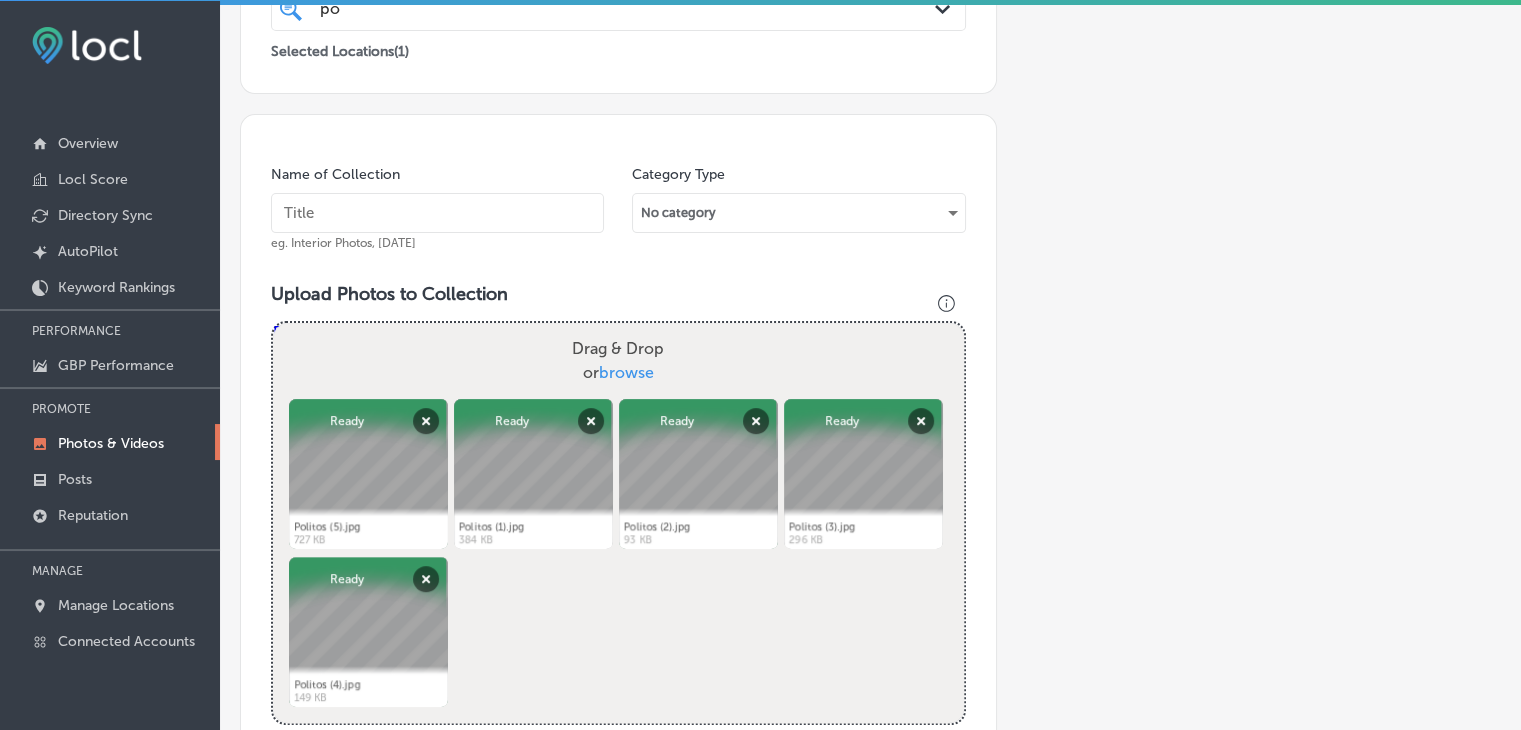 scroll, scrollTop: 431, scrollLeft: 0, axis: vertical 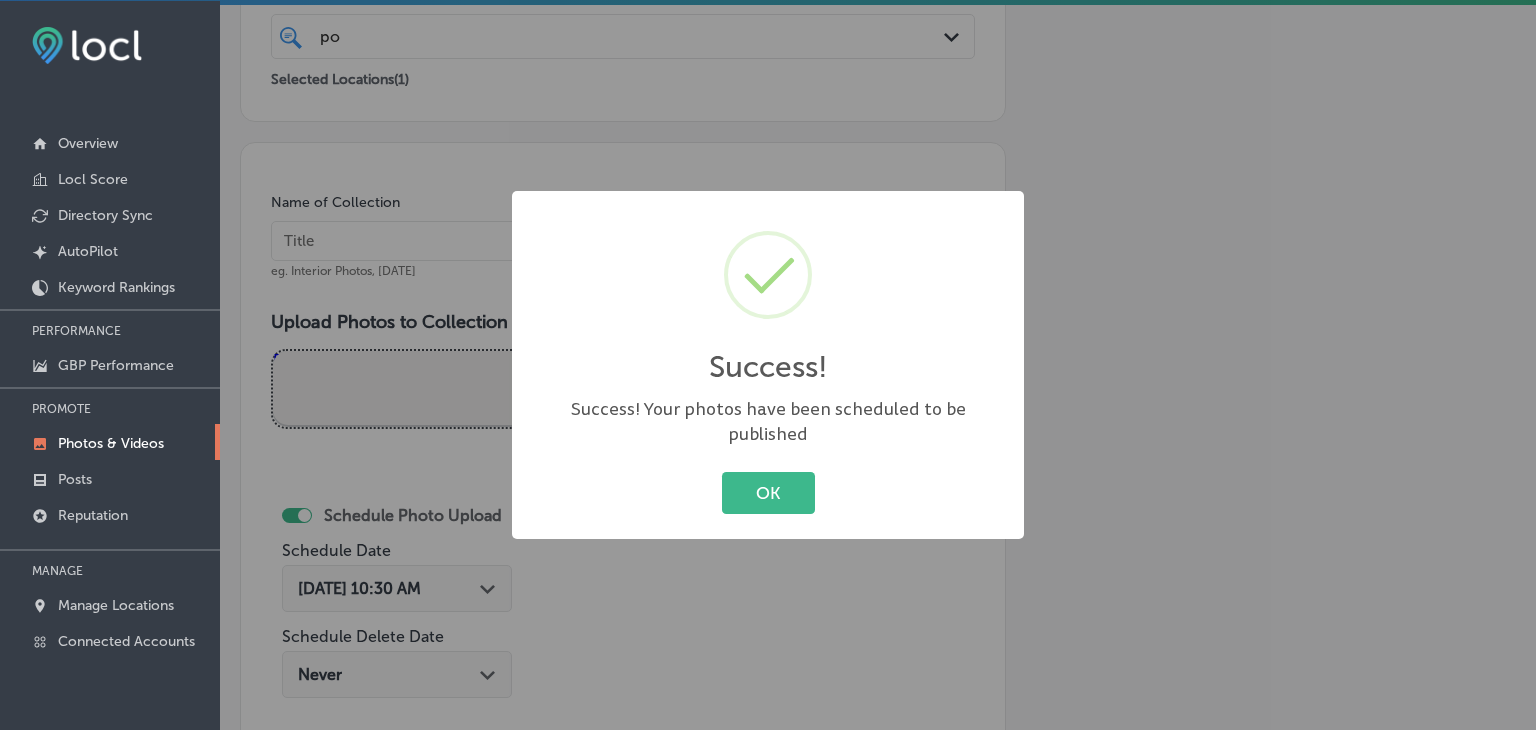 click on "Success! × Success! Your photos have been scheduled to be published OK Cancel" at bounding box center [768, 365] 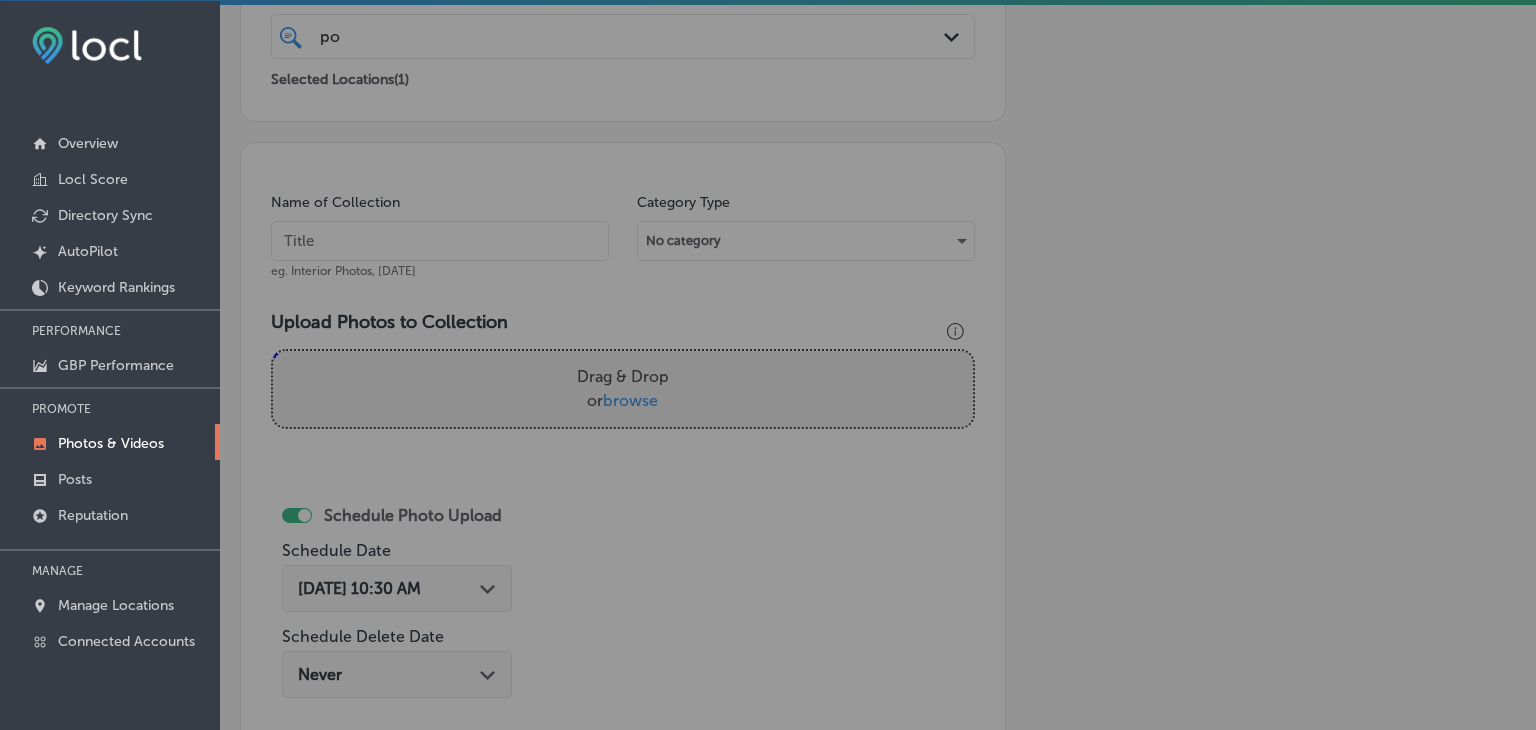 click at bounding box center [440, 241] 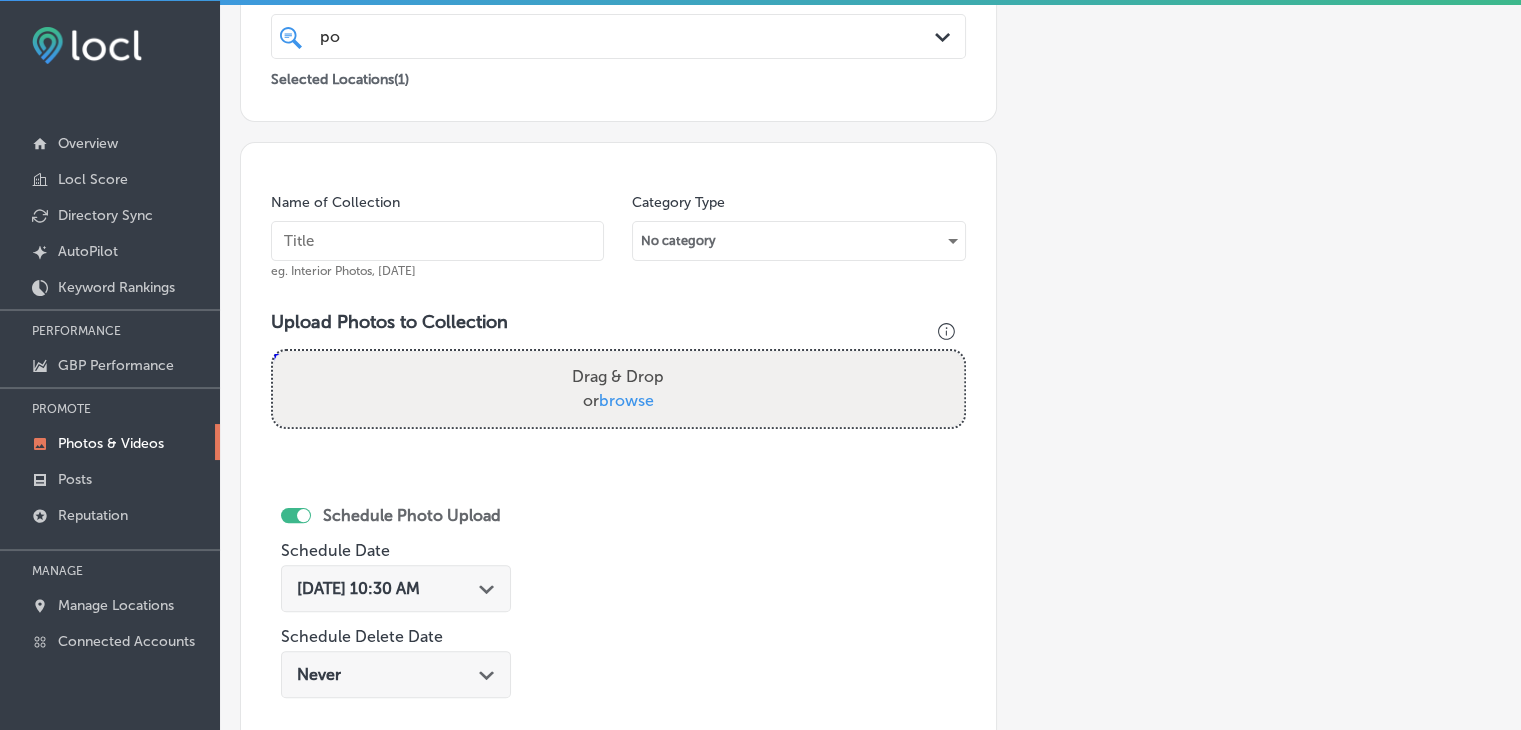 paste on "[PERSON_NAME] Pizzeria Restaurant, [DATE], Week" 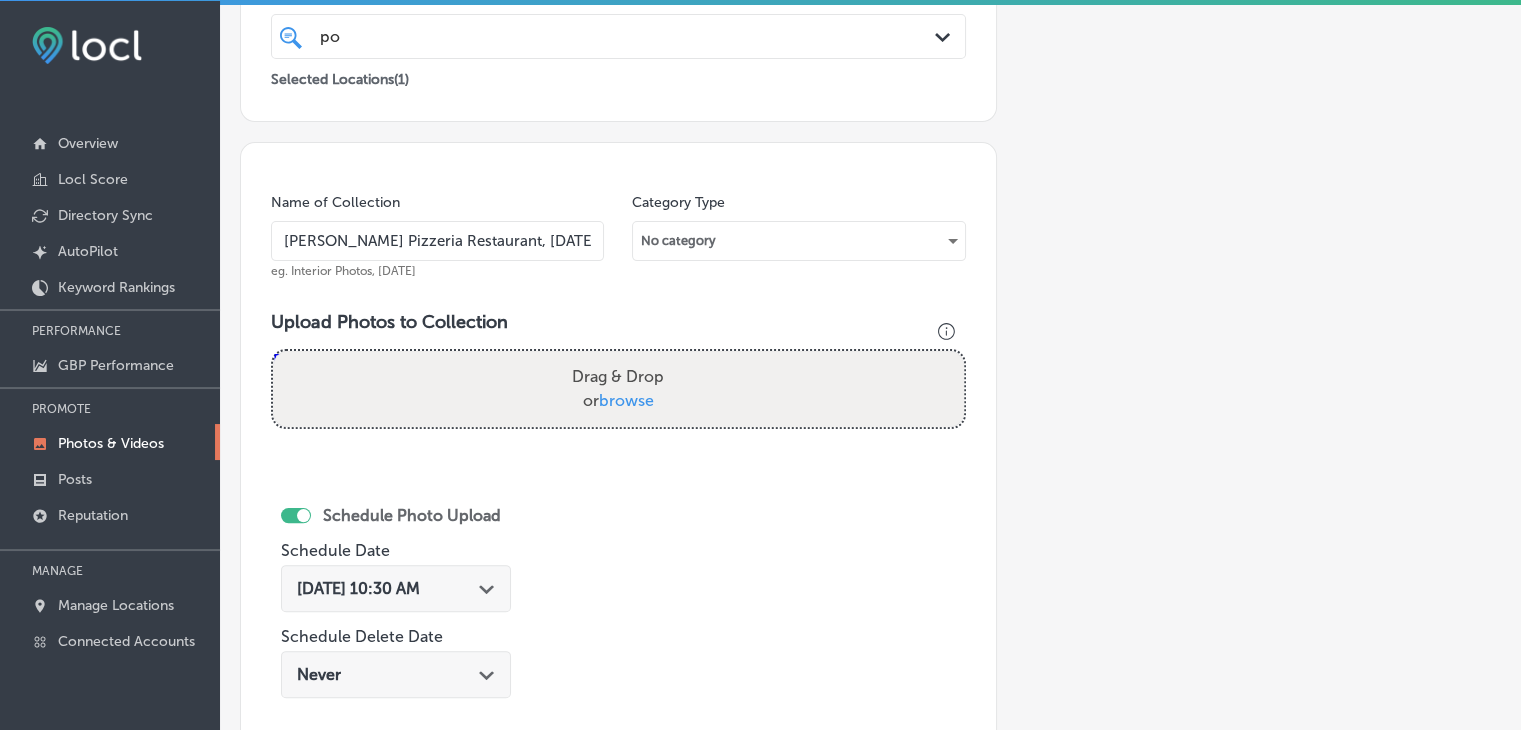 scroll, scrollTop: 0, scrollLeft: 5, axis: horizontal 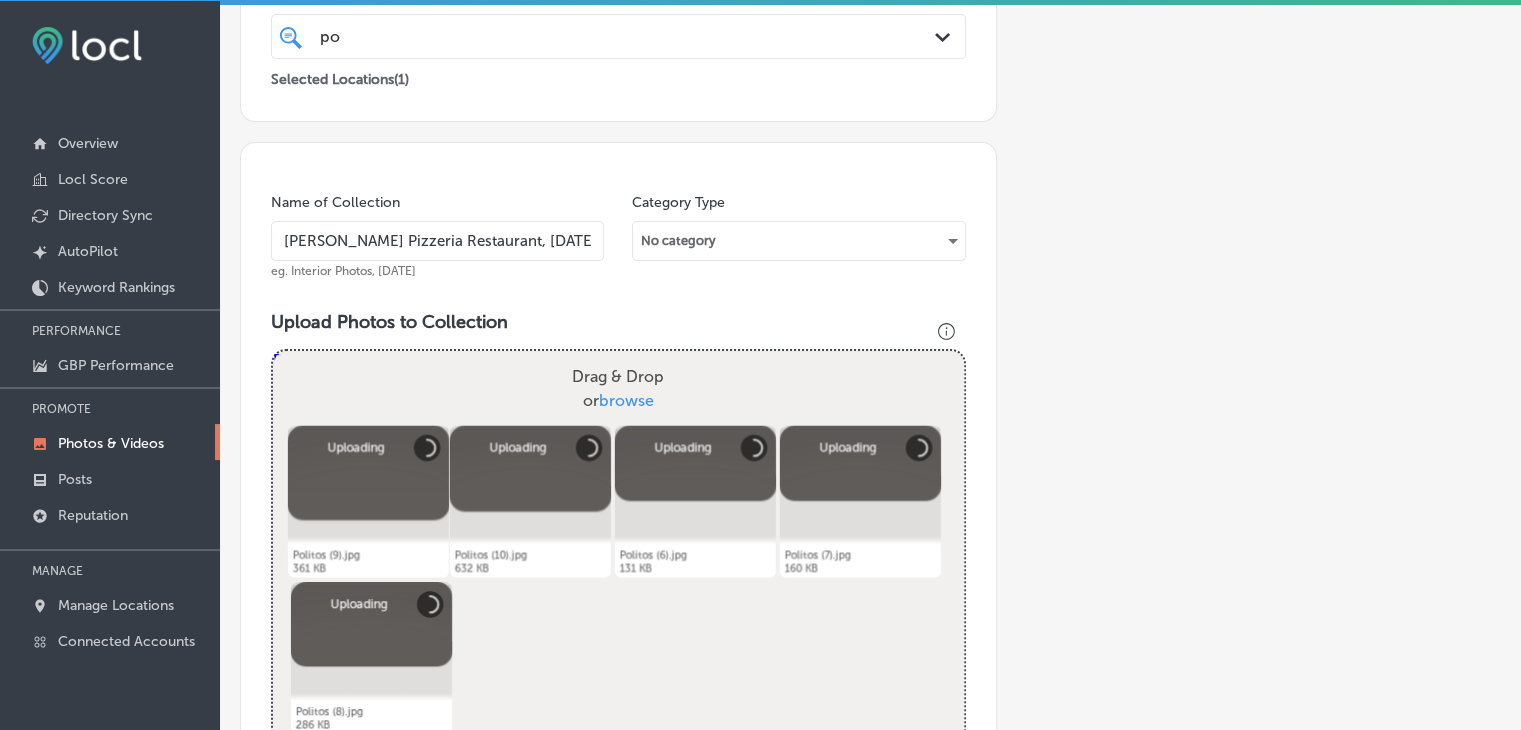 click on "Name of Collection [PERSON_NAME] Pizzeria Restaurant, [DATE], Week eg. Interior Photos, [DATE]" at bounding box center [437, 236] 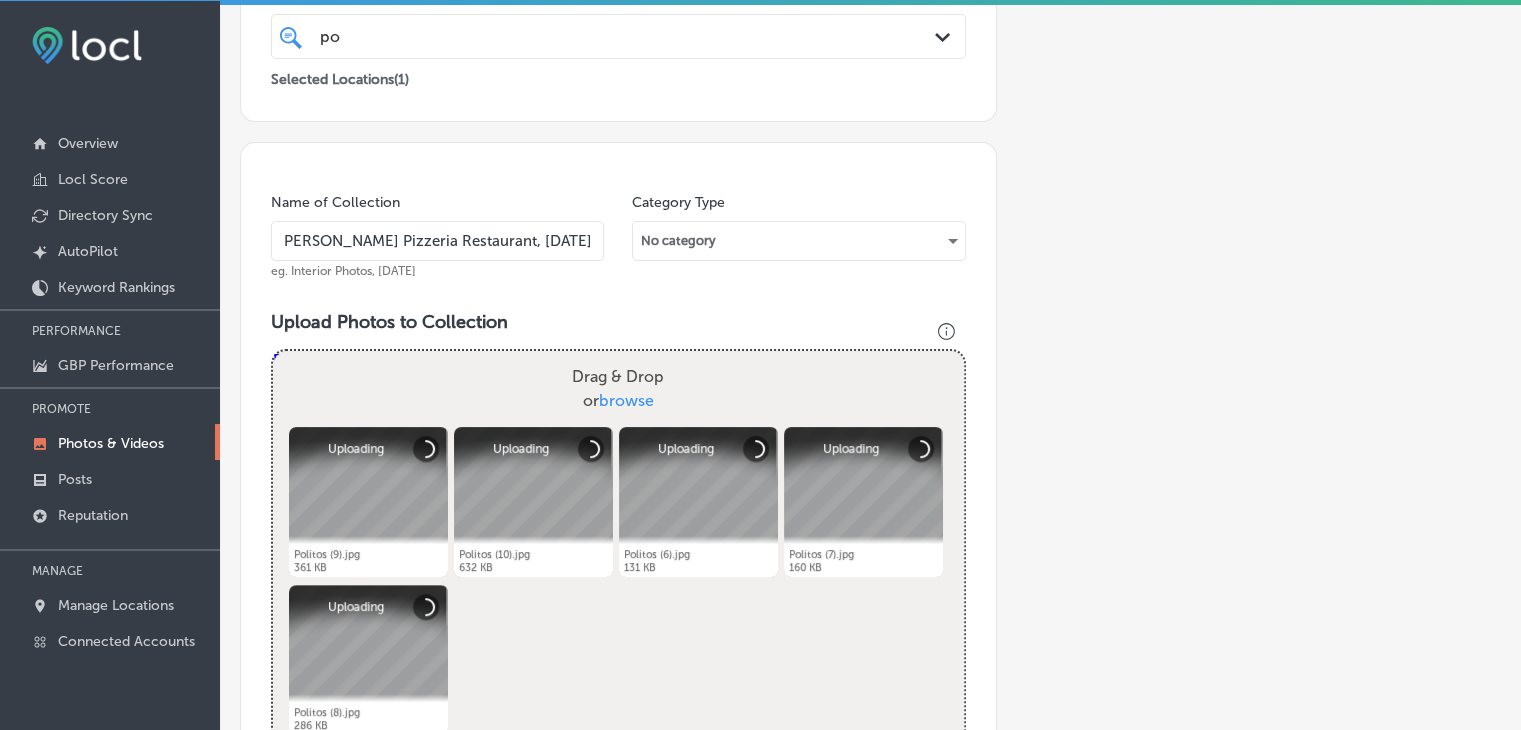 scroll, scrollTop: 0, scrollLeft: 13, axis: horizontal 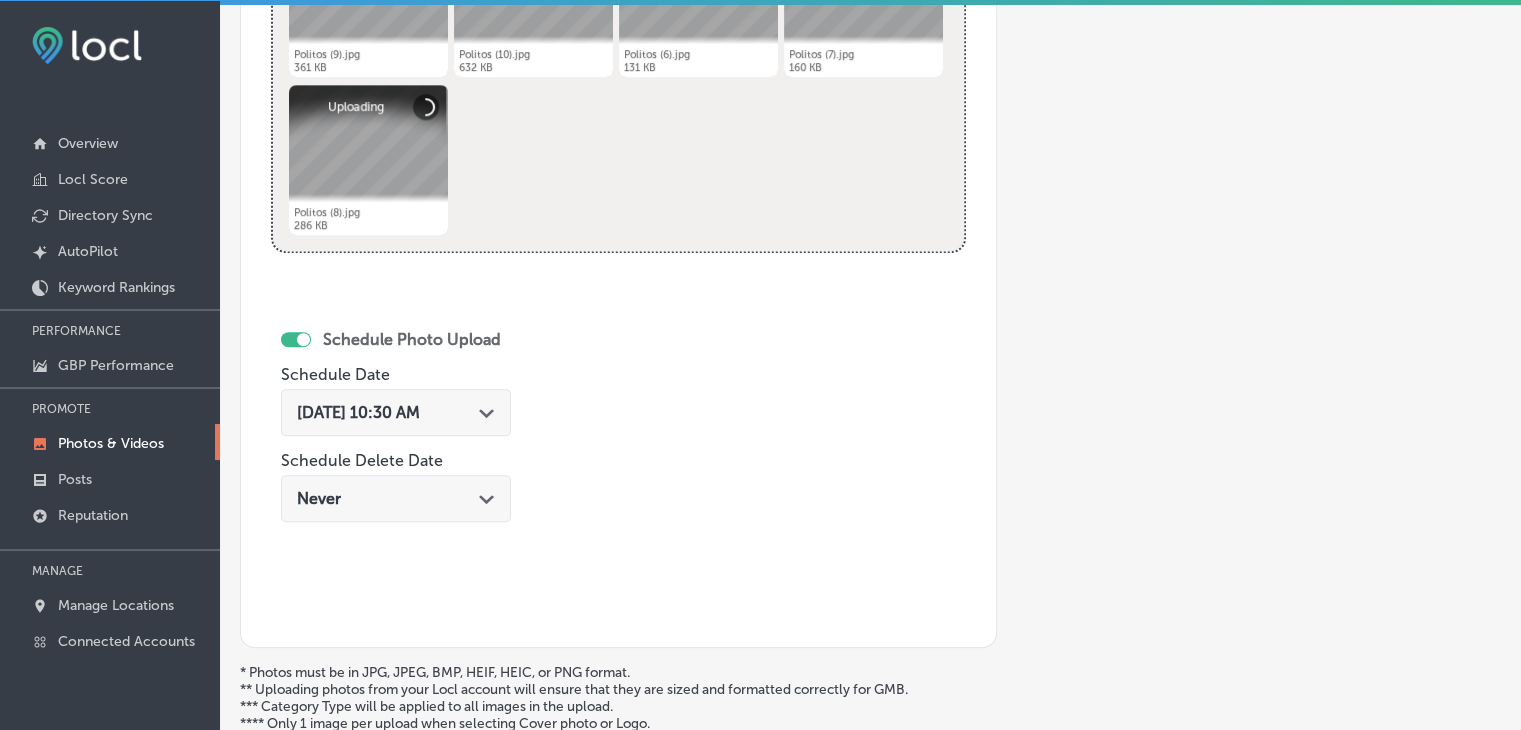 type on "[PERSON_NAME] Pizzeria Restaurant, [DATE], Week 2" 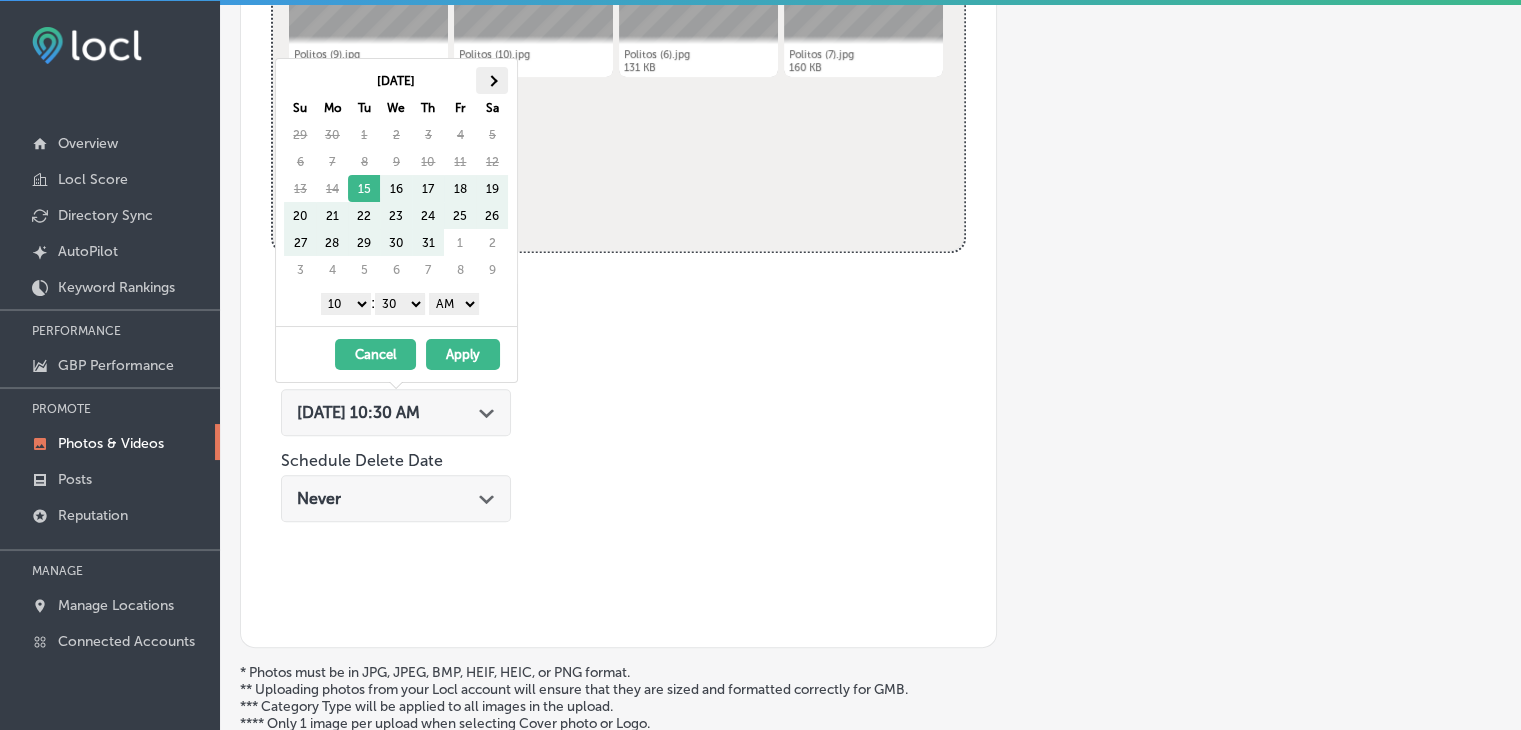 click at bounding box center (492, 80) 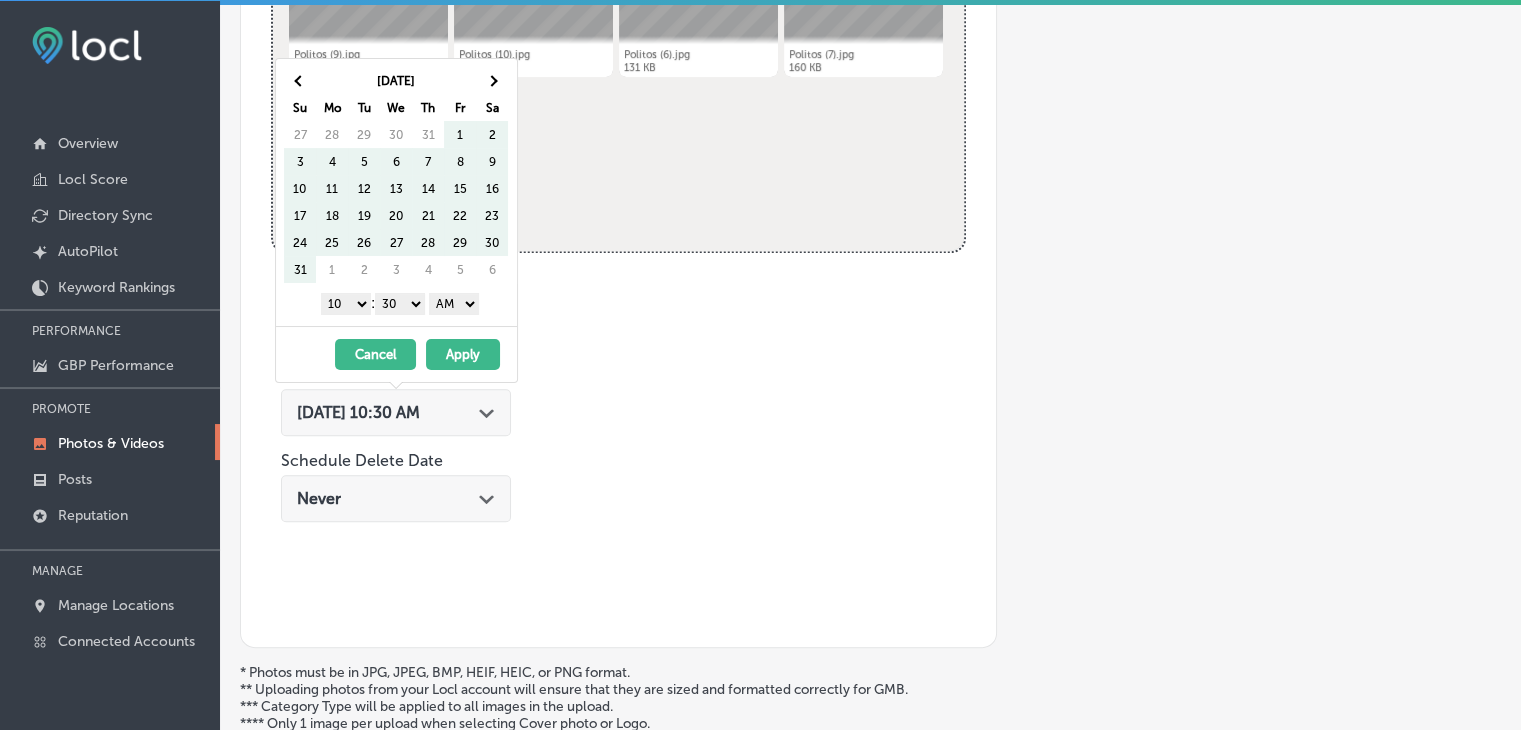 click at bounding box center (492, 80) 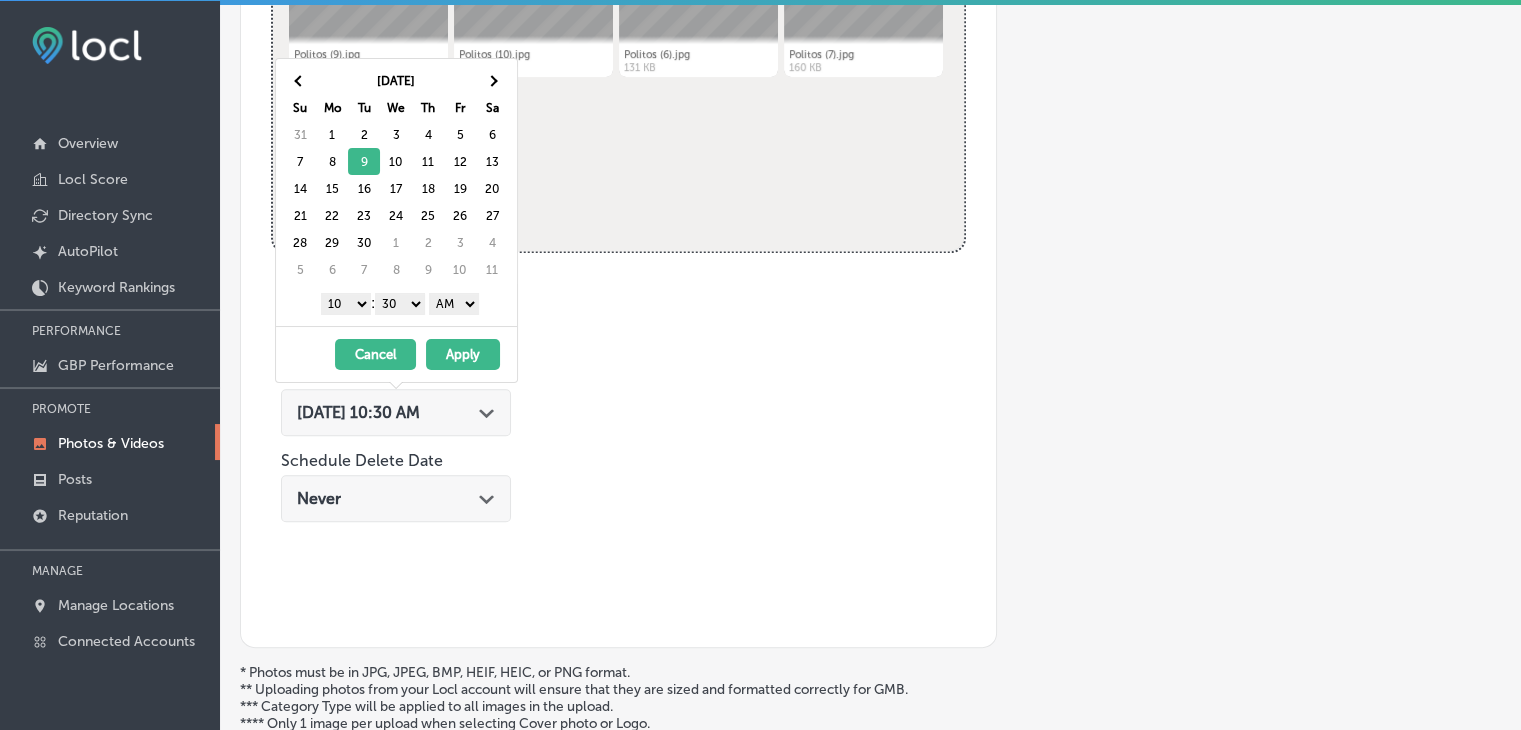 drag, startPoint x: 336, startPoint y: 294, endPoint x: 344, endPoint y: 302, distance: 11.313708 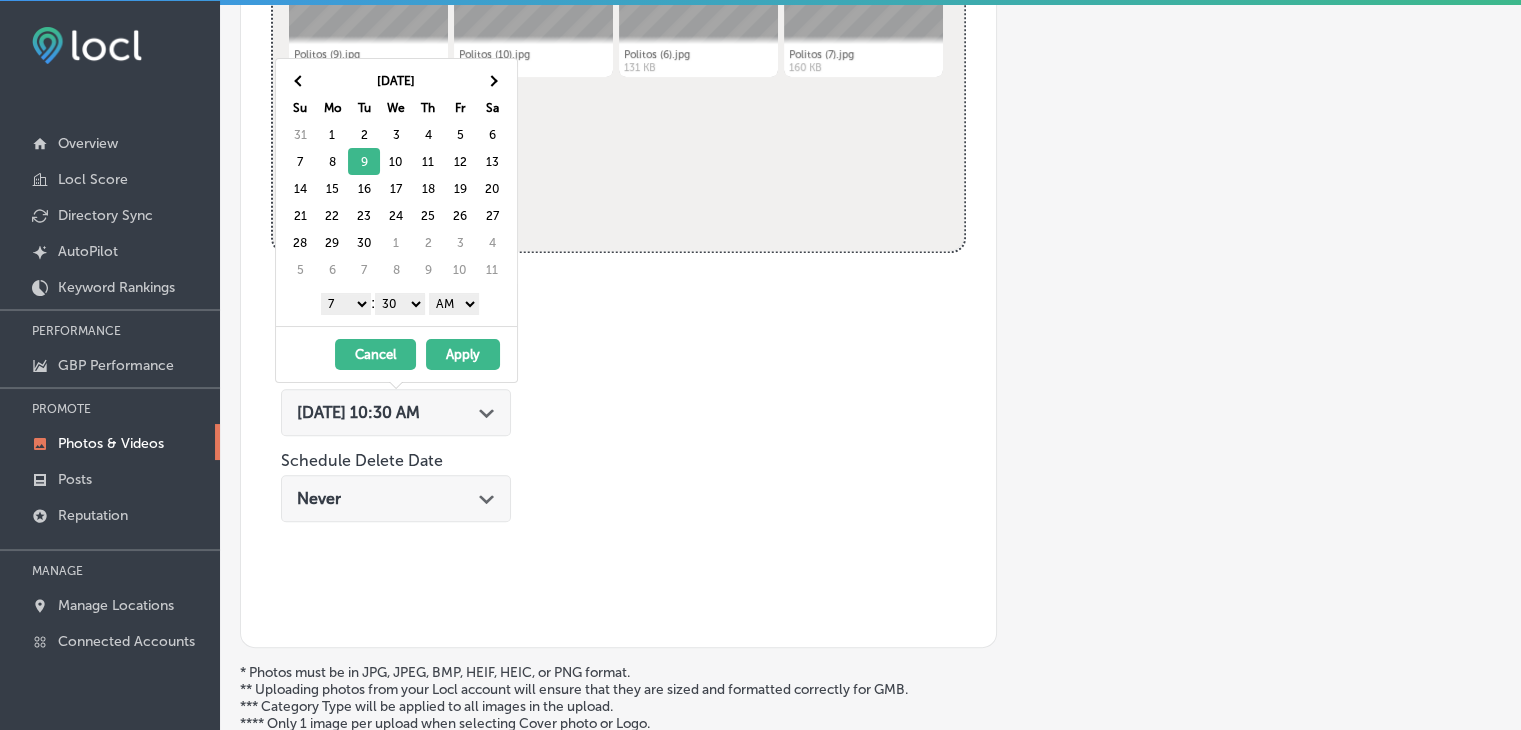 click on "1 2 3 4 5 6 7 8 9 10 11 12  :  00 10 20 30 40 50   AM PM" at bounding box center (400, 303) 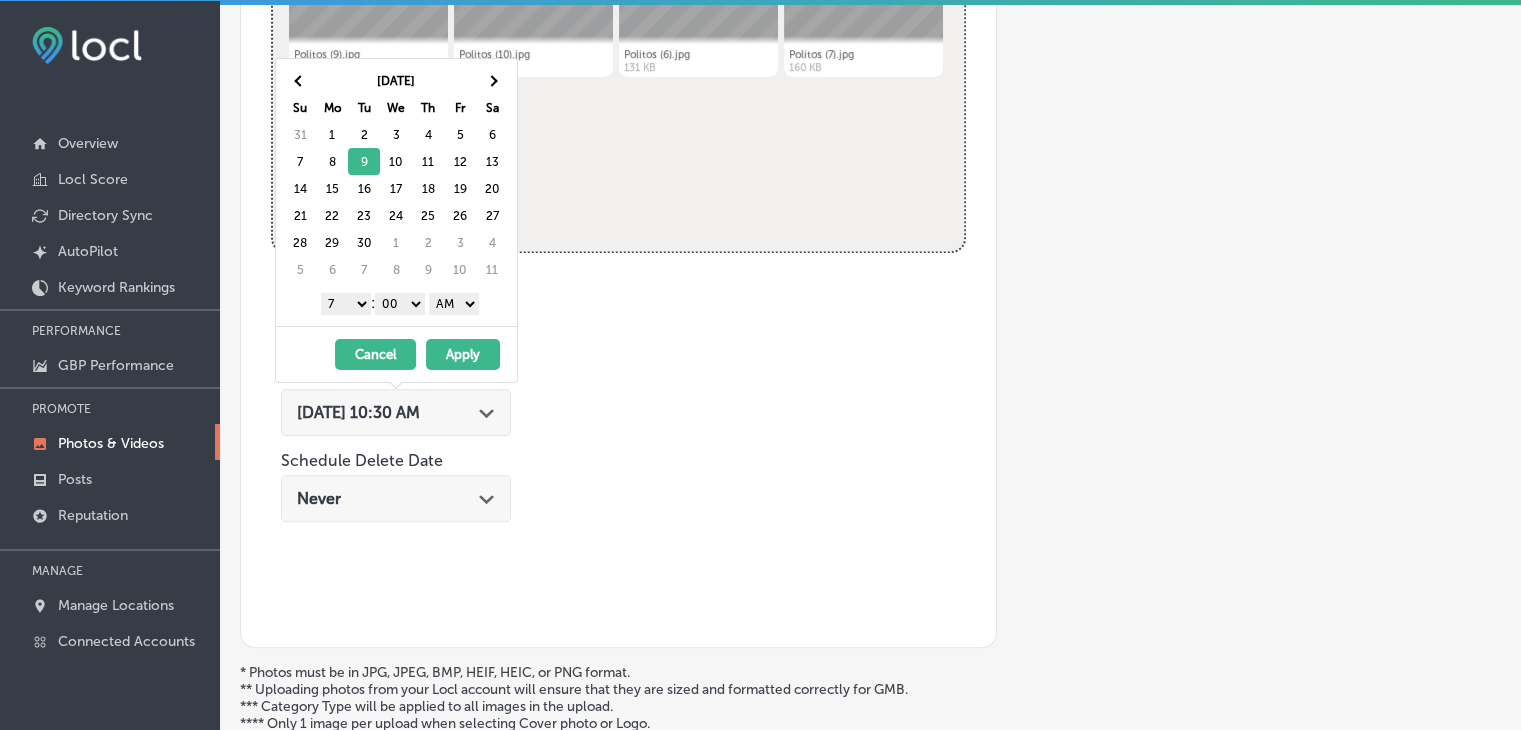 click on "Apply" at bounding box center (463, 354) 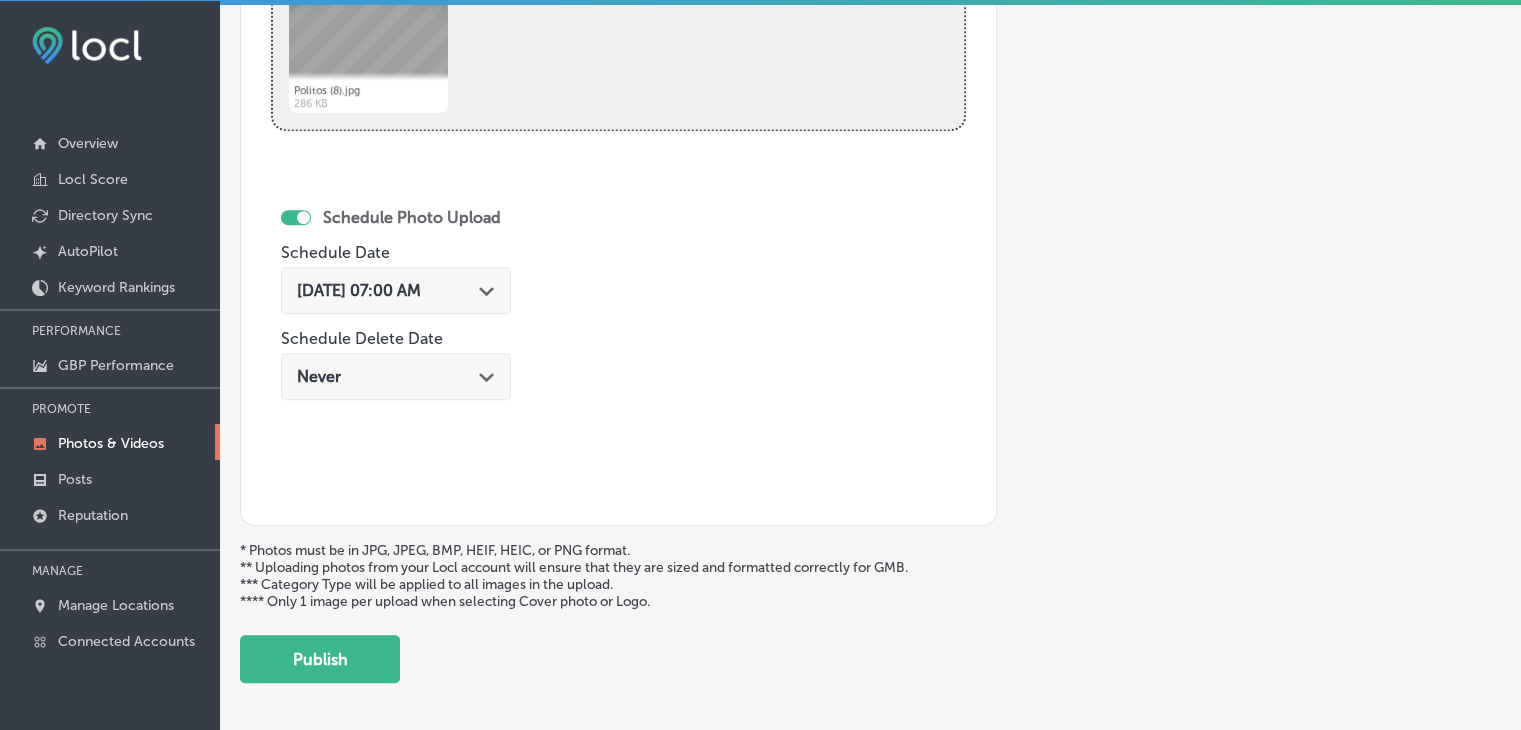 scroll, scrollTop: 1131, scrollLeft: 0, axis: vertical 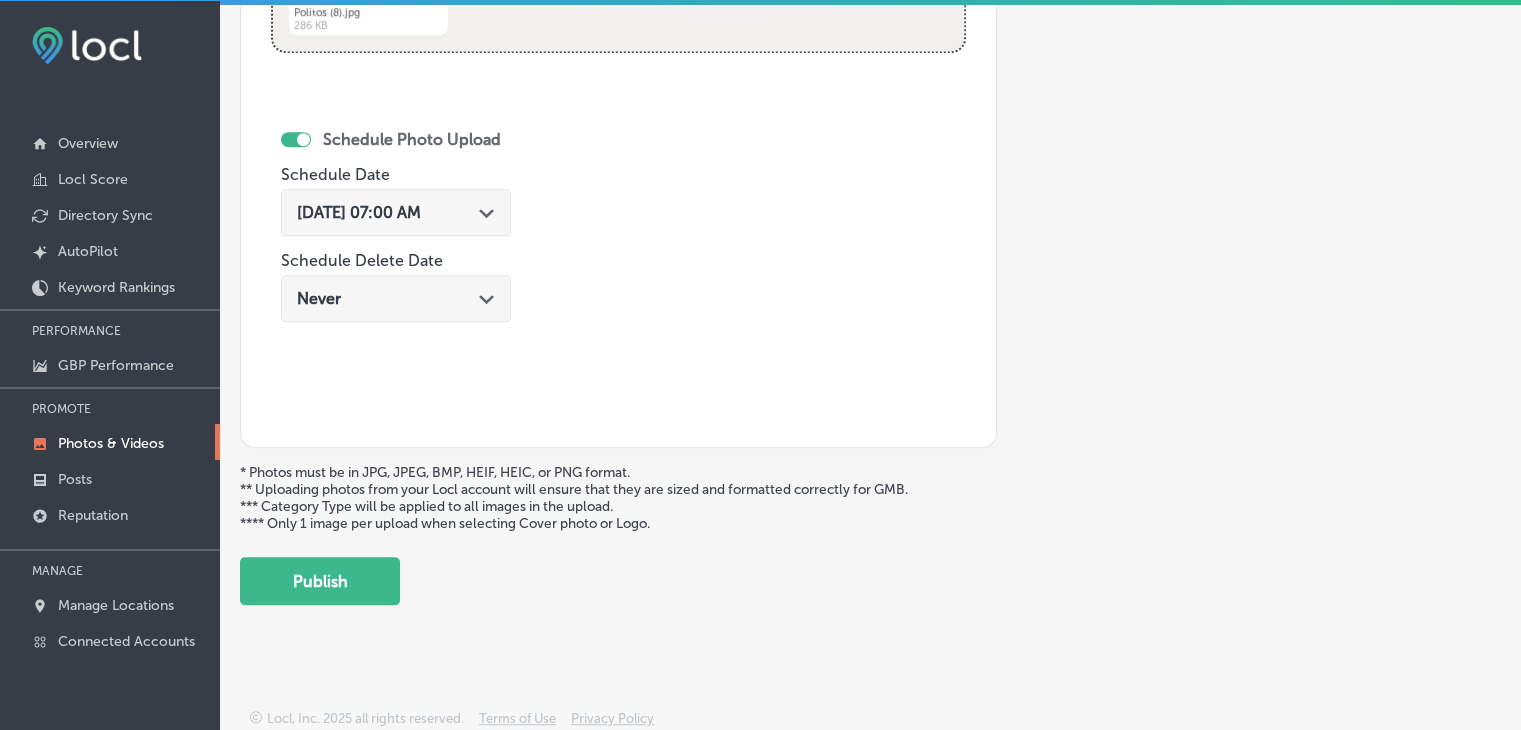 click on "Back Add a Collection Which Type of Image or Video Would You Like to Upload? Photo Cover Logo Video Select Location(s) Business + Location
po po
Path
Created with Sketch.
Selected Locations  ( 1 ) Name of Collection [PERSON_NAME] Pizzeria Restaurant, [DATE], Week 2 eg. Interior Photos, [DATE]   Category Type No category Upload Photos to Collection
Powered by PQINA Drag & Drop  or  browse Politos (9).jpg Abort Retry Remove Upload Cancel Retry Remove Politos (9).jpg 361 KB Ready tap to undo" at bounding box center [870, -221] 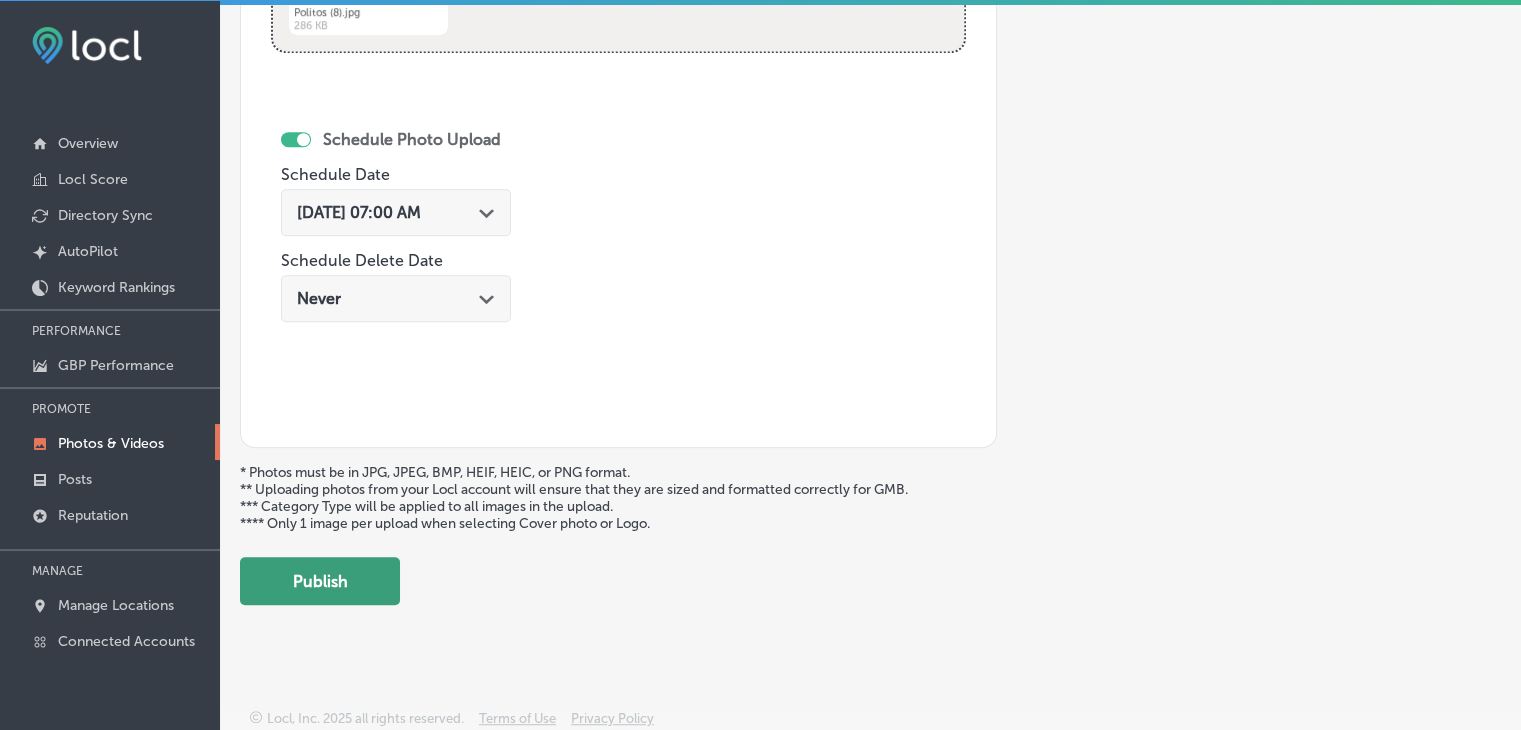 click on "Publish" at bounding box center (320, 581) 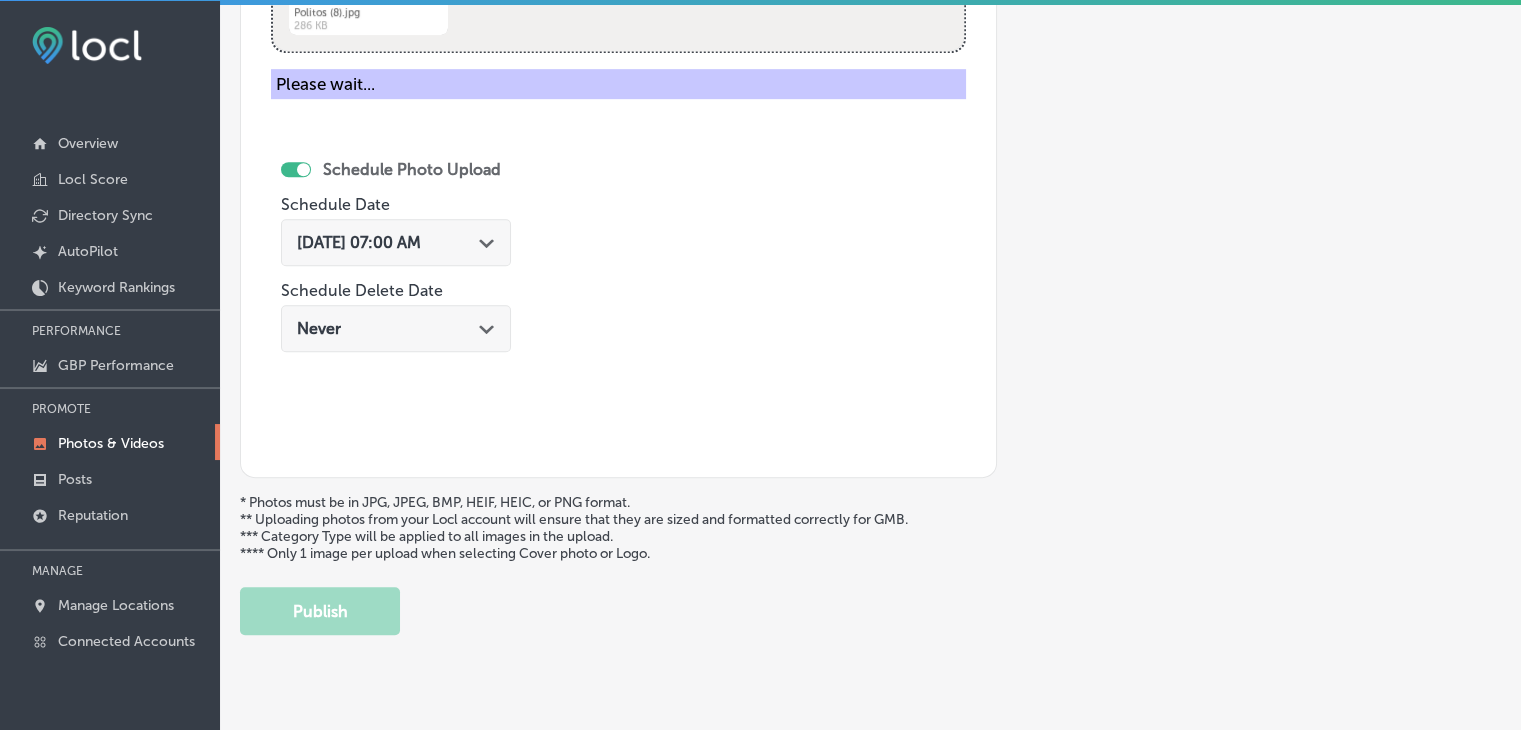 scroll, scrollTop: 531, scrollLeft: 0, axis: vertical 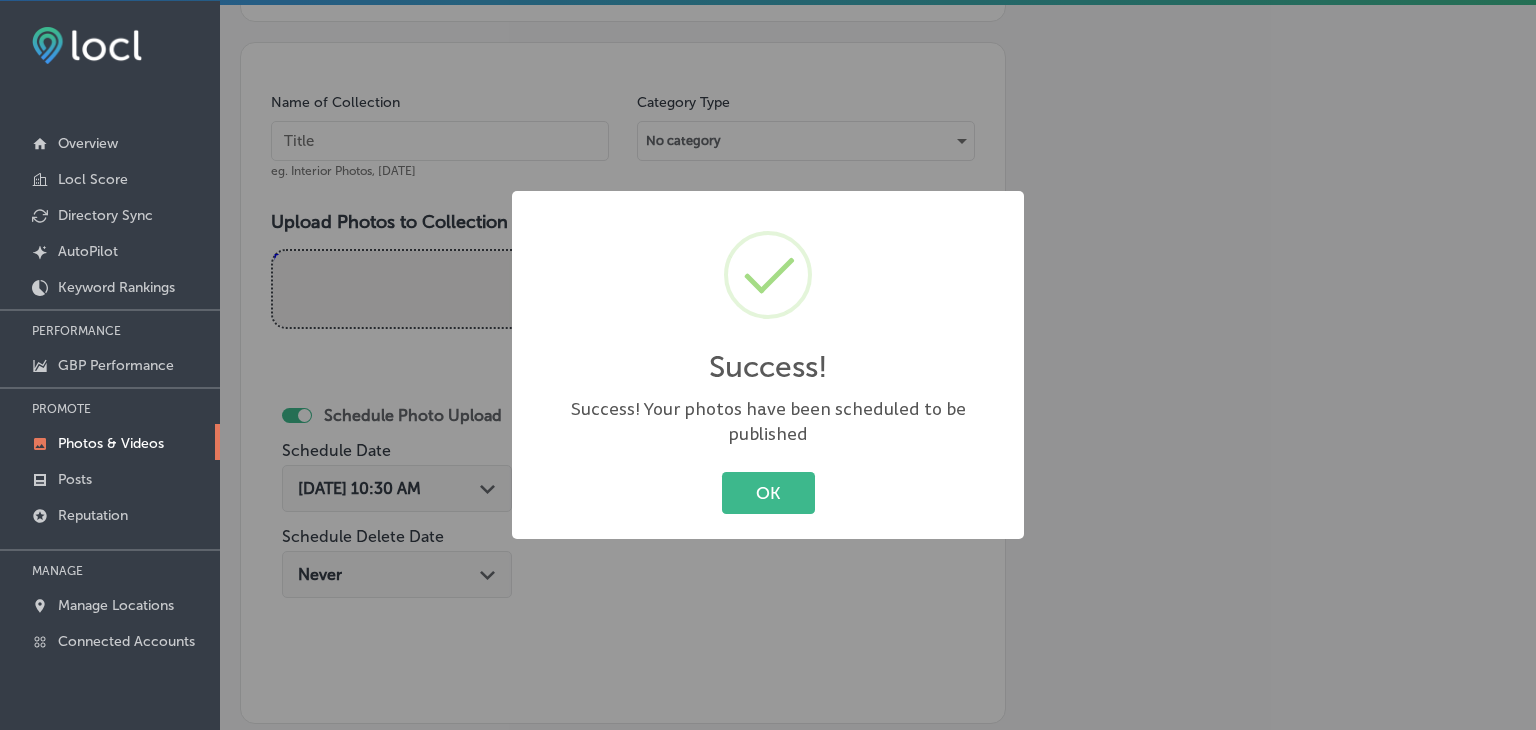 click on "Success! × Success! Your photos have been scheduled to be published OK Cancel" at bounding box center (768, 365) 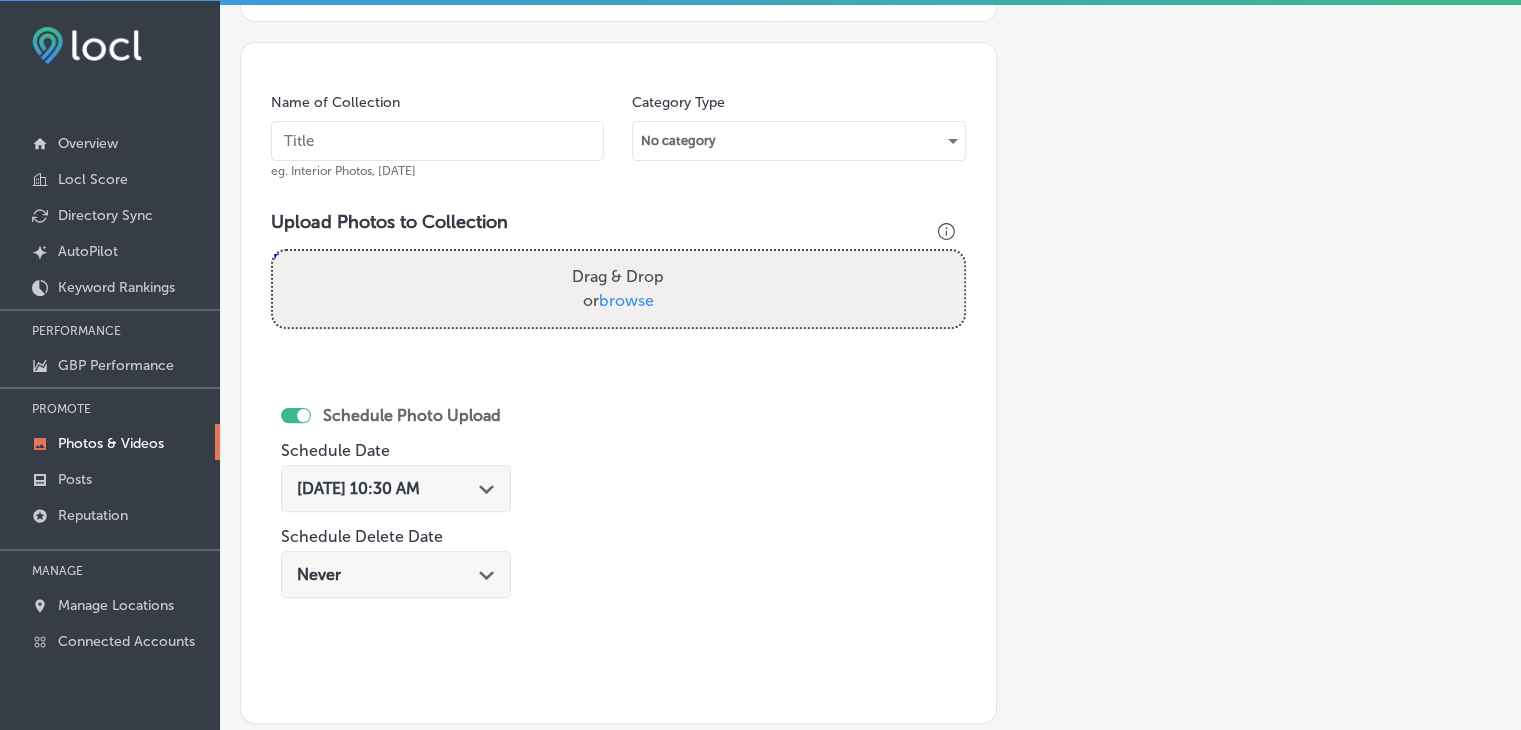 click at bounding box center [437, 141] 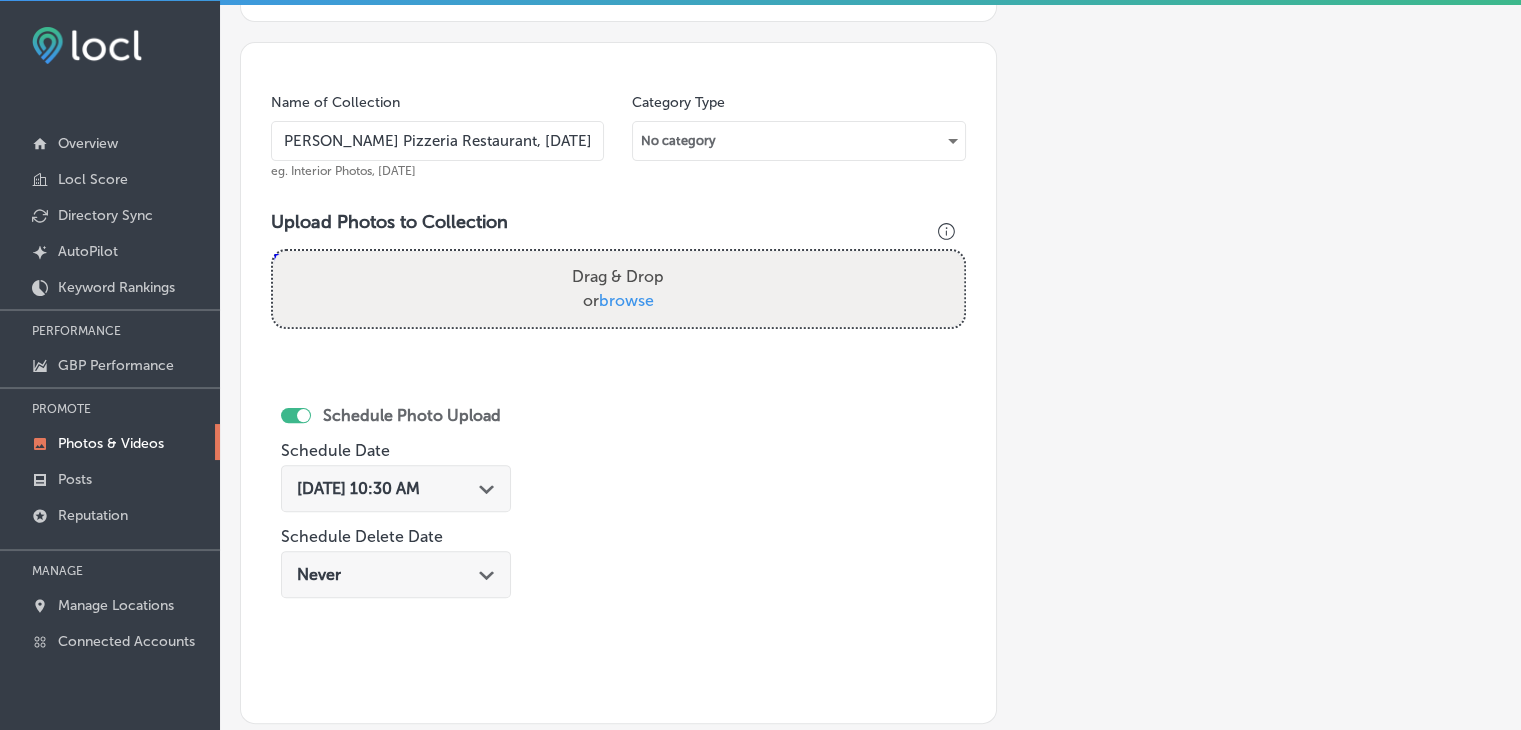 scroll, scrollTop: 0, scrollLeft: 13, axis: horizontal 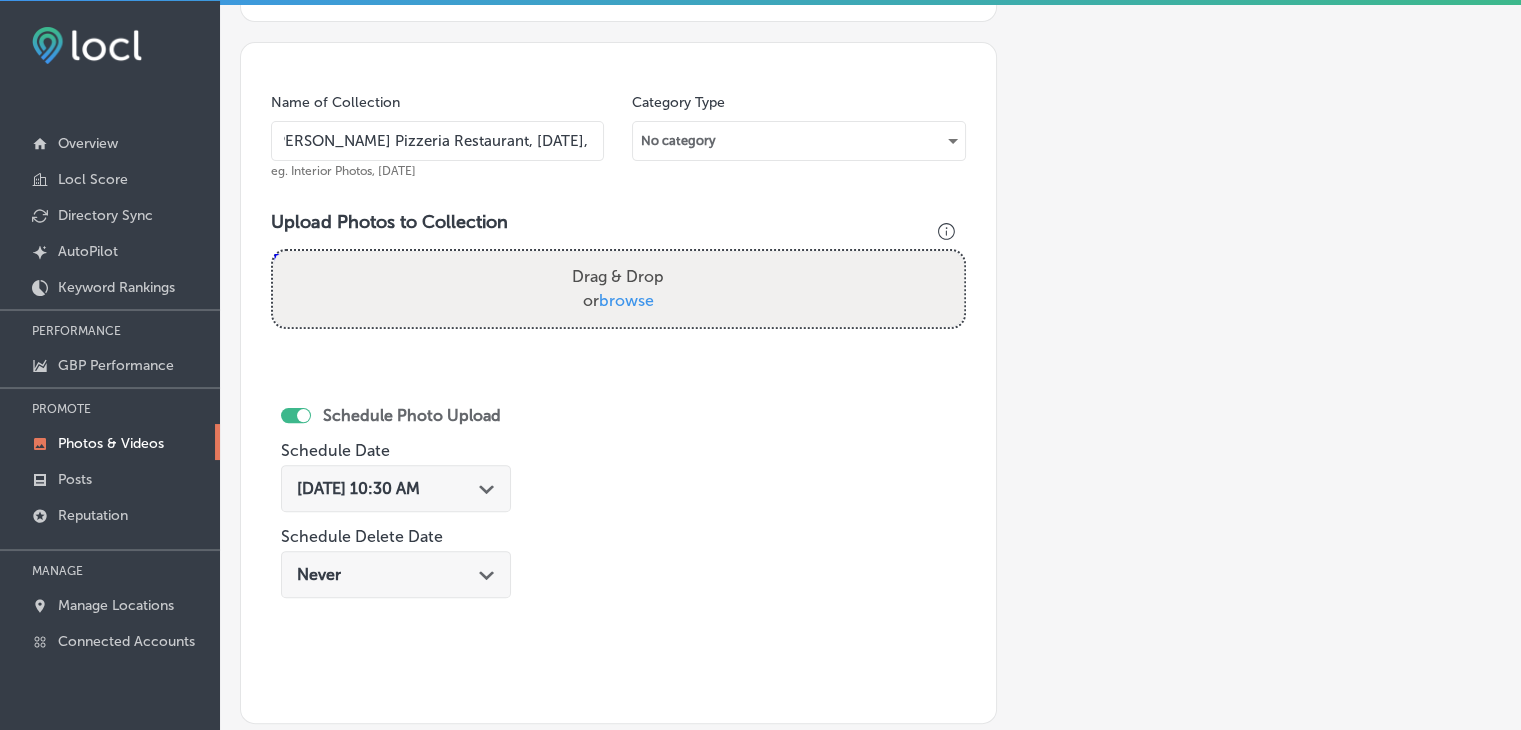 type on "[PERSON_NAME] Pizzeria Restaurant, [DATE], Week 3" 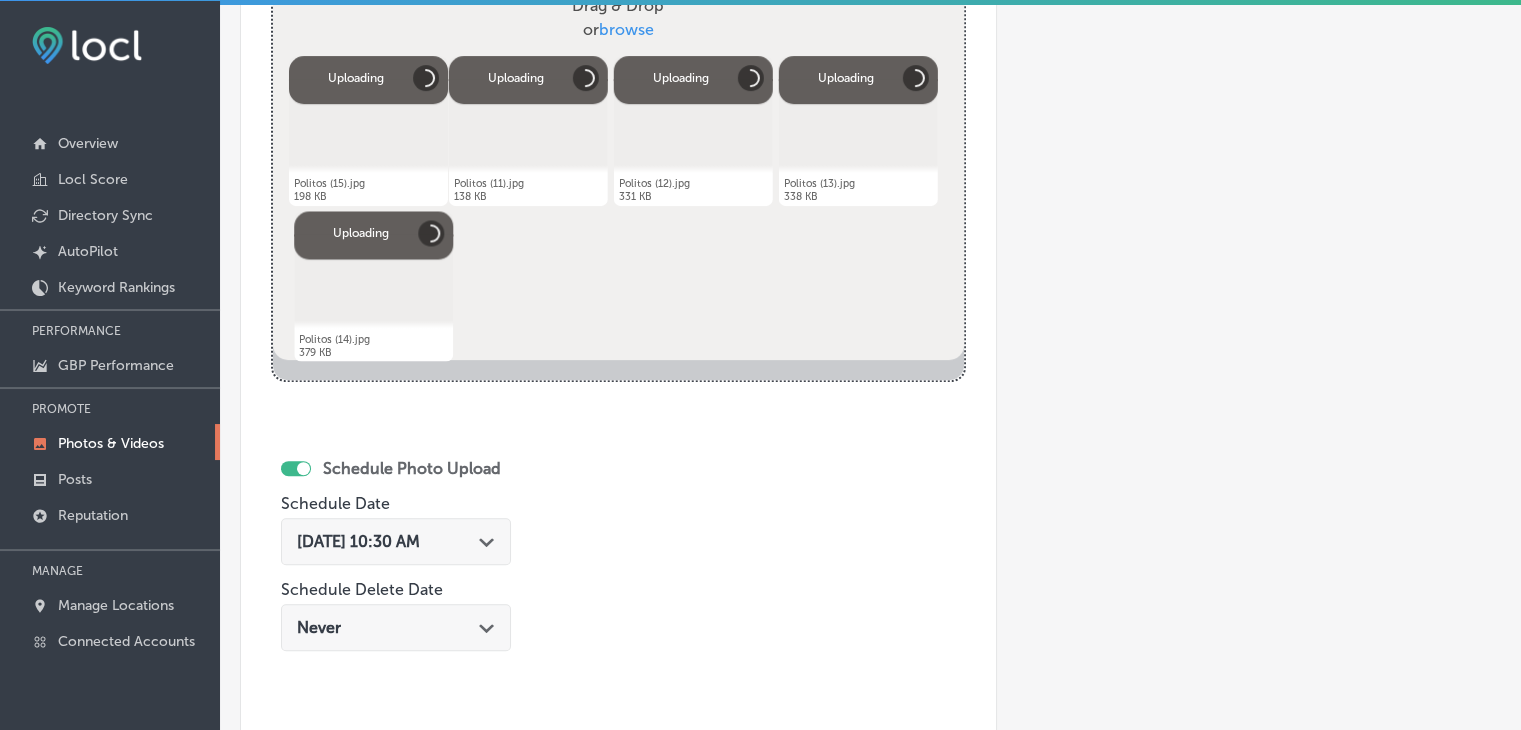 scroll, scrollTop: 831, scrollLeft: 0, axis: vertical 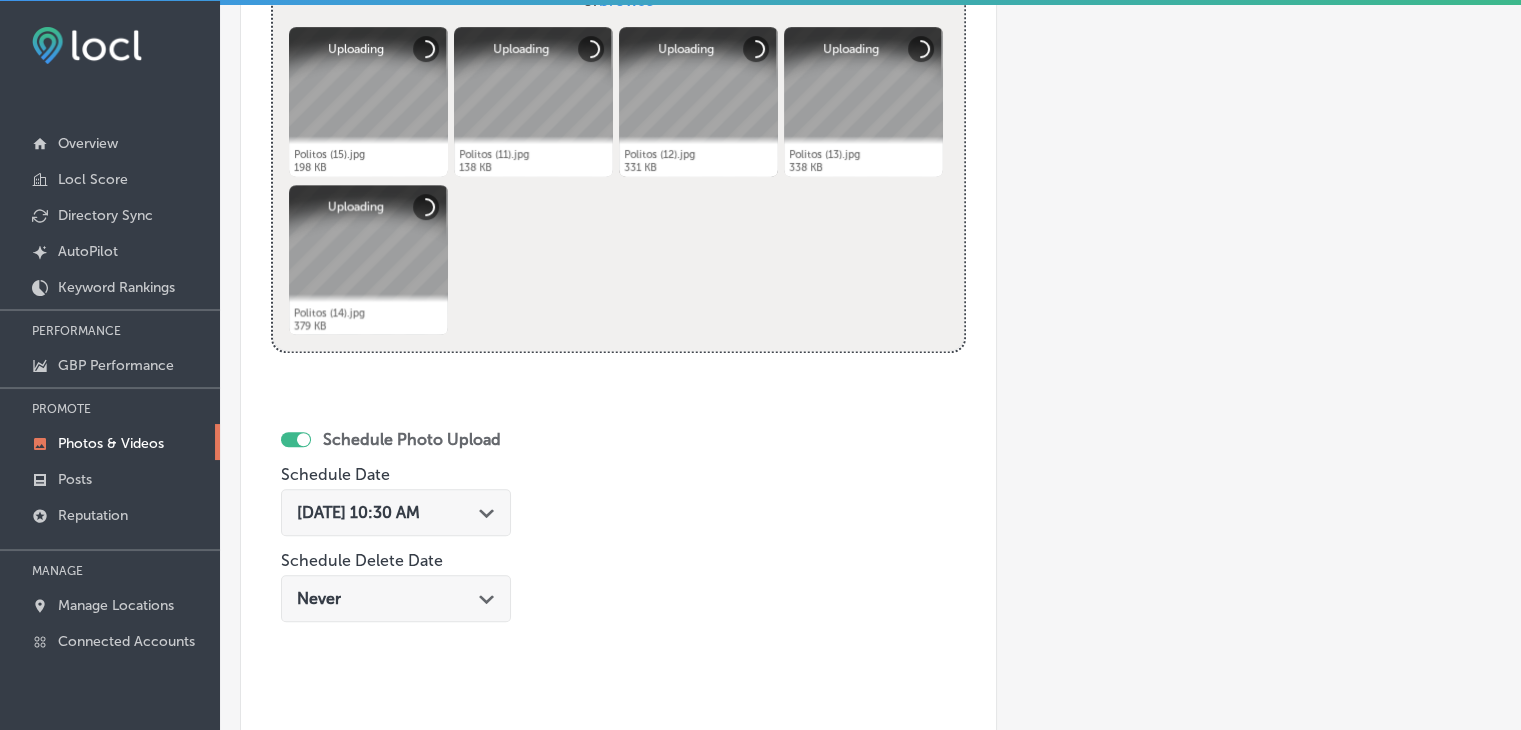 click on "[DATE] 10:30 AM
Path
Created with Sketch." at bounding box center [396, 512] 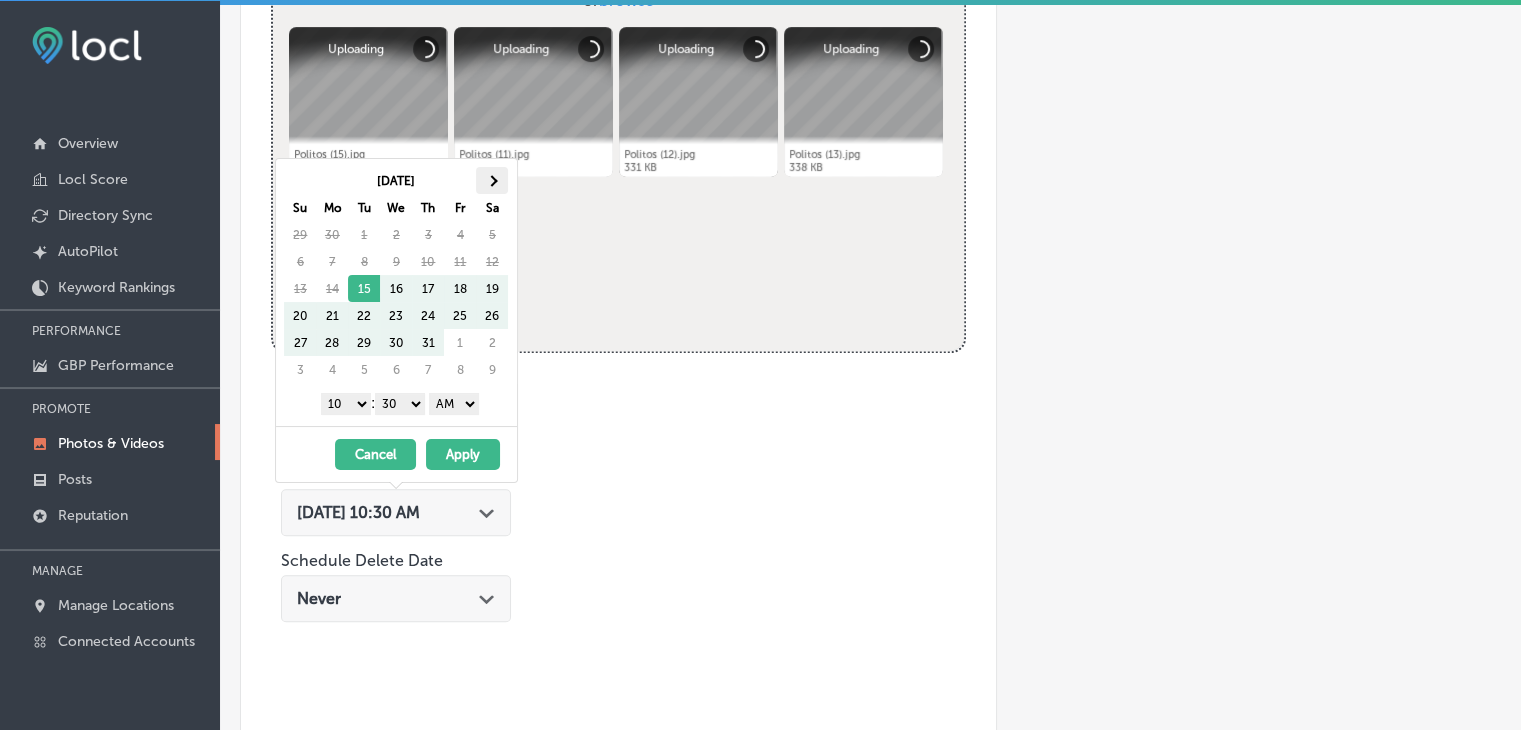 click at bounding box center (492, 180) 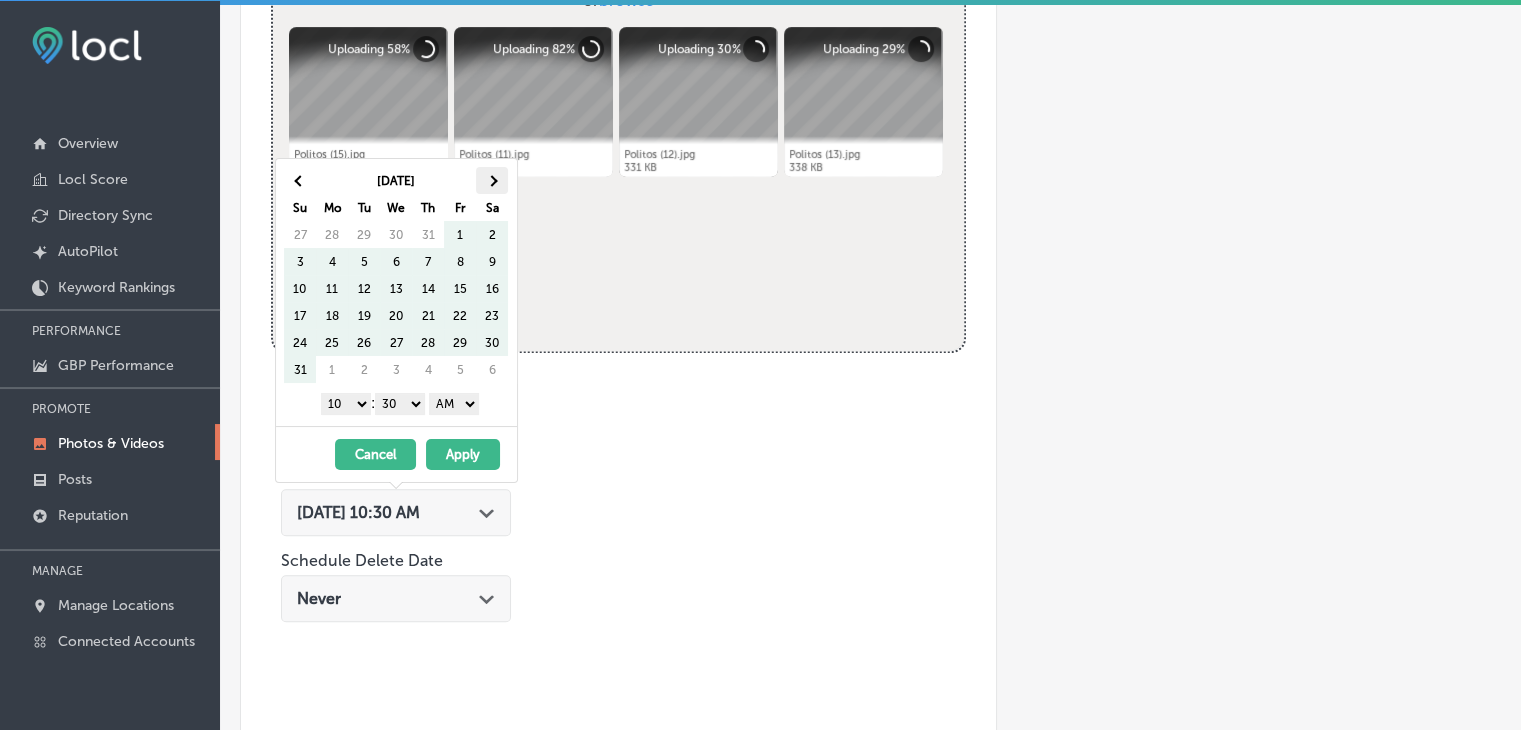 click at bounding box center [492, 180] 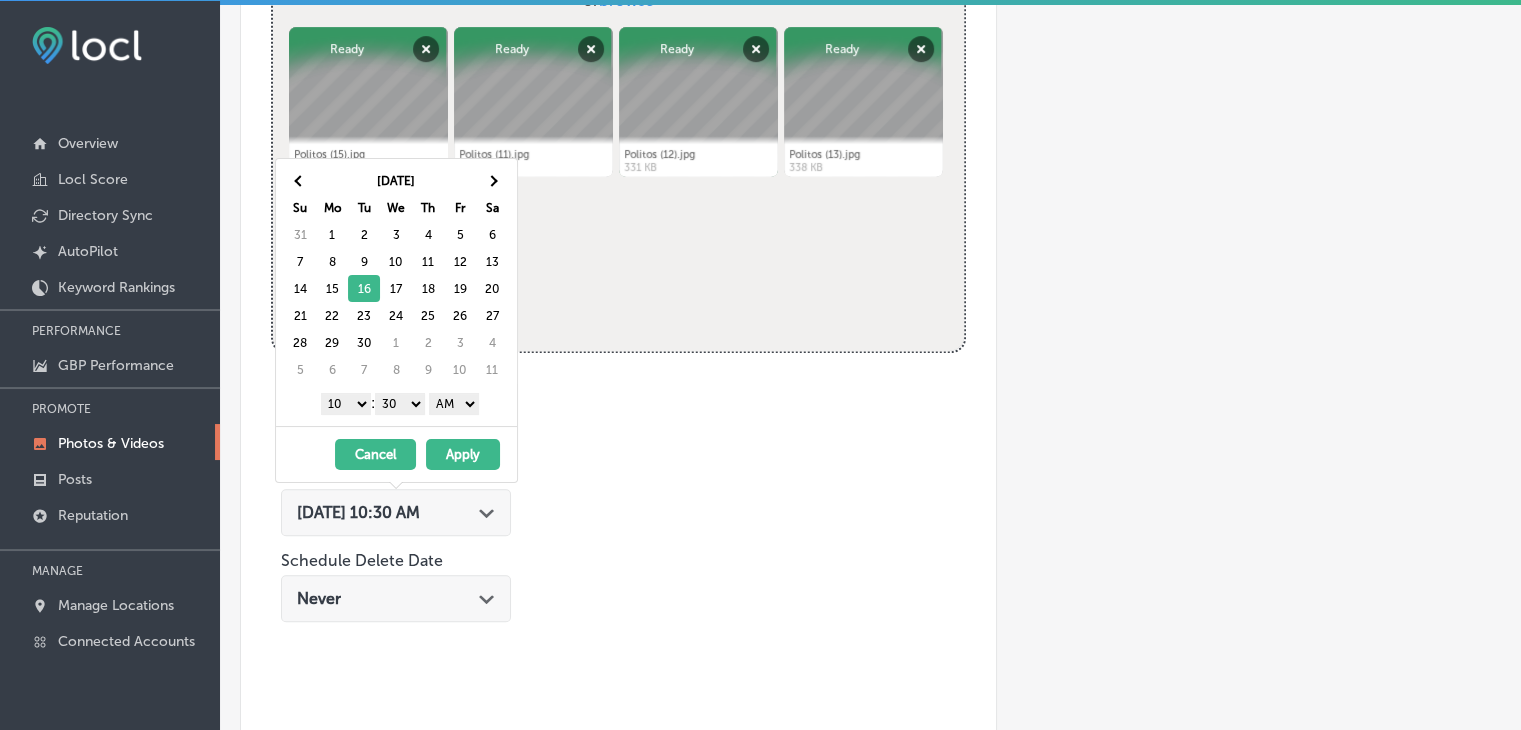 click on "1 2 3 4 5 6 7 8 9 10 11 12" at bounding box center (346, 404) 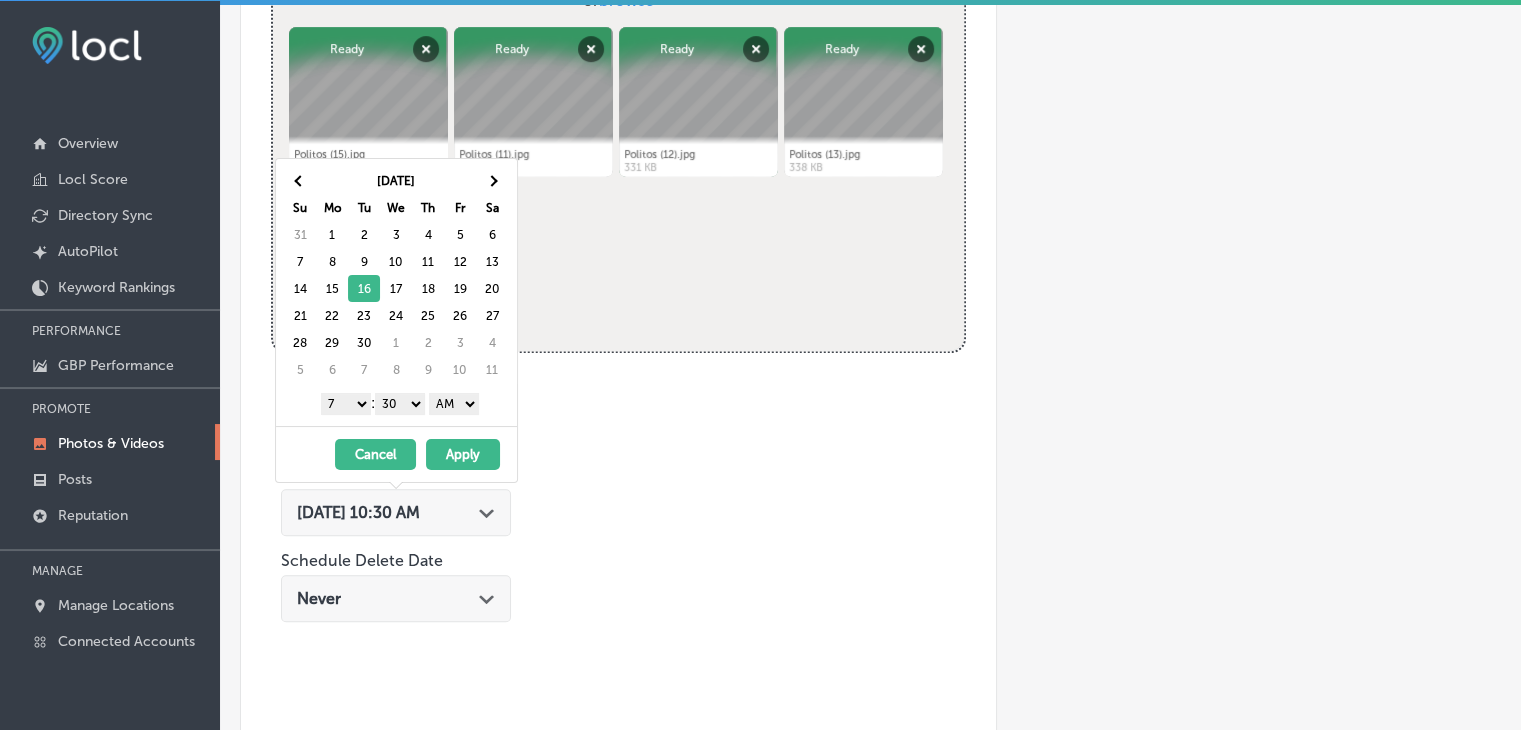 click on "00 10 20 30 40 50" at bounding box center (400, 404) 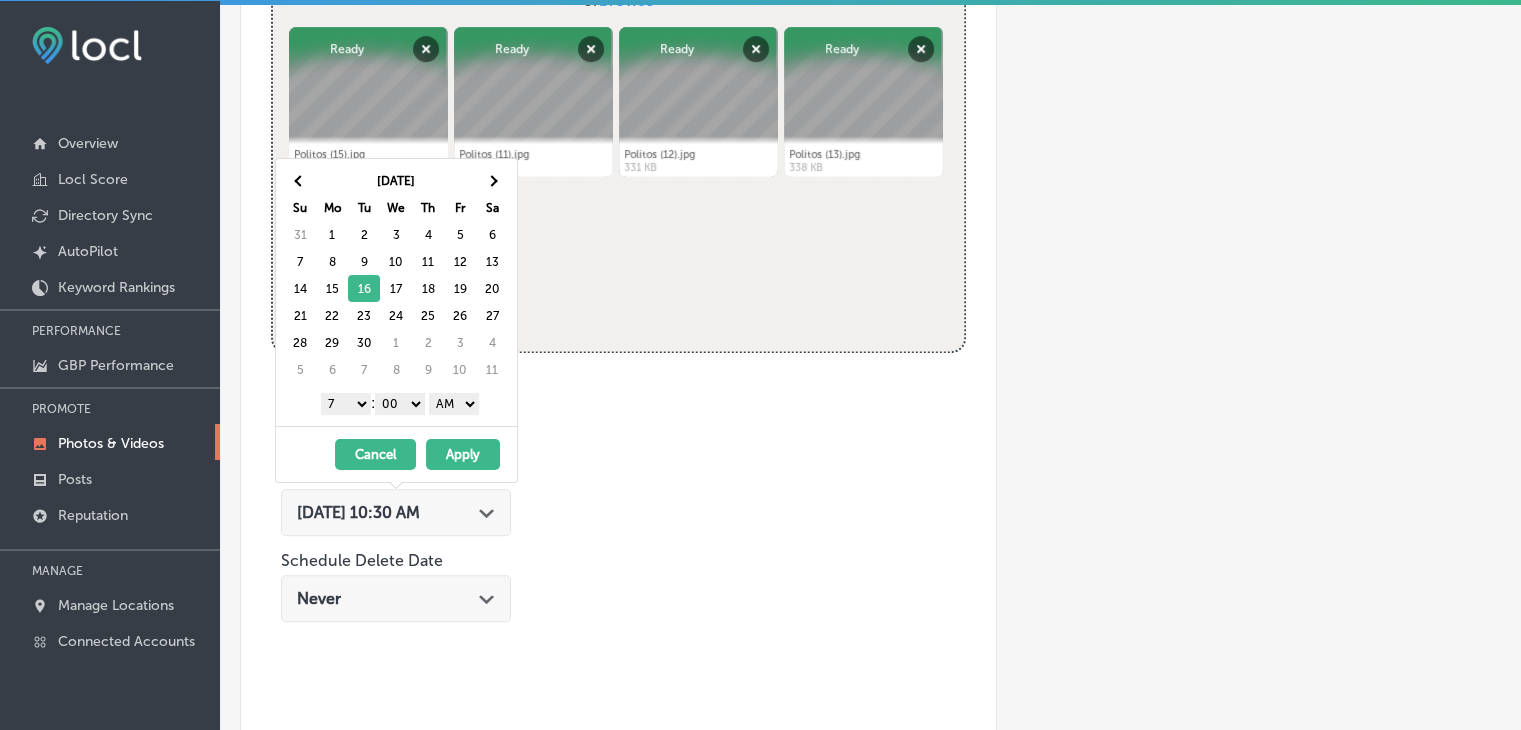 click on "Apply" at bounding box center (463, 454) 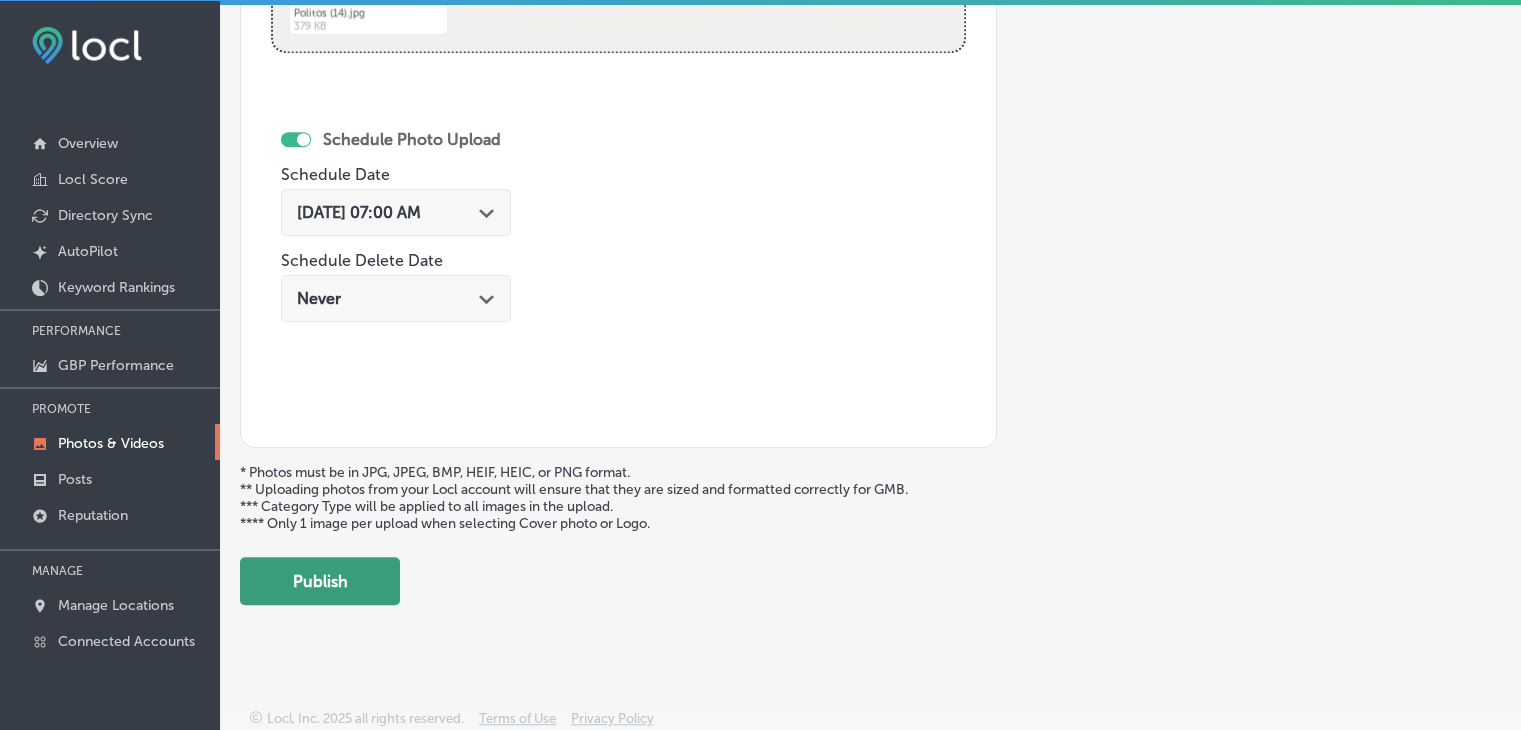 click on "Publish" at bounding box center [320, 581] 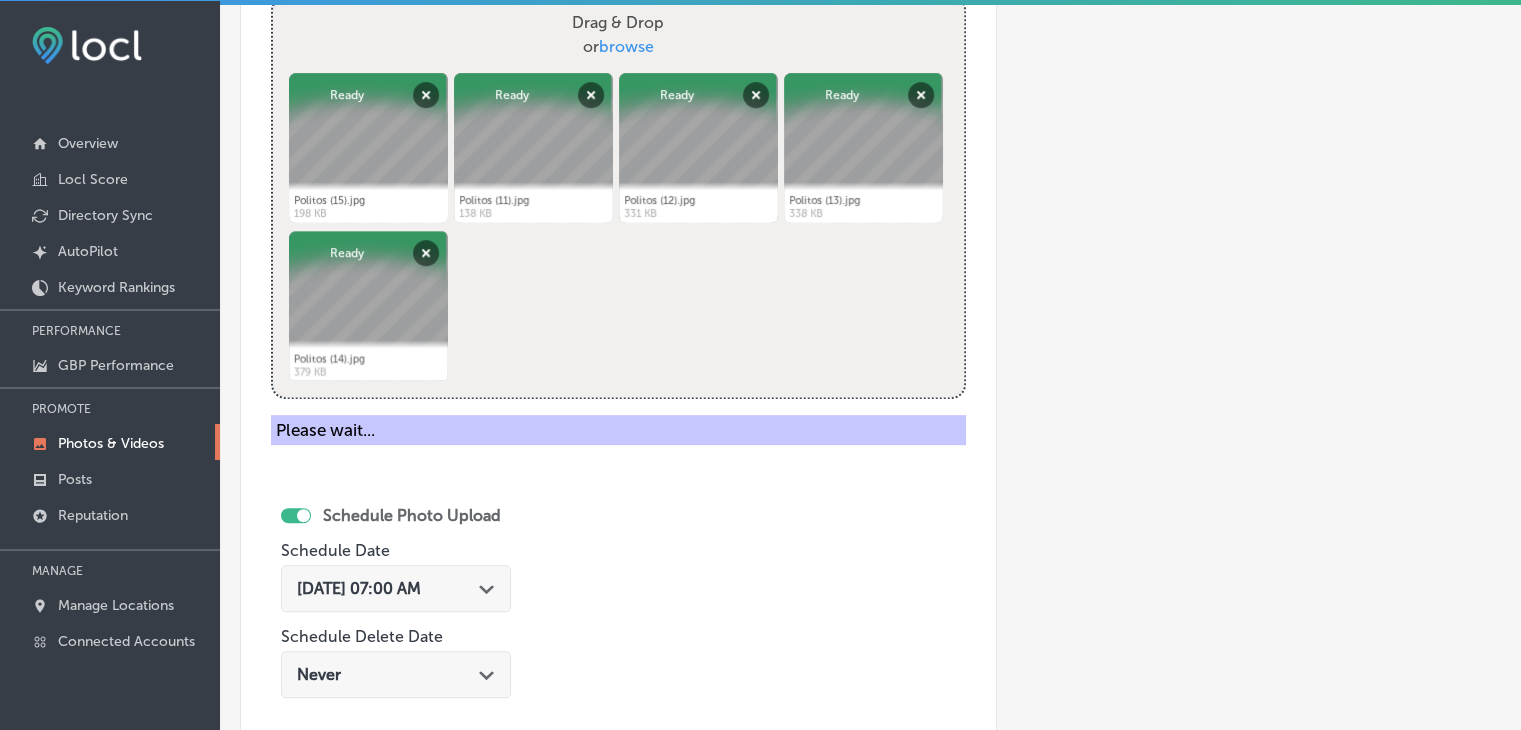 scroll, scrollTop: 531, scrollLeft: 0, axis: vertical 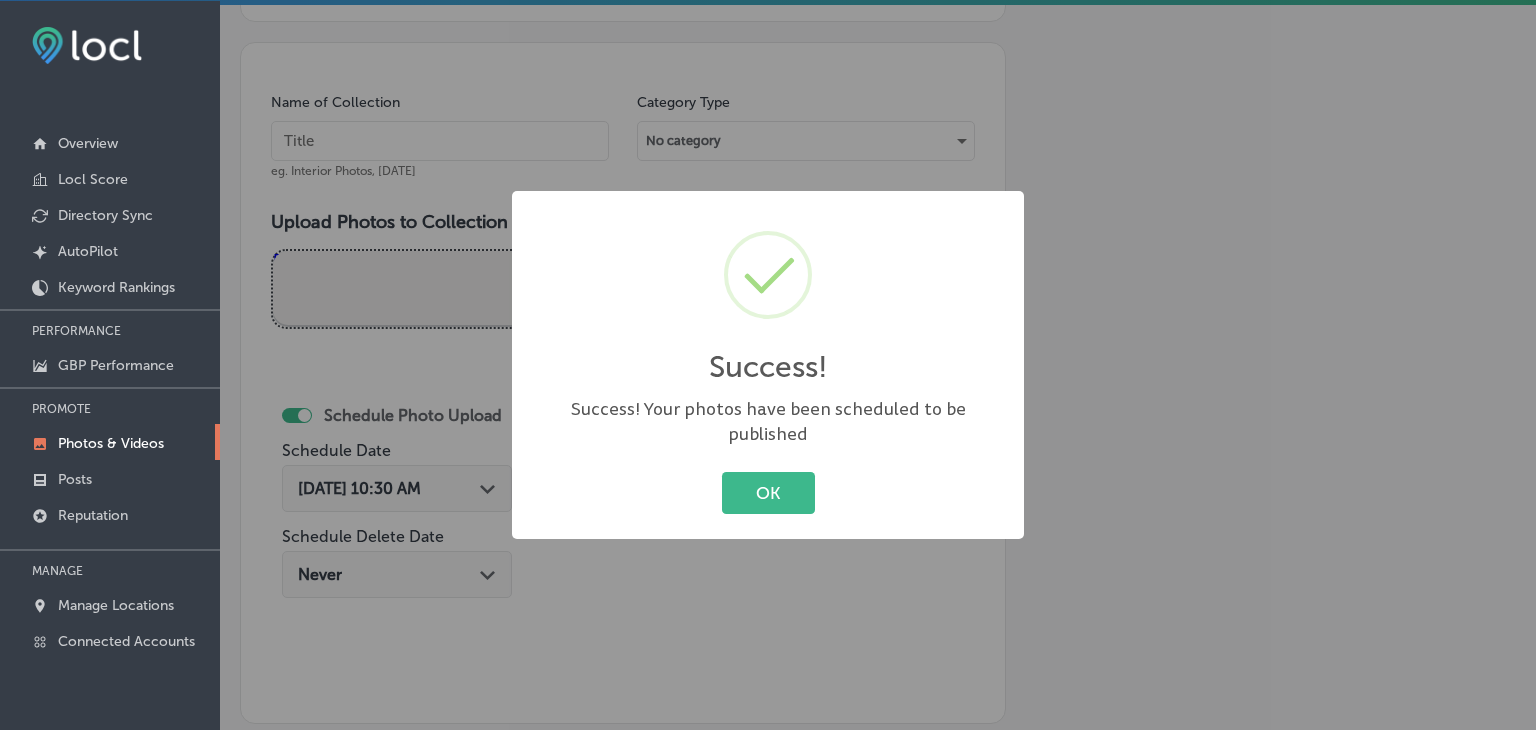click on "Success! × Success! Your photos have been scheduled to be published OK Cancel" at bounding box center [768, 365] 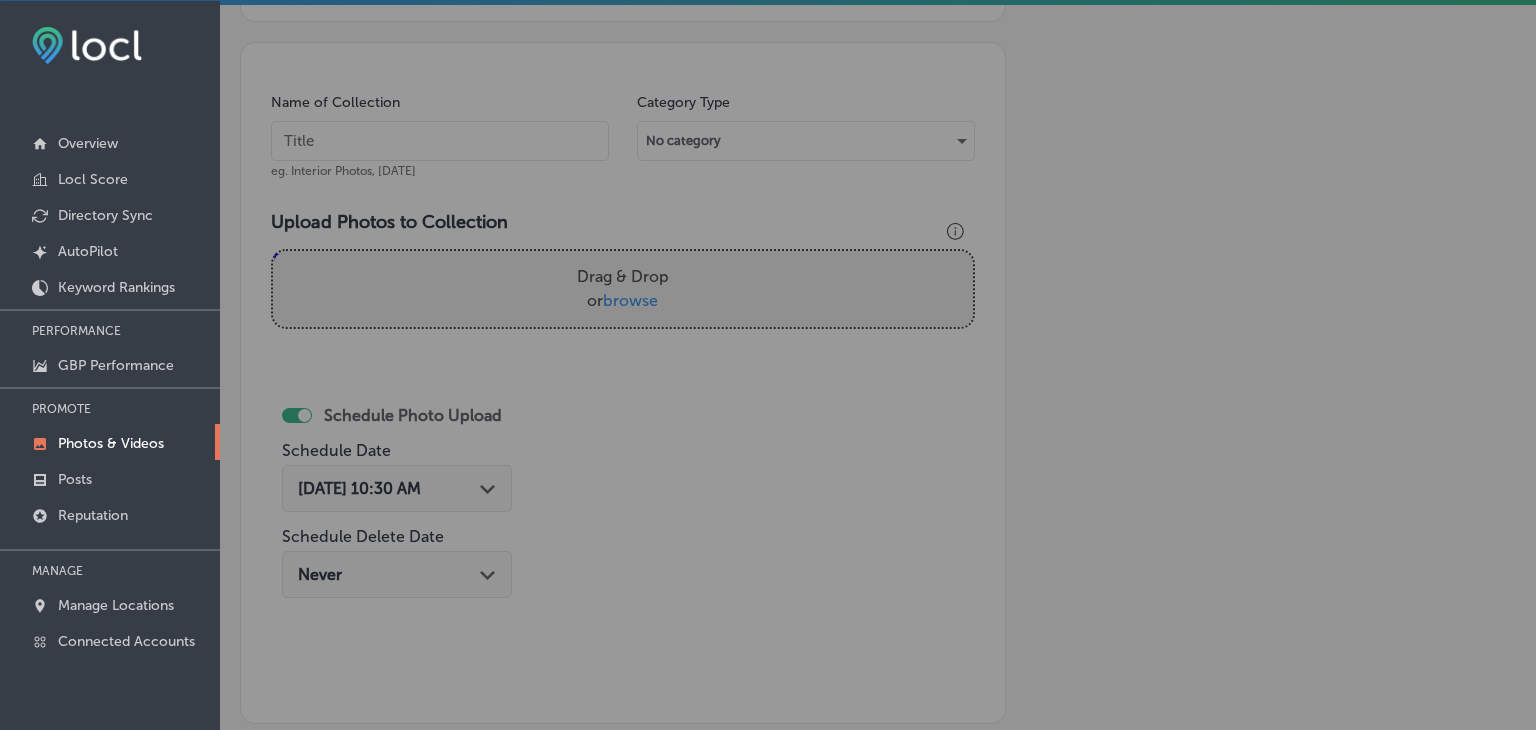 click at bounding box center (440, 141) 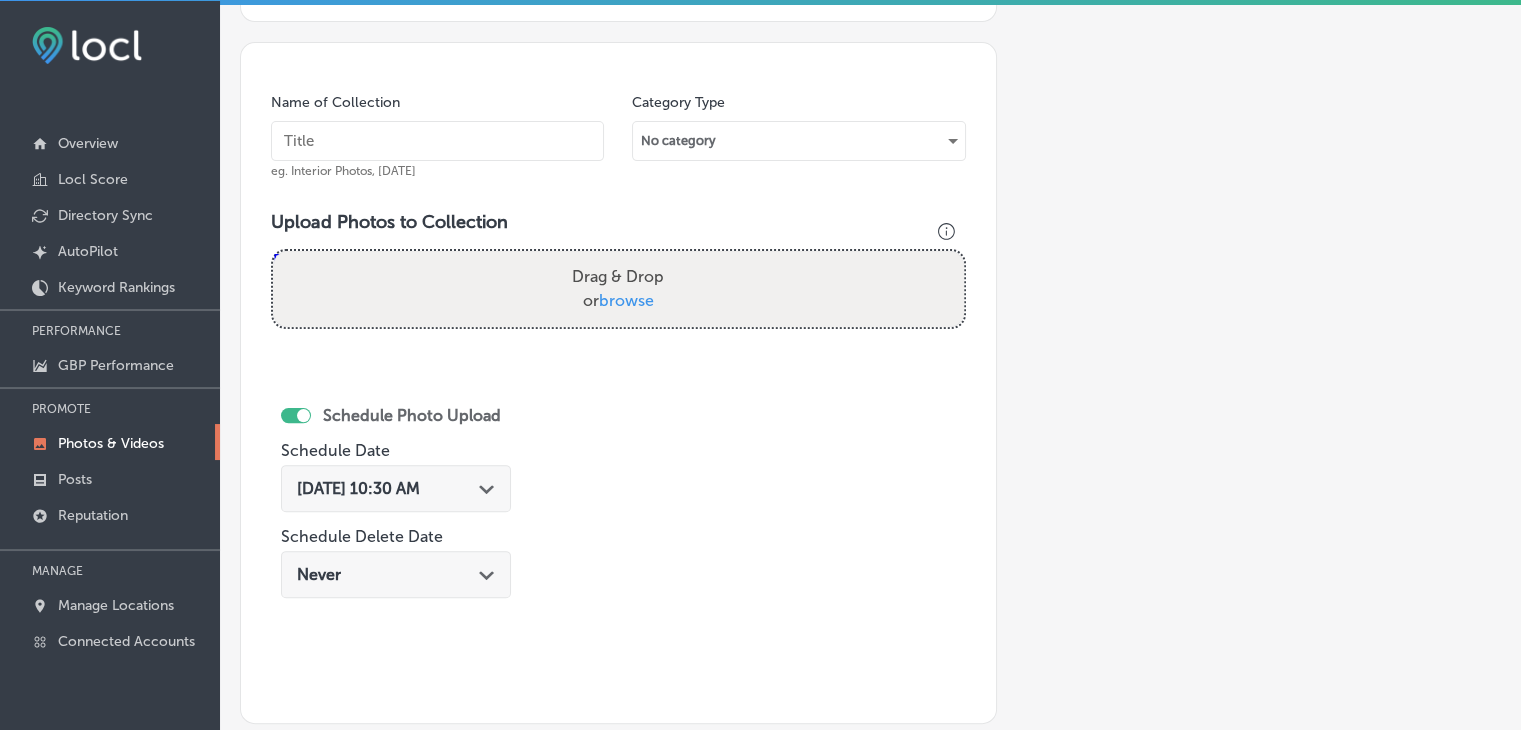 paste on "[PERSON_NAME] Pizzeria Restaurant, [DATE], Week" 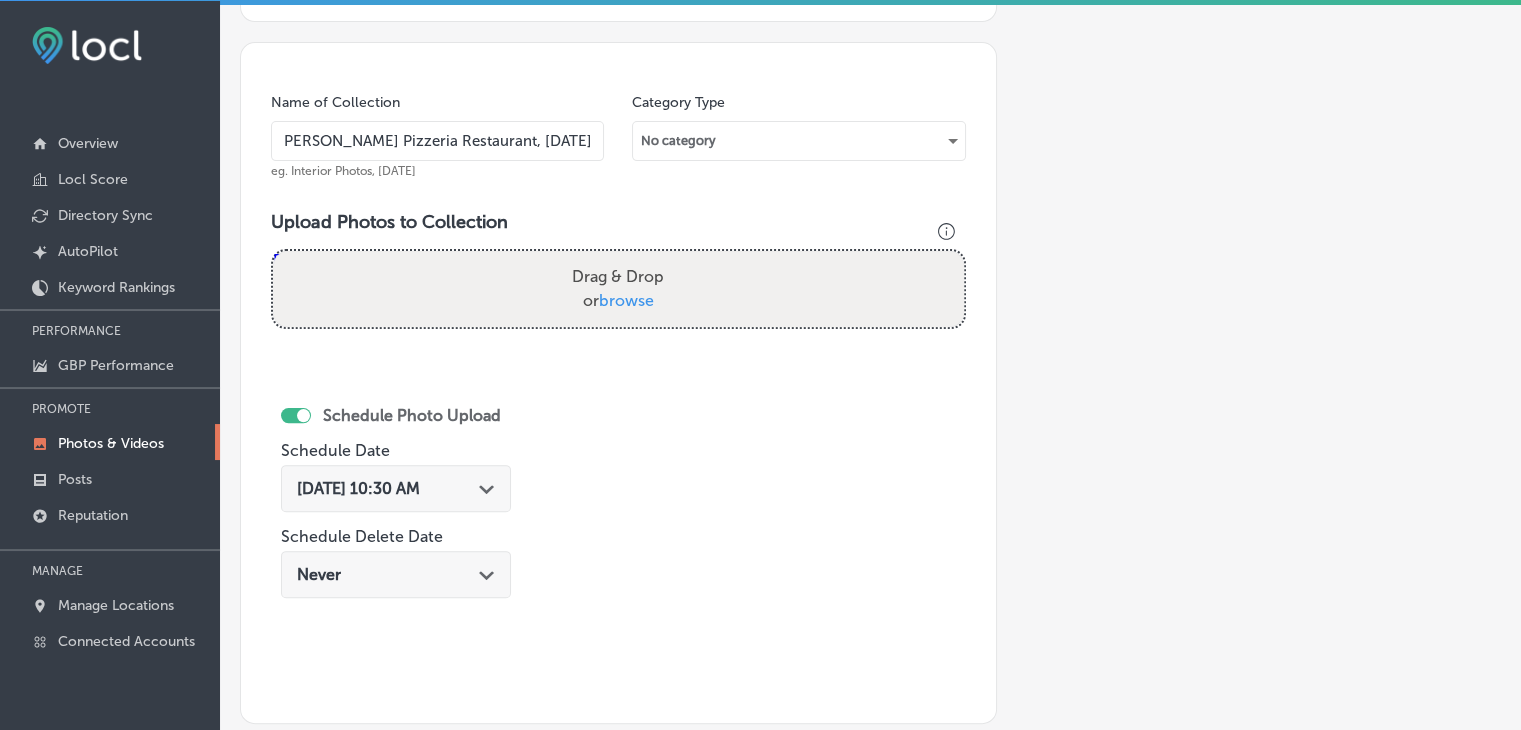 scroll, scrollTop: 0, scrollLeft: 14, axis: horizontal 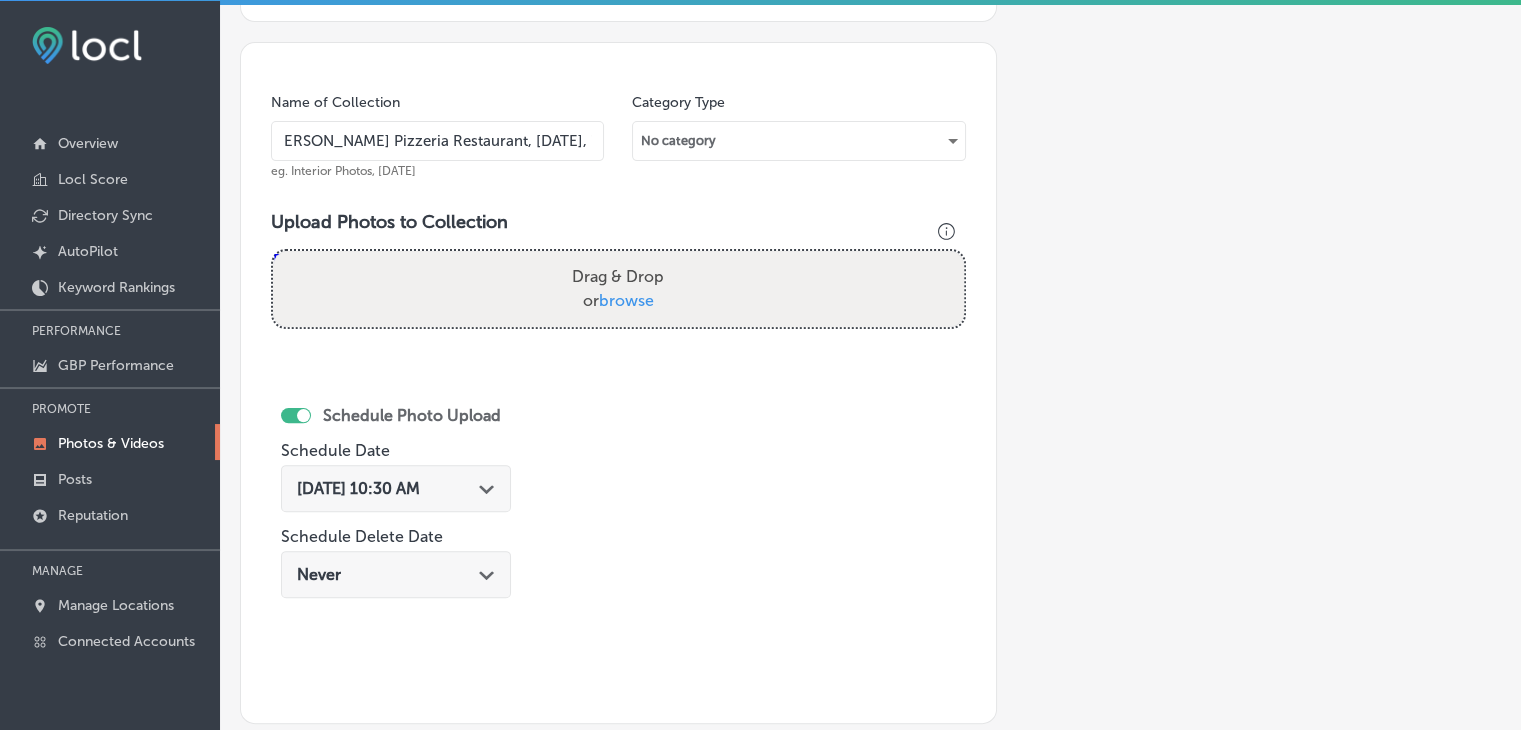 type on "[PERSON_NAME] Pizzeria Restaurant, [DATE], Week 4" 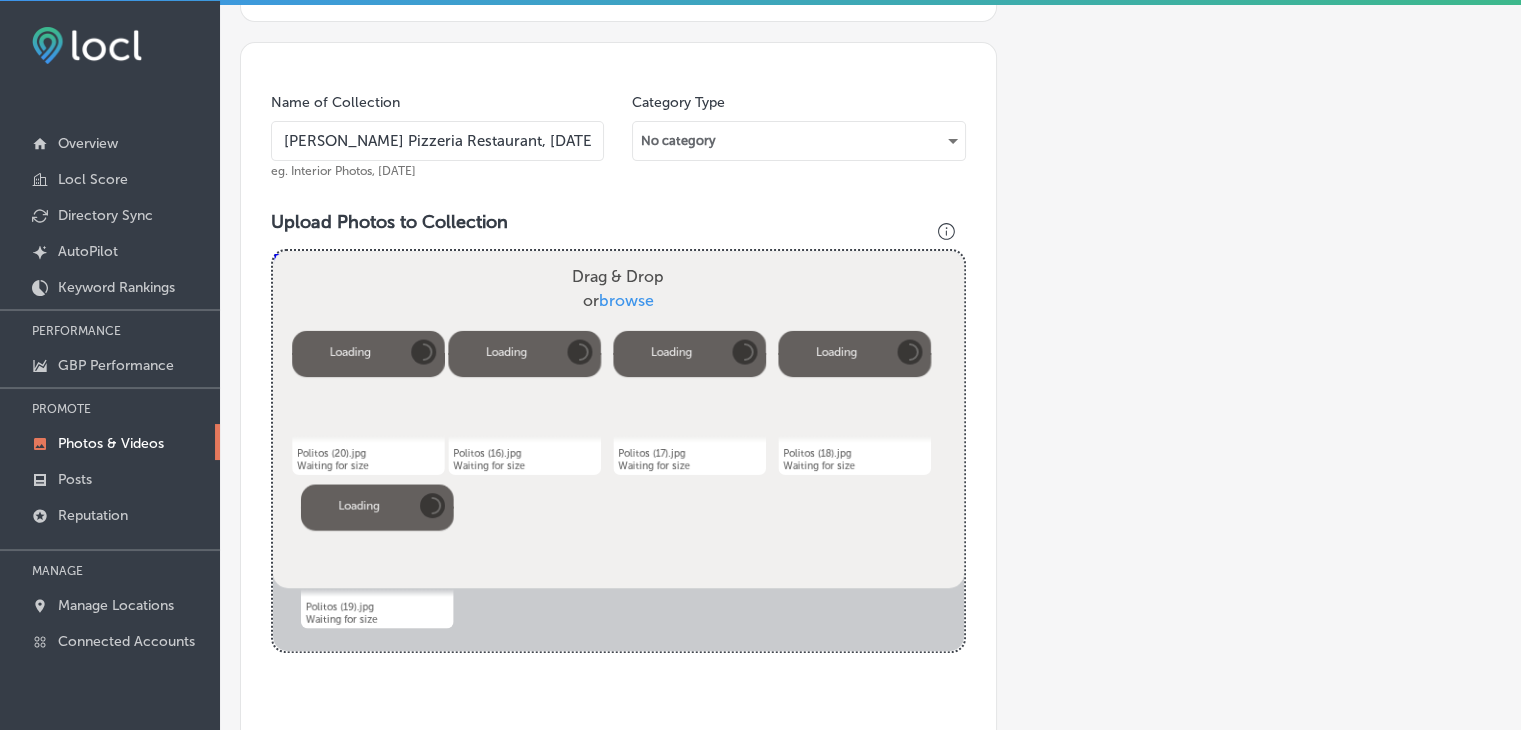 scroll, scrollTop: 831, scrollLeft: 0, axis: vertical 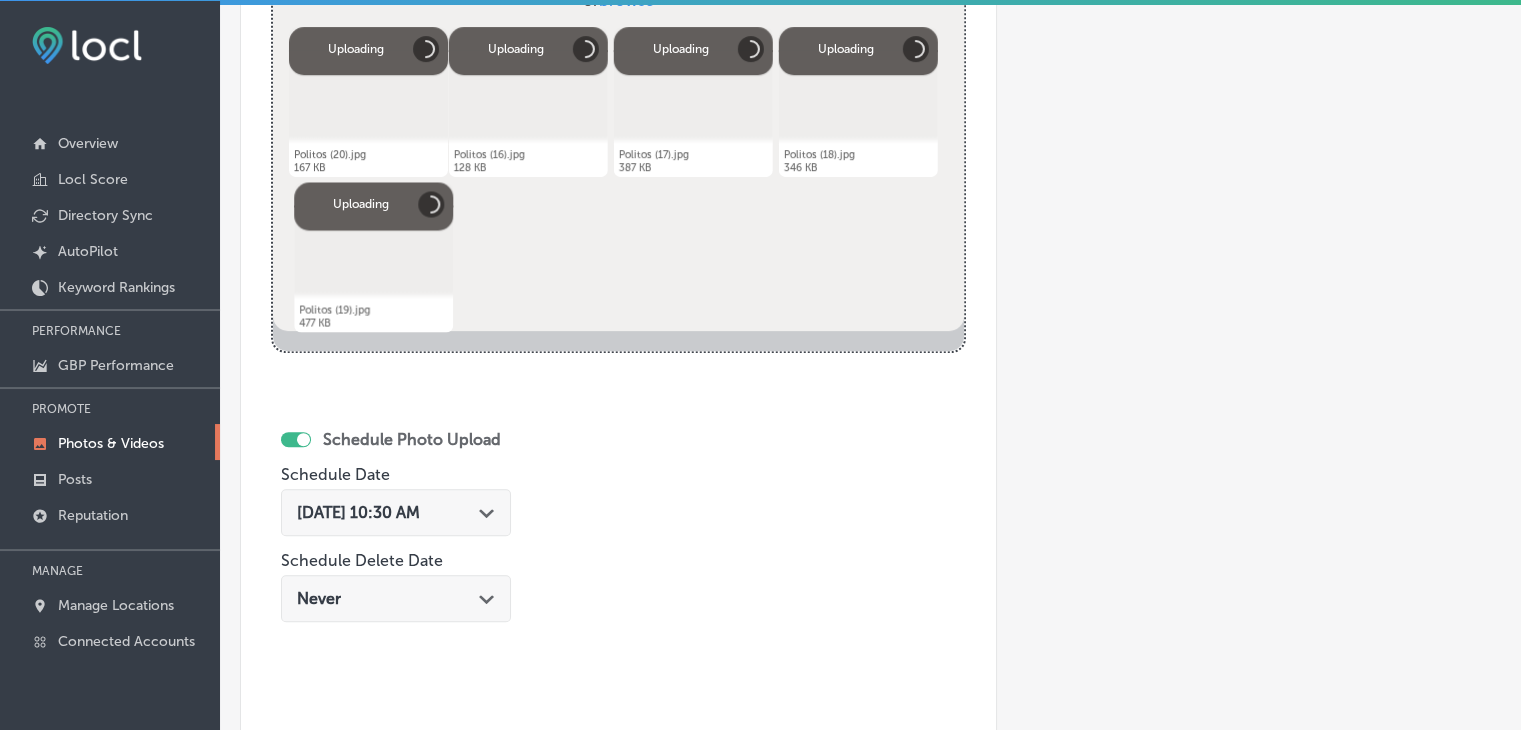 drag, startPoint x: 436, startPoint y: 520, endPoint x: 468, endPoint y: 155, distance: 366.40005 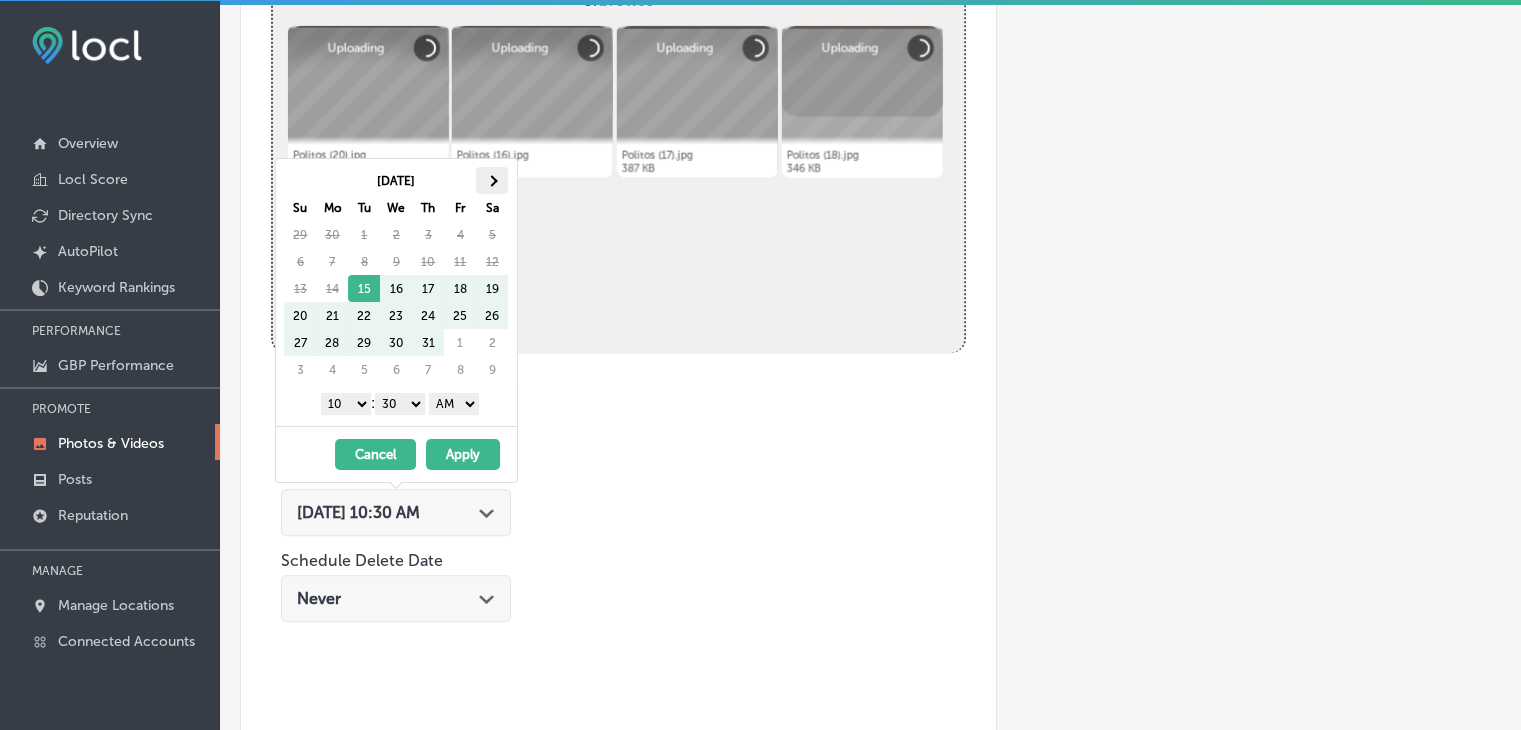 click at bounding box center [492, 180] 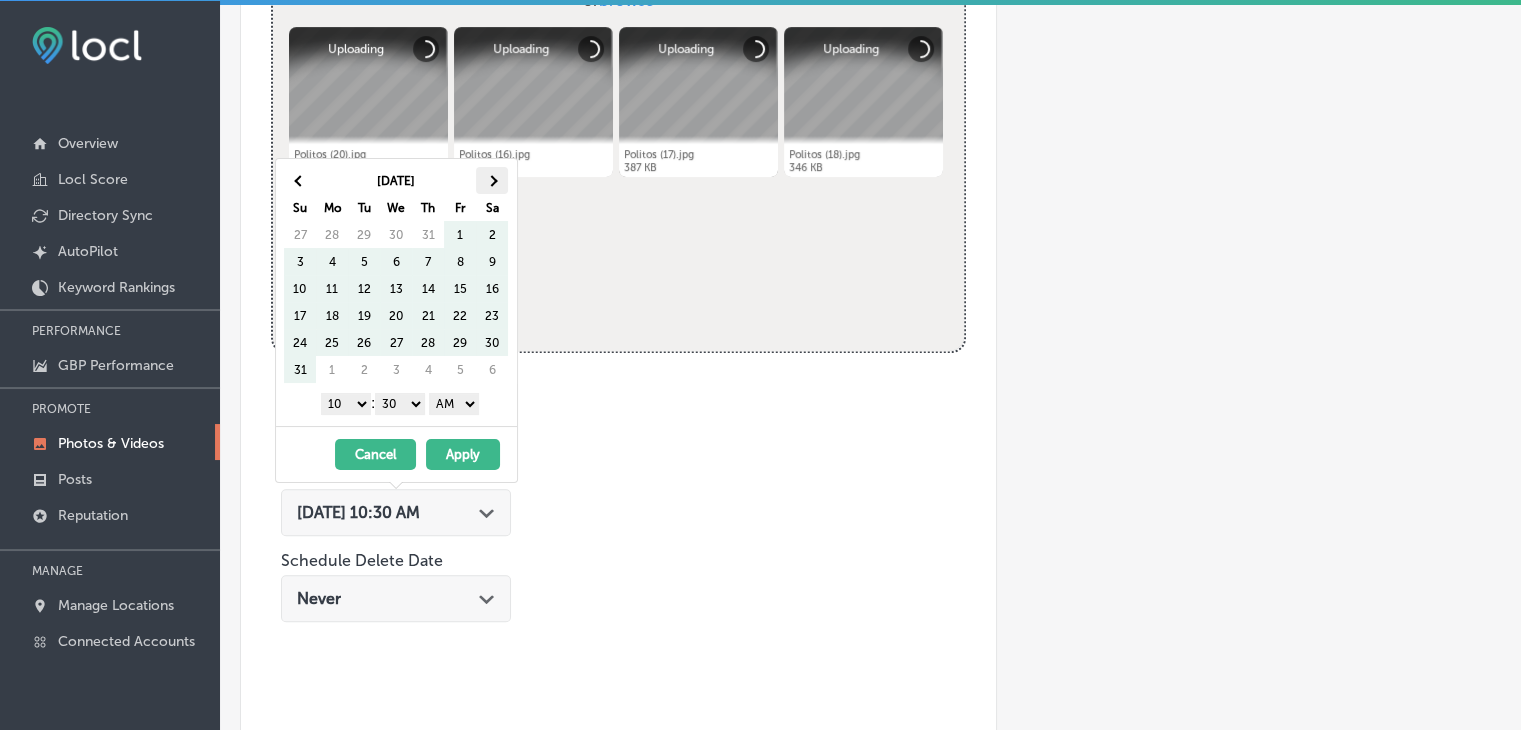 click at bounding box center [492, 180] 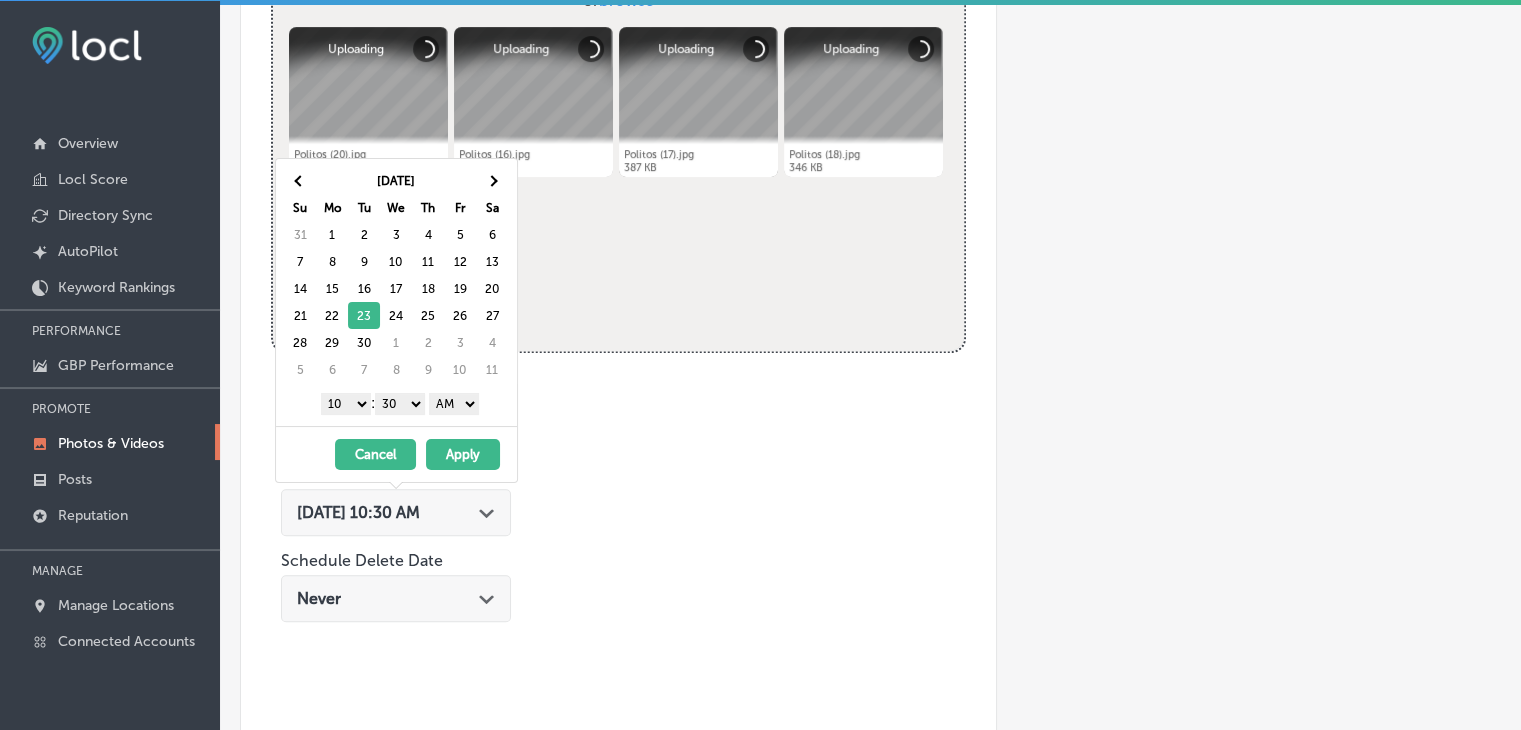 click on "1 2 3 4 5 6 7 8 9 10 11 12" at bounding box center (346, 404) 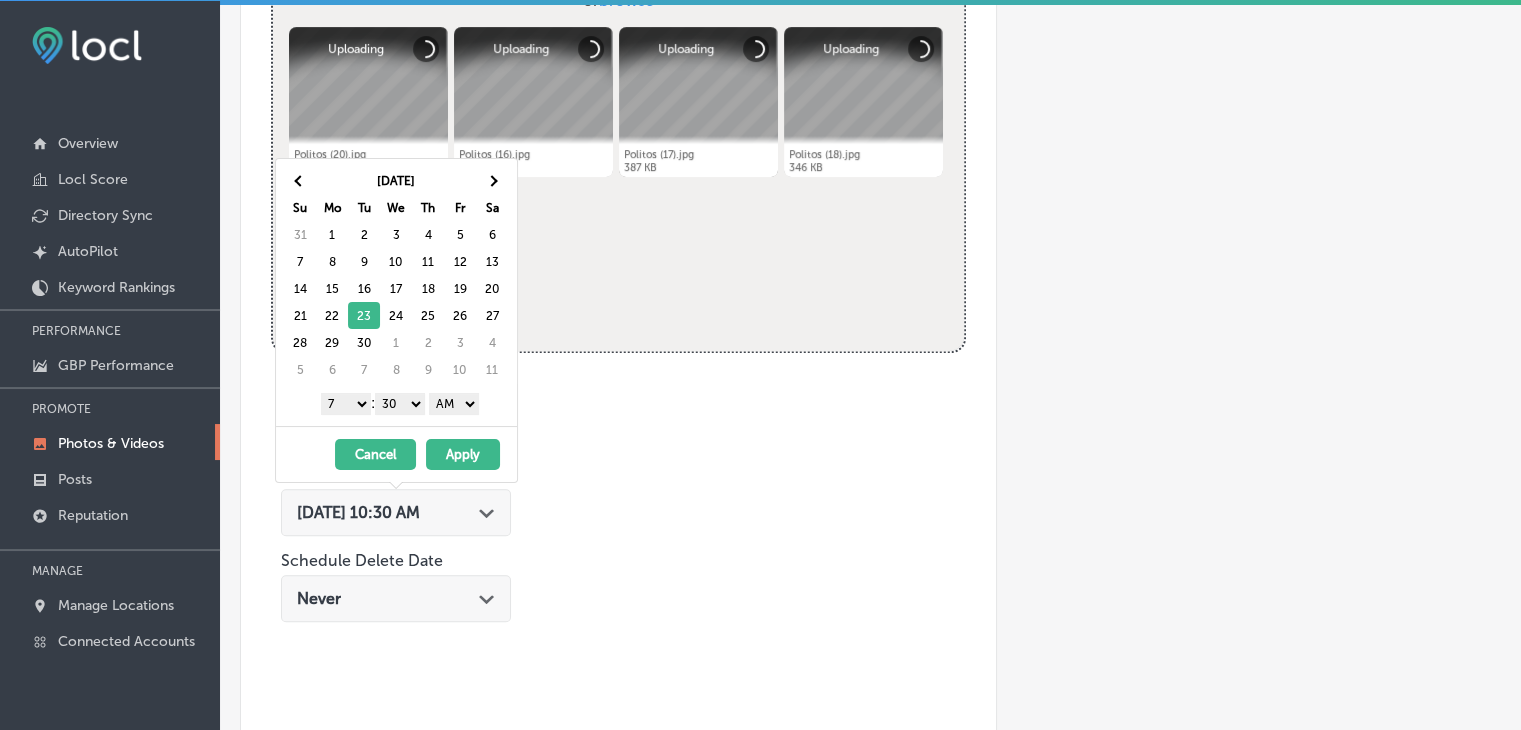 drag, startPoint x: 389, startPoint y: 397, endPoint x: 396, endPoint y: 406, distance: 11.401754 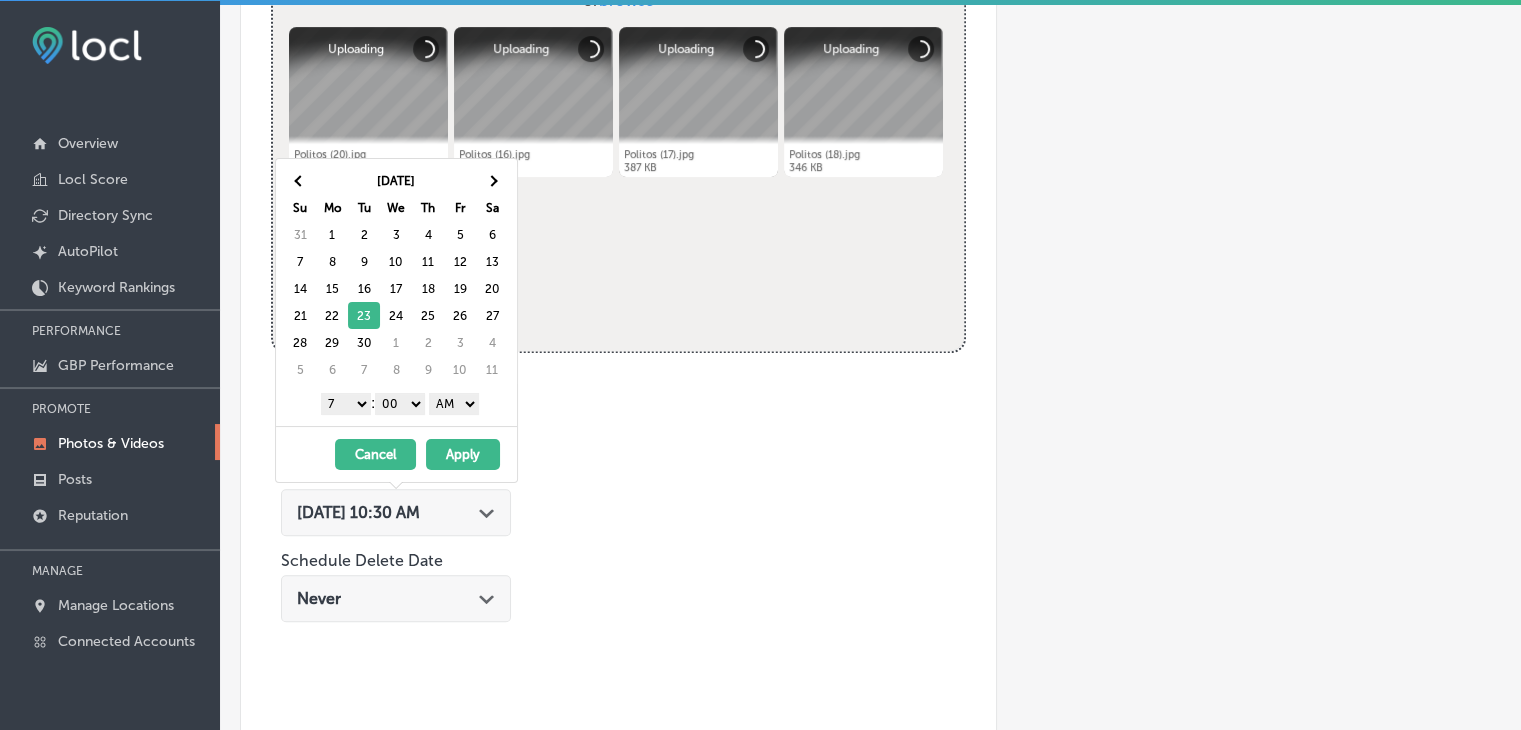 drag, startPoint x: 446, startPoint y: 443, endPoint x: 458, endPoint y: 441, distance: 12.165525 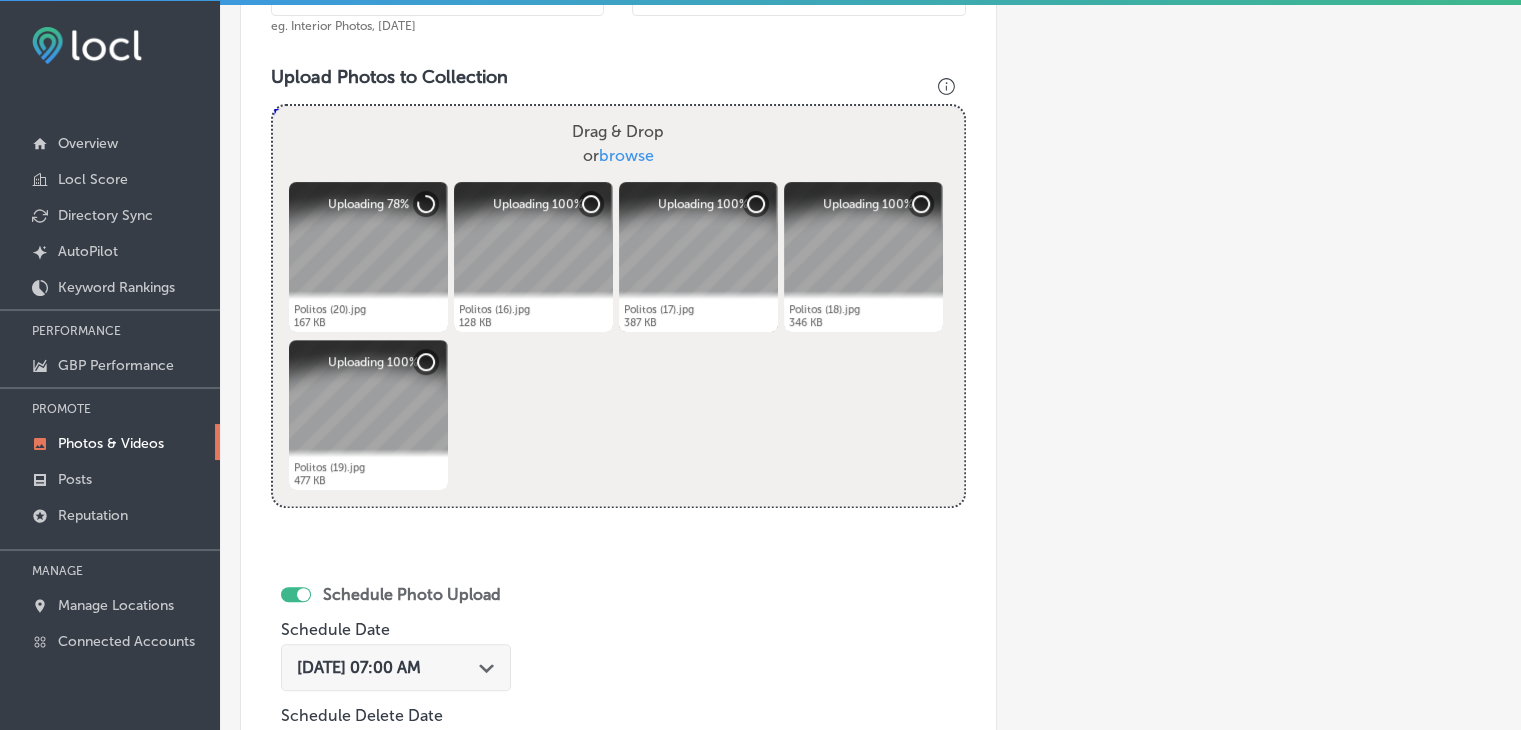 scroll, scrollTop: 631, scrollLeft: 0, axis: vertical 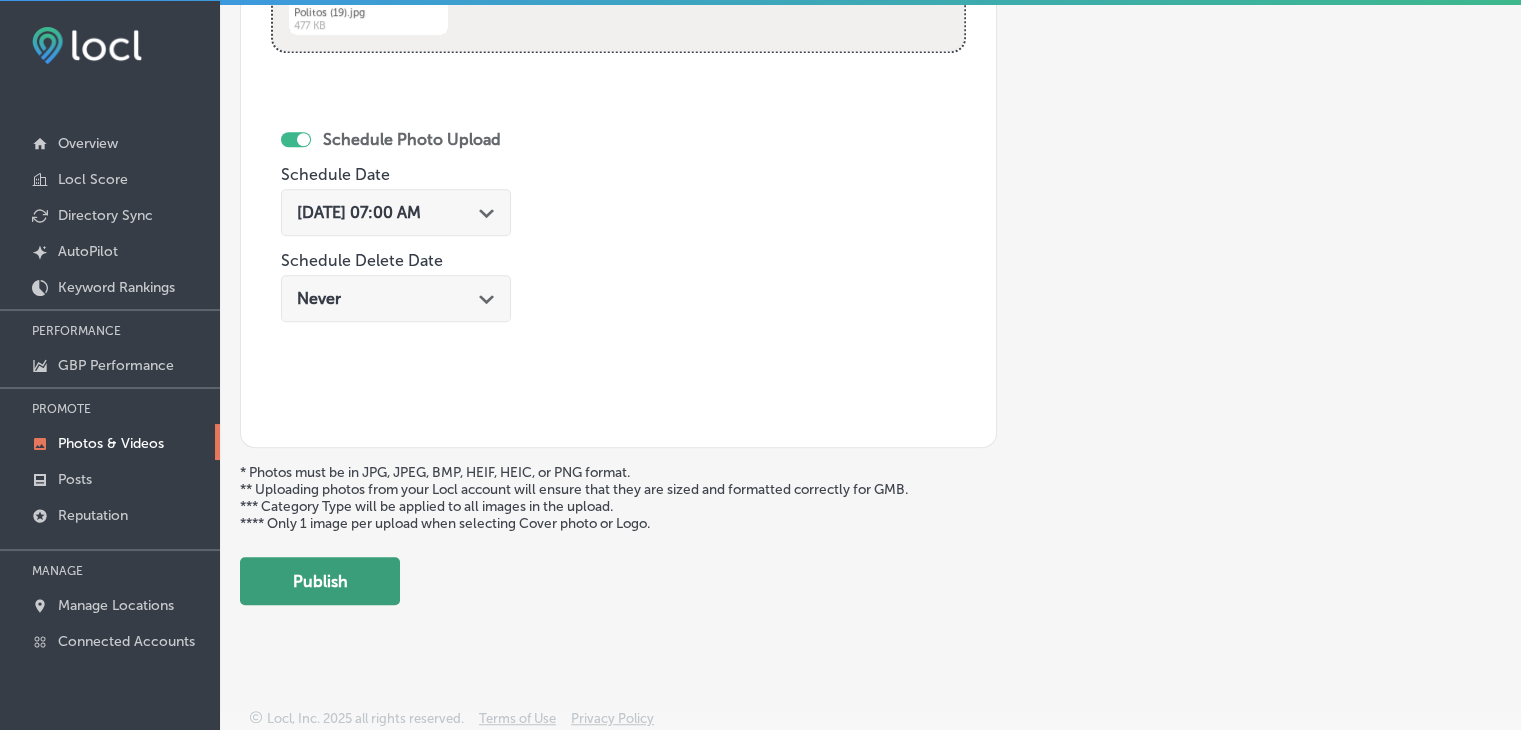 click on "Publish" at bounding box center [320, 581] 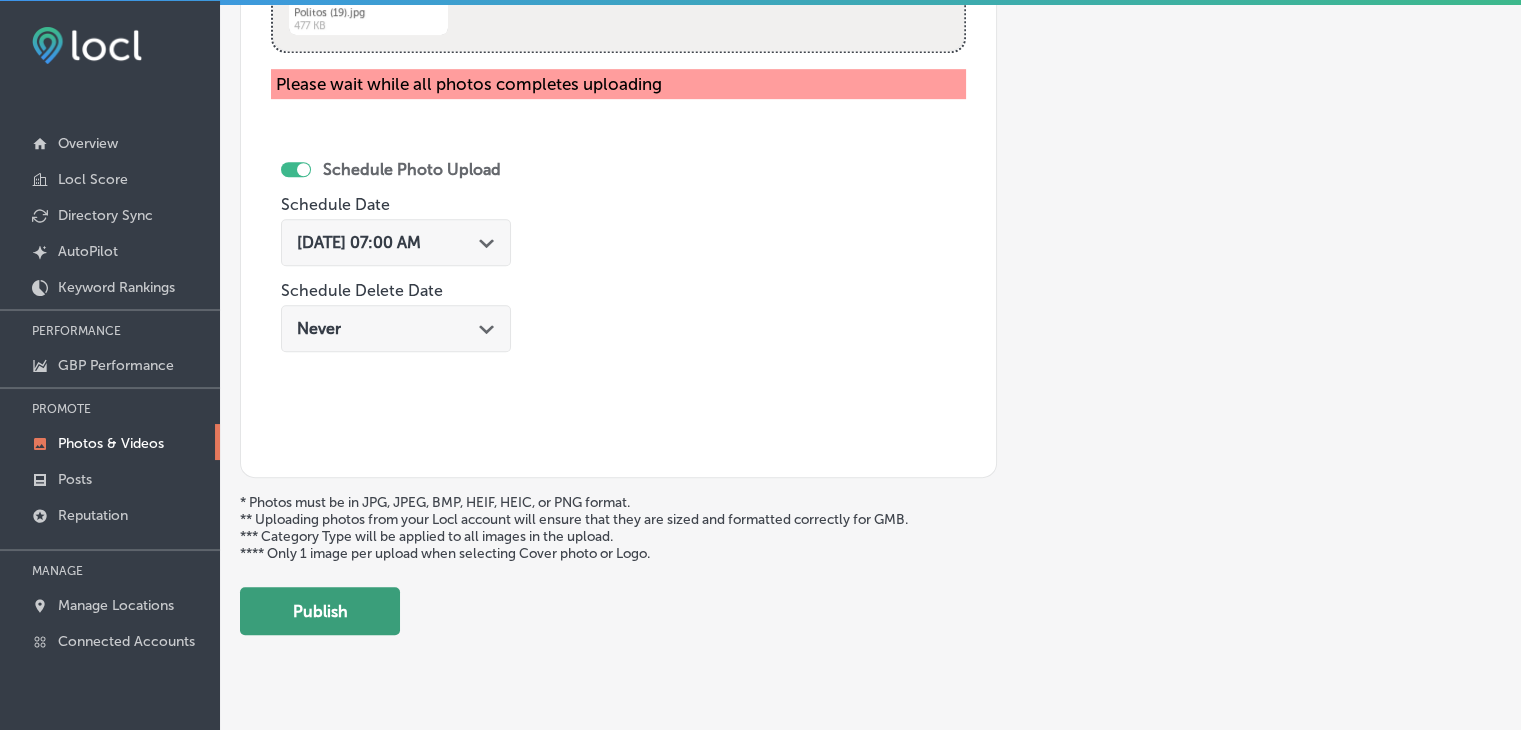 click on "Publish" at bounding box center (320, 611) 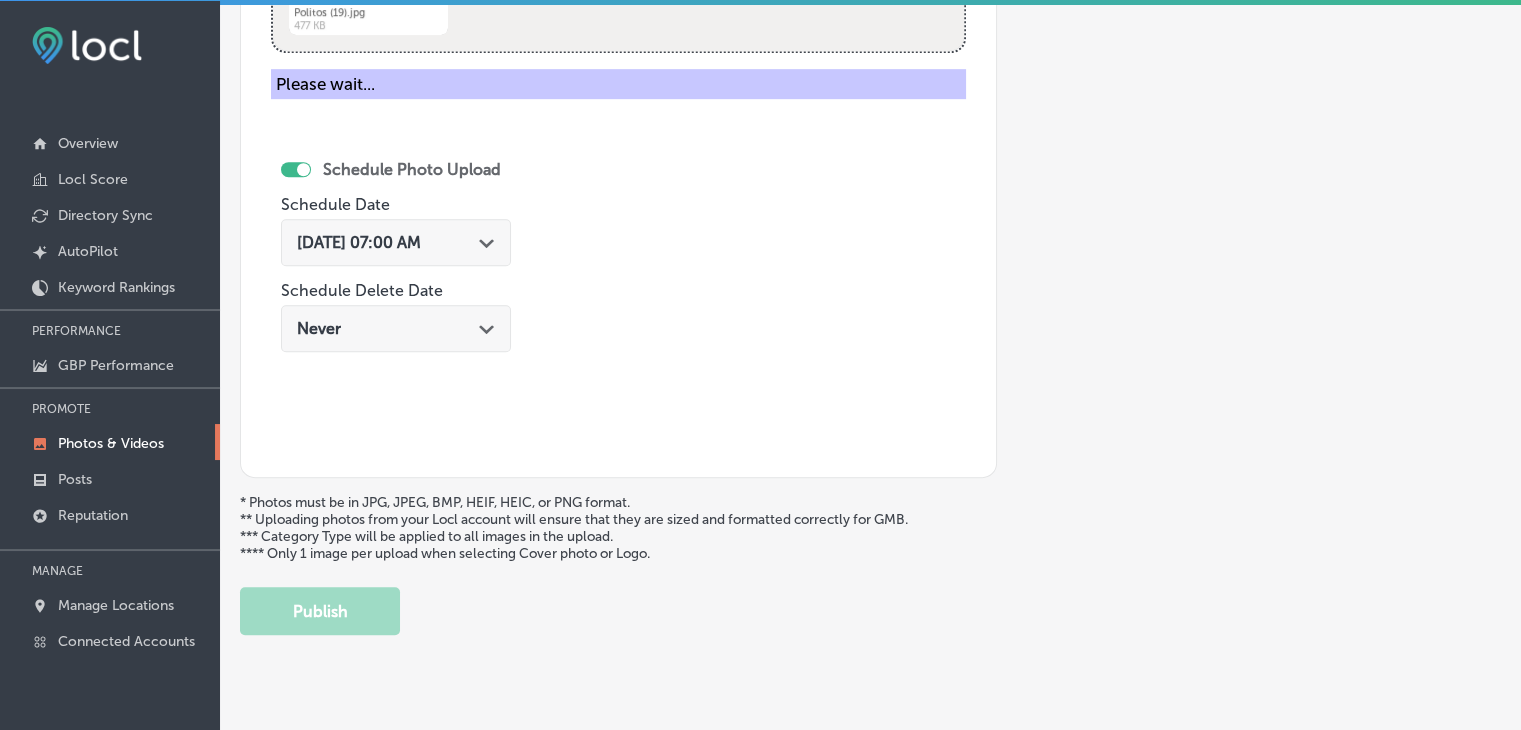 scroll, scrollTop: 731, scrollLeft: 0, axis: vertical 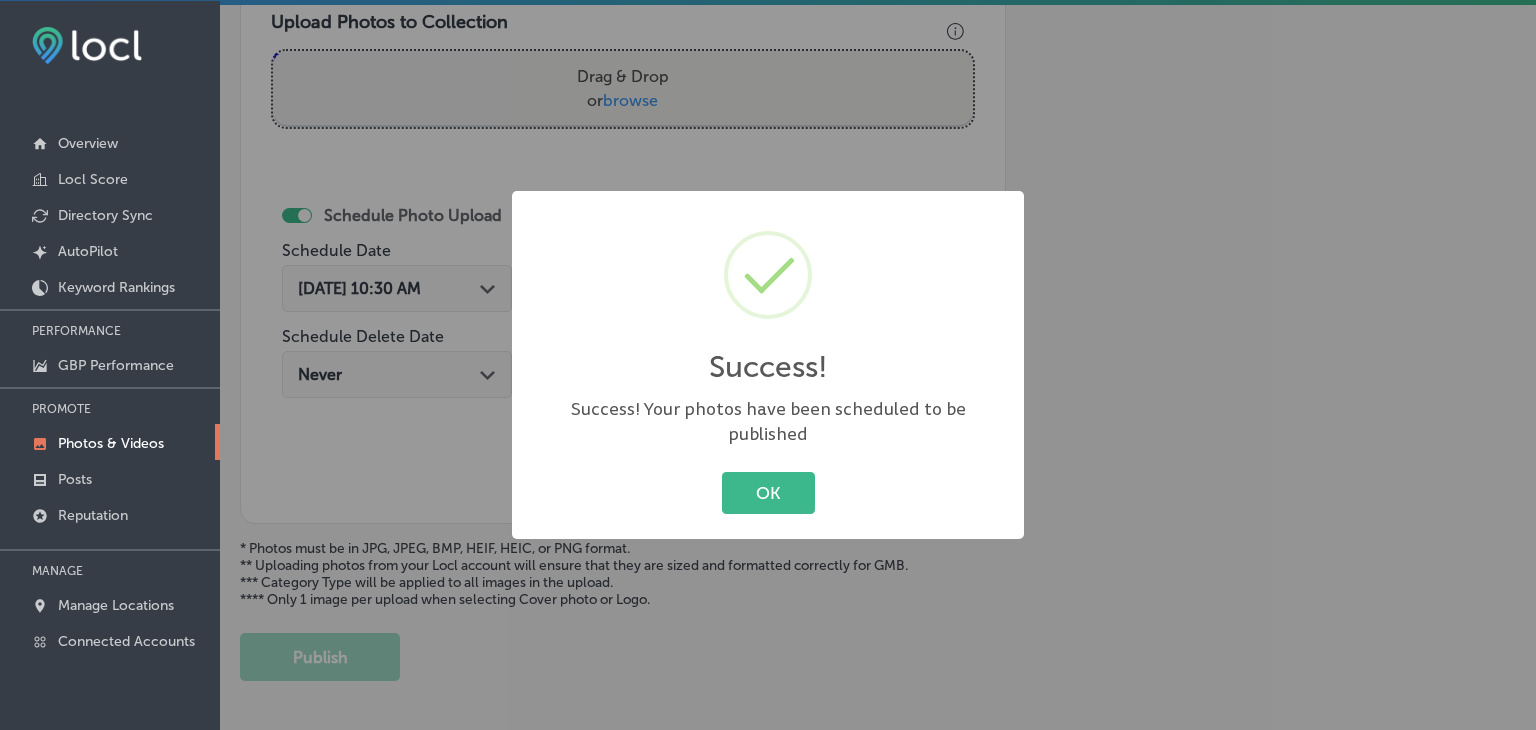 click on "Success! × Success! Your photos have been scheduled to be published OK Cancel" at bounding box center [768, 365] 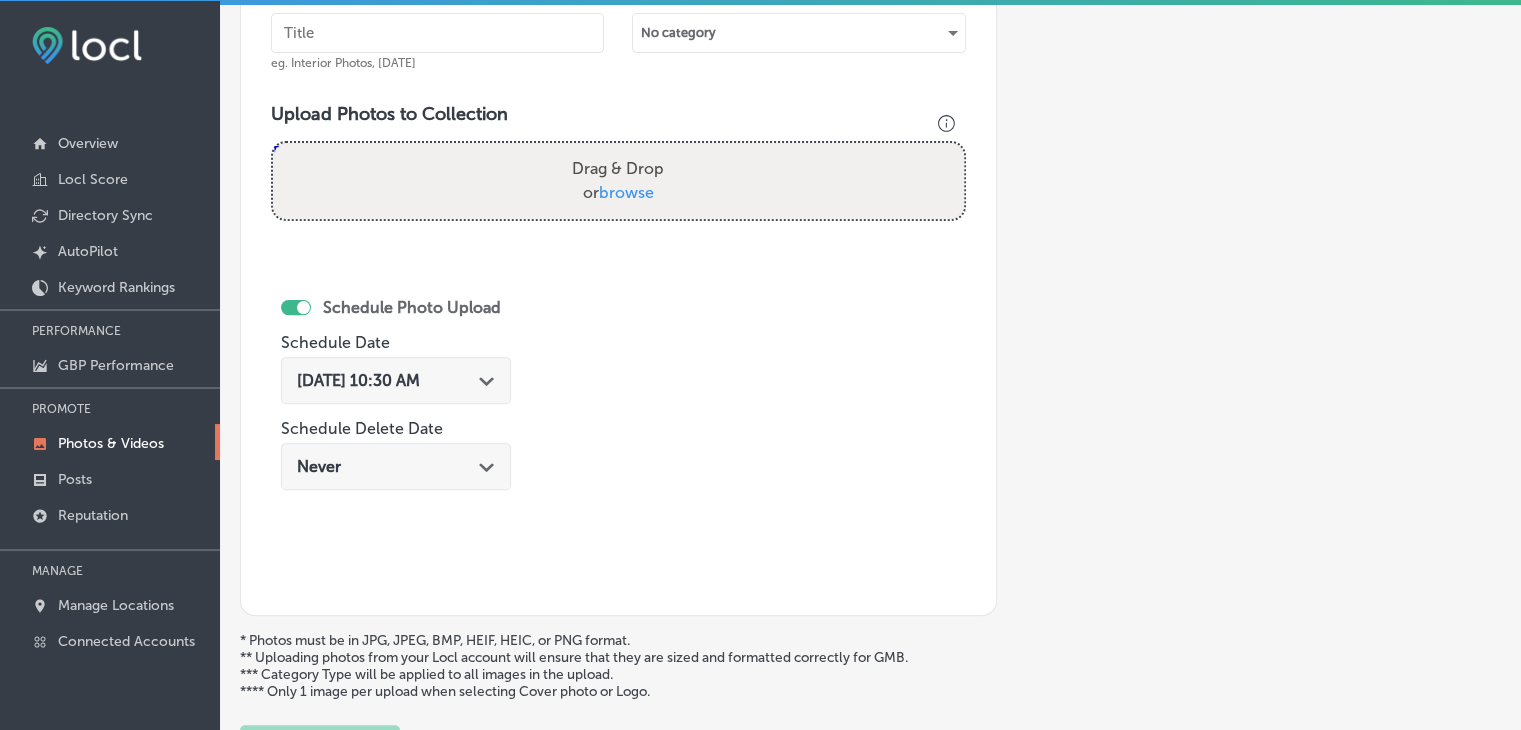 scroll, scrollTop: 531, scrollLeft: 0, axis: vertical 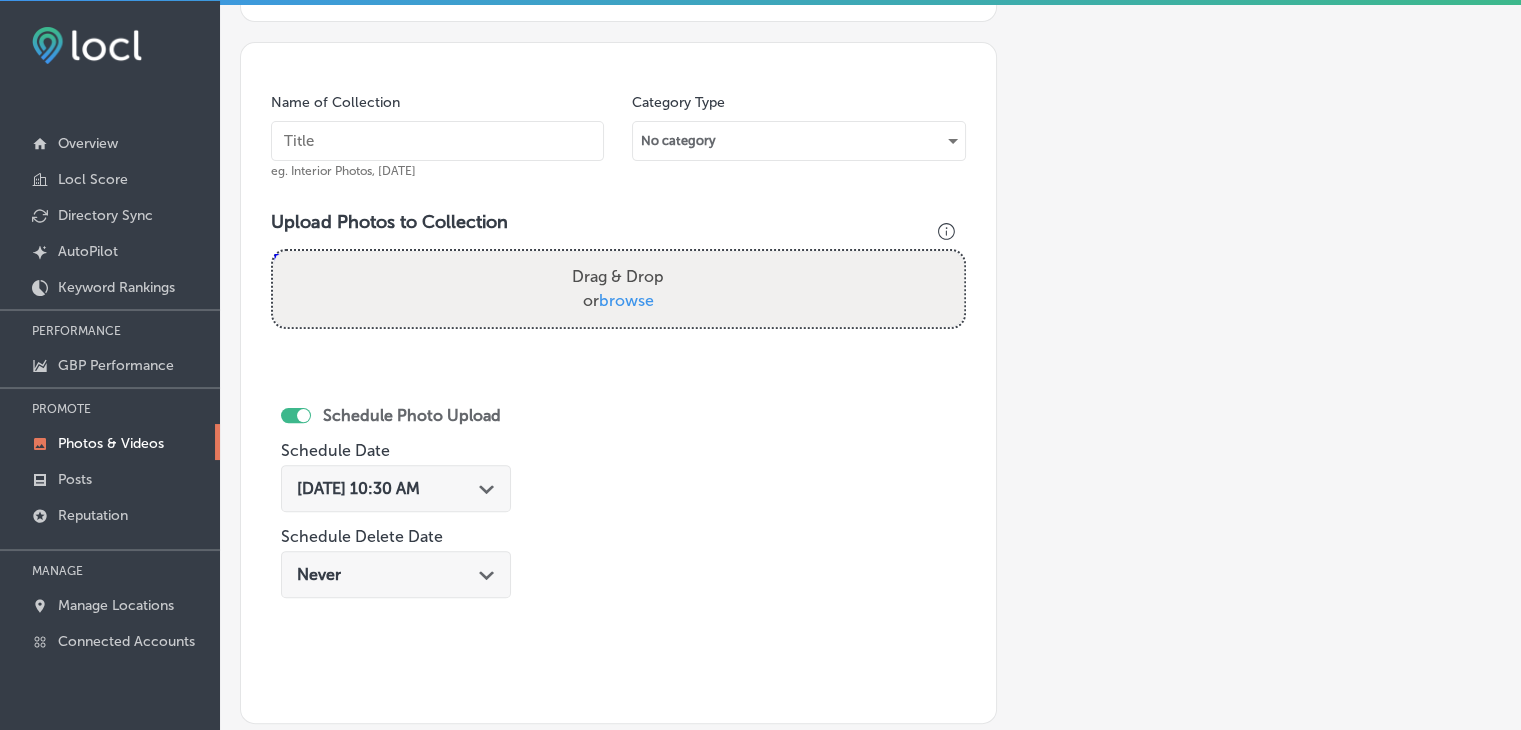 click at bounding box center [437, 141] 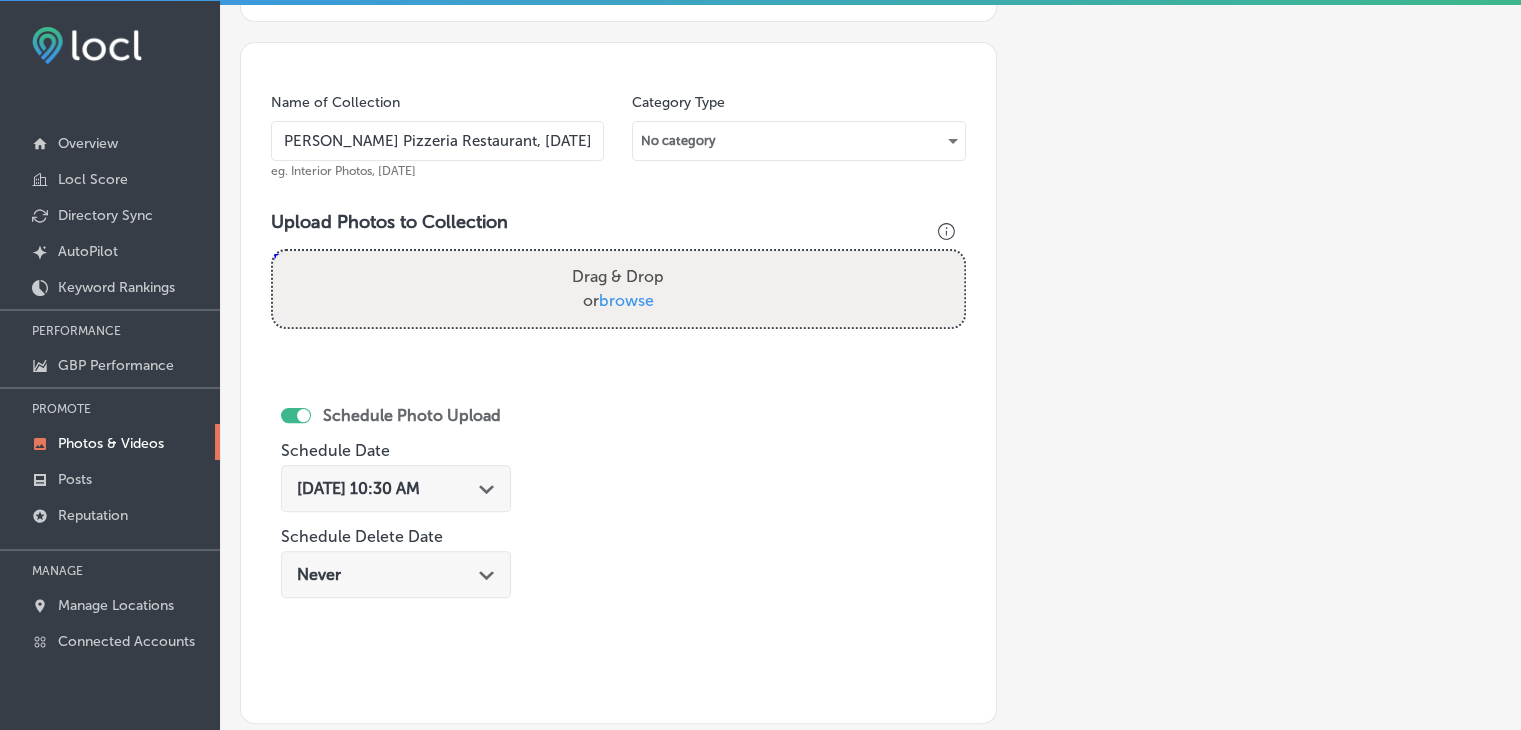 scroll, scrollTop: 0, scrollLeft: 13, axis: horizontal 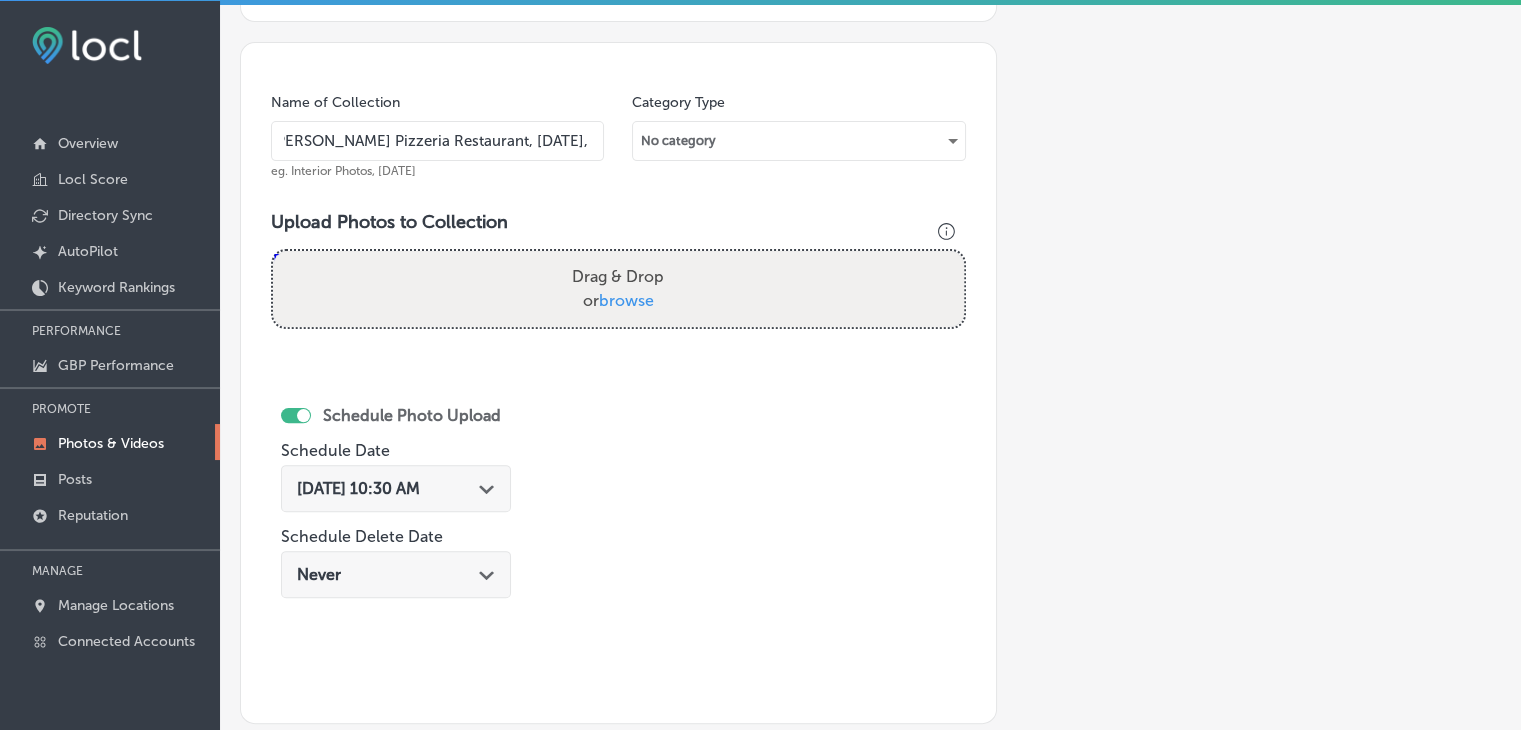 type on "[PERSON_NAME] Pizzeria Restaurant, [DATE], Week 5" 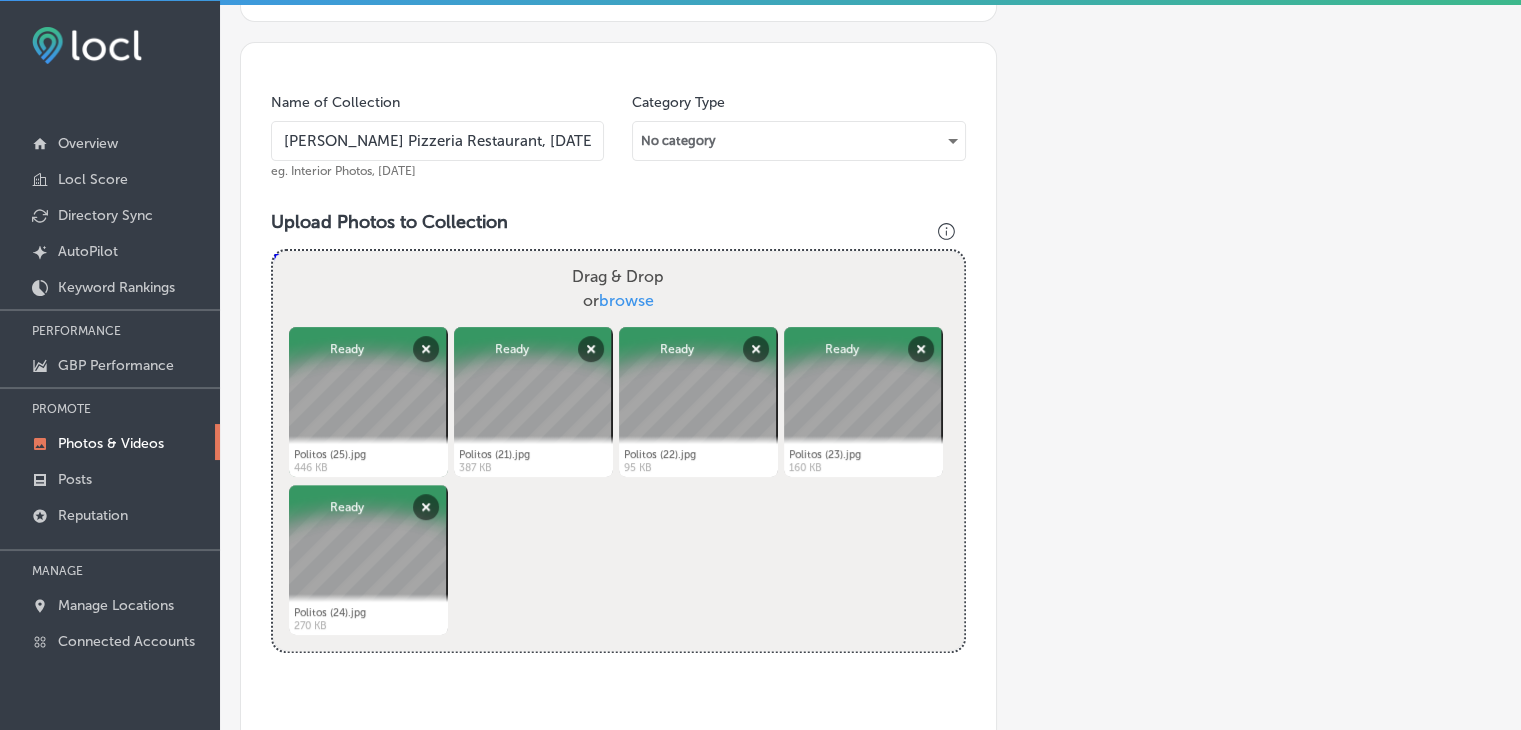 click on "[PERSON_NAME] Pizzeria Restaurant, [DATE], Week 5" at bounding box center [437, 141] 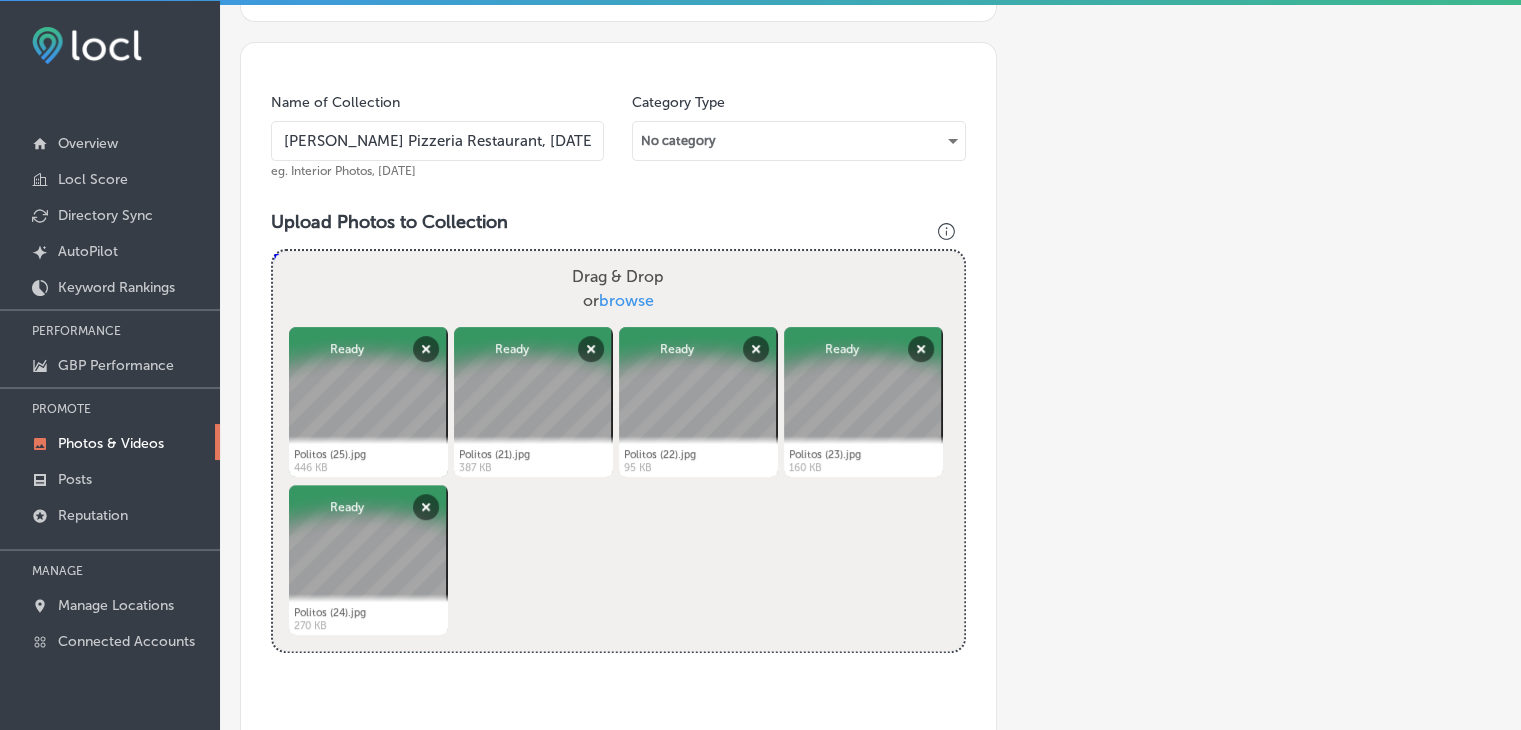 click on "[PERSON_NAME] Pizzeria Restaurant, [DATE], Week 5" at bounding box center [437, 141] 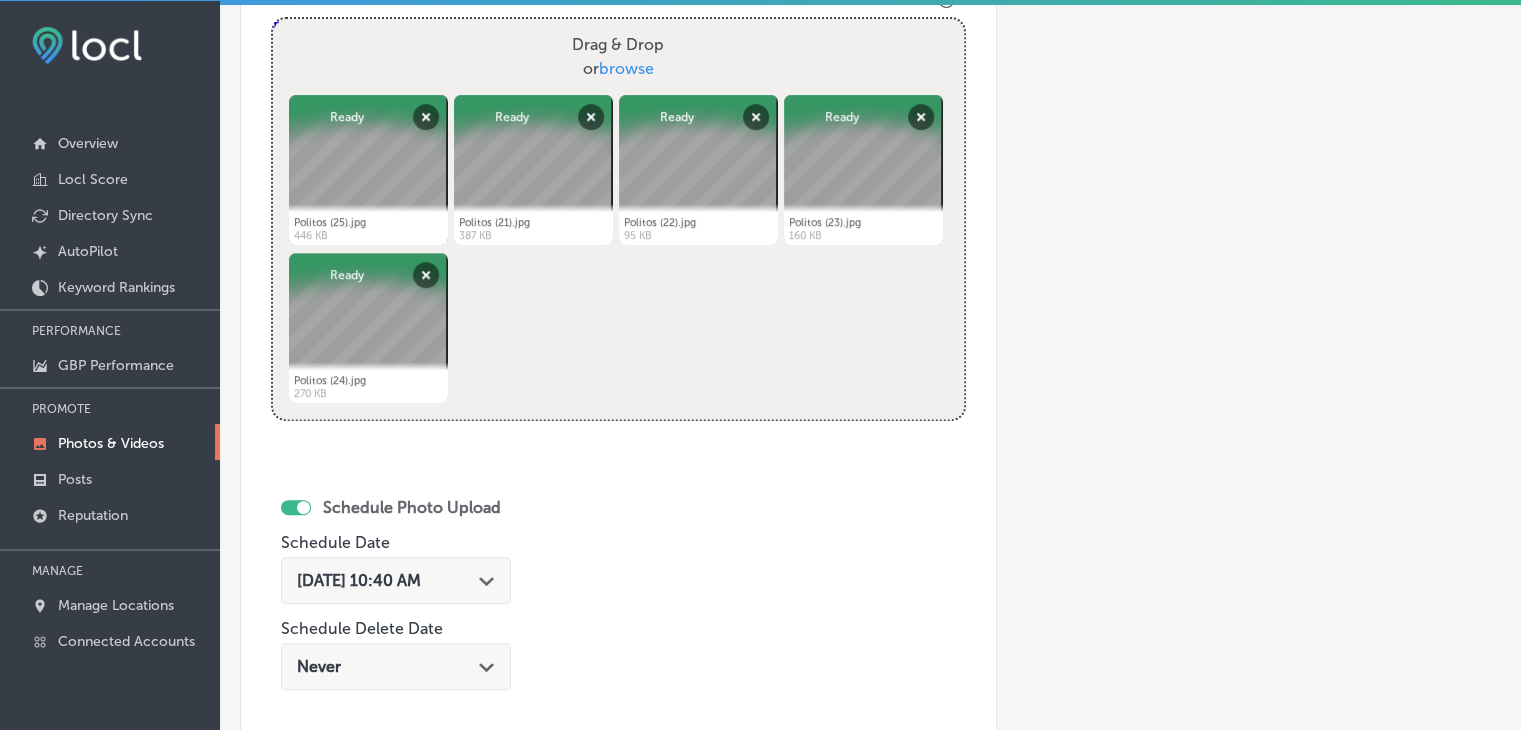 scroll, scrollTop: 1031, scrollLeft: 0, axis: vertical 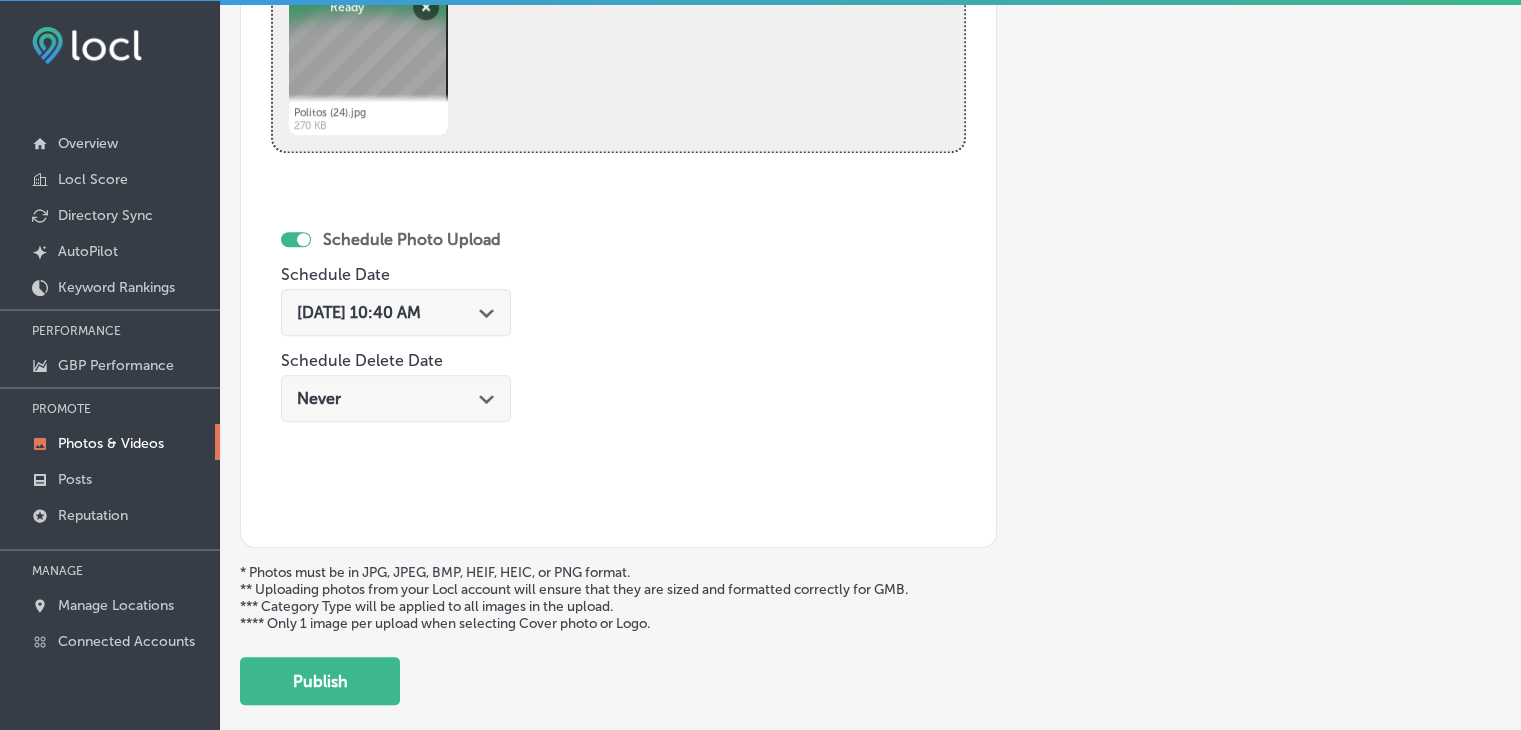 click on "[DATE] 10:40 AM" at bounding box center [359, 312] 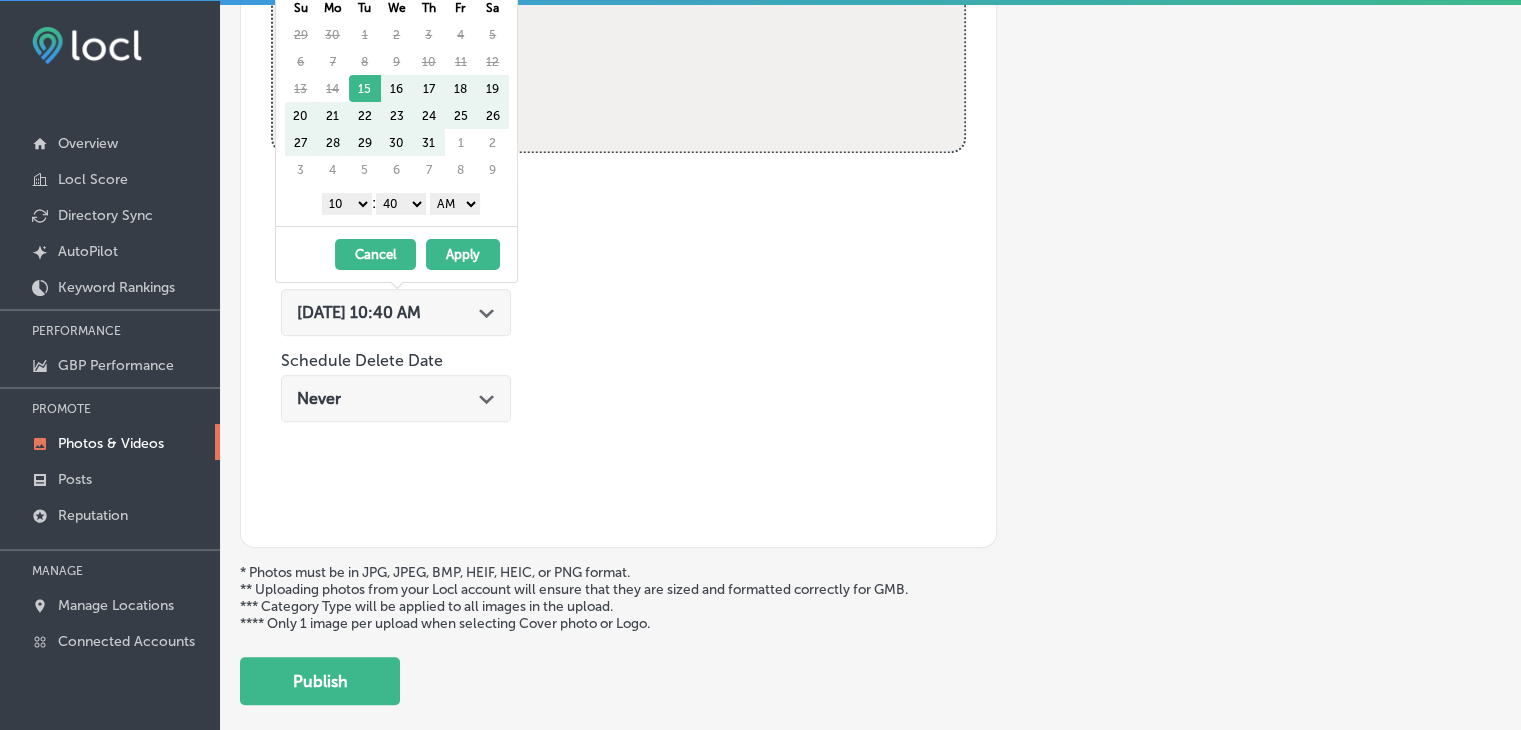 scroll, scrollTop: 0, scrollLeft: 0, axis: both 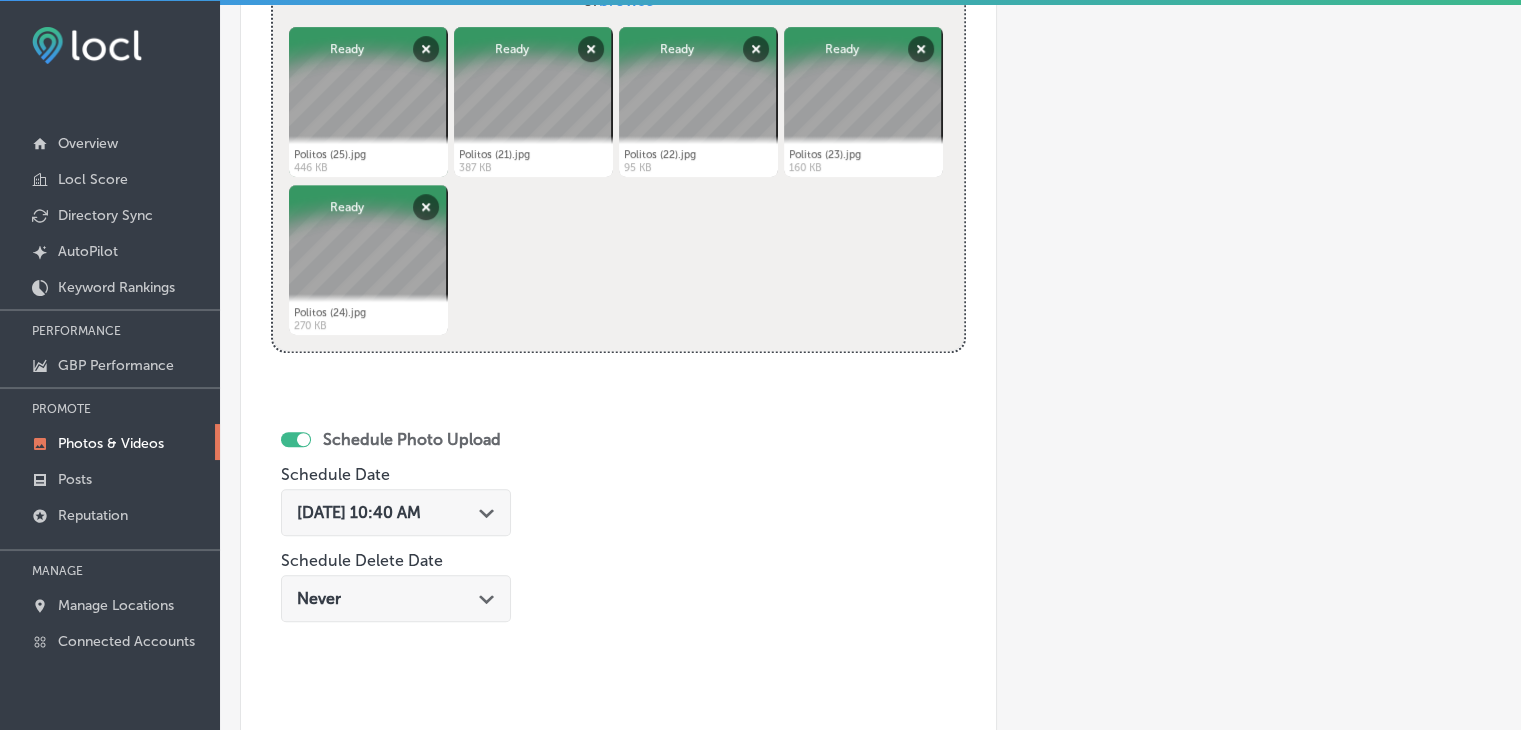 click on "[DATE] 10:40 AM
Path
Created with Sketch." at bounding box center (396, 512) 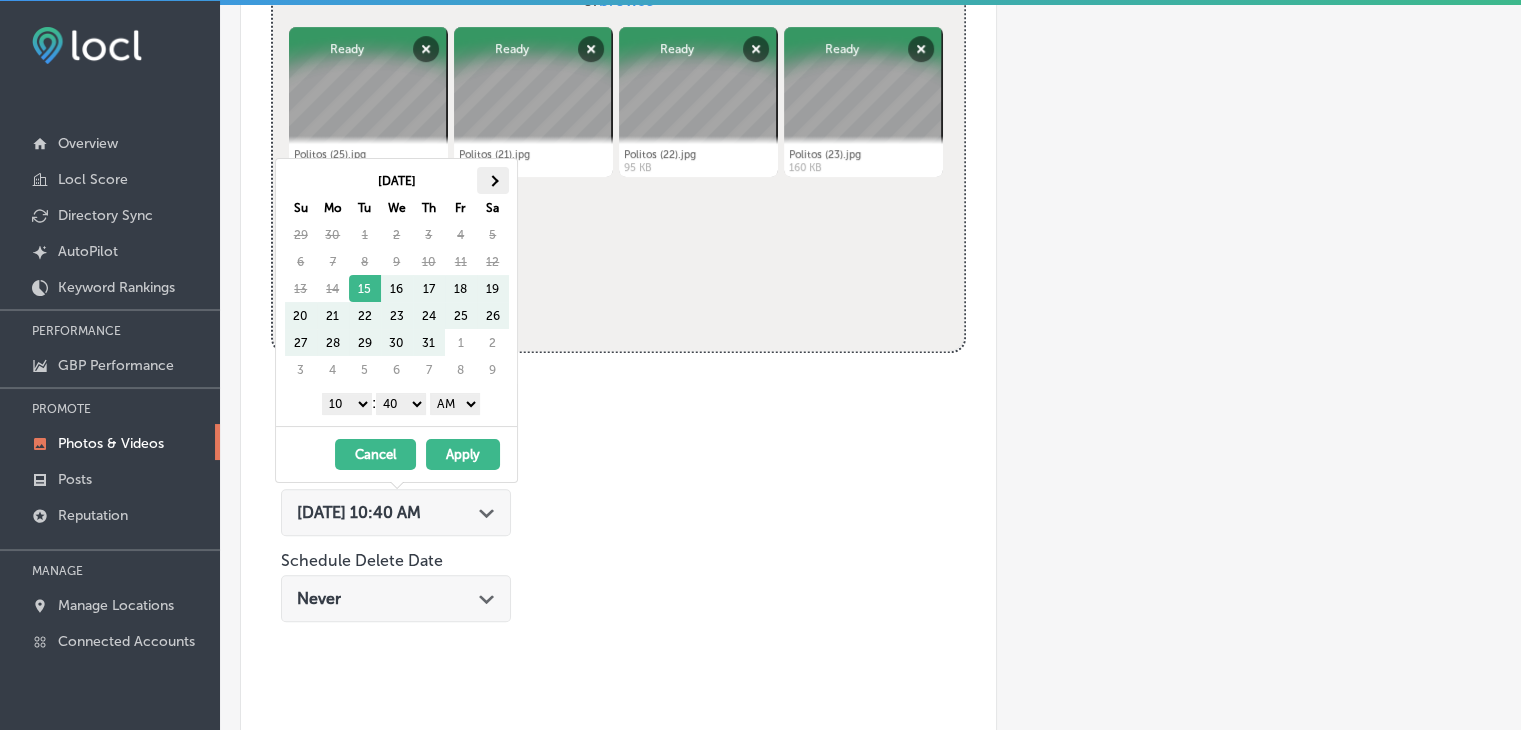 click at bounding box center (493, 180) 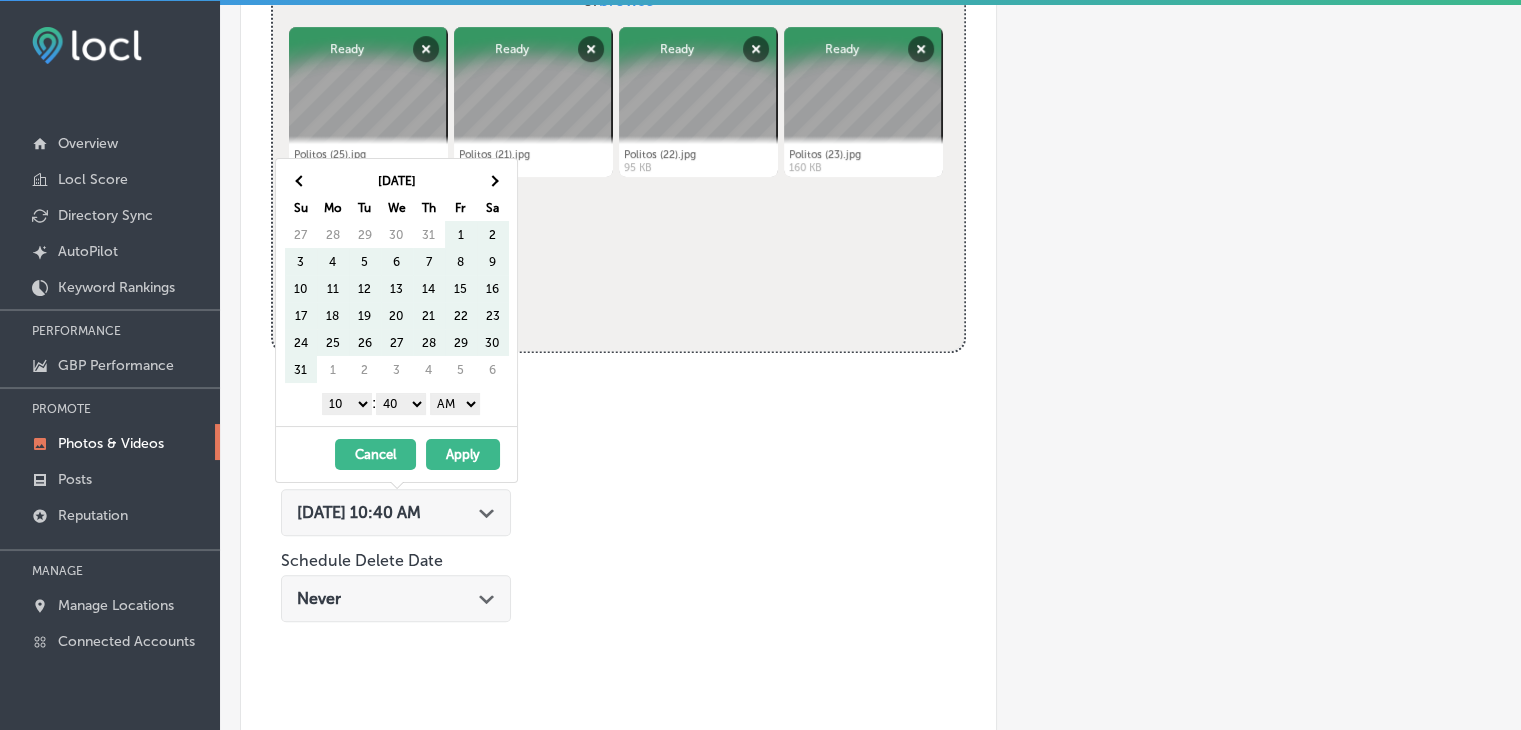 click at bounding box center (493, 180) 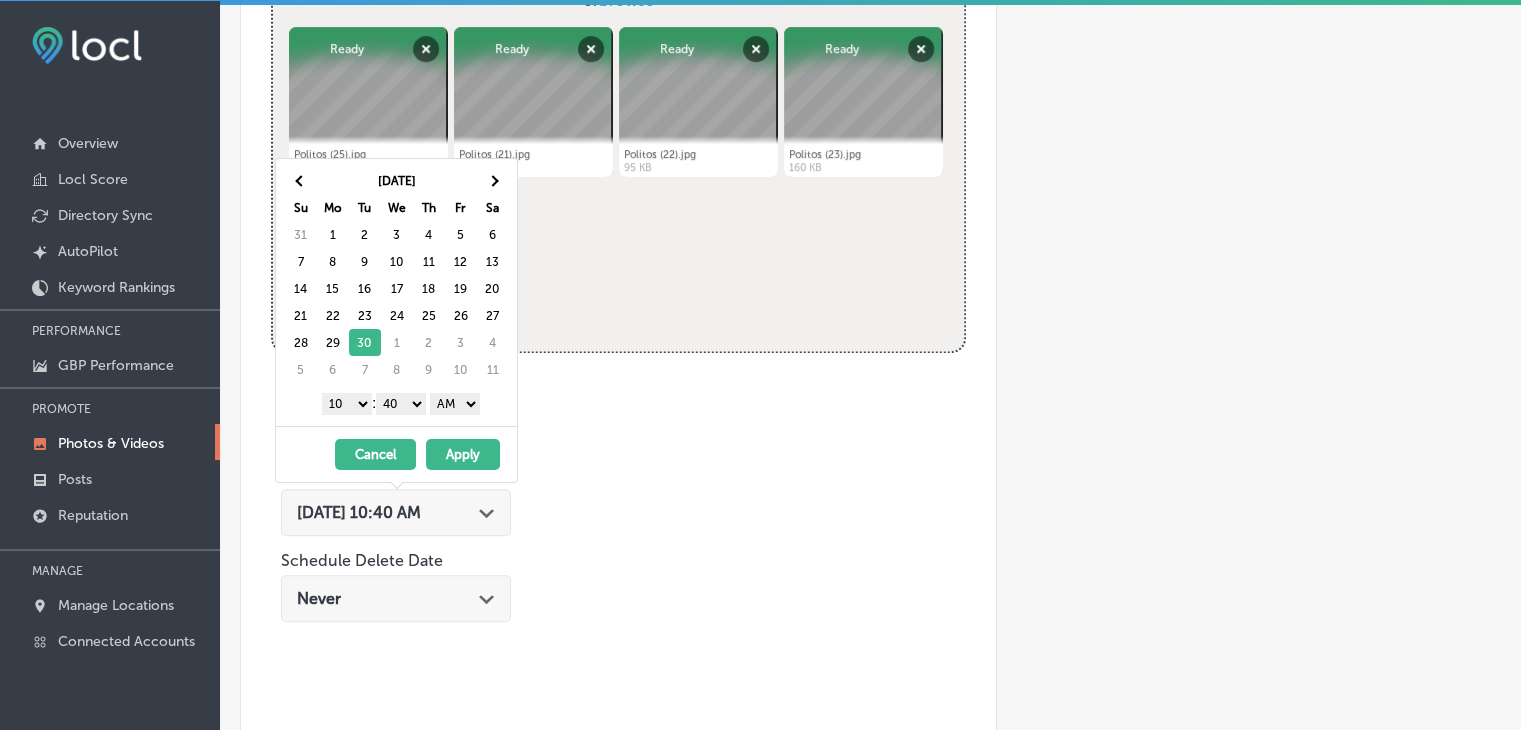 click on "1 2 3 4 5 6 7 8 9 10 11 12" at bounding box center (347, 404) 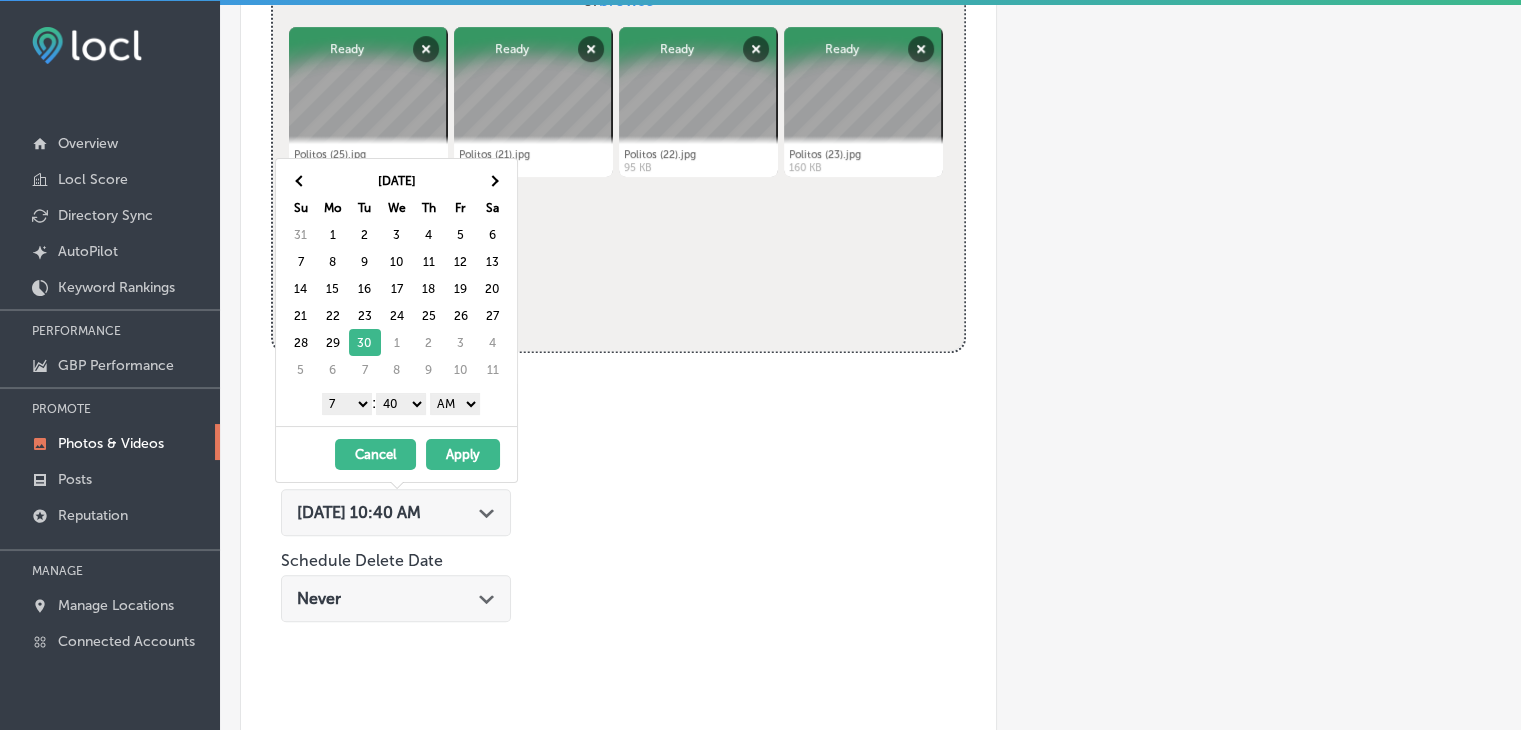click on "[DATE] Su Mo Tu We Th Fr Sa 31 1 2 3 4 5 6 7 8 9 10 11 12 13 14 15 16 17 18 19 20 21 22 23 24 25 26 27 28 29 30 1 2 3 4 5 6 7 8 9 10 11 1 2 3 4 5 6 7 8 9 10 11 12  :  00 10 20 30 40 50   AM PM" at bounding box center [396, 292] 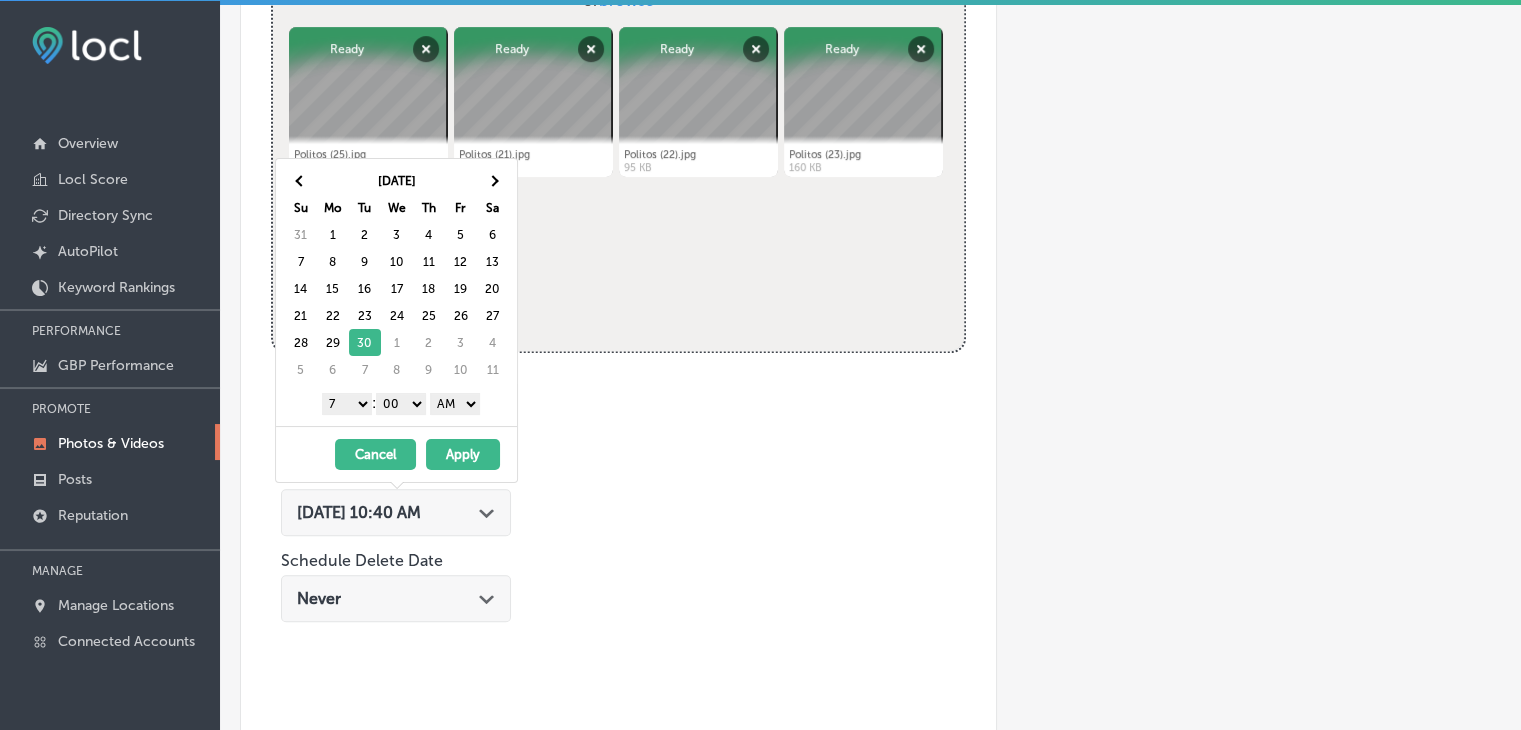 click on "Apply" at bounding box center [463, 454] 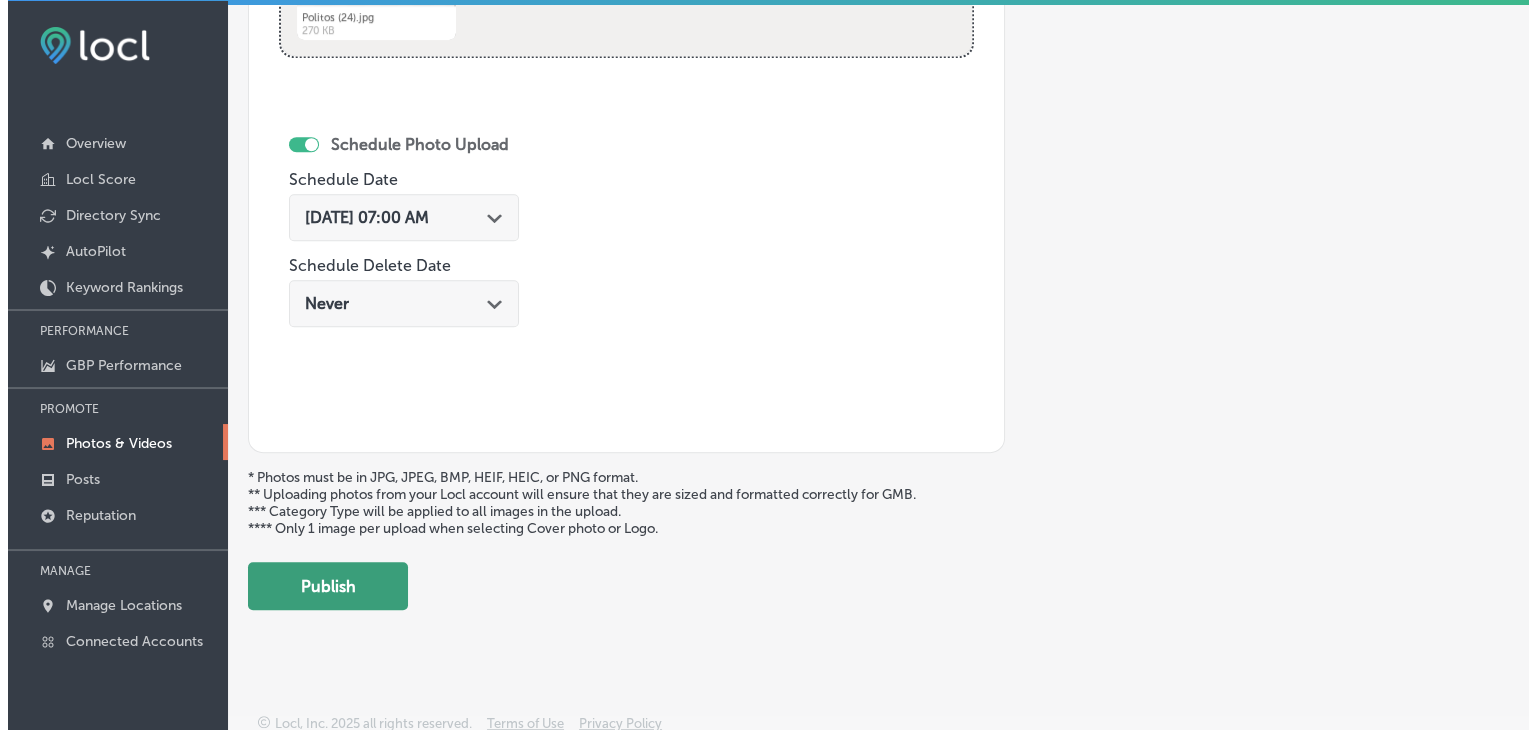 scroll, scrollTop: 1131, scrollLeft: 0, axis: vertical 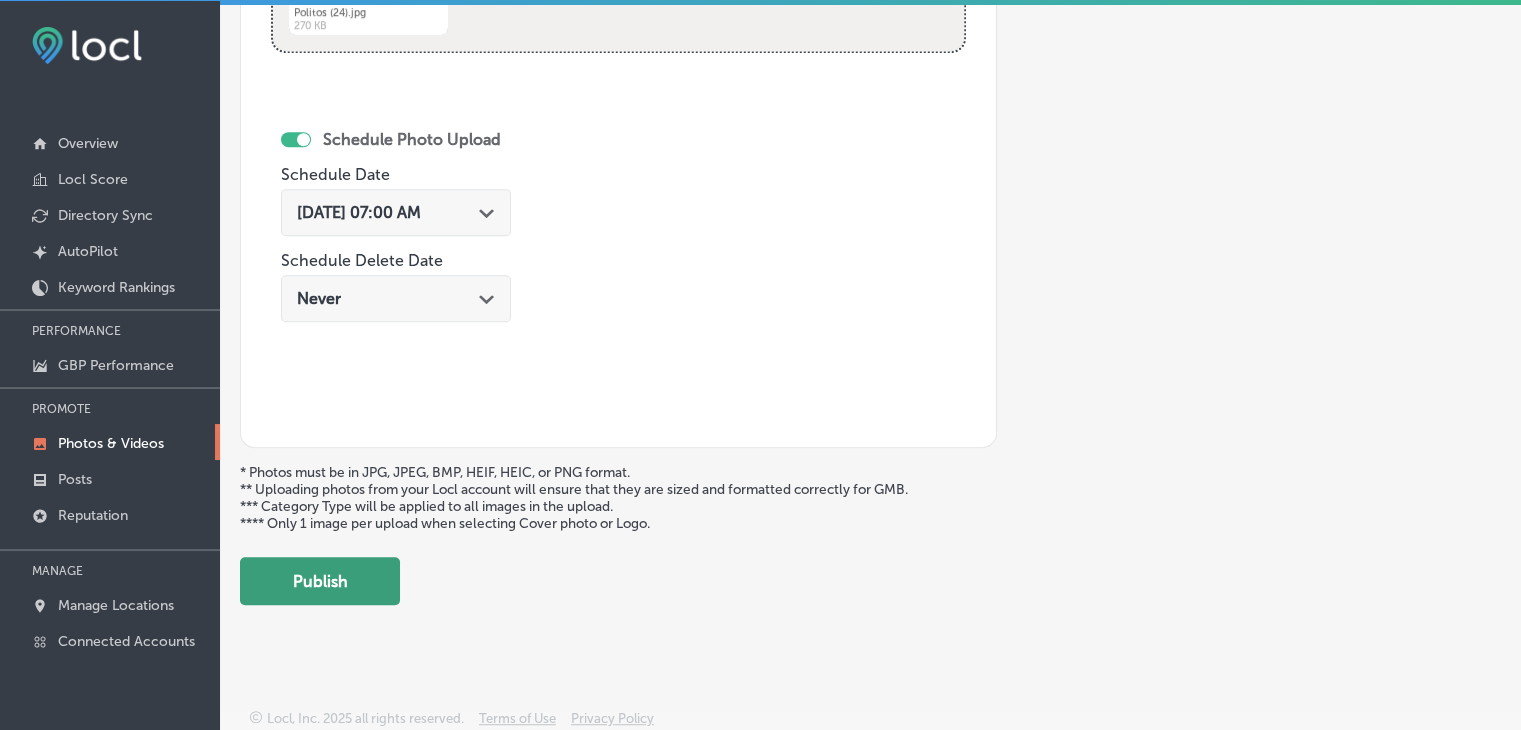 click on "Publish" at bounding box center [320, 581] 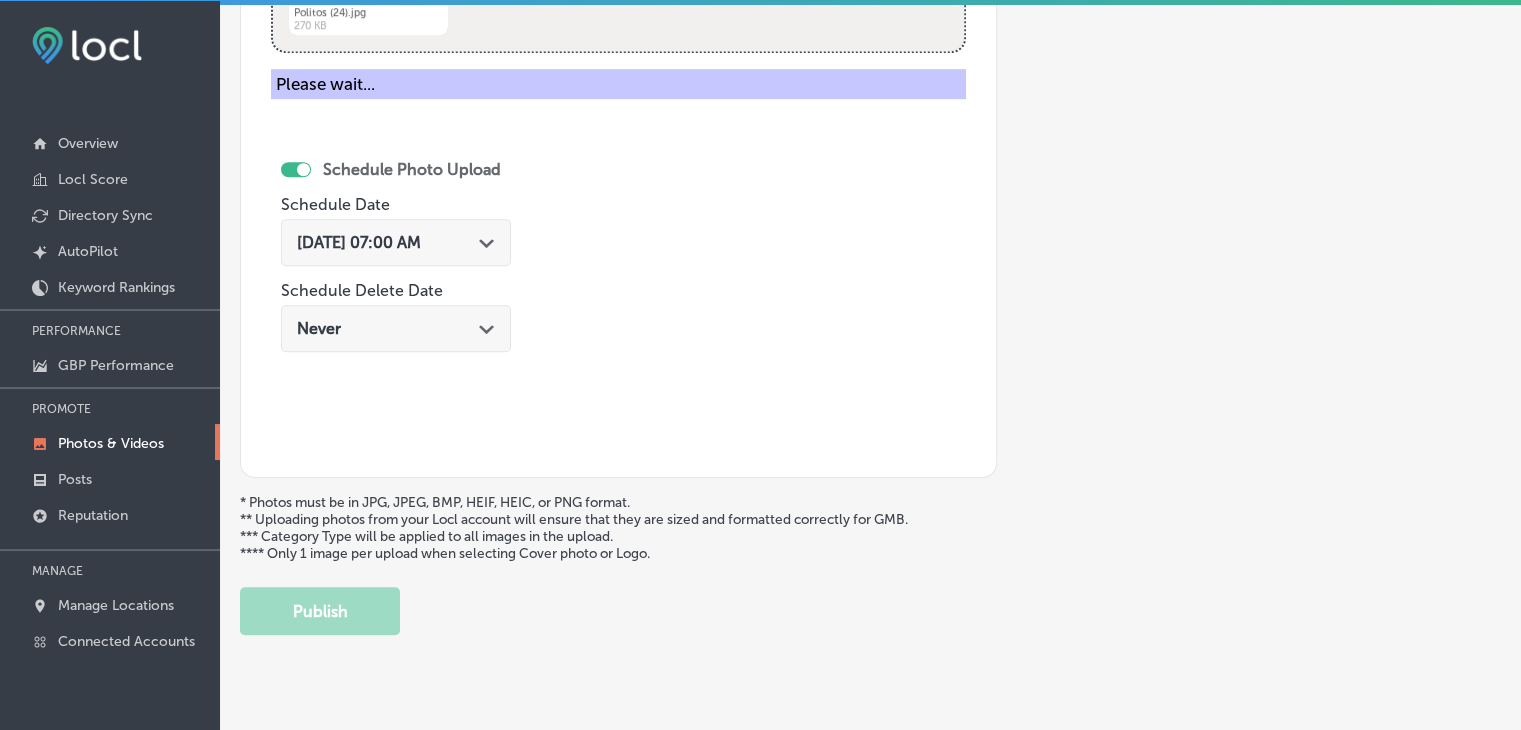 type 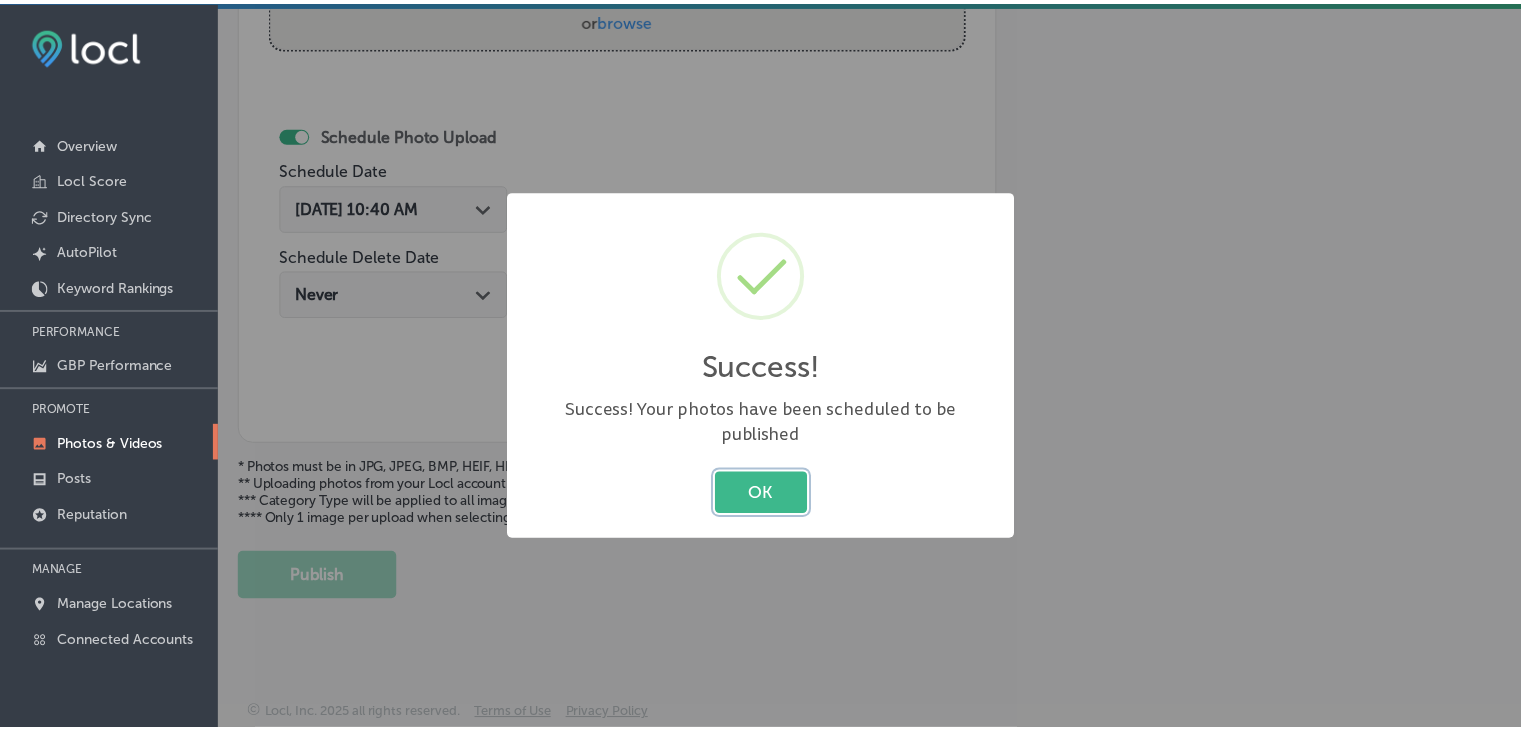 scroll, scrollTop: 807, scrollLeft: 0, axis: vertical 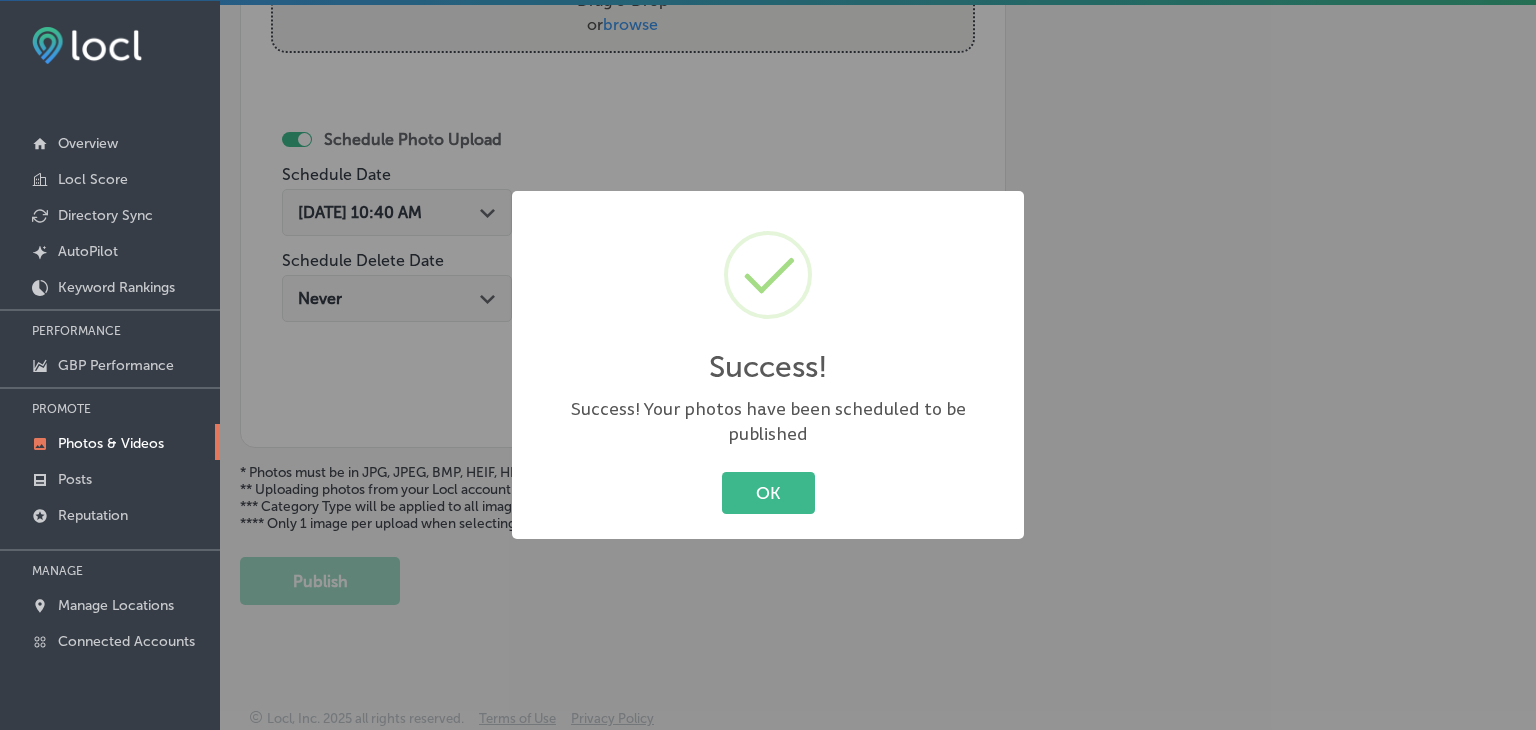 click on "Success! × Success! Your photos have been scheduled to be published OK Cancel" at bounding box center [768, 365] 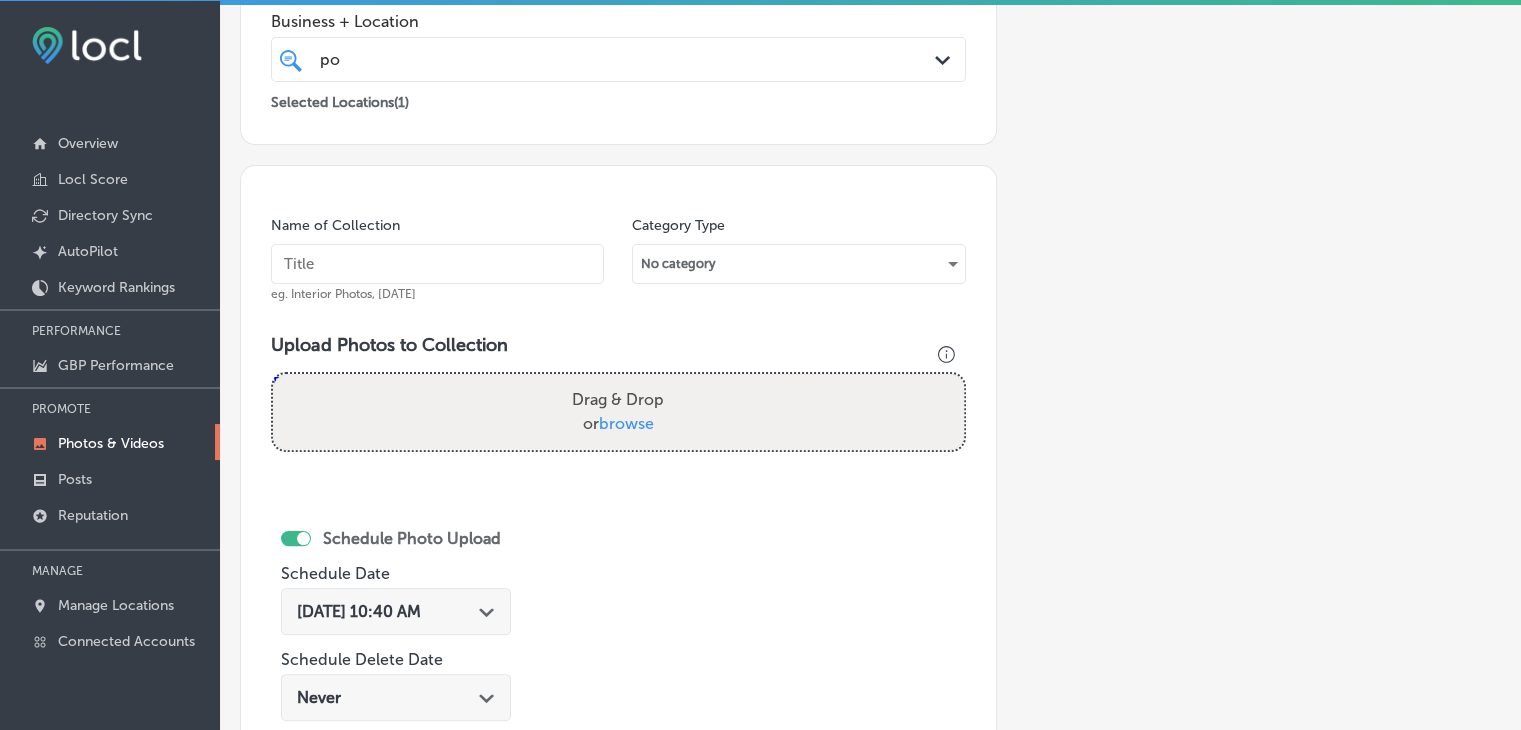 scroll, scrollTop: 407, scrollLeft: 0, axis: vertical 